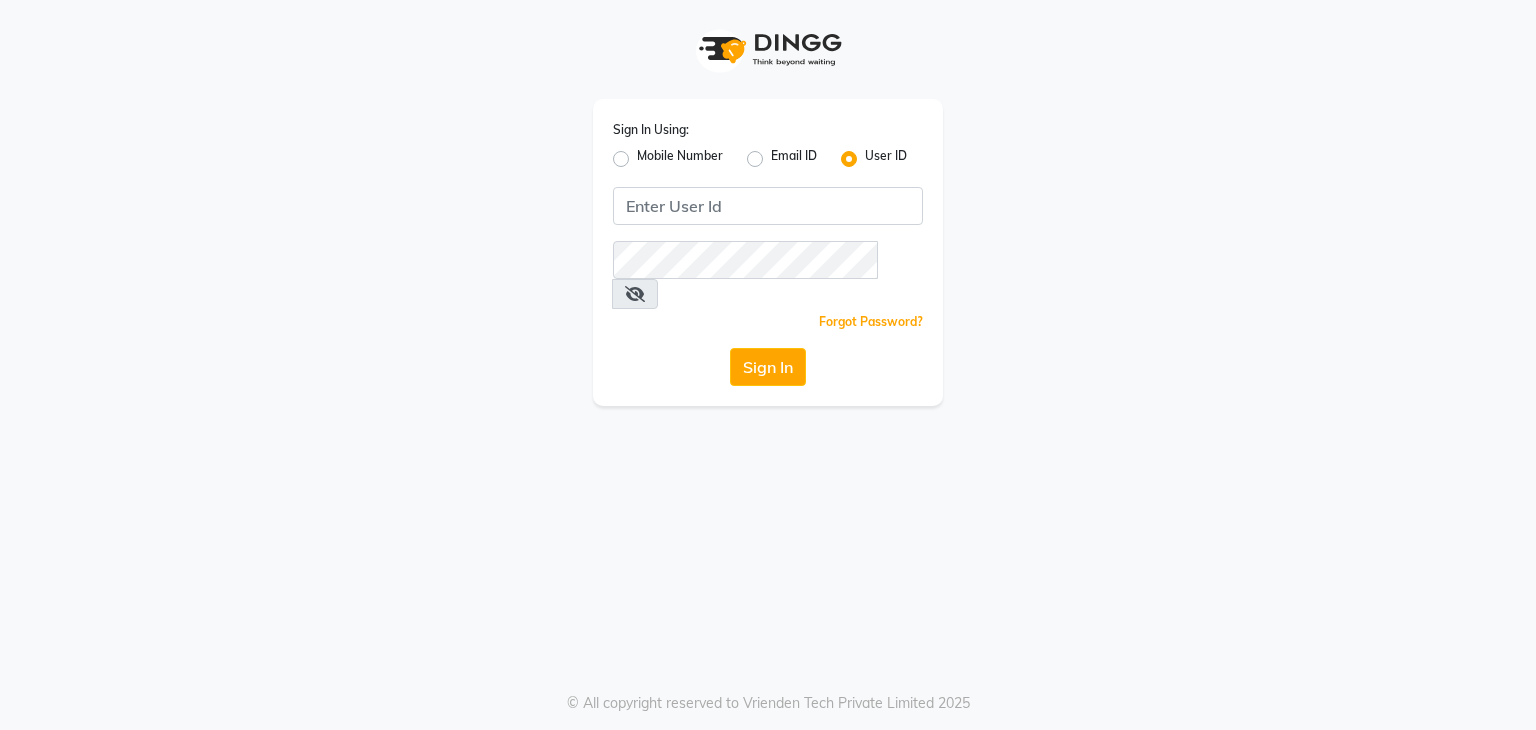 scroll, scrollTop: 0, scrollLeft: 0, axis: both 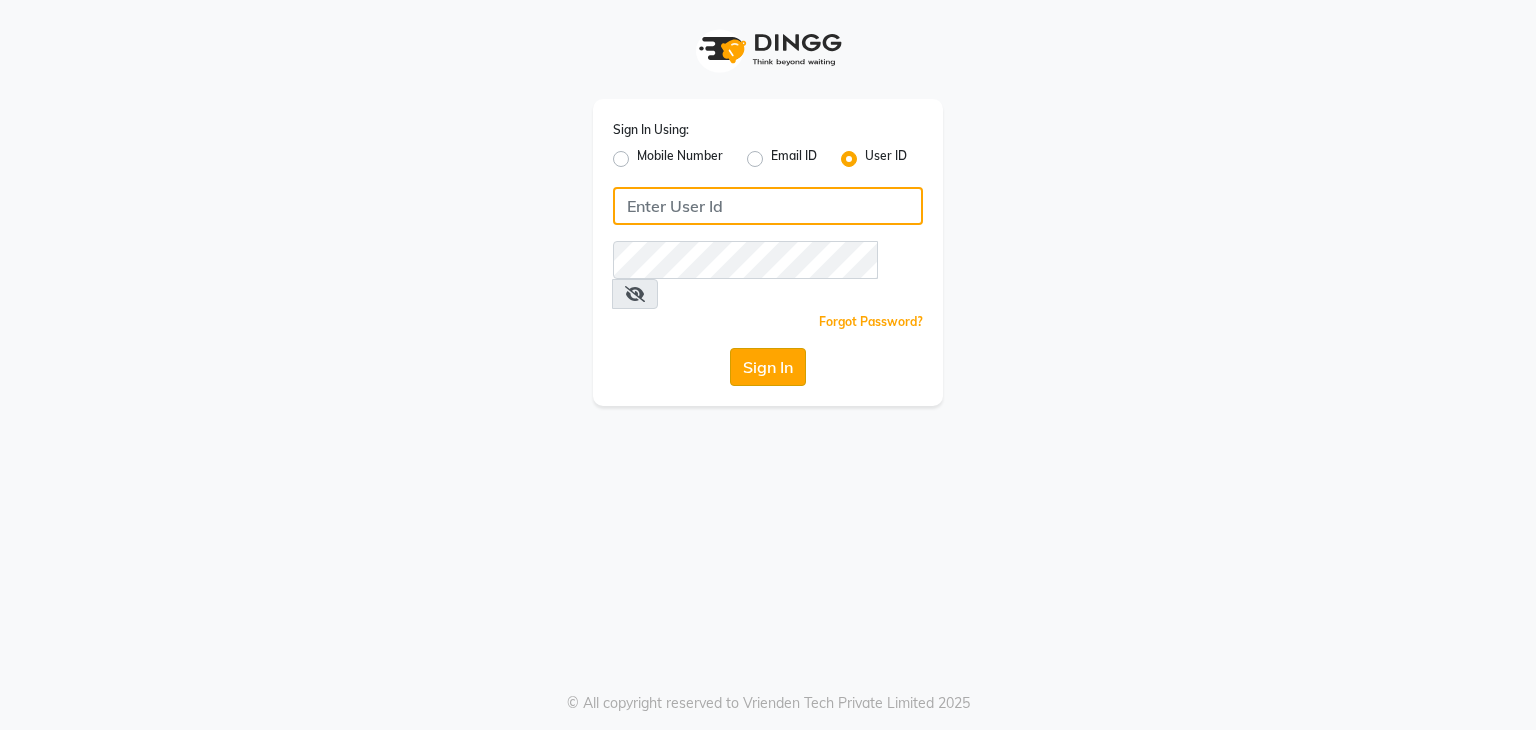 type on "mirari" 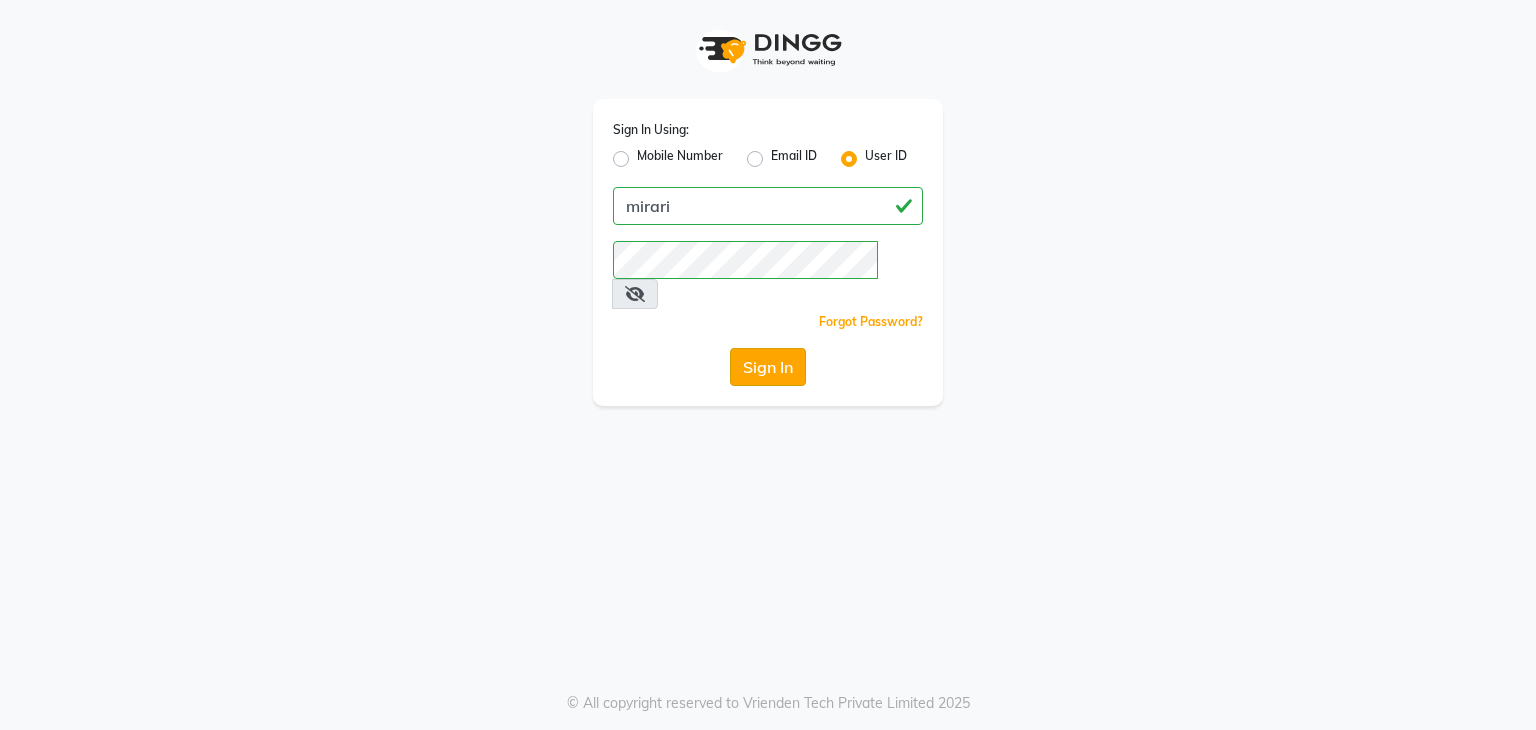 click on "Sign In" 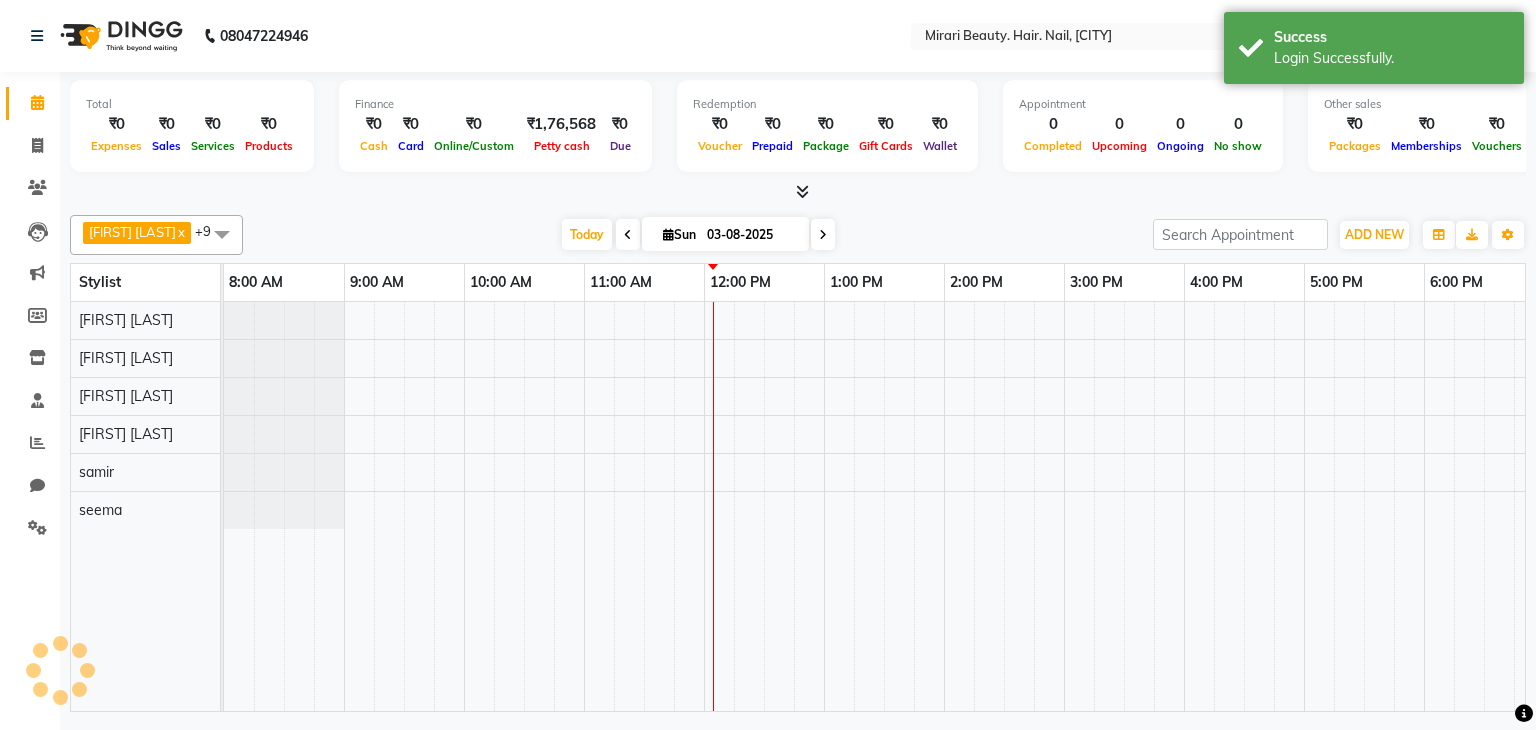 scroll, scrollTop: 0, scrollLeft: 0, axis: both 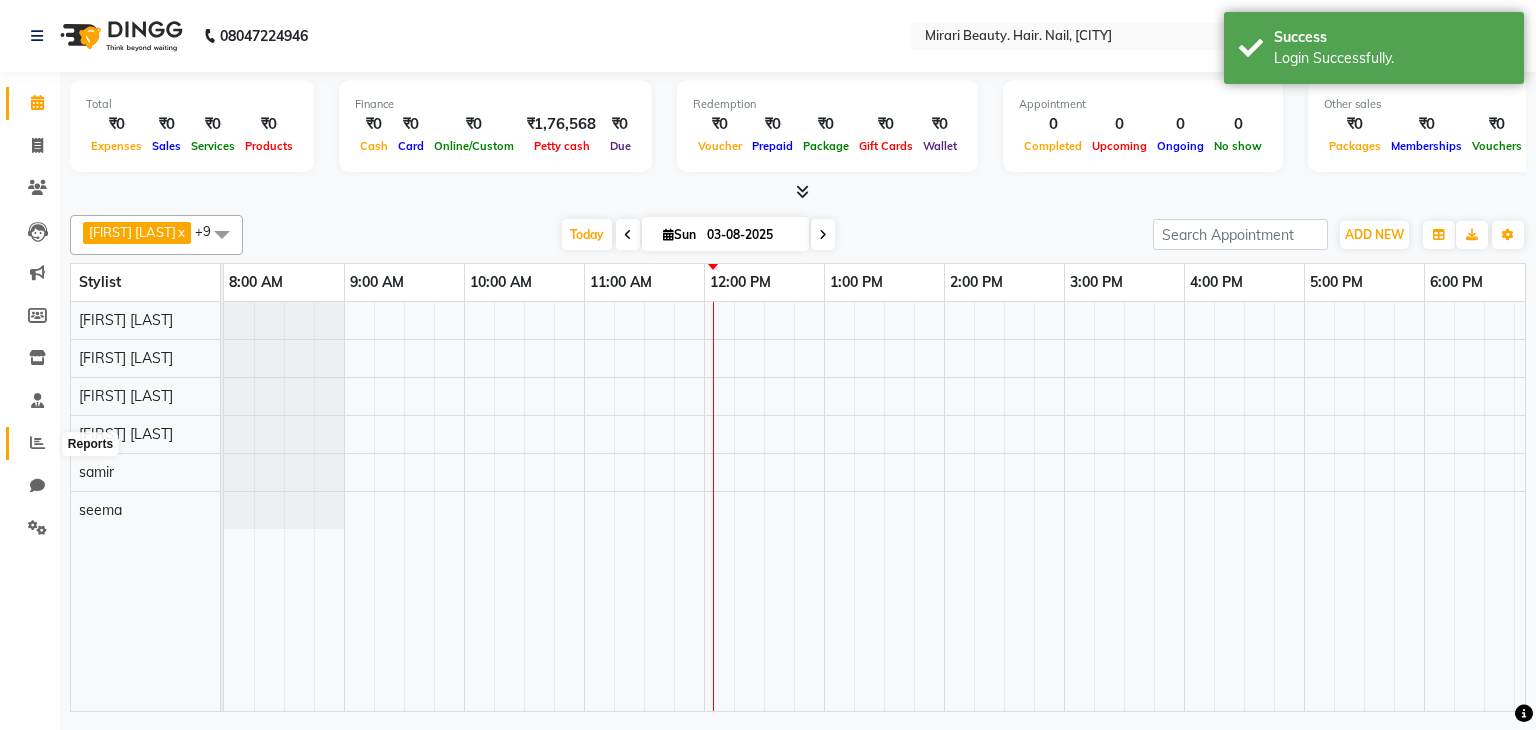 click 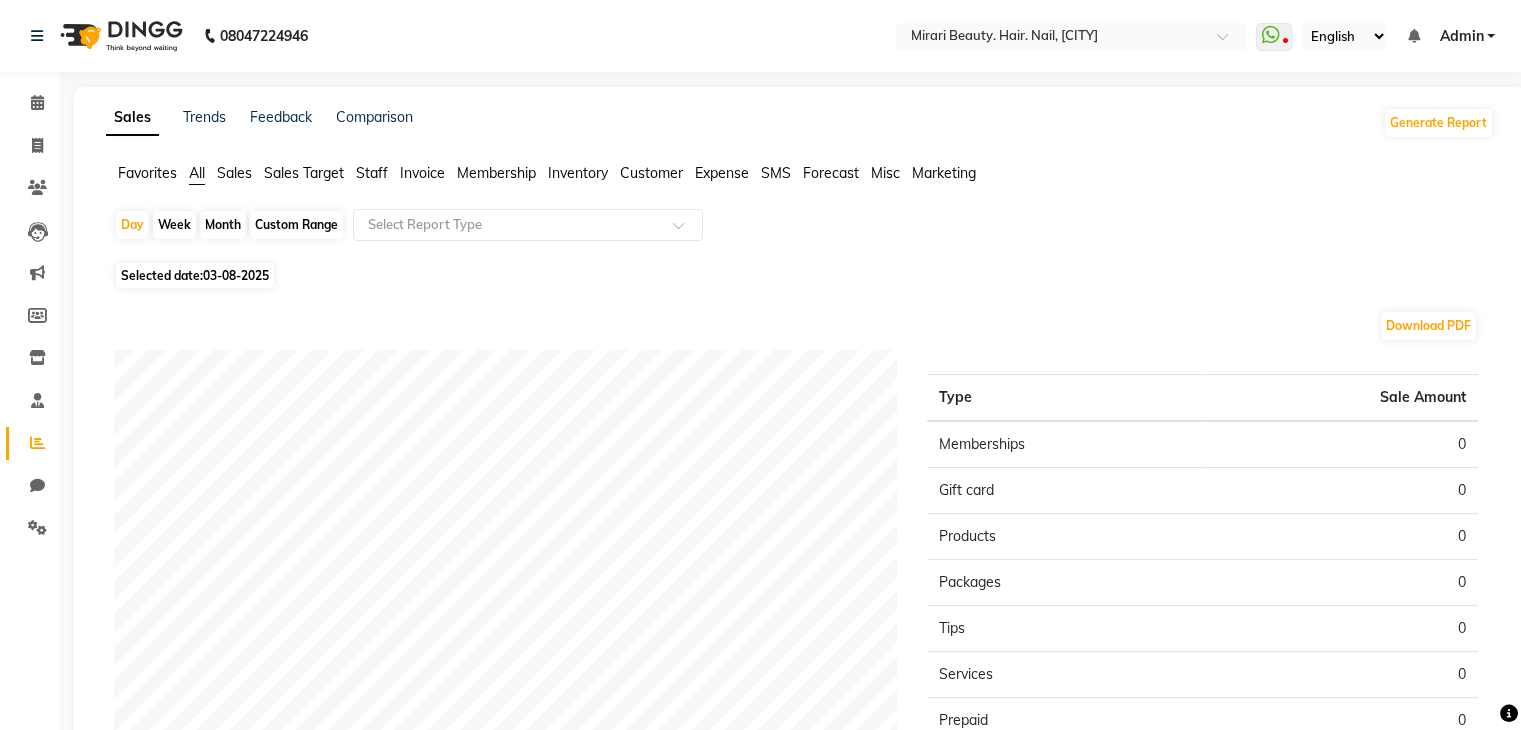 click on "Staff" 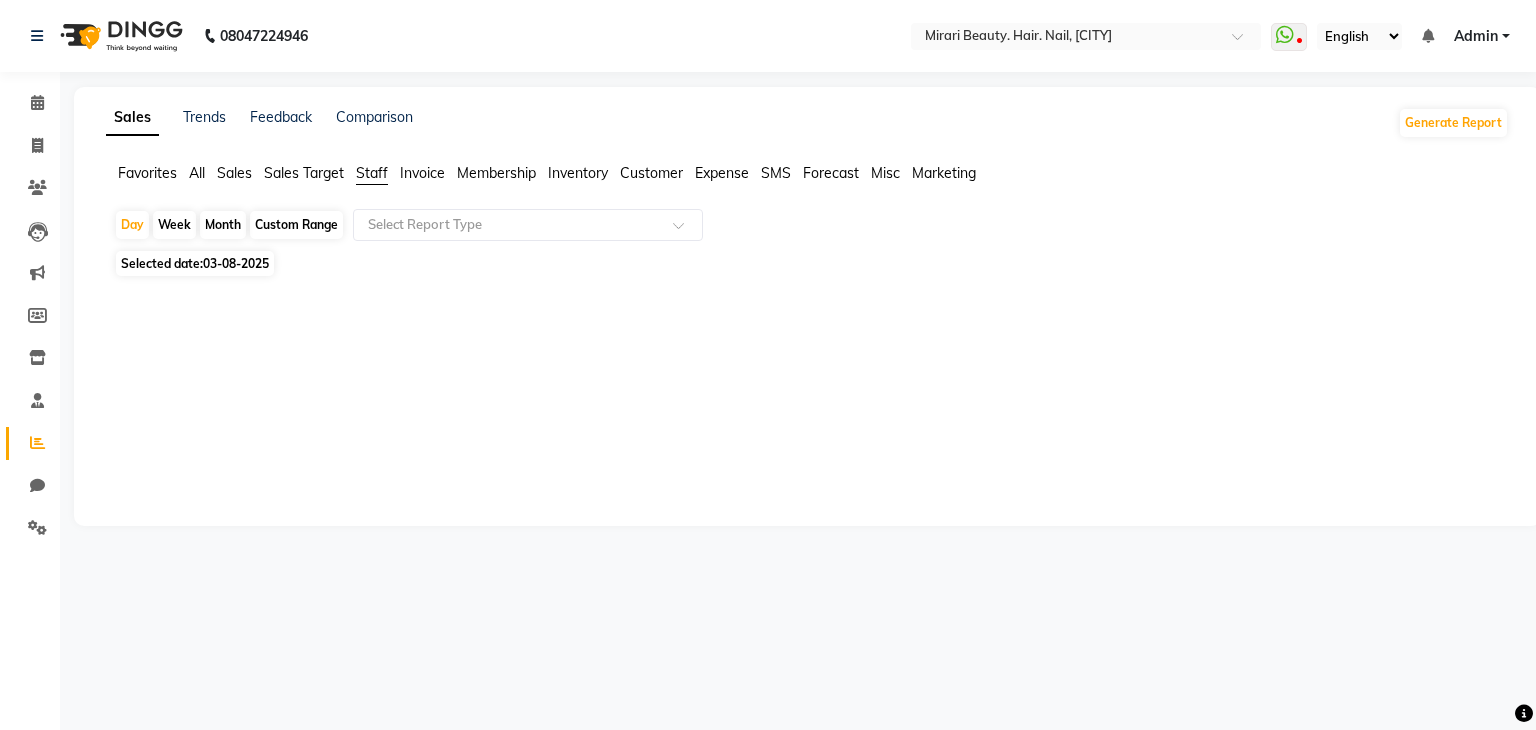 click on "Month" 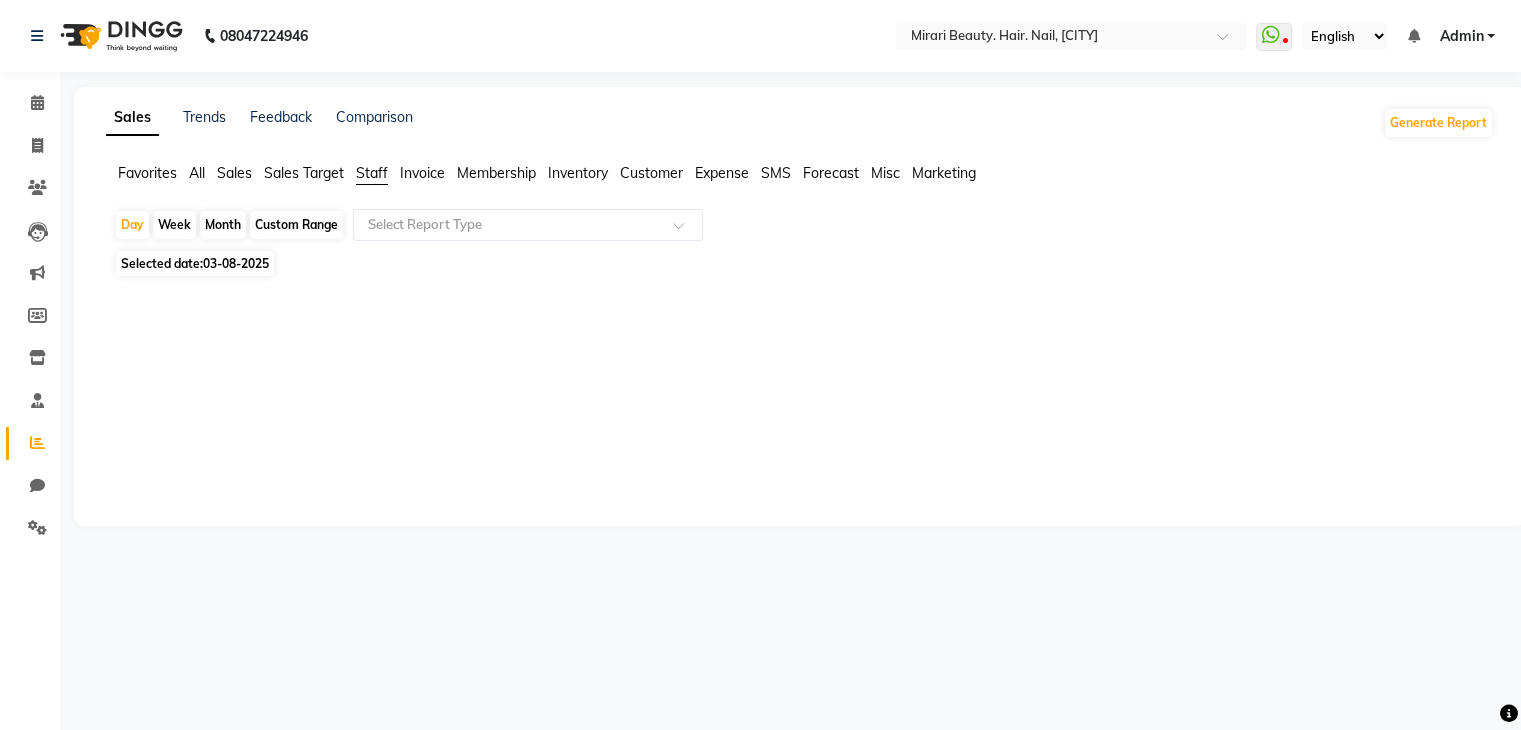 select on "8" 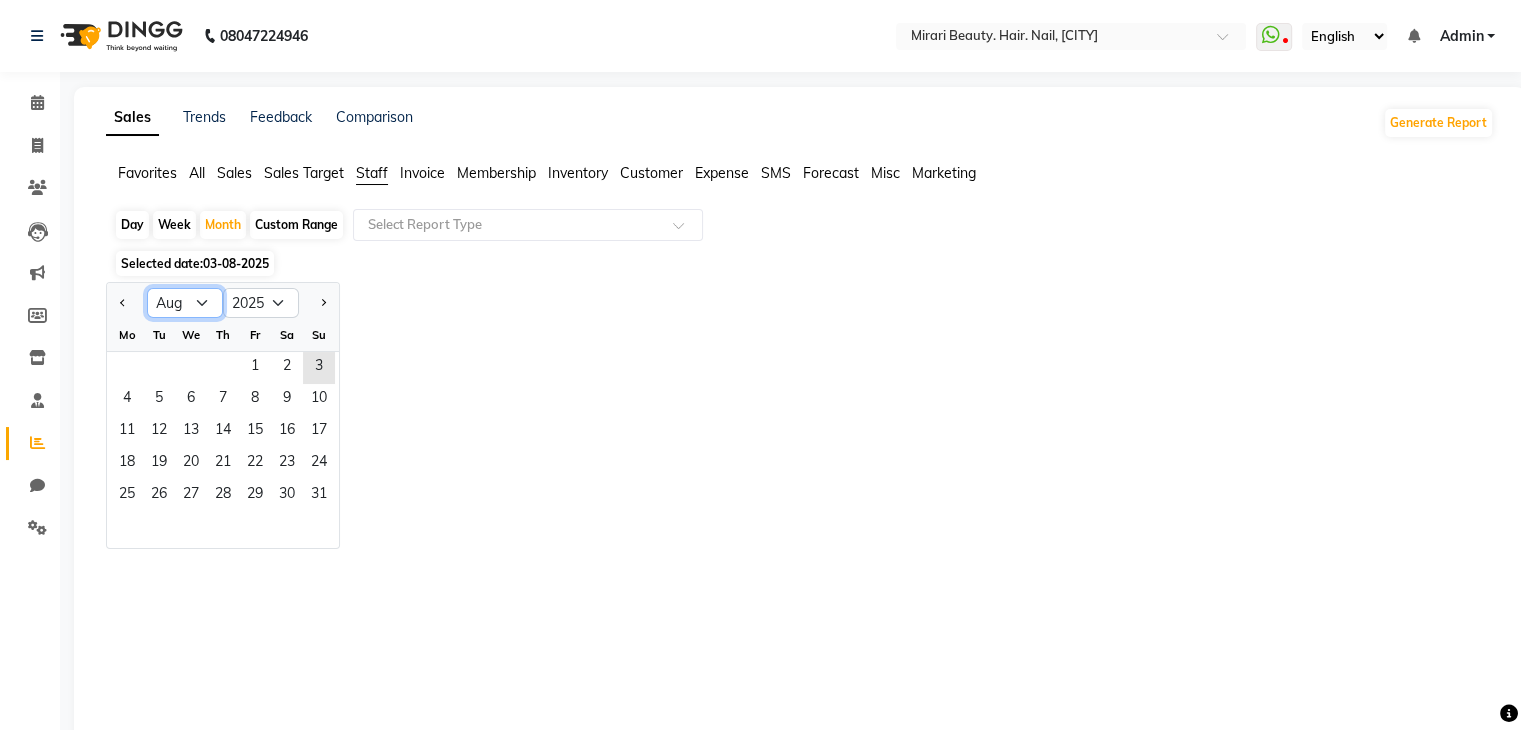 click on "Jan Feb Mar Apr May Jun Jul Aug Sep Oct Nov Dec" 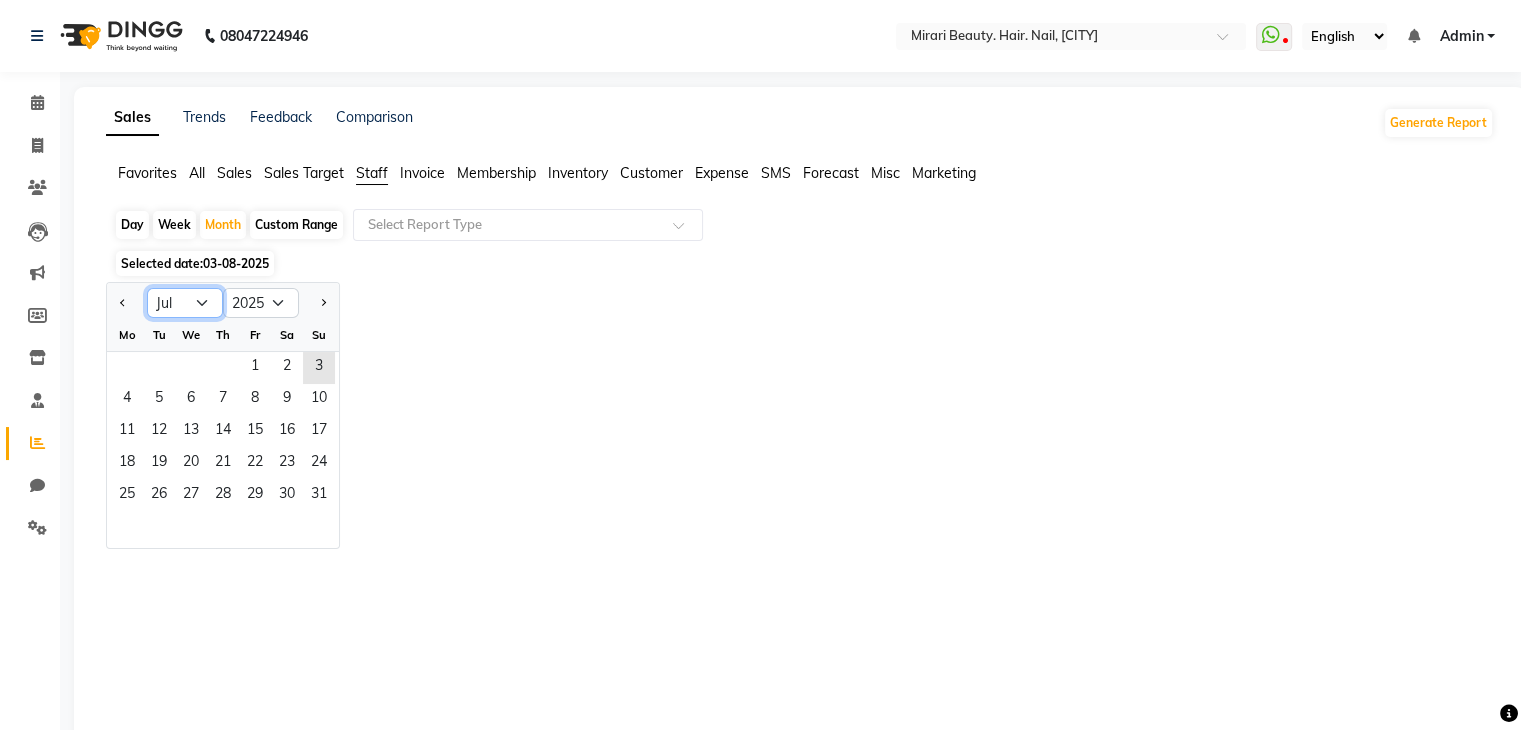 click on "Jan Feb Mar Apr May Jun Jul Aug Sep Oct Nov Dec" 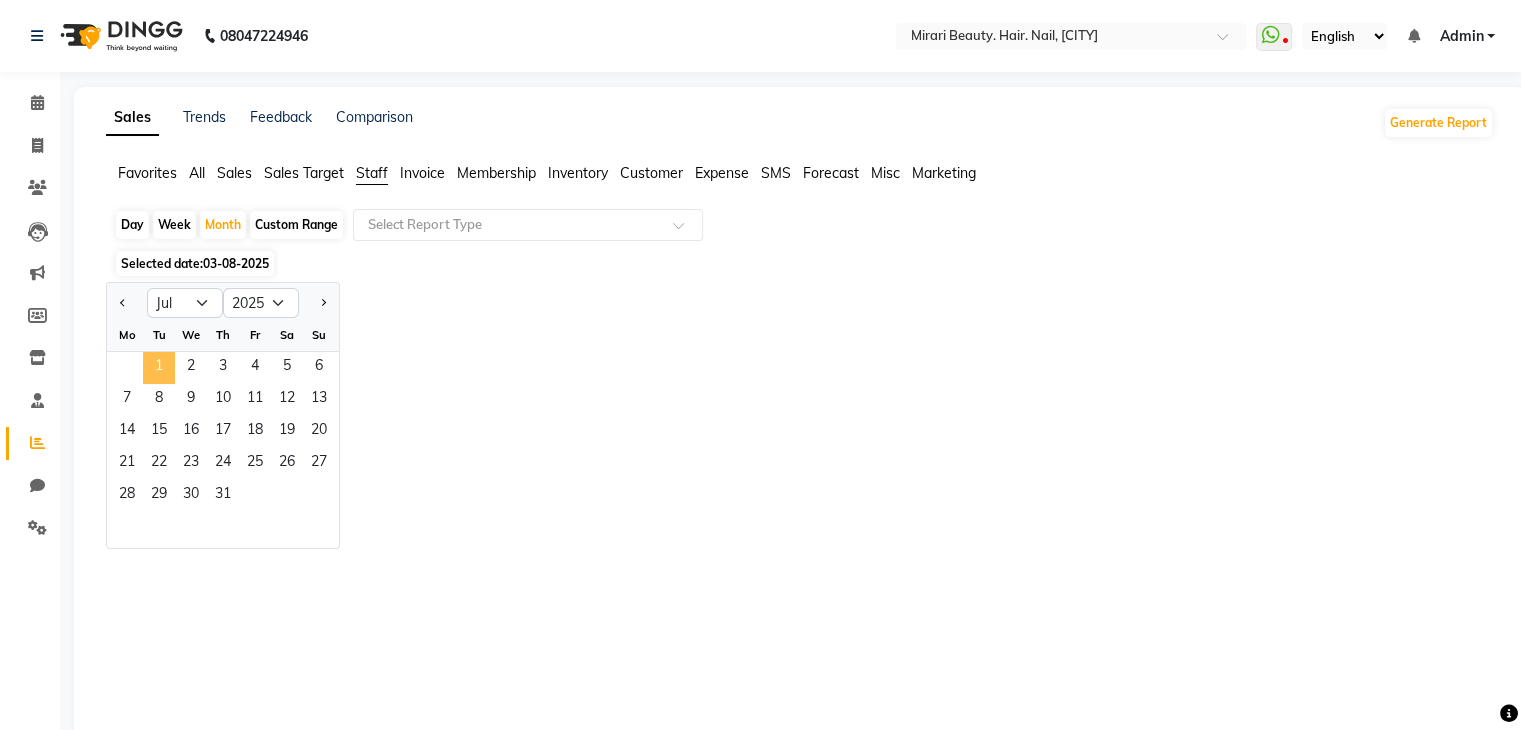 click on "1" 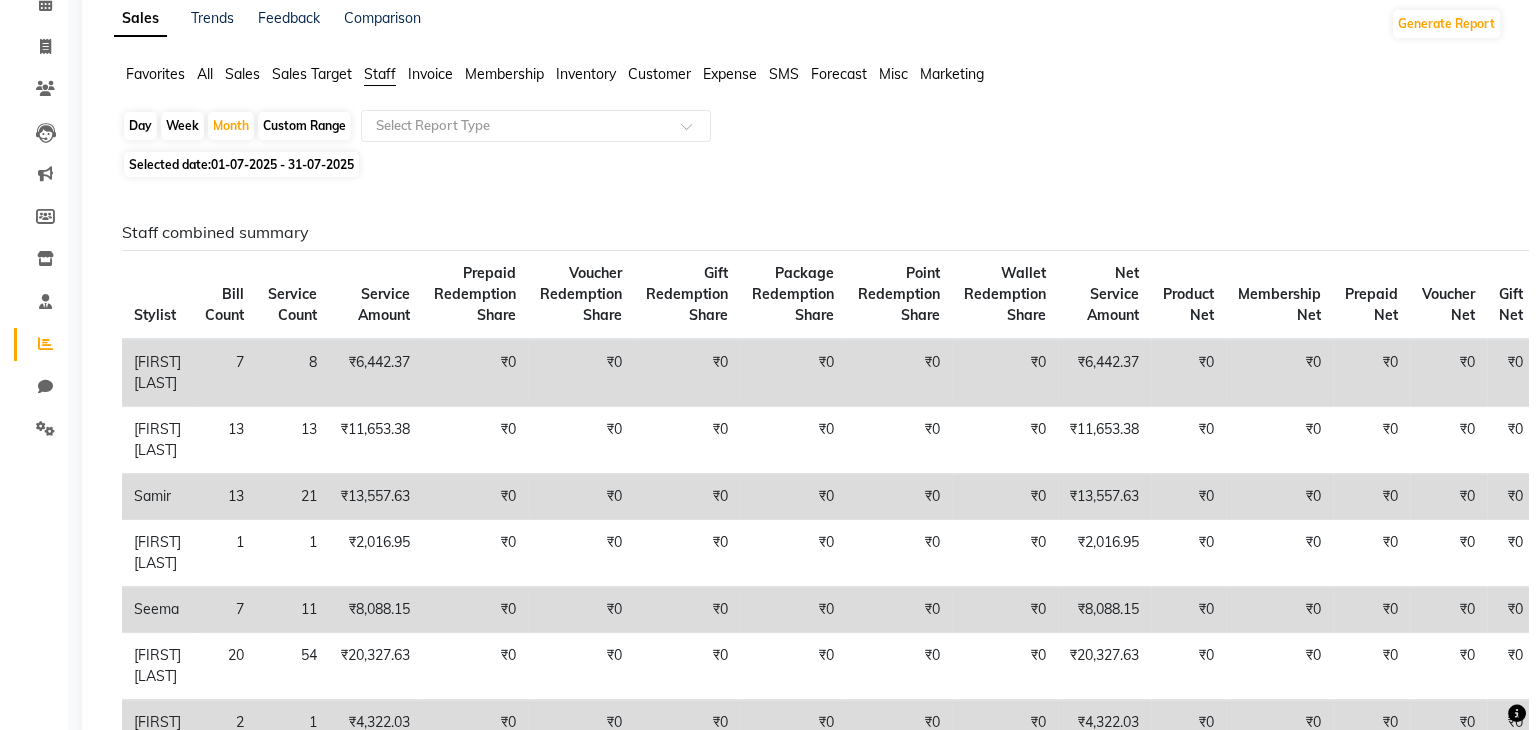 scroll, scrollTop: 0, scrollLeft: 0, axis: both 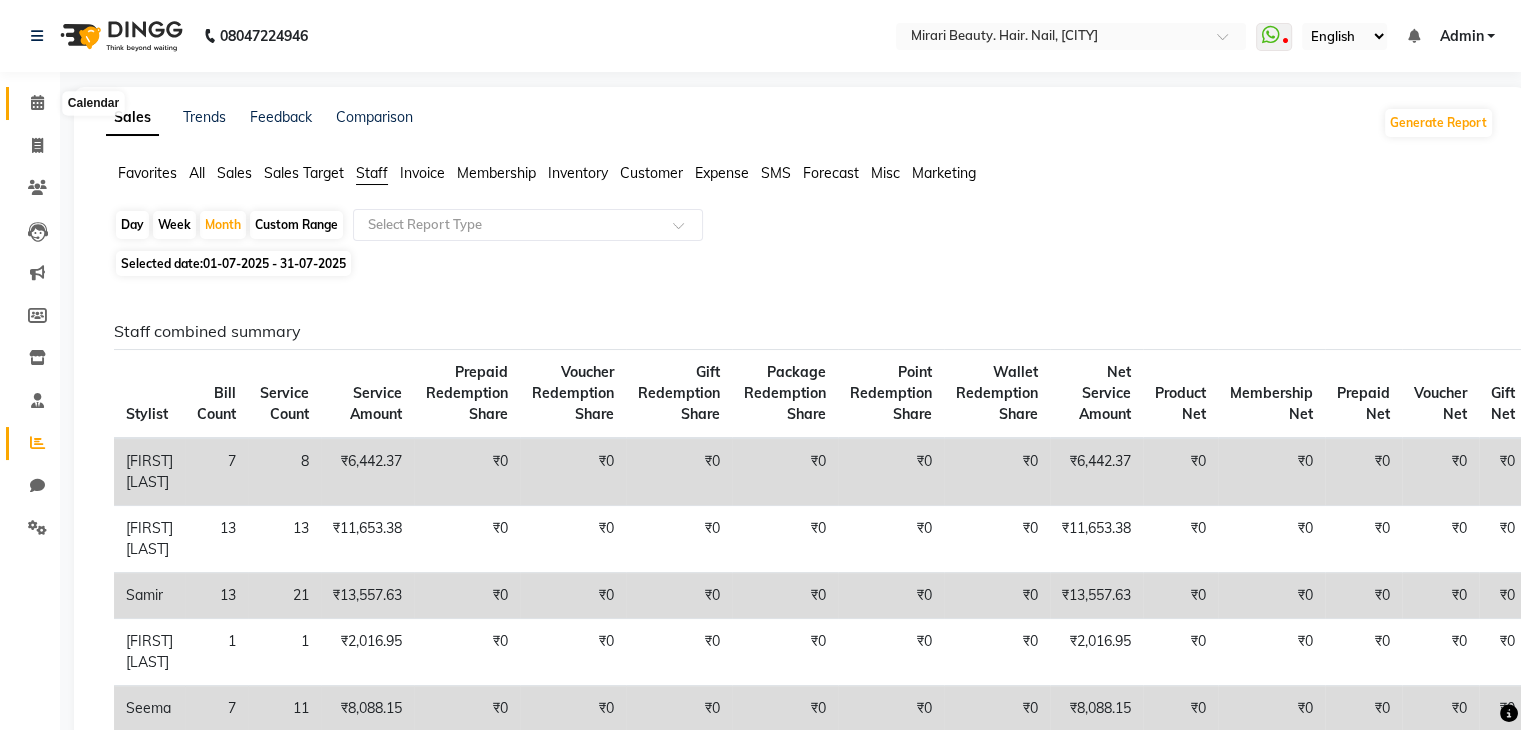 click 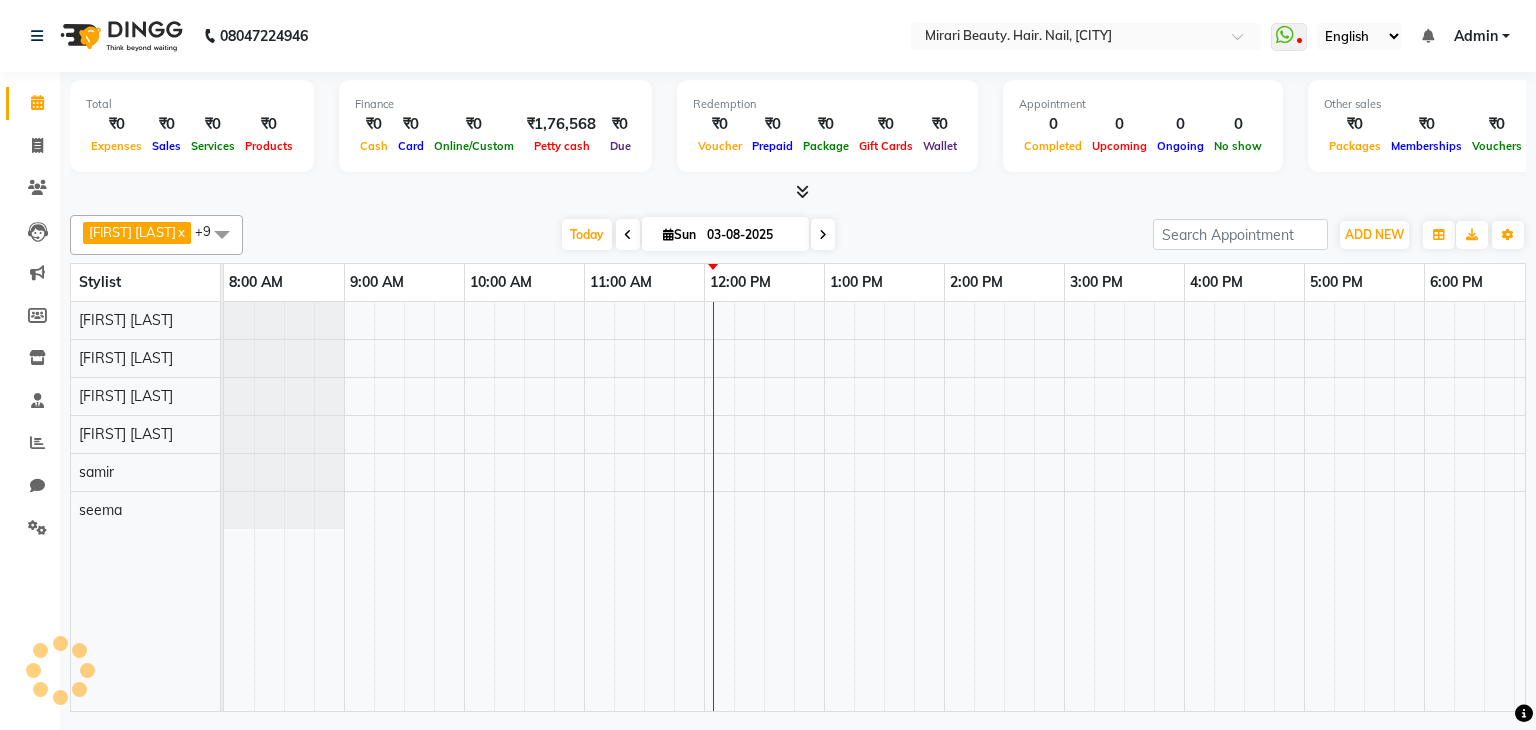 scroll, scrollTop: 0, scrollLeft: 0, axis: both 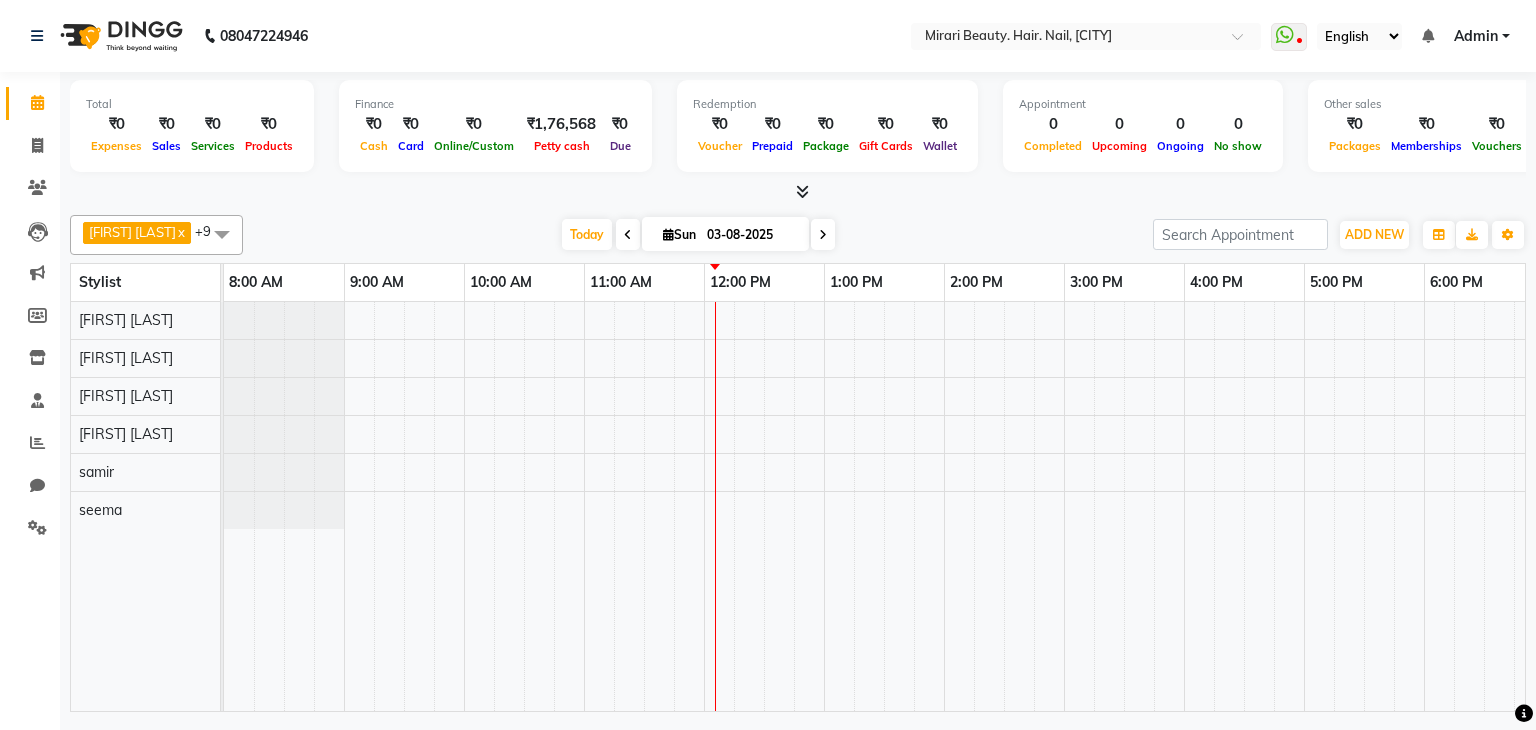 click on "03-08-2025" at bounding box center (751, 235) 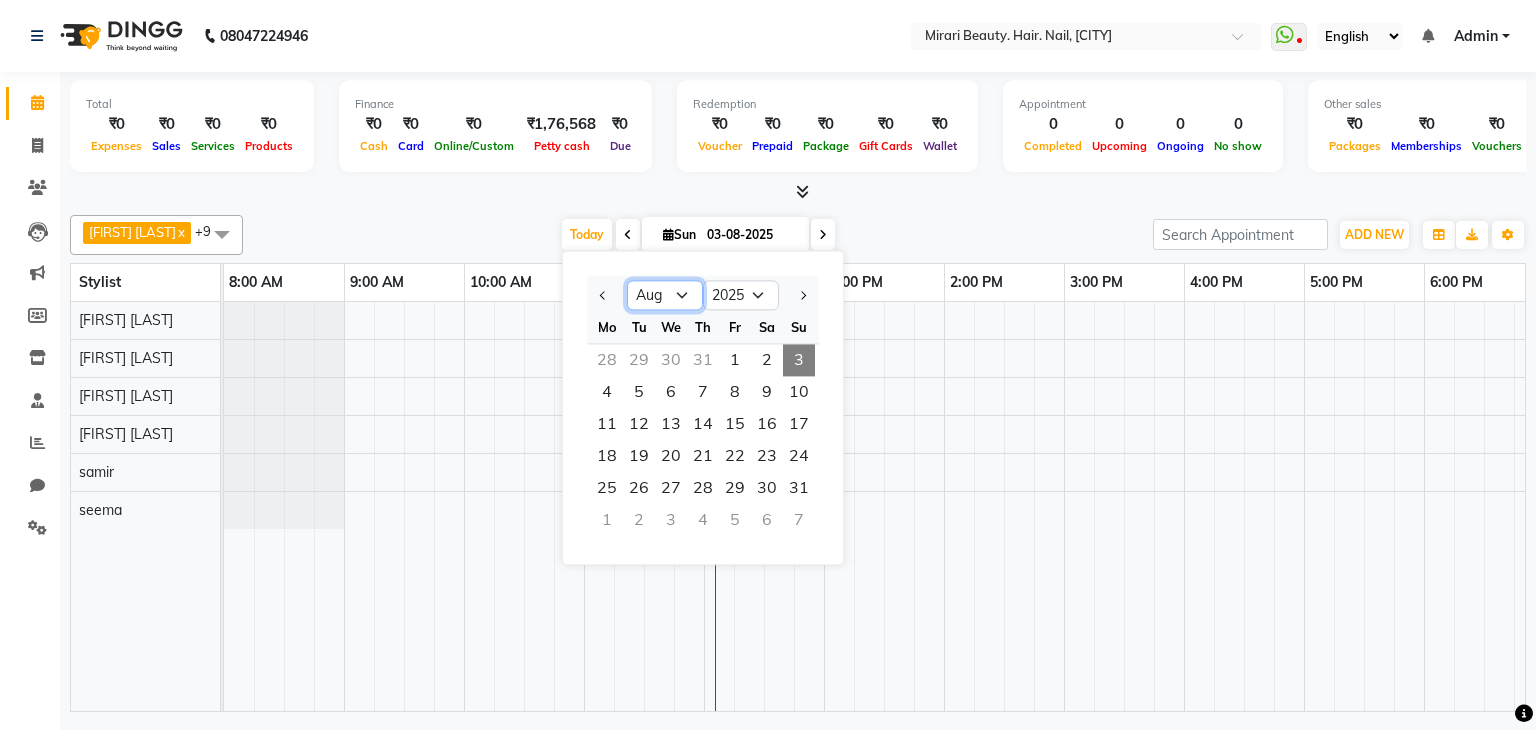 click on "Jan Feb Mar Apr May Jun Jul Aug Sep Oct Nov Dec" at bounding box center (665, 296) 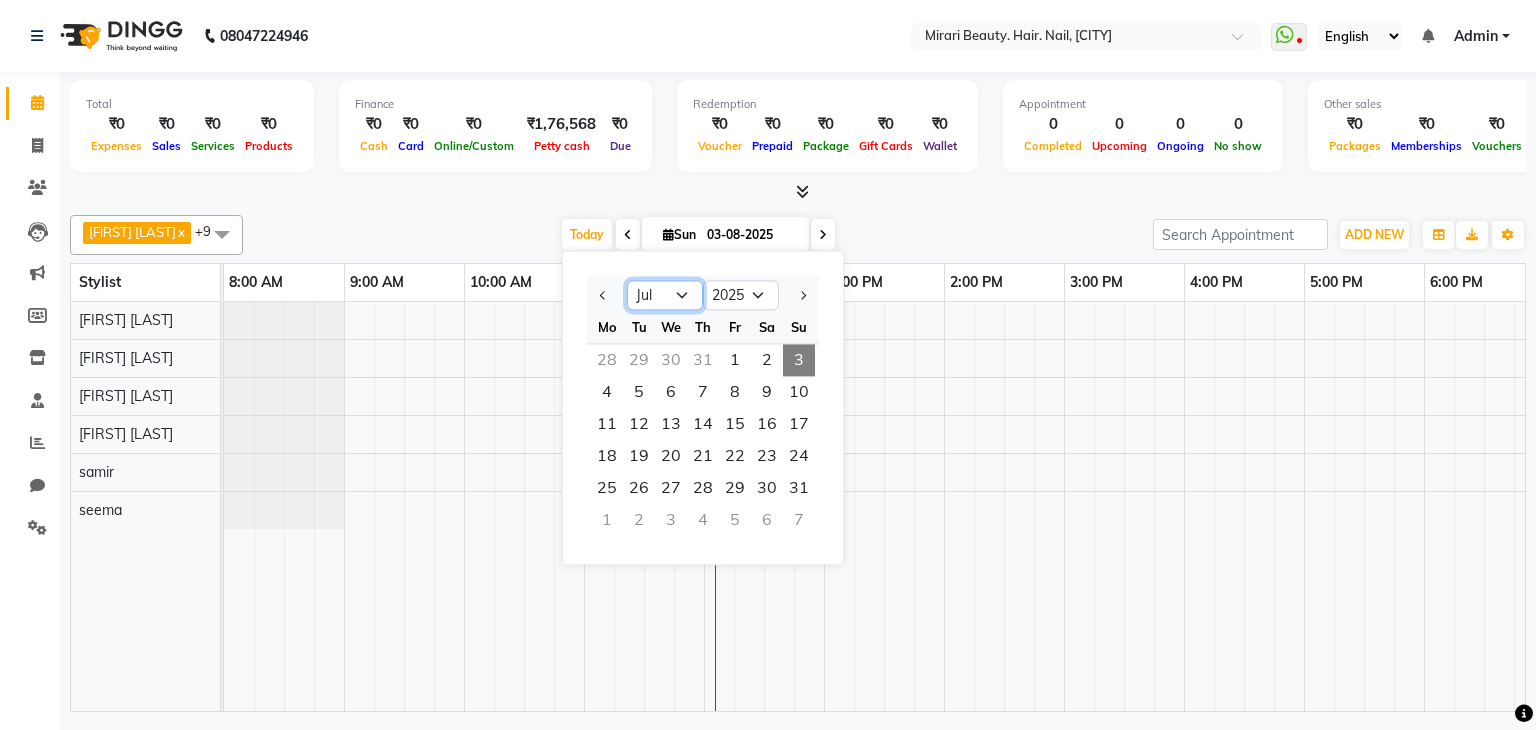 click on "Jan Feb Mar Apr May Jun Jul Aug Sep Oct Nov Dec" at bounding box center [665, 296] 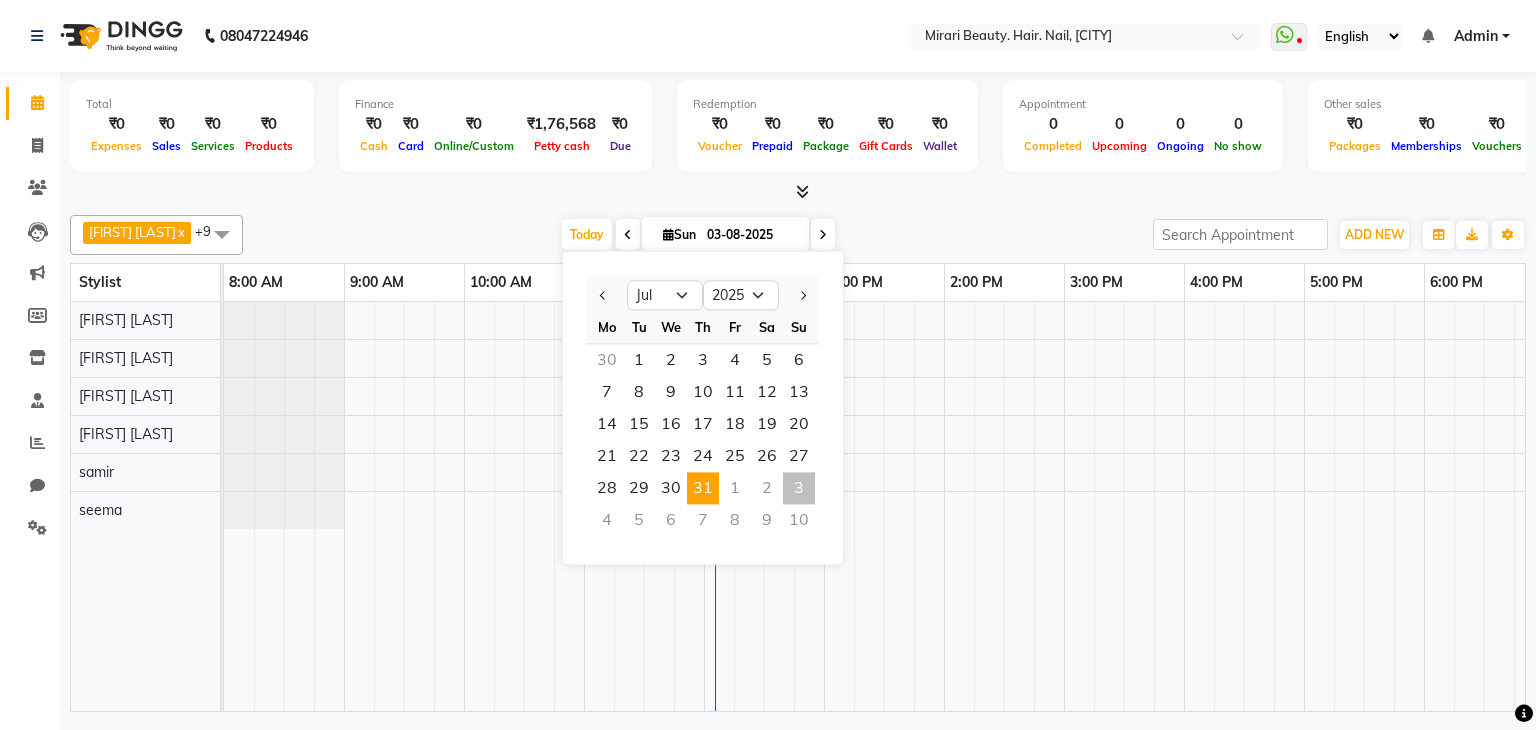 click on "31" at bounding box center (703, 488) 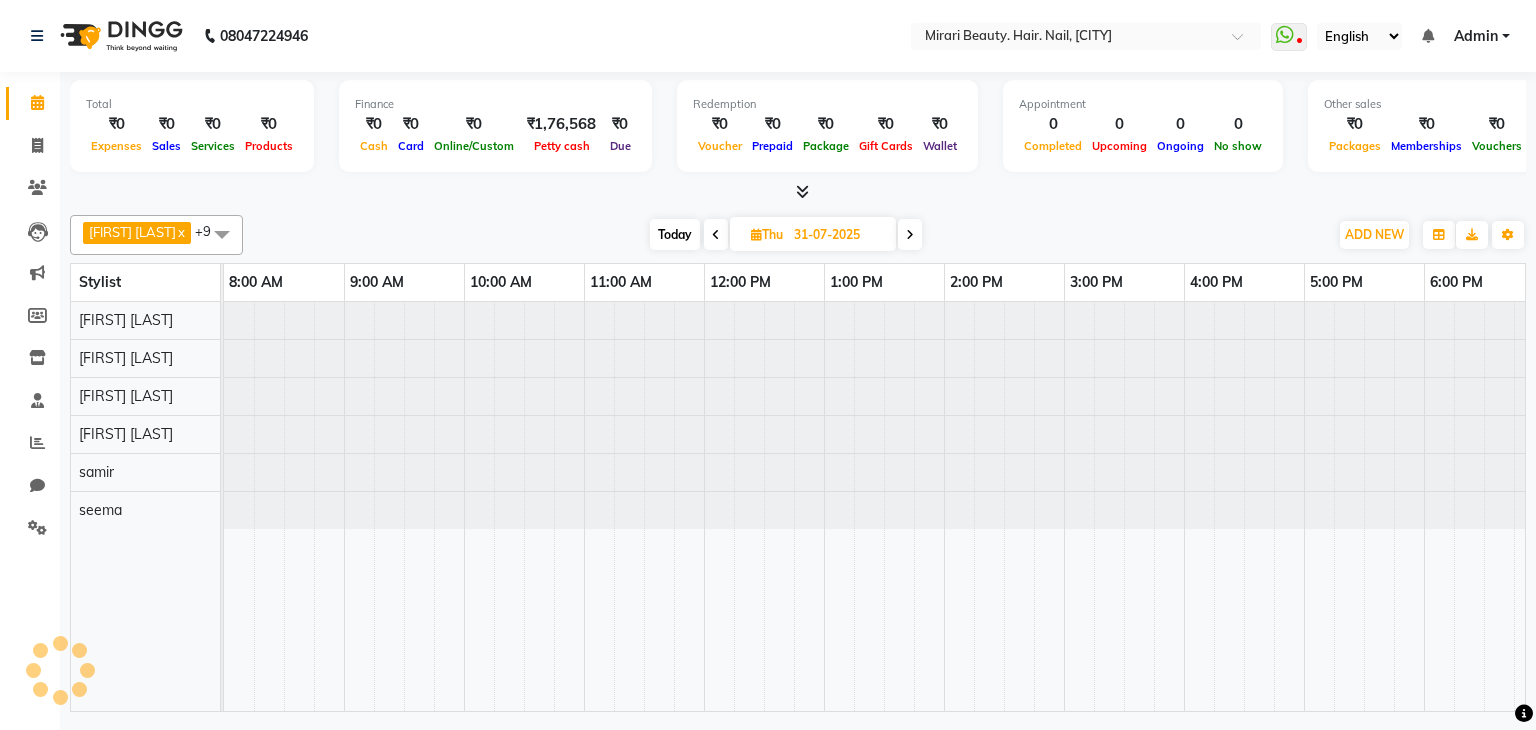 scroll, scrollTop: 0, scrollLeft: 258, axis: horizontal 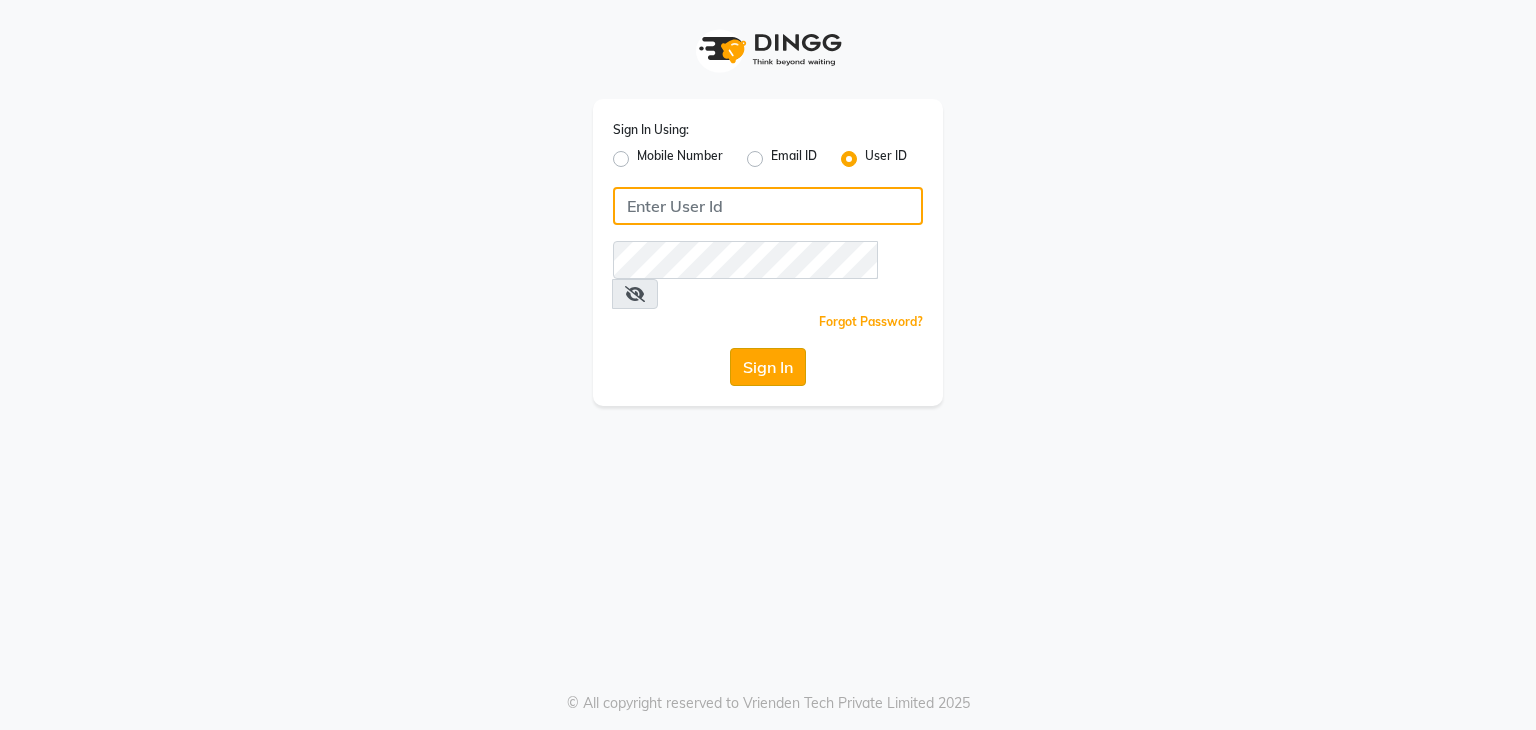 type on "mirari" 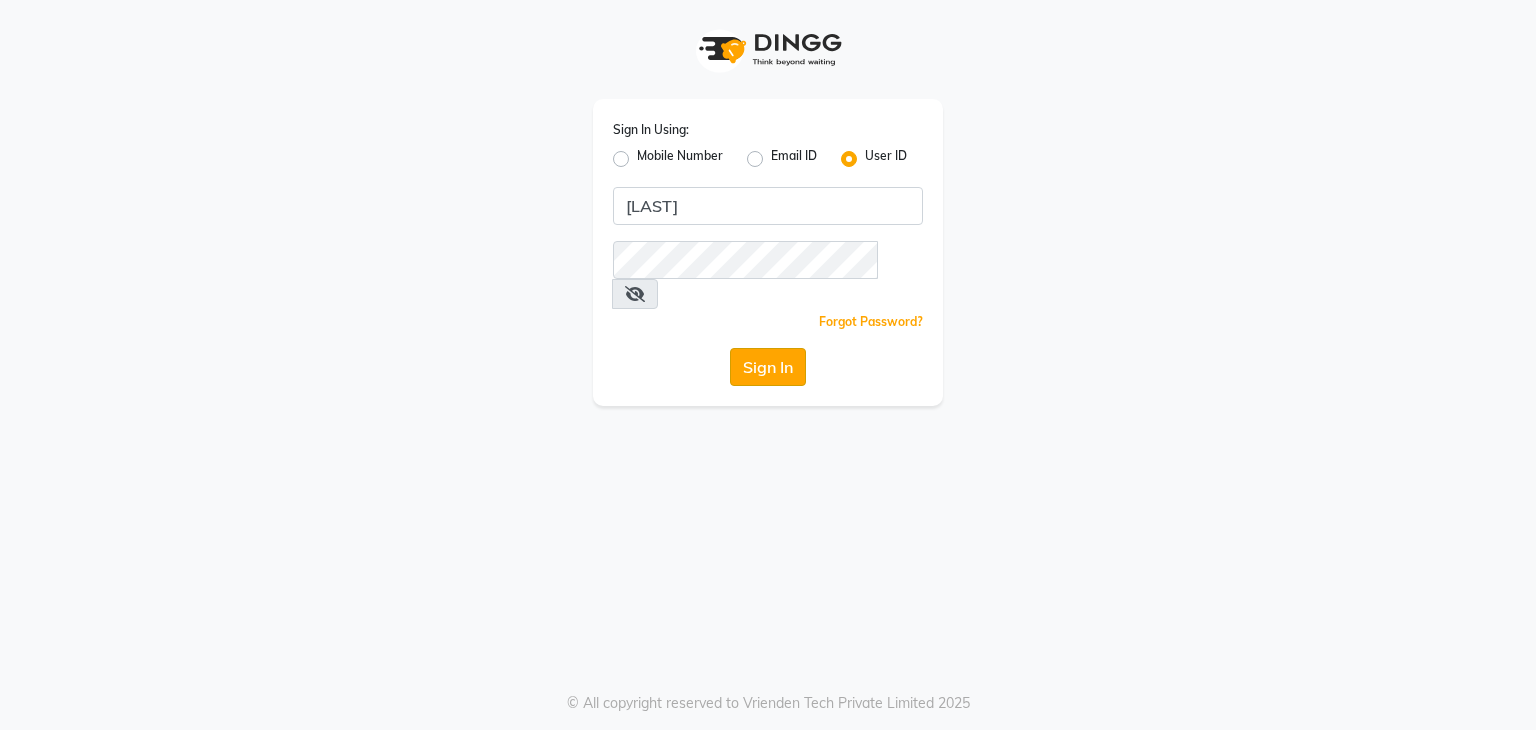 click on "Sign In" 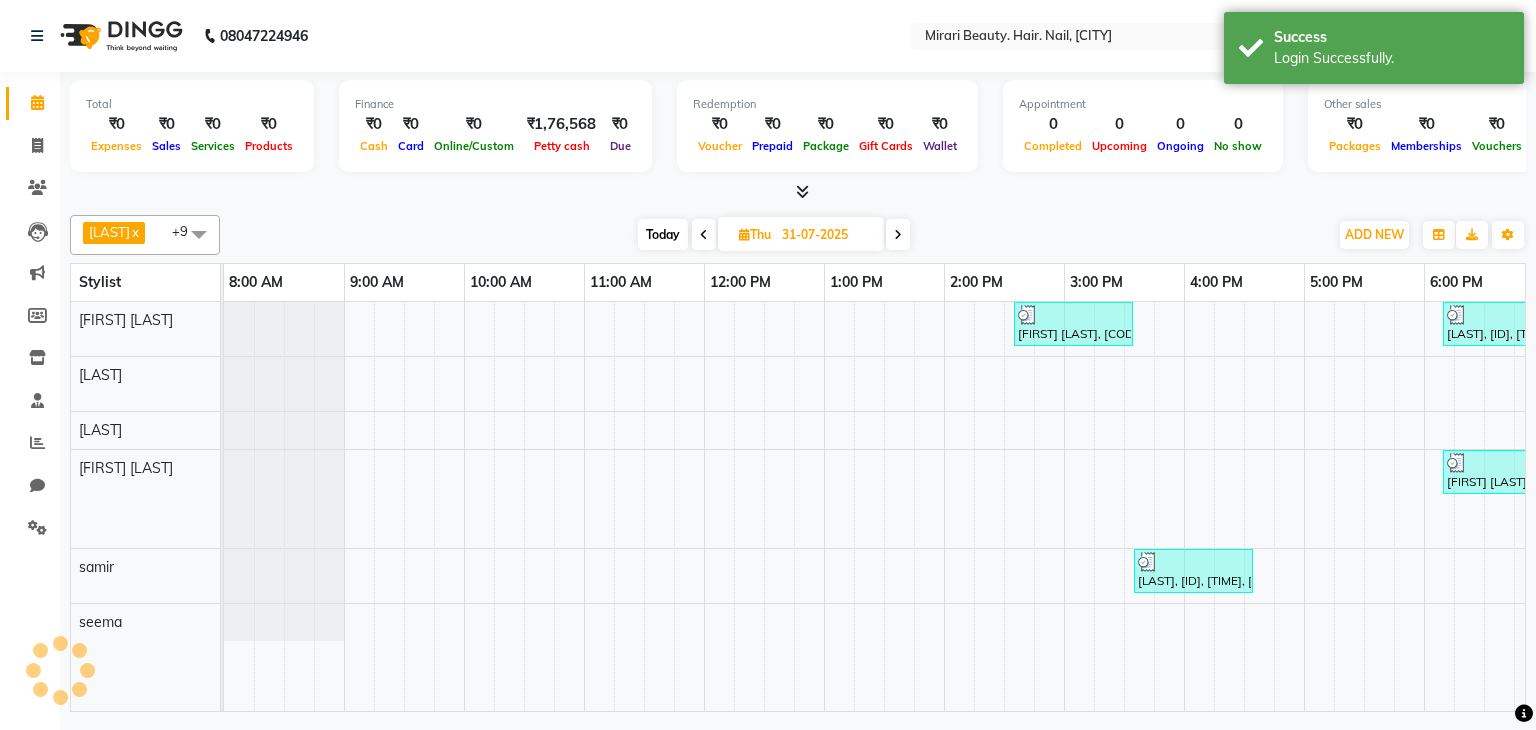 scroll, scrollTop: 0, scrollLeft: 0, axis: both 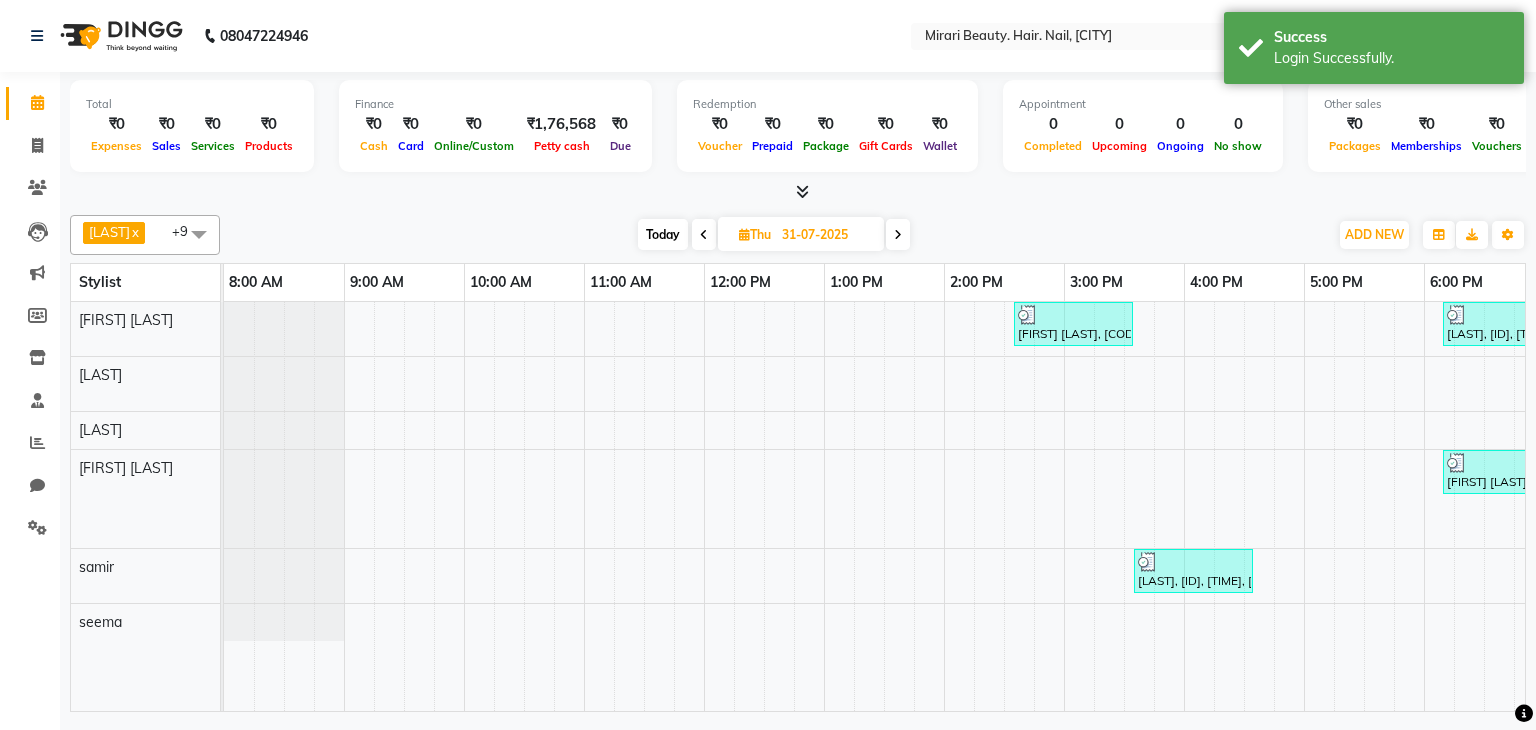 click on "Today" at bounding box center (663, 234) 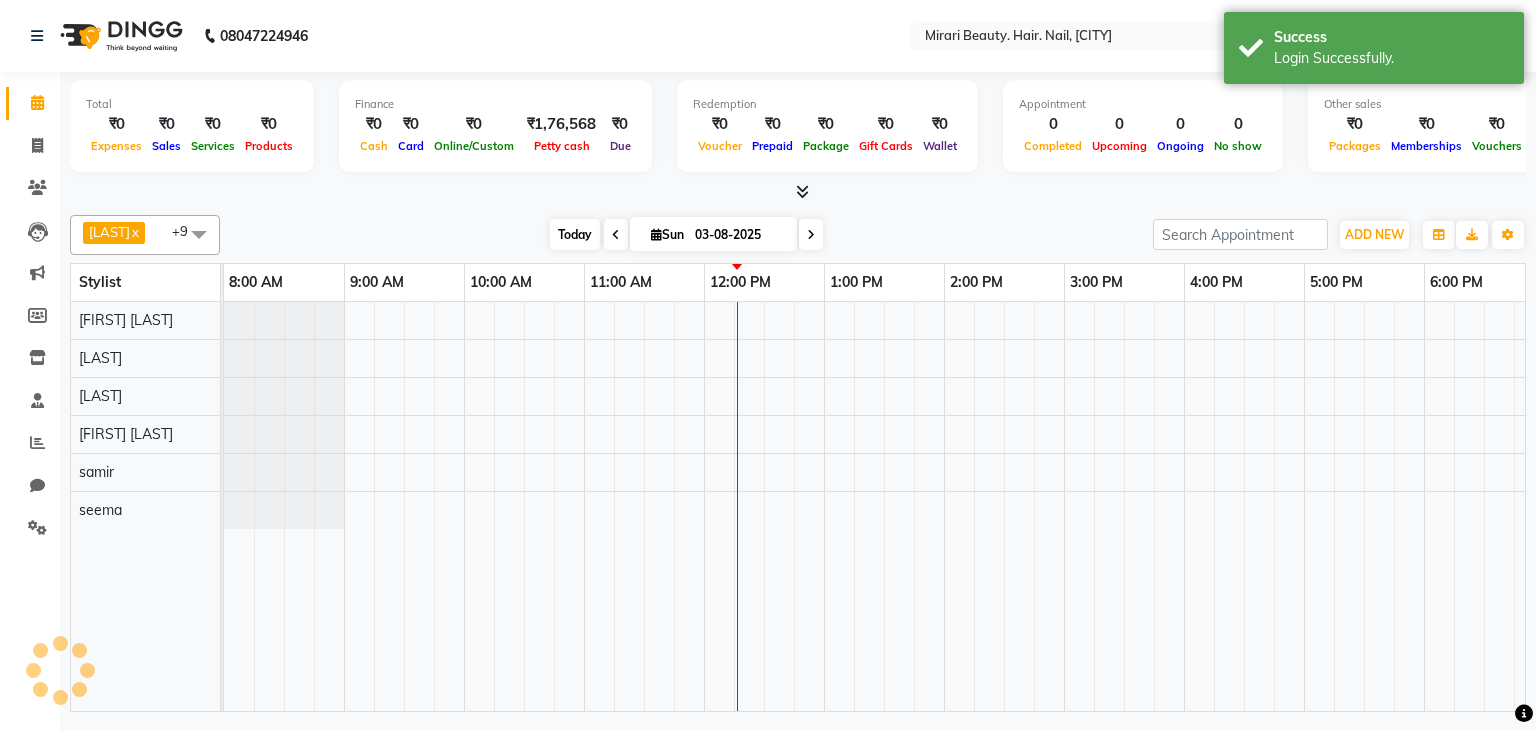 scroll, scrollTop: 0, scrollLeft: 258, axis: horizontal 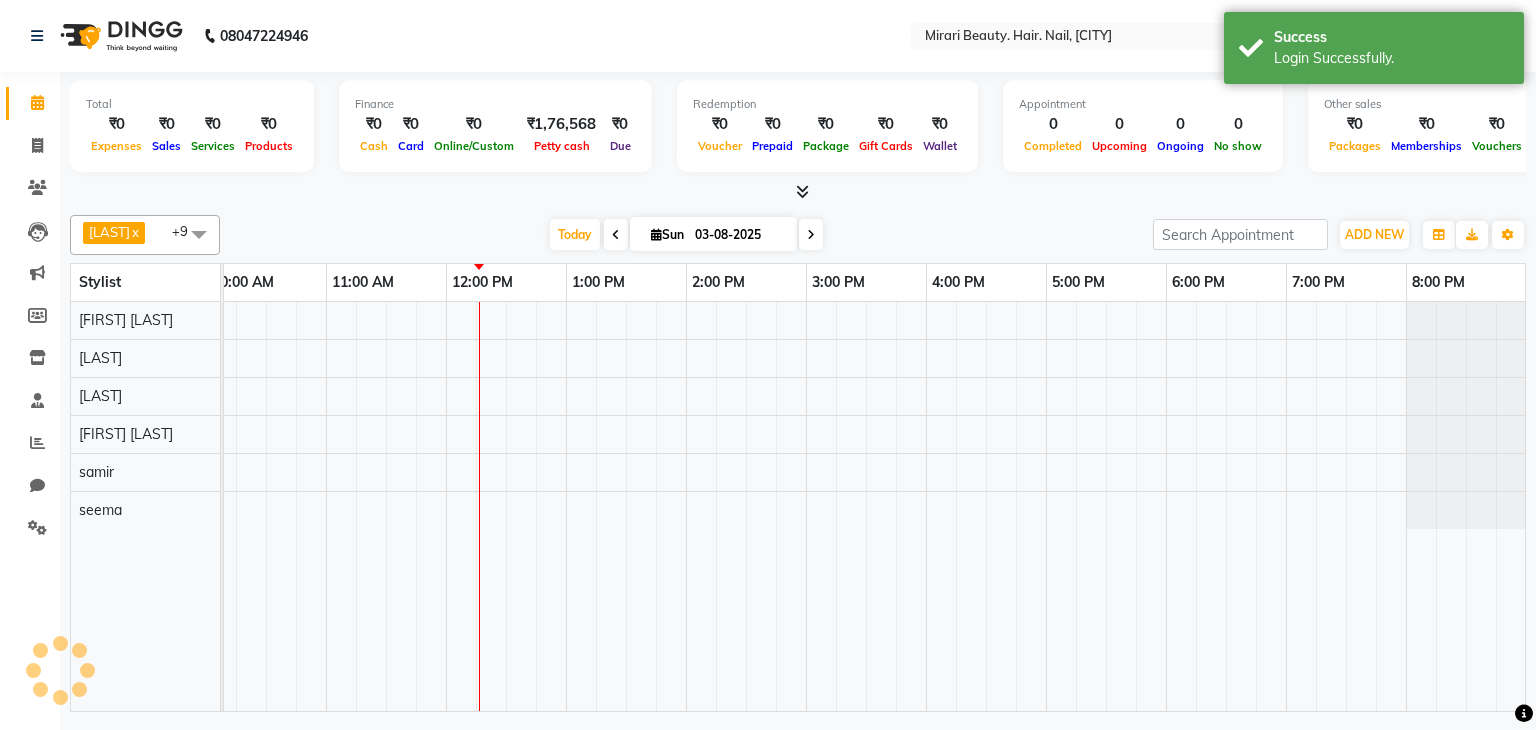click at bounding box center (616, 234) 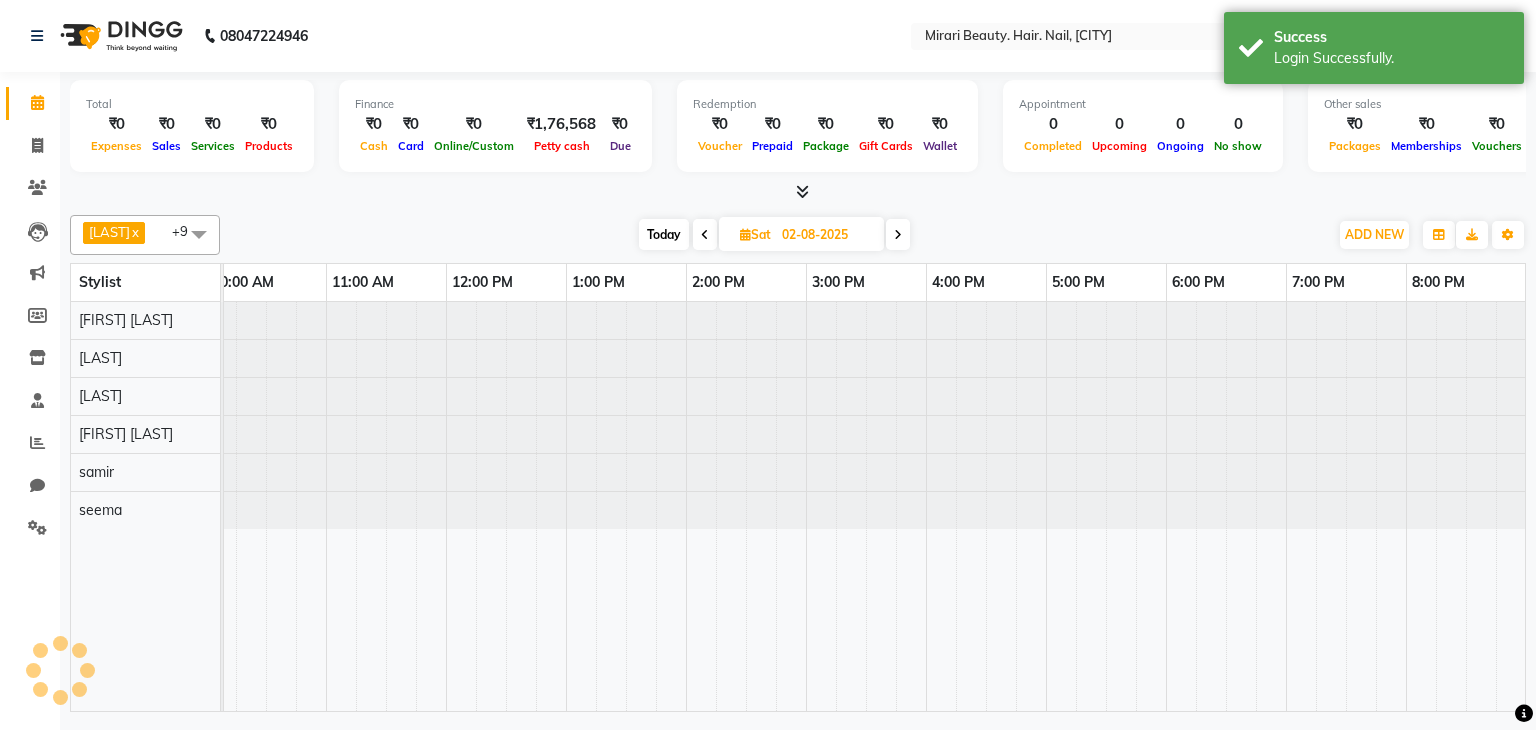 scroll, scrollTop: 0, scrollLeft: 0, axis: both 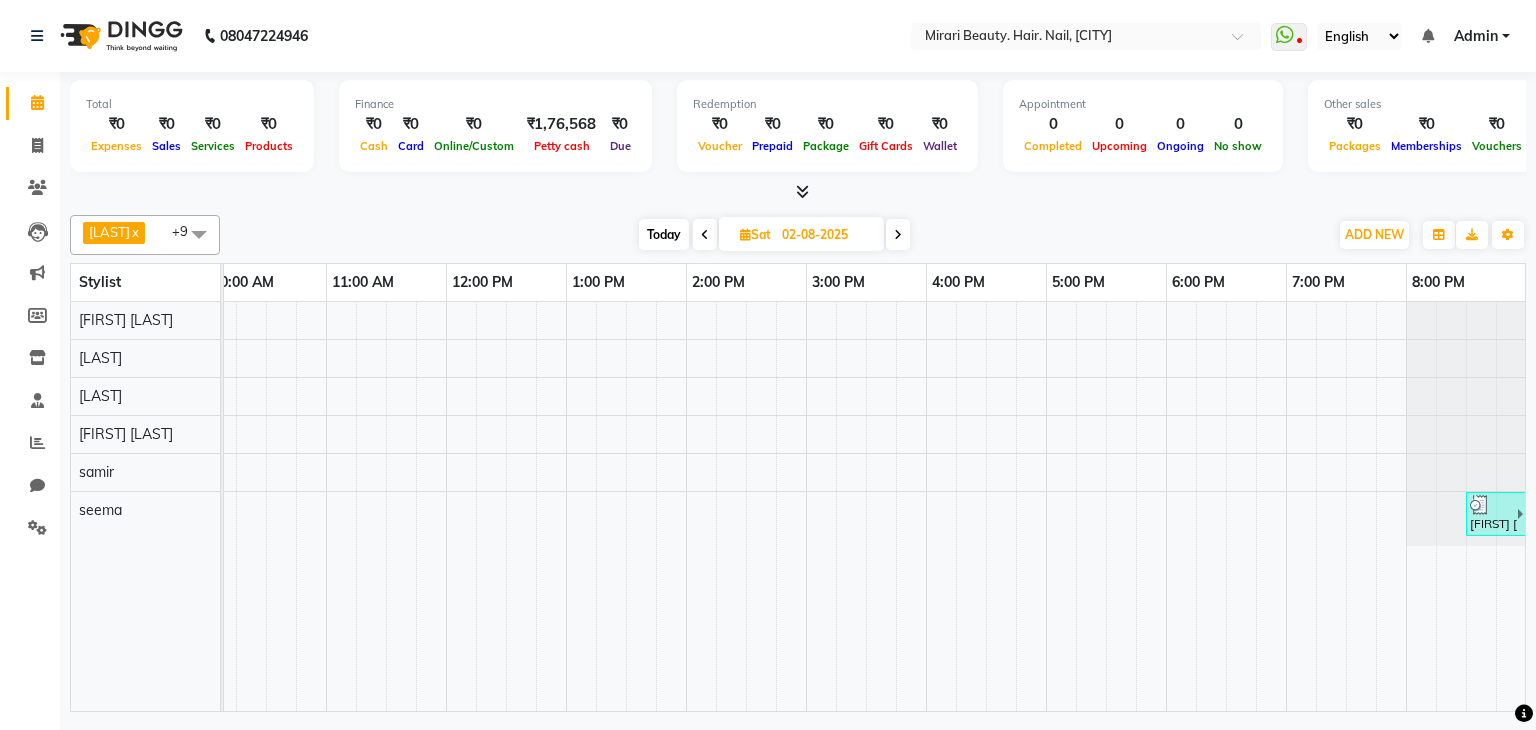 click at bounding box center [898, 234] 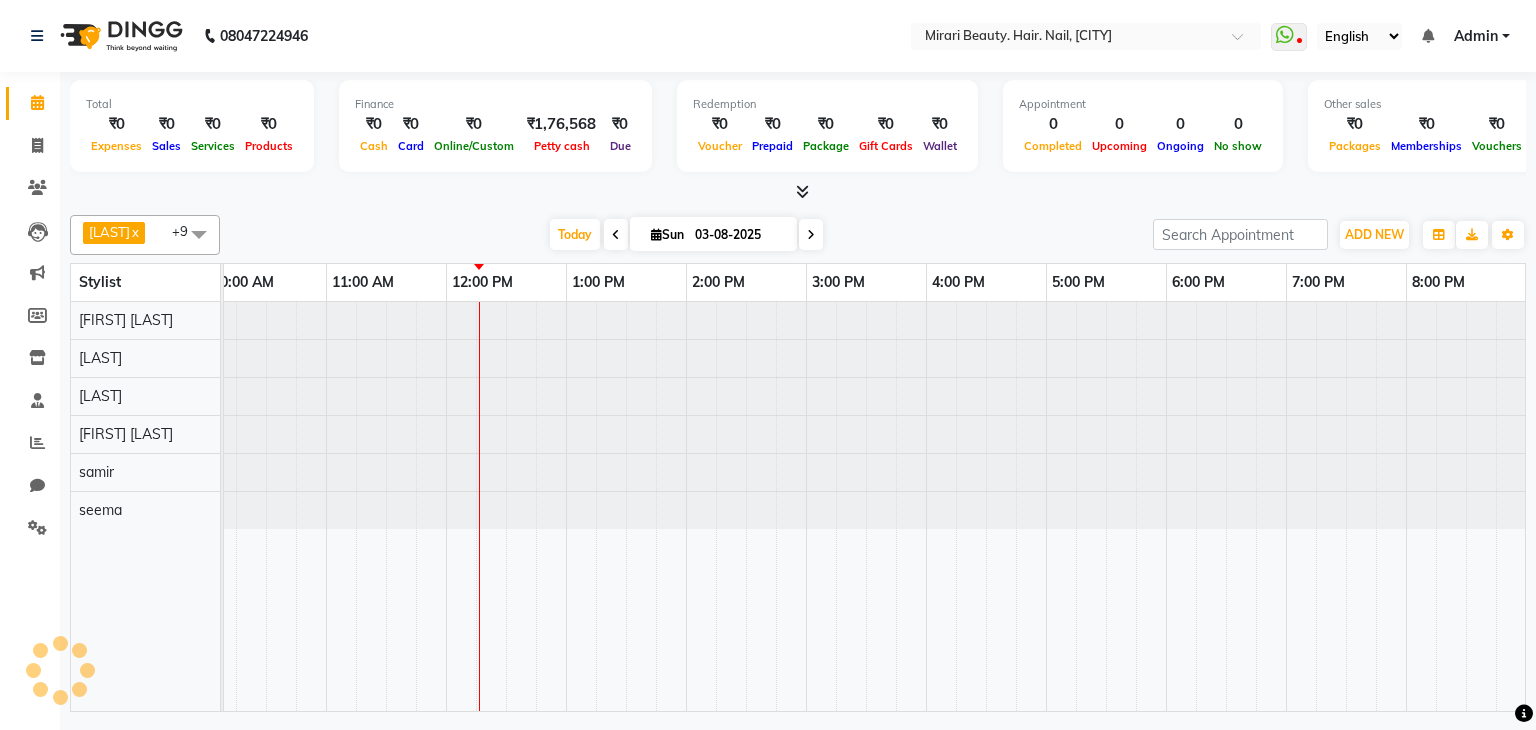 scroll, scrollTop: 0, scrollLeft: 258, axis: horizontal 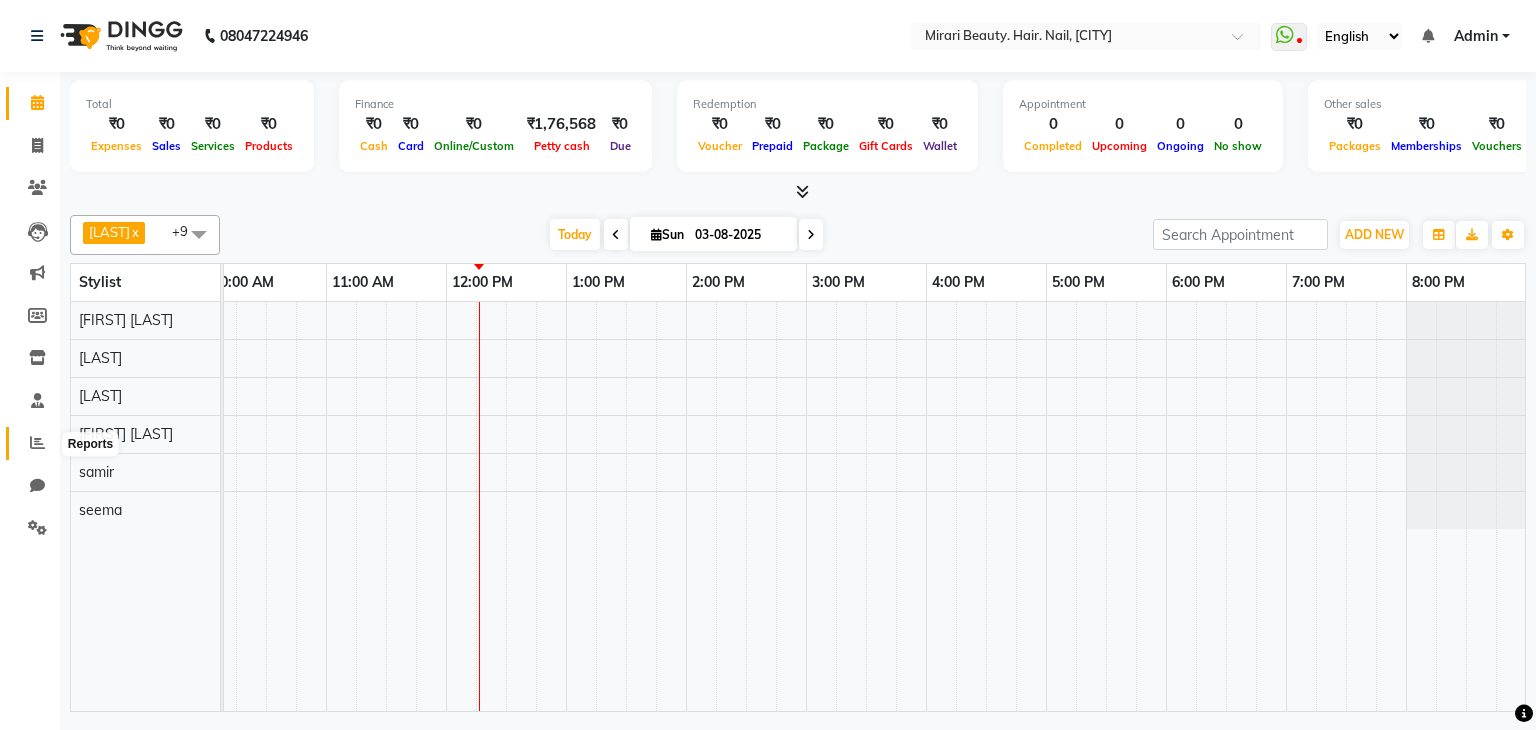 click 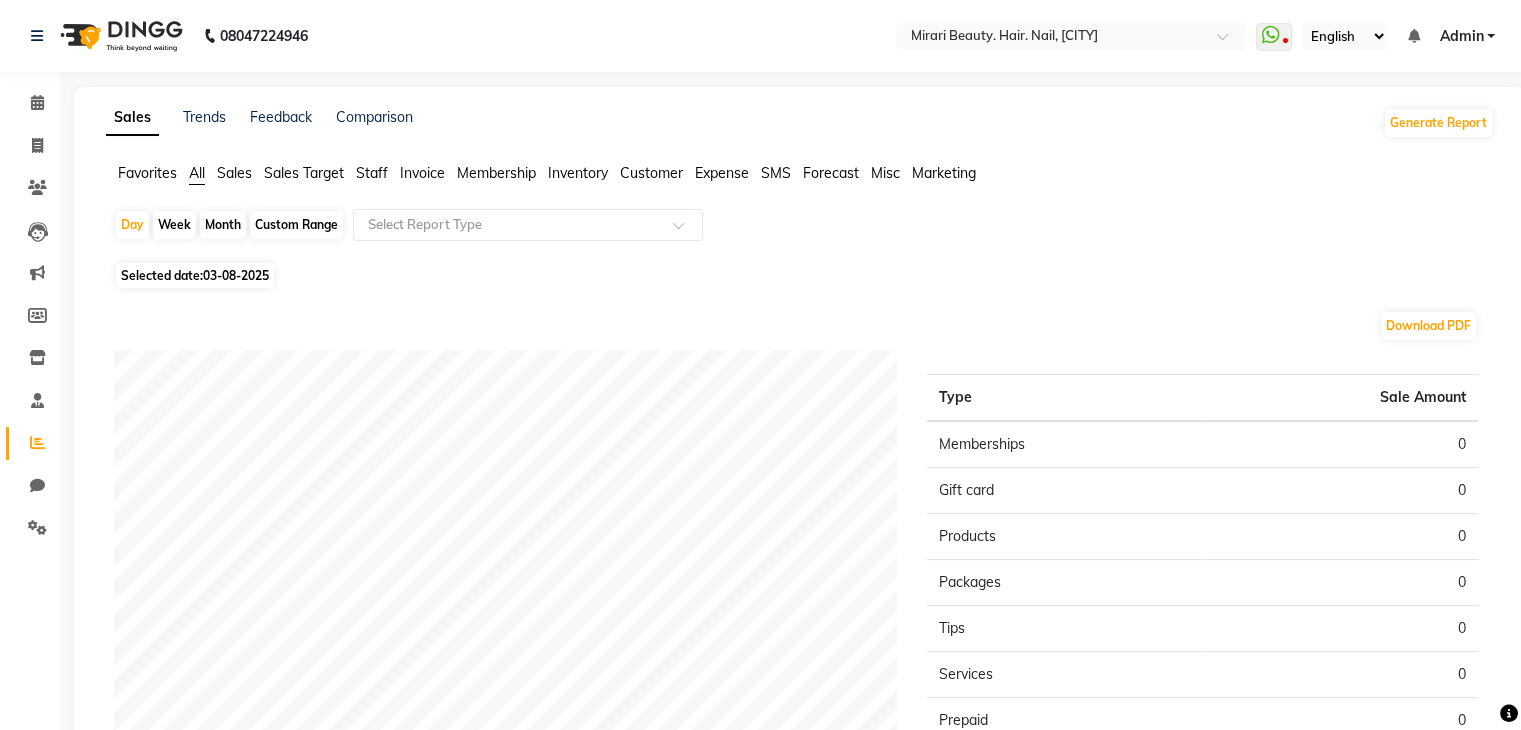 click on "Custom Range" 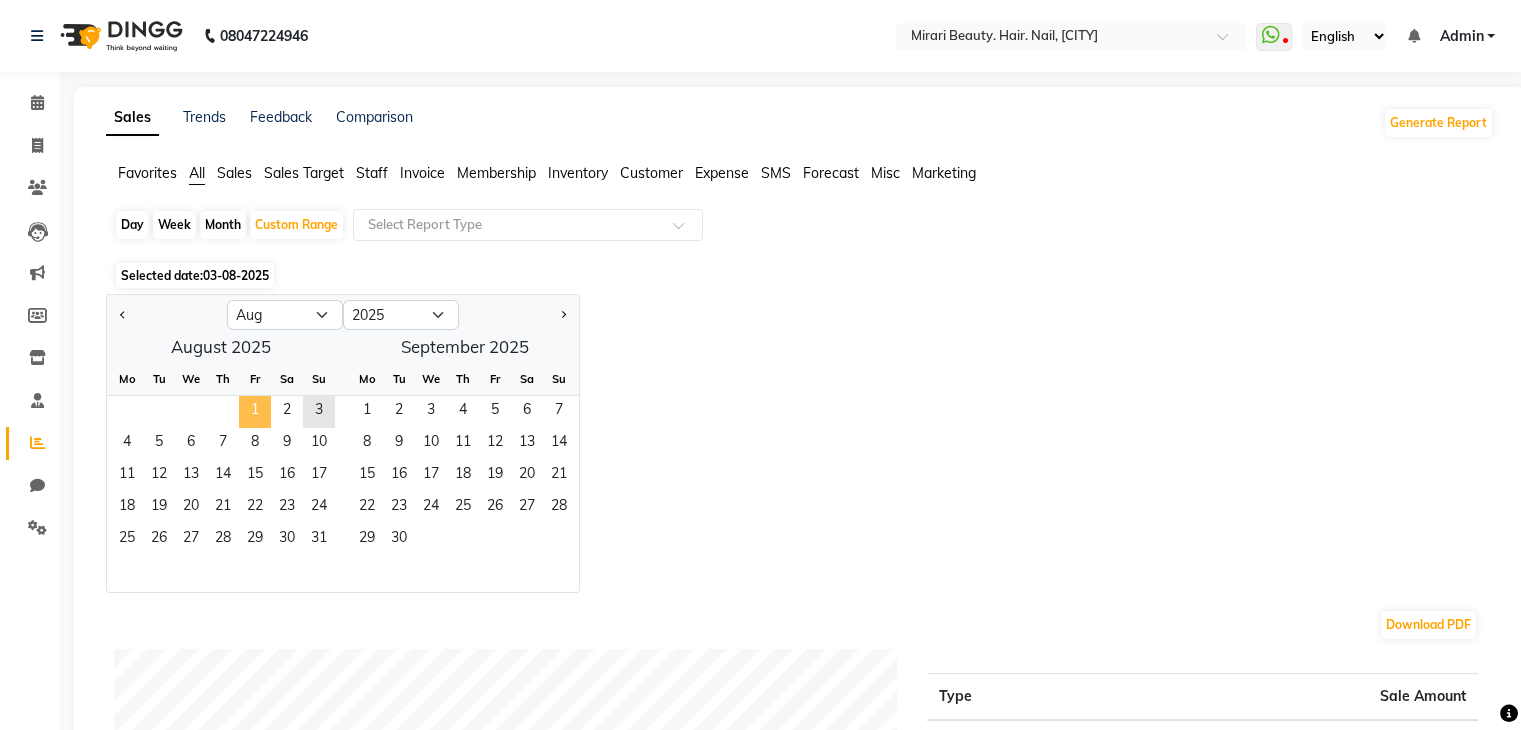 click on "1" 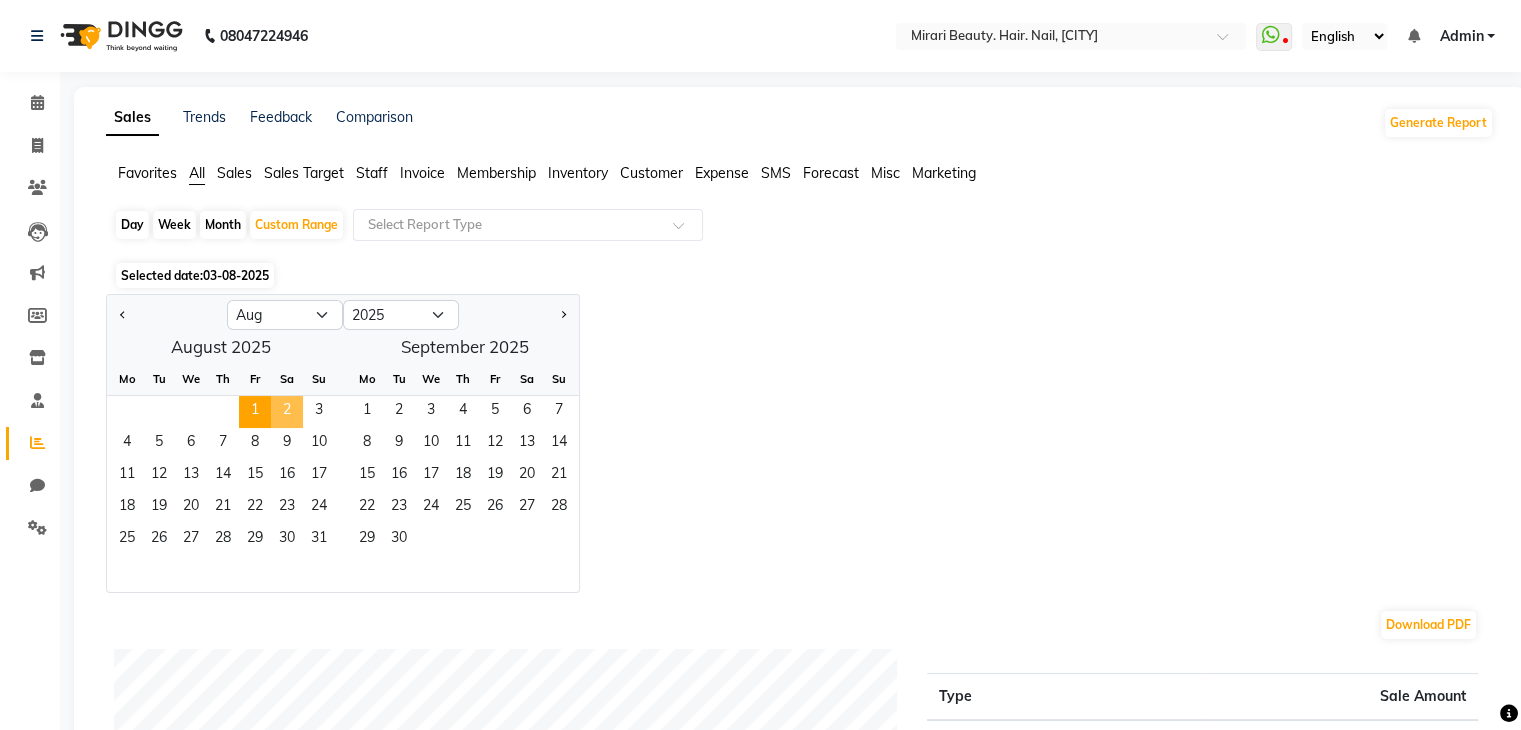click on "2" 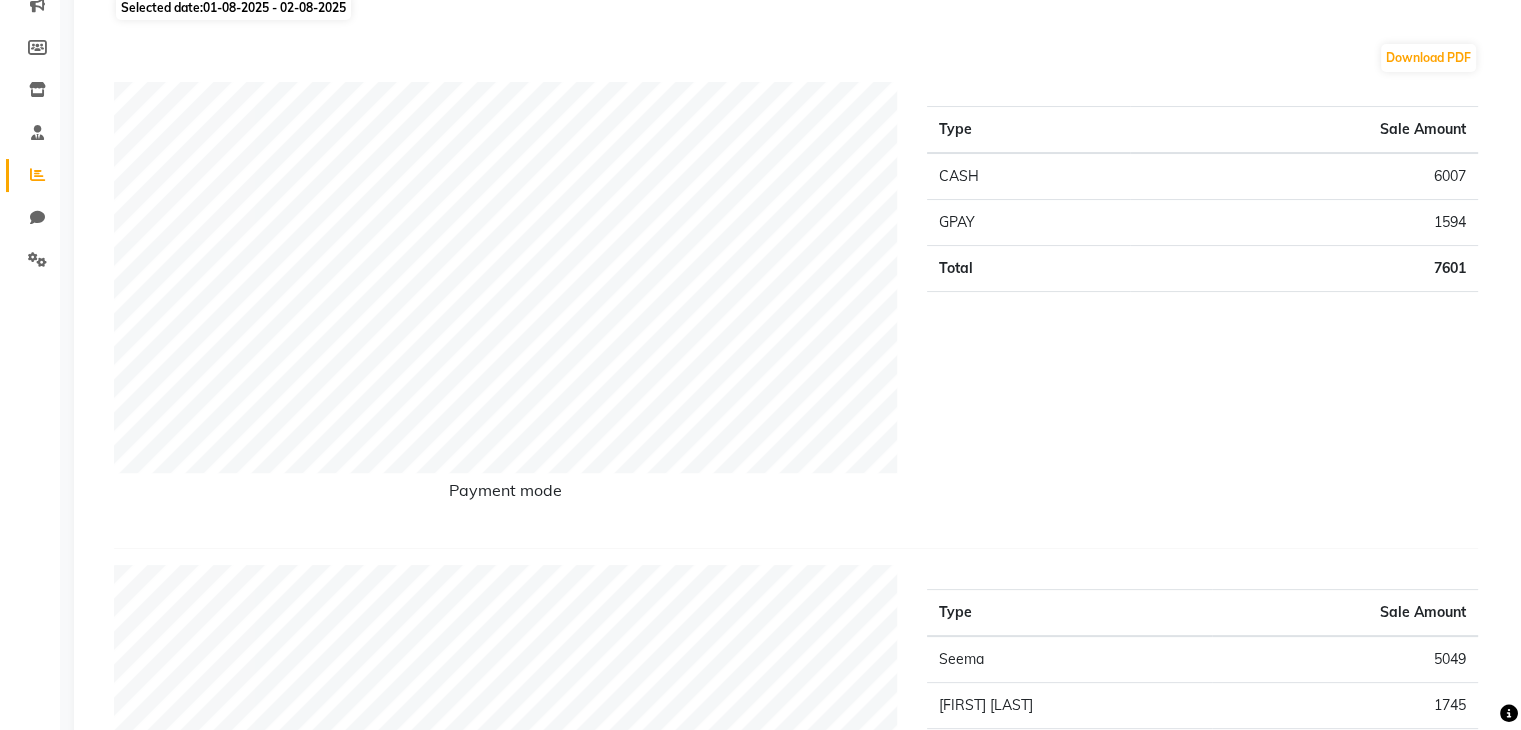 scroll, scrollTop: 0, scrollLeft: 0, axis: both 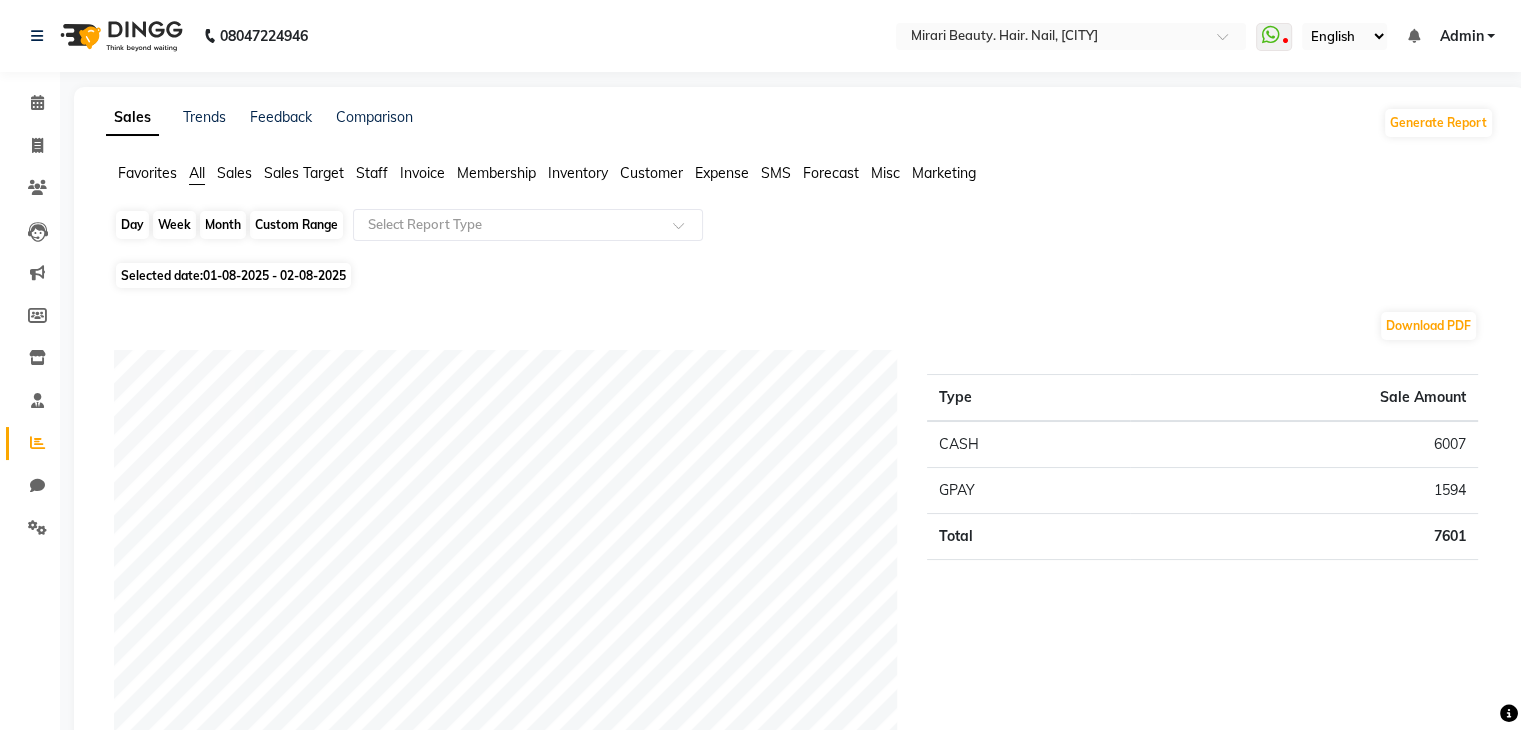 click on "Custom Range" 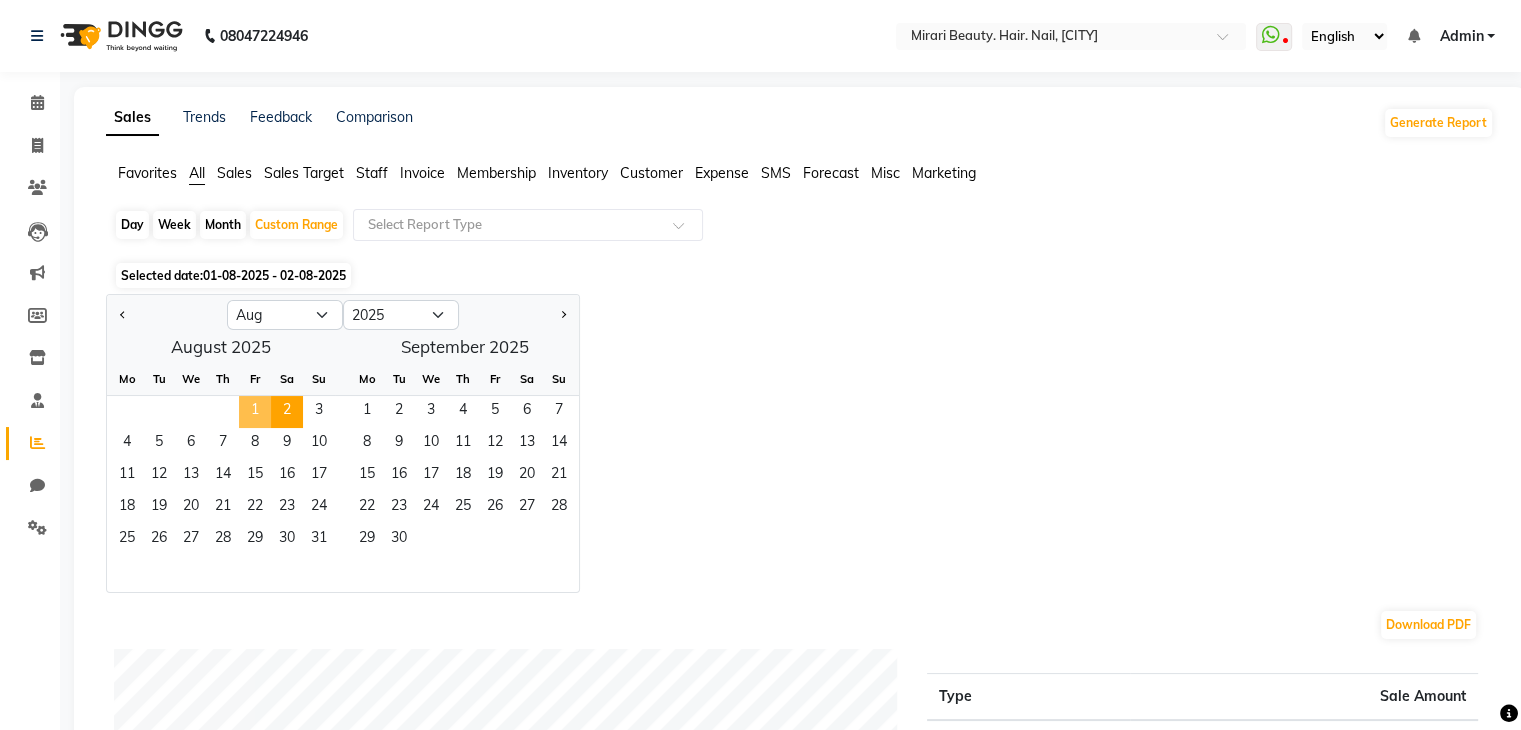 click on "1" 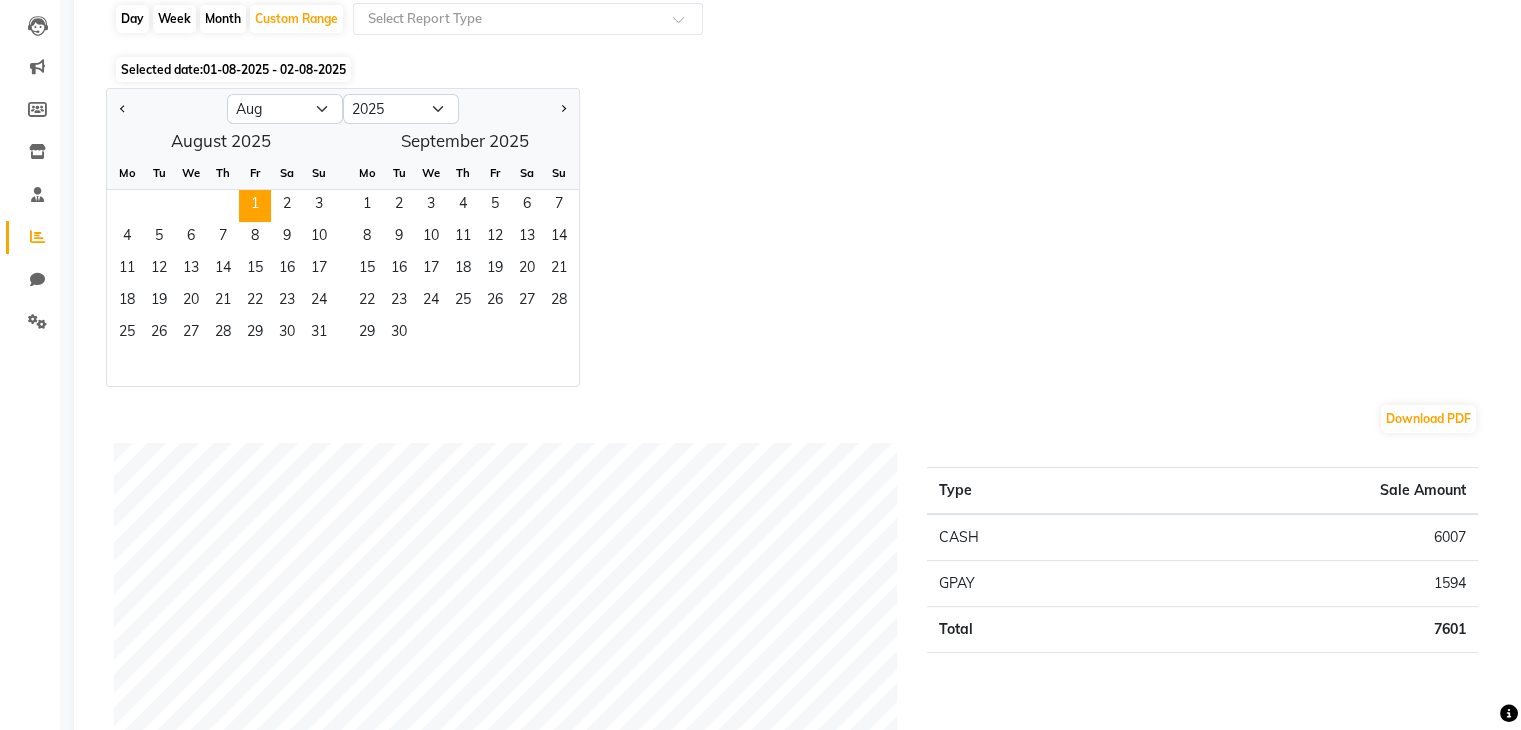 scroll, scrollTop: 207, scrollLeft: 0, axis: vertical 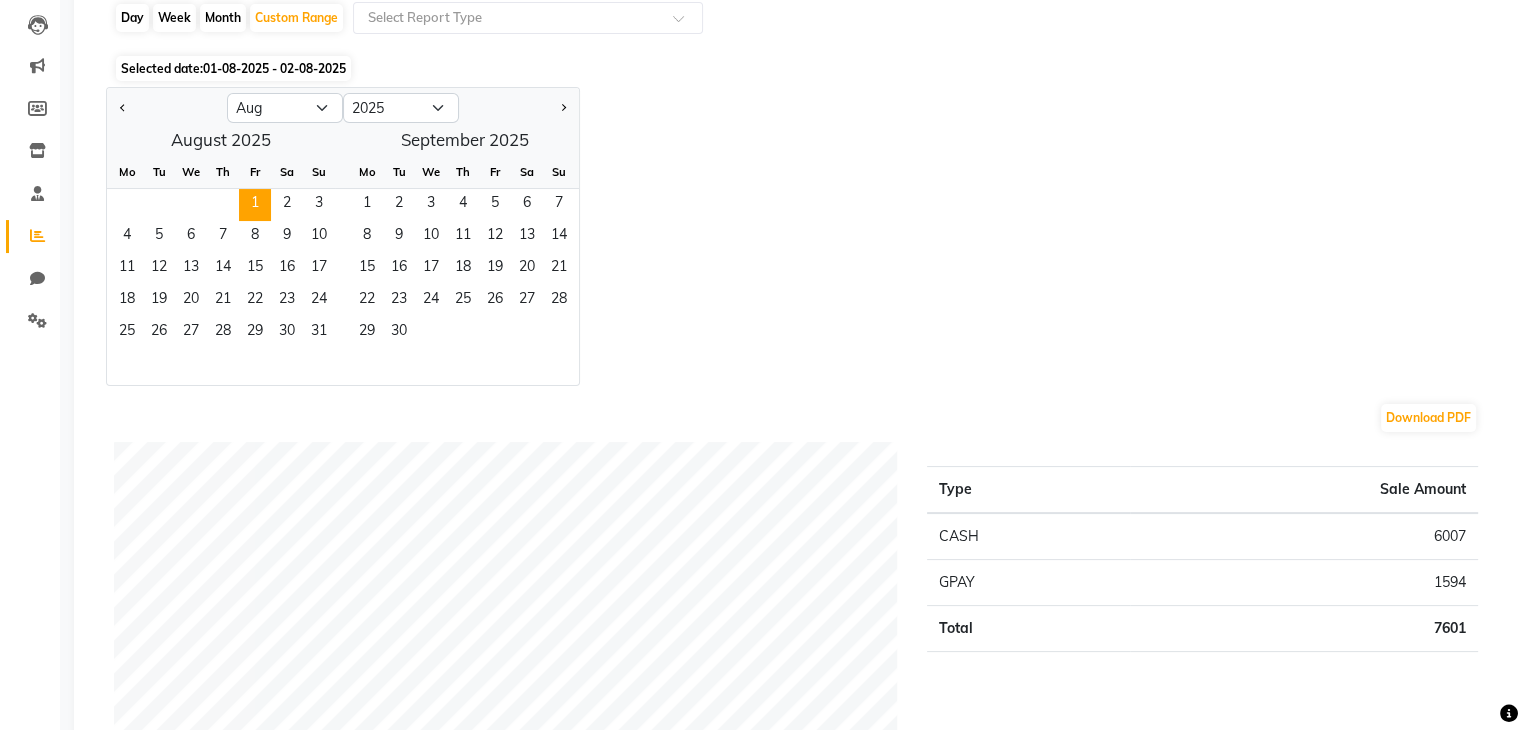 click on "Day" 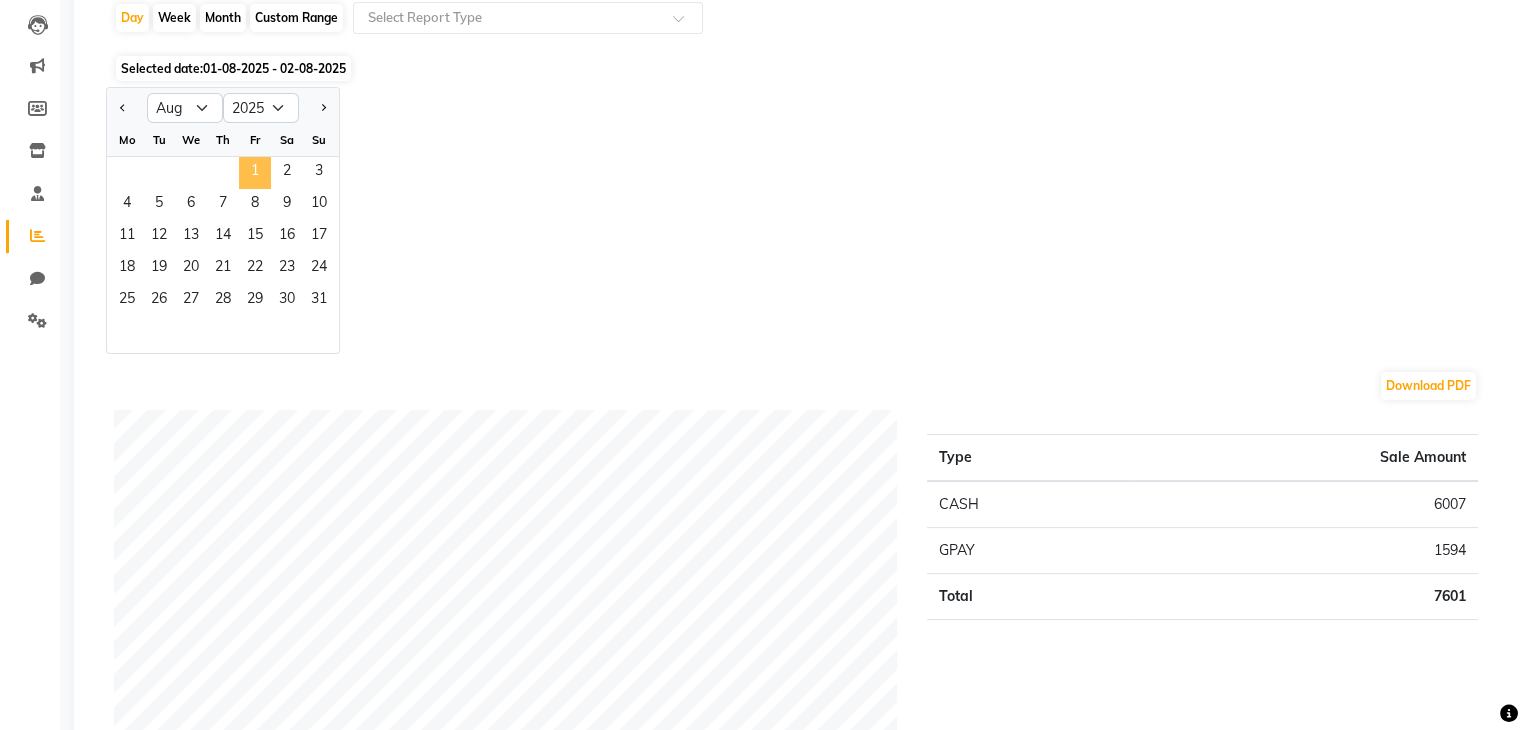 click on "1" 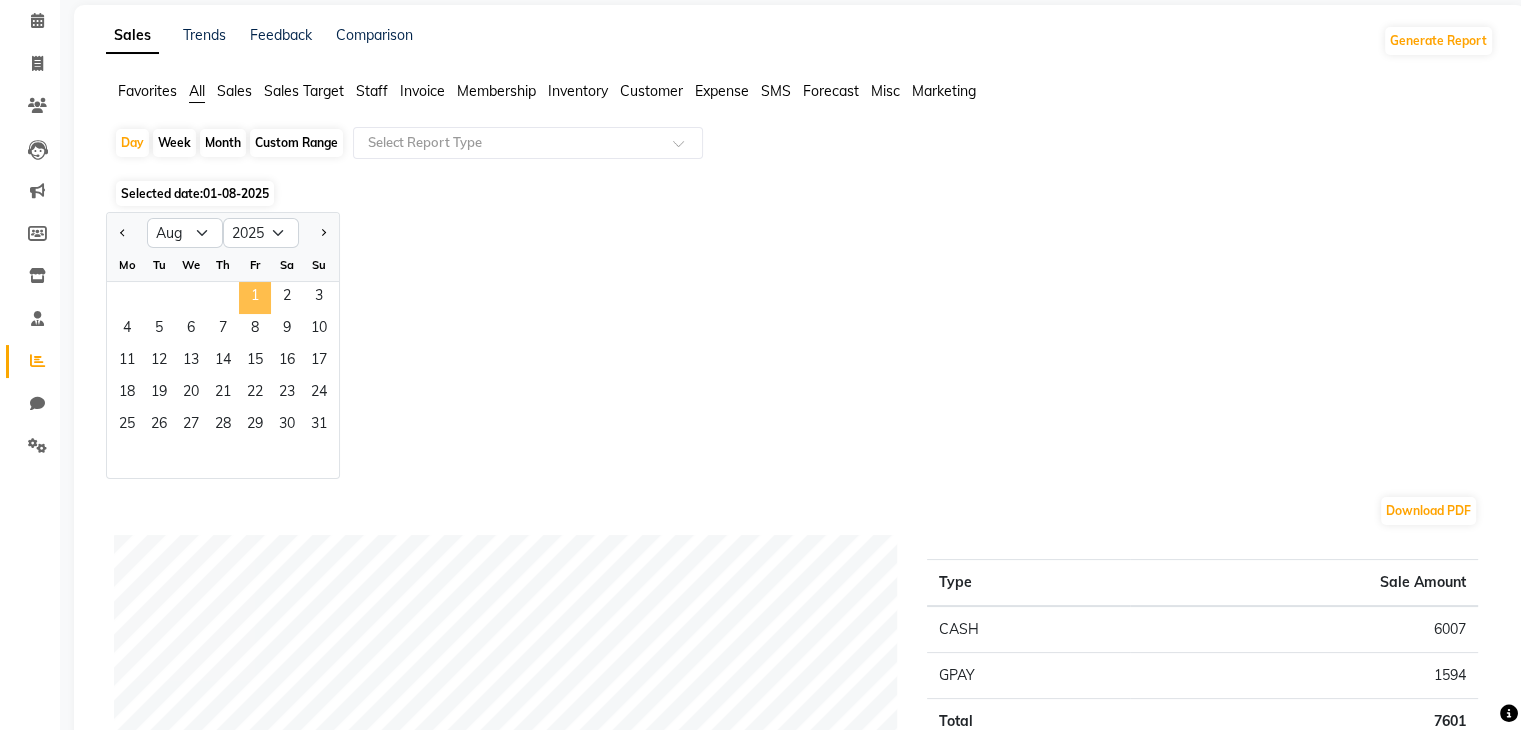 scroll, scrollTop: 80, scrollLeft: 0, axis: vertical 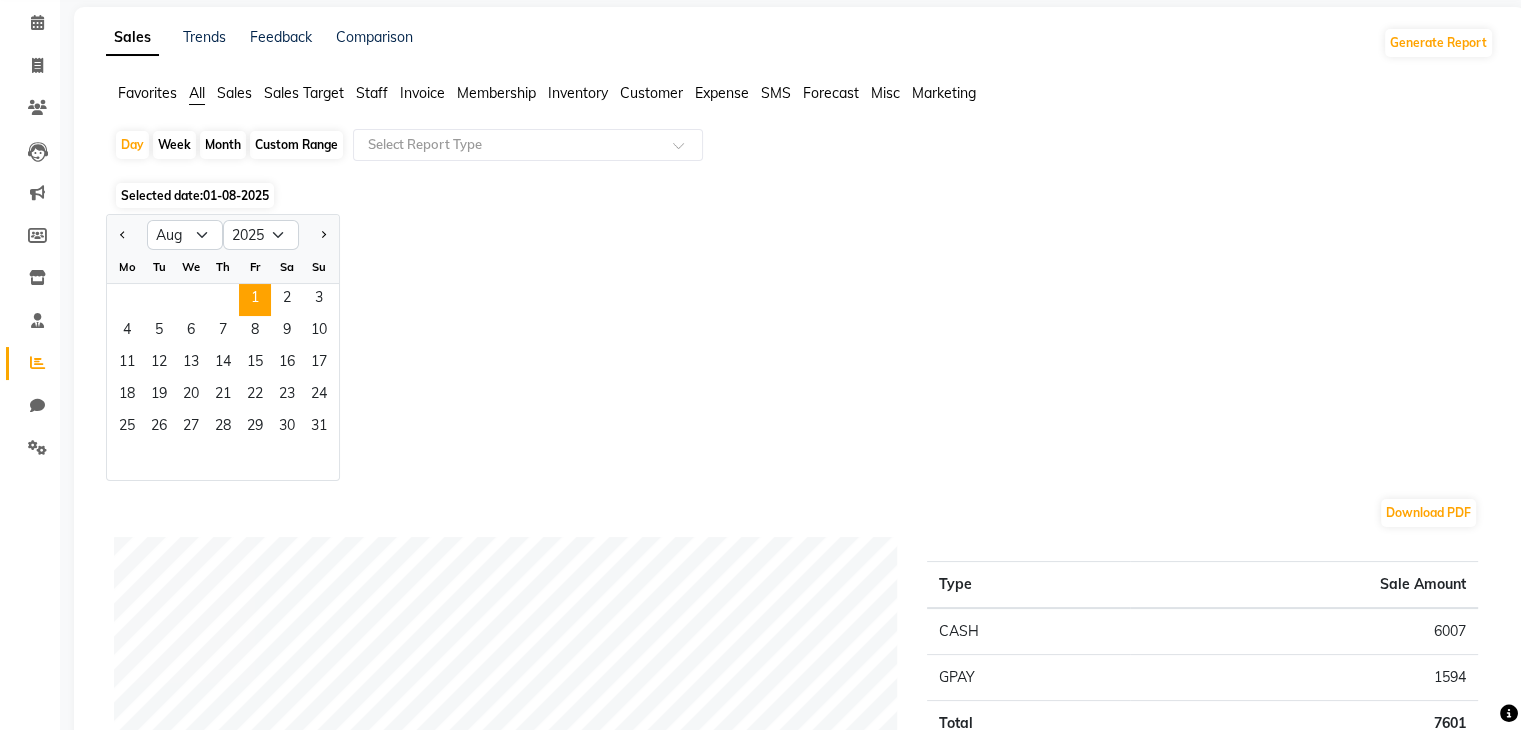 click on "Sales" 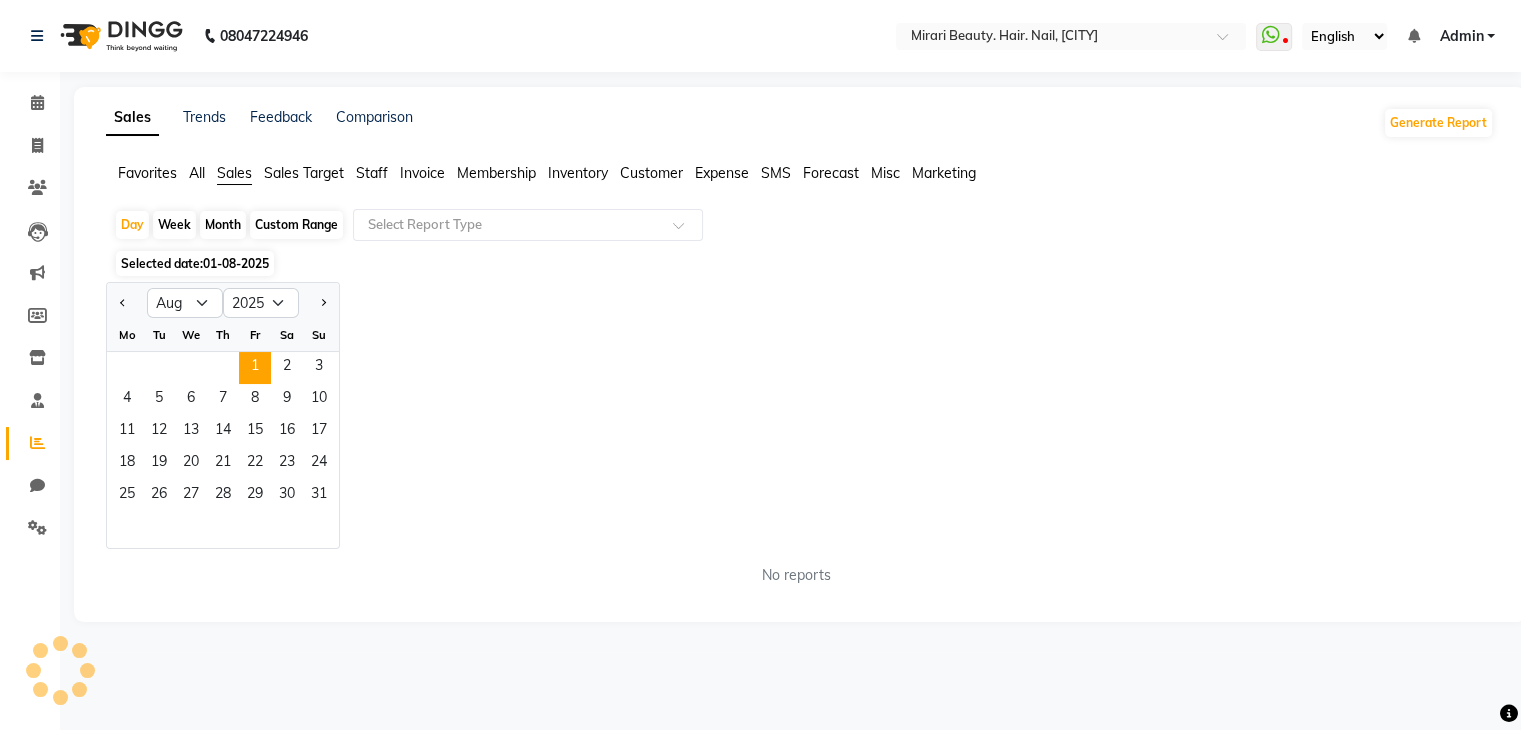scroll, scrollTop: 0, scrollLeft: 0, axis: both 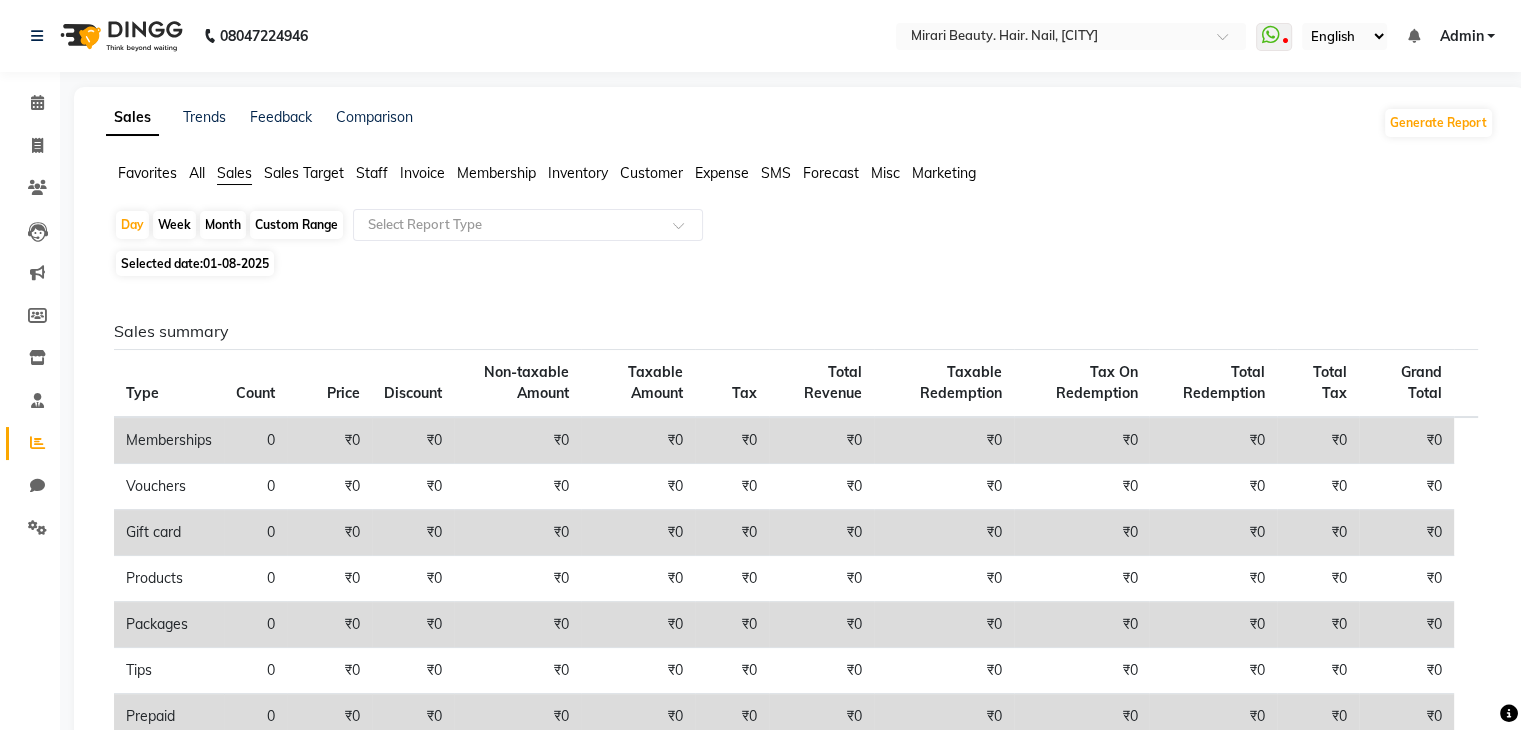 click on "All" 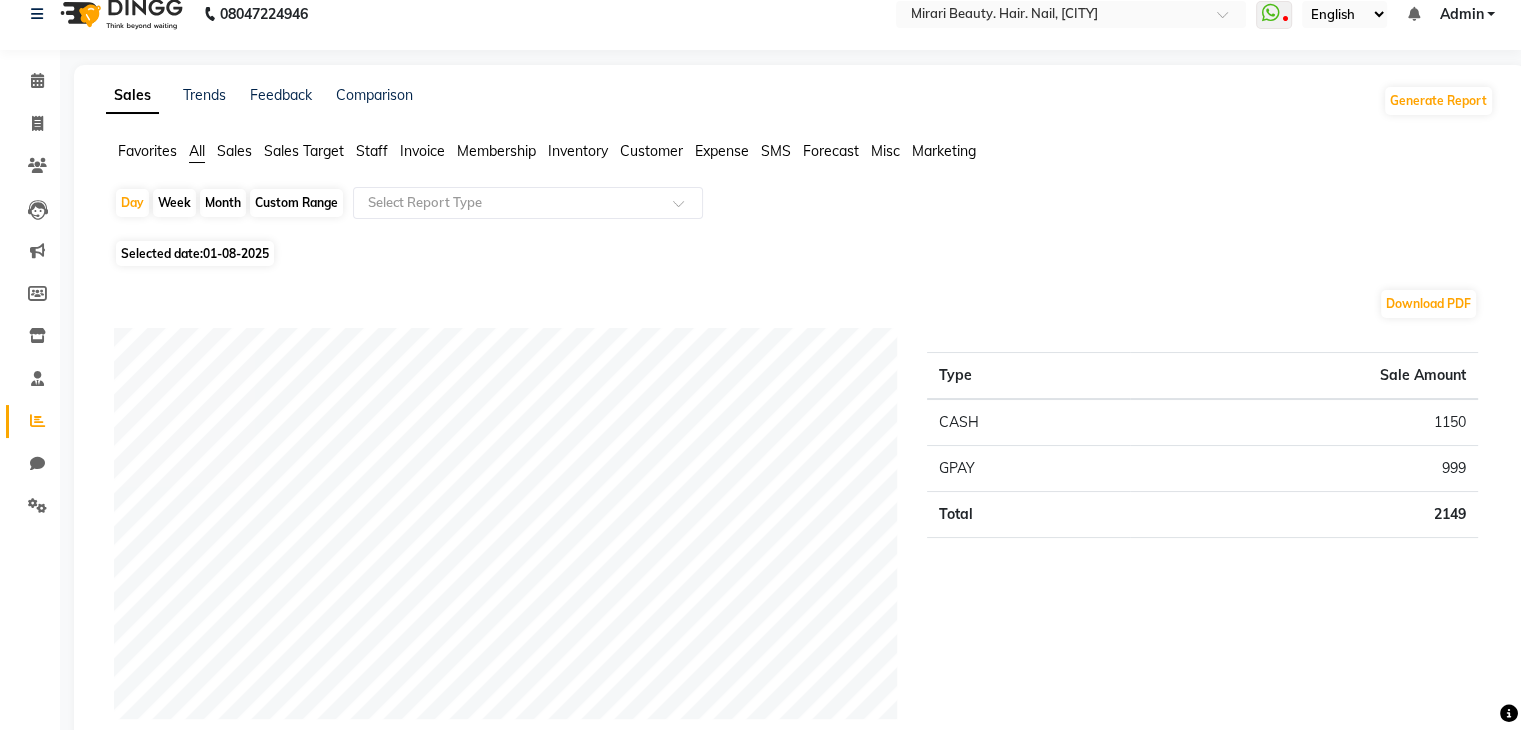 scroll, scrollTop: 23, scrollLeft: 0, axis: vertical 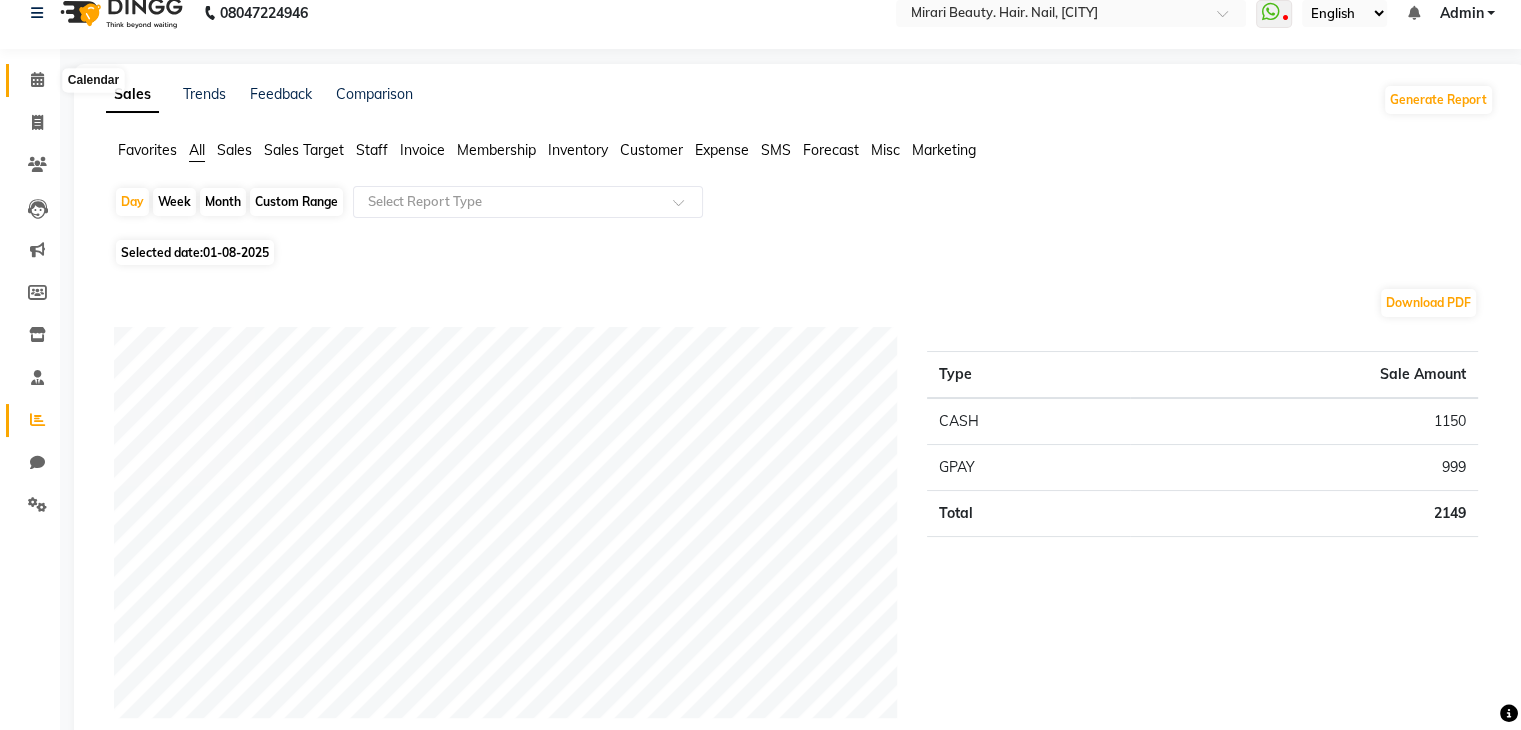 click 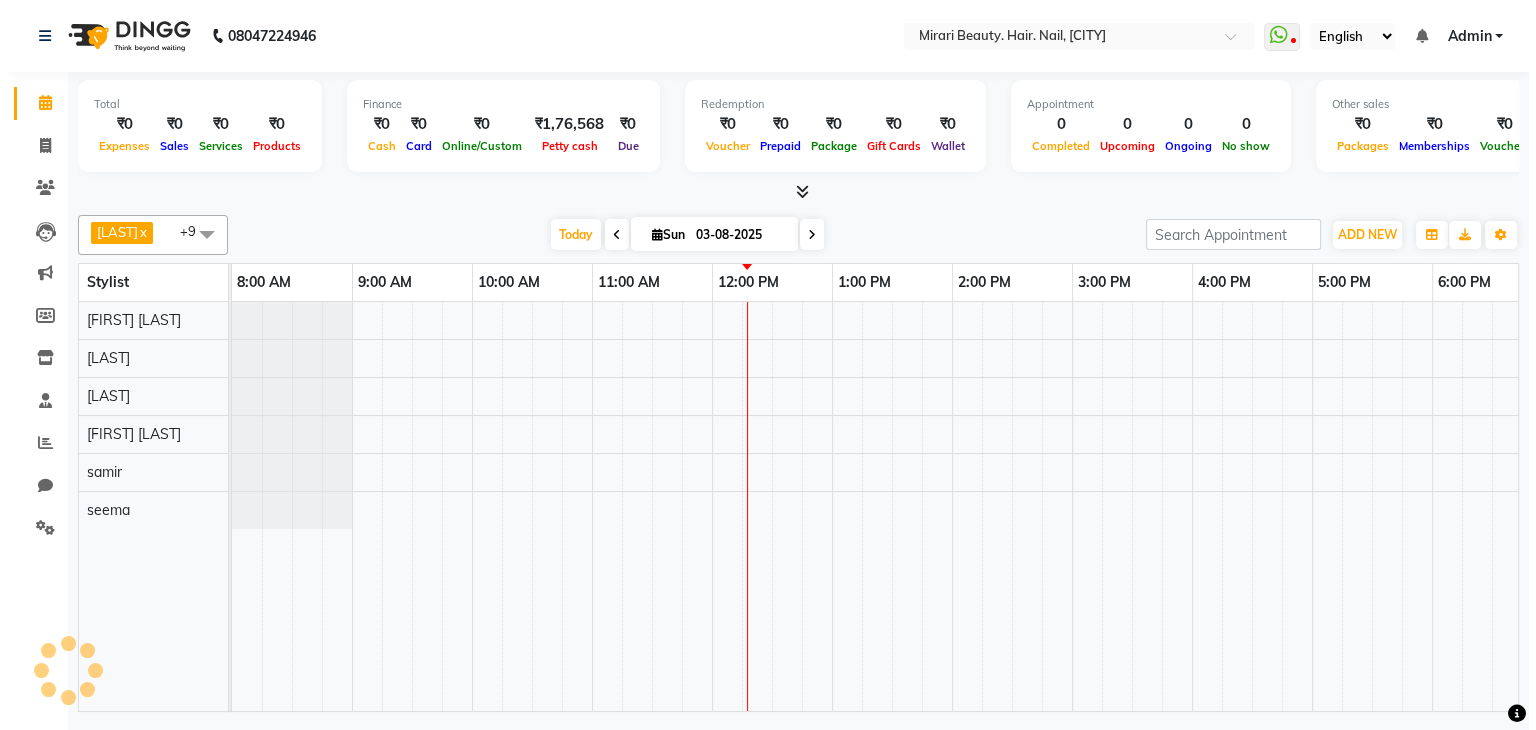 scroll, scrollTop: 0, scrollLeft: 0, axis: both 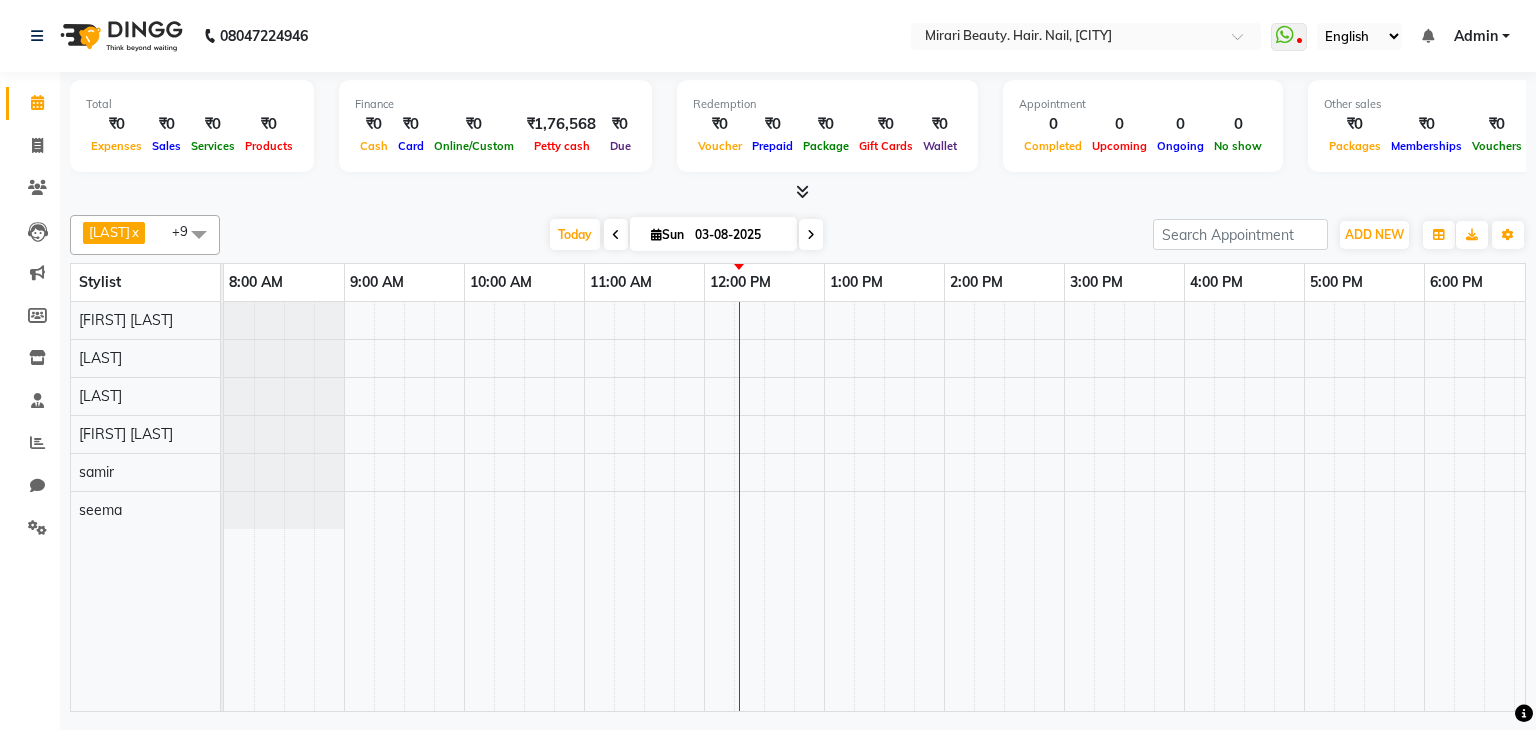 click at bounding box center [616, 234] 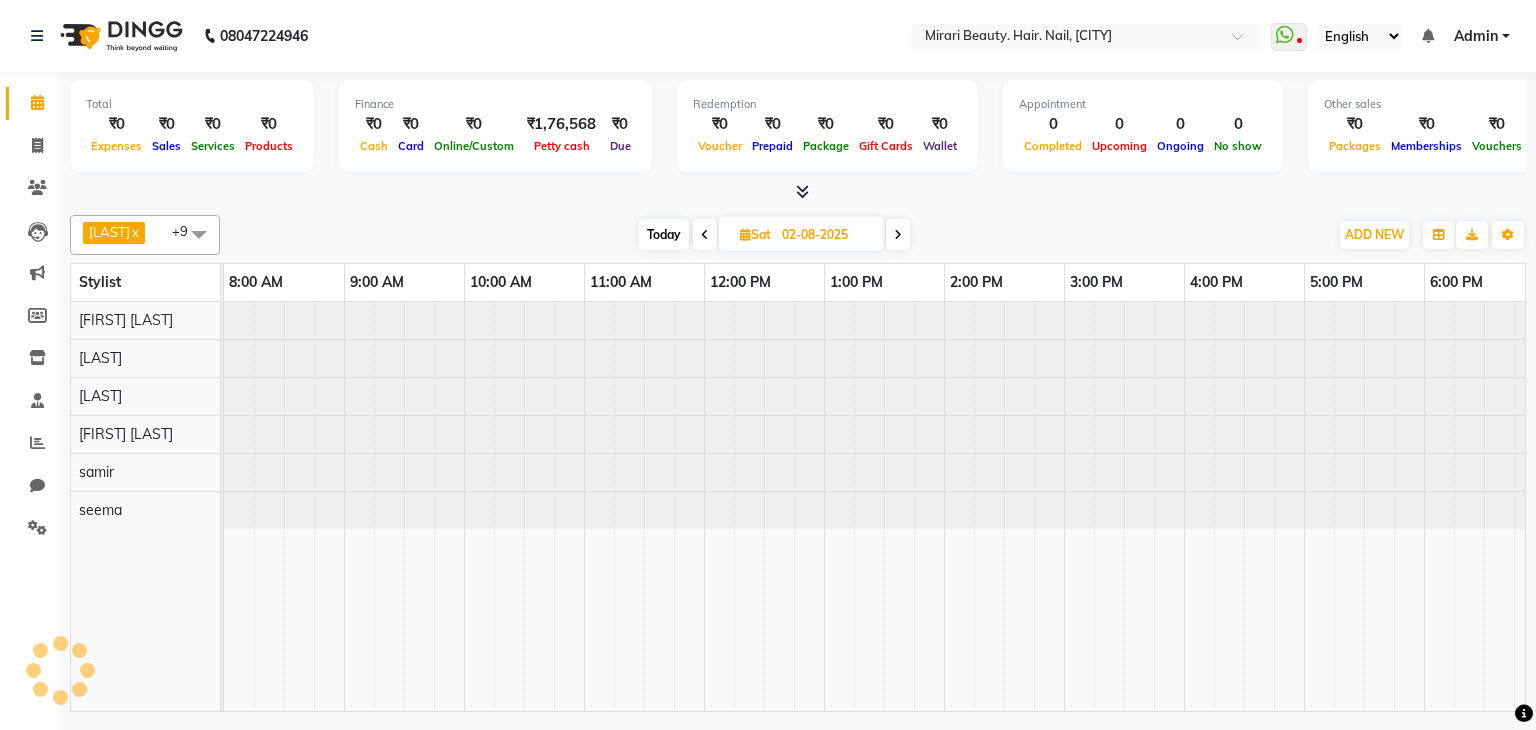 scroll, scrollTop: 0, scrollLeft: 258, axis: horizontal 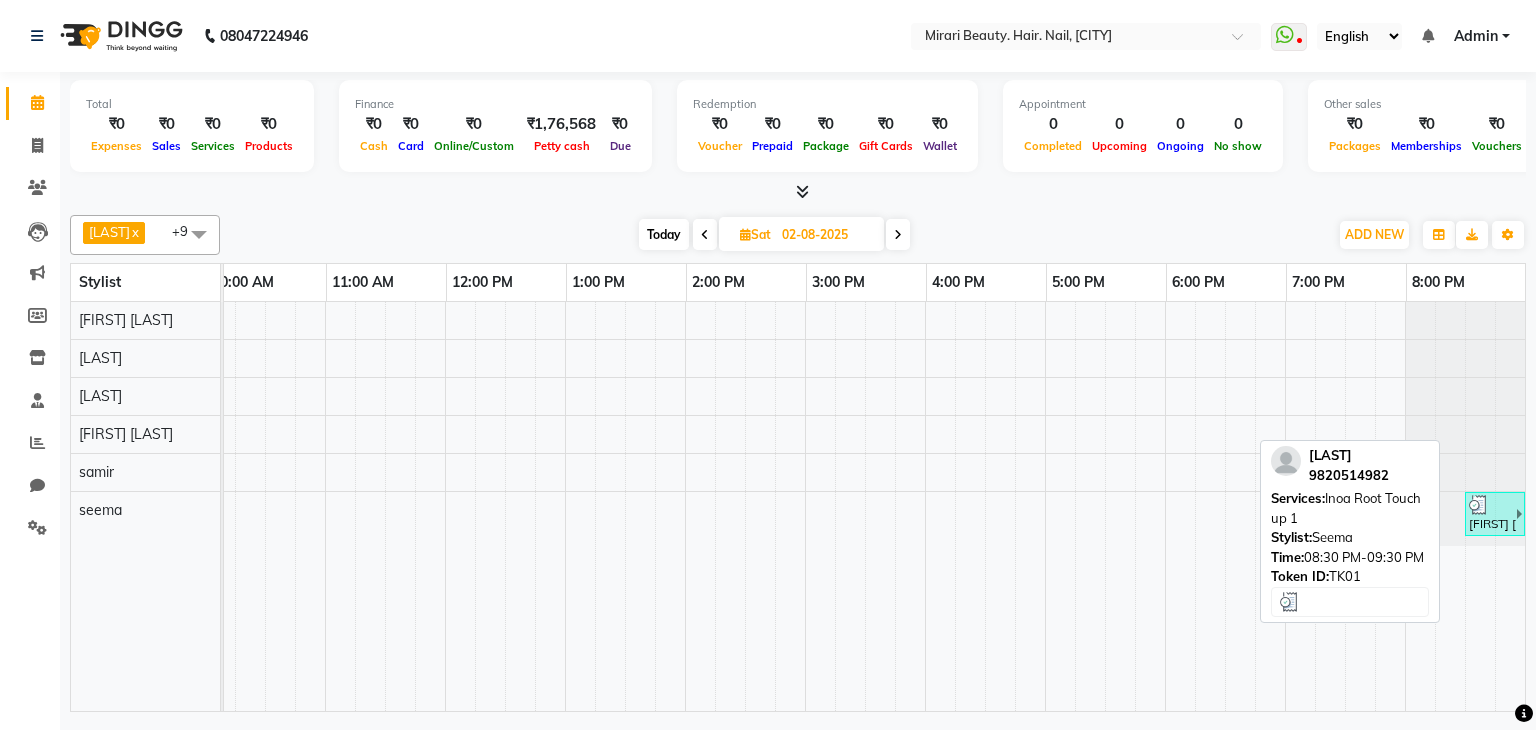 click at bounding box center (1479, 505) 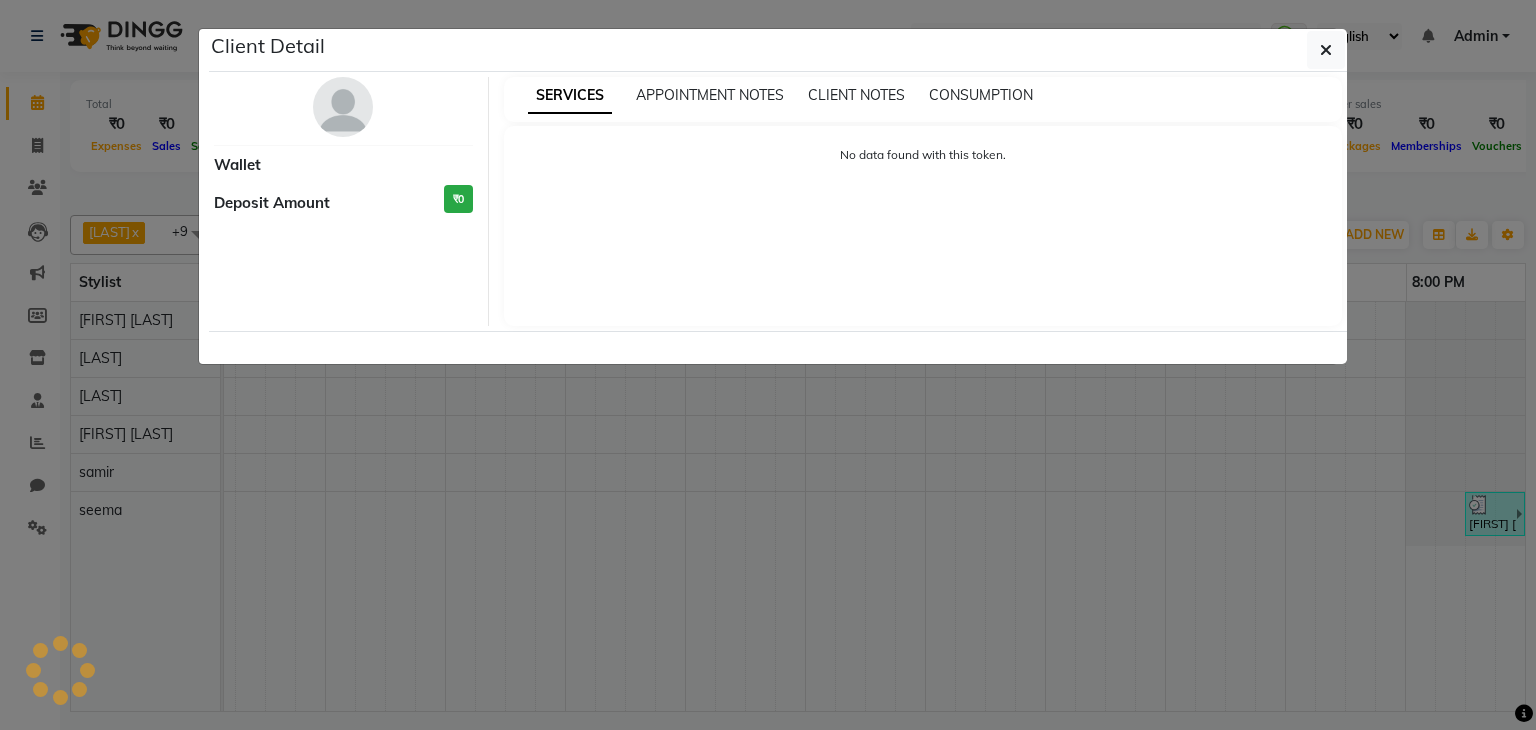 select on "3" 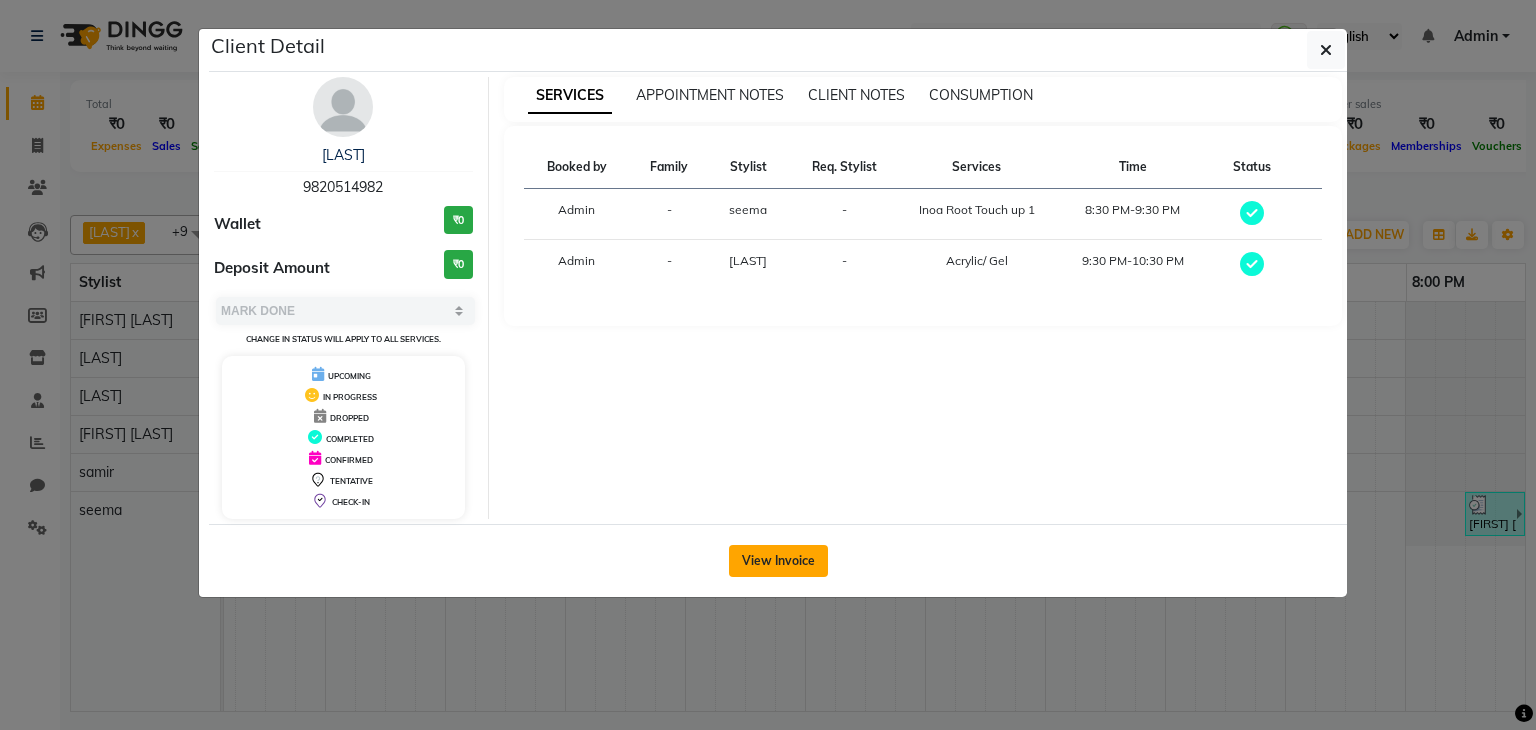 click on "View Invoice" 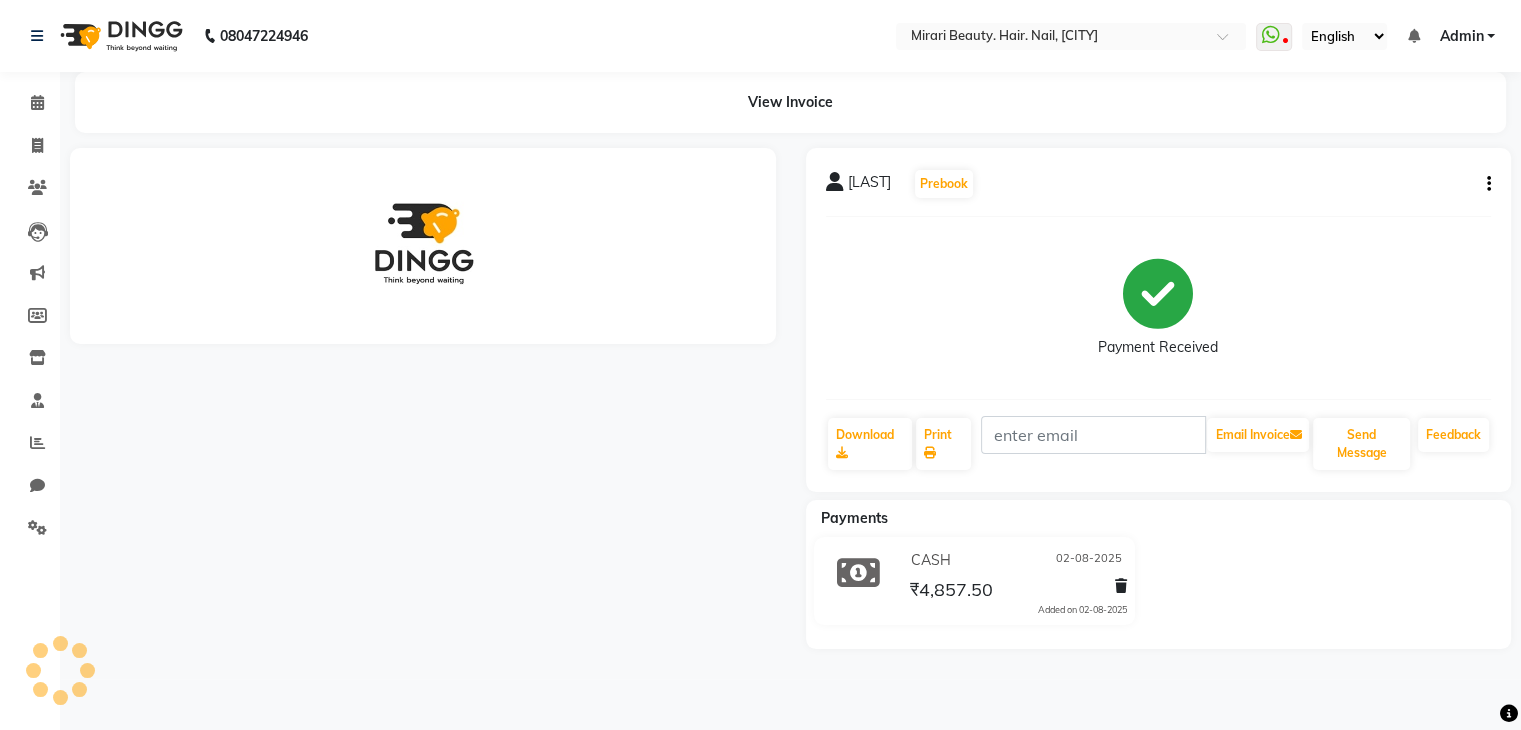 scroll, scrollTop: 0, scrollLeft: 0, axis: both 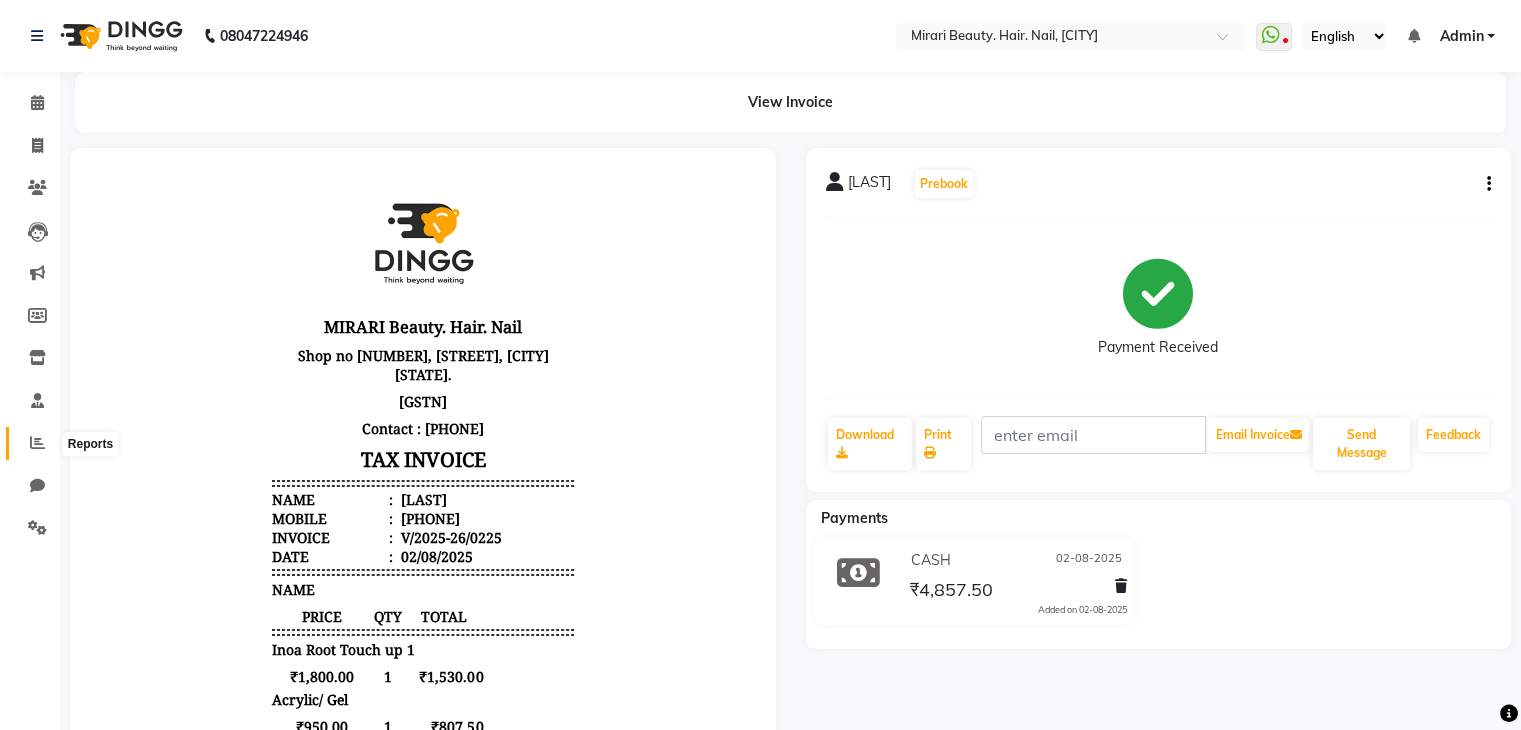 click 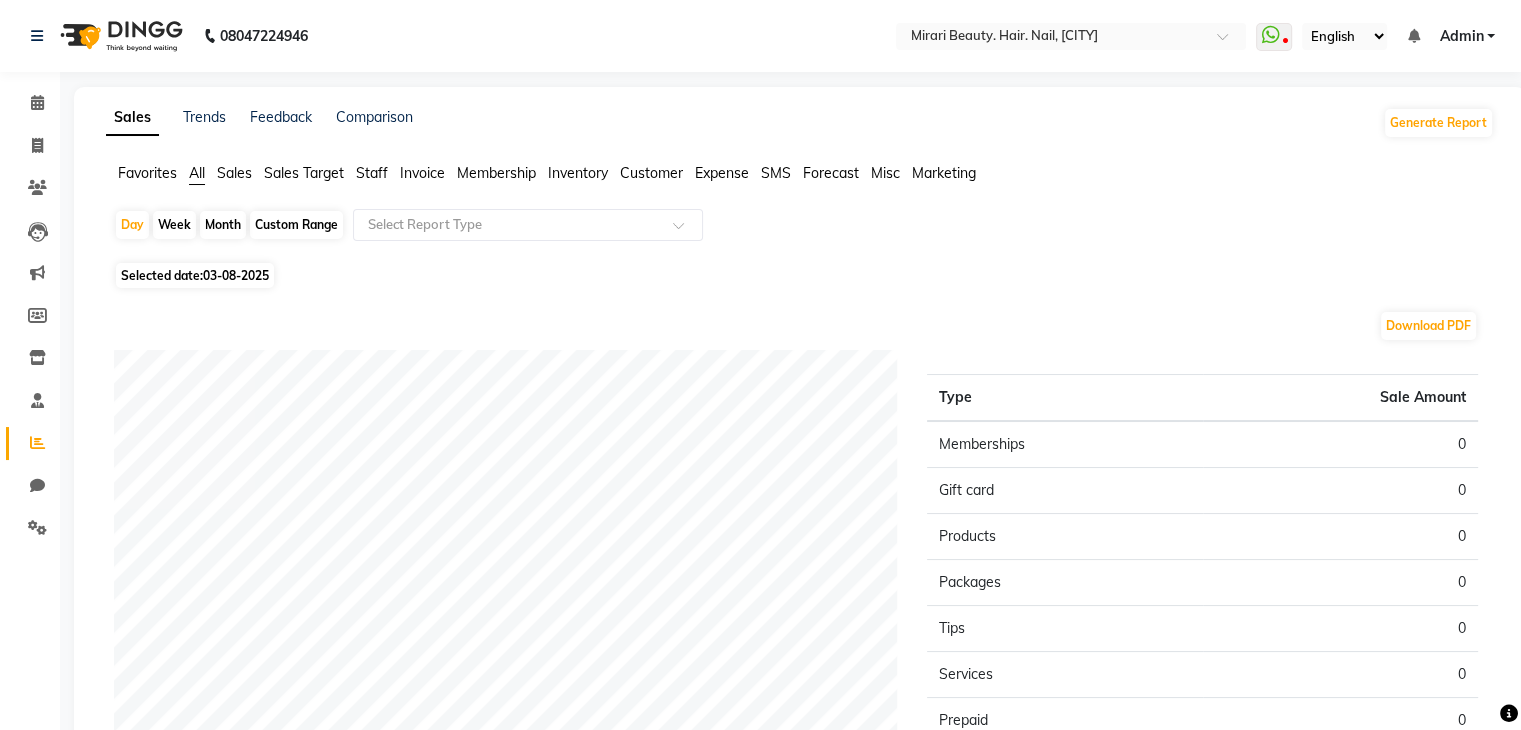 click on "Custom Range" 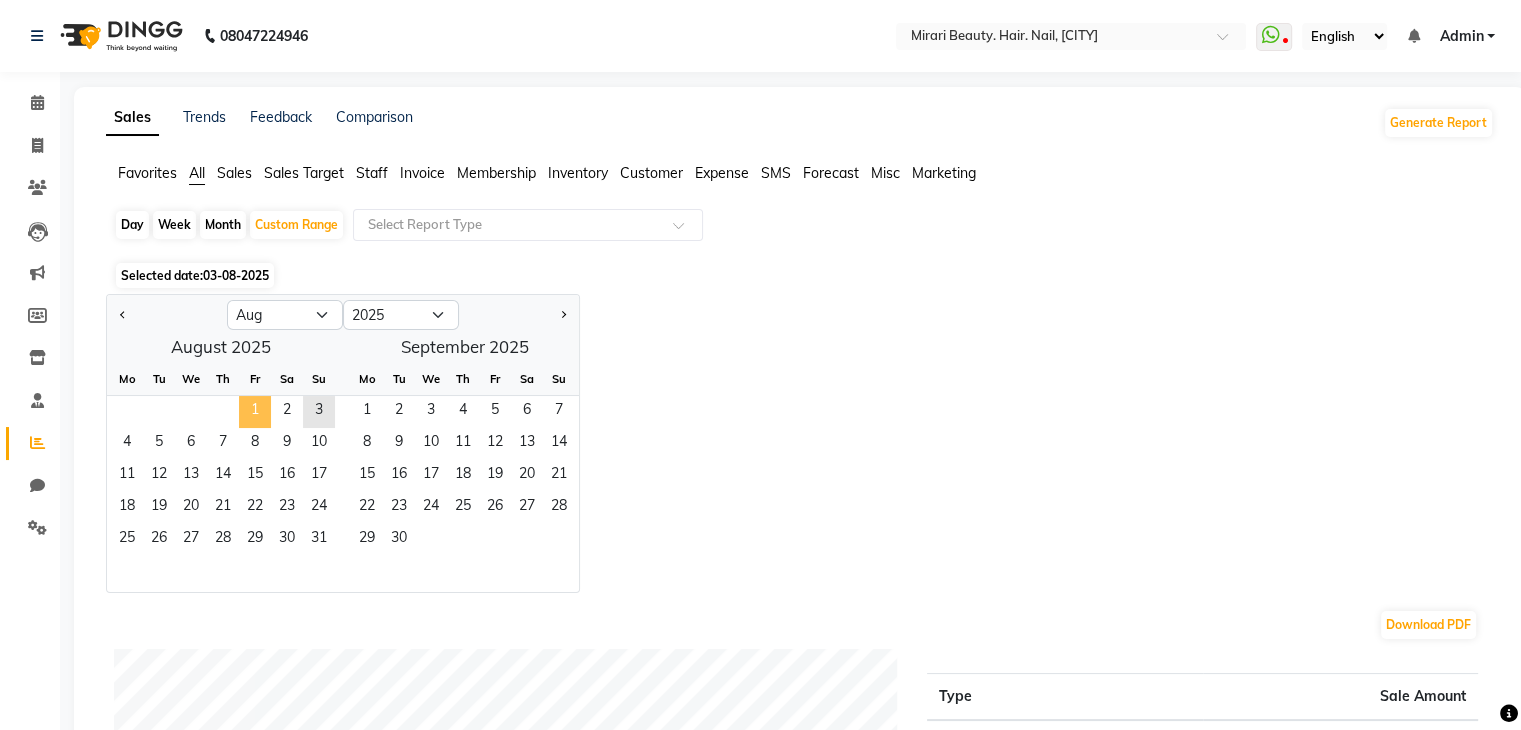 click on "1" 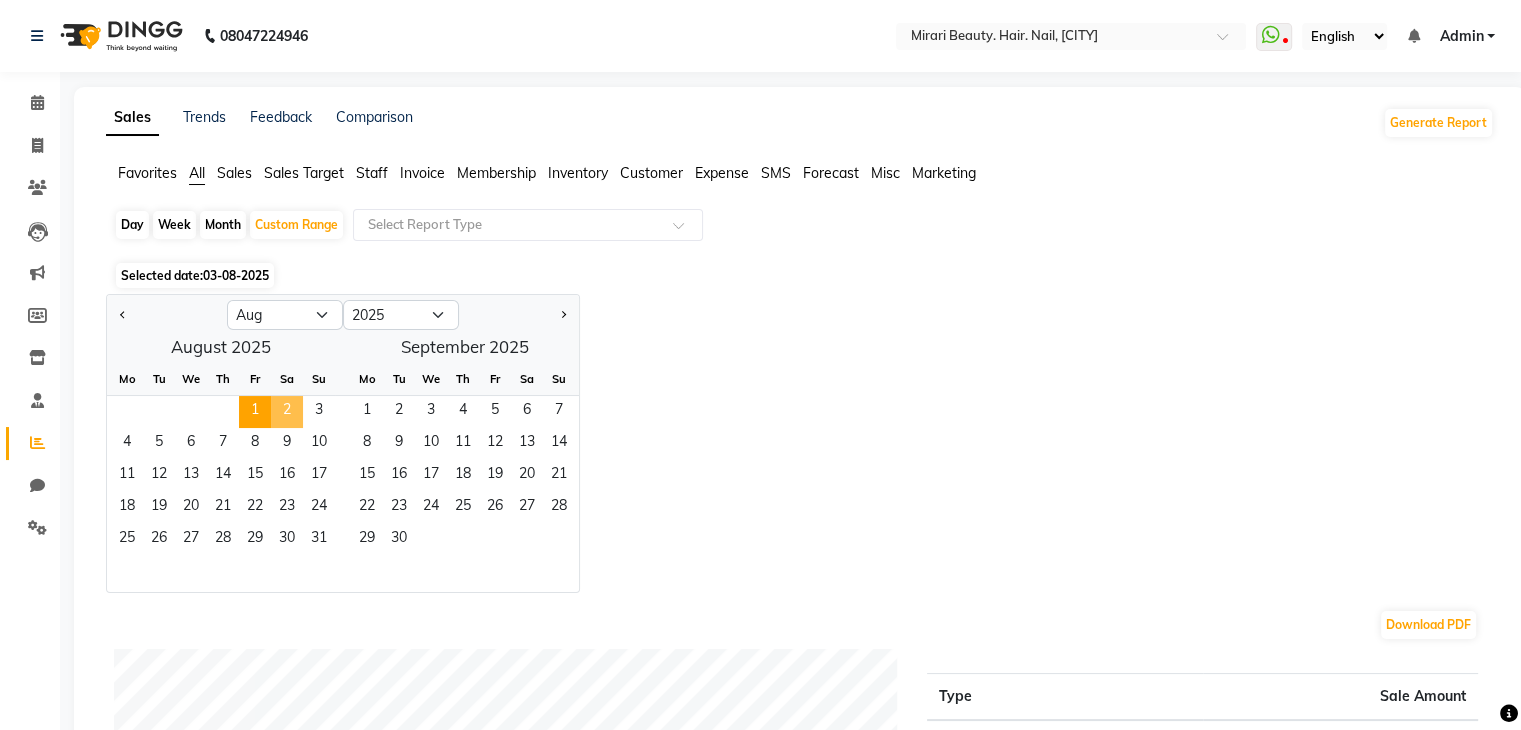 click on "2" 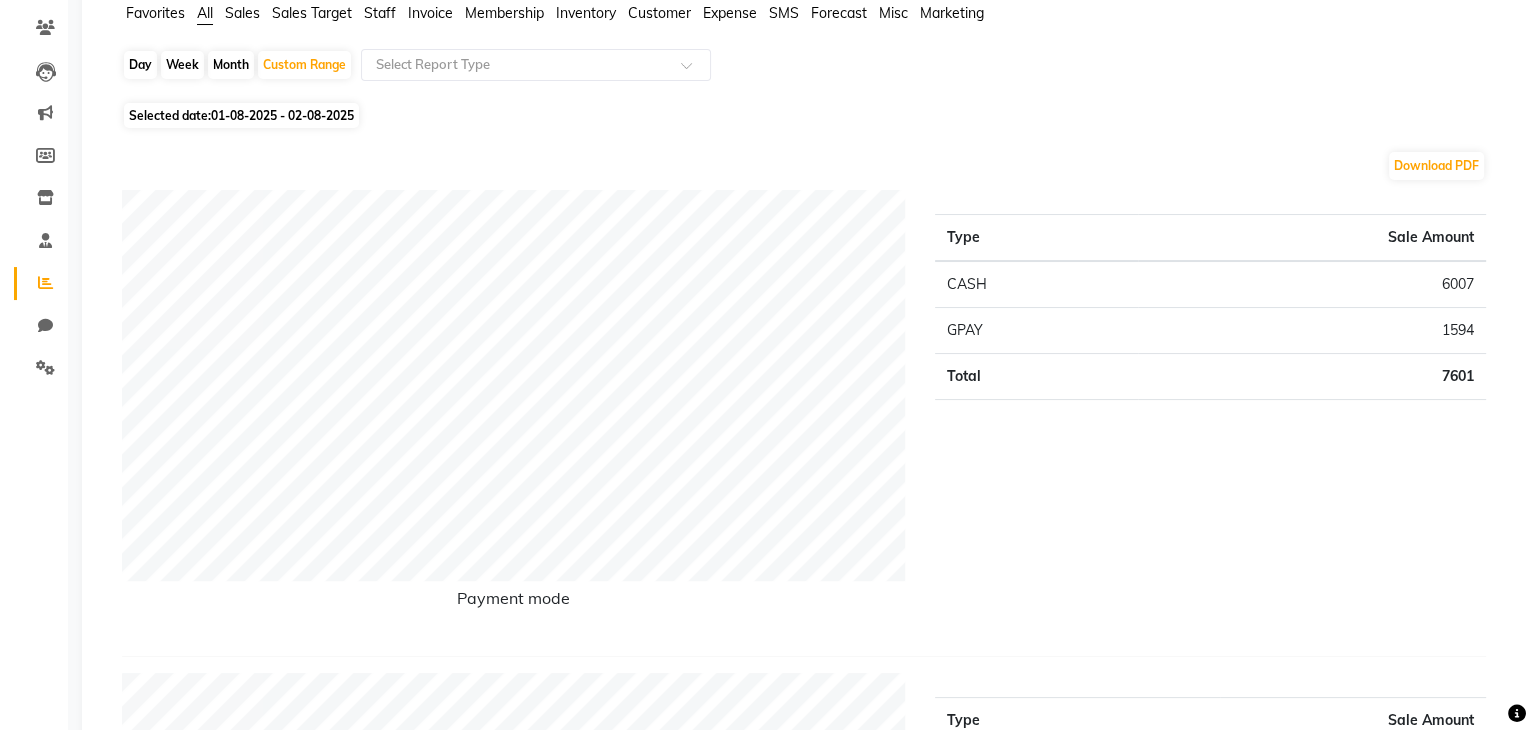 scroll, scrollTop: 0, scrollLeft: 0, axis: both 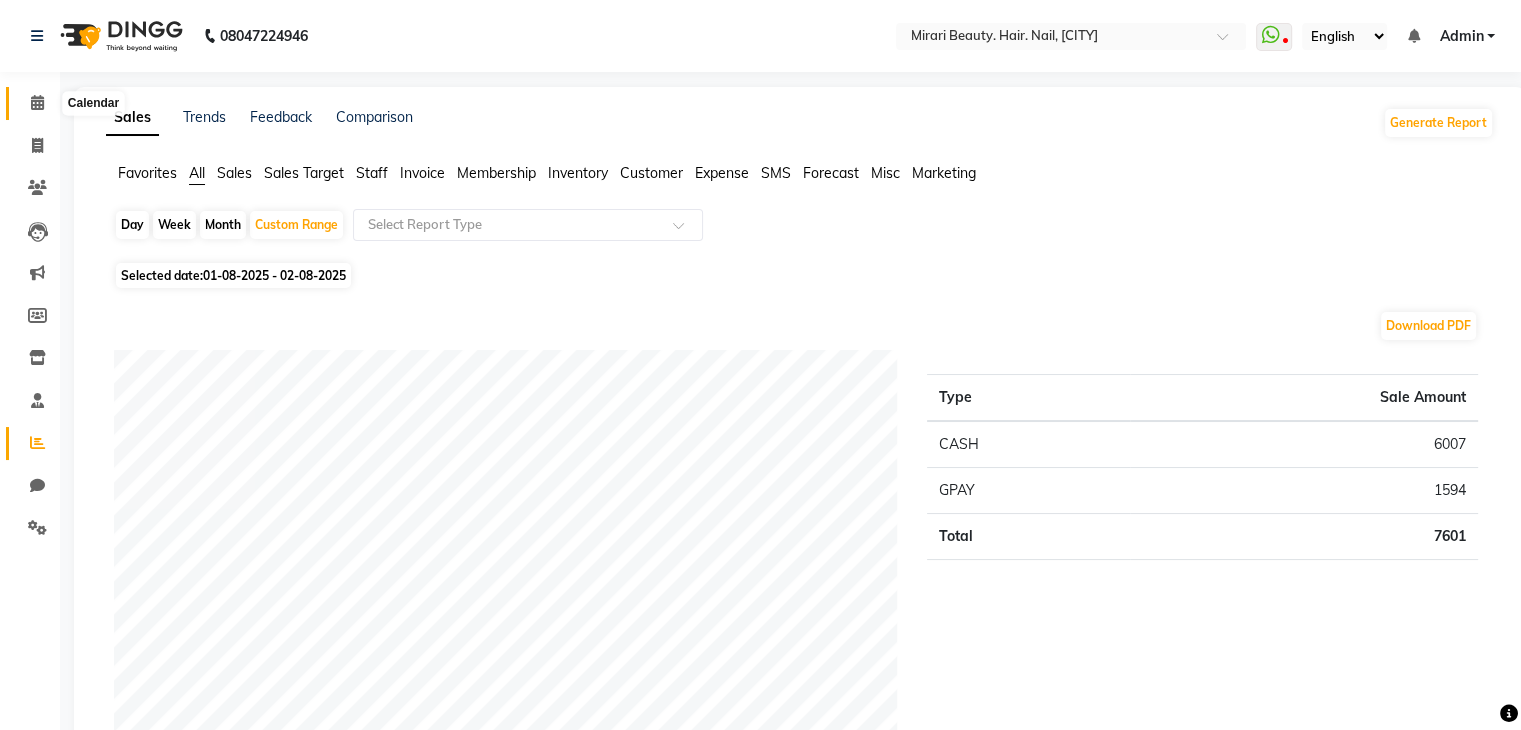 click 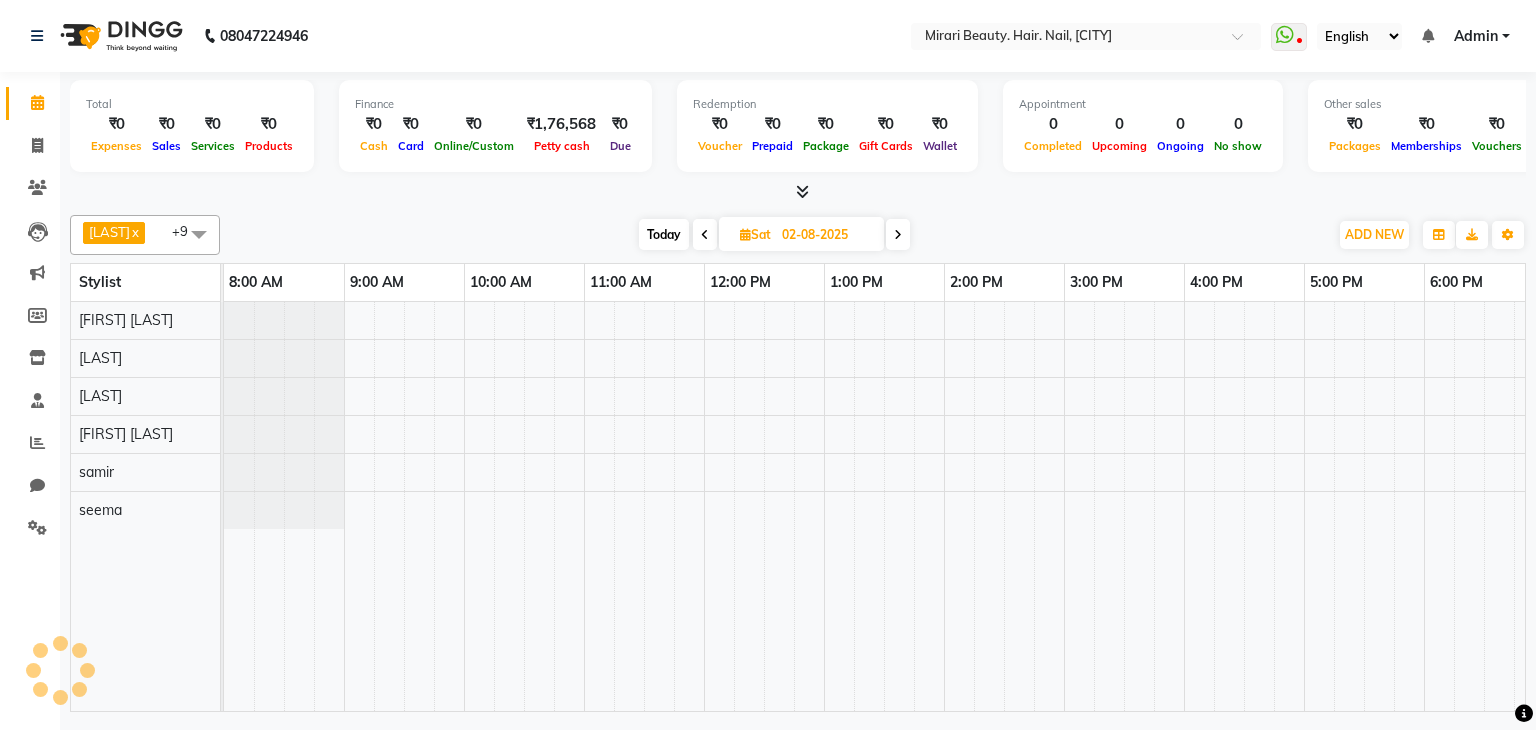 scroll, scrollTop: 0, scrollLeft: 0, axis: both 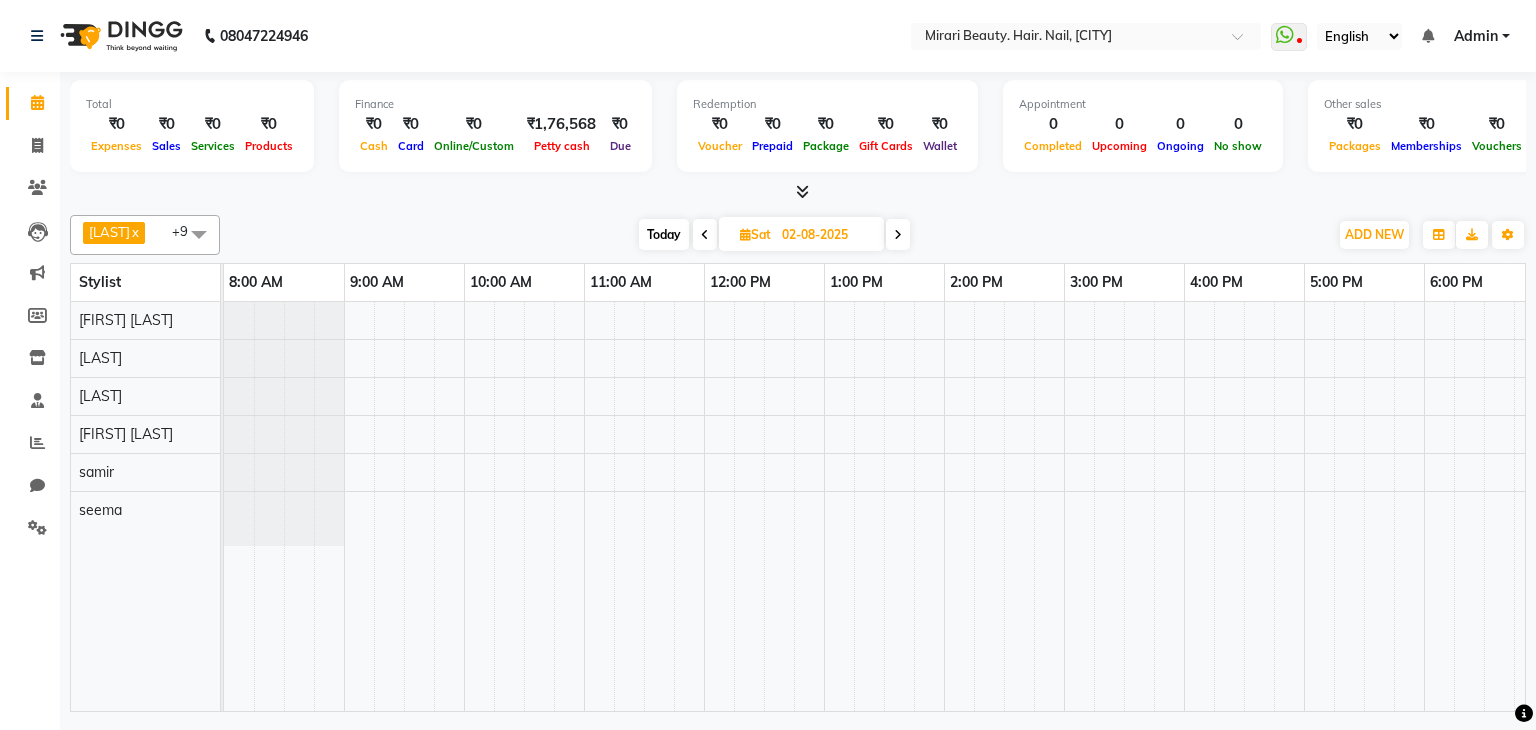 click at bounding box center [705, 234] 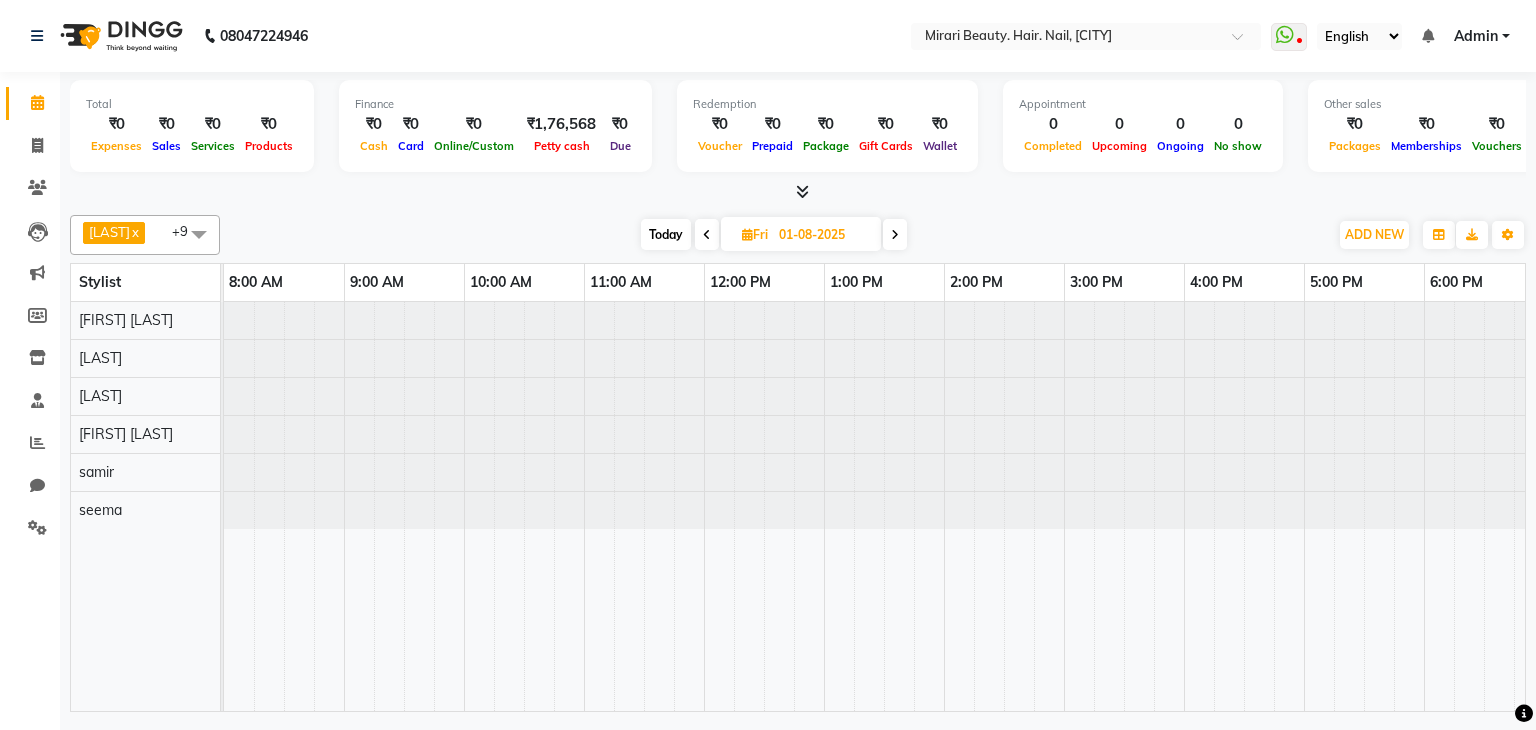 scroll, scrollTop: 0, scrollLeft: 258, axis: horizontal 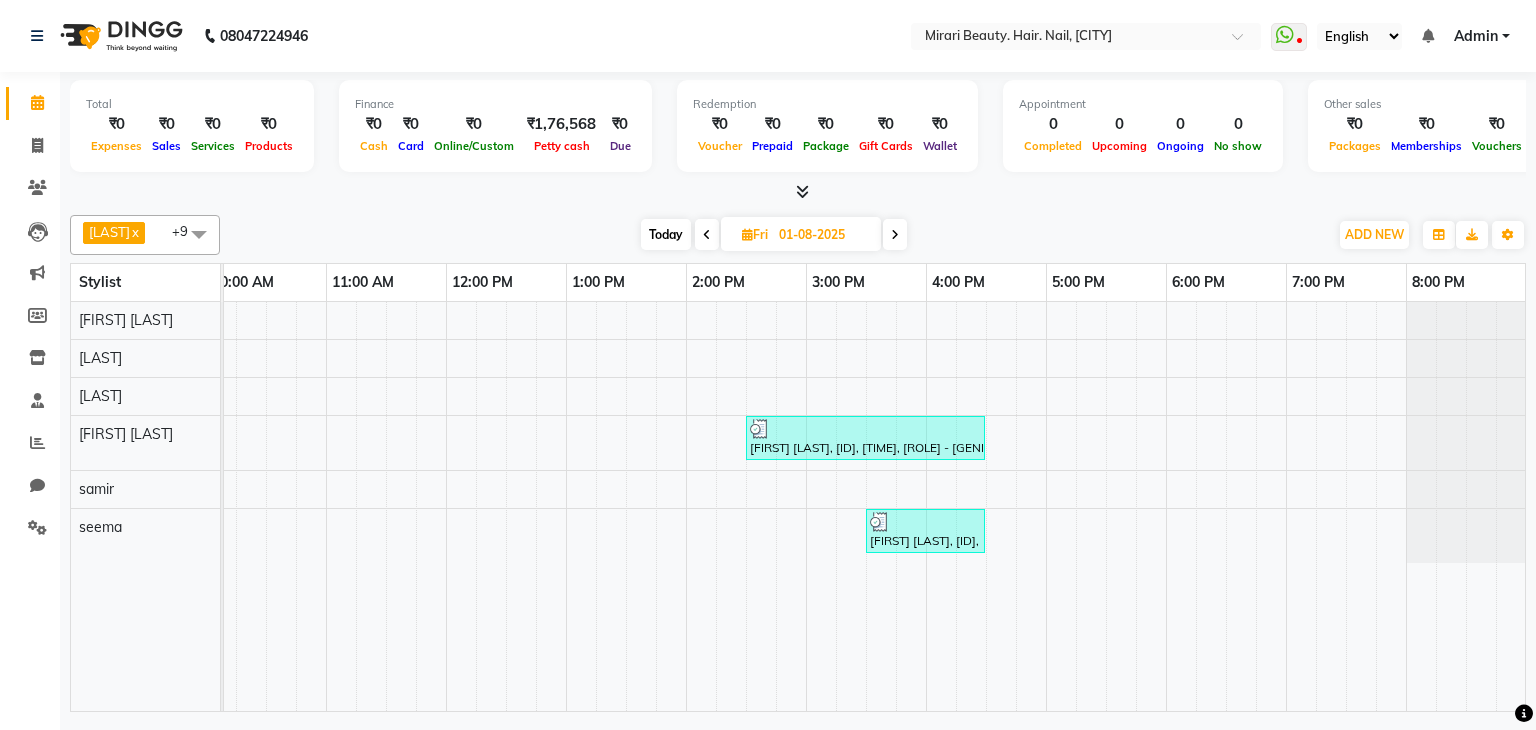 click at bounding box center [895, 234] 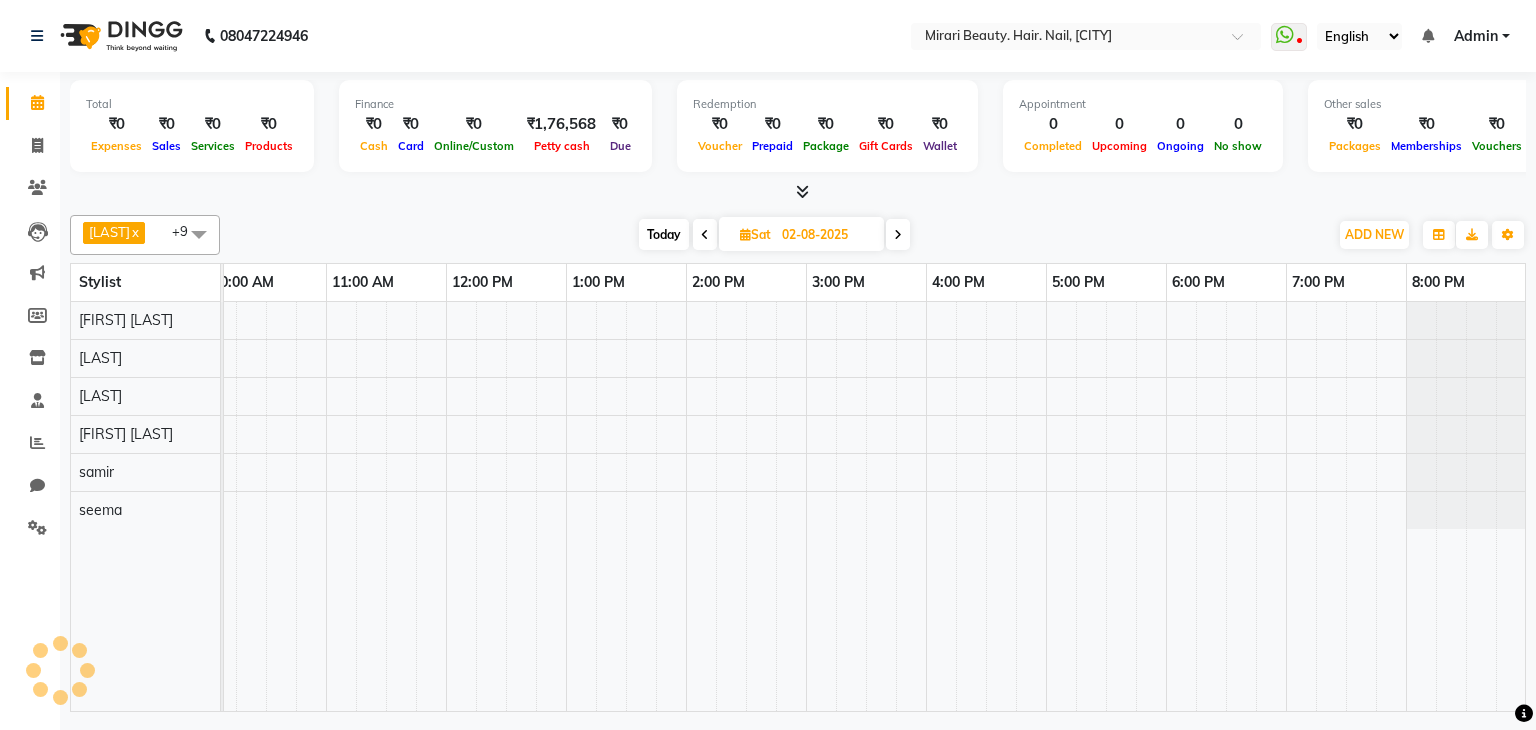 scroll, scrollTop: 0, scrollLeft: 258, axis: horizontal 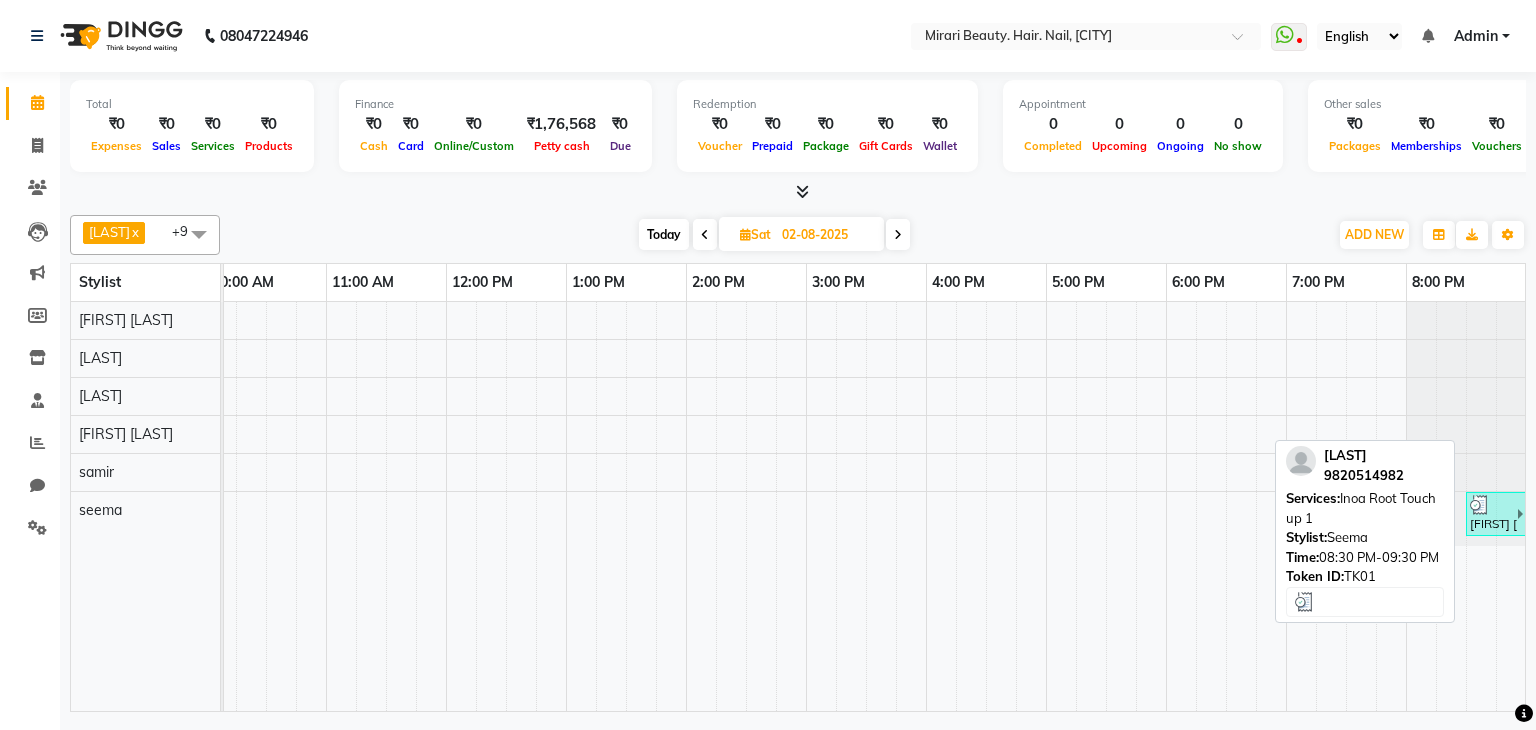 click at bounding box center [1492, 505] 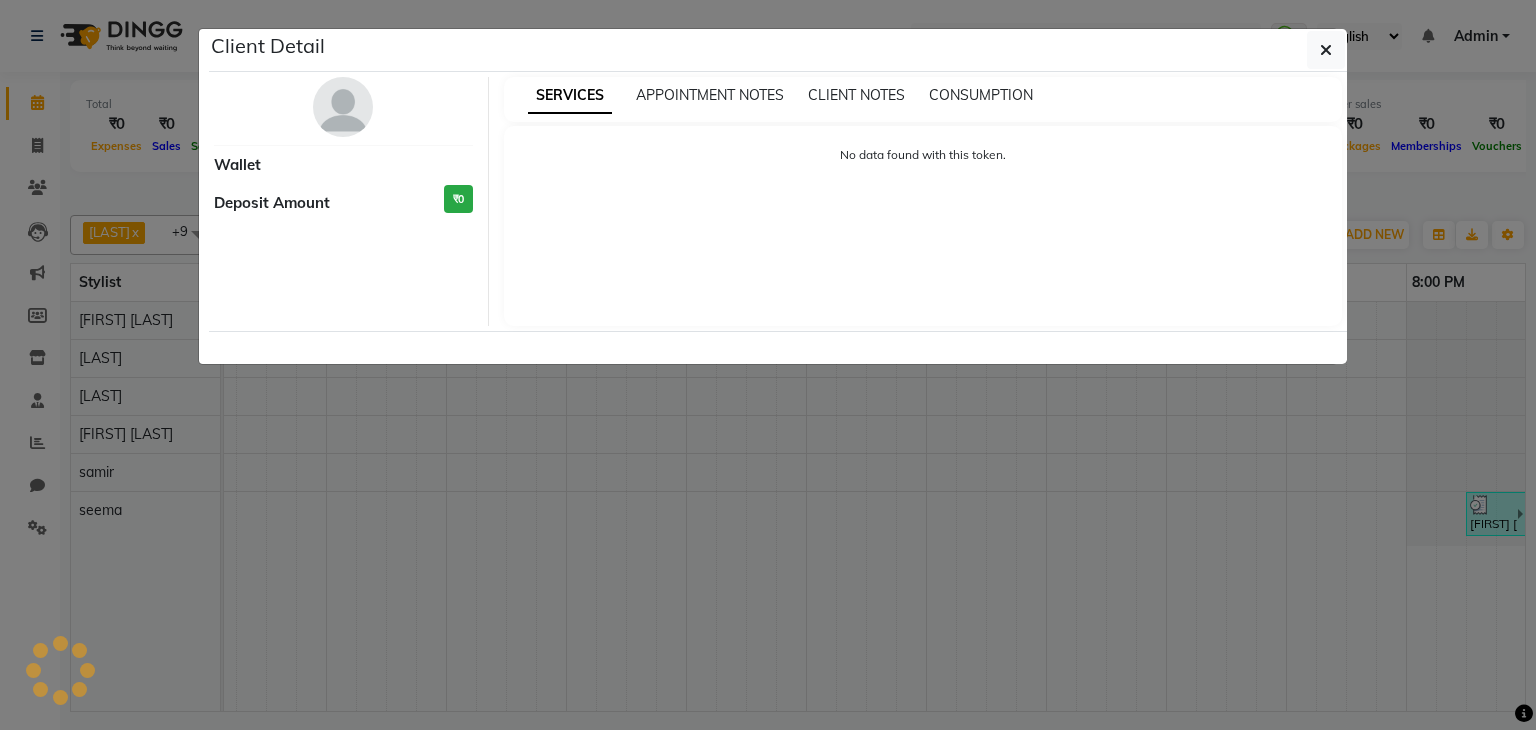 select on "3" 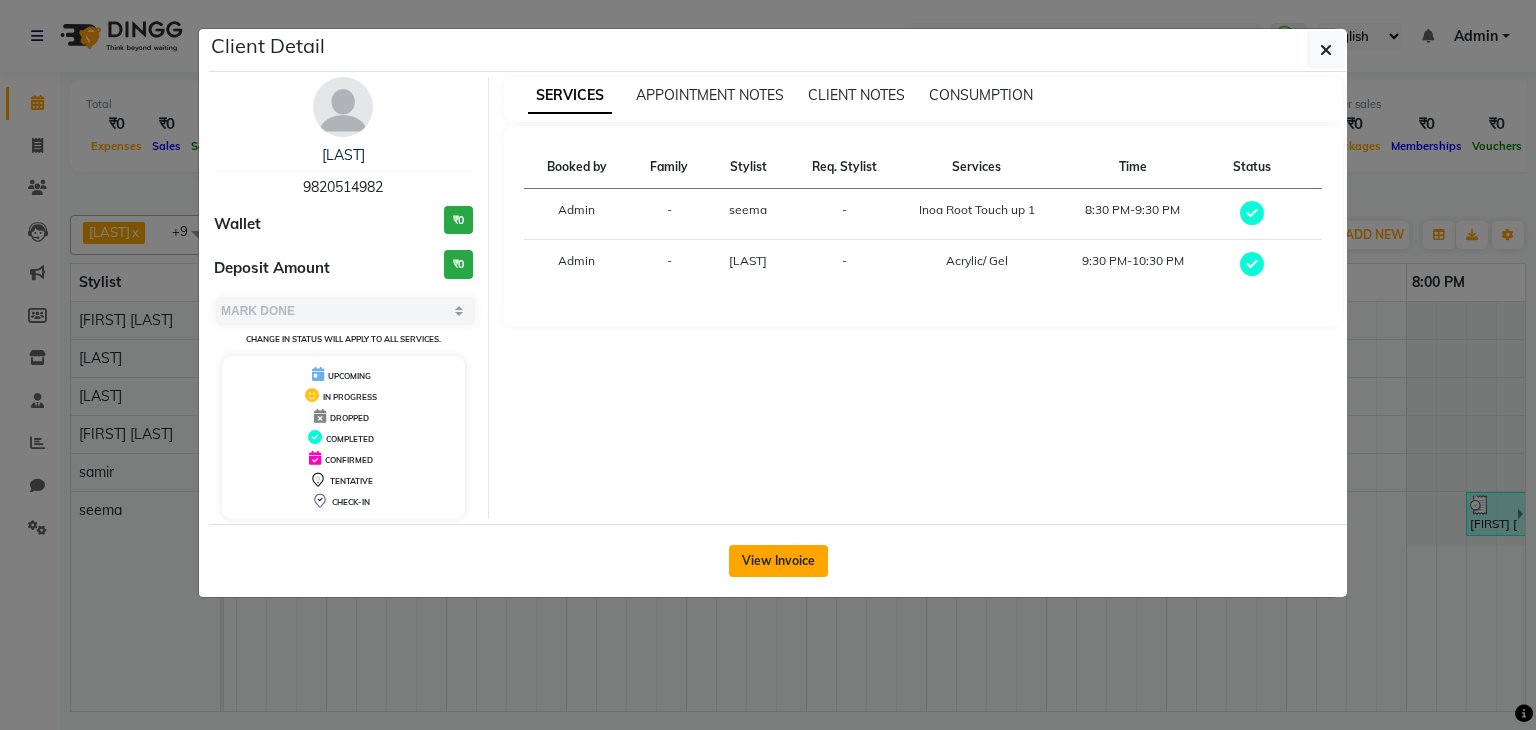 click on "View Invoice" 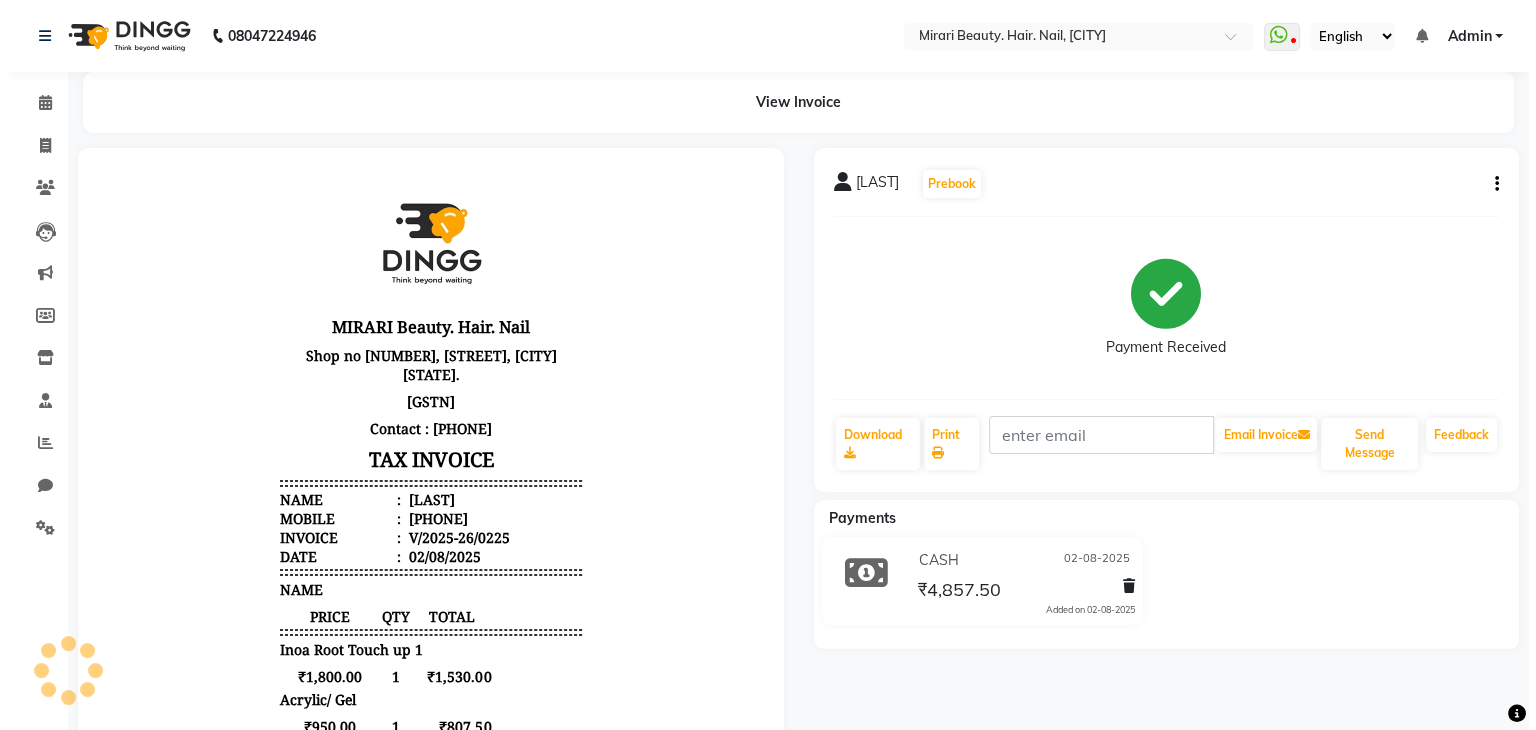 scroll, scrollTop: 0, scrollLeft: 0, axis: both 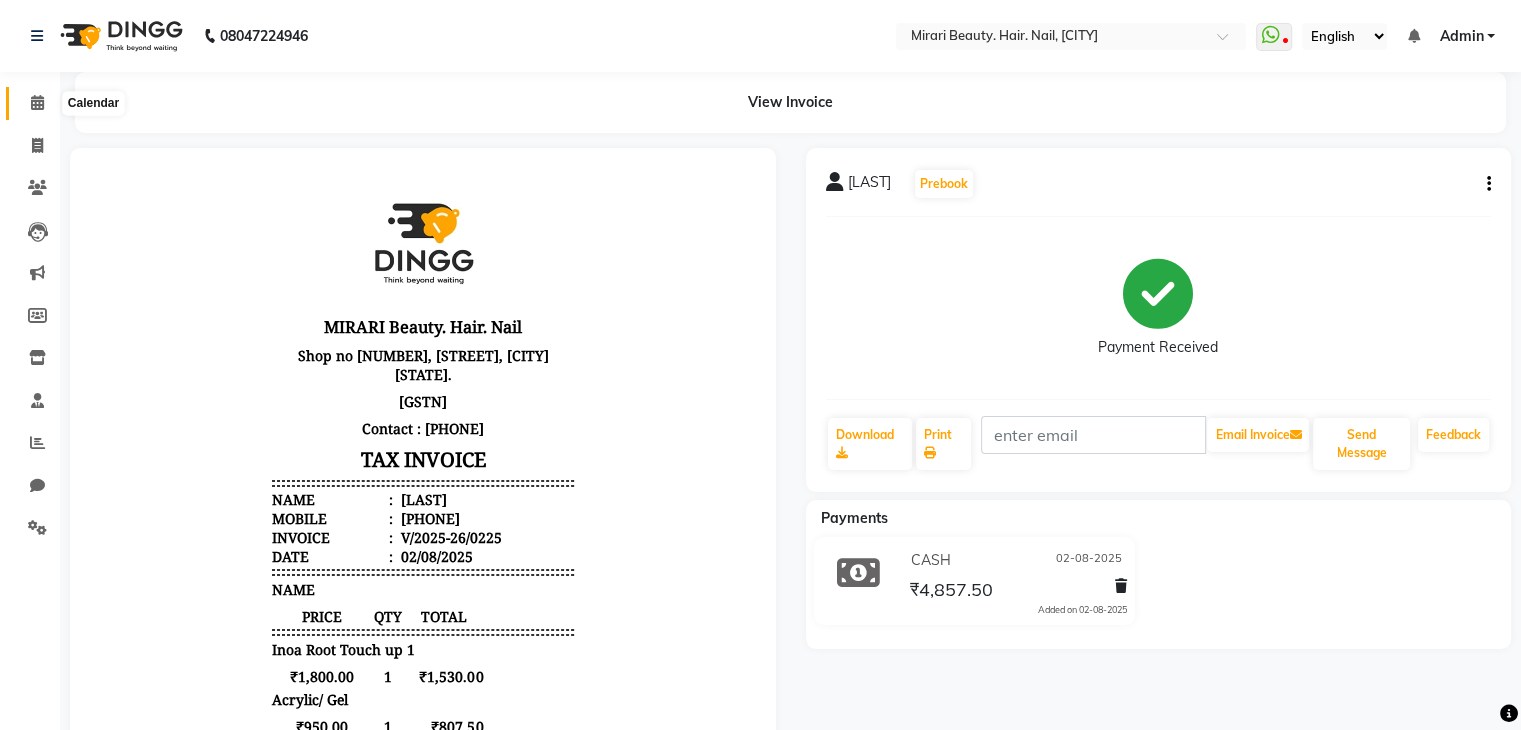 click 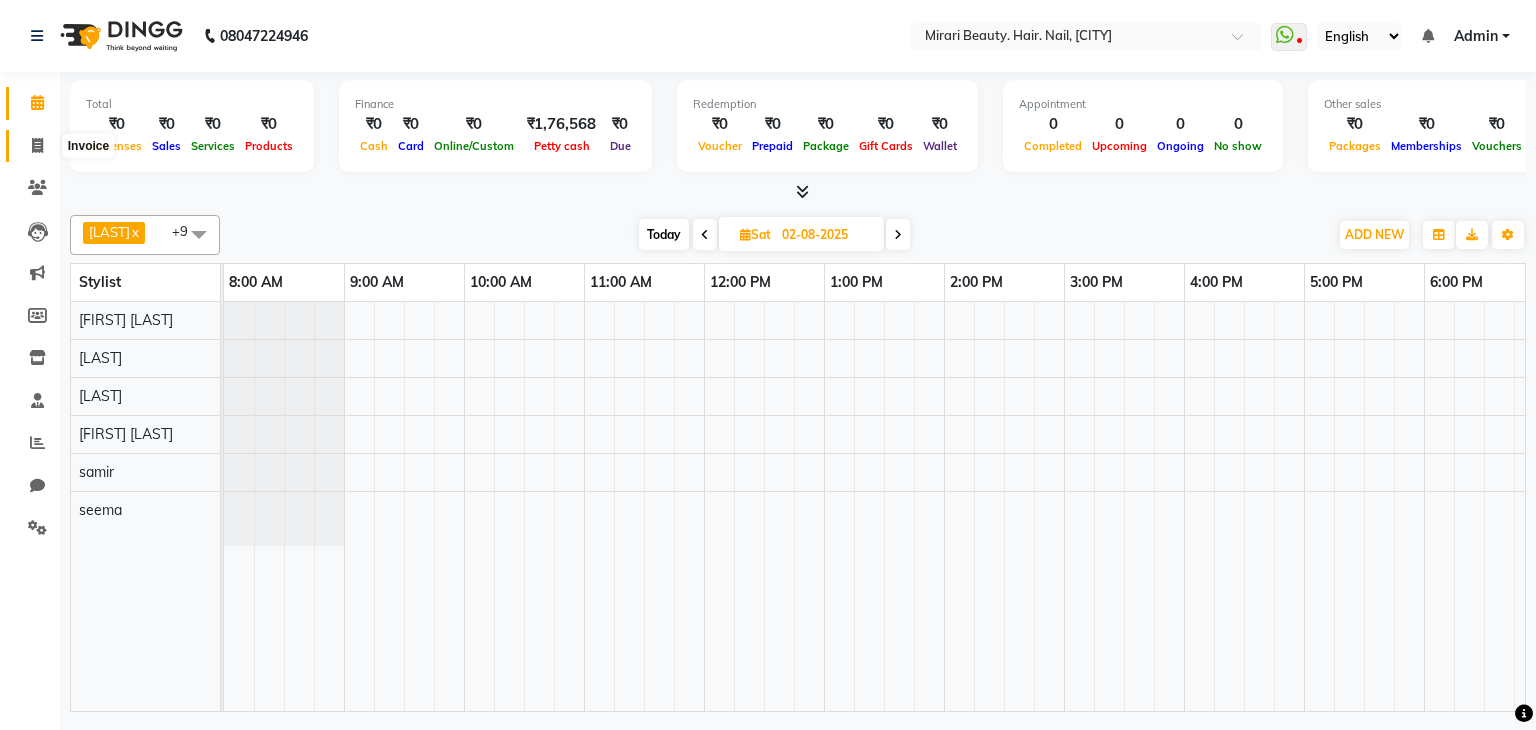 click 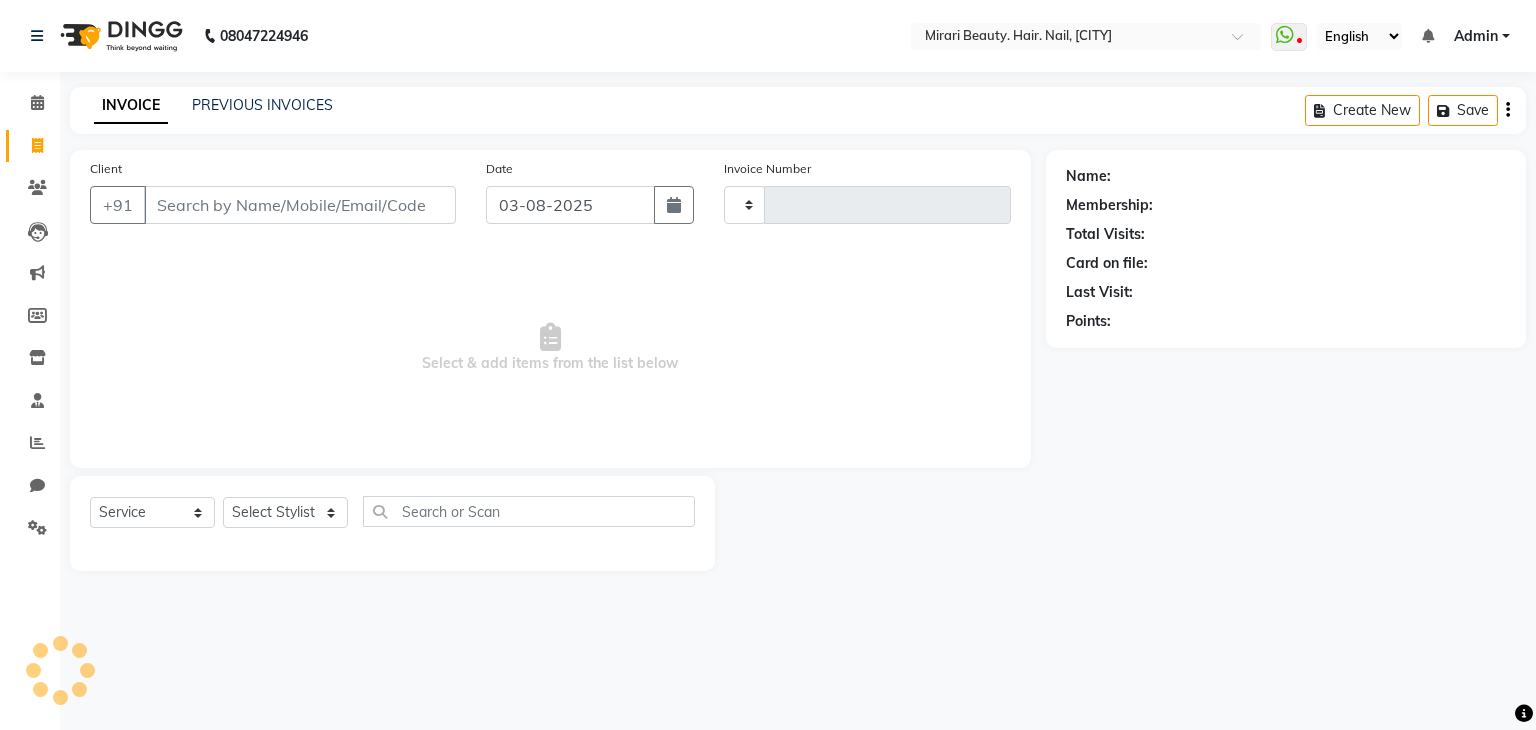 type on "0226" 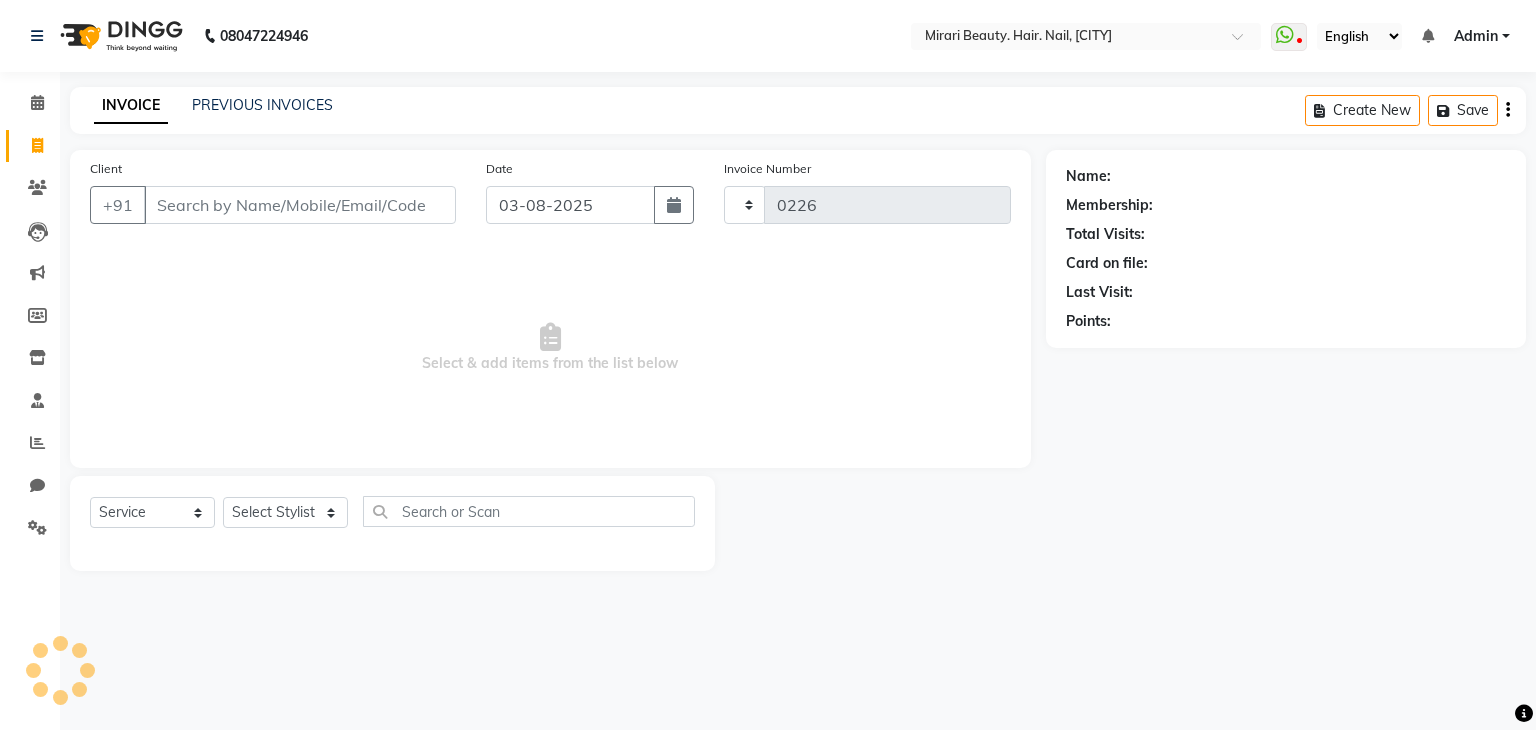 select on "7495" 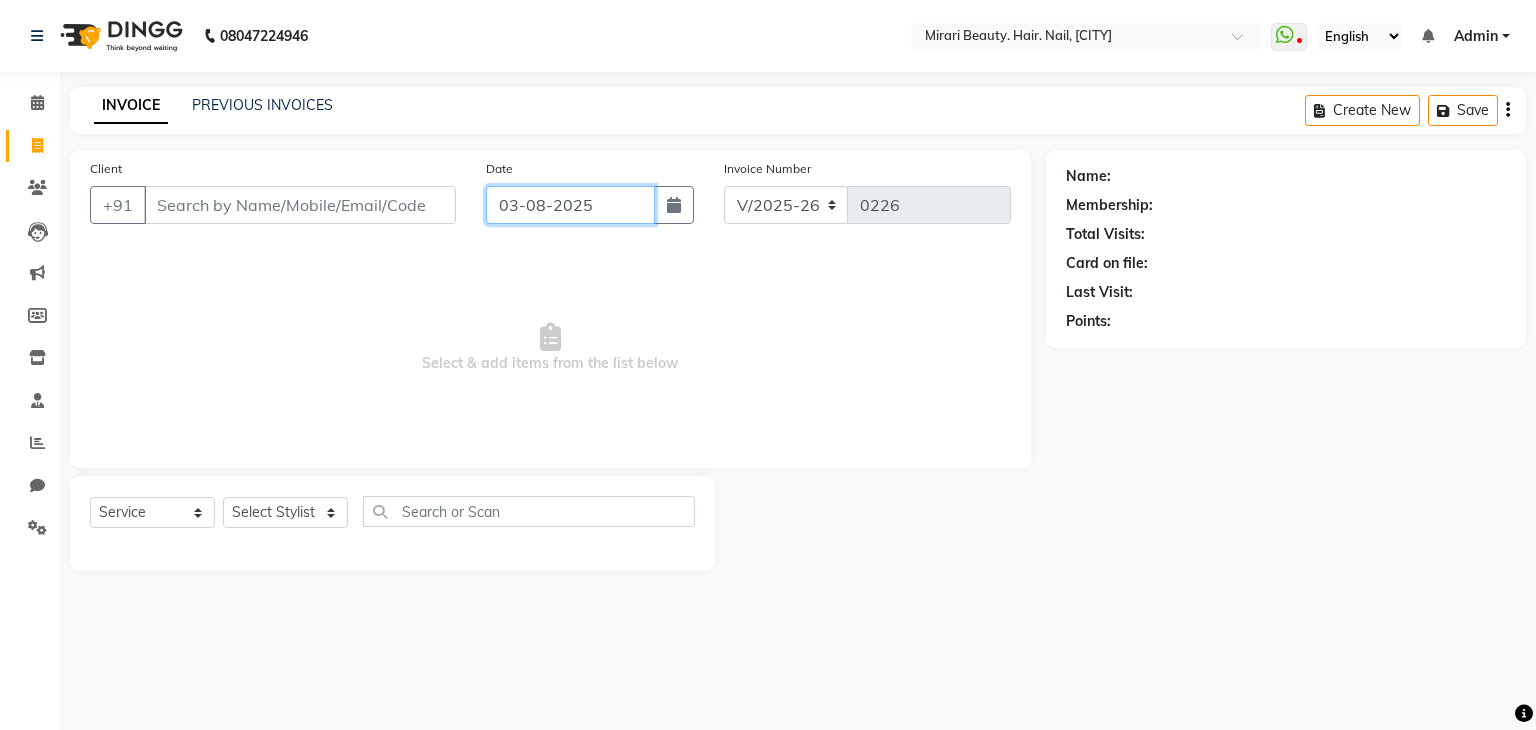 click on "03-08-2025" 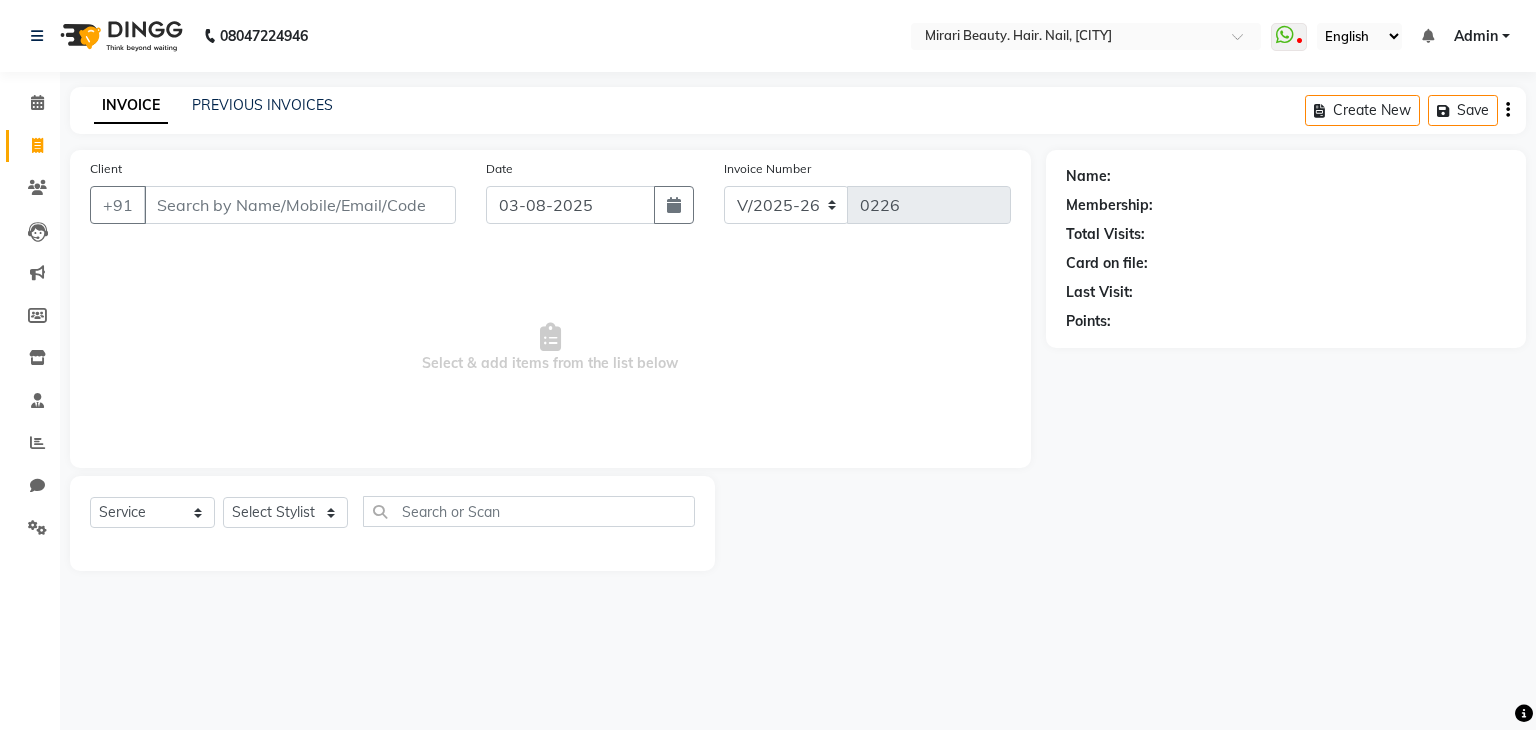 select on "8" 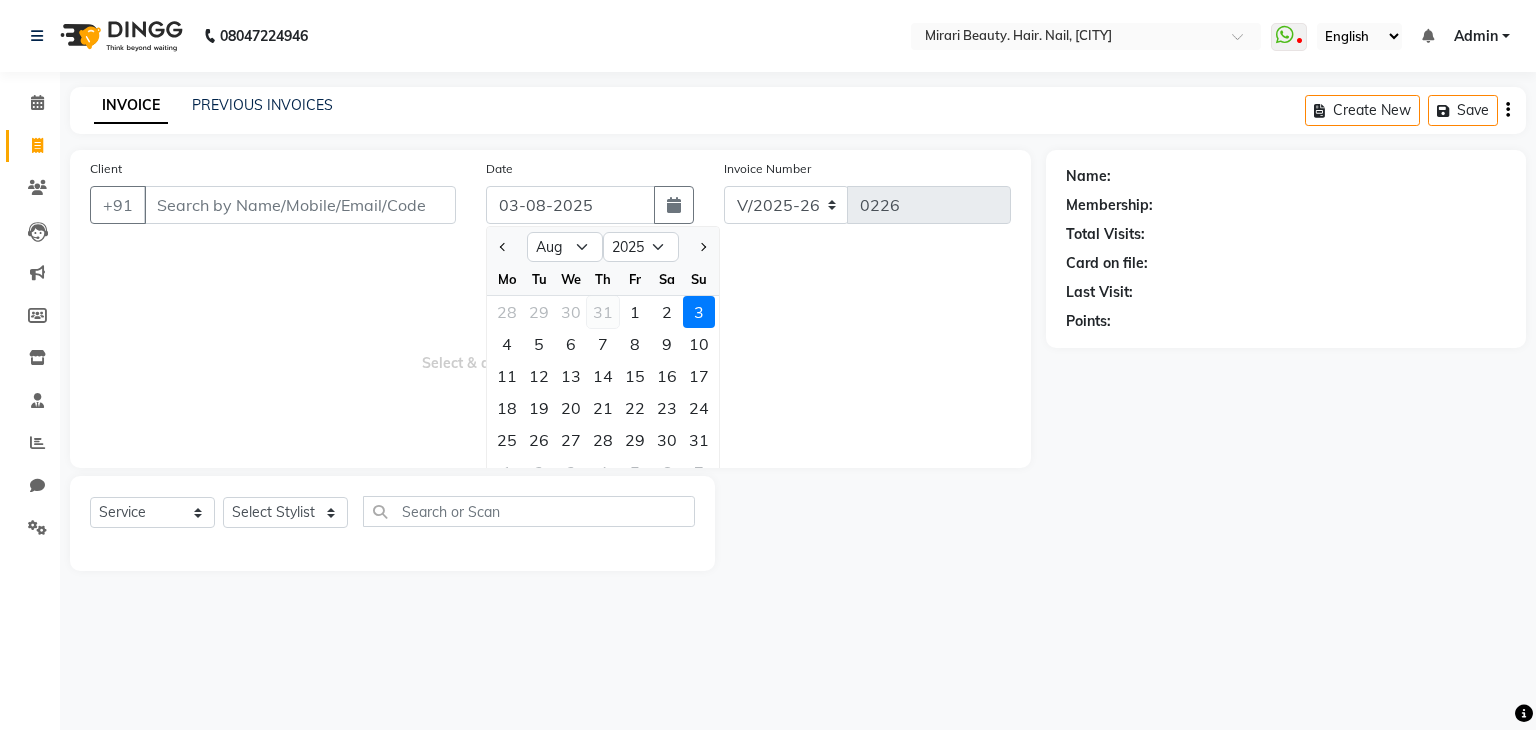 click on "31" 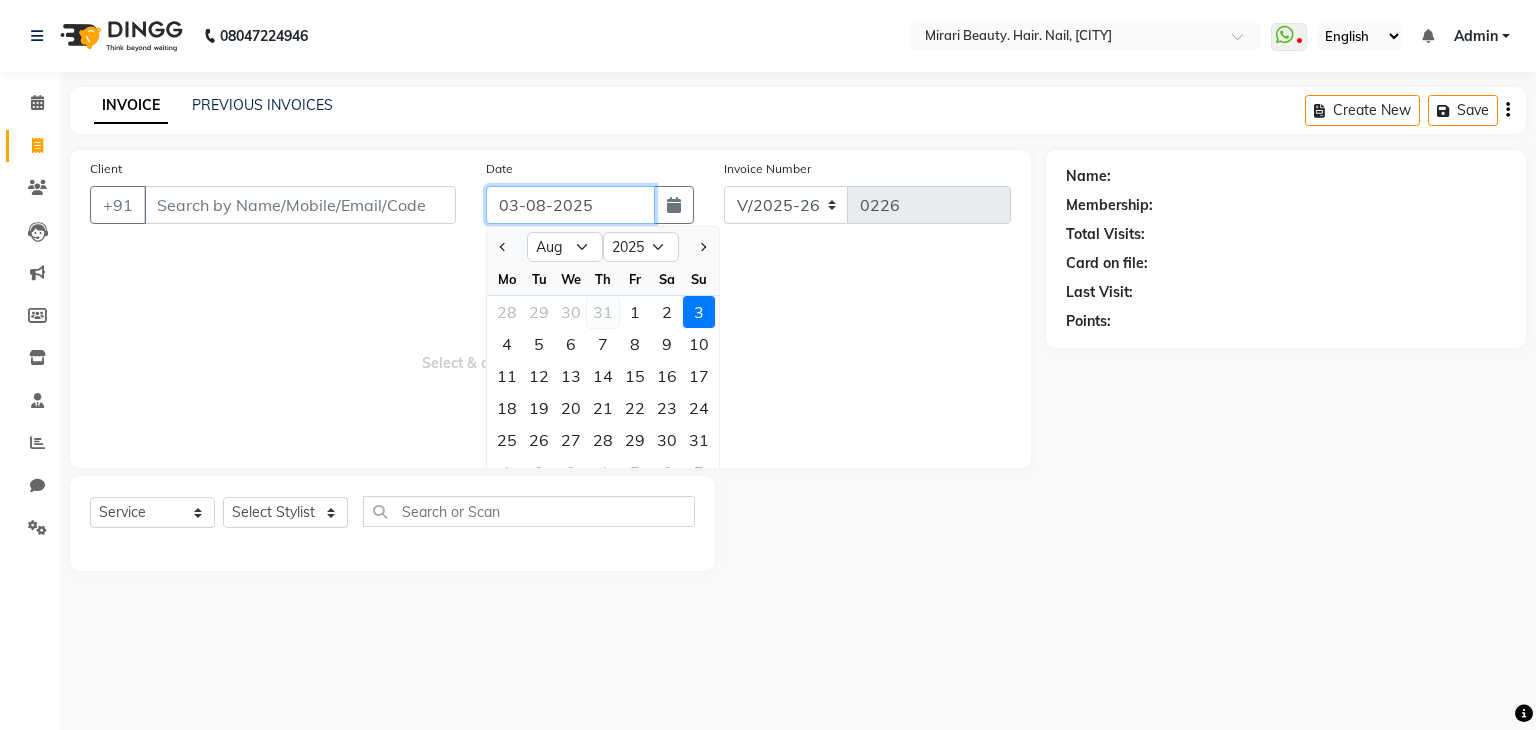 type on "31-07-2025" 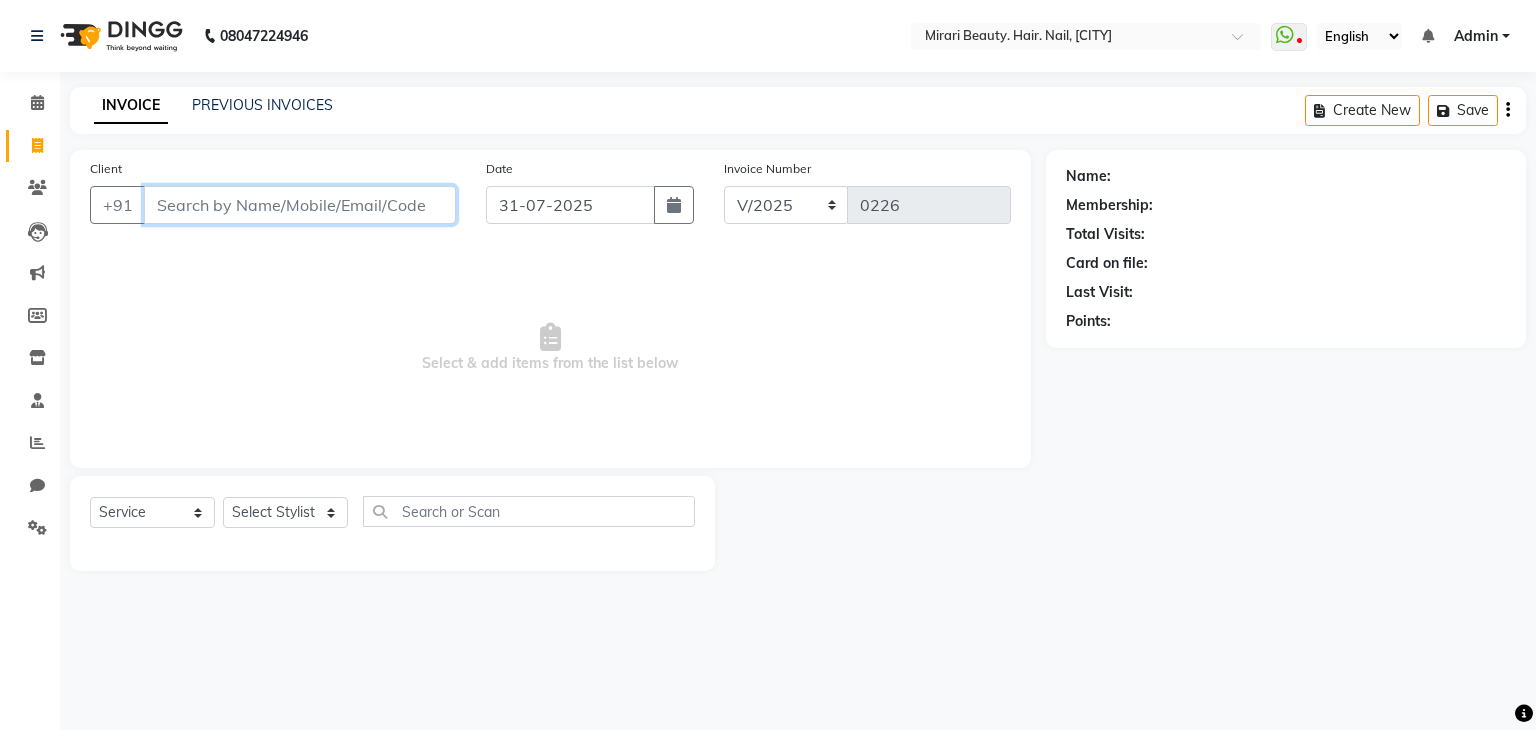 click on "Client" at bounding box center (300, 205) 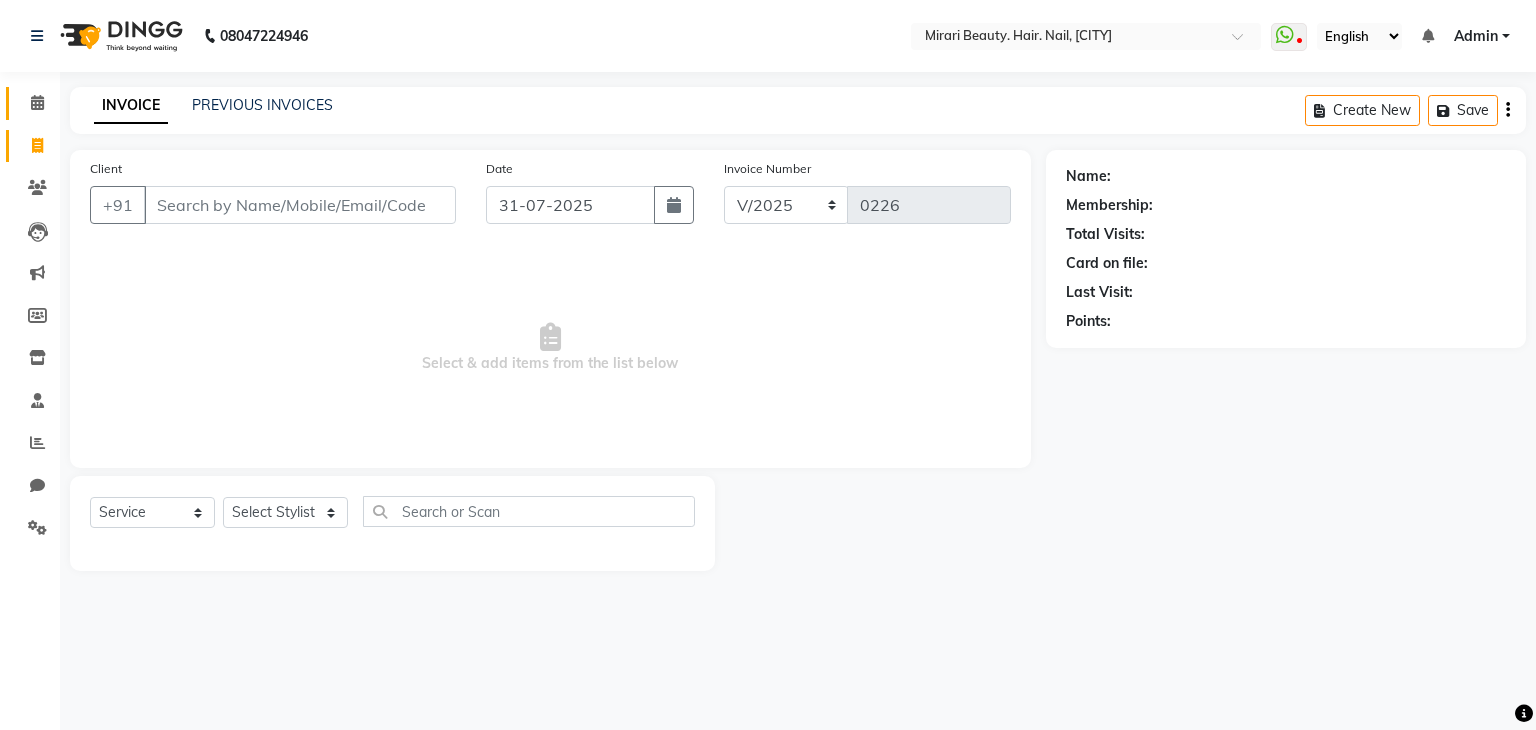 click on "Calendar" 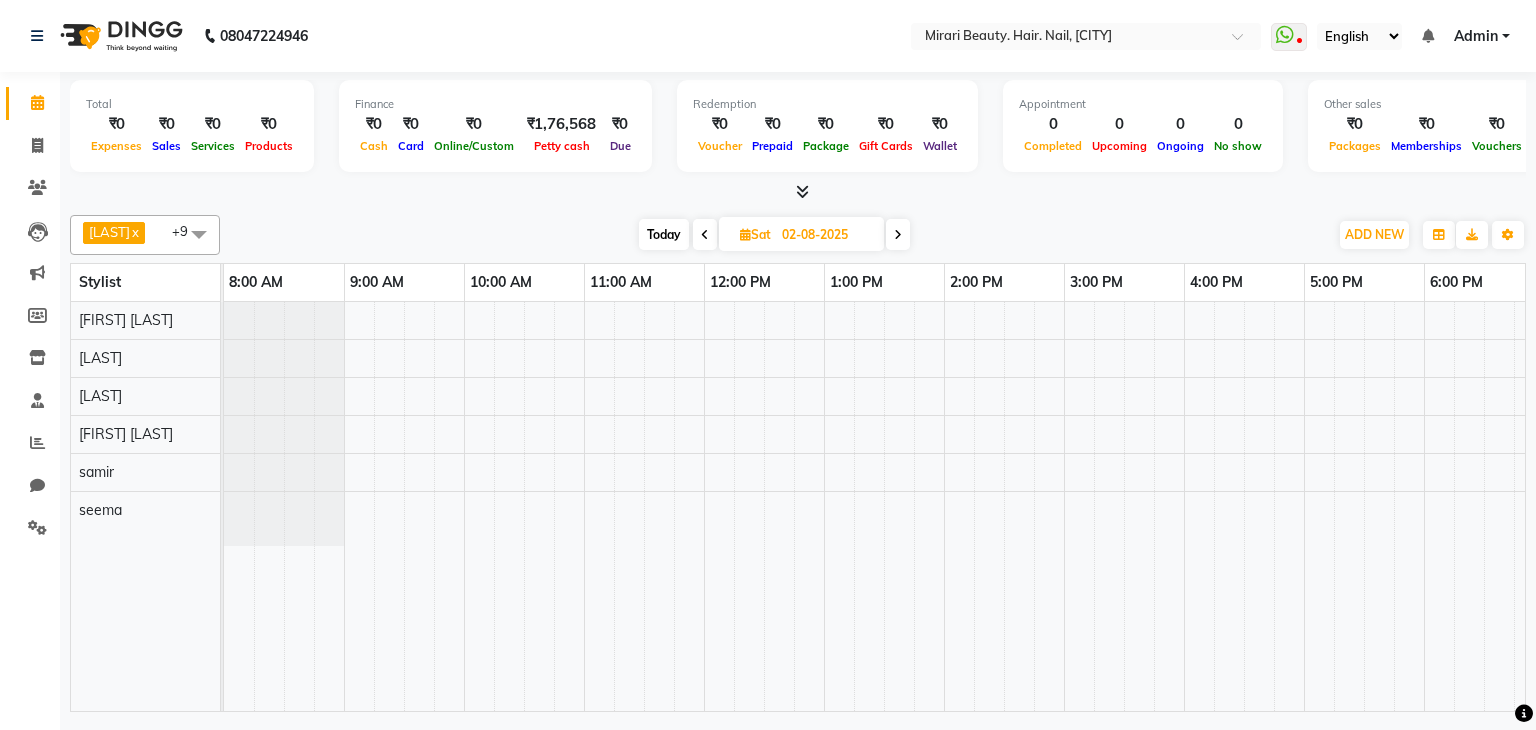click at bounding box center [705, 234] 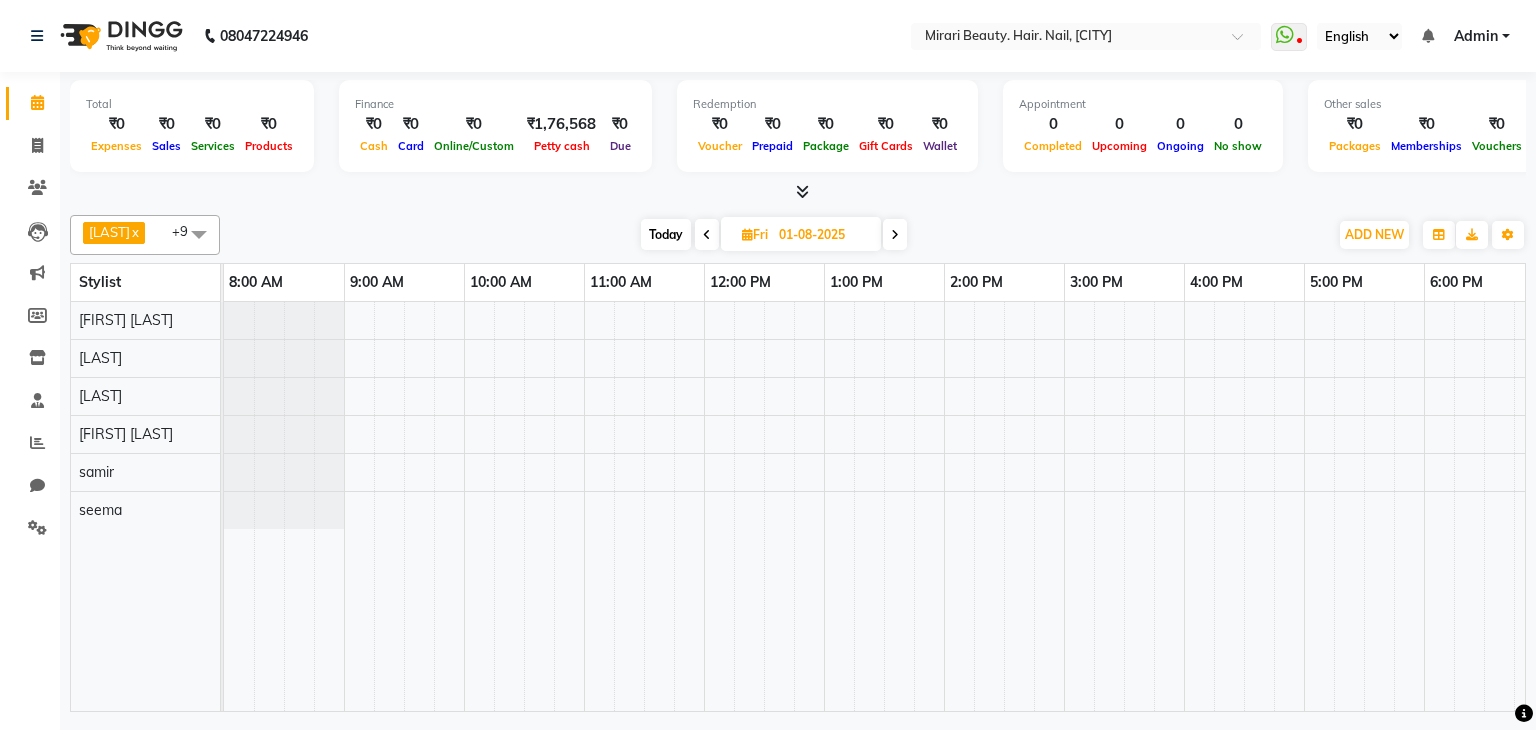 scroll, scrollTop: 0, scrollLeft: 258, axis: horizontal 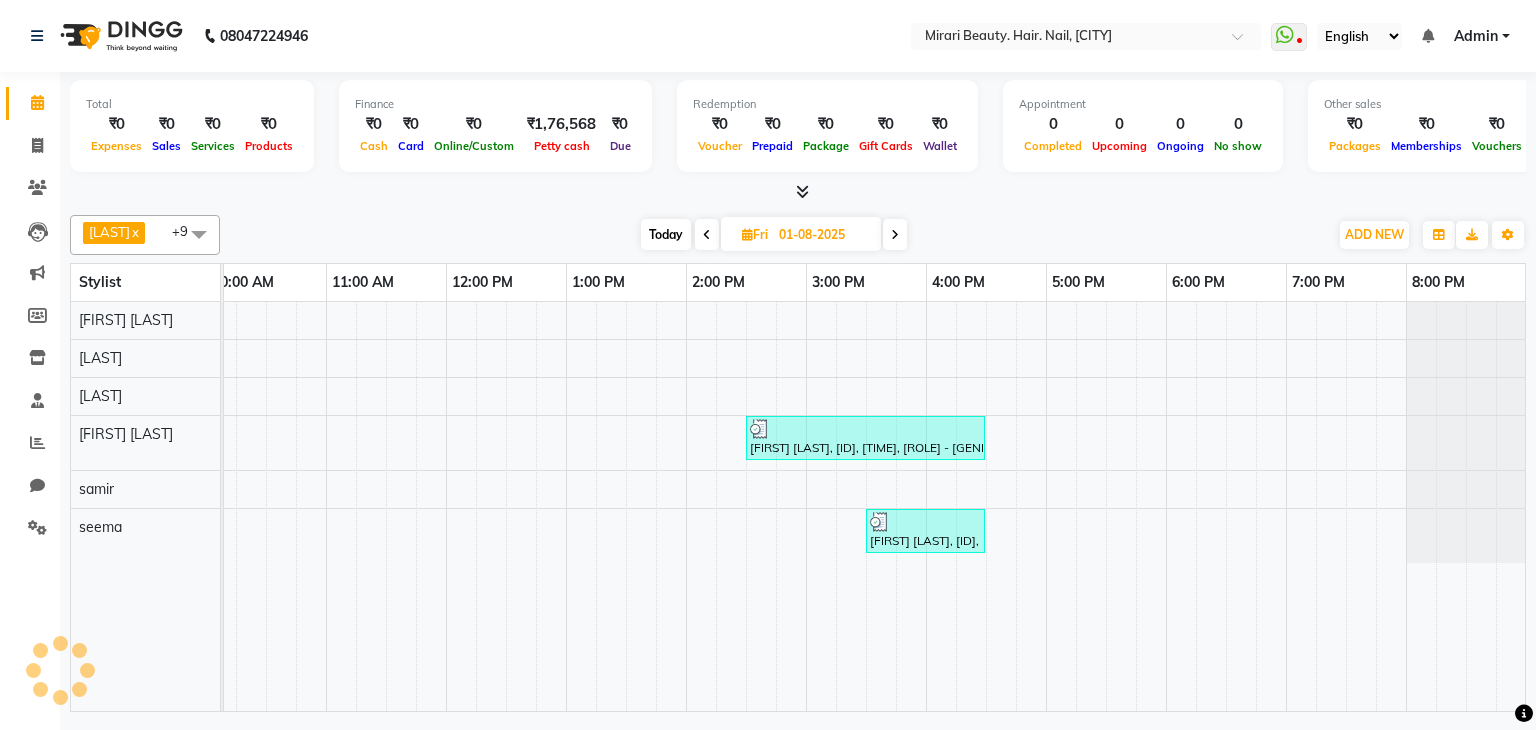 click at bounding box center (707, 235) 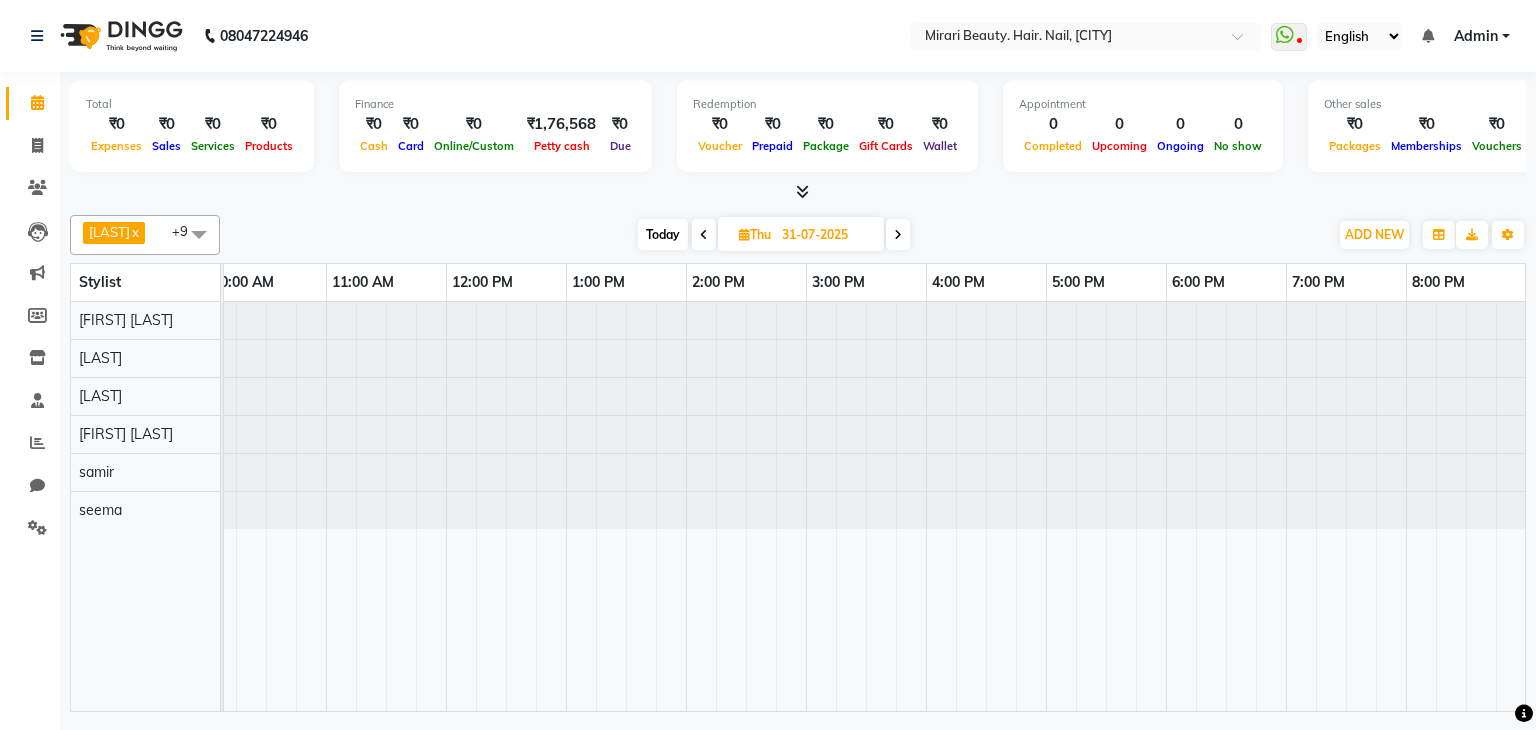 scroll, scrollTop: 0, scrollLeft: 258, axis: horizontal 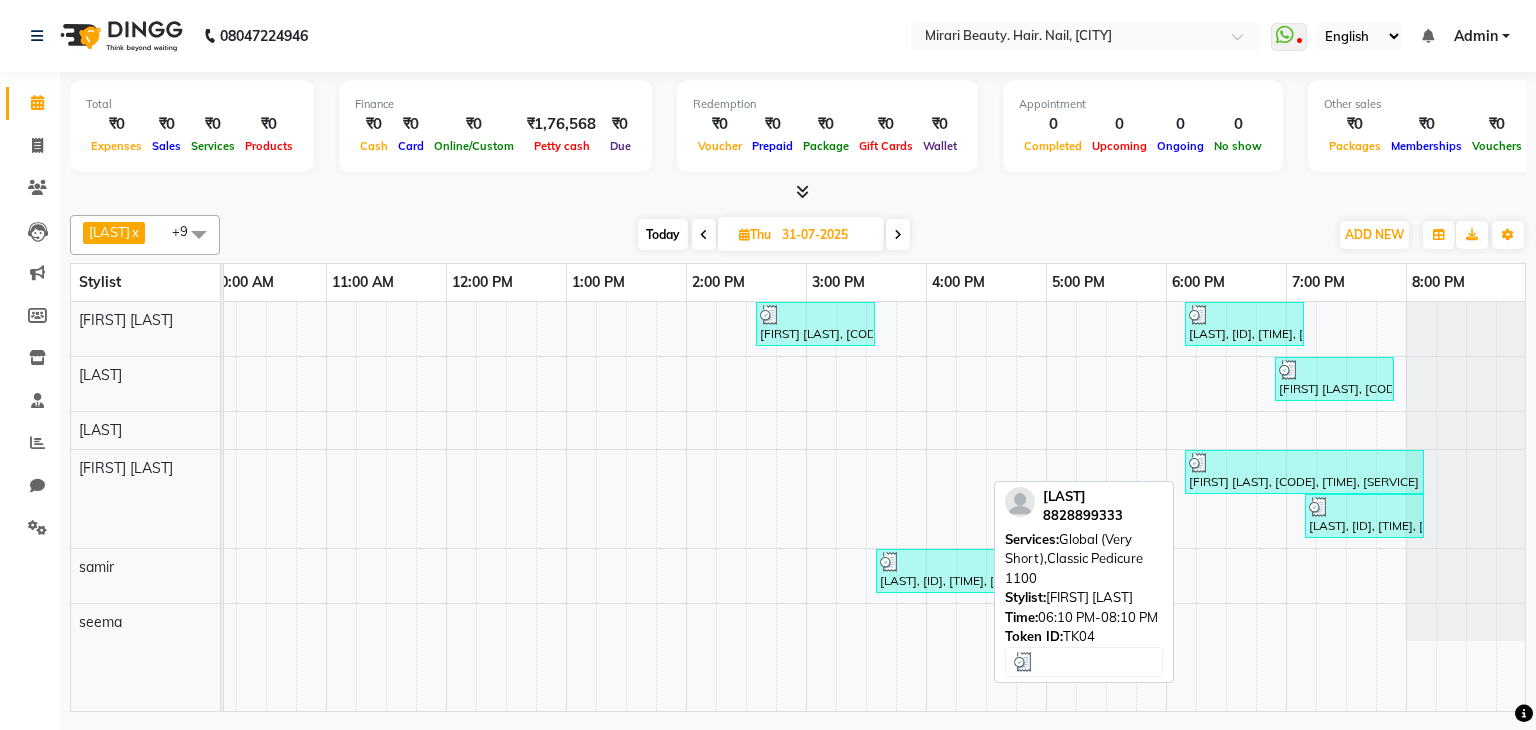 click on "[FIRST] [LAST], TK04, 06:10 PM-08:10 PM, Global (Very Short),Classic Pedicure 1100" at bounding box center [1304, 472] 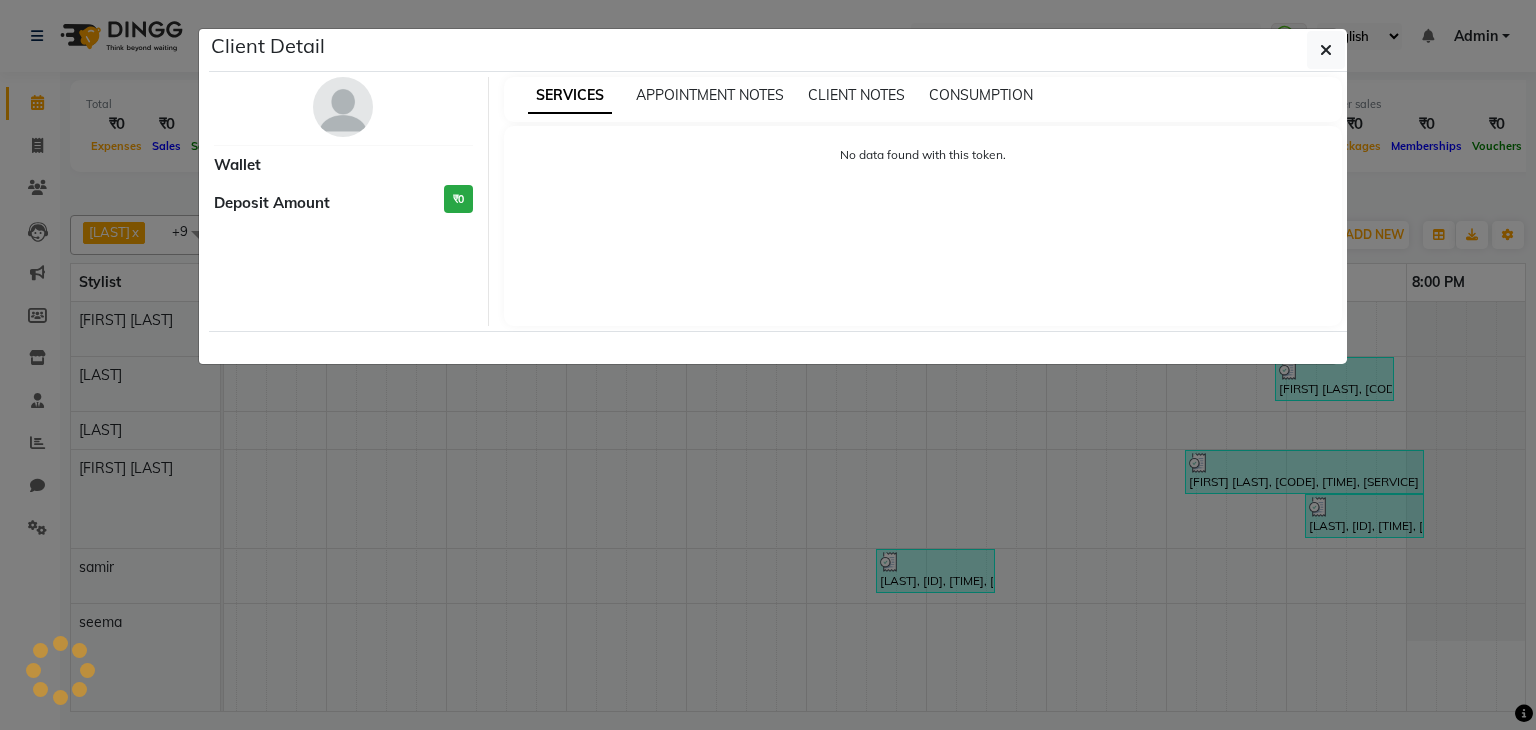select on "3" 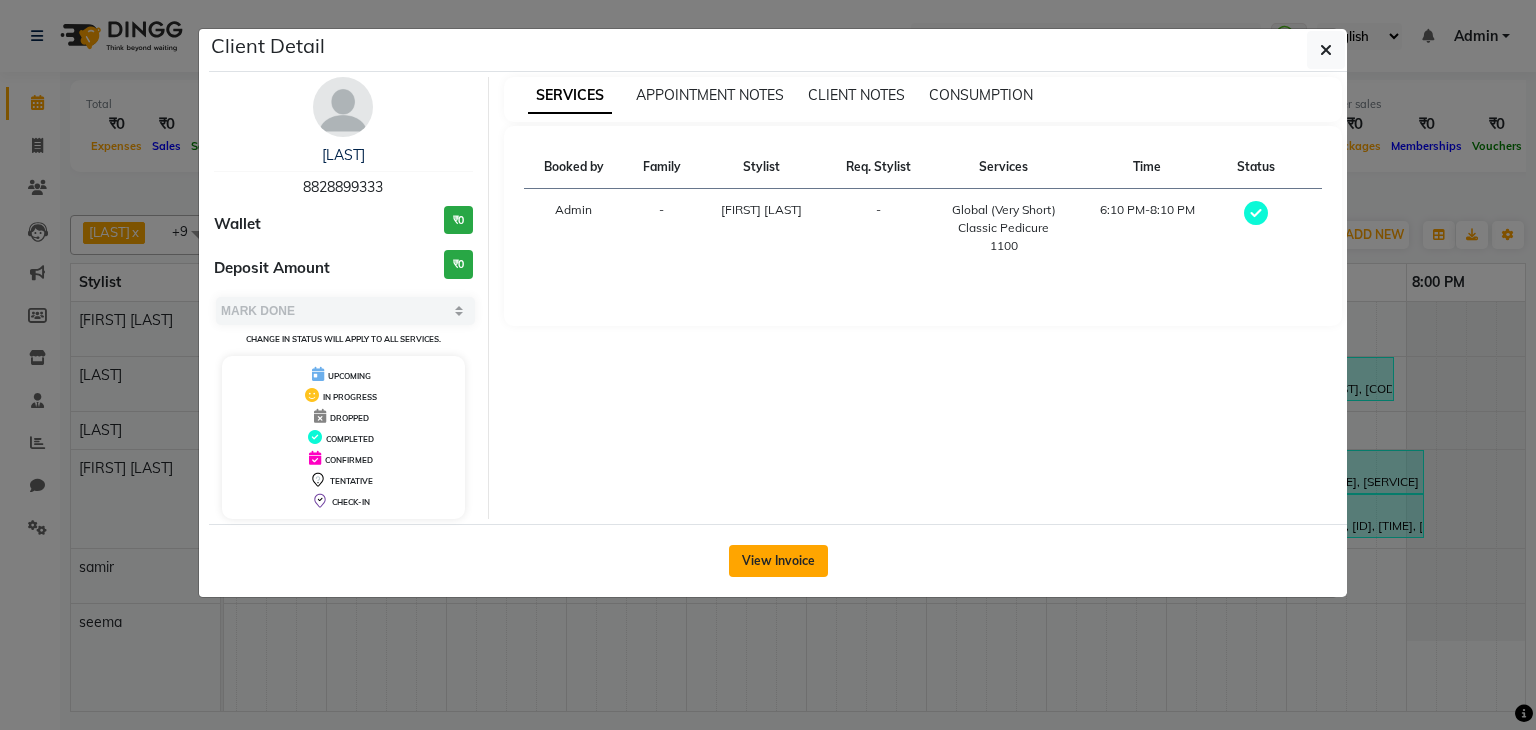 click on "View Invoice" 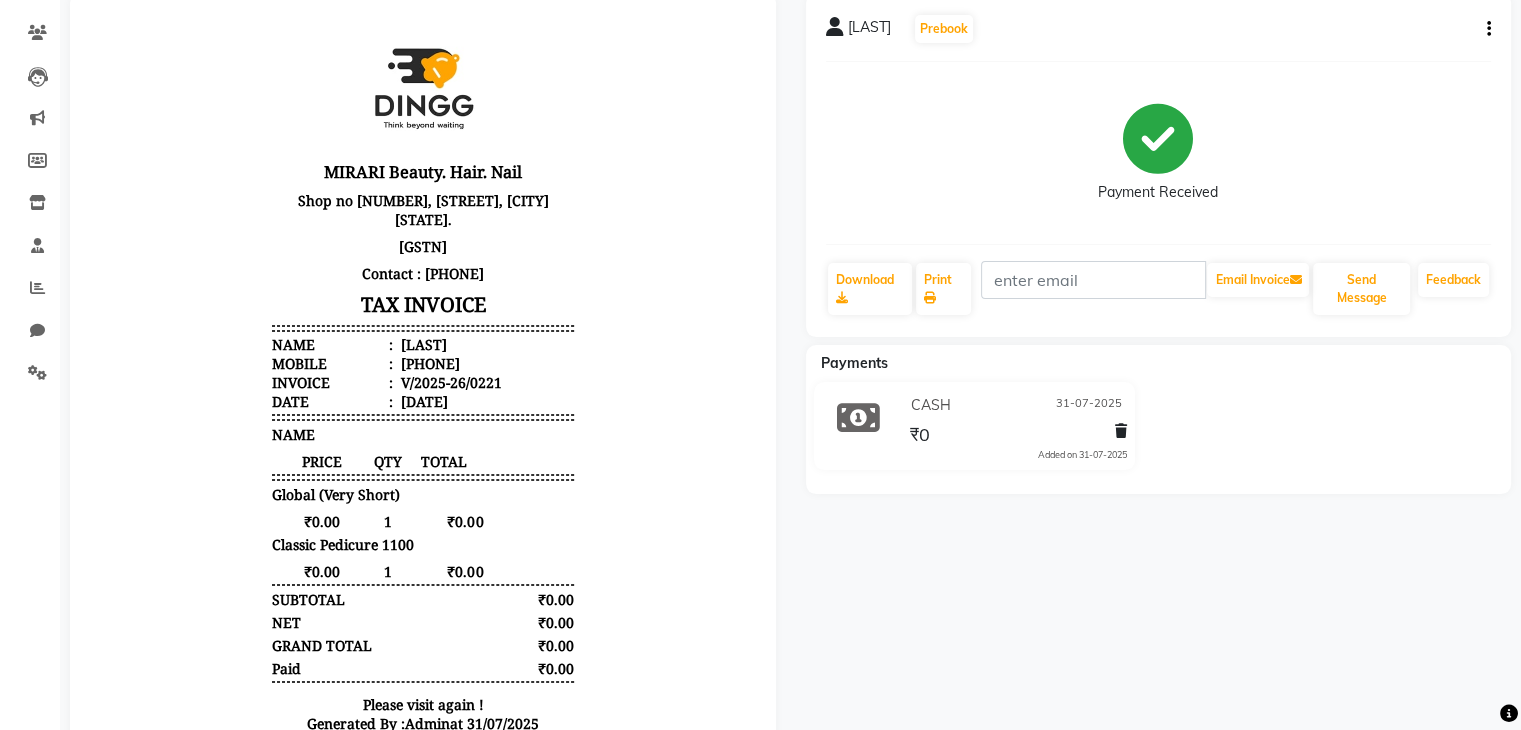 scroll, scrollTop: 159, scrollLeft: 0, axis: vertical 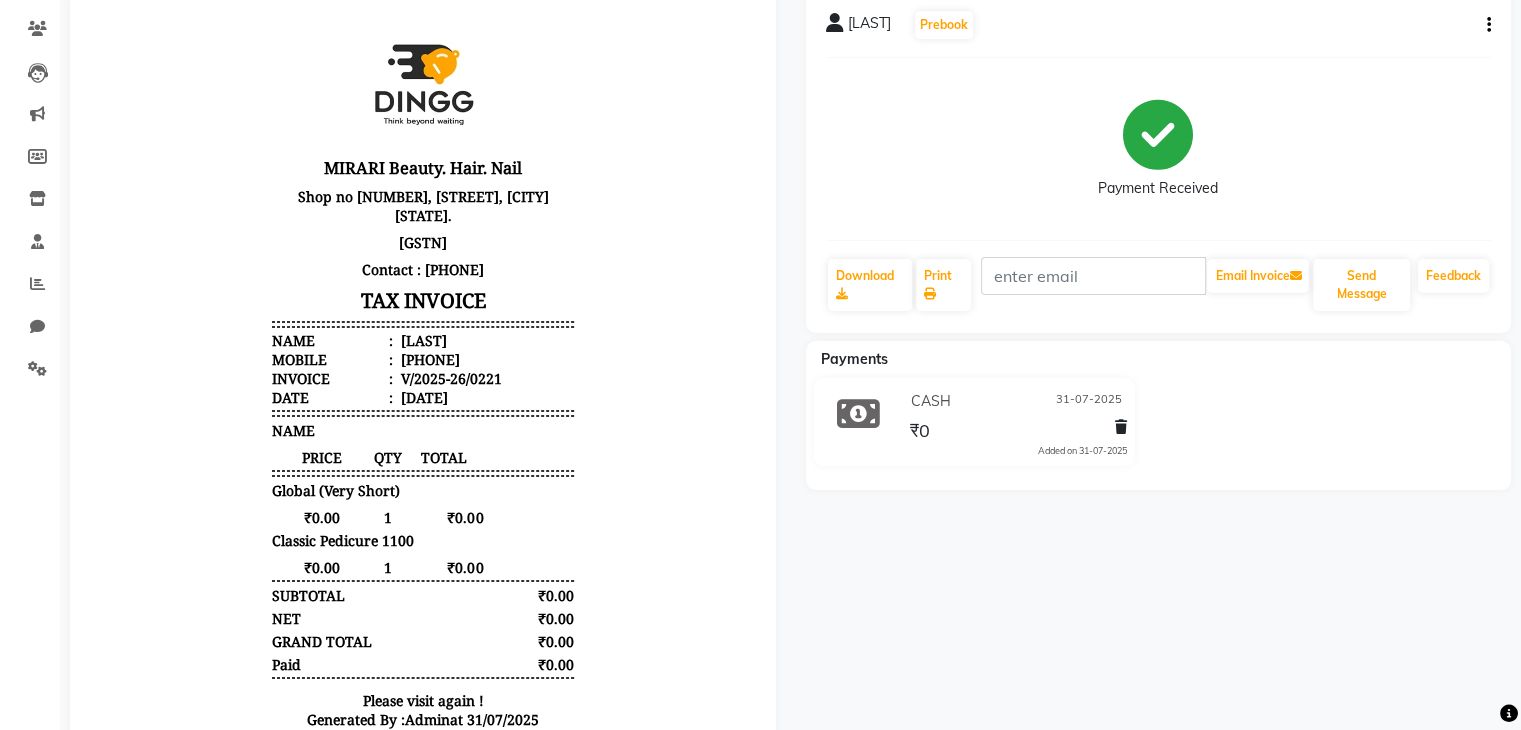 click 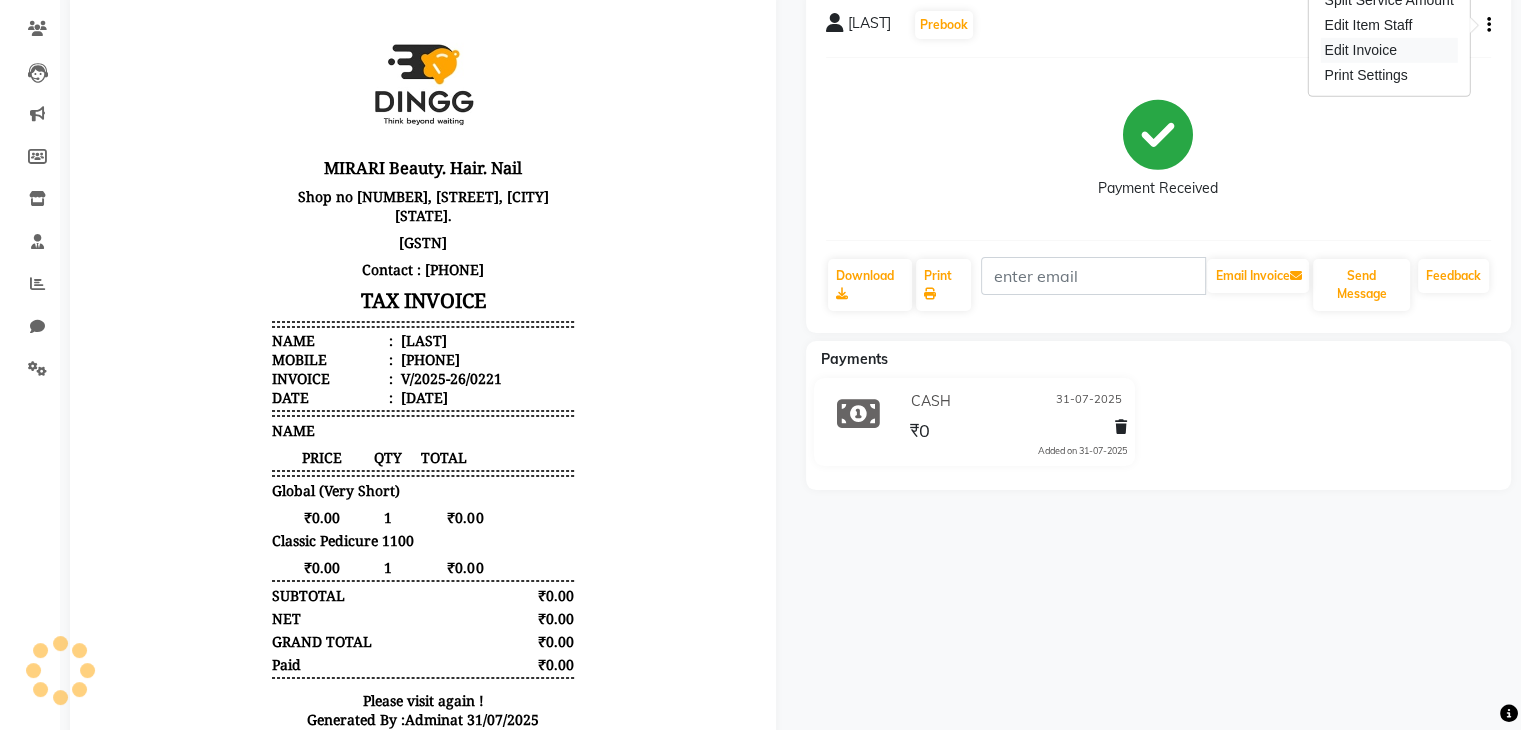 click on "Edit Invoice" at bounding box center (1388, 50) 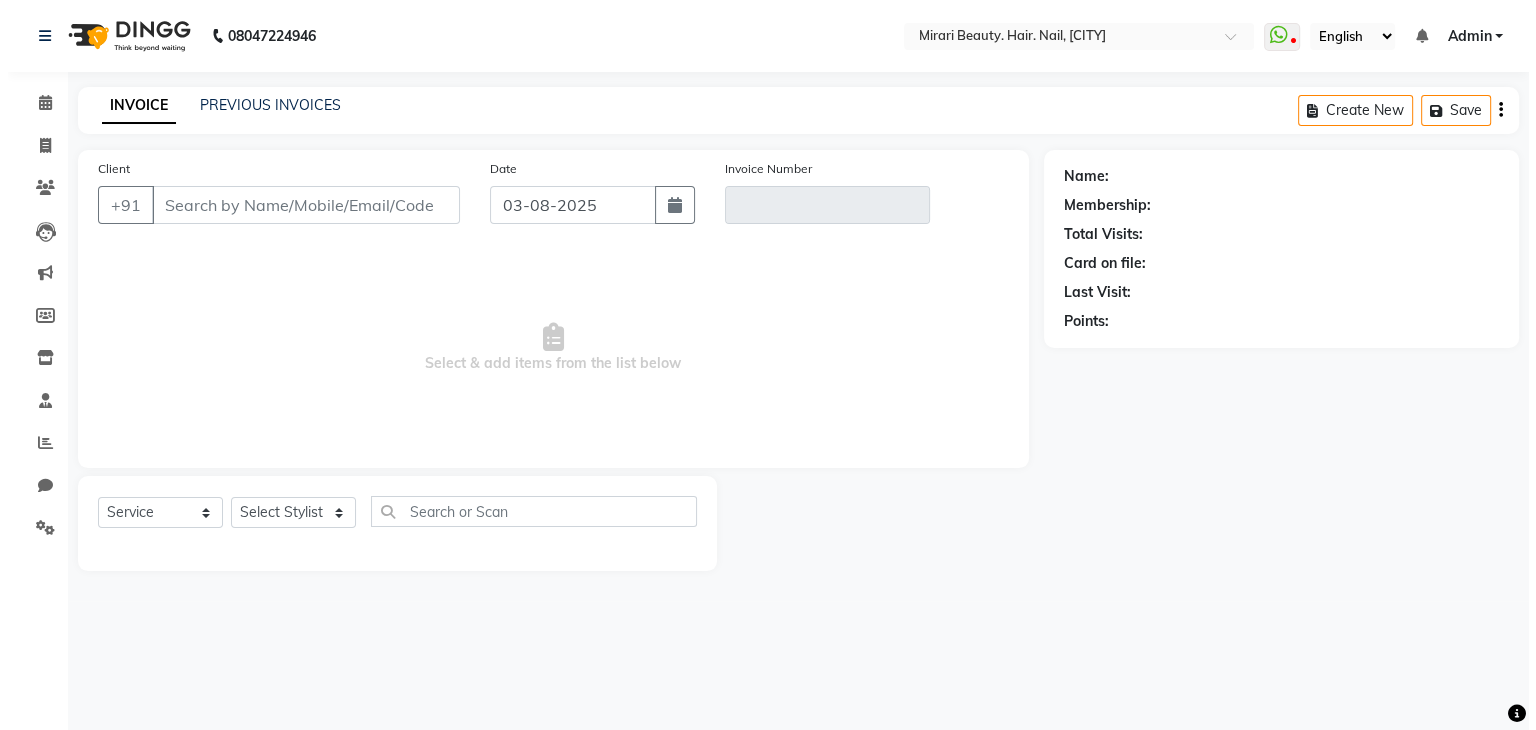 scroll, scrollTop: 0, scrollLeft: 0, axis: both 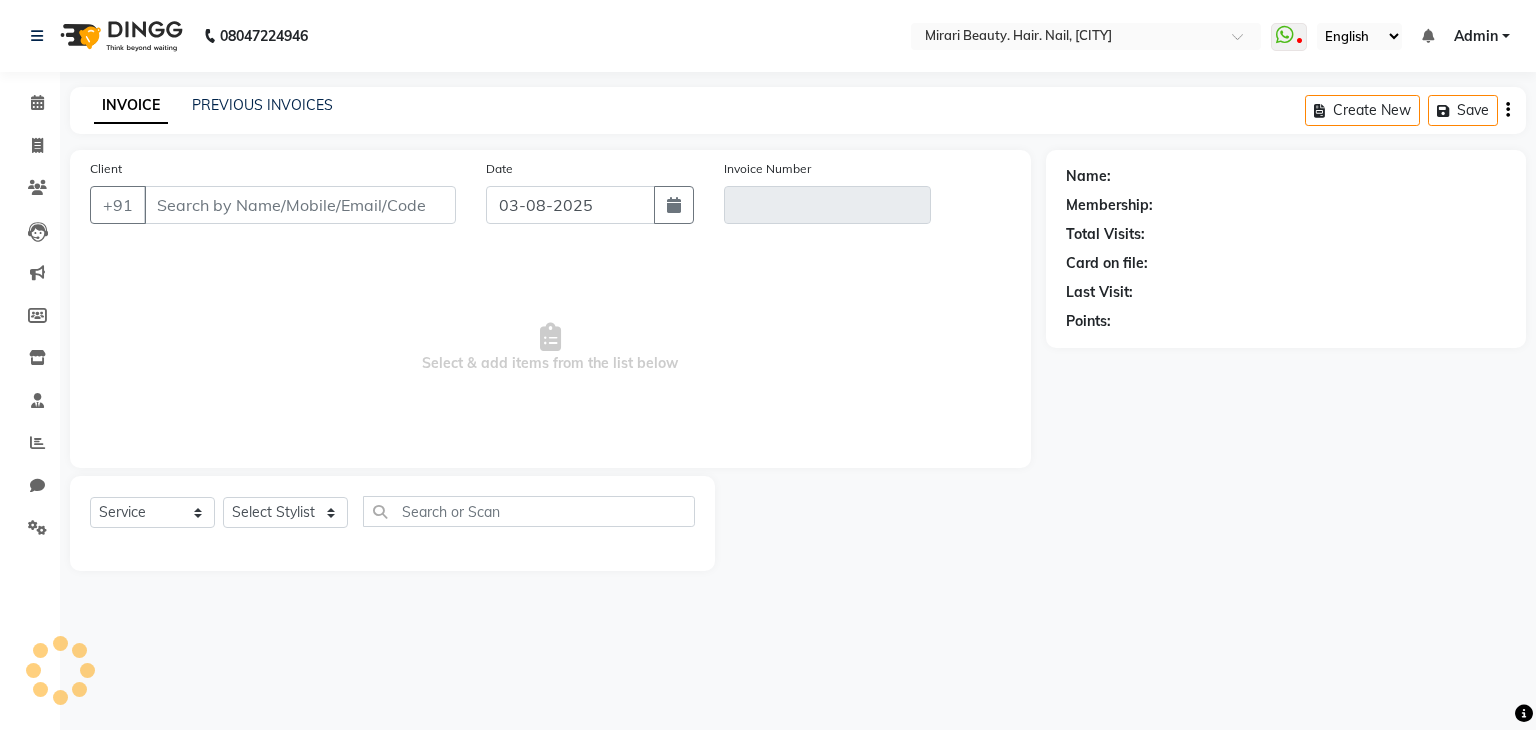 type on "8828899333" 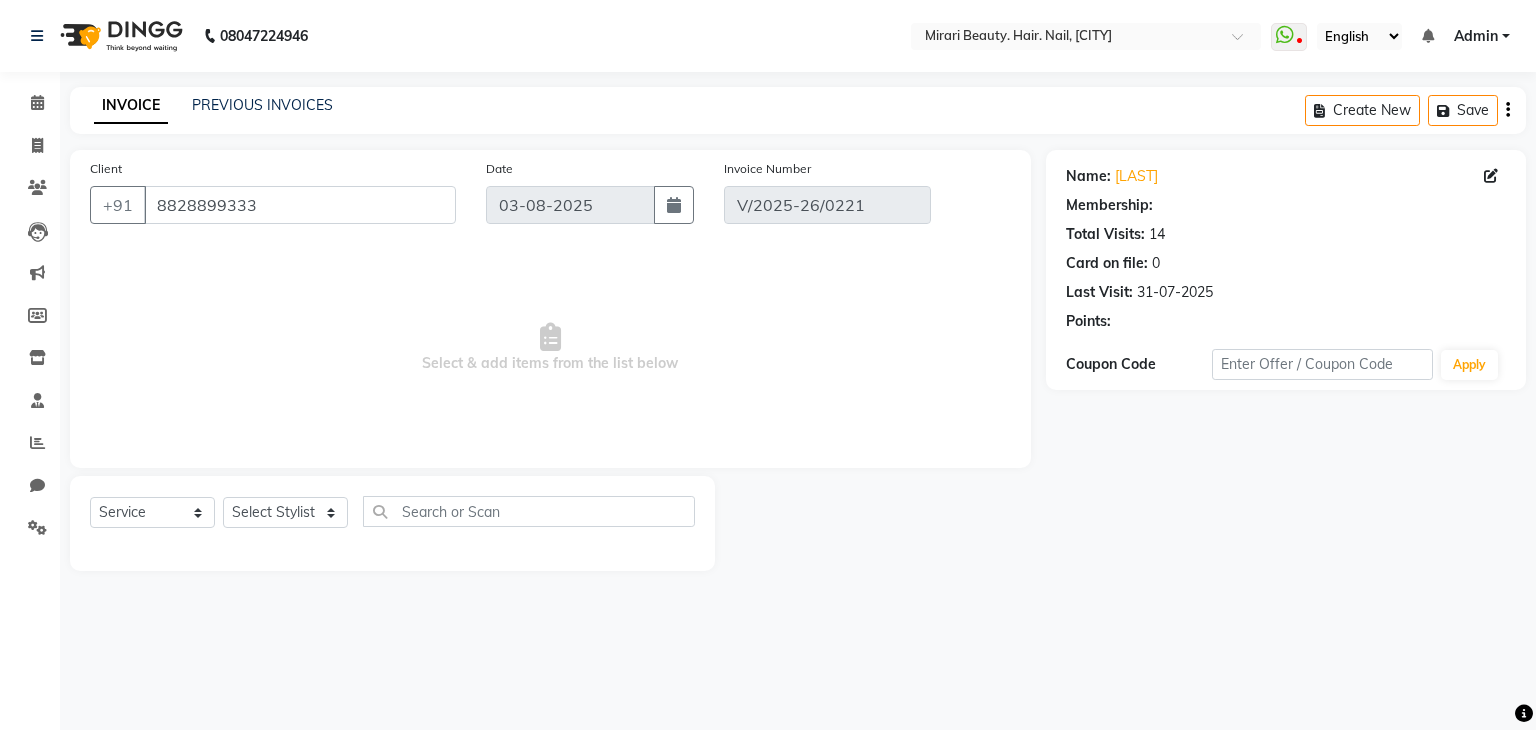 type on "31-07-2025" 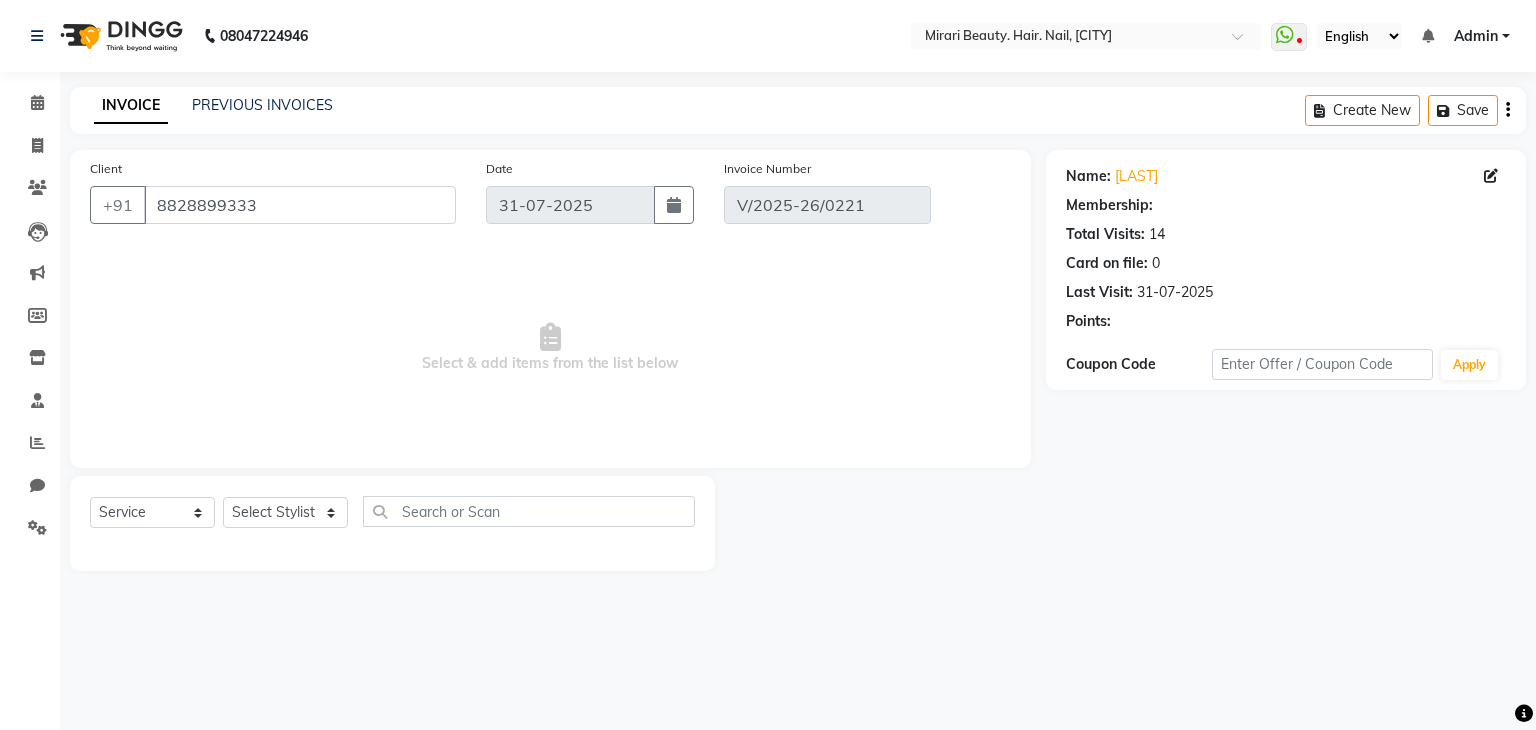 select on "select" 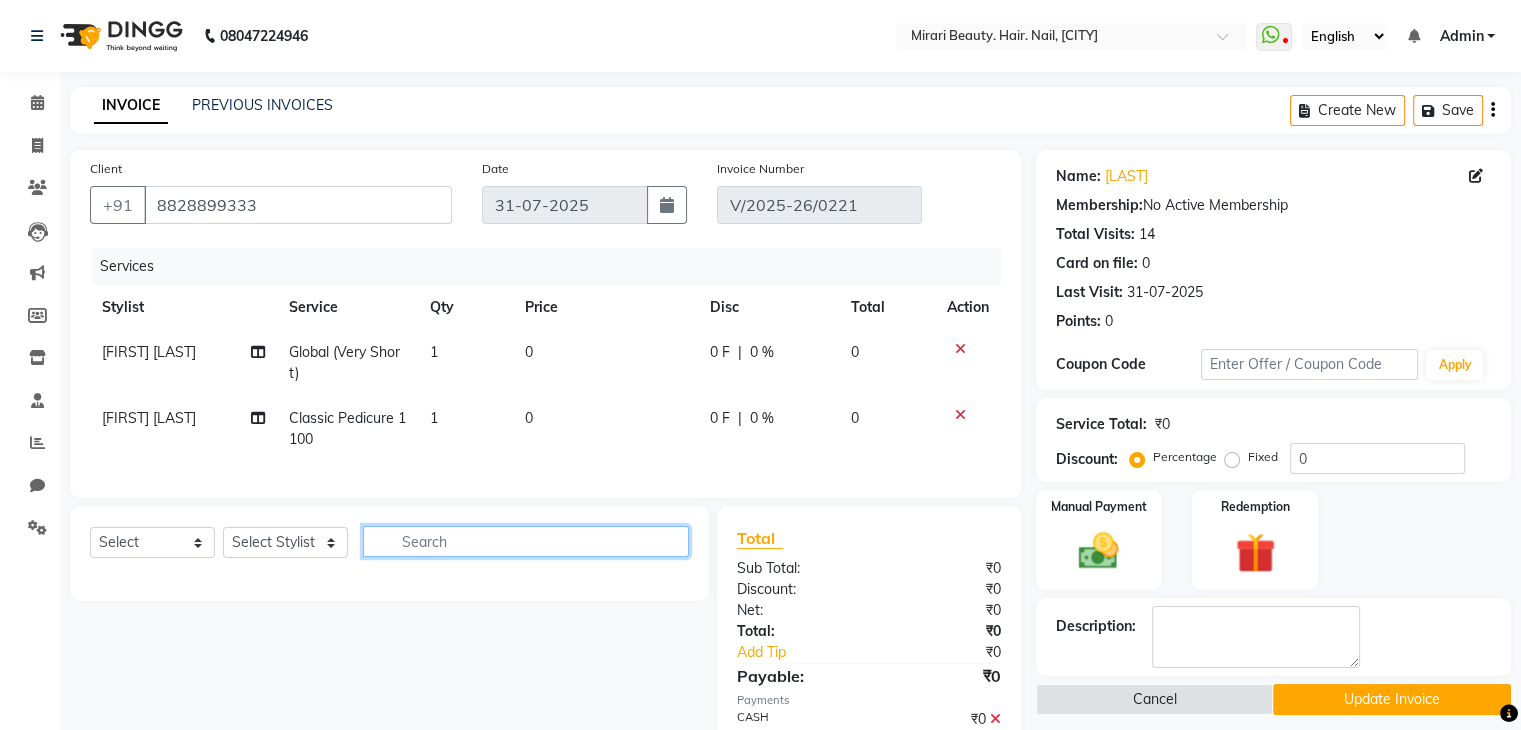 click 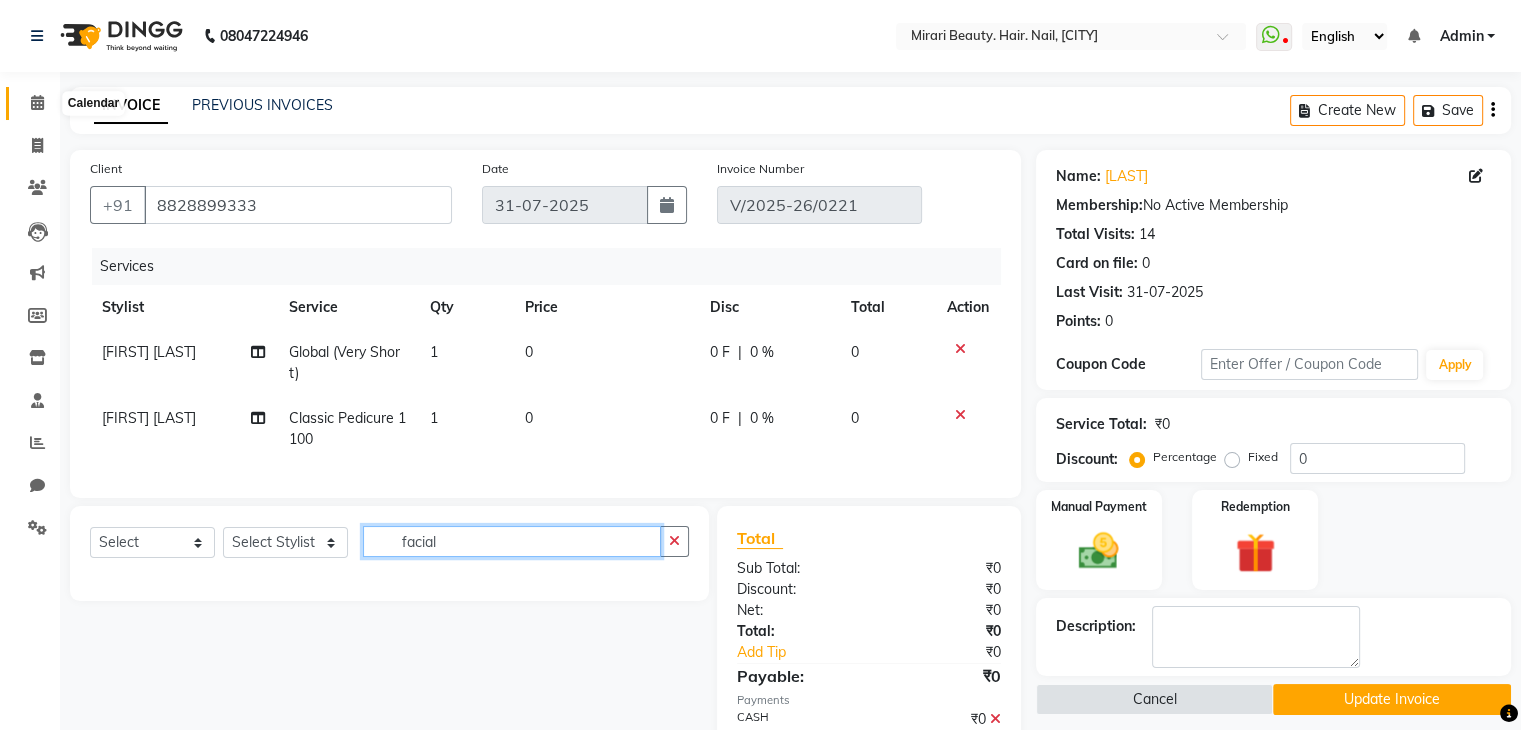 type on "facial" 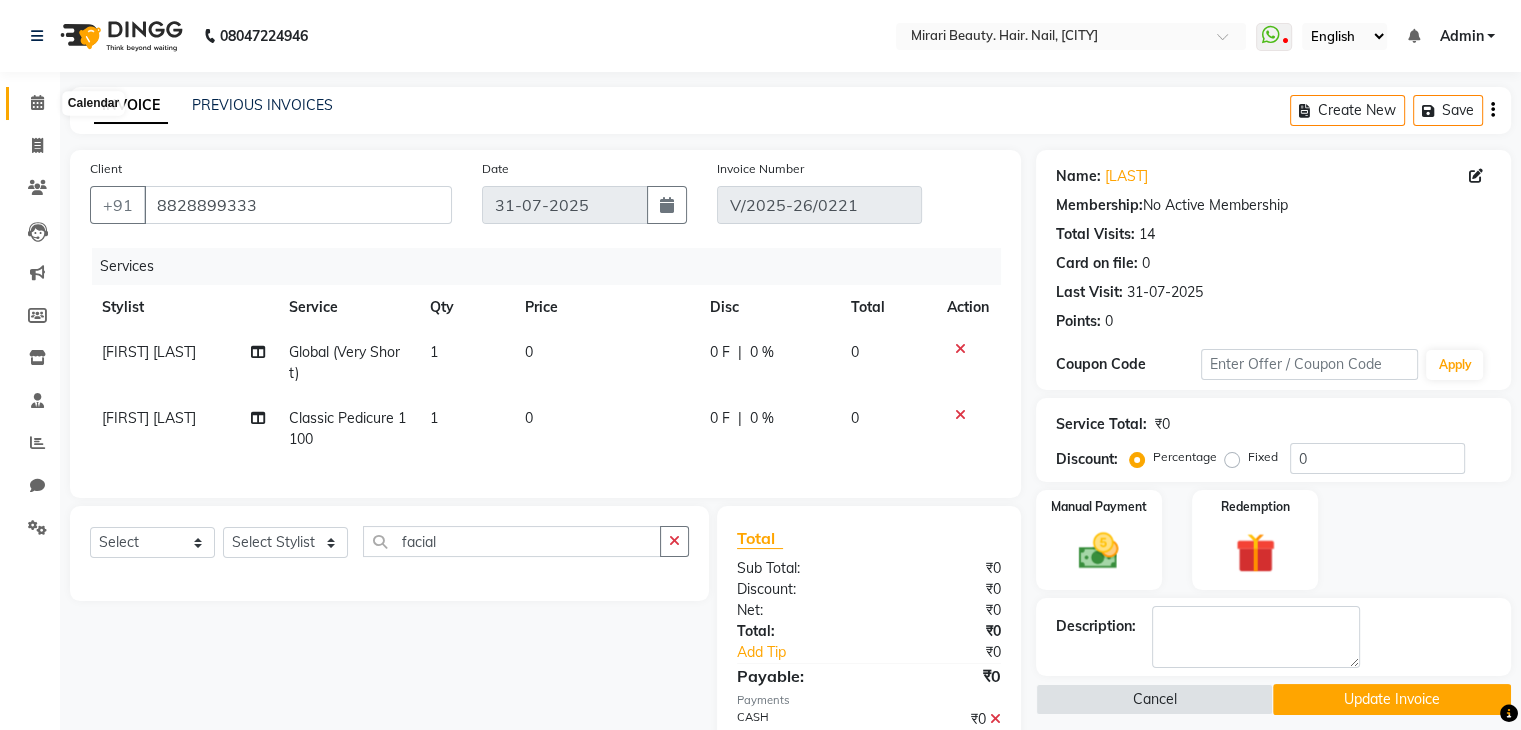 click 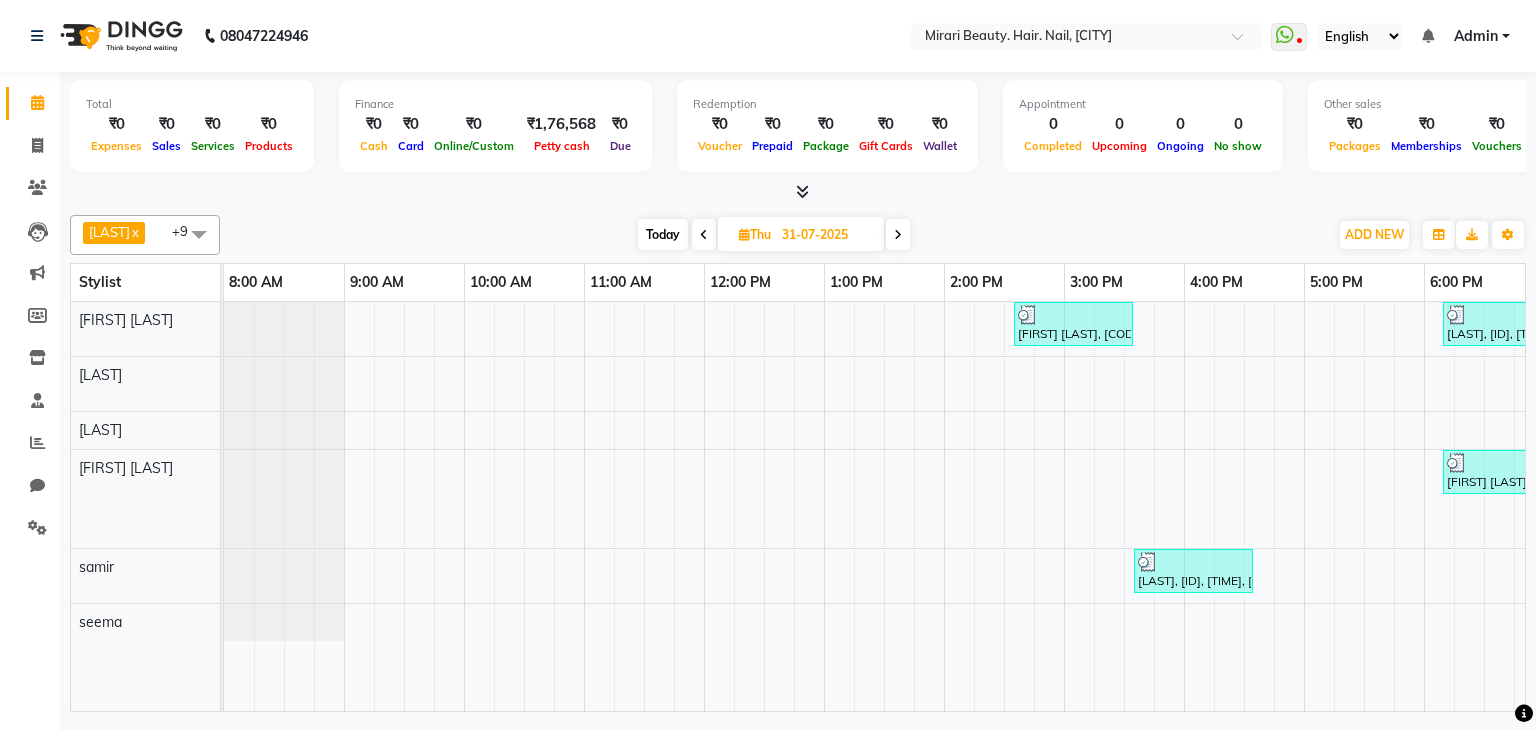 click on "Gift Cards" at bounding box center [886, 146] 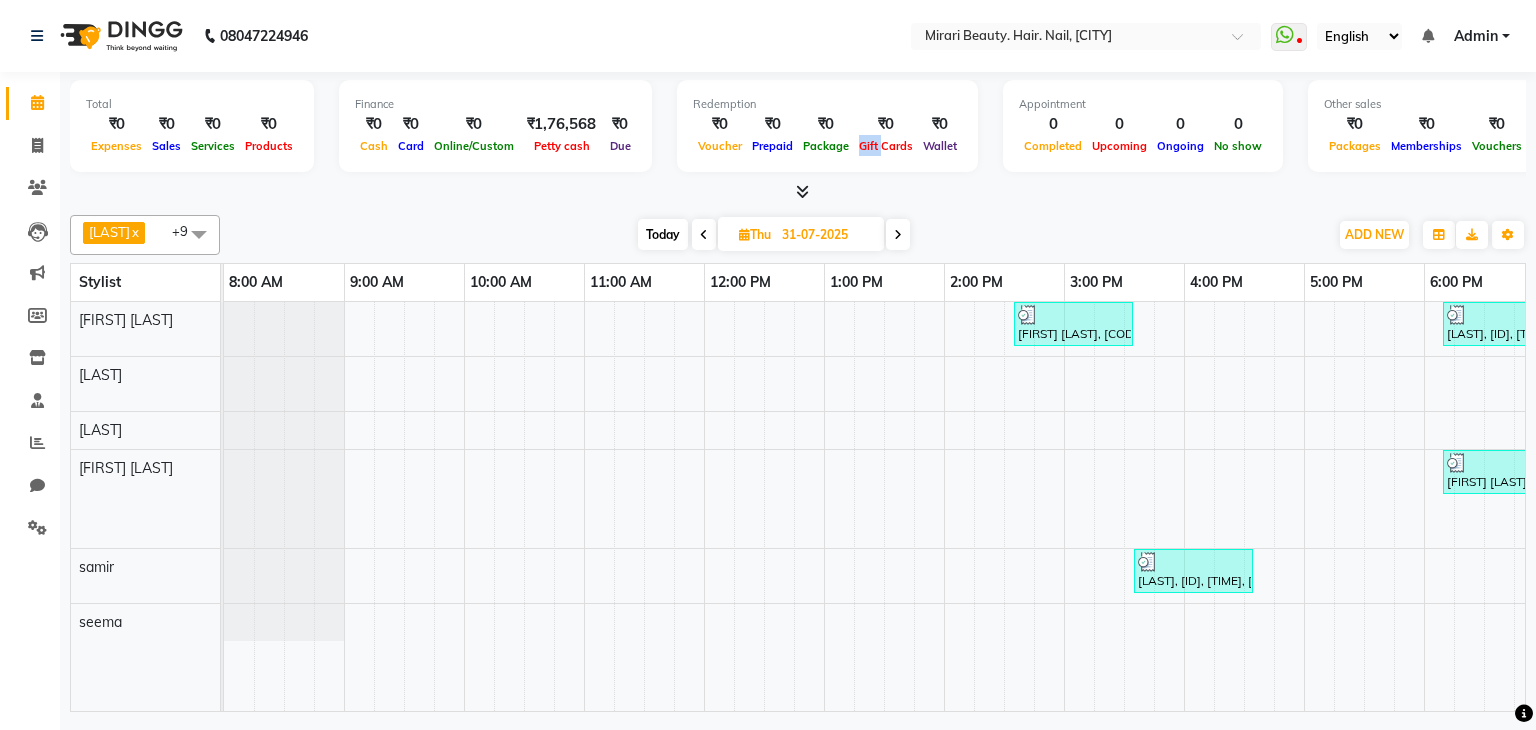 click on "Gift Cards" at bounding box center [886, 146] 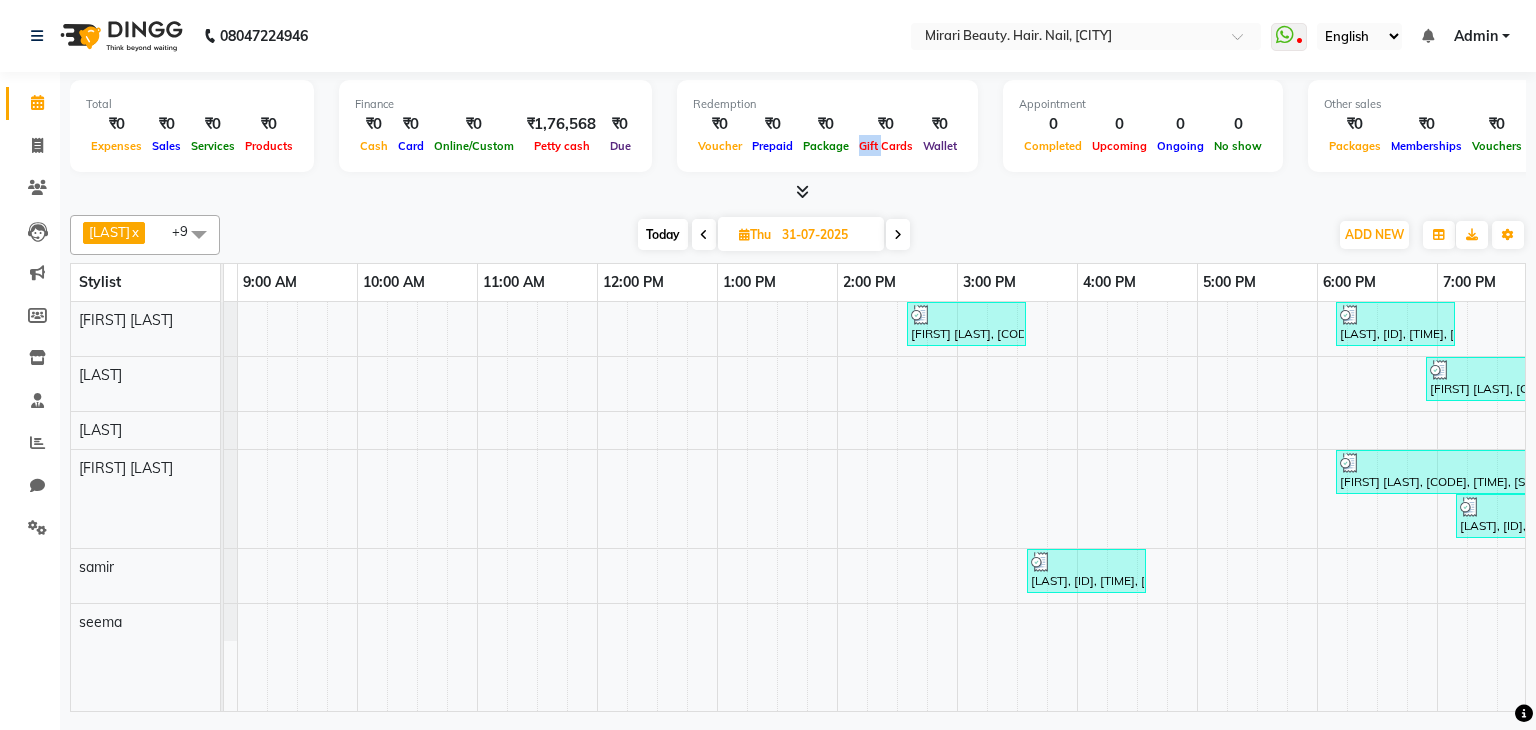 scroll, scrollTop: 0, scrollLeft: 138, axis: horizontal 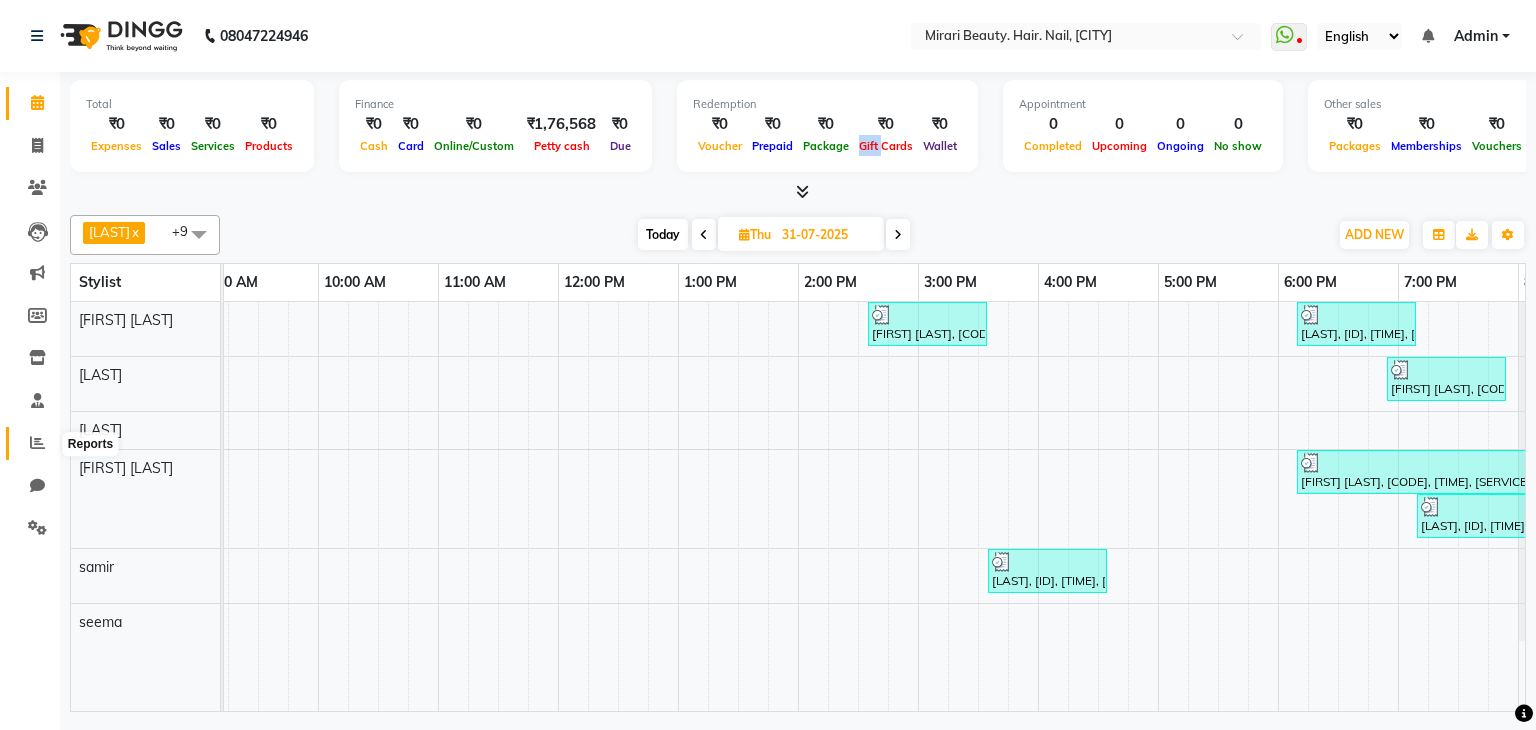 click 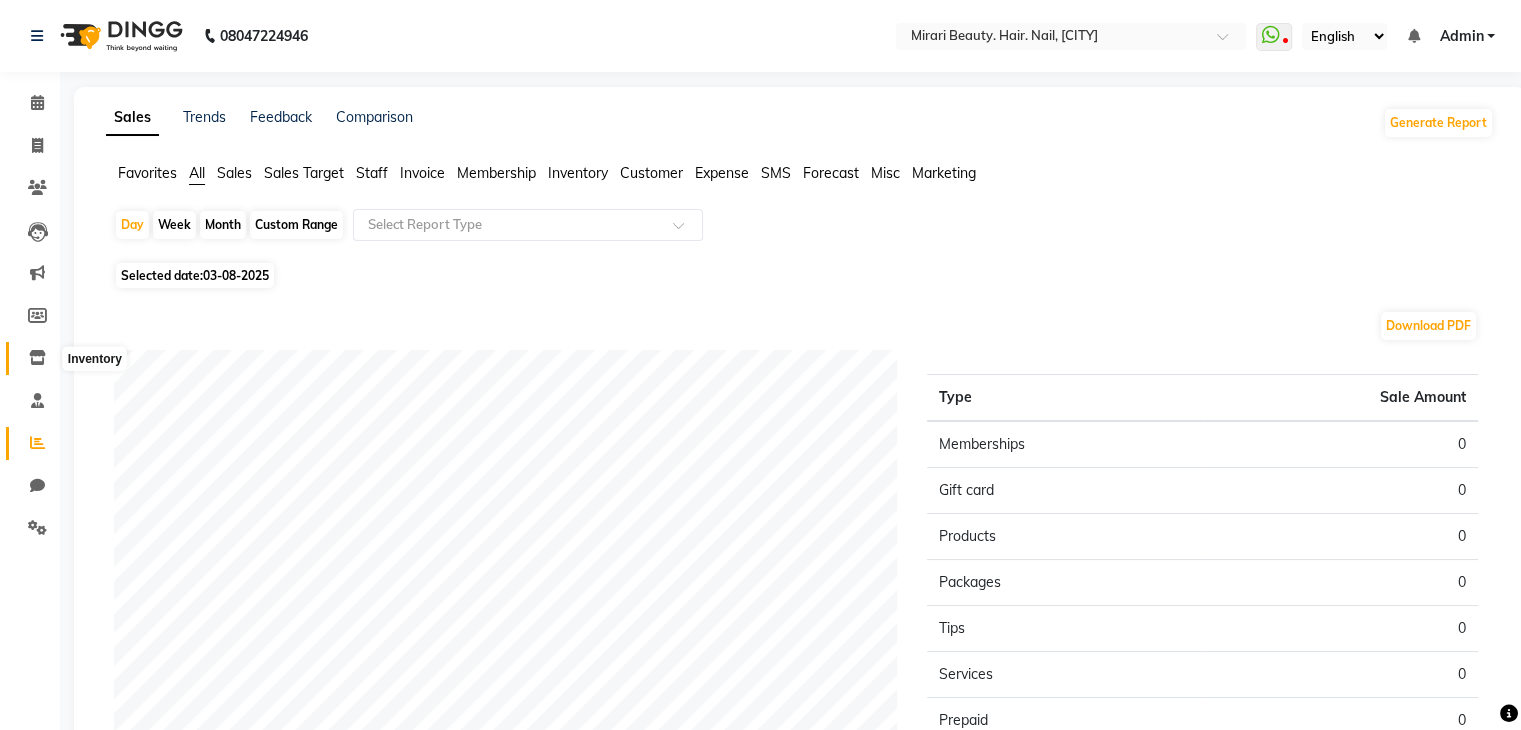 click 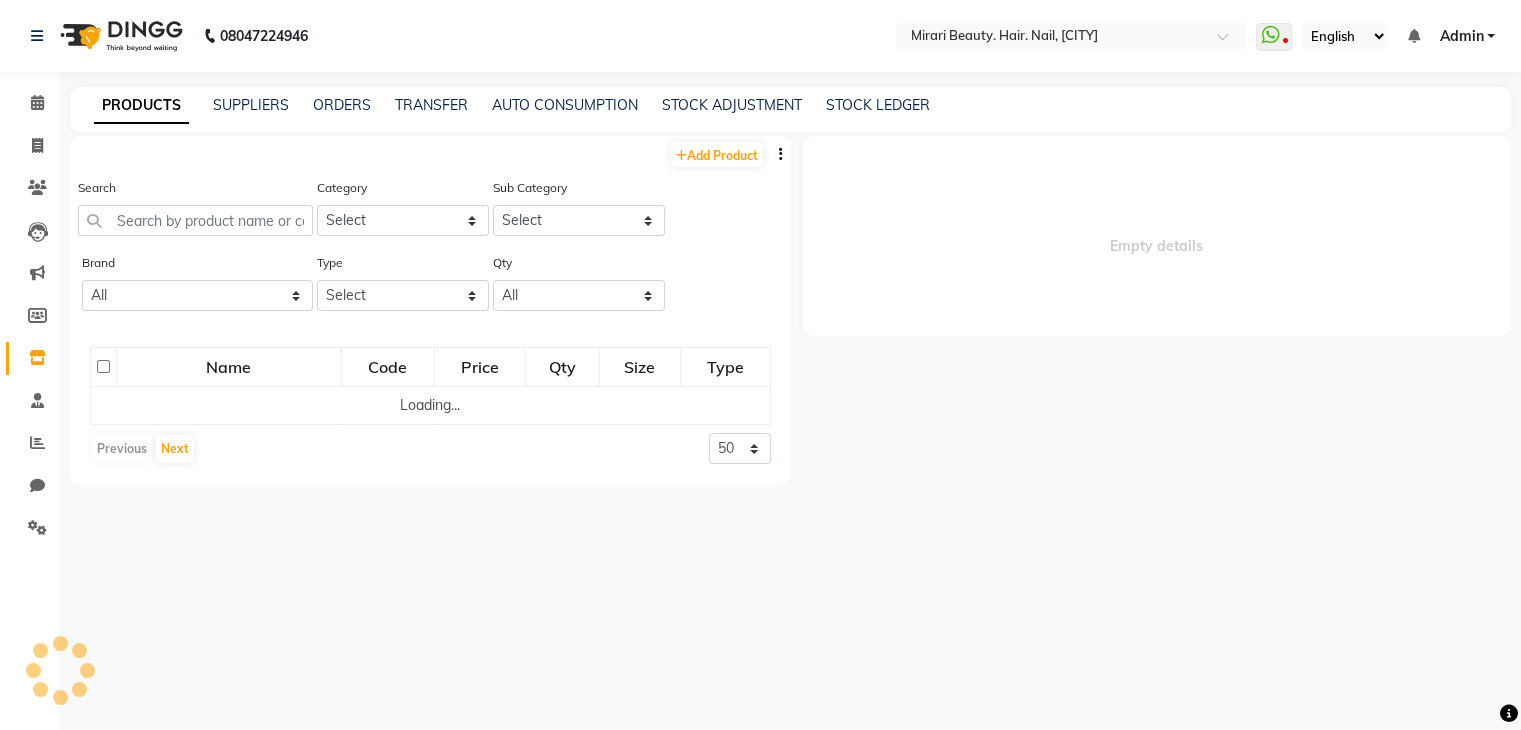 select 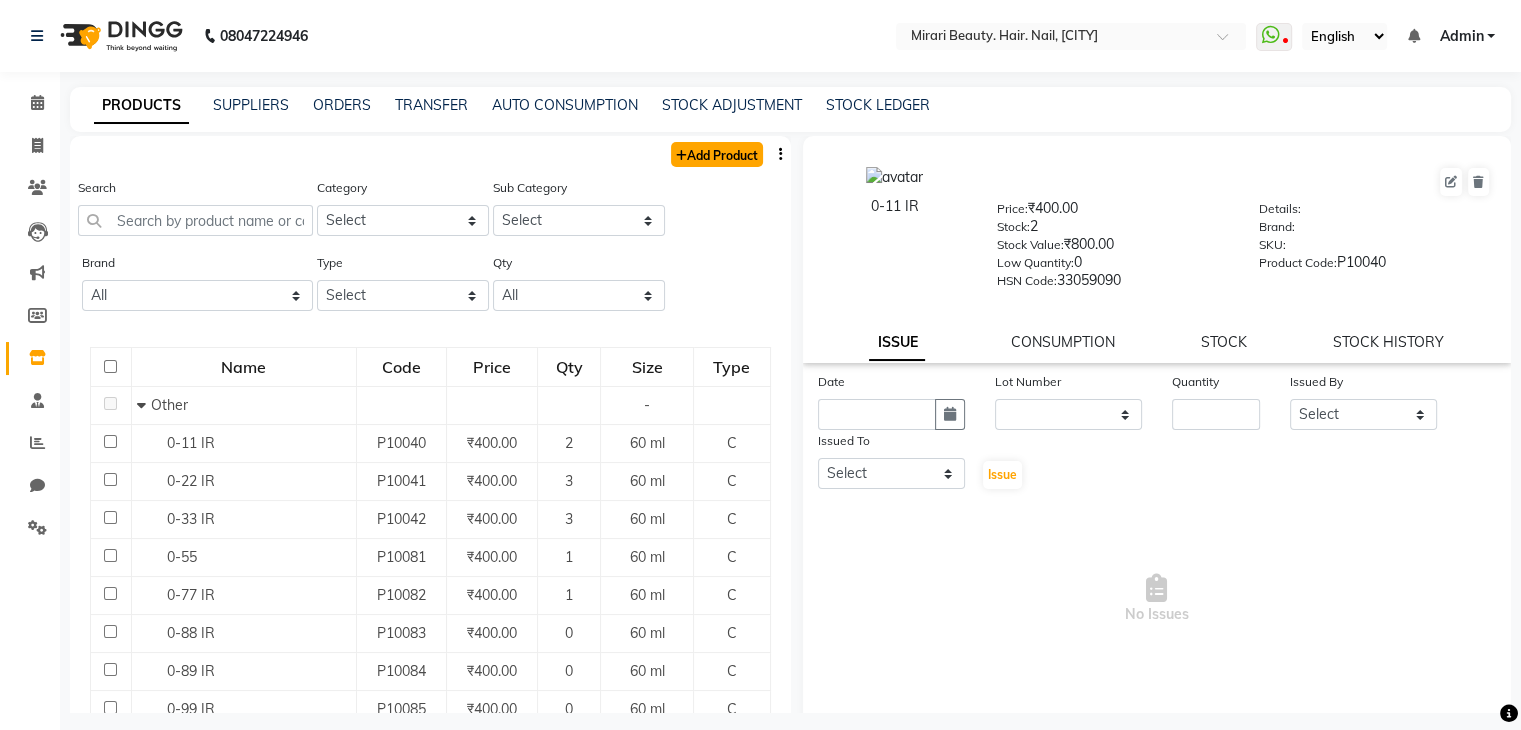 click on "Add Product" 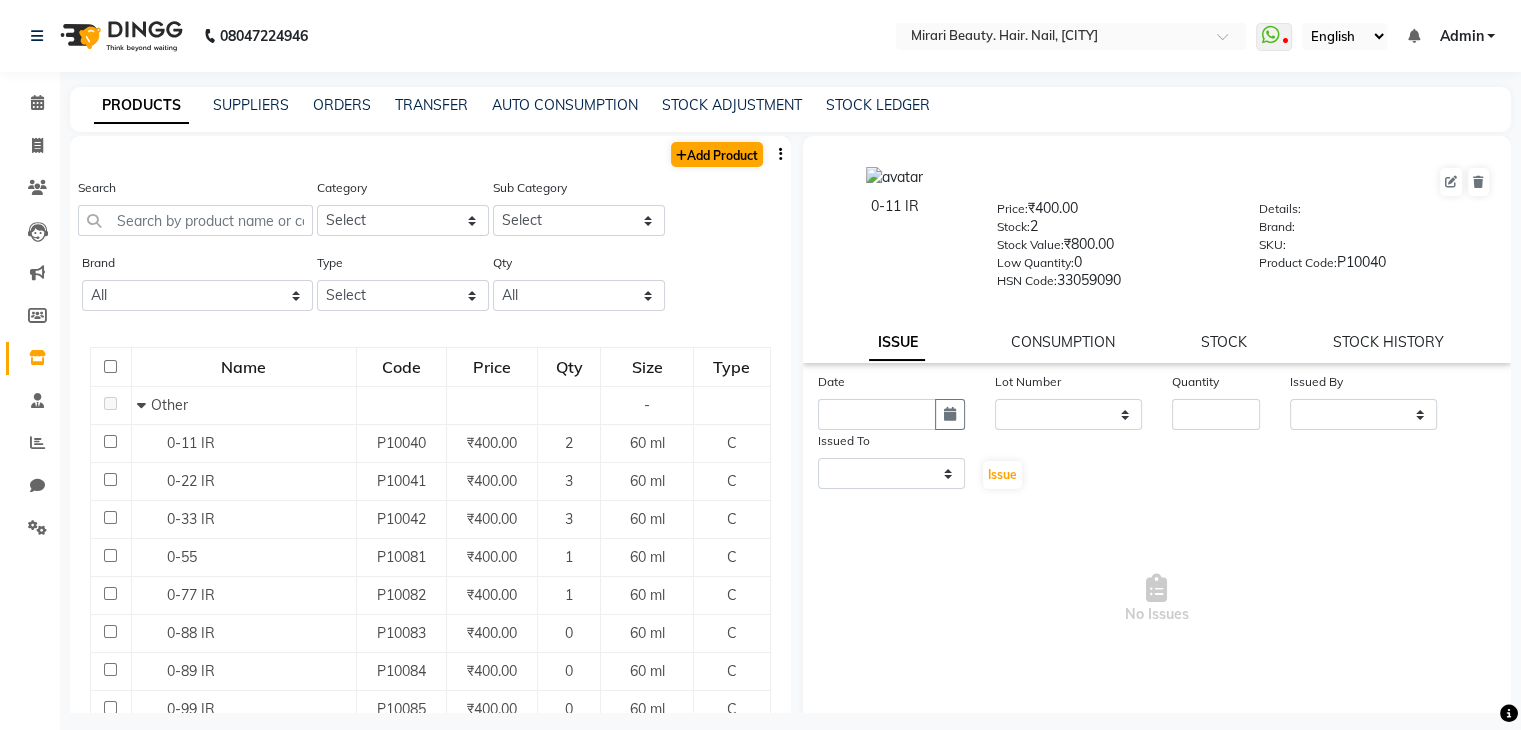 select on "true" 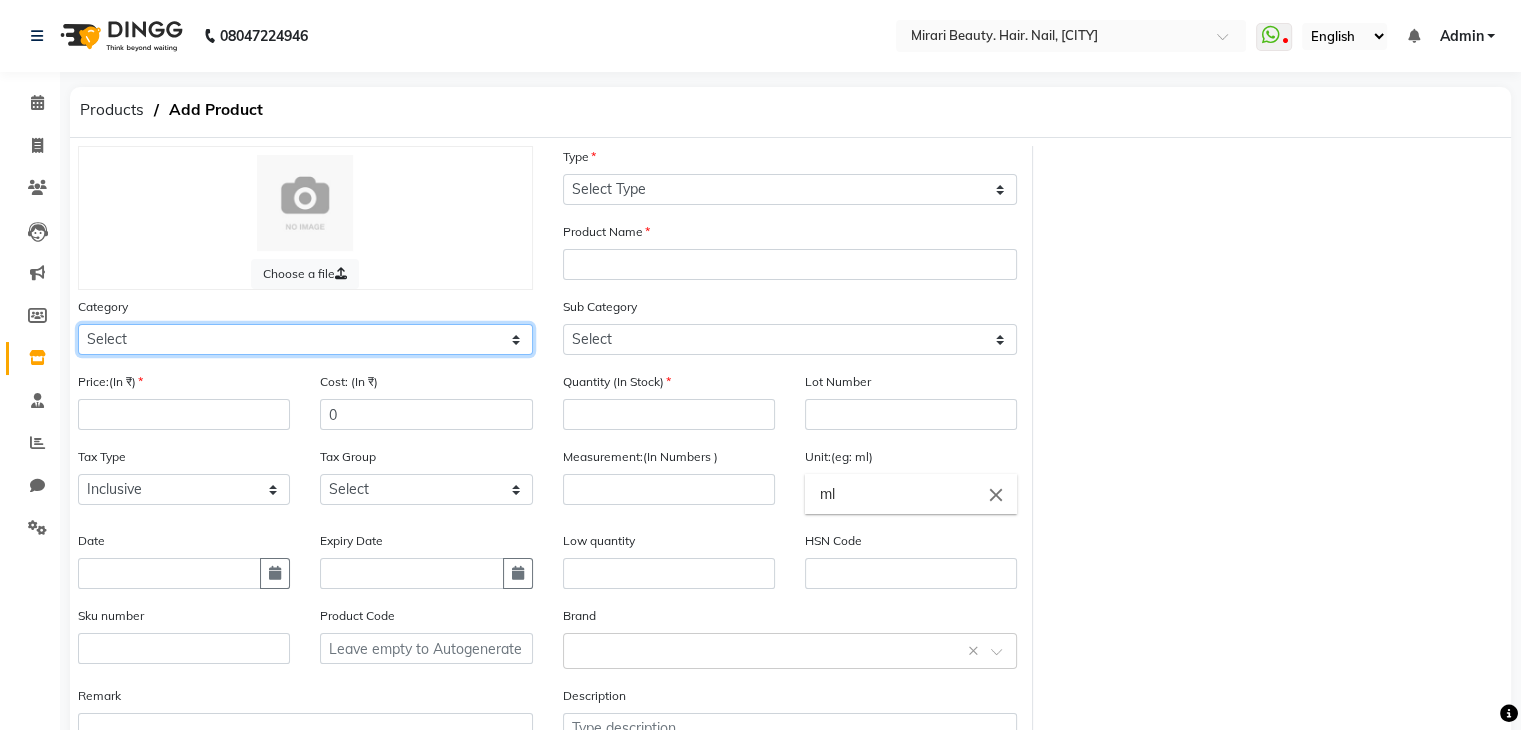 click on "Select Hair Skin Makeup Personal Care Appliances Beard Waxing Disposable Threading Hands and Feet Beauty Planet Botox Cadiveu Casmara Cheryls Loreal Olaplex Other" 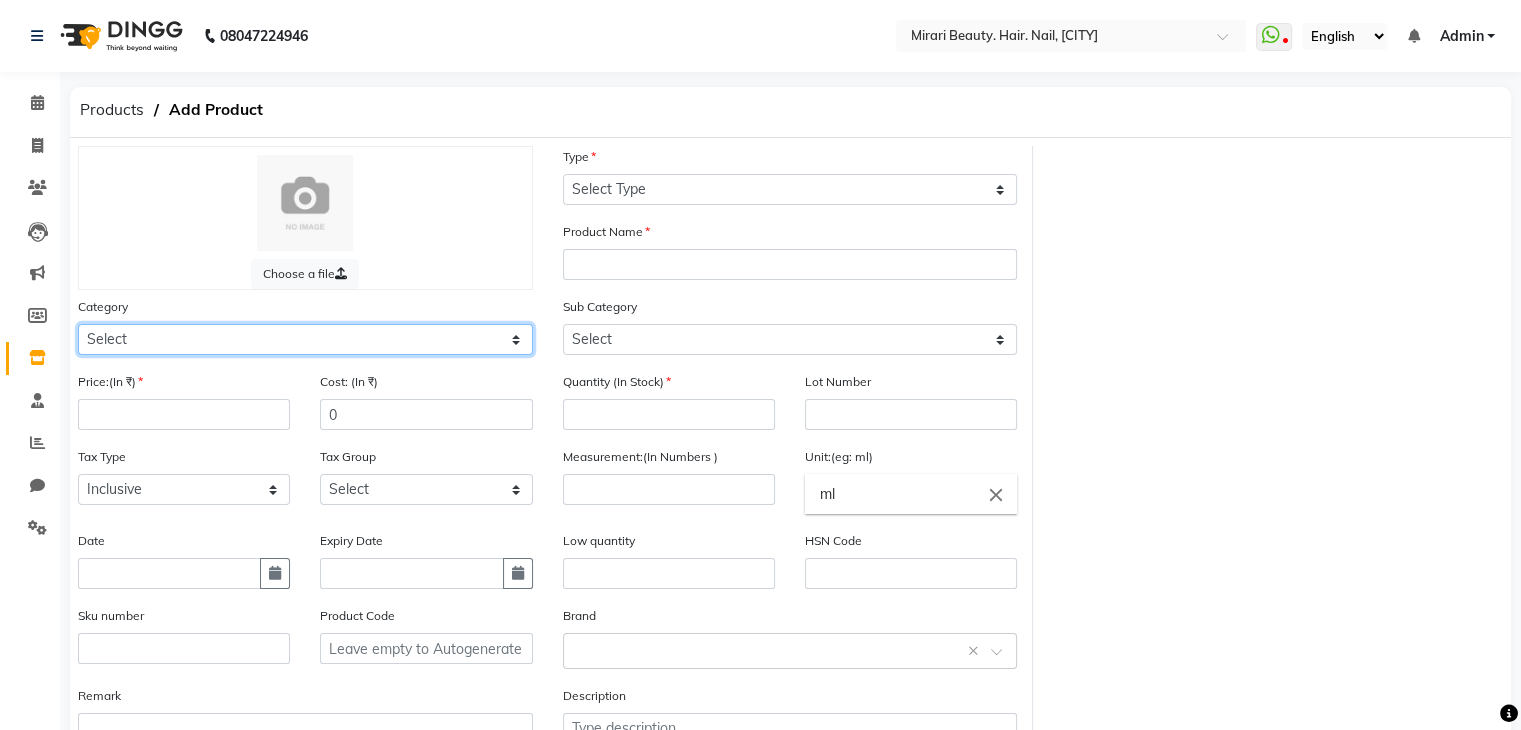 click on "Select Hair Skin Makeup Personal Care Appliances Beard Waxing Disposable Threading Hands and Feet Beauty Planet Botox Cadiveu Casmara Cheryls Loreal Olaplex Other" 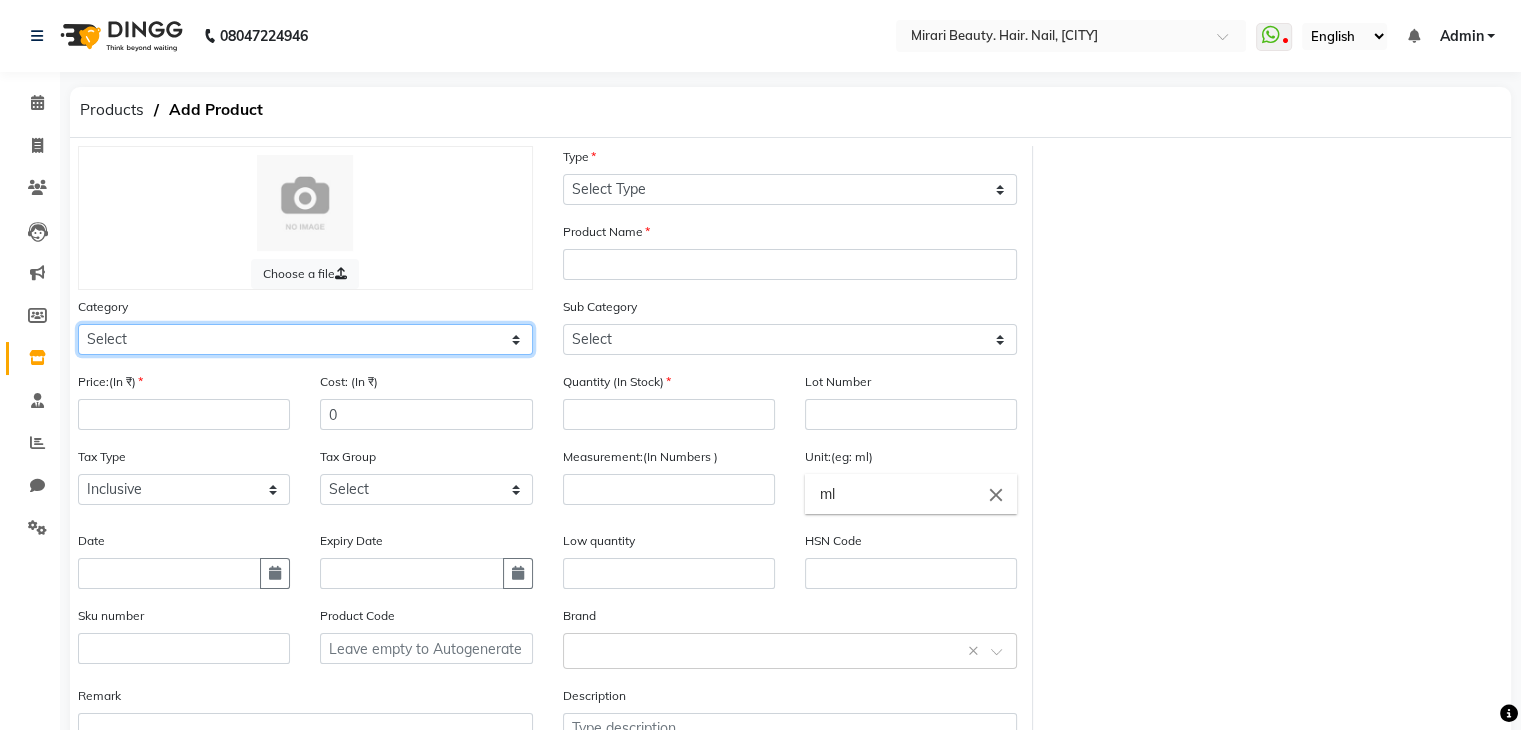 select on "1319401150" 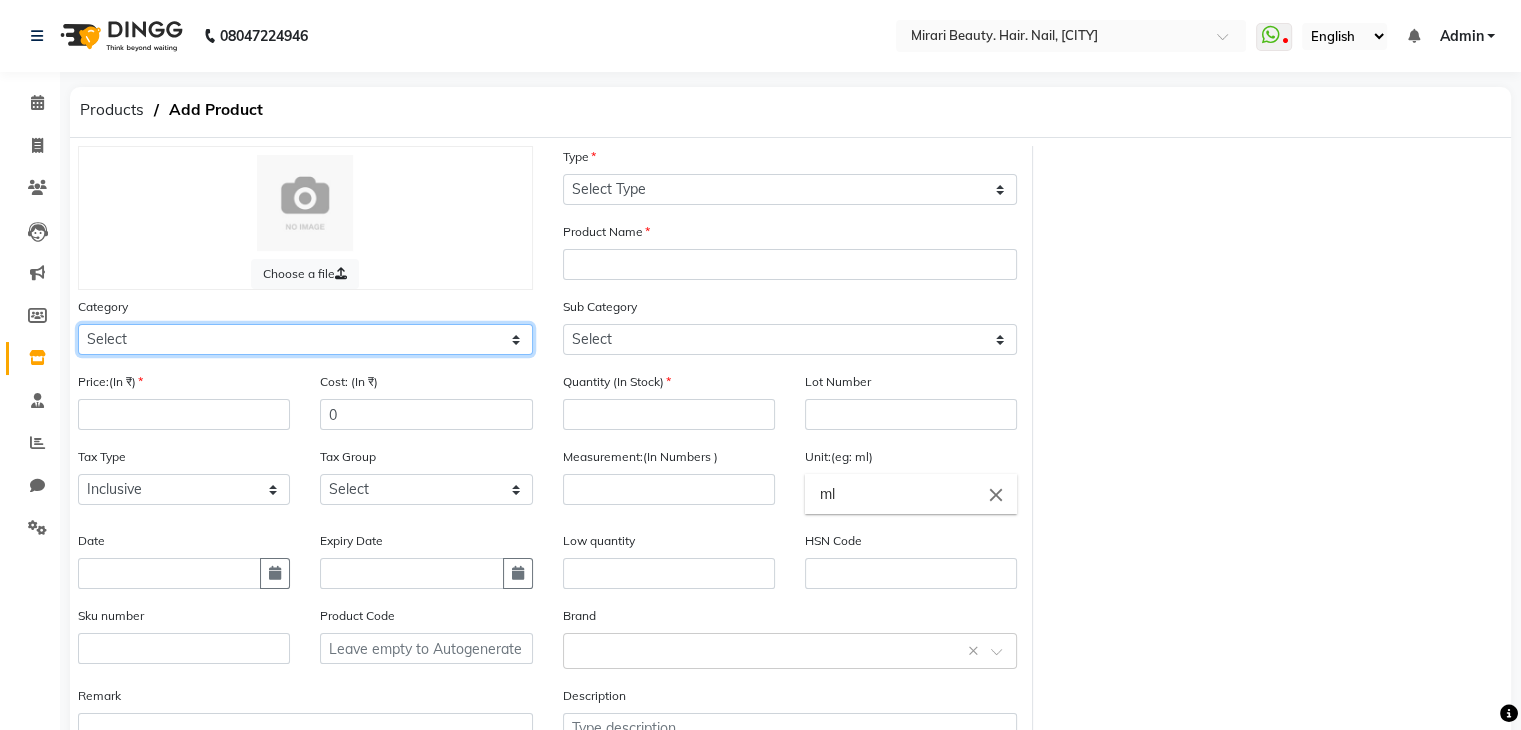 click on "Select Hair Skin Makeup Personal Care Appliances Beard Waxing Disposable Threading Hands and Feet Beauty Planet Botox Cadiveu Casmara Cheryls Loreal Olaplex Other" 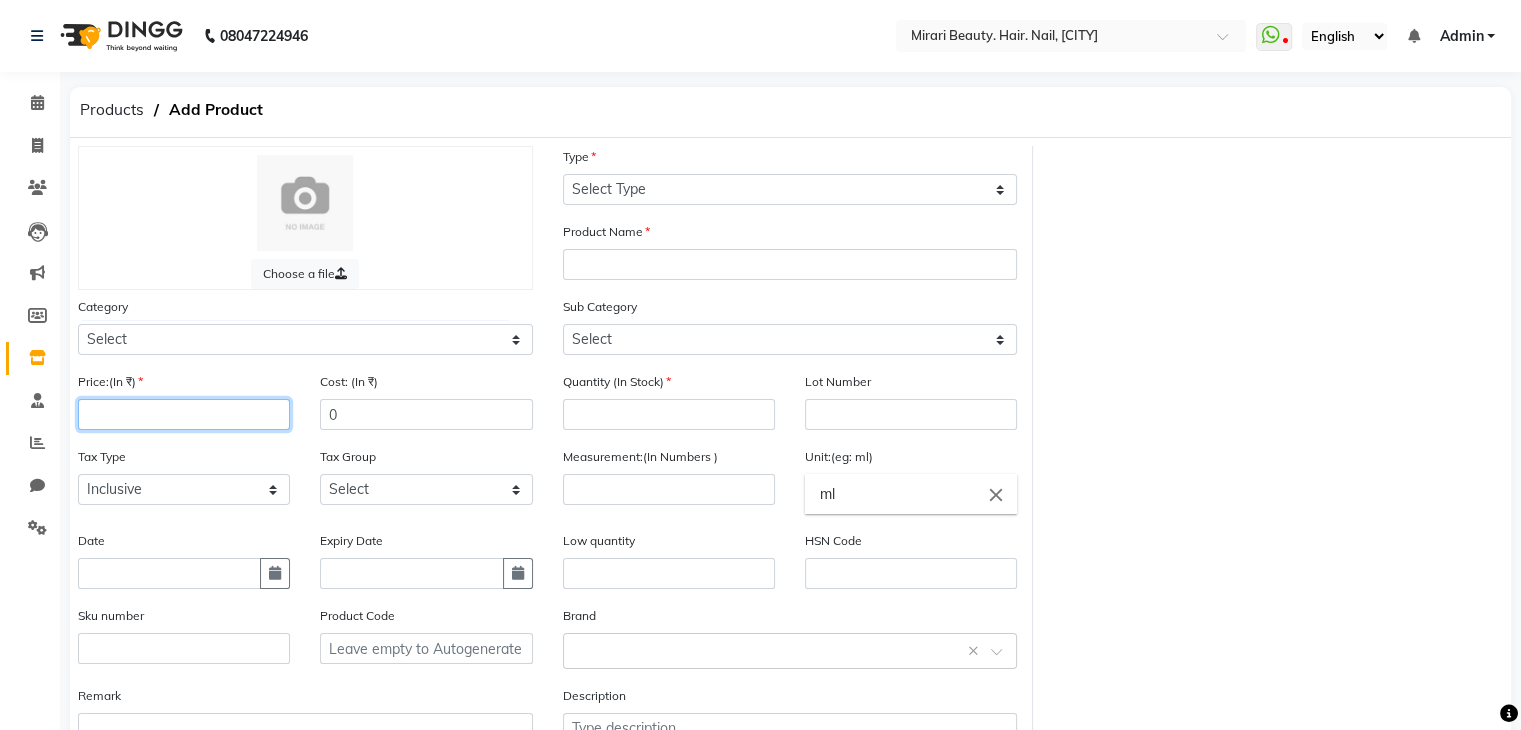 click 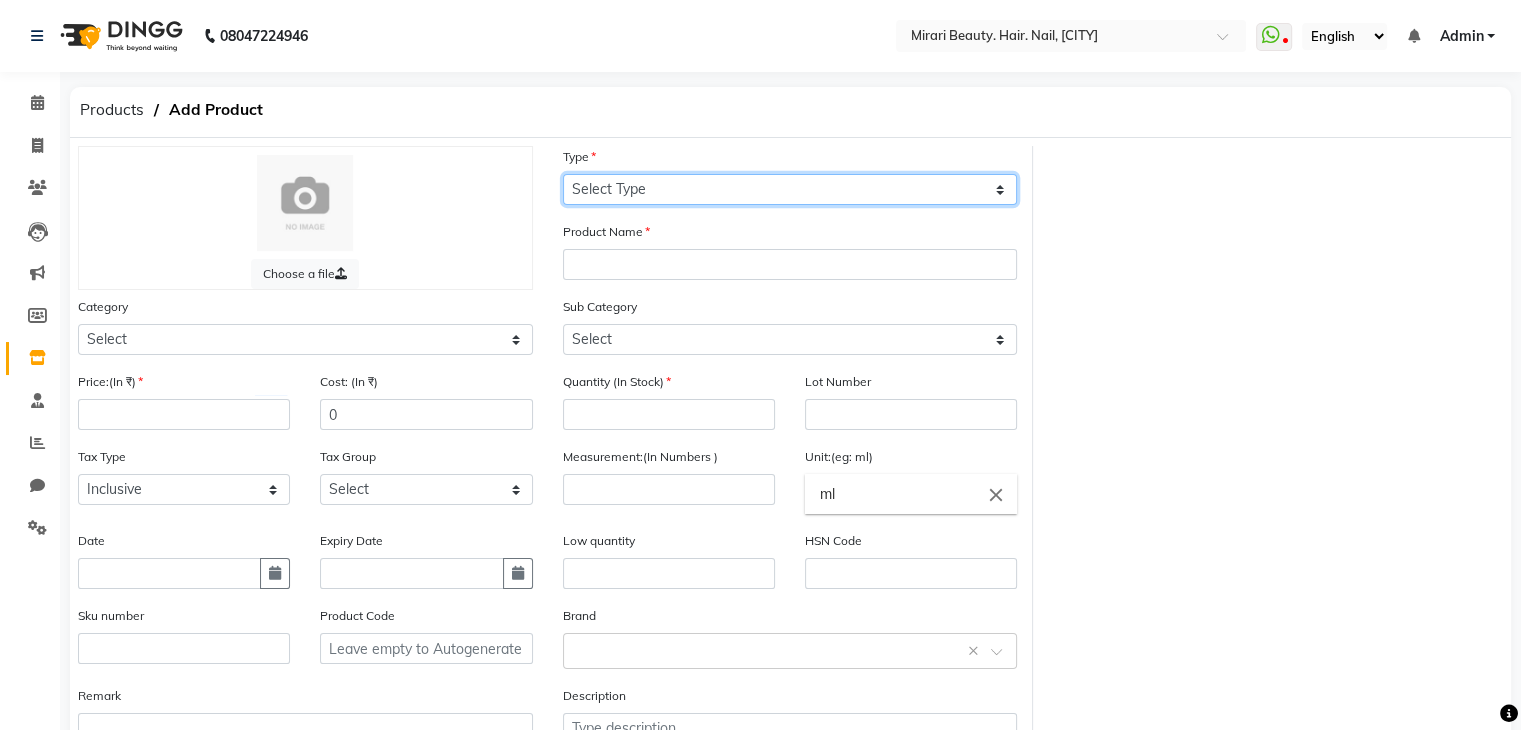 click on "Select Type Both Retail Consumable" 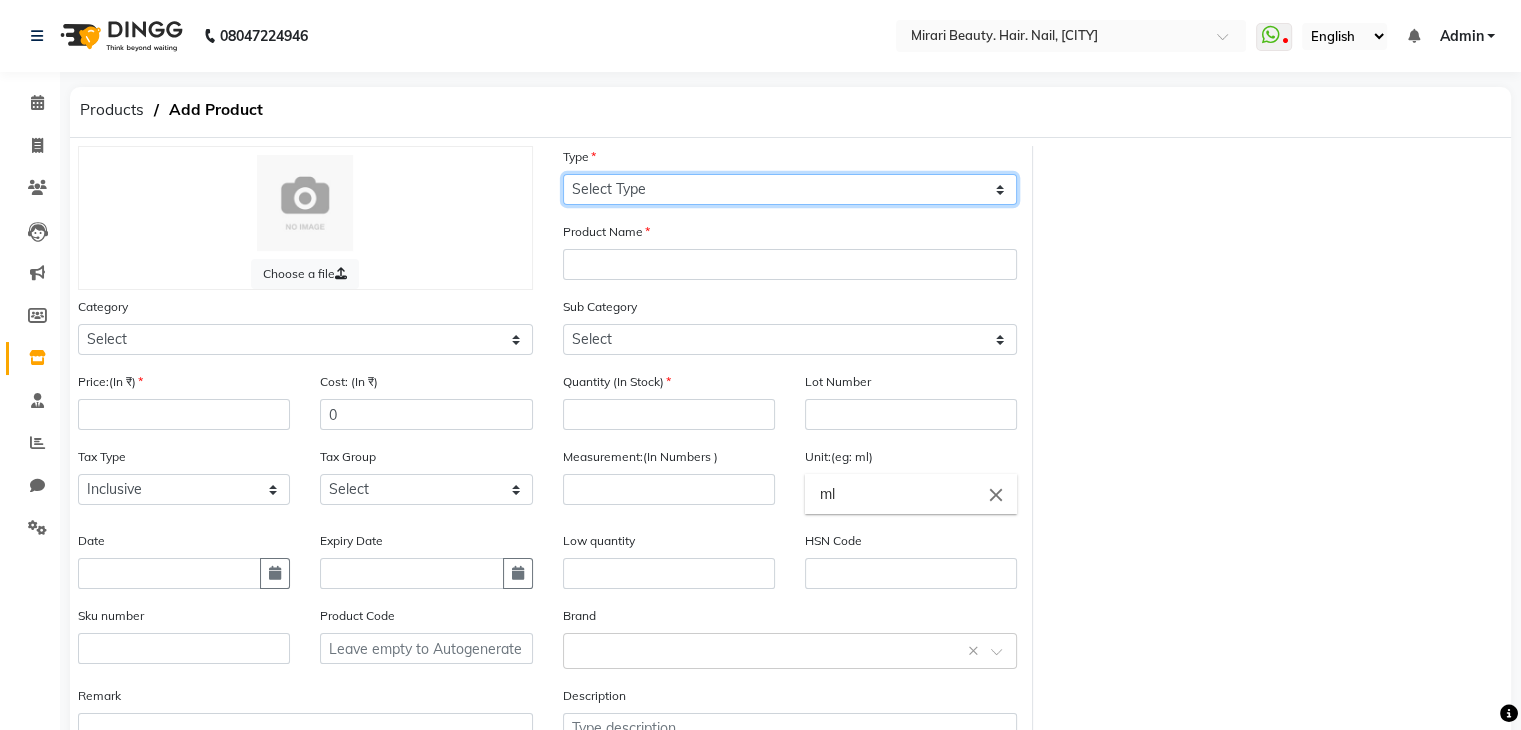 select on "C" 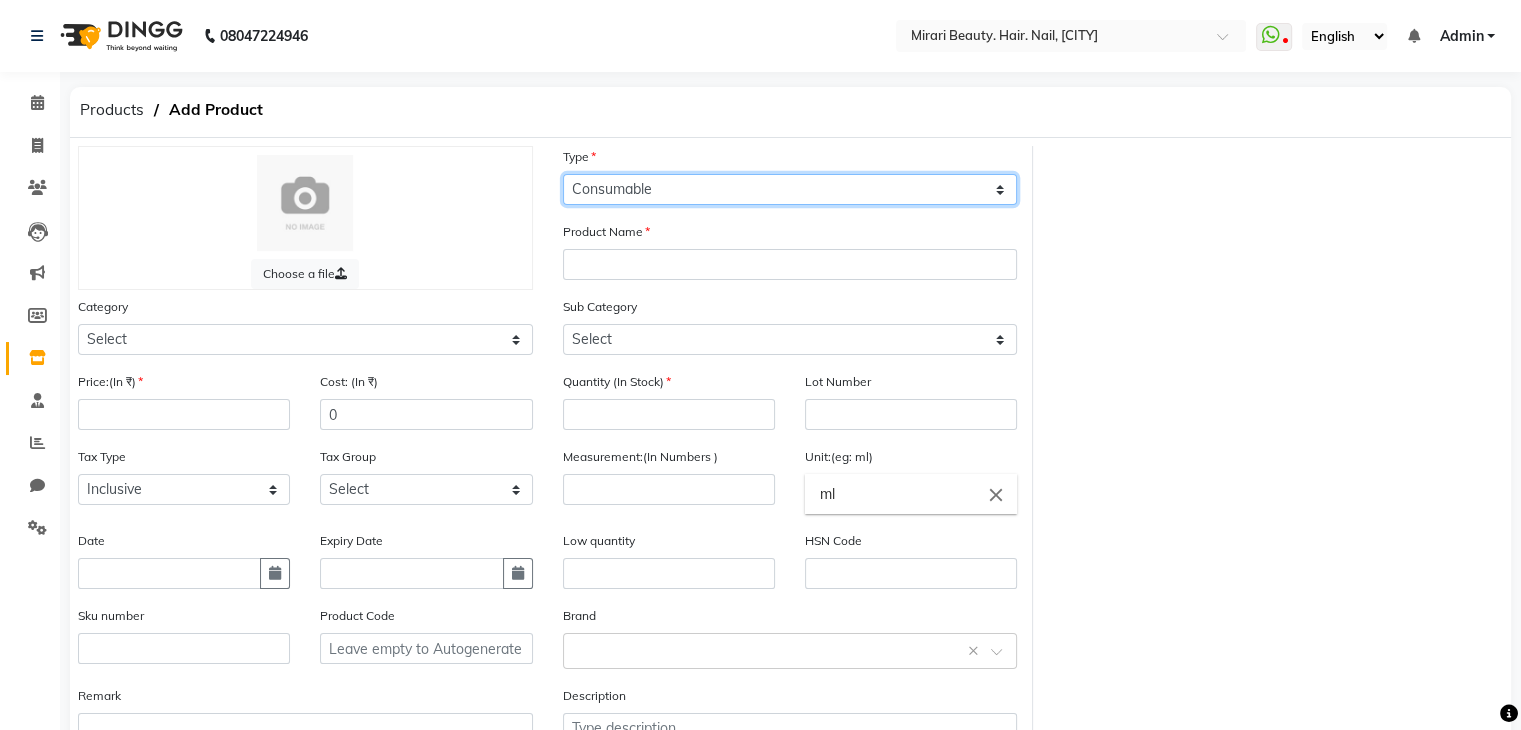 click on "Select Type Both Retail Consumable" 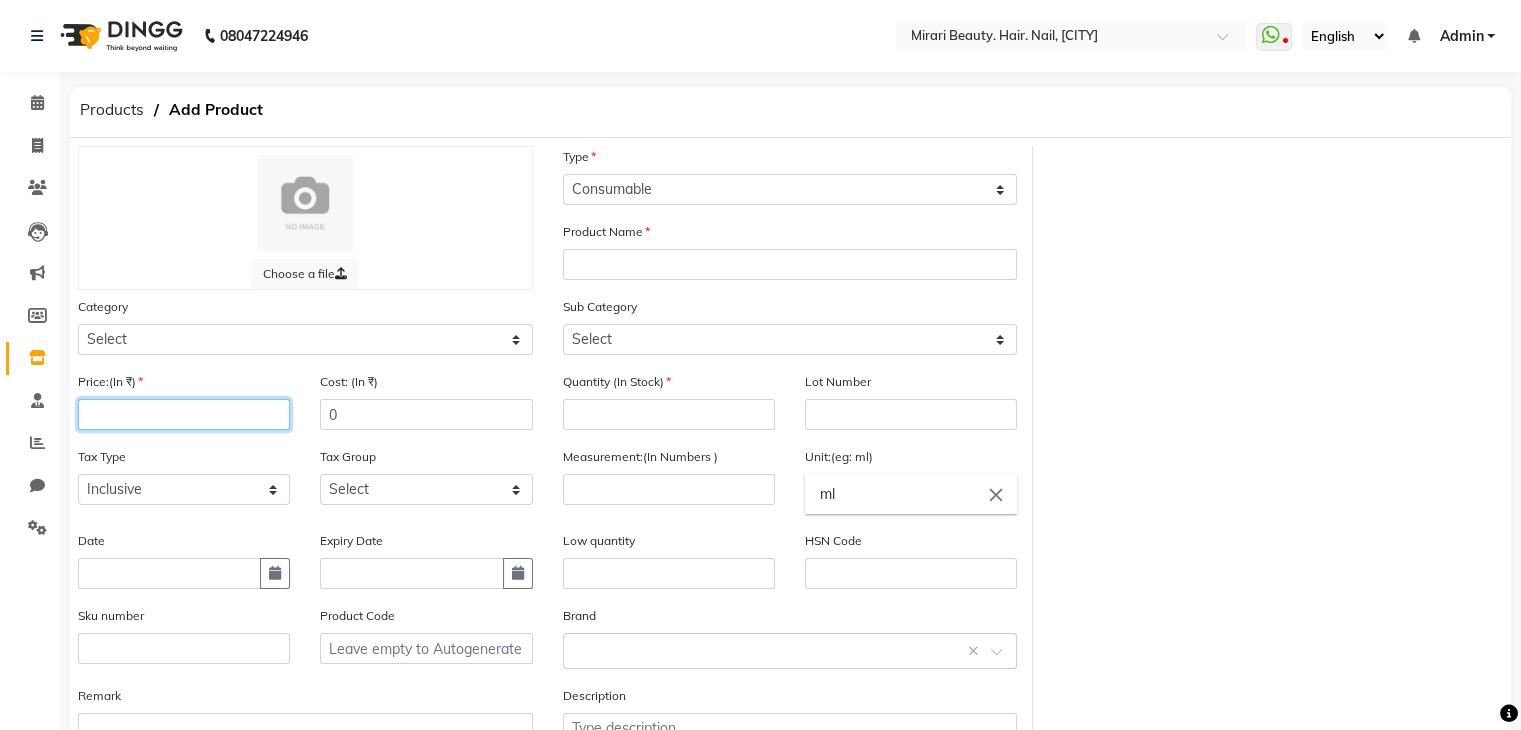 click 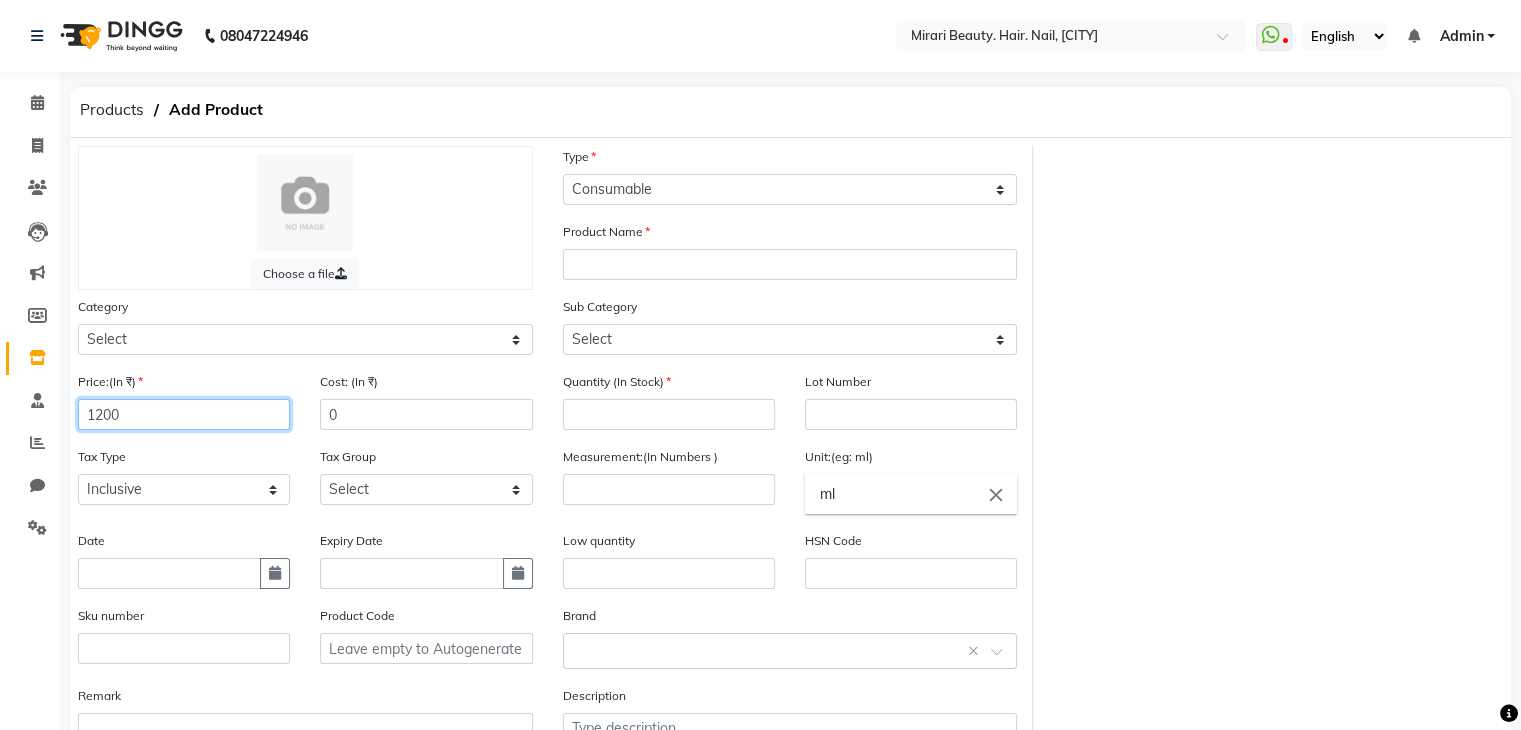 type on "1200" 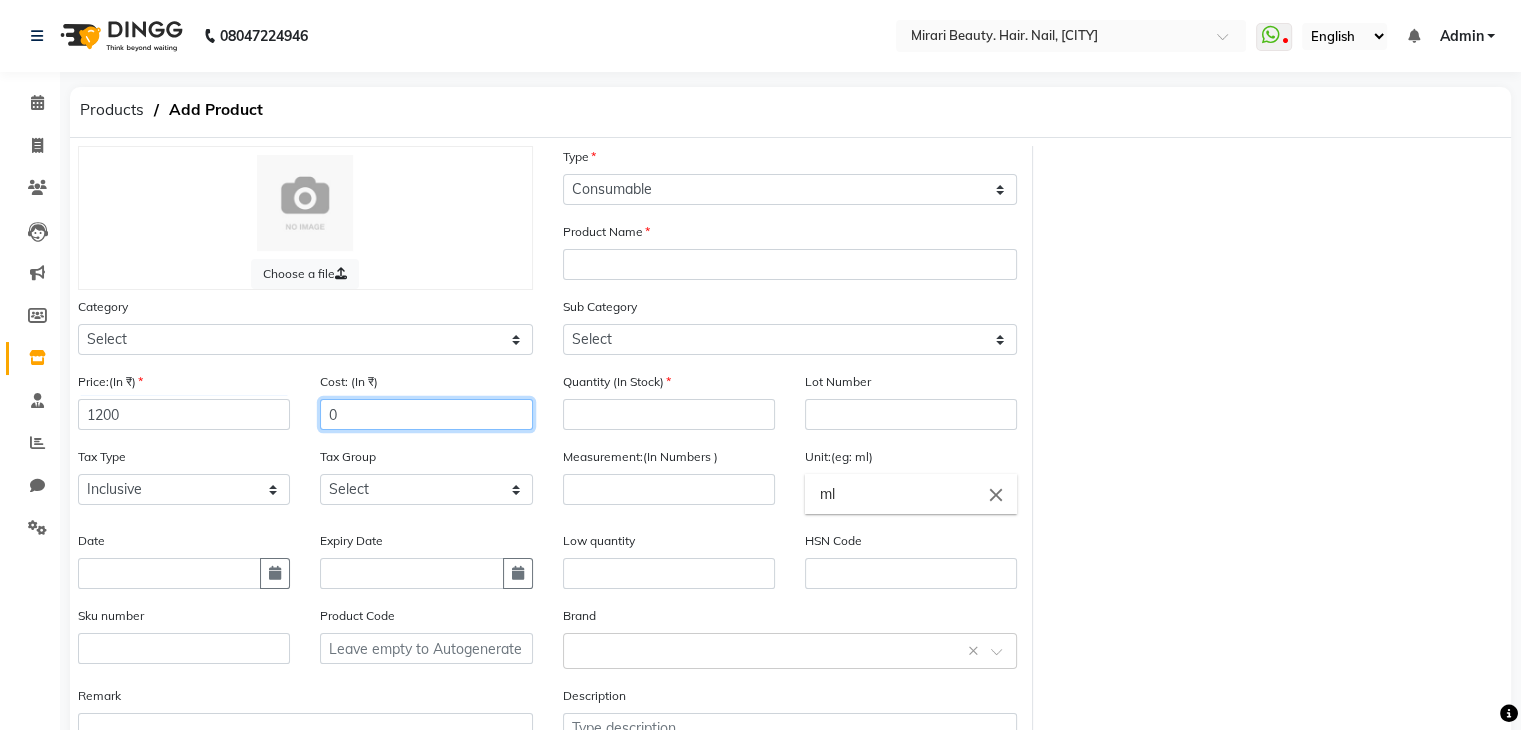 click on "0" 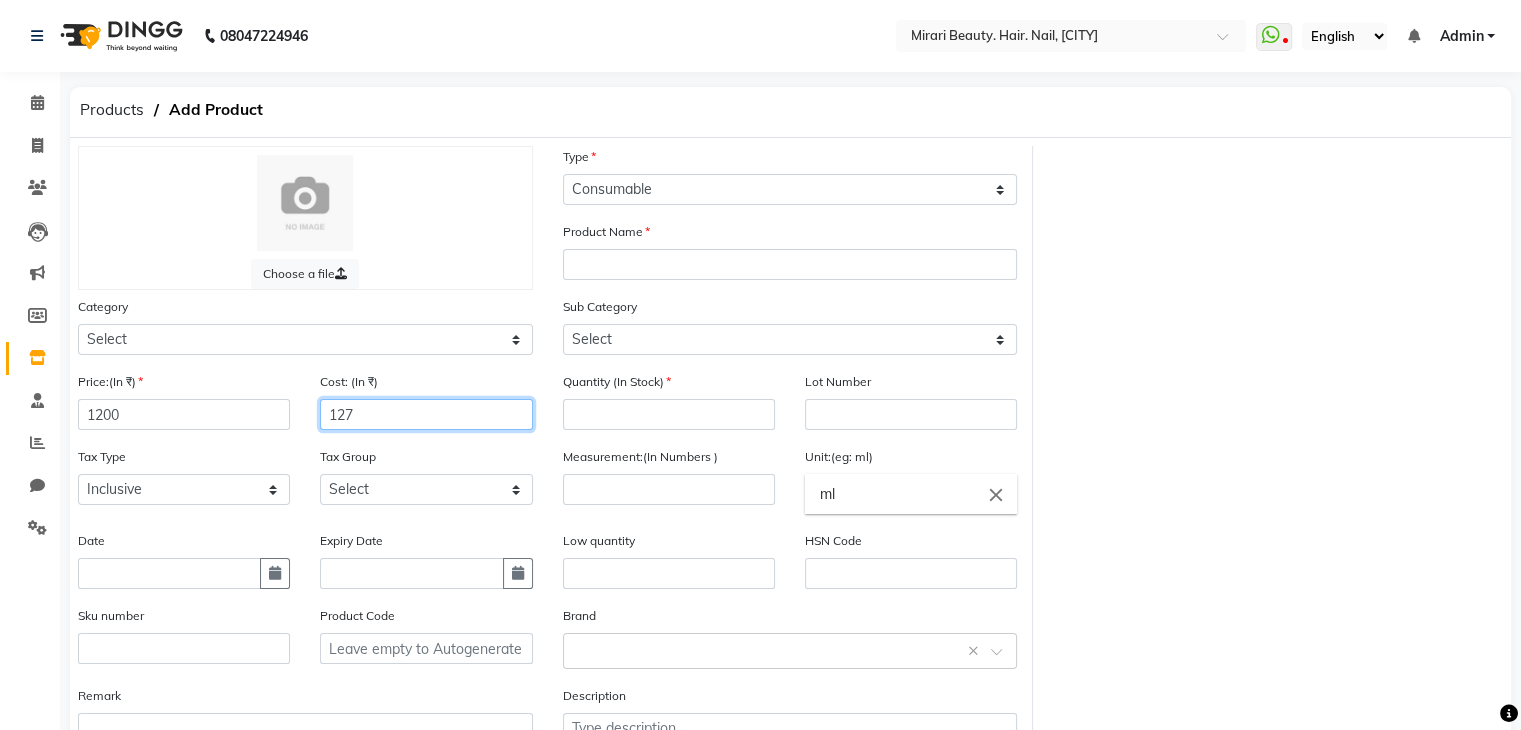 type on "127" 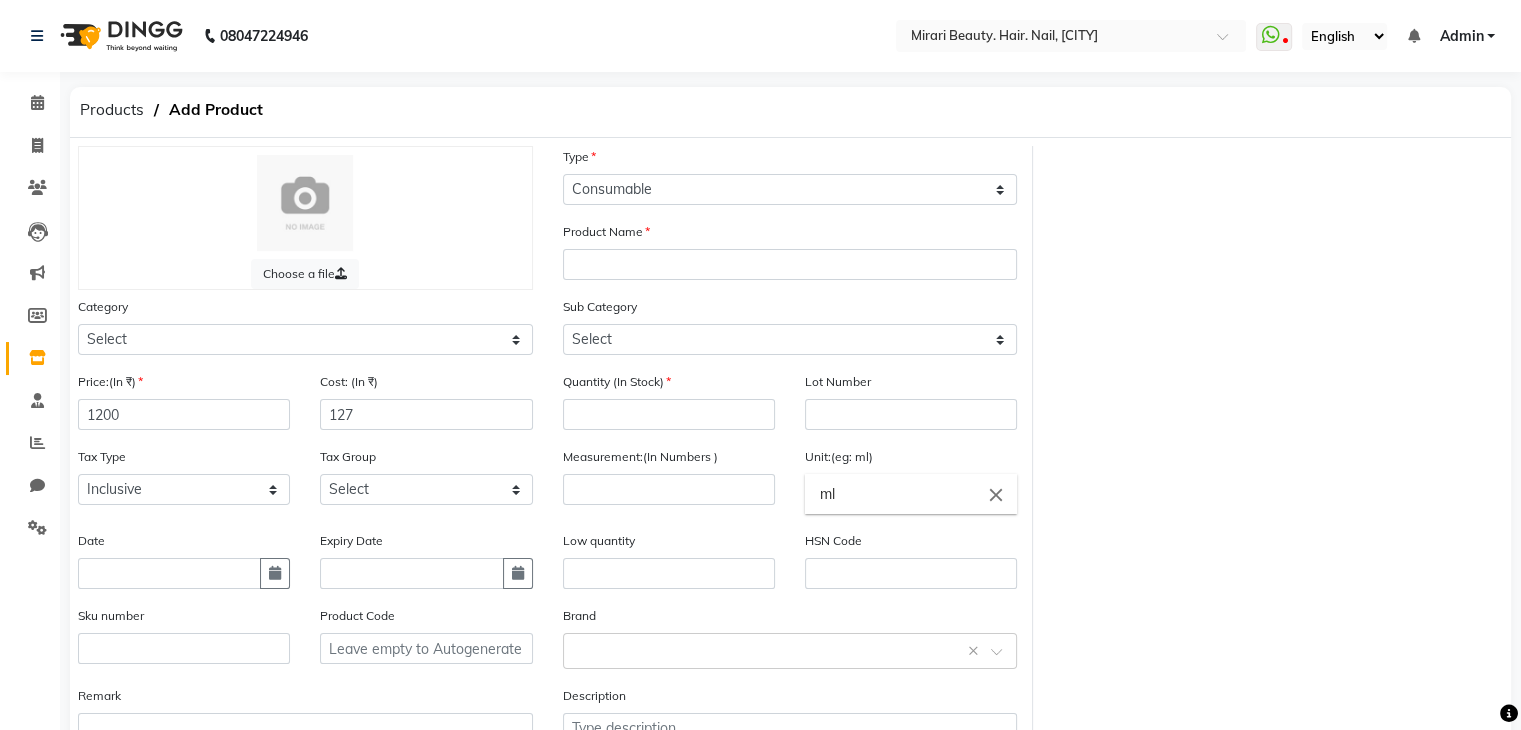 click on "Tax Group Select GST" 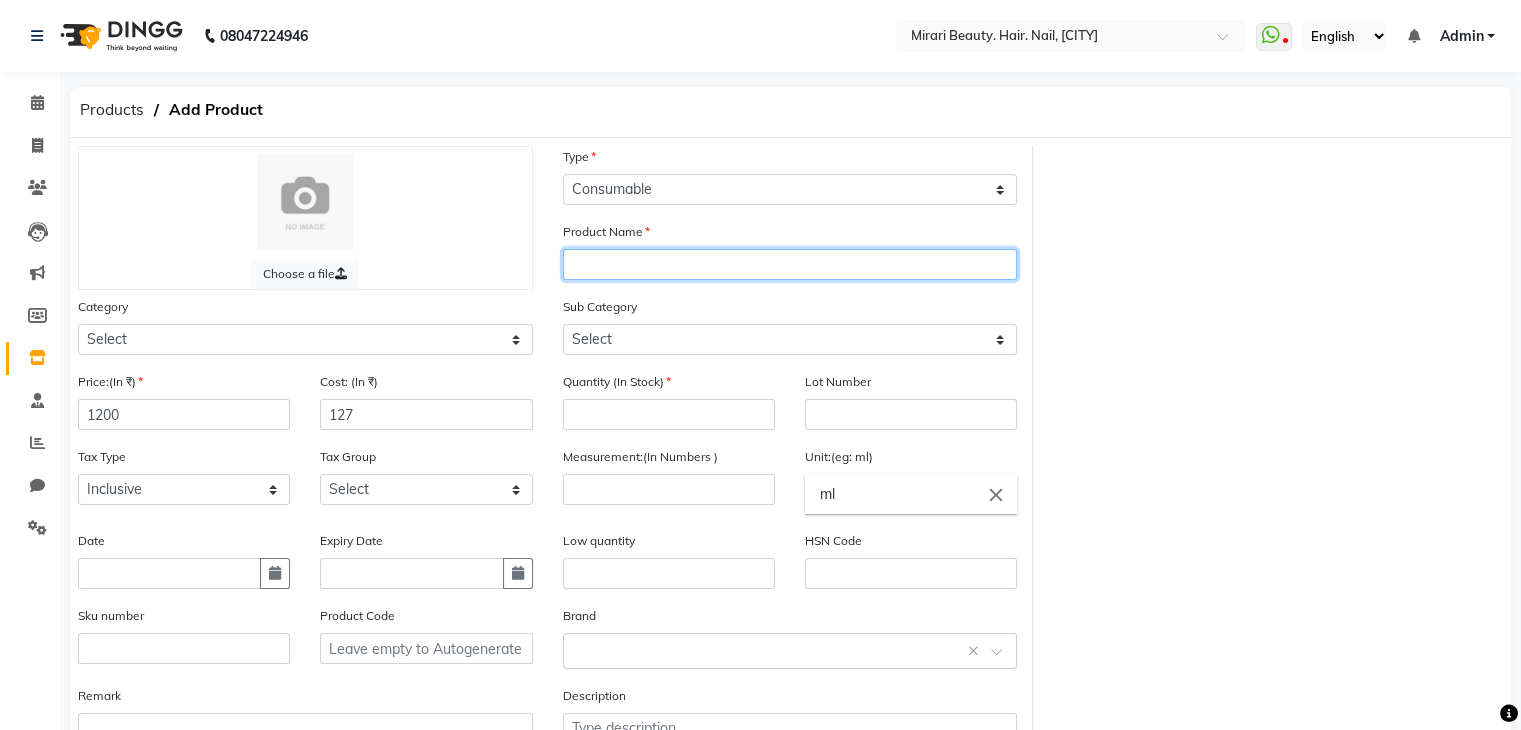 click 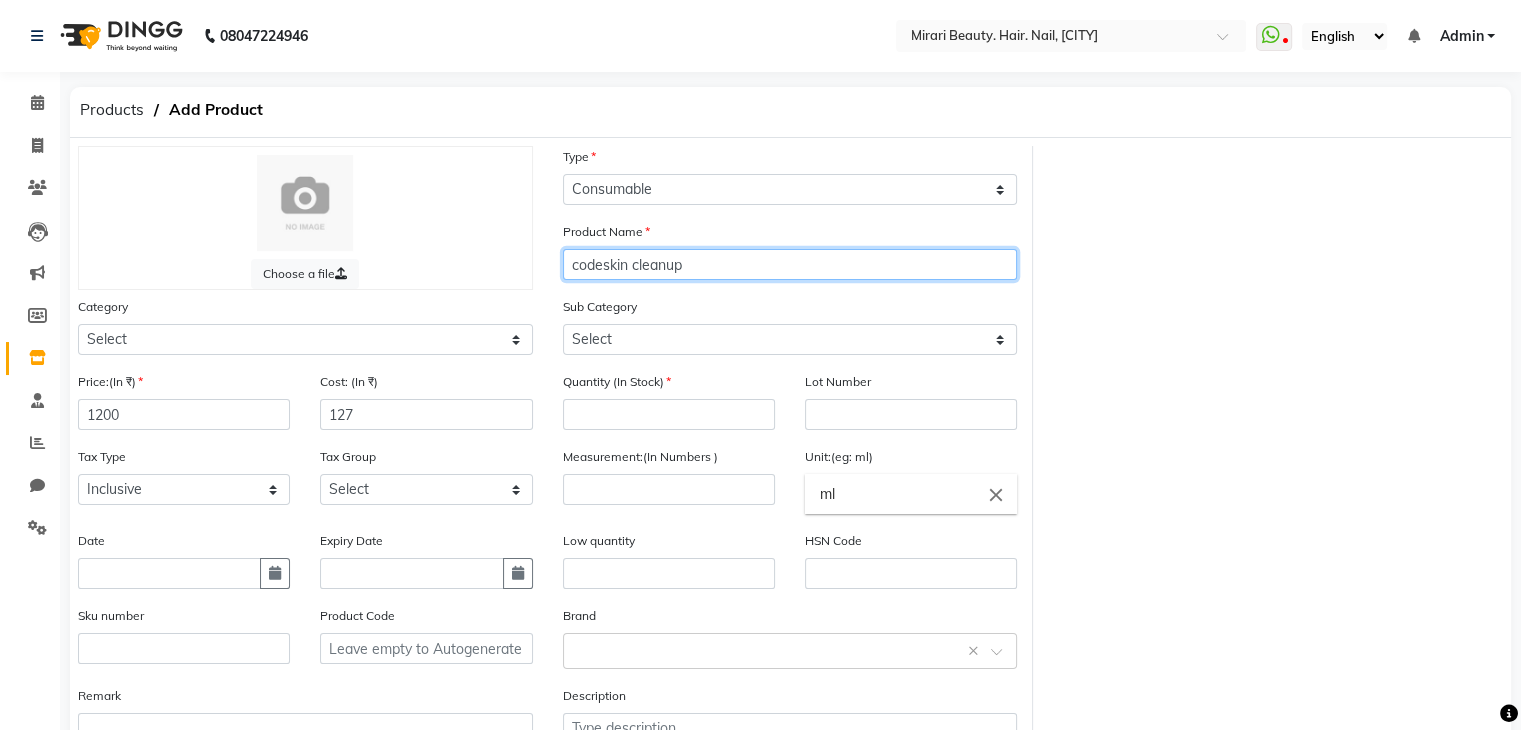 type on "codeskin cleanup" 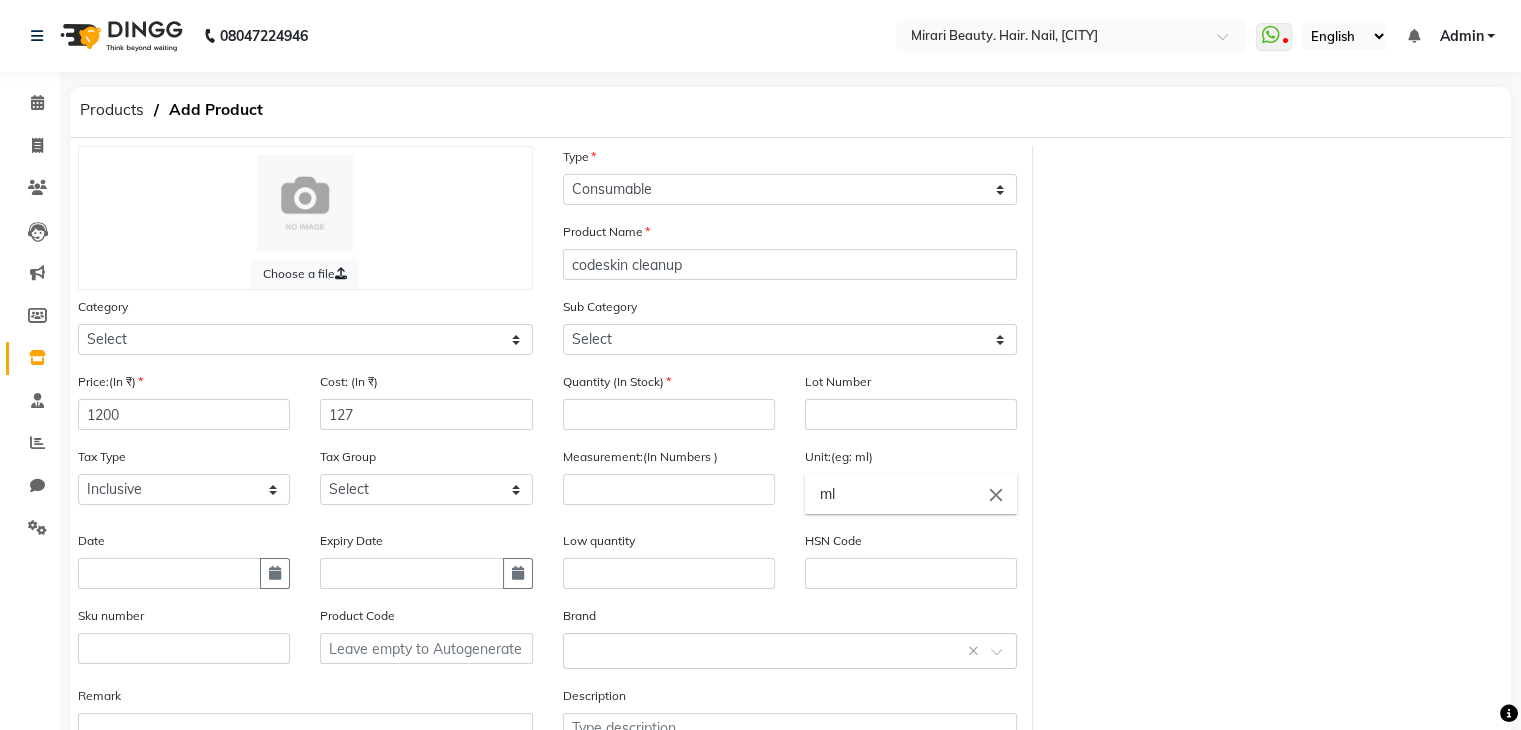 click on "Sub Category Select Cleanser Facial Moisturiser Serum Toner Sun Care Masks Lip Care Eye Care Body Care Hand & Feet Kit & Combo Treatment Appliances Other Skin" 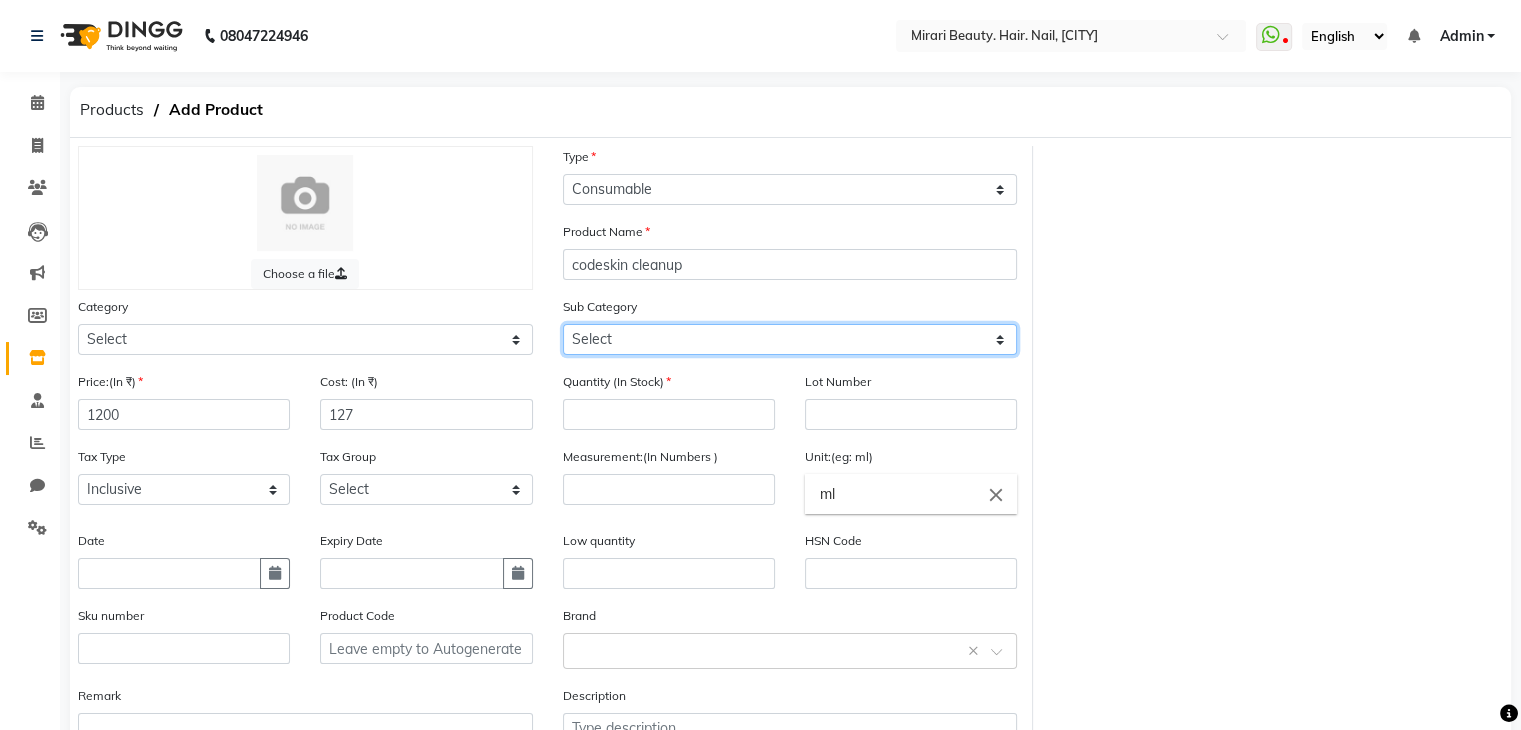 click on "Select Cleanser Facial Moisturiser Serum Toner Sun Care Masks Lip Care Eye Care Body Care Hand & Feet Kit & Combo Treatment Appliances Other Skin" 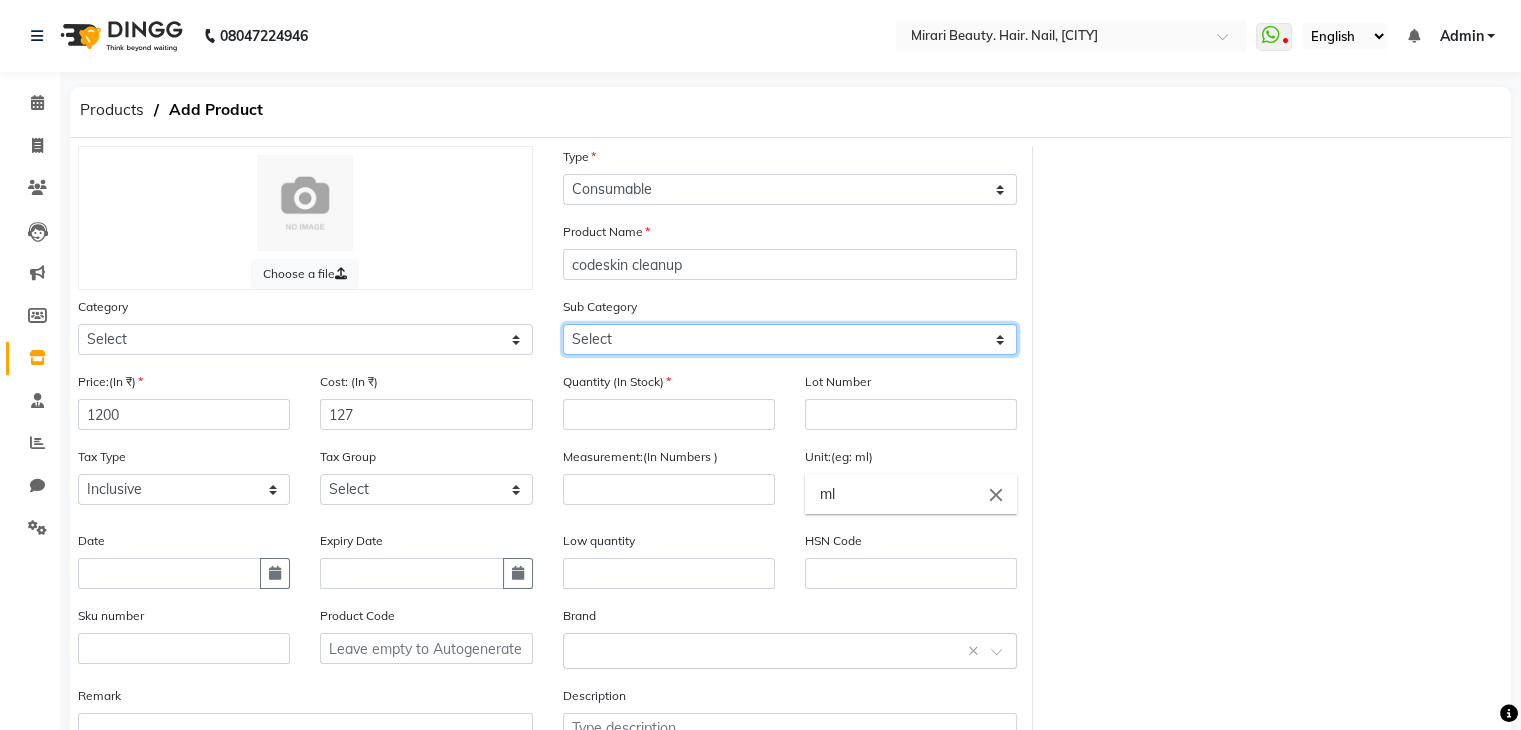 select on "[PHONE]" 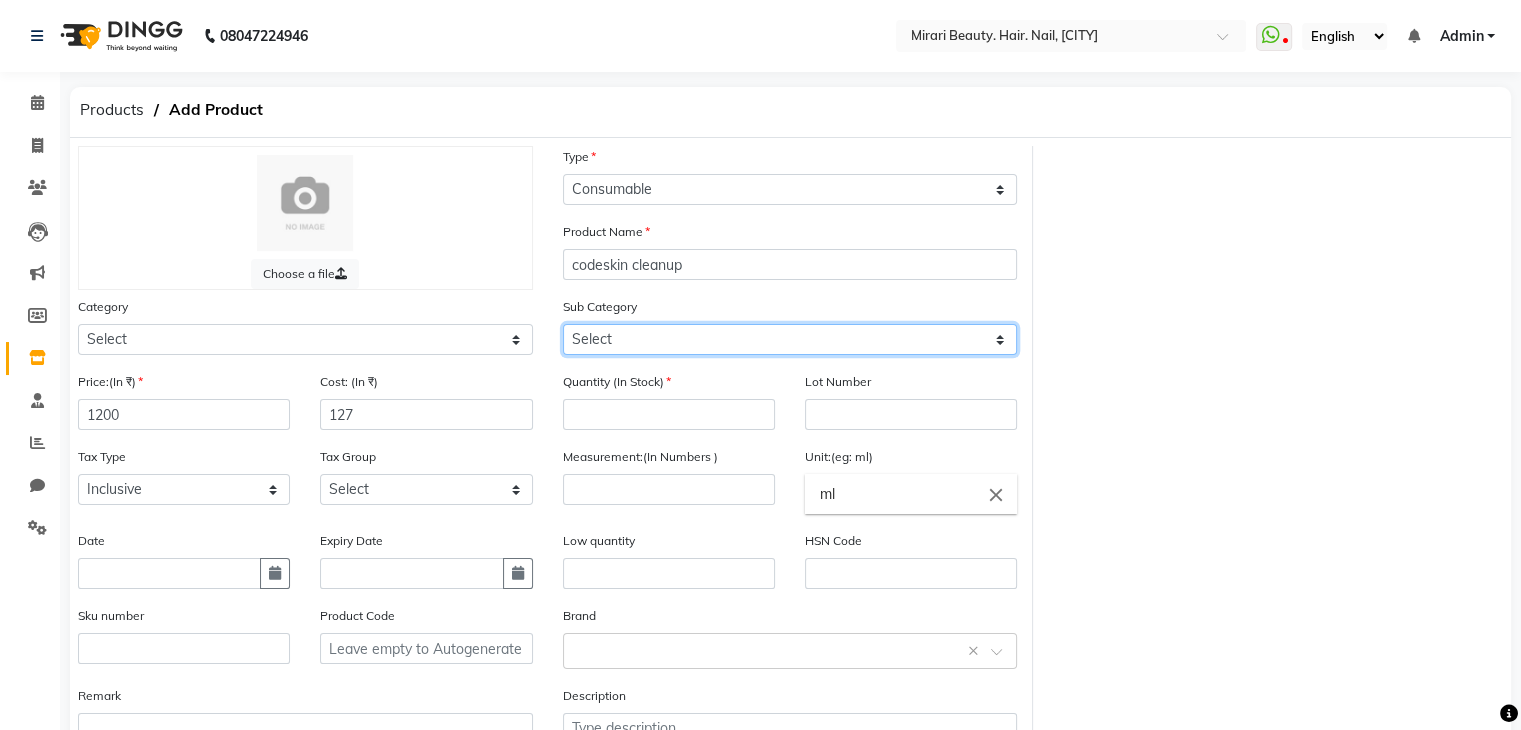 click on "Select Cleanser Facial Moisturiser Serum Toner Sun Care Masks Lip Care Eye Care Body Care Hand & Feet Kit & Combo Treatment Appliances Other Skin" 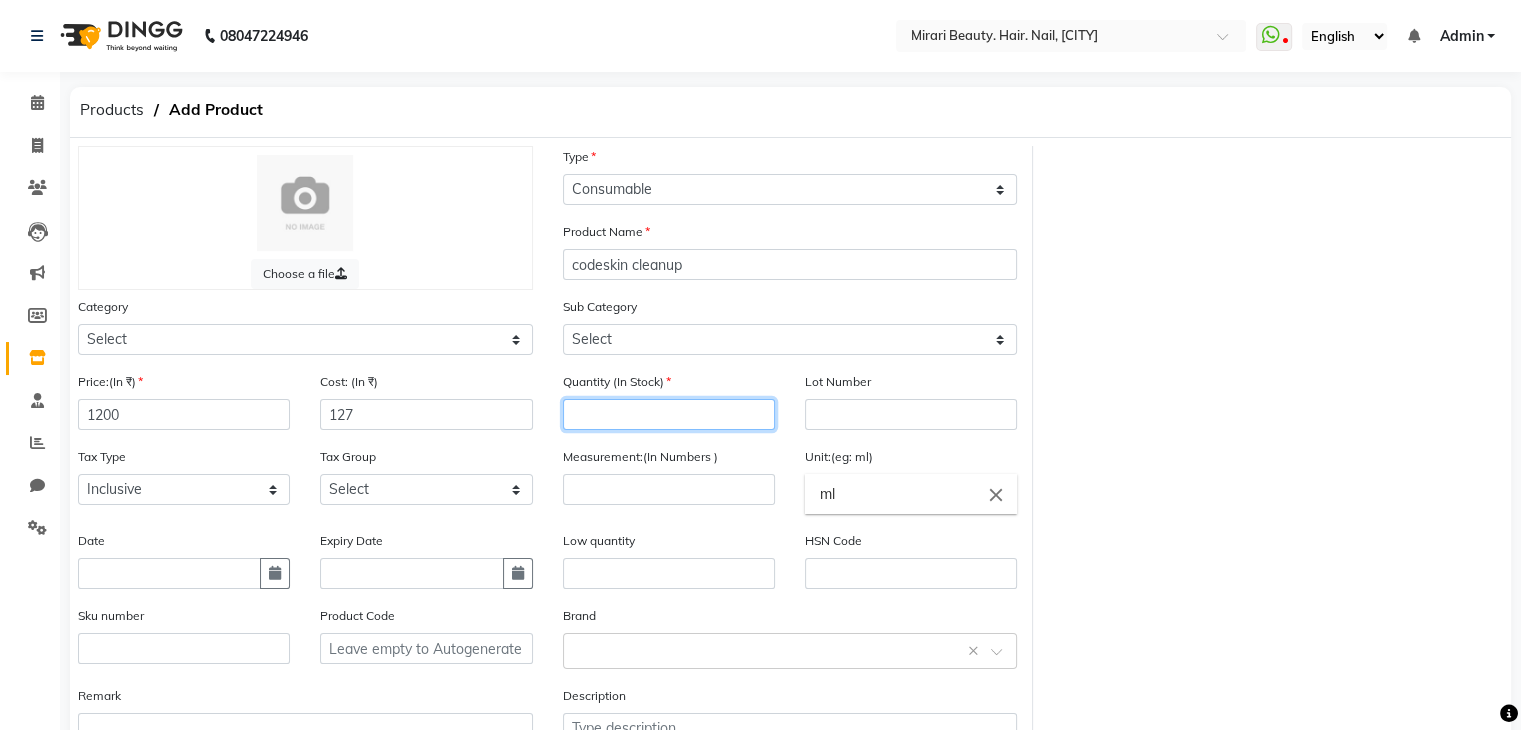 click 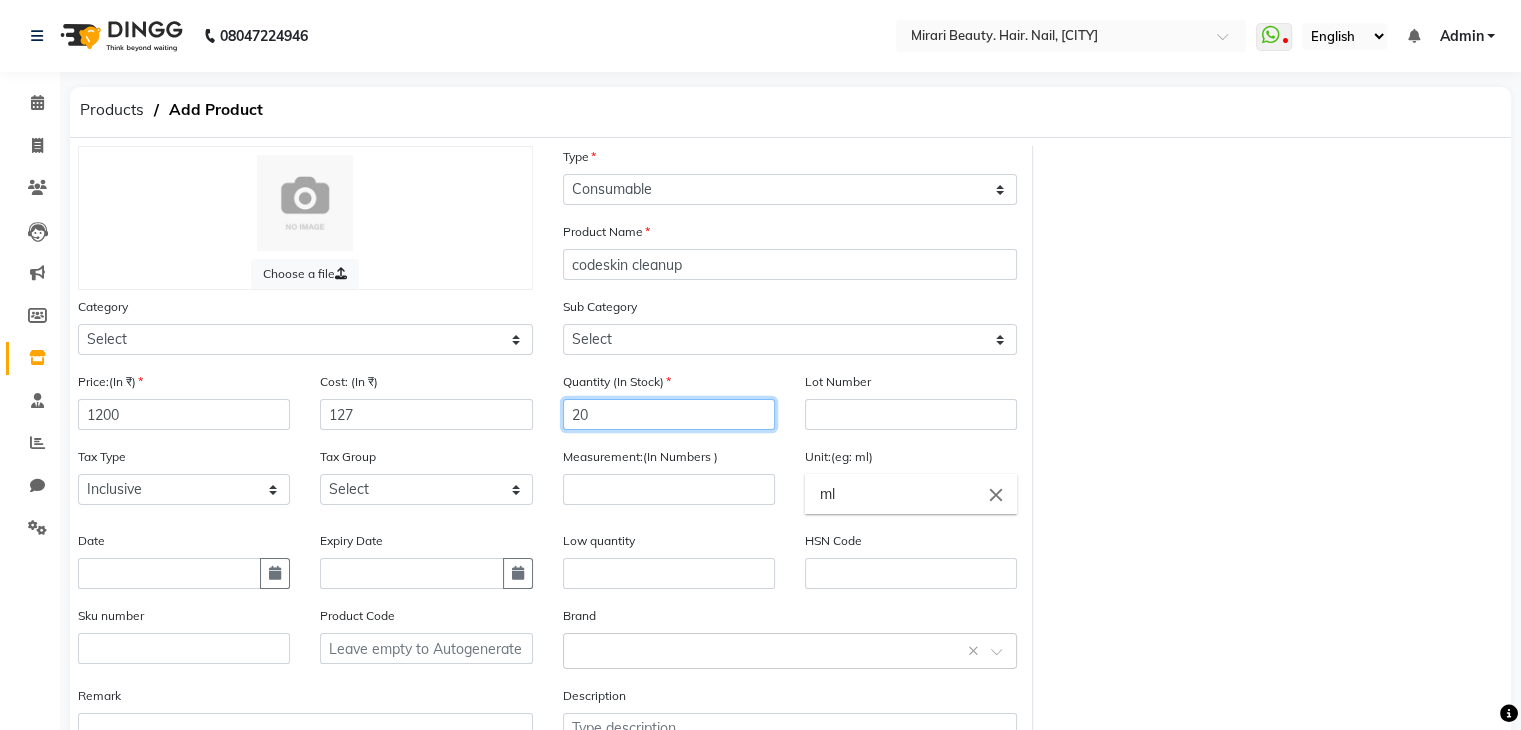 type on "20" 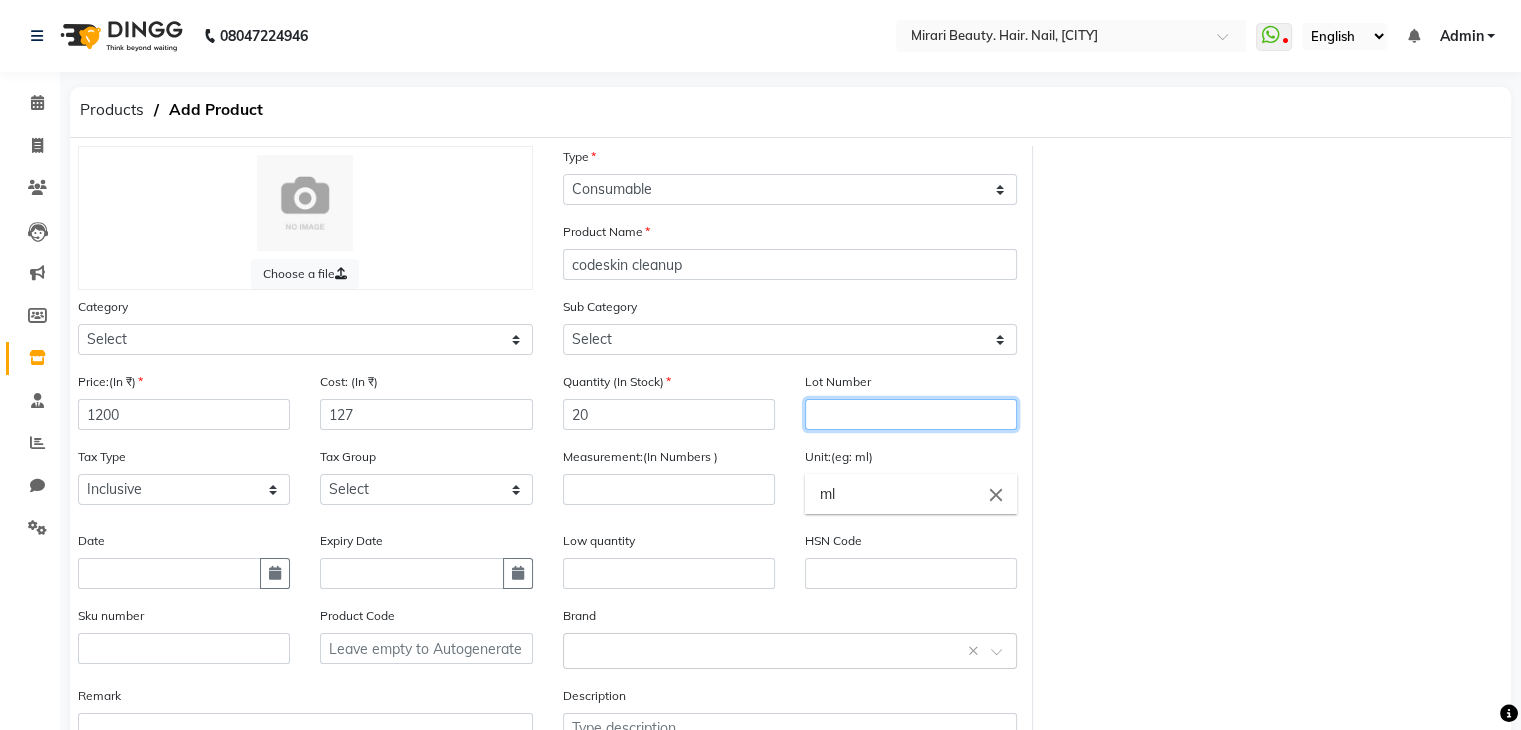 click 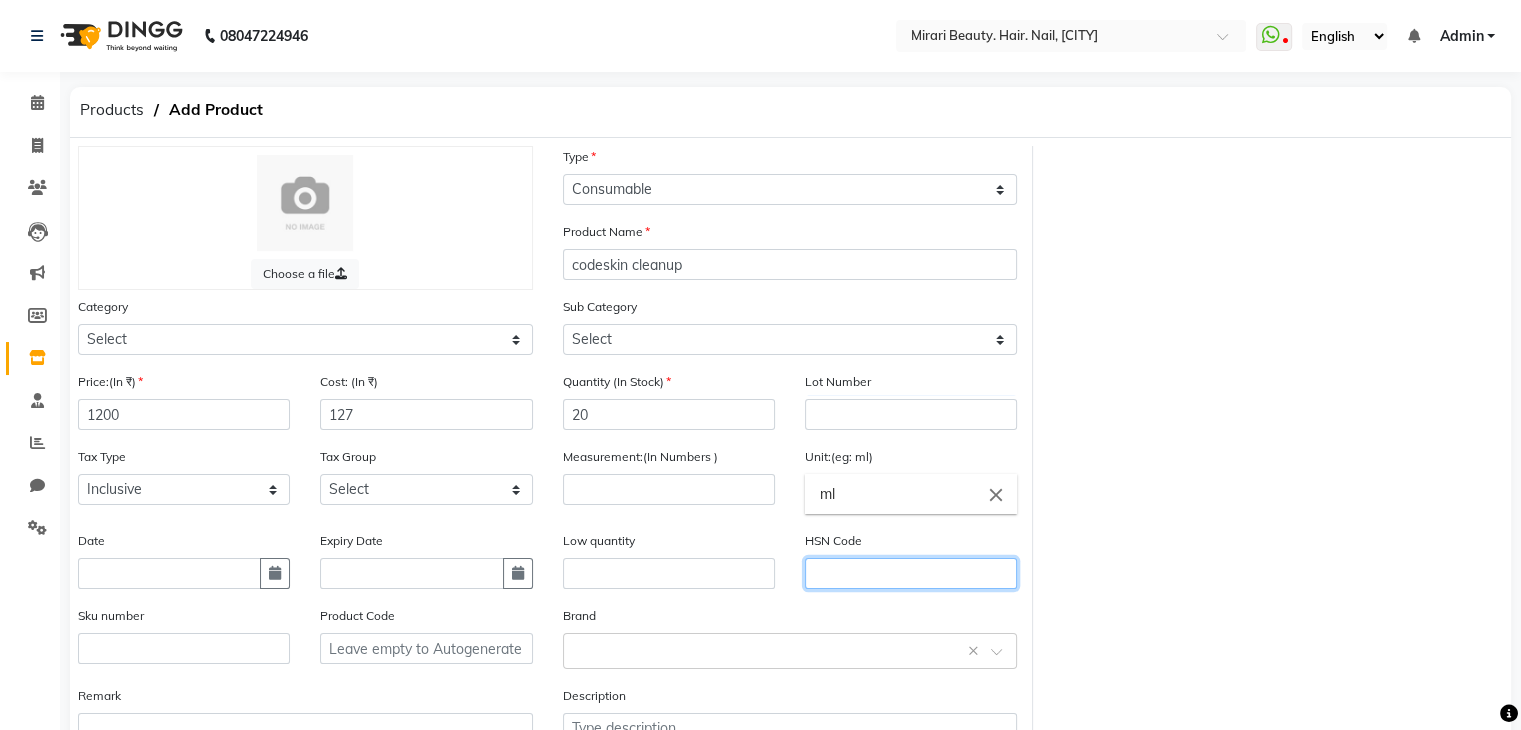 click 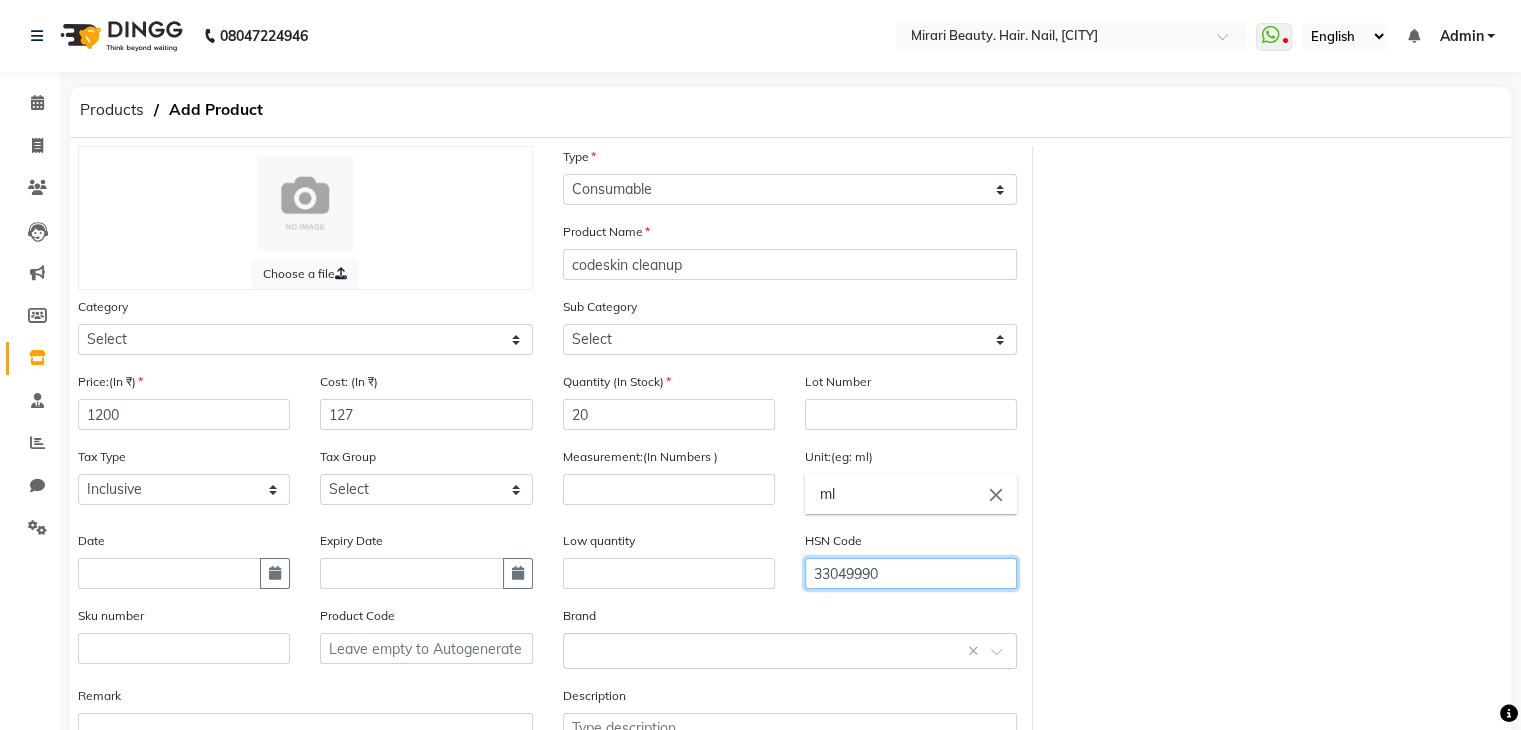 type on "33049990" 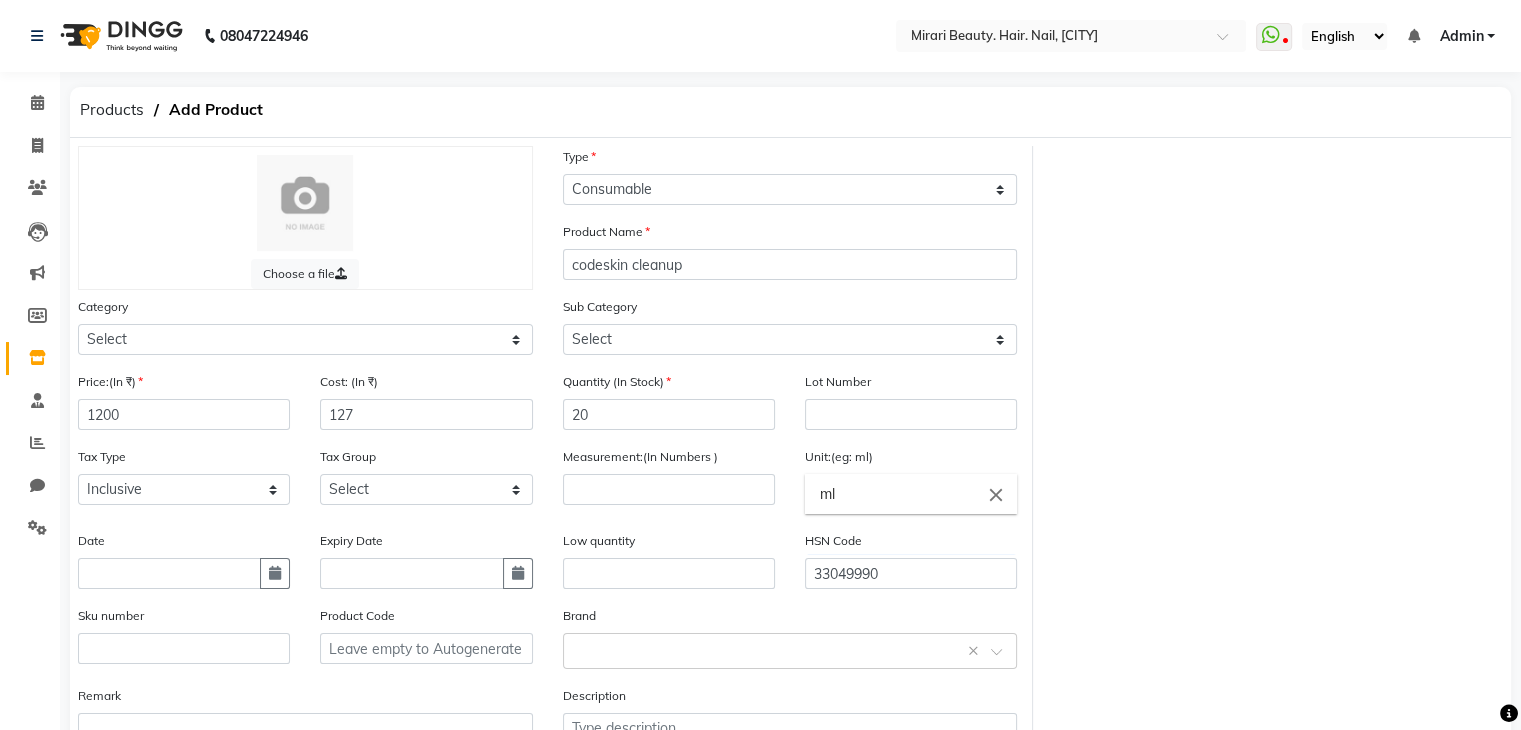 click on "HSN Code 33049990" 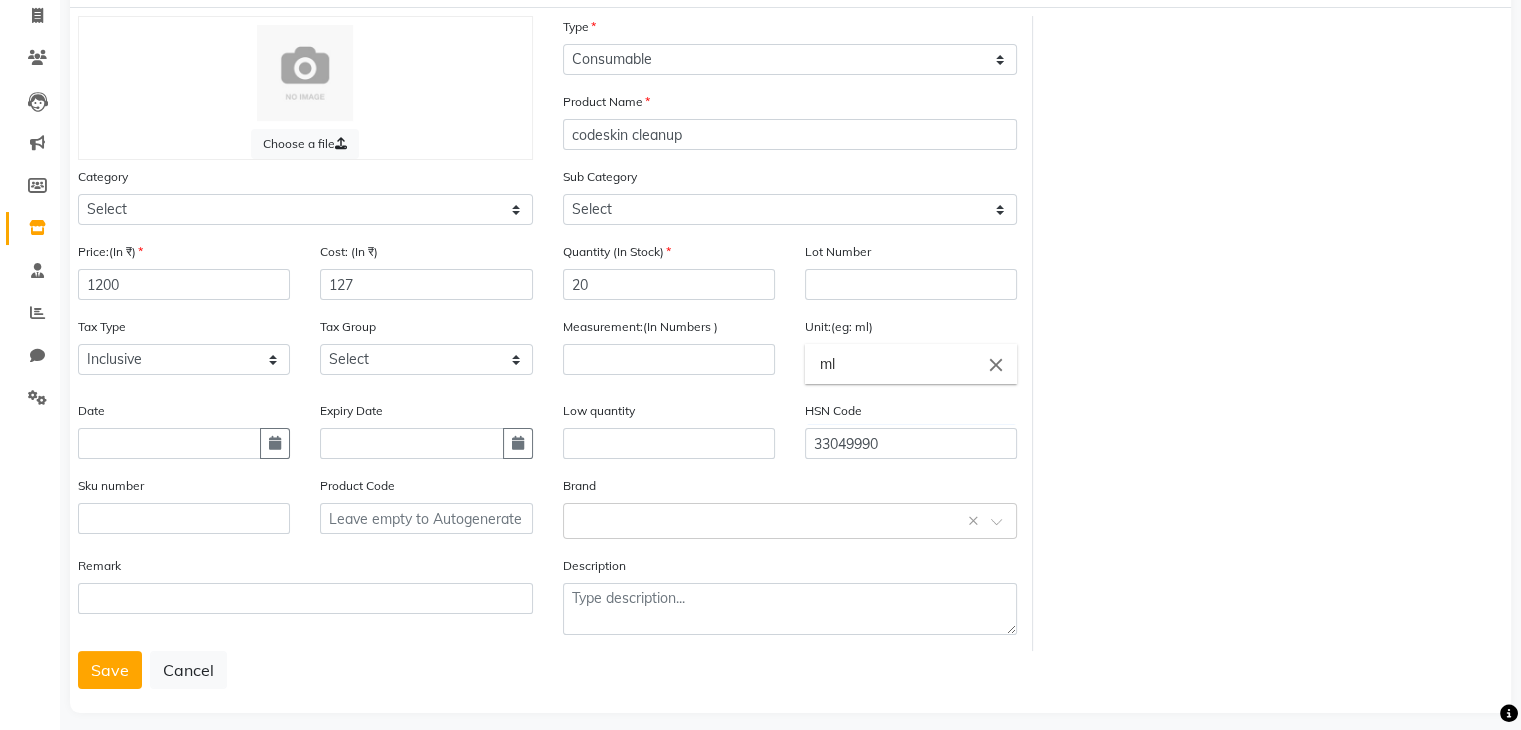 scroll, scrollTop: 140, scrollLeft: 0, axis: vertical 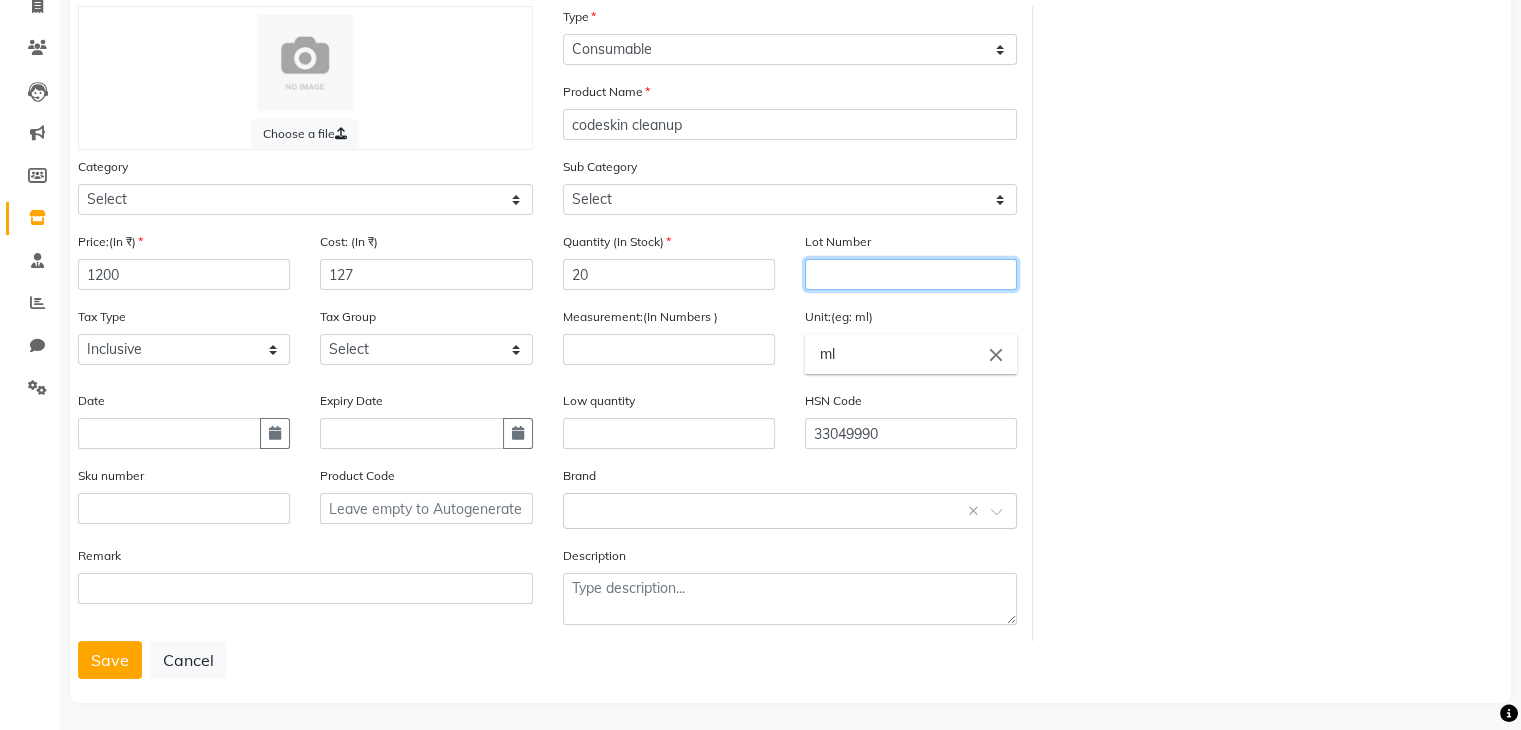 click 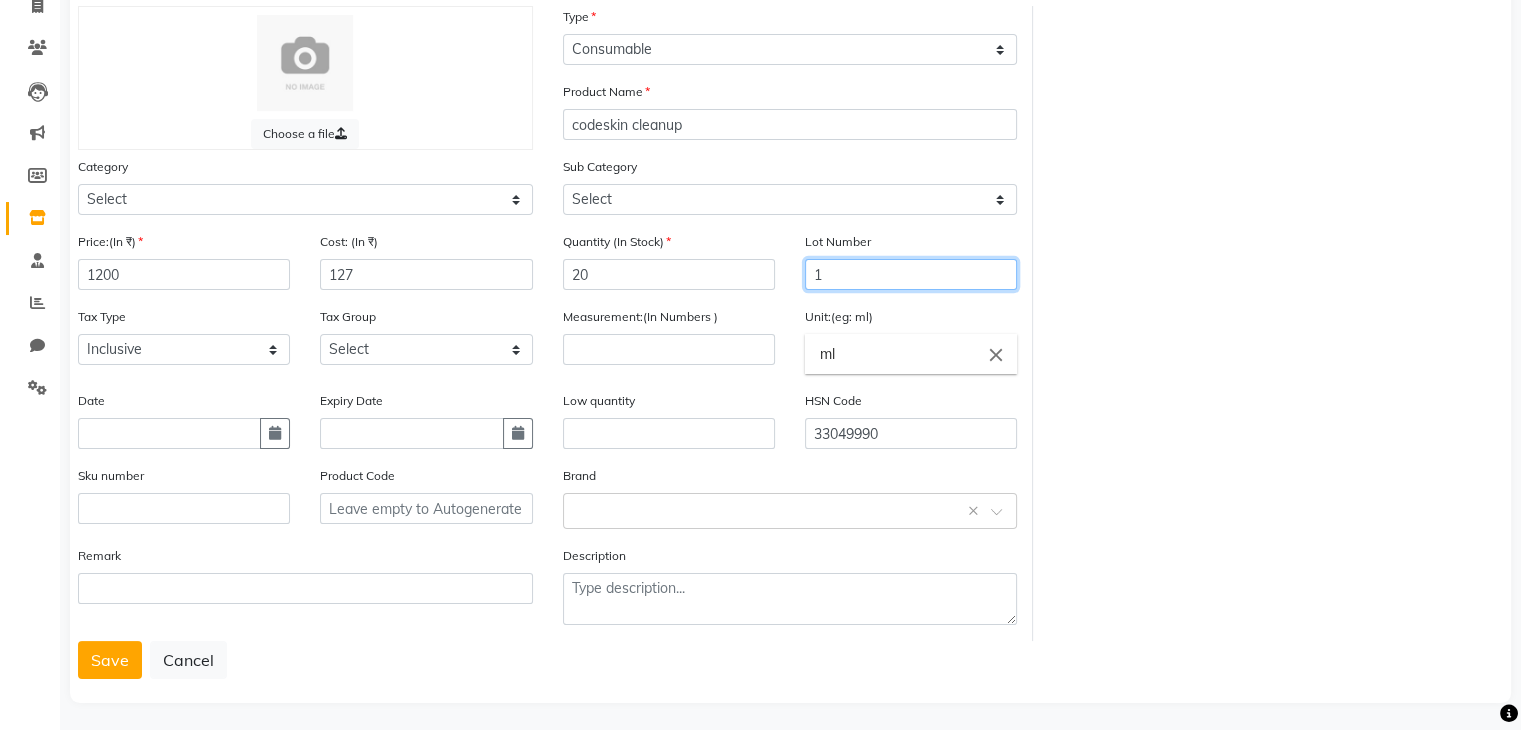 type on "1" 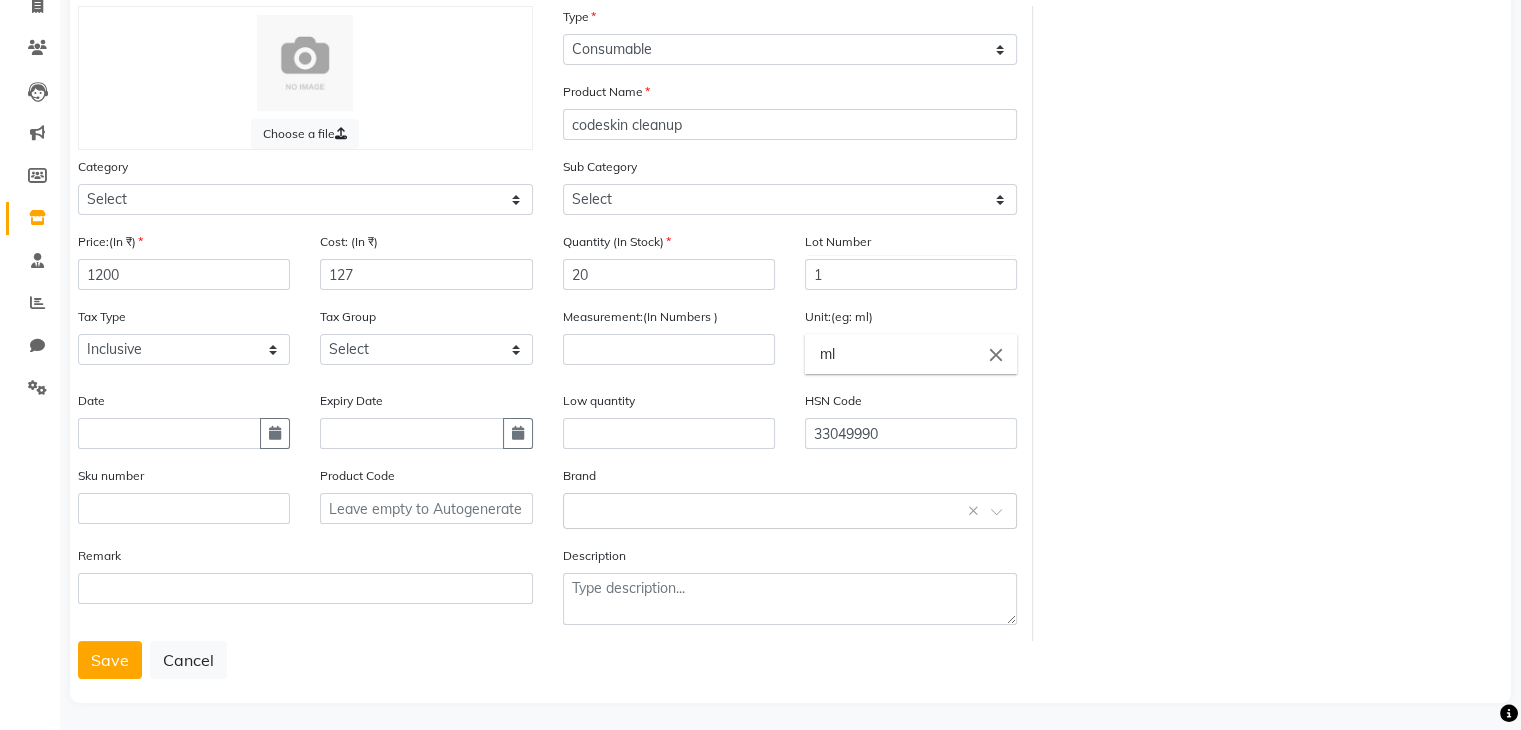 click on "Lot Number 1" 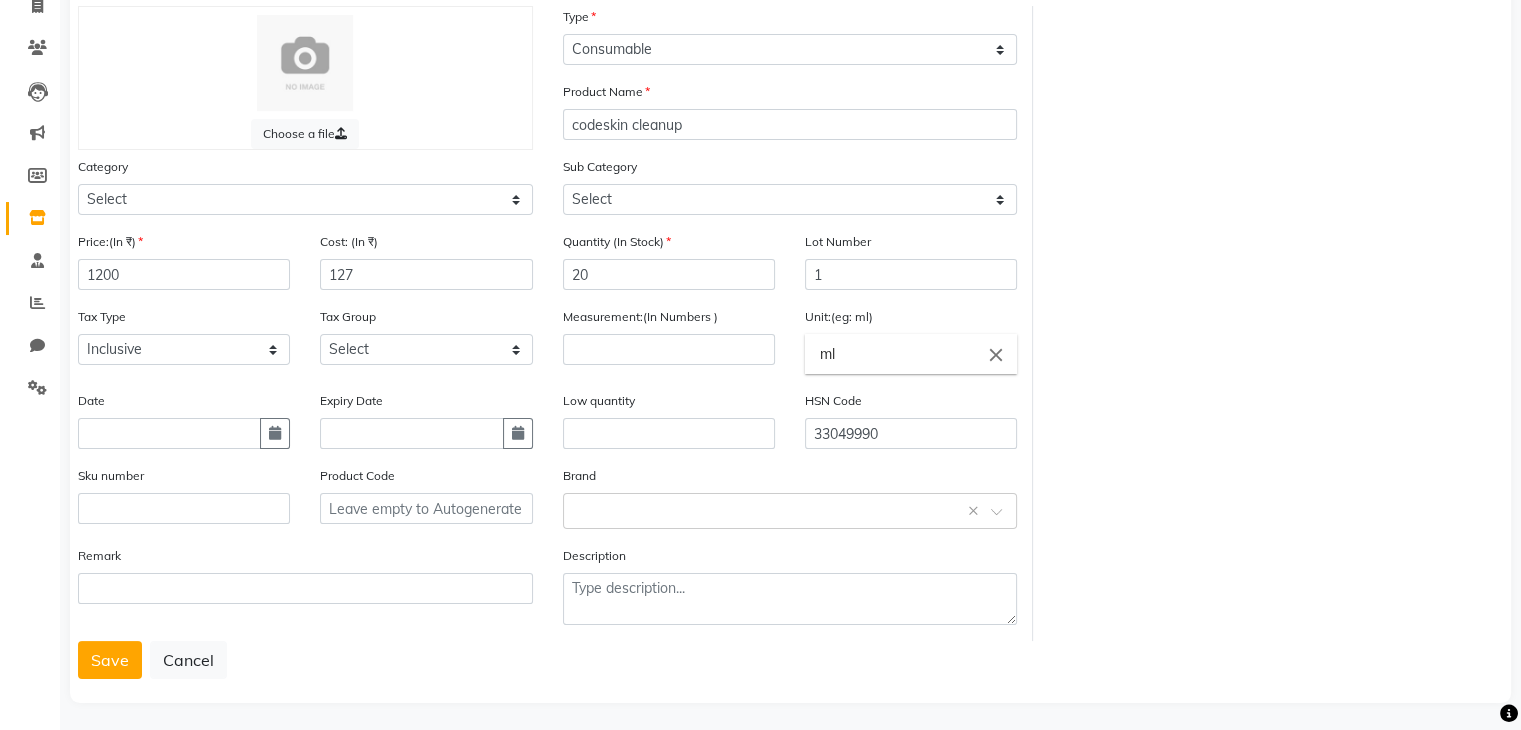 scroll, scrollTop: 156, scrollLeft: 0, axis: vertical 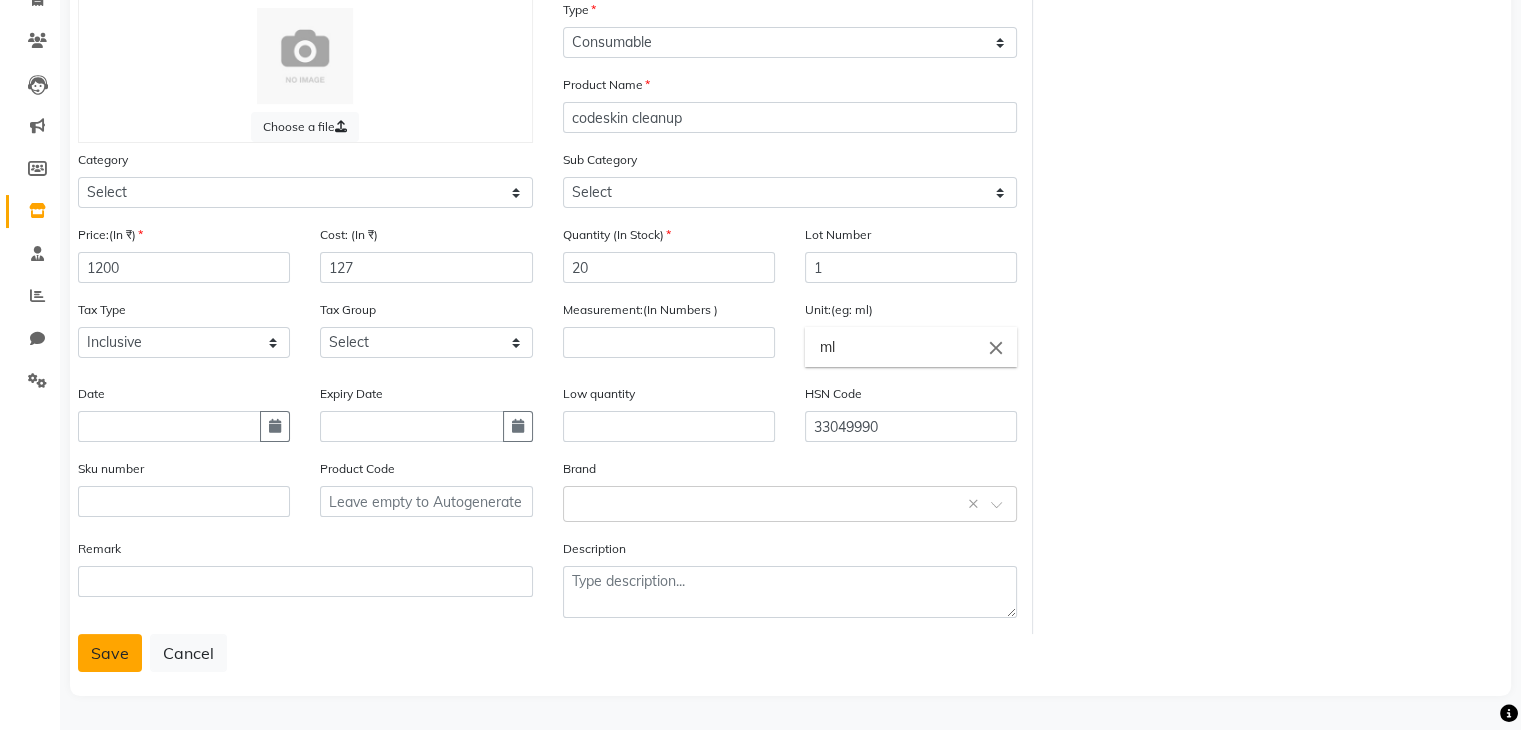 click on "Save" 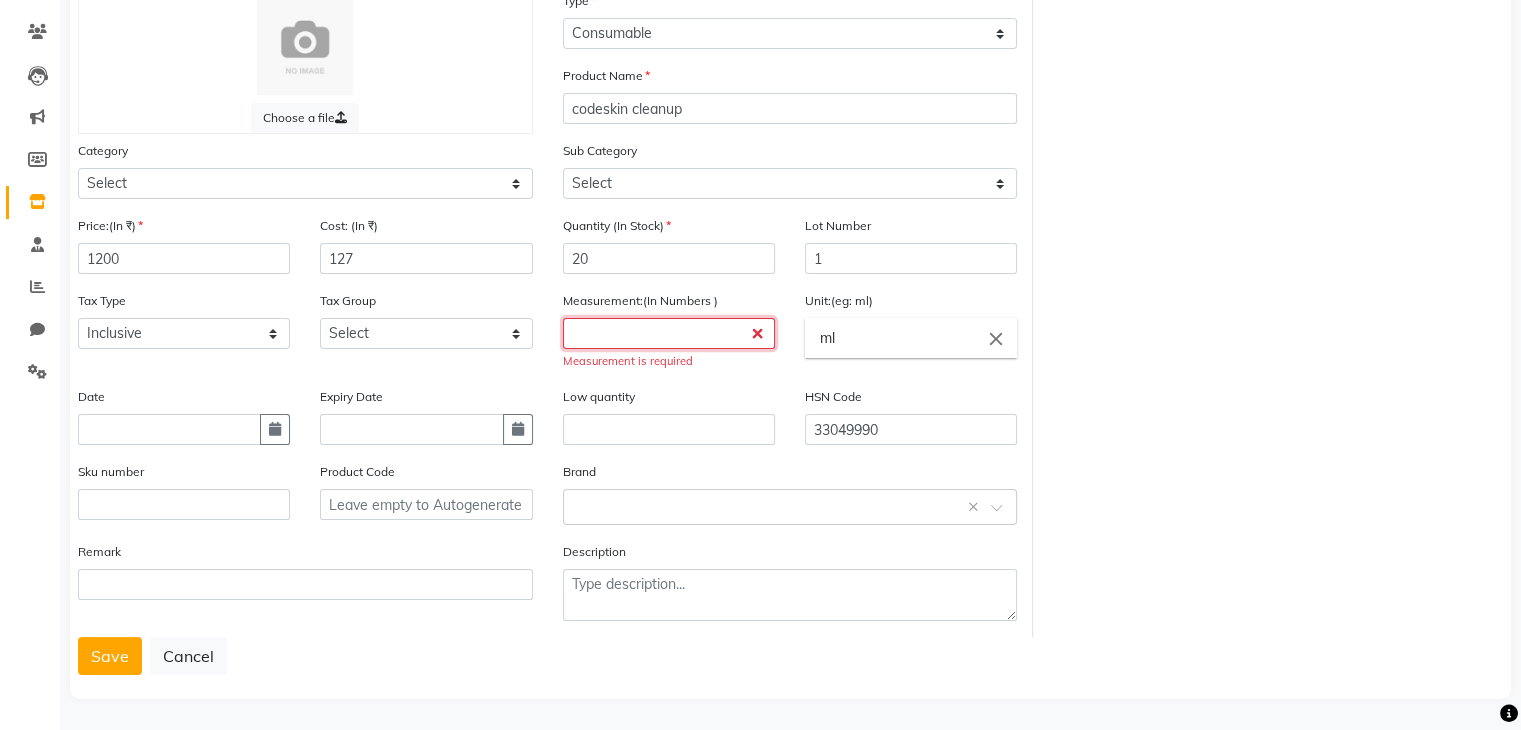 click 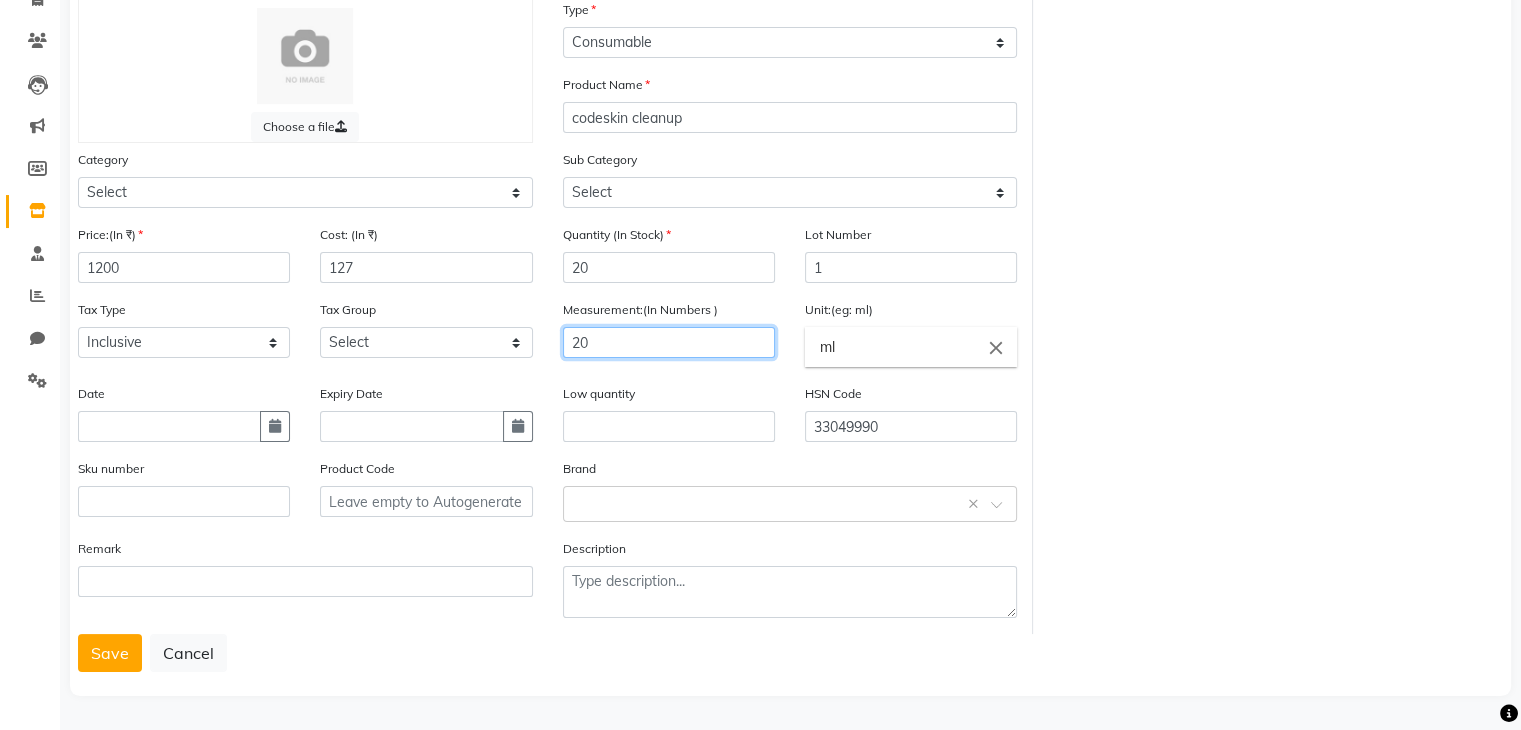 type on "20" 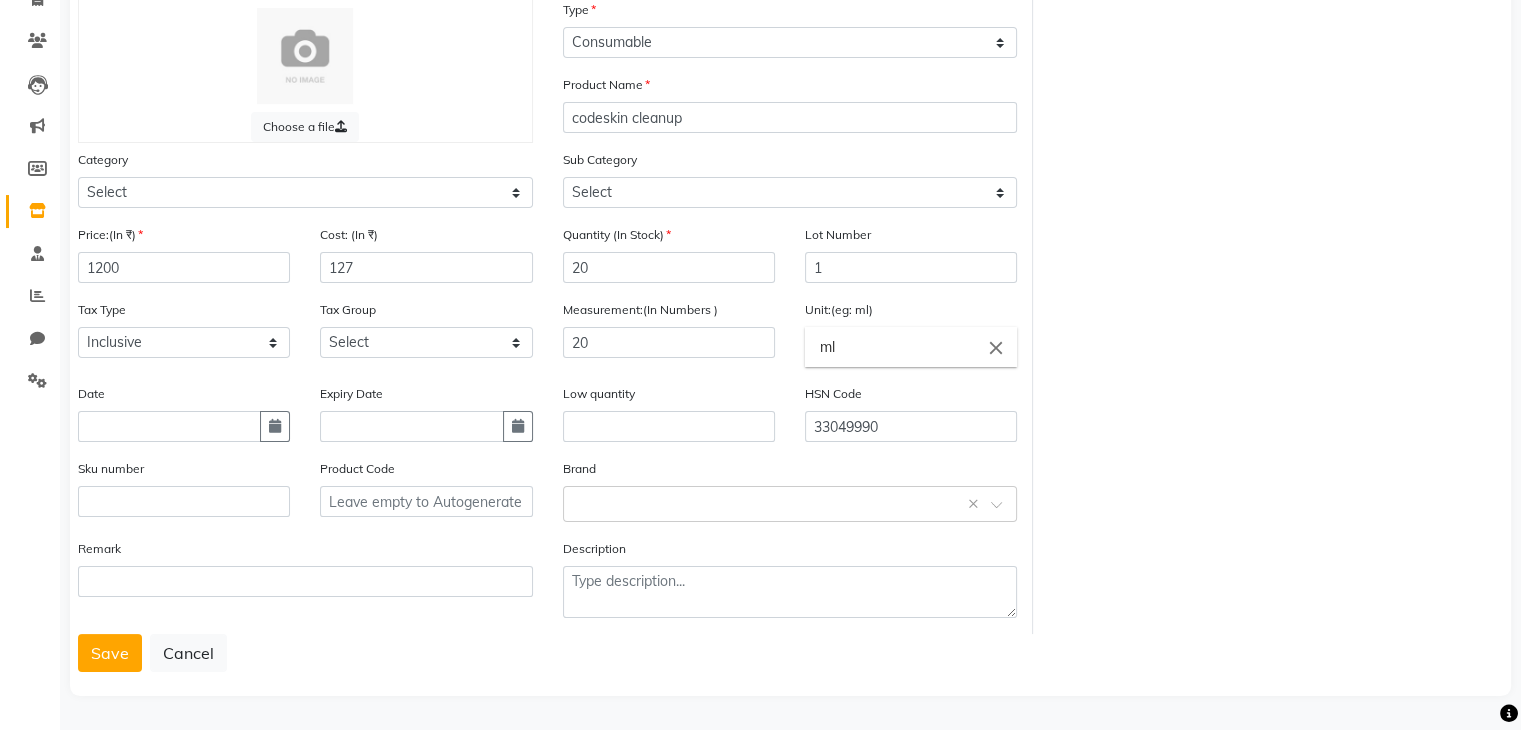 click on "Measurement:(In Numbers ) 20" 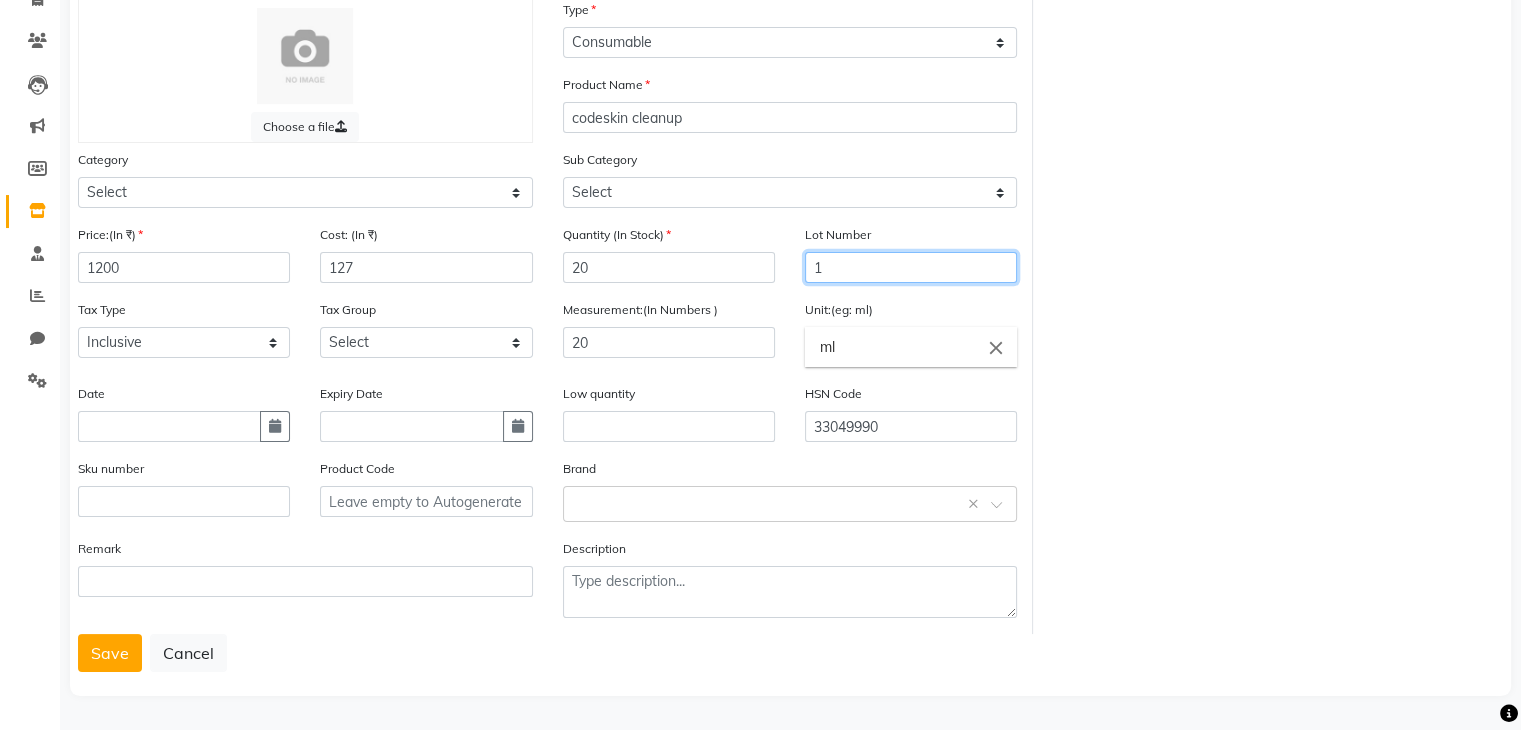 click on "1" 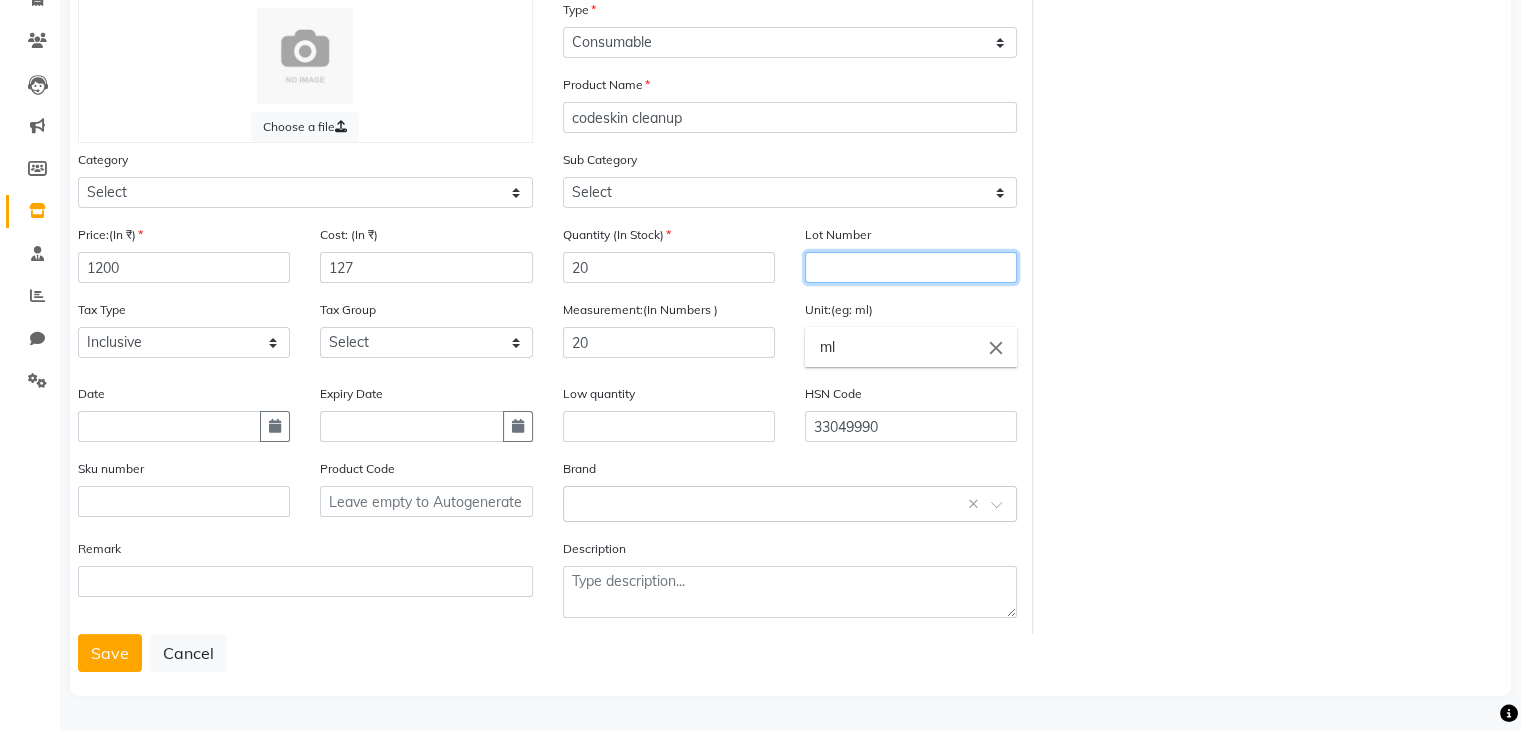 type 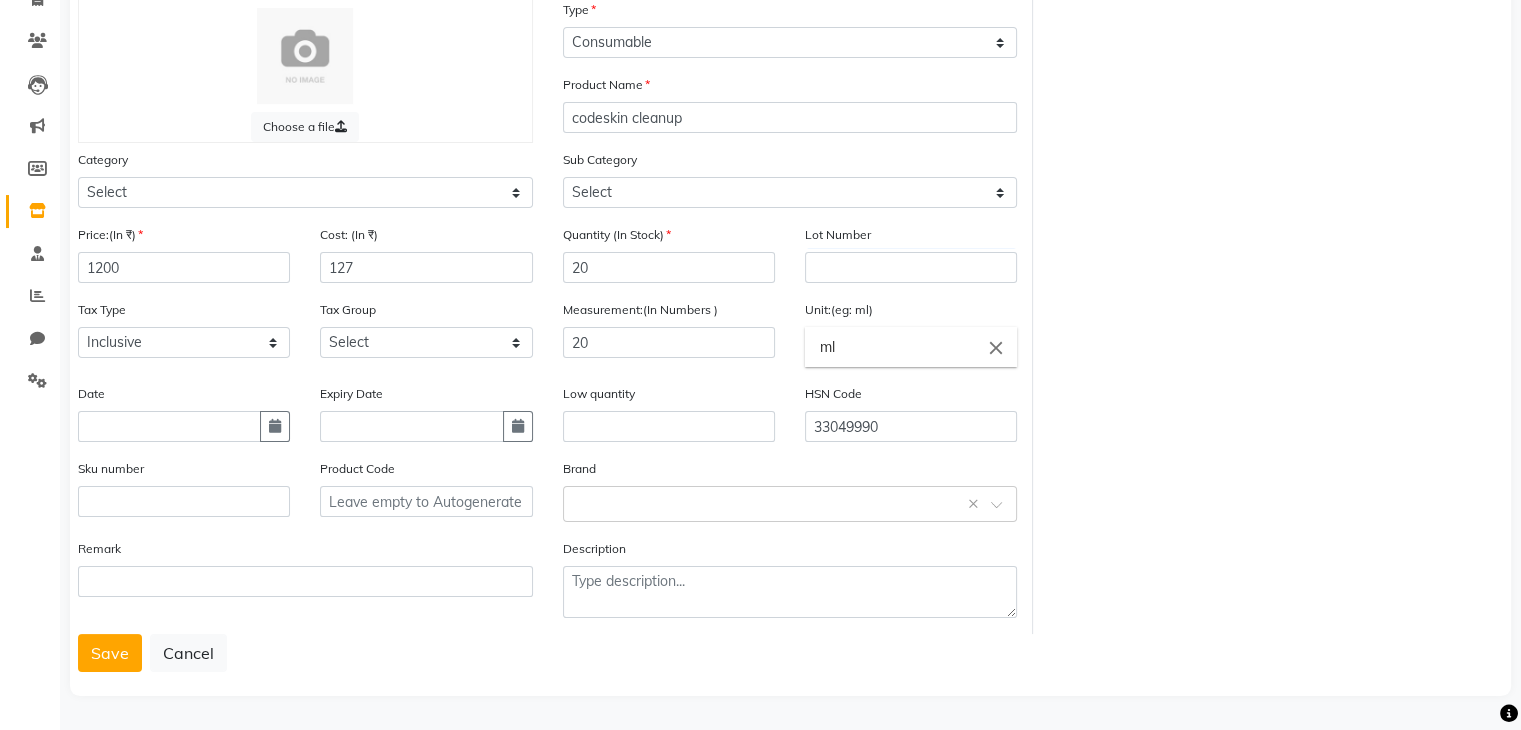 click on "Lot Number" 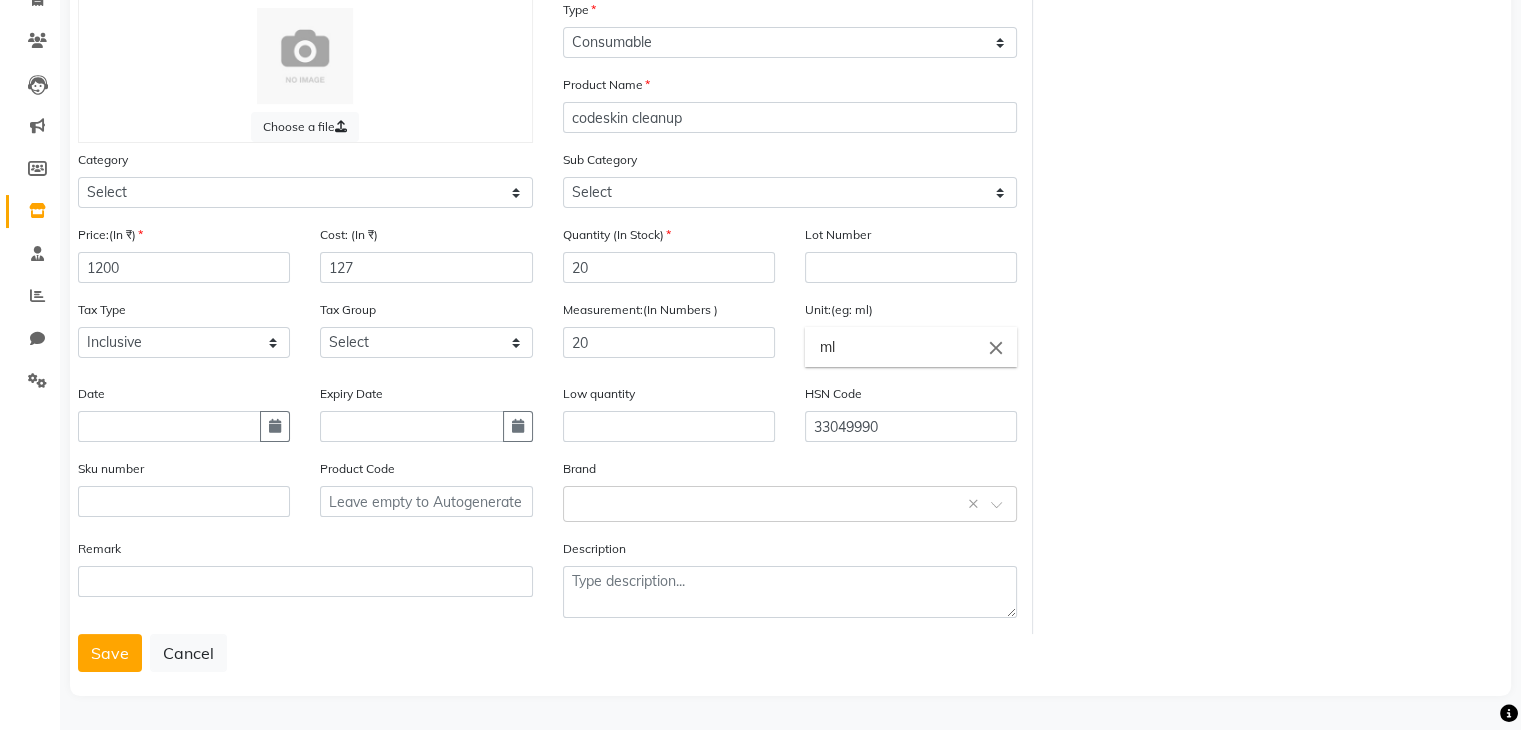 click on "Choose a file Type Select Type Both Retail Consumable Product Name codeskin cleanup Category Select Hair Skin Makeup Personal Care Appliances Beard Waxing Disposable Threading Hands and Feet Beauty Planet Botox Cadiveu Casmara Cheryls Loreal Olaplex Other Sub Category Select Cleanser Facial Moisturiser Serum Toner Sun Care Masks Lip Care Eye Care Body Care Hand & Feet Kit & Combo Treatment Appliances Other Skin Price:(In ₹) 1200 Cost: (In ₹) 127 Quantity (In Stock) 20 Lot Number Tax Type Select Inclusive Exclusive Tax Group Select GST Measurement:(In Numbers ) 20 Unit:(eg: ml) ml close Date Expiry Date Low quantity HSN Code 33049990 Sku number Product Code Brand Select brand or add custom brand    × Remark Description  Save   Cancel" 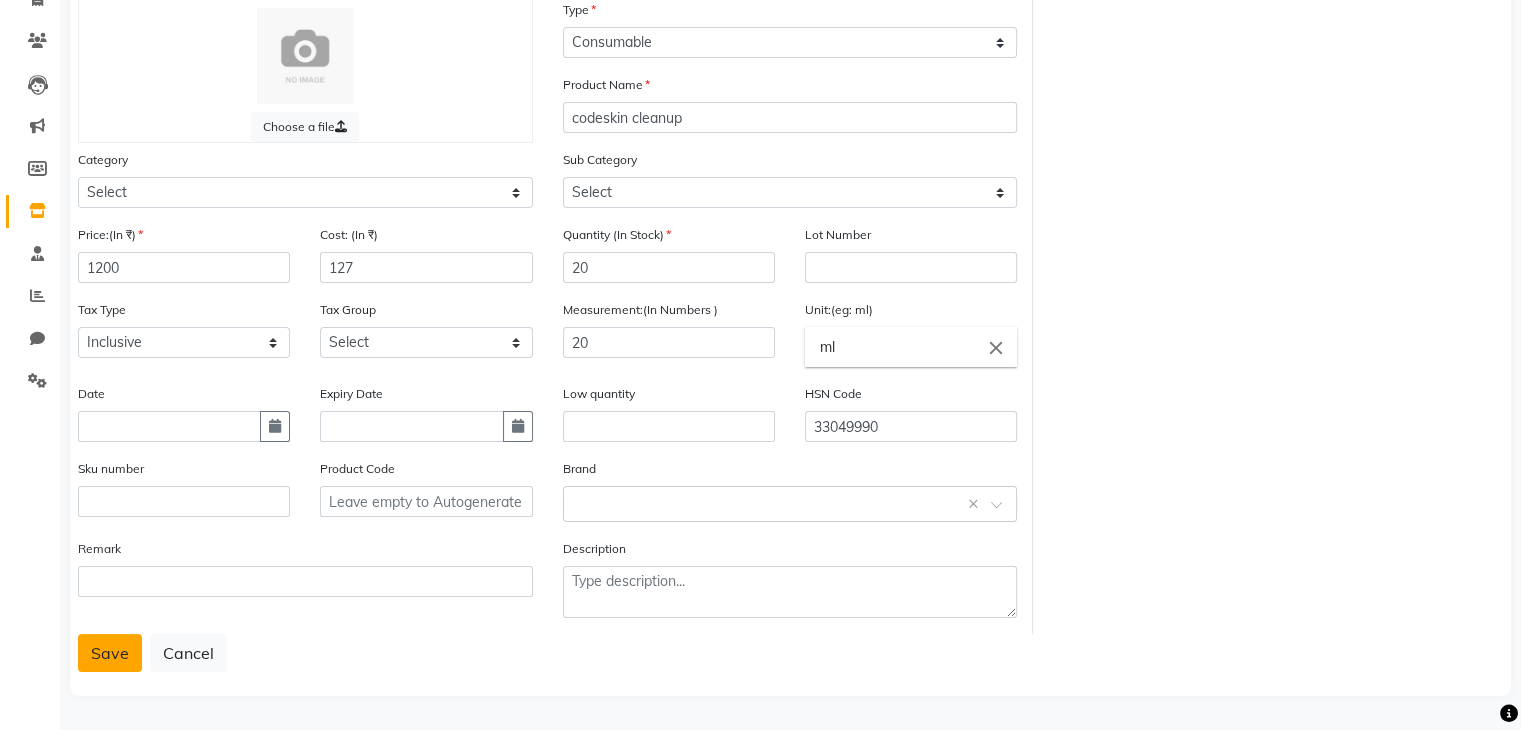 click on "Save" 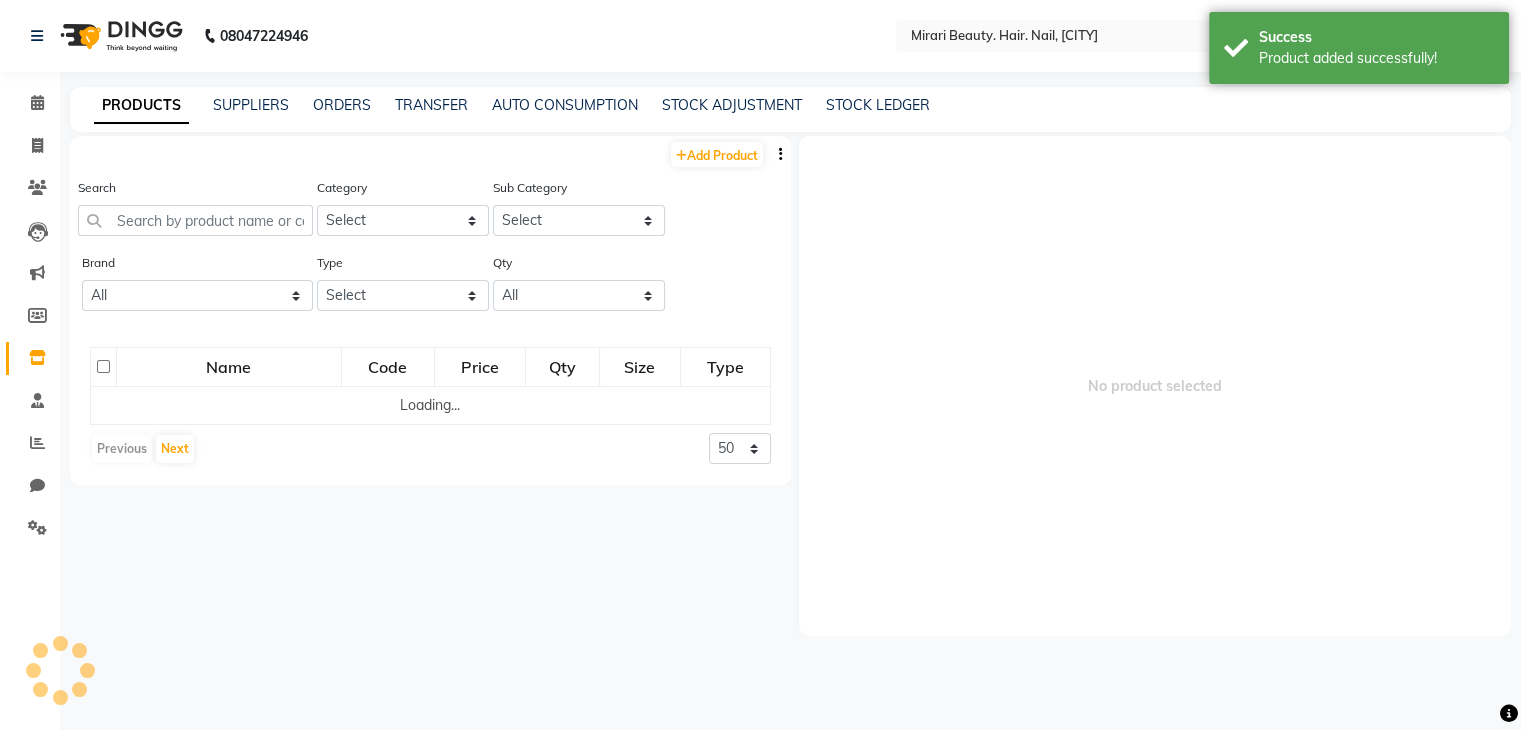 scroll, scrollTop: 0, scrollLeft: 0, axis: both 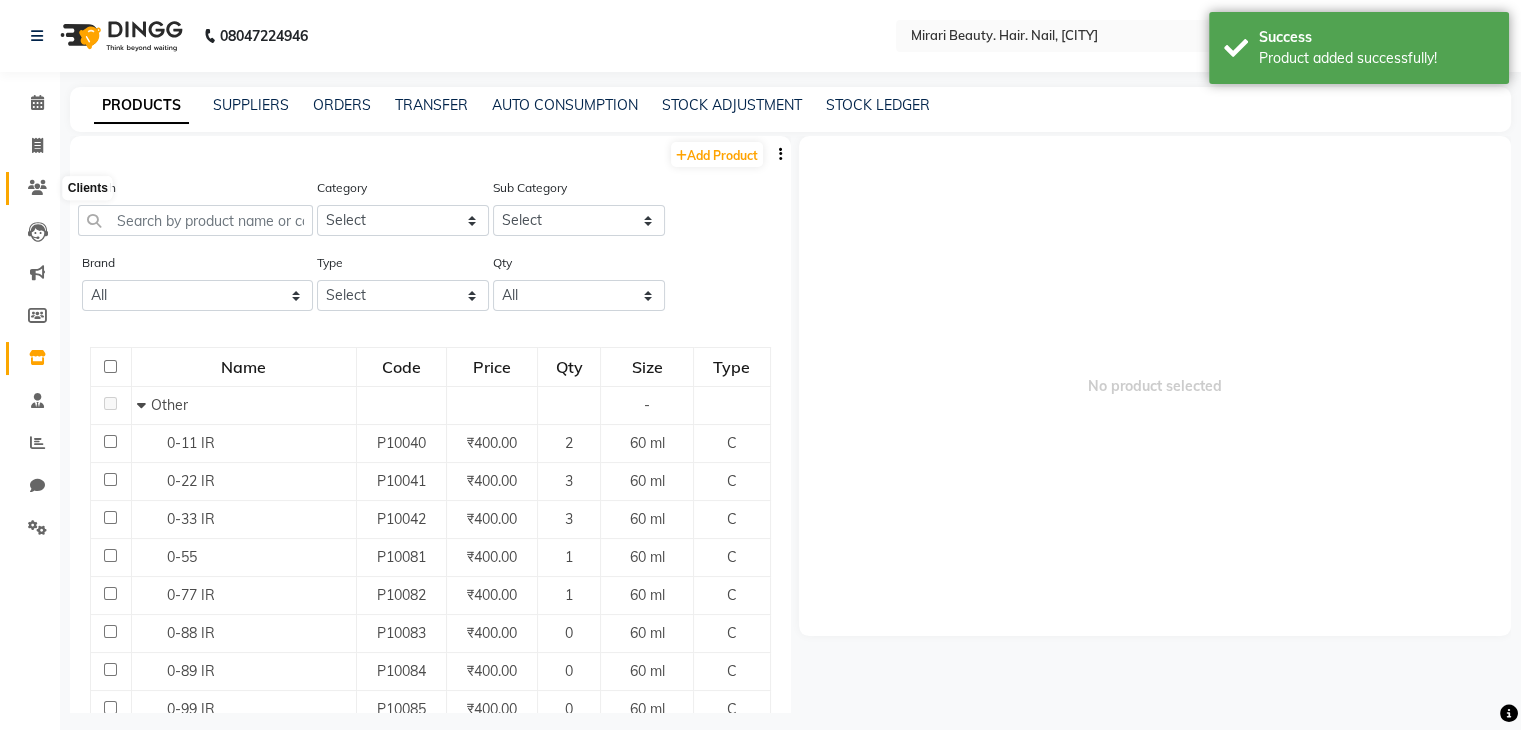 click 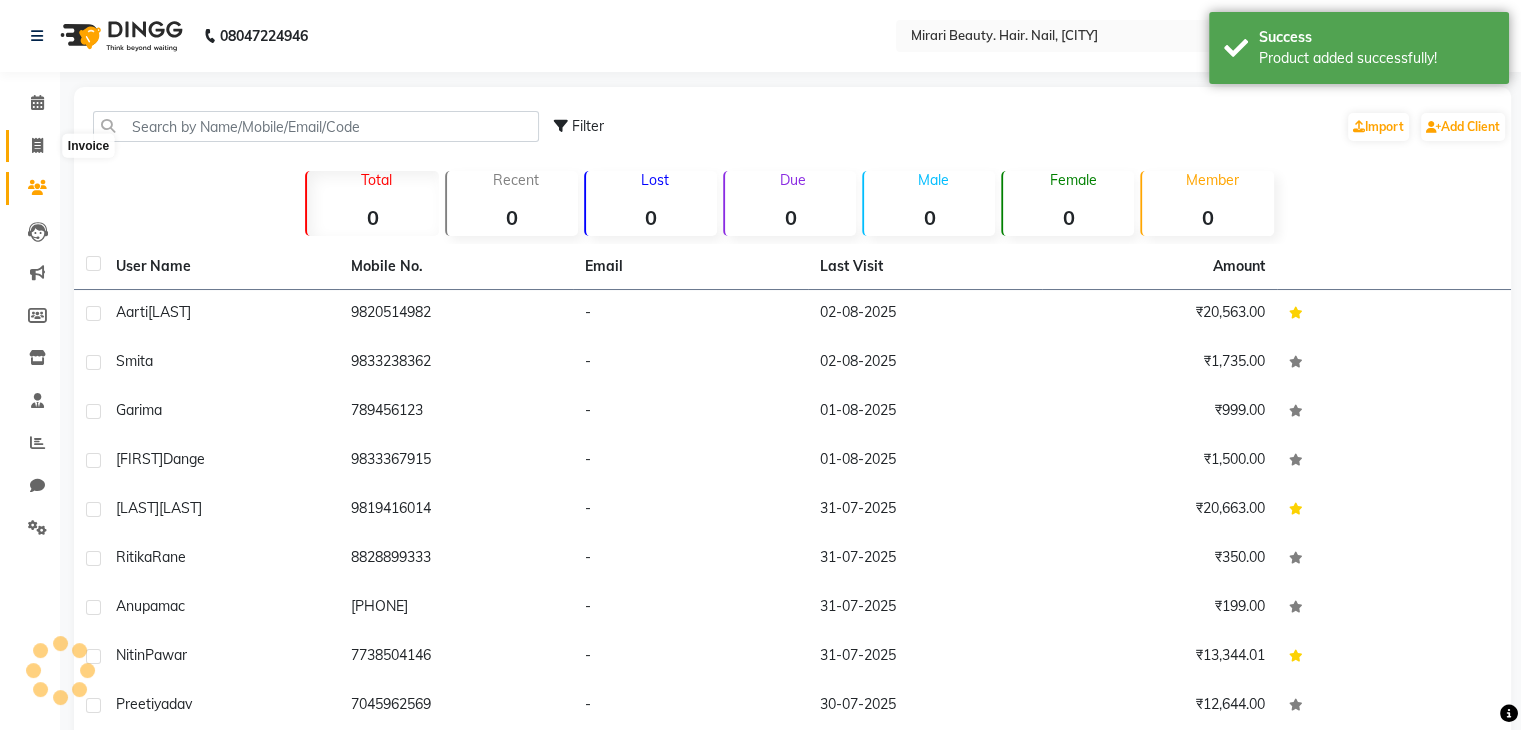 click 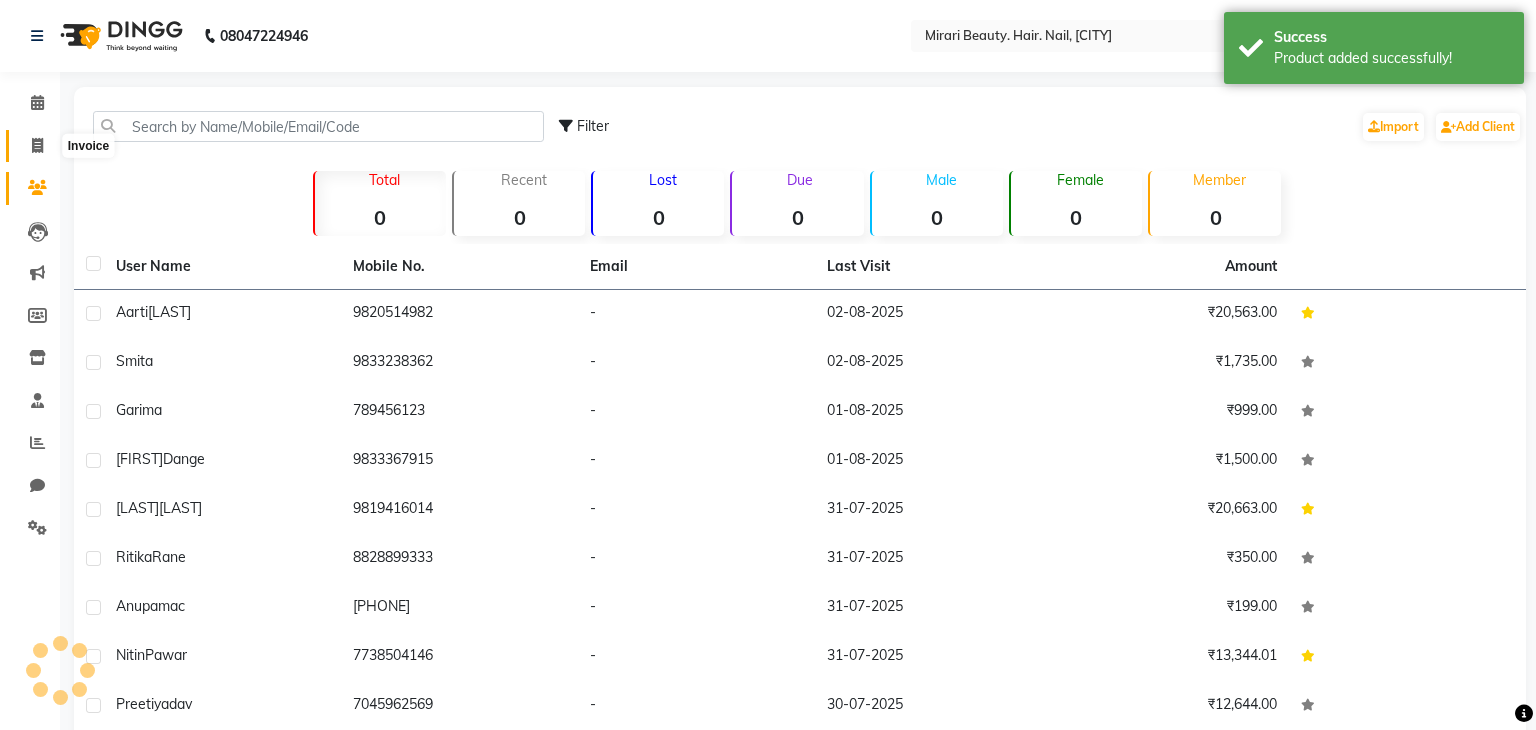 select on "7495" 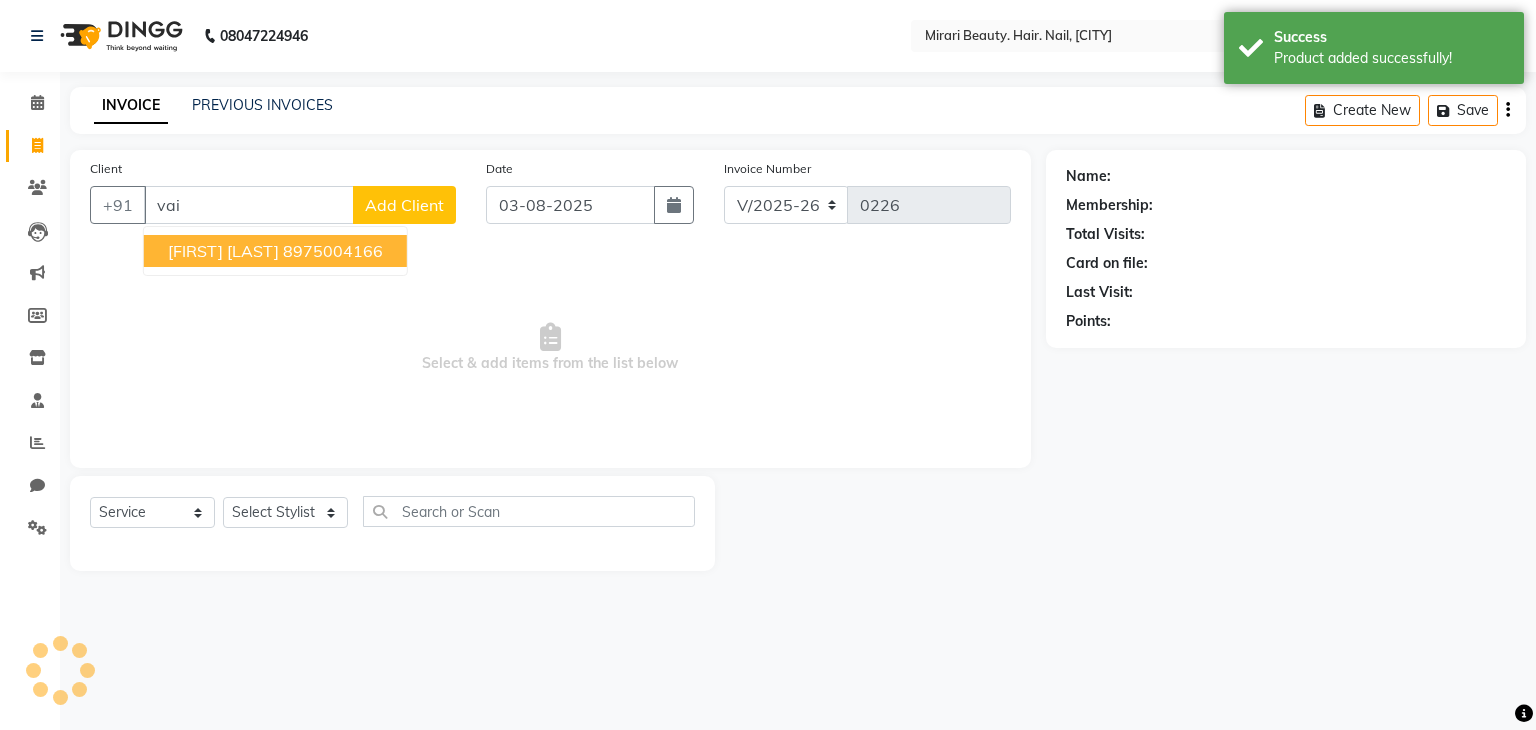 click on "vaishnavi sawant" at bounding box center (223, 251) 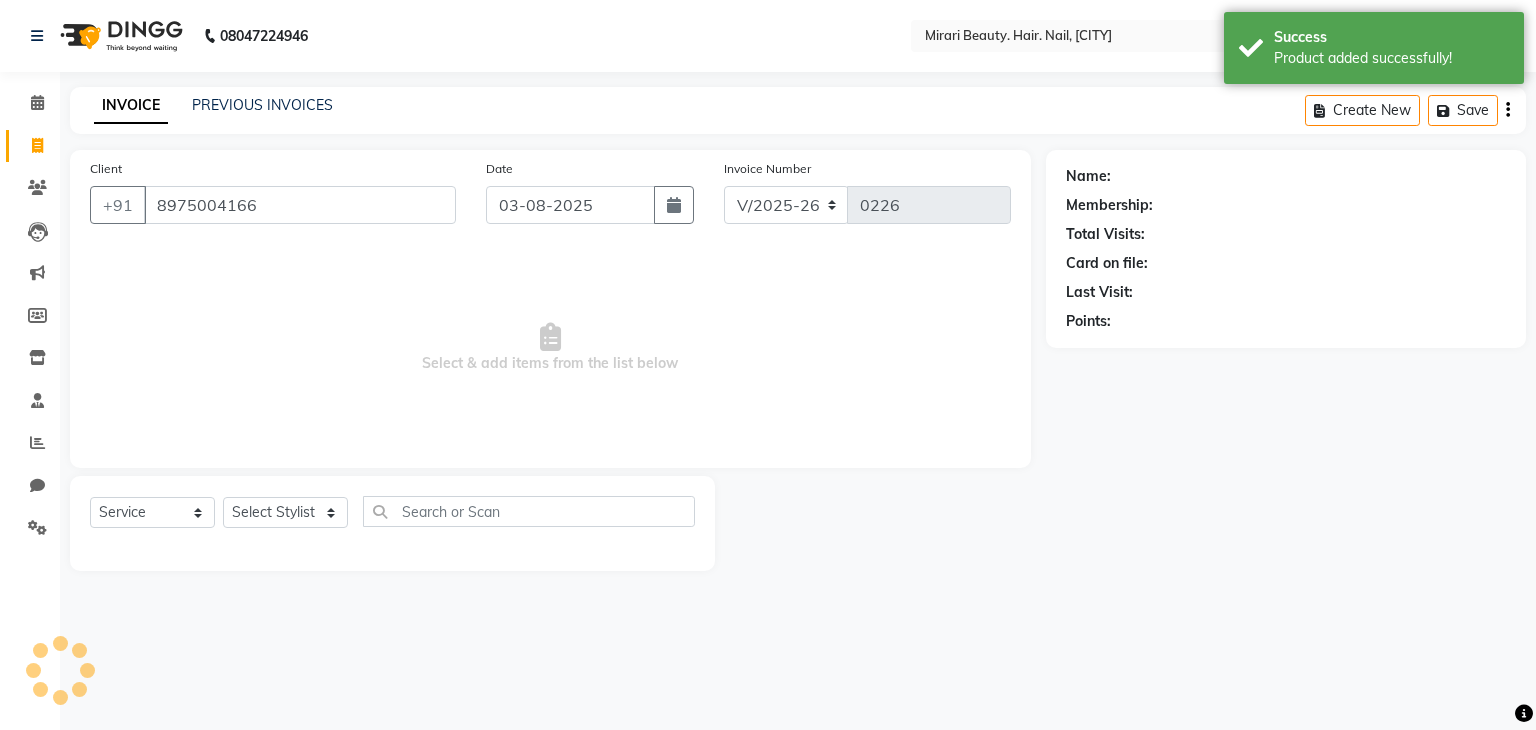type on "8975004166" 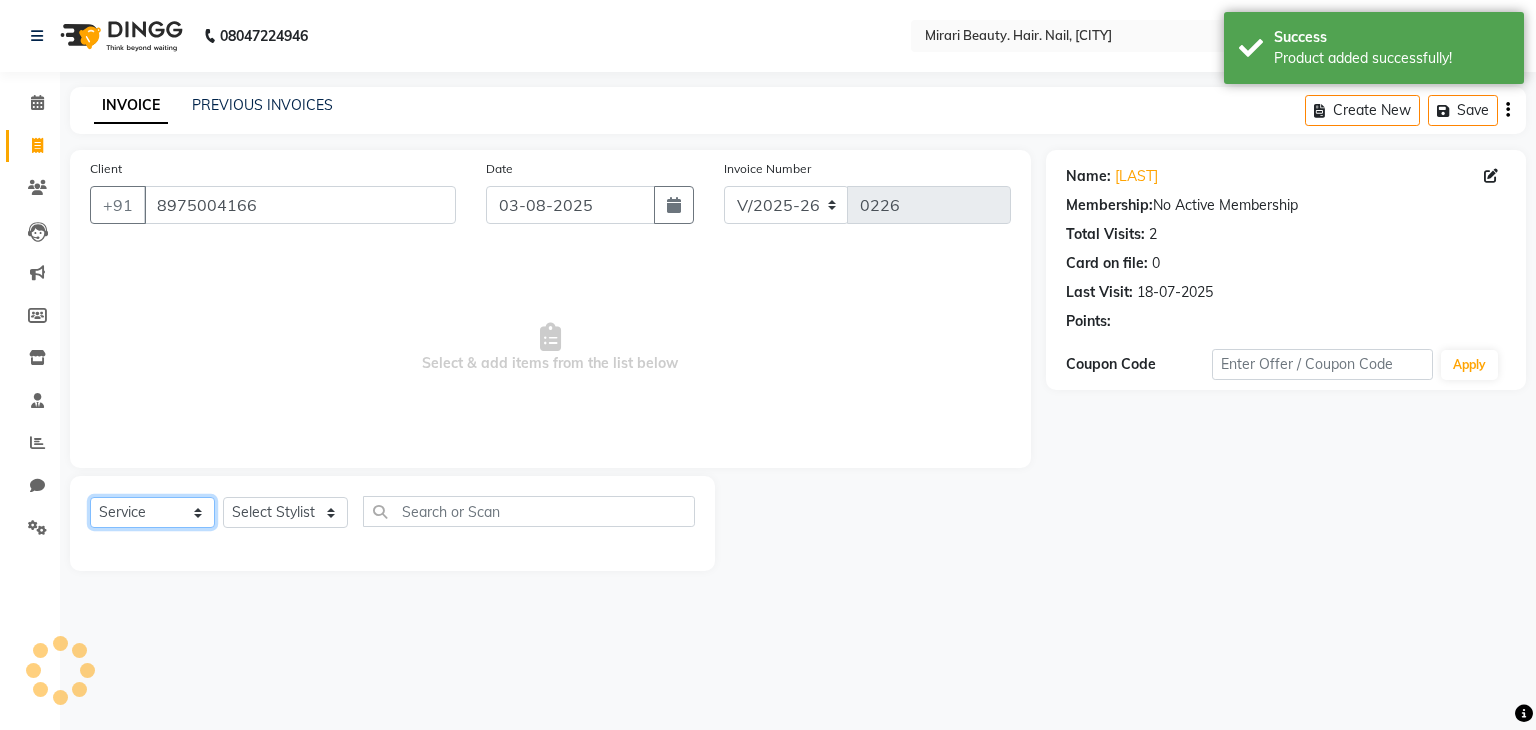 click on "Select  Service  Product  Membership  Package Voucher Prepaid Gift Card" 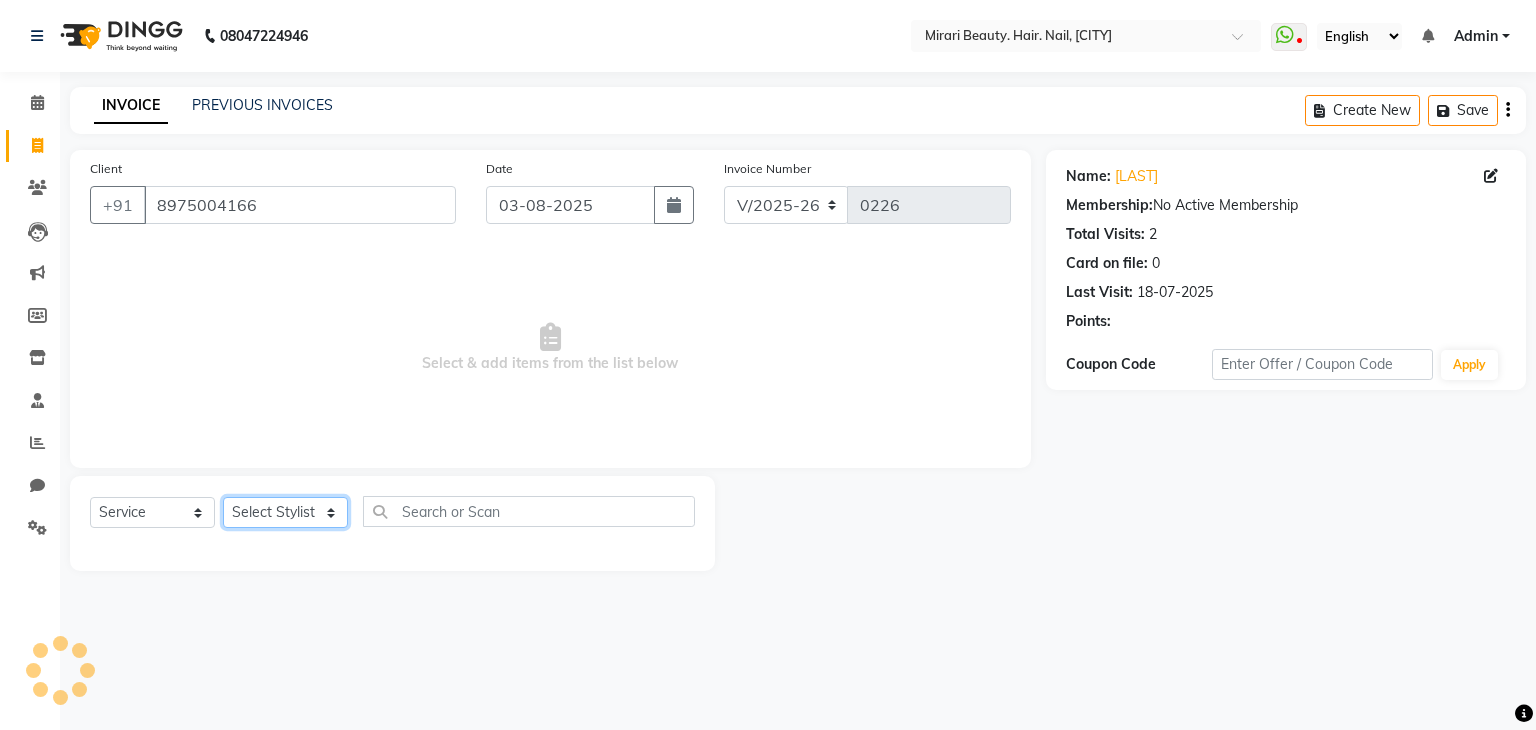 click on "Select Stylist" 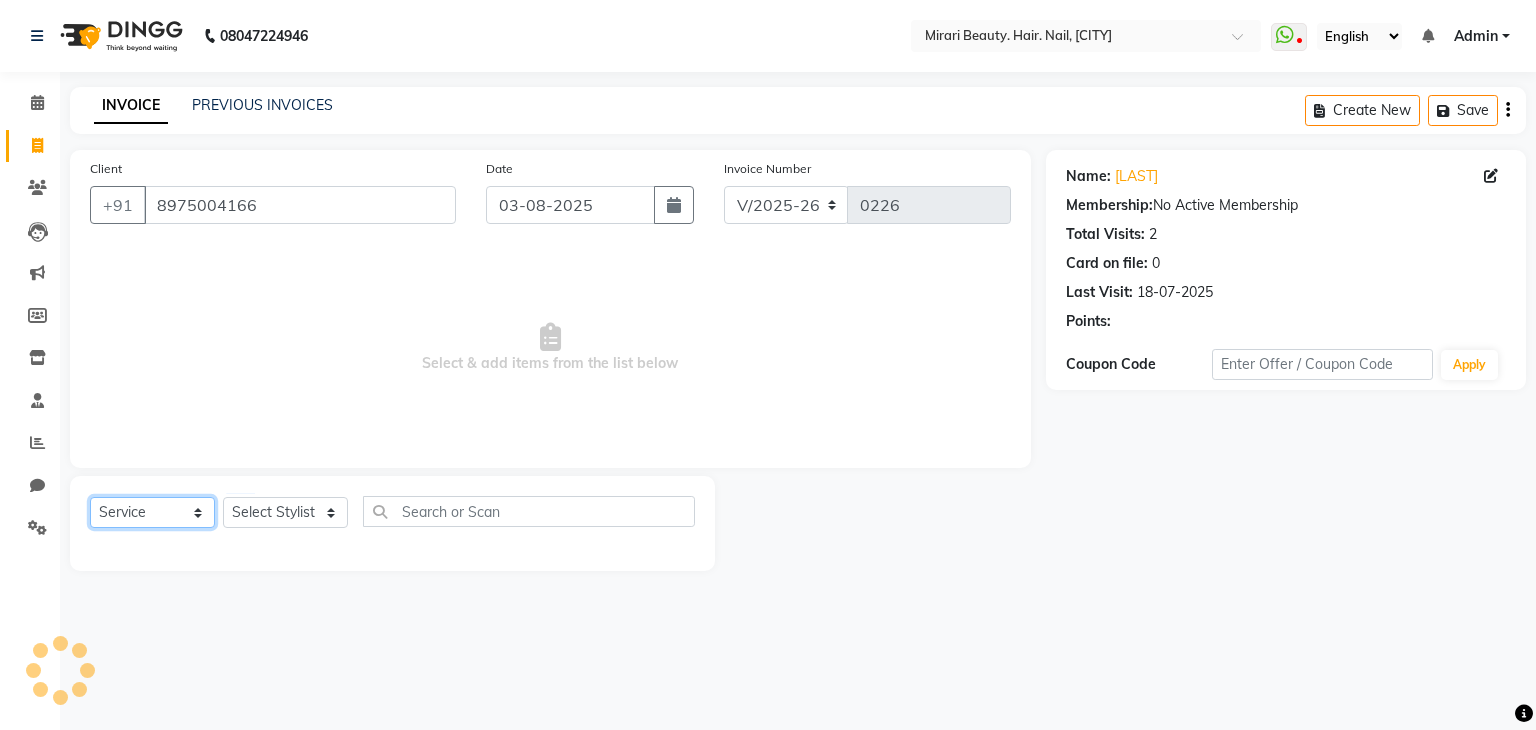click on "Select  Service  Product  Membership  Package Voucher Prepaid Gift Card" 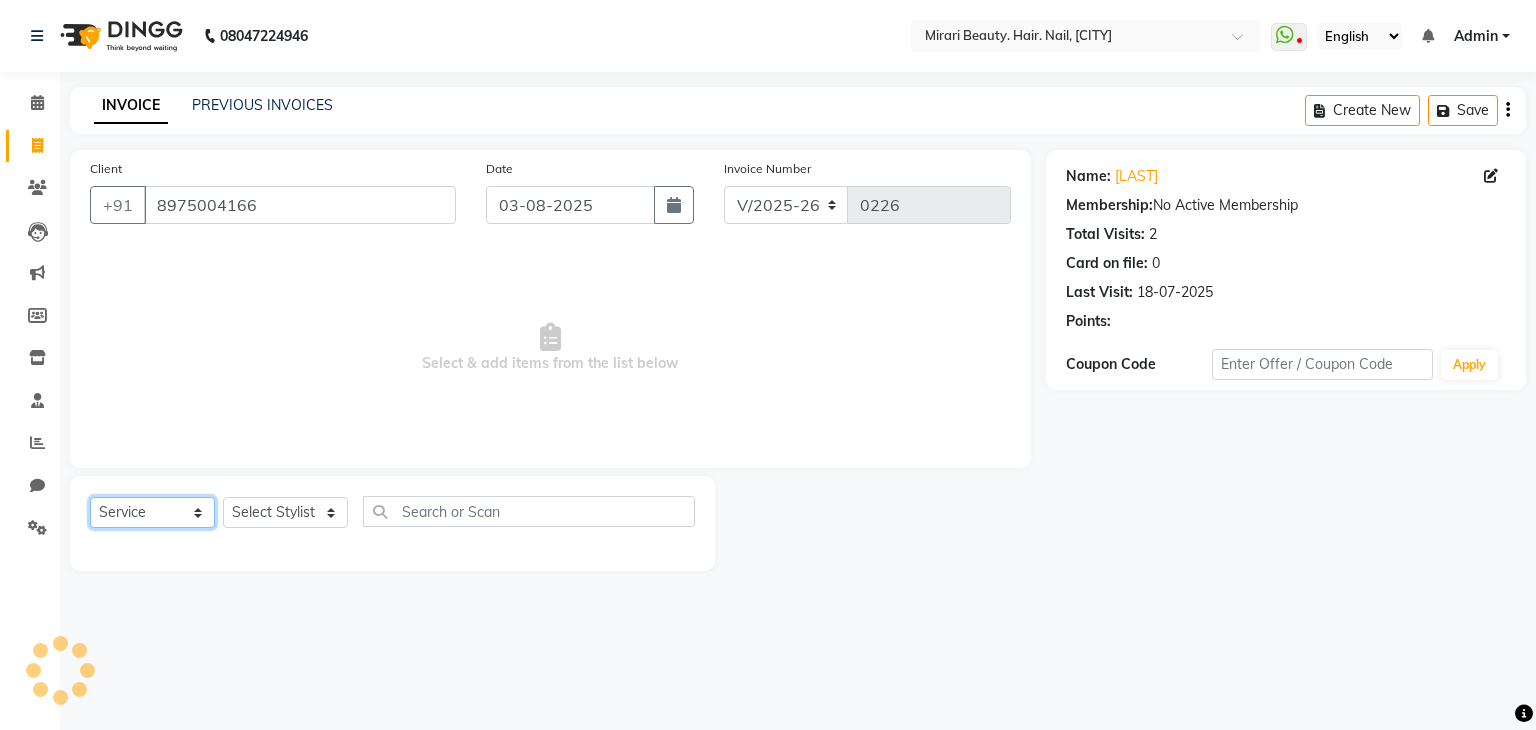 click on "Select  Service  Product  Membership  Package Voucher Prepaid Gift Card" 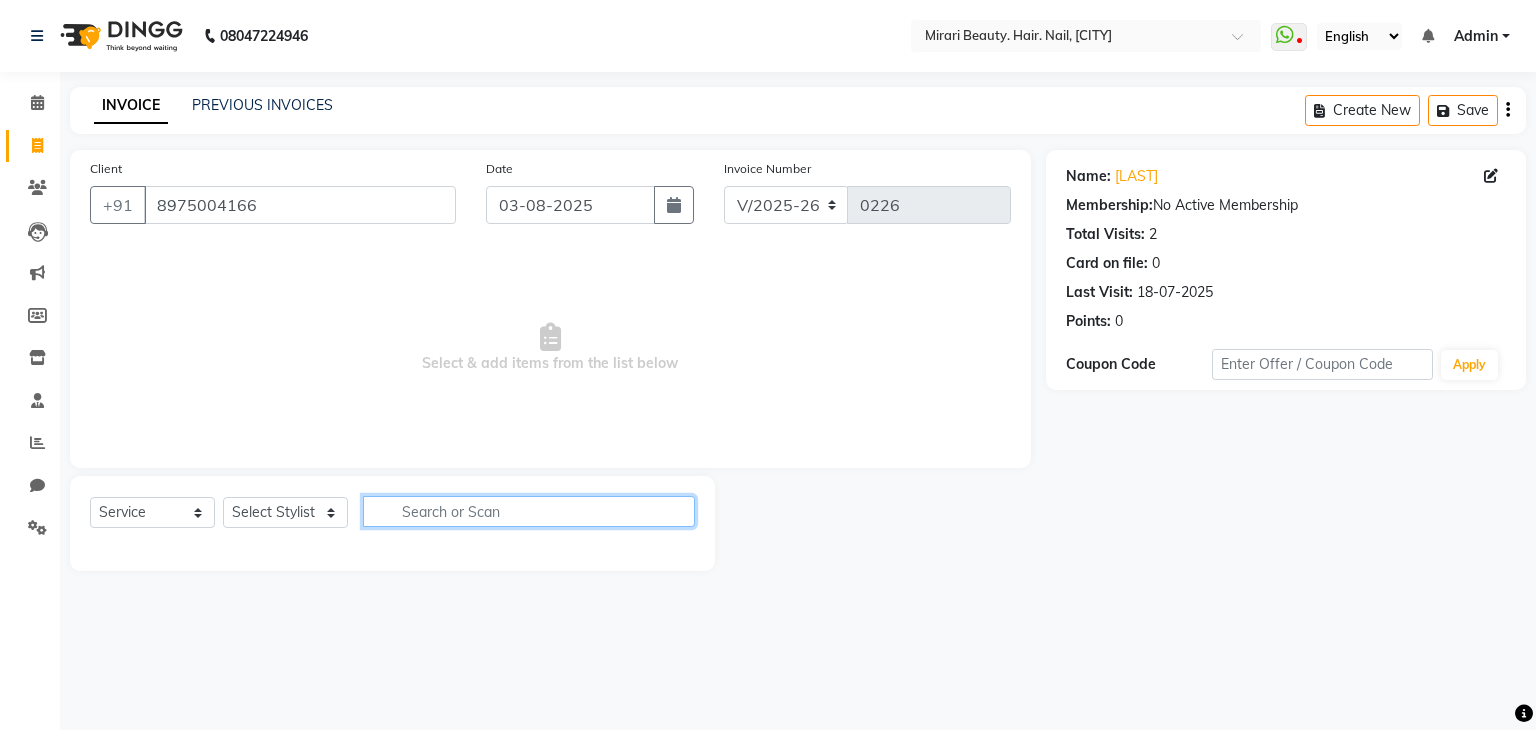 click 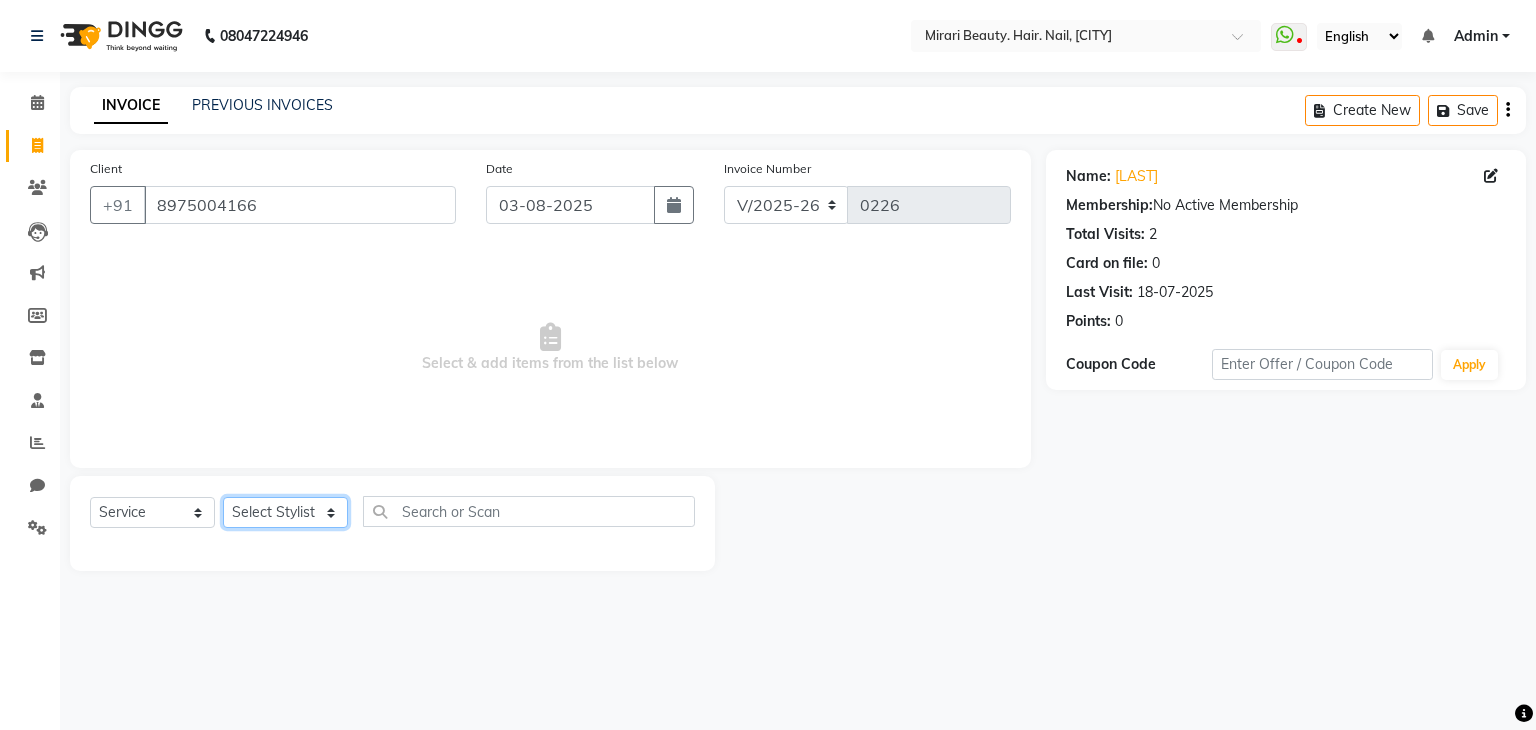 click on "General [LAST] [LAST] [LAST] [LAST] [LAST] [LAST] [LAST]" 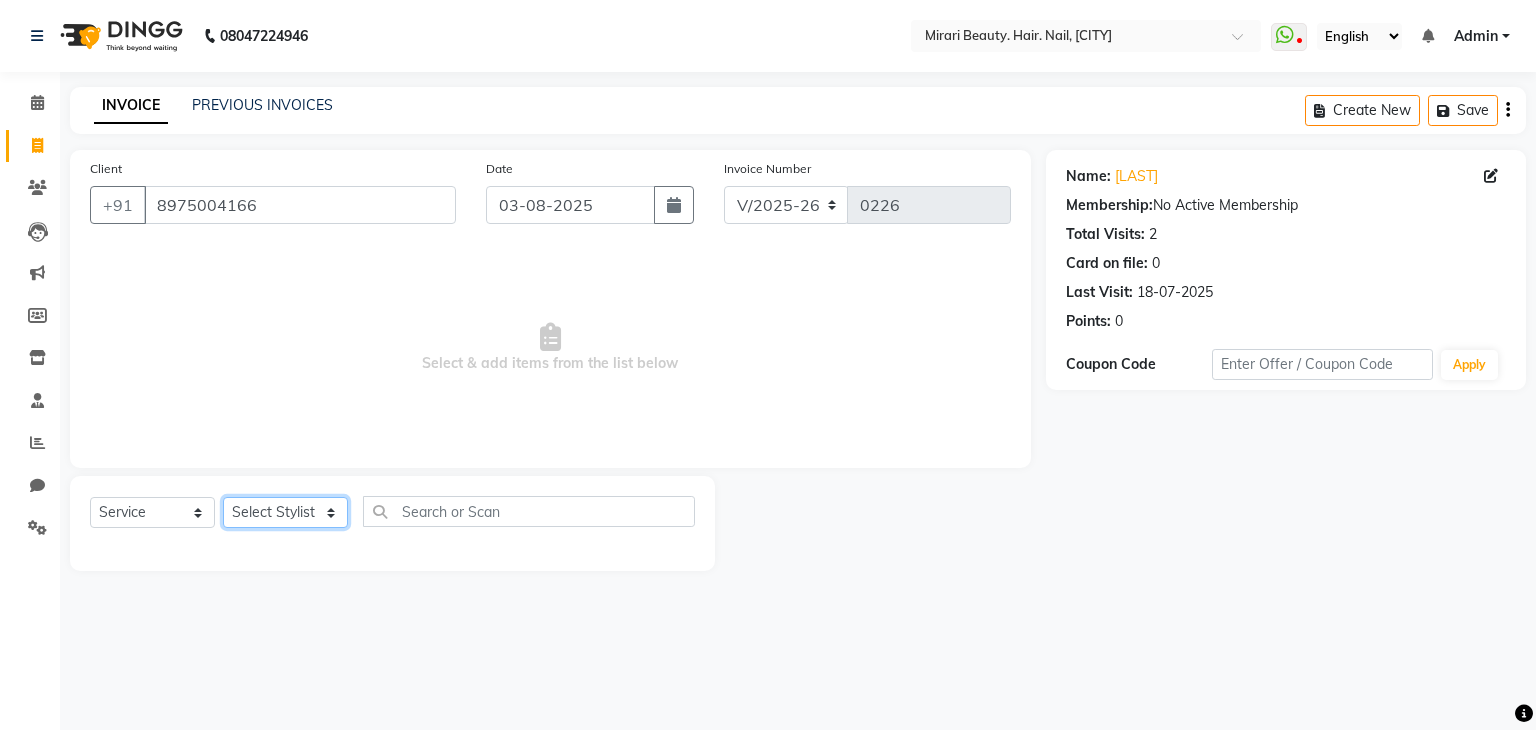 select on "69037" 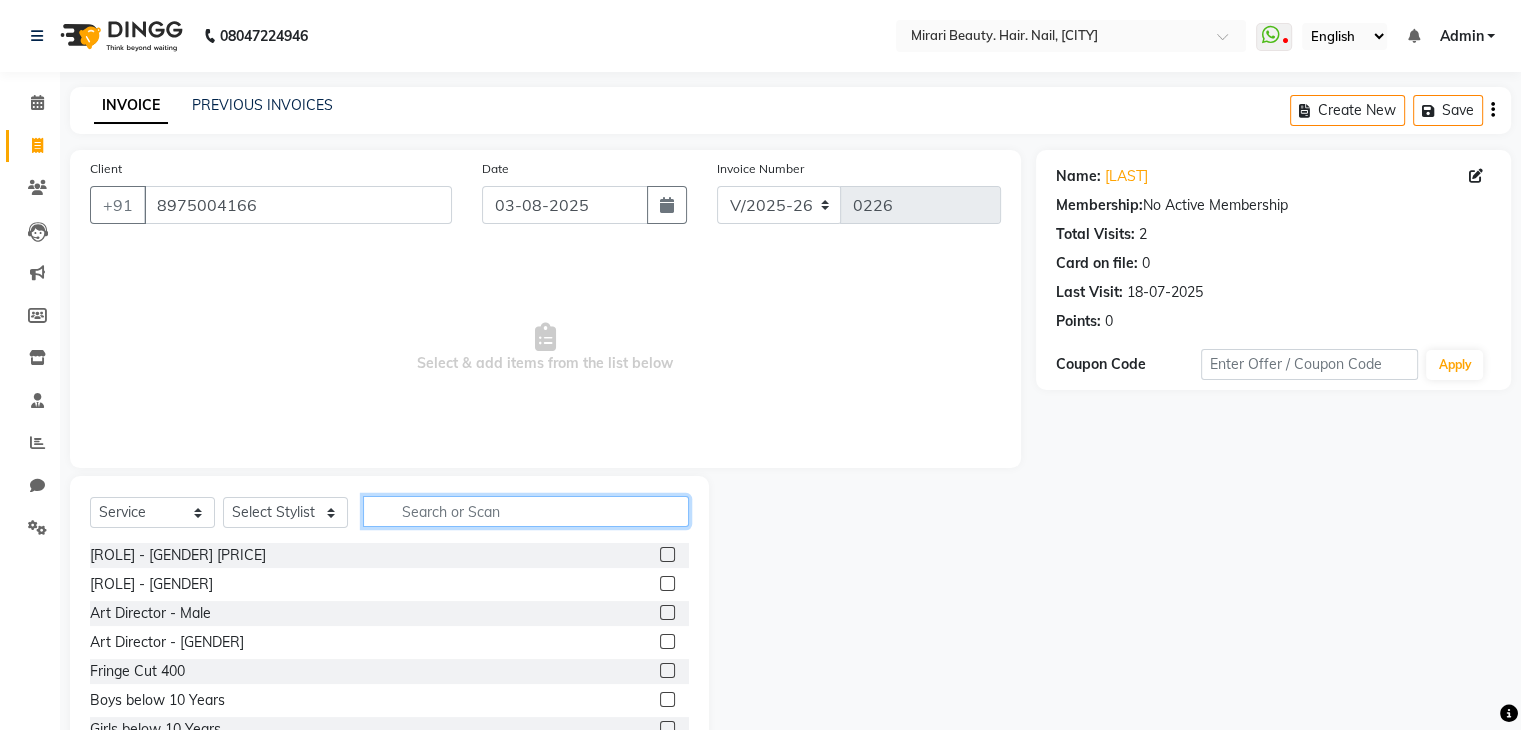 click 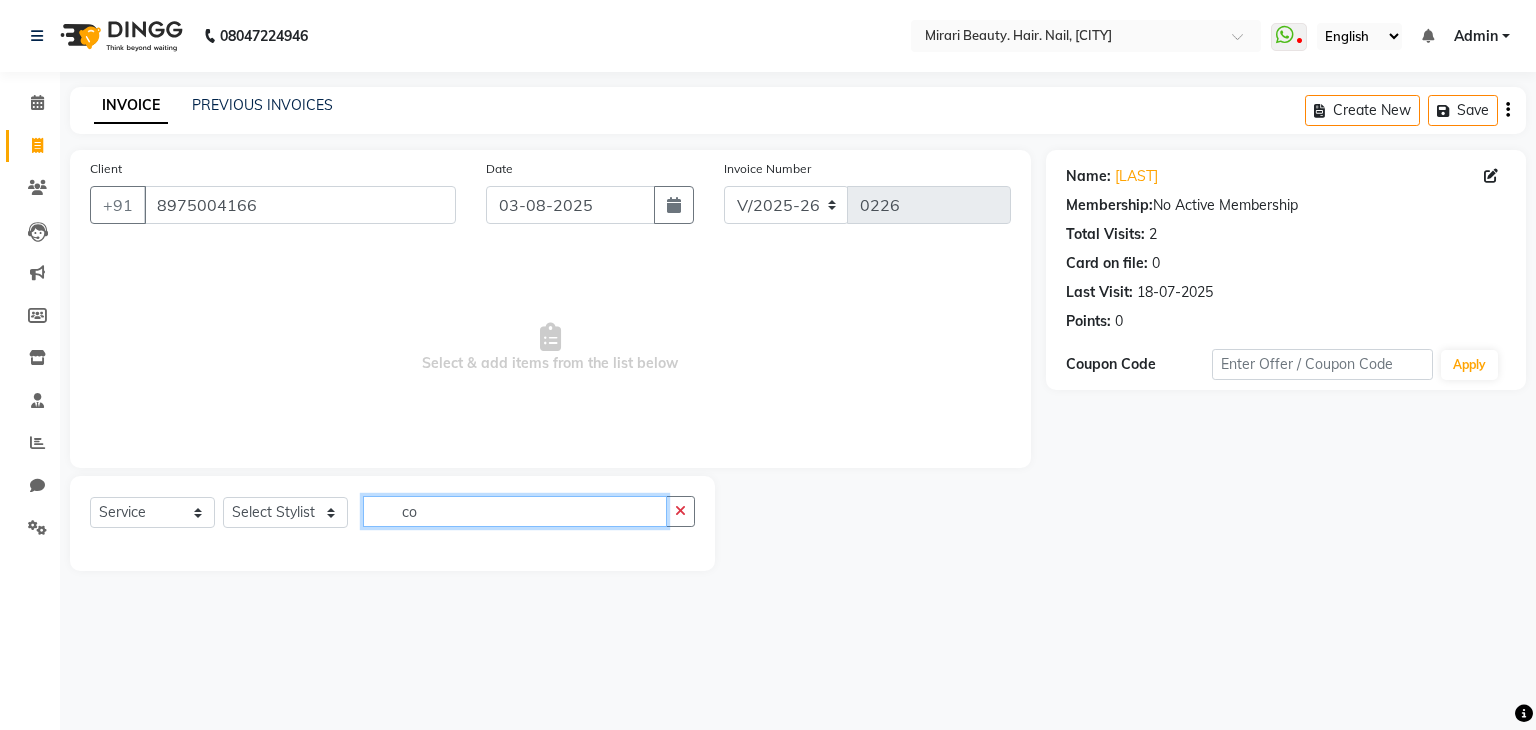 type on "c" 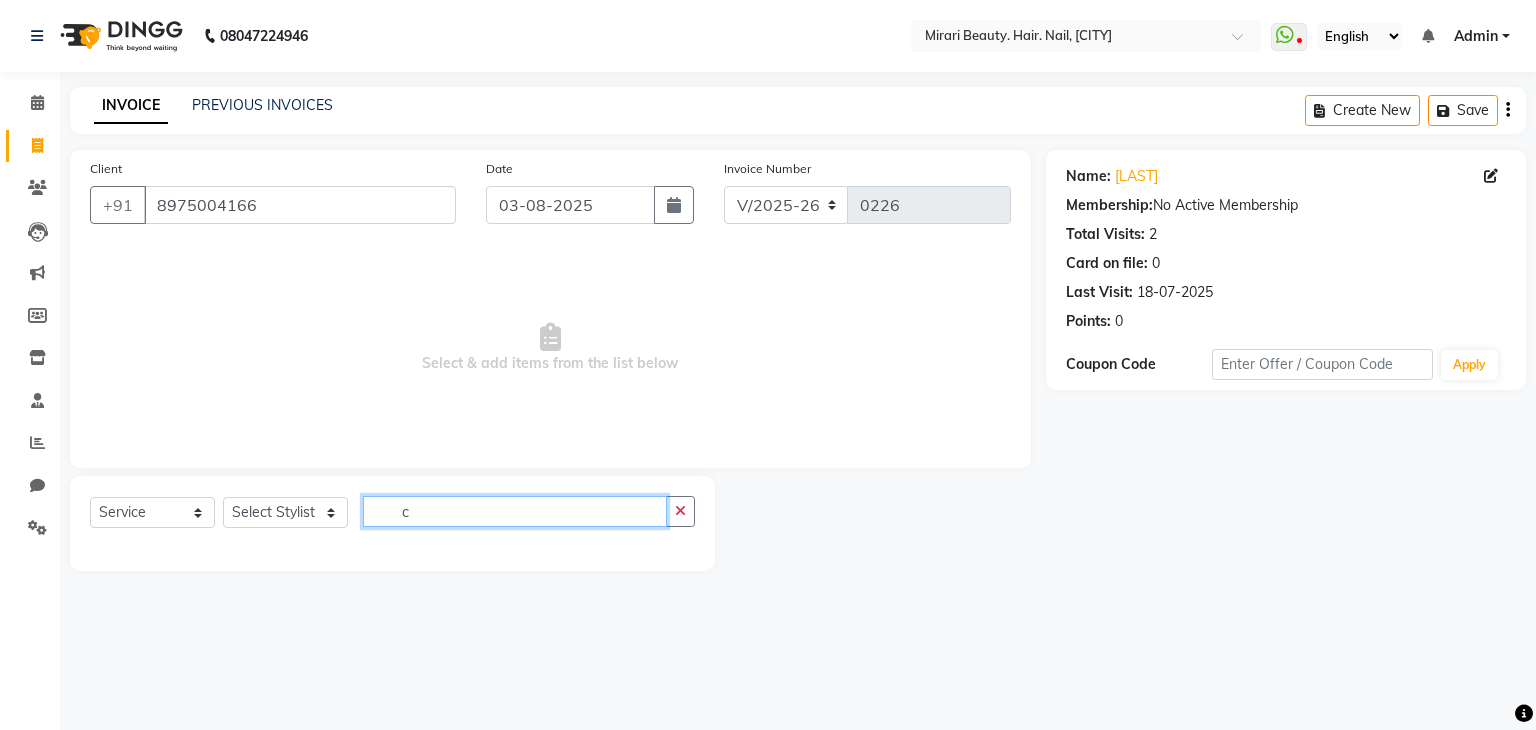 type 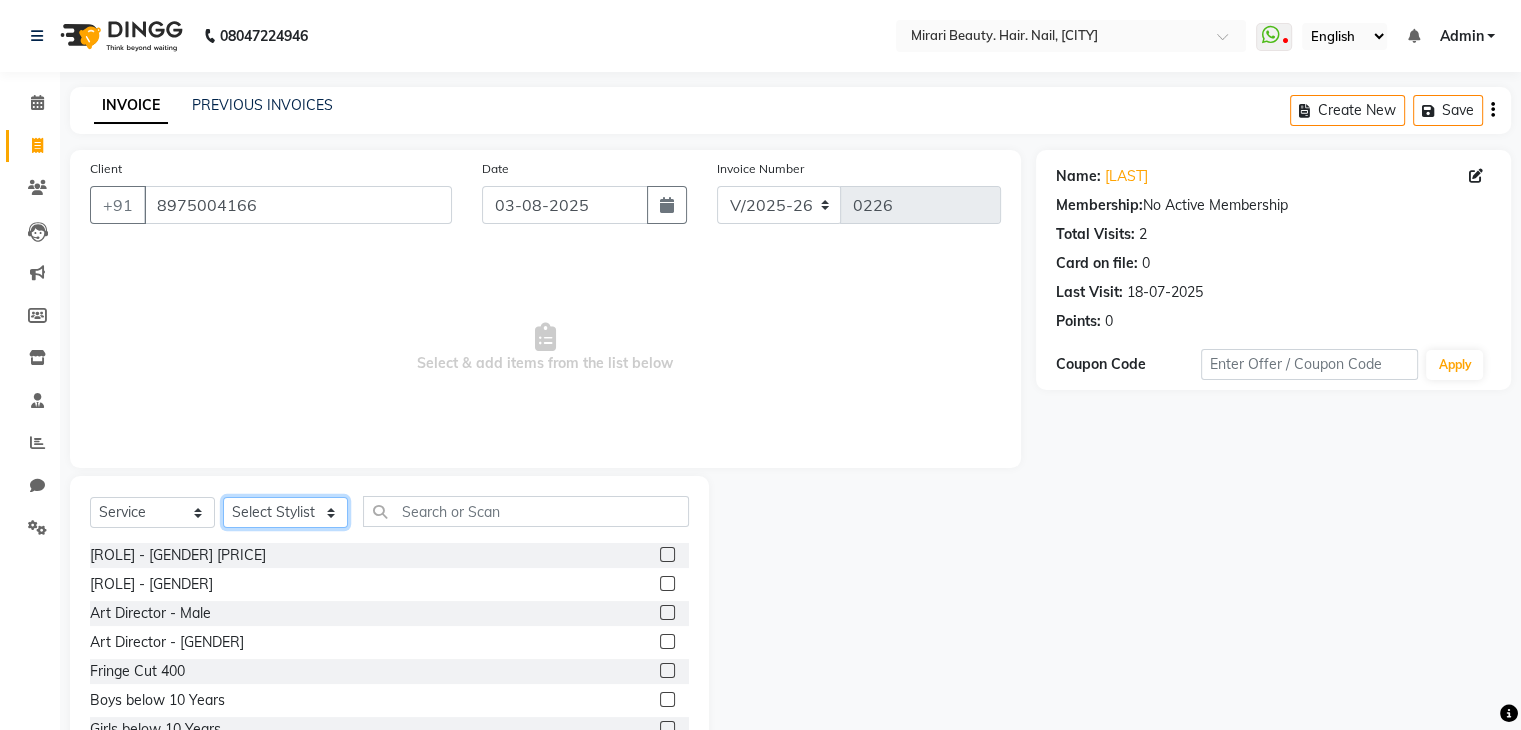 click on "General [LAST] [LAST] [LAST] [LAST] [LAST] [LAST] [LAST]" 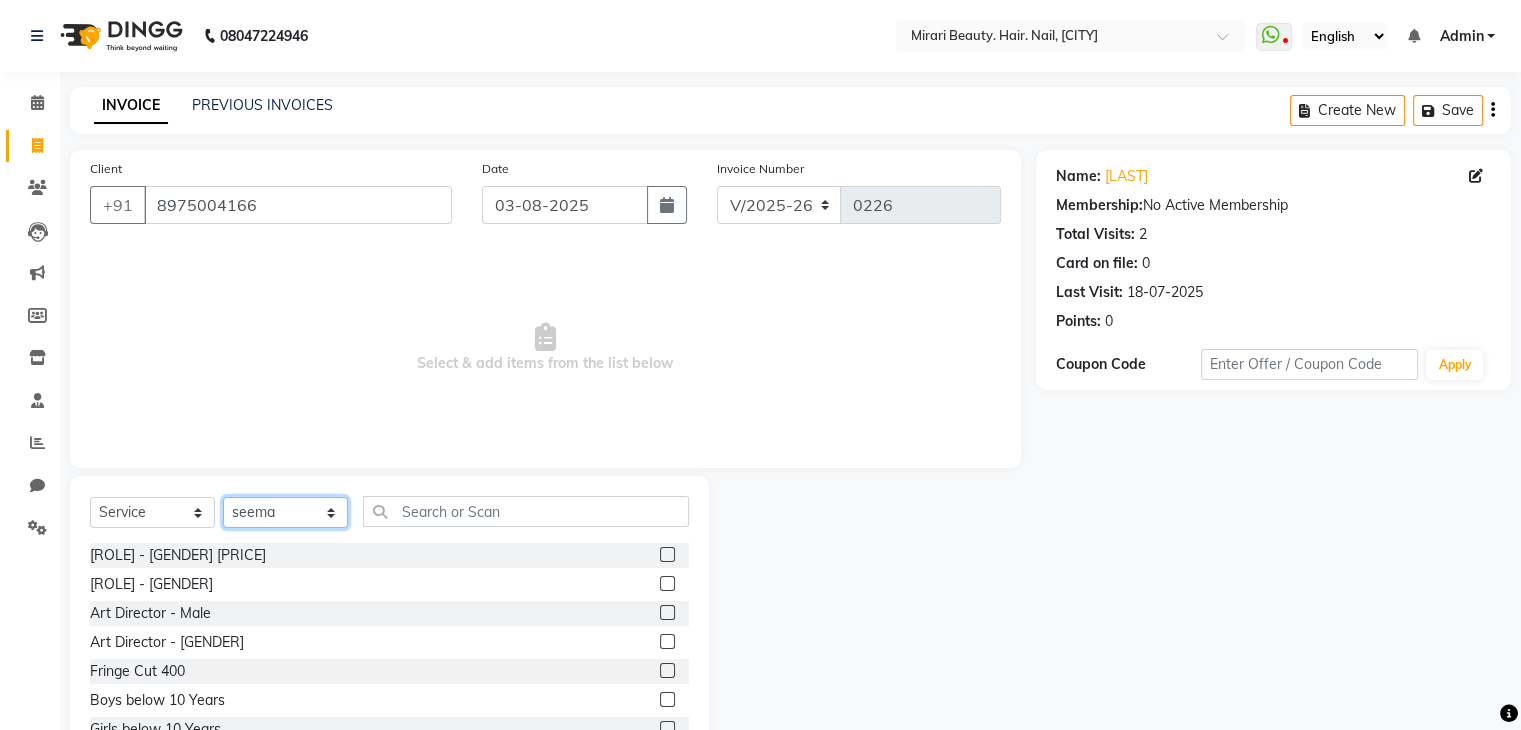 click on "General [LAST] [LAST] [LAST] [LAST] [LAST] [LAST] [LAST]" 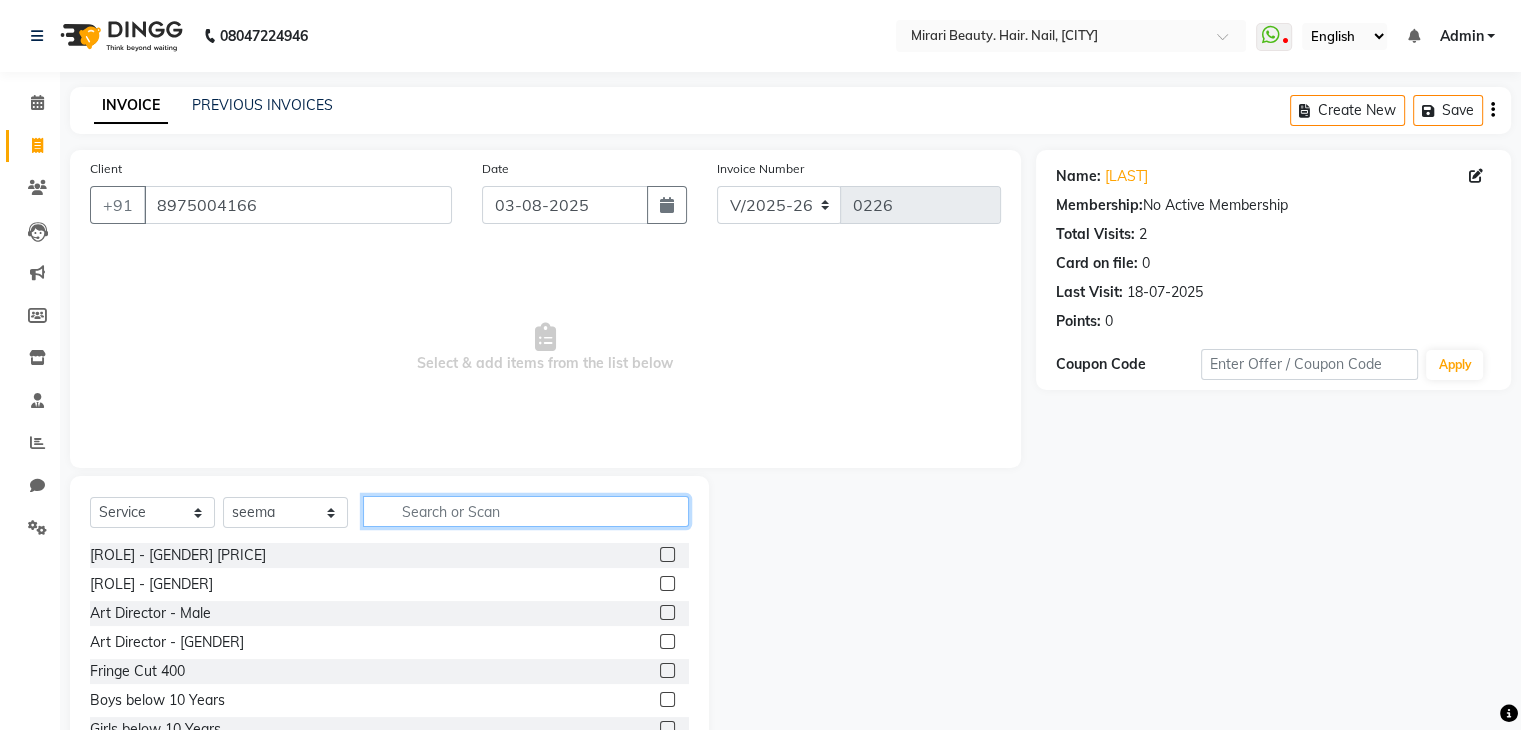 click 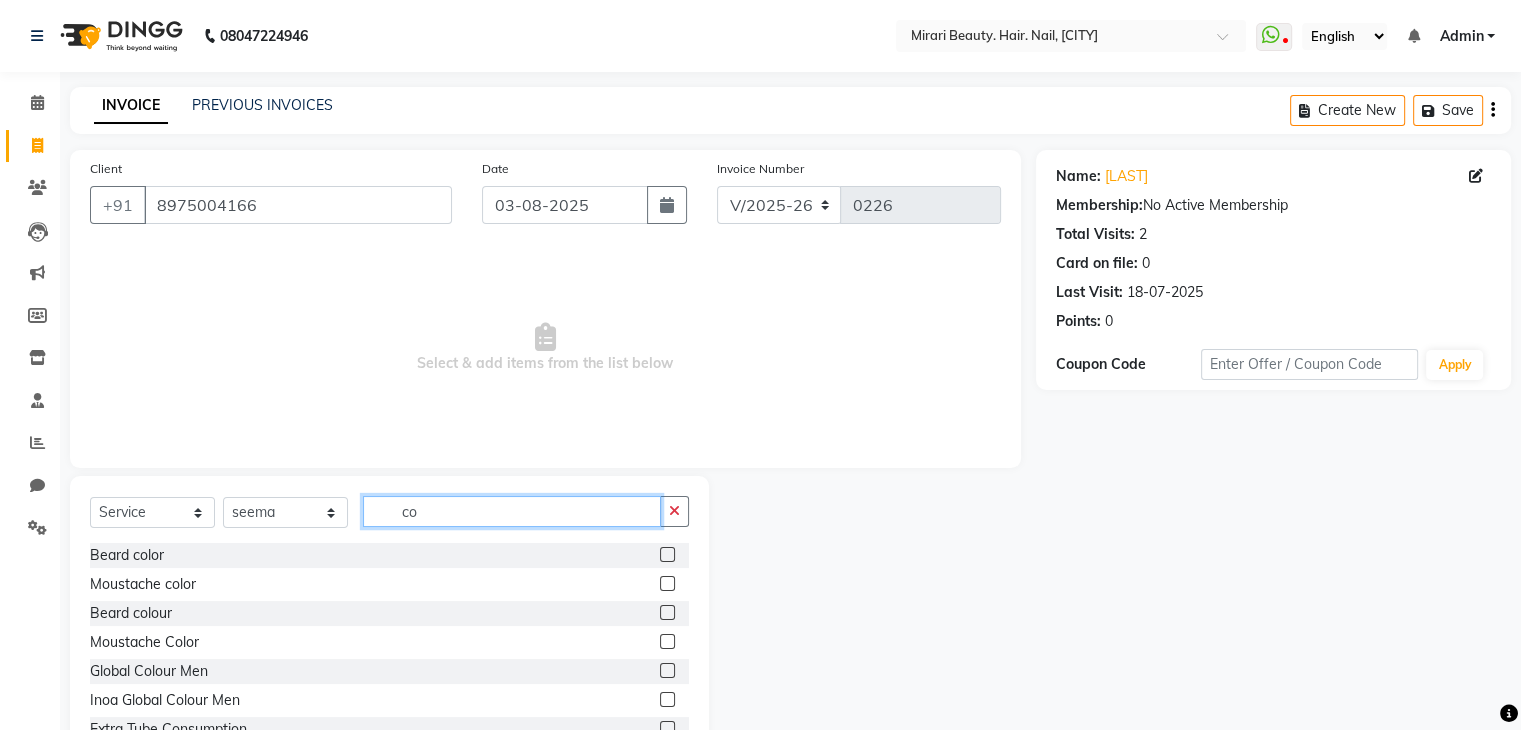 type on "c" 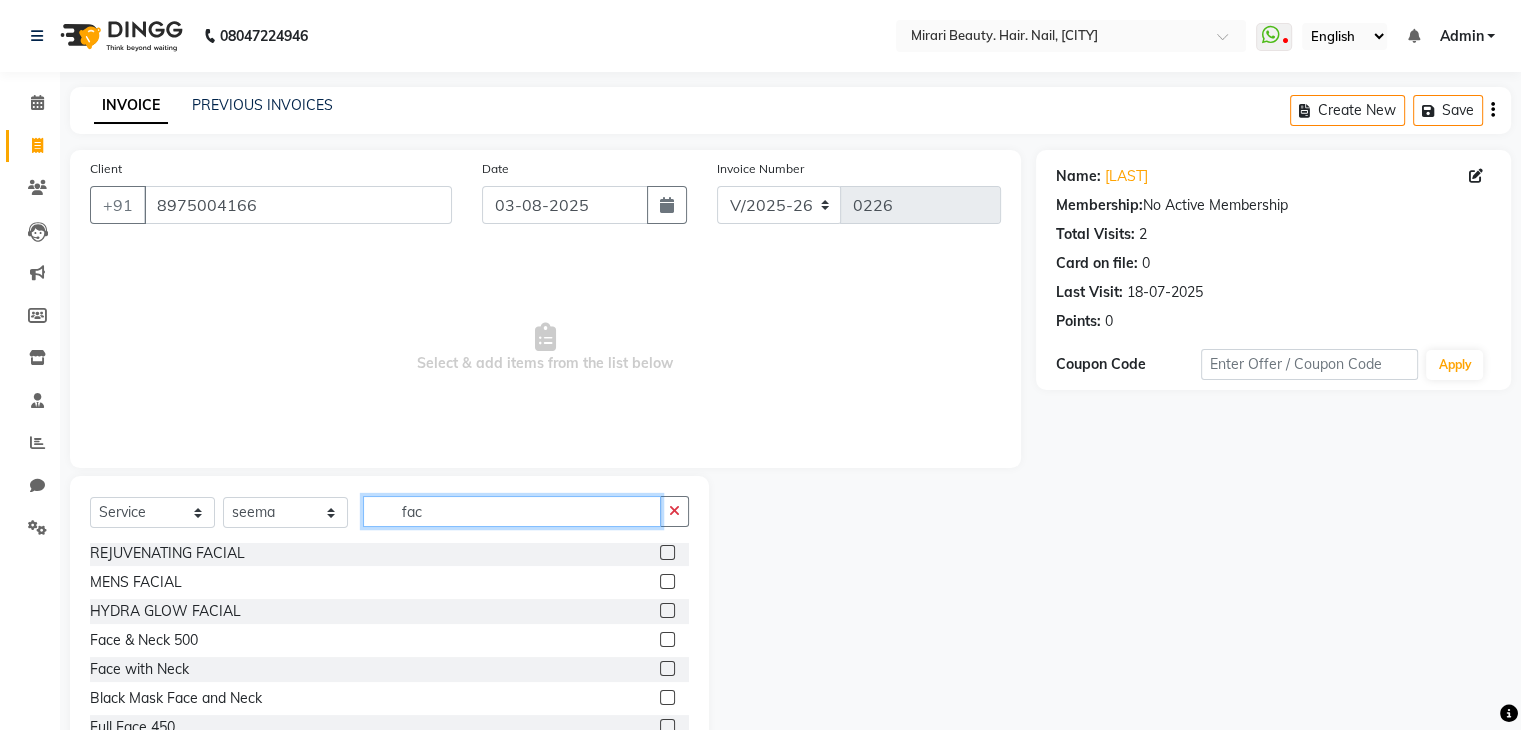 scroll, scrollTop: 264, scrollLeft: 0, axis: vertical 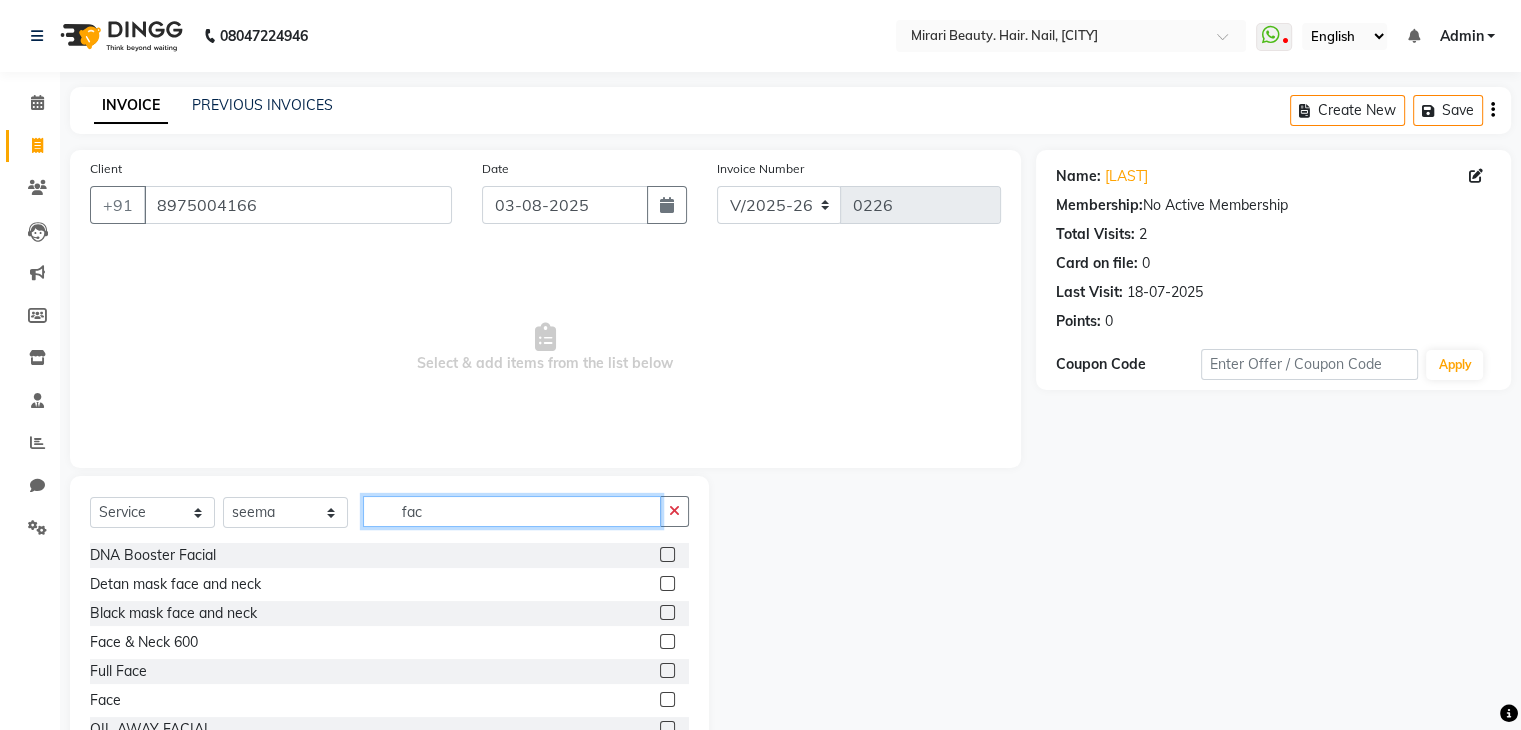 click on "fac" 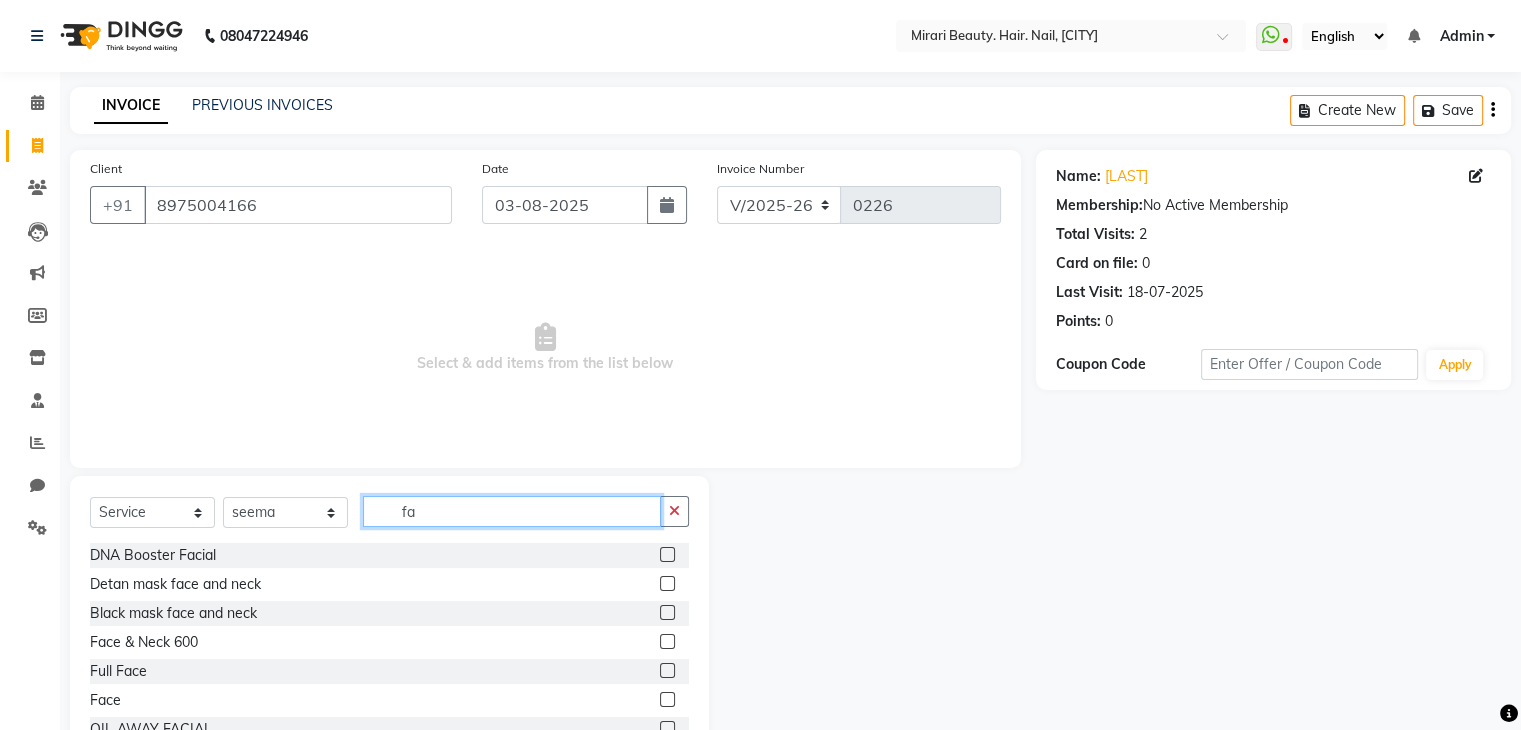 type on "f" 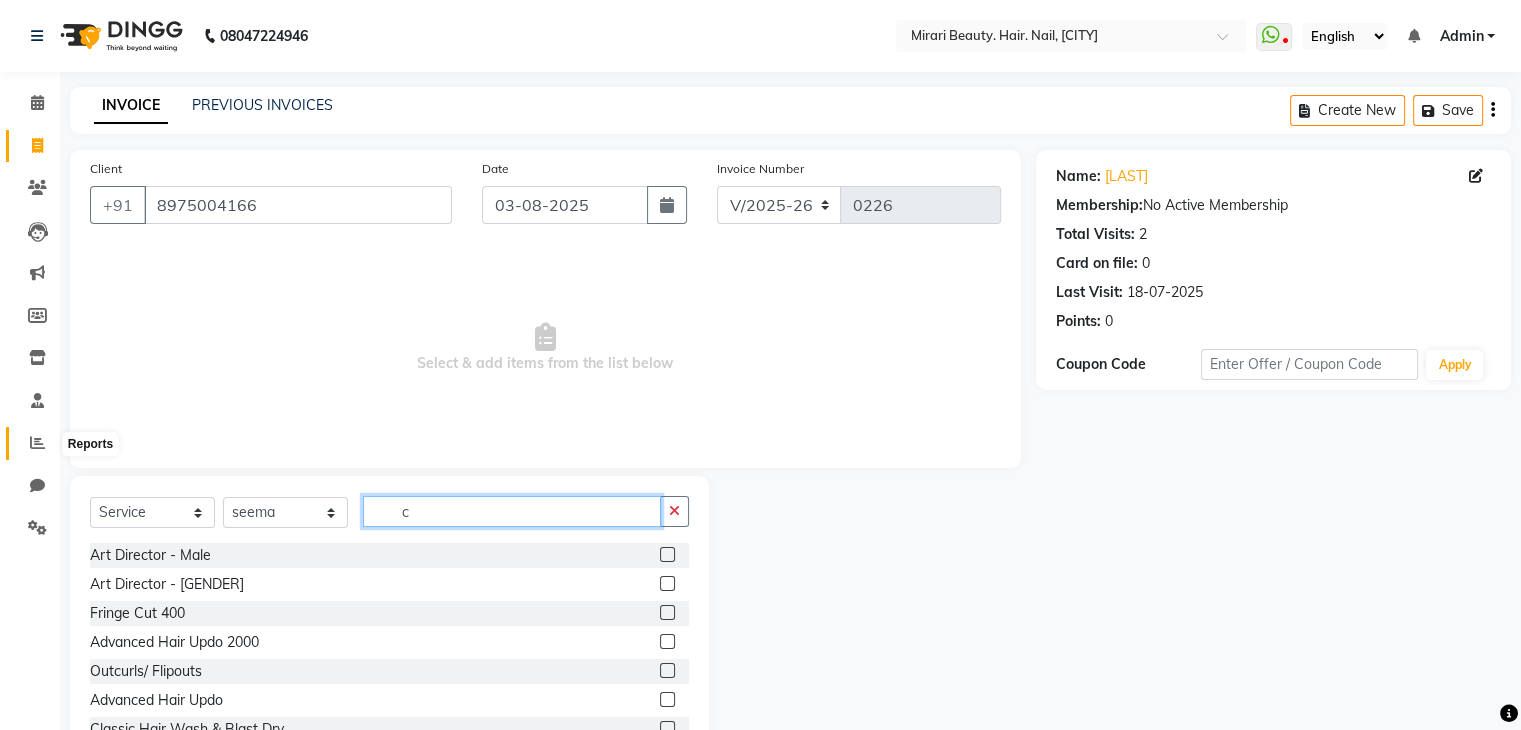 type on "c" 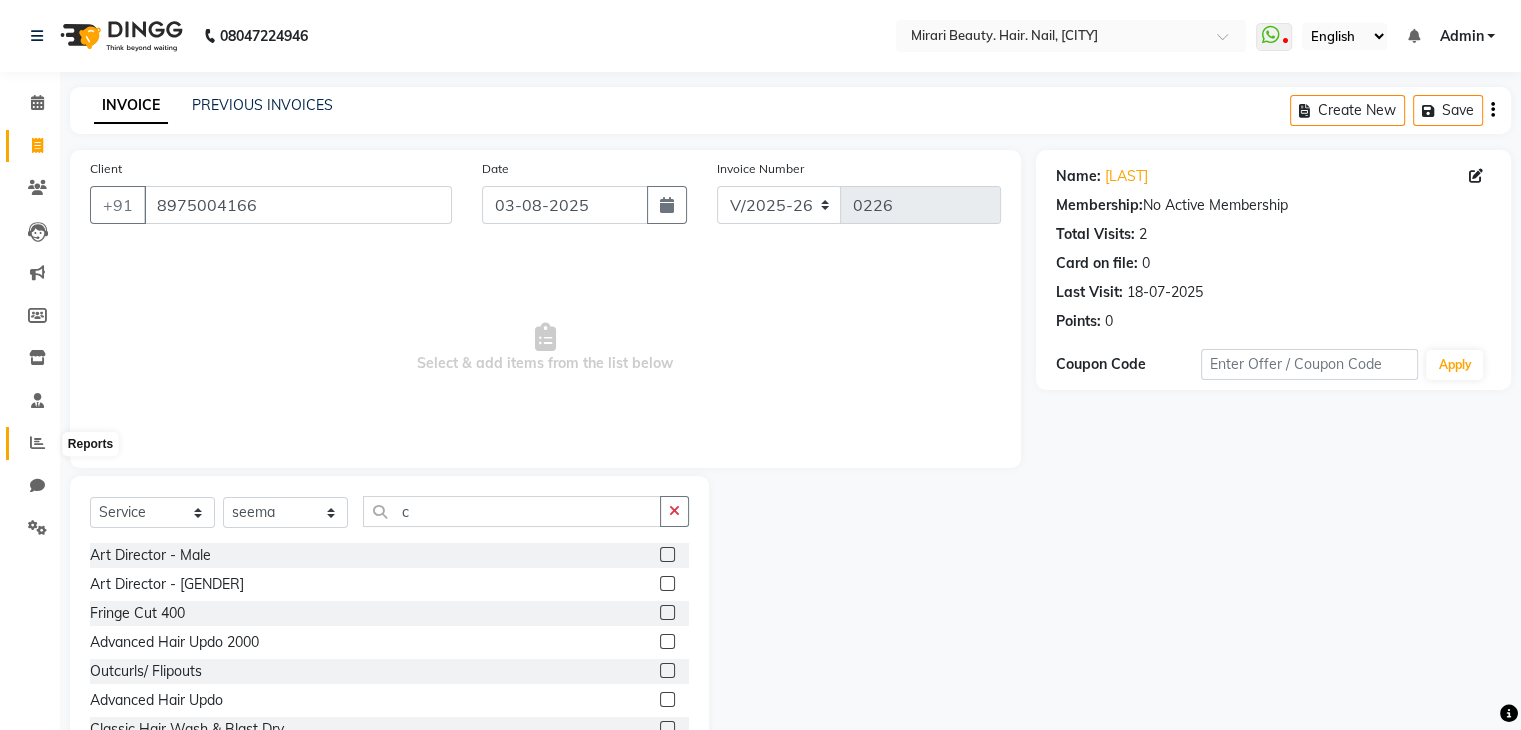 click 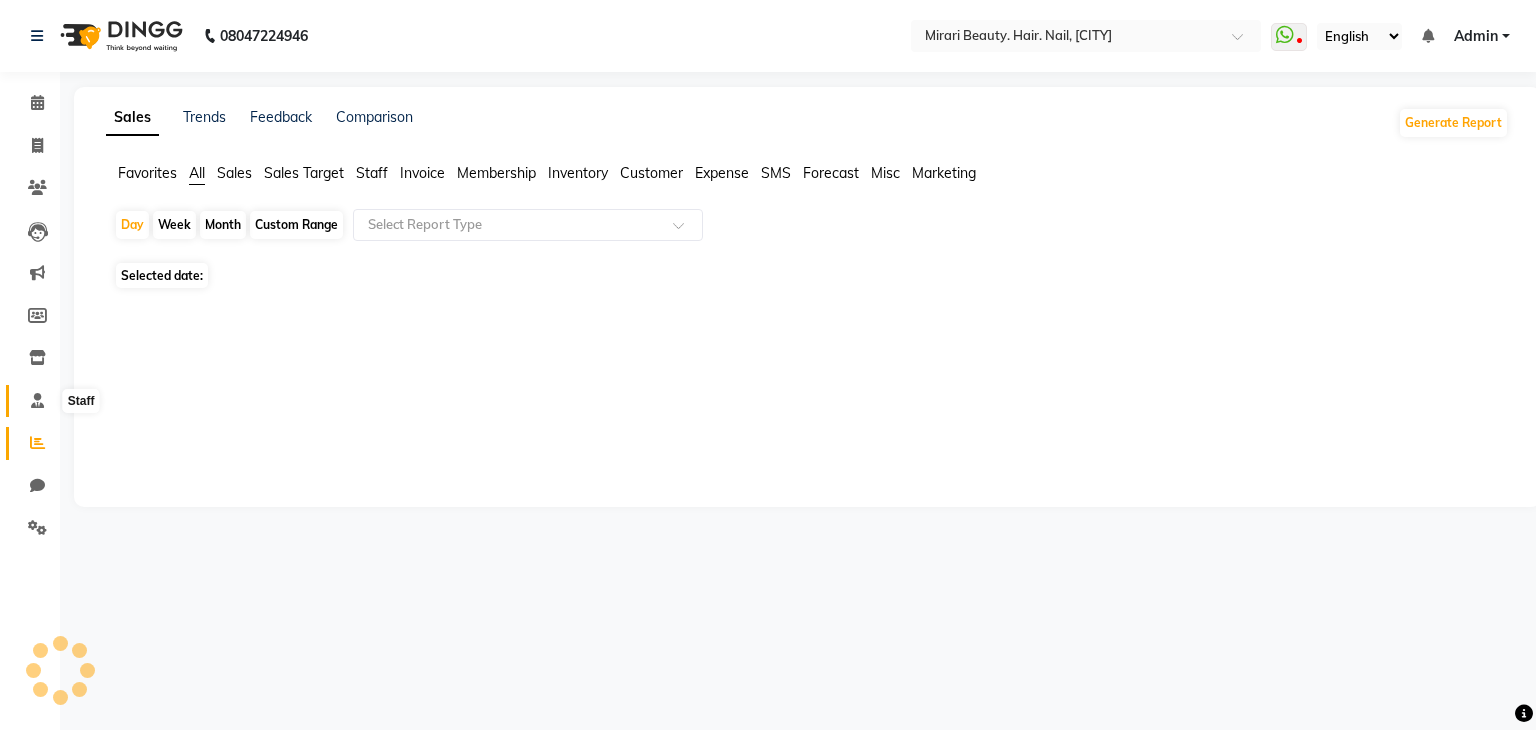 click 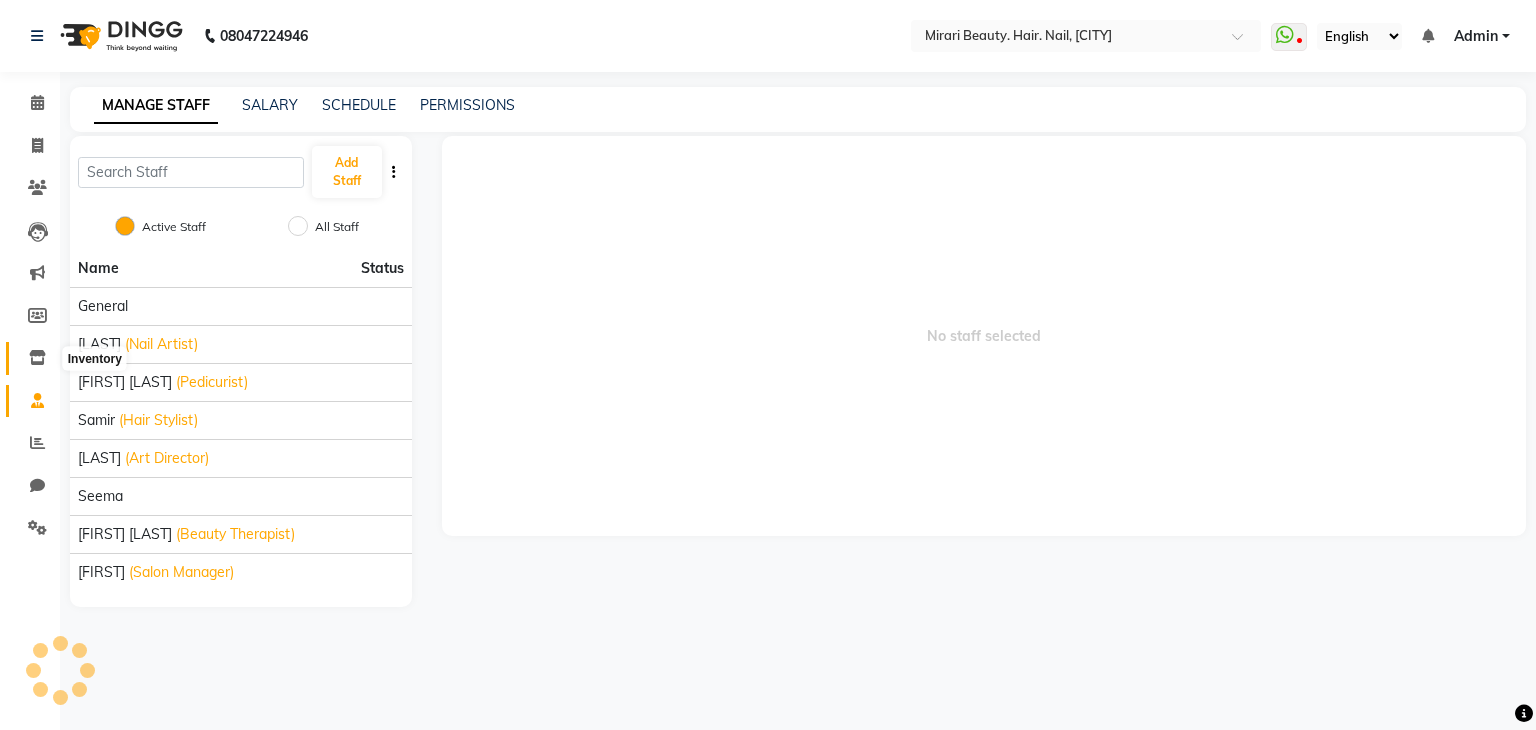 click 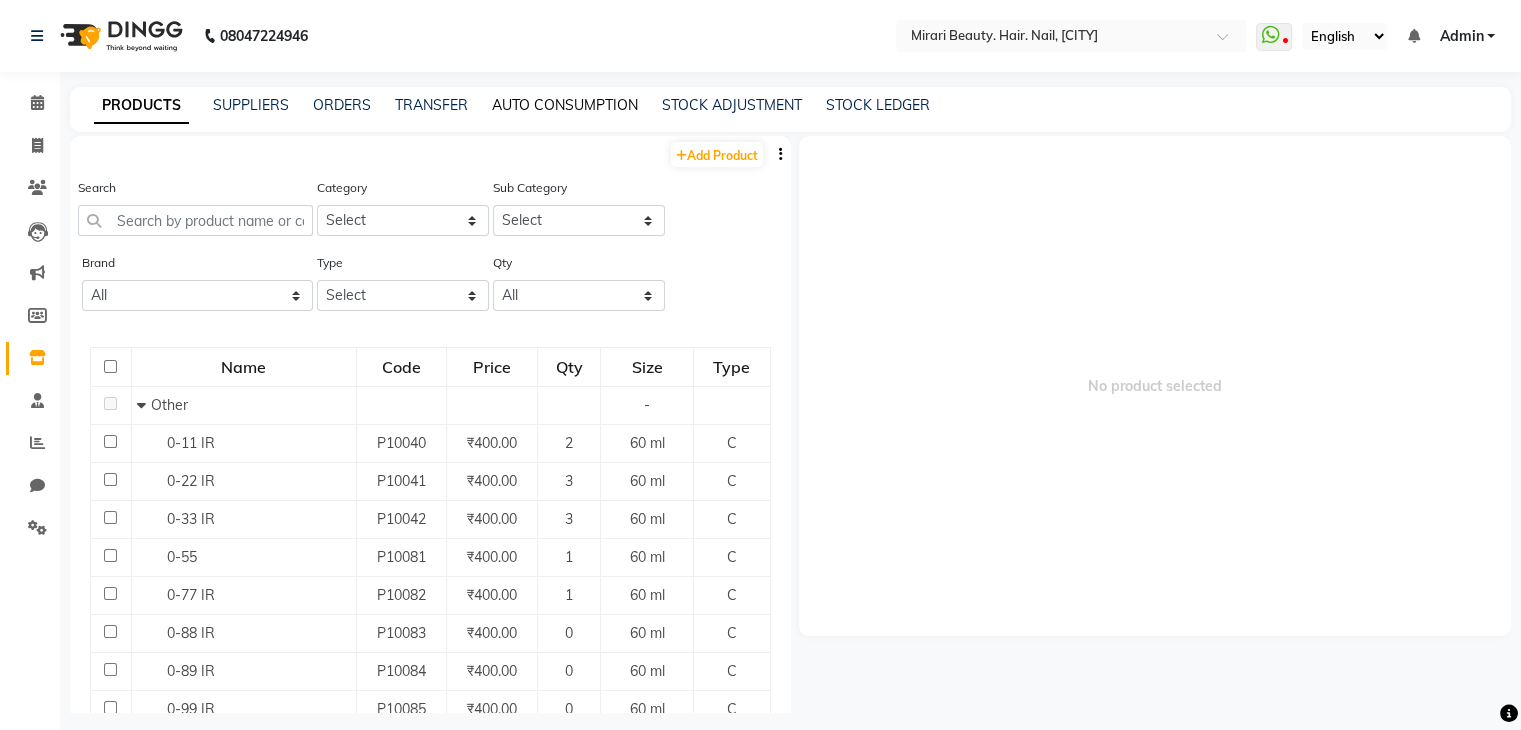 click on "AUTO CONSUMPTION" 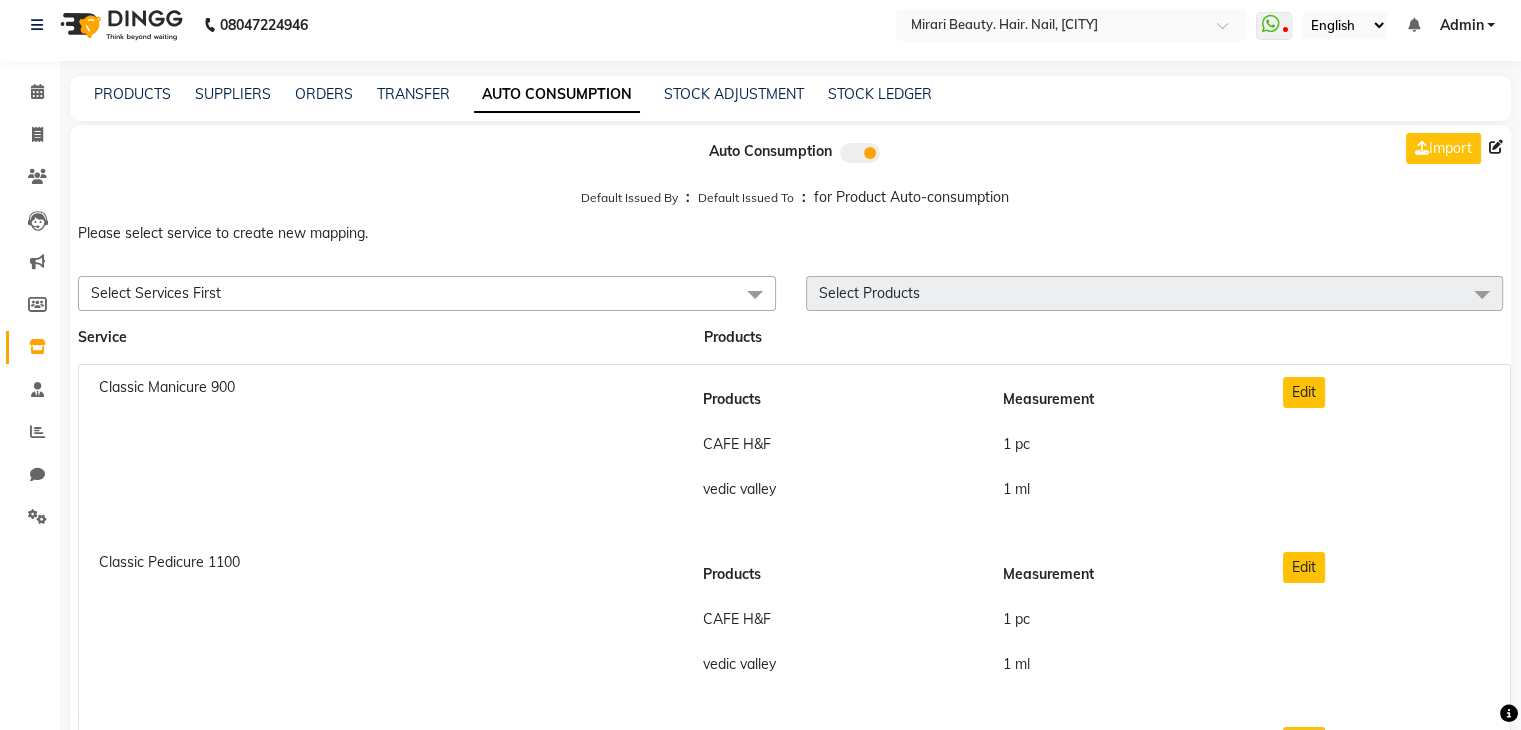 scroll, scrollTop: 12, scrollLeft: 0, axis: vertical 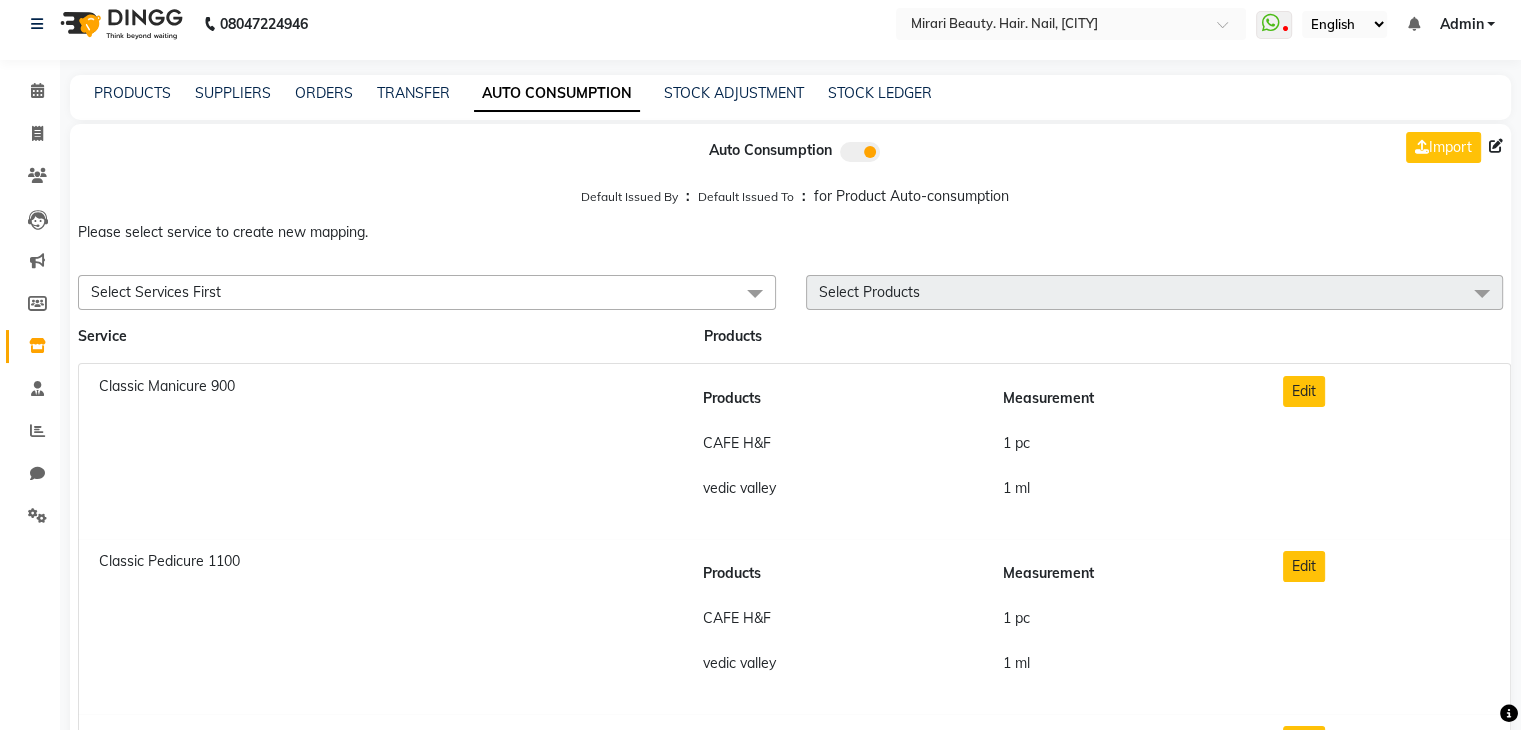 click on "Select Services First" at bounding box center [427, 292] 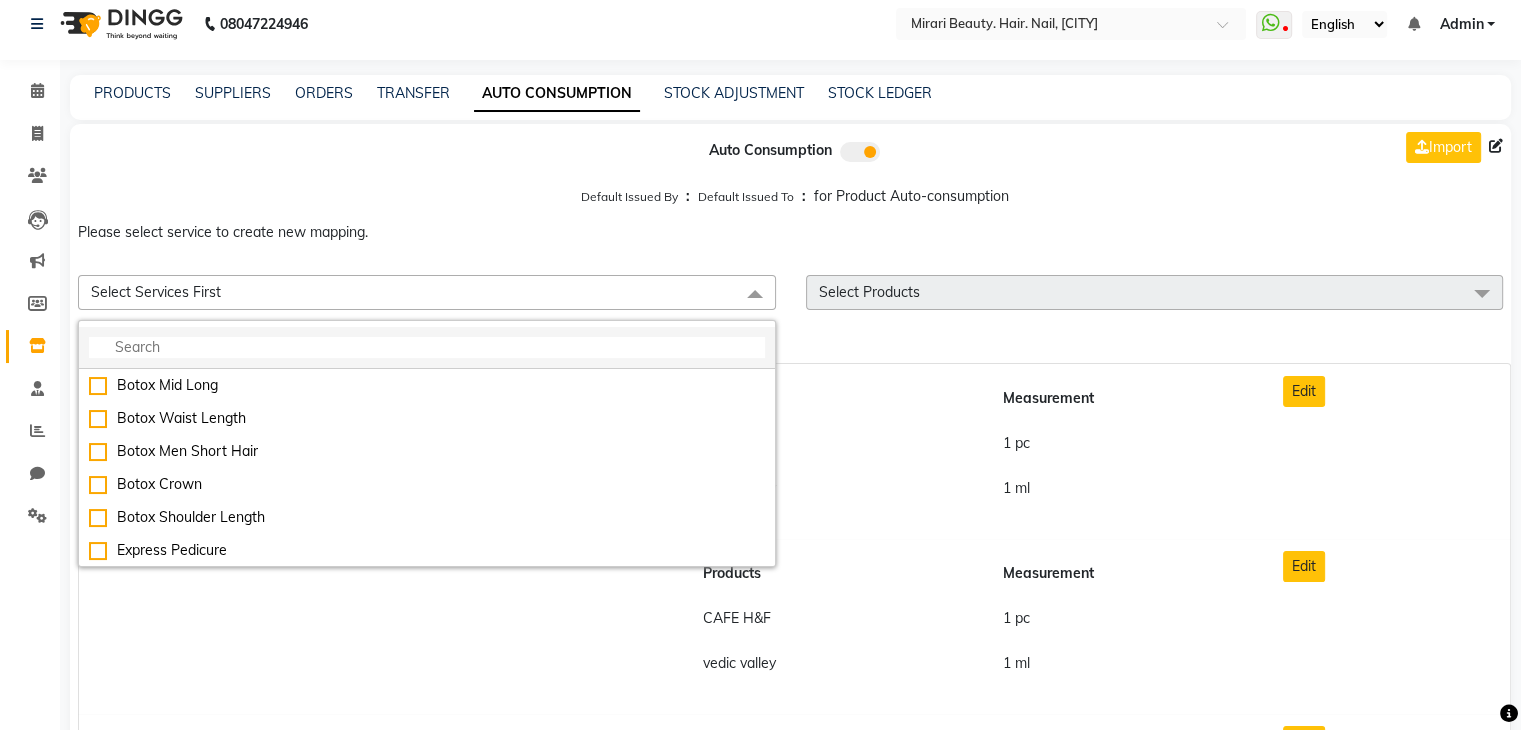 click at bounding box center [427, 347] 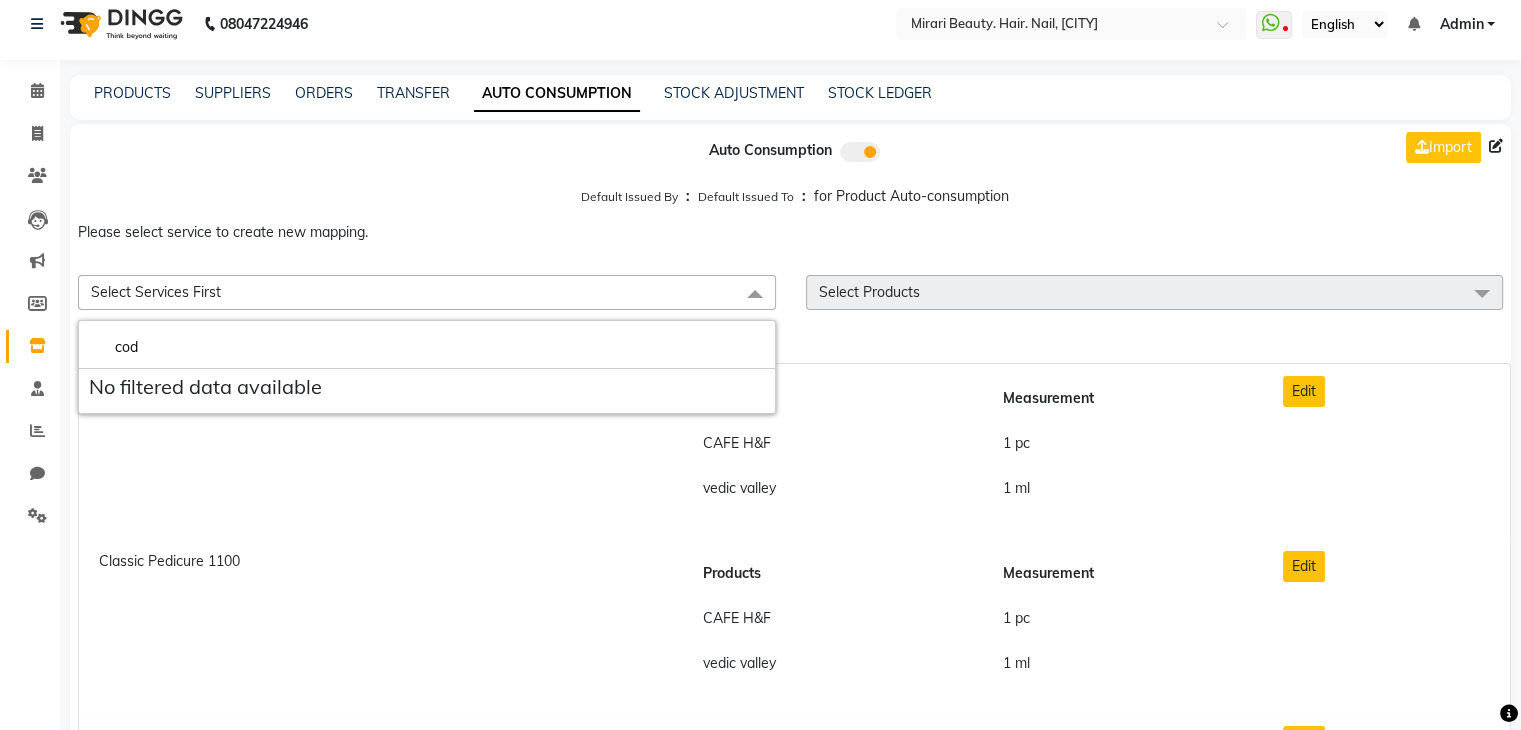type on "cod" 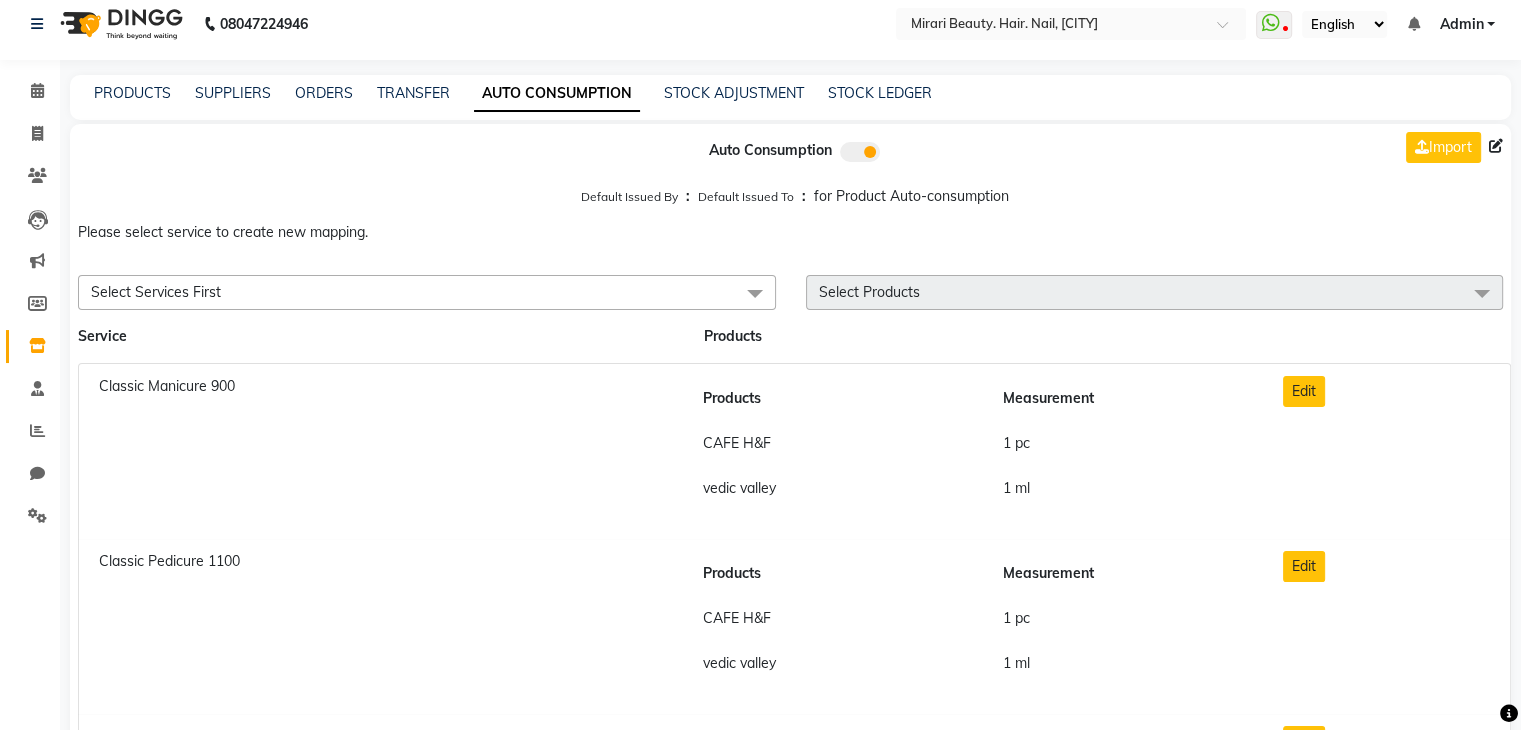 click on "PRODUCTS SUPPLIERS ORDERS TRANSFER AUTO CONSUMPTION STOCK ADJUSTMENT STOCK LEDGER" 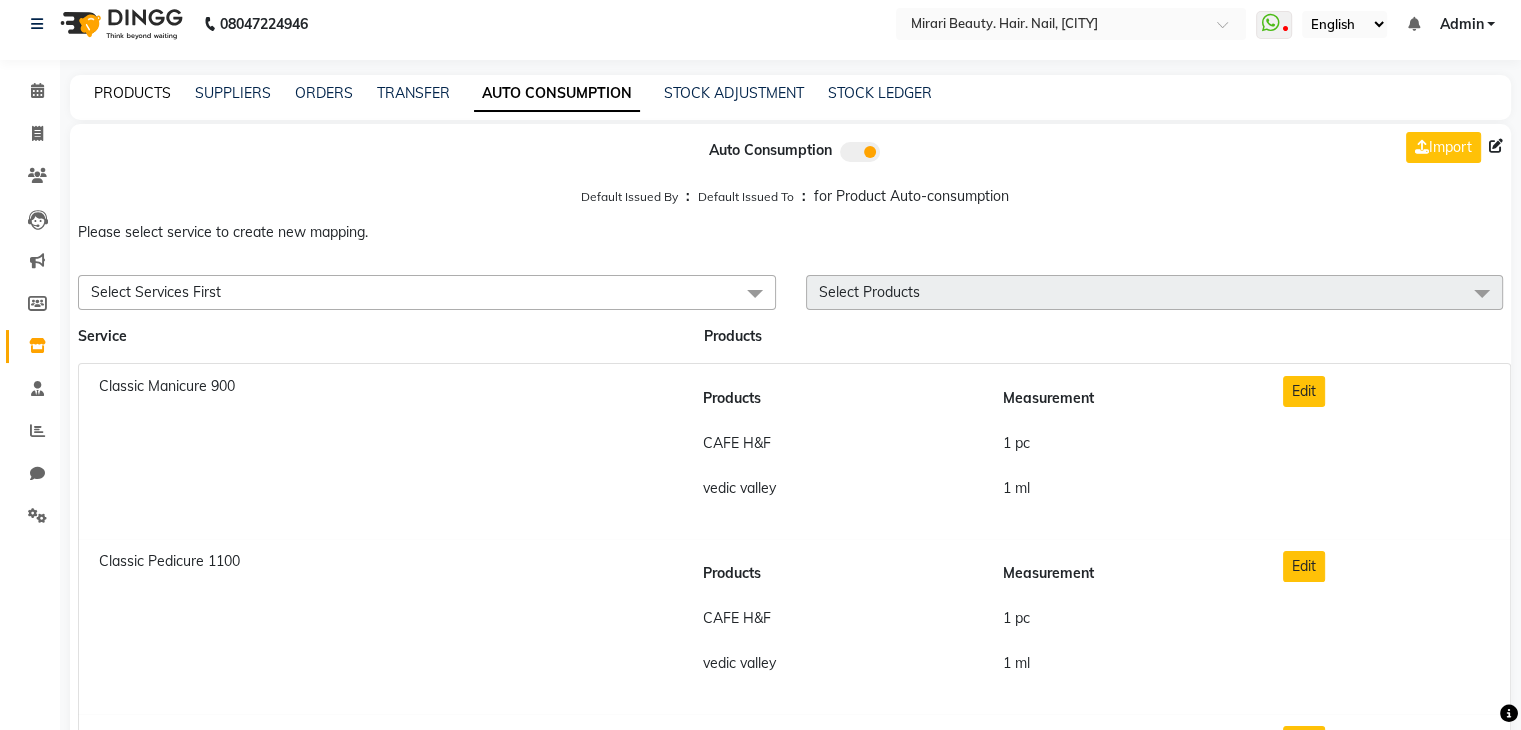 click on "PRODUCTS" 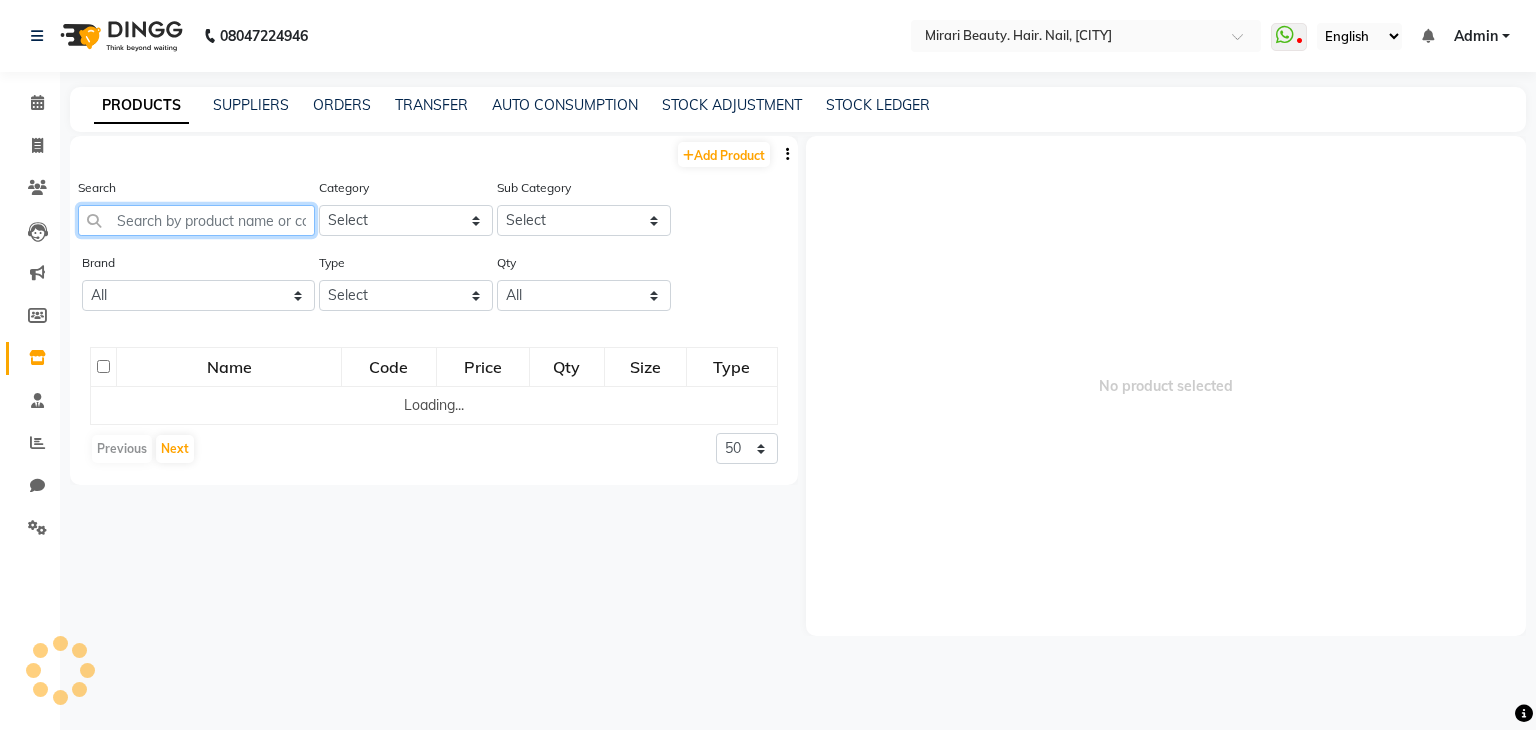 click 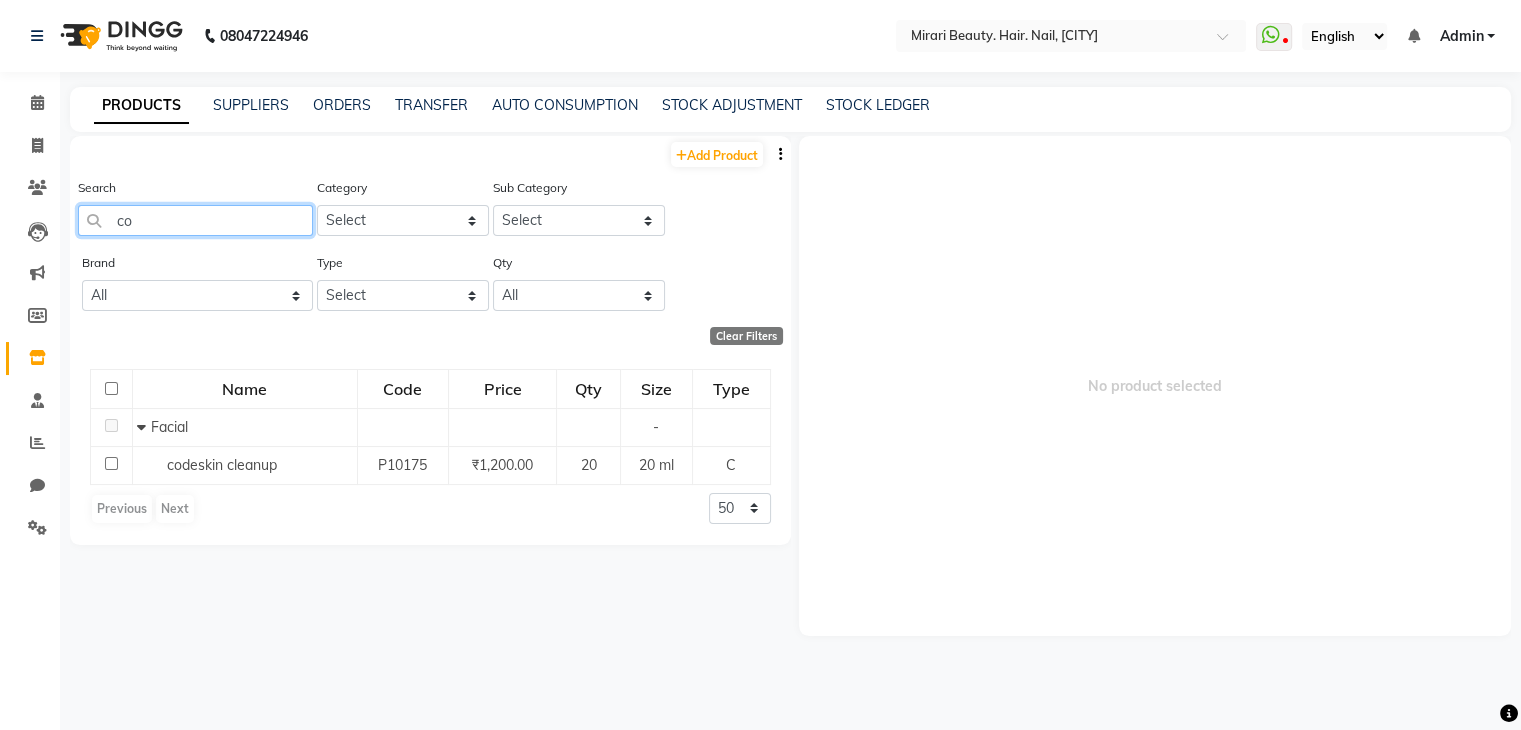 type on "c" 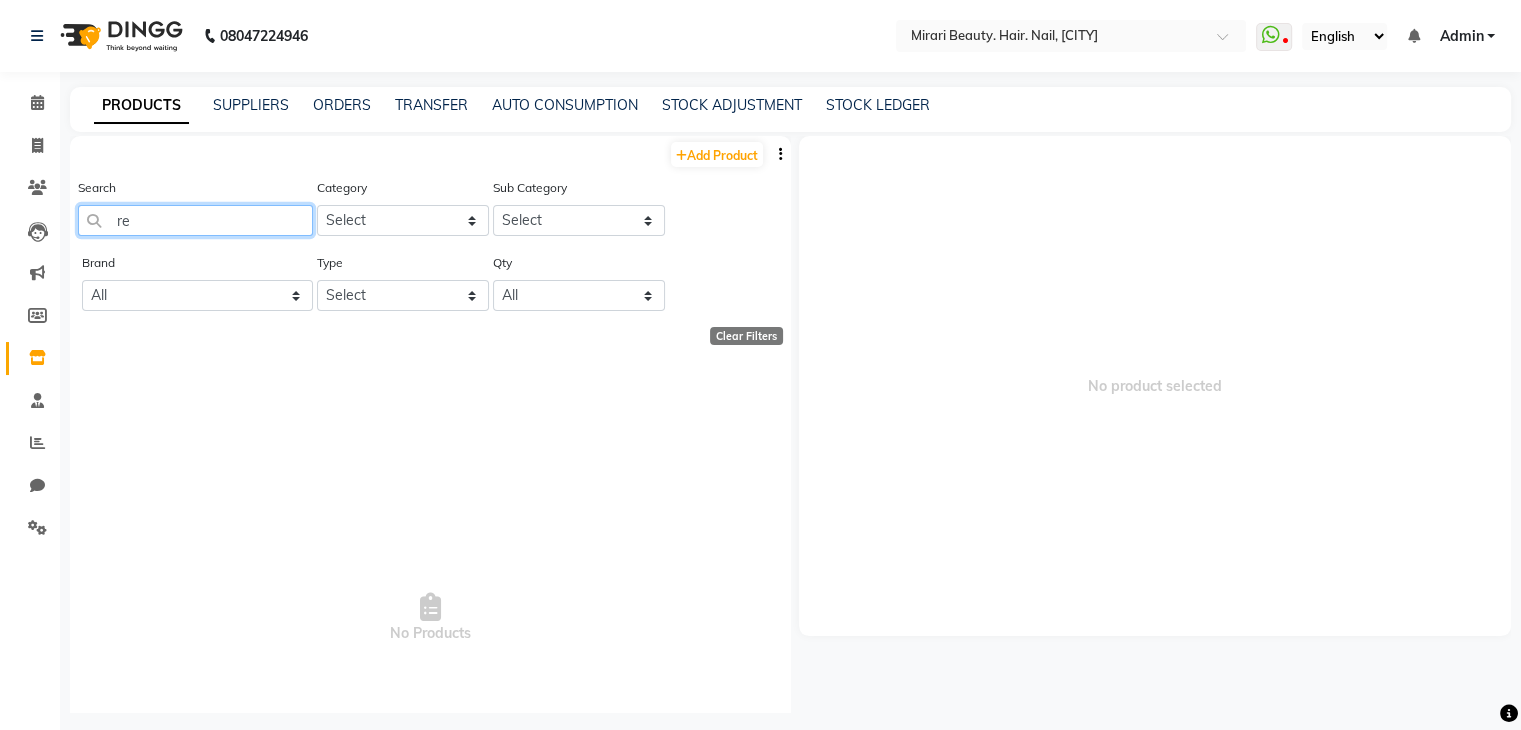 type on "r" 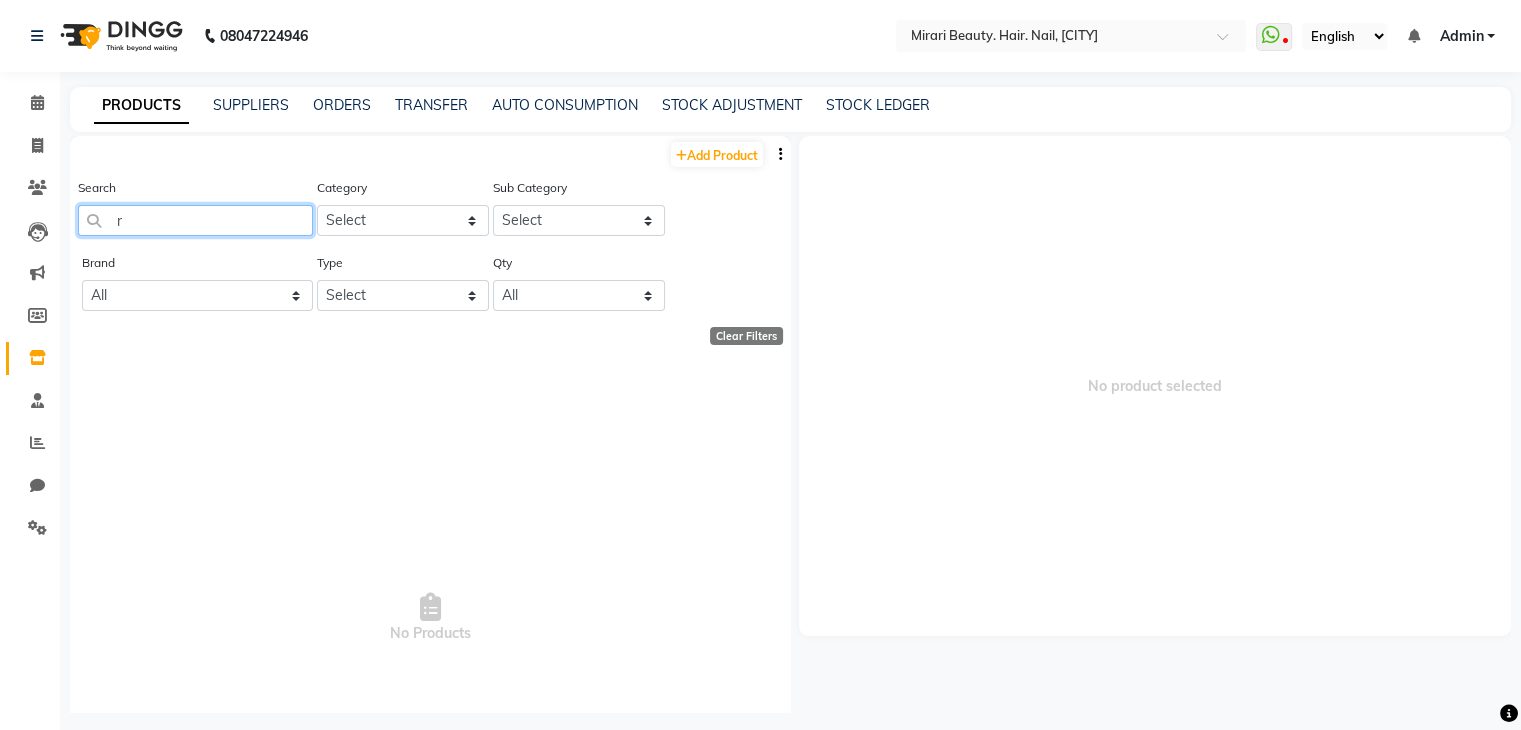 type 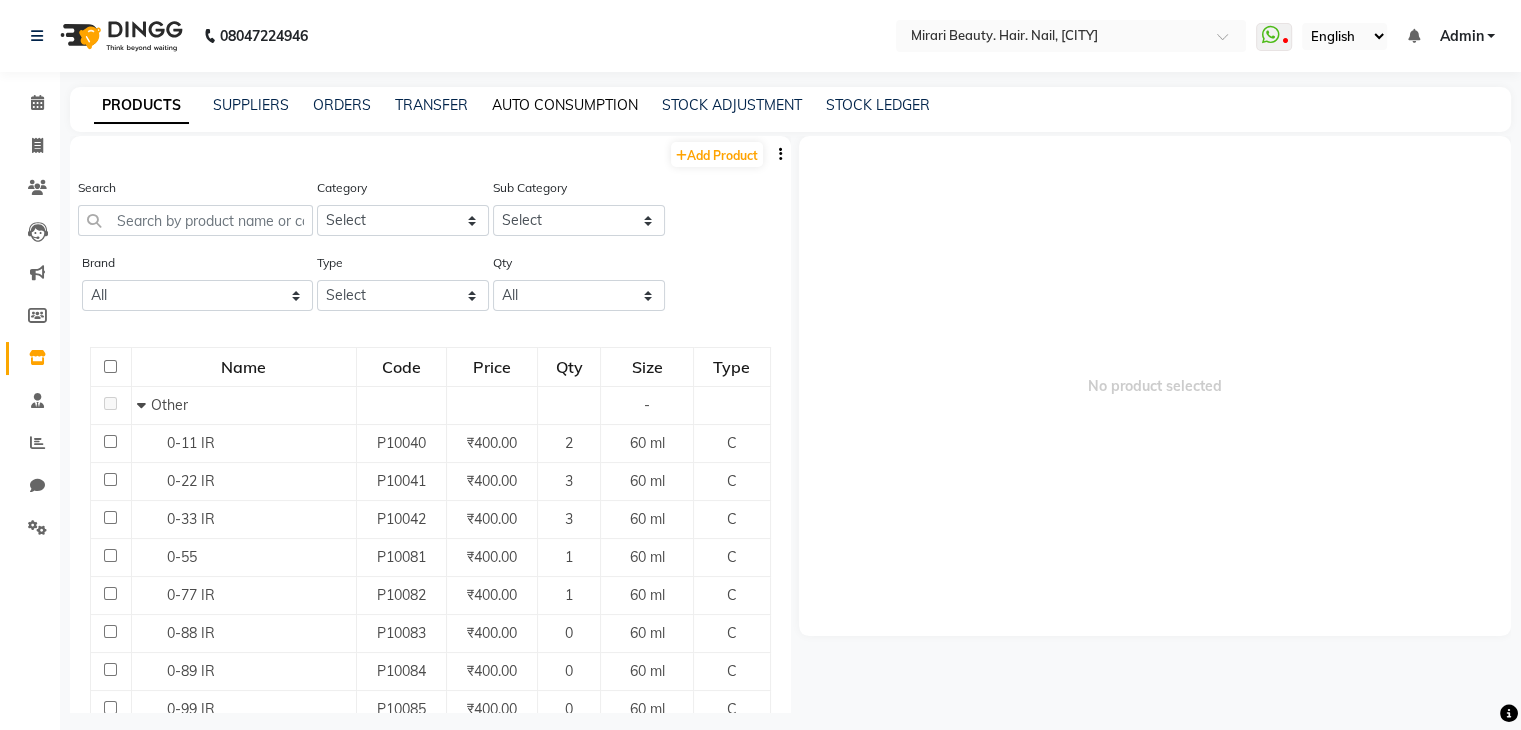 click on "AUTO CONSUMPTION" 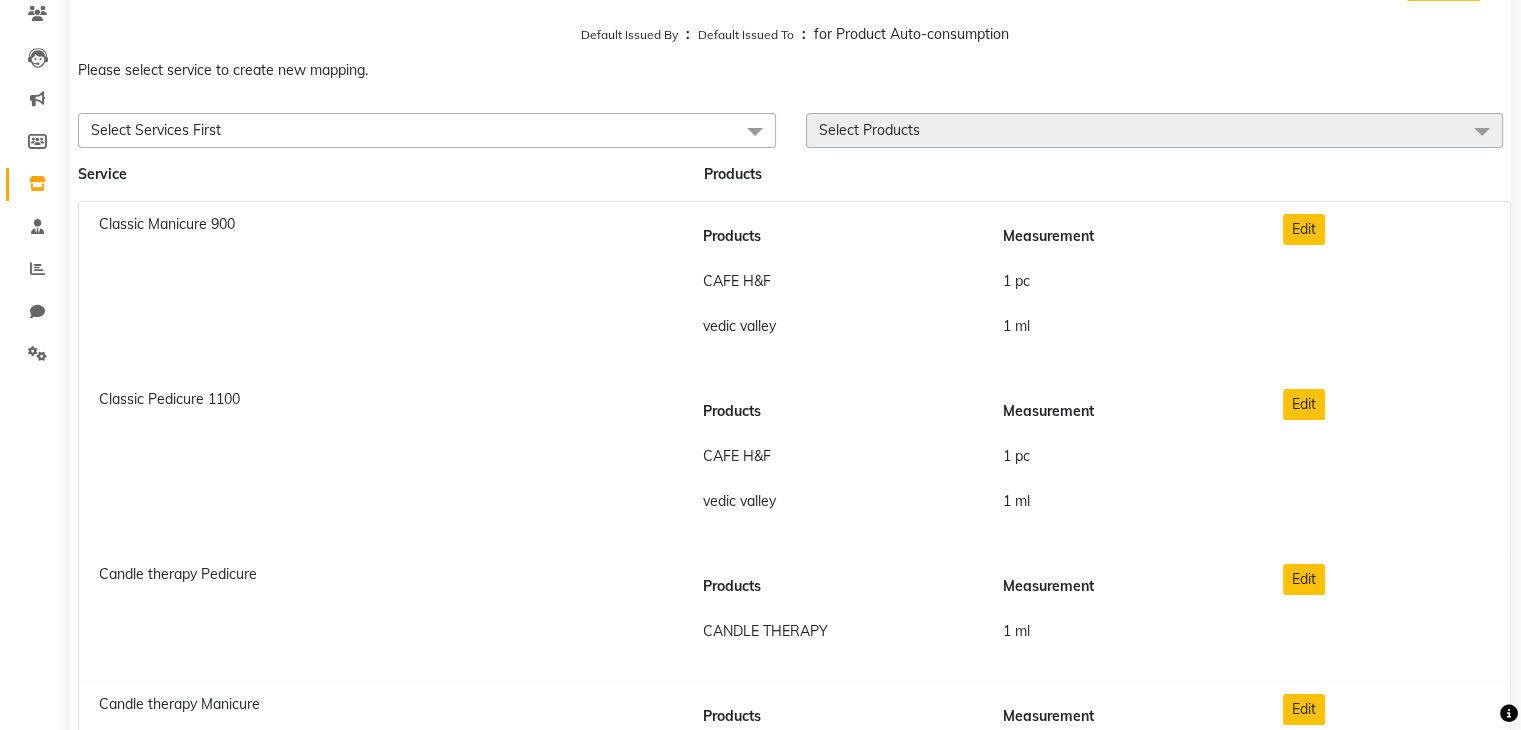 scroll, scrollTop: 0, scrollLeft: 0, axis: both 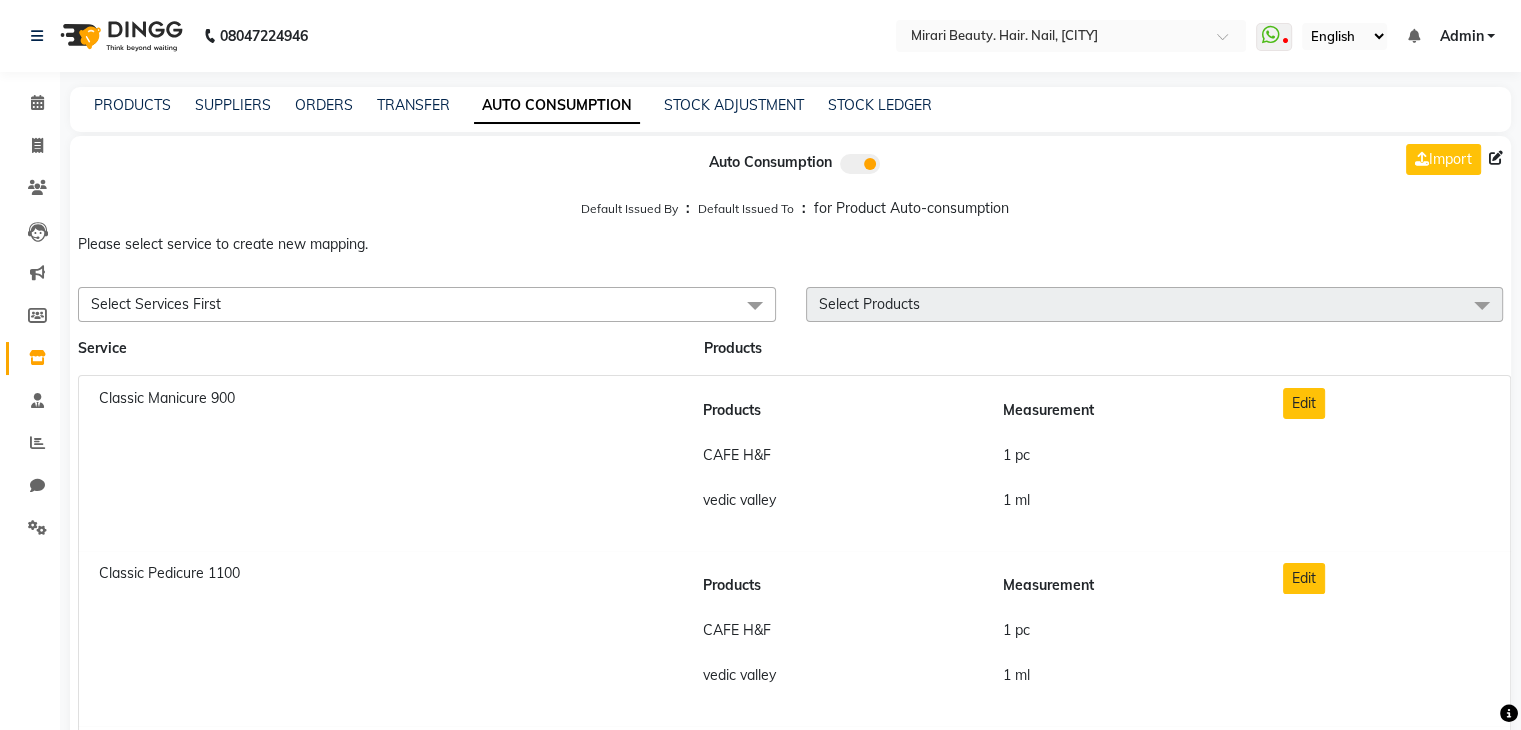 click on "Select Products" at bounding box center (869, 304) 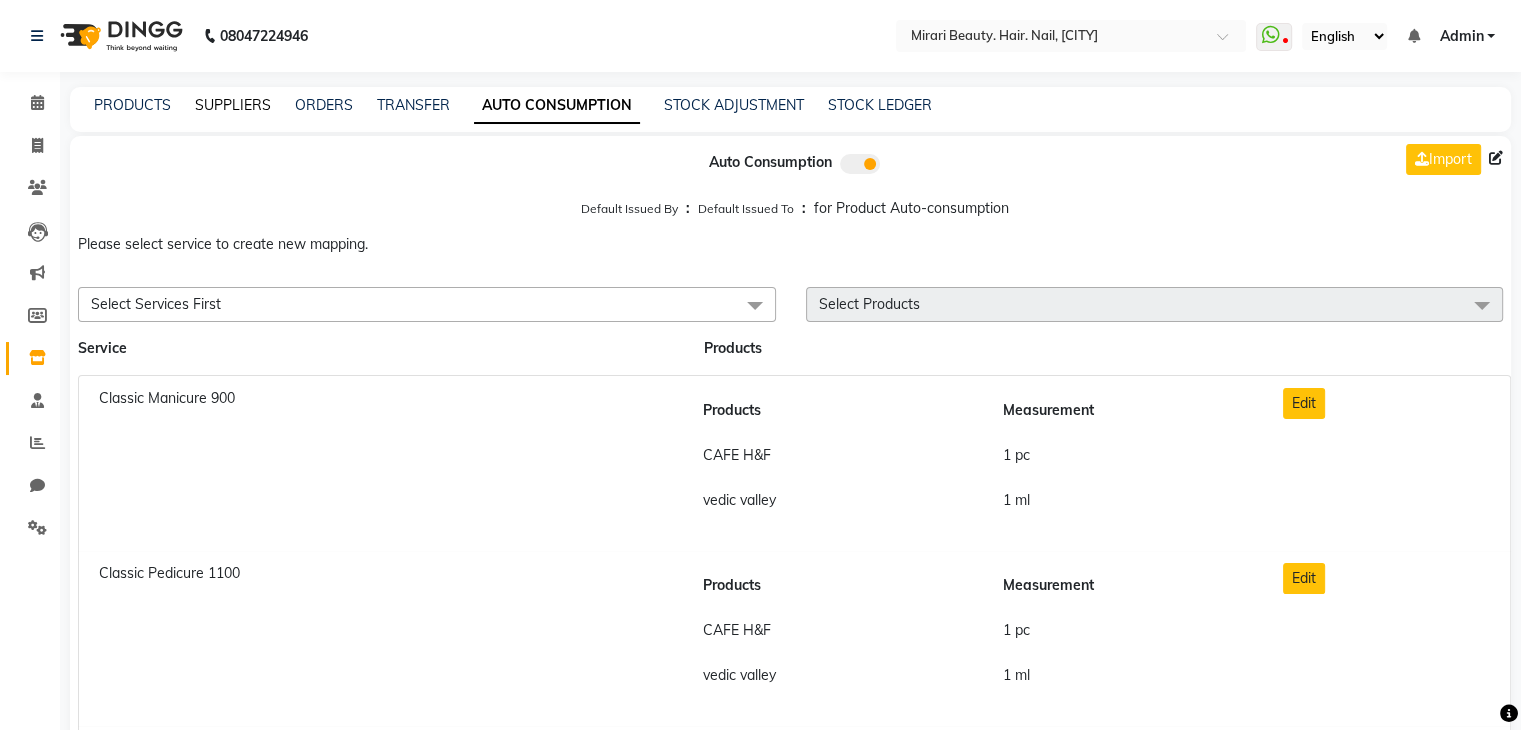 click on "SUPPLIERS" 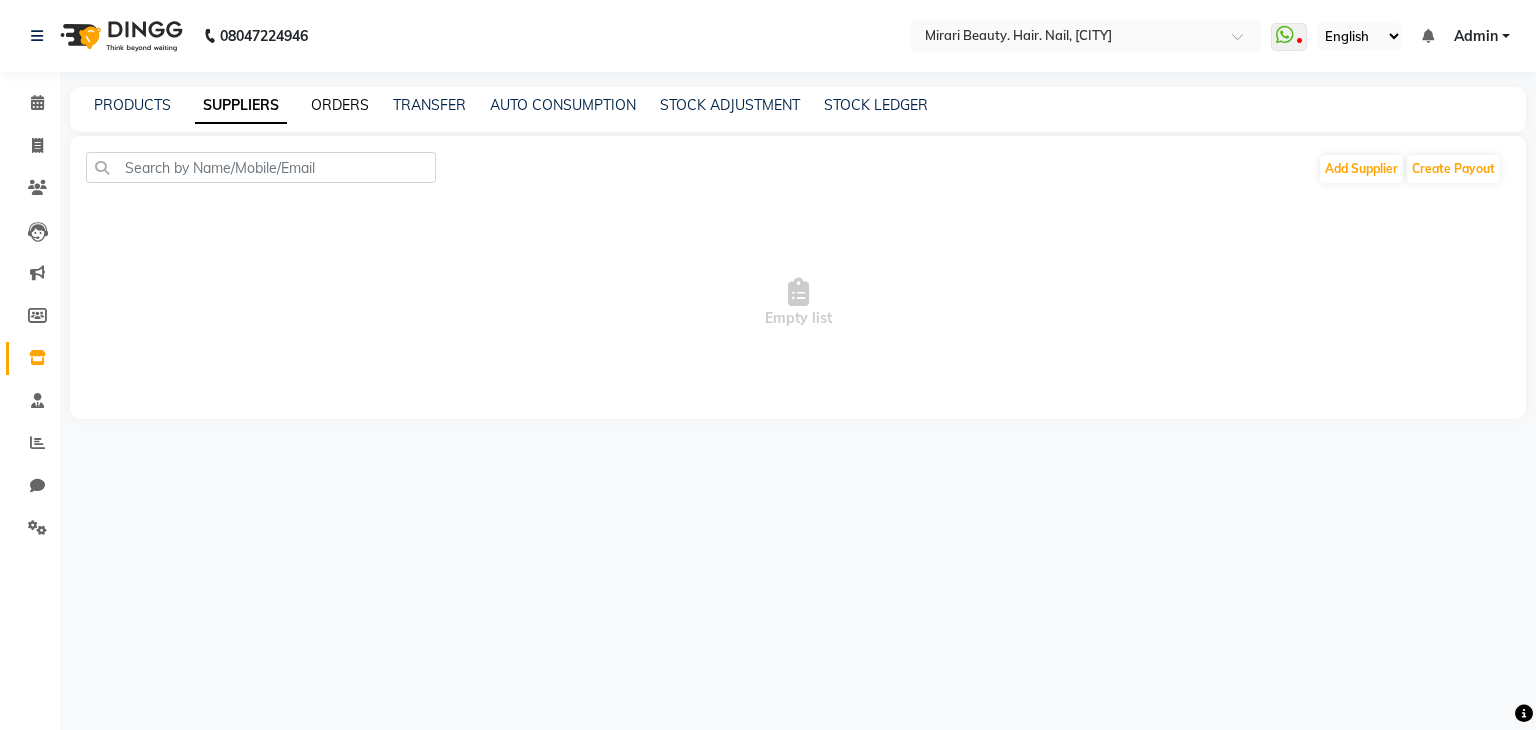 click on "ORDERS" 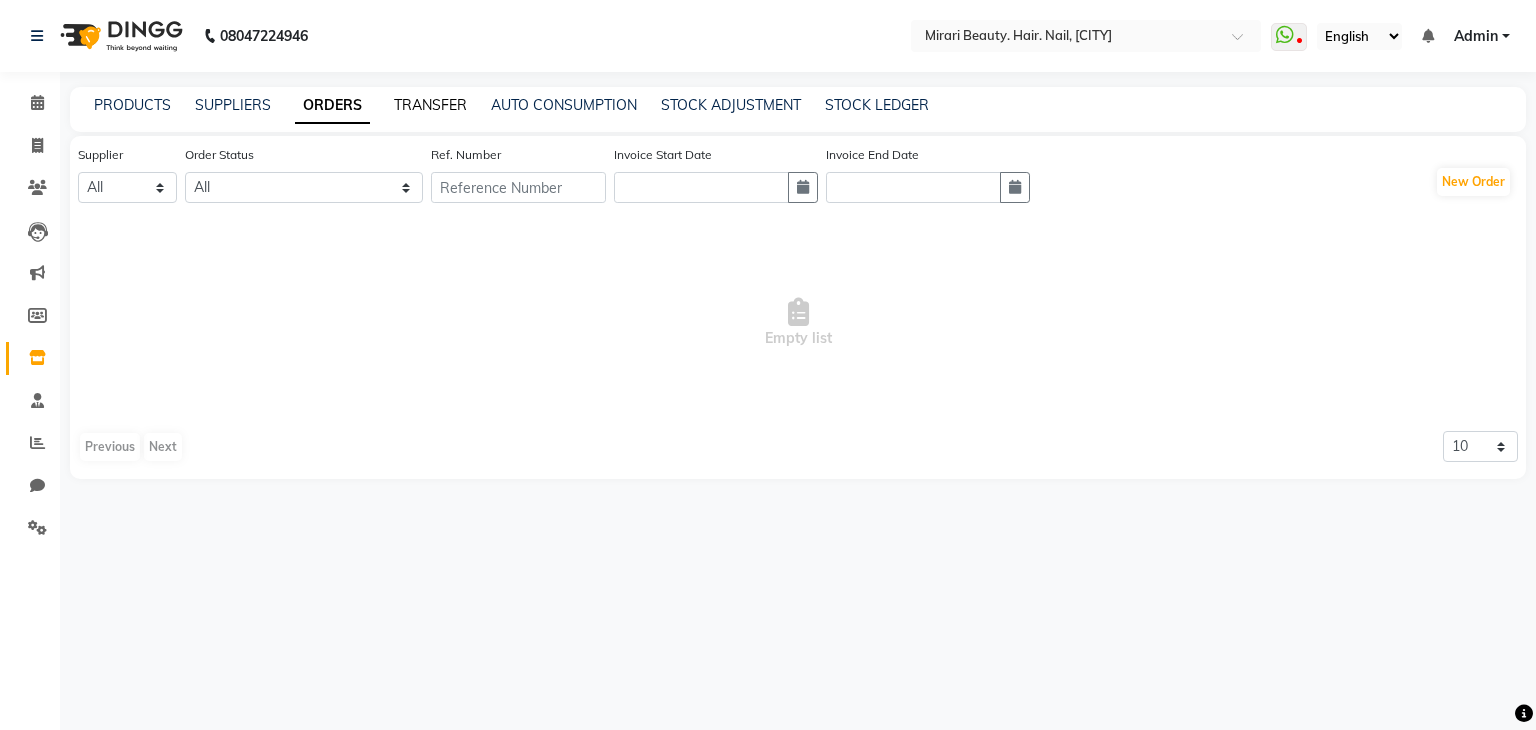 click on "TRANSFER" 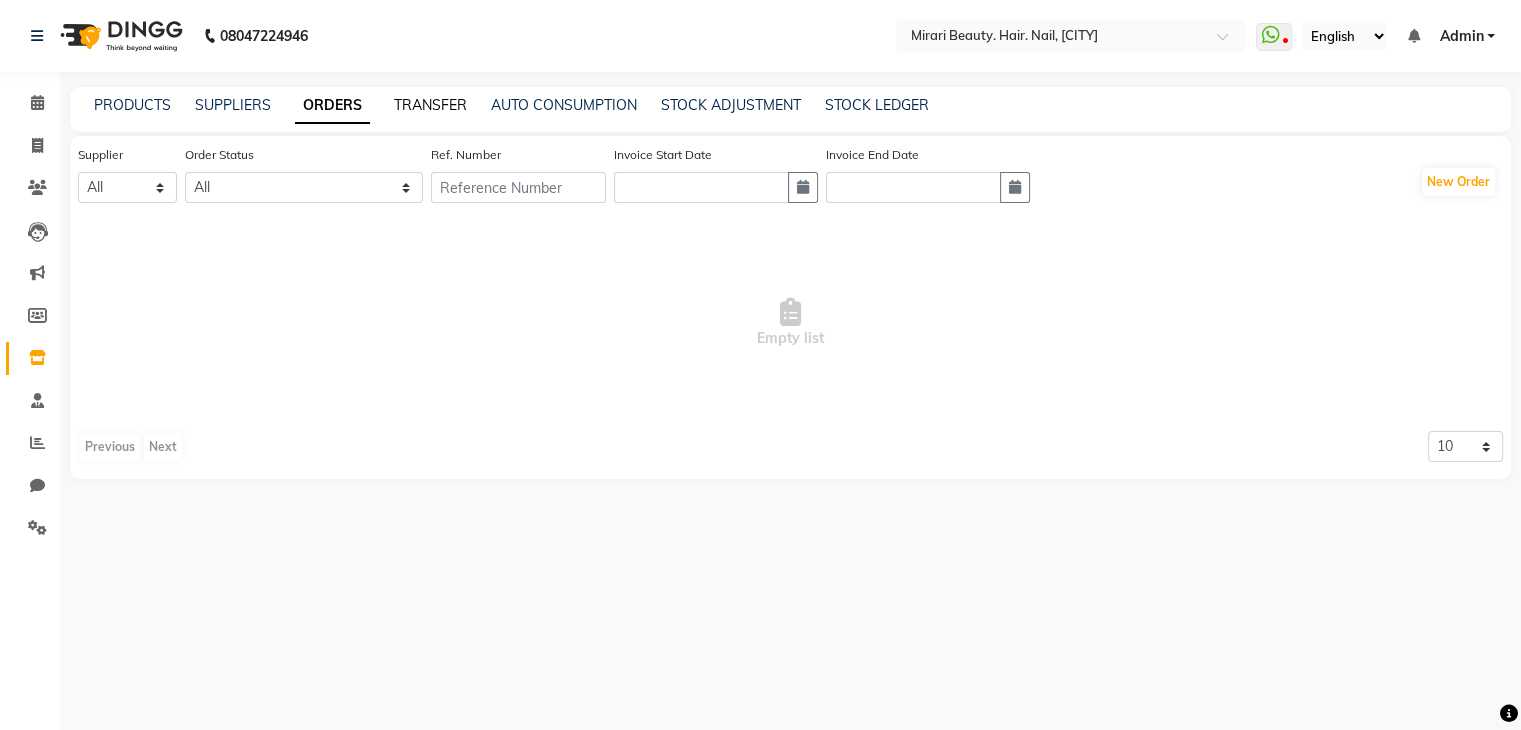 select on "sender" 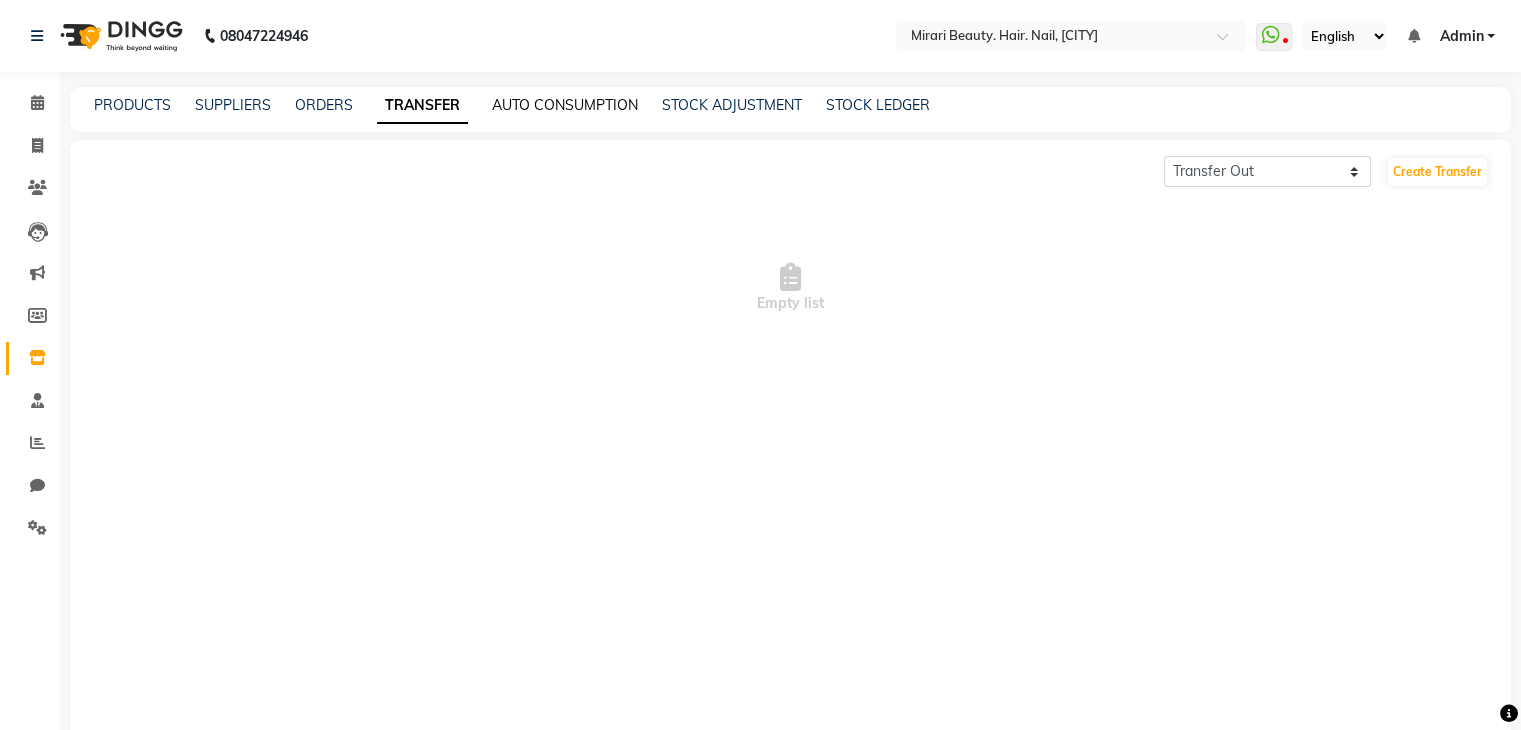 click on "AUTO CONSUMPTION" 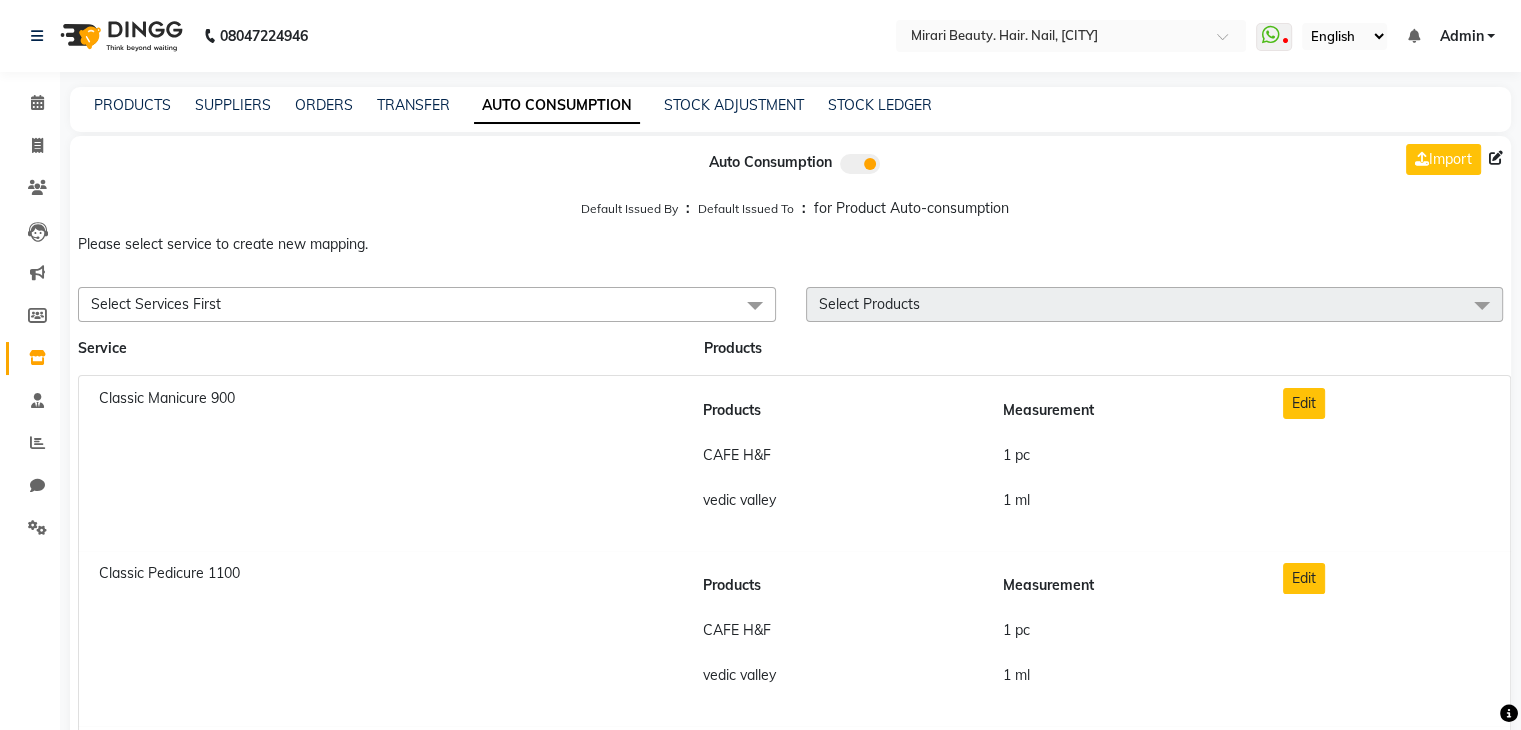 click on "STOCK ADJUSTMENT" 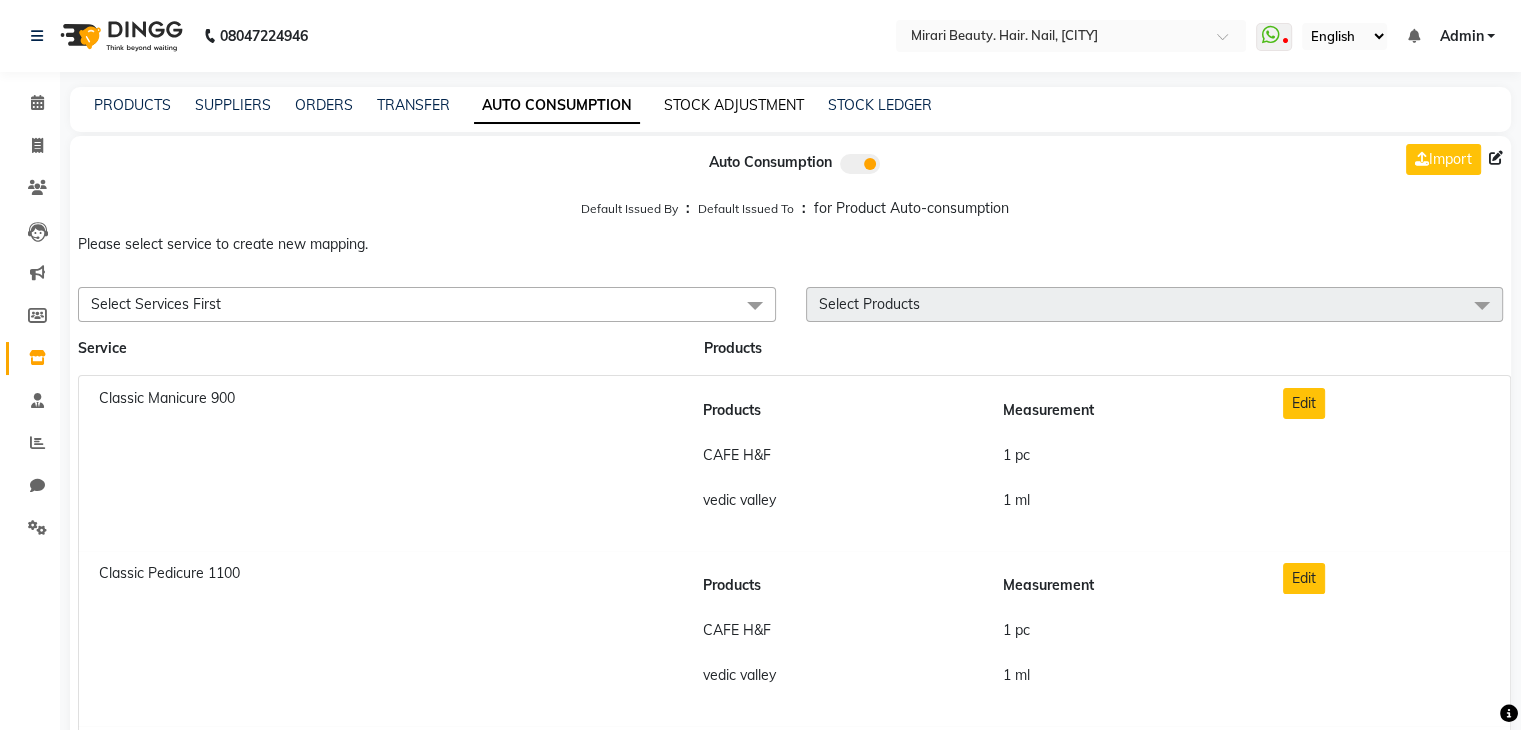 click on "STOCK ADJUSTMENT" 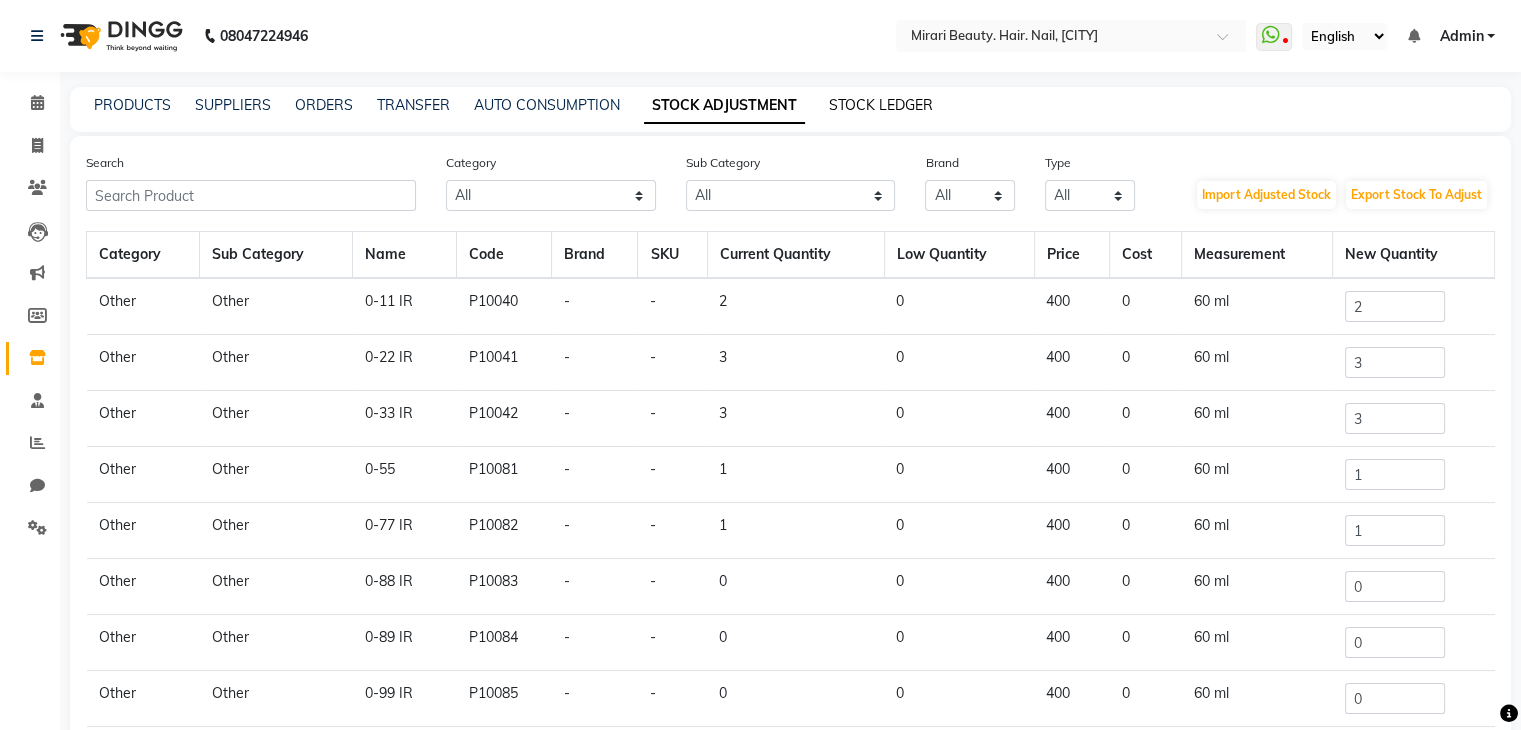 click on "STOCK LEDGER" 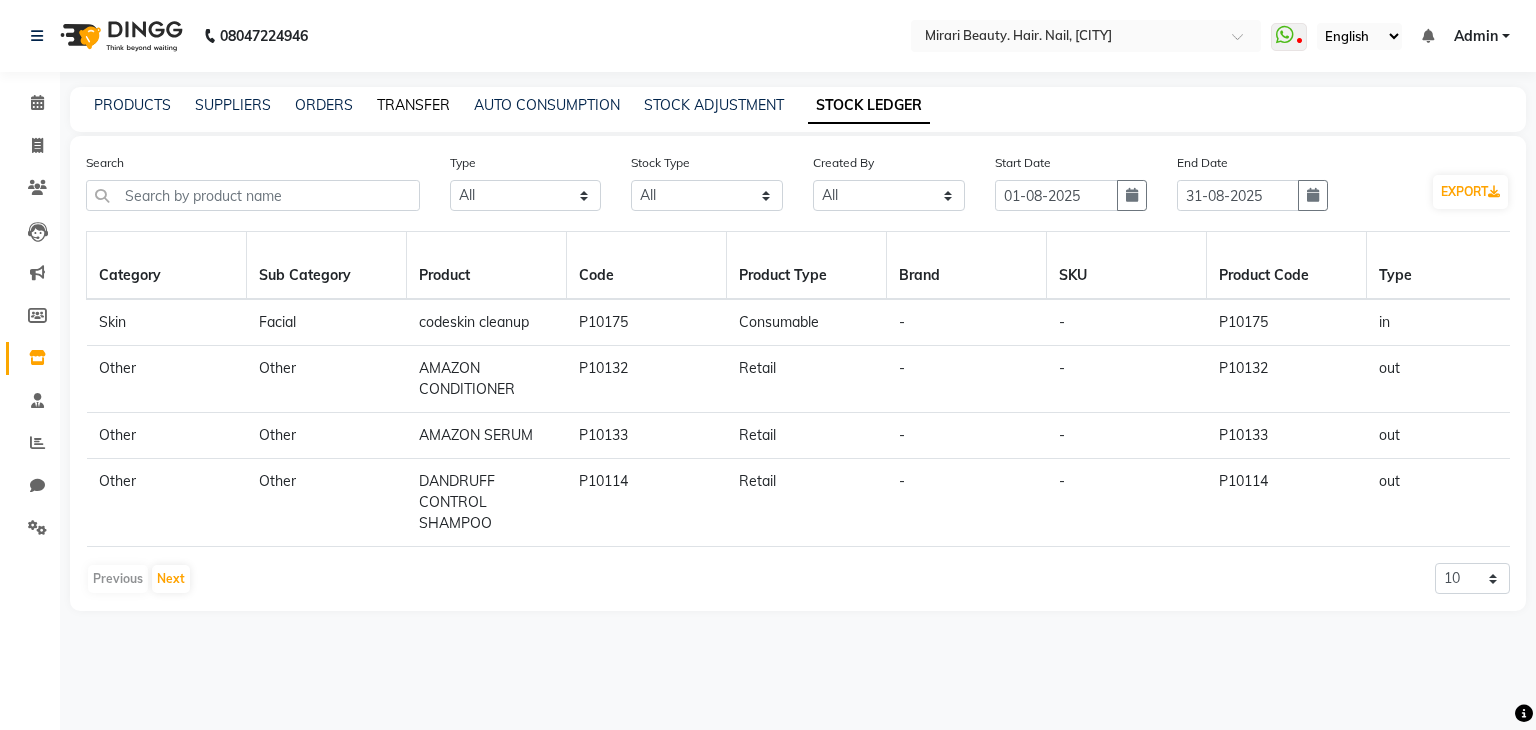 click on "TRANSFER" 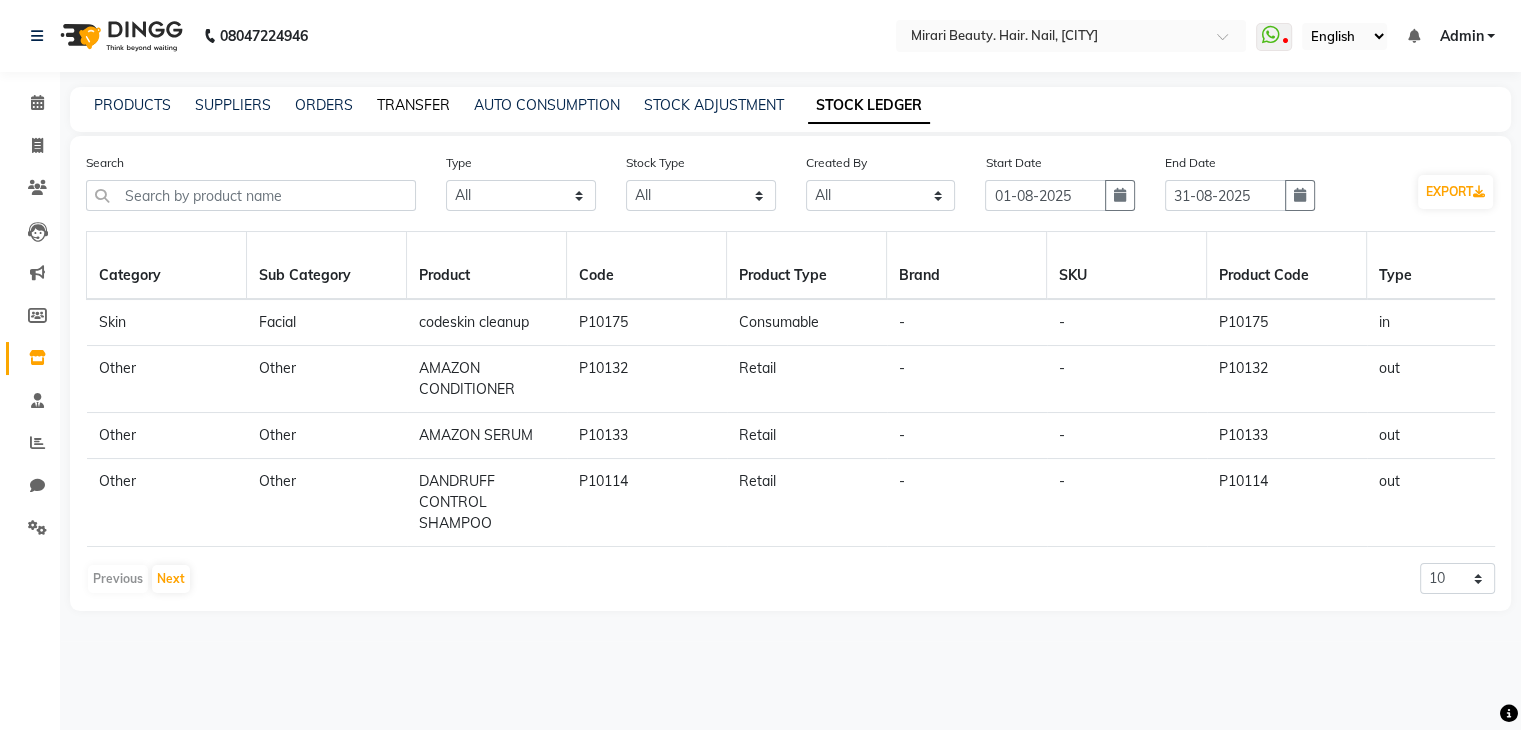 select on "sender" 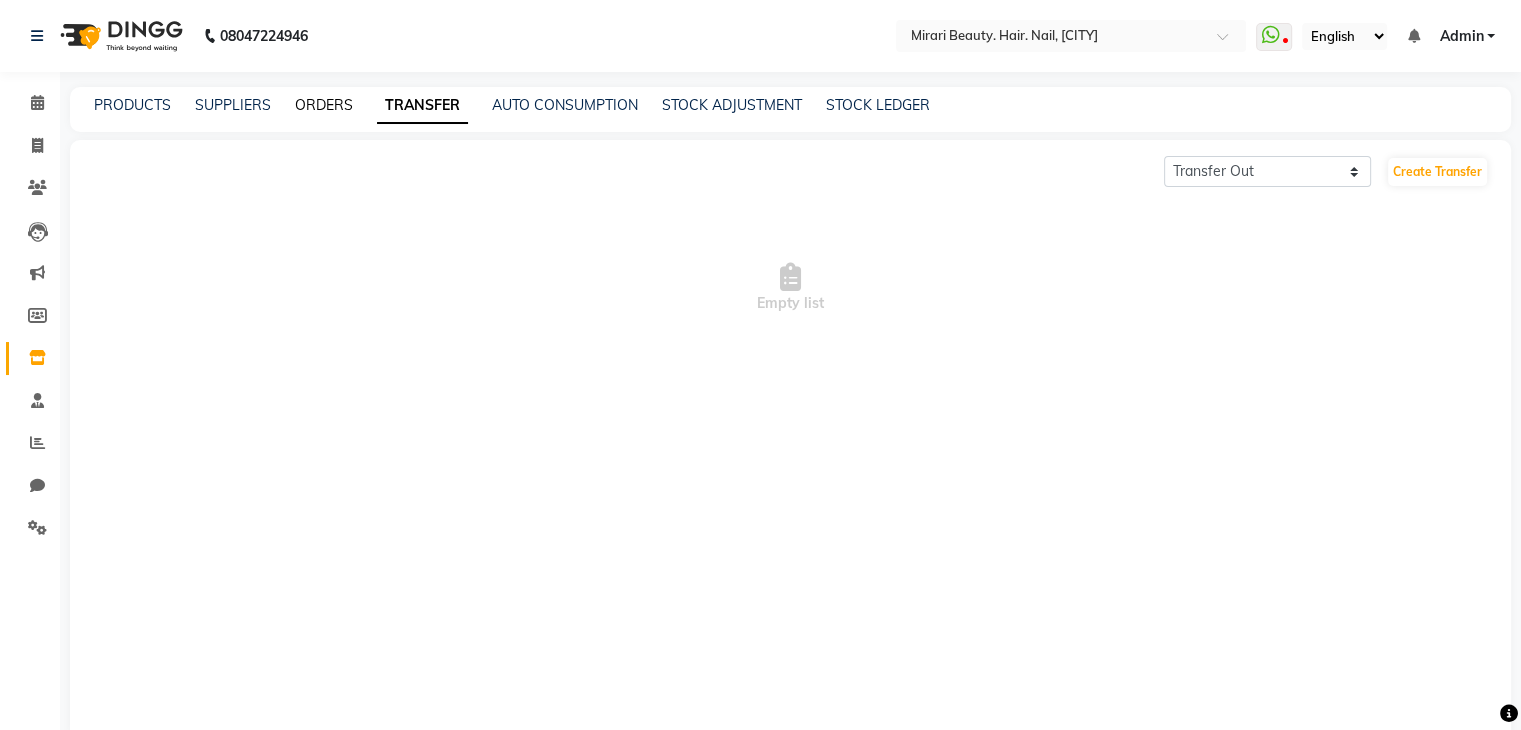 click on "ORDERS" 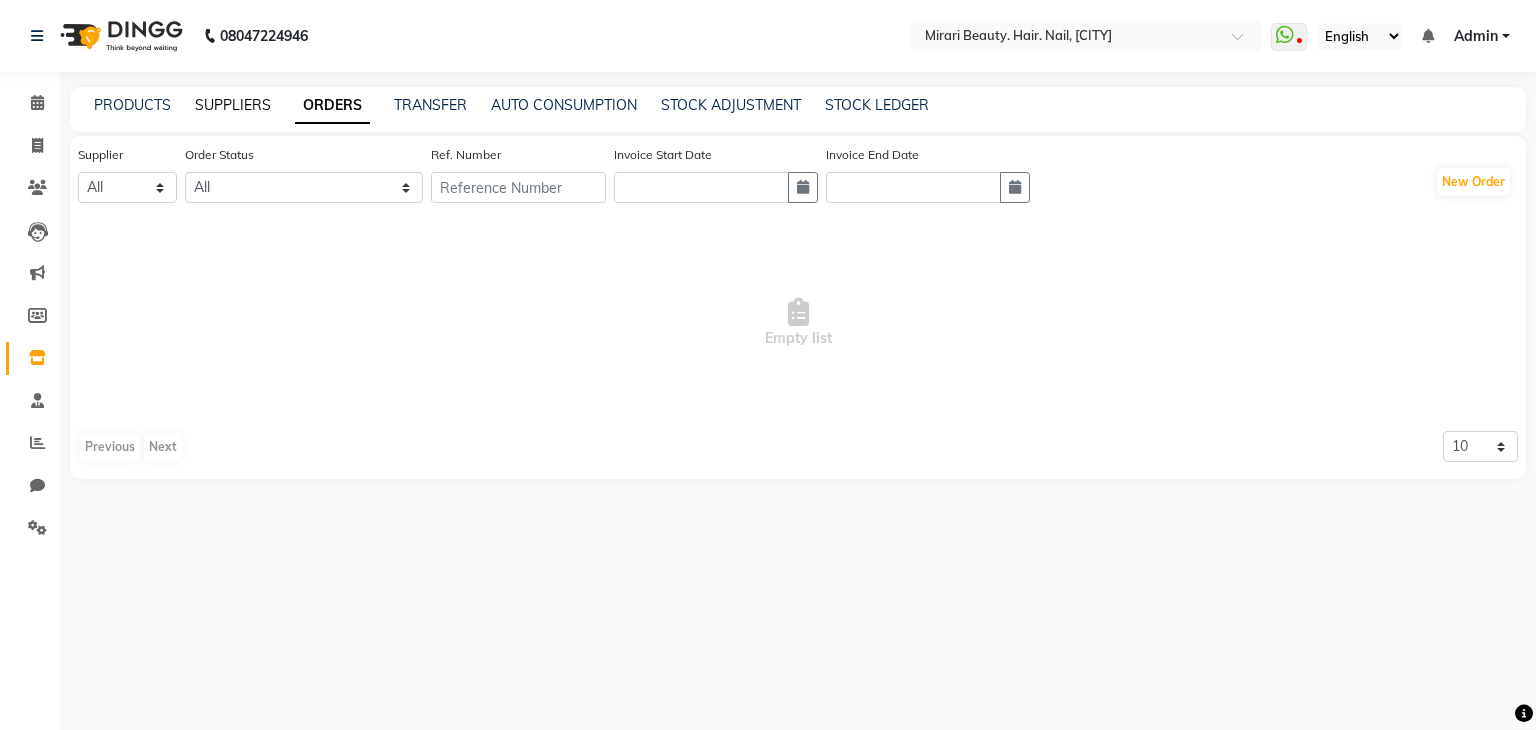 click on "SUPPLIERS" 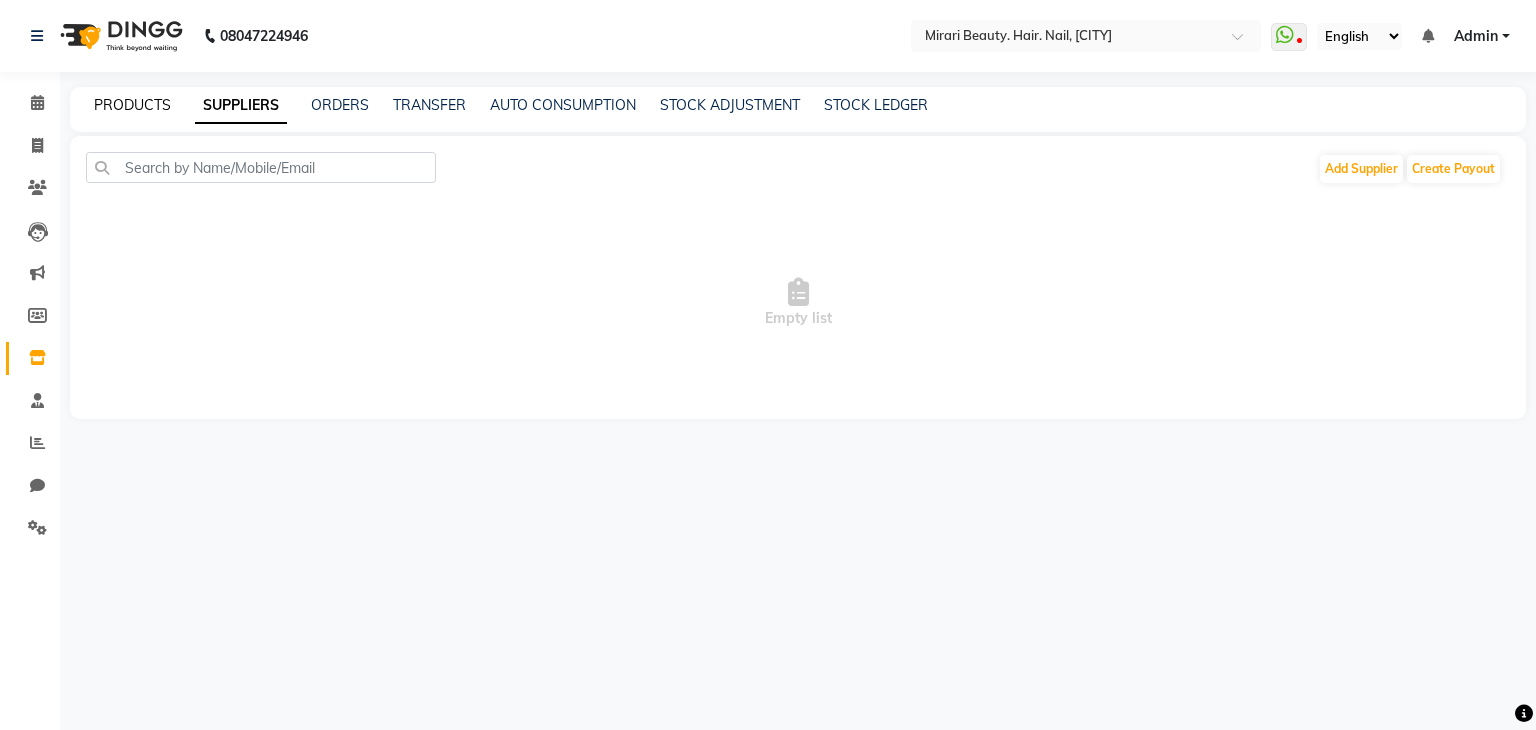 click on "PRODUCTS" 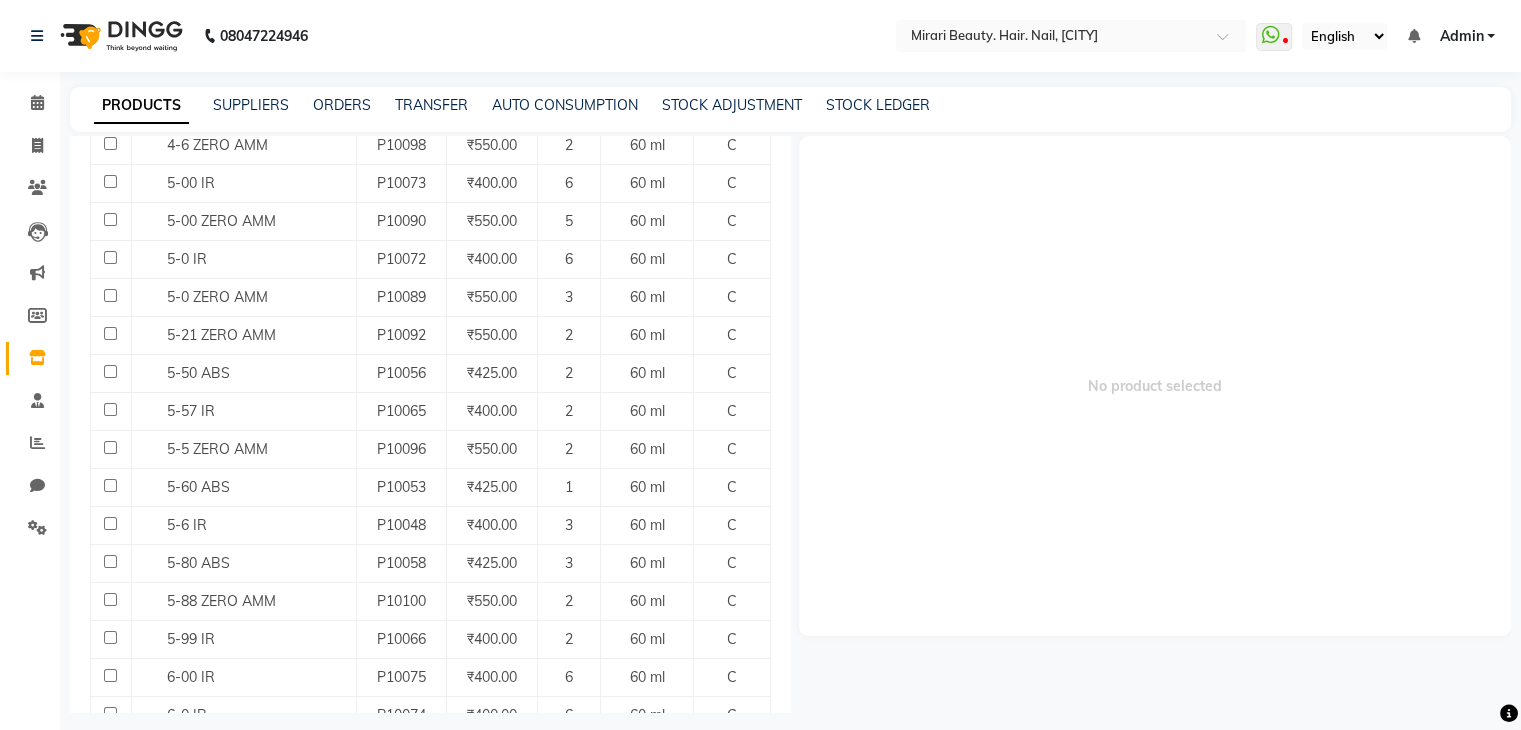 scroll, scrollTop: 1626, scrollLeft: 0, axis: vertical 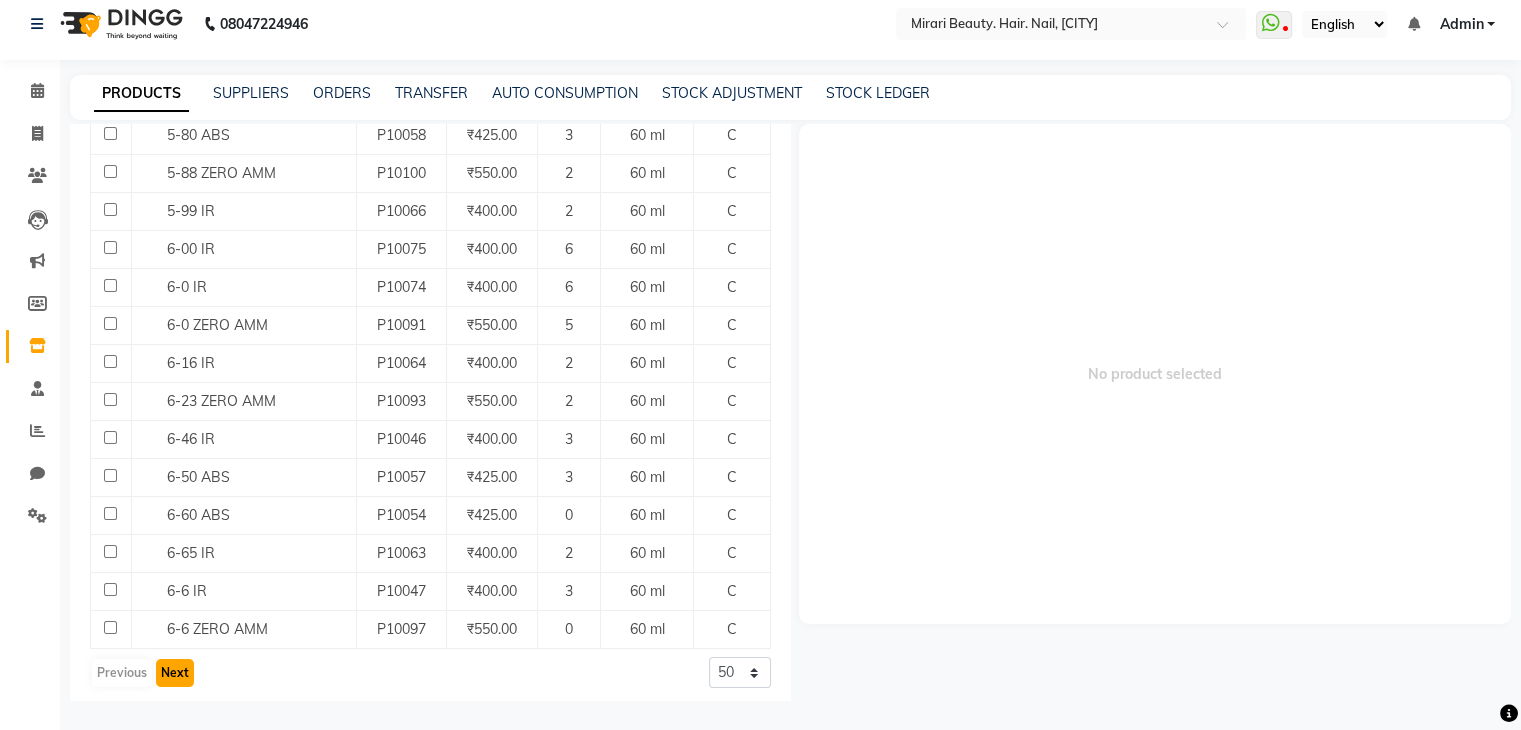 click on "Next" 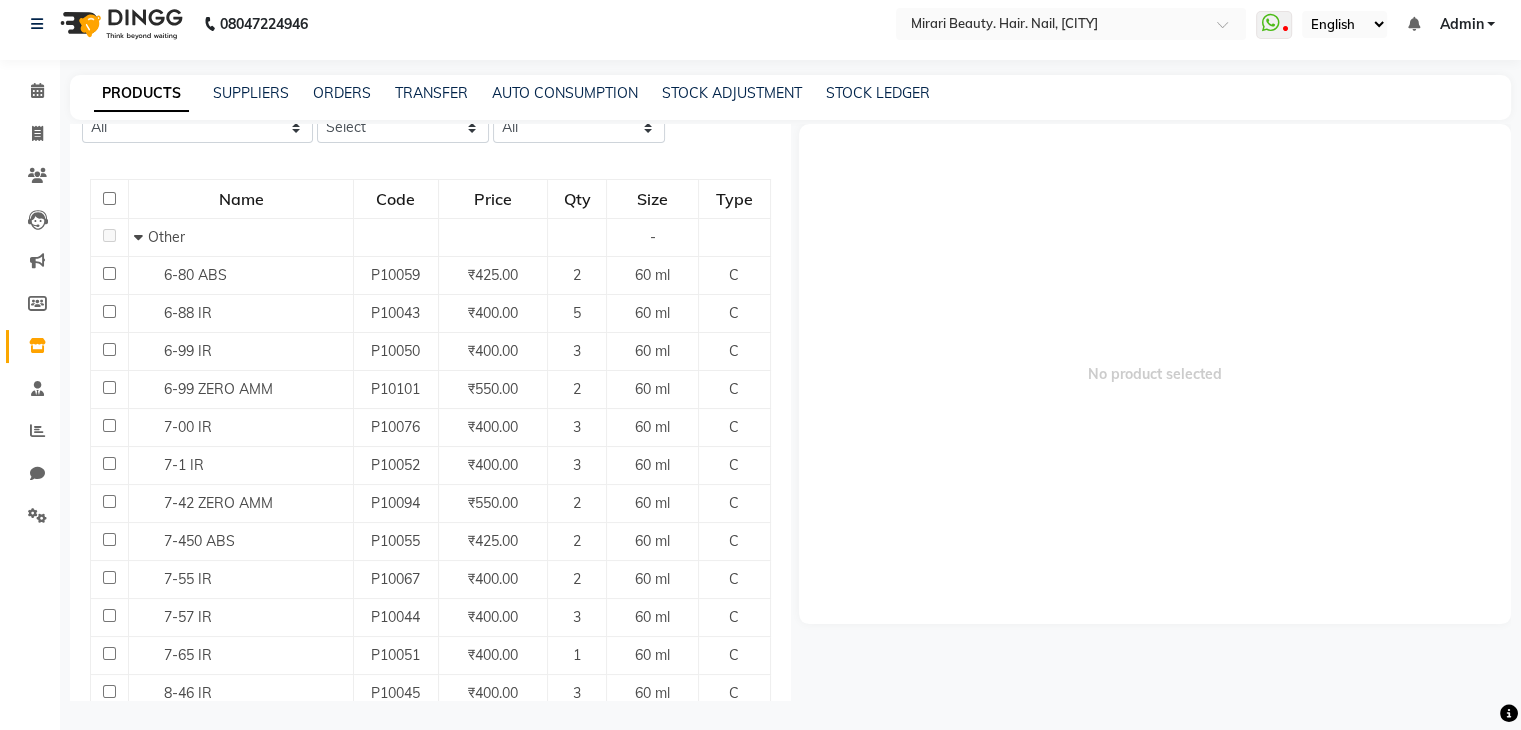 scroll, scrollTop: 0, scrollLeft: 0, axis: both 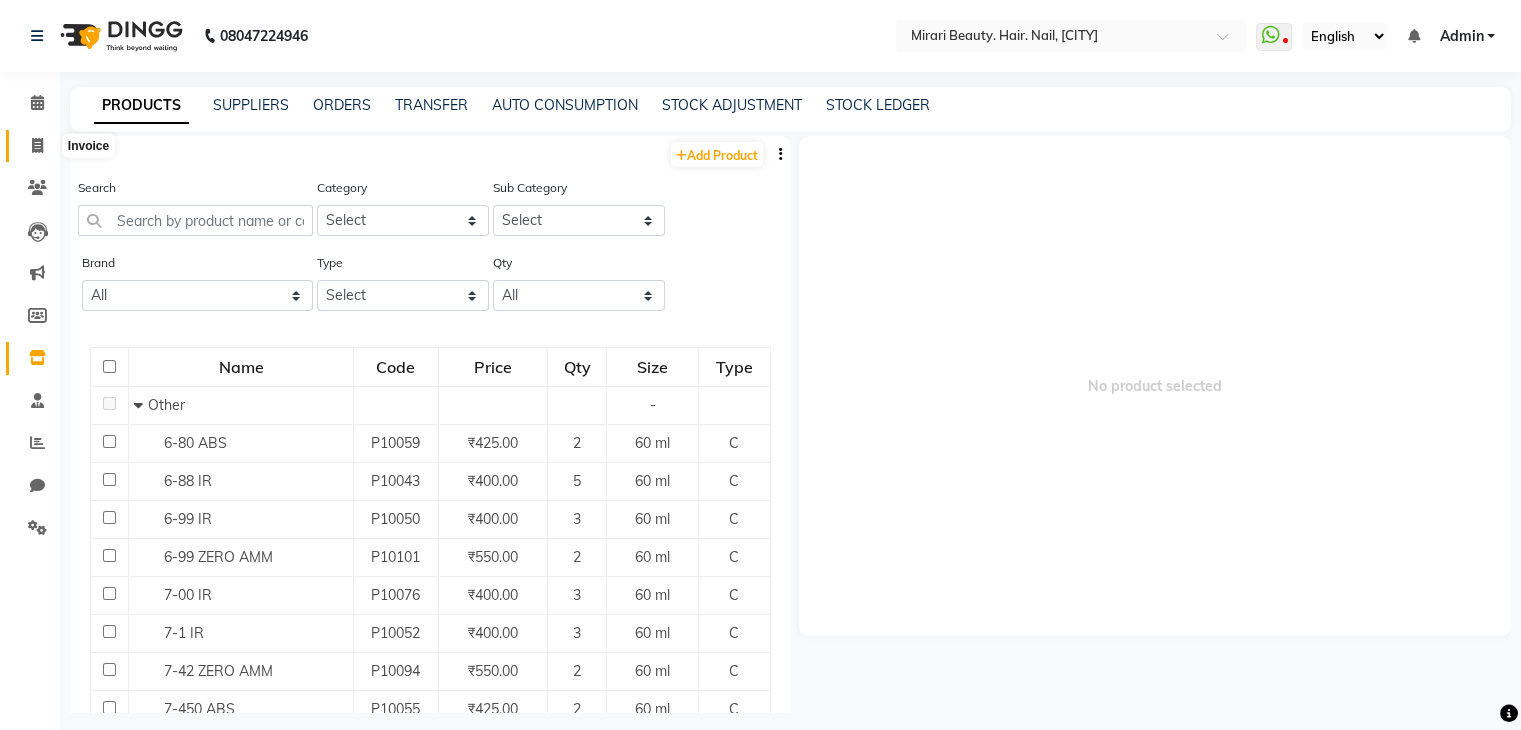 click 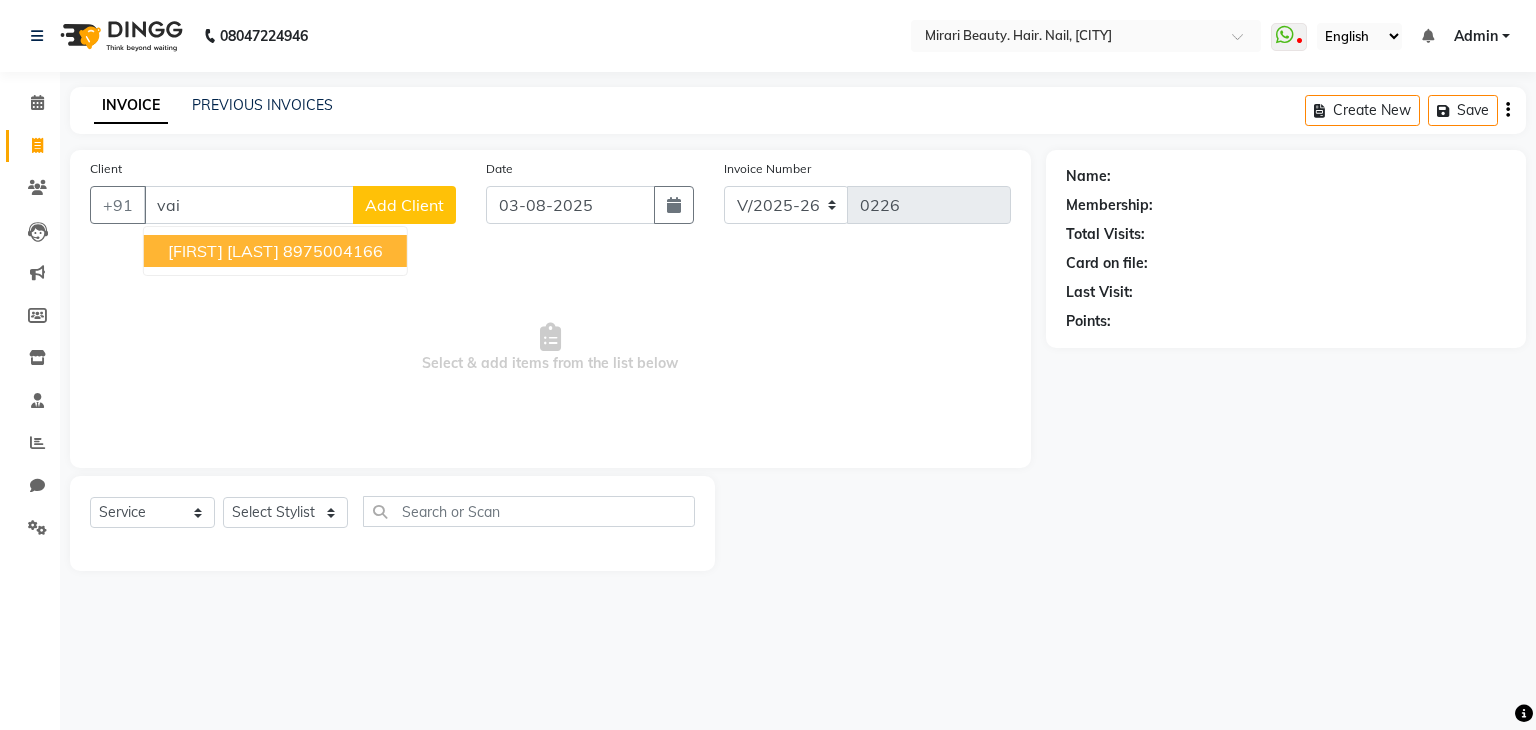 click on "vaishnavi sawant  8975004166" at bounding box center (275, 251) 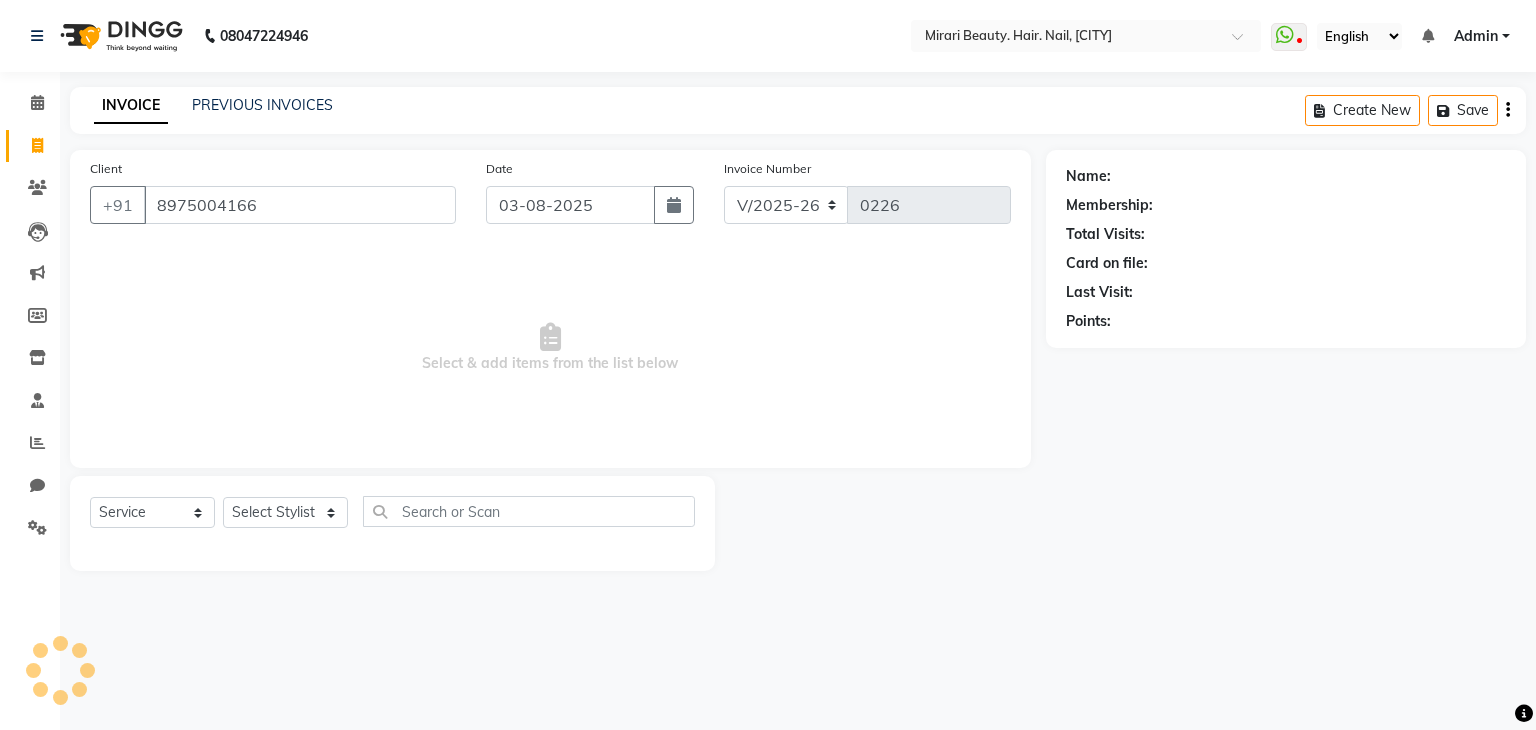 type on "8975004166" 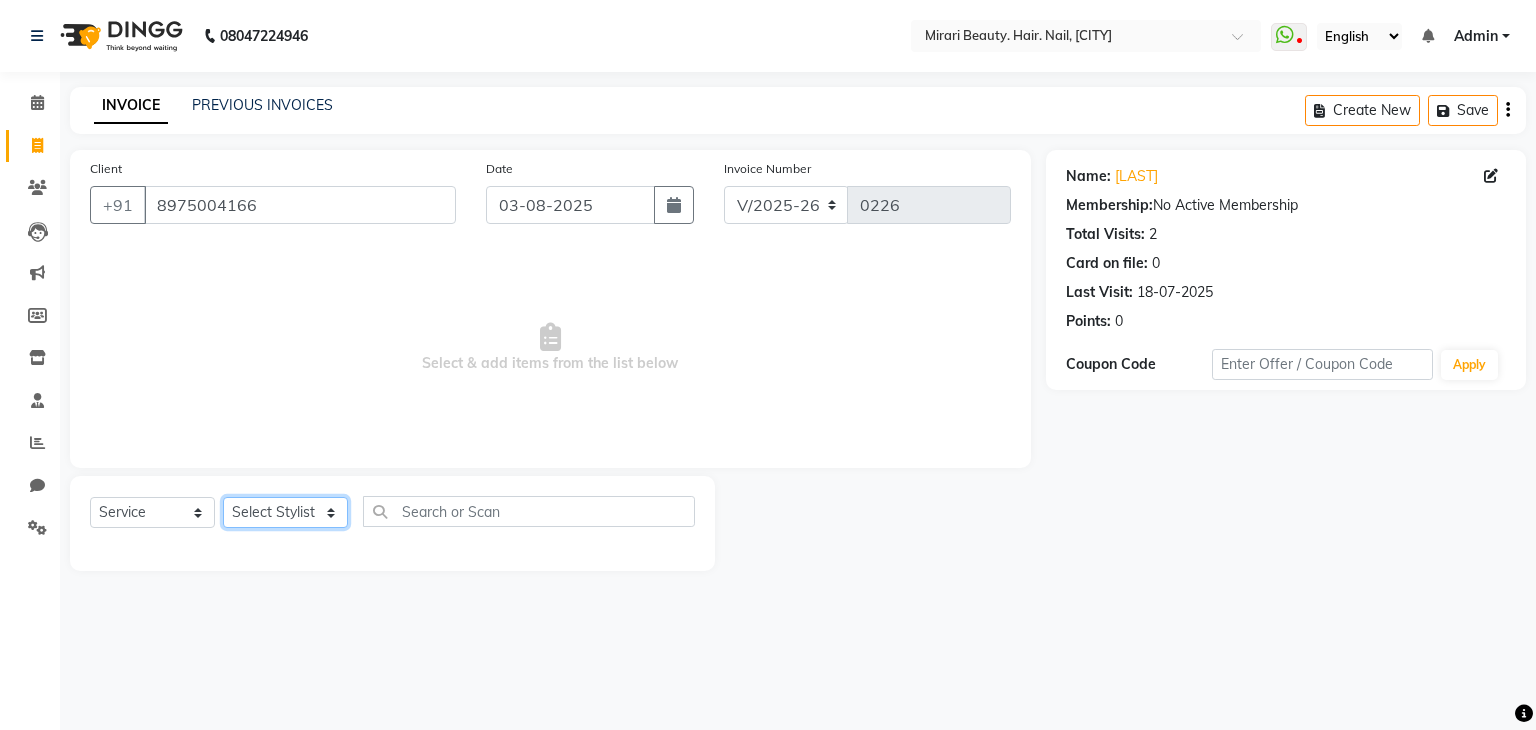 click on "General [LAST] [LAST] [LAST] [LAST] [LAST] [LAST] [LAST]" 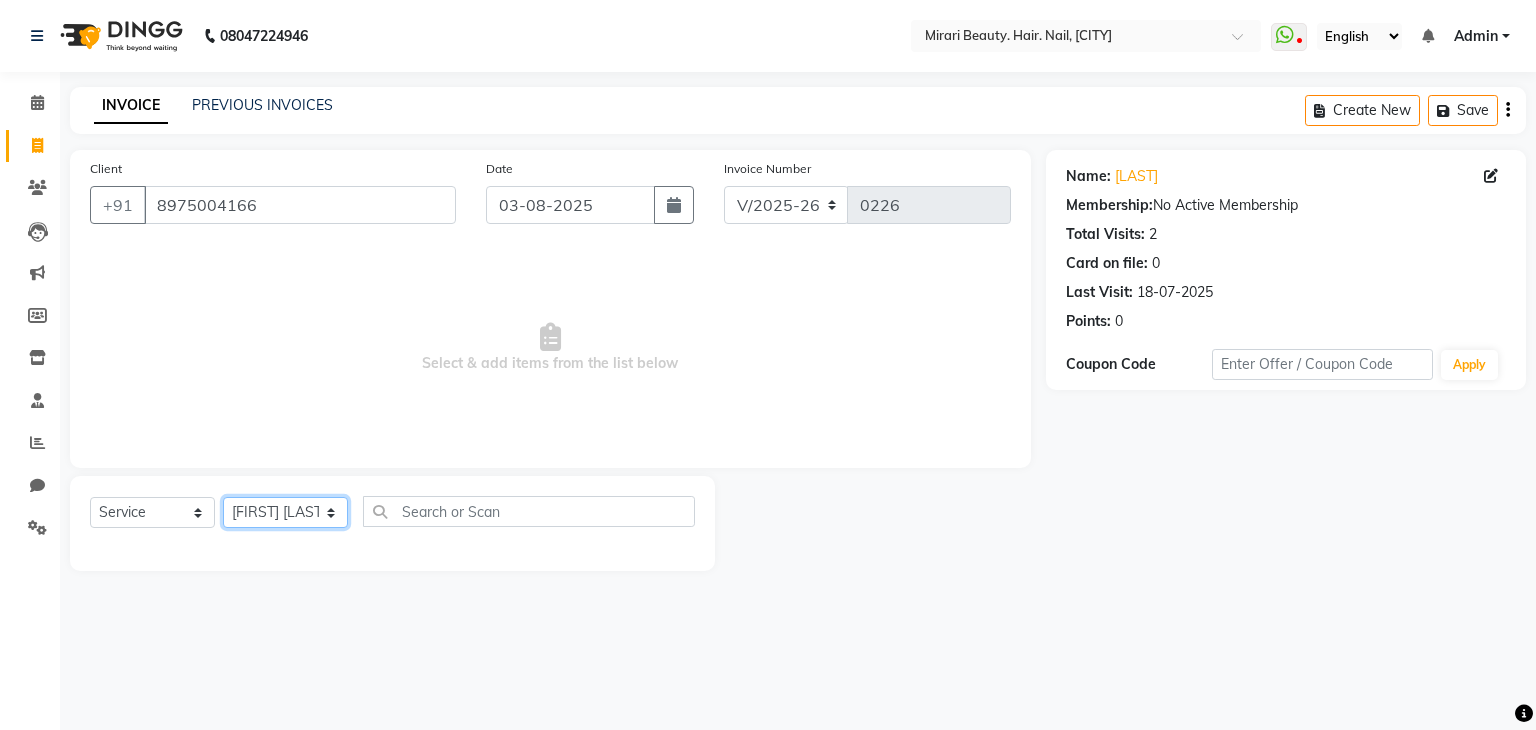 click on "General [LAST] [LAST] [LAST] [LAST] [LAST] [LAST] [LAST]" 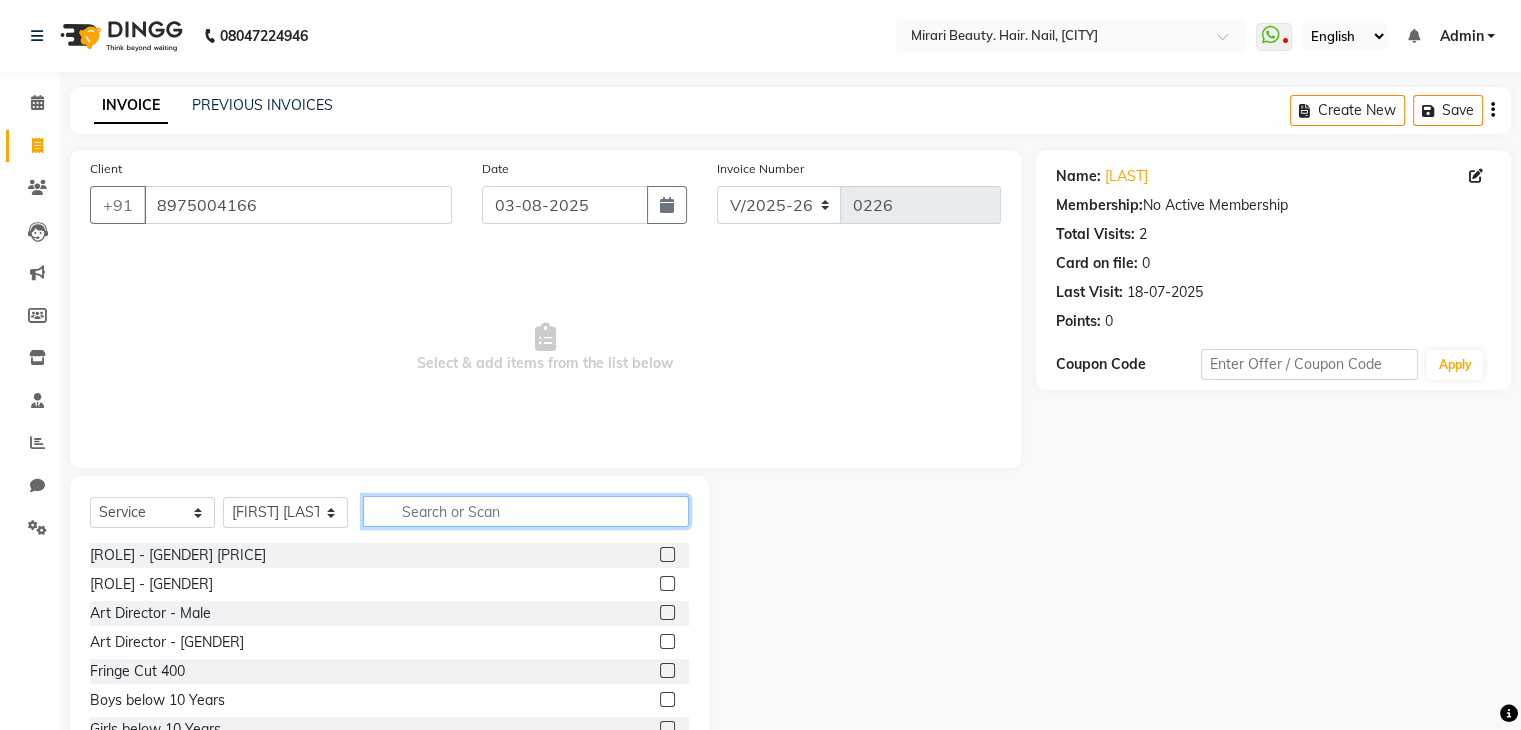 click 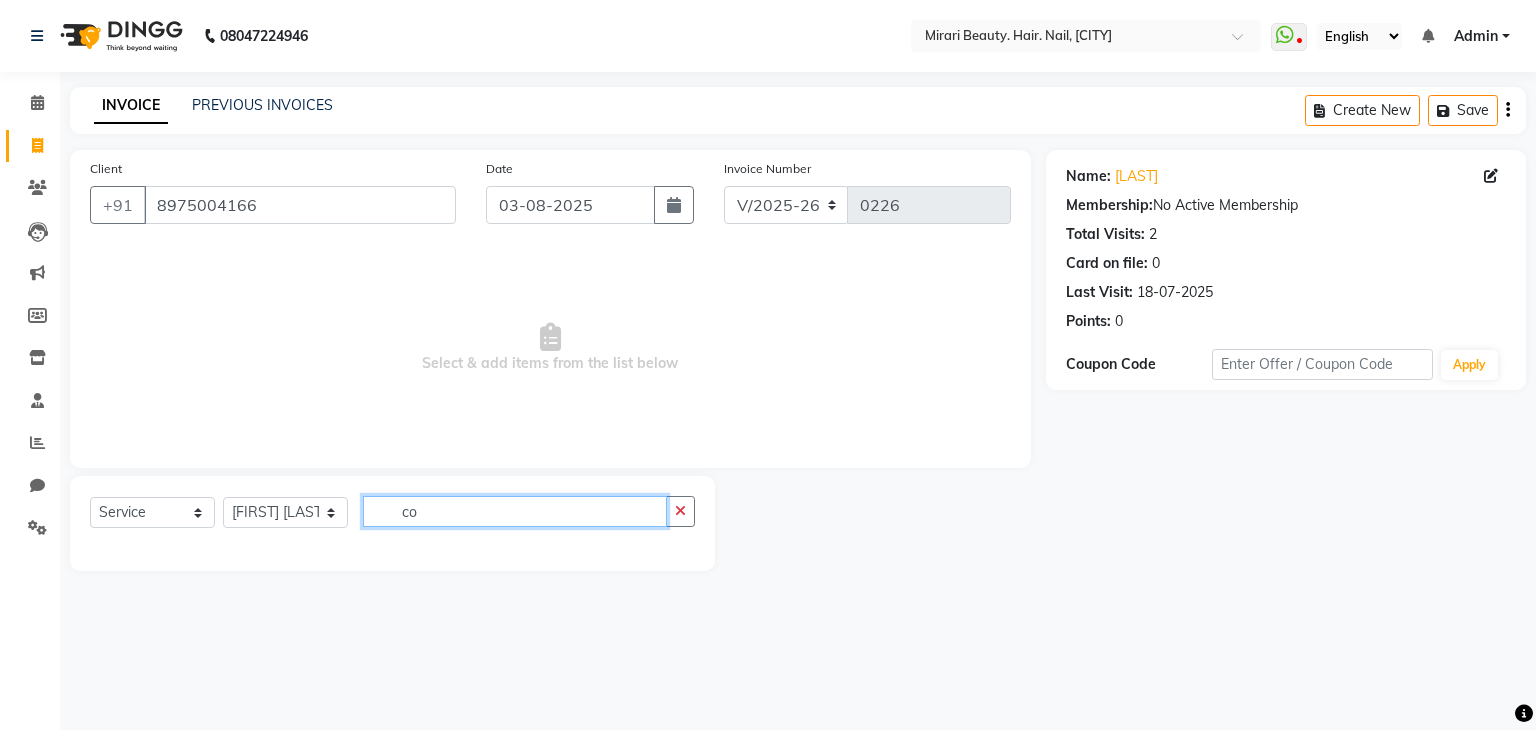 type on "c" 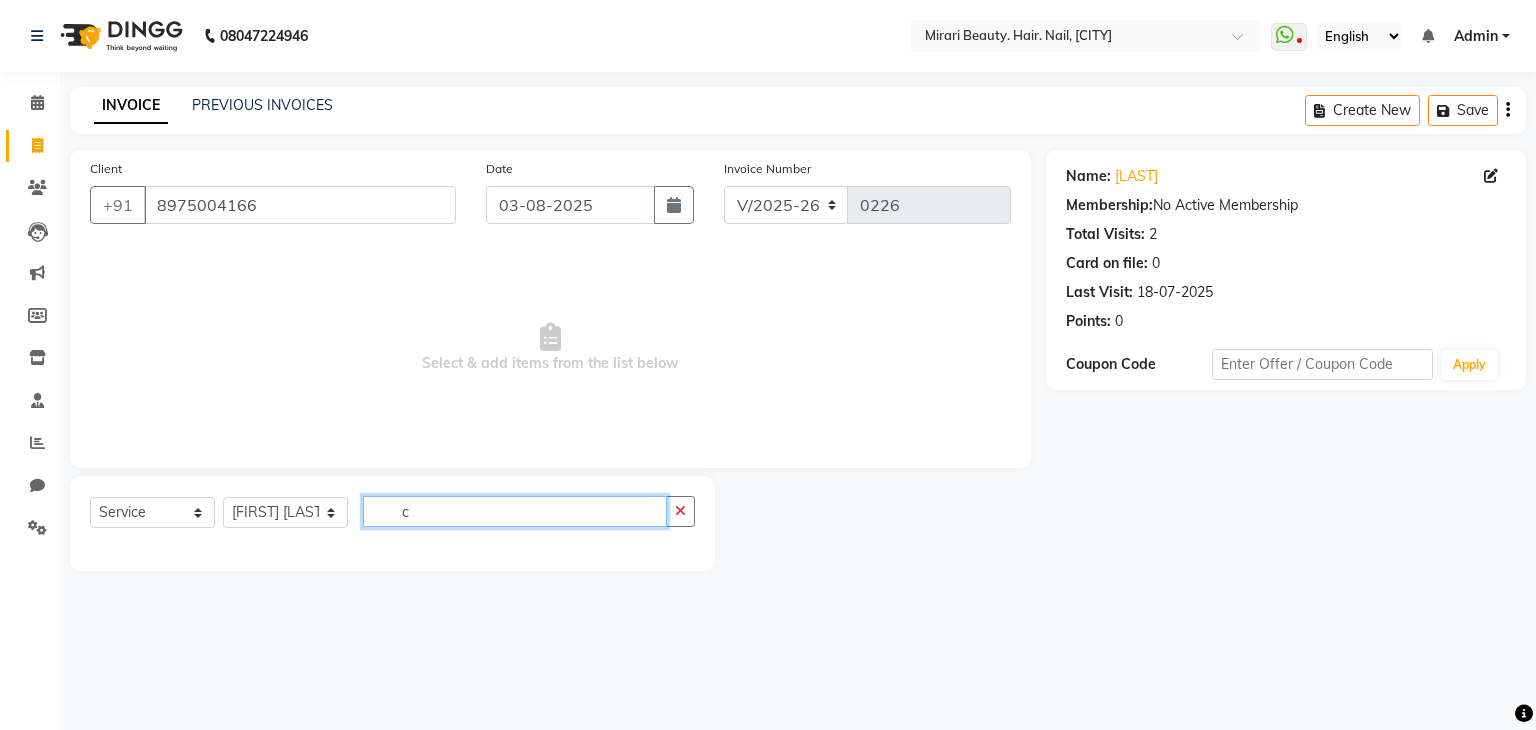 type 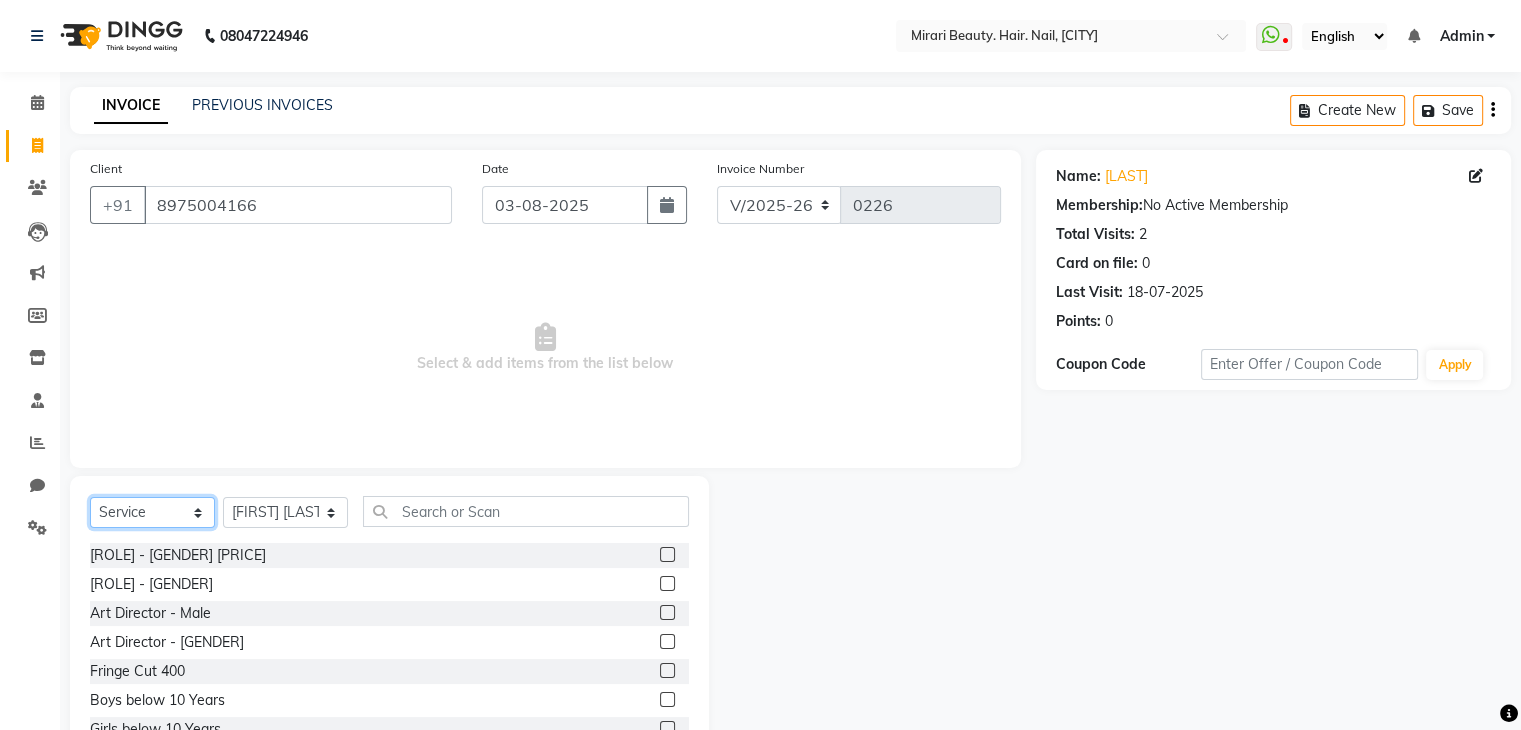 click on "Select  Service  Product  Membership  Package Voucher Prepaid Gift Card" 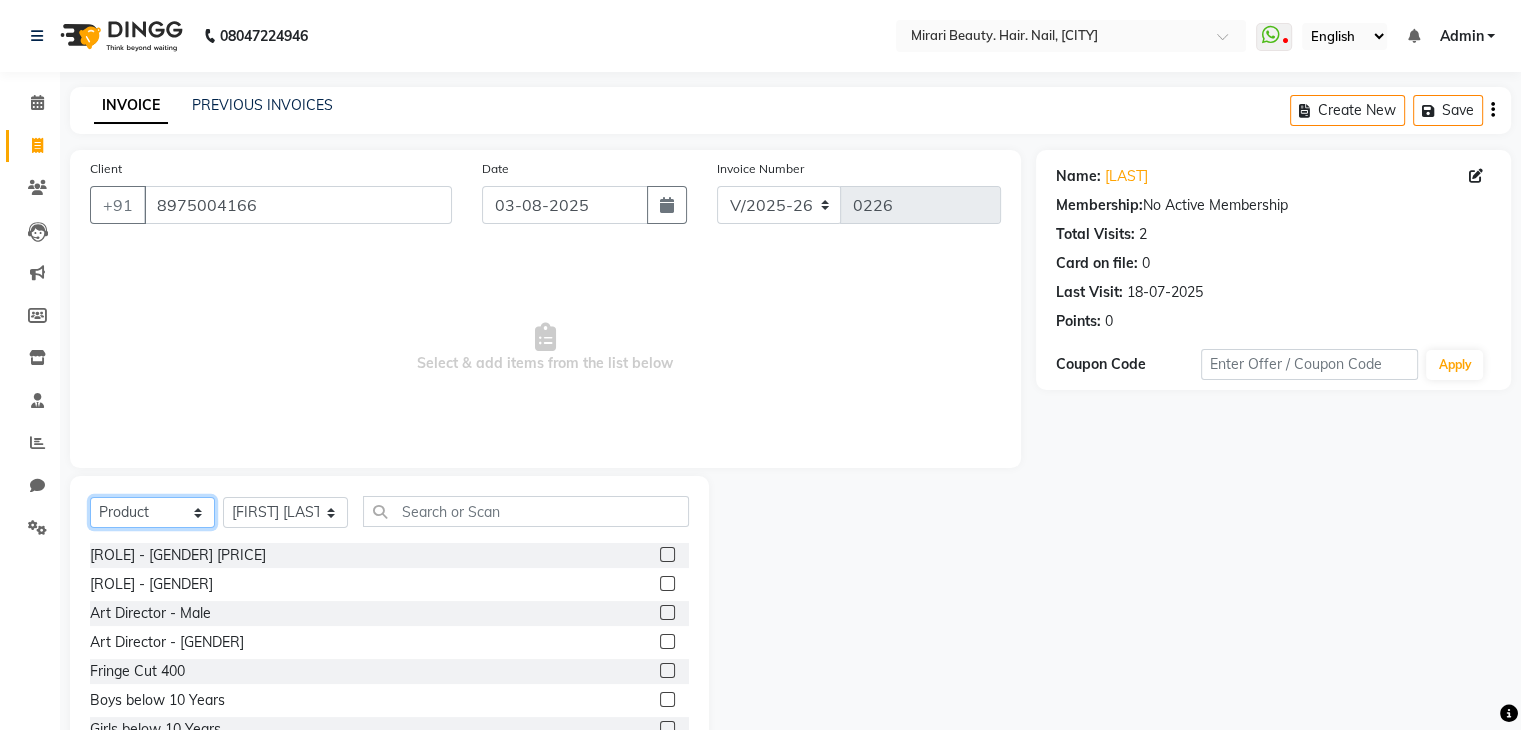 click on "Select  Service  Product  Membership  Package Voucher Prepaid Gift Card" 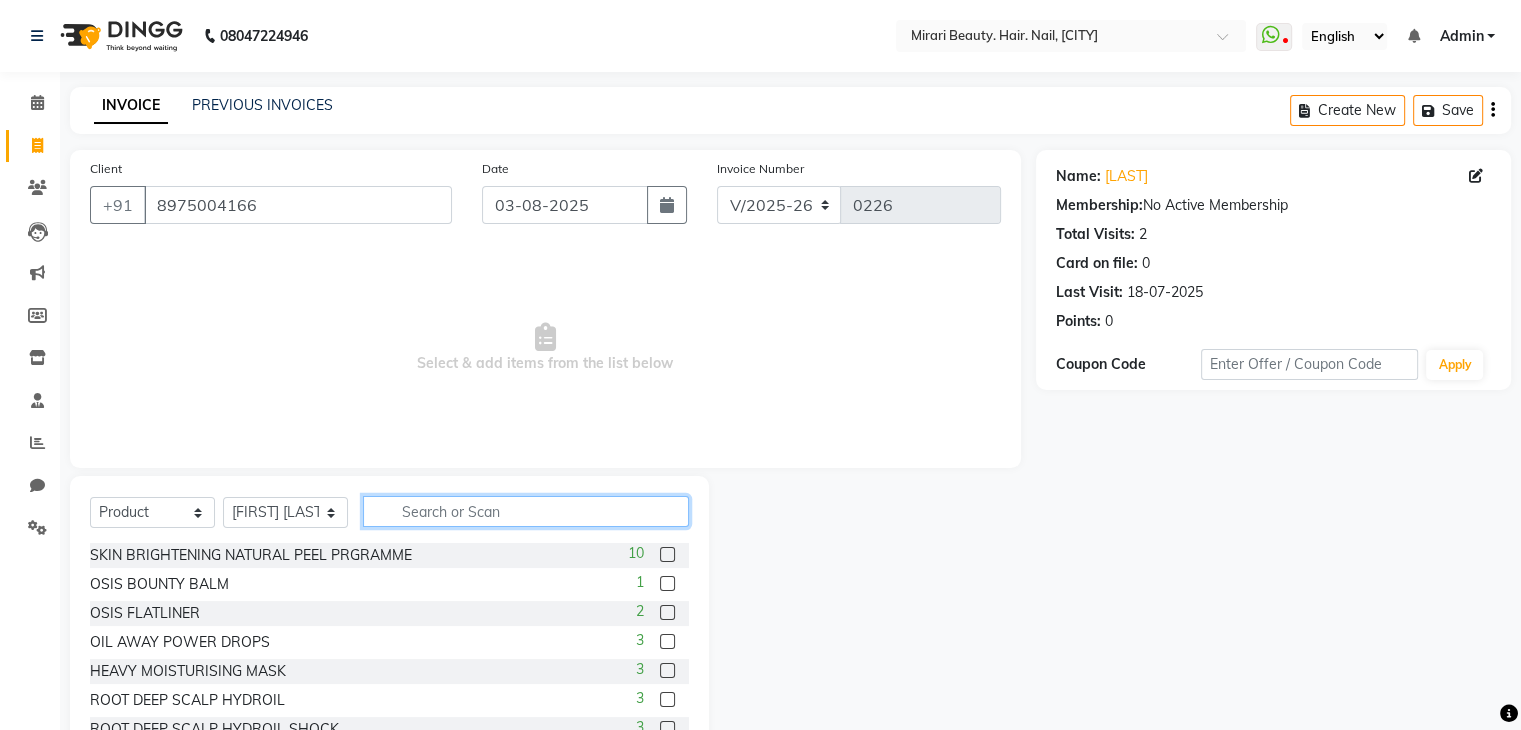 click 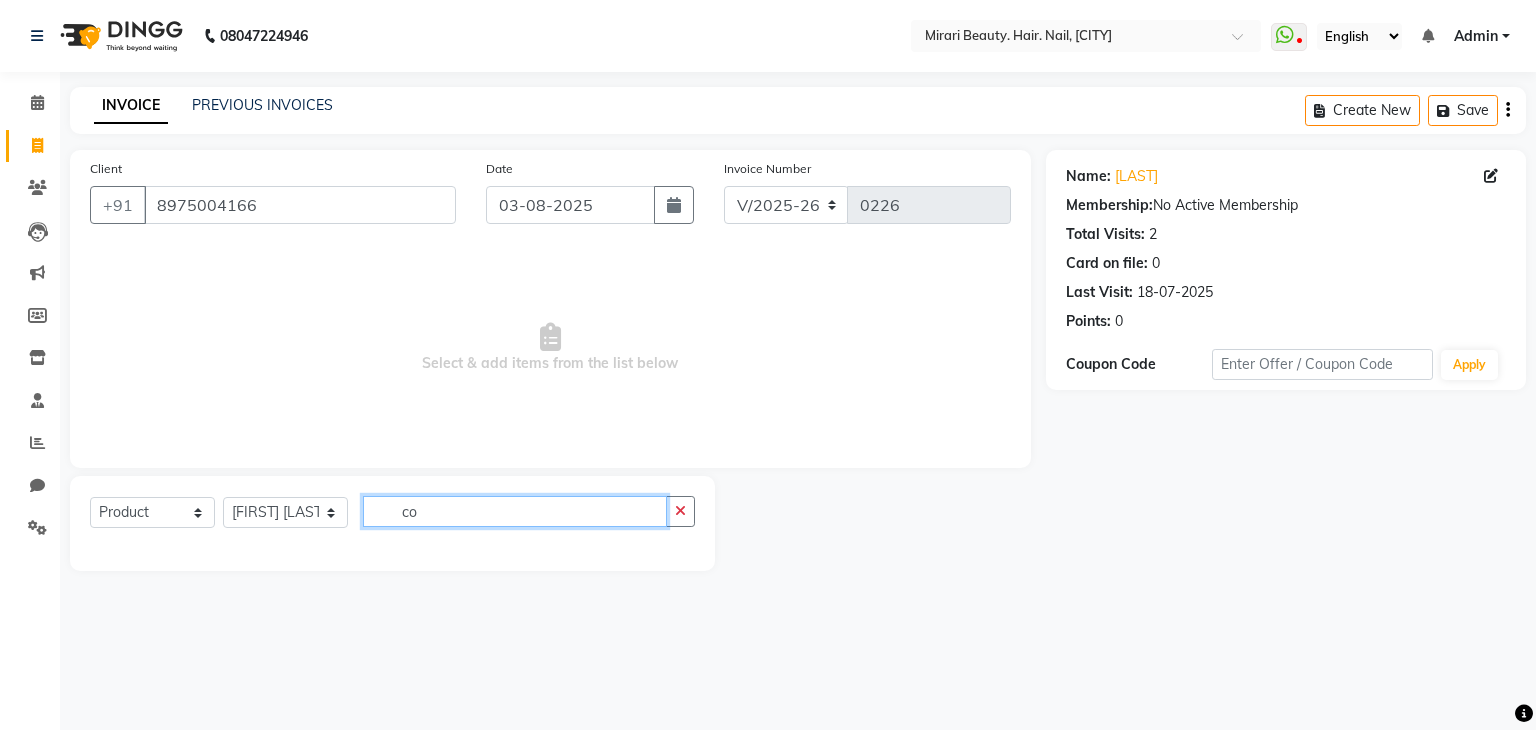 type on "c" 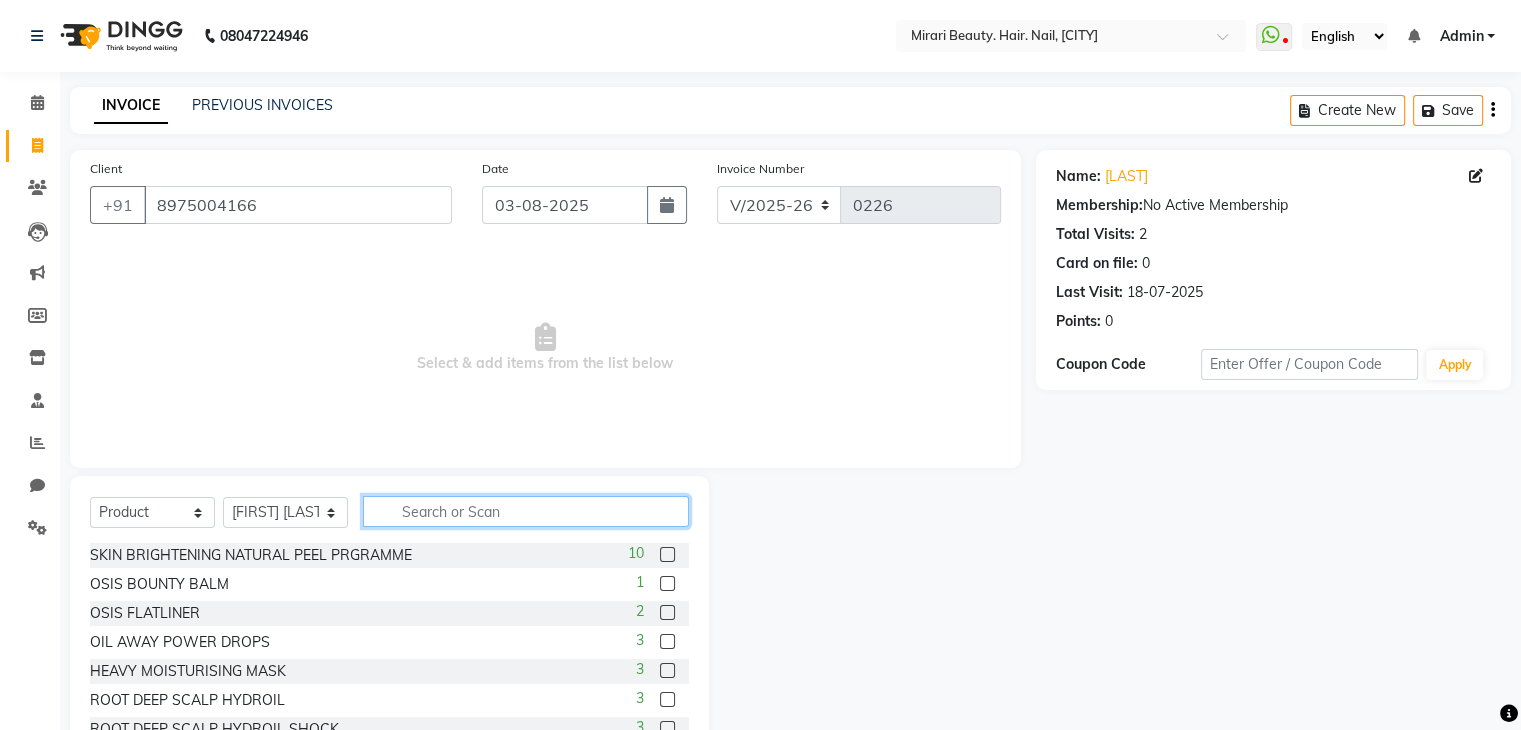 type on "k" 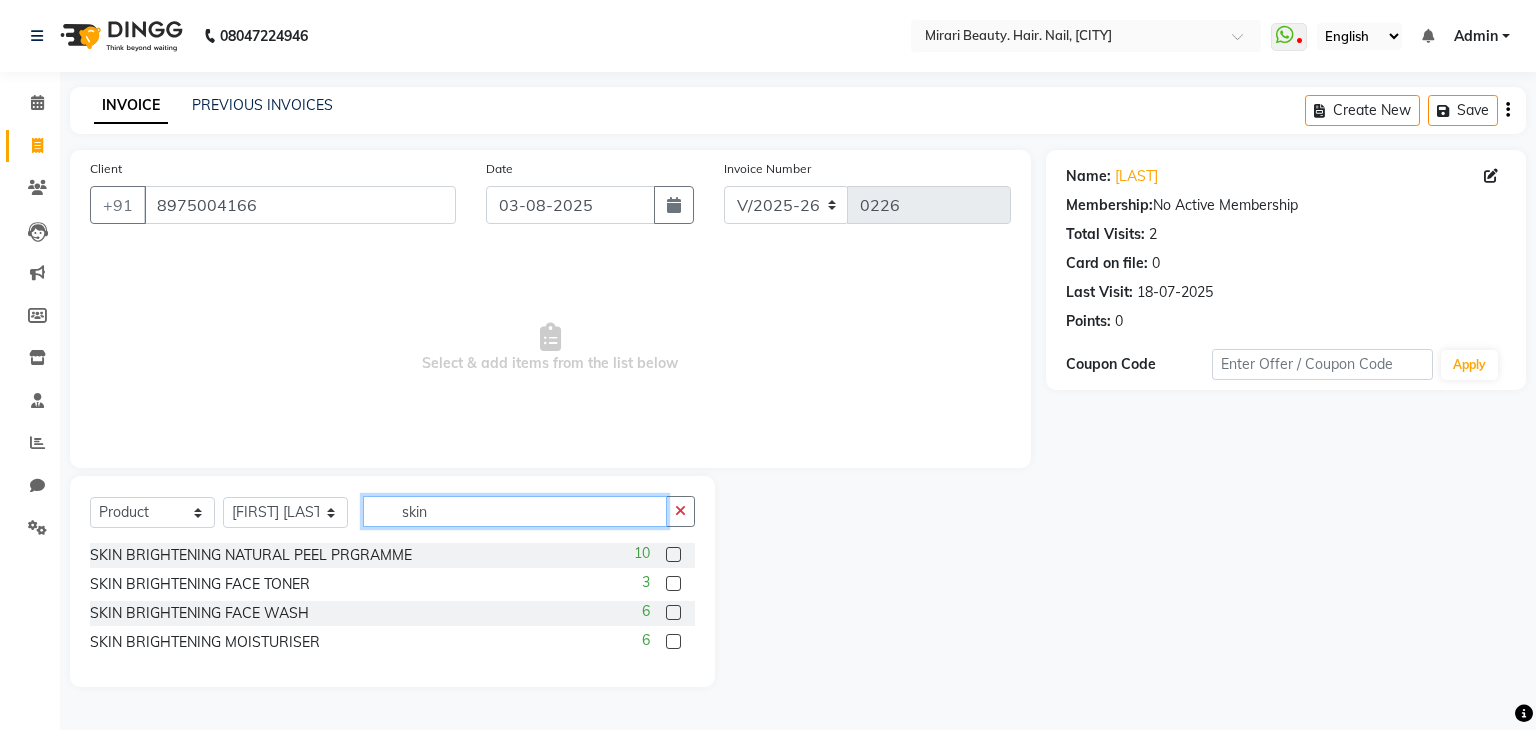 type on "skin" 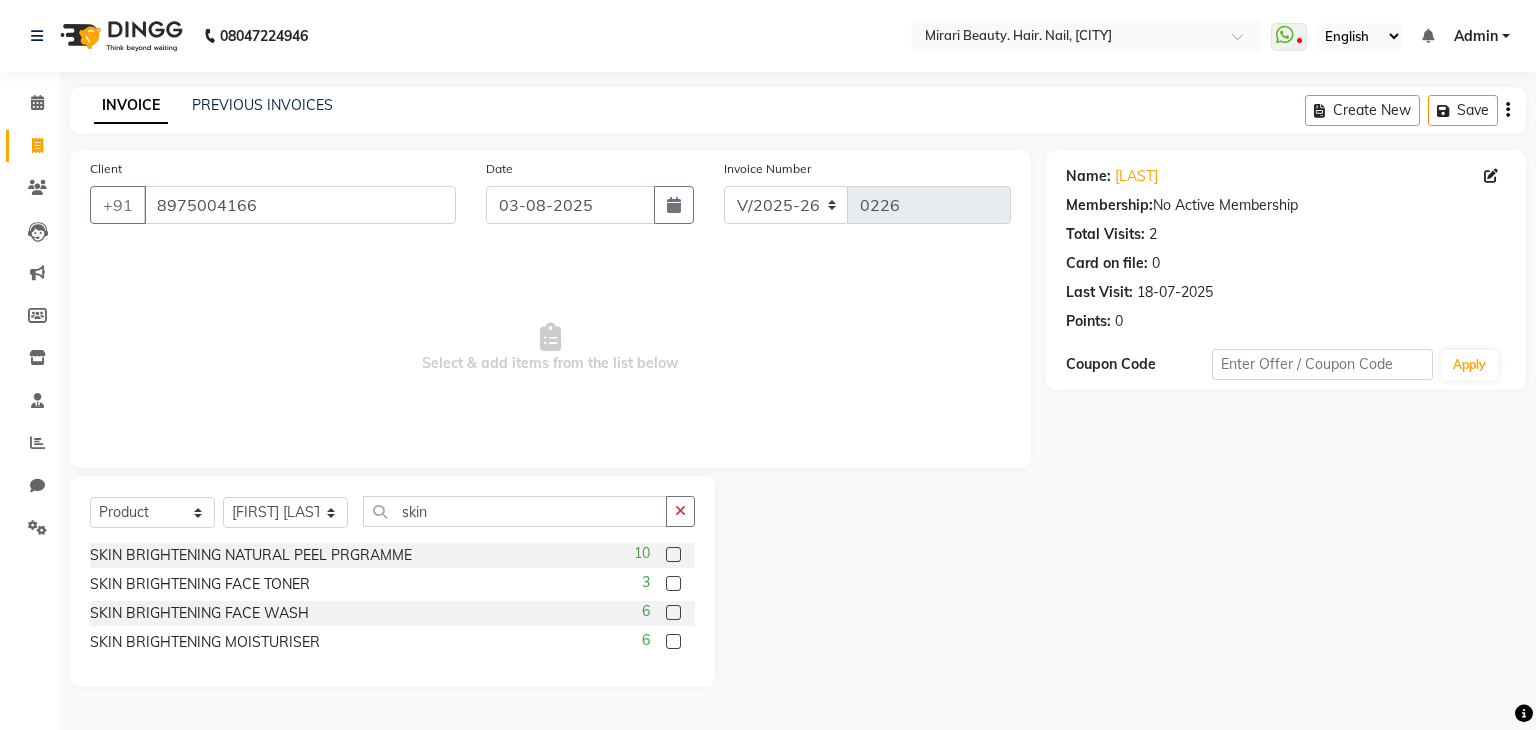 click on "Select & add items from the list below" at bounding box center (550, 348) 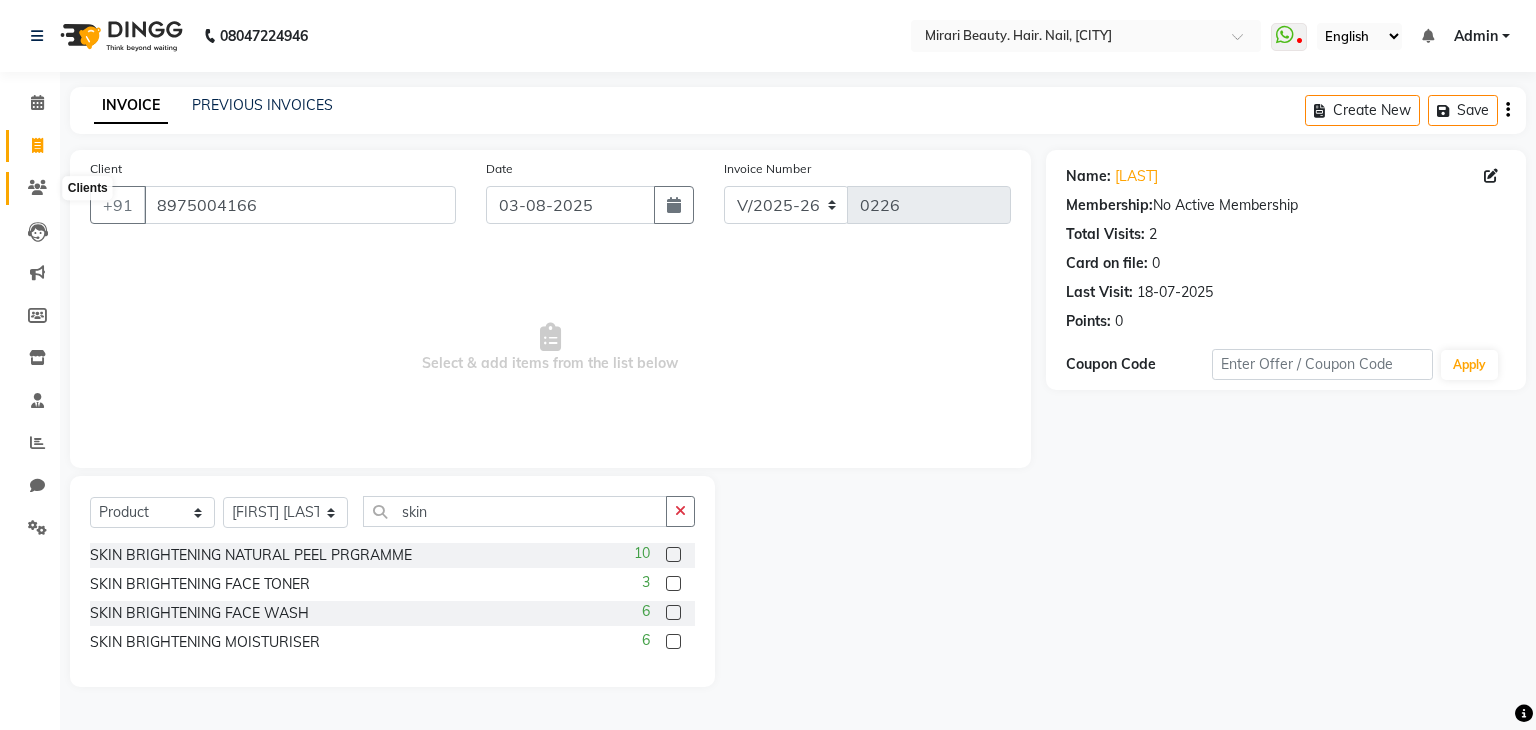 click 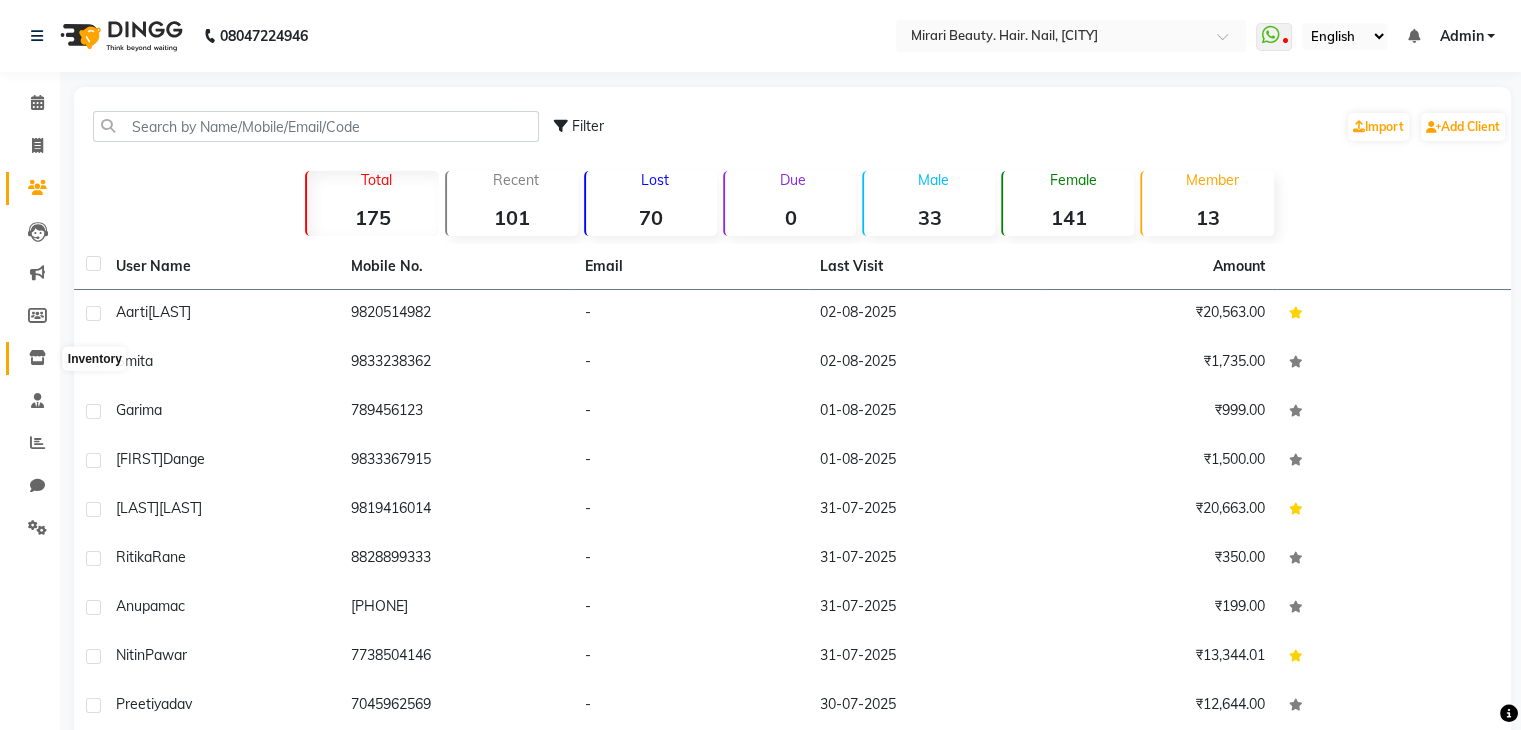 click 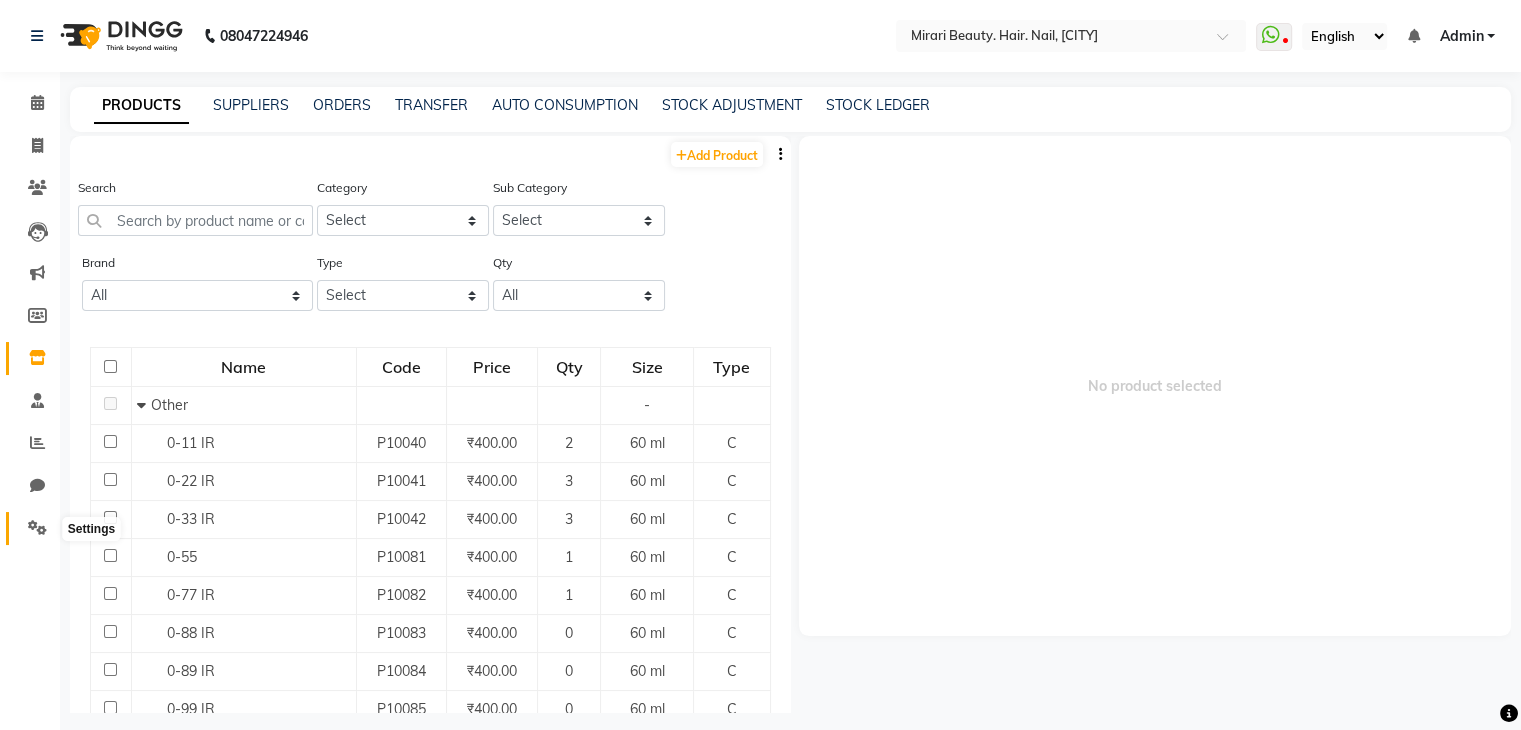 click 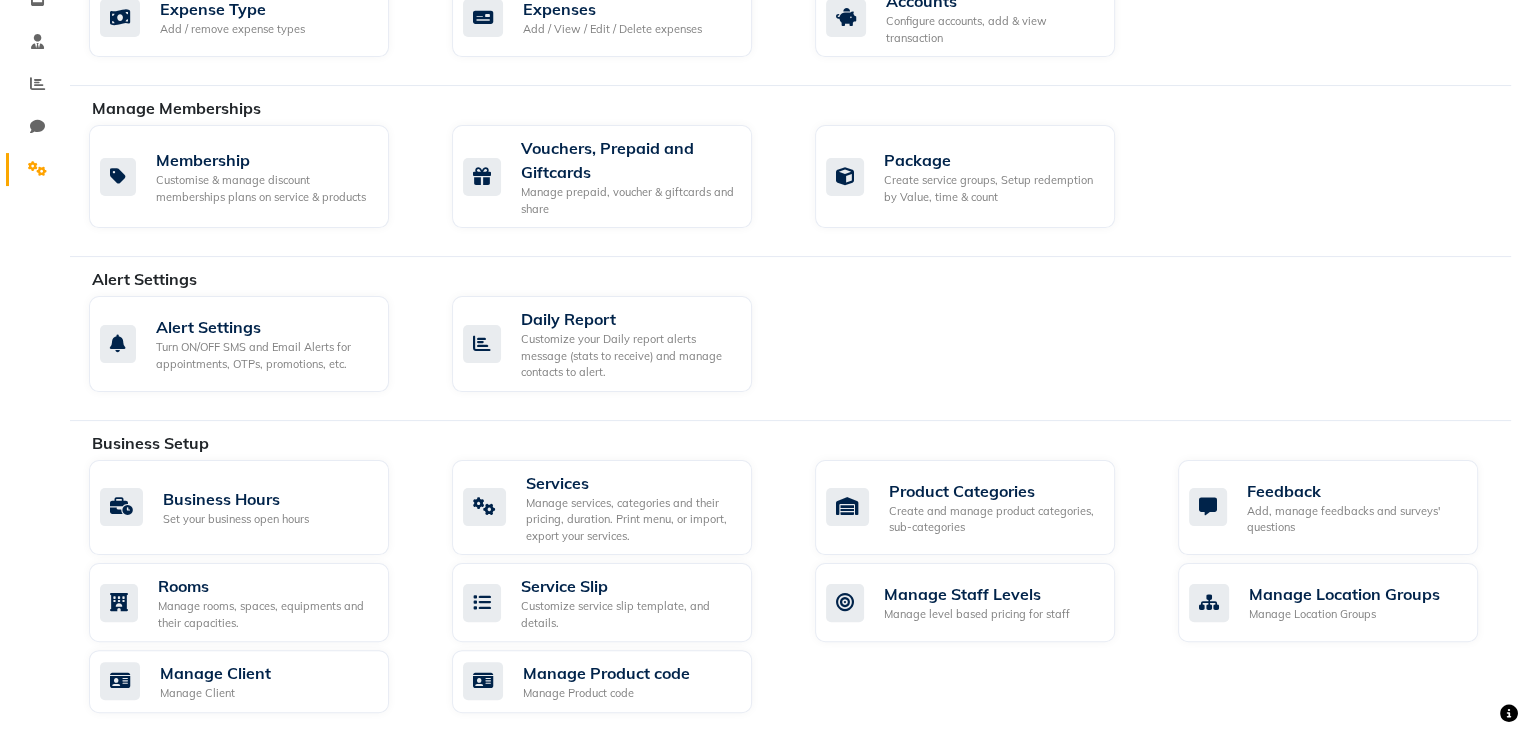 scroll, scrollTop: 0, scrollLeft: 0, axis: both 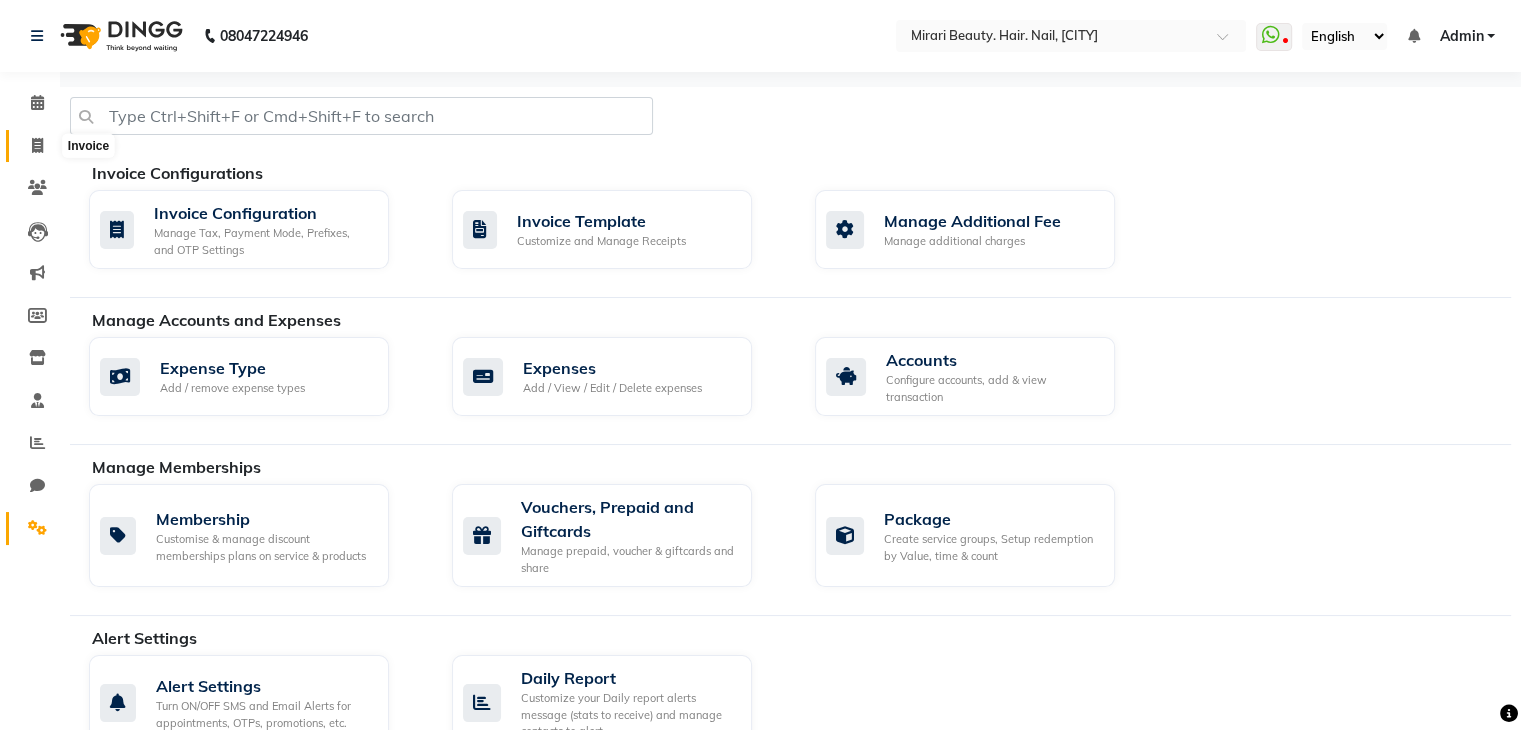 click 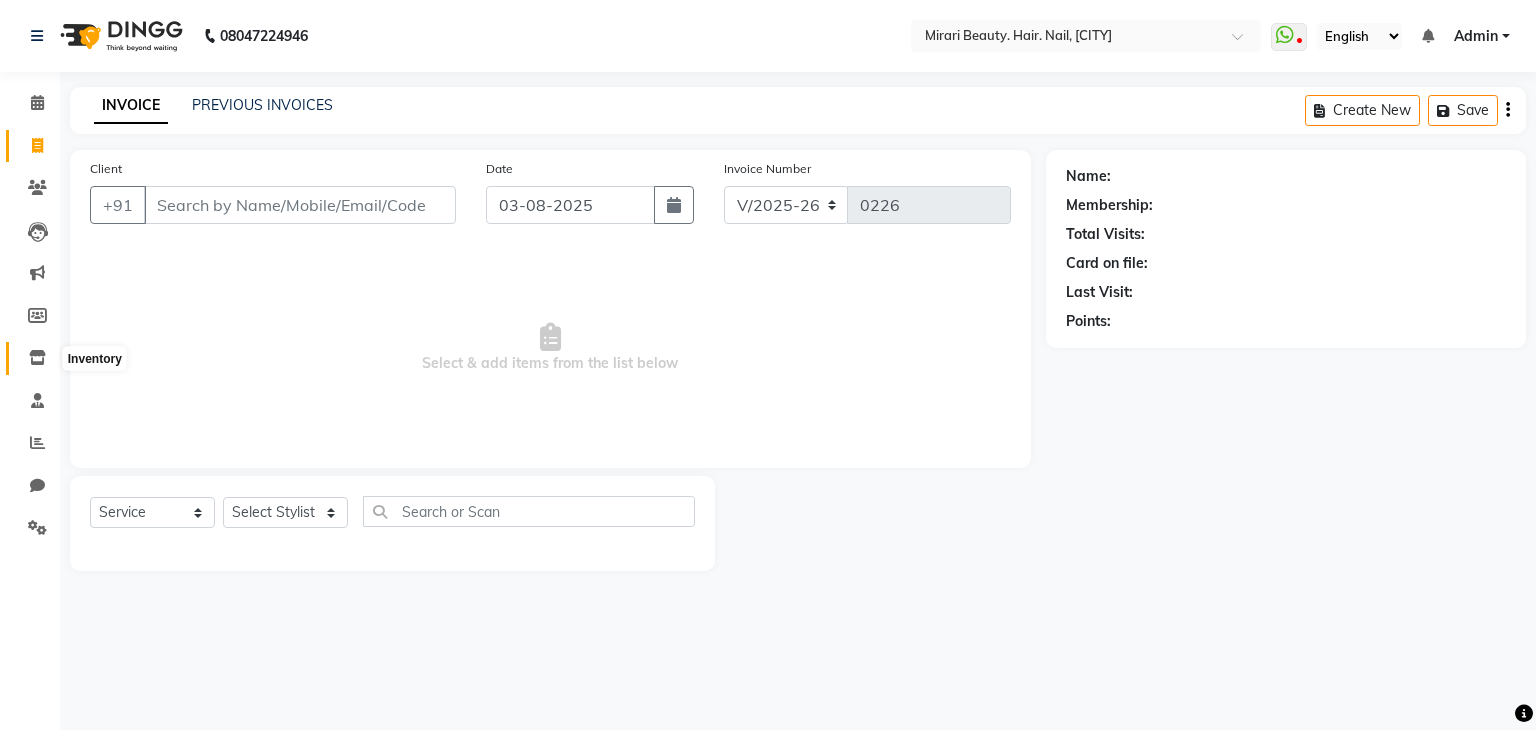 click 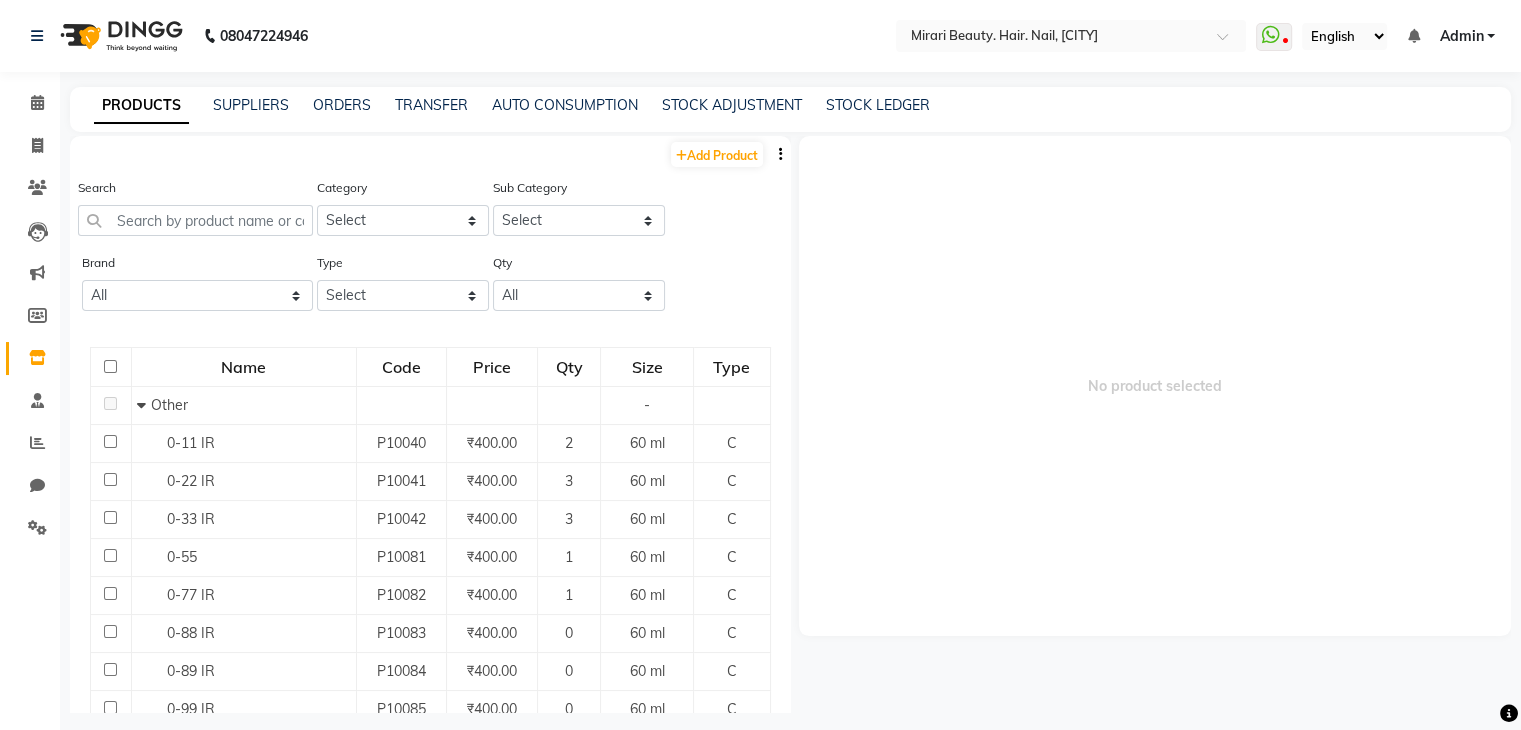 click on "AUTO CONSUMPTION" 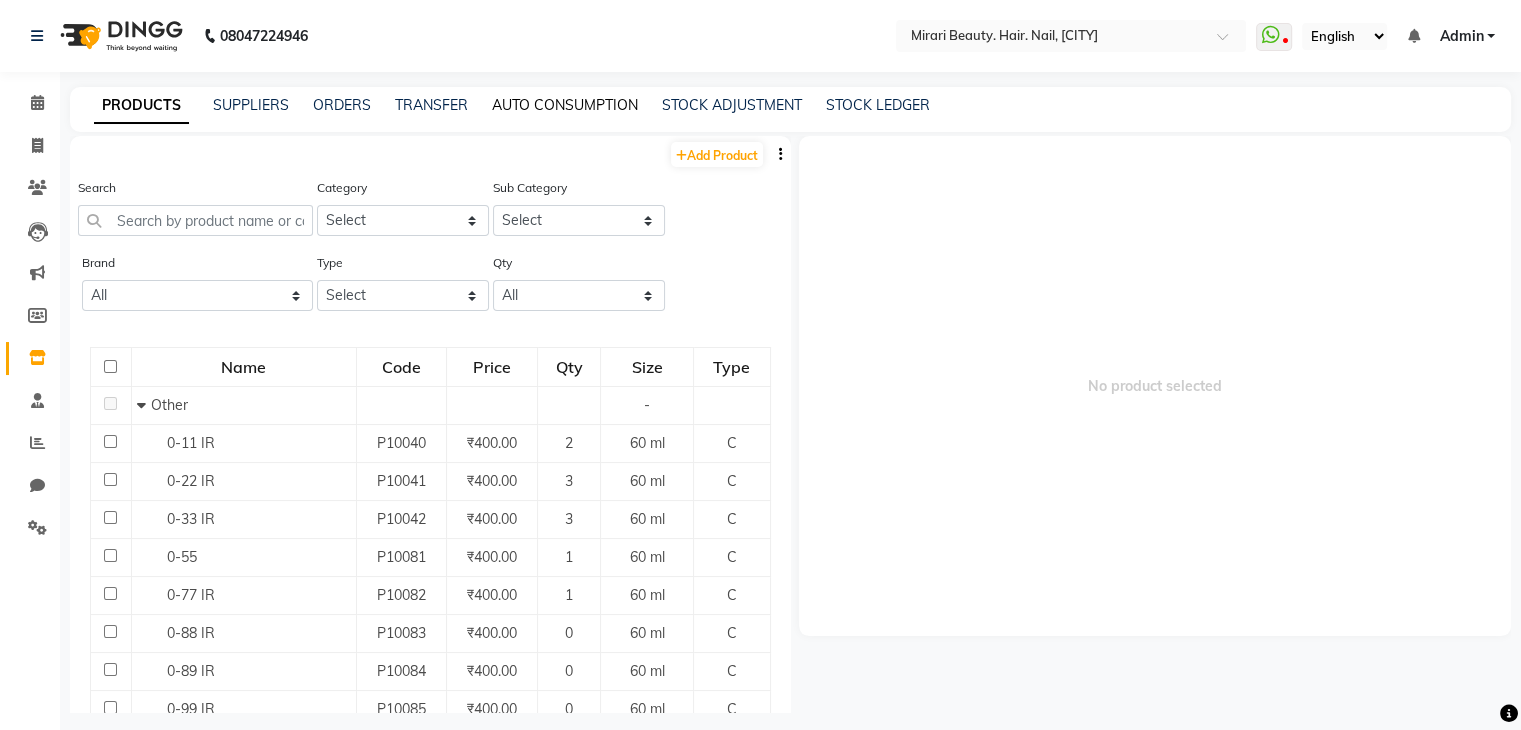 click on "AUTO CONSUMPTION" 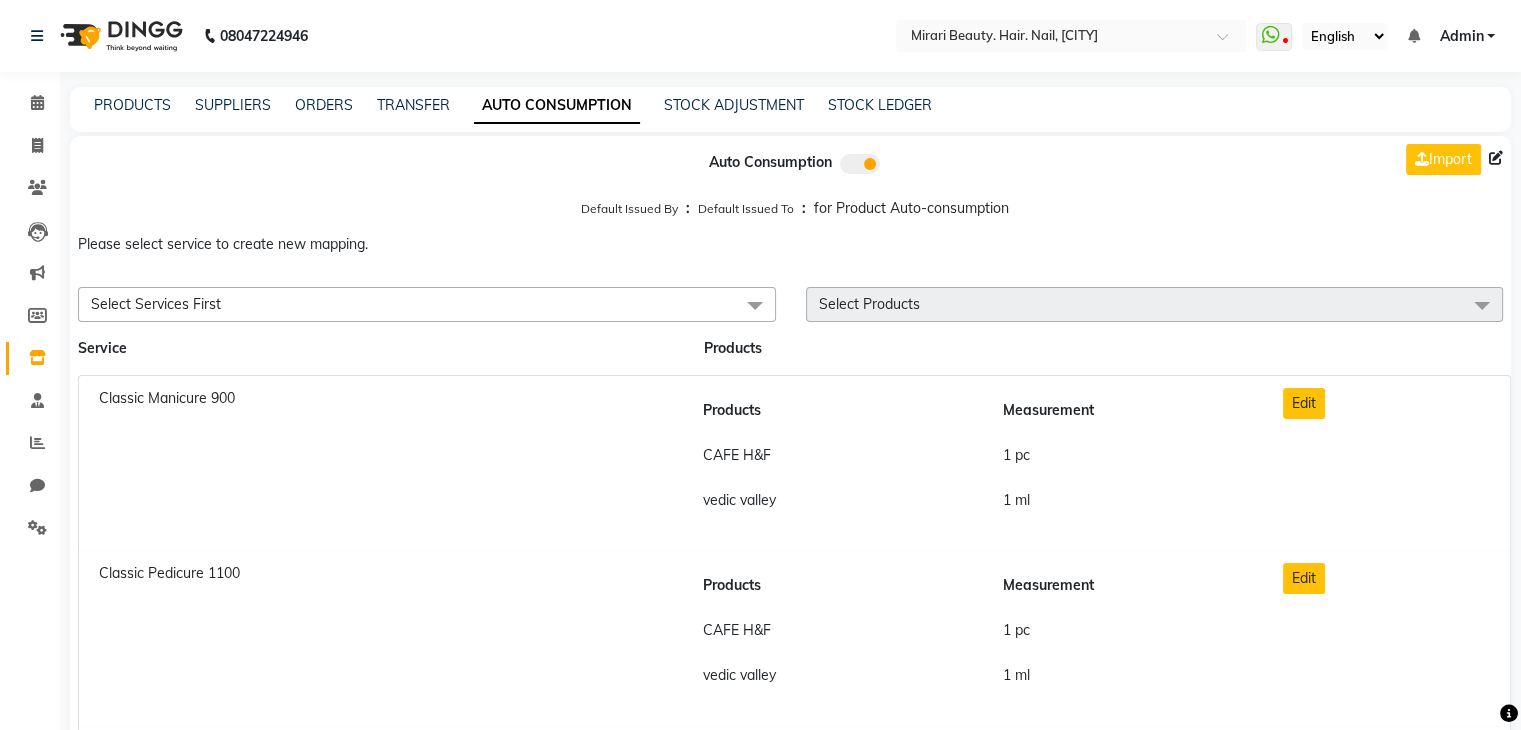 click at bounding box center (1496, 158) 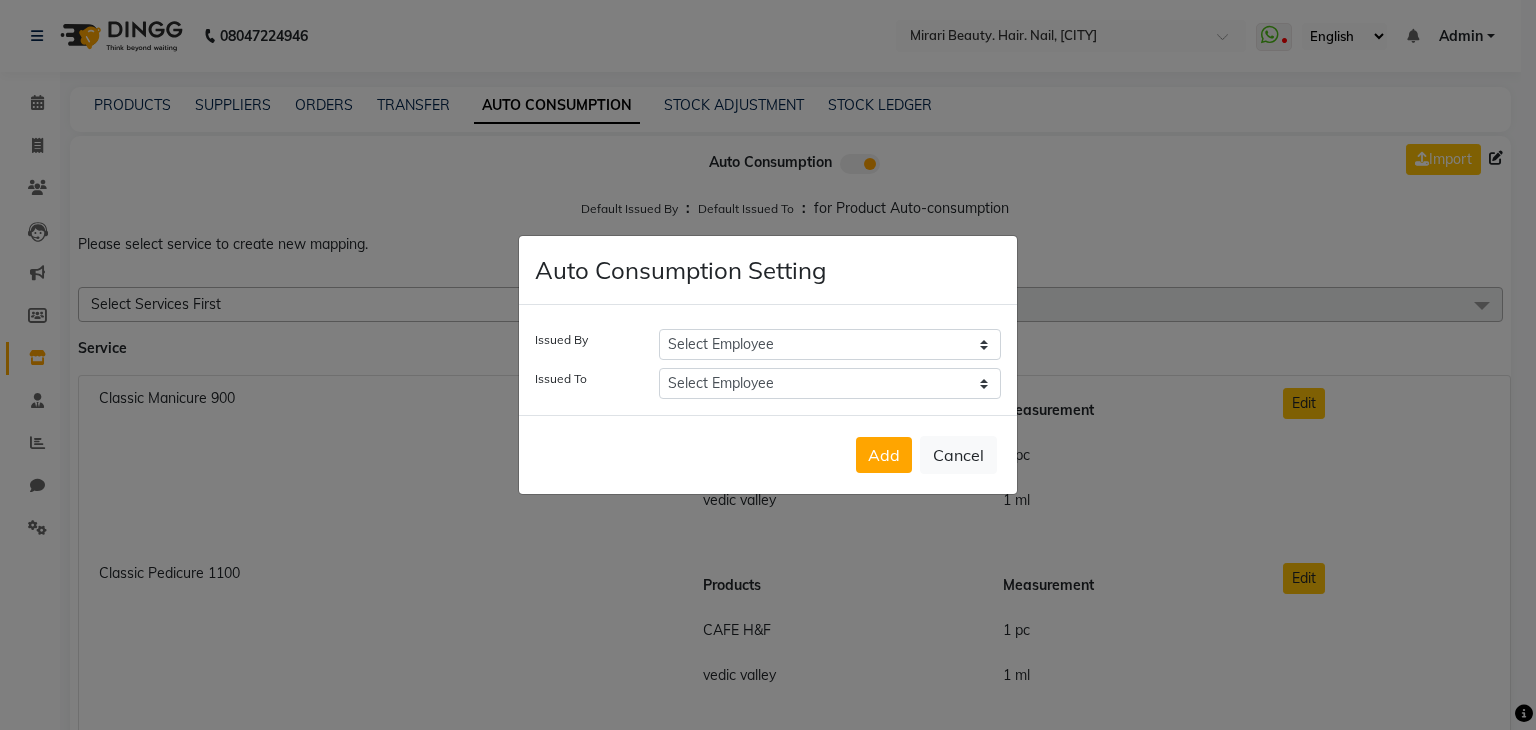 click on "Auto Consumption Setting Issued By Select Employee  General   Harshali Patil   Prakash Diwakar   samir    Sanket Bhosale   seema   Smita Dalvi   vaishnavi  Issued To Select Employee  General   Harshali Patil   Prakash Diwakar   samir    Sanket Bhosale   seema   Smita Dalvi   vaishnavi   Add   Cancel" 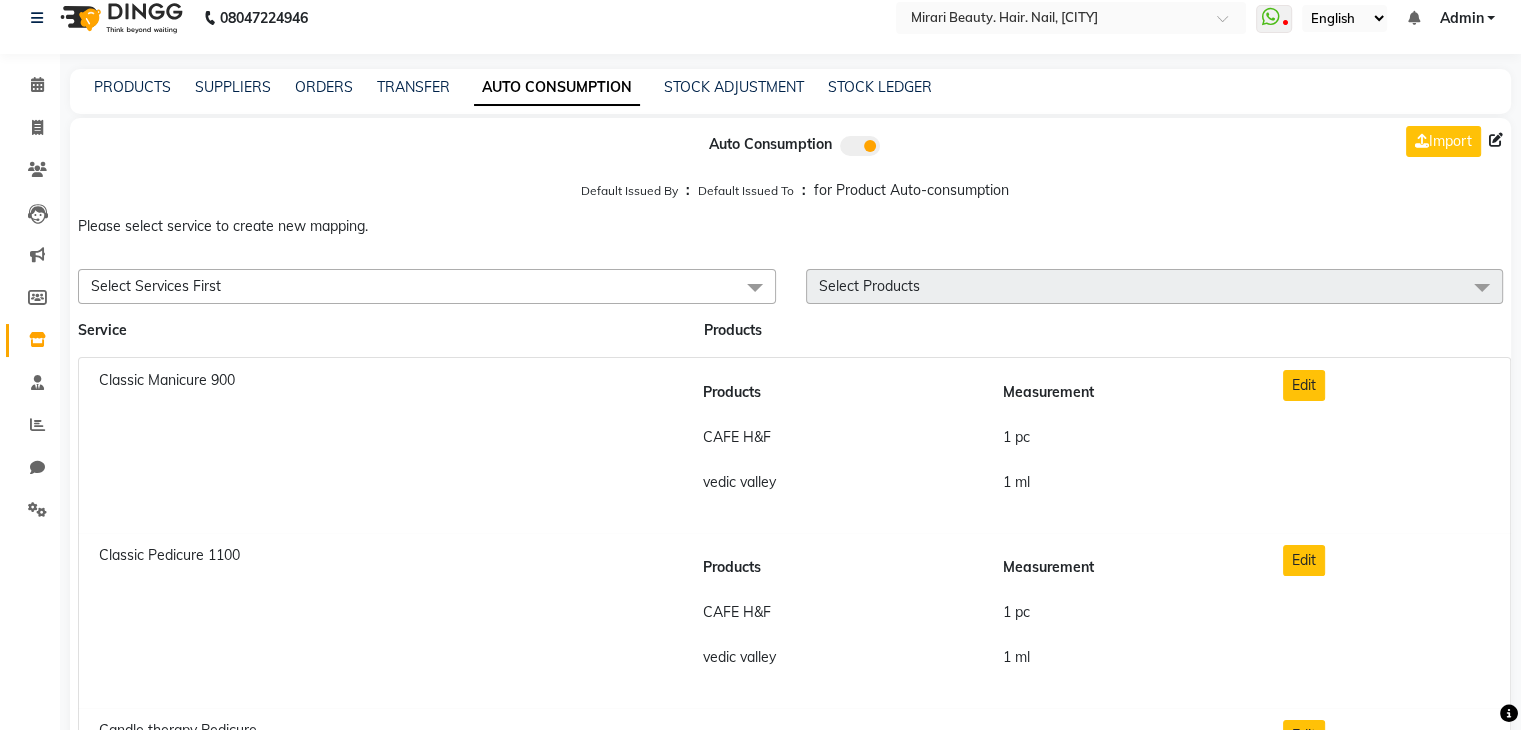 scroll, scrollTop: 19, scrollLeft: 0, axis: vertical 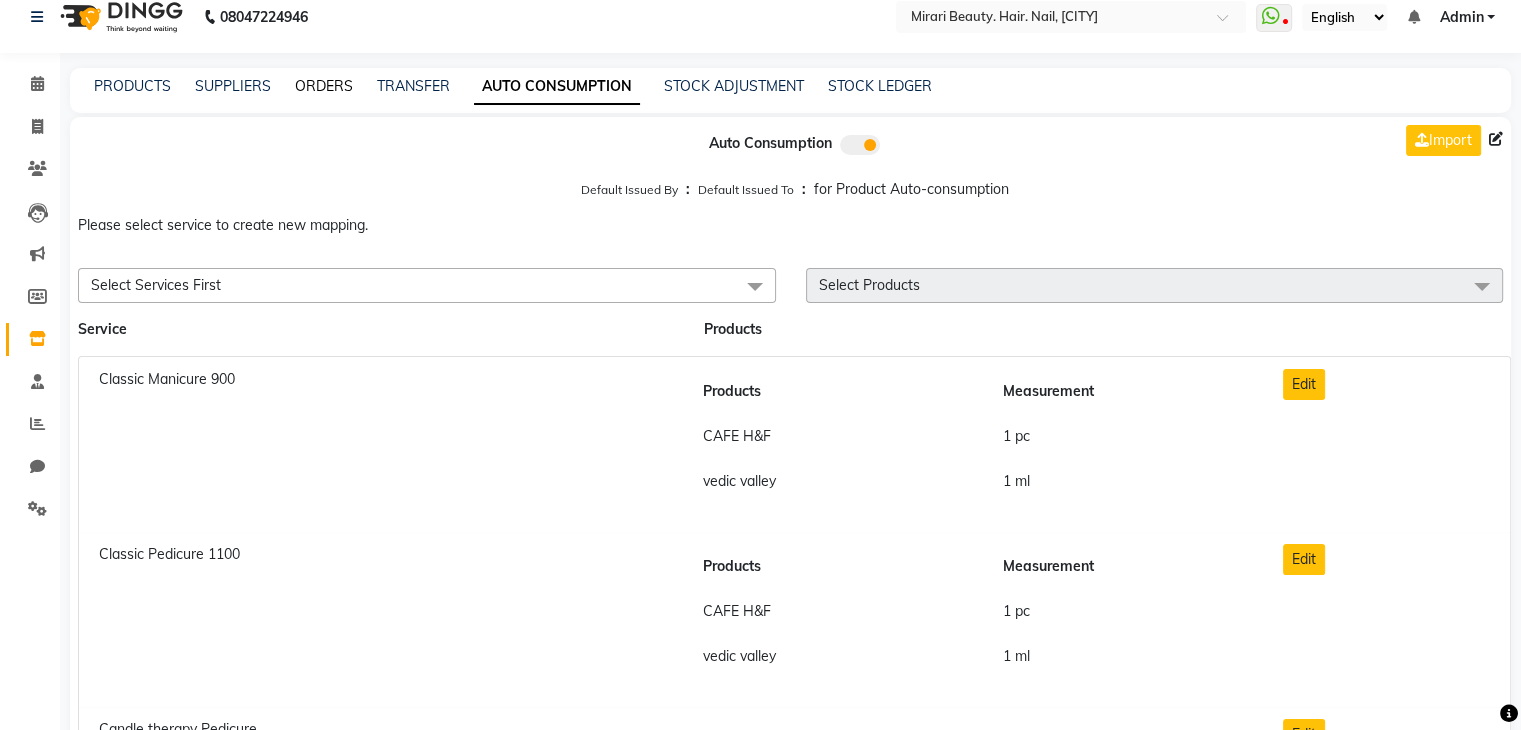 click on "ORDERS" 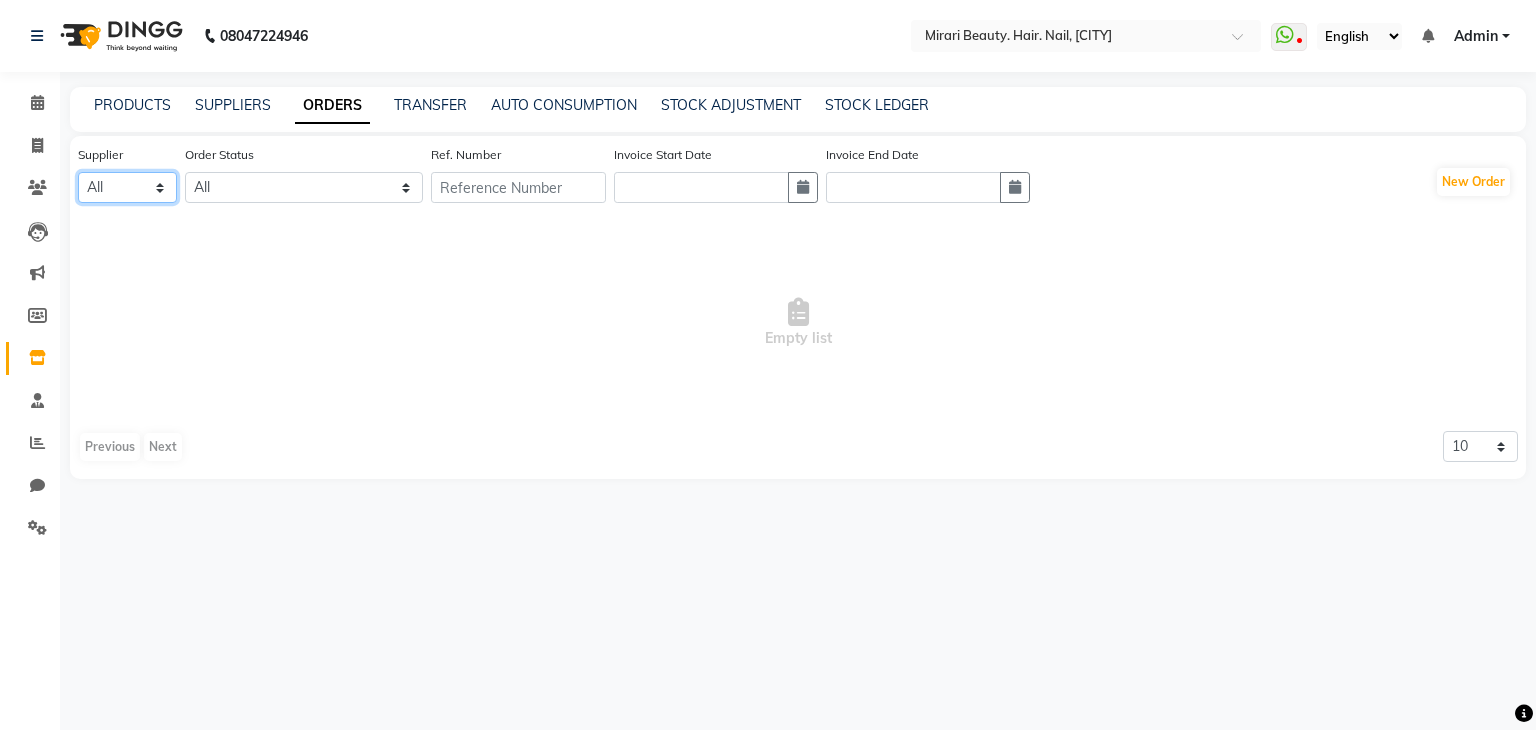 click on "All" 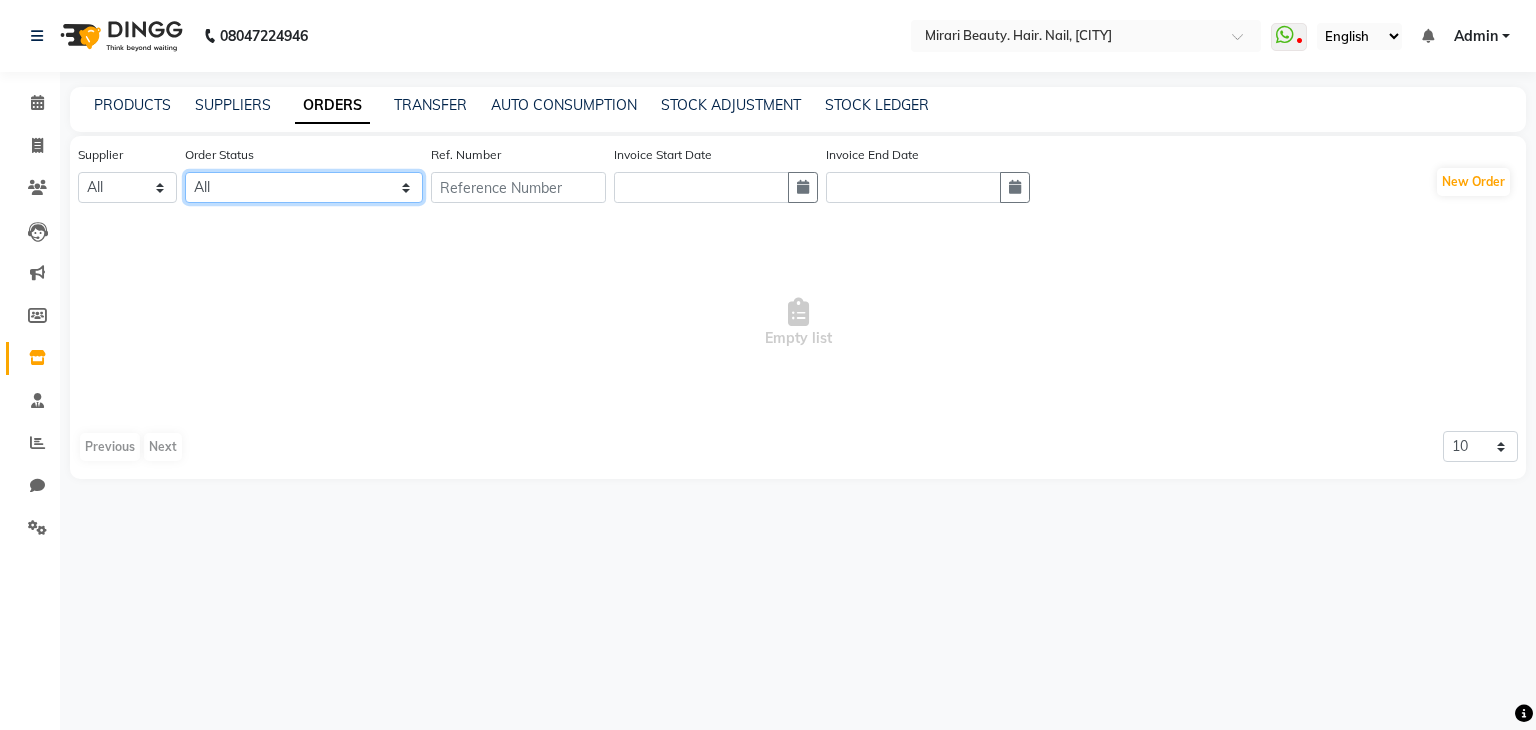 click on "All ORDERED PARTIAL-RECEIVED RECEIVED CANCELLED RETURNED" 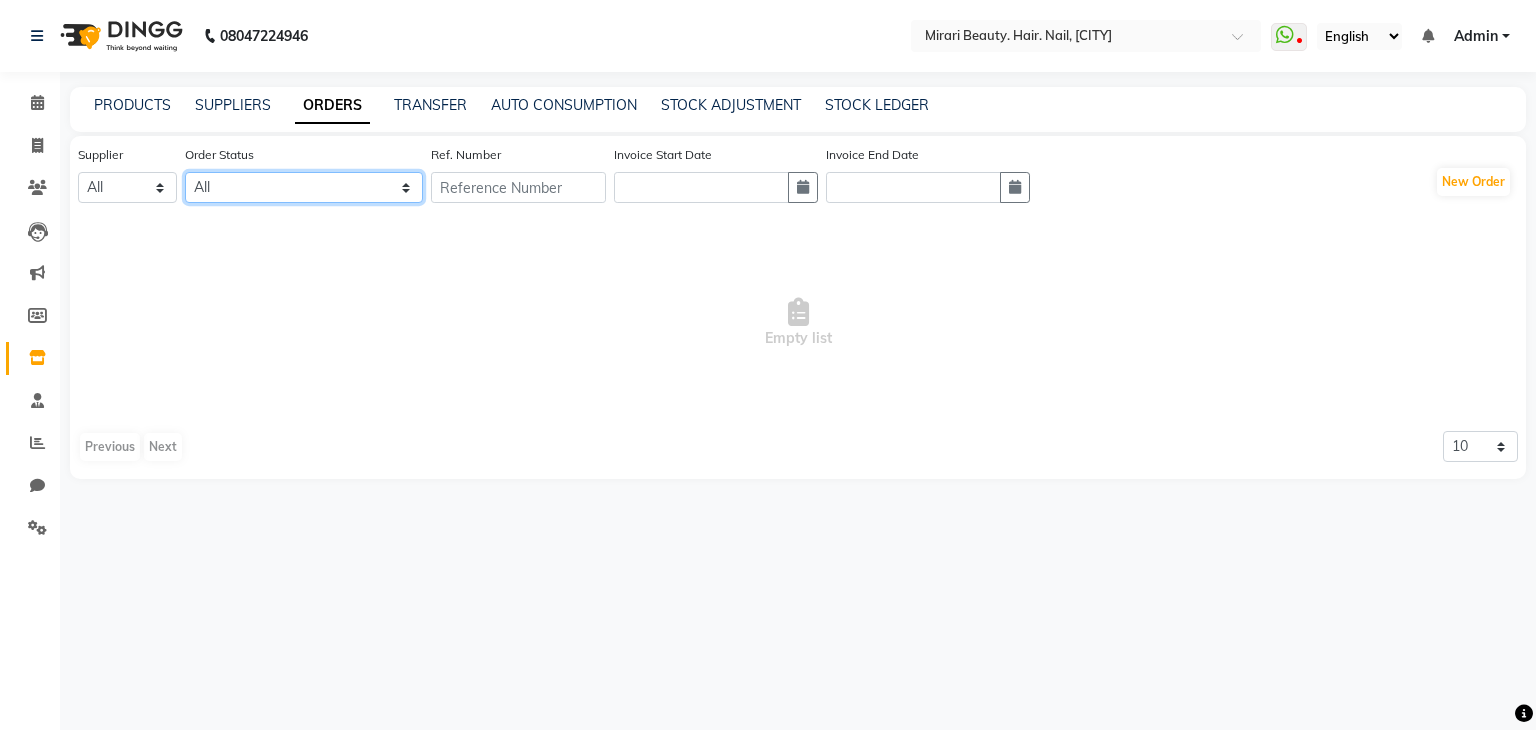 click on "All ORDERED PARTIAL-RECEIVED RECEIVED CANCELLED RETURNED" 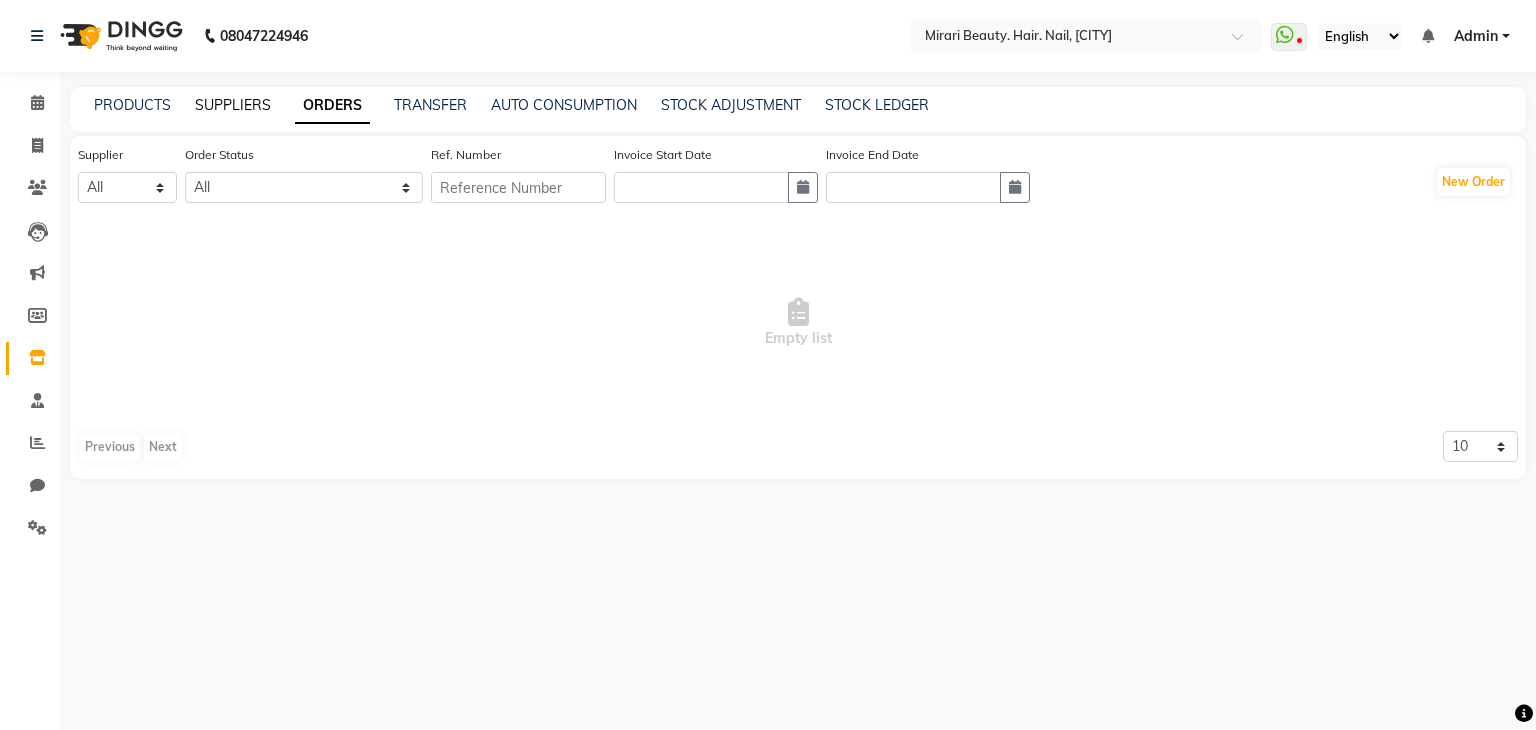 click on "SUPPLIERS" 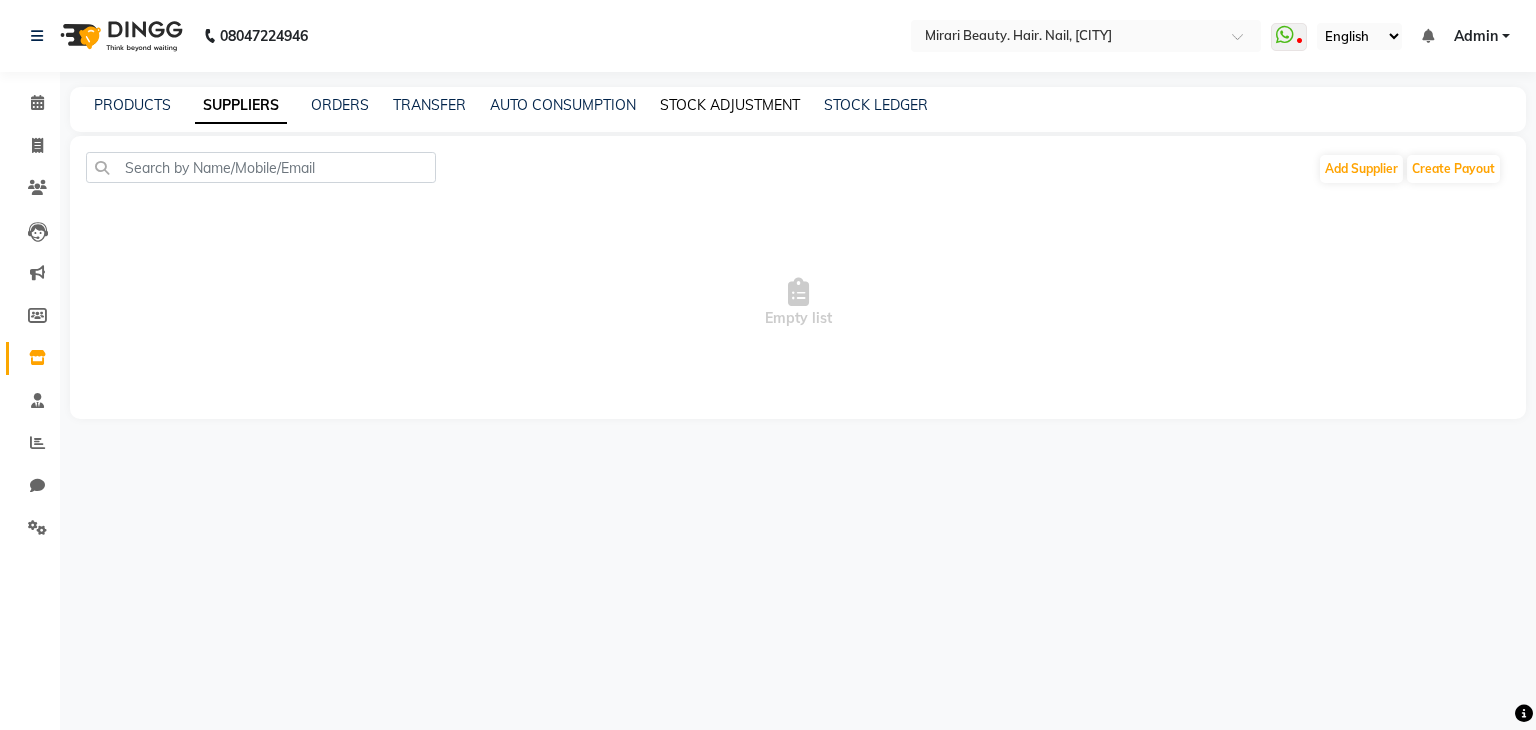 click on "STOCK ADJUSTMENT" 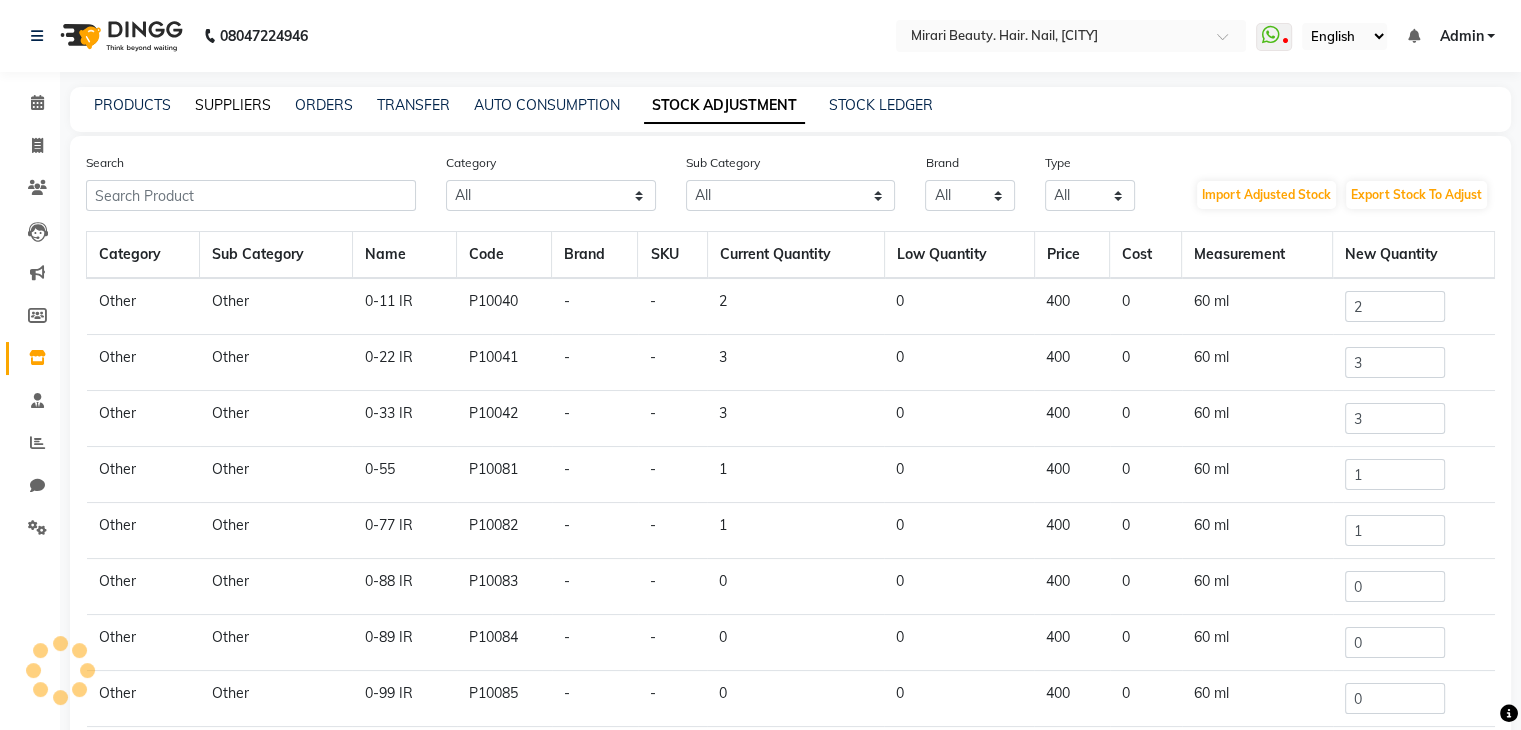 click on "SUPPLIERS" 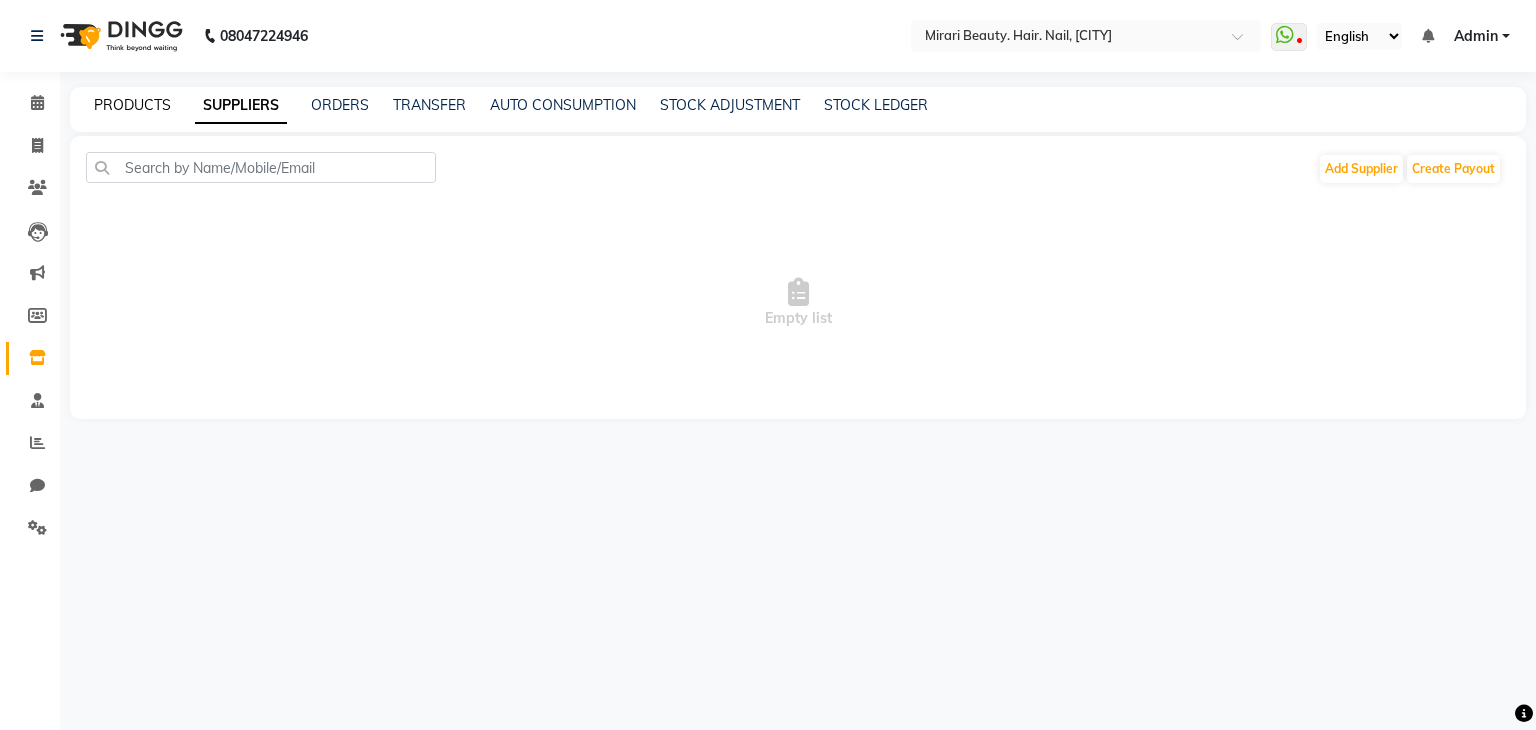 click on "PRODUCTS" 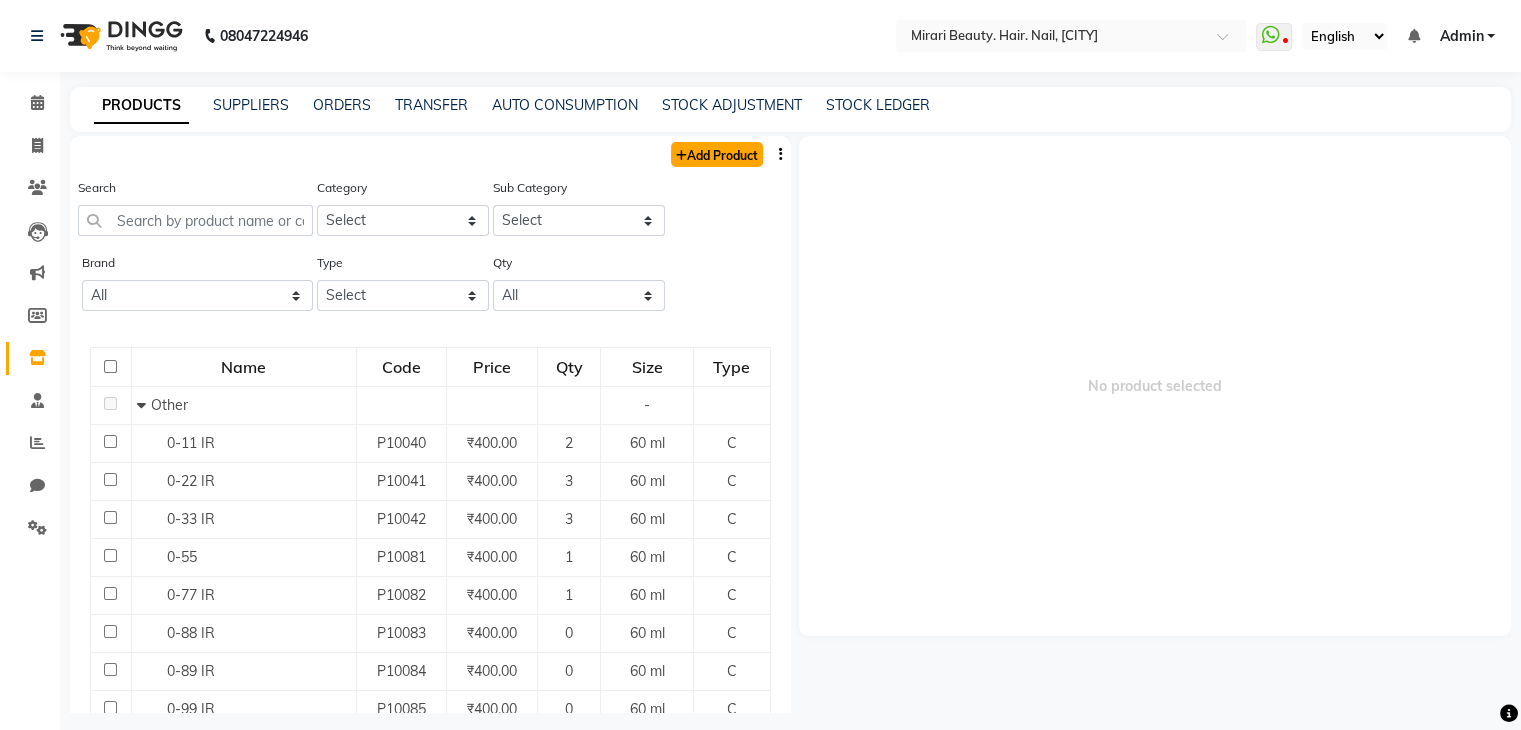click on "Add Product" 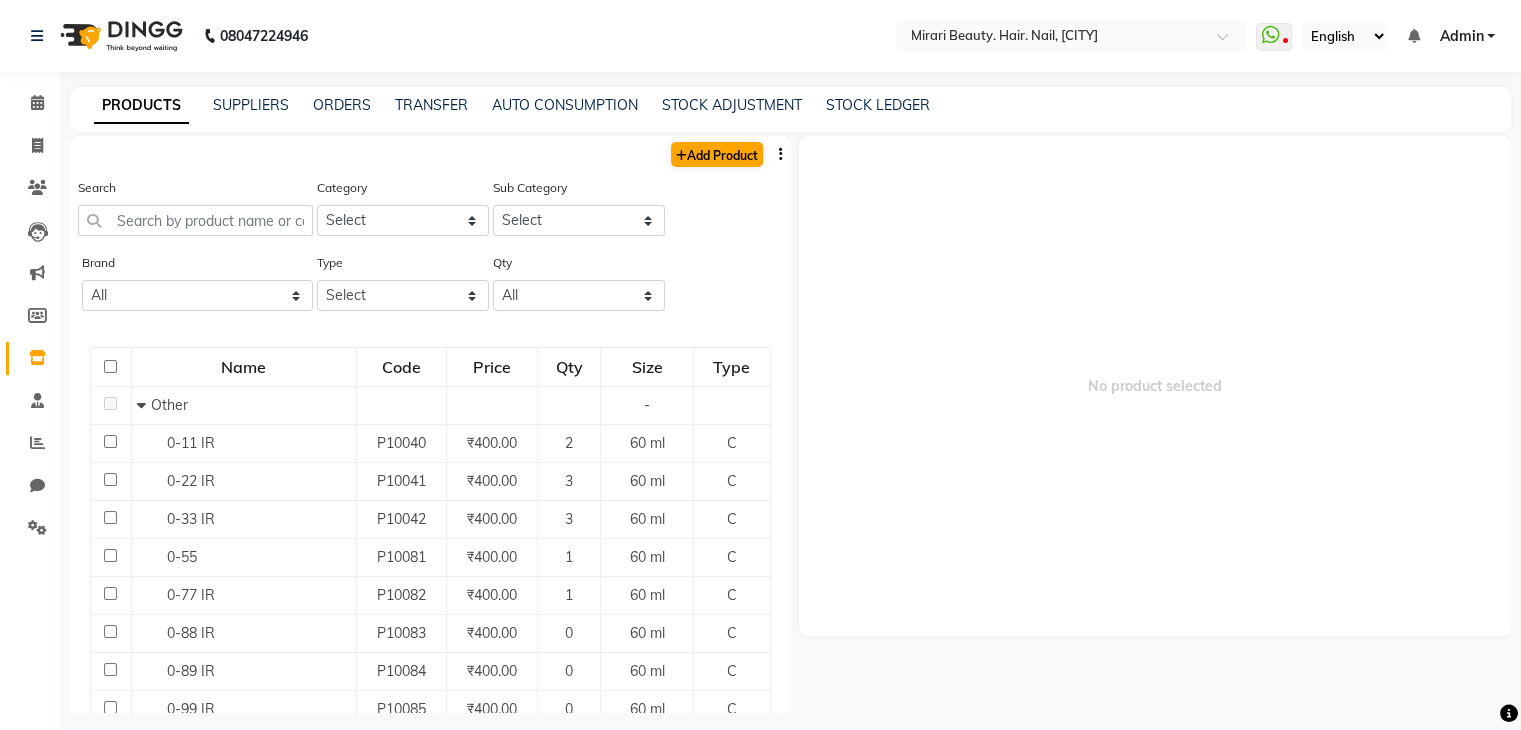 select on "true" 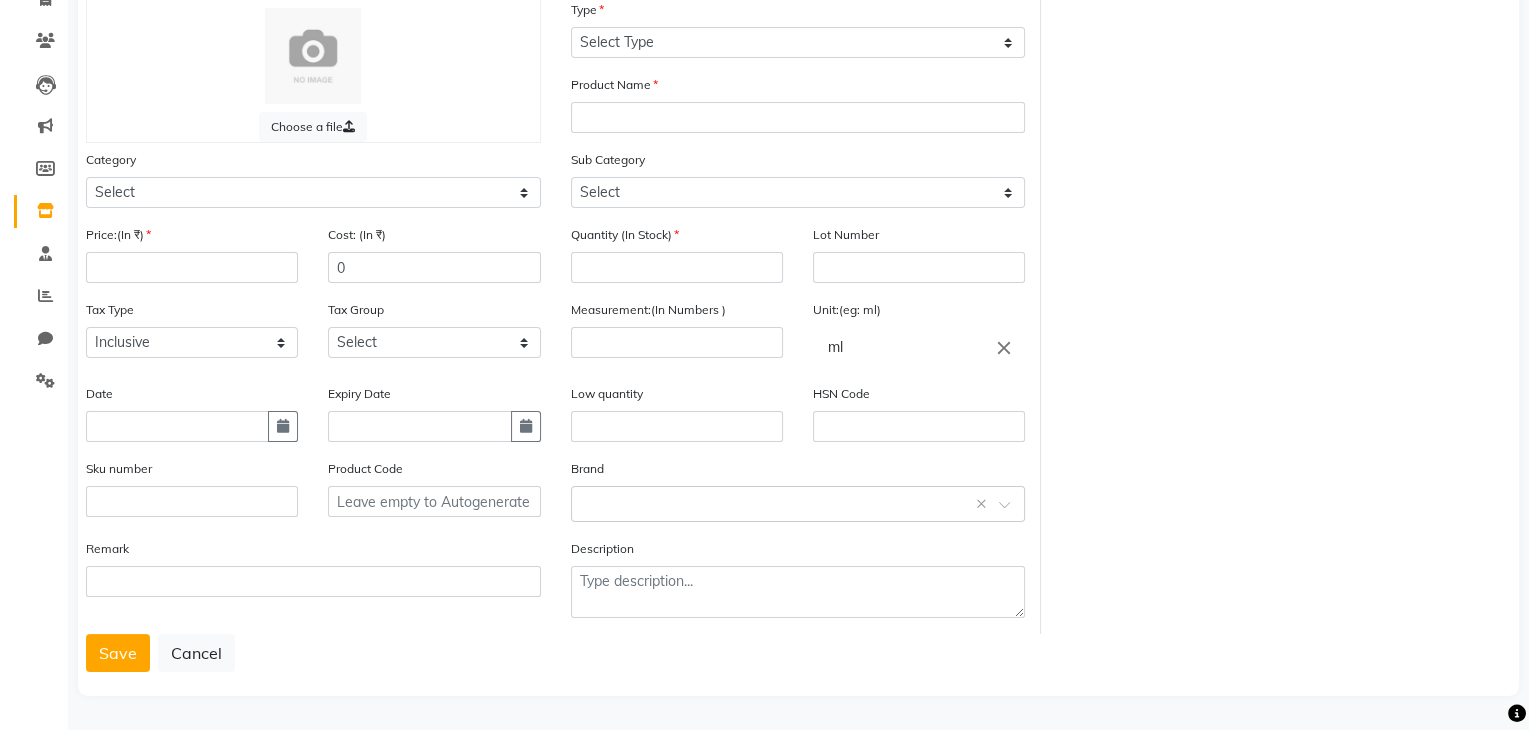 scroll, scrollTop: 0, scrollLeft: 0, axis: both 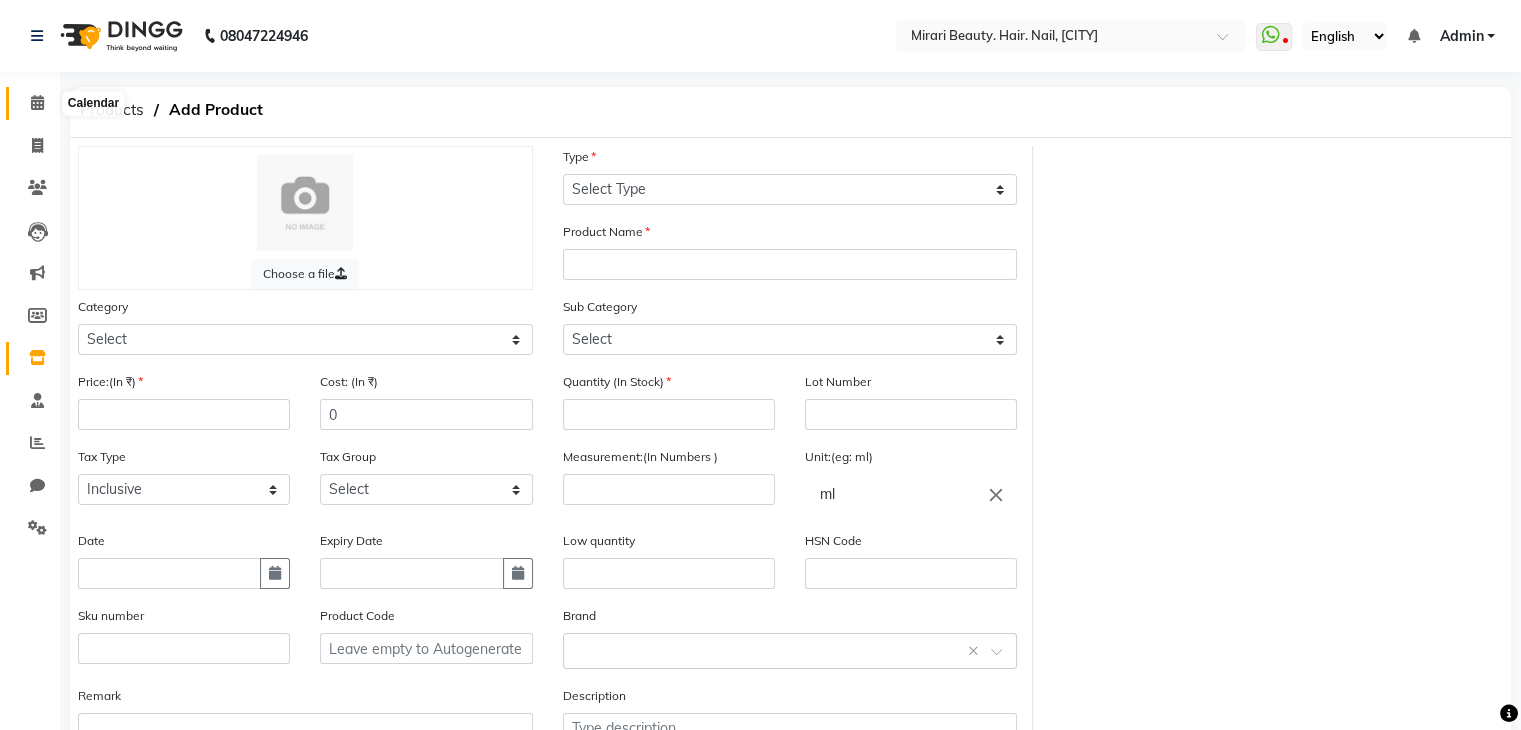 click 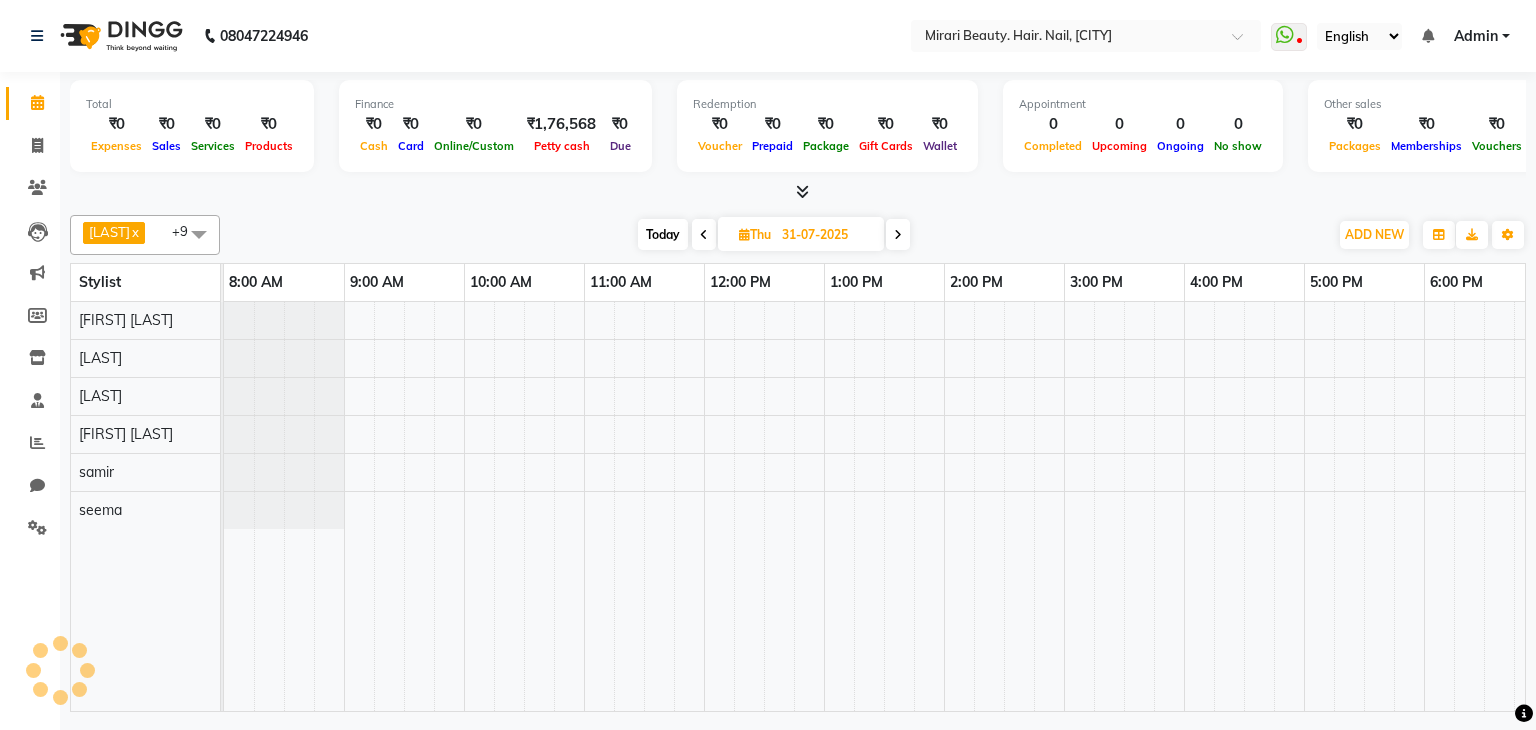 scroll, scrollTop: 0, scrollLeft: 0, axis: both 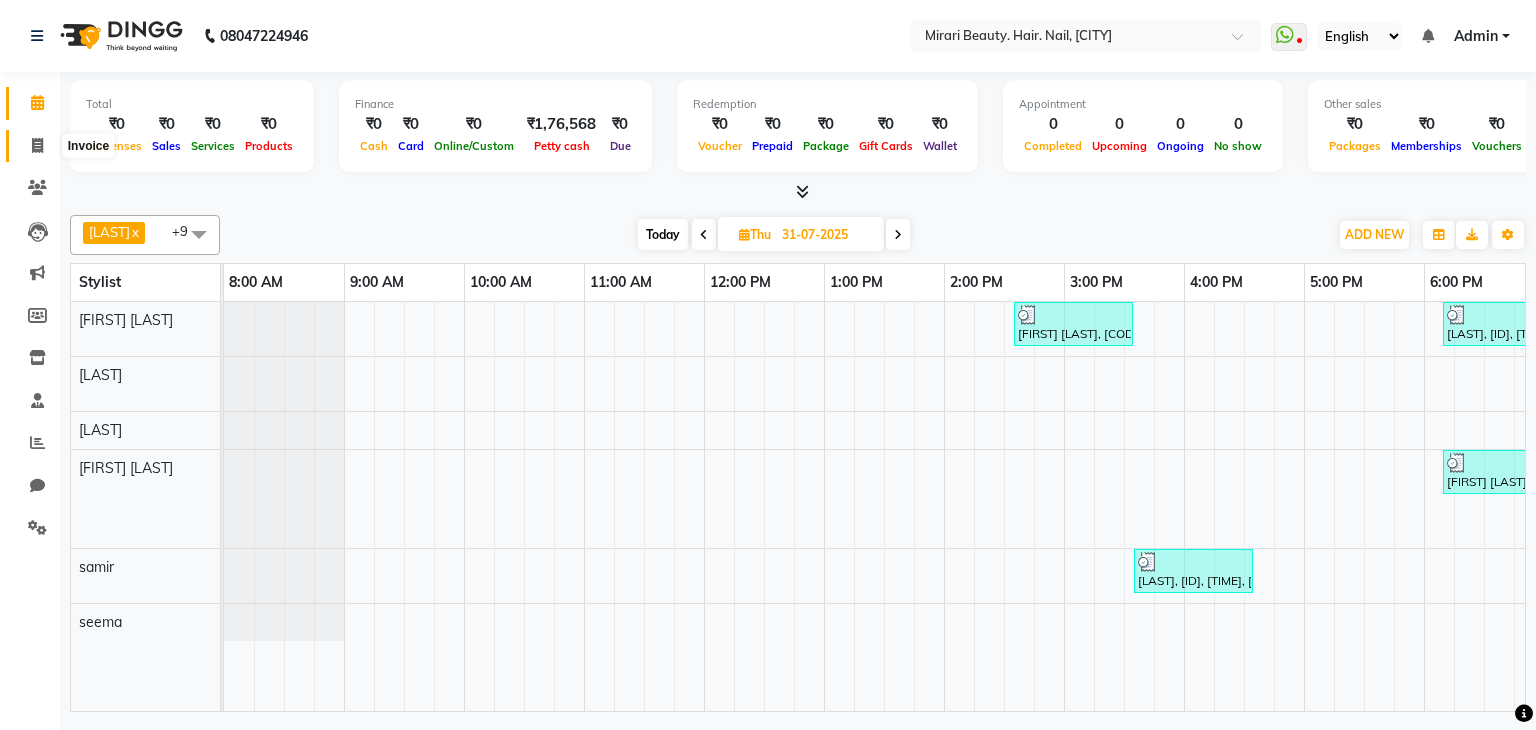 click 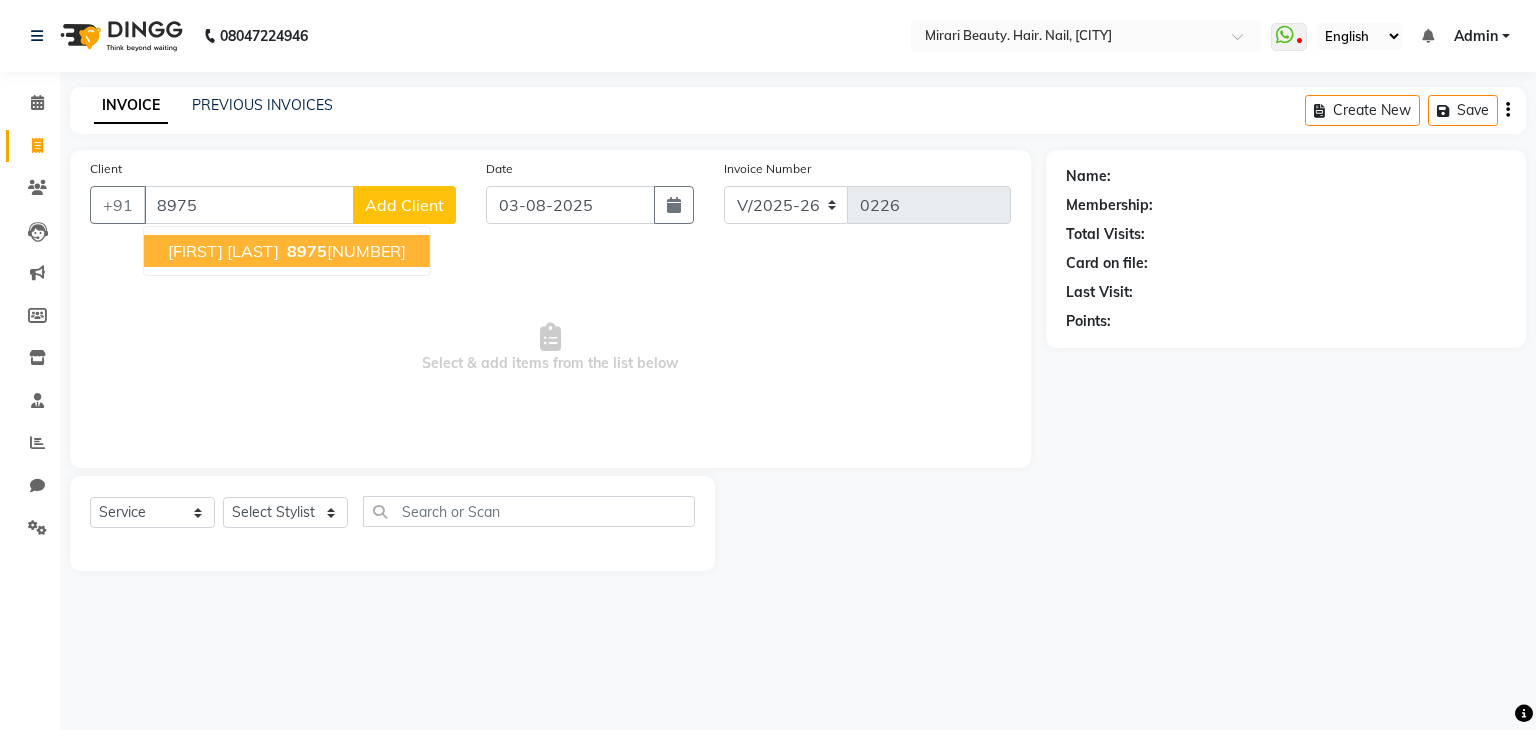 click on "vaishnavi sawant" at bounding box center (223, 251) 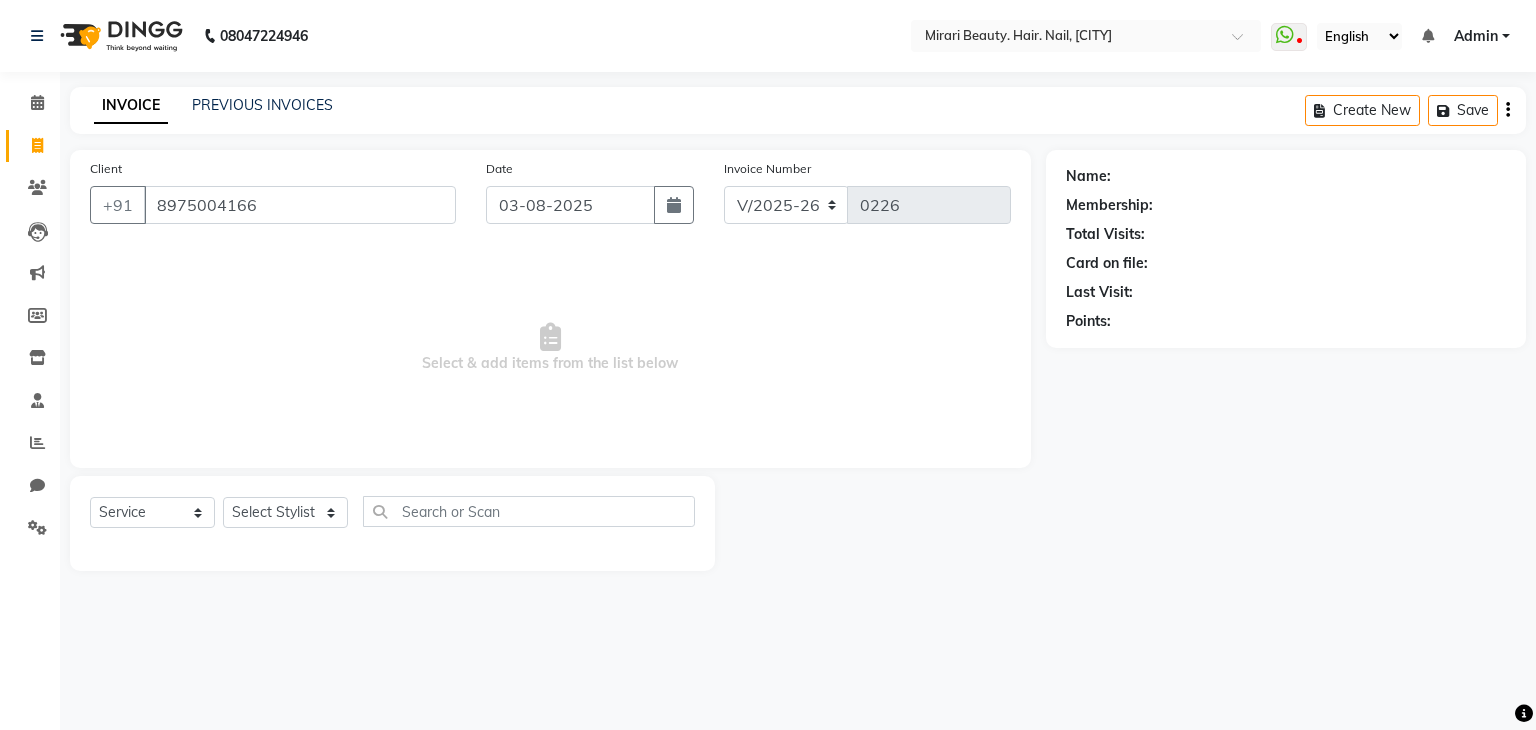 type on "8975004166" 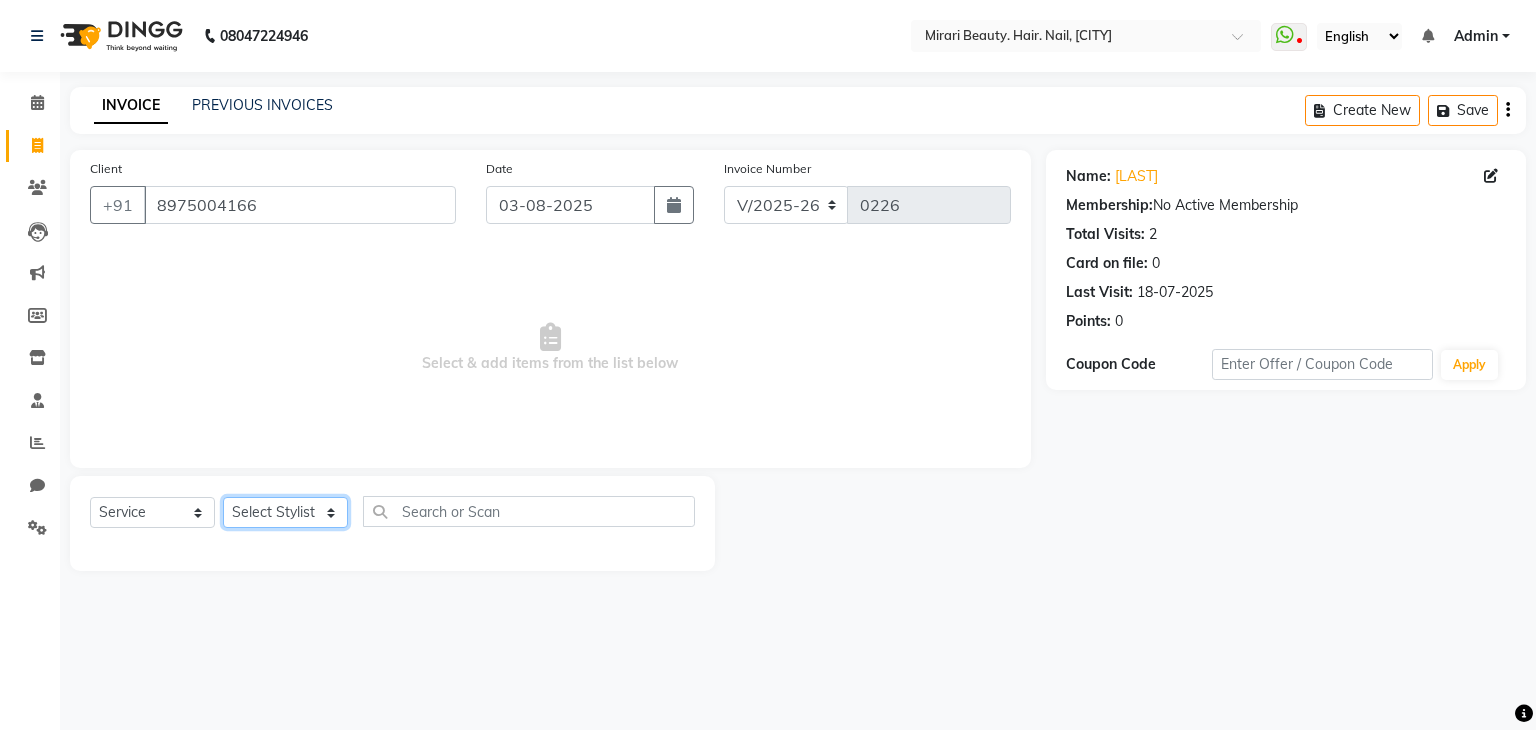 click on "General [LAST] [LAST] [LAST] [LAST] [LAST] [LAST] [LAST]" 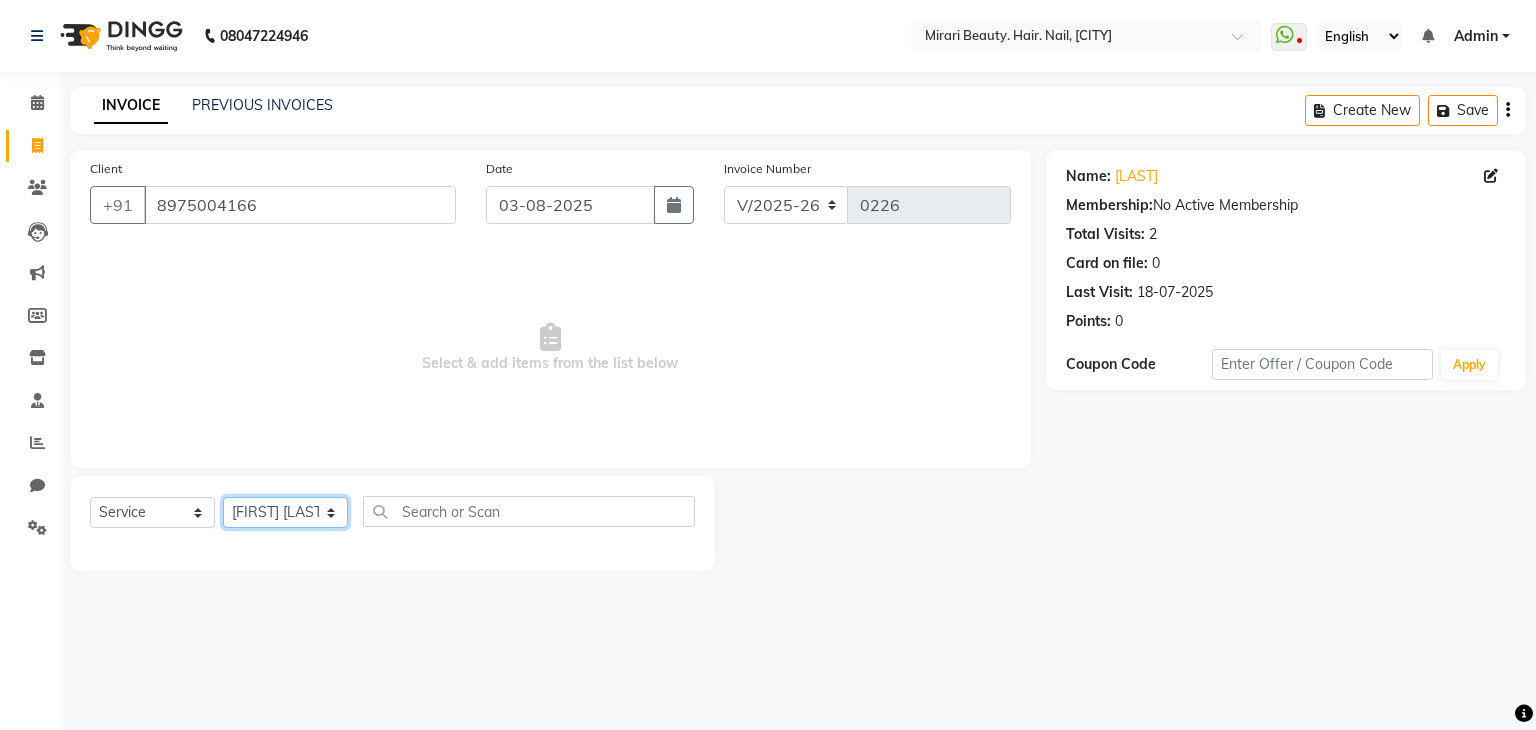 click on "General [LAST] [LAST] [LAST] [LAST] [LAST] [LAST] [LAST]" 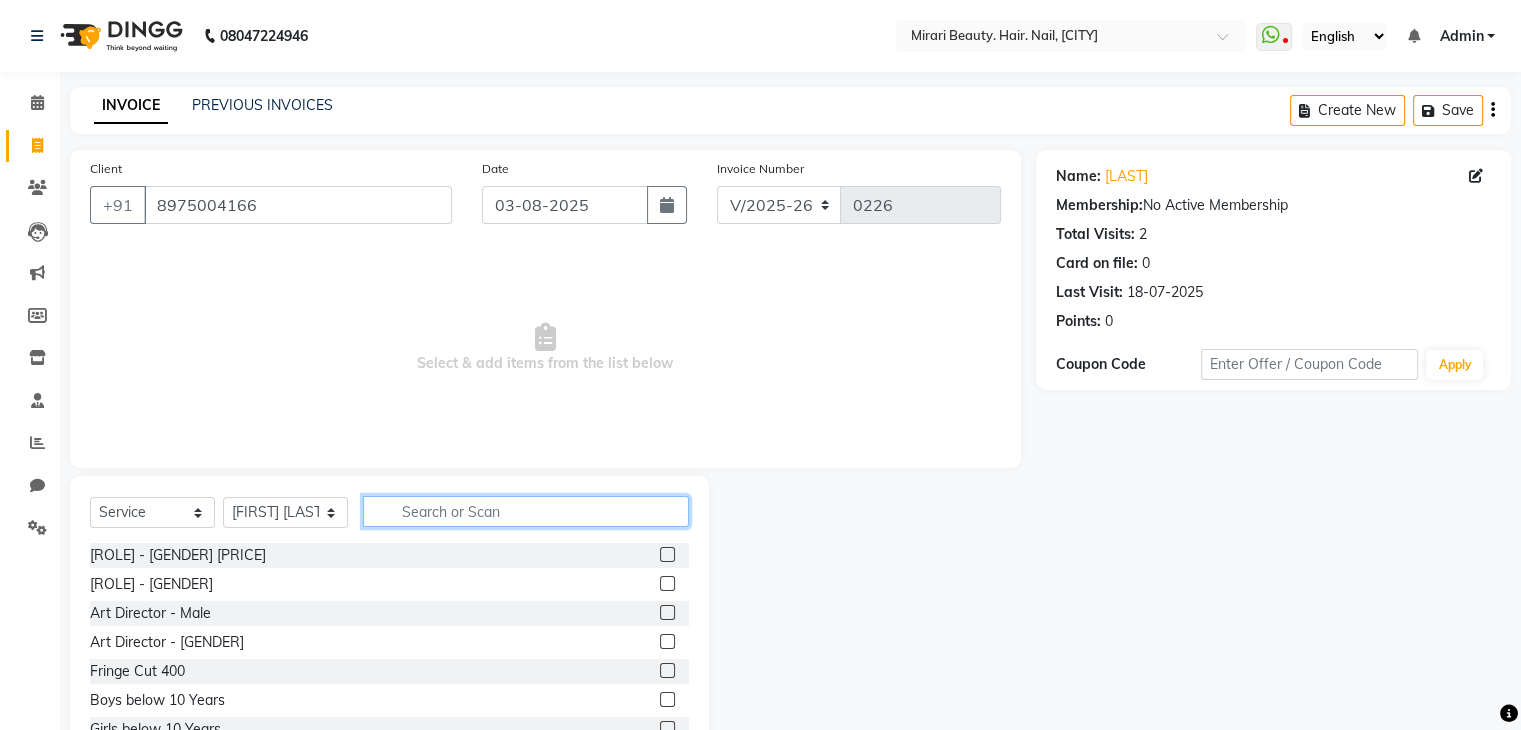 click 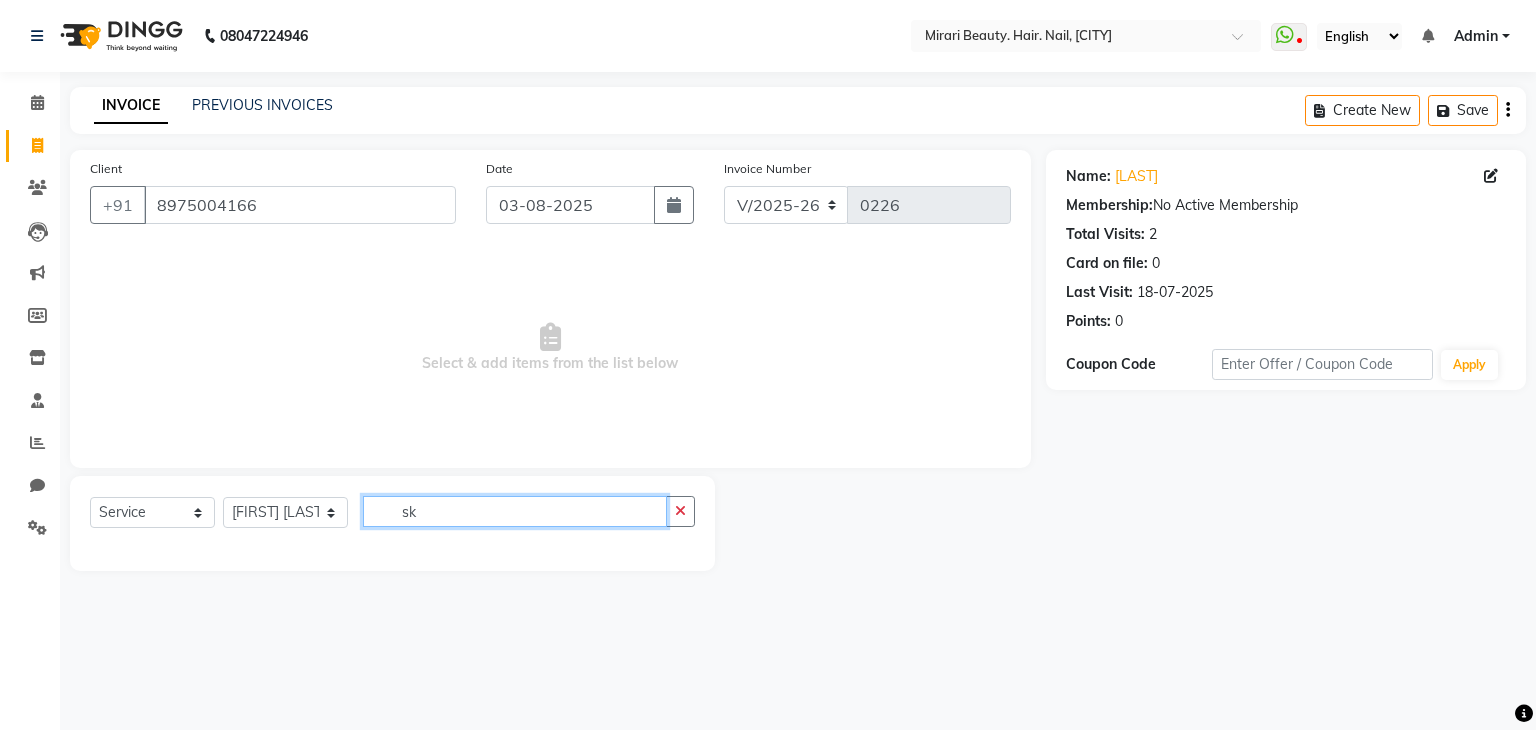 type on "s" 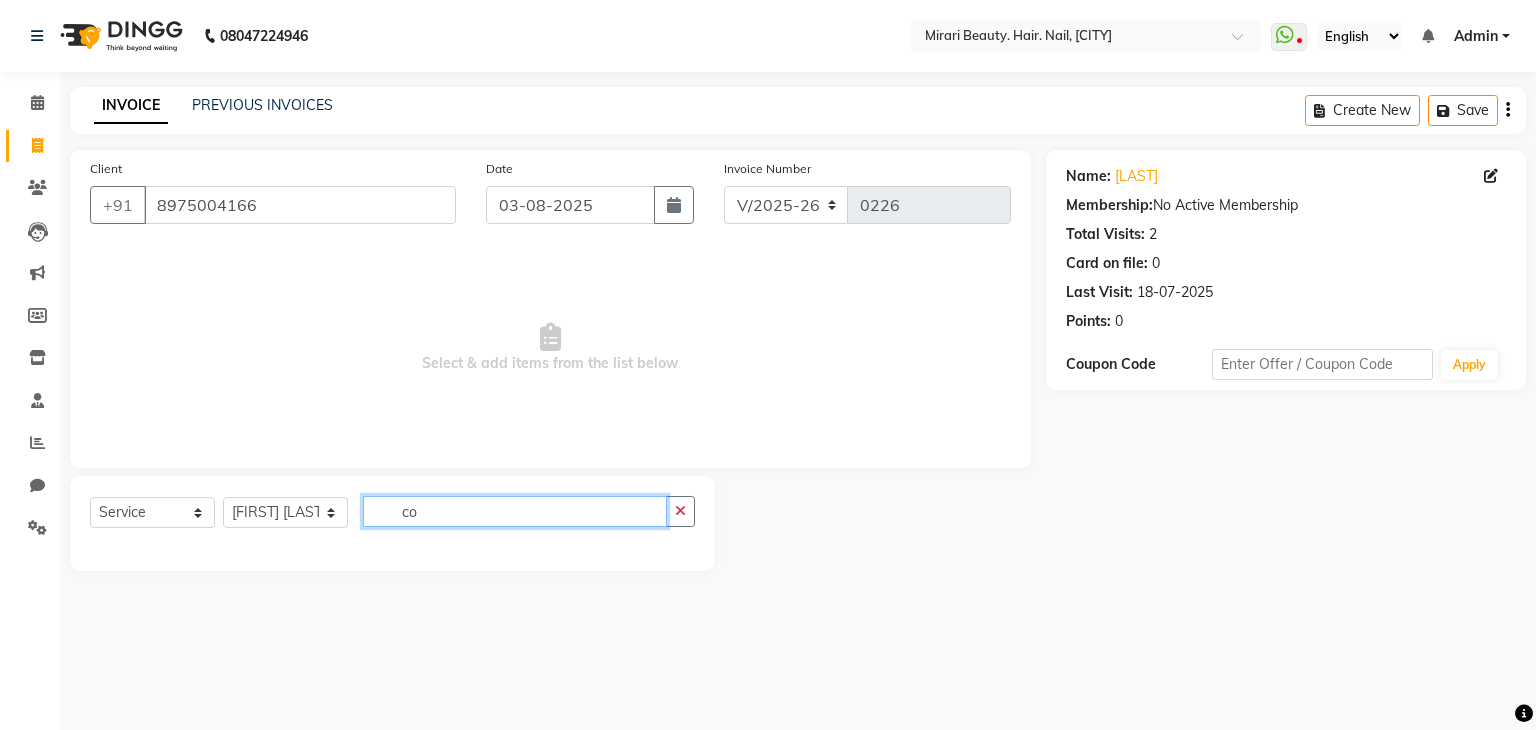 type on "c" 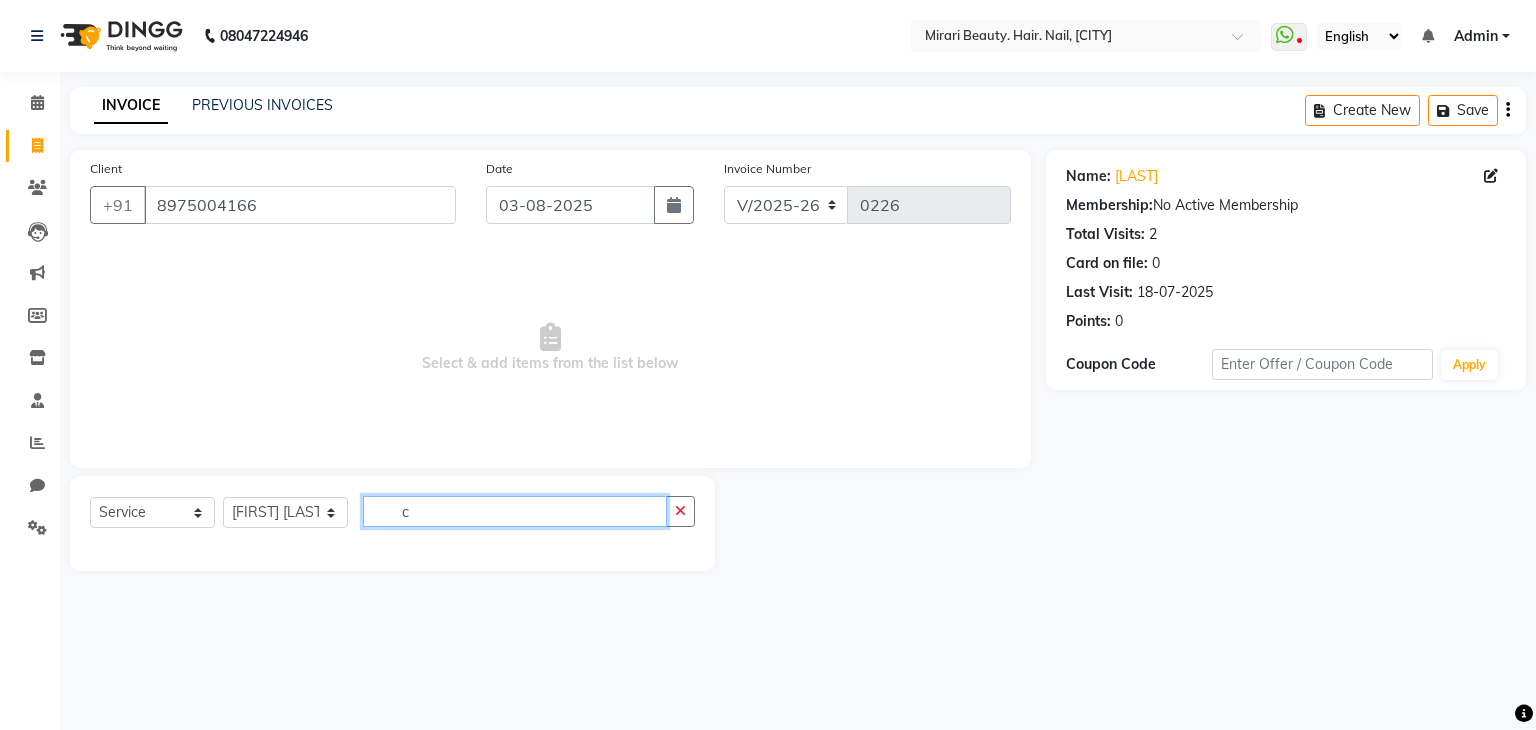 type 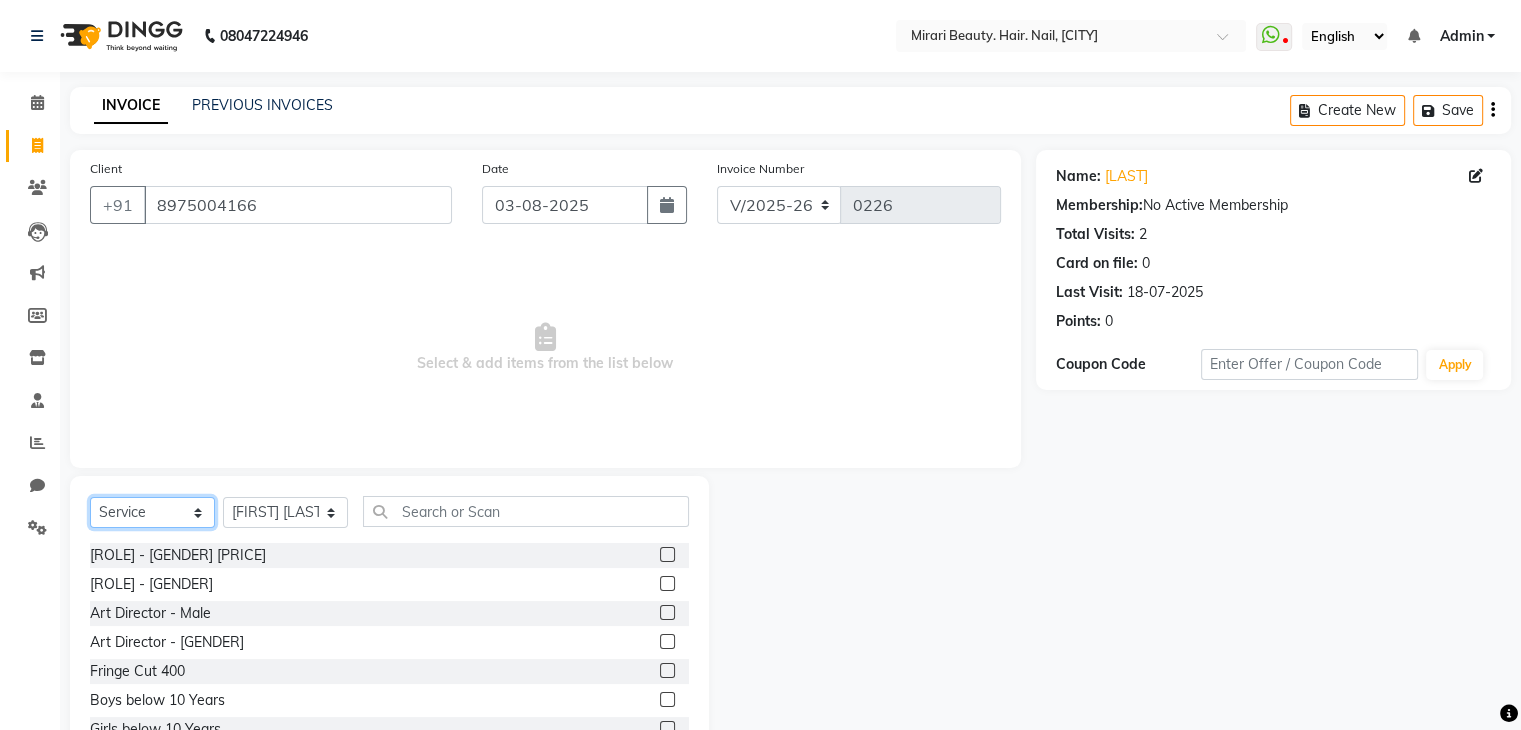click on "Select  Service  Product  Membership  Package Voucher Prepaid Gift Card" 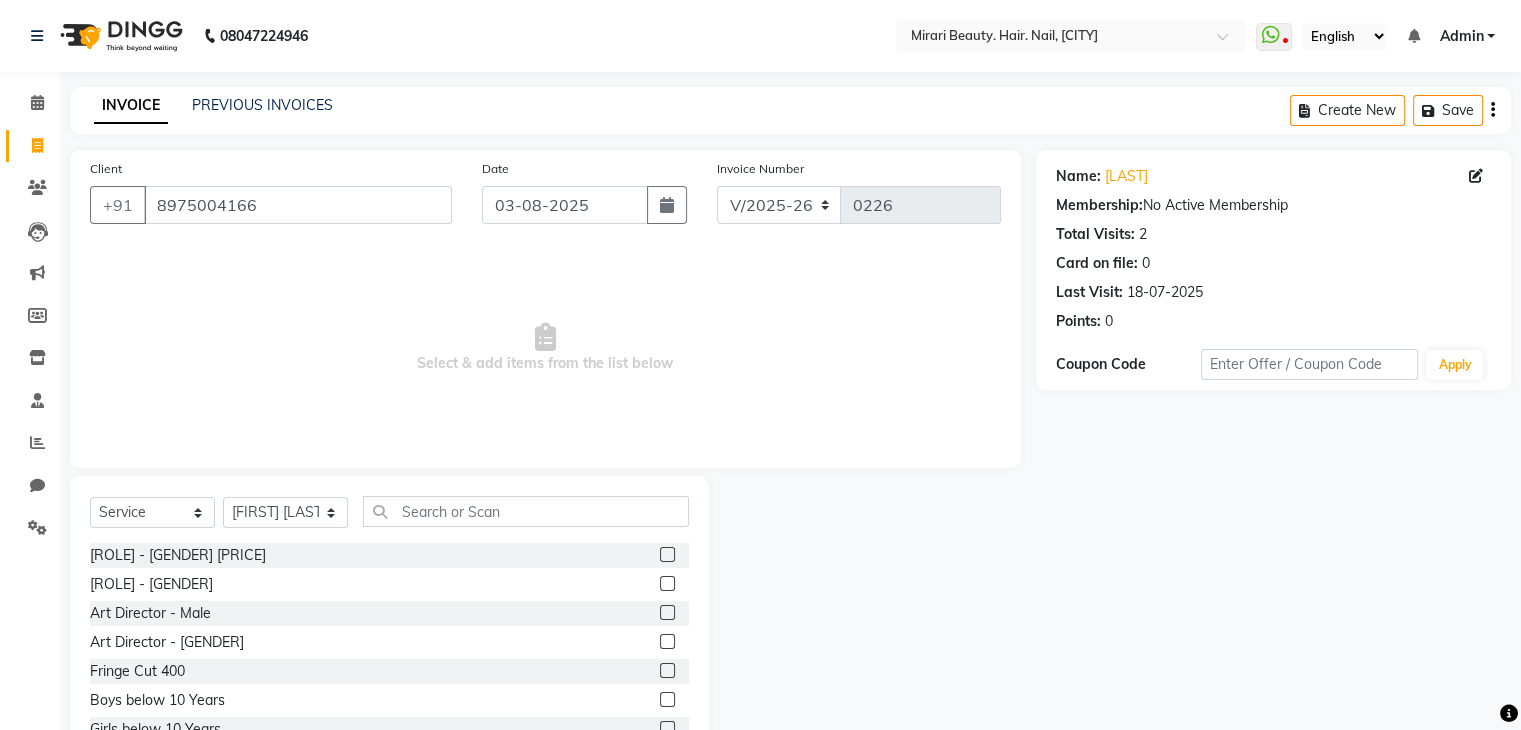 click on "Select & add items from the list below" at bounding box center (545, 348) 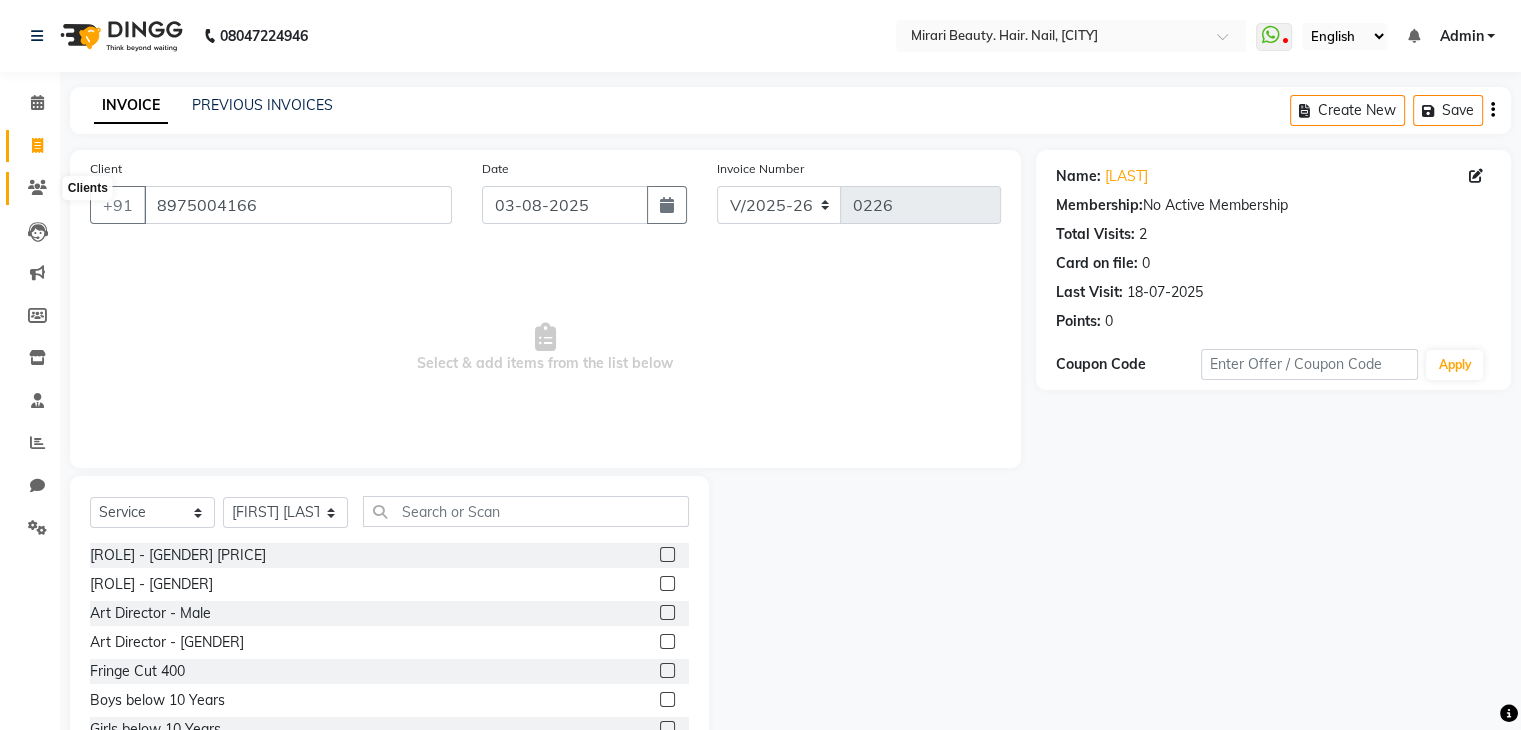 click 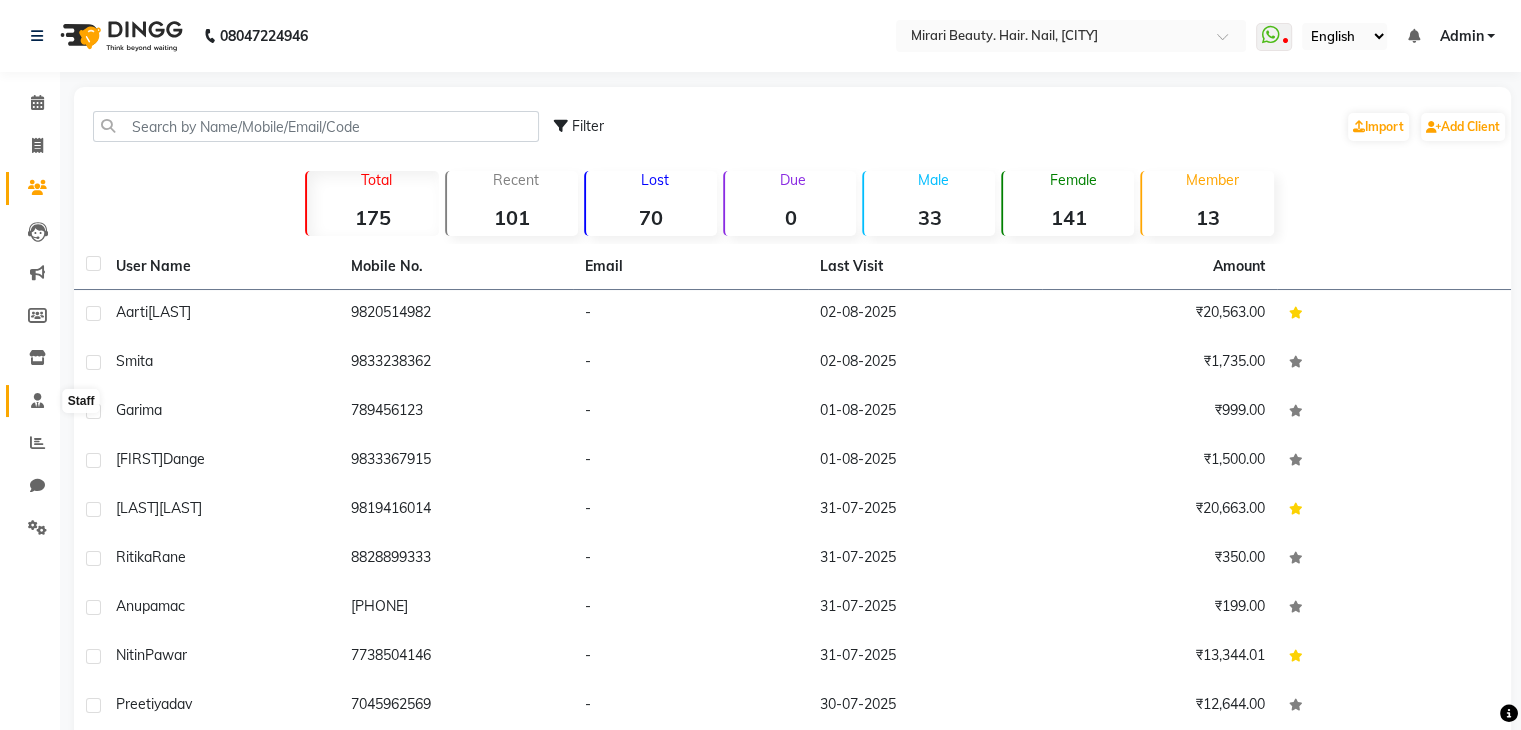 click 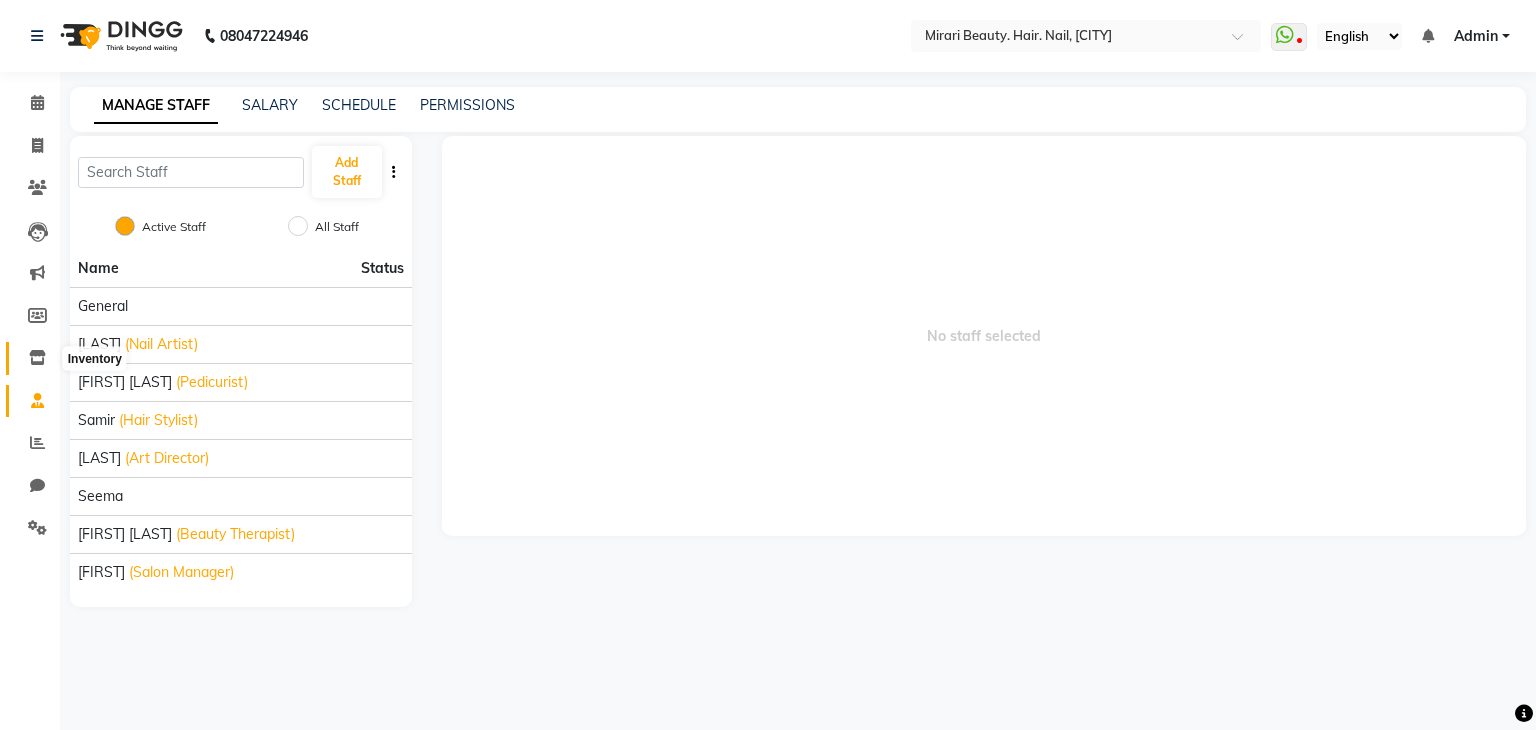 click 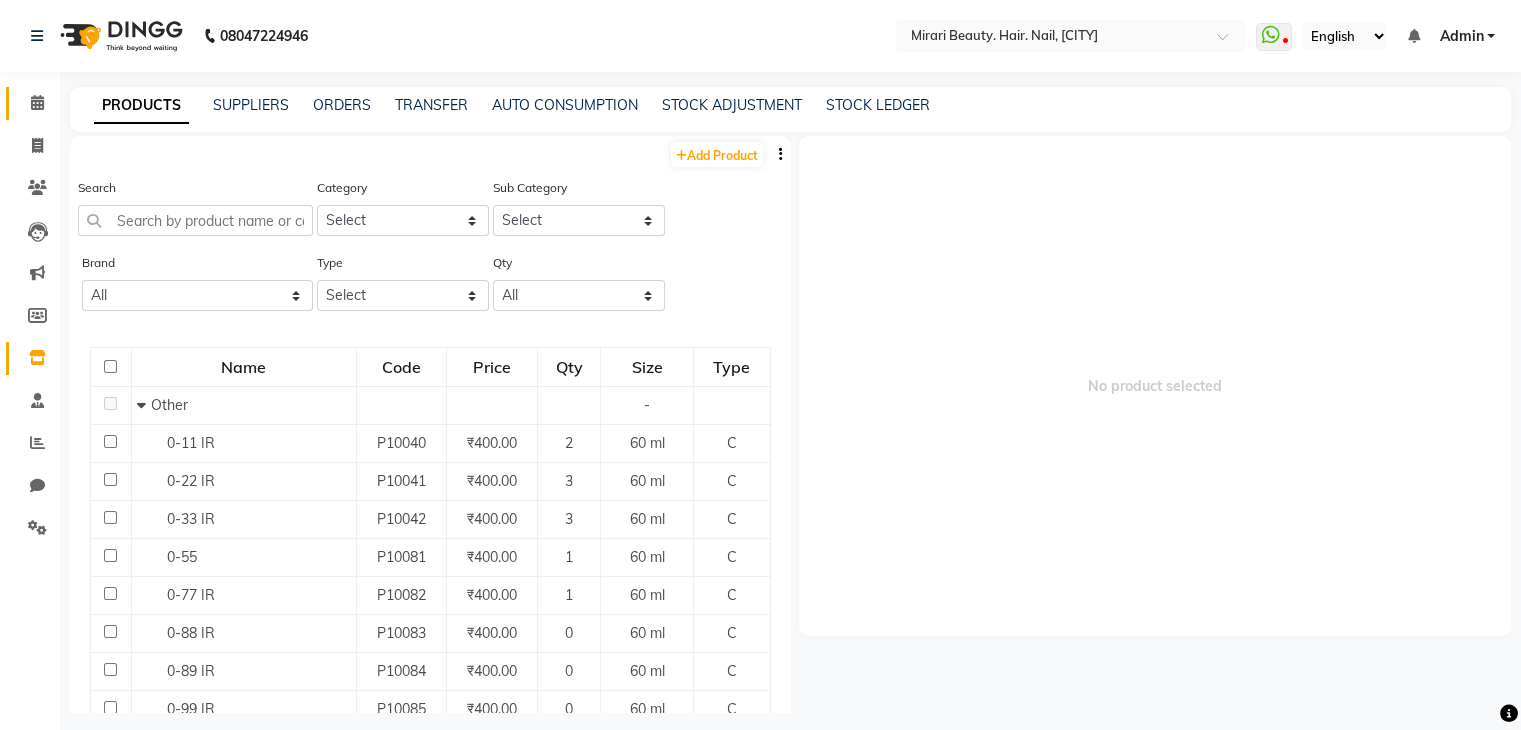 click 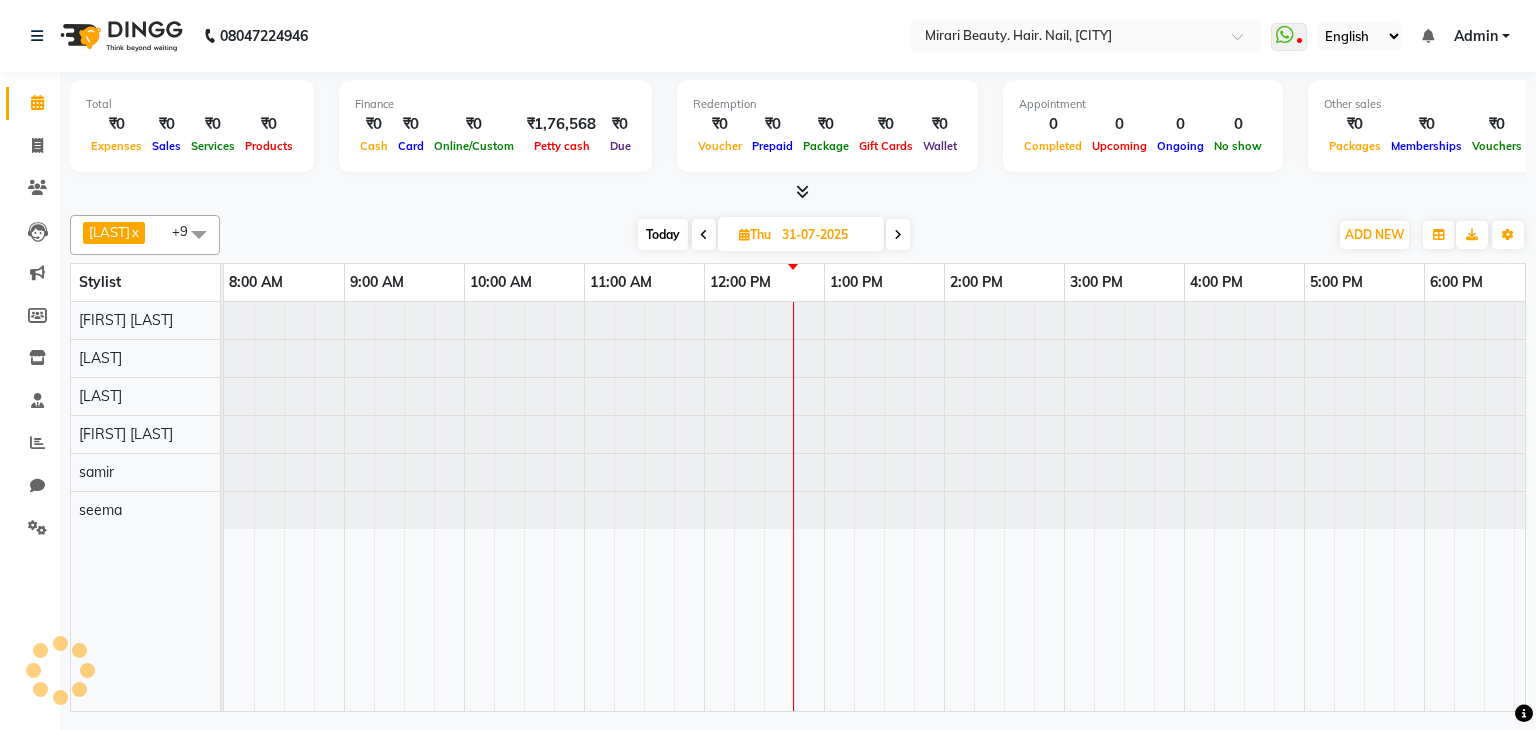 scroll, scrollTop: 0, scrollLeft: 0, axis: both 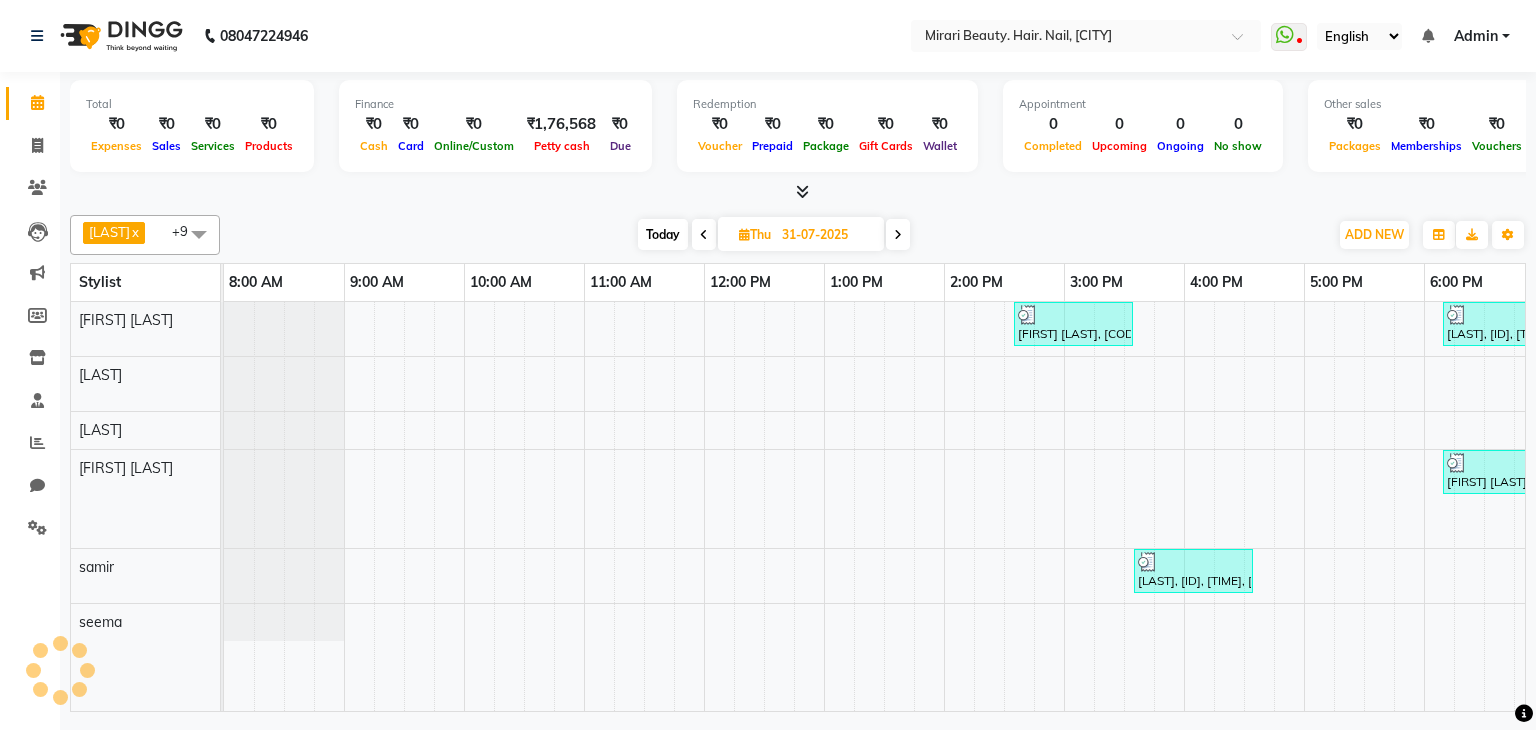 click on "Nitin Pawar, TK01, 02:35 PM-03:35 PM, Hand or Foot massage (30 mins)     Sangita Salvi, TK03, 06:10 PM-07:10 PM, Classic Pedicure 1100     anupama c, TK02, 06:55 PM-07:55 PM, Acrylic/ Gel     Ritika Rane, TK04, 06:10 PM-08:10 PM, Global (Very Short),Classic Pedicure 1100     Sangita Salvi, TK03, 07:10 PM-08:10 PM, Underarms     Nitin Pawar, TK01, 03:35 PM-04:35 PM, Head massage (30 mins)" at bounding box center (1004, 506) 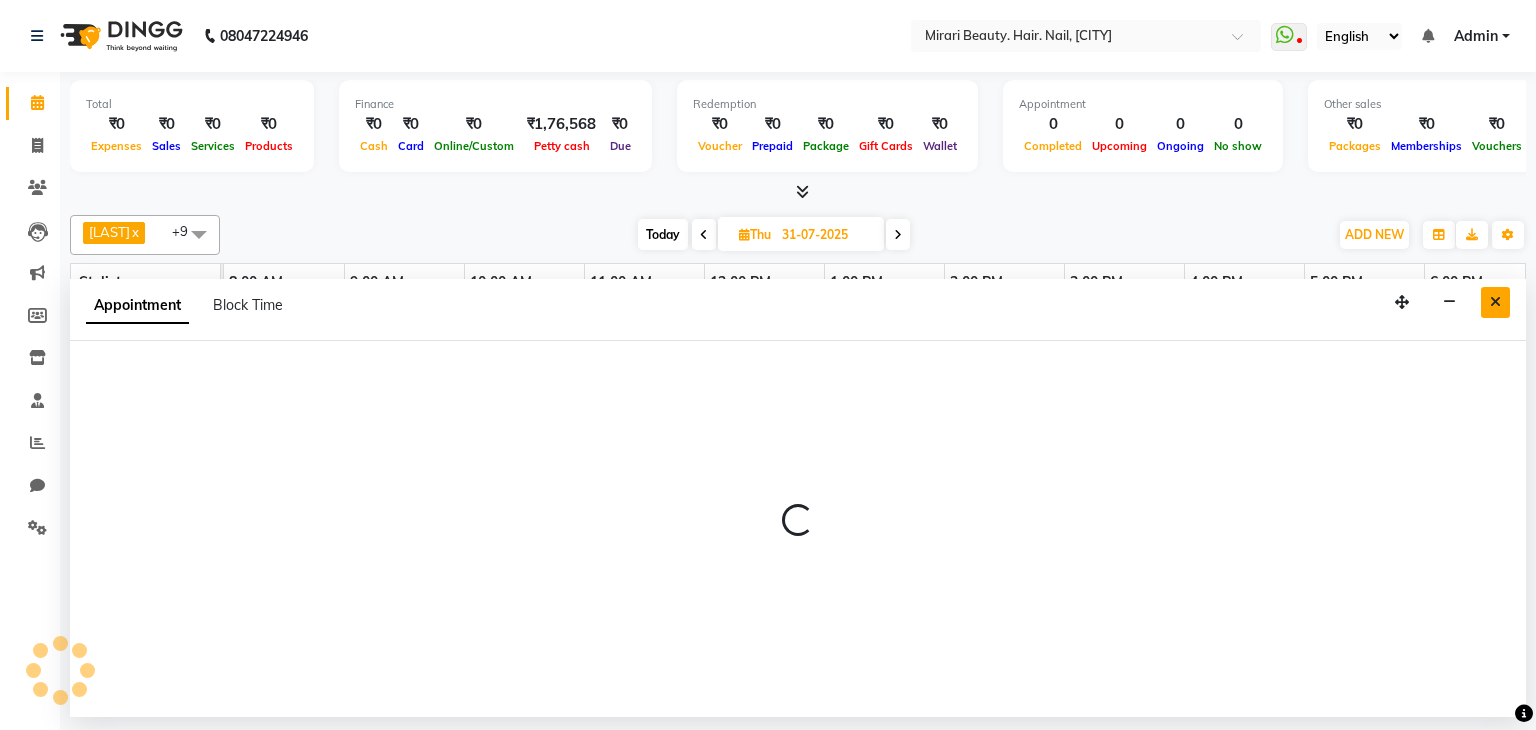 click at bounding box center (1495, 302) 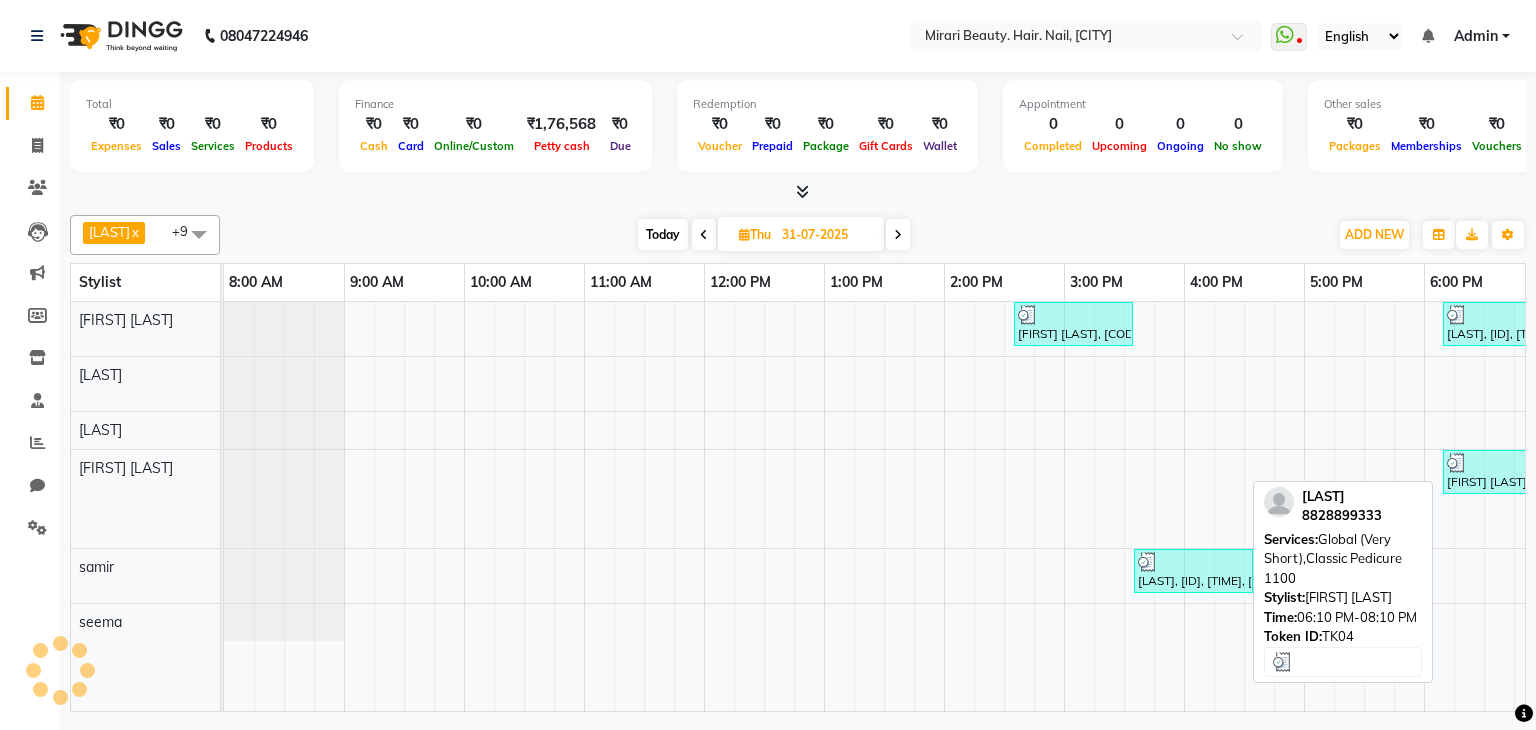click at bounding box center [1562, 463] 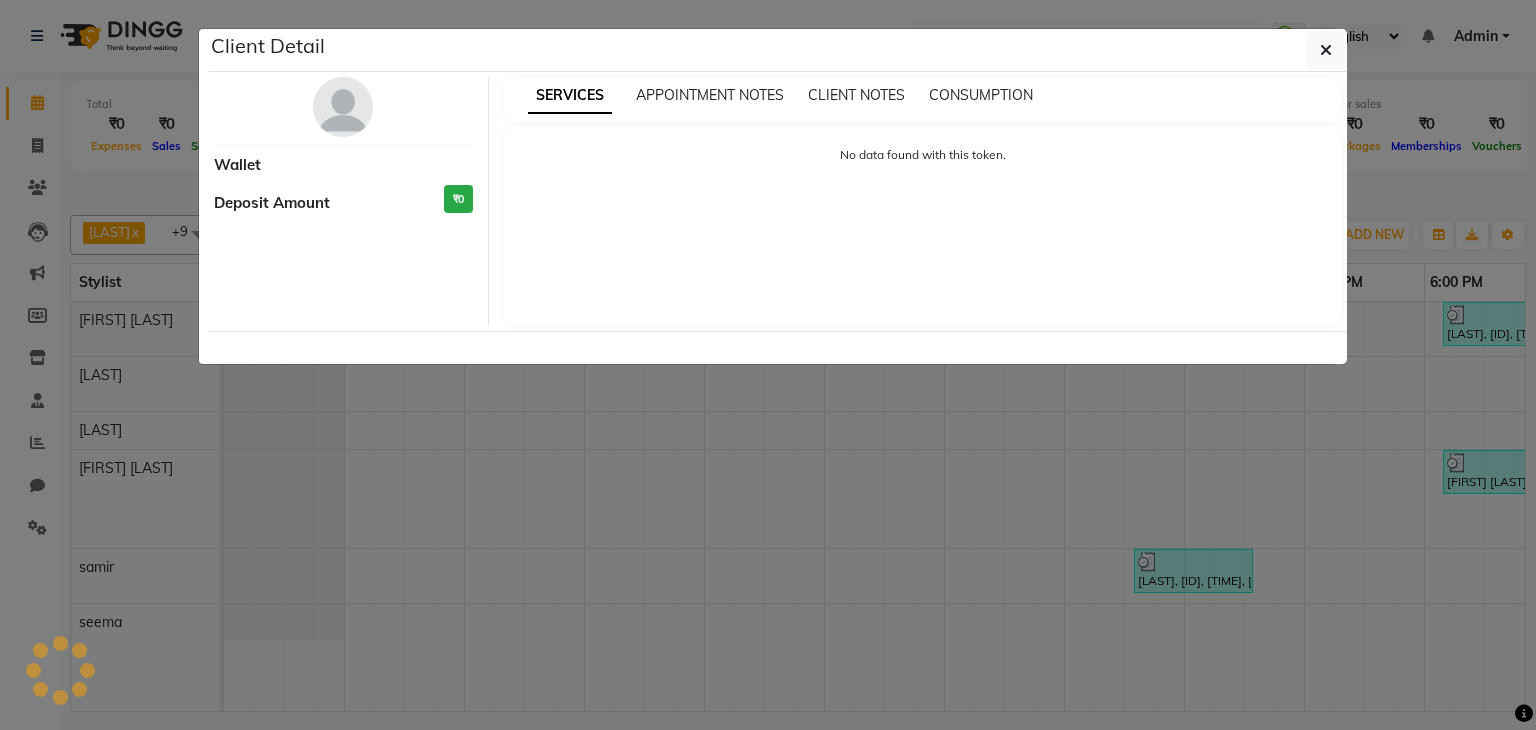 click on "Client Detail     Wallet Deposit Amount  ₹0  SERVICES APPOINTMENT NOTES CLIENT NOTES CONSUMPTION No data found with this token." 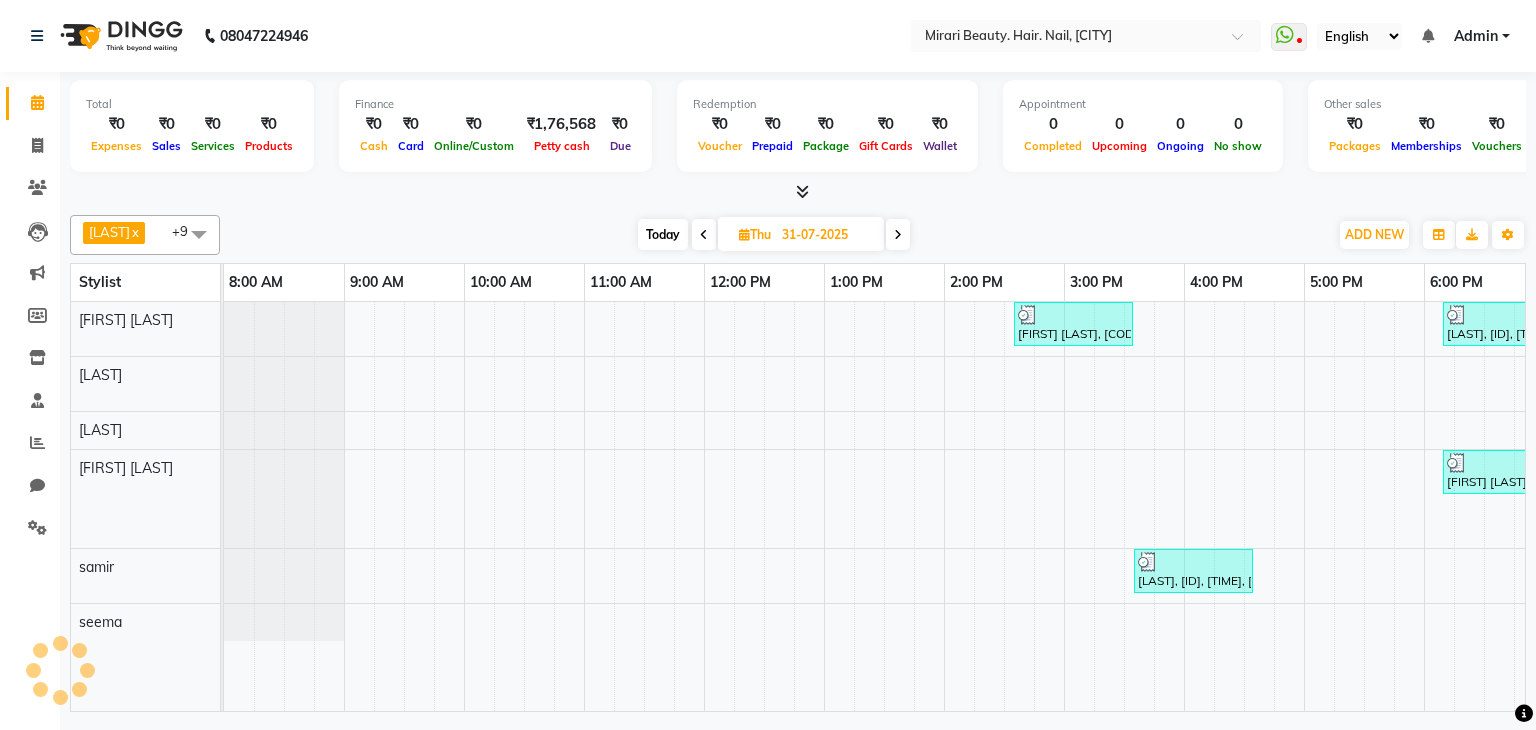 scroll, scrollTop: 0, scrollLeft: 273, axis: horizontal 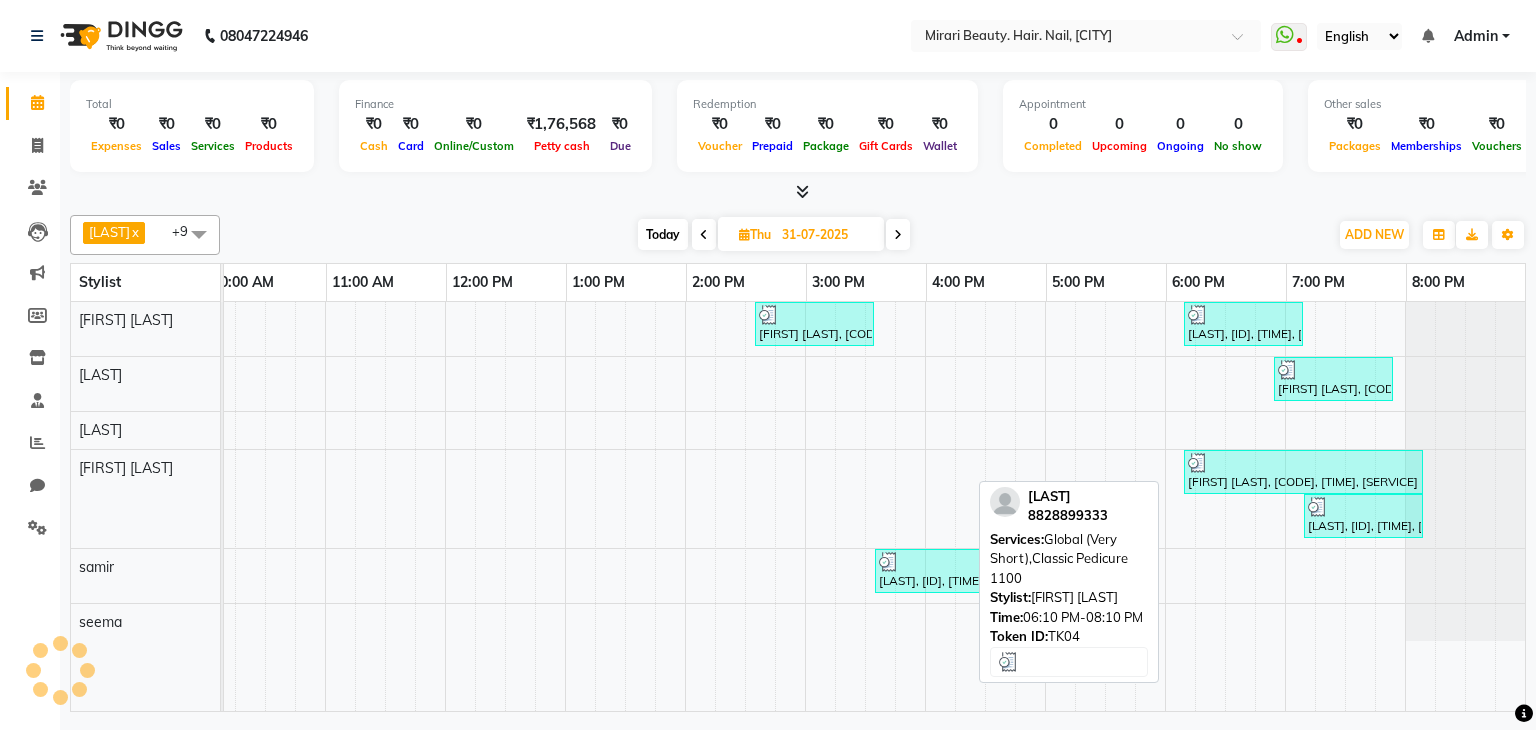 click at bounding box center (1303, 463) 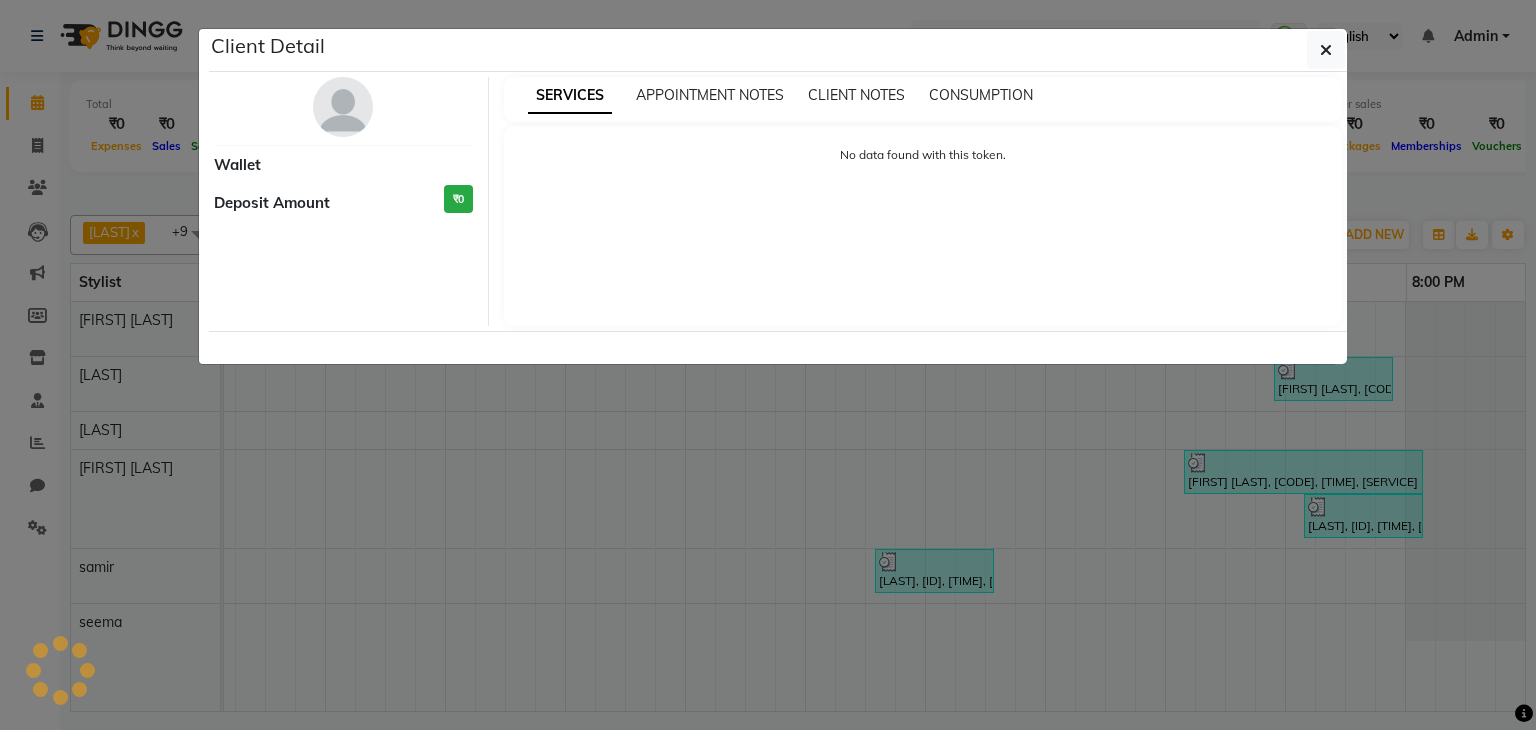 click on "Client Detail     Wallet Deposit Amount  ₹0  SERVICES APPOINTMENT NOTES CLIENT NOTES CONSUMPTION No data found with this token." 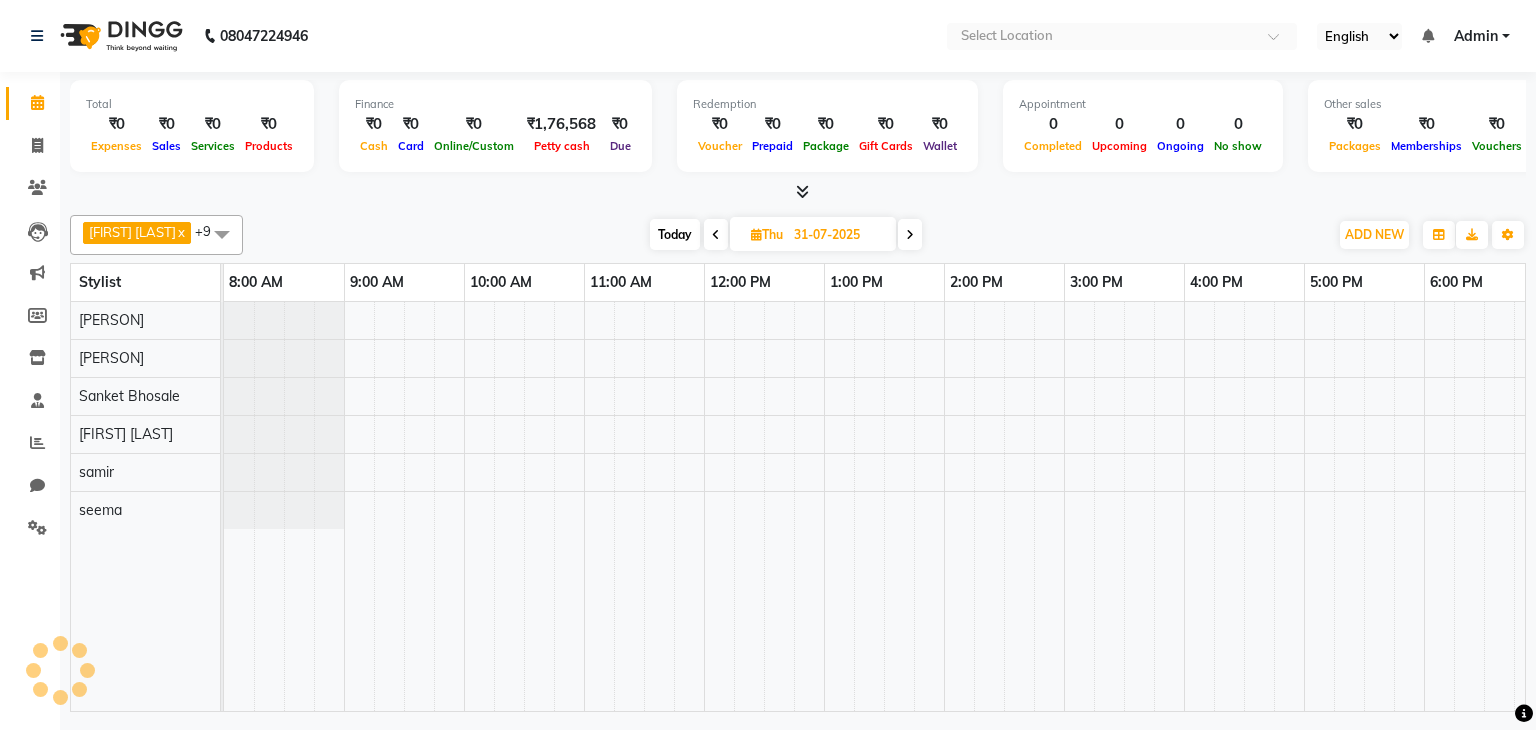 scroll, scrollTop: 0, scrollLeft: 0, axis: both 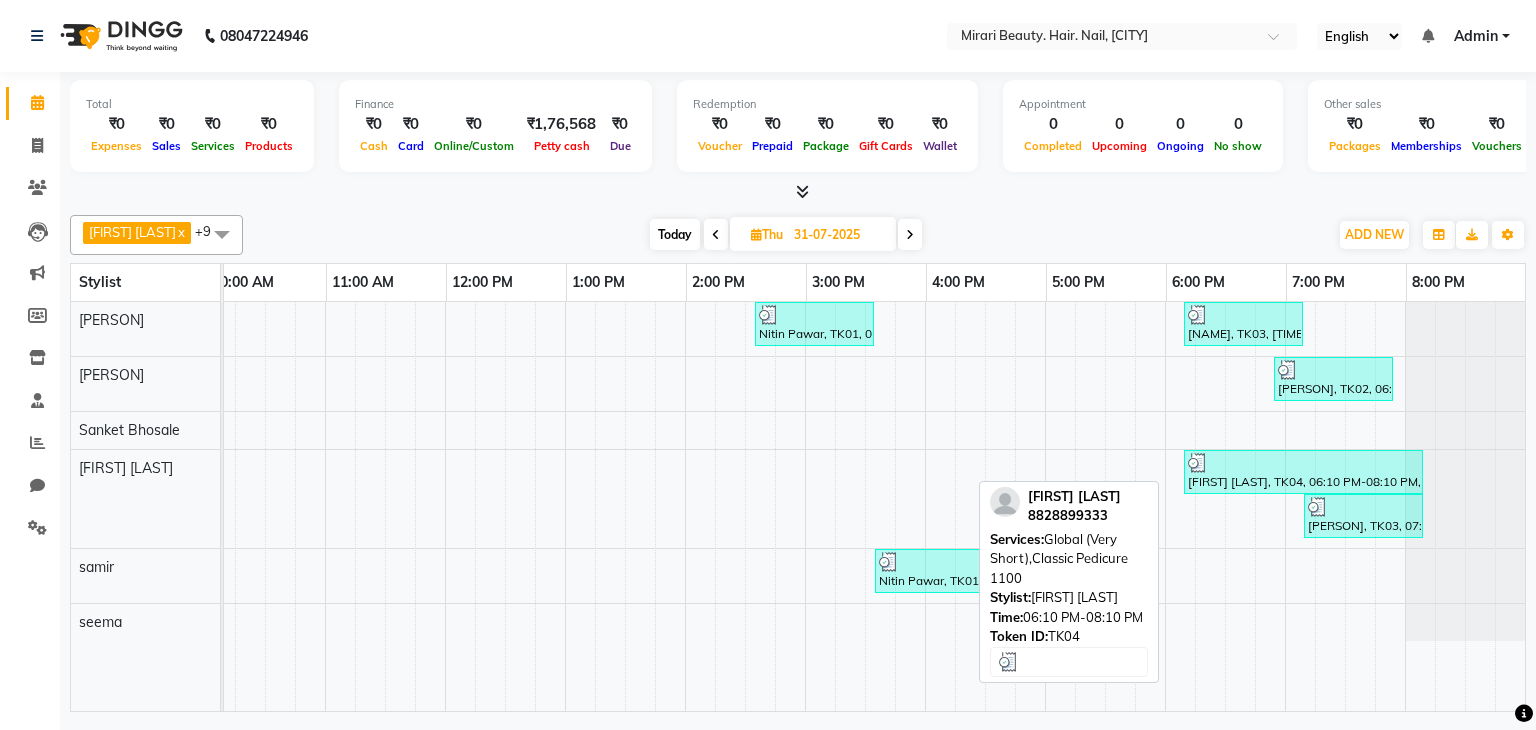 click at bounding box center [1303, 463] 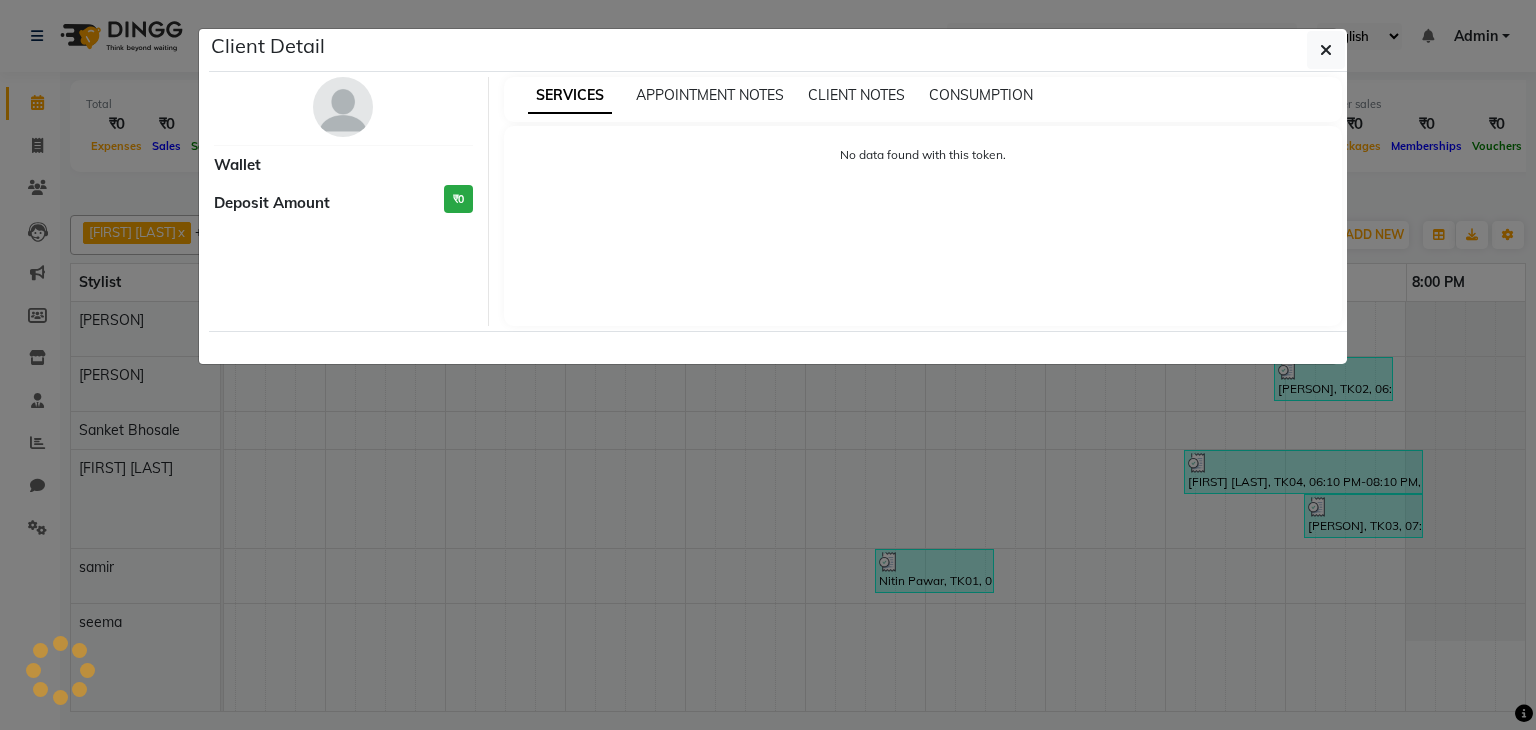 select on "3" 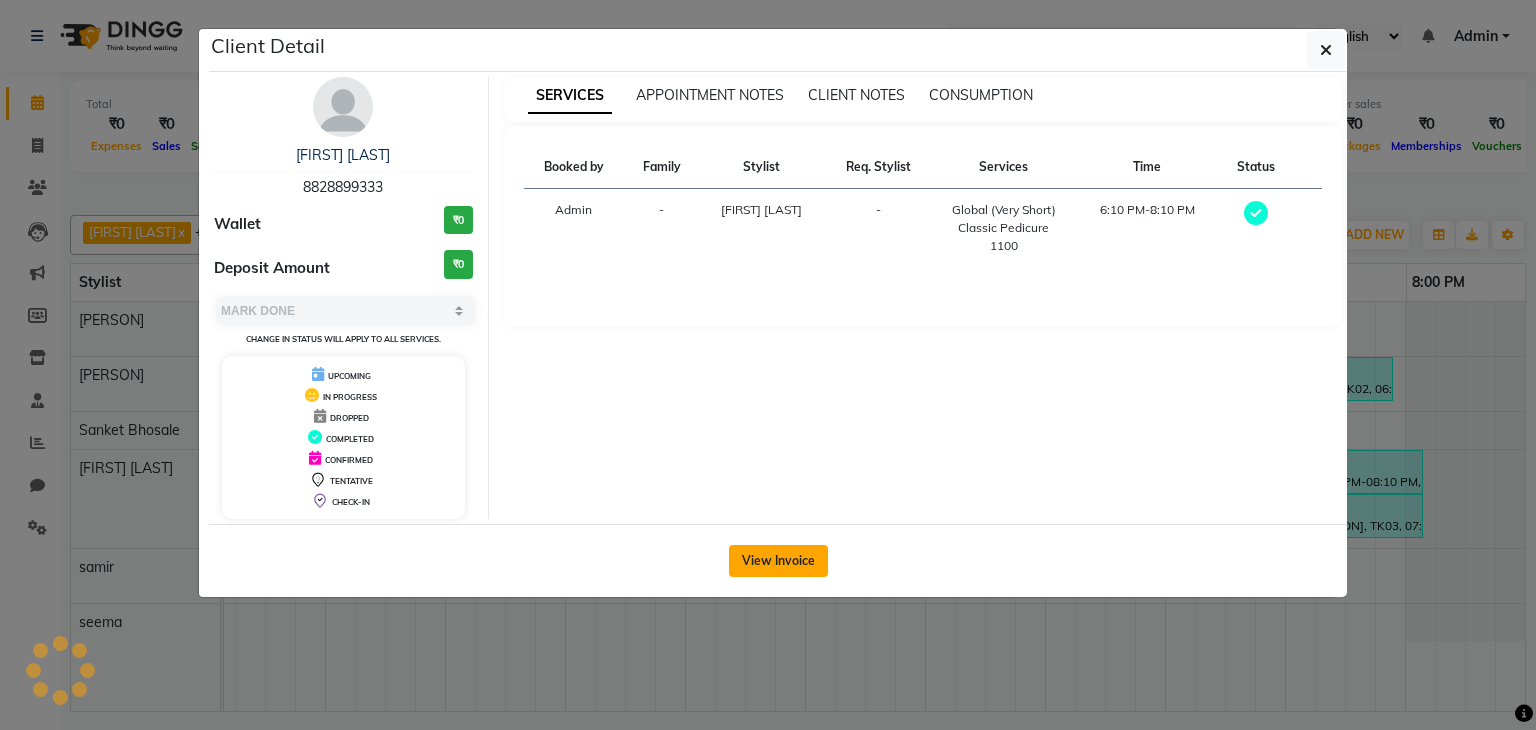 click on "View Invoice" 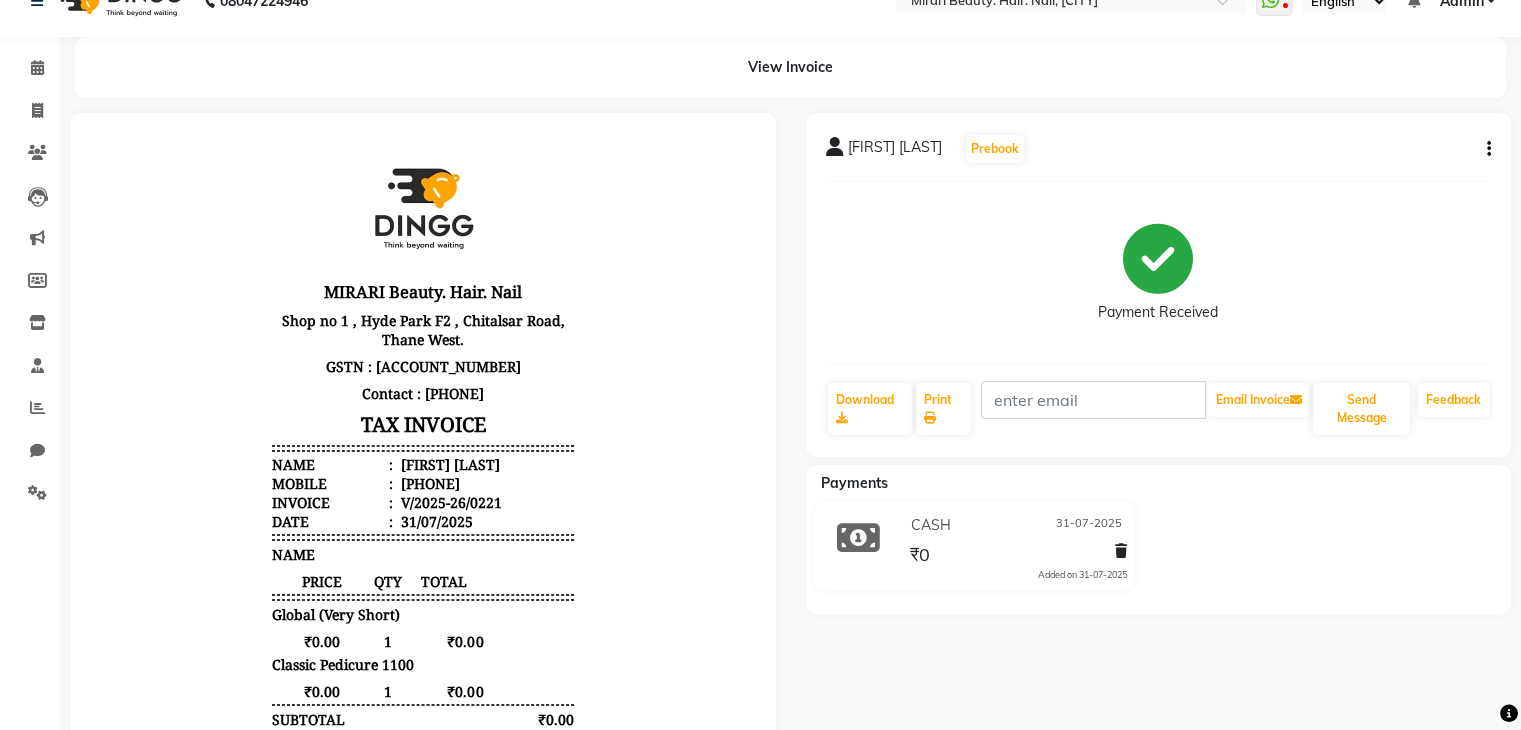 scroll, scrollTop: 0, scrollLeft: 0, axis: both 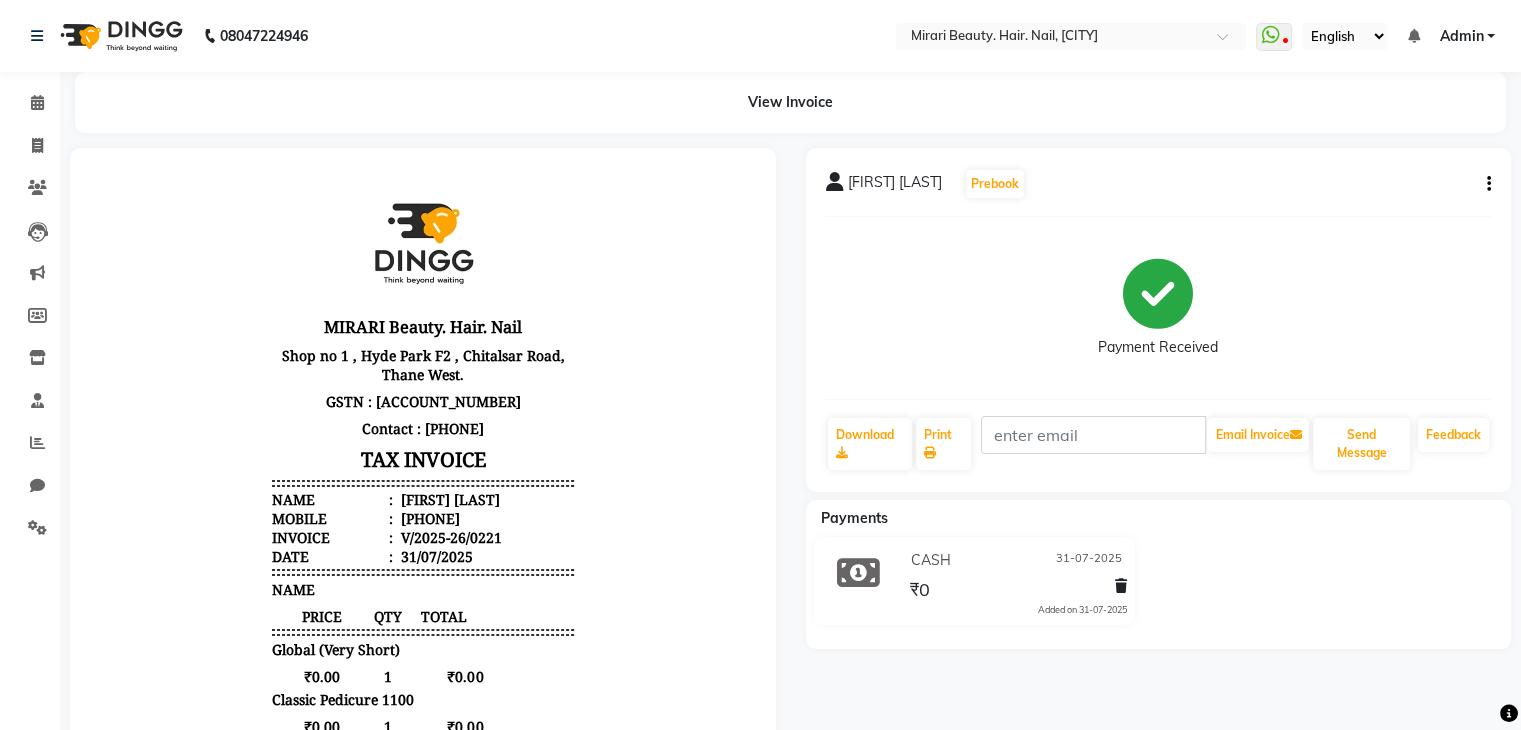 click on "[FIRST] [LAST] Prebook Payment Received Download Print Email Invoice Send Message Feedback" 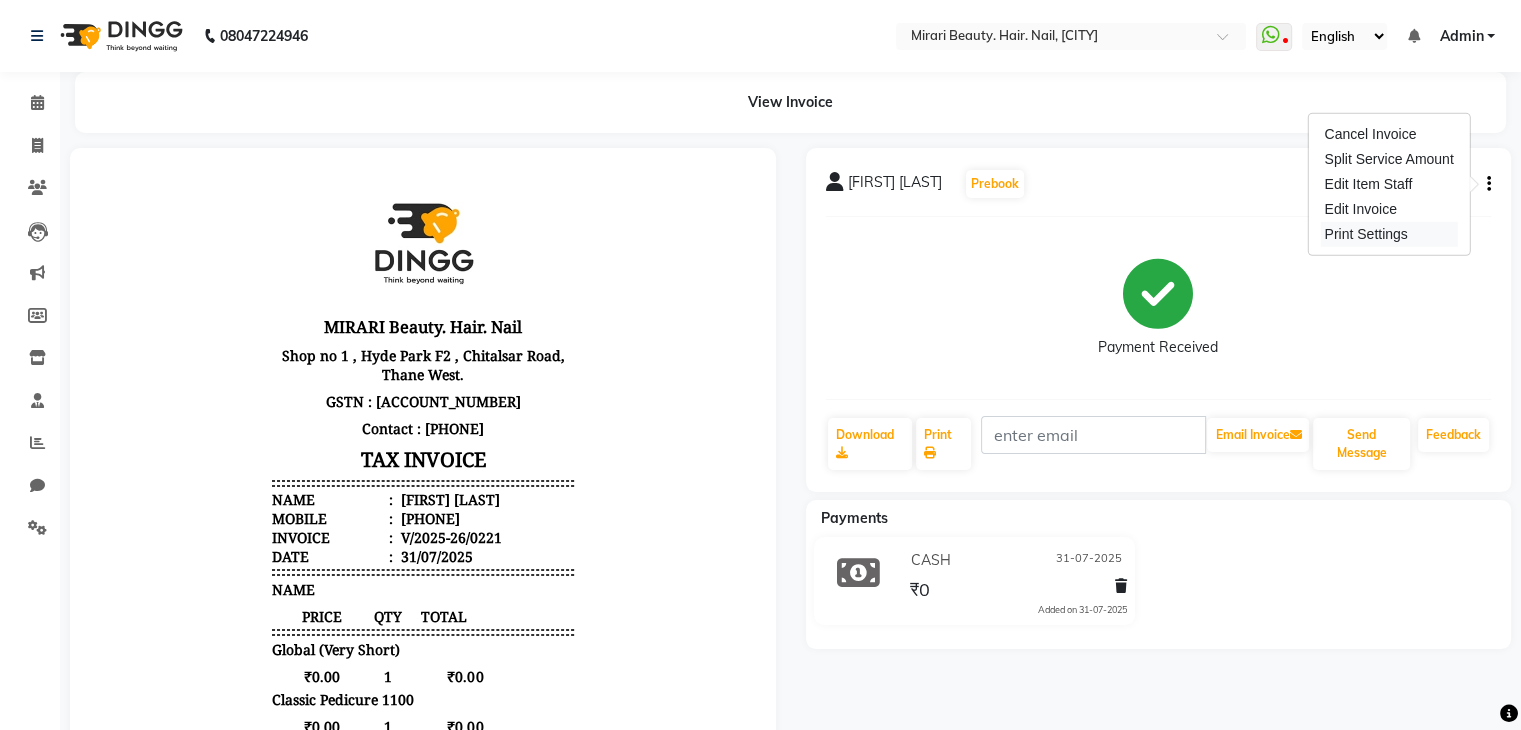 click on "Print Settings" at bounding box center (1388, 234) 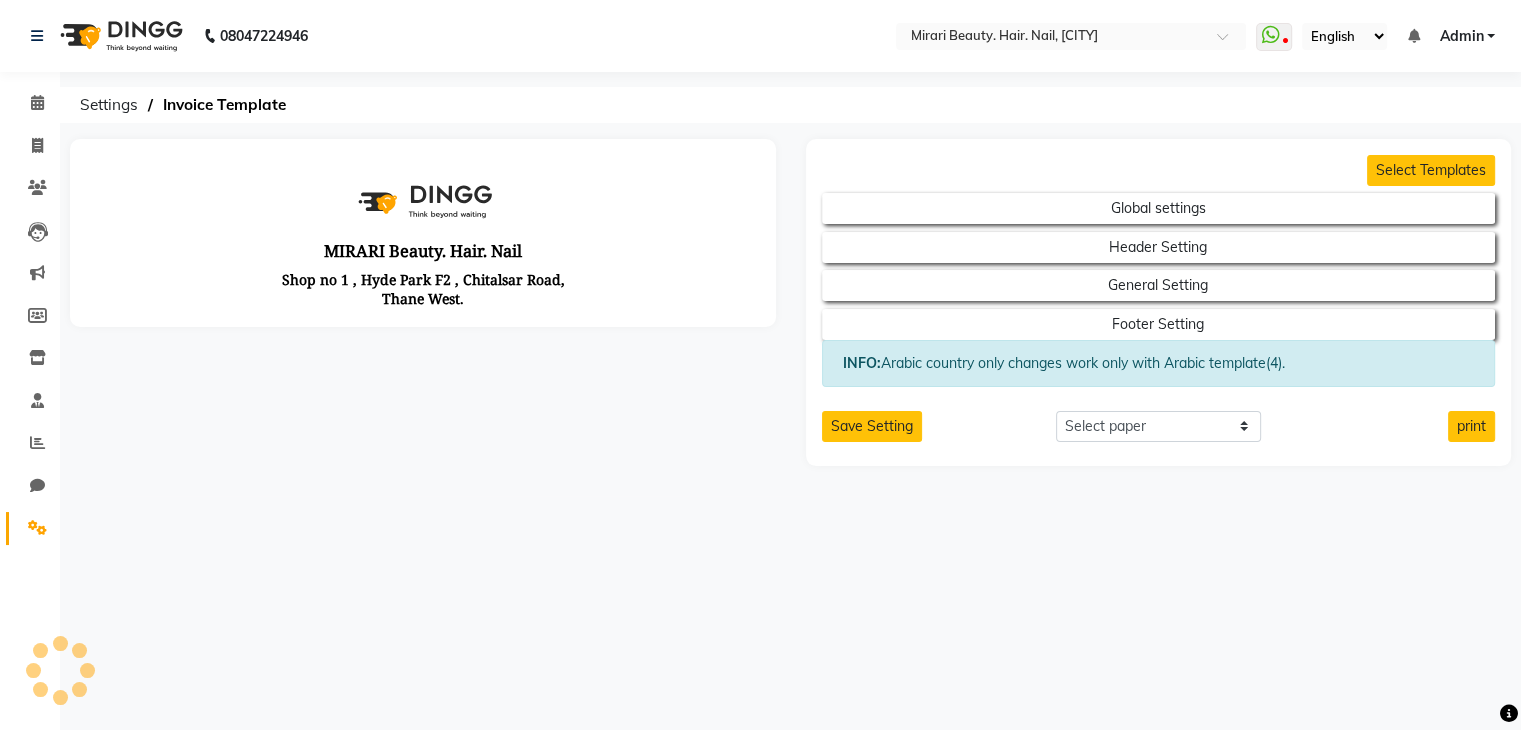 scroll, scrollTop: 0, scrollLeft: 0, axis: both 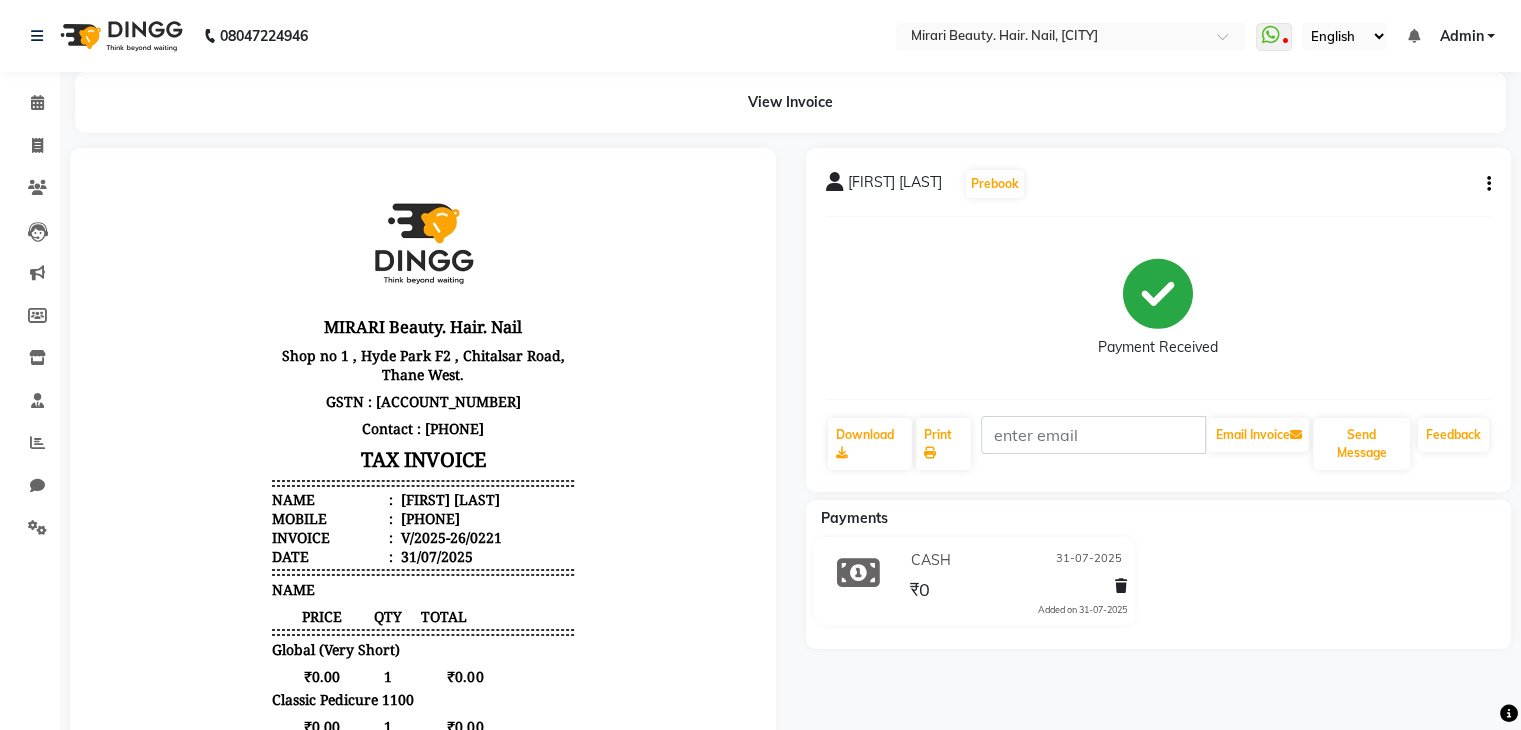 click 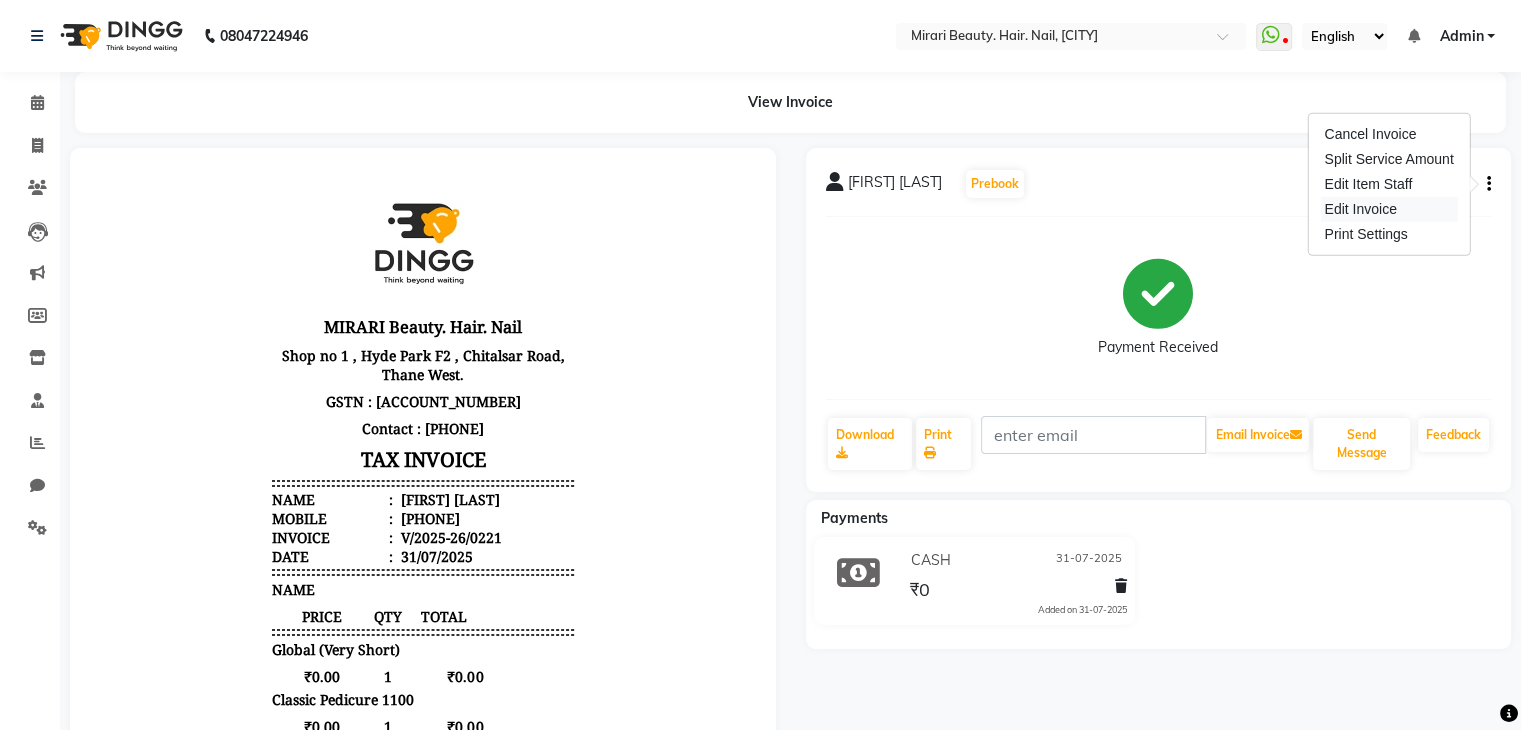 click on "Edit Invoice" at bounding box center (1388, 209) 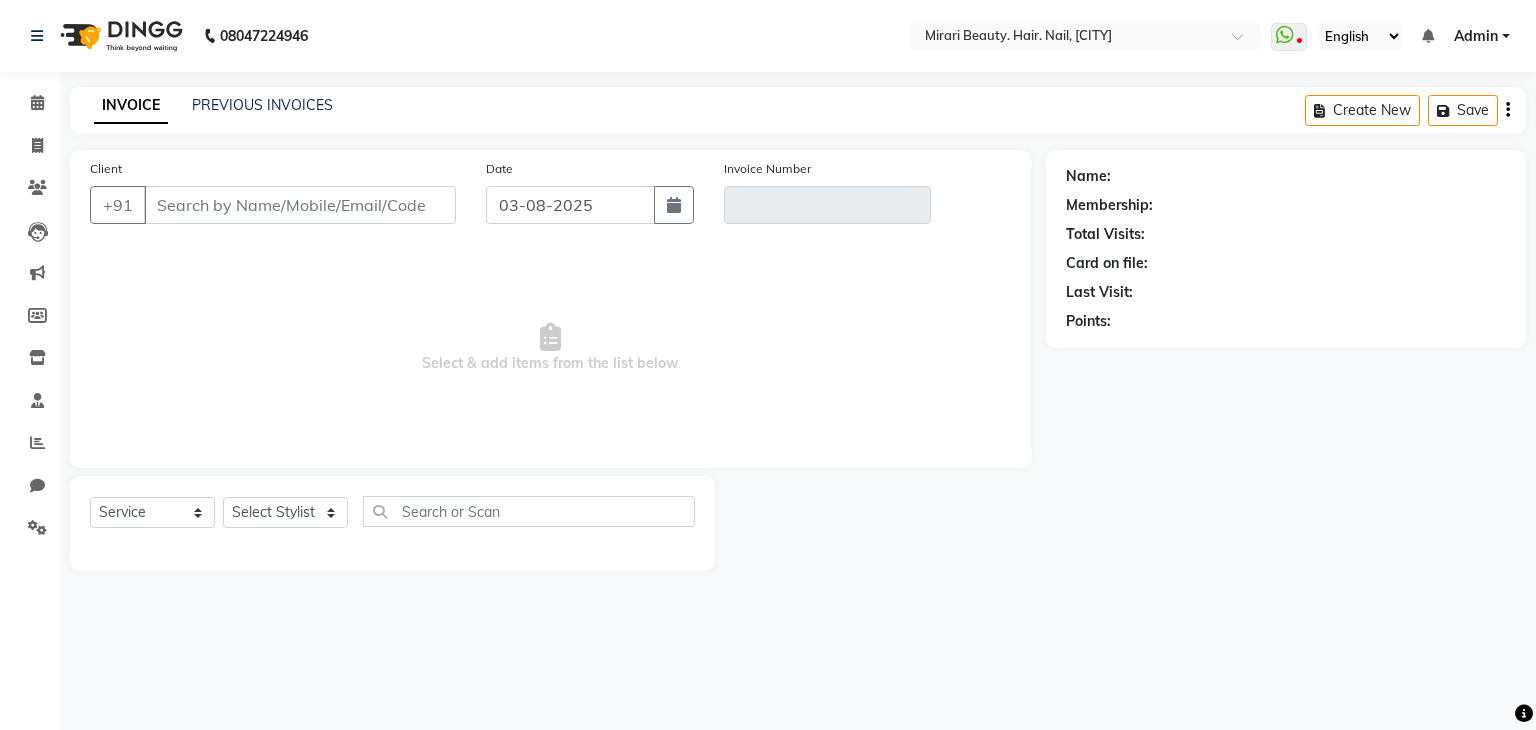 type on "8828899333" 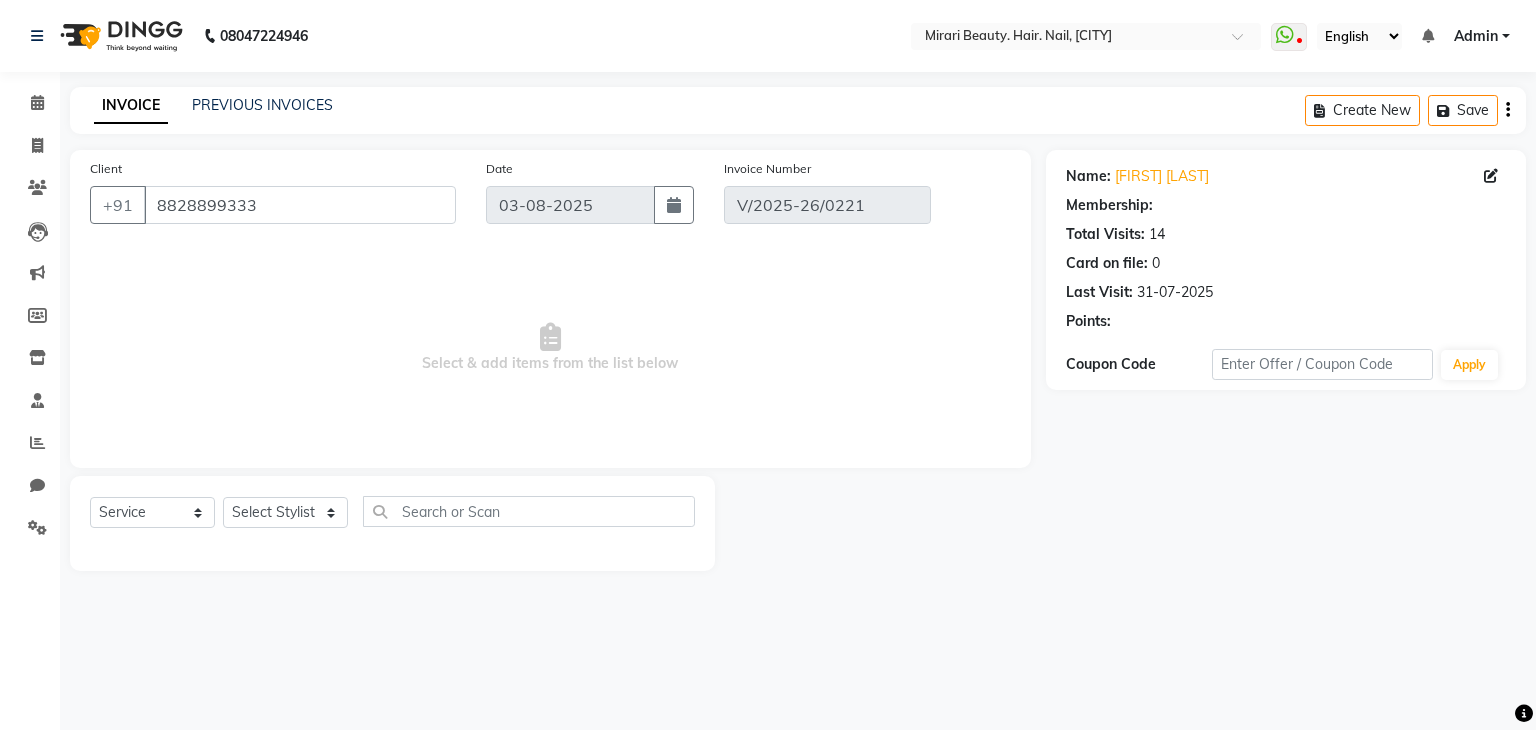 type on "31-07-2025" 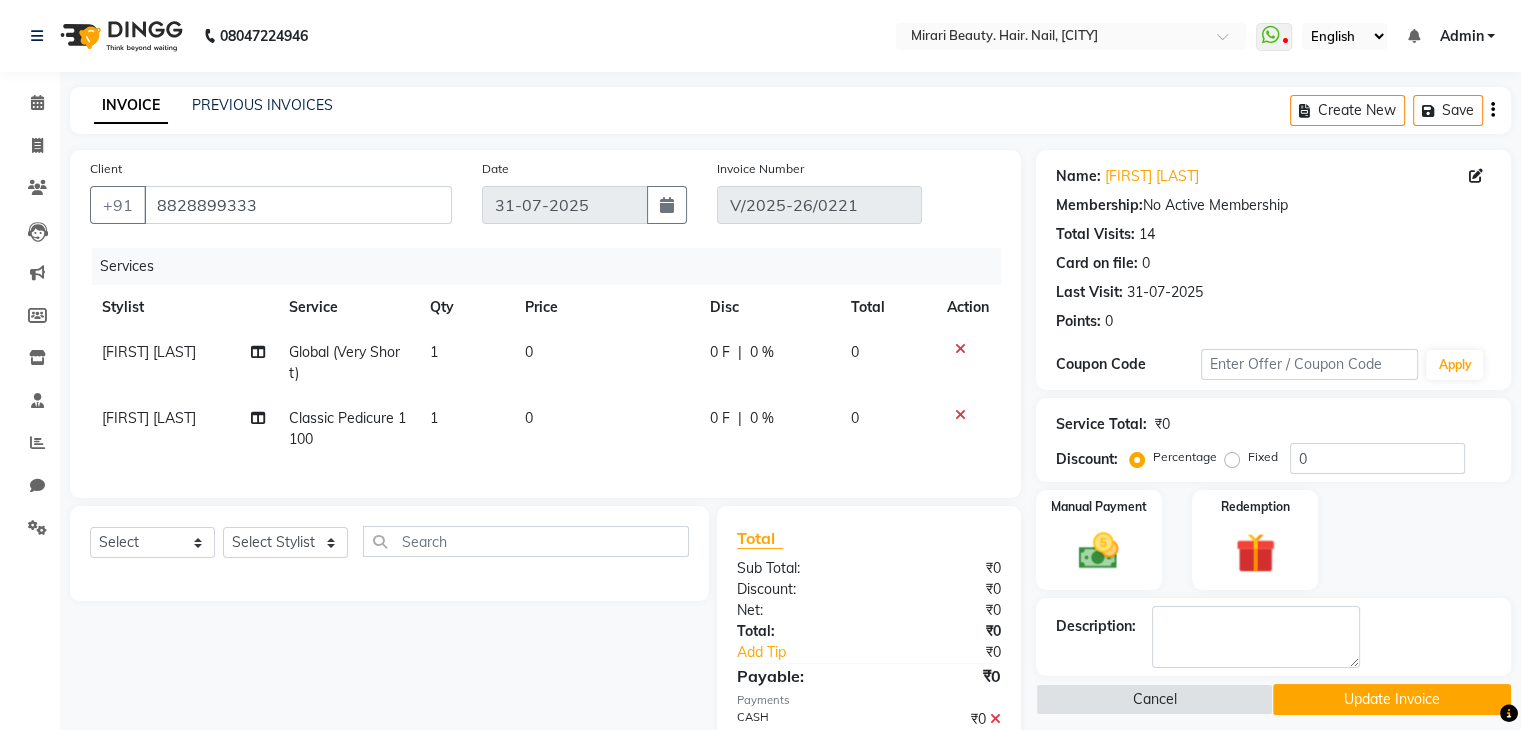 click on "[FIRST] [LAST]" 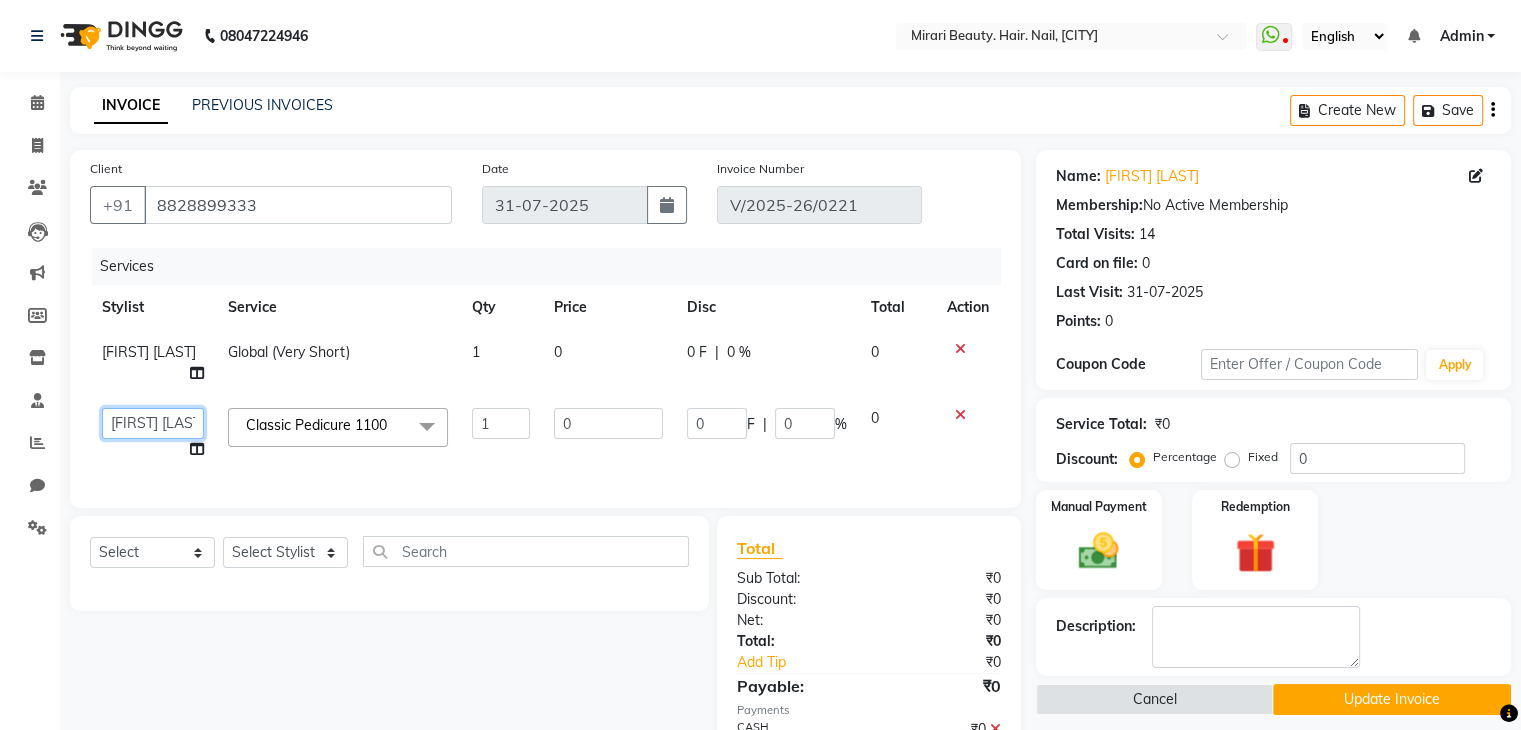click on "General [LAST] [LAST] [LAST] [LAST] [LAST] [LAST] [LAST]" 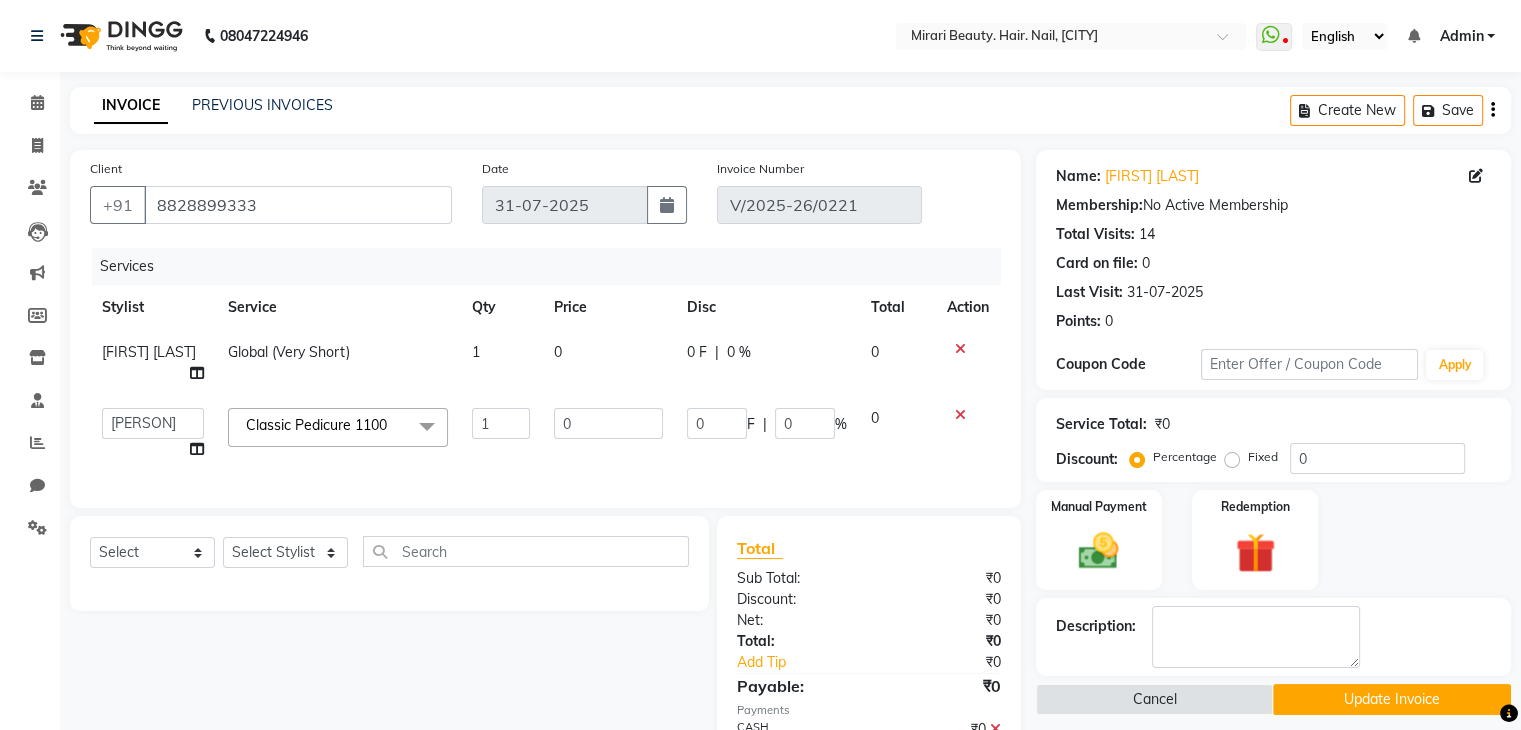 select on "66420" 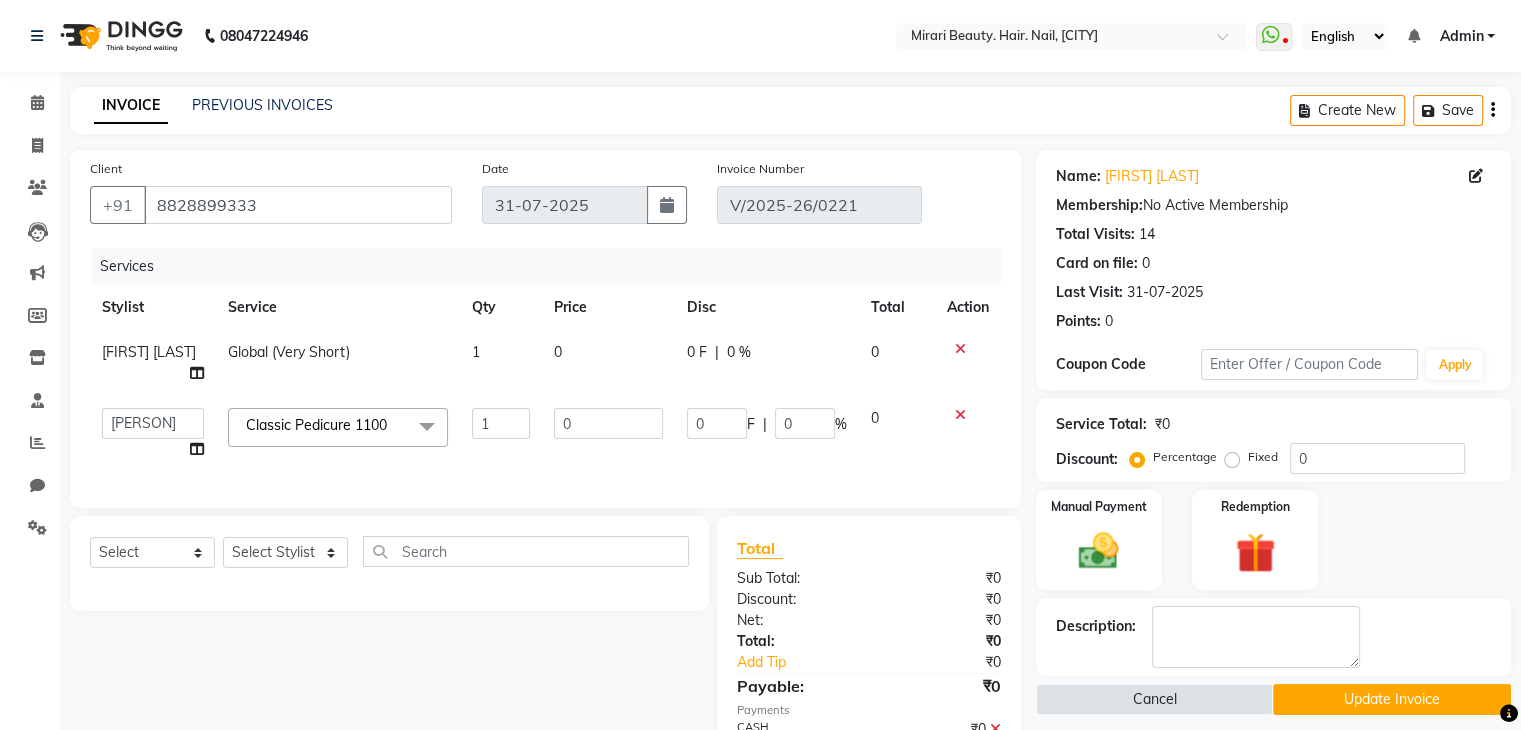 click on "Client +91 8828899333 Date 31-07-2025 Invoice Number V/2025-26/0221 Services Stylist Service Qty Price Disc Total Action Smita Dalvi Global (Very Short) 1 0 0 F | 0 % 0  General   Harshali Patil   Prakash Diwakar   samir    Sanket Bhosale   seema   Smita Dalvi   vaishnavi  Classic Pedicure 1100  x Senior Stylist - Male 500., Senior Stylist - Female  Art Director - Male Art Director - Female Fringe Cut 400 Boys below 10 Years Girls below 10 Years Hair Updo  1500-, Advanced Hair Updo 2000 Braiding Hair Wash balst dry Oil hairwash blast dry Premium hairwash blast dry Hair Wash add-on 200 Premium hairwash add-on Ironing - Short Hair Ironing- mid Hair Tonging- Short hair Tonging- Long Hair Straight Blowdry Outcurls/ Flipouts Head massage (30 mins) Premium Head massage (30mins) Hair extensions Hair Styling ( Male ) Hair Updo   Advanced Hair Updo   Classic Hair Wash & Blast Dry Hair Wash add-on 300 Ironing short Ironing long hair Tonging Tonging mid Hair Oil Hair Wash & Blast Dry Blowdry Straight Beard Styling 500" 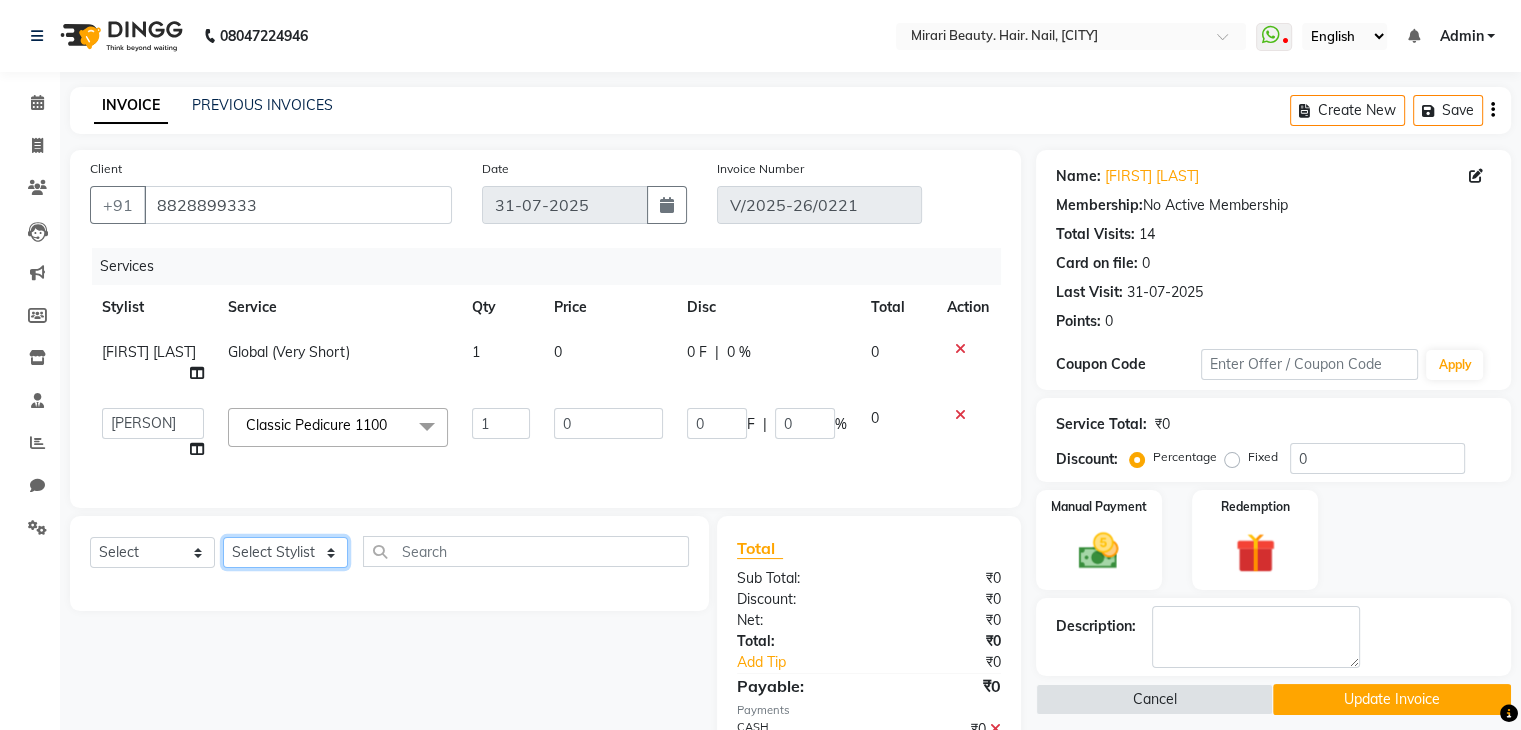 click on "General [LAST] [LAST] [LAST] [LAST] [LAST] [LAST] [LAST]" 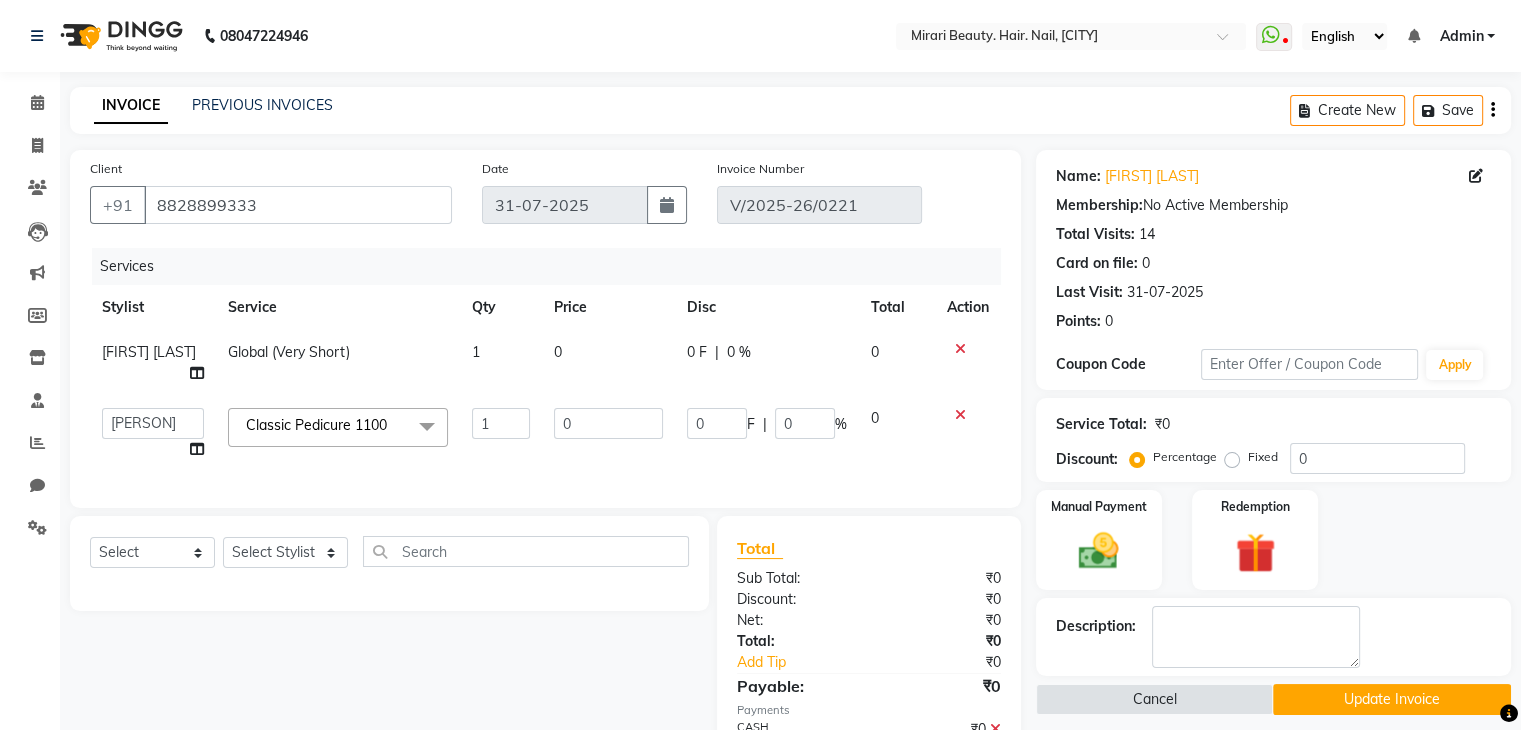 click on "Select  Service  Product  Membership  Package Voucher Prepaid Gift Card  Select Stylist General [NAME] [NAME] [NAME]  [NAME] [NAME] [NAME] [NAME]" 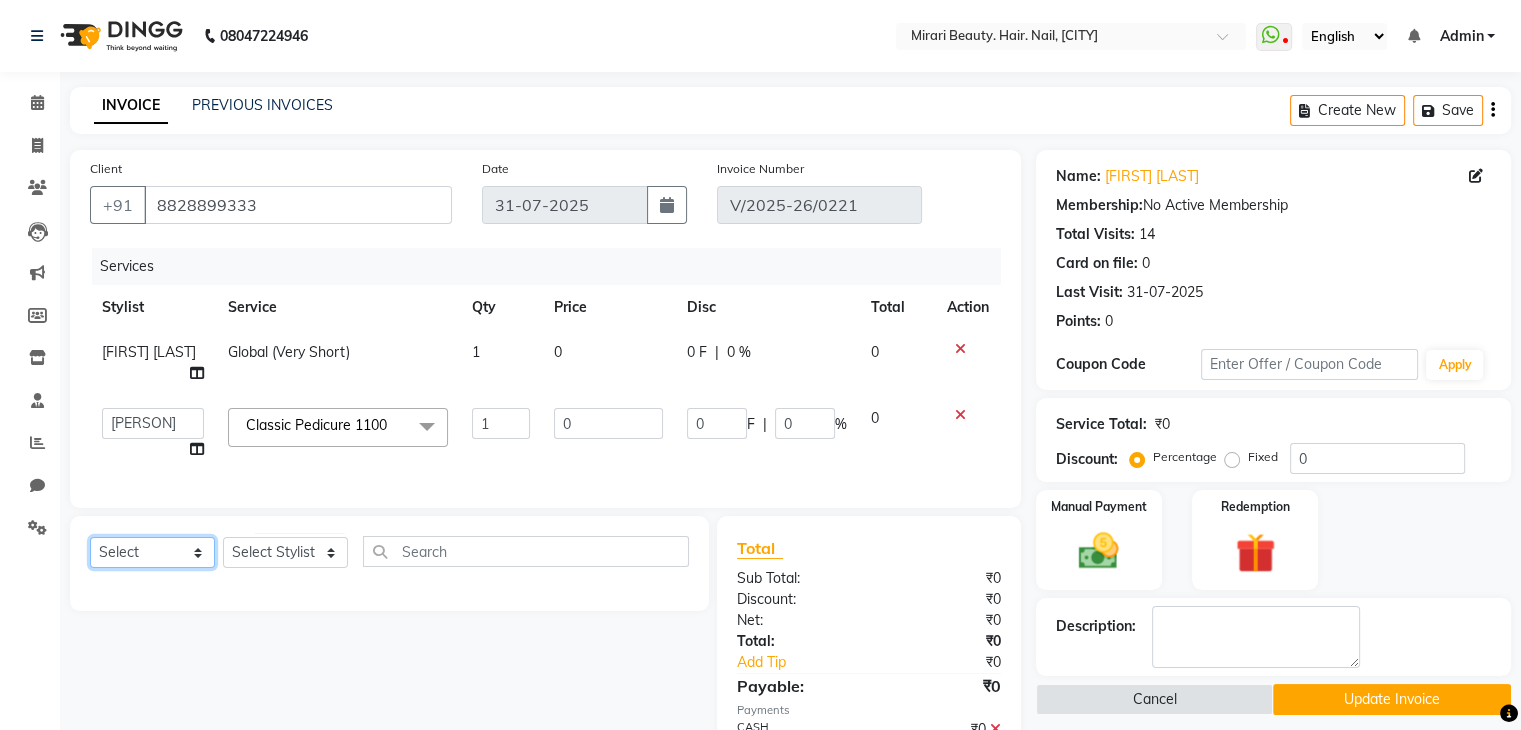 click on "Select  Service  Product  Membership  Package Voucher Prepaid Gift Card" 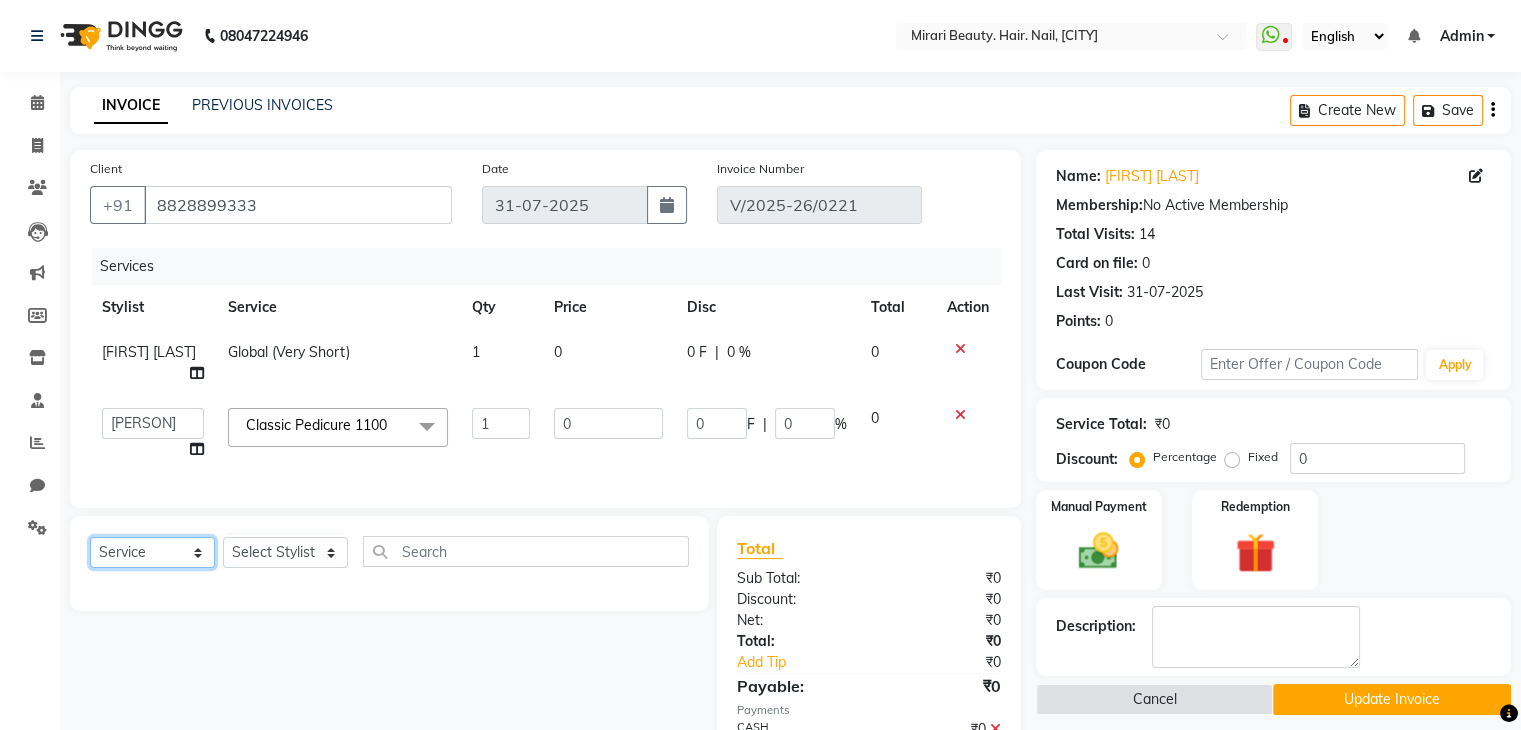 click on "Select  Service  Product  Membership  Package Voucher Prepaid Gift Card" 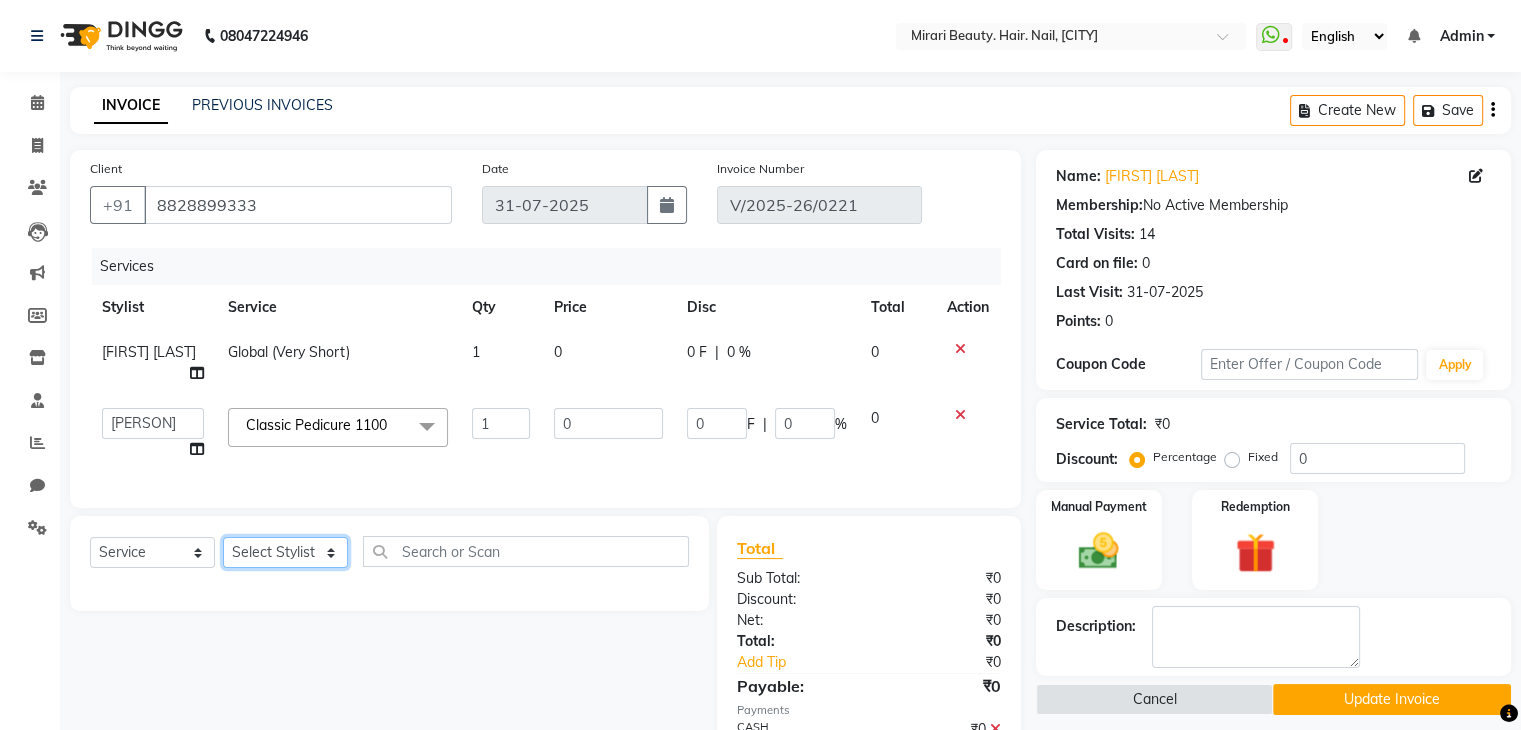 click on "General [LAST] [LAST] [LAST] [LAST] [LAST] [LAST] [LAST]" 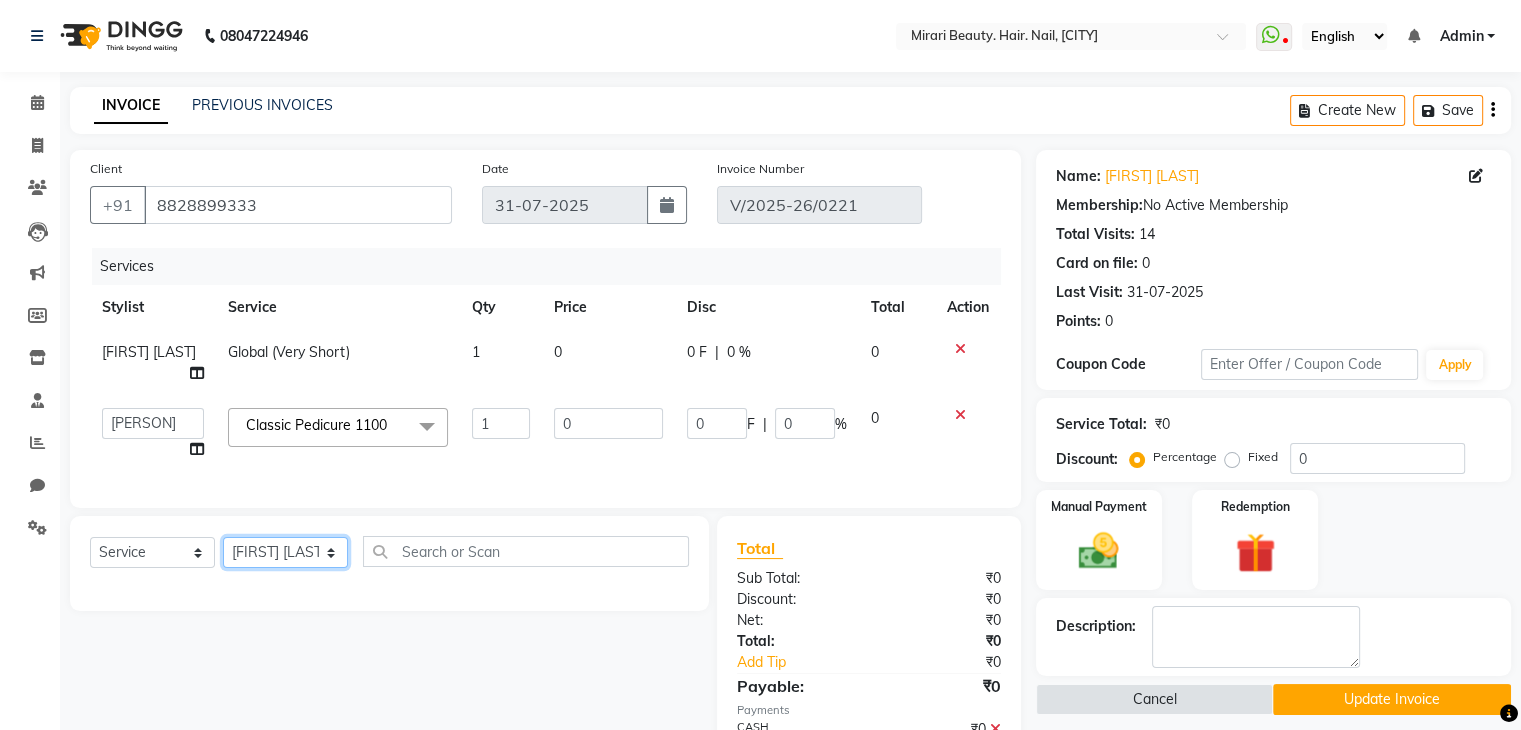 click on "General [LAST] [LAST] [LAST] [LAST] [LAST] [LAST] [LAST]" 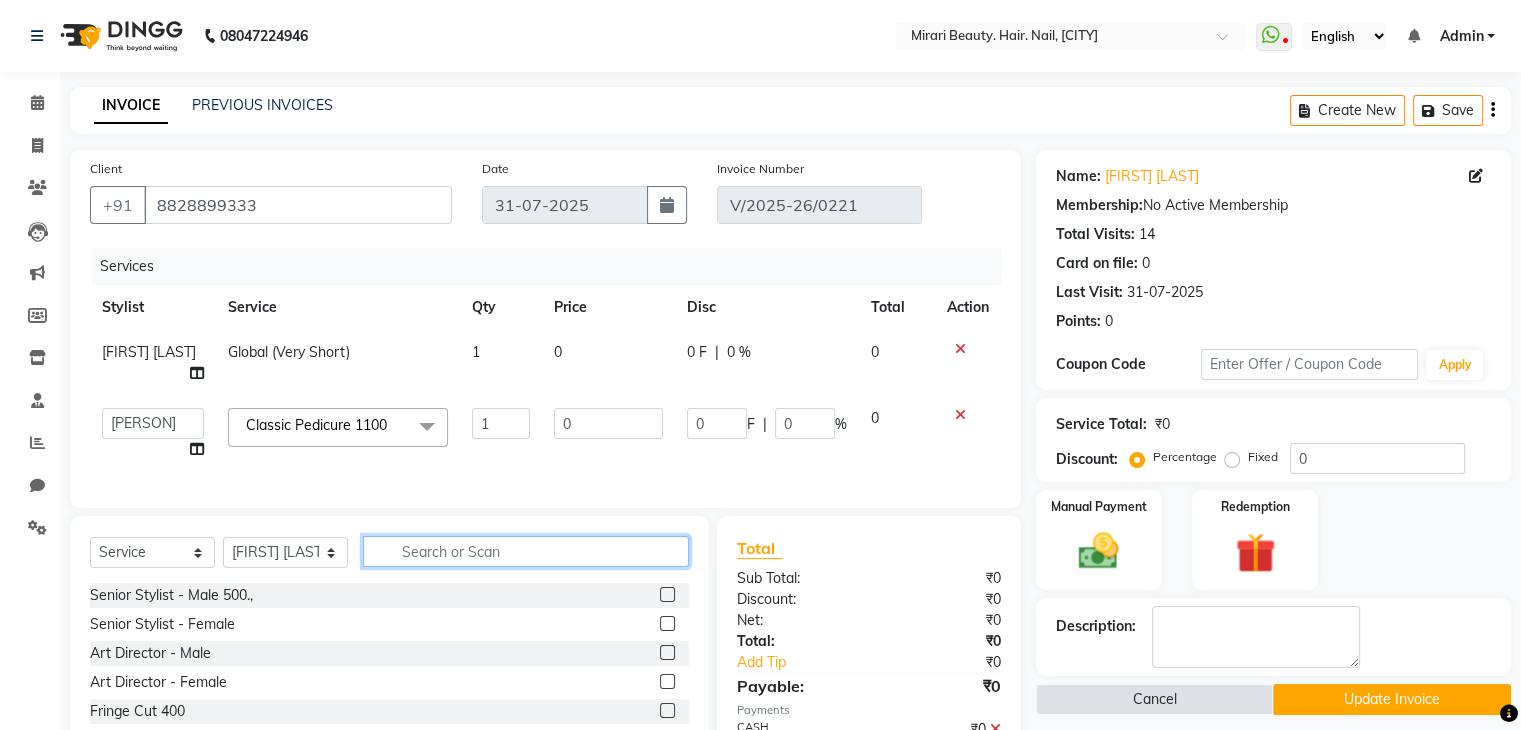 click 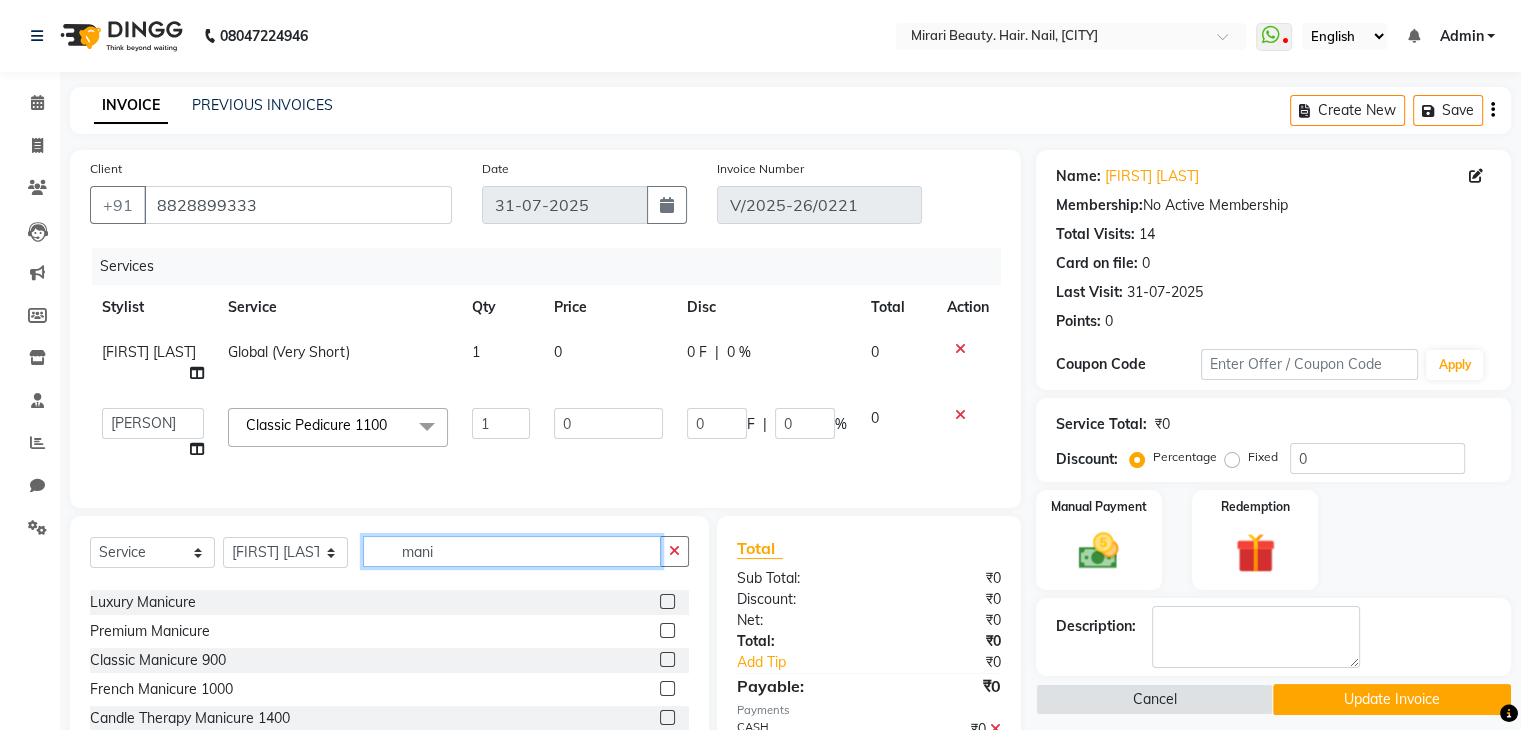 scroll, scrollTop: 52, scrollLeft: 0, axis: vertical 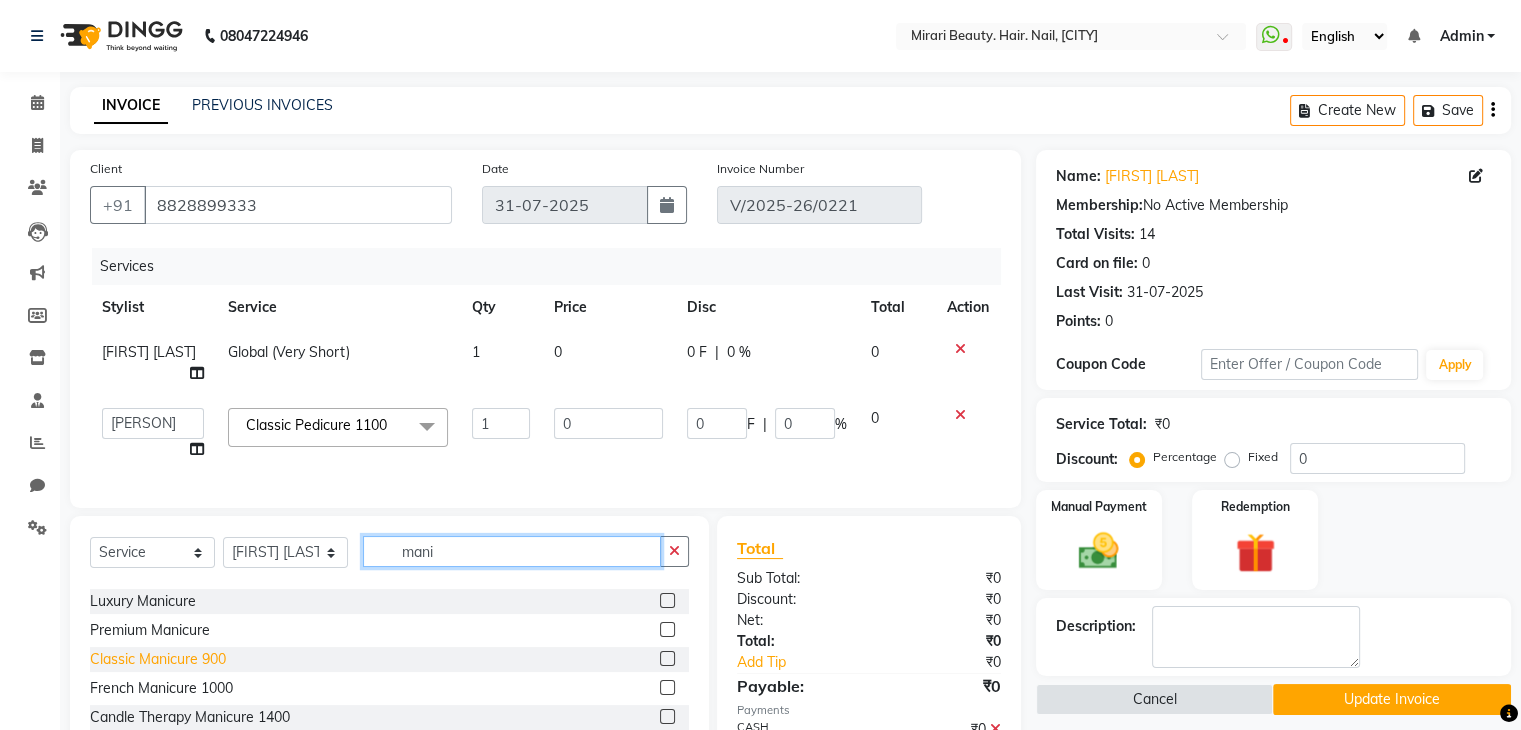 type on "mani" 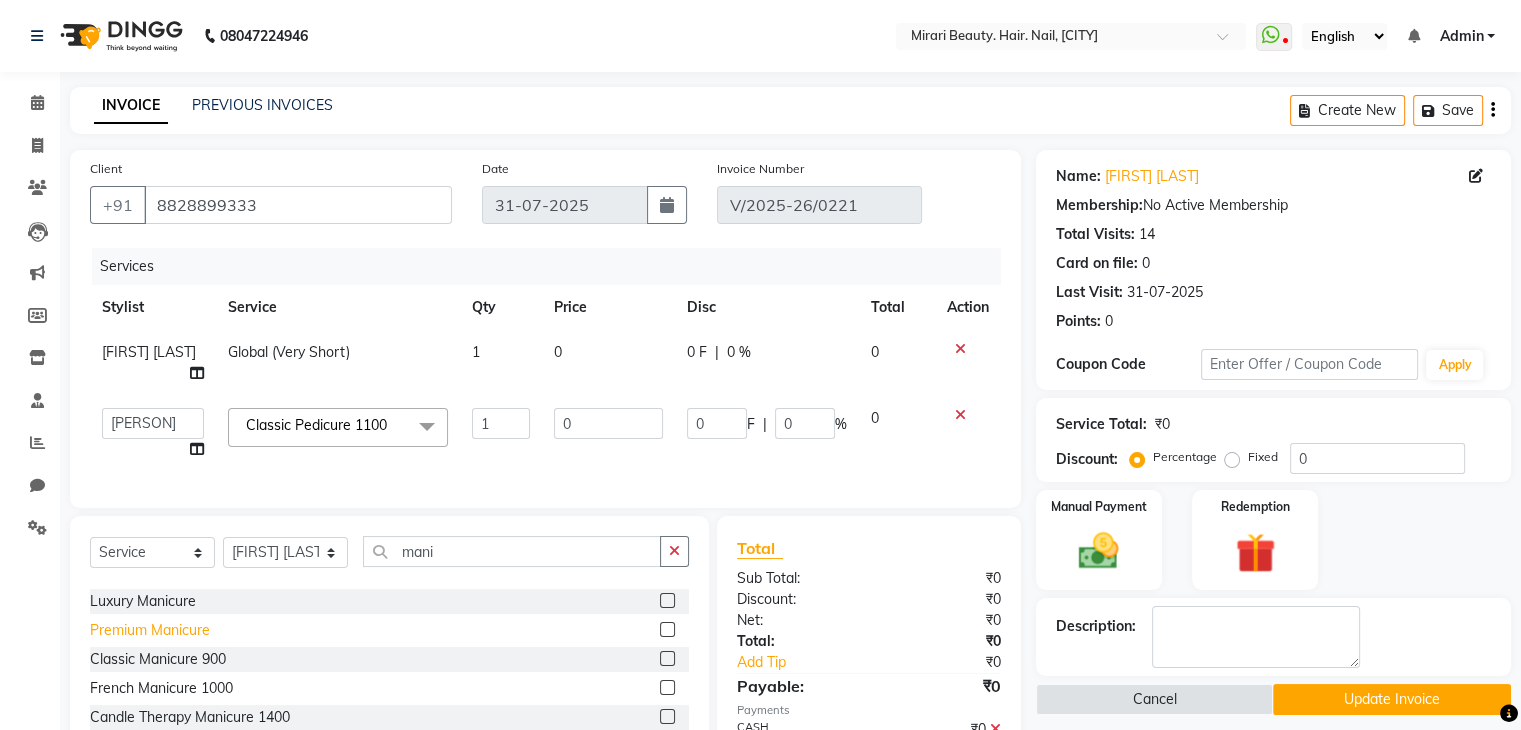 drag, startPoint x: 188, startPoint y: 646, endPoint x: 141, endPoint y: 663, distance: 49.979996 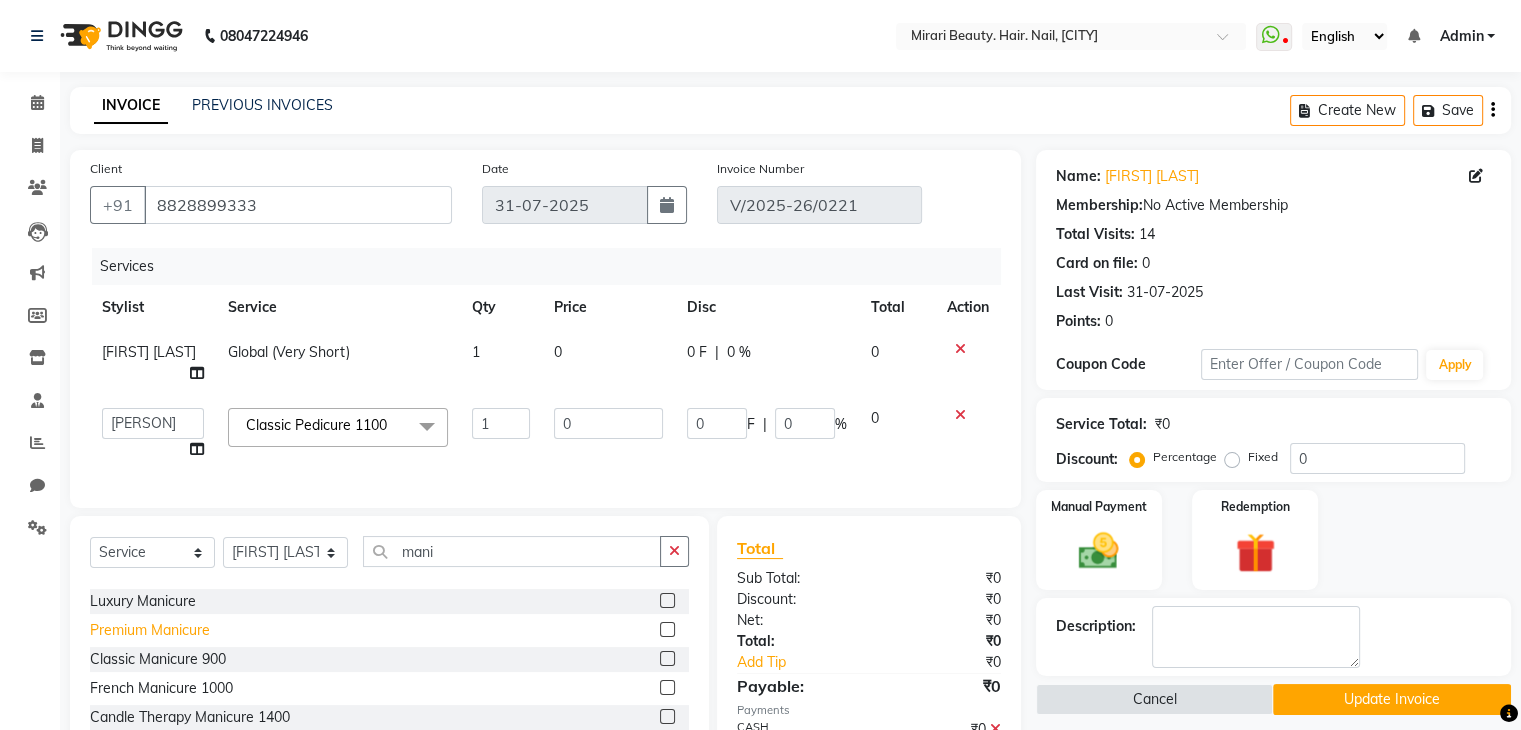 click on "Classic Manicure 900" 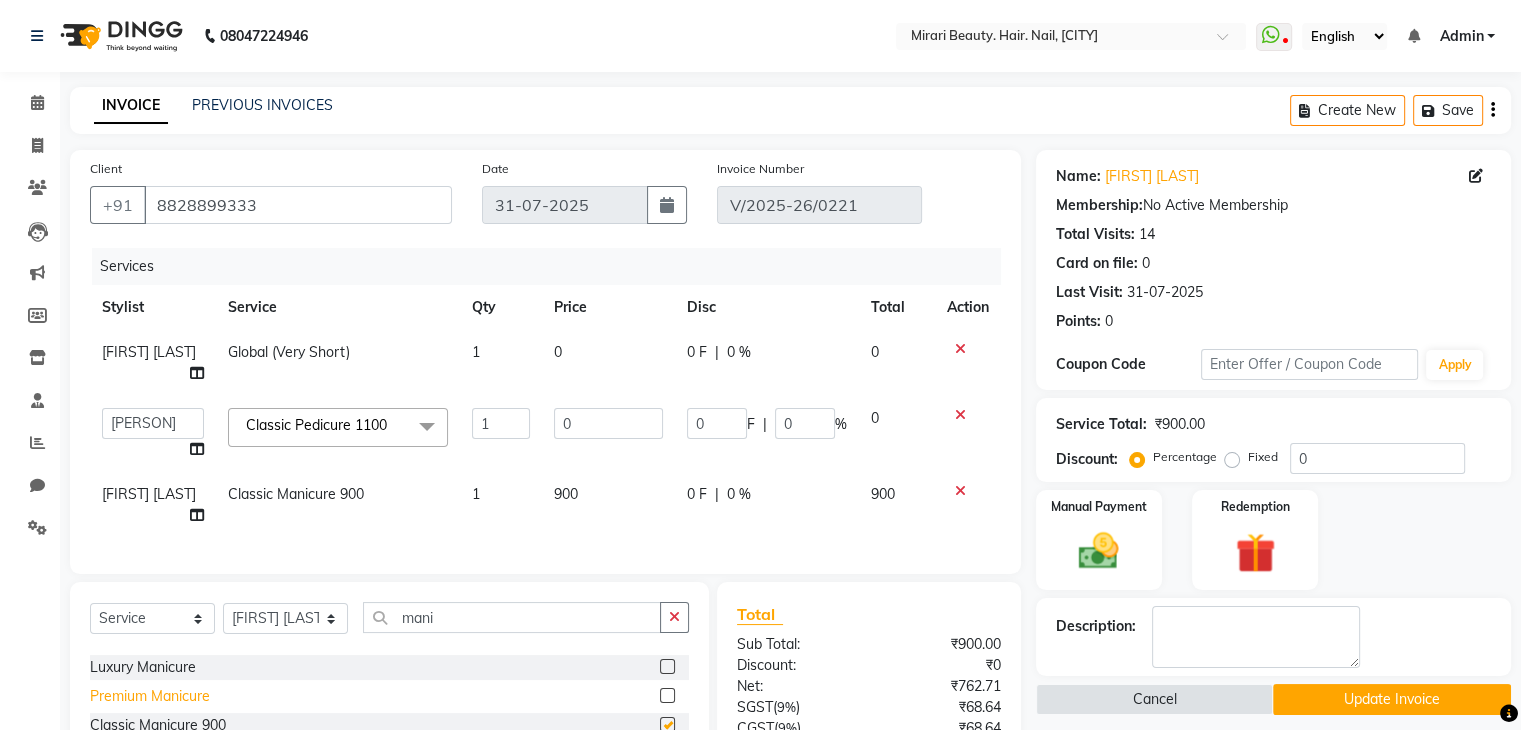 checkbox on "false" 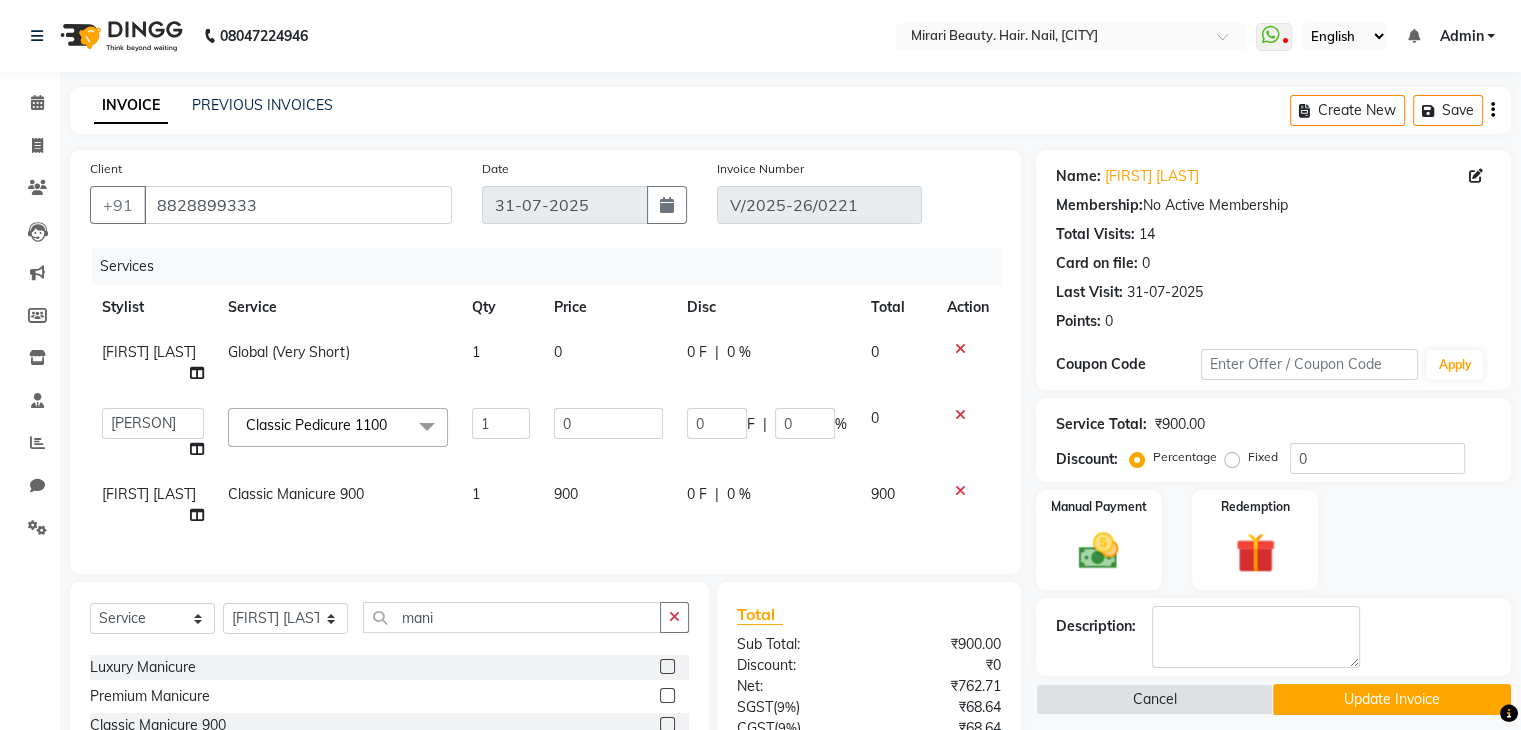 click on "Classic Pedicure 1100" 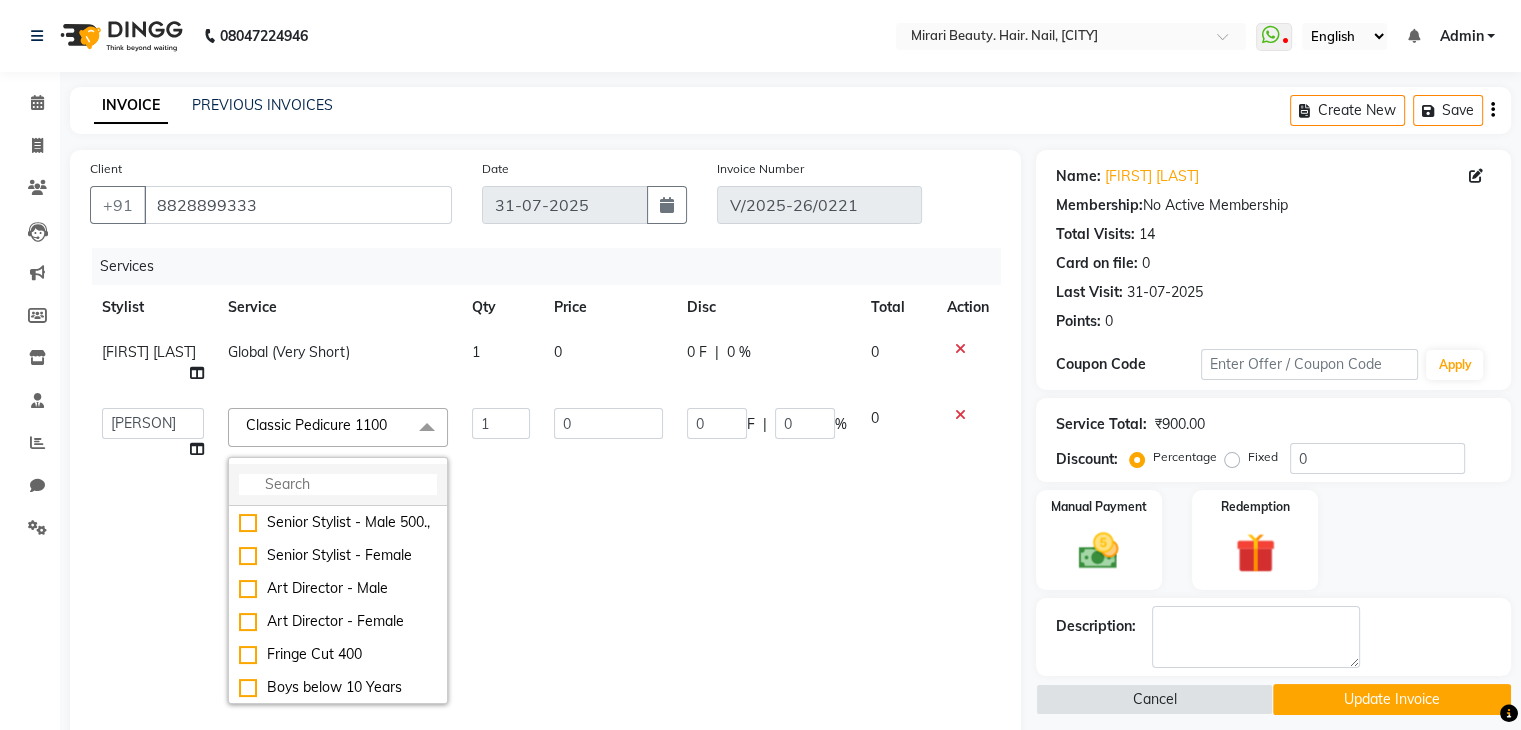 click 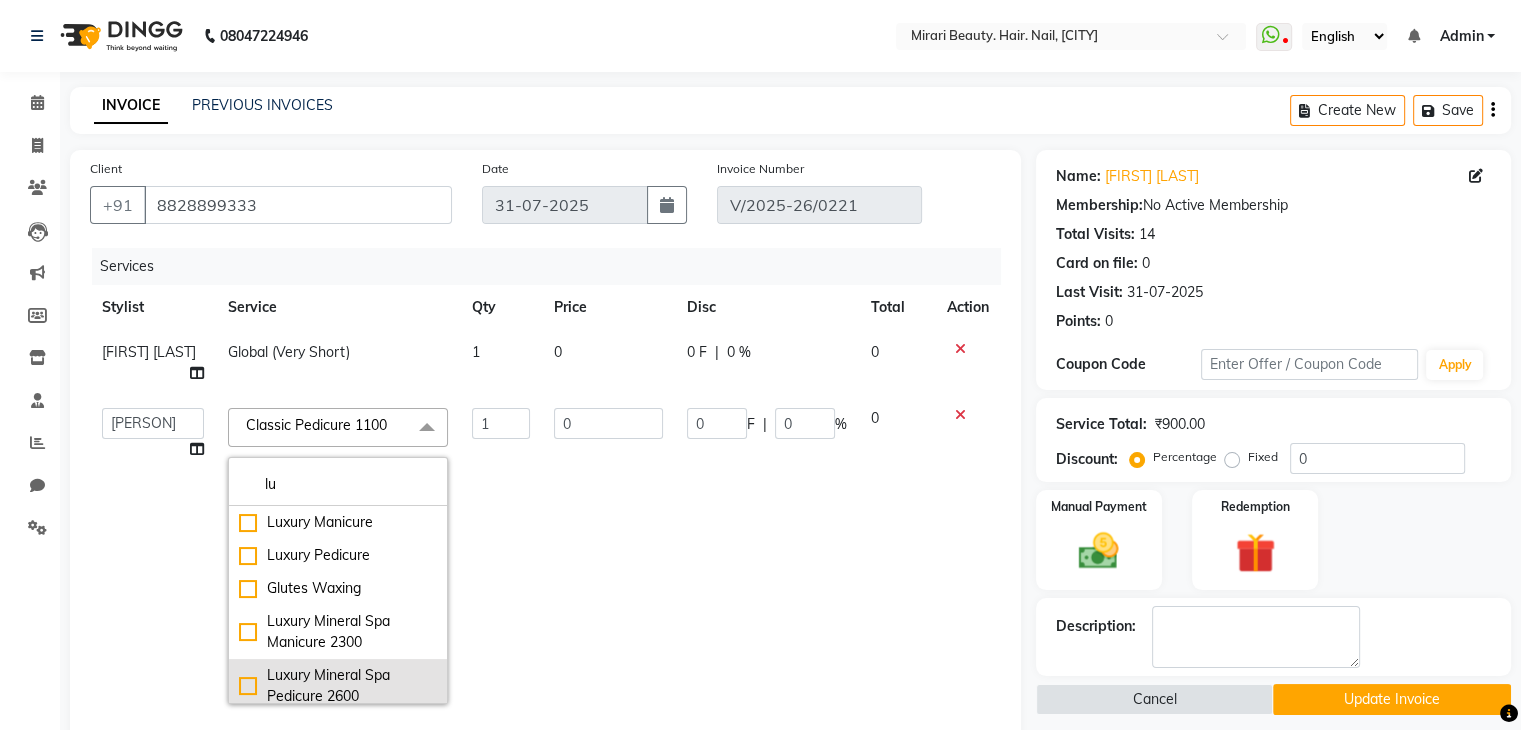 type on "lu" 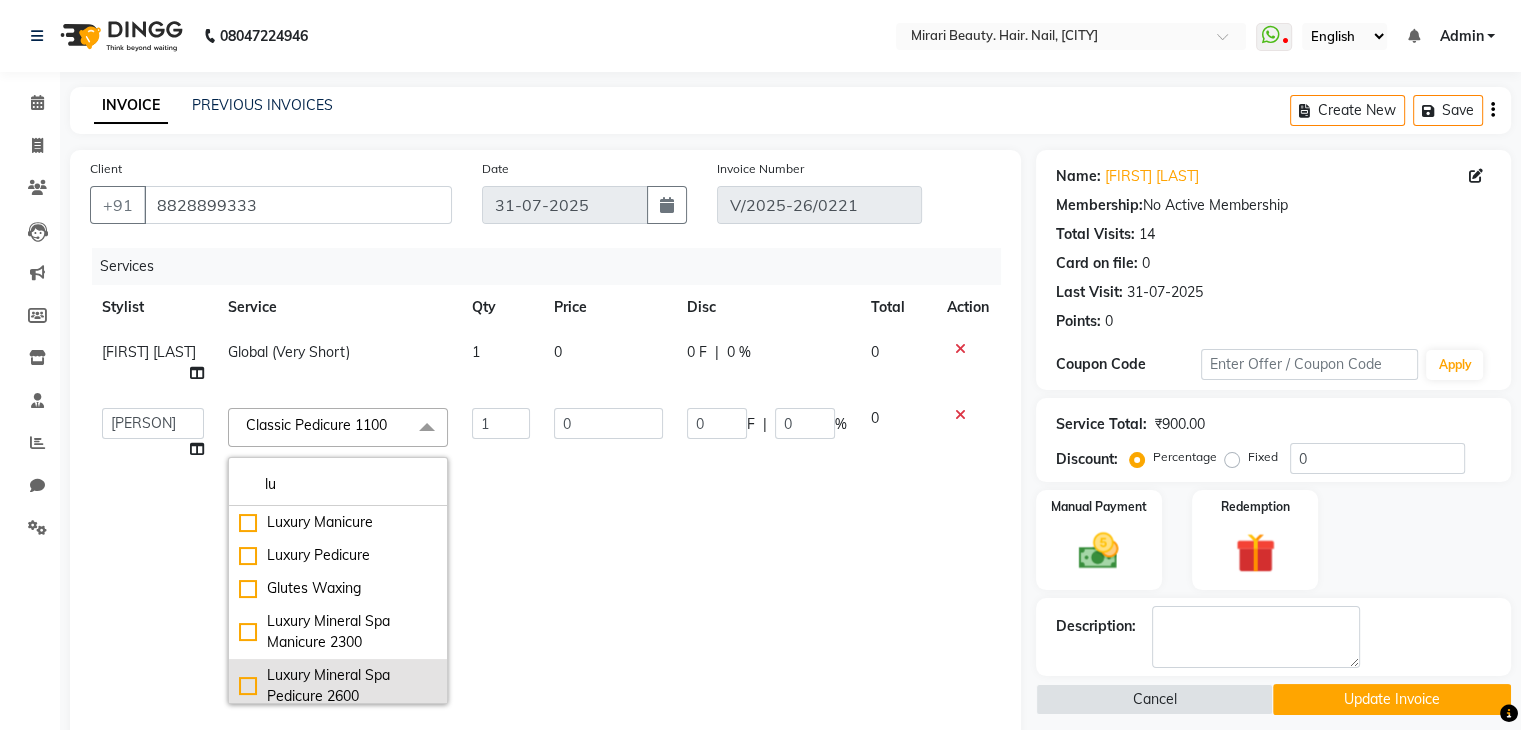 click on "Luxury Mineral Spa Pedicure 2600" 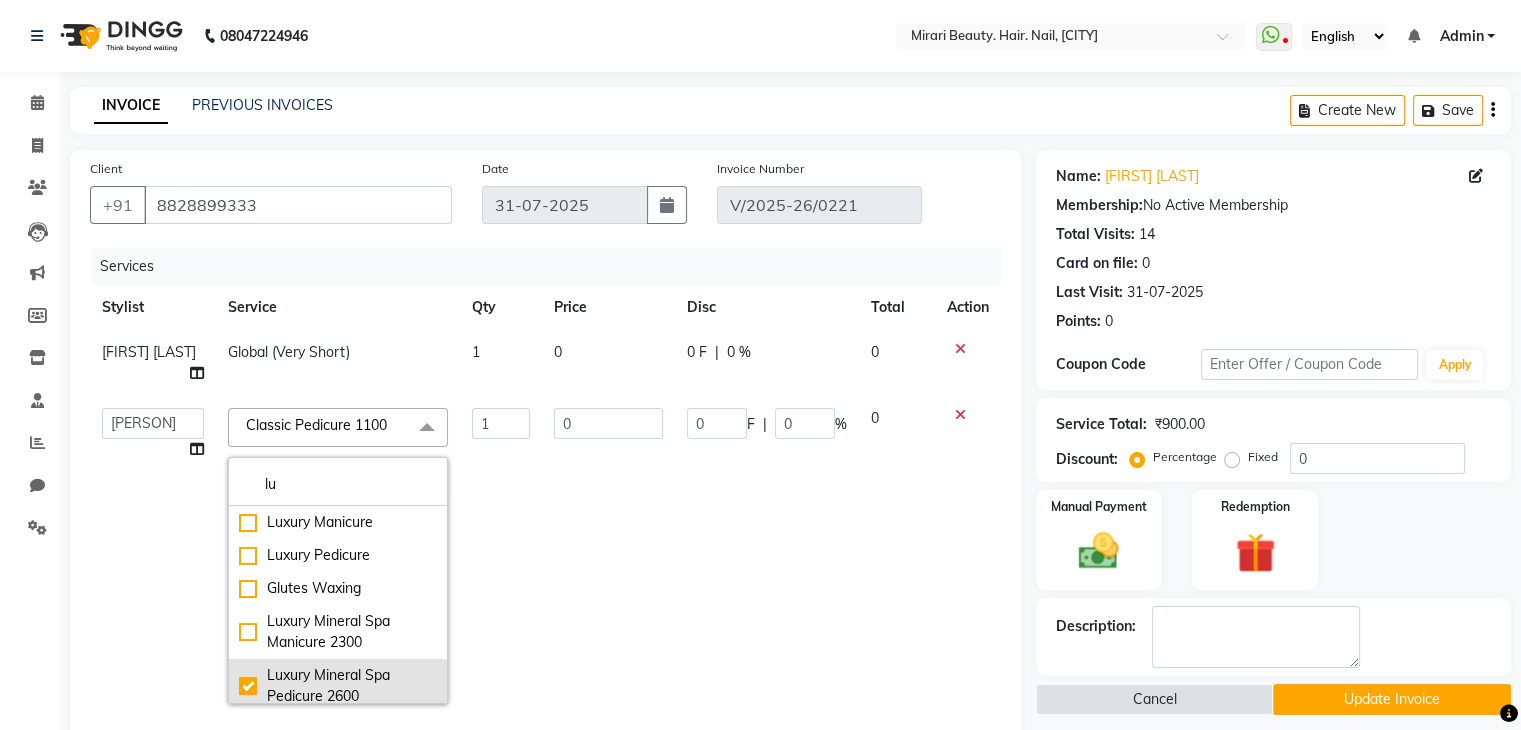 checkbox on "true" 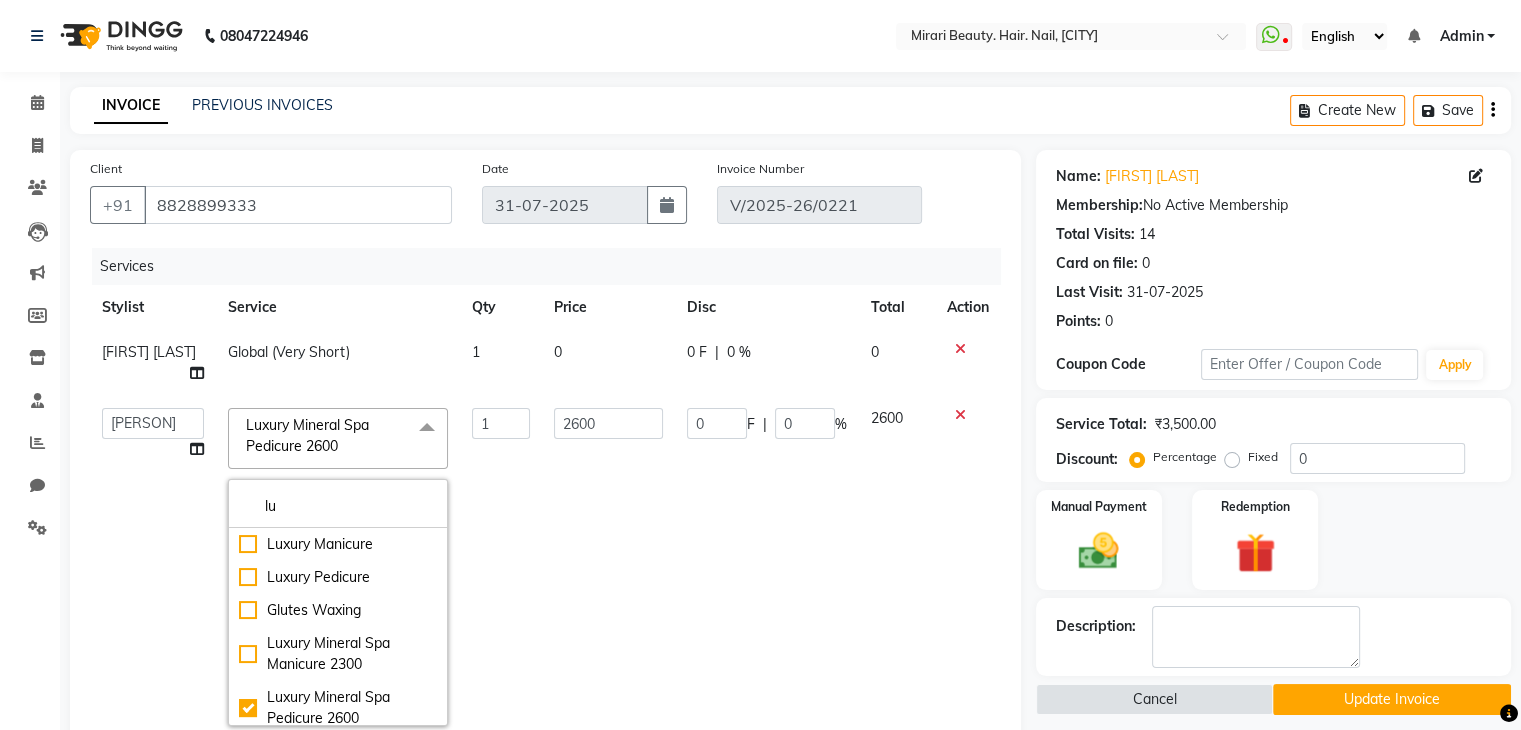 click on "1" 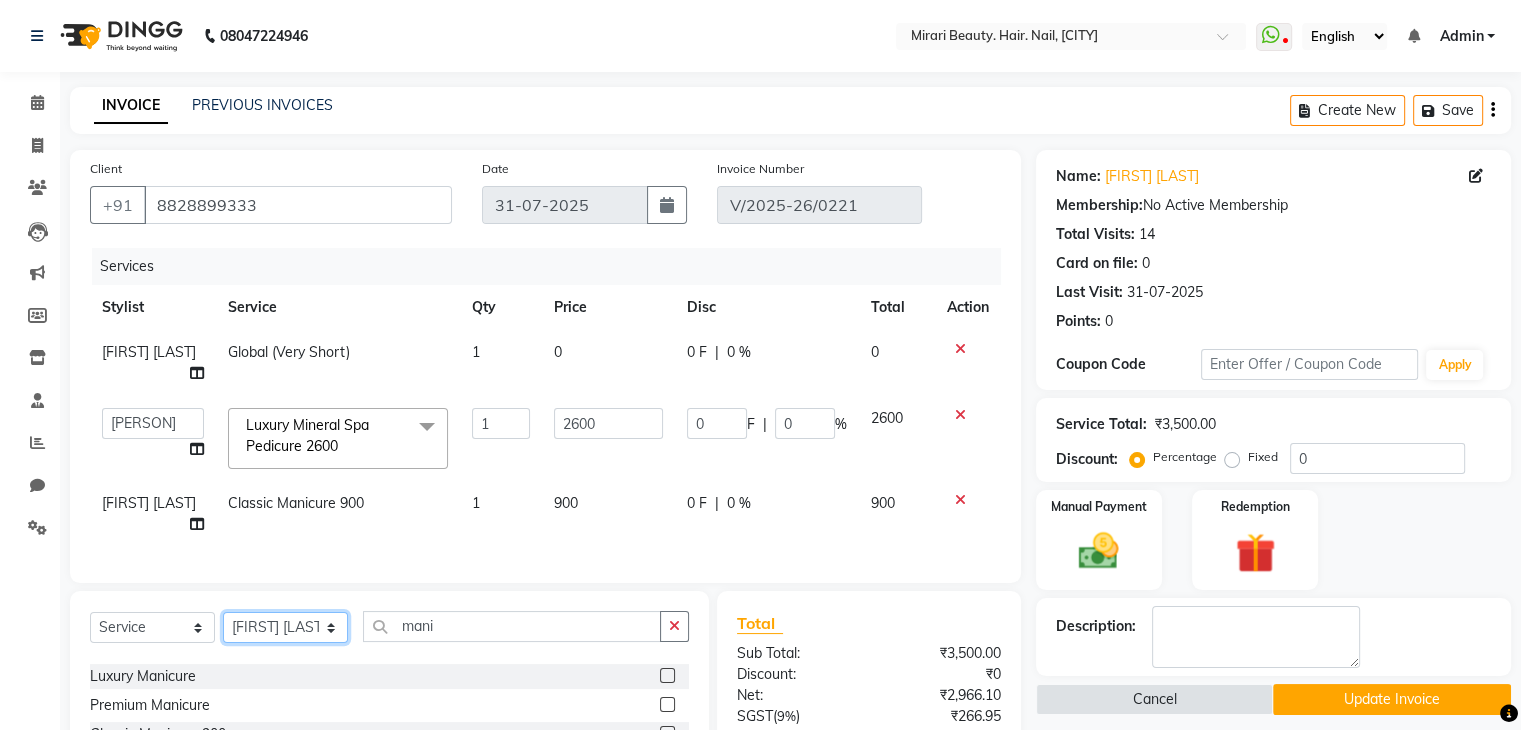 click on "General [LAST] [LAST] [LAST] [LAST] [LAST] [LAST] [LAST]" 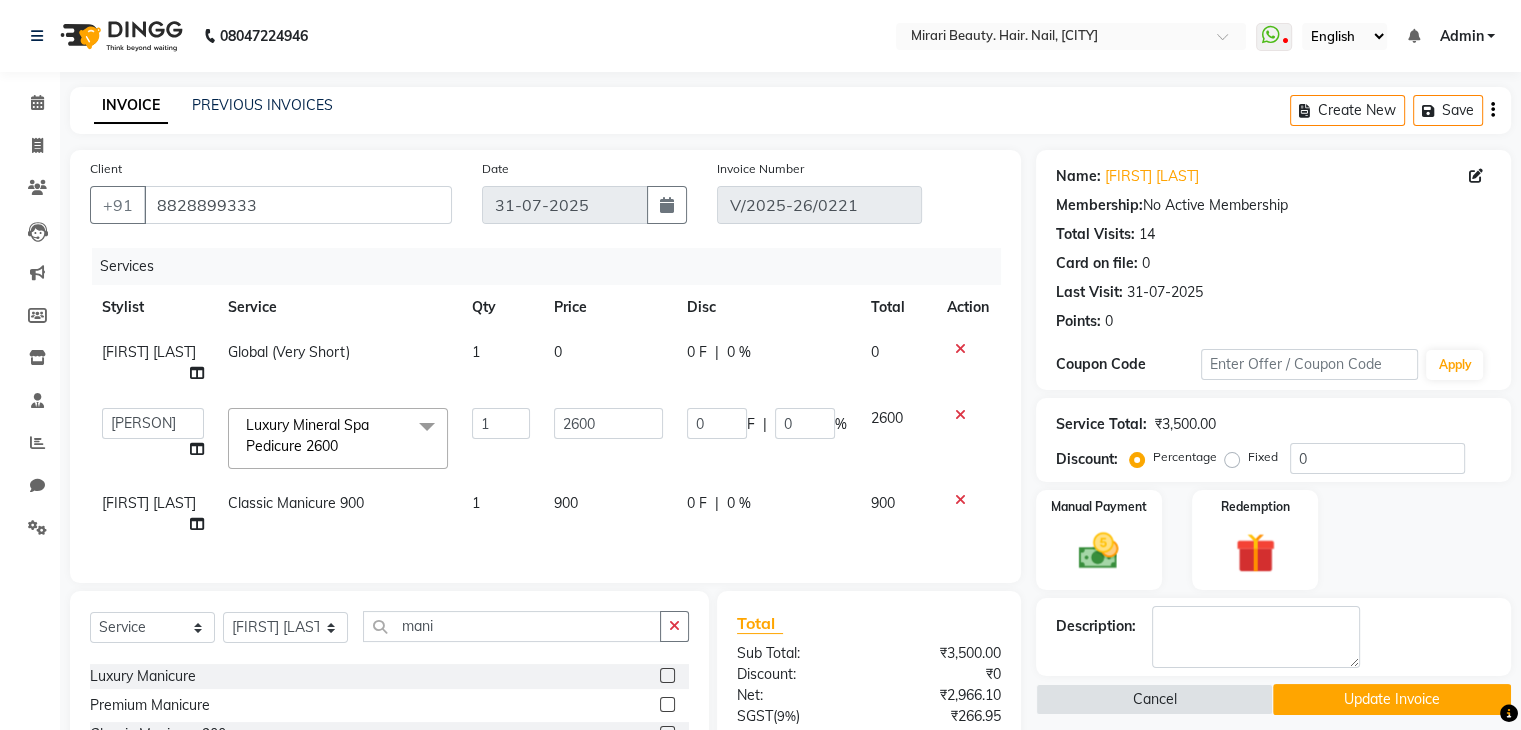 click on "Client +91 [PHONE] Date [DATE] Invoice Number V/2025-26/0221 Services Stylist Service Qty Price Disc Total Action [NAME] Global (Very Short) 1 0 0 F | 0 % 0  General   [NAME]   [NAME]   [NAME]    [NAME]   [NAME]   [NAME]   [NAME]  Luxury Mineral Spa Pedicure 2600  x Senior Stylist - Male 500., Senior Stylist - Female  Art Director - Male Art Director - Female Fringe Cut 400 Boys below 10 Years Girls below 10 Years Hair Updo  1500-, Advanced Hair Updo 2000 Braiding Hair Wash balst dry Oil hairwash blast dry Premium hairwash blast dry Hair Wash add-on 200 Premium hairwash add-on Ironing - Short Hair Ironing- mid Hair Tonging- Short hair Tonging- Long Hair Straight Blowdry Outcurls/ Flipouts Head massage (30 mins) Premium Head massage (30mins) Hair extensions Hair Styling ( Male ) Hair Updo   Advanced Hair Updo   Classic Hair Wash & Blast Dry Hair Wash add-on 300 Ironing short Ironing long hair Tonging Tonging mid Hair Oil Hair Wash & Blast Dry Blowdry Straight Blowdry Outcurls/ Flipouts Beard Trim / Shaving Beard Styling 500 1 F" 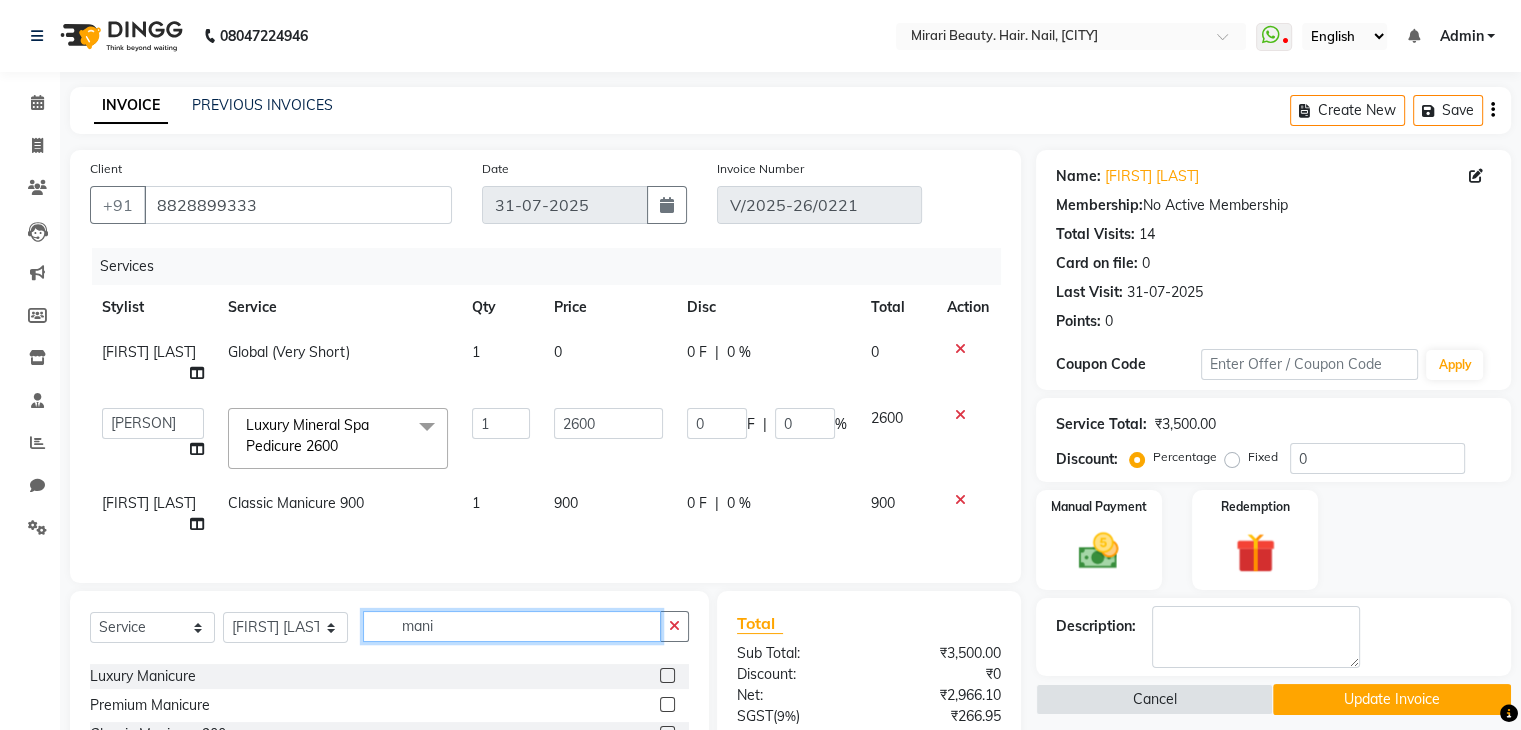click on "mani" 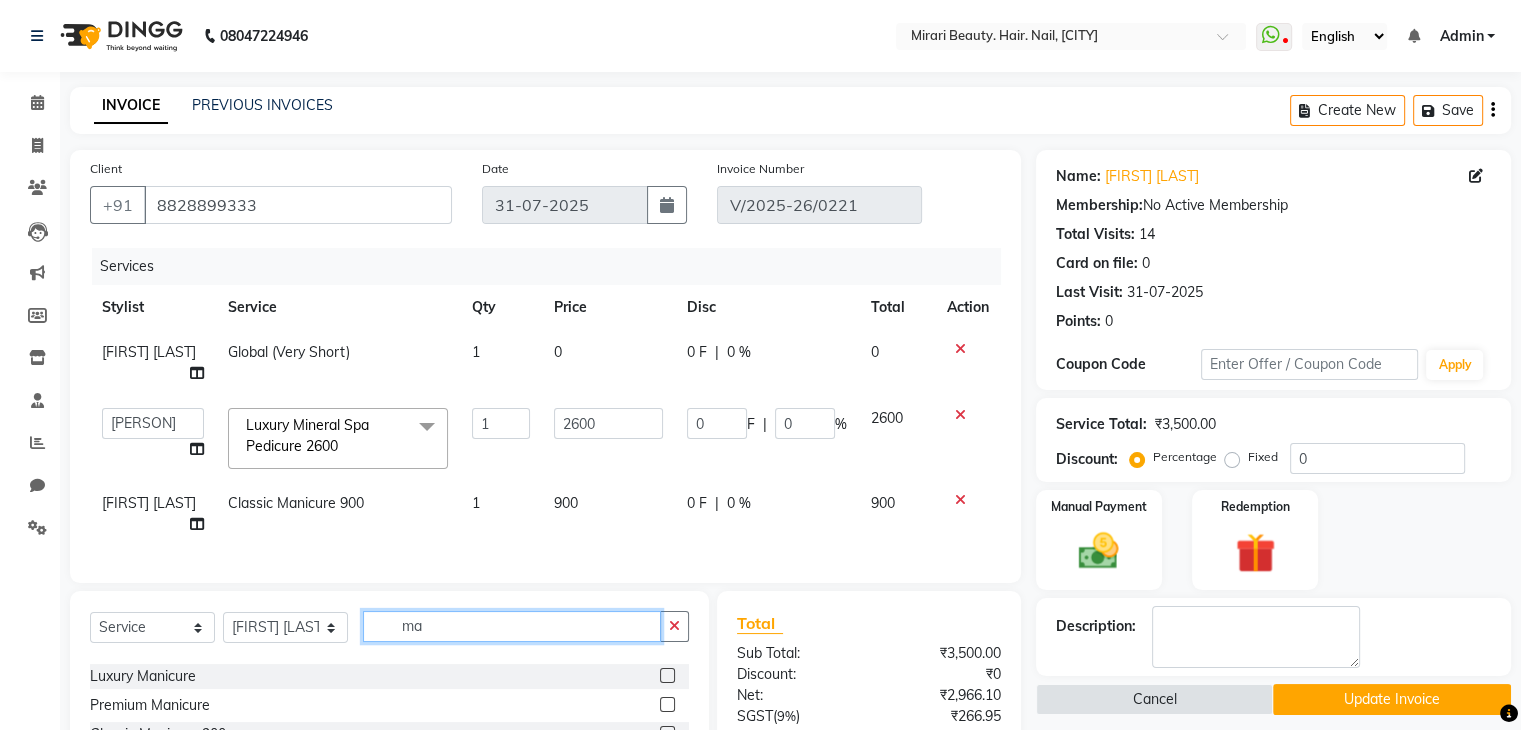 type on "m" 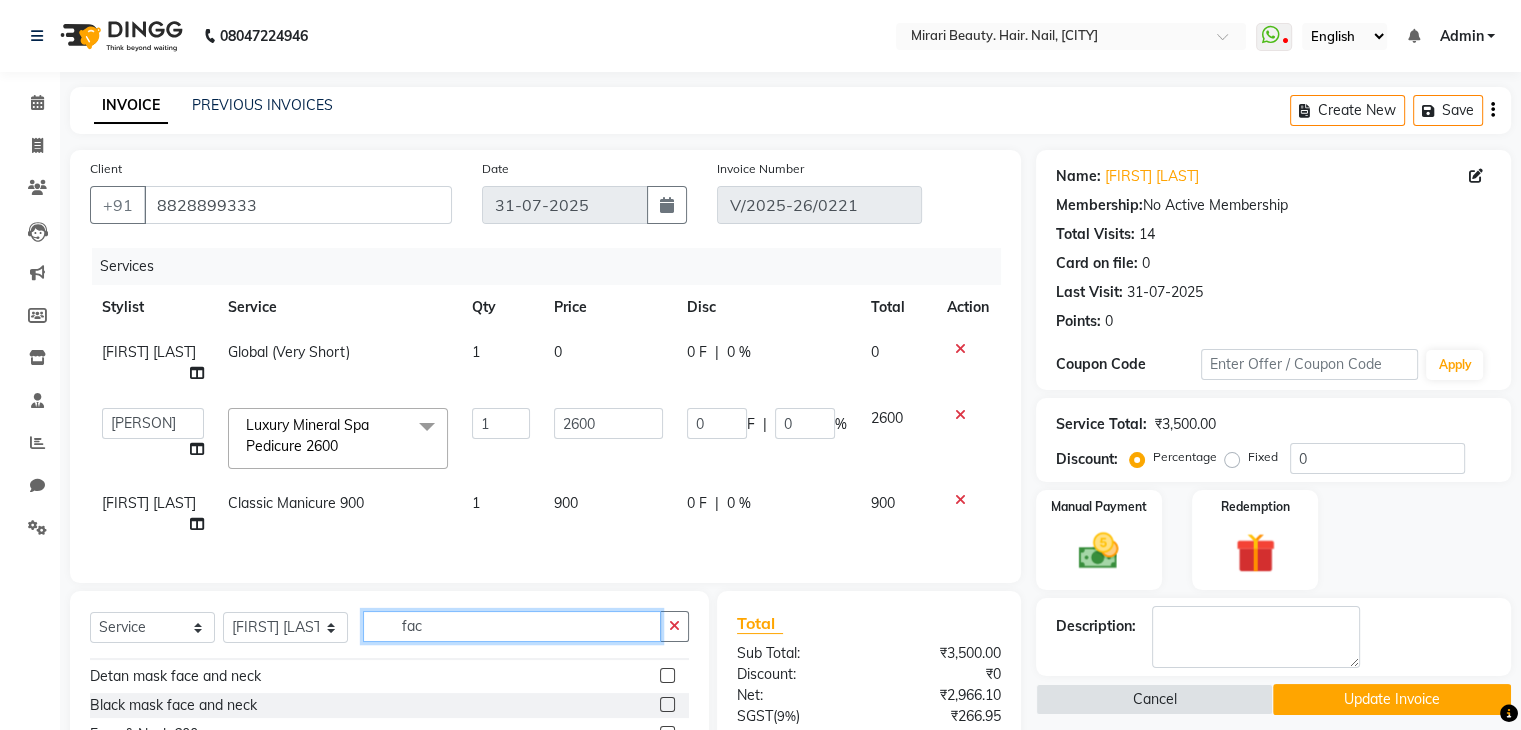 scroll, scrollTop: 0, scrollLeft: 0, axis: both 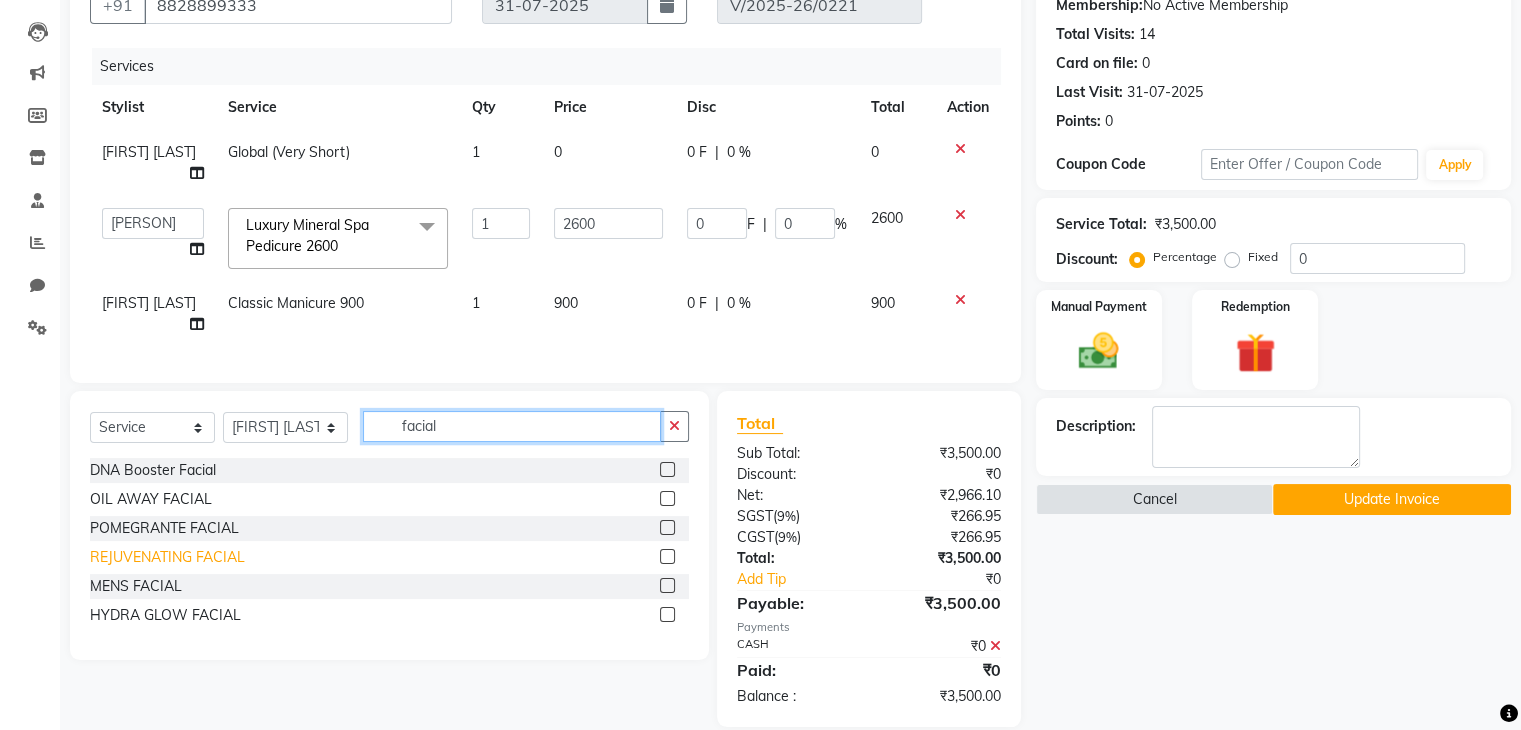 type on "facial" 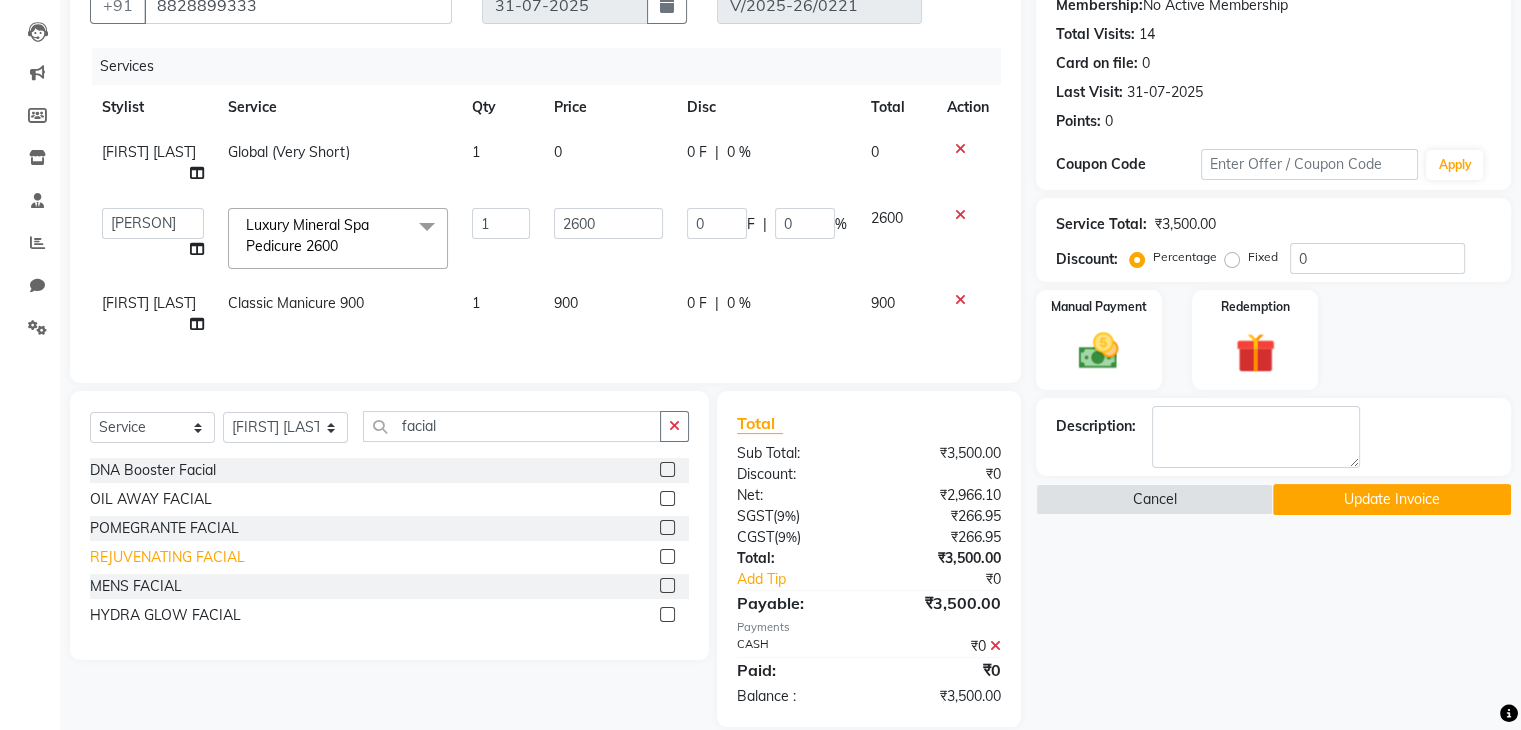 click on "REJUVENATING FACIAL" 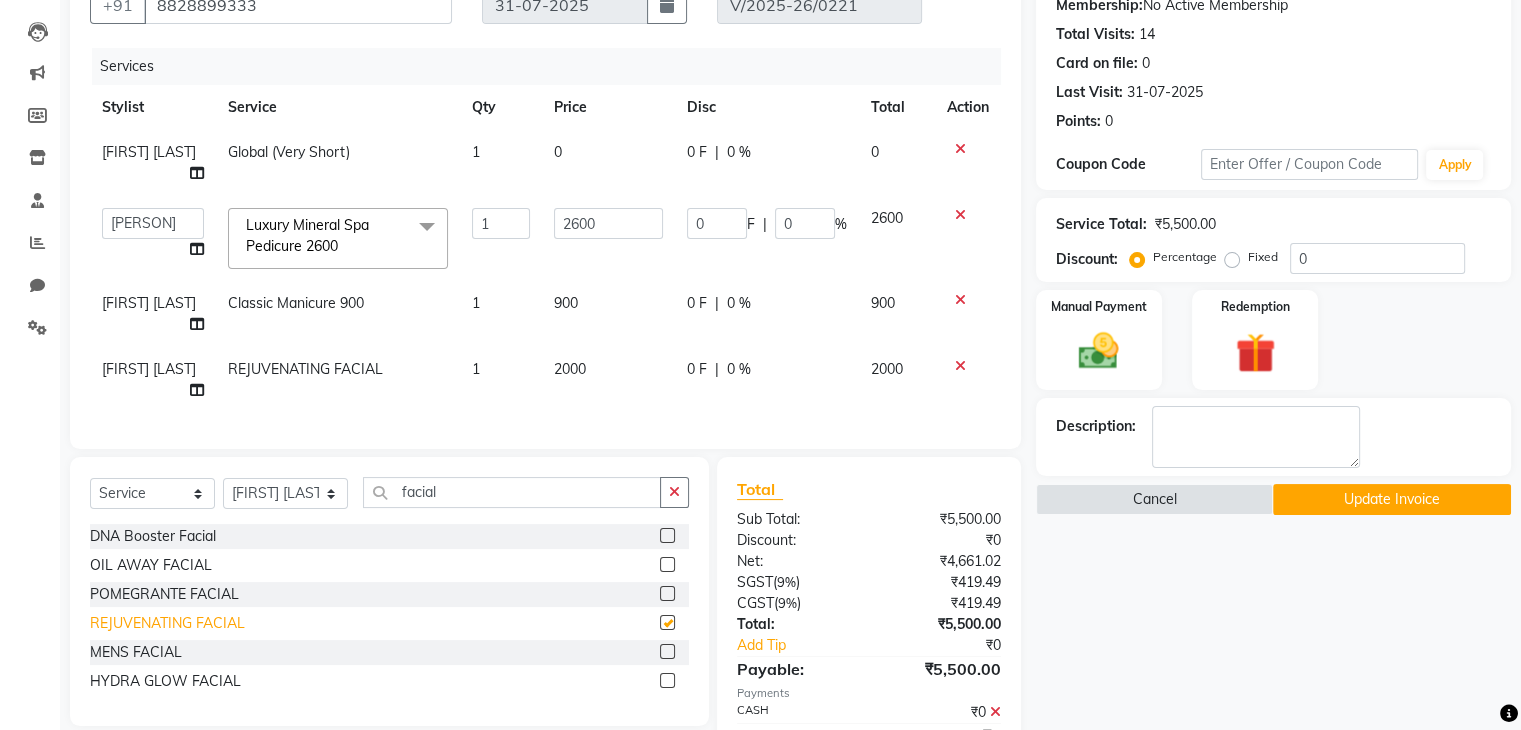 checkbox on "false" 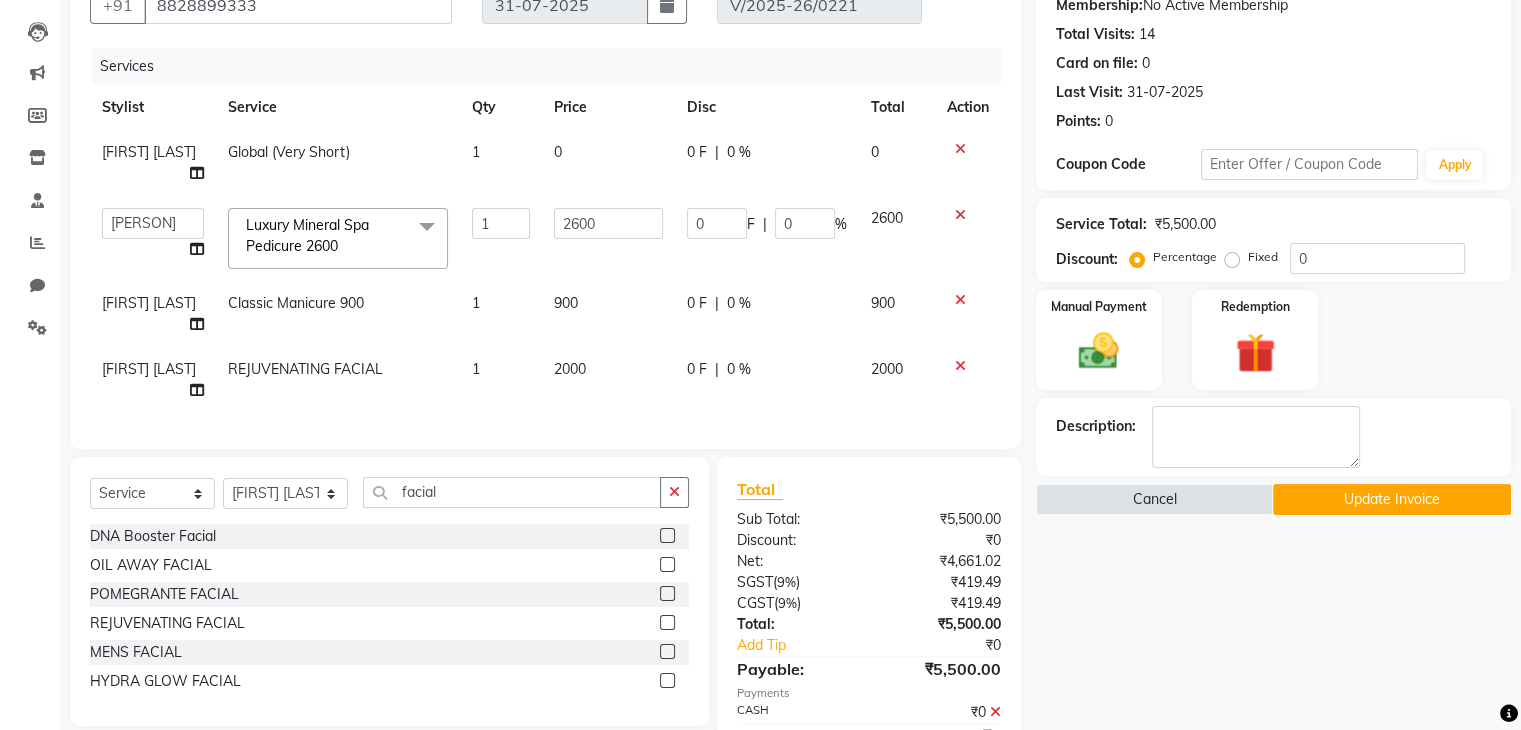 click on "Client +91 [PHONE] Date [DATE] Invoice Number V/2025-26/0221 Services Stylist Service Qty Price Disc Total Action [NAME] Global (Very Short) 1 0 0 F | 0 % 0  General   [NAME]   [NAME]   [NAME]    [NAME]   [NAME]   [NAME]   [NAME]  Luxury Mineral Spa Pedicure 2600  x Senior Stylist - Male 500., Senior Stylist - Female  Art Director - Male Art Director - Female Fringe Cut 400 Boys below 10 Years Girls below 10 Years Hair Updo  1500-, Advanced Hair Updo 2000 Braiding Hair Wash balst dry Oil hairwash blast dry Premium hairwash blast dry Hair Wash add-on 200 Premium hairwash add-on Ironing - Short Hair Ironing- mid Hair Tonging- Short hair Tonging- Long Hair Straight Blowdry Outcurls/ Flipouts Head massage (30 mins) Premium Head massage (30mins) Hair extensions Hair Styling ( Male ) Hair Updo   Advanced Hair Updo   Classic Hair Wash & Blast Dry Hair Wash add-on 300 Ironing short Ironing long hair Tonging Tonging mid Hair Oil Hair Wash & Blast Dry Blowdry Straight Blowdry Outcurls/ Flipouts Beard Trim / Shaving Beard Styling 500 1 F" 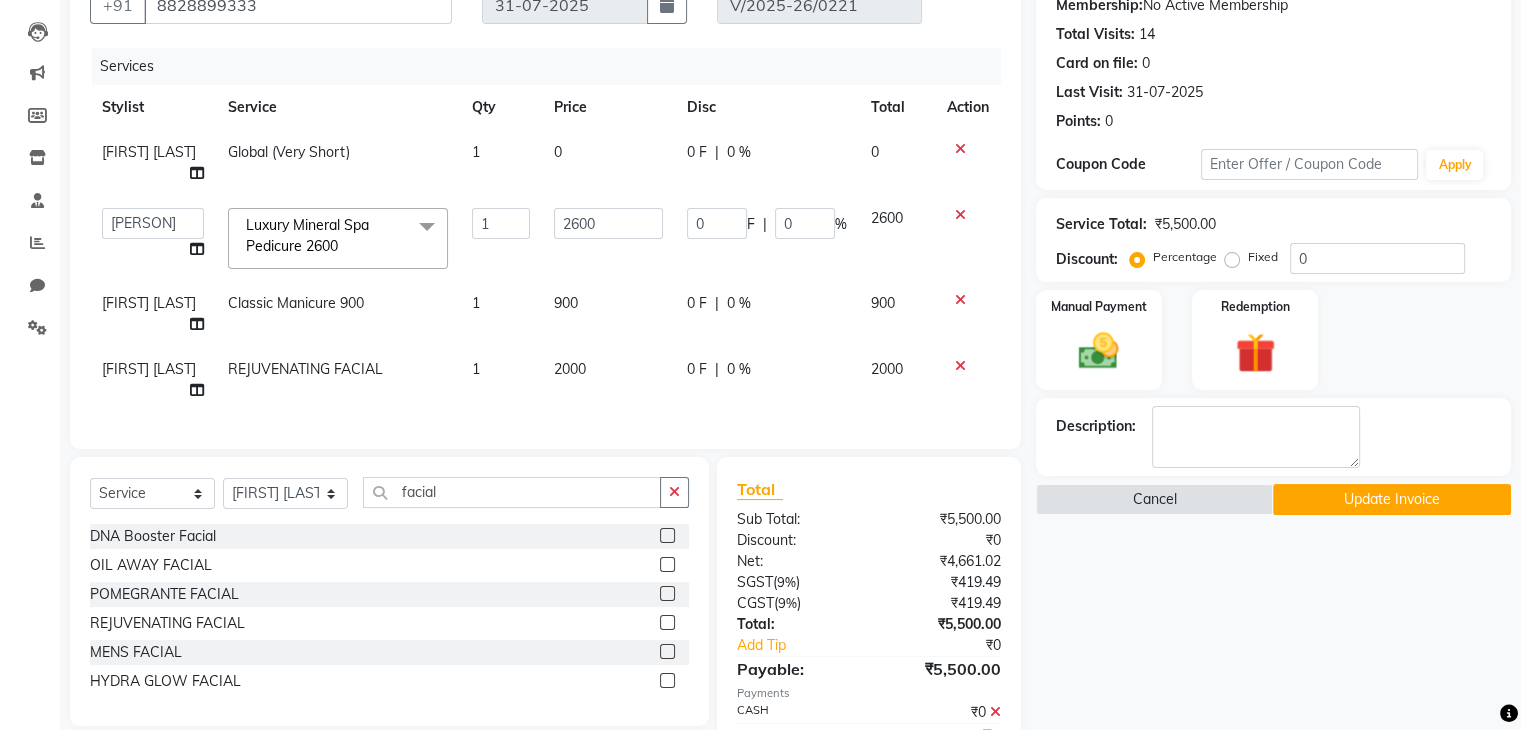 select on "80060" 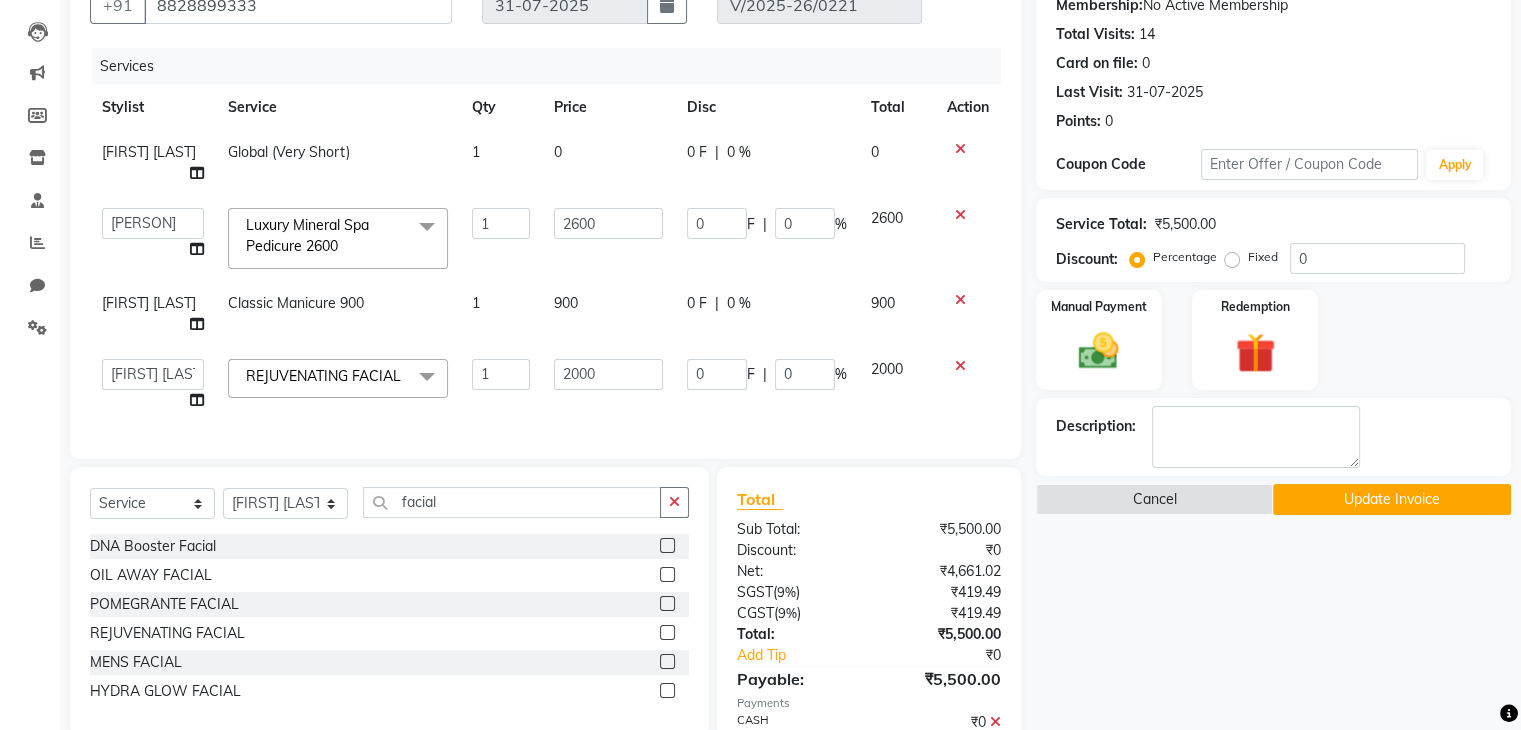 click 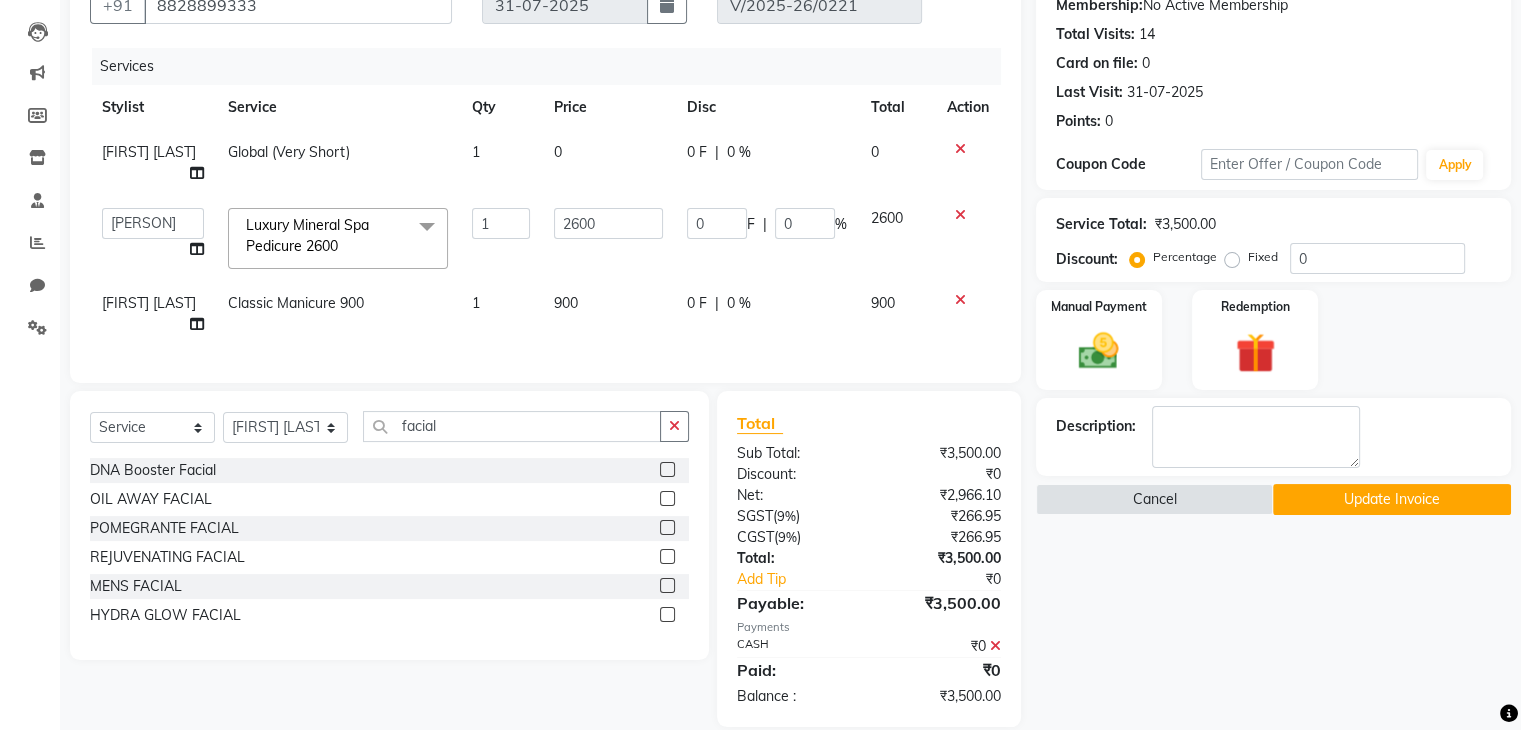 click on "Total Sub Total: ₹3,500.00 Discount: ₹0 Net: ₹2,966.10 SGST  ( 9% ) ₹266.95 CGST  ( 9% ) ₹266.95 Total: ₹3,500.00 Add Tip ₹0 Payable: ₹3,500.00 Payments CASH ₹0  Paid: ₹0 Balance   : ₹3,500.00" 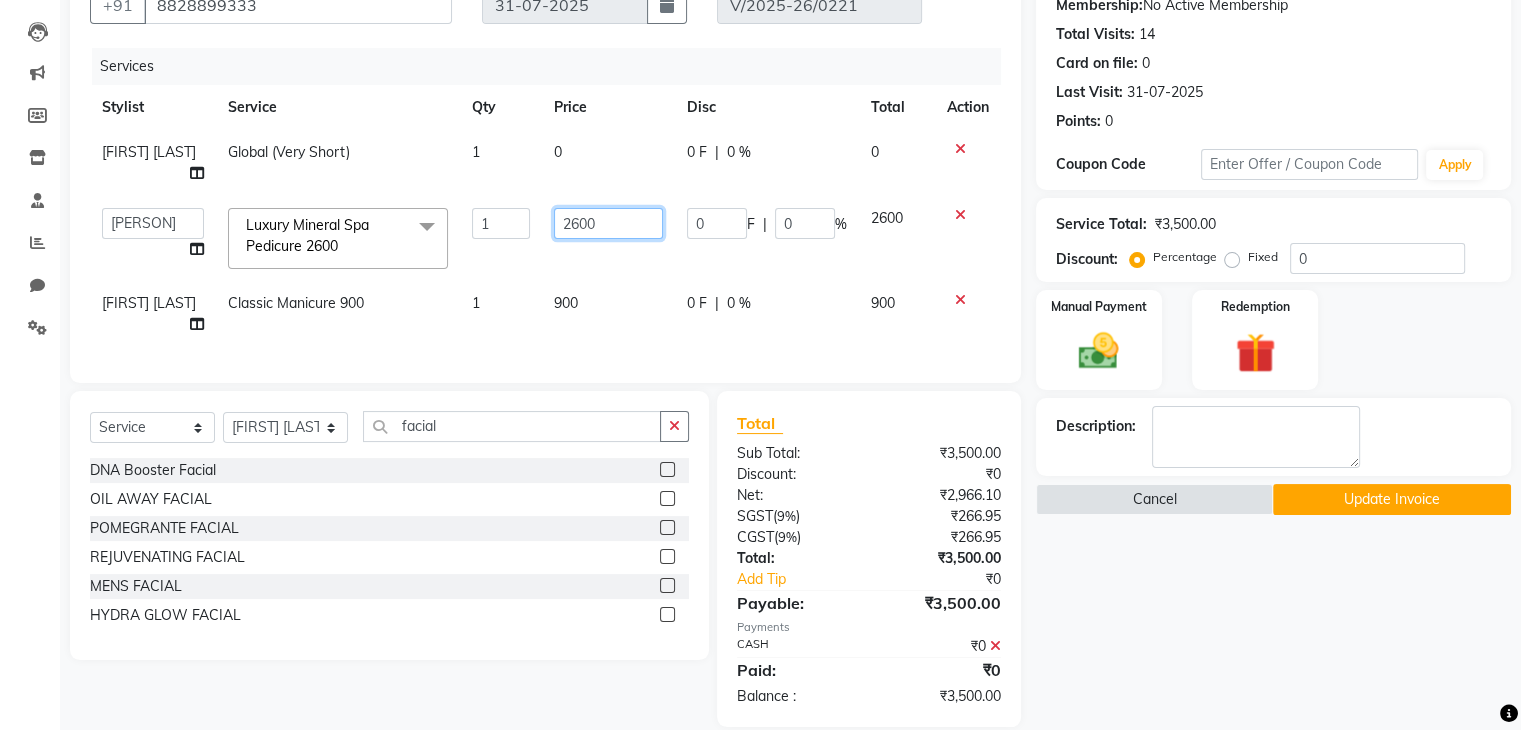 click on "2600" 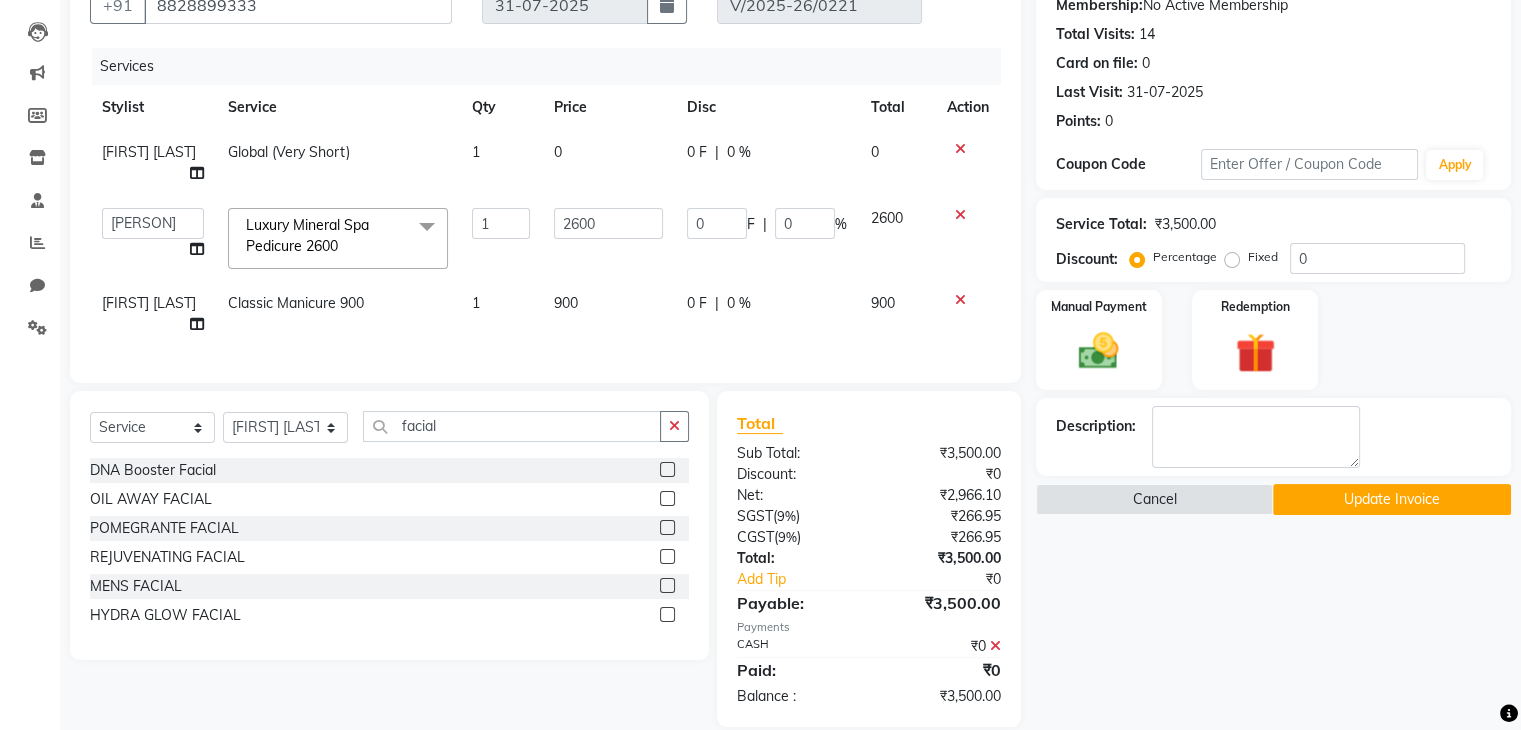 click on "Services" 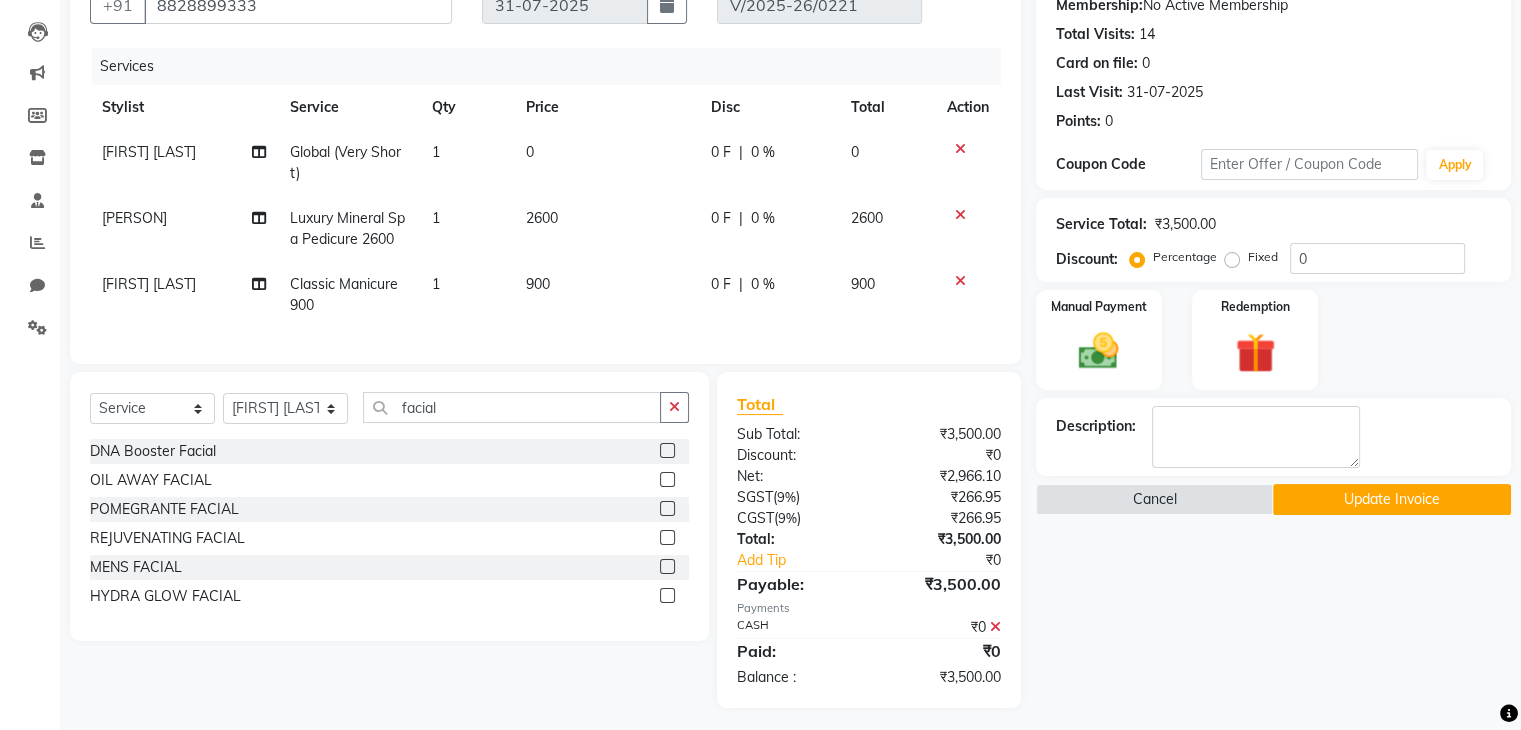 click on "0" 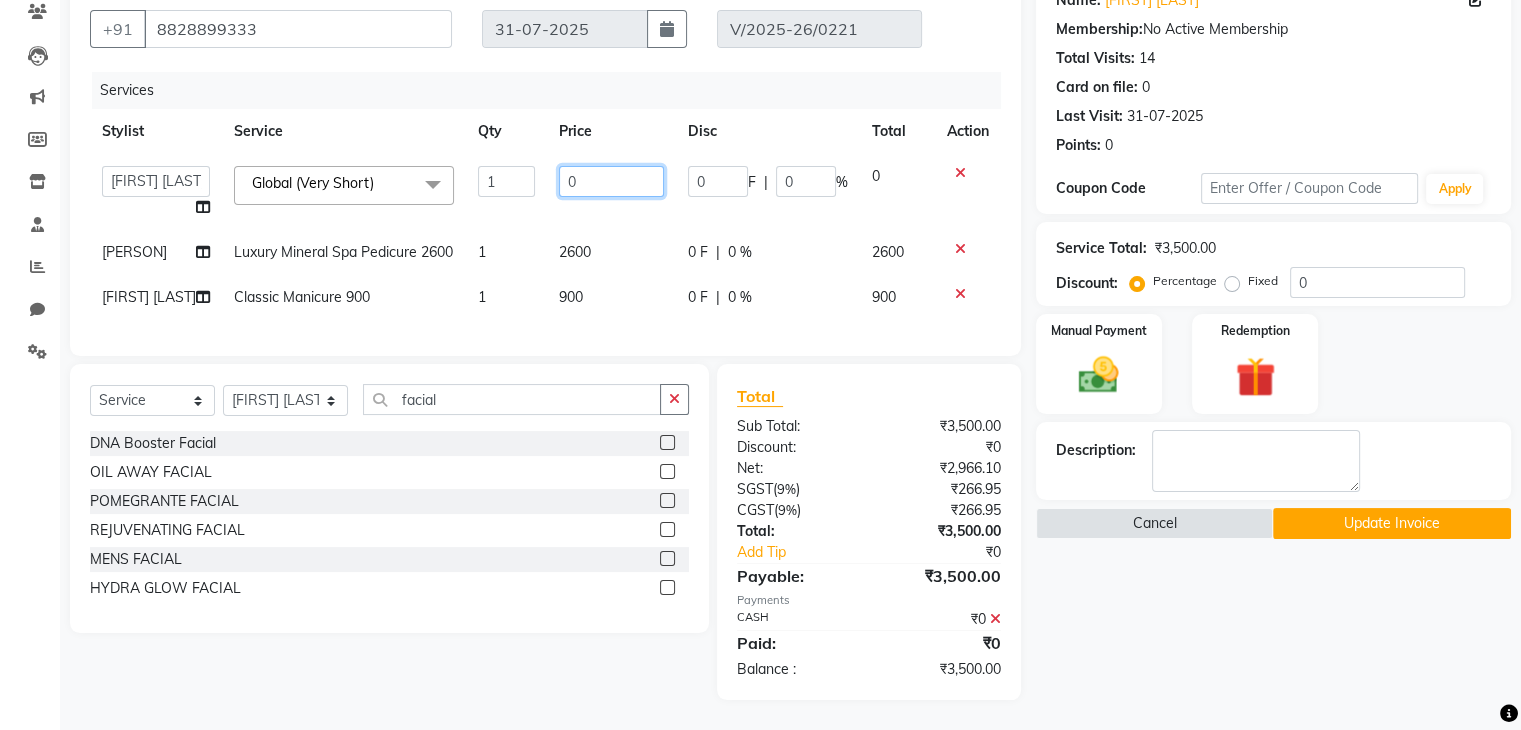 click on "0" 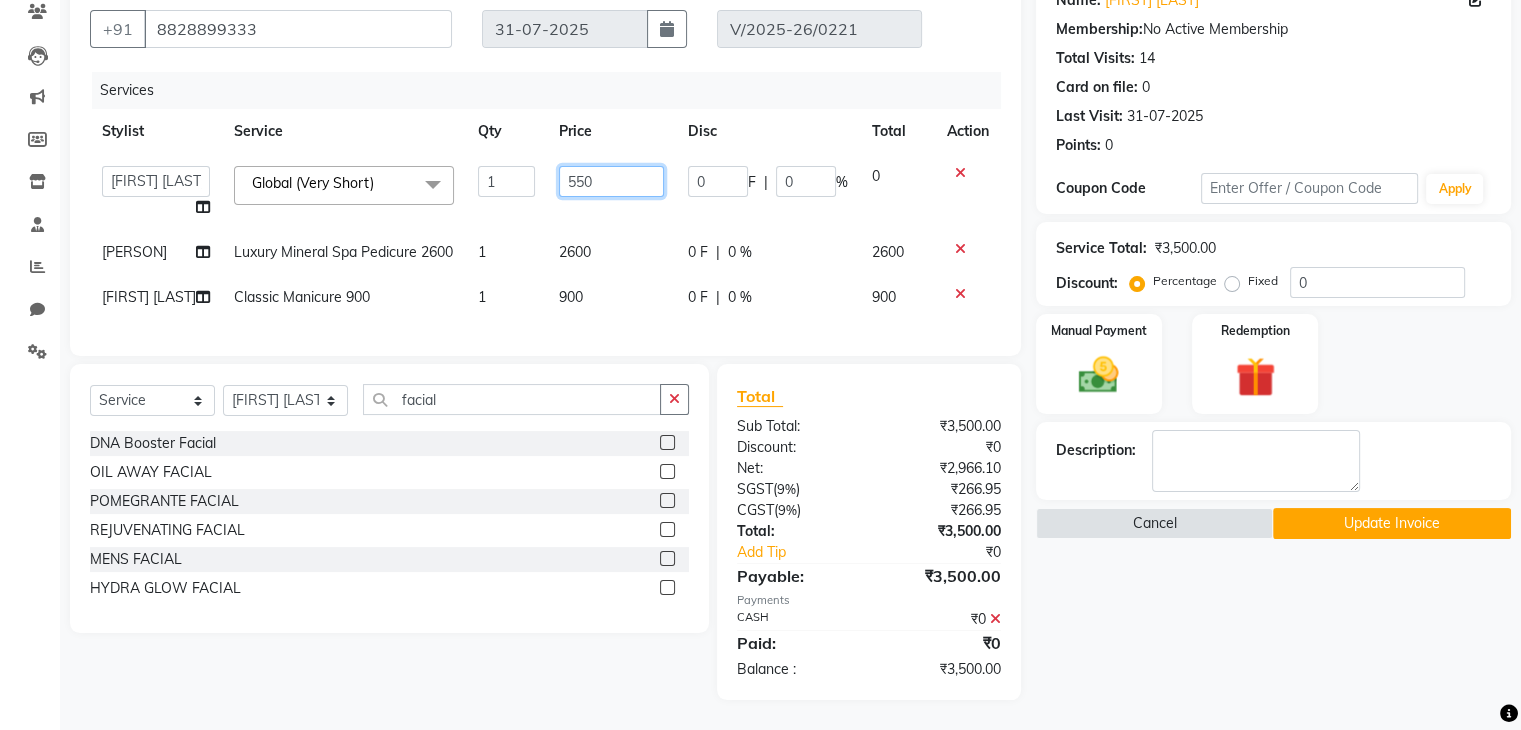 type on "5500" 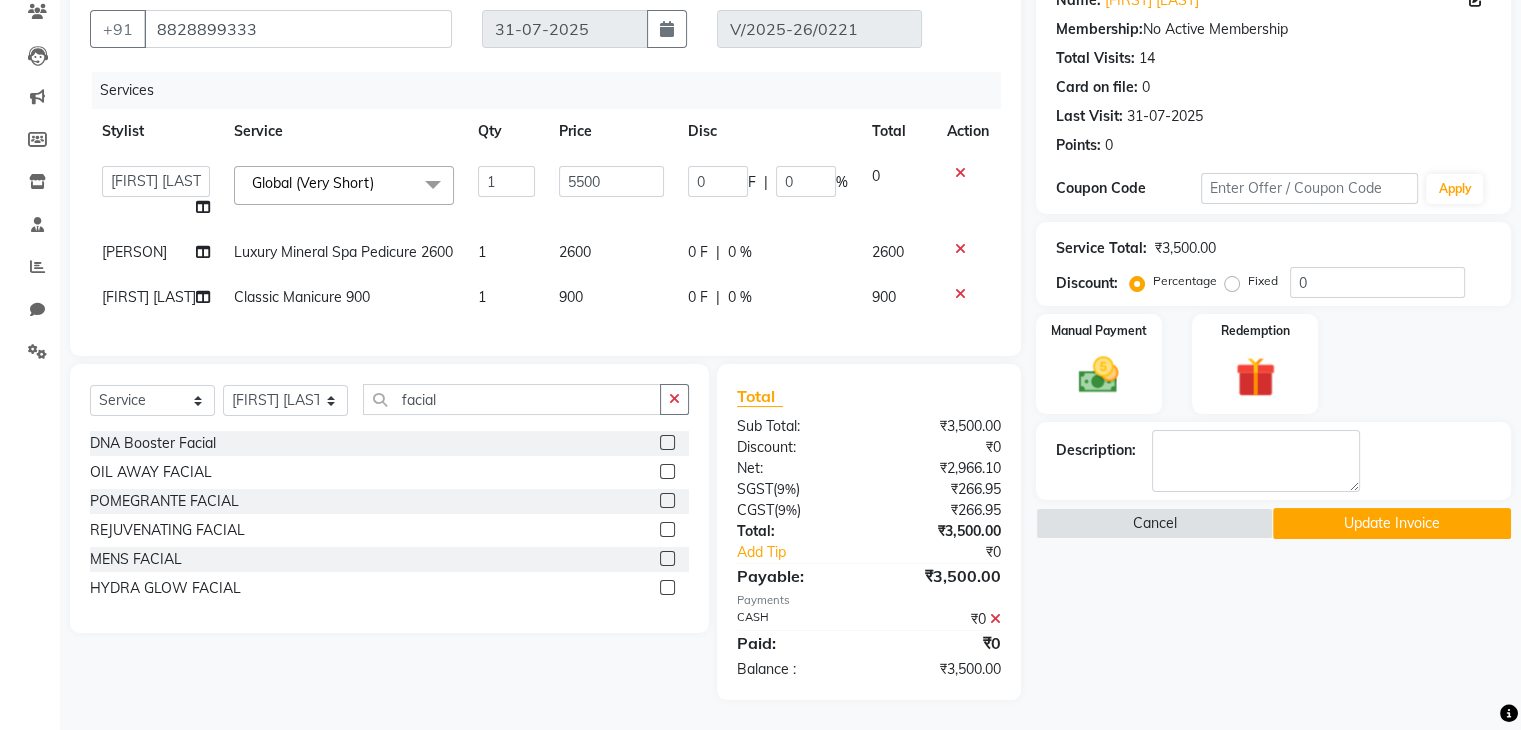 click on "Services" 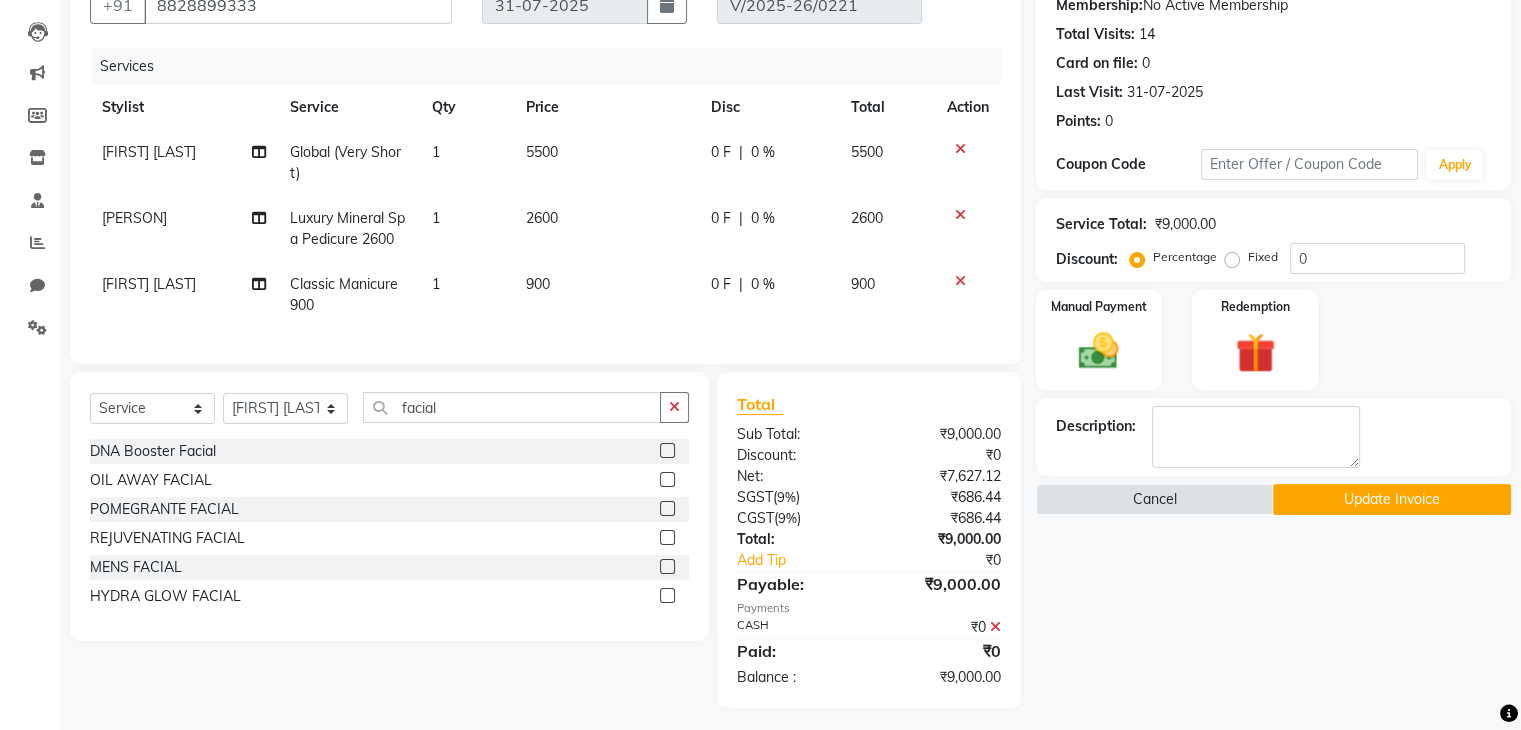 scroll, scrollTop: 224, scrollLeft: 0, axis: vertical 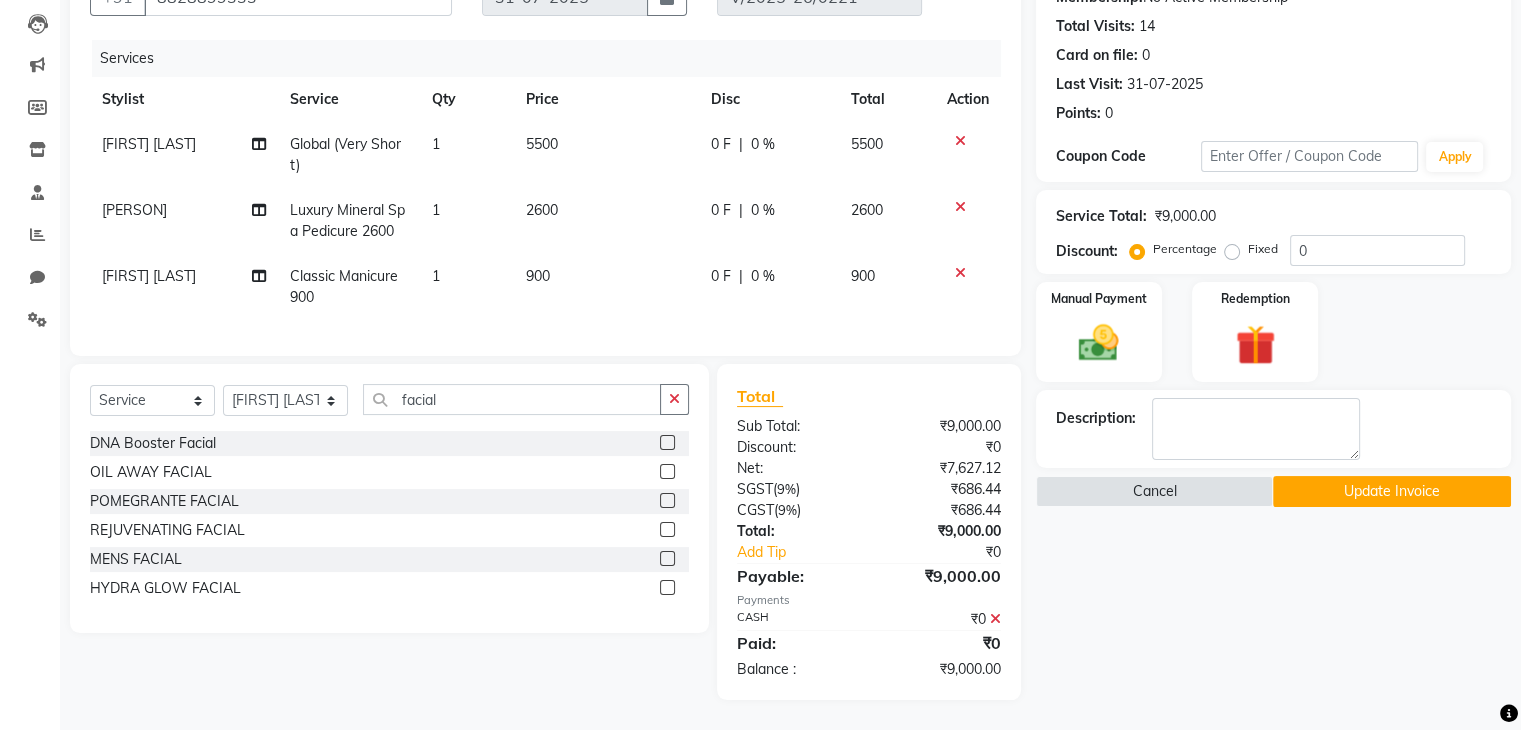 click on "5500" 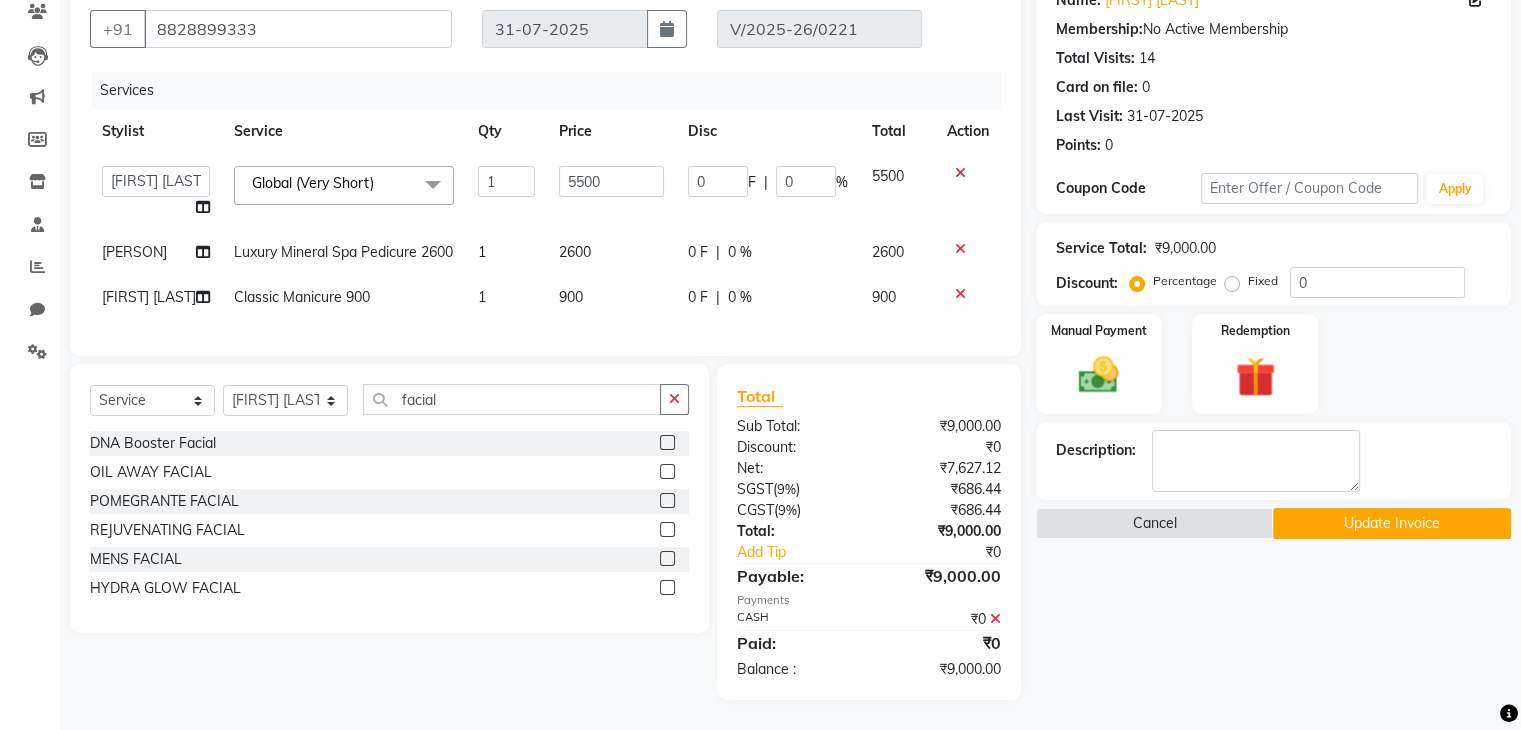 scroll, scrollTop: 212, scrollLeft: 0, axis: vertical 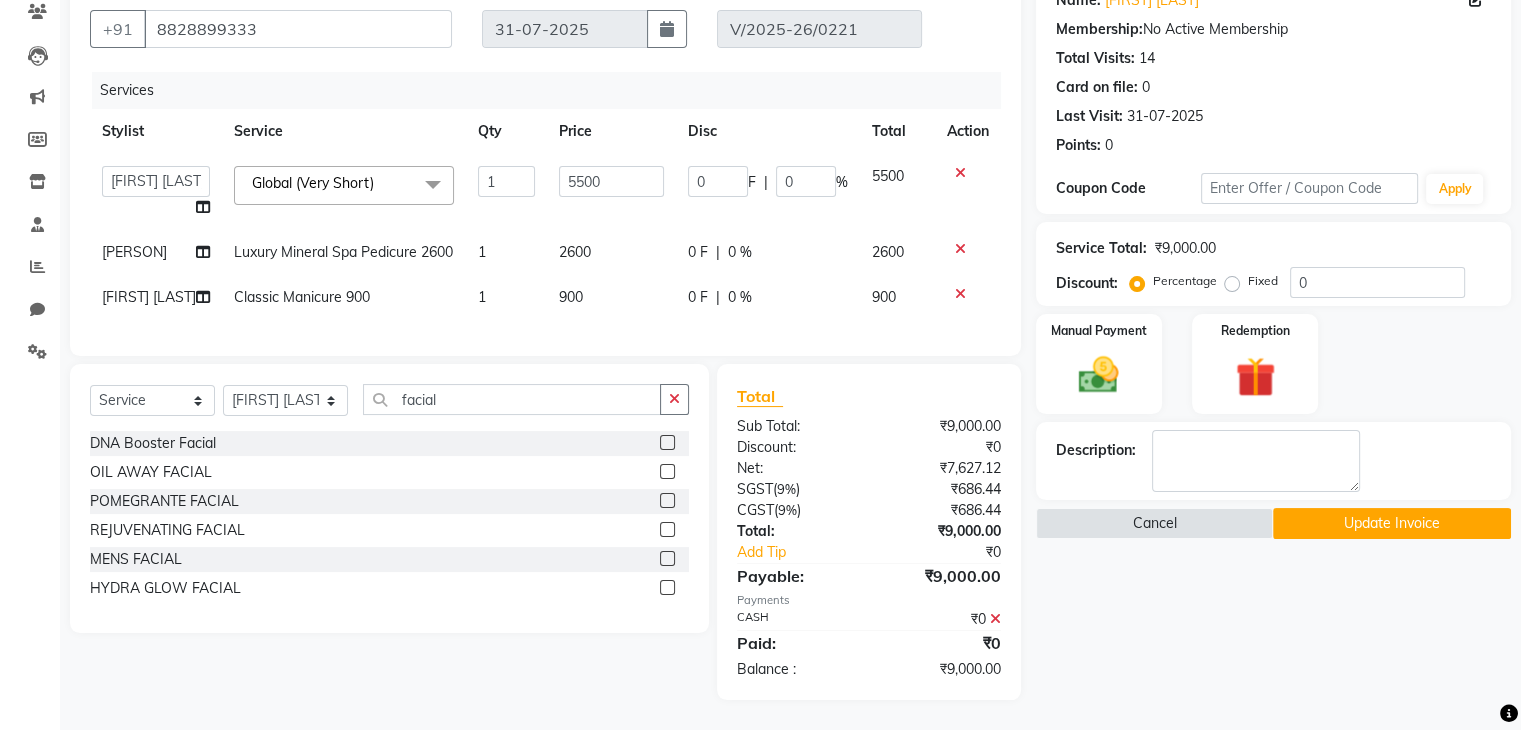 select on "80060" 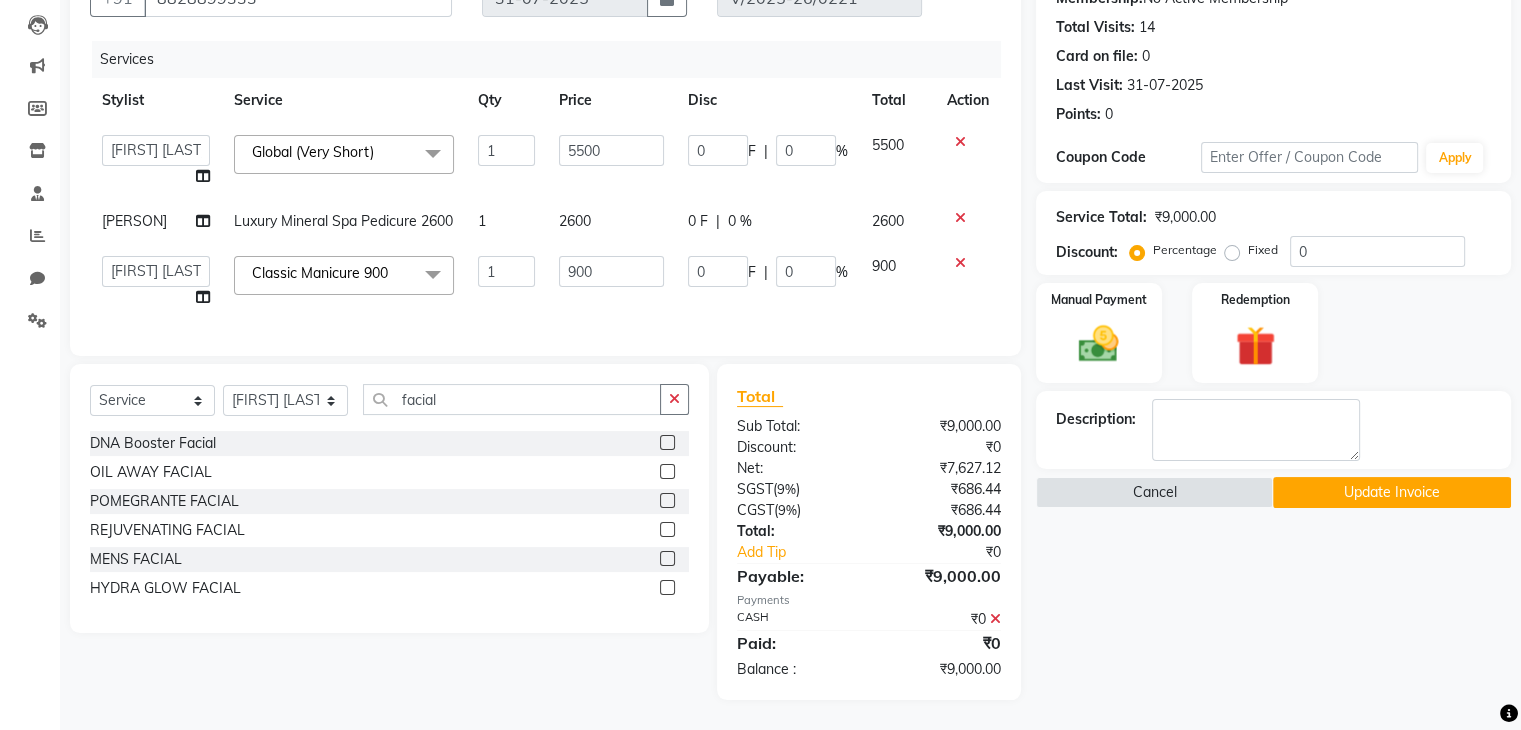 scroll, scrollTop: 224, scrollLeft: 0, axis: vertical 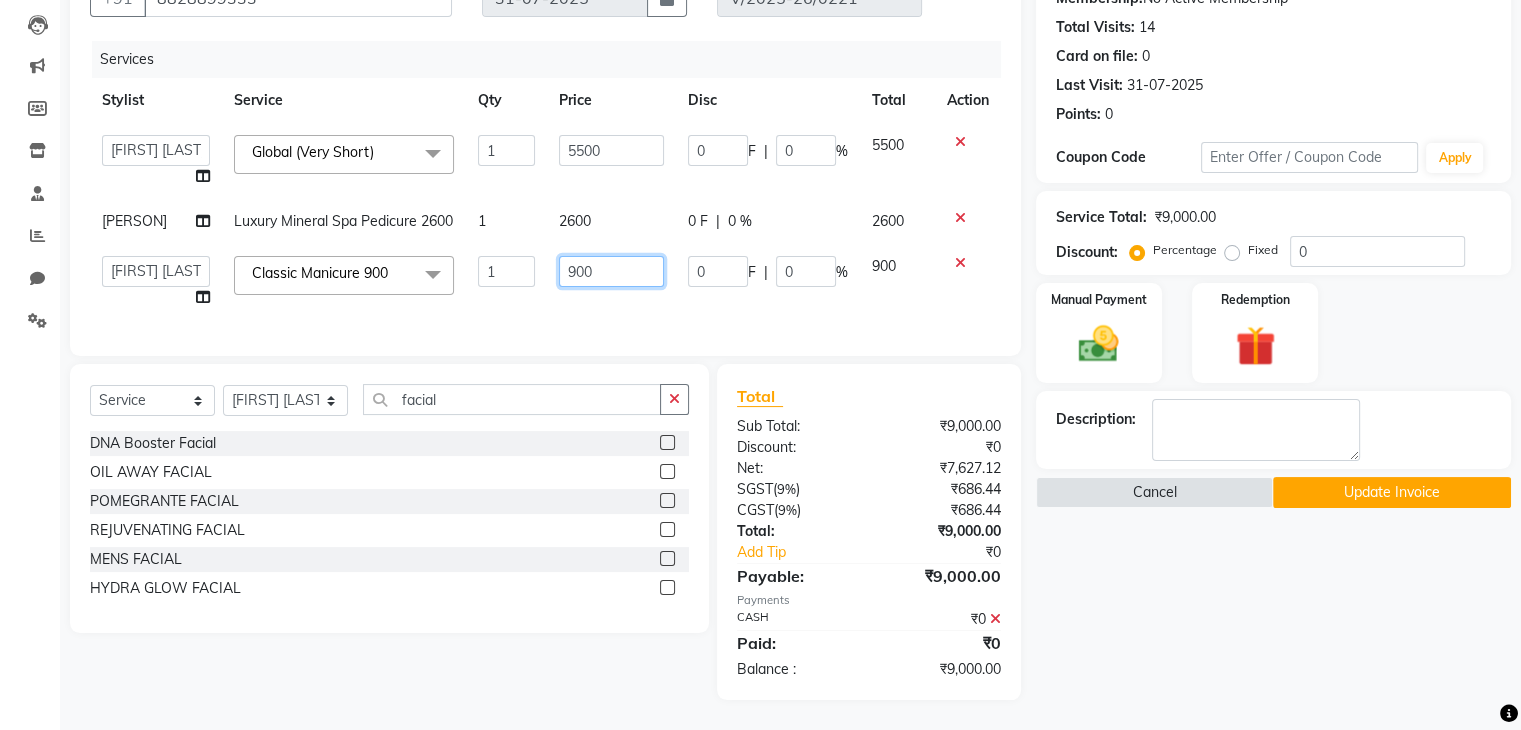 click on "900" 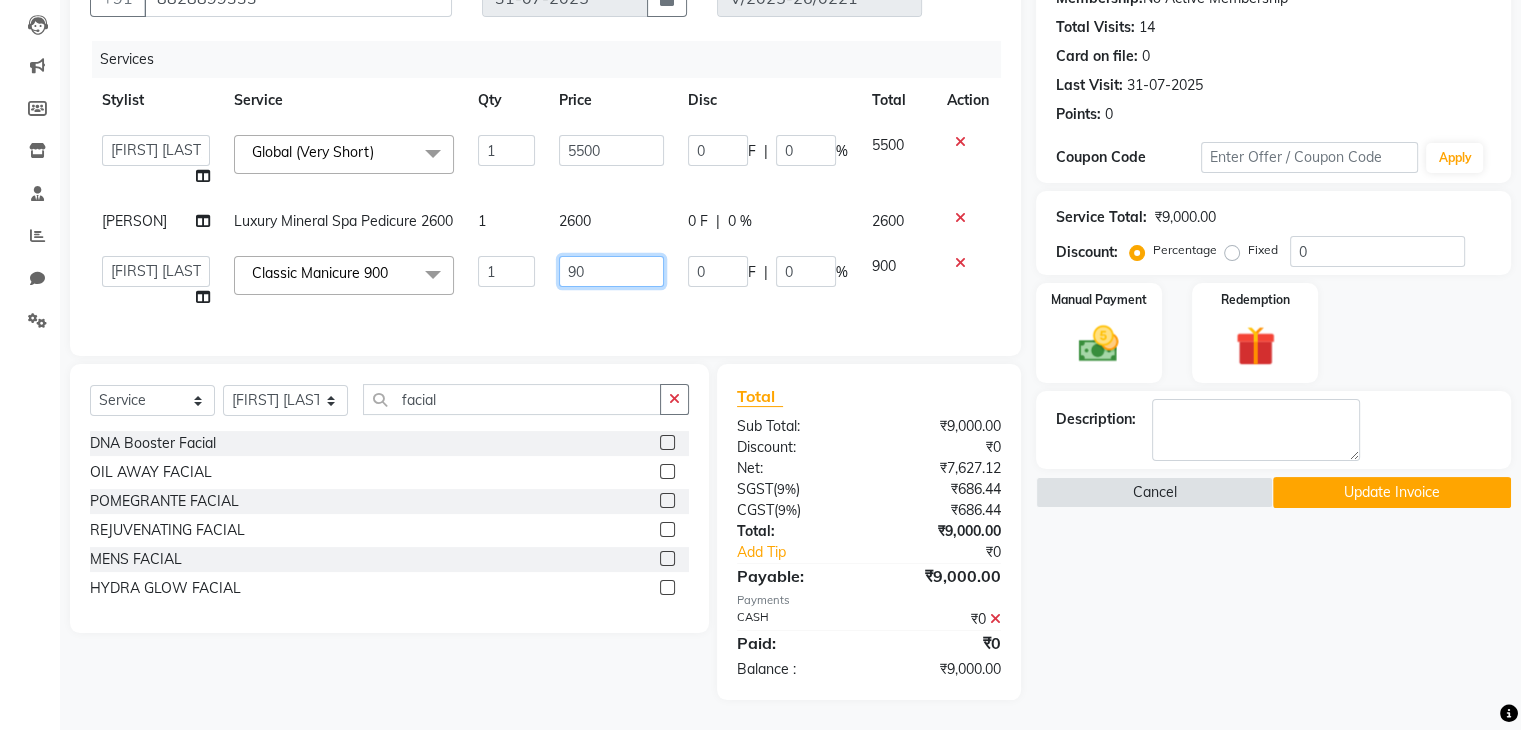 type on "9" 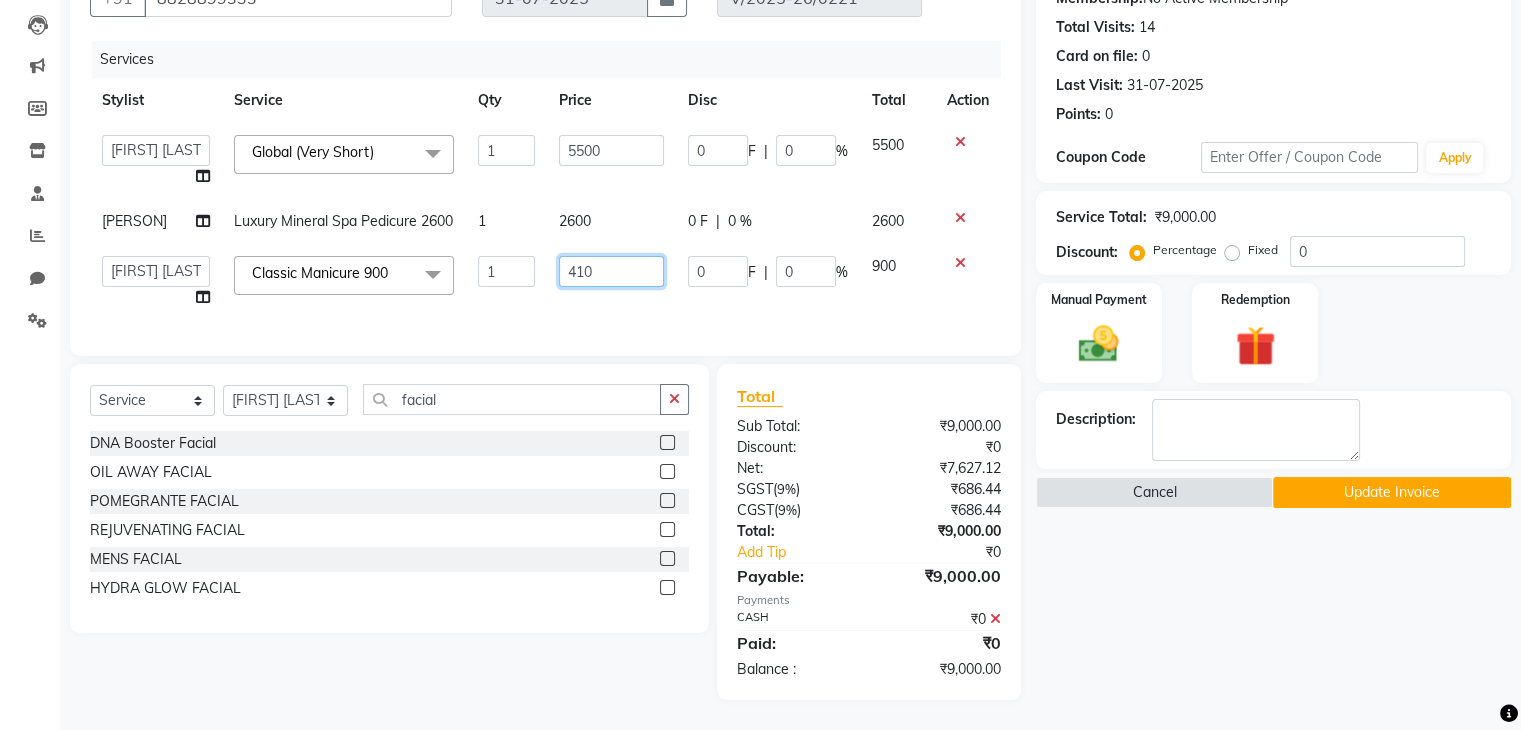 type on "4100" 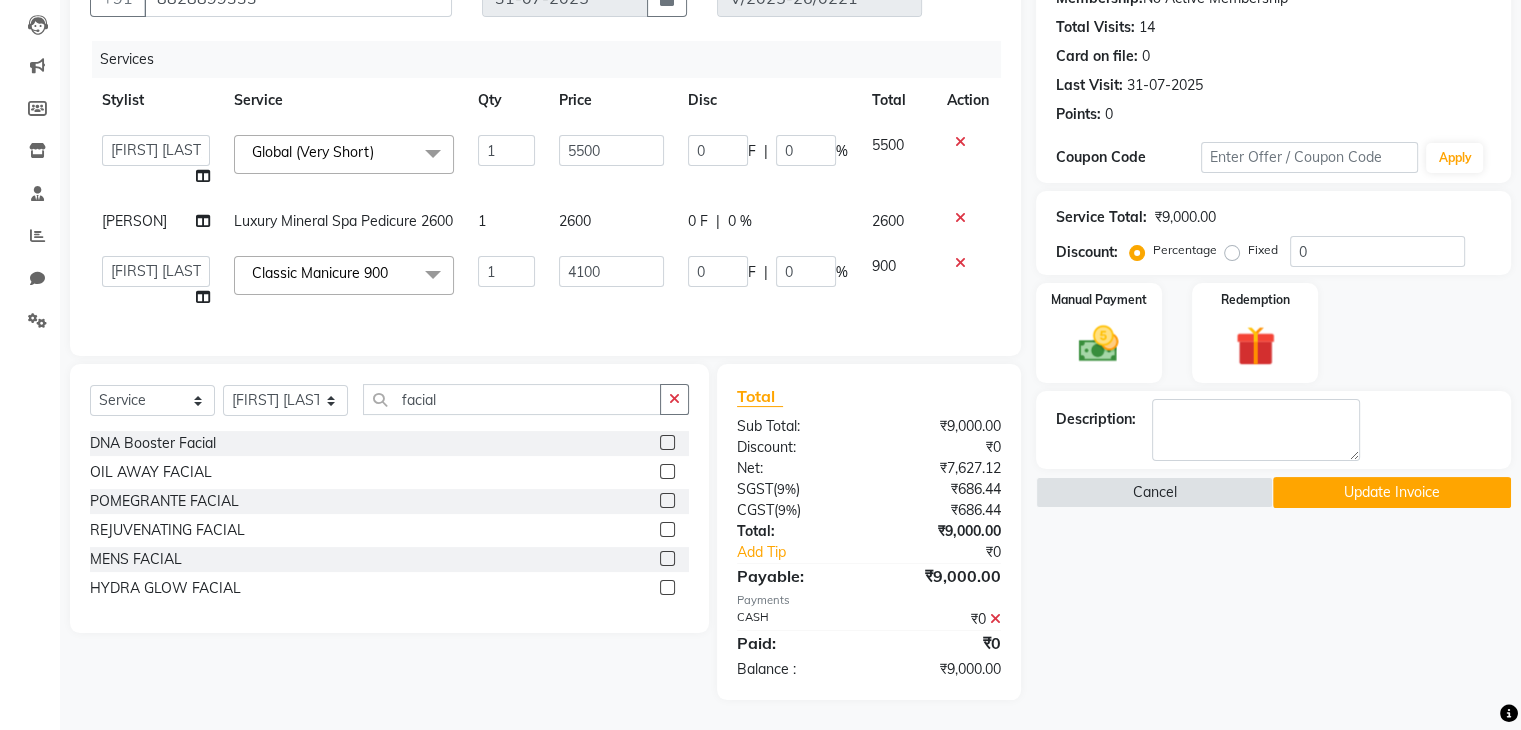 click on "Services Stylist Service Qty Price Disc Total Action  General   Harshali Patil   Prakash Diwakar   samir    Sanket Bhosale   seema   Smita Dalvi   vaishnavi  Global (Very Short)  x Senior Stylist - Male 500., Senior Stylist - Female  Art Director - Male Art Director - Female Fringe Cut 400 Boys below 10 Years Girls below 10 Years Hair Updo  1500-, Advanced Hair Updo 2000 Braiding Hair Wash balst dry Oil hairwash blast dry Premium hairwash blast dry Hair Wash add-on 200 Premium hairwash add-on Ironing - Short Hair Ironing- mid Hair Tonging- Short hair Tonging- Long Hair Straight Blowdry Outcurls/ Flipouts Head massage (30 mins) Premium Head massage (30mins) Hair extensions Hair Styling ( Male ) Hair Updo   Advanced Hair Updo   Classic Hair Wash & Blast Dry Hair Wash add-on 300 Ironing short Ironing long hair Tonging Tonging mid Hair Oil Hair Wash & Blast Dry Blowdry Straight Blowdry Outcurls/ Flipouts Beard Trim / Shaving Beard Styling 500 Beard color Moustache color Beard Trim Beard Styling 400 Beard colour" 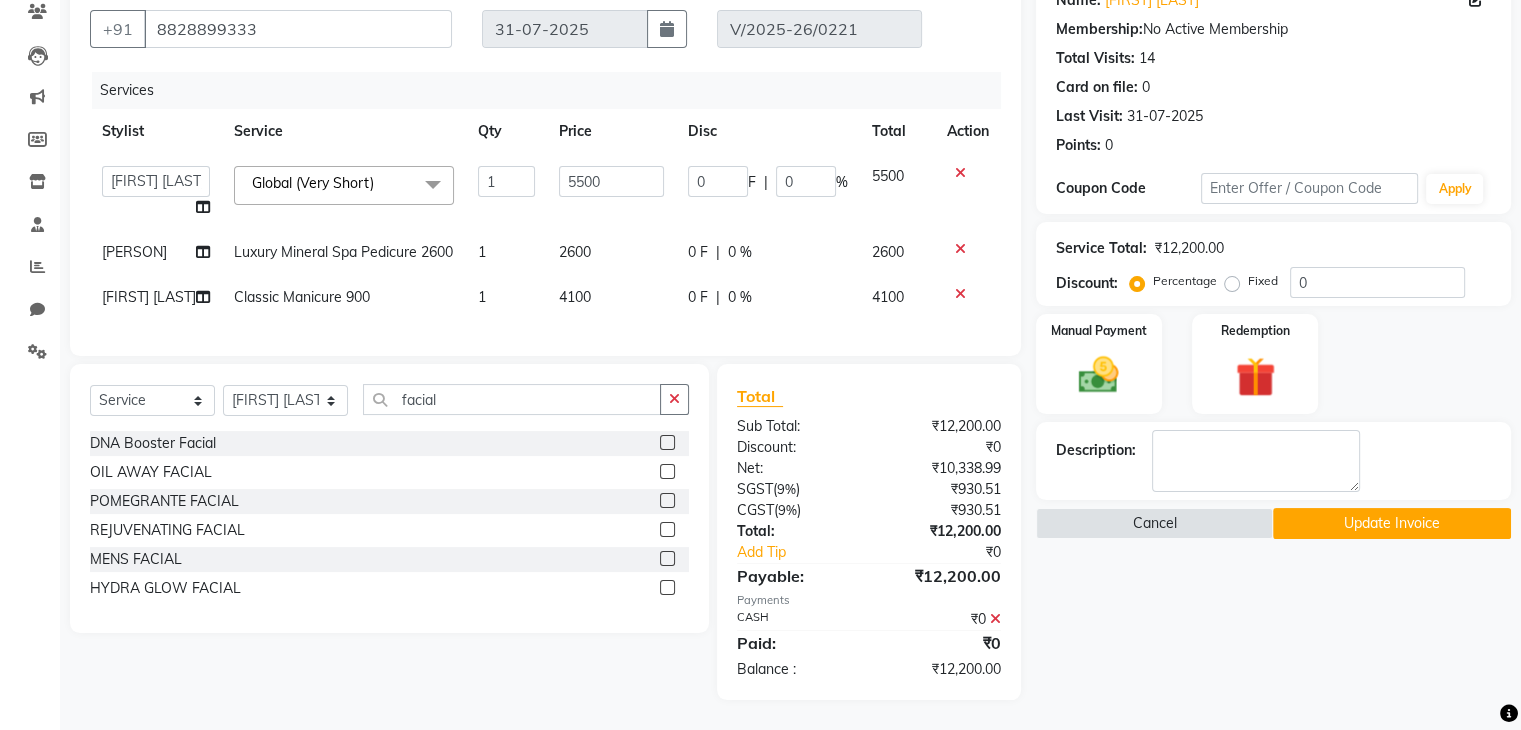 scroll, scrollTop: 212, scrollLeft: 0, axis: vertical 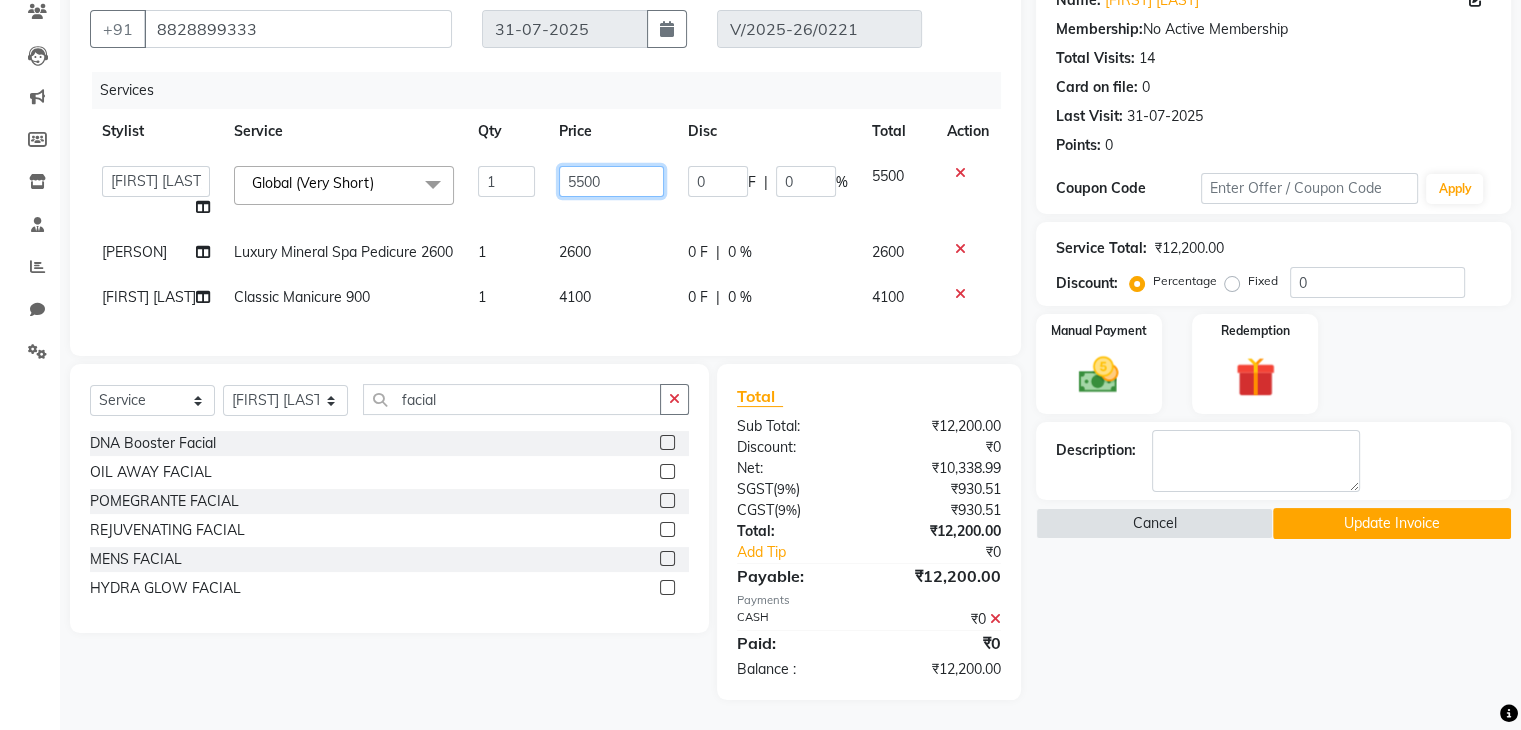 click on "5500" 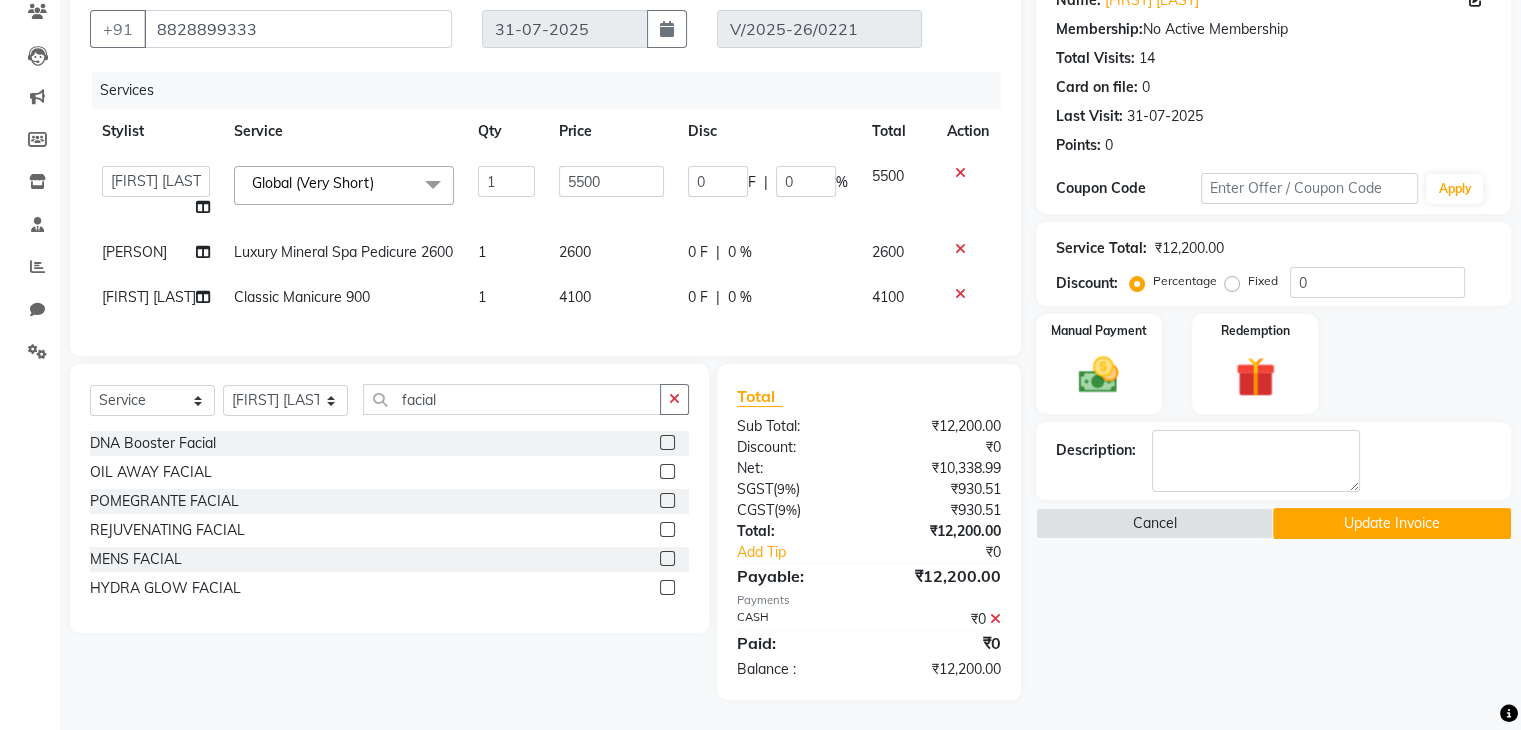 click on "Services" 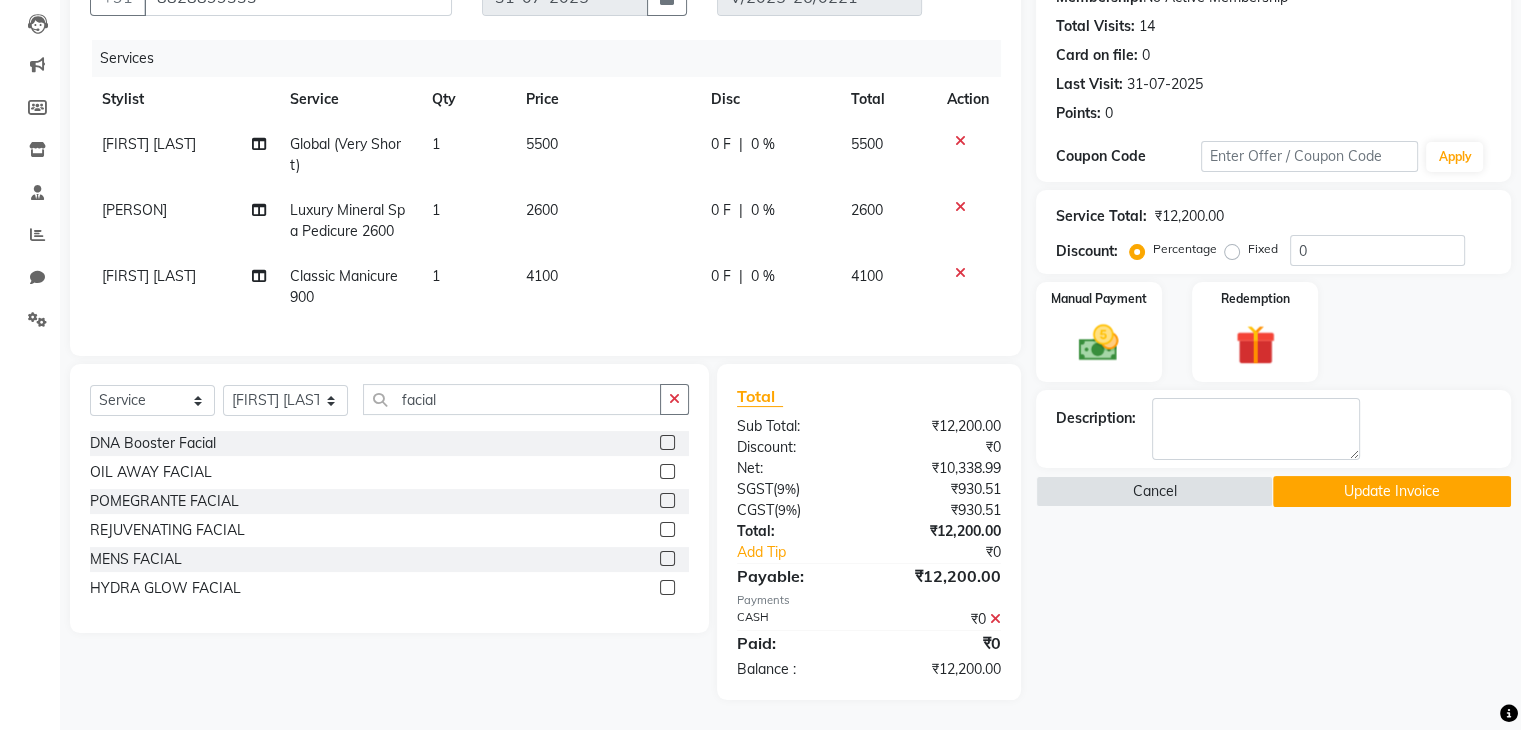 click on "0 %" 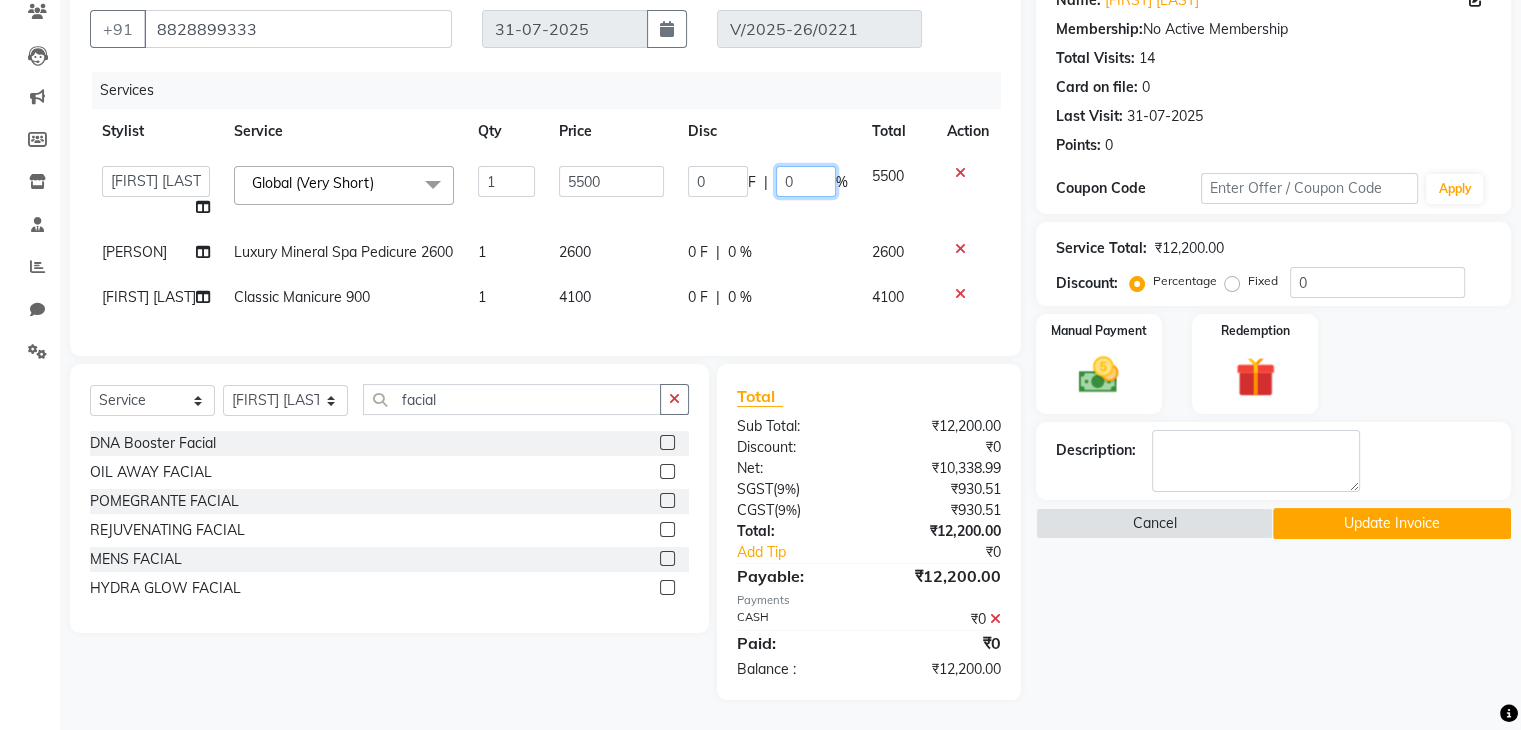 click on "0" 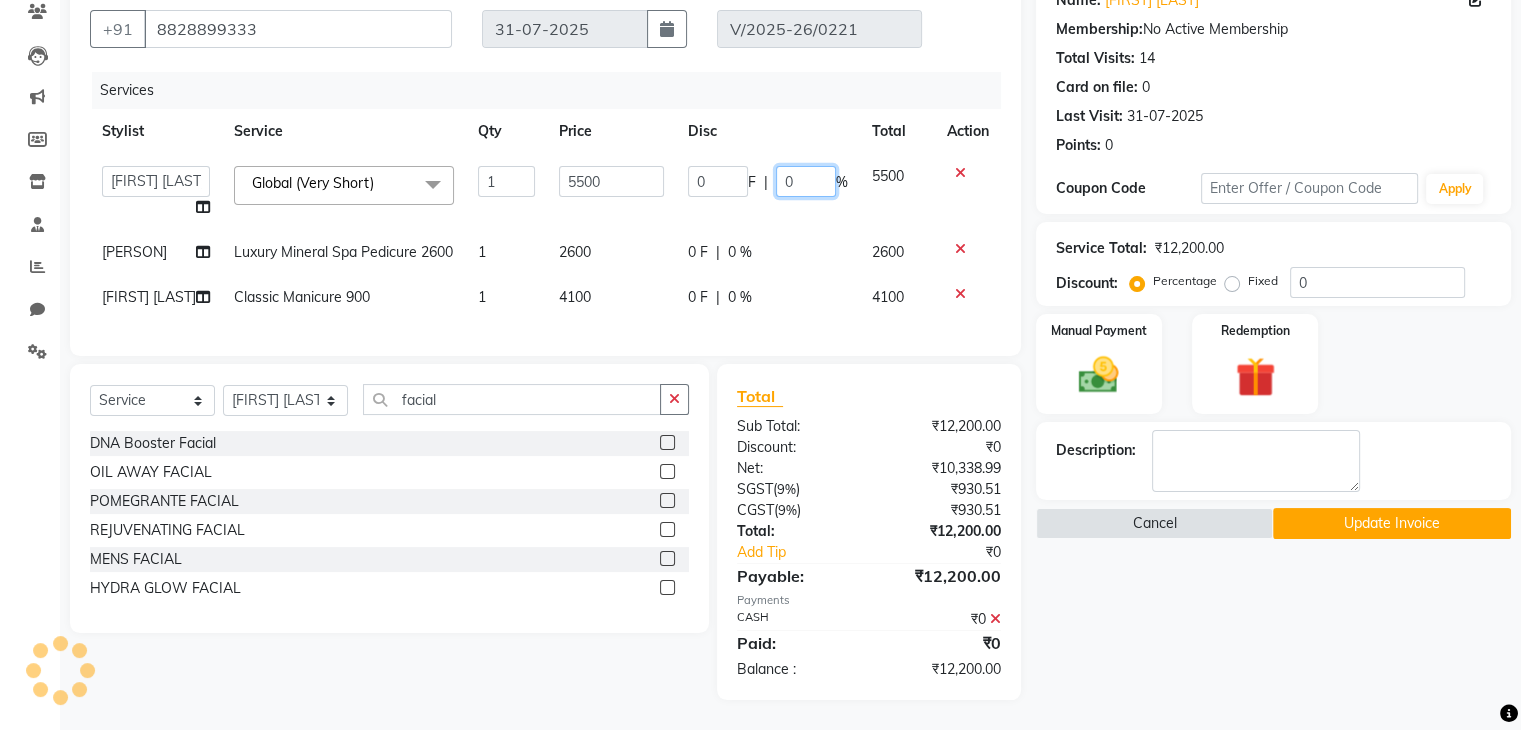 click on "0" 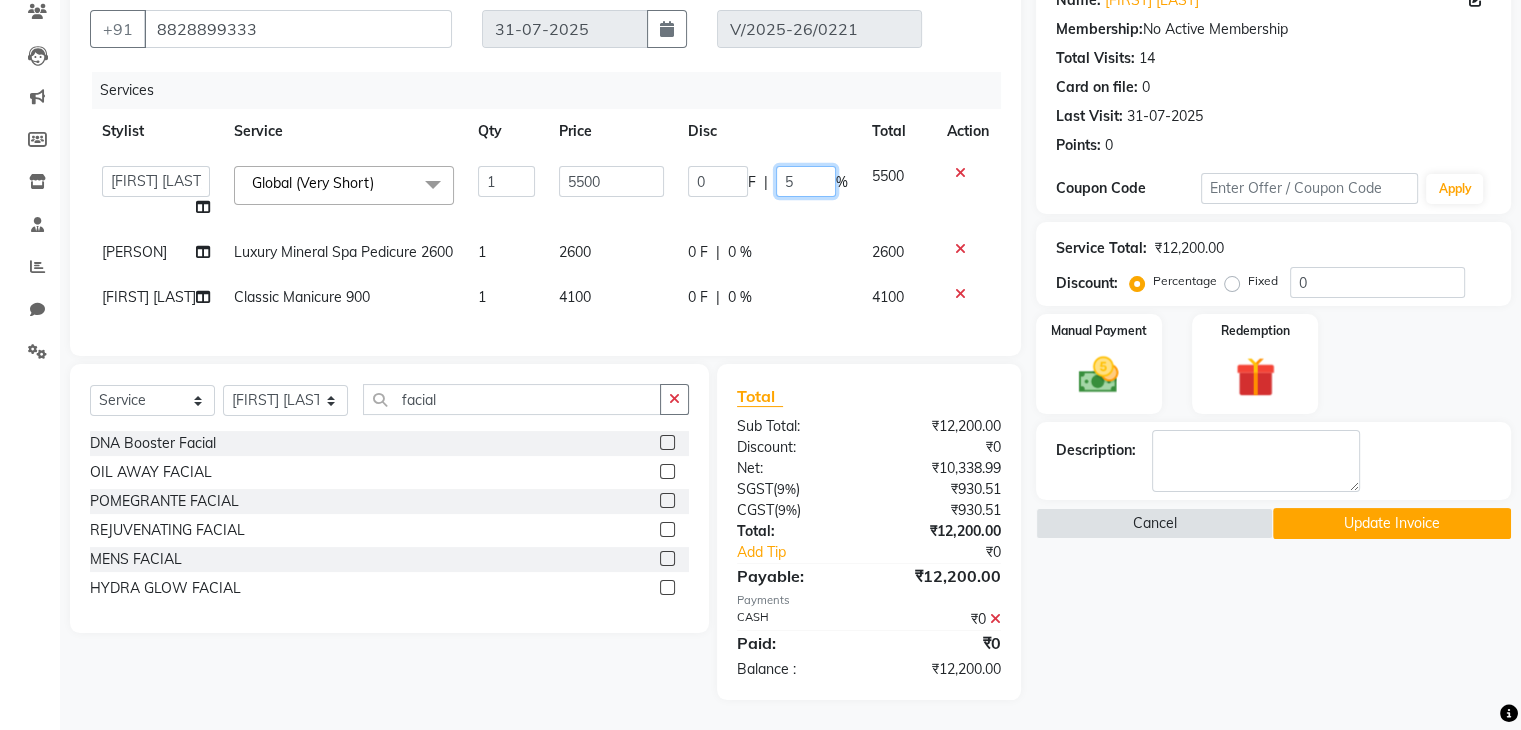 type on "50" 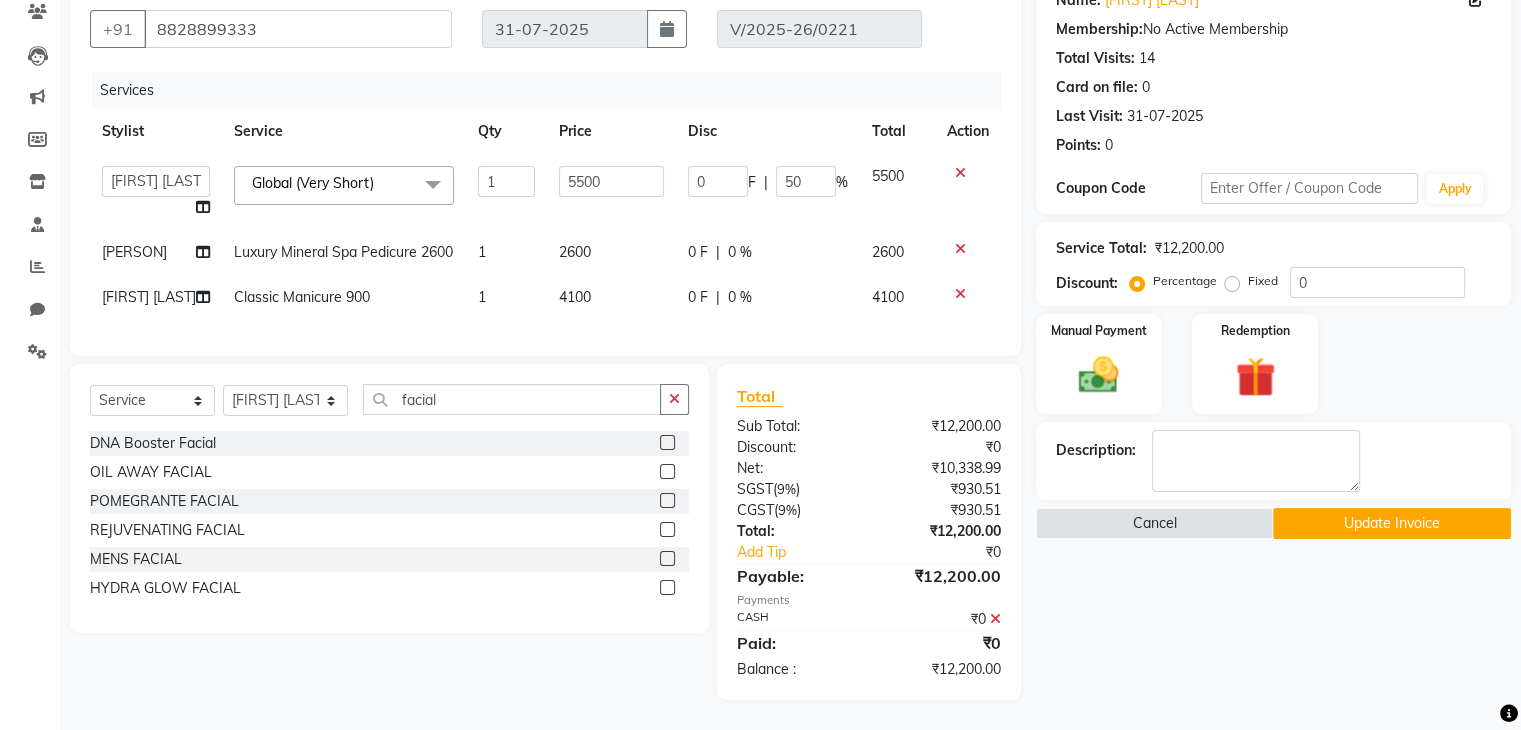 click on "0 F | 0 %" 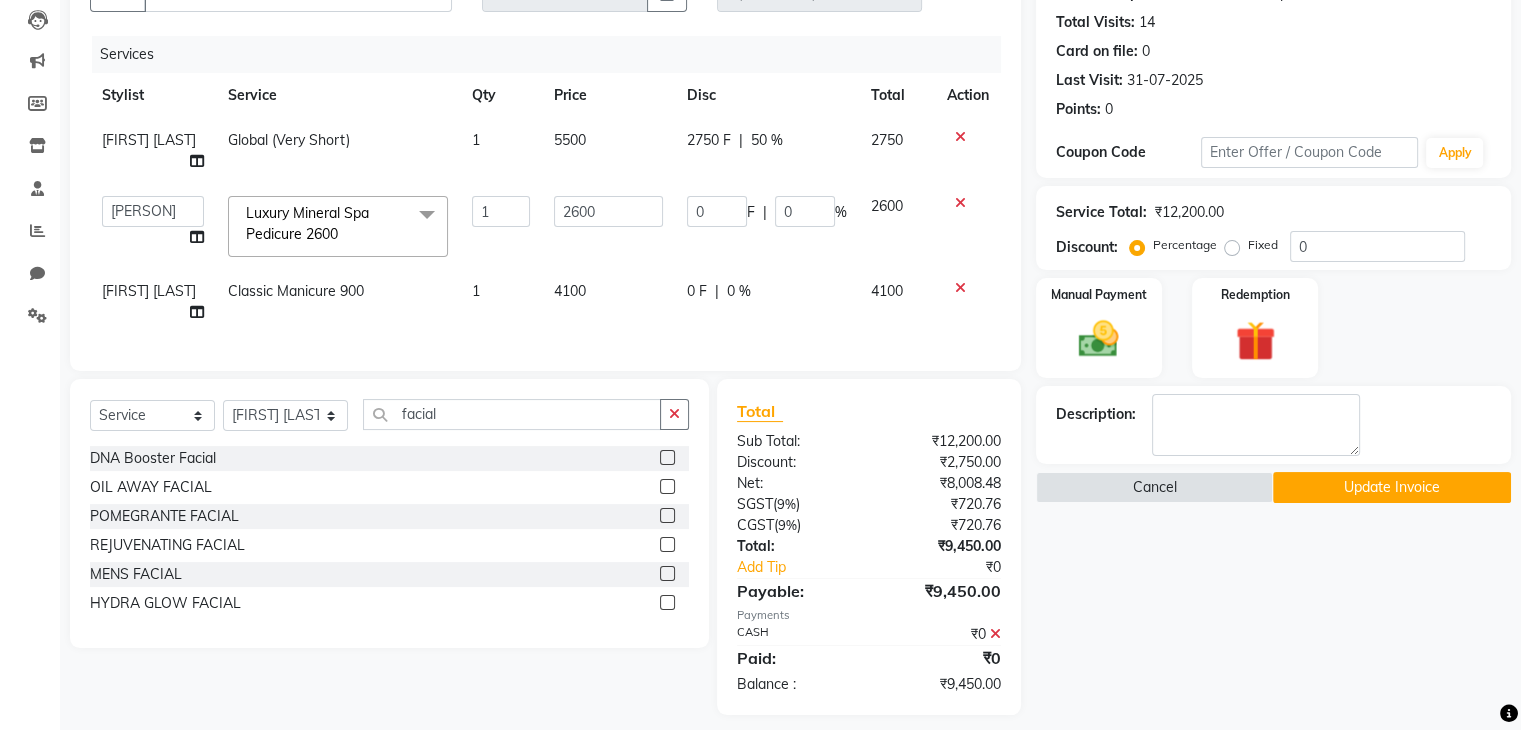 scroll, scrollTop: 200, scrollLeft: 0, axis: vertical 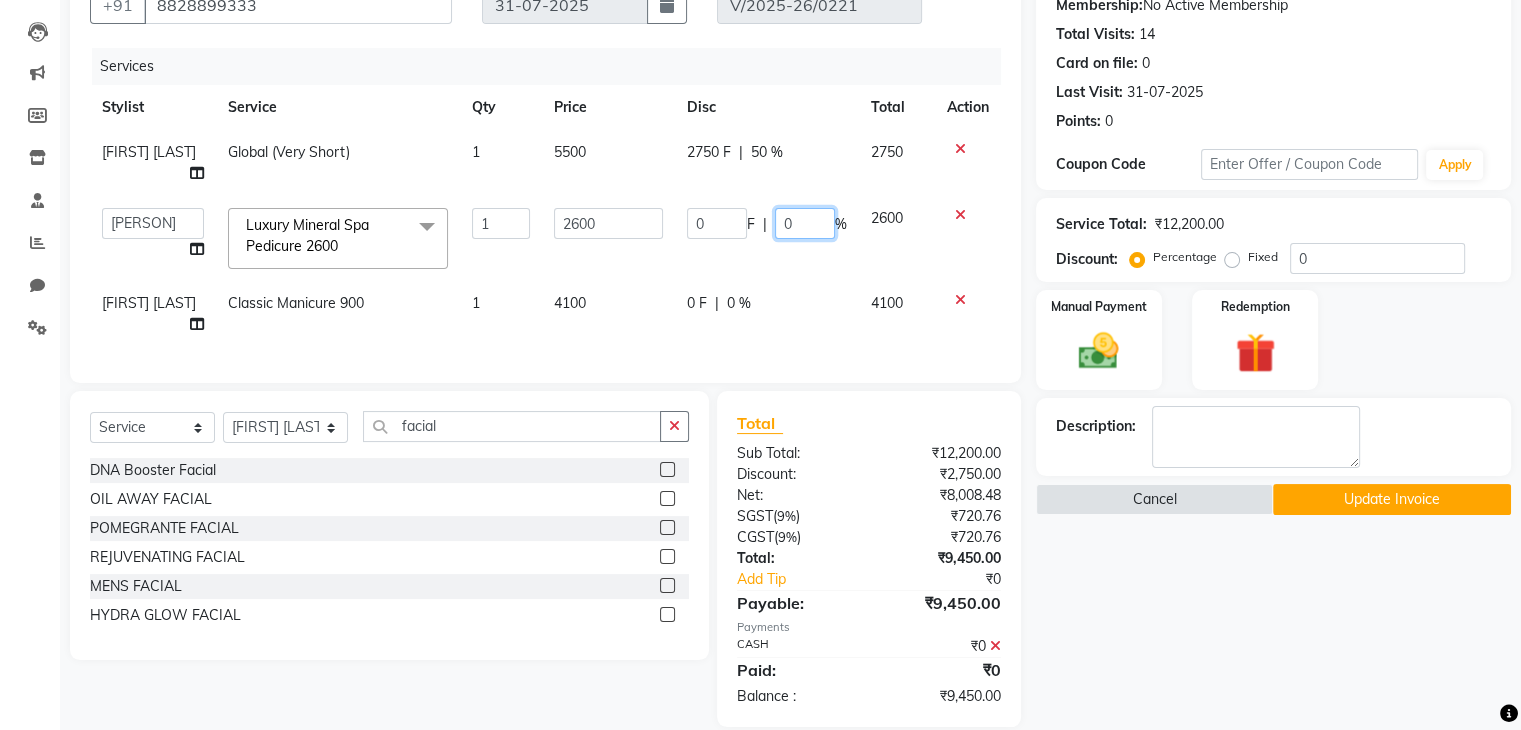 click on "0" 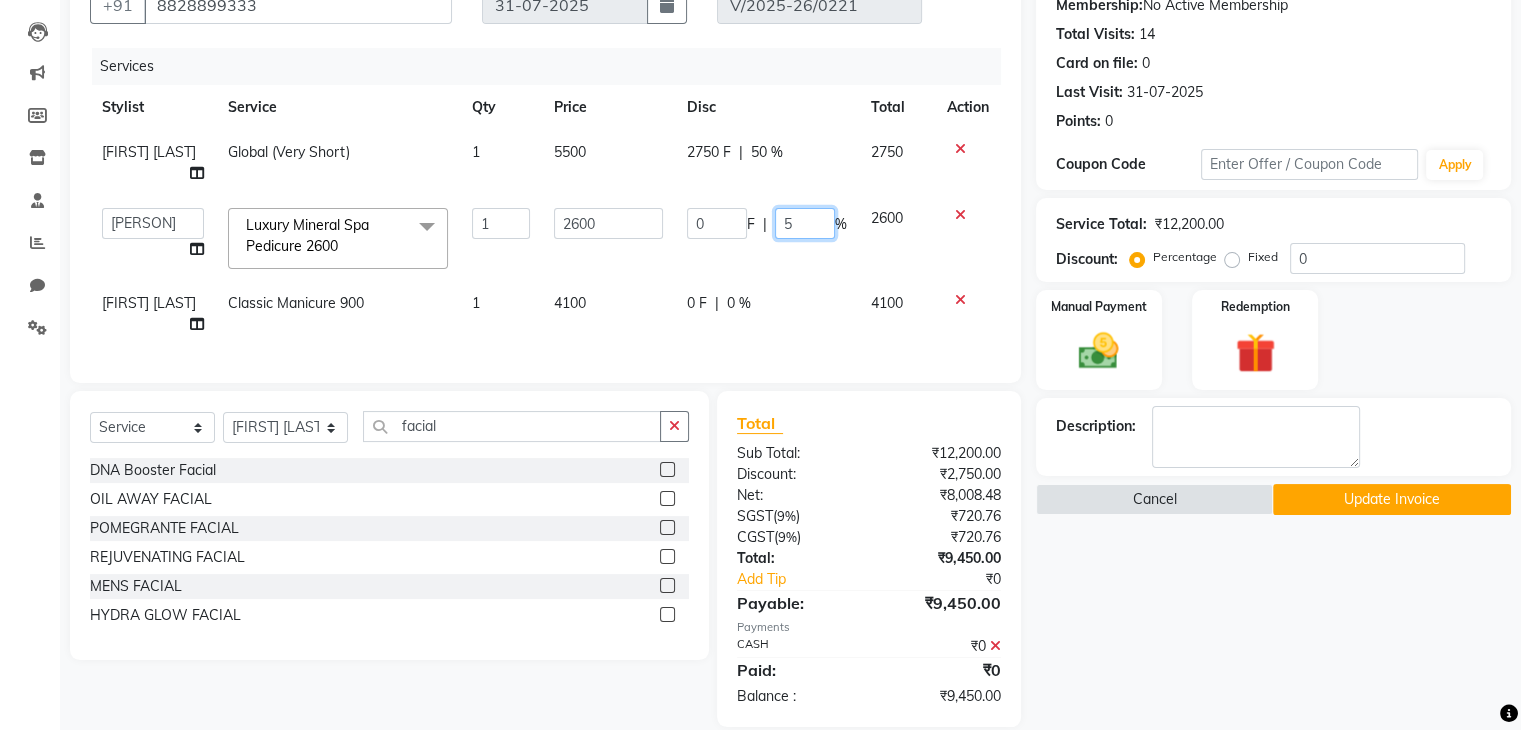 type on "50" 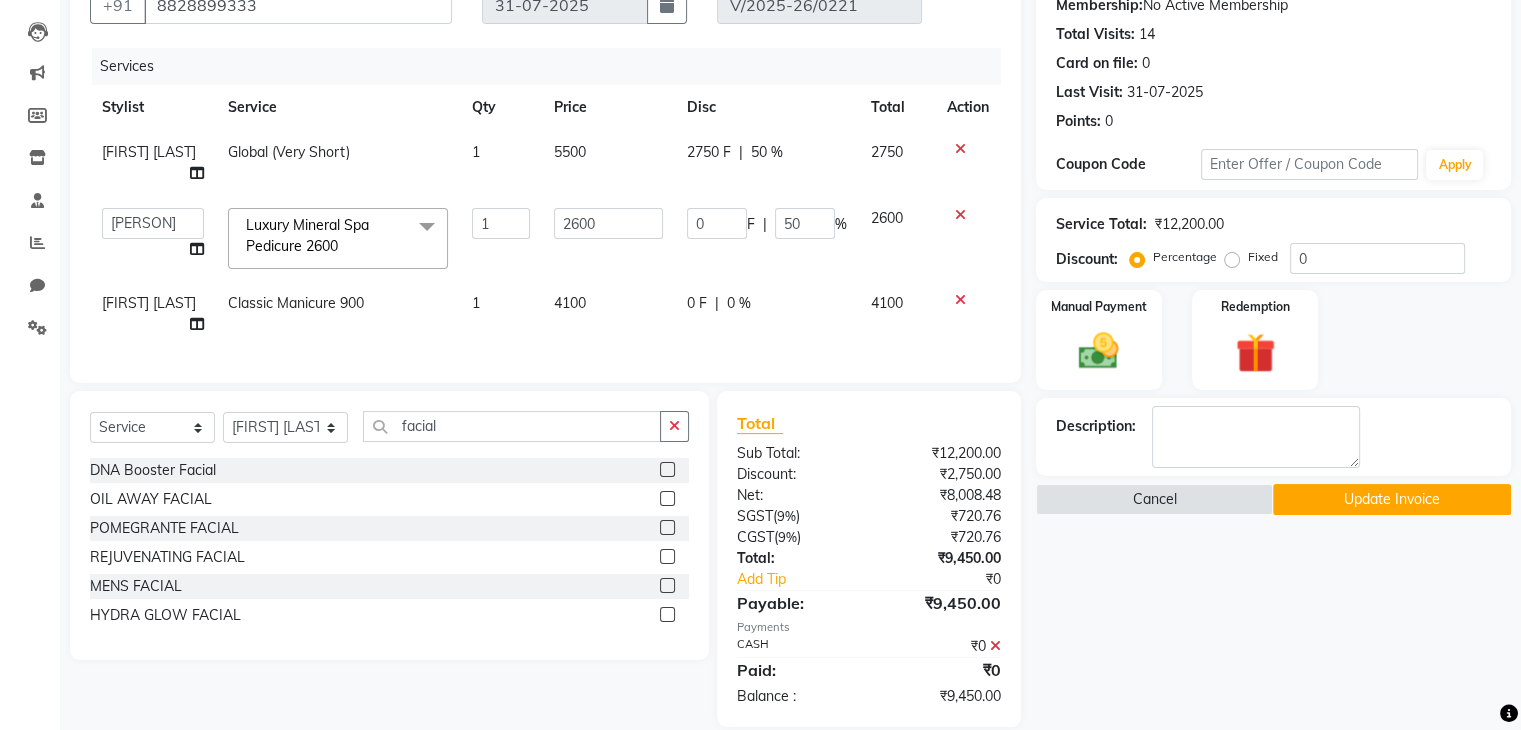 click on "Services Stylist Service Qty Price Disc Total Action Smita Dalvi Global (Very Short) 1 5500 2750 F | 50 % 2750  General   Harshali Patil   Prakash Diwakar   samir    Sanket Bhosale   seema   Smita Dalvi   vaishnavi  Luxury Mineral Spa Pedicure 2600  x Senior Stylist - Male 500., Senior Stylist - Female  Art Director - Male Art Director - Female Fringe Cut 400 Boys below 10 Years Girls below 10 Years Hair Updo  1500-, Advanced Hair Updo 2000 Braiding Hair Wash balst dry Oil hairwash blast dry Premium hairwash blast dry Hair Wash add-on 200 Premium hairwash add-on Ironing - Short Hair Ironing- mid Hair Tonging- Short hair Tonging- Long Hair Straight Blowdry Outcurls/ Flipouts Head massage (30 mins) Premium Head massage (30mins) Hair extensions Hair Styling ( Male ) Hair Updo   Advanced Hair Updo   Classic Hair Wash & Blast Dry Hair Wash add-on 300 Ironing short Ironing long hair Tonging Tonging mid Hair Oil Hair Wash & Blast Dry Blowdry Straight Blowdry Outcurls/ Flipouts Beard Trim / Shaving Beard Styling 500" 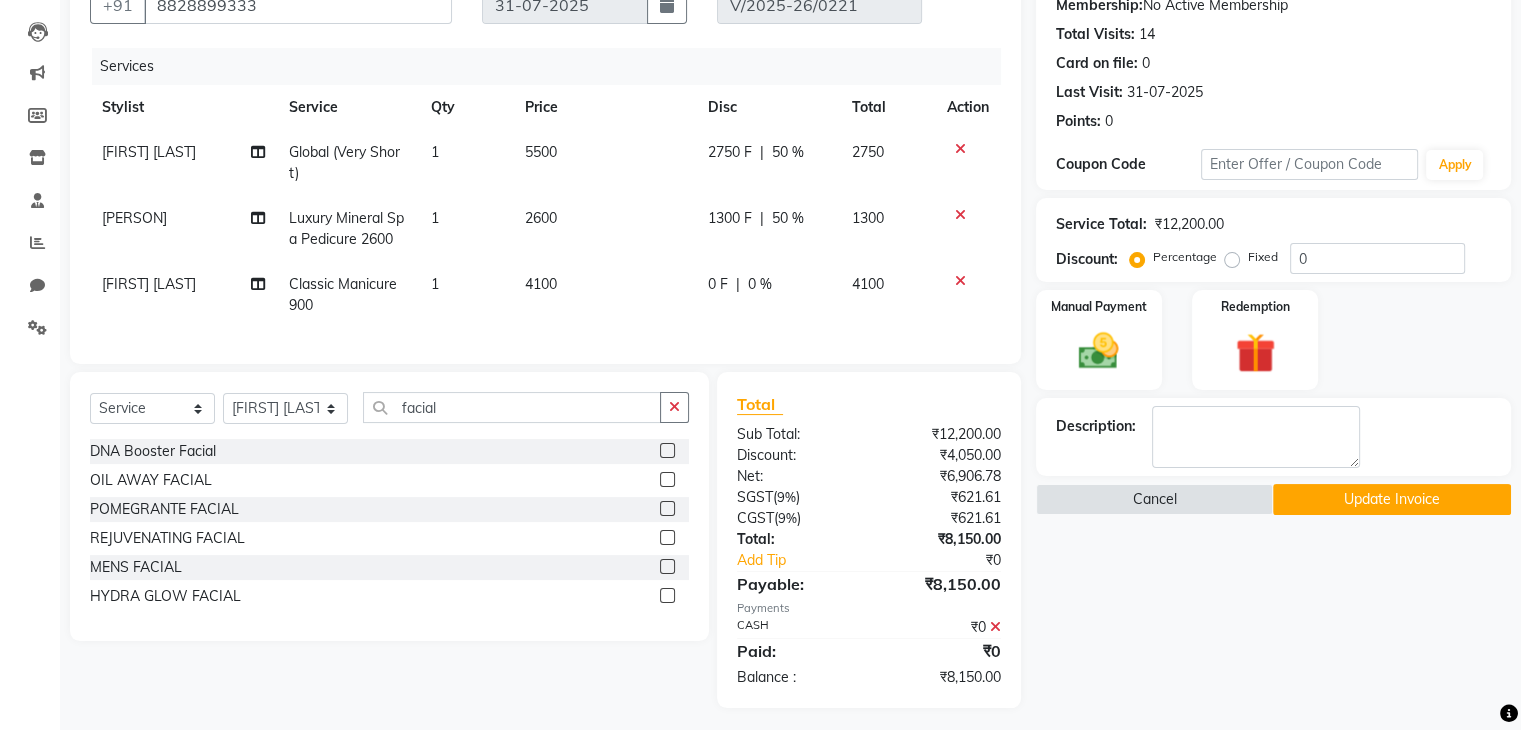 click on "0 F | 0 %" 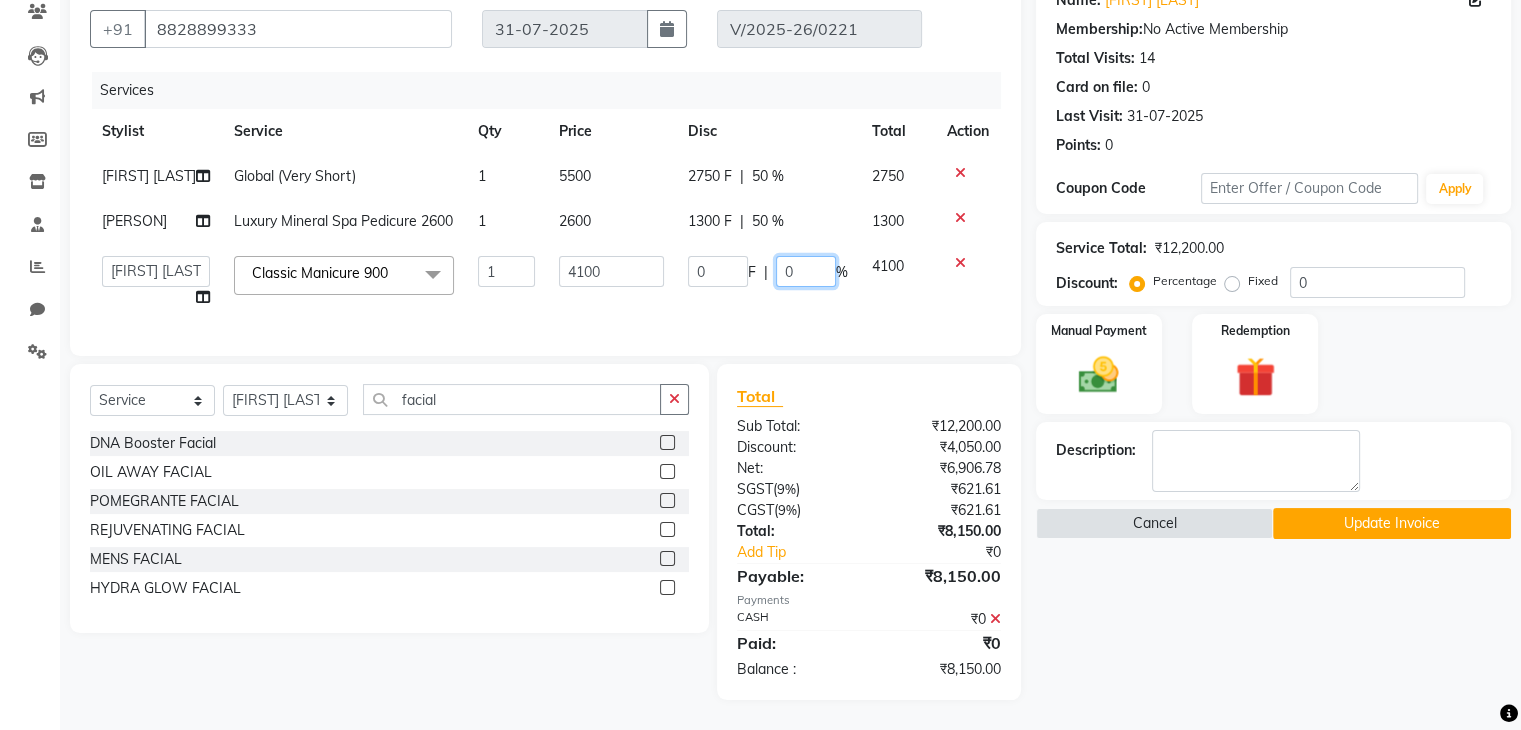 click on "0" 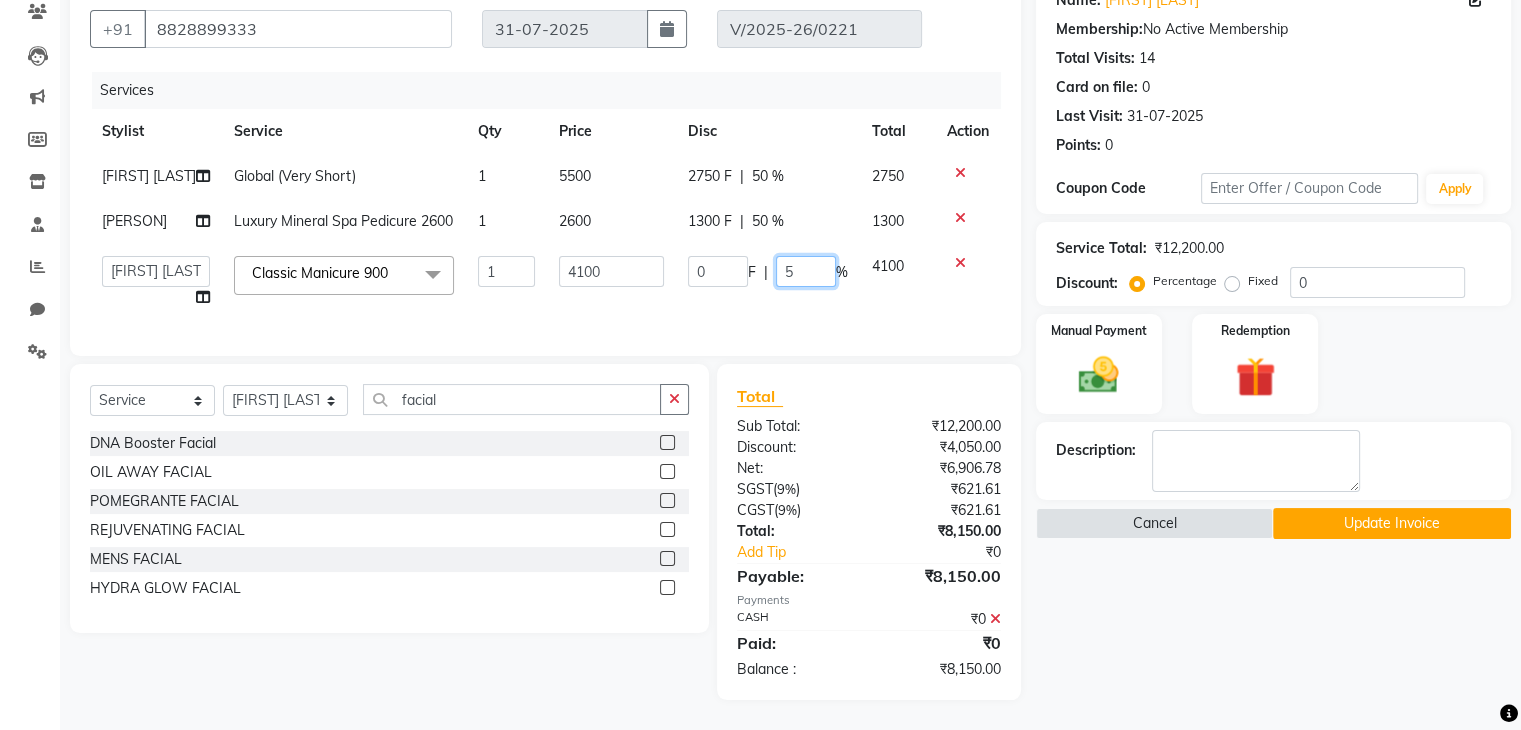type on "50" 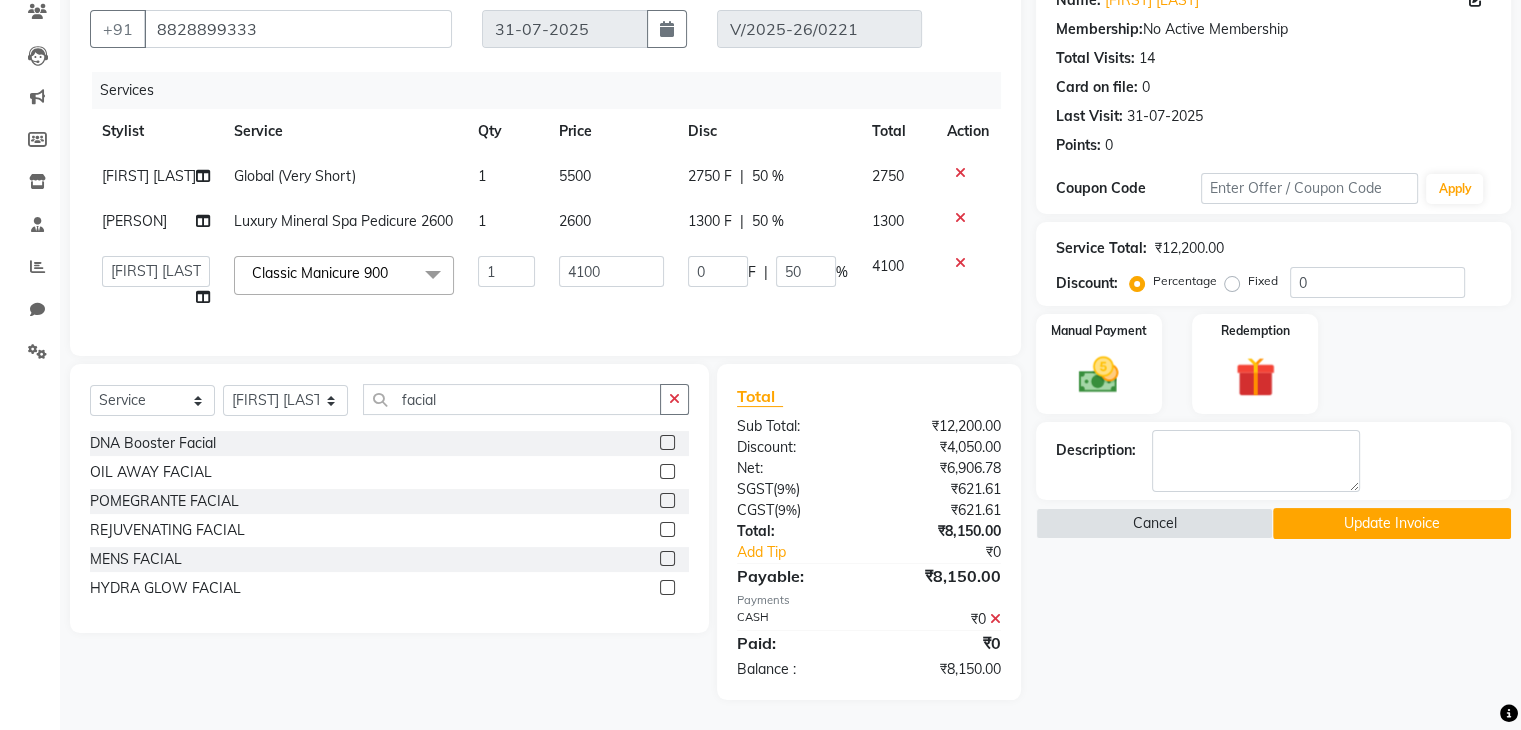 click on "0 F | 50 %" 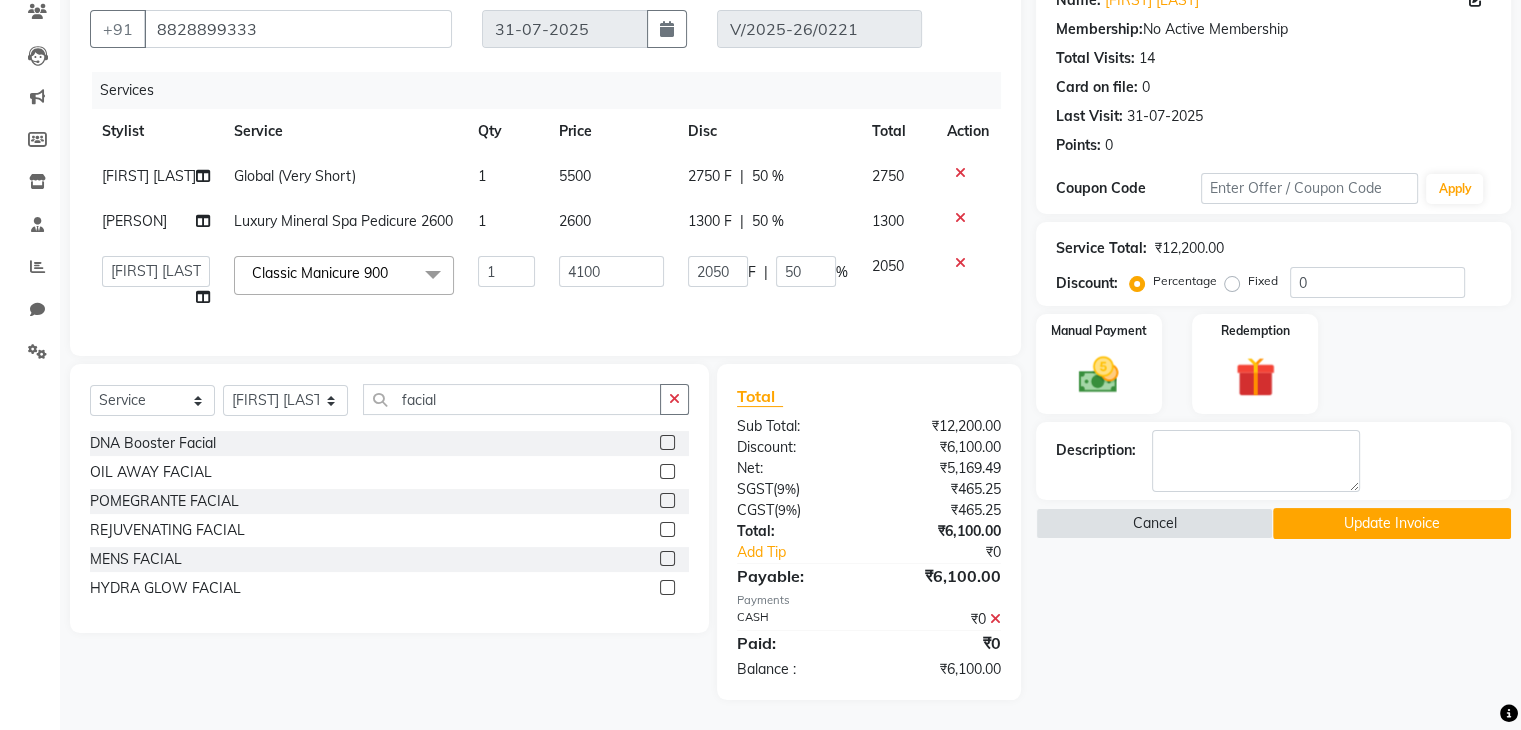 click on "Services Stylist Service Qty Price Disc Total Action Smita Dalvi Global (Very Short) 1 5500 2750 F | 50 % 2750 Prakash Diwakar Luxury Mineral Spa Pedicure 2600 1 2600 1300 F | 50 % 1300  General   Harshali Patil   Prakash Diwakar   samir    Sanket Bhosale   seema   Smita Dalvi   vaishnavi  Classic Manicure 900  x Senior Stylist - Male 500., Senior Stylist - Female  Art Director - Male Art Director - Female Fringe Cut 400 Boys below 10 Years Girls below 10 Years Hair Updo  1500-, Advanced Hair Updo 2000 Braiding Hair Wash balst dry Oil hairwash blast dry Premium hairwash blast dry Hair Wash add-on 200 Premium hairwash add-on Ironing - Short Hair Ironing- mid Hair Tonging- Short hair Tonging- Long Hair Straight Blowdry Outcurls/ Flipouts Head massage (30 mins) Premium Head massage (30mins) Hair extensions Hair Styling ( Male ) Hair Updo   Advanced Hair Updo   Classic Hair Wash & Blast Dry Hair Wash add-on 300 Ironing short Ironing long hair Tonging Tonging mid Hair Oil Hair Wash & Blast Dry Blowdry Straight 1" 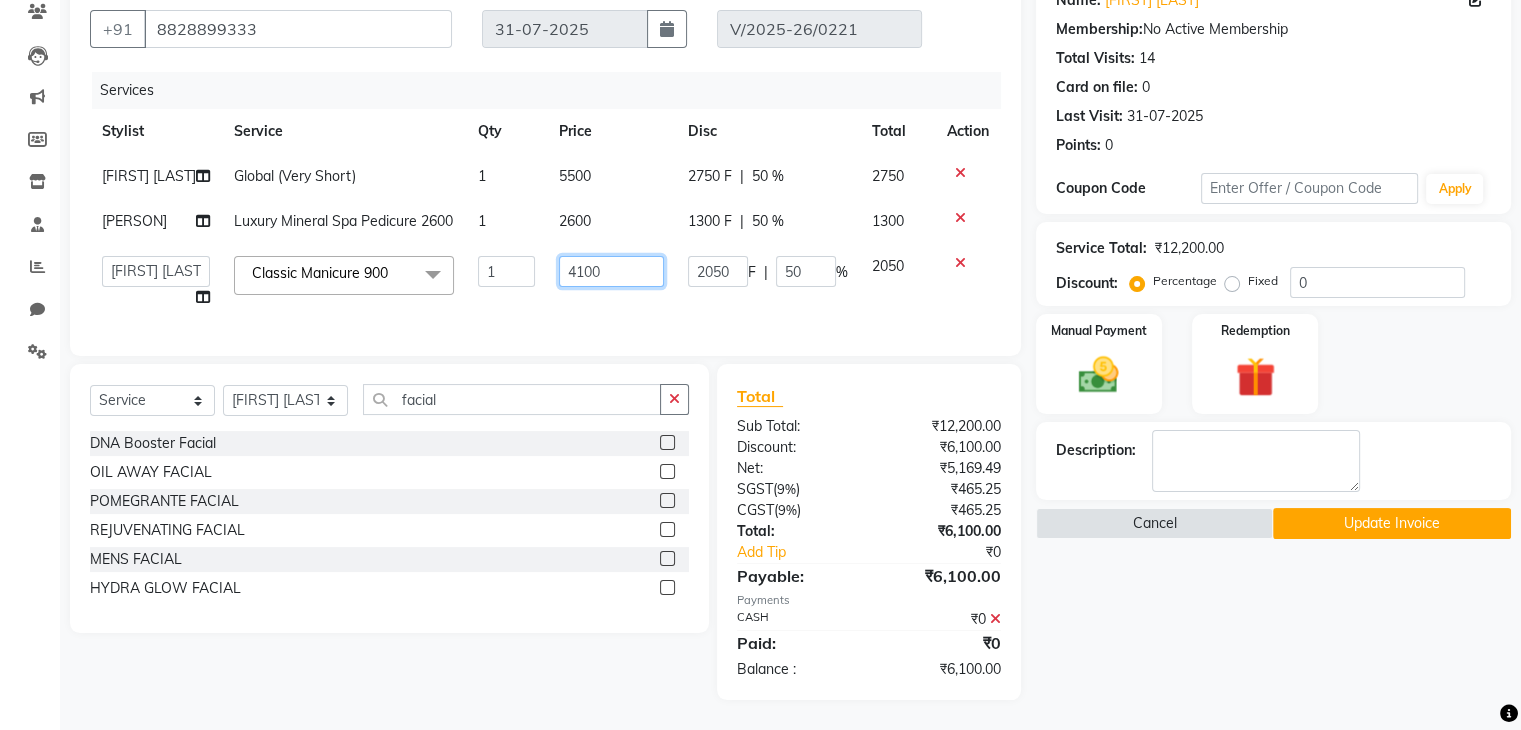 click on "4100" 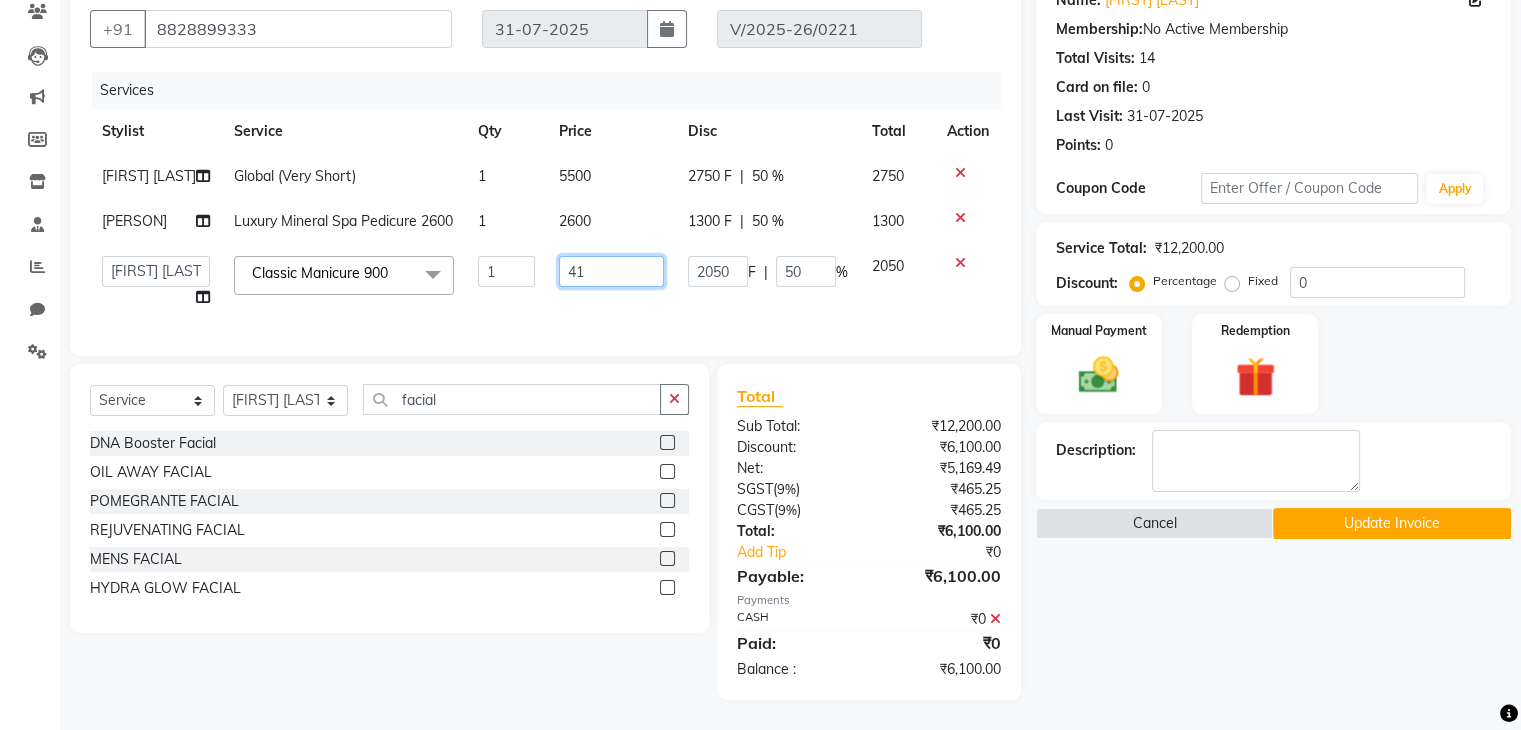 type on "4" 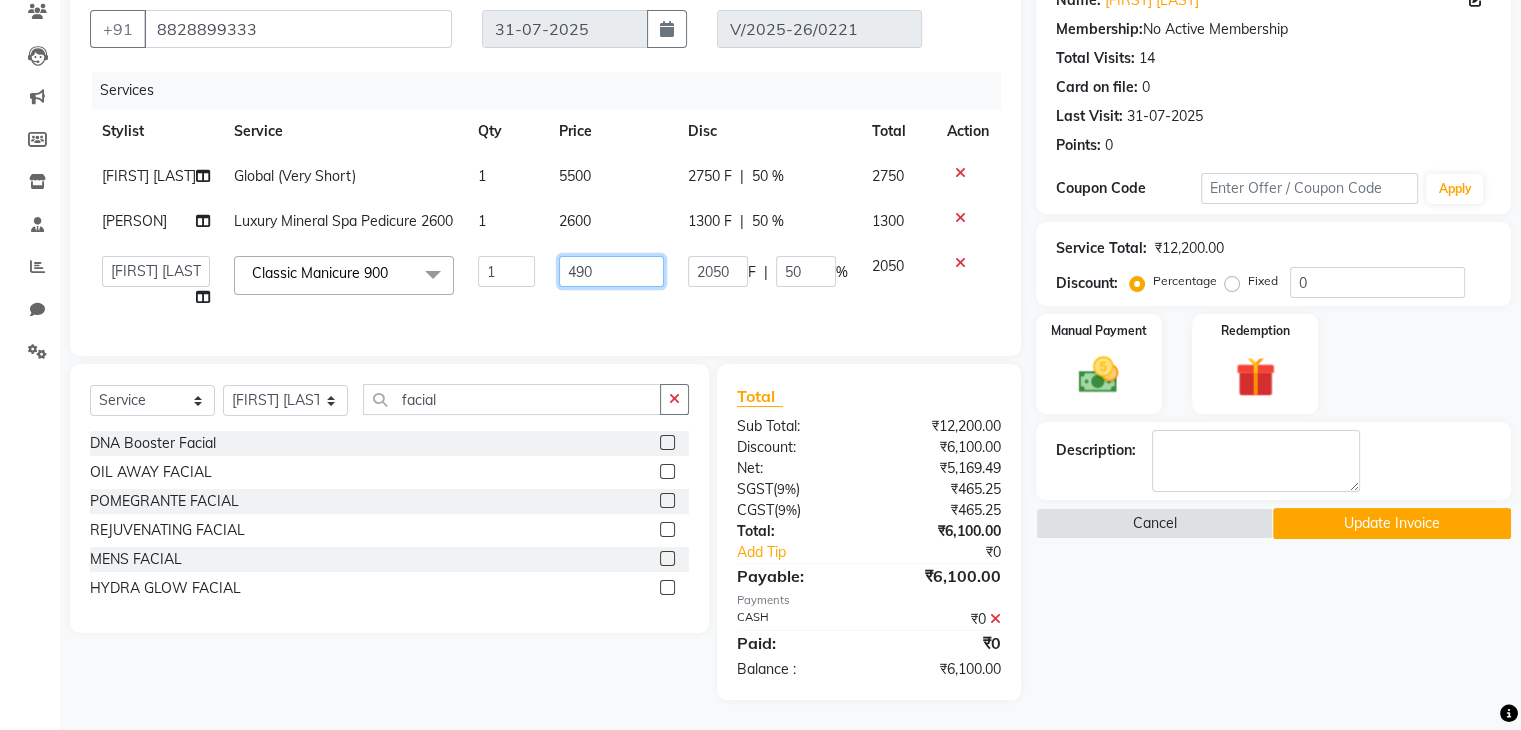 type on "4900" 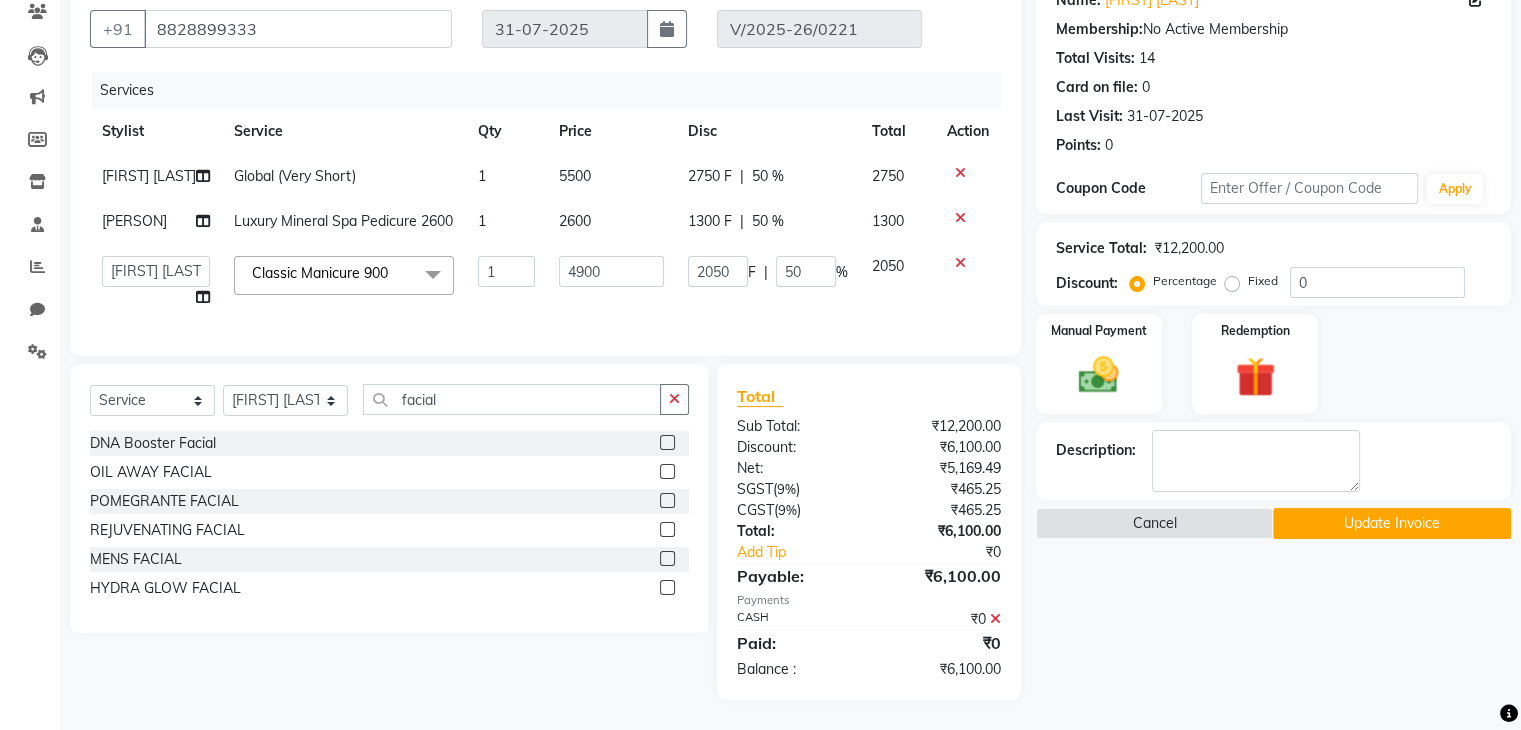 click on "Services Stylist Service Qty Price Disc Total Action Smita Dalvi Global (Very Short) 1 5500 2750 F | 50 % 2750 Prakash Diwakar Luxury Mineral Spa Pedicure 2600 1 2600 1300 F | 50 % 1300  General   Harshali Patil   Prakash Diwakar   samir    Sanket Bhosale   seema   Smita Dalvi   vaishnavi  Classic Manicure 900  x Senior Stylist - Male 500., Senior Stylist - Female  Art Director - Male Art Director - Female Fringe Cut 400 Boys below 10 Years Girls below 10 Years Hair Updo  1500-, Advanced Hair Updo 2000 Braiding Hair Wash balst dry Oil hairwash blast dry Premium hairwash blast dry Hair Wash add-on 200 Premium hairwash add-on Ironing - Short Hair Ironing- mid Hair Tonging- Short hair Tonging- Long Hair Straight Blowdry Outcurls/ Flipouts Head massage (30 mins) Premium Head massage (30mins) Hair extensions Hair Styling ( Male ) Hair Updo   Advanced Hair Updo   Classic Hair Wash & Blast Dry Hair Wash add-on 300 Ironing short Ironing long hair Tonging Tonging mid Hair Oil Hair Wash & Blast Dry Blowdry Straight 1" 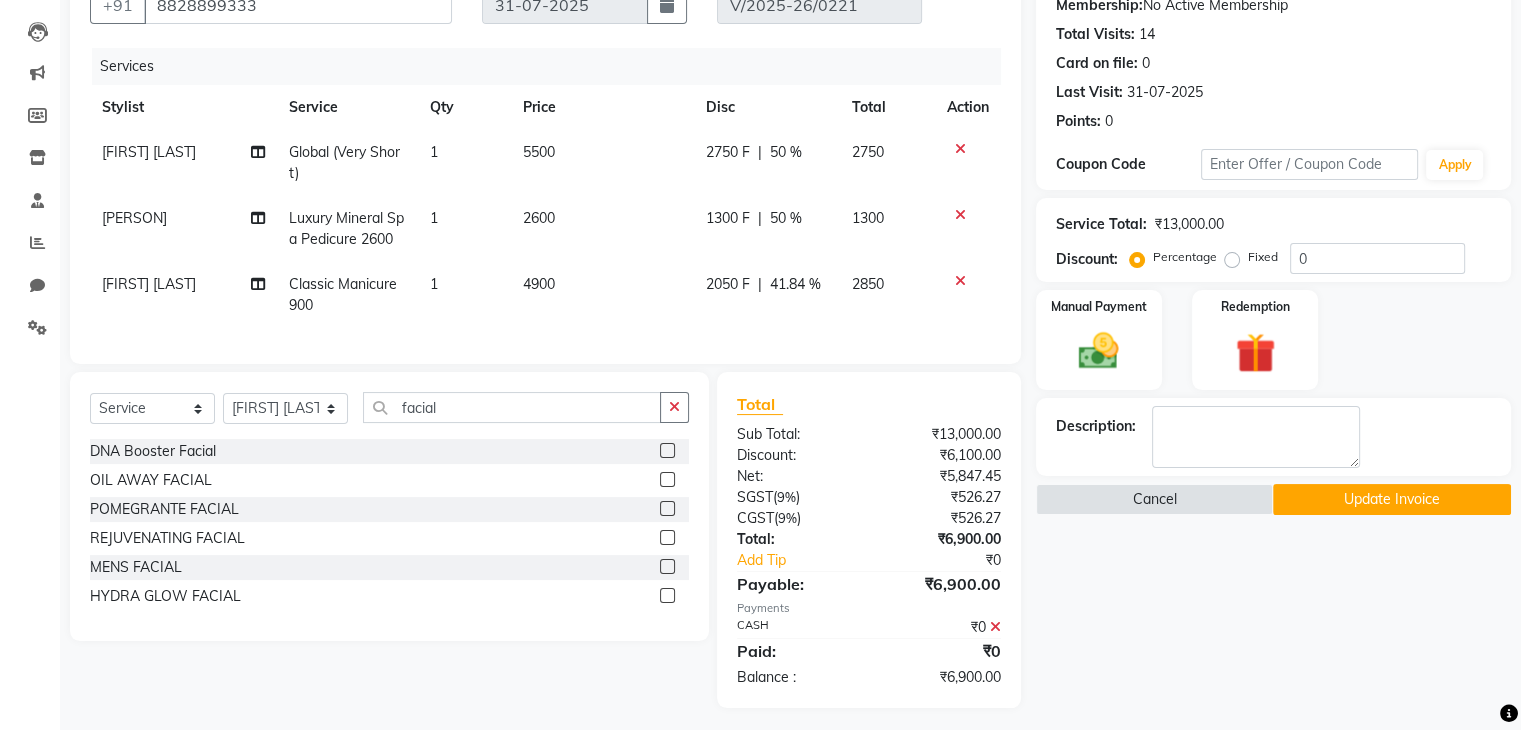 click on "41.84 %" 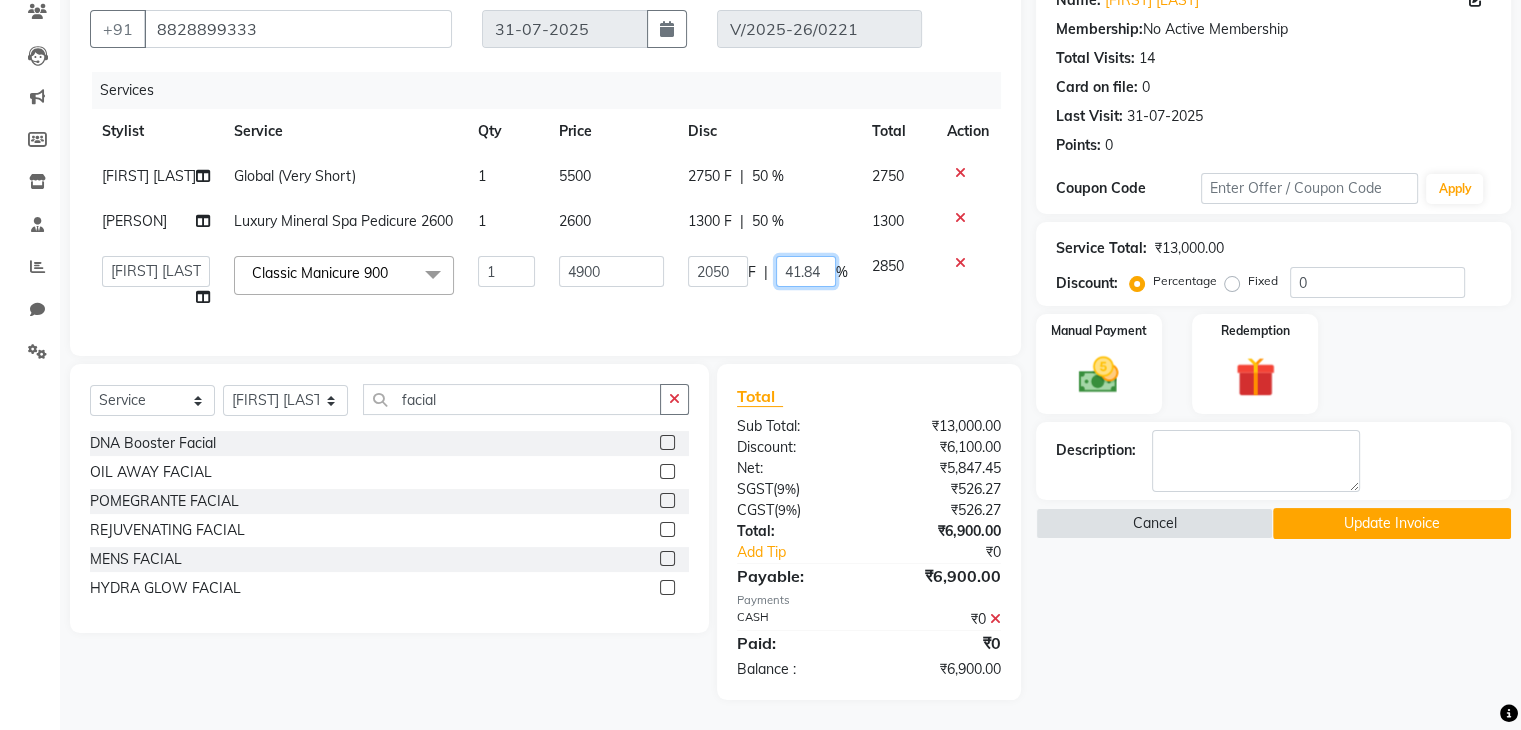 click on "41.84" 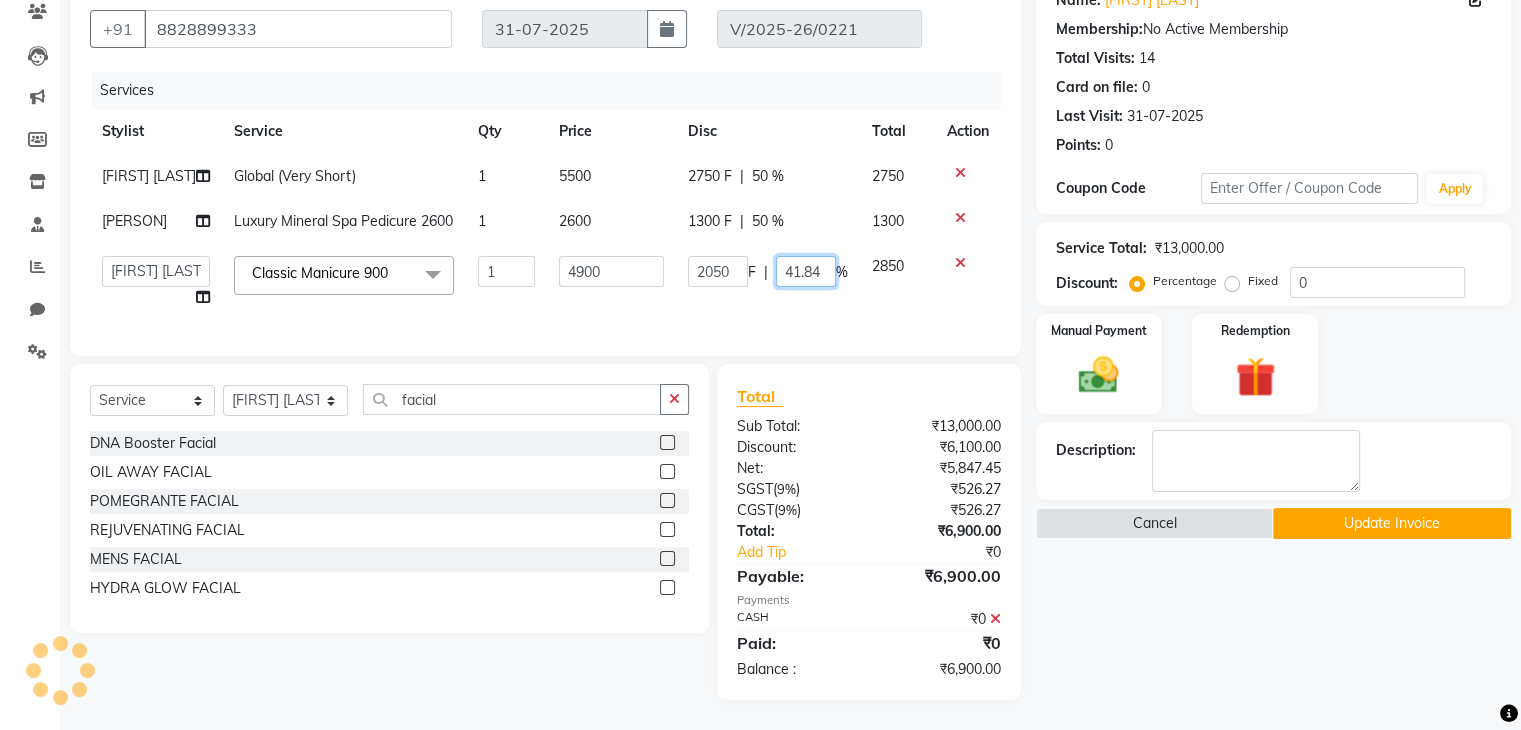 click on "41.84" 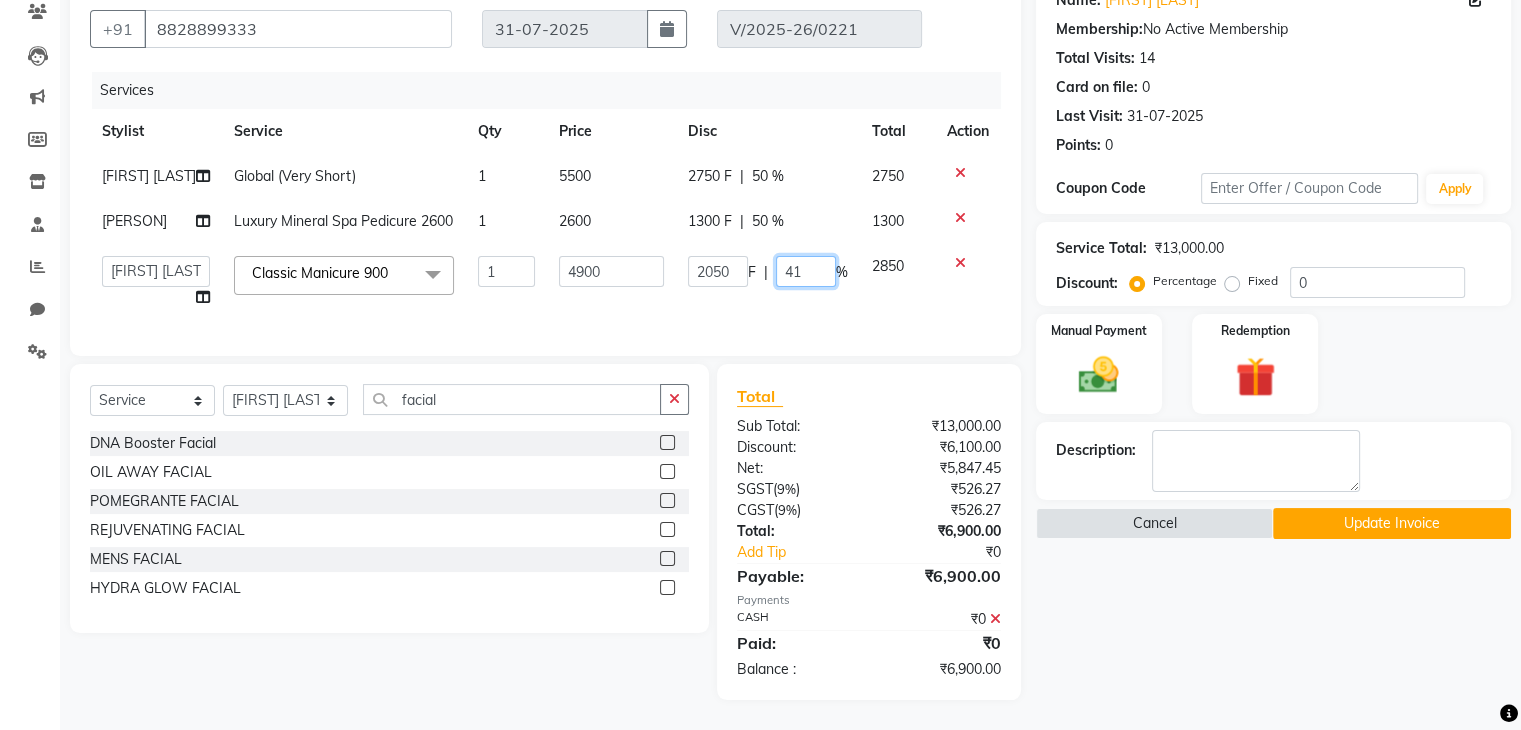 type on "4" 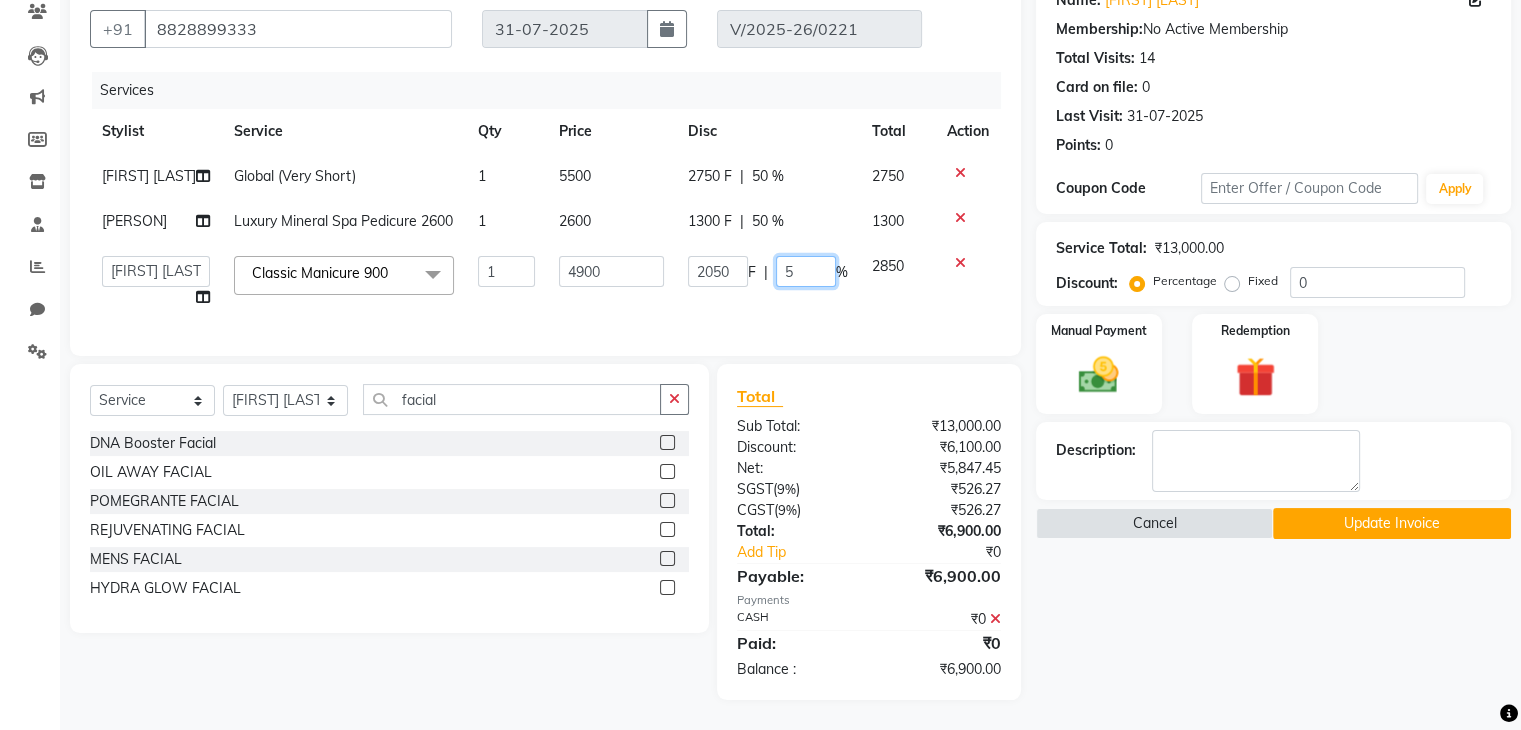 type on "50" 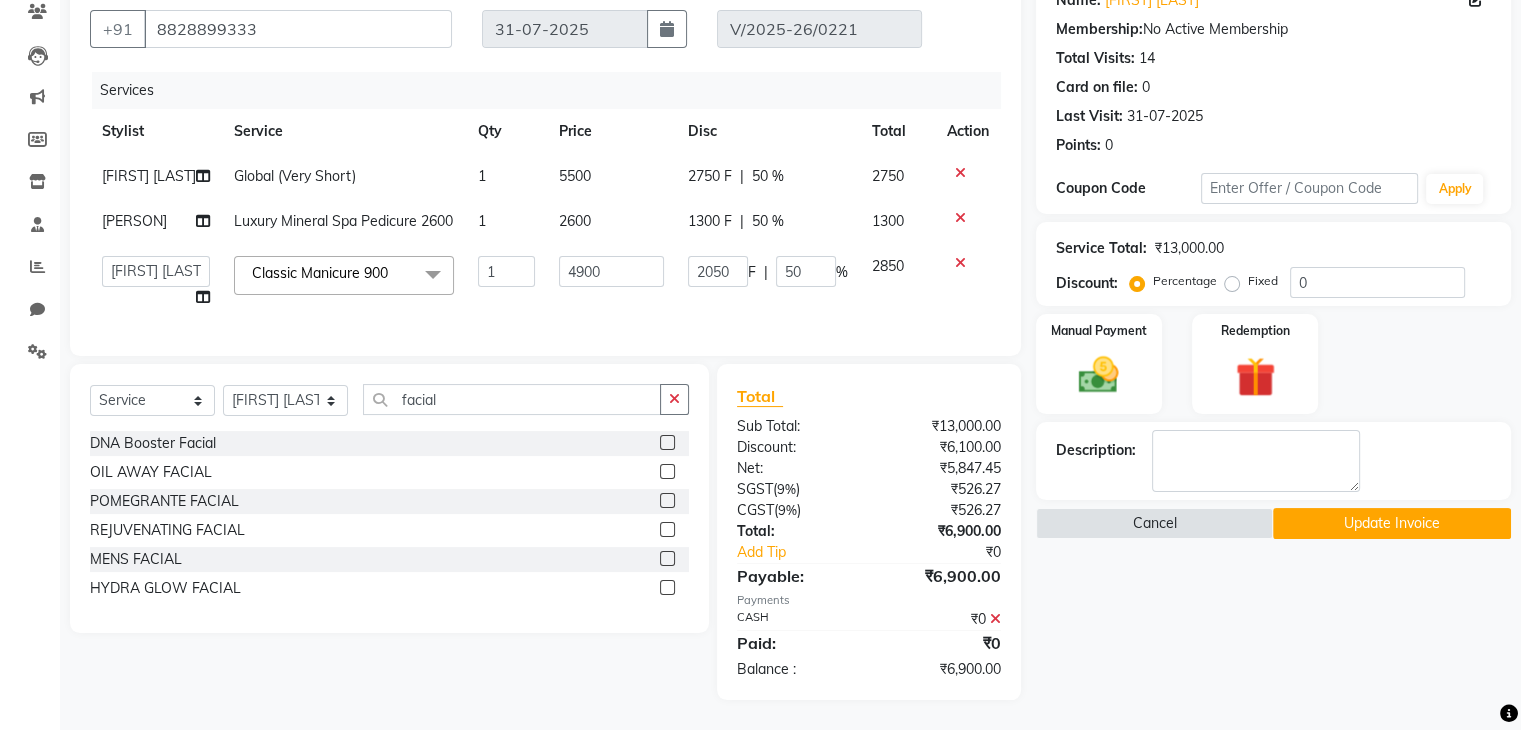 click on "2050 F | 50 %" 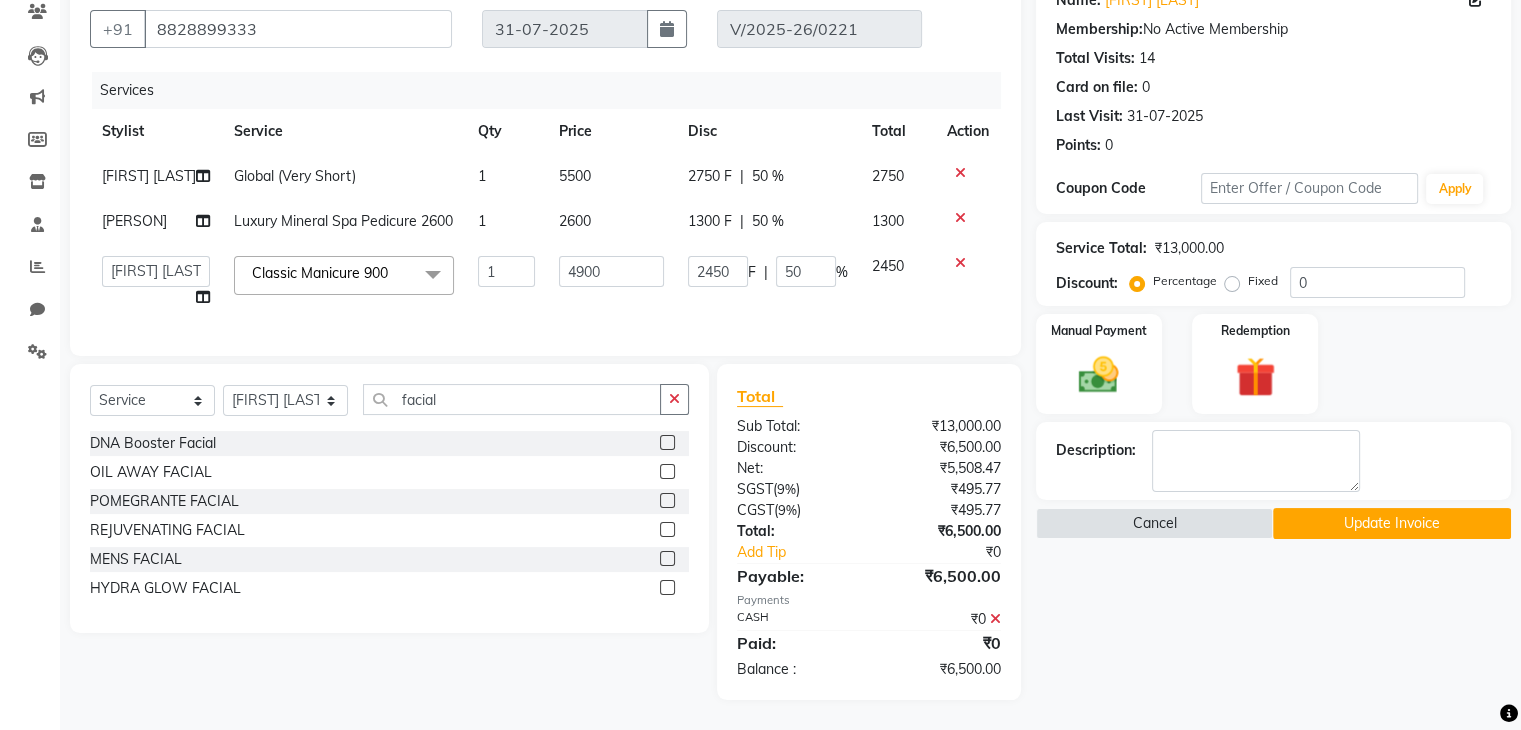 click on "50 %" 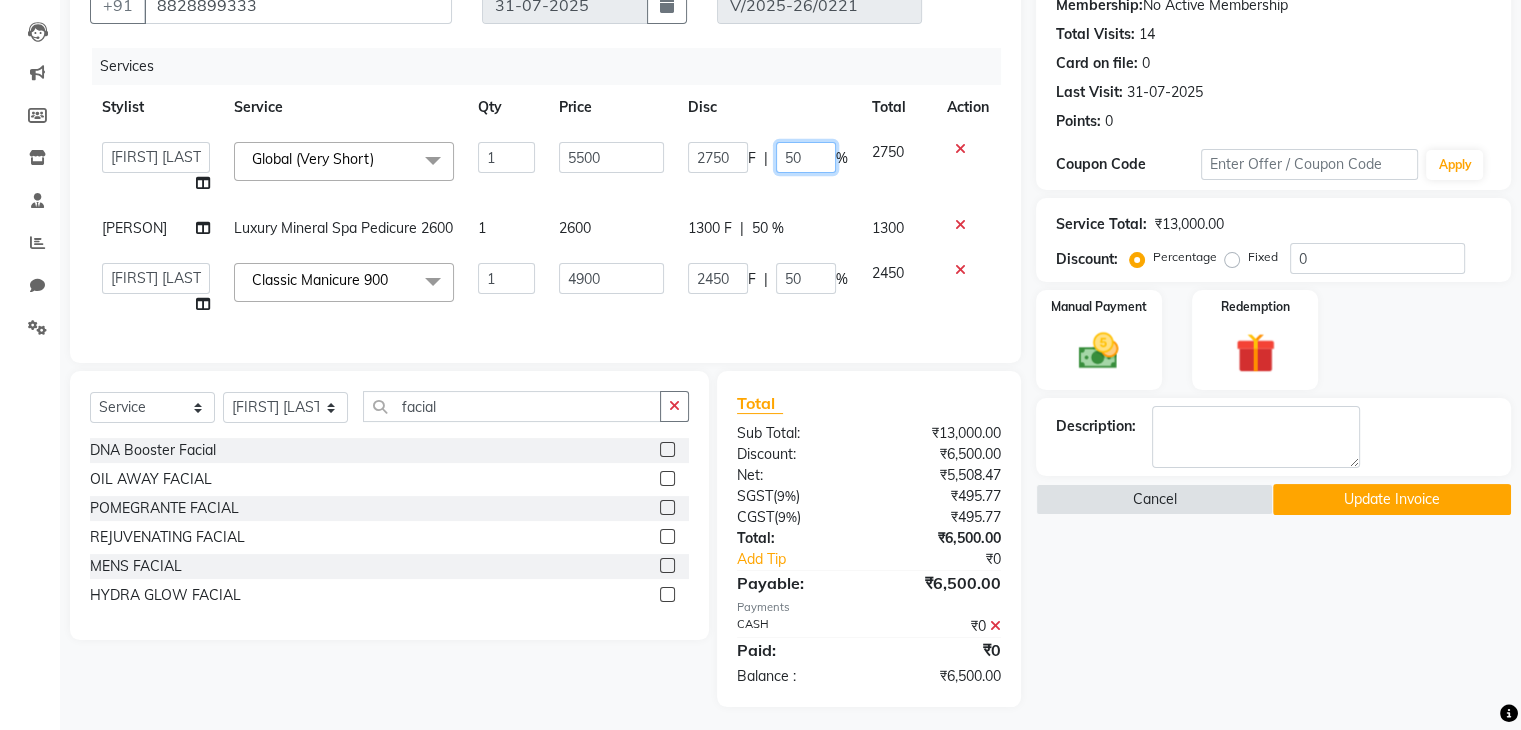 click on "50" 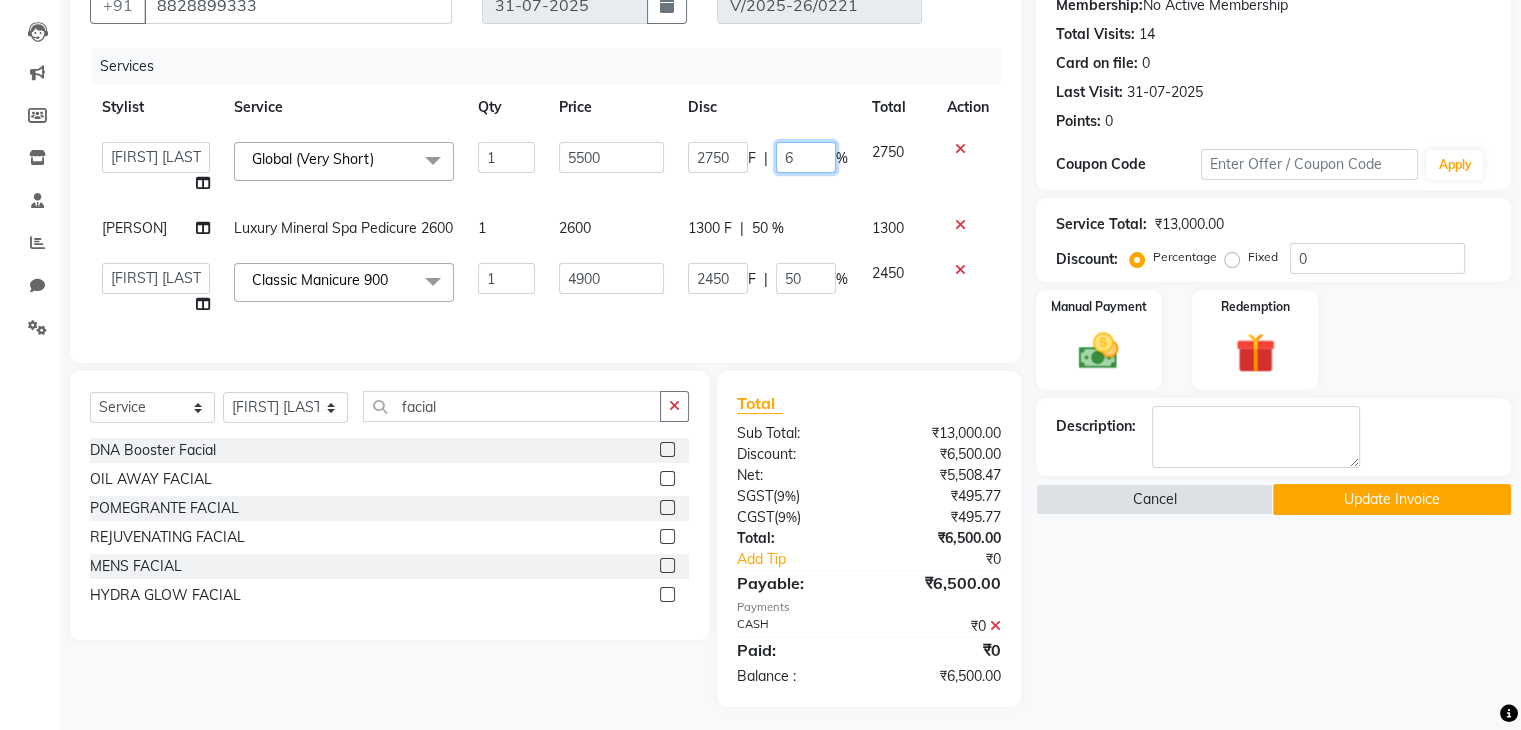type on "60" 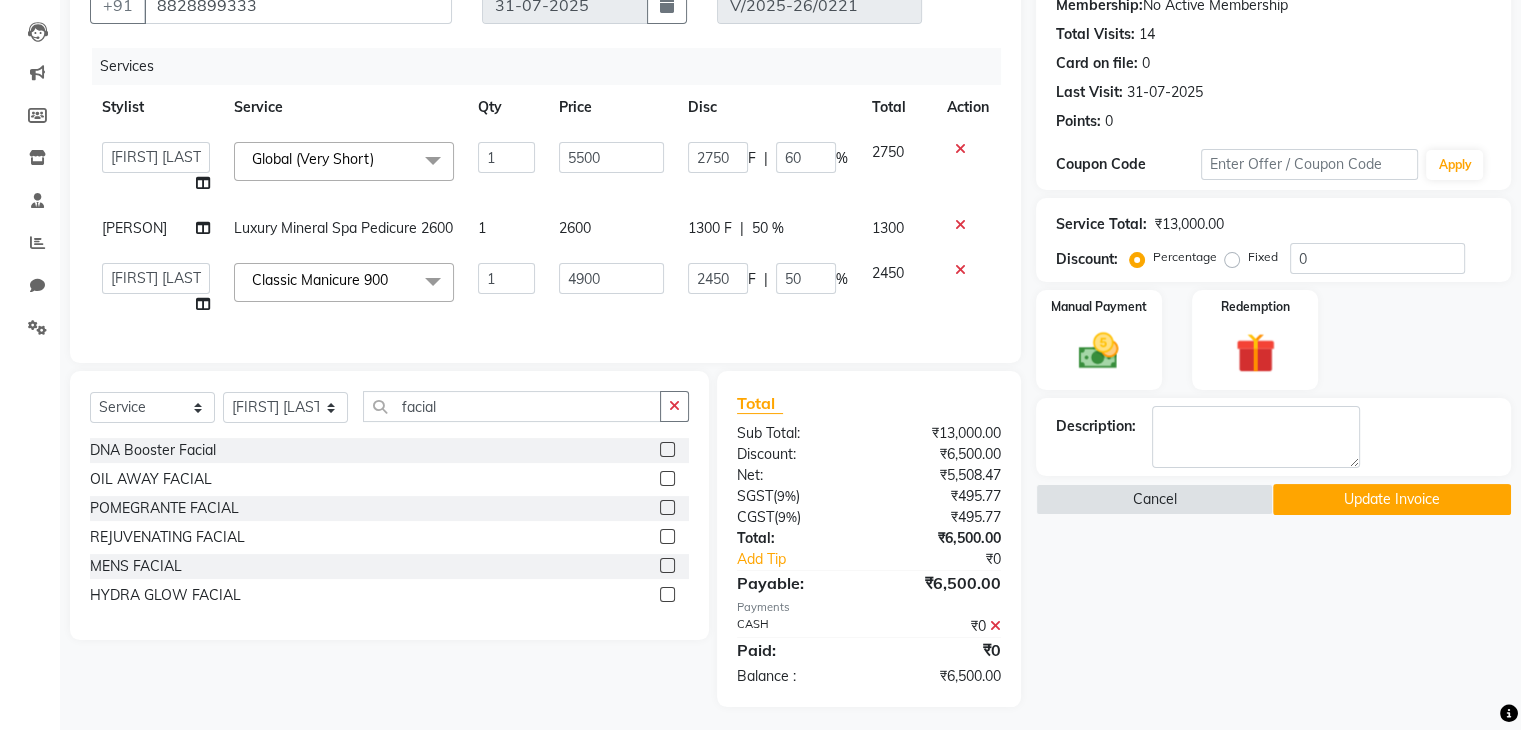 click on "General [LAST] [LAST] [LAST] [LAST] [LAST] [LAST] [LAST] Global (Very Short) x Senior Stylist - Male 500., Senior Stylist - Female Art Director - Male Art Director - Female Fringe Cut 400 Boys below 10 Years Girls below 10 Years Hair Updo 1500-, Advanced Hair Updo 2000 Braiding Hair Wash balst dry Oil hairwash blast dry Premium hairwash blast dry Hair Wash add-on 200 Premium hairwash add-on Ironing - Short Hair Ironing- mid Hair Tonging- Short hair Tonging- Long Hair Straight Blowdry Outcurls/ Flipouts Head massage (30 mins) Premium Head massage (30mins) Hair extensions Hair Styling ( Male ) Hair Updo Advanced Hair Updo Classic Hair Wash & Blast Dry Hair Wash add-on 300 Ironing short Ironing long hair Tonging Tonging mid Hair Oil Hair Wash & Blast Dry Blowdry Straight Blowdry Outcurls/ Flipouts Beard Trim / Shaving Beard Styling 500 Beard color Moustache color Beard Trim Beard Styling 400 Beard colour Moustache Color Root Touch Up 1 Root Touch Up 1 Chin" 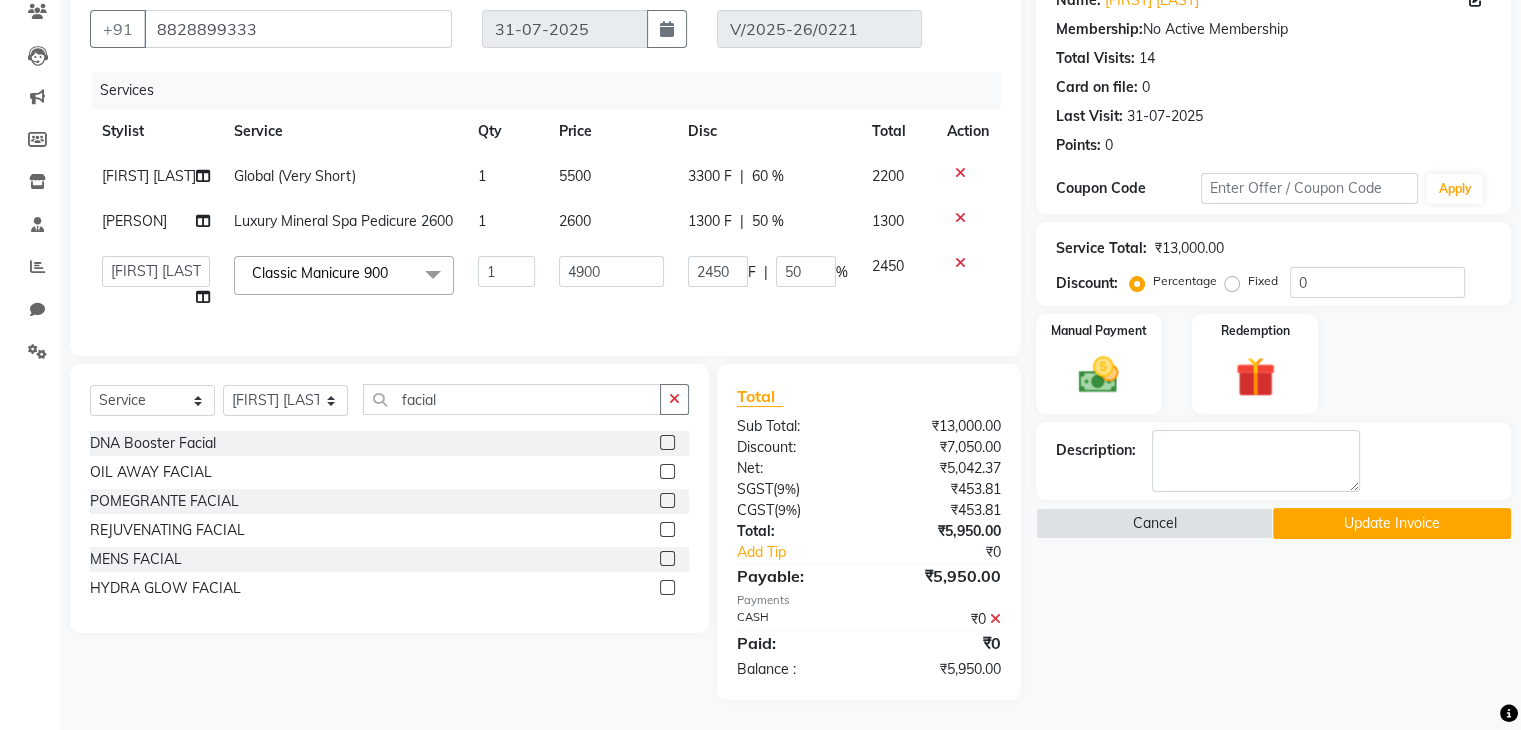 click on "50 %" 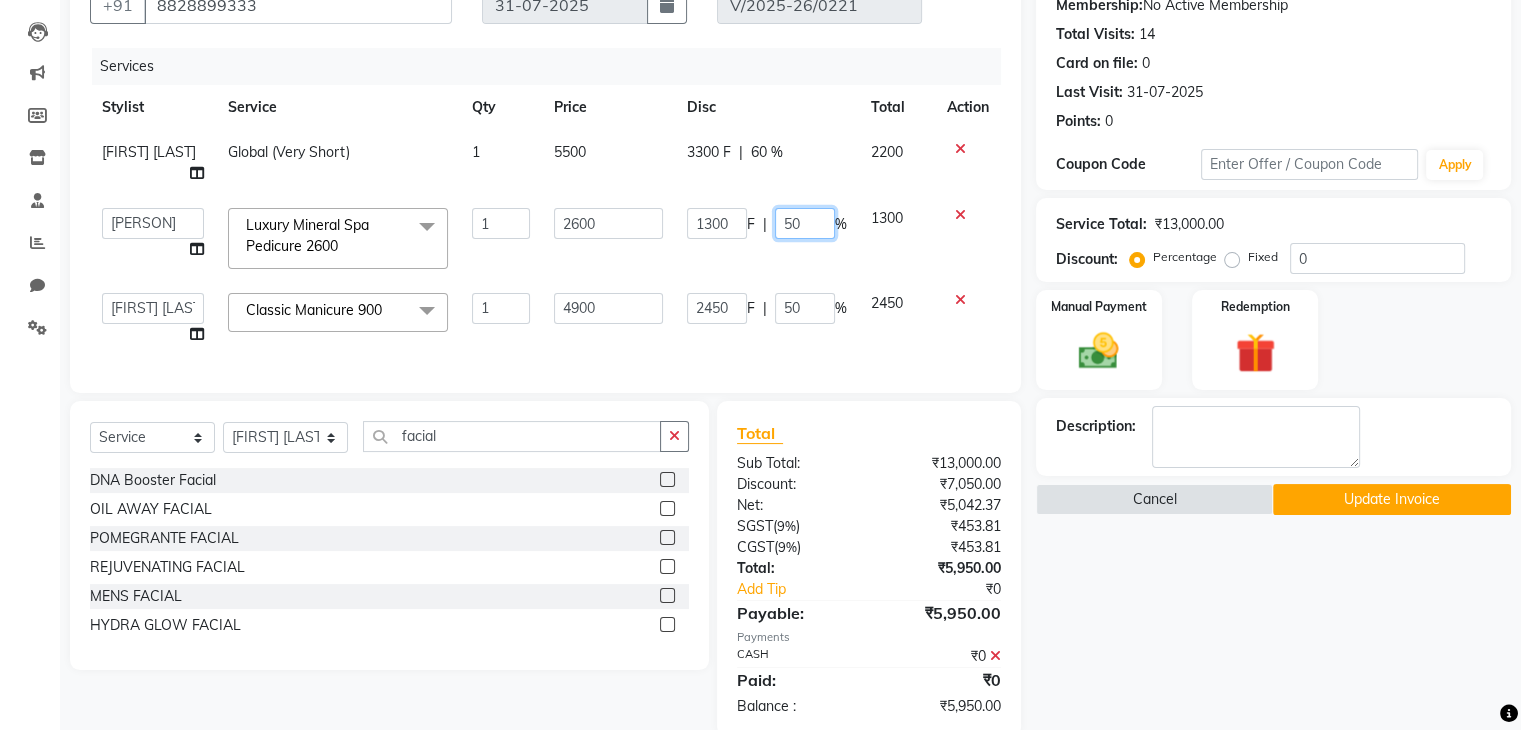 click on "50" 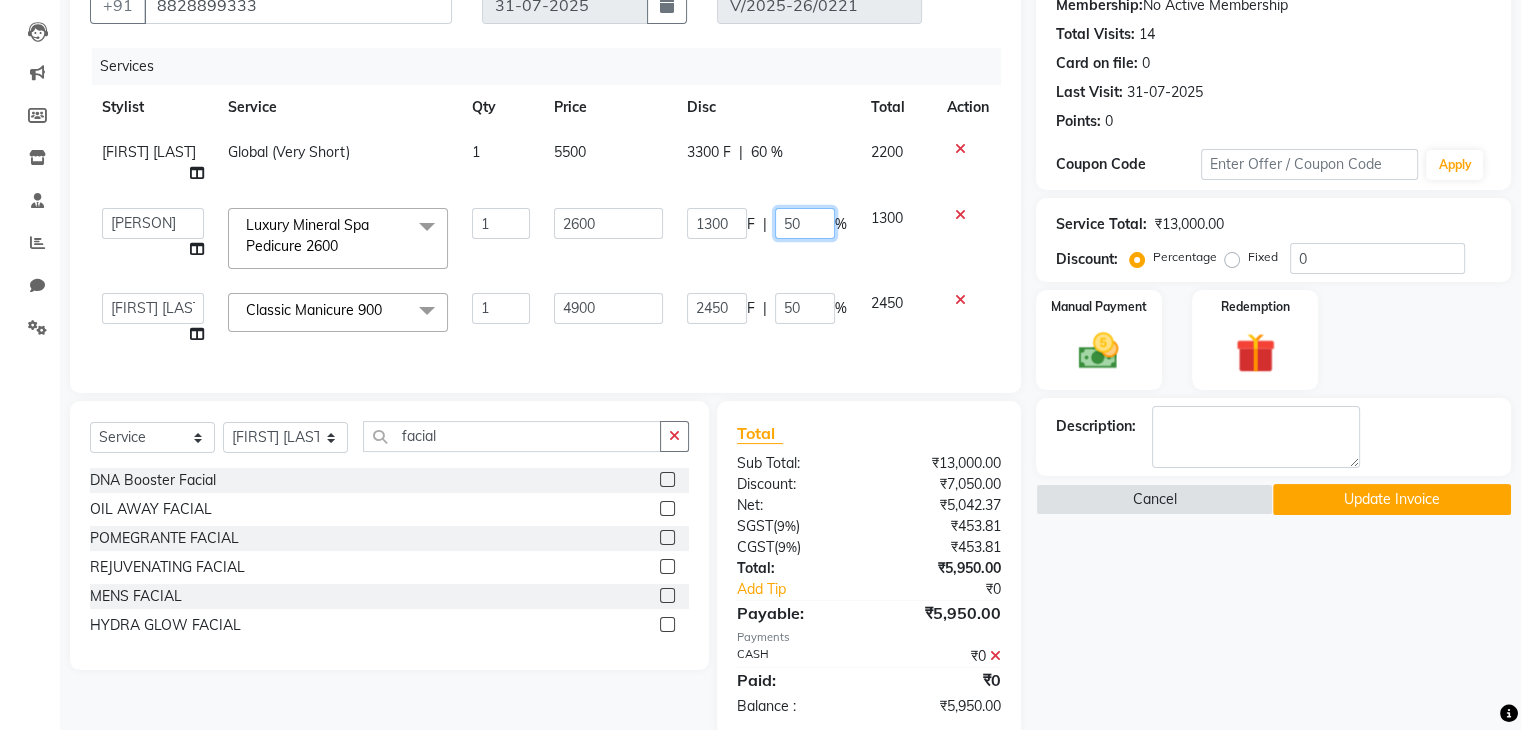 type on "5" 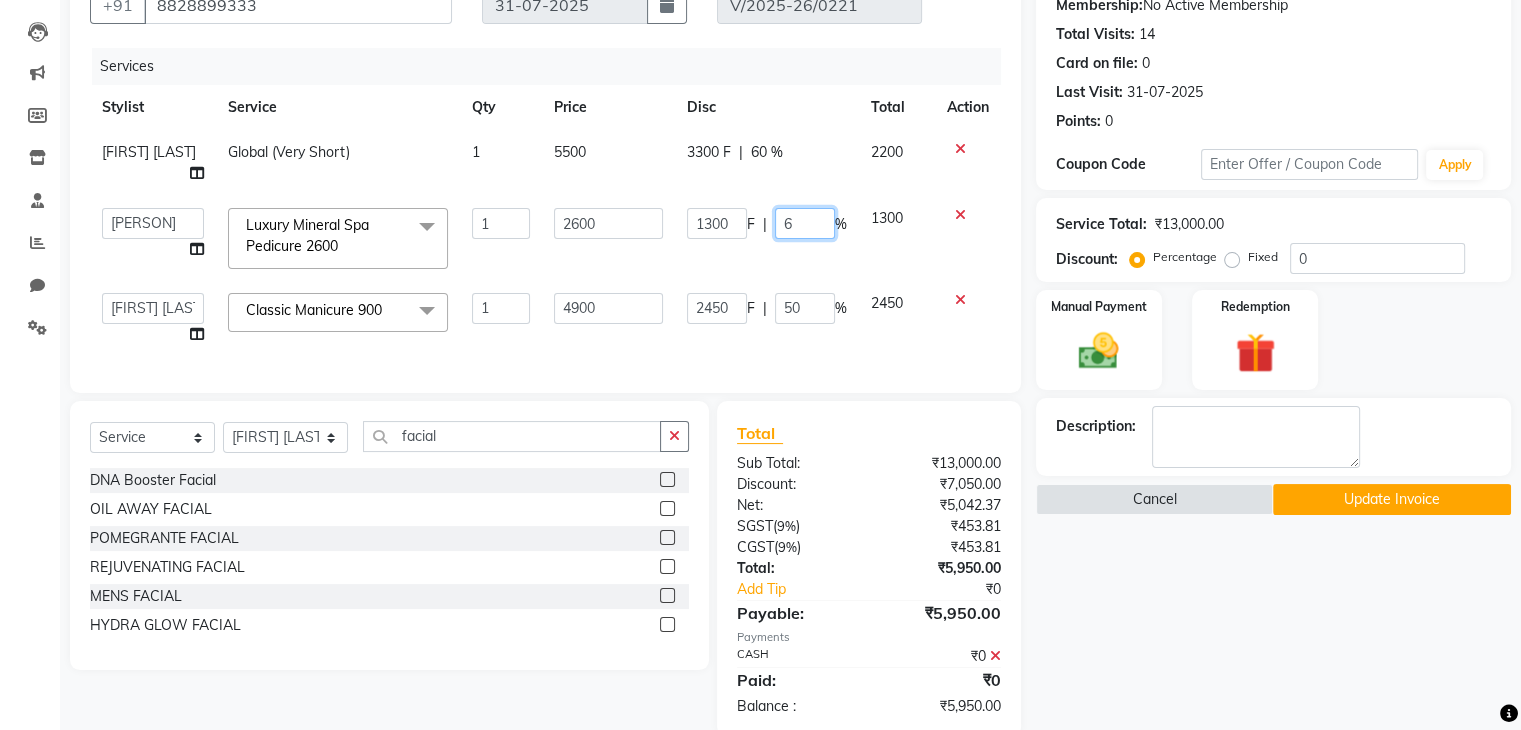 type on "60" 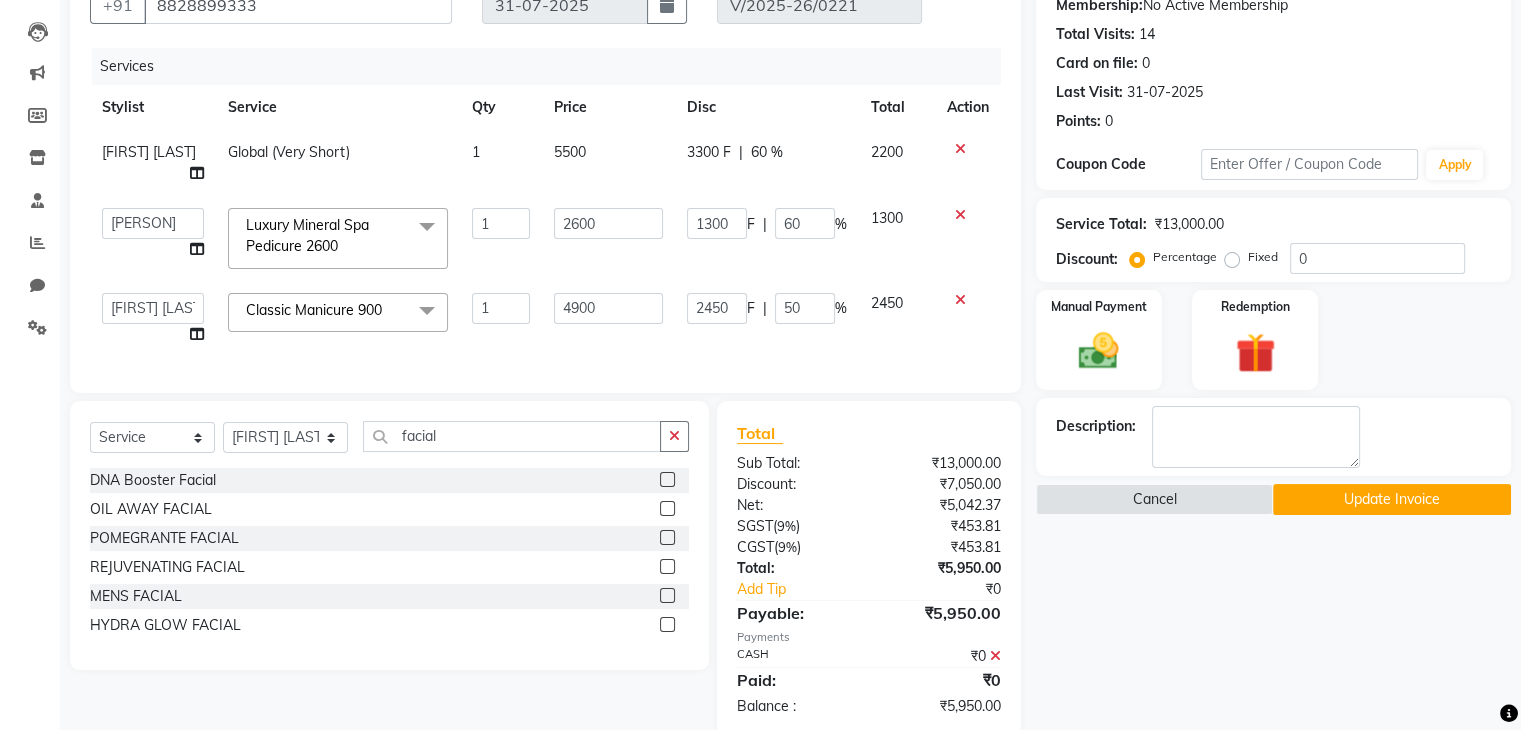 click on "1300 F | 60 %" 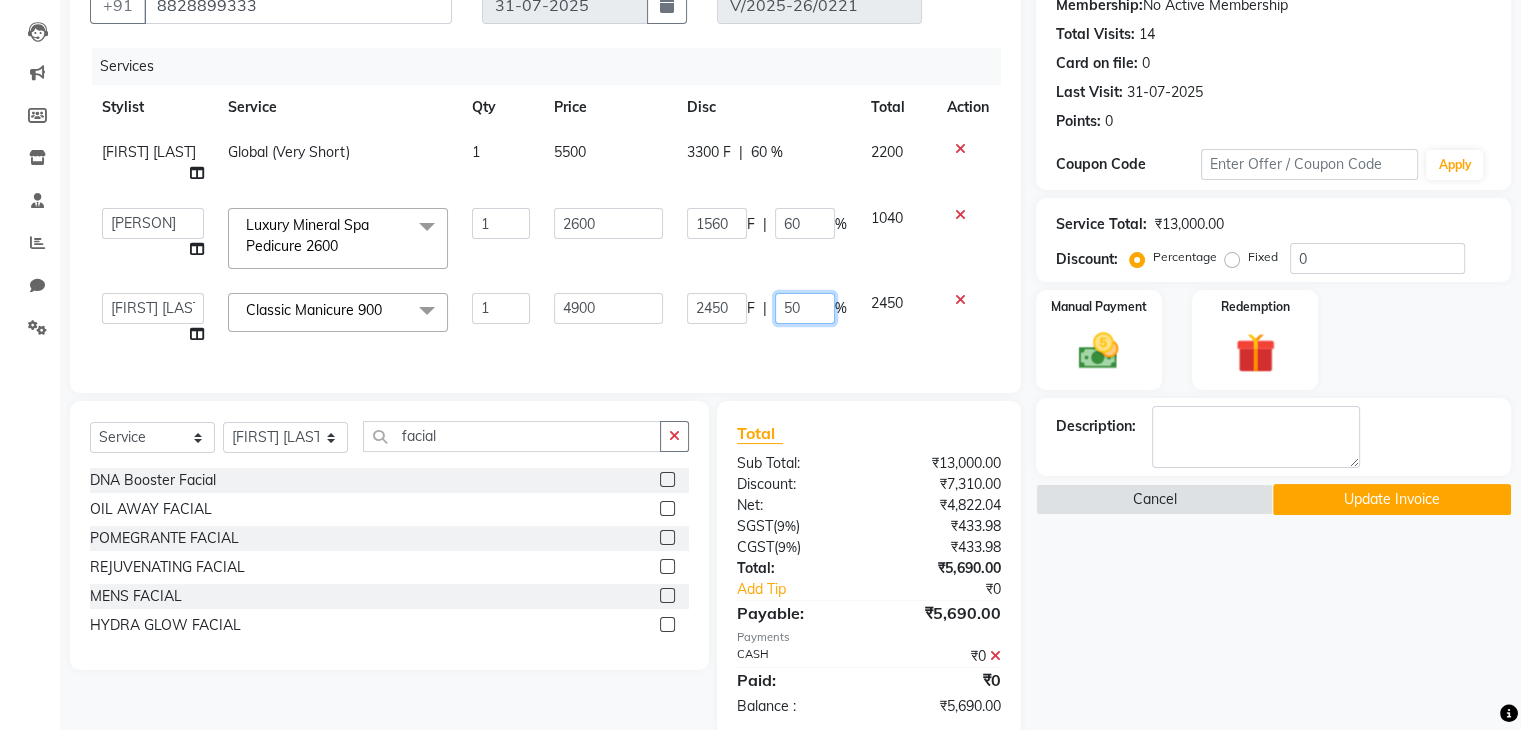 click on "50" 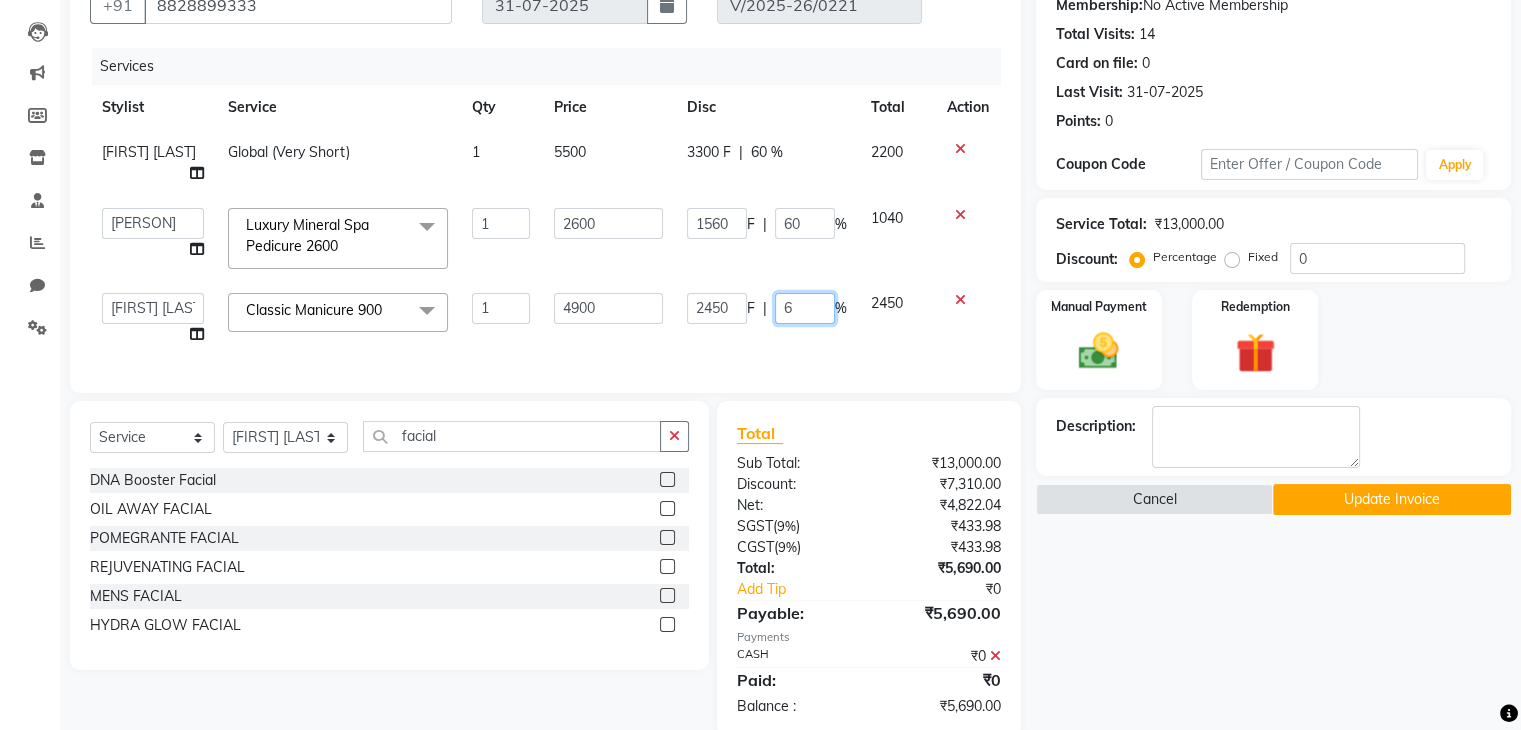 type on "60" 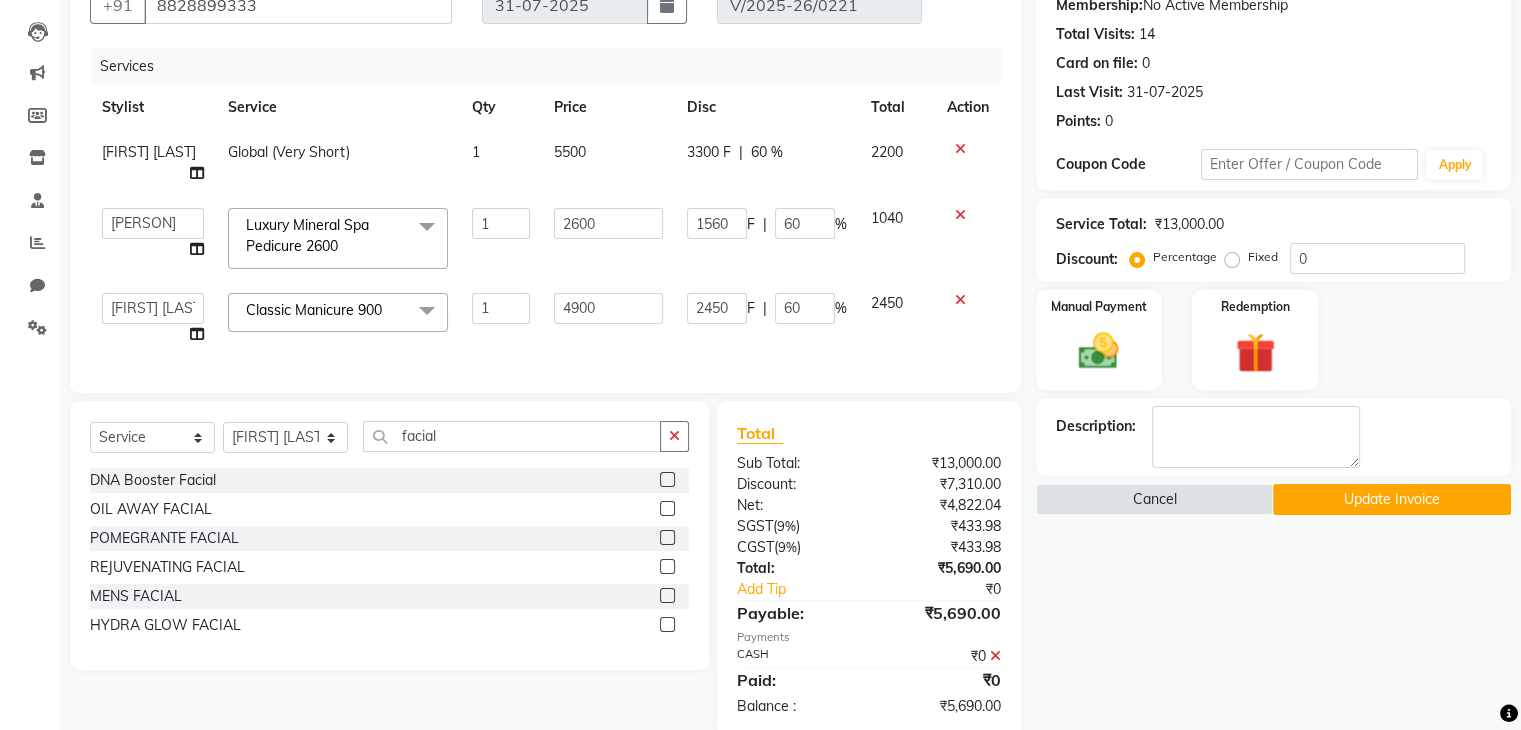click on "Services Stylist Service Qty Price Disc Total Action Smita Dalvi Global (Very Short) 1 5500 3300 F | 60 % 2200  General   Harshali Patil   Prakash Diwakar   samir    Sanket Bhosale   seema   Smita Dalvi   vaishnavi  Luxury Mineral Spa Pedicure 2600  x Senior Stylist - Male 500., Senior Stylist - Female  Art Director - Male Art Director - Female Fringe Cut 400 Boys below 10 Years Girls below 10 Years Hair Updo  1500-, Advanced Hair Updo 2000 Braiding Hair Wash balst dry Oil hairwash blast dry Premium hairwash blast dry Hair Wash add-on 200 Premium hairwash add-on Ironing - Short Hair Ironing- mid Hair Tonging- Short hair Tonging- Long Hair Straight Blowdry Outcurls/ Flipouts Head massage (30 mins) Premium Head massage (30mins) Hair extensions Hair Styling ( Male ) Hair Updo   Advanced Hair Updo   Classic Hair Wash & Blast Dry Hair Wash add-on 300 Ironing short Ironing long hair Tonging Tonging mid Hair Oil Hair Wash & Blast Dry Blowdry Straight Blowdry Outcurls/ Flipouts Beard Trim / Shaving Beard Styling 500" 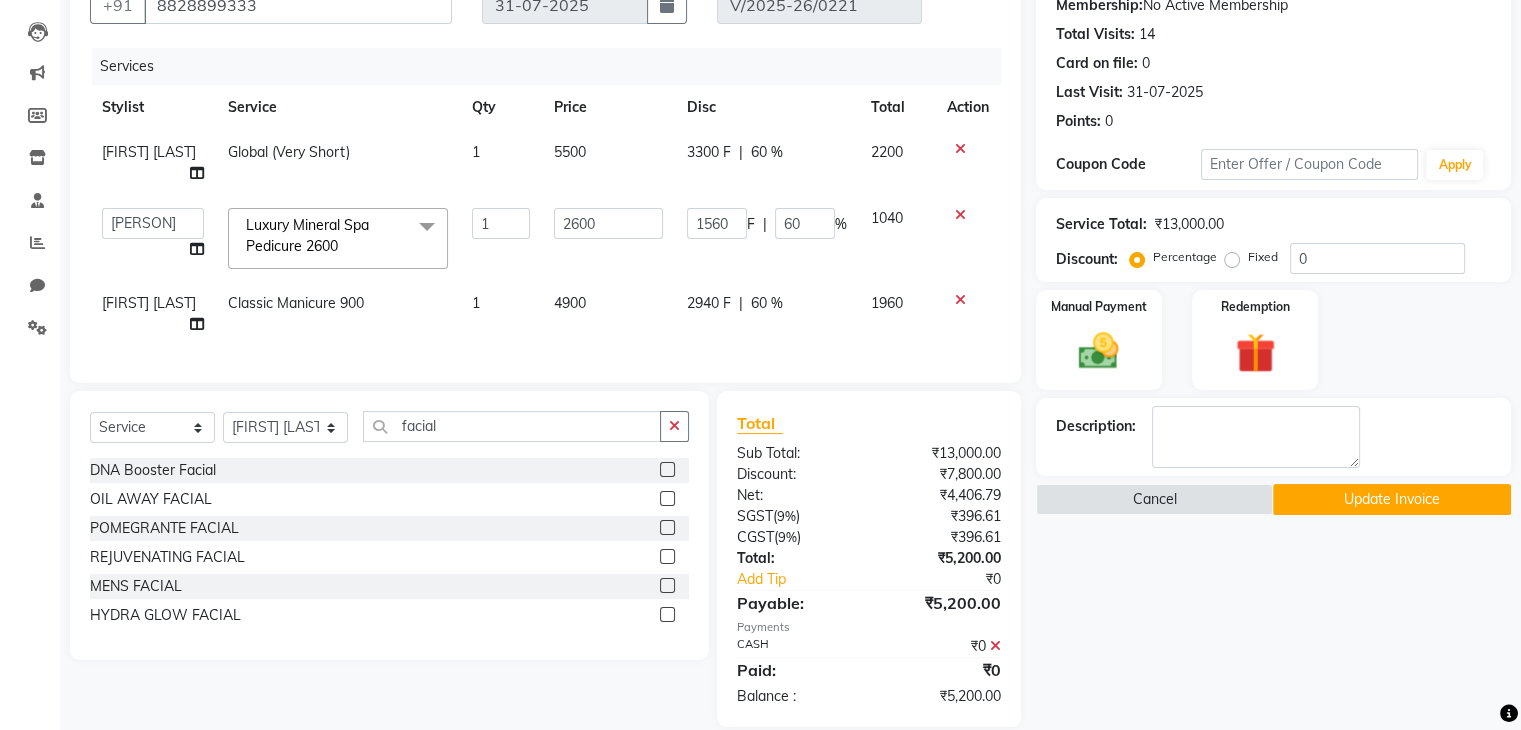 click on "Client +91 8828899333 Date 31-07-2025 Invoice Number V/2025-26/0221 Services Stylist Service Qty Price Disc Total Action Smita Dalvi Global (Very Short) 1 5500 3300 F | 60 % 2200  General   Harshali Patil   Prakash Diwakar   samir    Sanket Bhosale   seema   Smita Dalvi   vaishnavi  Luxury Mineral Spa Pedicure 2600  x Senior Stylist - Male 500., Senior Stylist - Female  Art Director - Male Art Director - Female Fringe Cut 400 Boys below 10 Years Girls below 10 Years Hair Updo  1500-, Advanced Hair Updo 2000 Braiding Hair Wash balst dry Oil hairwash blast dry Premium hairwash blast dry Hair Wash add-on 200 Premium hairwash add-on Ironing - Short Hair Ironing- mid Hair Tonging- Short hair Tonging- Long Hair Straight Blowdry Outcurls/ Flipouts Head massage (30 mins) Premium Head massage (30mins) Hair extensions Hair Styling ( Male ) Hair Updo   Advanced Hair Updo   Classic Hair Wash & Blast Dry Hair Wash add-on 300 Ironing short Ironing long hair Tonging Tonging mid Hair Oil Hair Wash & Blast Dry Beard color 1" 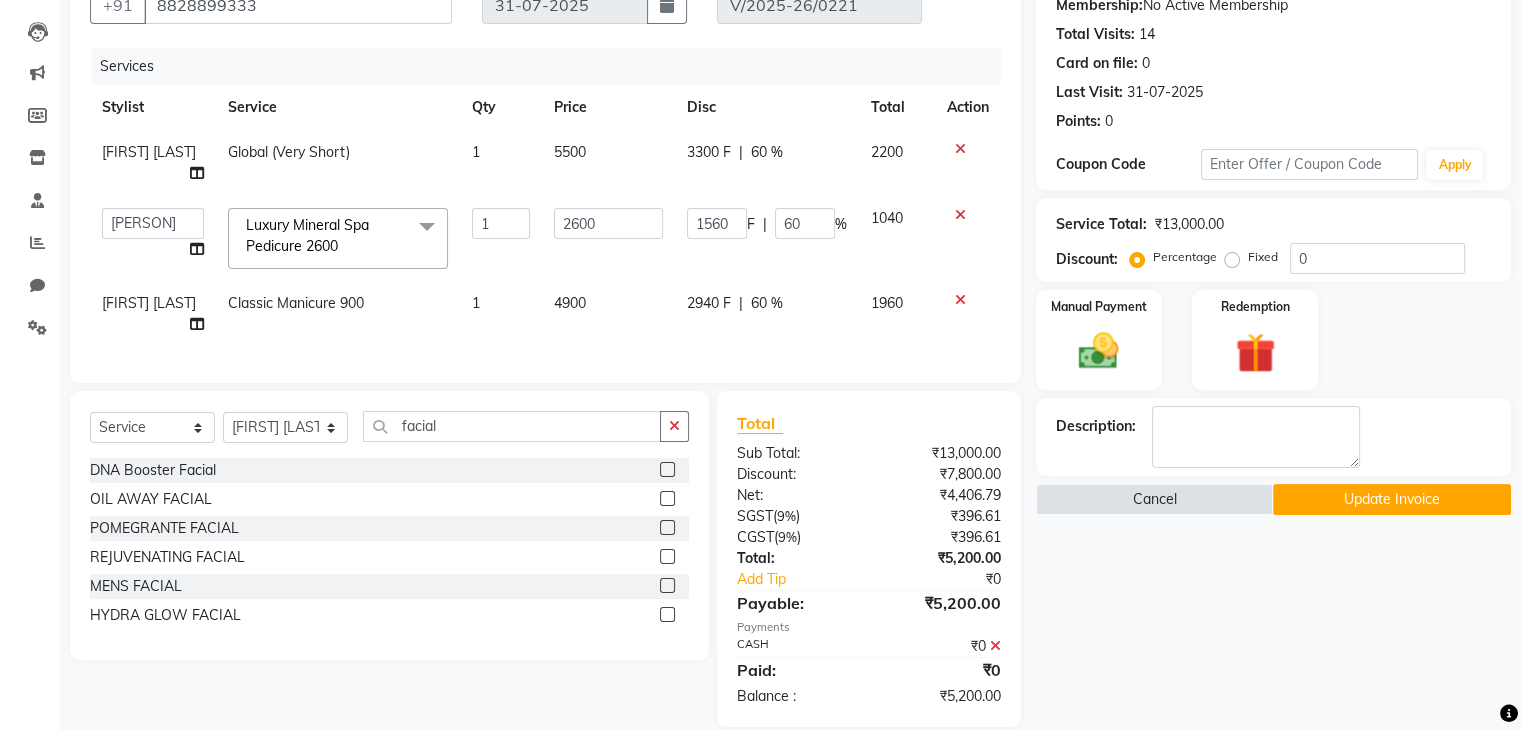 click on "Client +91 8828899333 Date 31-07-2025 Invoice Number V/2025-26/0221 Services Stylist Service Qty Price Disc Total Action Smita Dalvi Global (Very Short) 1 5500 3300 F | 60 % 2200  General   Harshali Patil   Prakash Diwakar   samir    Sanket Bhosale   seema   Smita Dalvi   vaishnavi  Luxury Mineral Spa Pedicure 2600  x Senior Stylist - Male 500., Senior Stylist - Female  Art Director - Male Art Director - Female Fringe Cut 400 Boys below 10 Years Girls below 10 Years Hair Updo  1500-, Advanced Hair Updo 2000 Braiding Hair Wash balst dry Oil hairwash blast dry Premium hairwash blast dry Hair Wash add-on 200 Premium hairwash add-on Ironing - Short Hair Ironing- mid Hair Tonging- Short hair Tonging- Long Hair Straight Blowdry Outcurls/ Flipouts Head massage (30 mins) Premium Head massage (30mins) Hair extensions Hair Styling ( Male ) Hair Updo   Advanced Hair Updo   Classic Hair Wash & Blast Dry Hair Wash add-on 300 Ironing short Ironing long hair Tonging Tonging mid Hair Oil Hair Wash & Blast Dry Beard color 1" 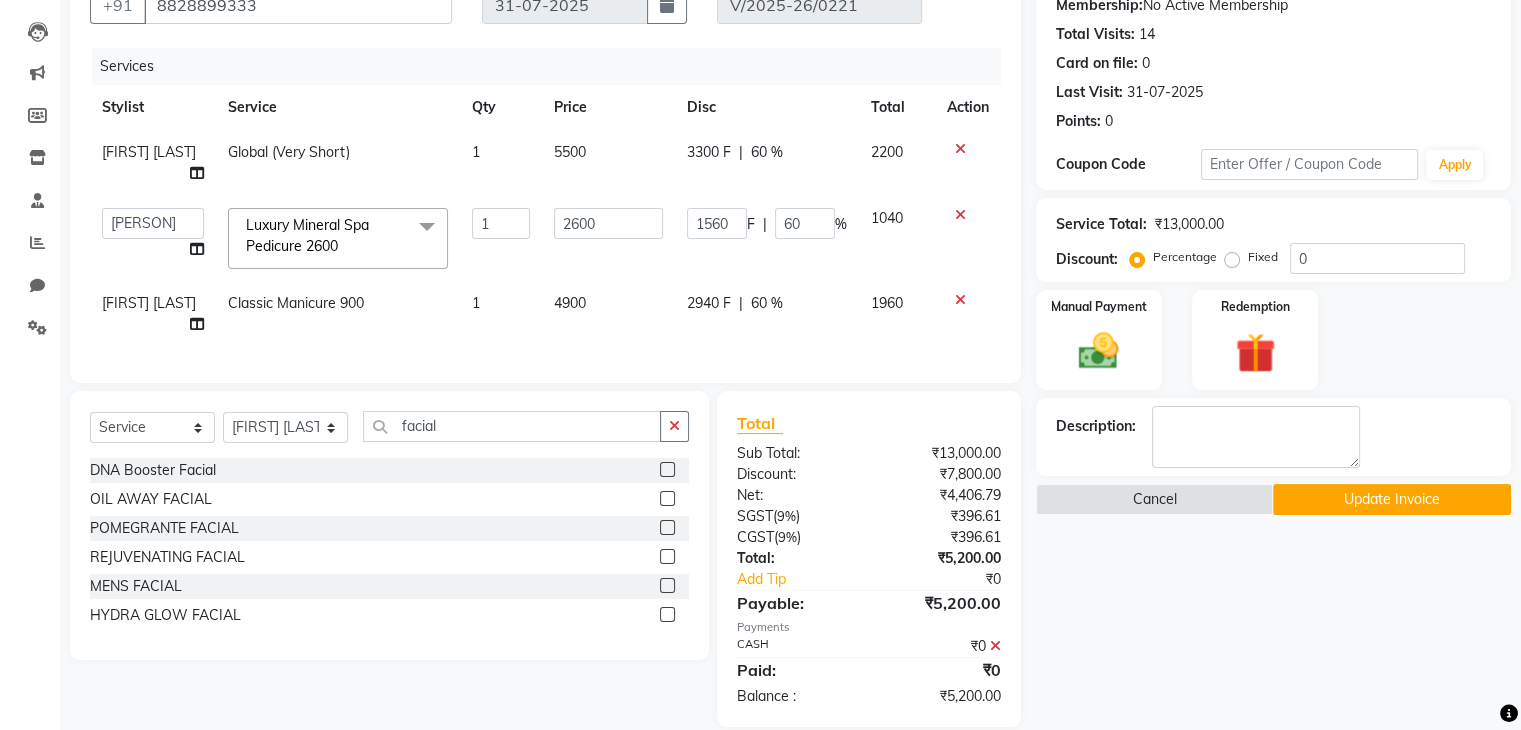 click on "Total Sub Total: ₹13,000.00 Discount: ₹7,800.00 Net: ₹4,406.79 SGST  ( 9% ) ₹396.61 CGST  ( 9% ) ₹396.61 Total: ₹5,200.00 Add Tip ₹0 Payable: ₹5,200.00 Payments CASH ₹0  Paid: ₹0 Balance   : ₹5,200.00" 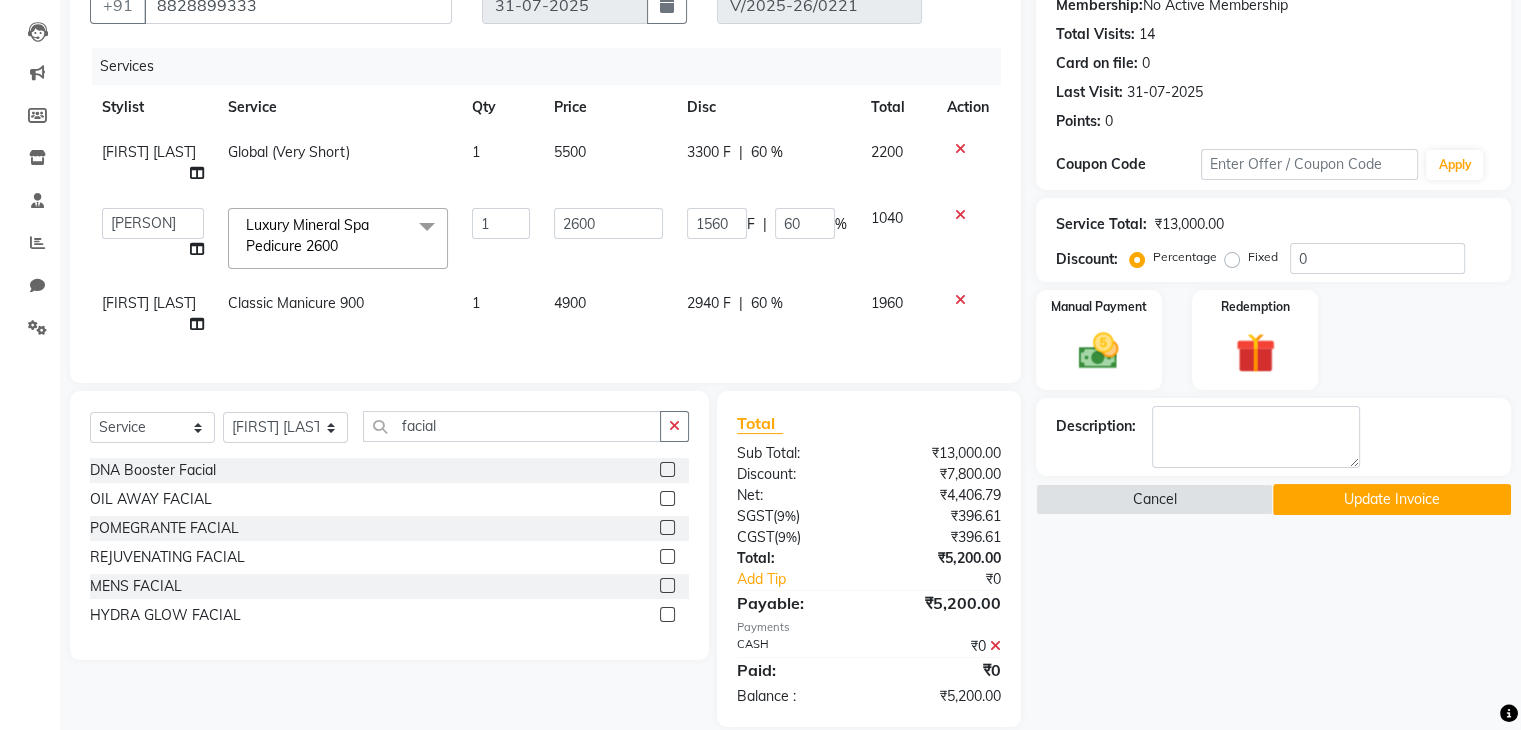 click on "Client +91 8828899333 Date 31-07-2025 Invoice Number V/2025-26/0221 Services Stylist Service Qty Price Disc Total Action Smita Dalvi Global (Very Short) 1 5500 3300 F | 60 % 2200  General   Harshali Patil   Prakash Diwakar   samir    Sanket Bhosale   seema   Smita Dalvi   vaishnavi  Luxury Mineral Spa Pedicure 2600  x Senior Stylist - Male 500., Senior Stylist - Female  Art Director - Male Art Director - Female Fringe Cut 400 Boys below 10 Years Girls below 10 Years Hair Updo  1500-, Advanced Hair Updo 2000 Braiding Hair Wash balst dry Oil hairwash blast dry Premium hairwash blast dry Hair Wash add-on 200 Premium hairwash add-on Ironing - Short Hair Ironing- mid Hair Tonging- Short hair Tonging- Long Hair Straight Blowdry Outcurls/ Flipouts Head massage (30 mins) Premium Head massage (30mins) Hair extensions Hair Styling ( Male ) Hair Updo   Advanced Hair Updo   Classic Hair Wash & Blast Dry Hair Wash add-on 300 Ironing short Ironing long hair Tonging Tonging mid Hair Oil Hair Wash & Blast Dry Beard color 1" 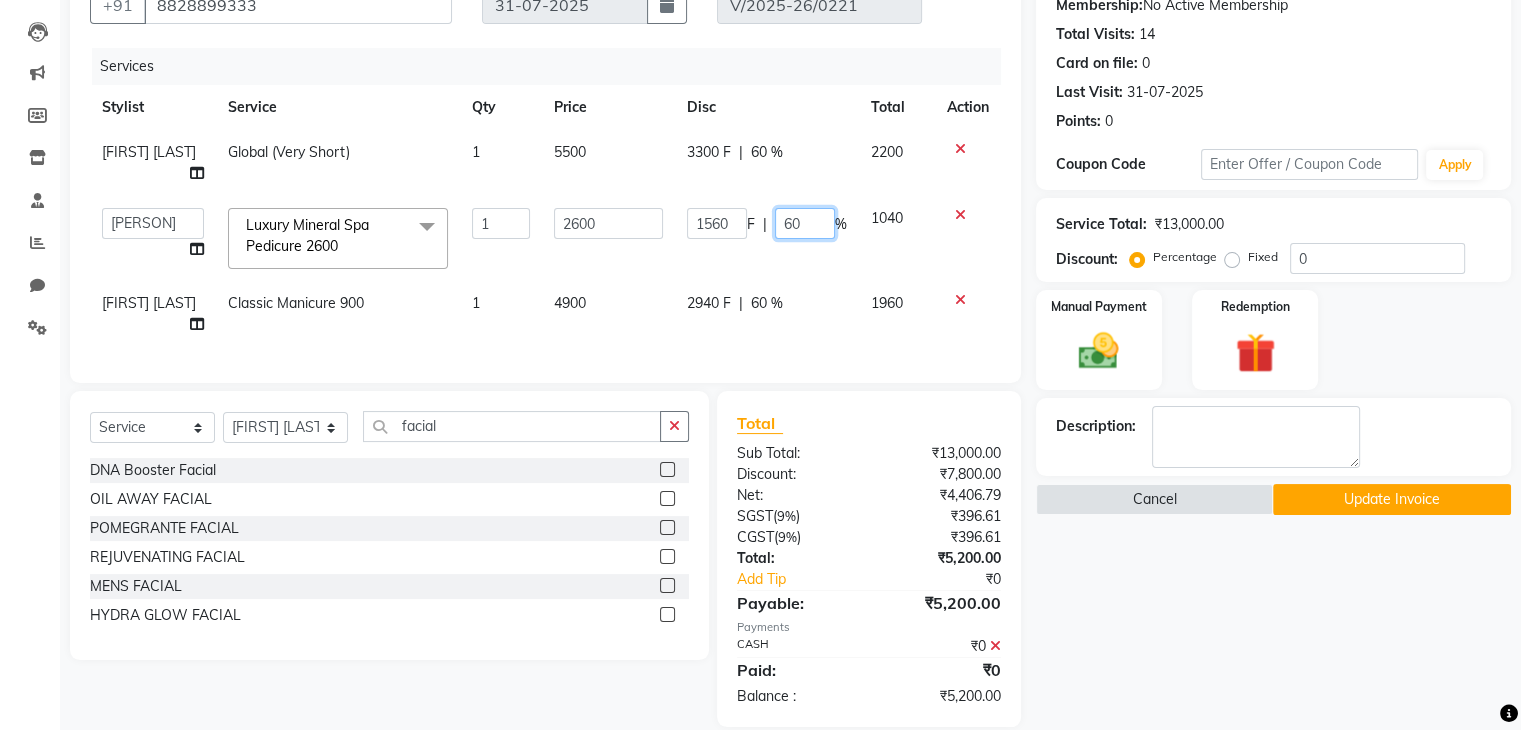 click on "60" 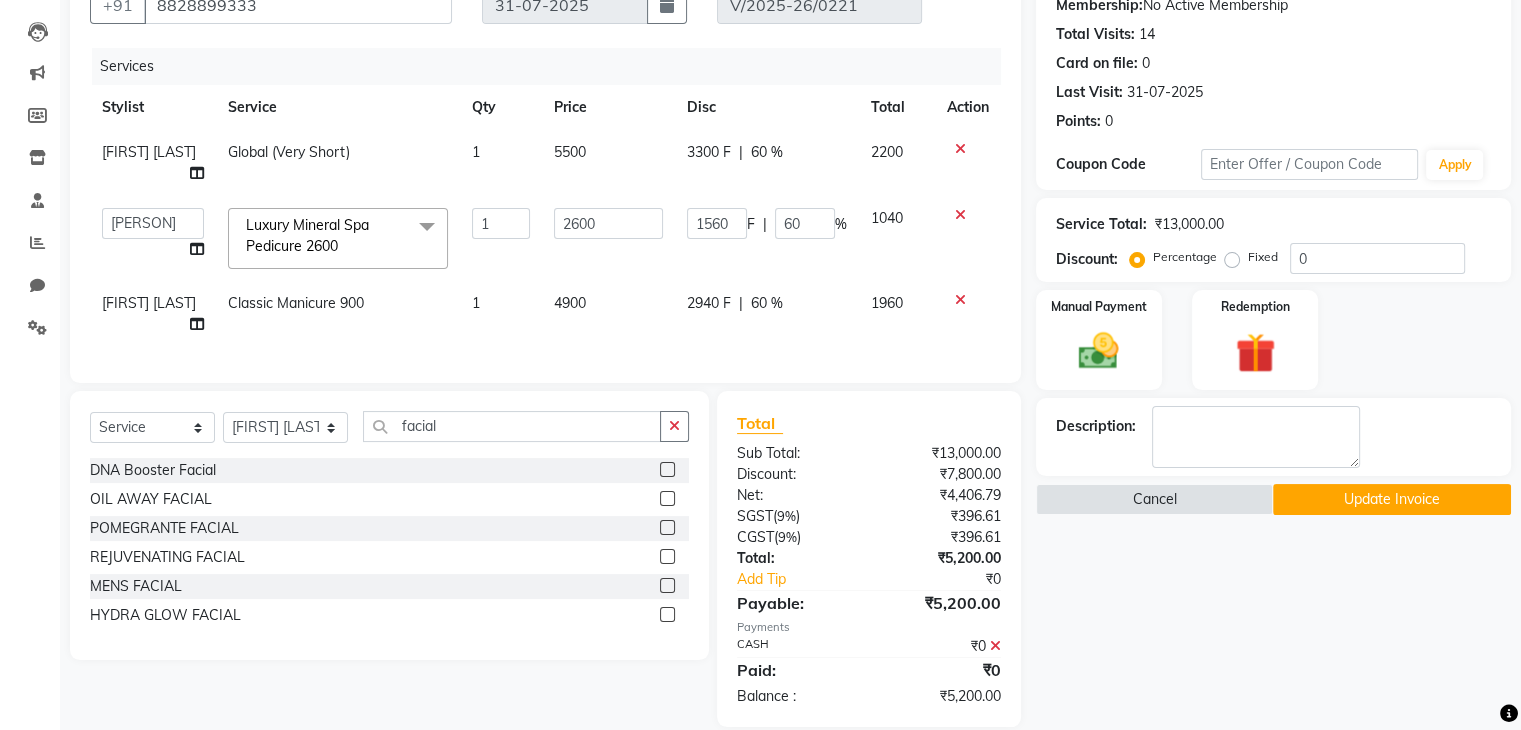 click on "Client +91 8828899333 Date 31-07-2025 Invoice Number V/2025-26/0221 Services Stylist Service Qty Price Disc Total Action Smita Dalvi Global (Very Short) 1 5500 3300 F | 60 % 2200  General   Harshali Patil   Prakash Diwakar   samir    Sanket Bhosale   seema   Smita Dalvi   vaishnavi  Luxury Mineral Spa Pedicure 2600  x Senior Stylist - Male 500., Senior Stylist - Female  Art Director - Male Art Director - Female Fringe Cut 400 Boys below 10 Years Girls below 10 Years Hair Updo  1500-, Advanced Hair Updo 2000 Braiding Hair Wash balst dry Oil hairwash blast dry Premium hairwash blast dry Hair Wash add-on 200 Premium hairwash add-on Ironing - Short Hair Ironing- mid Hair Tonging- Short hair Tonging- Long Hair Straight Blowdry Outcurls/ Flipouts Head massage (30 mins) Premium Head massage (30mins) Hair extensions Hair Styling ( Male ) Hair Updo   Advanced Hair Updo   Classic Hair Wash & Blast Dry Hair Wash add-on 300 Ironing short Ironing long hair Tonging Tonging mid Hair Oil Hair Wash & Blast Dry Beard color 1" 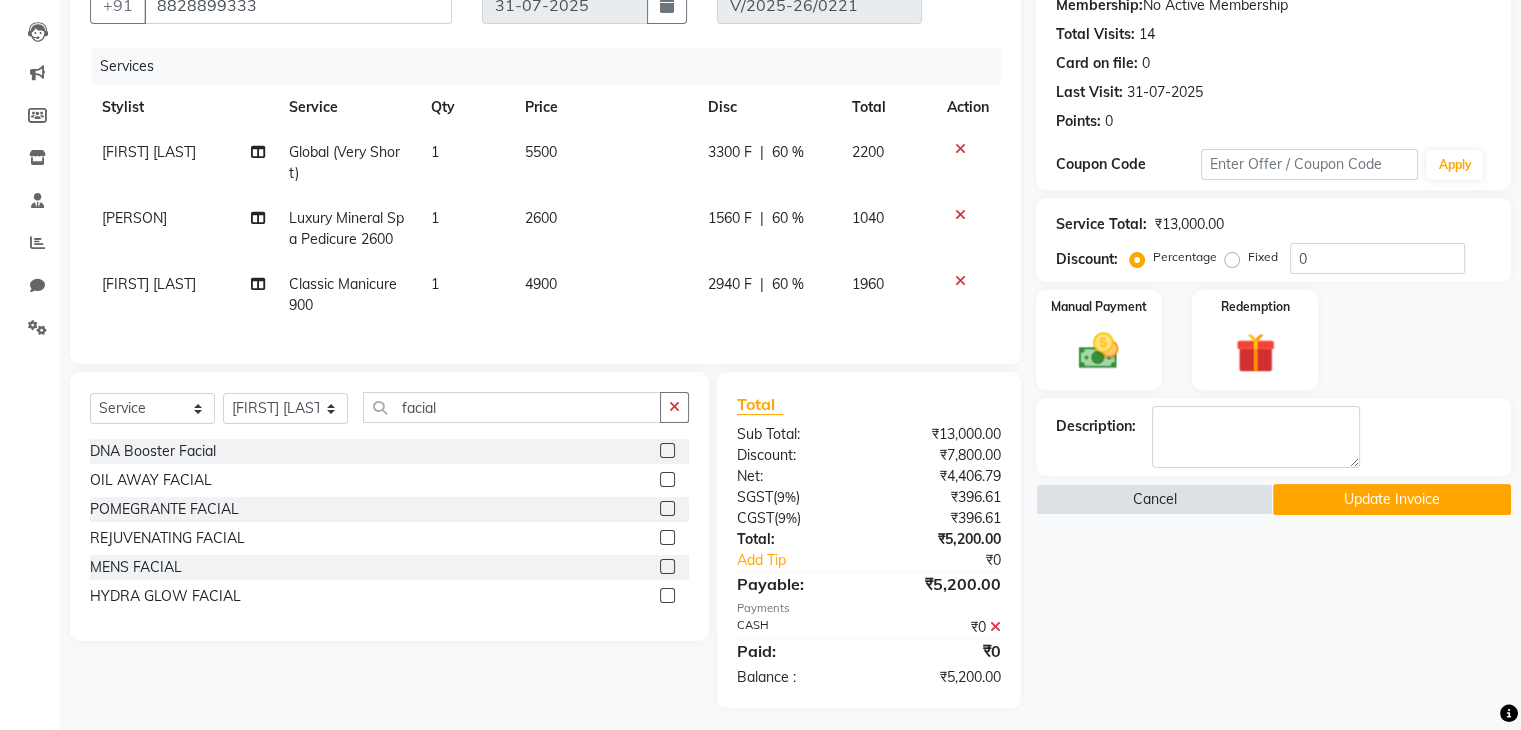 click on "5500" 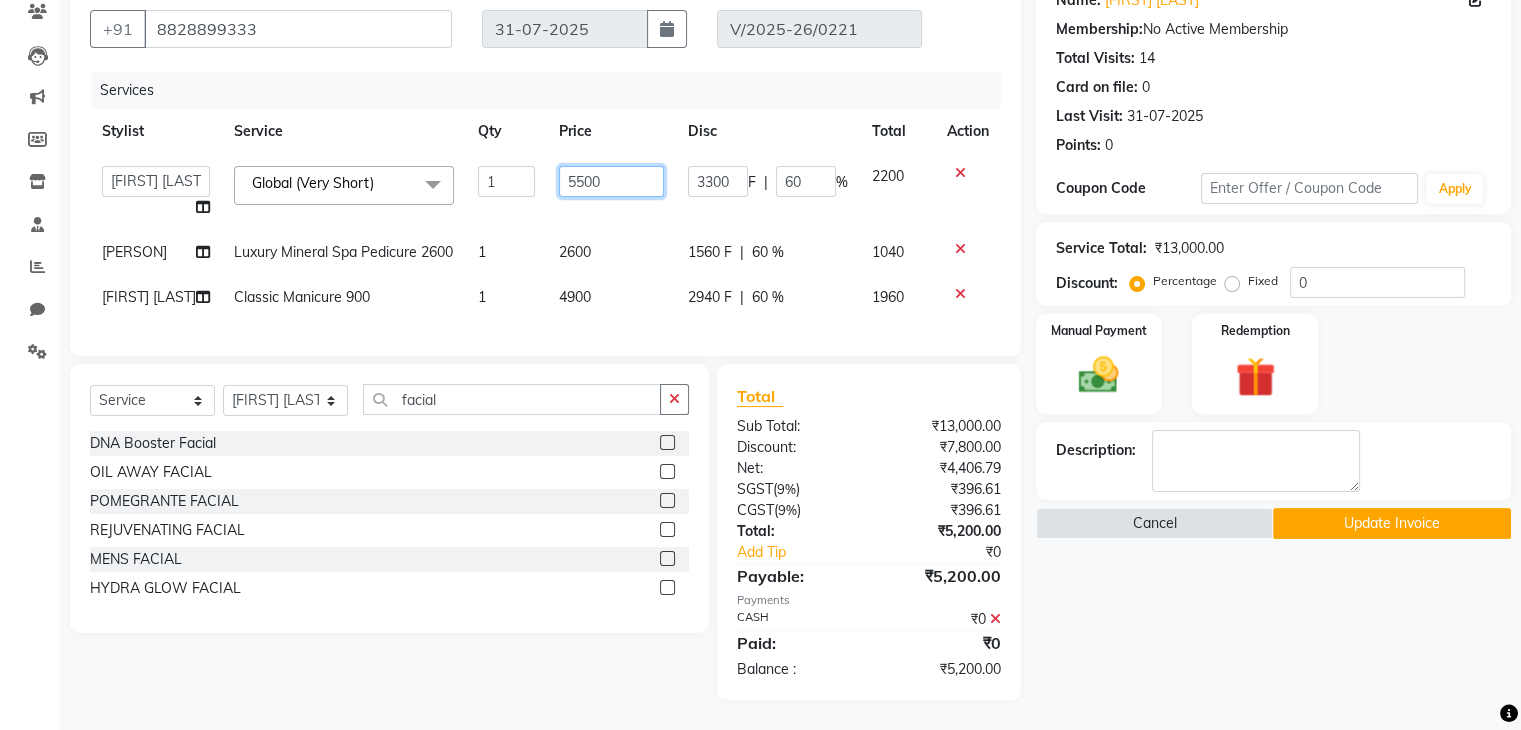 click on "5500" 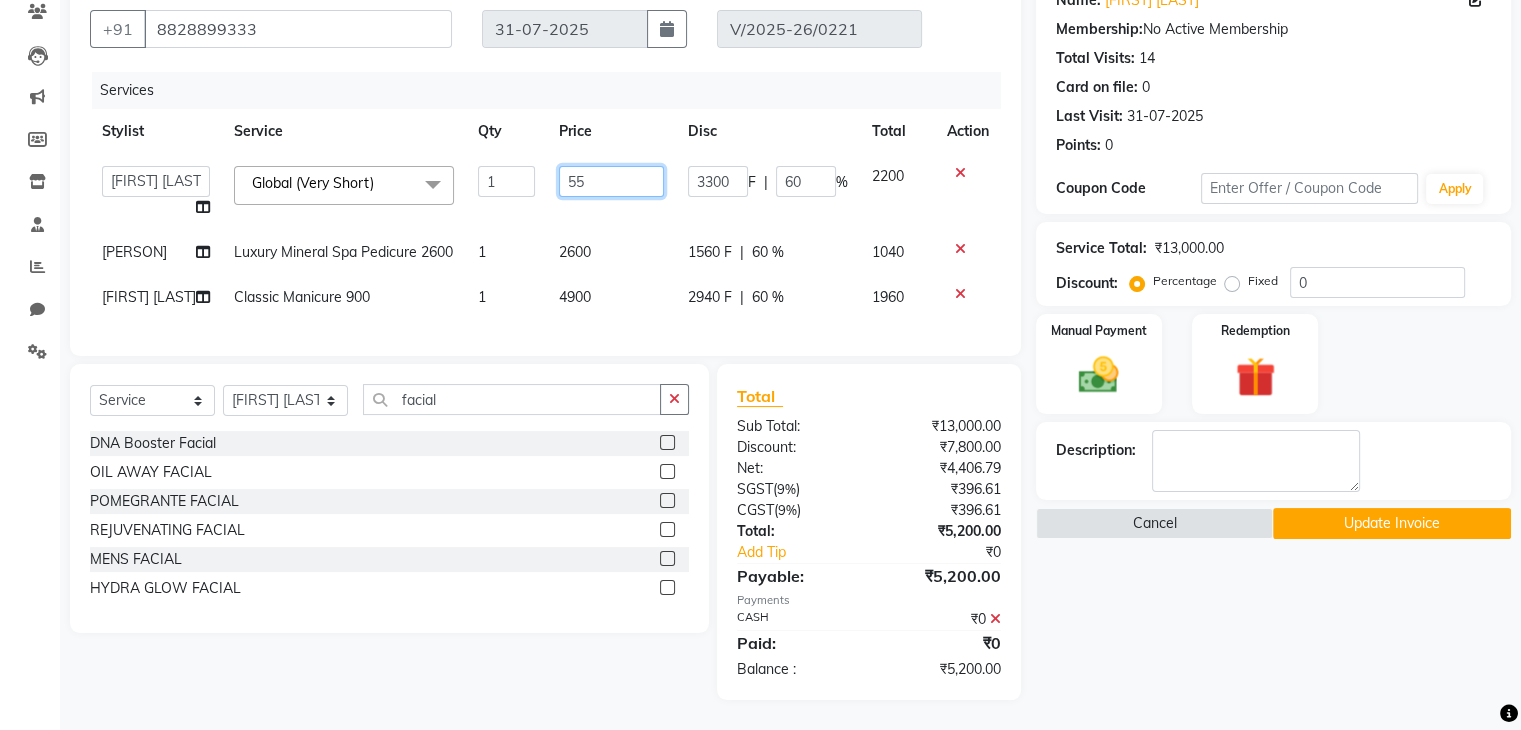 type on "5" 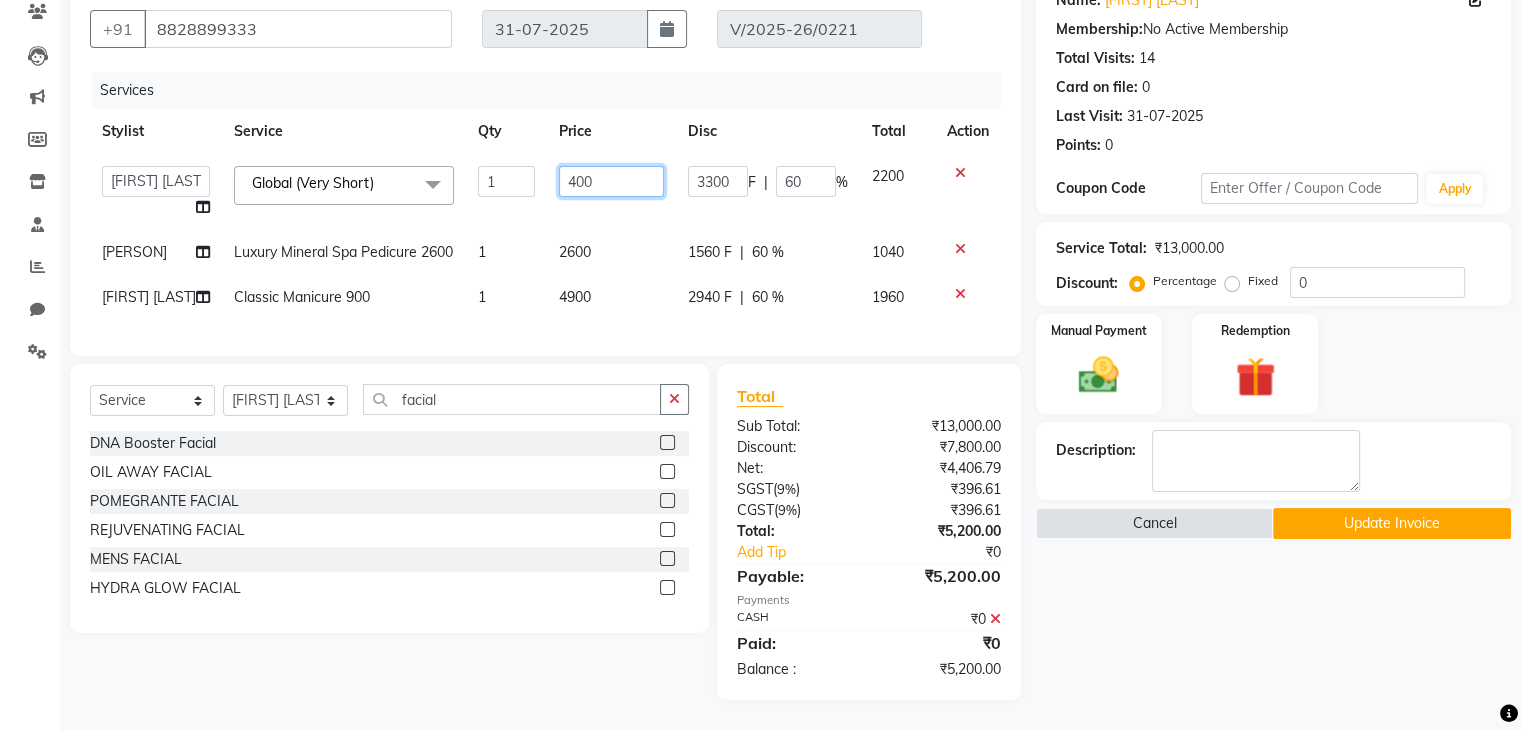 type on "4000" 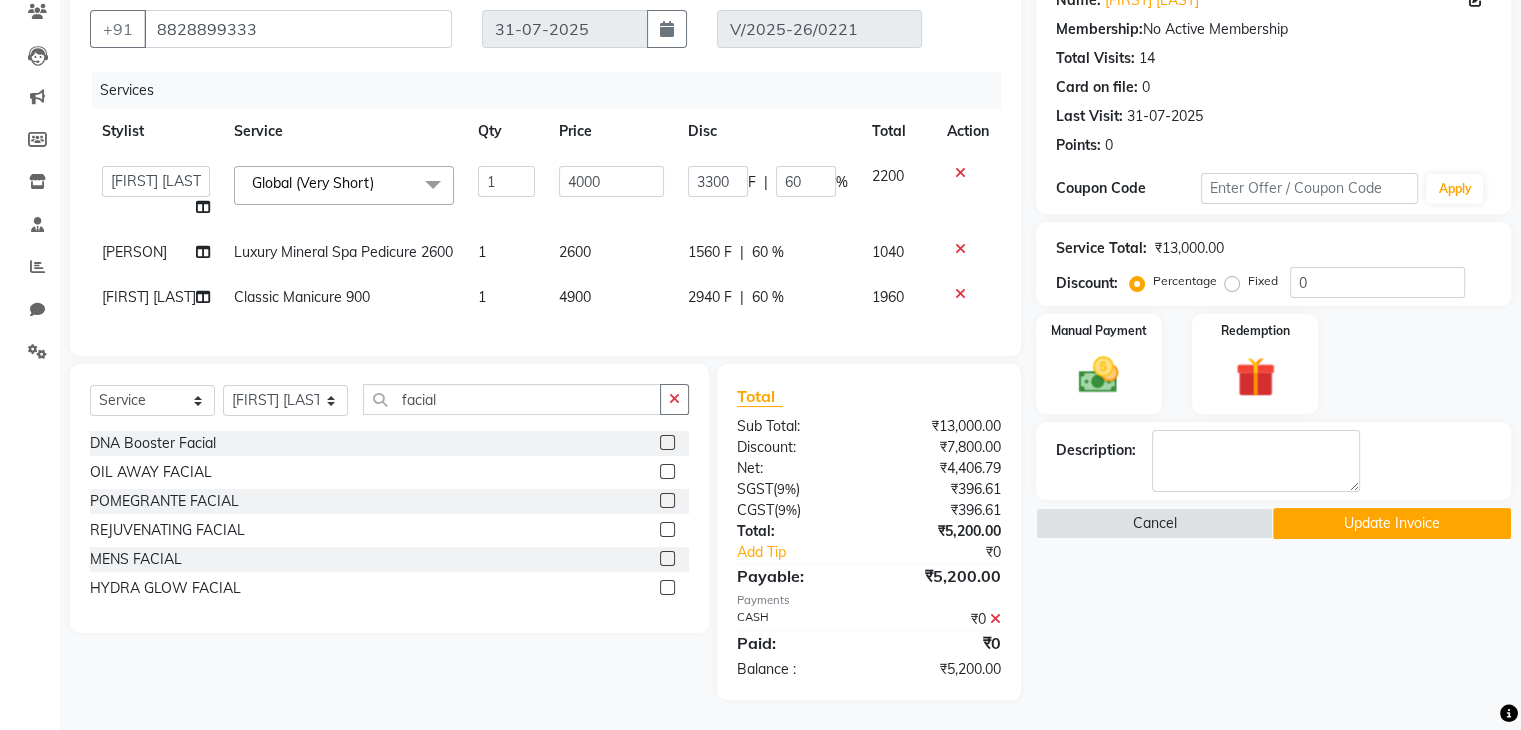 click on "Price" 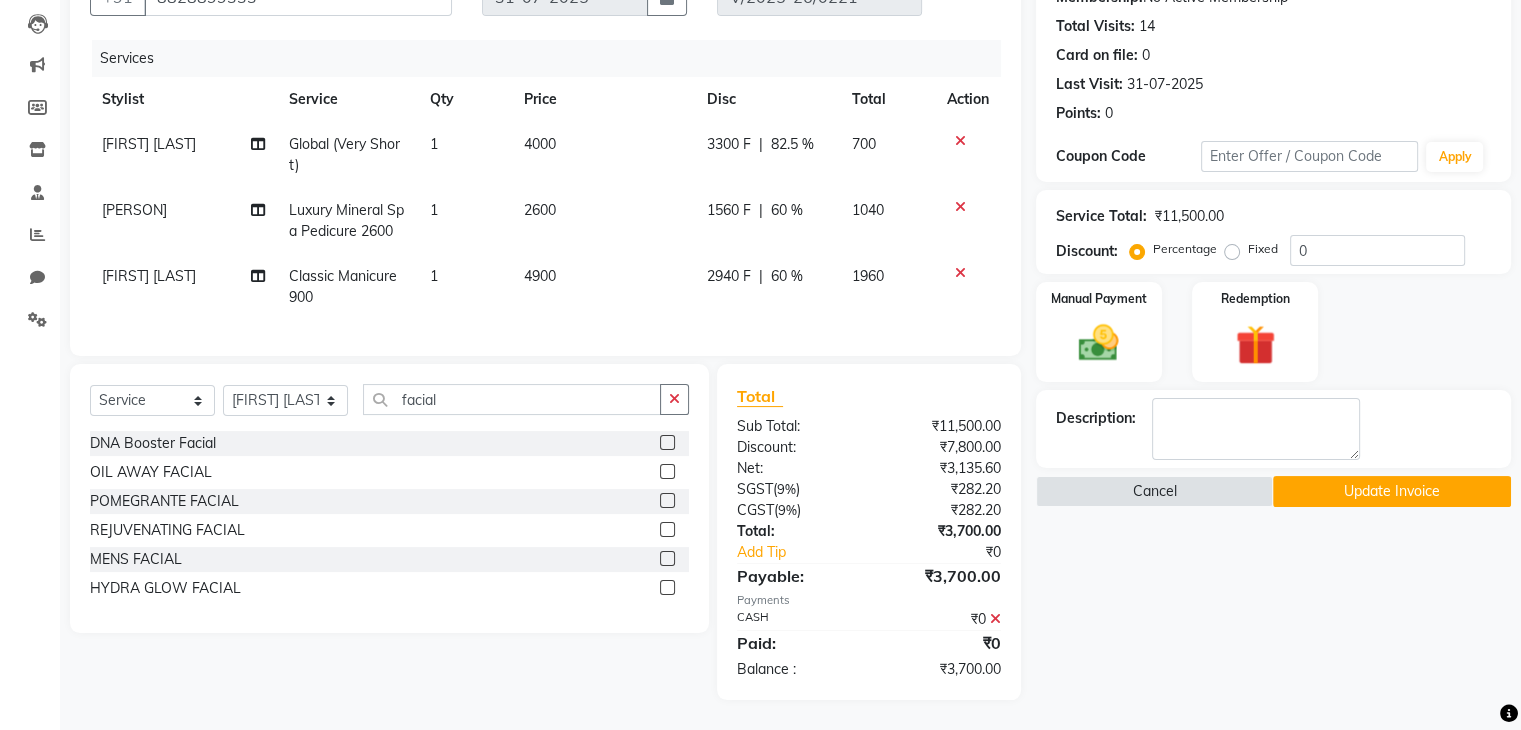 scroll, scrollTop: 220, scrollLeft: 0, axis: vertical 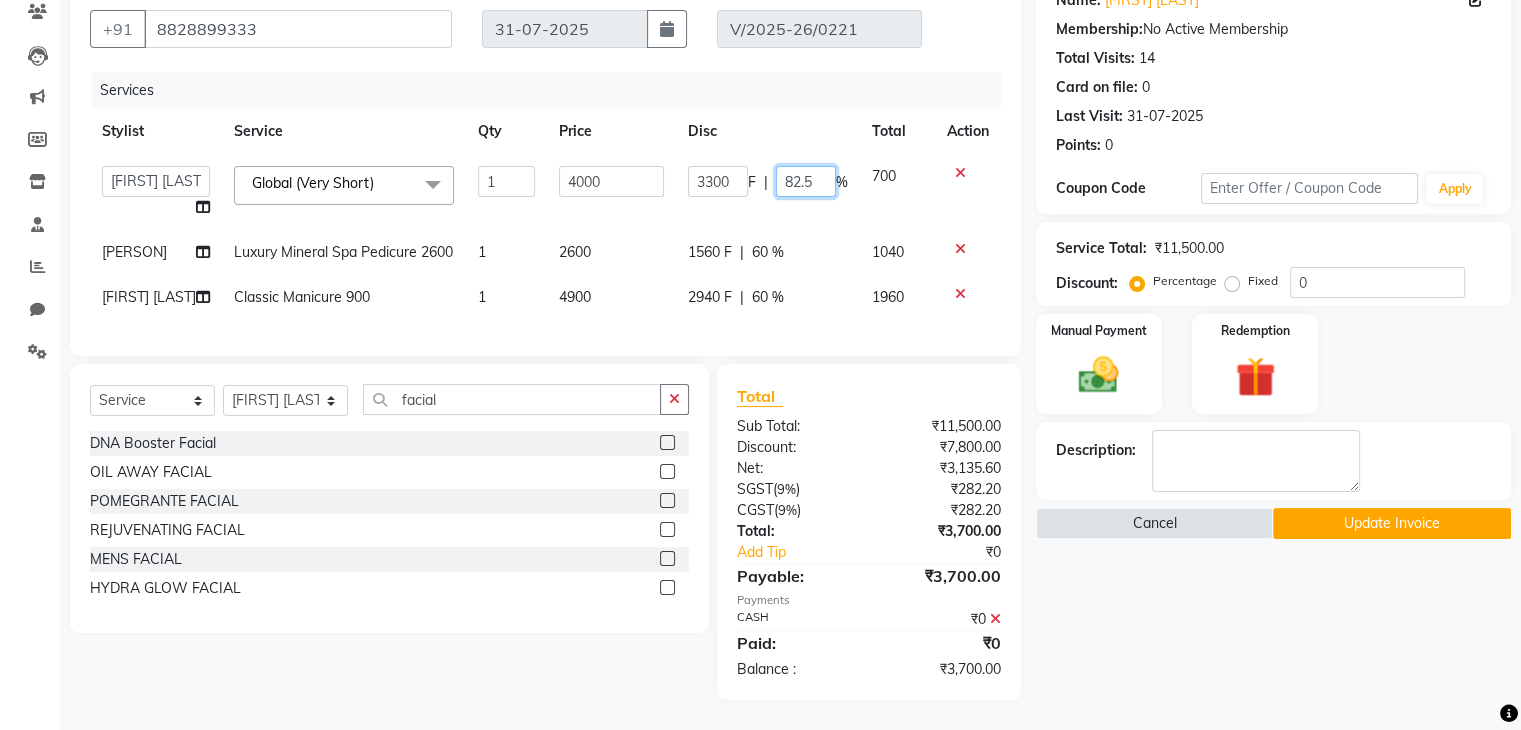 click on "82.5" 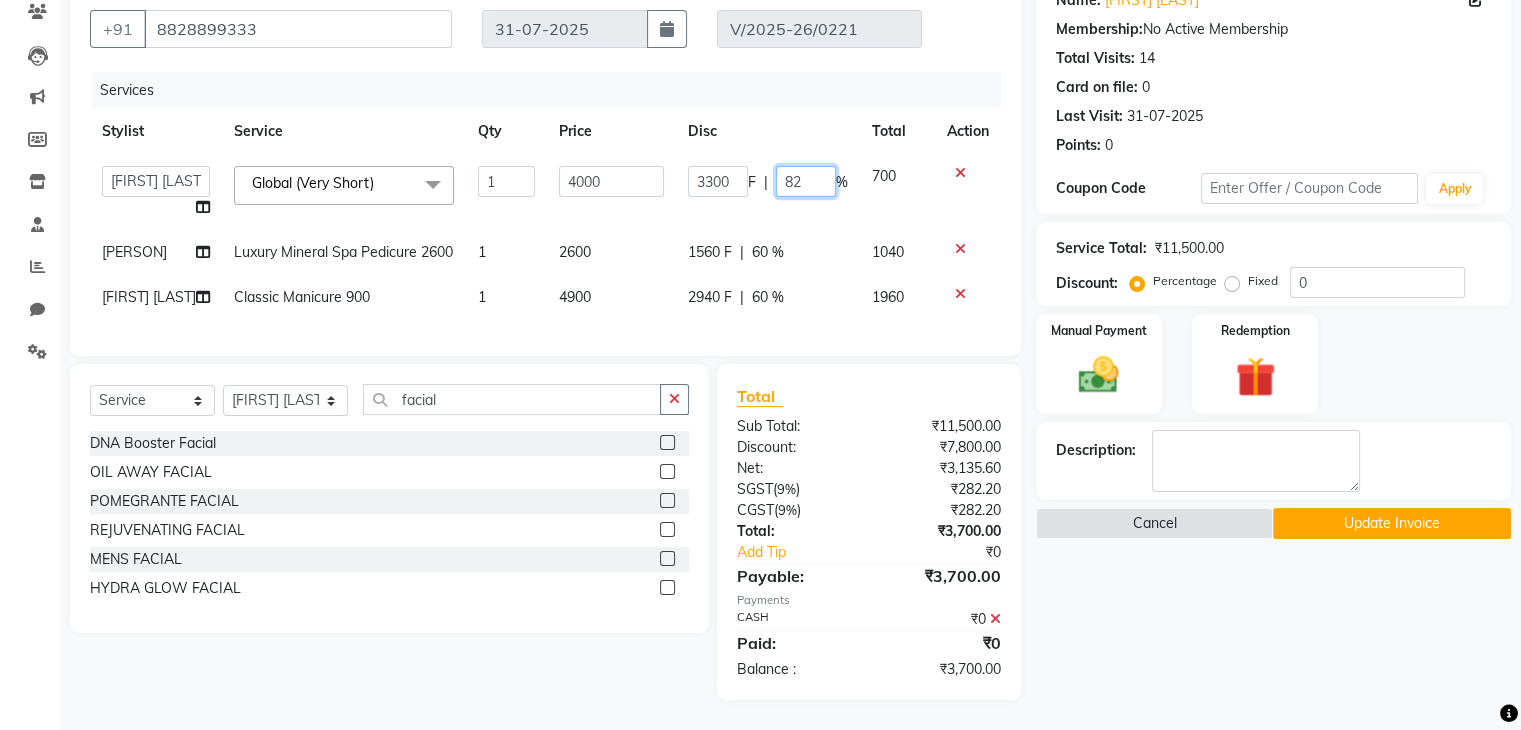 type on "8" 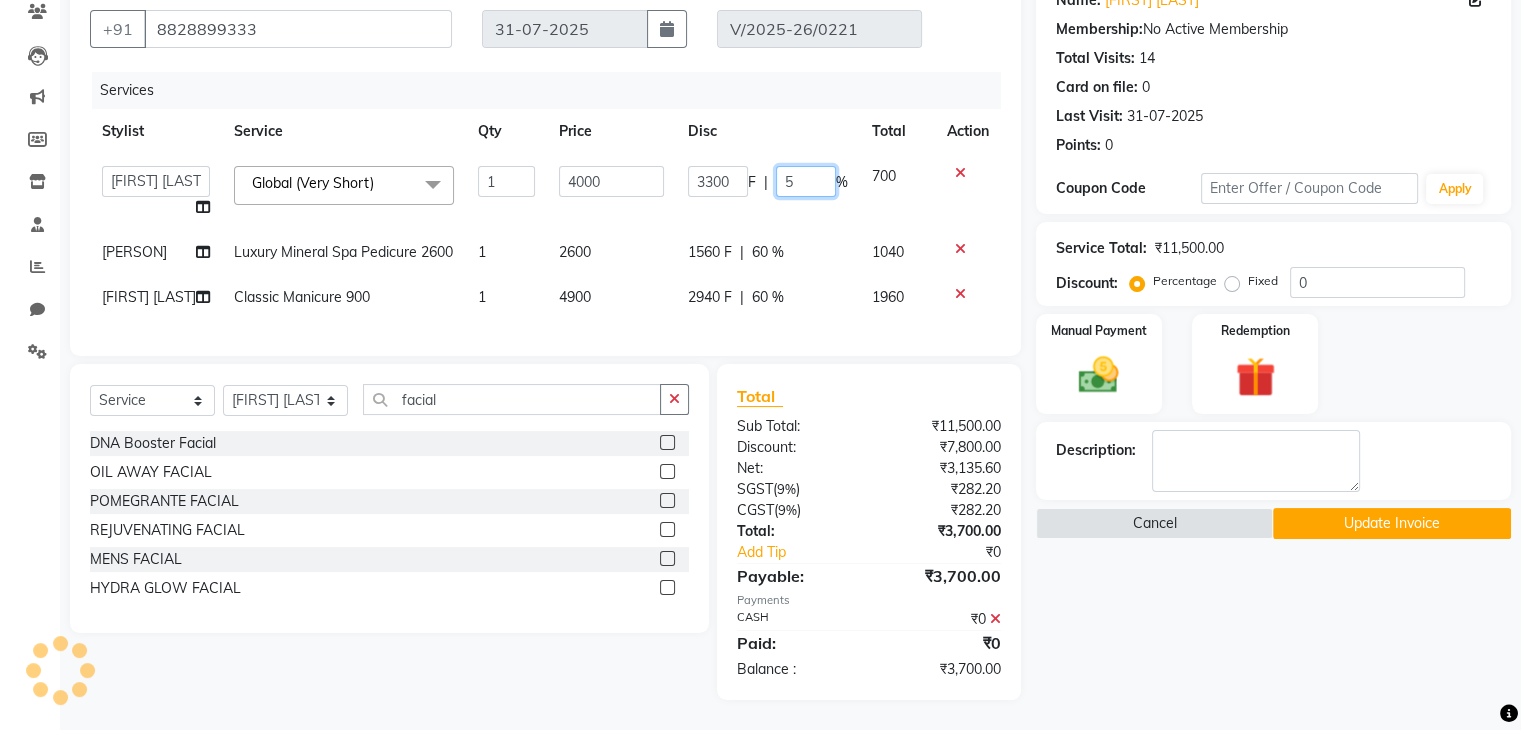 type on "50" 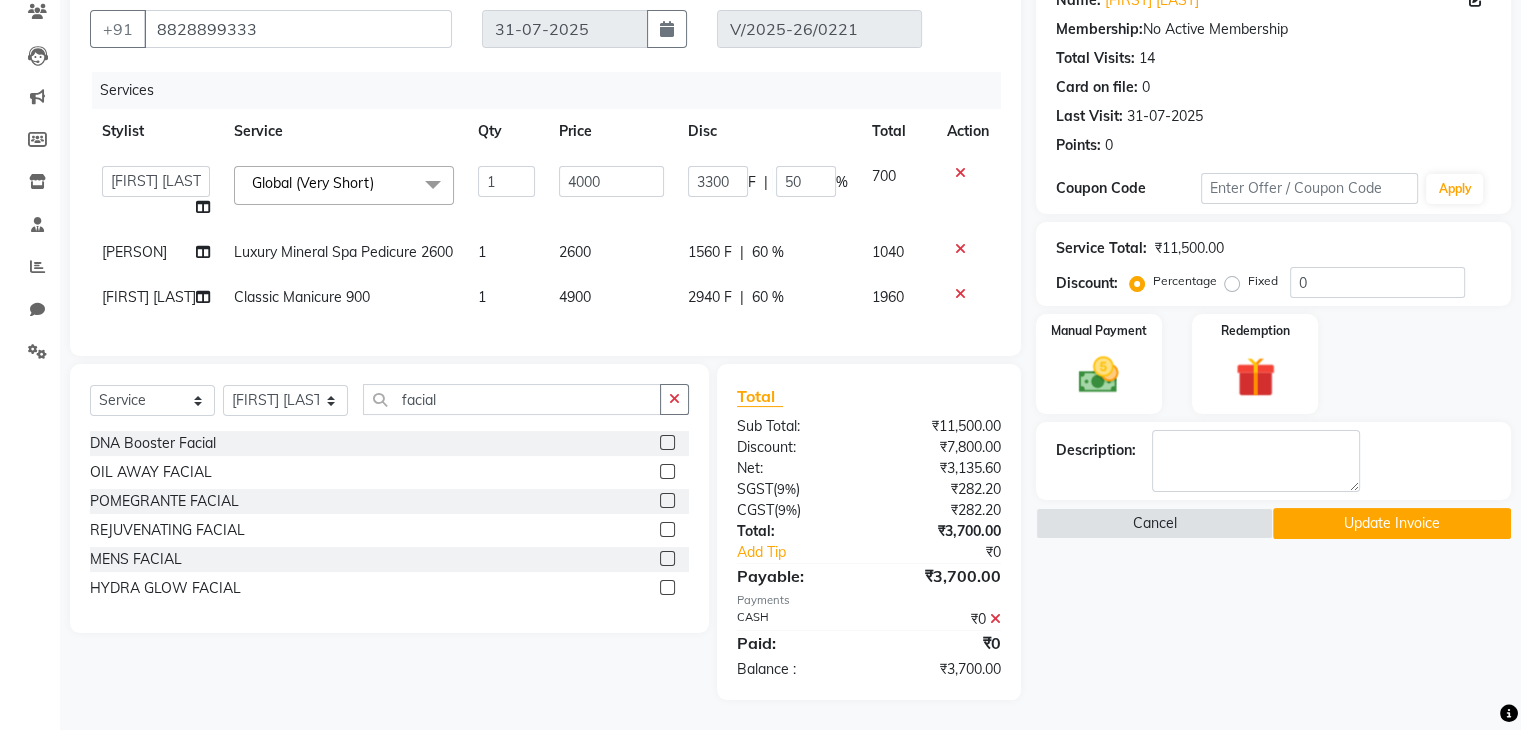 click on "1560 F | 60 %" 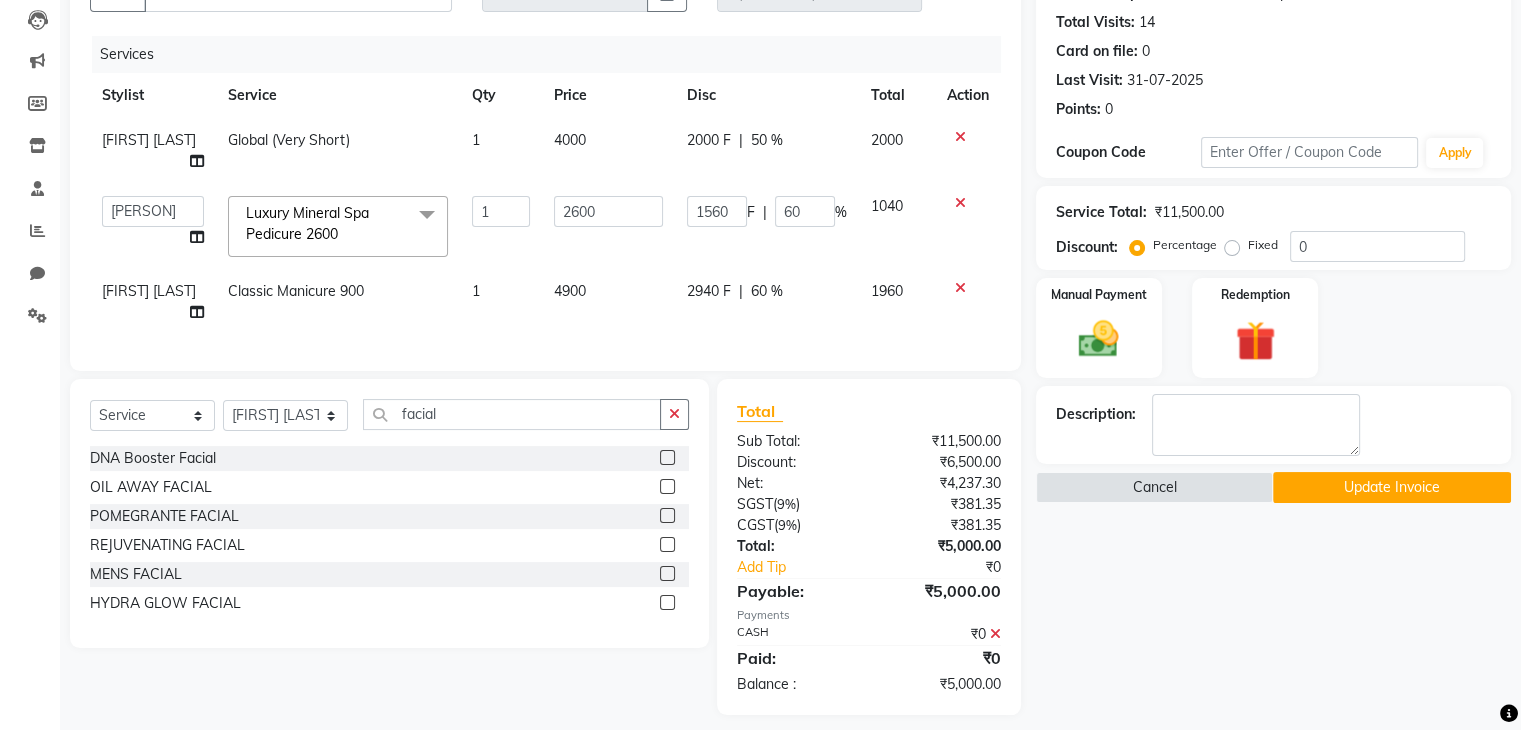 scroll, scrollTop: 200, scrollLeft: 0, axis: vertical 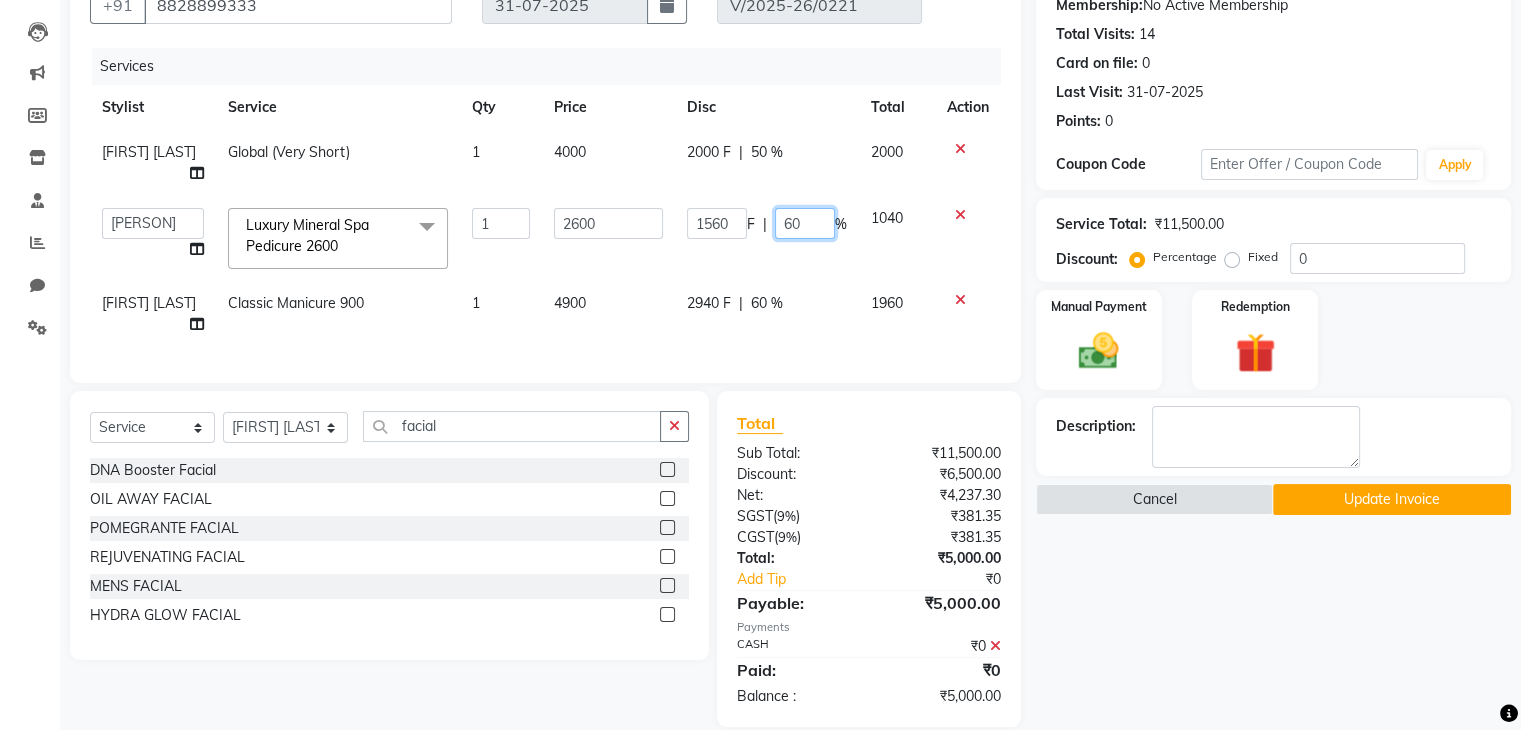 click on "60" 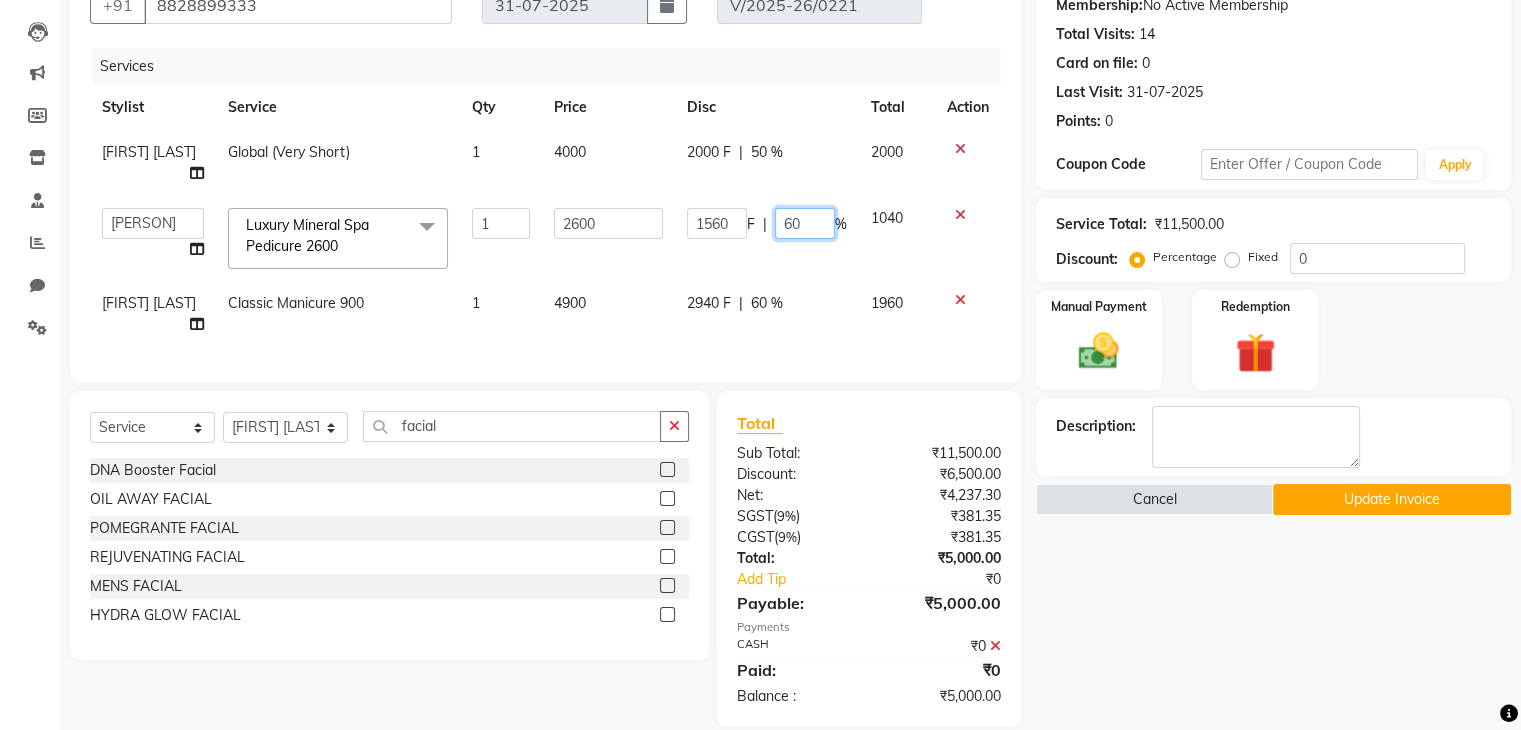 type on "6" 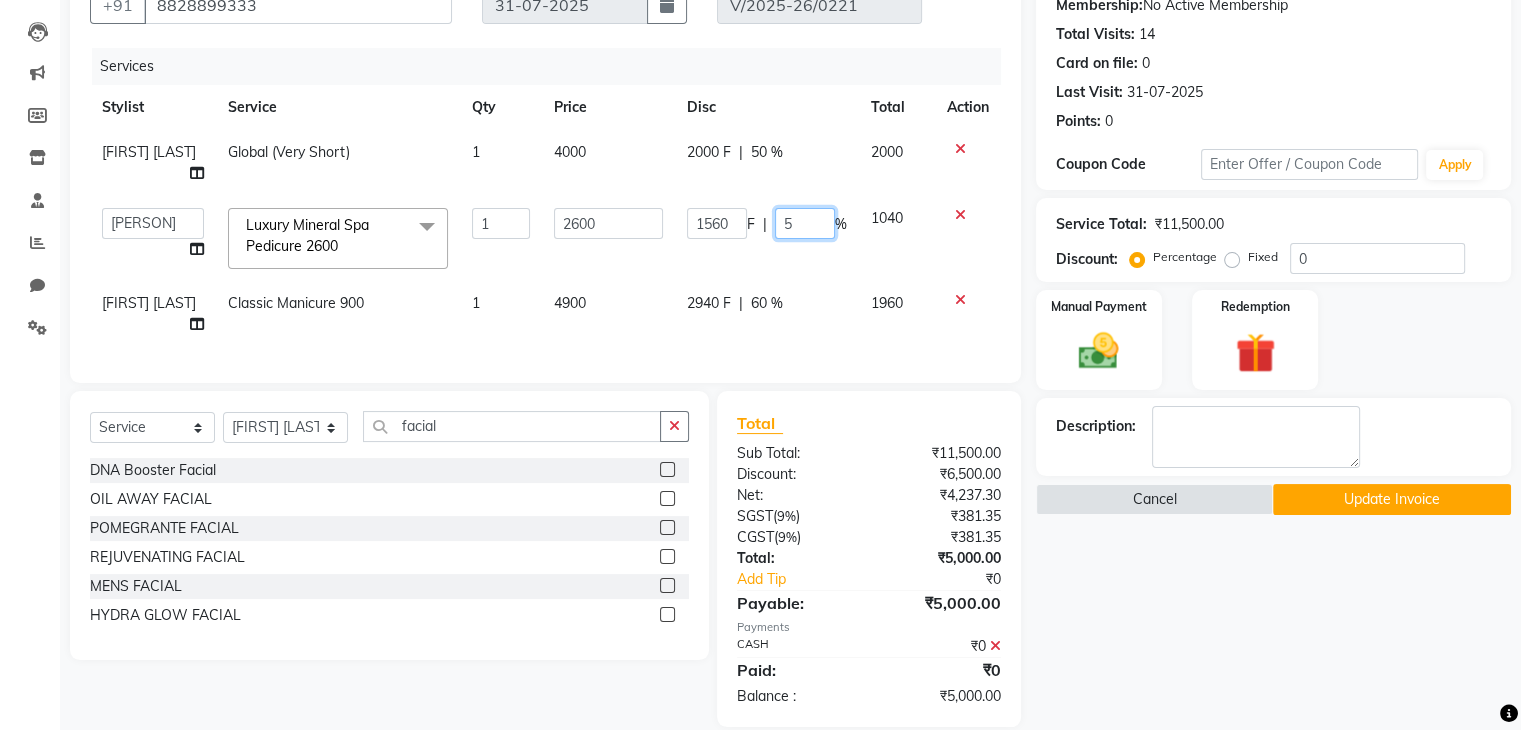 type on "50" 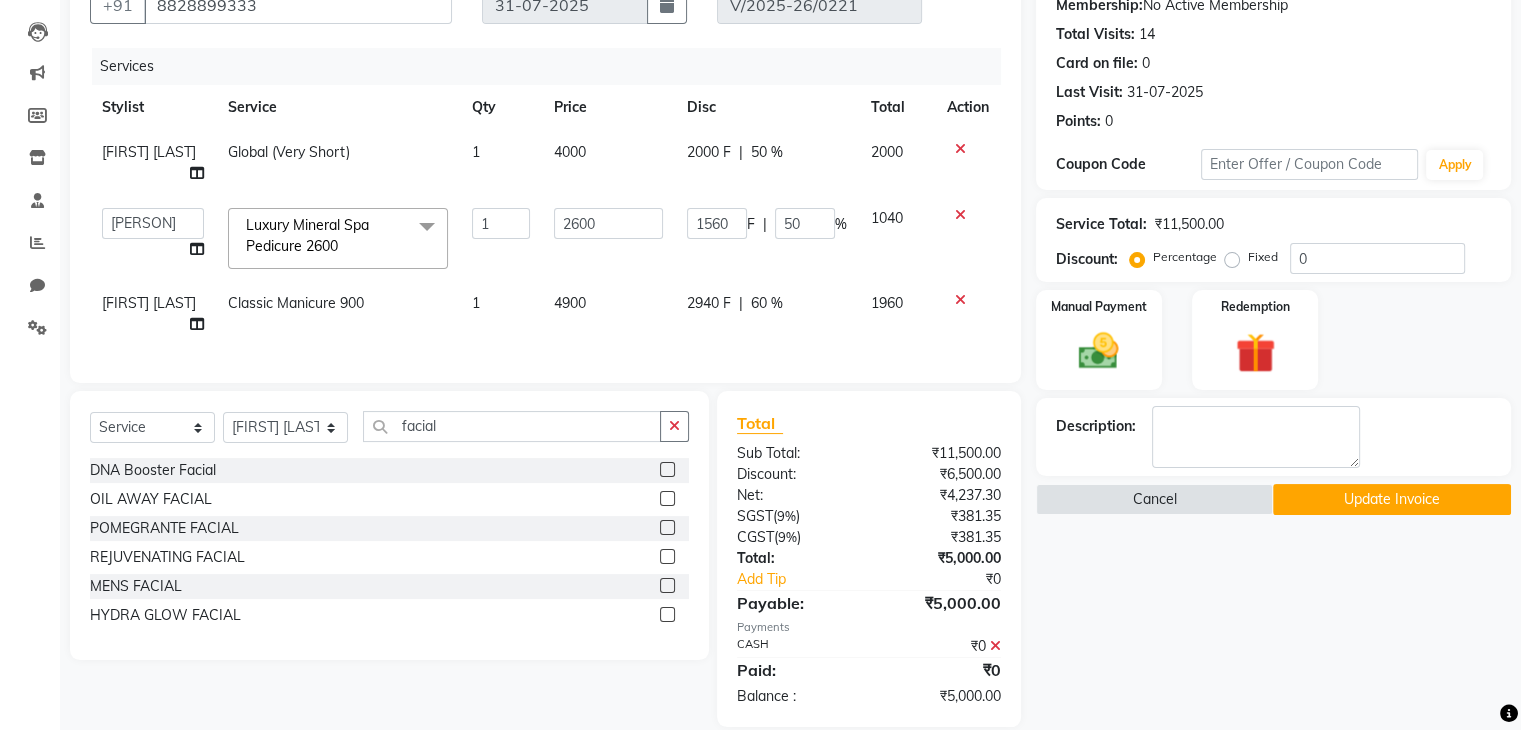 click on "1040" 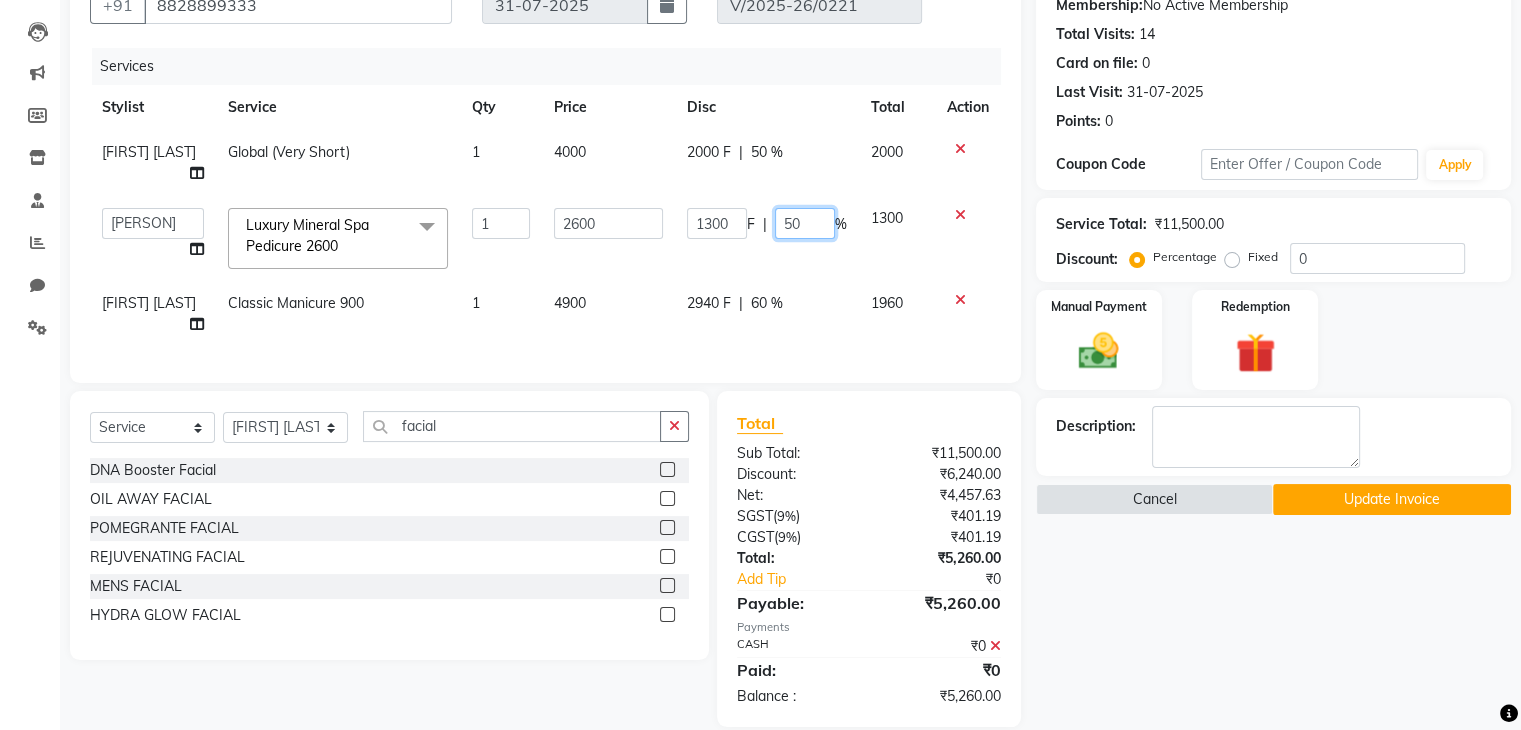 click on "50" 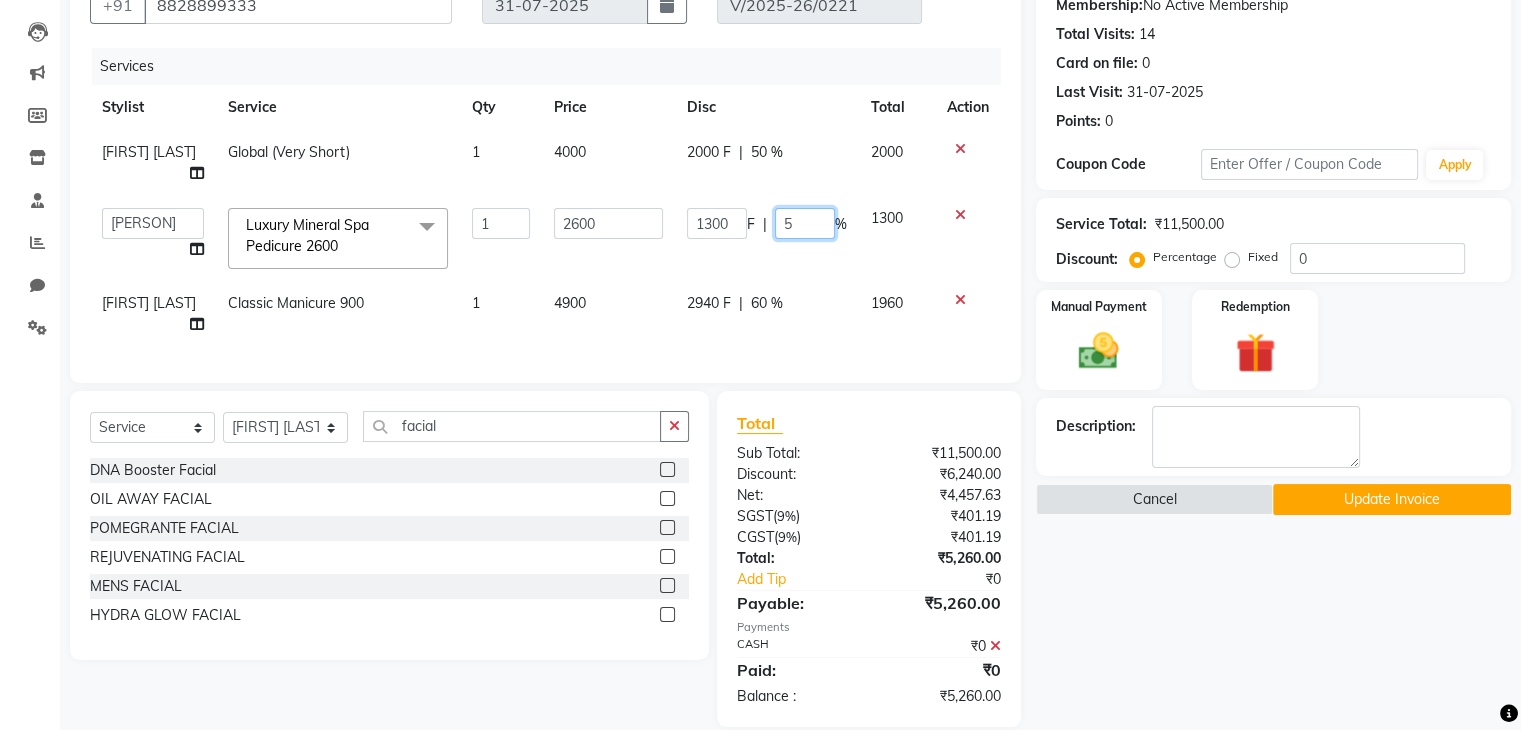 type on "55" 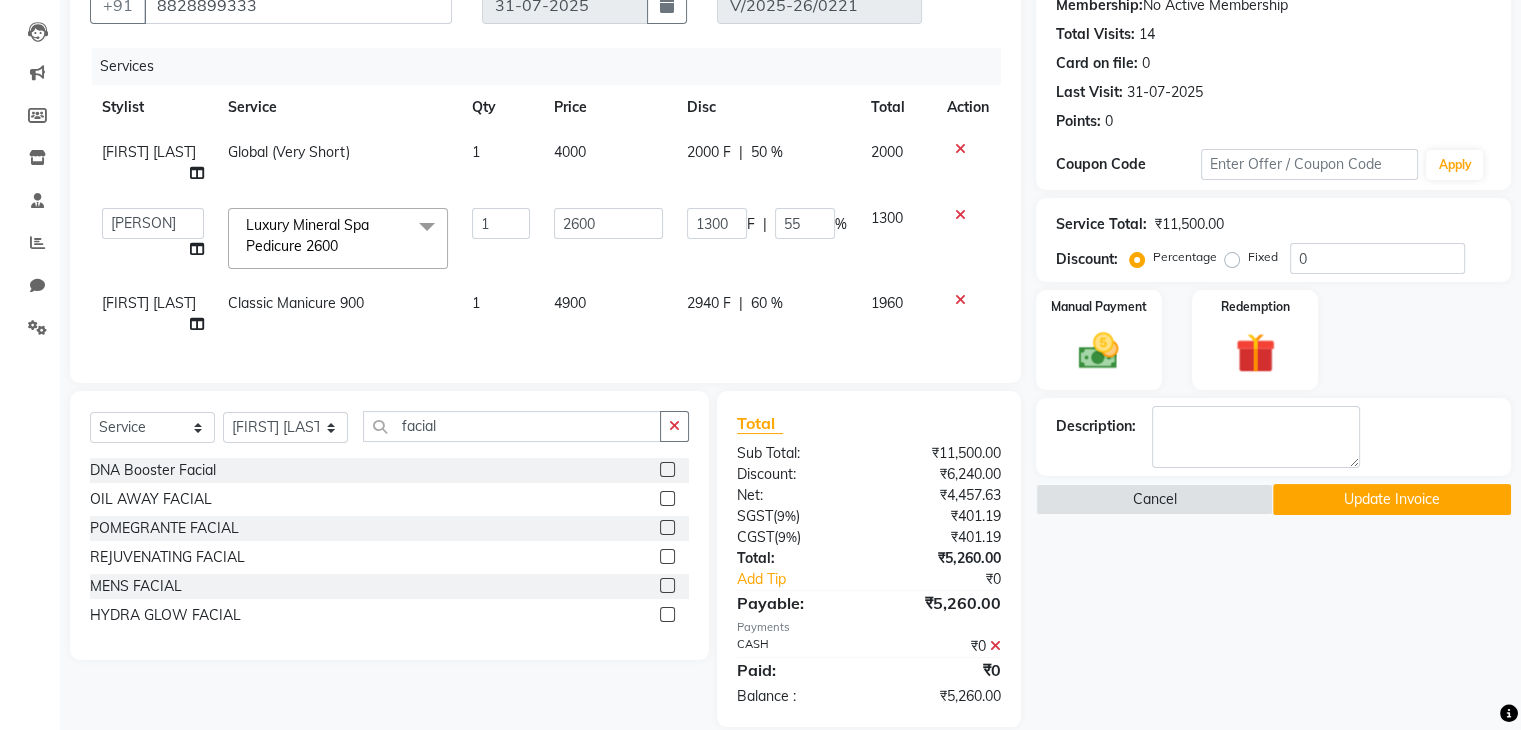 click on "2000 F | 50 %" 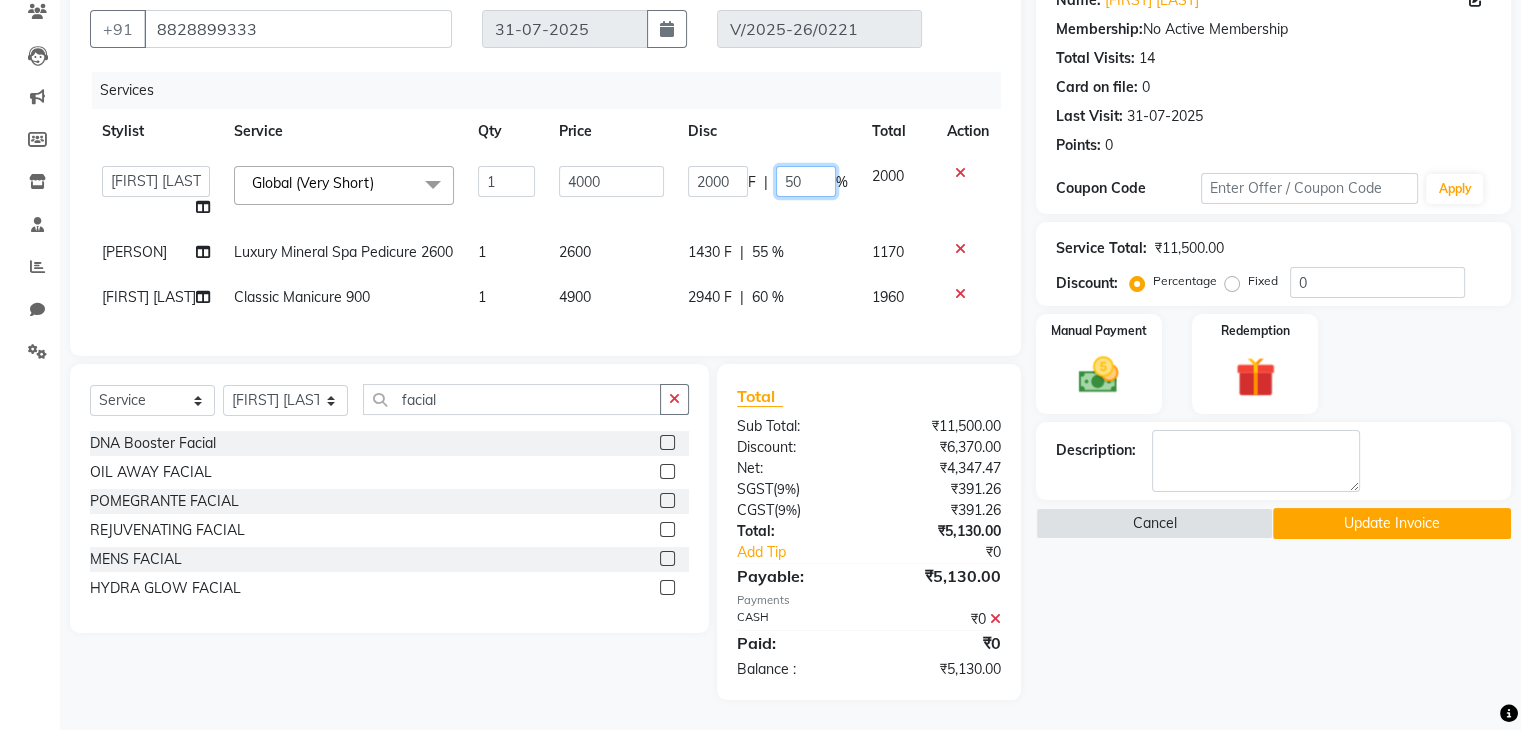 click on "50" 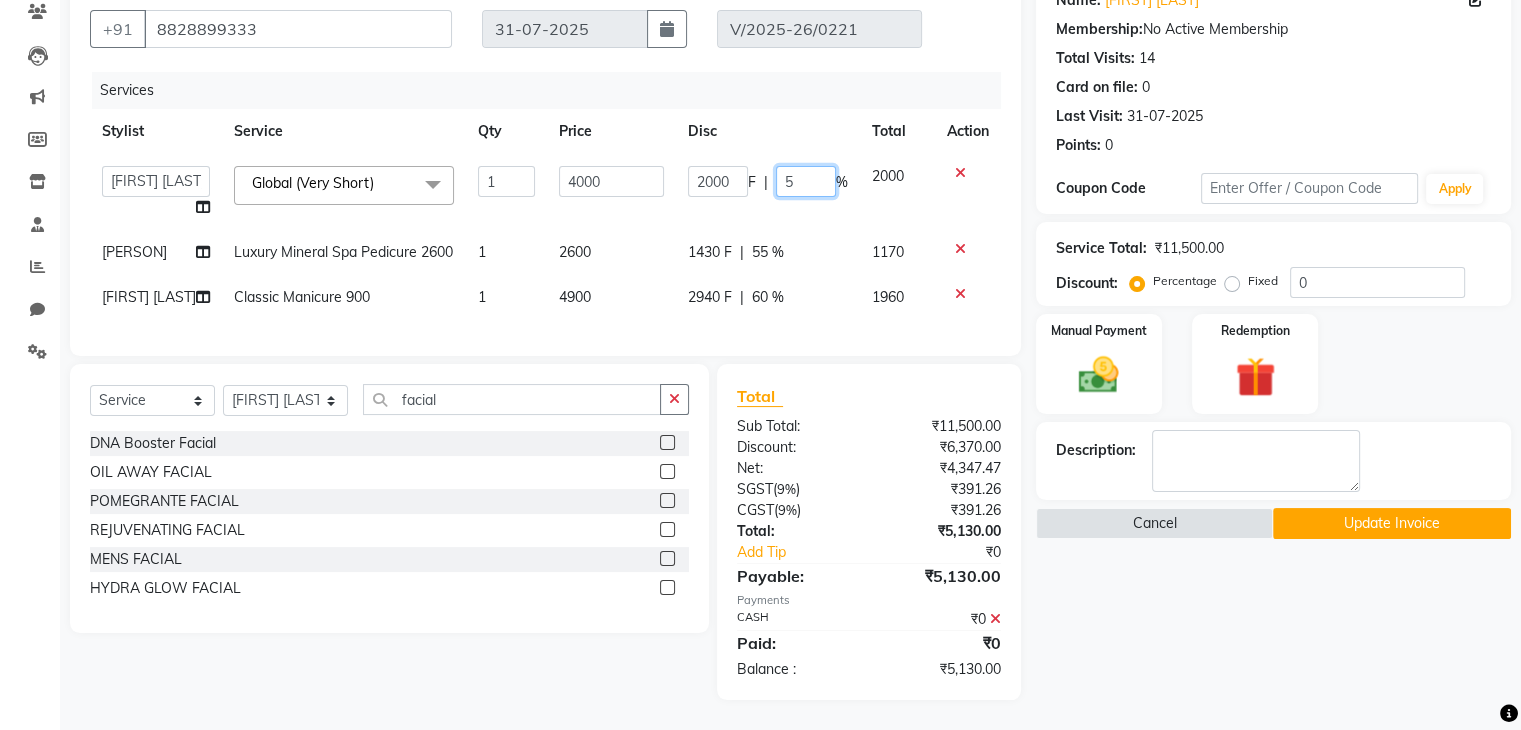 type on "55" 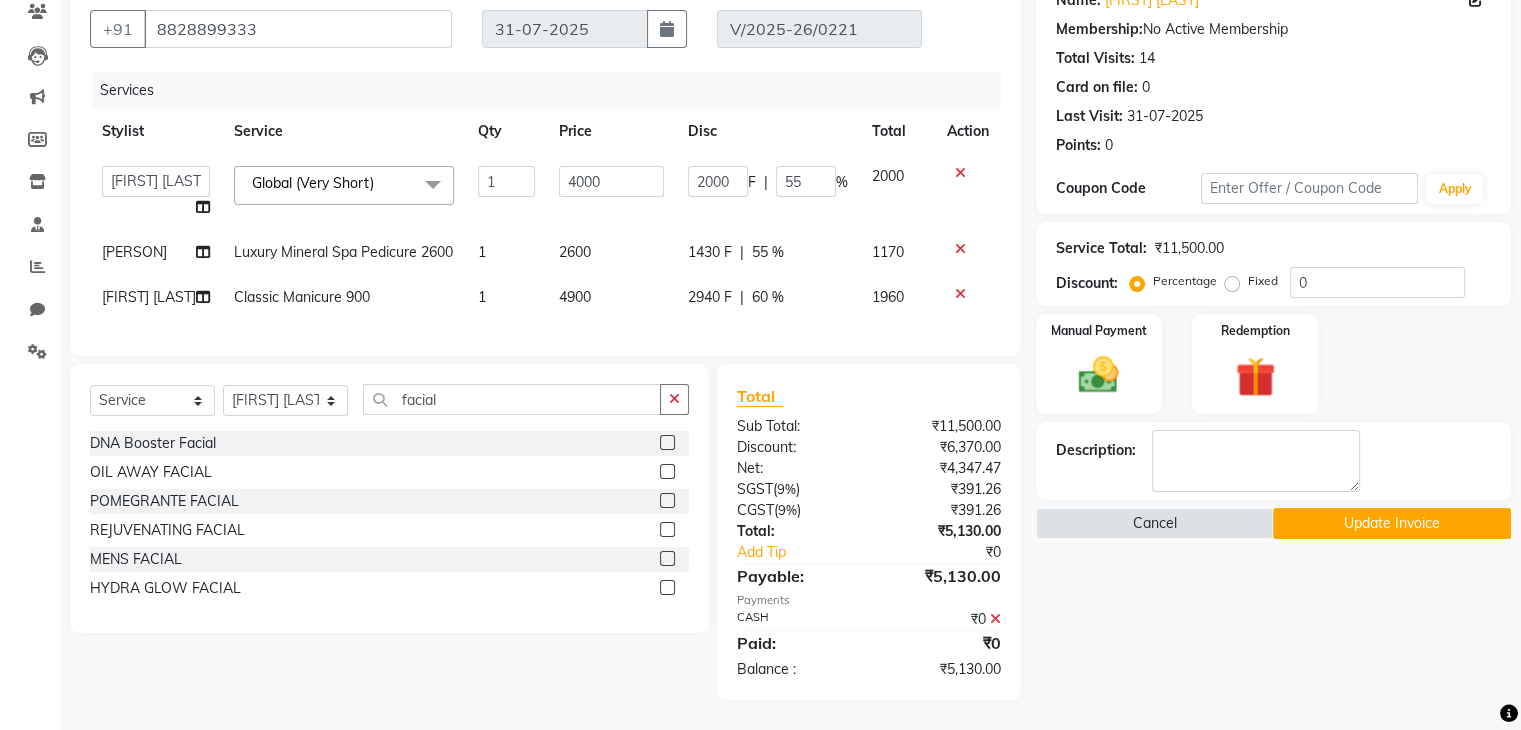 click on "1430 F | 55 %" 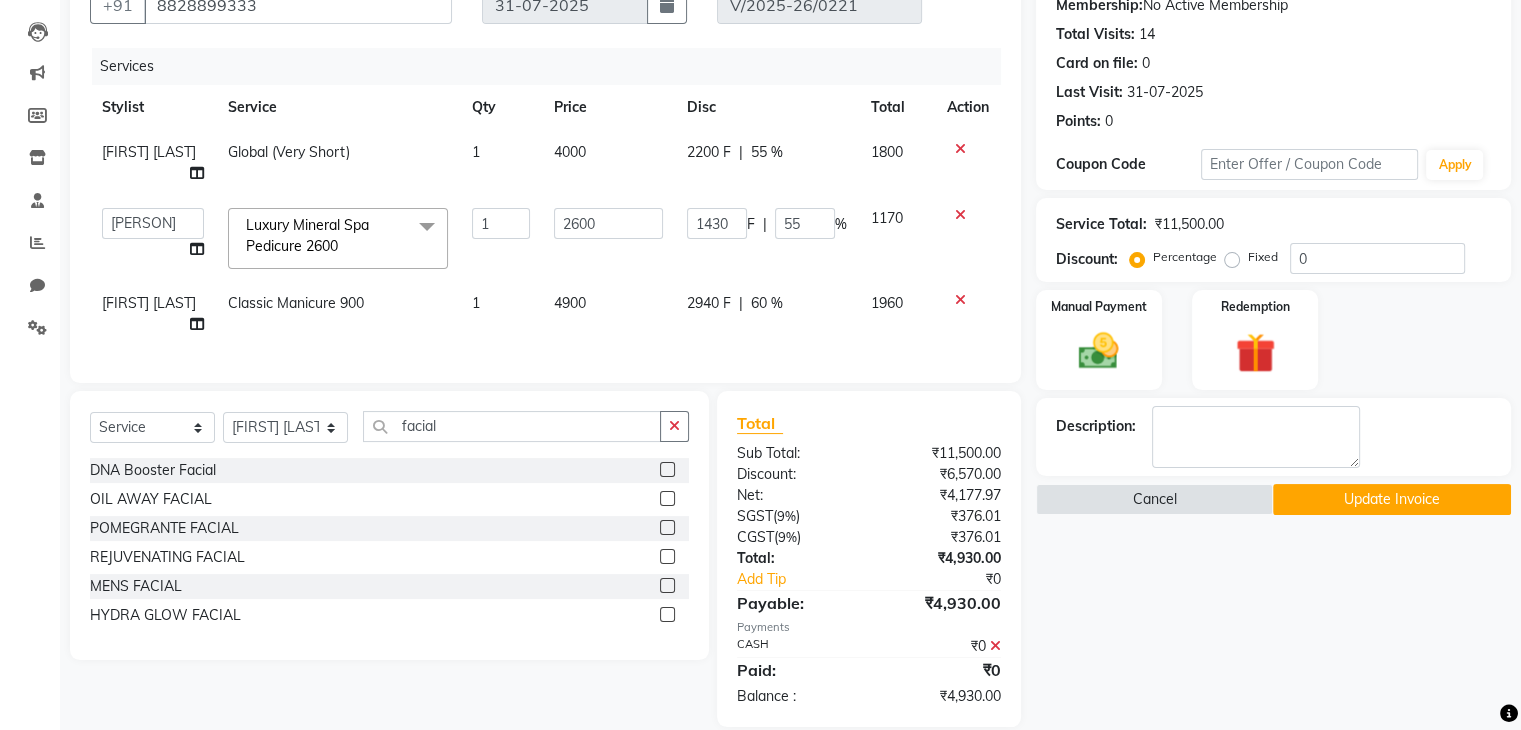 click on "60 %" 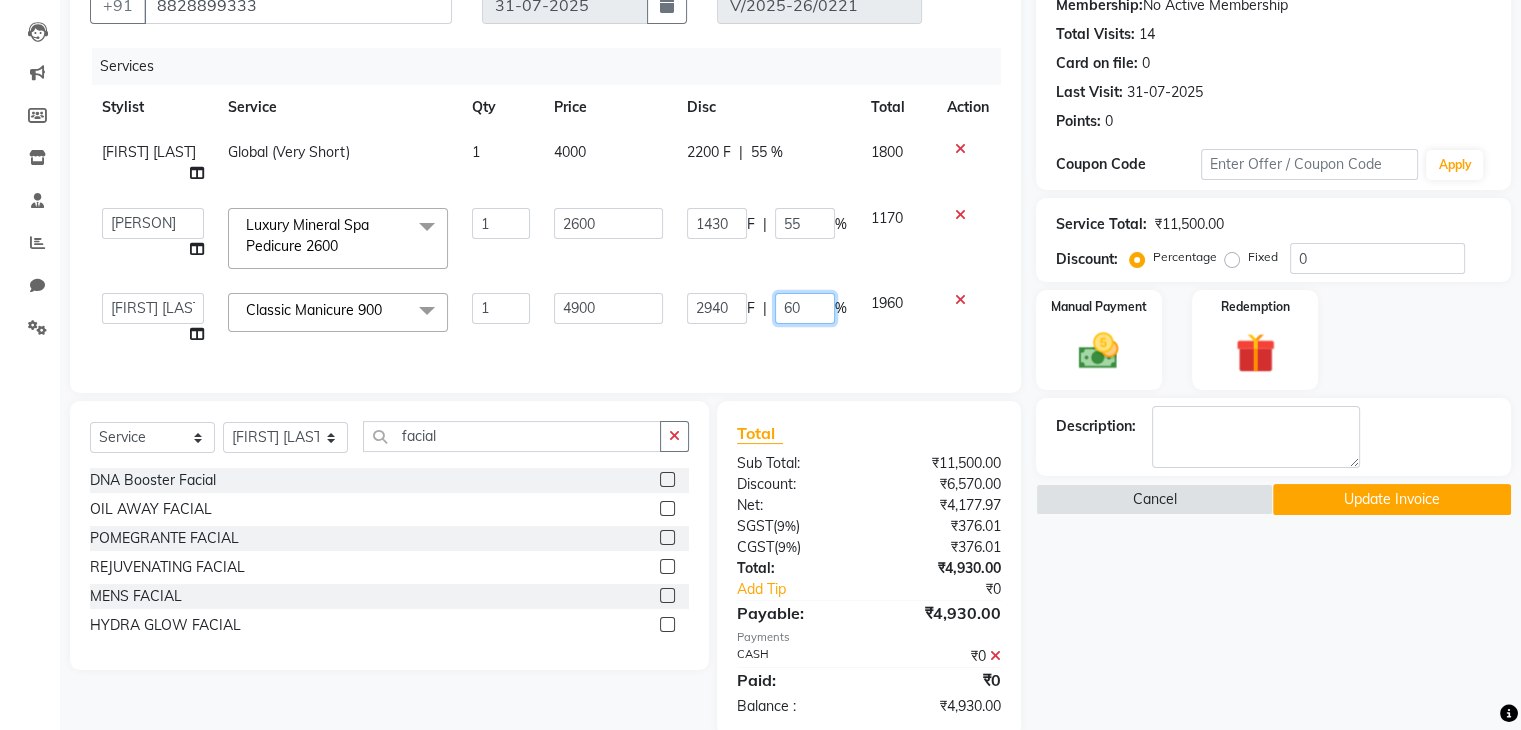 click on "60" 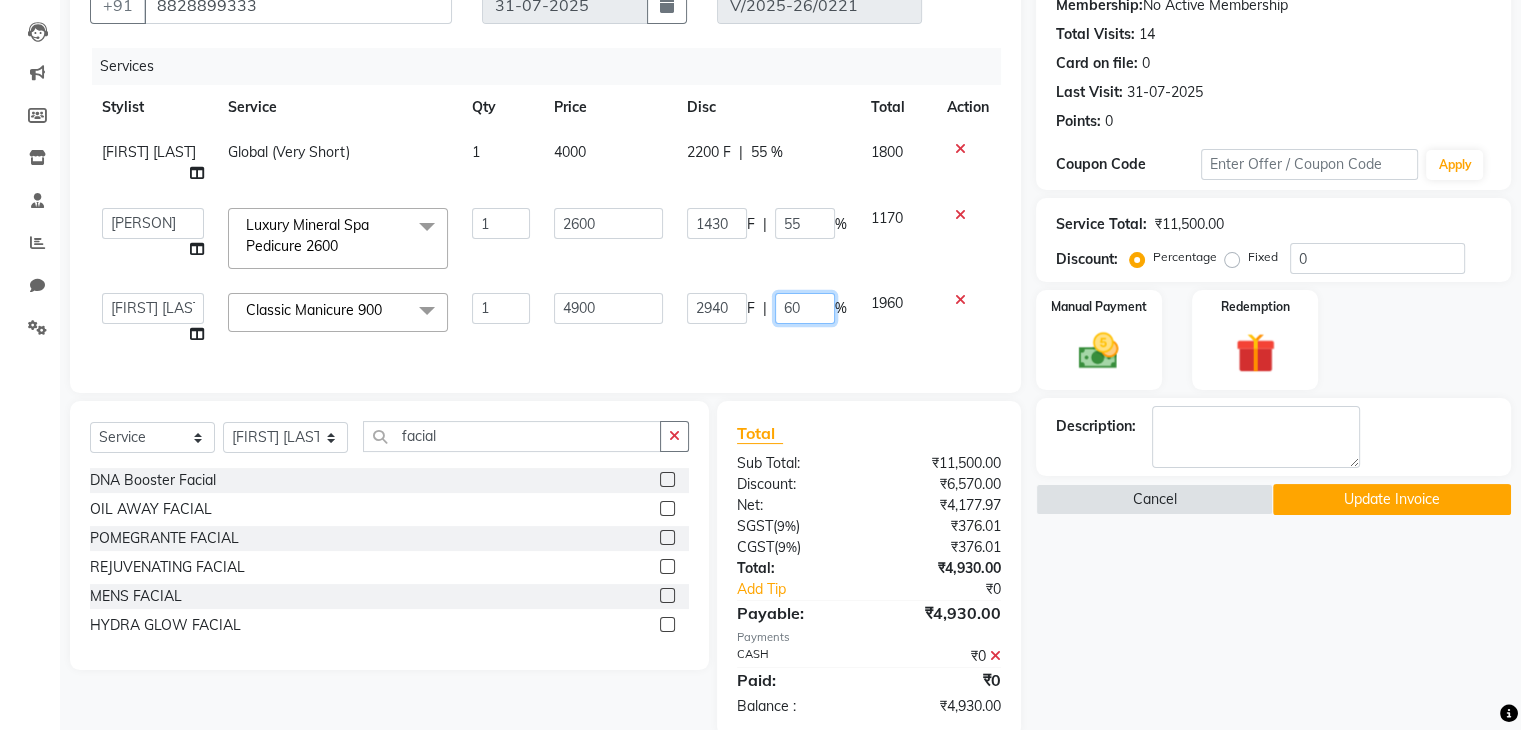 type on "6" 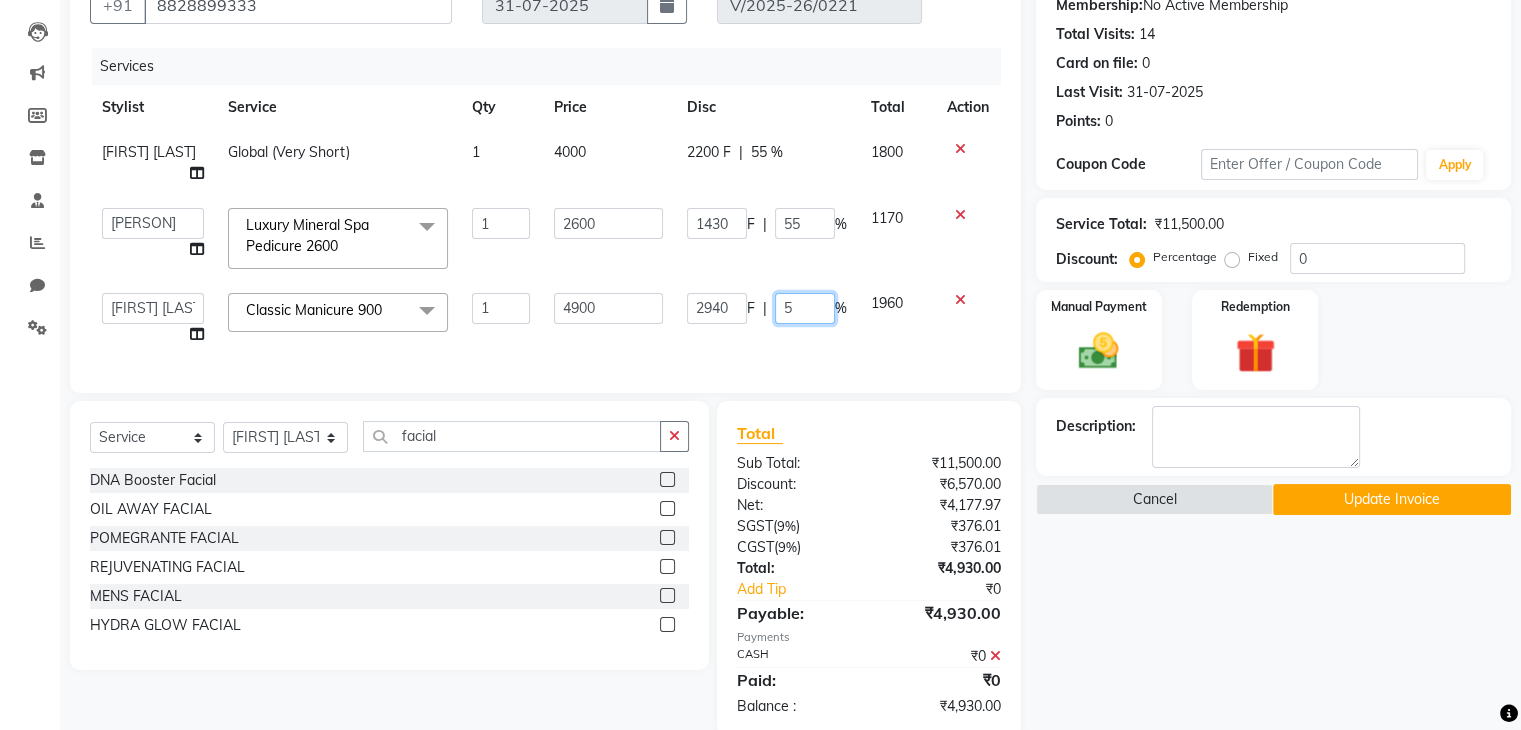 type on "55" 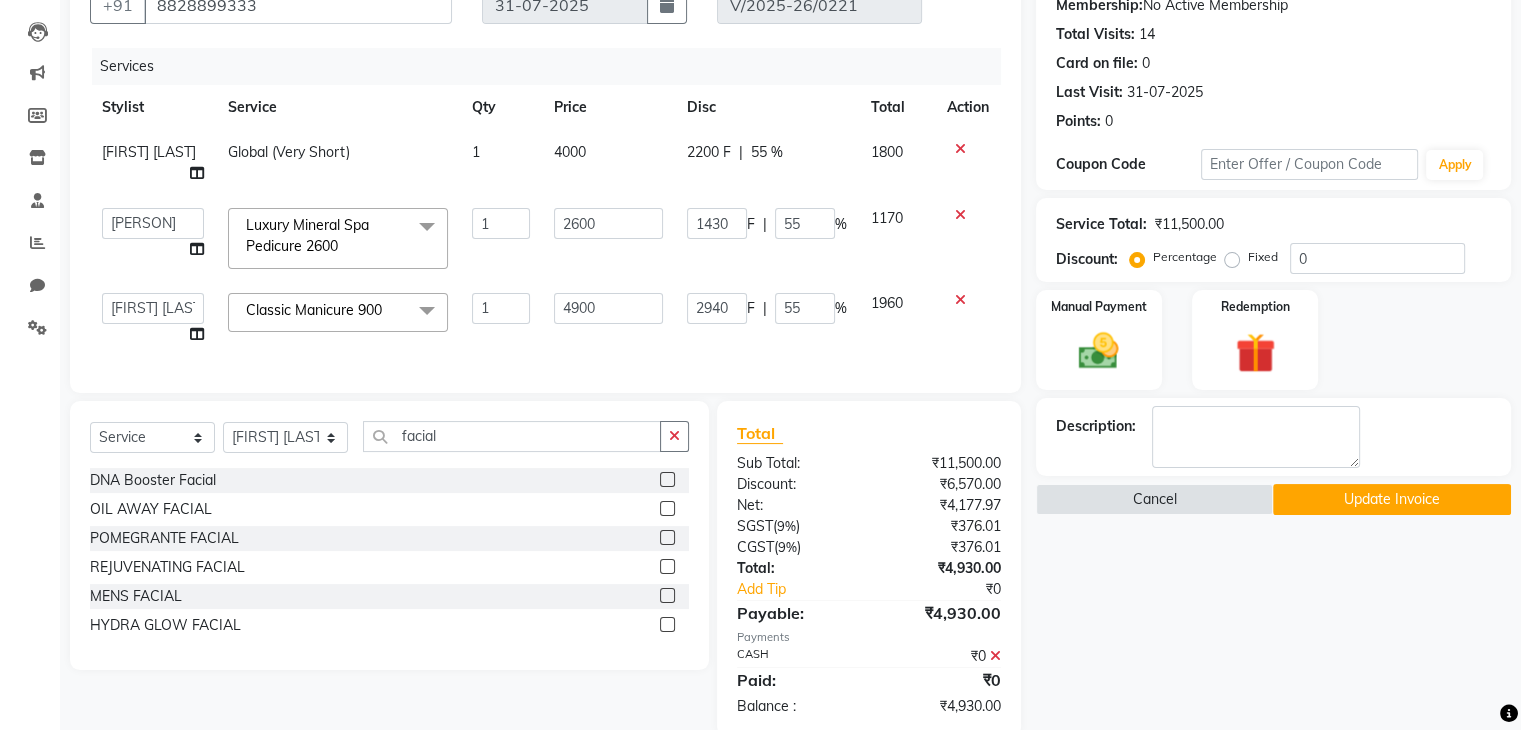 click on "Services Stylist Service Qty Price Disc Total Action Smita Dalvi Global (Very Short) 1 4000 2200 F | 55 % 1800  General   Harshali Patil   Prakash Diwakar   samir    Sanket Bhosale   seema   Smita Dalvi   vaishnavi  Luxury Mineral Spa Pedicure 2600  x Senior Stylist - Male 500., Senior Stylist - Female  Art Director - Male Art Director - Female Fringe Cut 400 Boys below 10 Years Girls below 10 Years Hair Updo  1500-, Advanced Hair Updo 2000 Braiding Hair Wash balst dry Oil hairwash blast dry Premium hairwash blast dry Hair Wash add-on 200 Premium hairwash add-on Ironing - Short Hair Ironing- mid Hair Tonging- Short hair Tonging- Long Hair Straight Blowdry Outcurls/ Flipouts Head massage (30 mins) Premium Head massage (30mins) Hair extensions Hair Styling ( Male ) Hair Updo   Advanced Hair Updo   Classic Hair Wash & Blast Dry Hair Wash add-on 300 Ironing short Ironing long hair Tonging Tonging mid Hair Oil Hair Wash & Blast Dry Blowdry Straight Blowdry Outcurls/ Flipouts Beard Trim / Shaving Beard Styling 500" 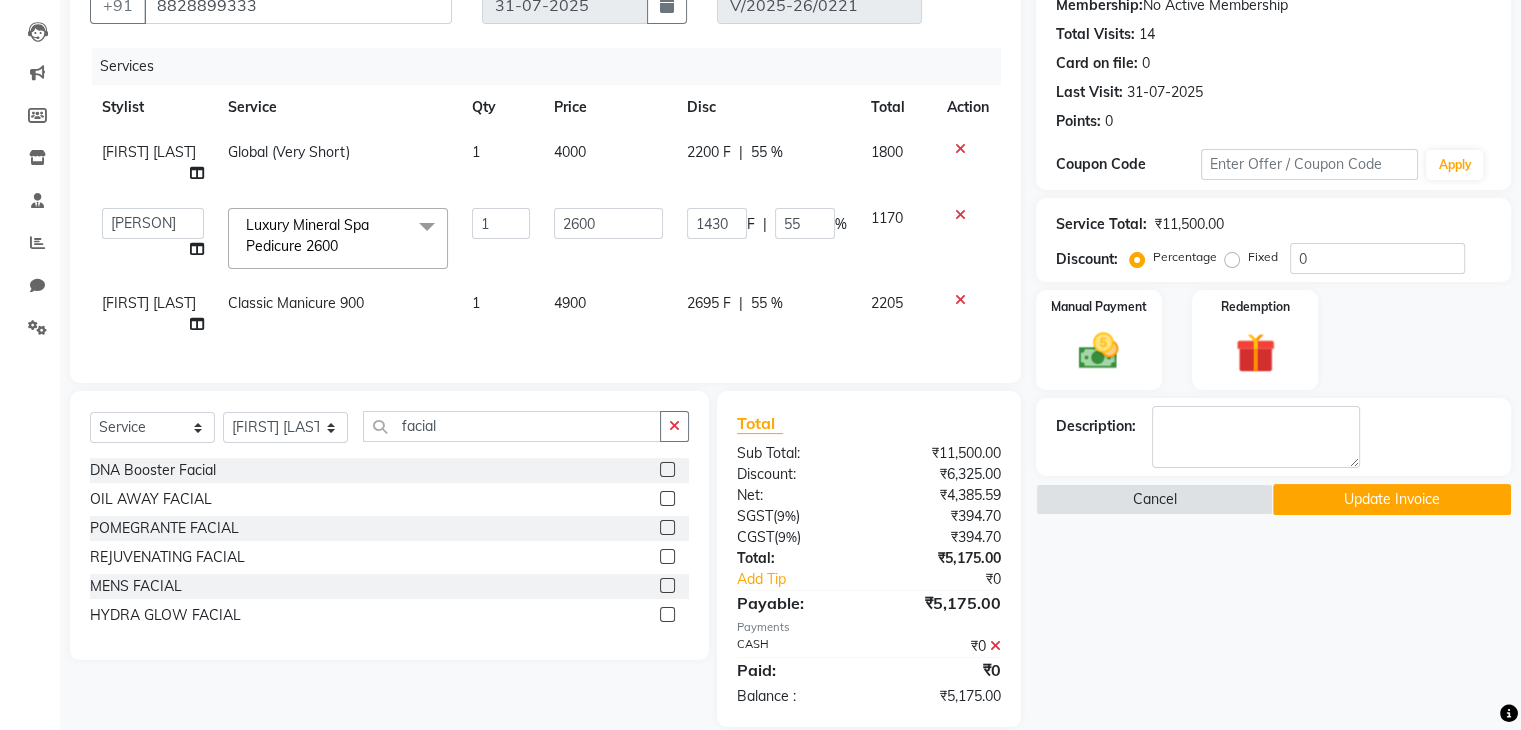 click 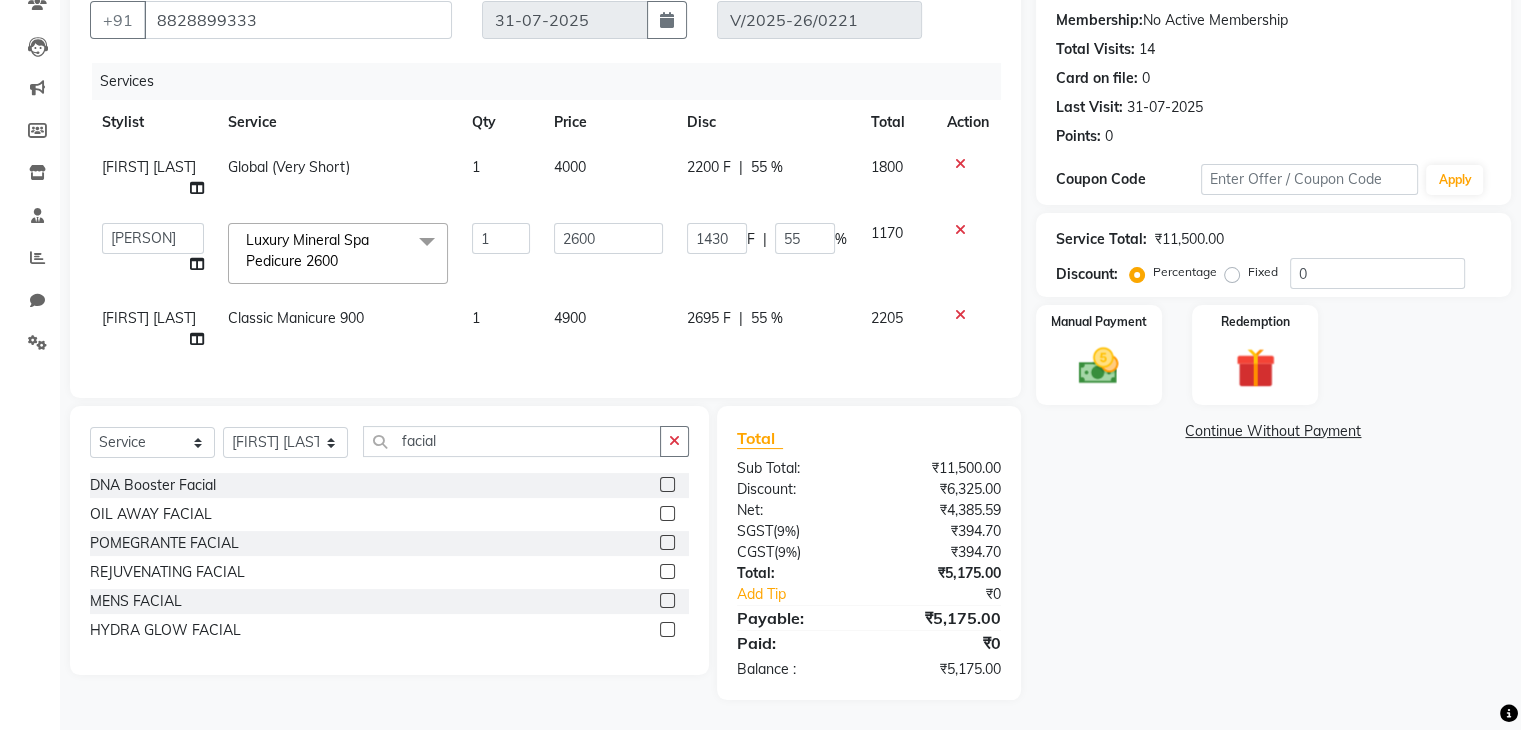 scroll, scrollTop: 158, scrollLeft: 0, axis: vertical 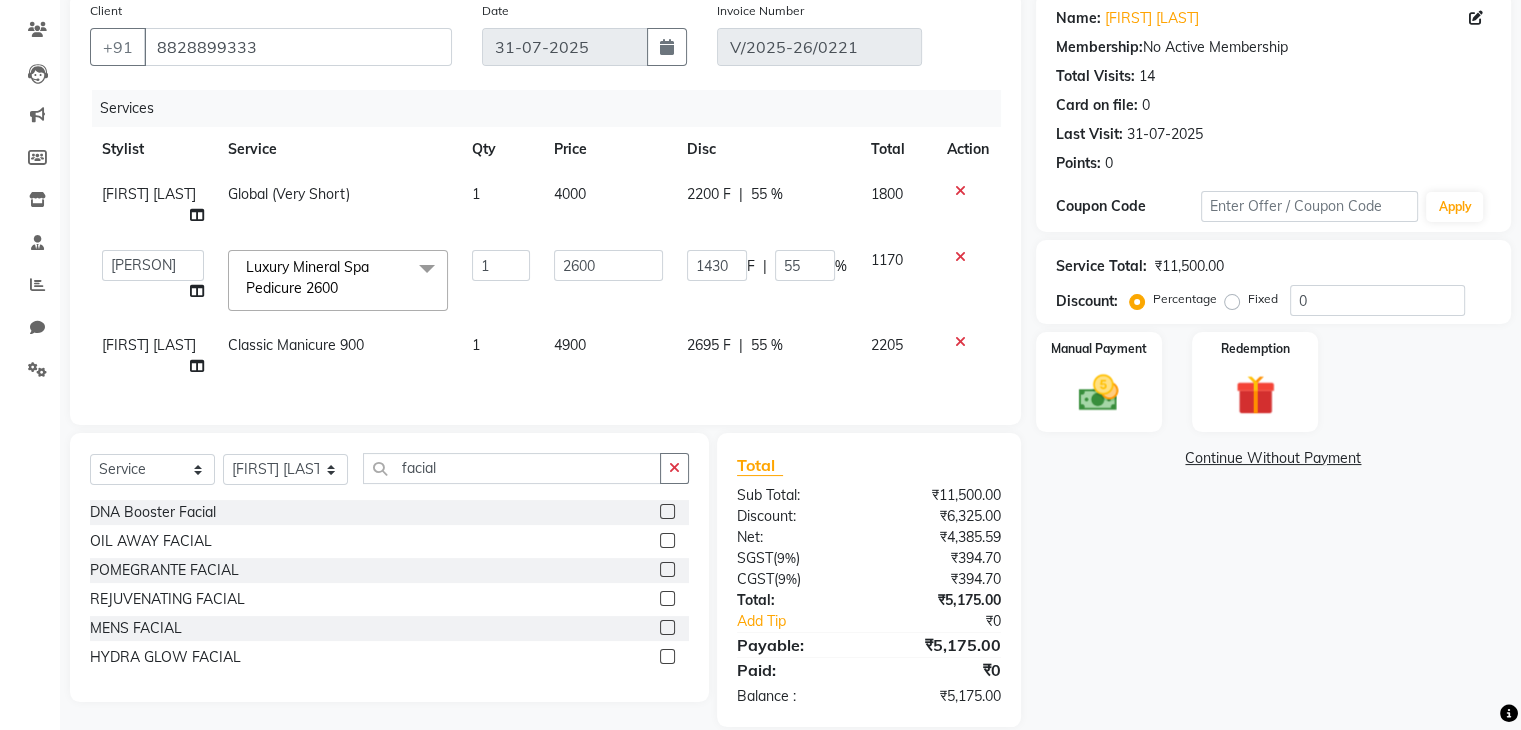 click on "55 %" 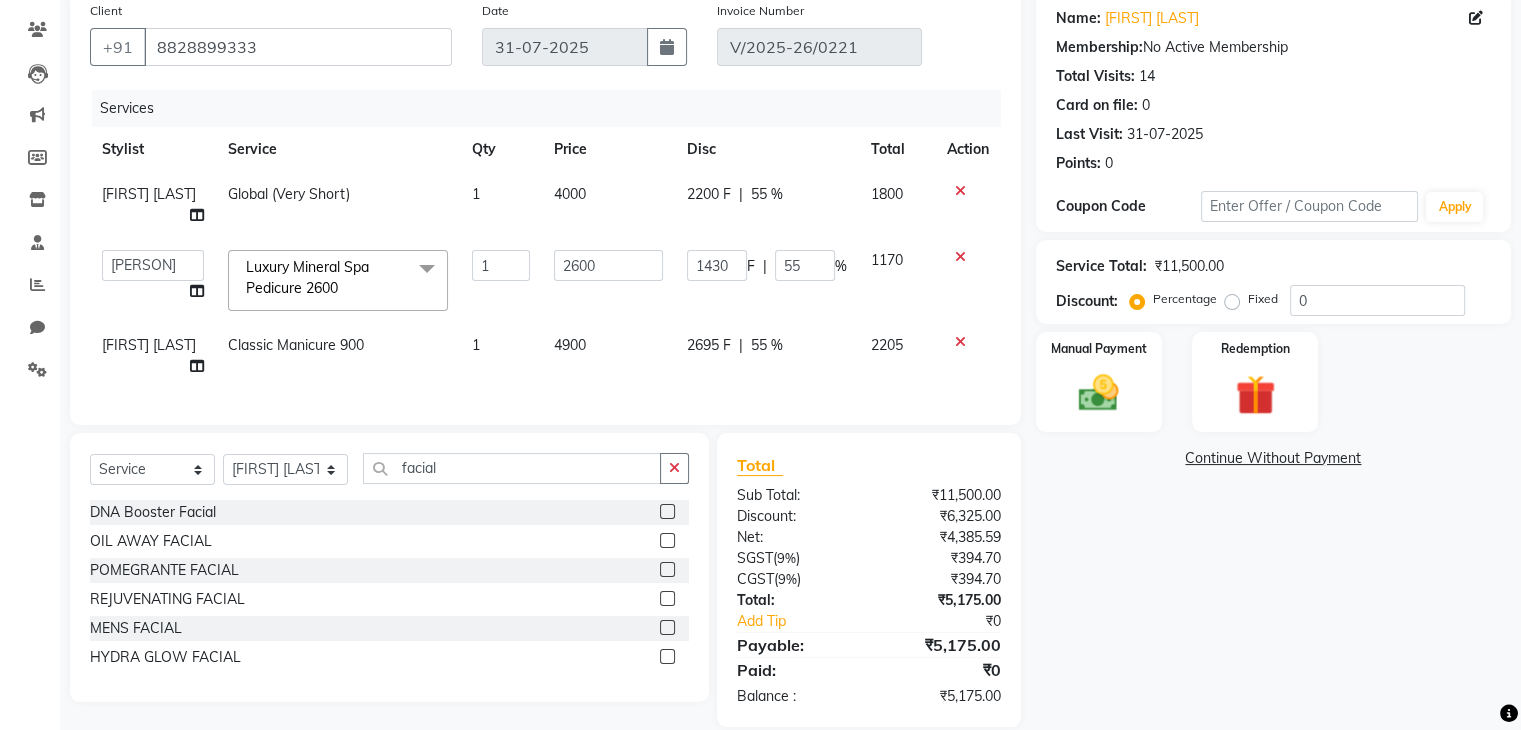 select on "80060" 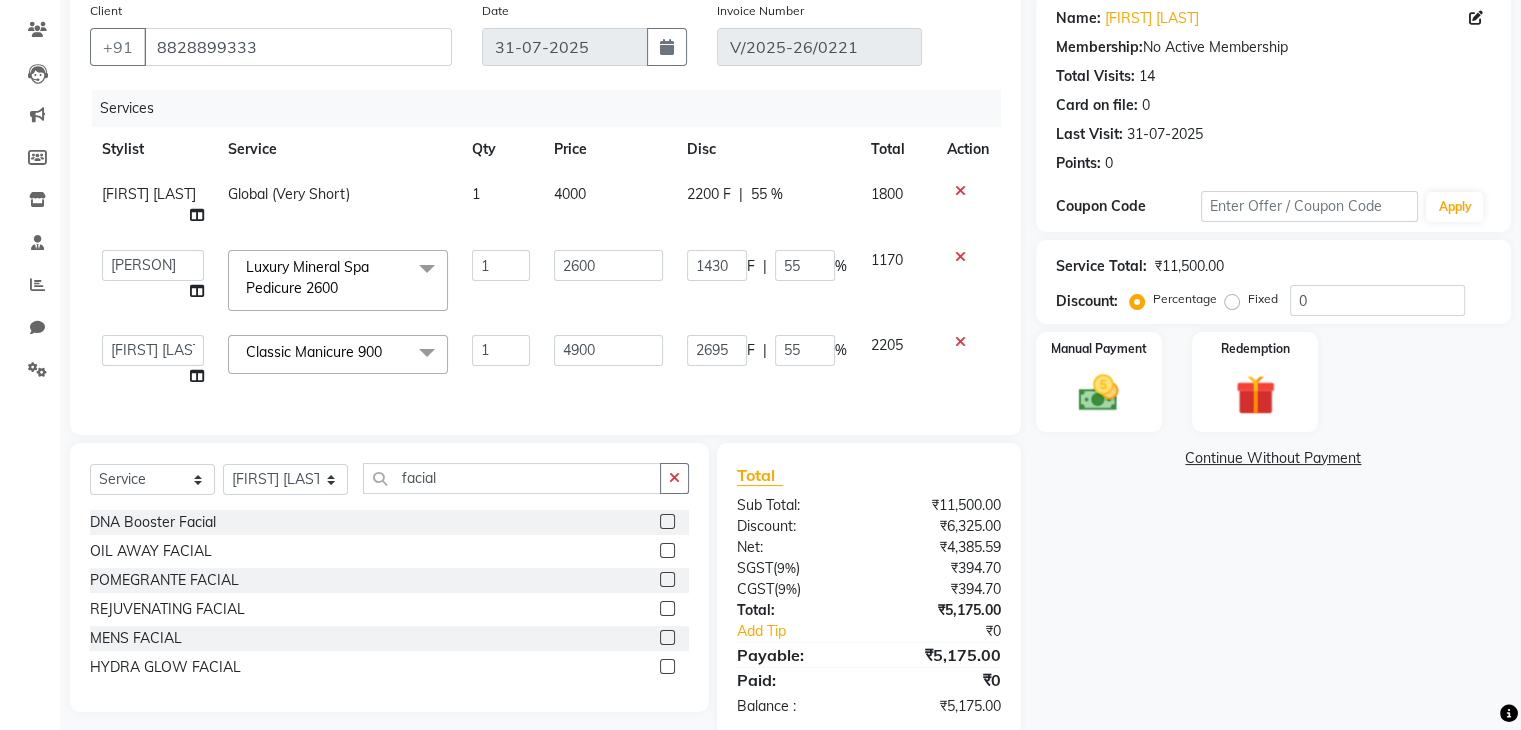 scroll, scrollTop: 189, scrollLeft: 0, axis: vertical 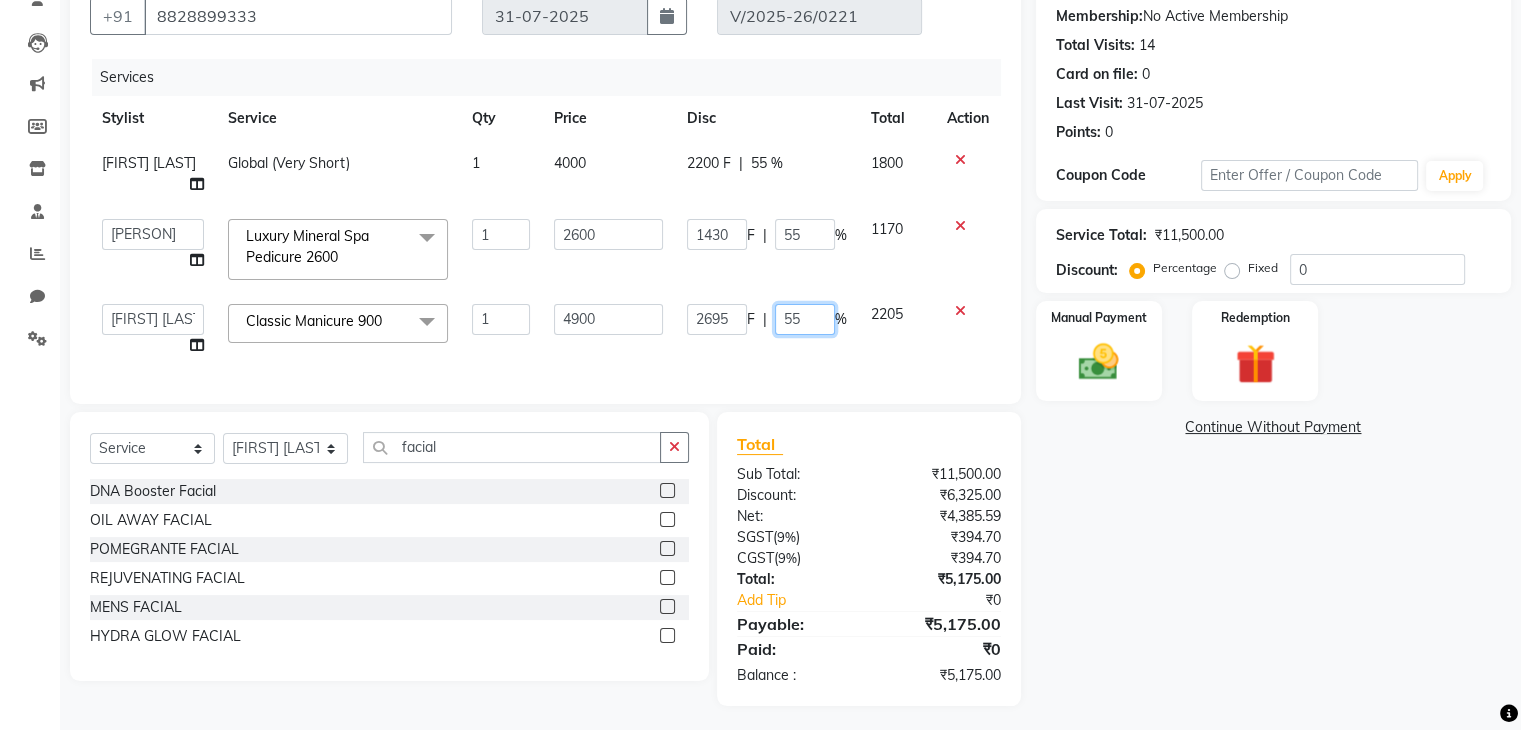 click on "55" 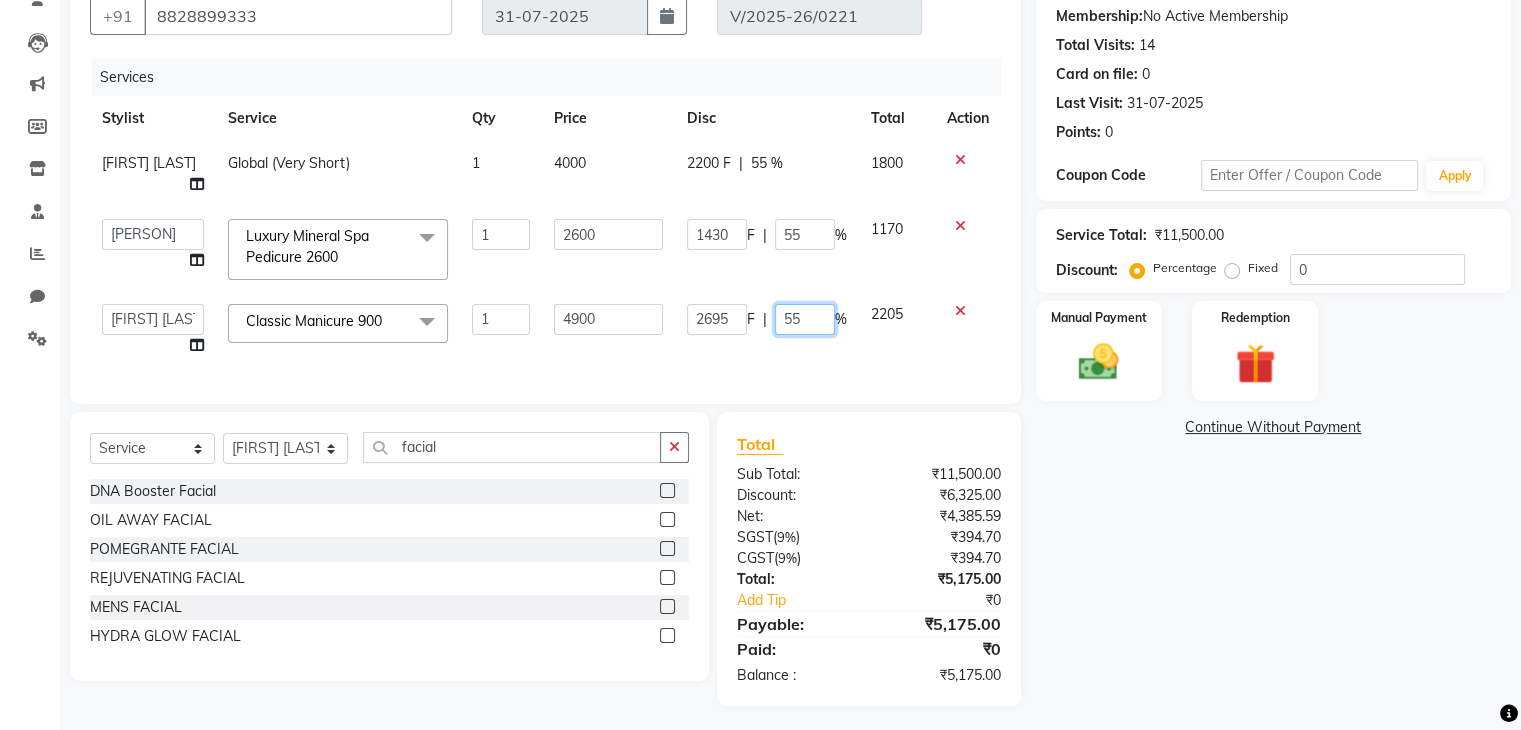 type on "55.1" 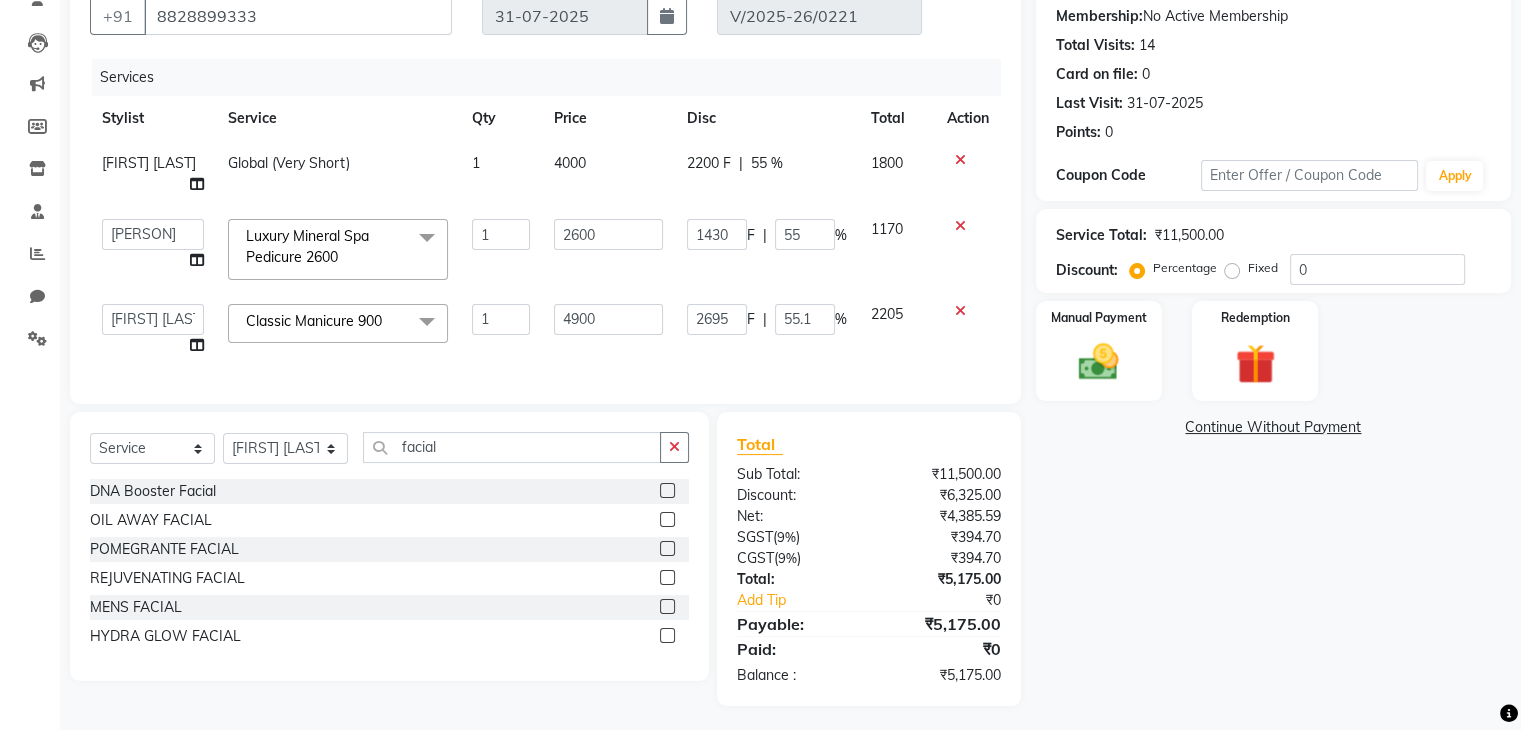 click on "2695 F | 55.1 %" 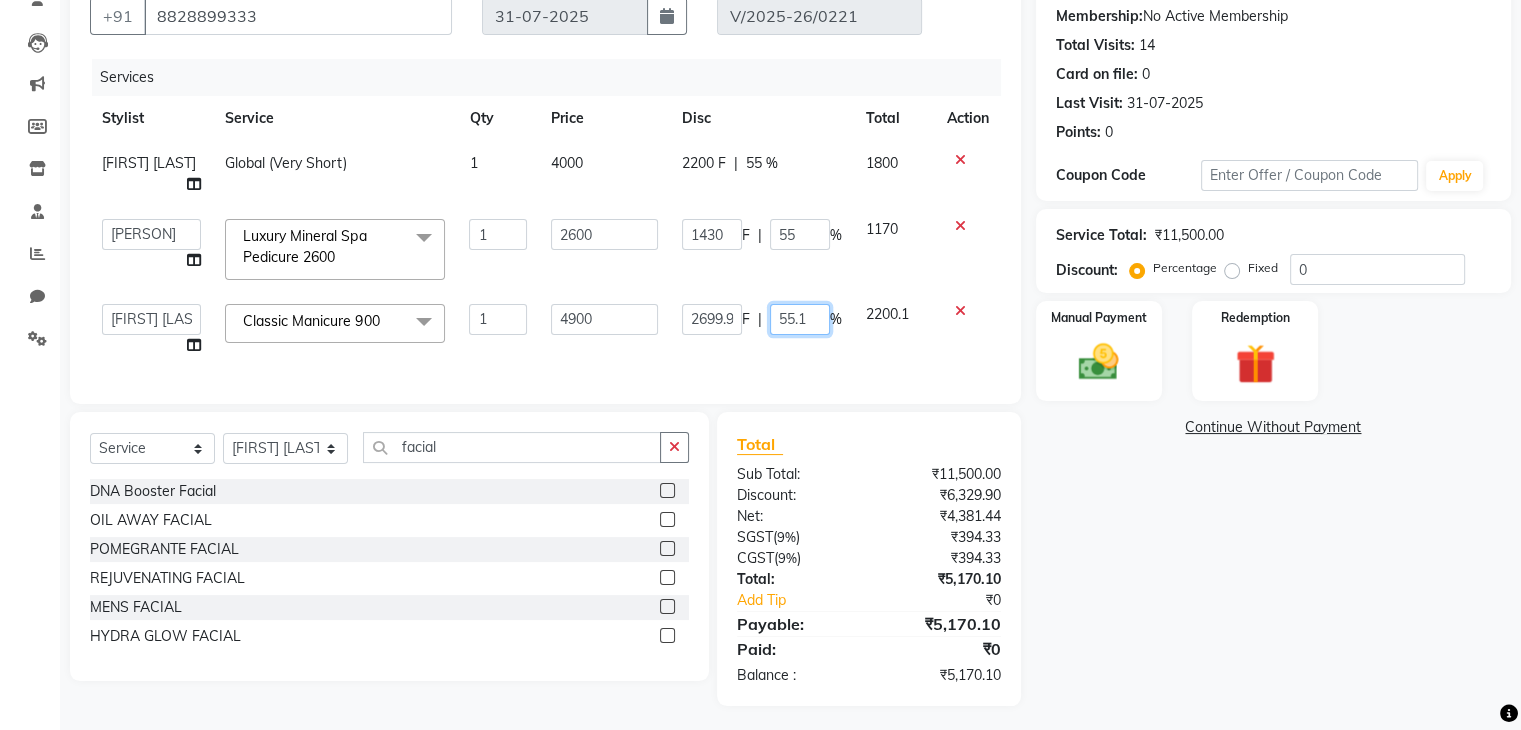 click on "55.1" 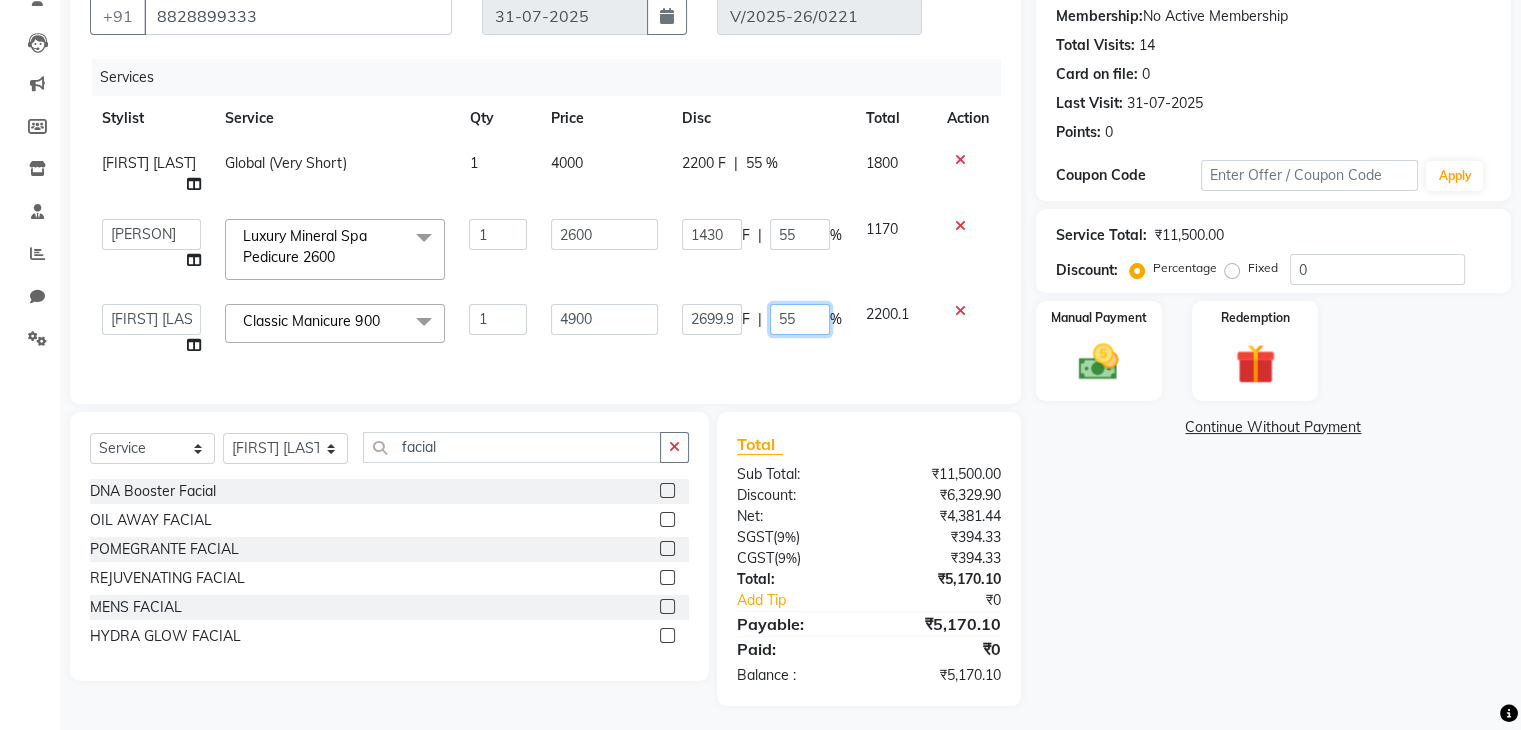 type on "55.5" 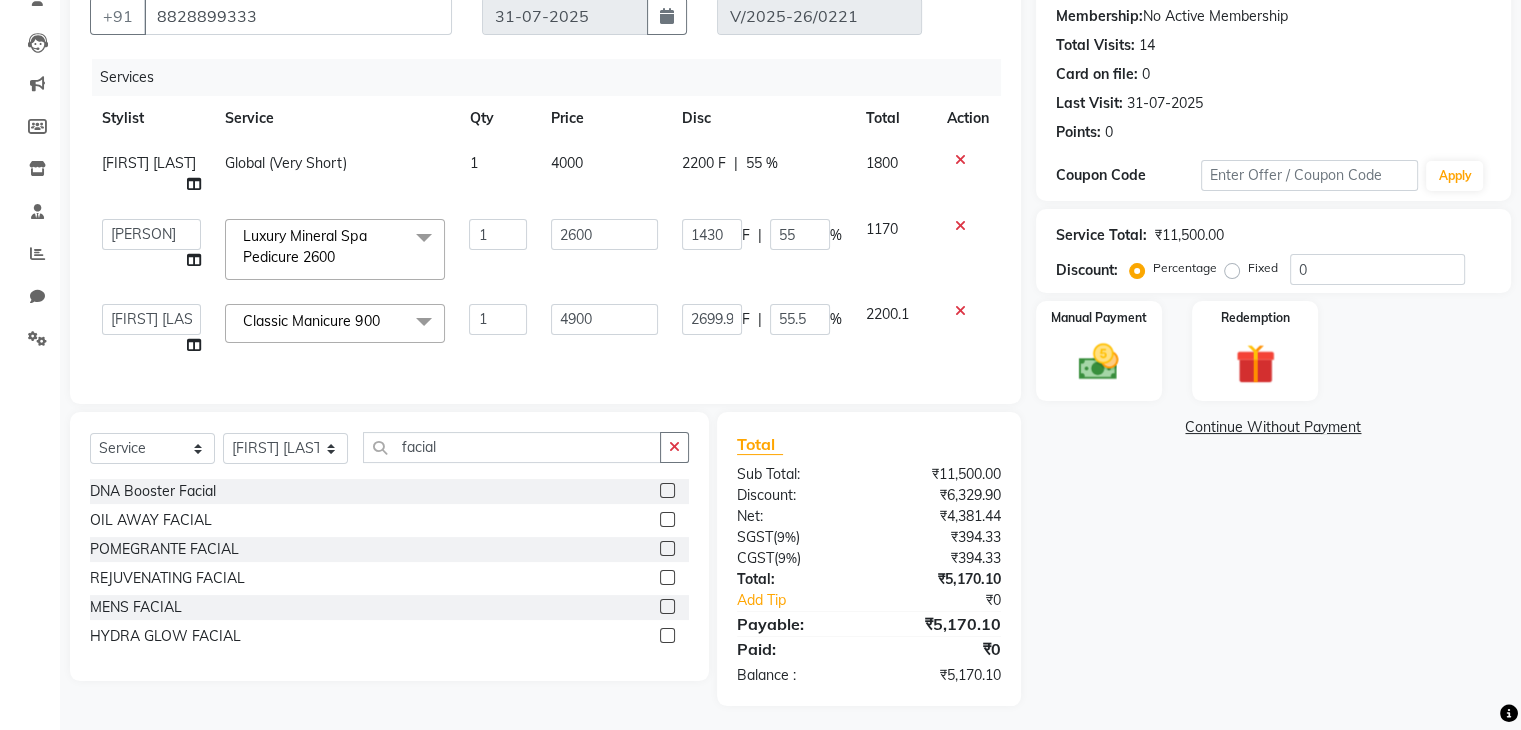 click on "2699.9 F | 55.5 %" 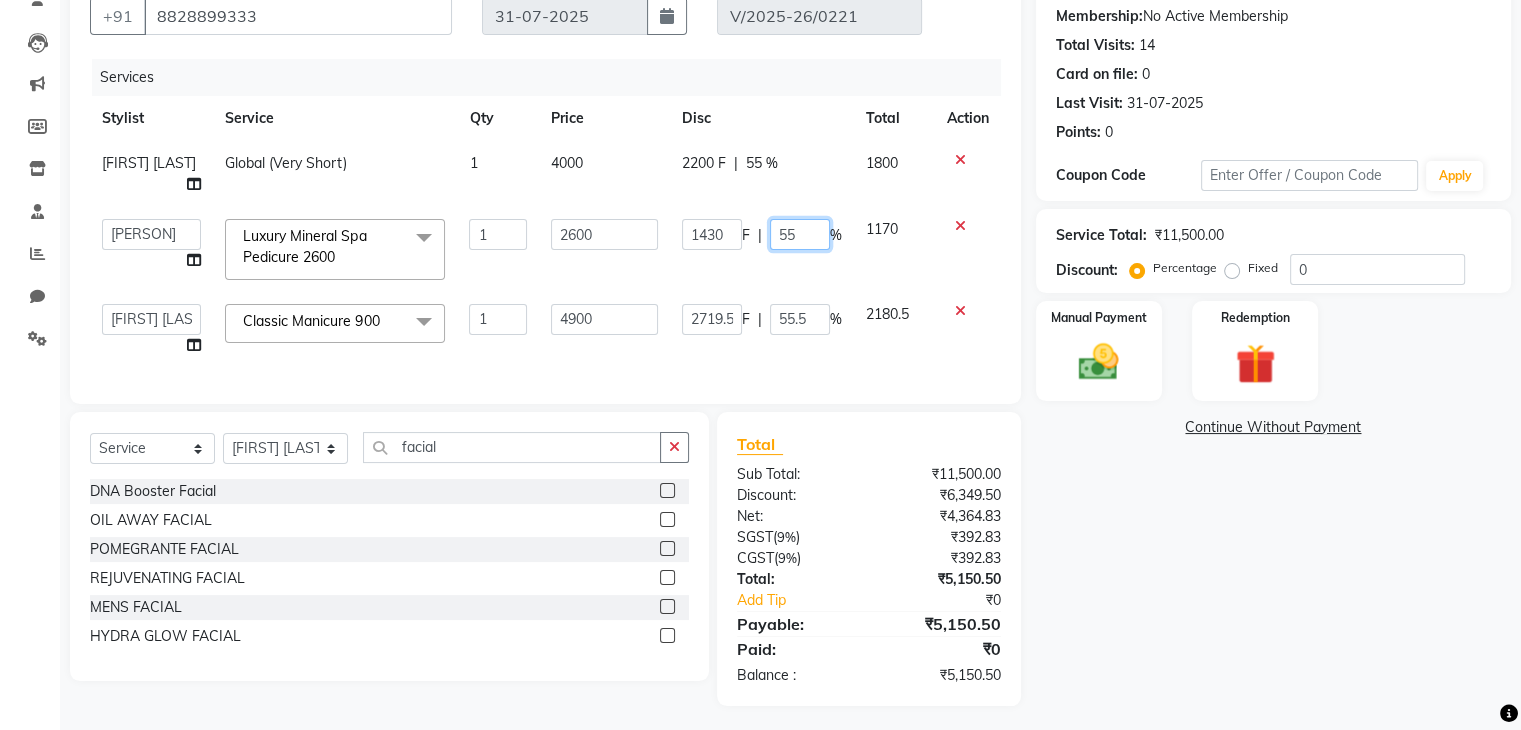 click on "55" 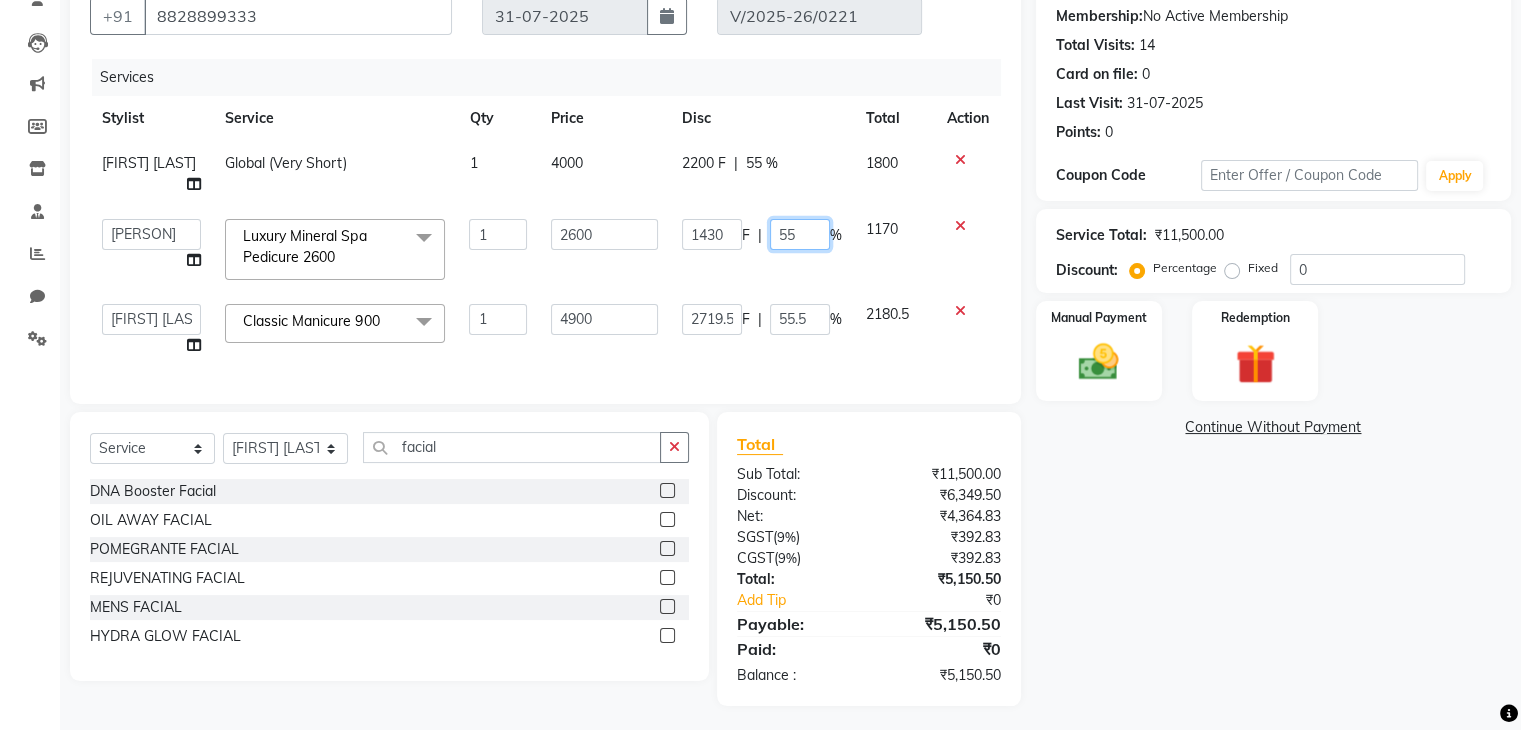 type on "55.5" 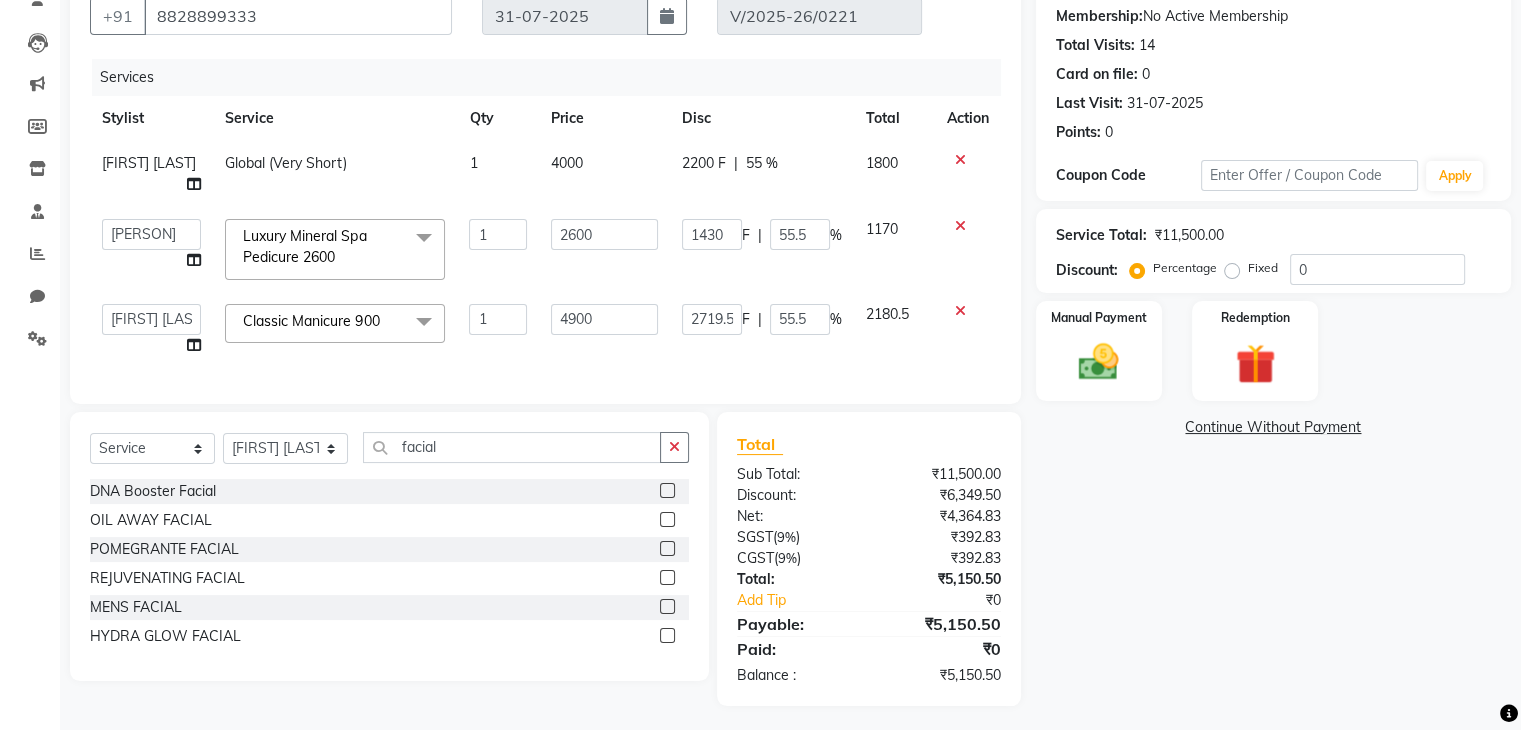 click on "2200 F | 55 %" 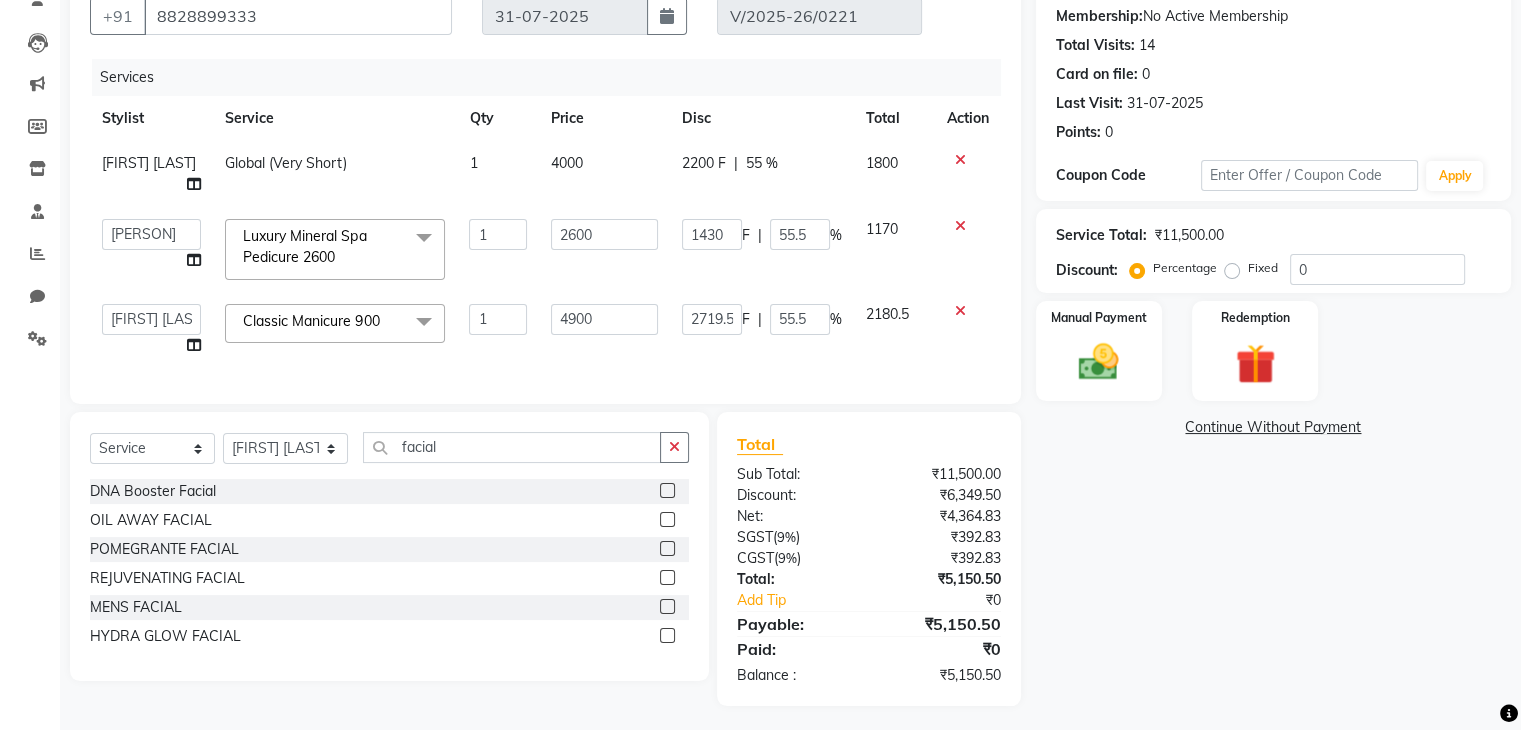 select on "80060" 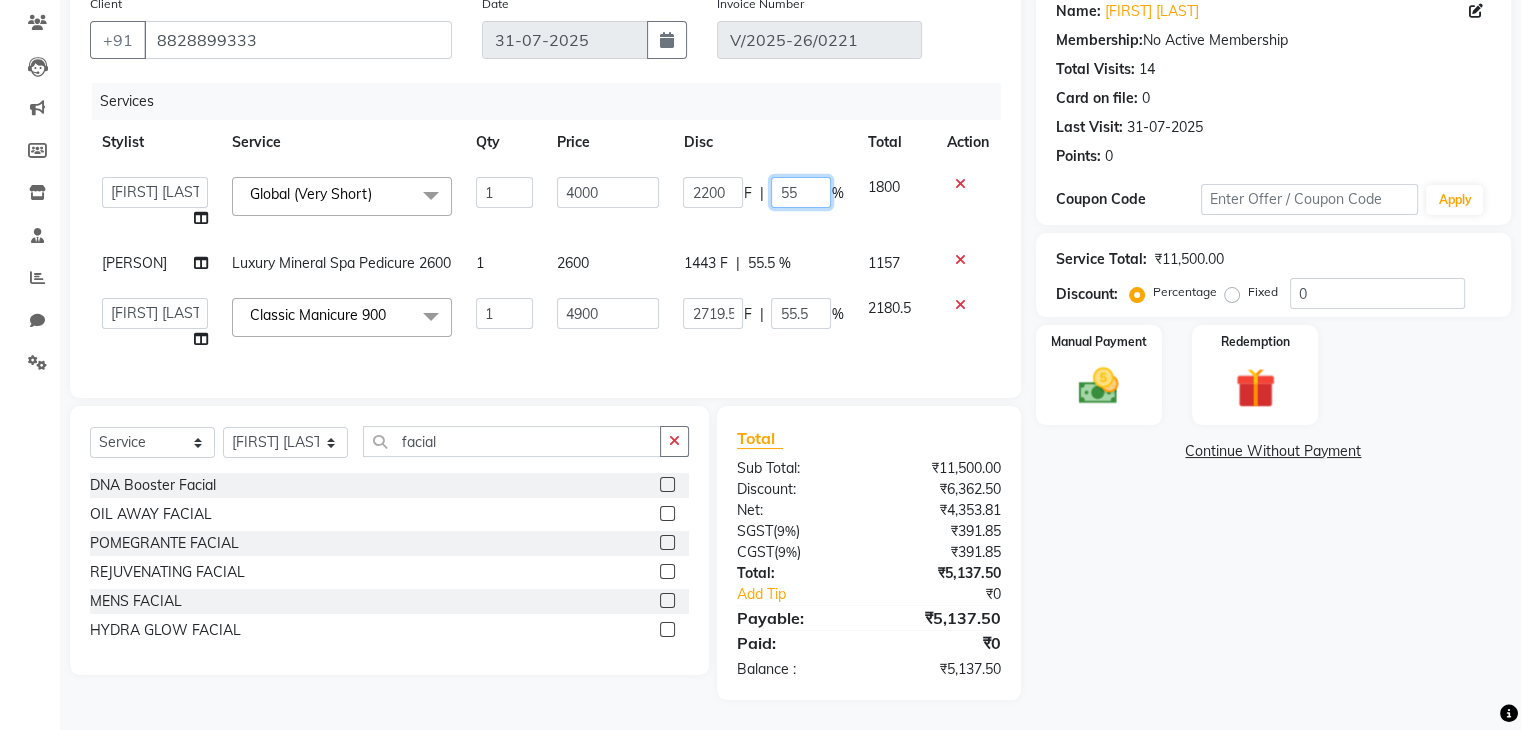 click on "55" 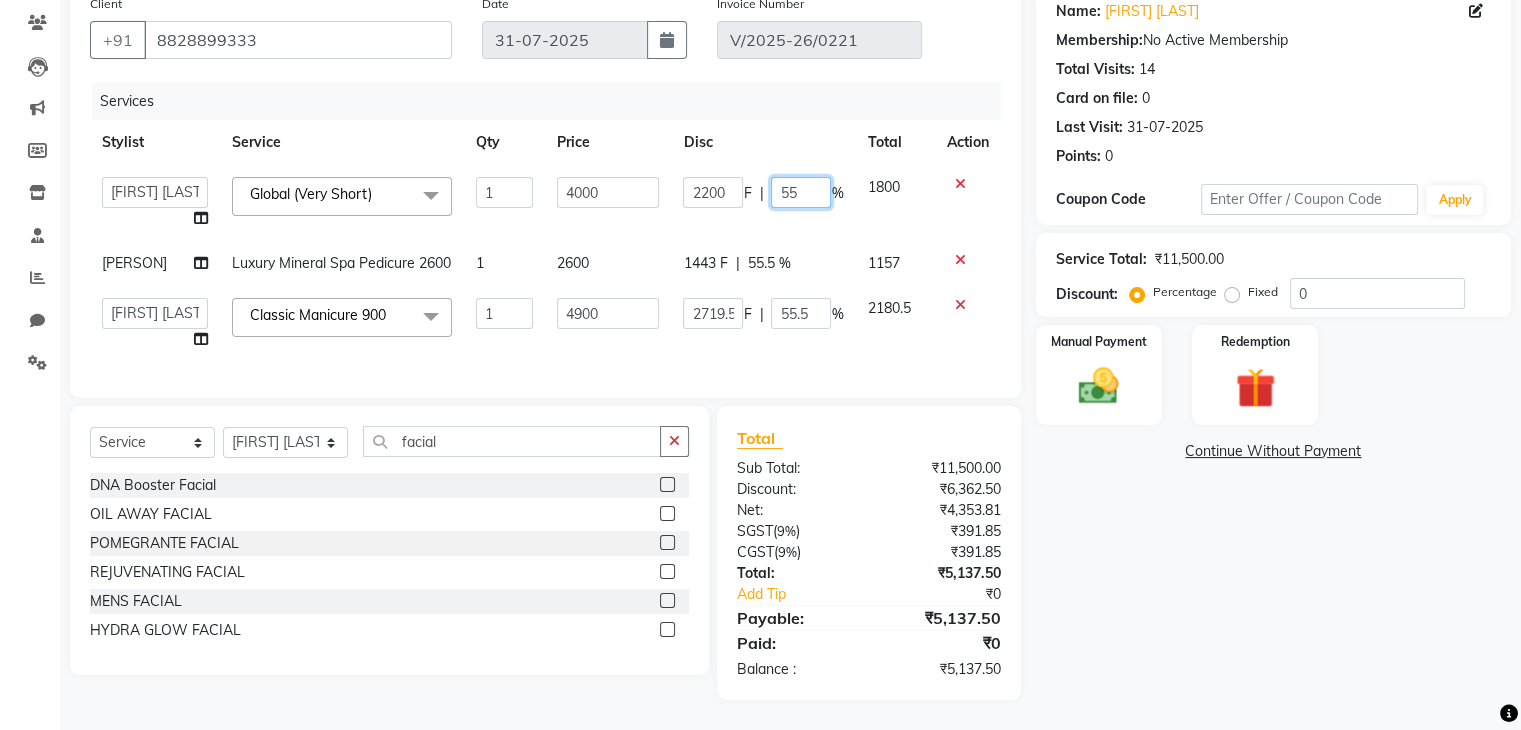type on "55.5" 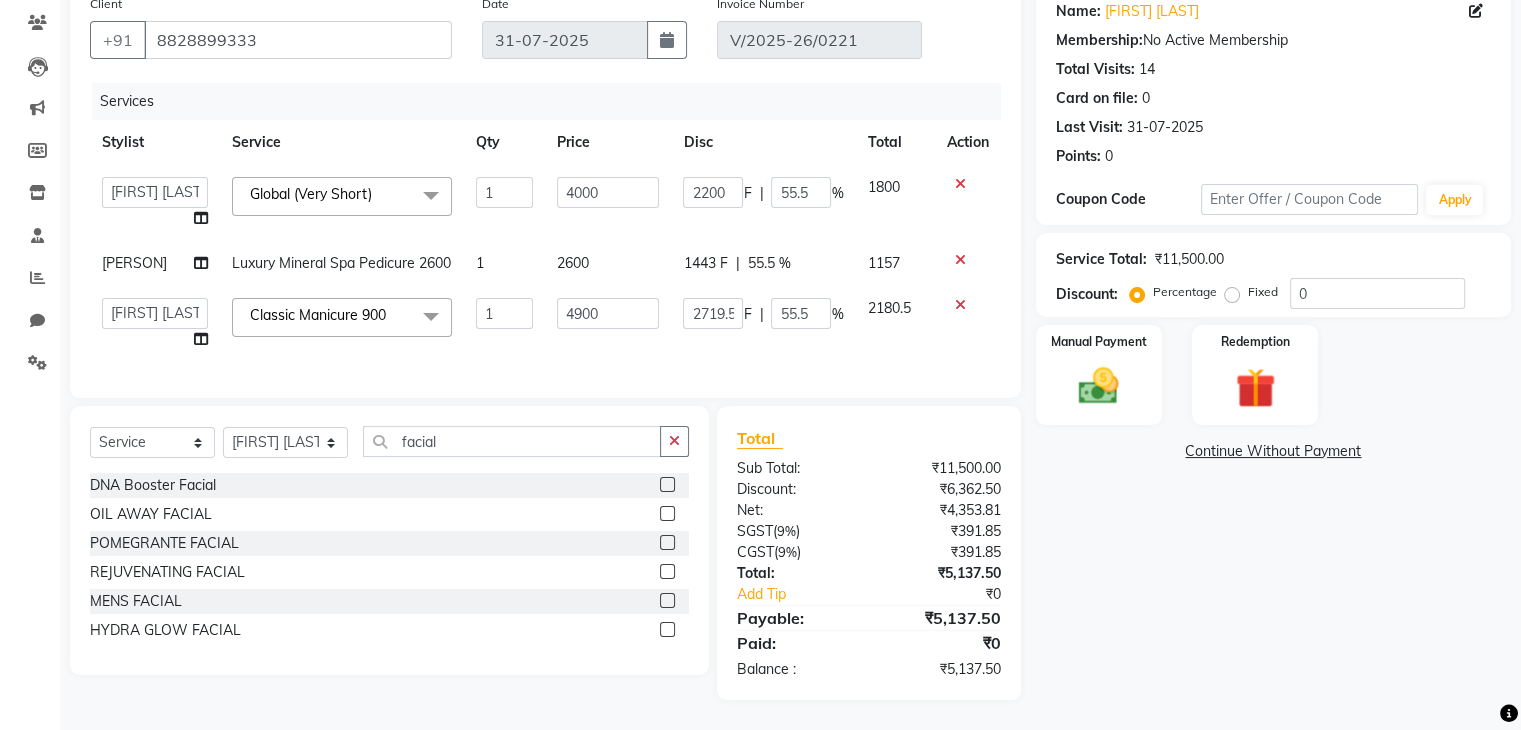 click on "Disc" 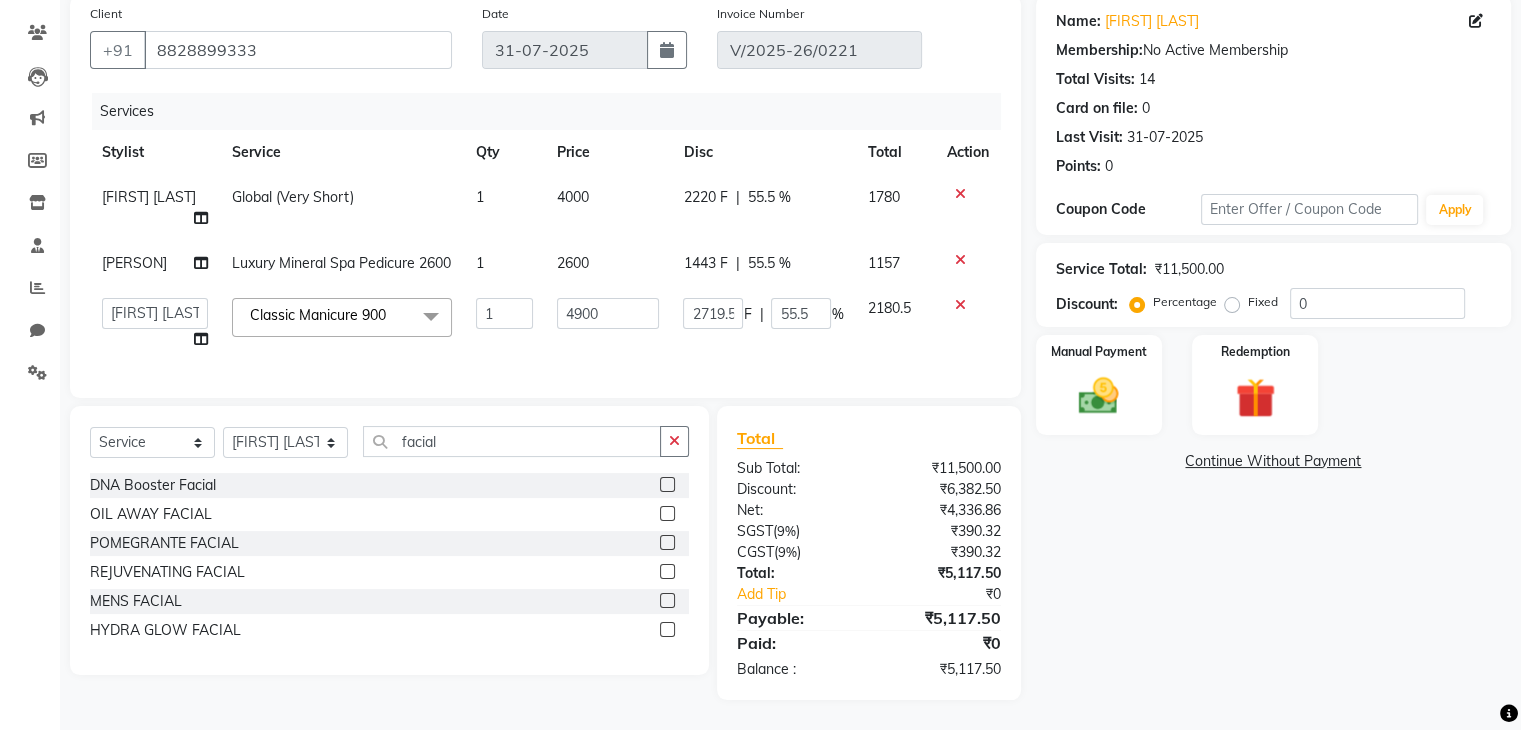scroll, scrollTop: 171, scrollLeft: 0, axis: vertical 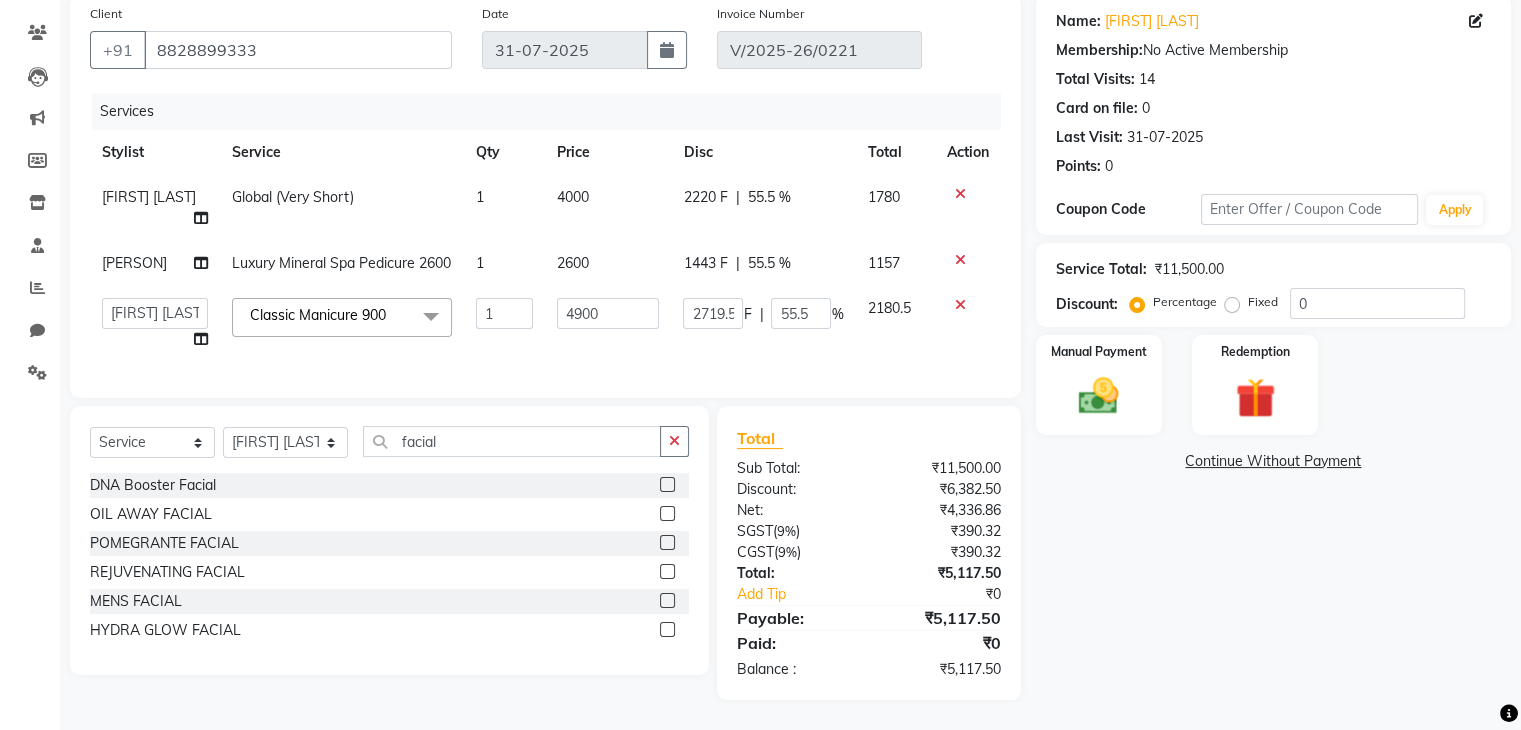 select on "80060" 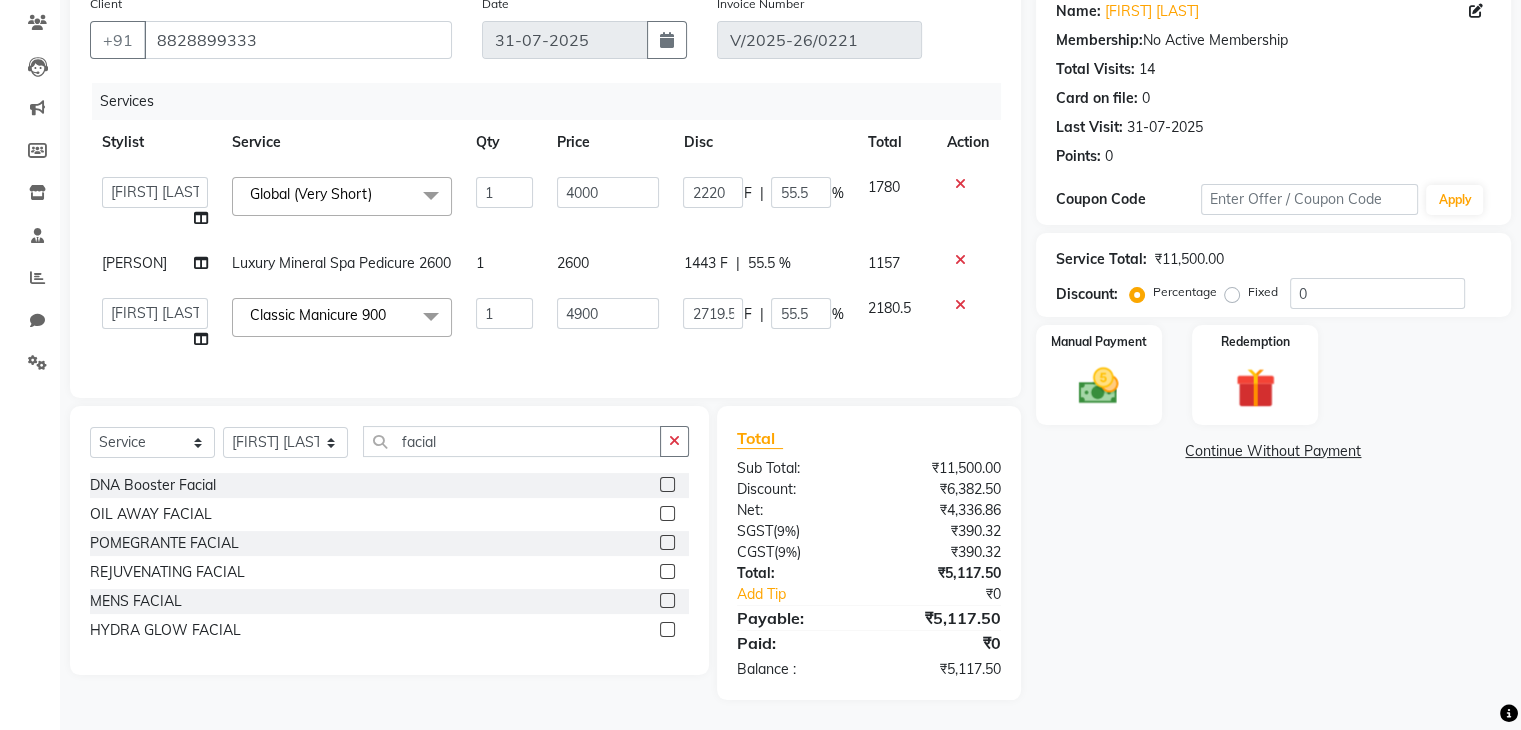 scroll, scrollTop: 189, scrollLeft: 0, axis: vertical 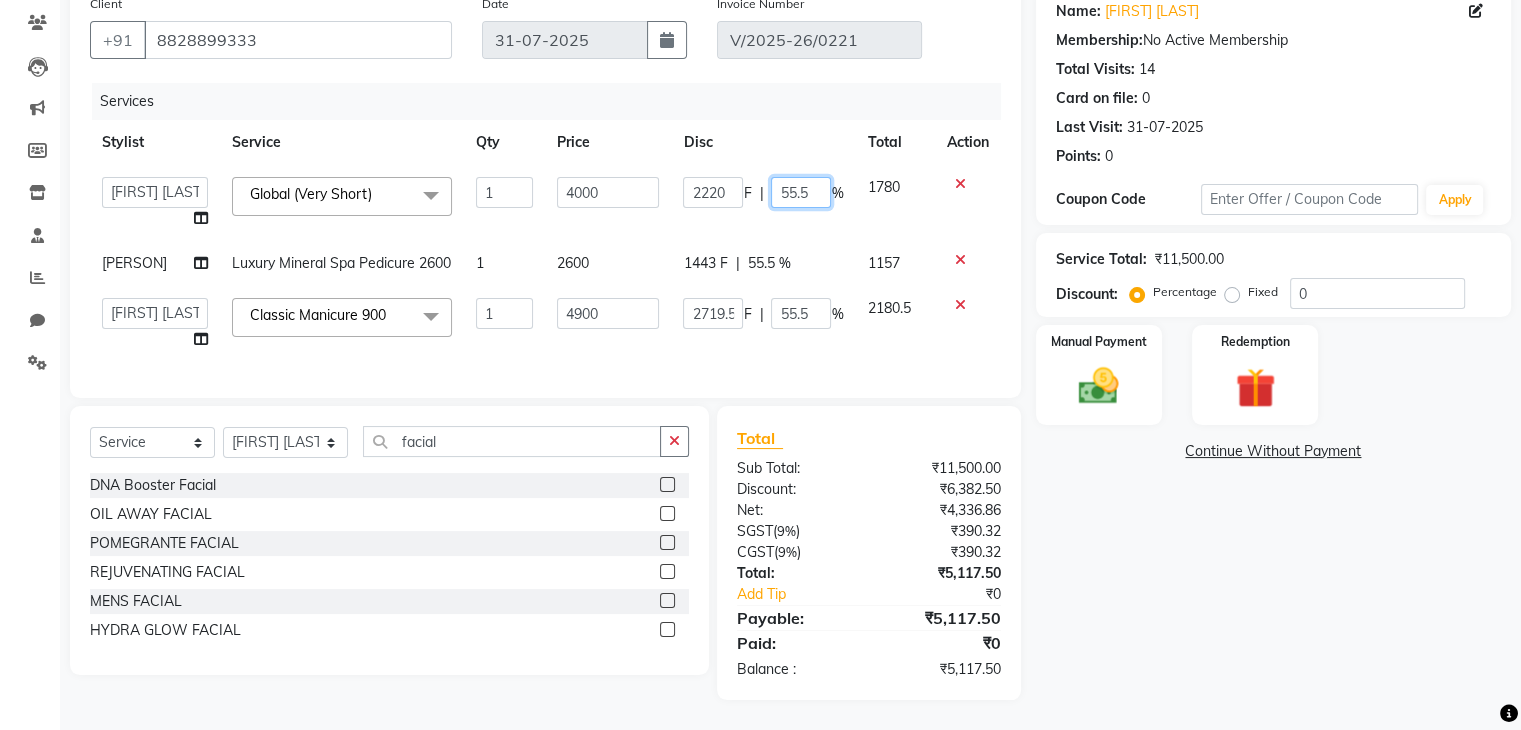 click on "55.5" 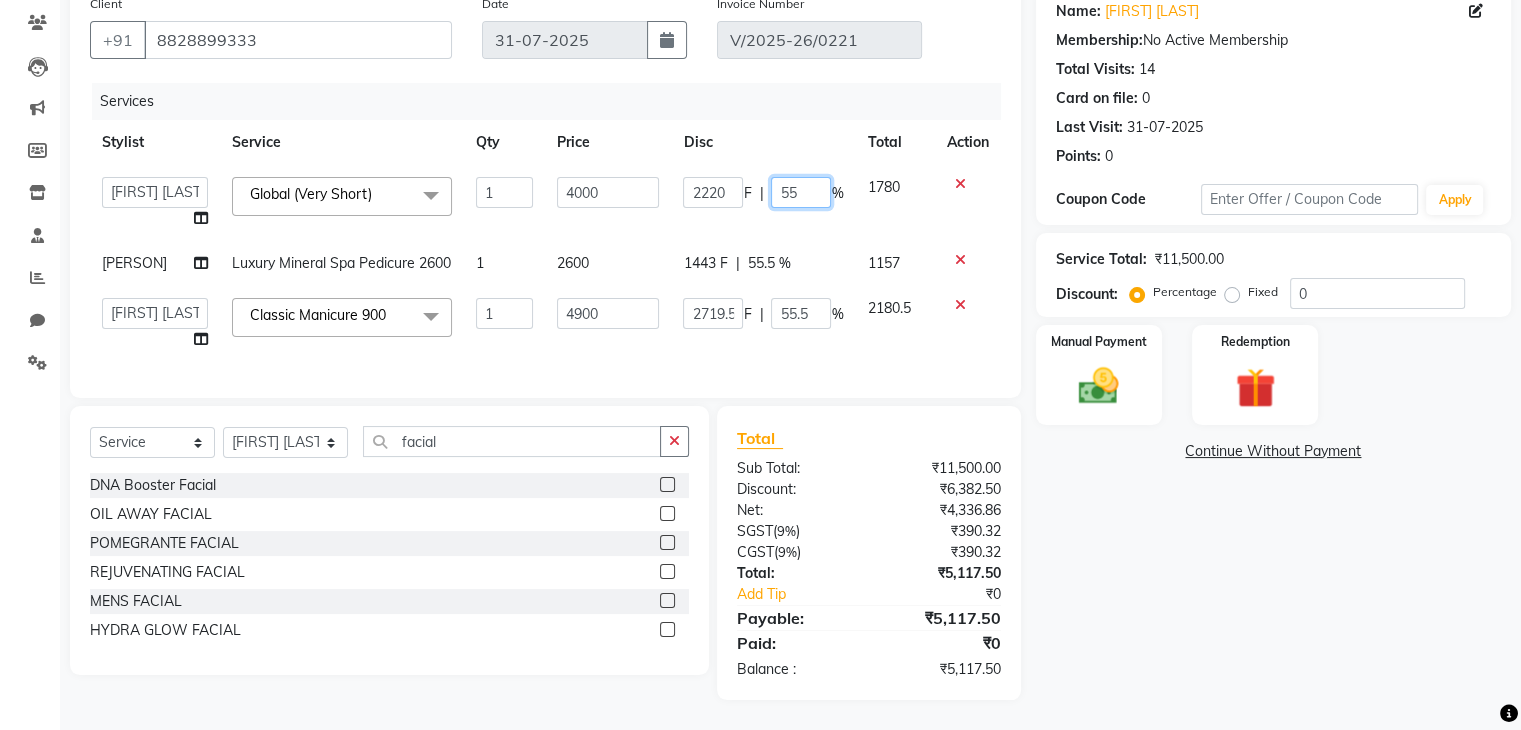 type on "55.8" 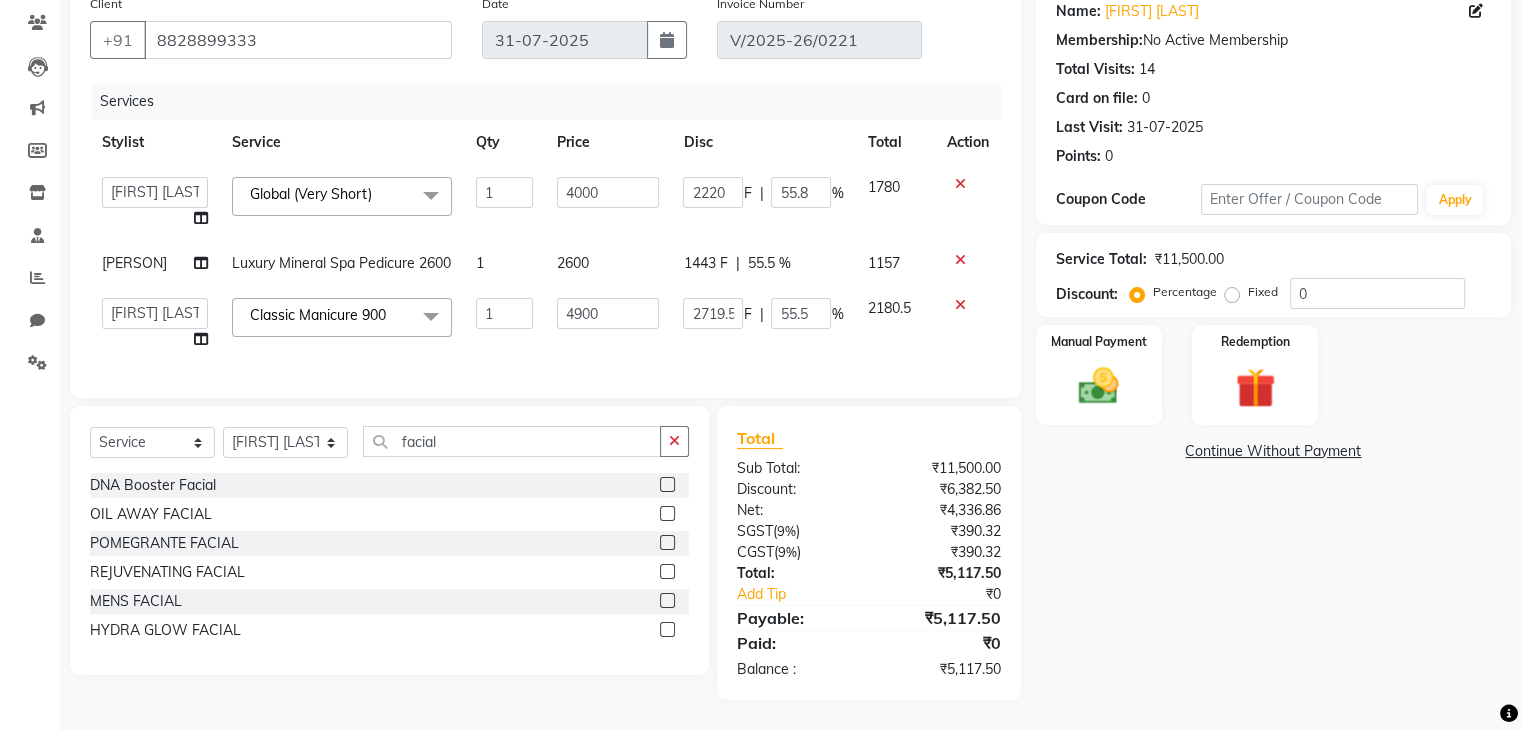 click on "Disc" 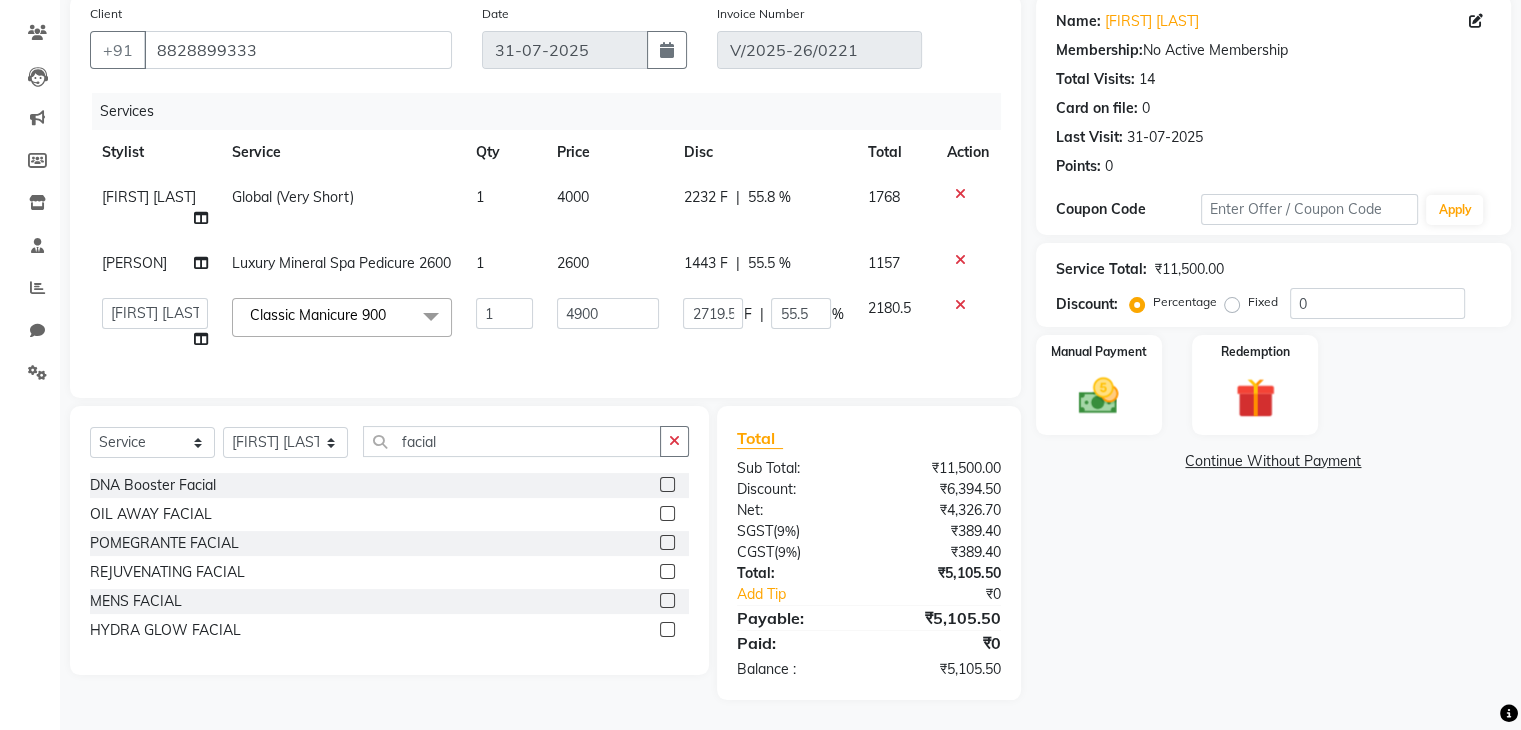 scroll, scrollTop: 171, scrollLeft: 0, axis: vertical 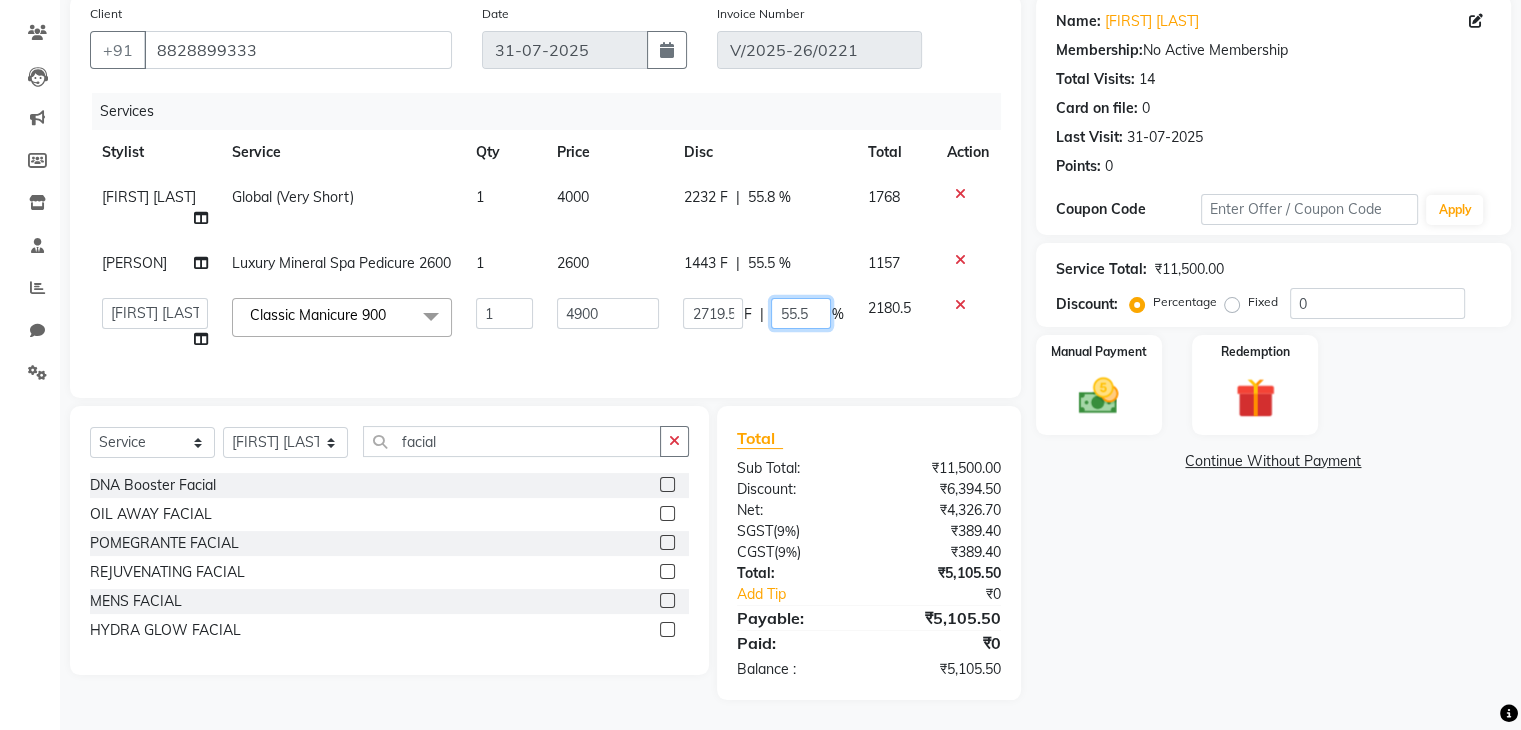 click on "55.5" 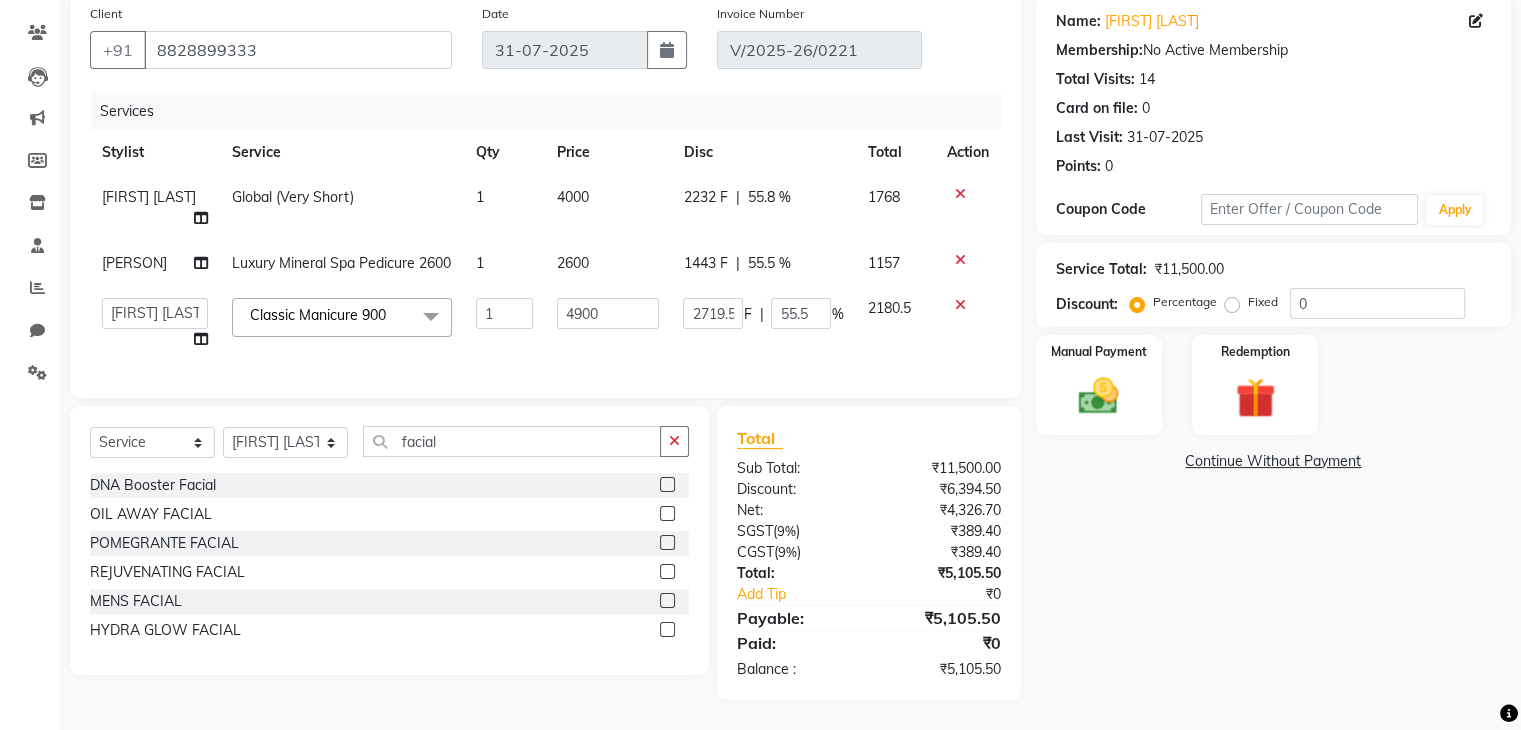 click on "Disc" 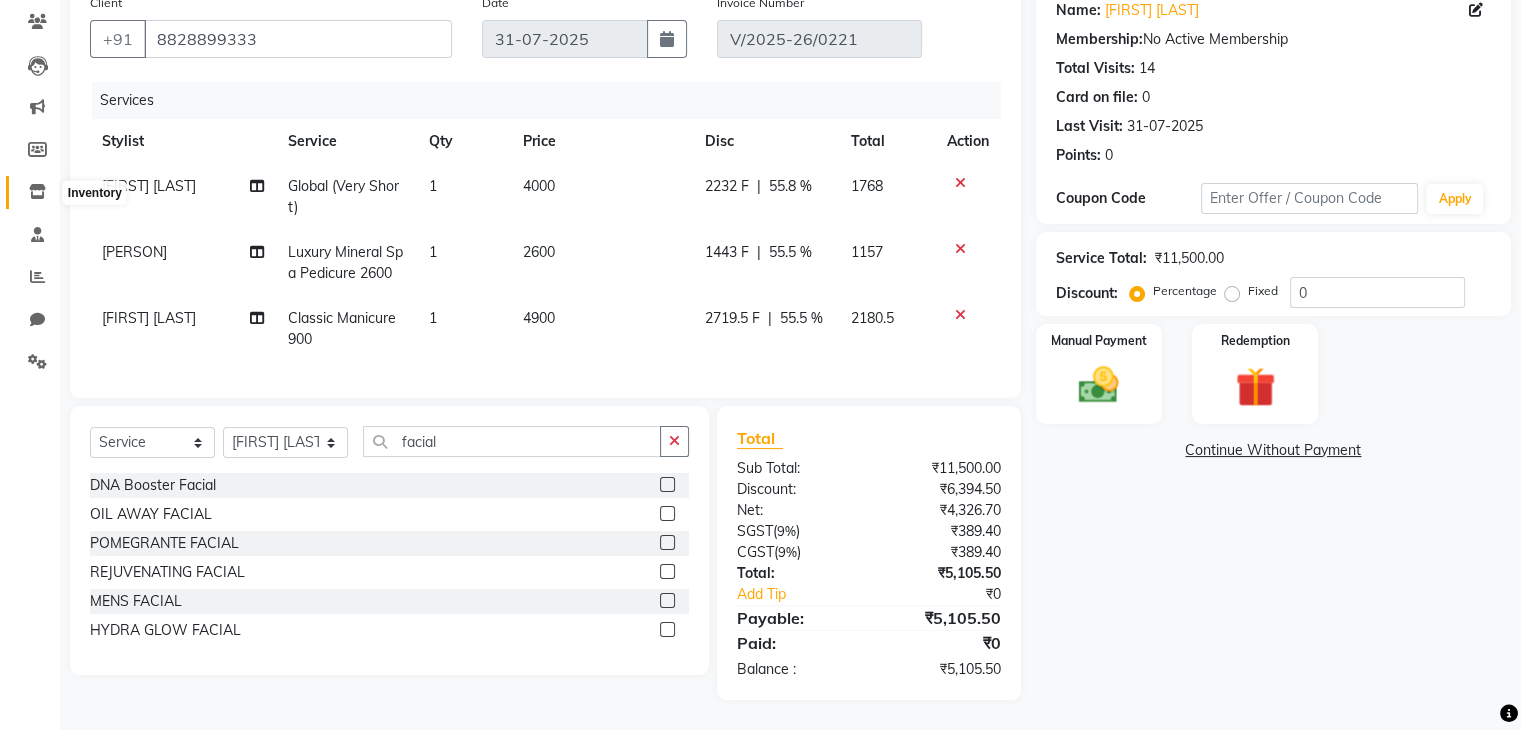 click 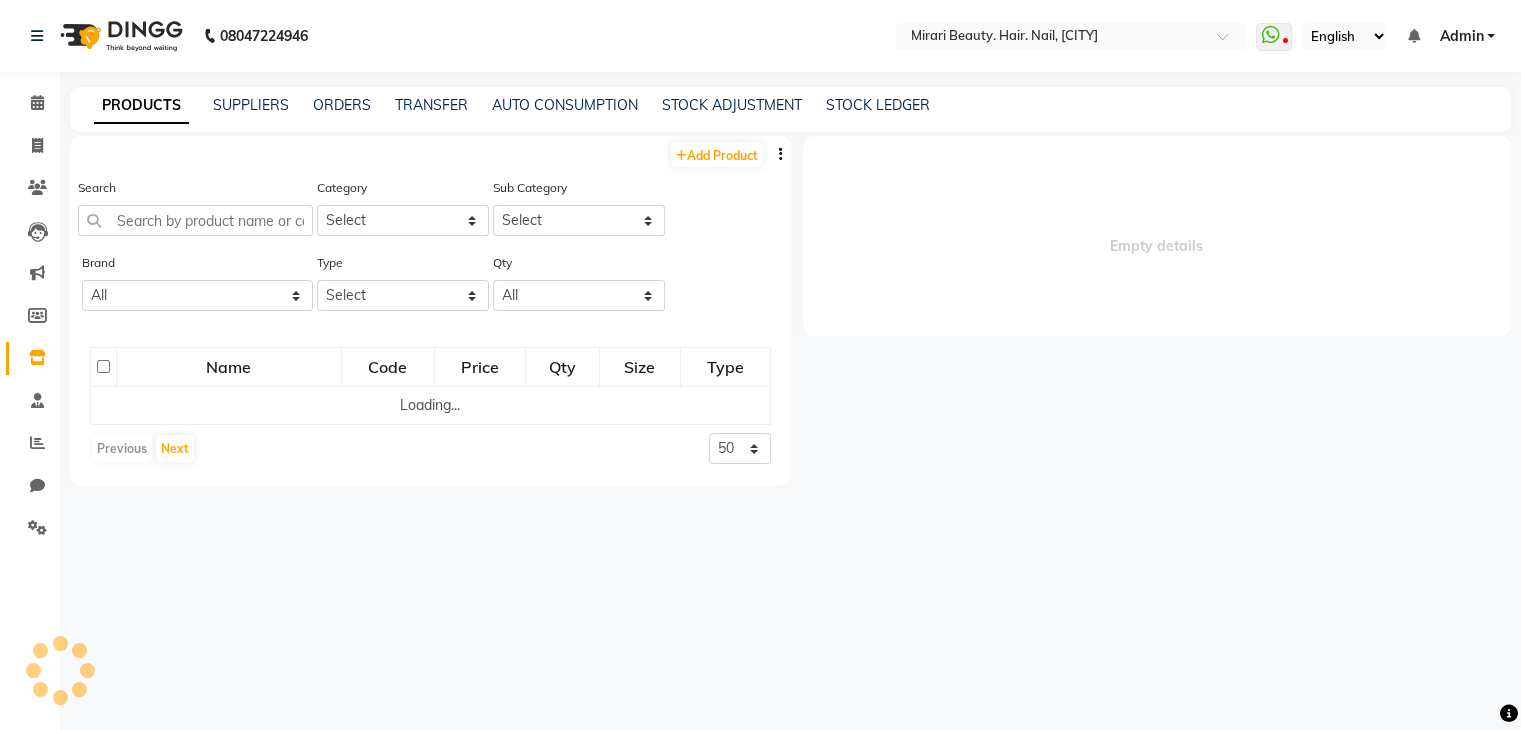 select 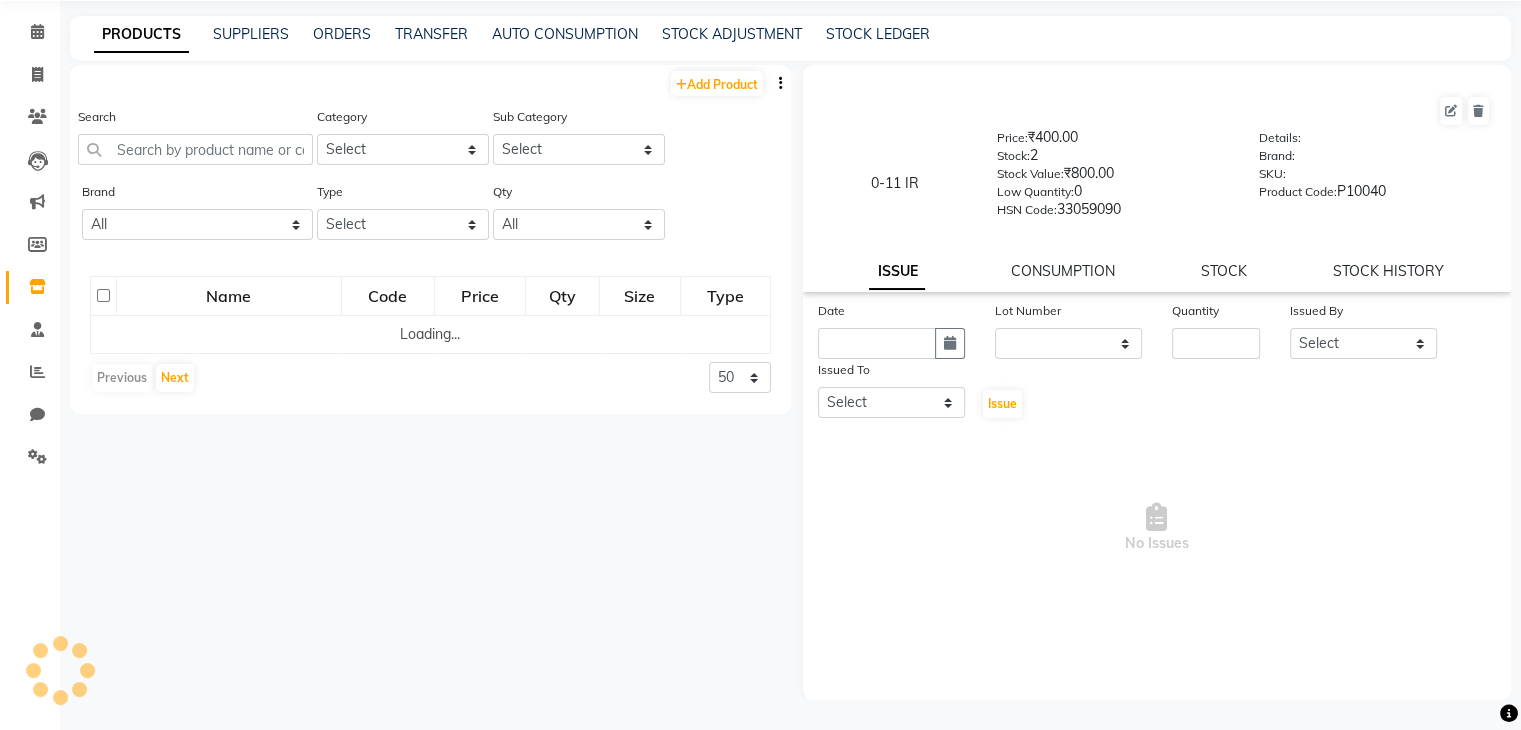 scroll, scrollTop: 0, scrollLeft: 0, axis: both 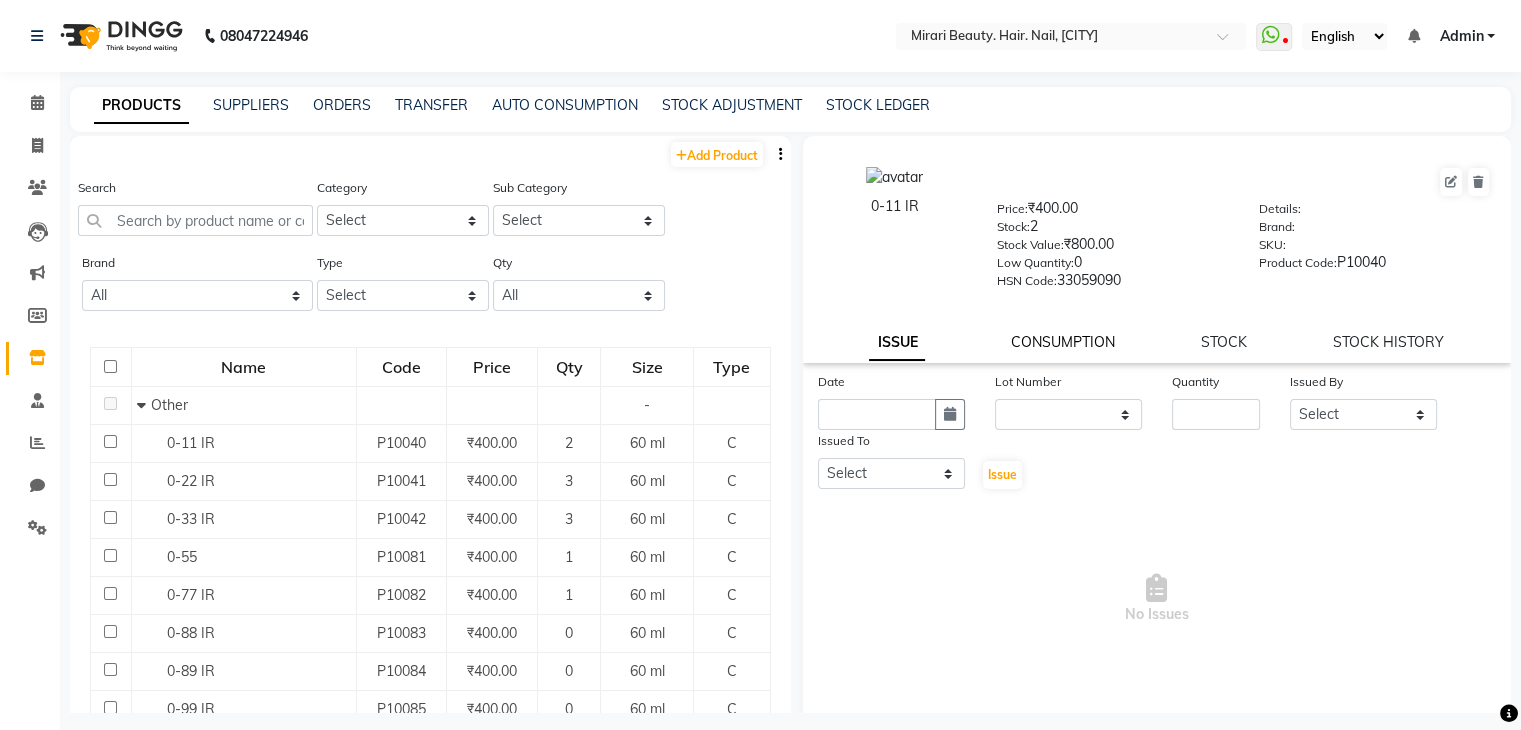 click on "CONSUMPTION" 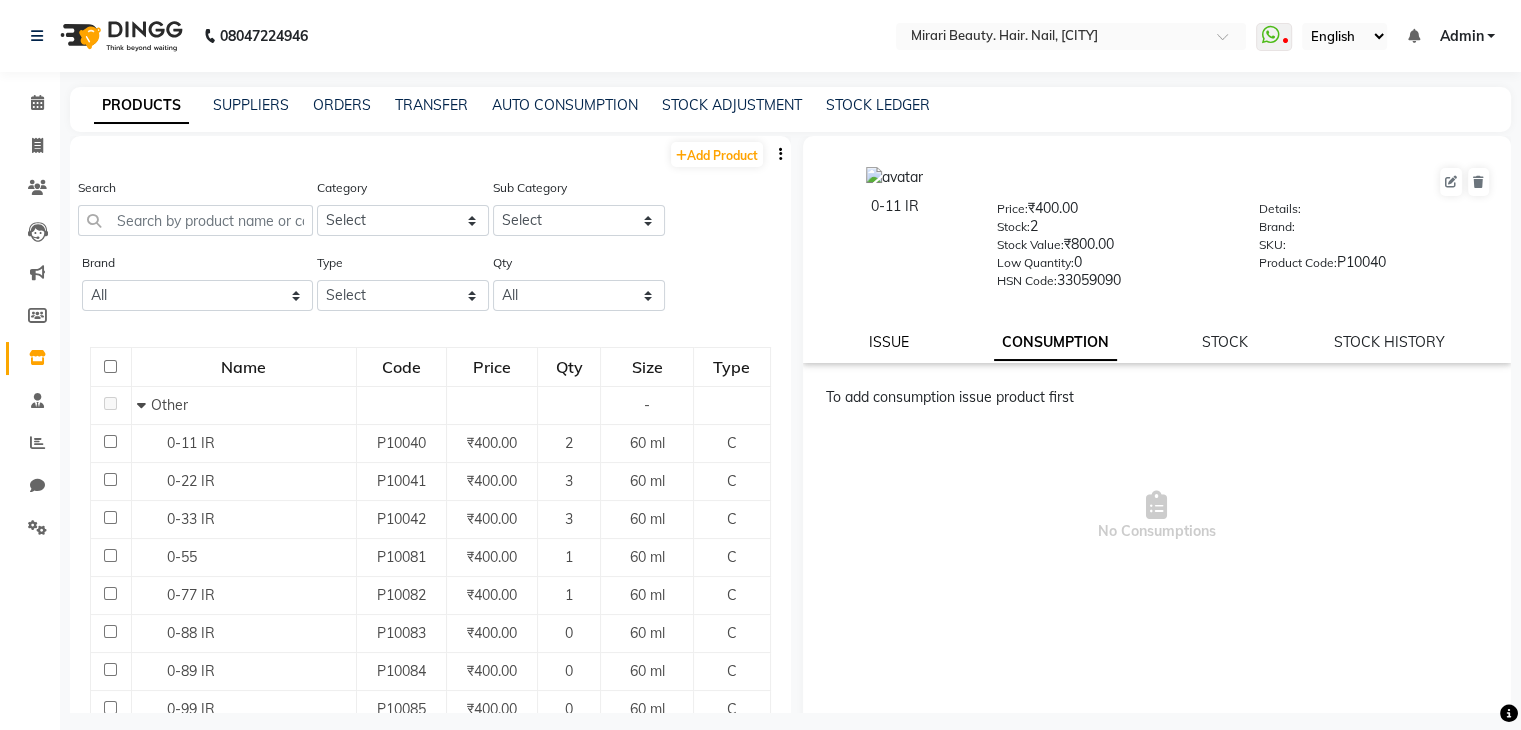 click on "ISSUE" 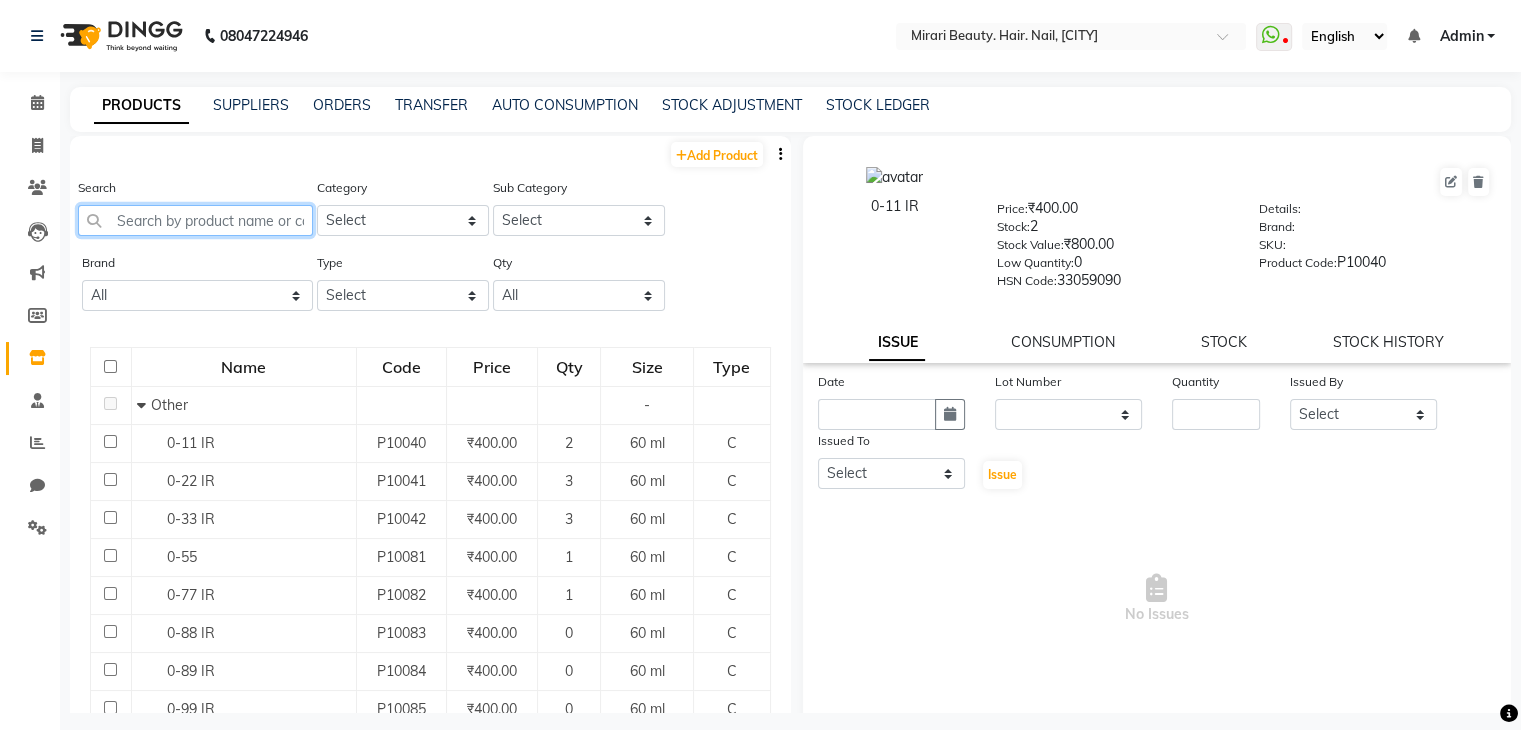 click 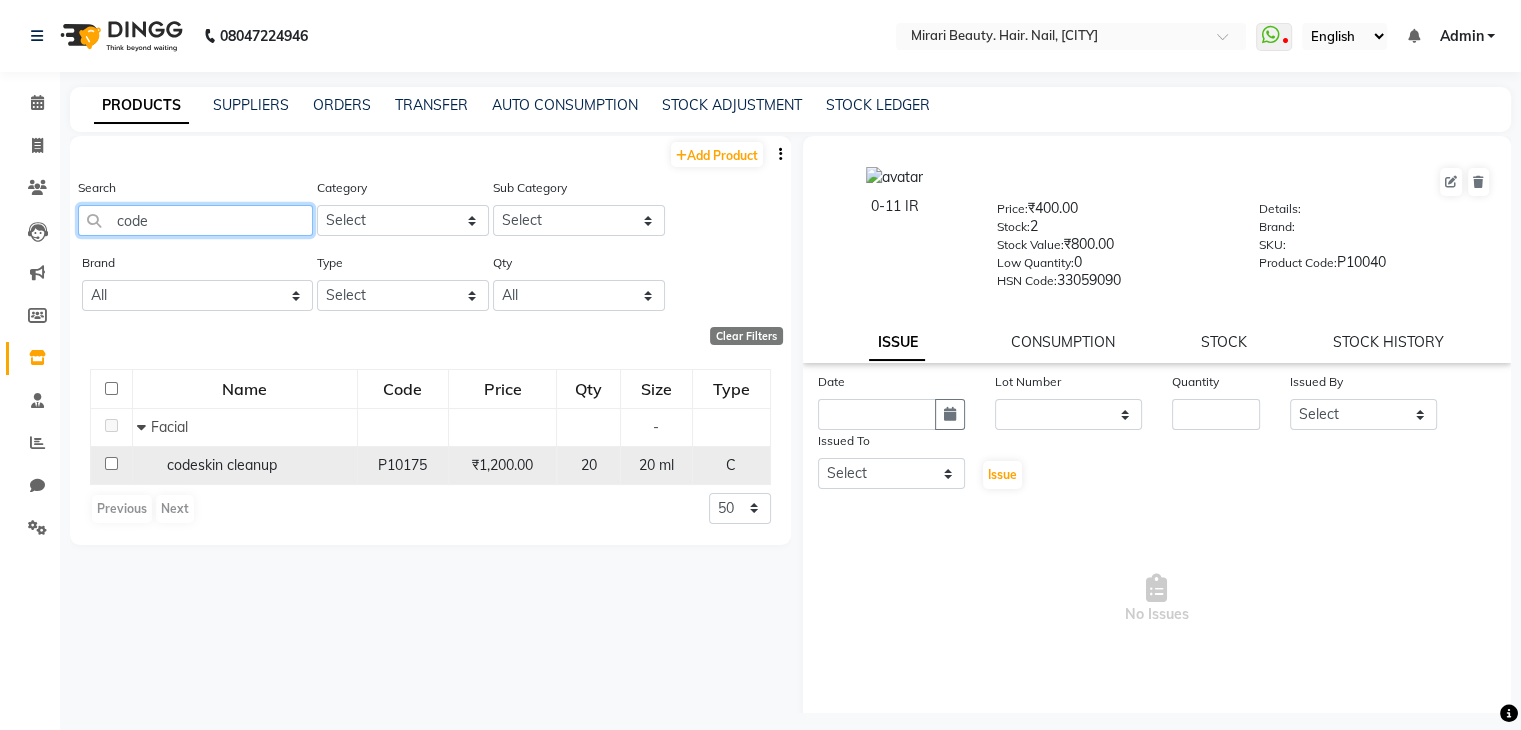 type on "code" 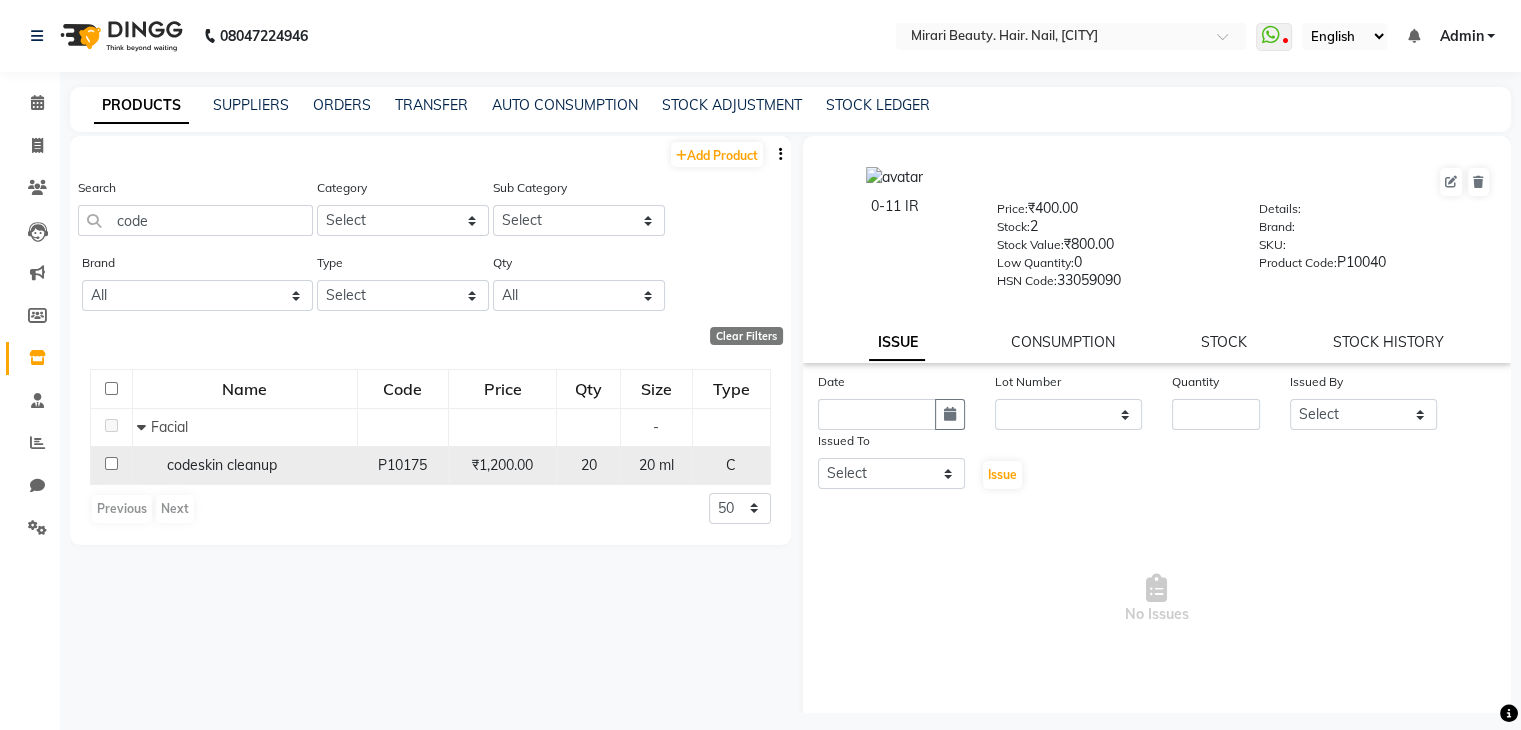 click 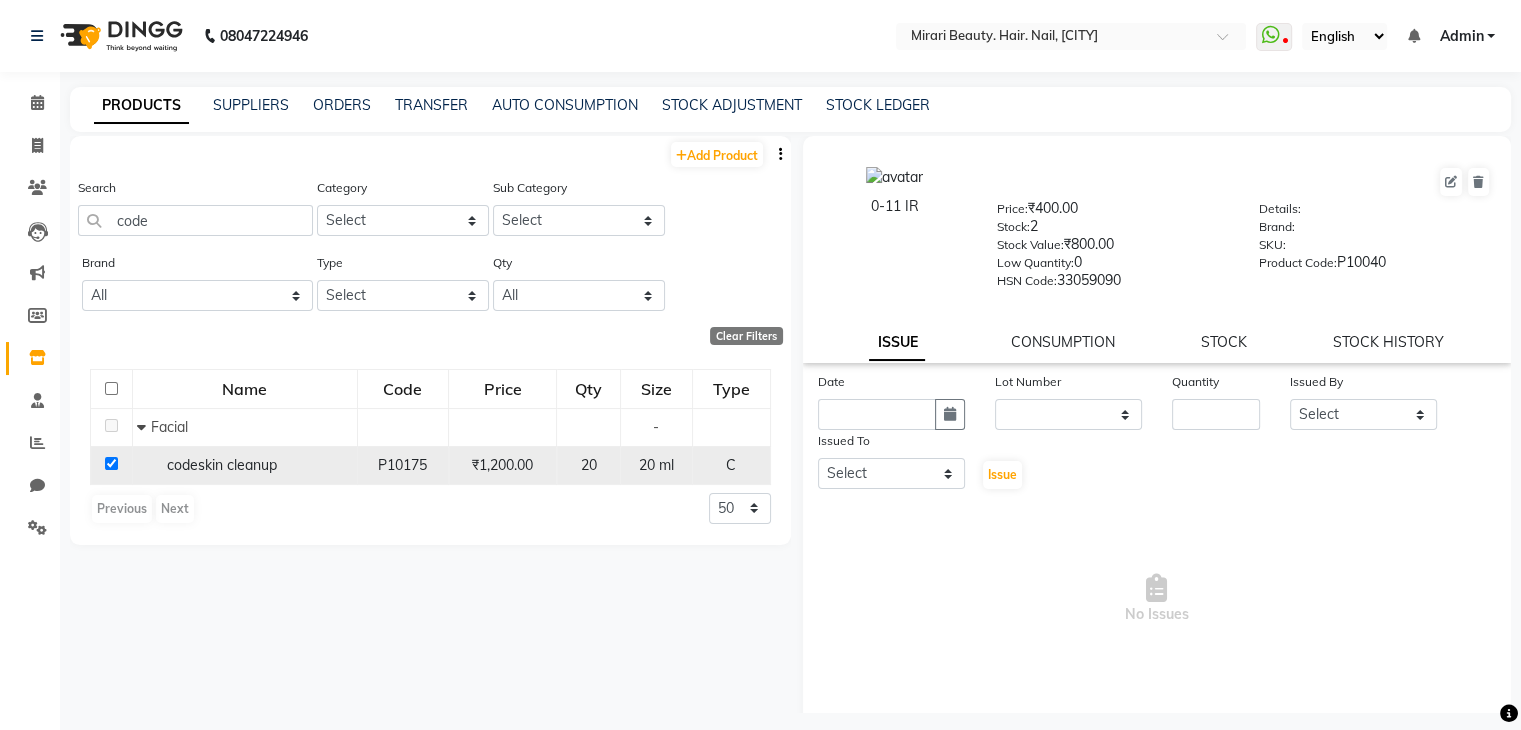 checkbox on "true" 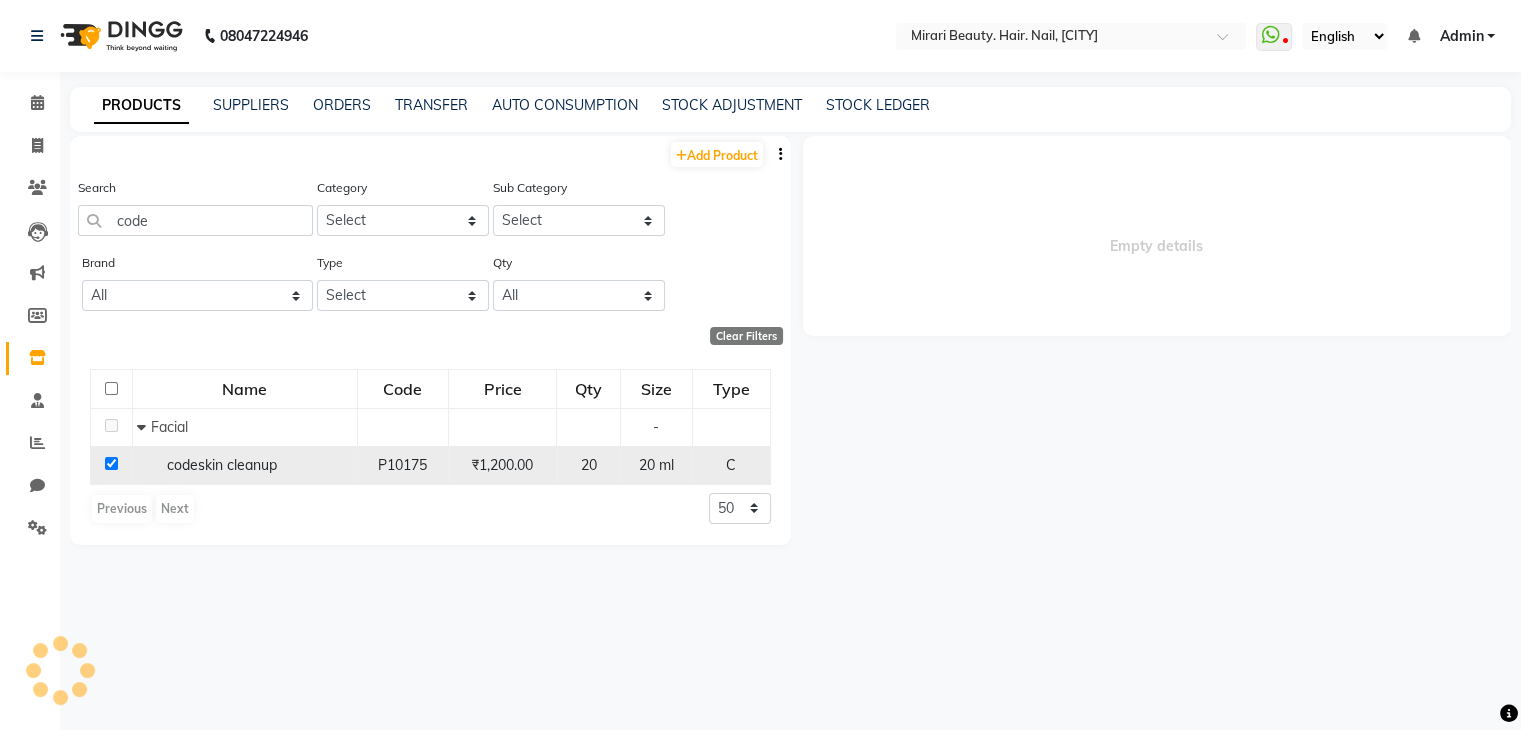 select 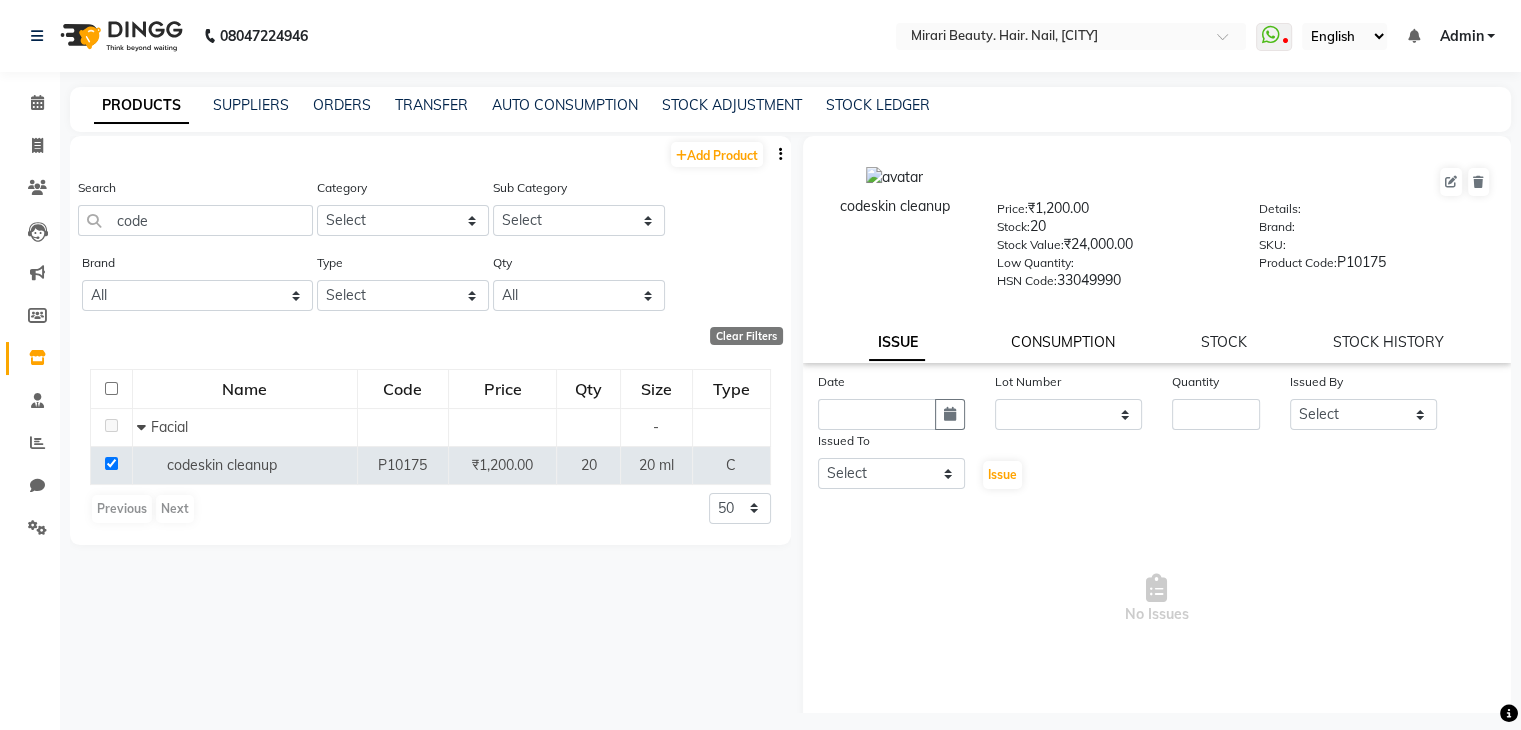 click on "CONSUMPTION" 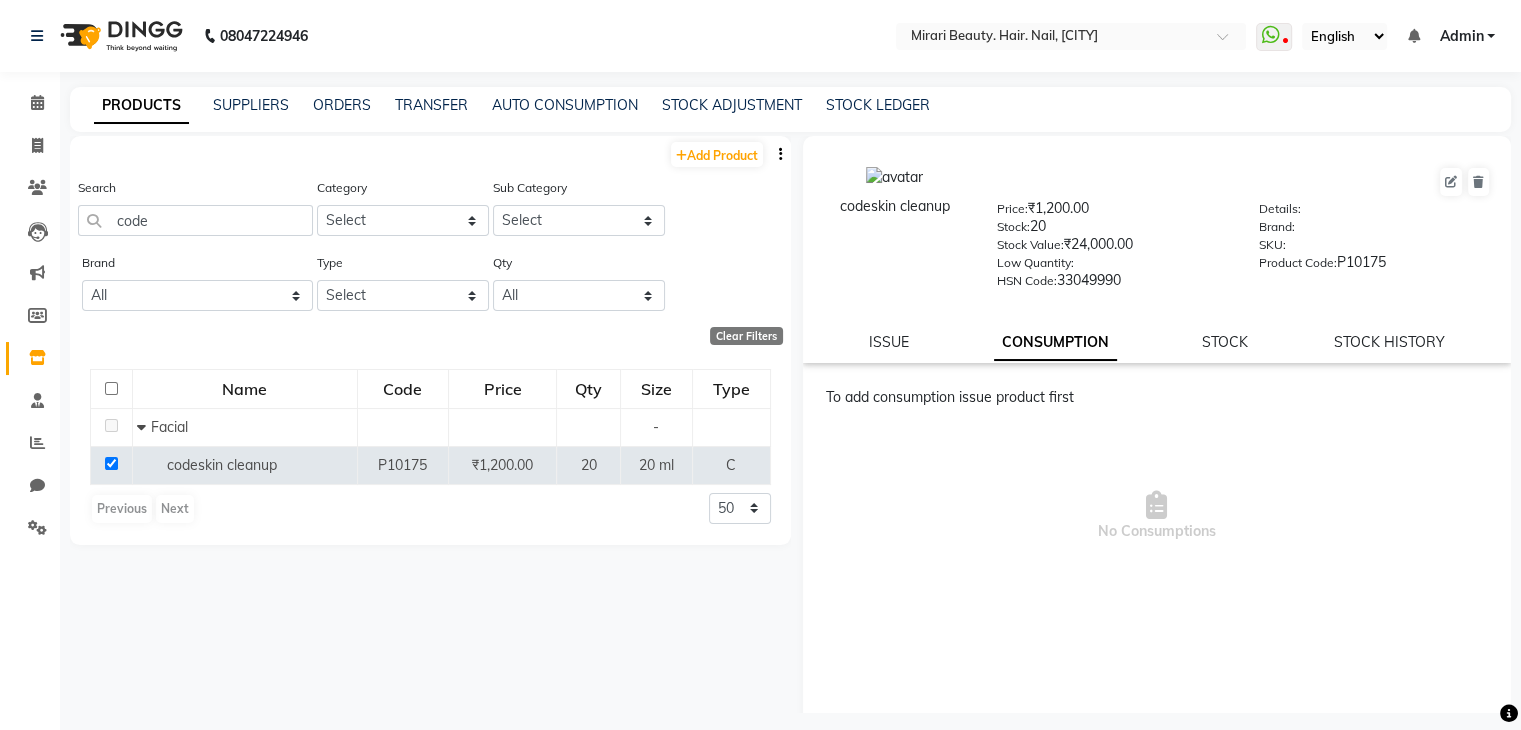 click on "ISSUE CONSUMPTION STOCK STOCK HISTORY" 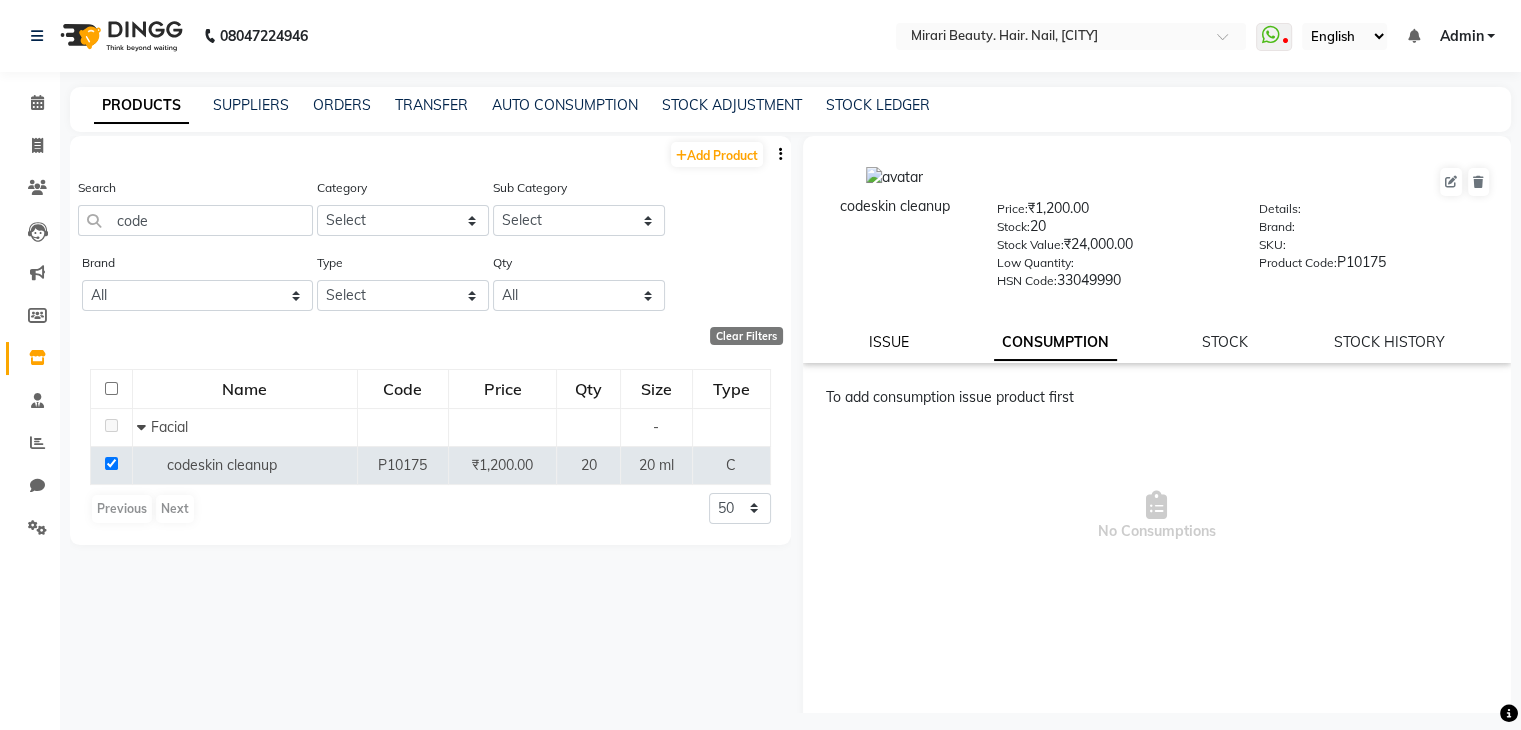 click on "ISSUE" 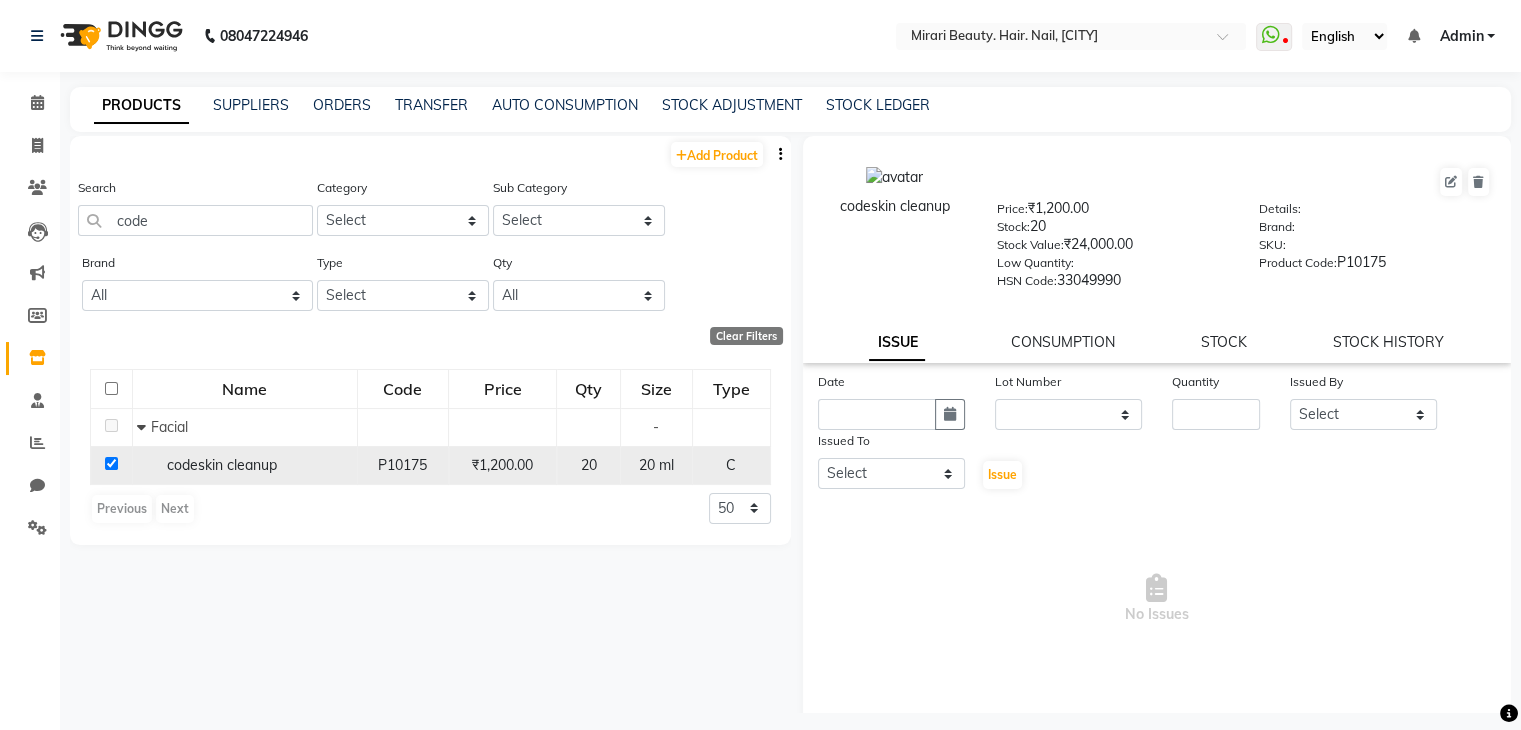 click on "C" 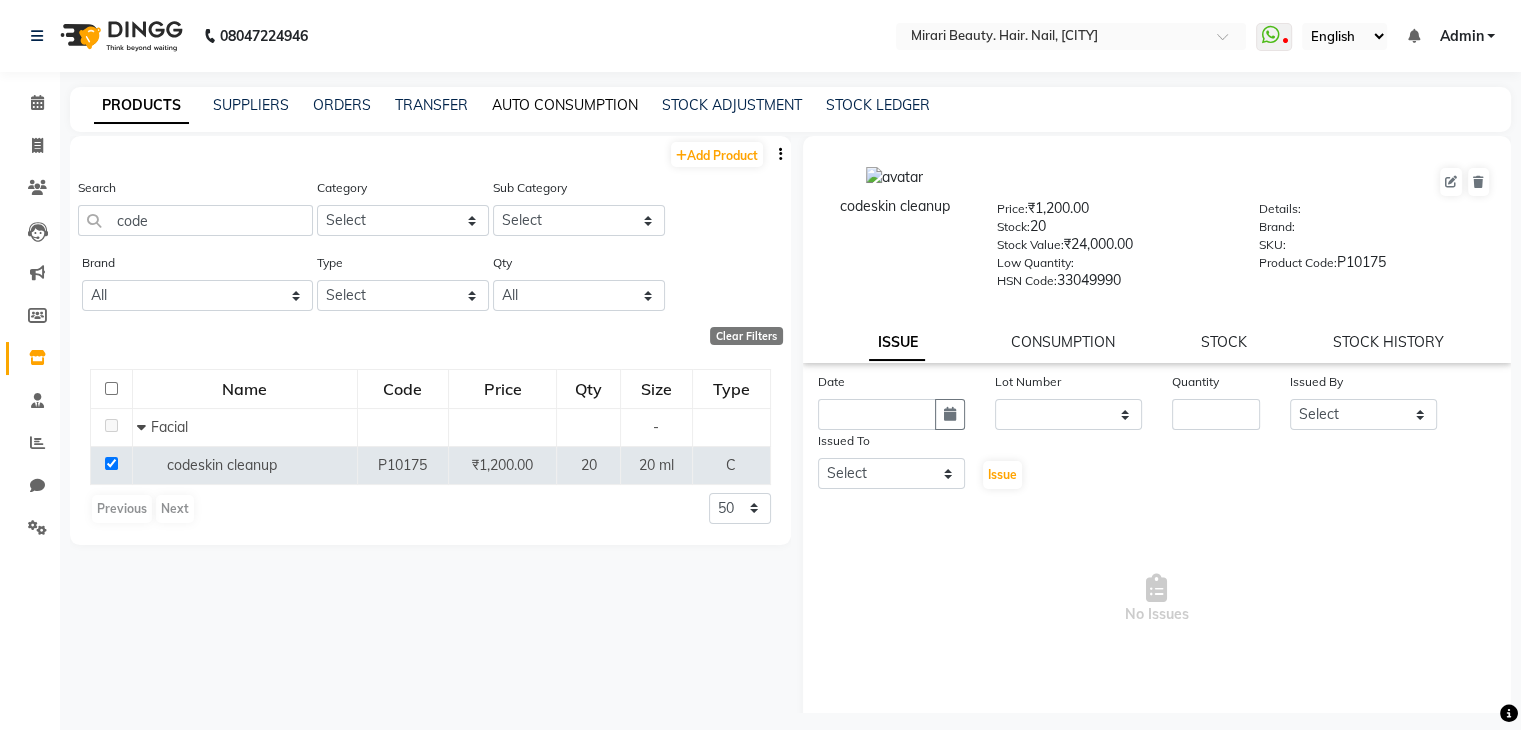 click on "AUTO CONSUMPTION" 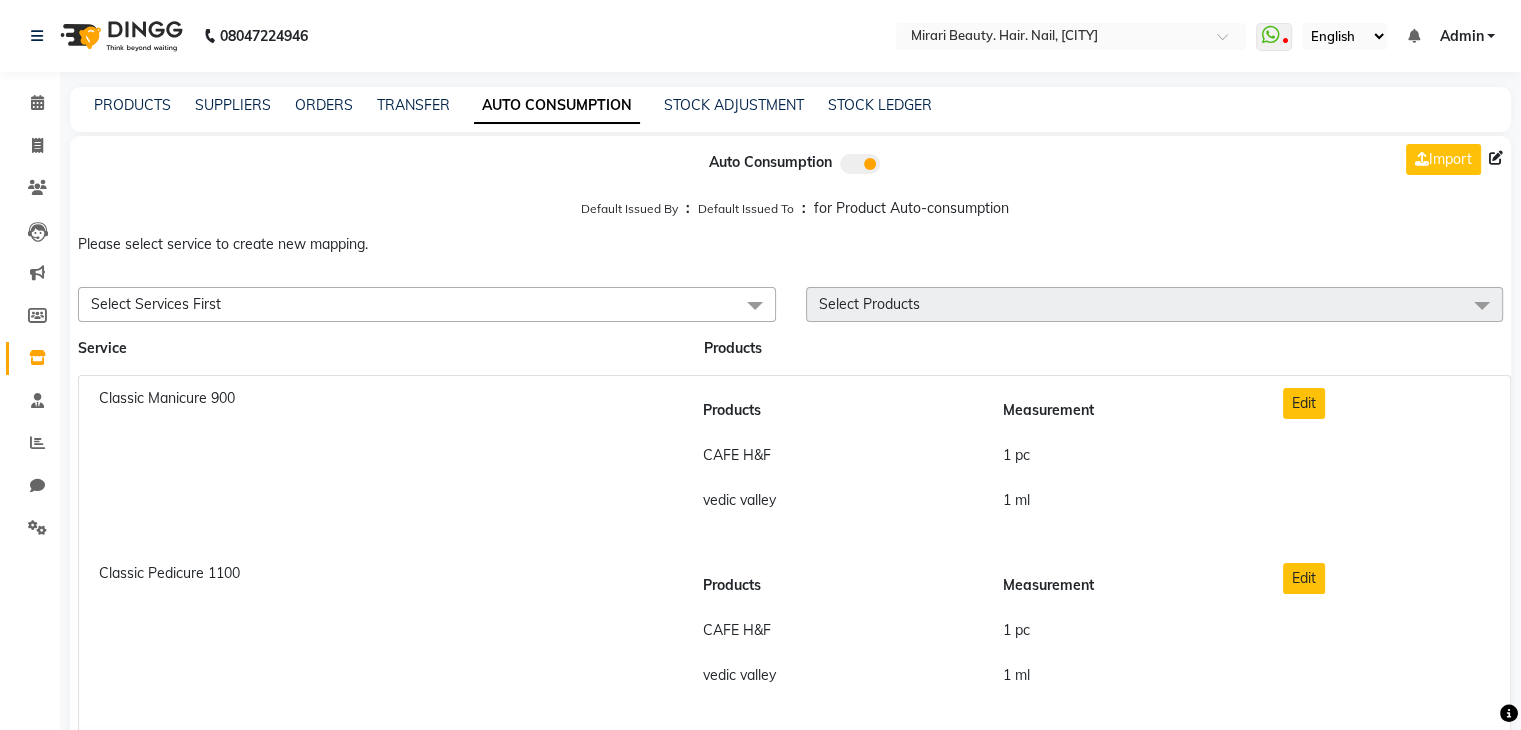 click on "Select Services First" at bounding box center [427, 304] 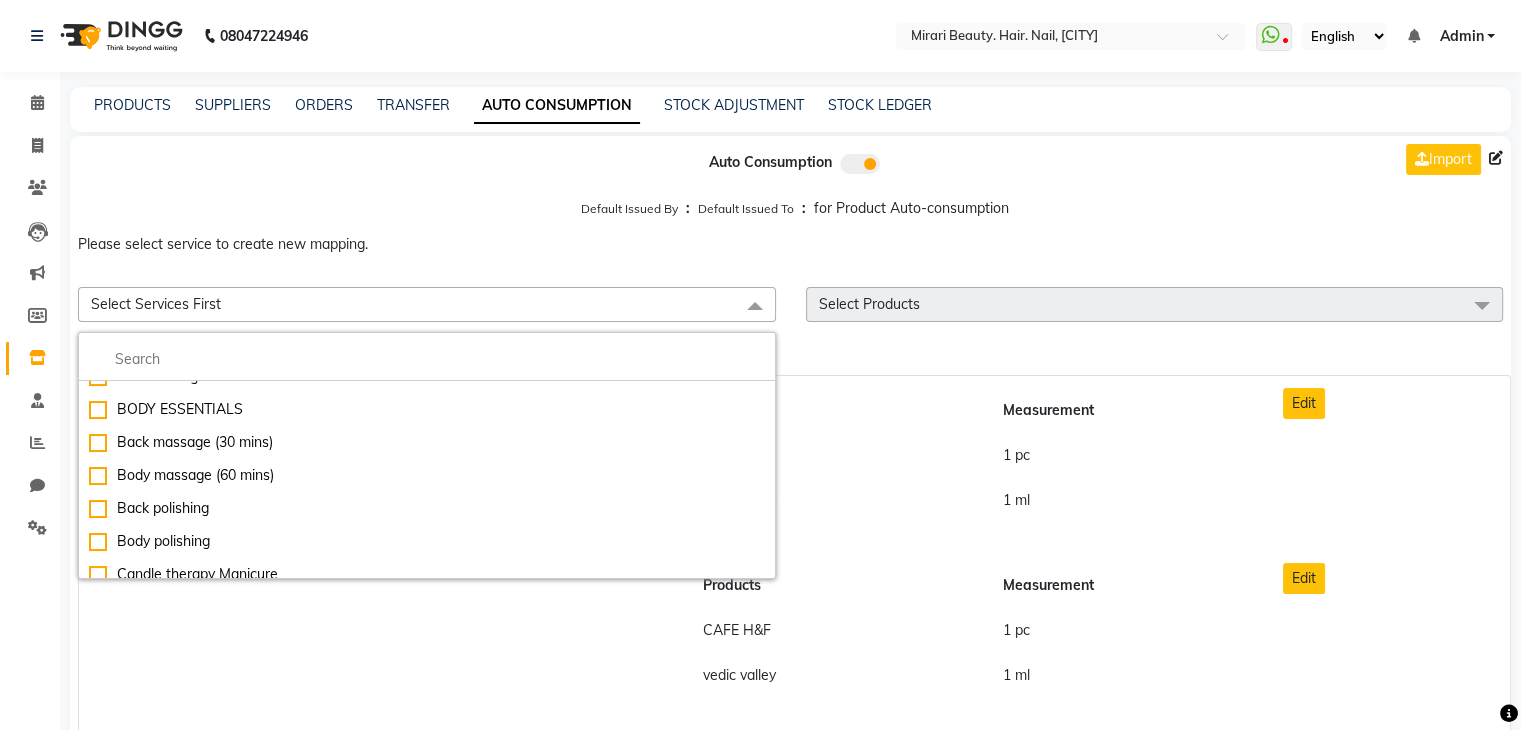 scroll, scrollTop: 4352, scrollLeft: 0, axis: vertical 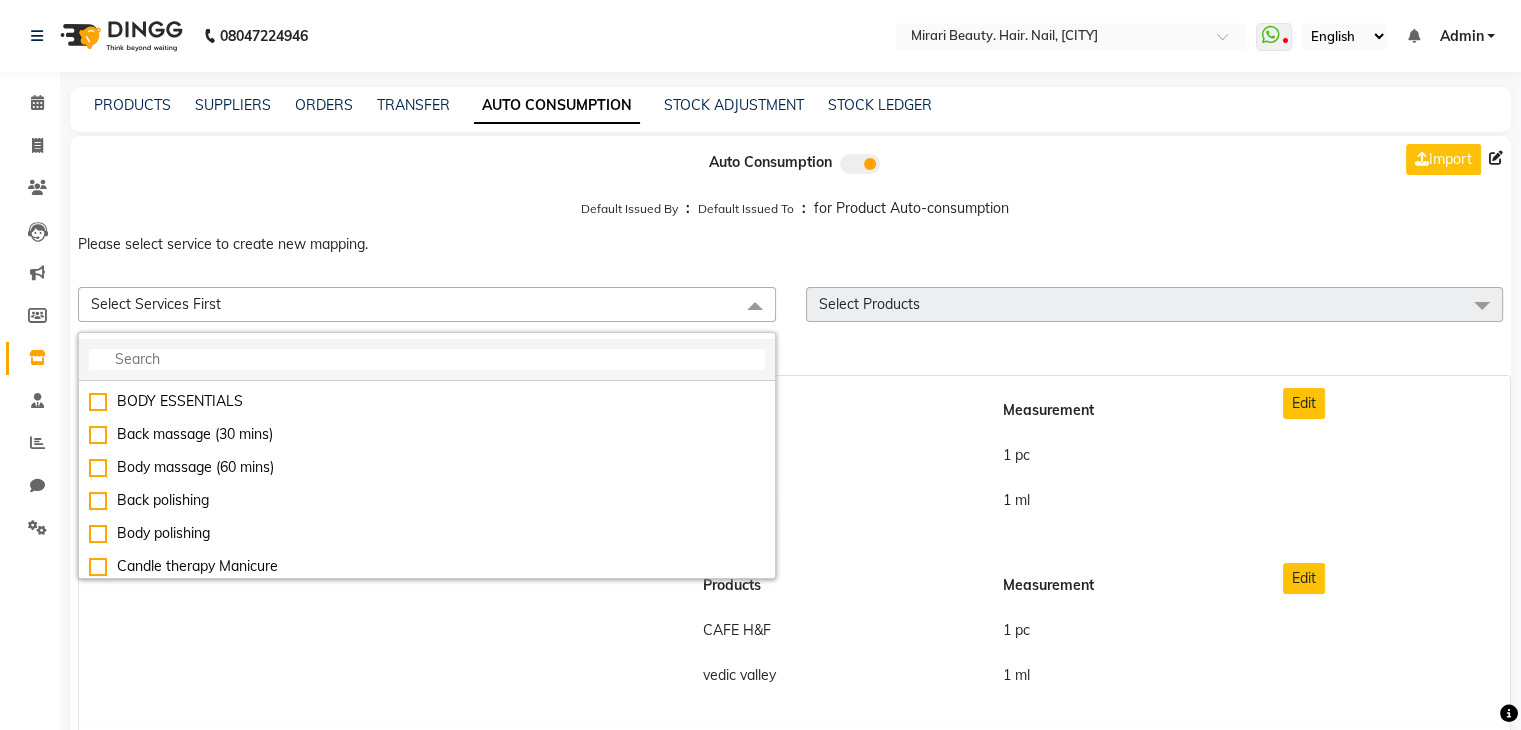 click at bounding box center (427, 359) 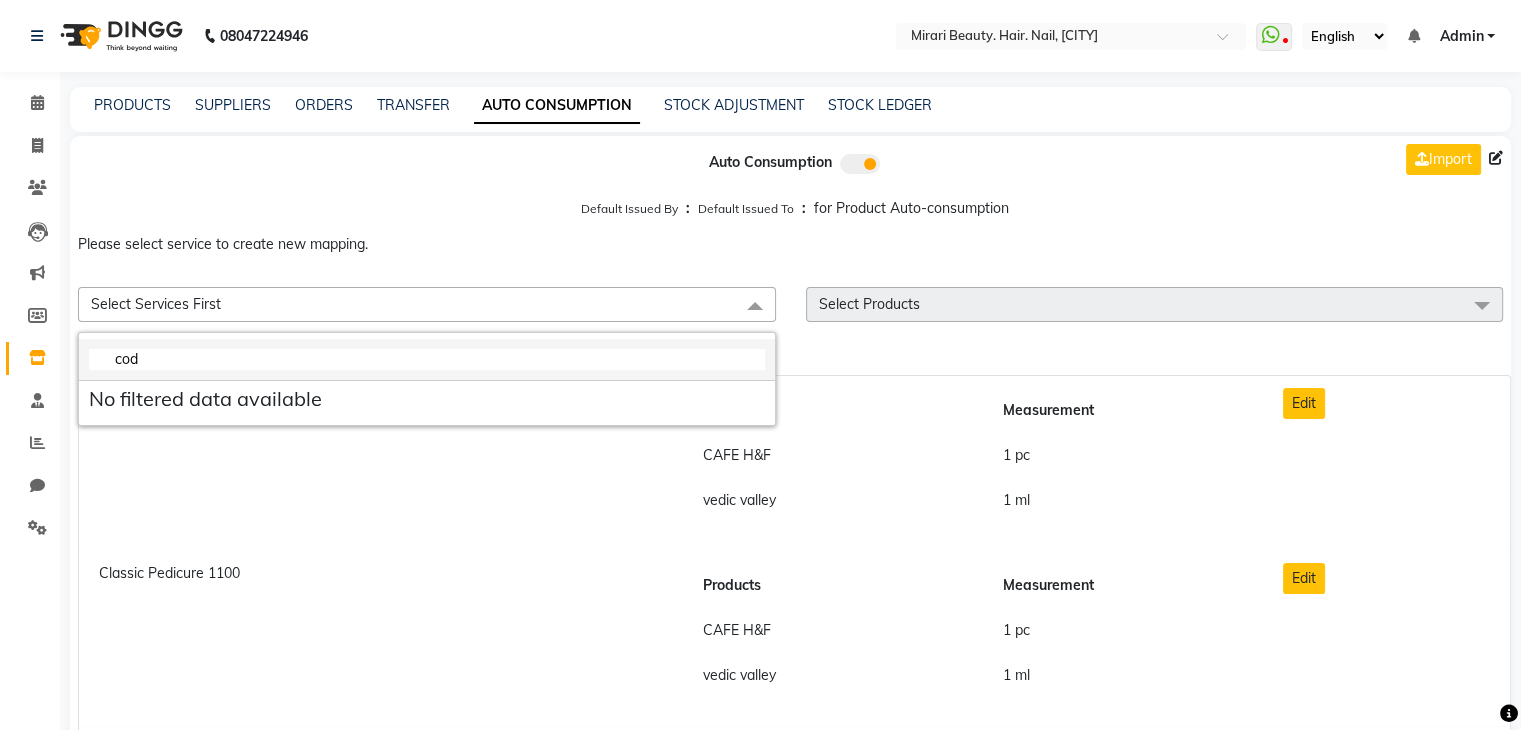 scroll, scrollTop: 0, scrollLeft: 0, axis: both 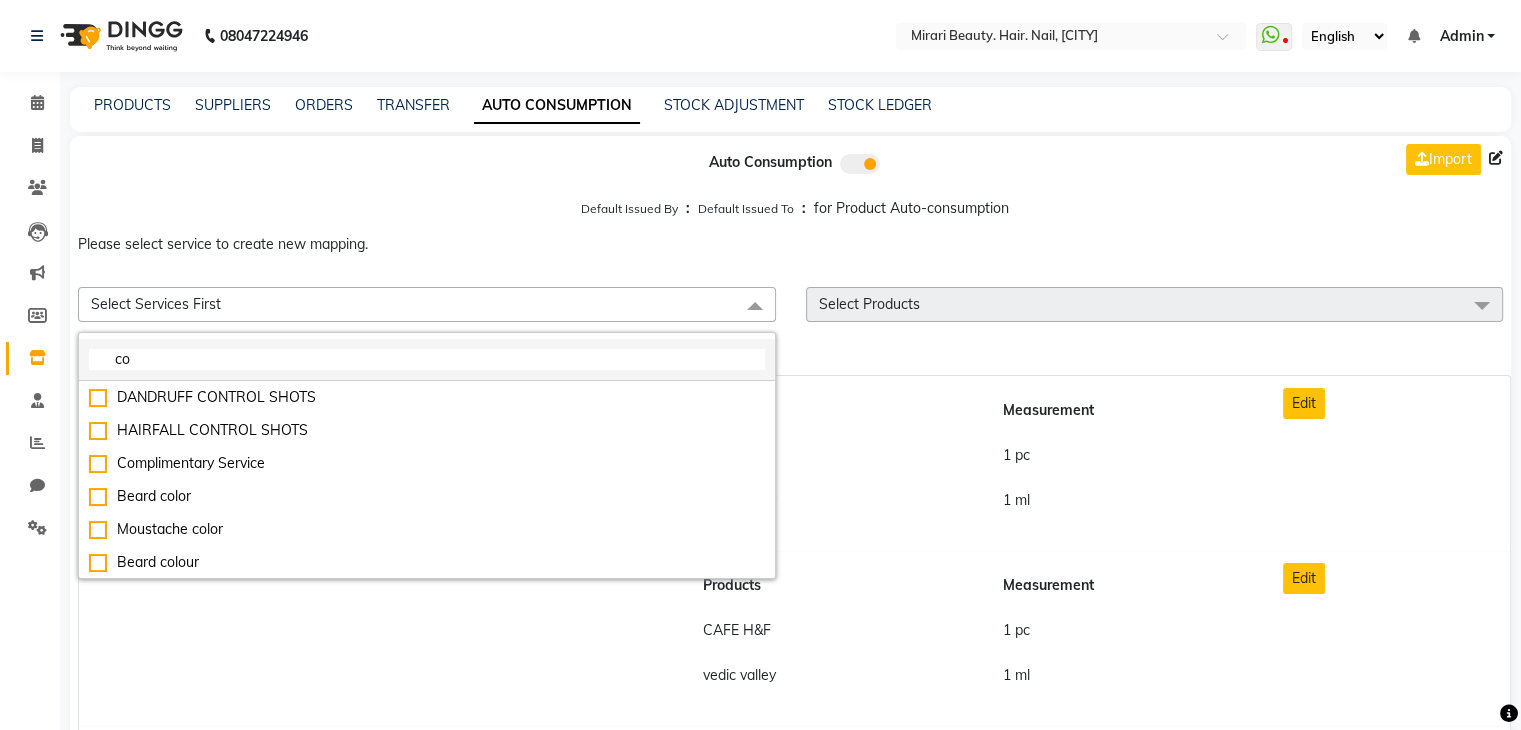 type on "c" 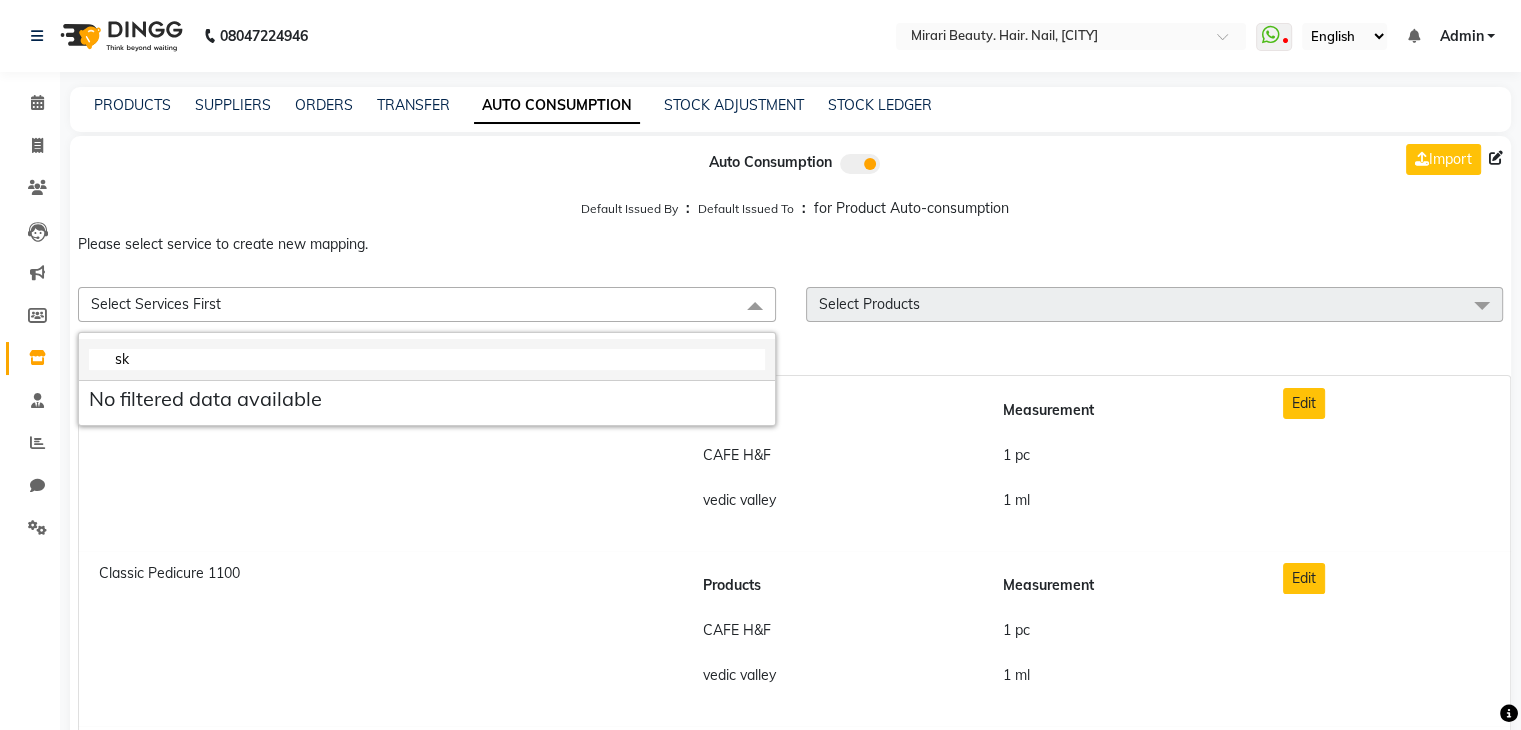 type on "s" 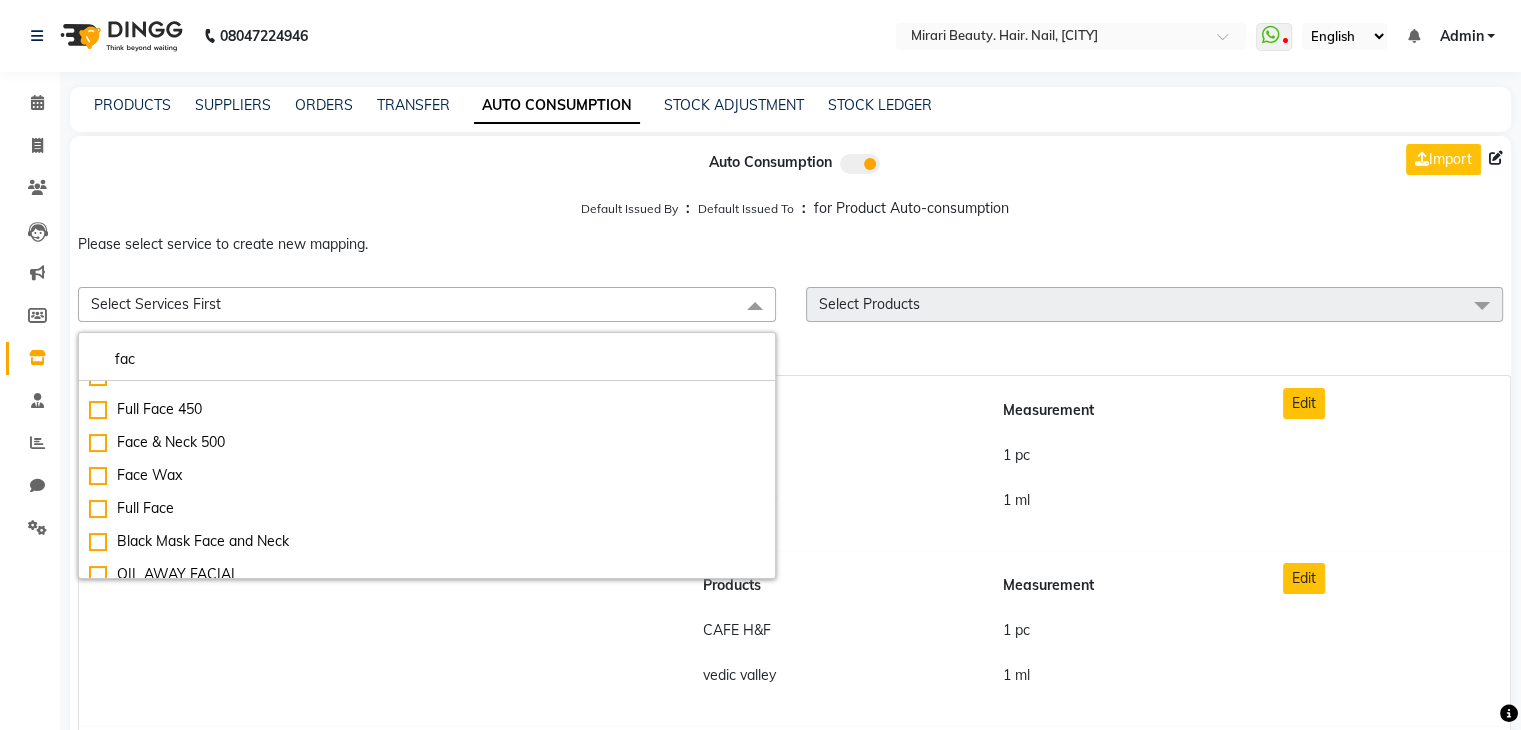 scroll, scrollTop: 331, scrollLeft: 0, axis: vertical 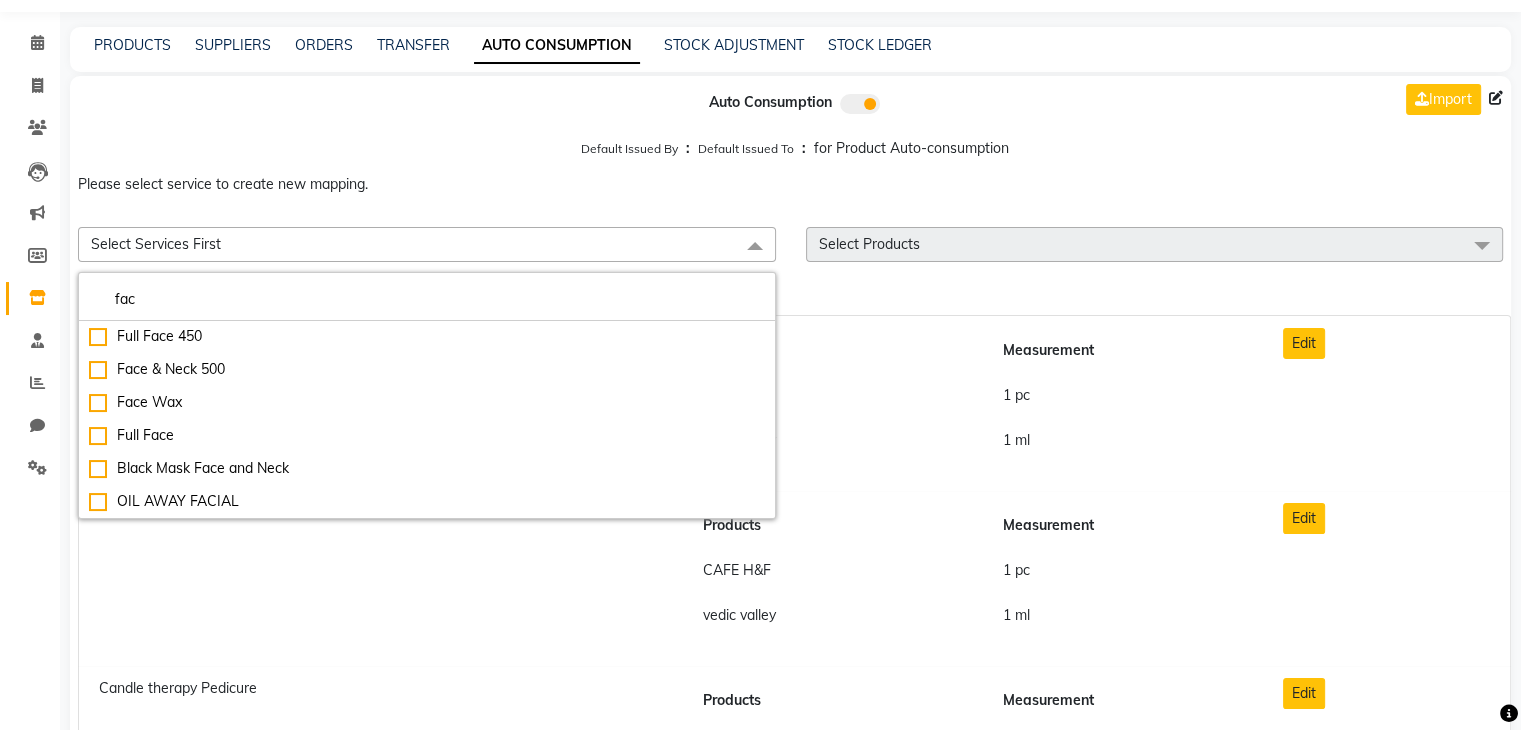 type on "fac" 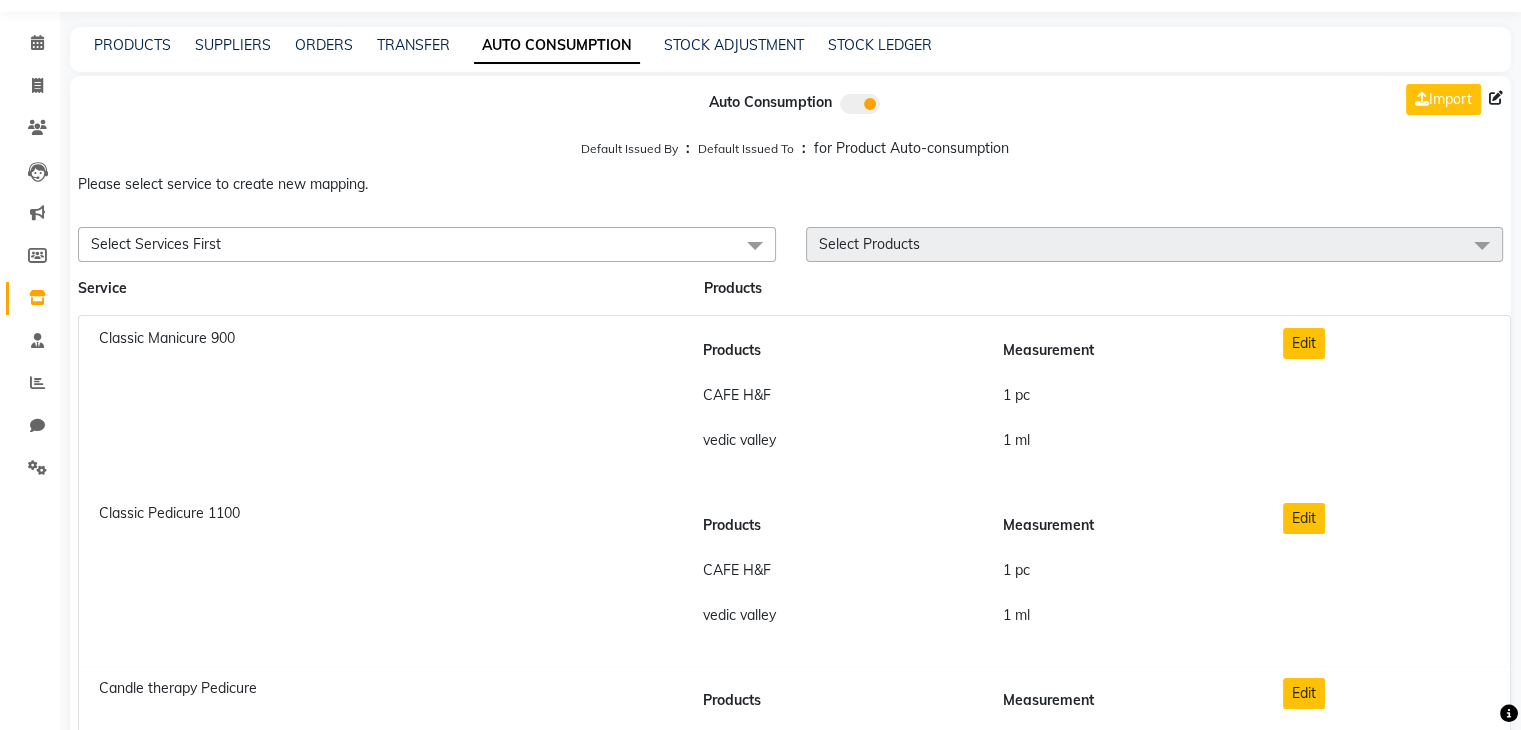 click on "Import" at bounding box center [1454, 99] 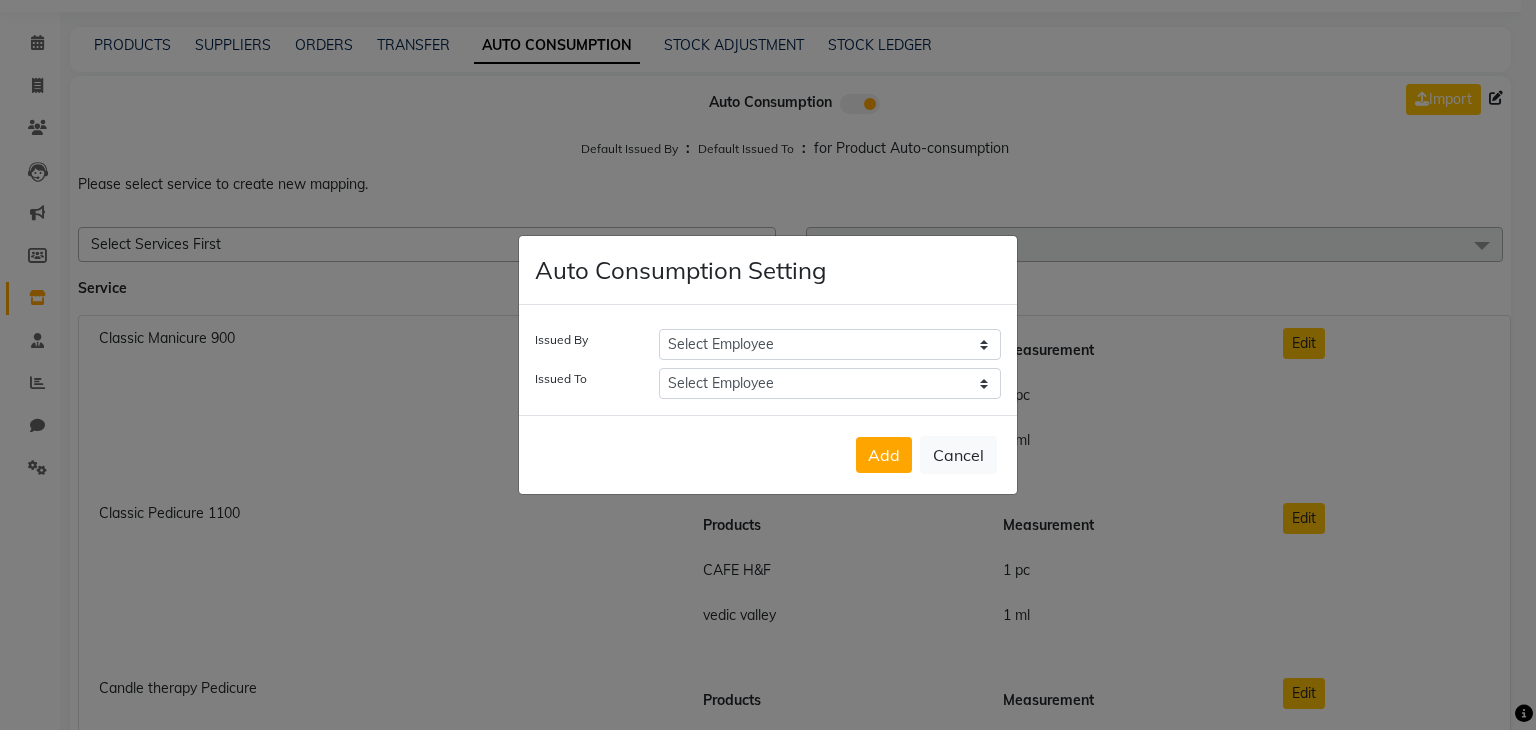 click on "Auto Consumption Setting Issued By Select Employee  General   Harshali Patil   Prakash Diwakar   samir    Sanket Bhosale   seema   Smita Dalvi   vaishnavi  Issued To Select Employee  General   Harshali Patil   Prakash Diwakar   samir    Sanket Bhosale   seema   Smita Dalvi   vaishnavi   Add   Cancel" 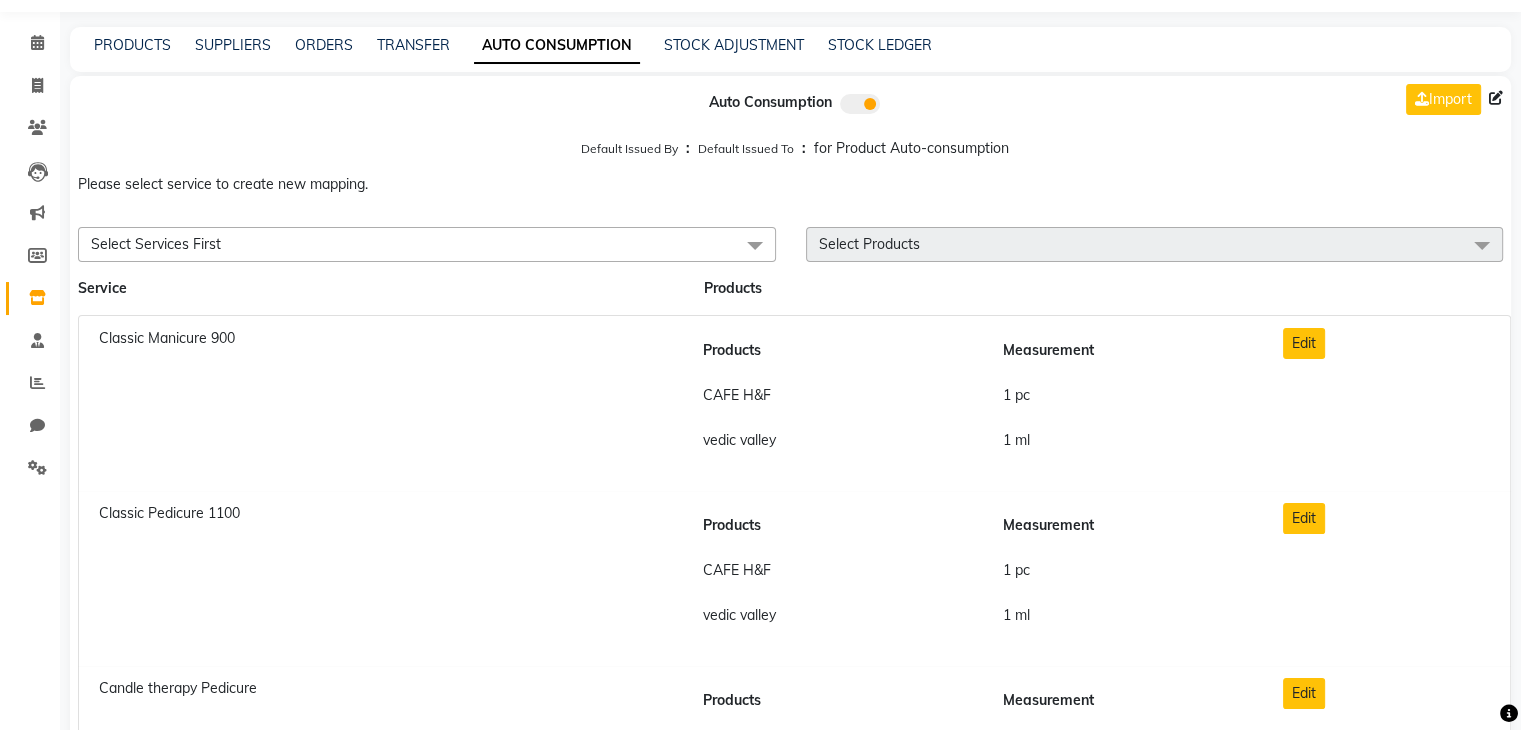 scroll, scrollTop: 0, scrollLeft: 0, axis: both 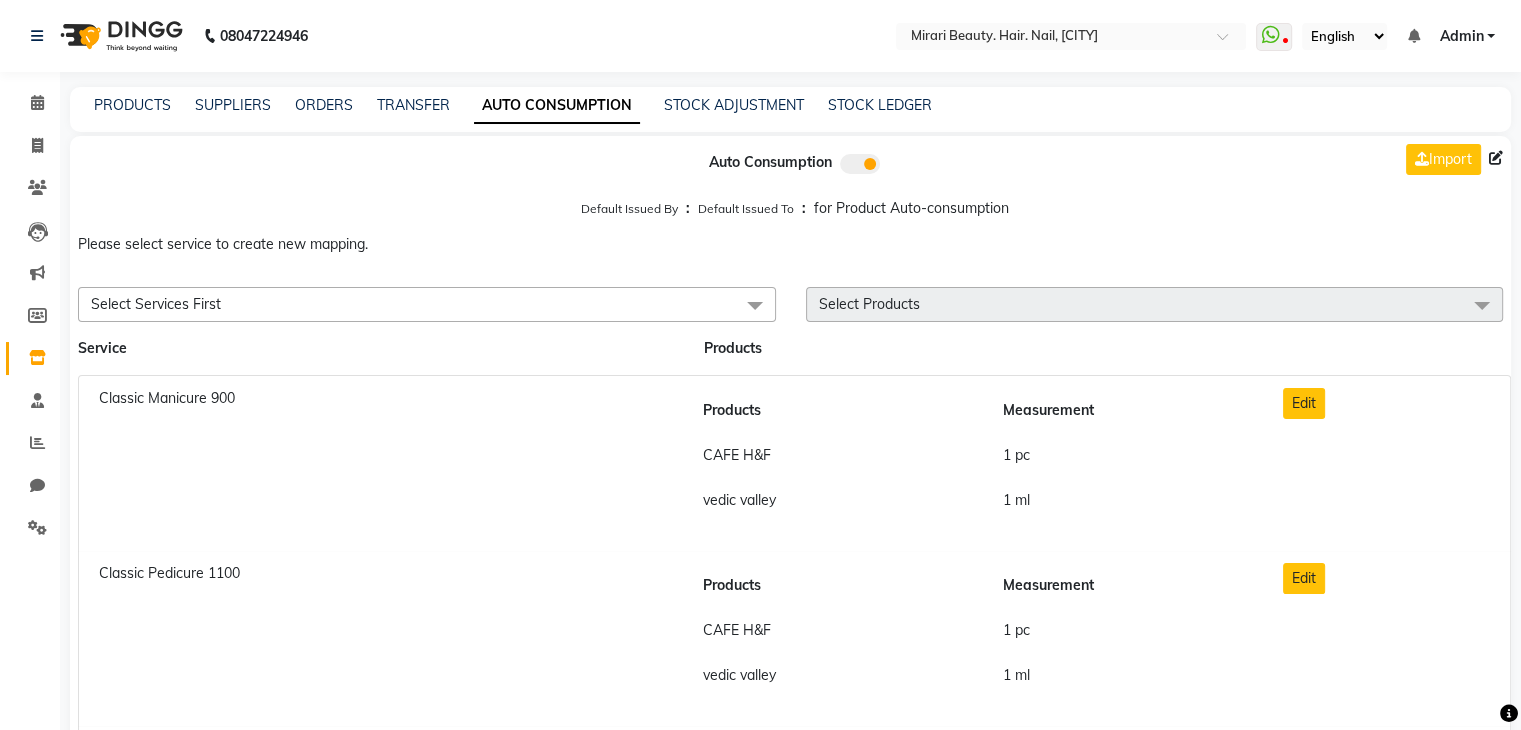 click on "PRODUCTS SUPPLIERS ORDERS TRANSFER AUTO CONSUMPTION STOCK ADJUSTMENT STOCK LEDGER" 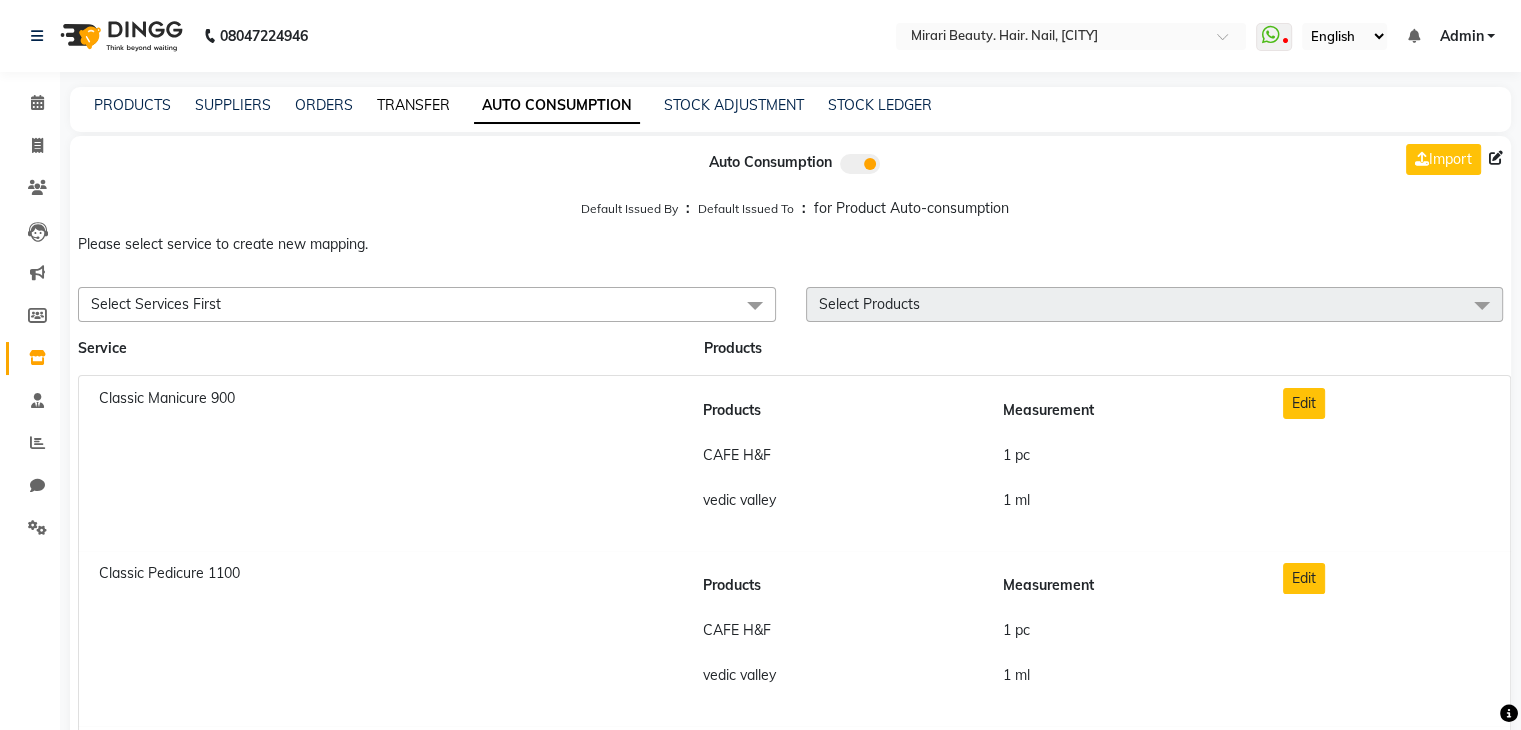 click on "TRANSFER" 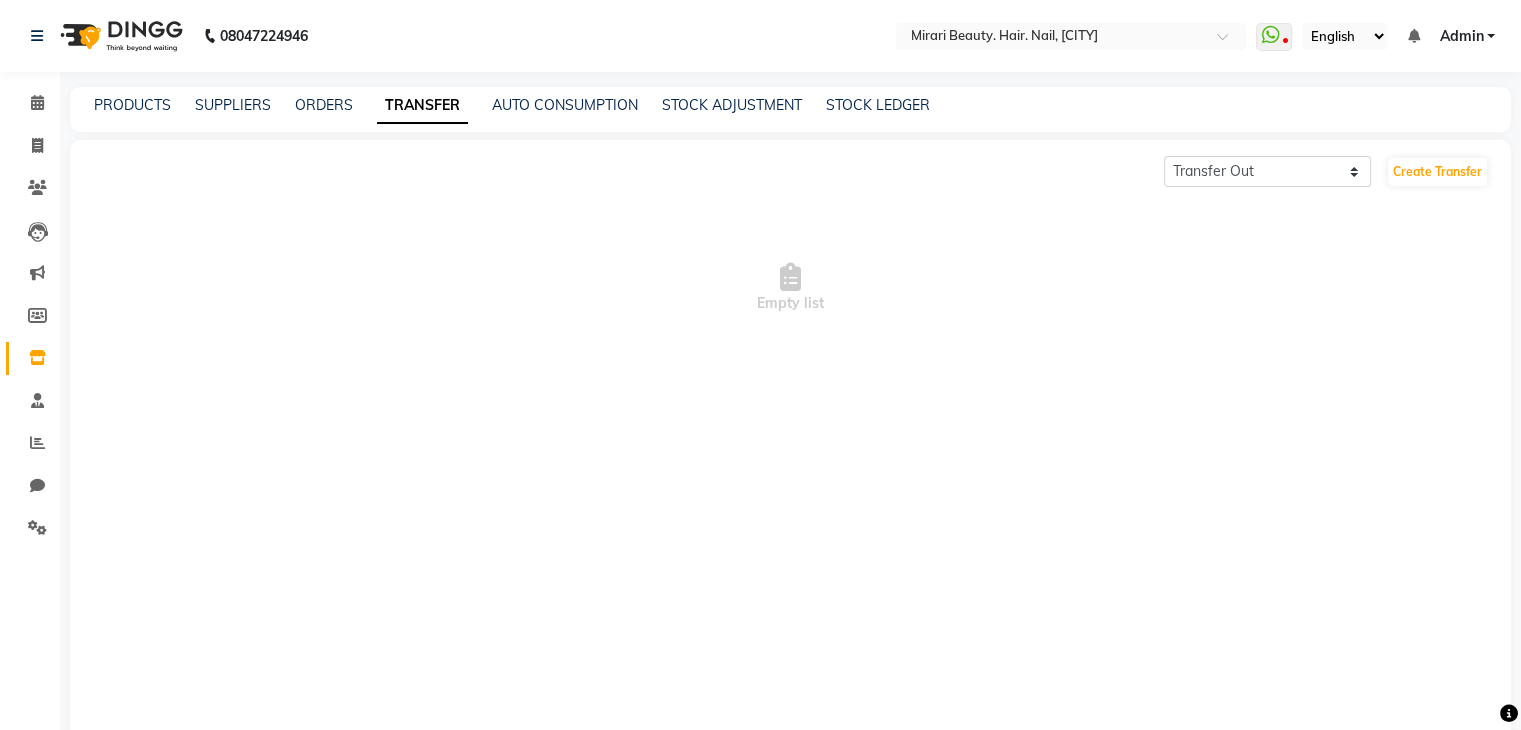 click on "ORDERS" 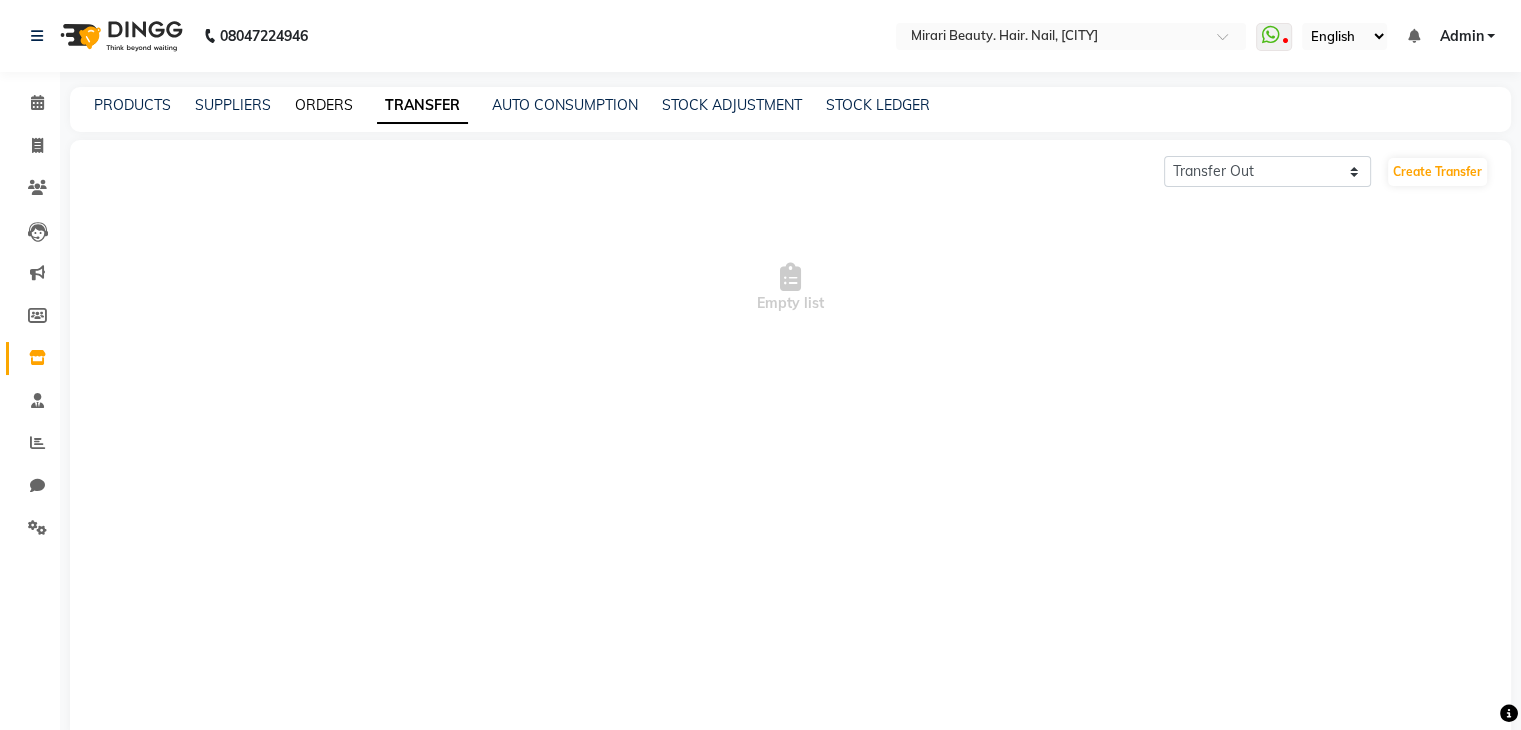 click on "ORDERS" 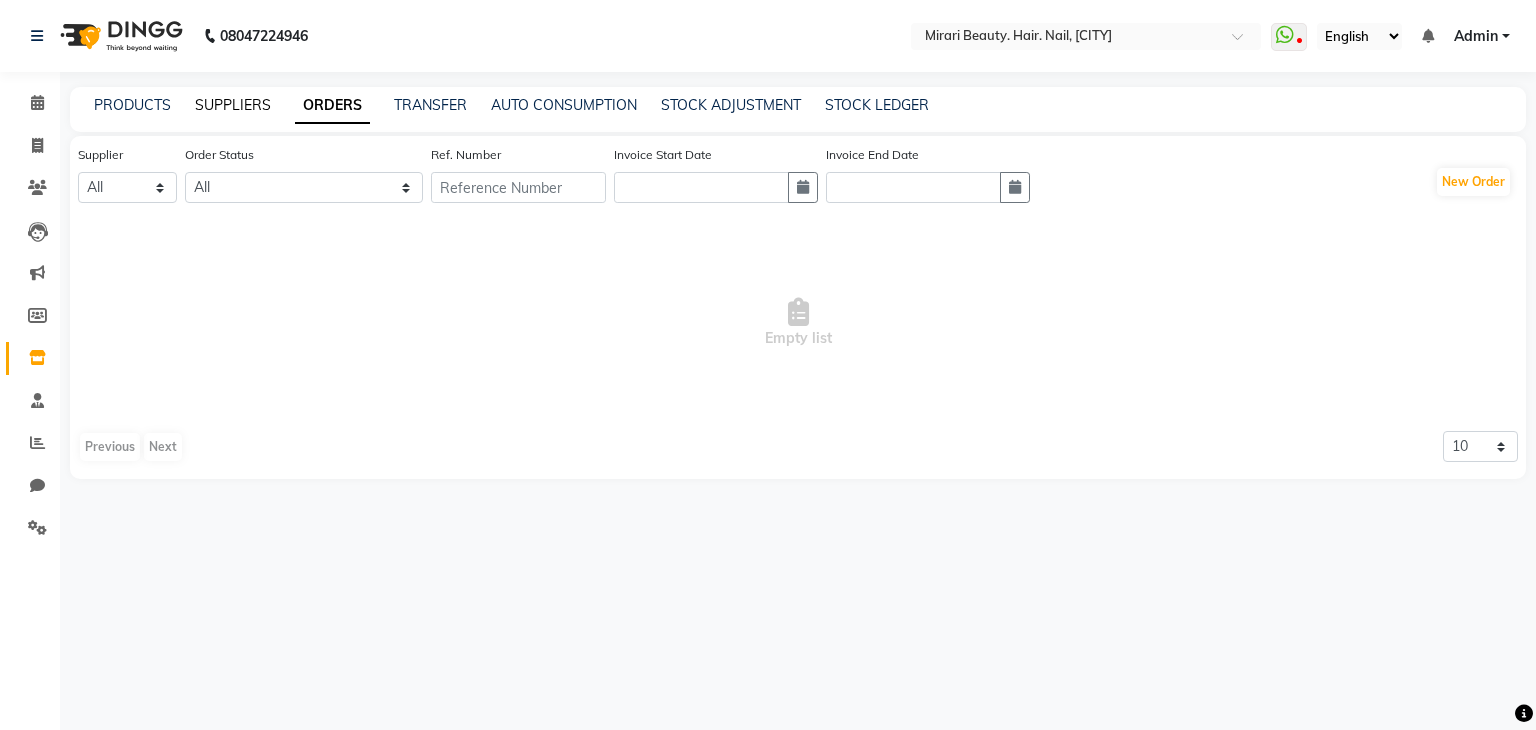 click on "SUPPLIERS" 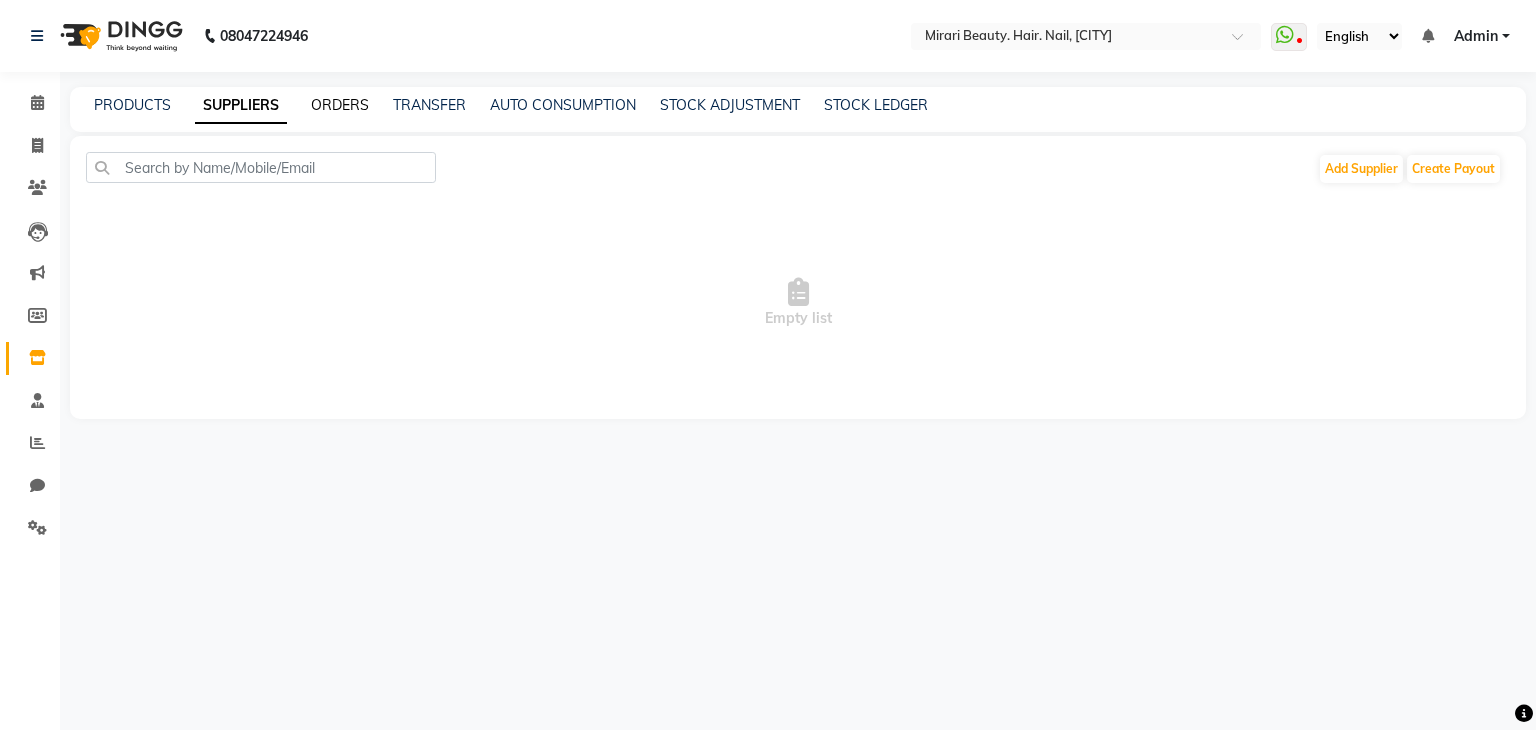 click on "ORDERS" 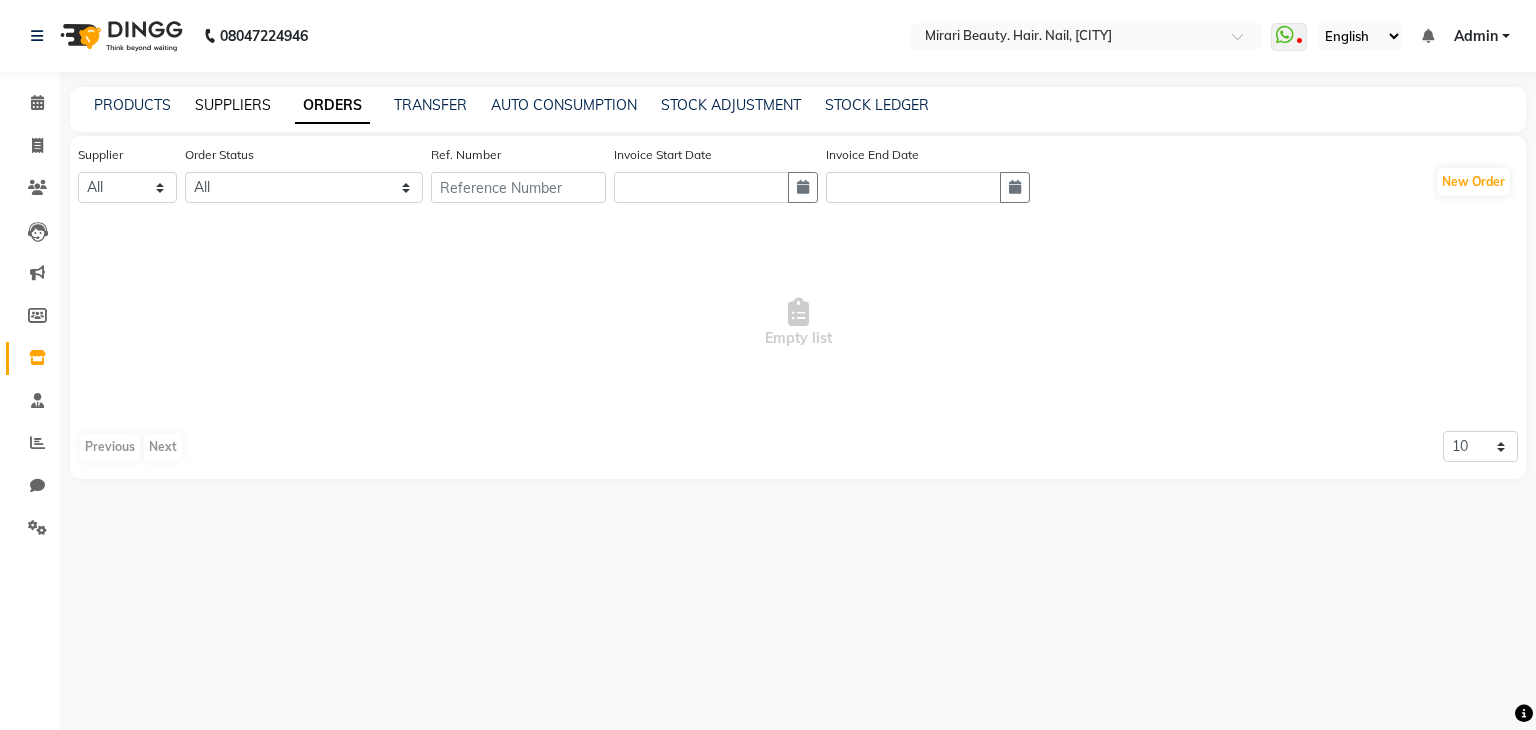 click on "SUPPLIERS" 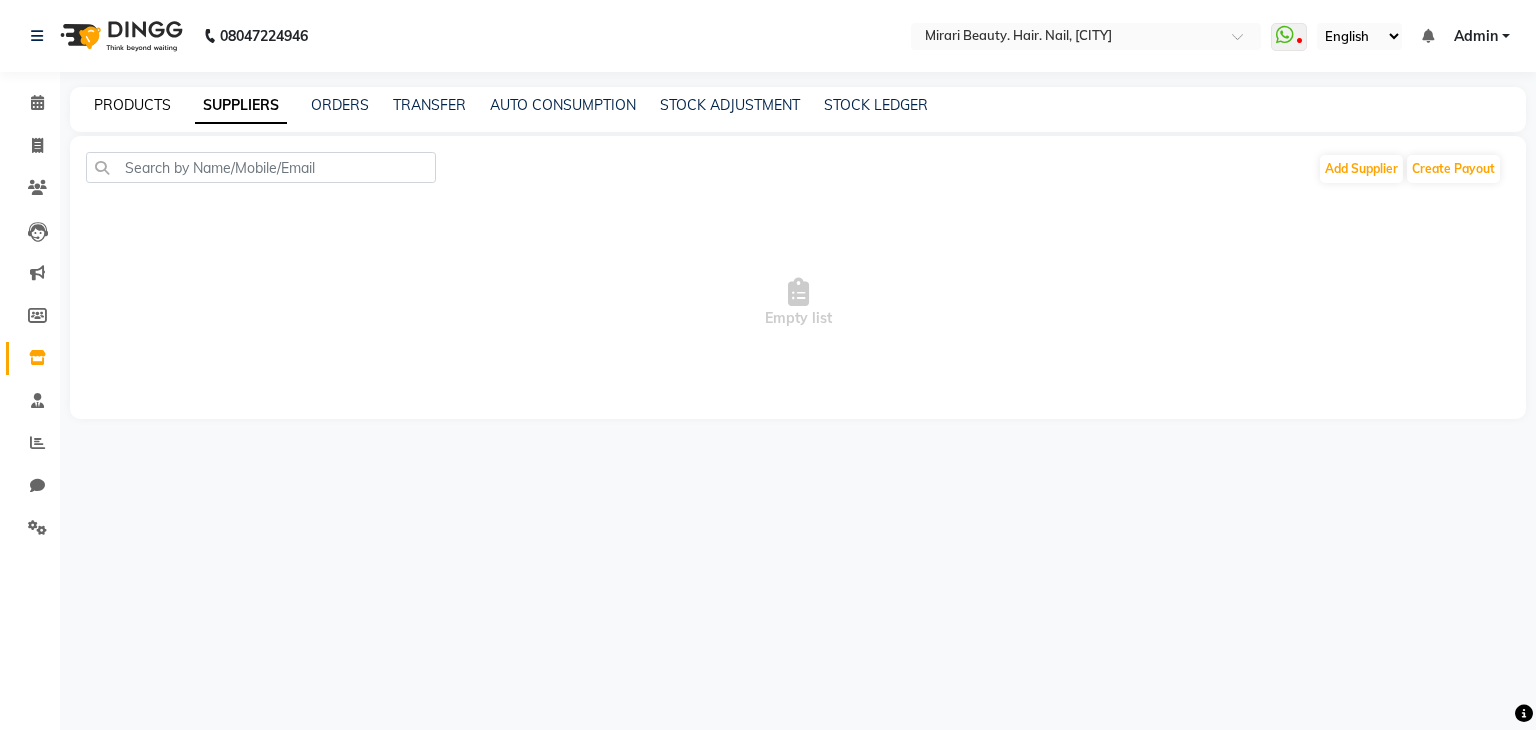 click on "PRODUCTS" 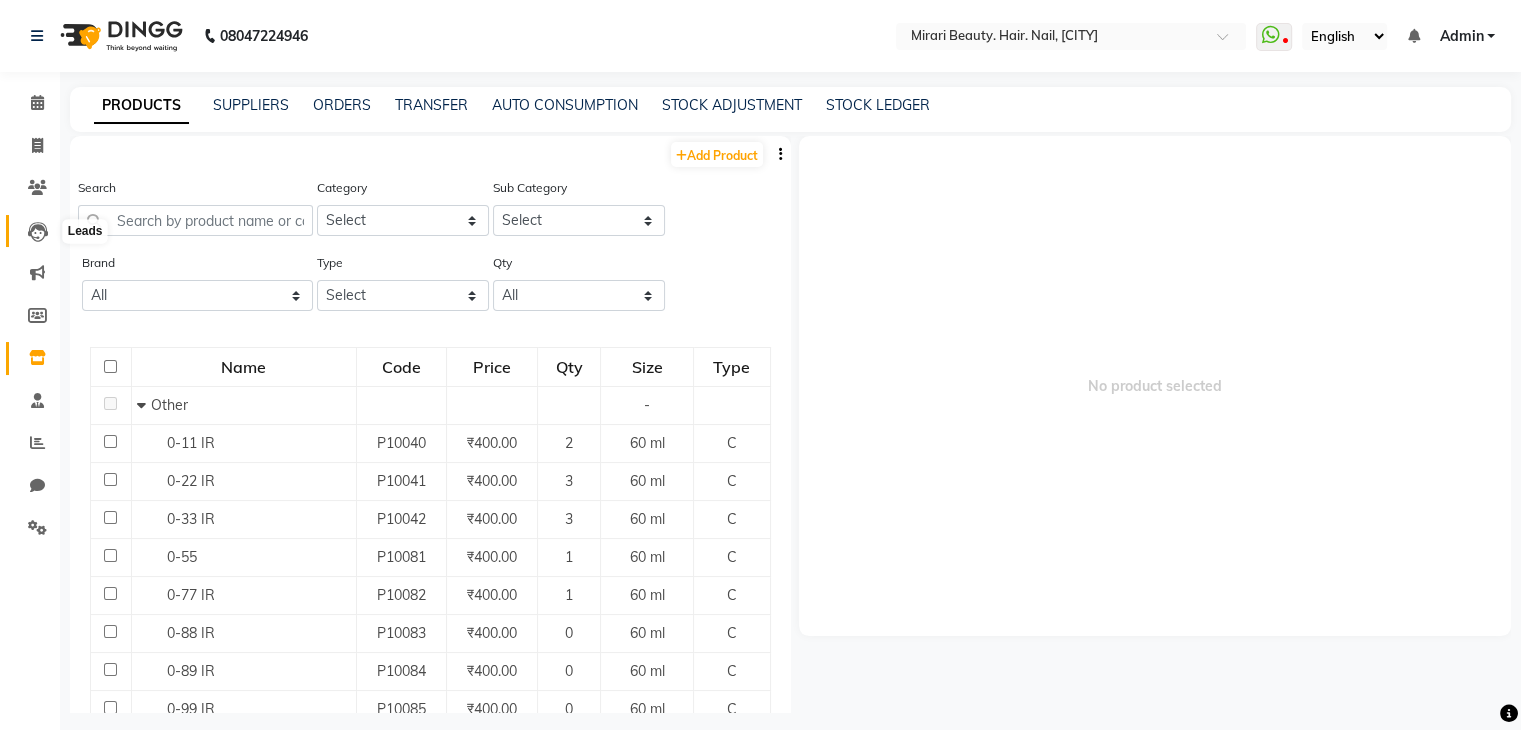 click 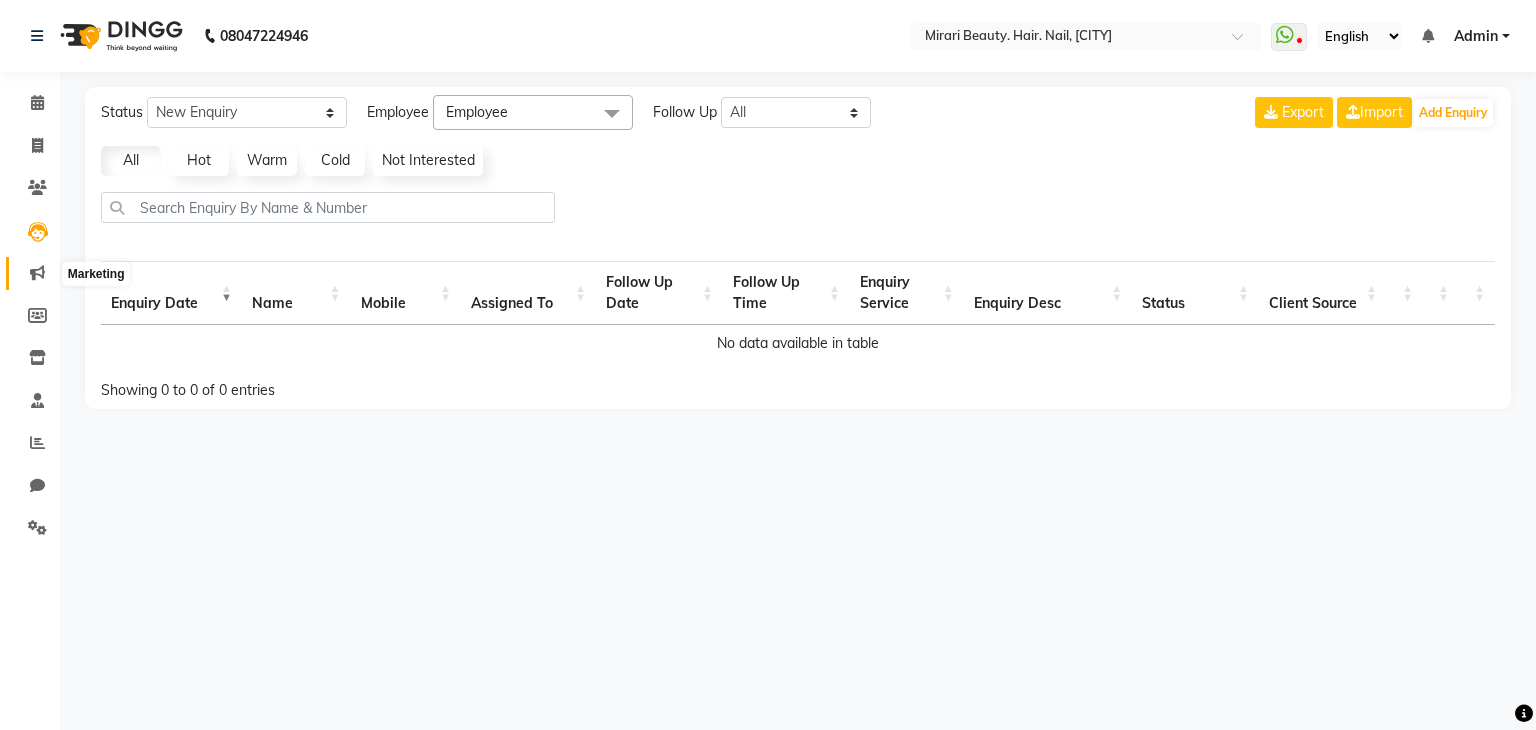 click 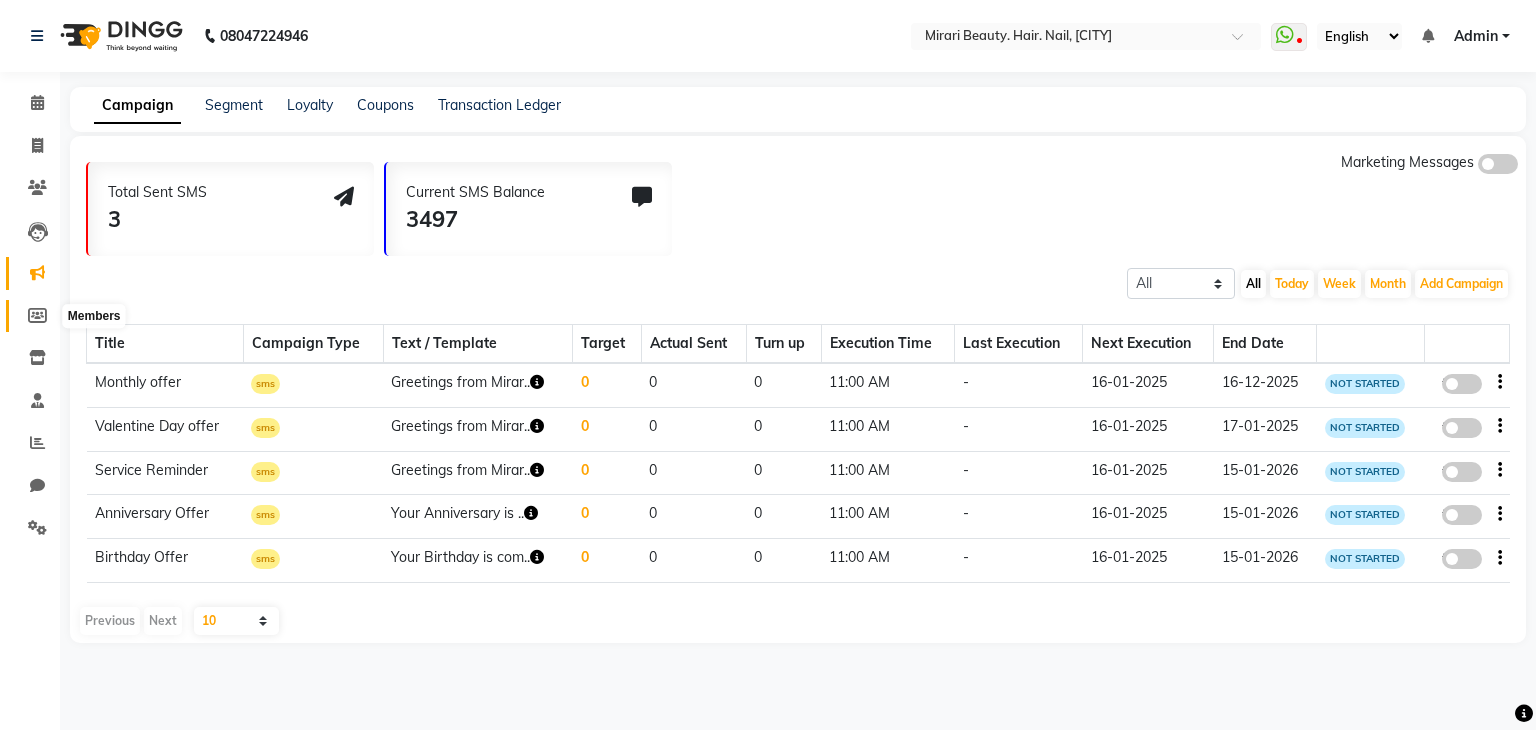click 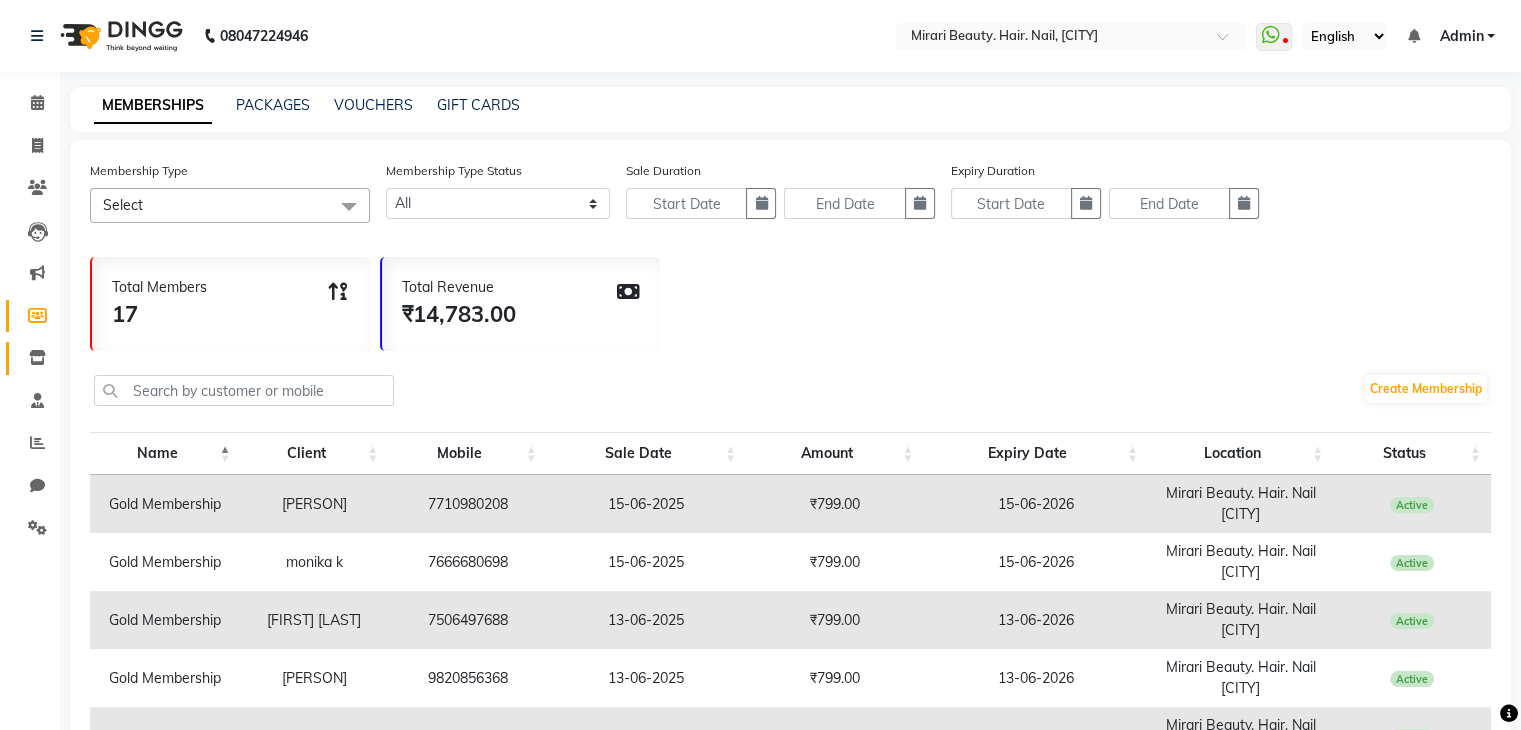 click on "Inventory" 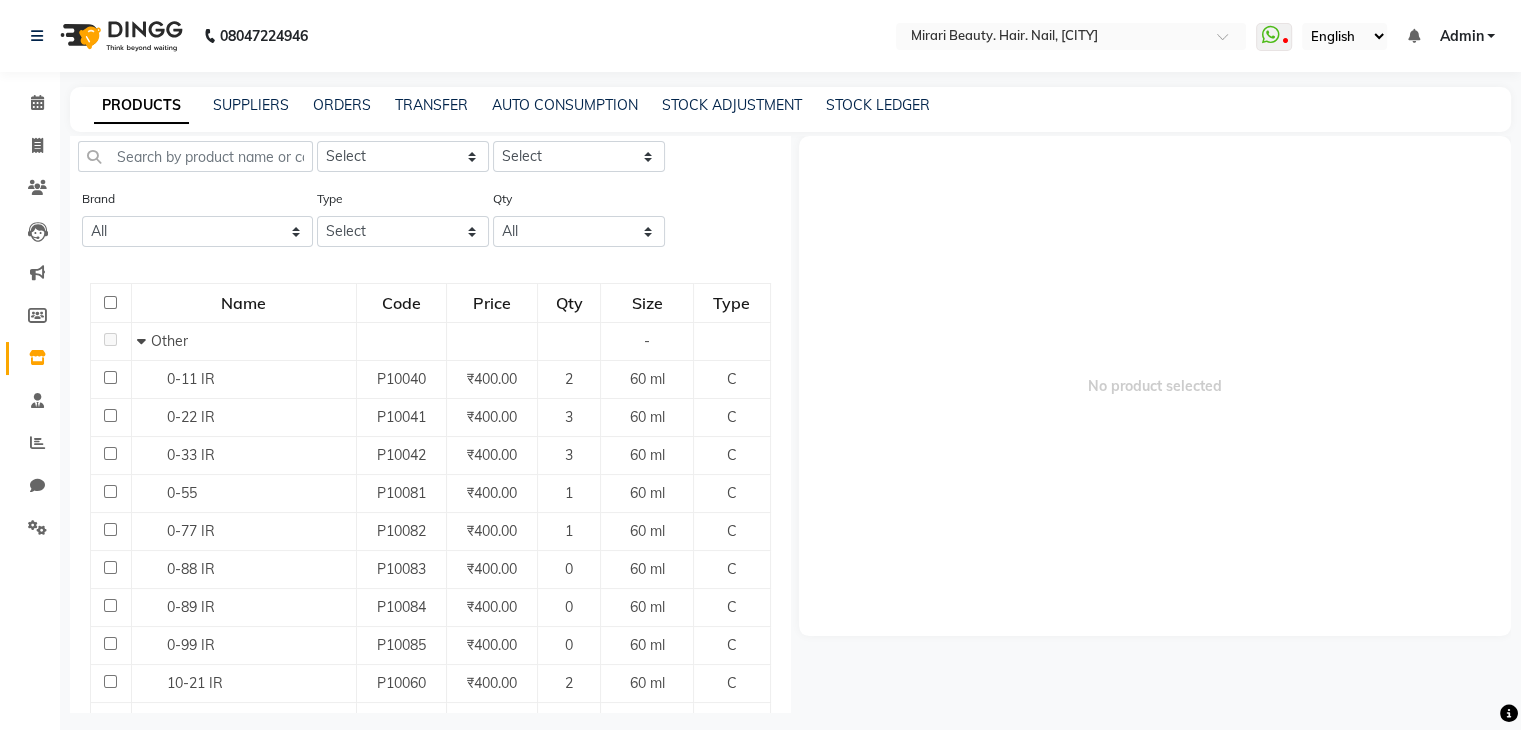 scroll, scrollTop: 0, scrollLeft: 0, axis: both 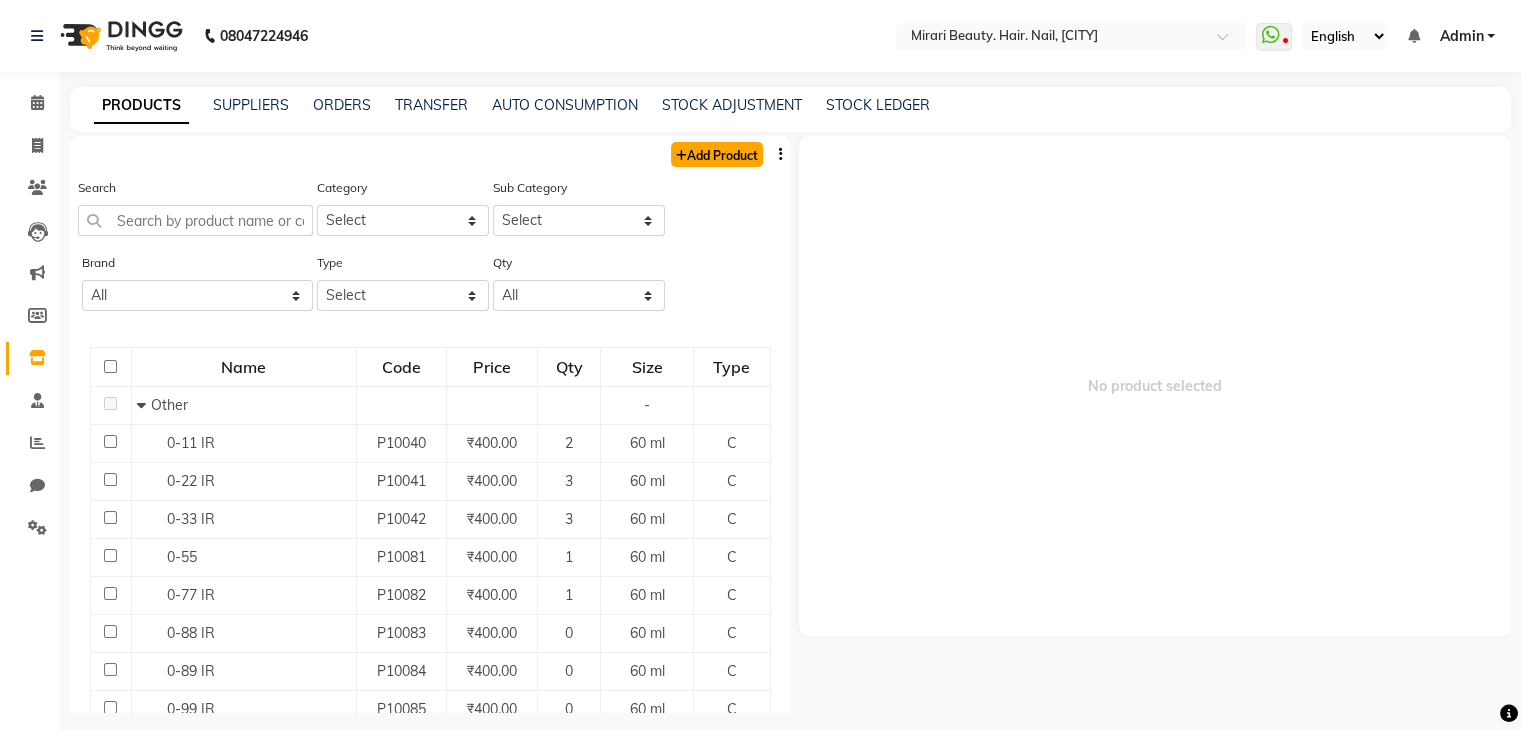 click on "Add Product" 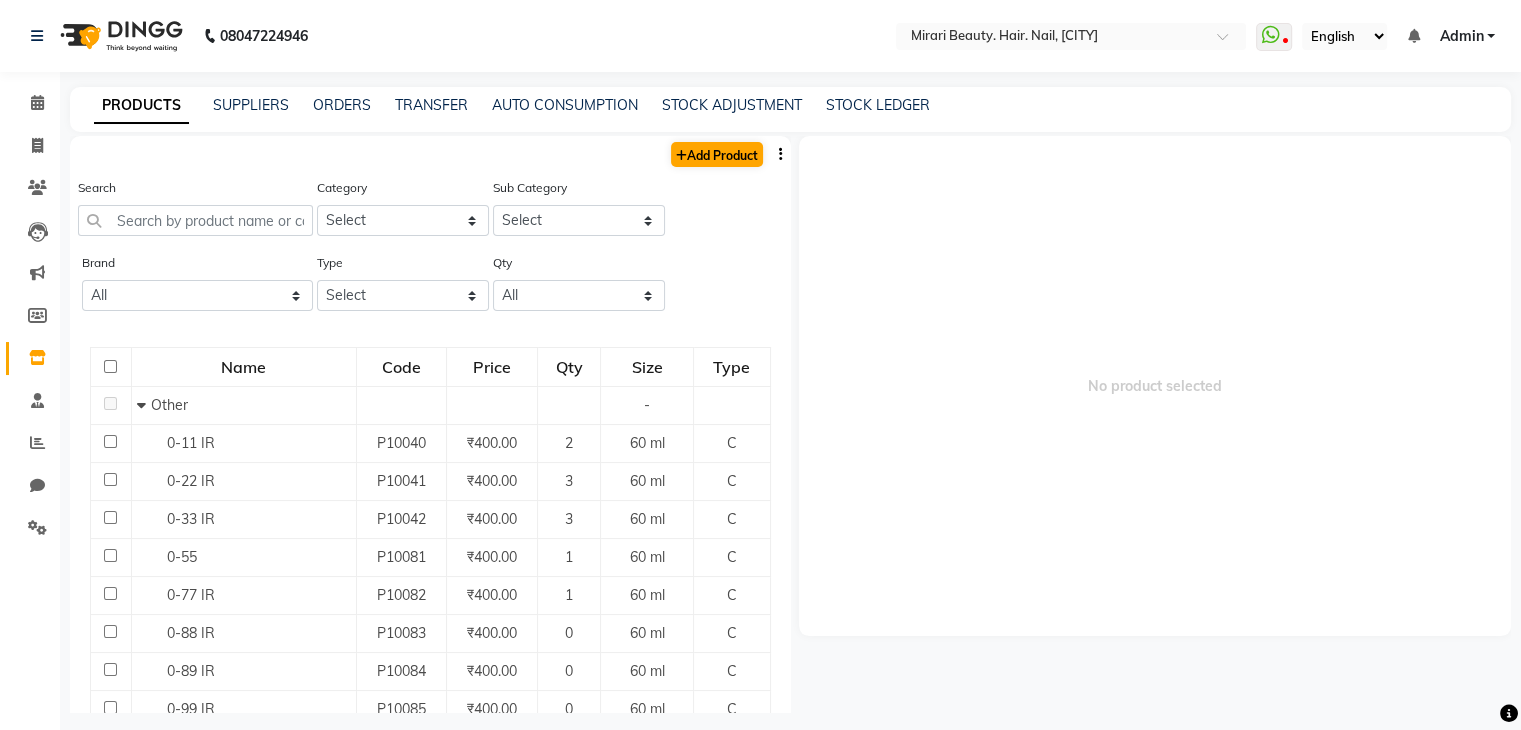 select on "true" 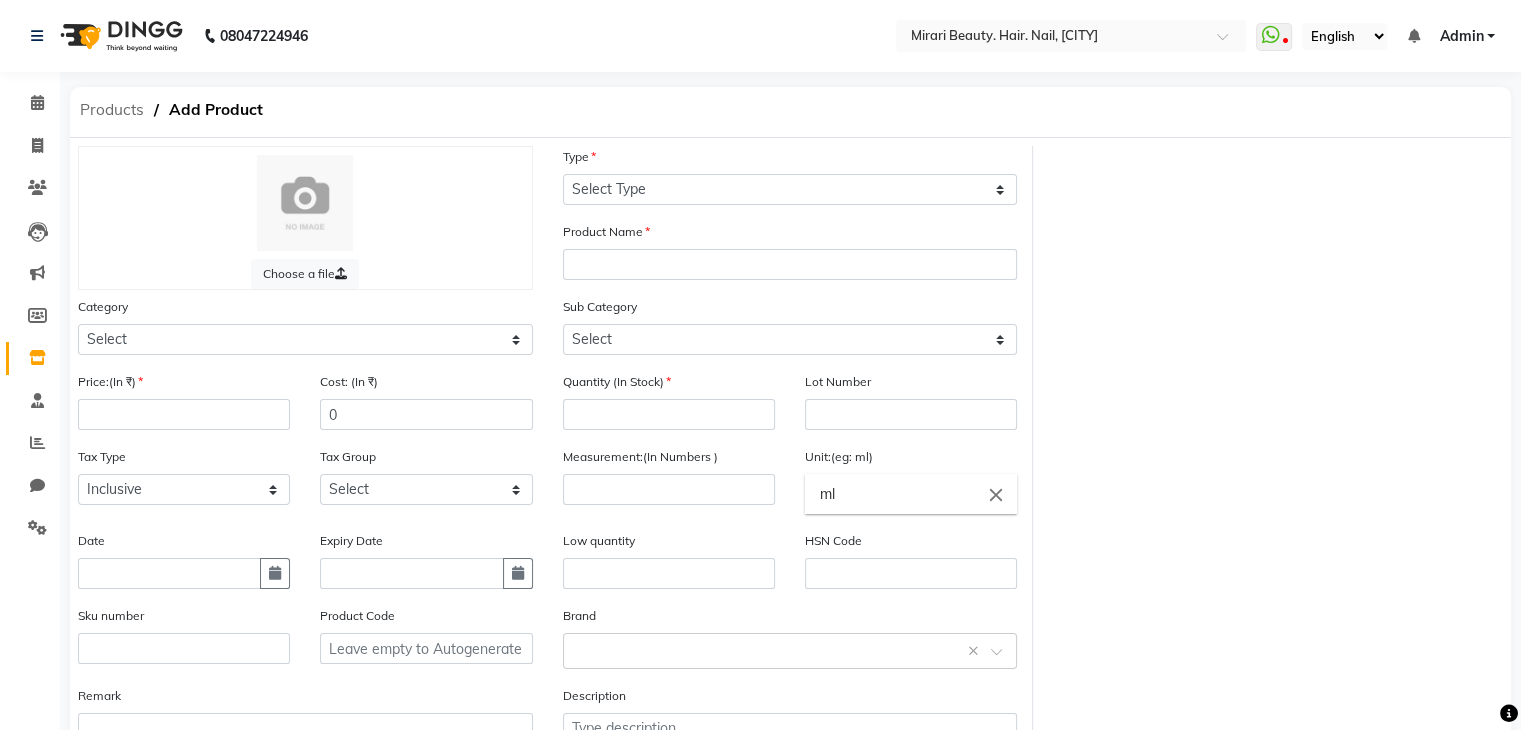 click on "Products" 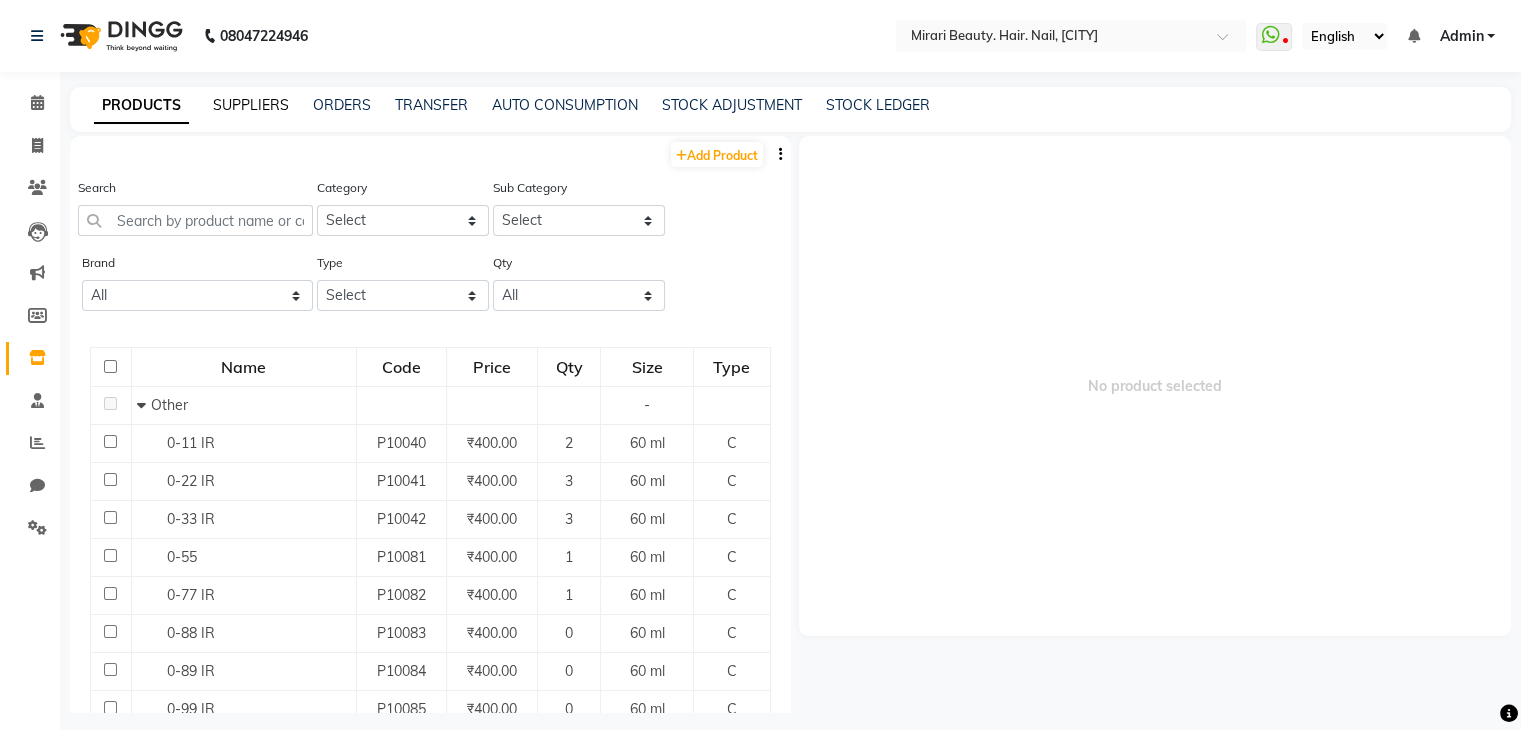 click on "SUPPLIERS" 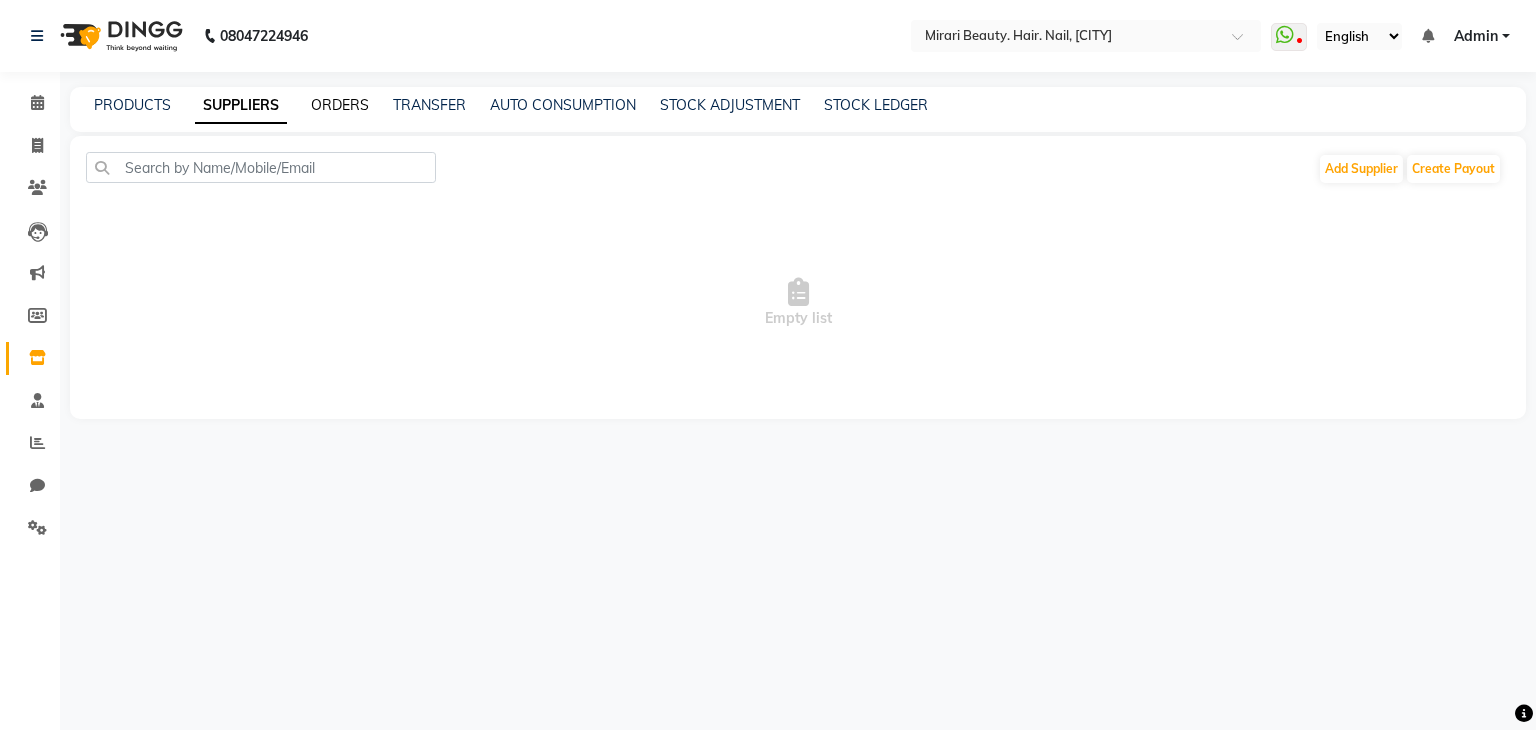 click on "ORDERS" 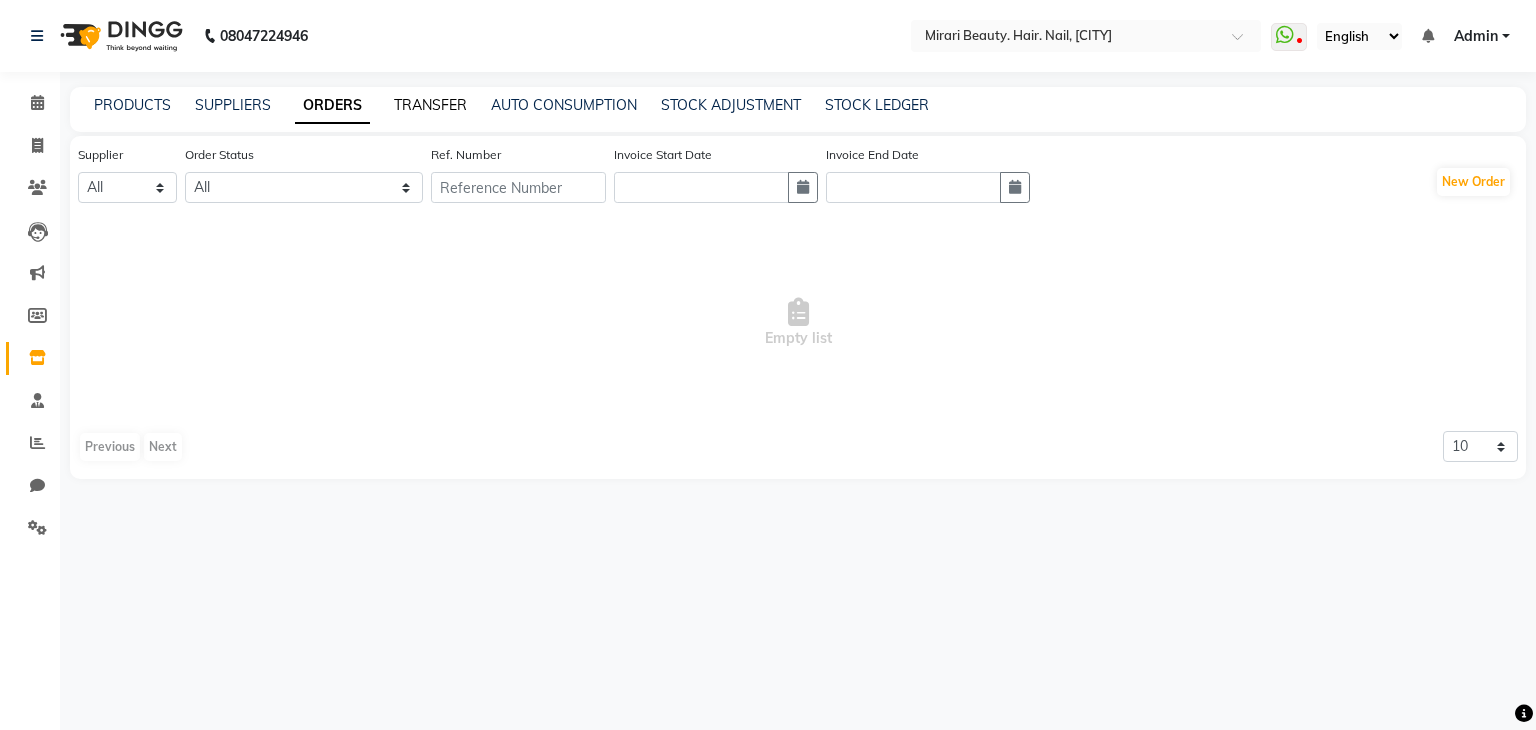 click on "TRANSFER" 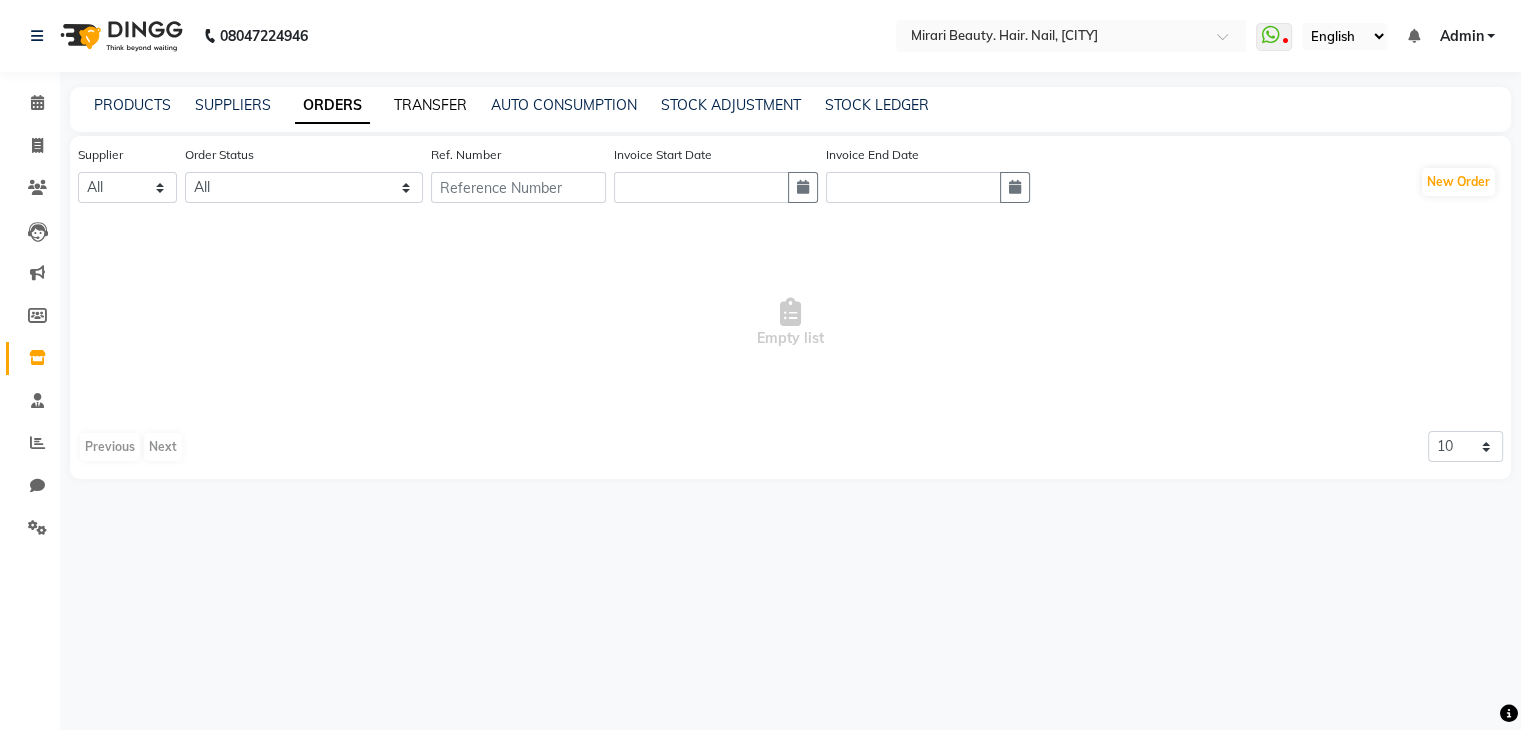 select on "sender" 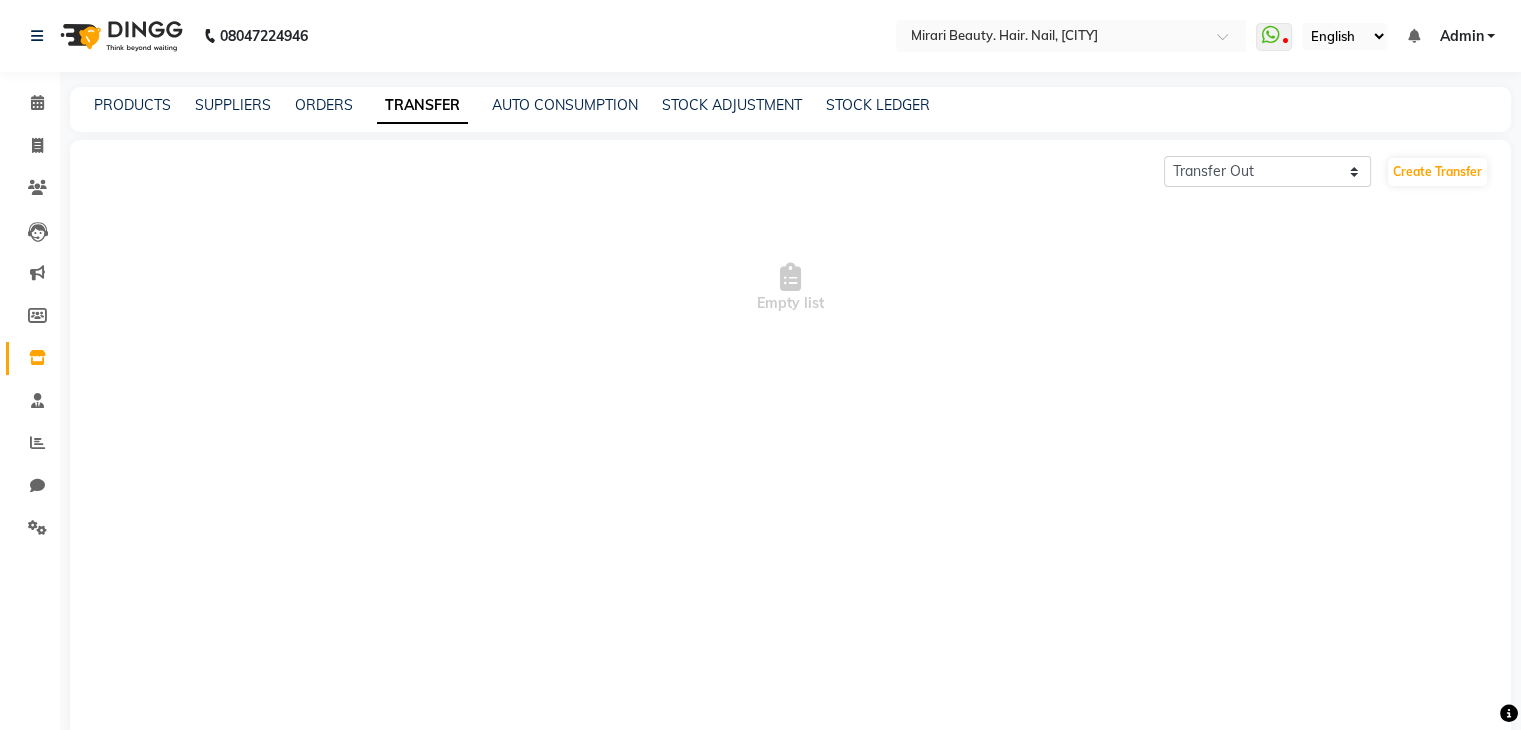 click on "TRANSFER" 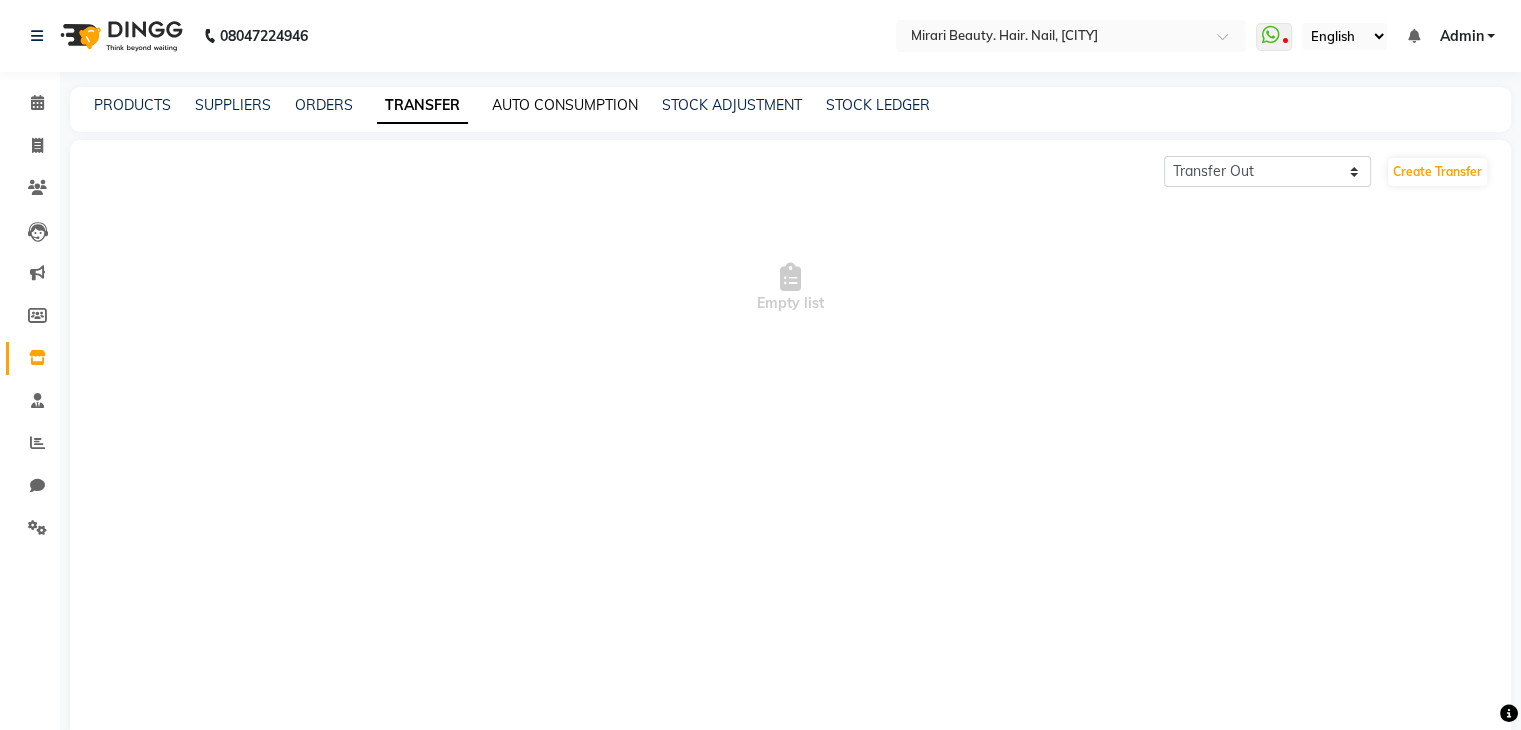 click on "AUTO CONSUMPTION" 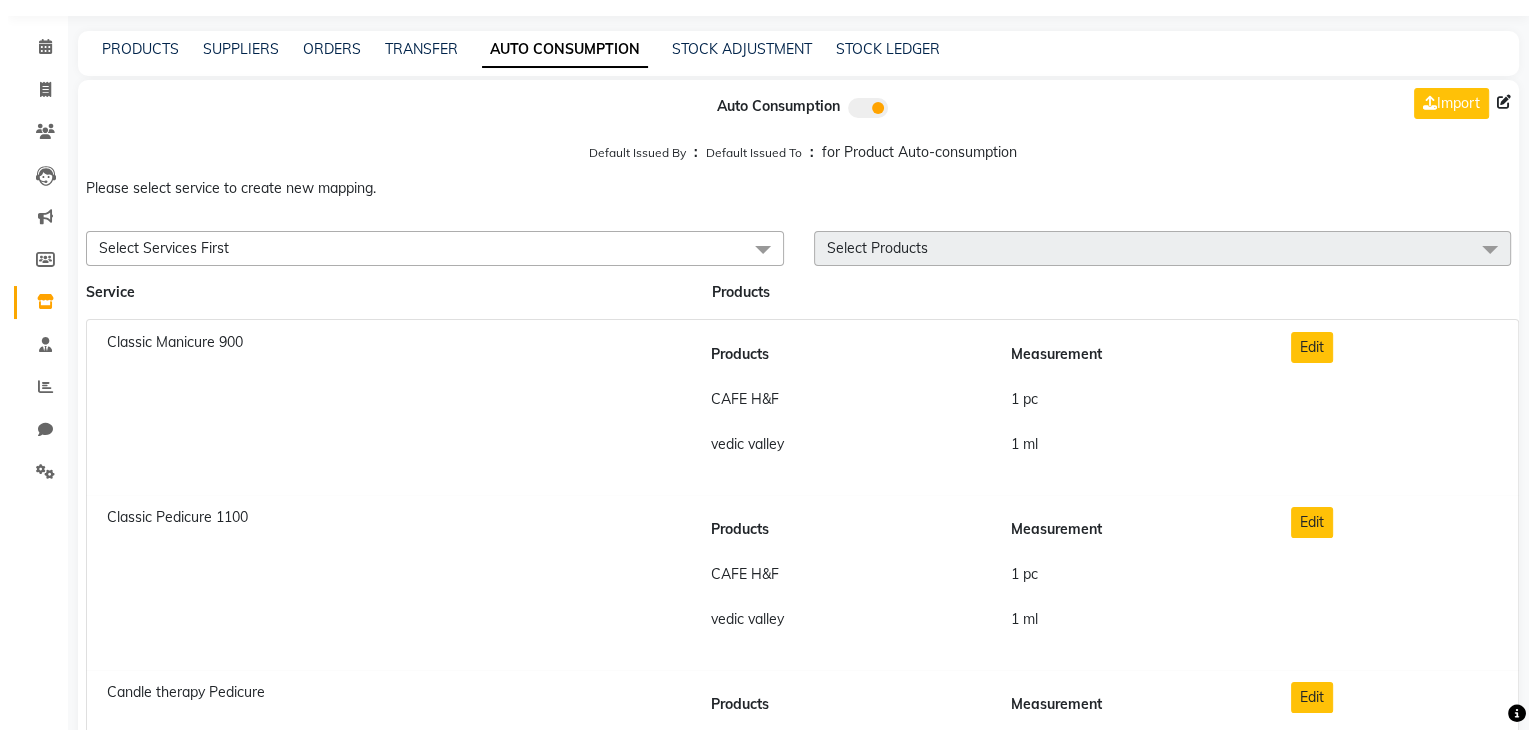 scroll, scrollTop: 0, scrollLeft: 0, axis: both 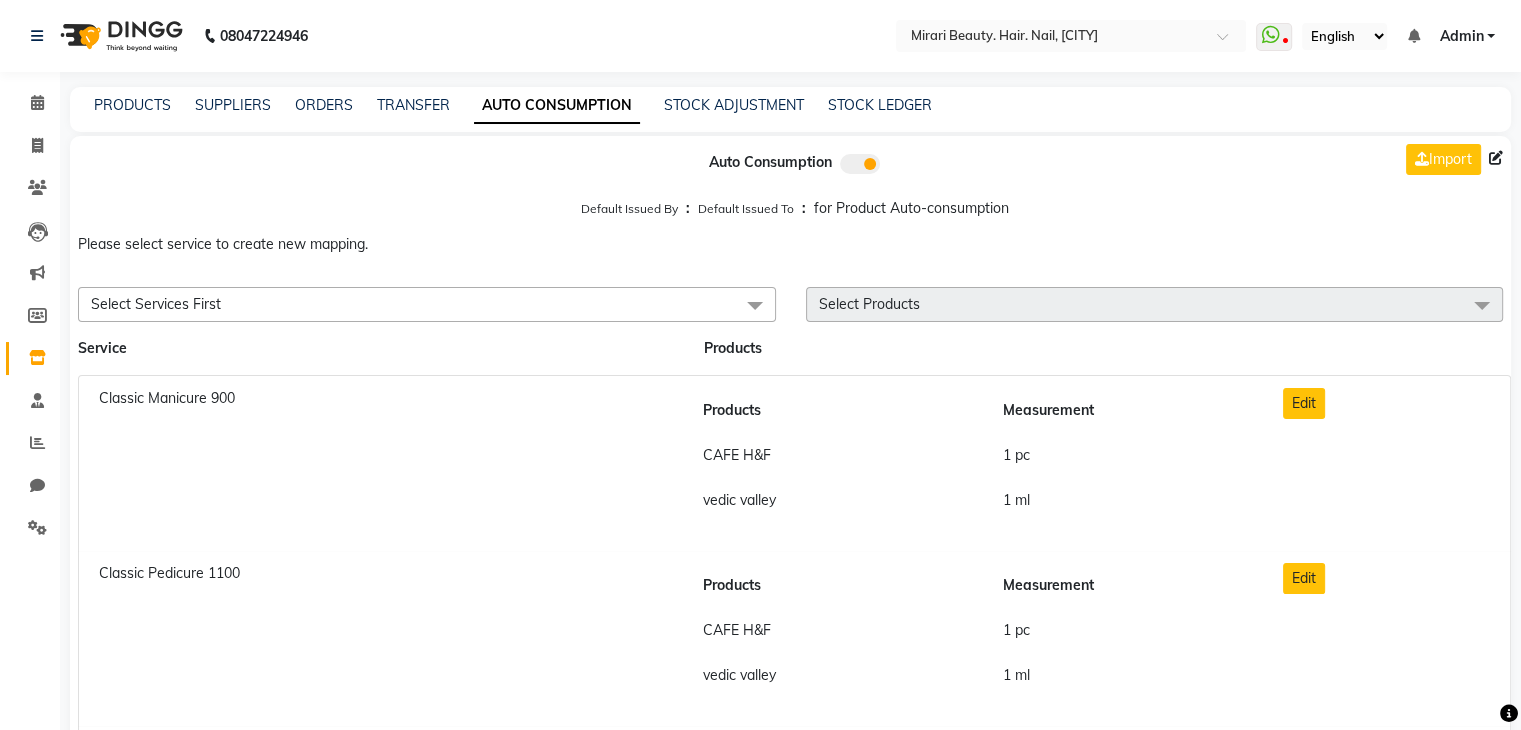 click on "Select Products" at bounding box center [1155, 304] 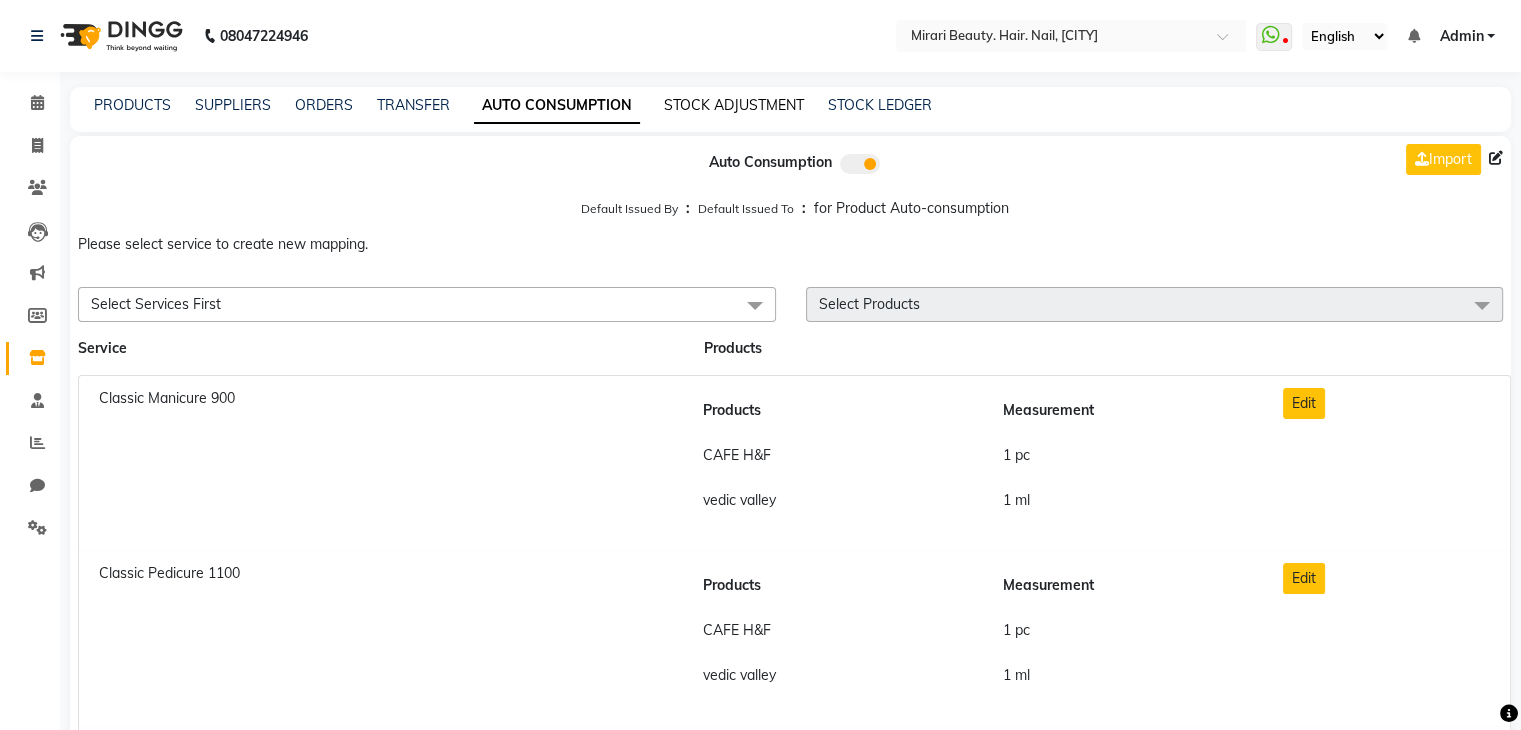 click on "STOCK ADJUSTMENT" 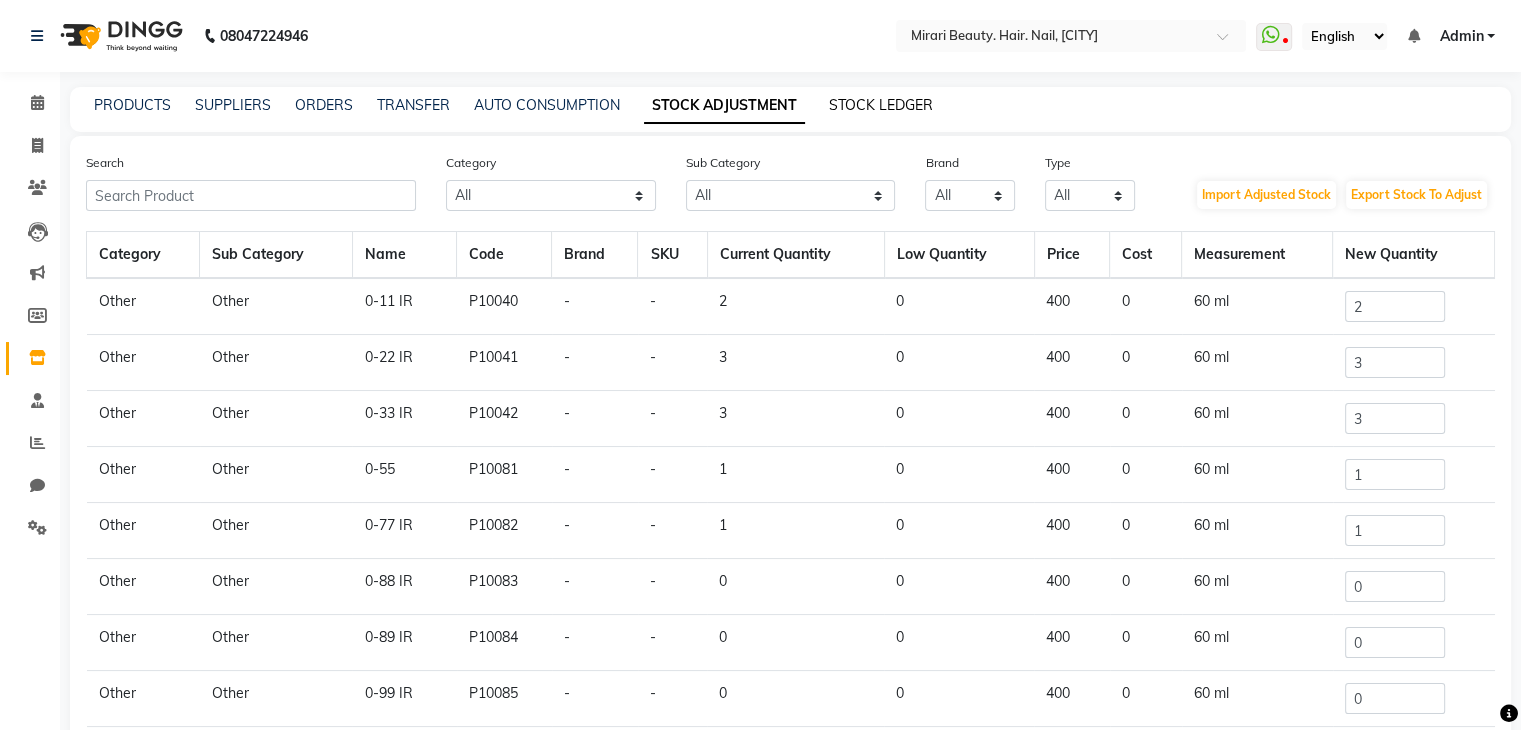 click on "STOCK LEDGER" 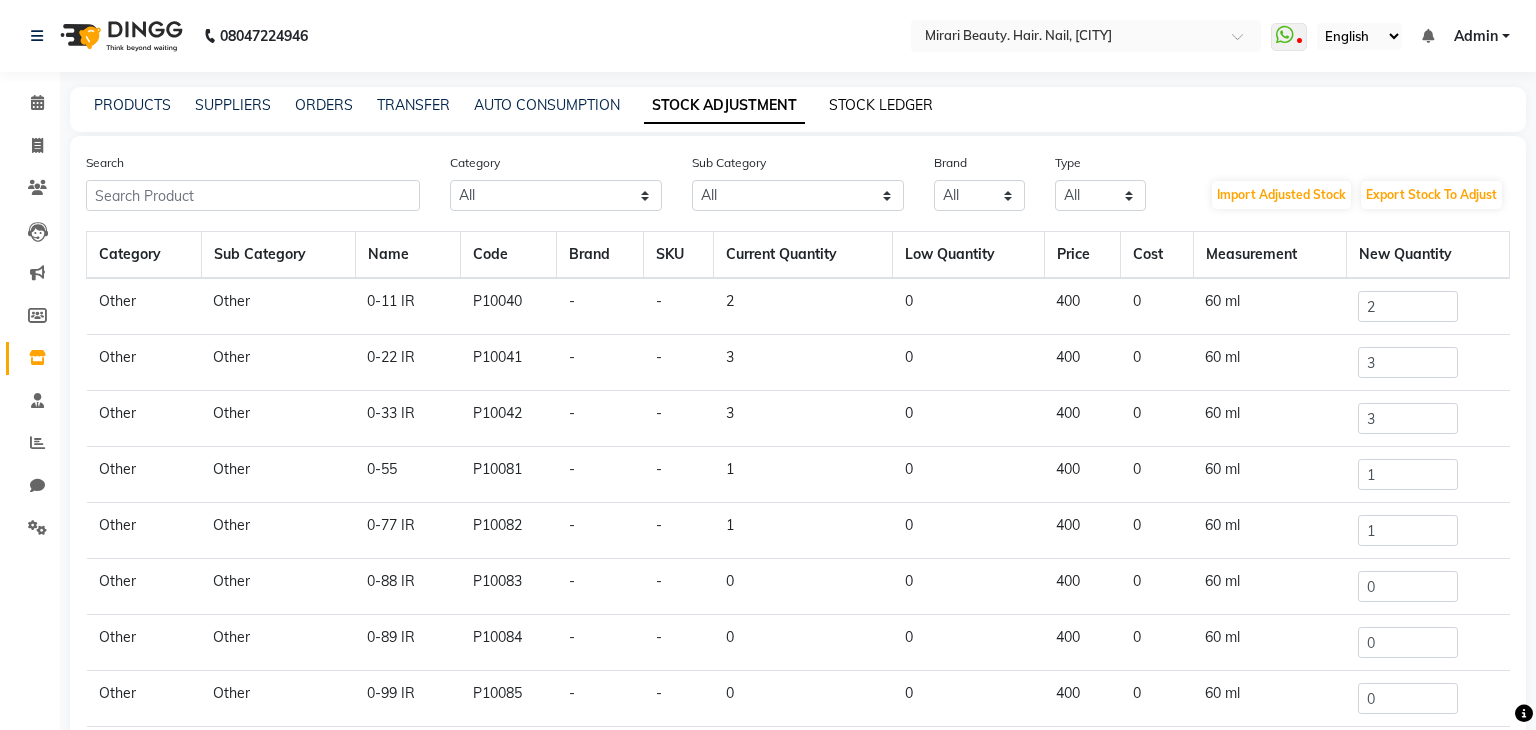 select on "all" 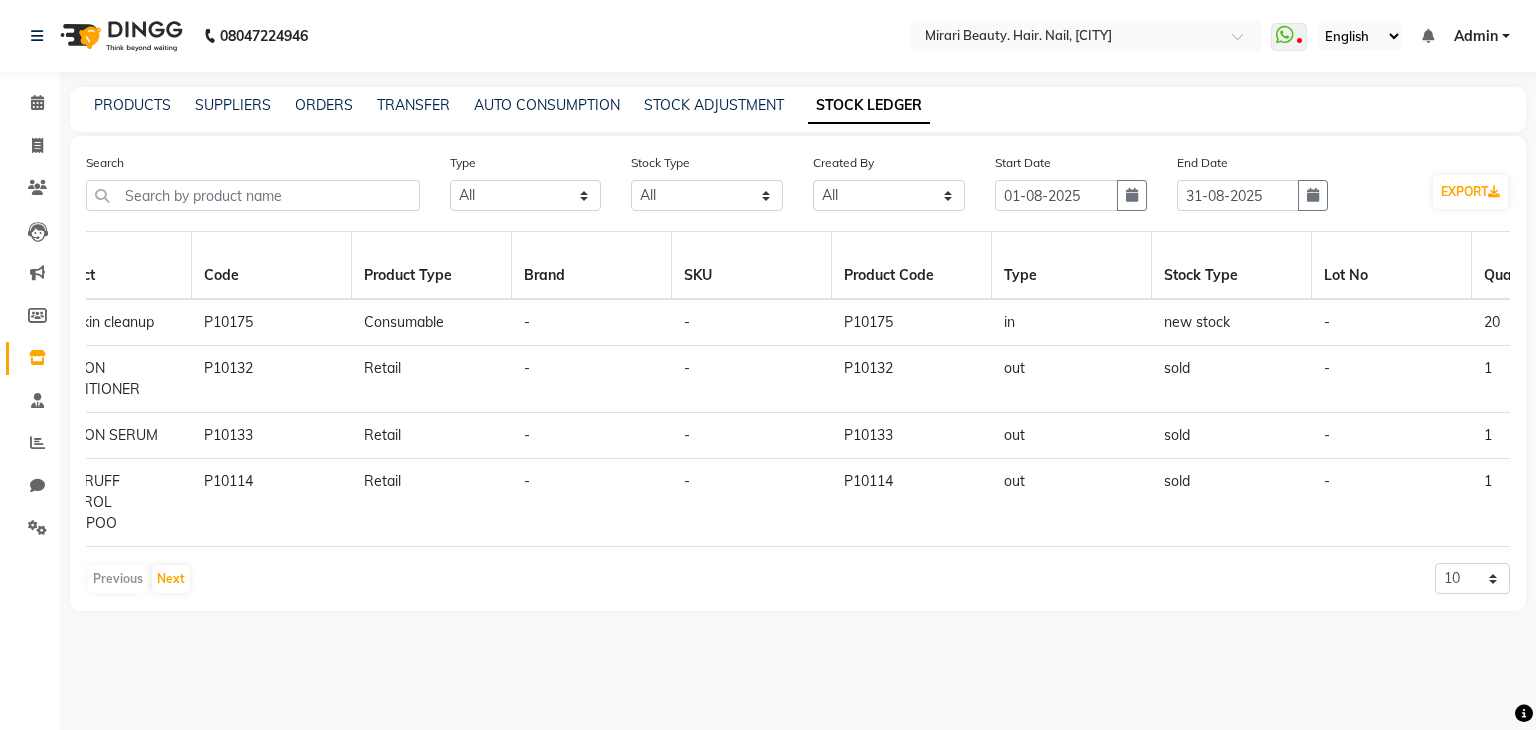 scroll, scrollTop: 0, scrollLeft: 0, axis: both 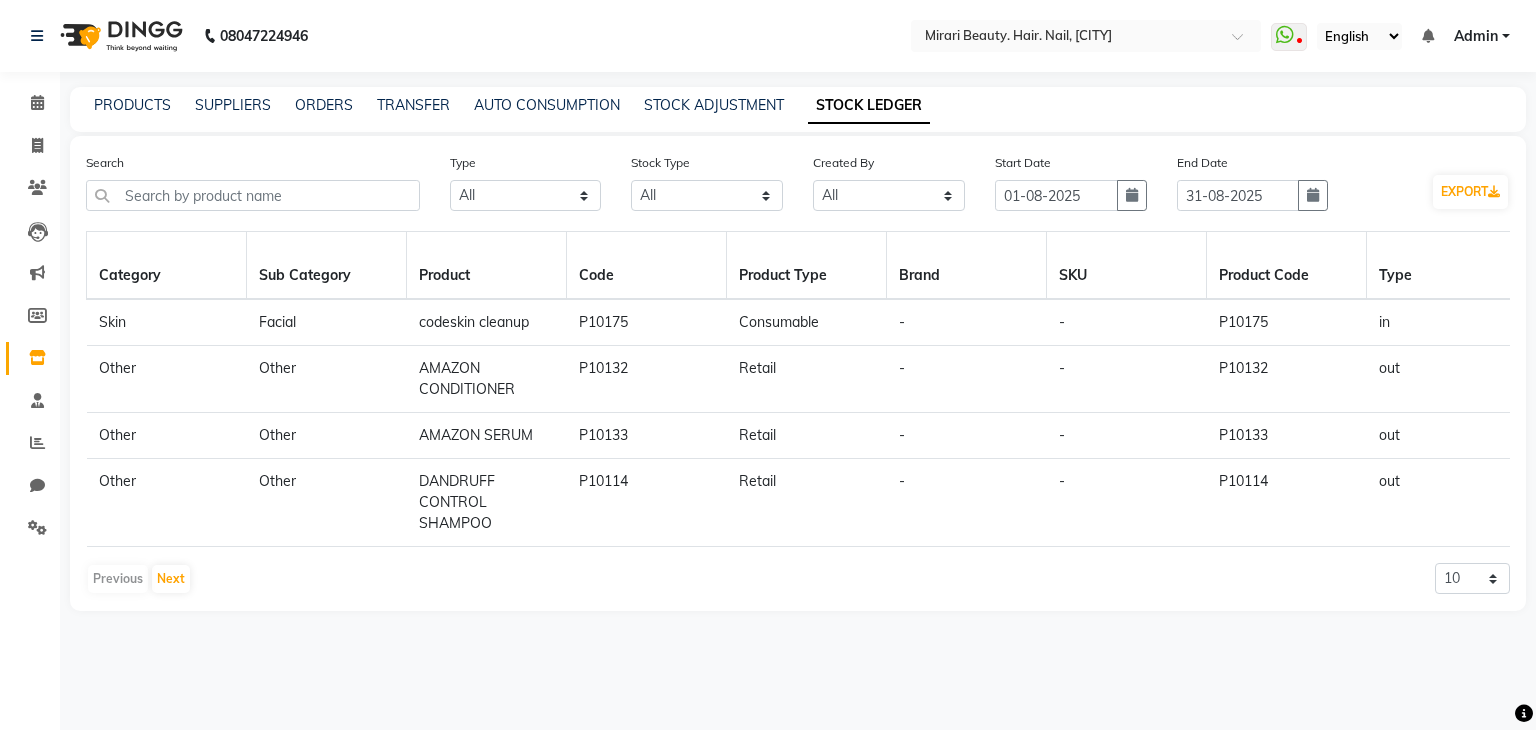 click on "Consumable" 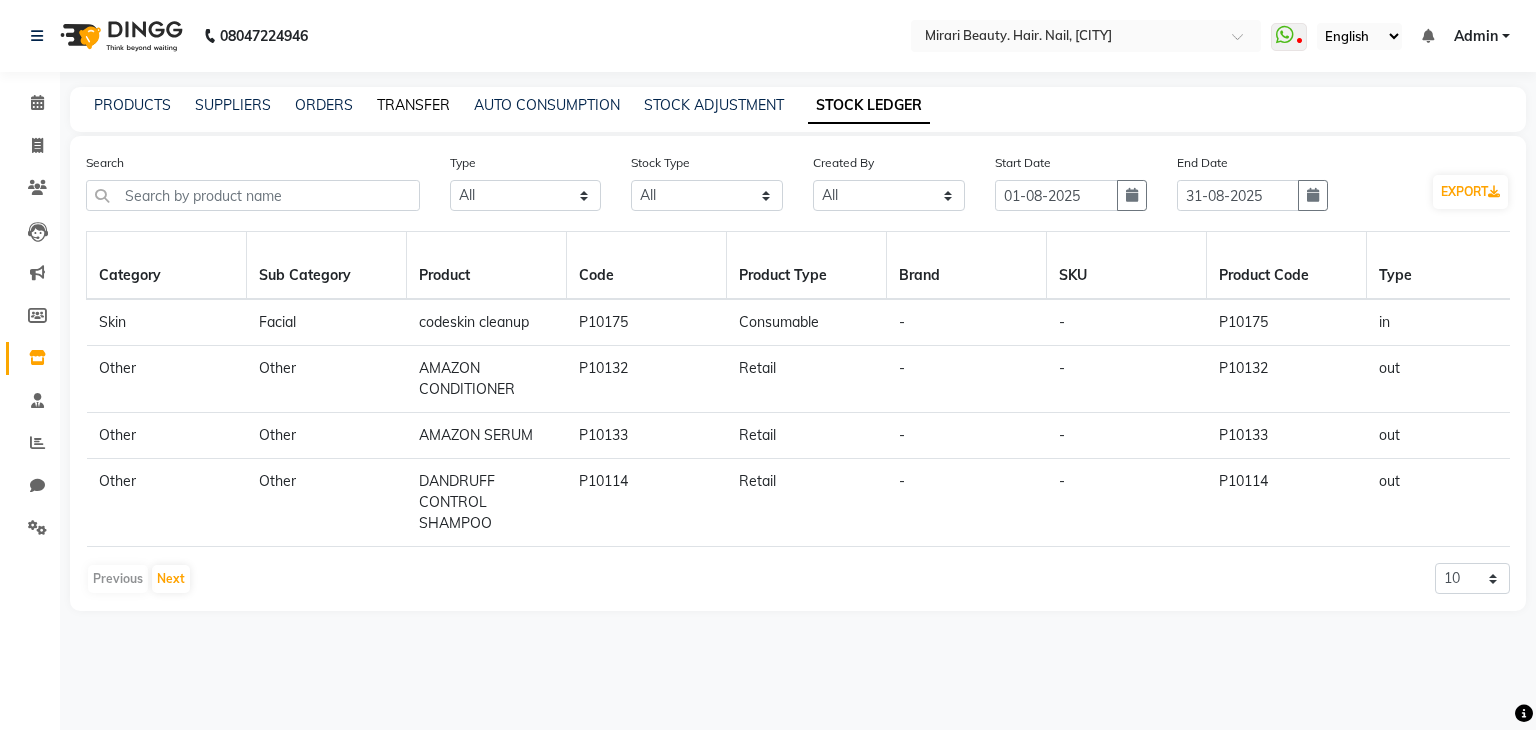 click on "TRANSFER" 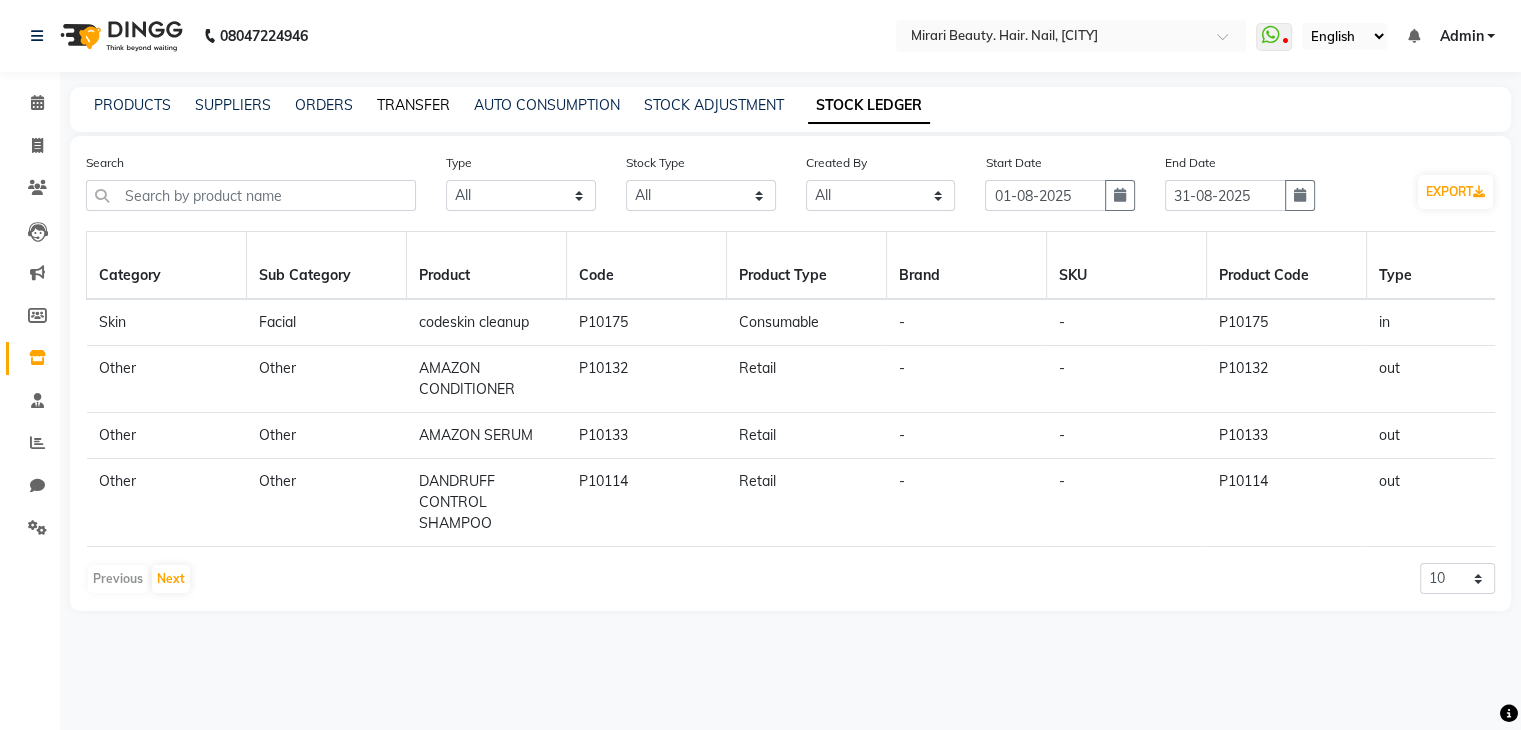 select on "sender" 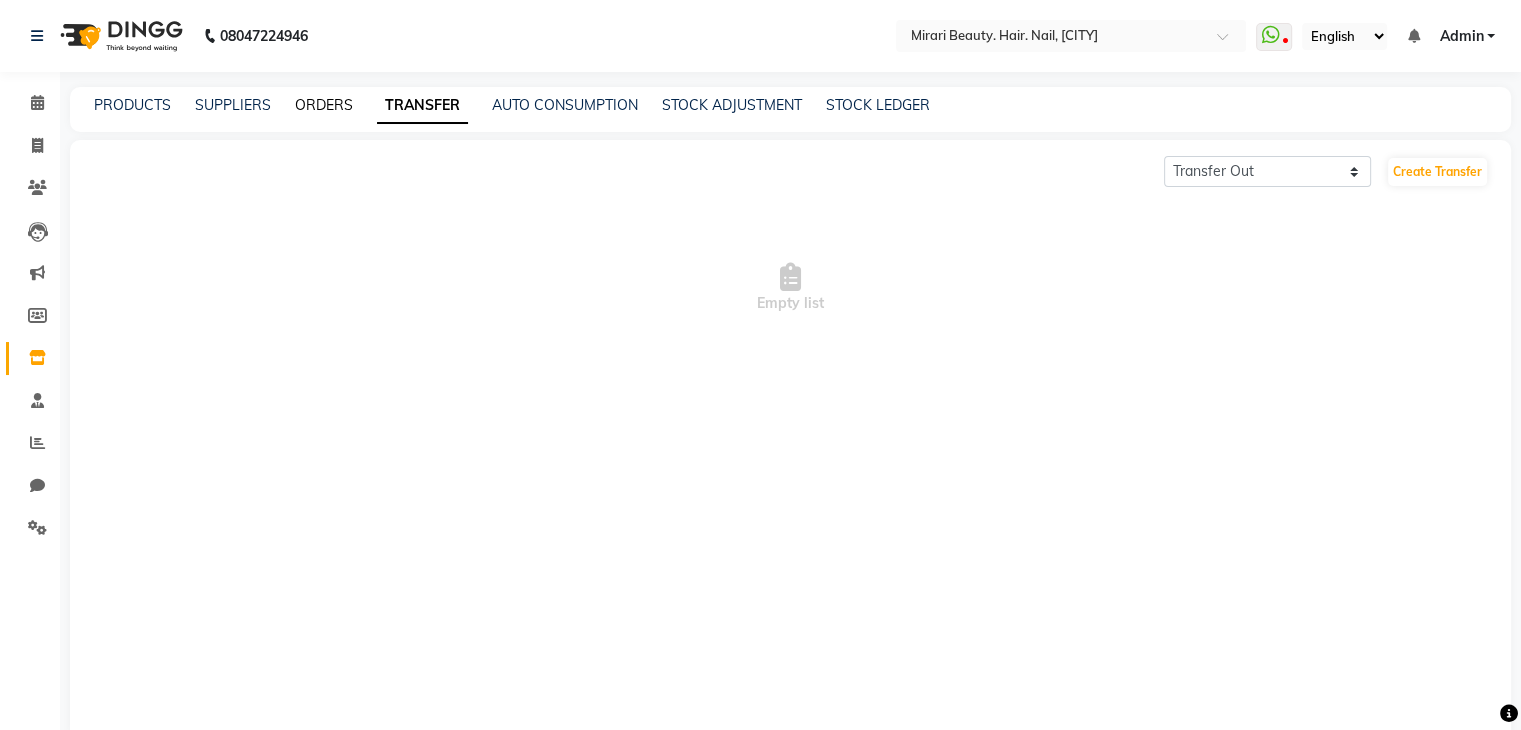 click on "ORDERS" 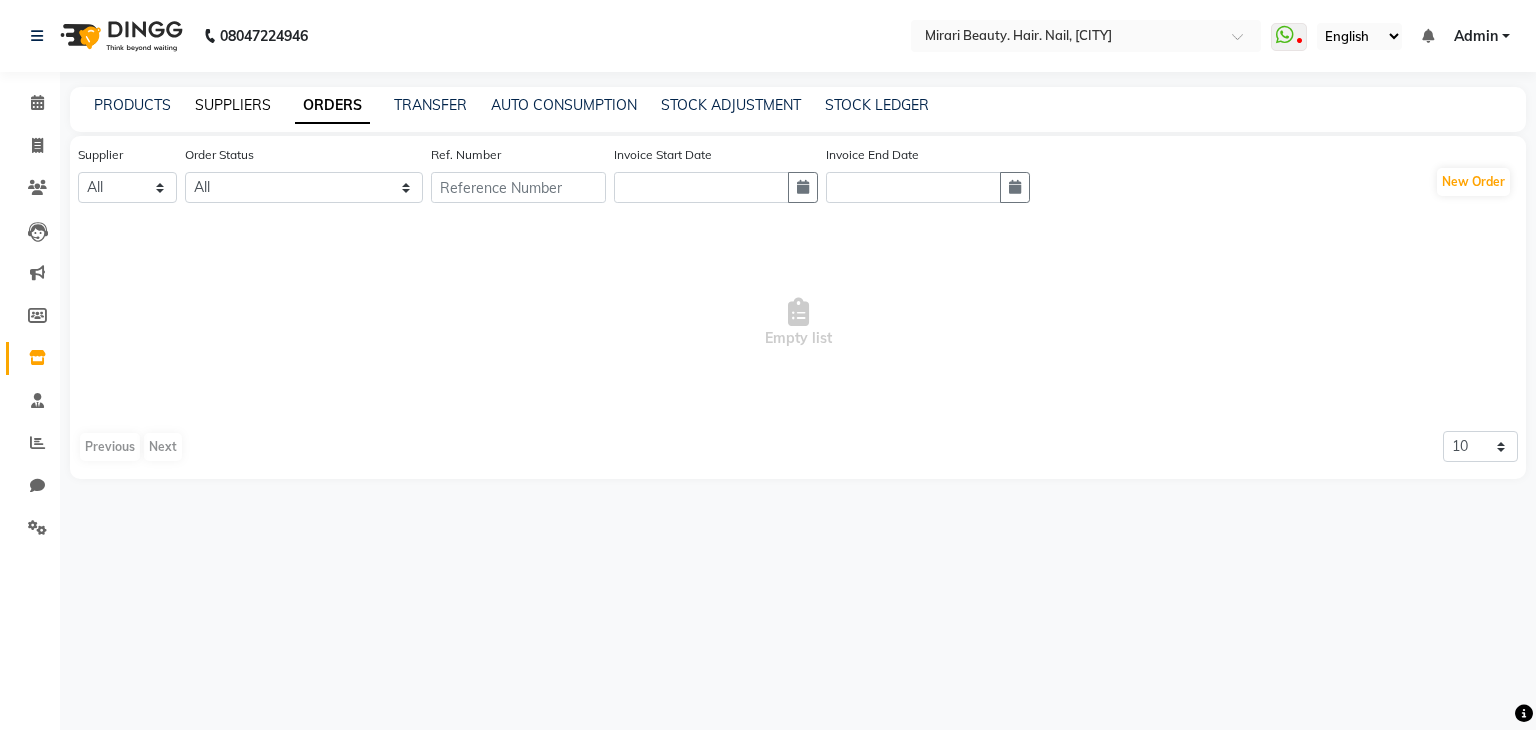 click on "SUPPLIERS" 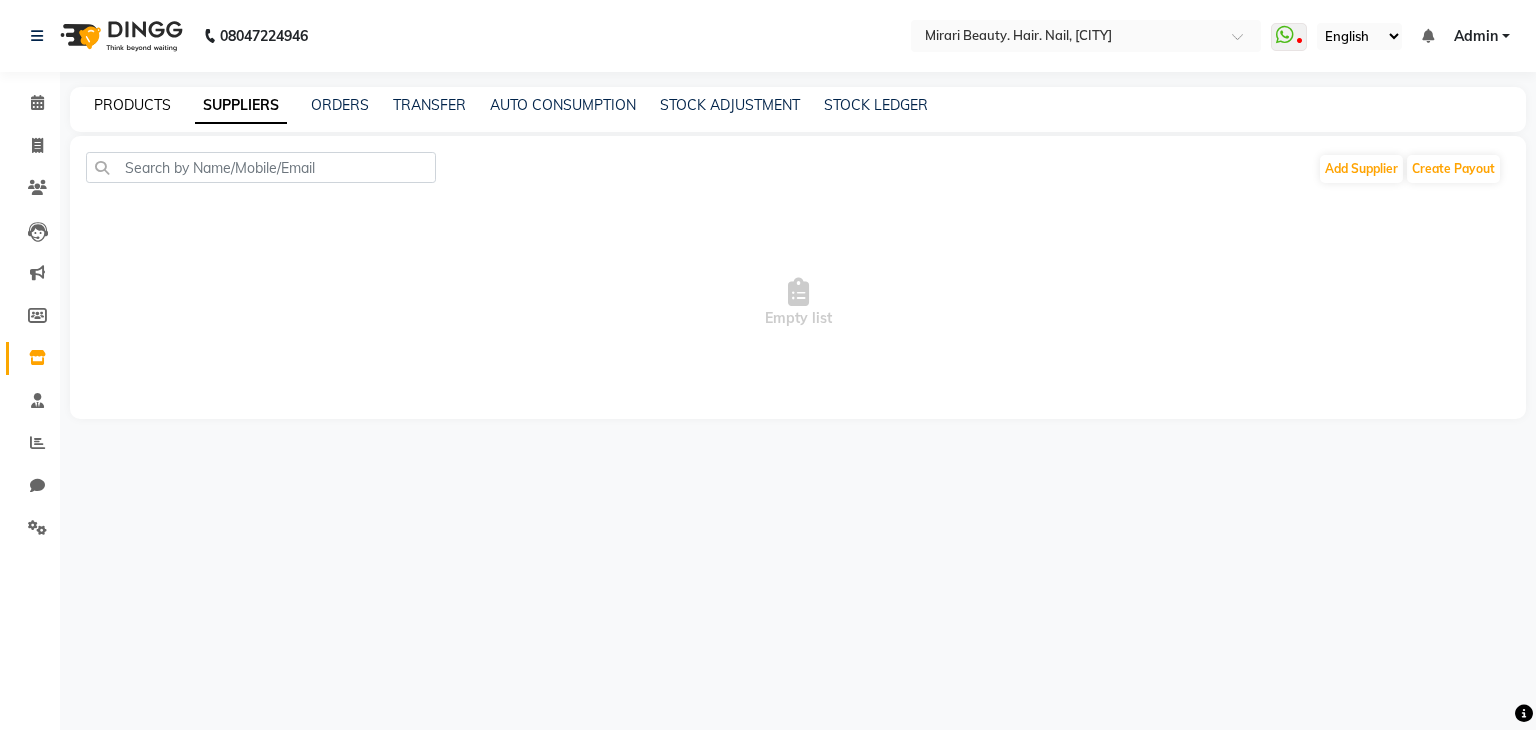 click on "PRODUCTS" 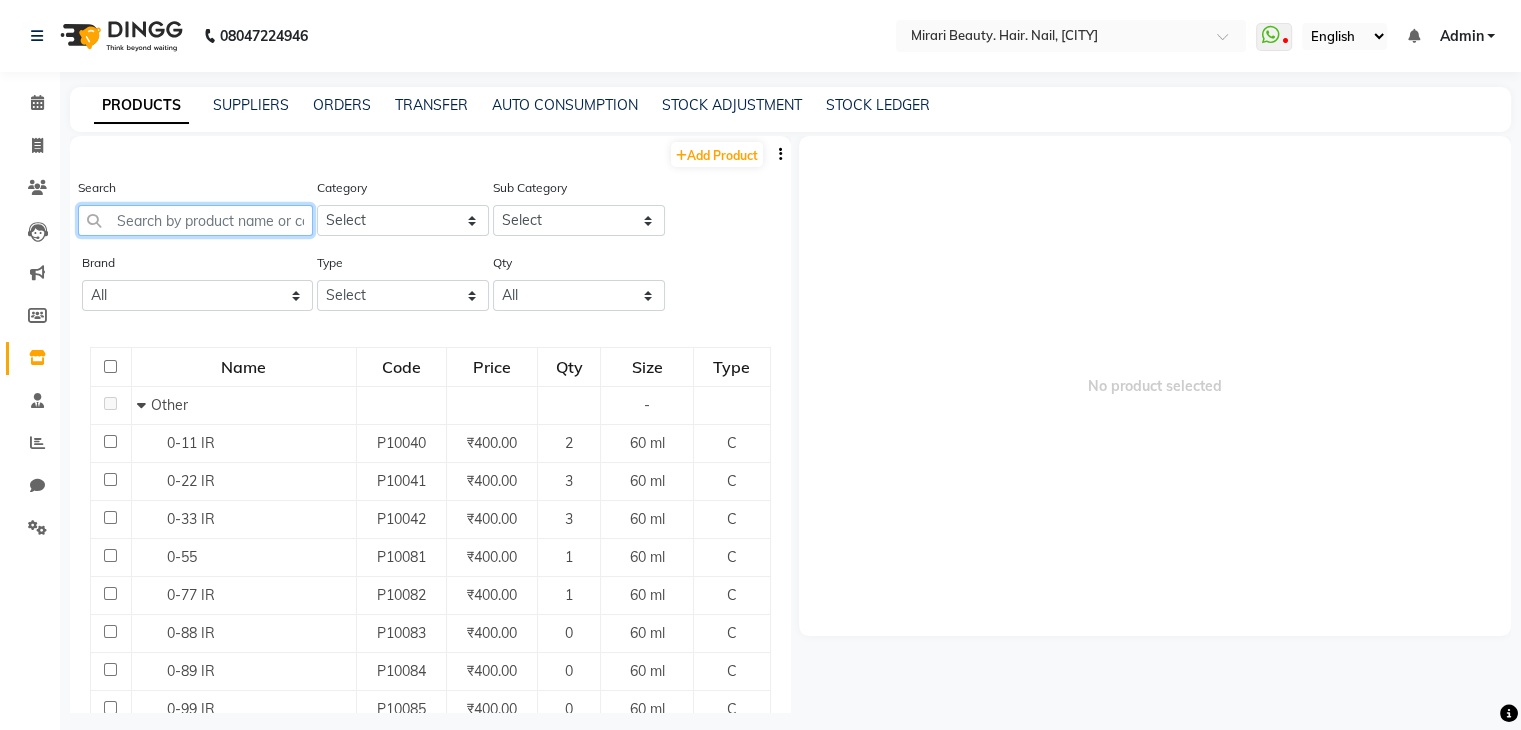 click 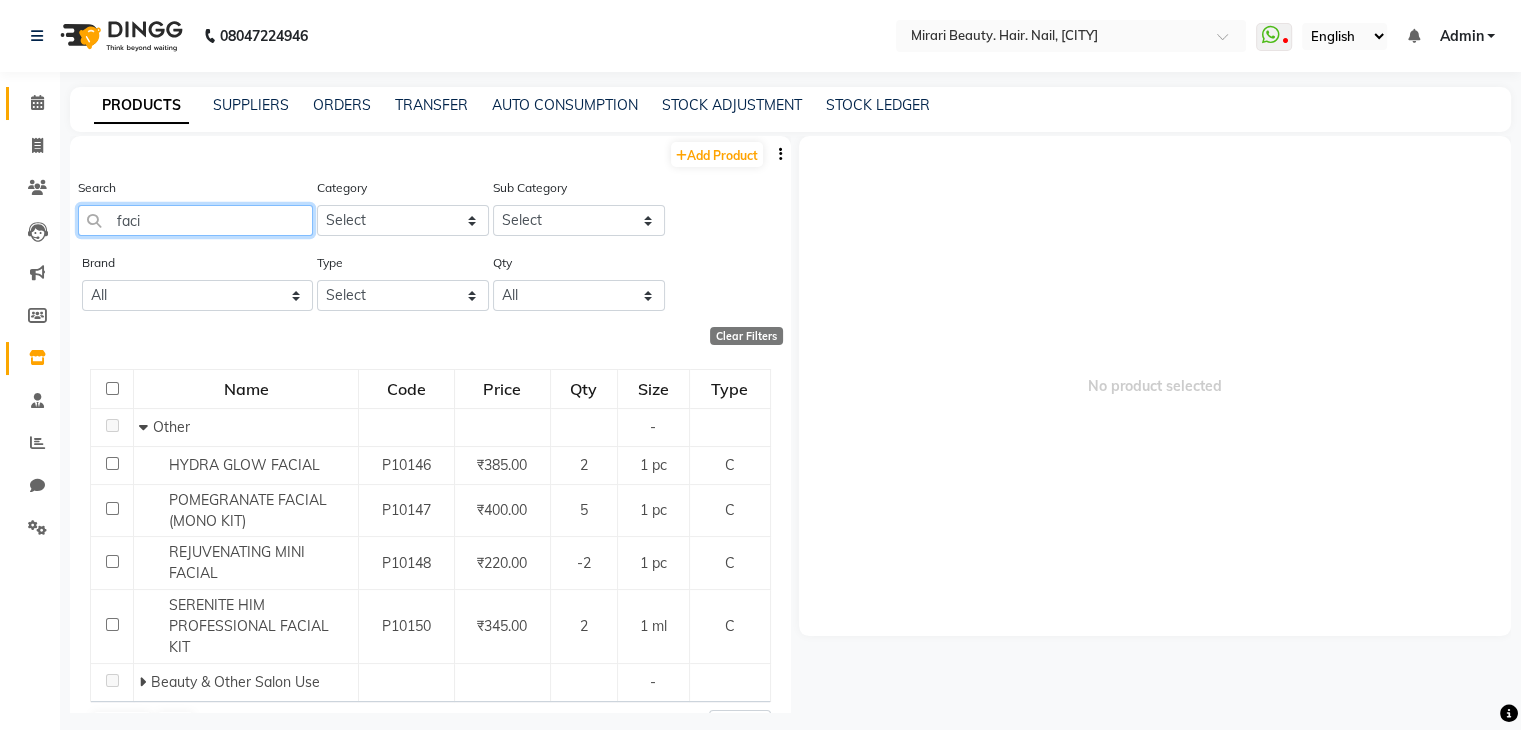 type on "faci" 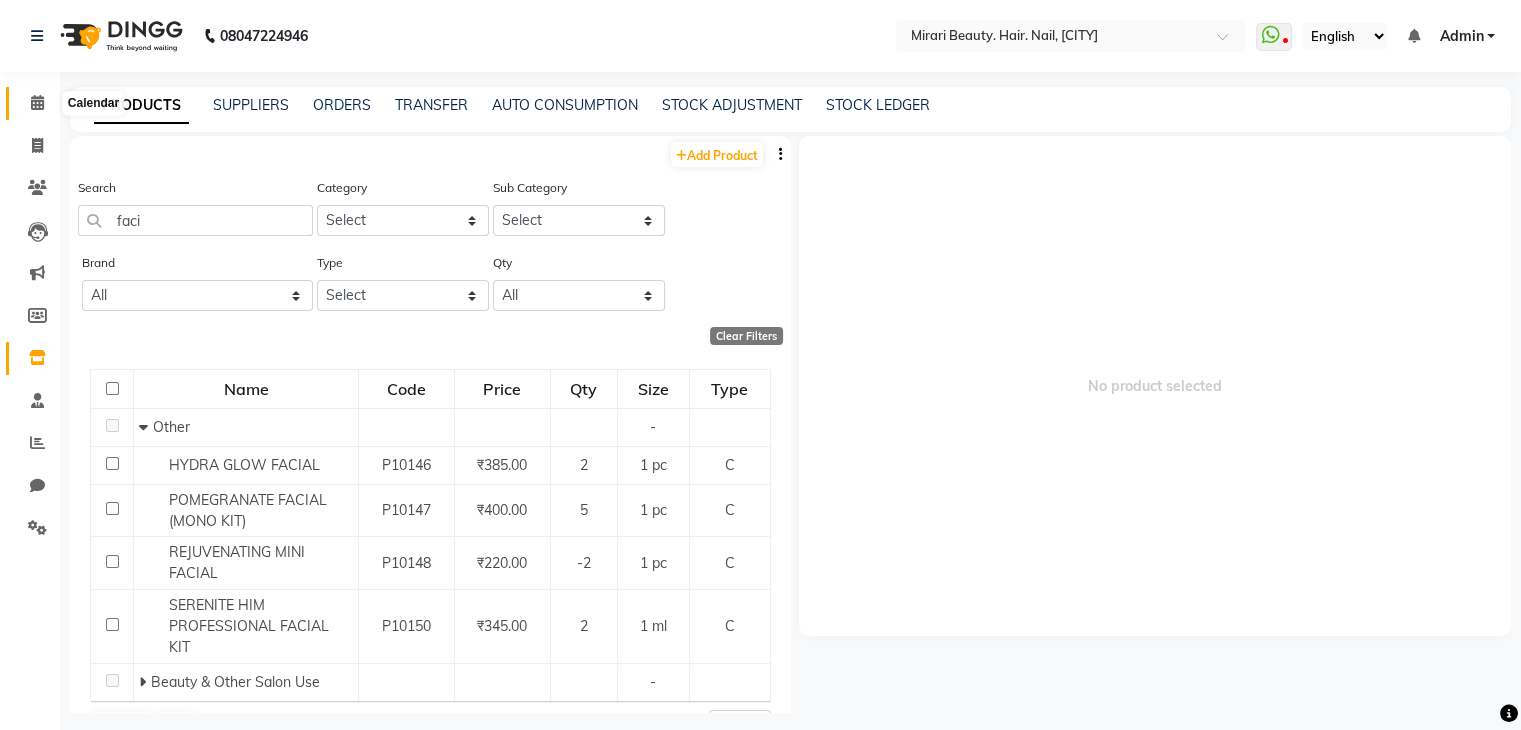 click 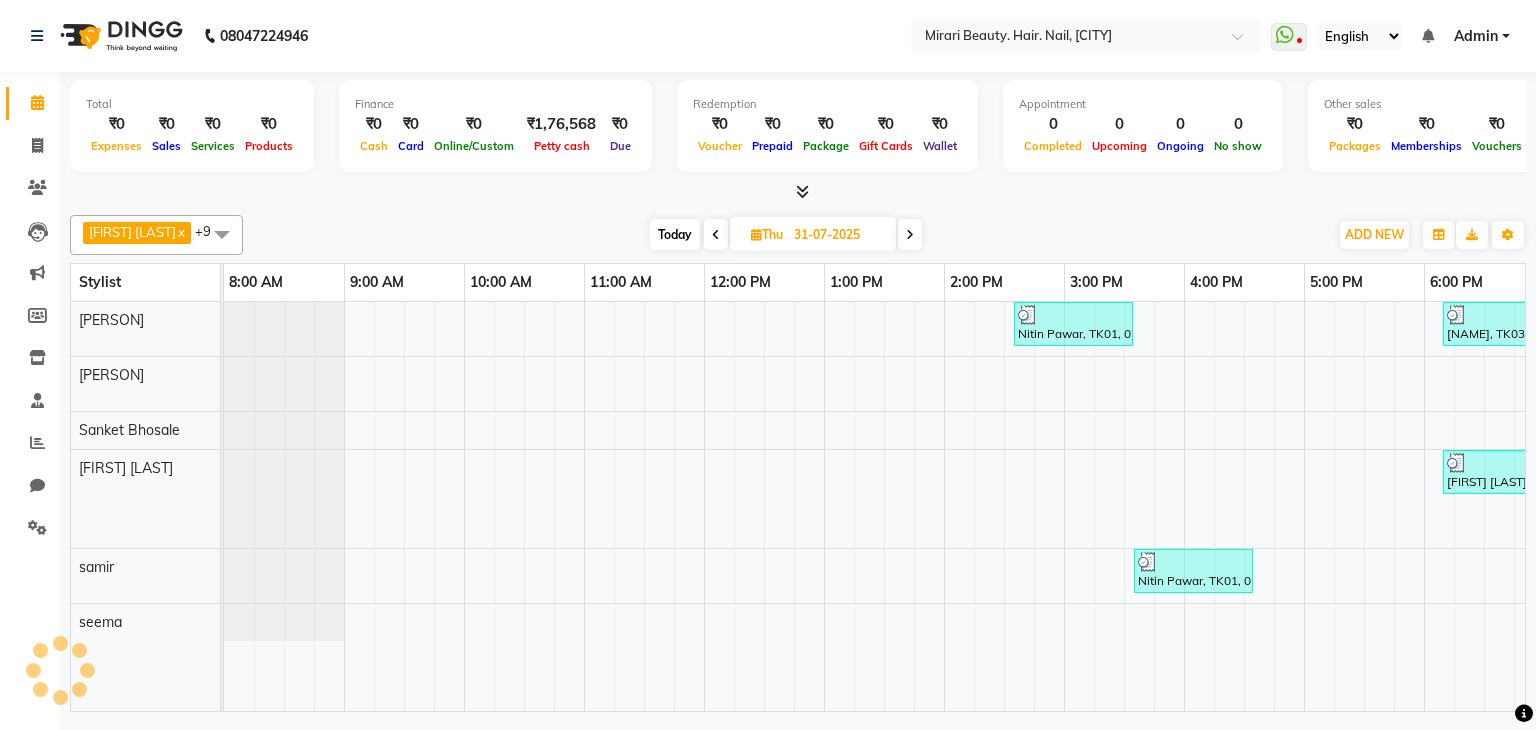 scroll, scrollTop: 0, scrollLeft: 0, axis: both 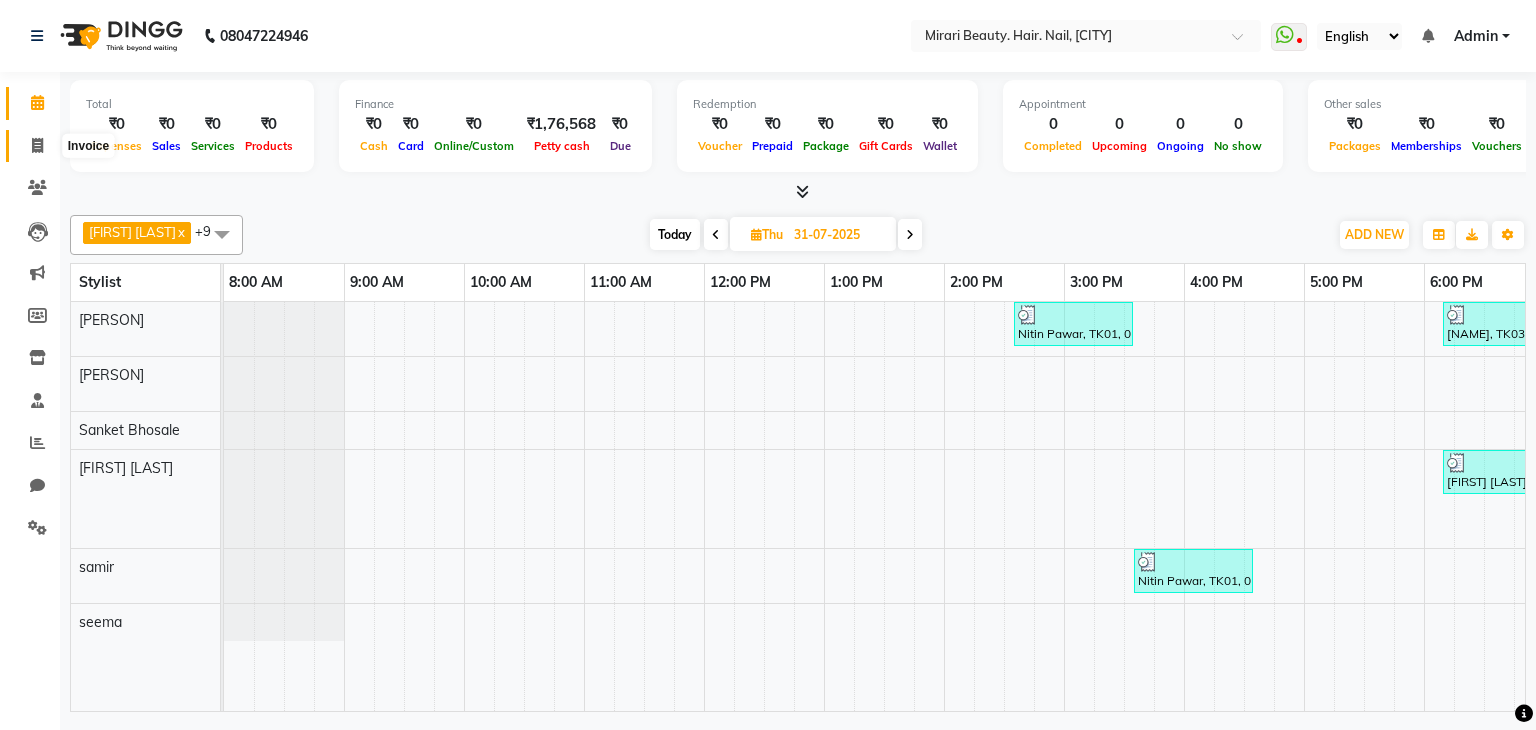 click 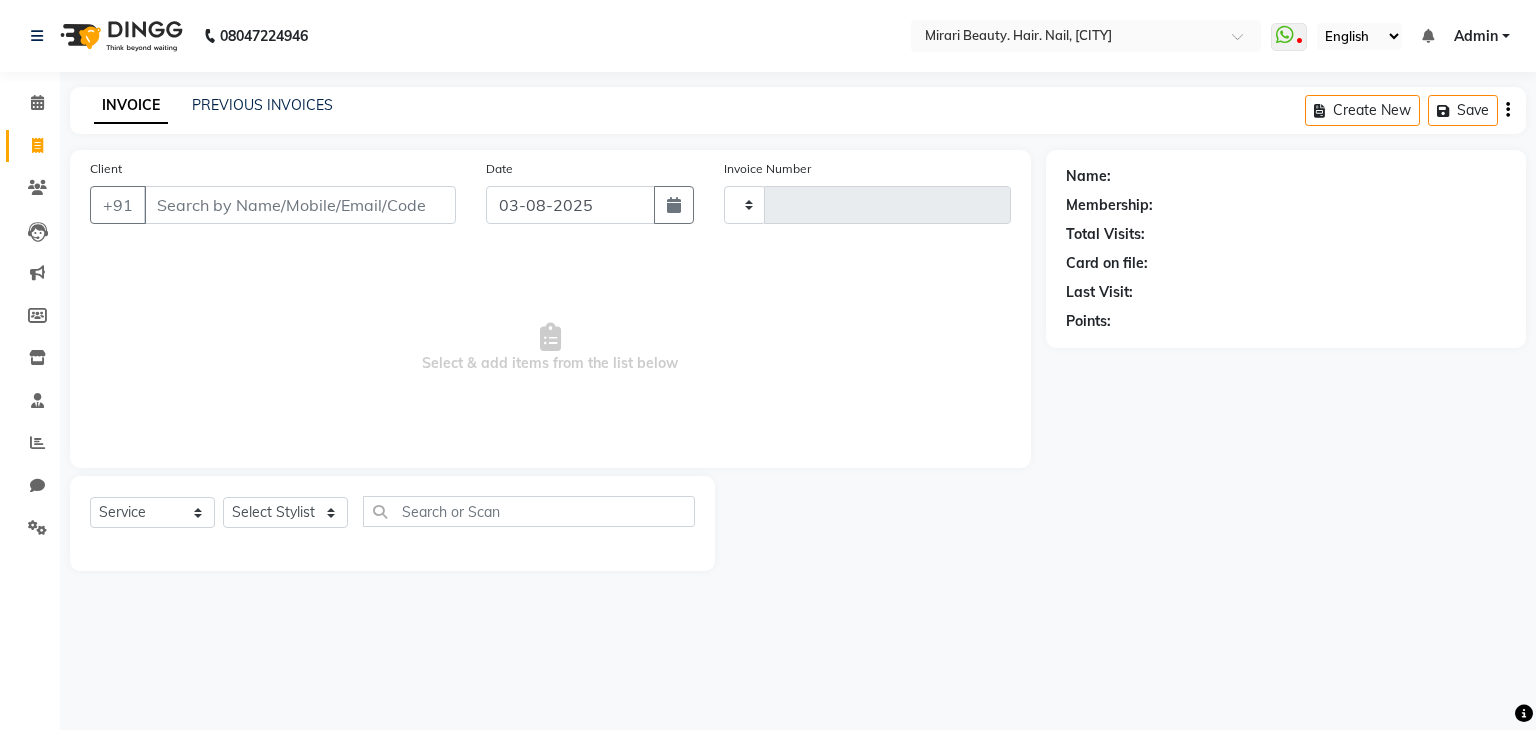 type on "0226" 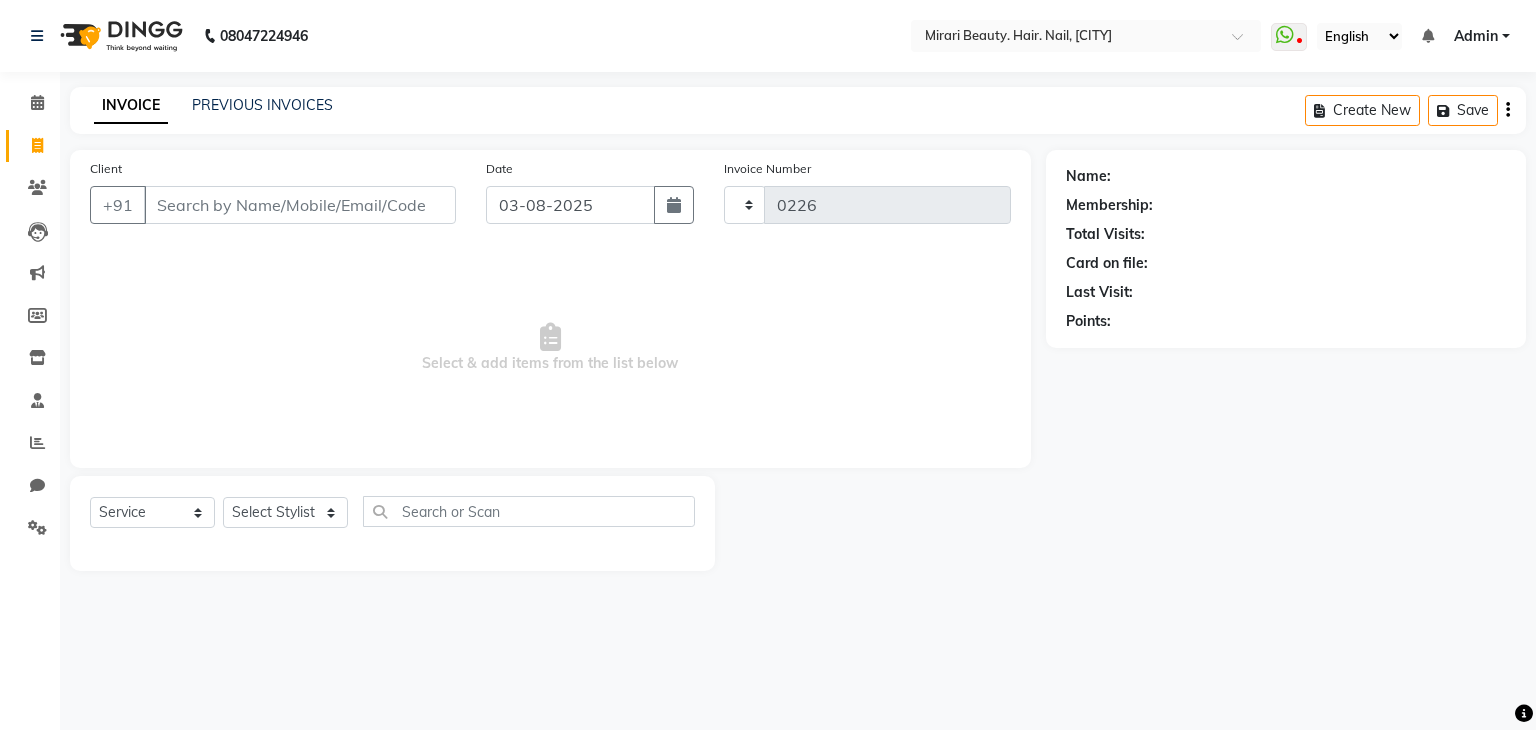 select on "7495" 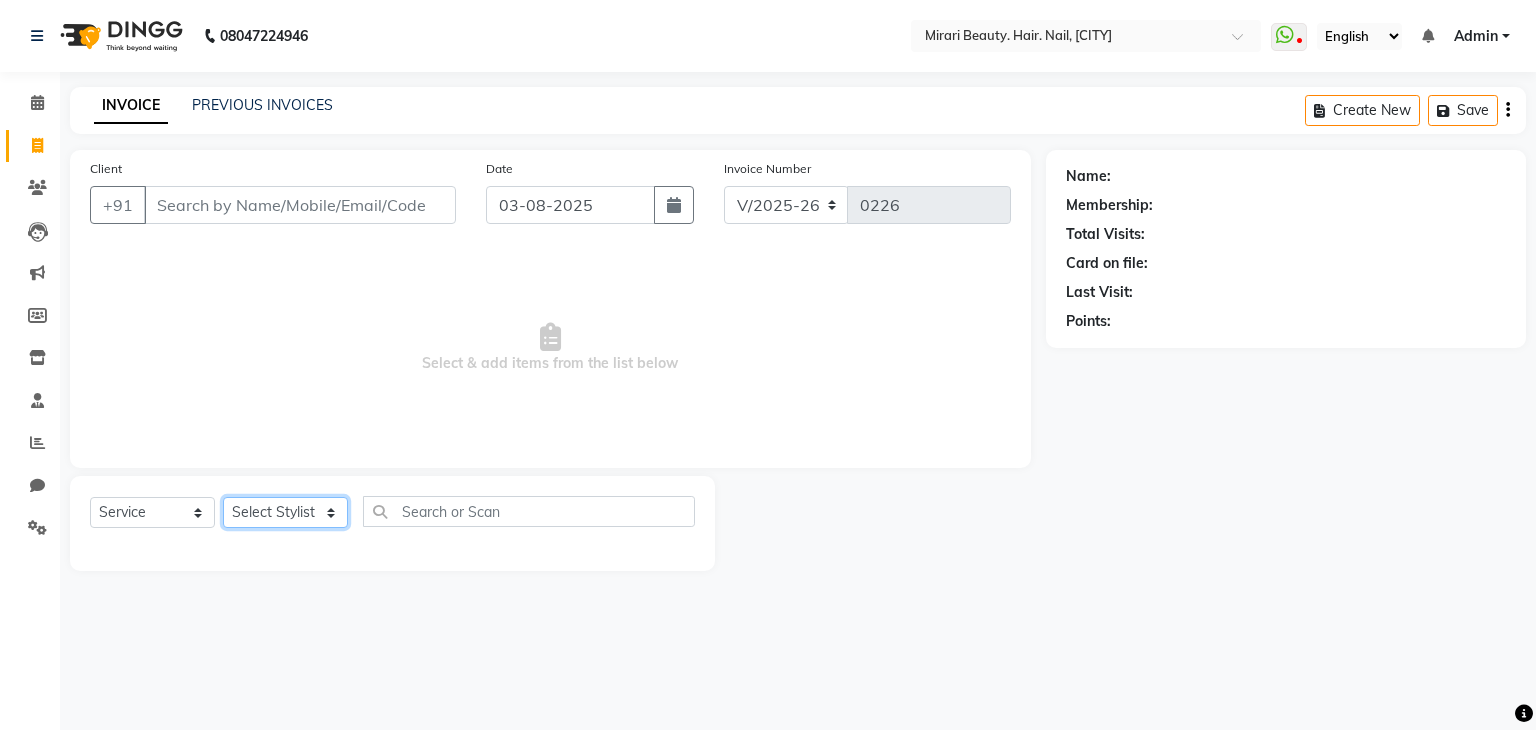 click on "General [LAST] [LAST] [LAST] [LAST] [LAST] [LAST] [LAST]" 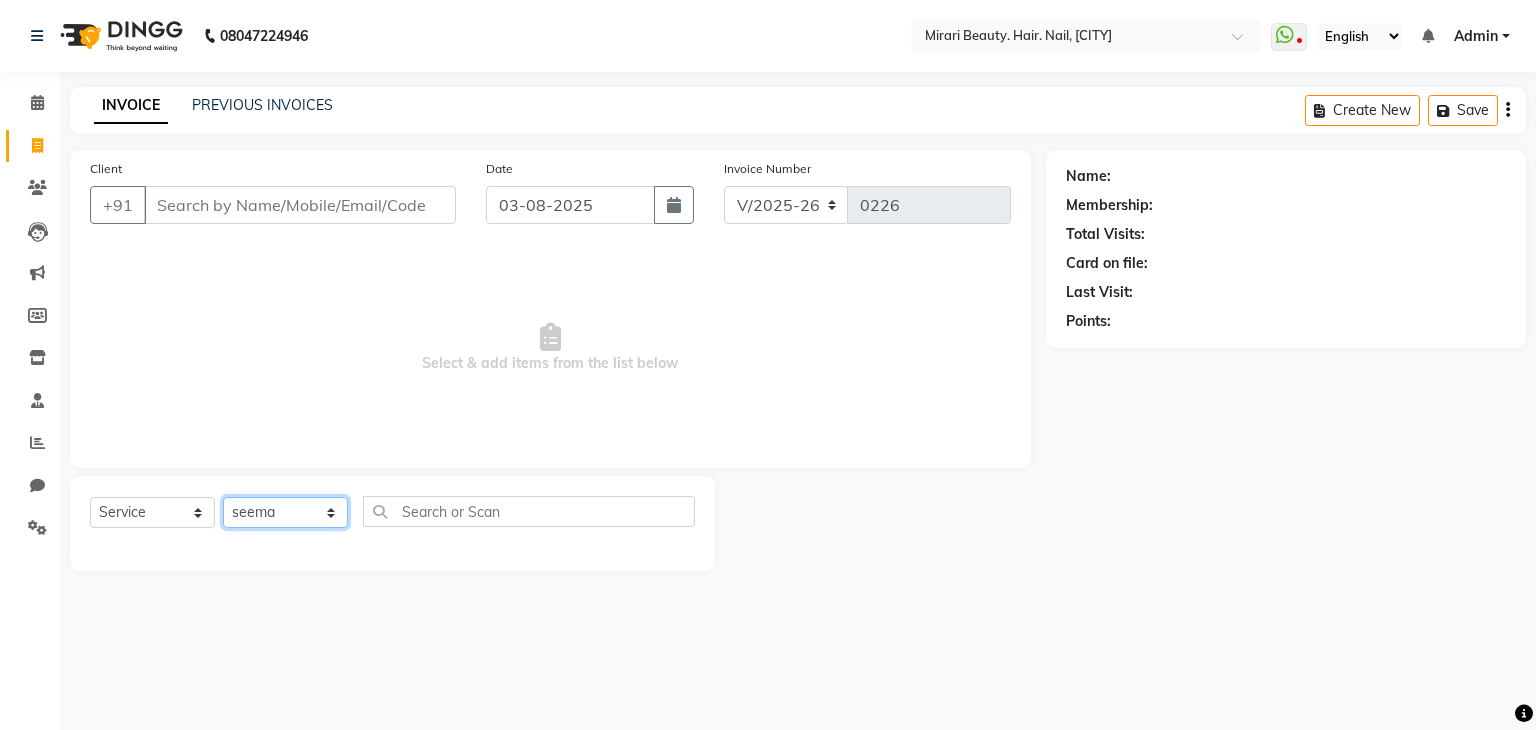 click on "General [LAST] [LAST] [LAST] [LAST] [LAST] [LAST] [LAST]" 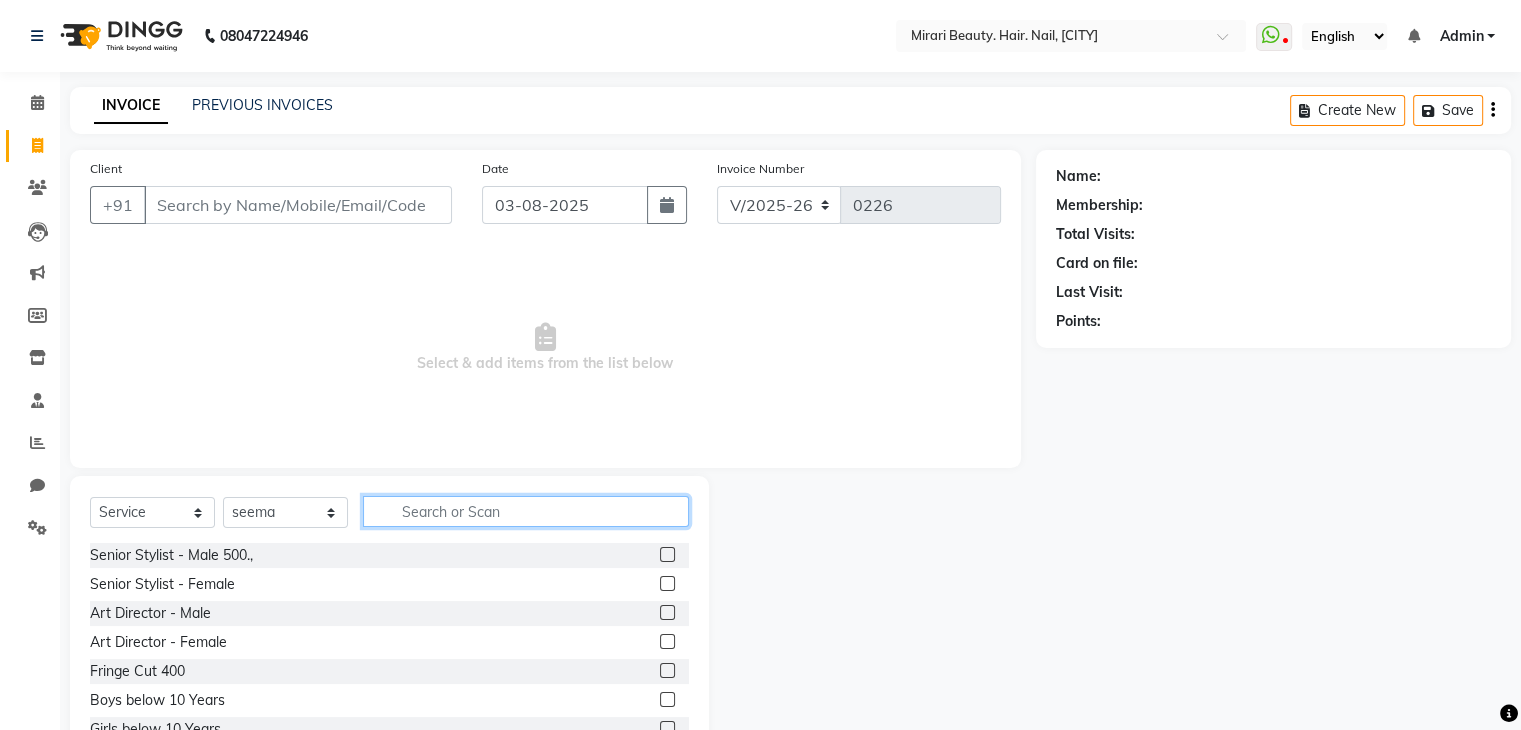 click 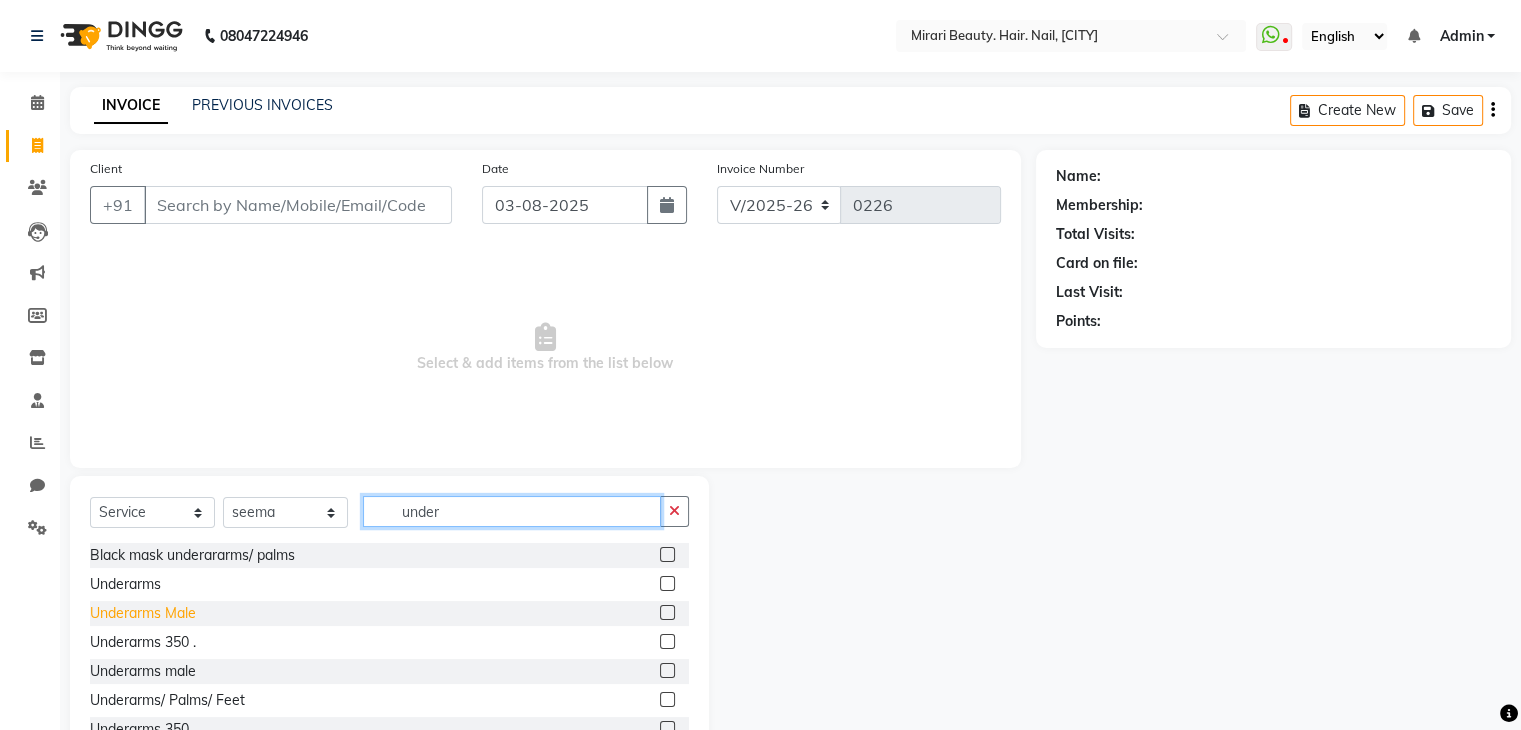 type on "under" 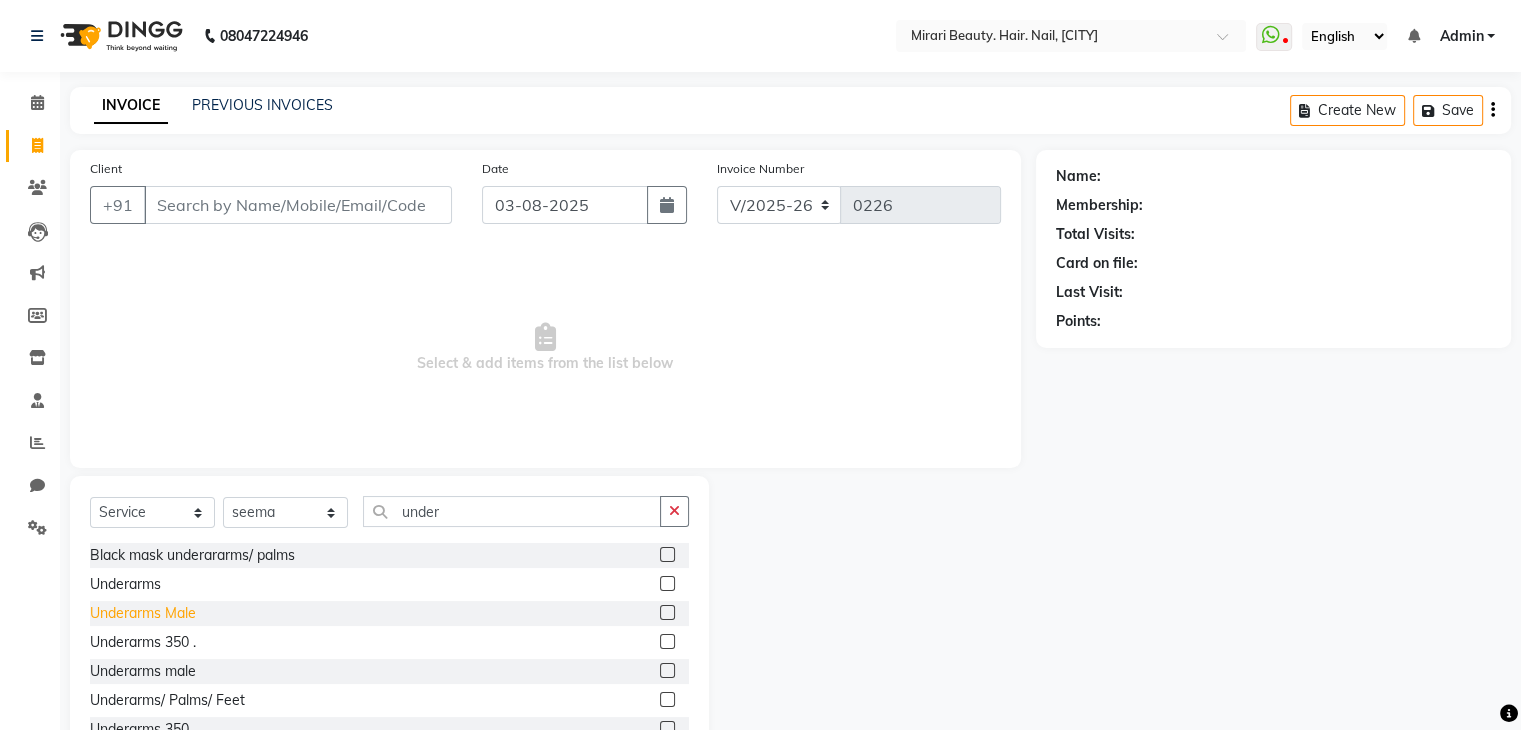 click on "Underarms Male" 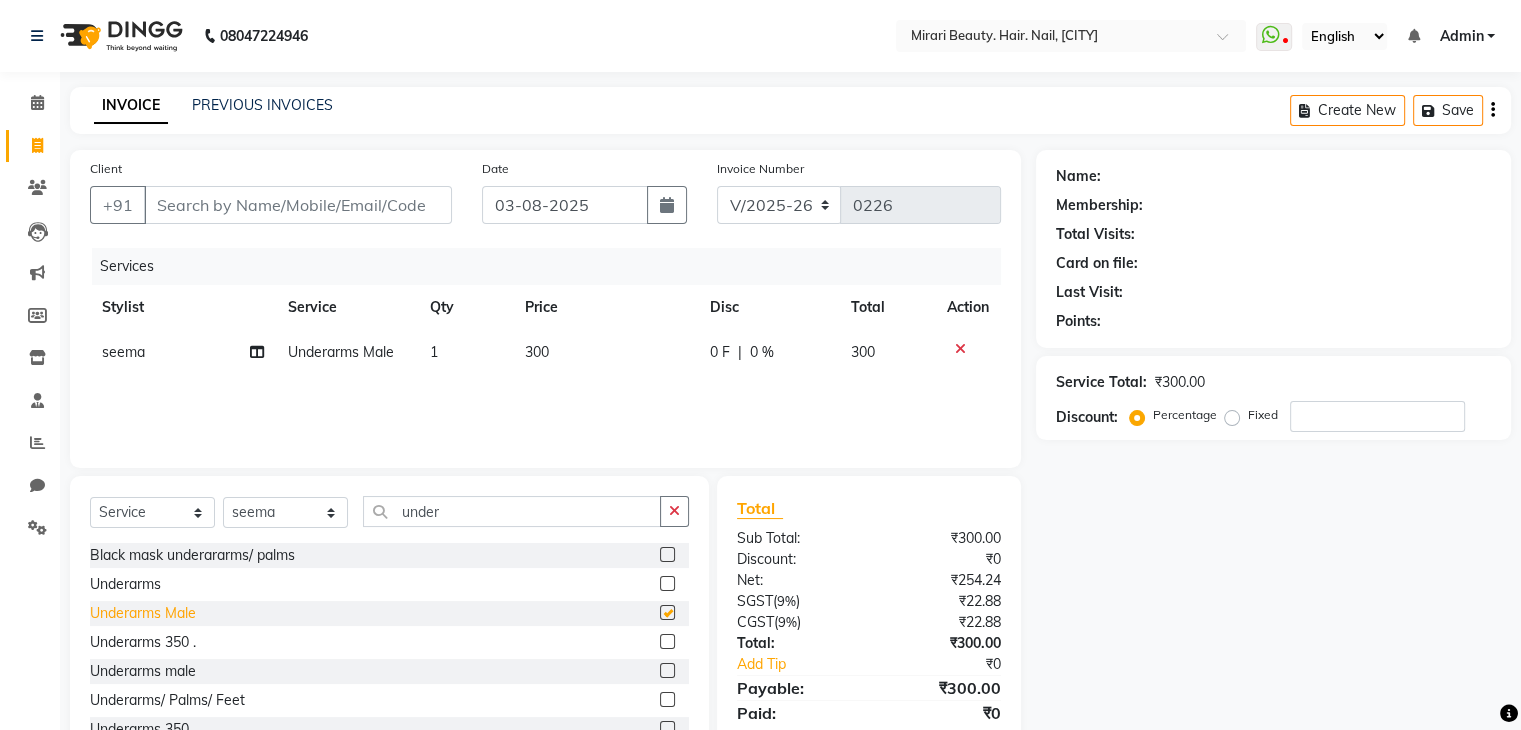 checkbox on "false" 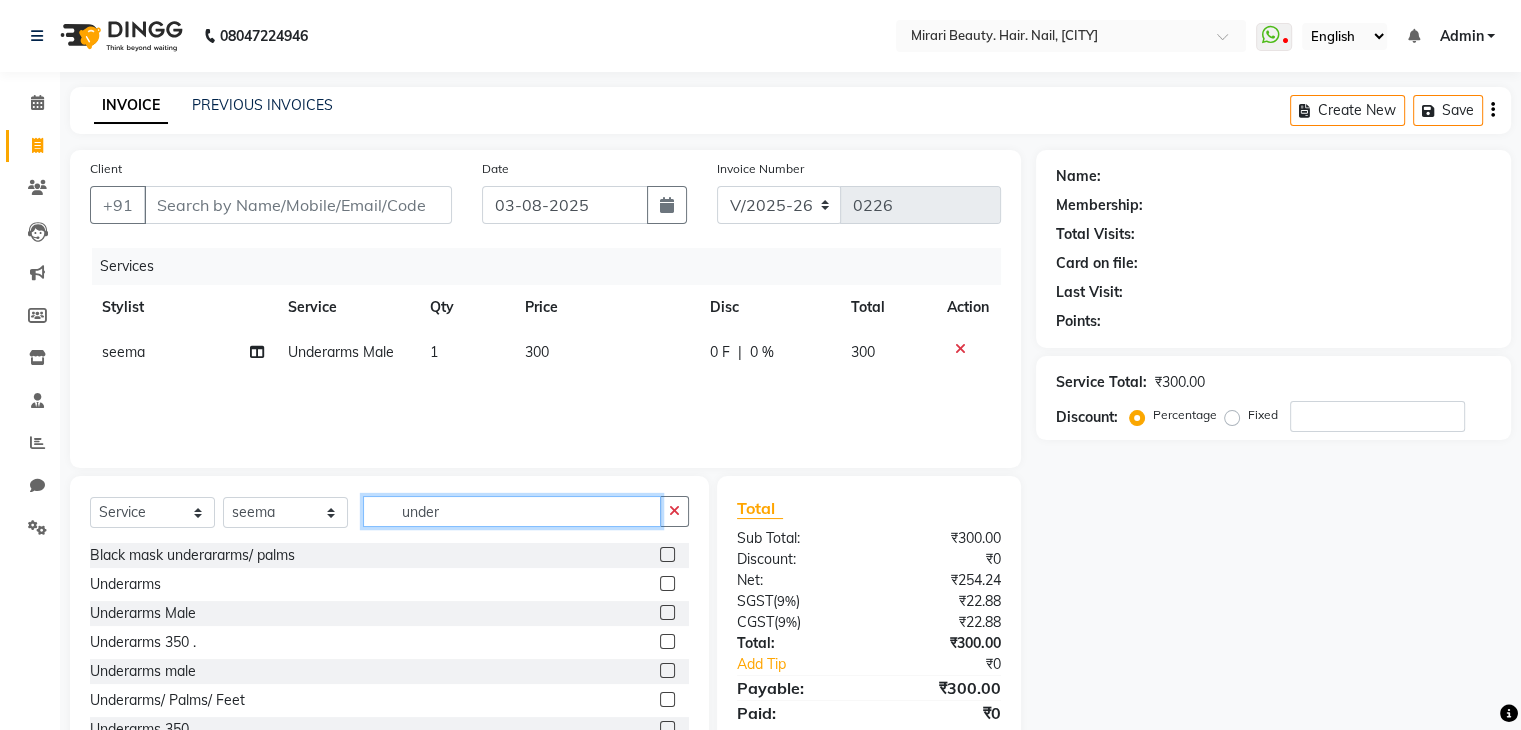 click on "under" 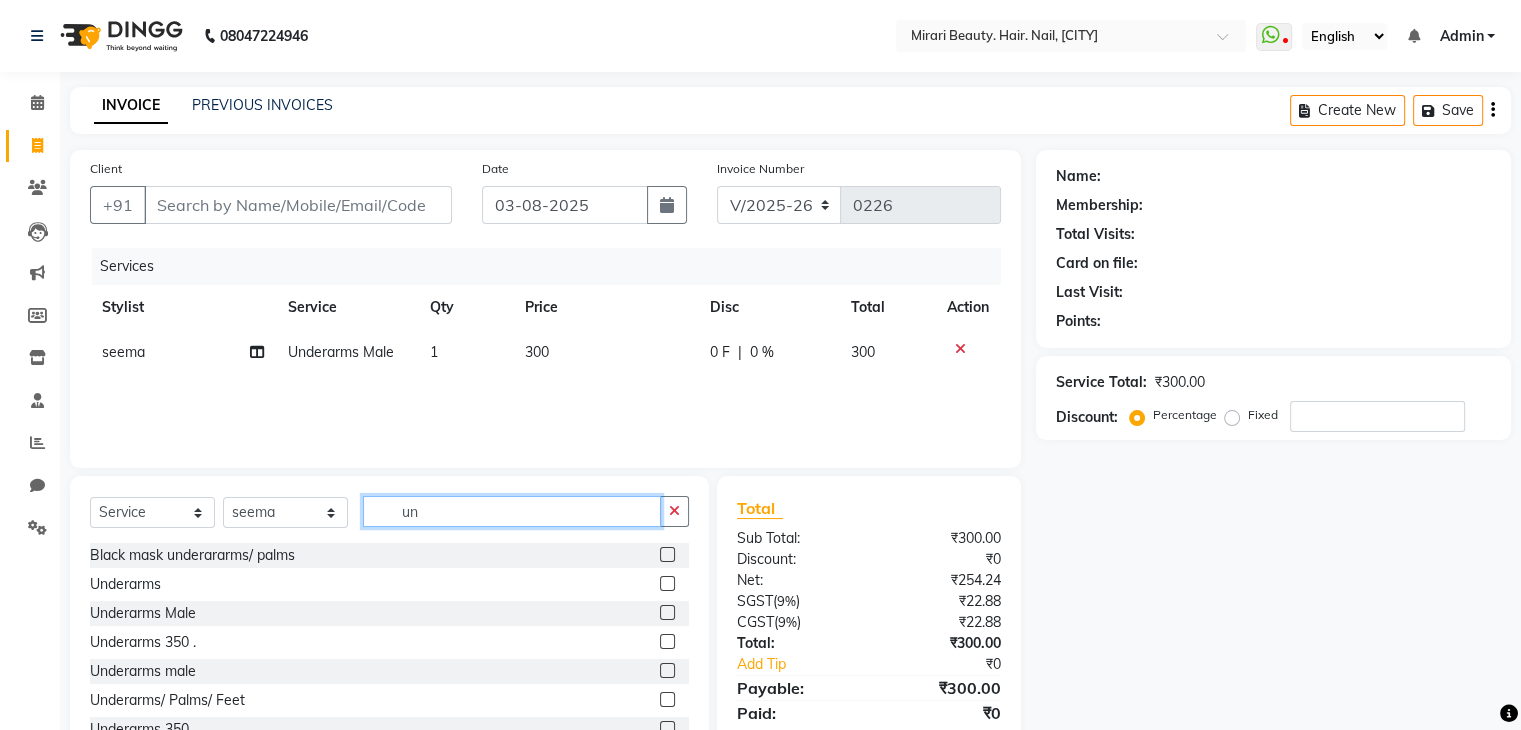 type on "u" 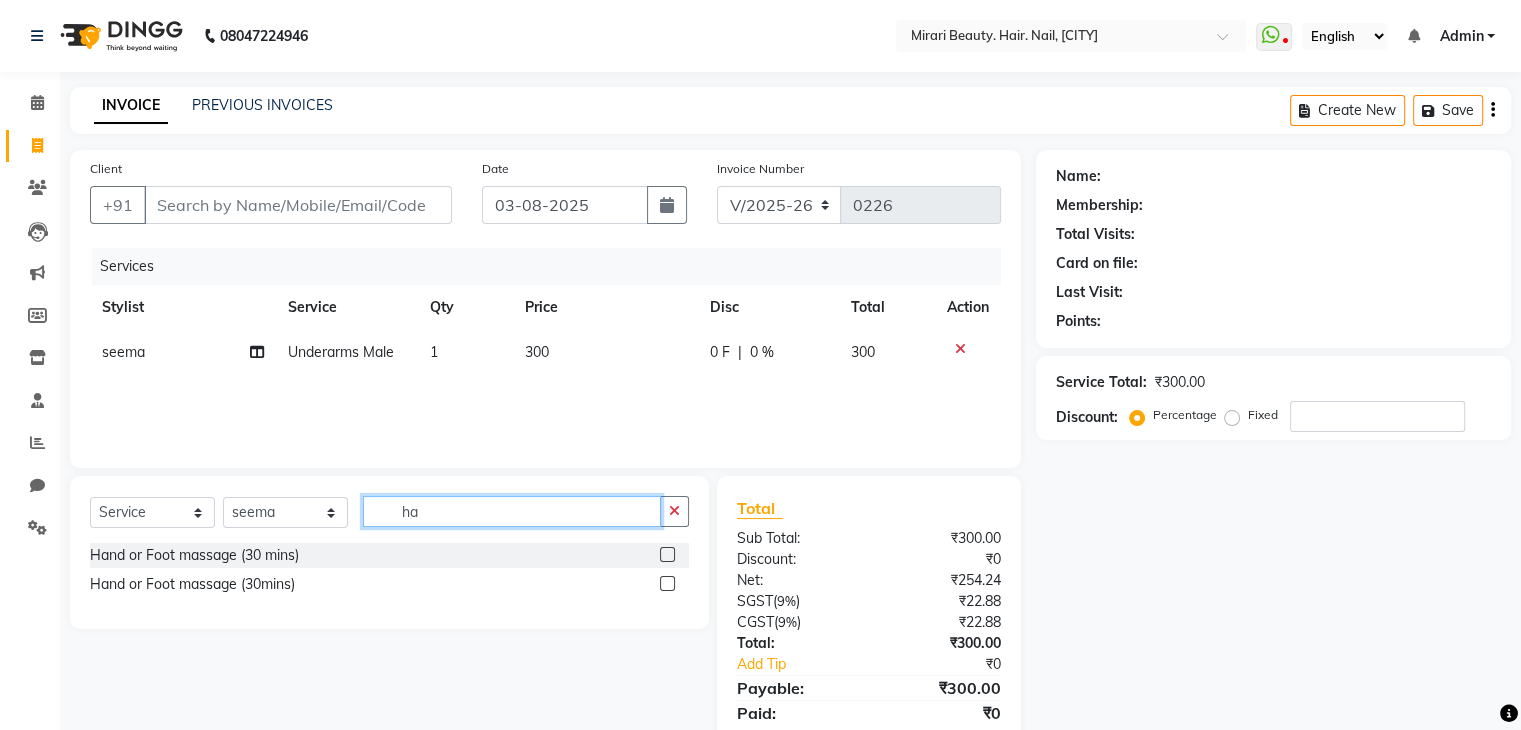 type on "h" 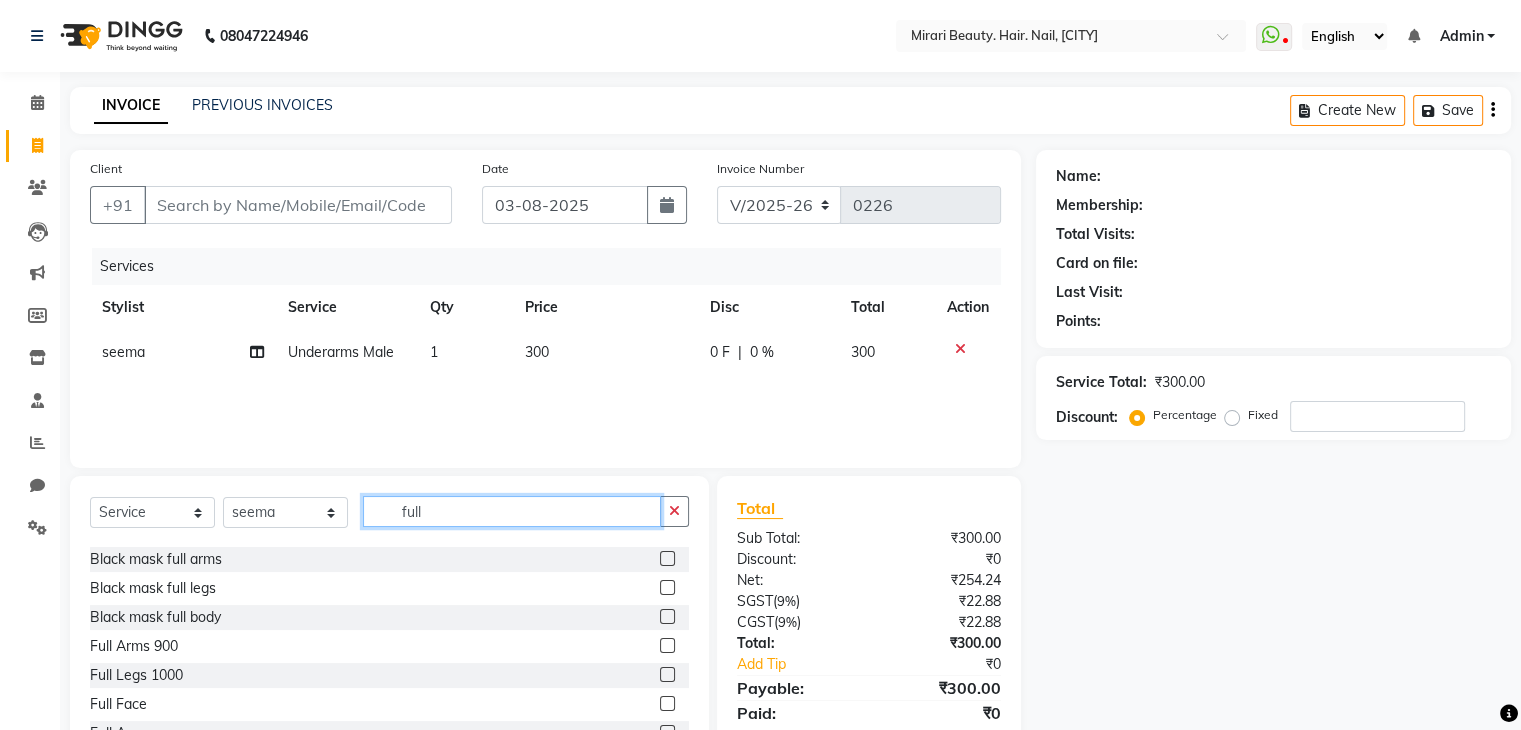 scroll, scrollTop: 114, scrollLeft: 0, axis: vertical 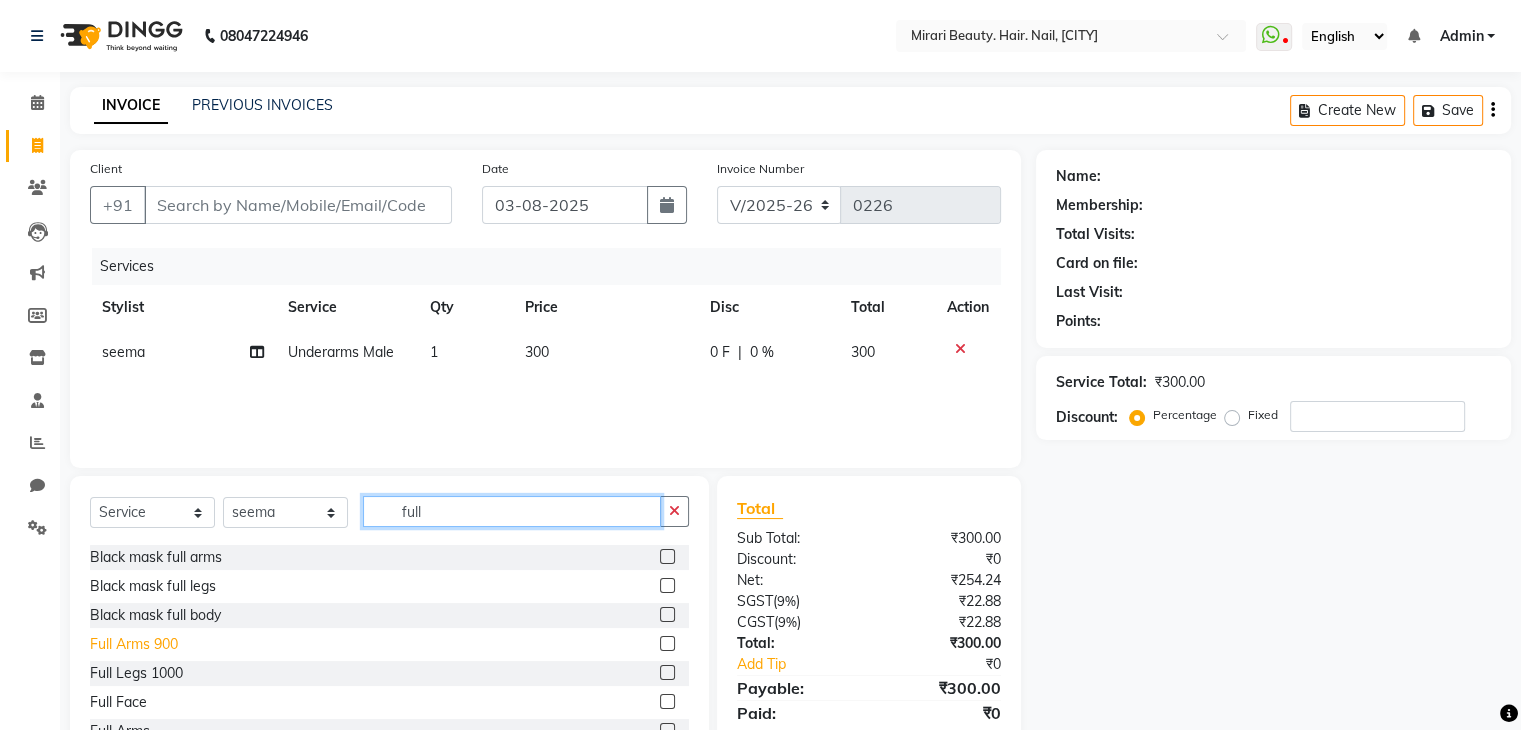 type on "full" 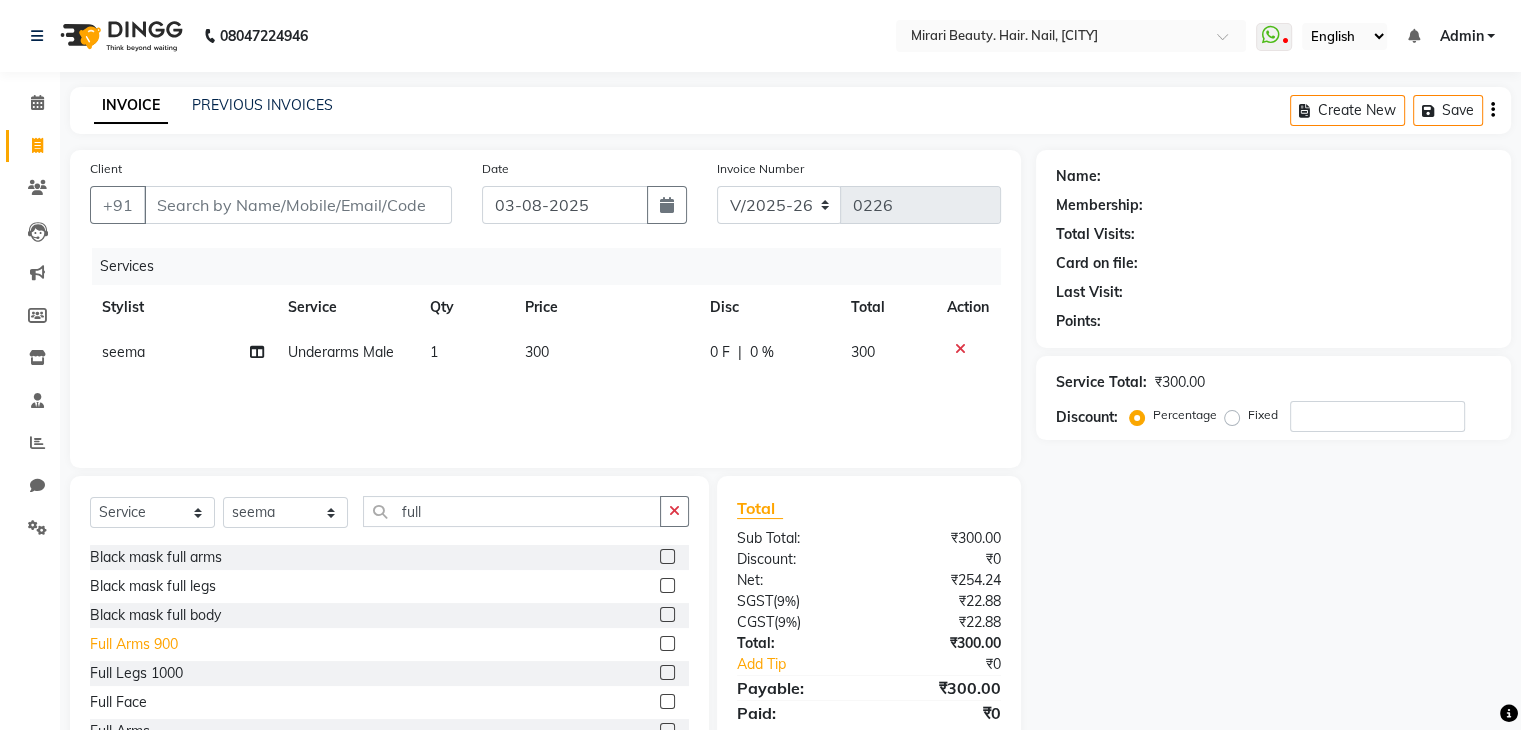click on "Full Arms 900" 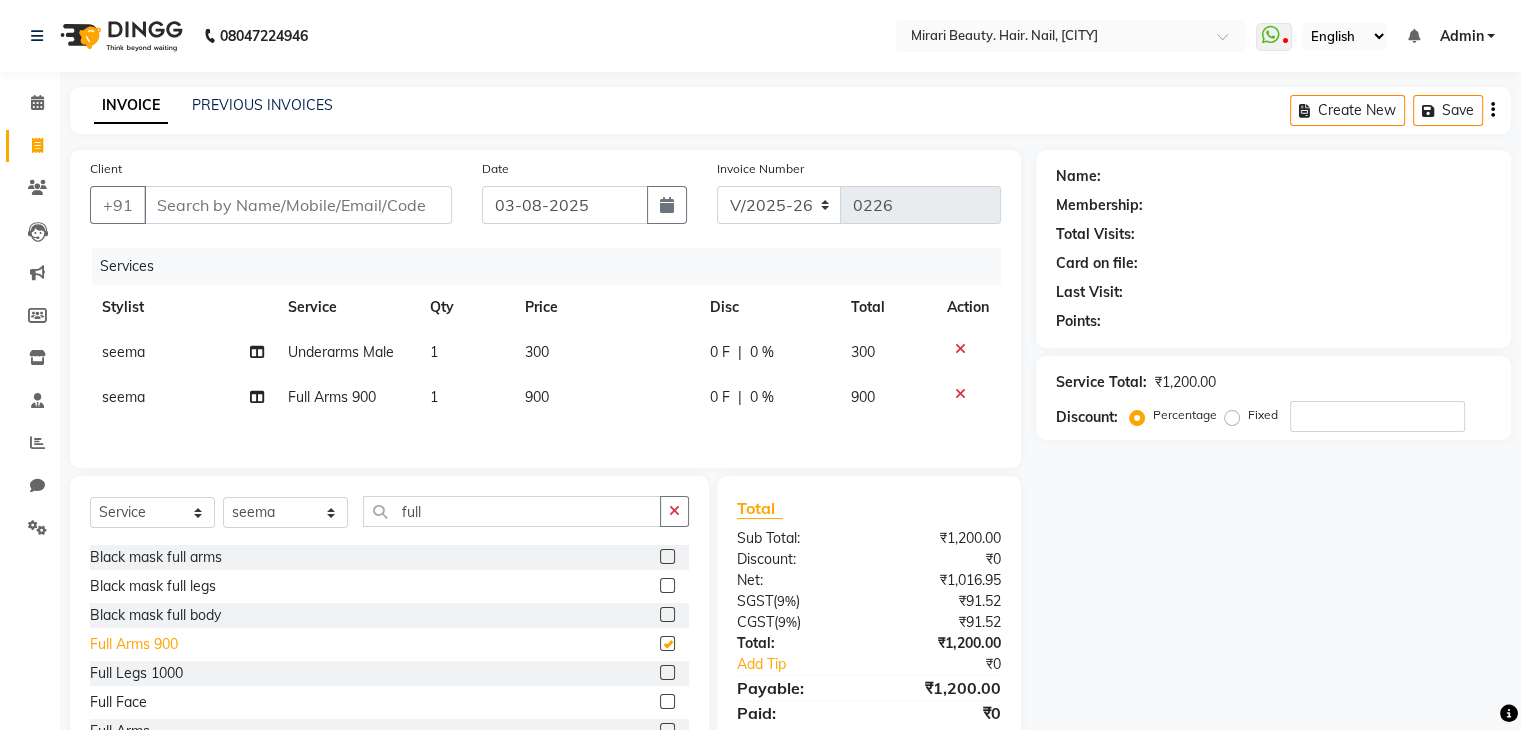checkbox on "false" 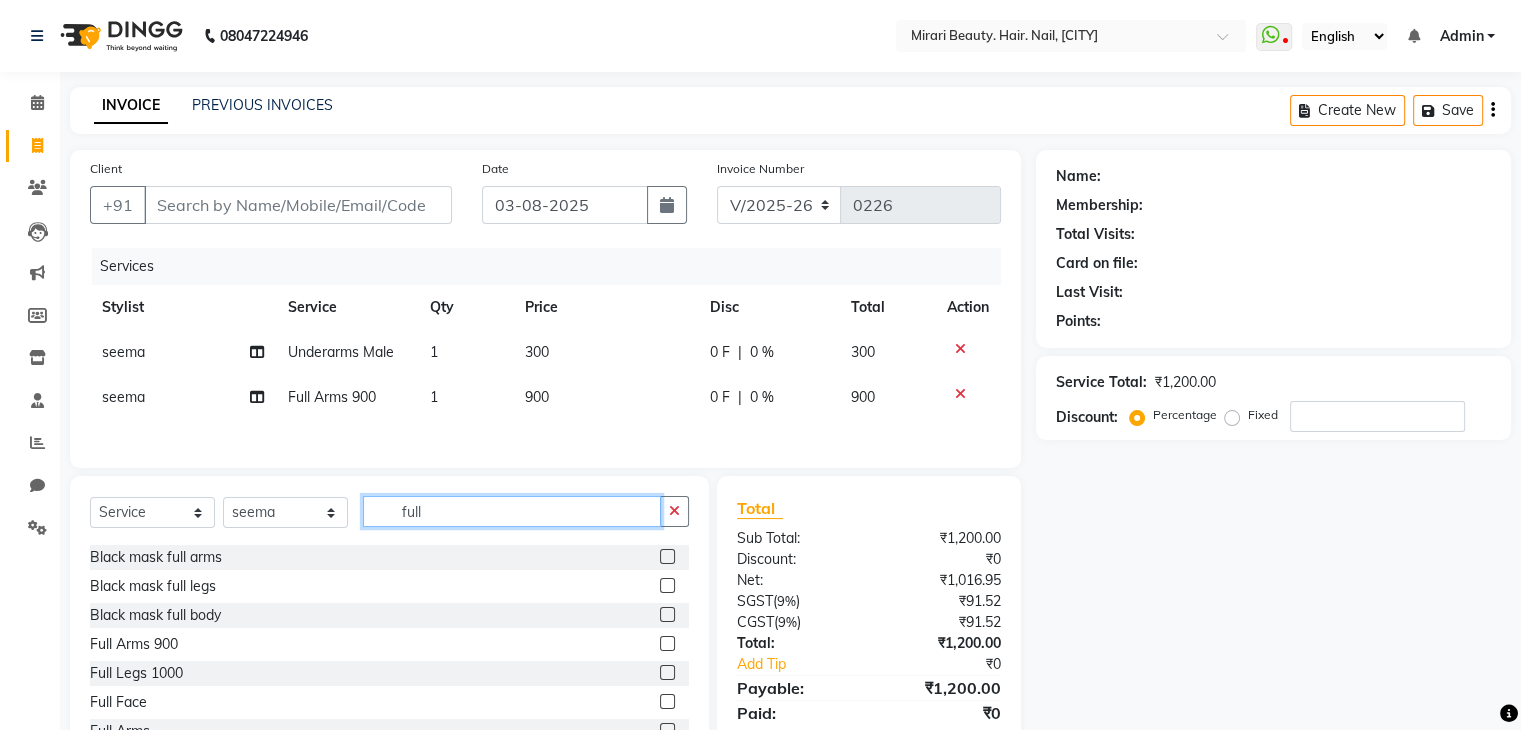 click on "full" 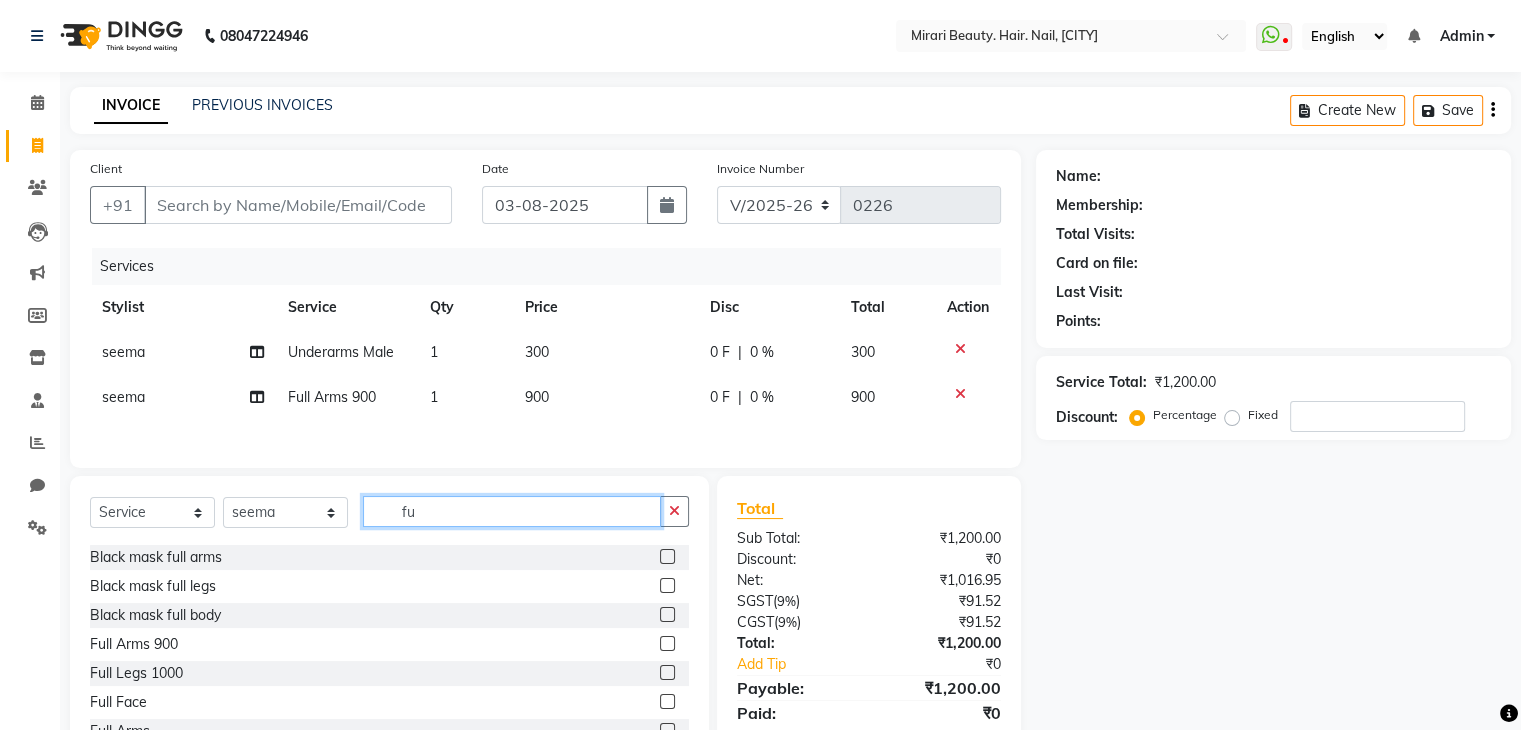 type on "f" 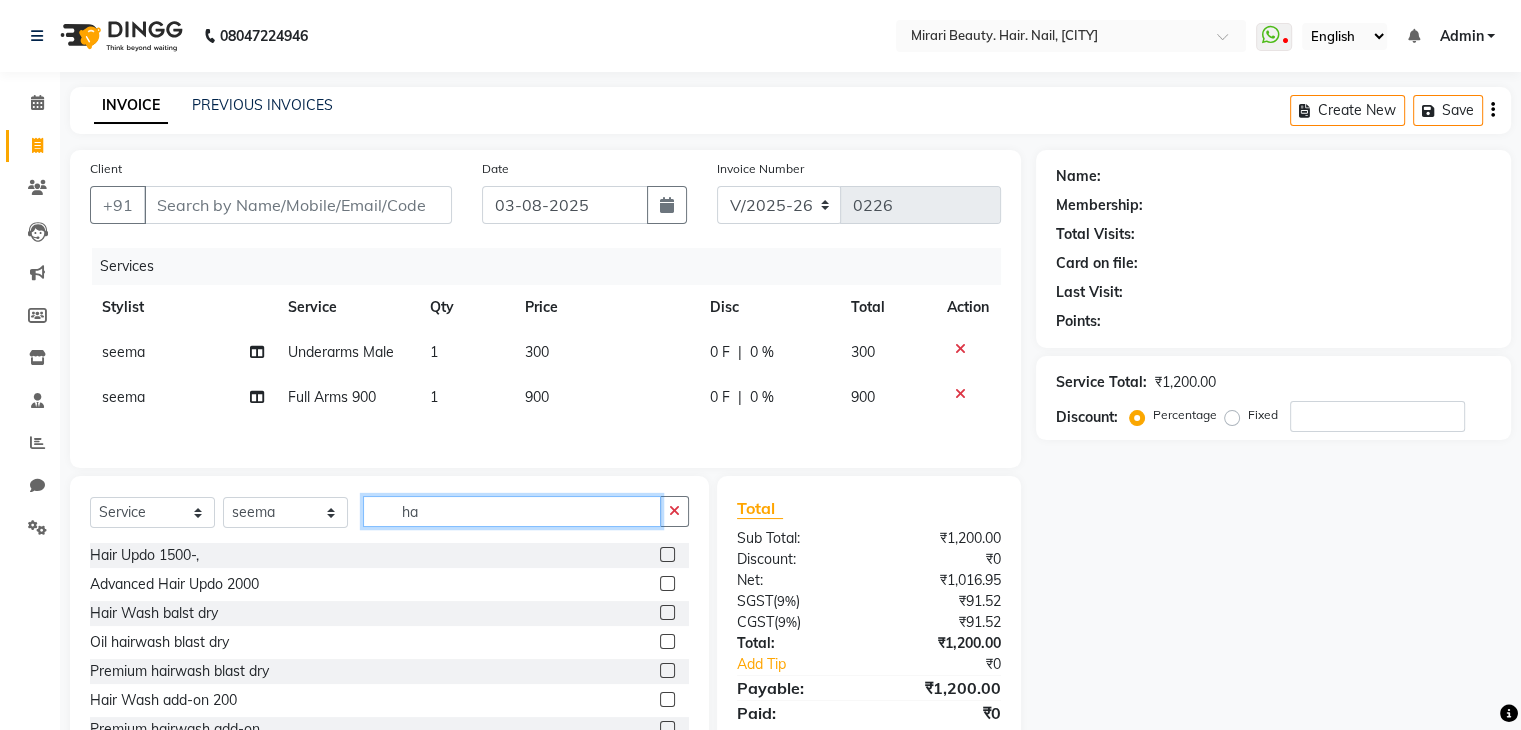 scroll, scrollTop: 0, scrollLeft: 0, axis: both 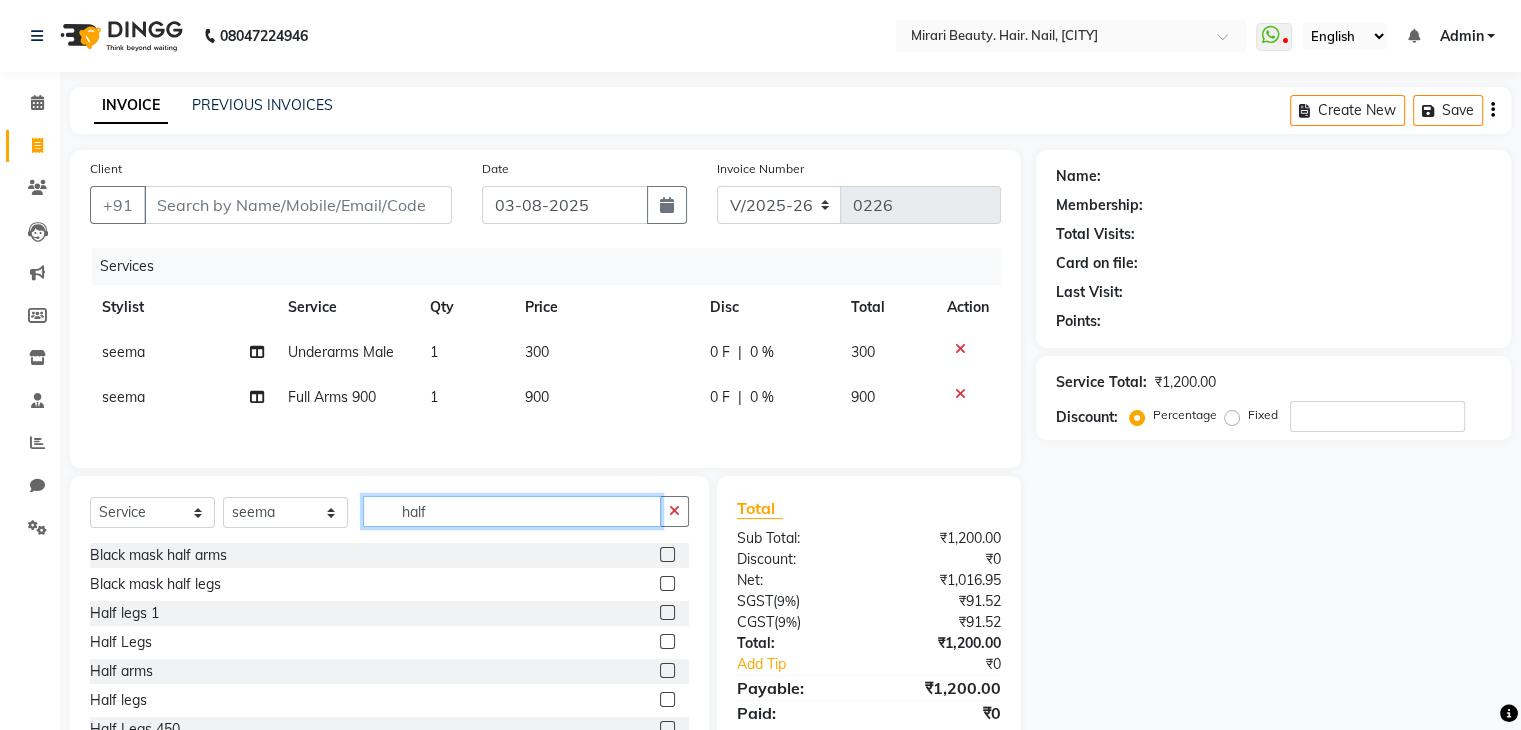 type on "half" 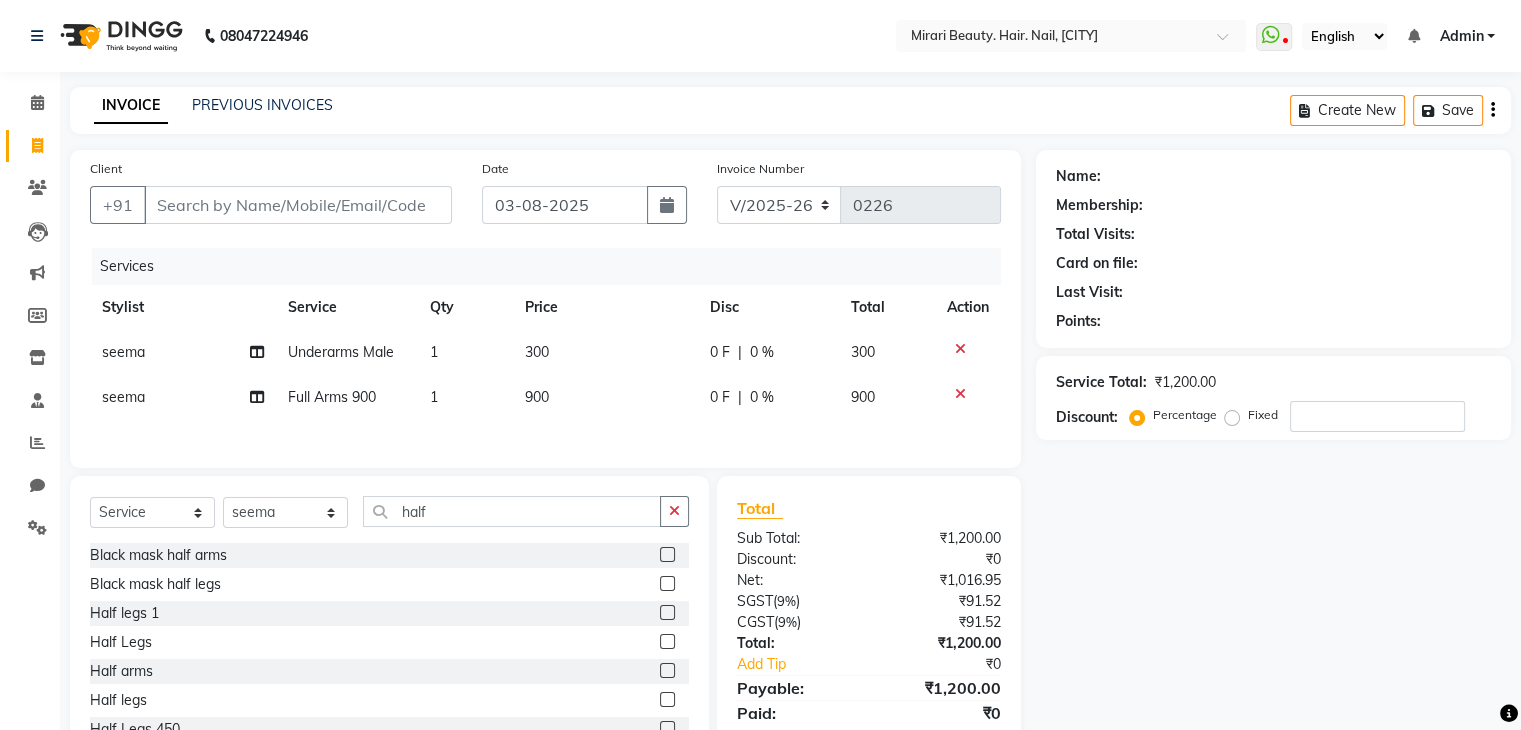 click on "Client +91 Date 03-08-2025 Invoice Number V/2025 V/2025-26 0226 Services Stylist Service Qty Price Disc Total Action seema Underarms Male 1 300 0 F | 0 % 300 seema Full Arms 900 1 900 0 F | 0 % 900 Select  Service  Product  Membership  Package Voucher Prepaid Gift Card  Select Stylist General Harshali Patil Prakash Diwakar samir  Sanket Bhosale seema Smita Dalvi vaishnavi half Black mask half arms  Black mask half legs  Half legs 1  Half Legs   Half arms  Half legs   Half Legs 450  Half Legs 600  Total Sub Total: ₹1,200.00 Discount: ₹0 Net: ₹1,016.95 SGST  ( 9% ) ₹91.52 CGST  ( 9% ) ₹91.52 Total: ₹1,200.00 Add Tip ₹0 Payable: ₹1,200.00 Paid: ₹0 Balance   : ₹1,200.00" 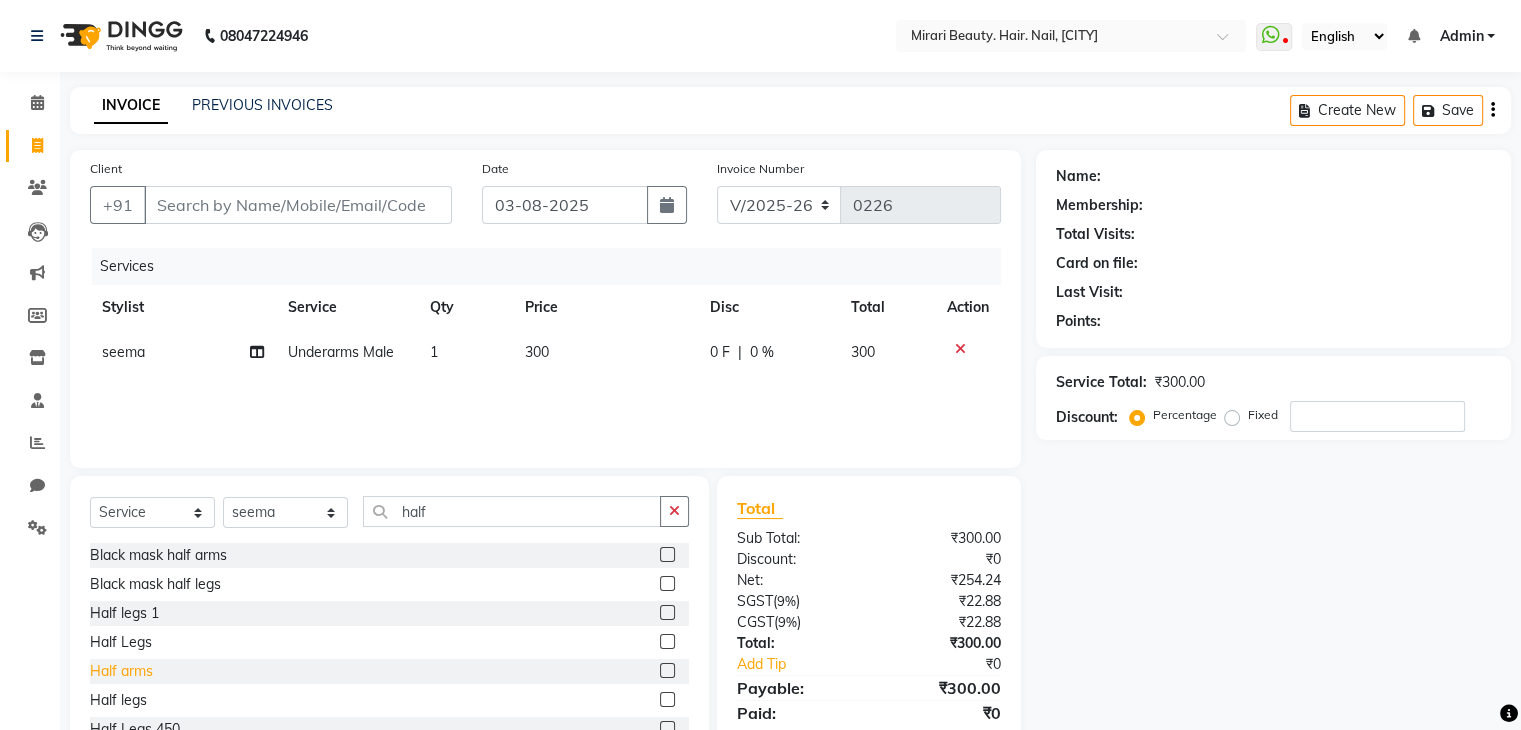 click on "Half arms" 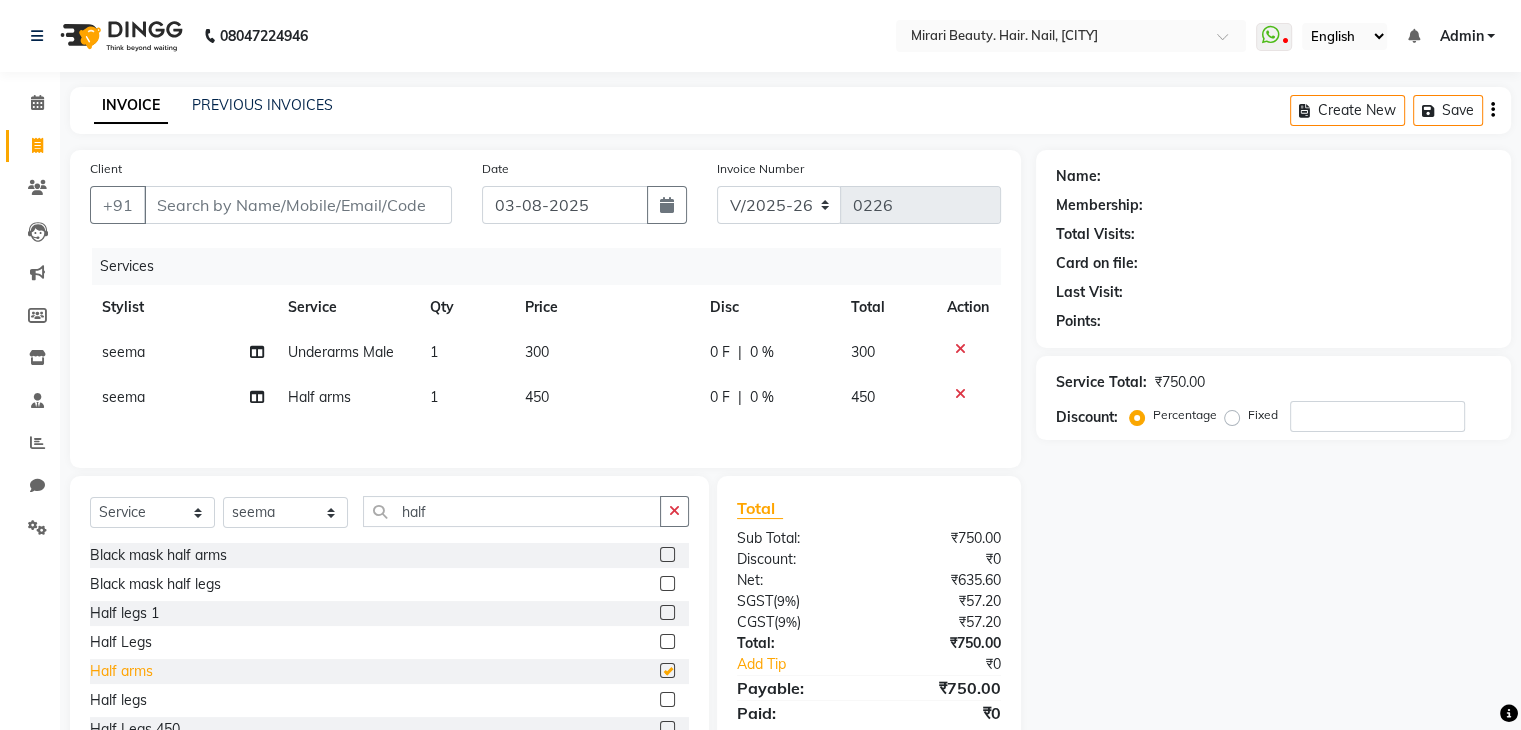 checkbox on "false" 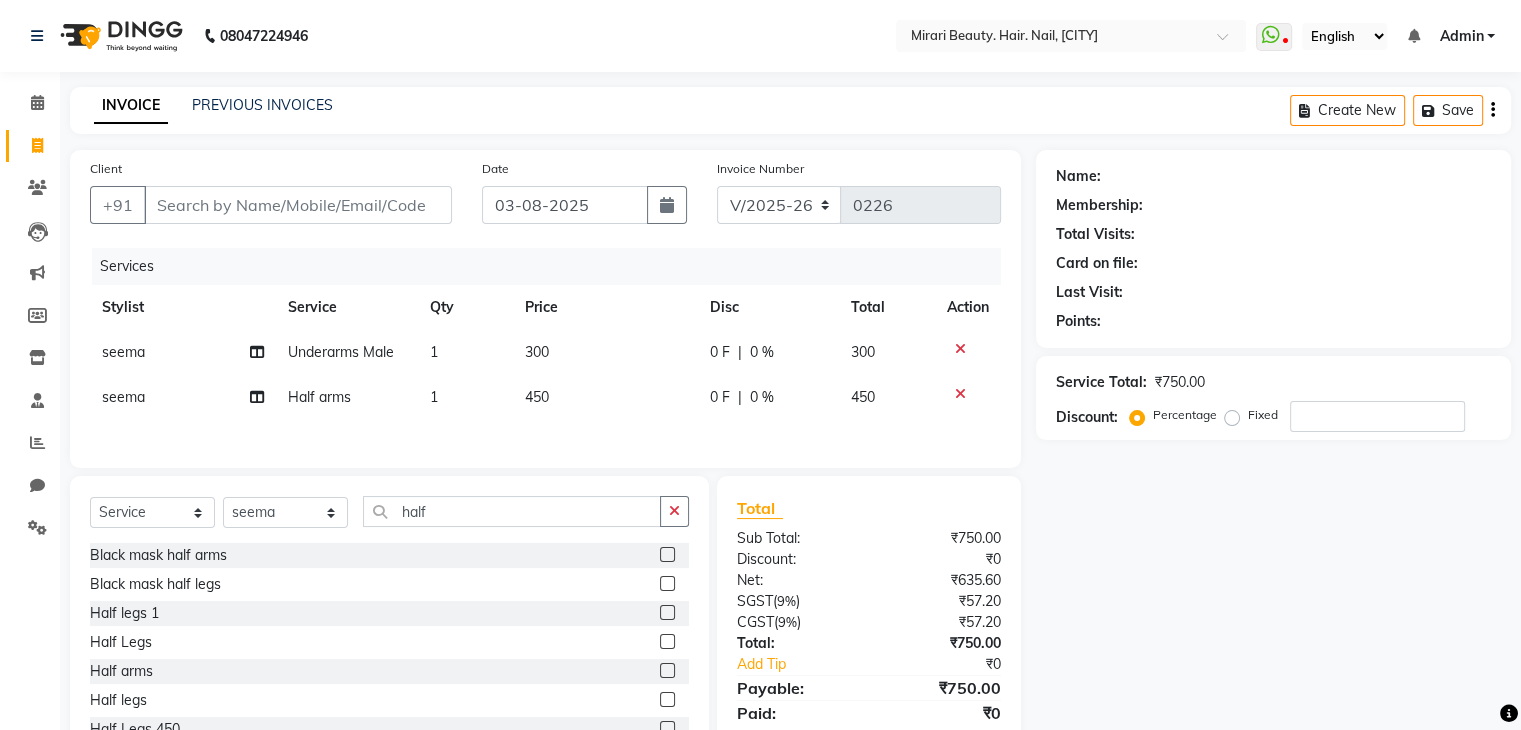 click on "450" 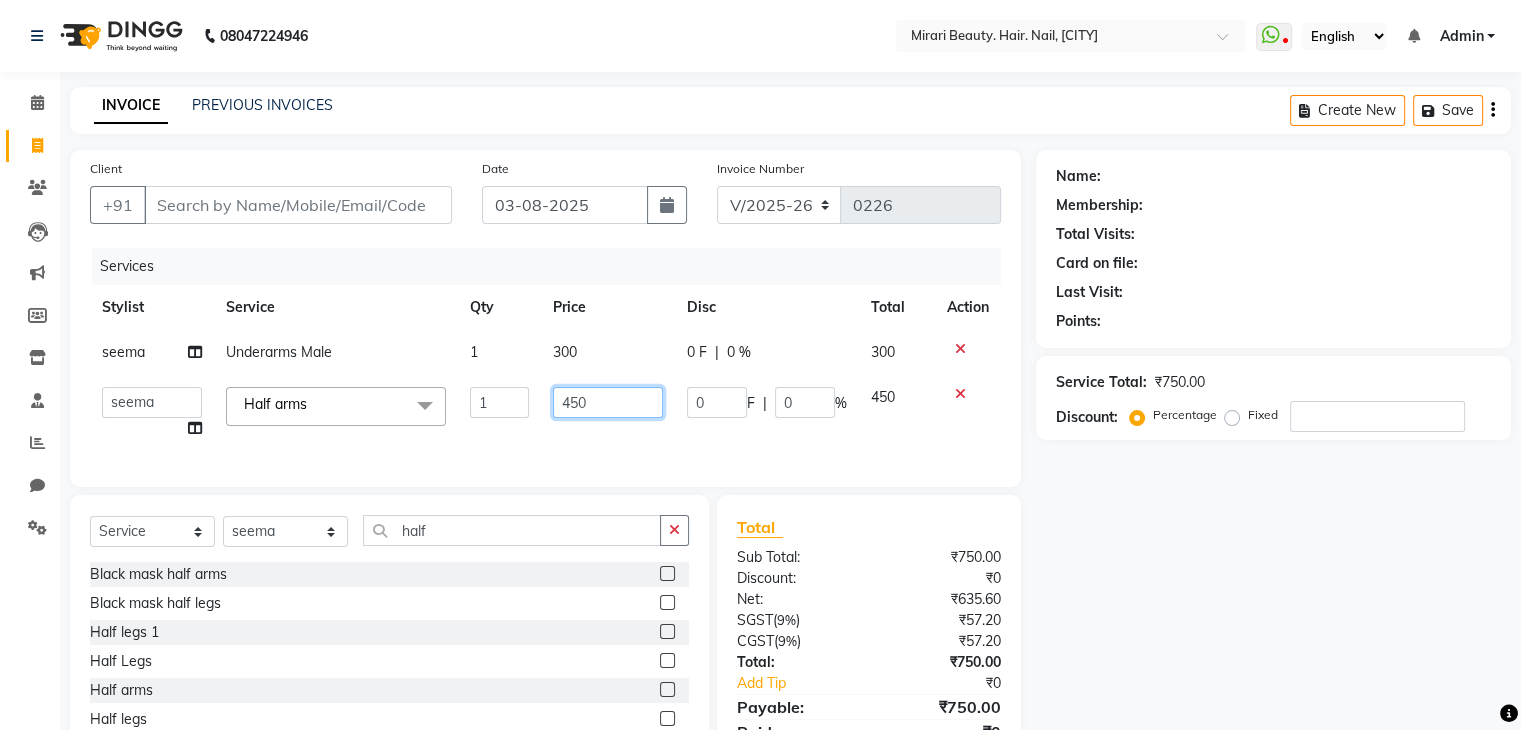 click on "450" 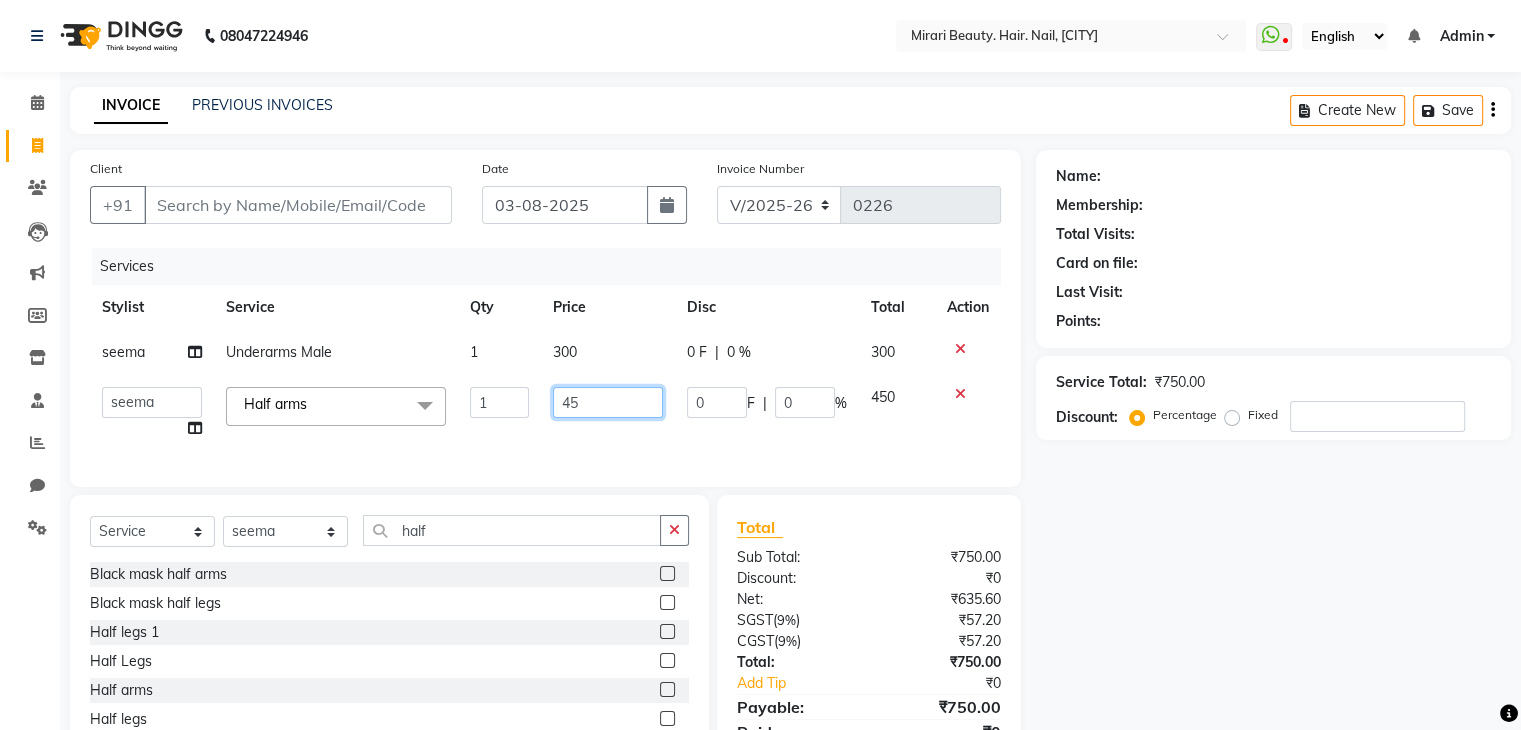 type on "4" 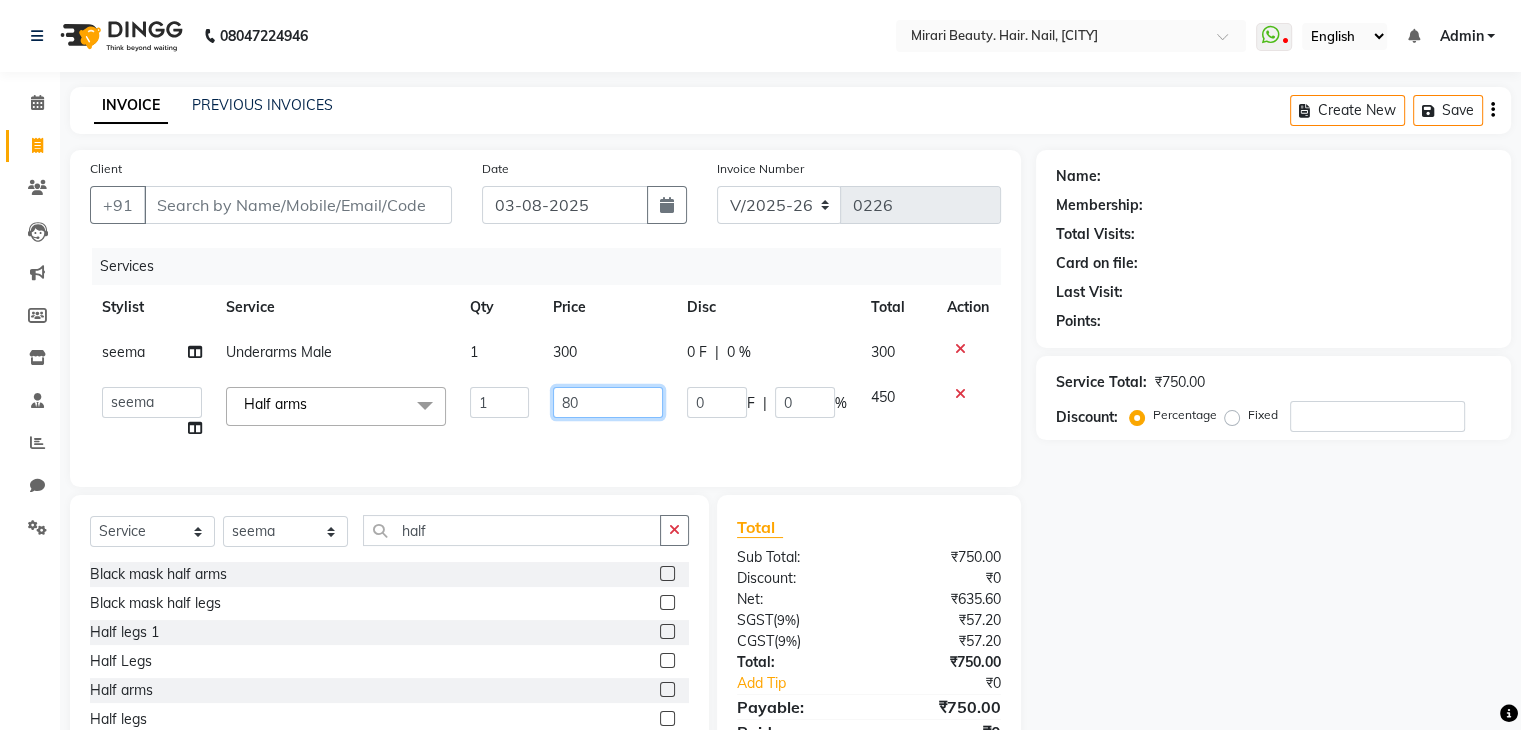 type on "800" 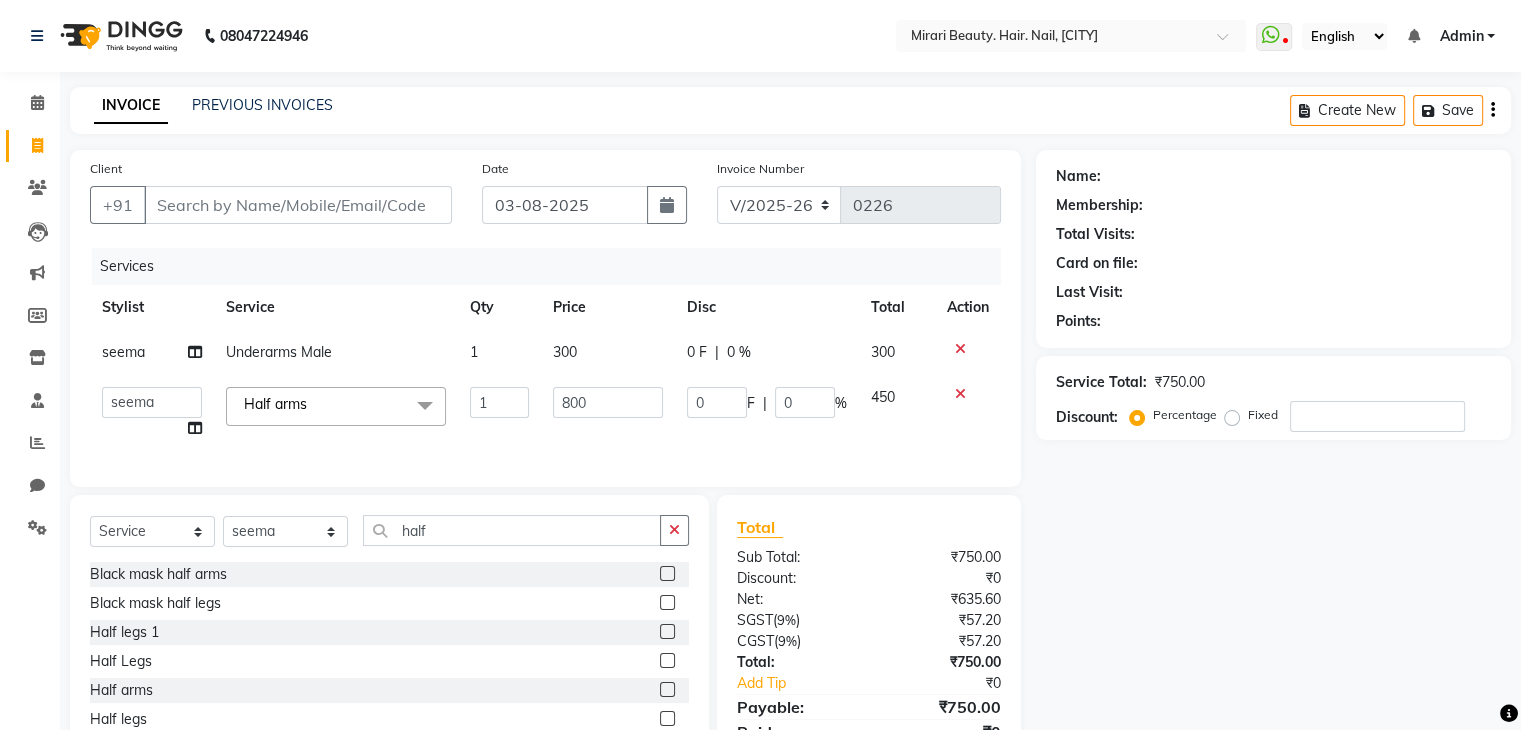 click on "Services Stylist Service Qty Price Disc Total Action seema Underarms Male 1 300 0 F | 0 % 300  General   Harshali Patil   Prakash Diwakar   samir    Sanket Bhosale   seema   Smita Dalvi   vaishnavi  Half arms  x Senior Stylist - Male 500., Senior Stylist - Female  Art Director - Male Art Director - Female Fringe Cut 400 Boys below 10 Years Girls below 10 Years Hair Updo  1500-, Advanced Hair Updo 2000 Braiding Hair Wash balst dry Oil hairwash blast dry Premium hairwash blast dry Hair Wash add-on 200 Premium hairwash add-on Ironing - Short Hair Ironing- mid Hair Tonging- Short hair Tonging- Long Hair Straight Blowdry Outcurls/ Flipouts Head massage (30 mins) Premium Head massage (30mins) Hair extensions Hair Styling ( Male ) Hair Updo   Advanced Hair Updo   Classic Hair Wash & Blast Dry Hair Wash add-on 300 Ironing short Ironing long hair Tonging Tonging mid Hair Oil Hair Wash & Blast Dry Blowdry Straight Blowdry Outcurls/ Flipouts Beard Trim / Shaving Beard Styling 500 Beard color Moustache color Beard Trim" 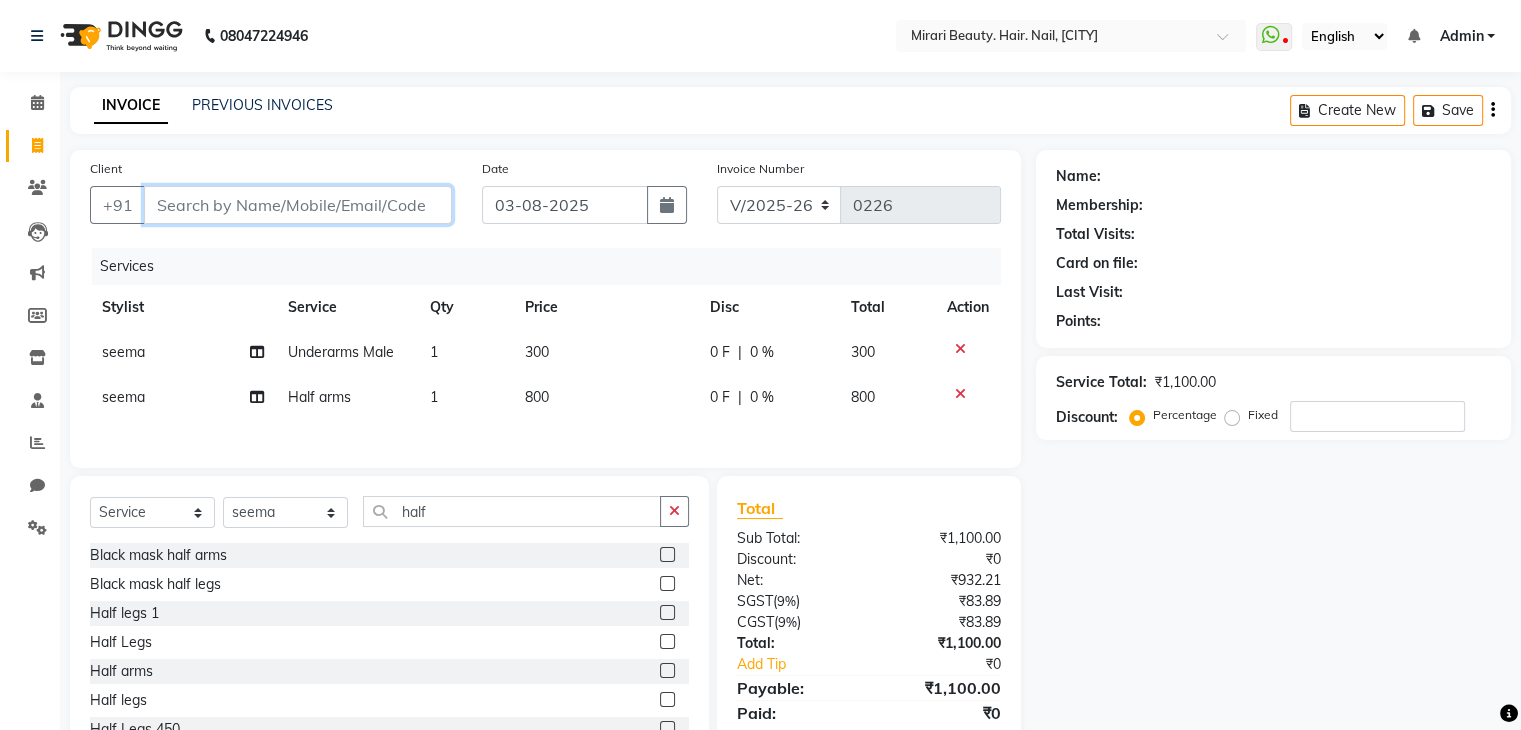 click on "Client" at bounding box center [298, 205] 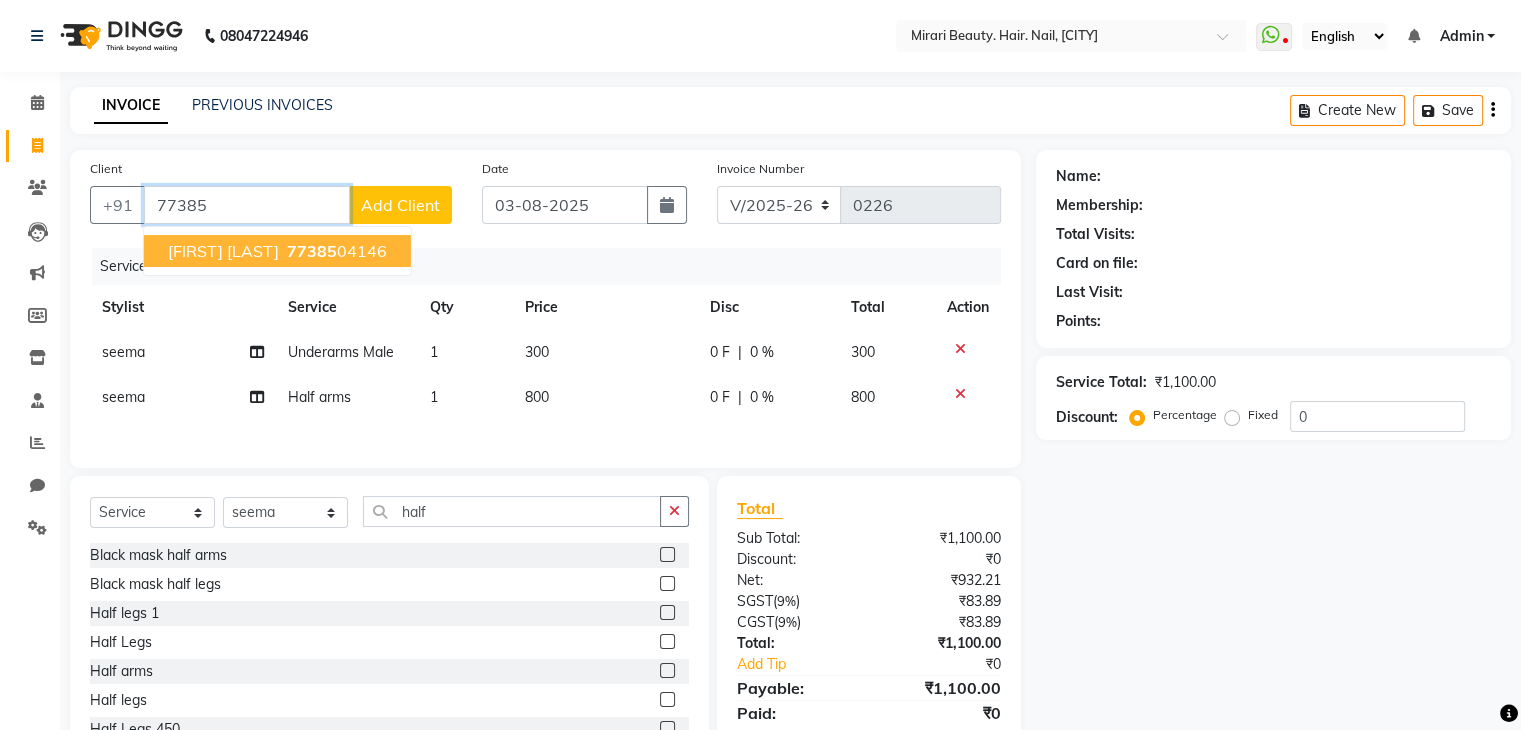 click on "77385 04146" at bounding box center (335, 251) 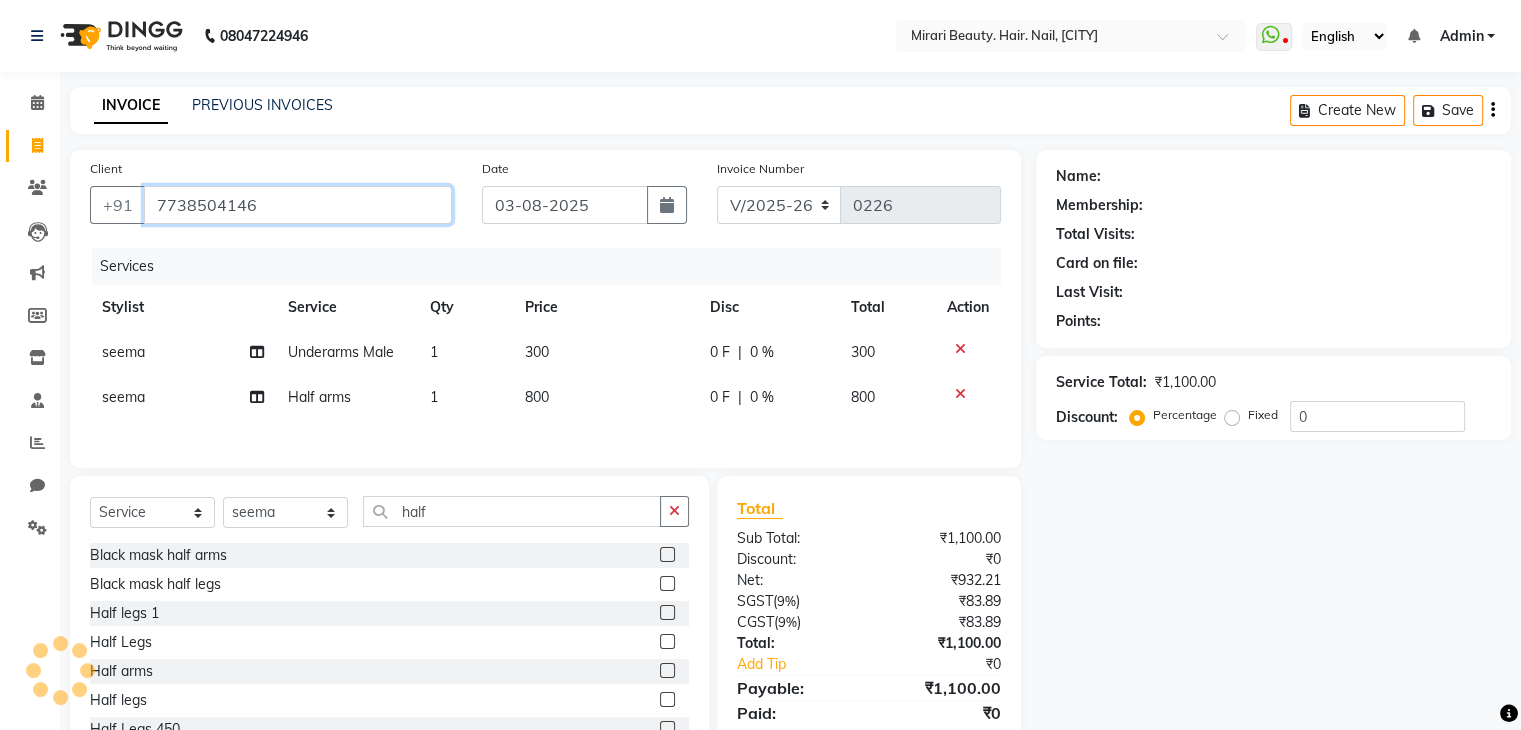 type on "7738504146" 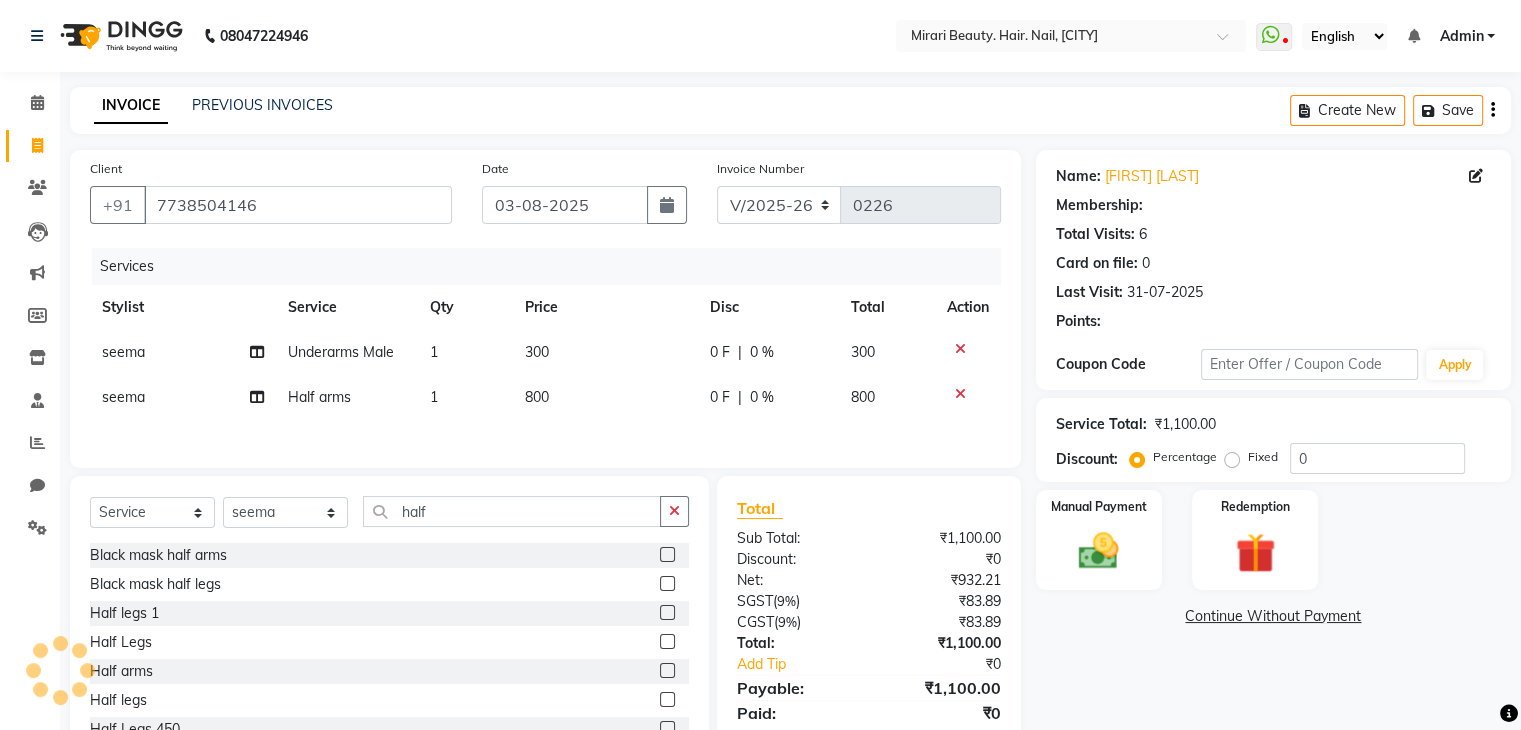 type on "15" 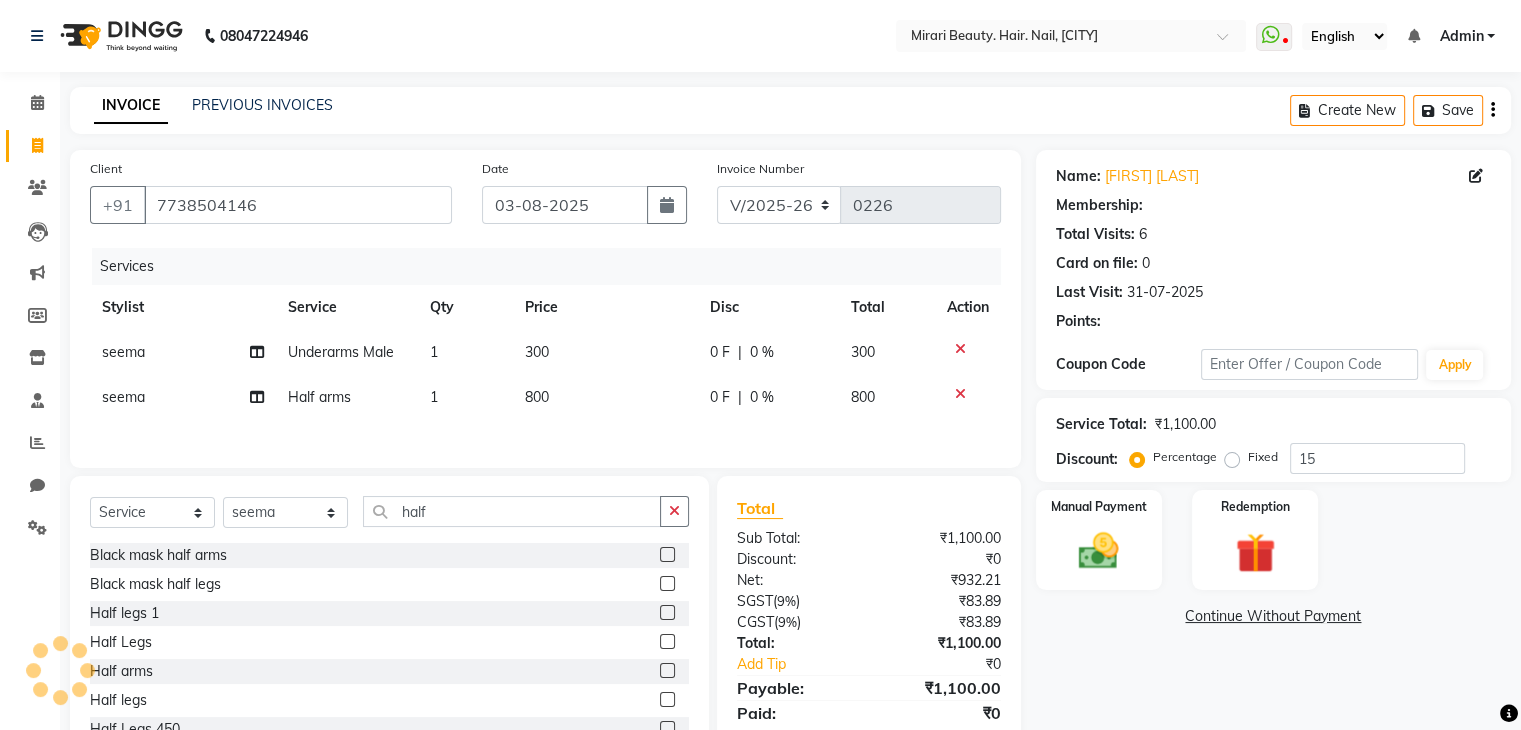 select on "1: Object" 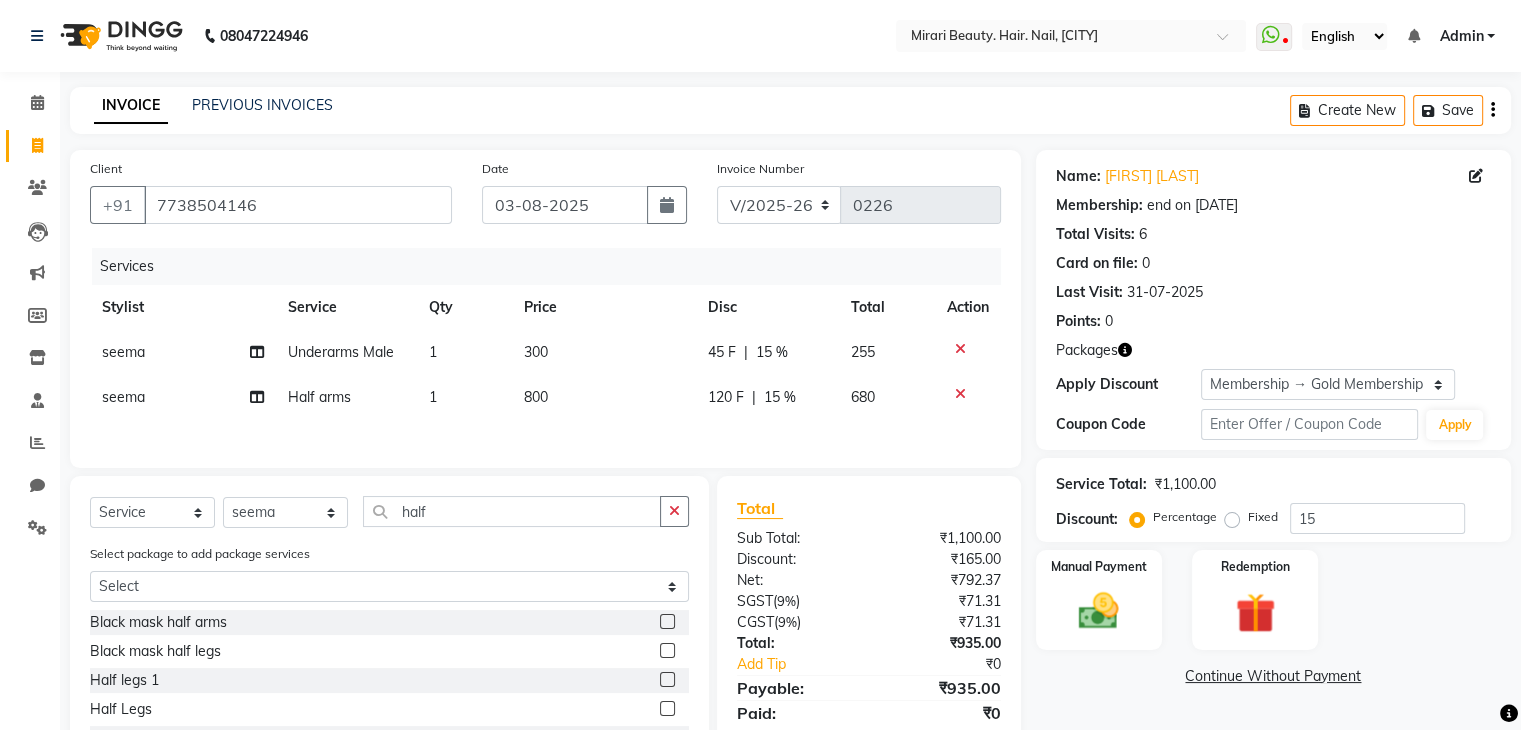 scroll, scrollTop: 144, scrollLeft: 0, axis: vertical 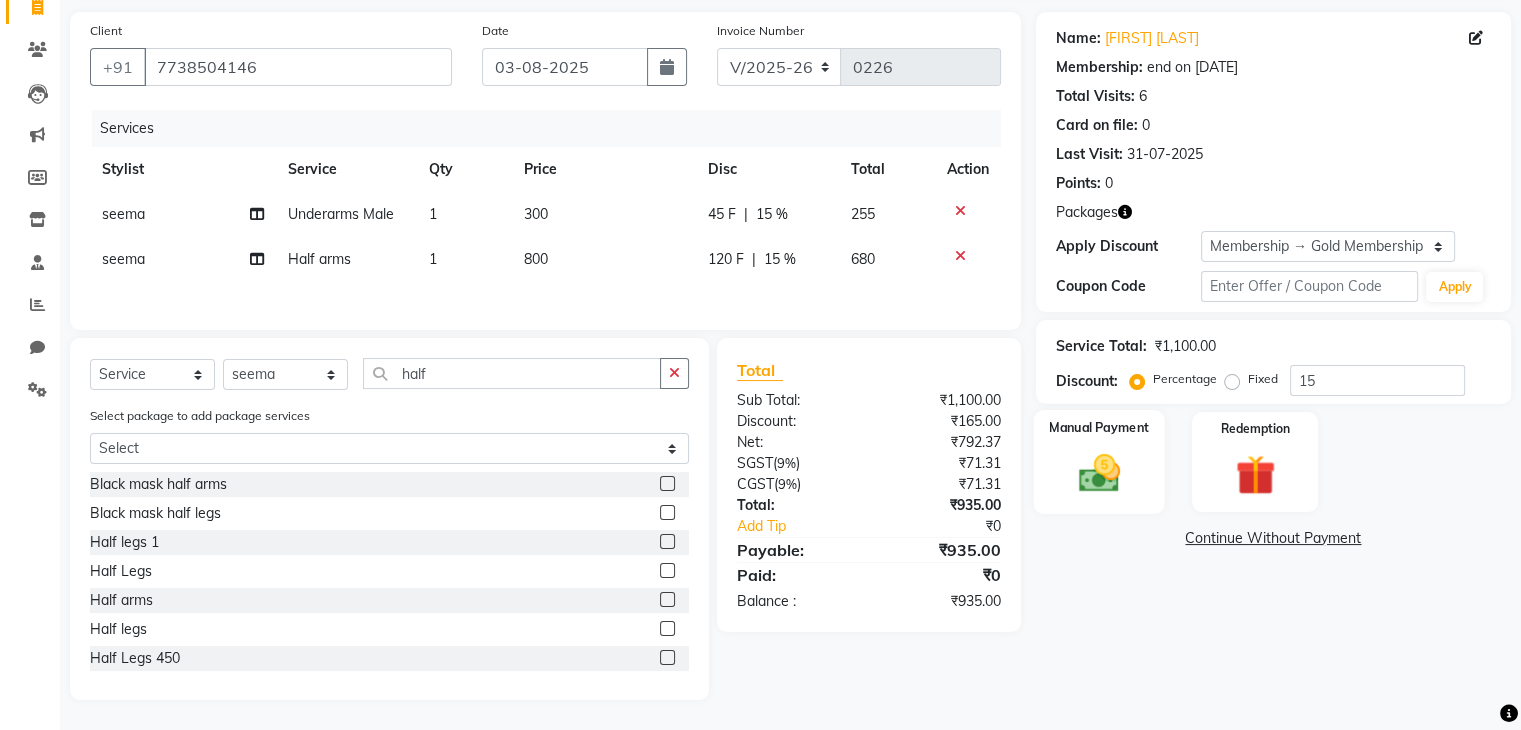 click 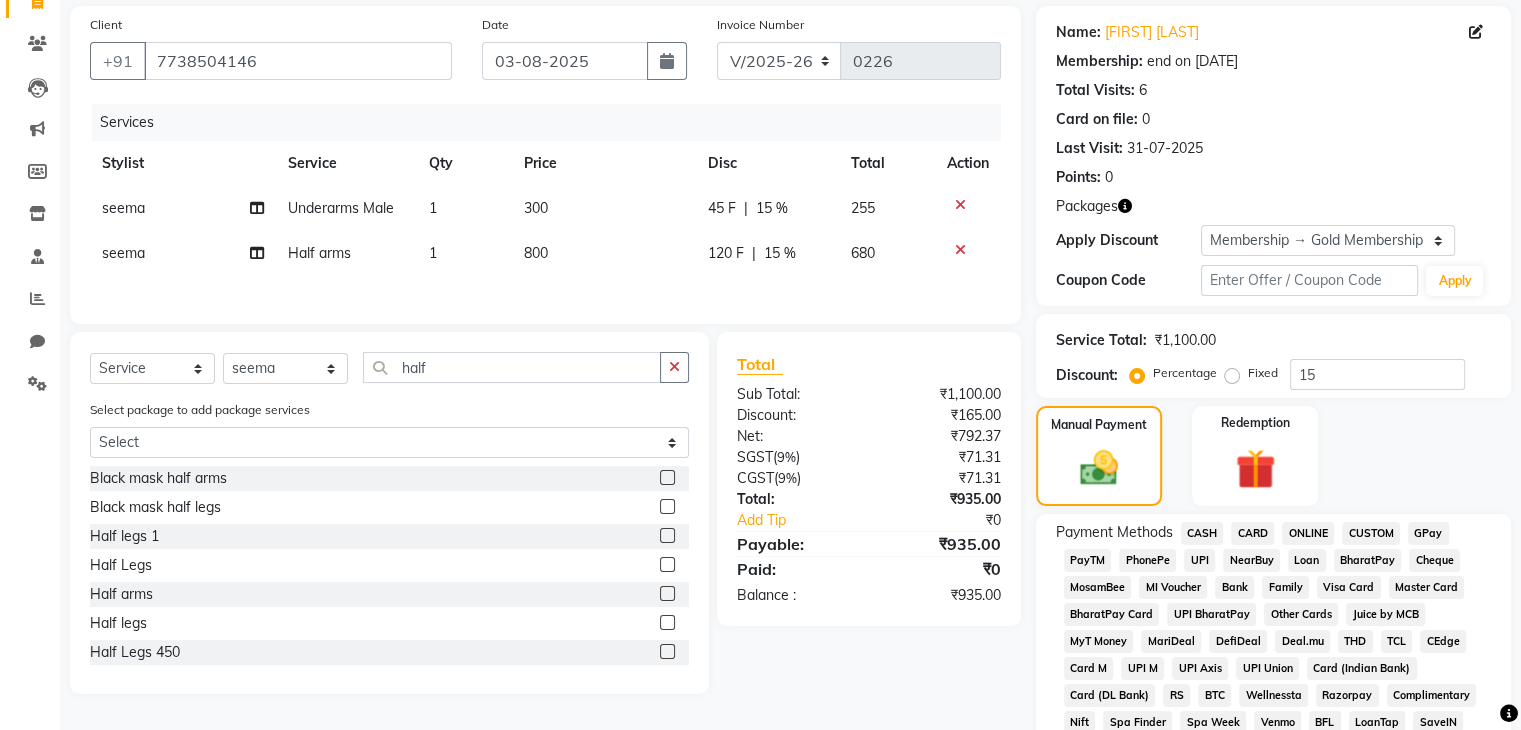 click on "GPay" 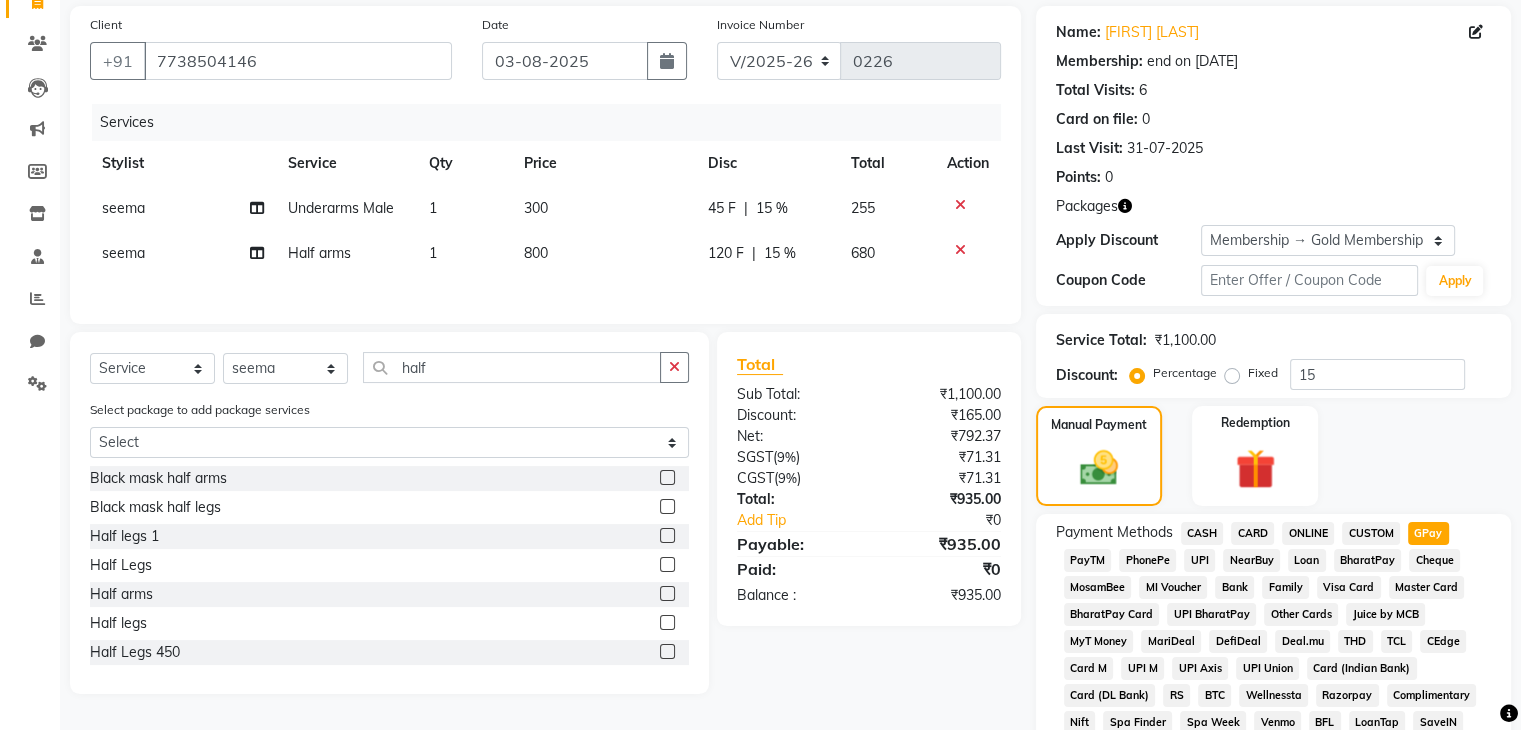 scroll, scrollTop: 753, scrollLeft: 0, axis: vertical 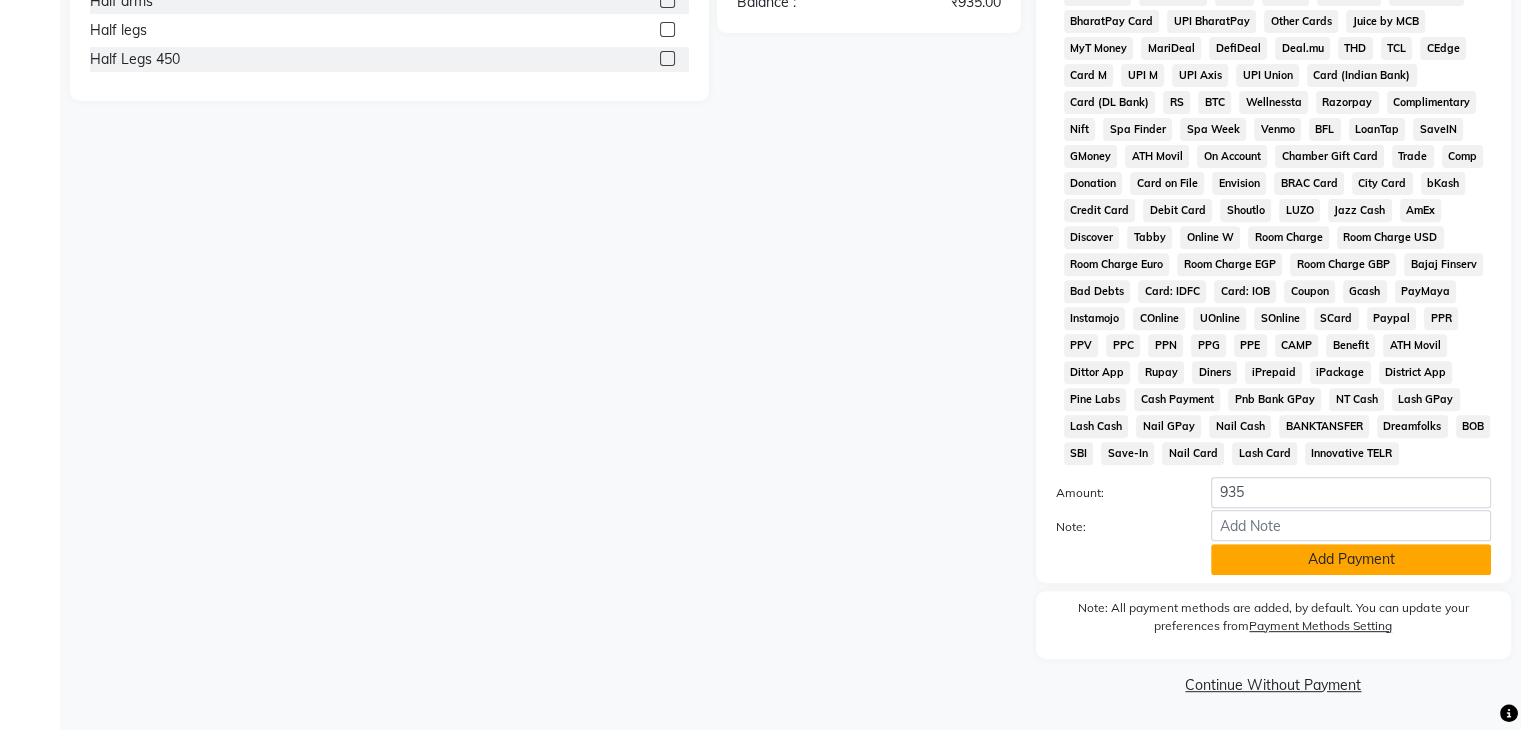 click on "Add Payment" 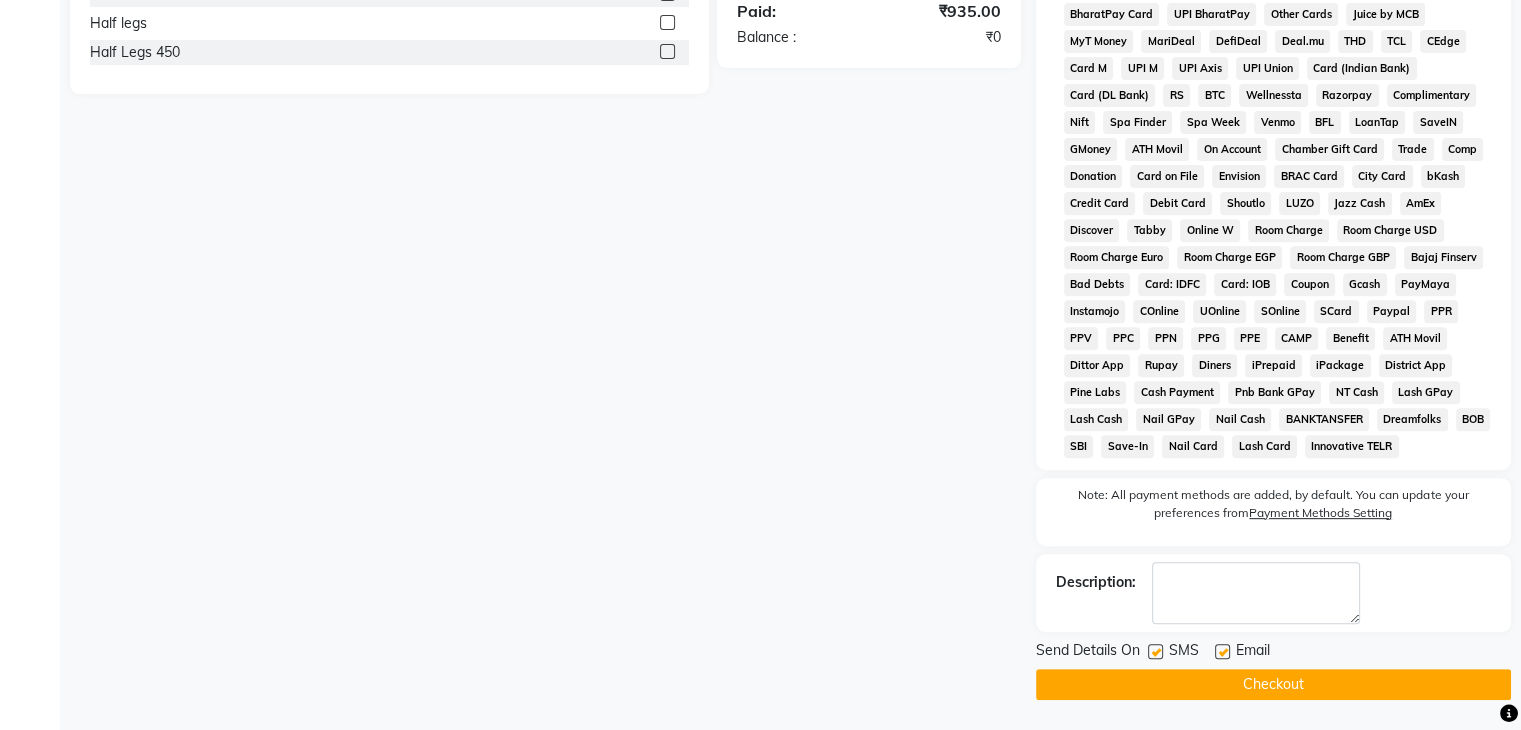 click on "Checkout" 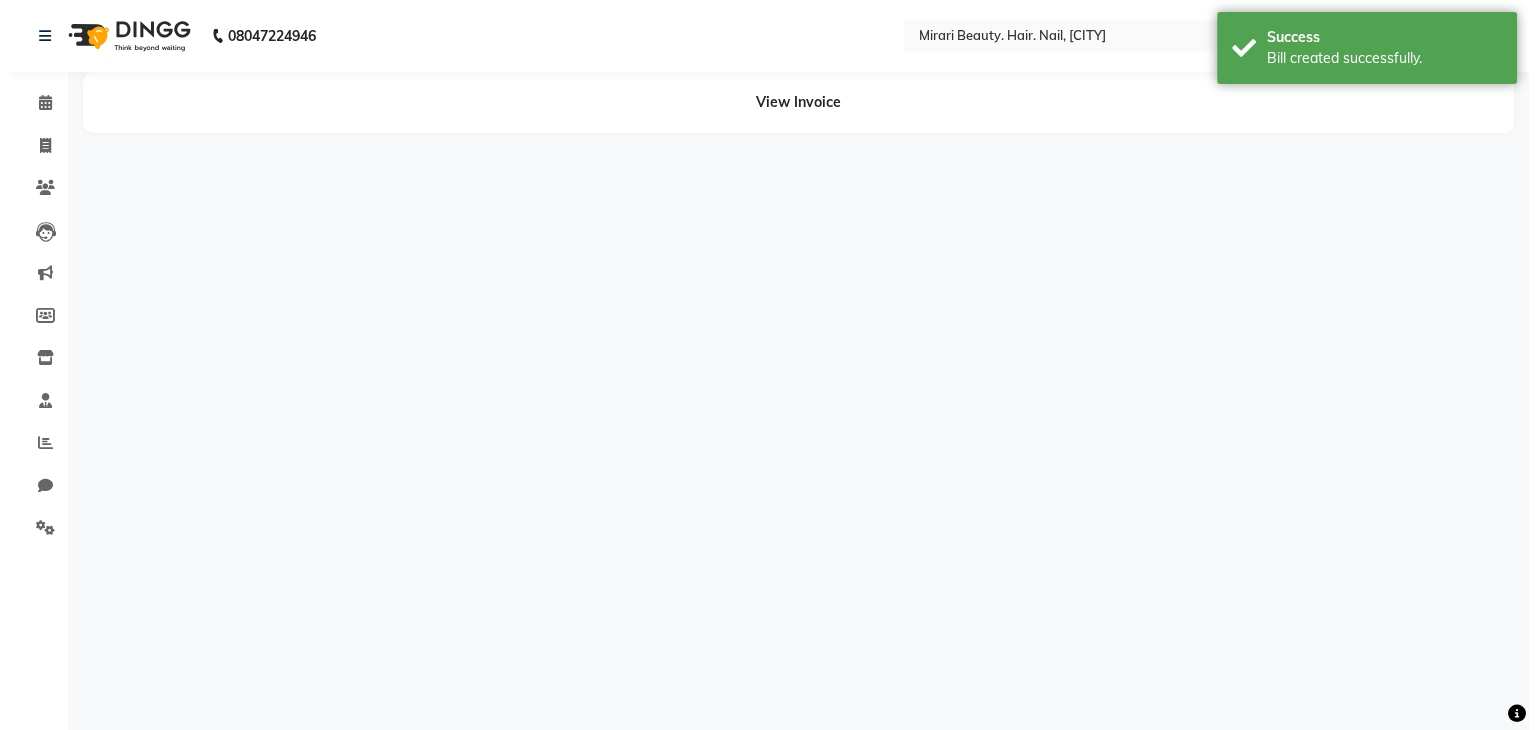 scroll, scrollTop: 0, scrollLeft: 0, axis: both 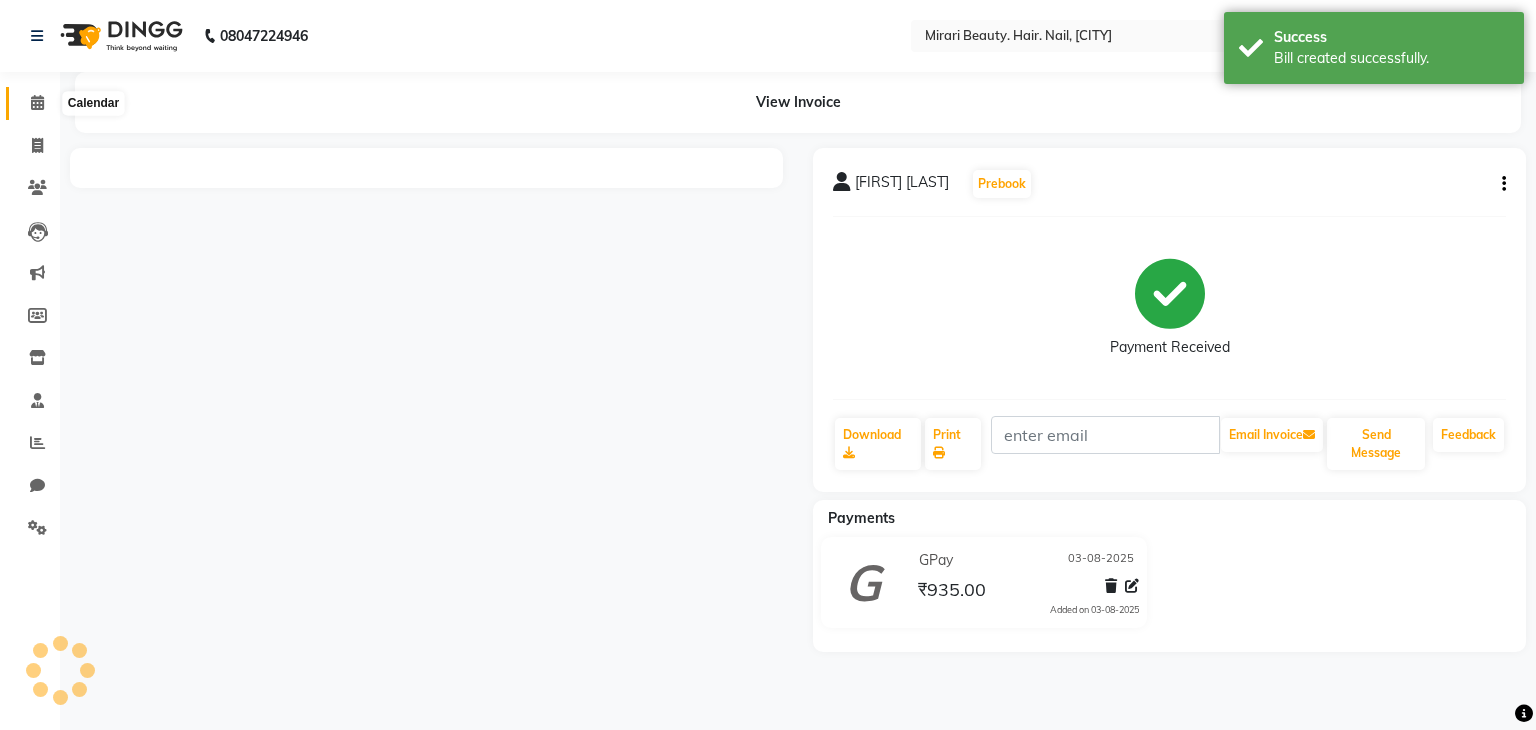 click 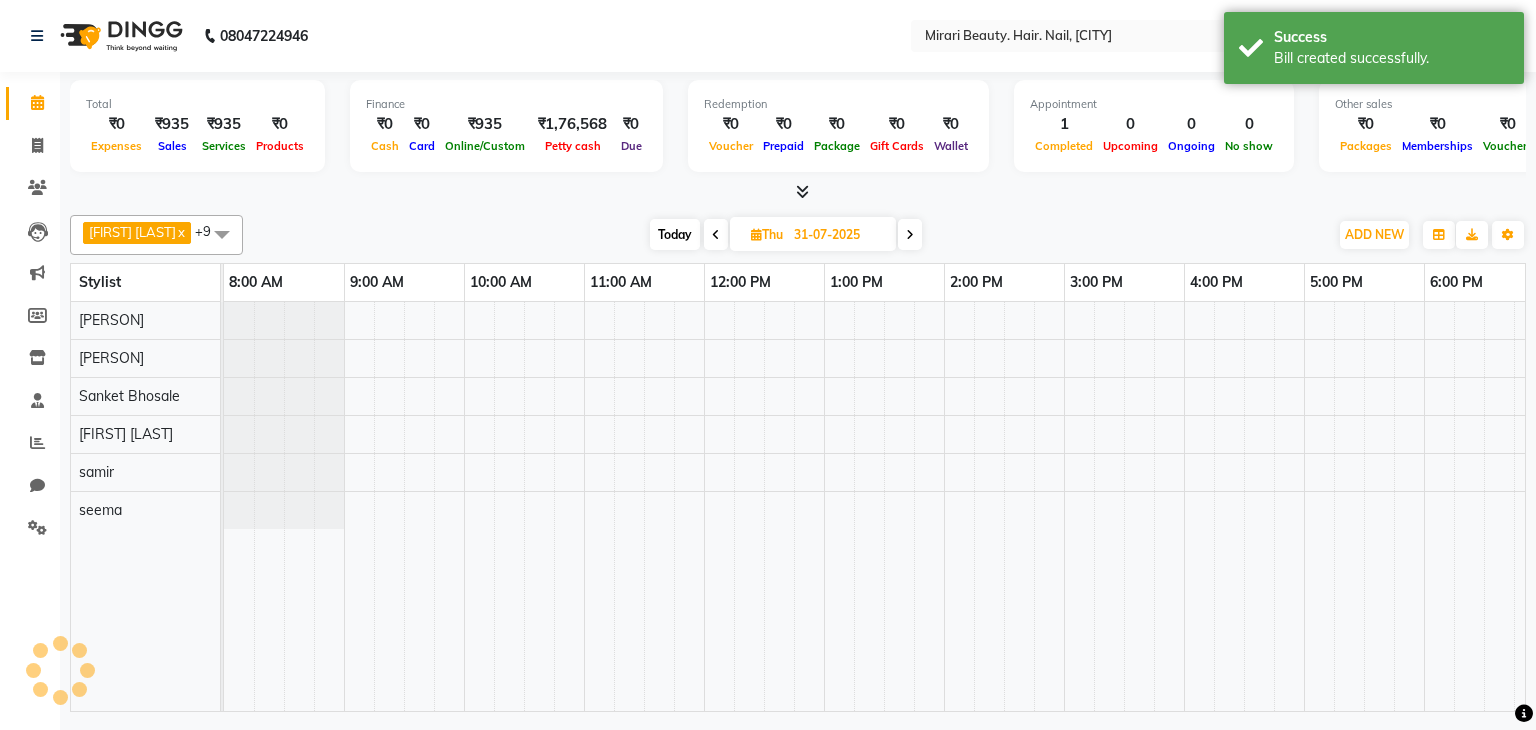 scroll, scrollTop: 0, scrollLeft: 0, axis: both 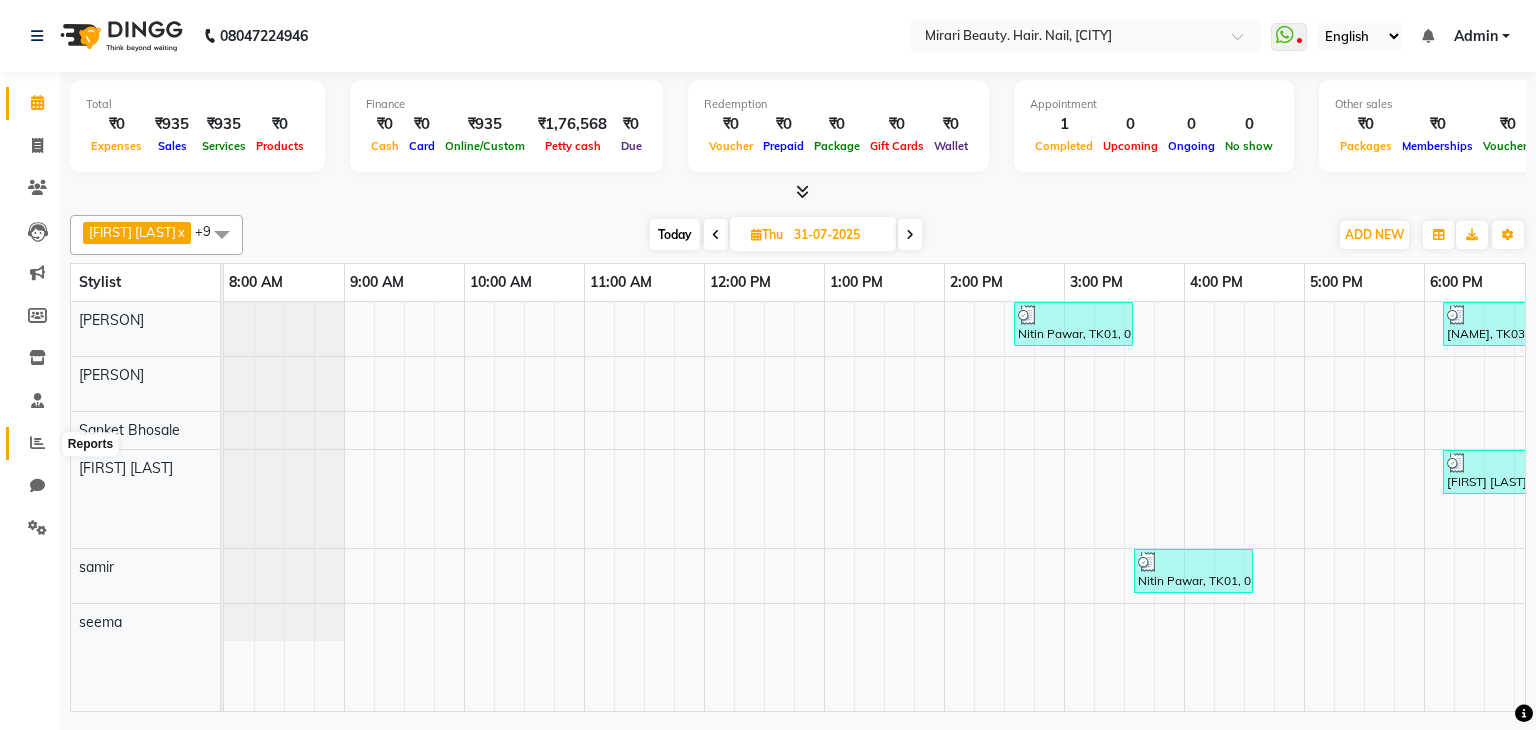 click 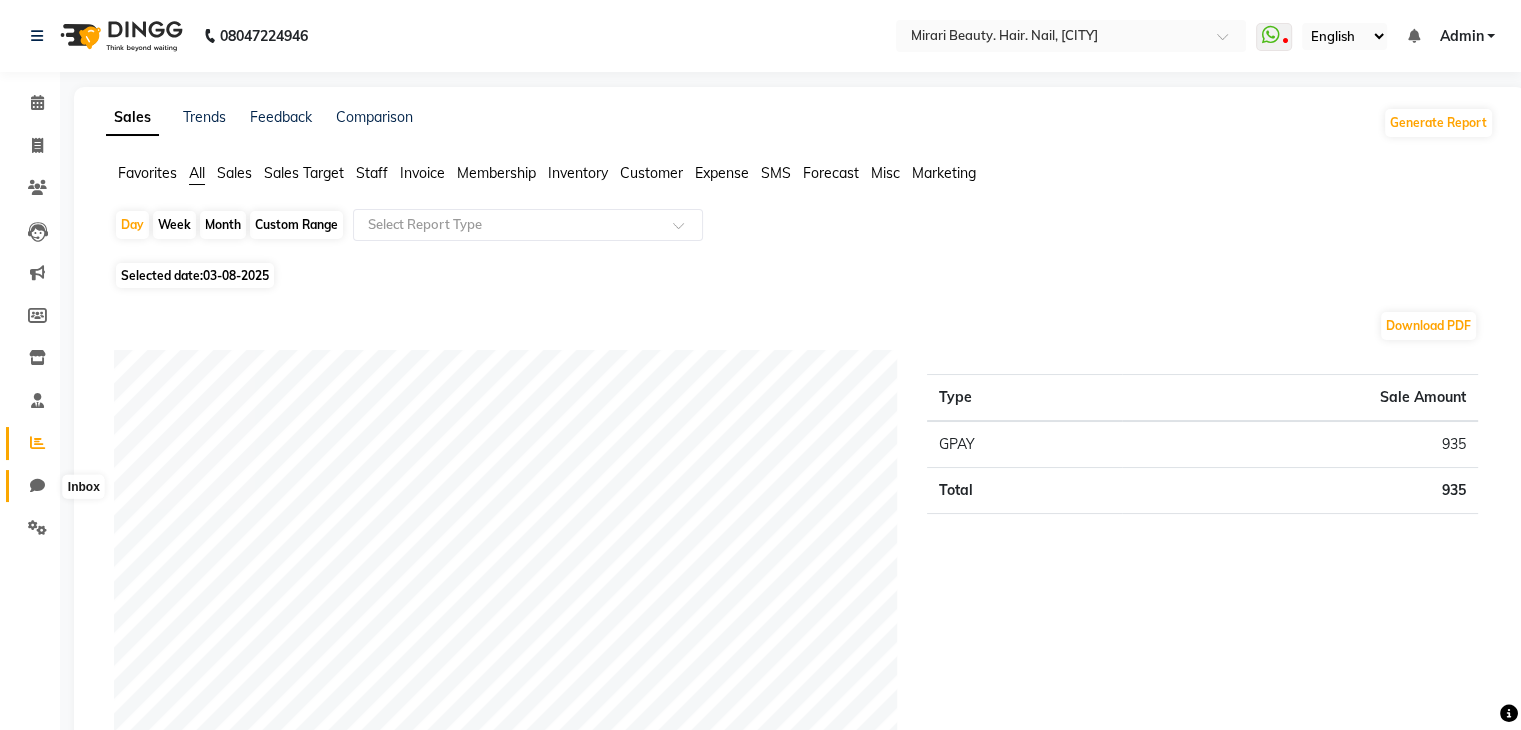 click 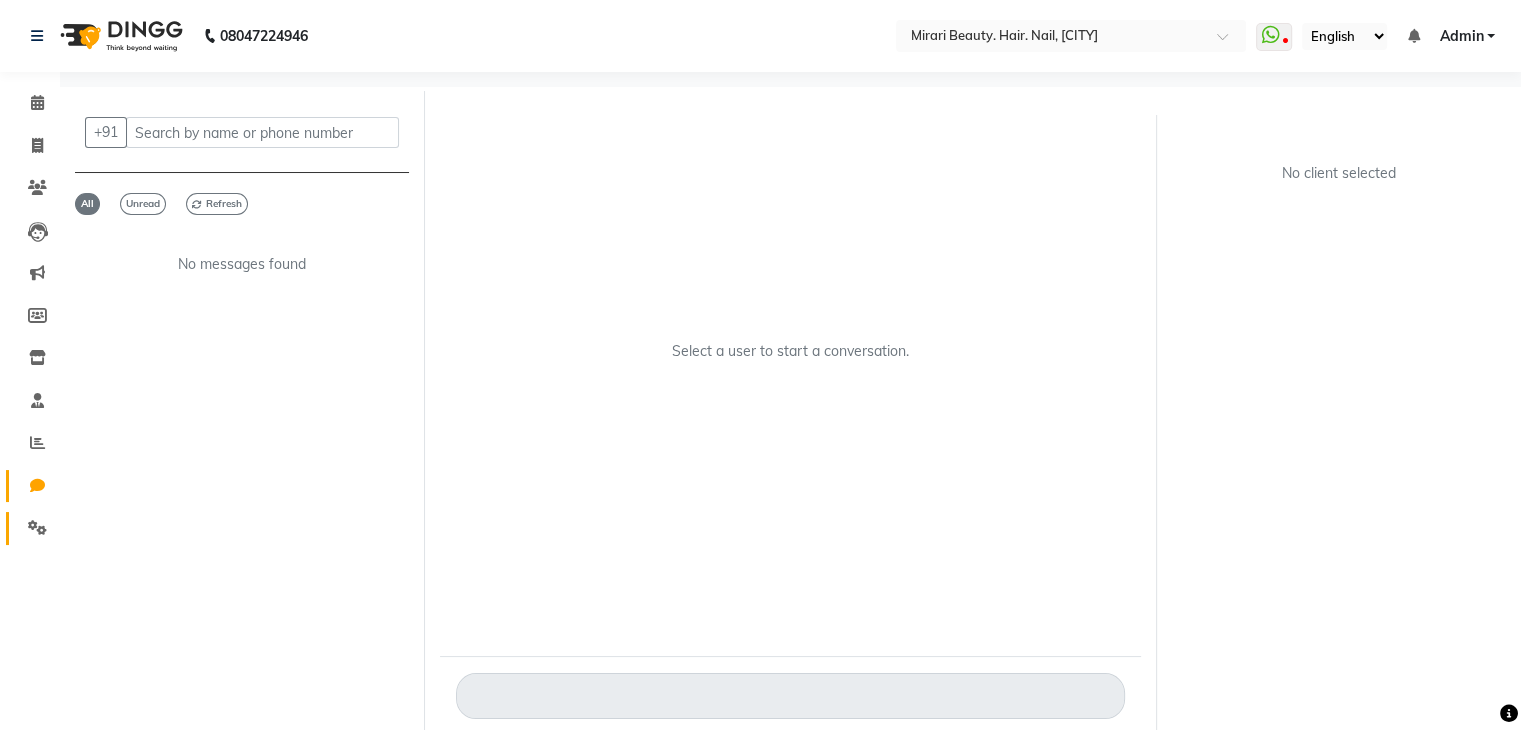 click on "Settings" 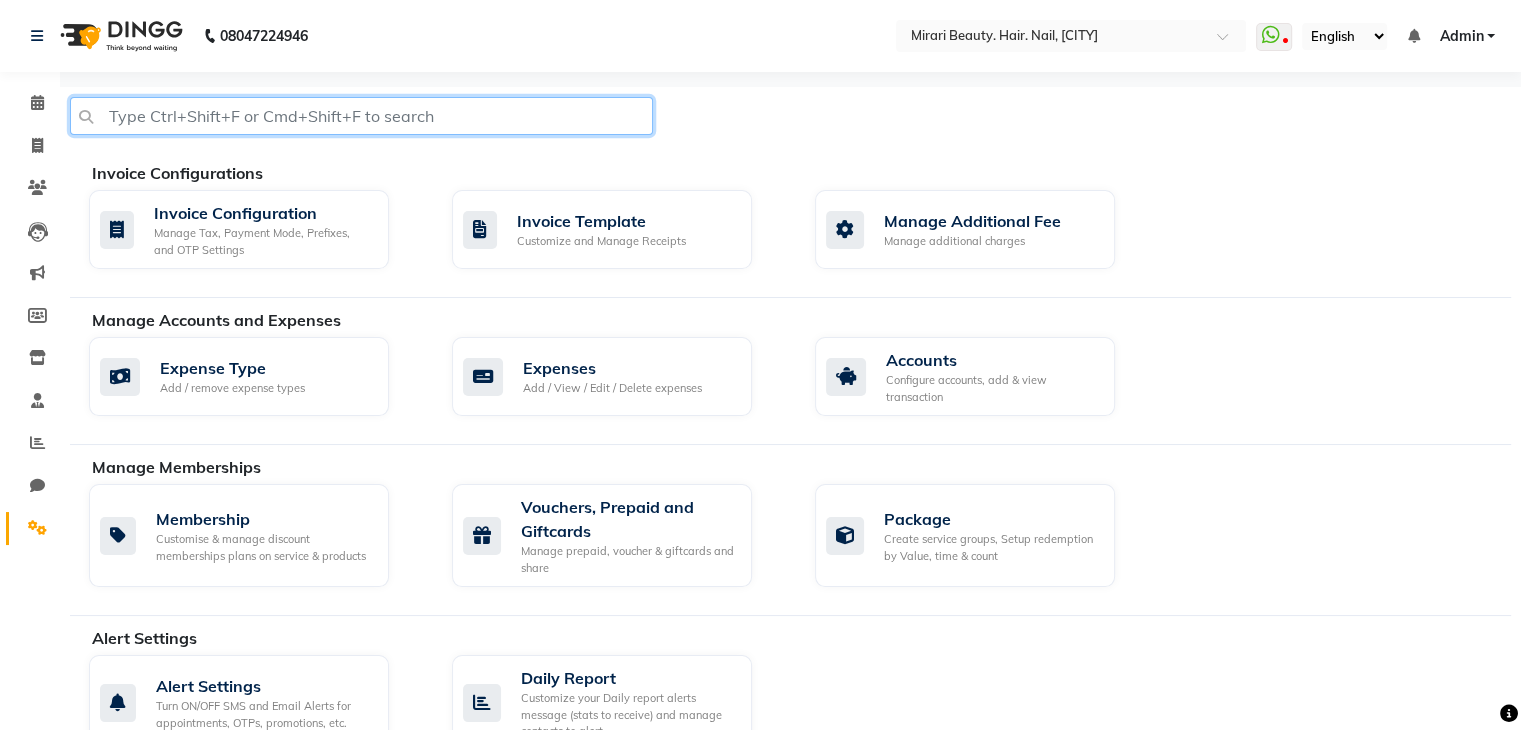 click 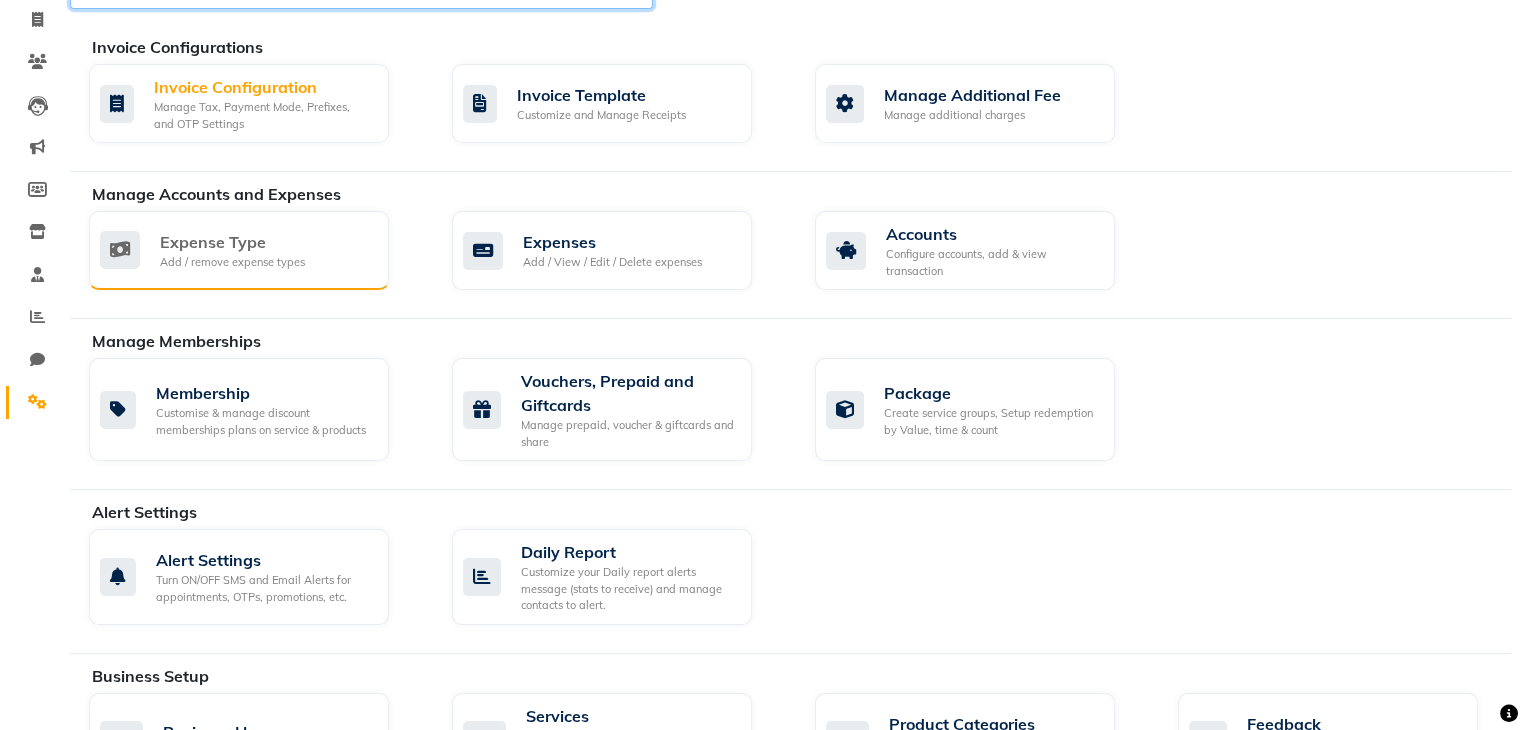 scroll, scrollTop: 0, scrollLeft: 0, axis: both 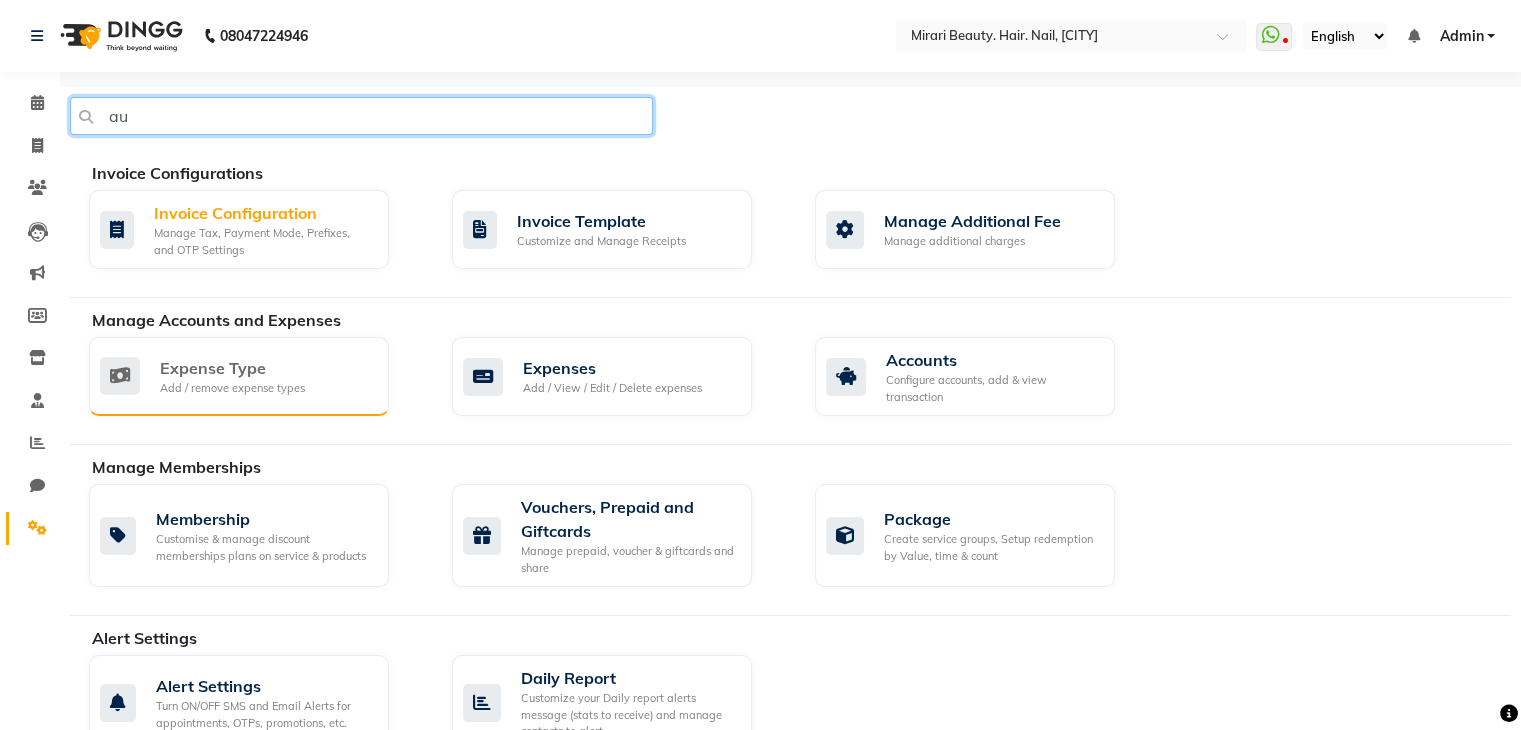 type on "a" 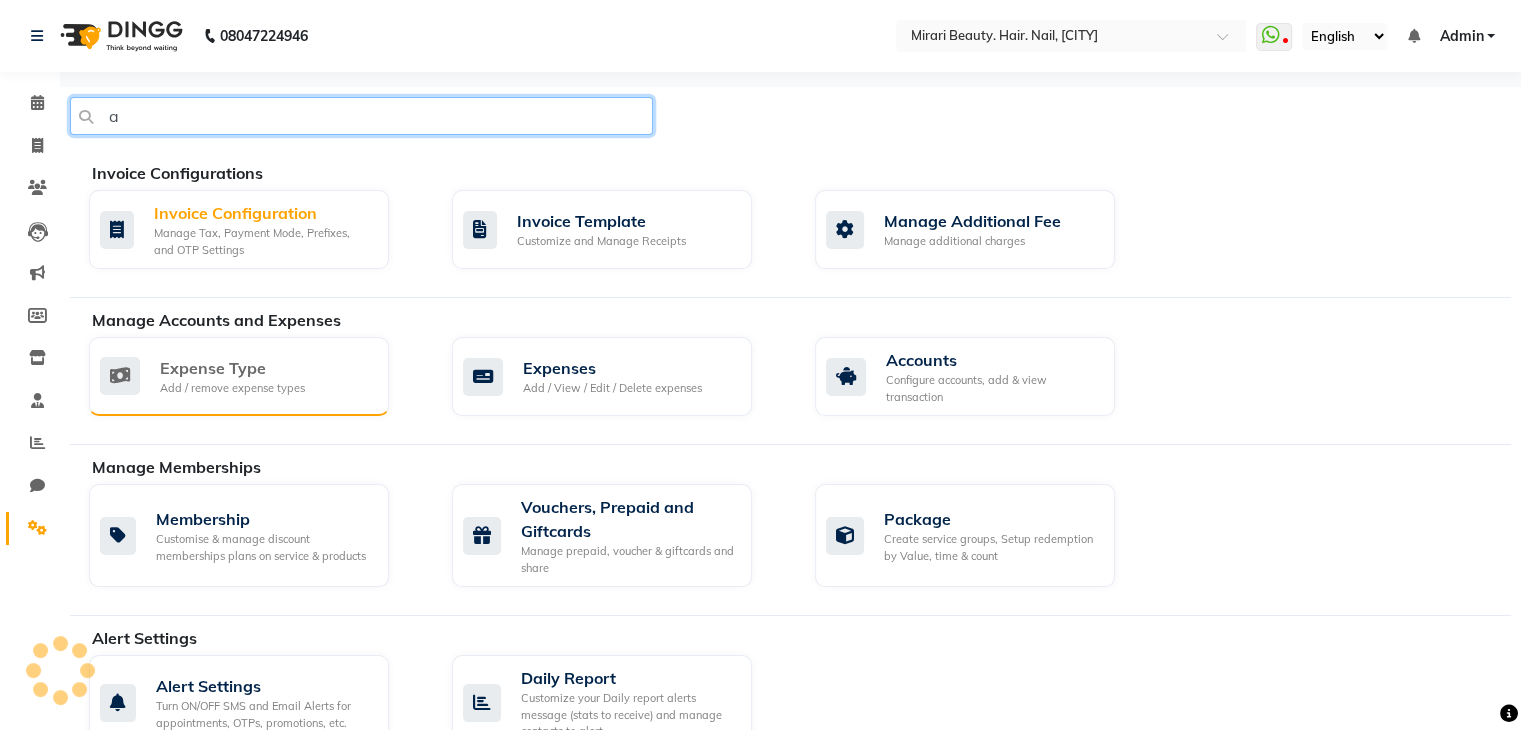 type 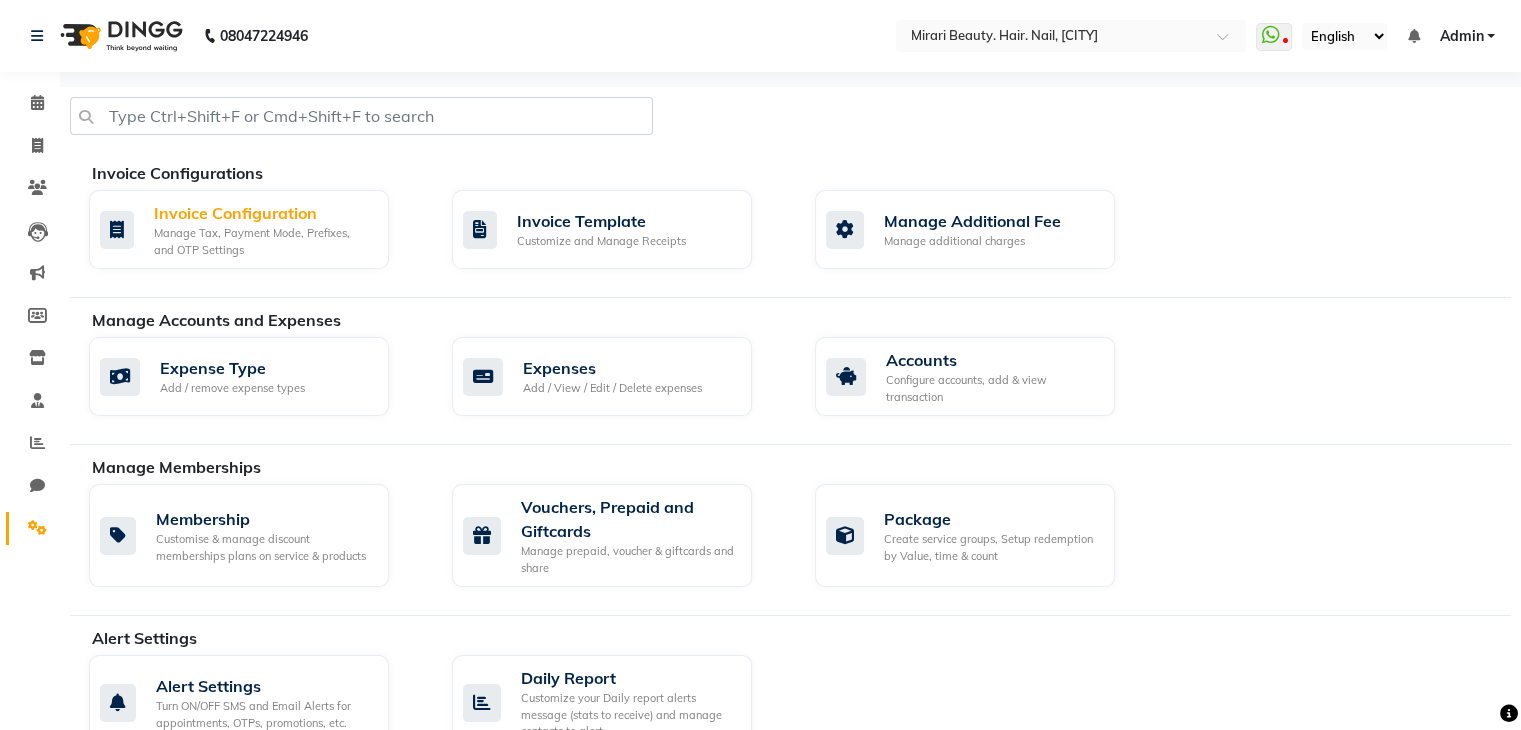 click on "08047224946 Select Location × Mirari Beauty. Hair. Nail, Thane  WhatsApp Status  ✕ Status:  Disconnected Most Recent Message: 12-05-2025     03:52 PM Recent Service Activity: 12-05-2025     06:29 PM  08047224946 Whatsapp Settings English ENGLISH Español العربية मराठी हिंदी ગુજરાતી தமிழ் 中文 Notifications nothing to show Admin Manage Profile Change Password Sign out  Version:3.15.11  ☀ Mirari Beauty. Hair. Nail, Thane  Calendar  Invoice  Clients  Leads   Marketing  Members  Inventory  Staff  Reports  Chat  Settings Completed InProgress Upcoming Dropped Tentative Check-In Confirm Bookings Generate Report Segments Page Builder  Invoice Configurations   Invoice Configuration Manage Tax, Payment Mode, Prefixes, and OTP Settings  Invoice Template Customize and Manage Receipts  Manage Additional Fee Manage additional charges  Manage Accounts and Expenses   Expense Type Add / remove expense types  Expenses Add / View / Edit / Delete expenses  Rooms" at bounding box center (760, 822) 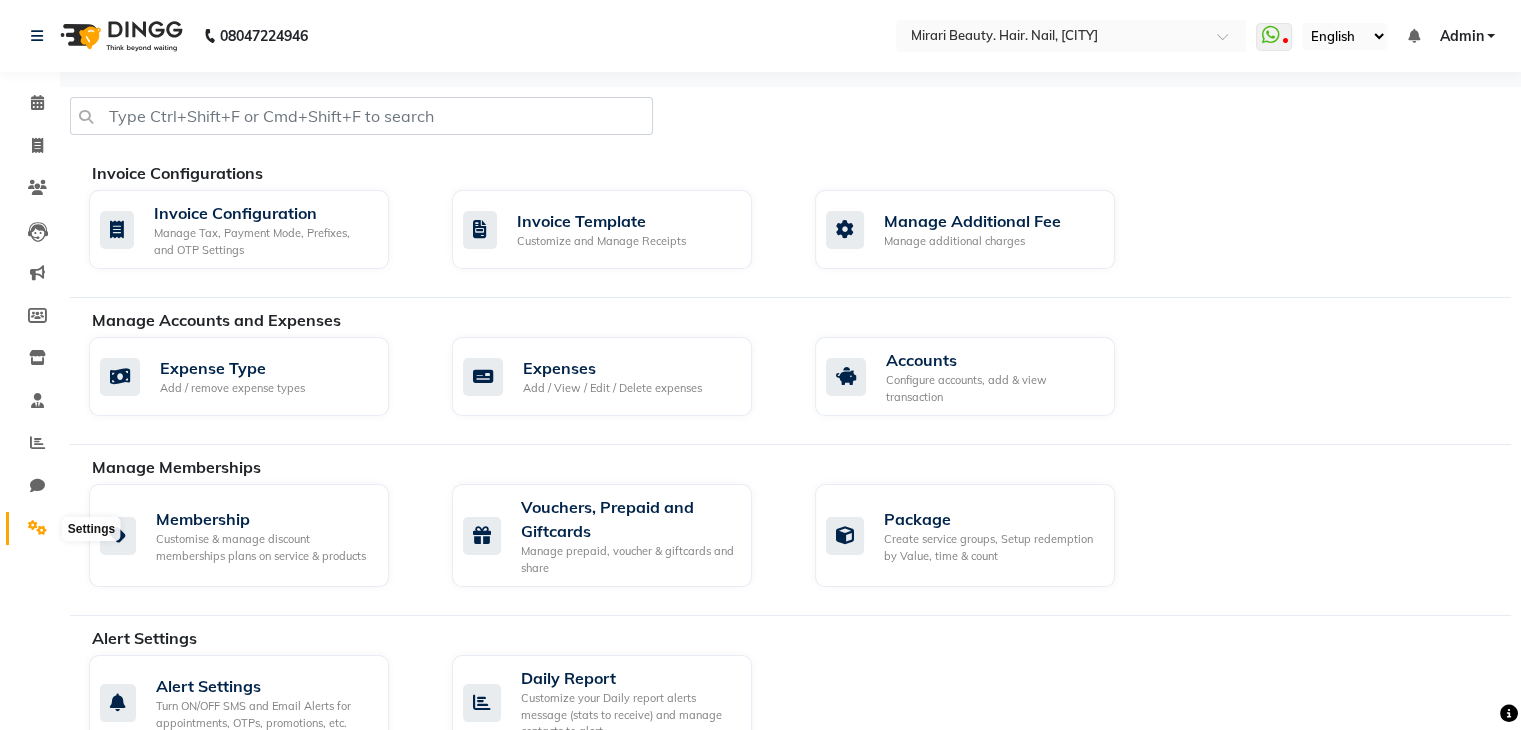 click 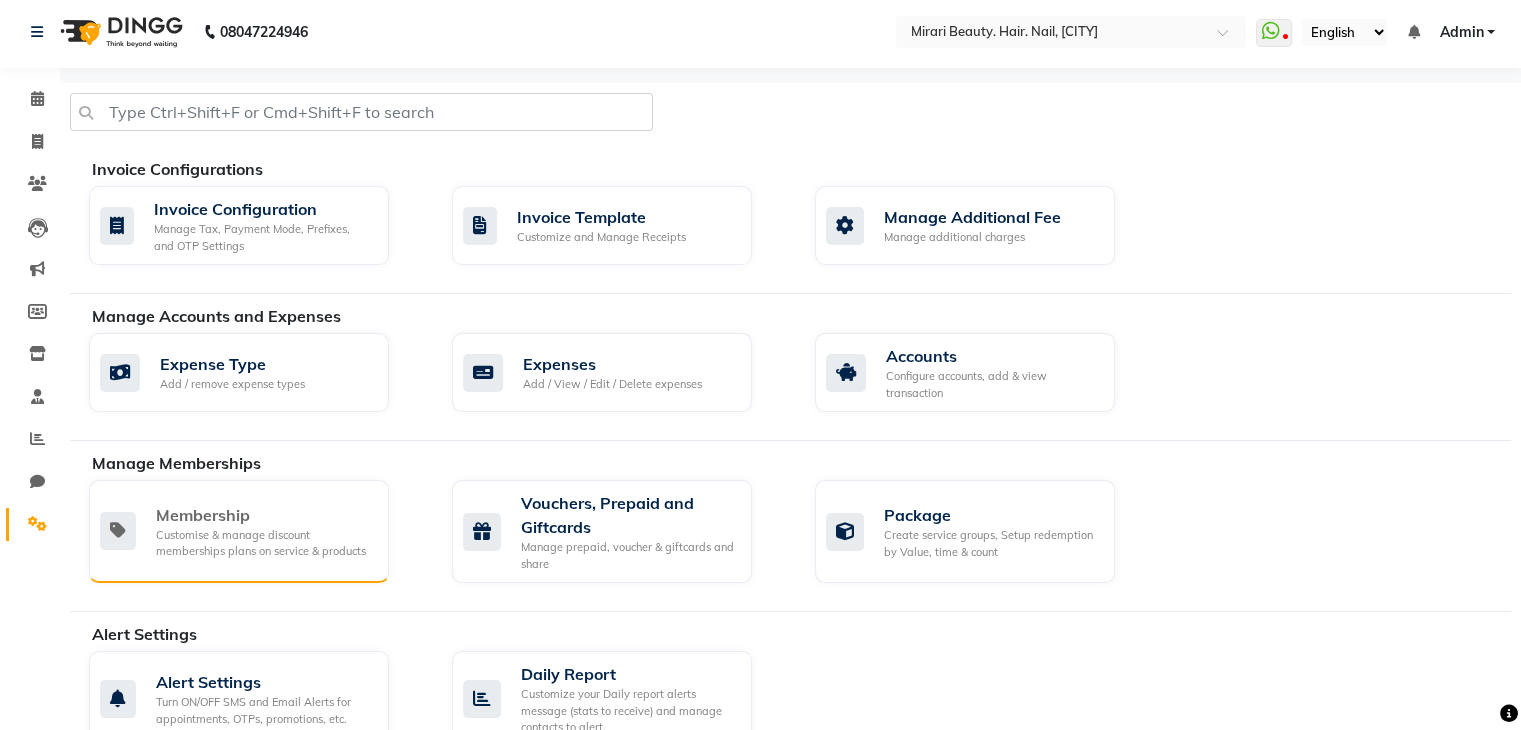 scroll, scrollTop: 0, scrollLeft: 0, axis: both 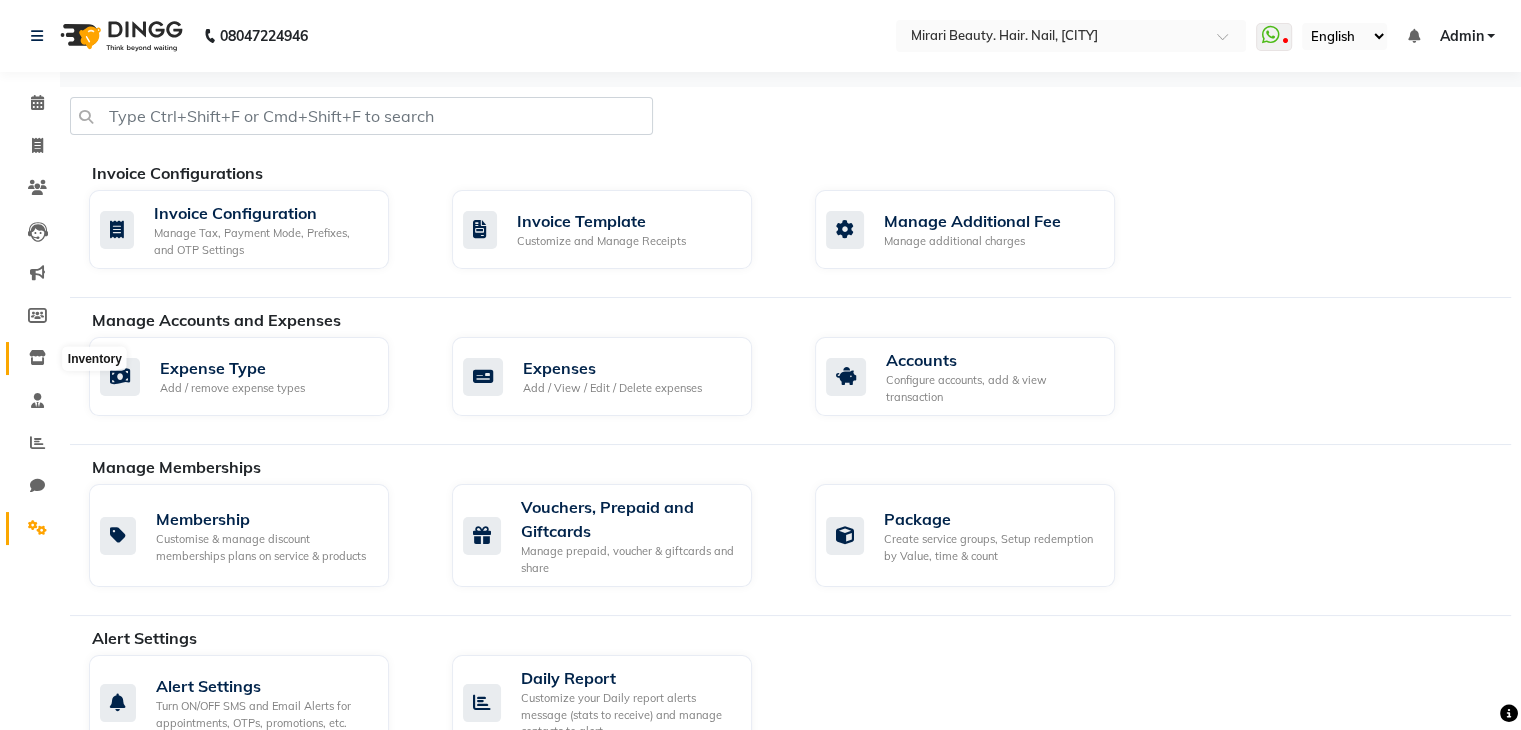 click 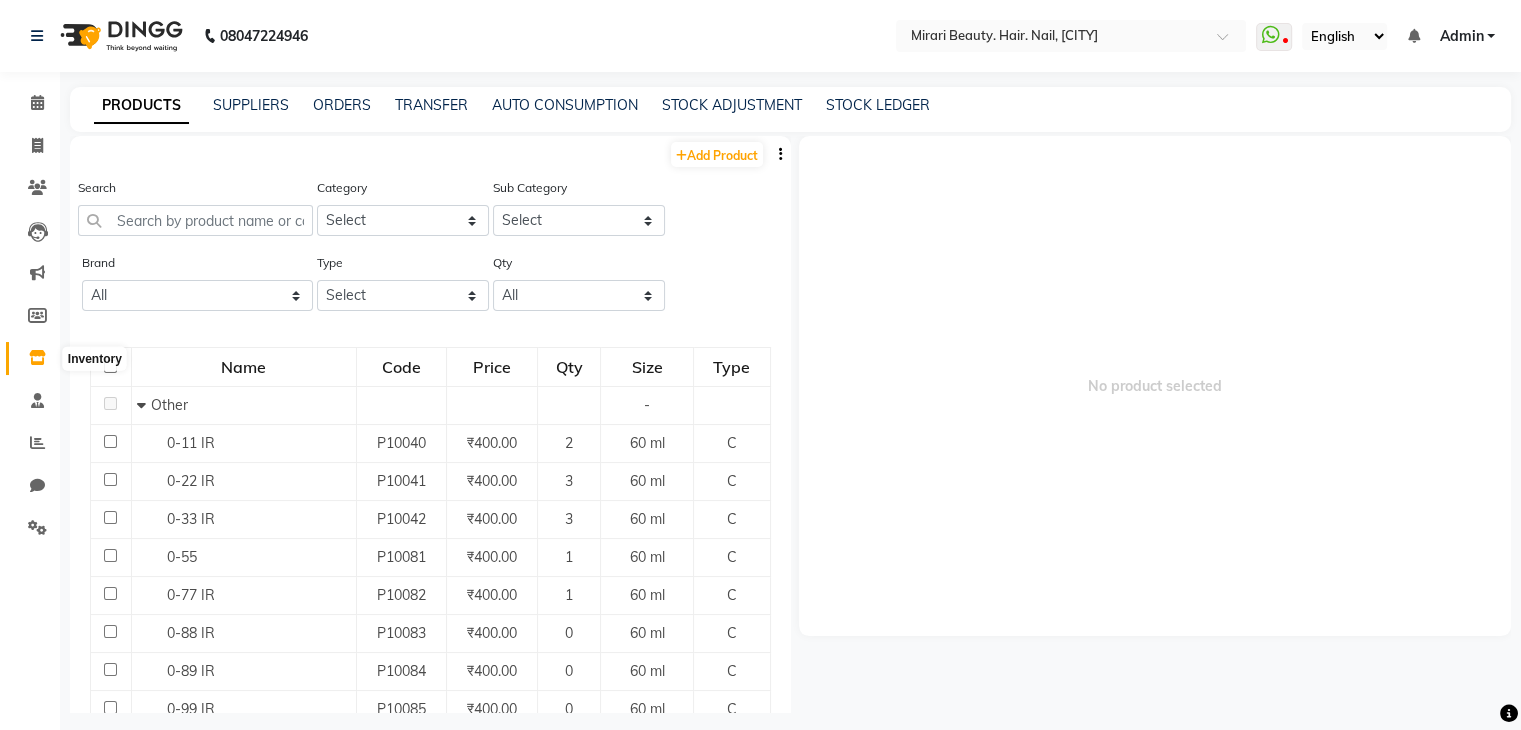 click 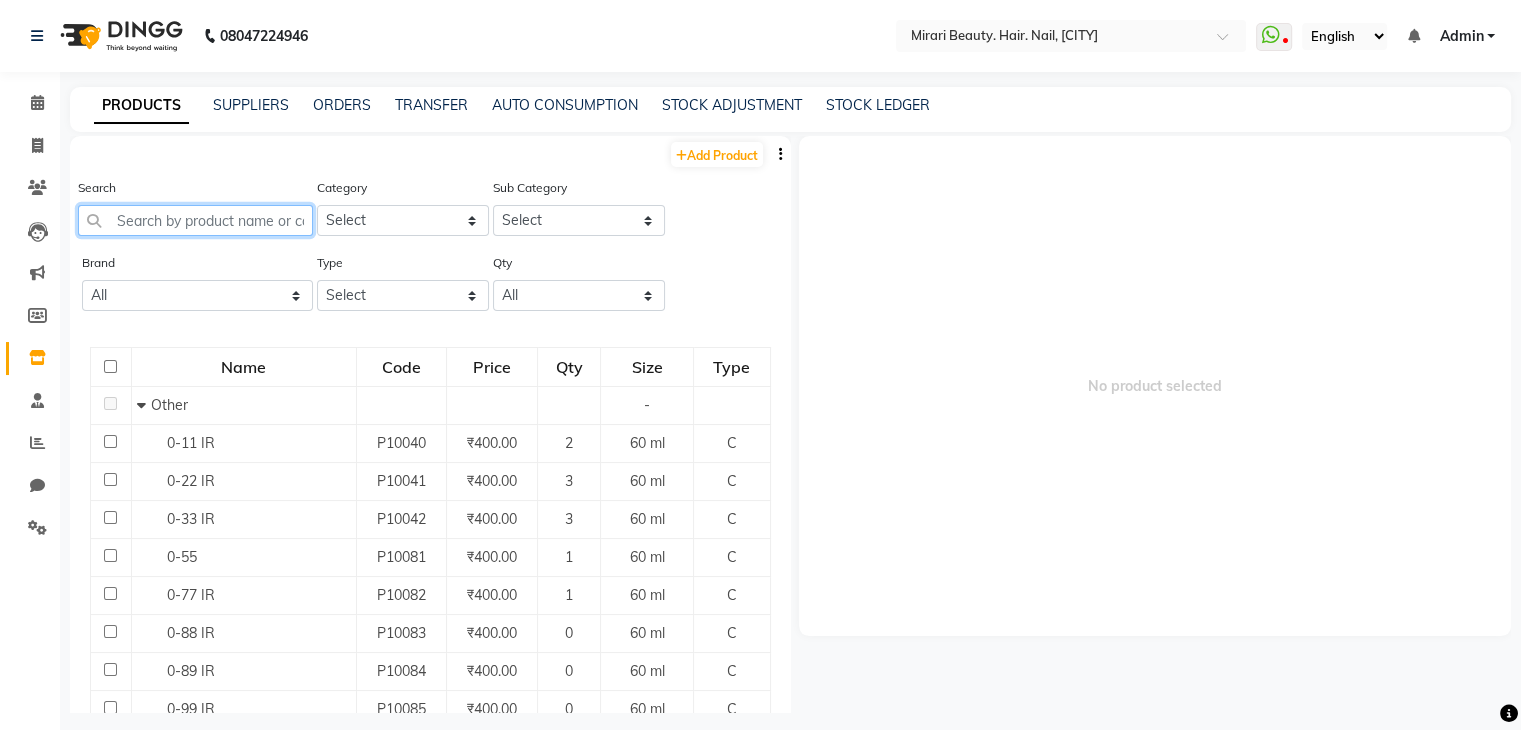 click 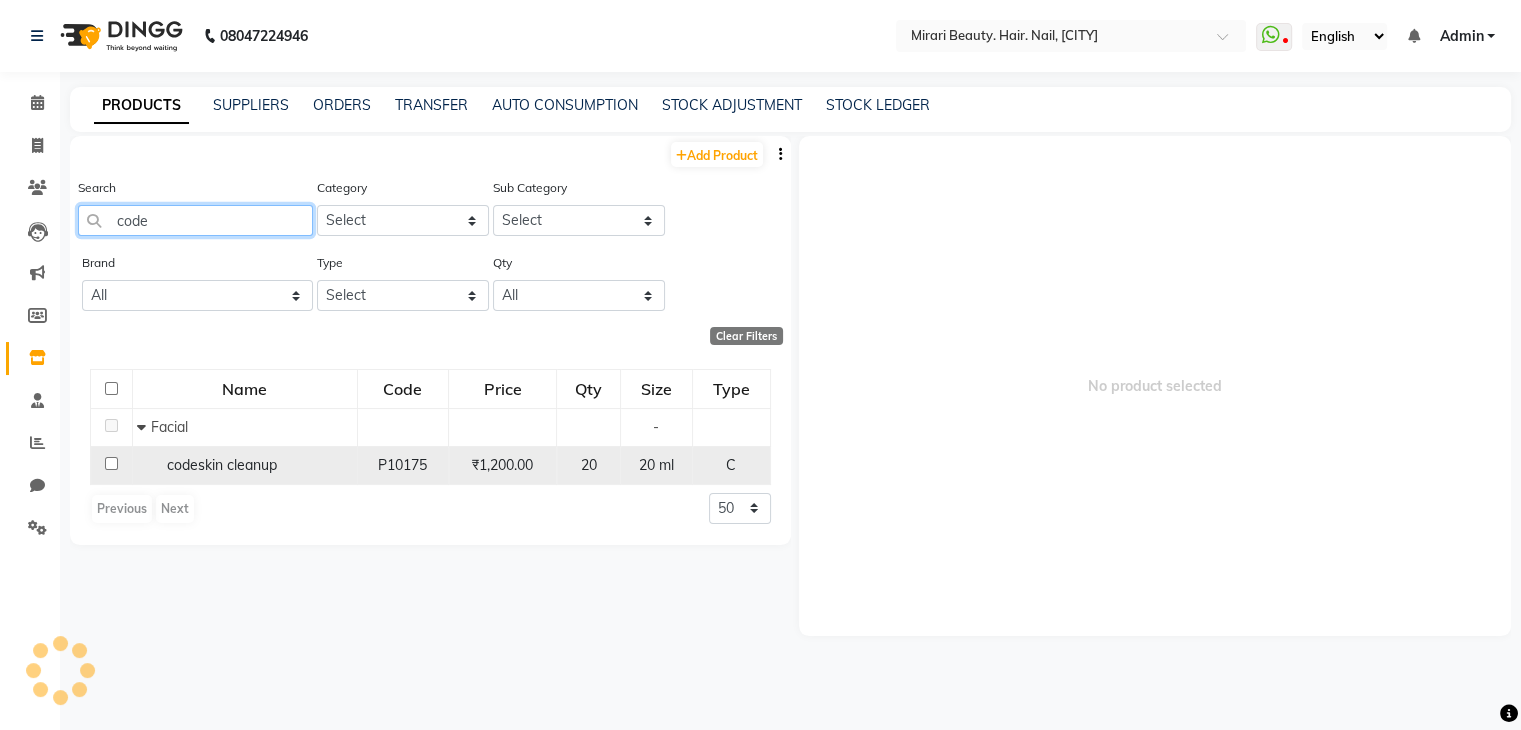 type on "code" 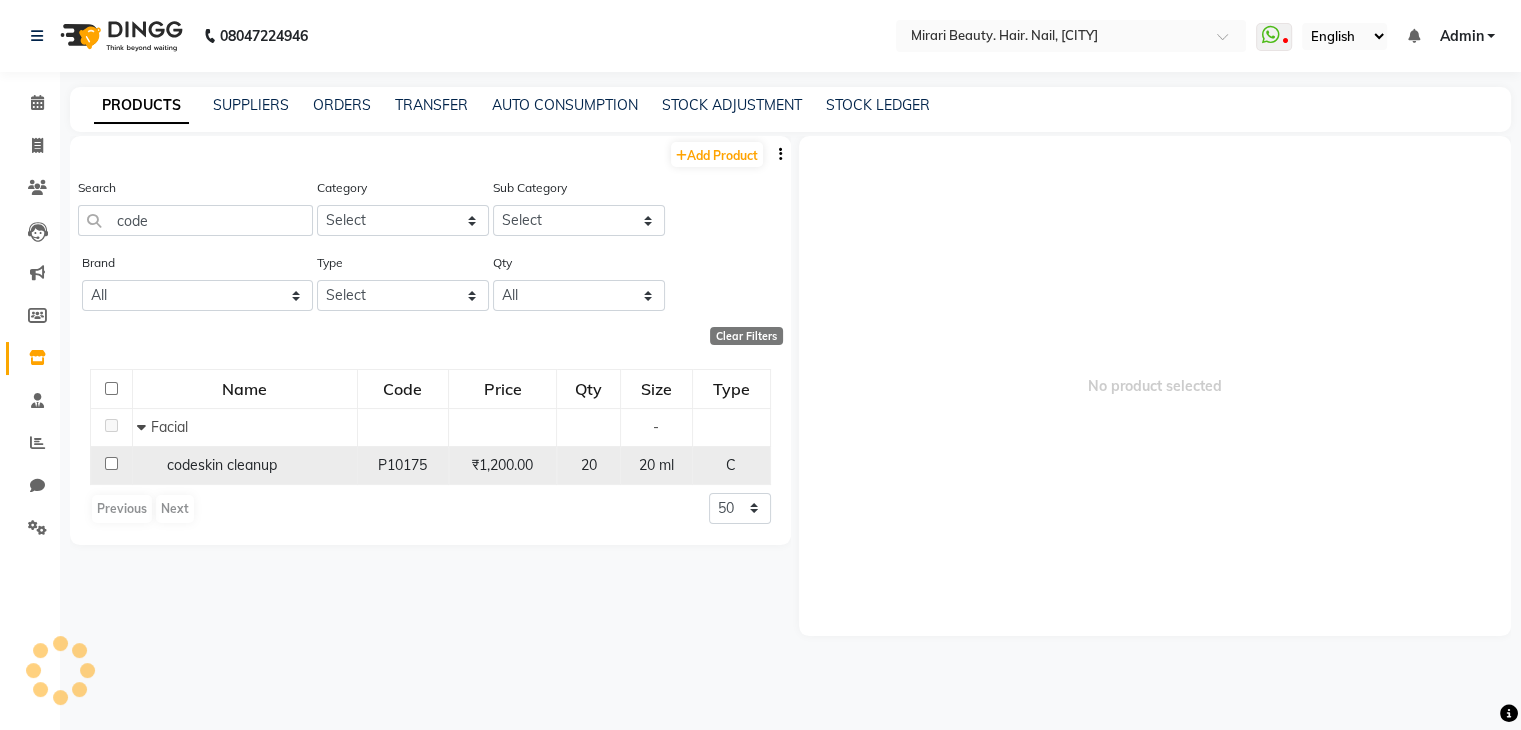 click on "codeskin cleanup" 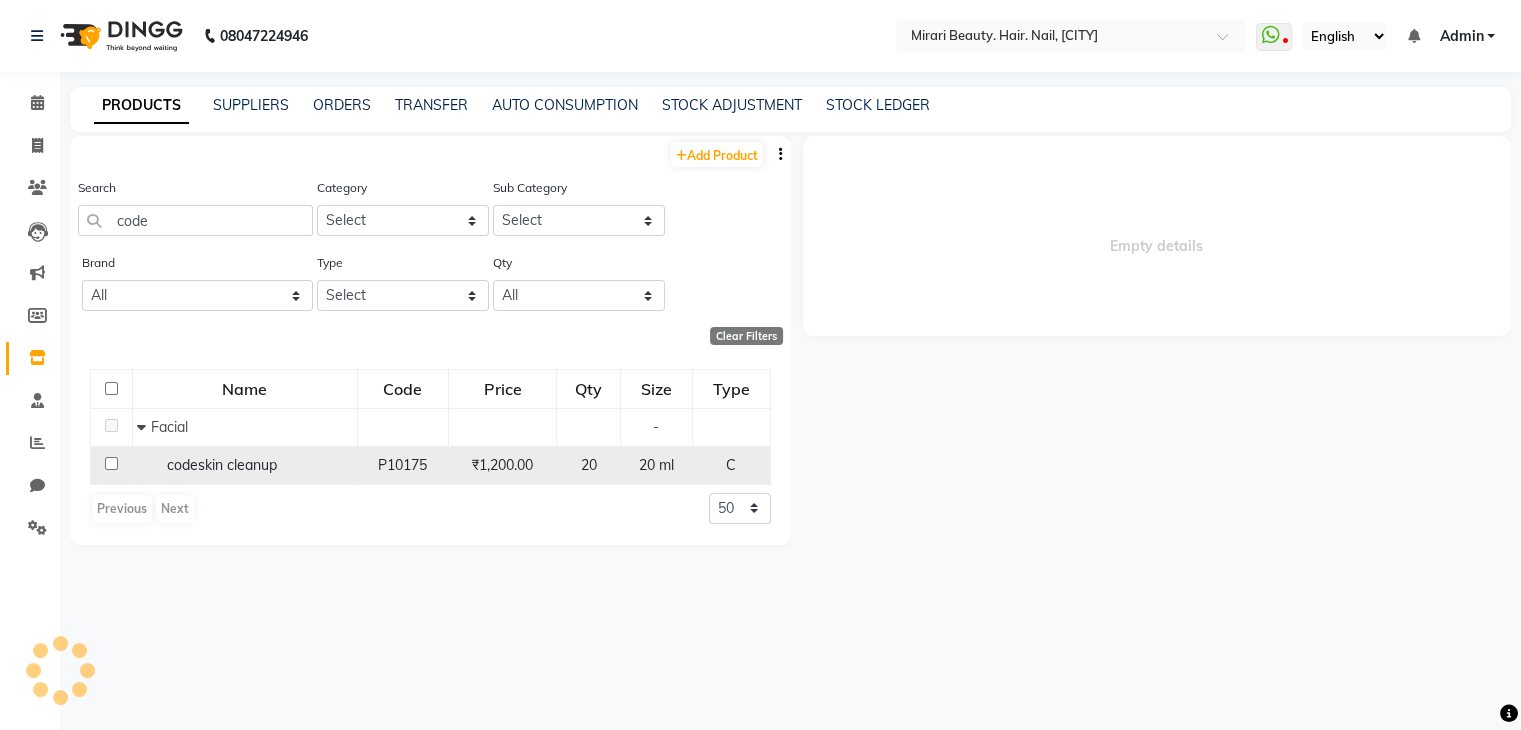 select 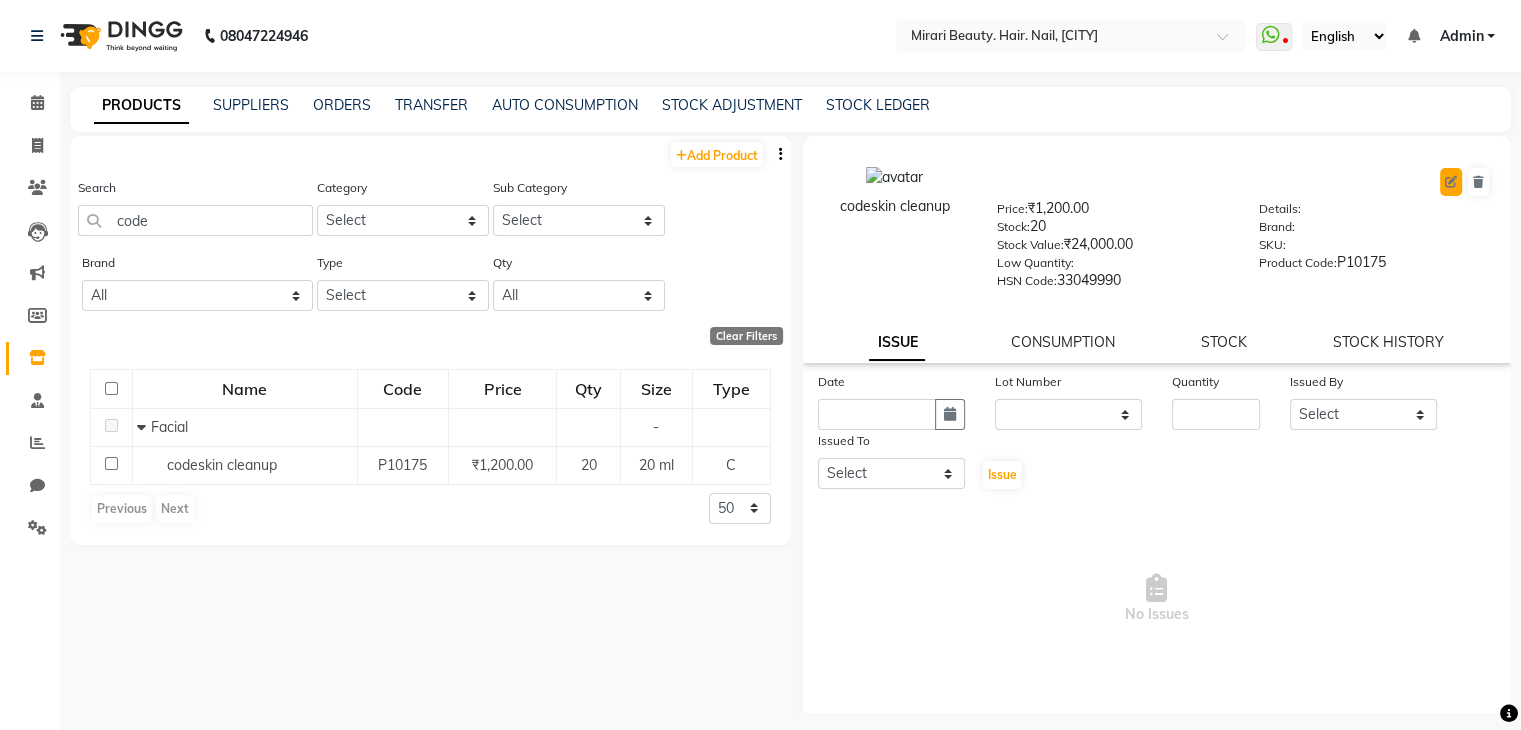 click 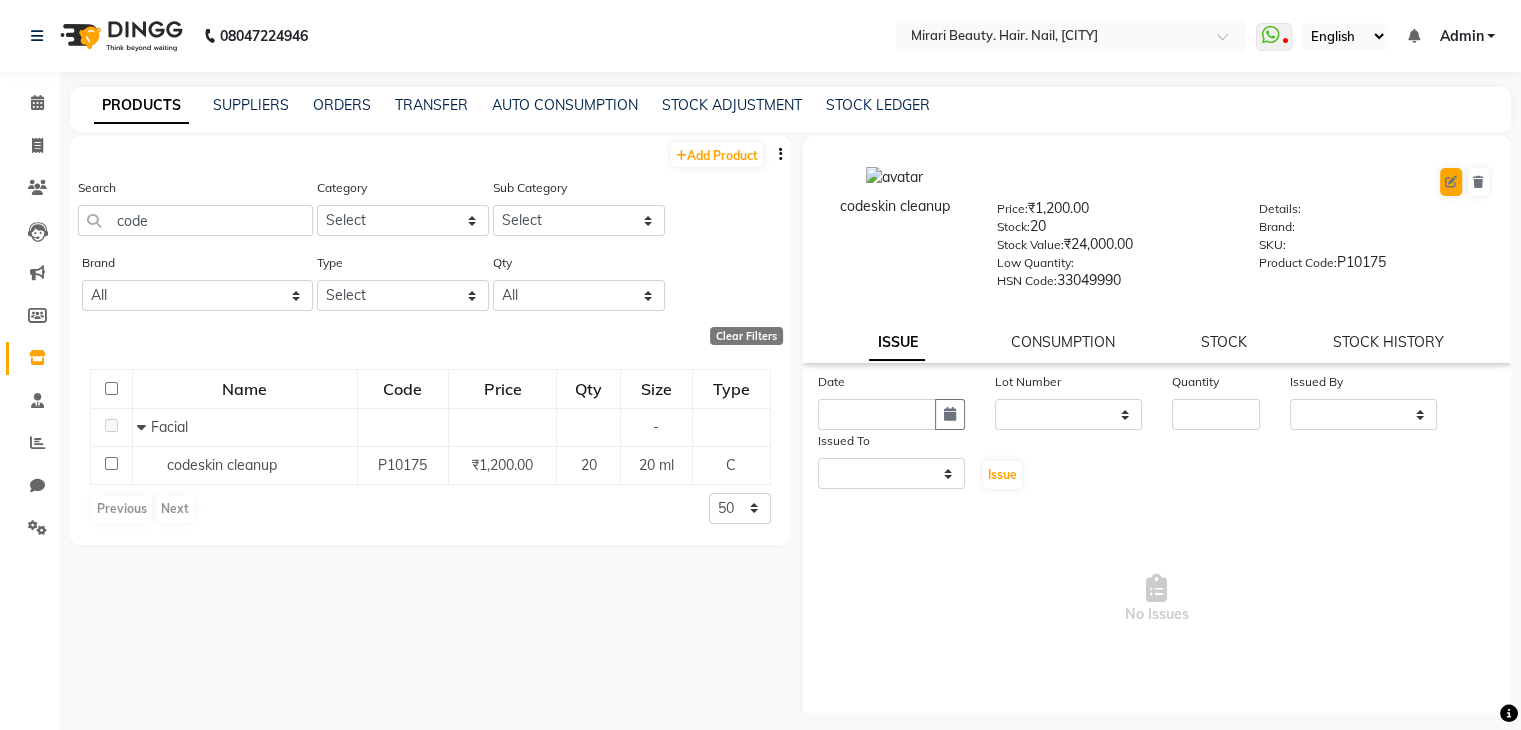 select on "C" 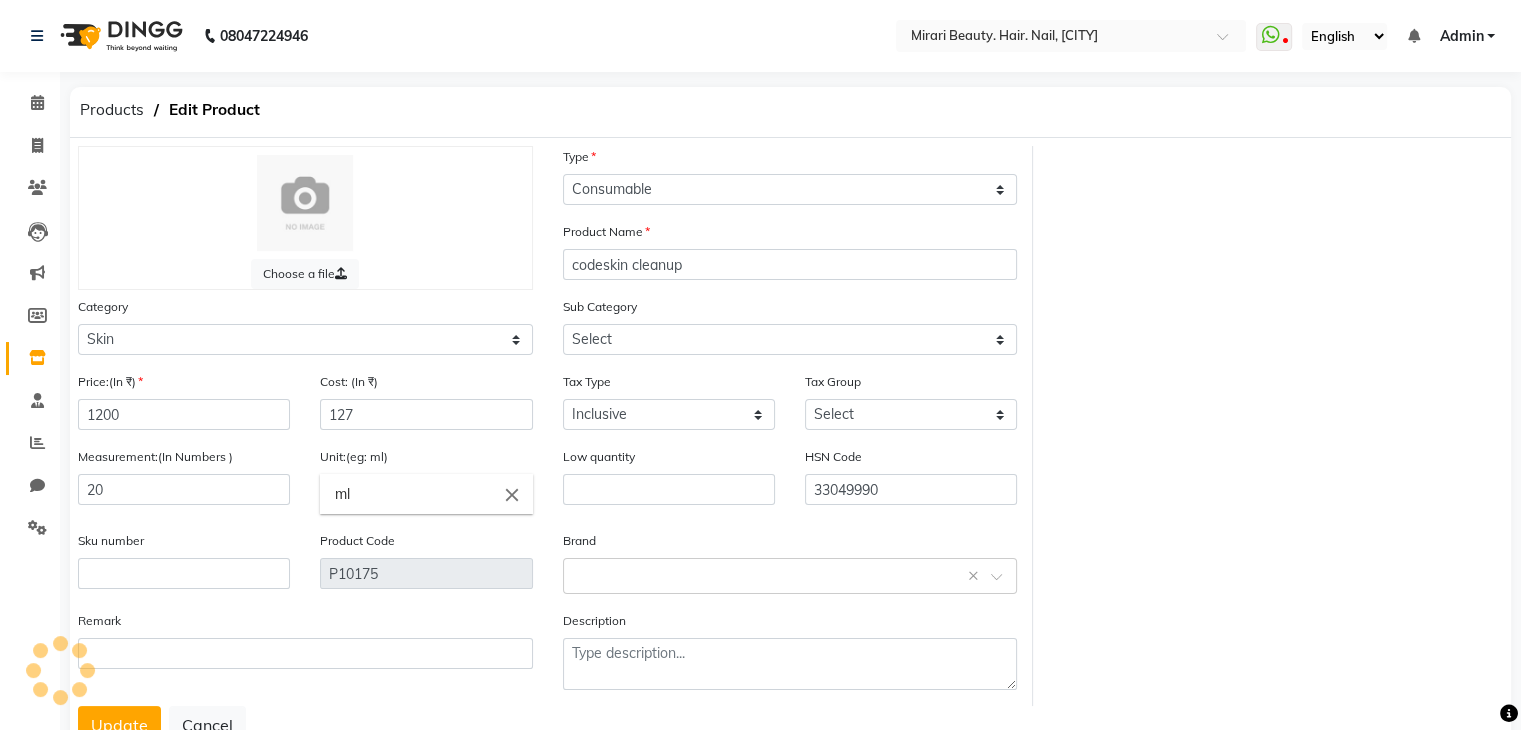 select on "[PHONE]" 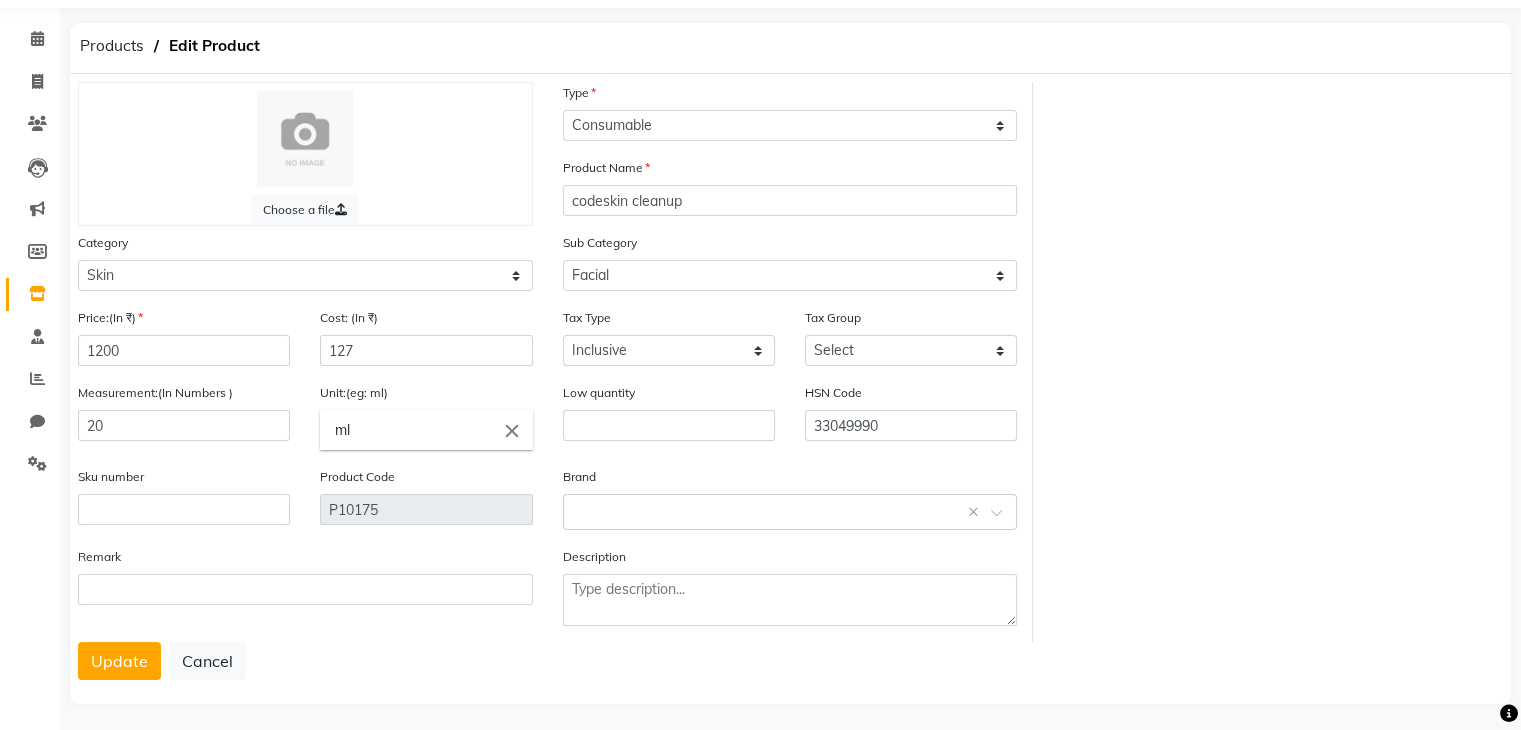 scroll, scrollTop: 80, scrollLeft: 0, axis: vertical 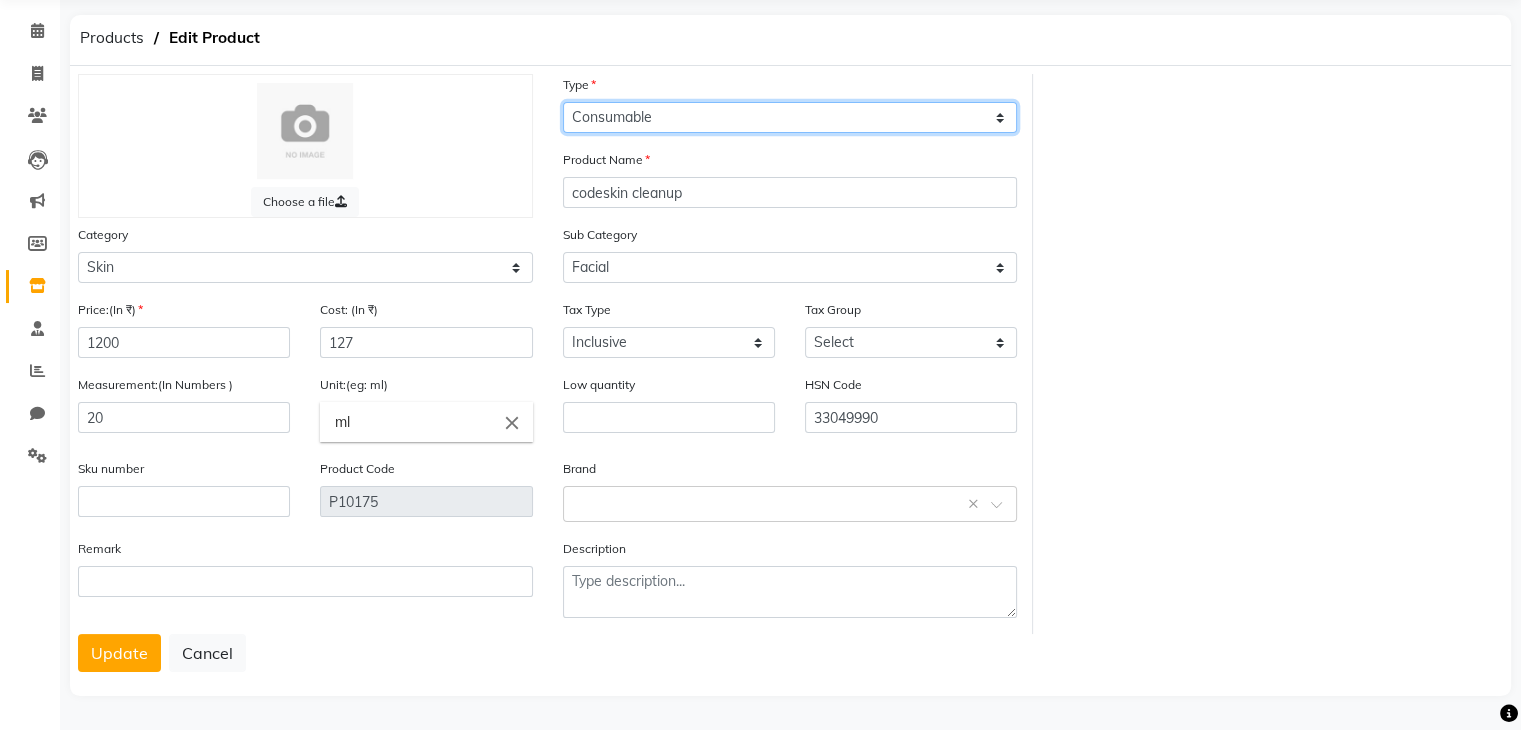 click on "Select Type Both Retail Consumable" 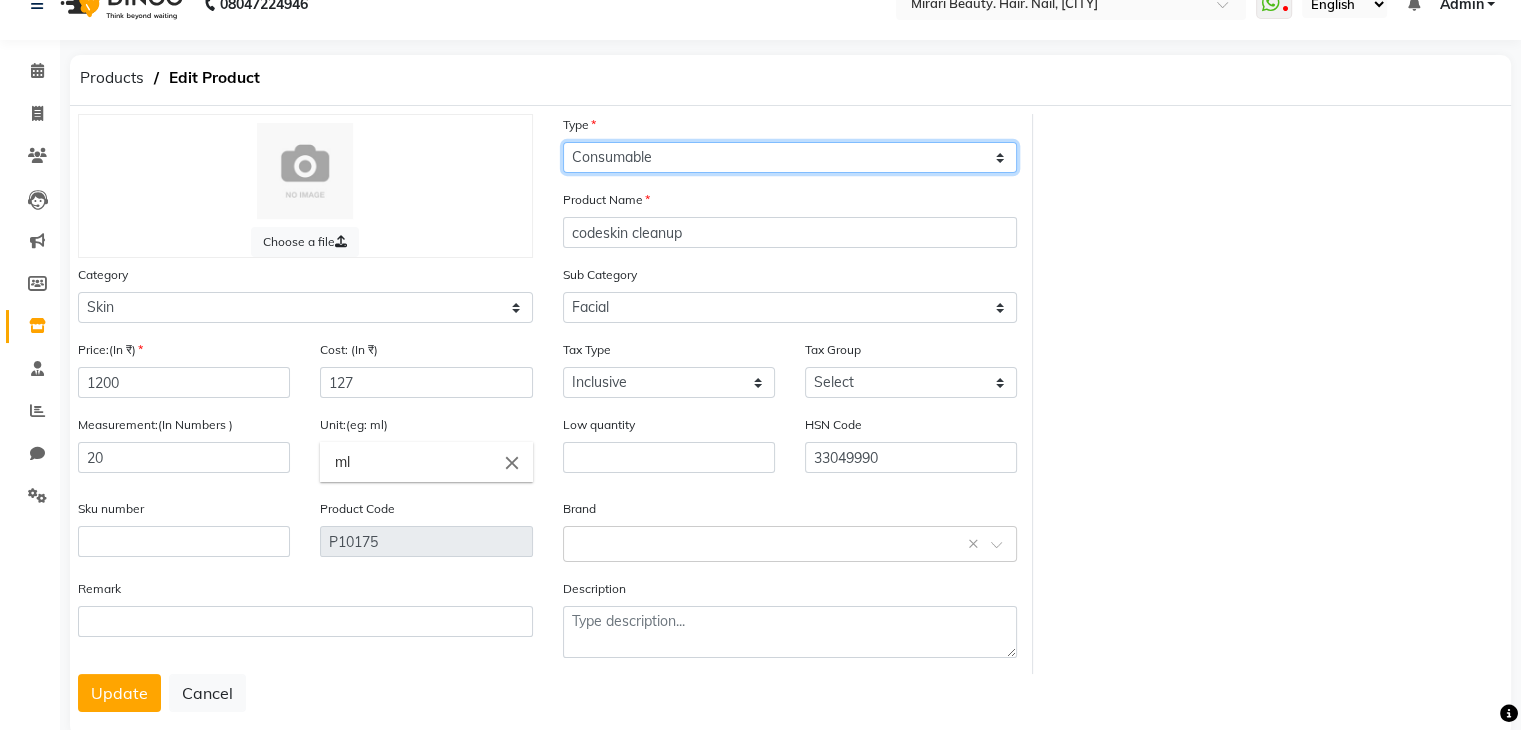 scroll, scrollTop: 0, scrollLeft: 0, axis: both 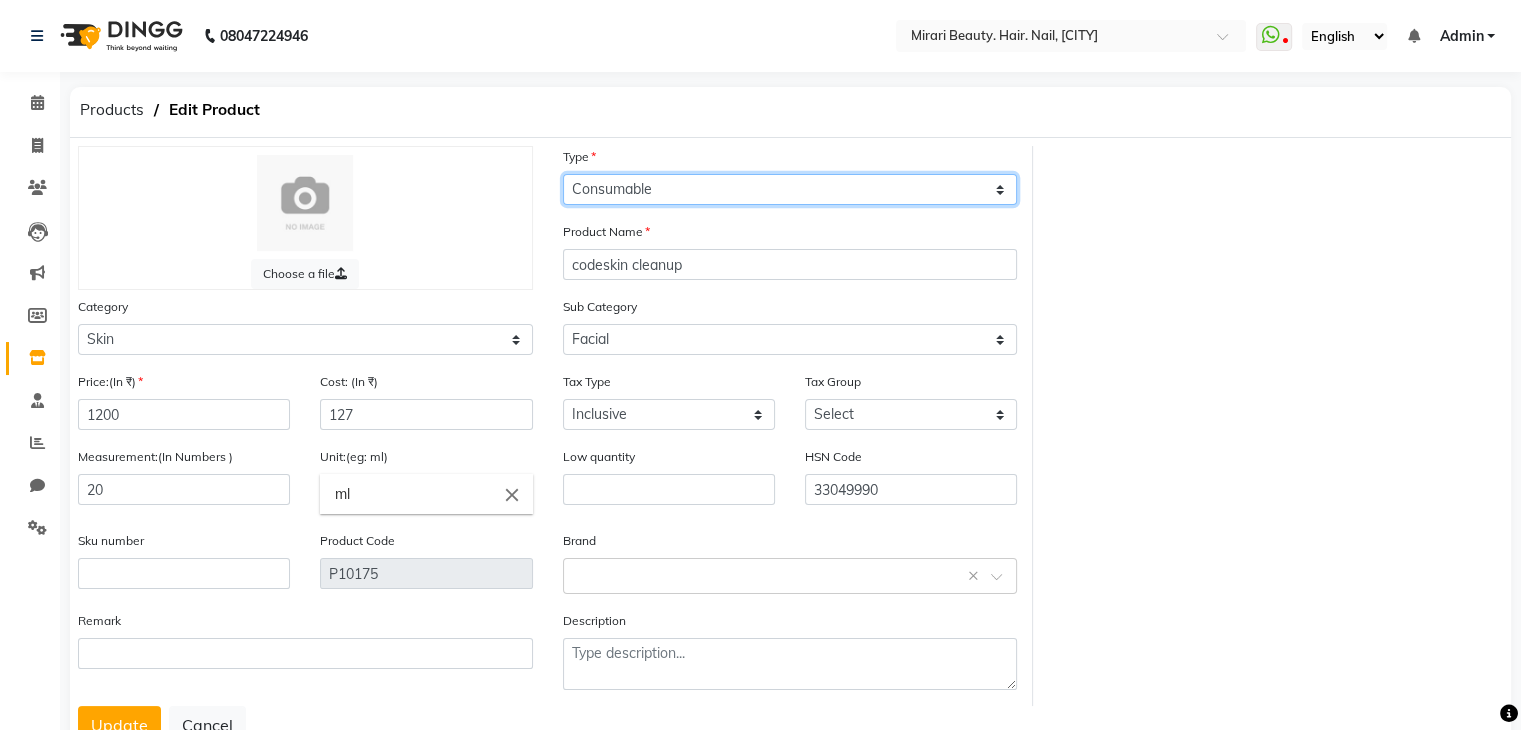 click on "Select Type Both Retail Consumable" 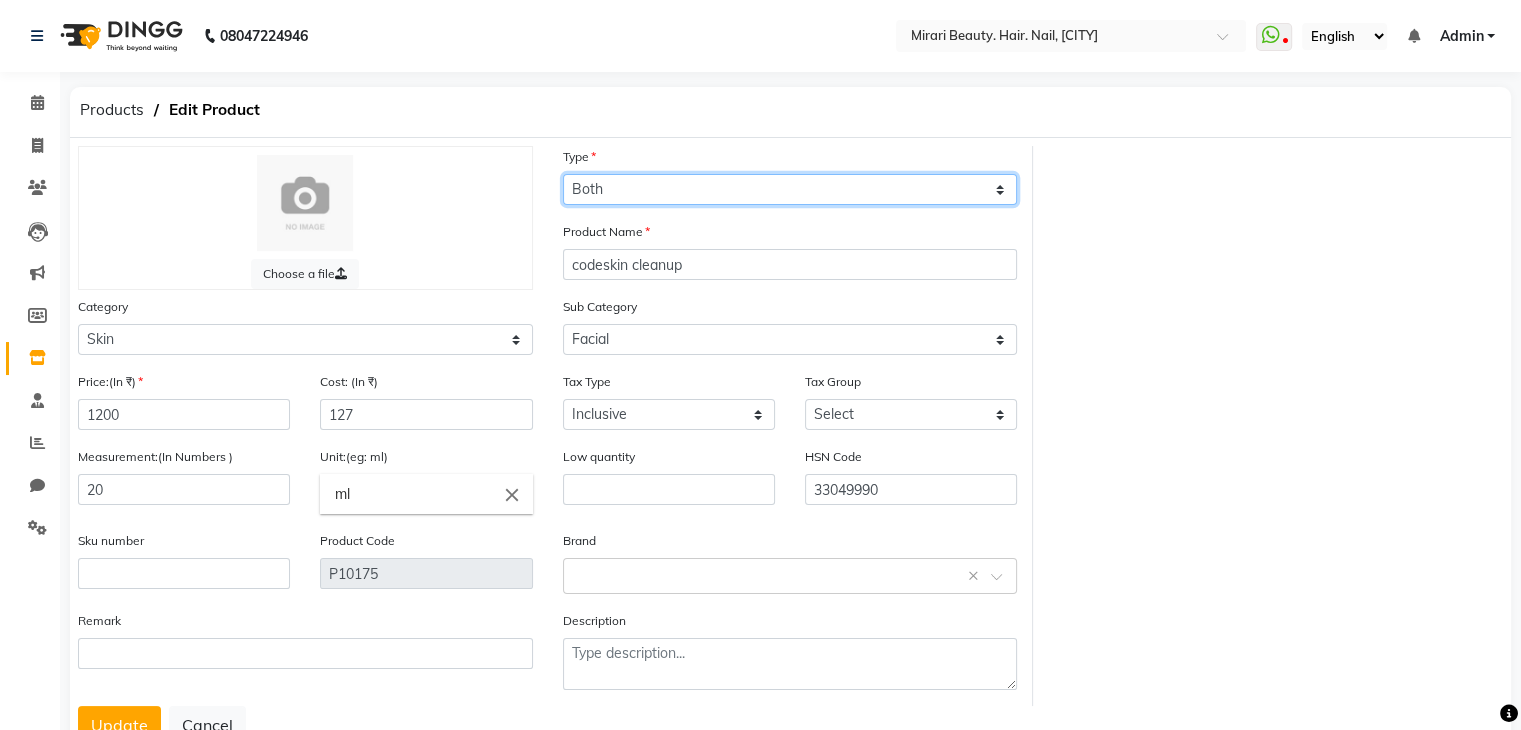click on "Select Type Both Retail Consumable" 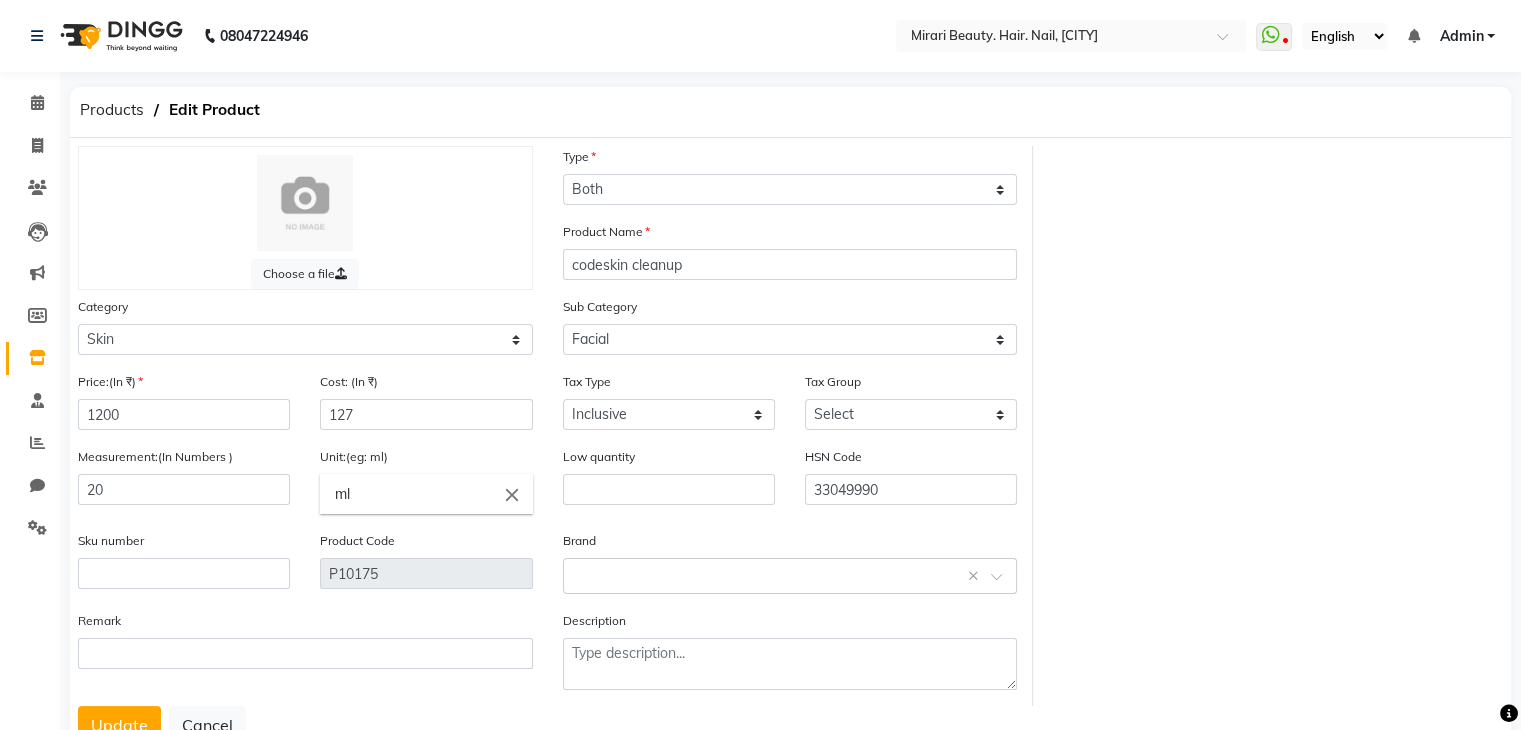 click on "Type Select Type Both Retail Consumable" 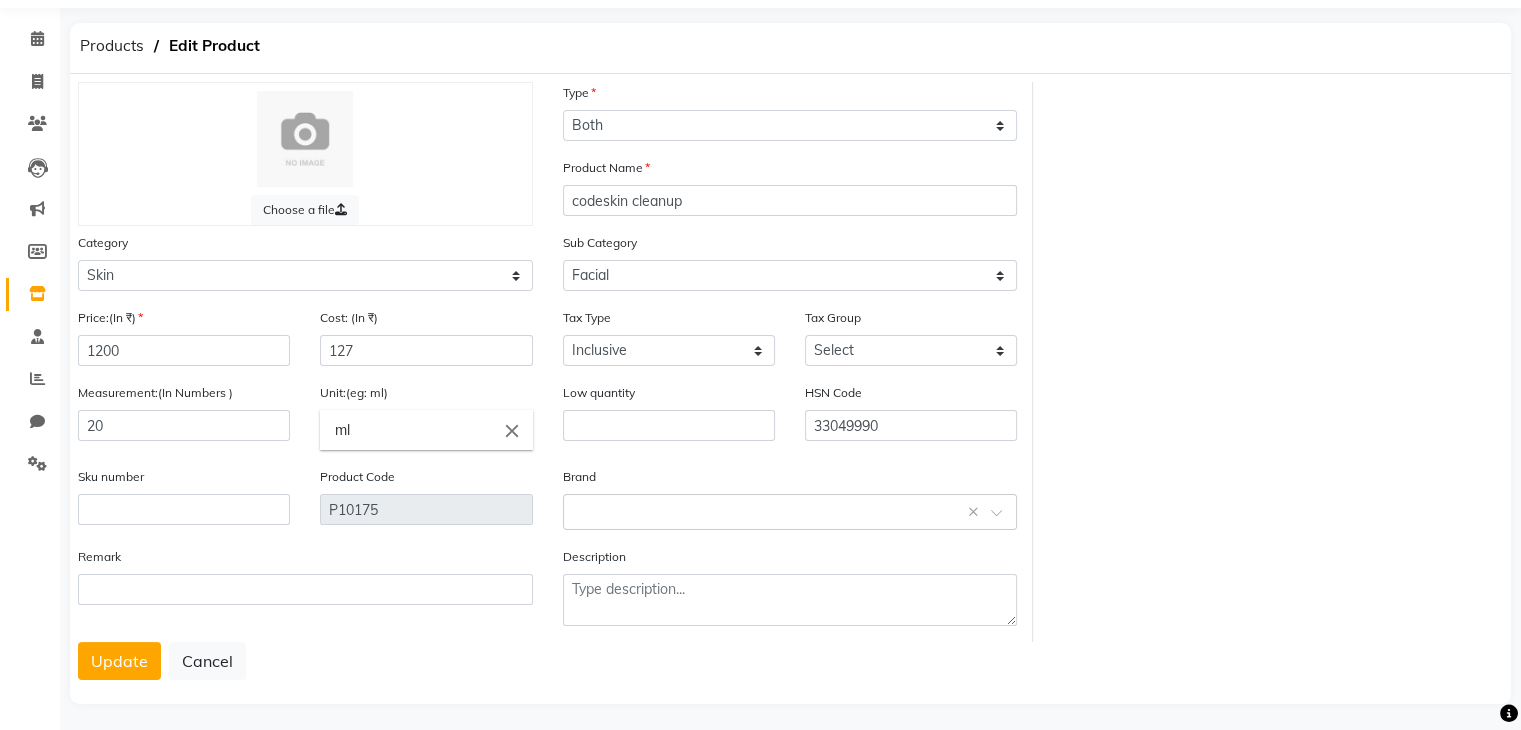 scroll, scrollTop: 80, scrollLeft: 0, axis: vertical 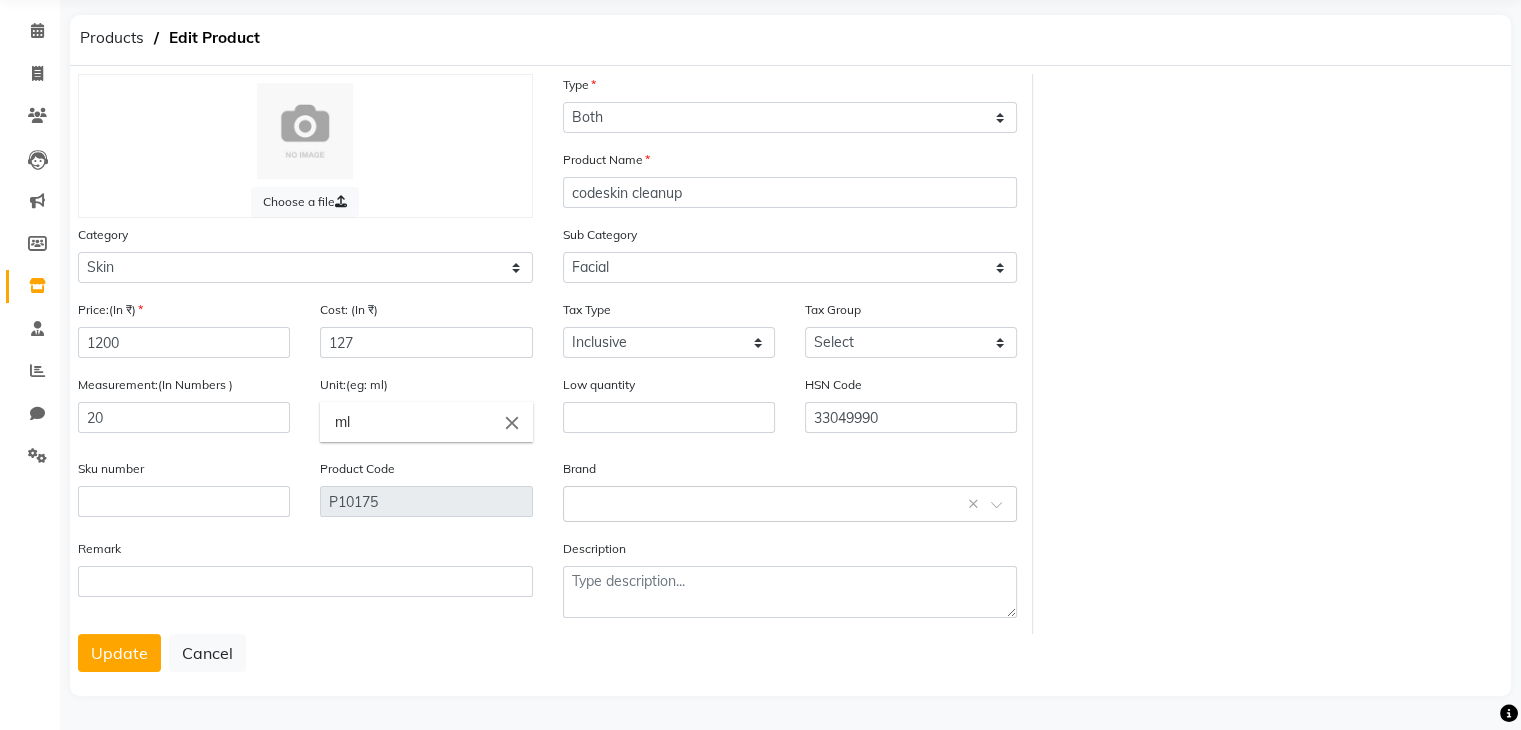 click on "Brand Select brand or add custom brand    ×" 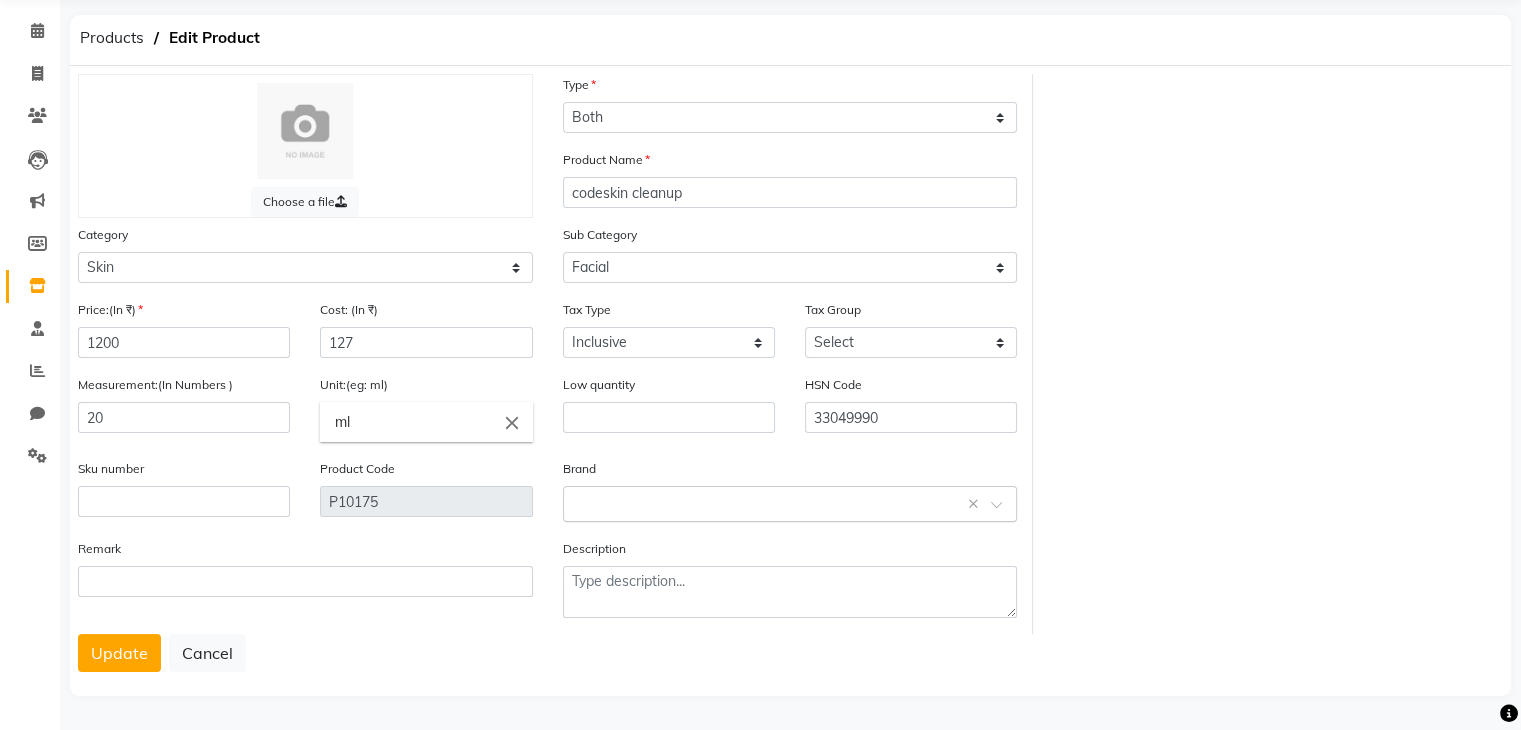 click 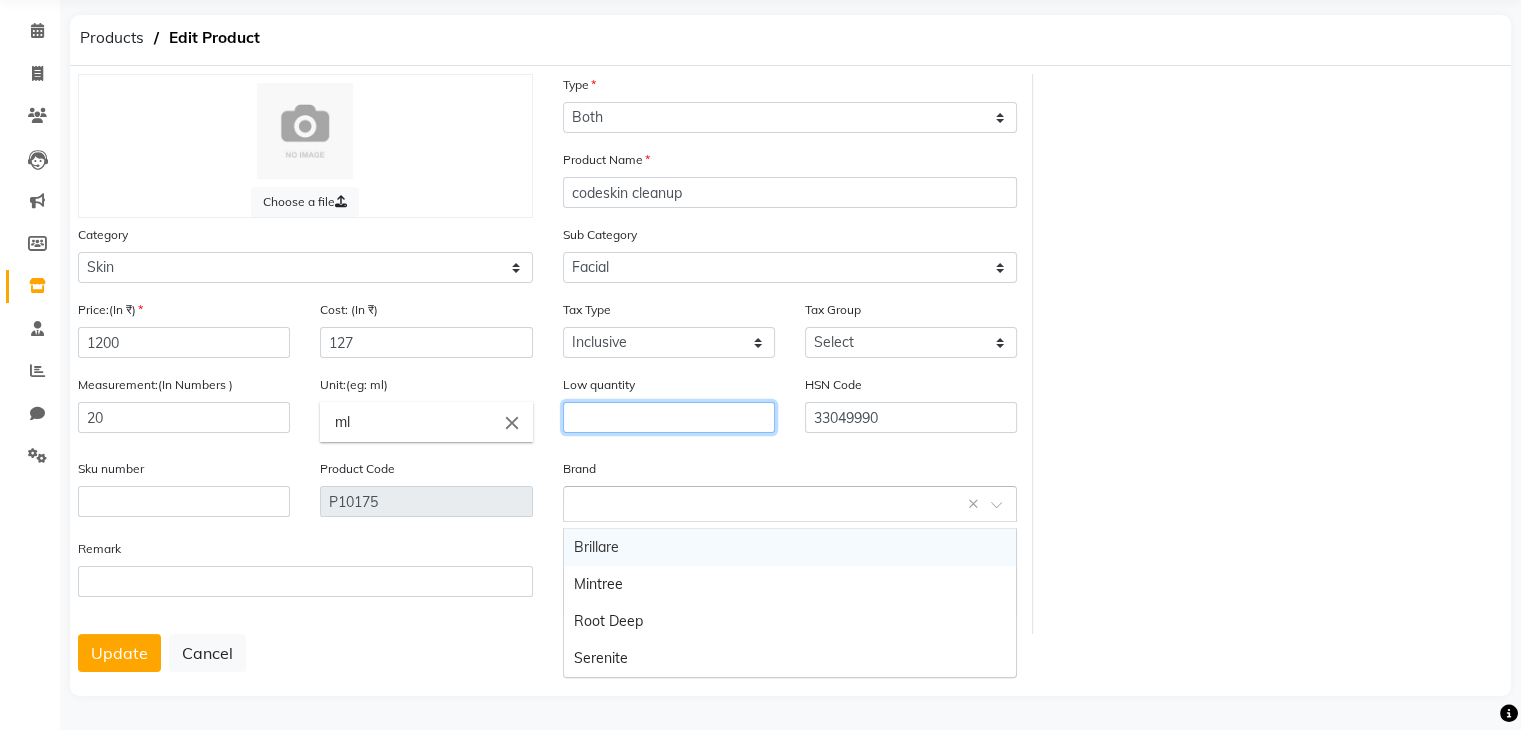 click 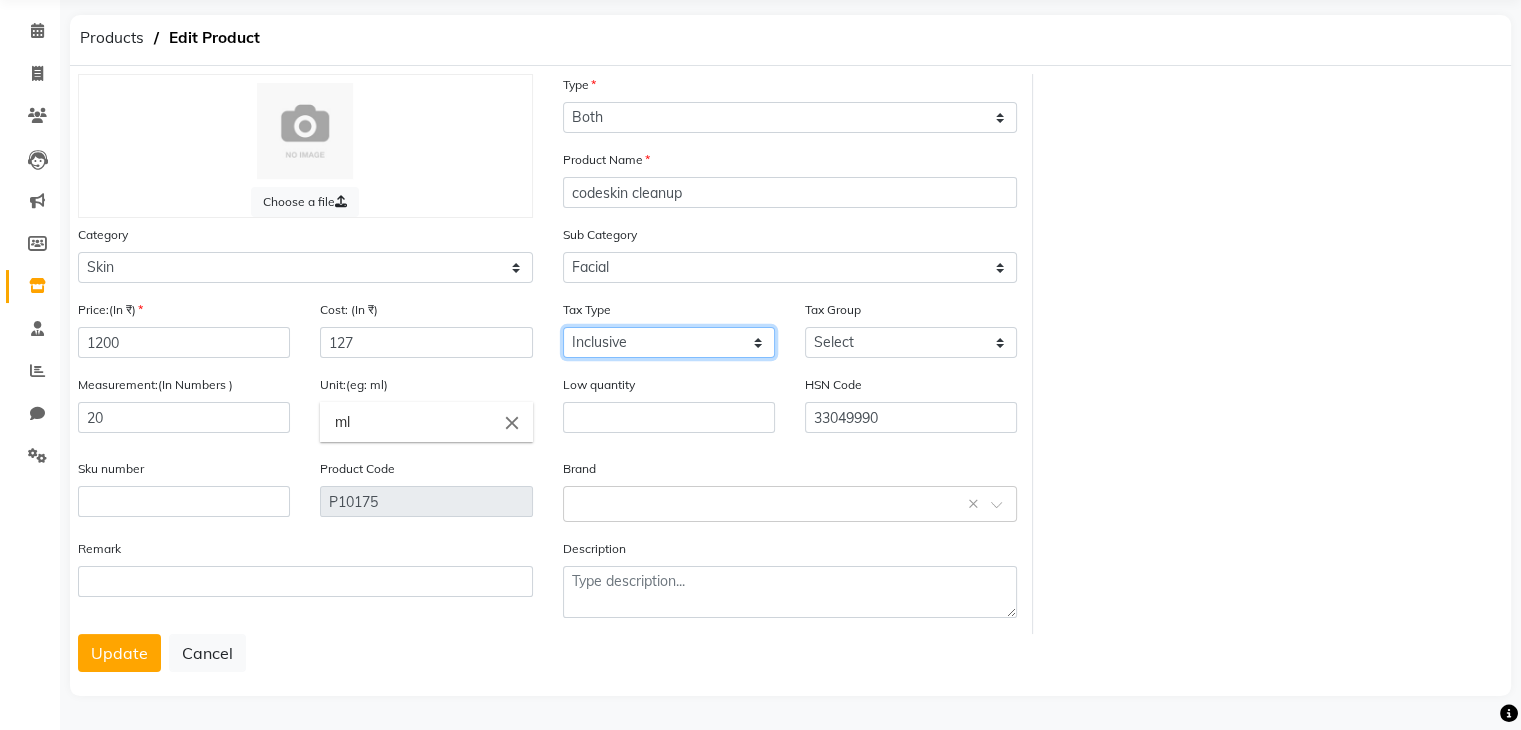 click on "Select Inclusive Exclusive" 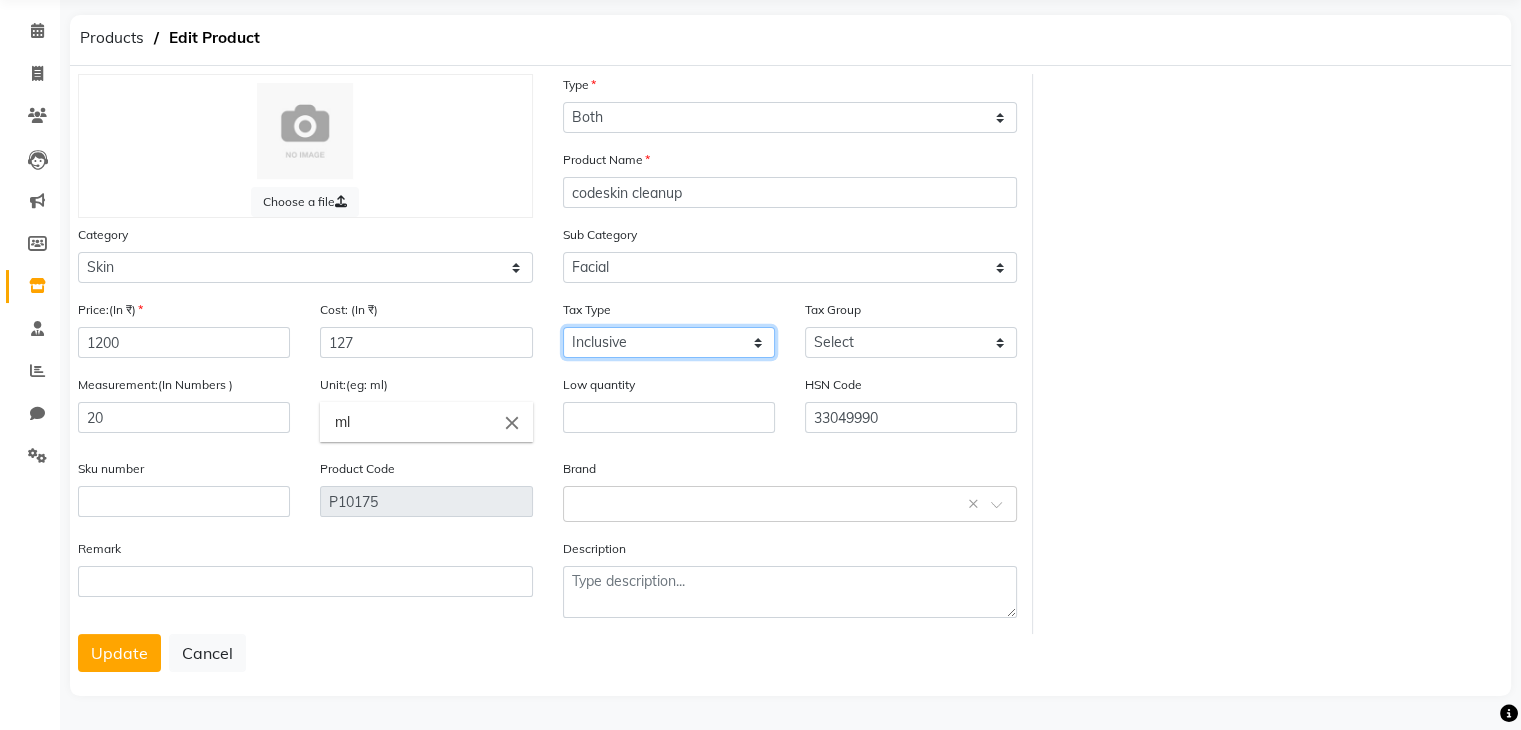 click on "Select Inclusive Exclusive" 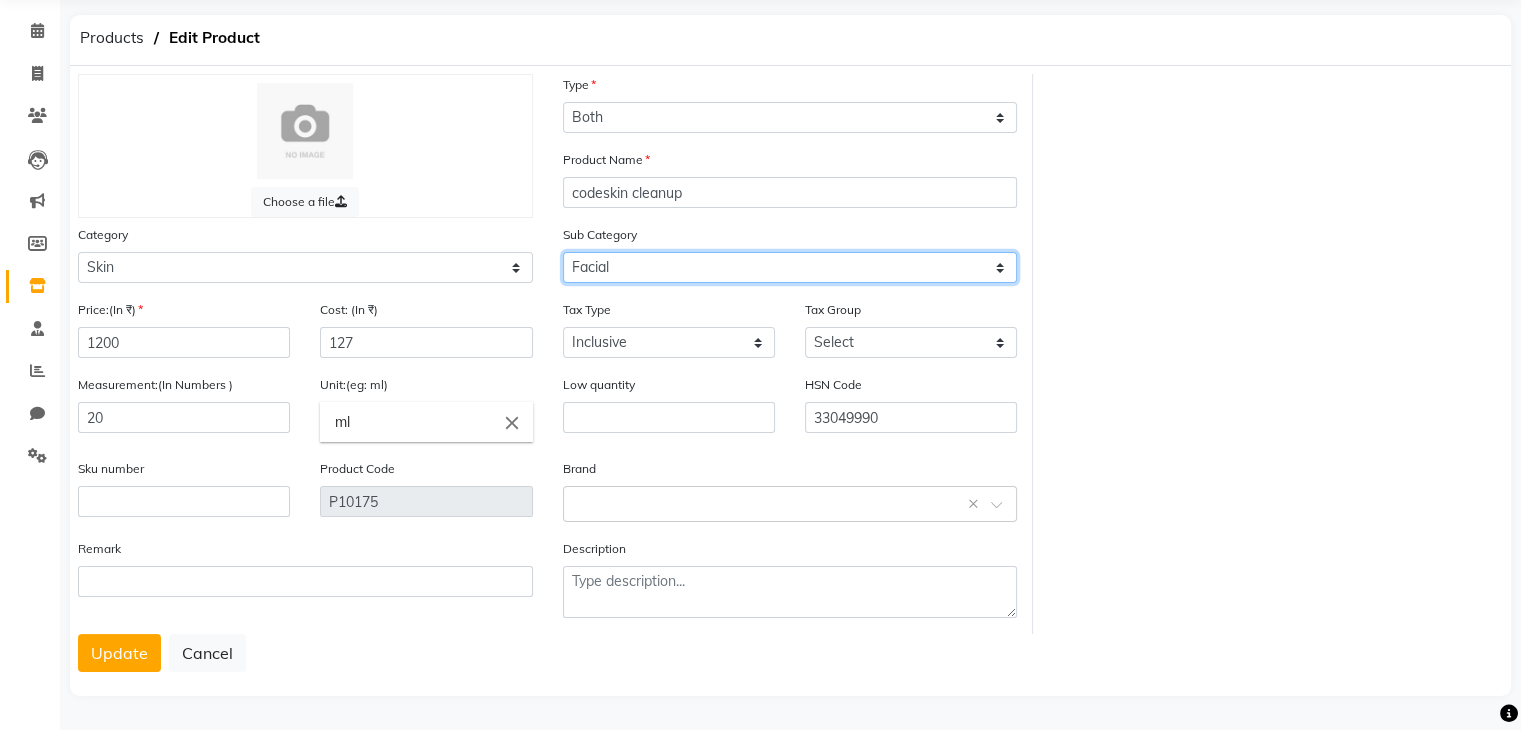 click on "Select Cleanser Facial Moisturiser Serum Toner Sun Care Masks Lip Care Eye Care Body Care Hand & Feet Kit & Combo Treatment Appliances Other Skin" 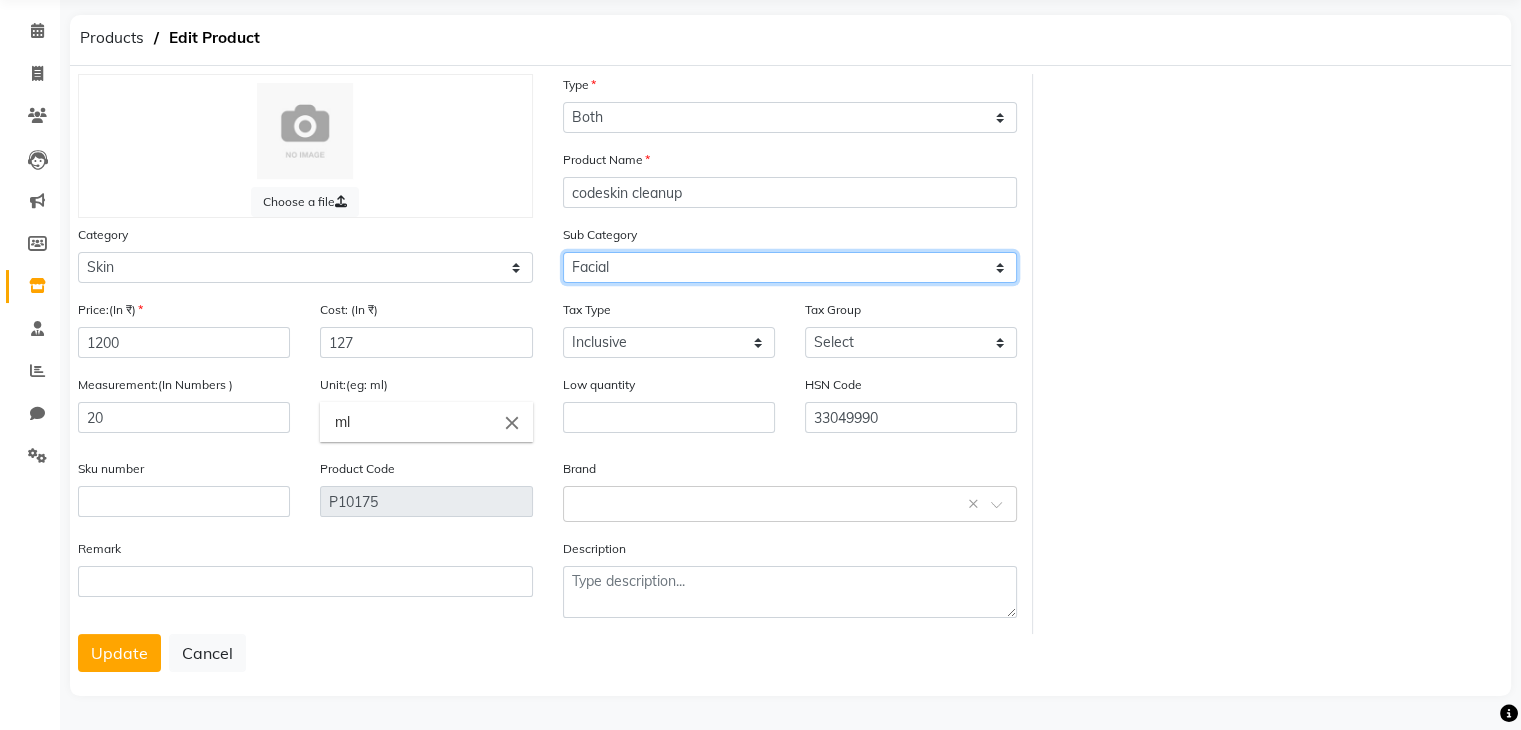 click on "Select Cleanser Facial Moisturiser Serum Toner Sun Care Masks Lip Care Eye Care Body Care Hand & Feet Kit & Combo Treatment Appliances Other Skin" 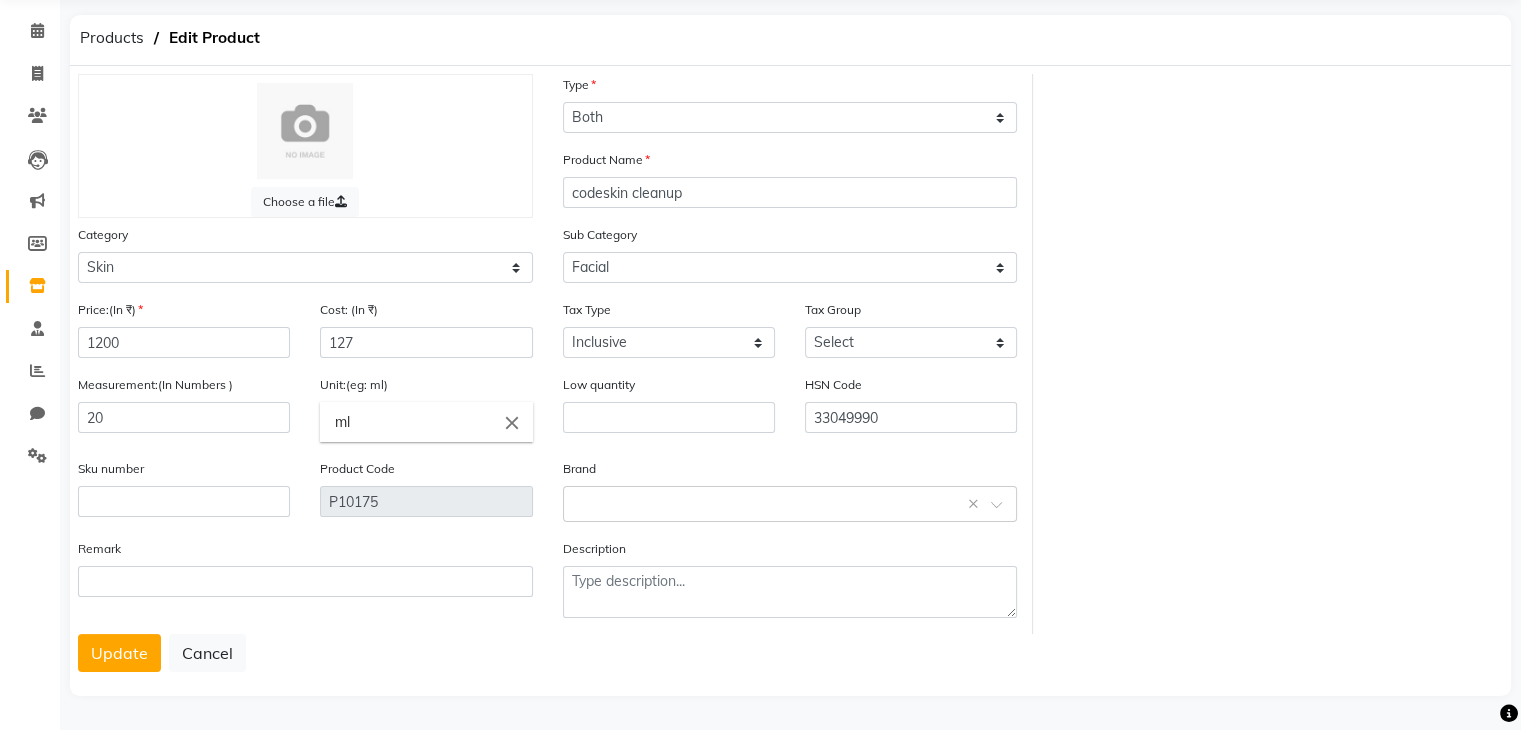 click on "Sub Category Select Cleanser Facial Moisturiser Serum Toner Sun Care Masks Lip Care Eye Care Body Care Hand & Feet Kit & Combo Treatment Appliances Other Skin" 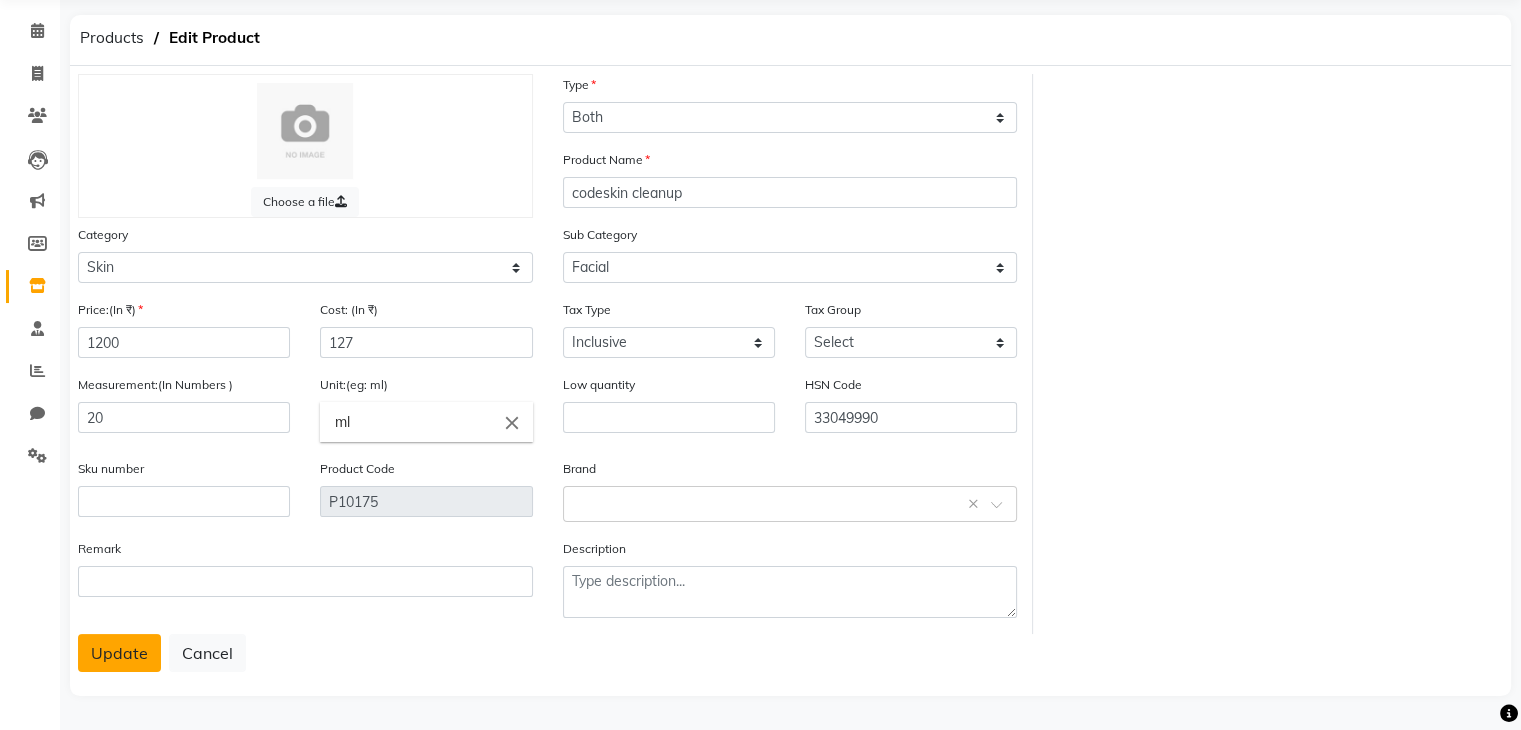 click on "Update" 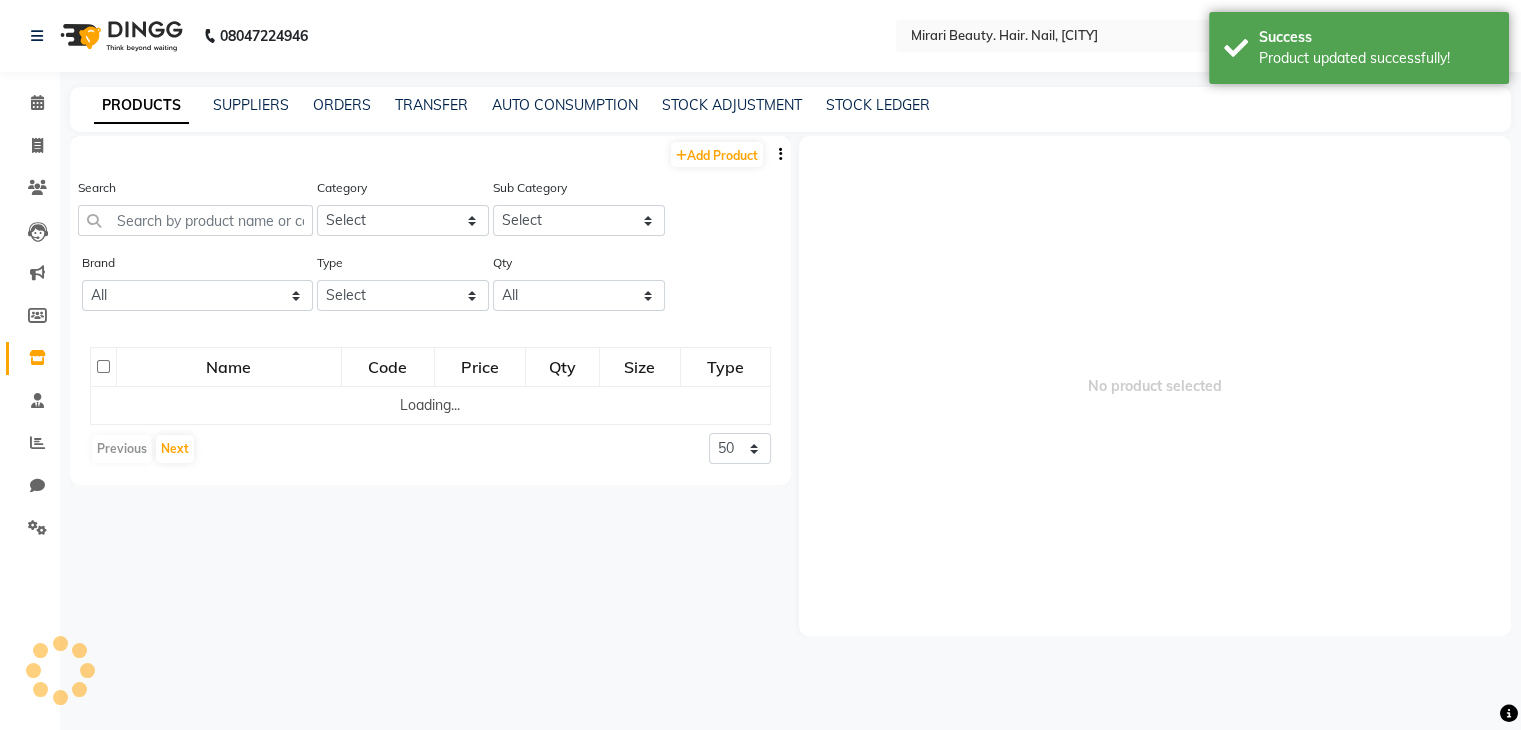 scroll, scrollTop: 0, scrollLeft: 0, axis: both 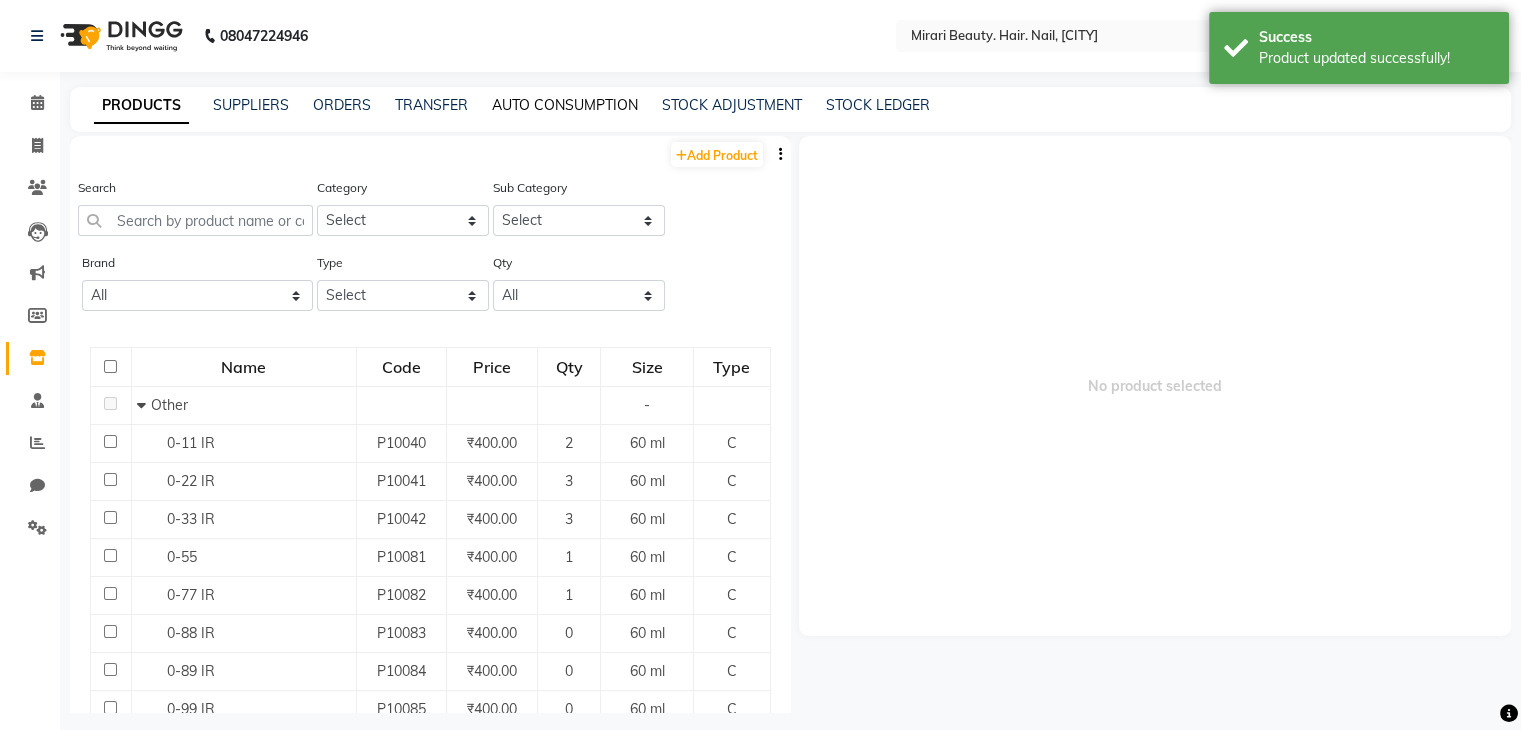 click on "AUTO CONSUMPTION" 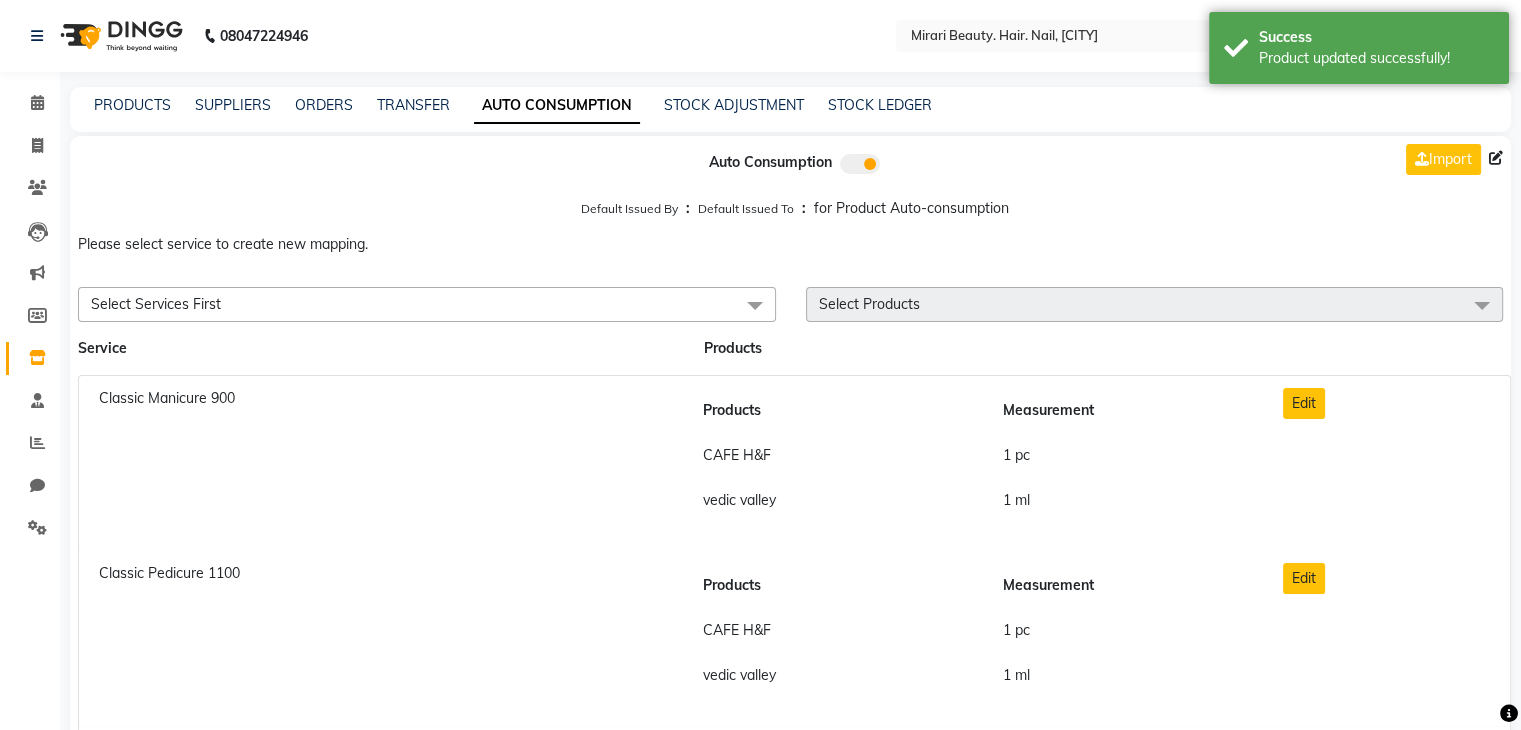 click on "Select Services First" at bounding box center [427, 304] 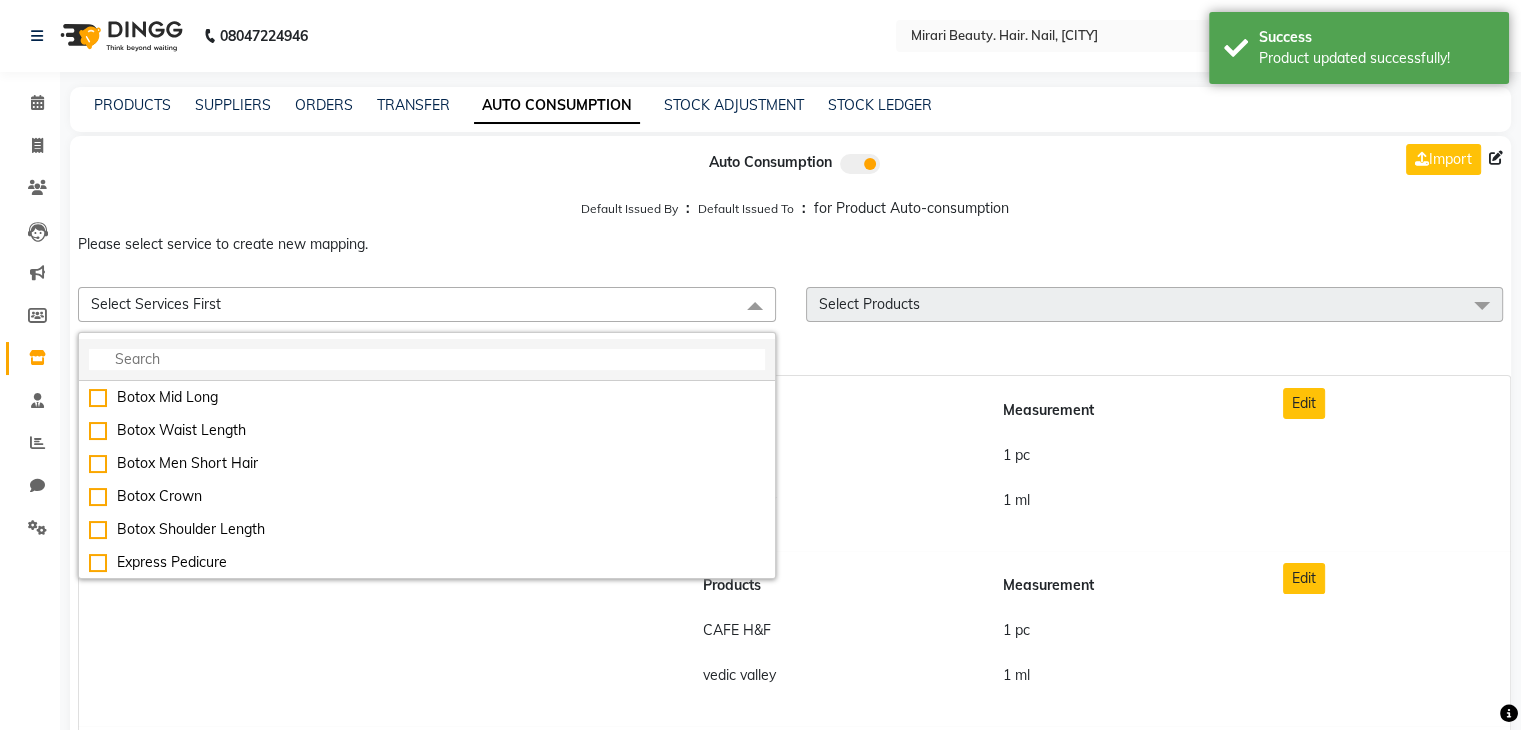 click at bounding box center [427, 359] 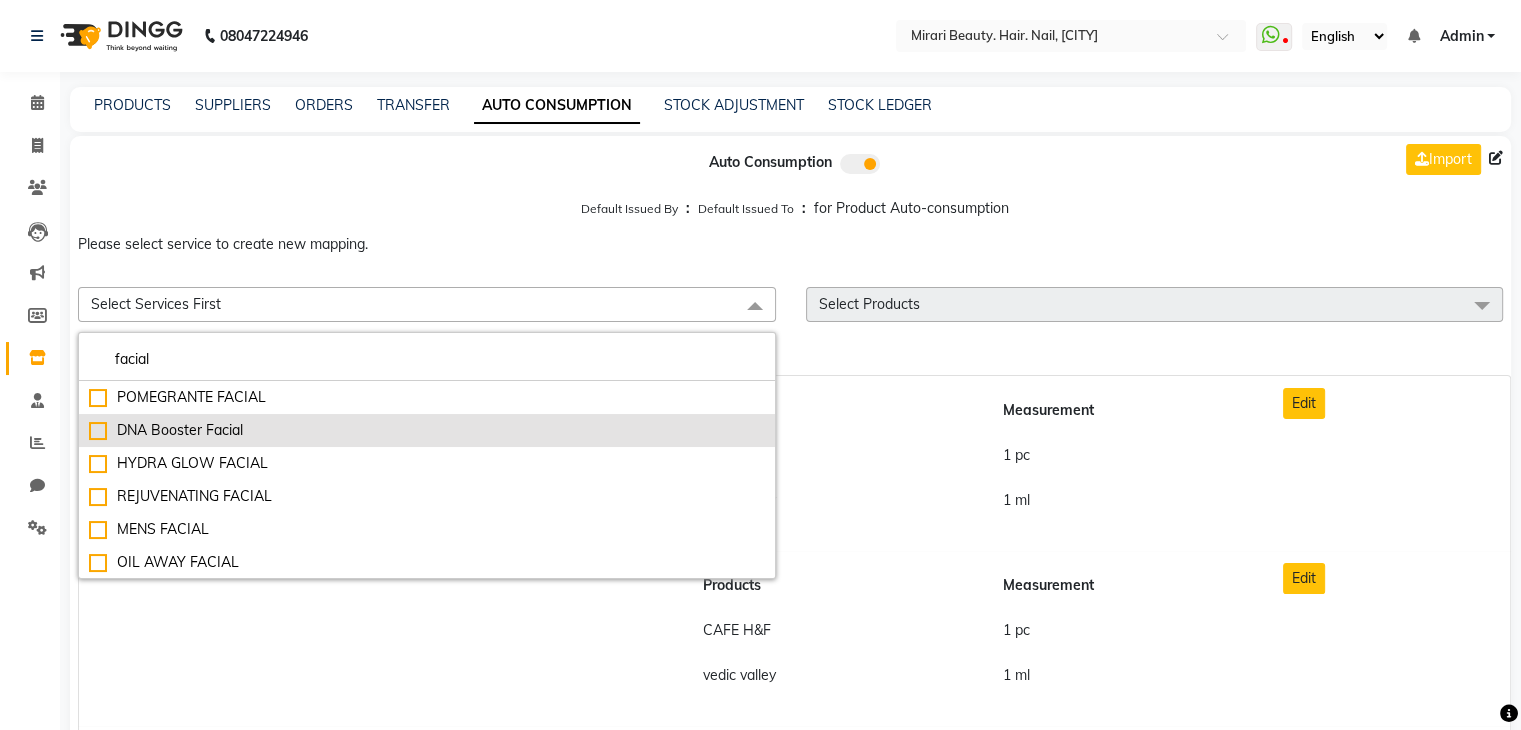 scroll, scrollTop: 0, scrollLeft: 0, axis: both 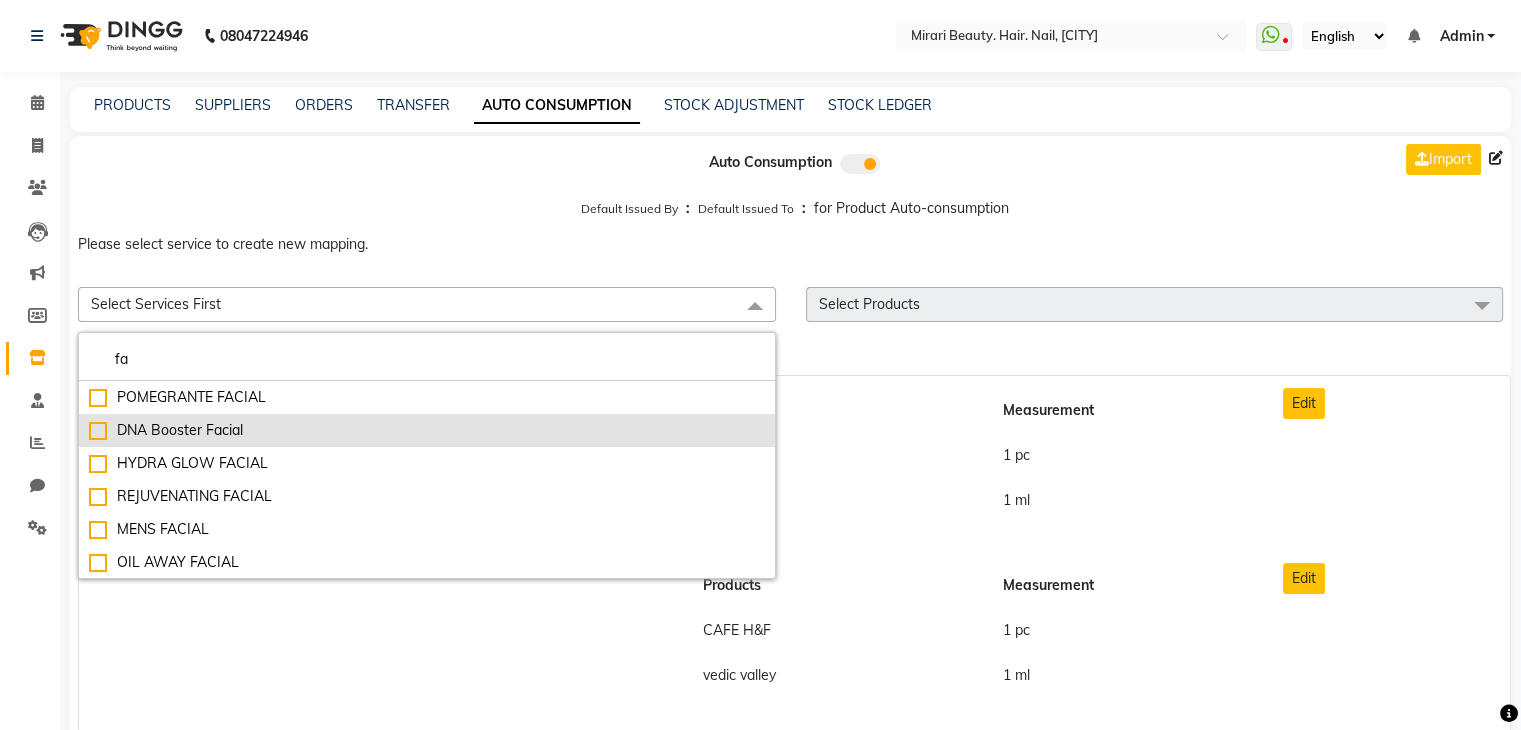 type on "f" 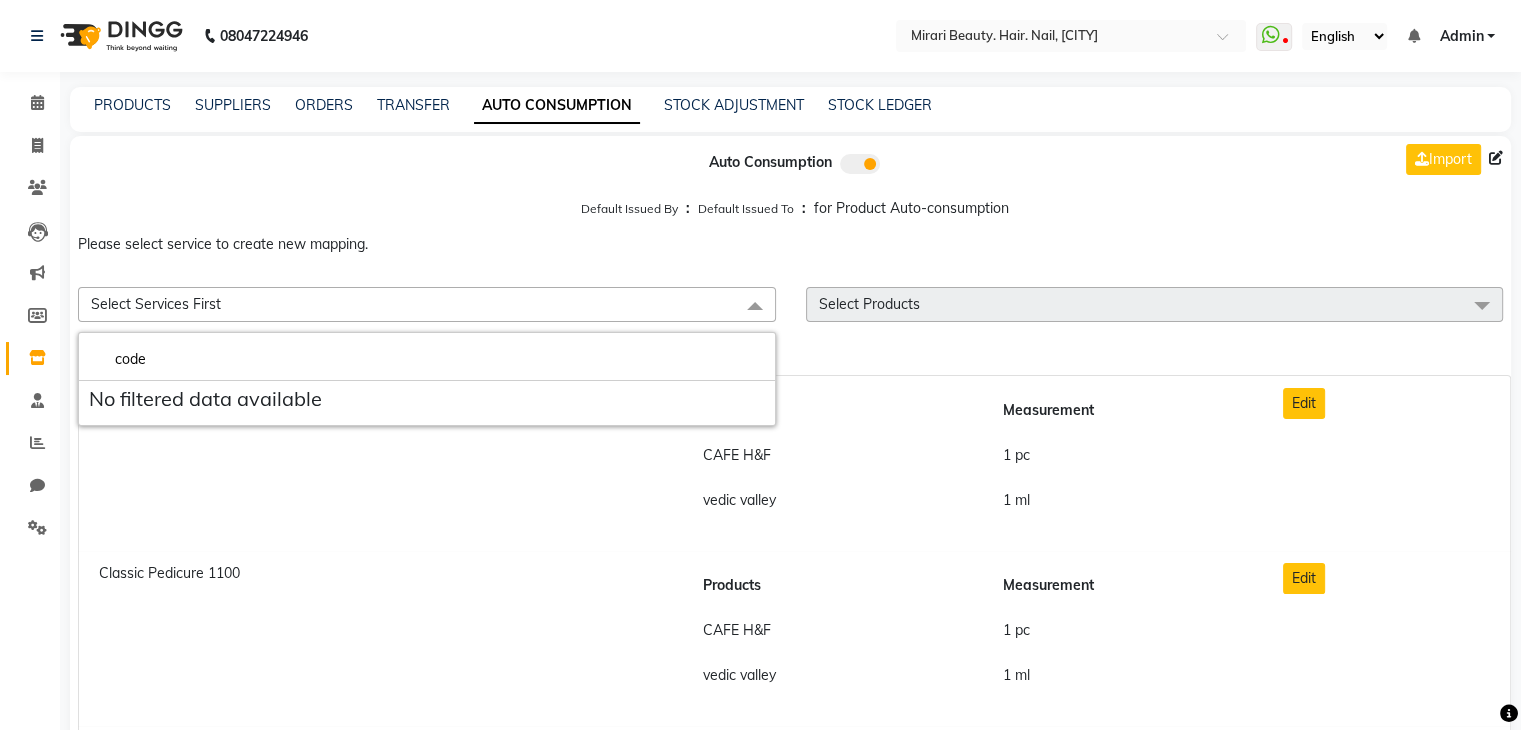 type on "code" 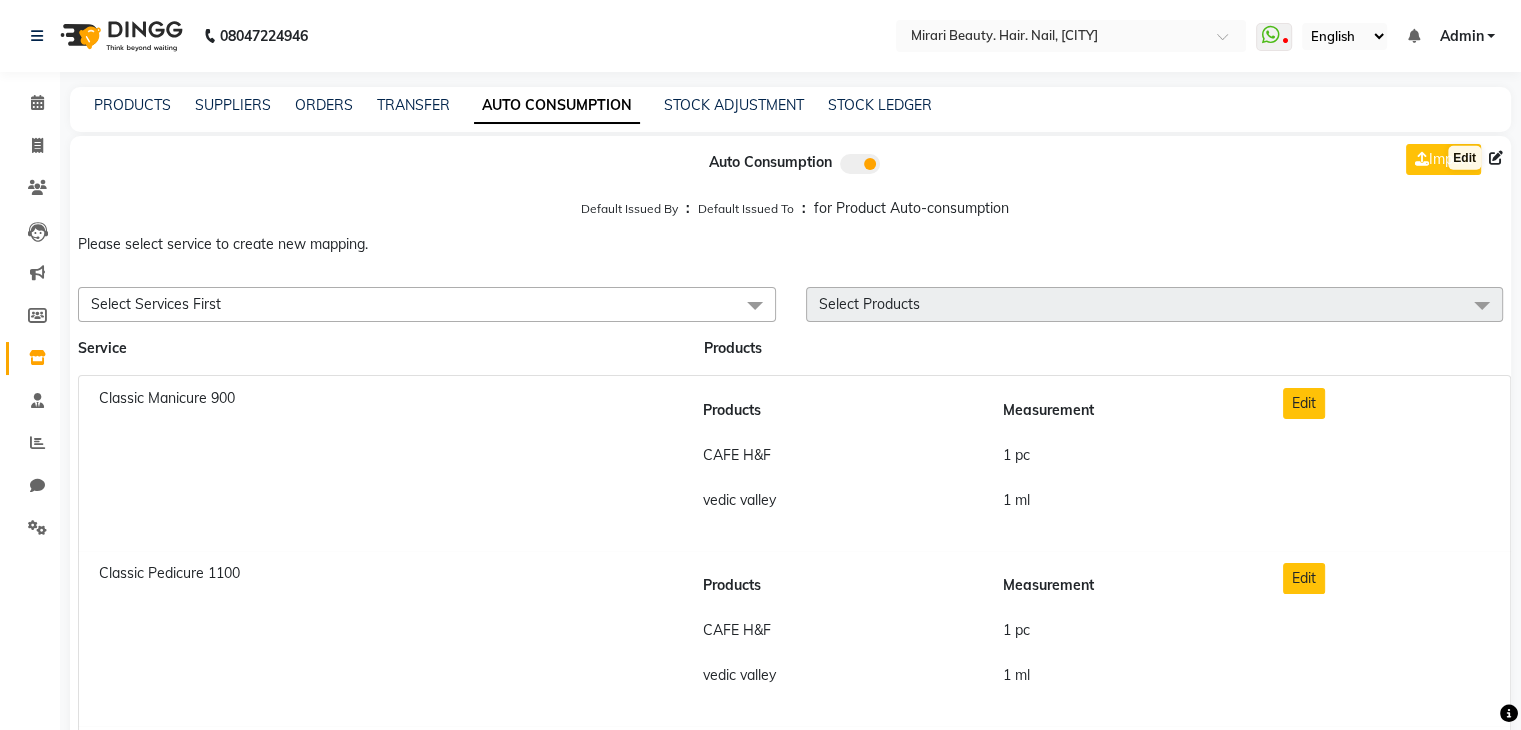 click at bounding box center (1496, 158) 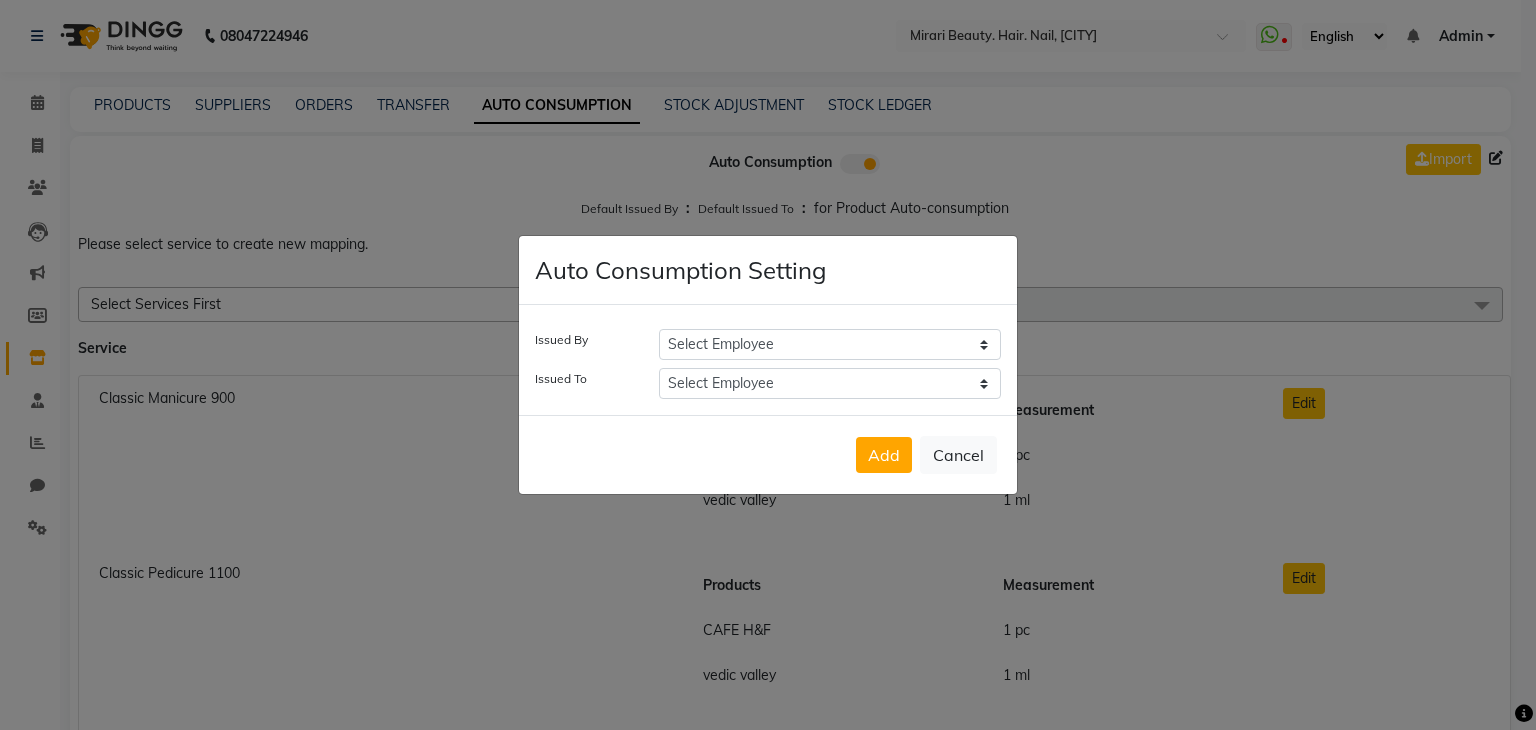 click on "Auto Consumption Setting Issued By Select Employee  General   Harshali Patil   Prakash Diwakar   samir    Sanket Bhosale   seema   Smita Dalvi   vaishnavi  Issued To Select Employee  General   Harshali Patil   Prakash Diwakar   samir    Sanket Bhosale   seema   Smita Dalvi   vaishnavi   Add   Cancel" 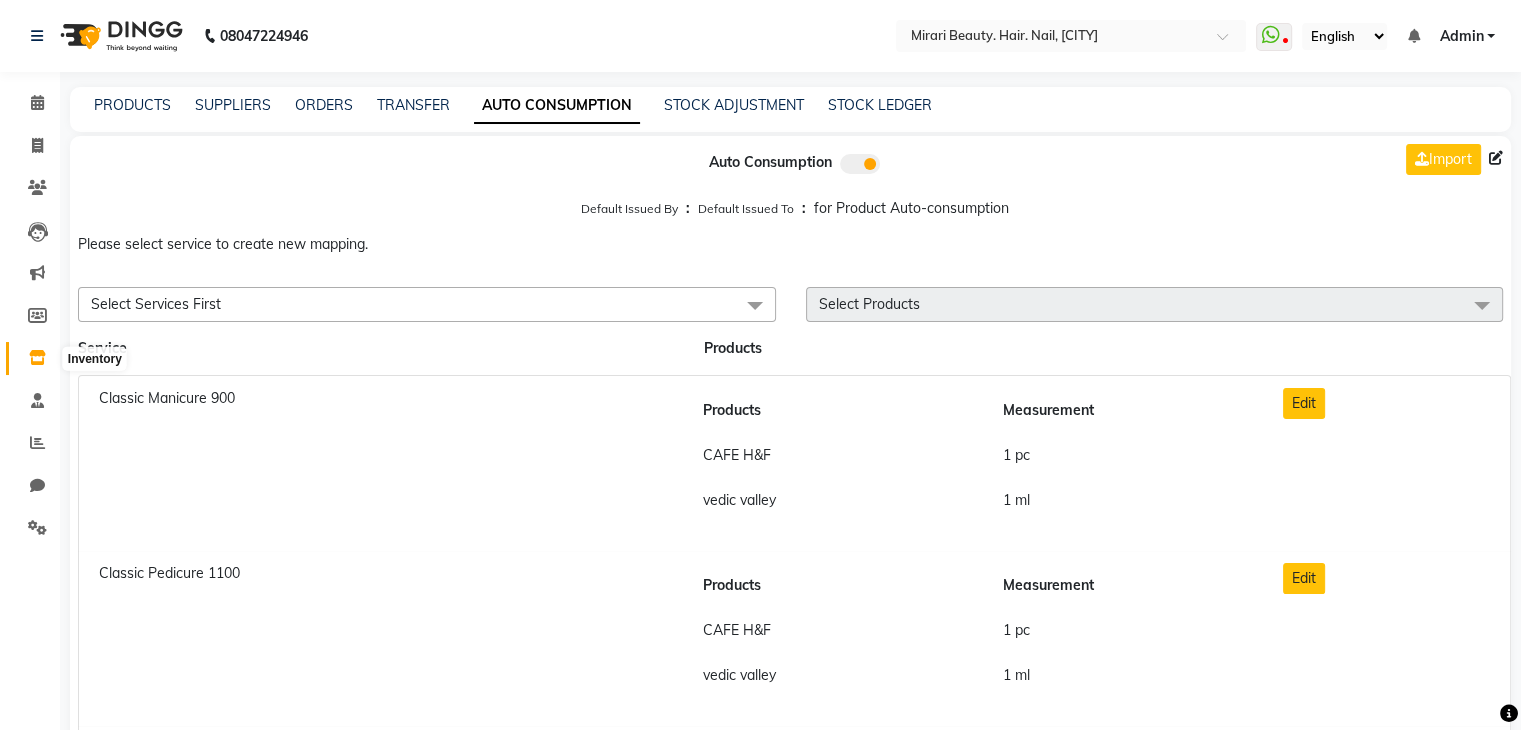 click 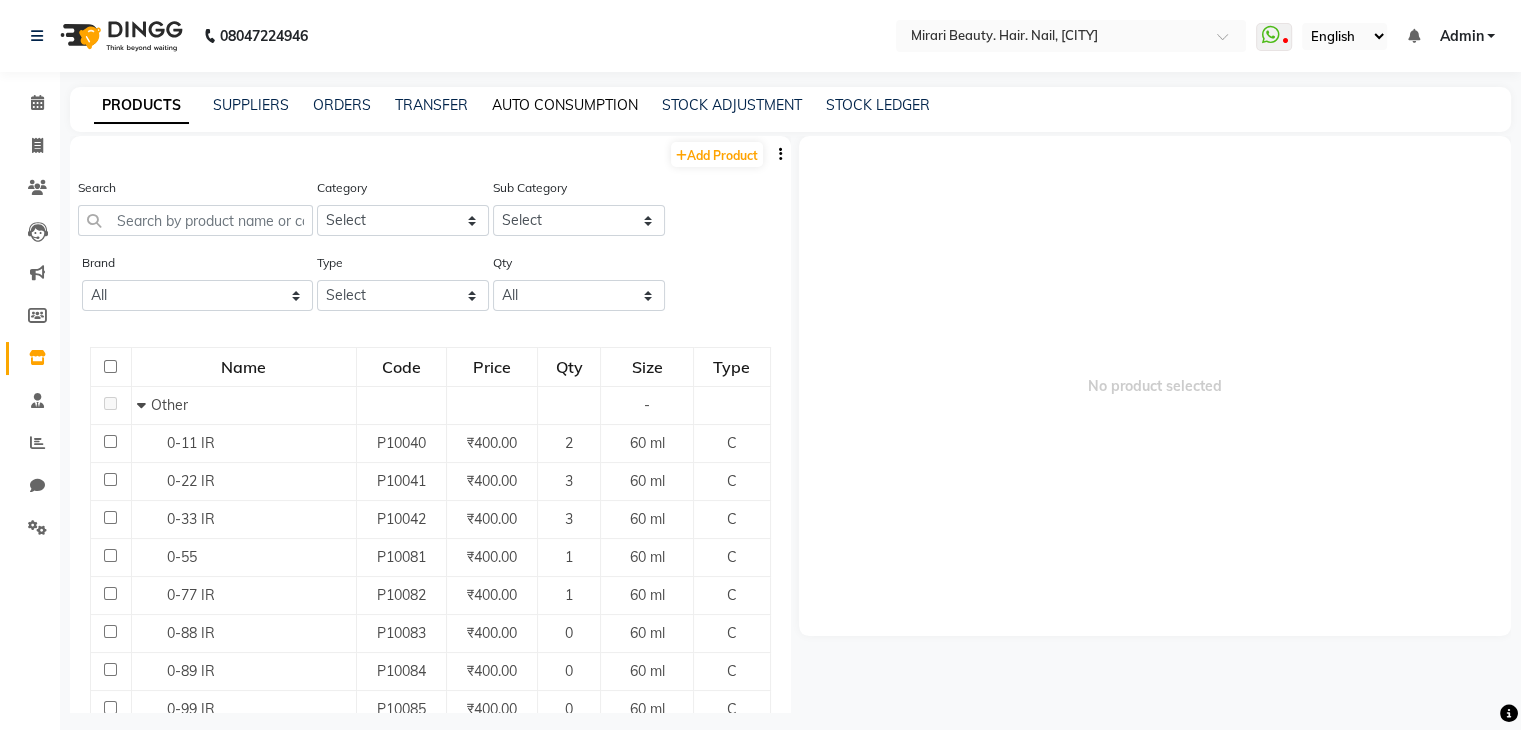 click on "AUTO CONSUMPTION" 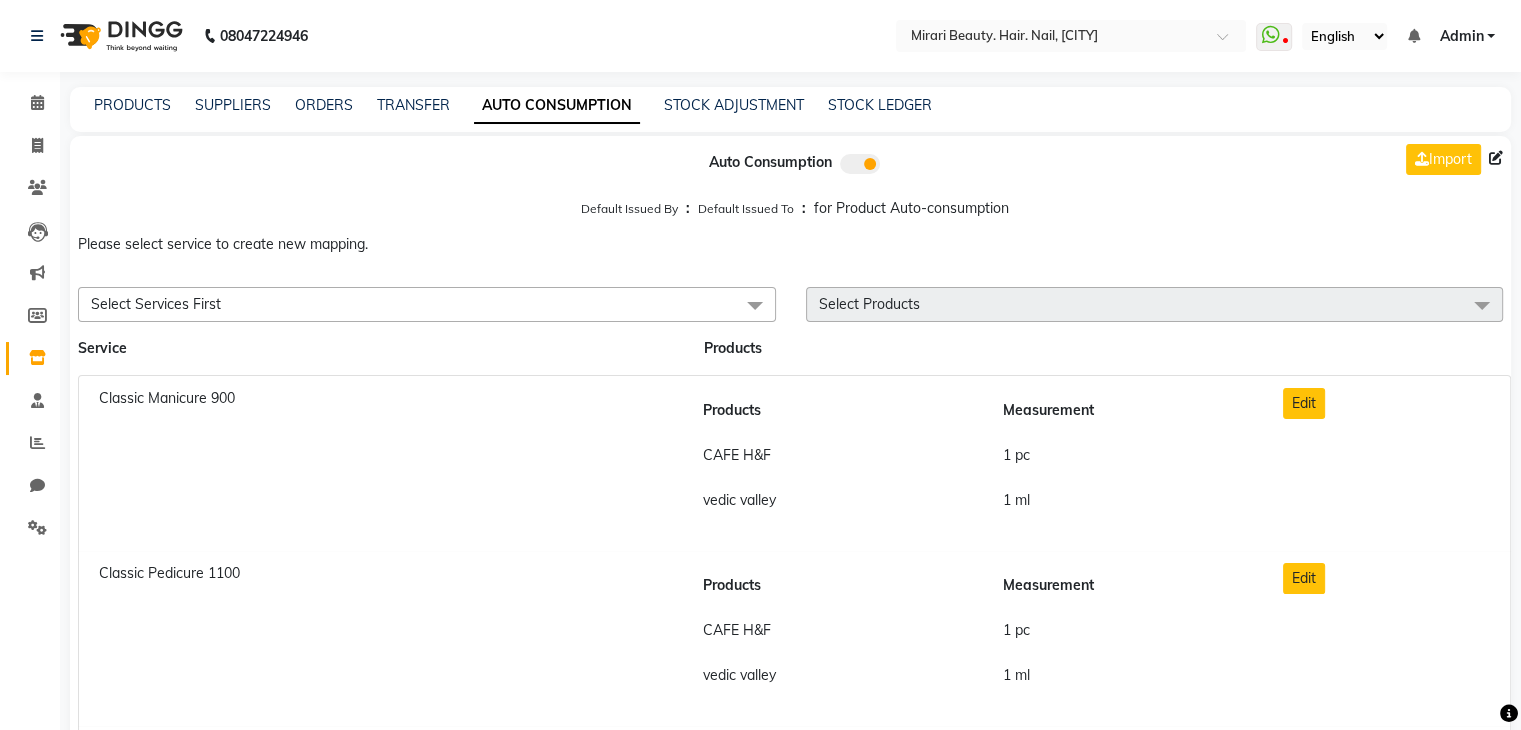 click on "Select Services First" at bounding box center [427, 304] 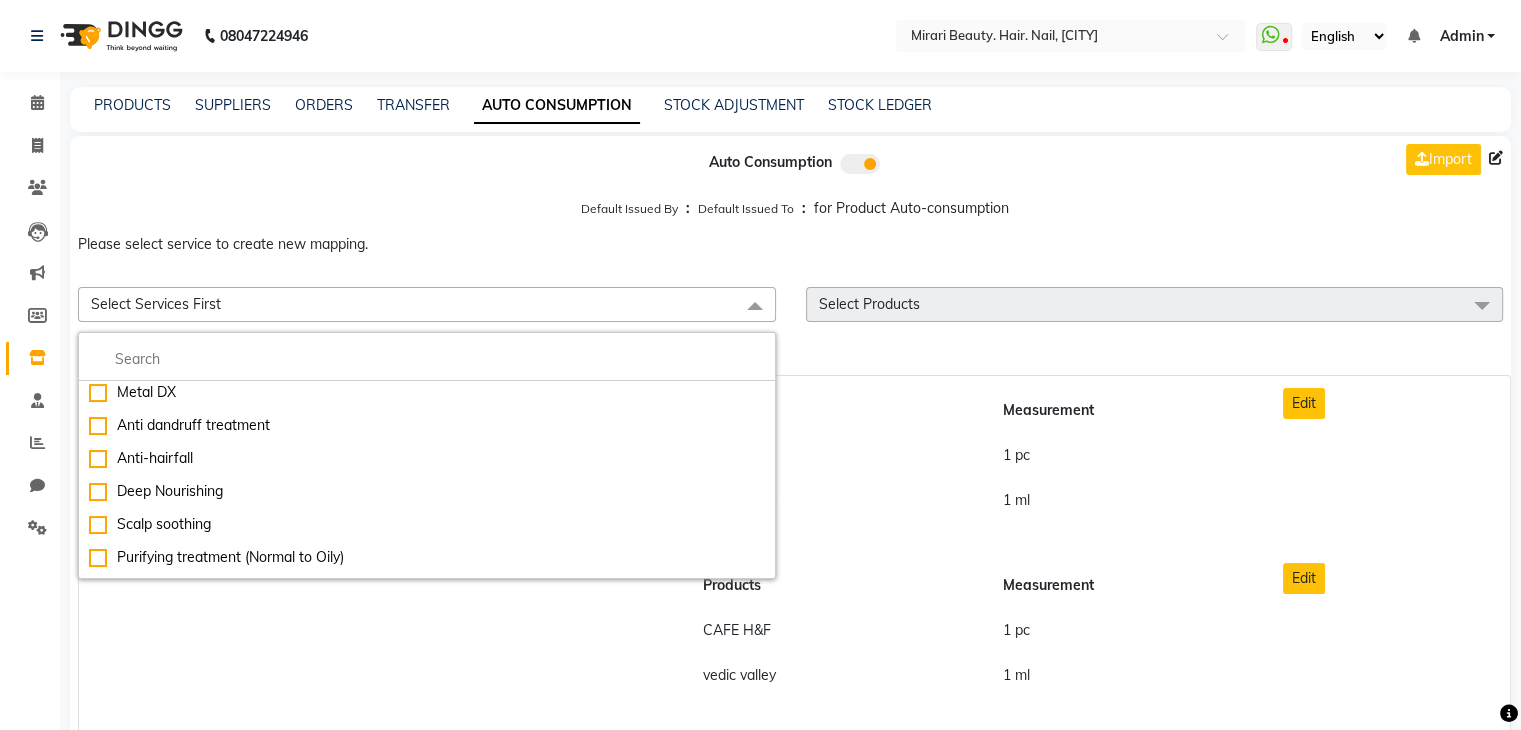 scroll, scrollTop: 2419, scrollLeft: 0, axis: vertical 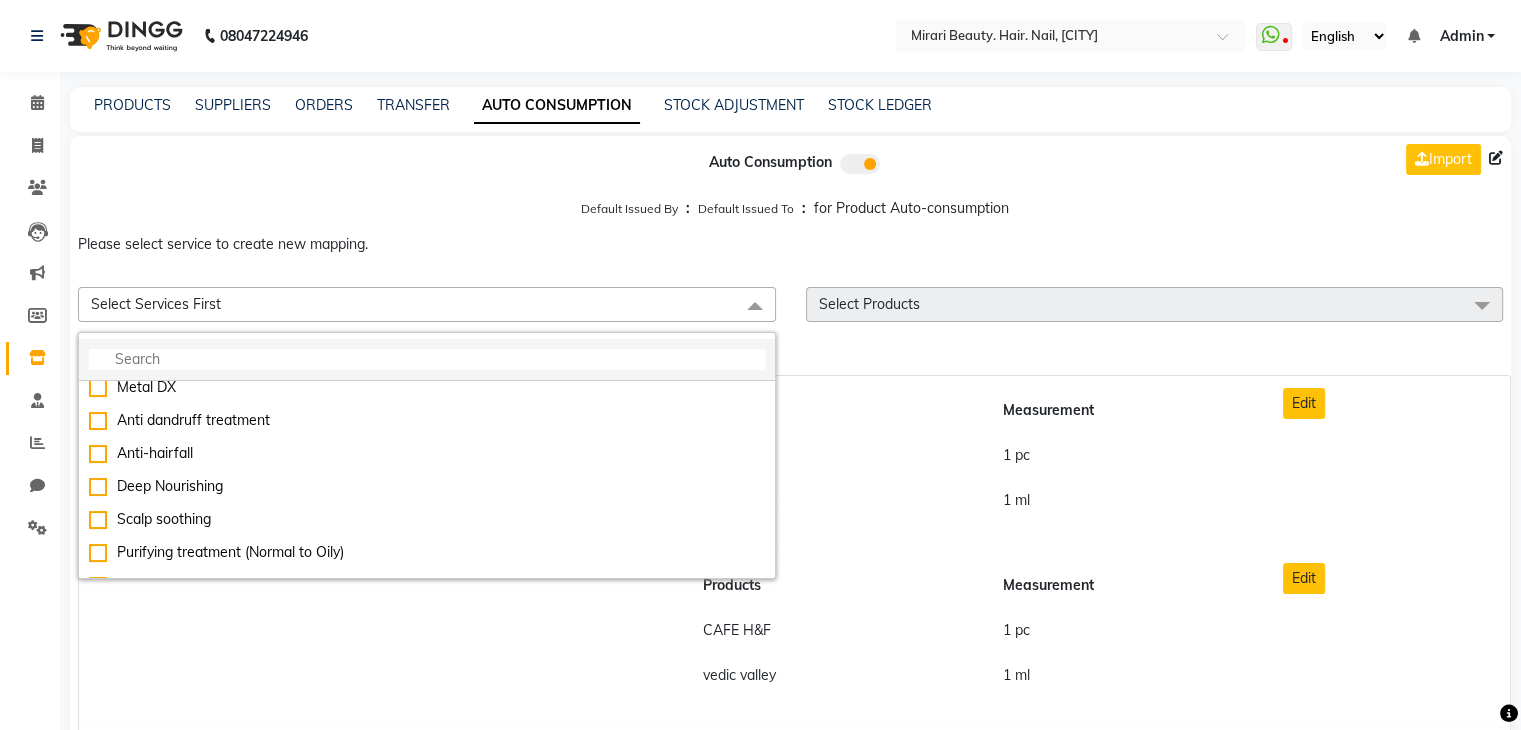 click at bounding box center [427, 359] 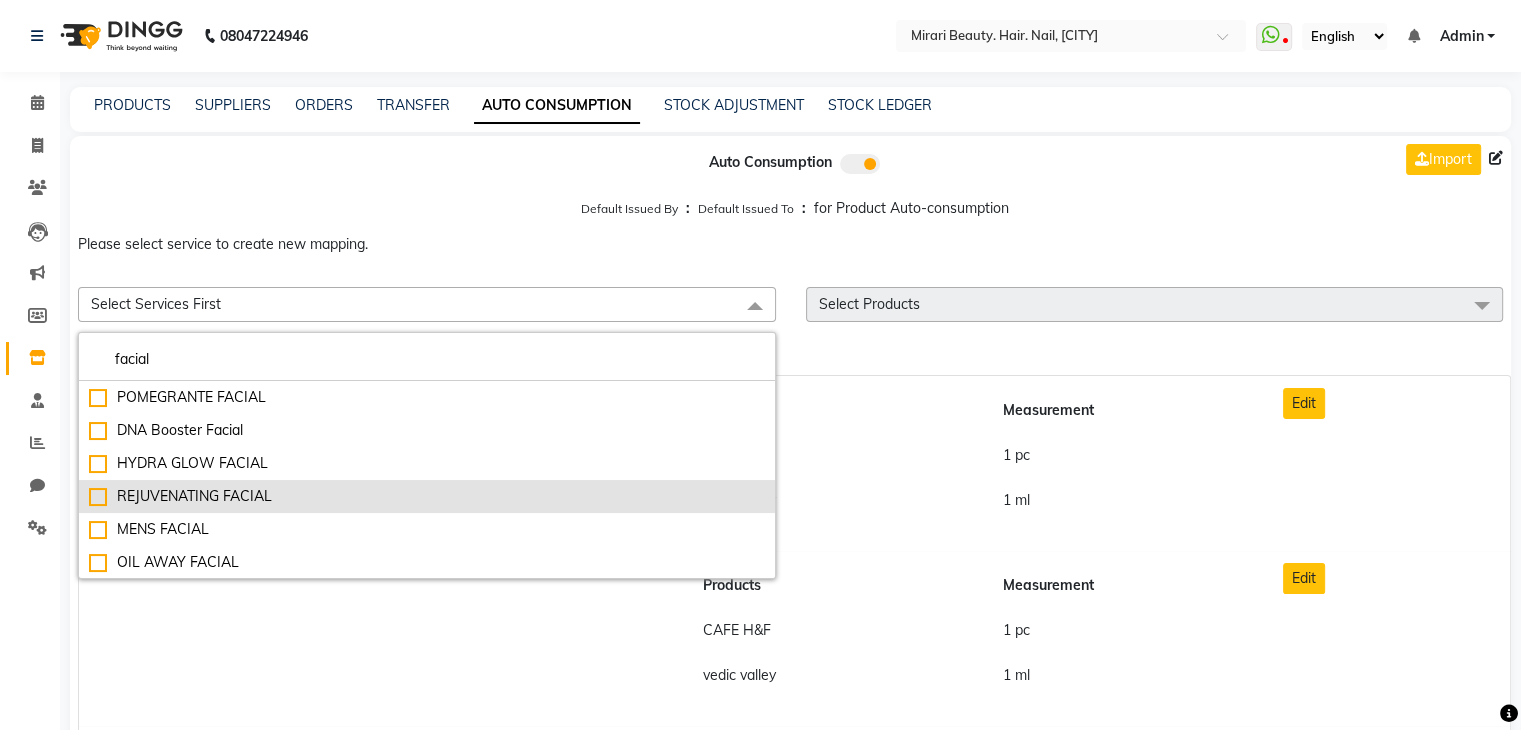 scroll, scrollTop: 0, scrollLeft: 0, axis: both 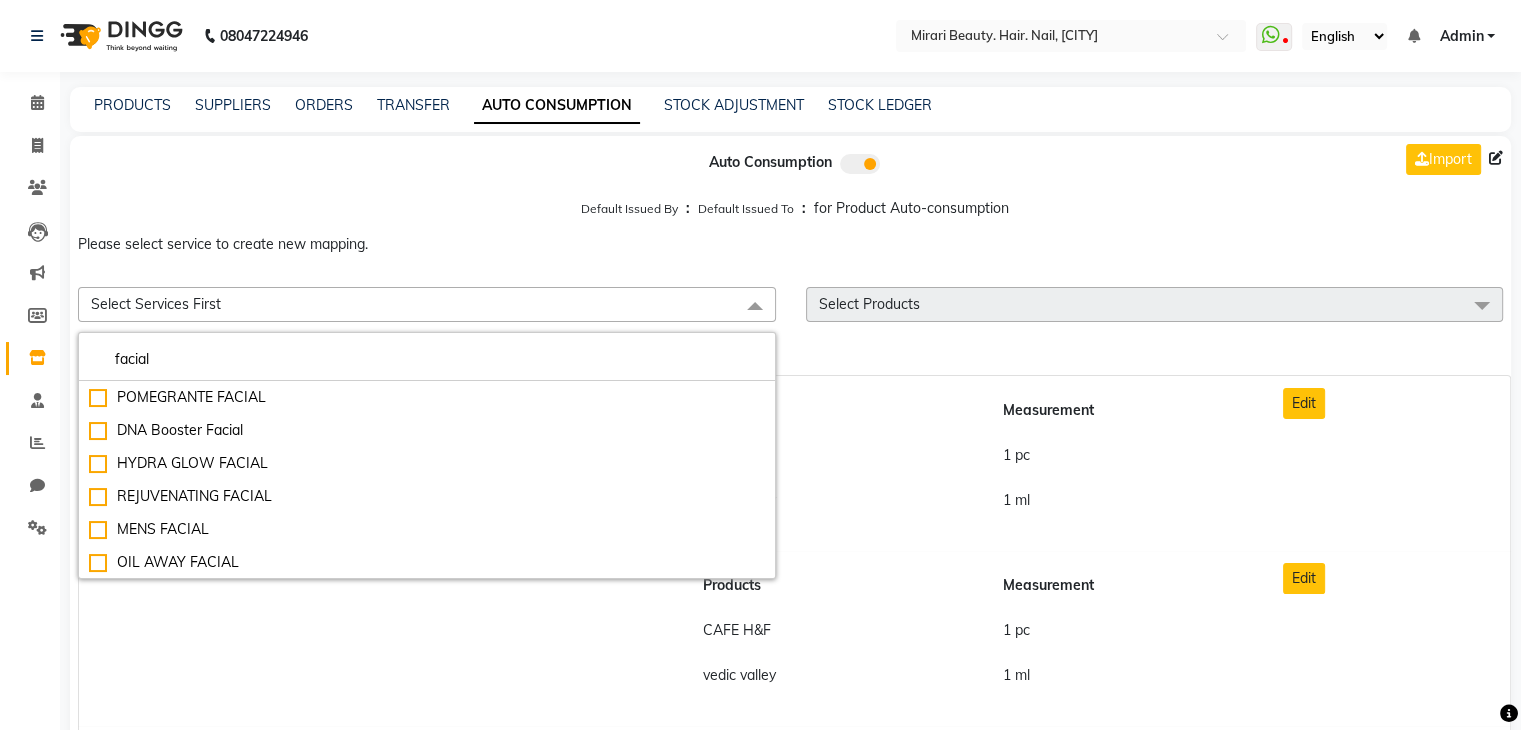 type on "facial" 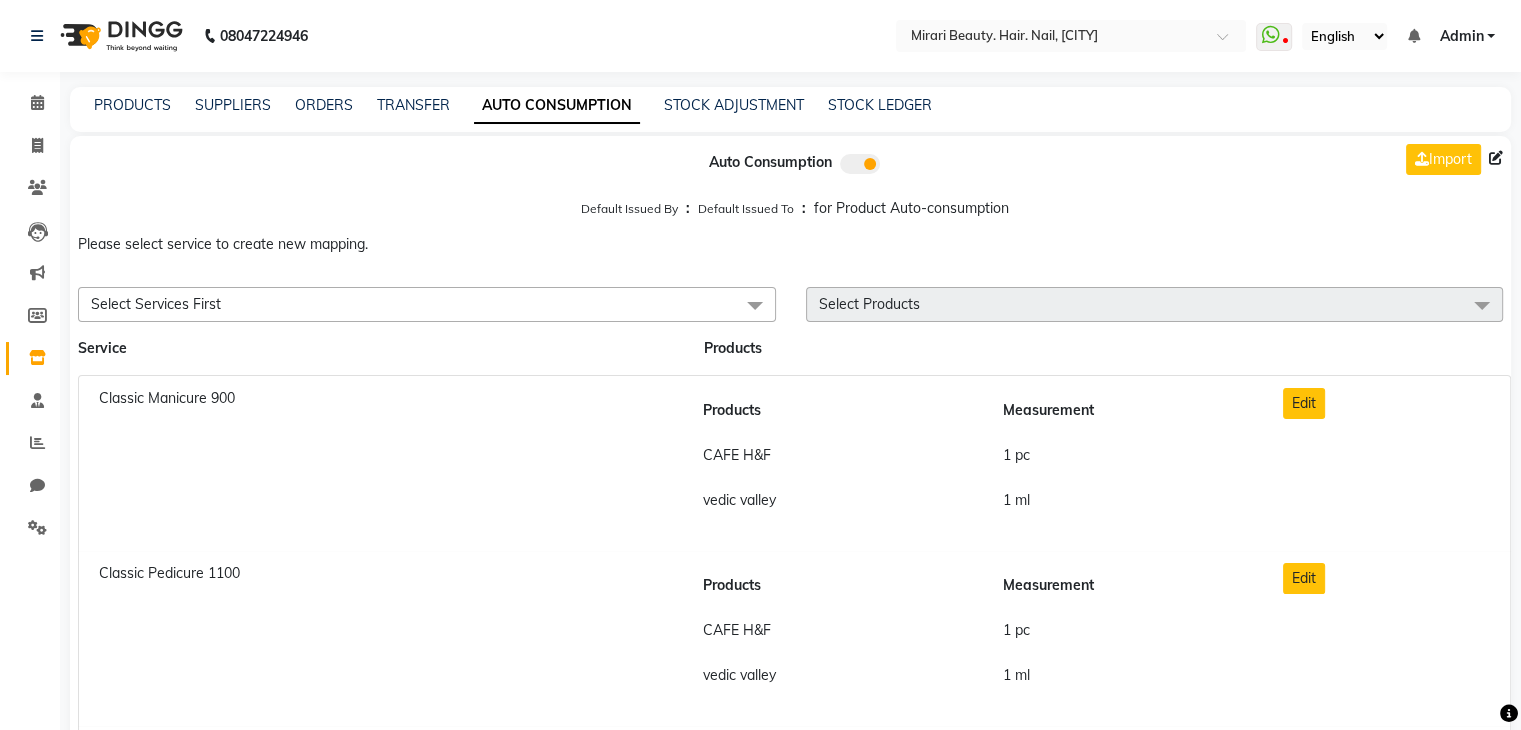 click on "Classic Pedicure 1100" at bounding box center [169, 573] 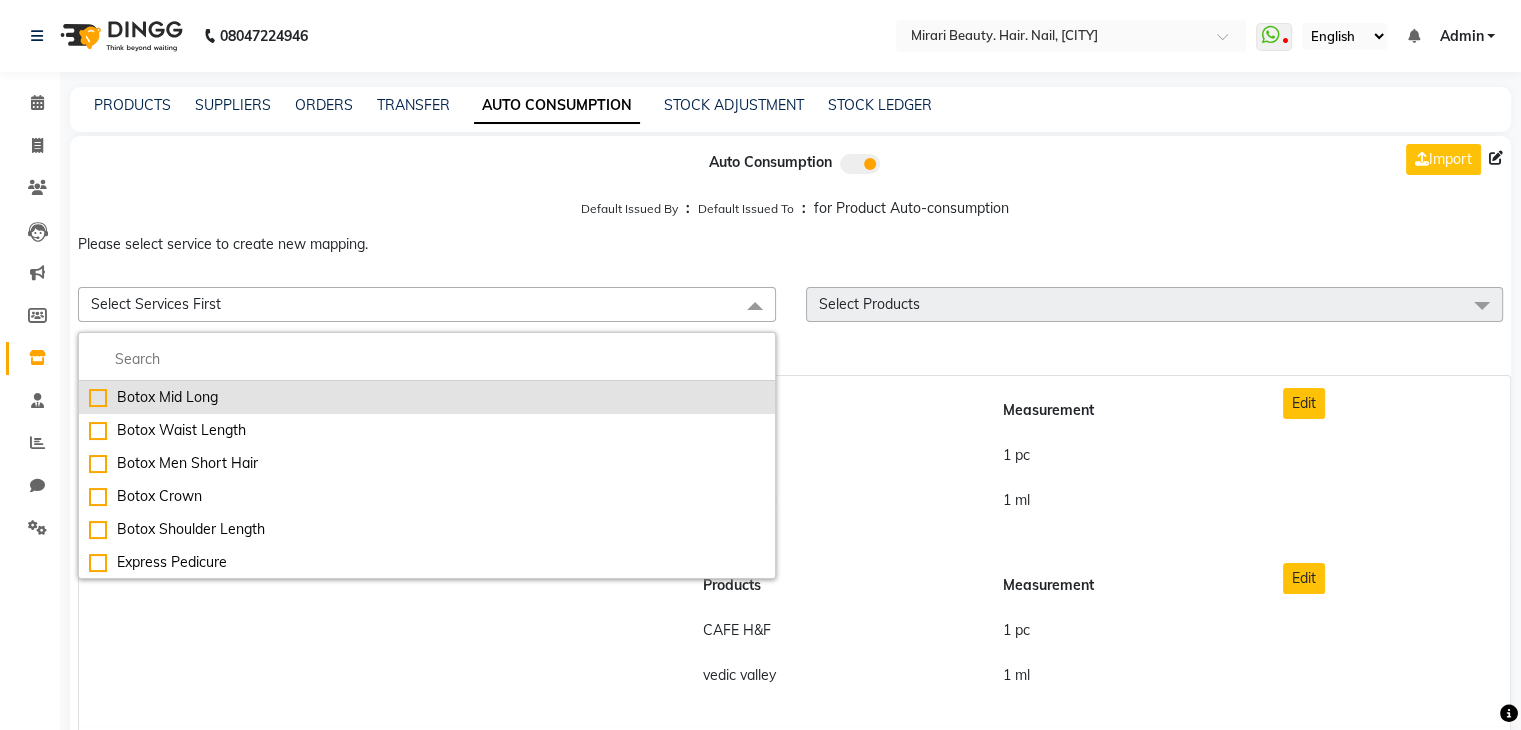 click on "Botox Mid Long" at bounding box center (427, 397) 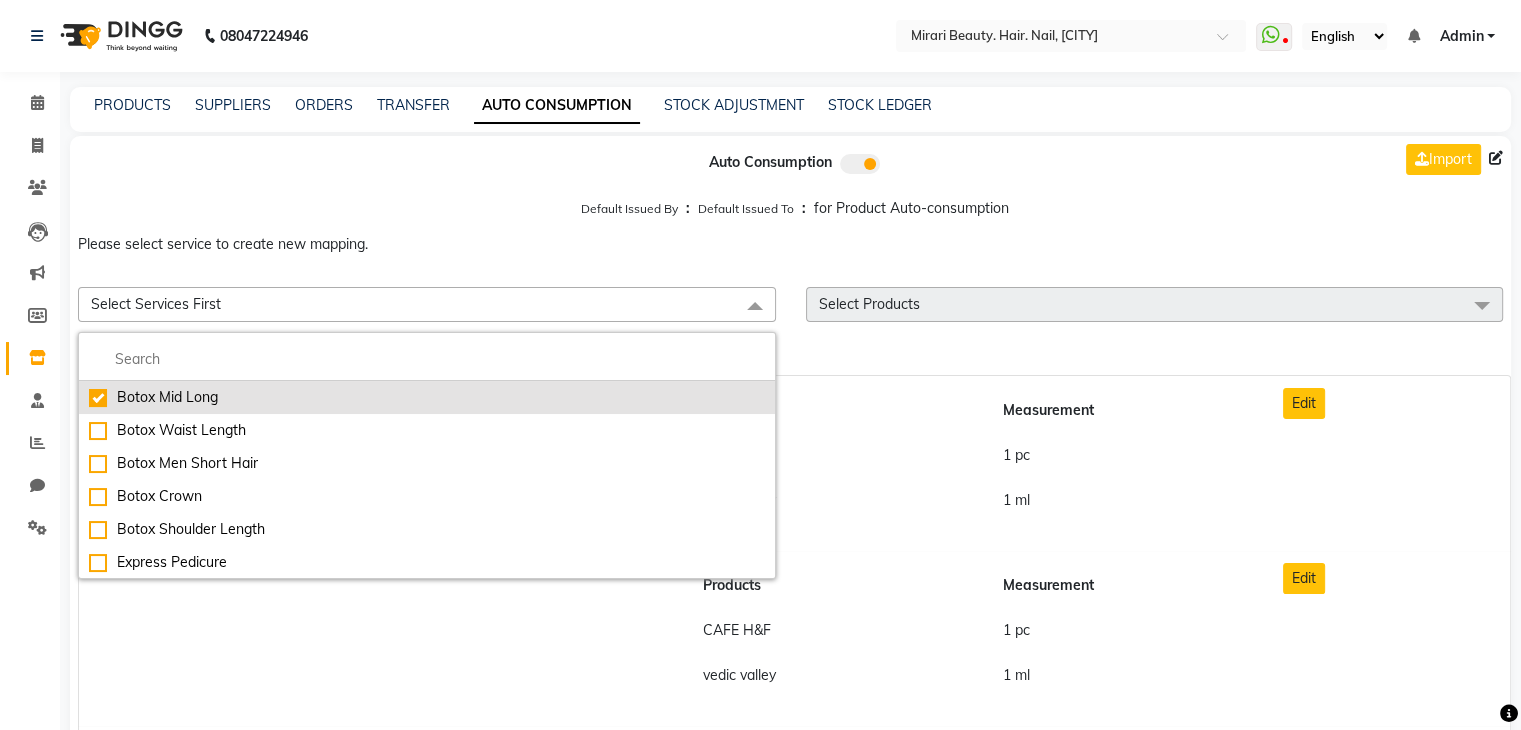 checkbox on "true" 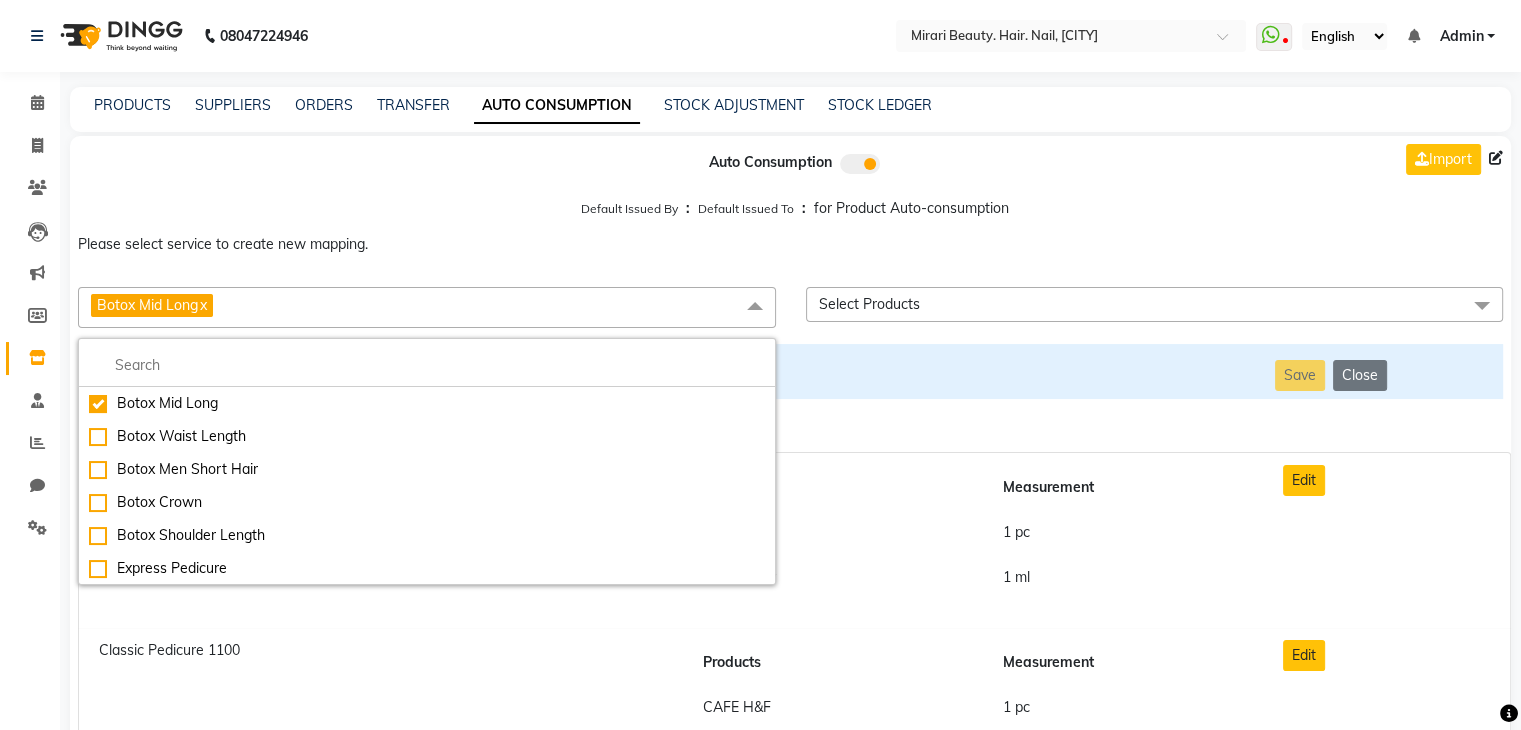 click on "Select Products" at bounding box center (869, 304) 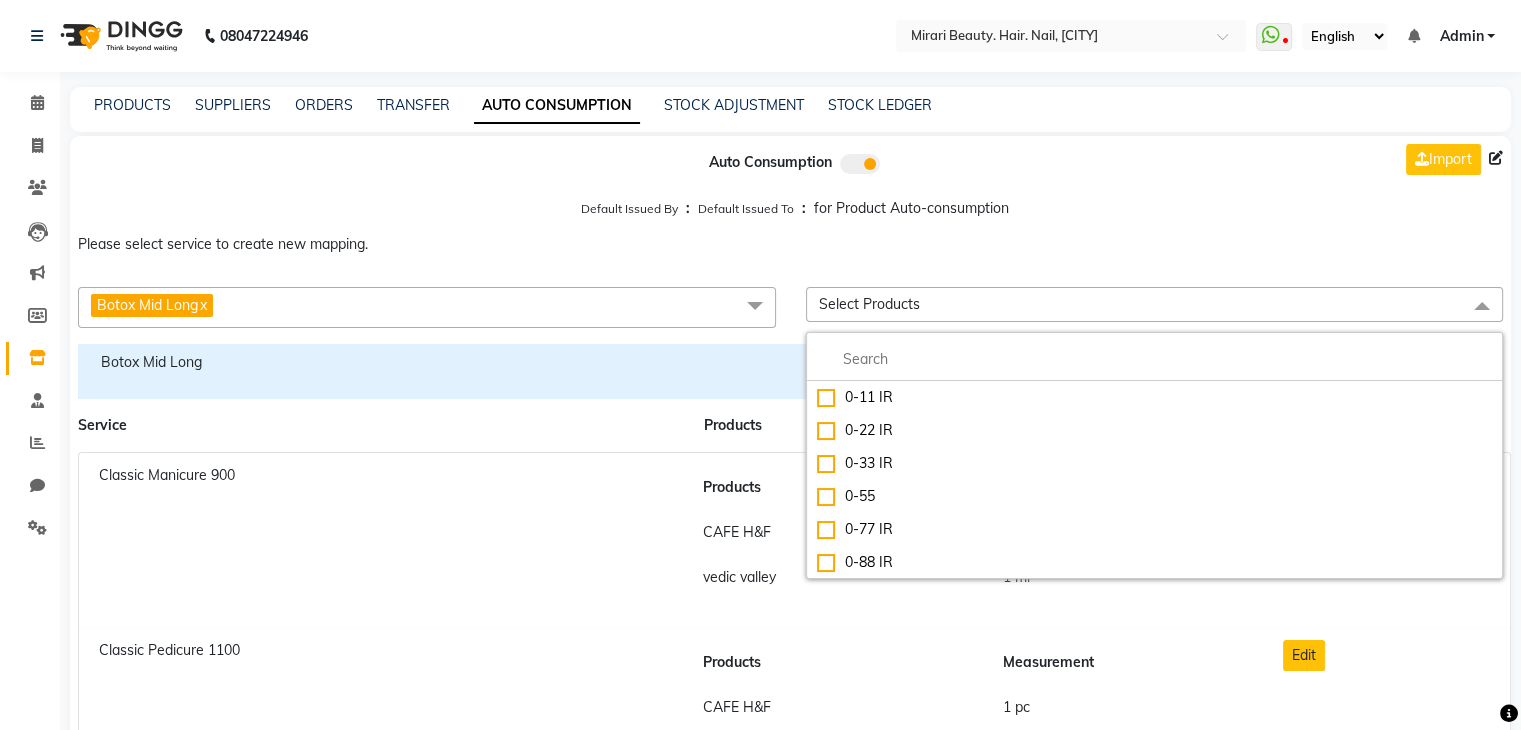 click on "Select Products" at bounding box center (869, 304) 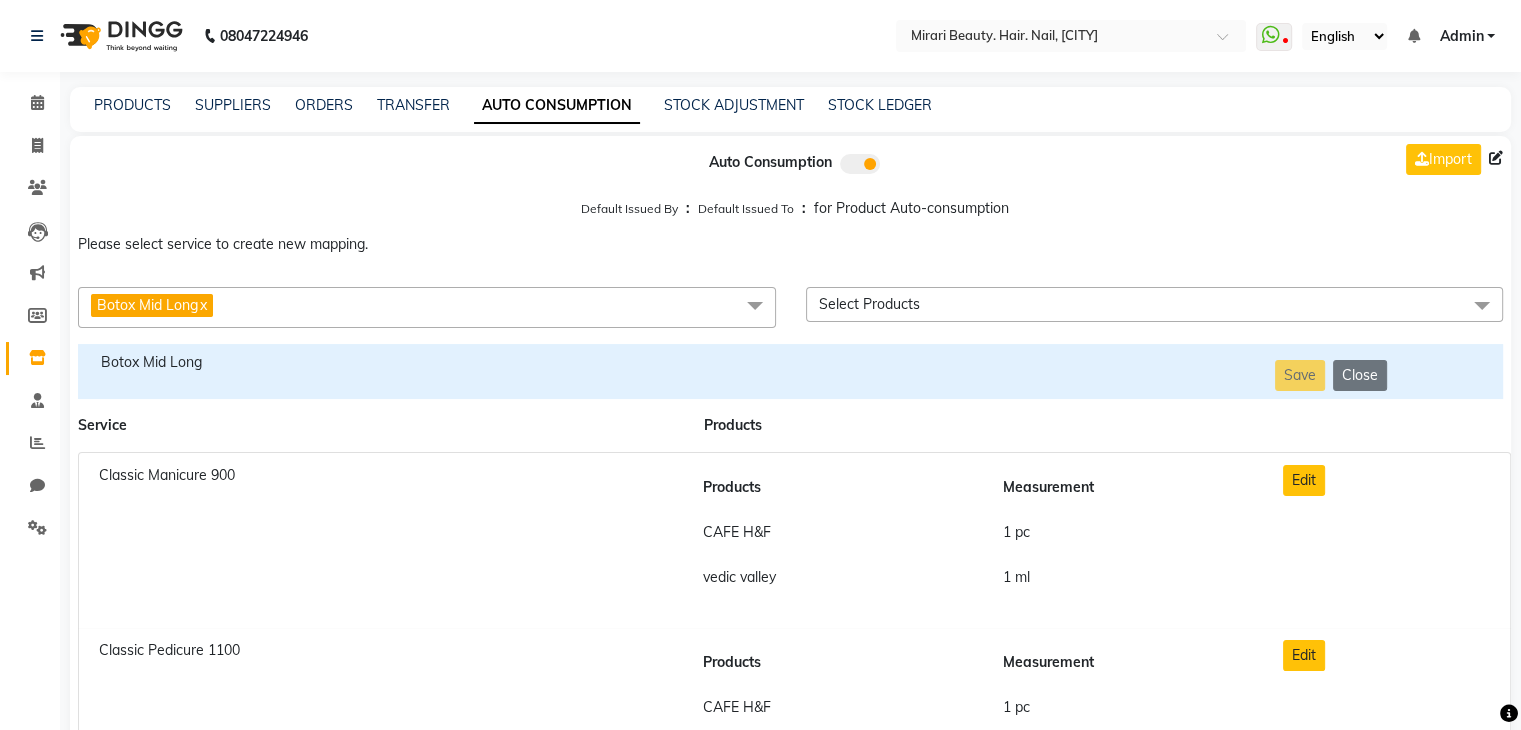 click on "x" at bounding box center (202, 305) 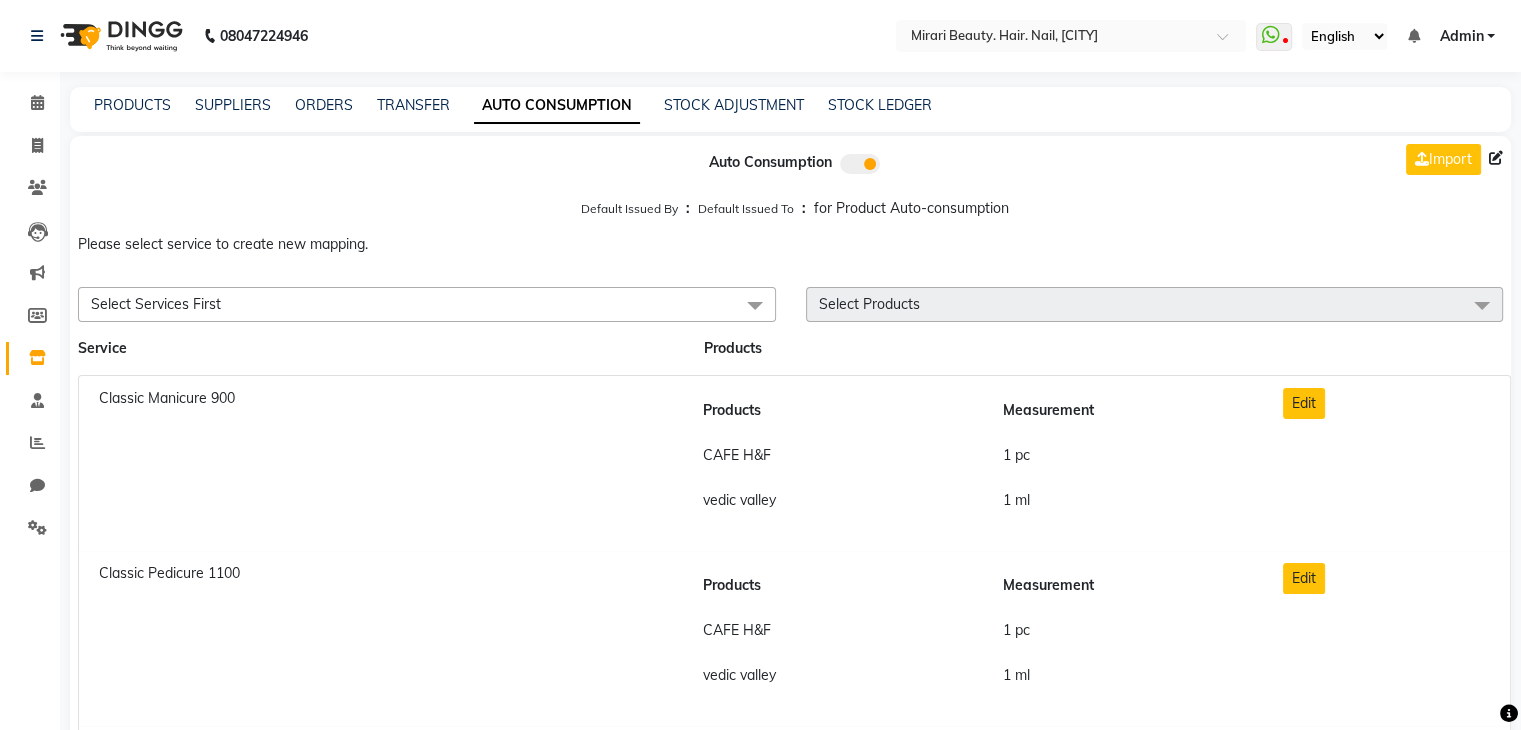 click on "Select Services First" at bounding box center (156, 304) 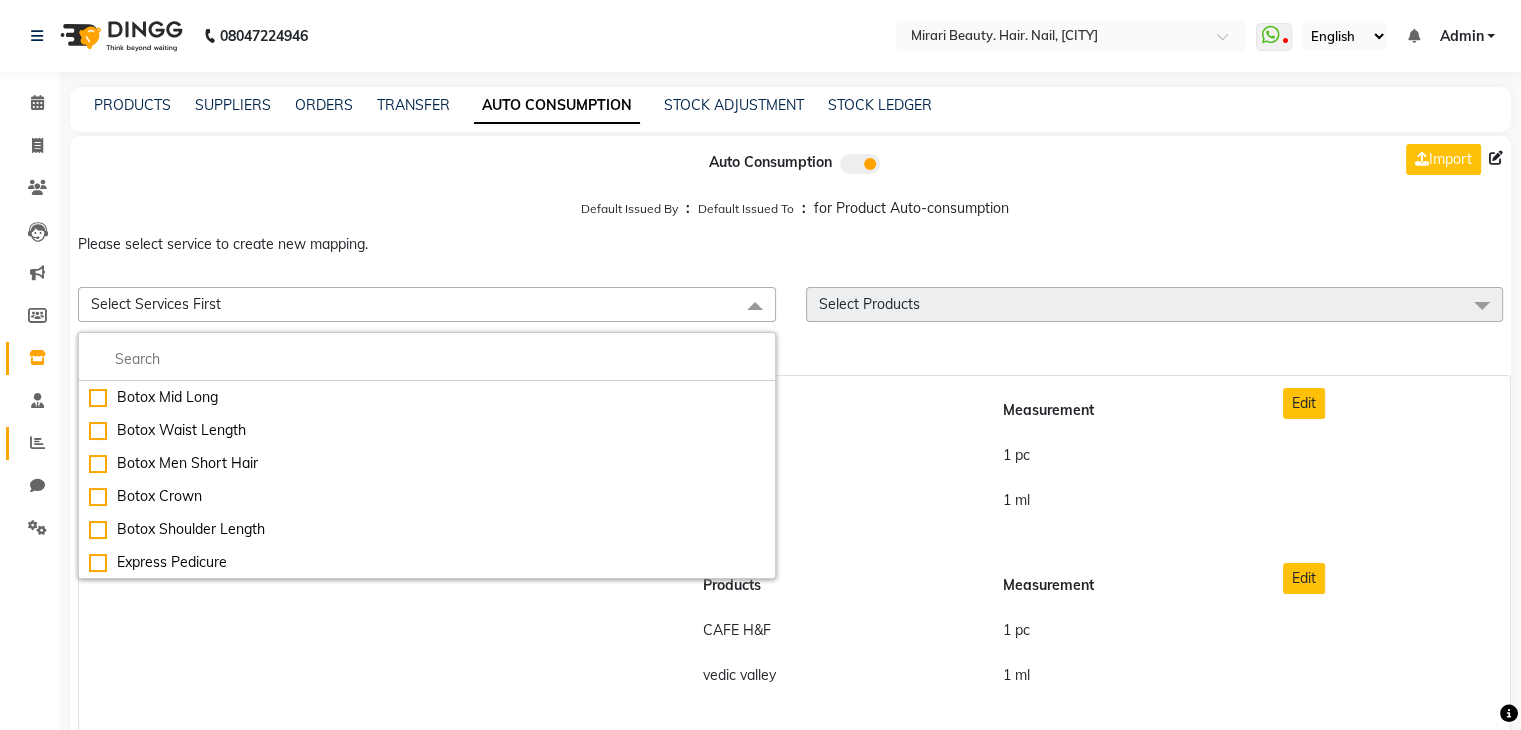 click 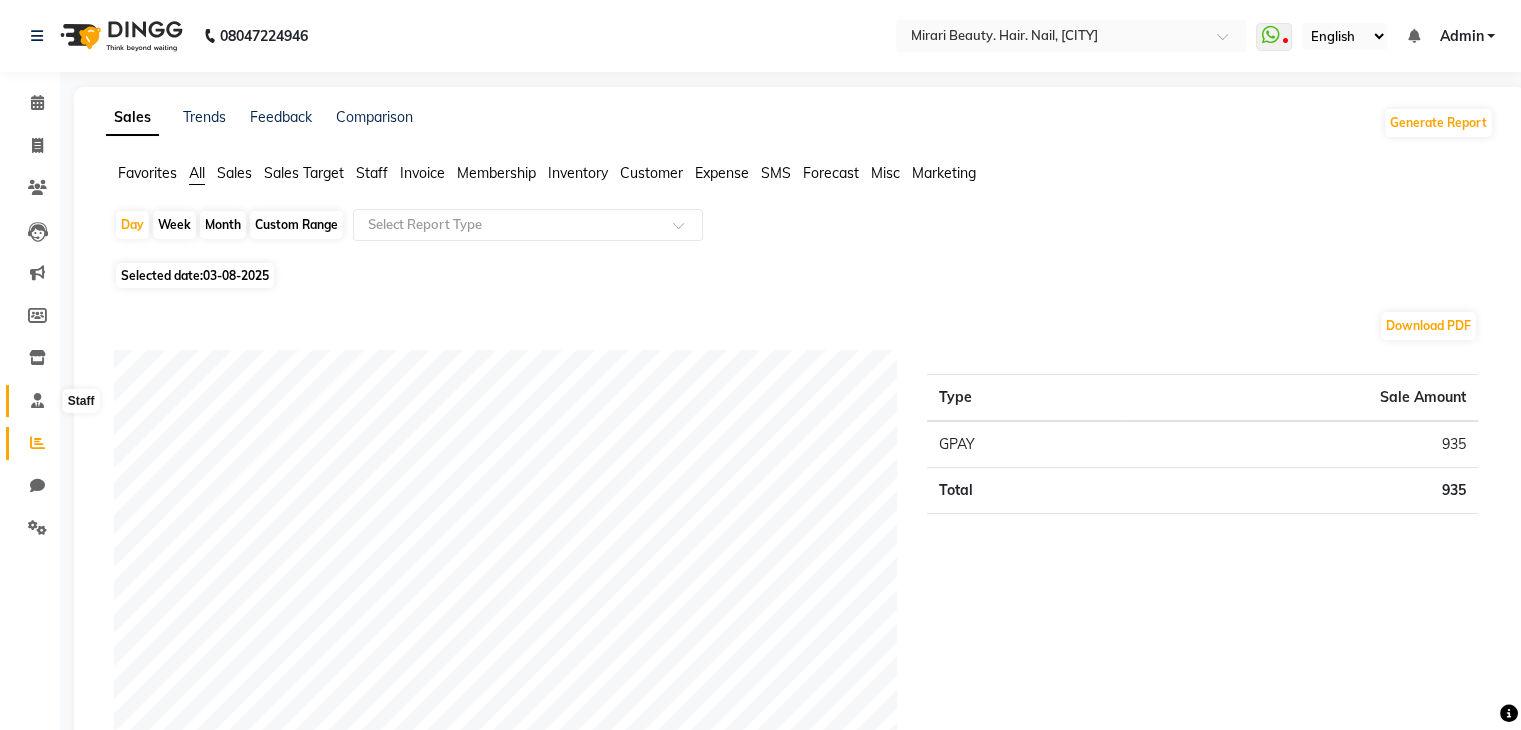 click 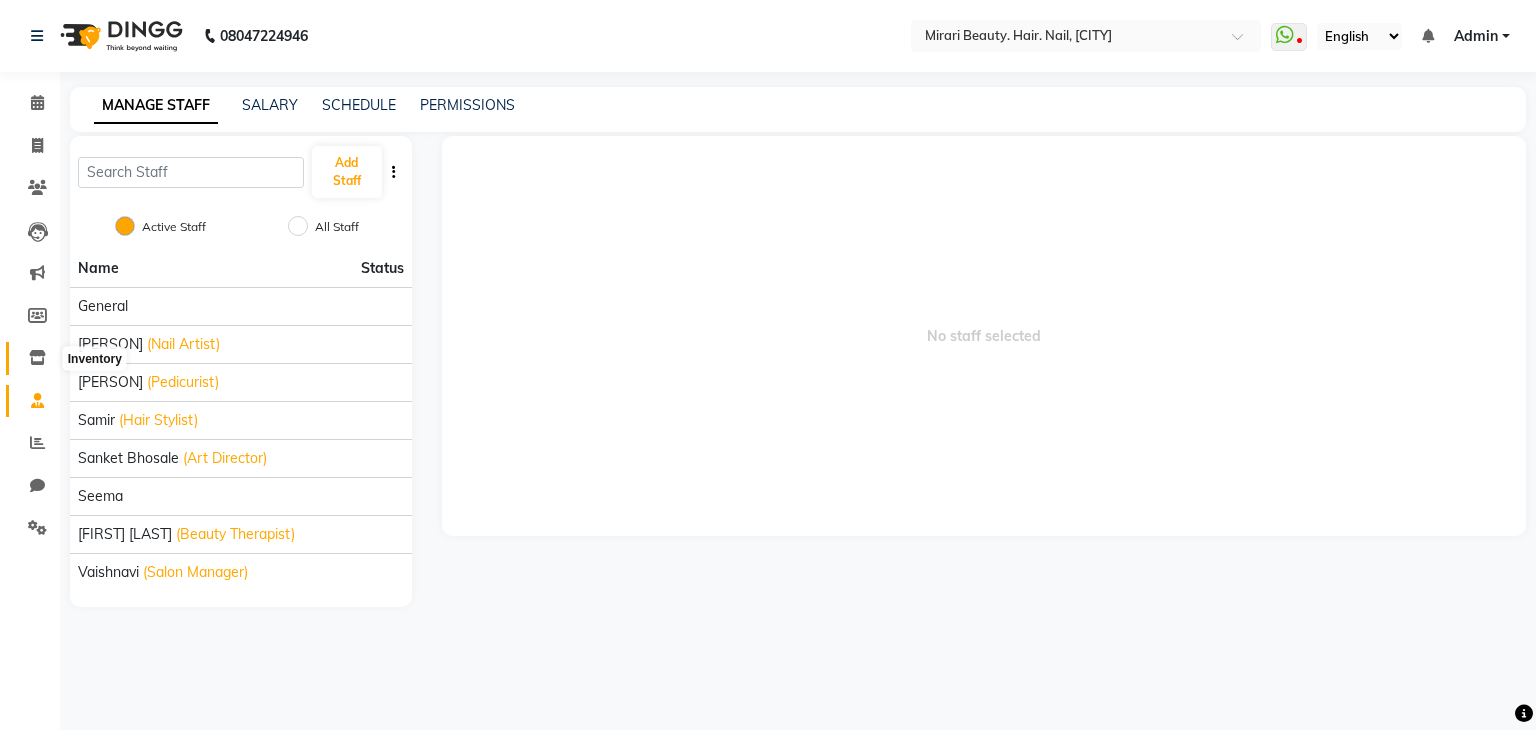 click 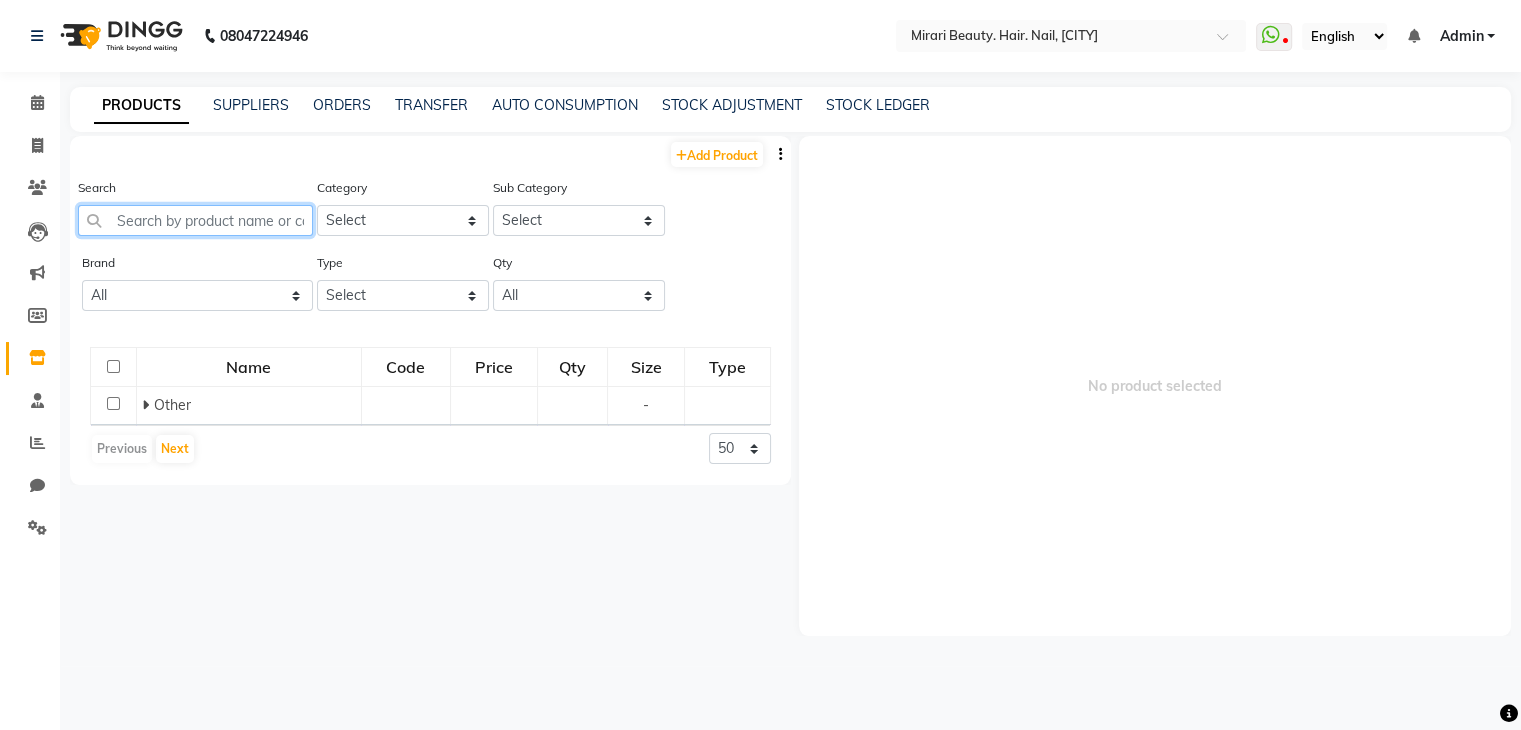 click 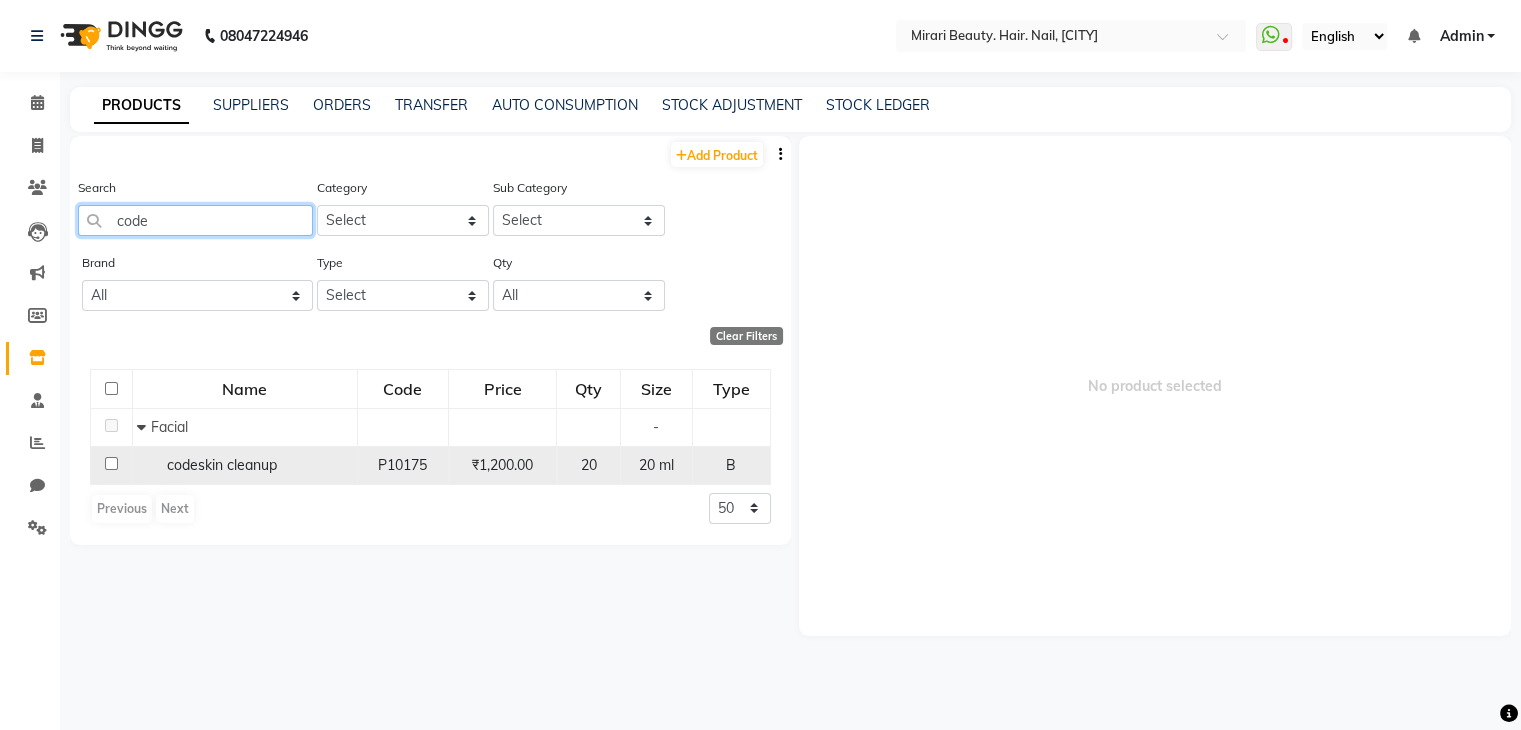 type on "code" 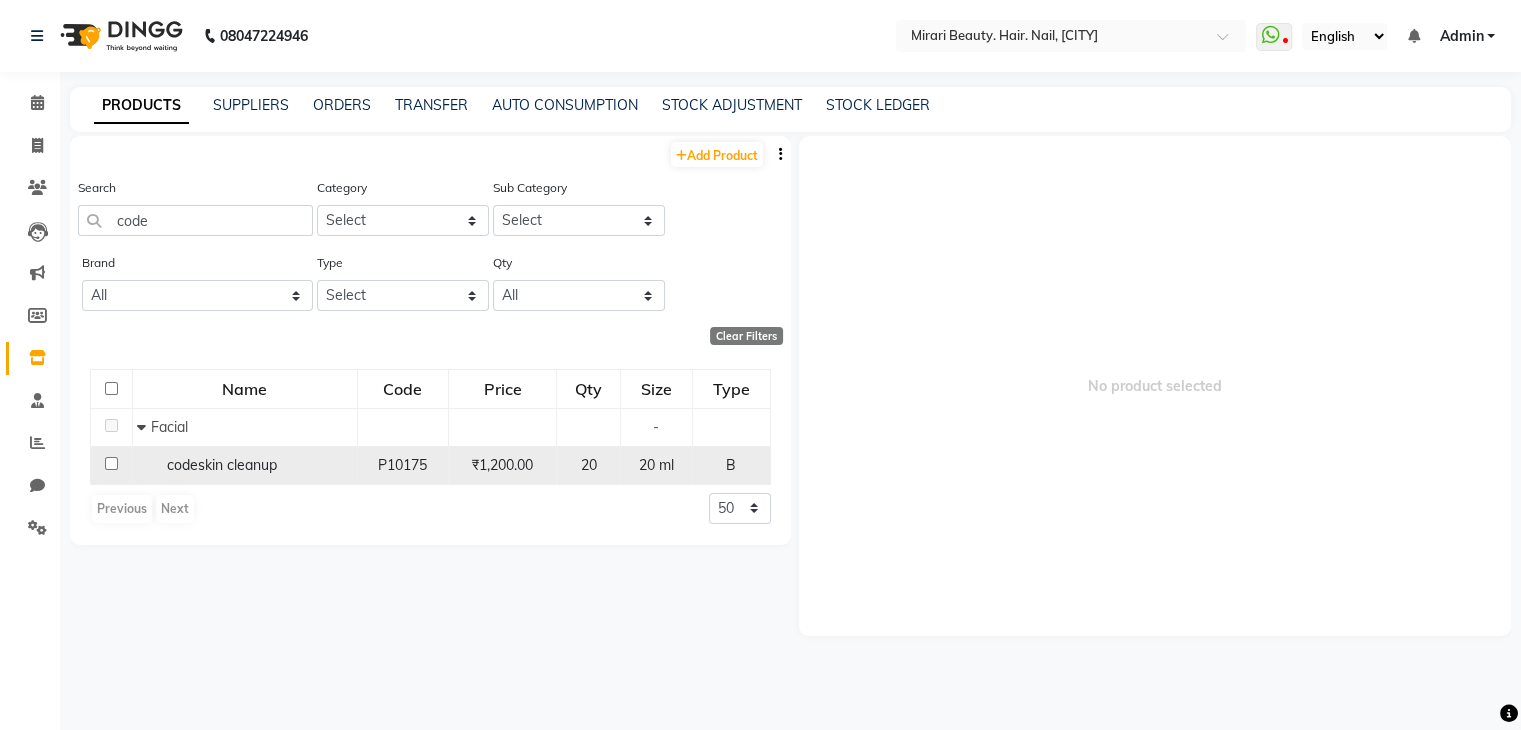 click on "codeskin cleanup" 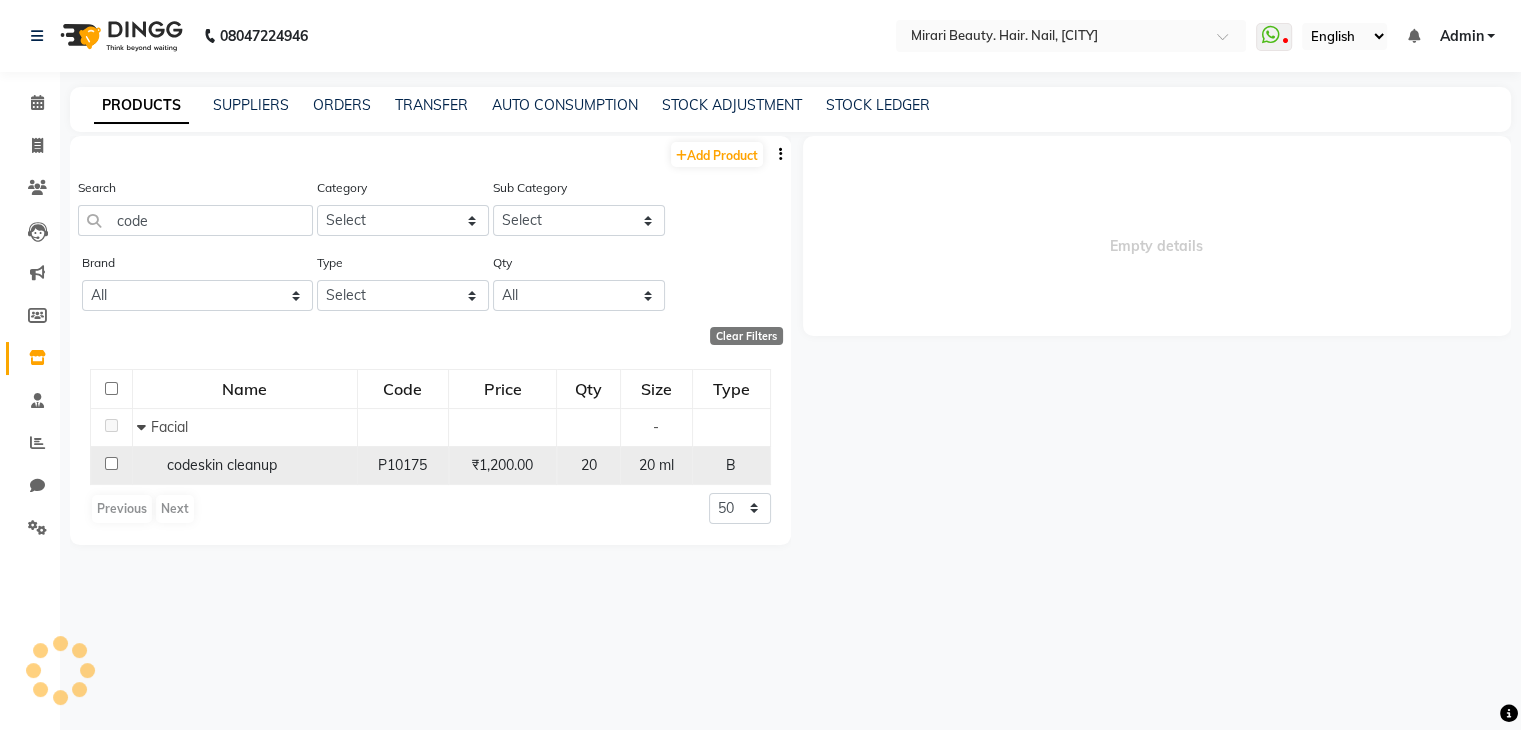 select 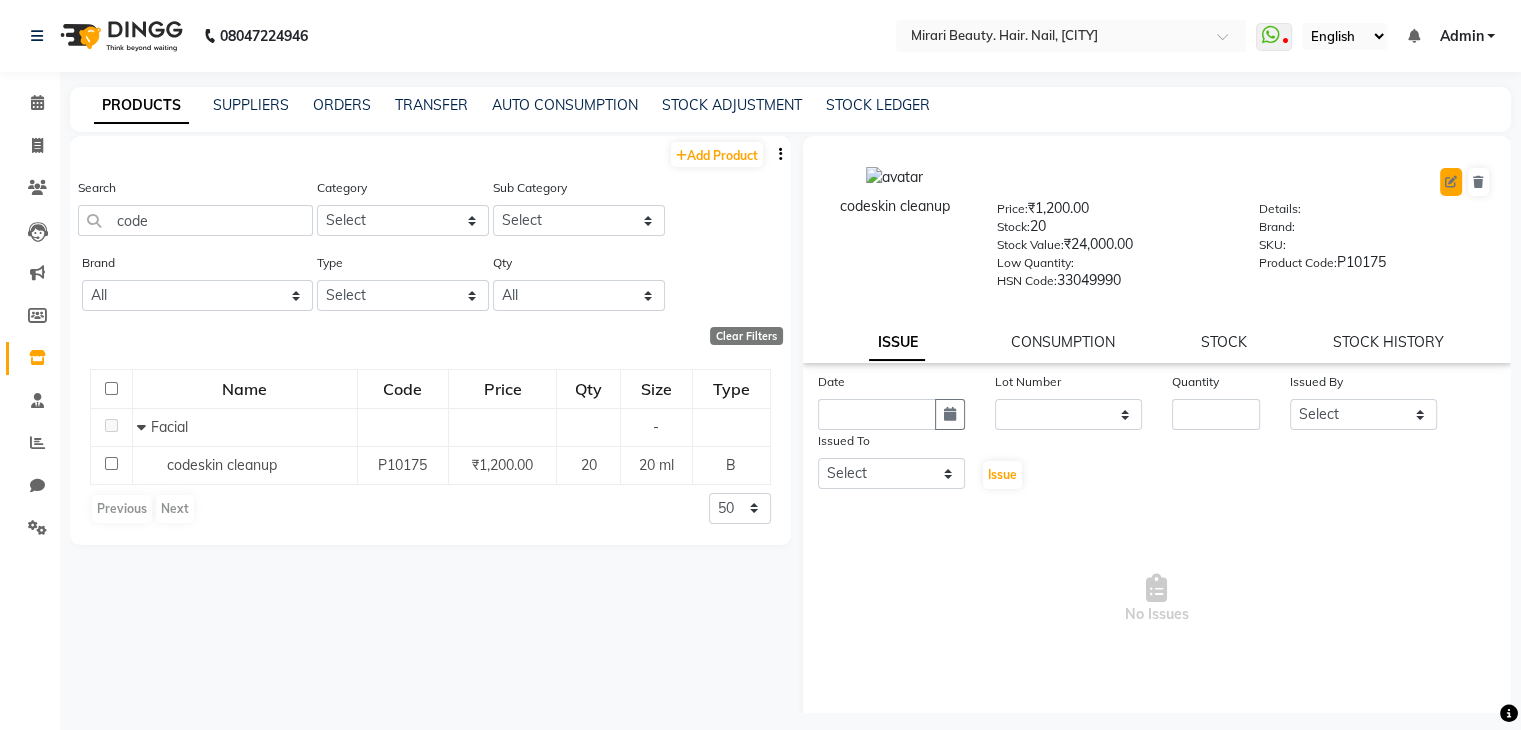 click 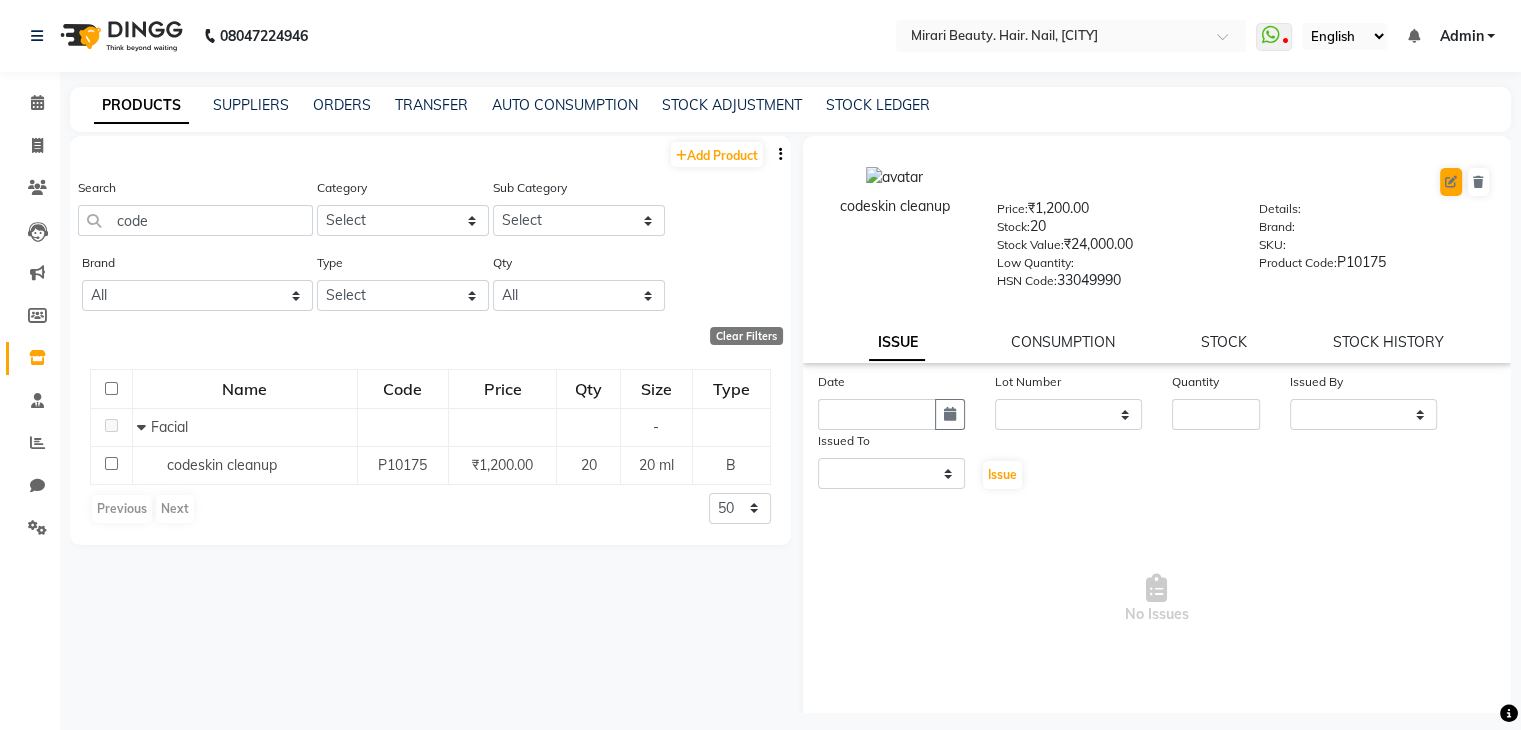 select on "B" 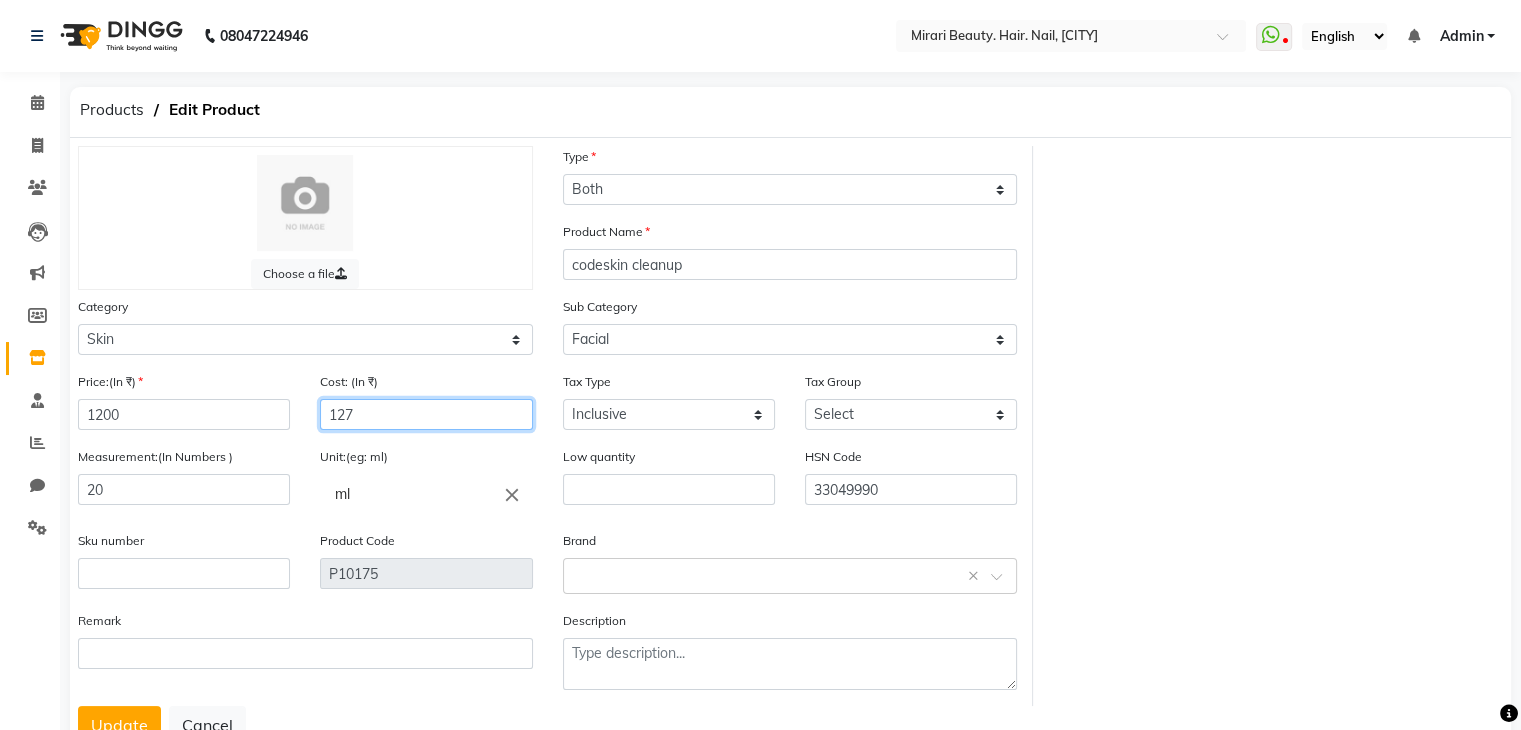 click on "127" 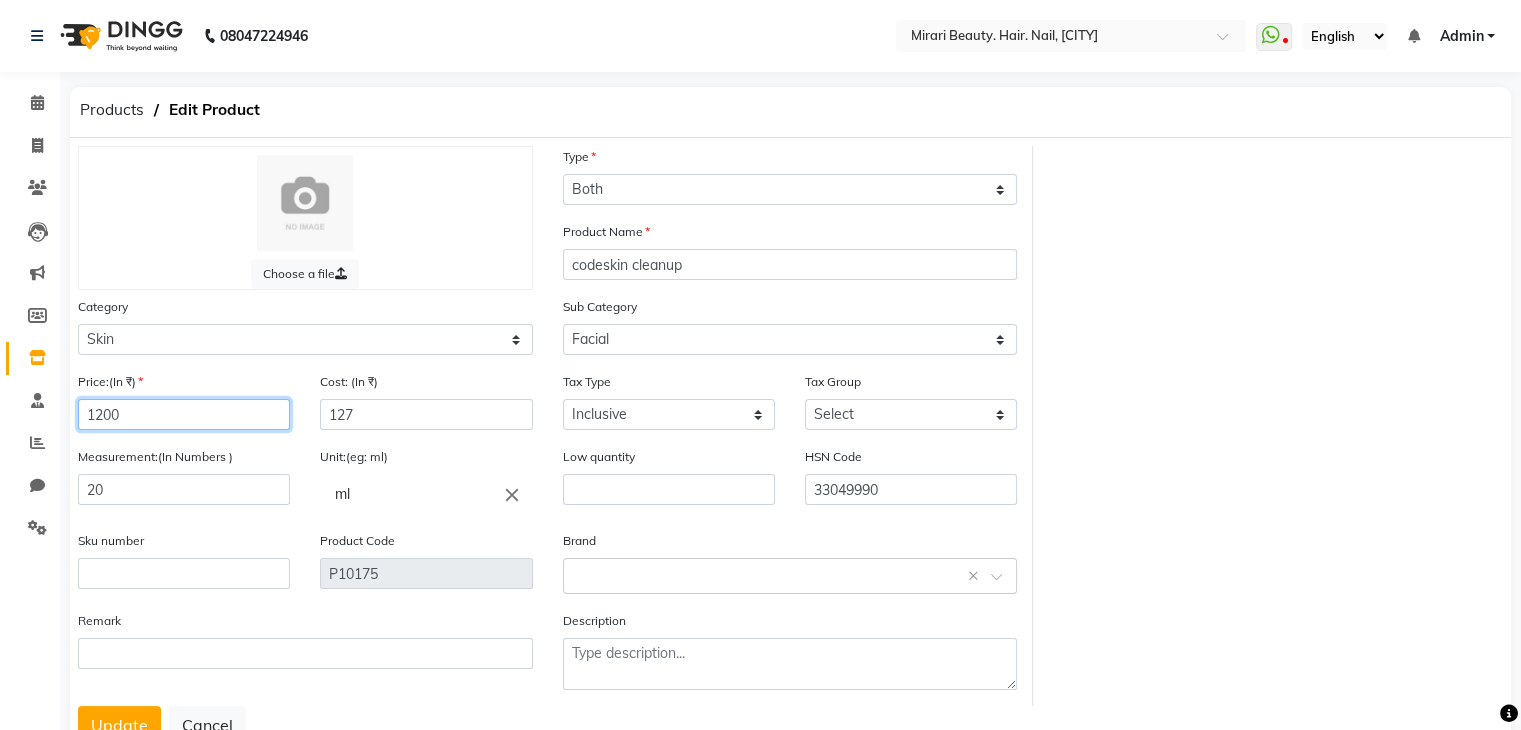 click on "1200" 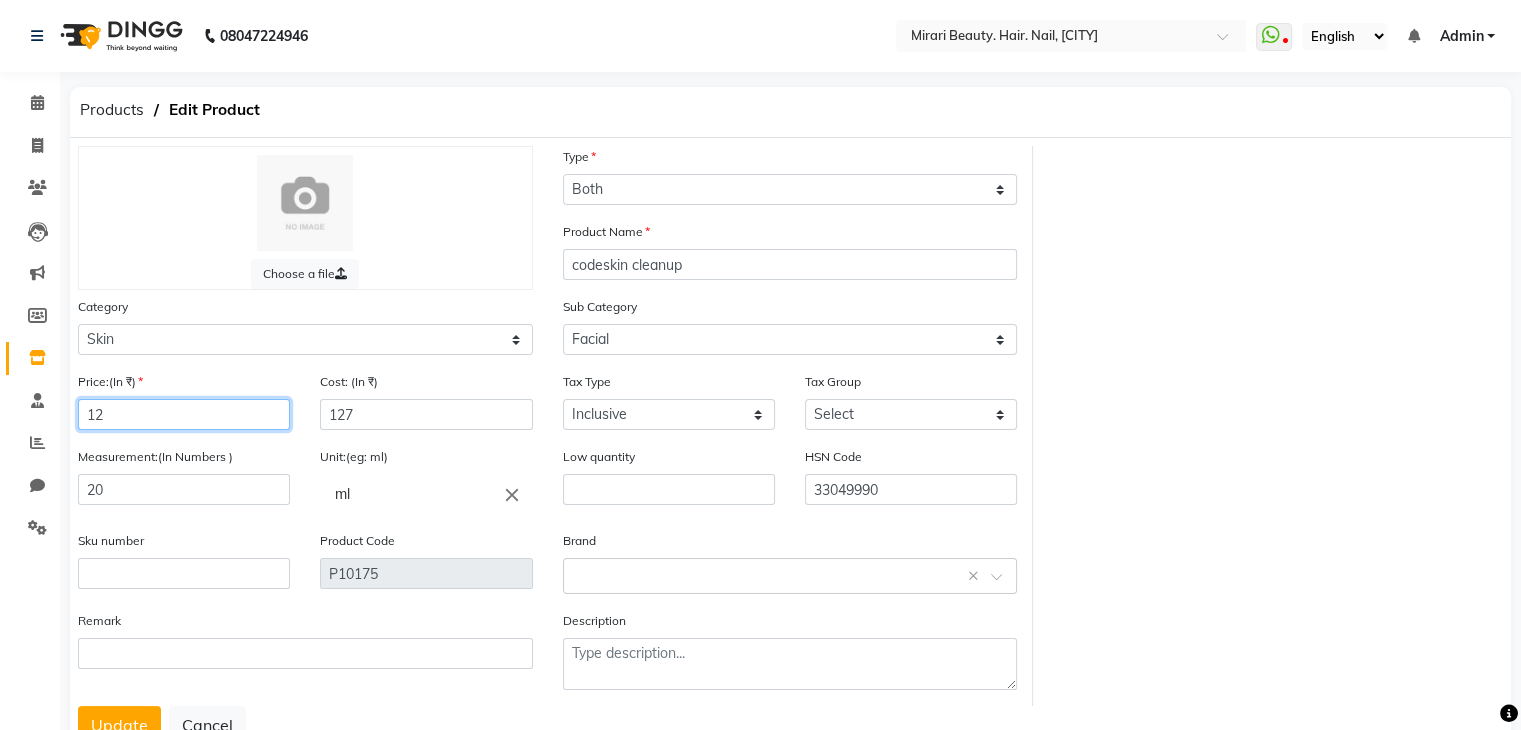 type on "1" 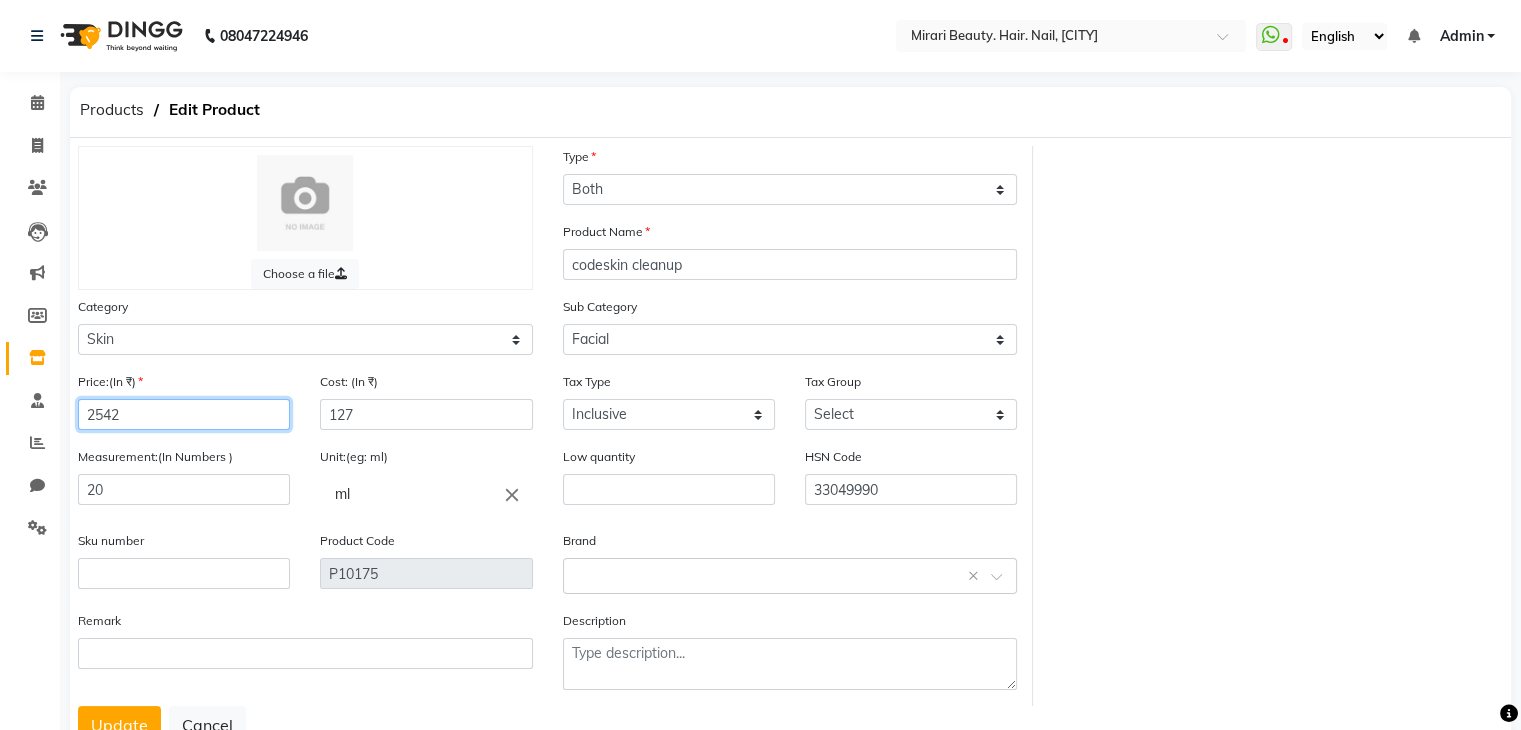 type on "2542" 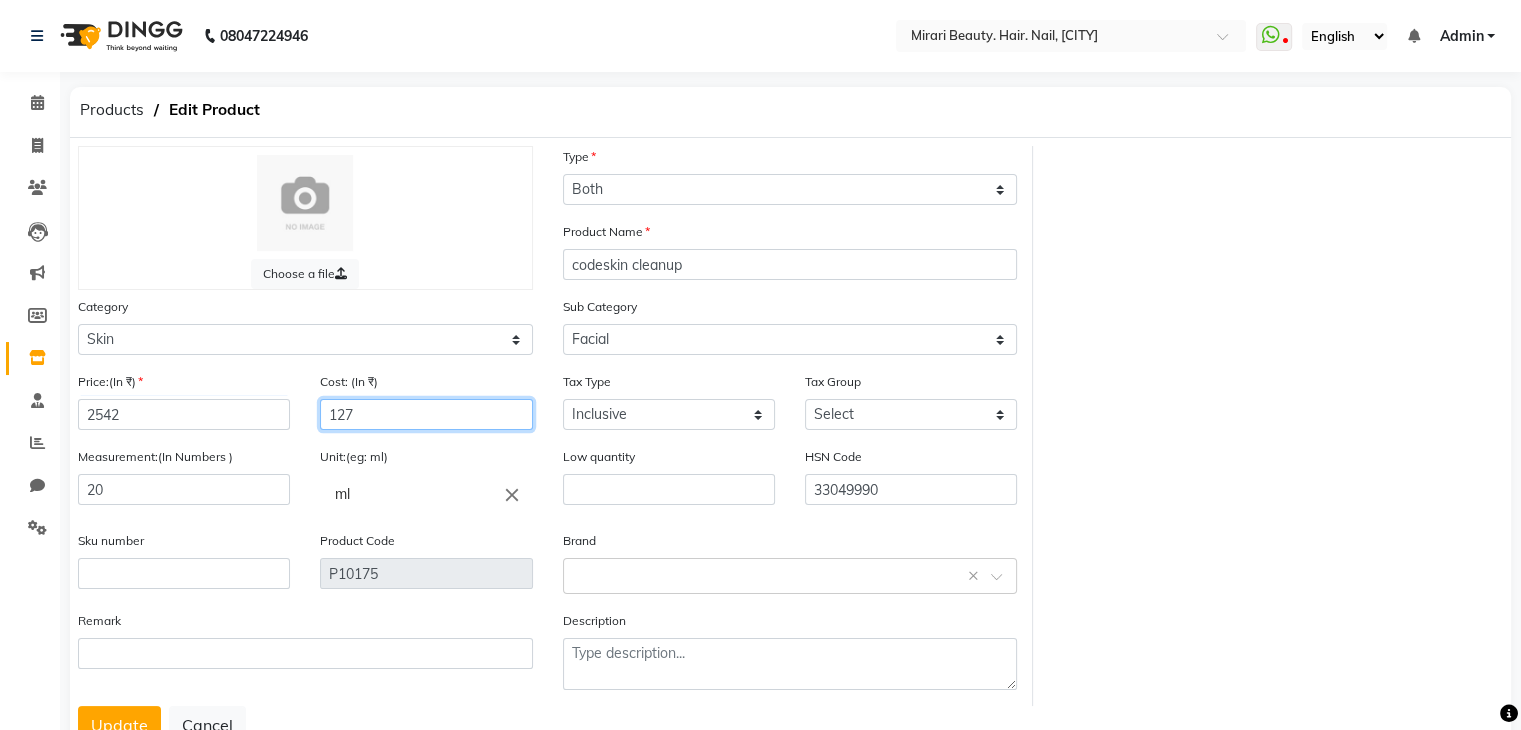 click on "127" 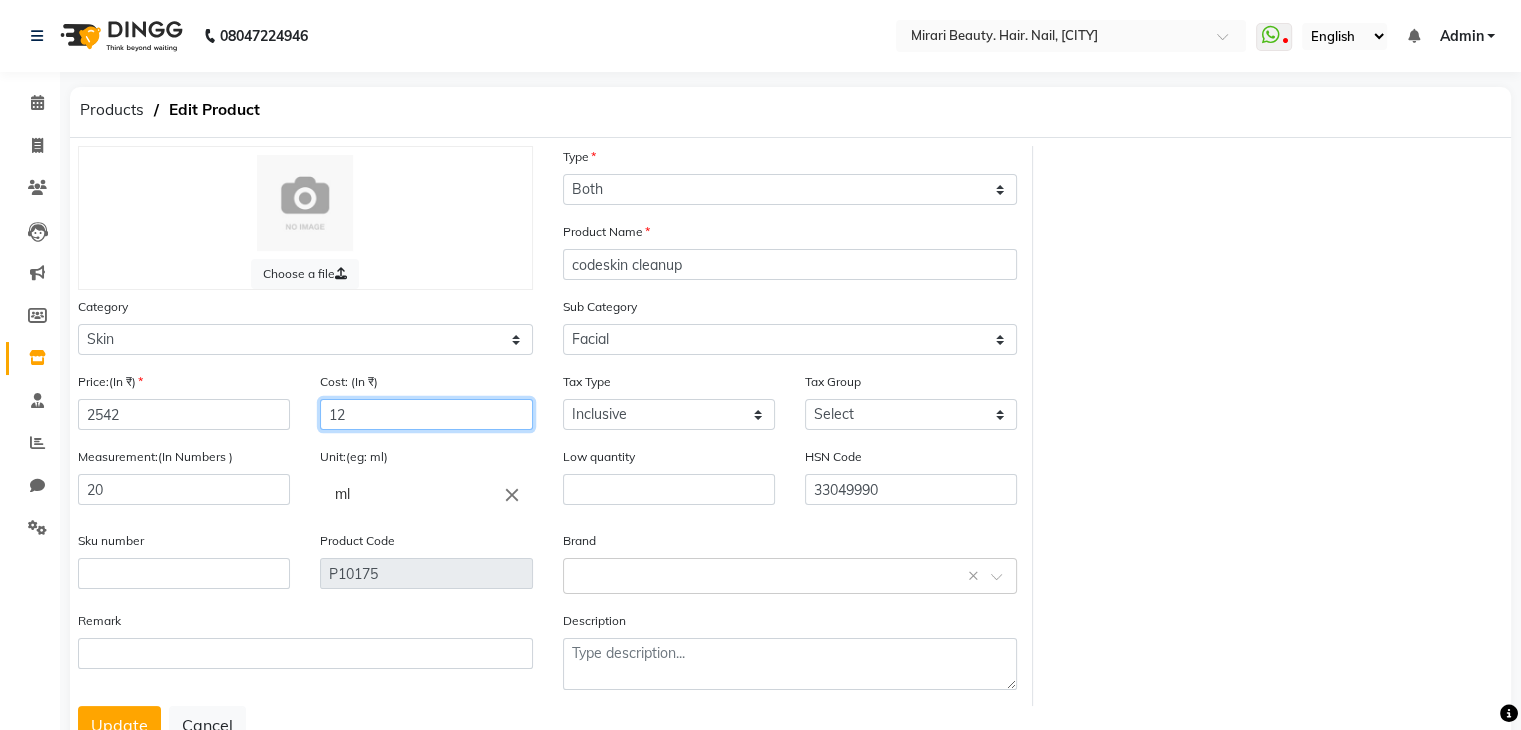 type on "1" 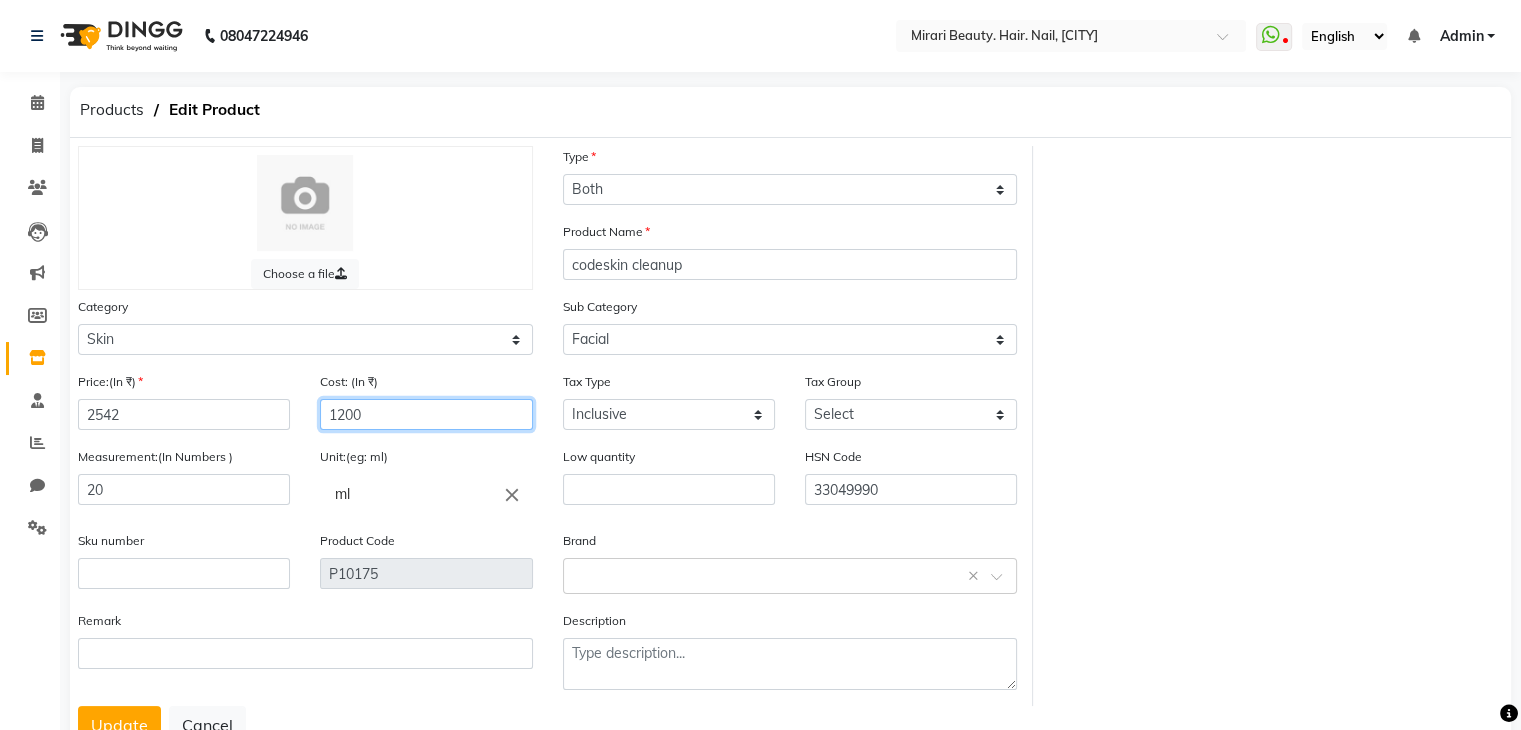 scroll, scrollTop: 80, scrollLeft: 0, axis: vertical 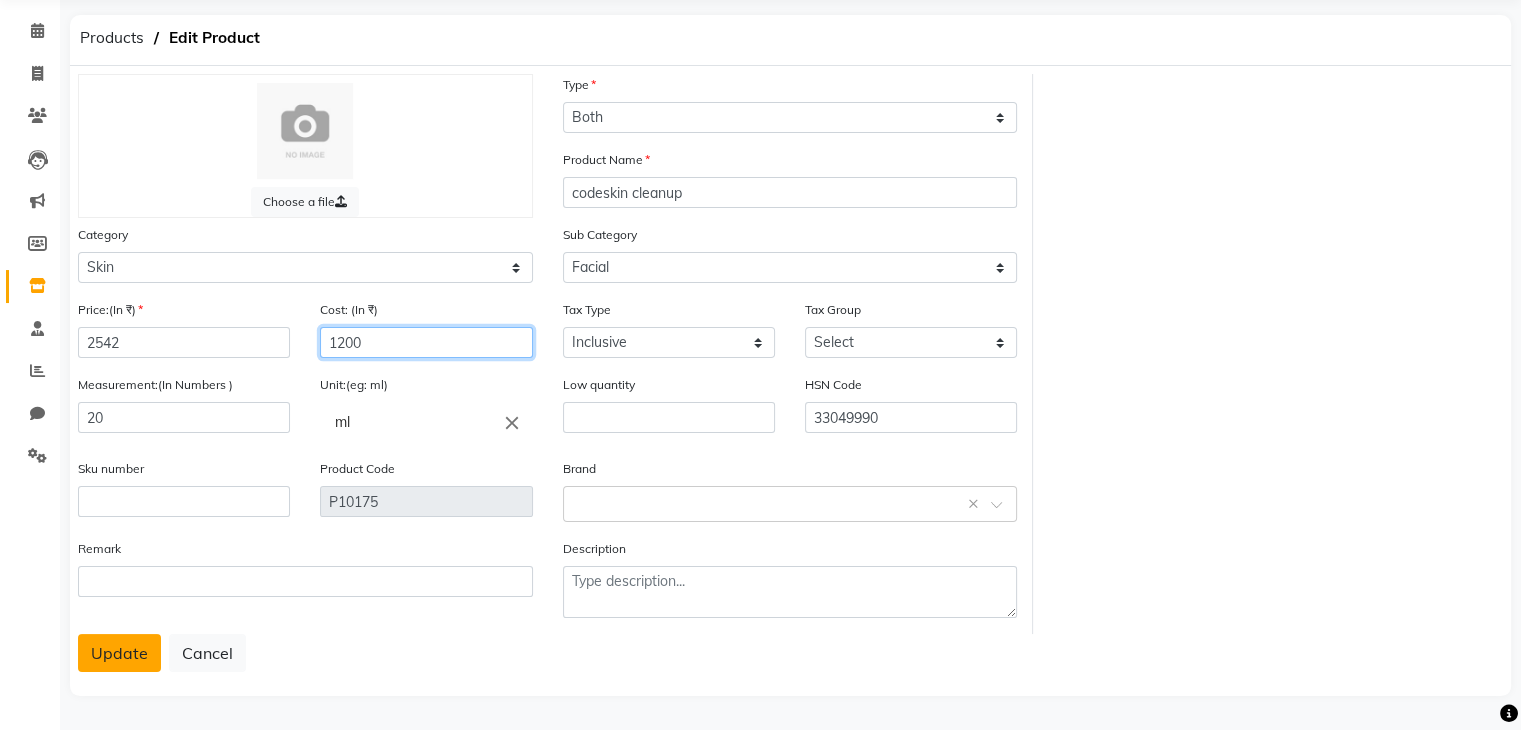 type on "1200" 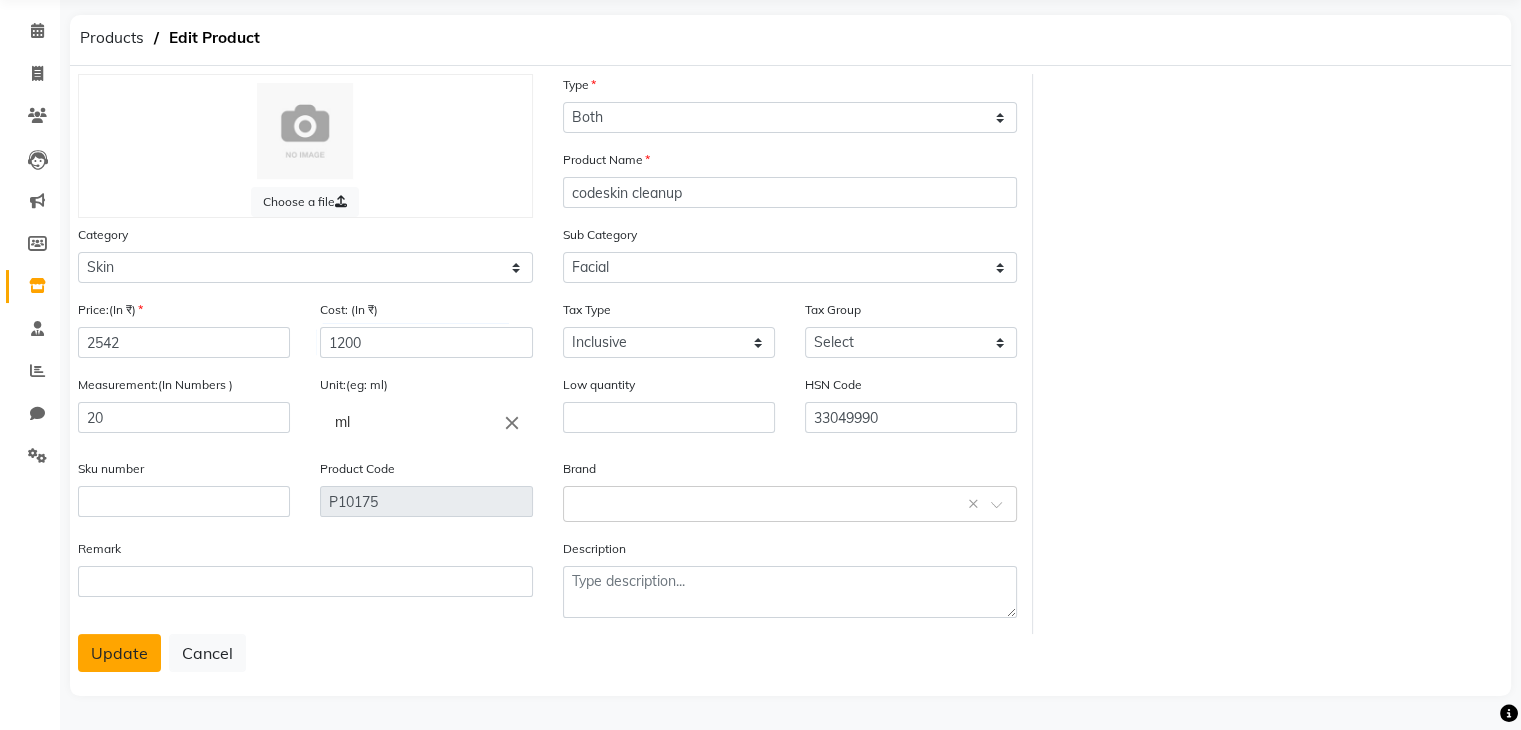click on "Update" 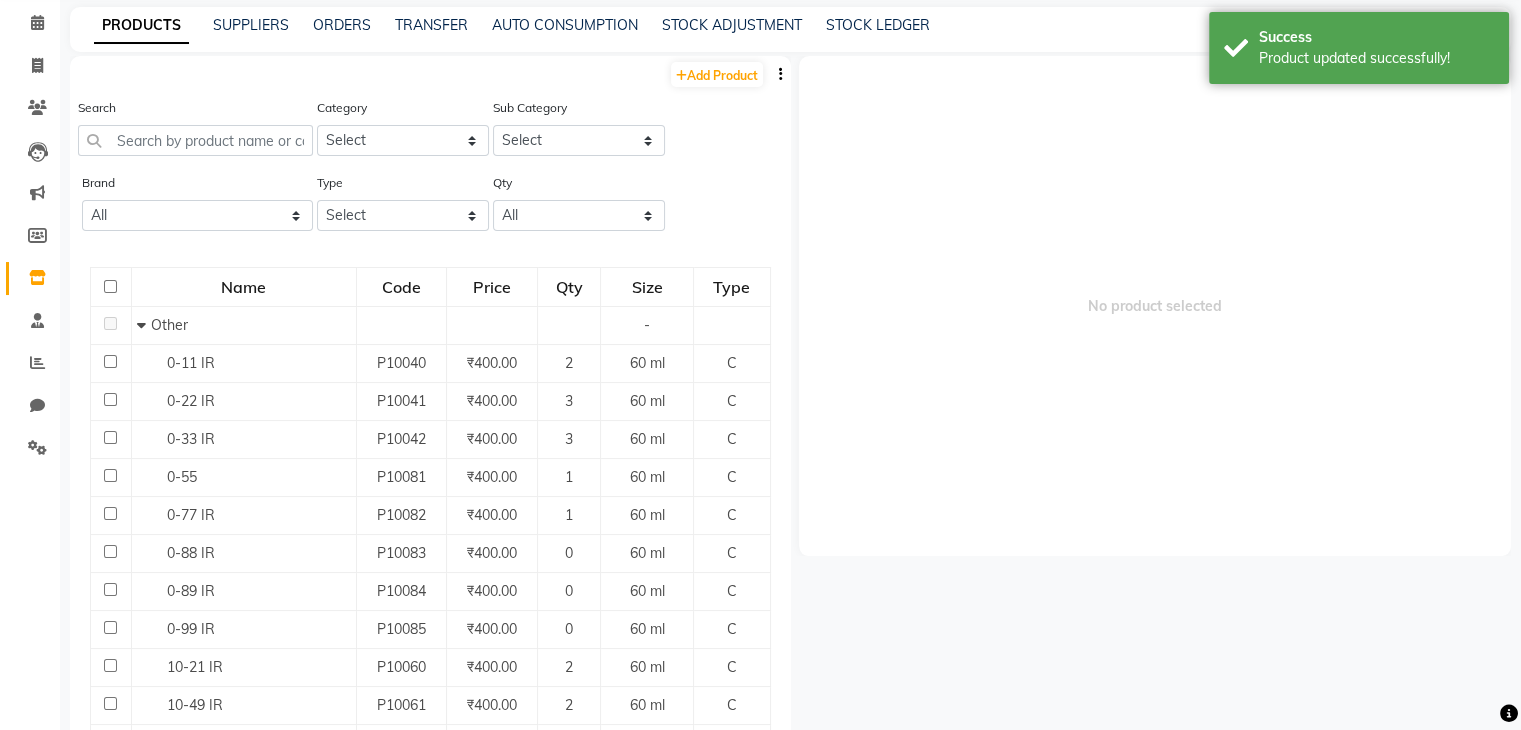 scroll, scrollTop: 0, scrollLeft: 0, axis: both 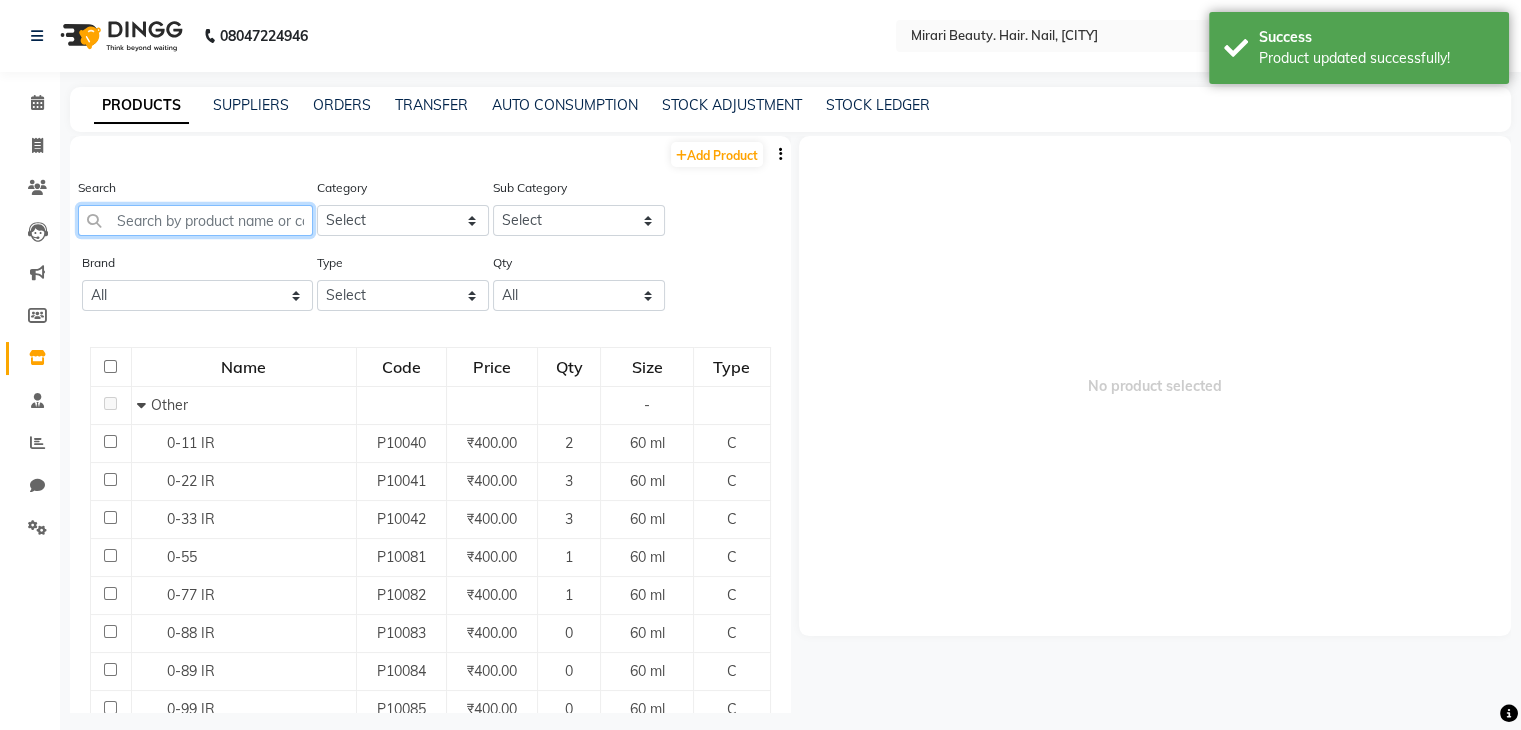 click 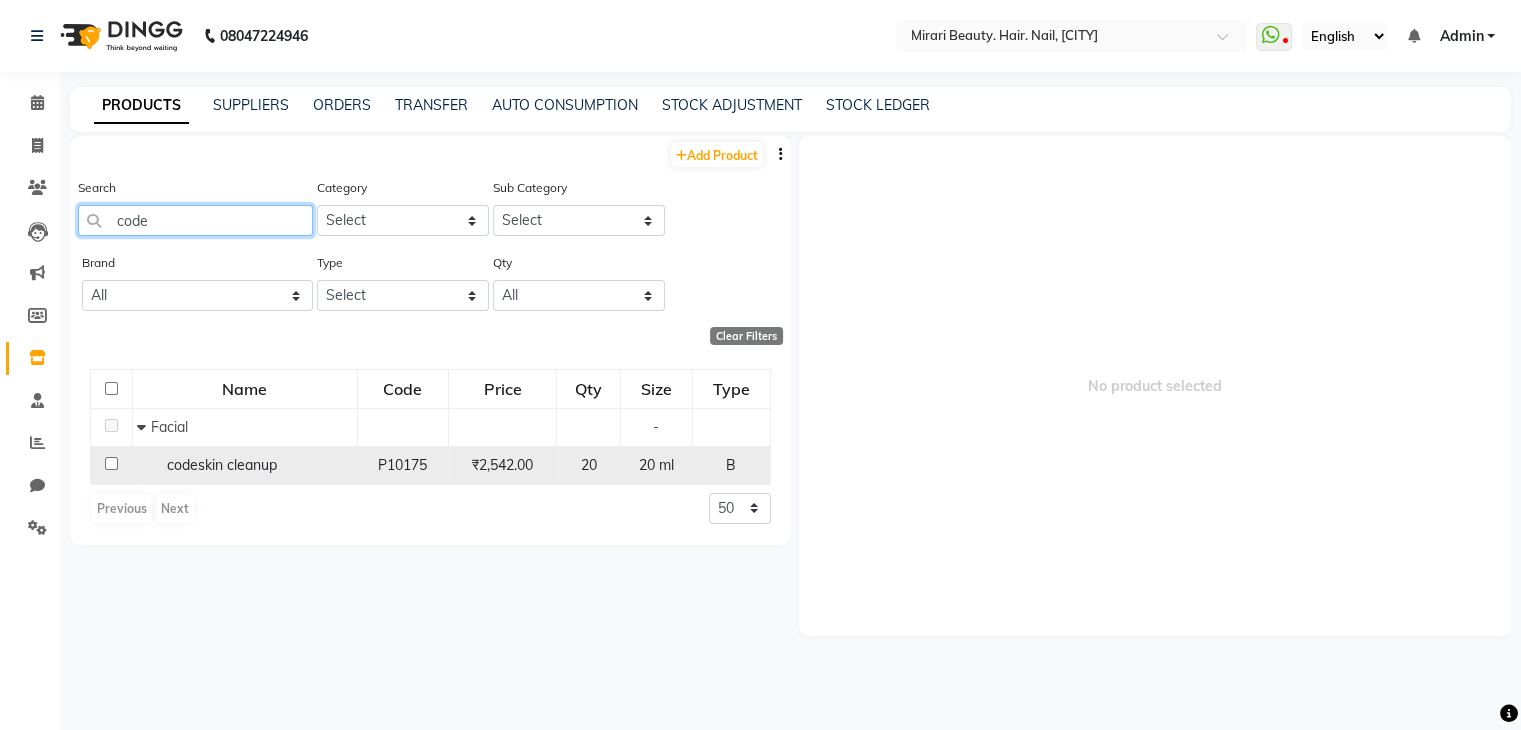 type on "code" 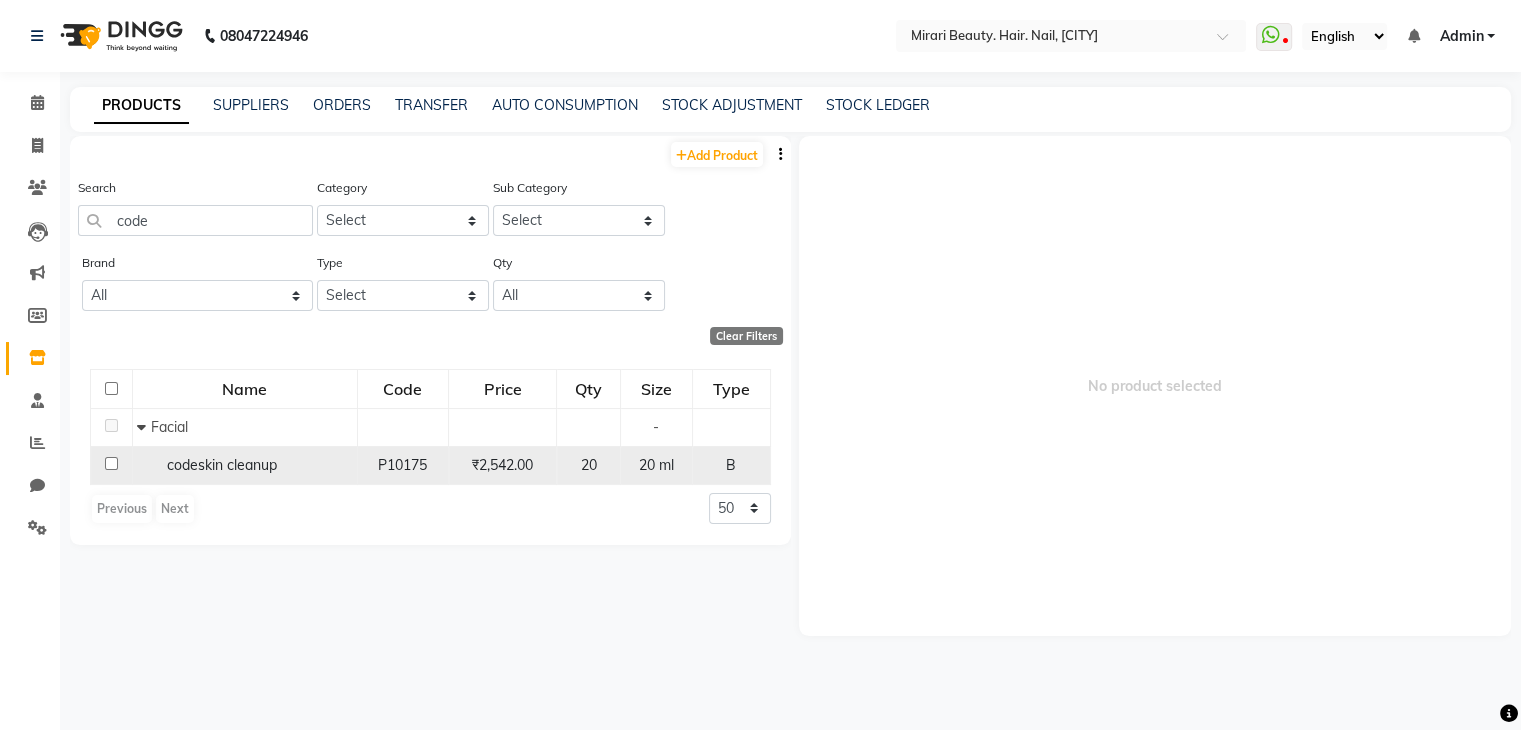 click on "codeskin cleanup" 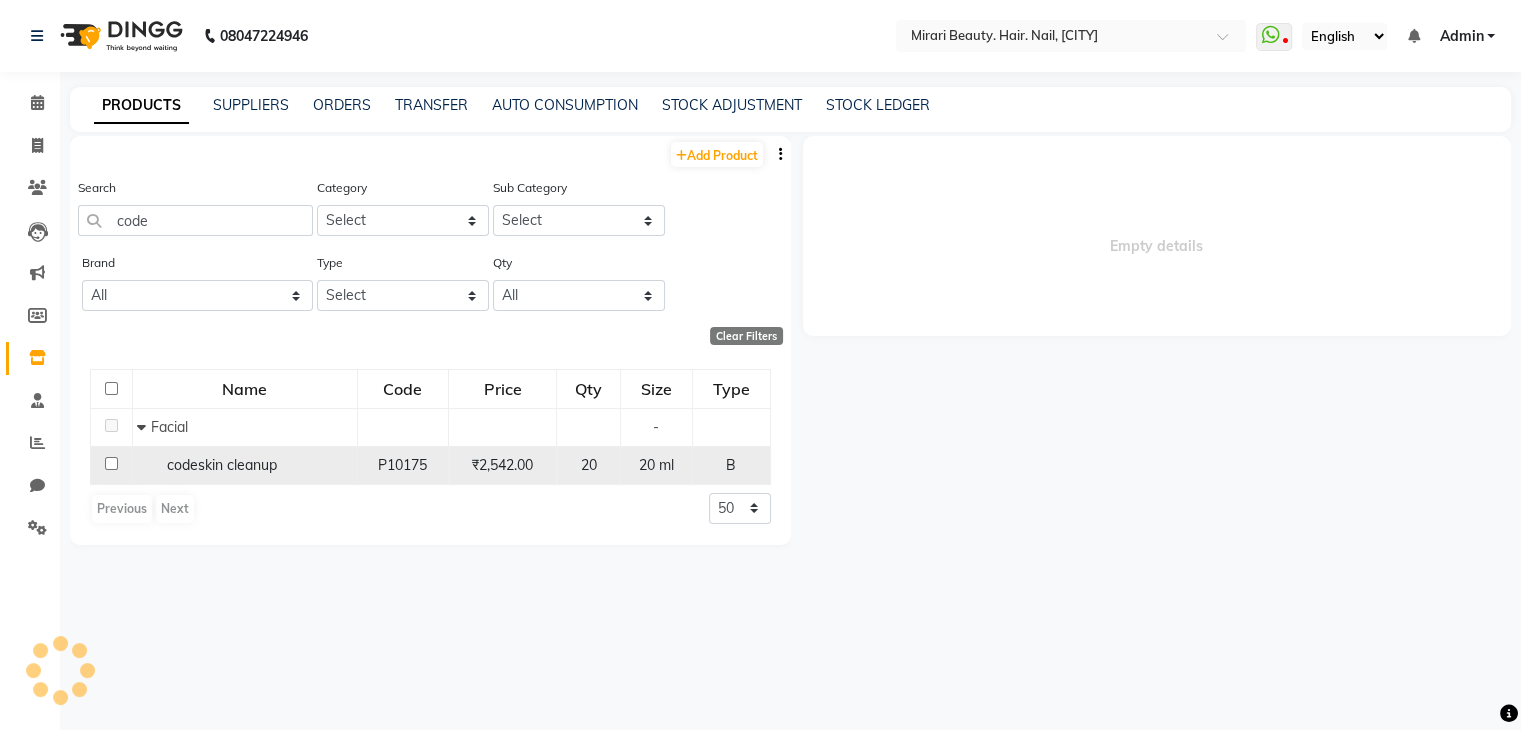 select 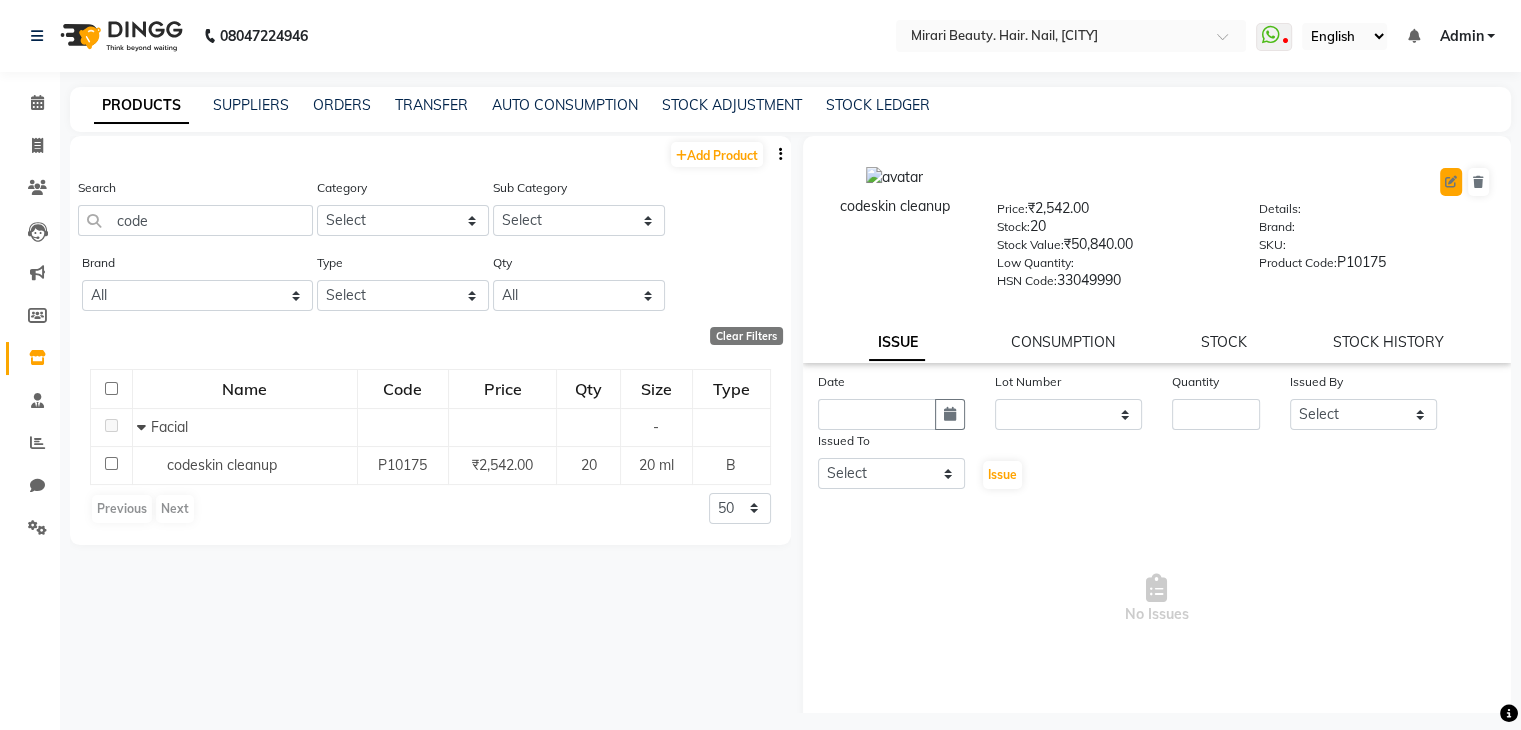 click 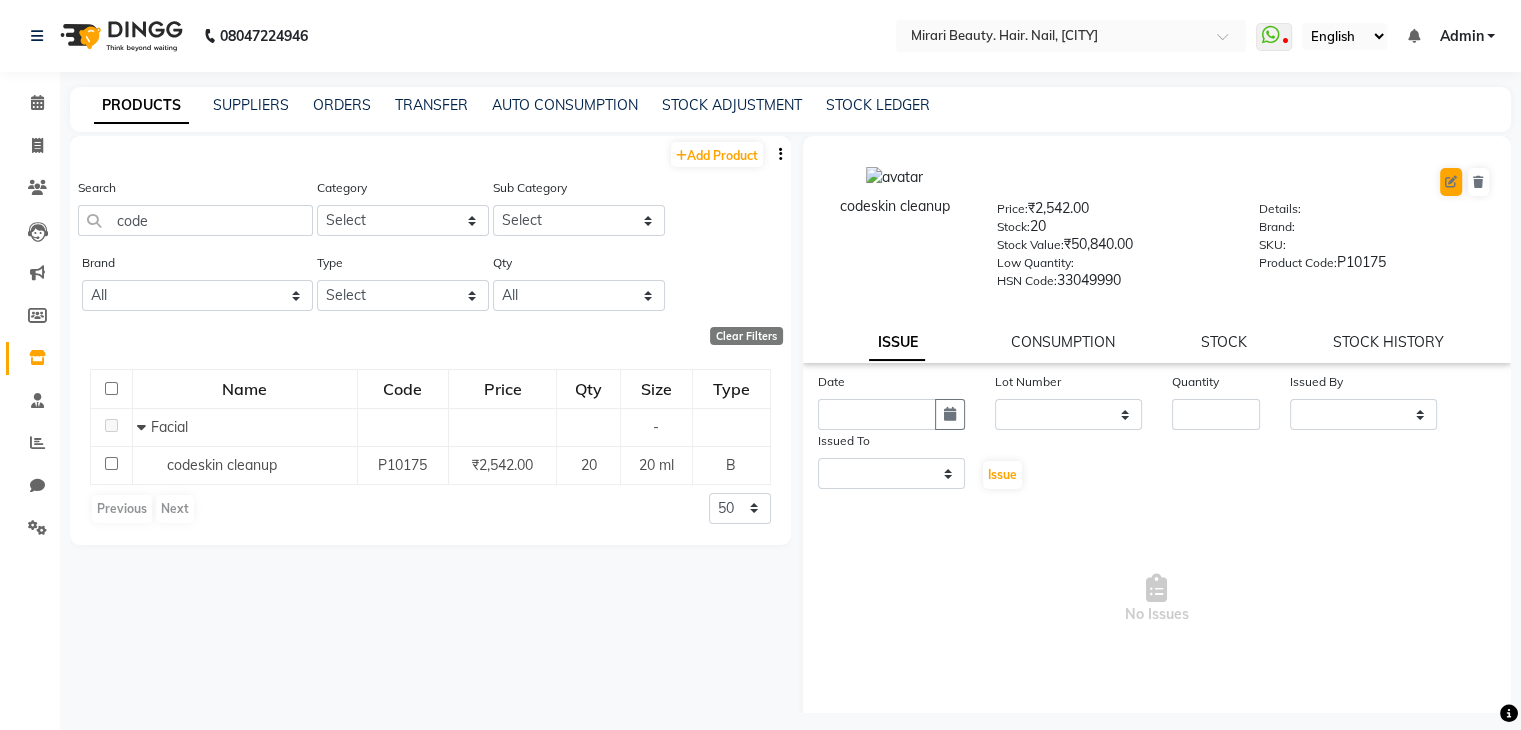 select on "true" 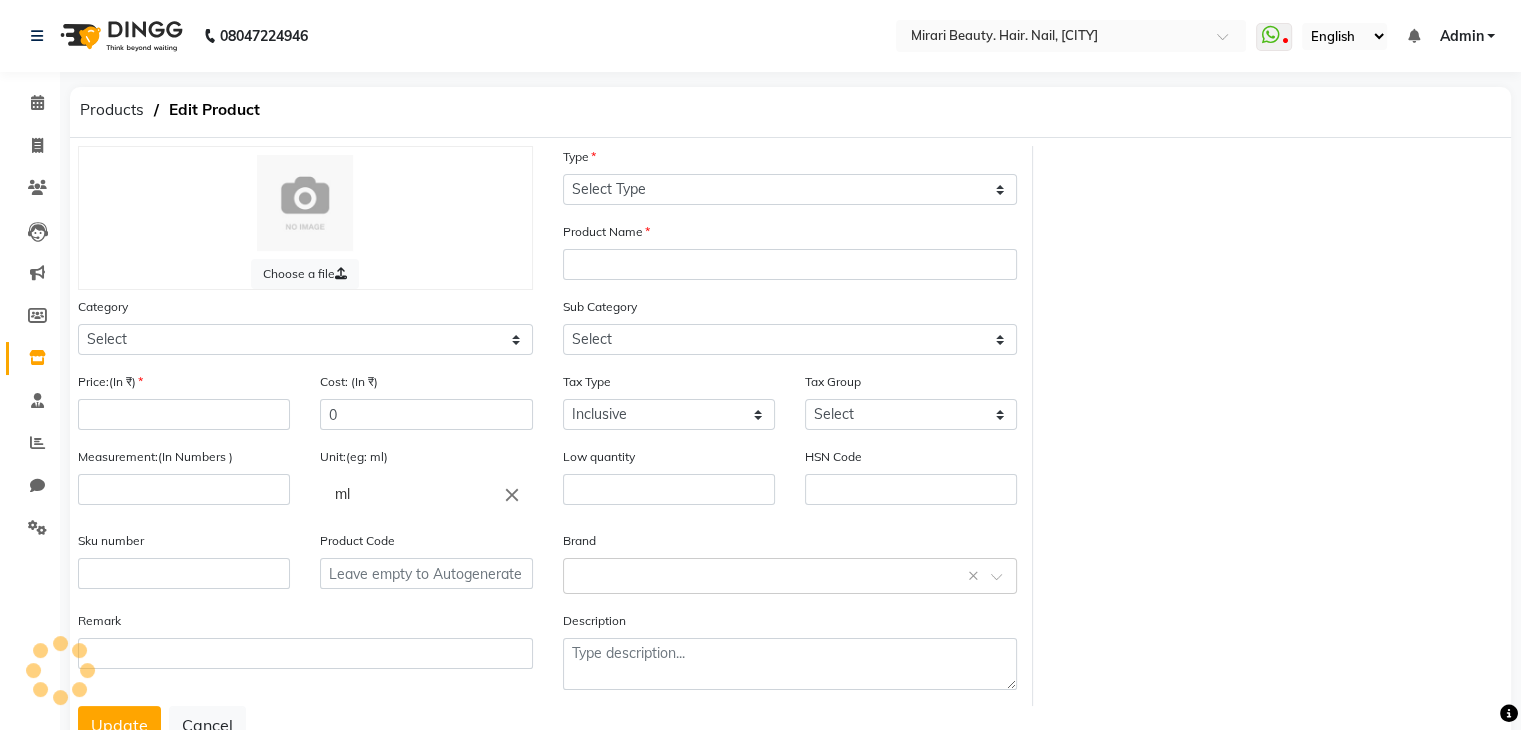 select on "B" 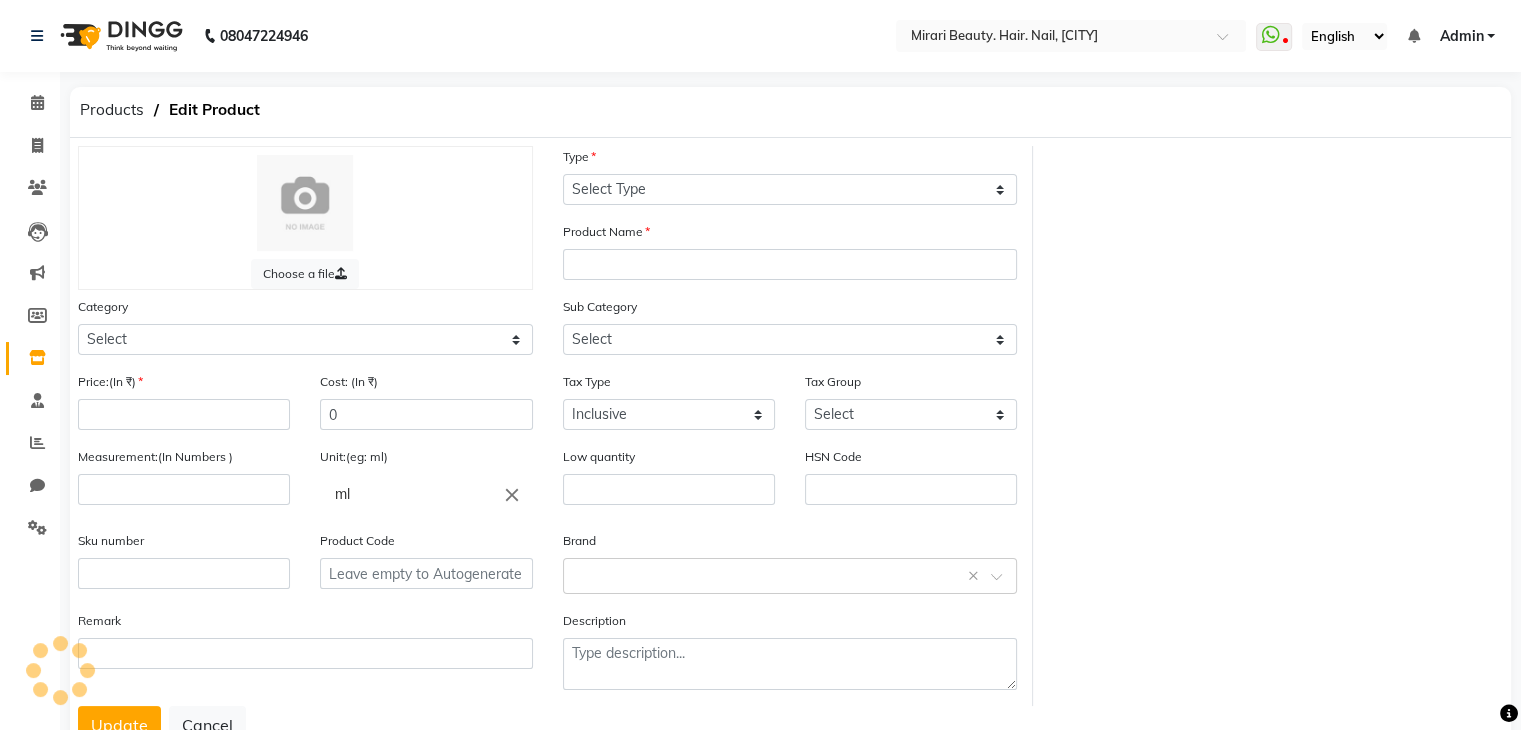 type on "codeskin cleanup" 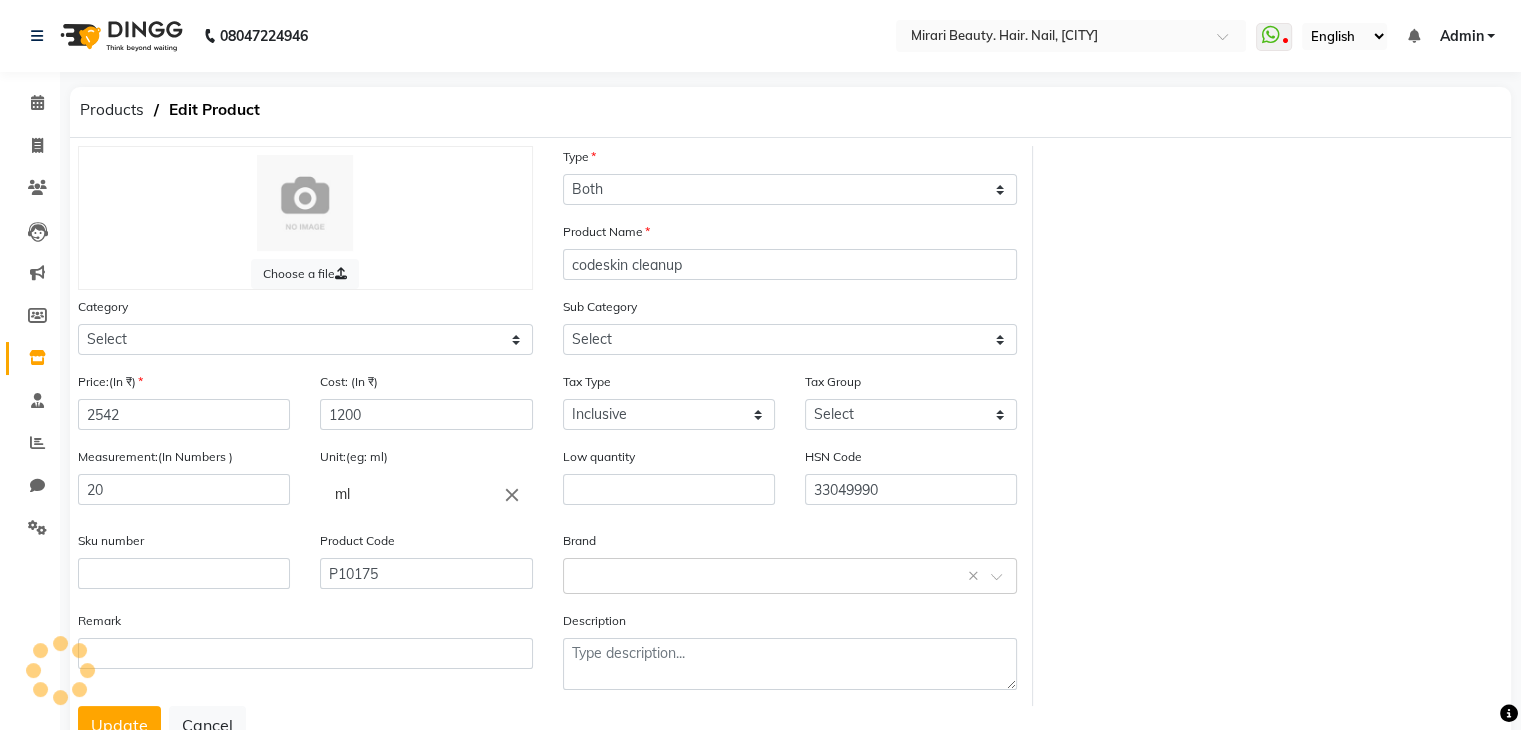 select on "1319401150" 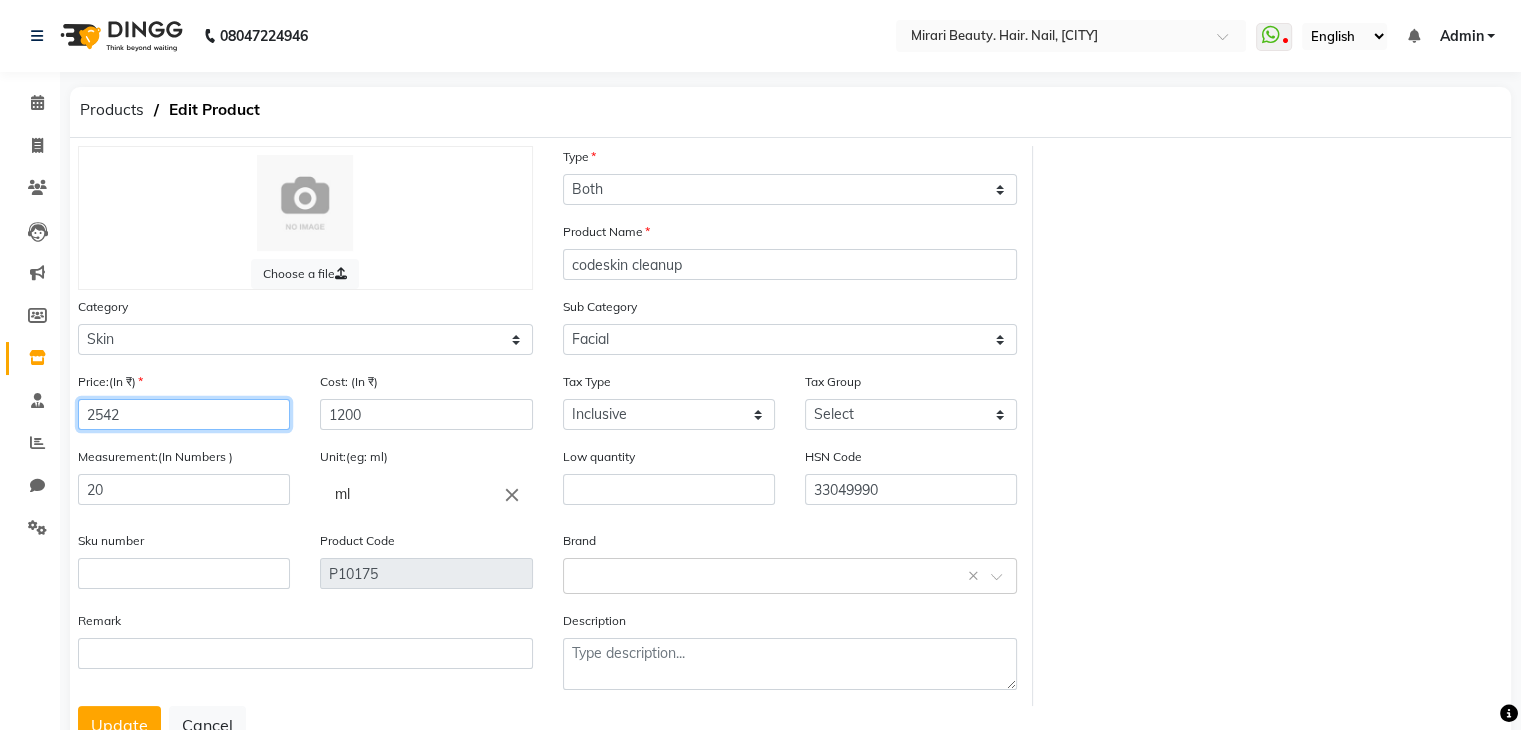 click on "2542" 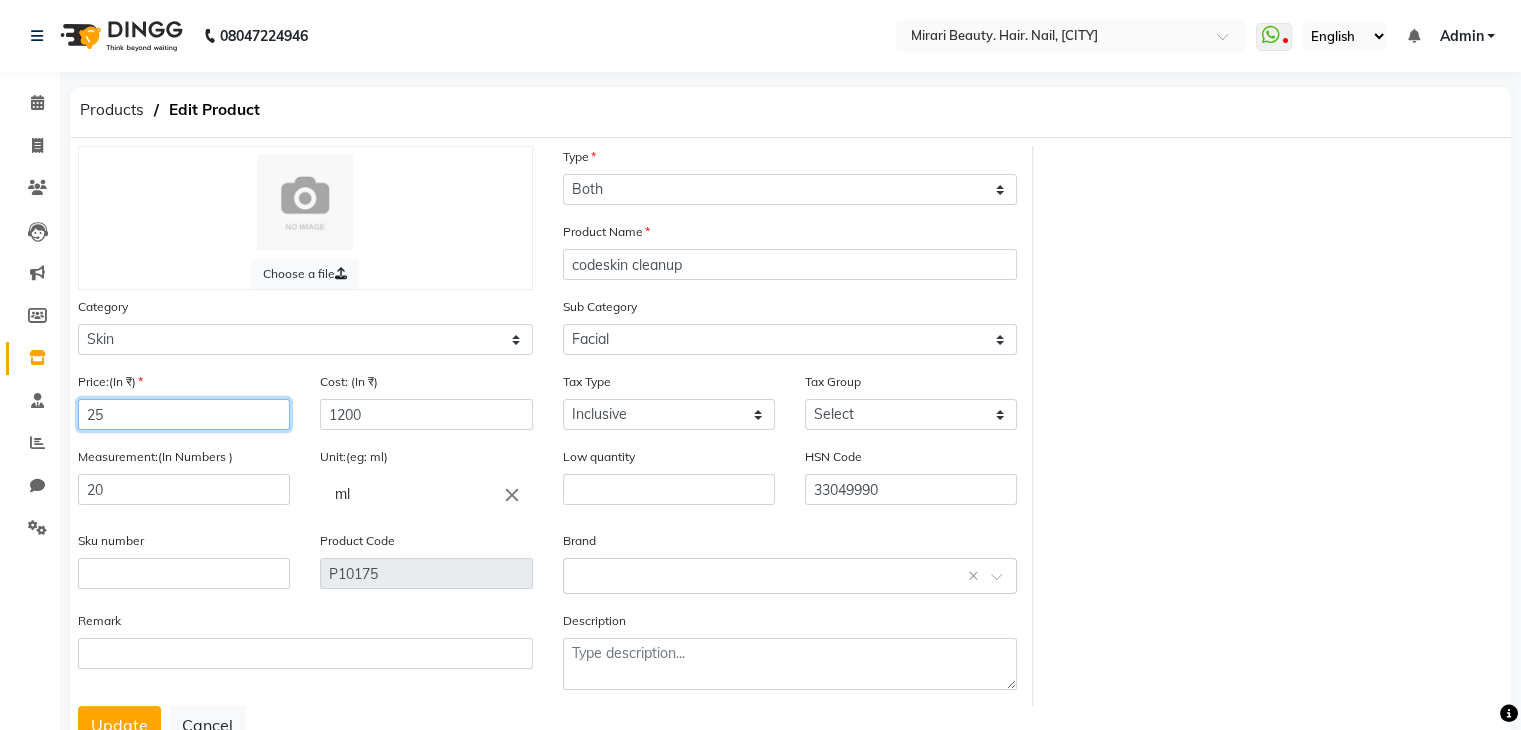 type on "2" 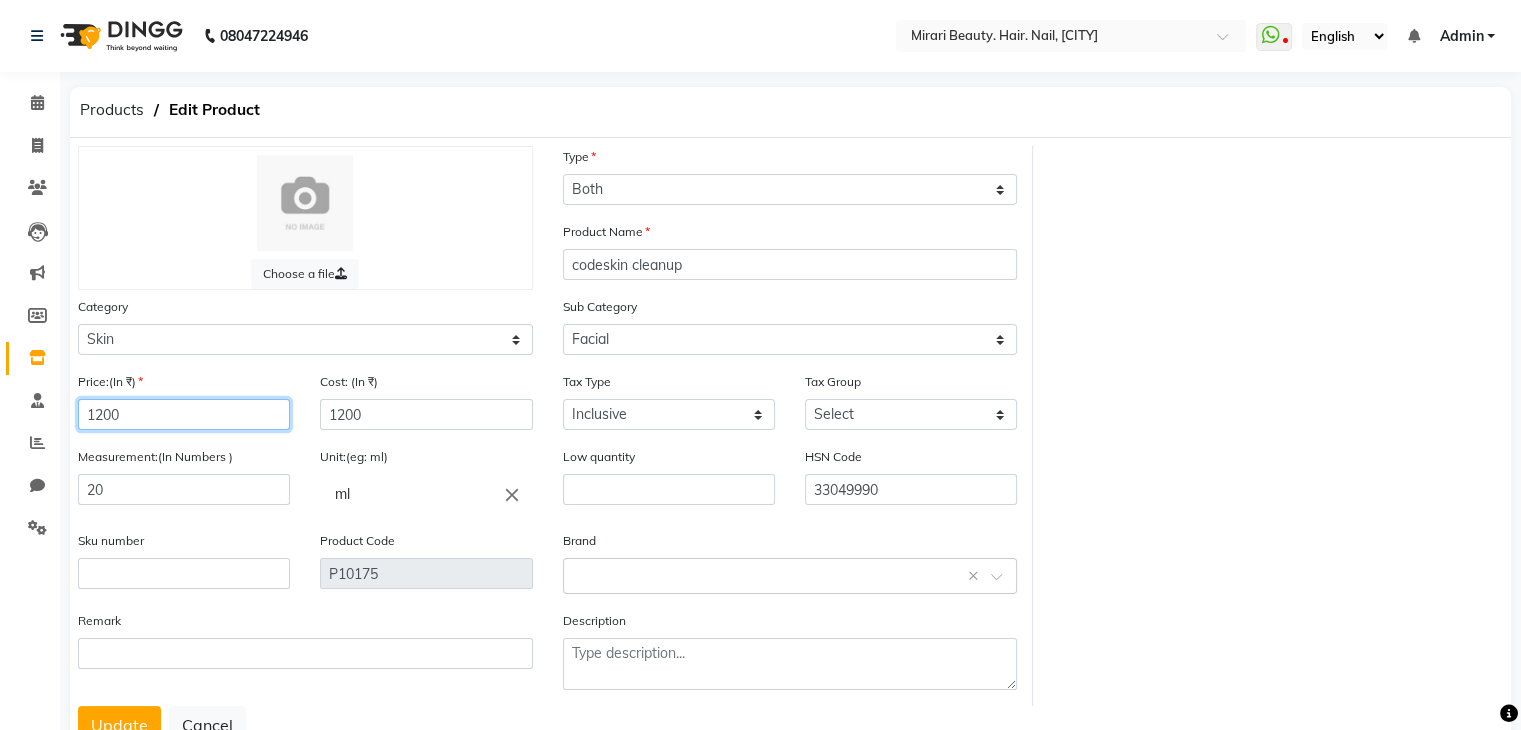 type on "1200" 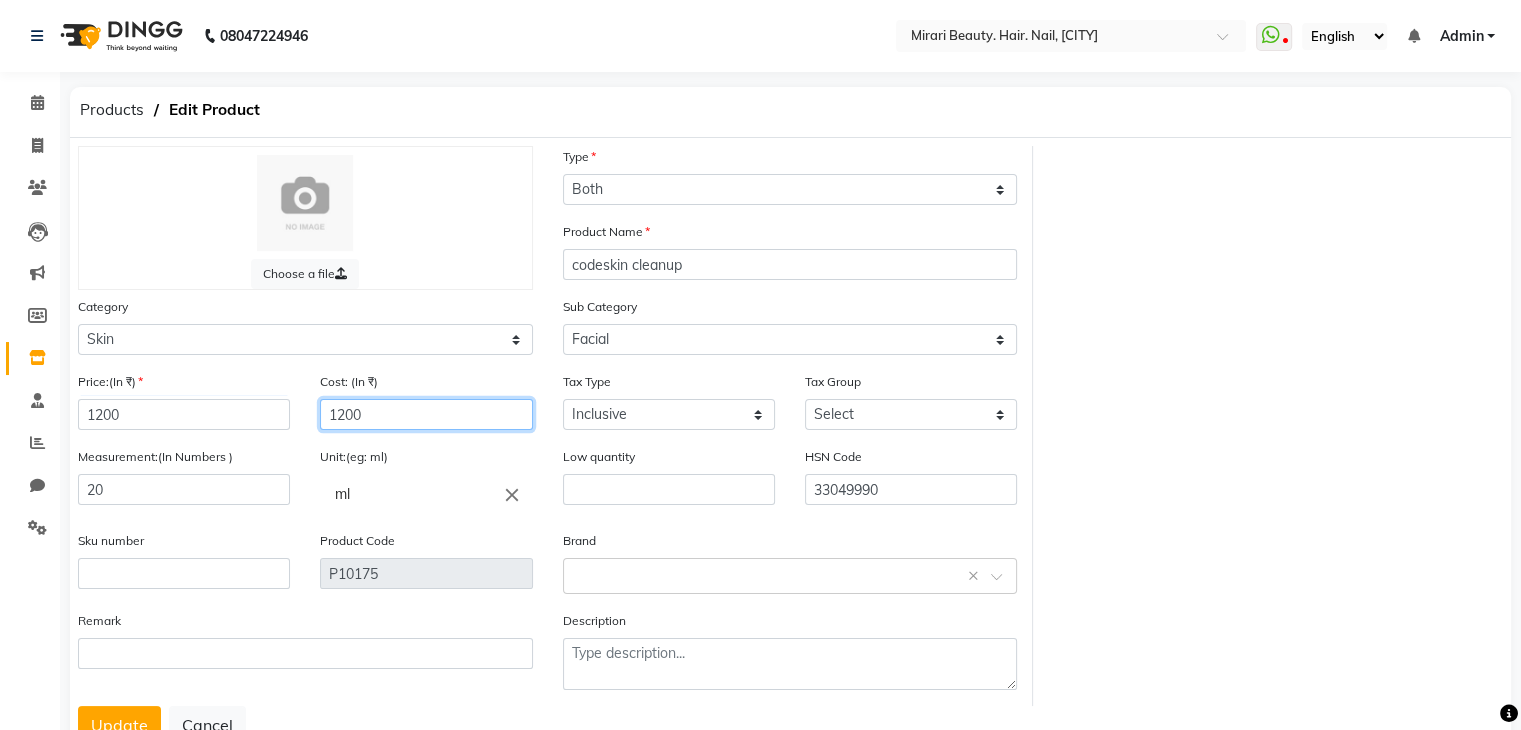 click on "1200" 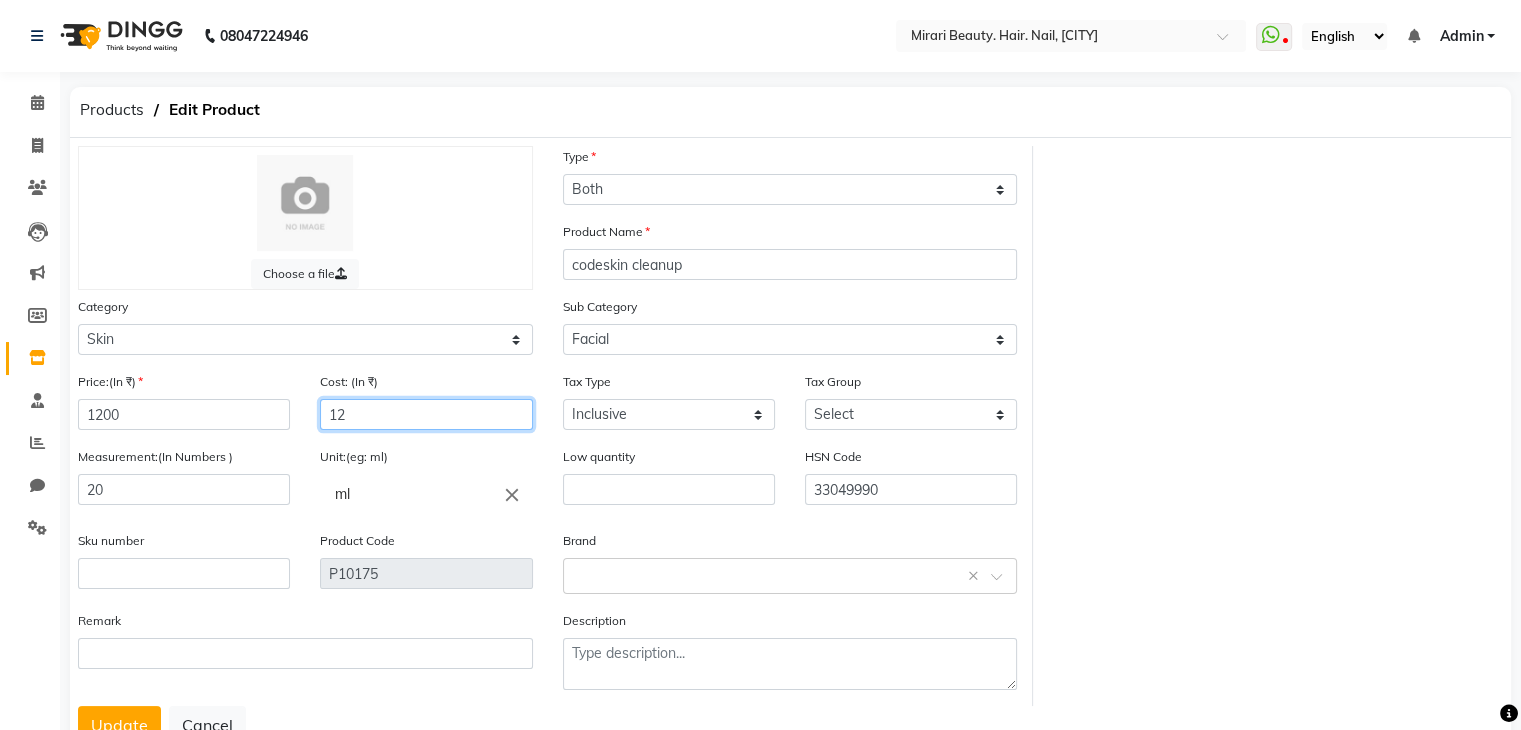 type on "1" 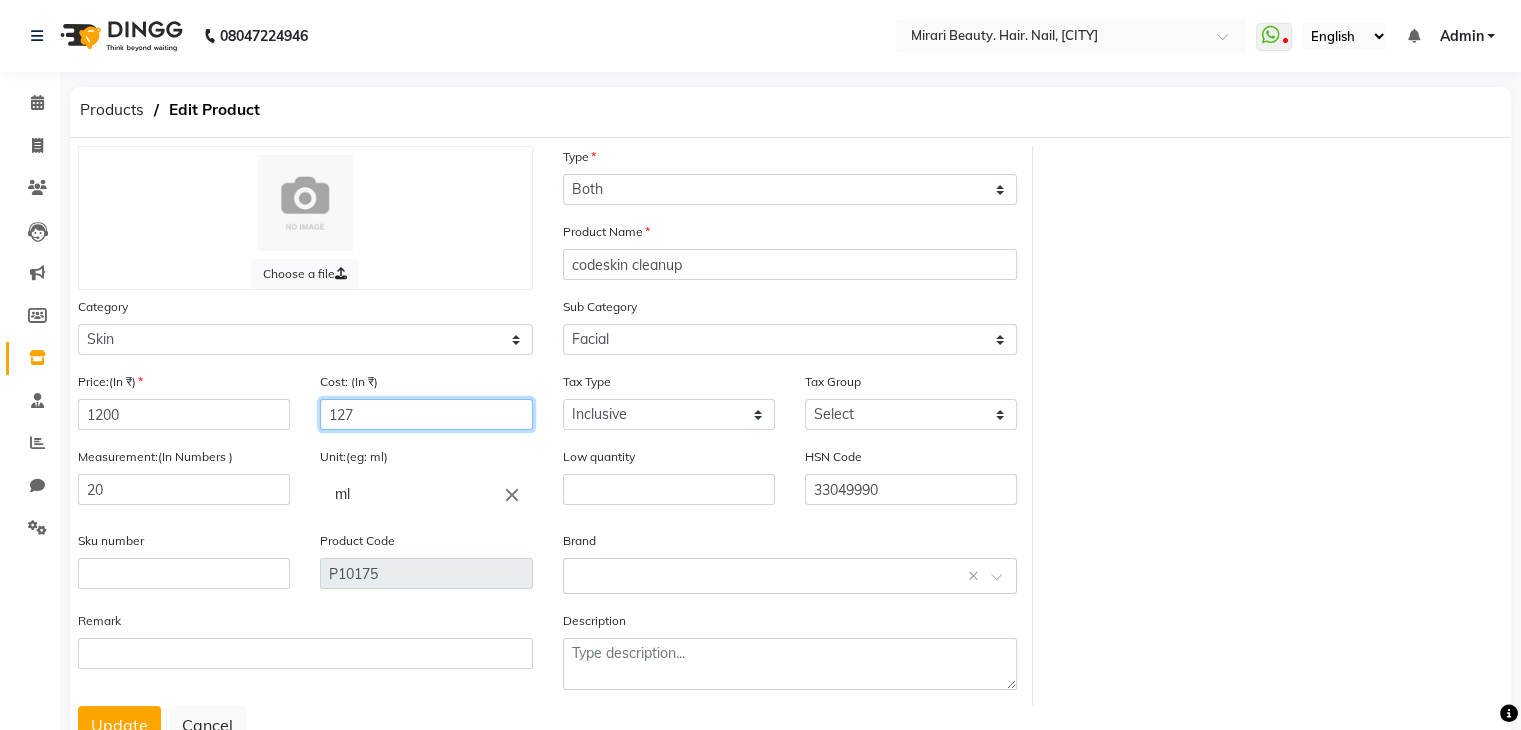 type on "127" 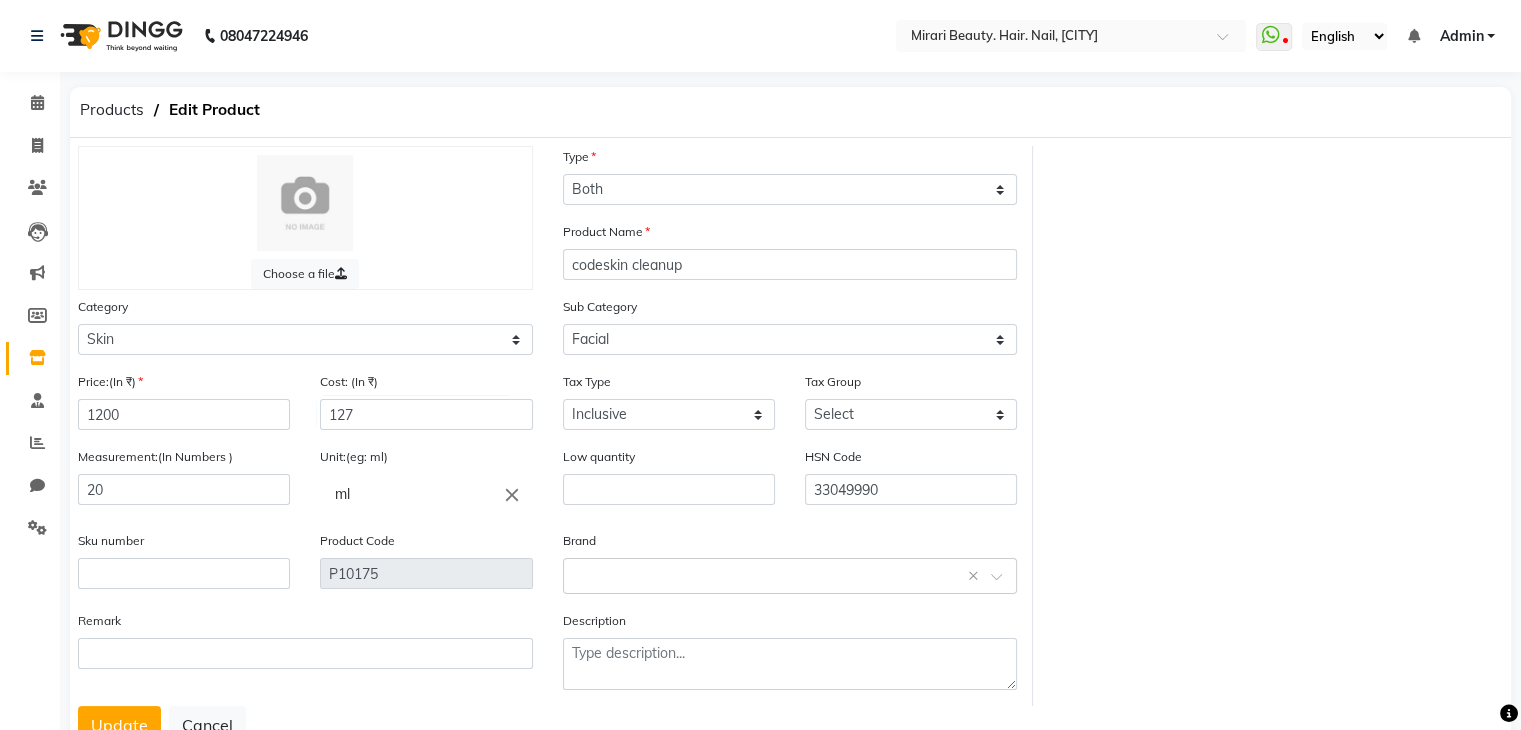 click on "Cost: (In ₹) 127" 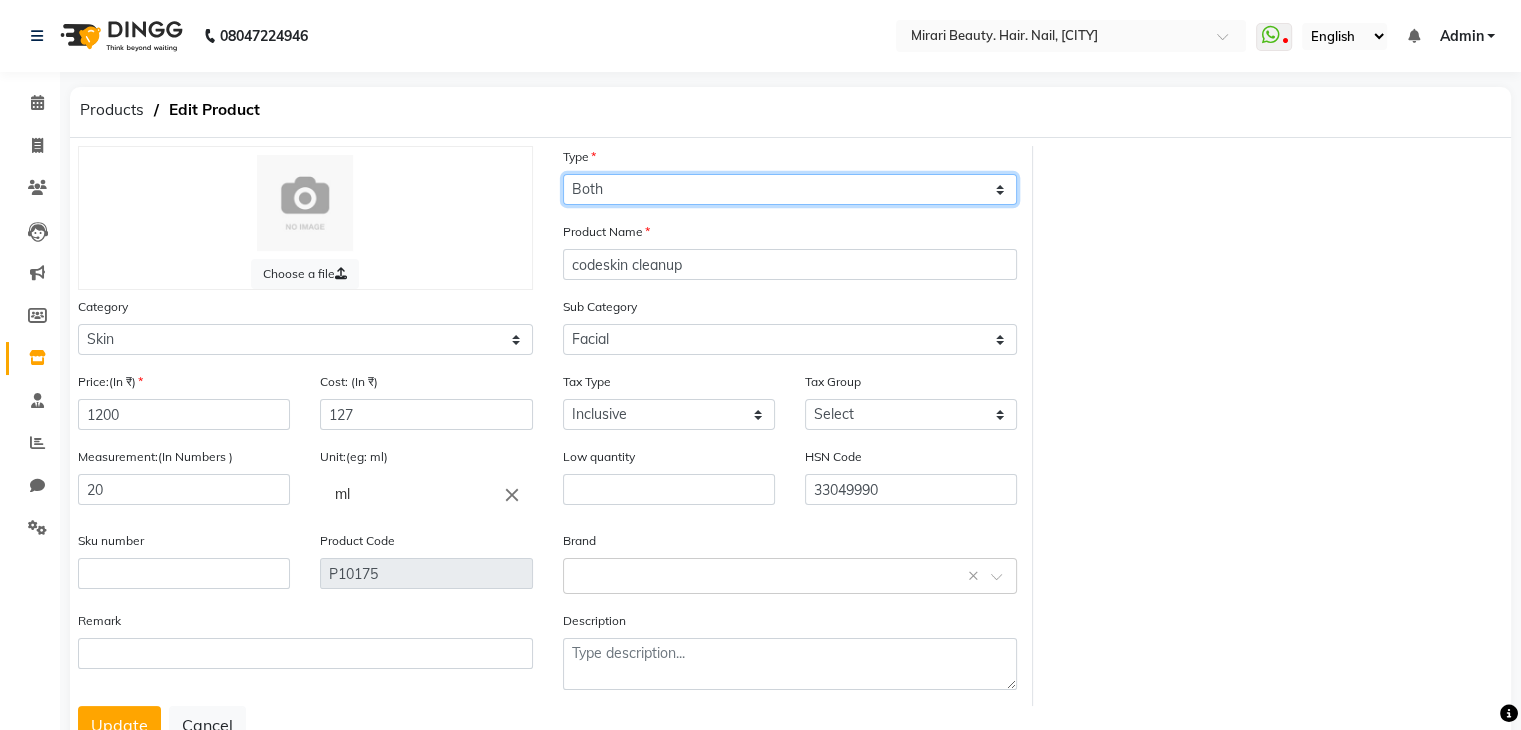 click on "Select Type Both Retail Consumable" 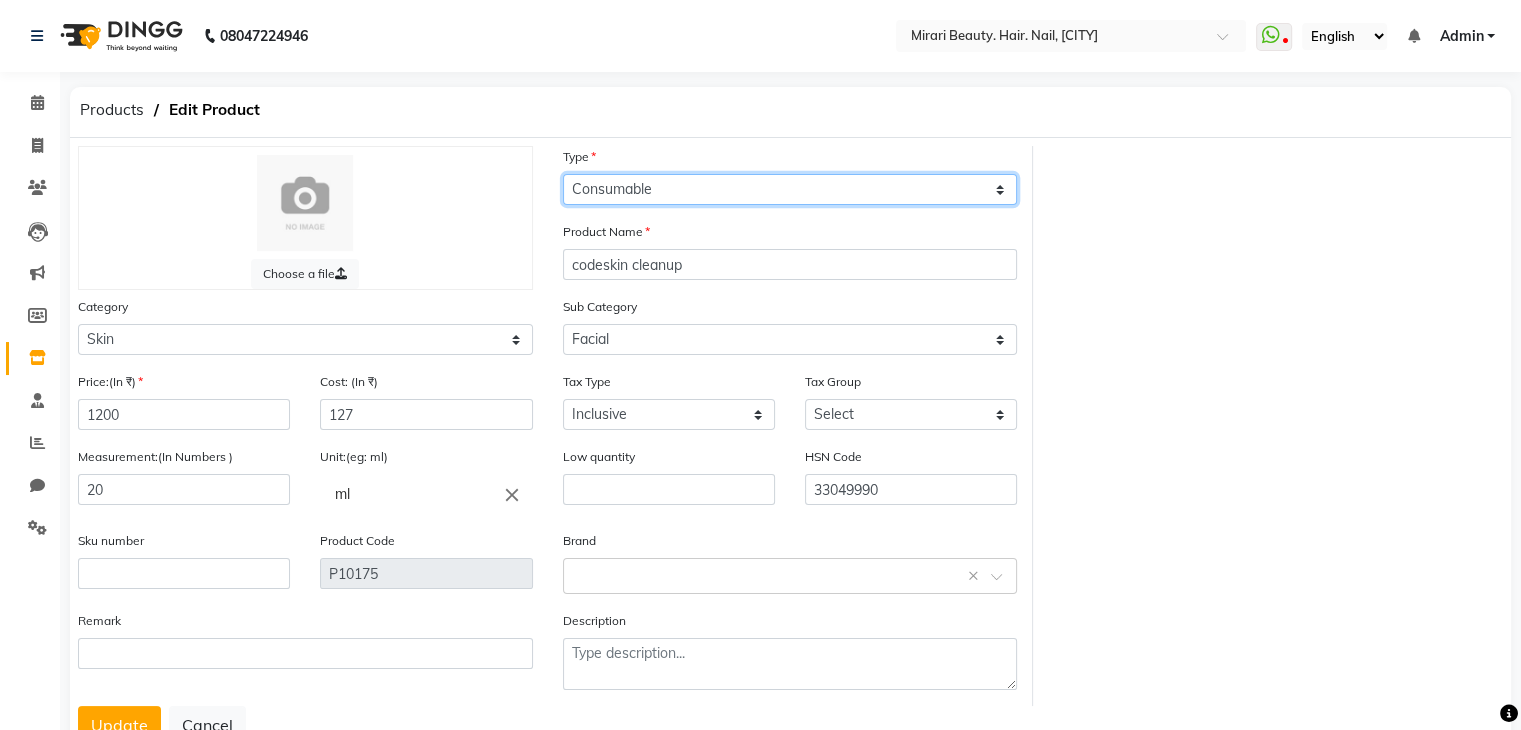 click on "Select Type Both Retail Consumable" 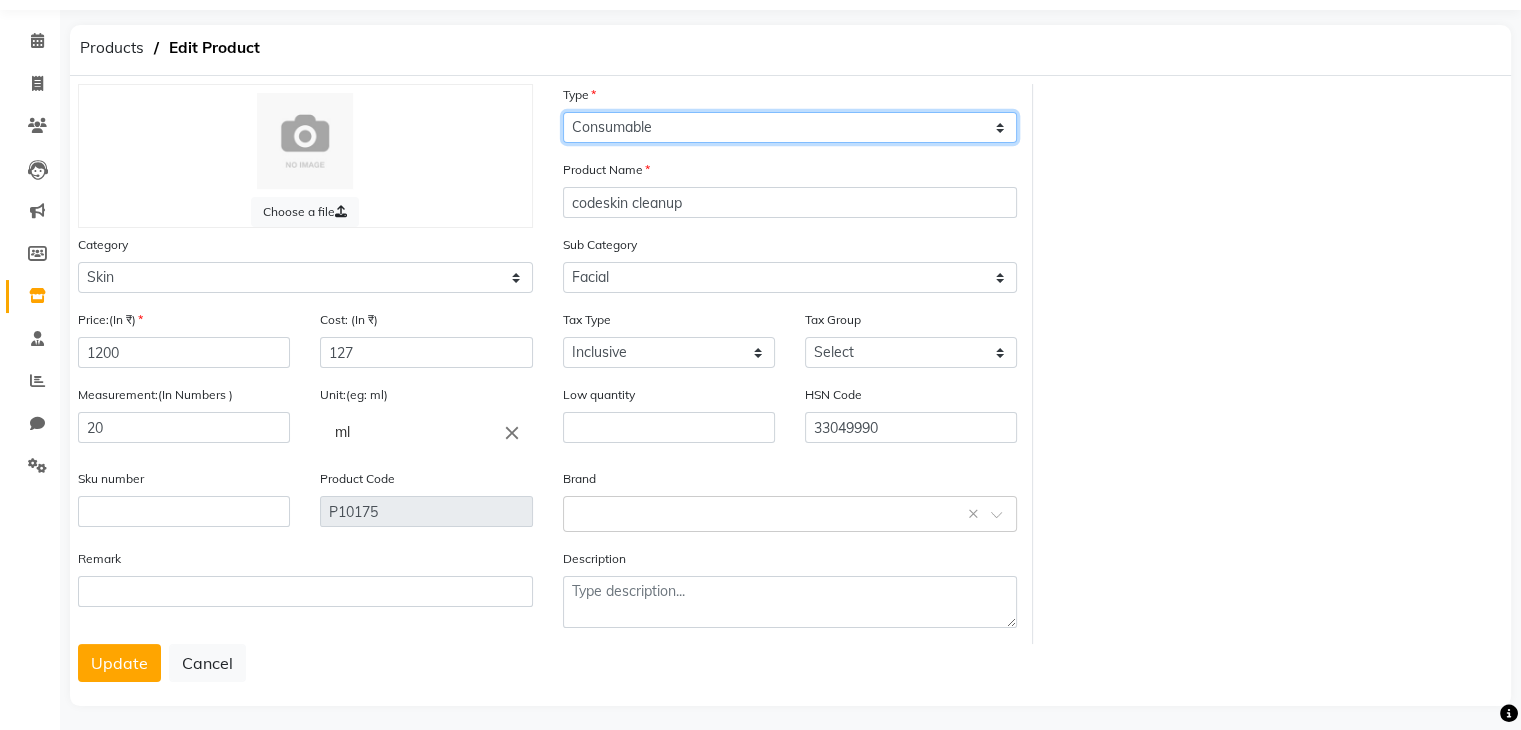 scroll, scrollTop: 80, scrollLeft: 0, axis: vertical 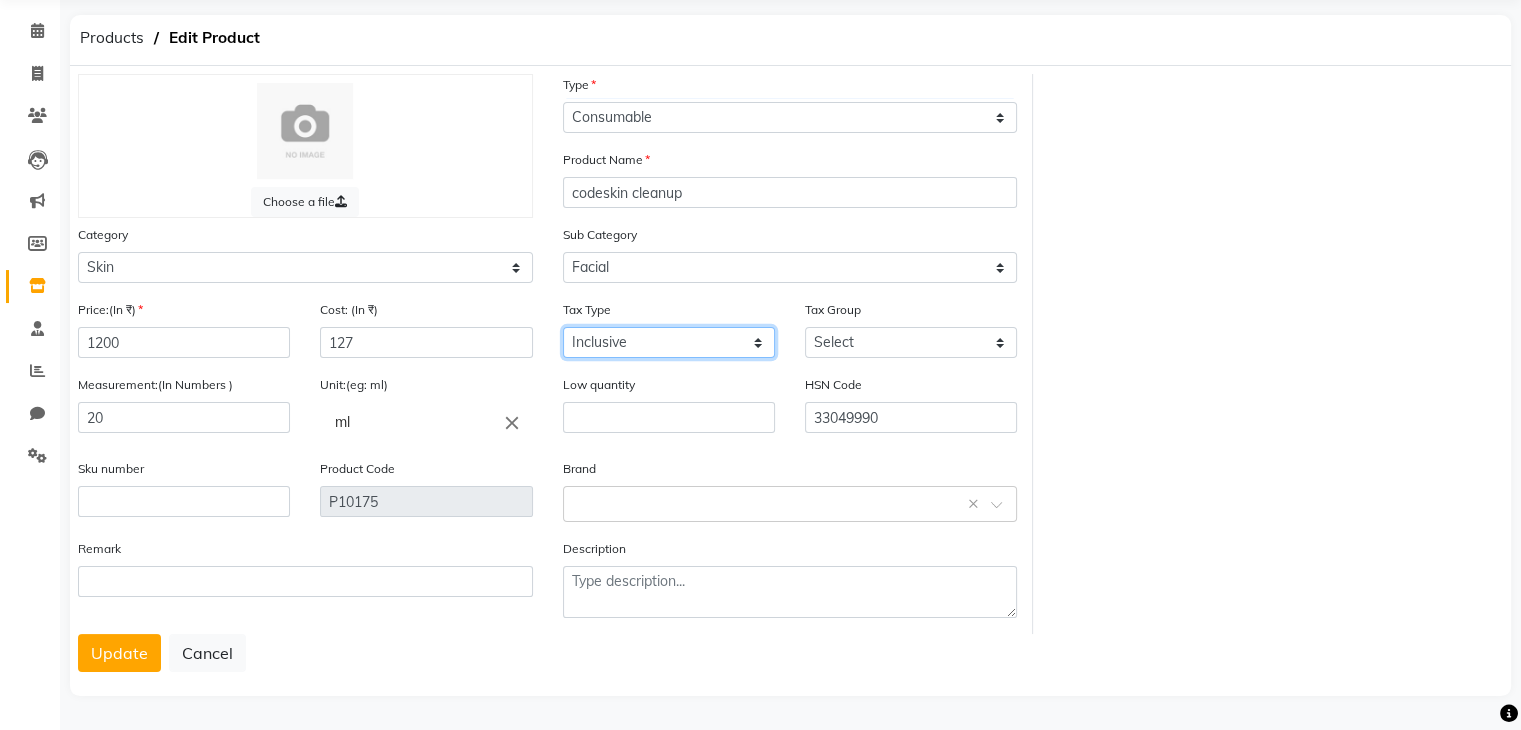 click on "Select Inclusive Exclusive" 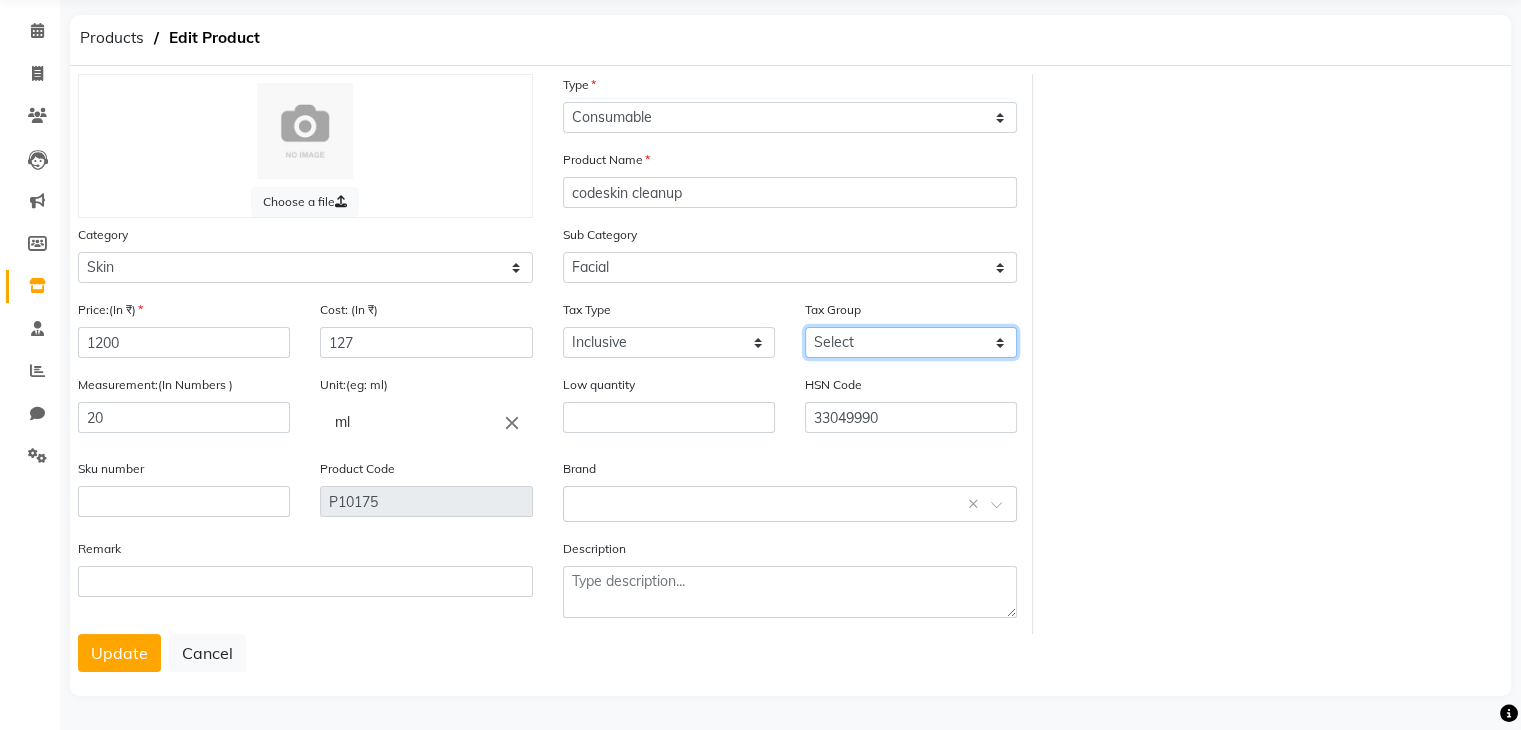 click on "Select GST" 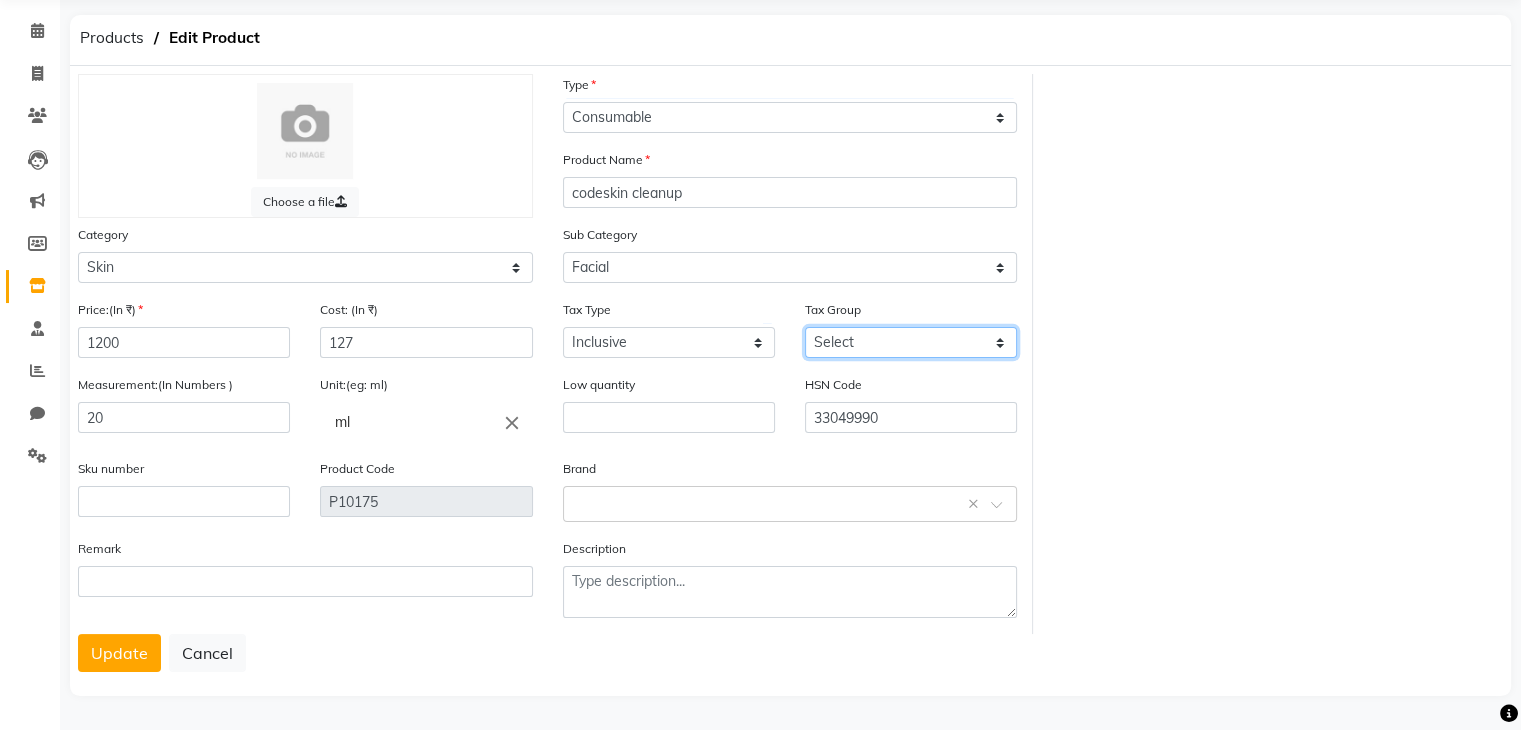 click on "Select GST" 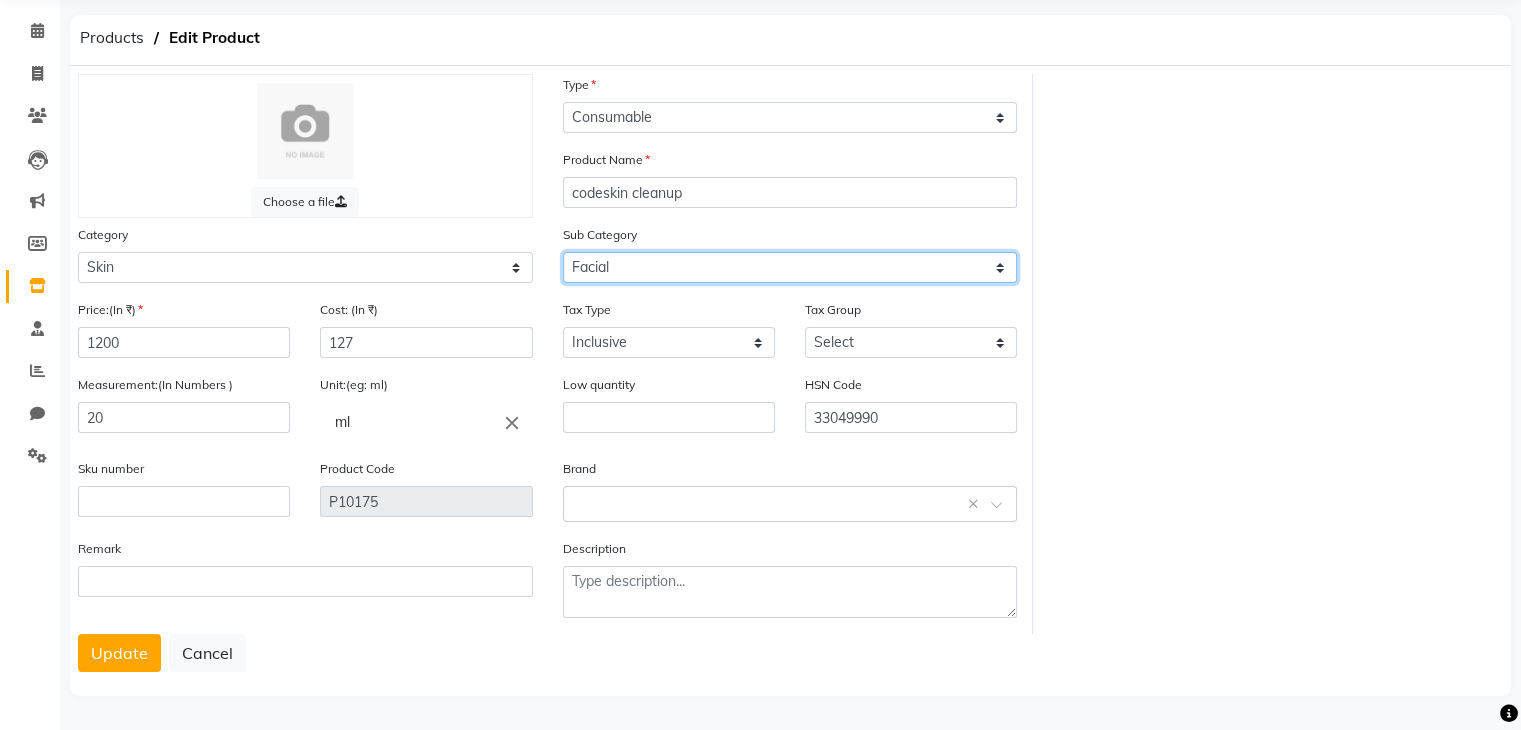 click on "Select Cleanser Facial Moisturiser Serum Toner Sun Care Masks Lip Care Eye Care Body Care Hand & Feet Kit & Combo Treatment Appliances Other Skin" 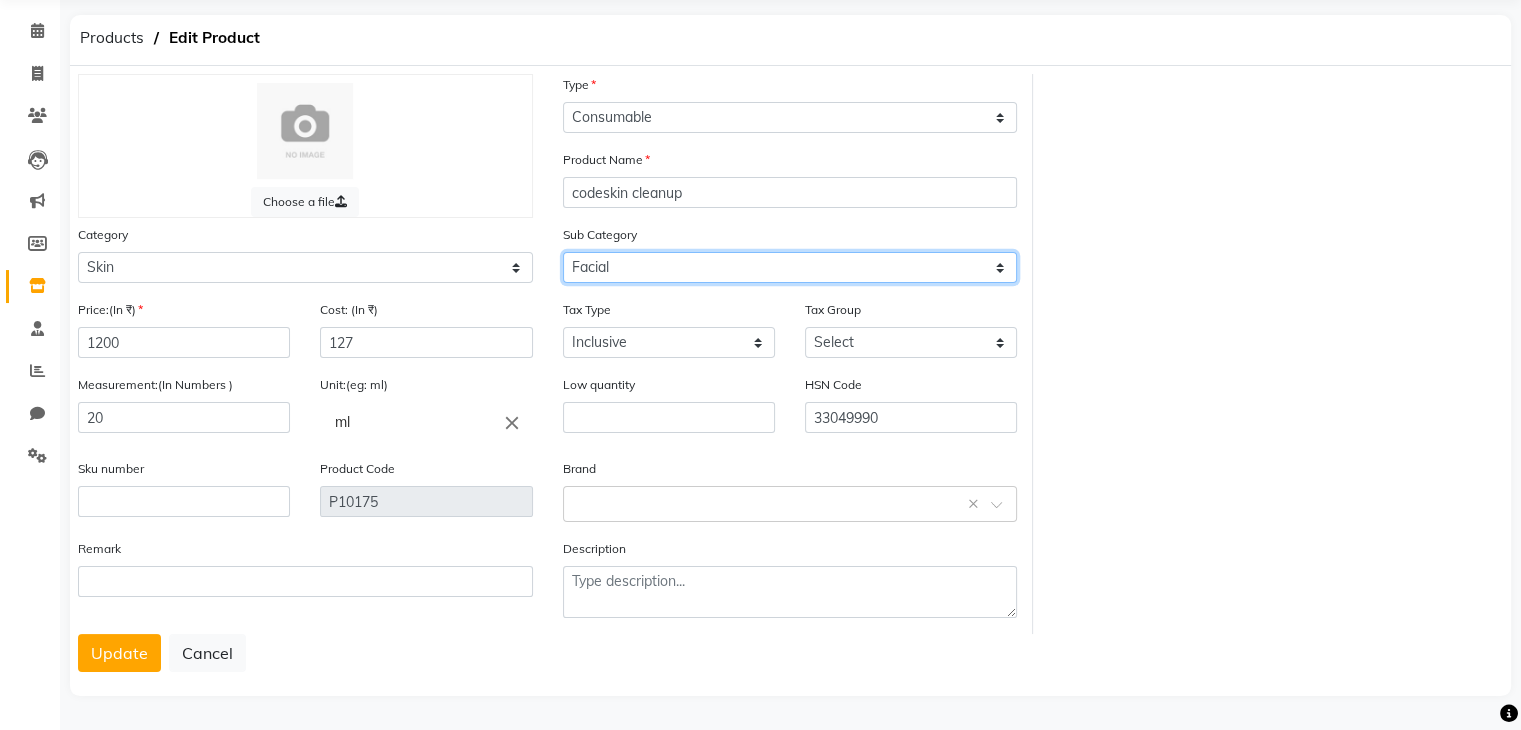 select on "1319401165" 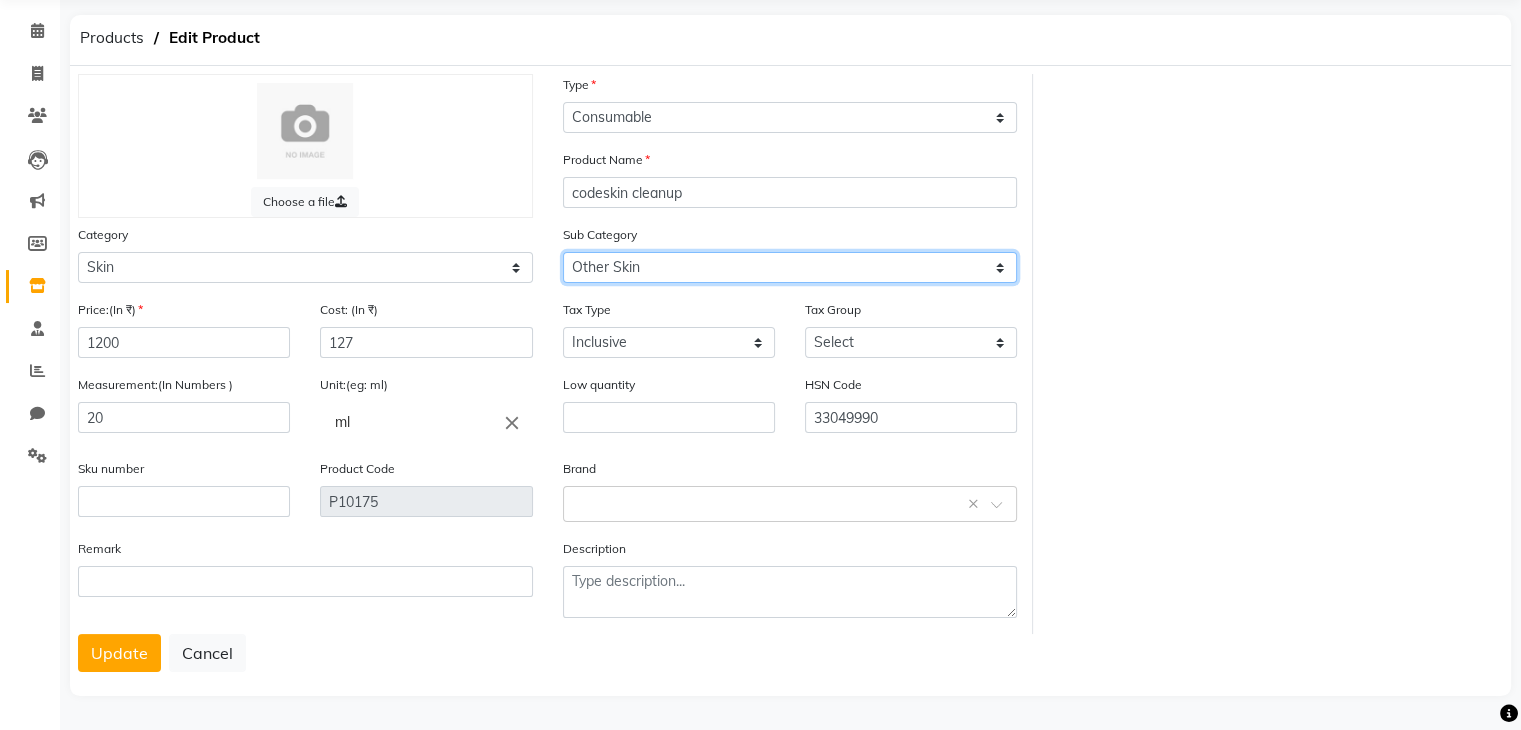 click on "Select Cleanser Facial Moisturiser Serum Toner Sun Care Masks Lip Care Eye Care Body Care Hand & Feet Kit & Combo Treatment Appliances Other Skin" 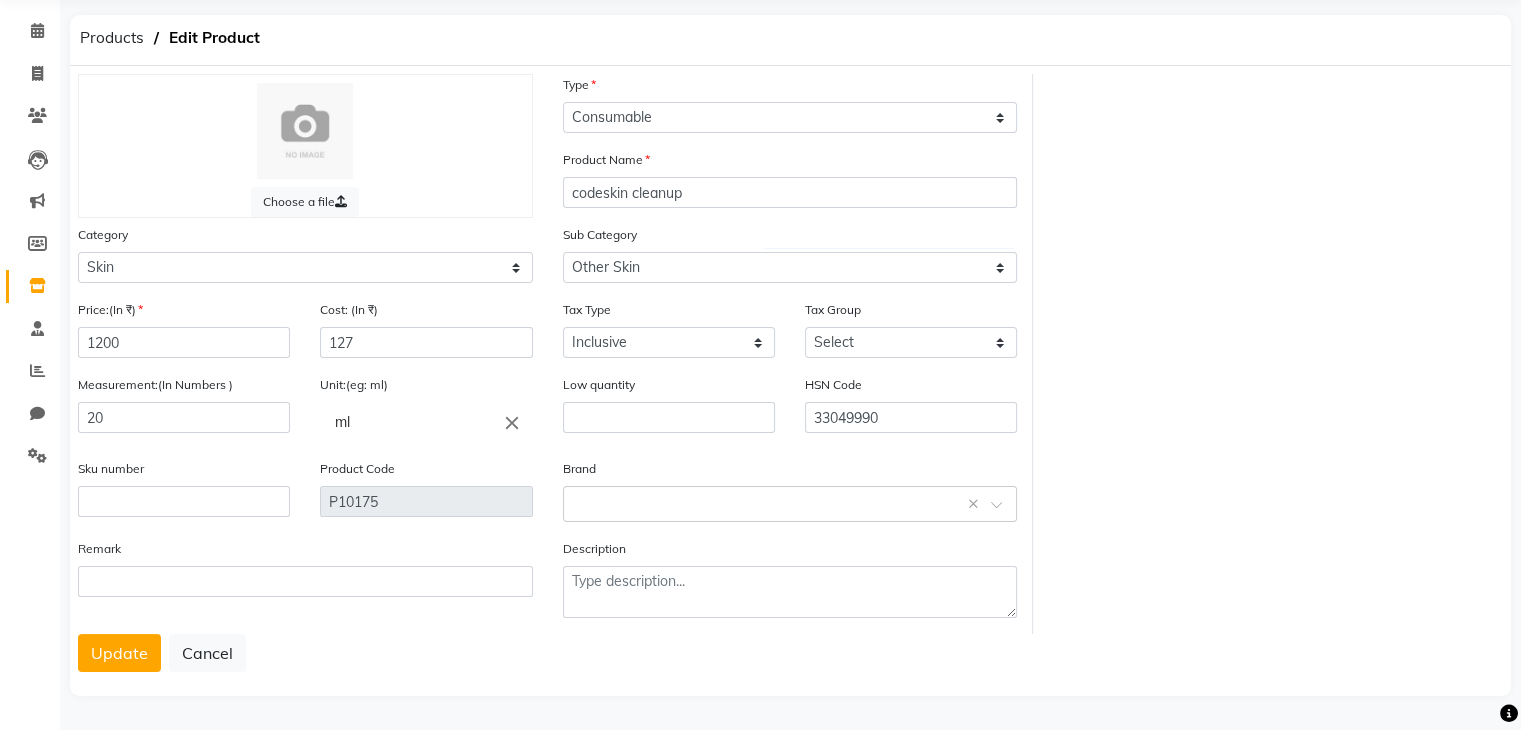 click on "Brand Select brand or add custom brand    ×" 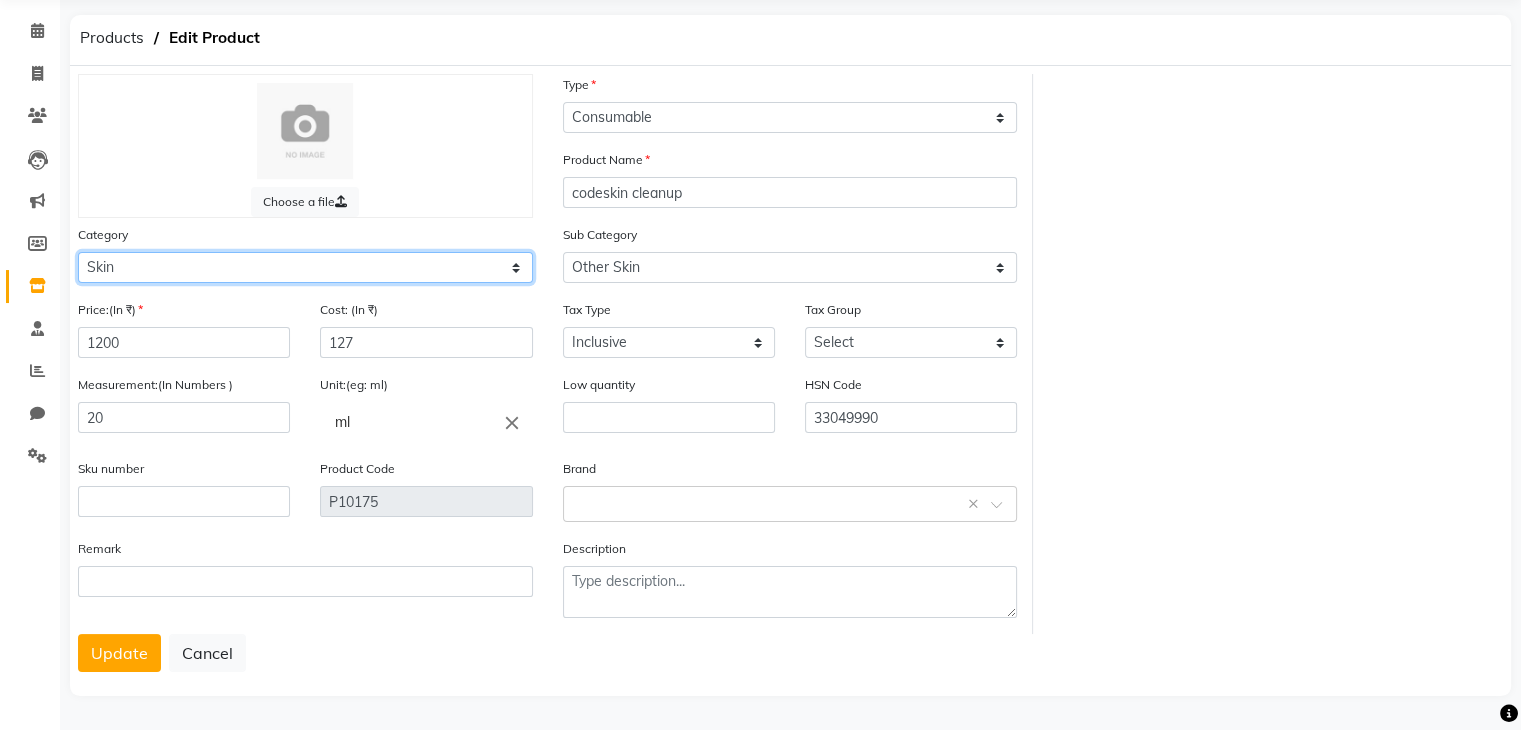 click on "Select Hair Skin Makeup Personal Care Appliances Beard Waxing Disposable Threading Hands and Feet Beauty Planet Botox Cadiveu Casmara Cheryls Loreal Olaplex Other" 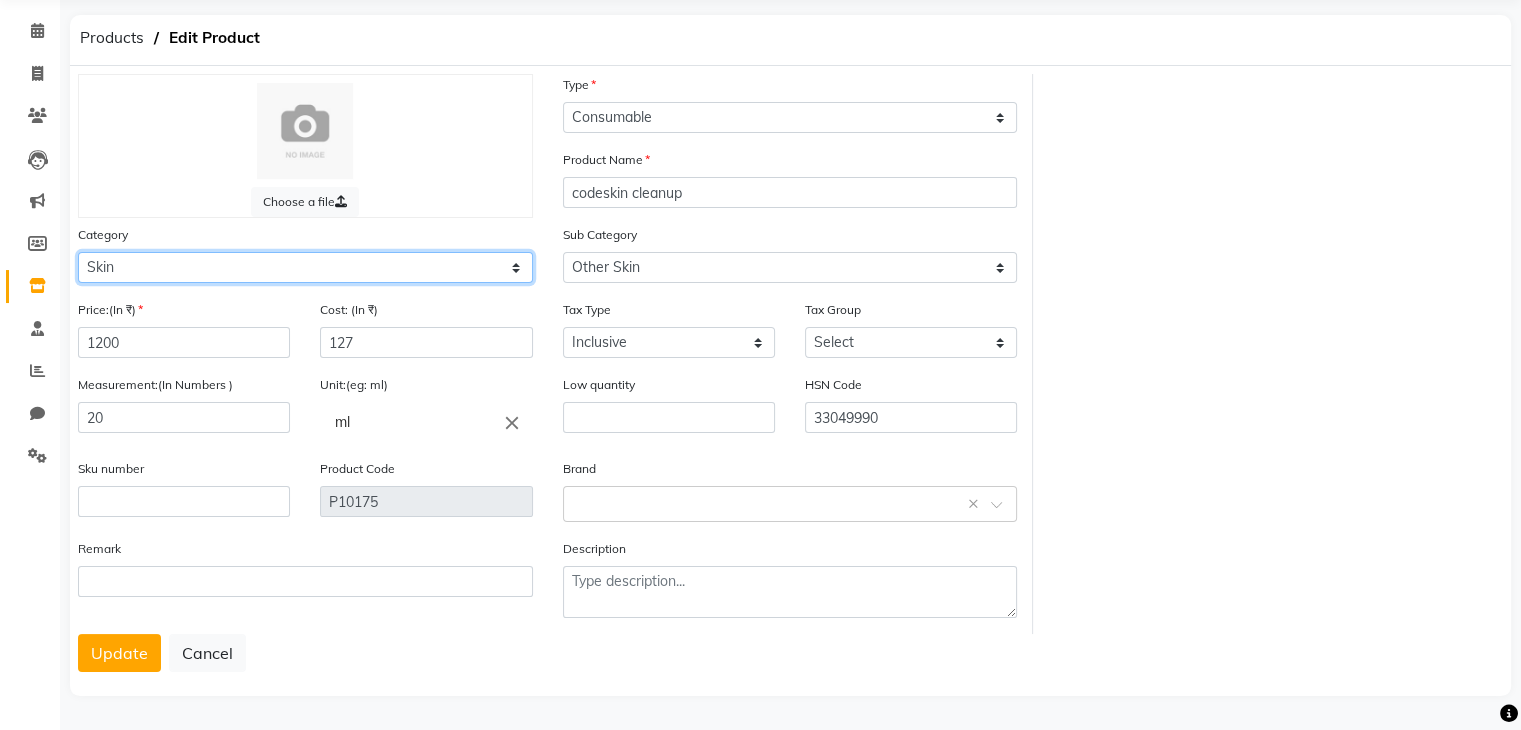 click on "Select Hair Skin Makeup Personal Care Appliances Beard Waxing Disposable Threading Hands and Feet Beauty Planet Botox Cadiveu Casmara Cheryls Loreal Olaplex Other" 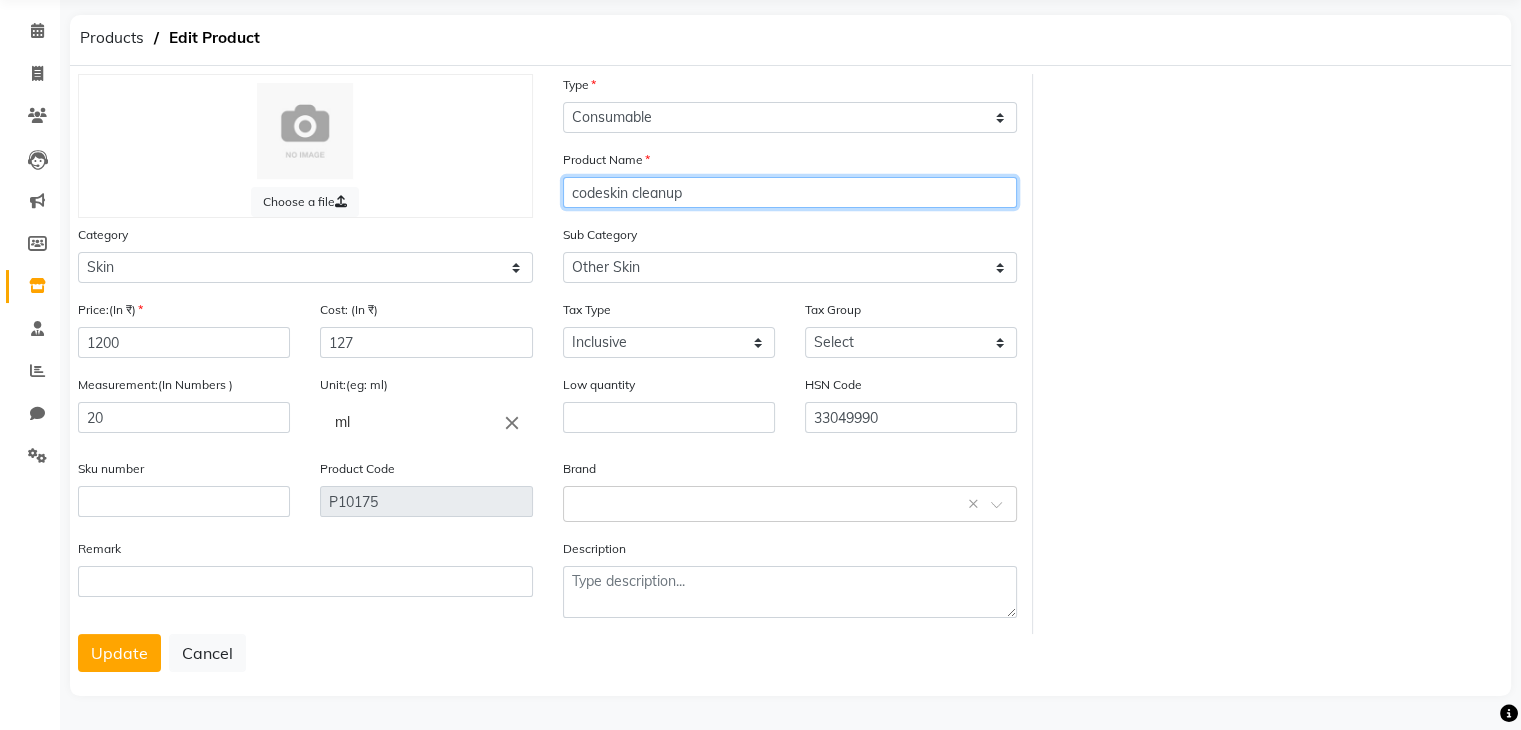 click on "codeskin cleanup" 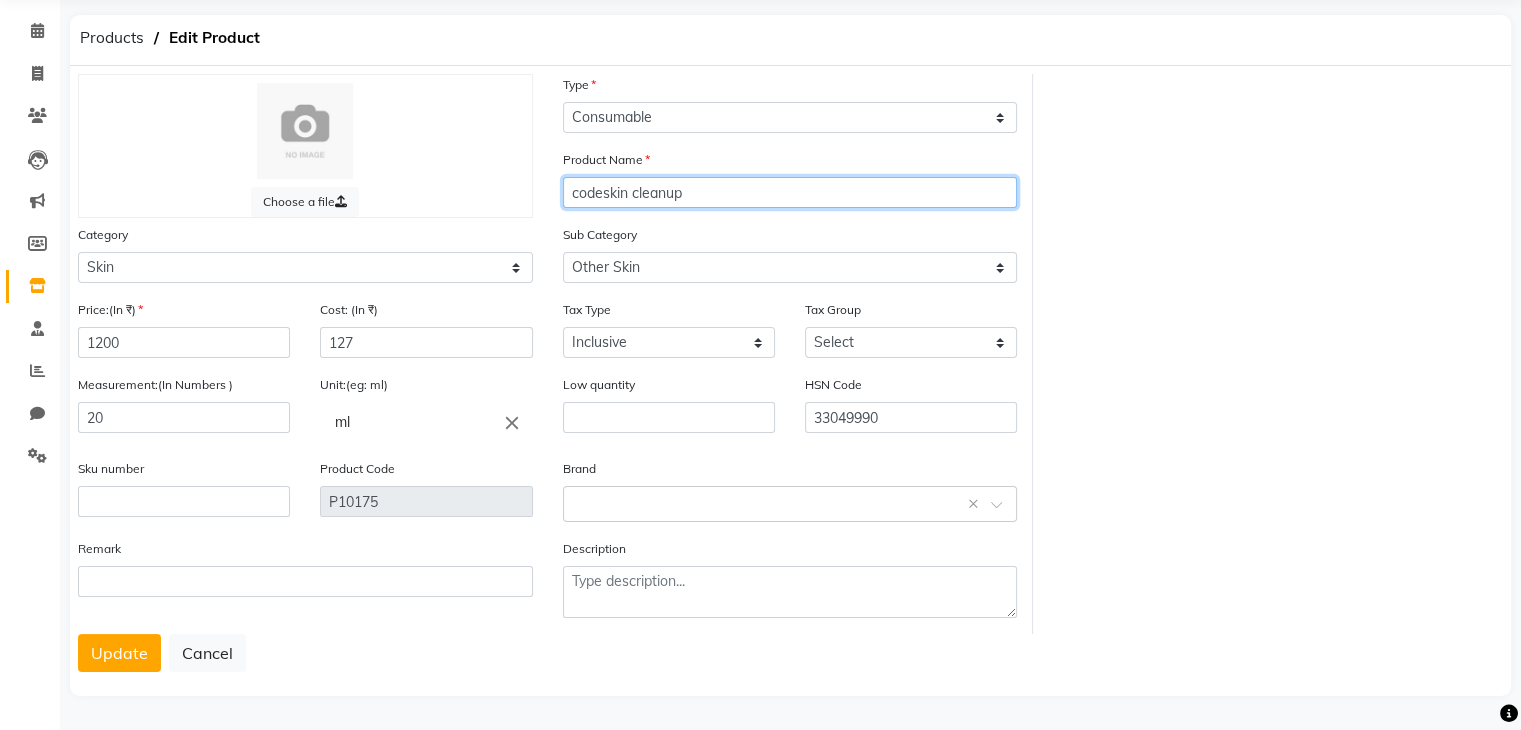 click on "codeskin cleanup" 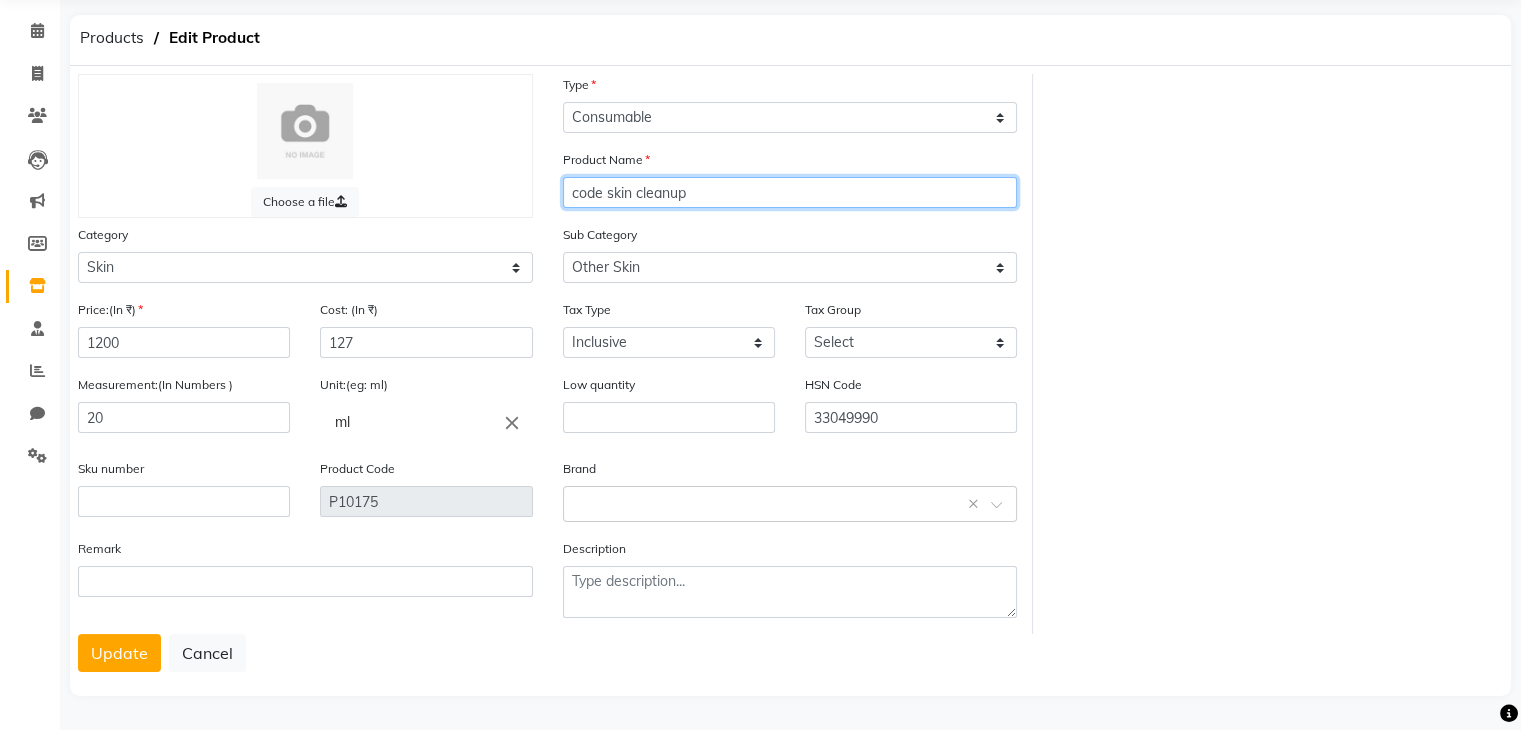 type on "code skin cleanup" 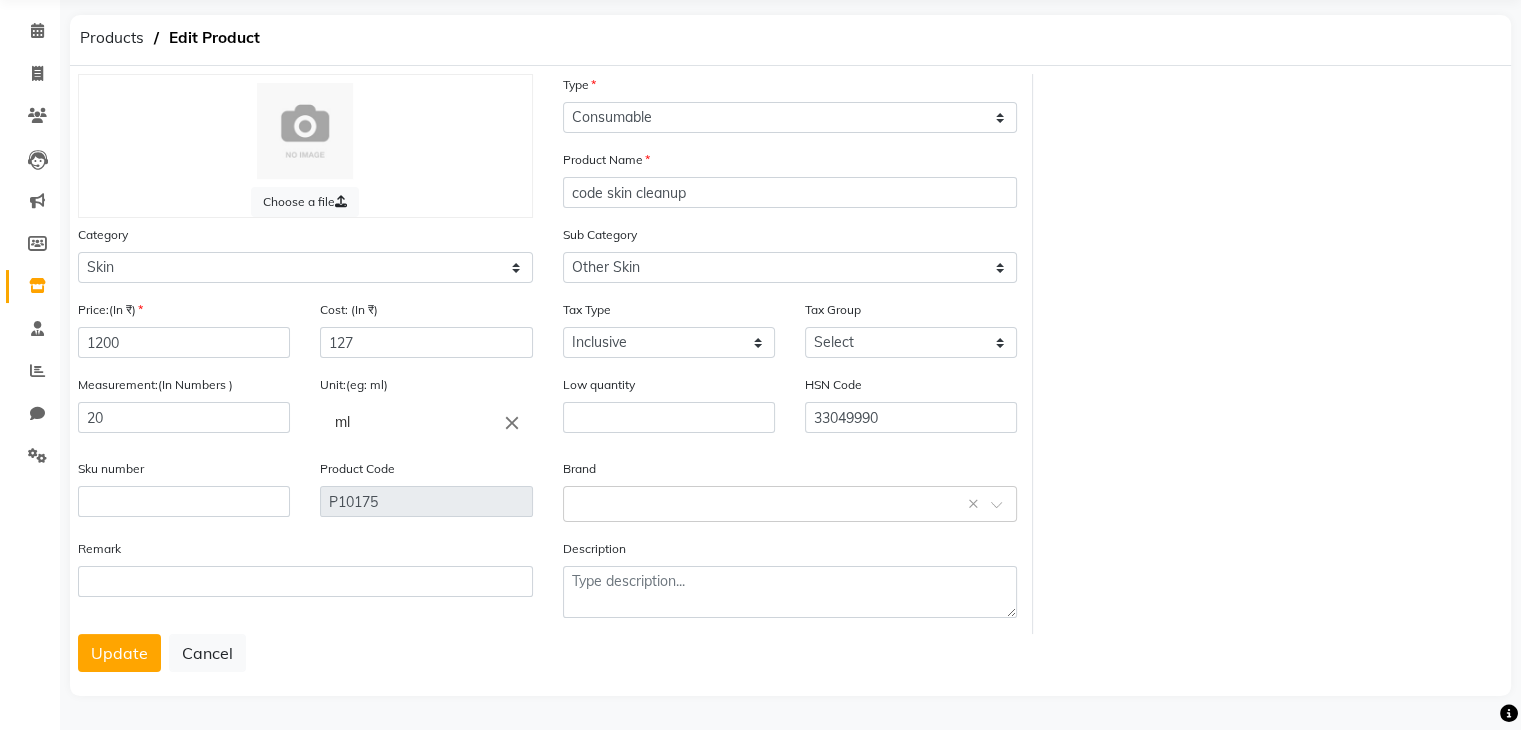 click on "Products   Edit Product   Choose a file Type Select Type Both Retail Consumable Product Name code skin cleanup Category Select Hair Skin Makeup Personal Care Appliances Beard Waxing Disposable Threading Hands and Feet Beauty Planet Botox Cadiveu Casmara Cheryls Loreal Olaplex Other Sub Category Select Cleanser Facial Moisturiser Serum Toner Sun Care Masks Lip Care Eye Care Body Care Hand & Feet Kit & Combo Treatment Appliances Other Skin Price:(In ₹) 1200 Cost: (In ₹) 127 Tax Type Select Inclusive Exclusive Tax Group Select GST Measurement:(In Numbers ) 20 Unit:(eg: ml) ml close Low quantity HSN Code 33049990 Sku number Product Code P10175 Brand Select brand or add custom brand    × Remark Description  Update   Cancel" 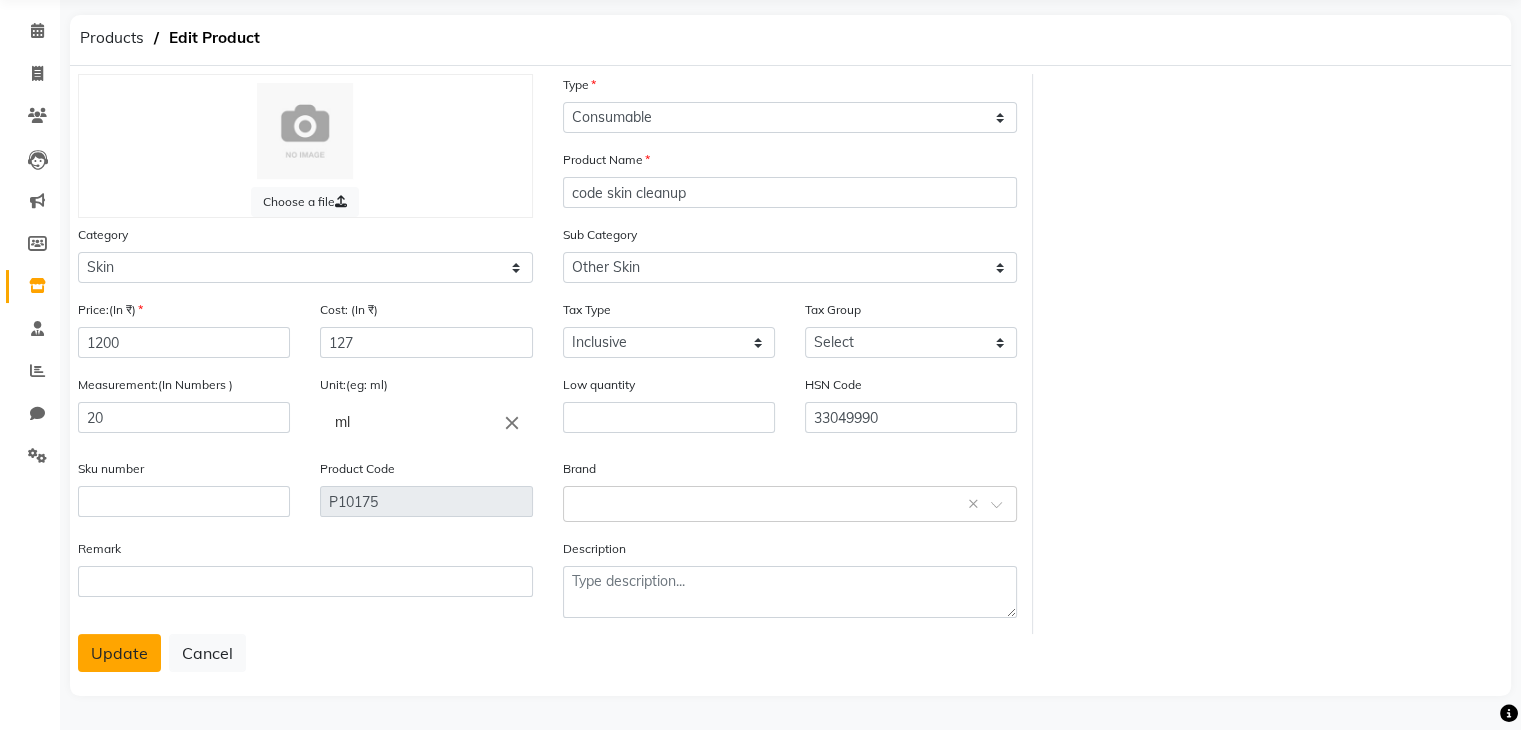 click on "Update" 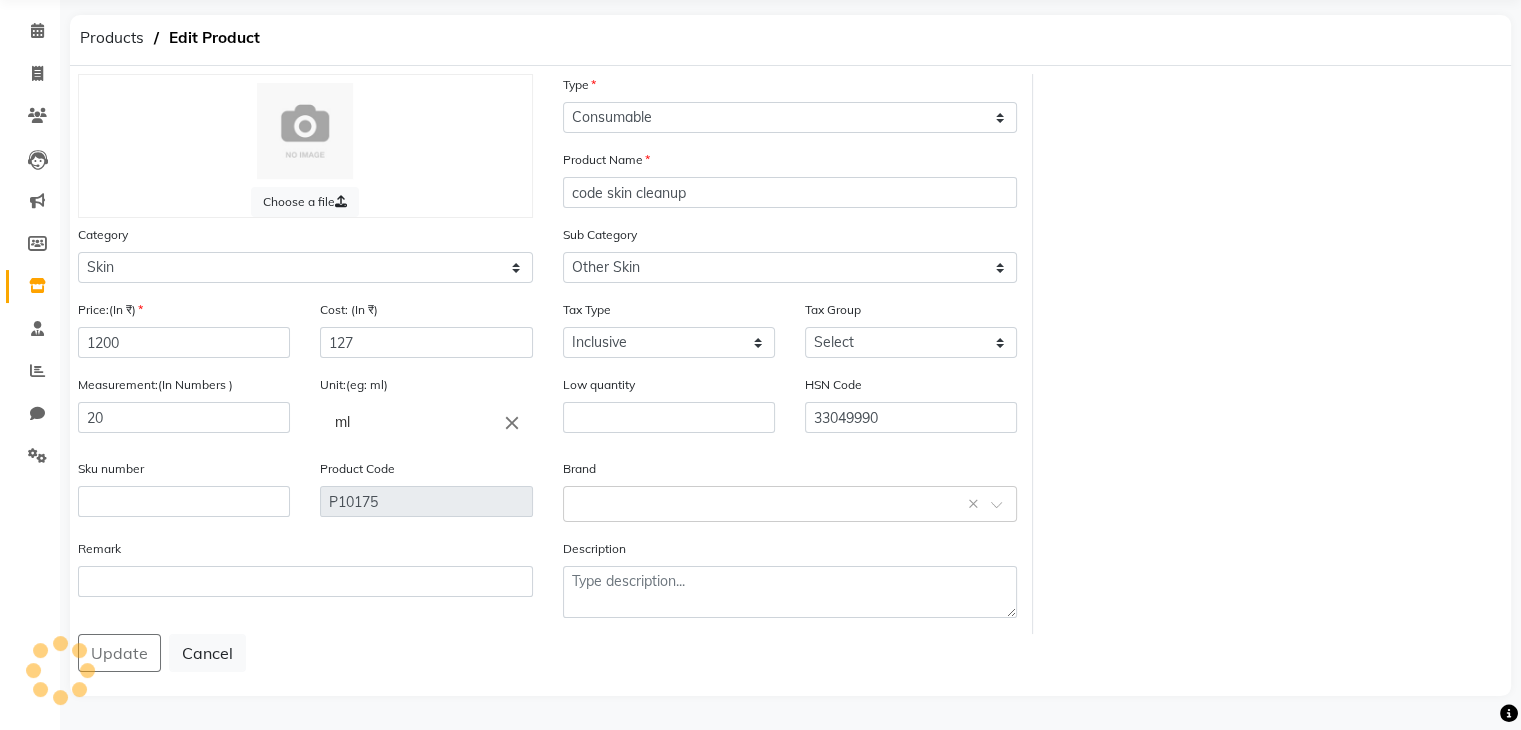 scroll, scrollTop: 0, scrollLeft: 0, axis: both 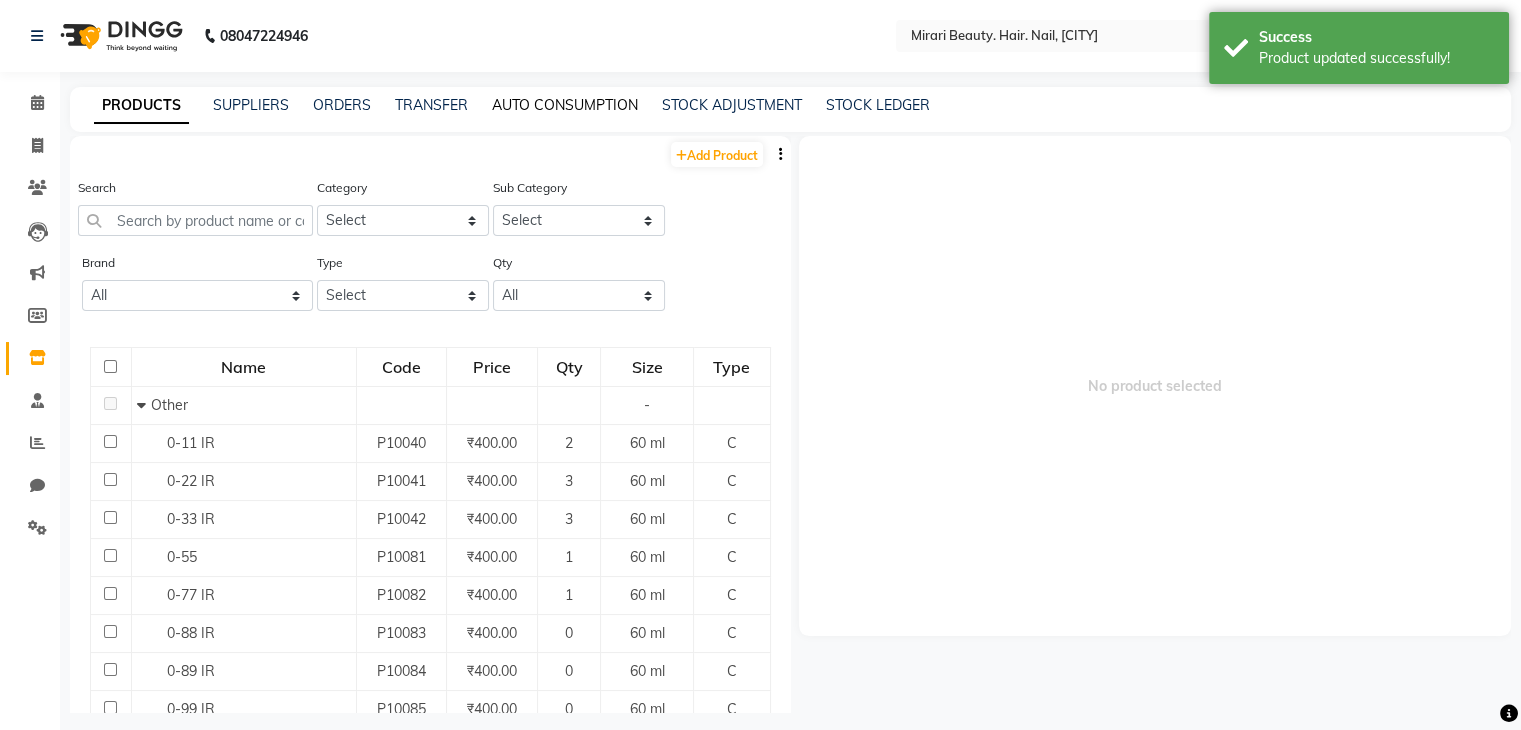 click on "AUTO CONSUMPTION" 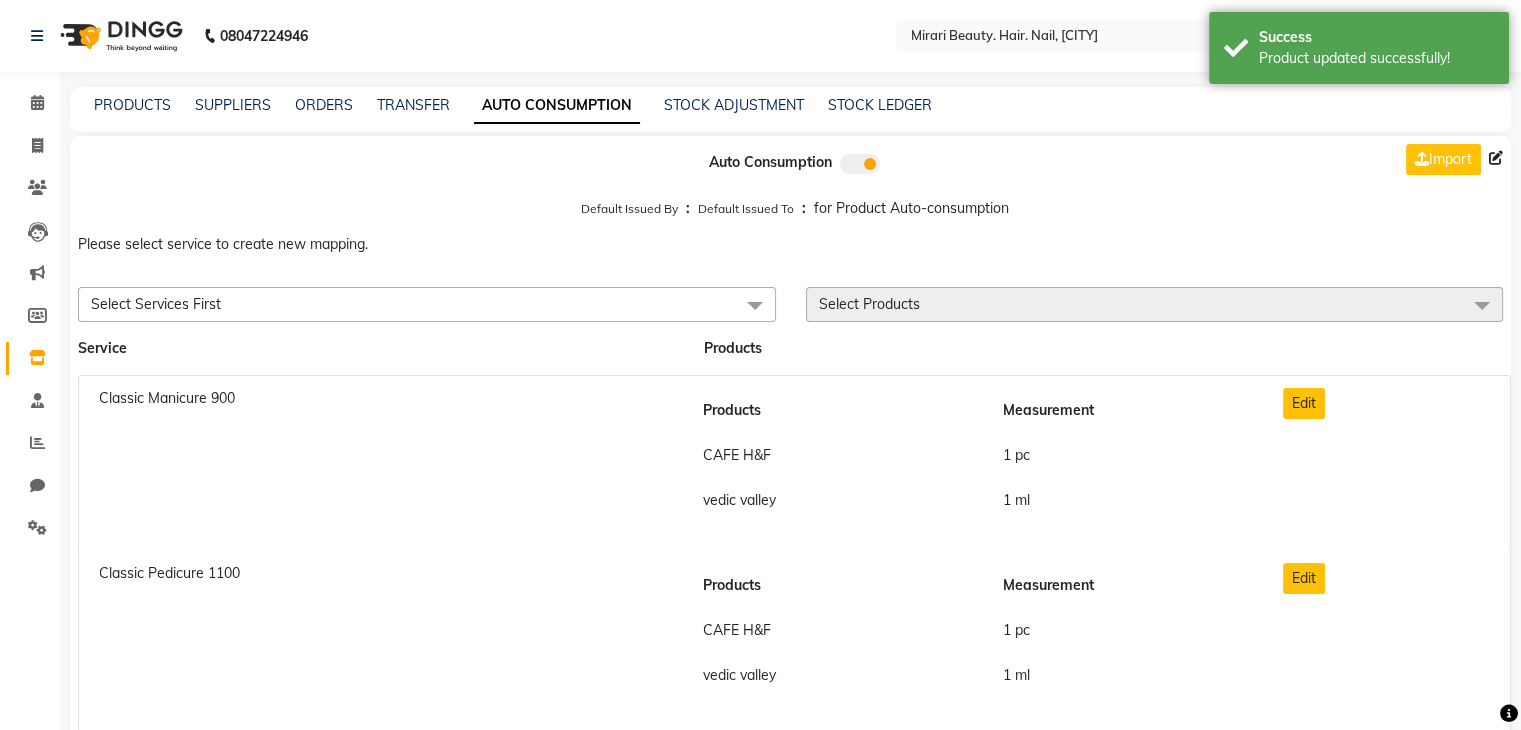 click on "Select Services First" at bounding box center (156, 304) 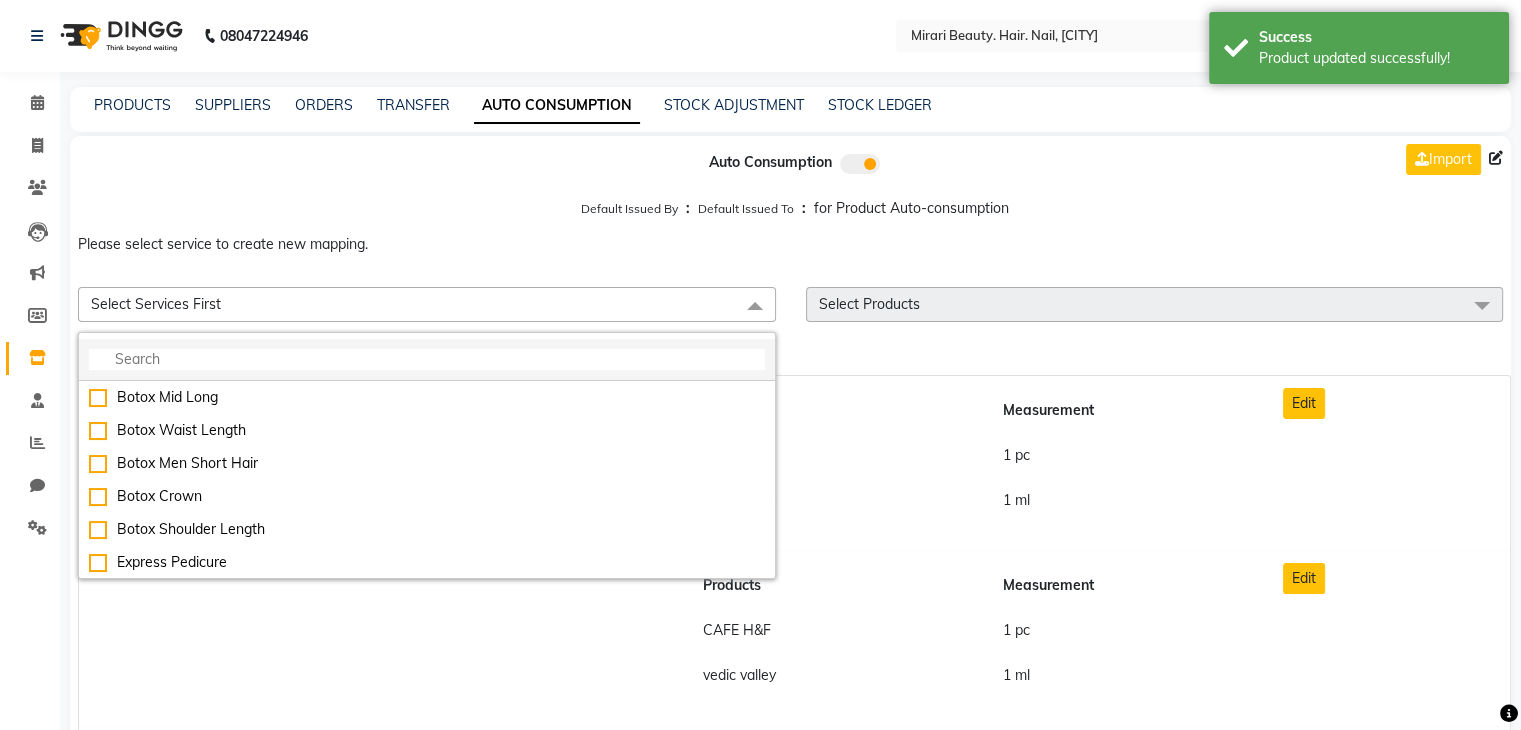 click at bounding box center [427, 359] 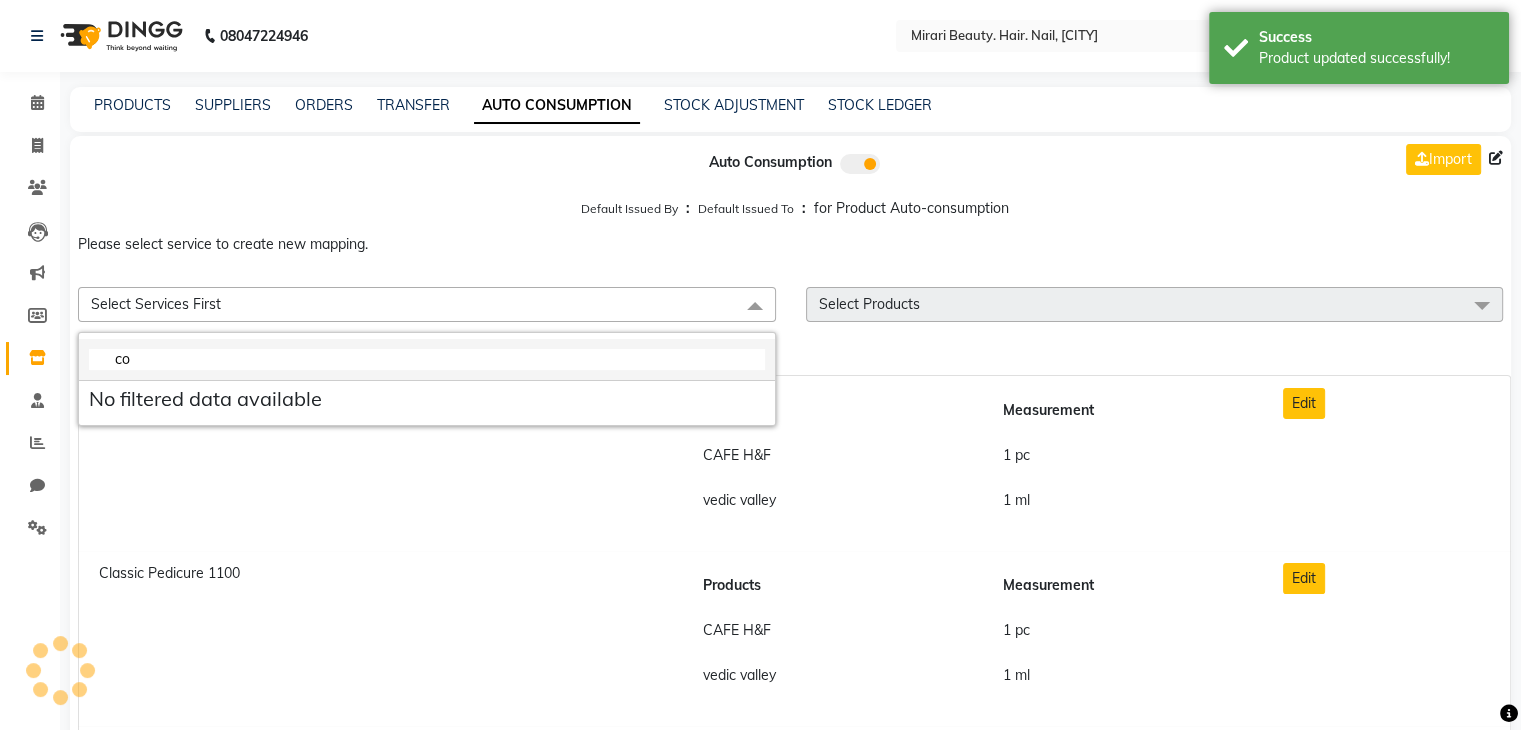 type on "c" 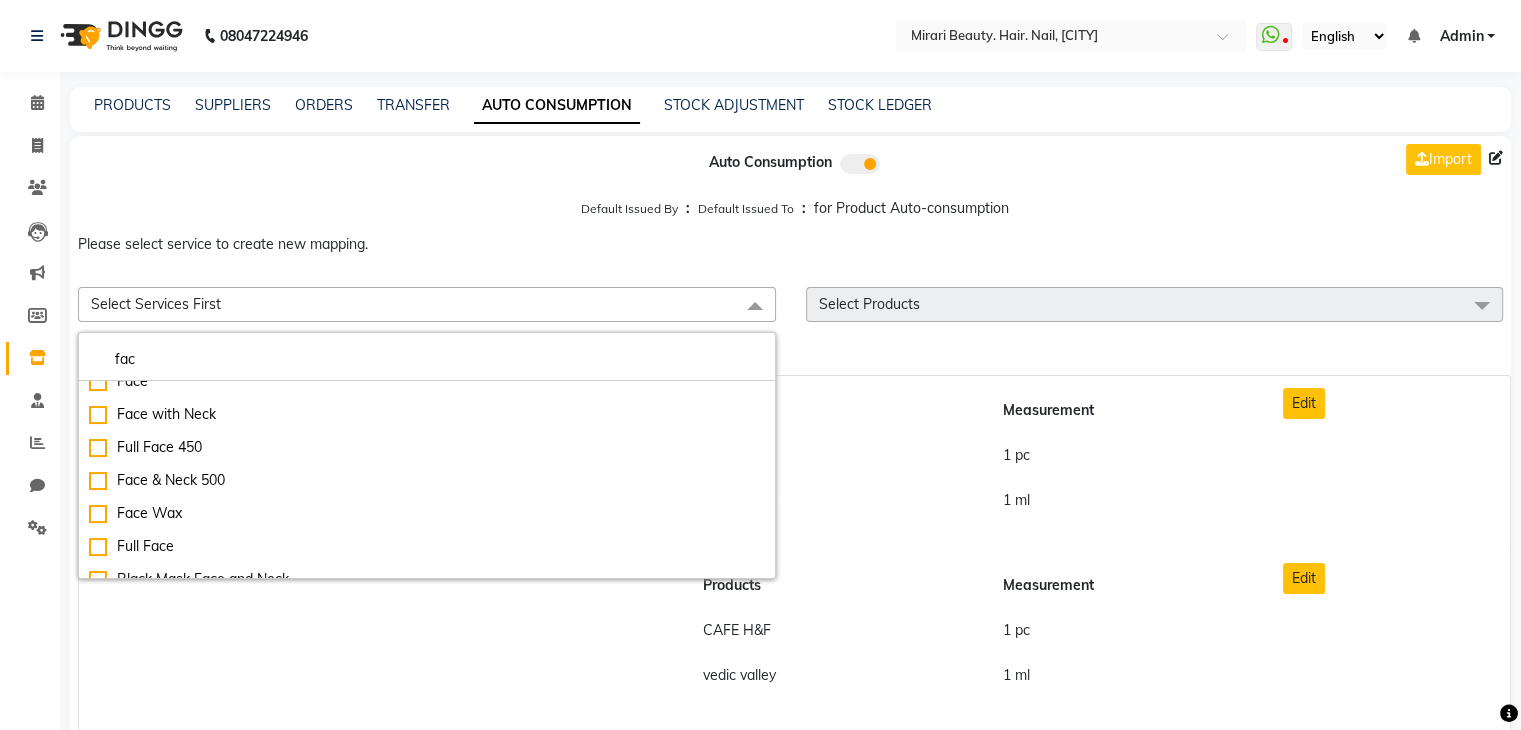 scroll, scrollTop: 331, scrollLeft: 0, axis: vertical 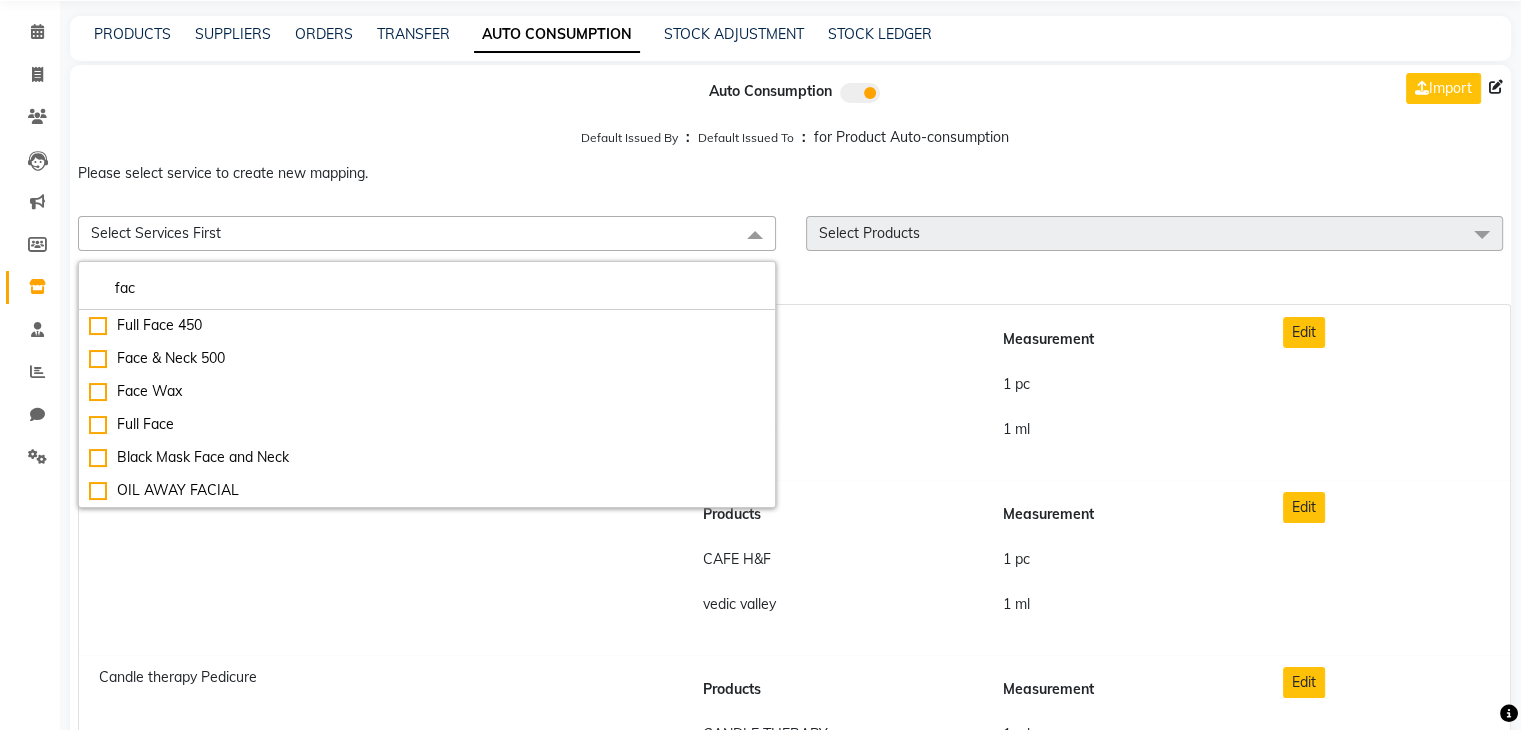 type on "fac" 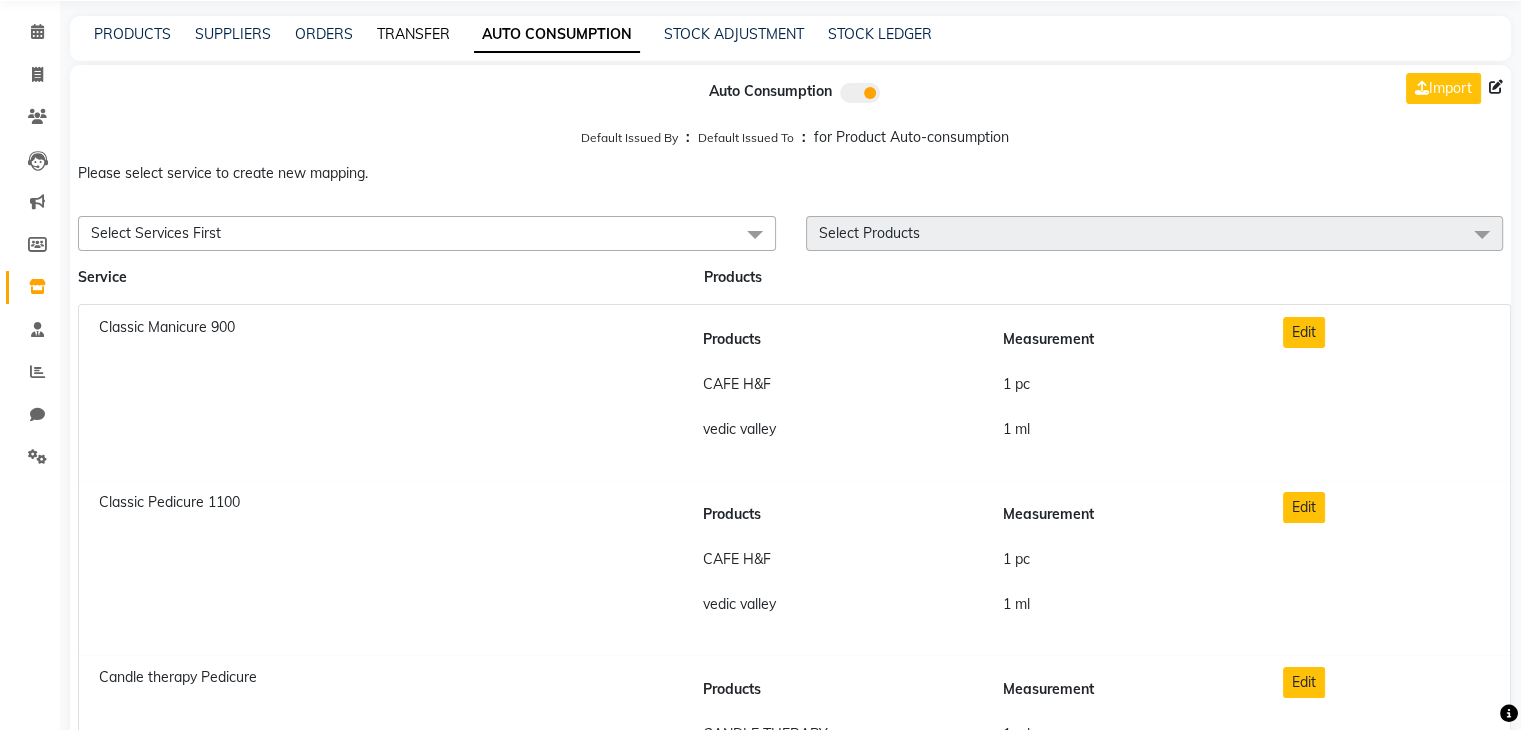 click on "TRANSFER" 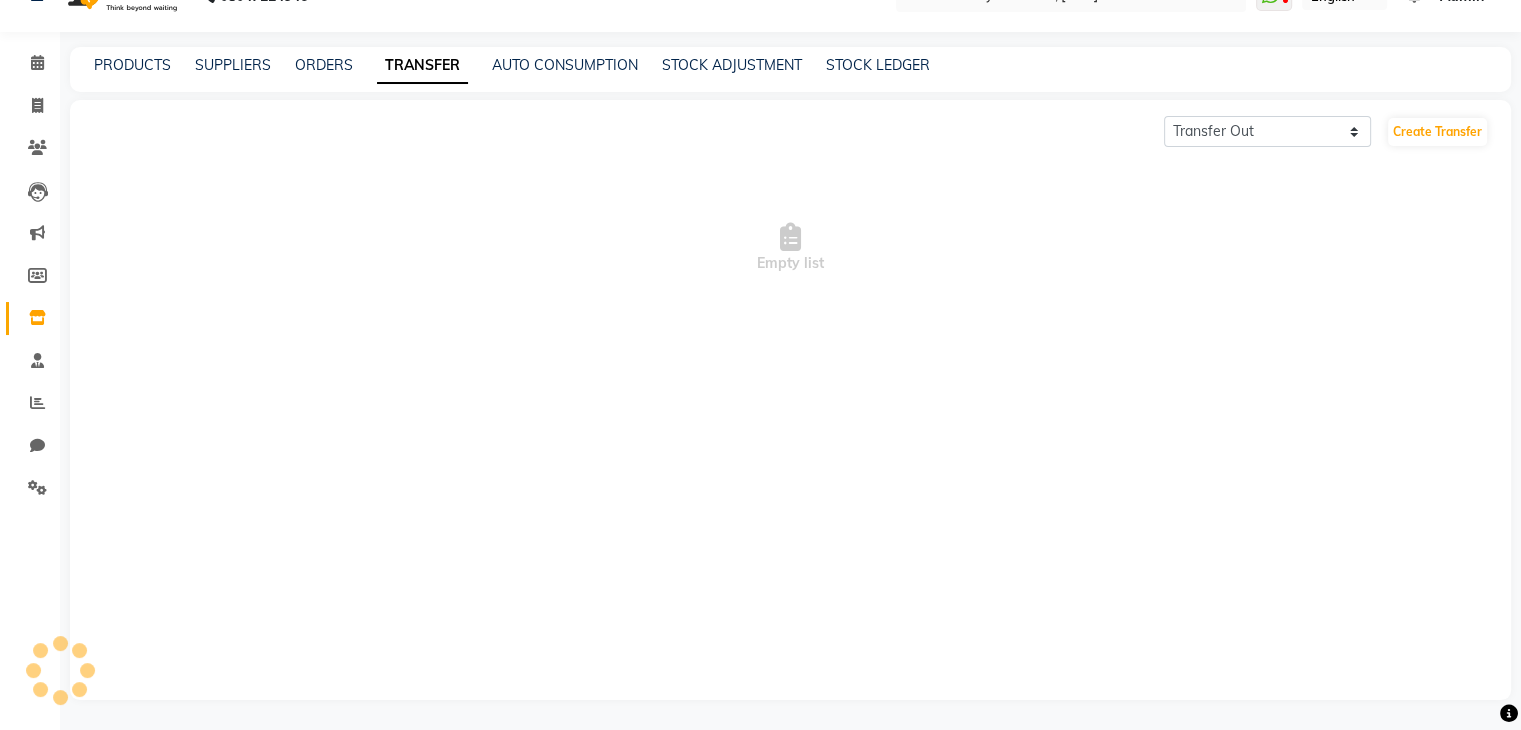 scroll, scrollTop: 40, scrollLeft: 0, axis: vertical 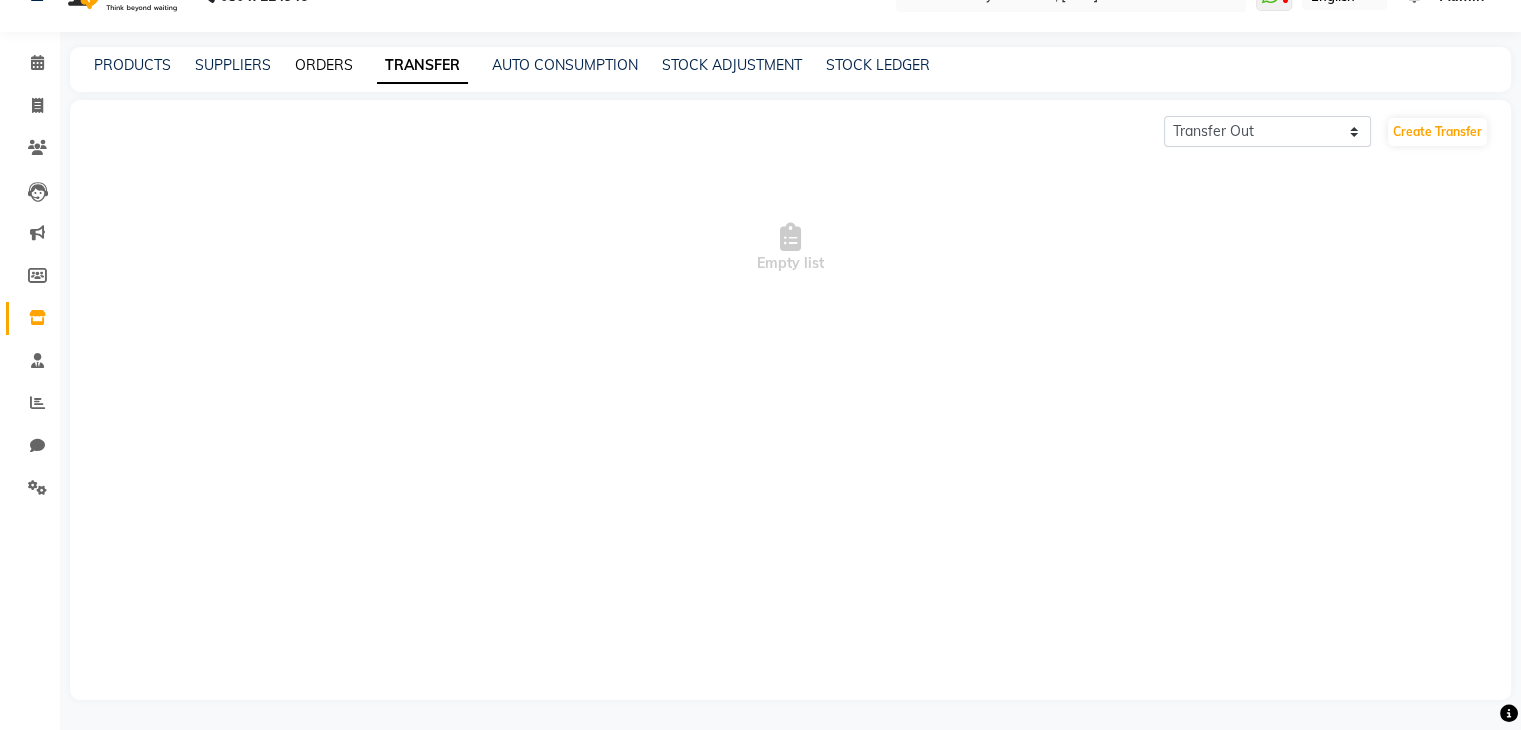 click on "ORDERS" 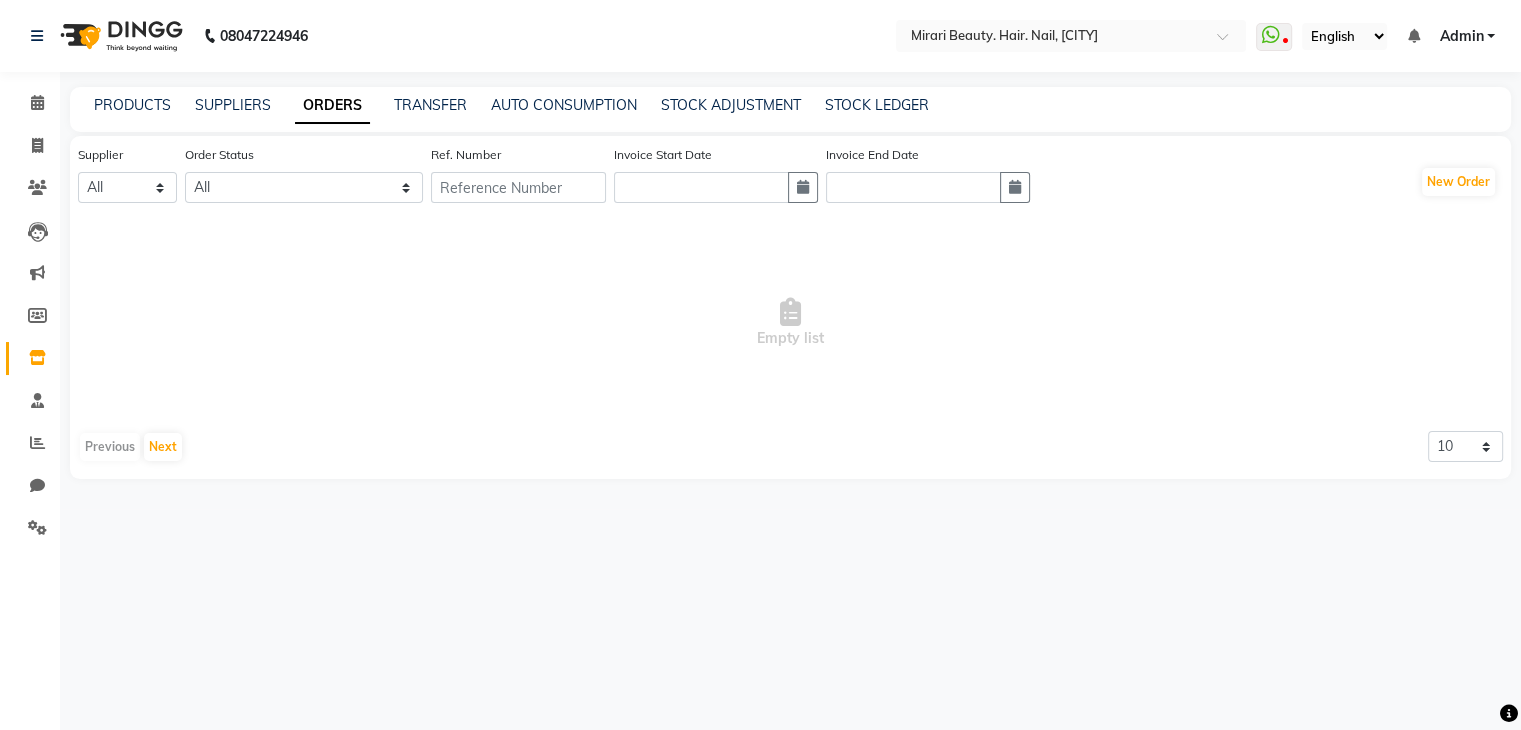 scroll, scrollTop: 0, scrollLeft: 0, axis: both 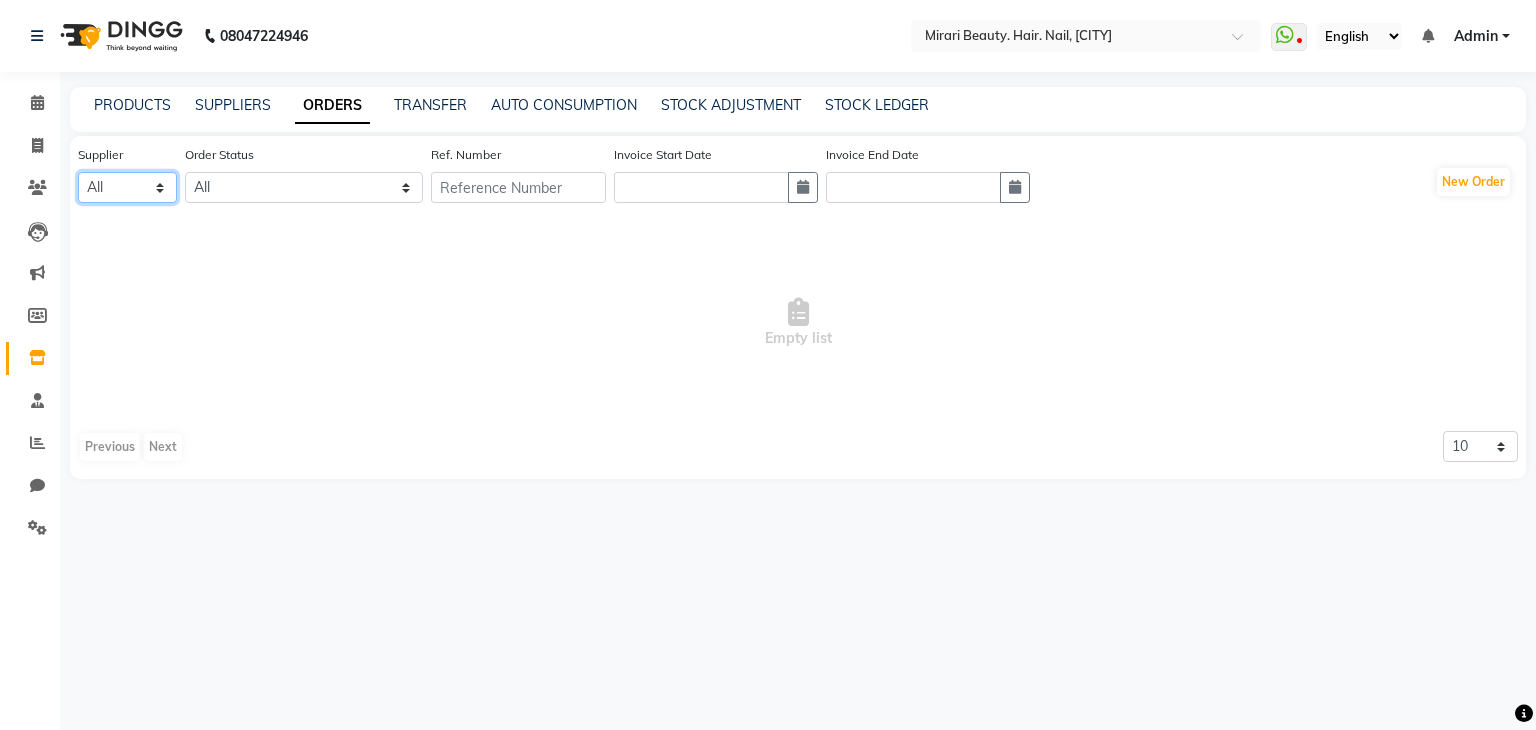 click on "All" 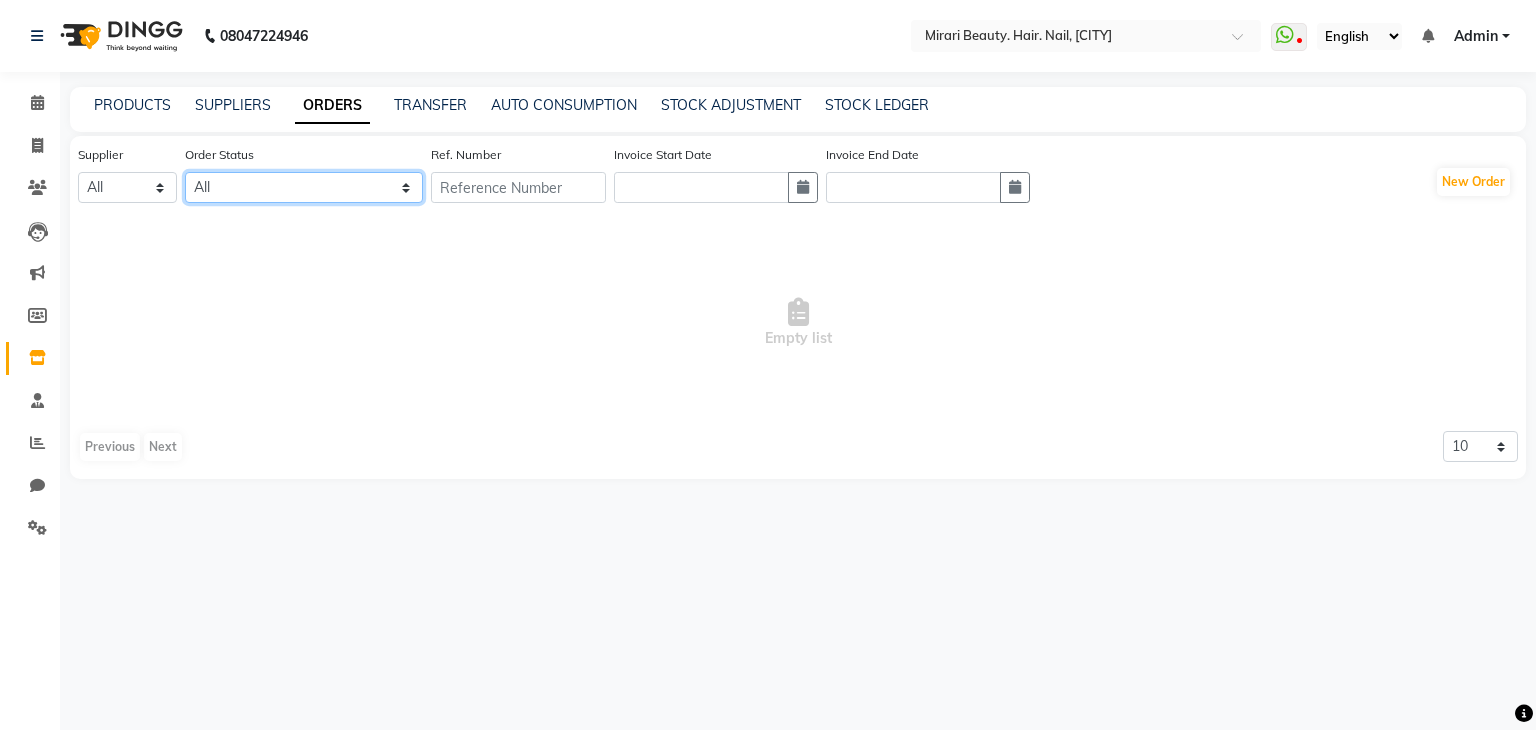click on "All ORDERED PARTIAL-RECEIVED RECEIVED CANCELLED RETURNED" 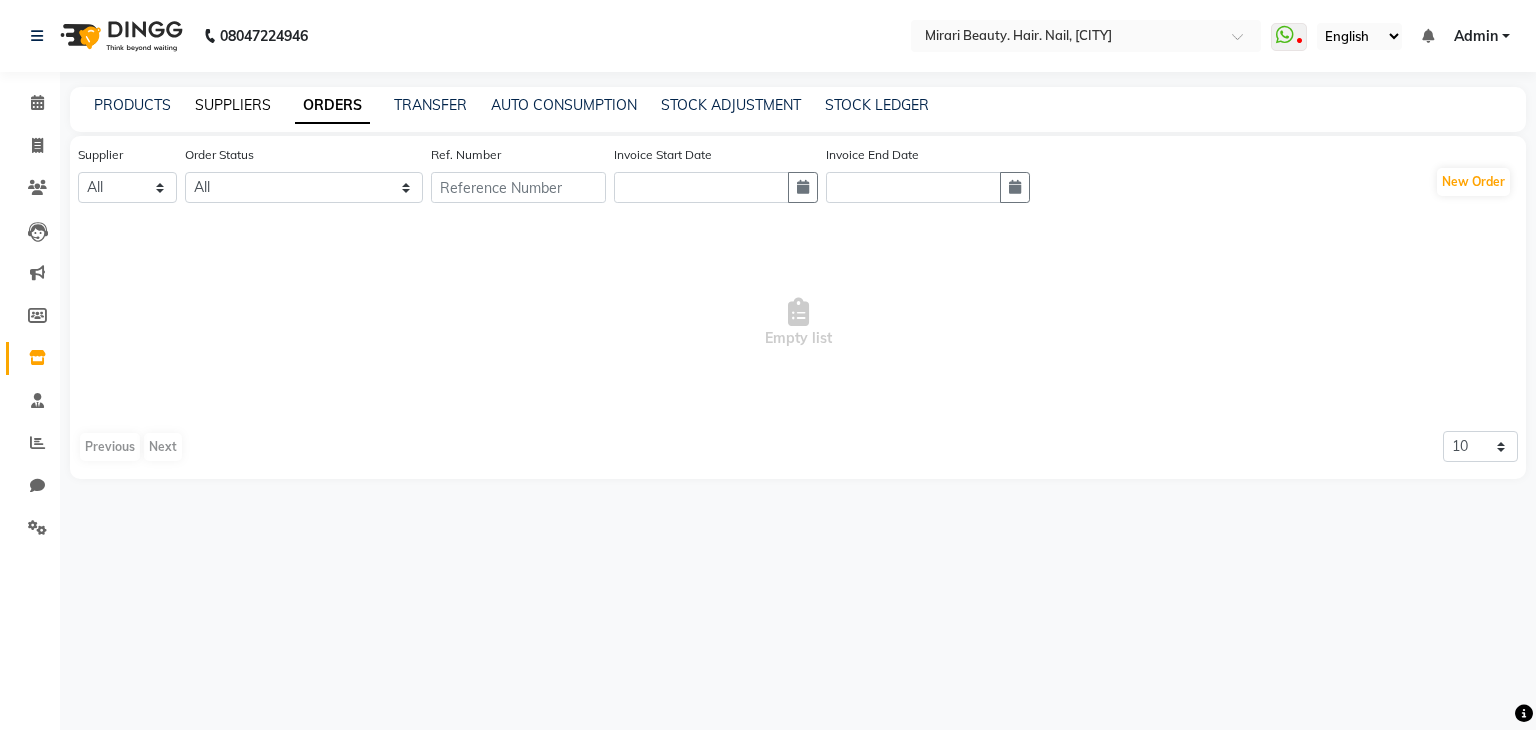 click on "SUPPLIERS" 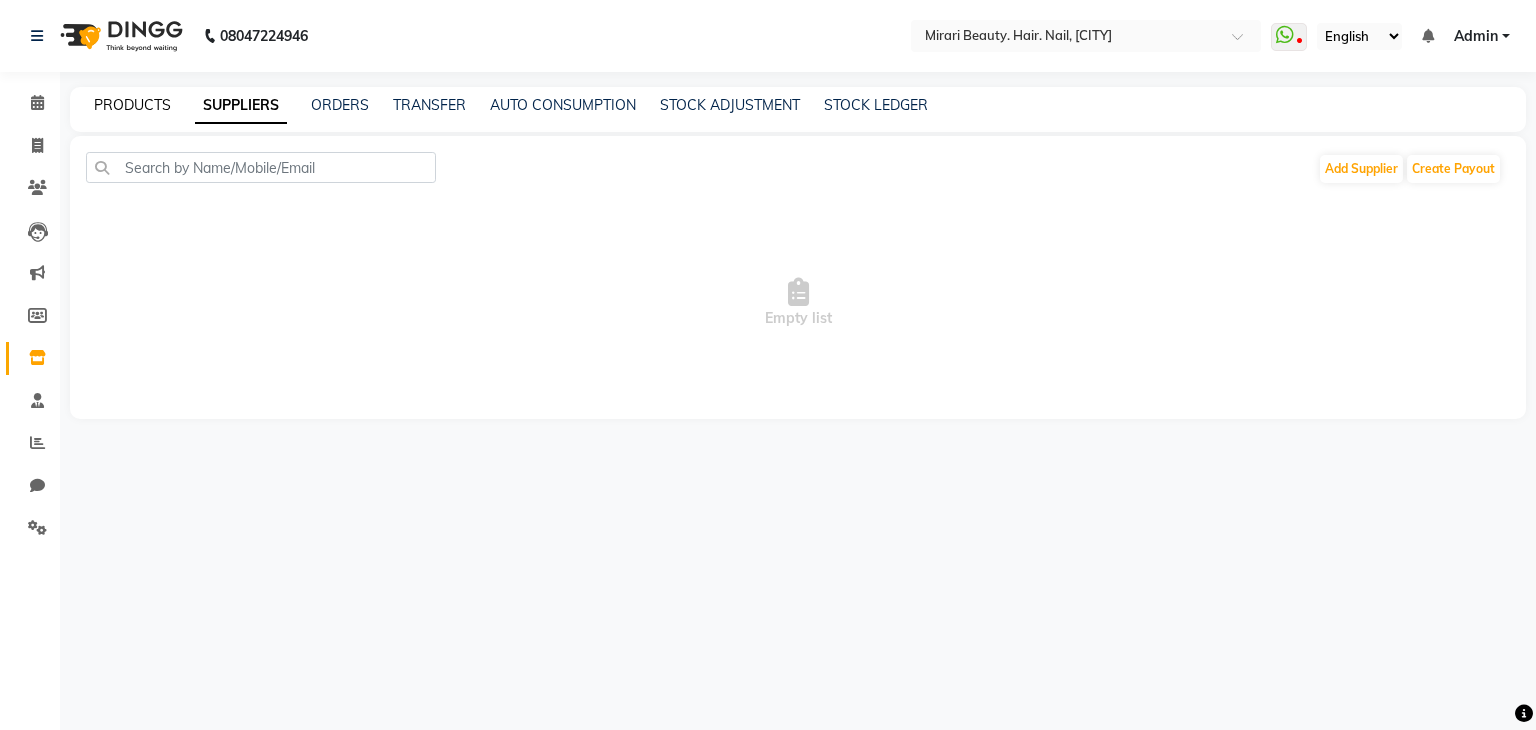 click on "PRODUCTS" 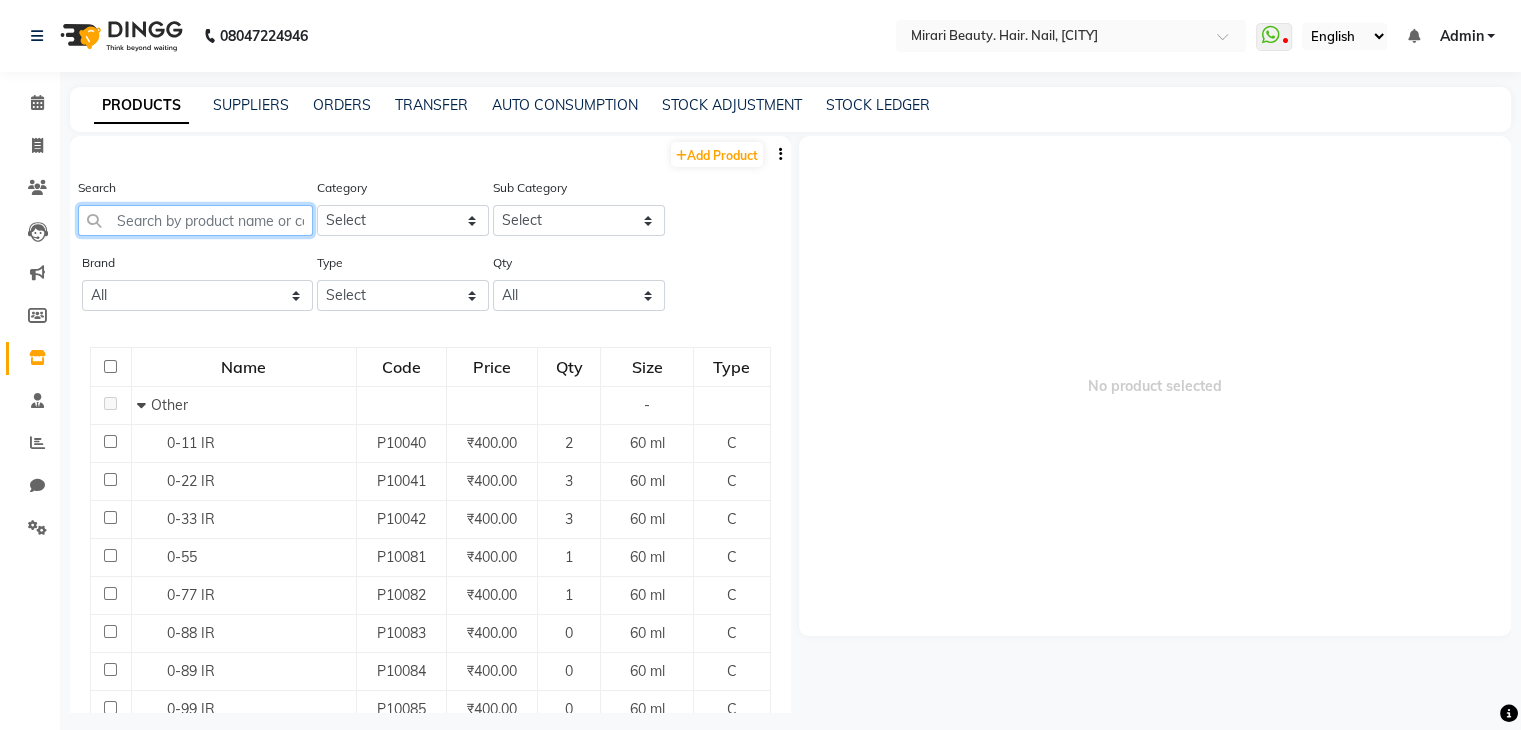 click 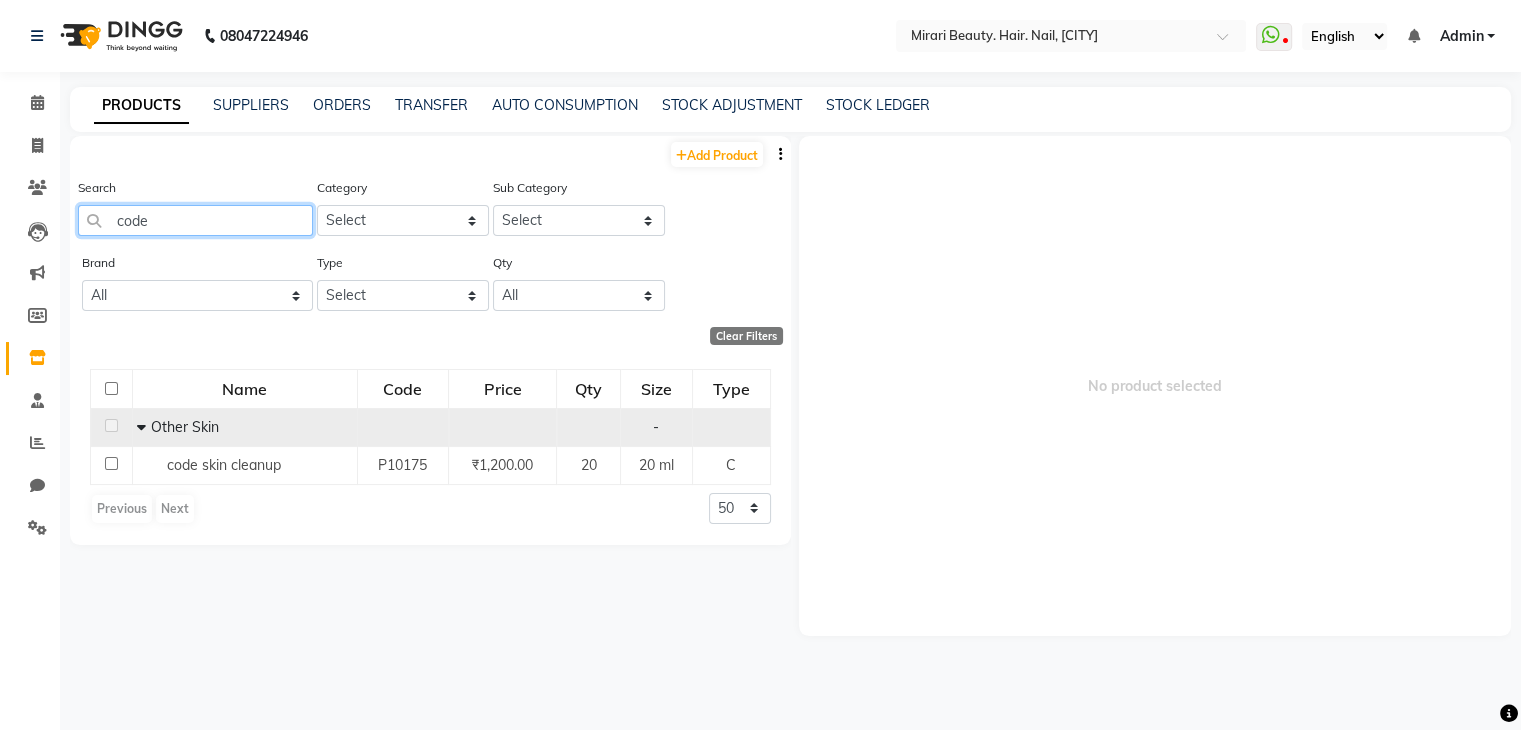 type on "code" 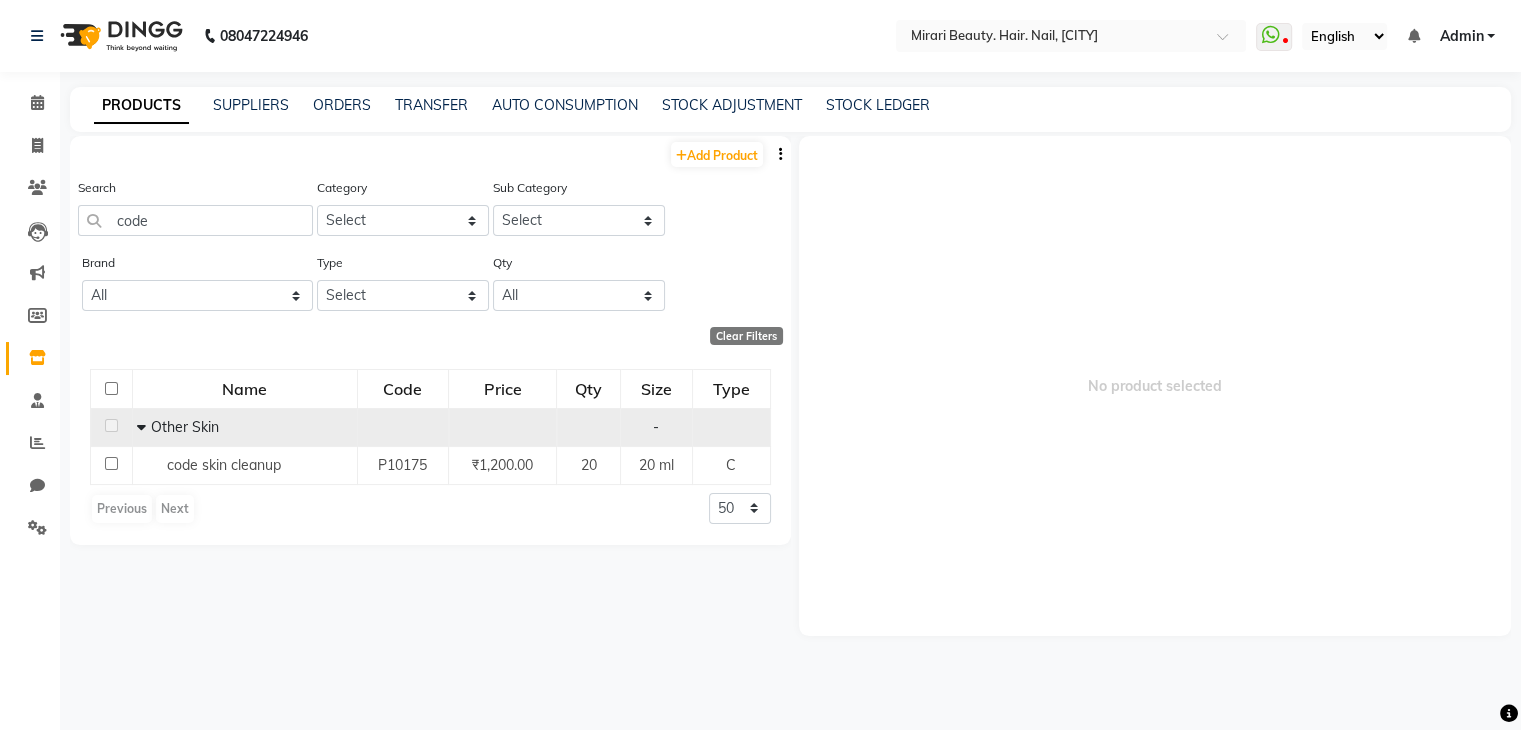 click on "Other Skin" 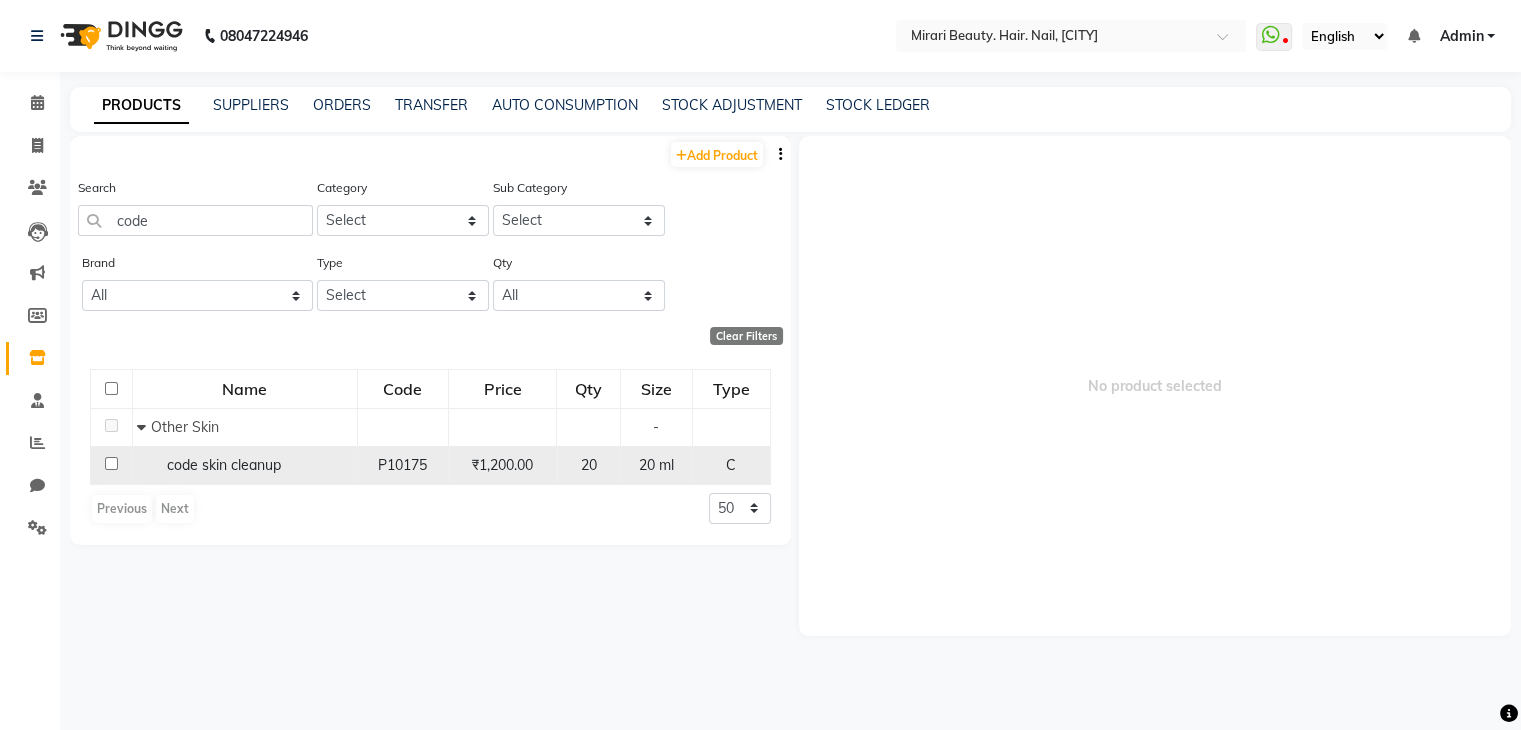 click 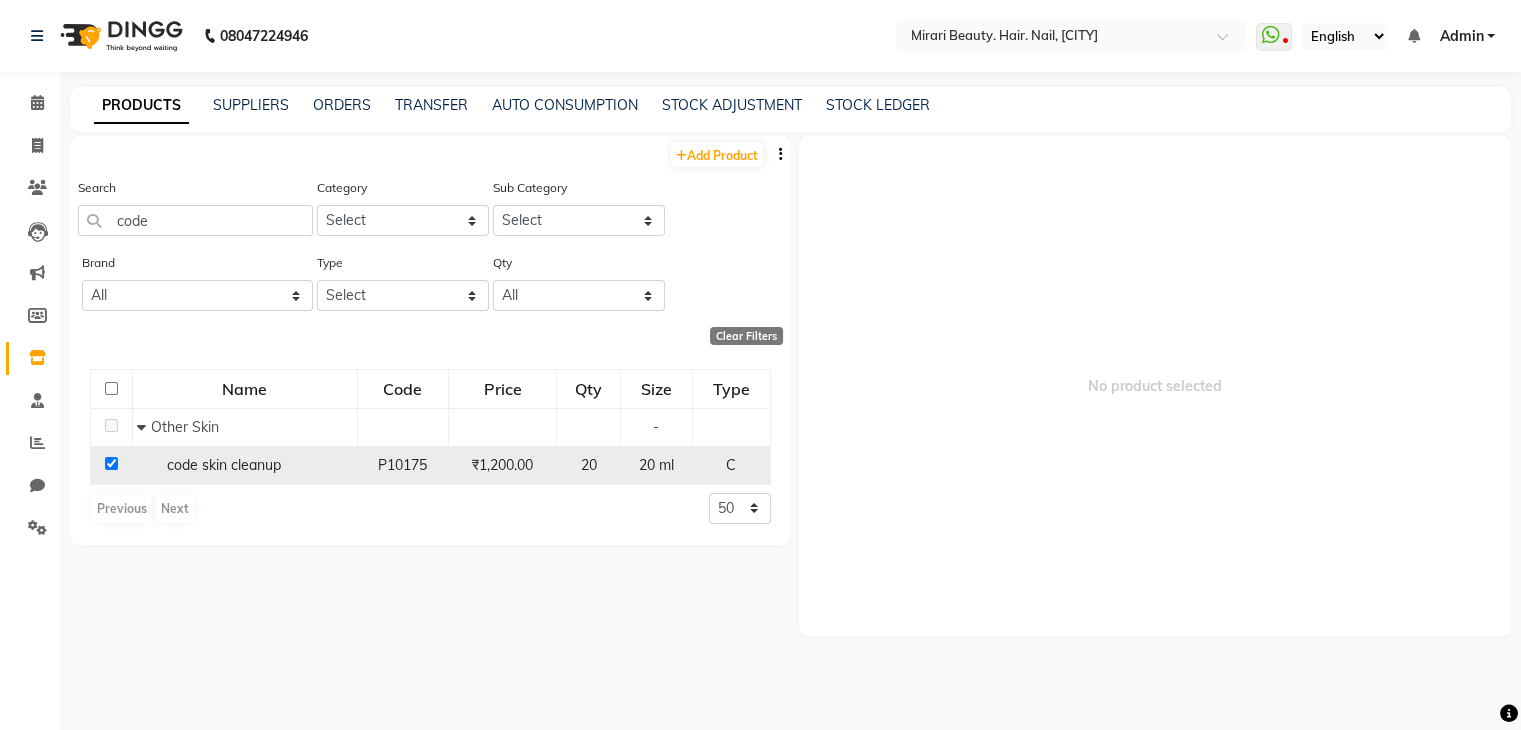 checkbox on "true" 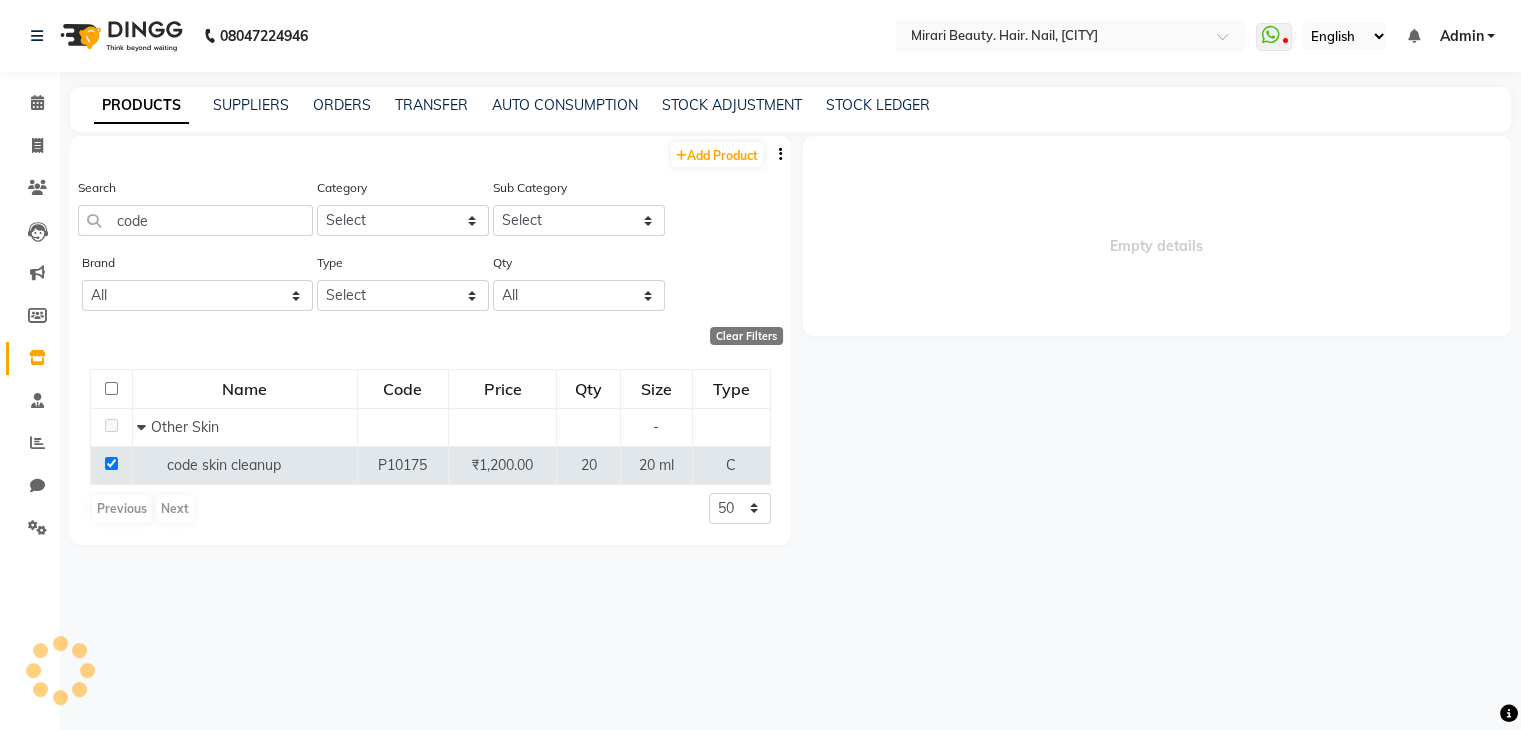 select 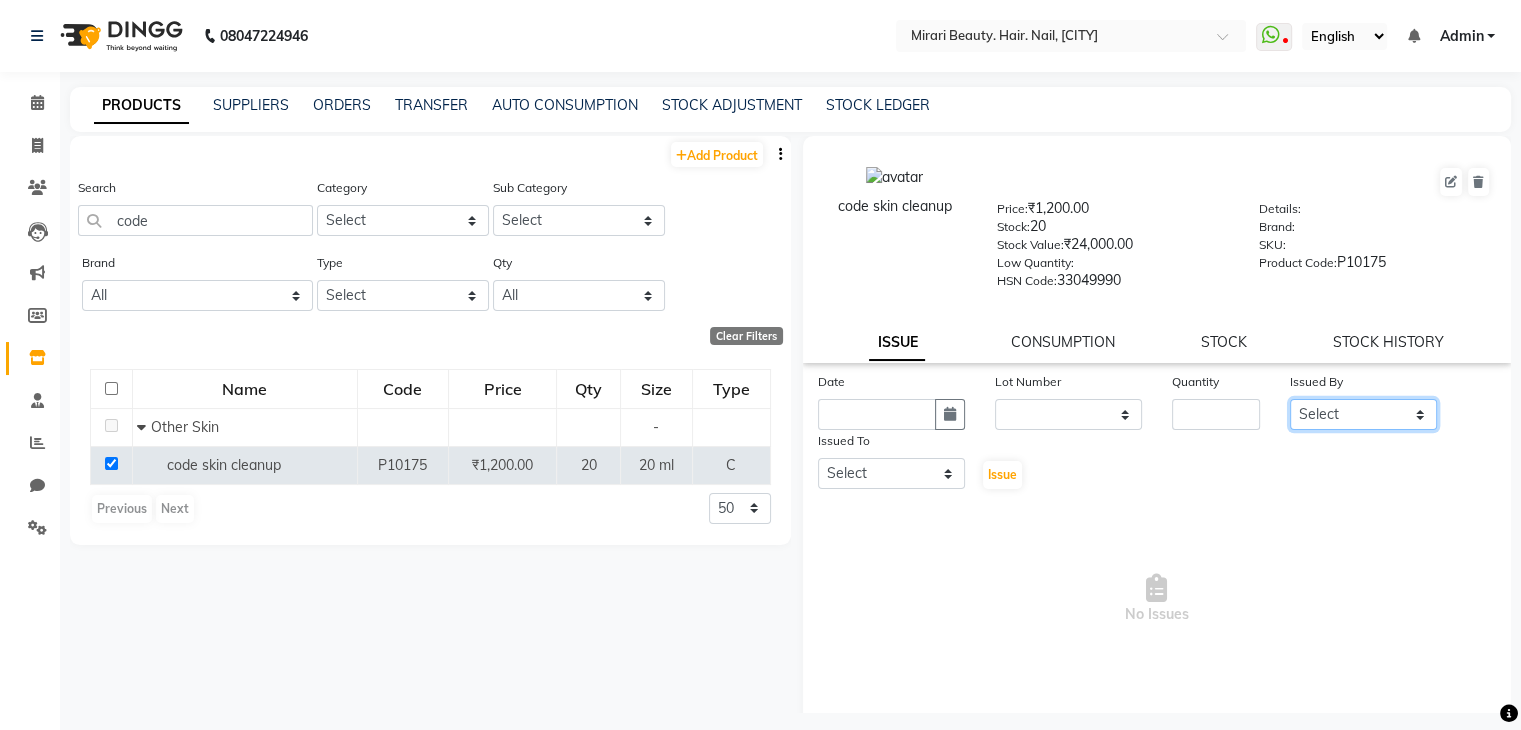 click on "Select General Harshali Patil Prakash Diwakar samir  Sanket Bhosale seema Smita Dalvi vaishnavi" 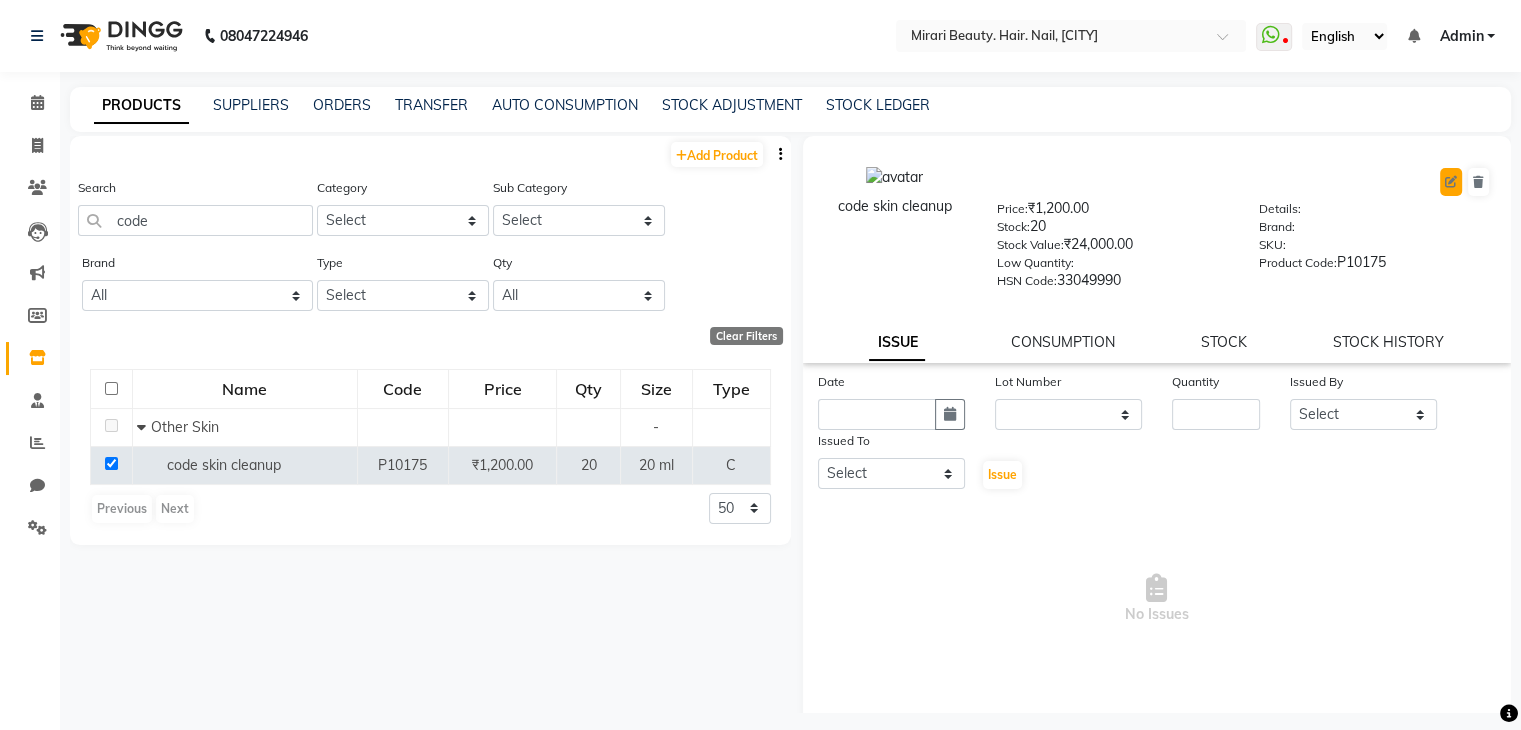 click 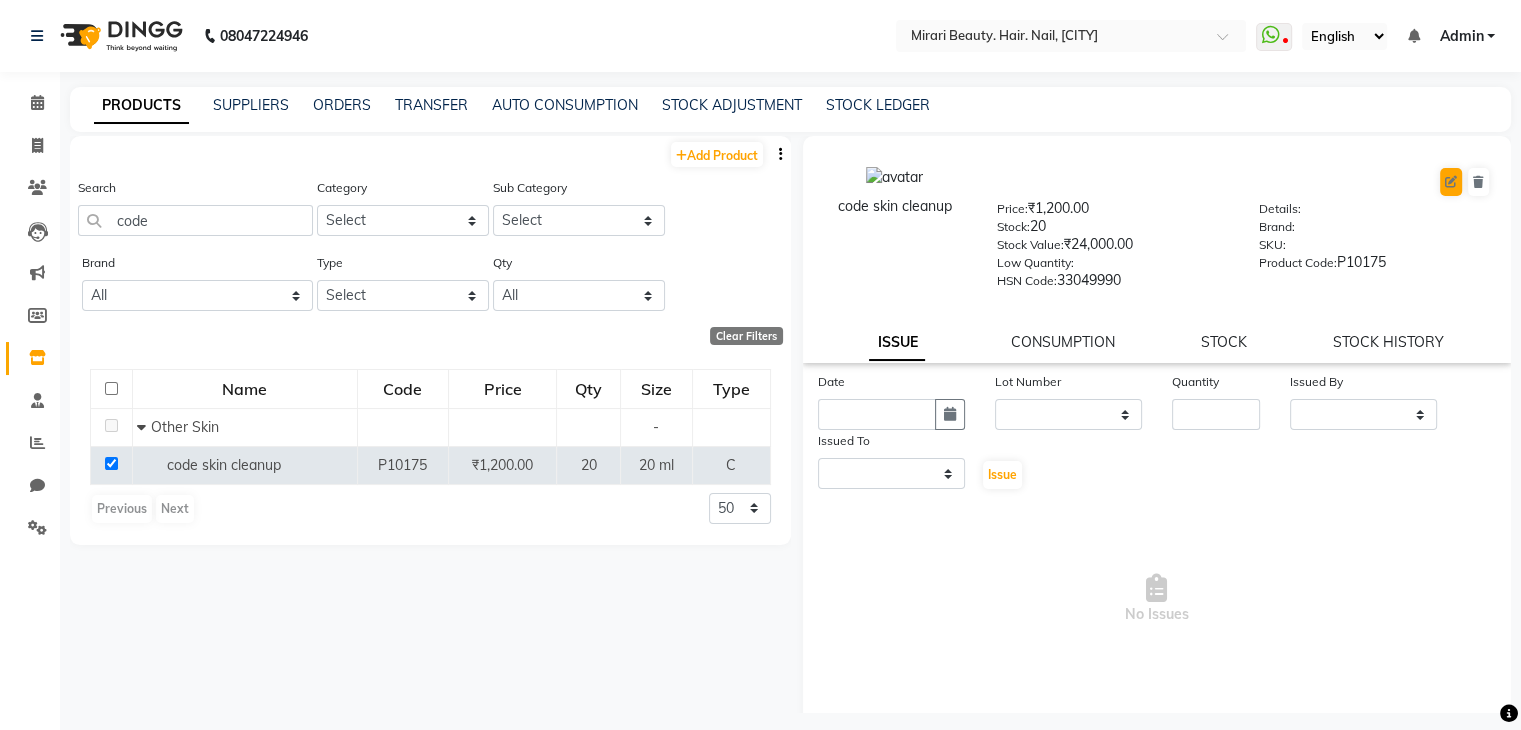 select on "C" 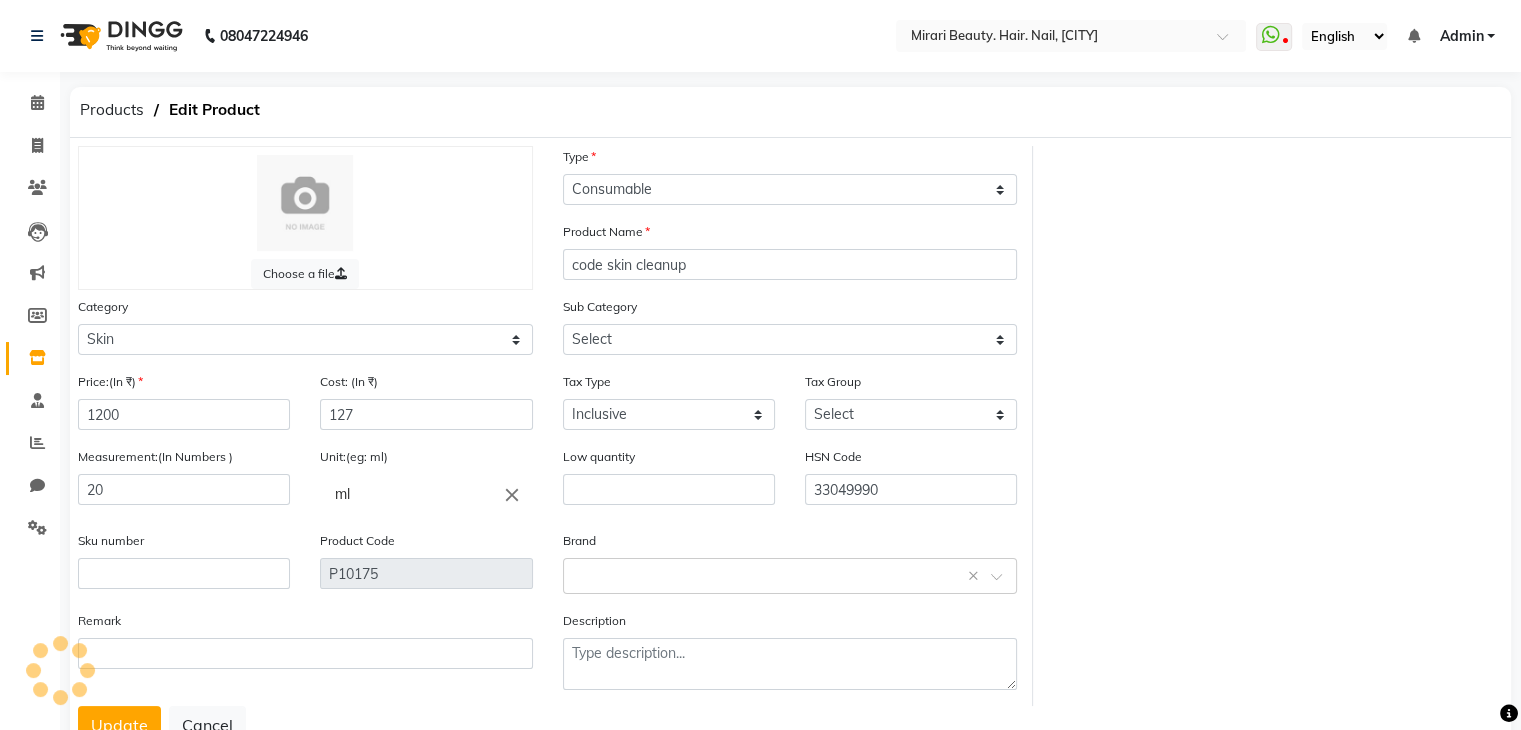 select on "1319401165" 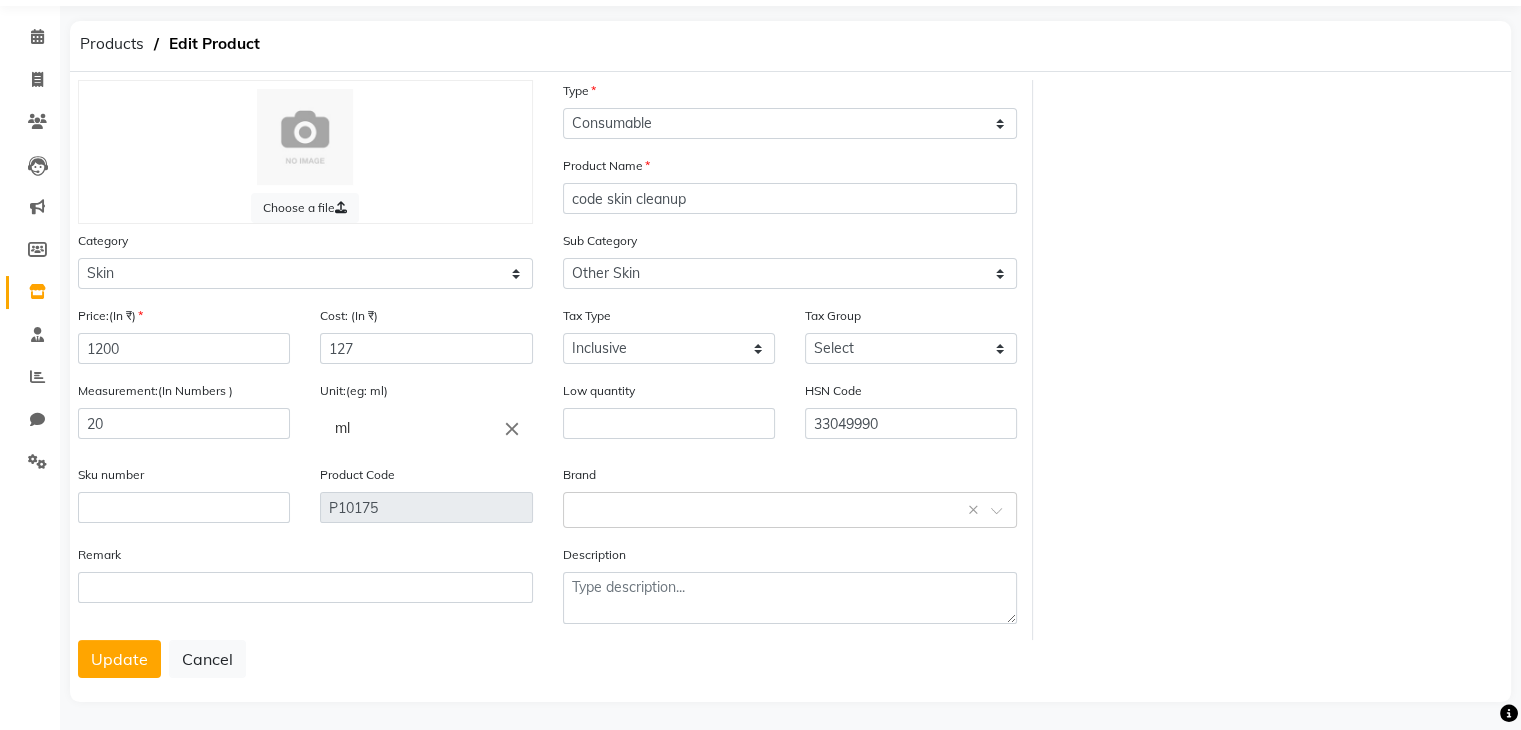 scroll, scrollTop: 64, scrollLeft: 0, axis: vertical 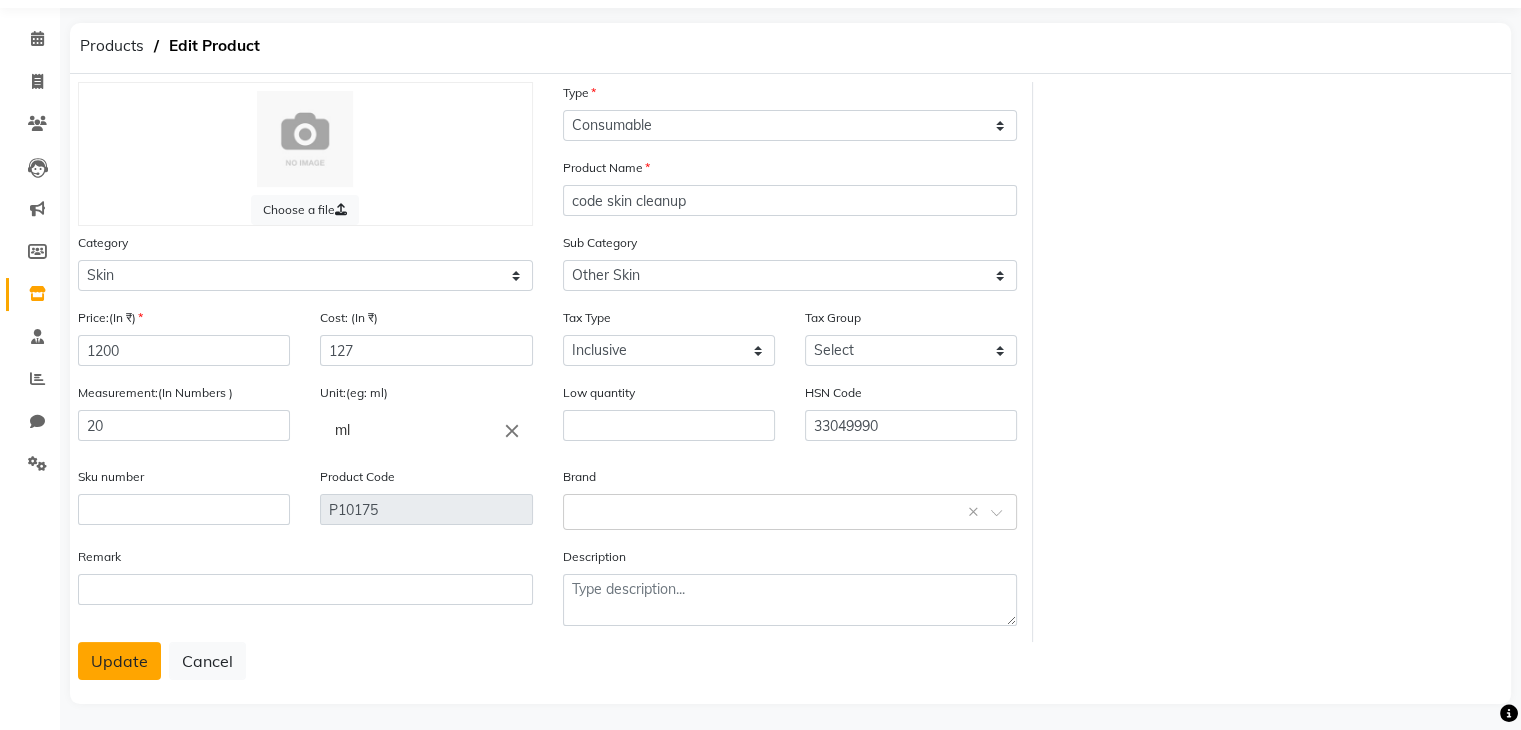 click on "Update" 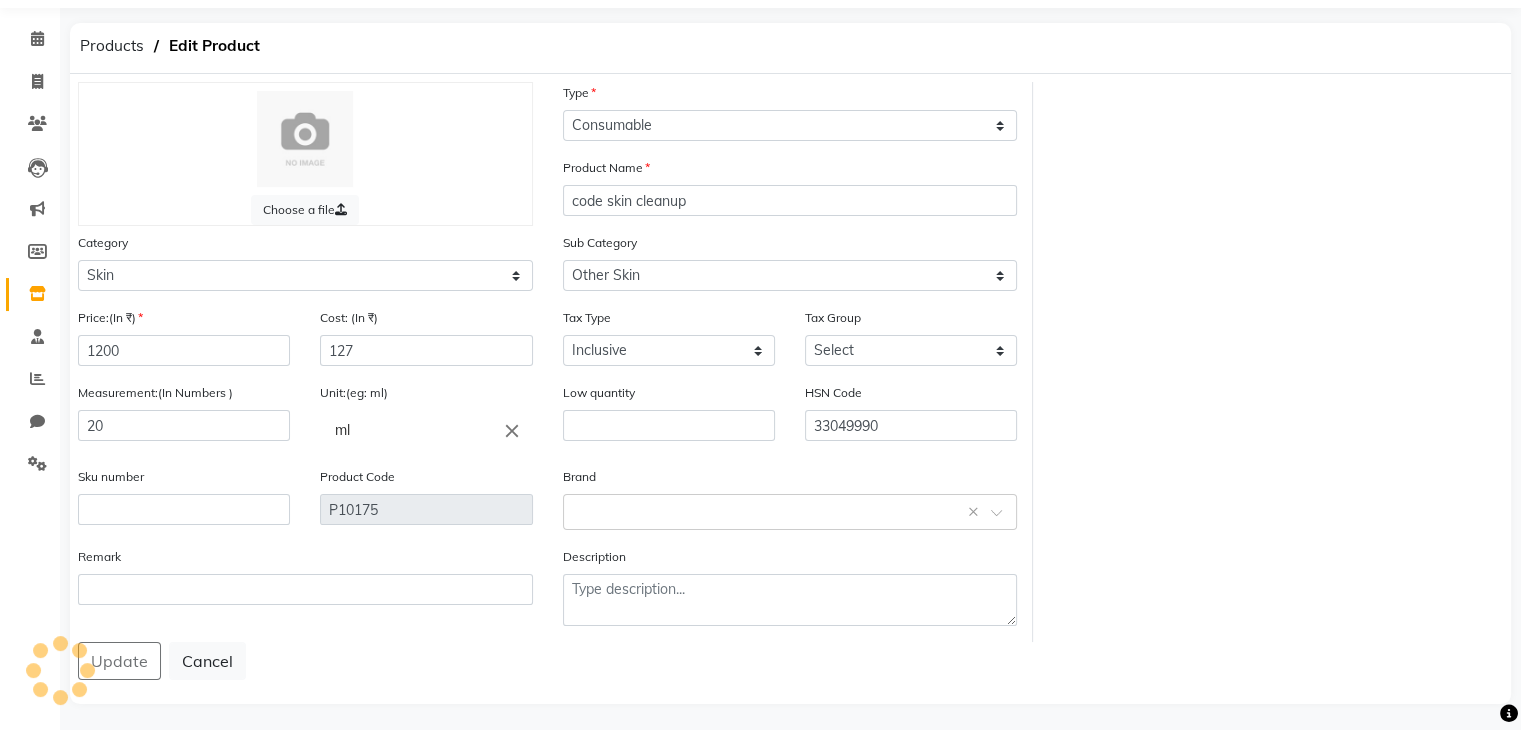 scroll, scrollTop: 0, scrollLeft: 0, axis: both 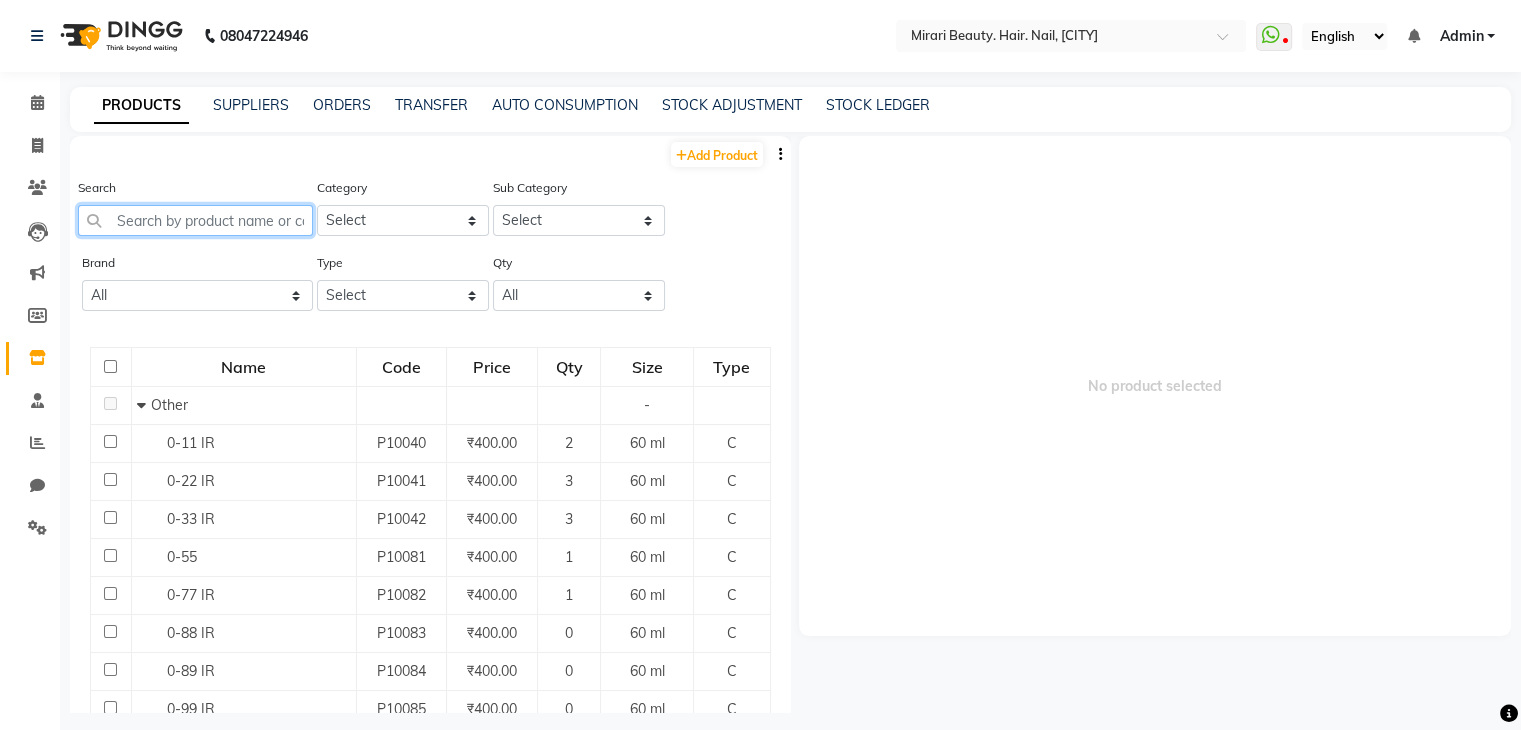 click 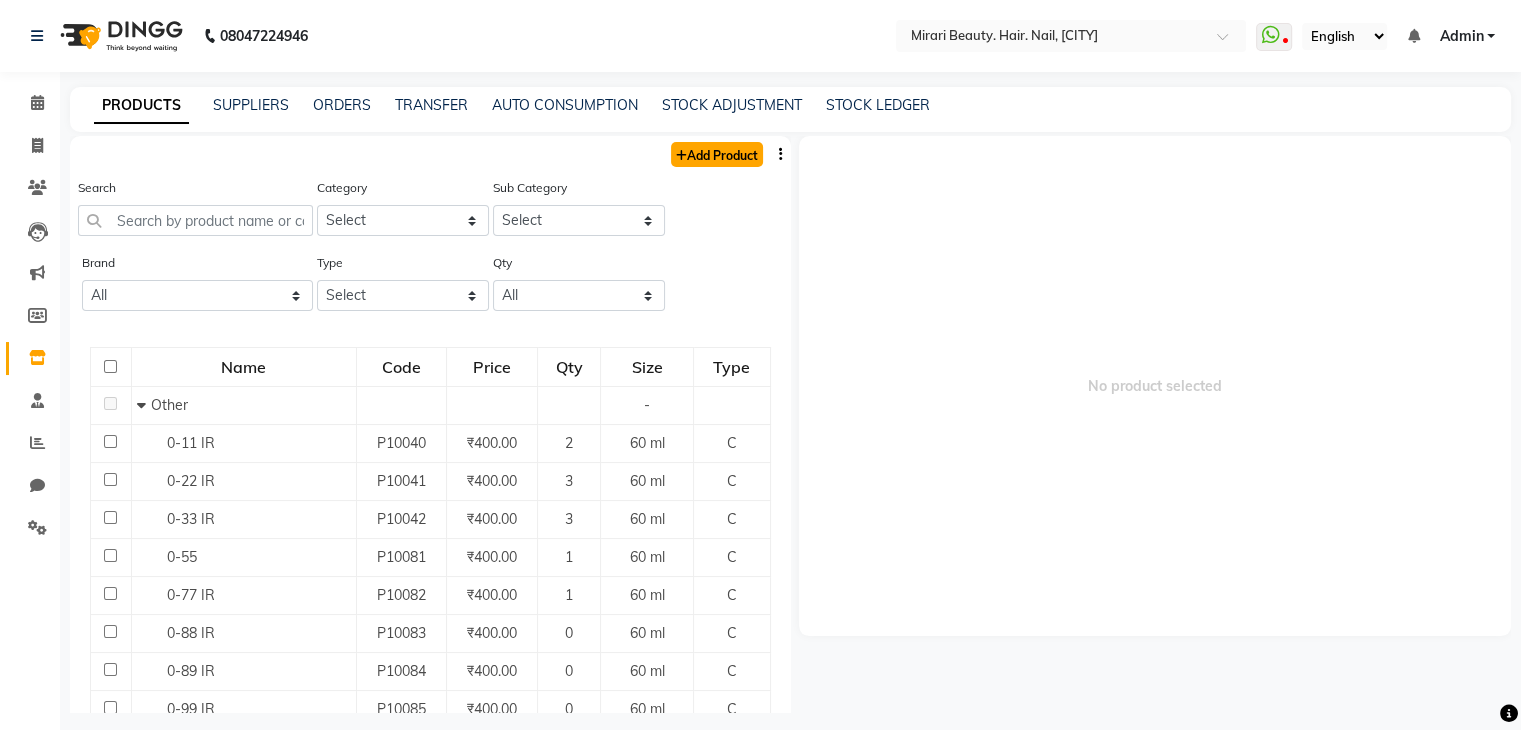 click on "Add Product" 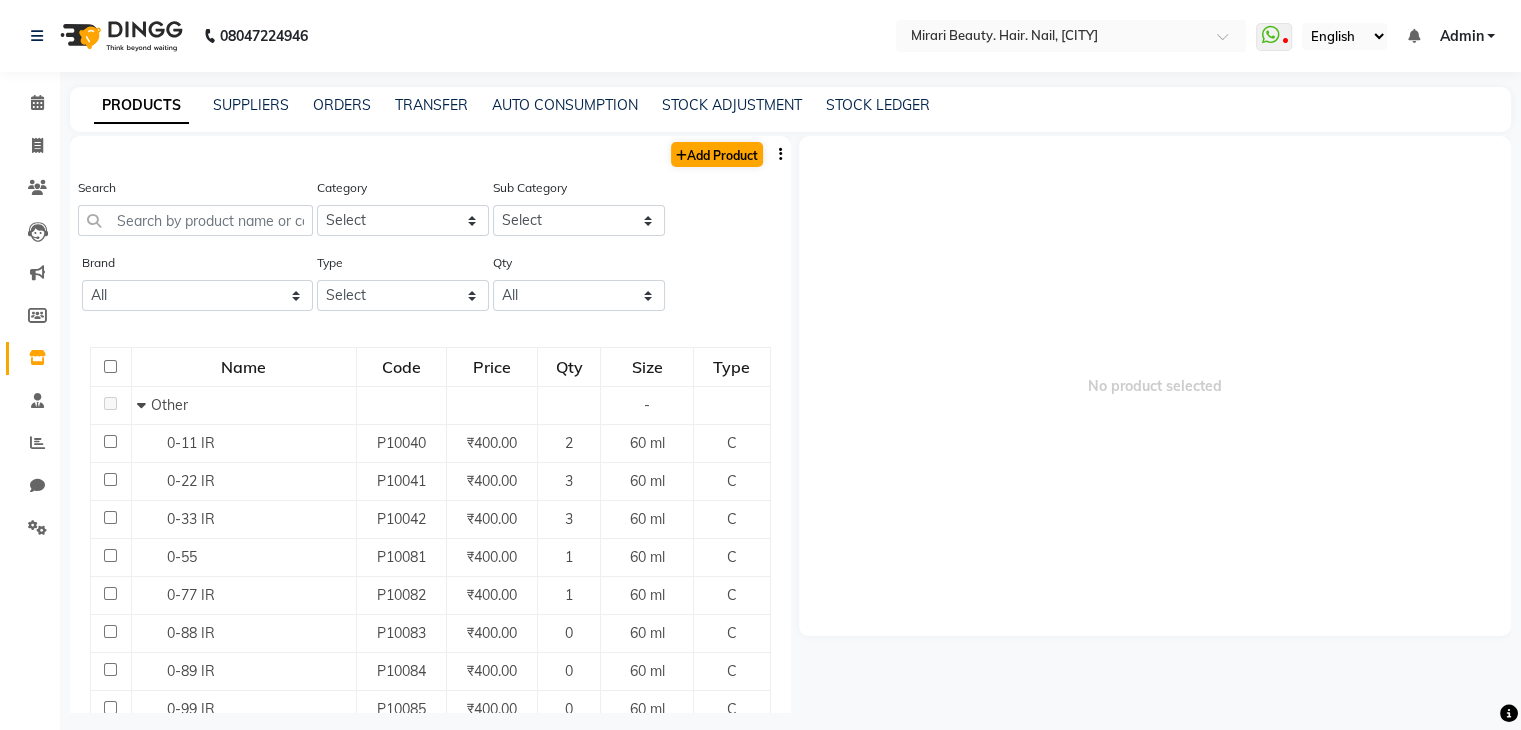 select on "true" 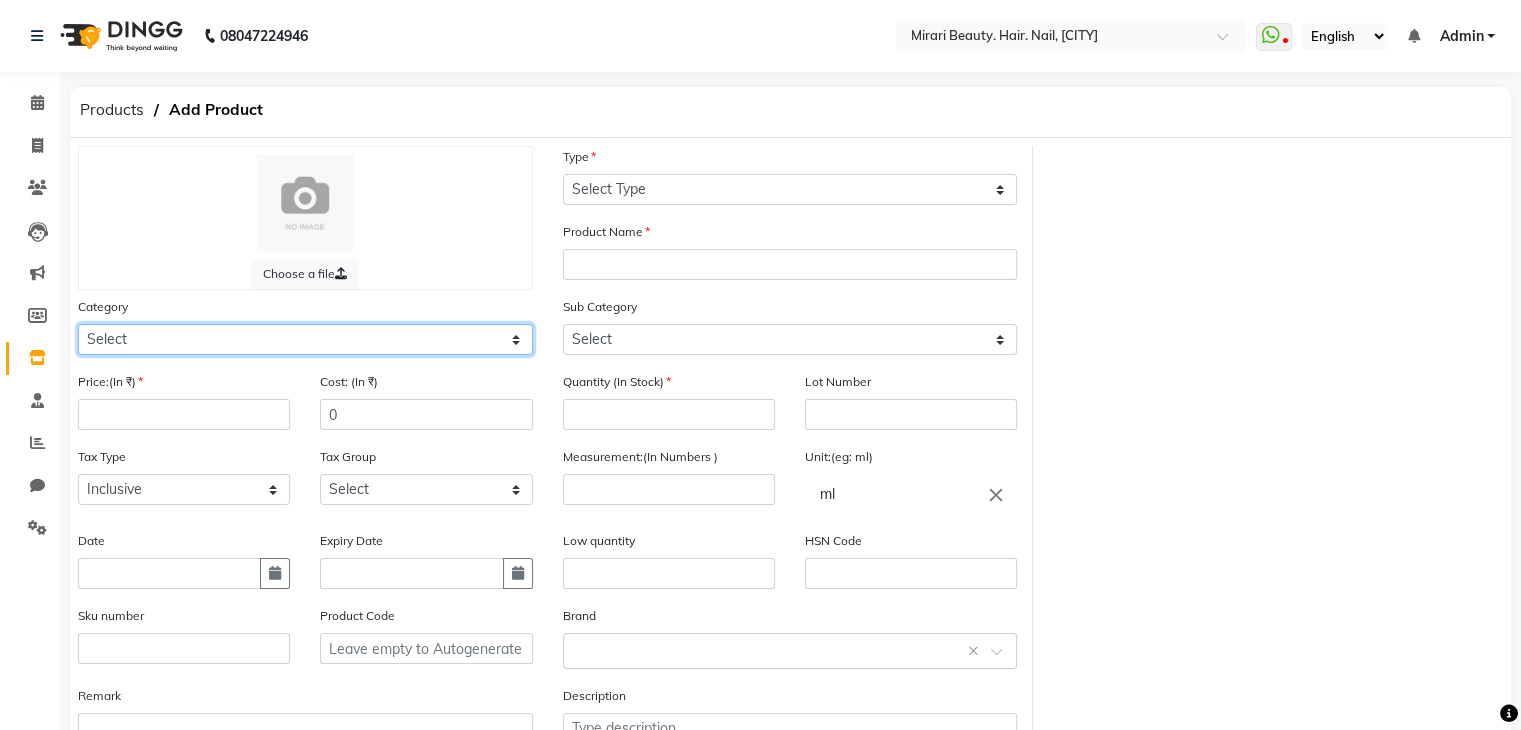 click on "Select Hair Skin Makeup Personal Care Appliances Beard Waxing Disposable Threading Hands and Feet Beauty Planet Botox Cadiveu Casmara Cheryls Loreal Olaplex Other" 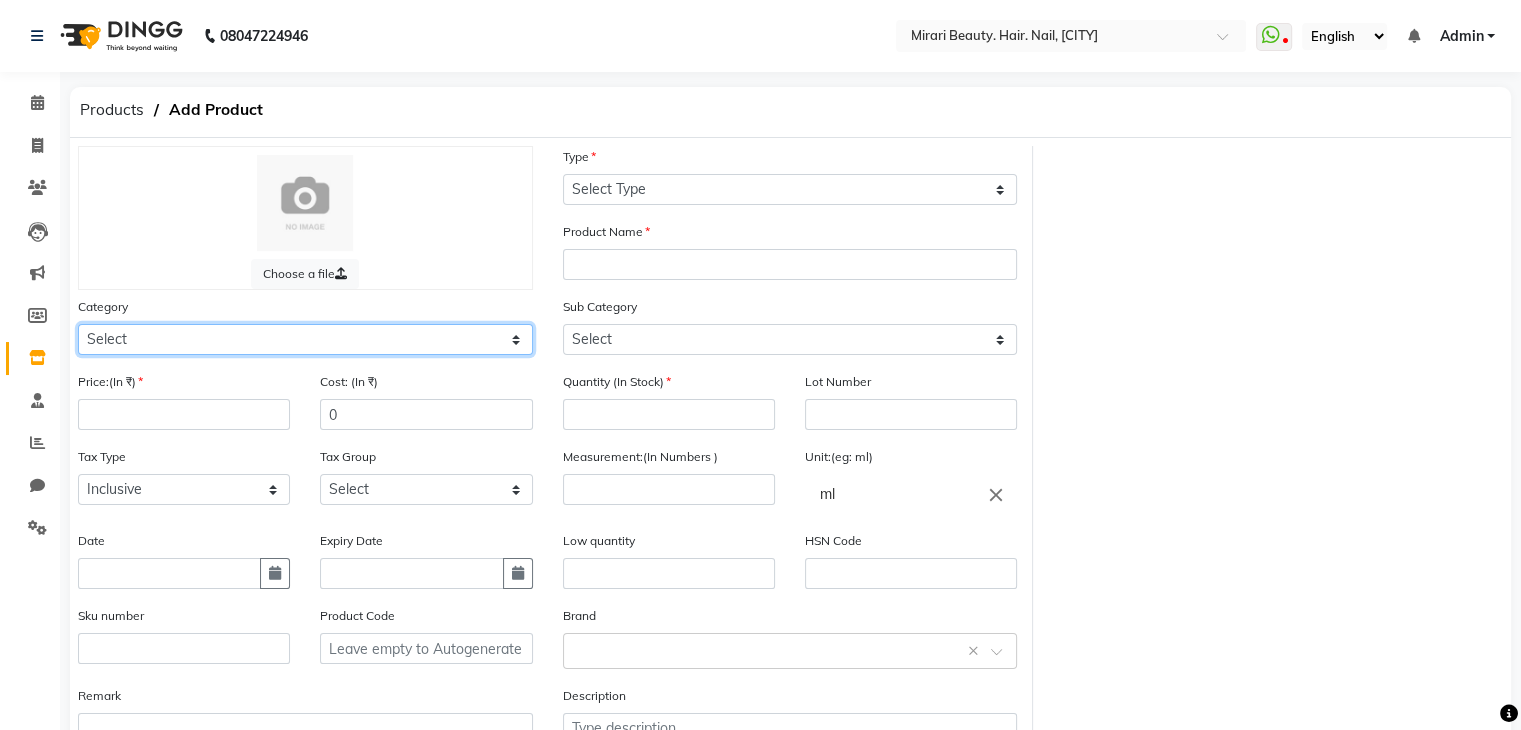 select on "1319401150" 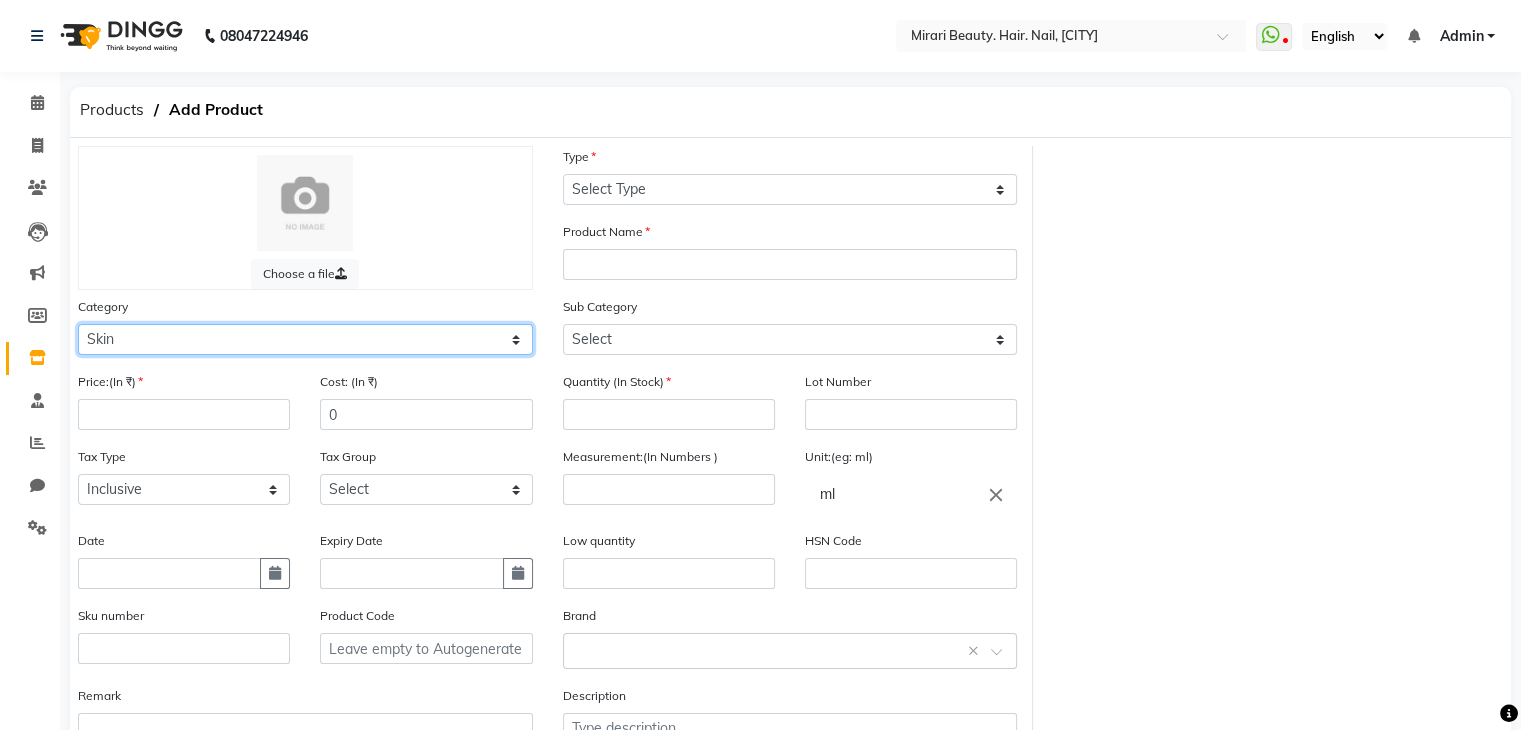 click on "Select Hair Skin Makeup Personal Care Appliances Beard Waxing Disposable Threading Hands and Feet Beauty Planet Botox Cadiveu Casmara Cheryls Loreal Olaplex Other" 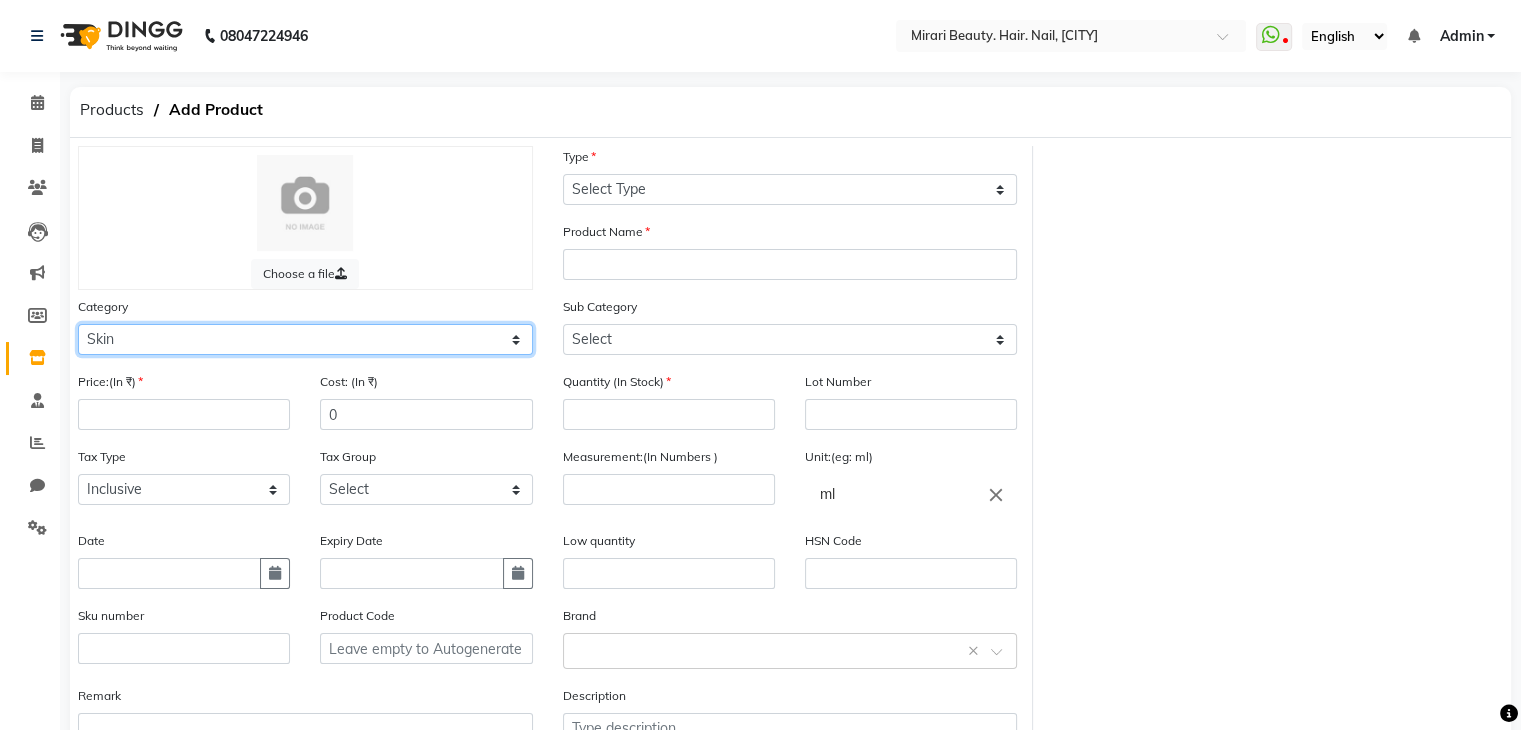 click on "Select Hair Skin Makeup Personal Care Appliances Beard Waxing Disposable Threading Hands and Feet Beauty Planet Botox Cadiveu Casmara Cheryls Loreal Olaplex Other" 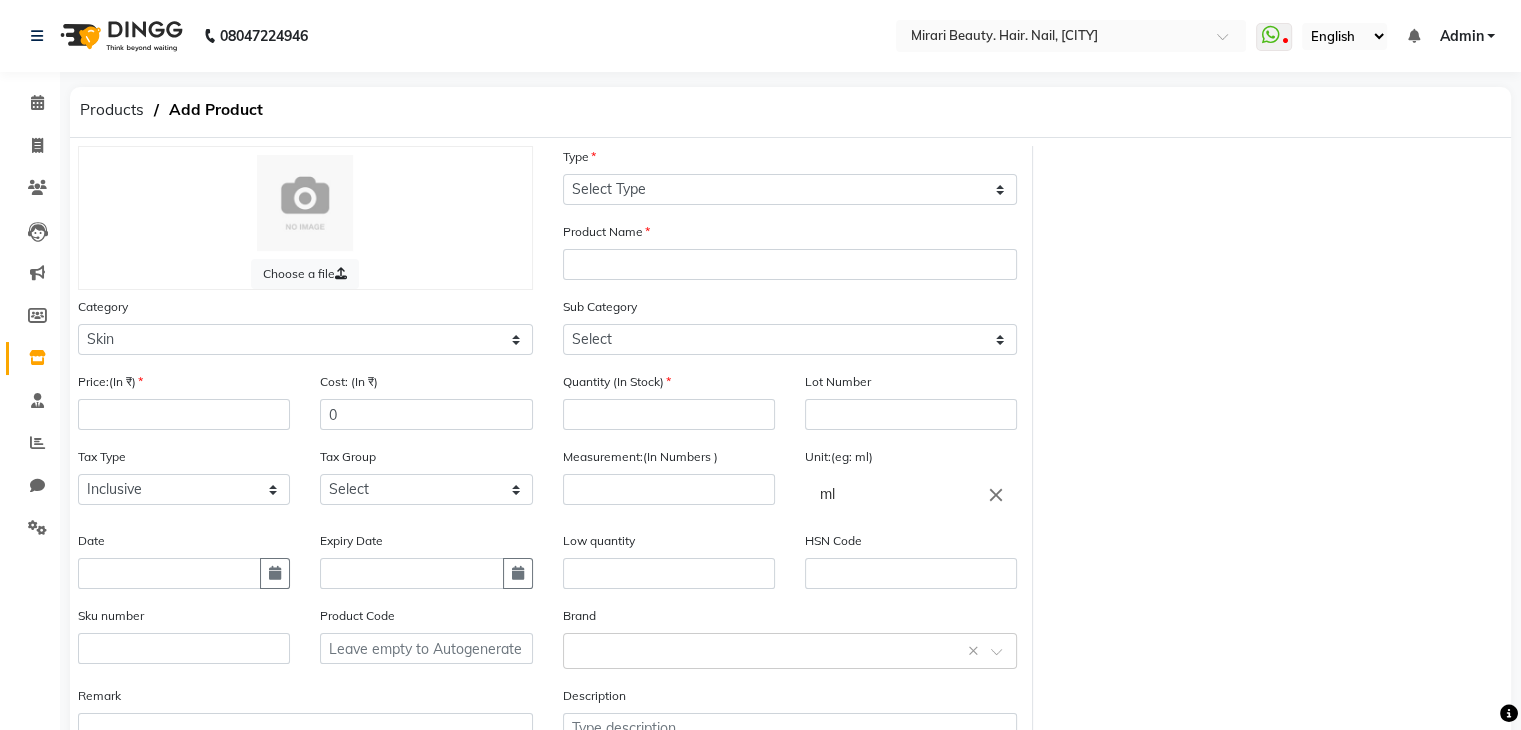 drag, startPoint x: 156, startPoint y: 421, endPoint x: 125, endPoint y: 299, distance: 125.87692 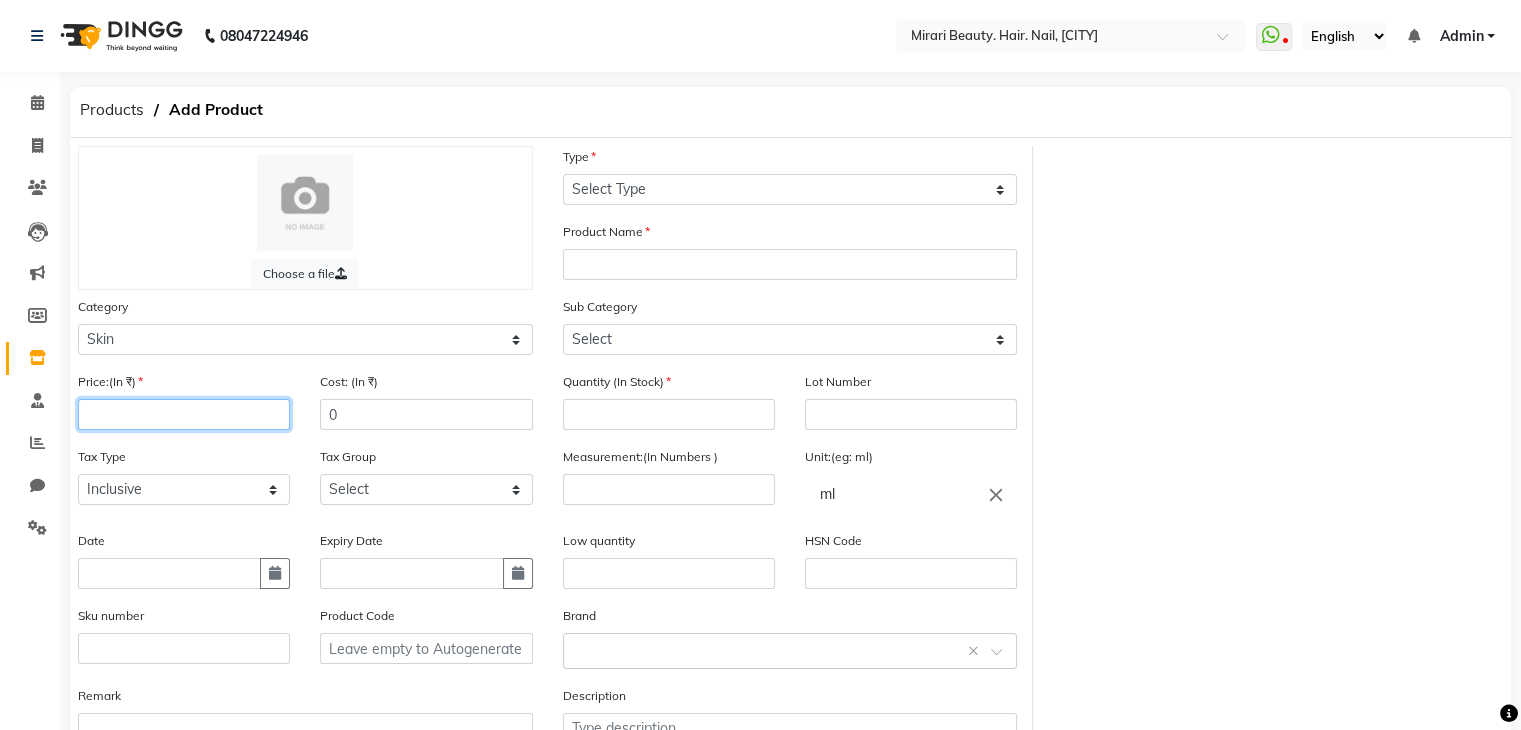click 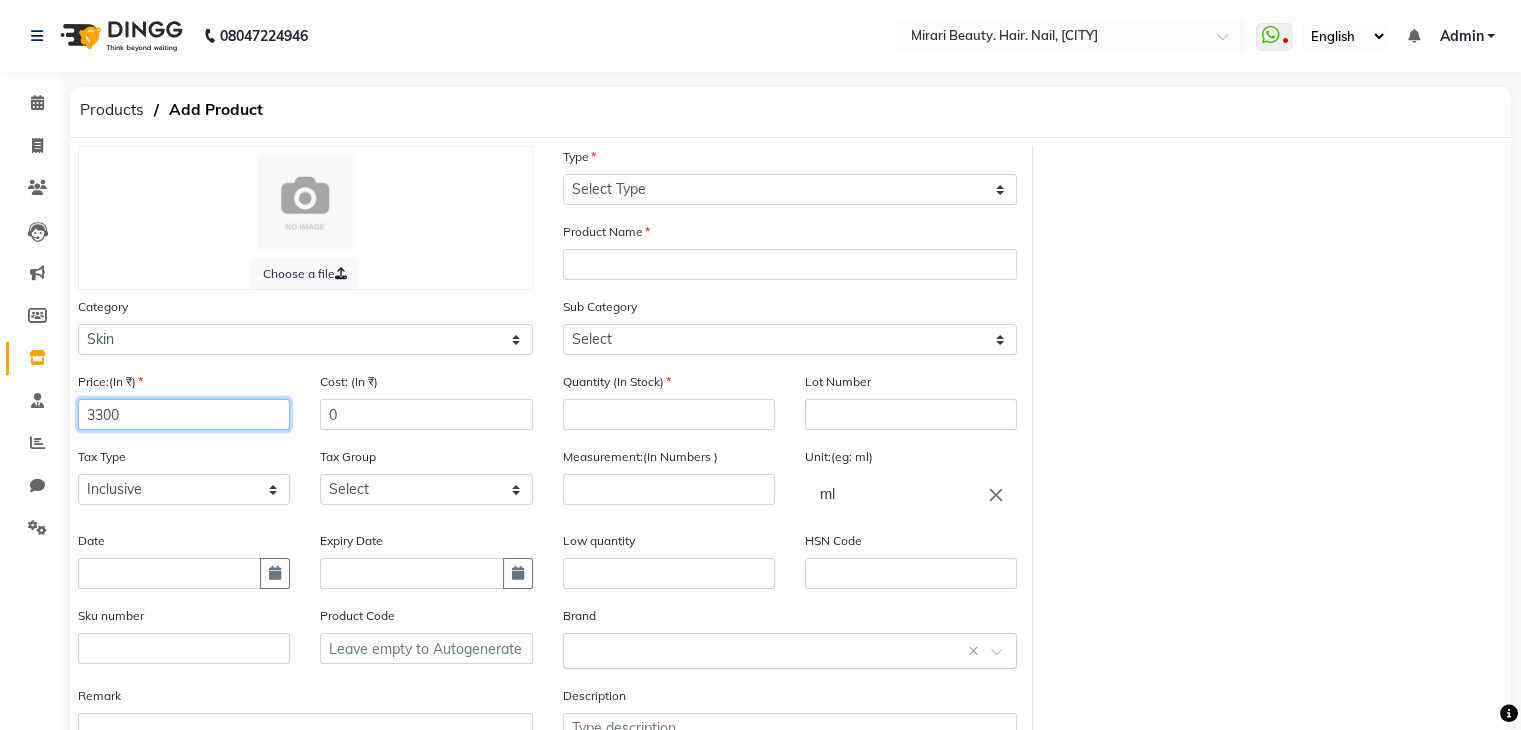 type on "3300" 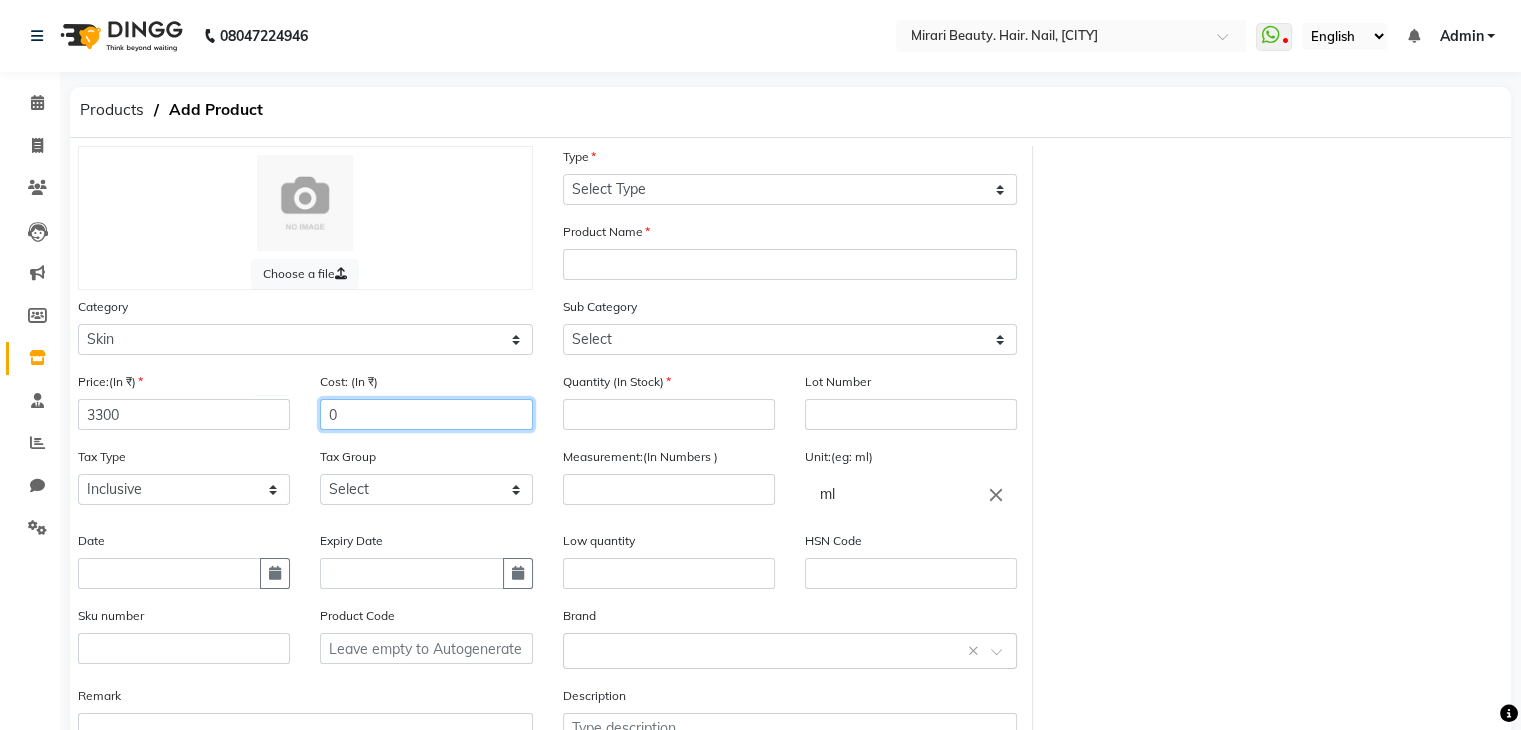 click on "0" 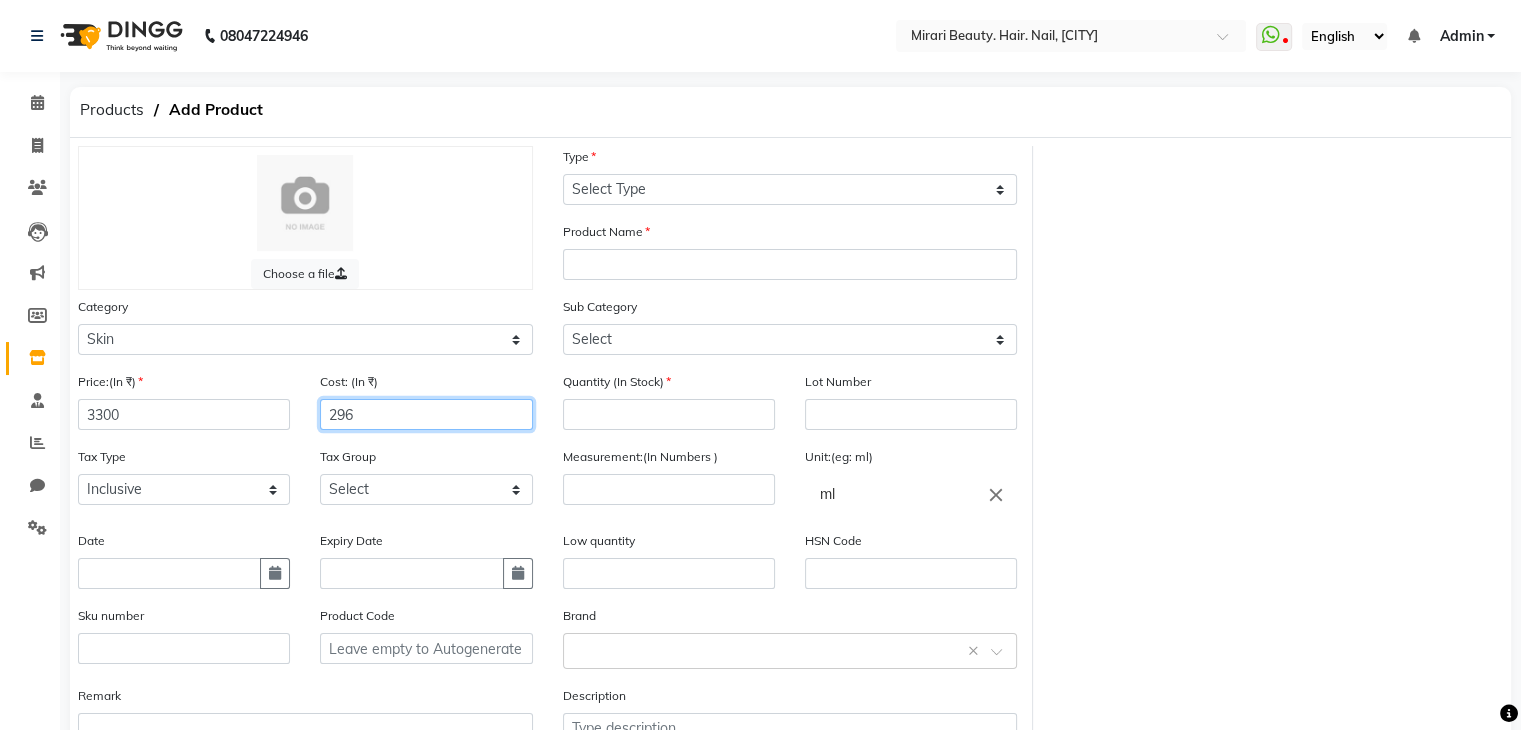 type on "296" 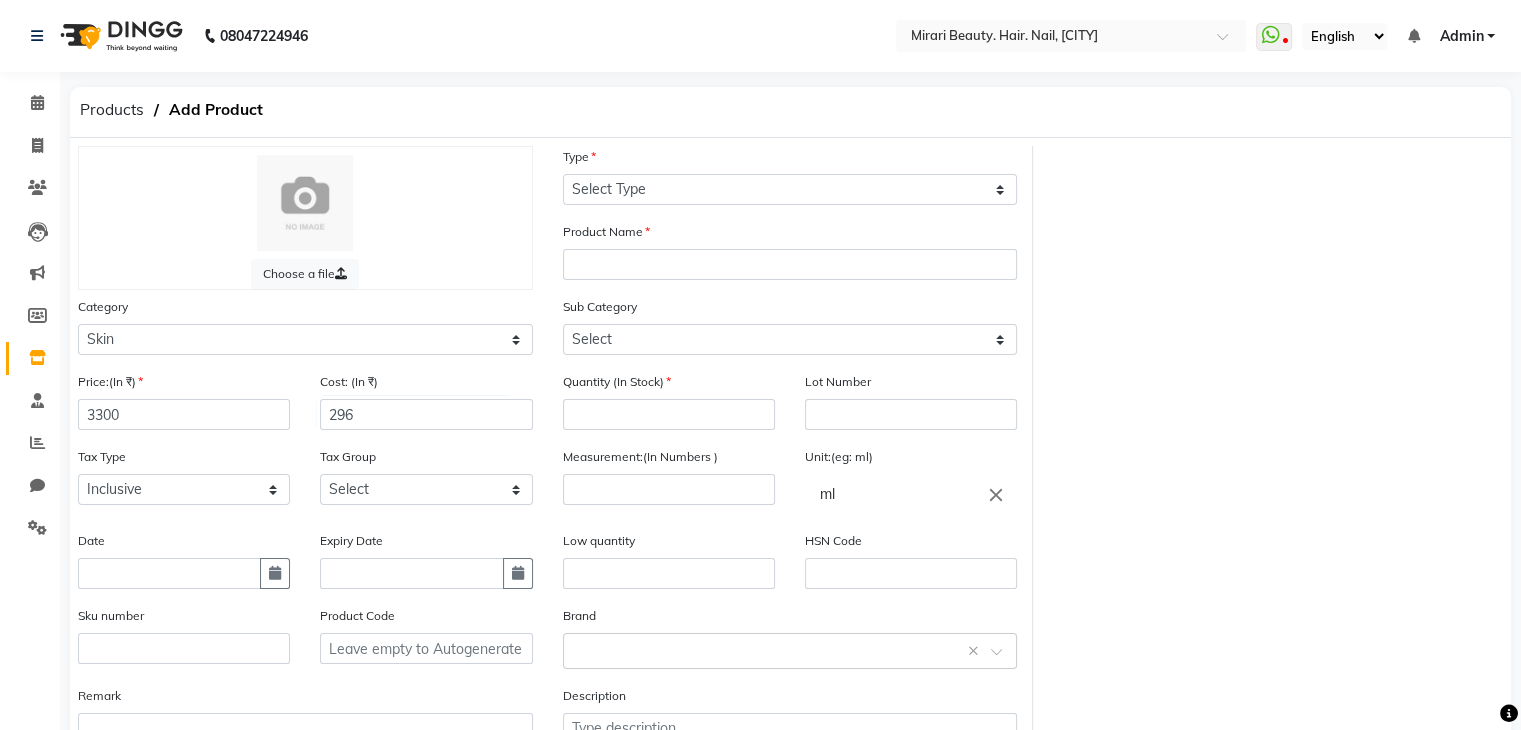click on "Cost: (In ₹) 296" 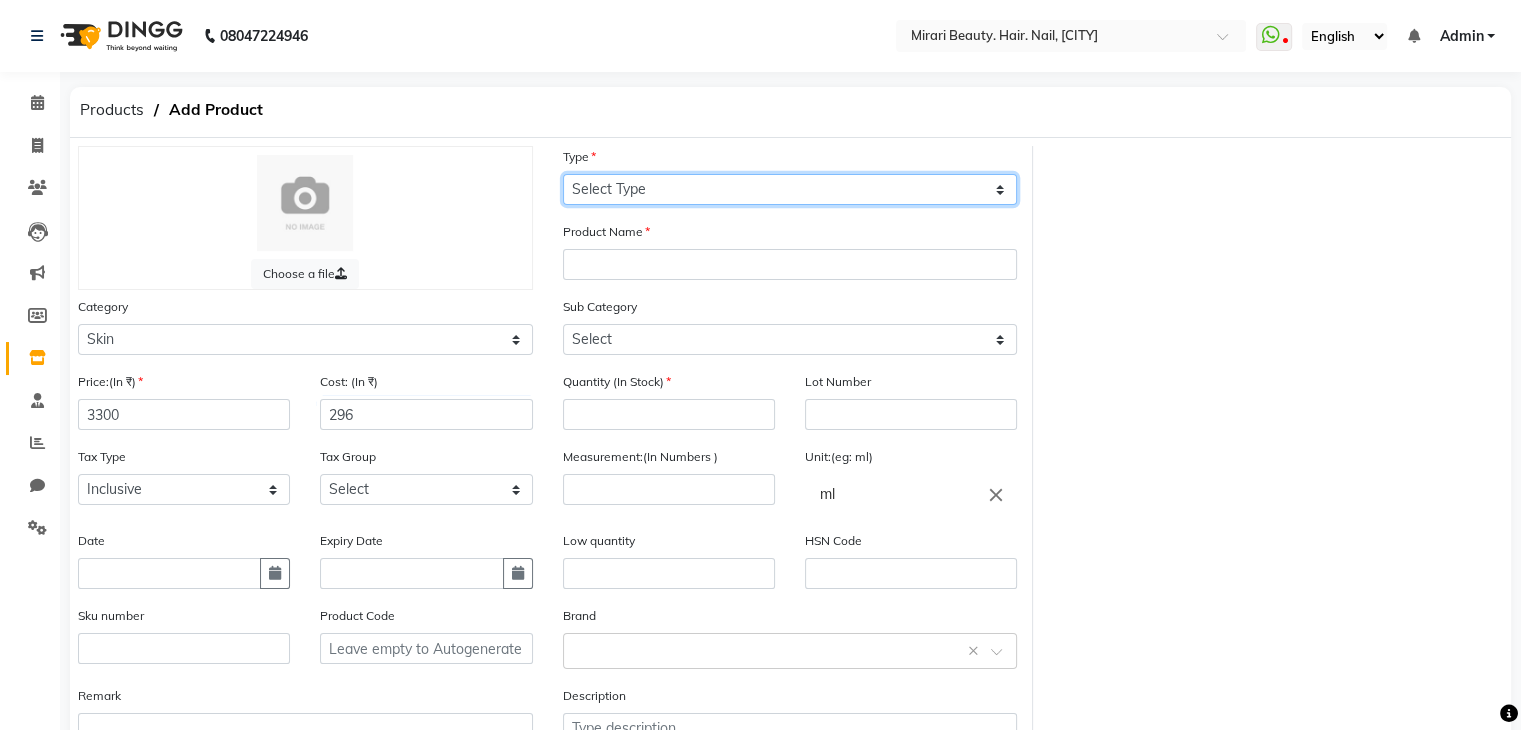 click on "Select Type Both Retail Consumable" 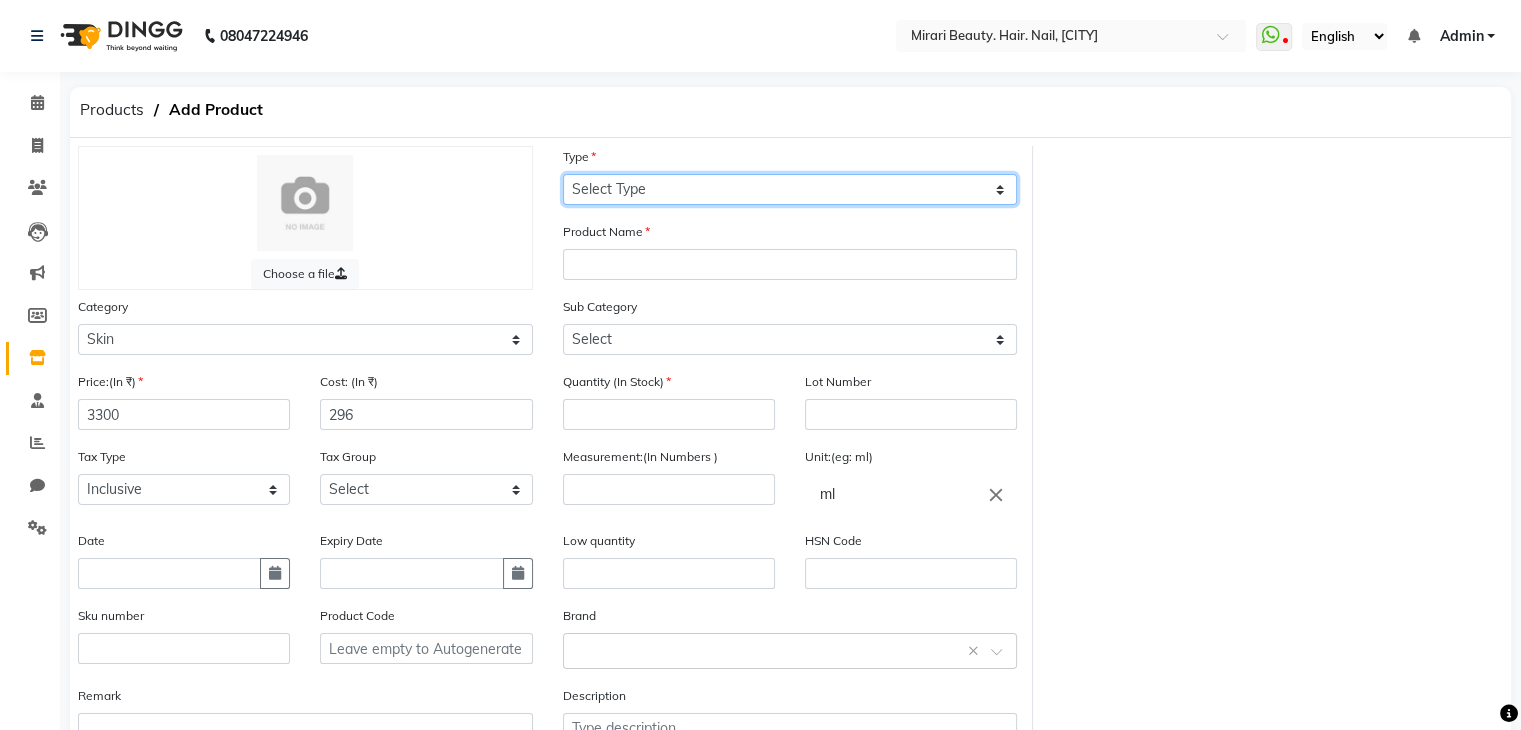 select on "C" 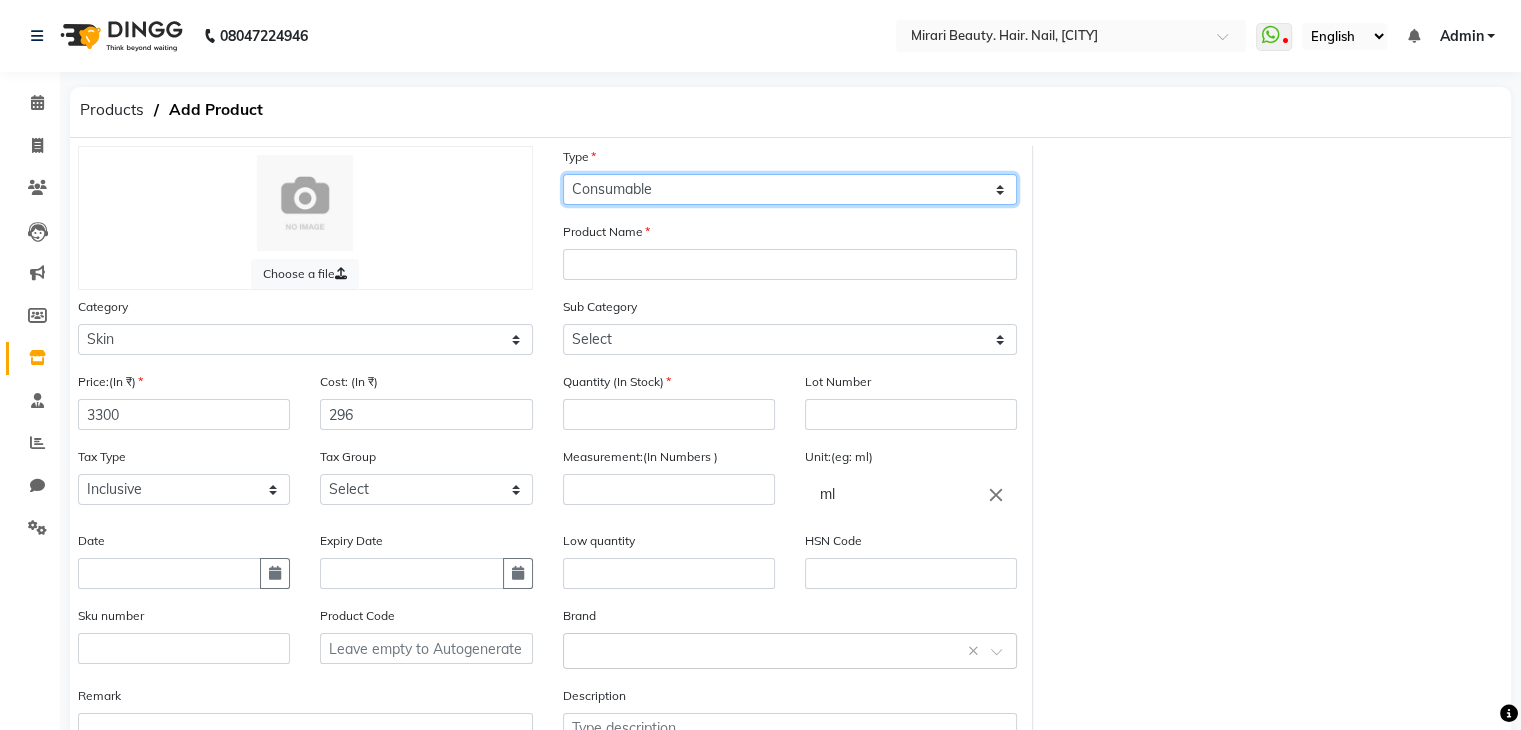 click on "Select Type Both Retail Consumable" 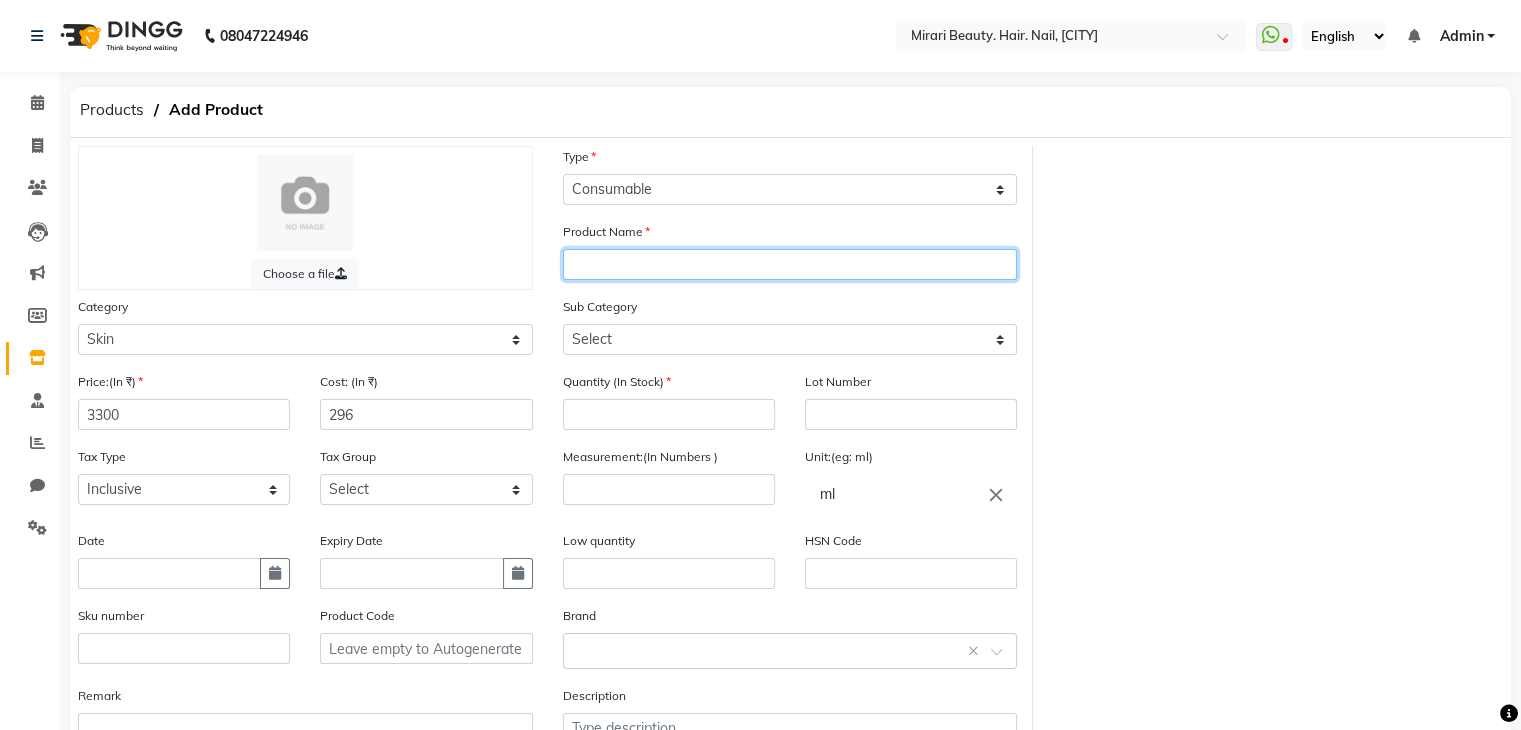 click 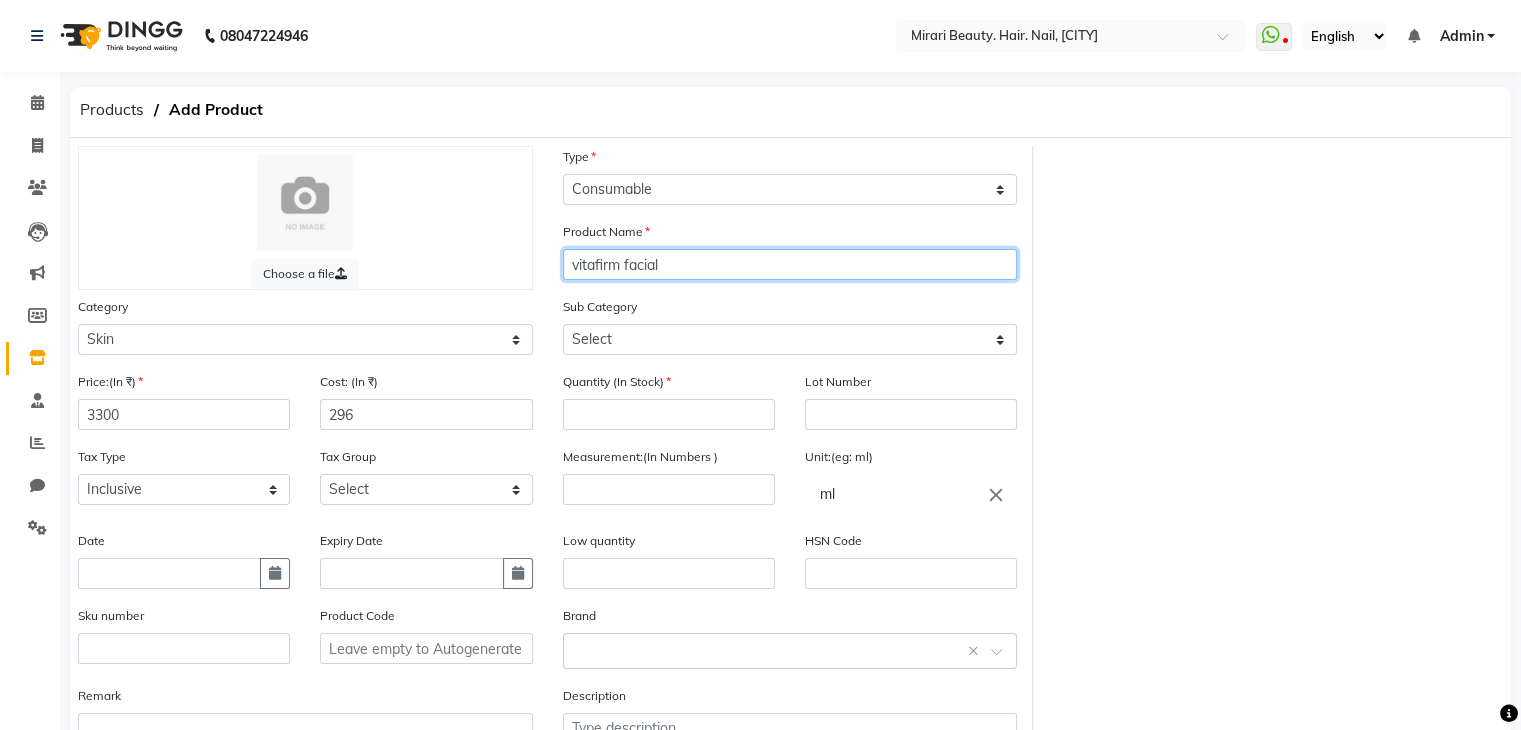 type on "vitafirm facial" 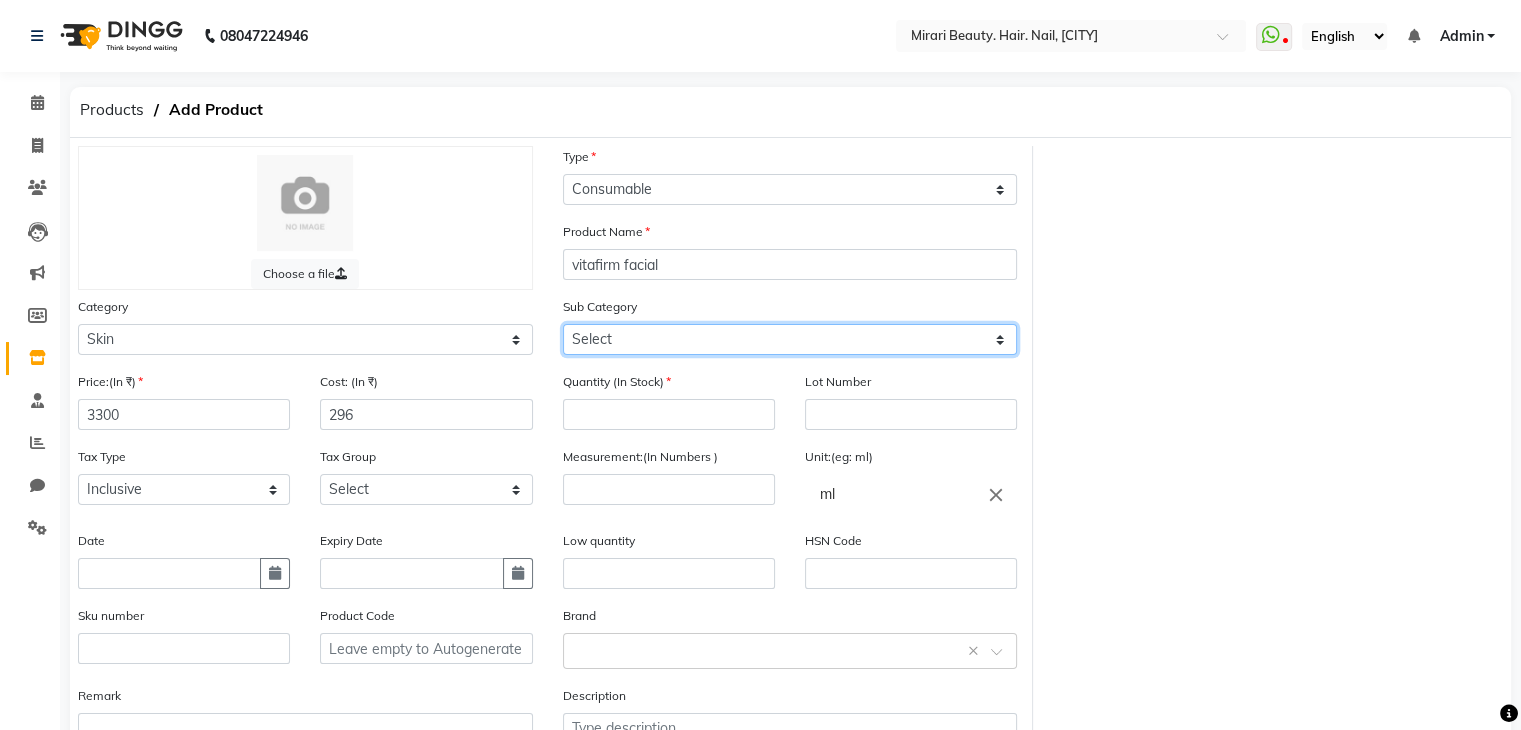 click on "Select Cleanser Facial Moisturiser Serum Toner Sun Care Masks Lip Care Eye Care Body Care Hand & Feet Kit & Combo Treatment Appliances Other Skin" 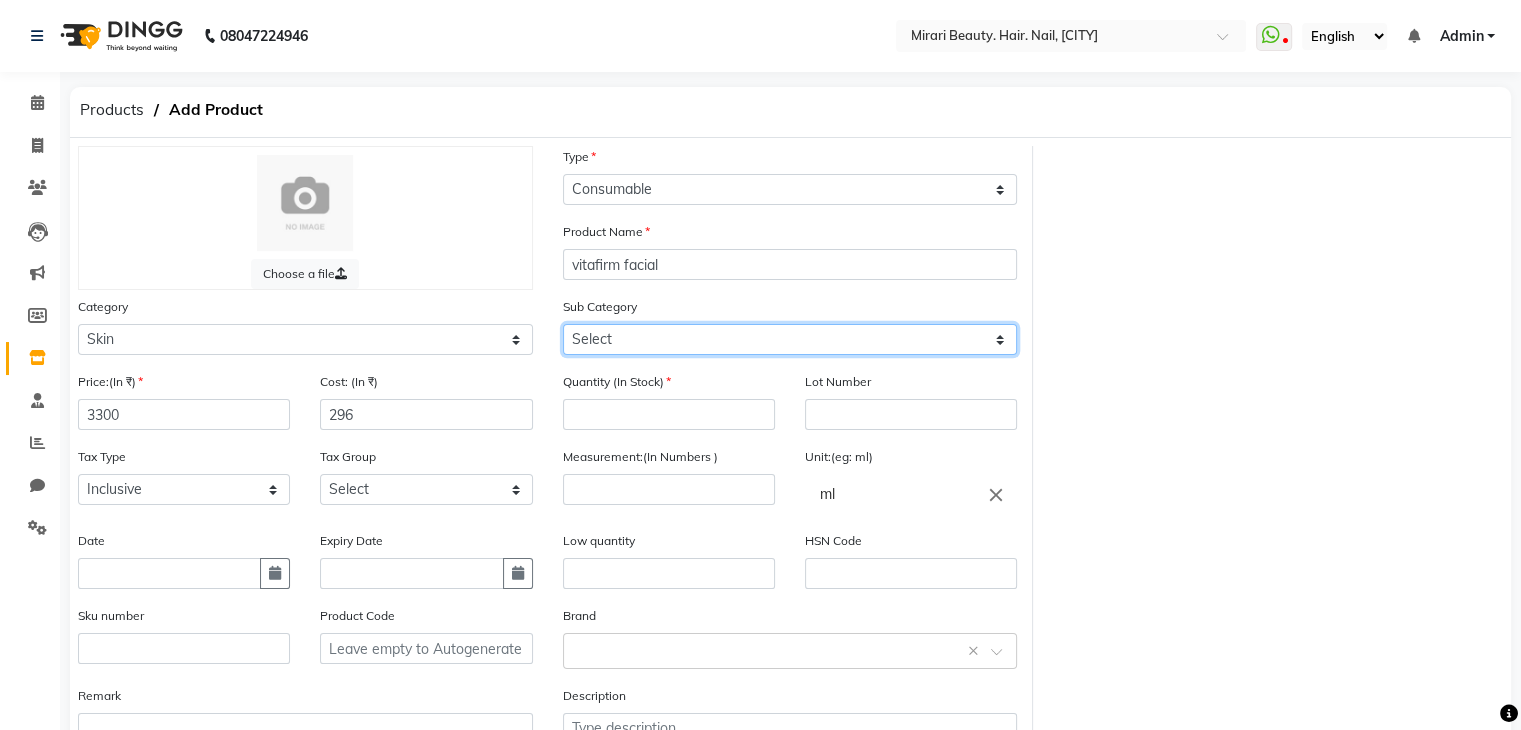 select on "[PHONE]" 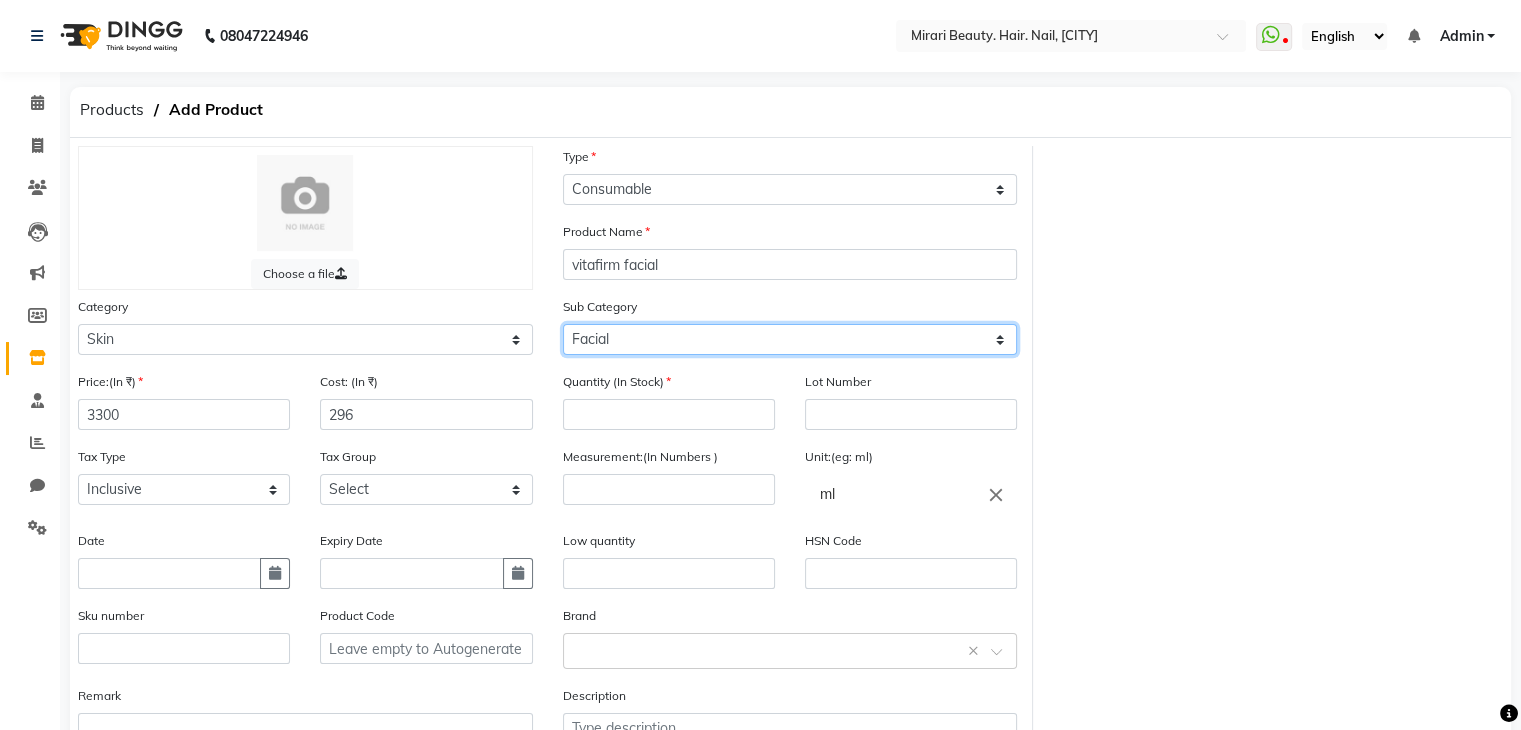 click on "Select Cleanser Facial Moisturiser Serum Toner Sun Care Masks Lip Care Eye Care Body Care Hand & Feet Kit & Combo Treatment Appliances Other Skin" 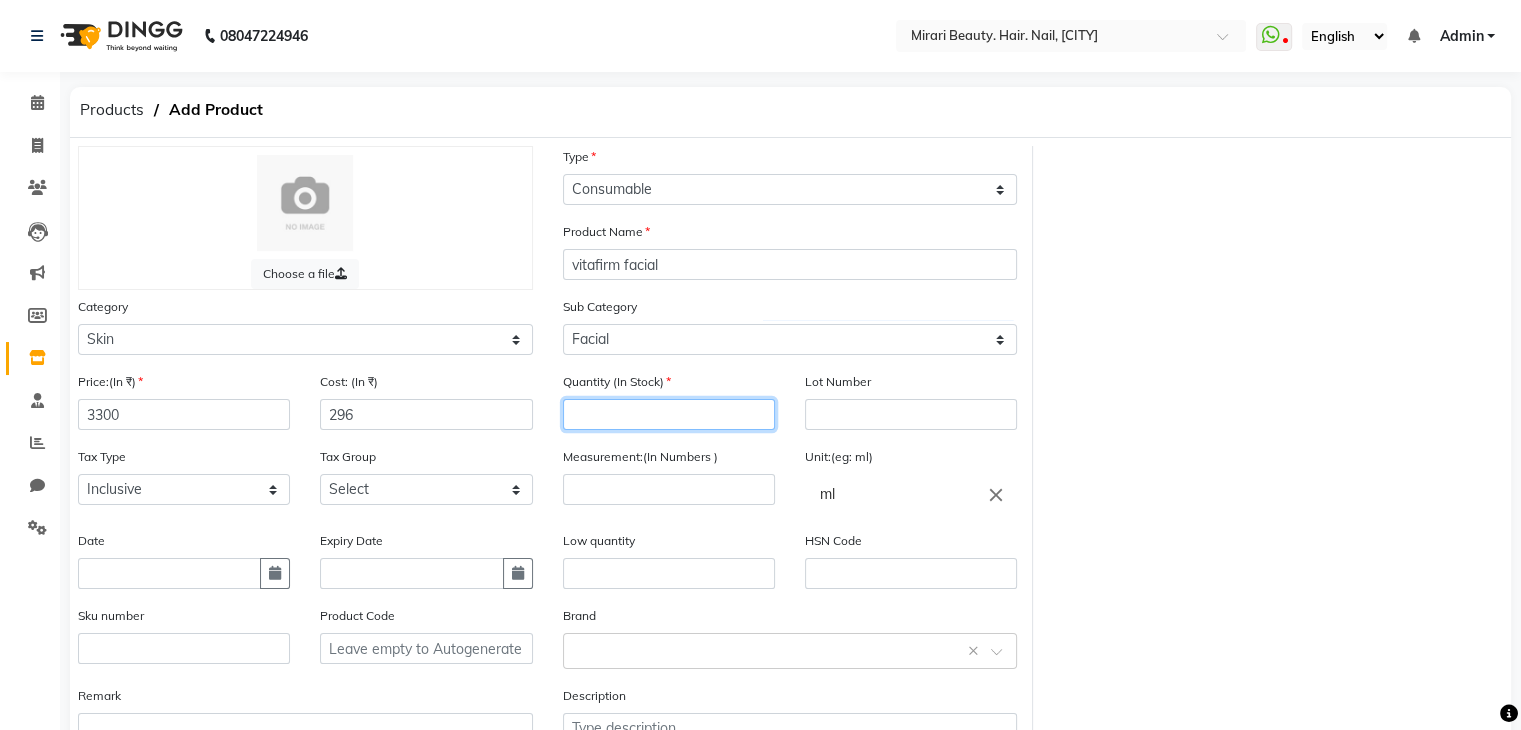 click 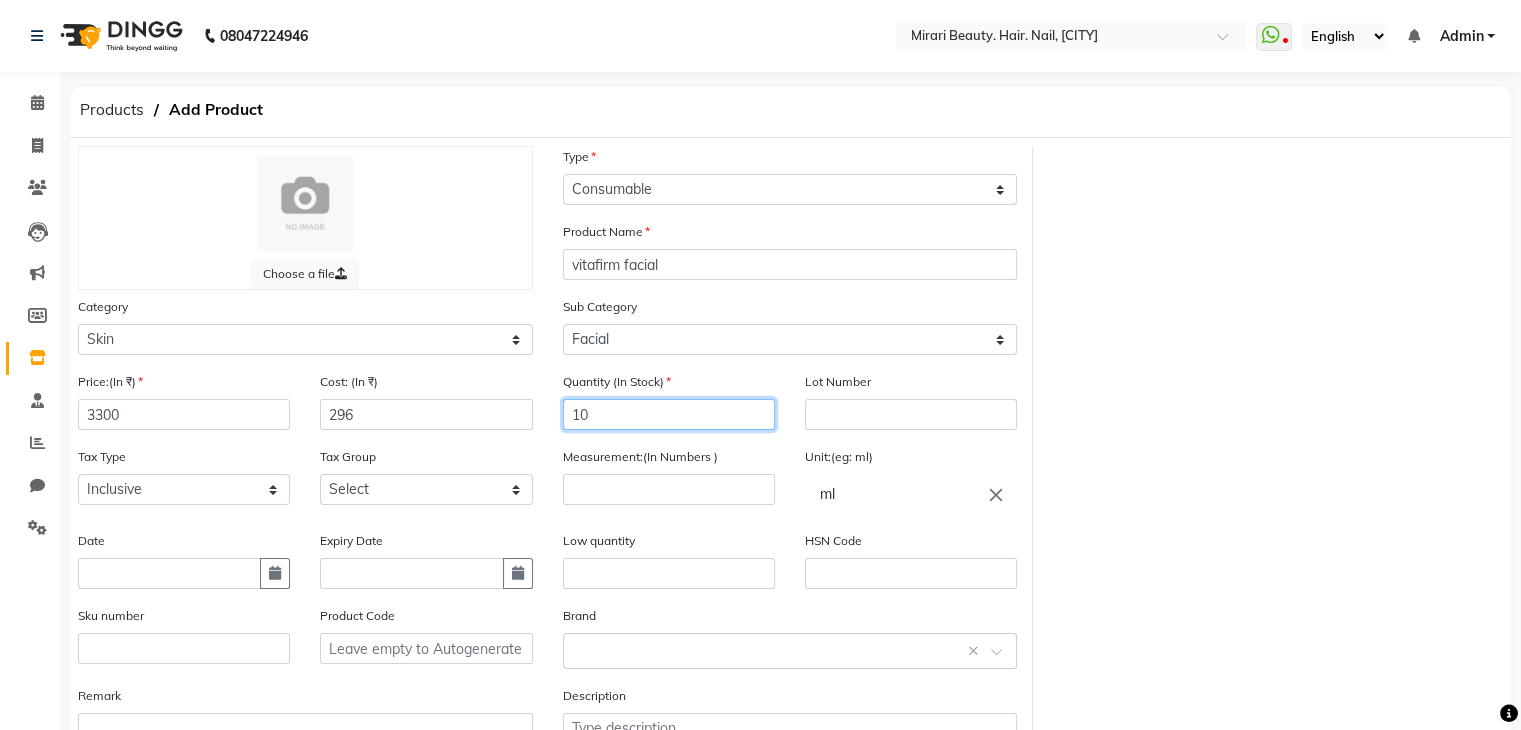 type on "10" 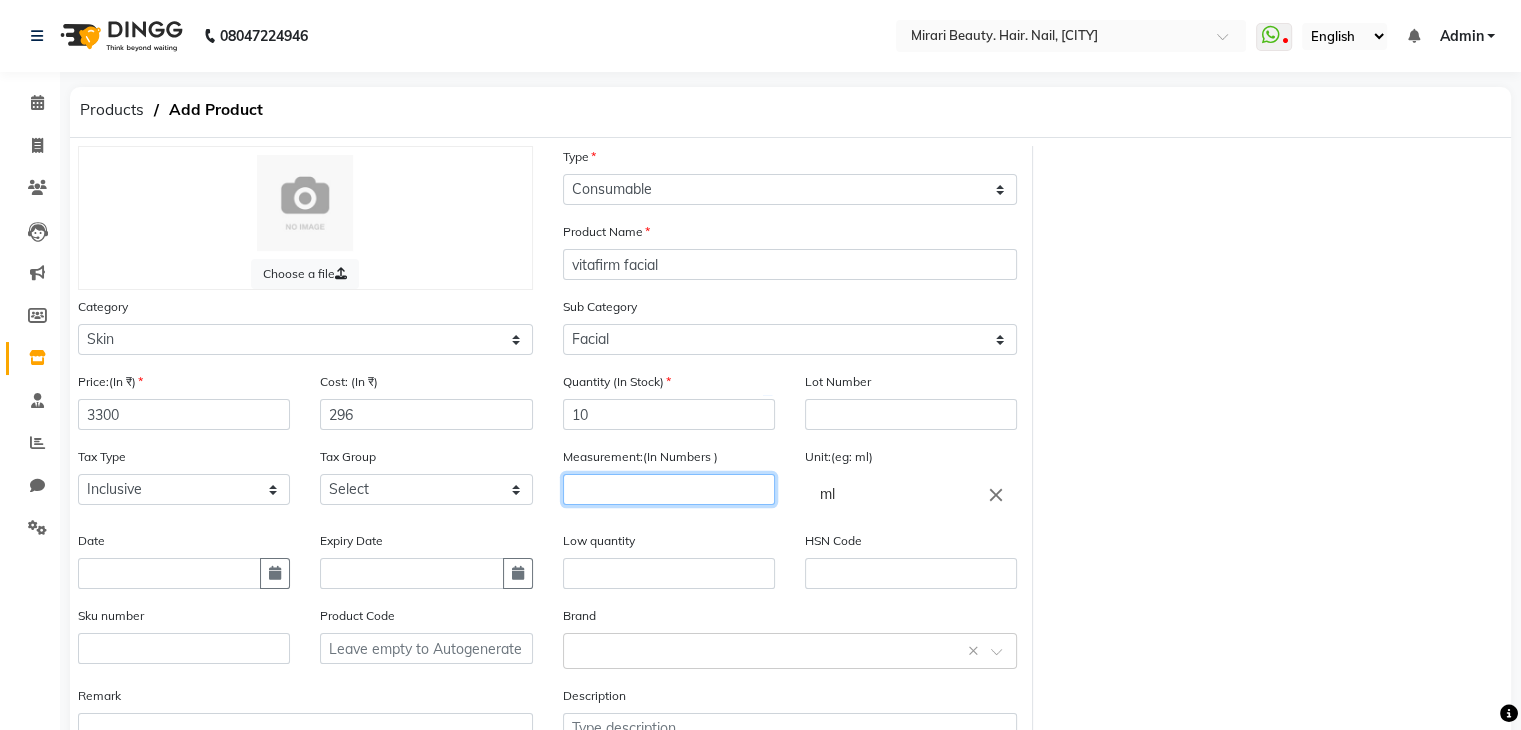 click 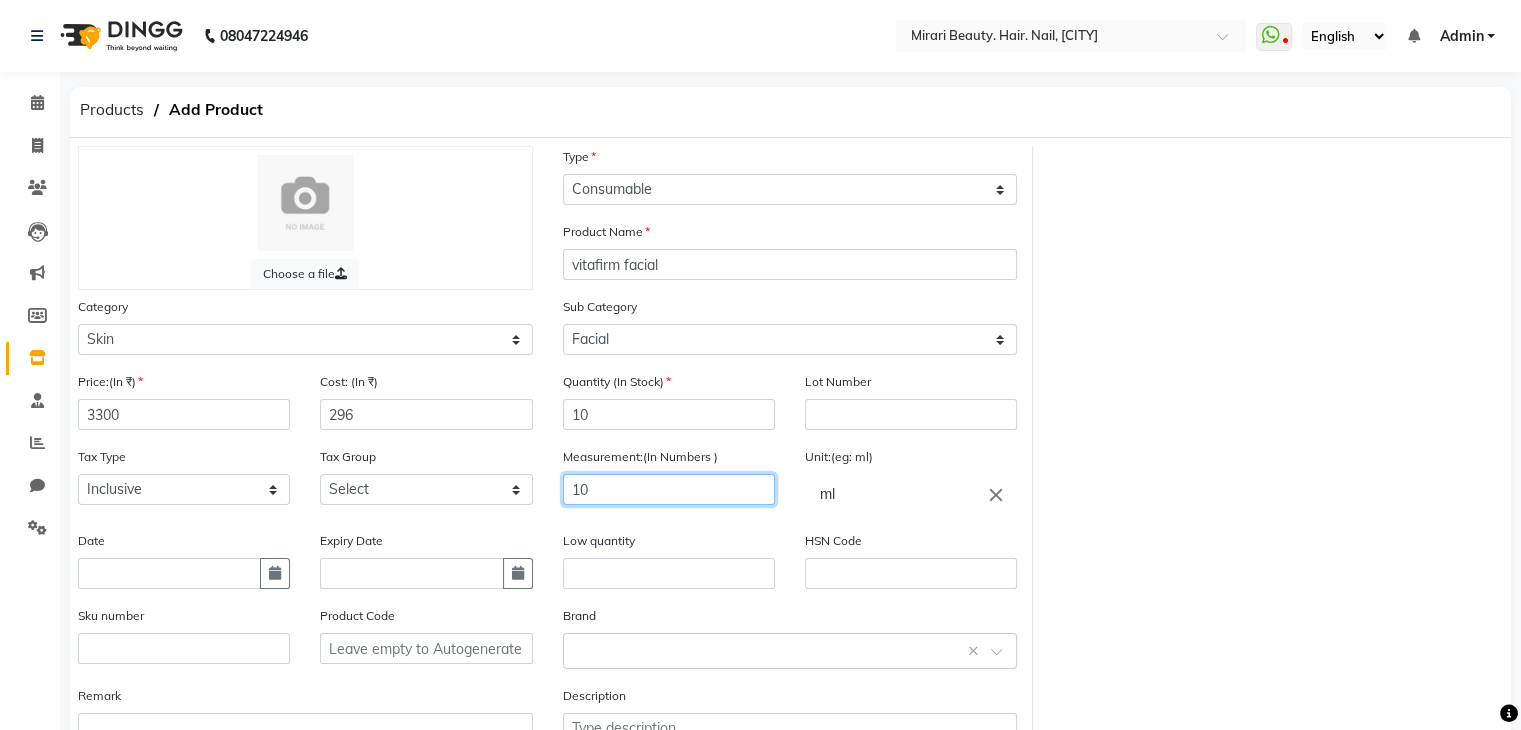 type on "10" 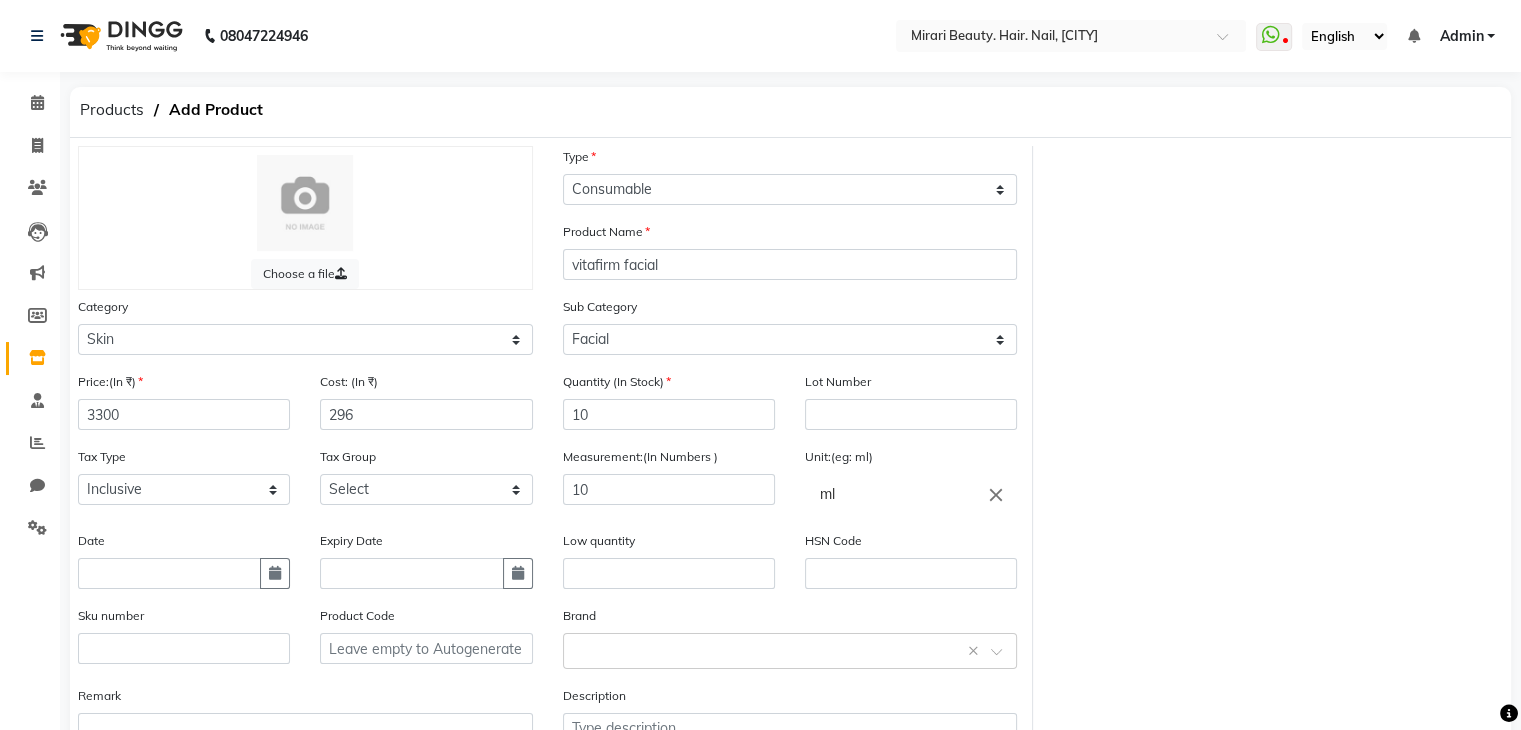 click on "Low quantity" 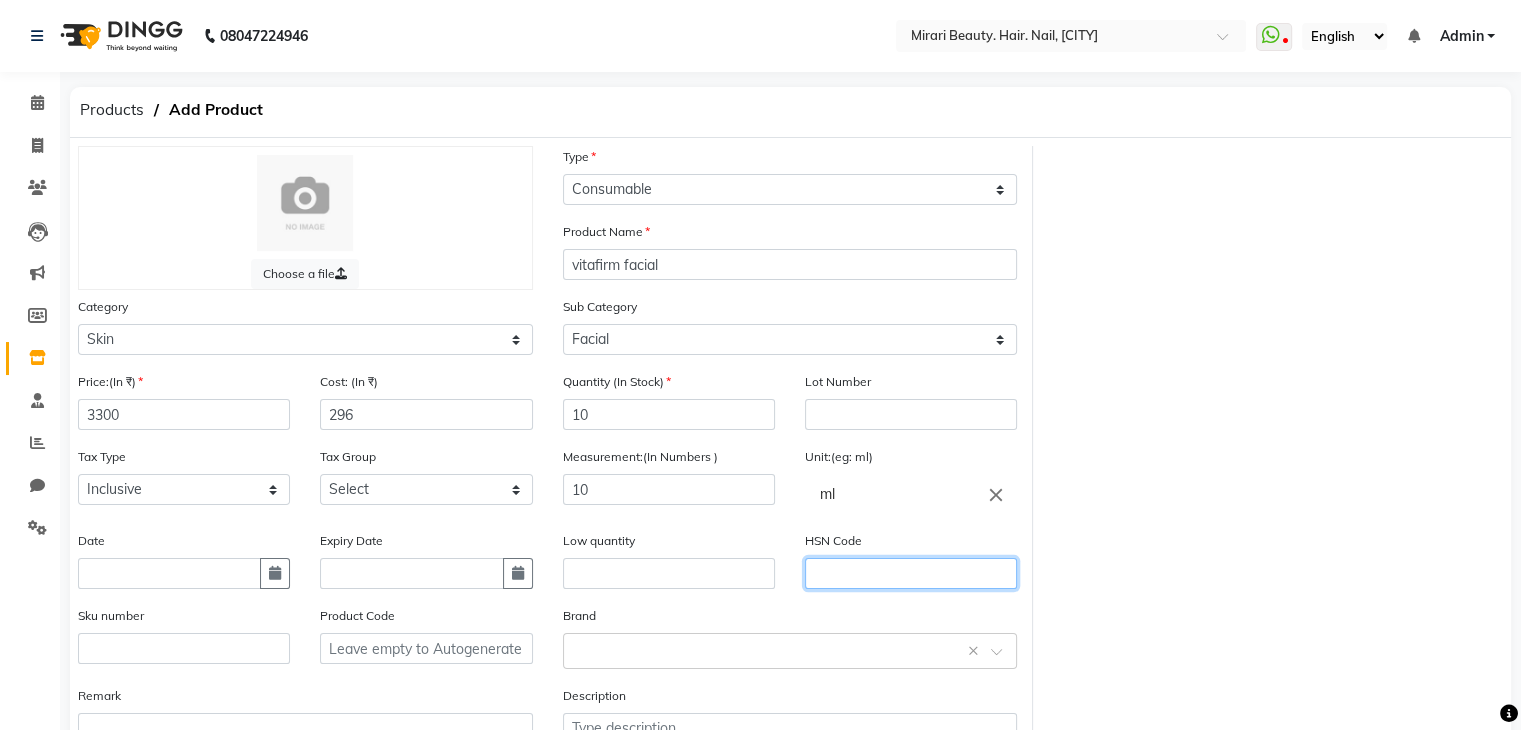 click 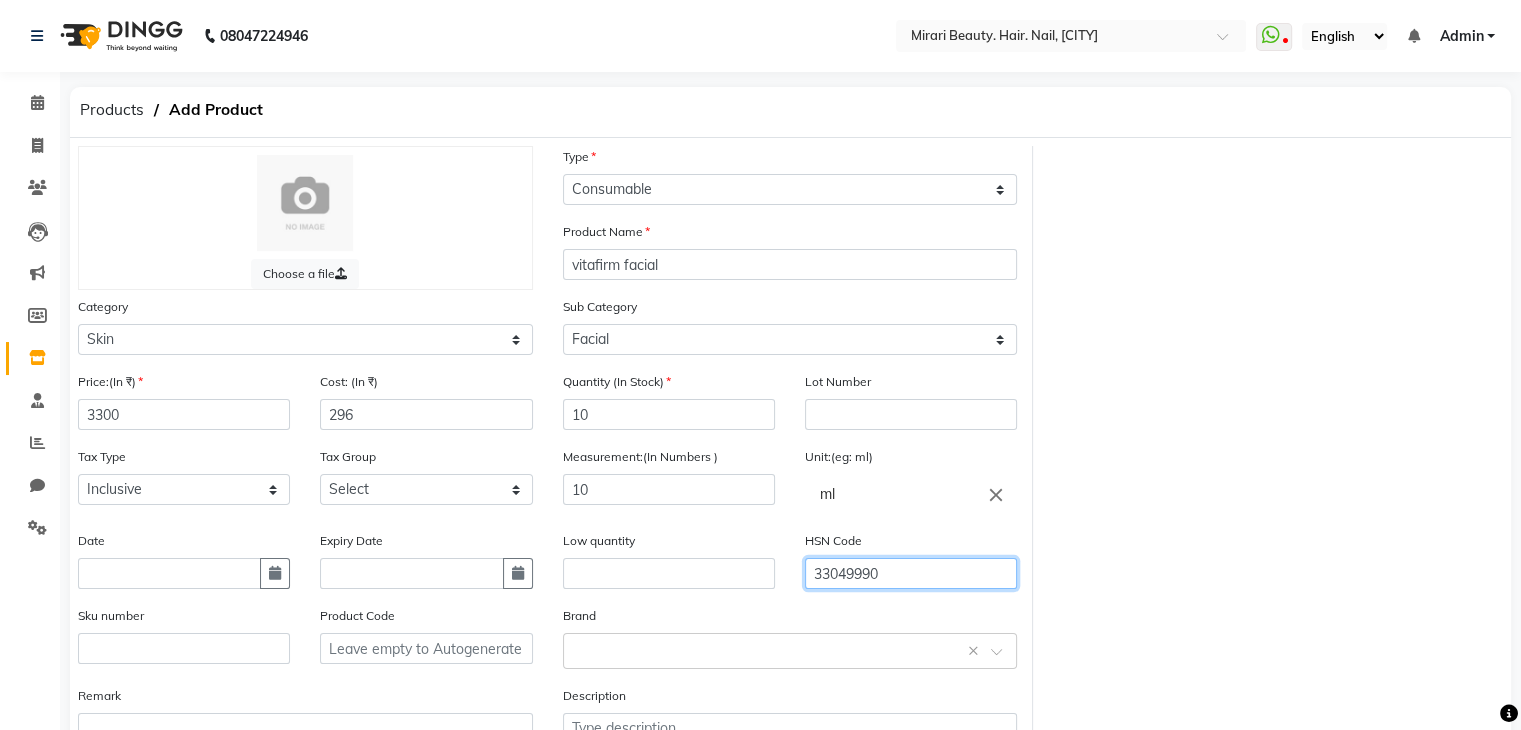 type on "33049990" 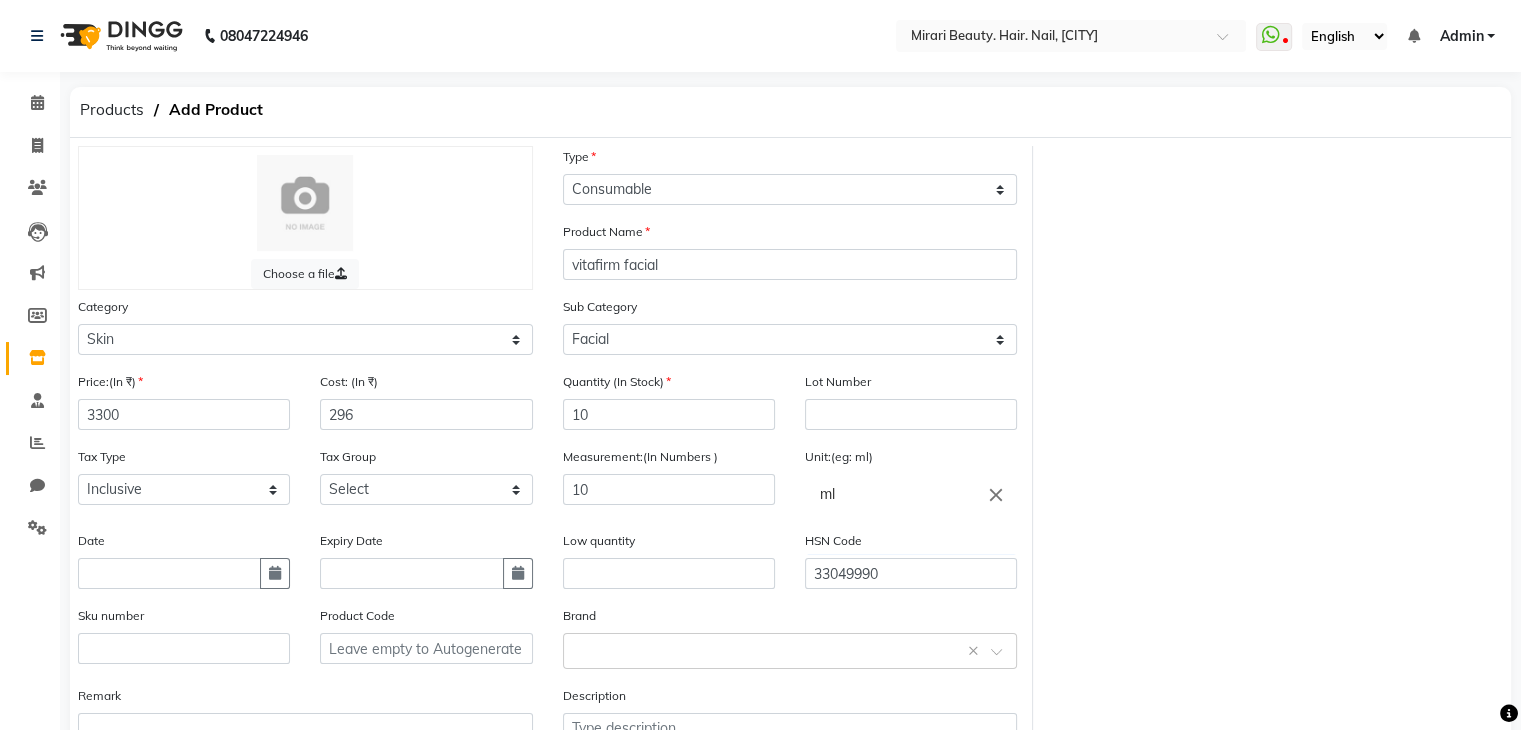 click on "Brand Select brand or add custom brand    ×" 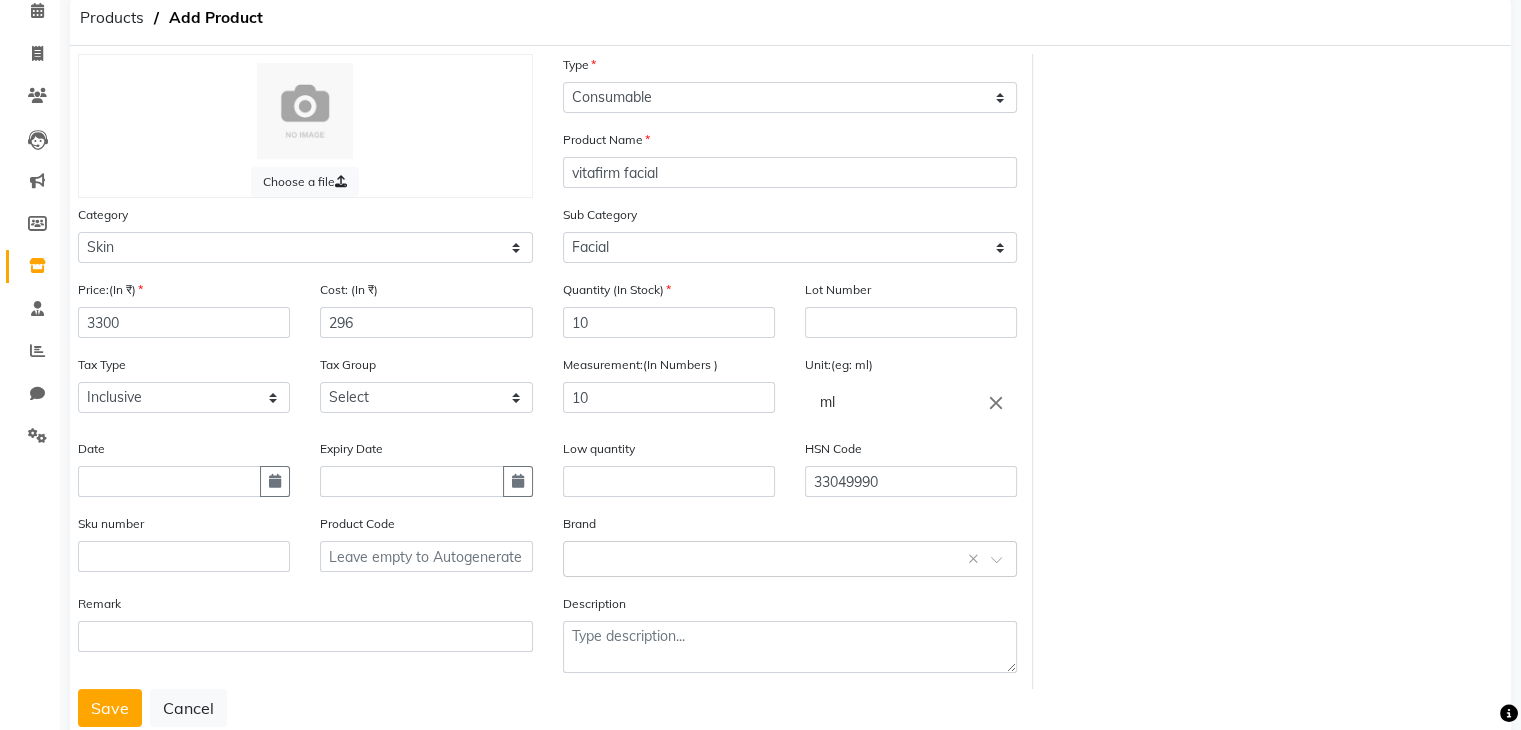 scroll, scrollTop: 87, scrollLeft: 0, axis: vertical 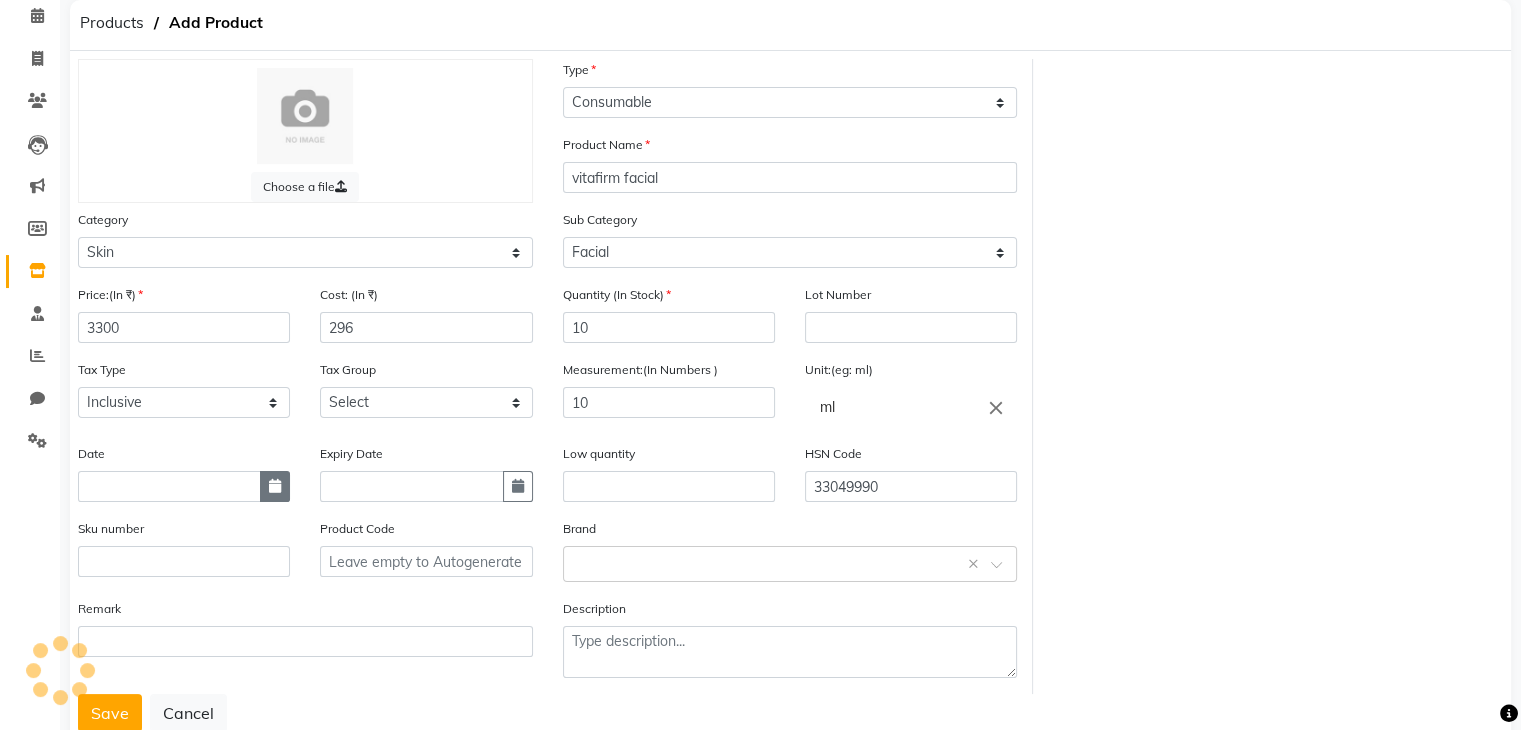 click 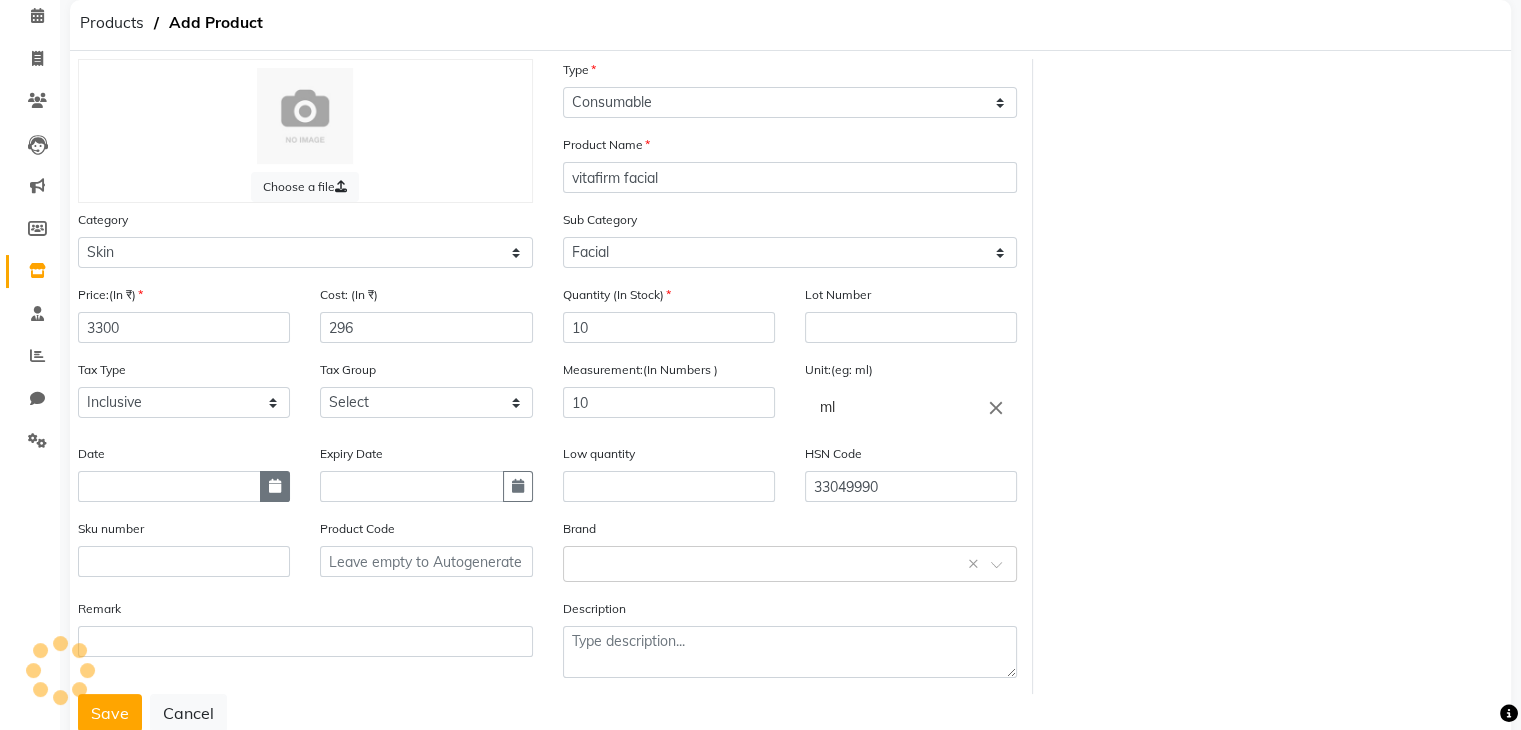 select on "8" 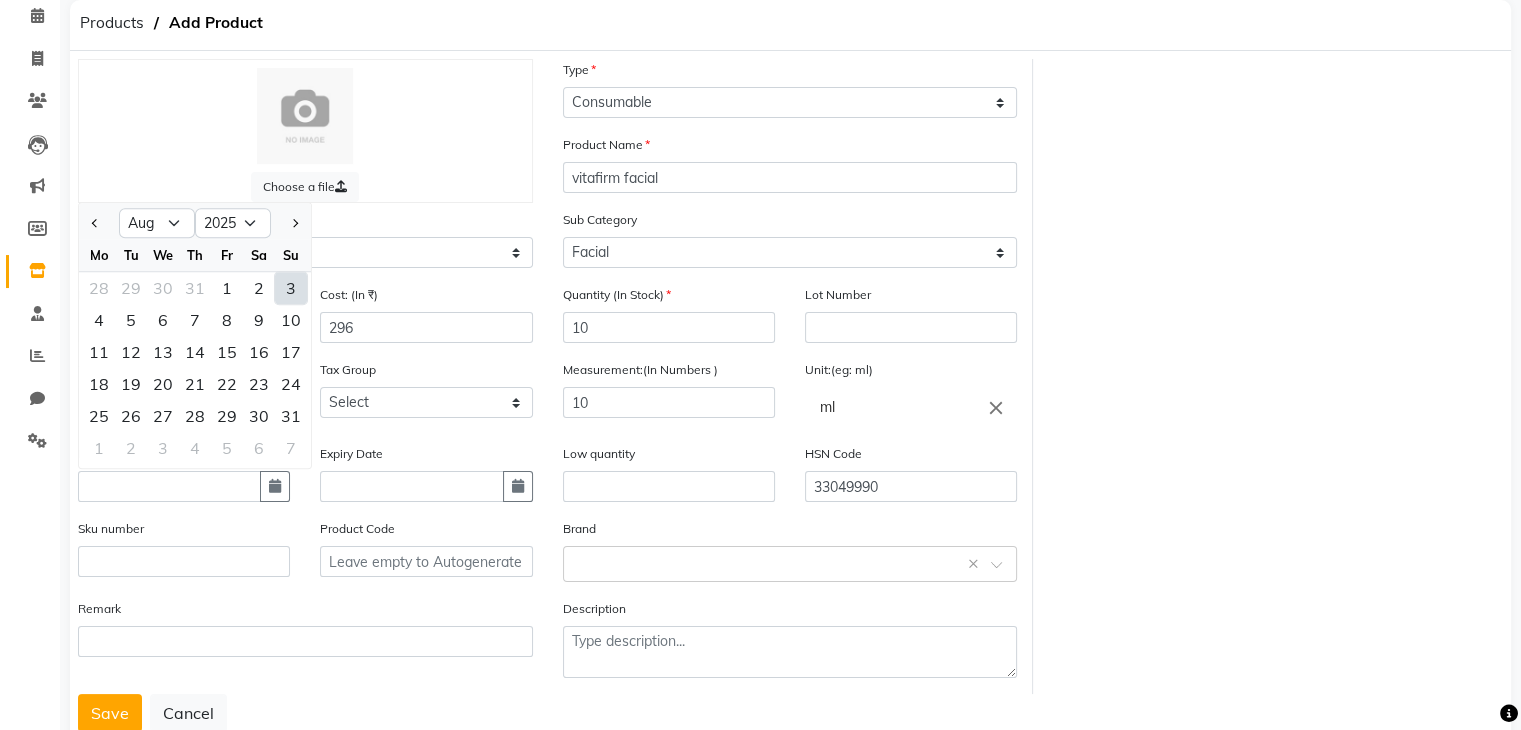 click on "3" 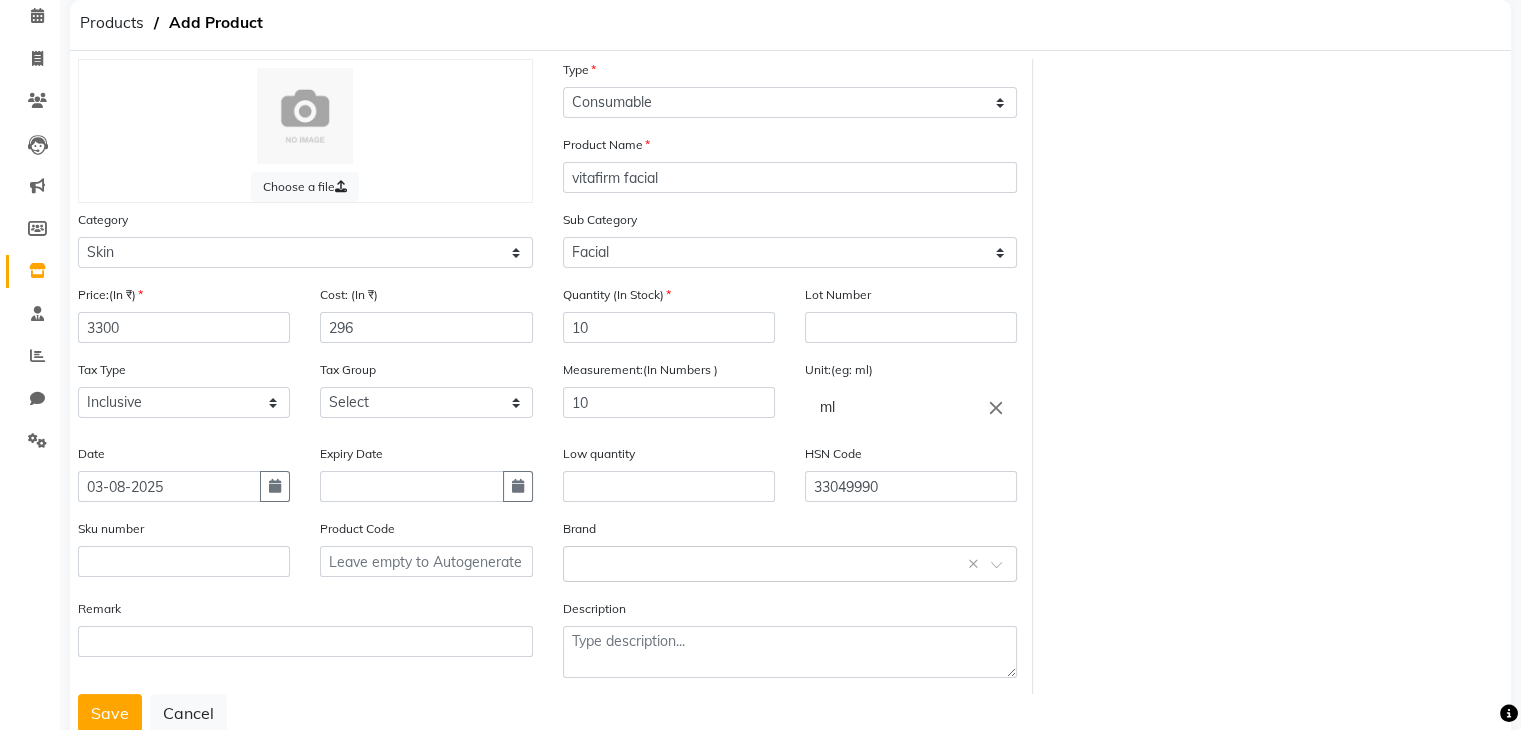click on "Expiry Date" 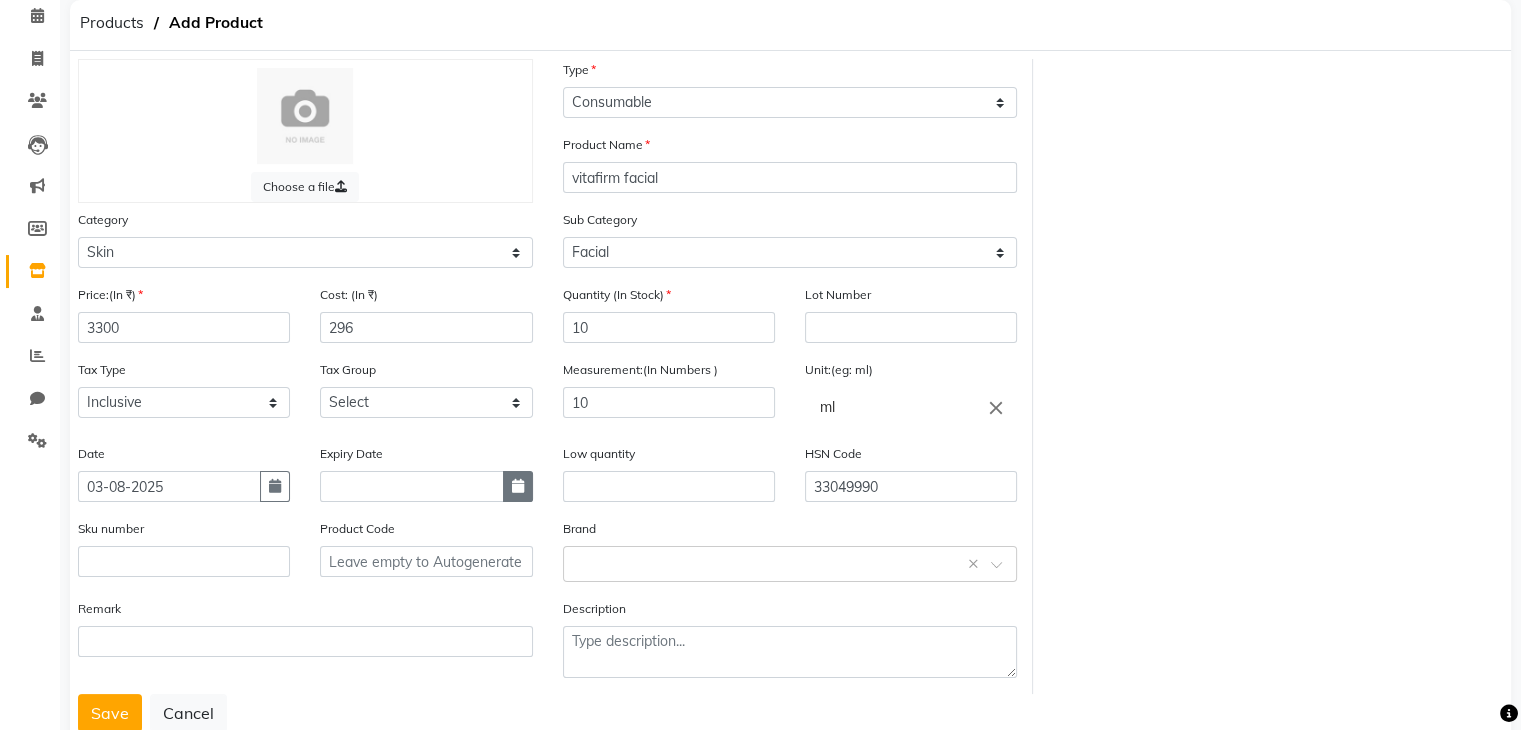 click 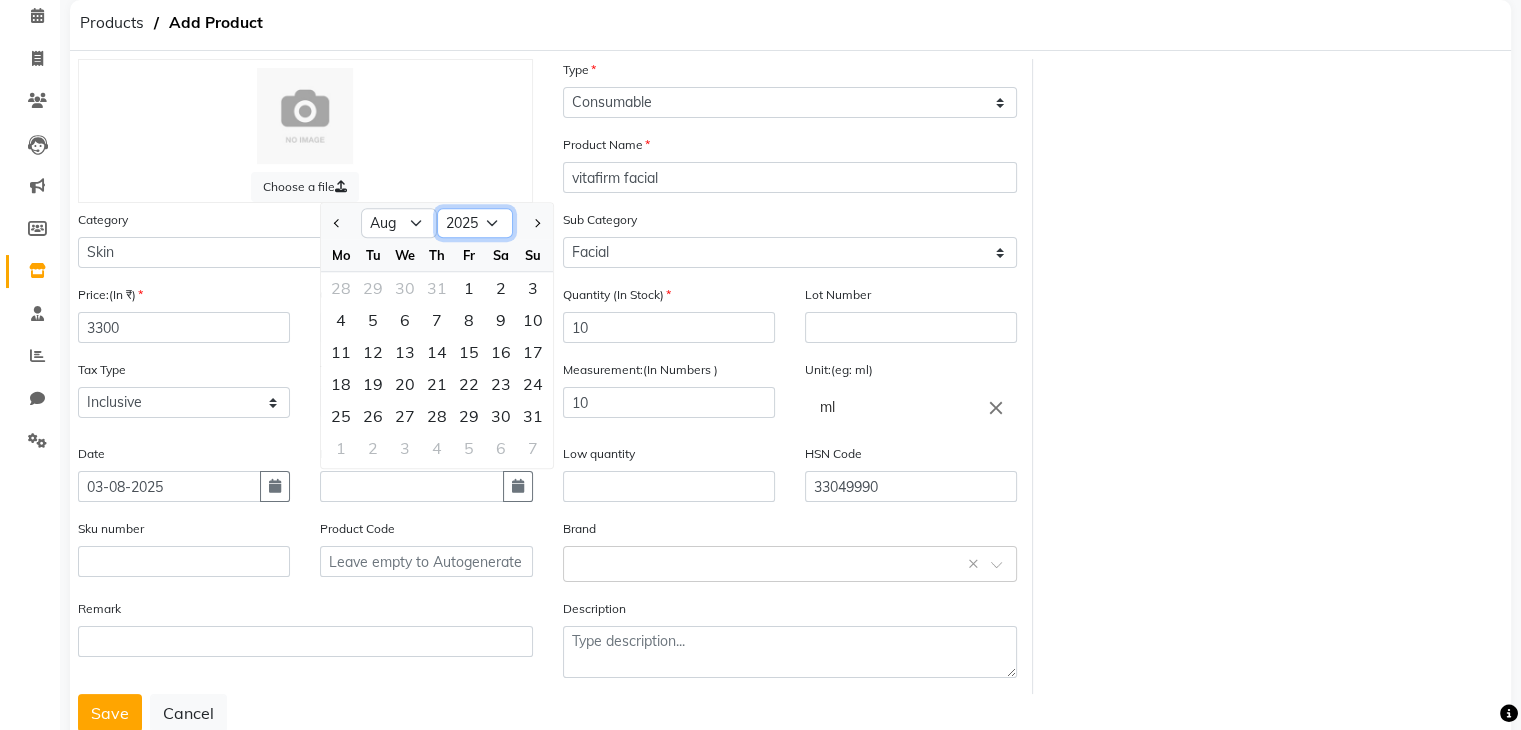 click on "2015 2016 2017 2018 2019 2020 2021 2022 2023 2024 2025 2026 2027 2028 2029 2030 2031 2032 2033 2034 2035" 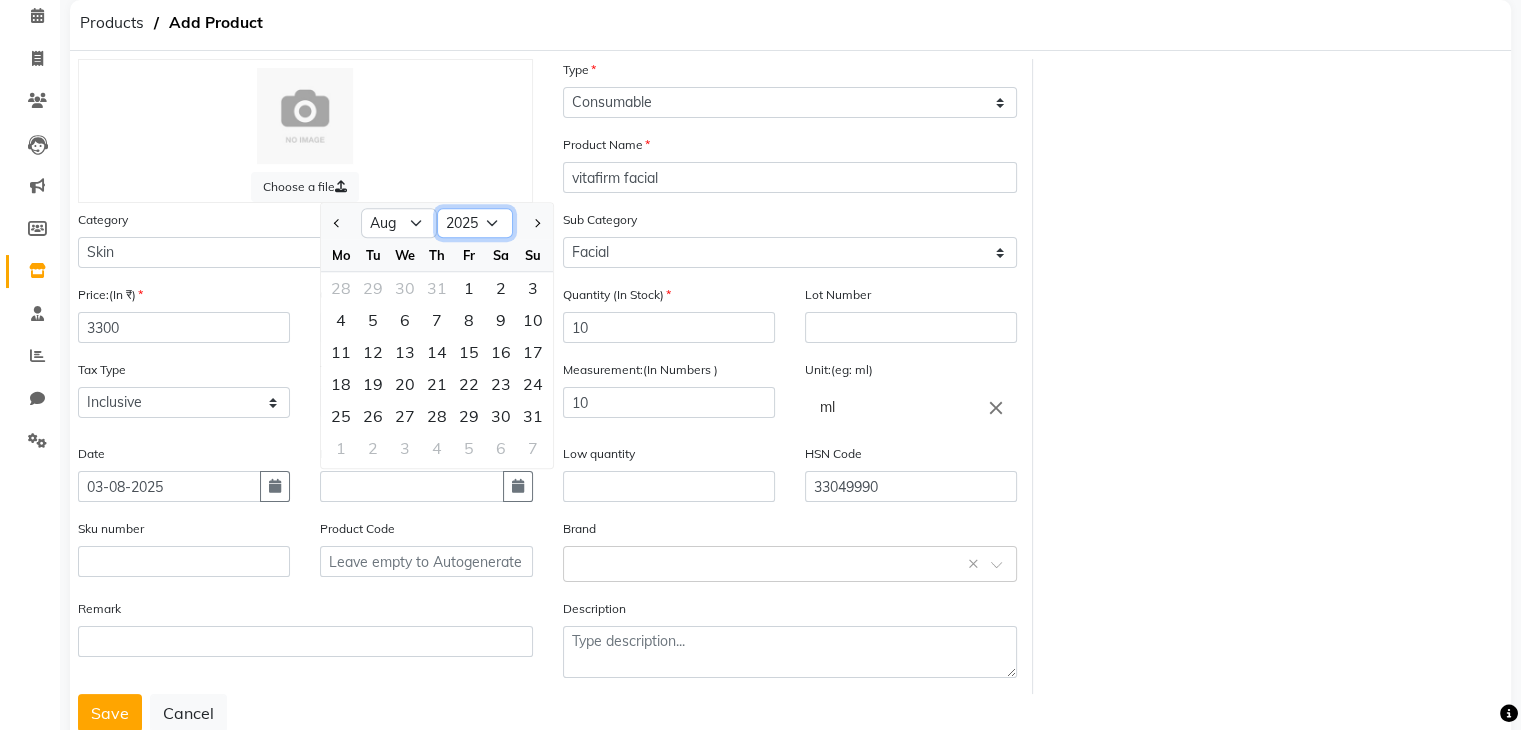 select on "2027" 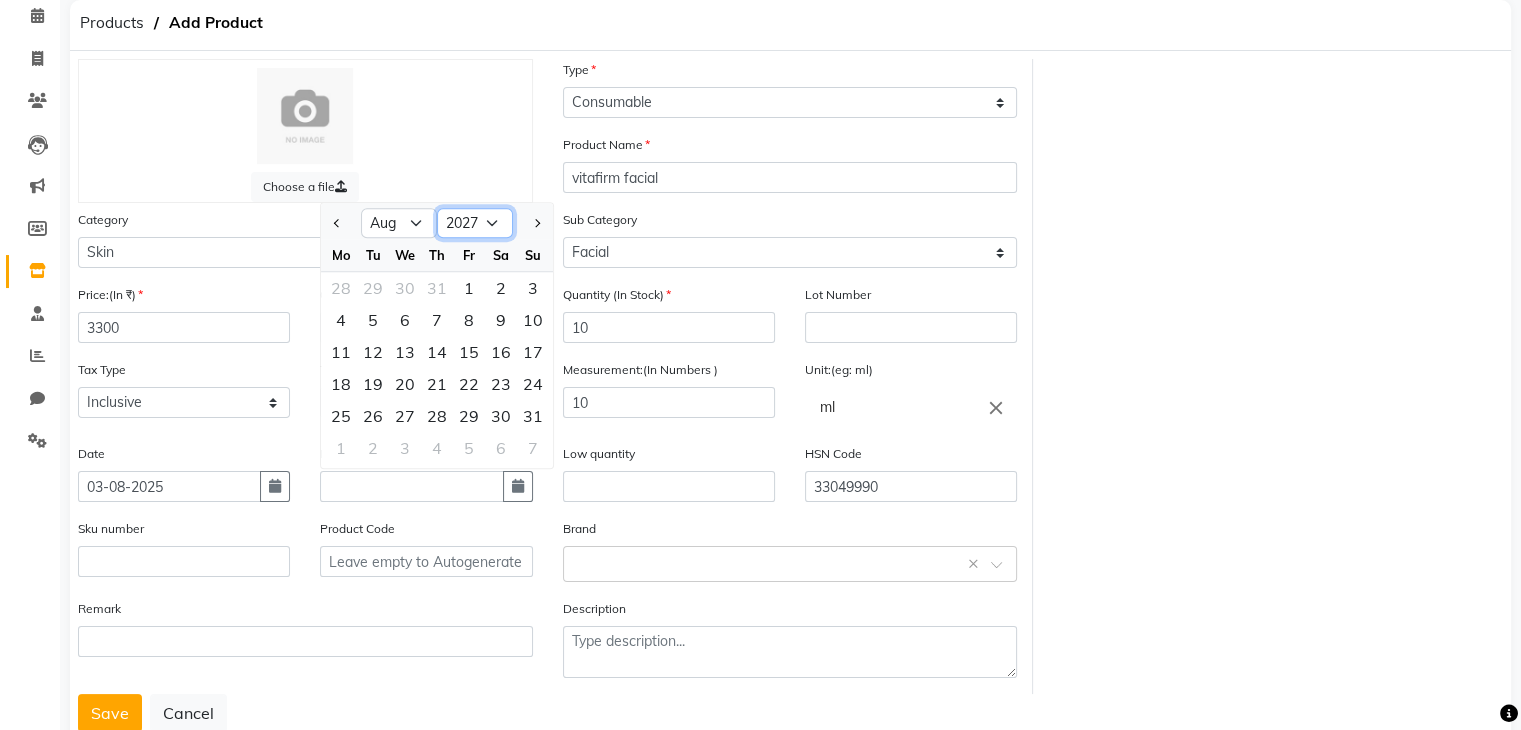 click on "2015 2016 2017 2018 2019 2020 2021 2022 2023 2024 2025 2026 2027 2028 2029 2030 2031 2032 2033 2034 2035" 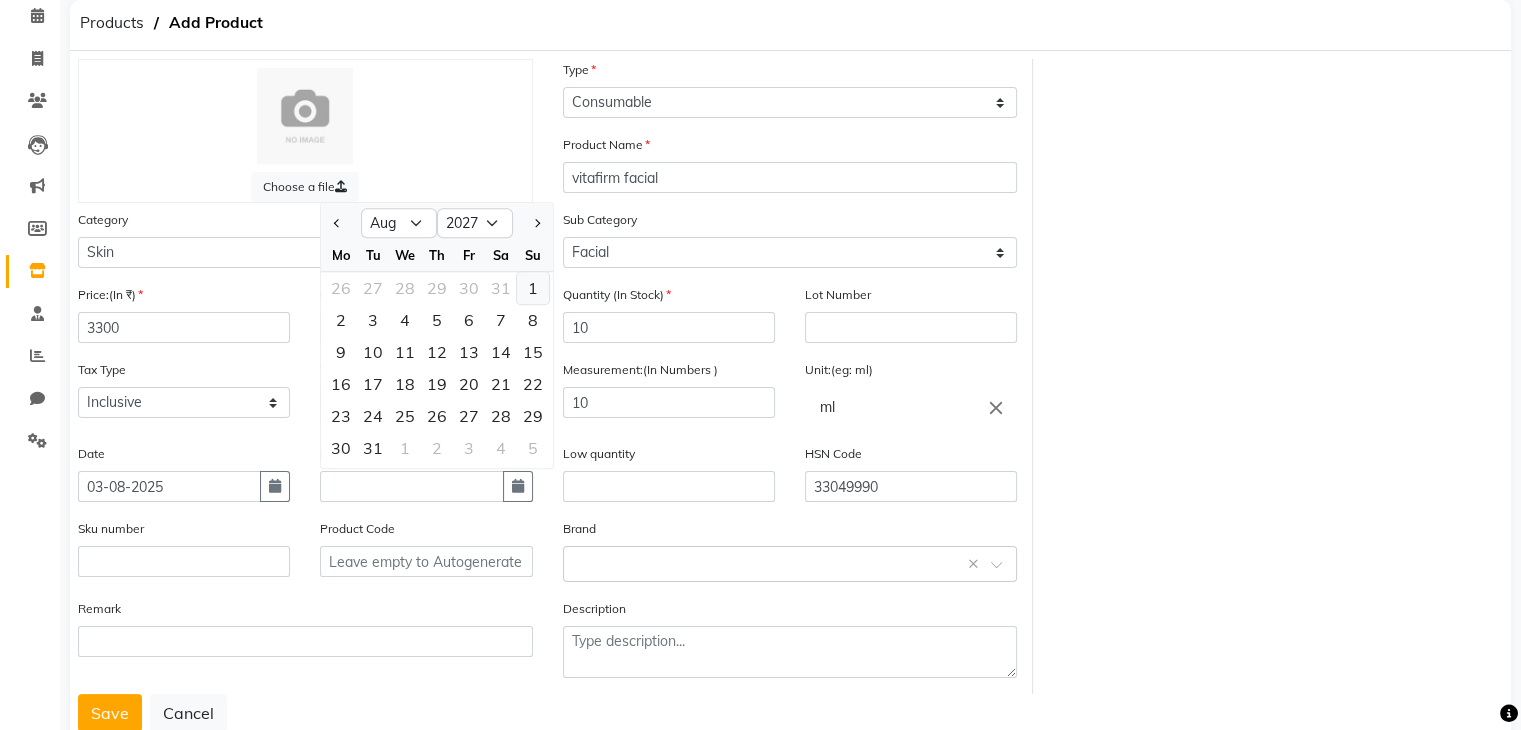 click on "1" 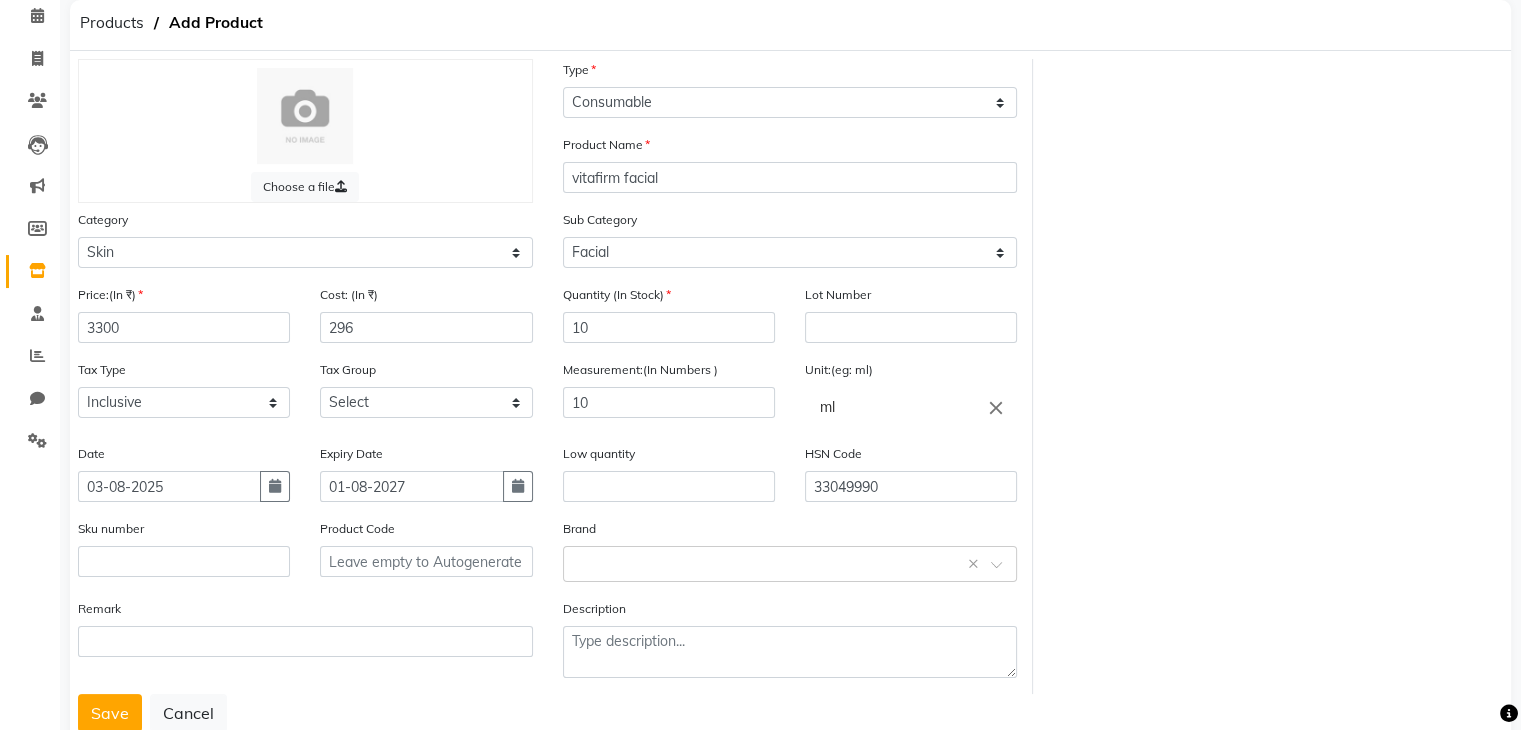 click on "Tax Type Select Inclusive Exclusive Tax Group Select GST" 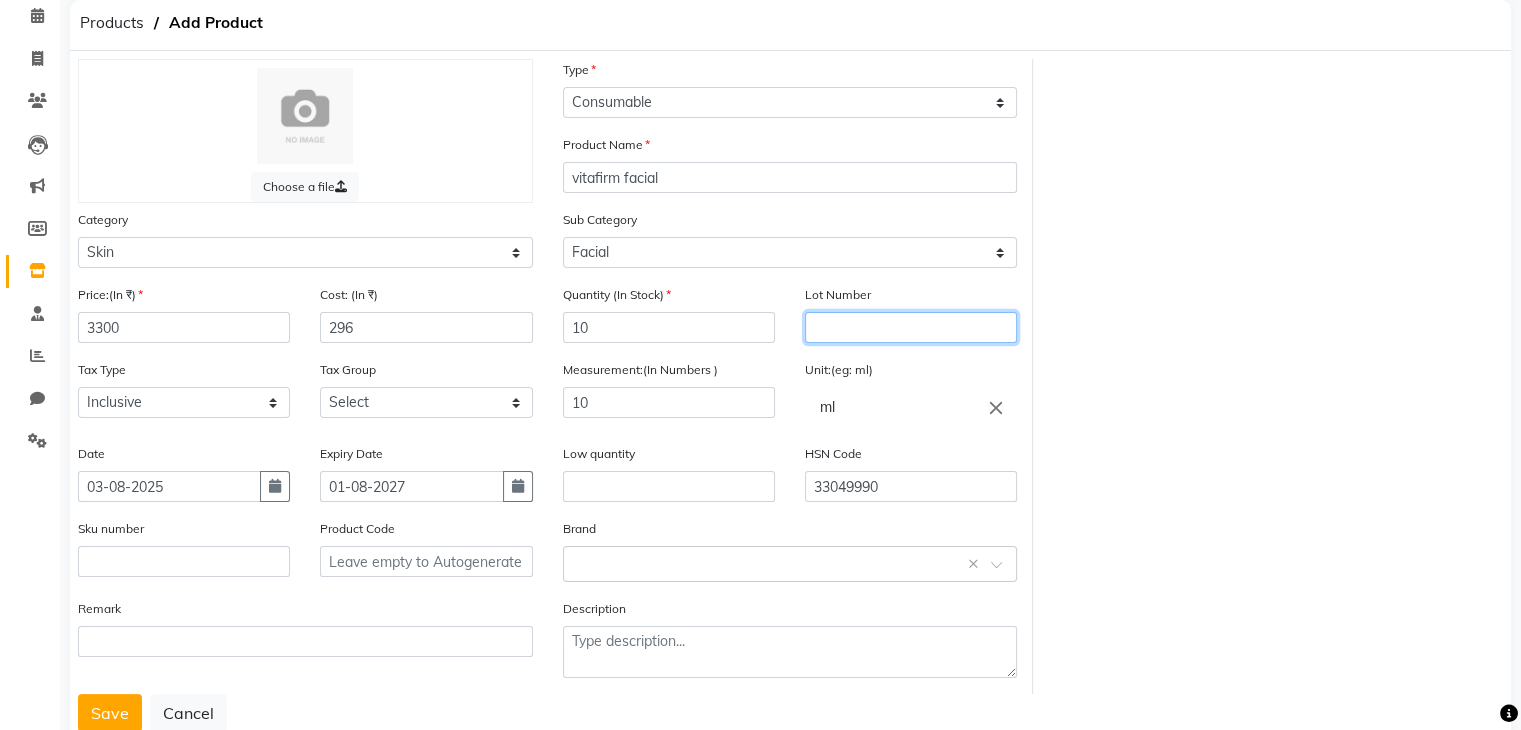 click 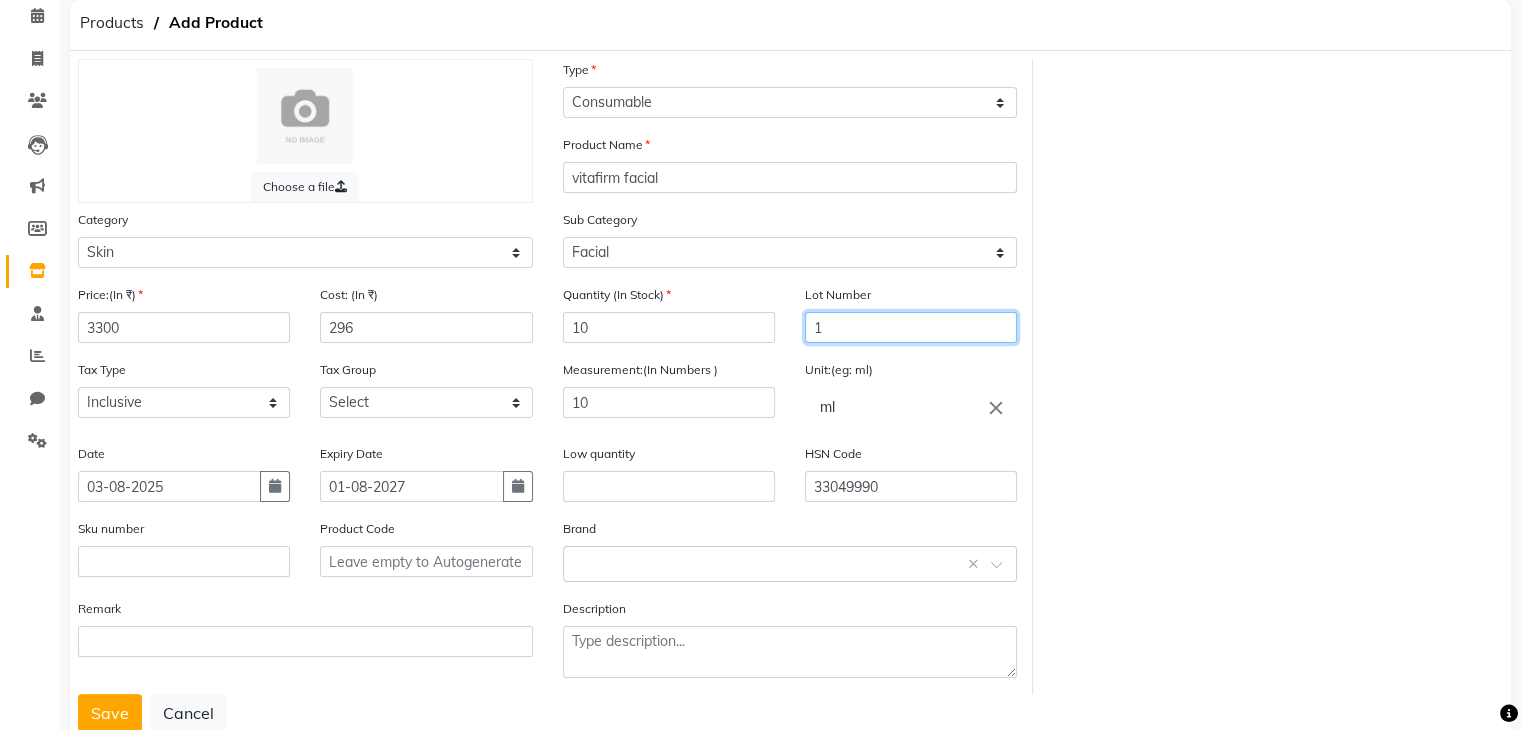 type on "1" 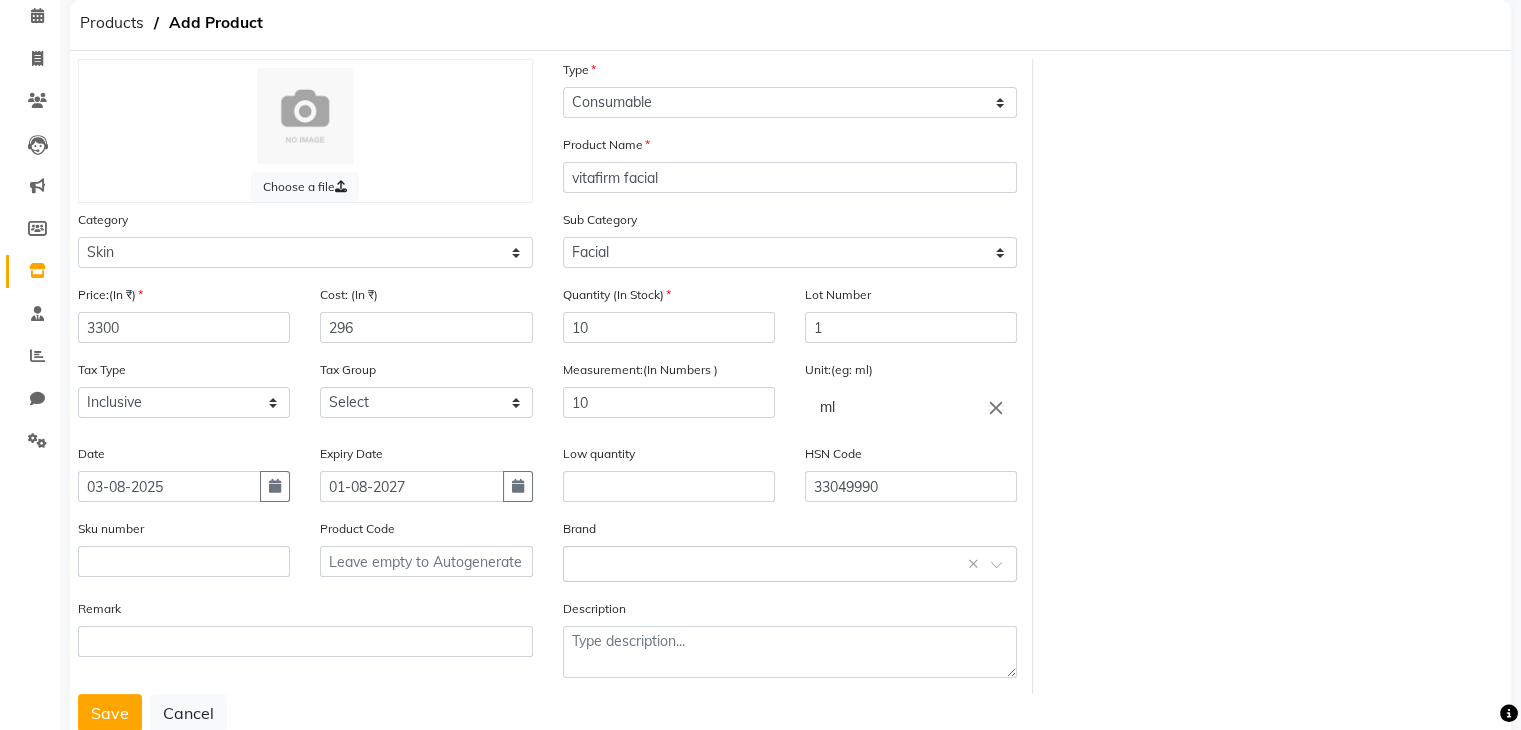 click on "Sub Category Select Cleanser Facial Moisturiser Serum Toner Sun Care Masks Lip Care Eye Care Body Care Hand & Feet Kit & Combo Treatment Appliances Other Skin" 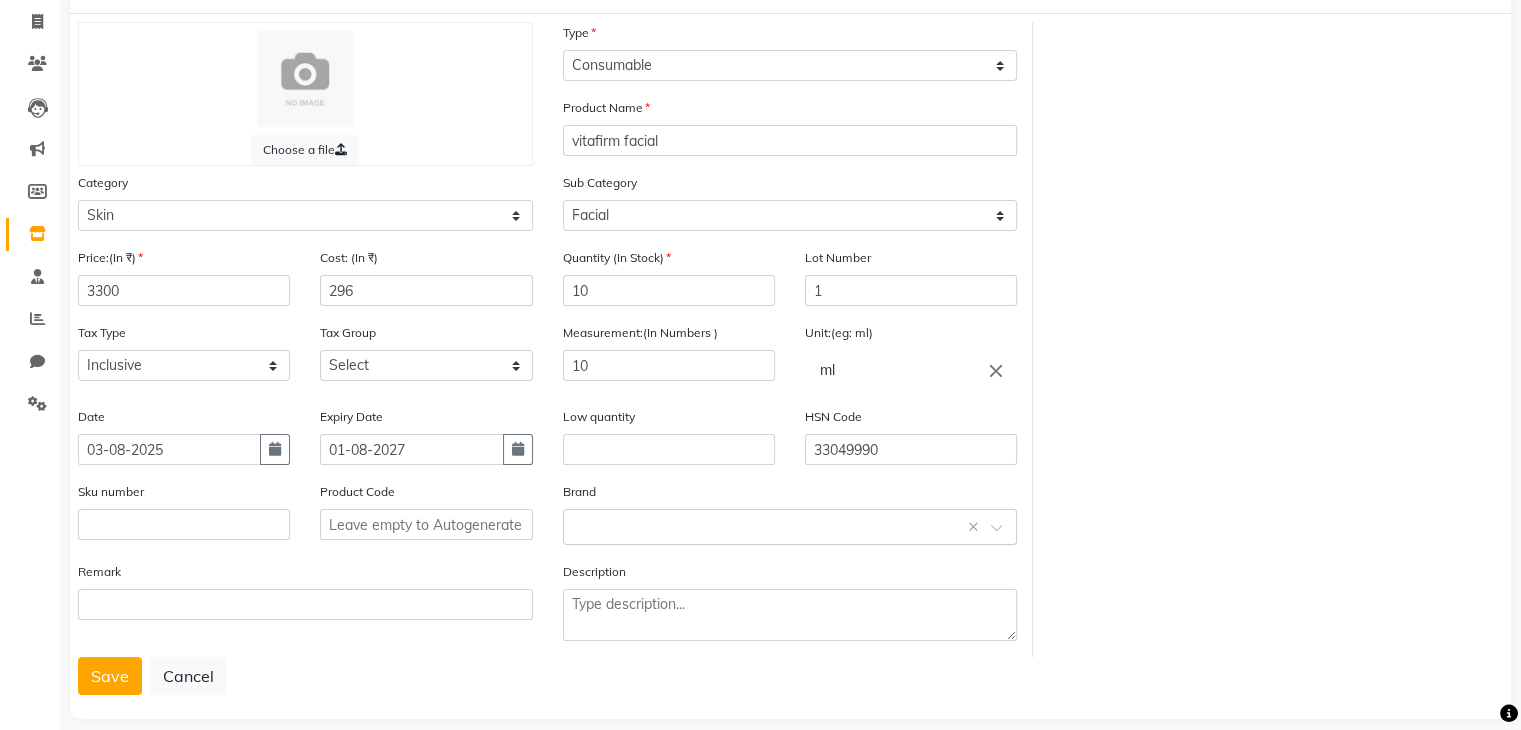 scroll, scrollTop: 156, scrollLeft: 0, axis: vertical 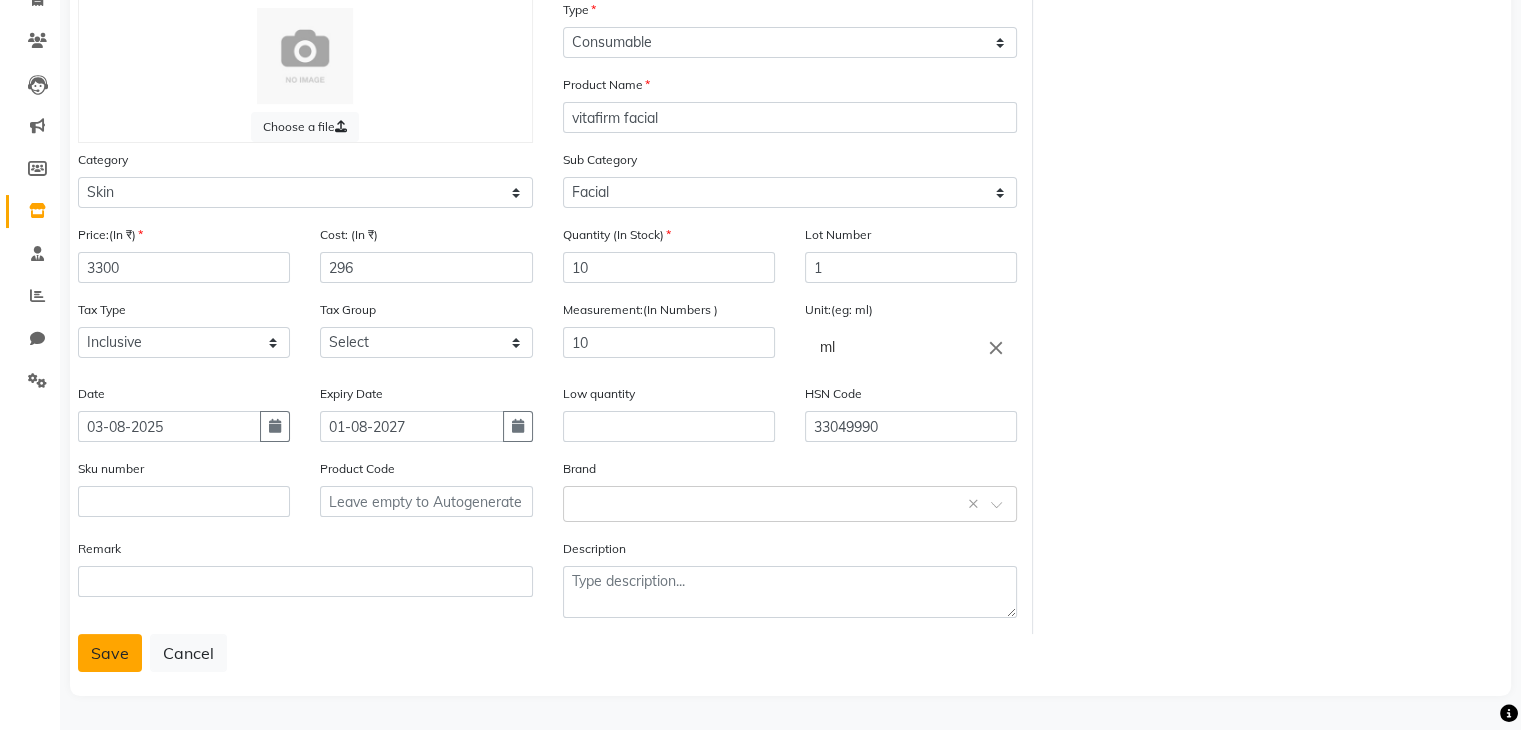 click on "Save" 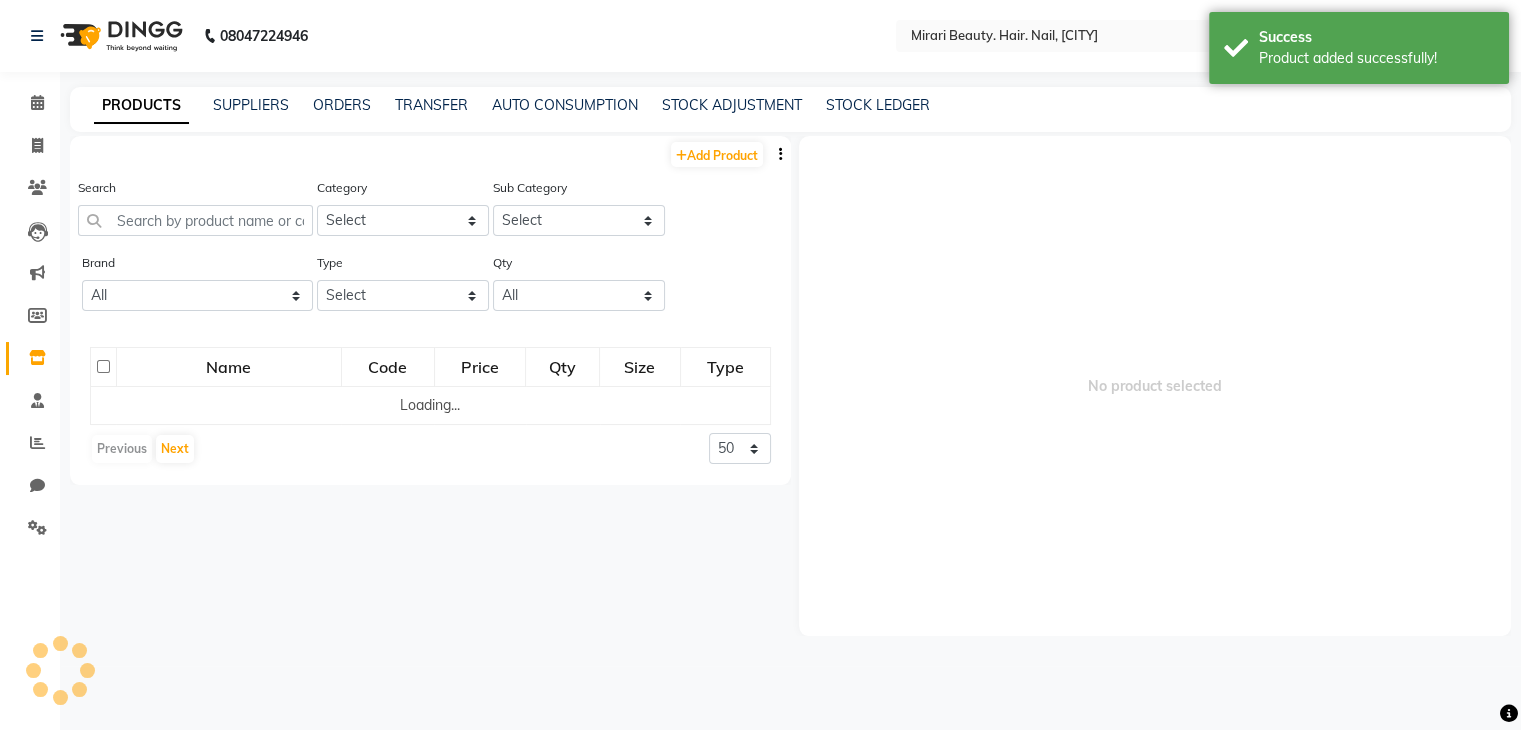 scroll, scrollTop: 0, scrollLeft: 0, axis: both 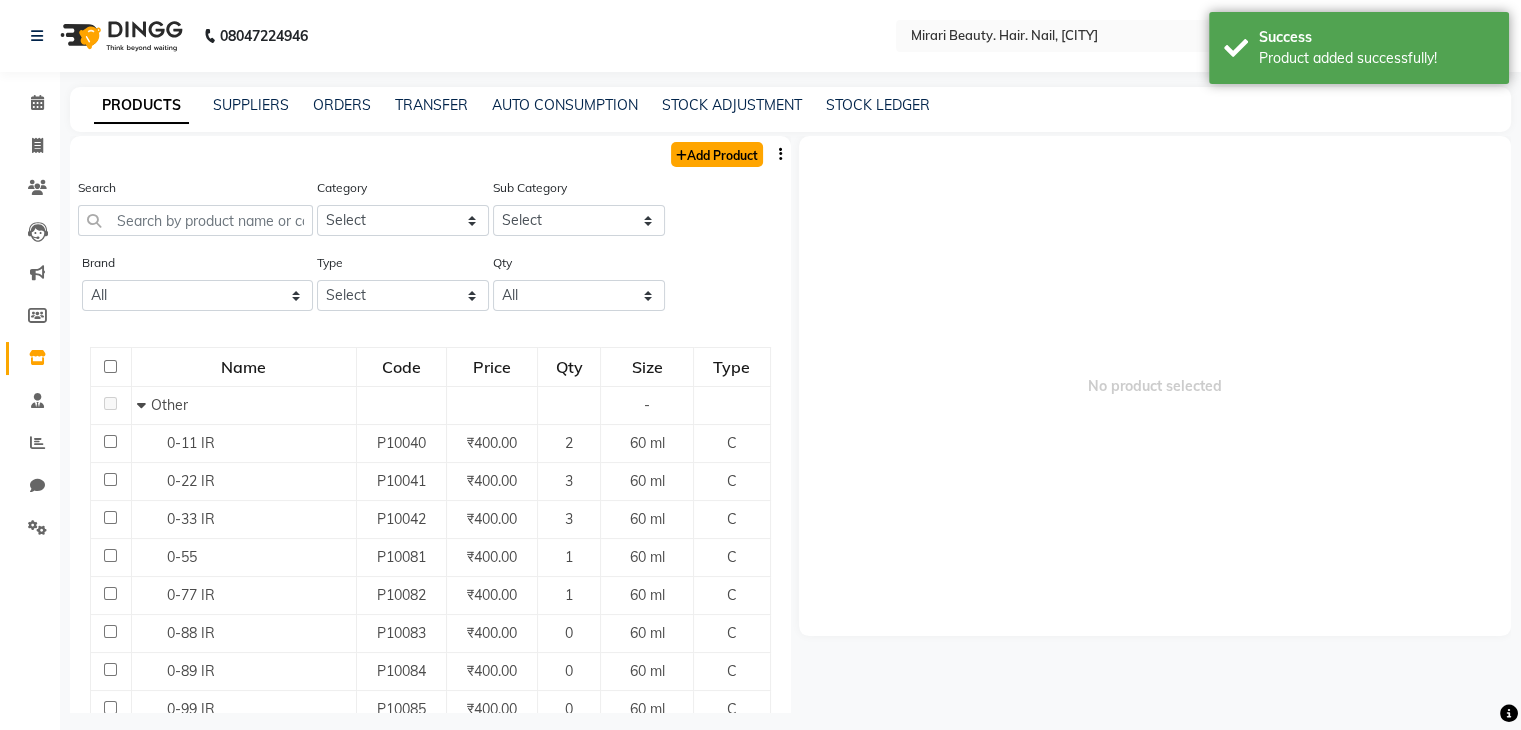 click on "Add Product" 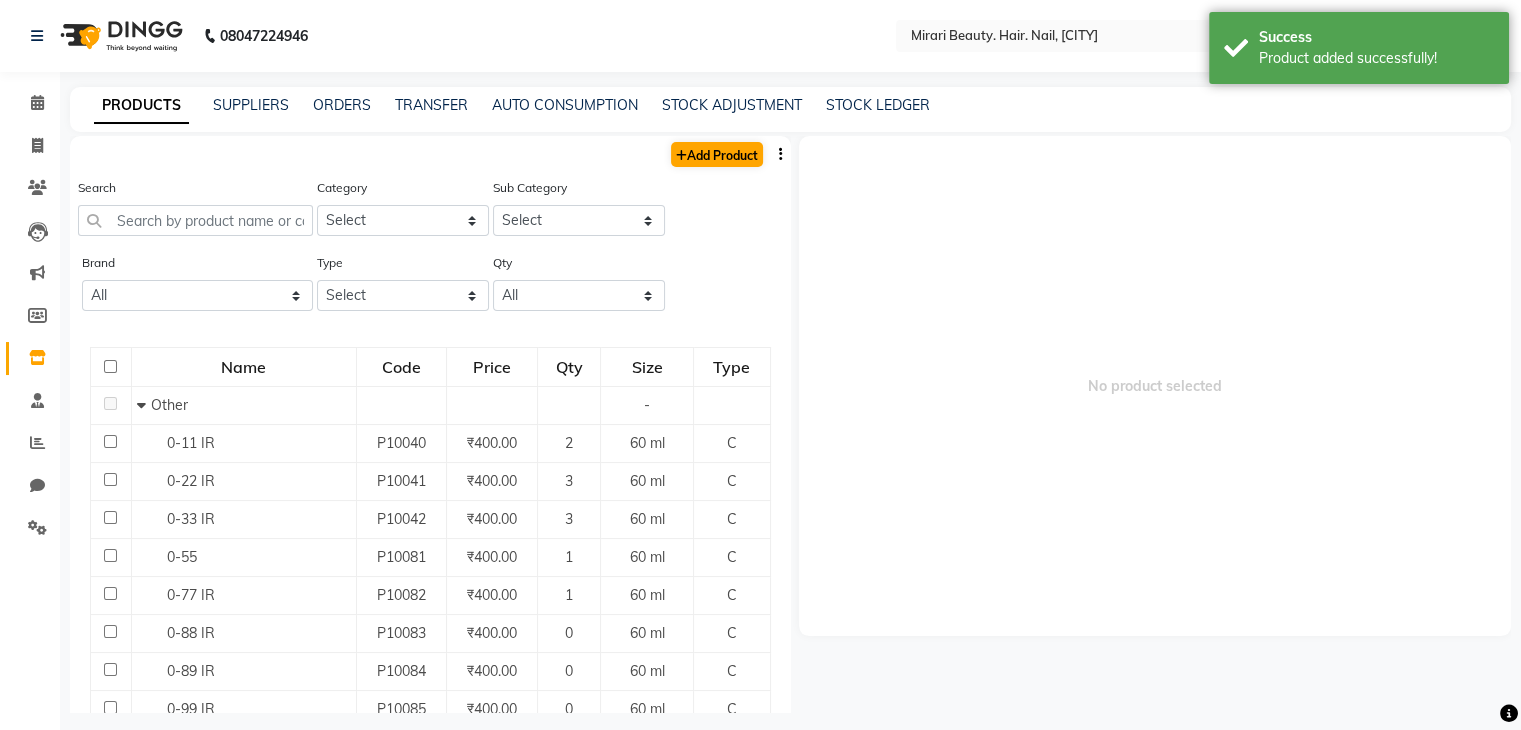 select on "true" 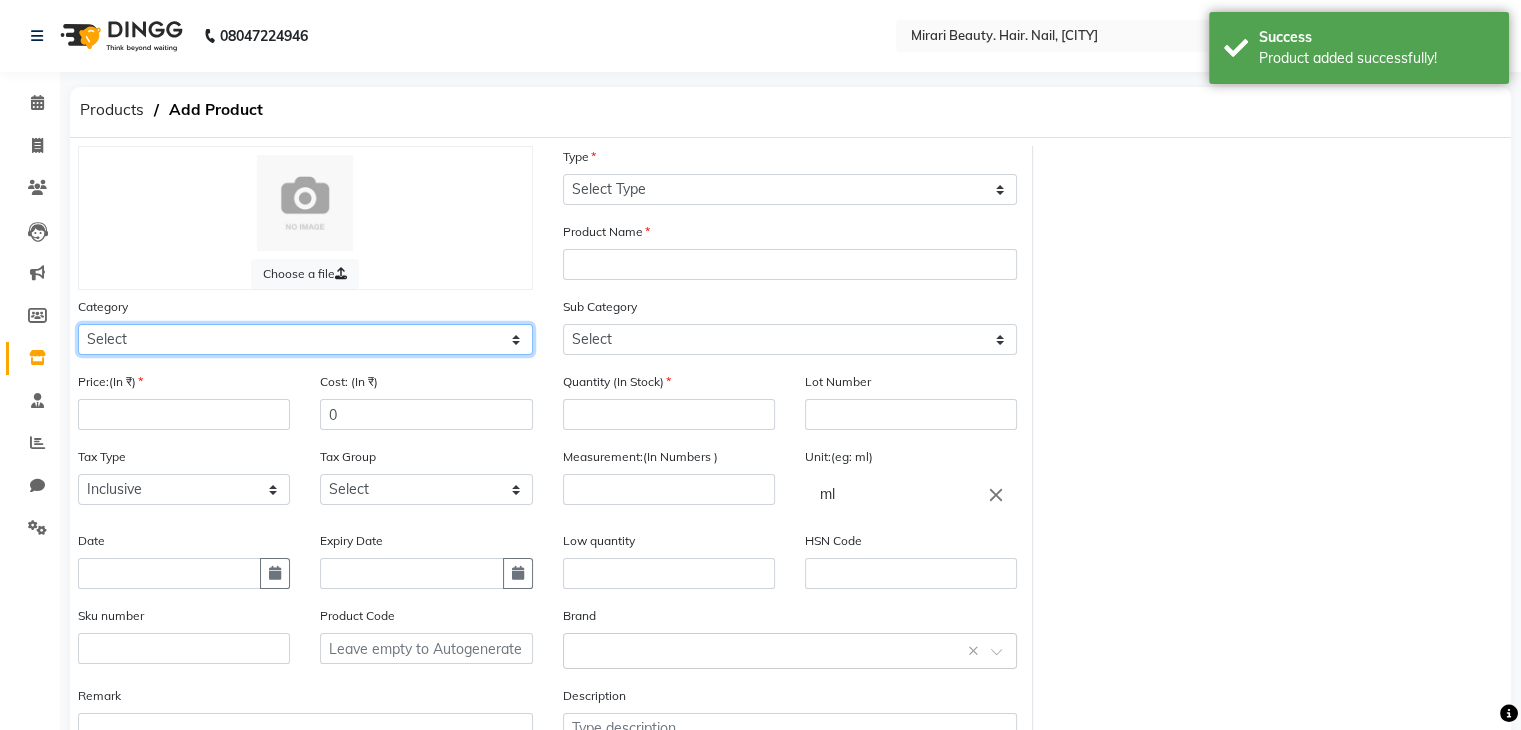 click on "Select Hair Skin Makeup Personal Care Appliances Beard Waxing Disposable Threading Hands and Feet Beauty Planet Botox Cadiveu Casmara Cheryls Loreal Olaplex Other" 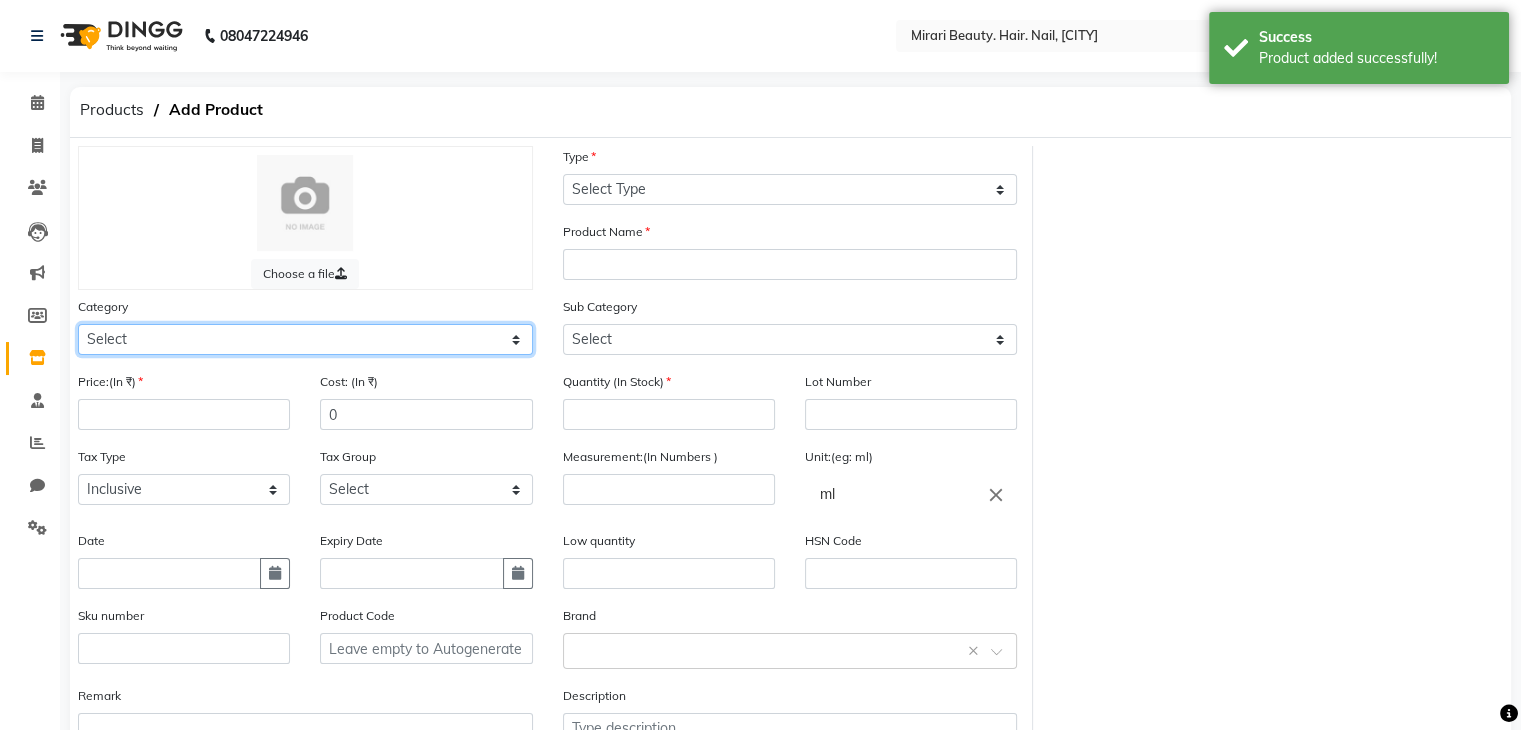 select on "1319401150" 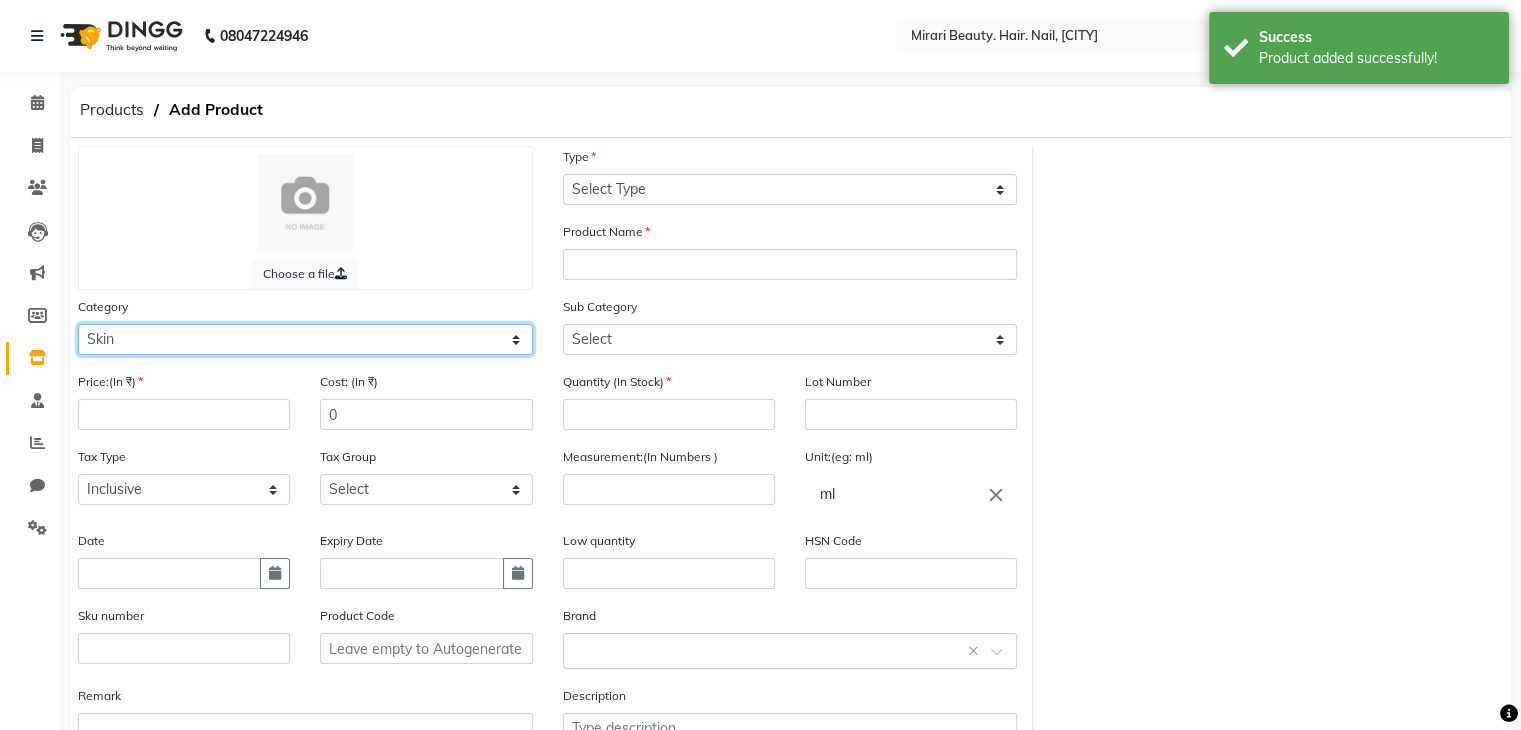 click on "Select Hair Skin Makeup Personal Care Appliances Beard Waxing Disposable Threading Hands and Feet Beauty Planet Botox Cadiveu Casmara Cheryls Loreal Olaplex Other" 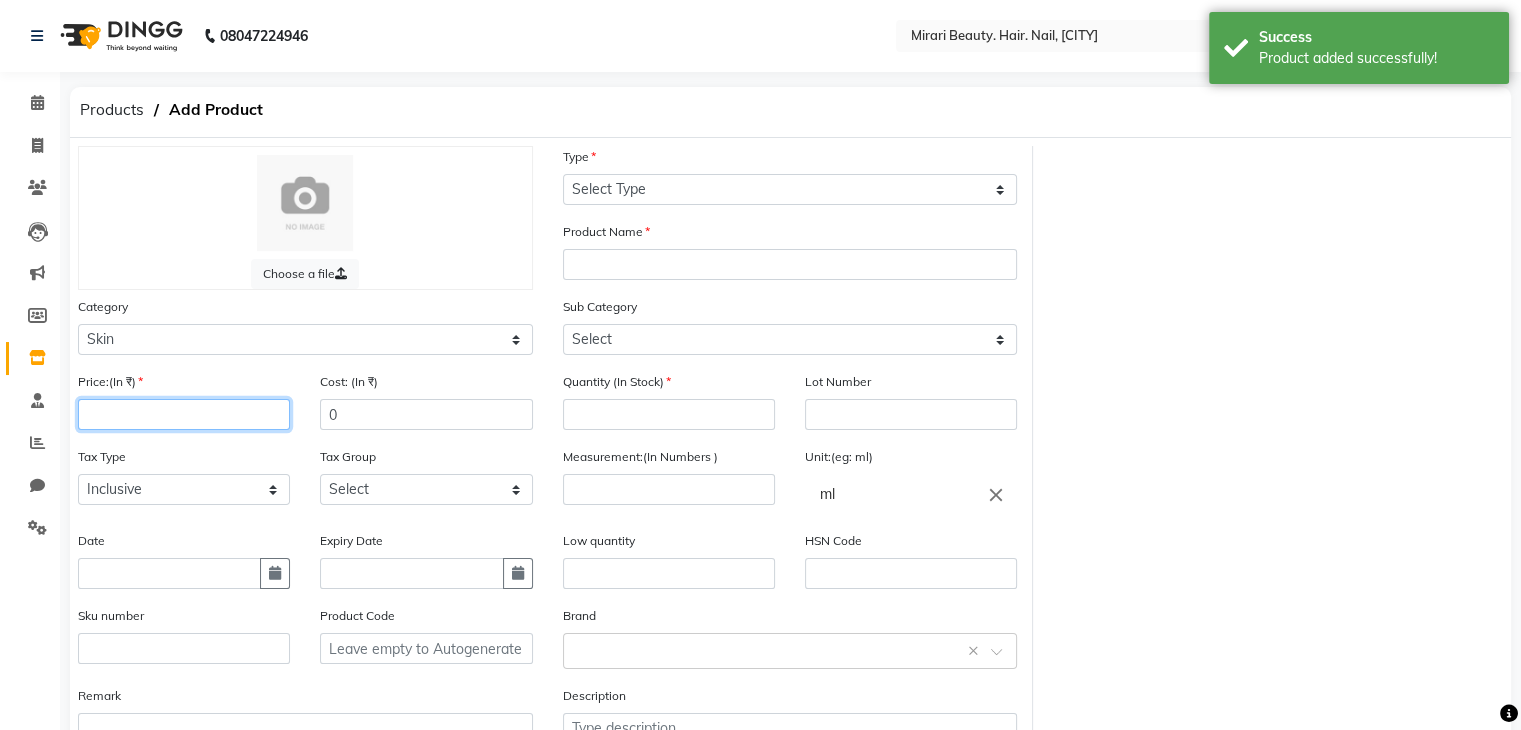 click 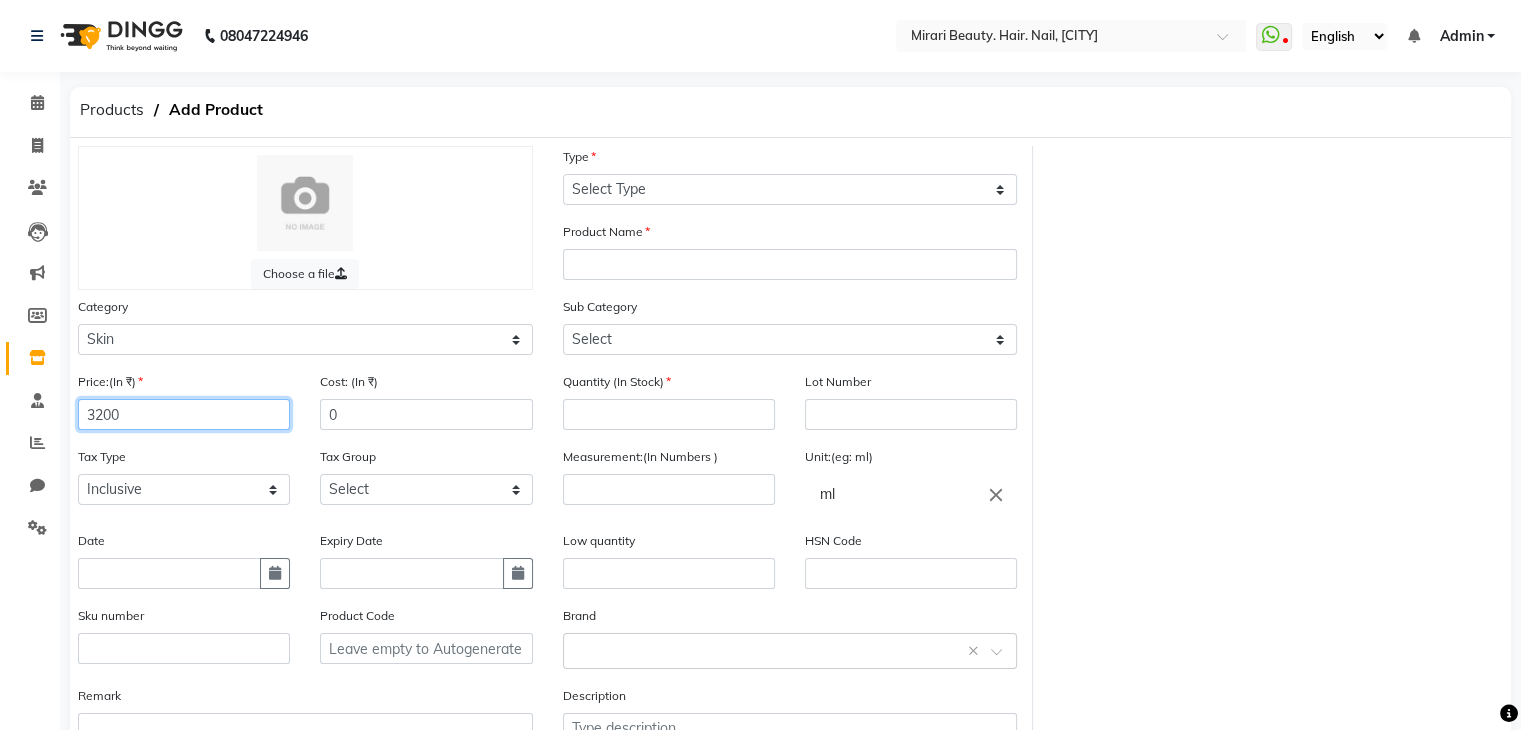 type on "3200" 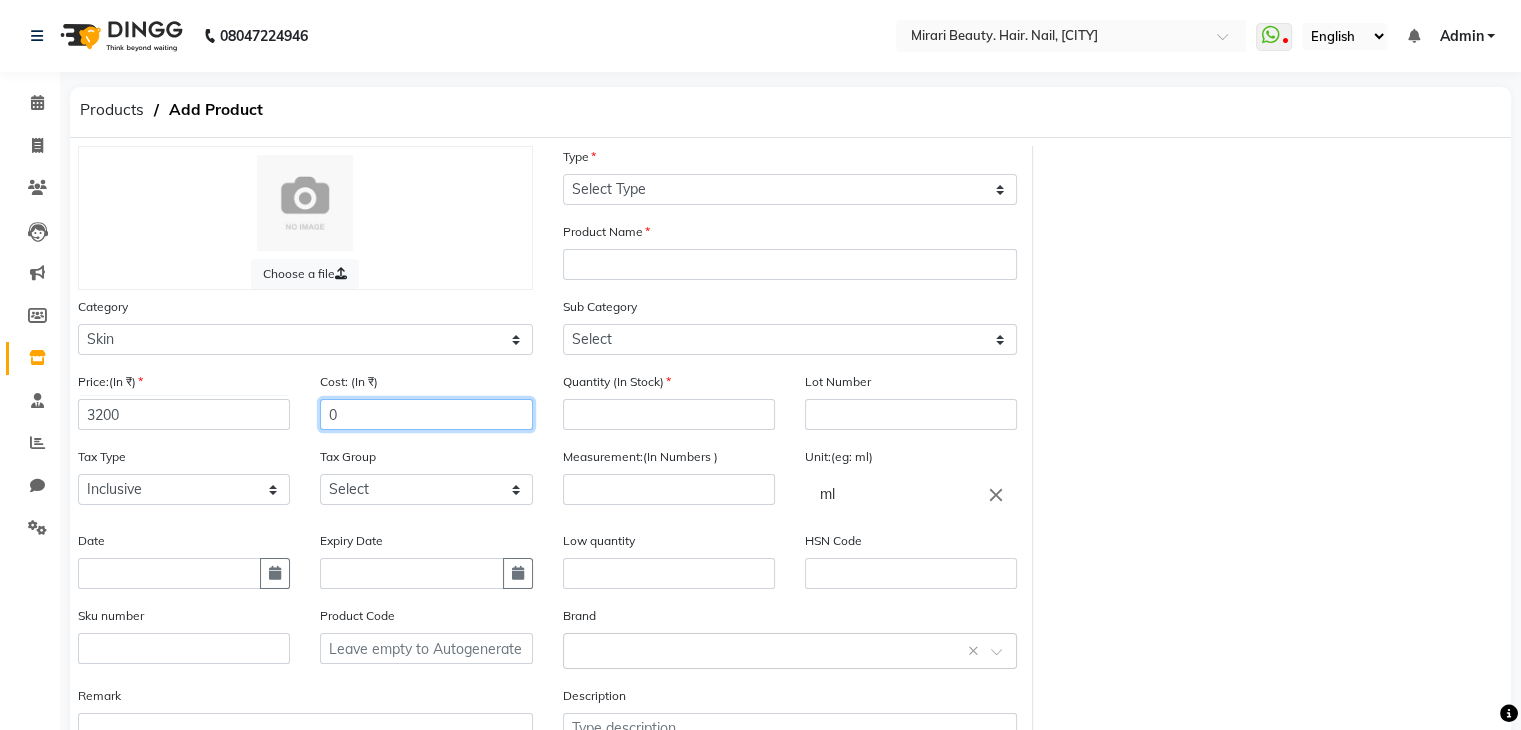 click on "0" 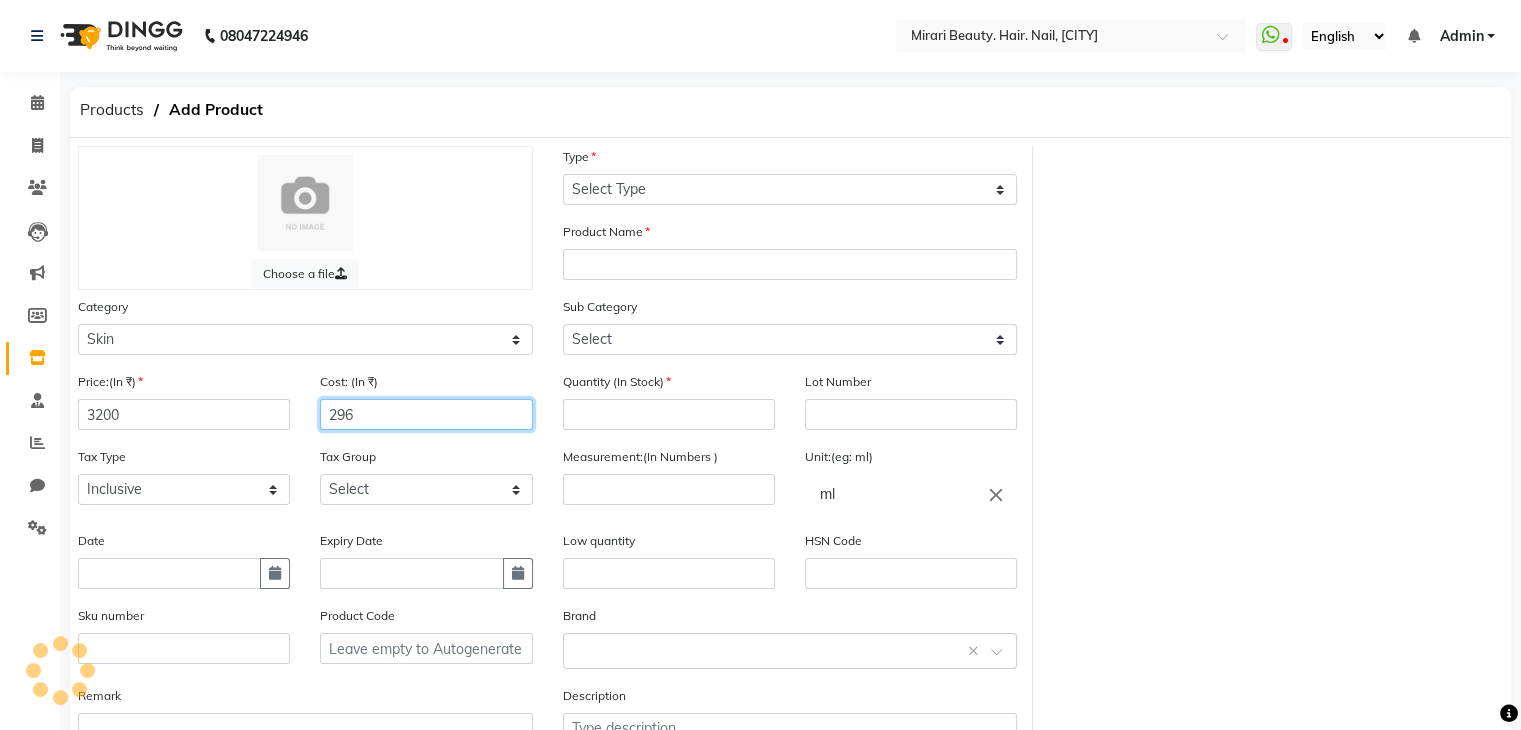 type on "296" 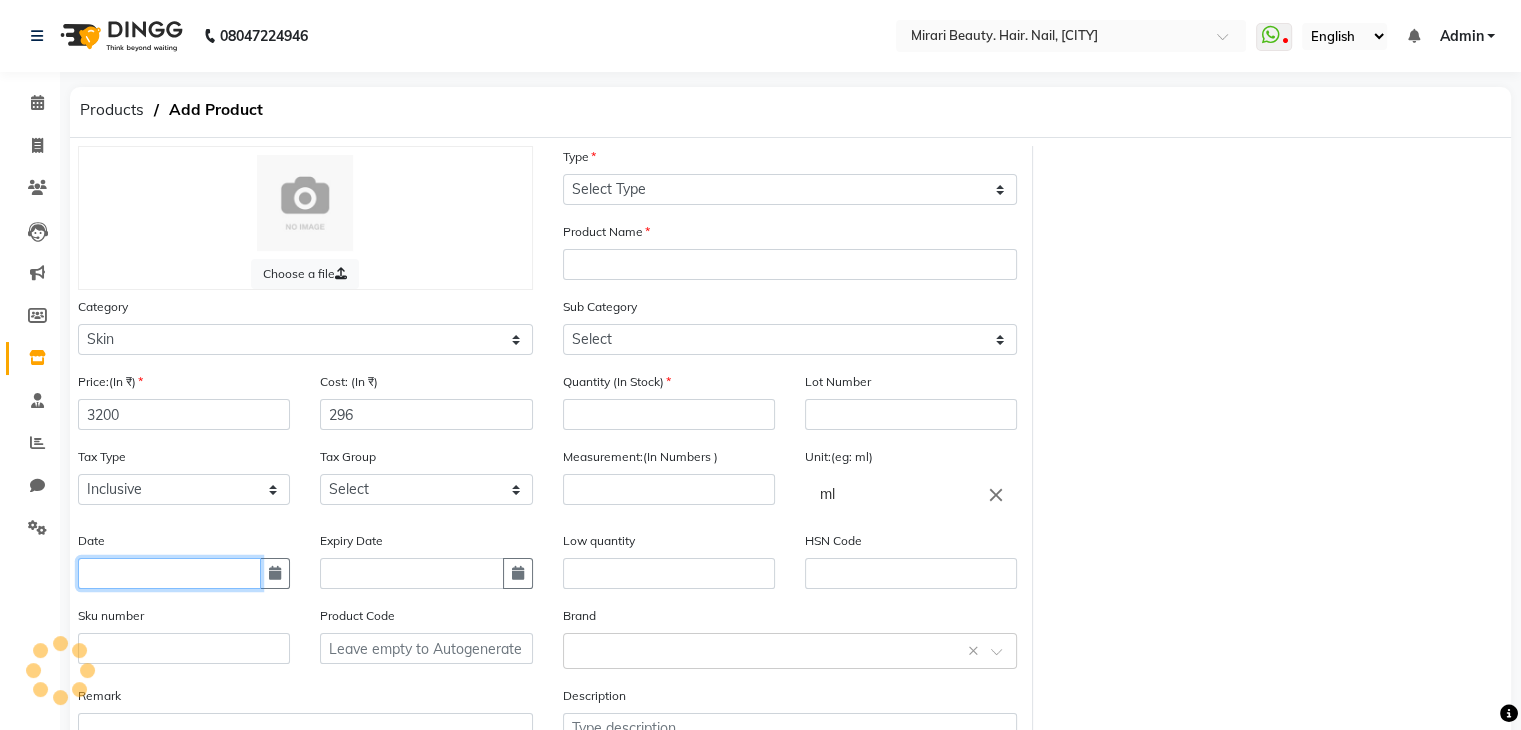 click 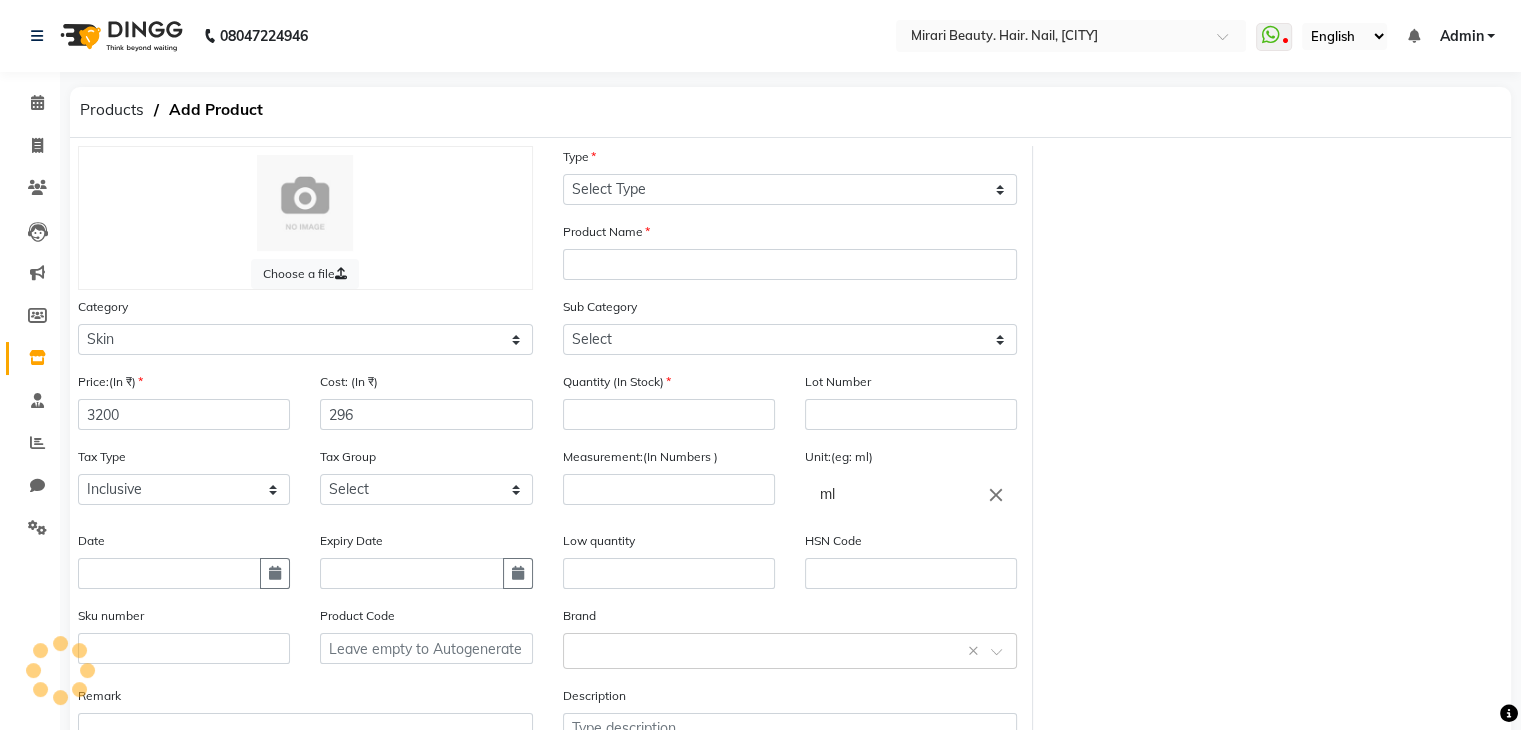 select on "8" 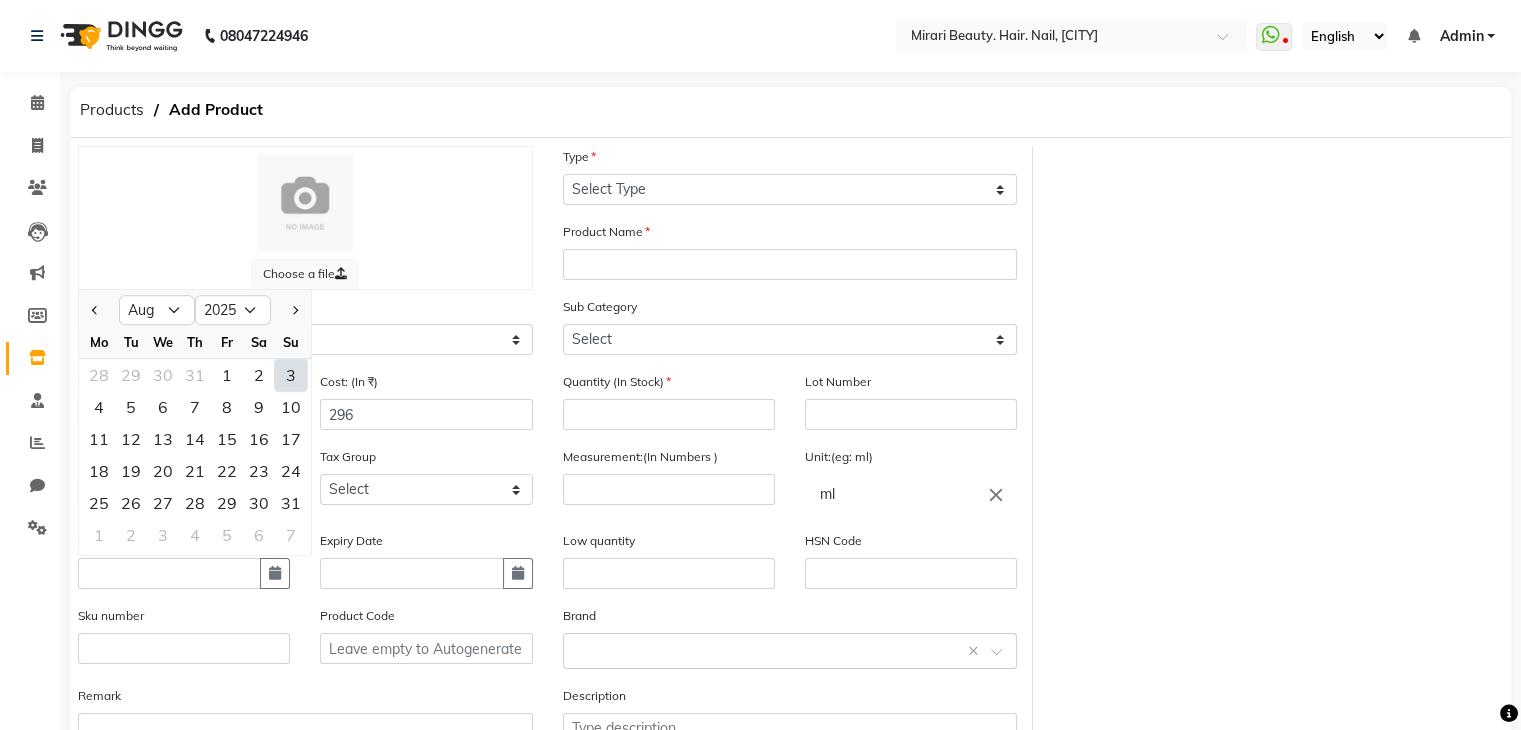 click on "3" 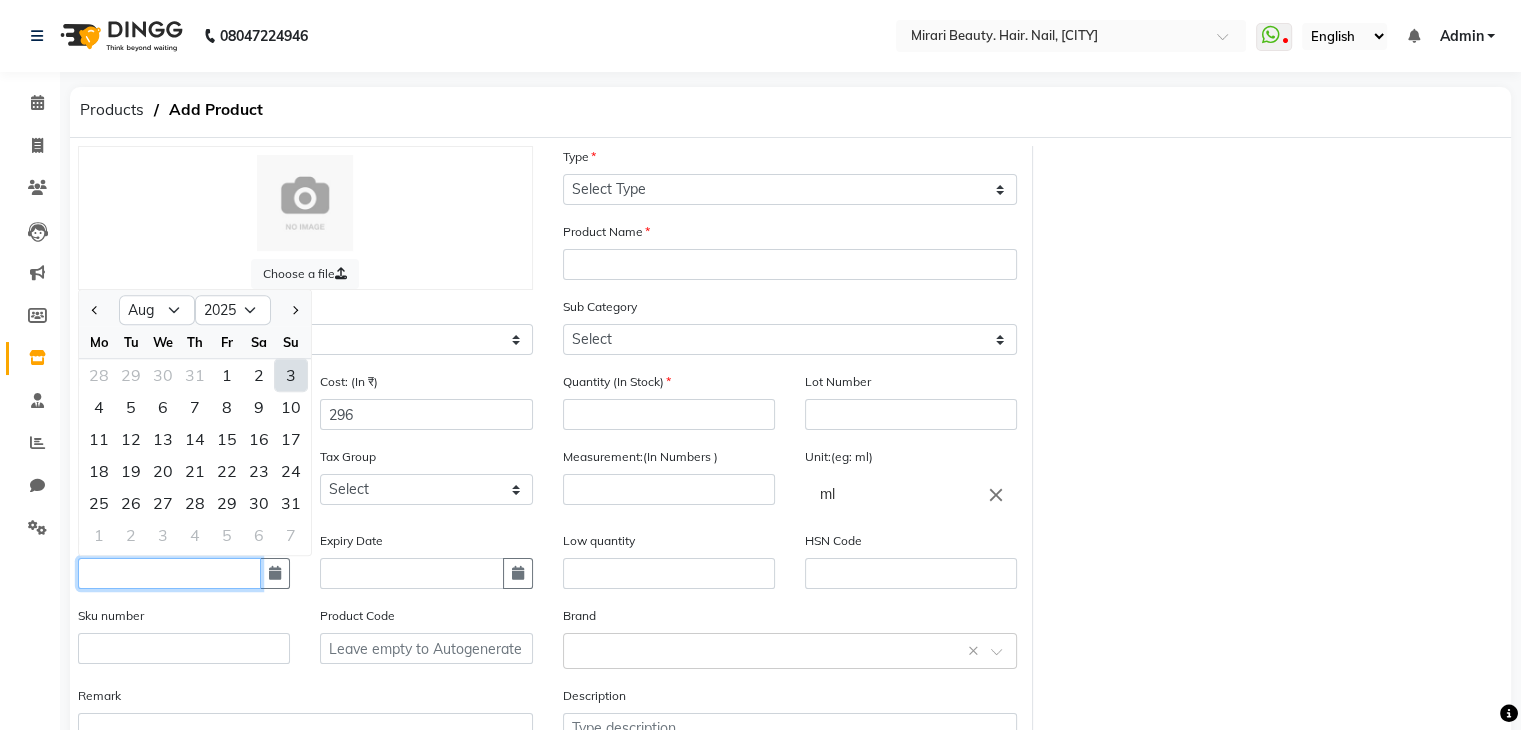 type on "03-08-2025" 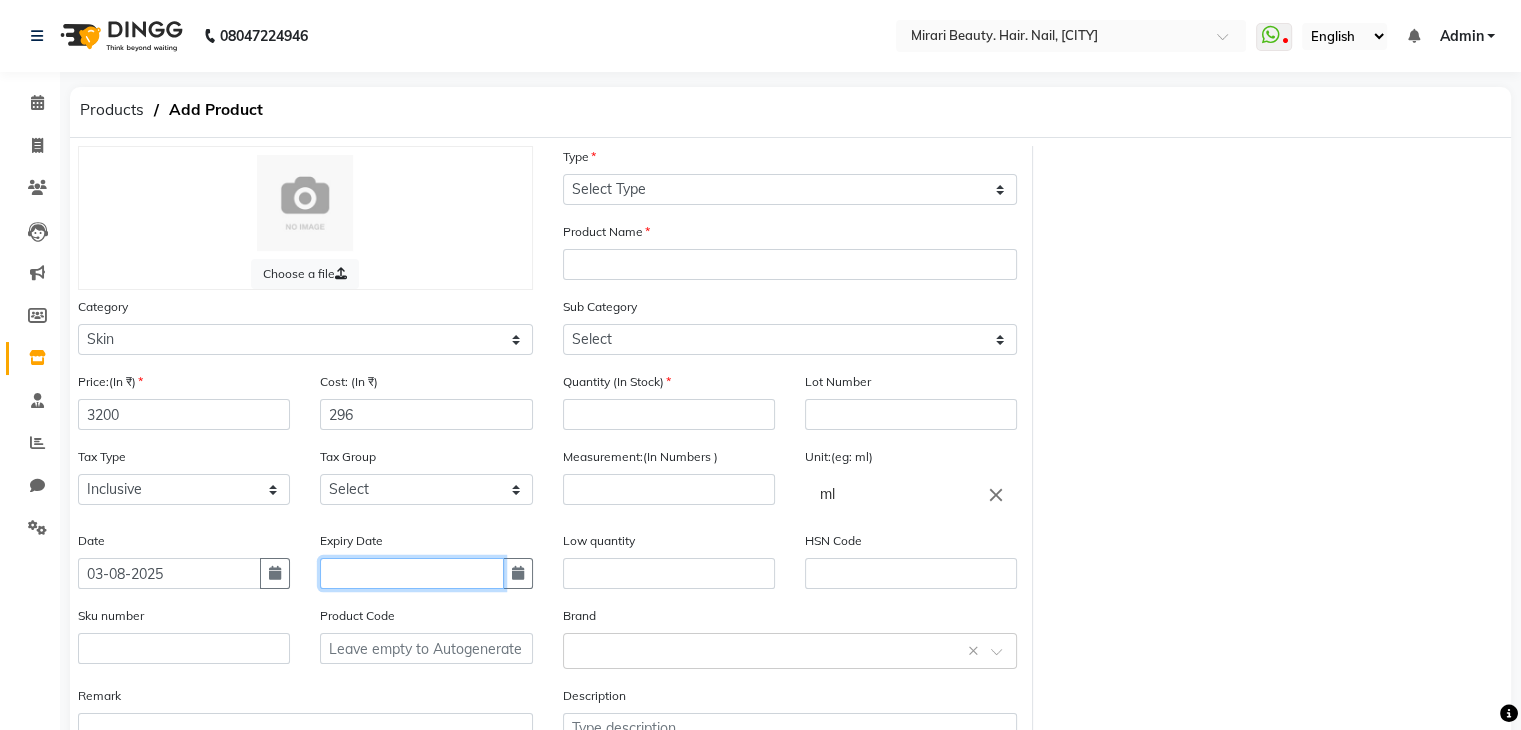 click 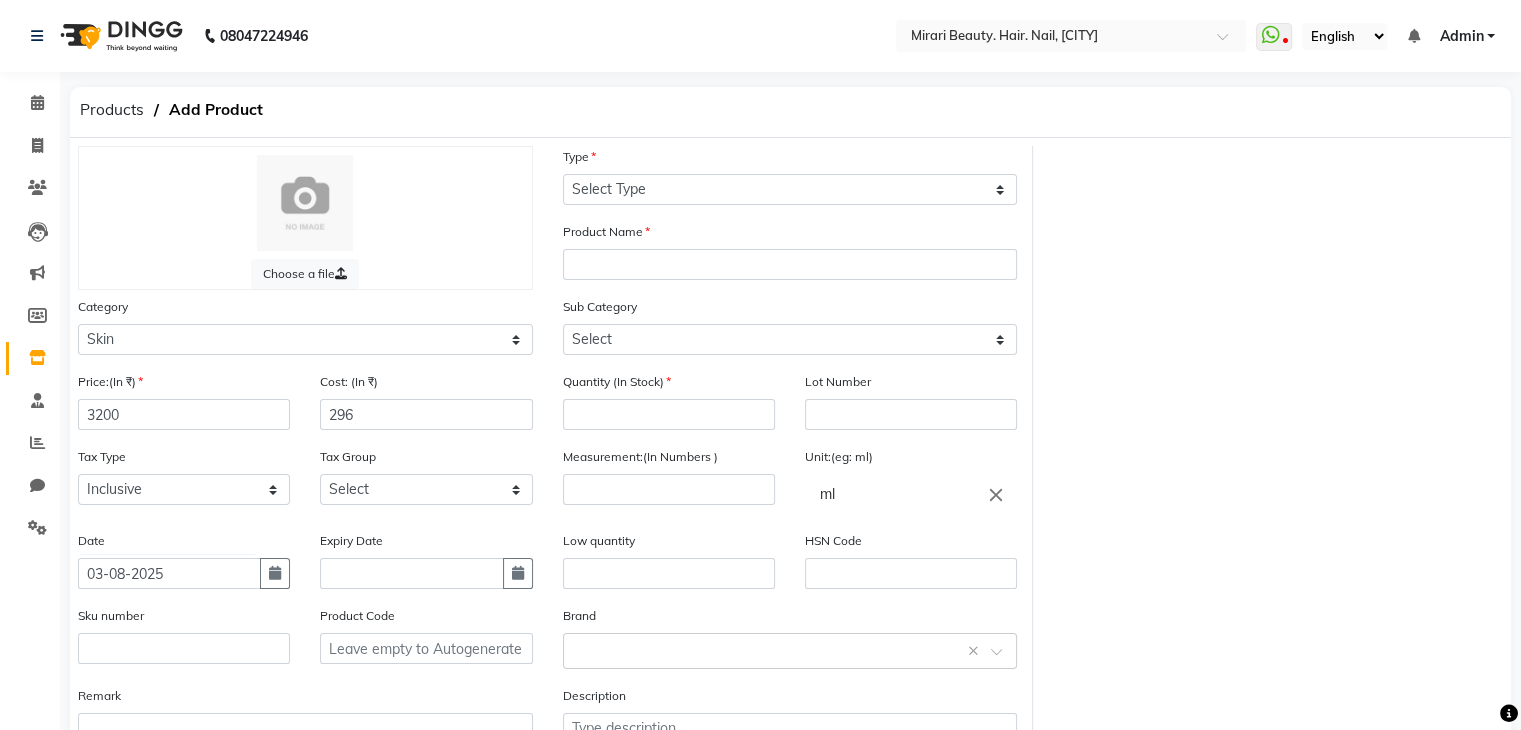 select on "8" 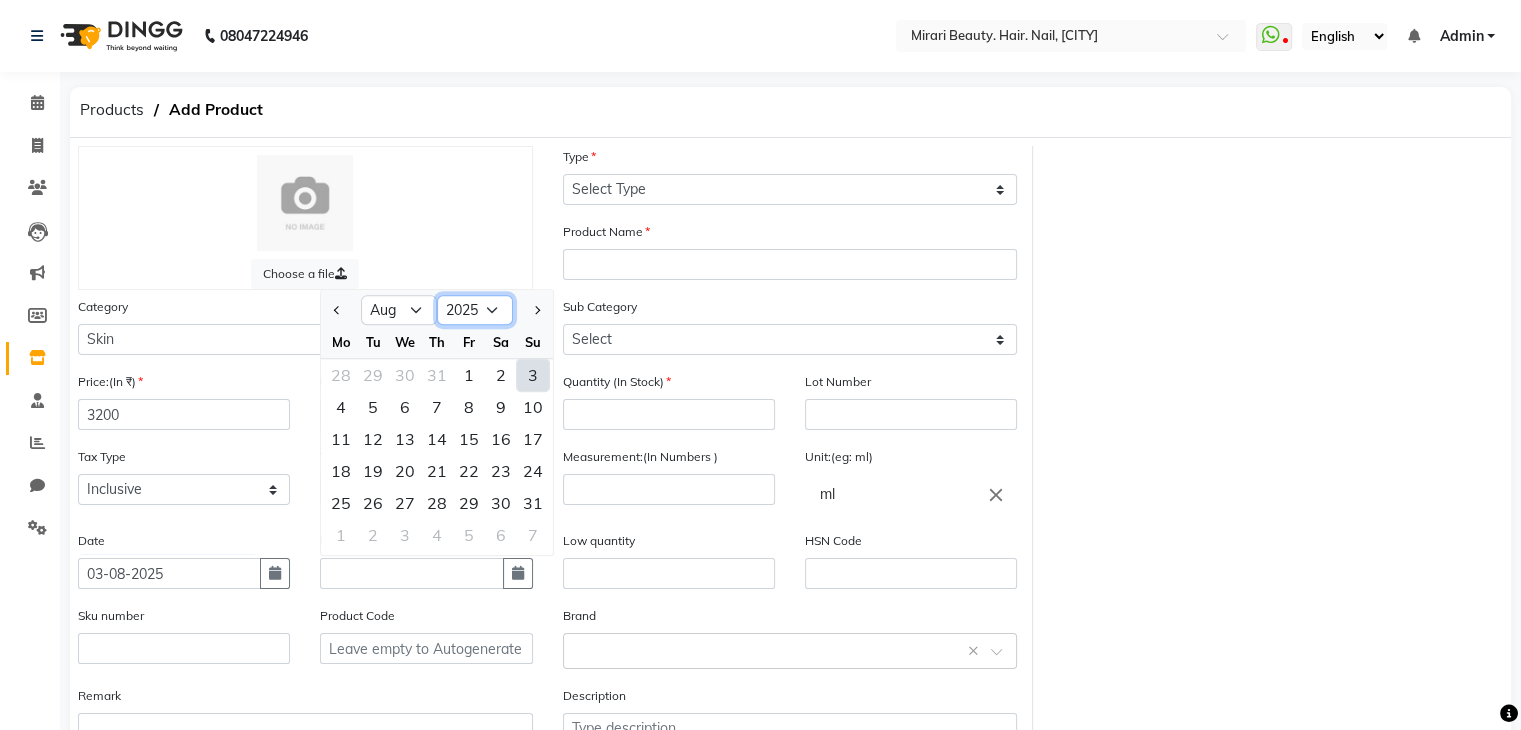 click on "2015 2016 2017 2018 2019 2020 2021 2022 2023 2024 2025 2026 2027 2028 2029 2030 2031 2032 2033 2034 2035" 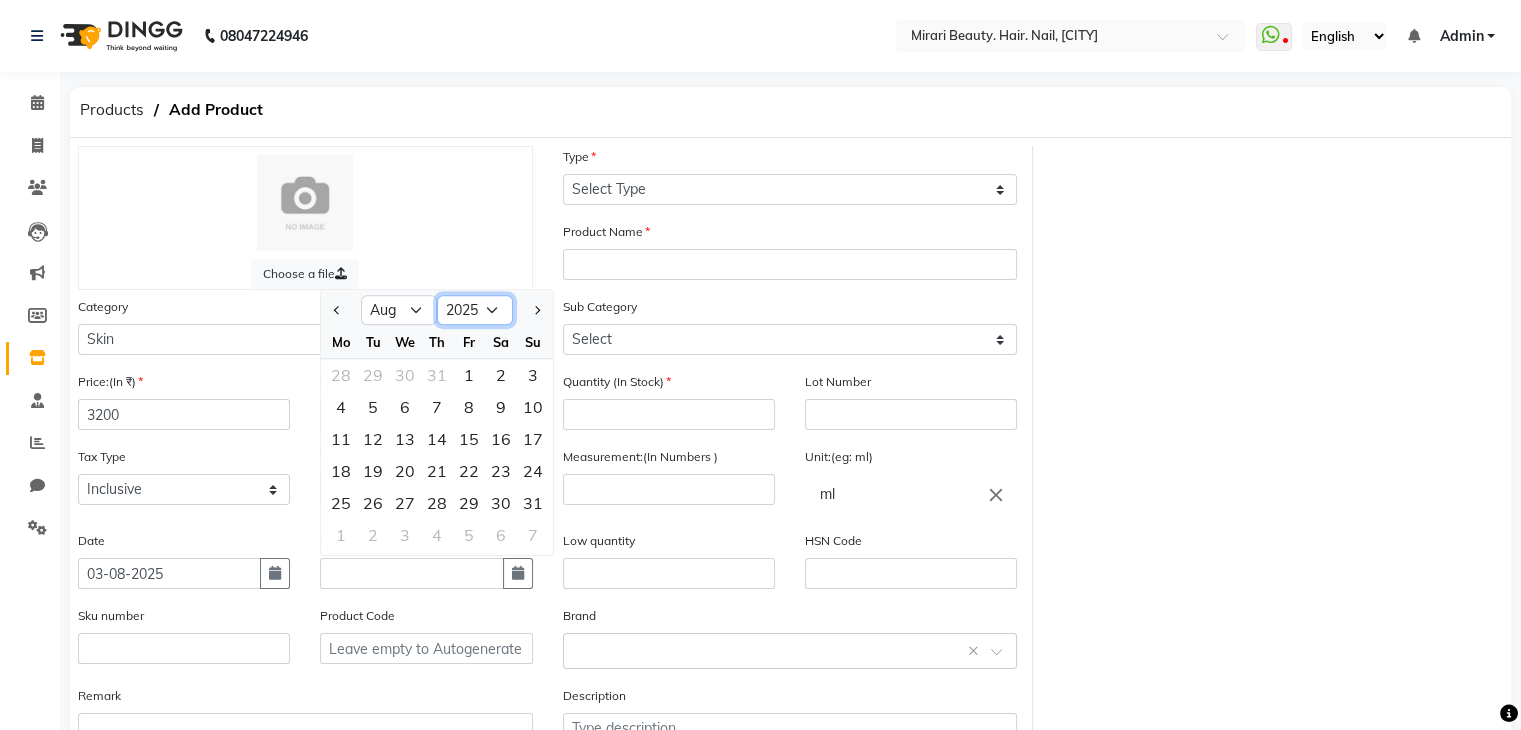 select on "2026" 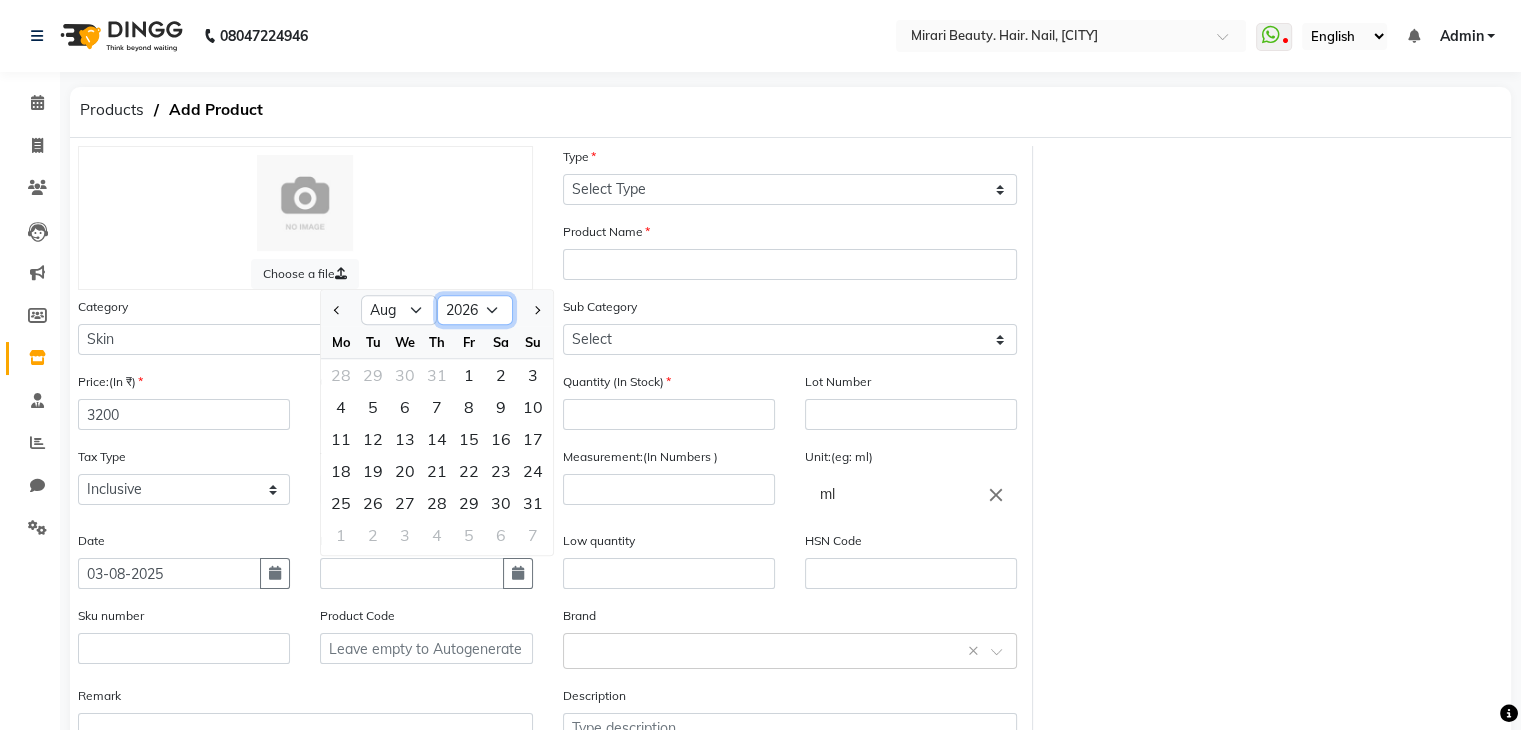 click on "2015 2016 2017 2018 2019 2020 2021 2022 2023 2024 2025 2026 2027 2028 2029 2030 2031 2032 2033 2034 2035" 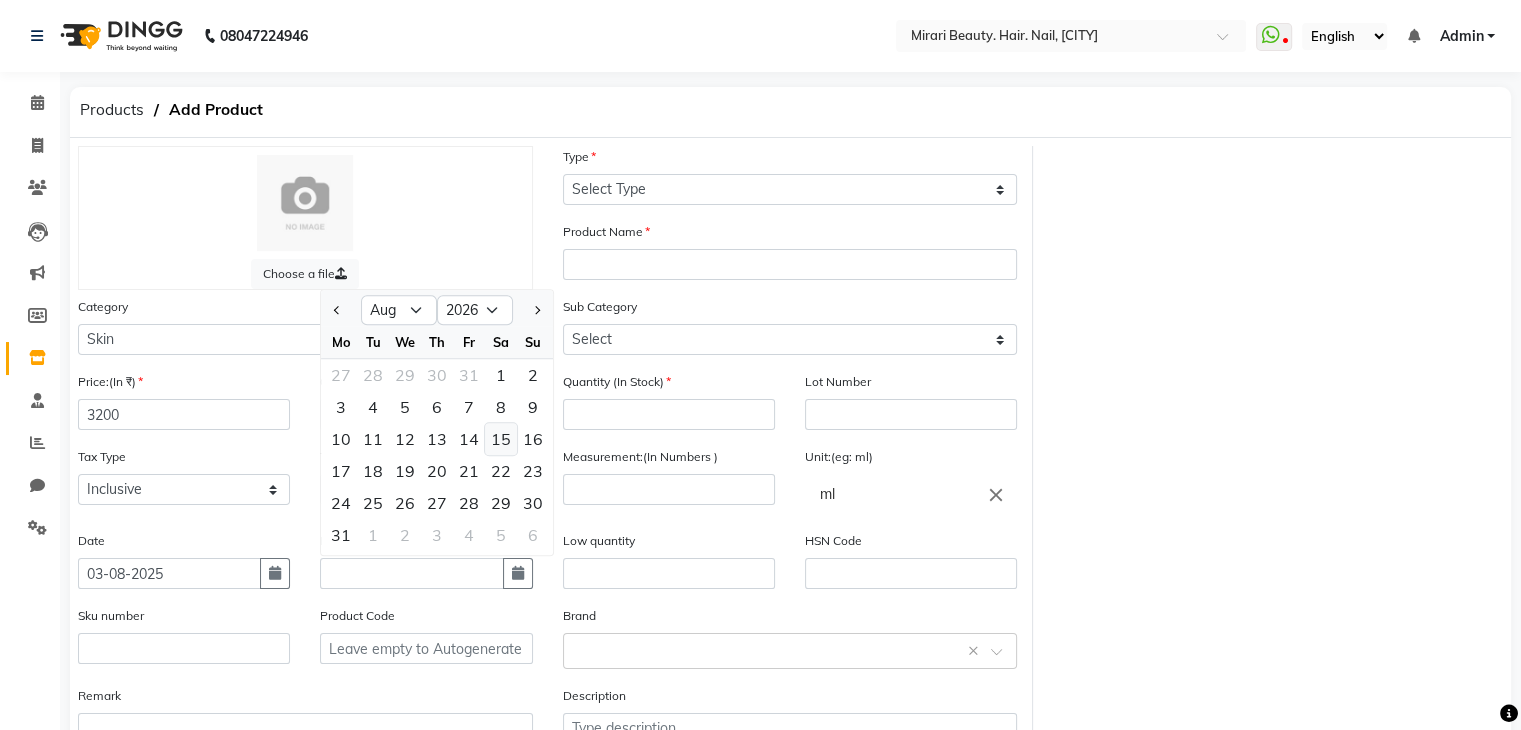 click on "15" 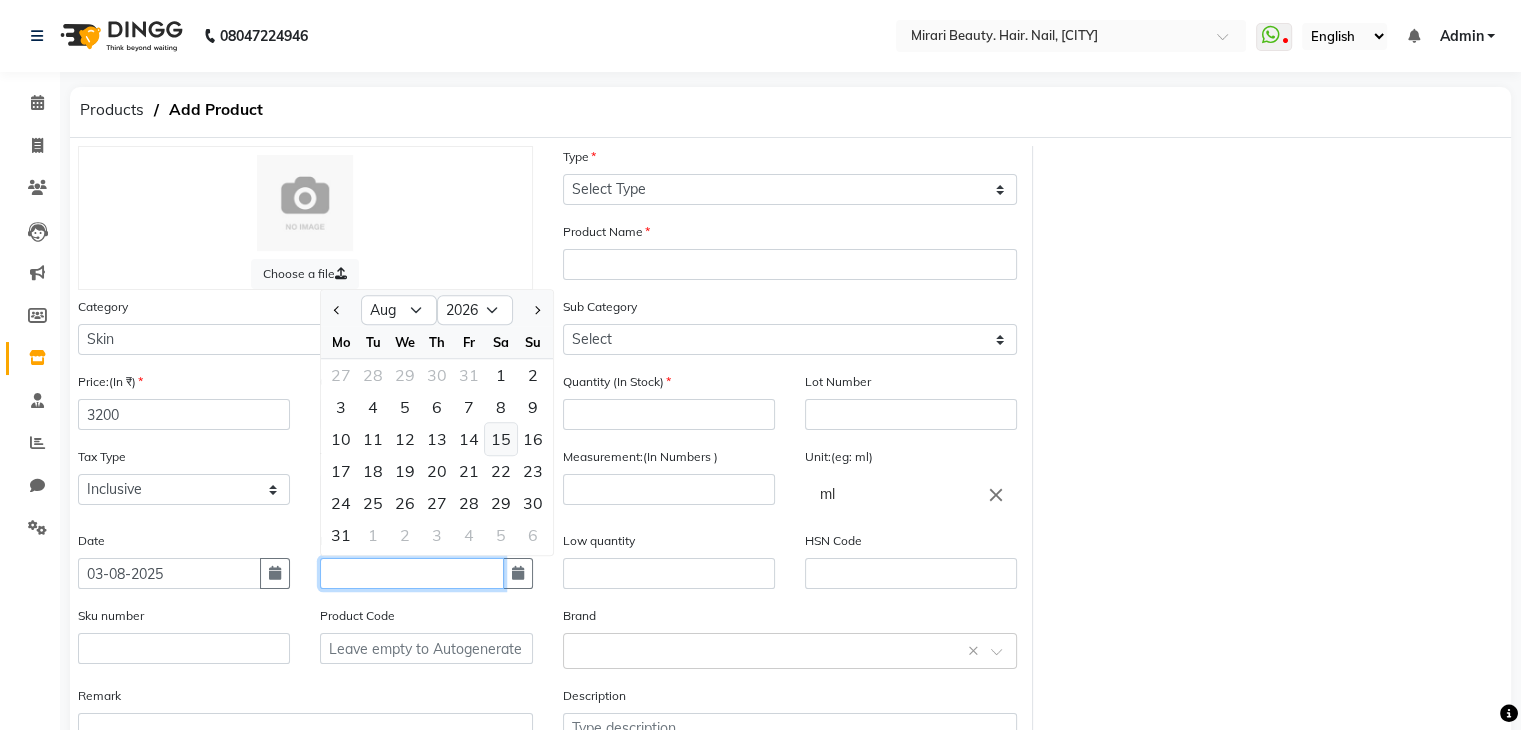 type on "15-08-2026" 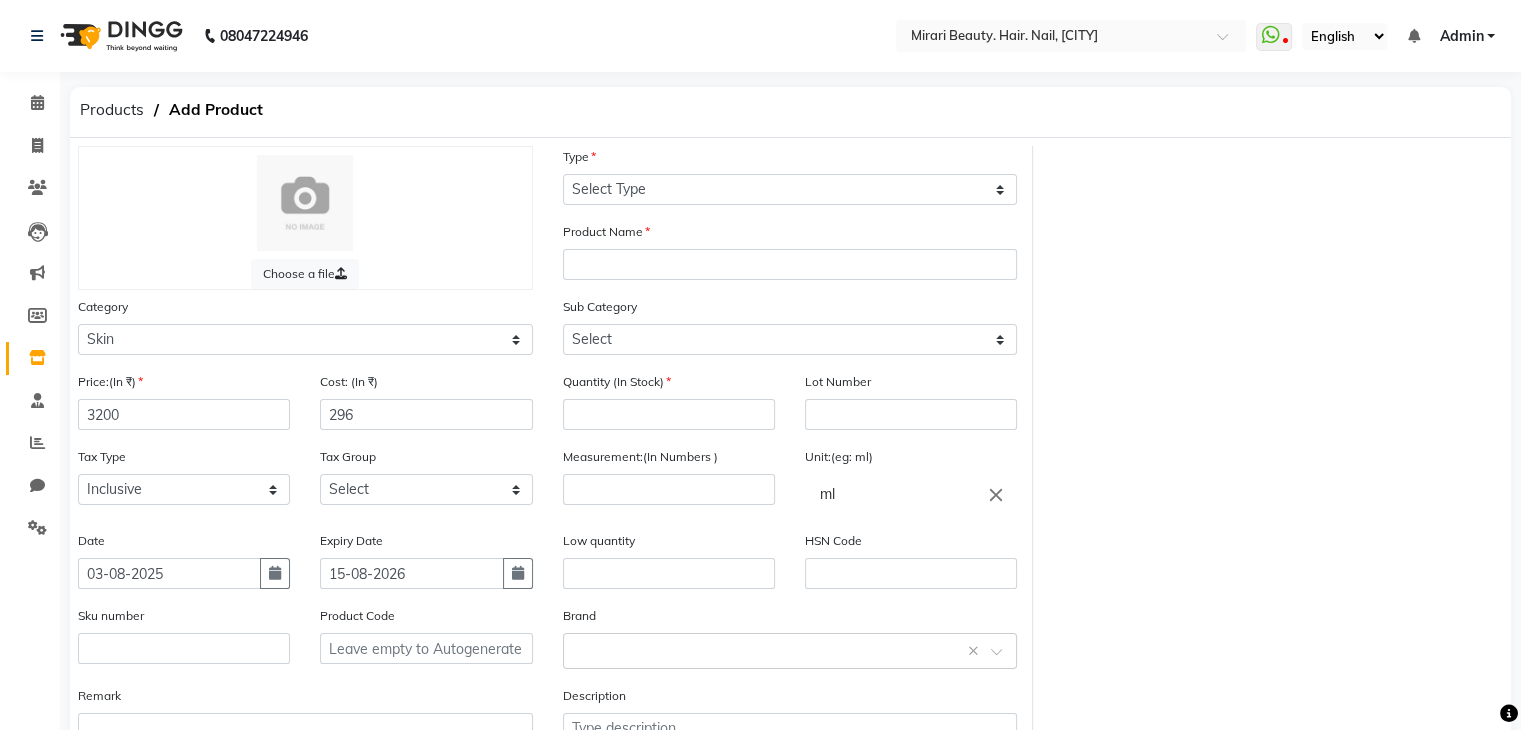 click on "Expiry Date 15-08-2026" 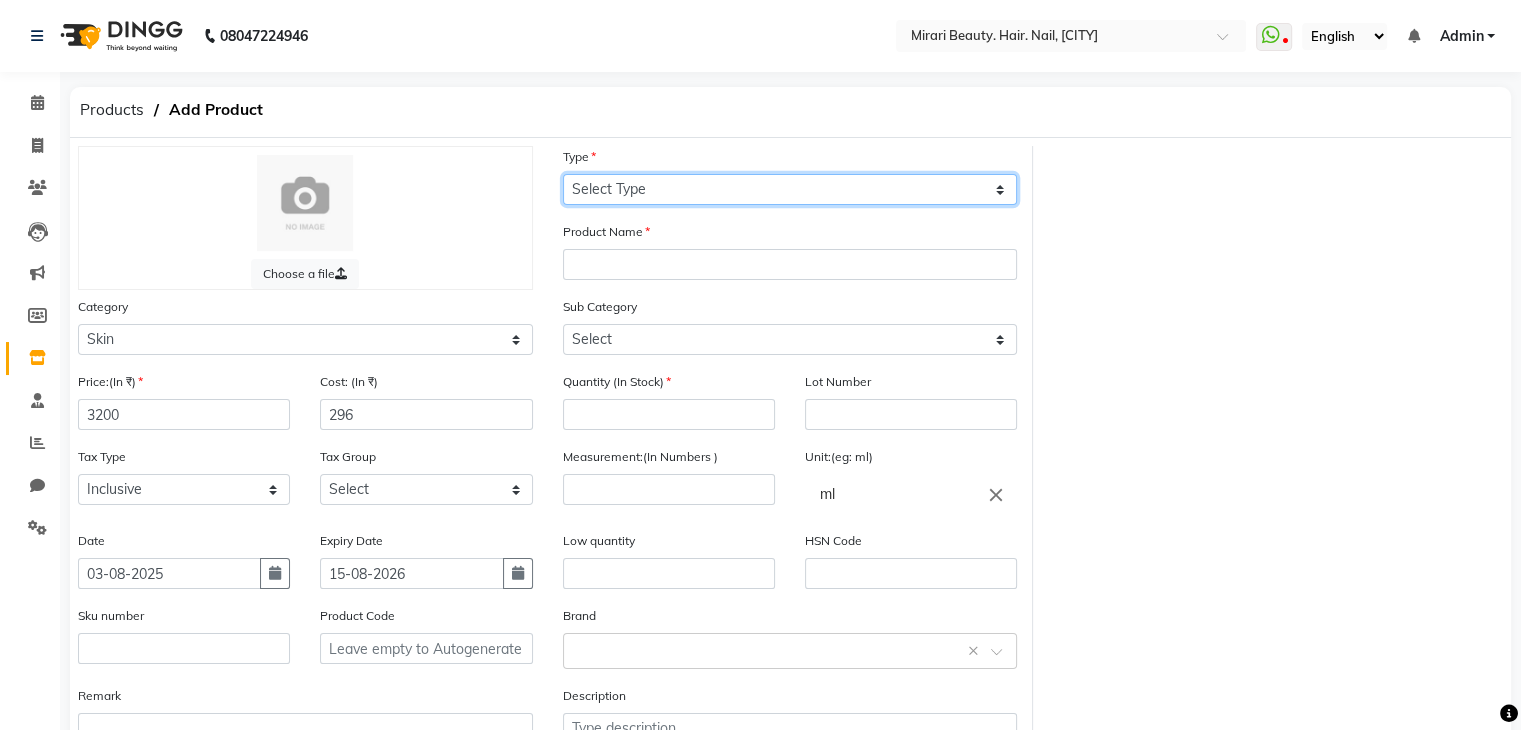 click on "Select Type Both Retail Consumable" 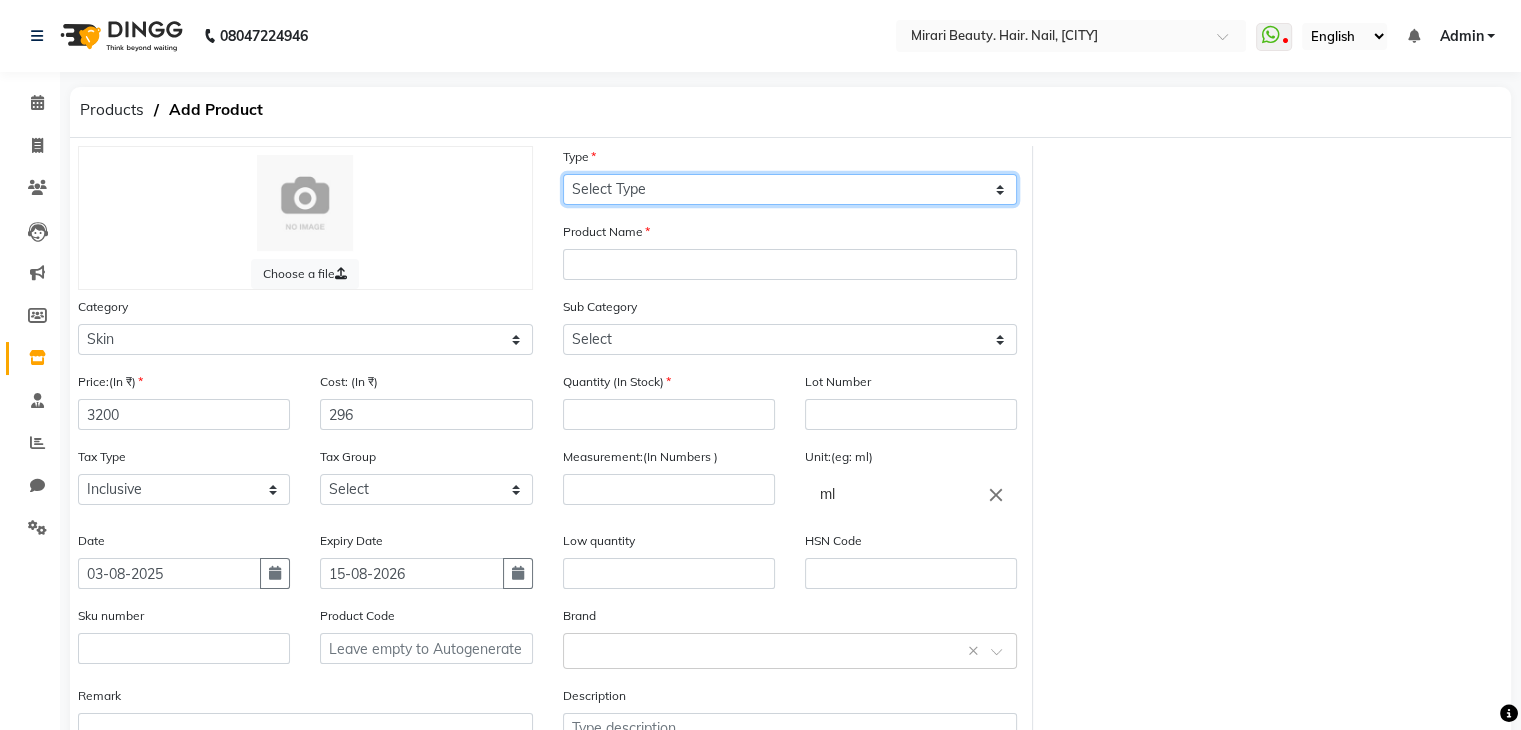 select on "C" 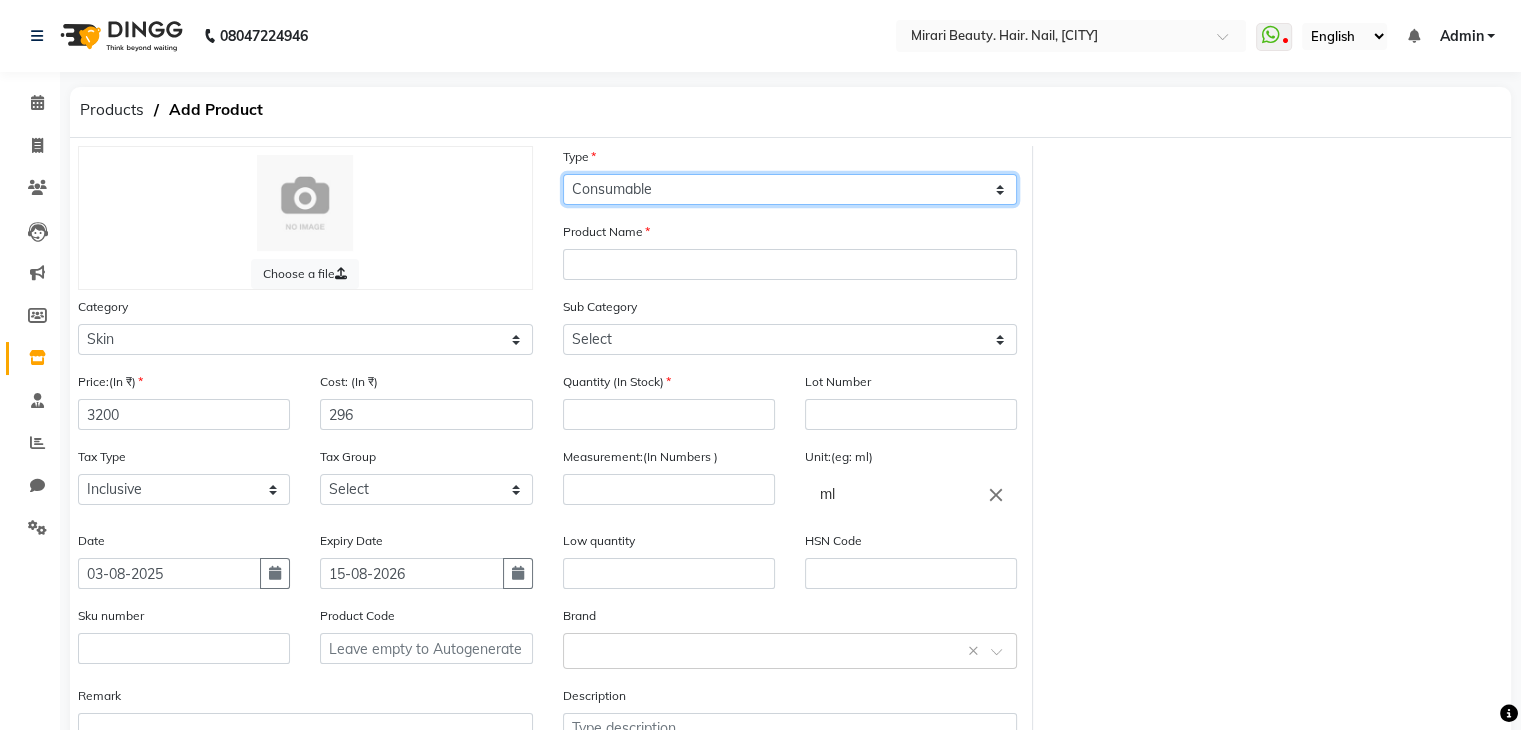 click on "Select Type Both Retail Consumable" 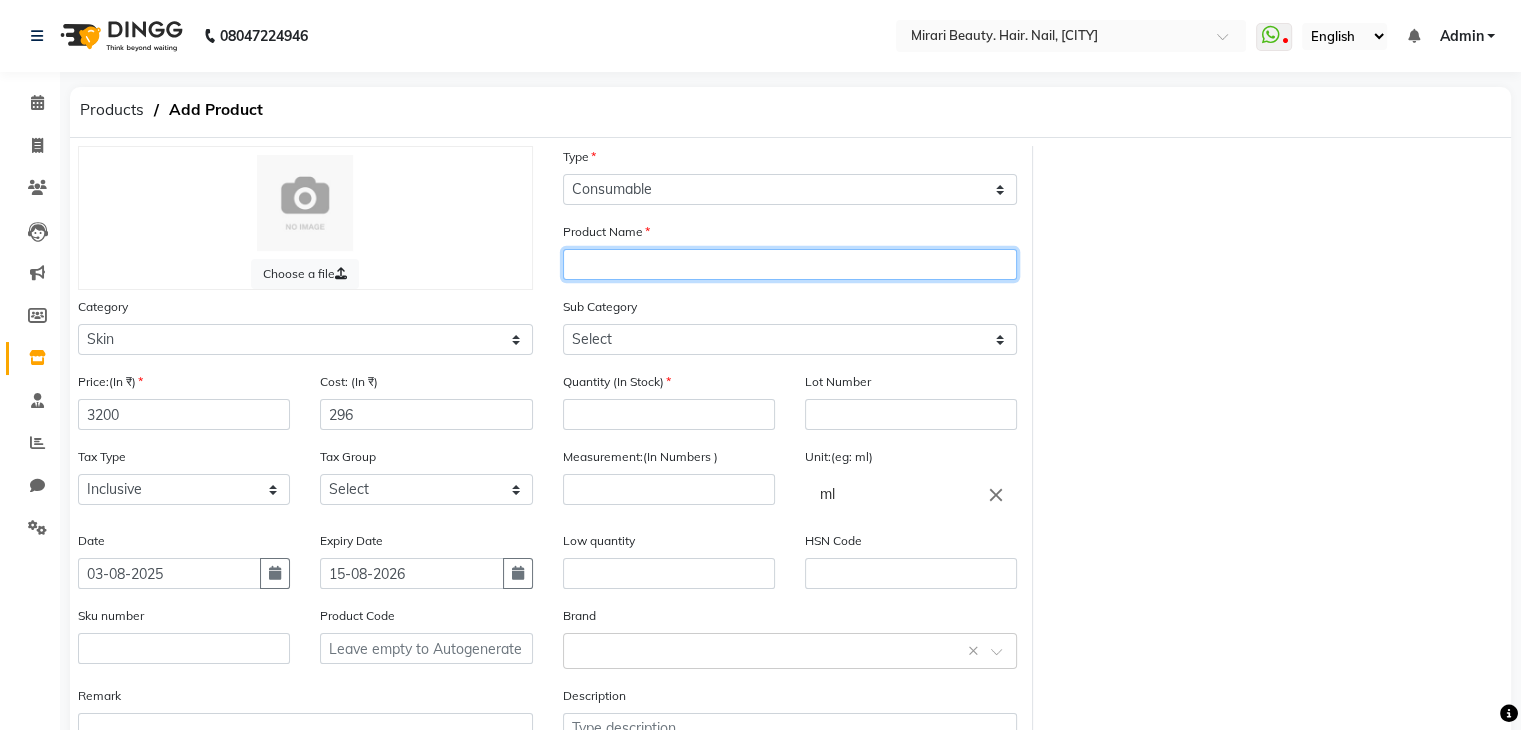 click 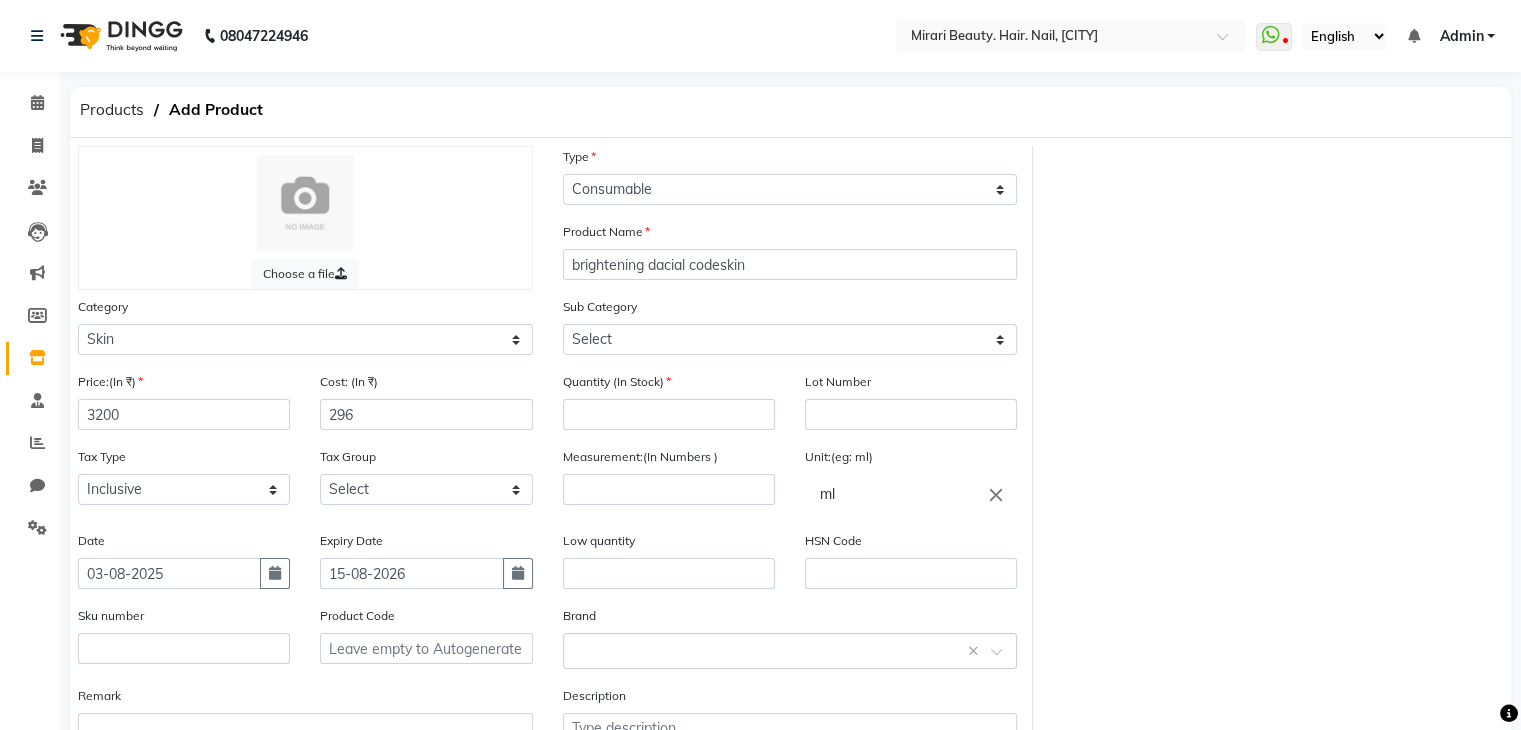 click on "Sub Category" 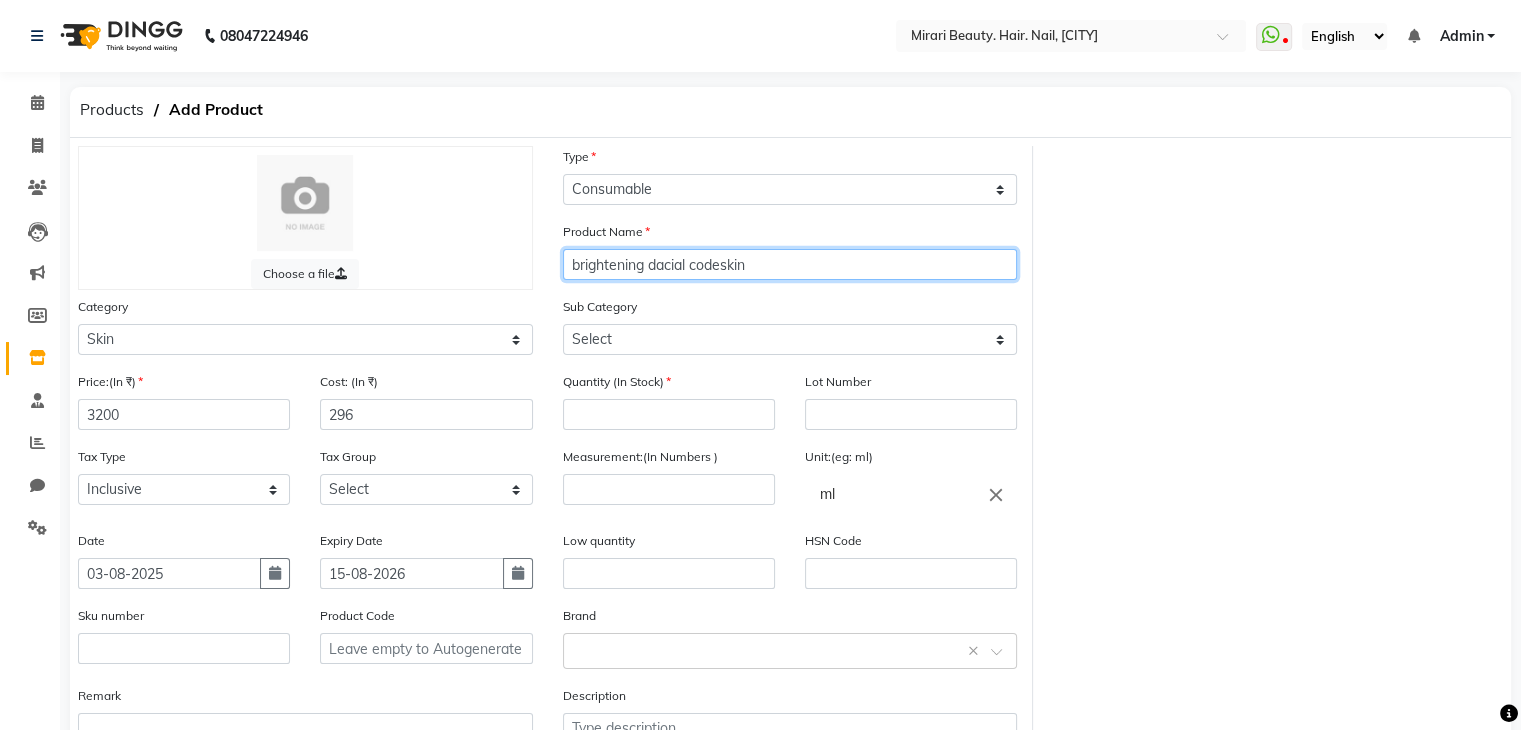click on "brightening dacial codeskin" 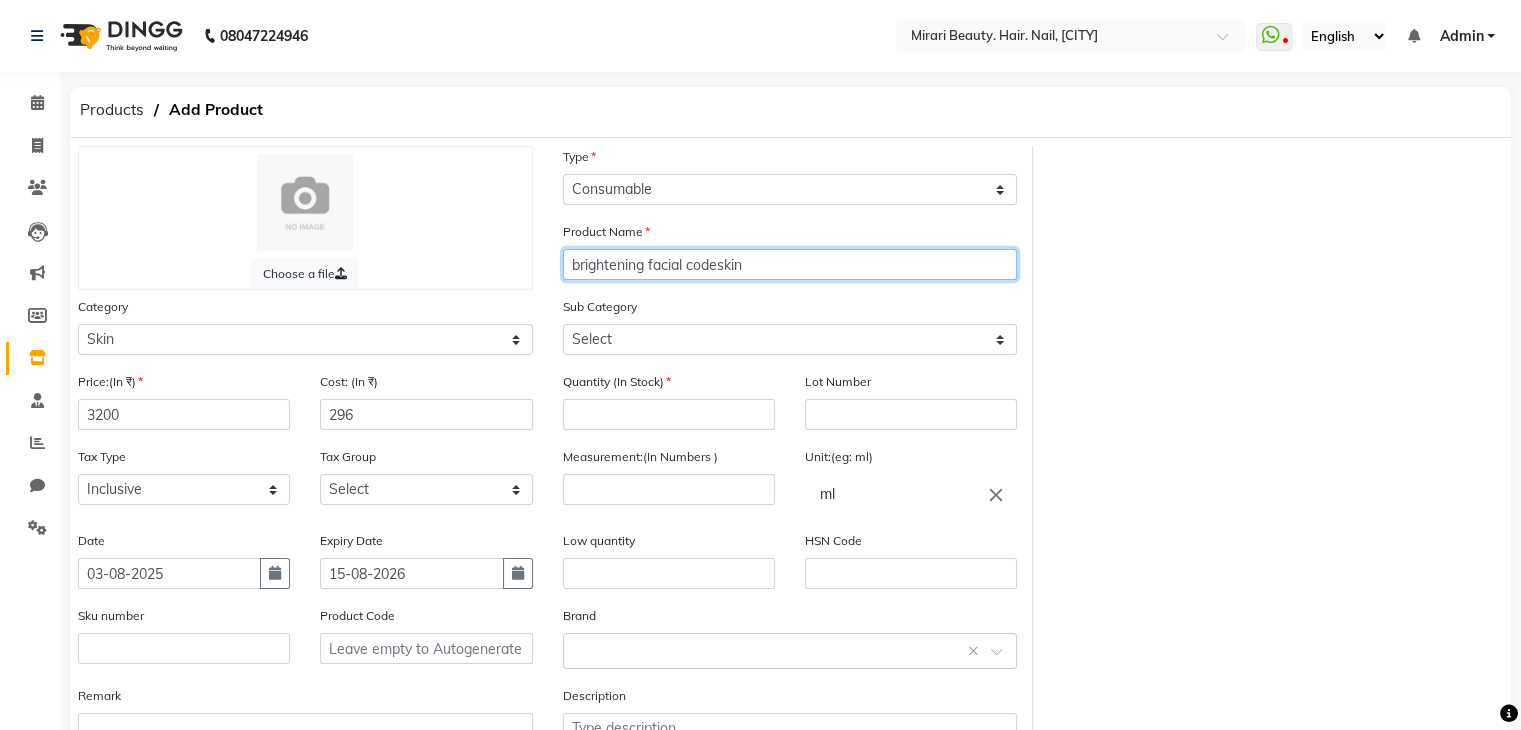 type on "brightening facial codeskin" 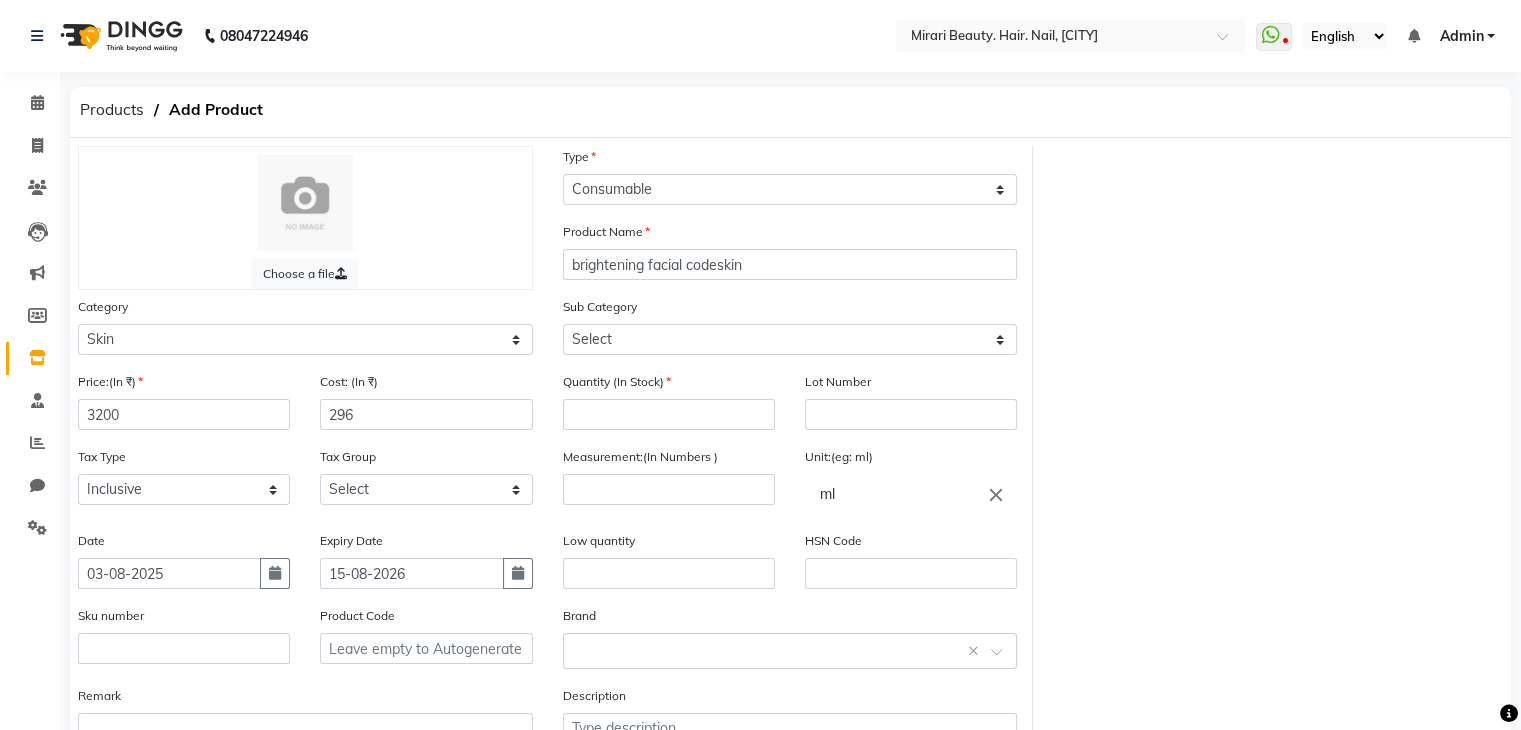 click on "Product Name brightening facial codeskin" 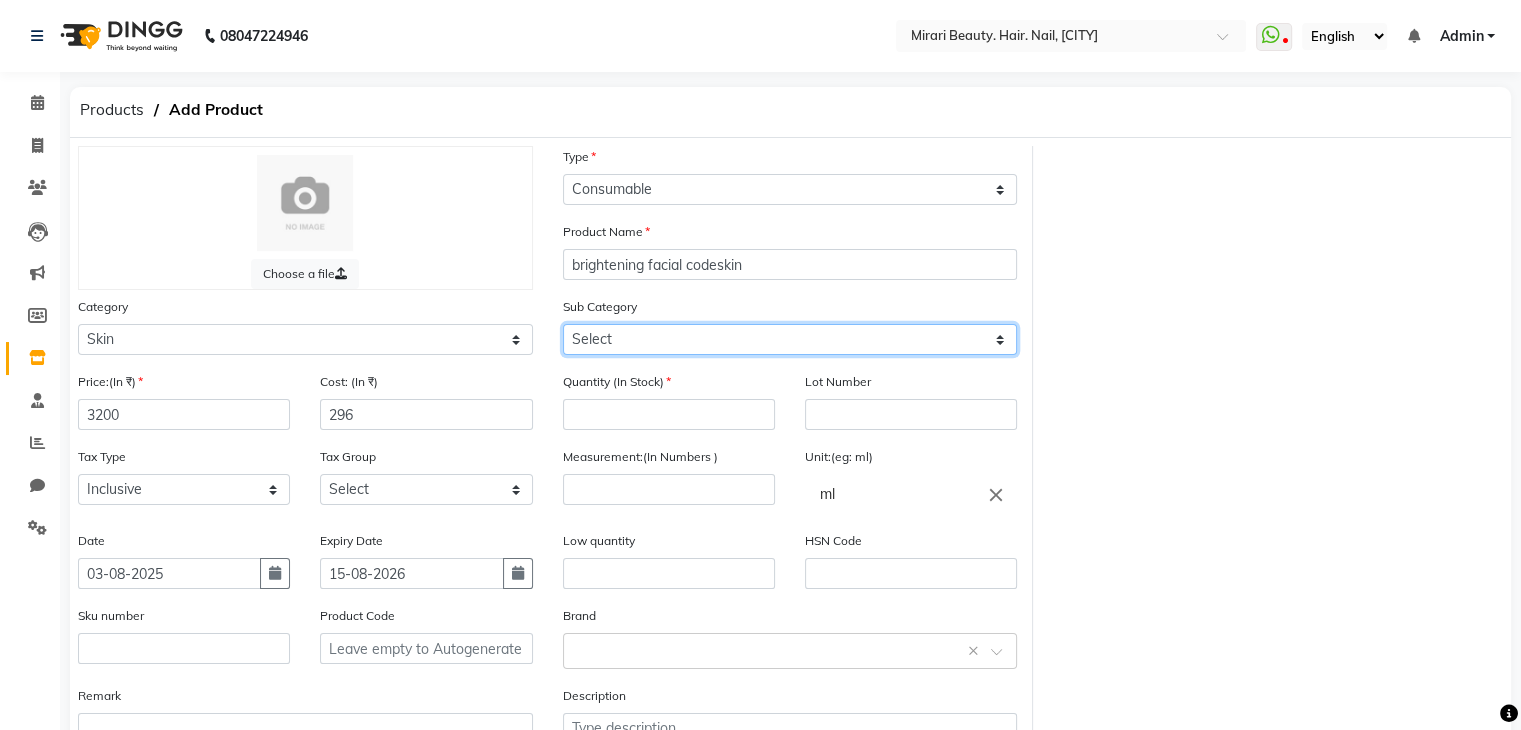 click on "Select Cleanser Facial Moisturiser Serum Toner Sun Care Masks Lip Care Eye Care Body Care Hand & Feet Kit & Combo Treatment Appliances Other Skin" 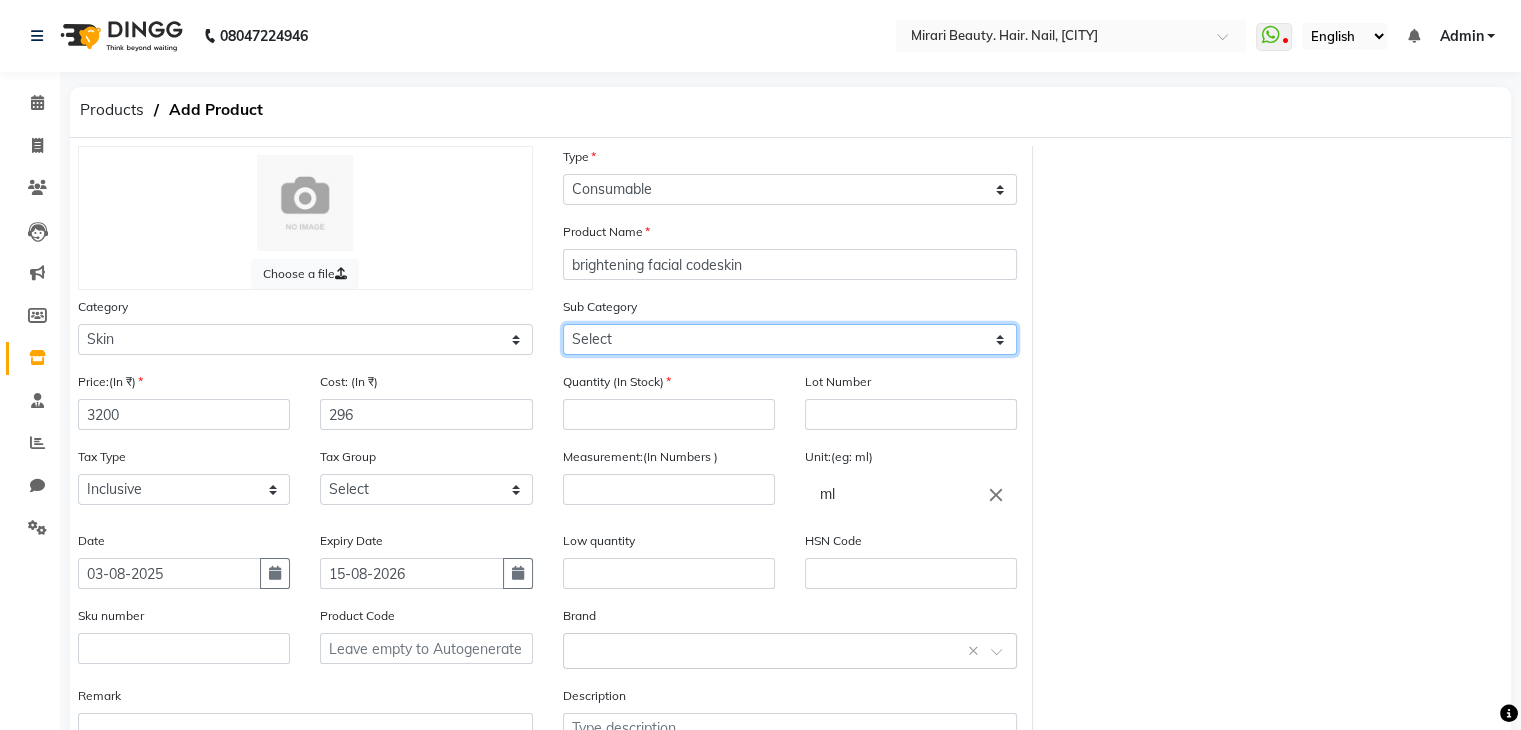 select on "[PHONE]" 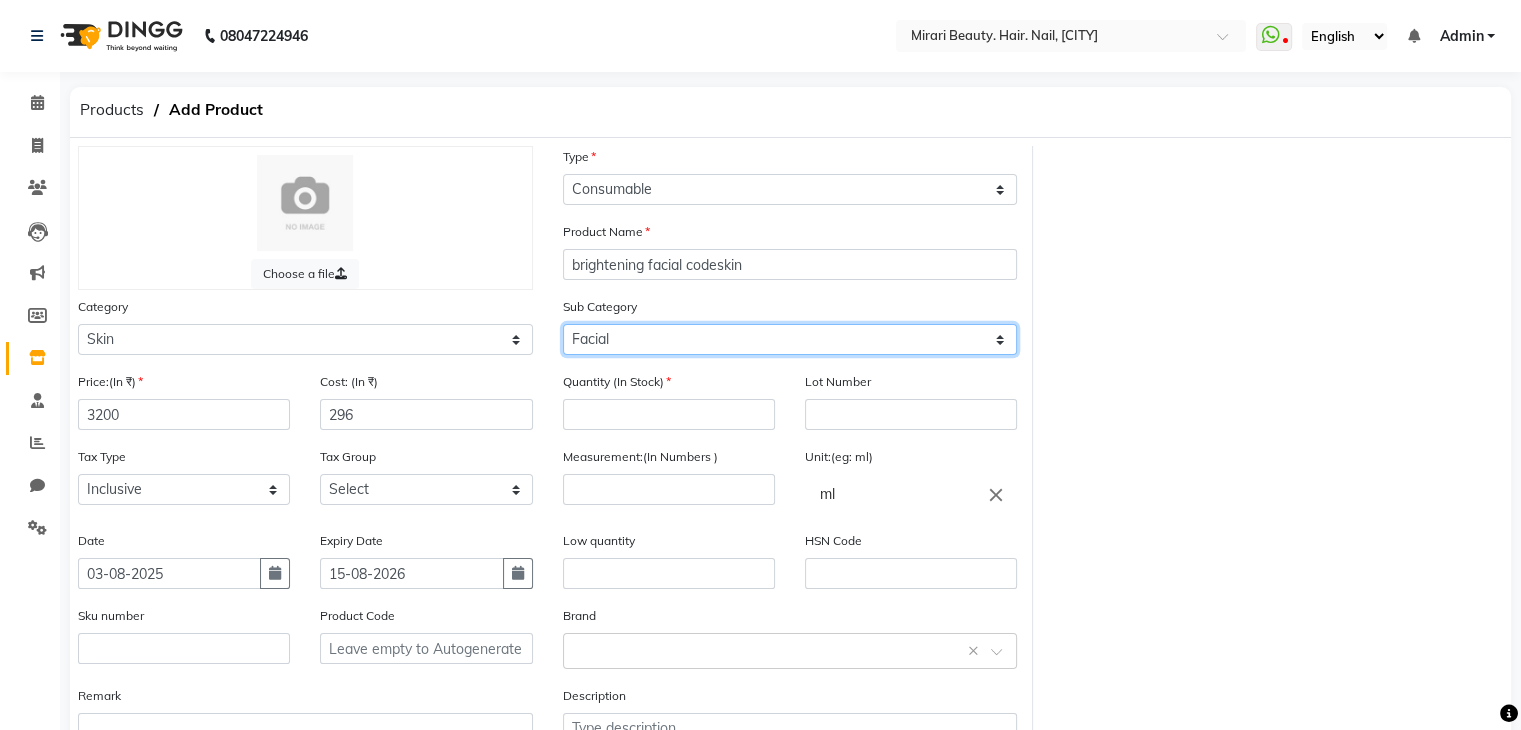 click on "Select Cleanser Facial Moisturiser Serum Toner Sun Care Masks Lip Care Eye Care Body Care Hand & Feet Kit & Combo Treatment Appliances Other Skin" 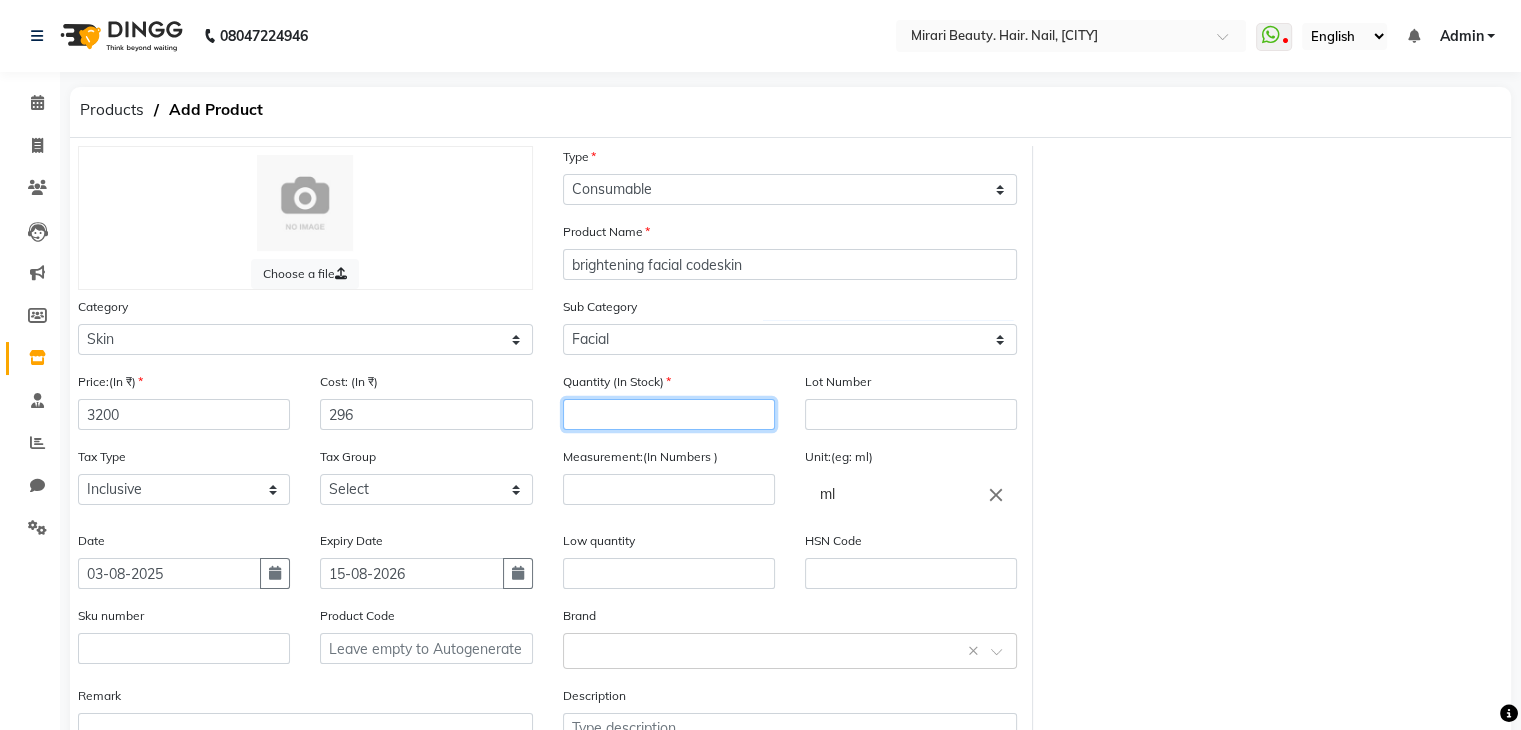 click 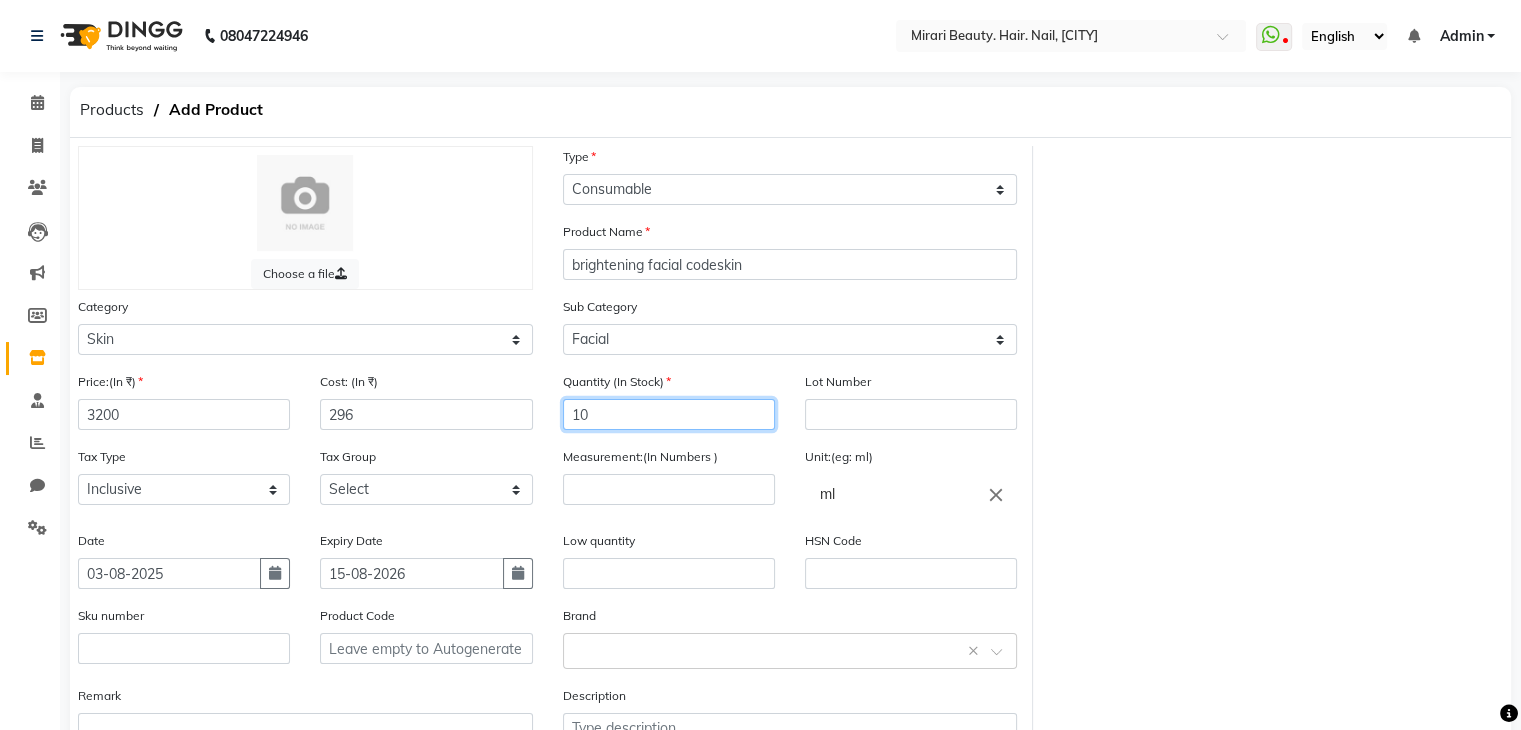 type on "10" 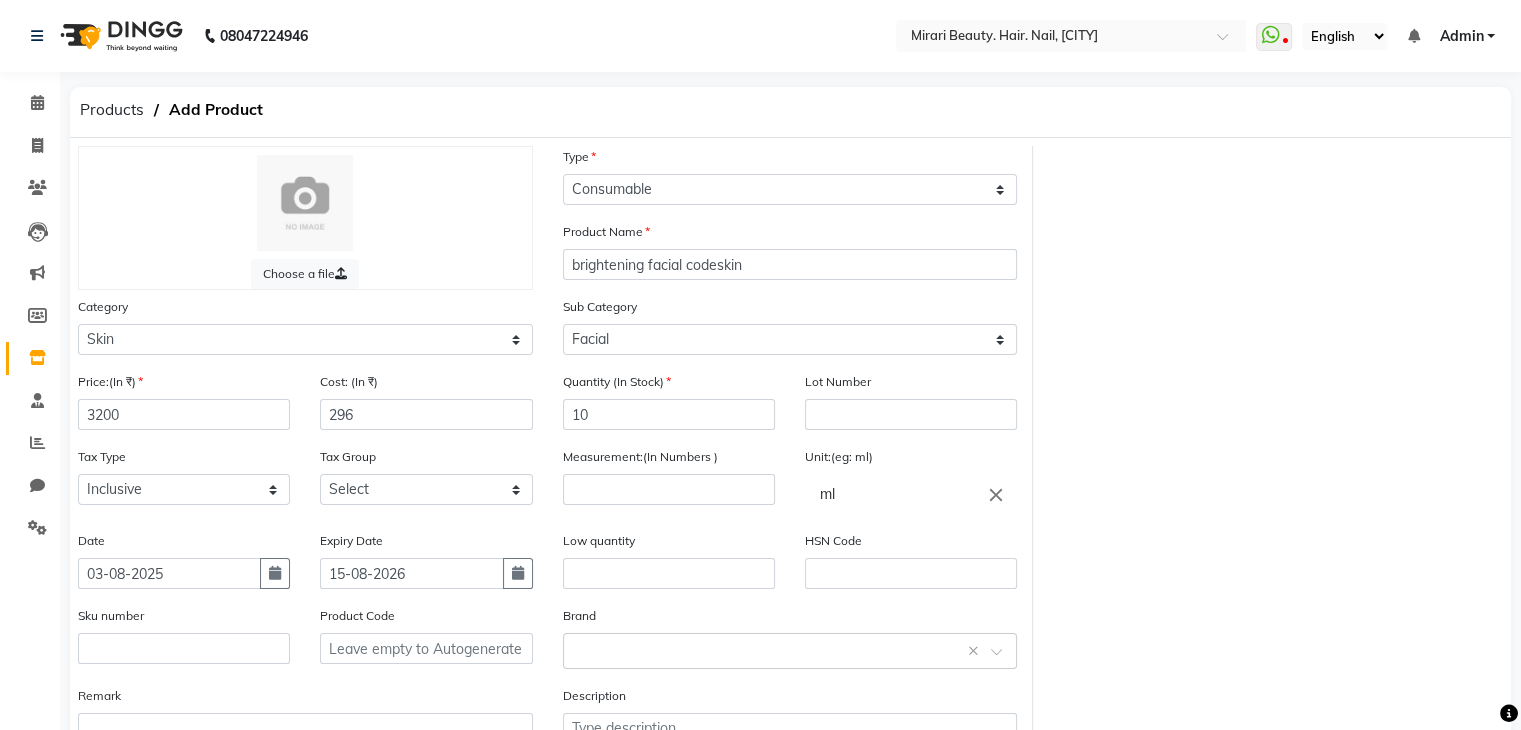 click on "Lot Number" 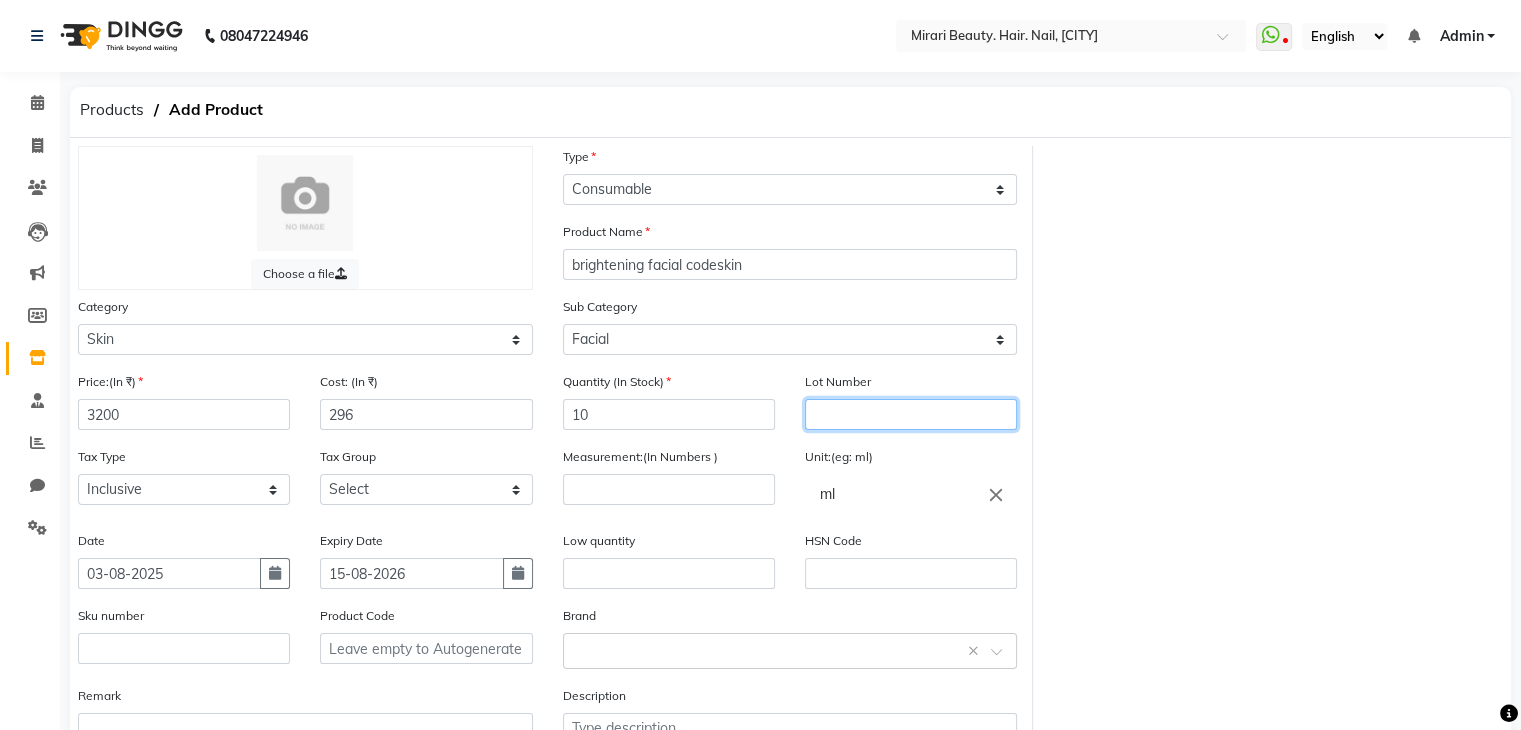 click 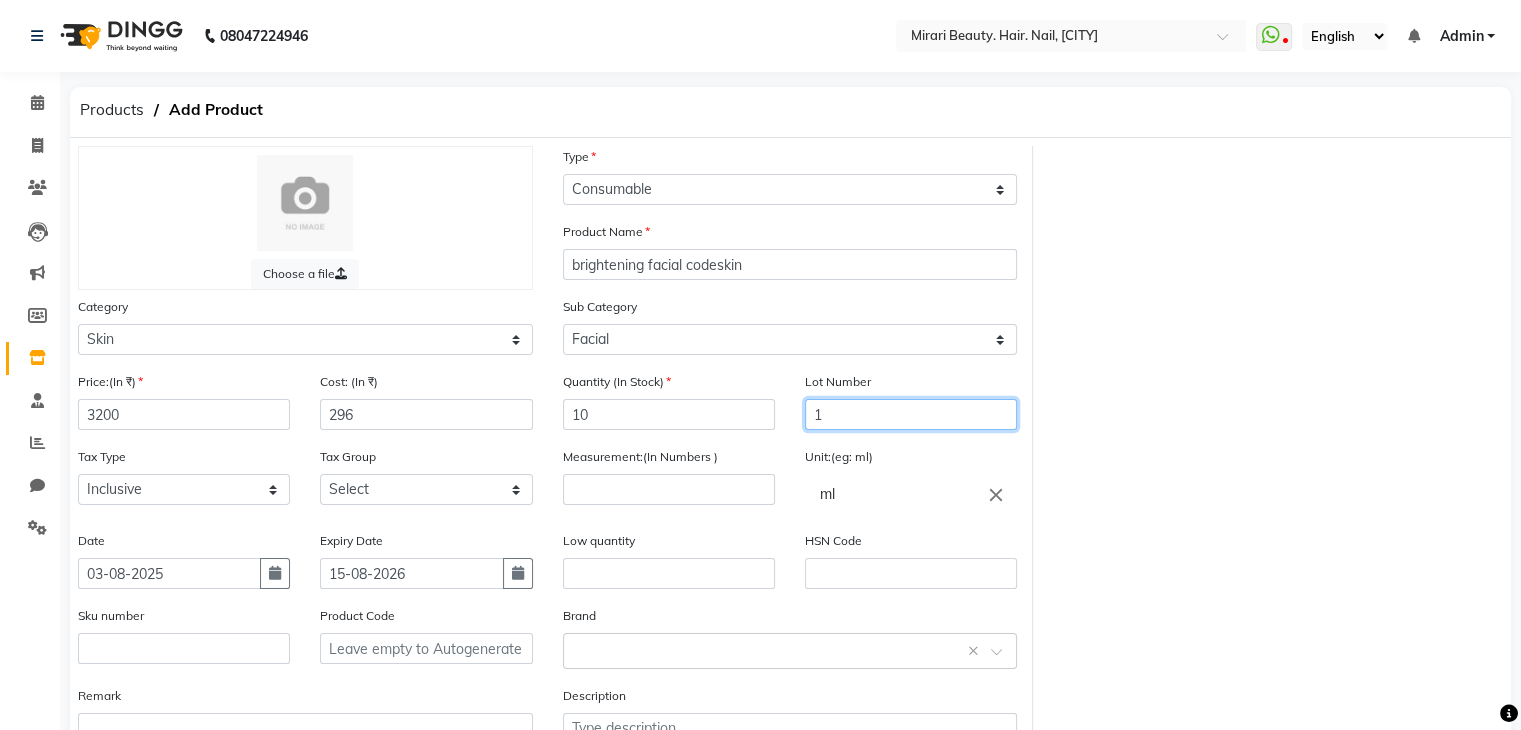 type on "1" 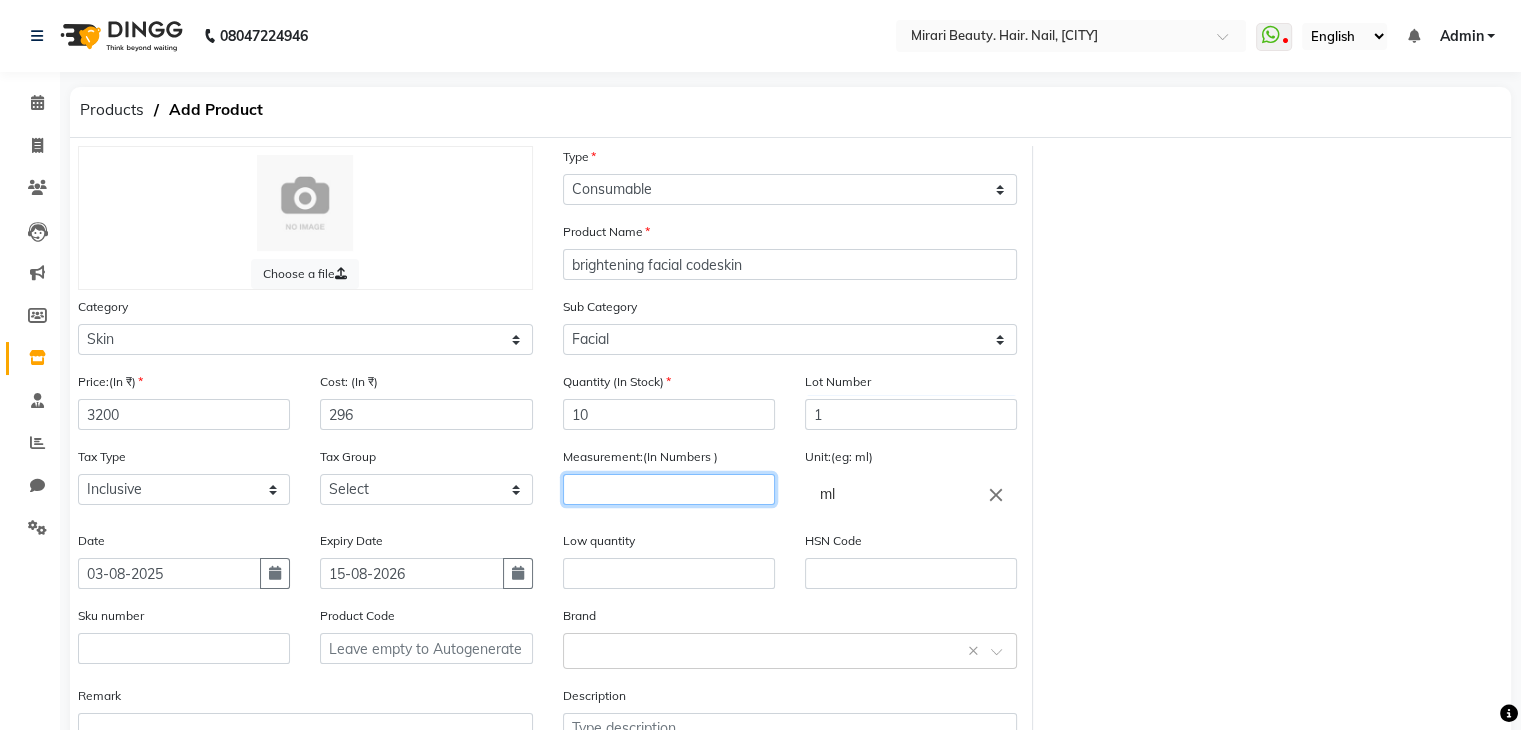 click 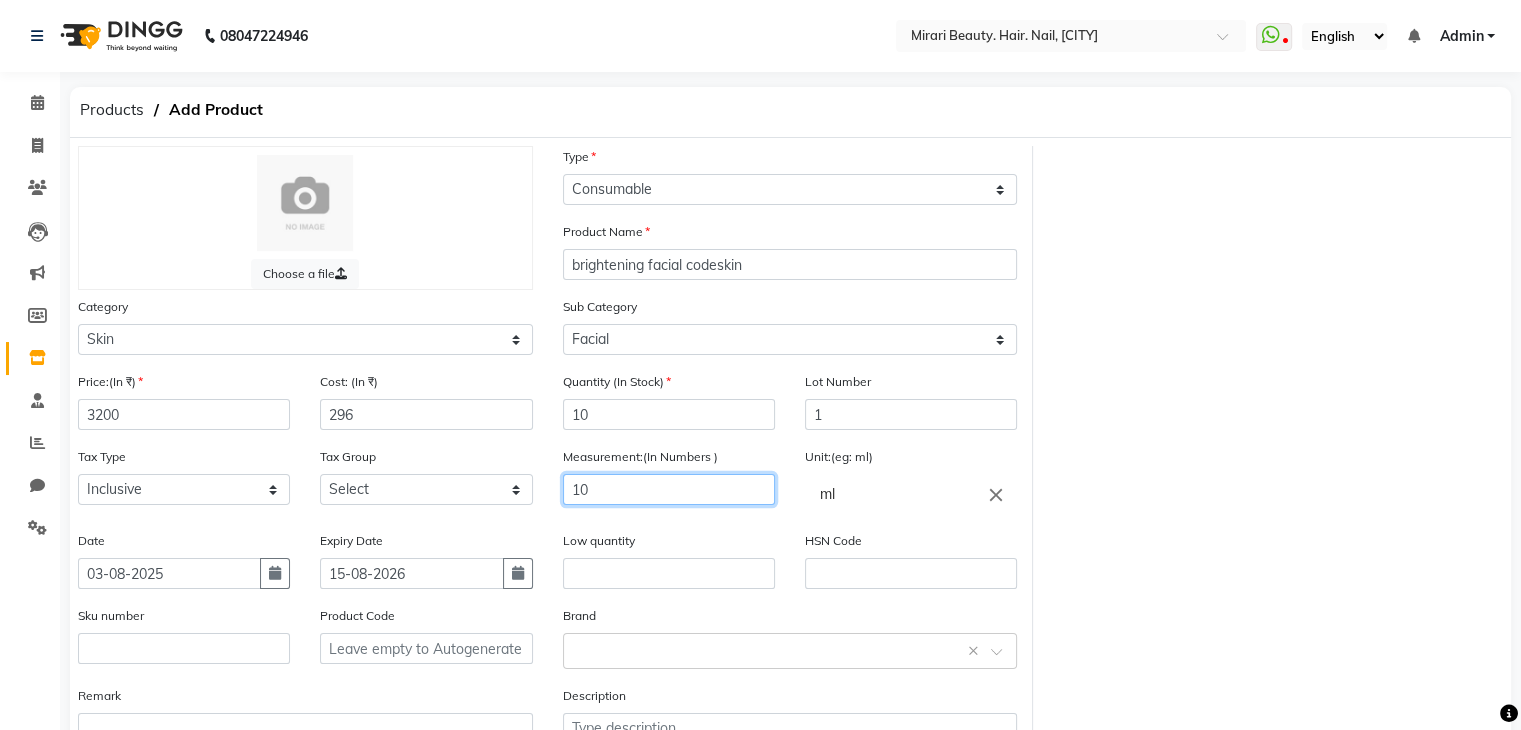 click on "10" 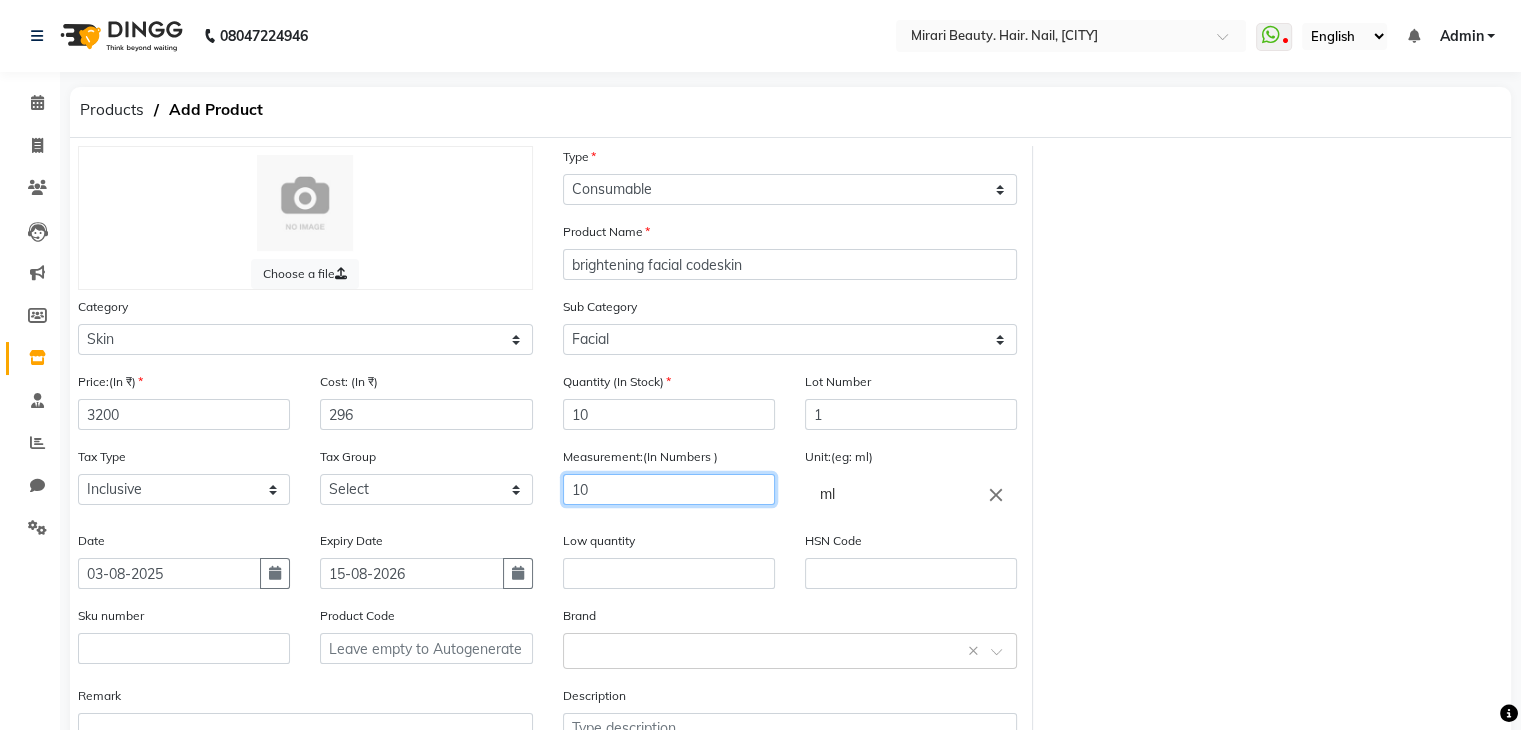 type on "10" 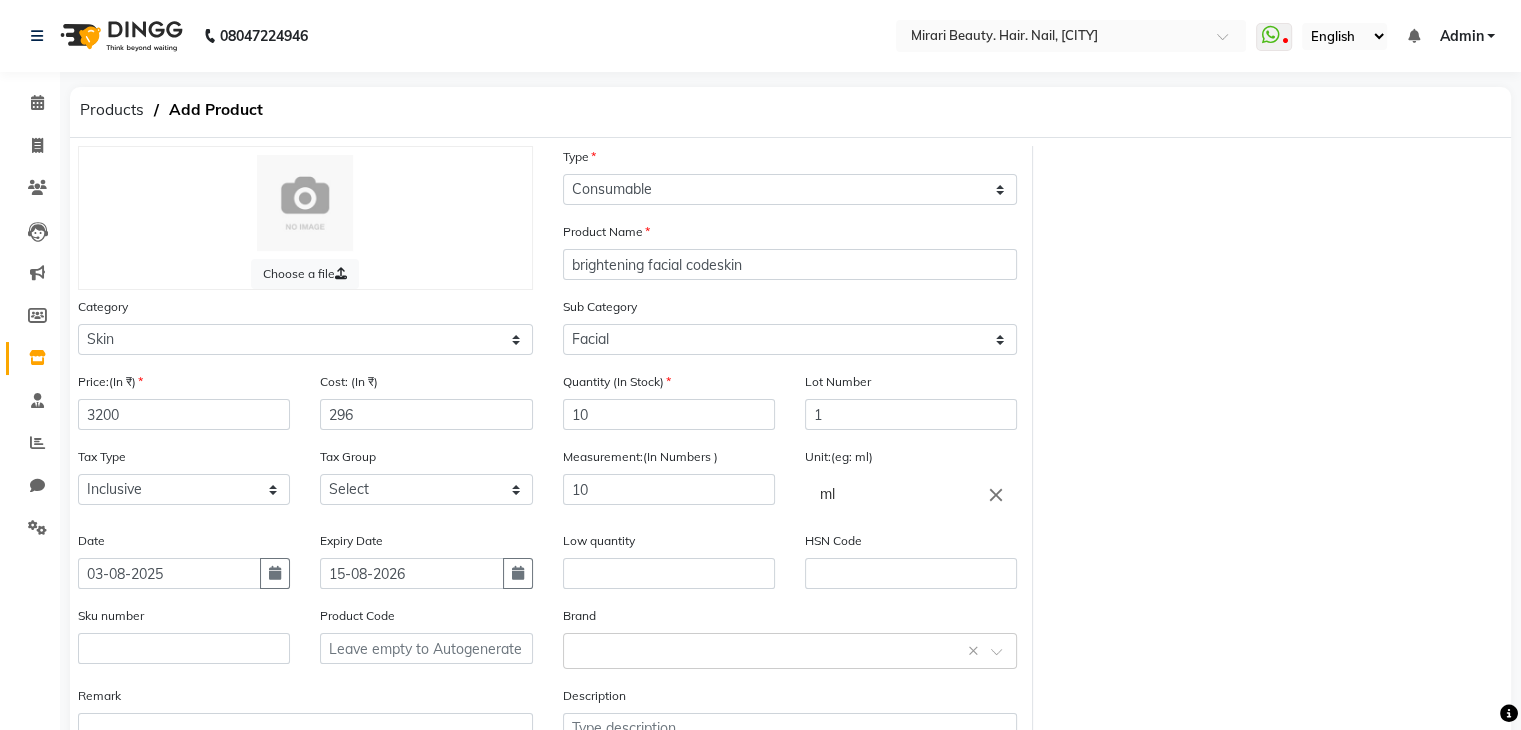 click on "Low quantity" 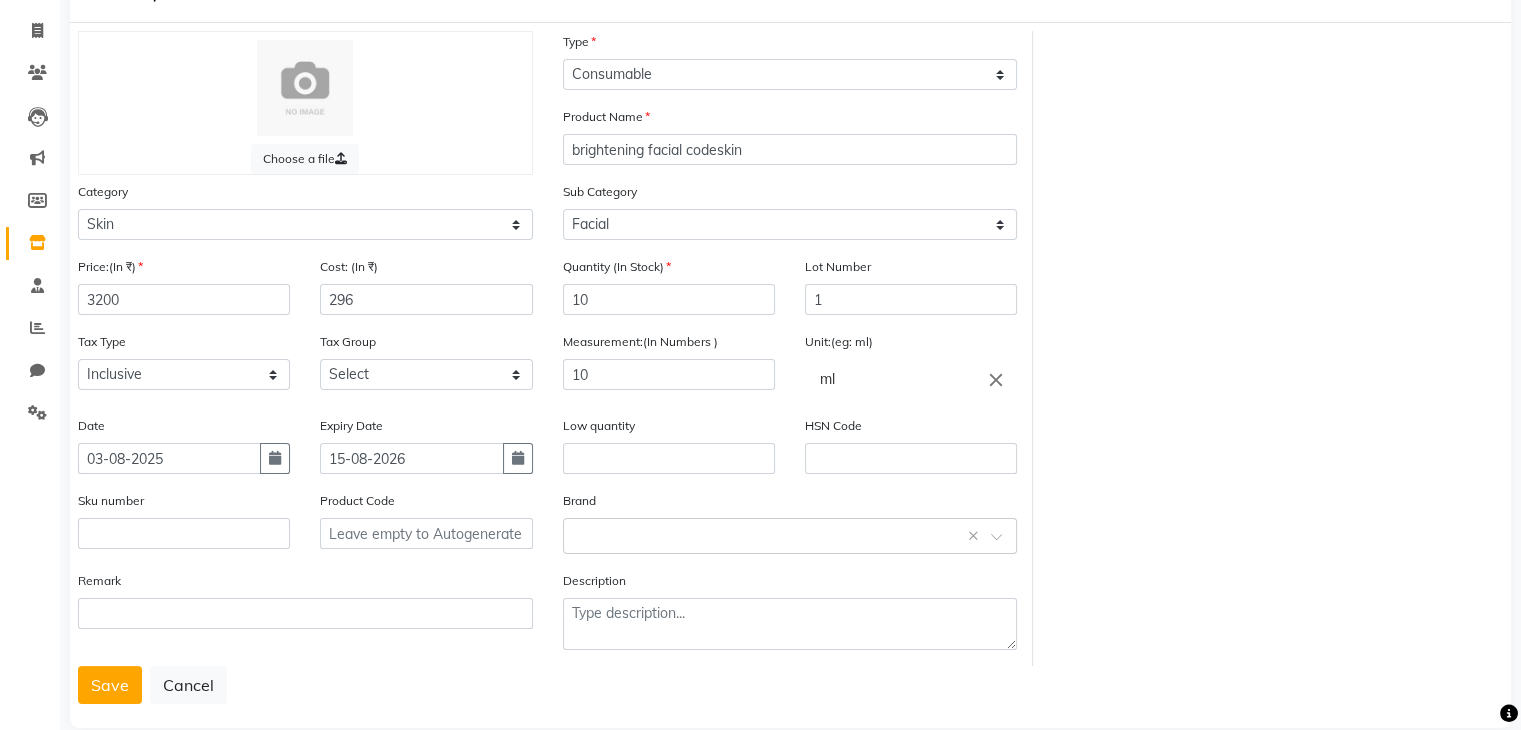 scroll, scrollTop: 156, scrollLeft: 0, axis: vertical 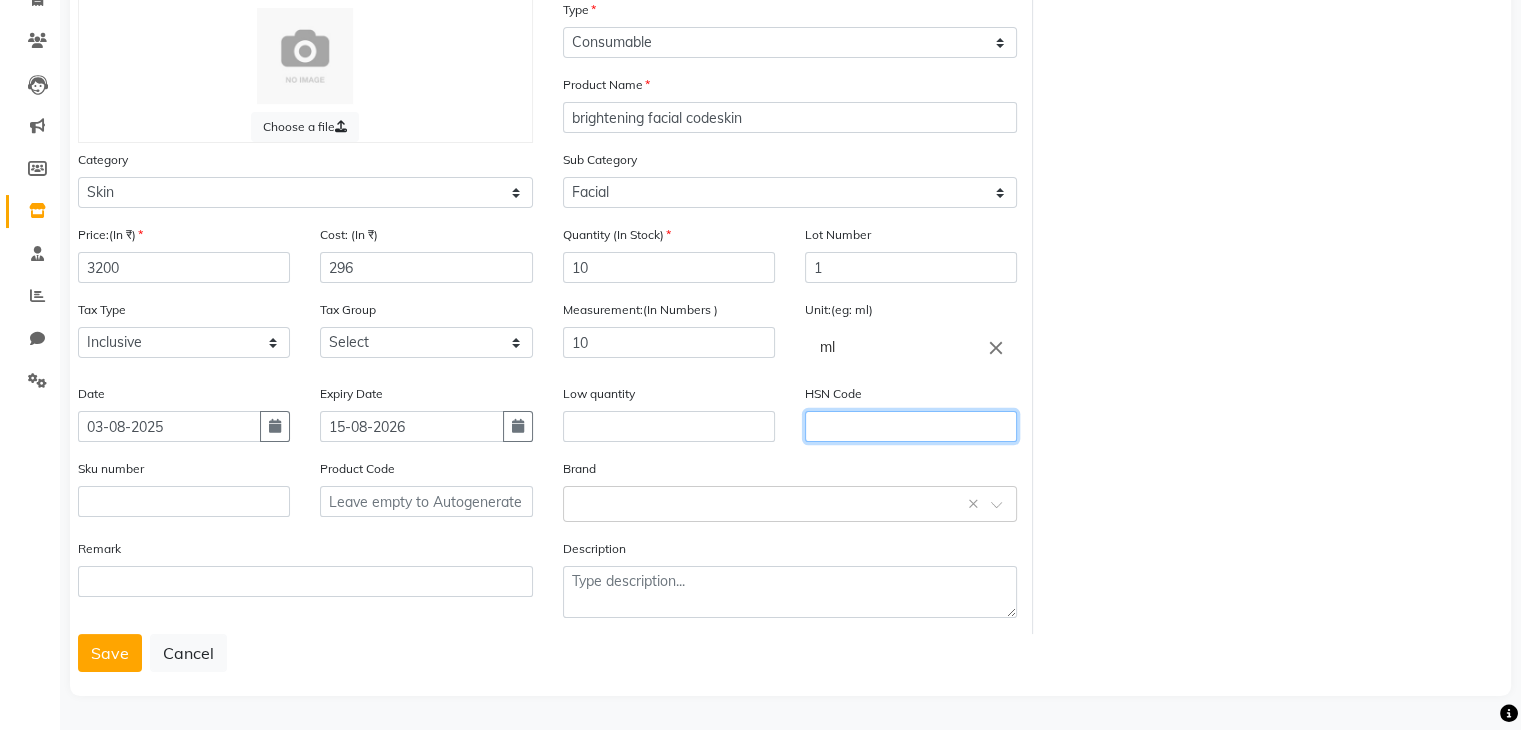 click 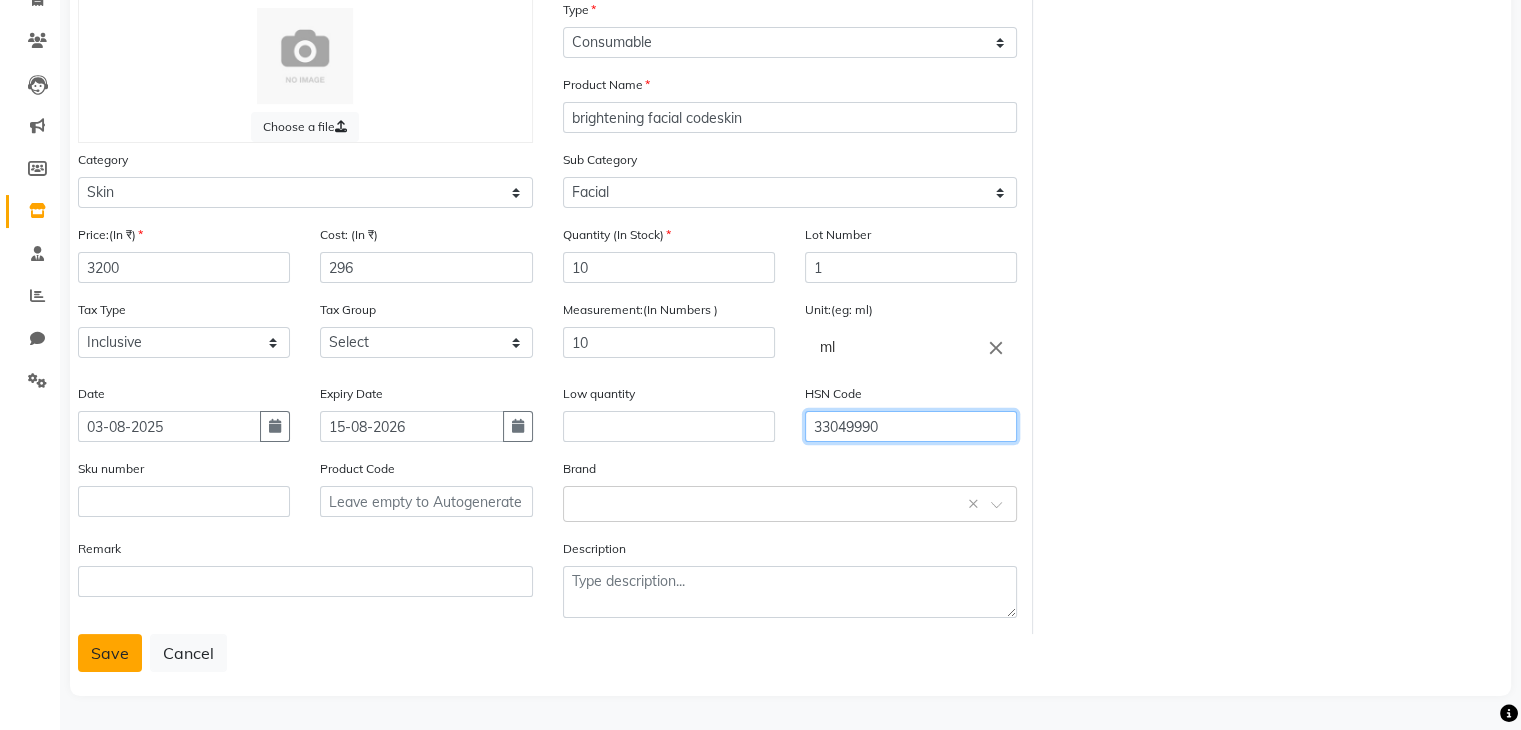type on "33049990" 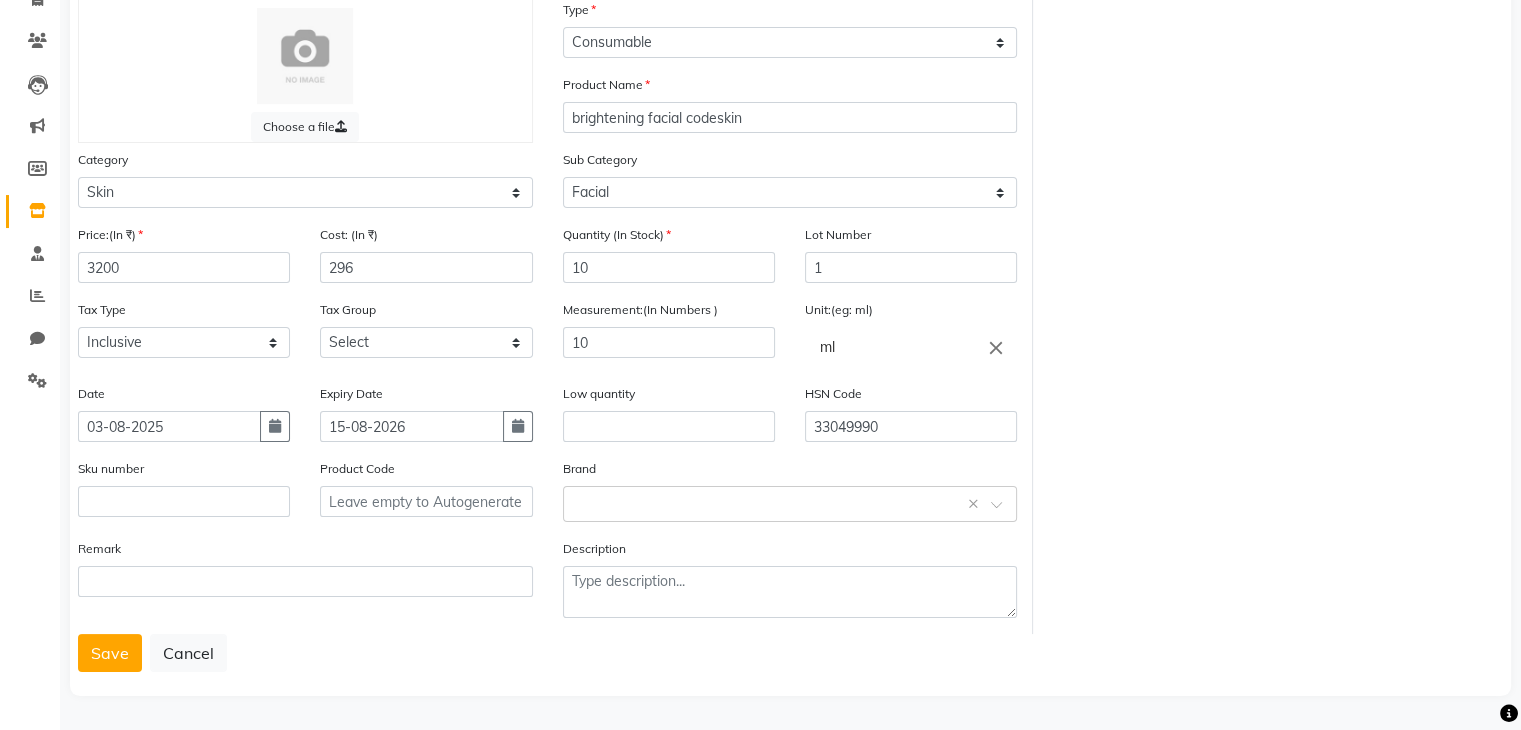 drag, startPoint x: 105, startPoint y: 648, endPoint x: 72, endPoint y: 610, distance: 50.32892 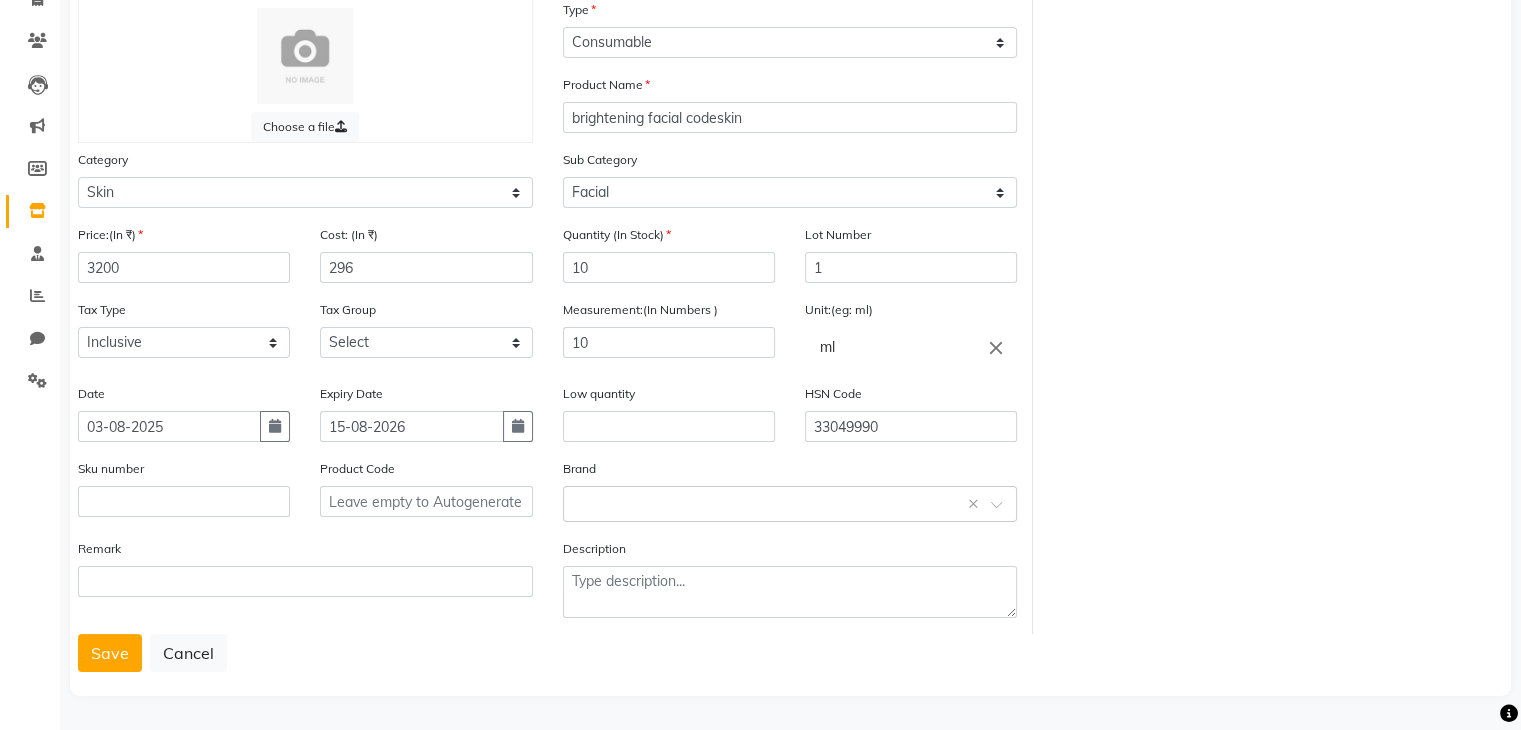 click on "Remark" 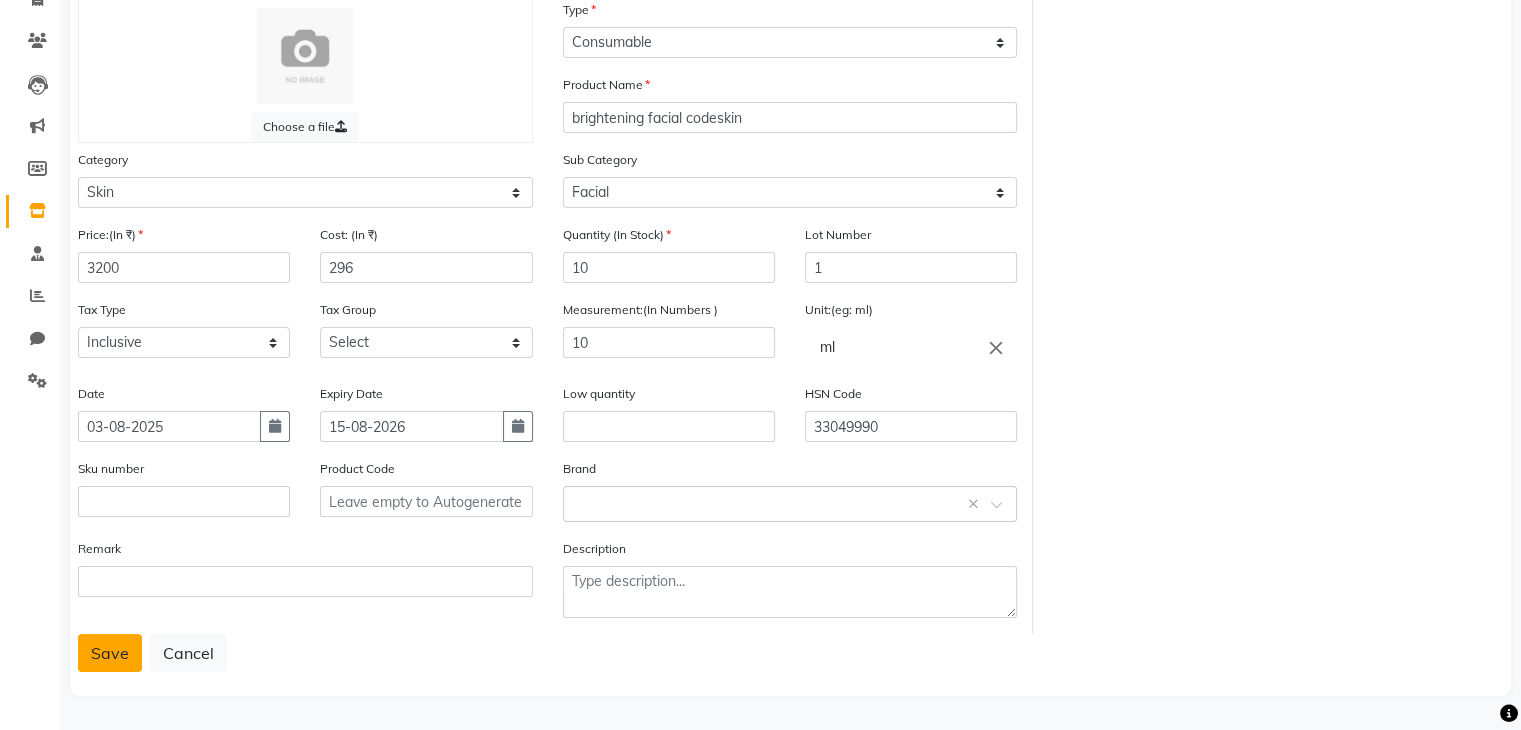 click on "Save" 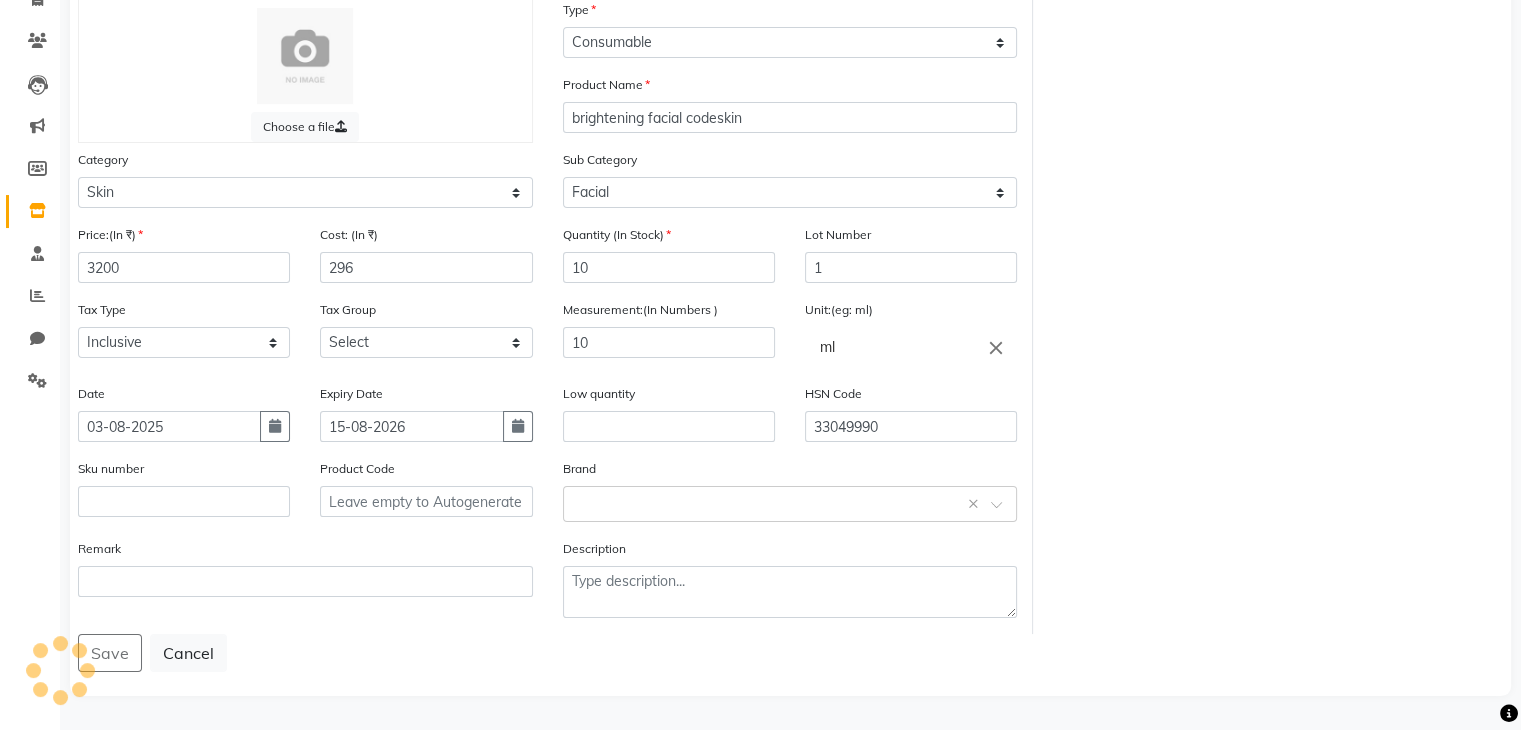 scroll, scrollTop: 0, scrollLeft: 0, axis: both 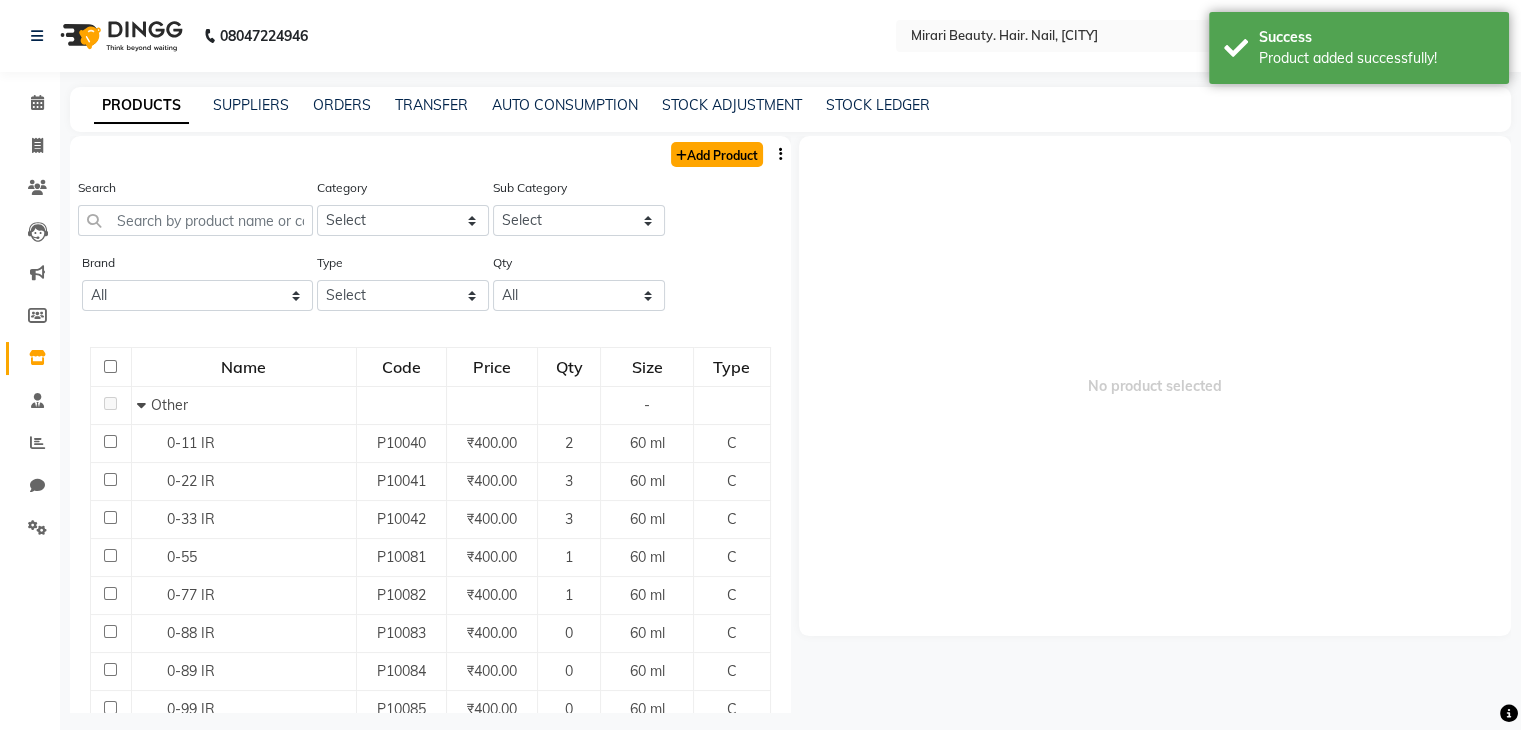 click on "Add Product" 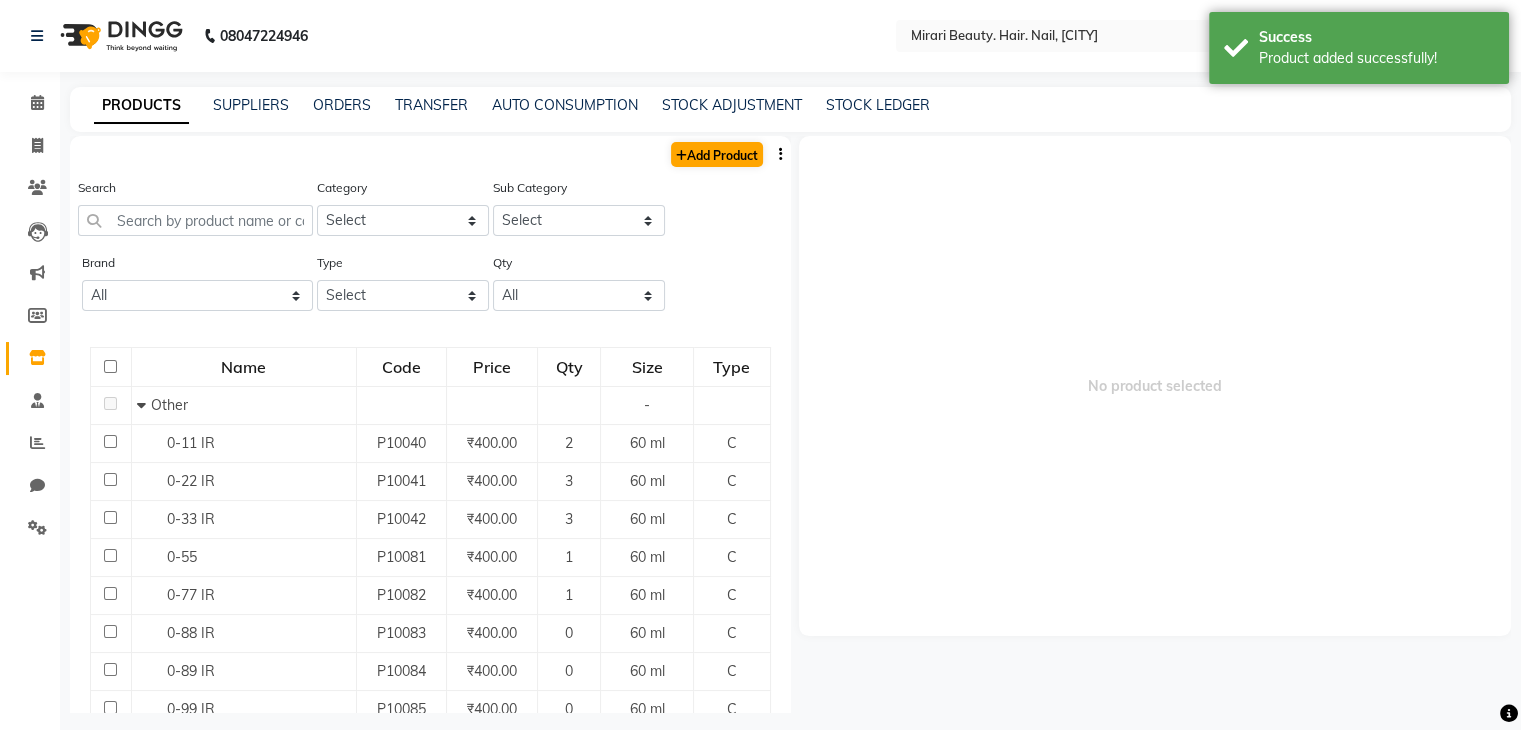type 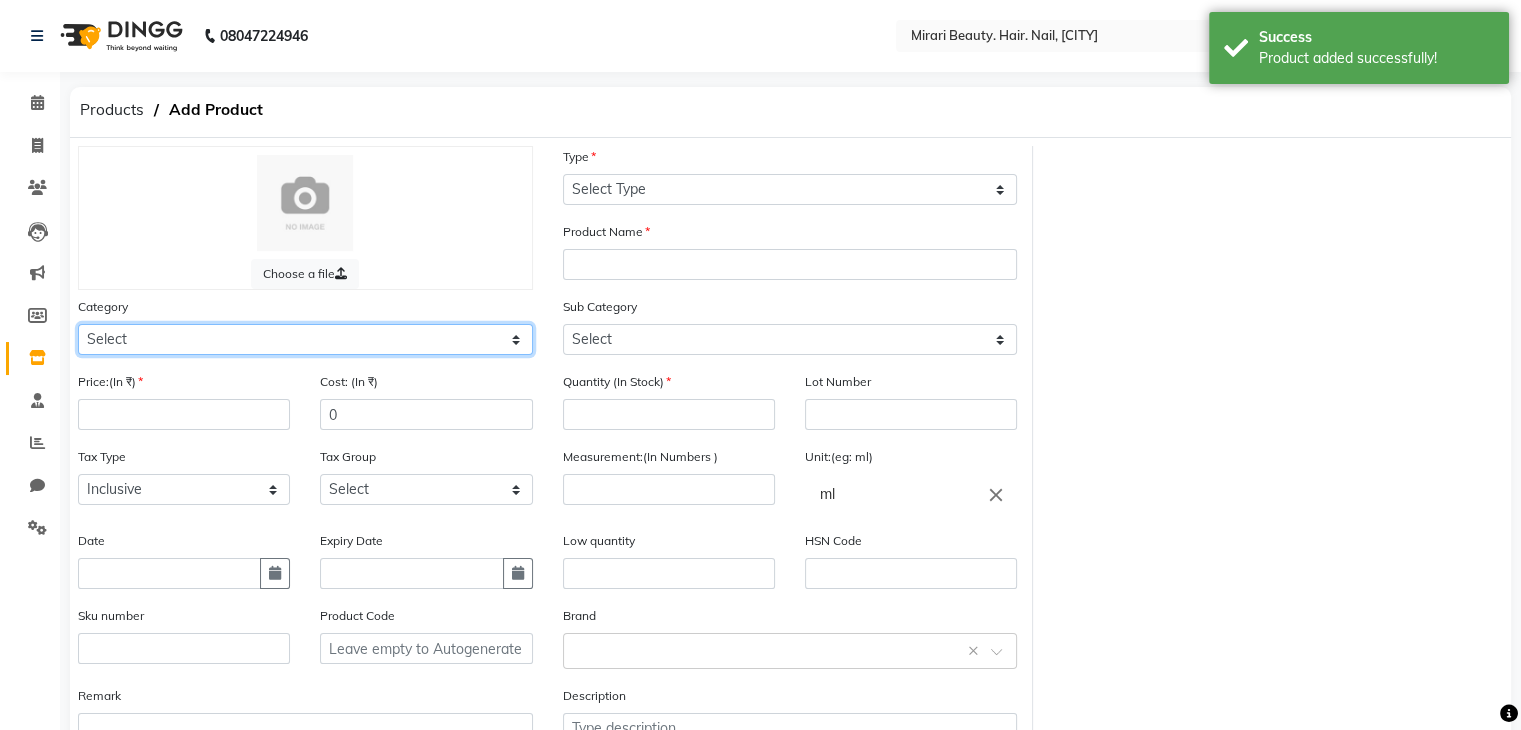 click on "Select Hair Skin Makeup Personal Care Appliances Beard Waxing Disposable Threading Hands and Feet Beauty Planet Botox Cadiveu Casmara Cheryls Loreal Olaplex Other" 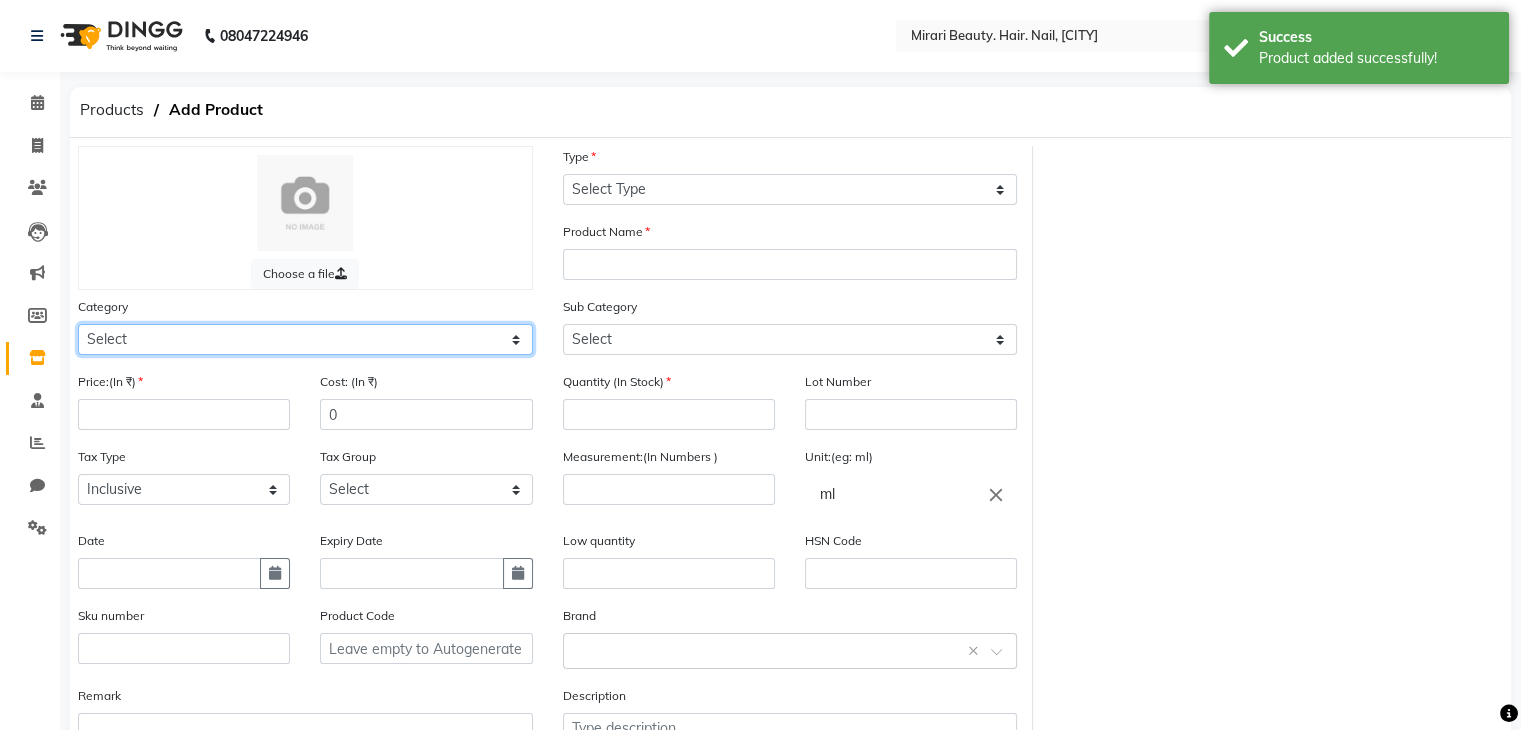 click on "Select Hair Skin Makeup Personal Care Appliances Beard Waxing Disposable Threading Hands and Feet Beauty Planet Botox Cadiveu Casmara Cheryls Loreal Olaplex Other" 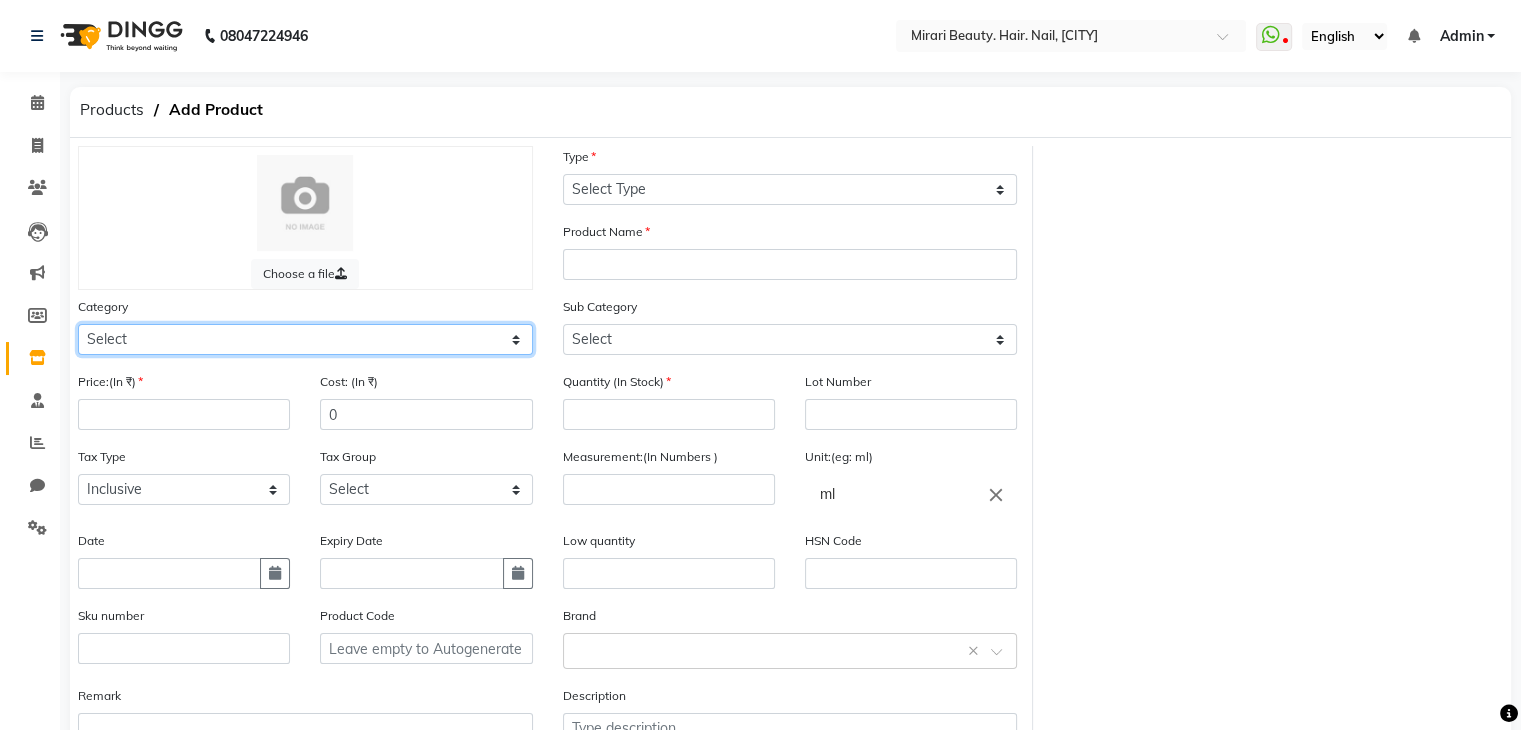 click on "Select Hair Skin Makeup Personal Care Appliances Beard Waxing Disposable Threading Hands and Feet Beauty Planet Botox Cadiveu Casmara Cheryls Loreal Olaplex Other" 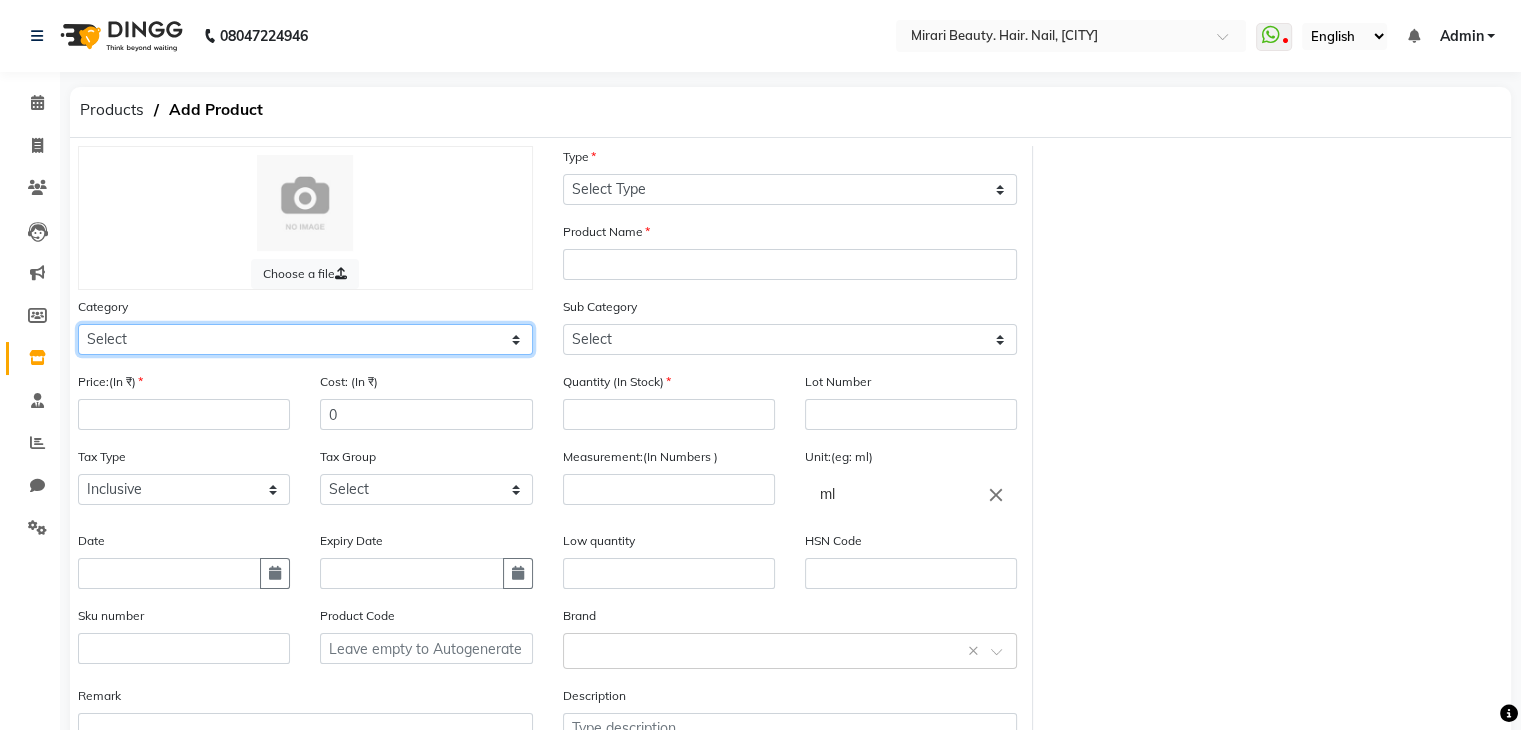 click on "Select Hair Skin Makeup Personal Care Appliances Beard Waxing Disposable Threading Hands and Feet Beauty Planet Botox Cadiveu Casmara Cheryls Loreal Olaplex Other" 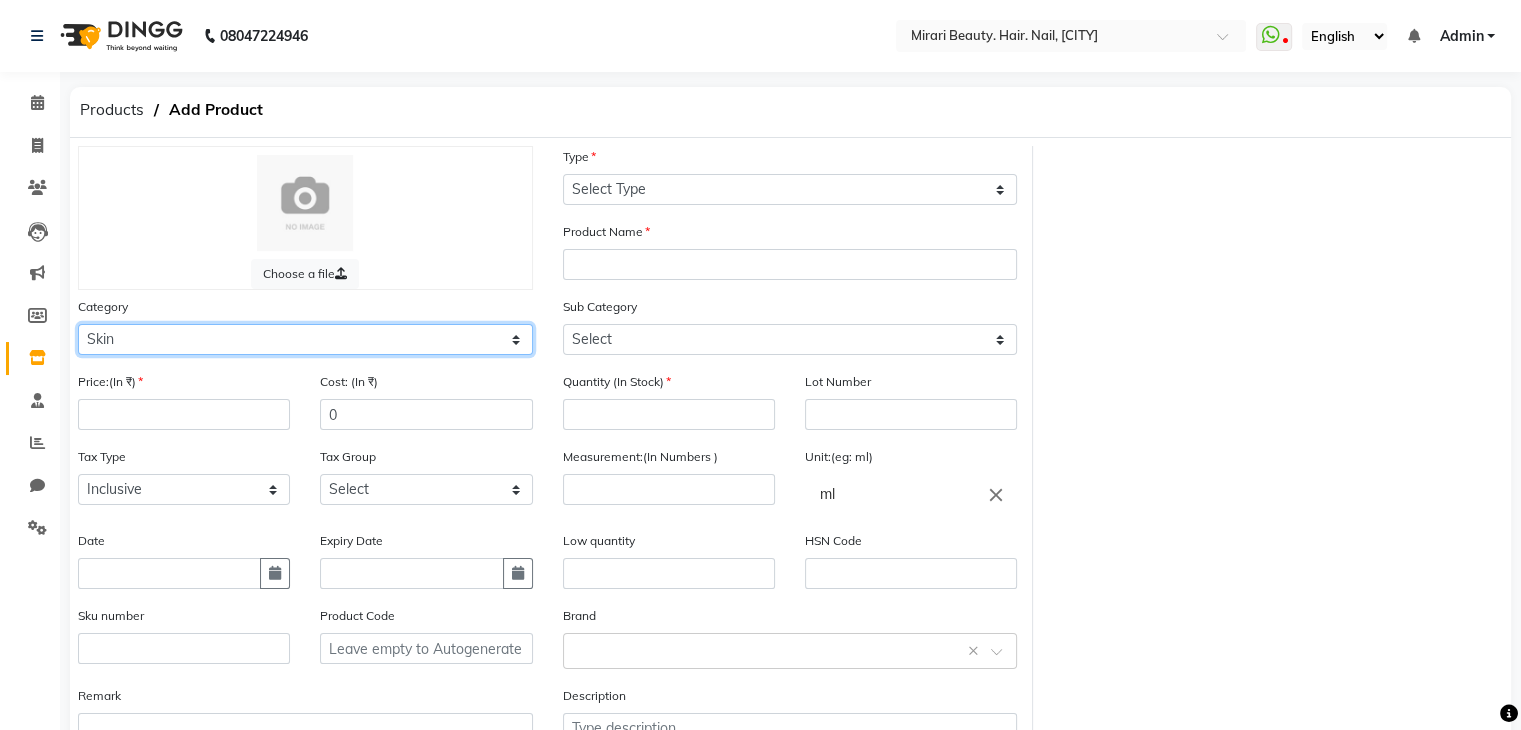 click on "Select Hair Skin Makeup Personal Care Appliances Beard Waxing Disposable Threading Hands and Feet Beauty Planet Botox Cadiveu Casmara Cheryls Loreal Olaplex Other" 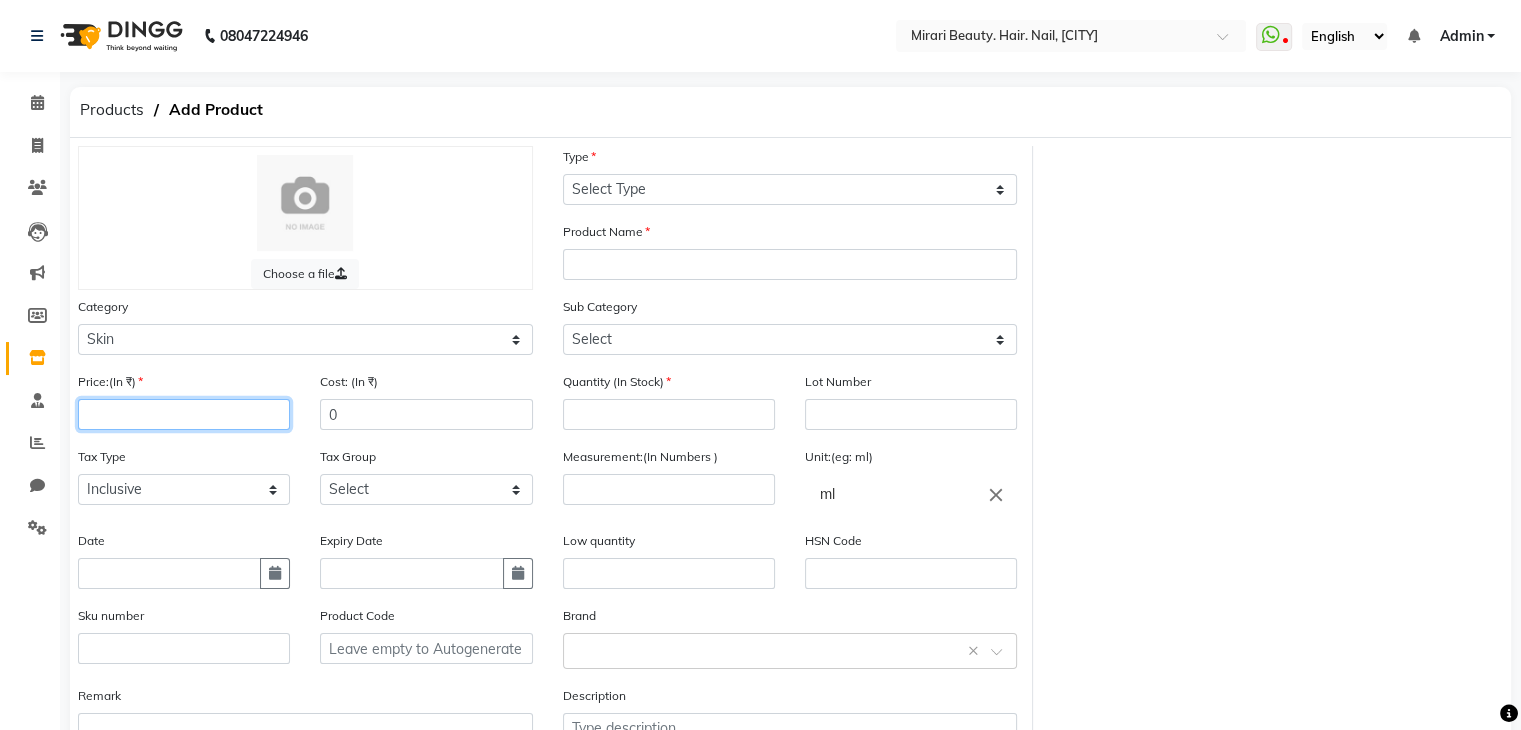 click 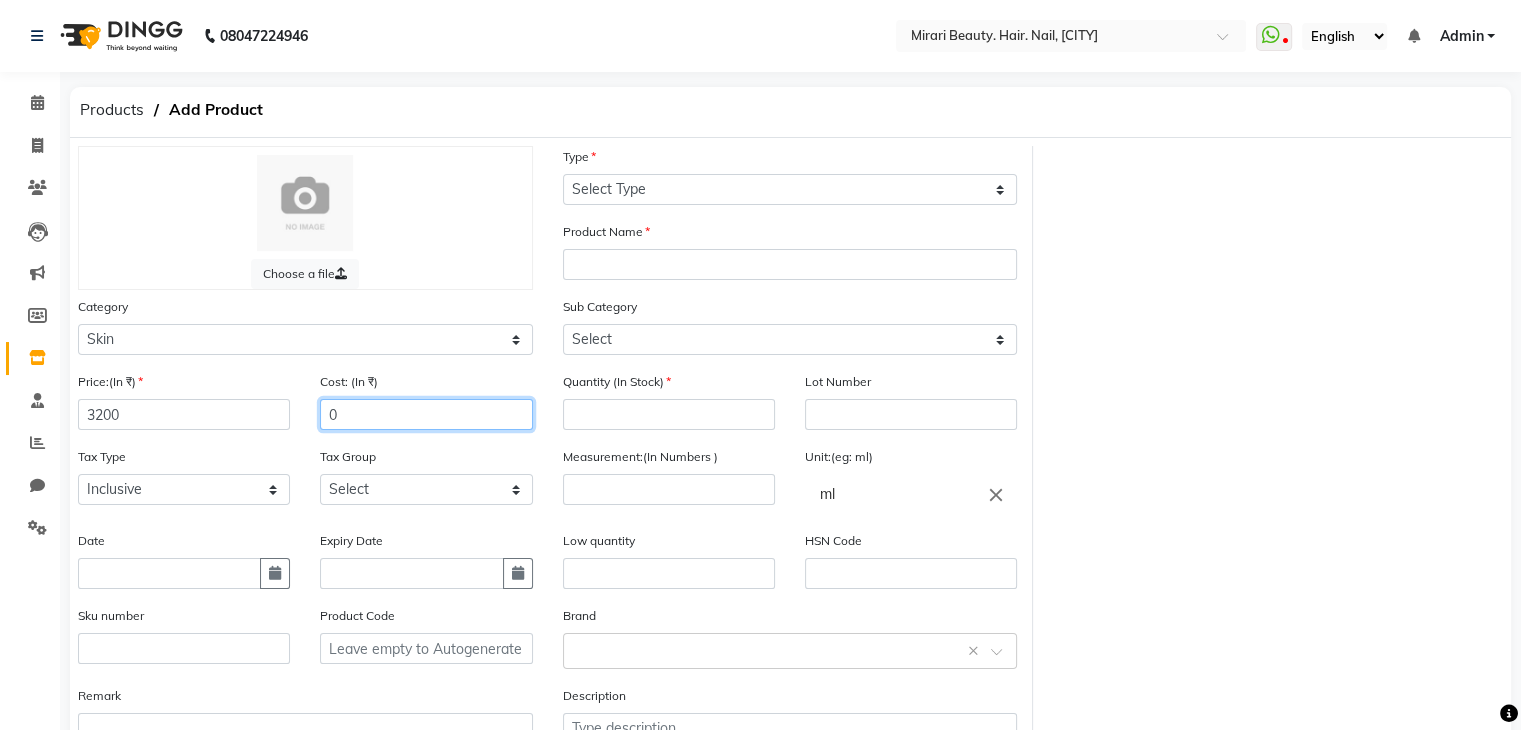 click on "0" 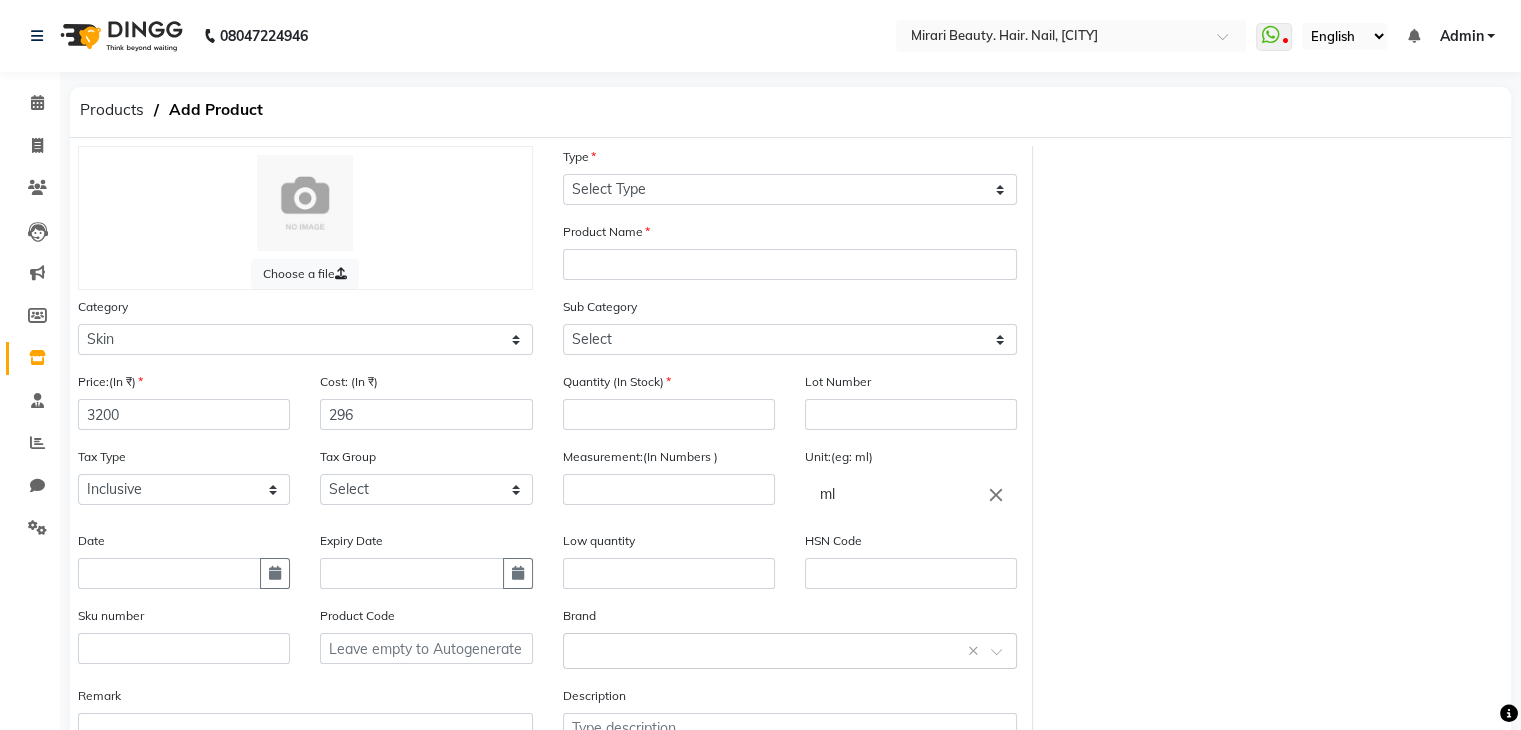 click on "Cost: (In ₹) 296" 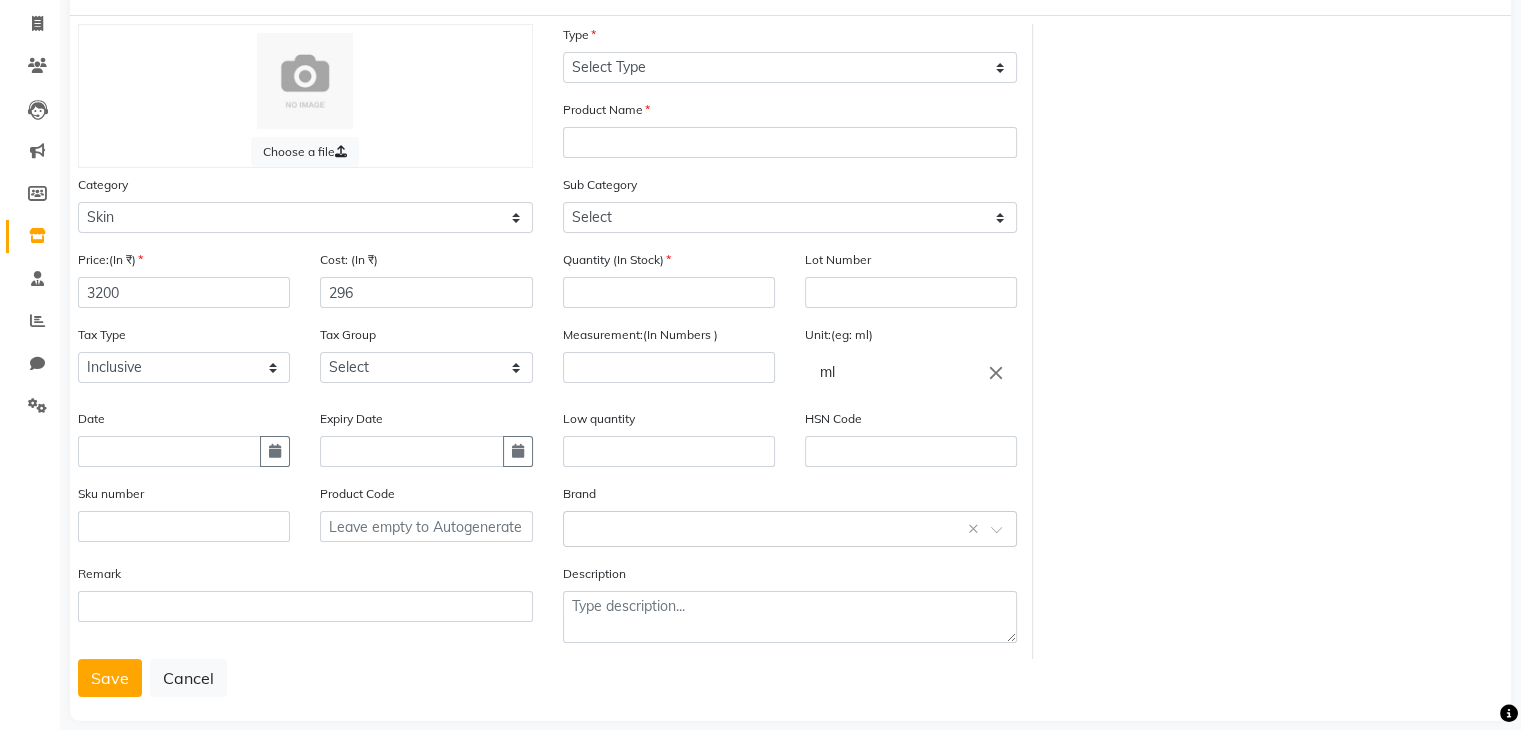 scroll, scrollTop: 124, scrollLeft: 0, axis: vertical 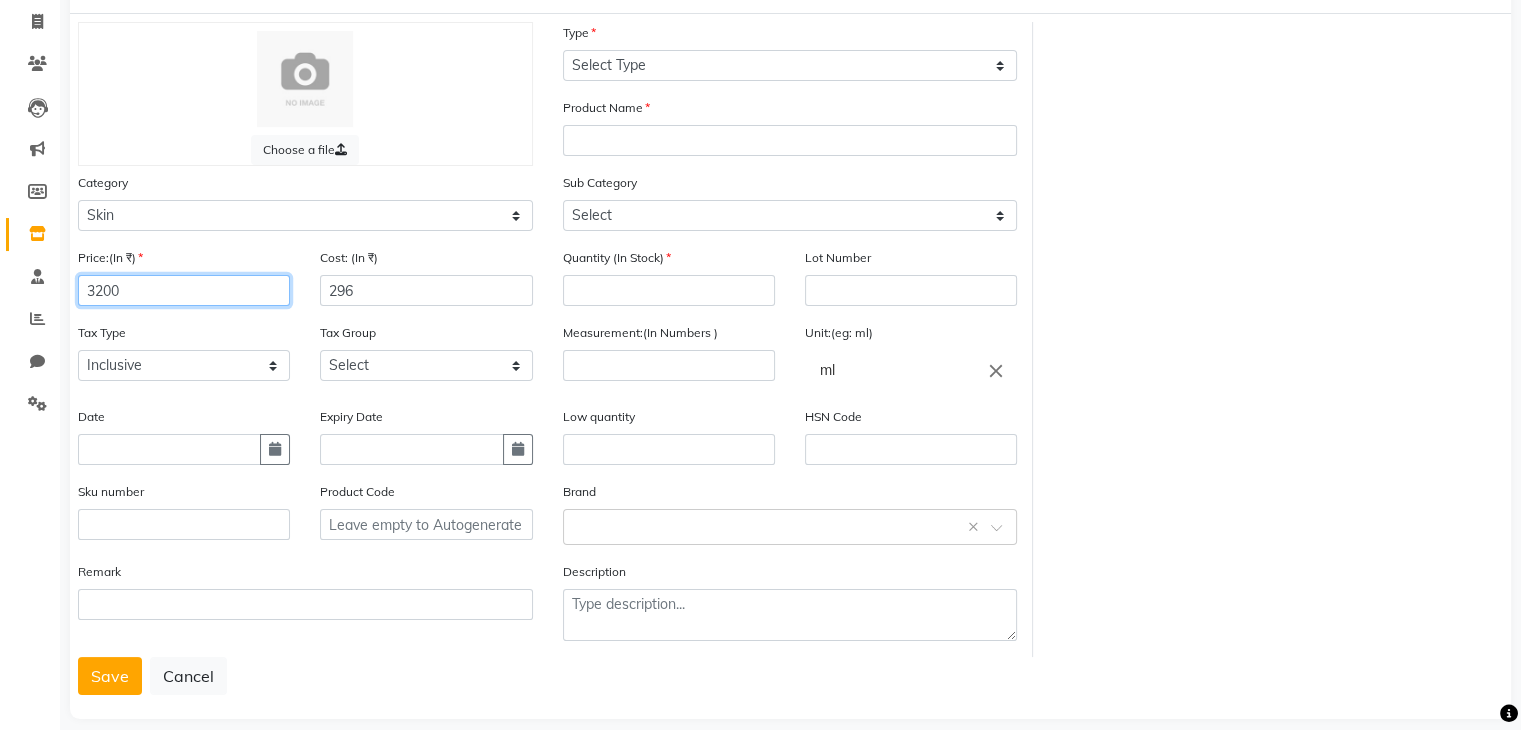 click on "3200" 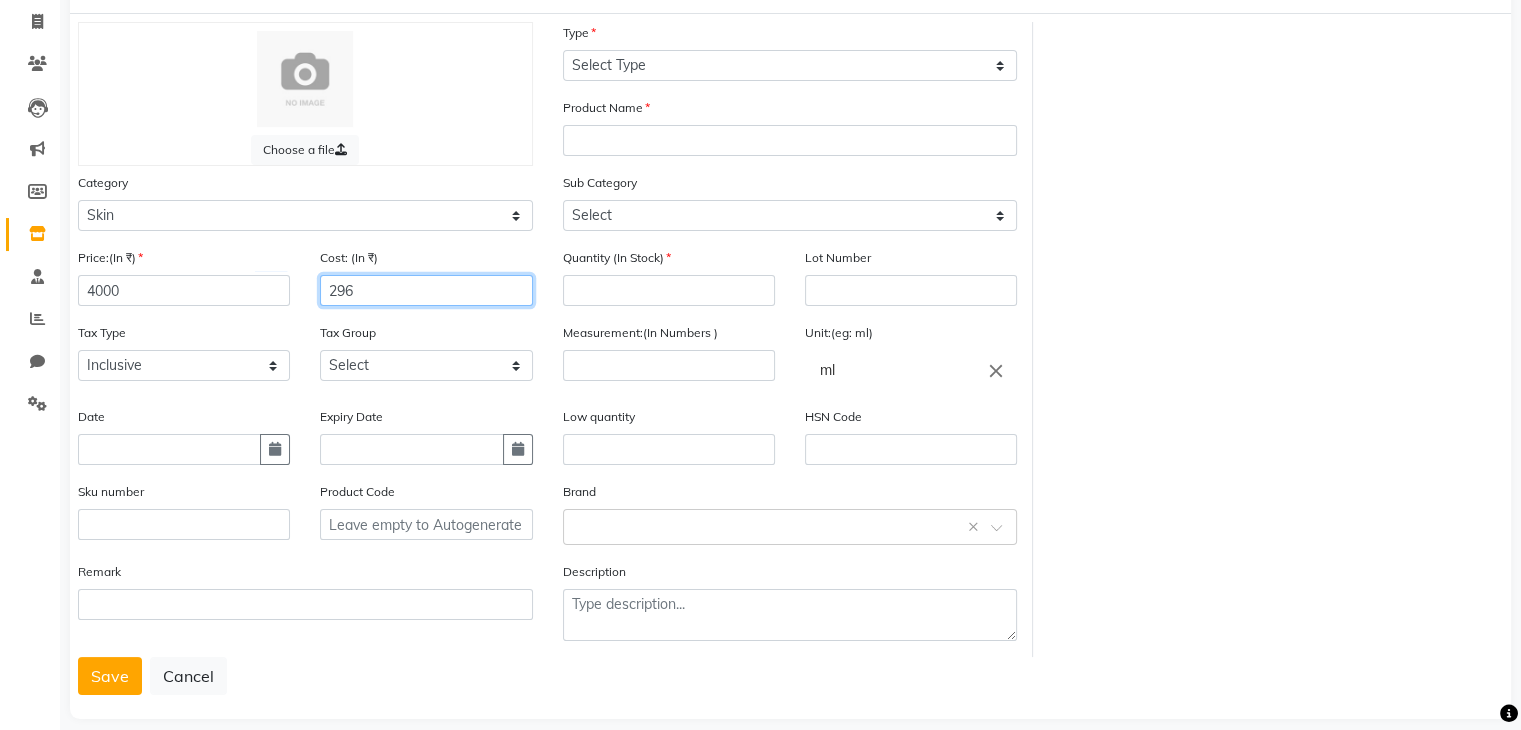 click on "296" 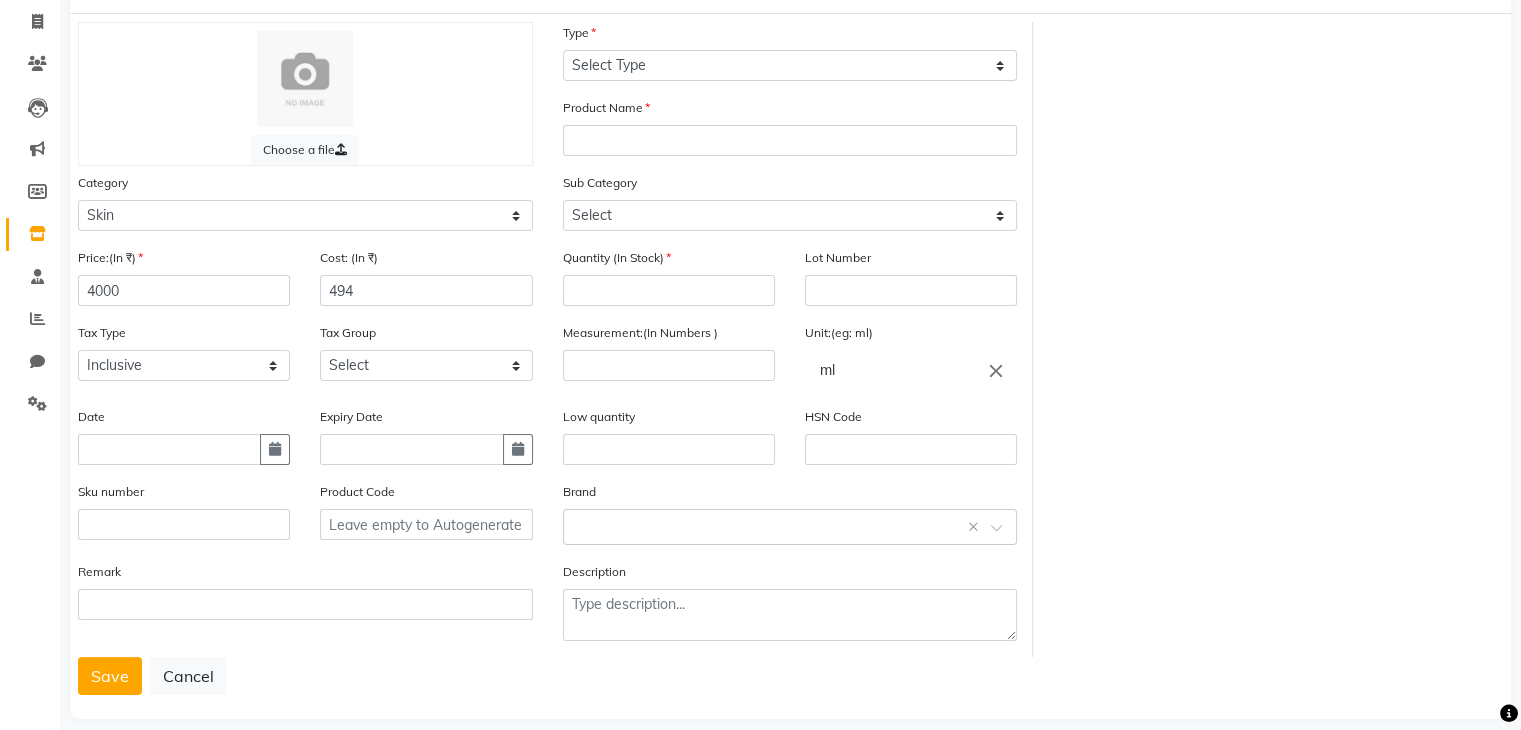 click on "Tax Group Select GST" 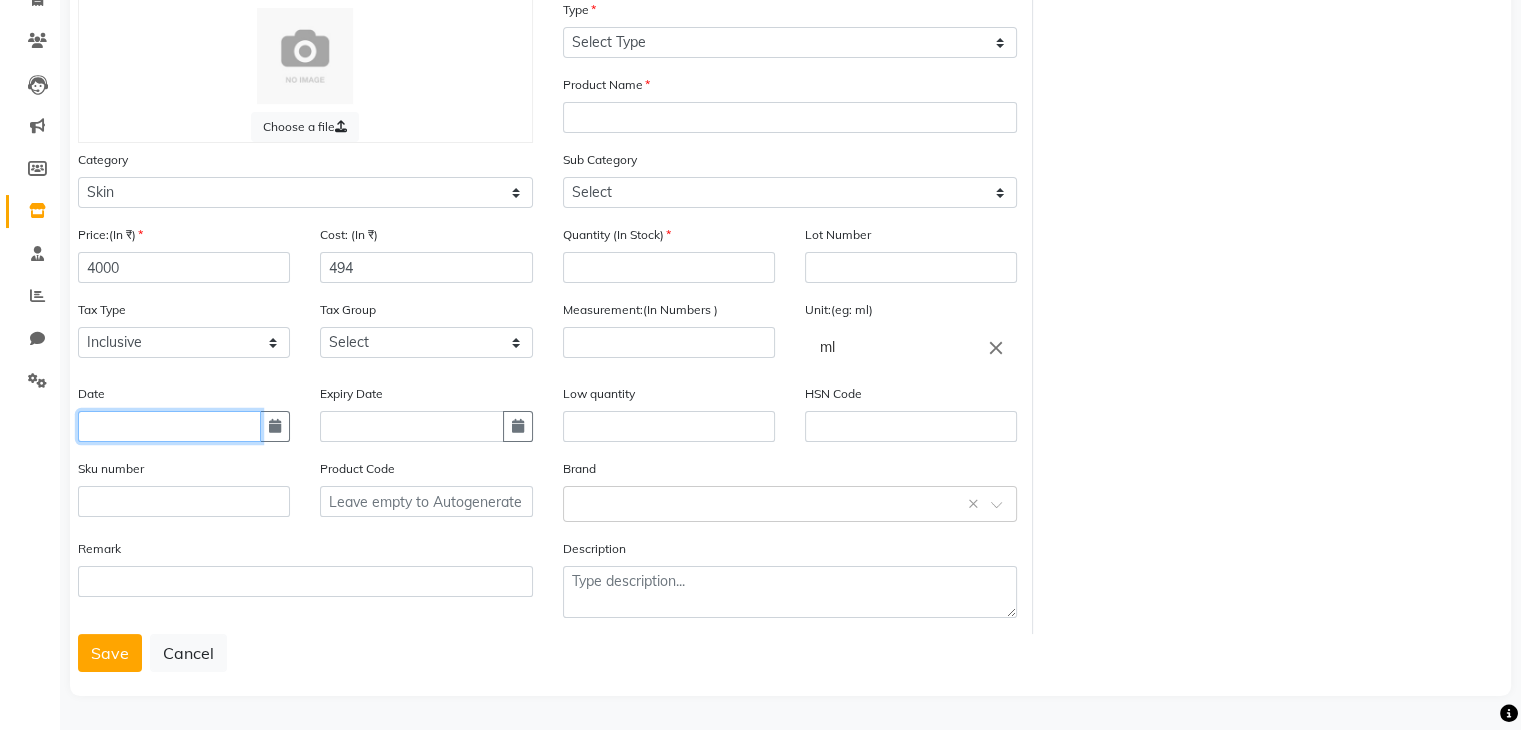 click 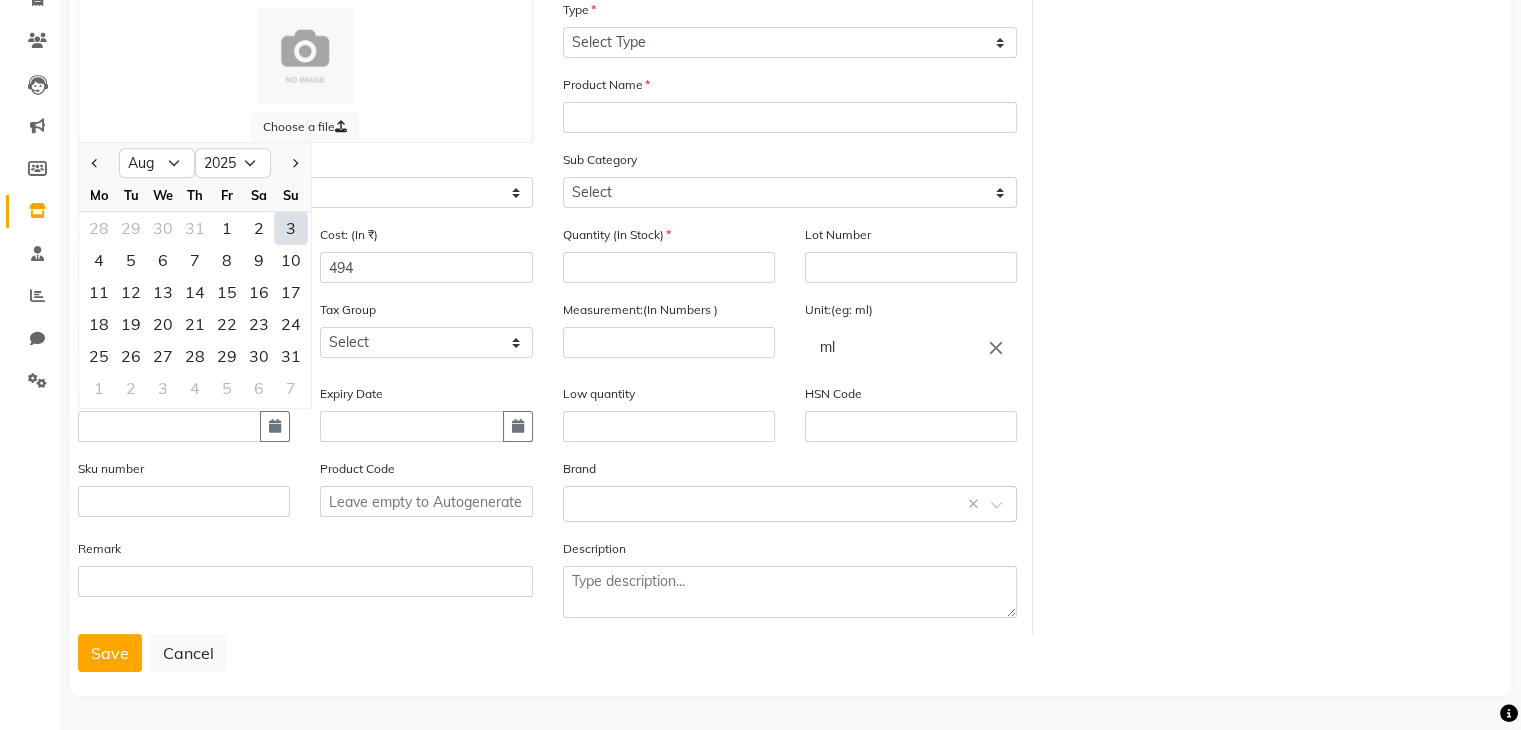 click on "3" 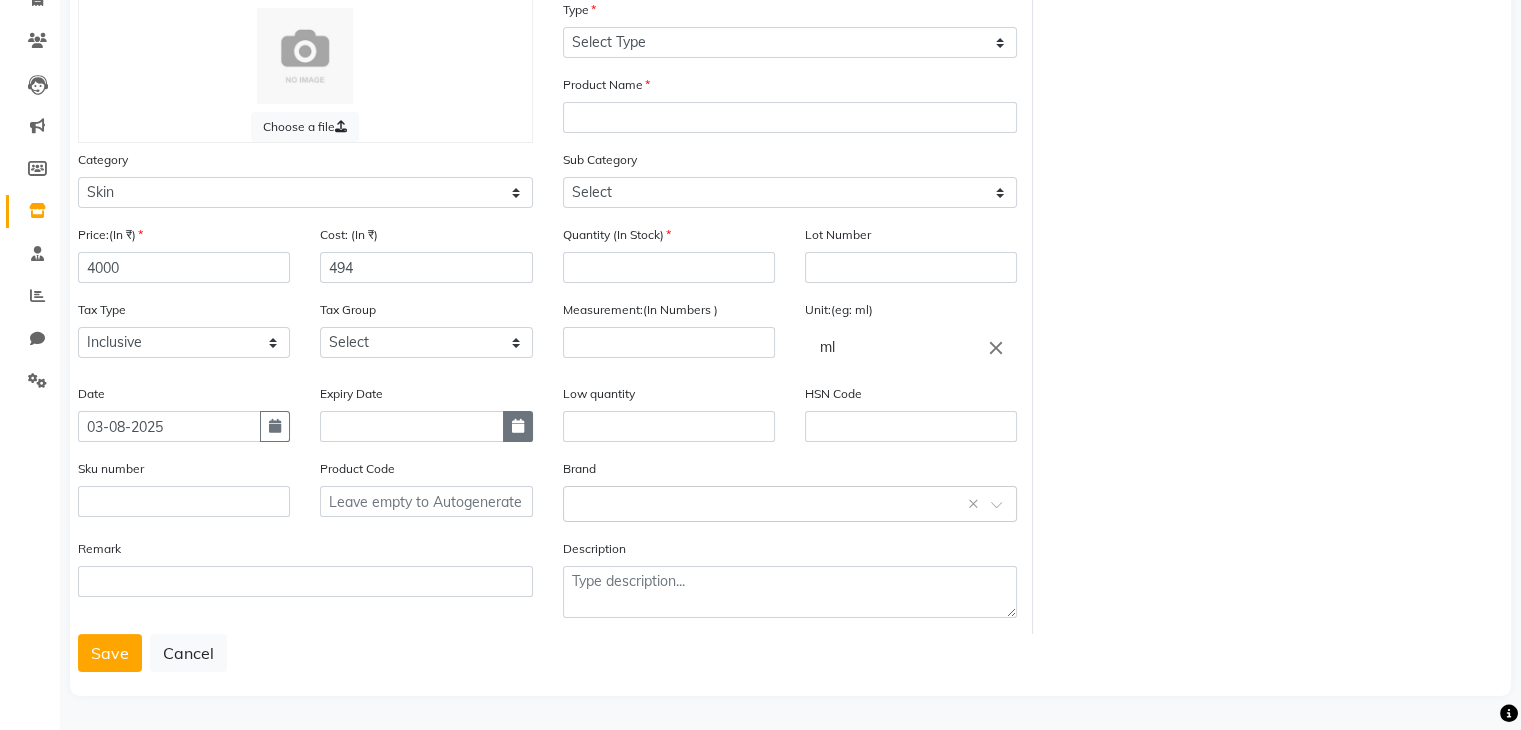 click 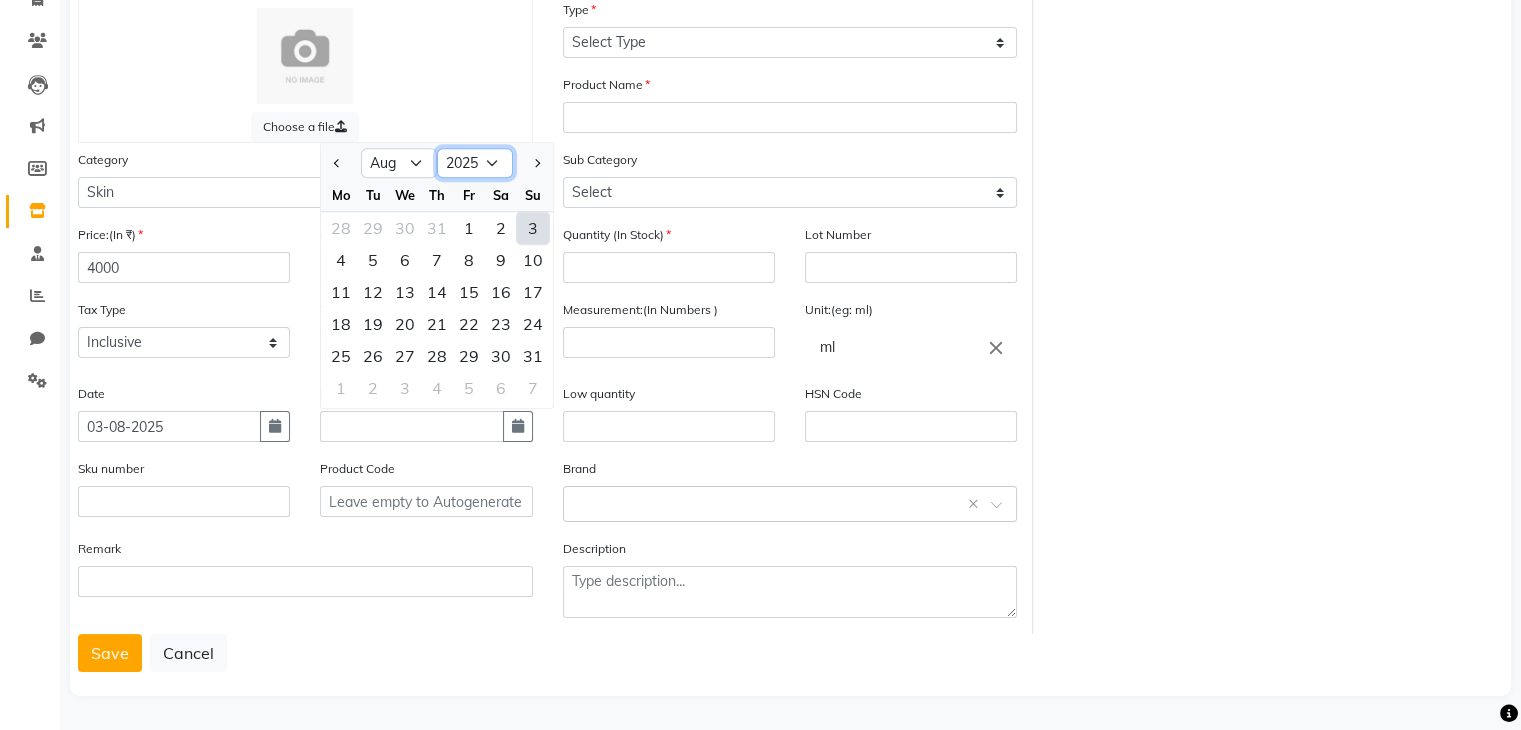 click on "2015 2016 2017 2018 2019 2020 2021 2022 2023 2024 2025 2026 2027 2028 2029 2030 2031 2032 2033 2034 2035" 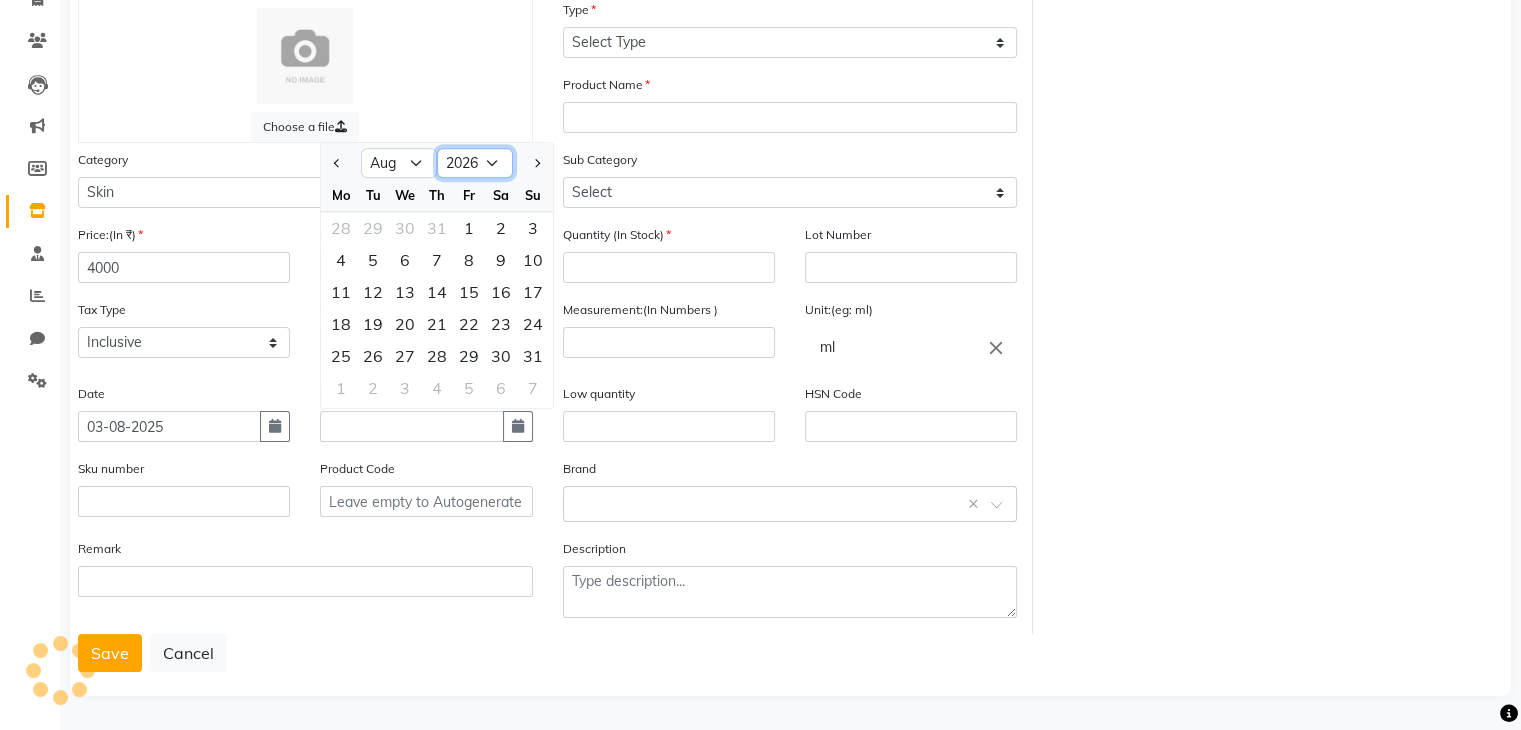 click on "2015 2016 2017 2018 2019 2020 2021 2022 2023 2024 2025 2026 2027 2028 2029 2030 2031 2032 2033 2034 2035" 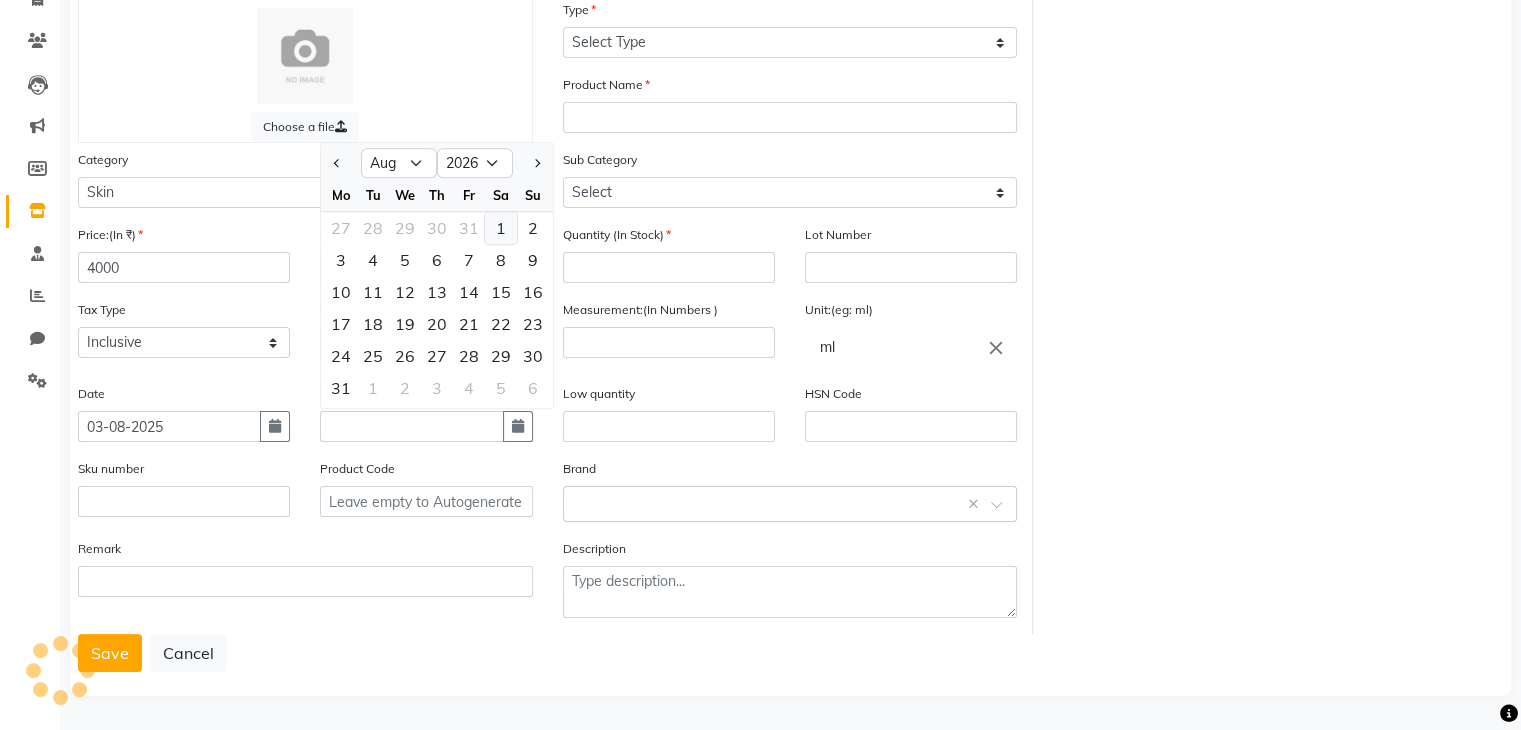 click on "1" 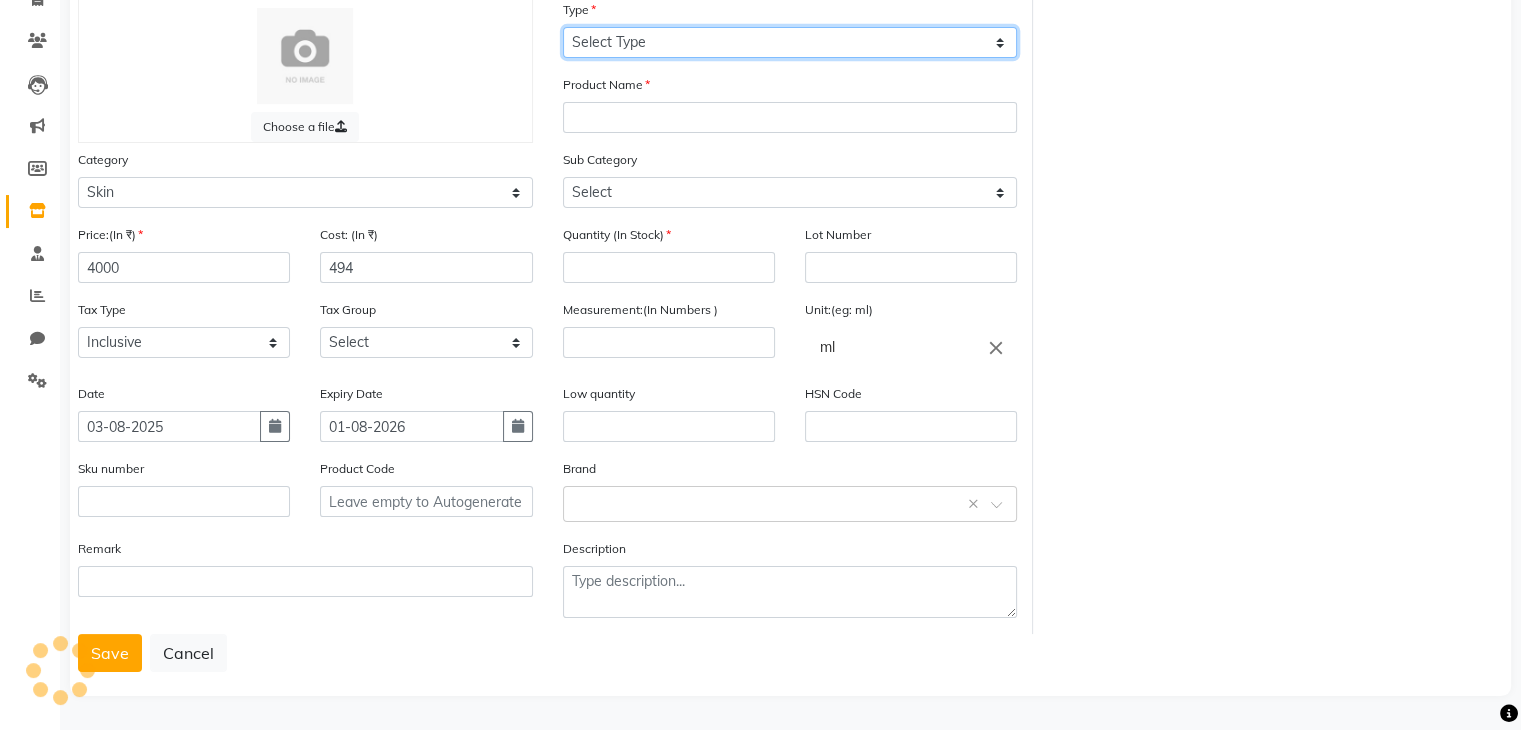 click on "Select Type Both Retail Consumable" 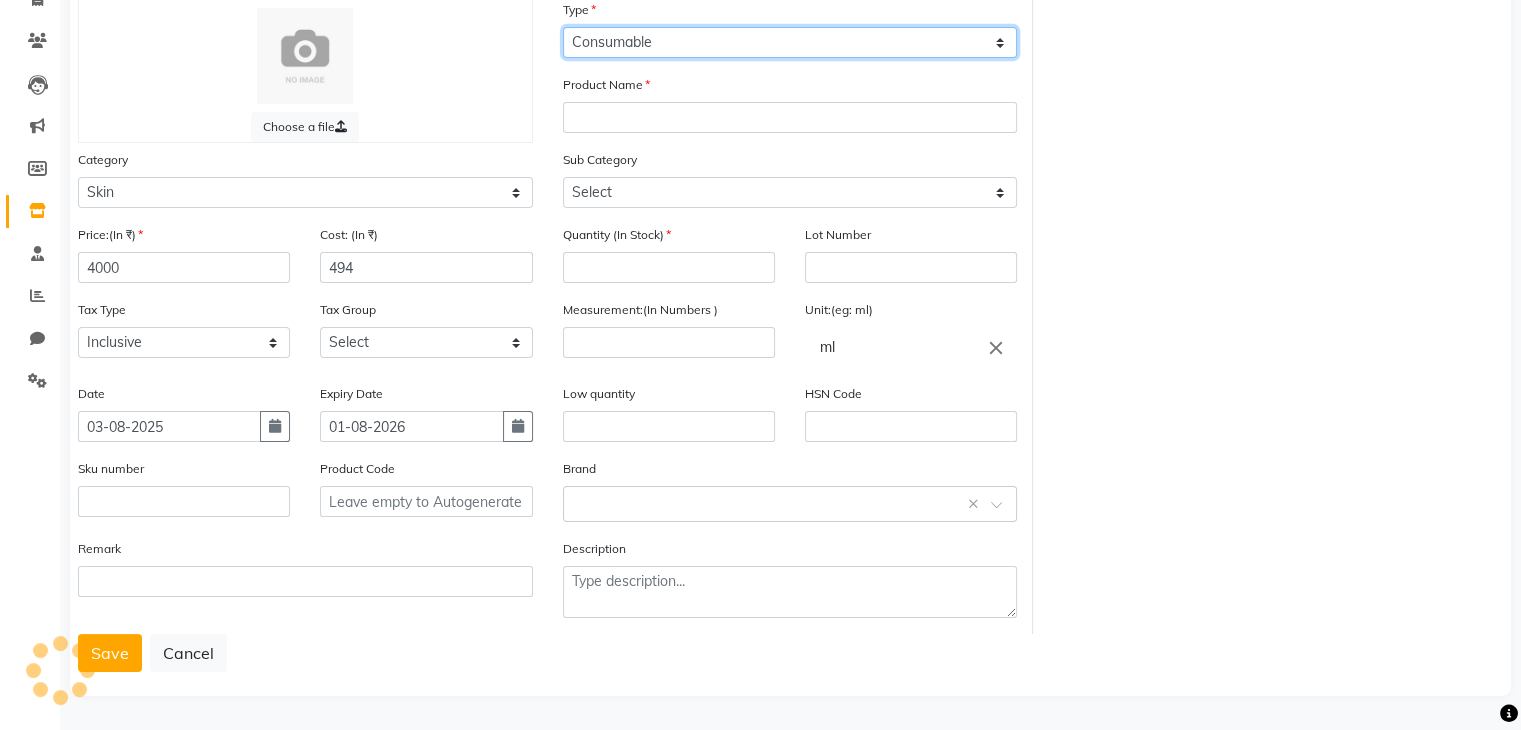 click on "Select Type Both Retail Consumable" 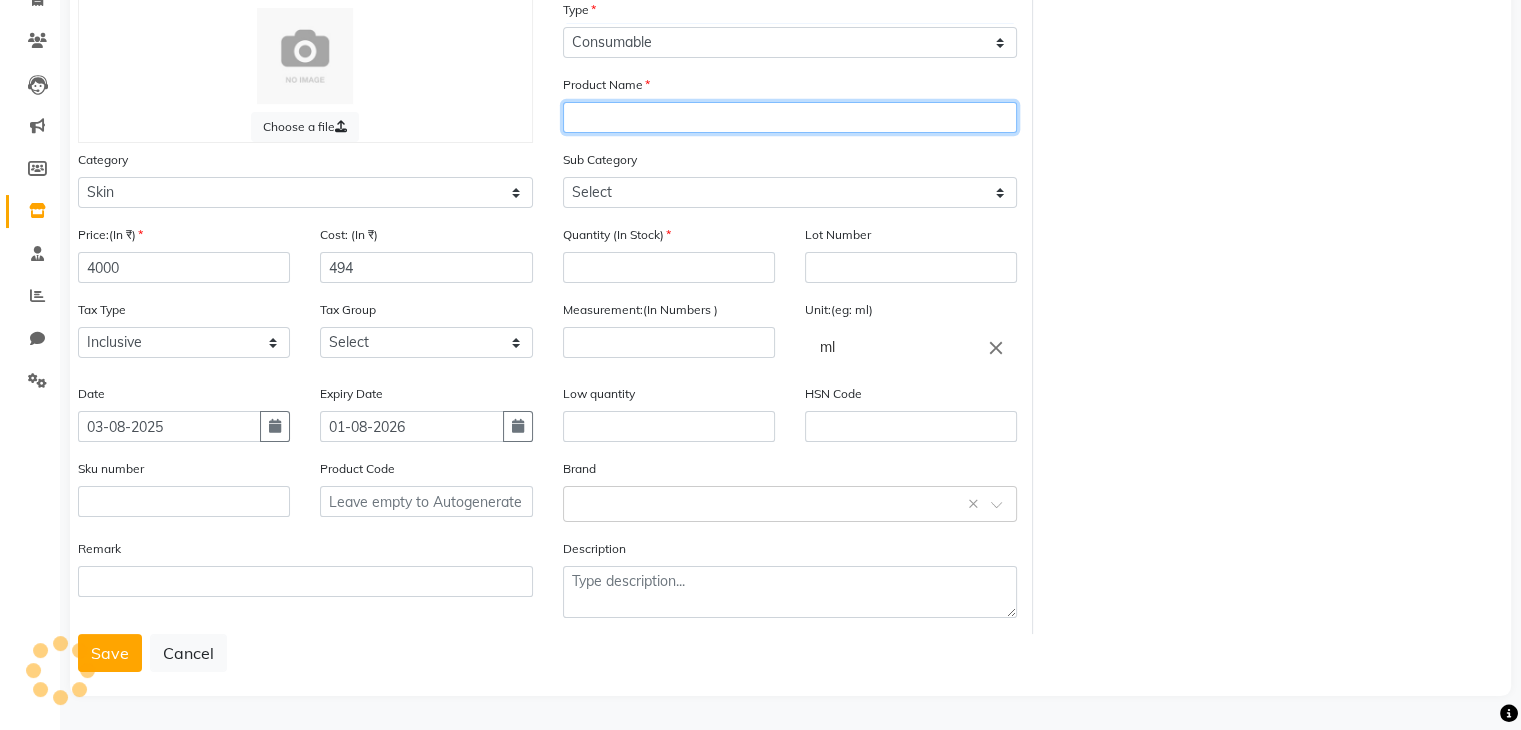click 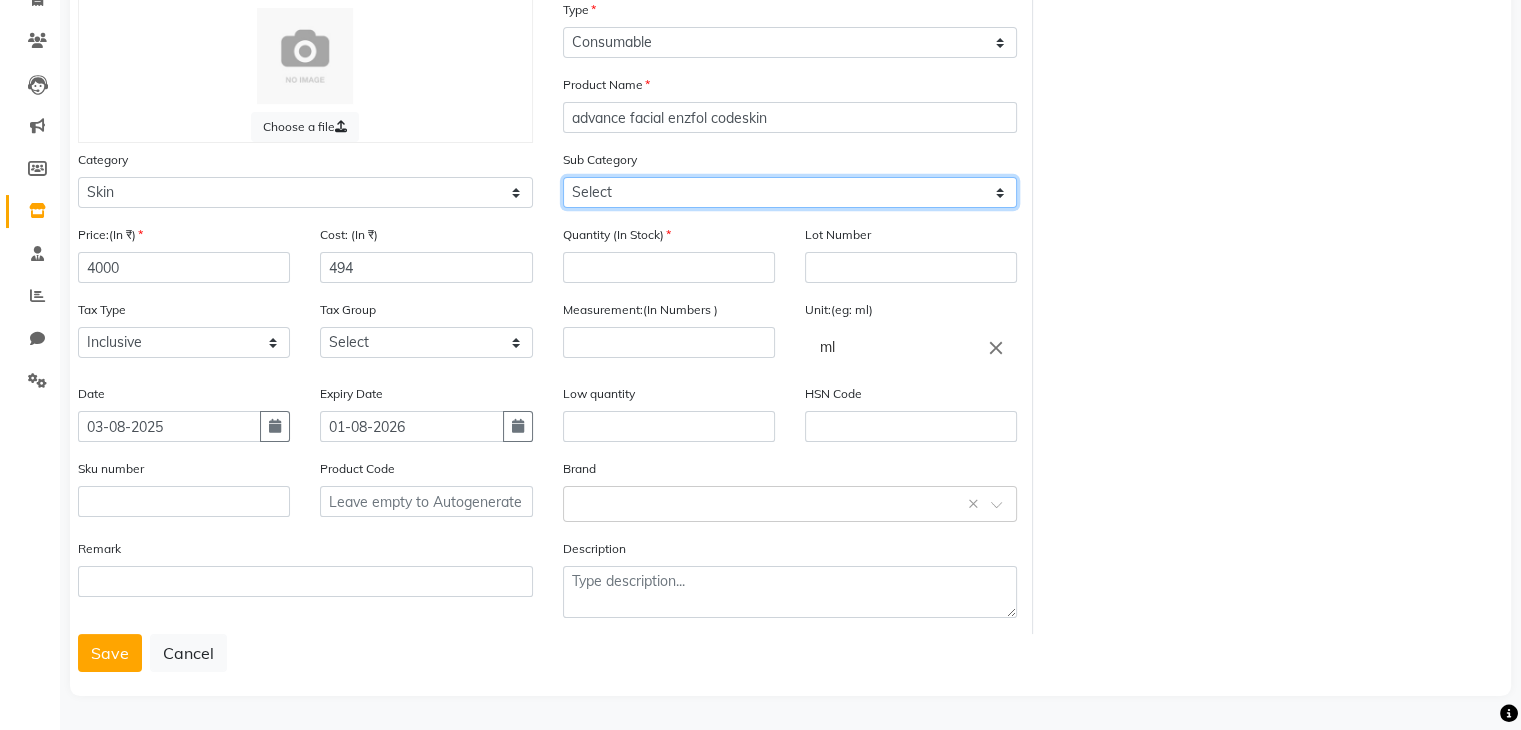 click on "Select Cleanser Facial Moisturiser Serum Toner Sun Care Masks Lip Care Eye Care Body Care Hand & Feet Kit & Combo Treatment Appliances Other Skin" 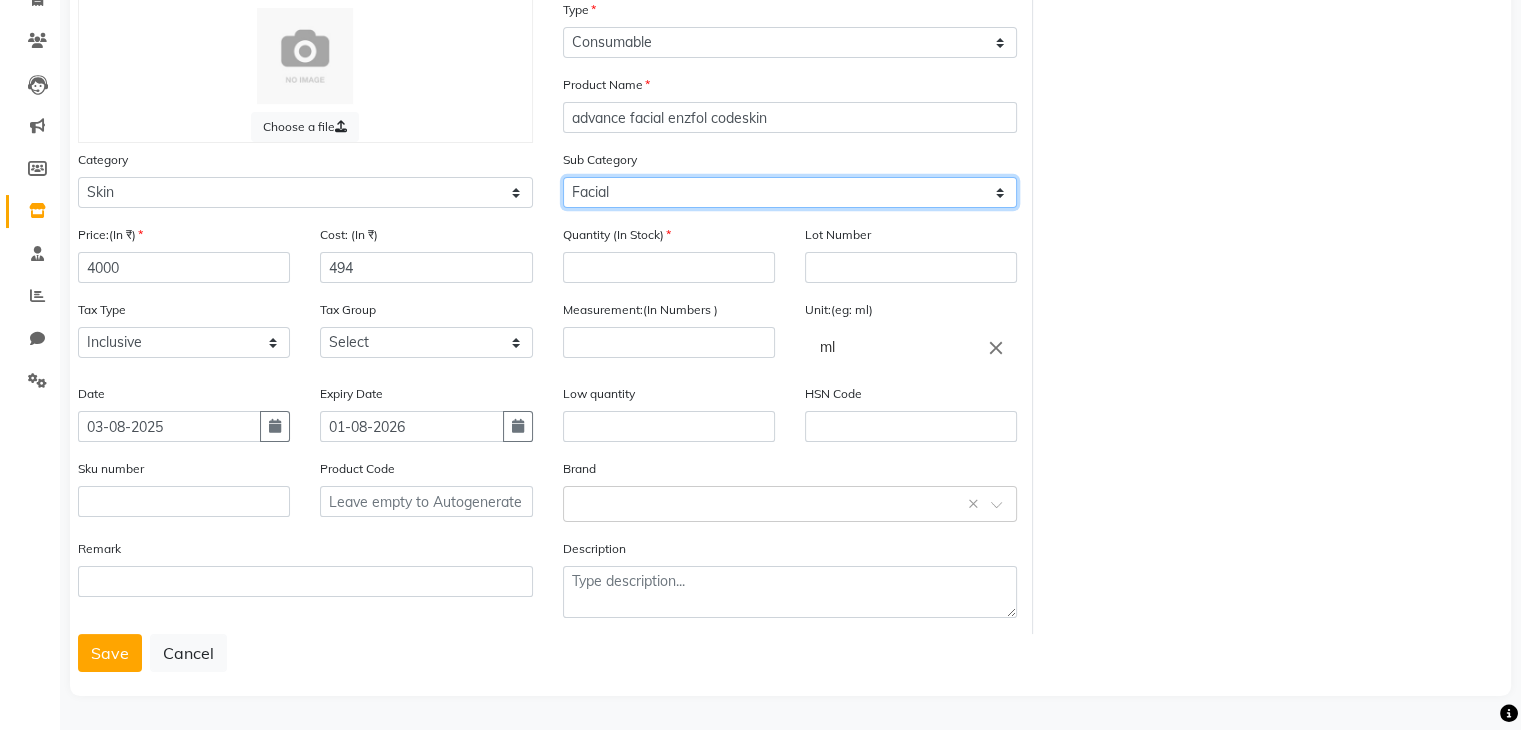 click on "Select Cleanser Facial Moisturiser Serum Toner Sun Care Masks Lip Care Eye Care Body Care Hand & Feet Kit & Combo Treatment Appliances Other Skin" 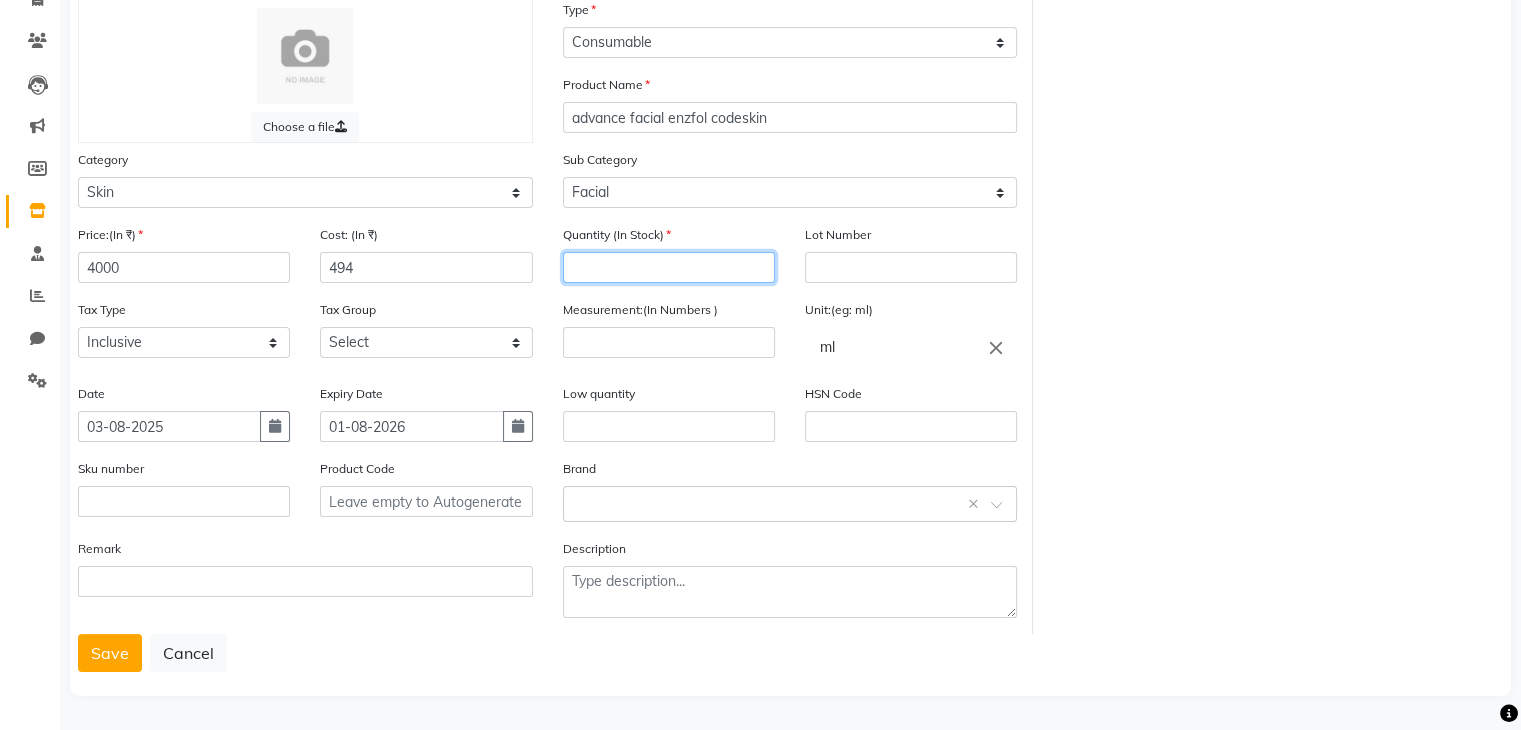 click 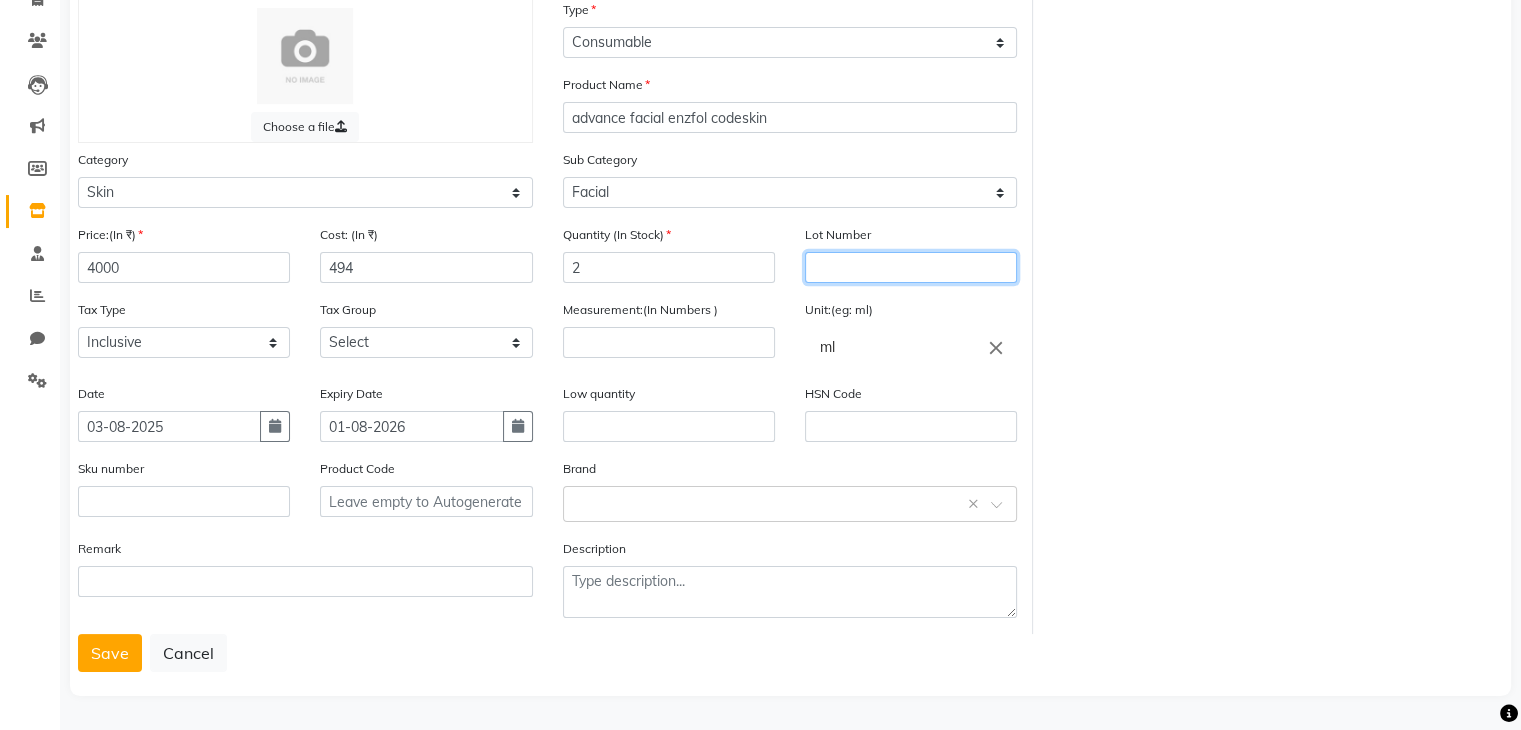click 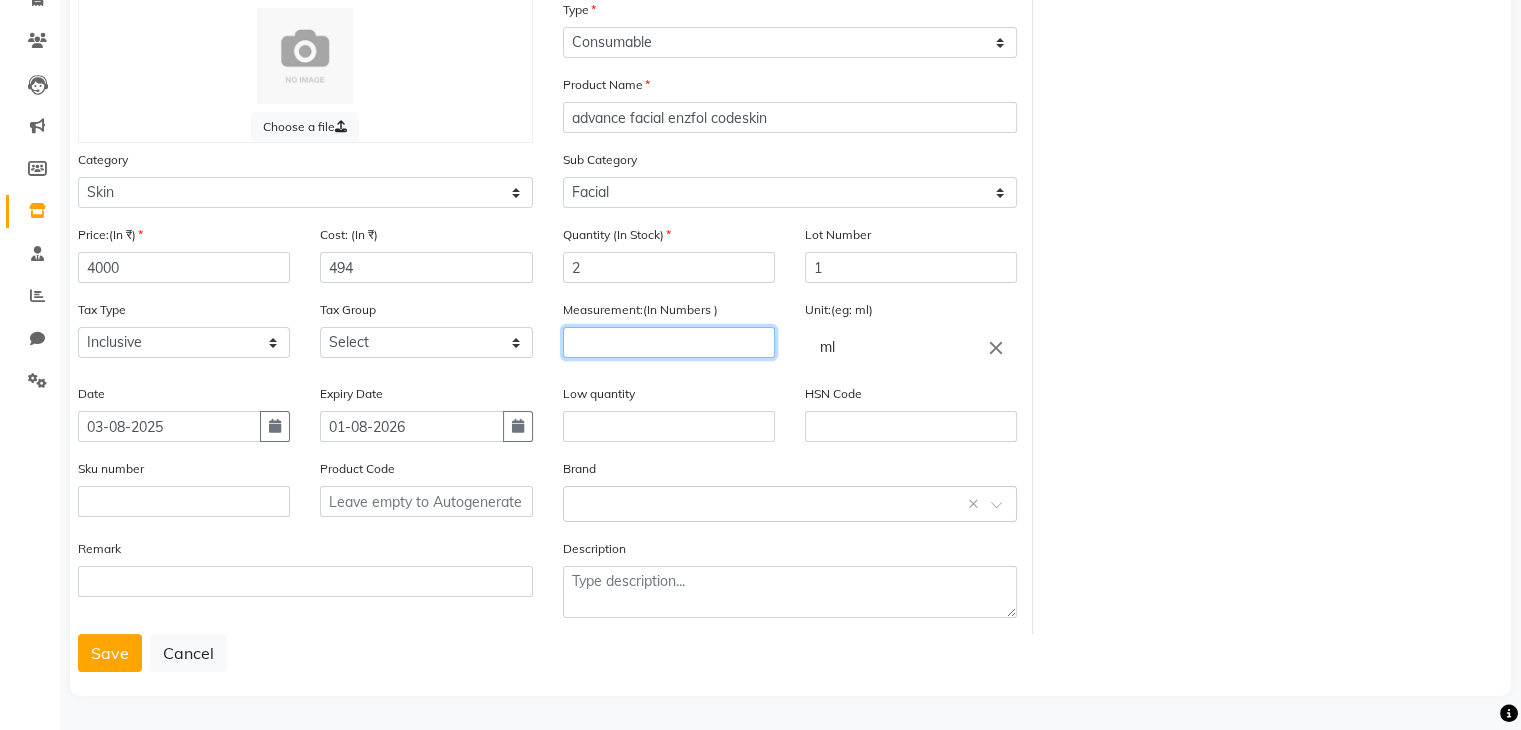 click 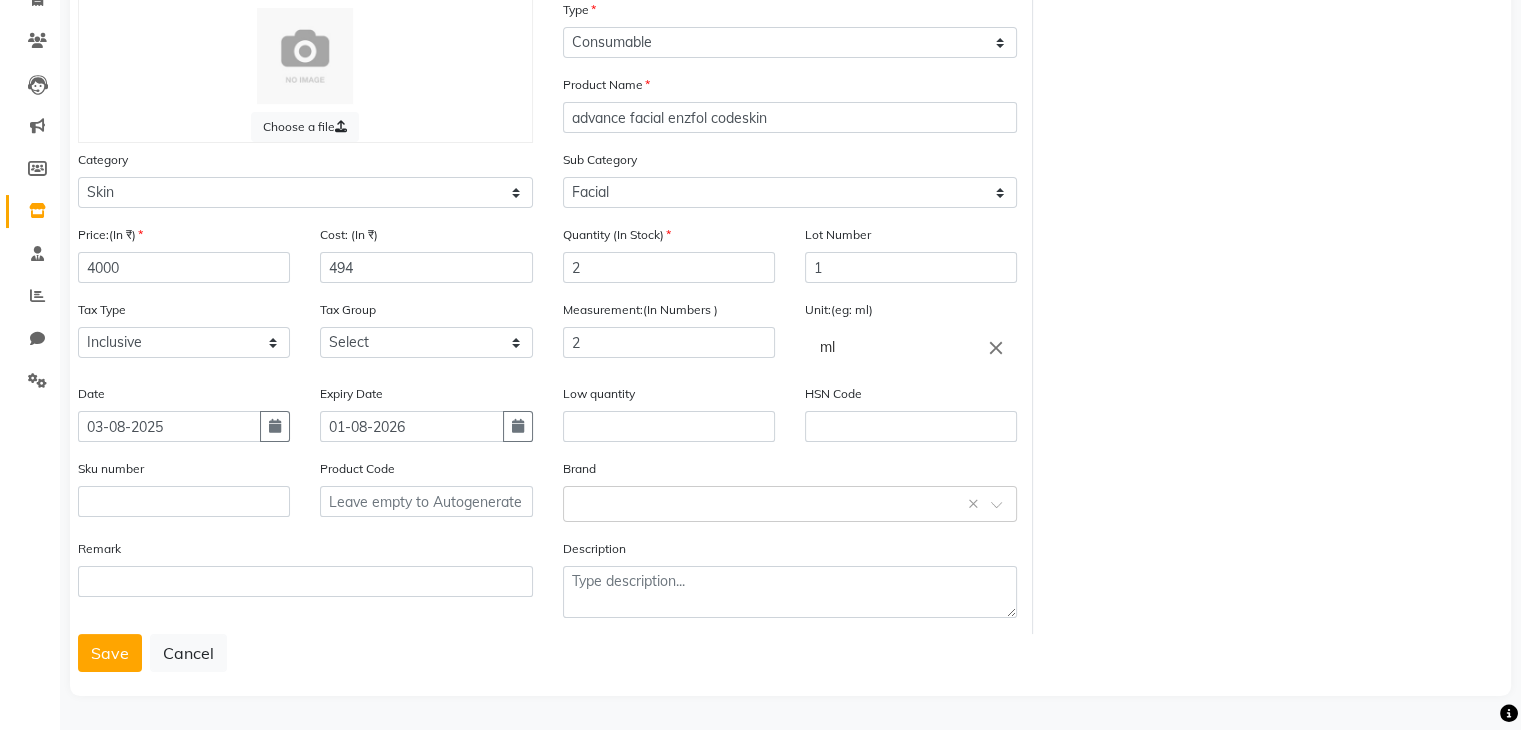 click on "Measurement:(In Numbers ) 2" 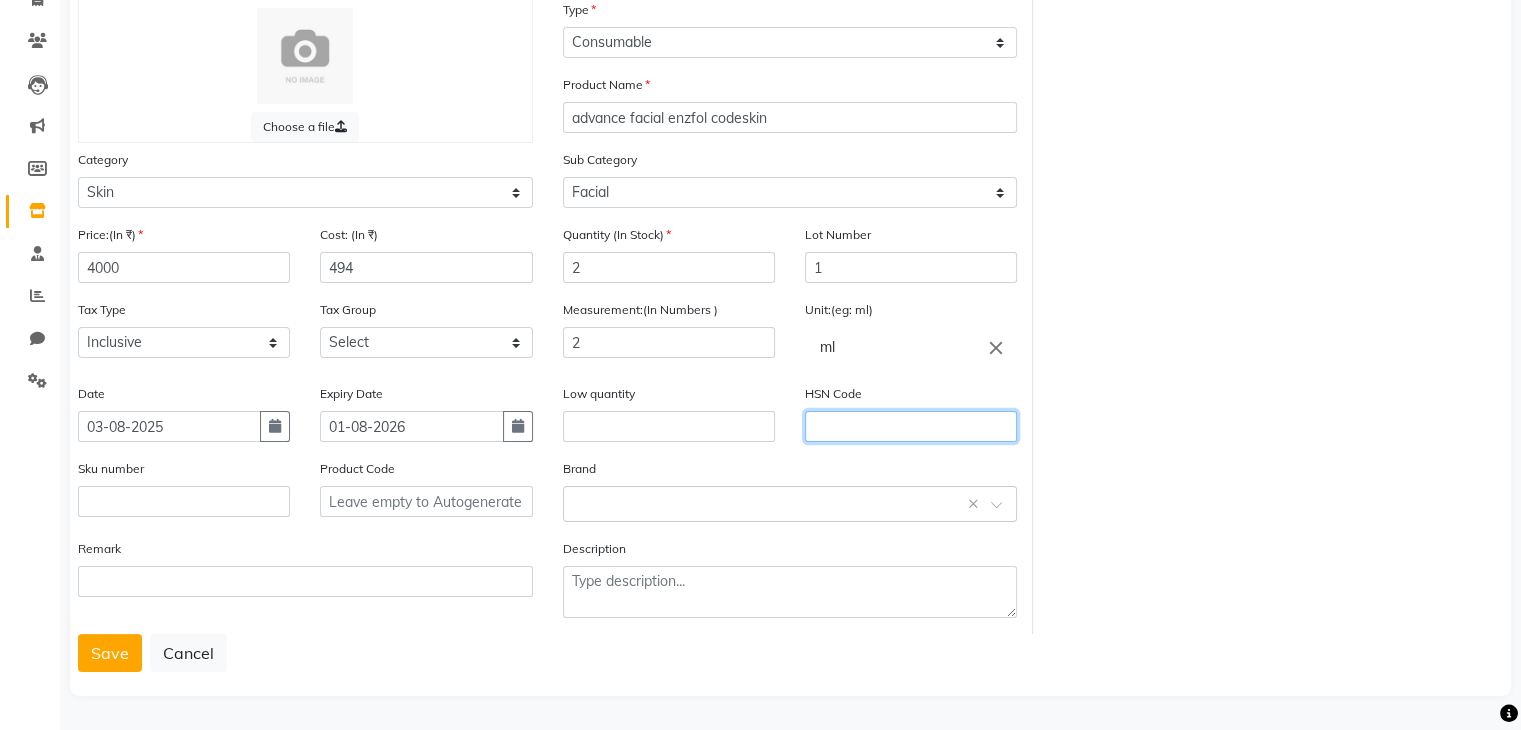 click 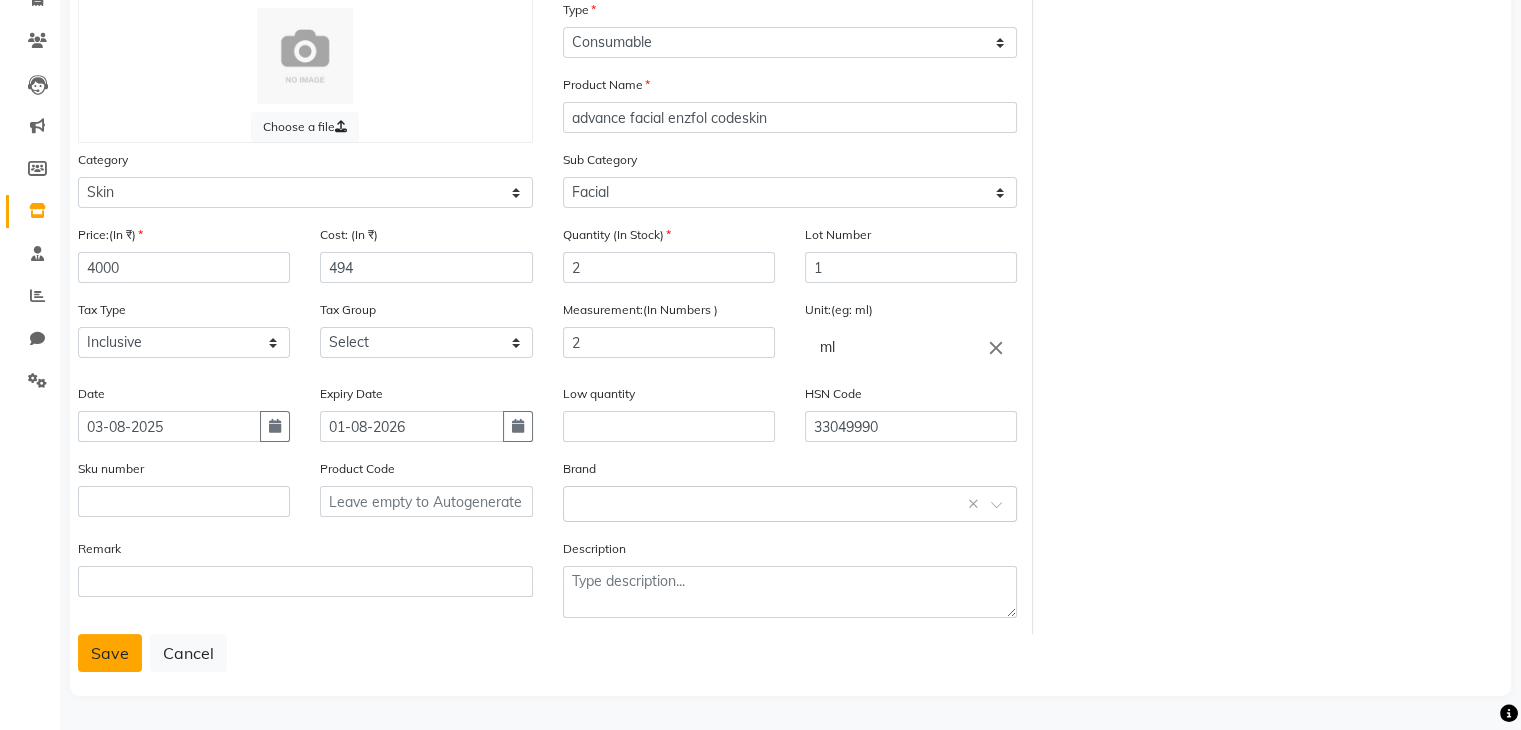 click on "Save" 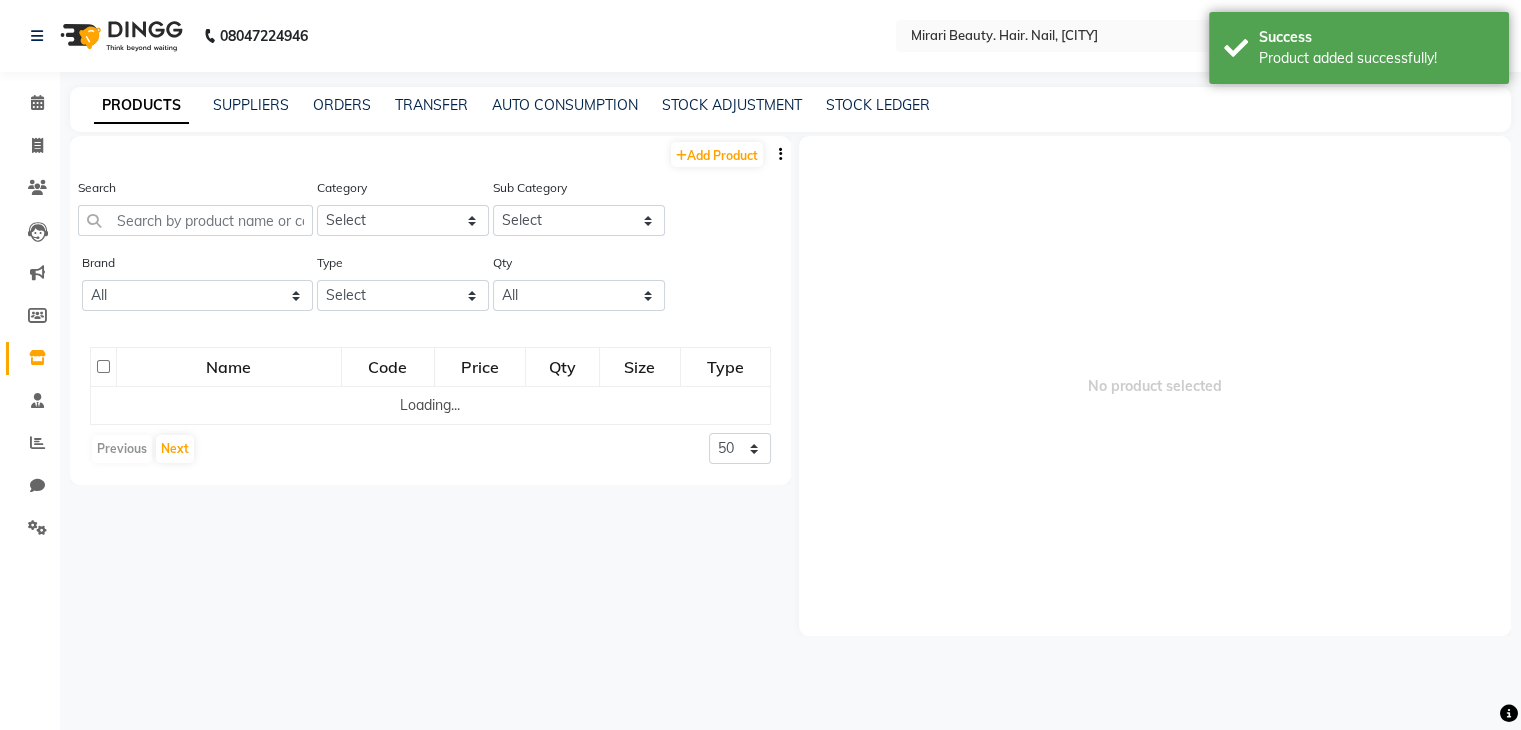 scroll, scrollTop: 0, scrollLeft: 0, axis: both 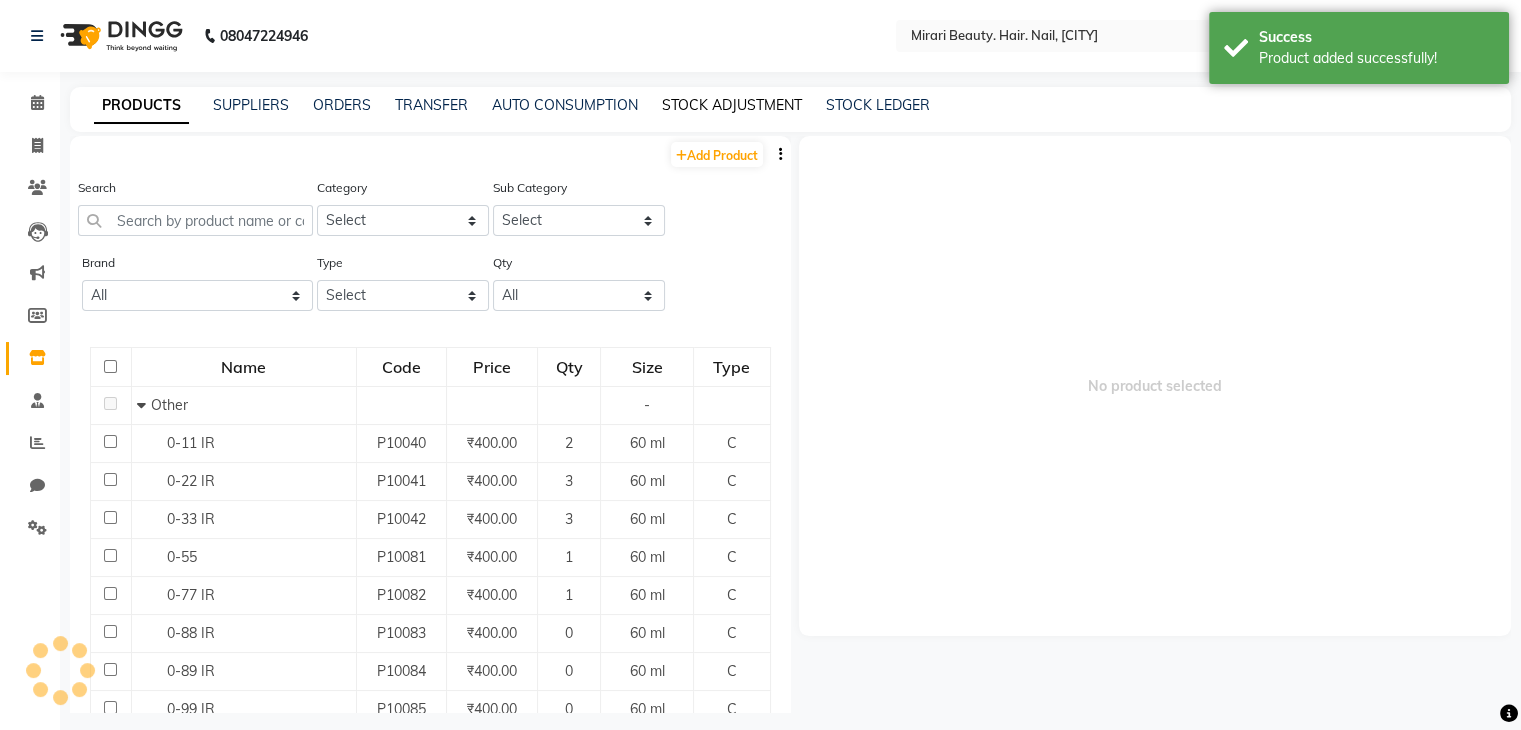 click on "STOCK ADJUSTMENT" 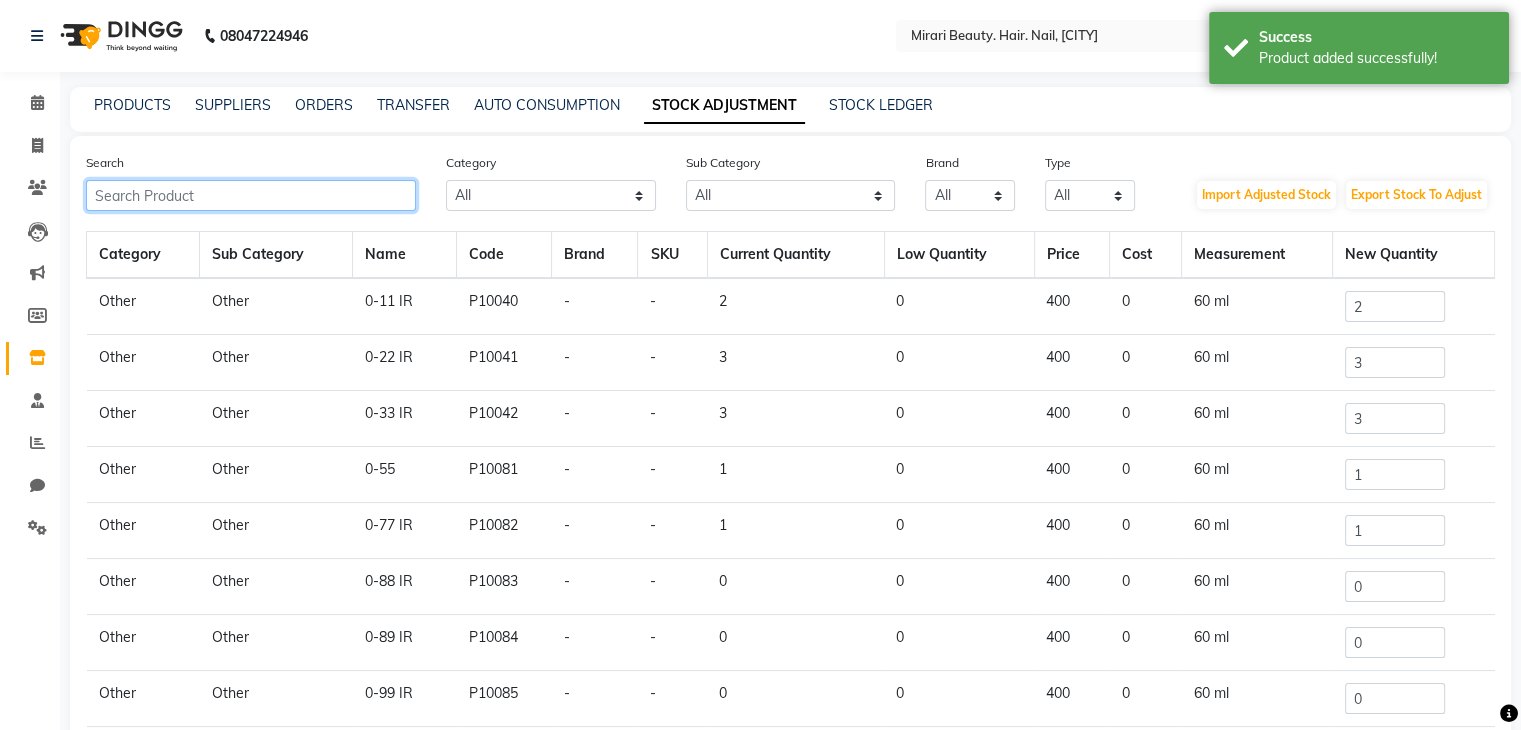 click 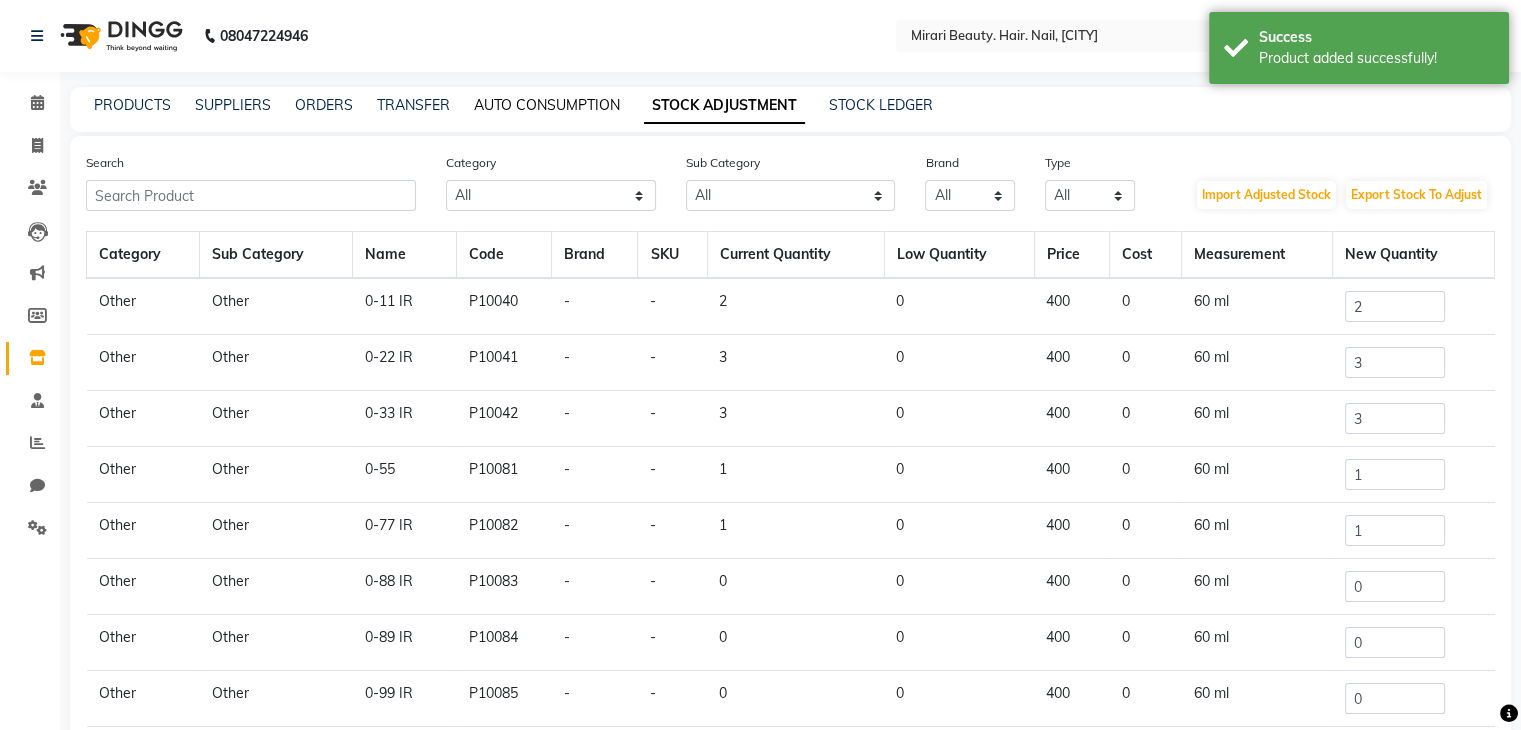 click on "AUTO CONSUMPTION" 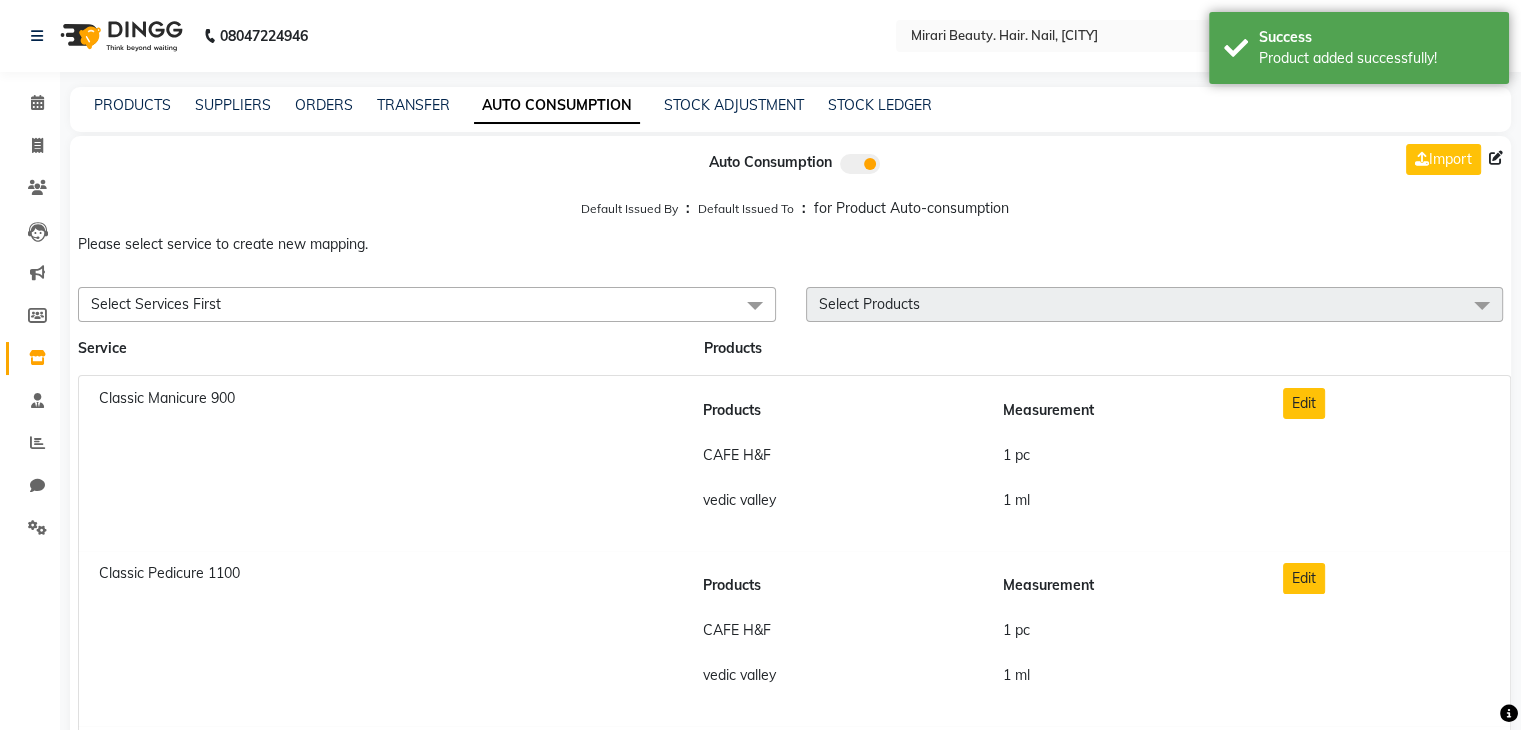 click on "Select Services First" at bounding box center (427, 304) 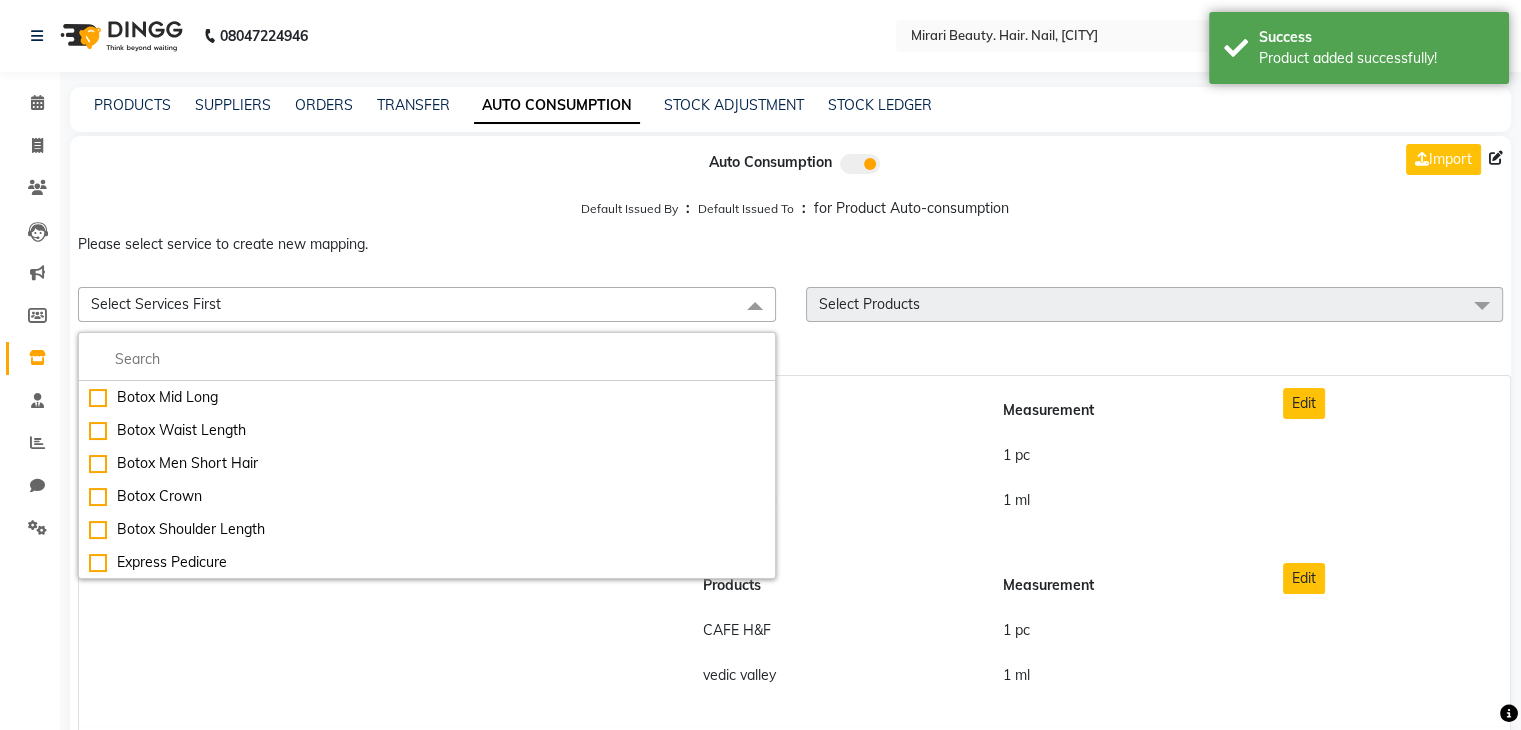 click on "Select Services First" at bounding box center (156, 304) 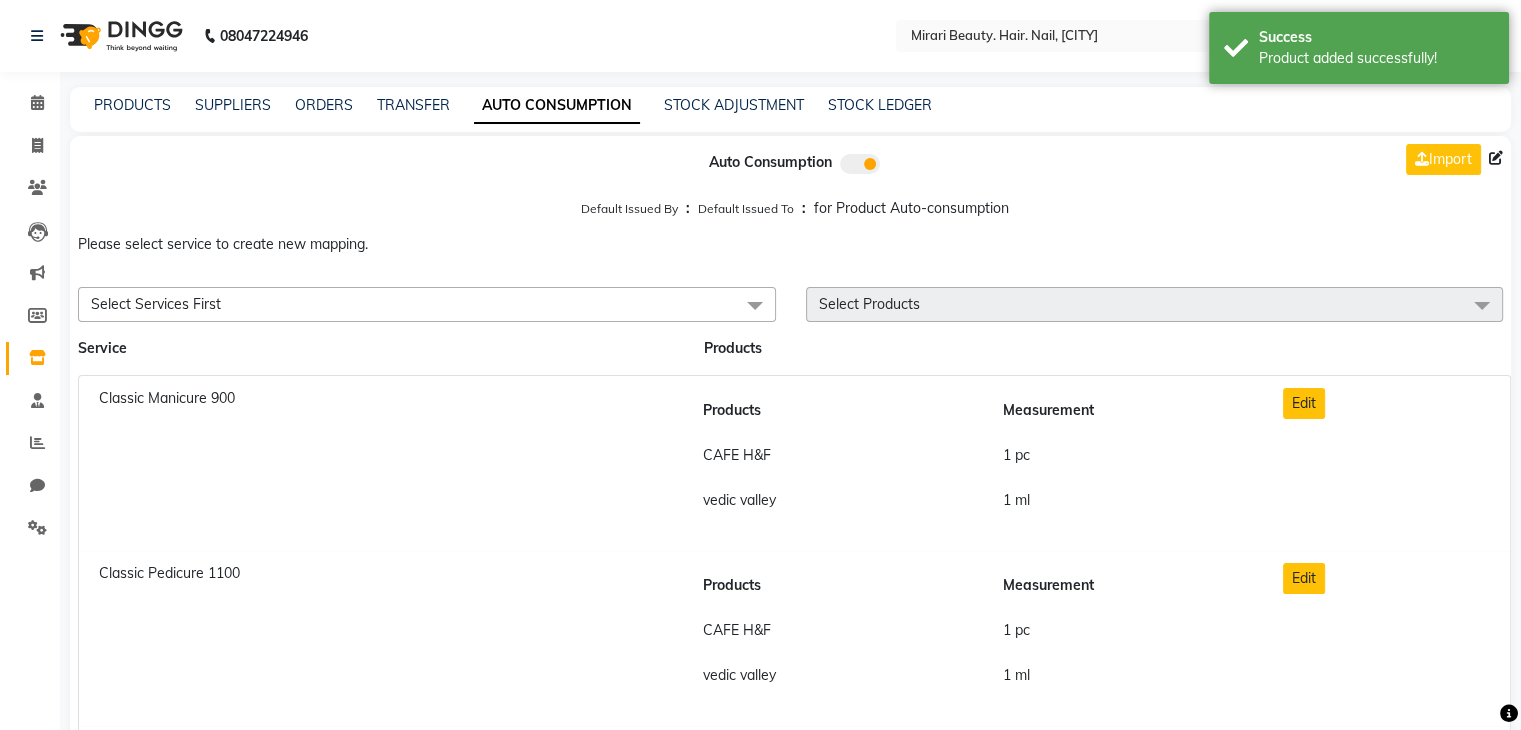 click on "Select Services First" at bounding box center [156, 304] 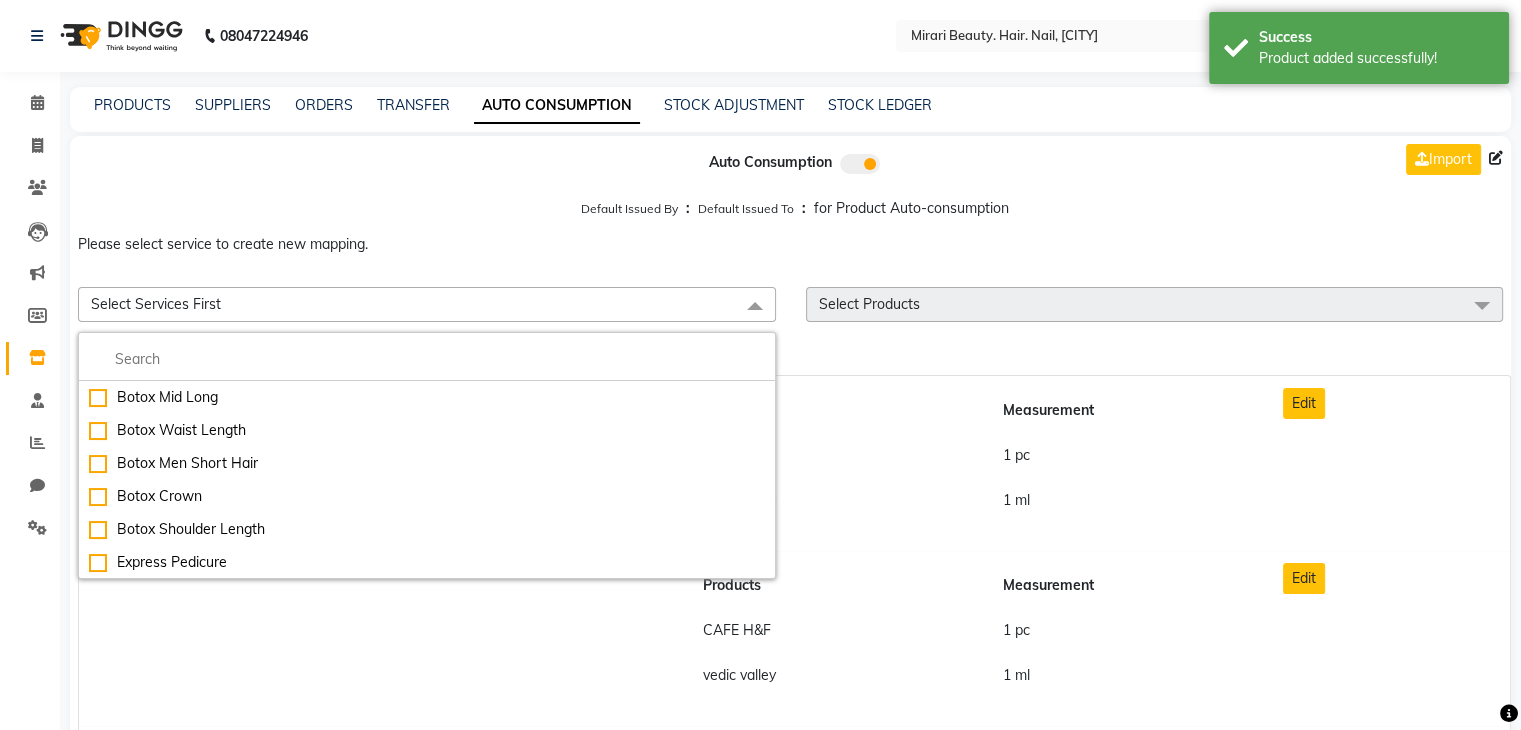 click on "Select Services First" at bounding box center (156, 304) 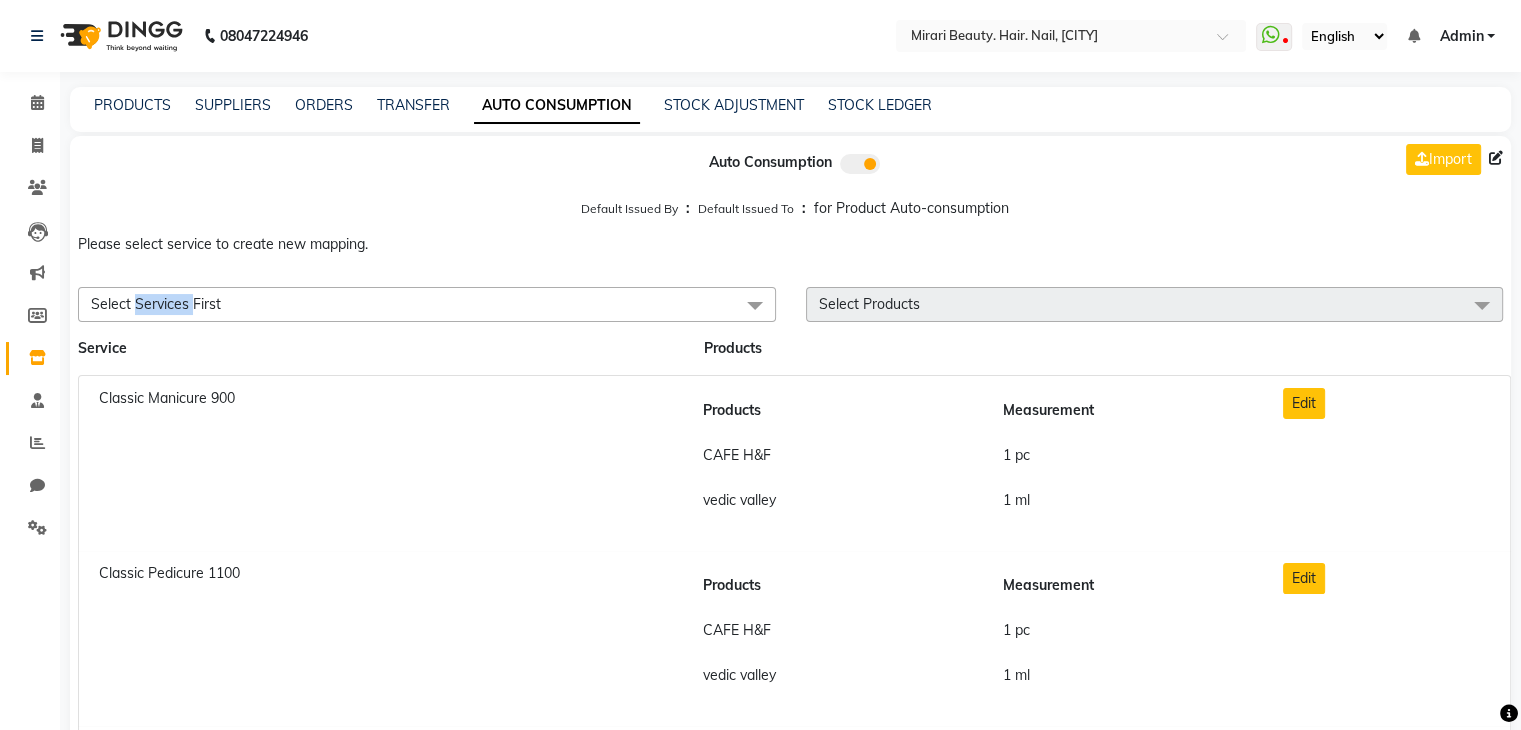 click on "Select Services First" at bounding box center (156, 304) 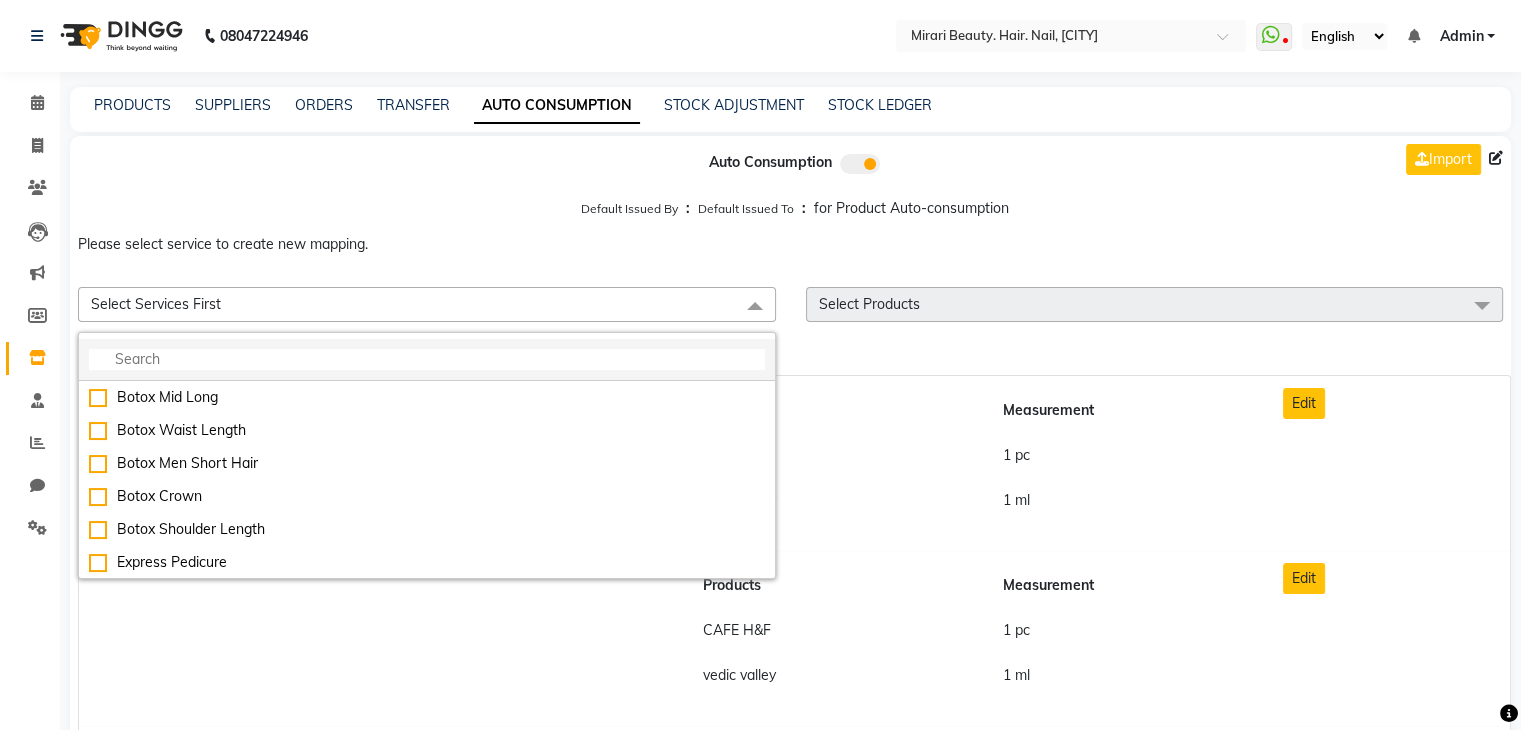 click at bounding box center (427, 359) 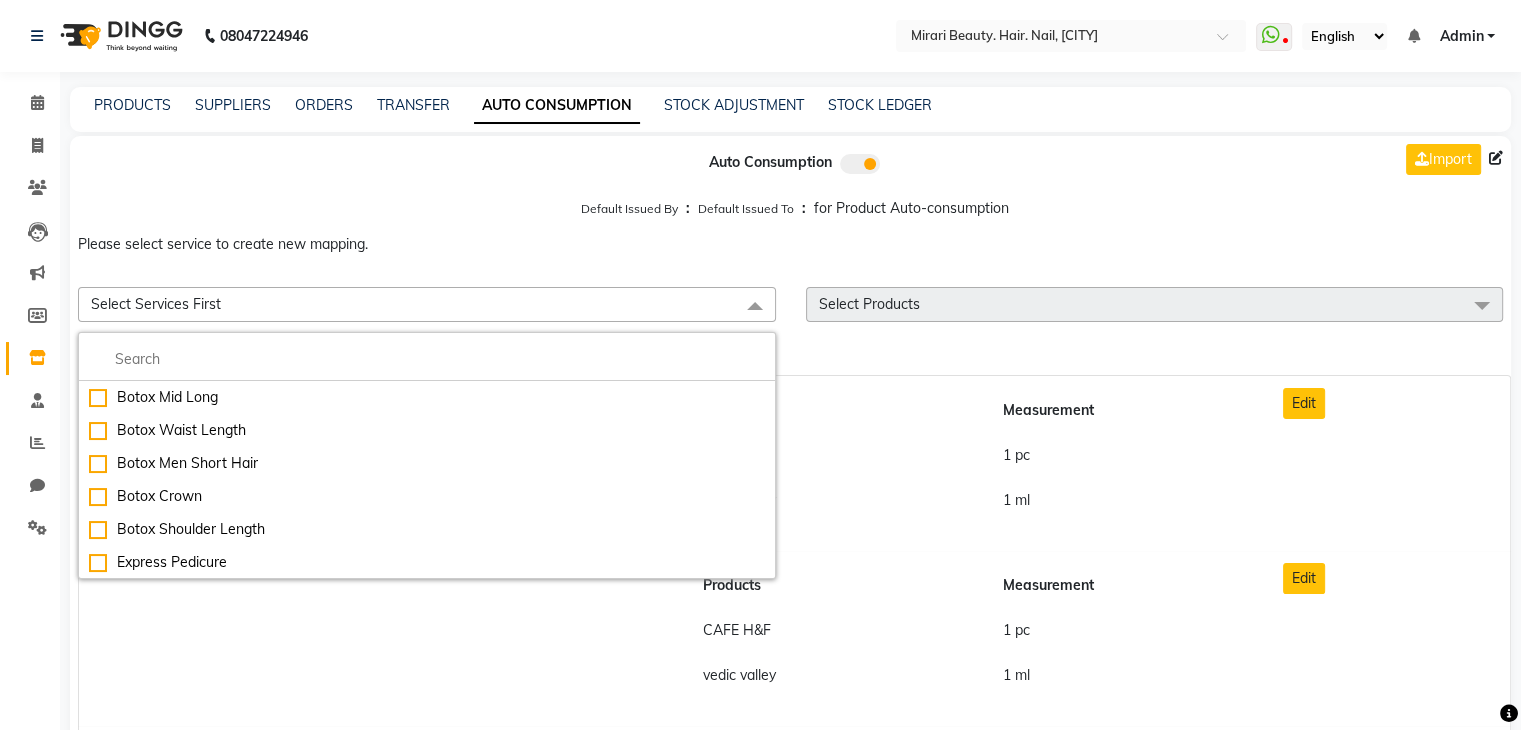 click on "Please select service to create new mapping." at bounding box center [790, 244] 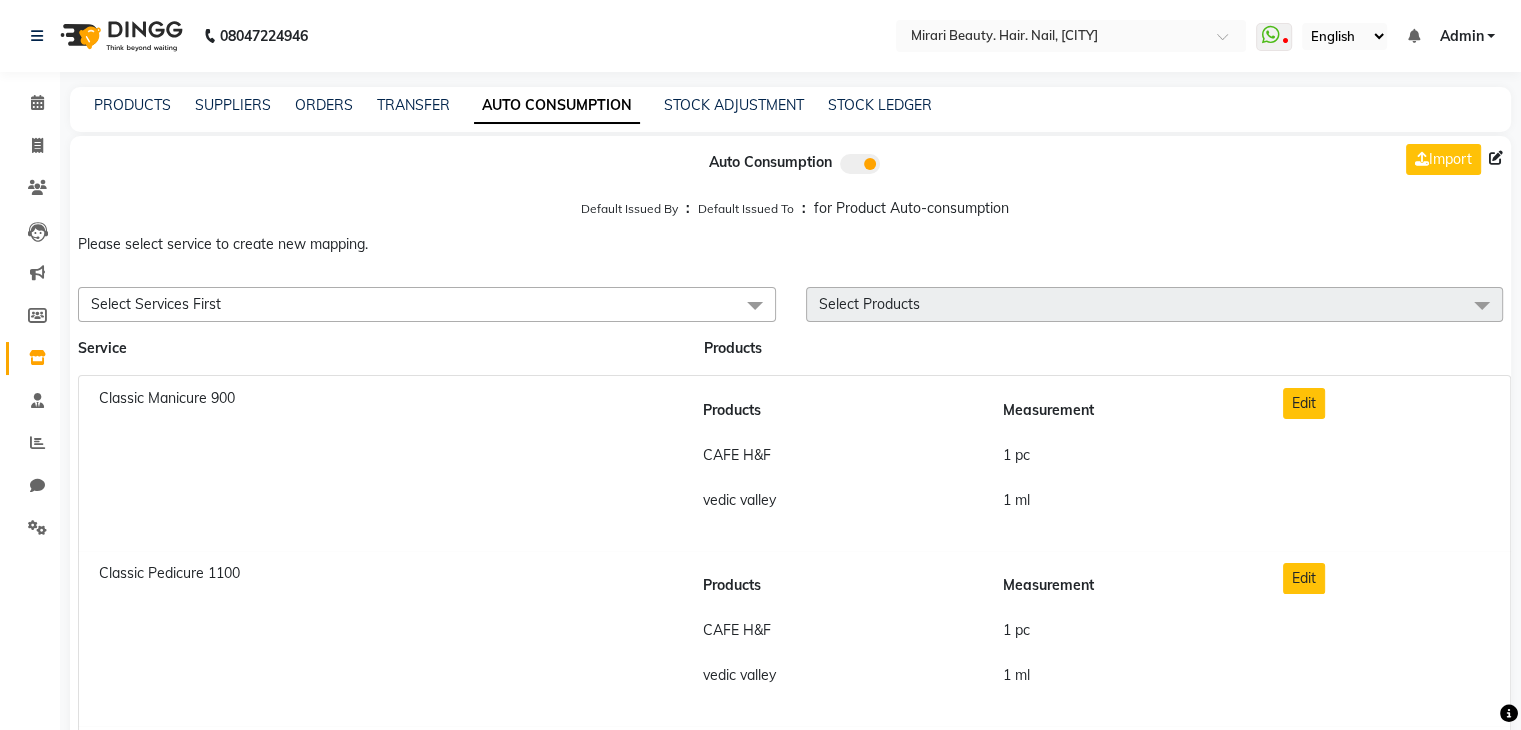 click on "Select Products" at bounding box center (869, 304) 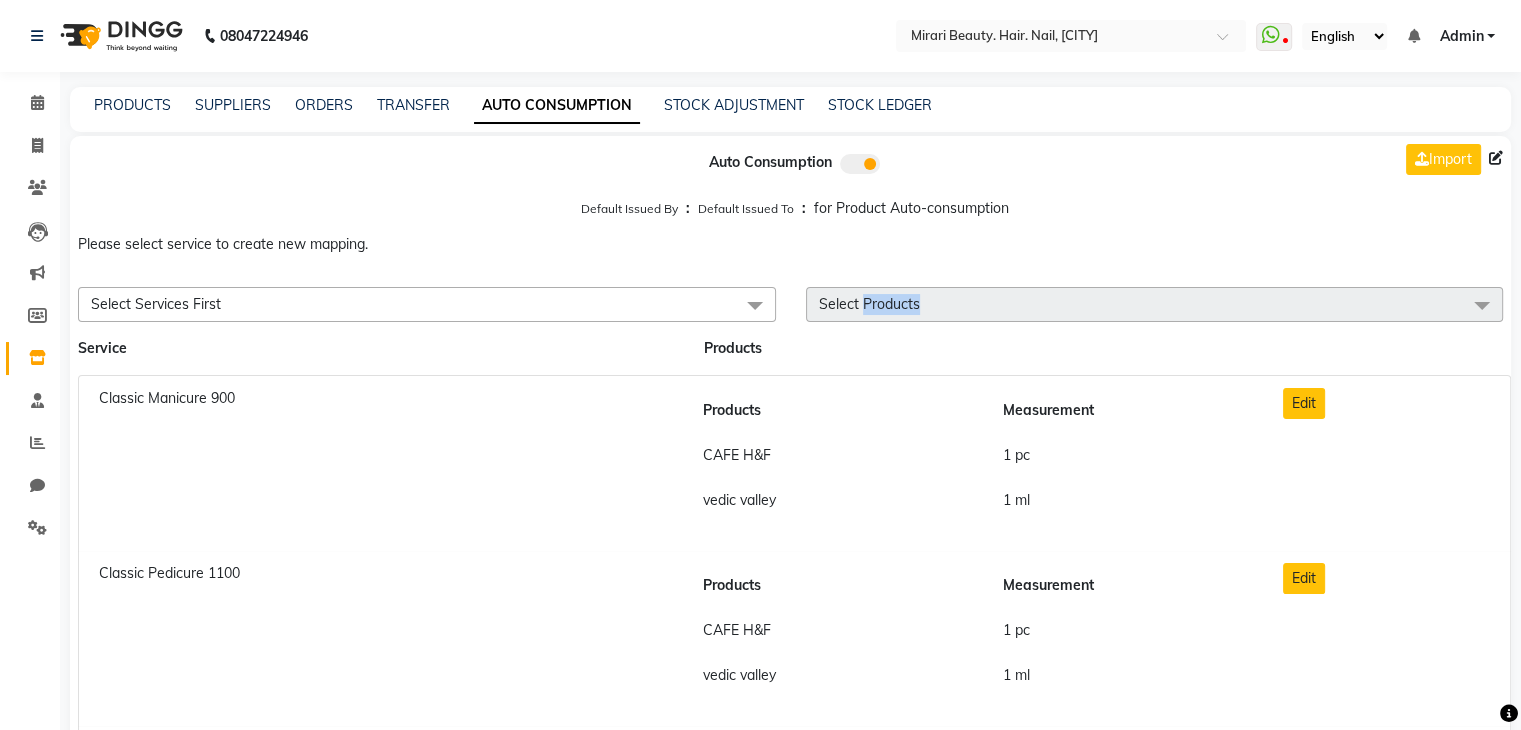 click on "Select Products" at bounding box center (869, 304) 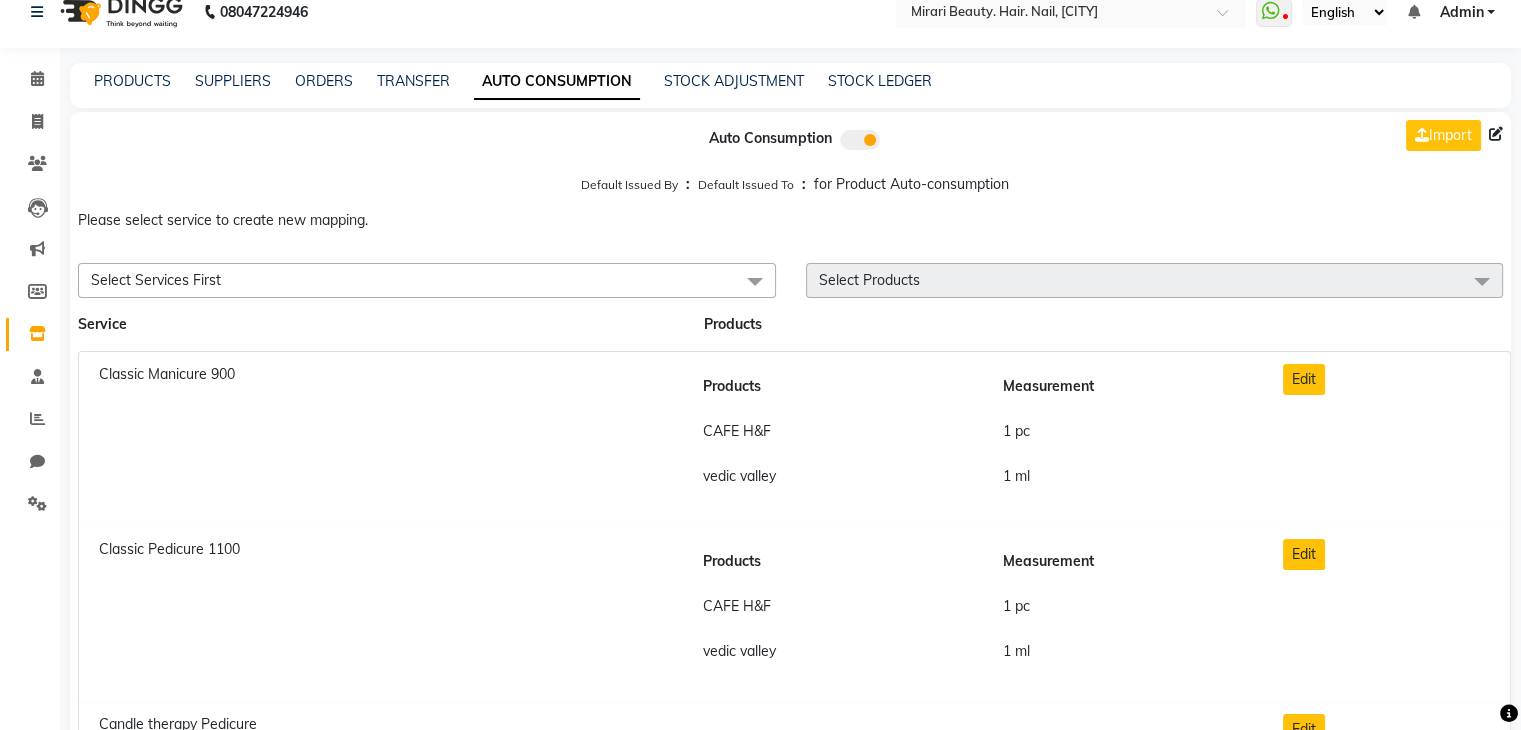 scroll, scrollTop: 24, scrollLeft: 0, axis: vertical 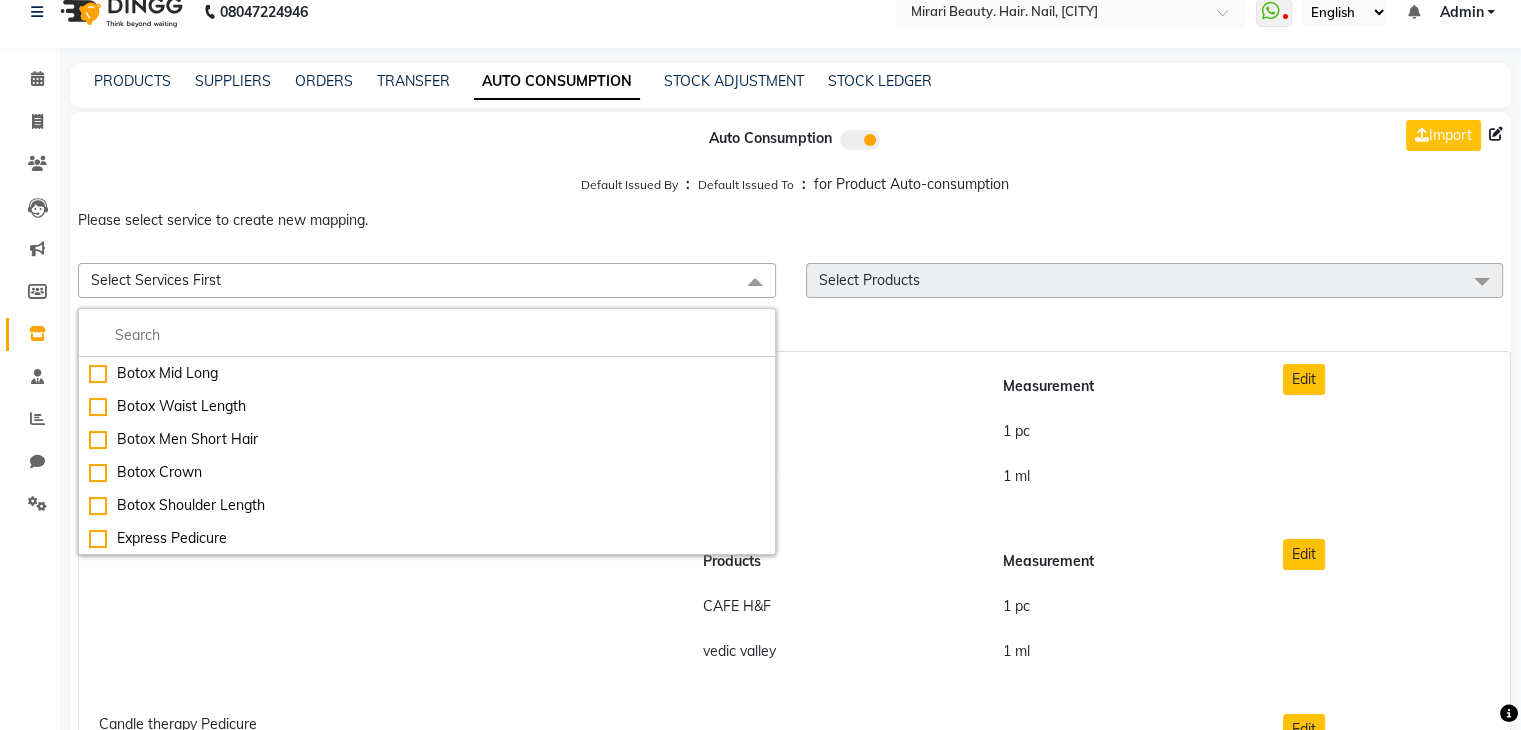 click on "PRODUCTS SUPPLIERS ORDERS TRANSFER AUTO CONSUMPTION STOCK ADJUSTMENT STOCK LEDGER" 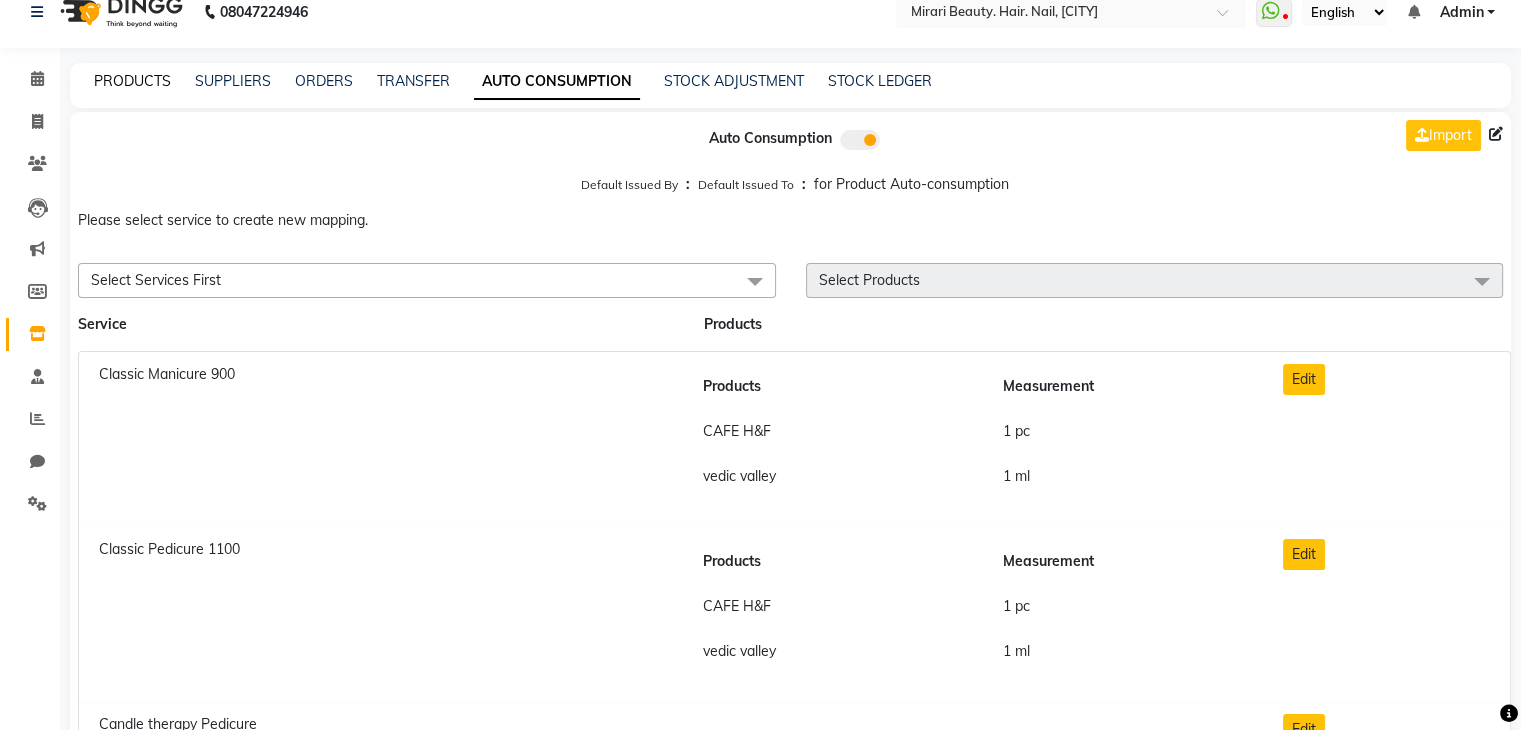 click on "PRODUCTS" 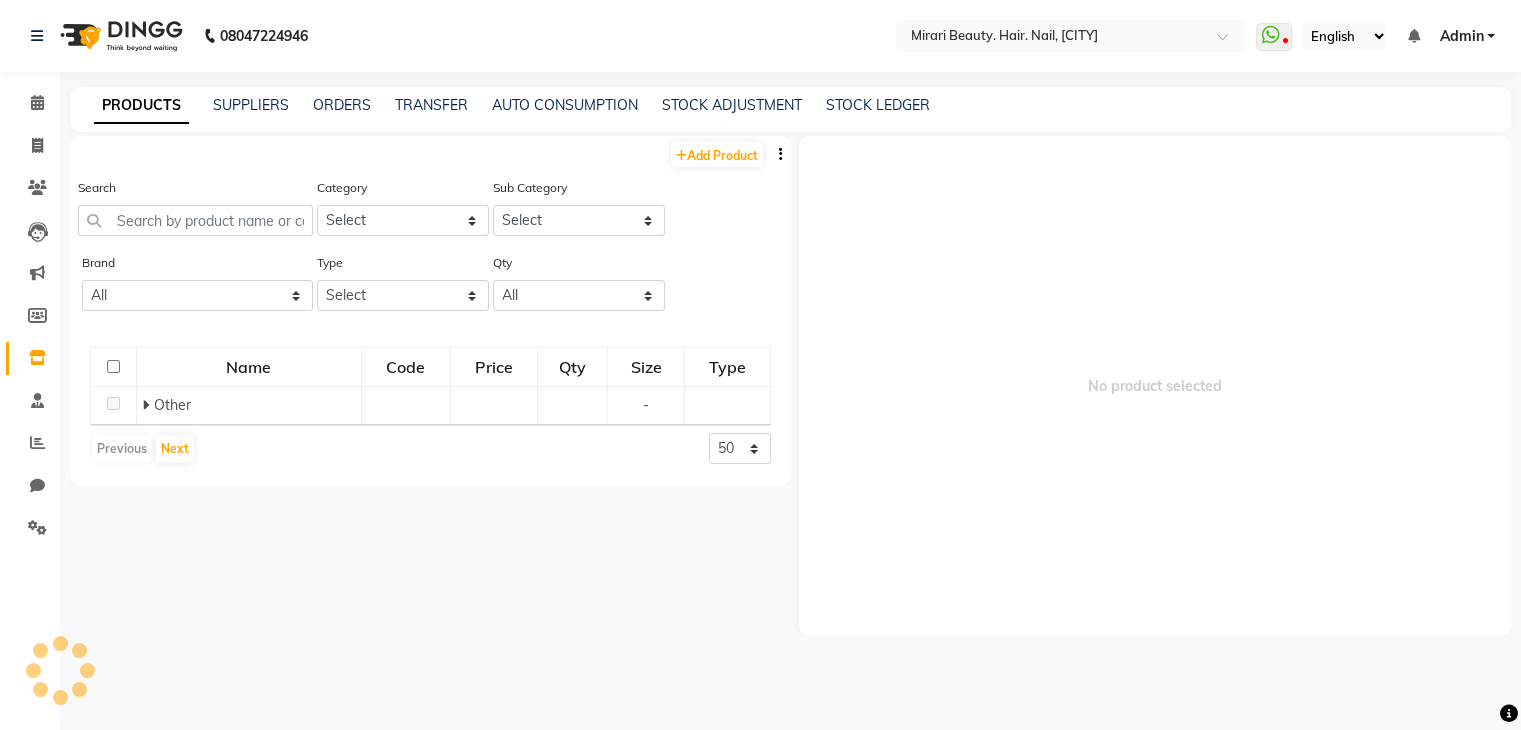 scroll, scrollTop: 0, scrollLeft: 0, axis: both 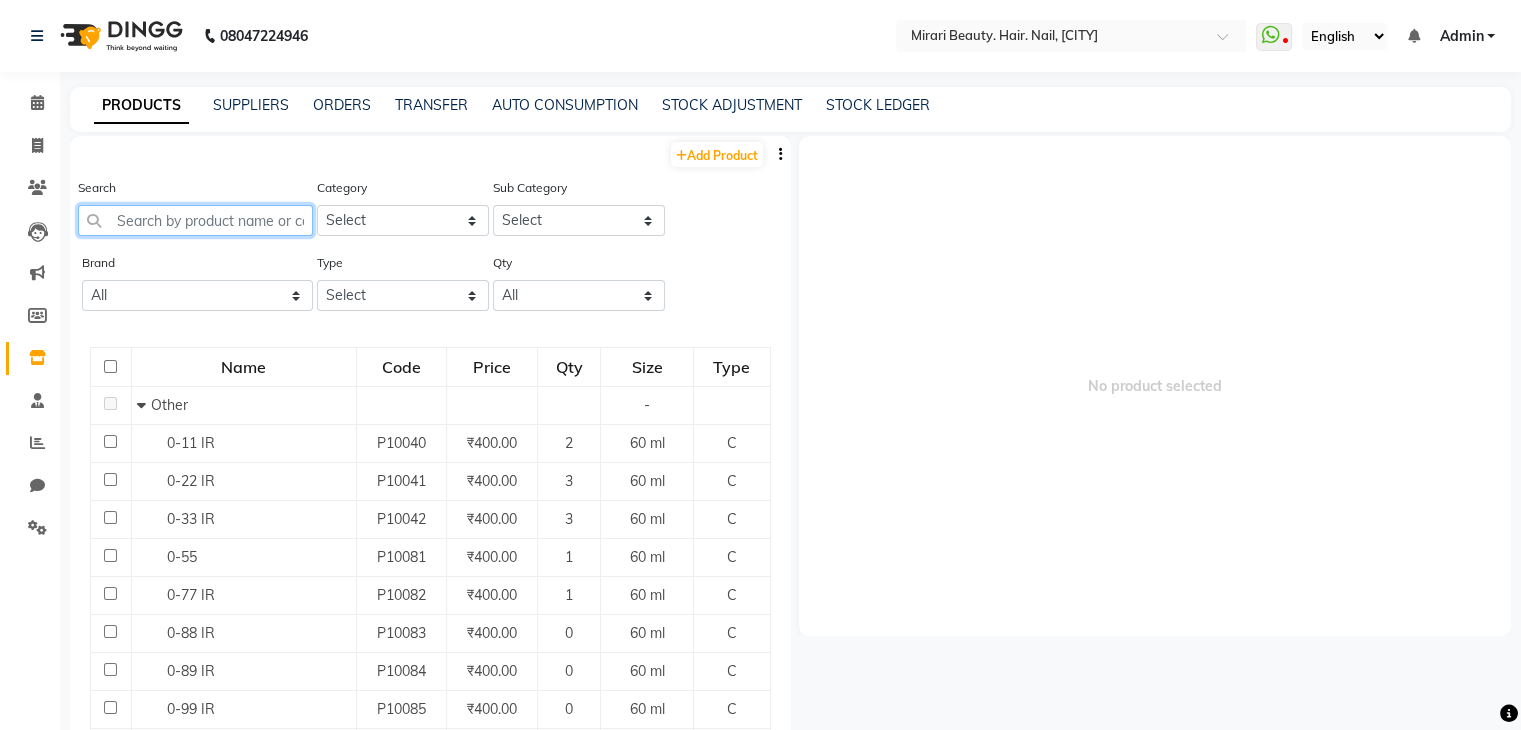 click 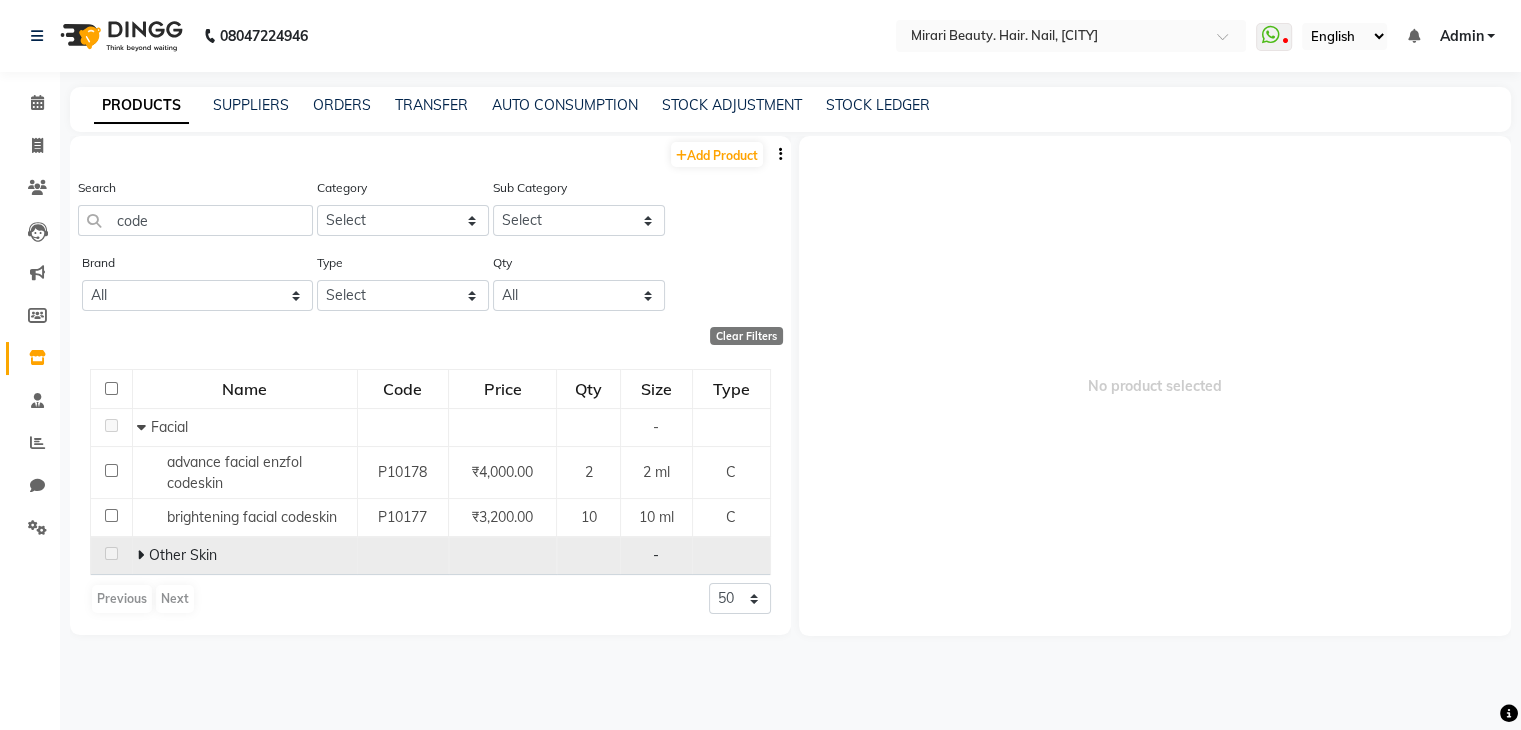 click on "Other Skin" 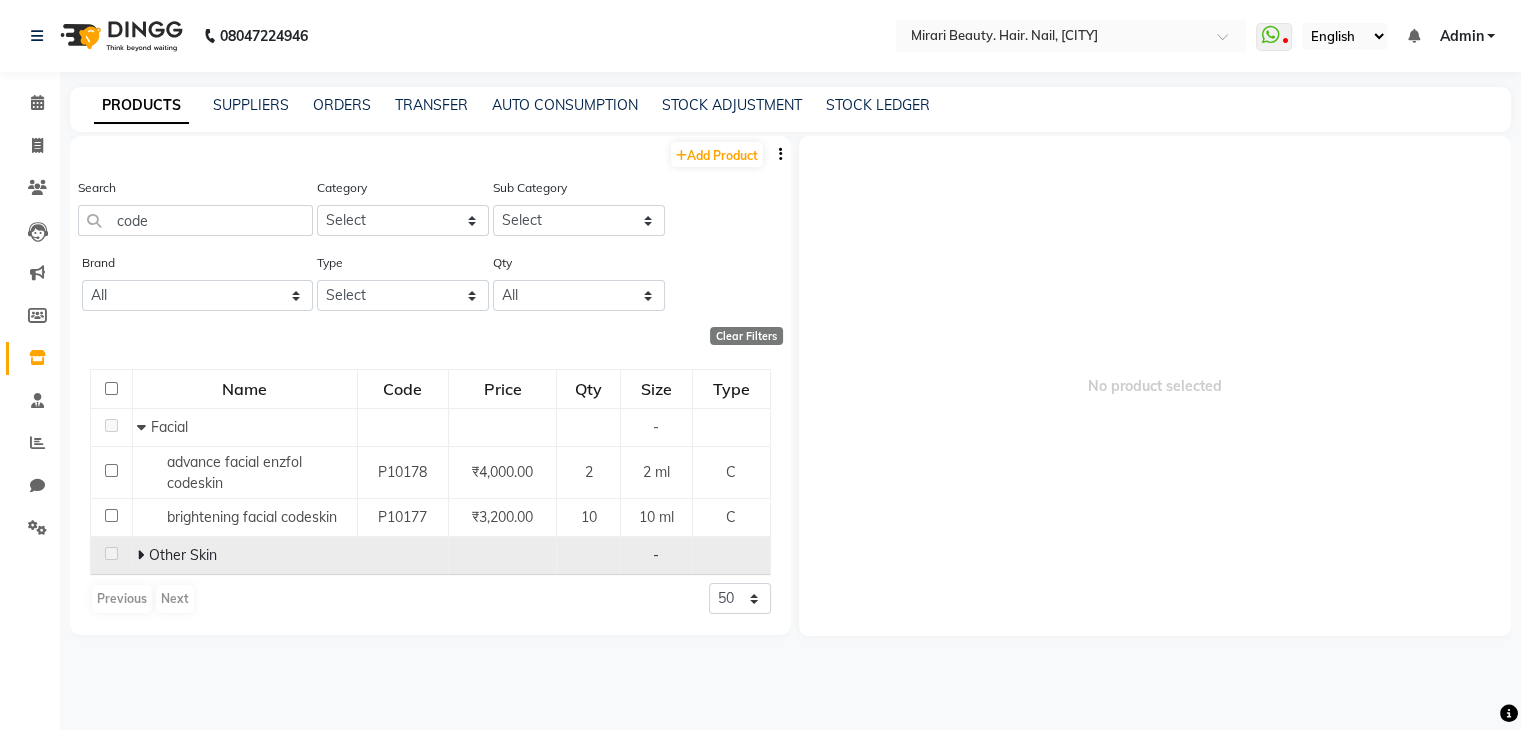 click on "Other Skin" 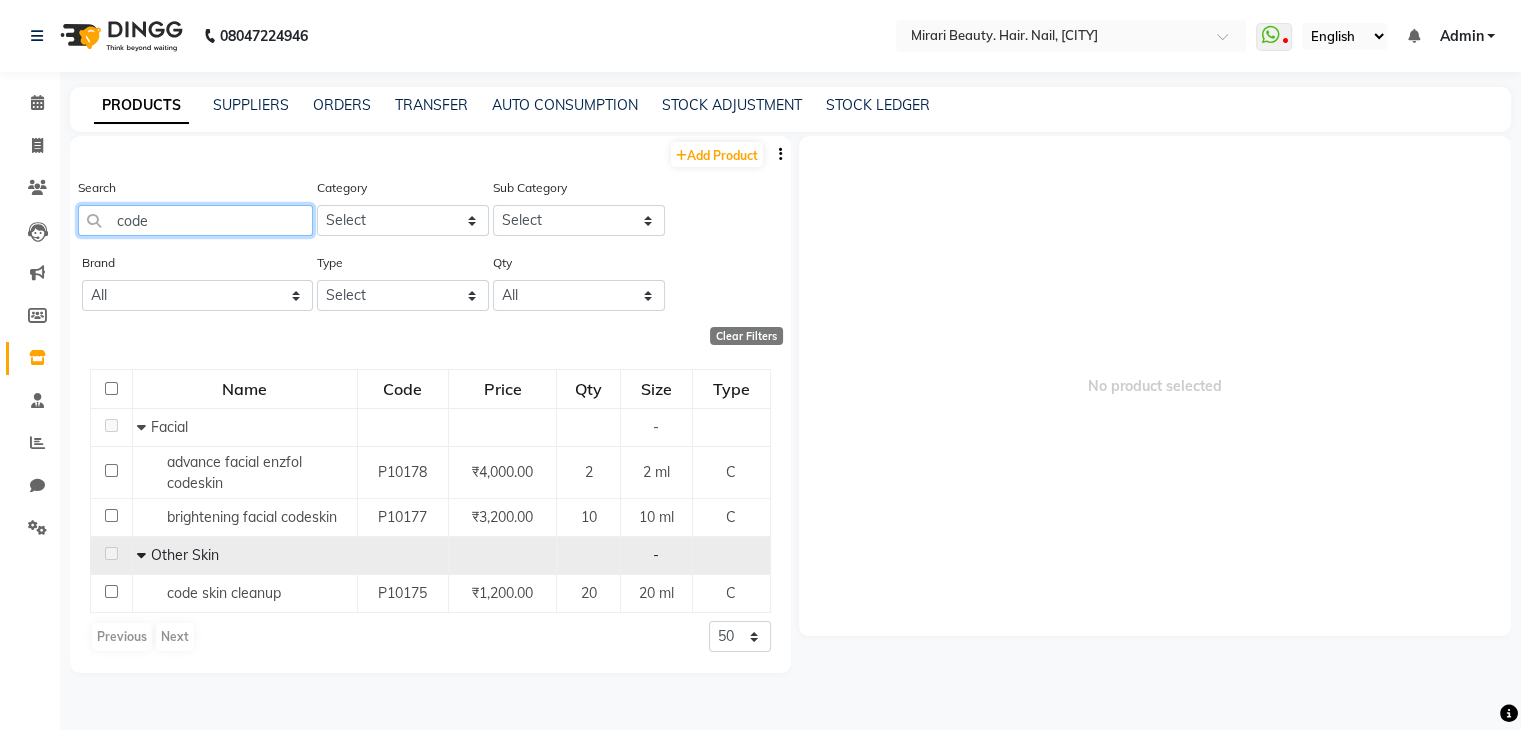 click on "code" 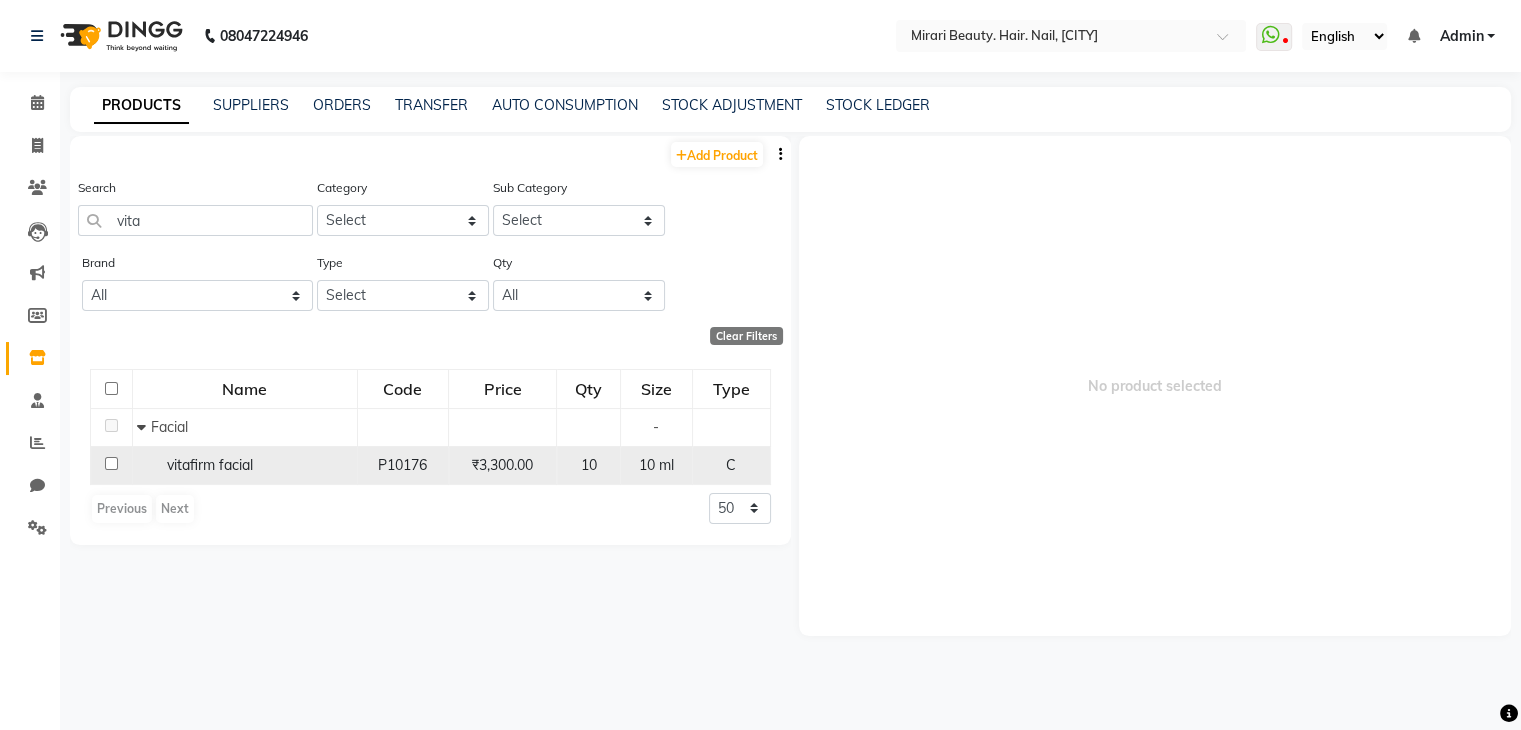 click on "vitafirm facial" 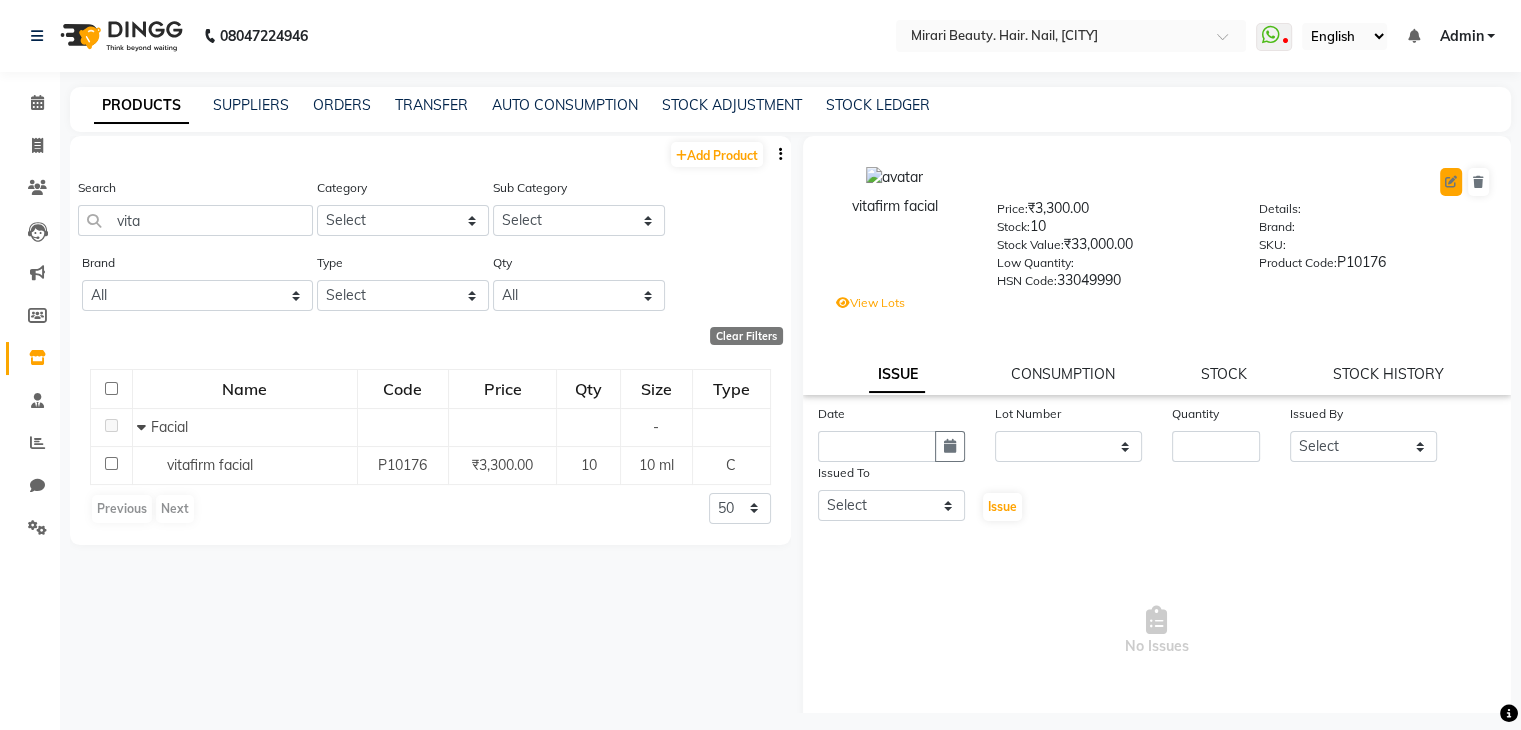 click 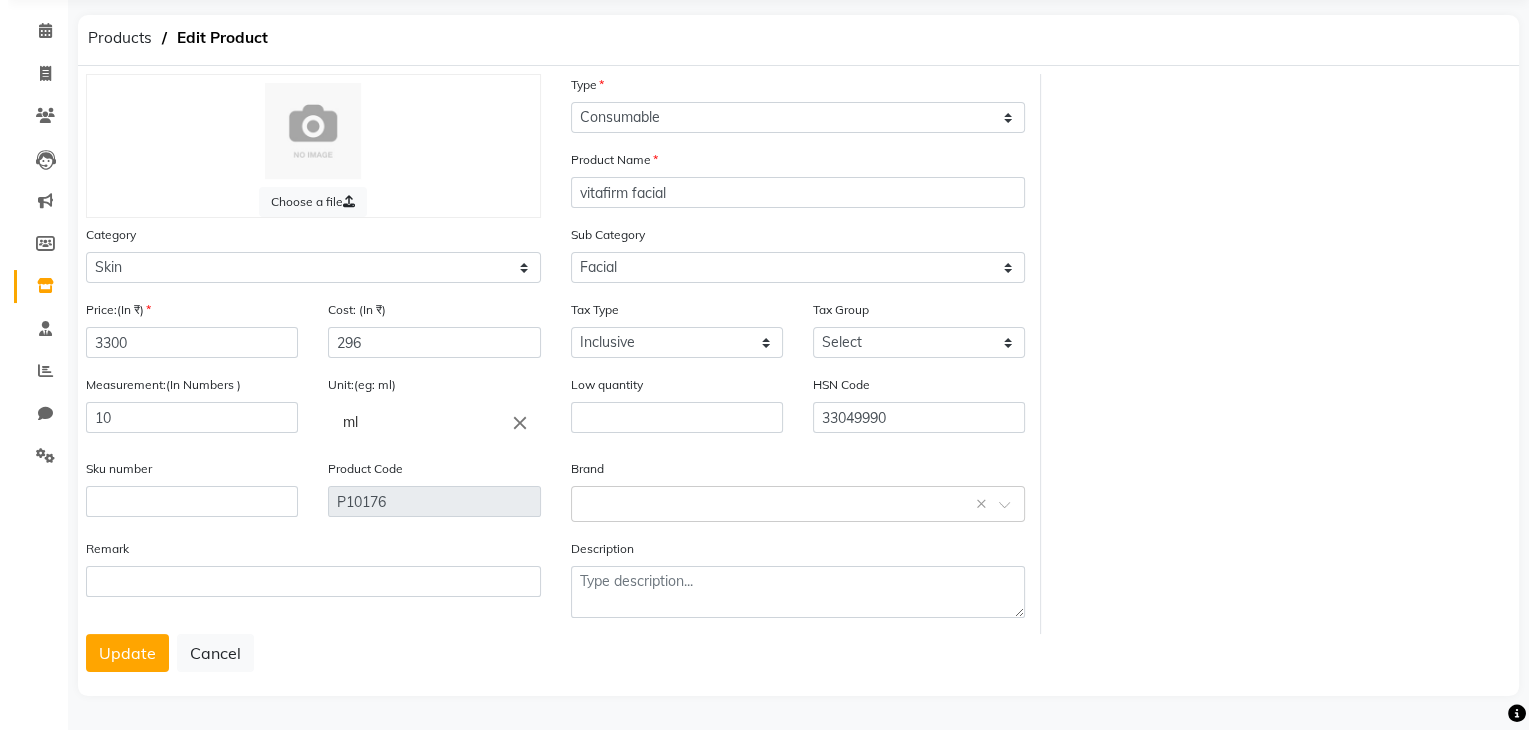 scroll, scrollTop: 0, scrollLeft: 0, axis: both 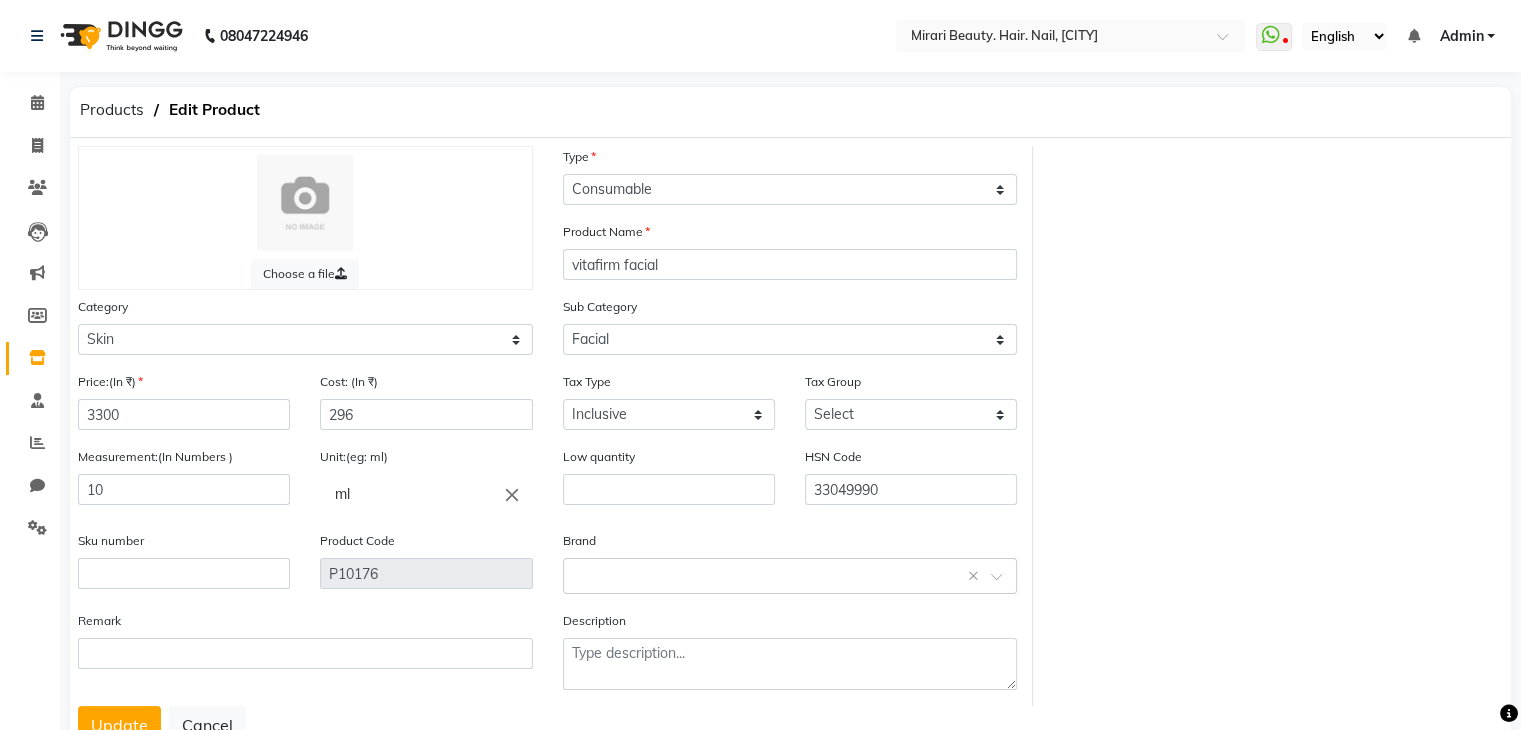 click on "Calendar" 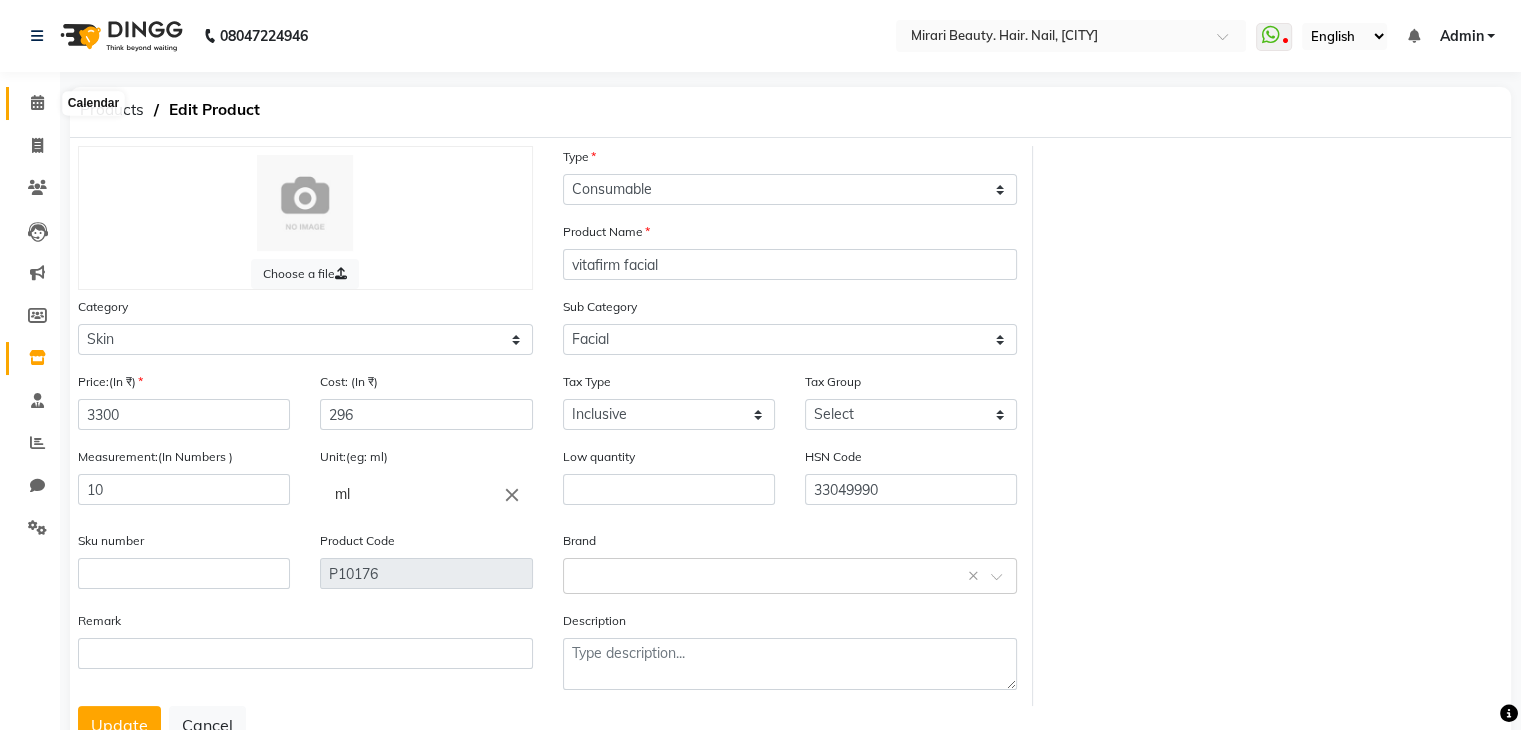 click 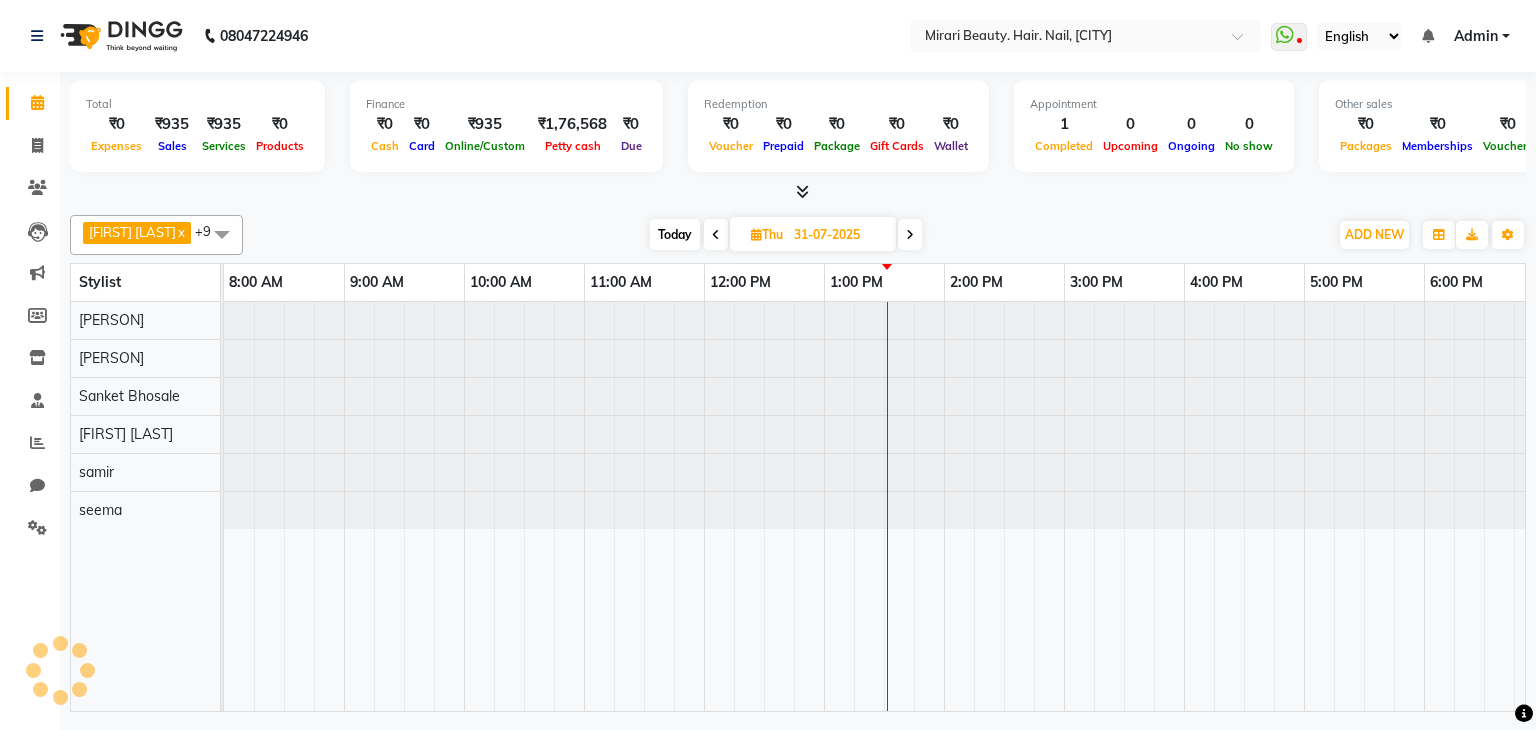 scroll, scrollTop: 0, scrollLeft: 258, axis: horizontal 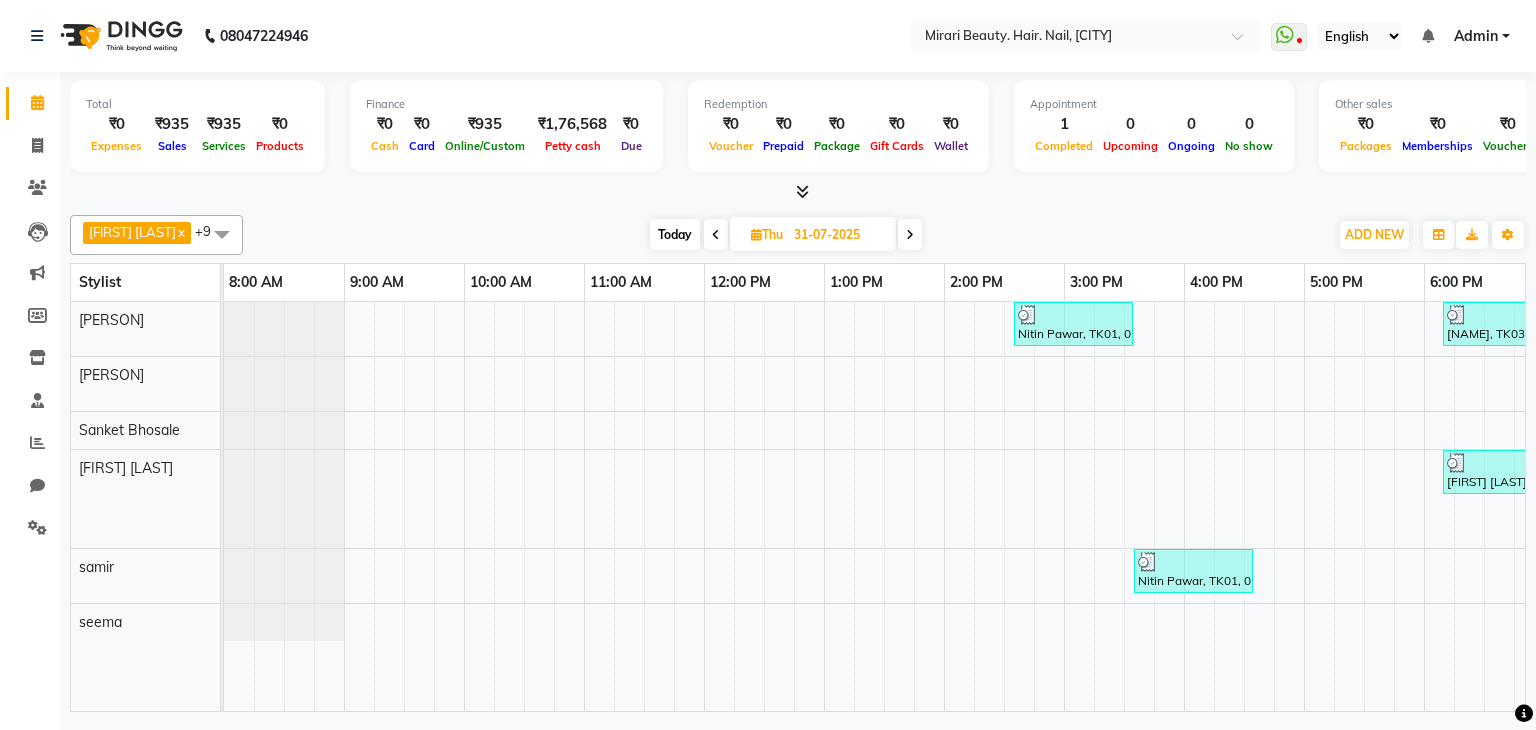 click on "Today  Thu 31-07-2025" at bounding box center (785, 235) 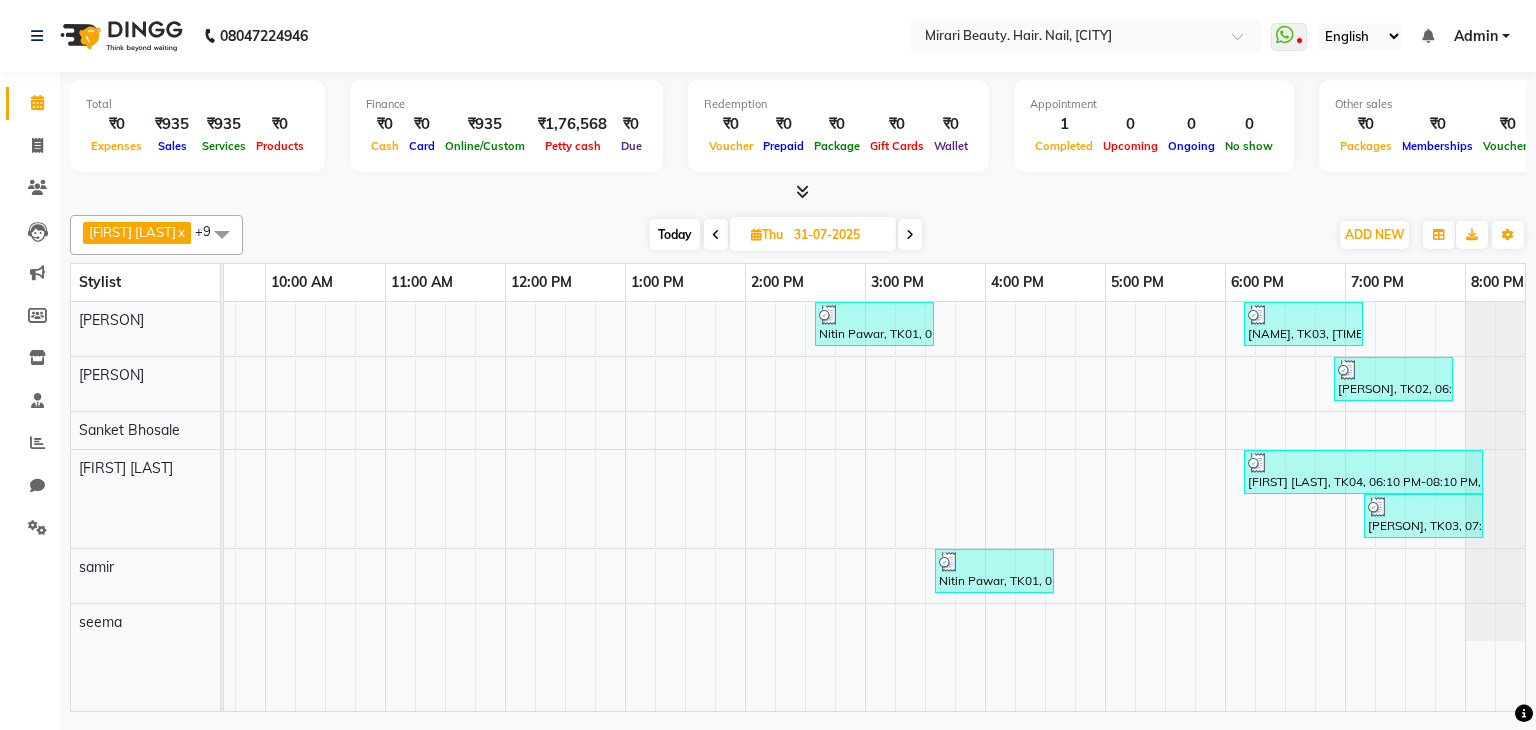 scroll, scrollTop: 0, scrollLeft: 211, axis: horizontal 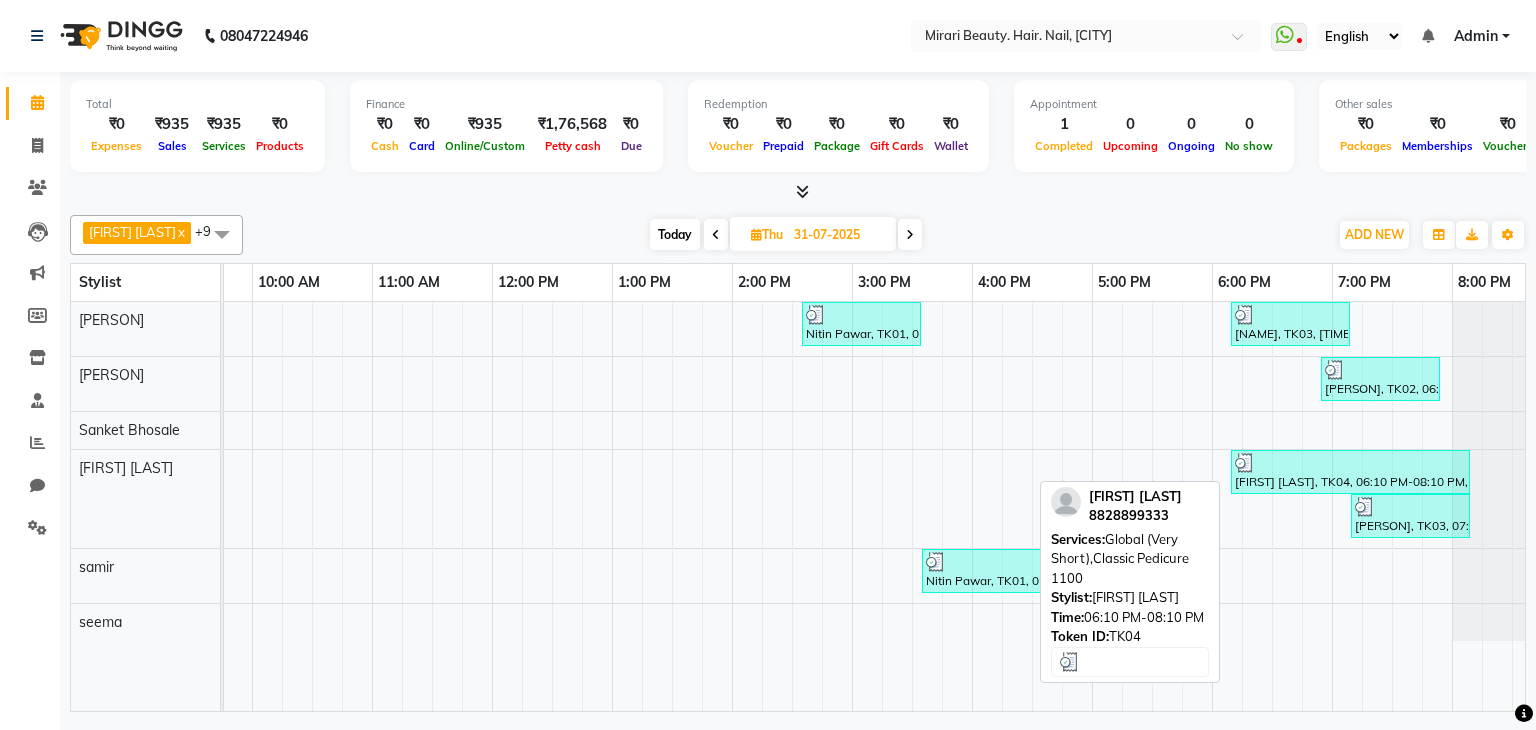 click on "[FIRST] [LAST], TK04, 06:10 PM-08:10 PM, Global (Very Short),Classic Pedicure 1100" at bounding box center [1350, 472] 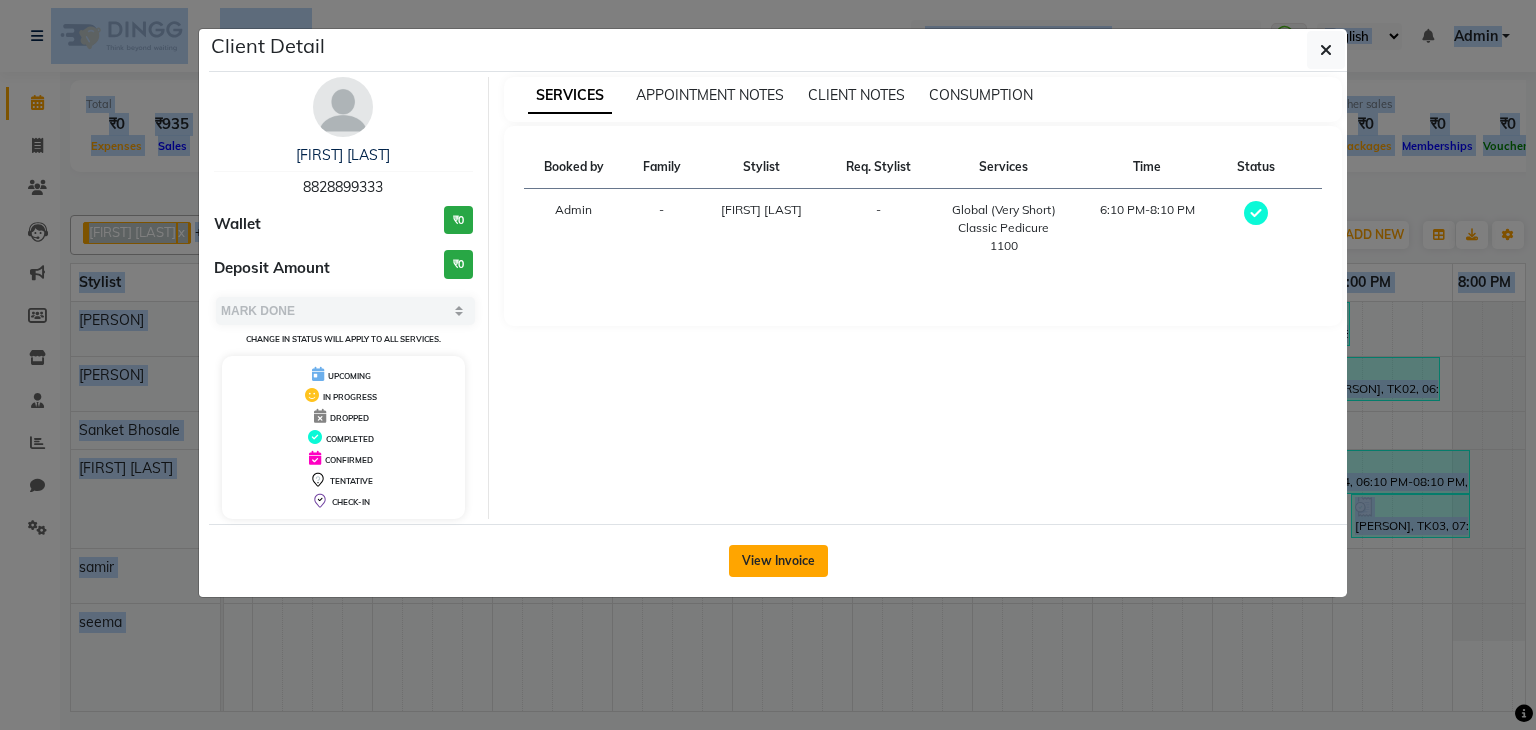 click on "View Invoice" 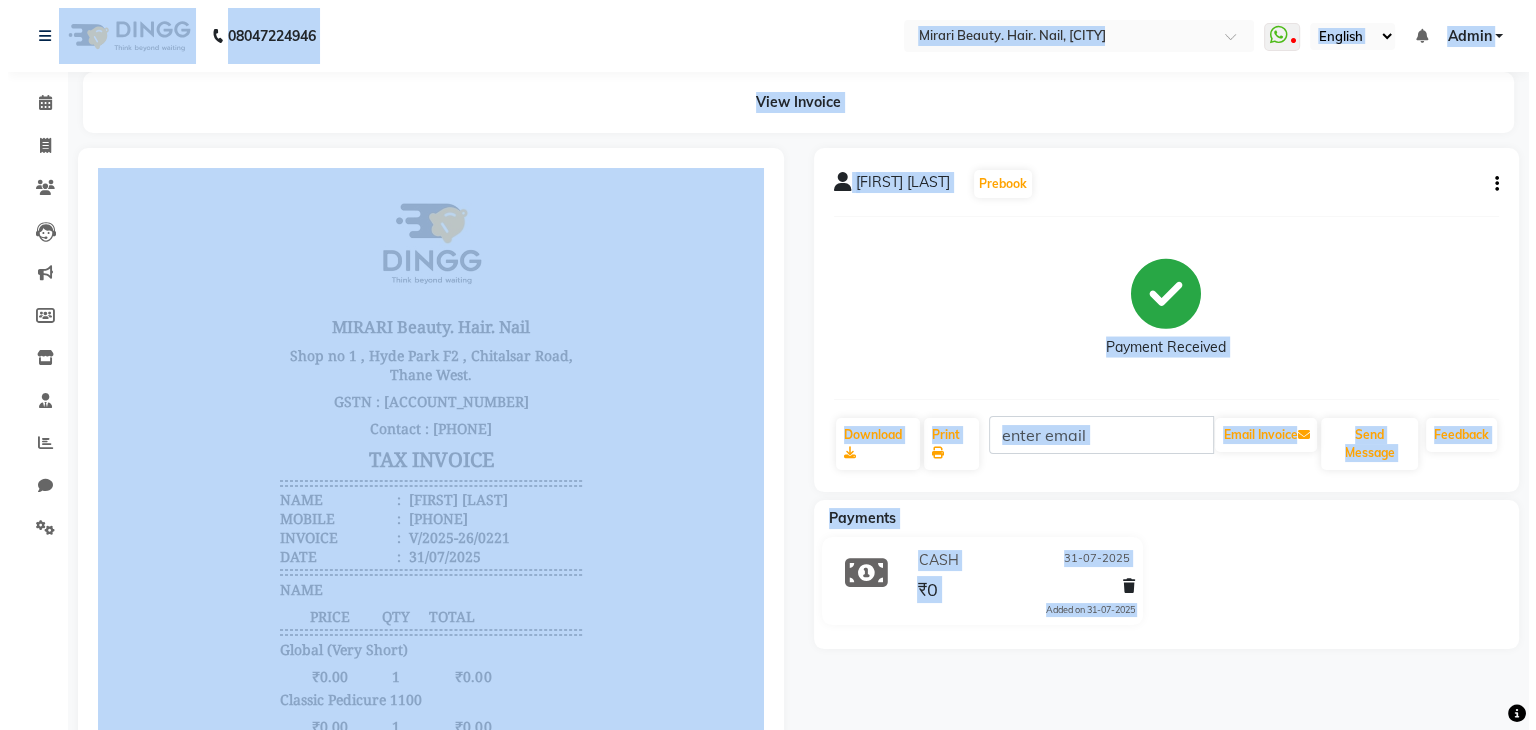 scroll, scrollTop: 0, scrollLeft: 0, axis: both 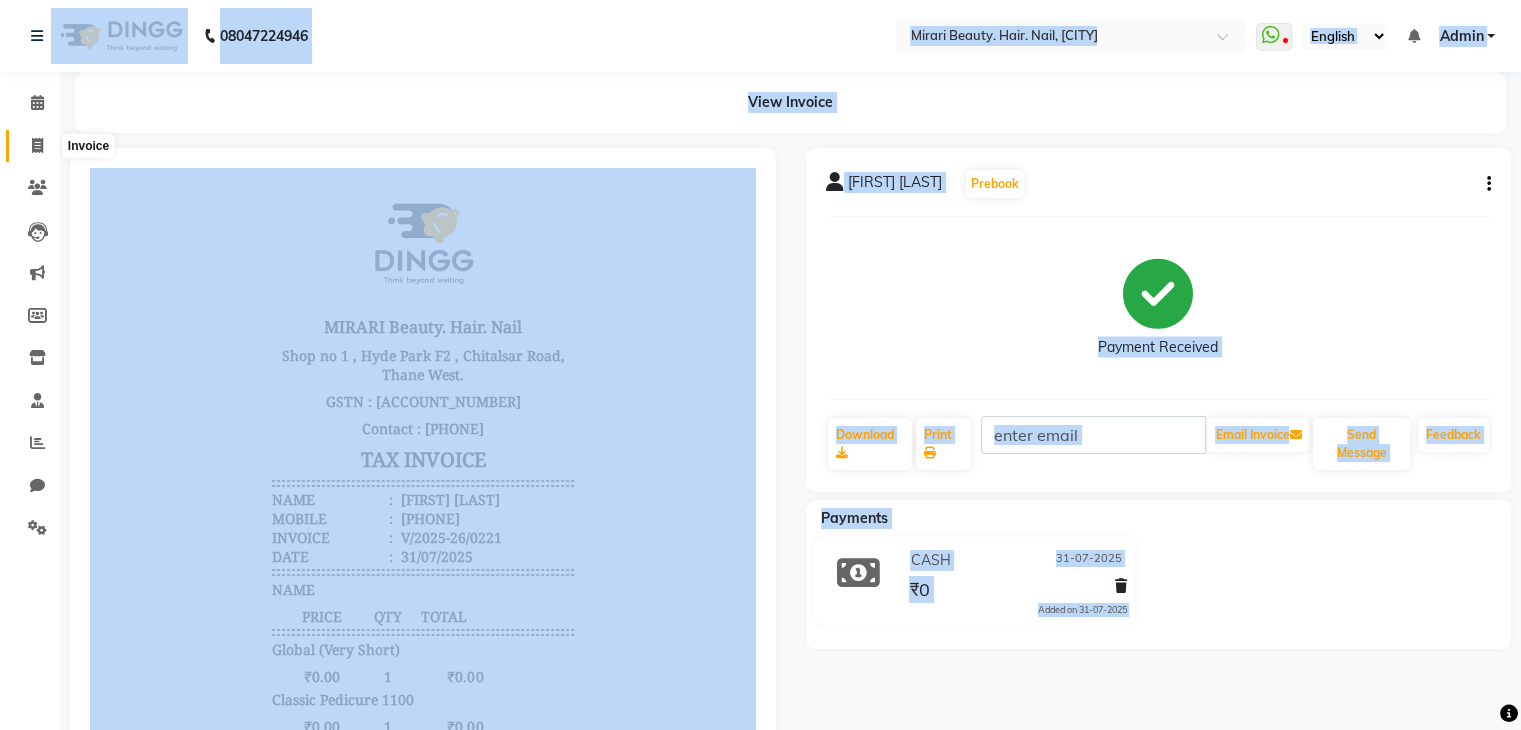 click 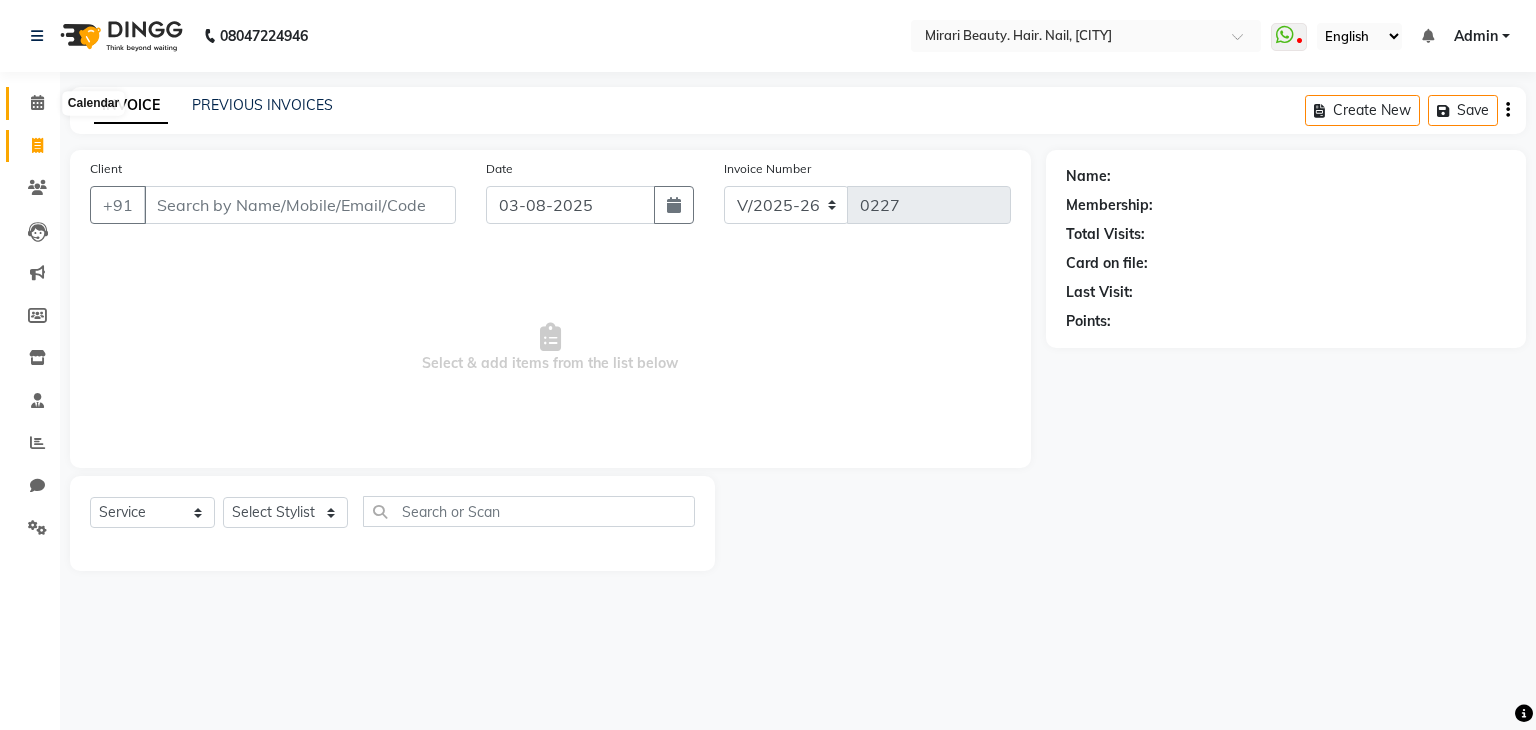 click 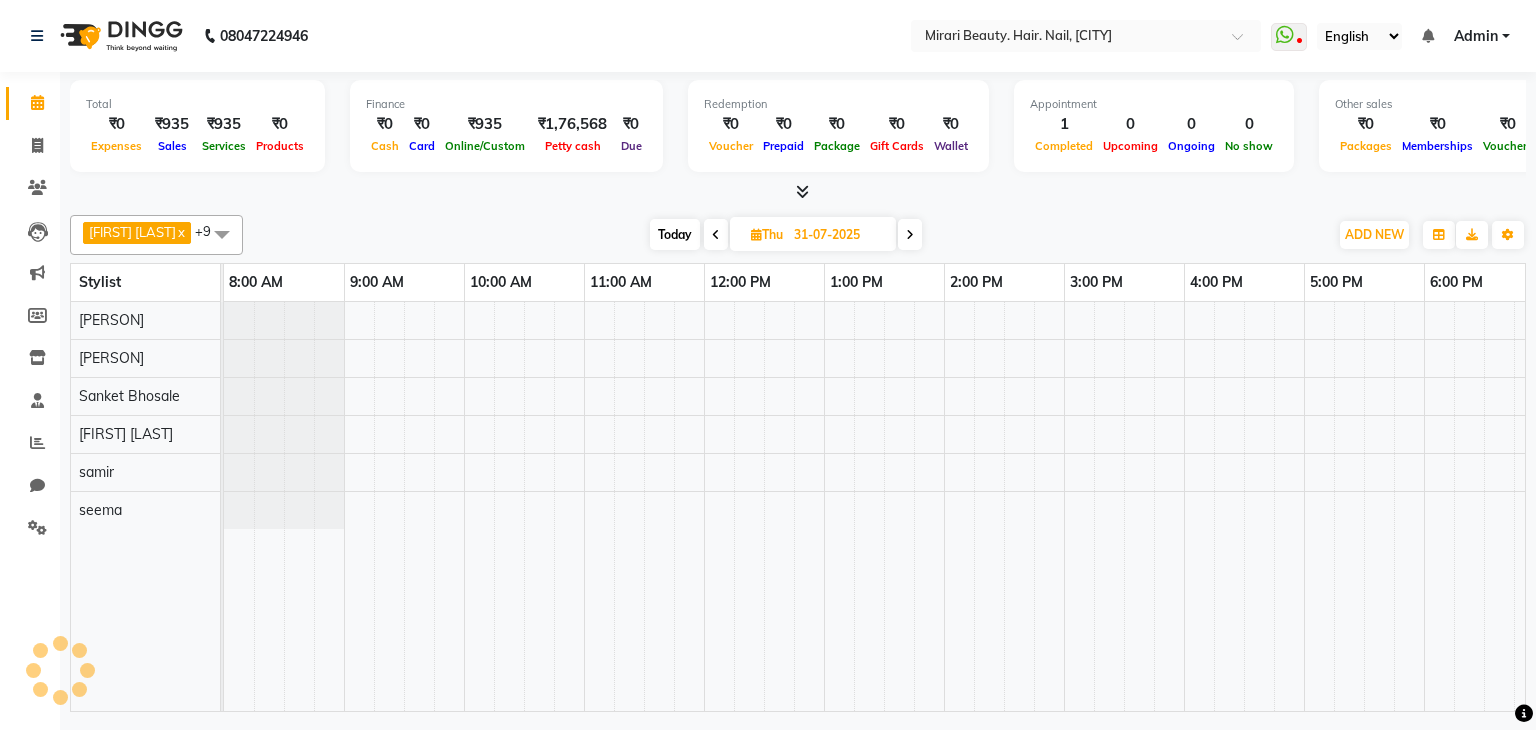 scroll, scrollTop: 0, scrollLeft: 0, axis: both 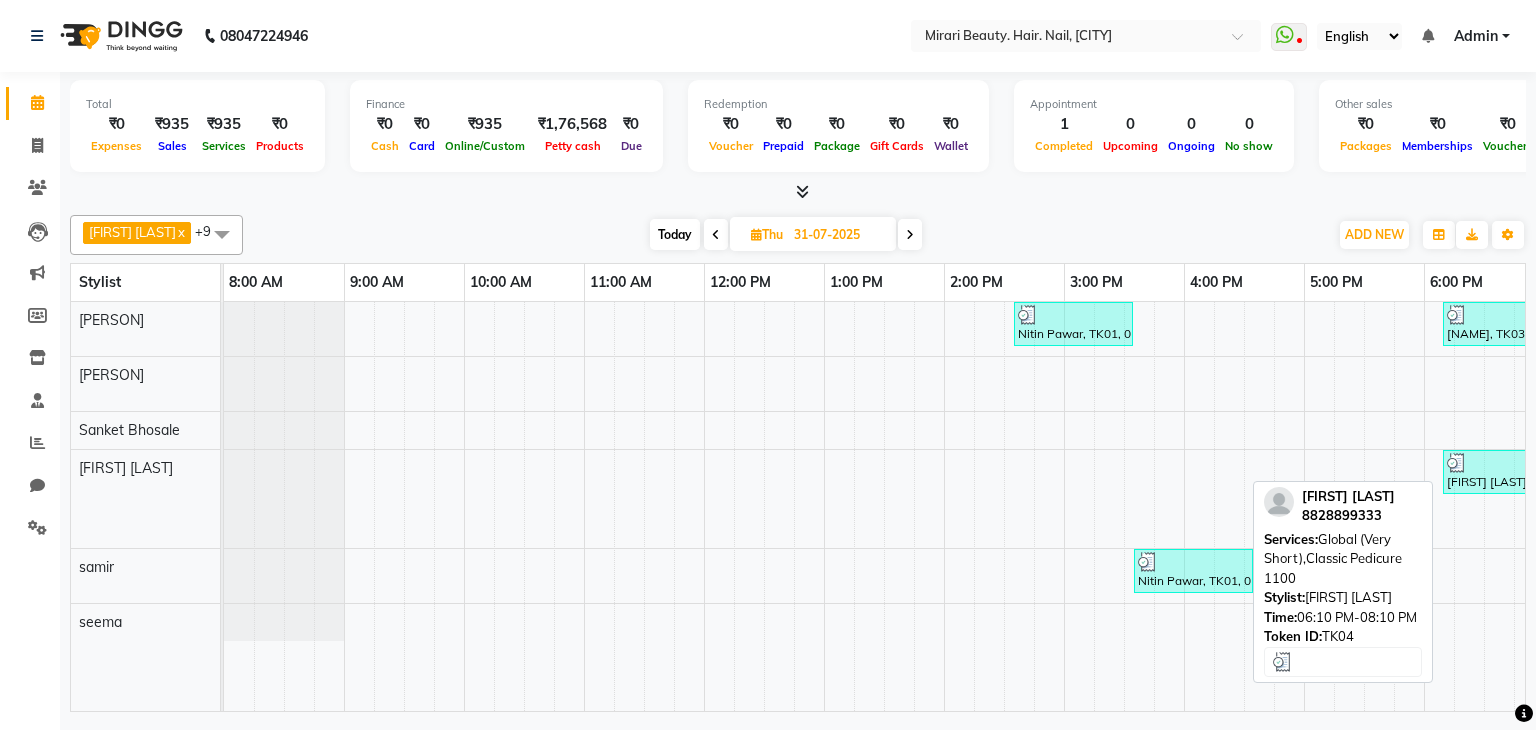click at bounding box center [1562, 463] 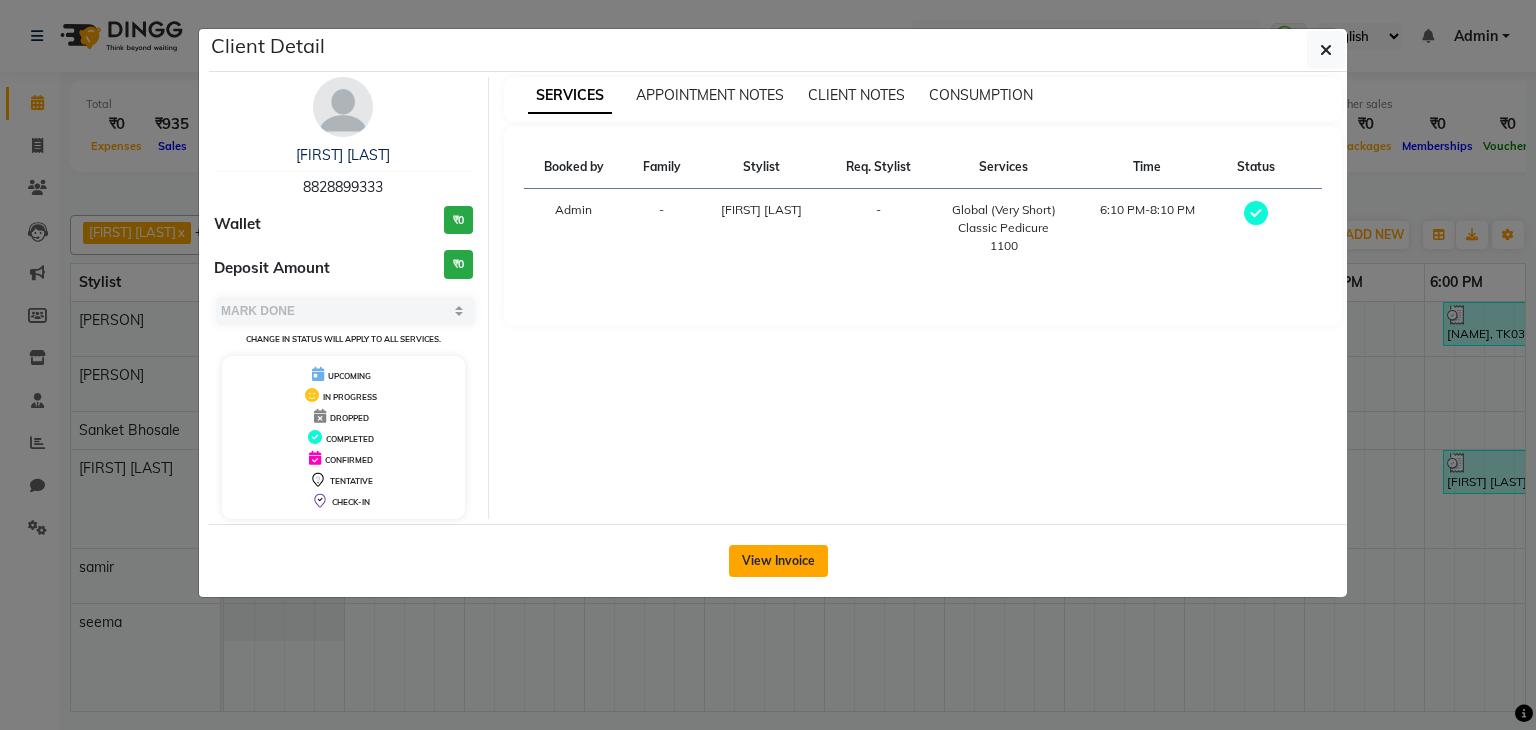 click on "View Invoice" 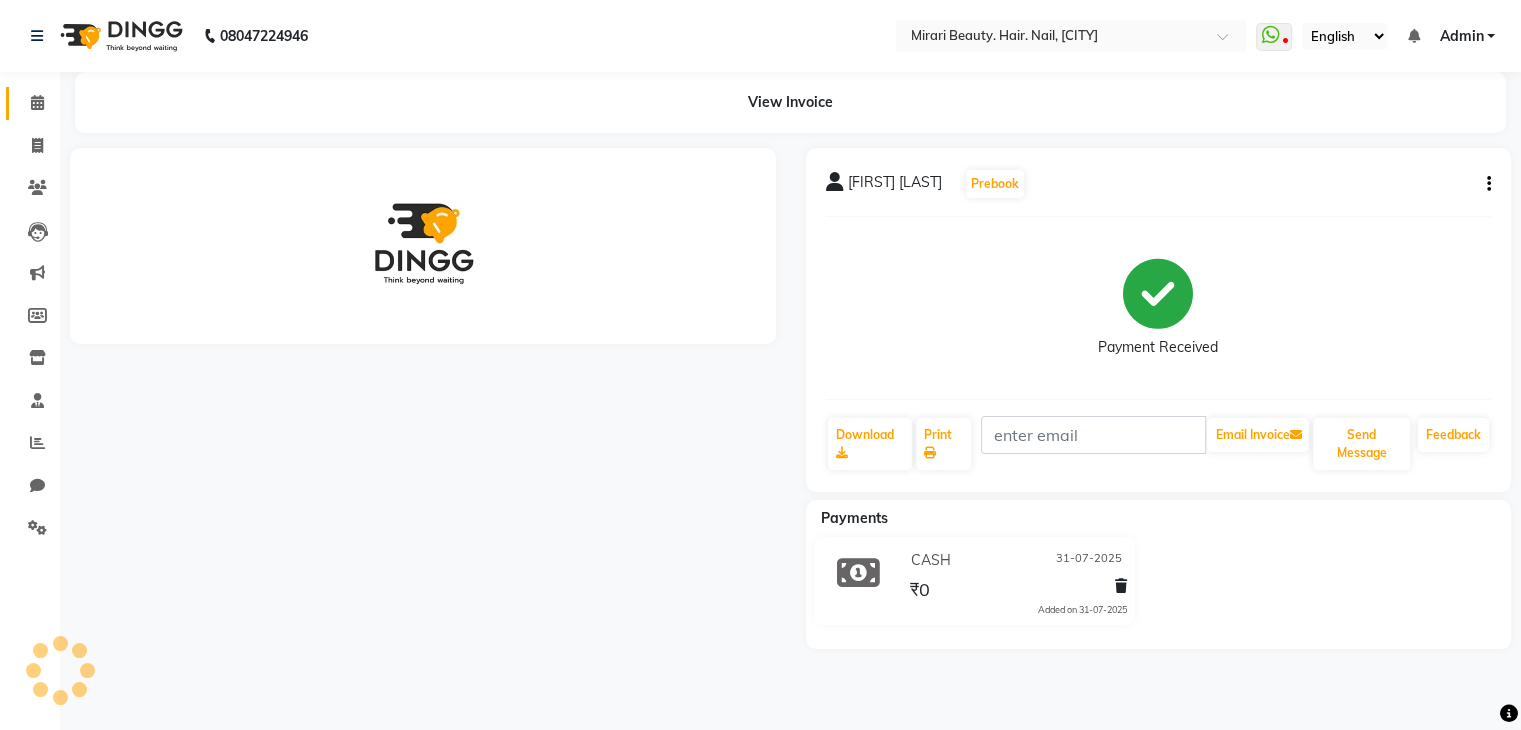 scroll, scrollTop: 0, scrollLeft: 0, axis: both 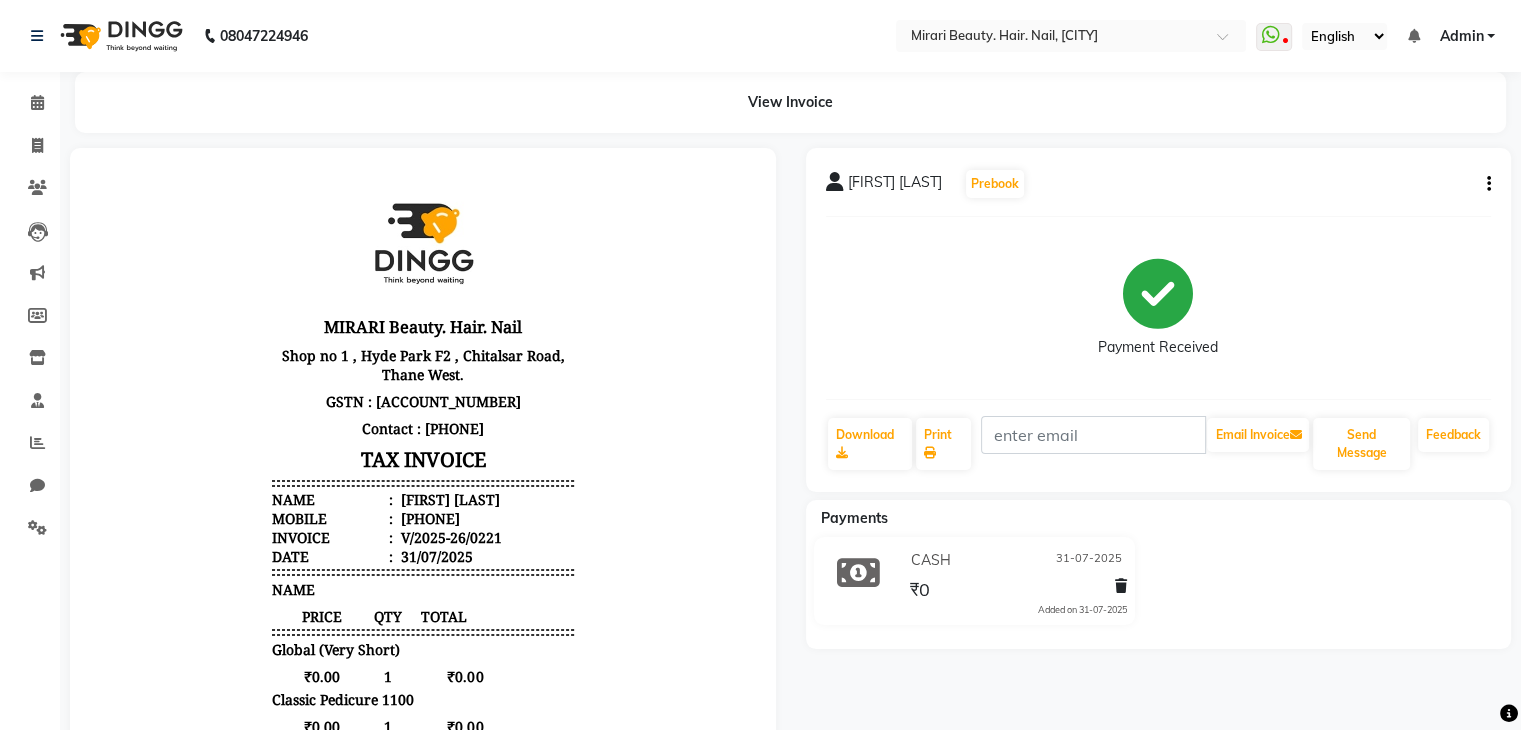 click 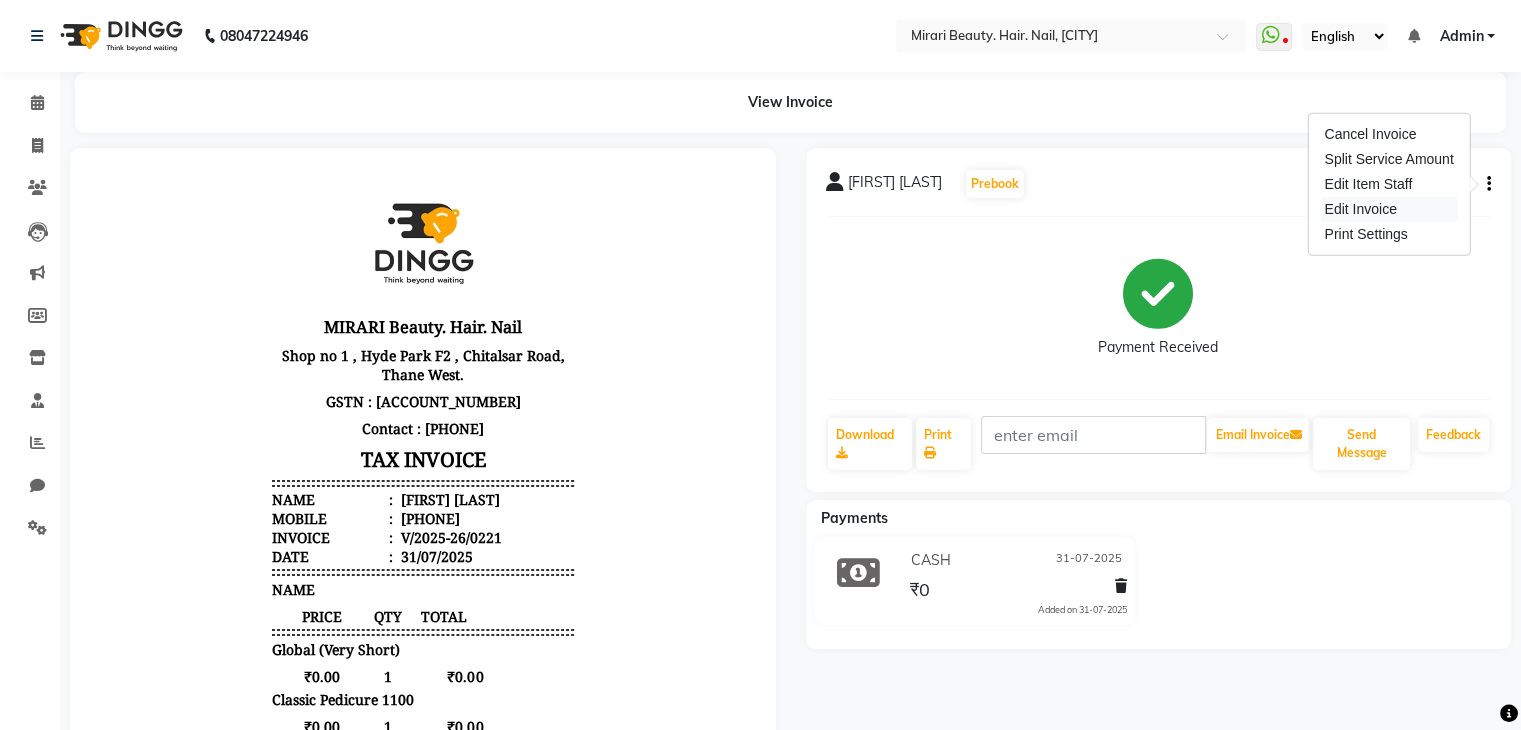 click on "Edit Invoice" at bounding box center (1388, 209) 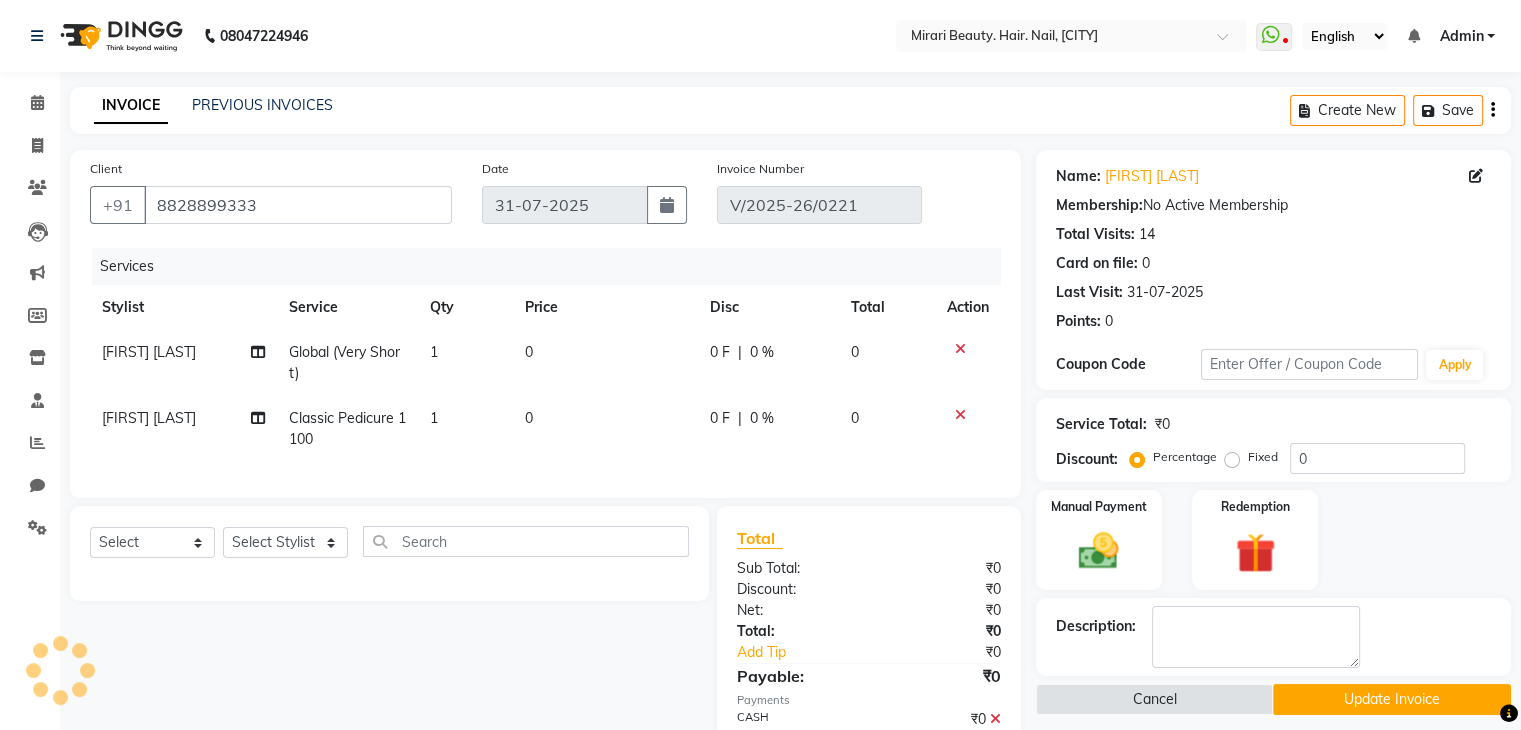click on "Select  Service  Product  Membership  Package Voucher Prepaid Gift Card  Select Stylist General [NAME] [NAME] [NAME]  [NAME] [NAME] [NAME] [NAME]" 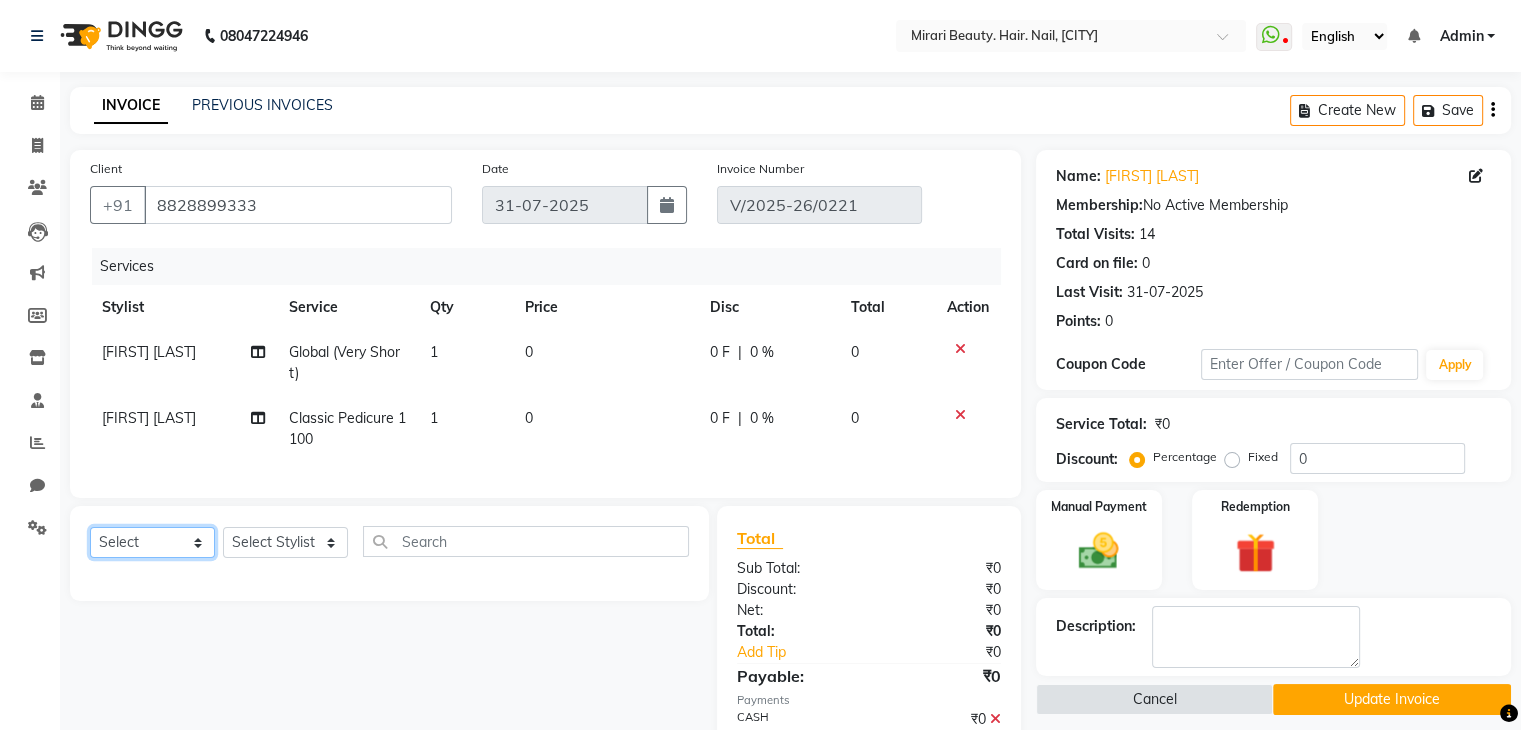 click on "Select  Service  Product  Membership  Package Voucher Prepaid Gift Card" 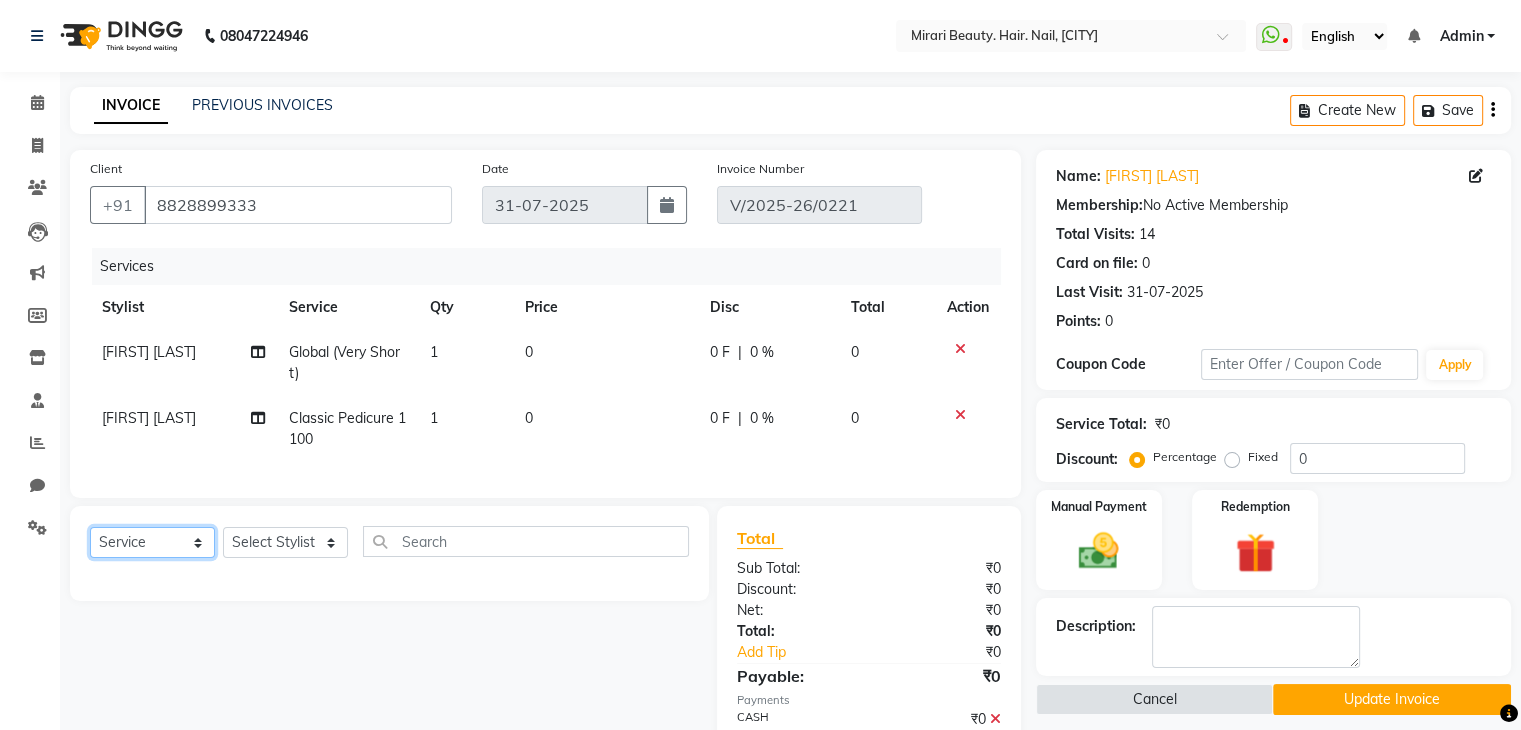 click on "Select  Service  Product  Membership  Package Voucher Prepaid Gift Card" 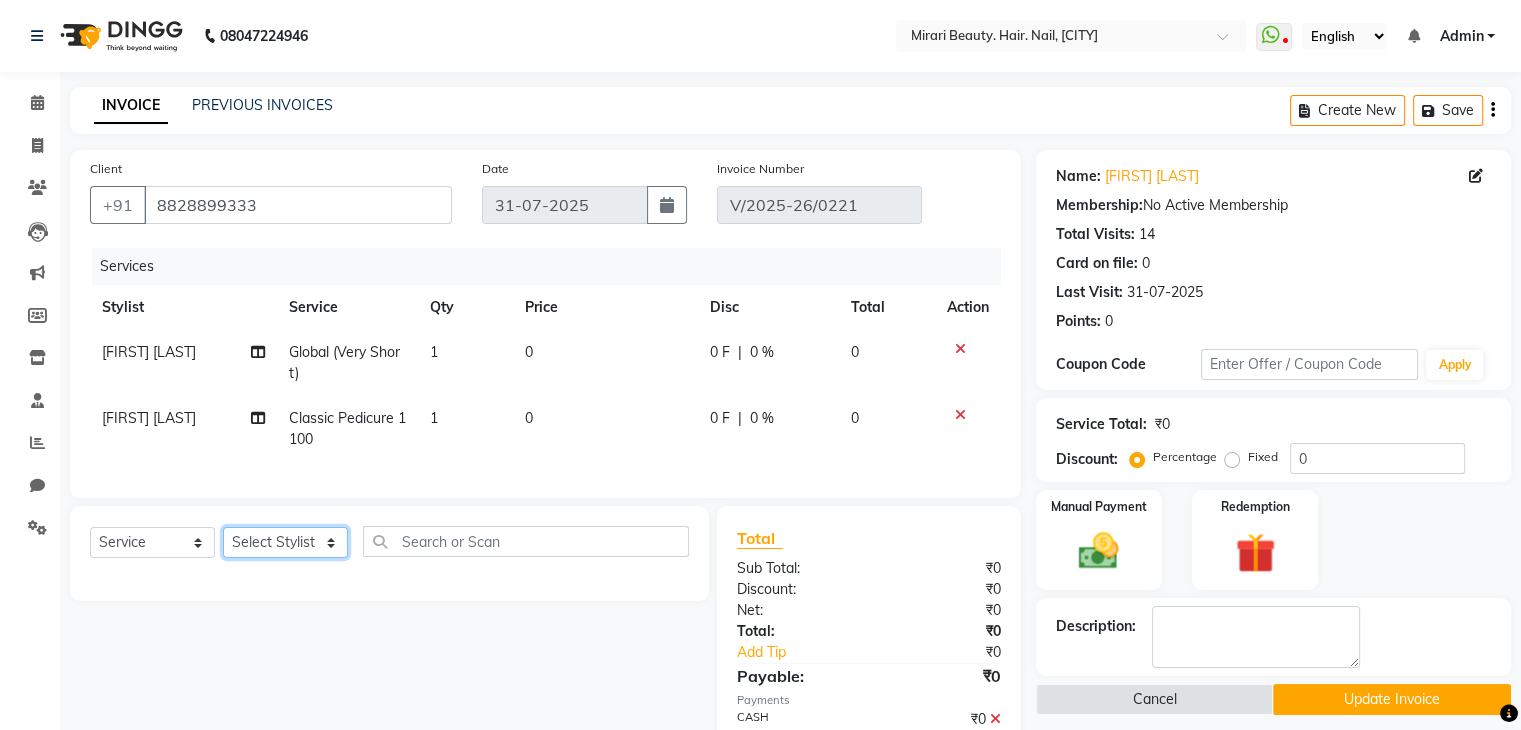 click on "General [LAST] [LAST] [LAST] [LAST] [LAST] [LAST] [LAST]" 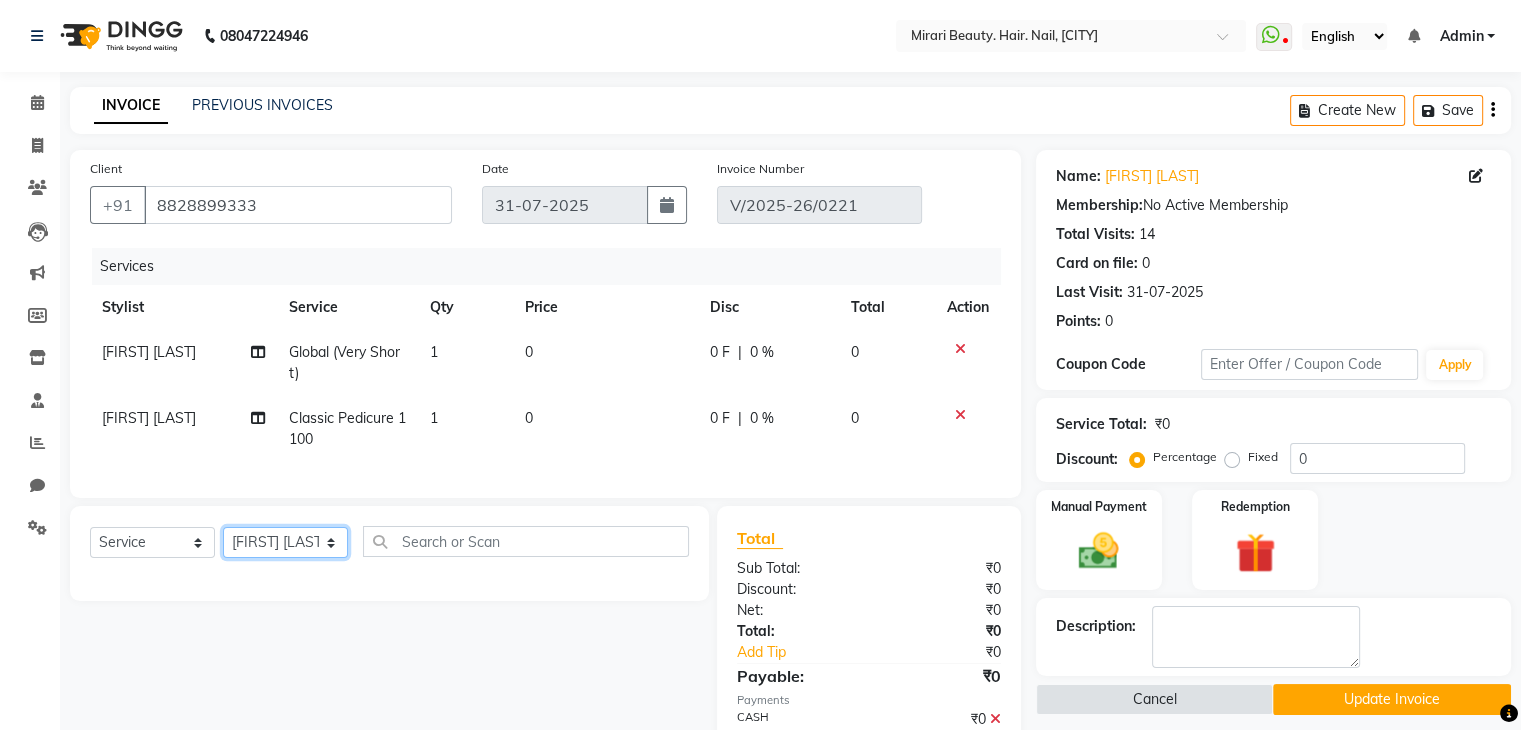 click on "General [LAST] [LAST] [LAST] [LAST] [LAST] [LAST] [LAST]" 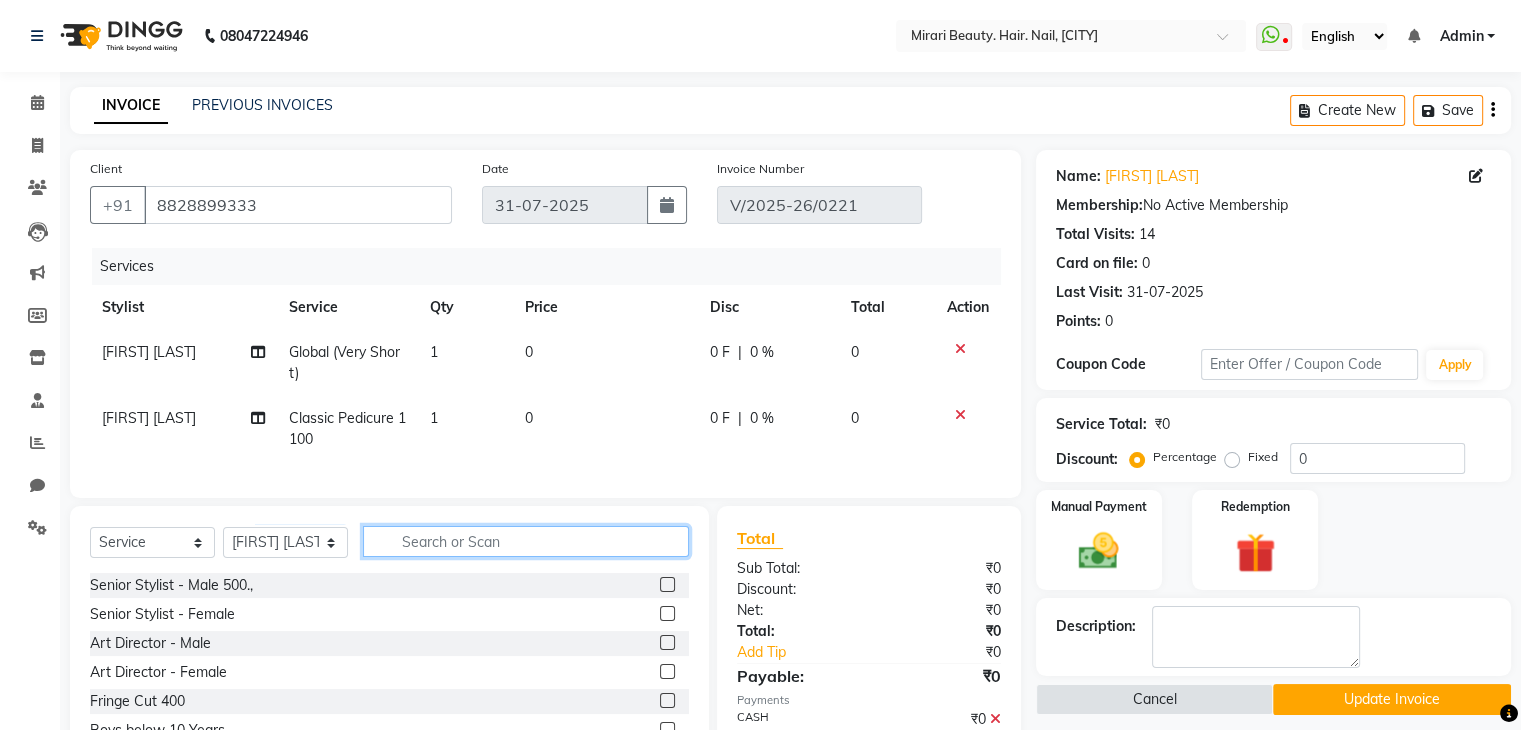 click 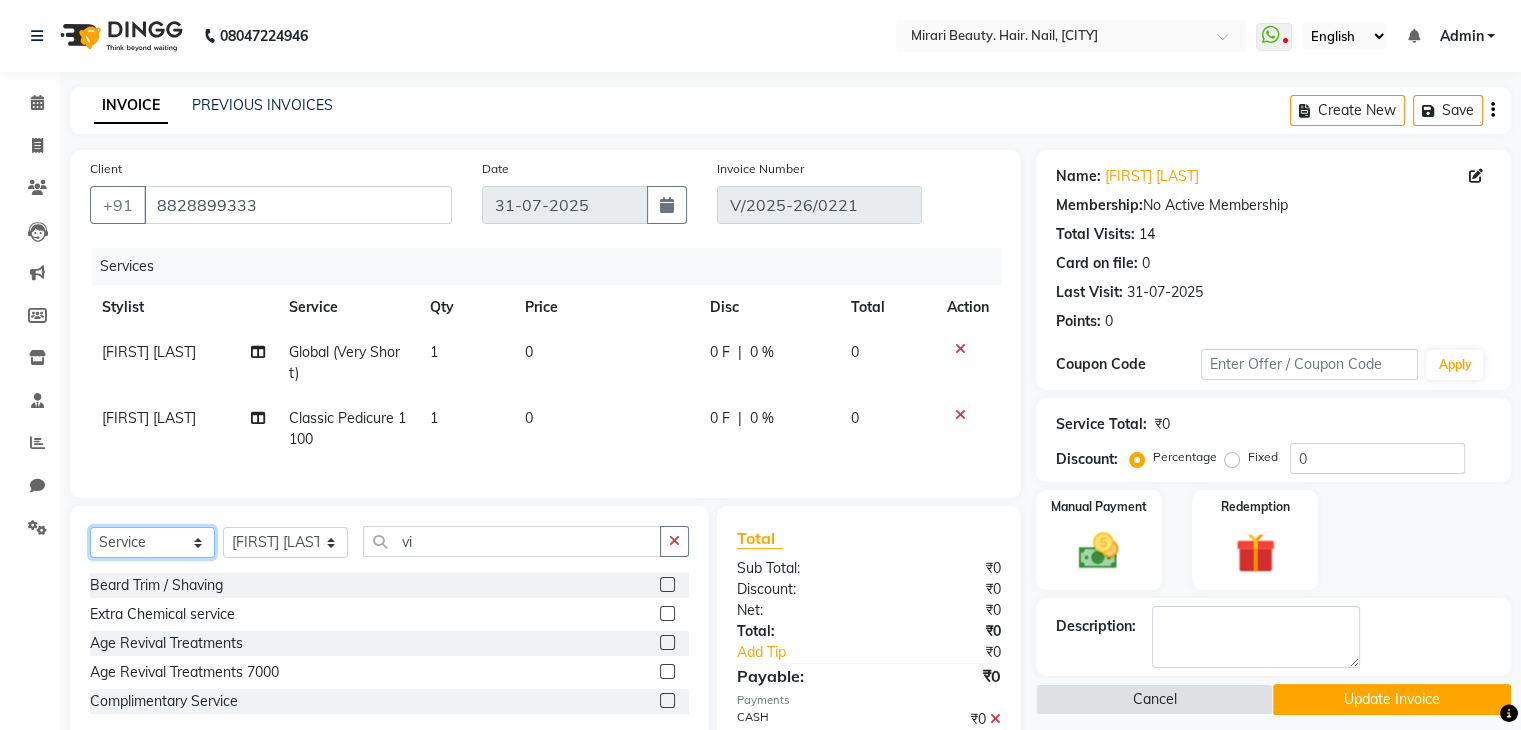 click on "Select  Service  Product  Membership  Package Voucher Prepaid Gift Card" 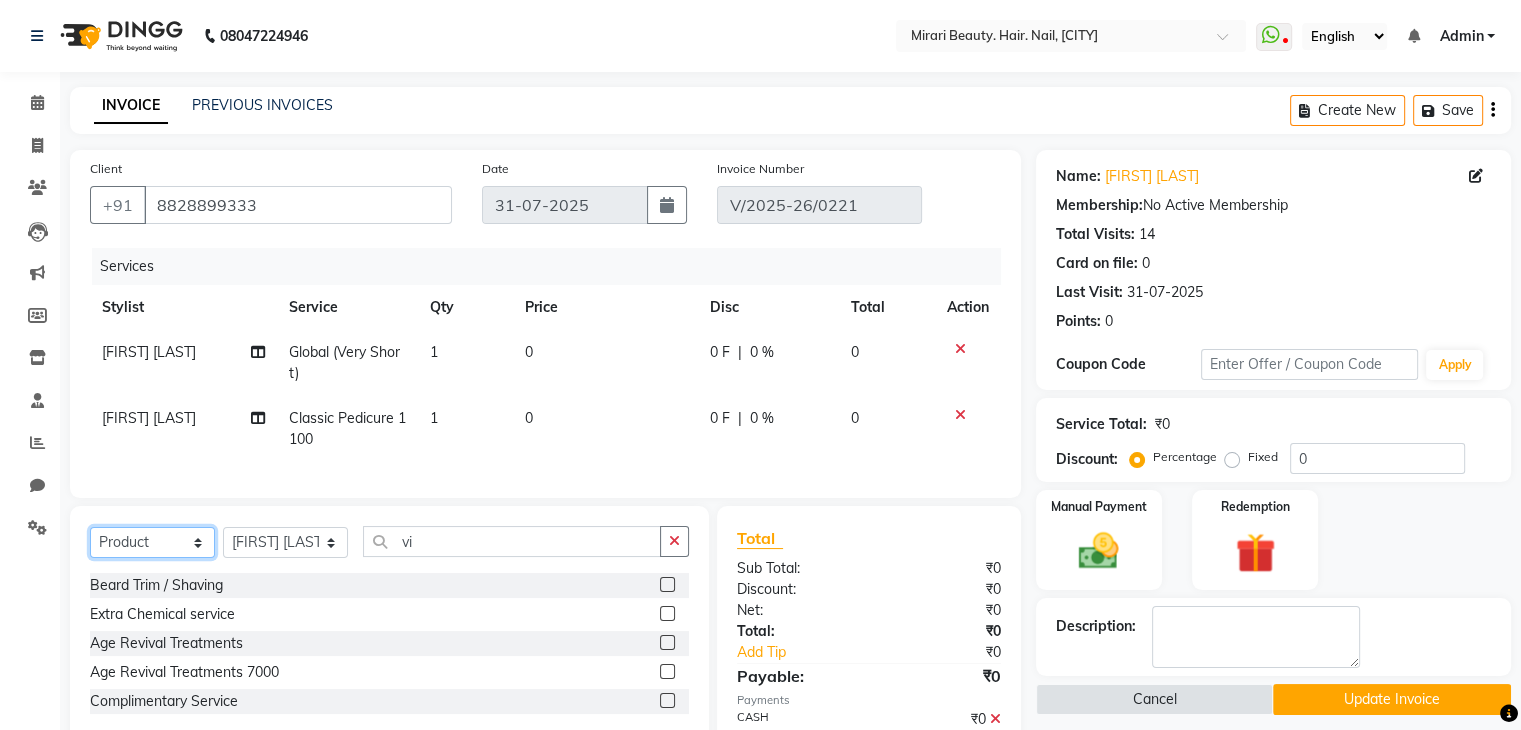 click on "Select  Service  Product  Membership  Package Voucher Prepaid Gift Card" 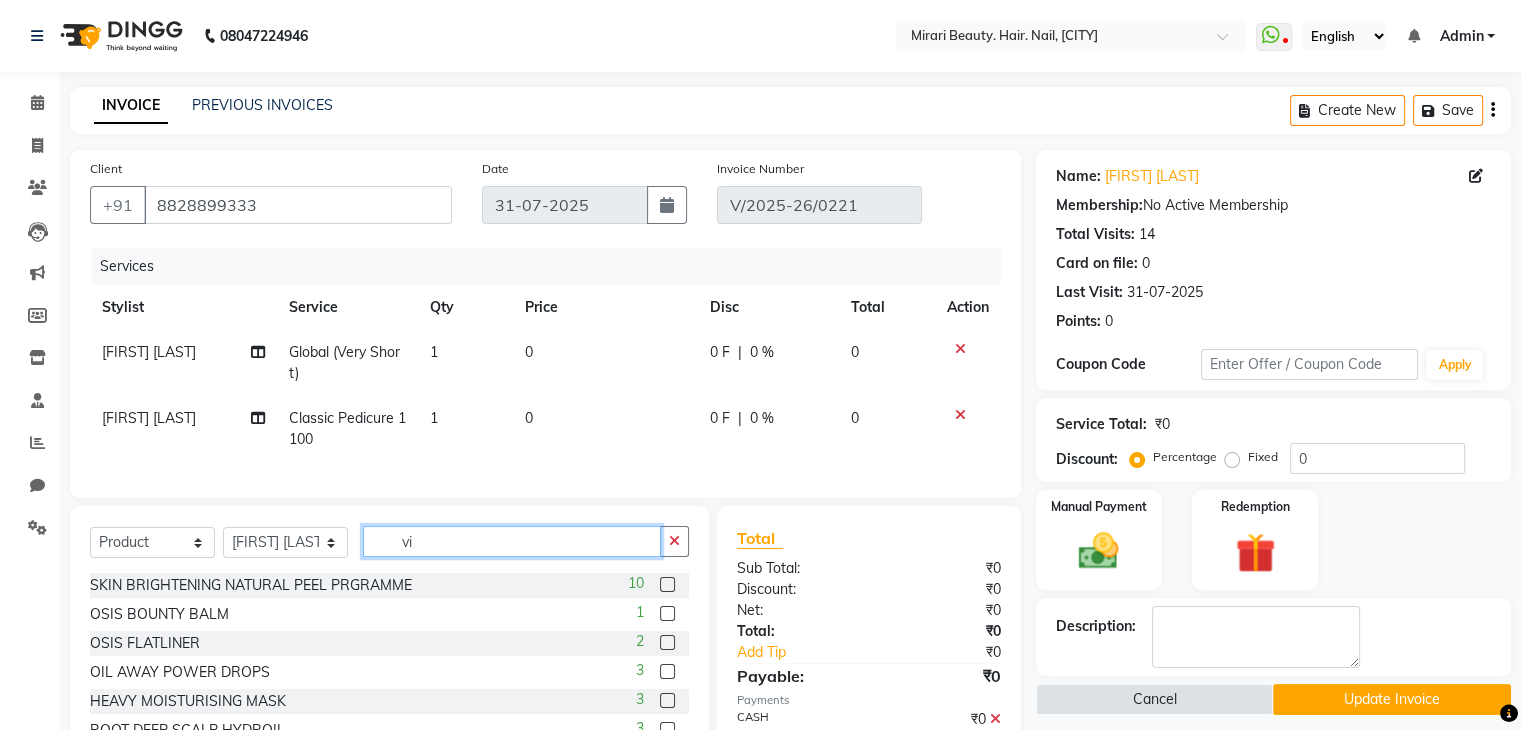 click on "vi" 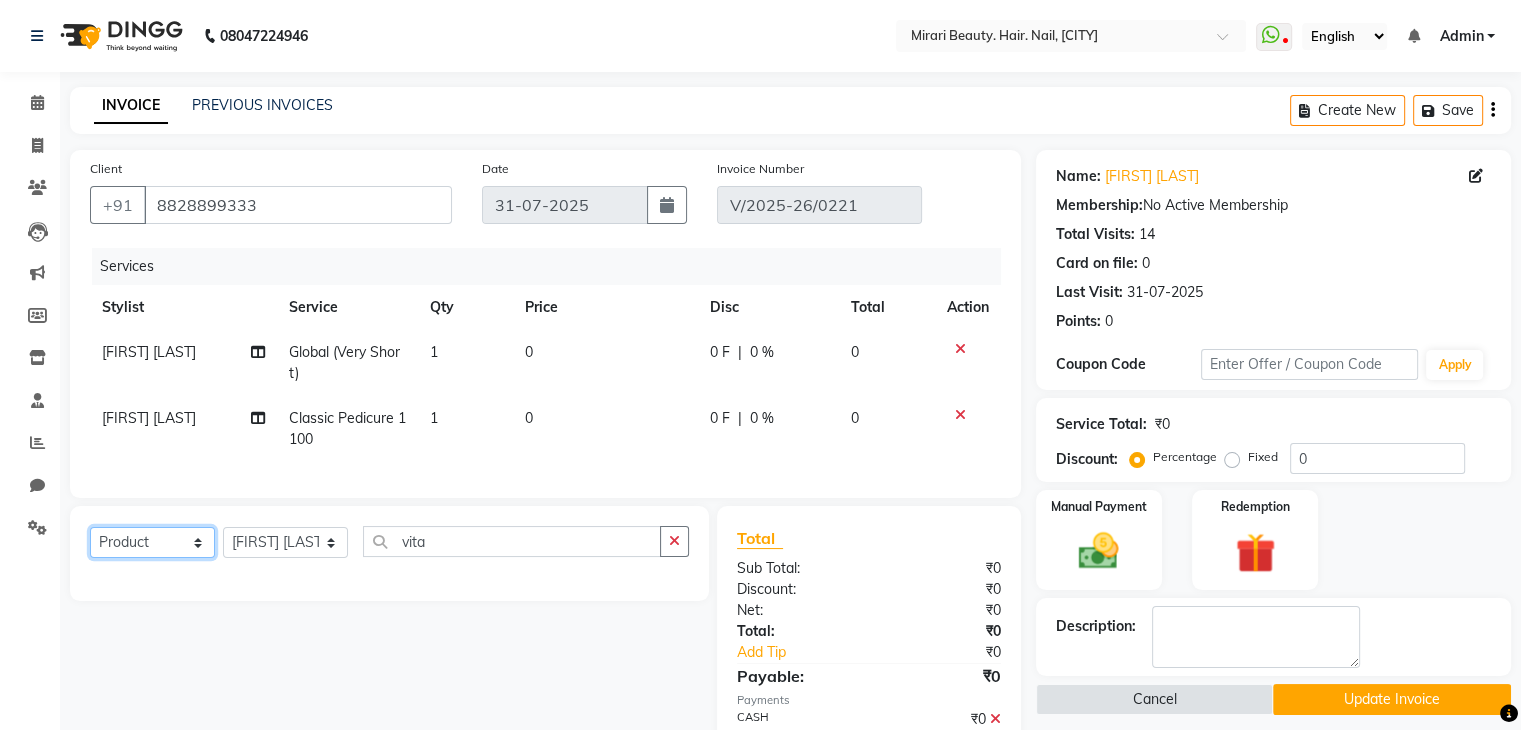 click on "Select  Service  Product  Membership  Package Voucher Prepaid Gift Card" 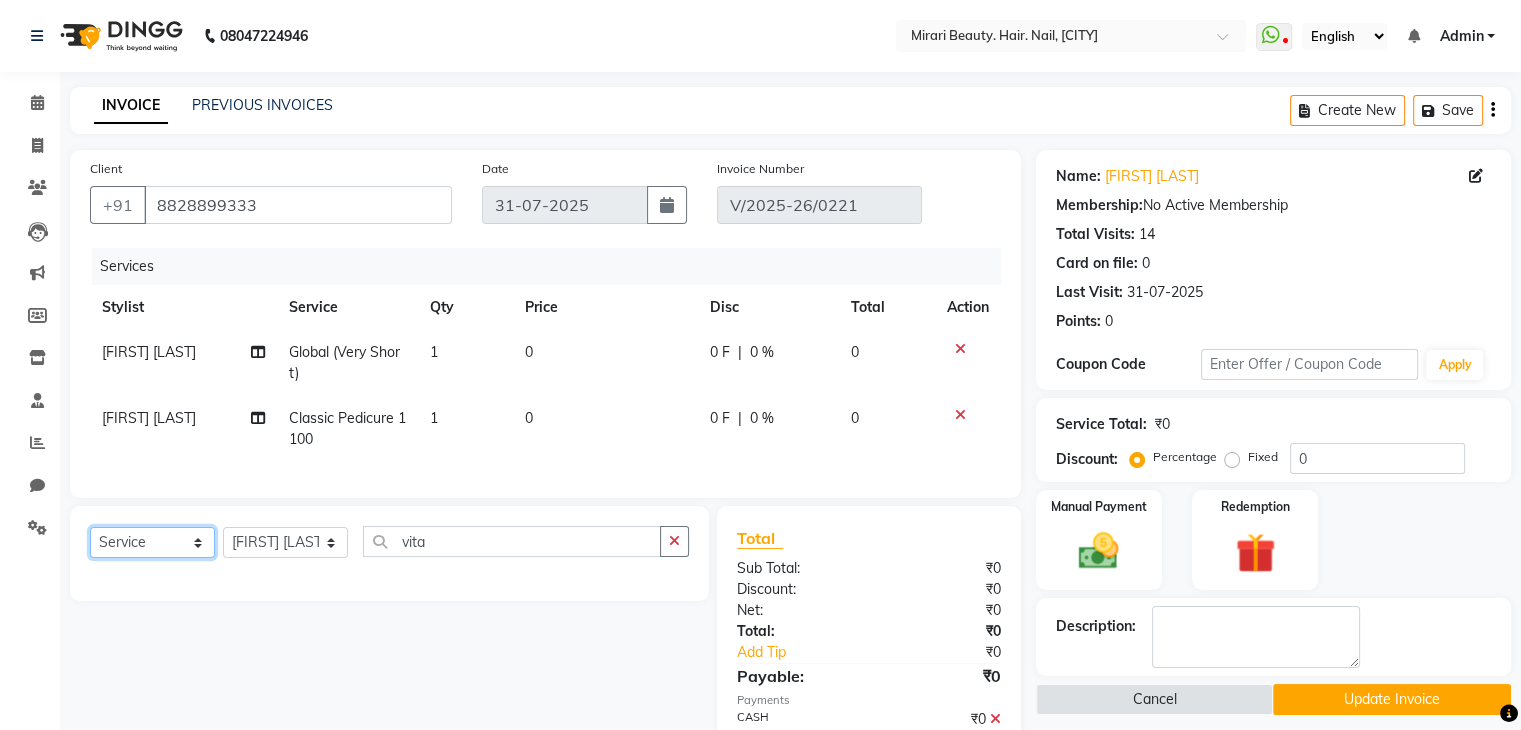 click on "Select  Service  Product  Membership  Package Voucher Prepaid Gift Card" 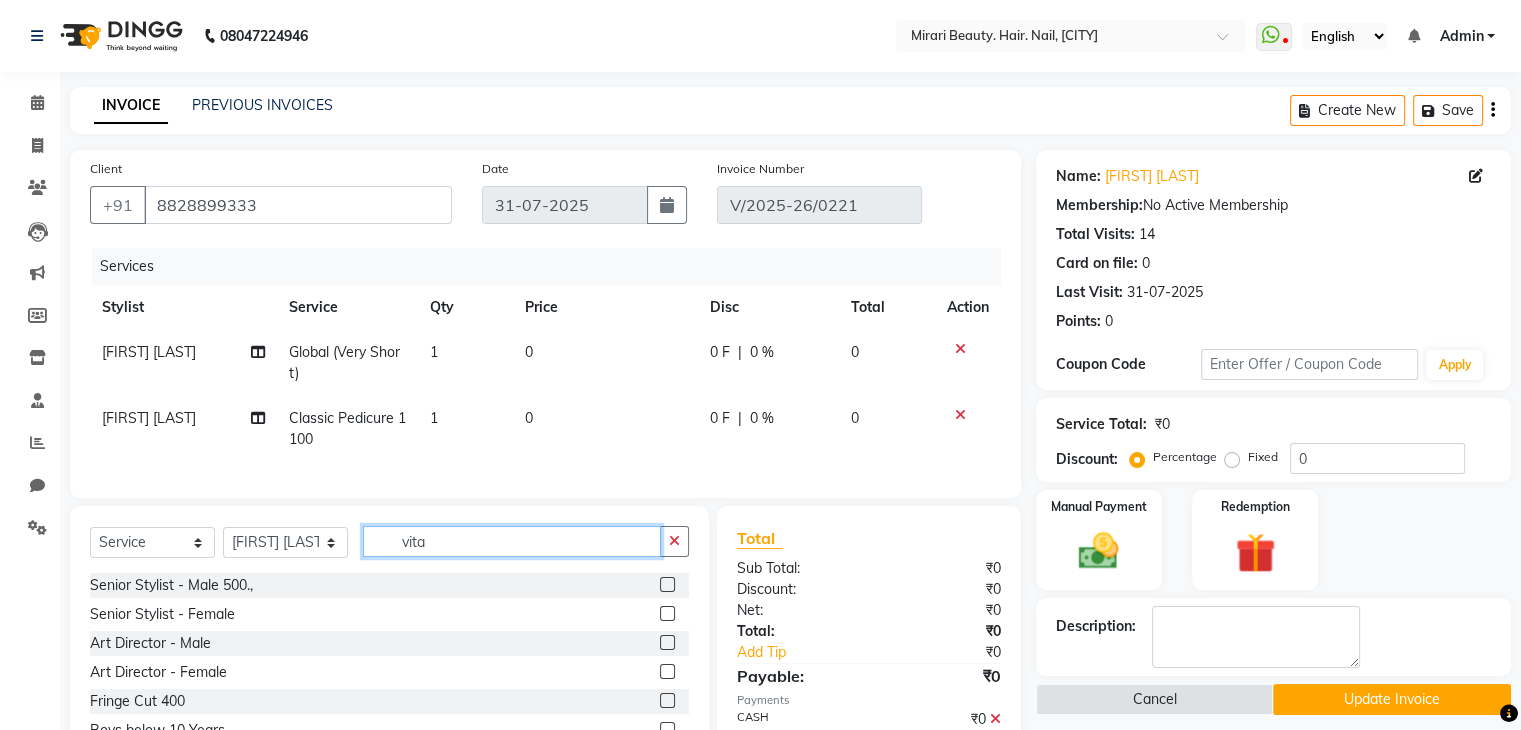 click on "vita" 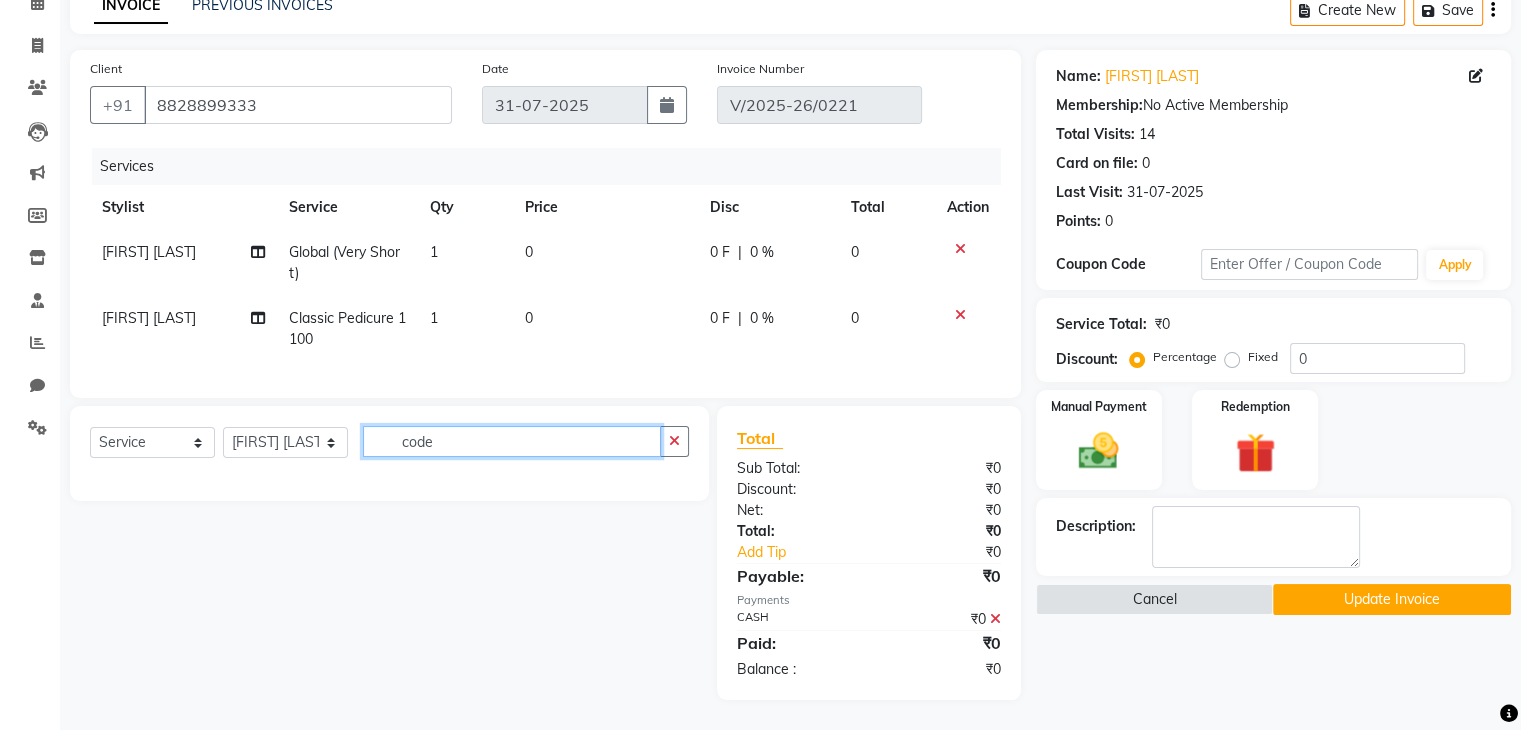 scroll, scrollTop: 116, scrollLeft: 0, axis: vertical 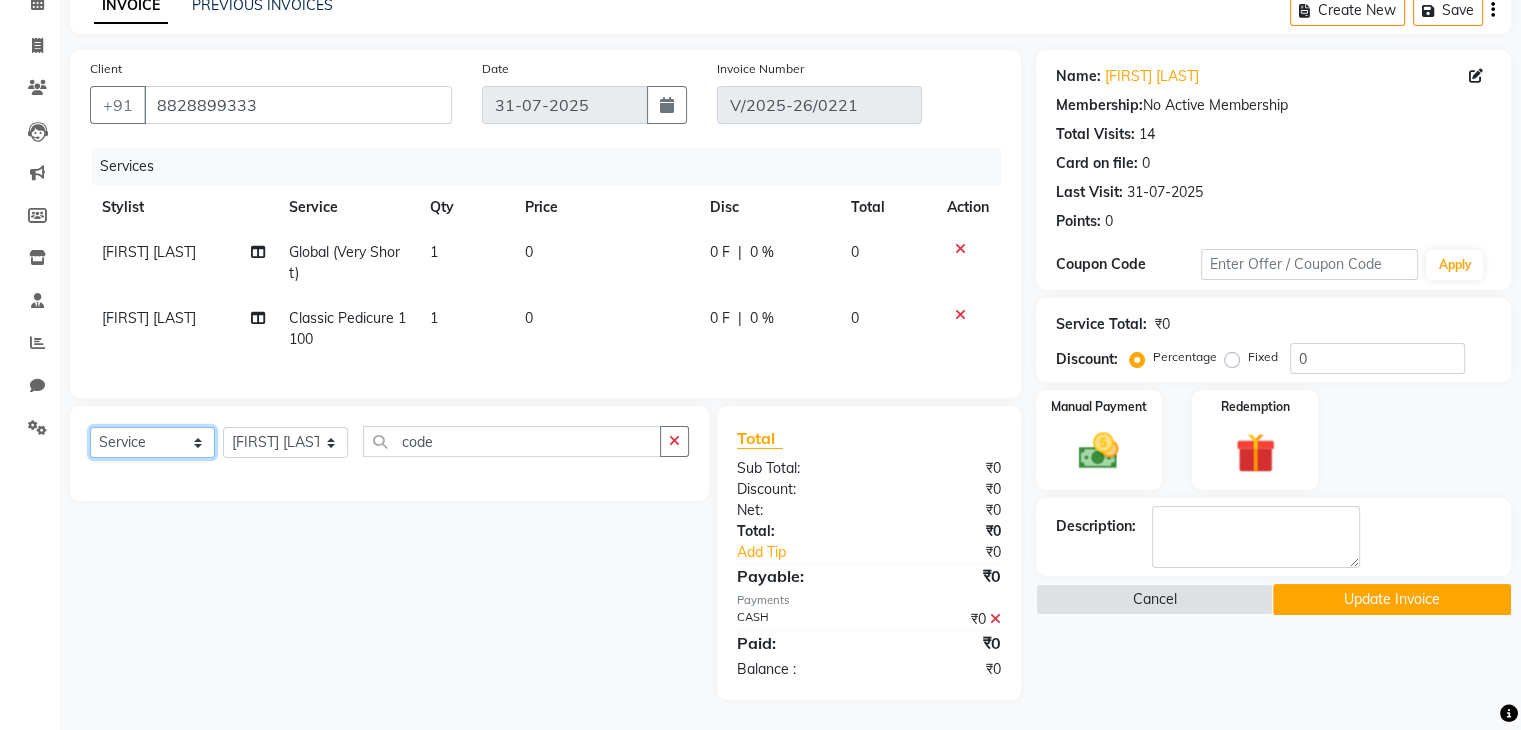 click on "Select  Service  Product  Membership  Package Voucher Prepaid Gift Card" 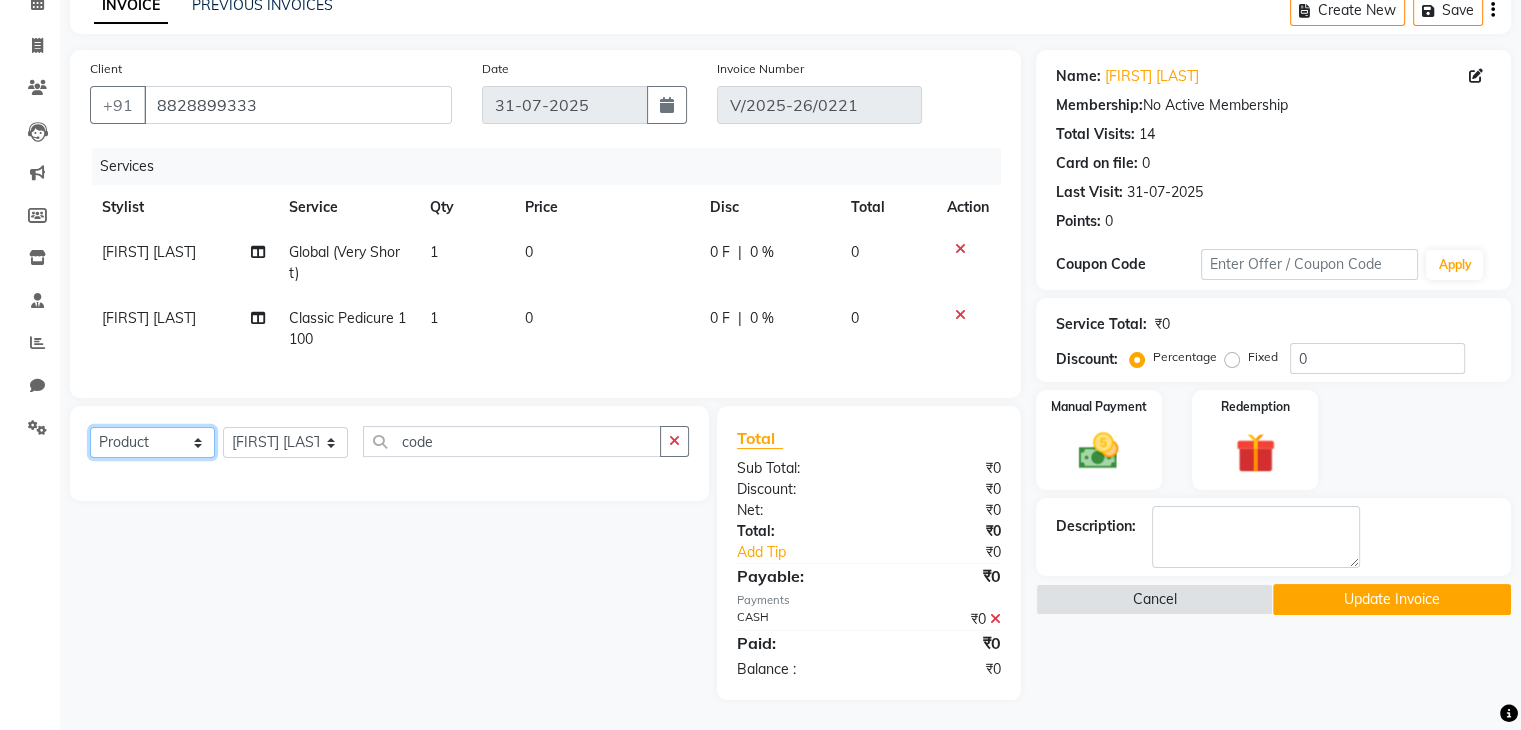 click on "Select  Service  Product  Membership  Package Voucher Prepaid Gift Card" 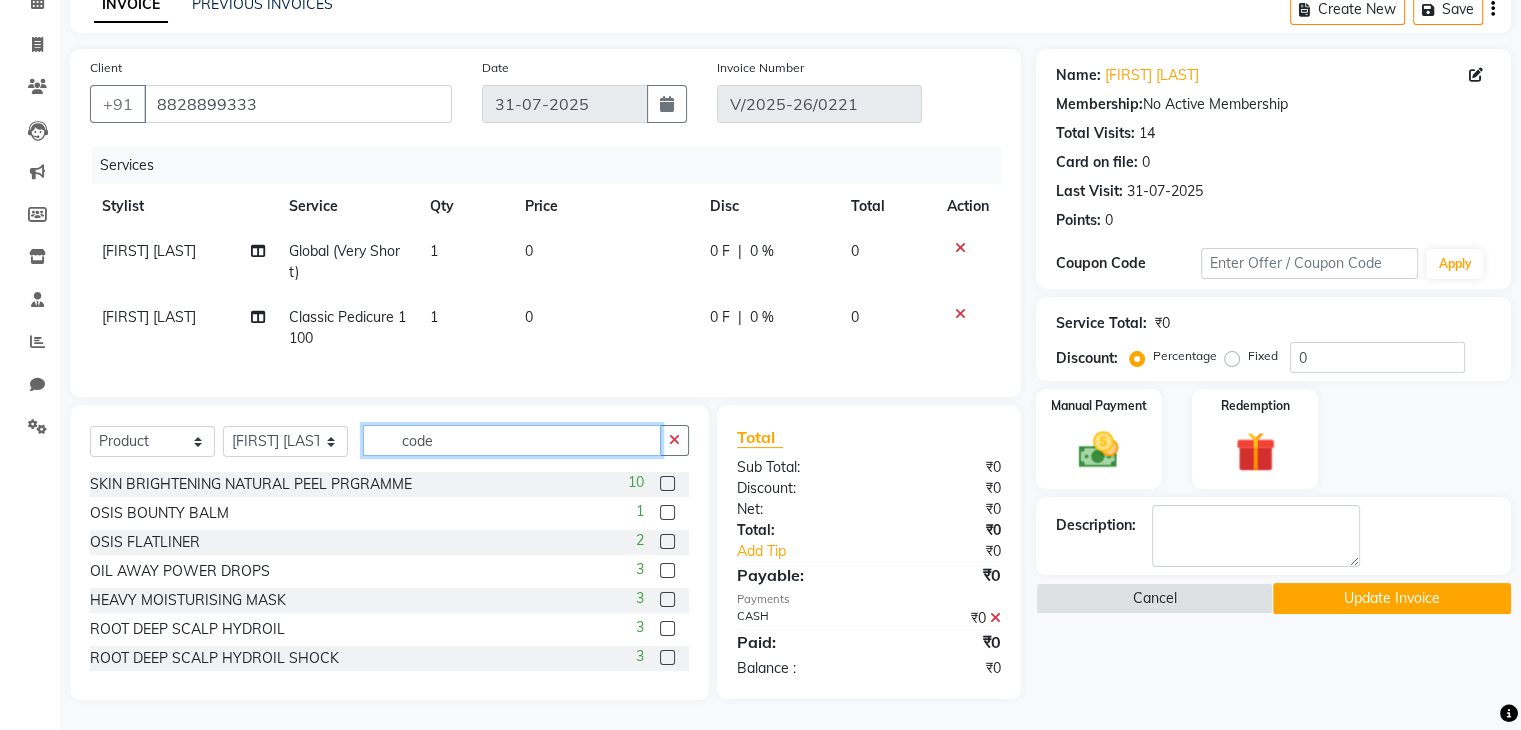 click on "code" 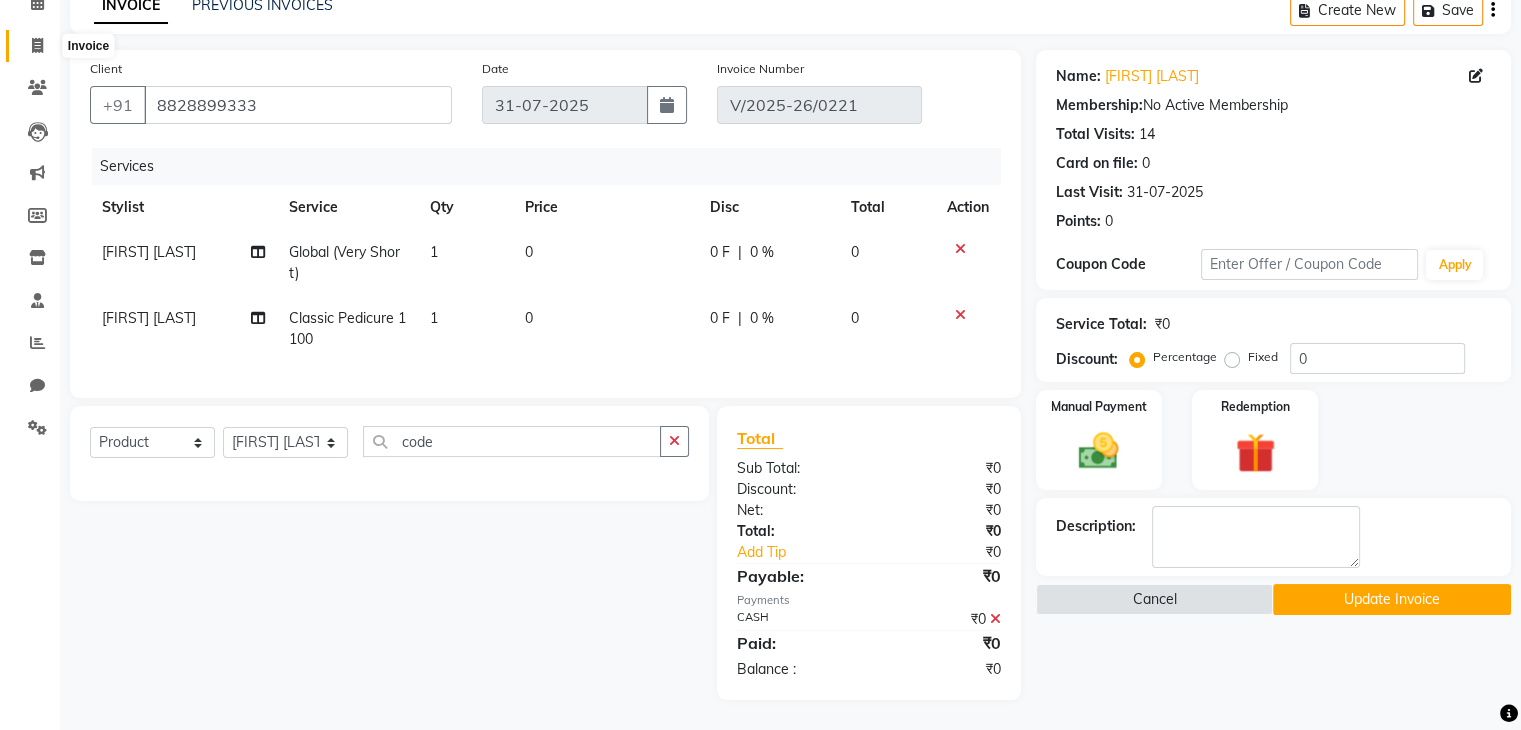click 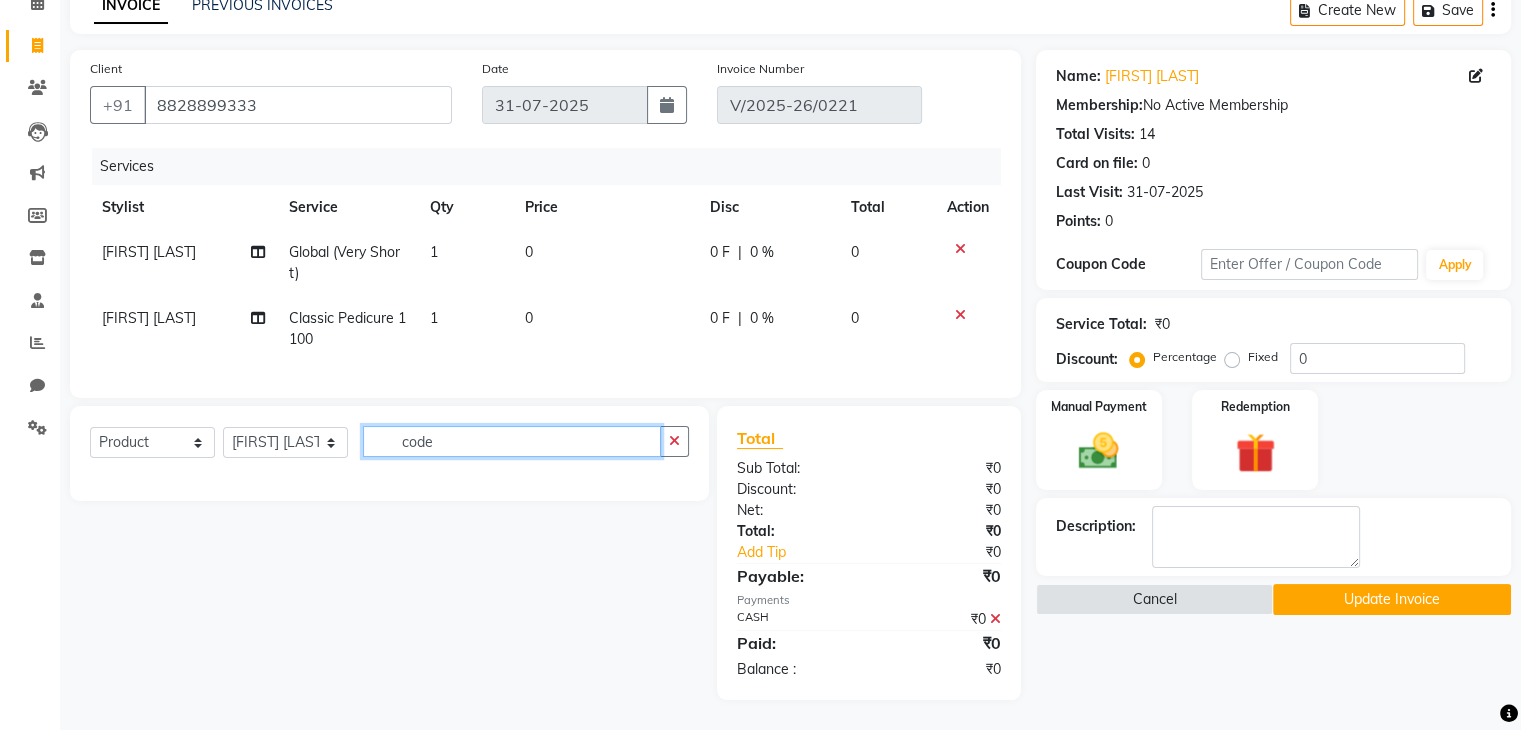click on "code" 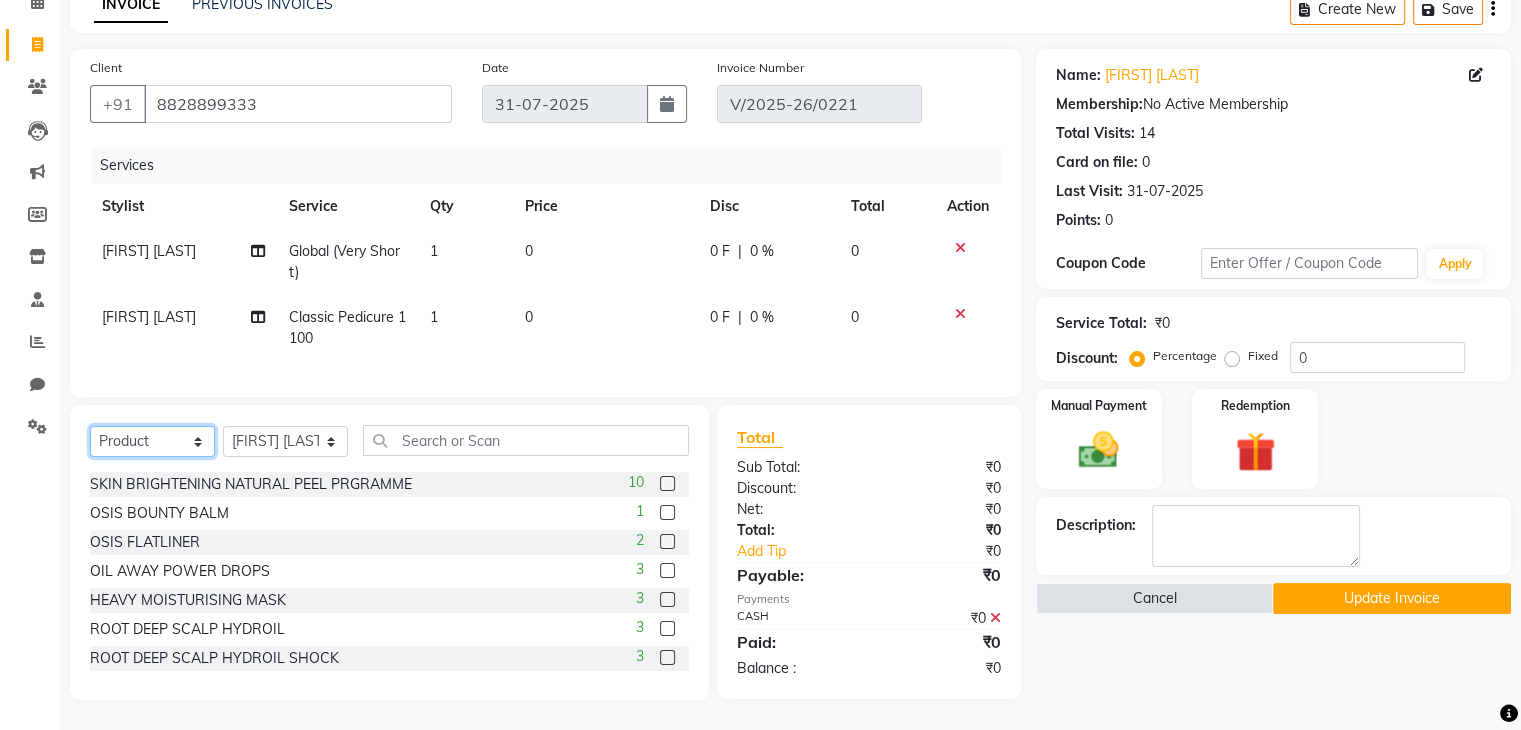 click on "Select  Service  Product  Membership  Package Voucher Prepaid Gift Card" 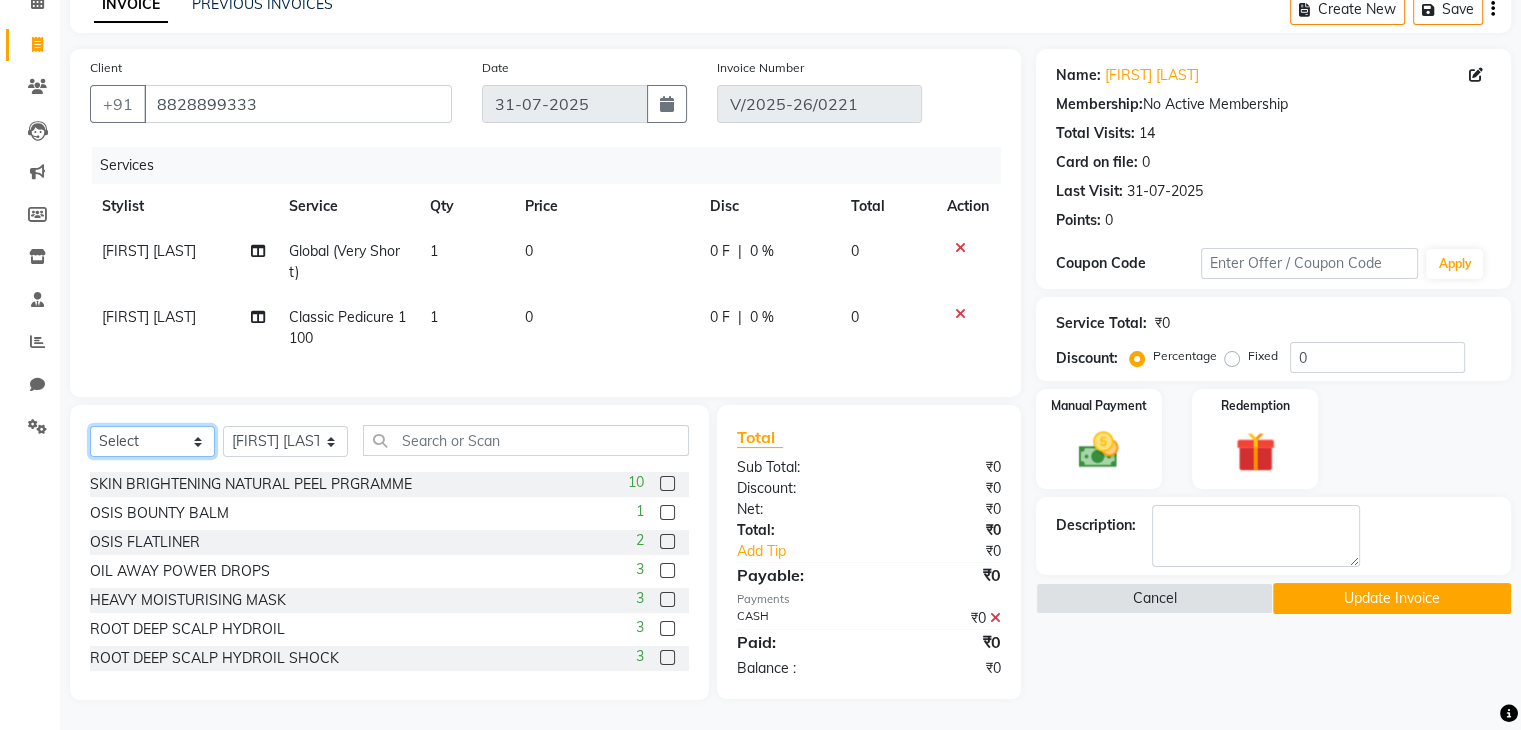 click on "Select  Service  Product  Membership  Package Voucher Prepaid Gift Card" 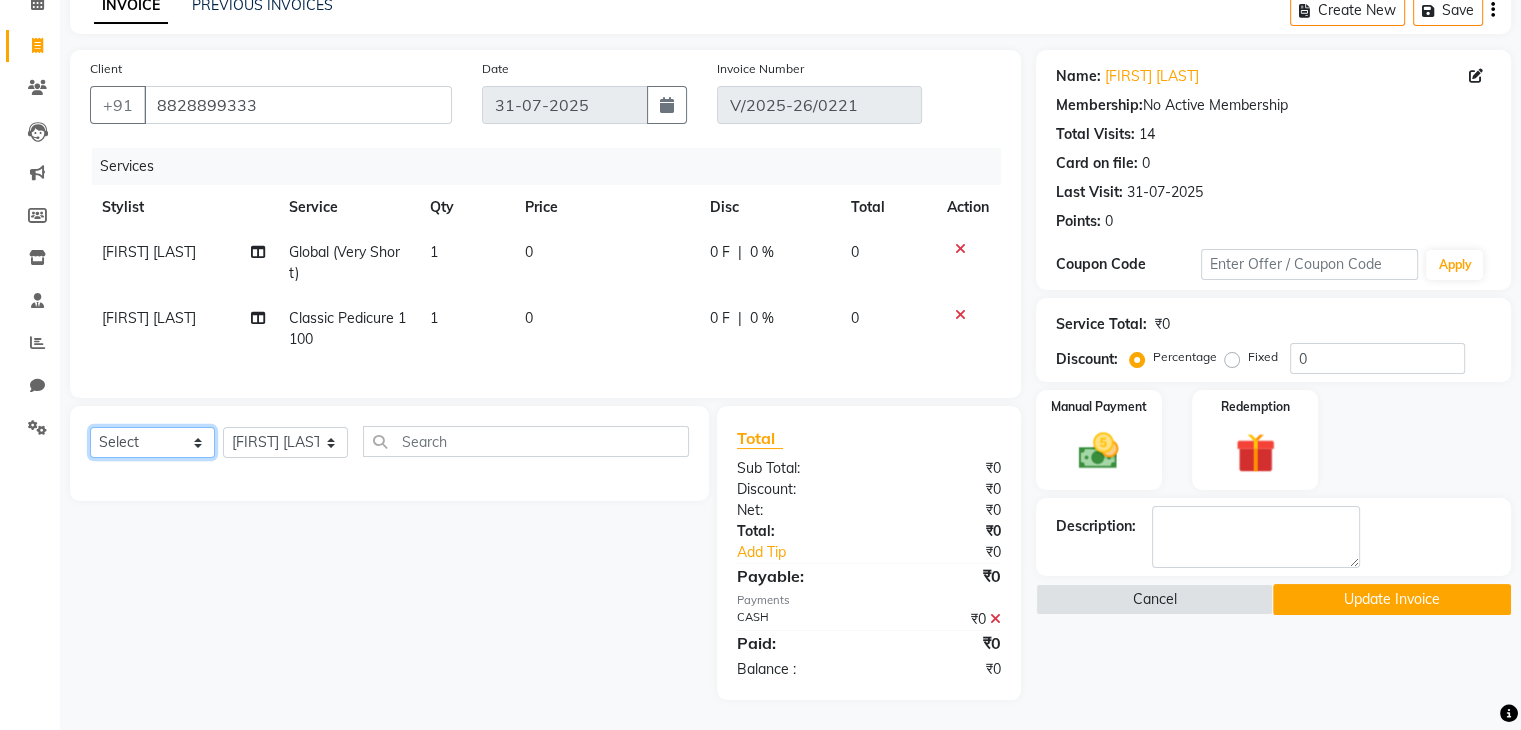 click on "Select  Service  Product  Membership  Package Voucher Prepaid Gift Card" 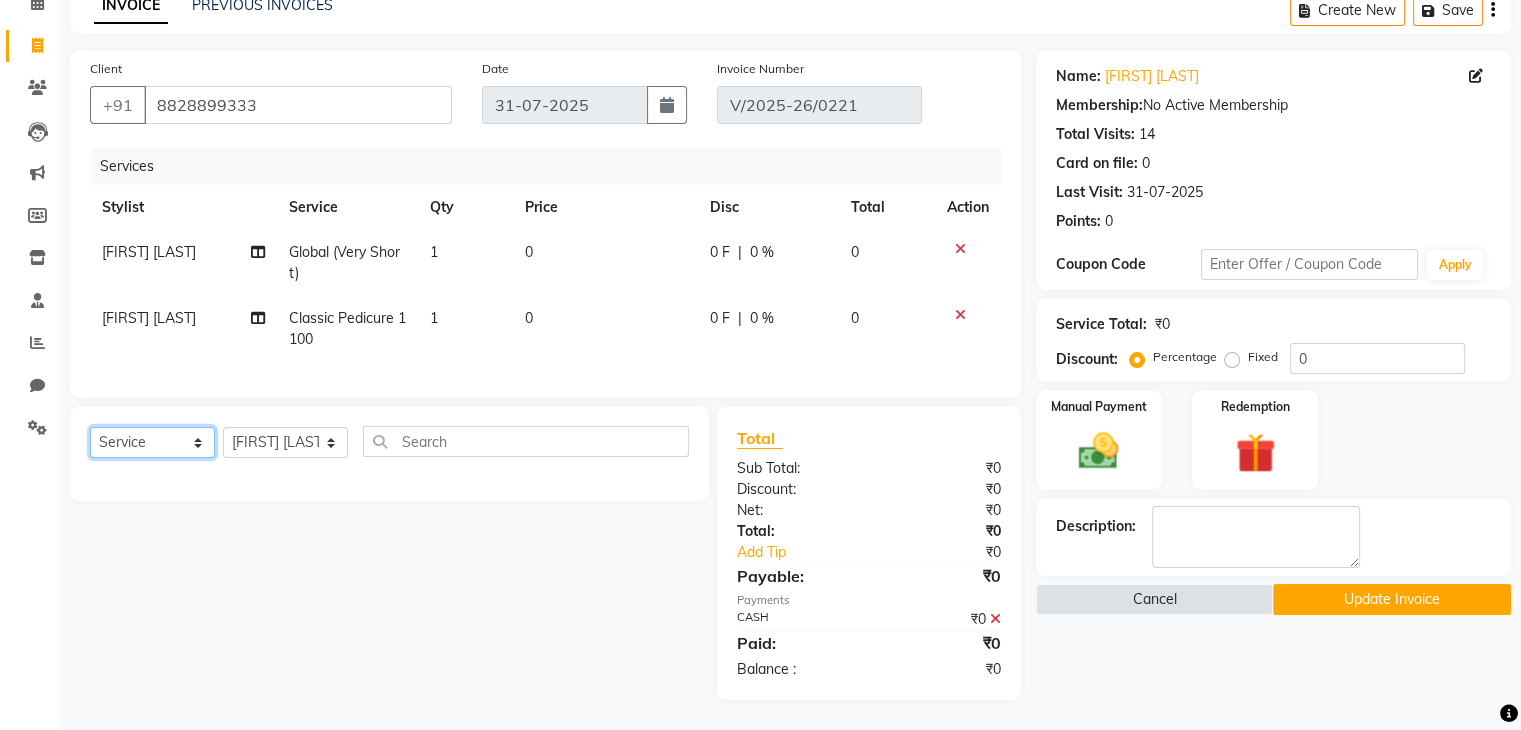 click on "Select  Service  Product  Membership  Package Voucher Prepaid Gift Card" 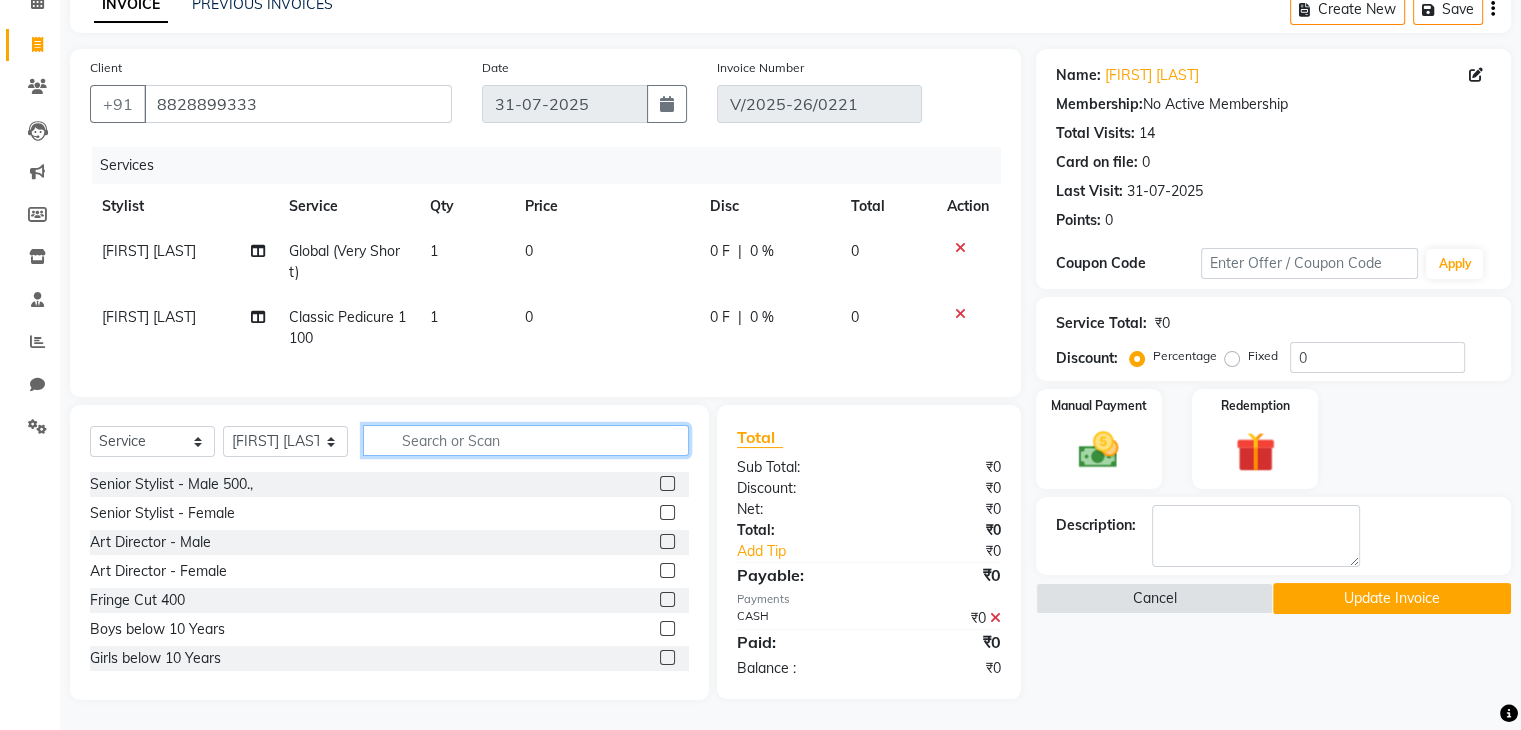 click 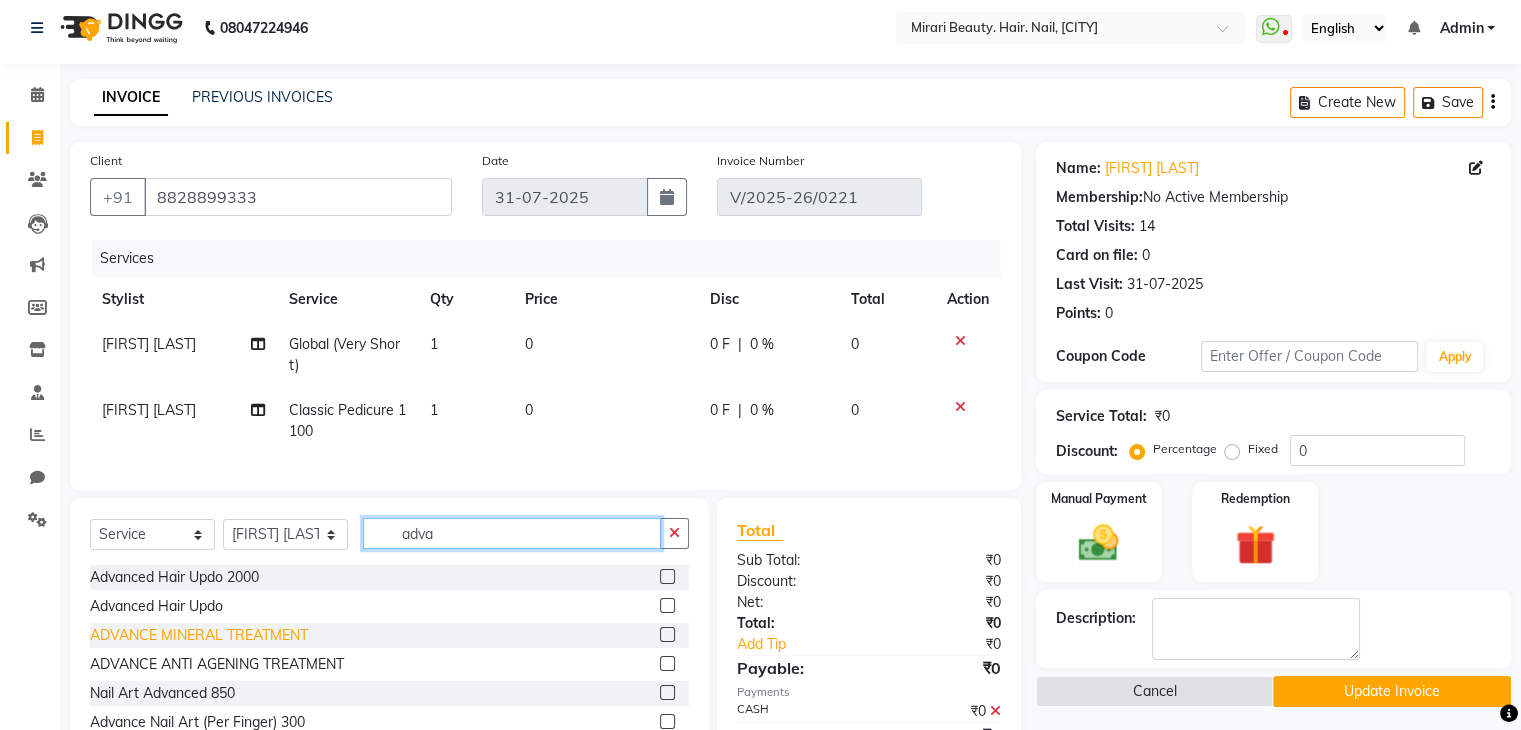 scroll, scrollTop: 0, scrollLeft: 0, axis: both 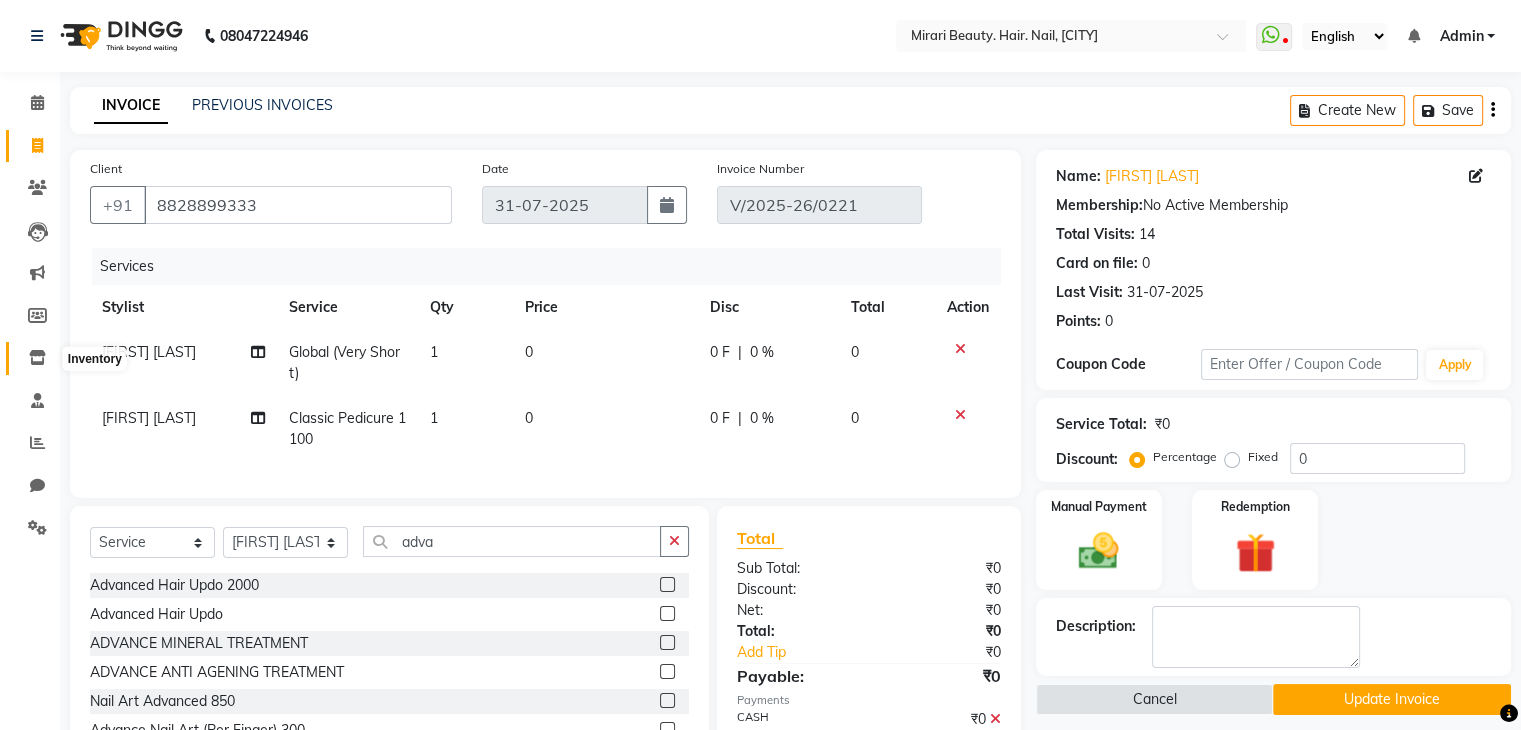 click 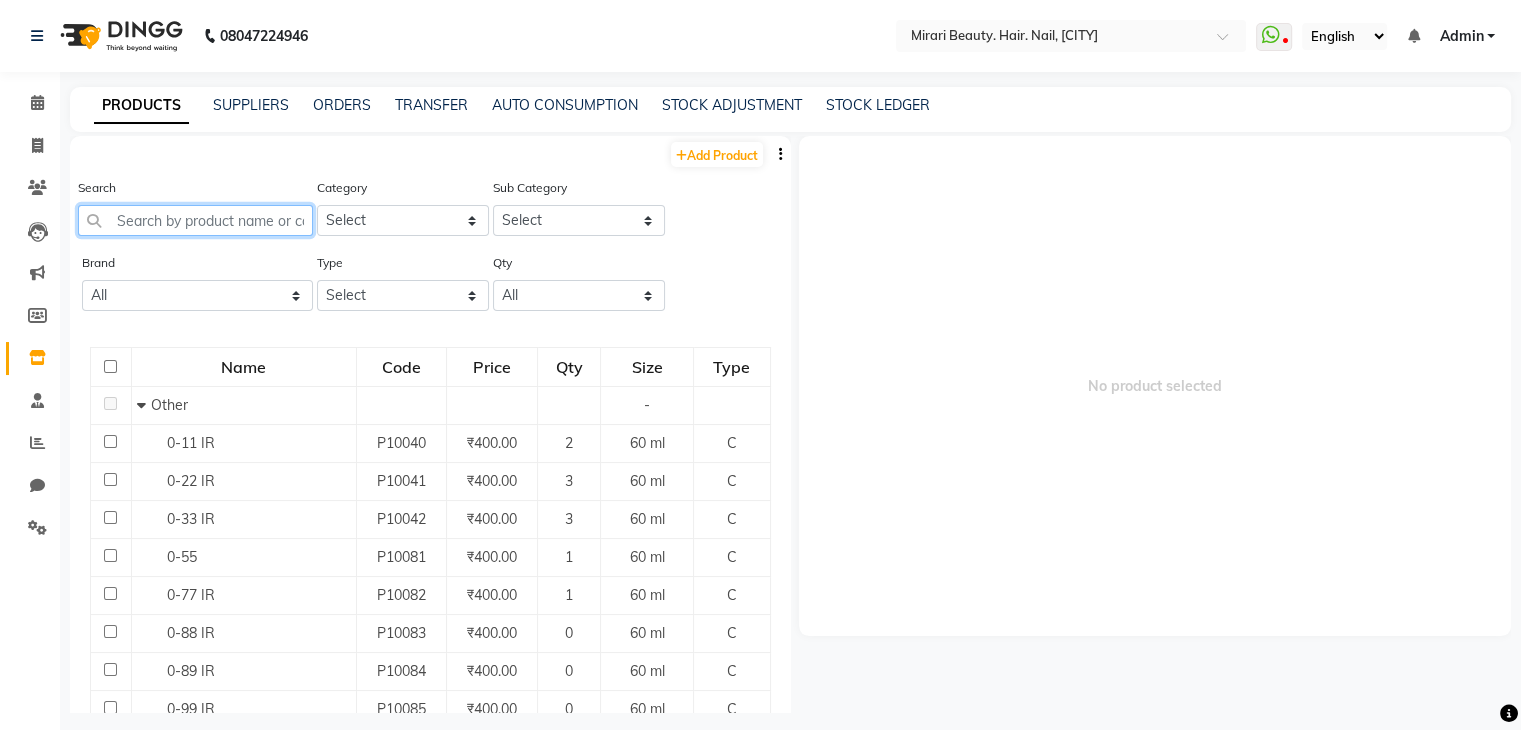 click 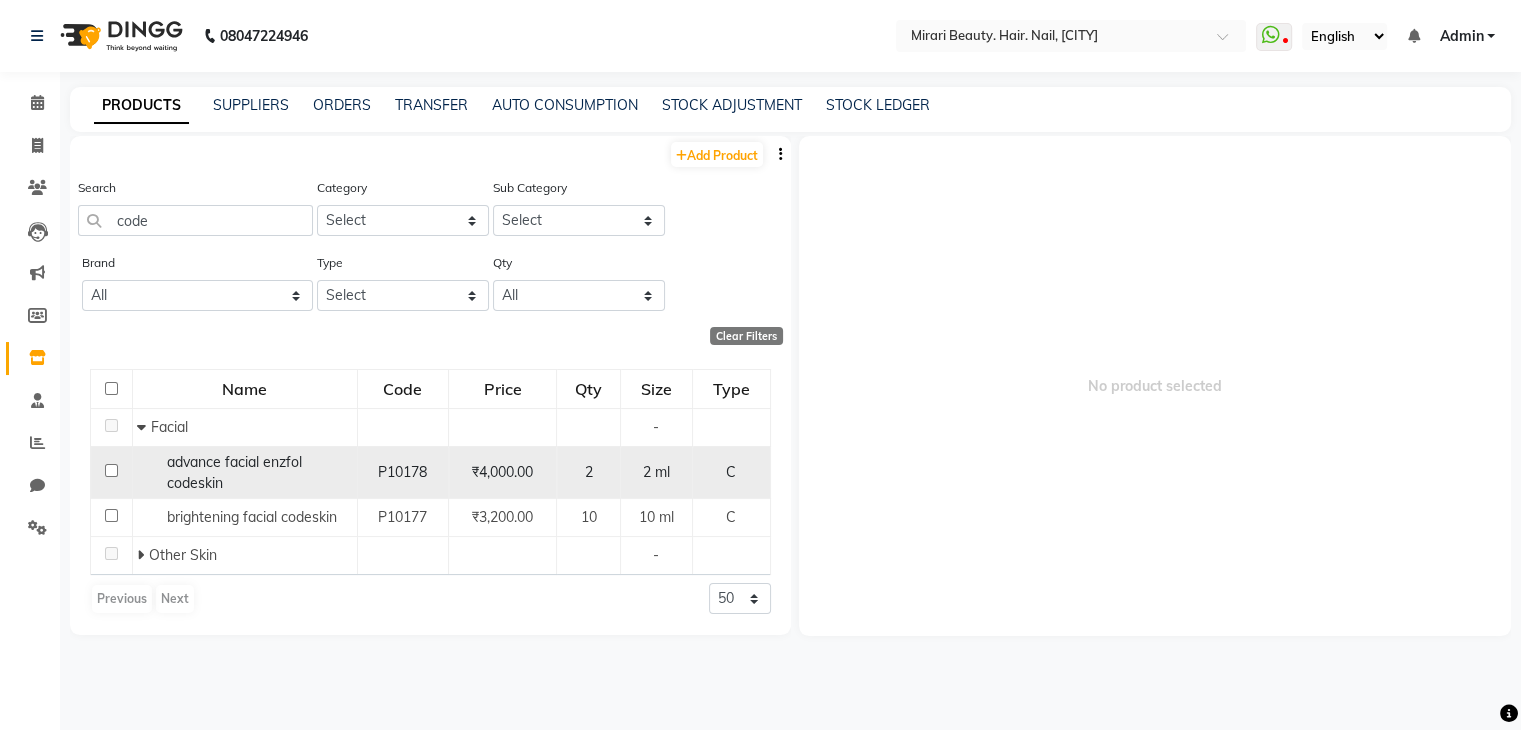 click 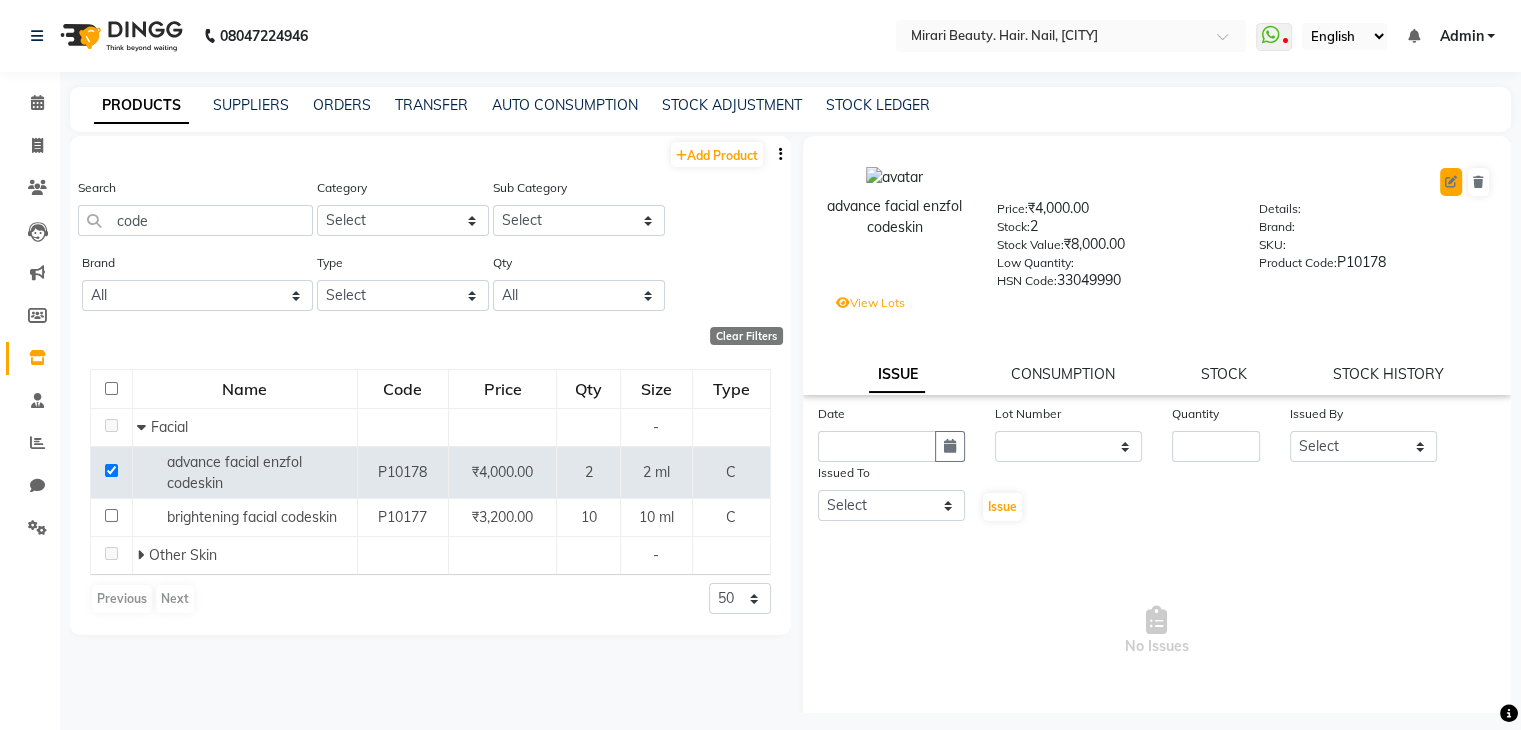 click 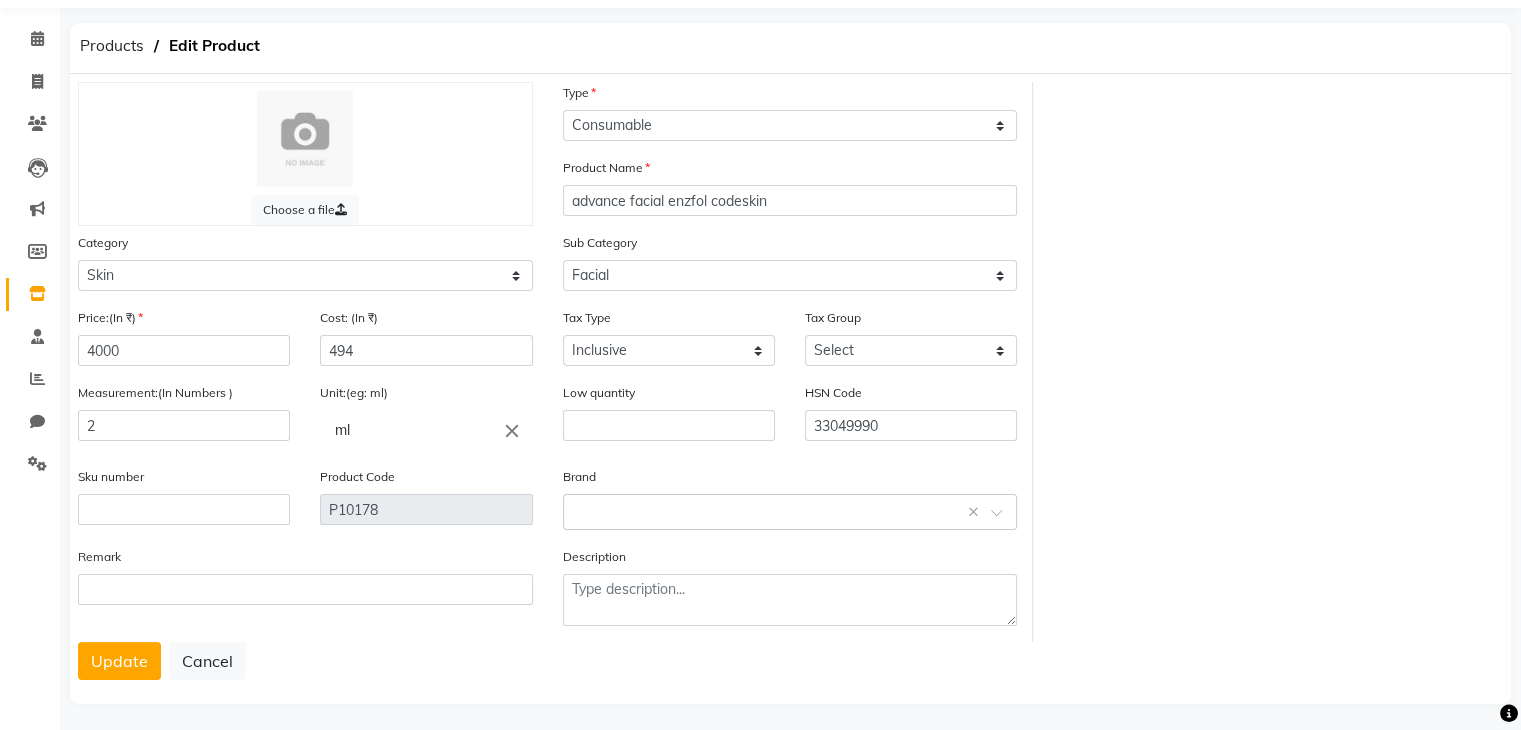 scroll, scrollTop: 80, scrollLeft: 0, axis: vertical 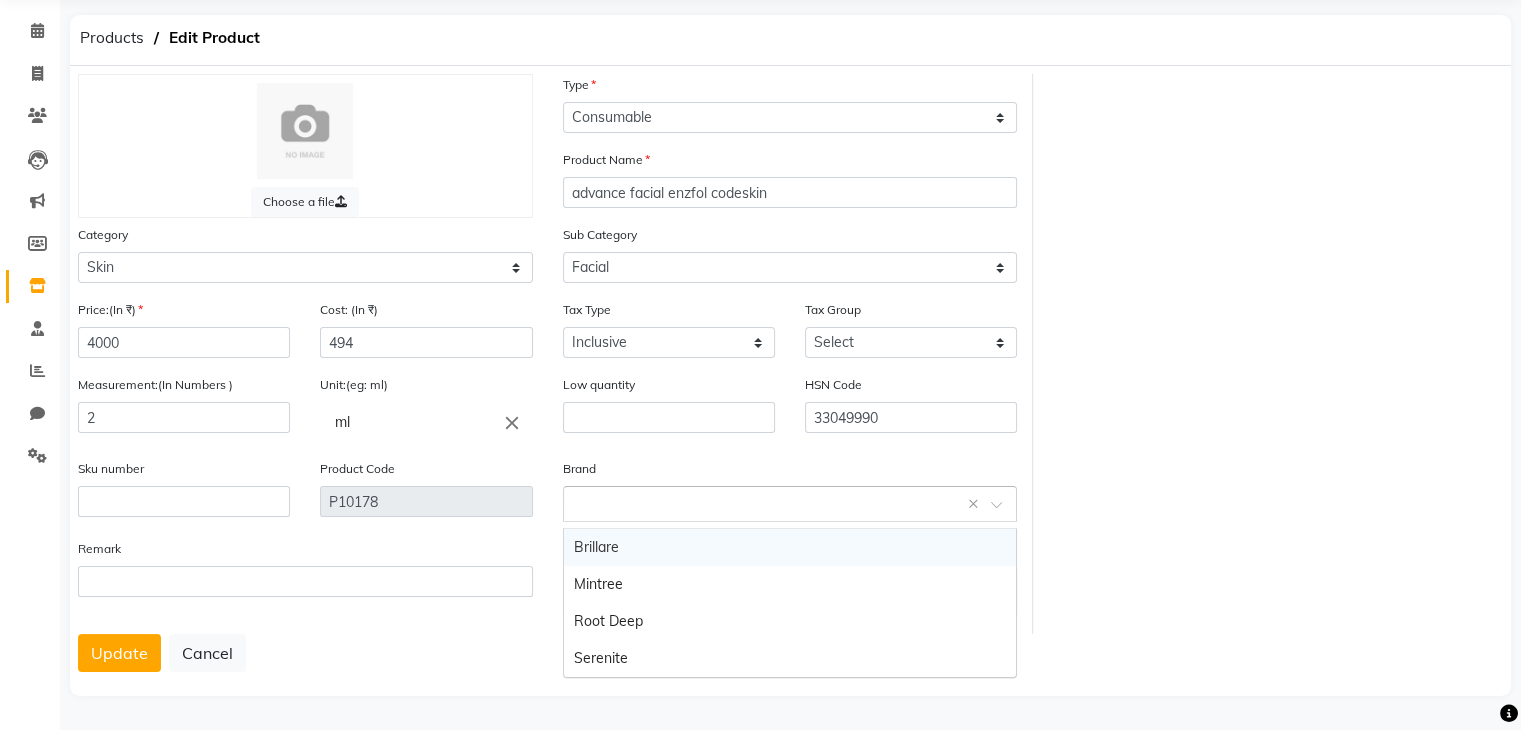 click 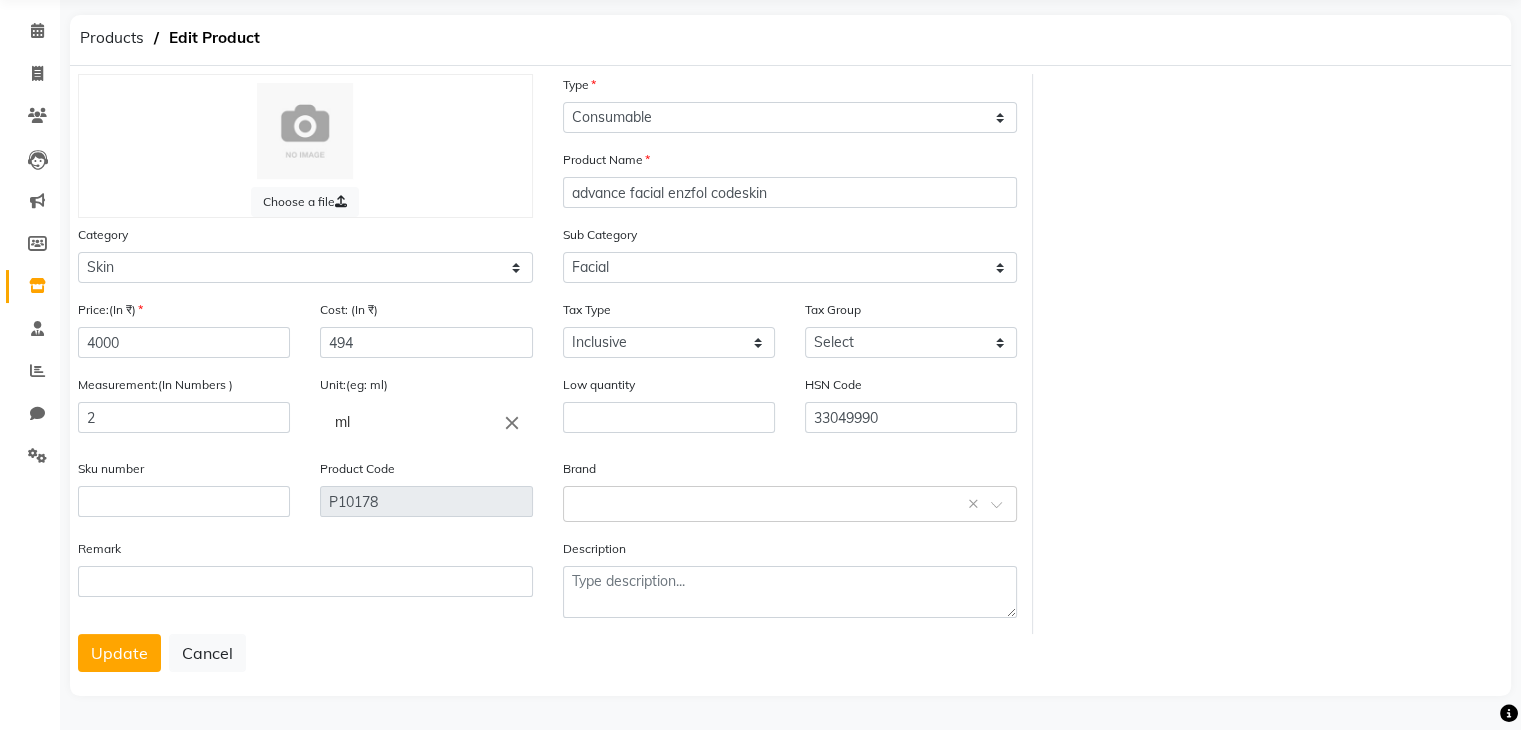 click on "Low quantity" 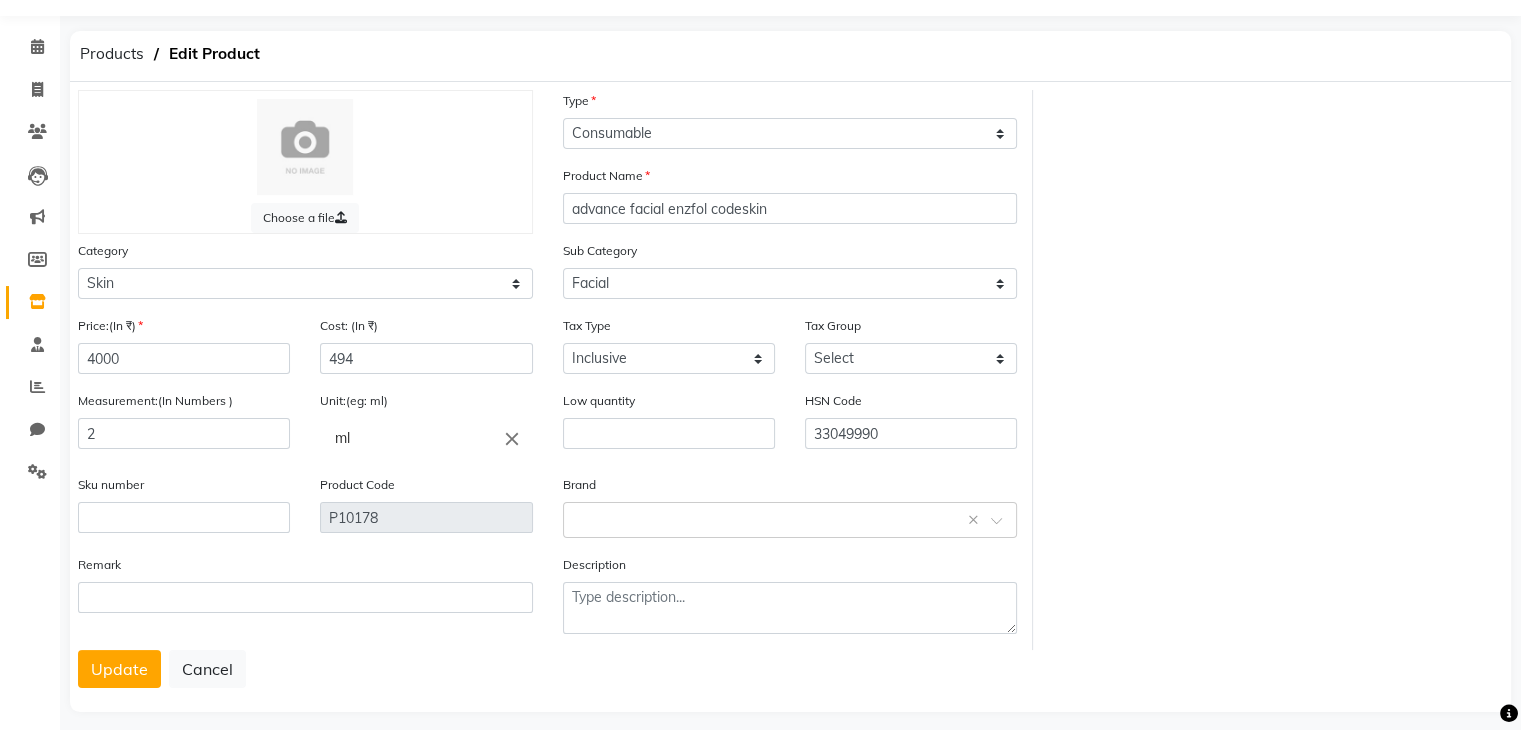 scroll, scrollTop: 58, scrollLeft: 0, axis: vertical 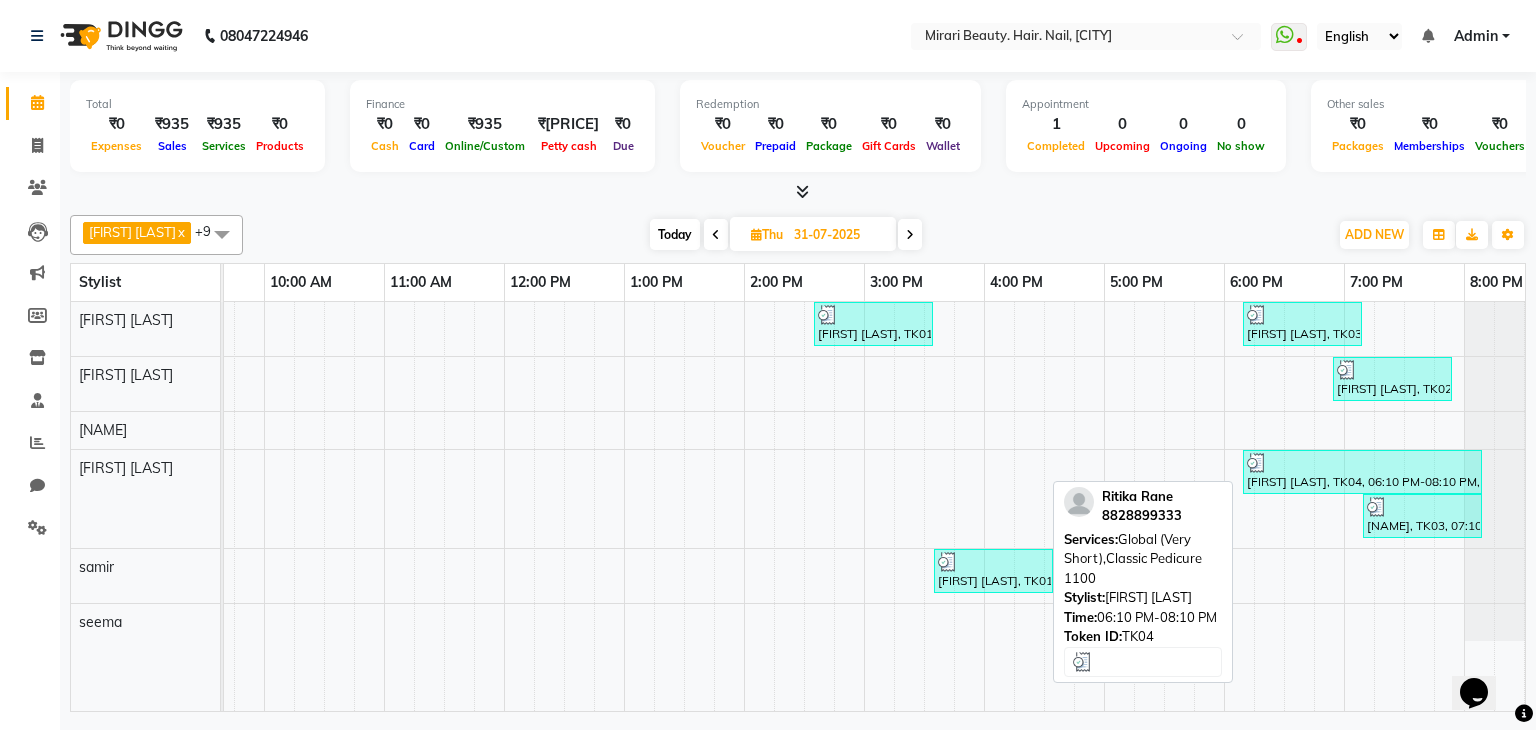 click on "[FIRST] [LAST], TK04, 06:10 PM-08:10 PM, Global (Very Short),Classic Pedicure 1100" at bounding box center (1362, 472) 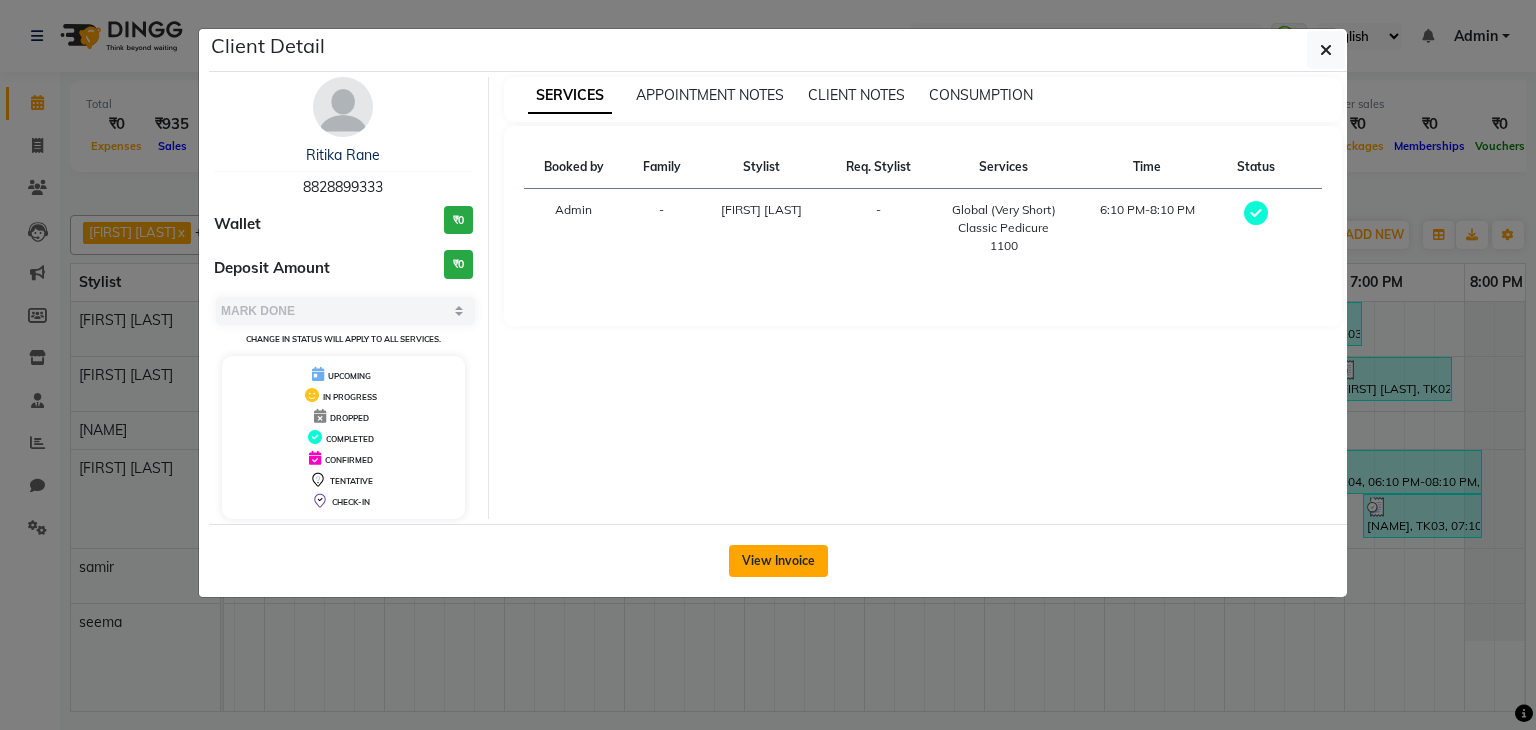 click on "View Invoice" 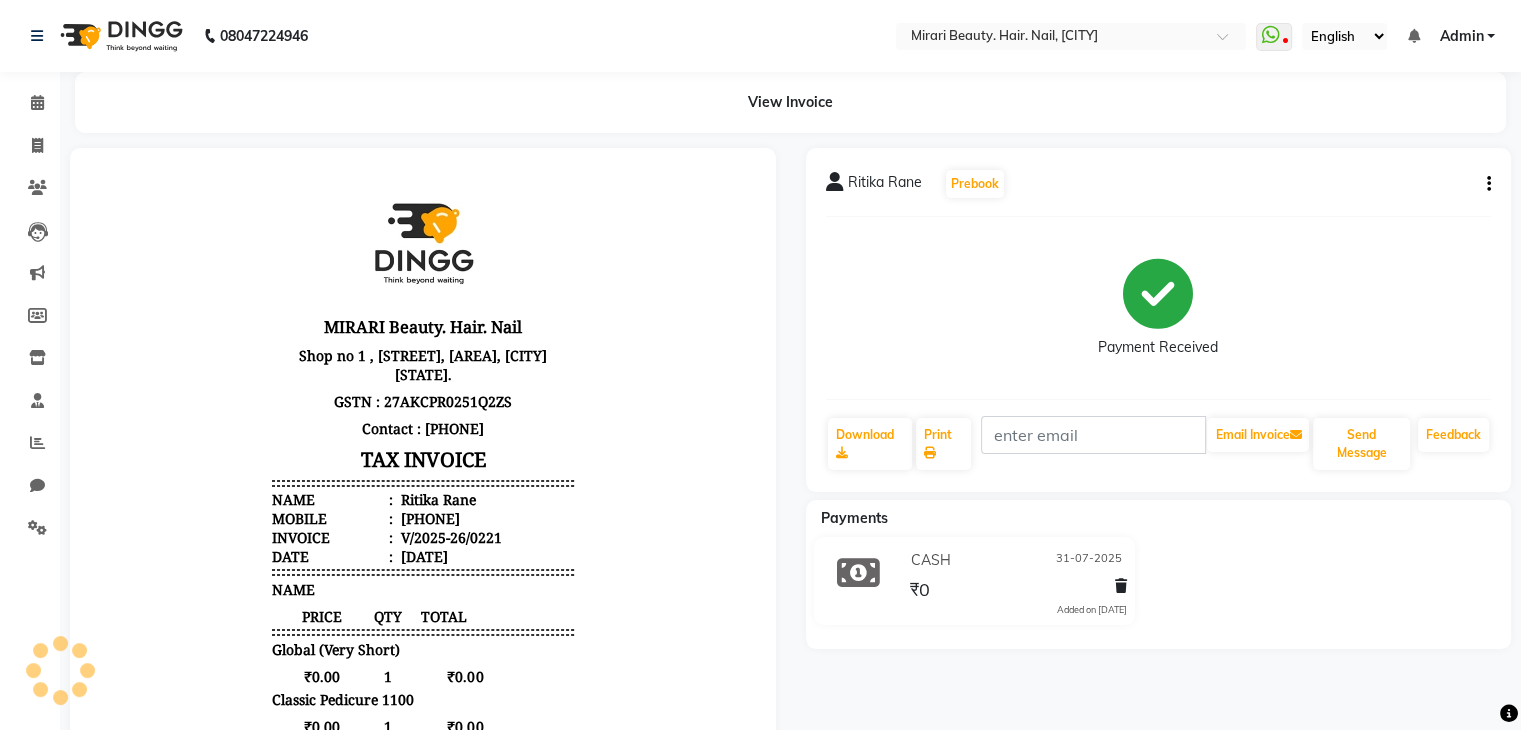 scroll, scrollTop: 0, scrollLeft: 0, axis: both 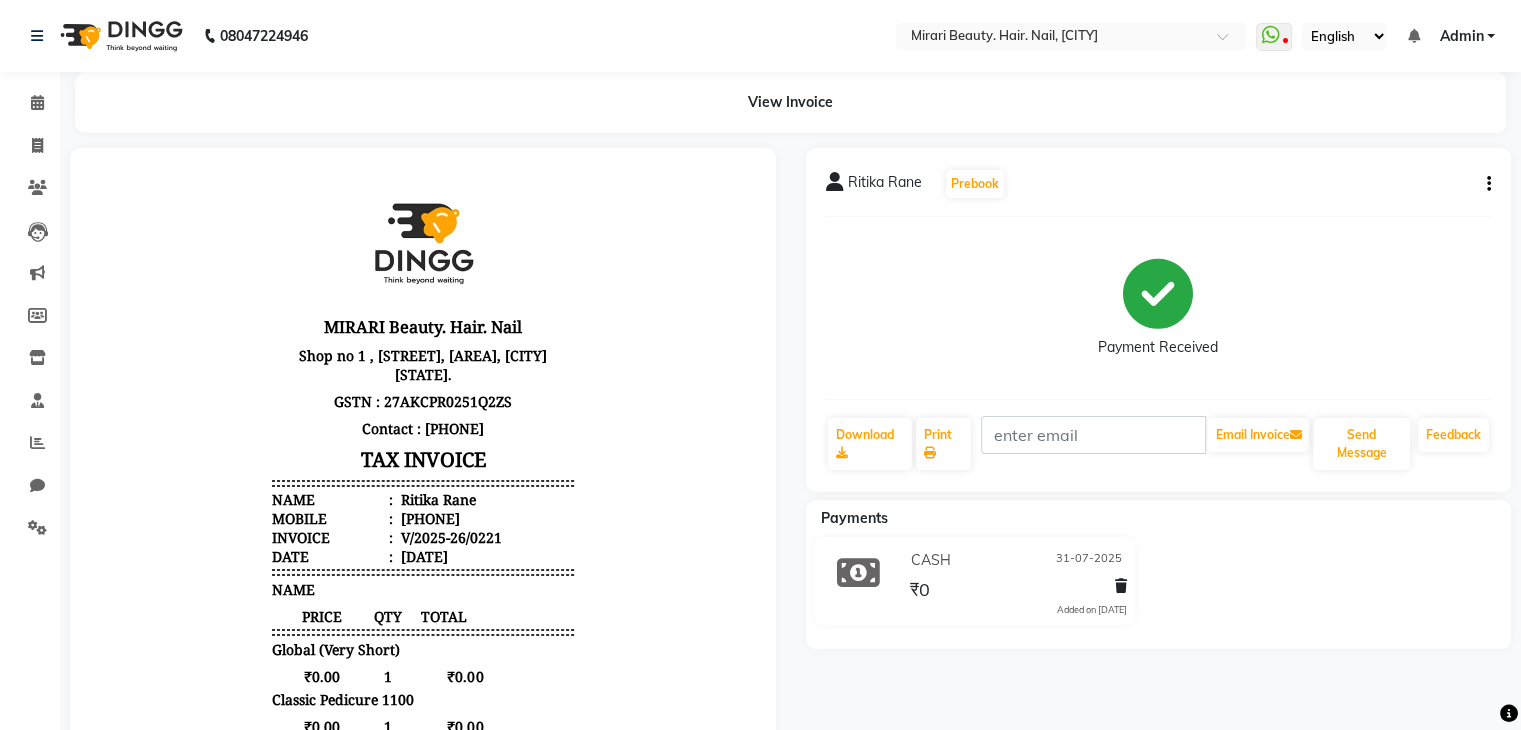 click on "[FIRST] [LAST] Prebook Payment Received Download Print Email Invoice Send Message Feedback" 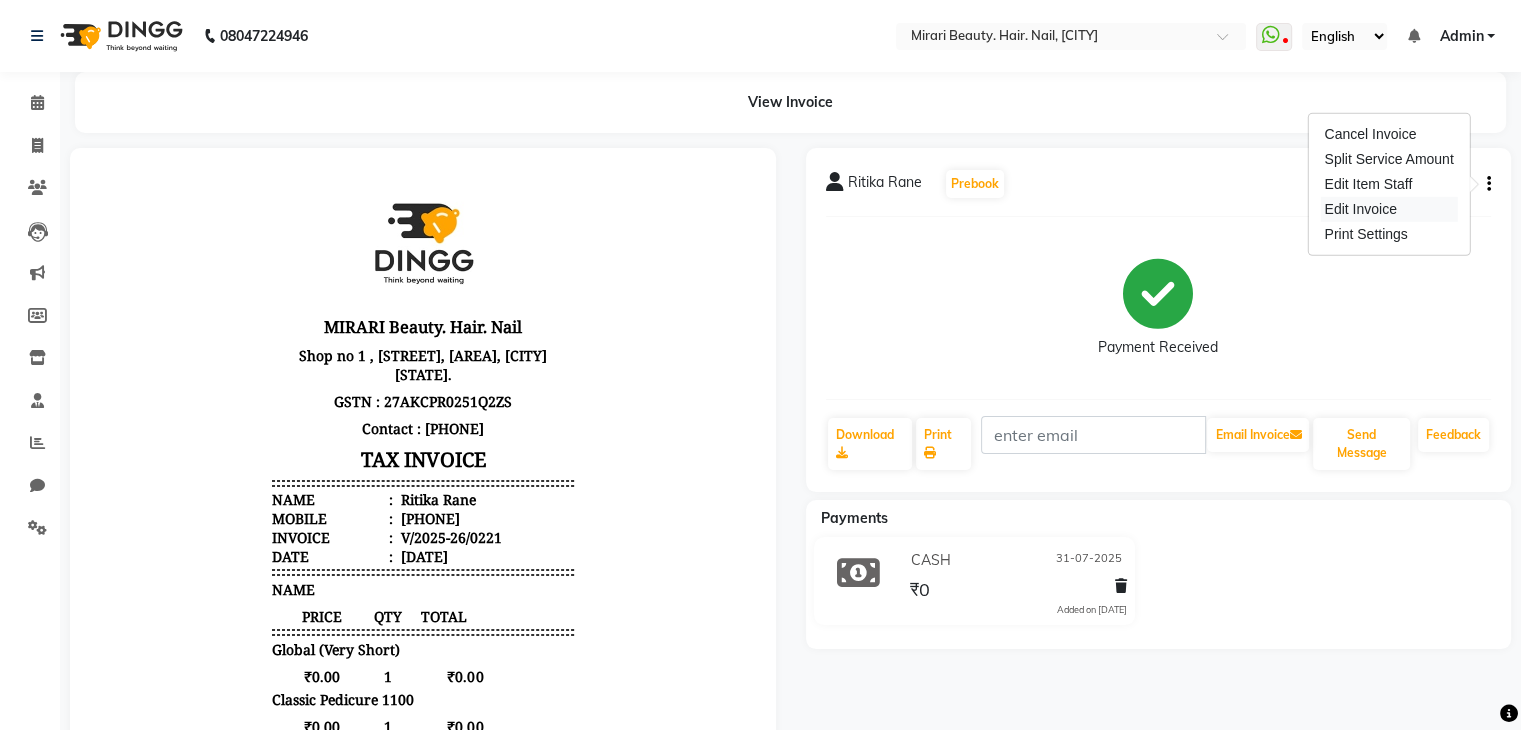 click on "Edit Invoice" at bounding box center [1388, 209] 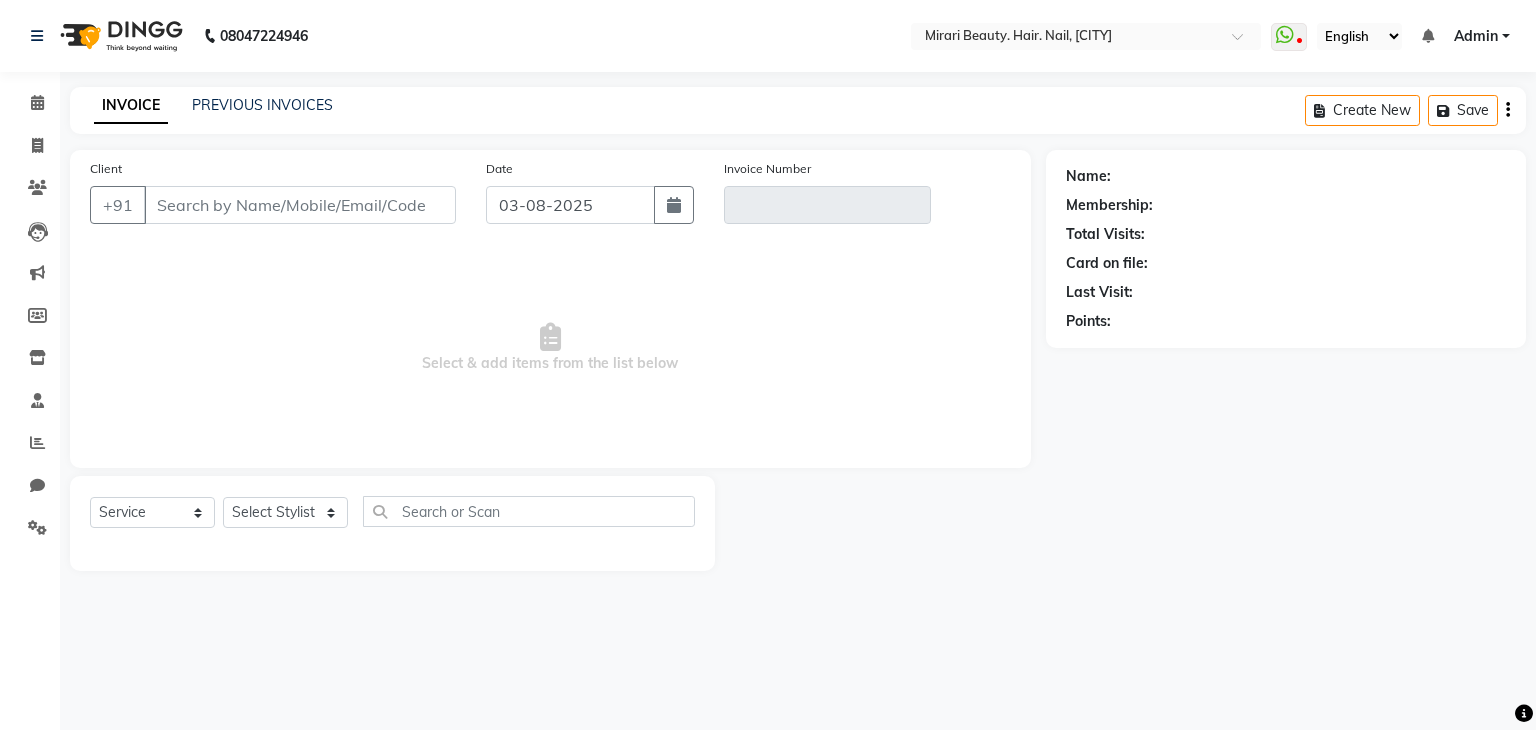 type on "8828899333" 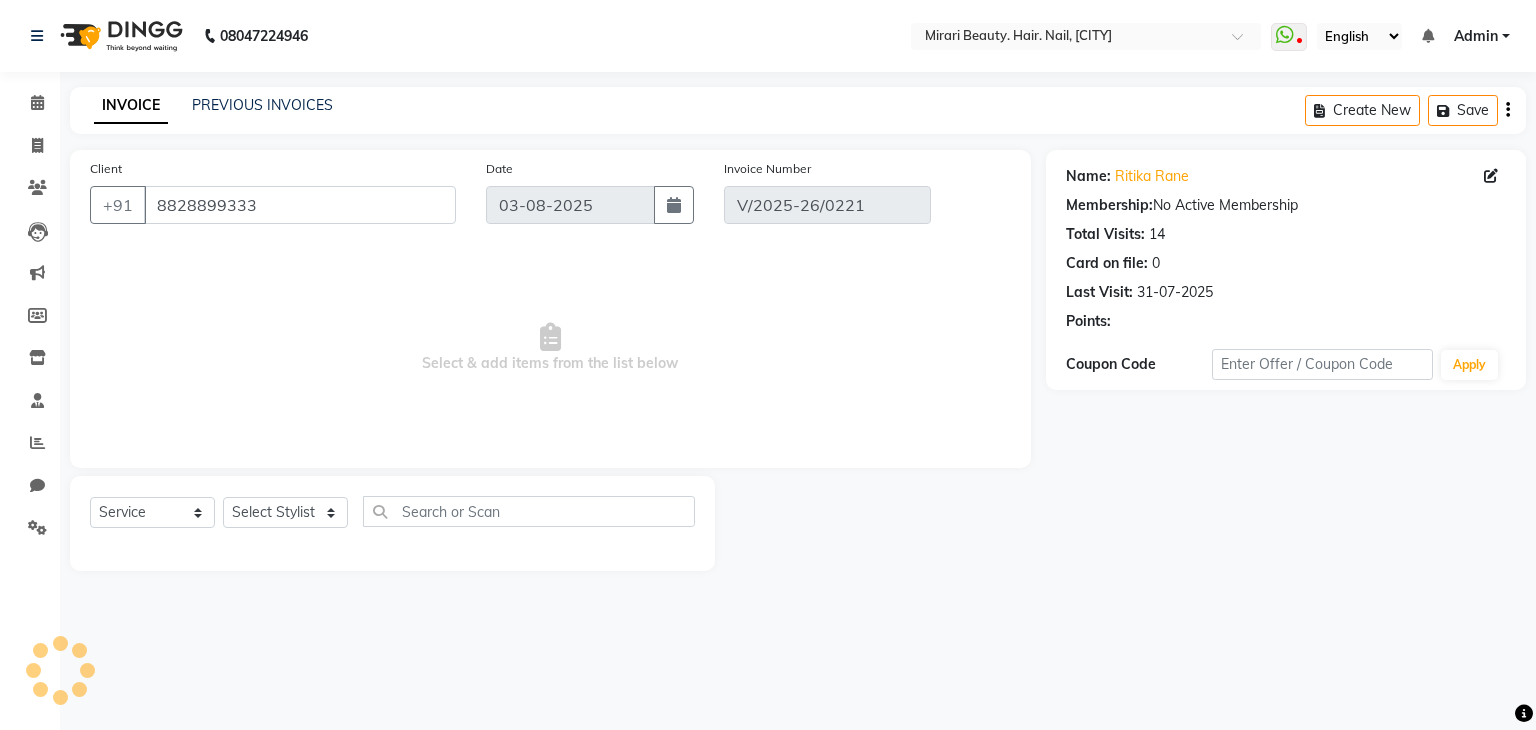 type on "31-07-2025" 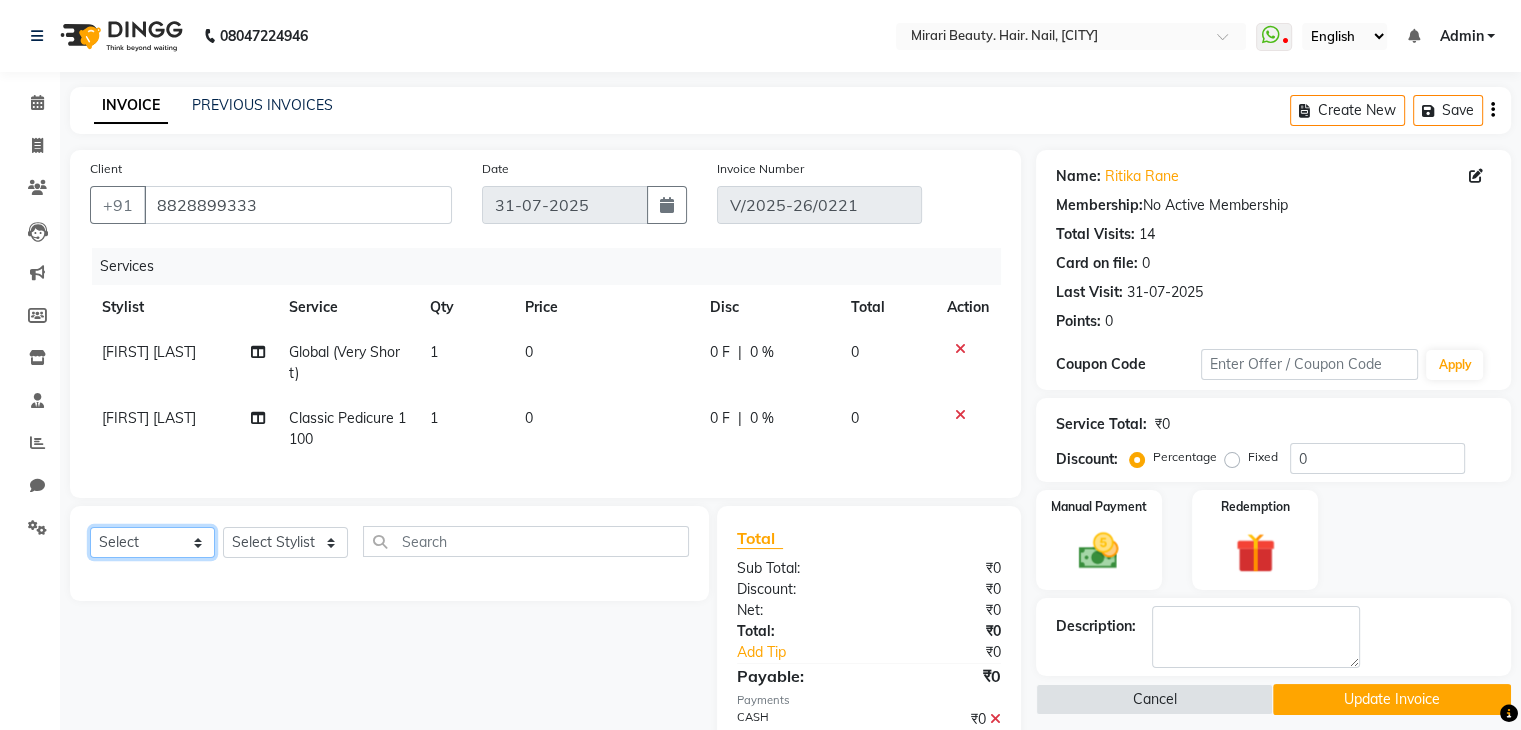 click on "Select  Service  Product  Membership  Package Voucher Prepaid Gift Card" 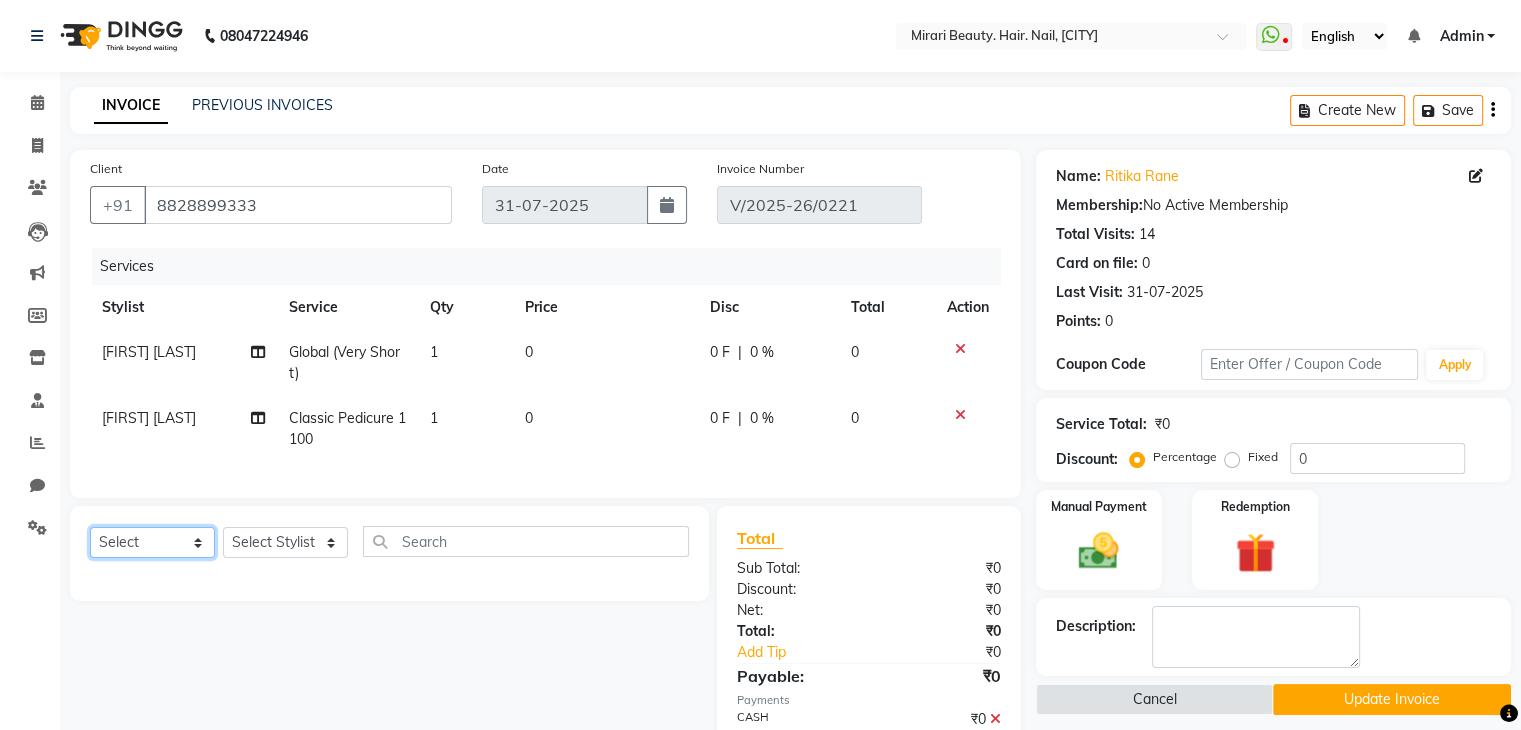 click on "Select  Service  Product  Membership  Package Voucher Prepaid Gift Card" 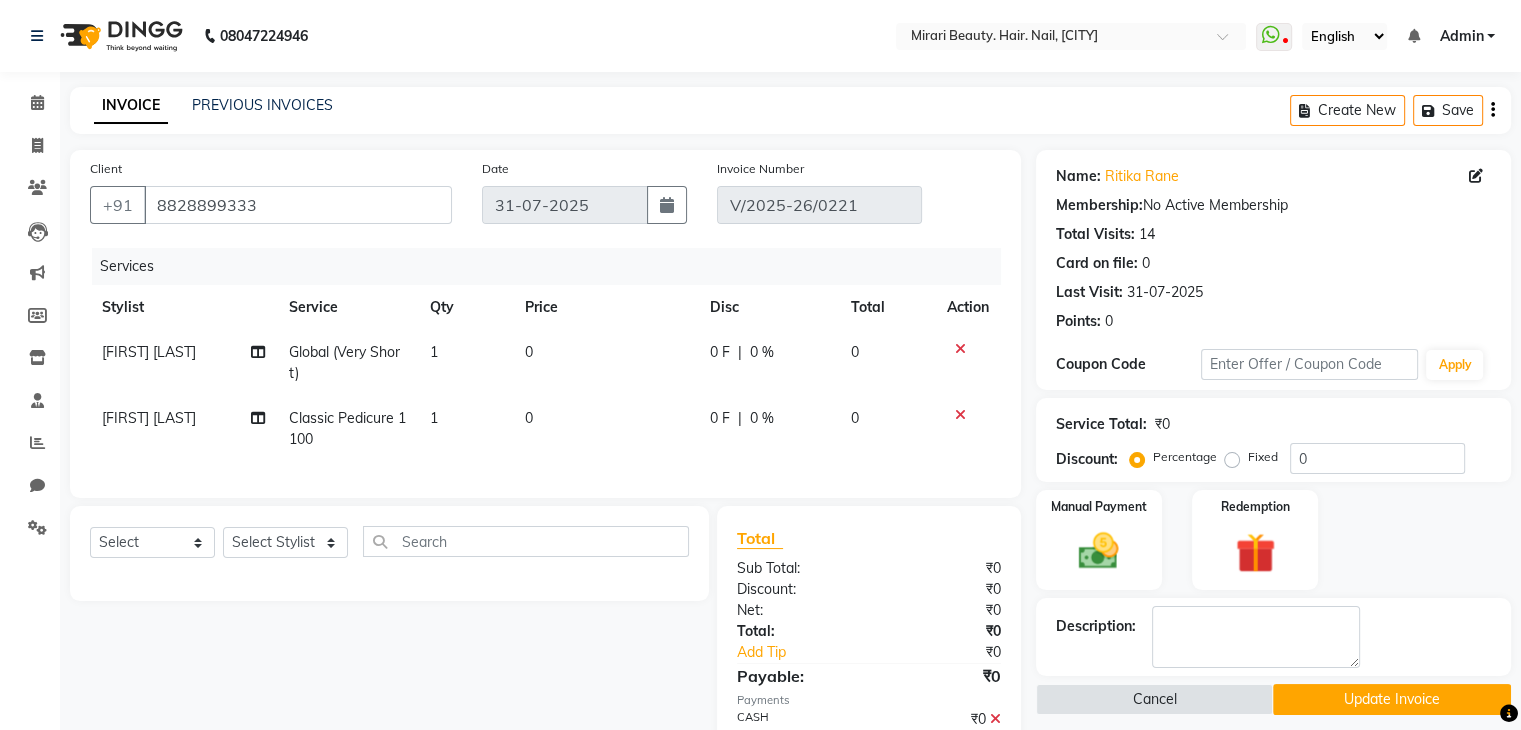 click on "[FIRST] [LAST]" 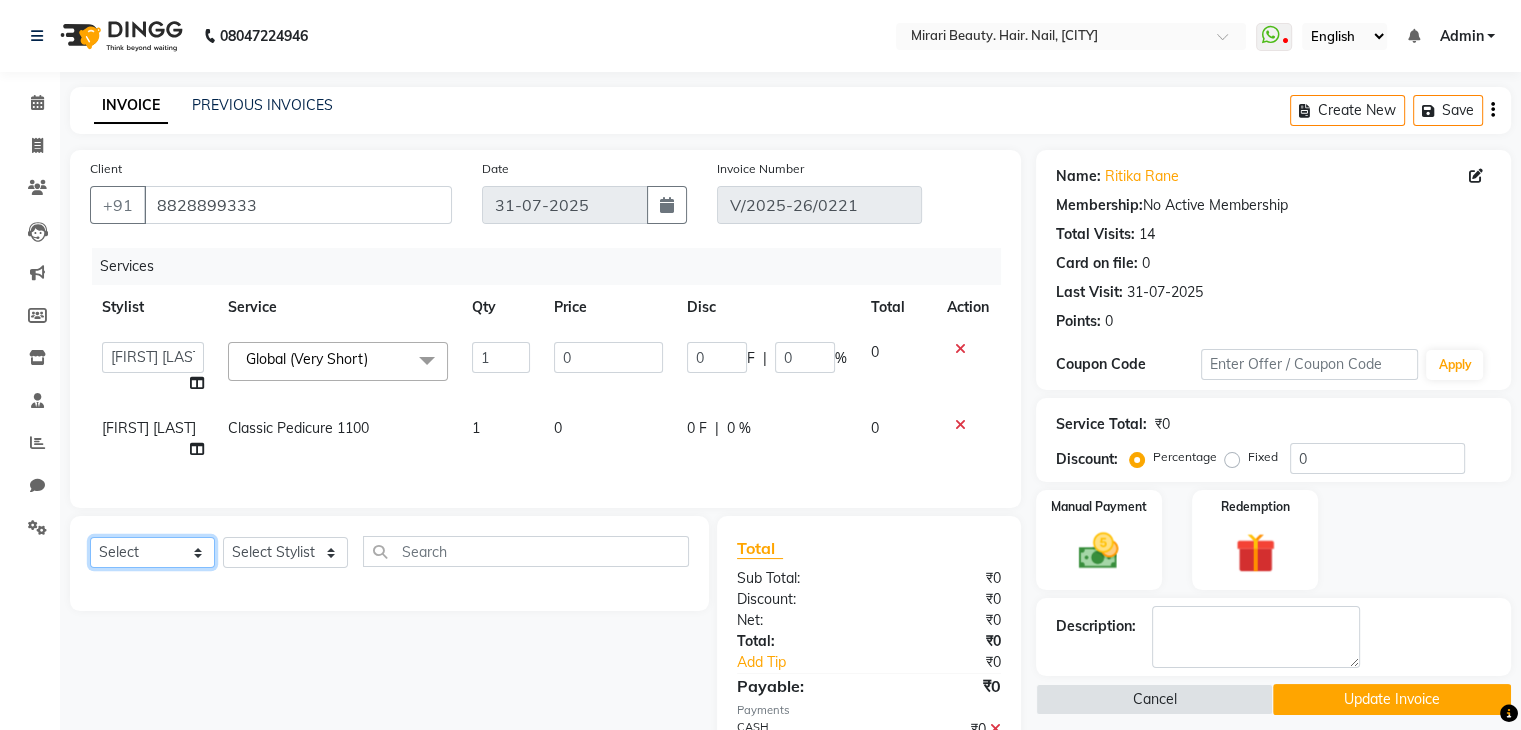 click on "Select  Service  Product  Membership  Package Voucher Prepaid Gift Card" 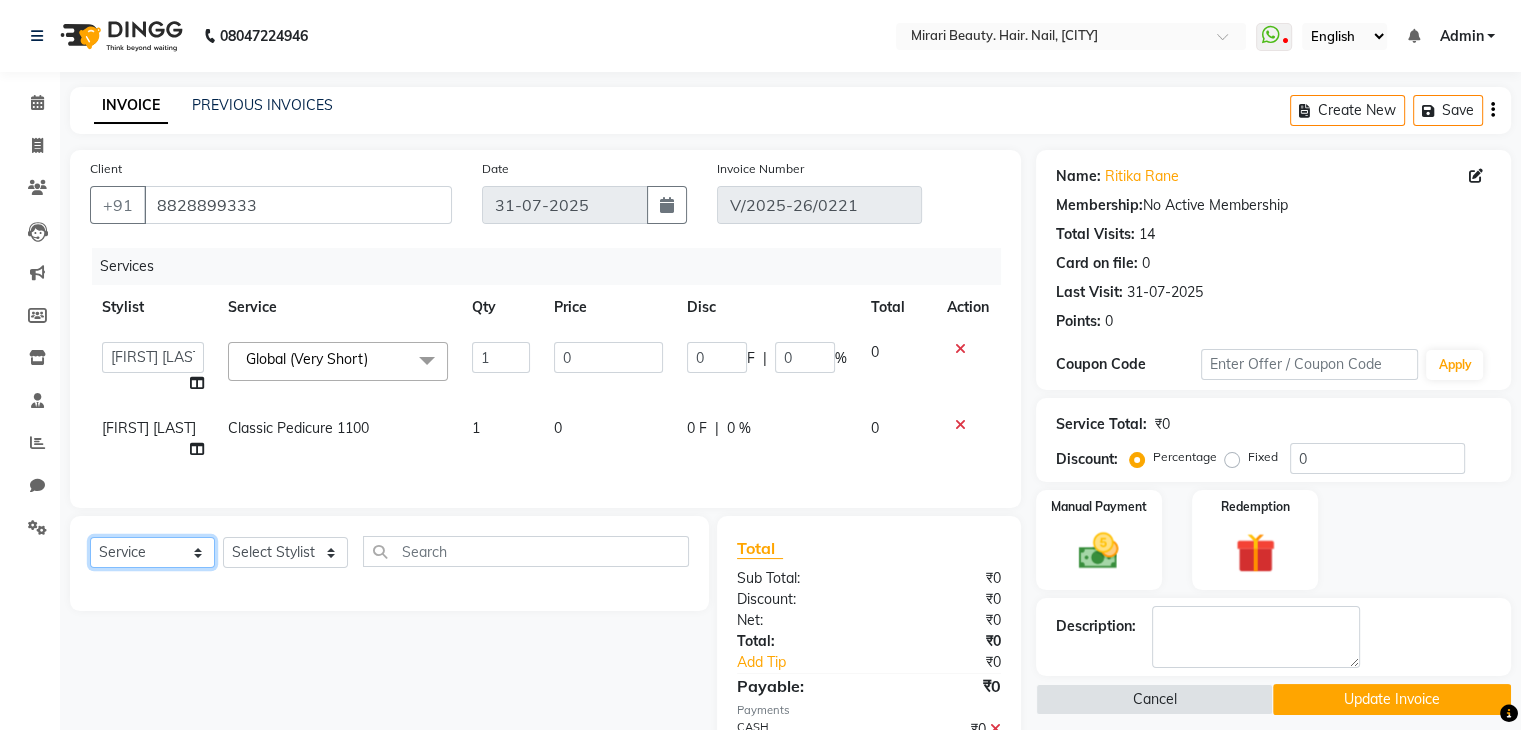 click on "Select  Service  Product  Membership  Package Voucher Prepaid Gift Card" 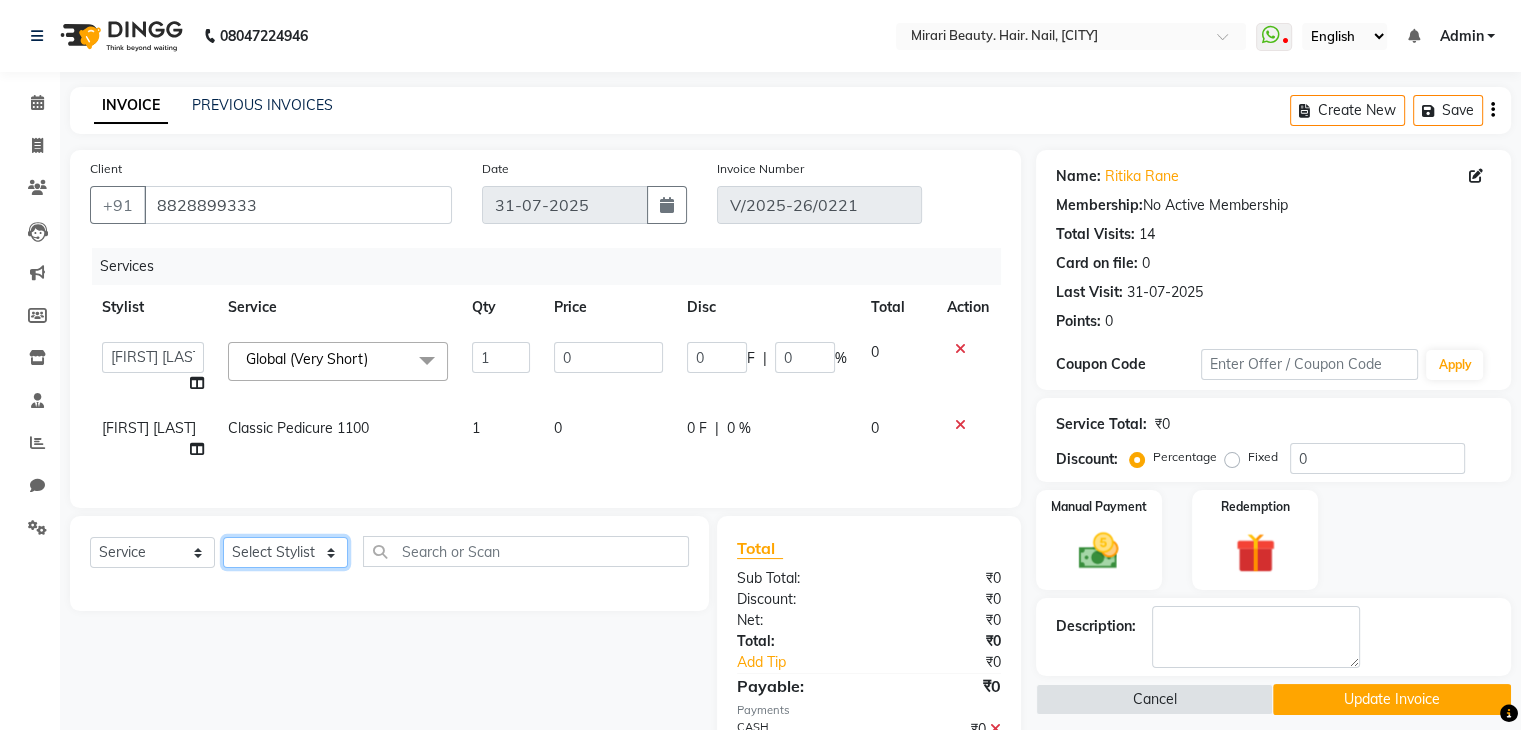 click on "General [LAST] [LAST] [LAST] [LAST] [LAST] [LAST] [LAST]" 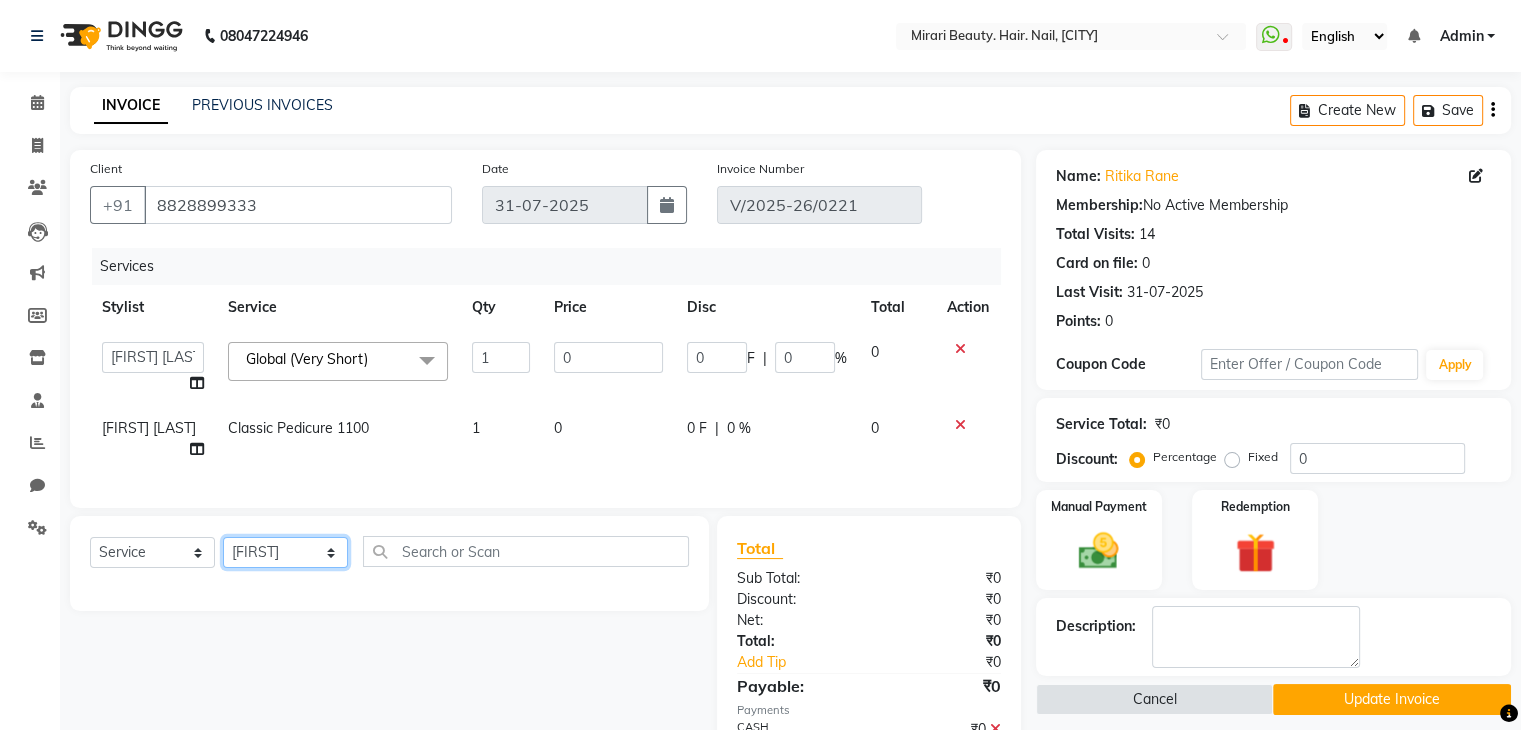 click on "General [LAST] [LAST] [LAST] [LAST] [LAST] [LAST] [LAST]" 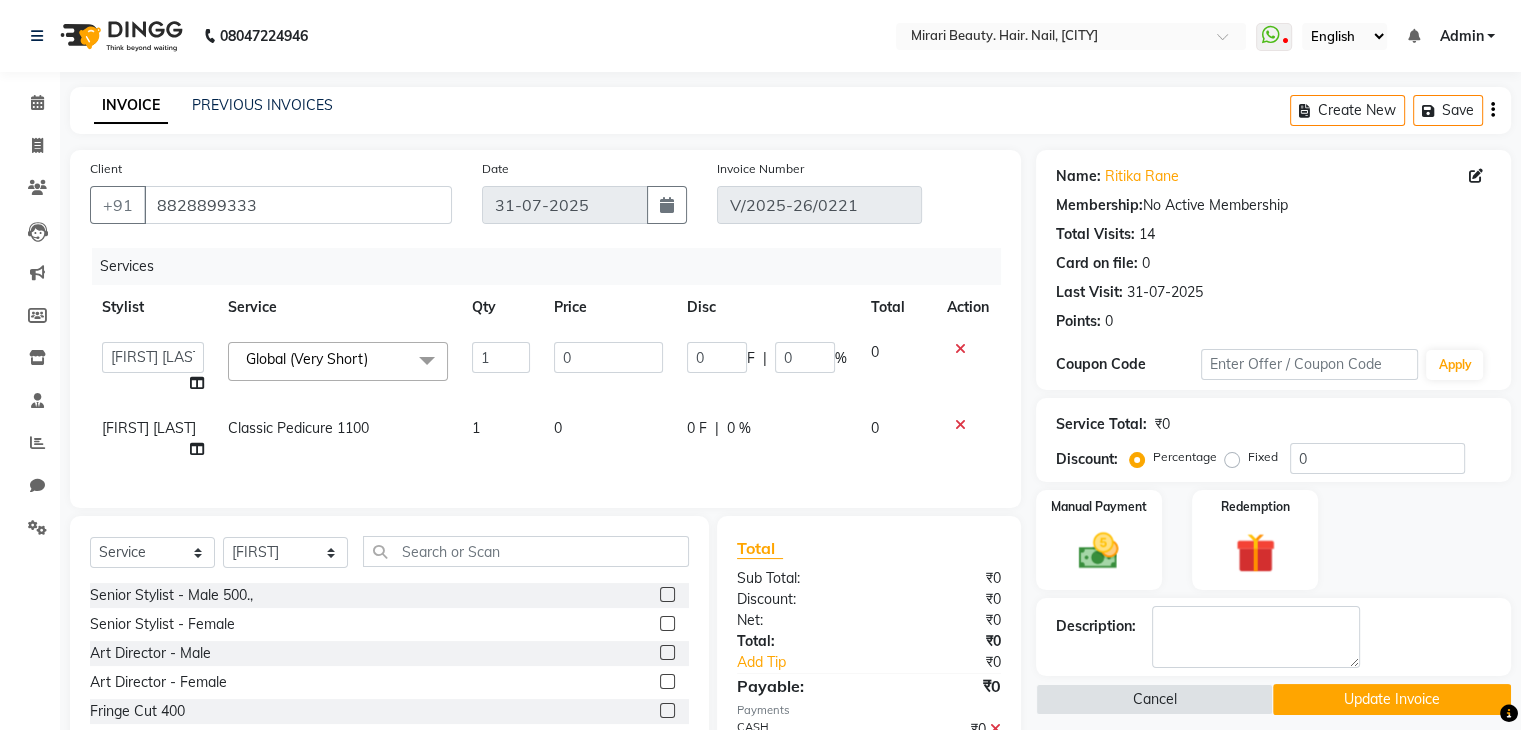 click on "Select  Service  Product  Membership  Package Voucher Prepaid Gift Card  Select Stylist General [NAME] [NAME] [NAME]  [NAME] [NAME] [NAME] [NAME]" 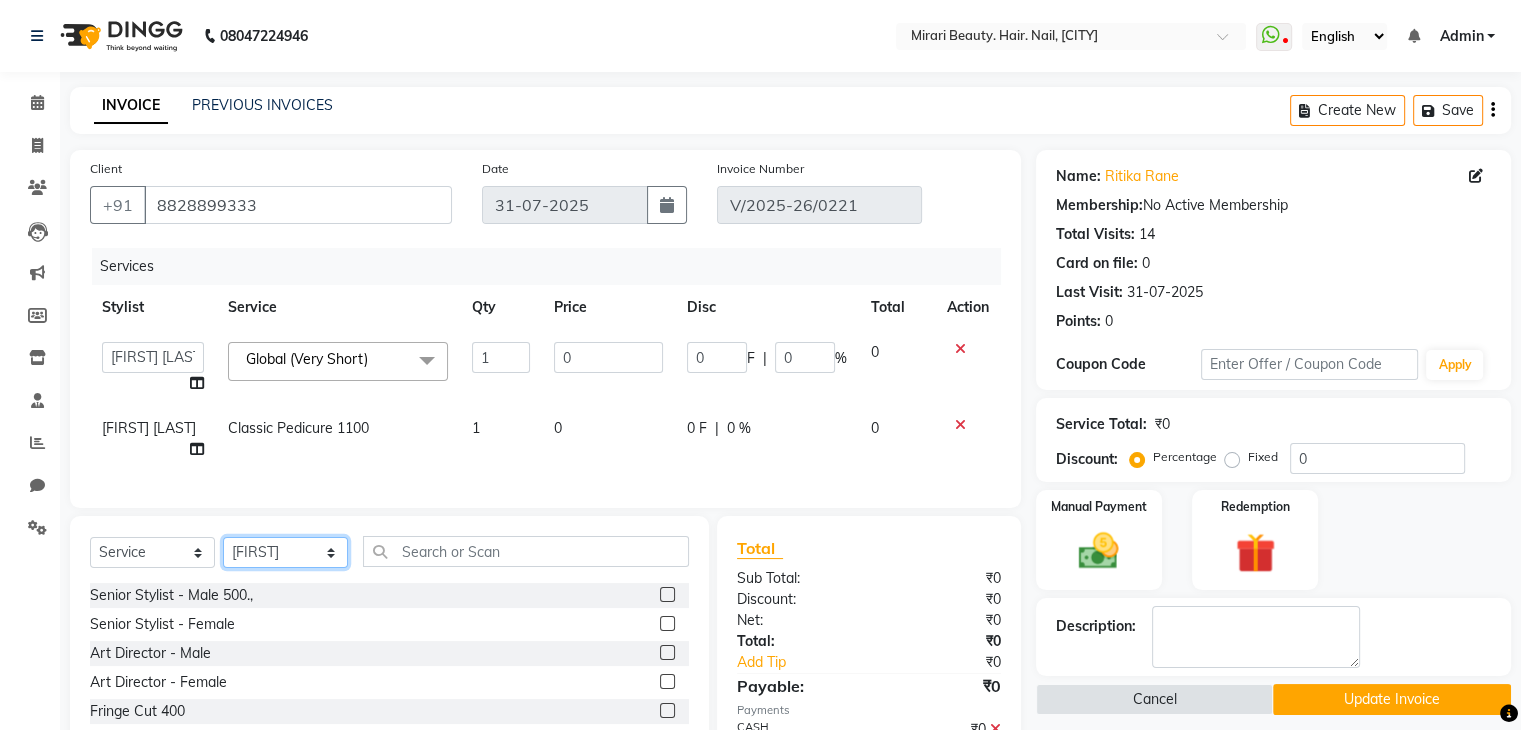 click on "General [LAST] [LAST] [LAST] [LAST] [LAST] [LAST] [LAST]" 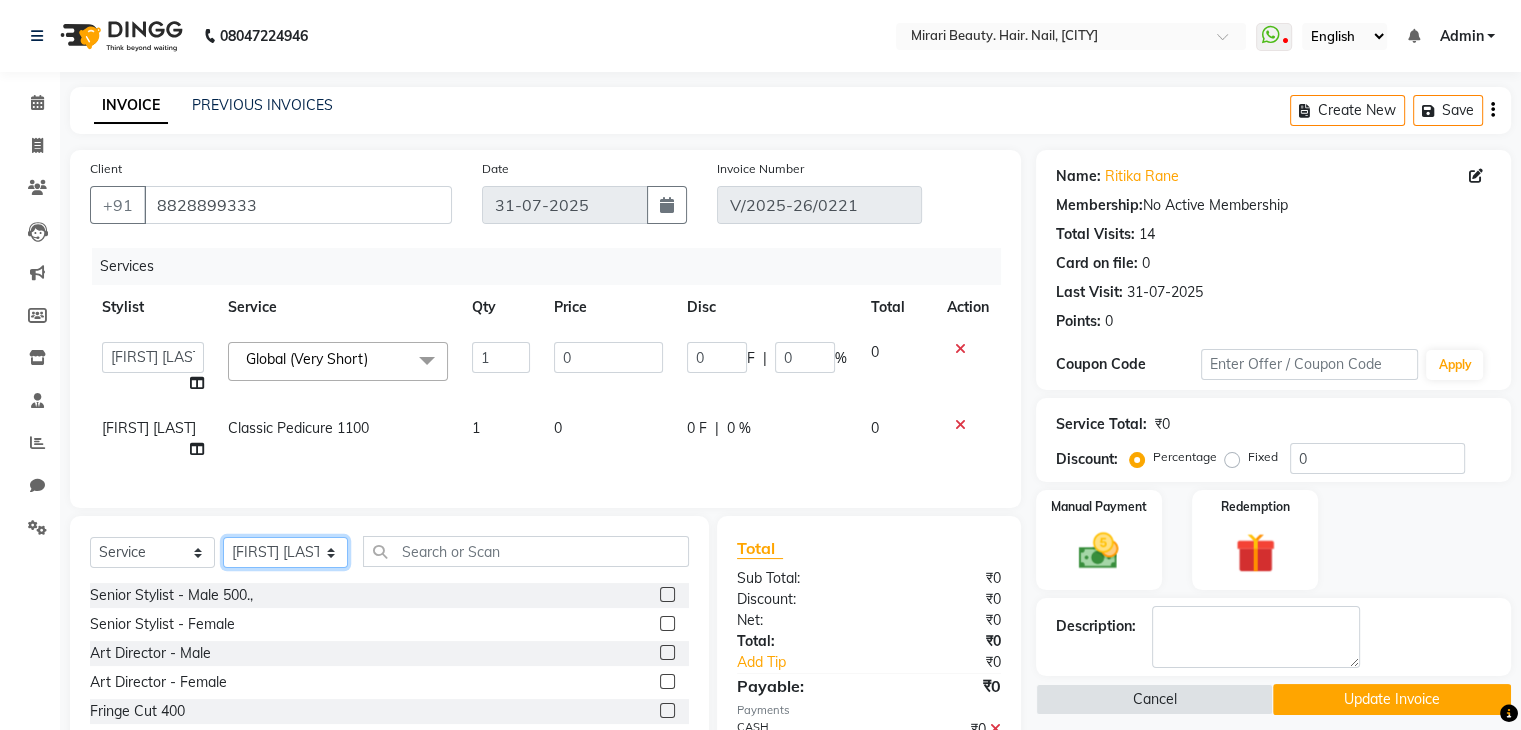 click on "General [LAST] [LAST] [LAST] [LAST] [LAST] [LAST] [LAST]" 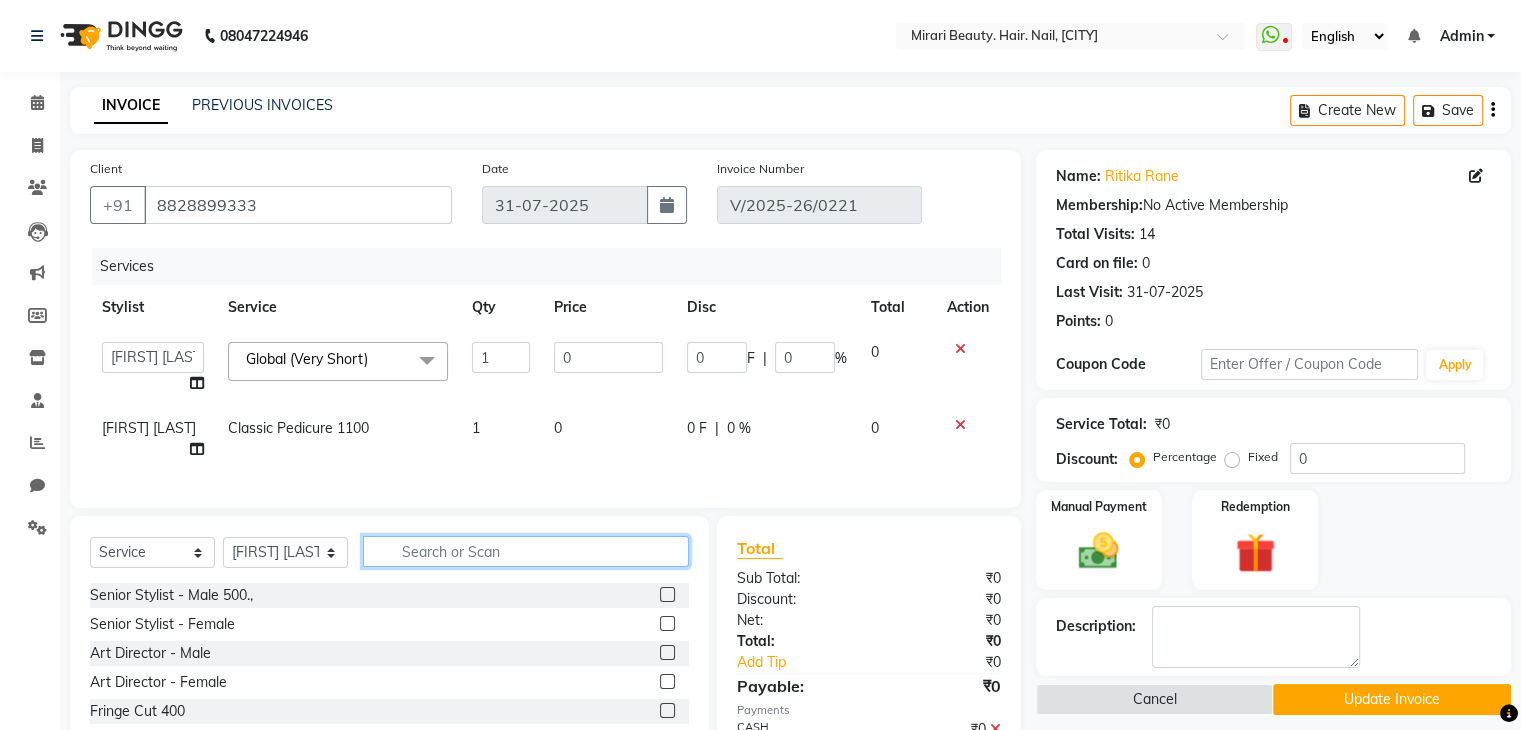 click 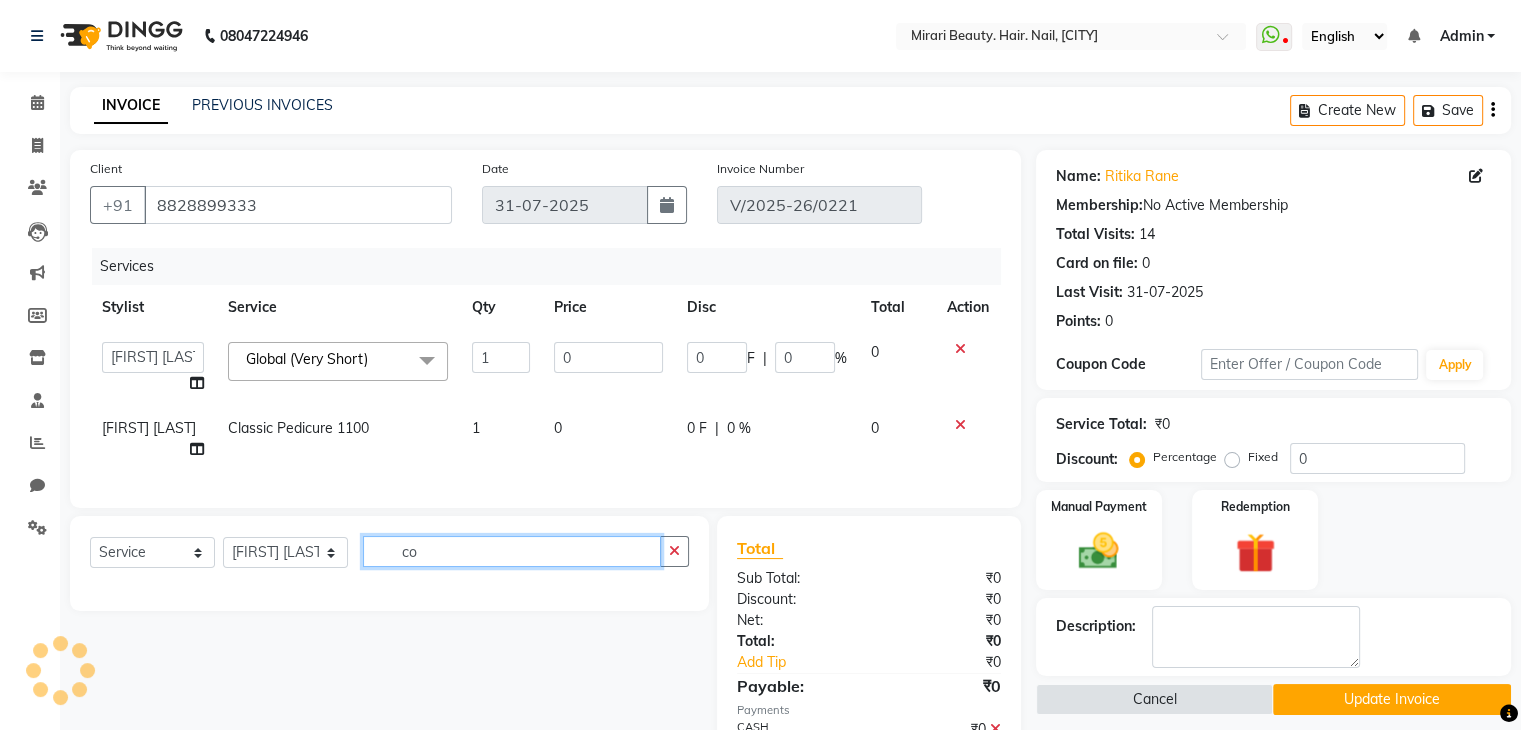 type on "c" 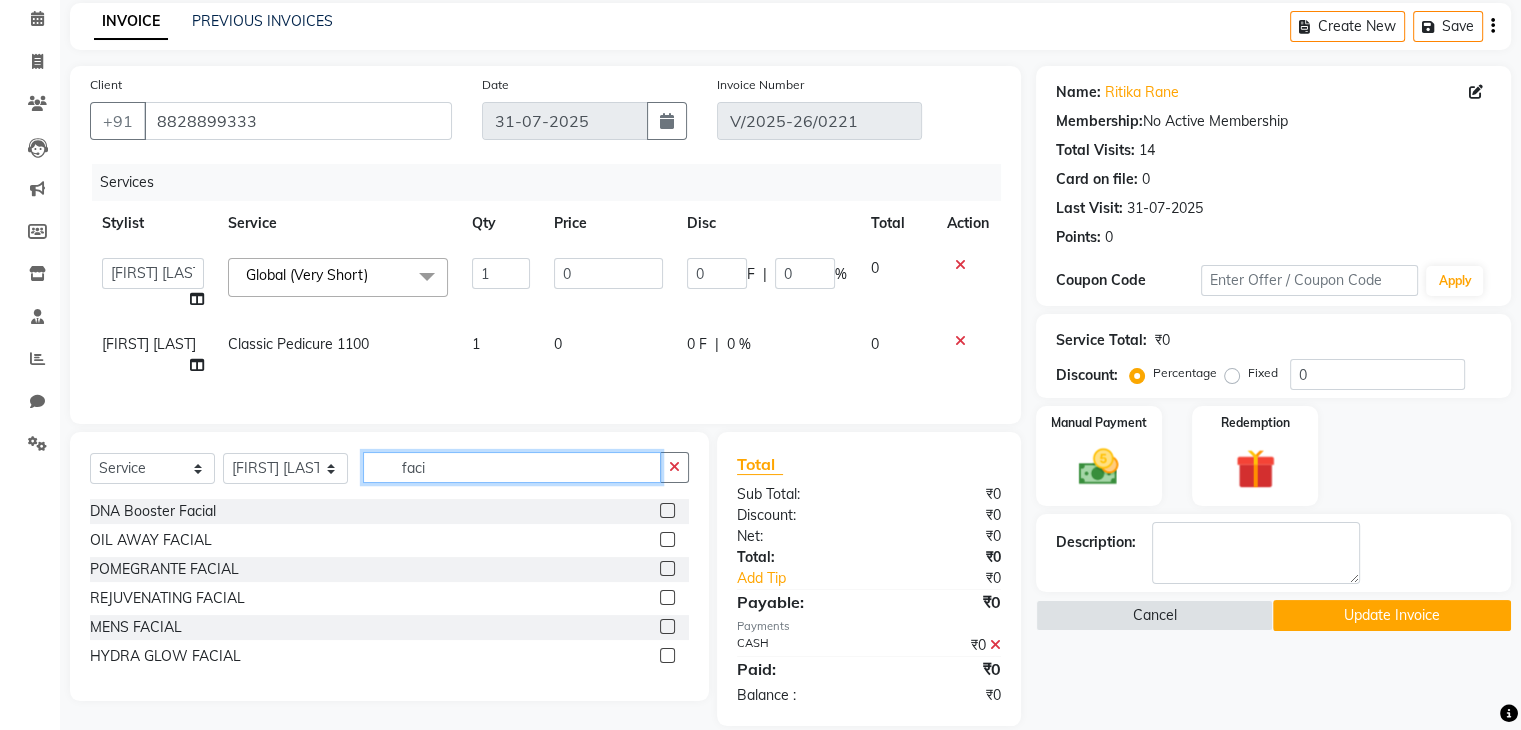 scroll, scrollTop: 104, scrollLeft: 0, axis: vertical 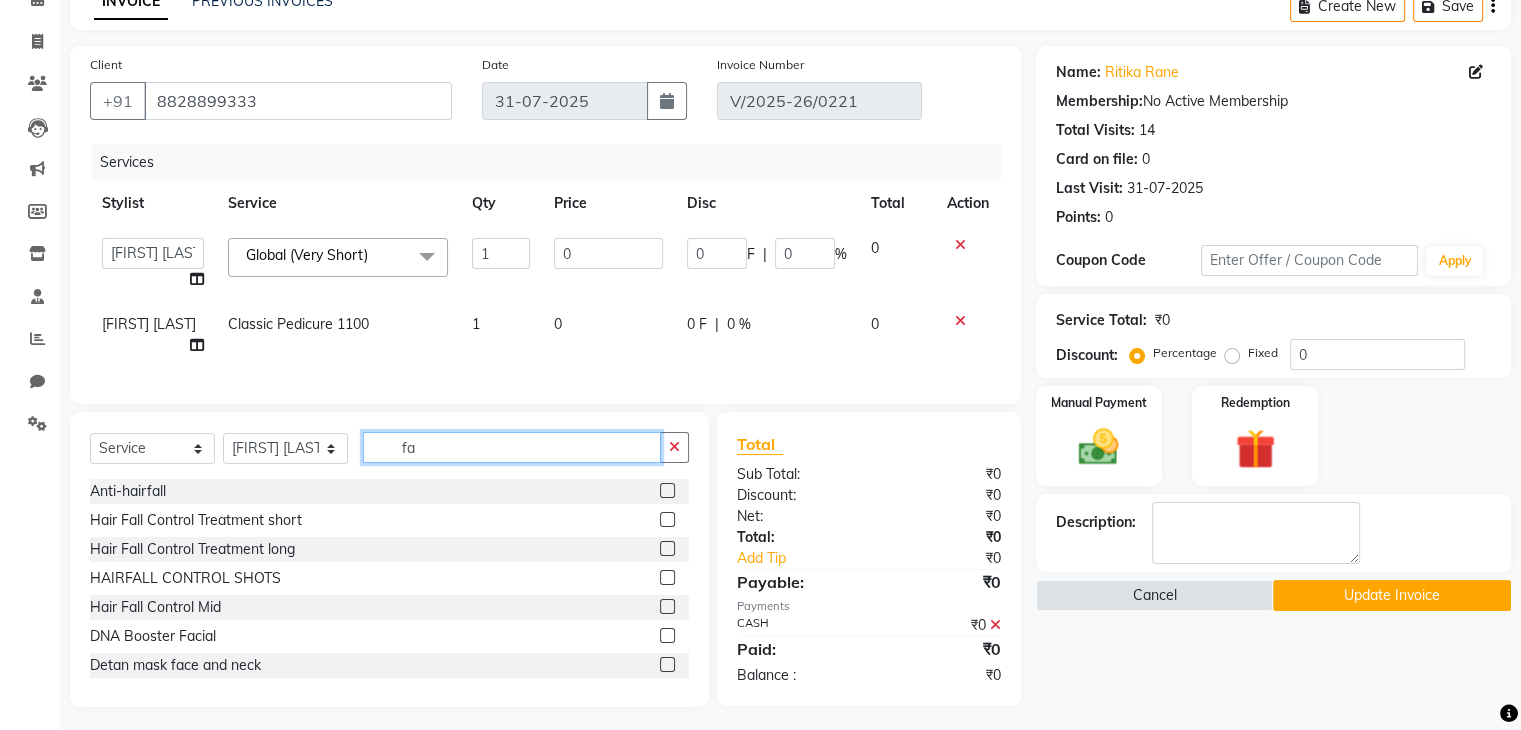 type on "f" 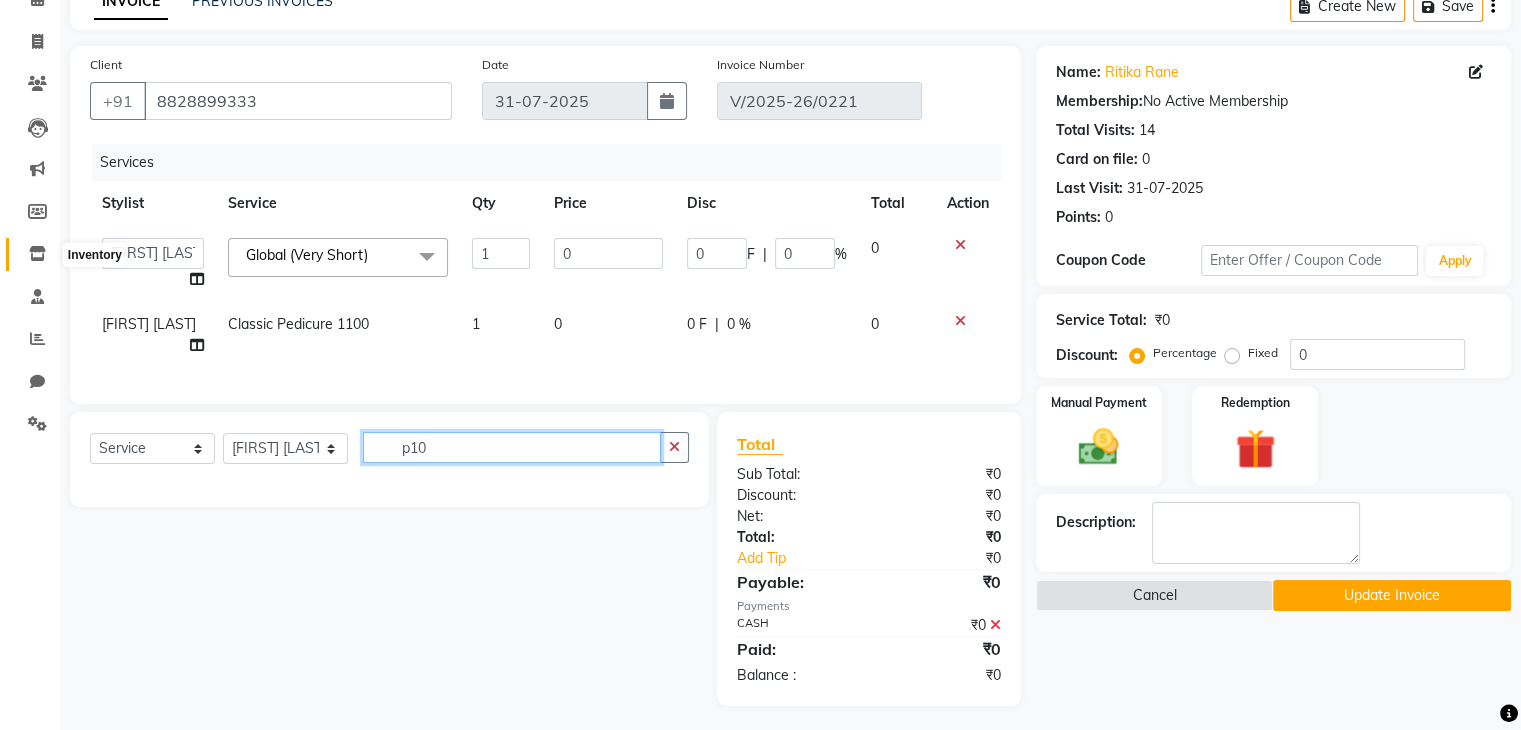 type on "p10" 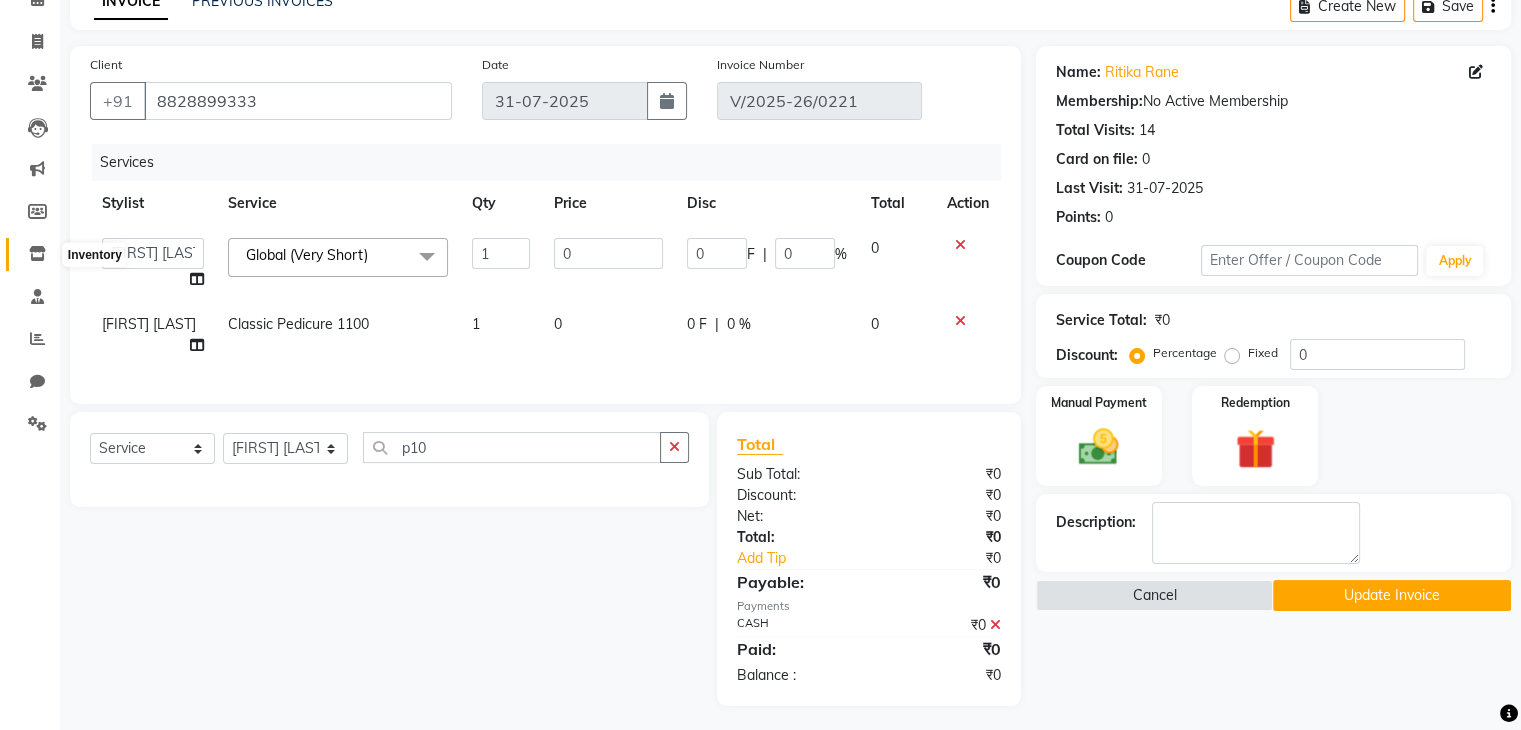 click 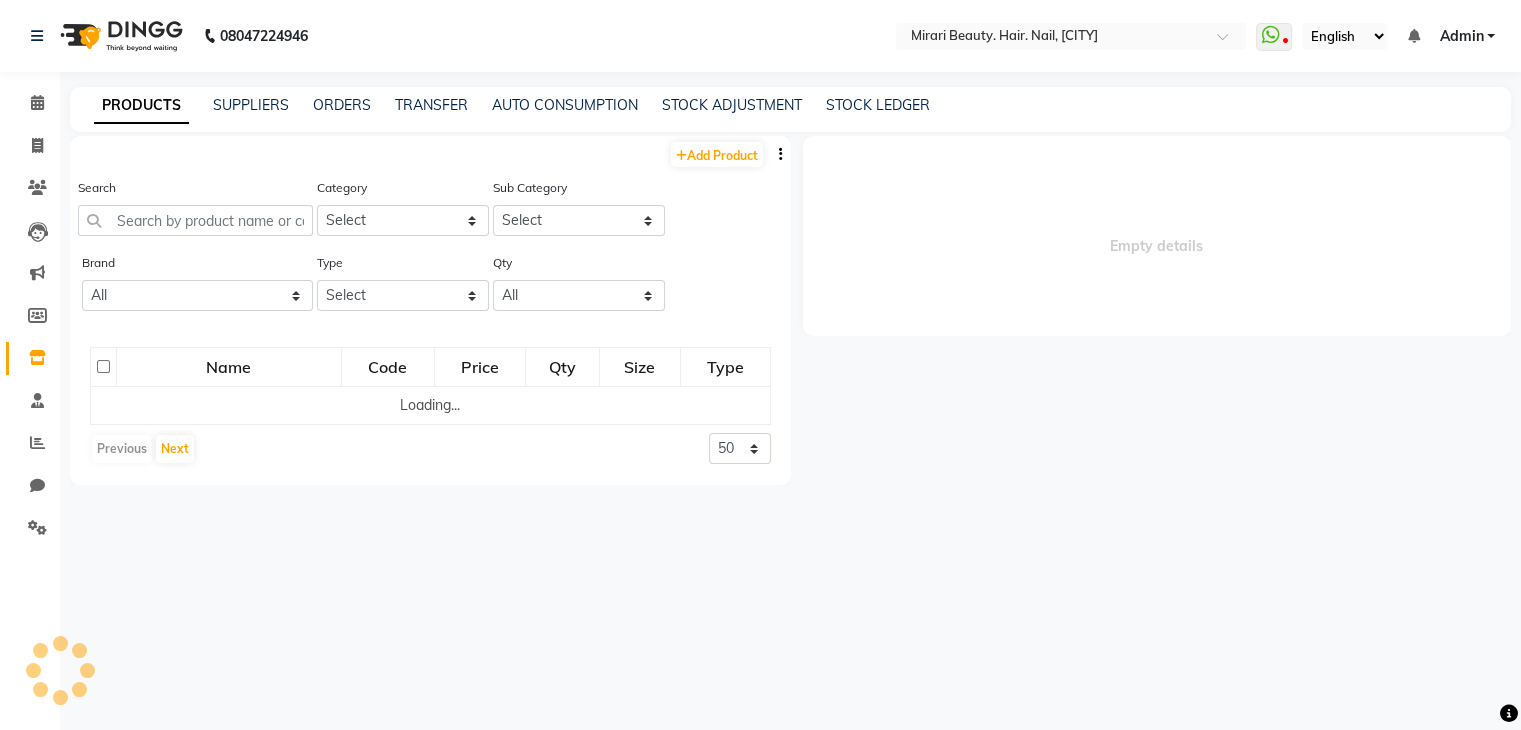 scroll, scrollTop: 0, scrollLeft: 0, axis: both 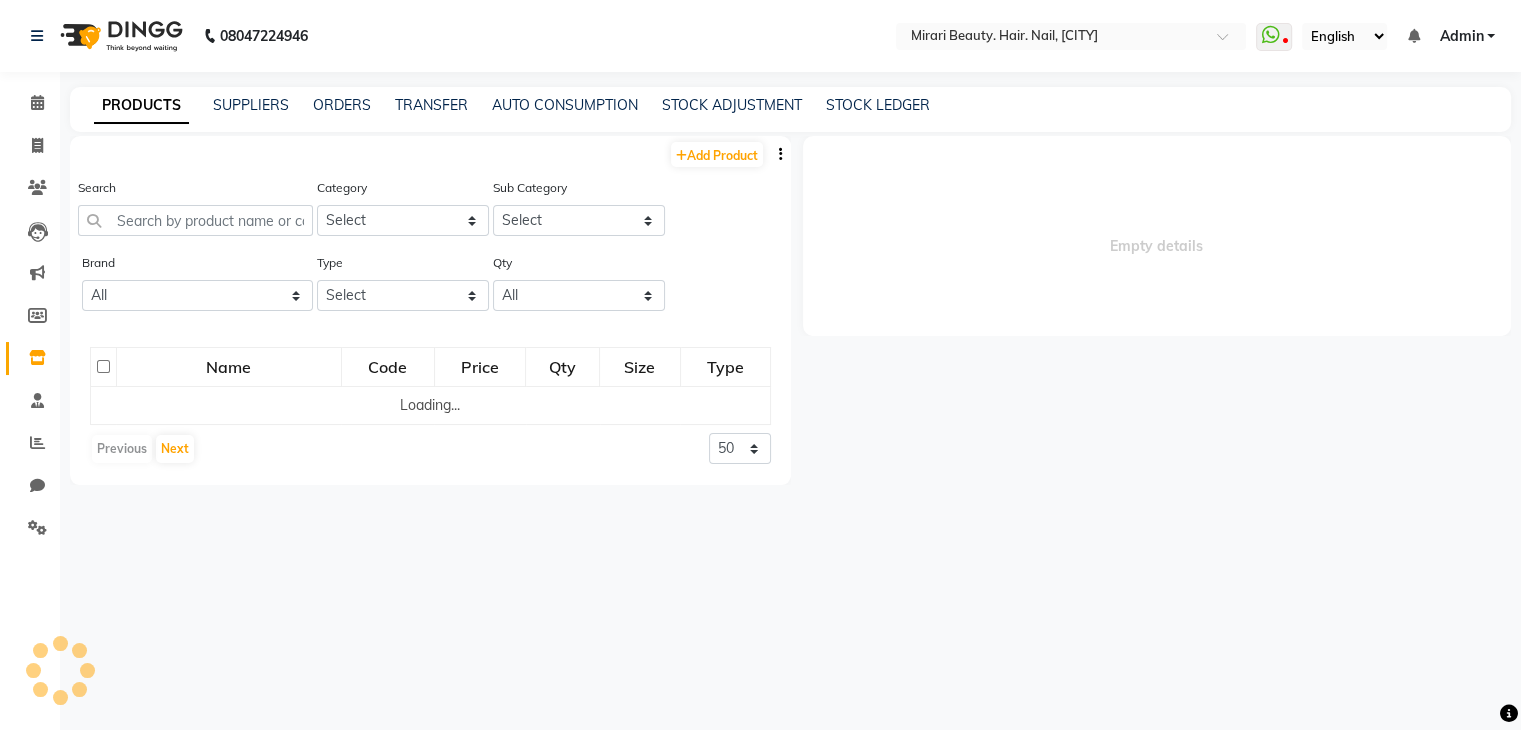 select 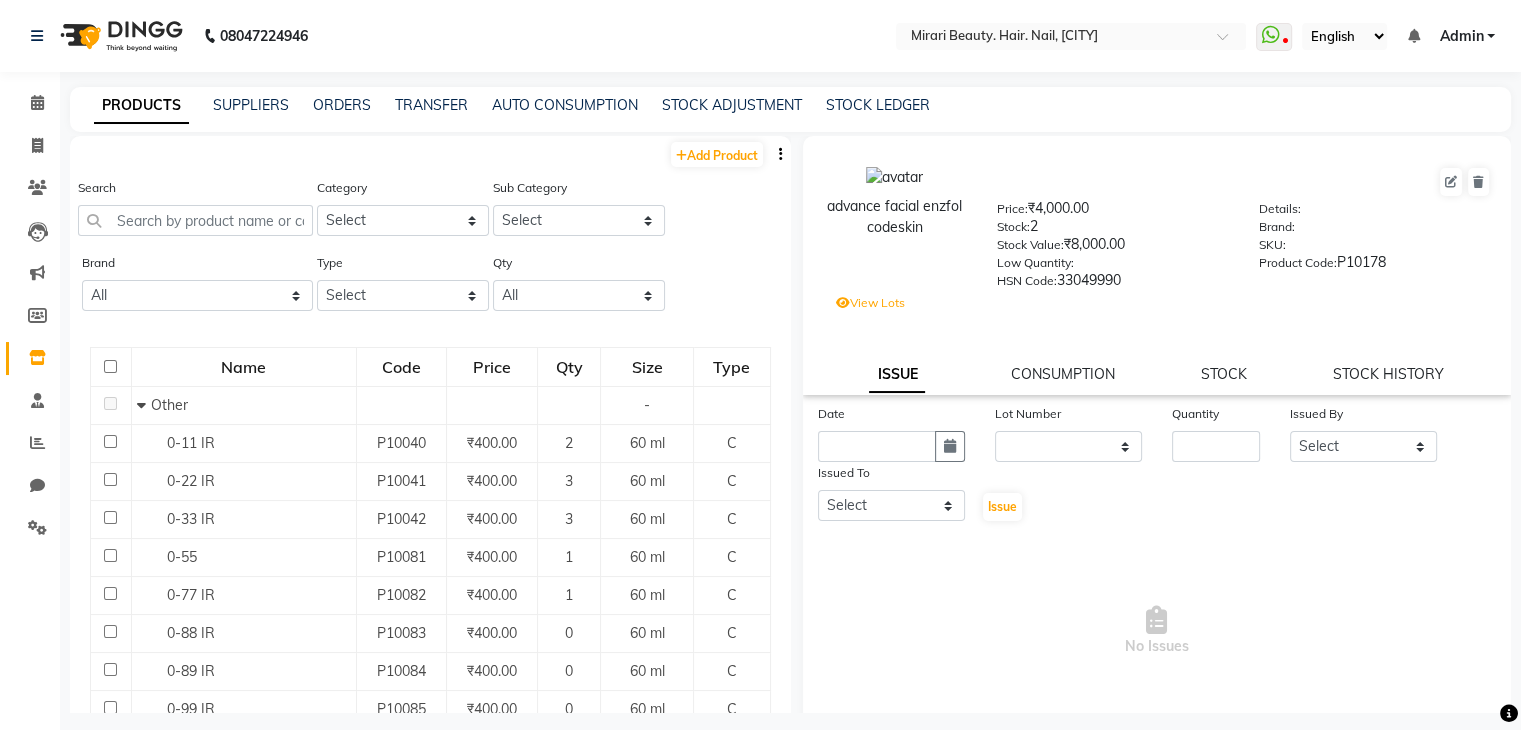 click on "advance facial enzfol codeskin Price: ₹4,000.00 Stock: 2 Stock Value: ₹8,000.00 Low Quantity: HSN Code: 33049990 Details: Brand: SKU: Product Code: P10178 View Lots ISSUE CONSUMPTION STOCK STOCK HISTORY" 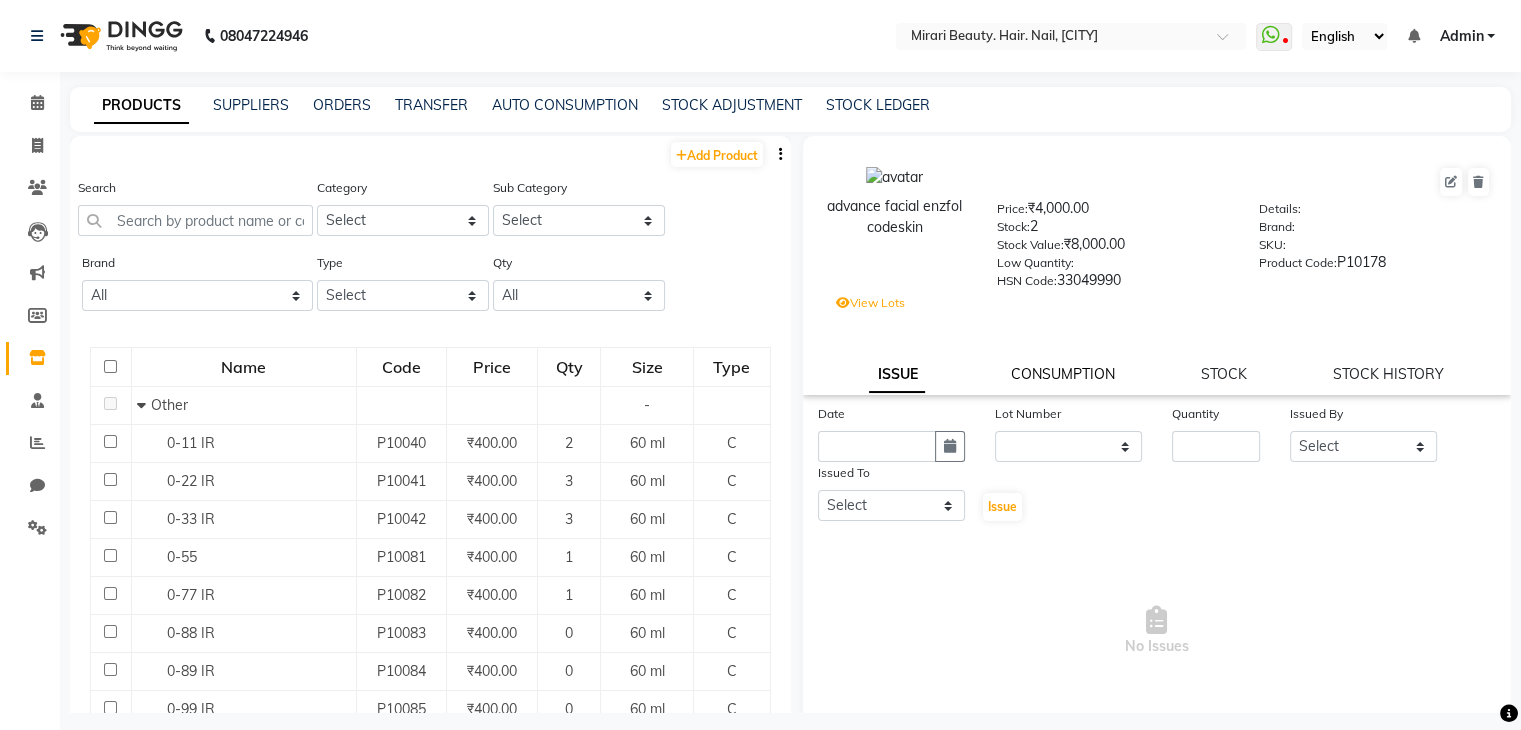 click on "CONSUMPTION" 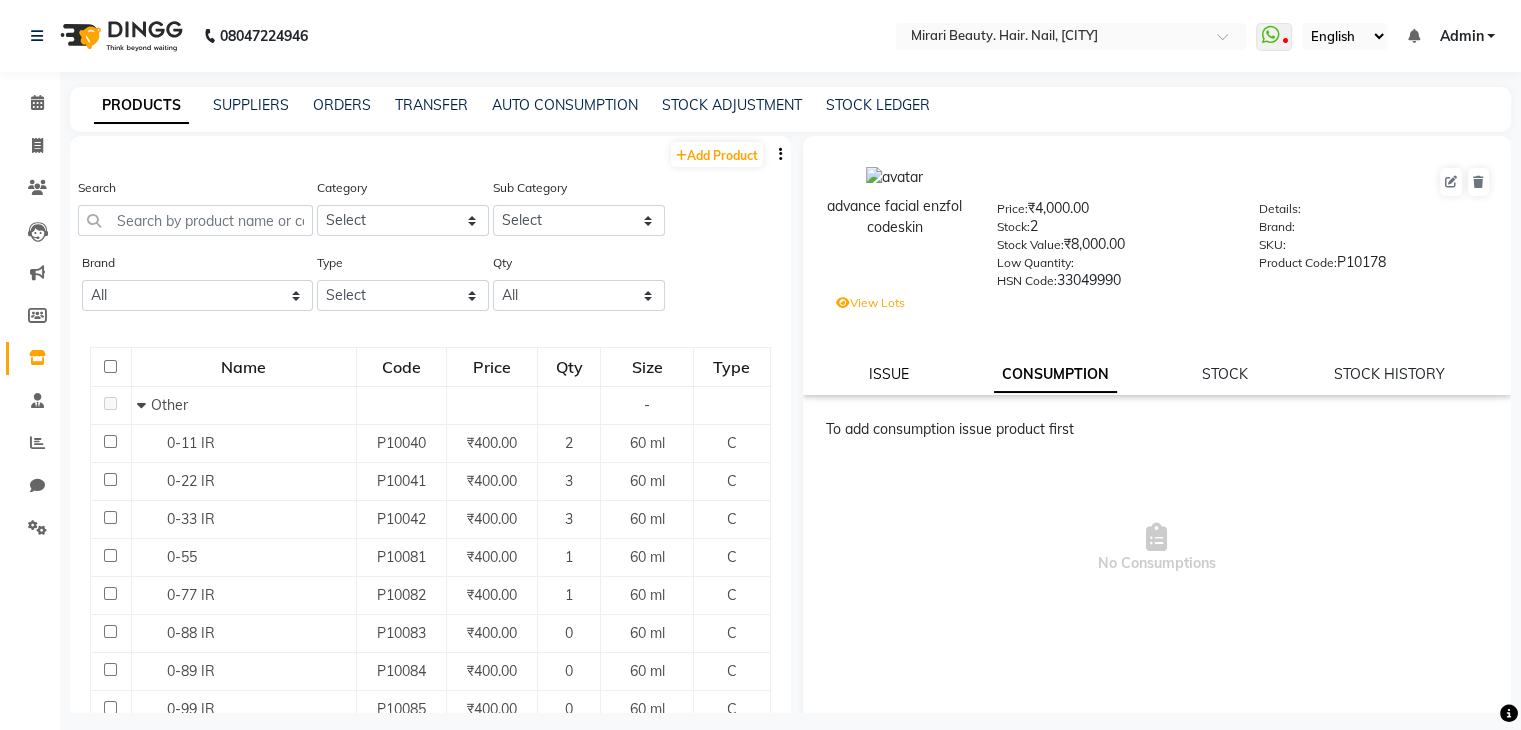 click on "ISSUE" 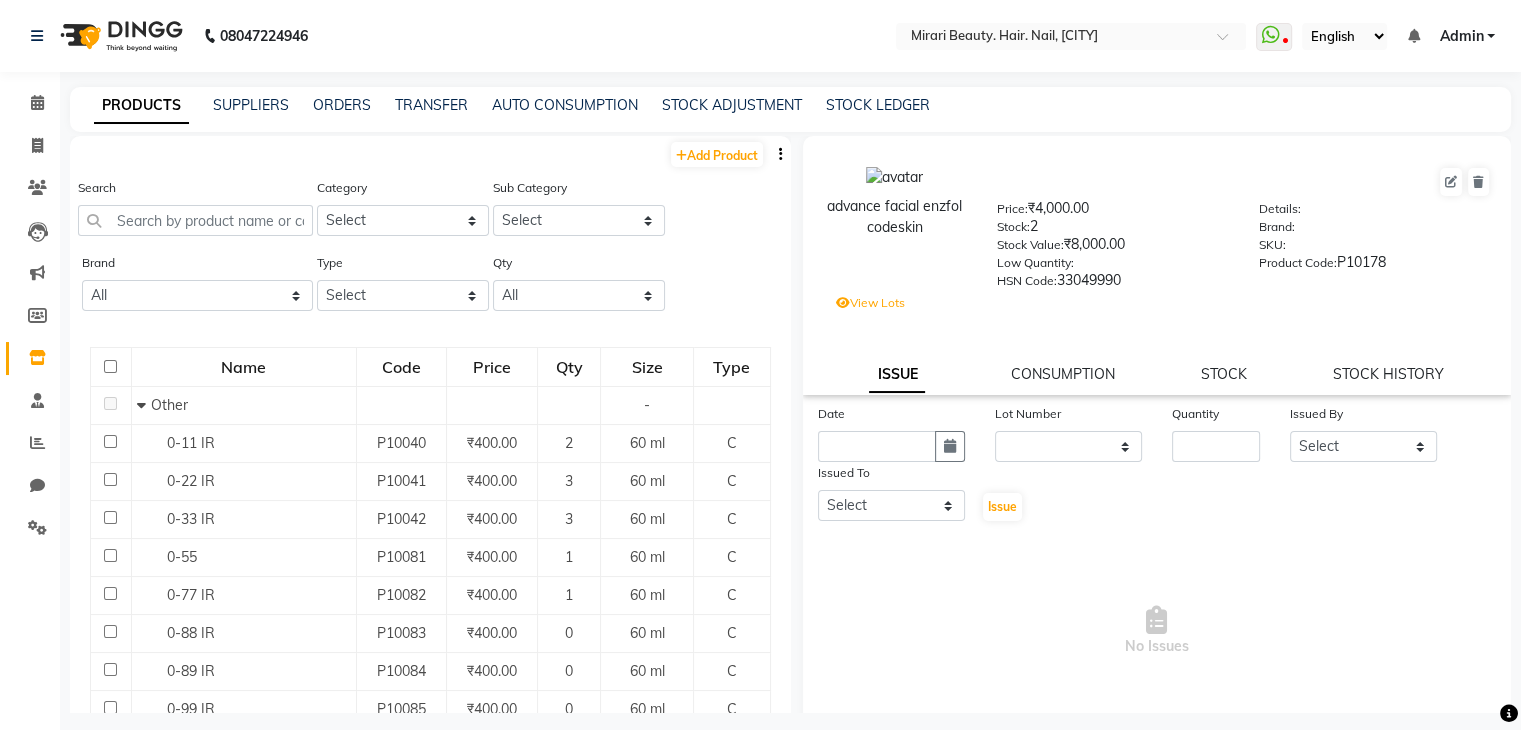 click on "STOCK" 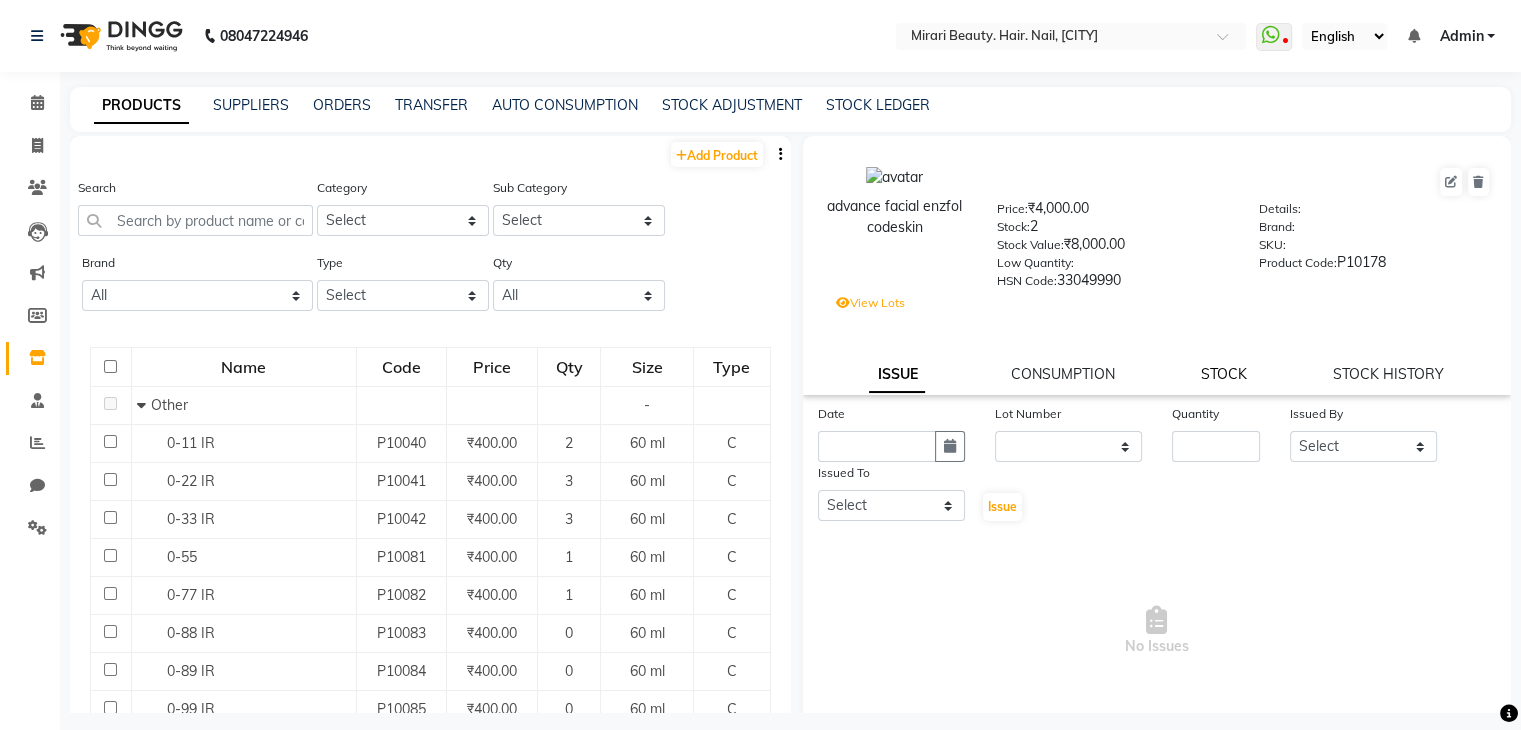click on "STOCK" 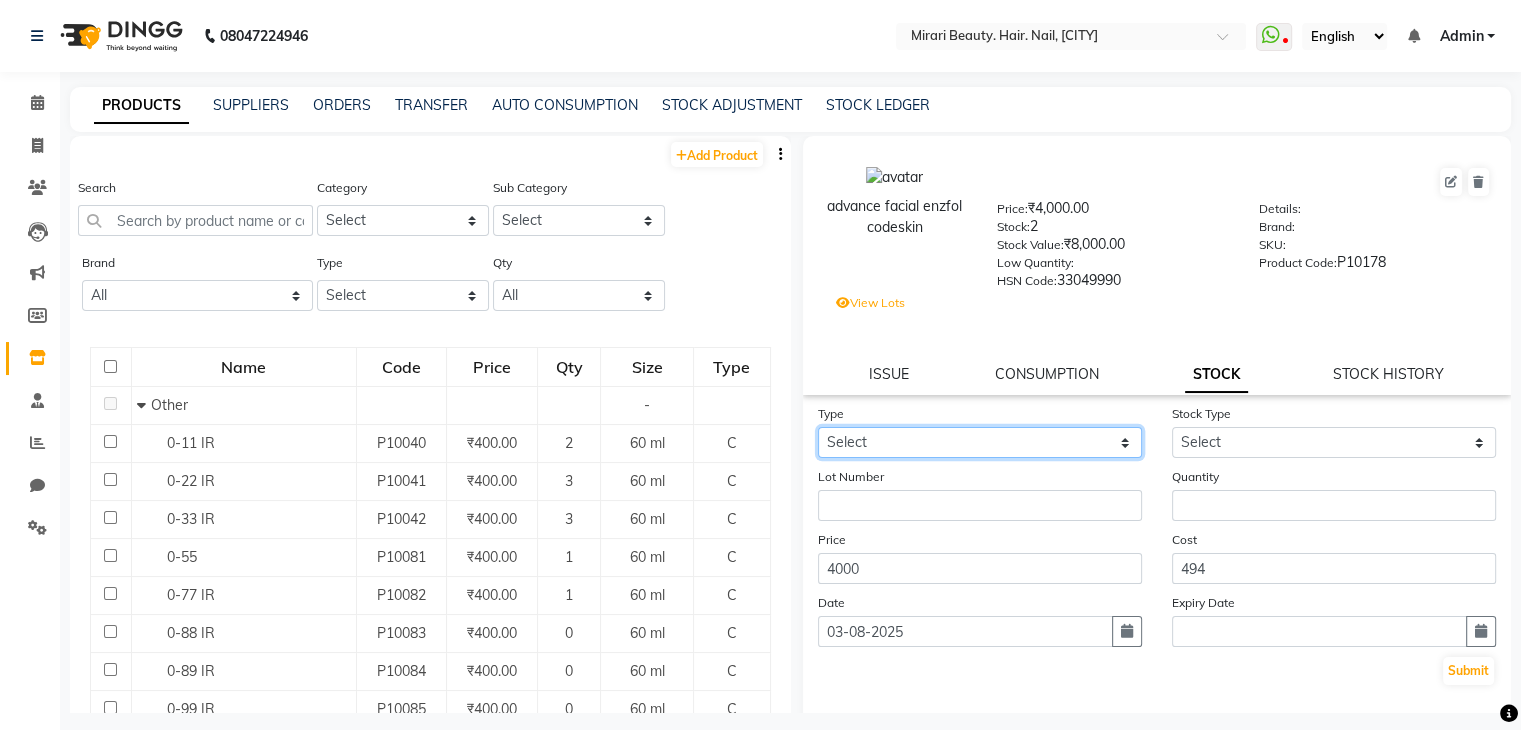 click on "Select In Out" 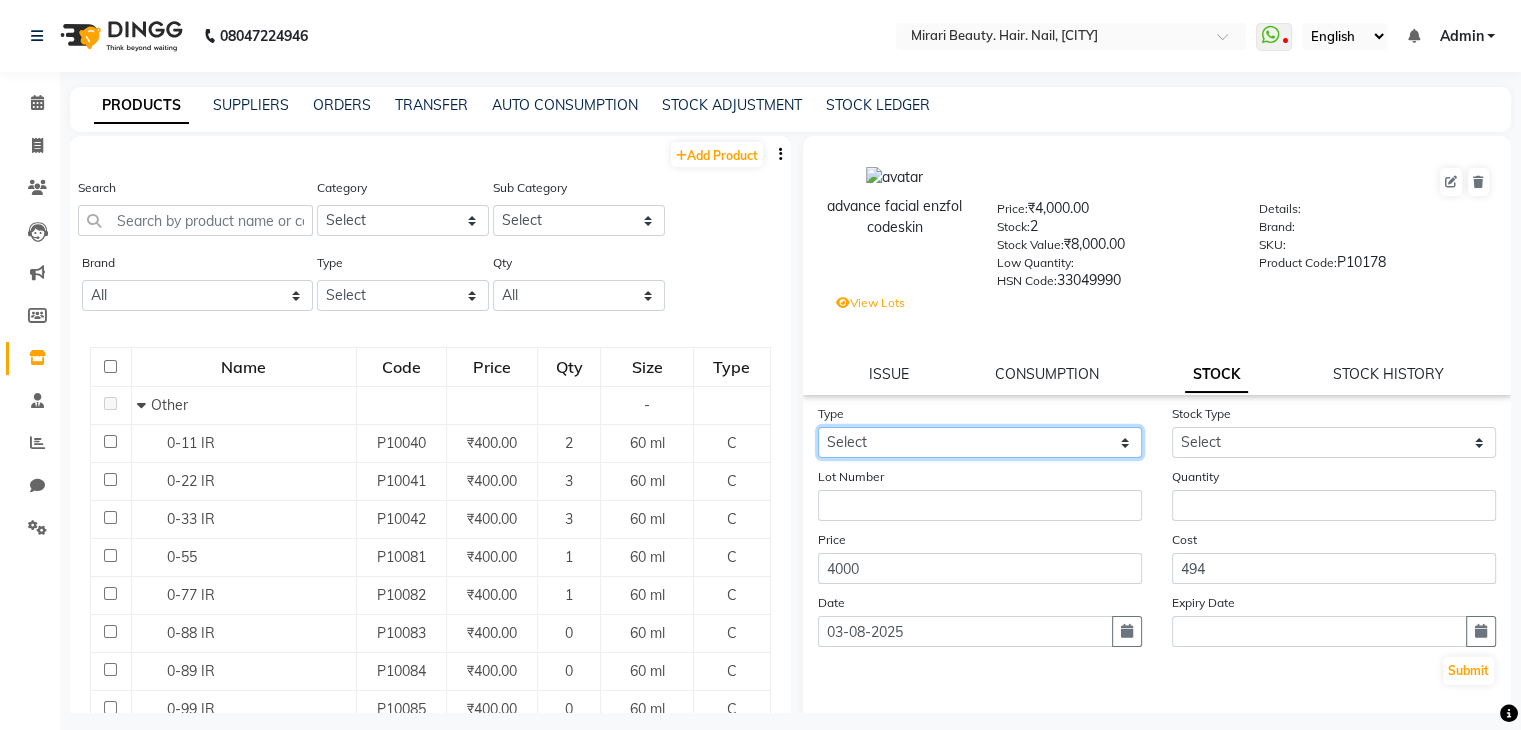 select on "in" 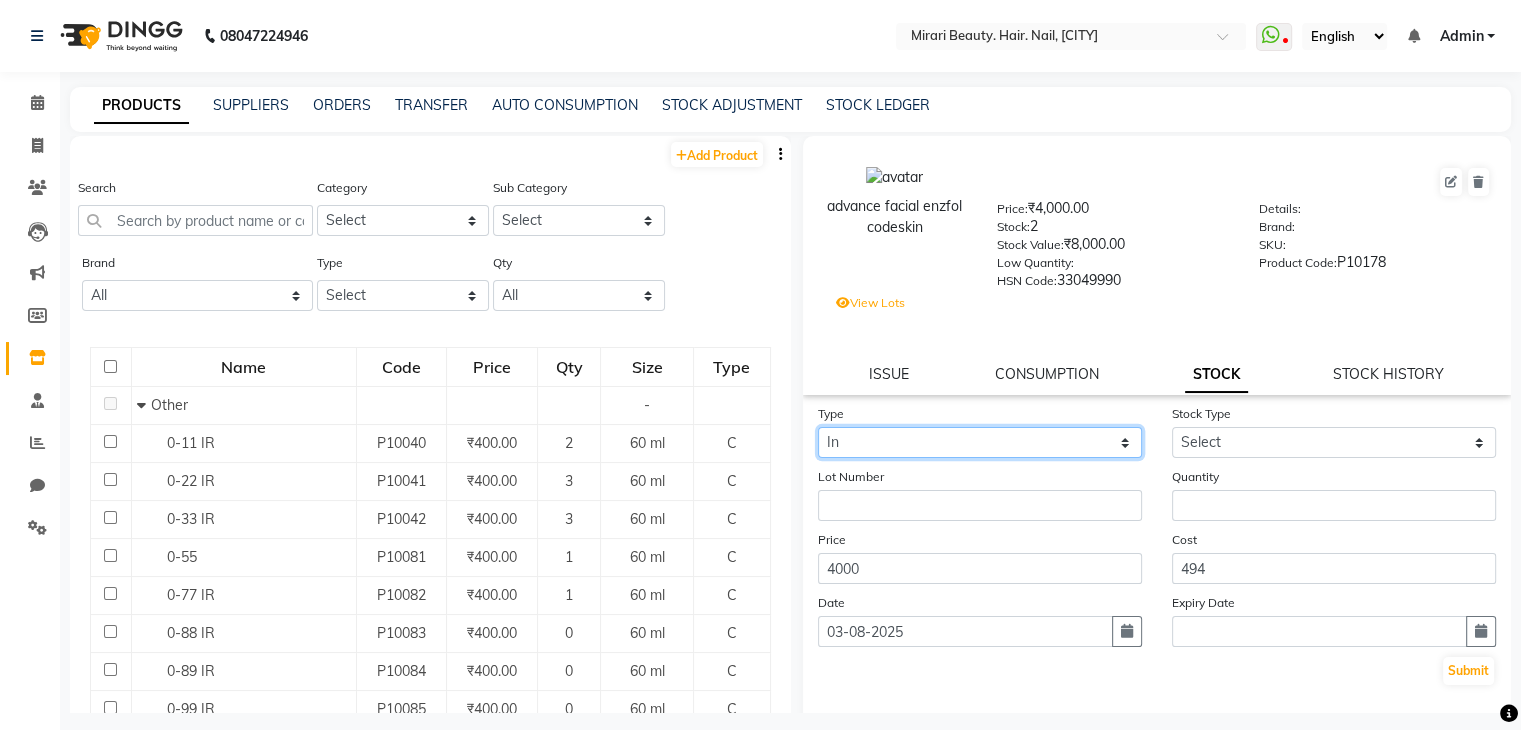 click on "Select In Out" 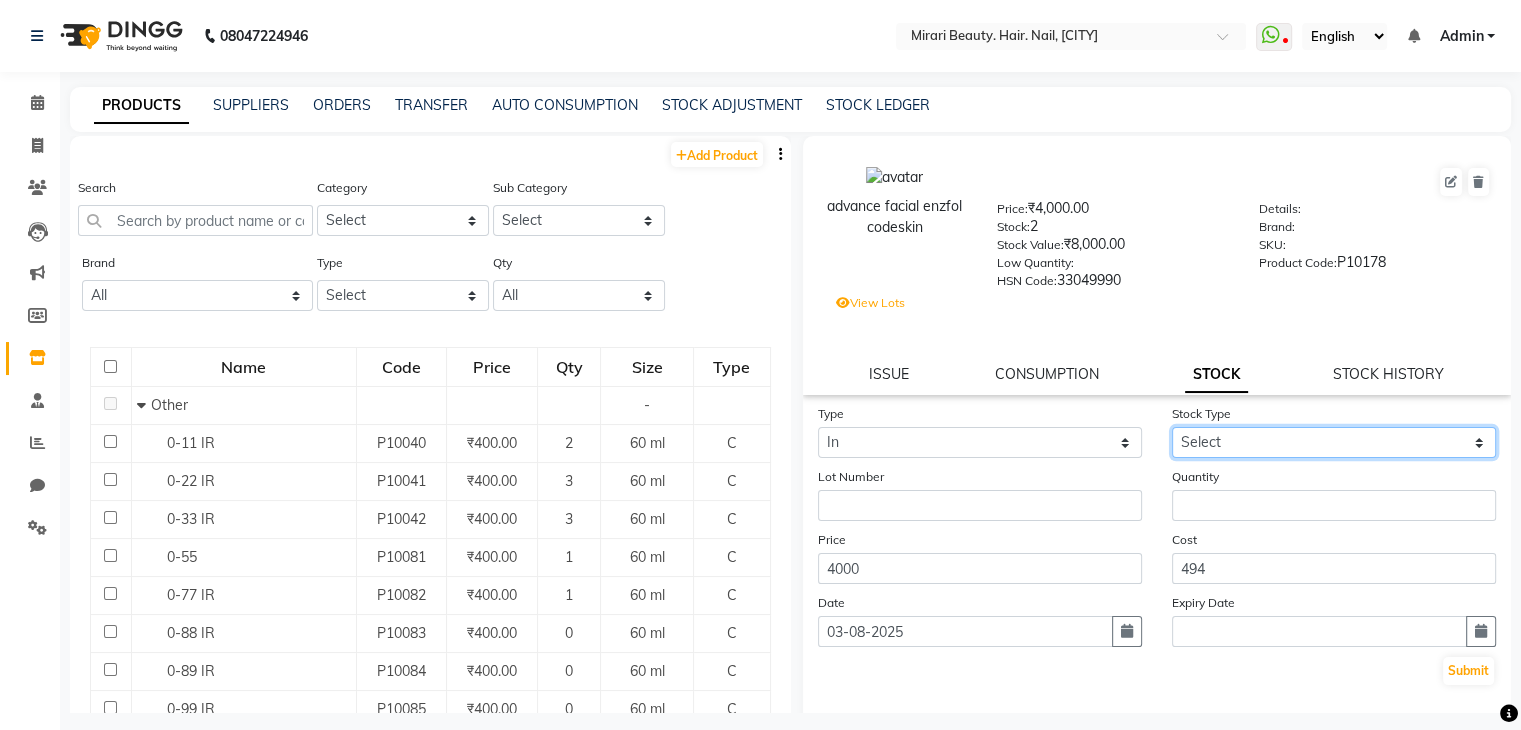 click on "Select New Stock Adjustment Return Other" 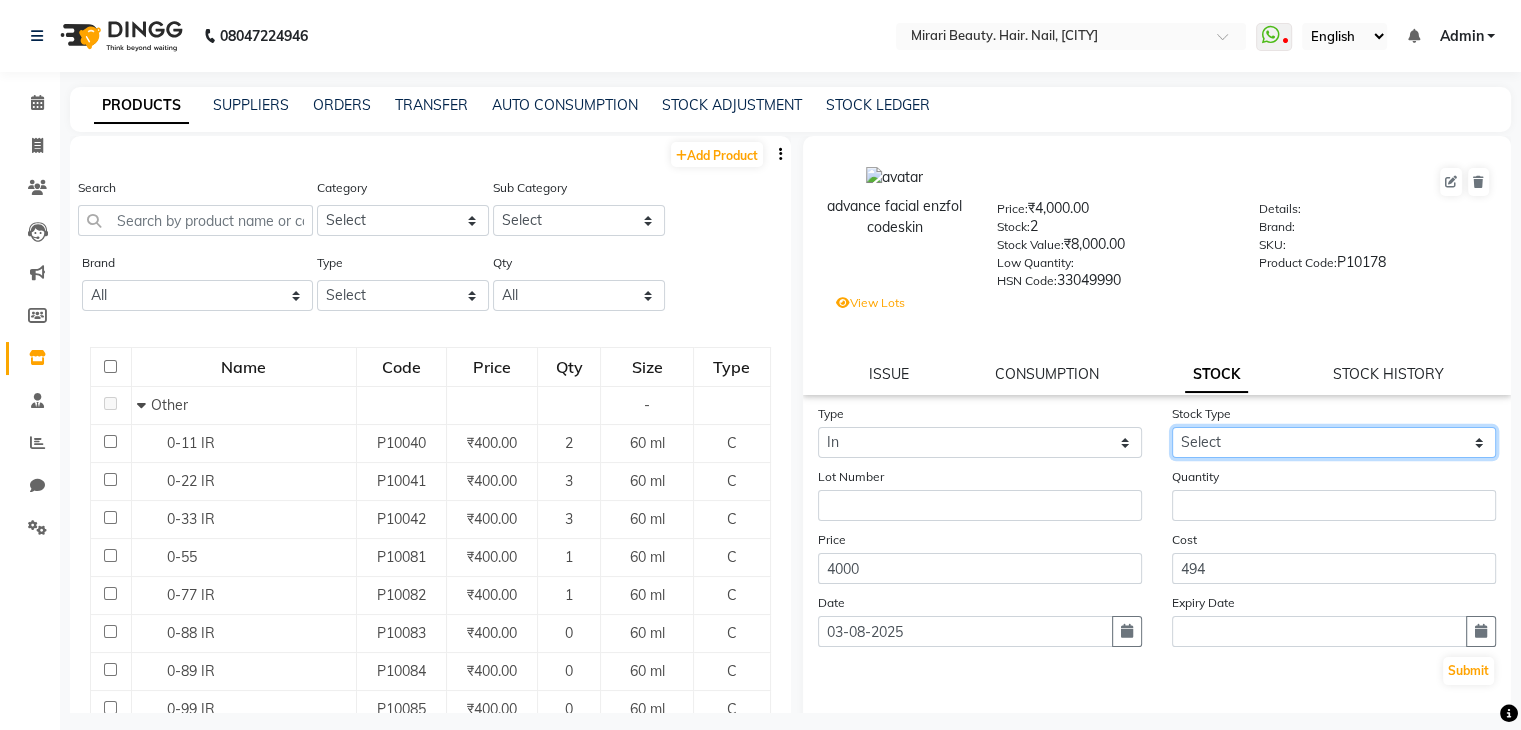 select on "new stock" 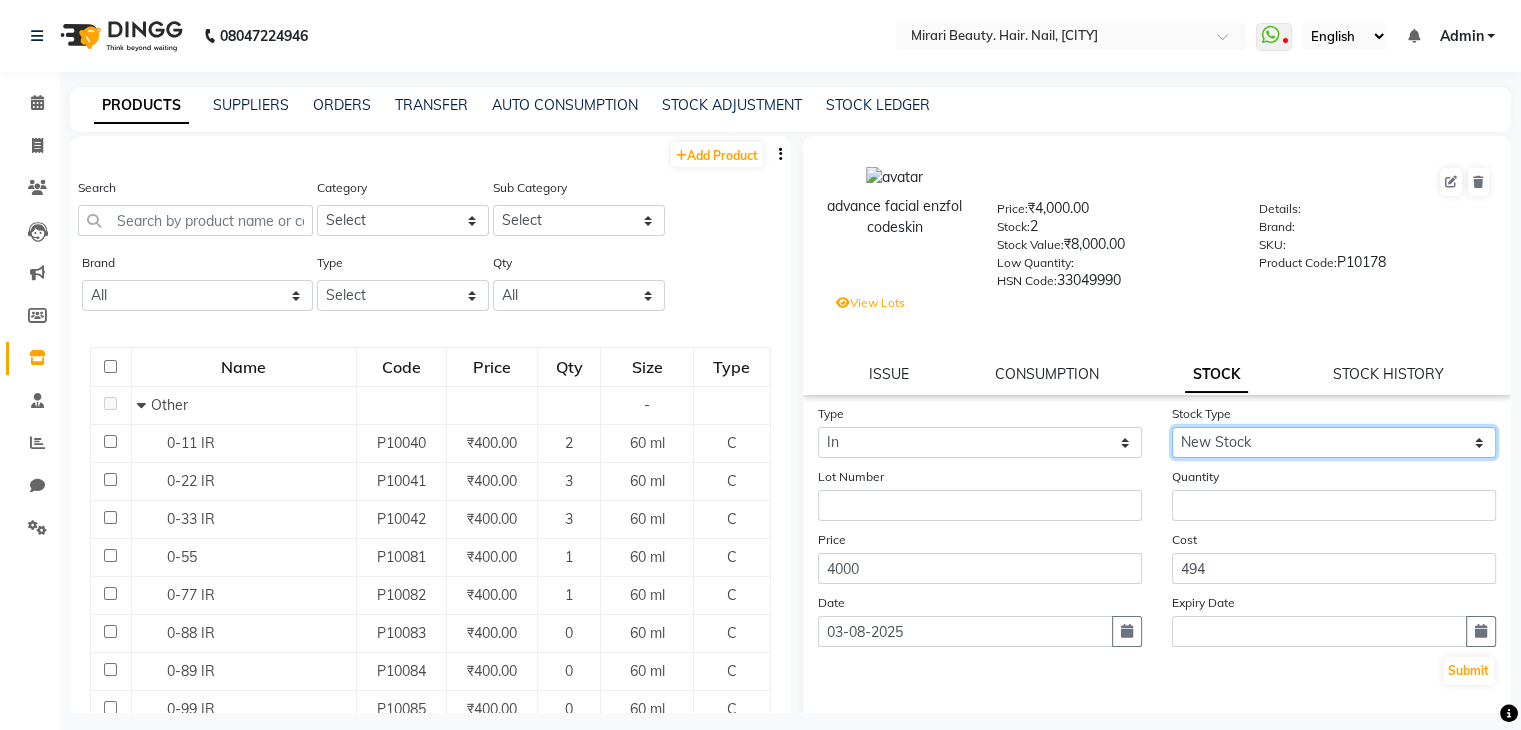 click on "Select New Stock Adjustment Return Other" 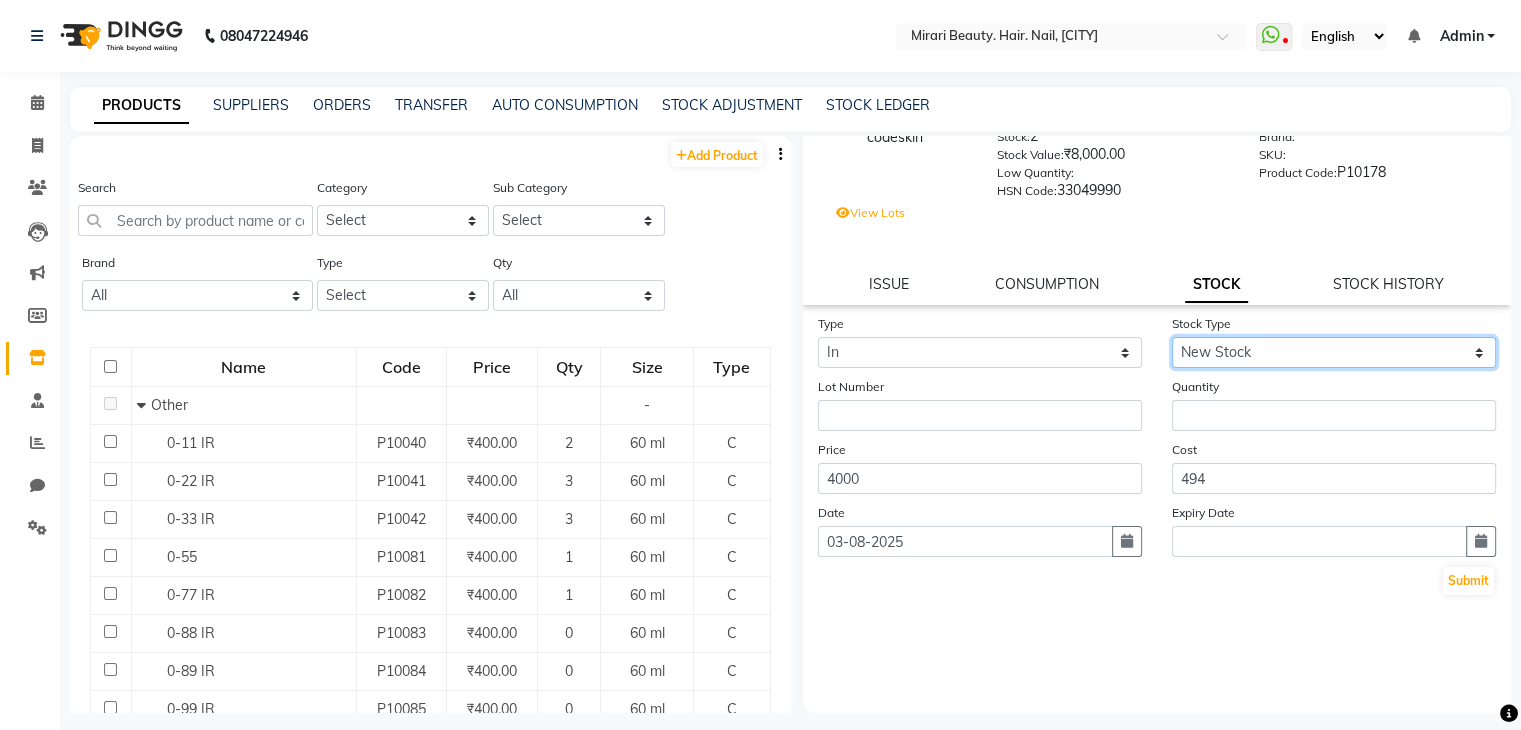 scroll, scrollTop: 0, scrollLeft: 0, axis: both 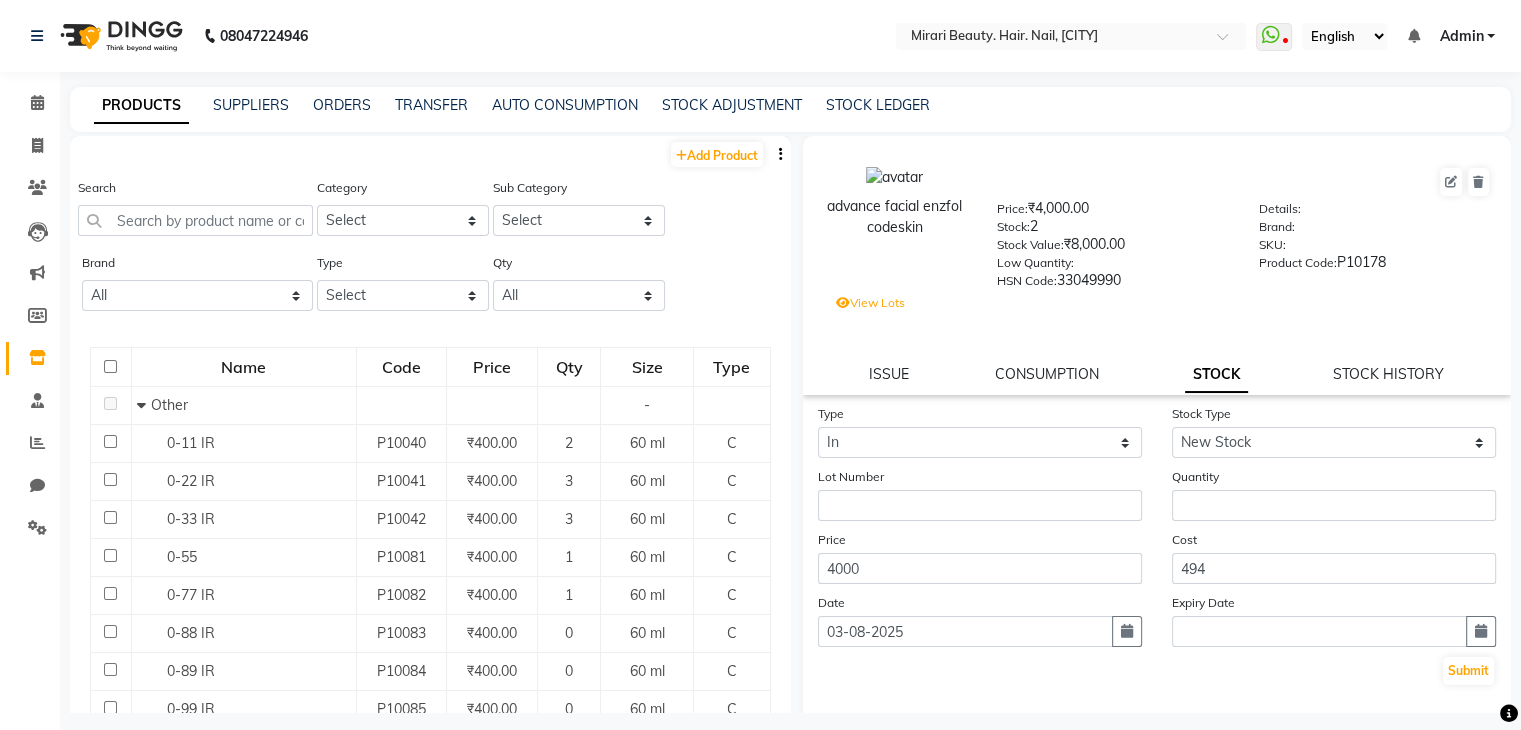 click on "advance facial enzfol codeskin Price: ₹4,000.00 Stock: 2 Stock Value: ₹8,000.00 Low Quantity: HSN Code: 33049990 Details: Brand: SKU: Product Code: P10178 View Lots ISSUE CONSUMPTION STOCK STOCK HISTORY" 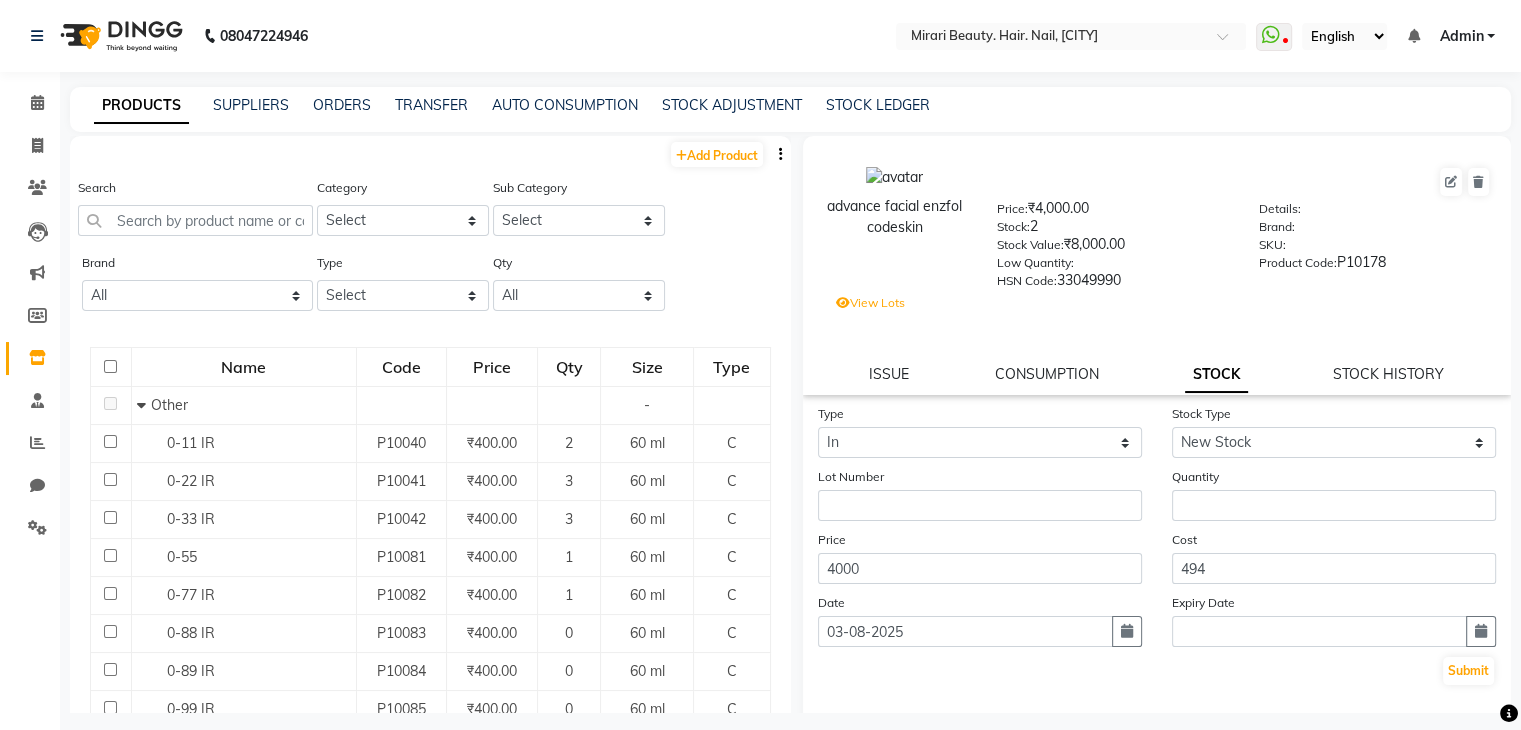 click on "08047224946 Select Location × Mirari Beauty. Hair. Nail, [CITY] WhatsApp Status ✕ Status: Disconnected Most Recent Message: 12-05-2025 03:52 PM Recent Service Activity: 12-05-2025 06:29 PM [PHONE] Whatsapp Settings English ENGLISH Español العربية मराठी हिंदी ગુજરાતી தமிழ் 中文 Notifications nothing to show Admin Manage Profile Change Password Sign out Version:3.15.11 ☀ Mirari Beauty. Hair. Nail, [CITY] Calendar Invoice Clients Leads Marketing Members Inventory Staff Reports Chat Settings Completed InProgress Upcoming Dropped Tentative Check-In Confirm Bookings Generate Report Segments Page Builder PRODUCTS SUPPLIERS ORDERS TRANSFER AUTO CONSUMPTION STOCK ADJUSTMENT STOCK LEDGER Add Product Search Category Select Hair Skin Makeup Personal Care Appliances Beard Waxing Disposable Threading Hands and Feet Beauty Planet Botox Cadiveu Casmara Cheryls Loreal Olaplex Other Sub Category Select Brand All Brillare Mintree" at bounding box center [760, 371] 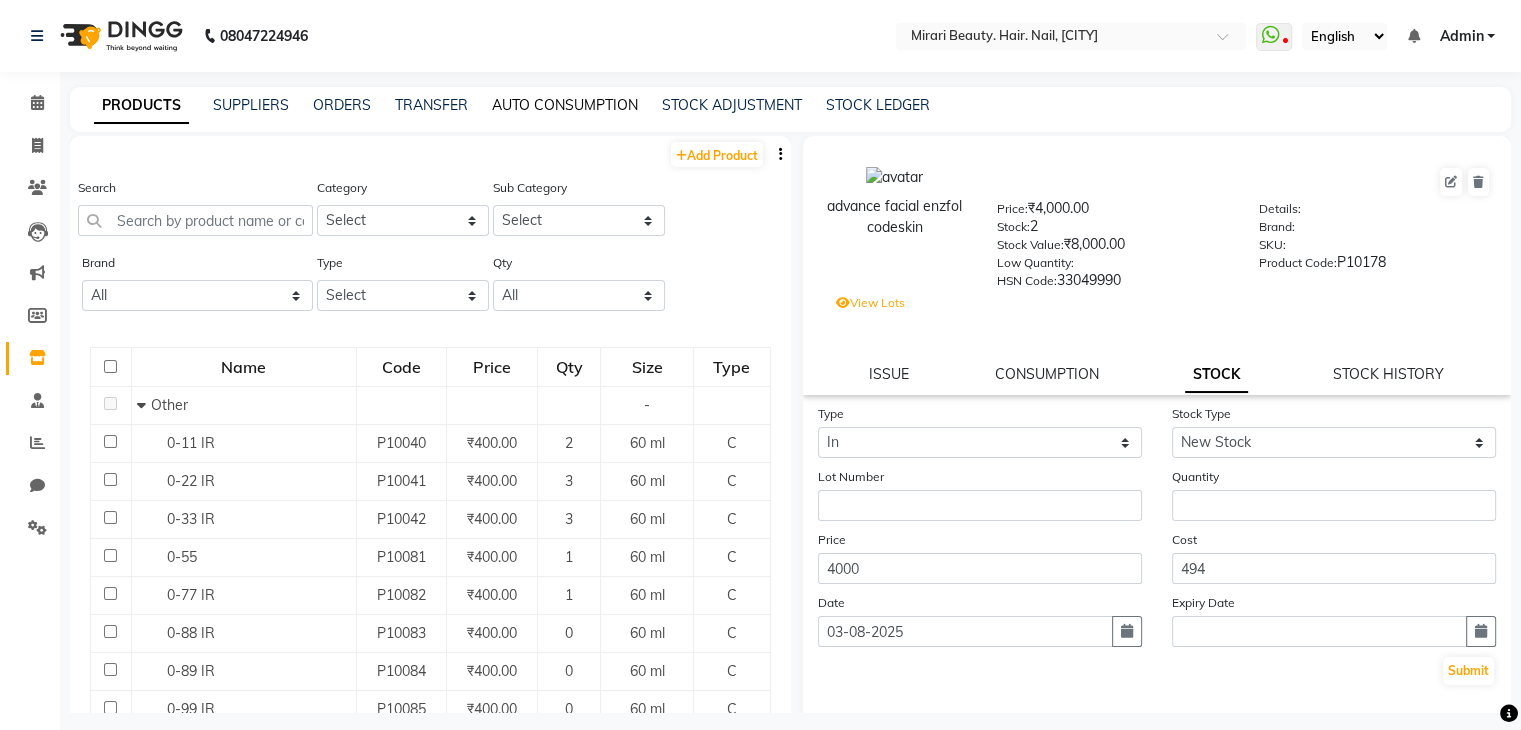 click on "AUTO CONSUMPTION" 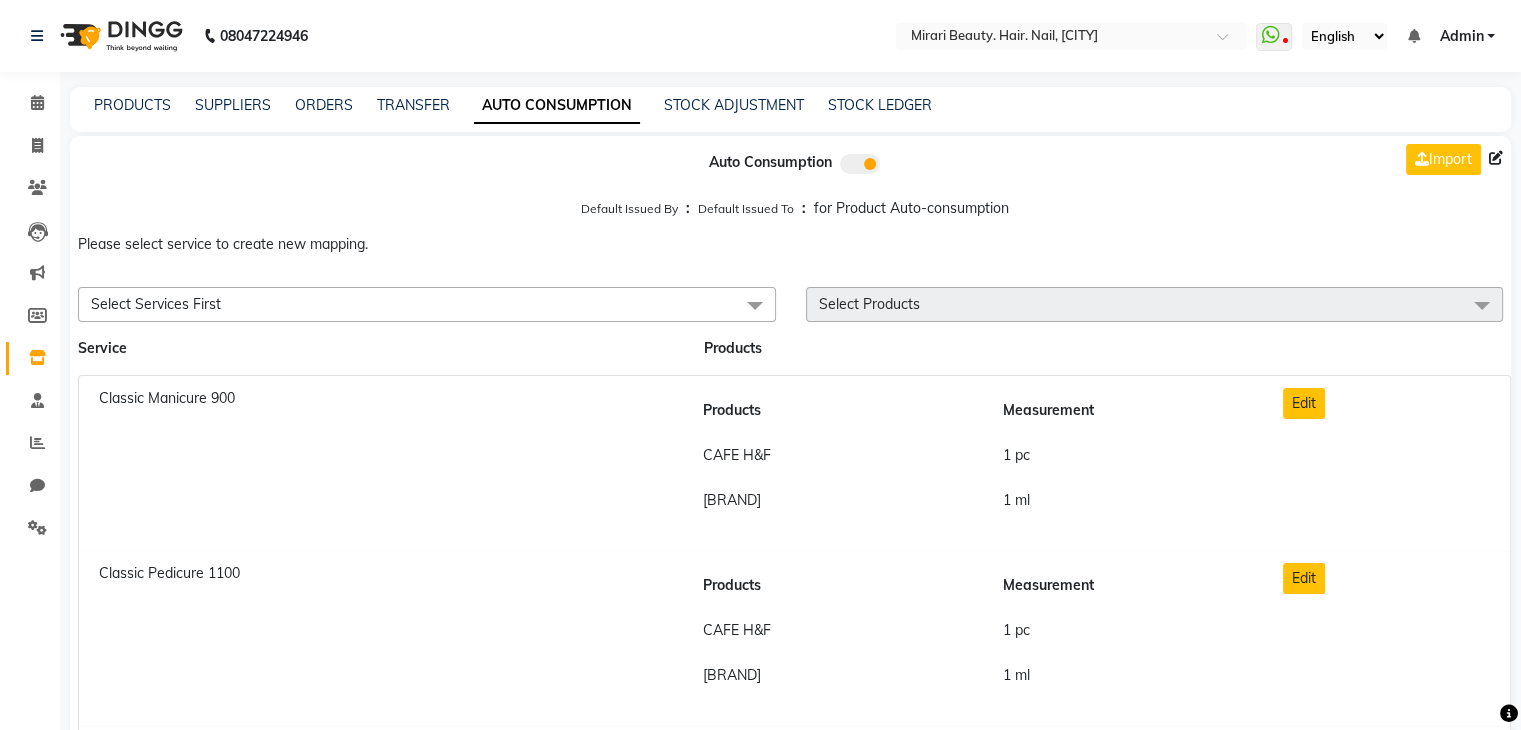 click on "Select Services First" at bounding box center (427, 304) 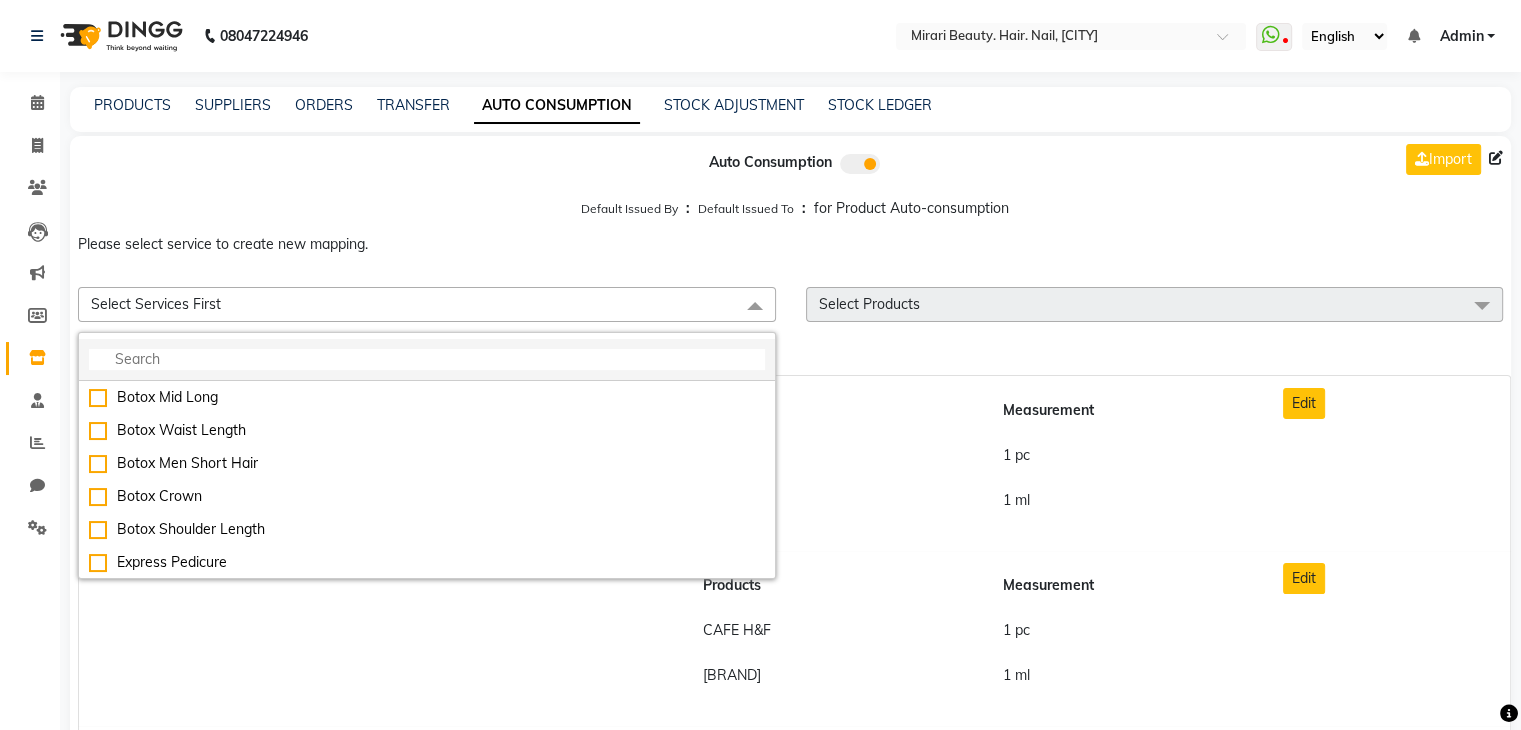 click at bounding box center [427, 359] 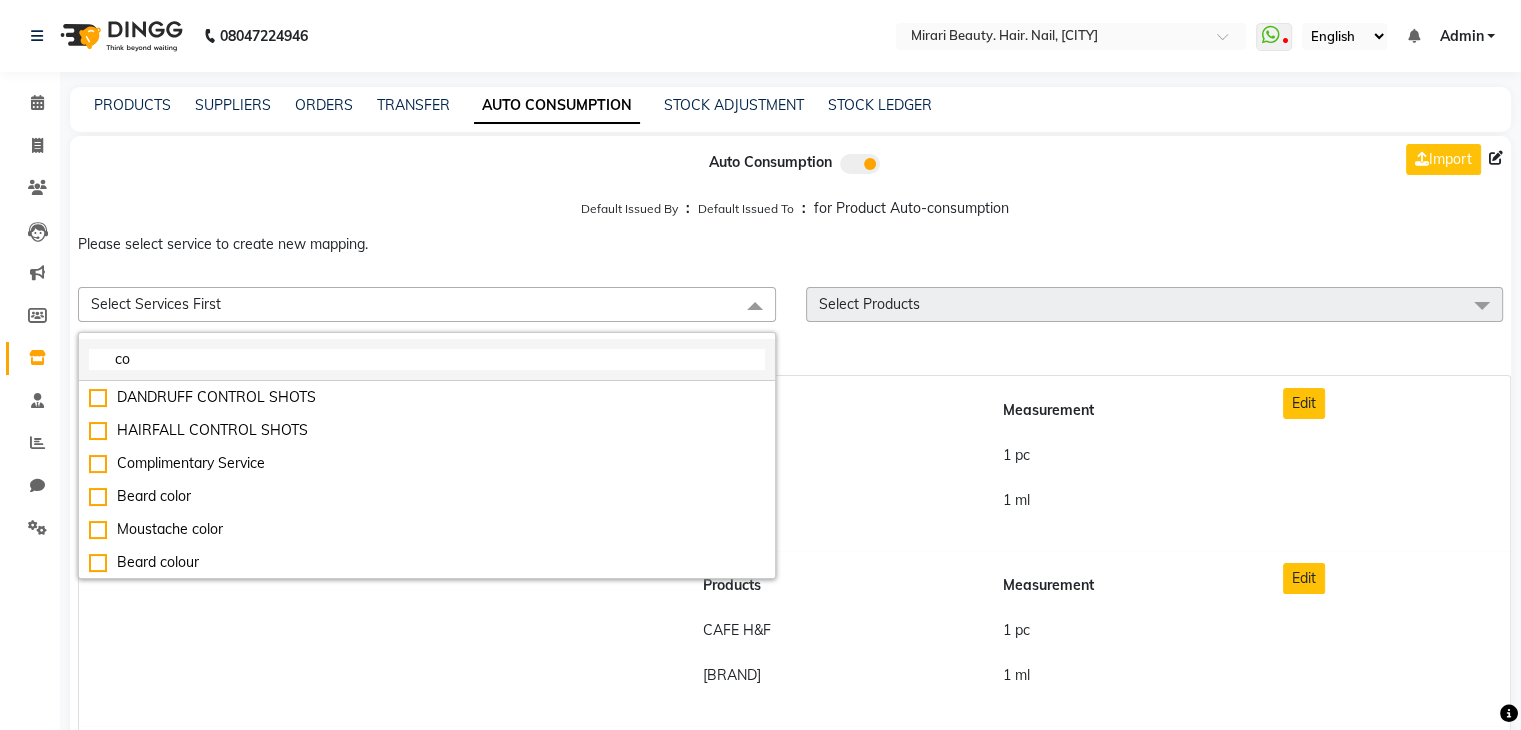 type on "c" 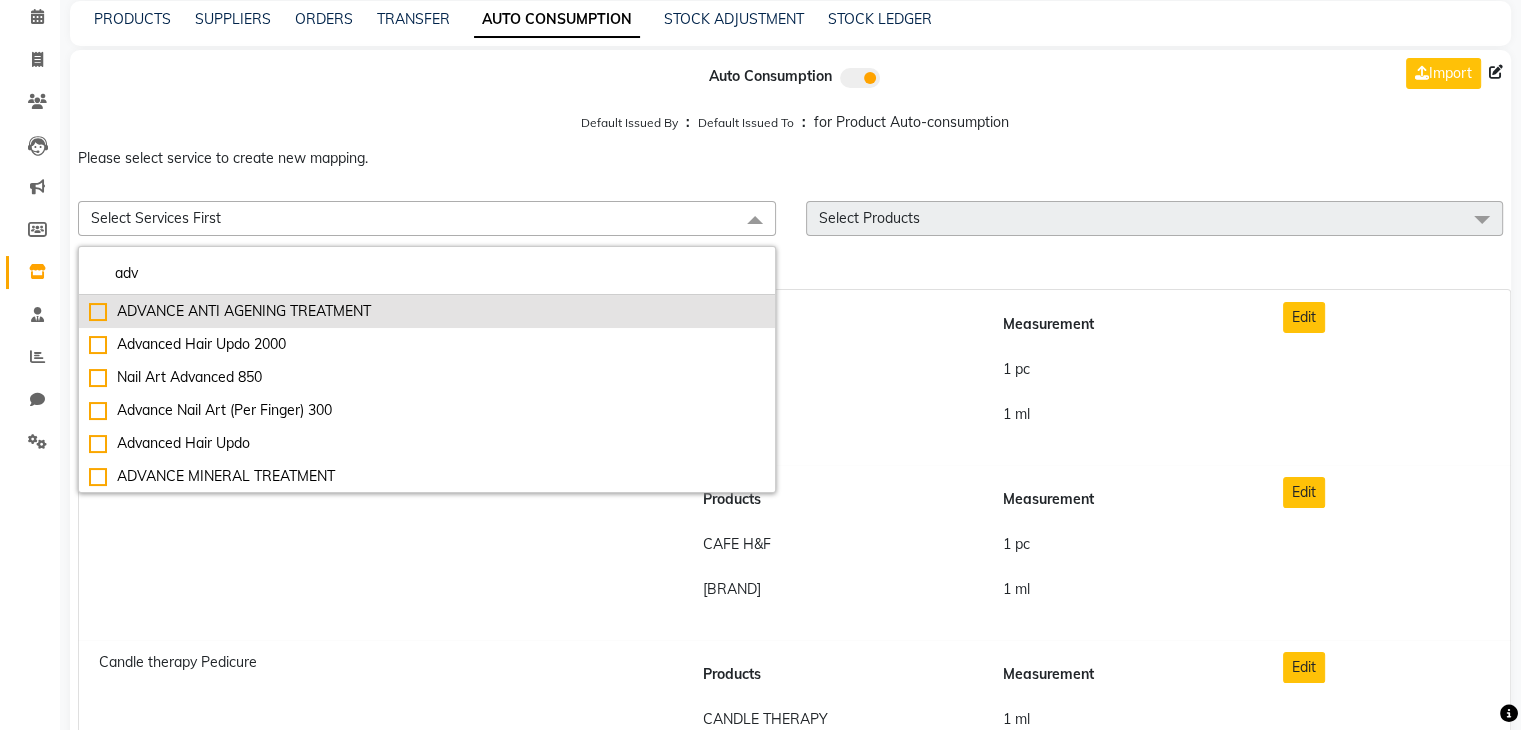 scroll, scrollTop: 78, scrollLeft: 0, axis: vertical 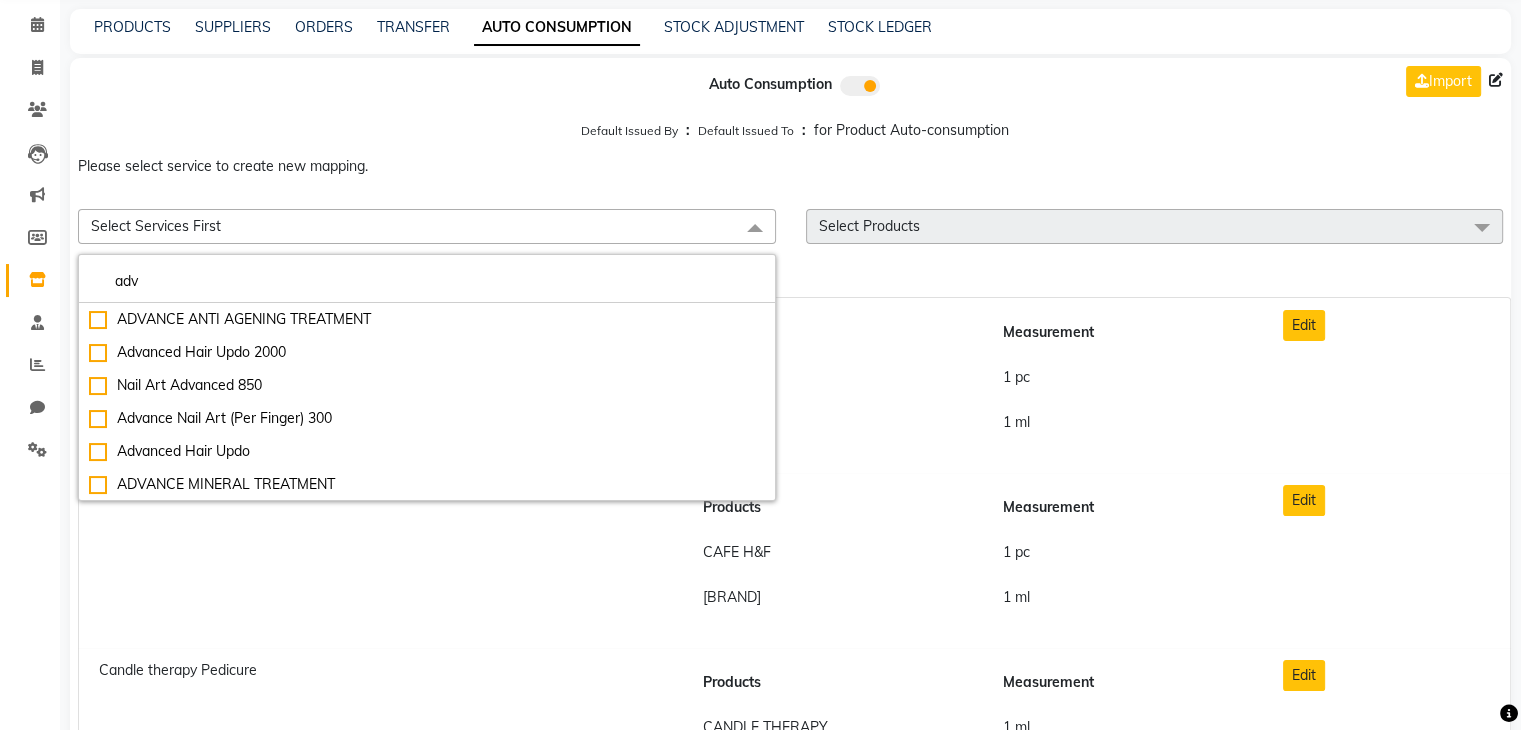 type on "adv" 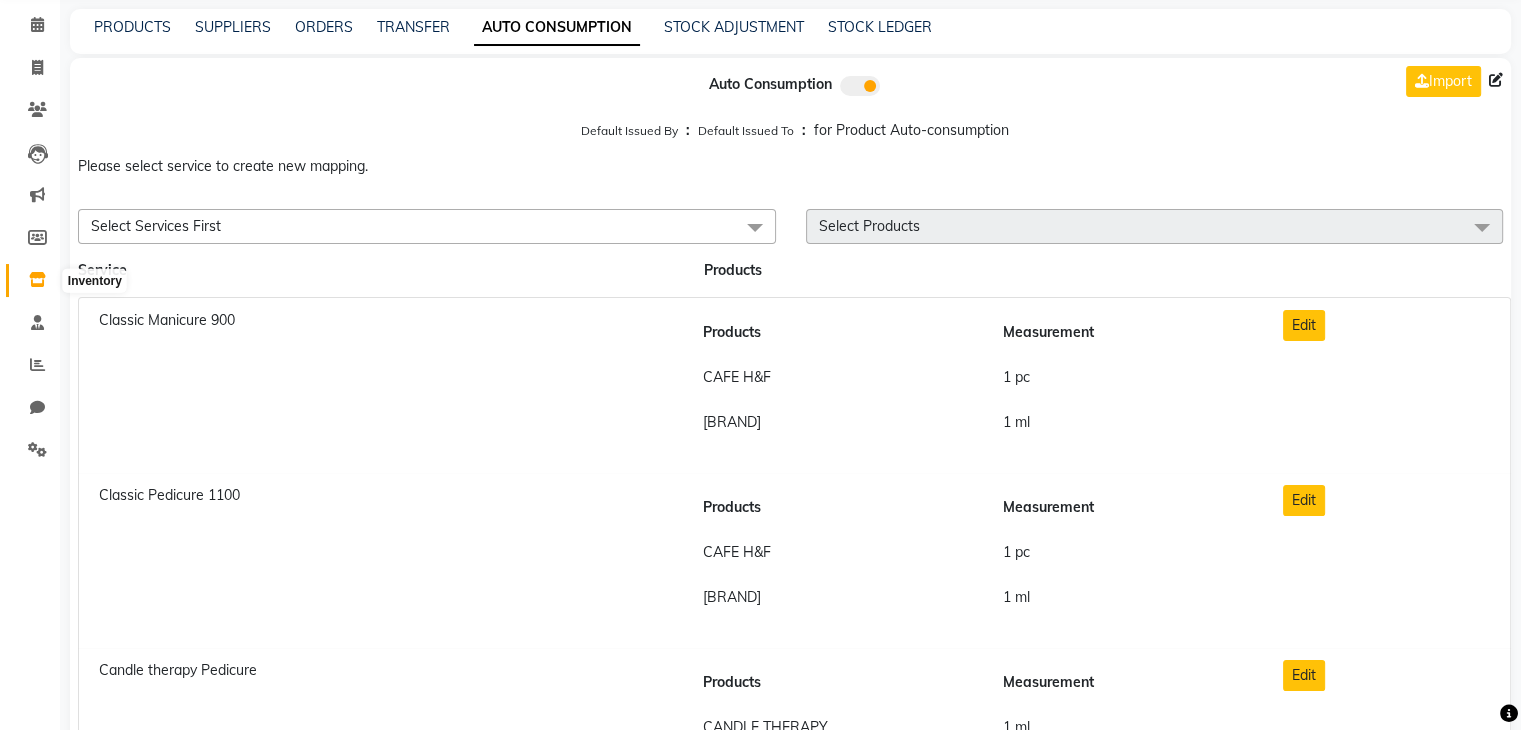 click 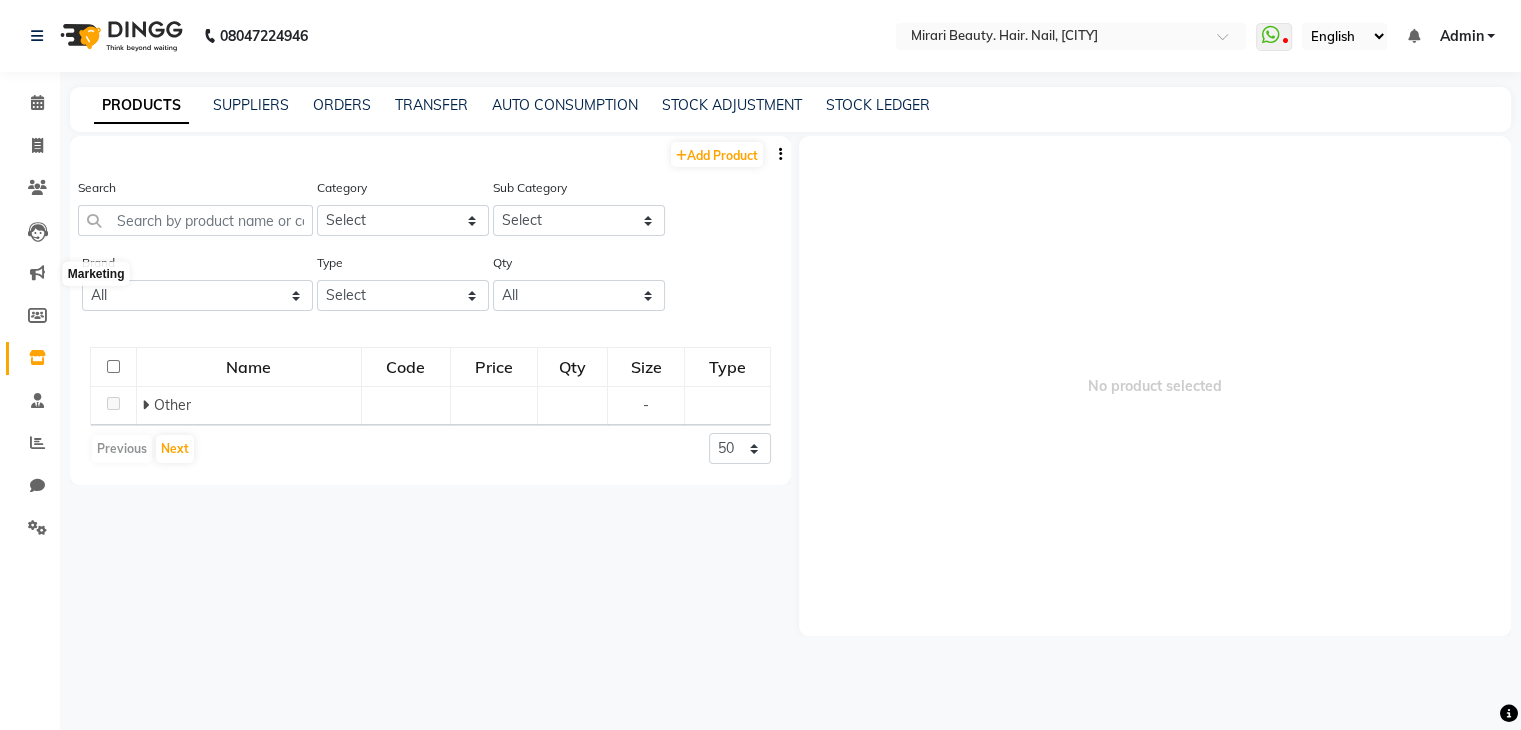 scroll, scrollTop: 0, scrollLeft: 0, axis: both 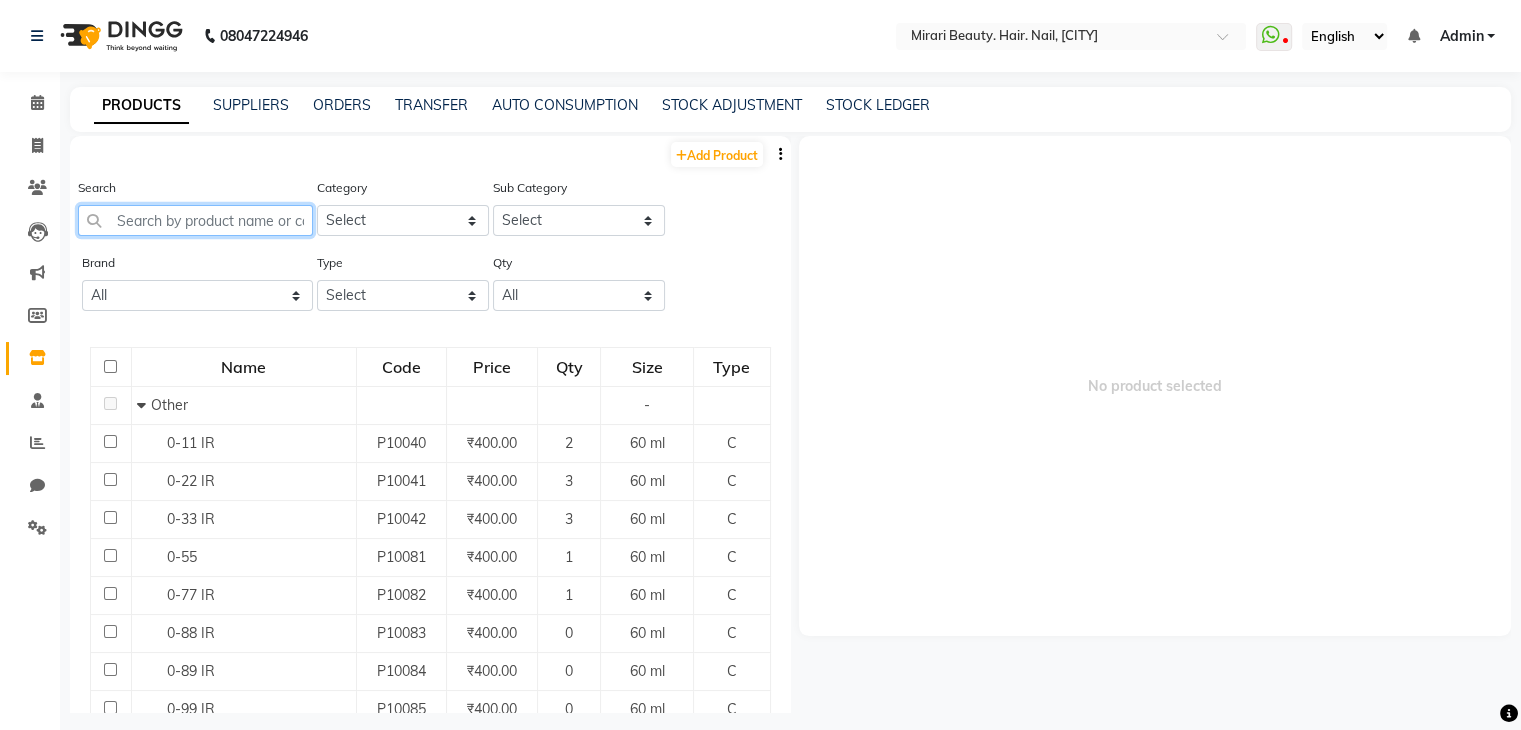 click 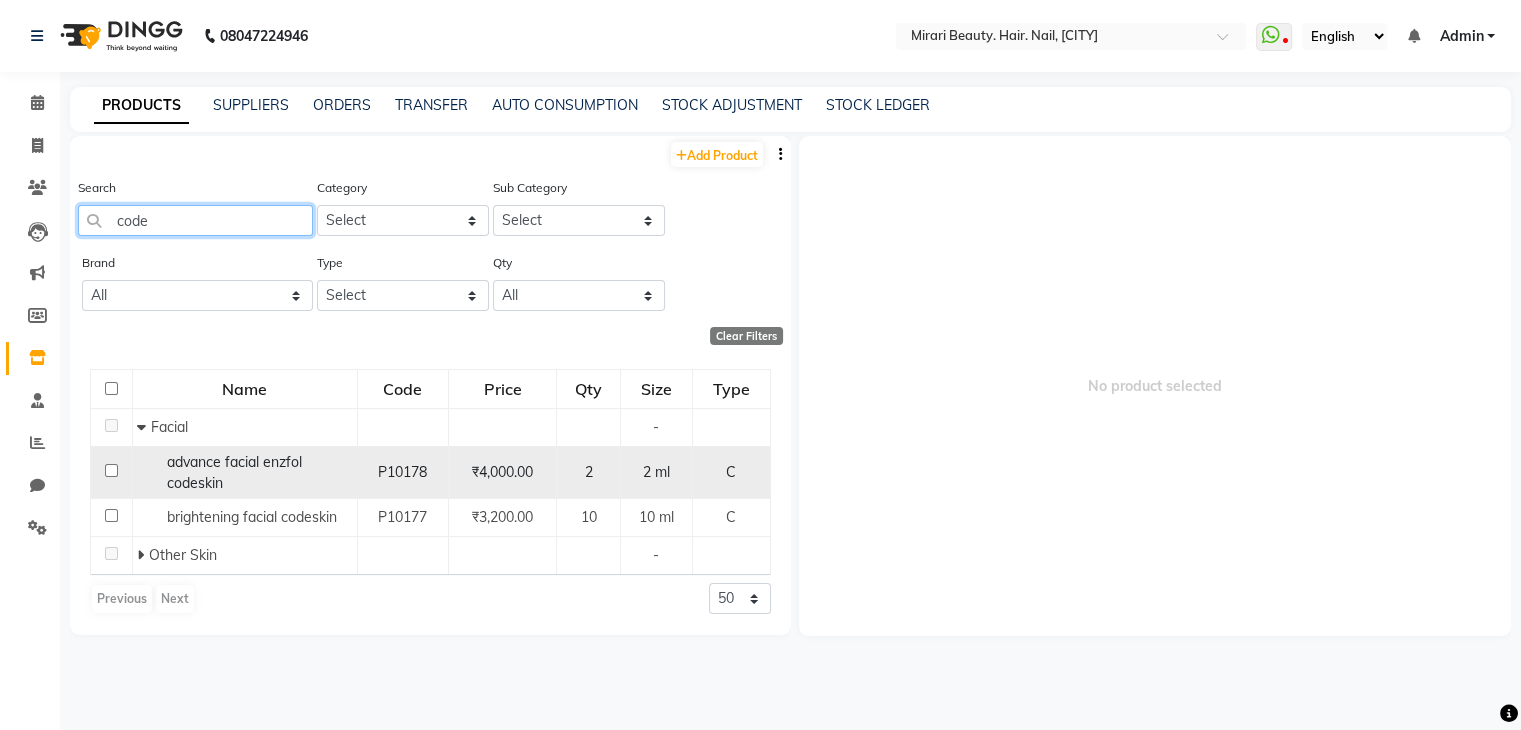 type on "code" 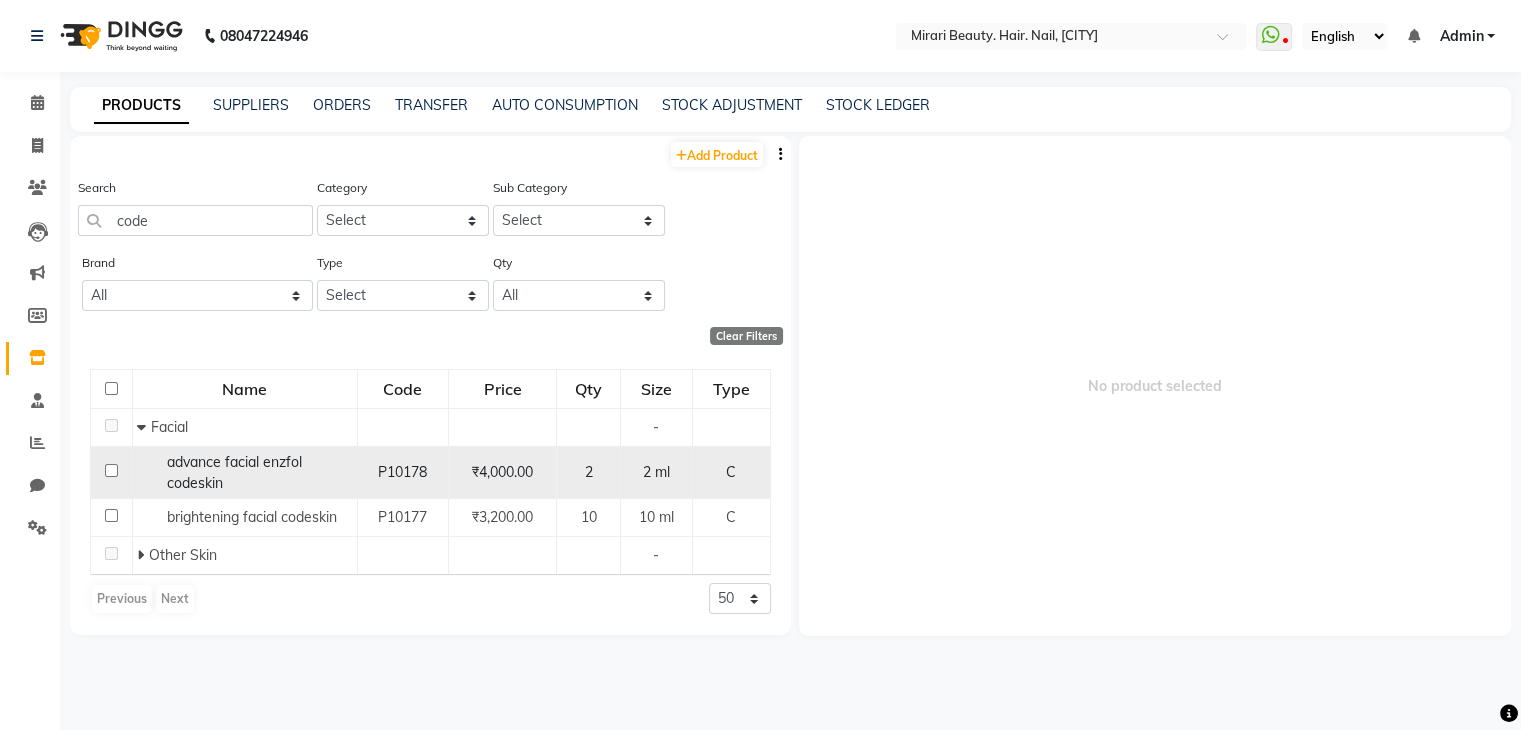 click on "advance facial enzfol codeskin" 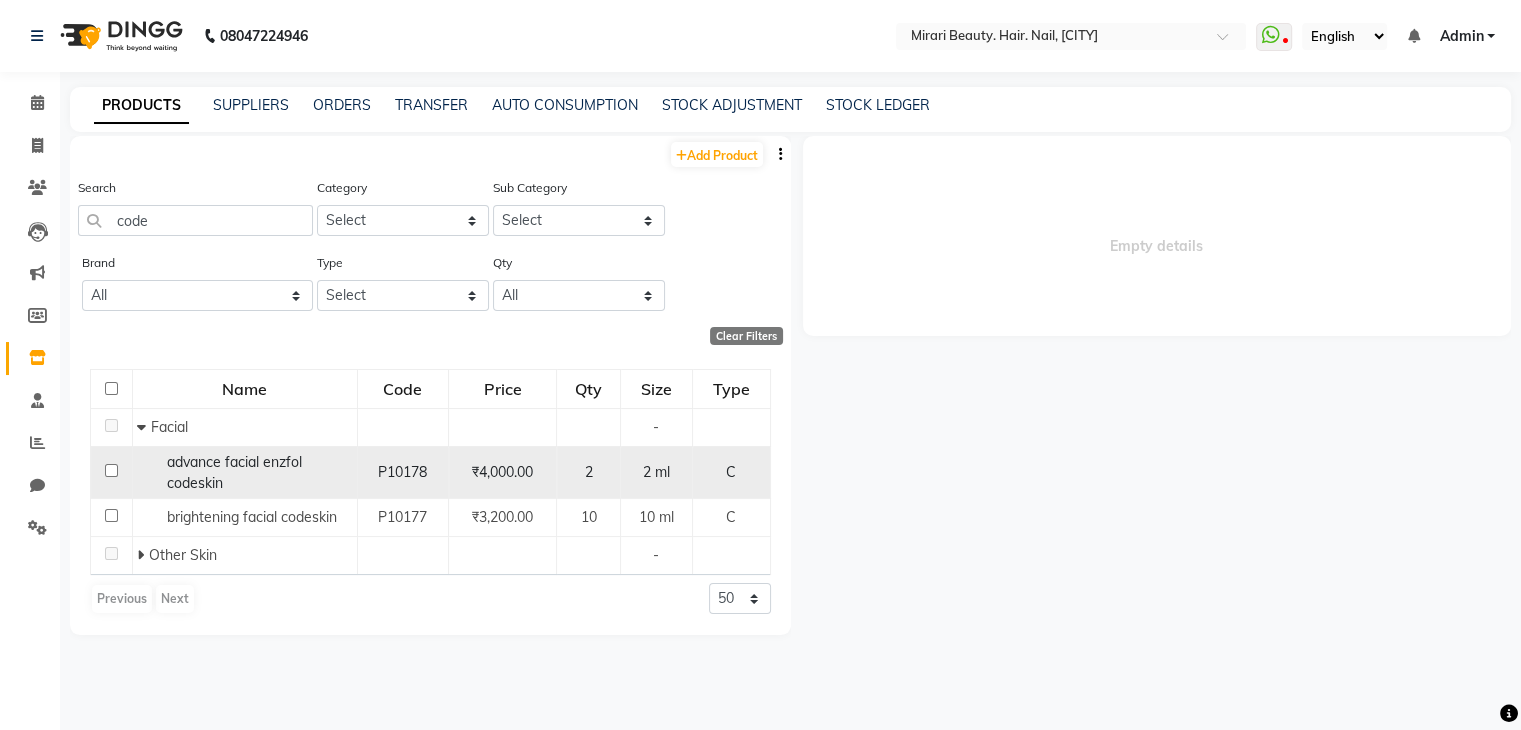 select 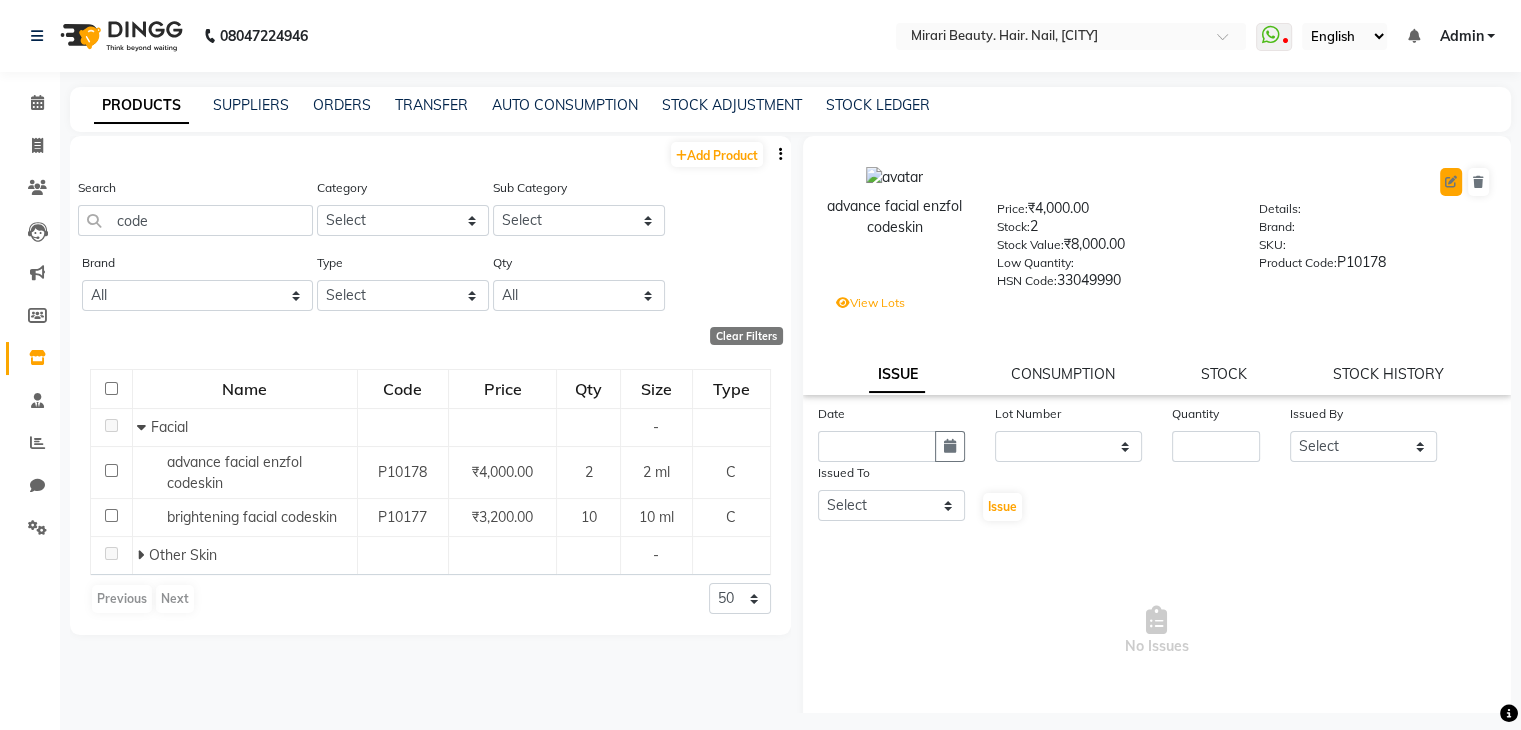 click 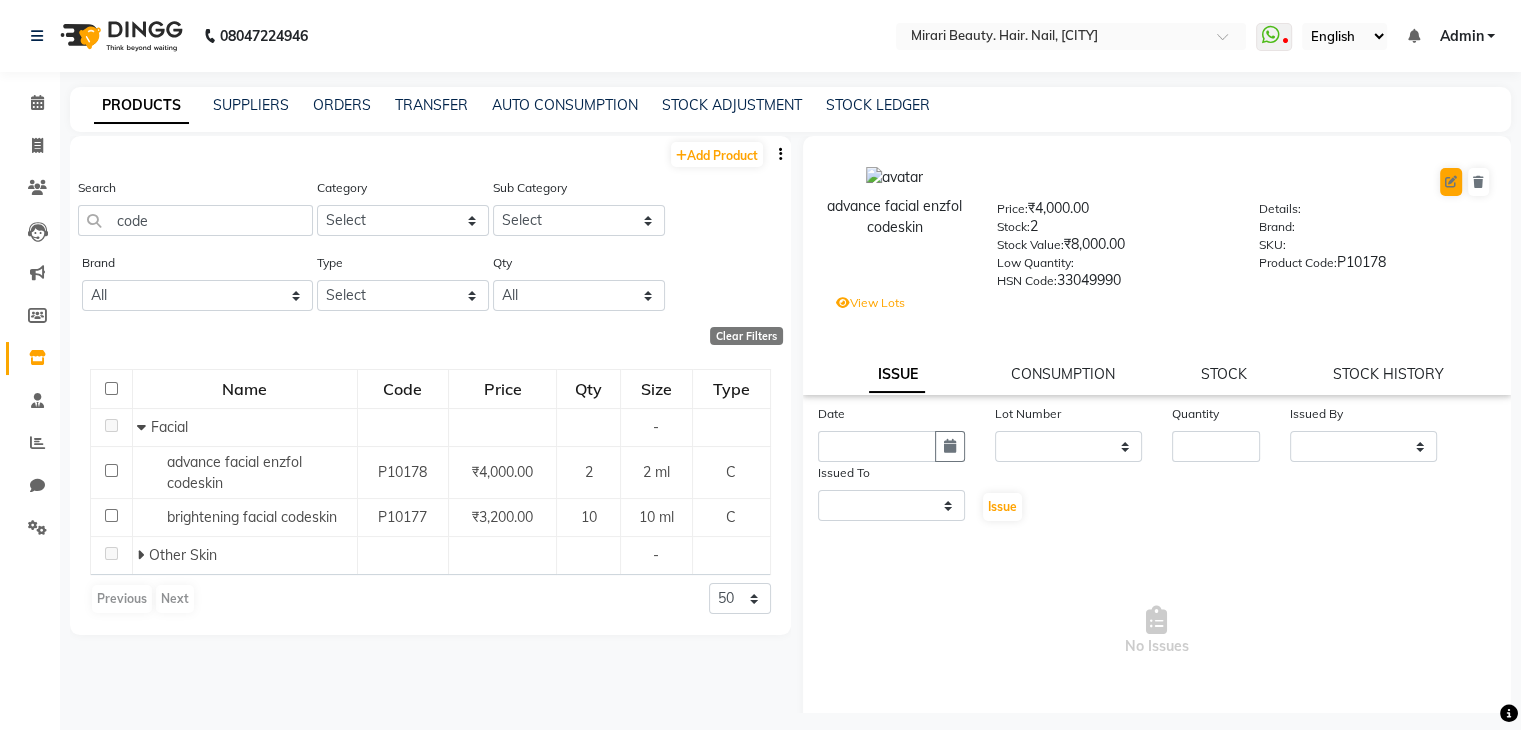 select on "C" 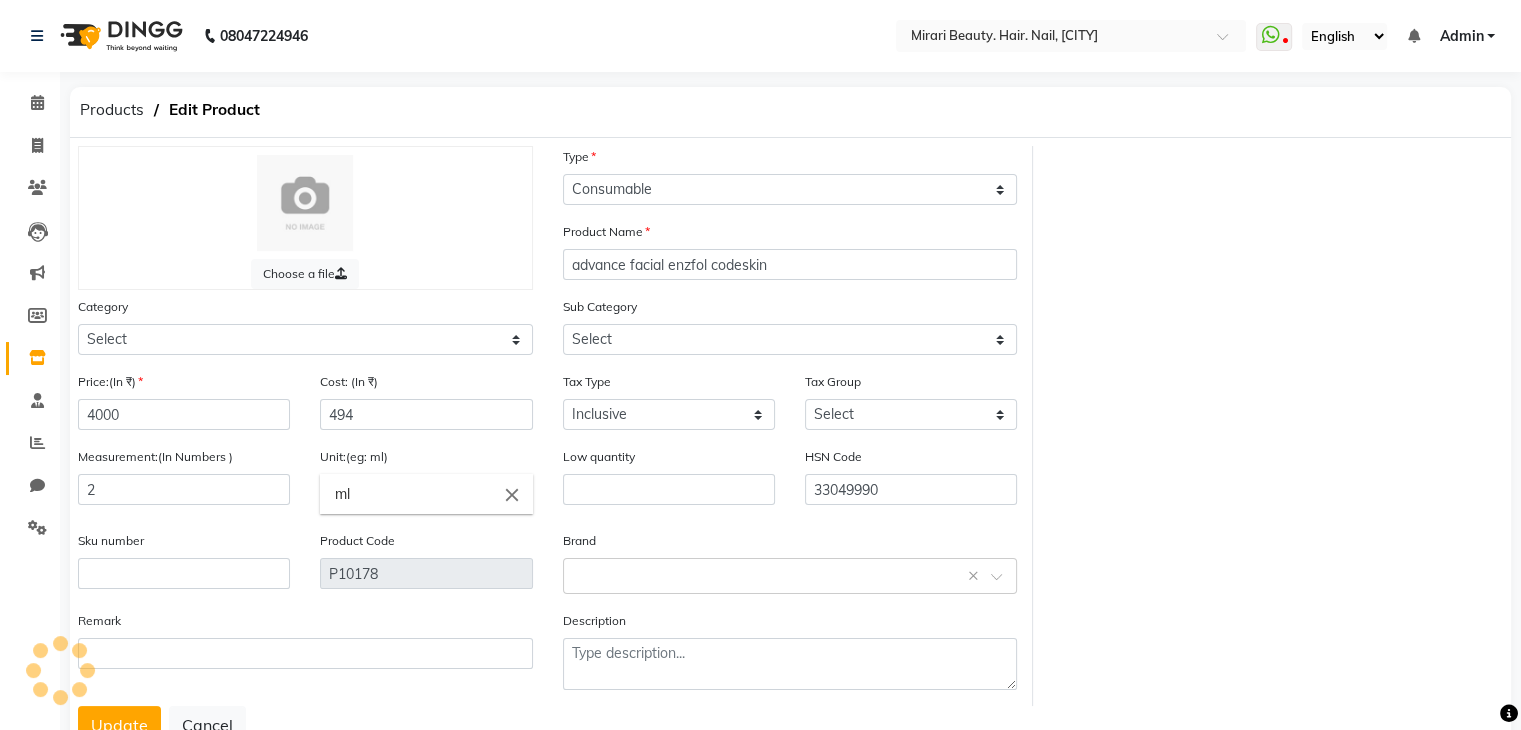 select on "1319401150" 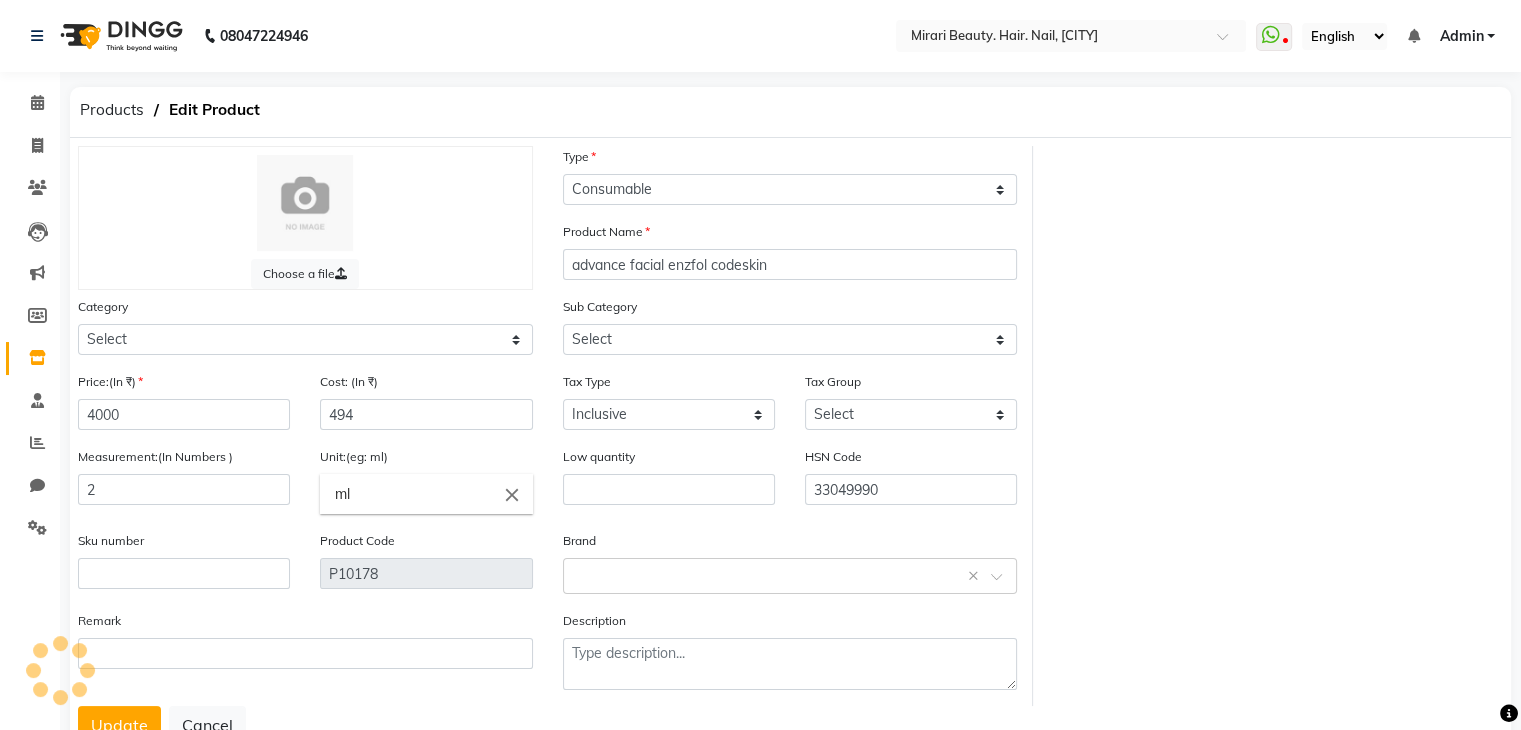 select on "[PHONE]" 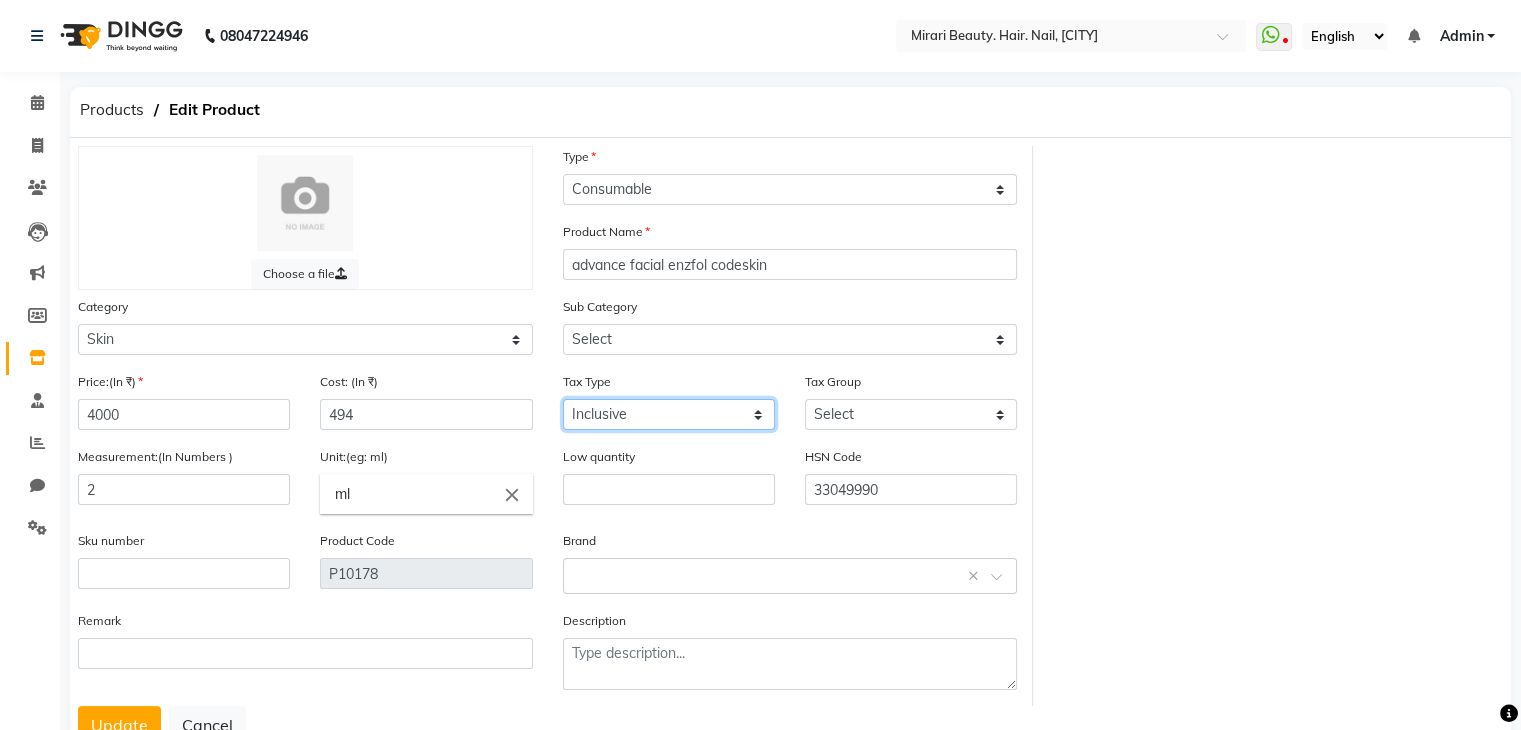 click on "Select Inclusive Exclusive" 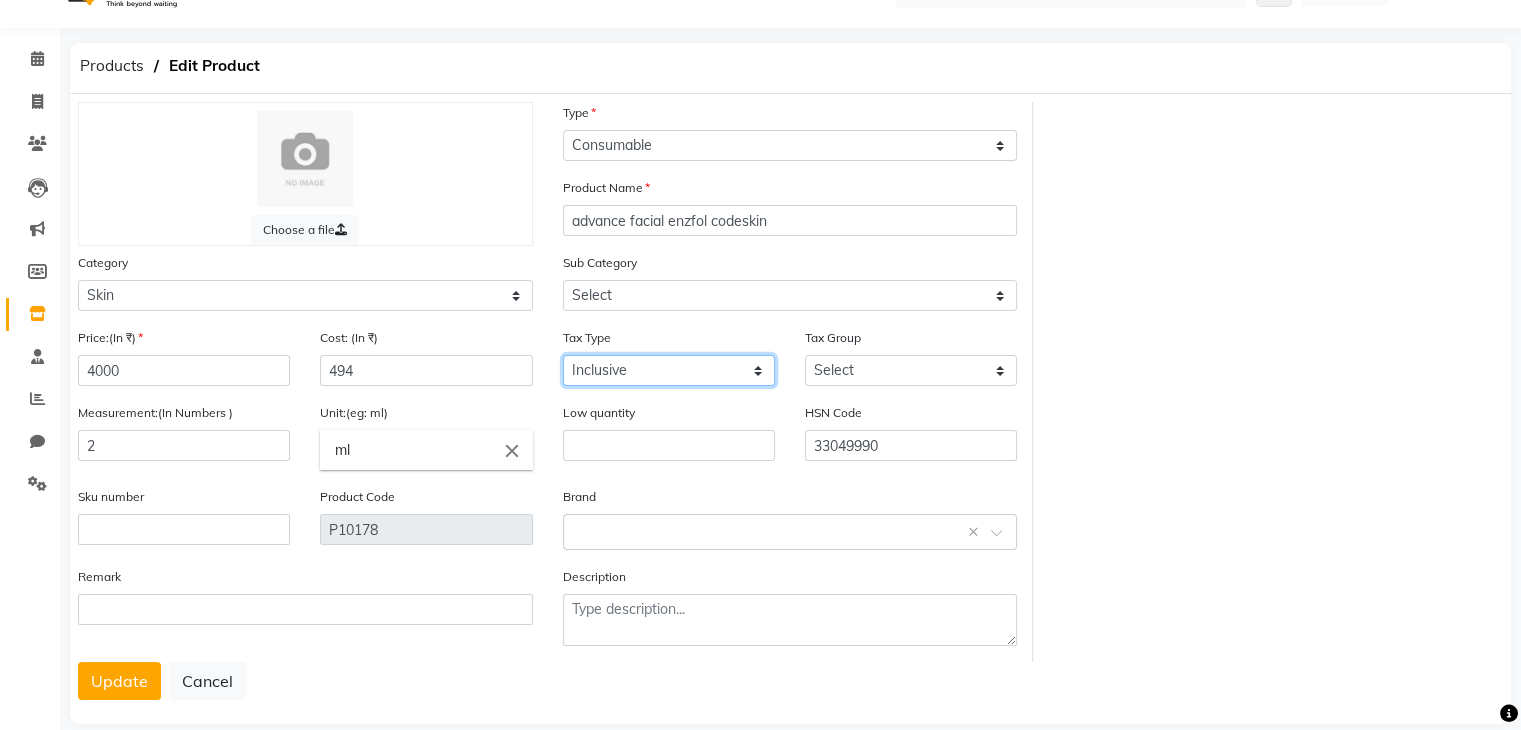 scroll, scrollTop: 80, scrollLeft: 0, axis: vertical 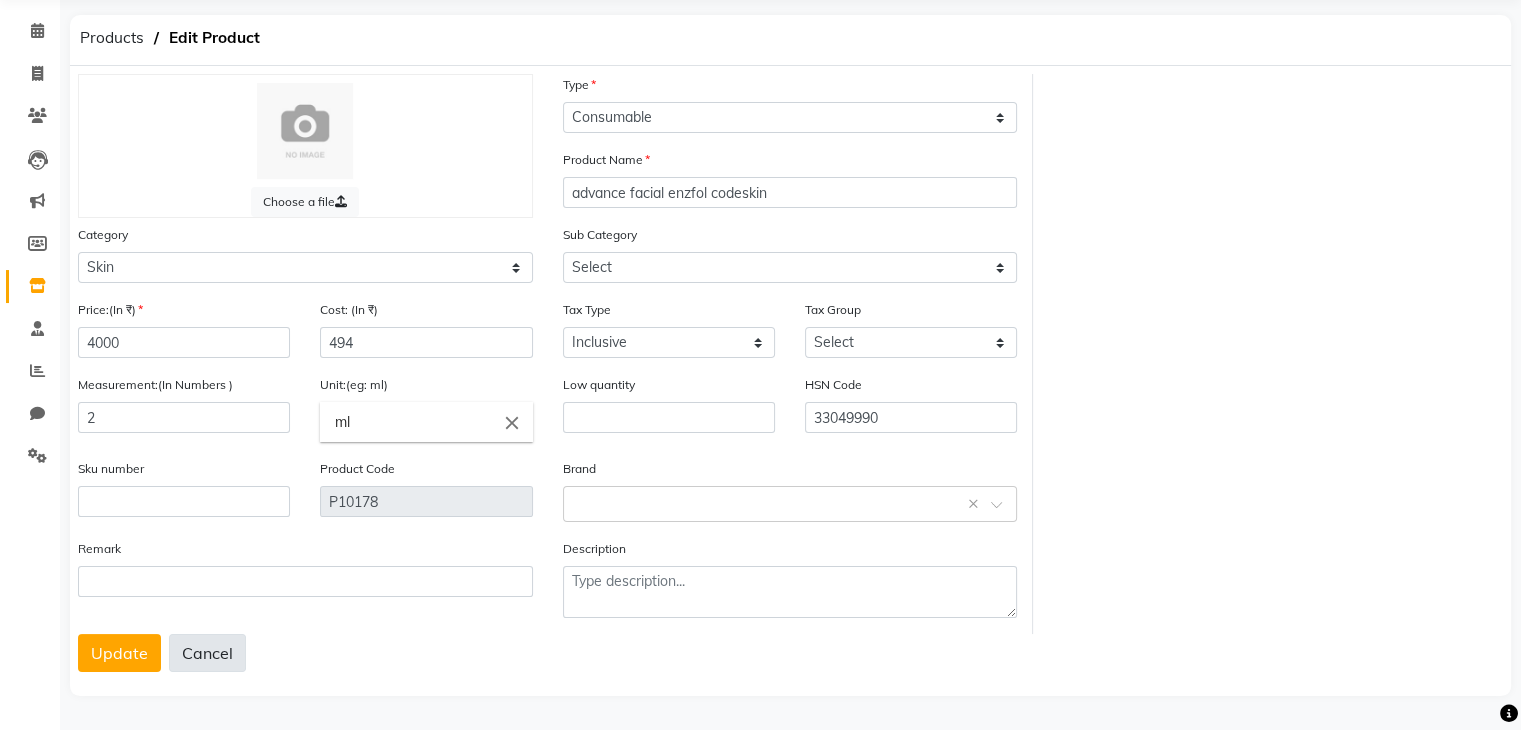 click on "Cancel" 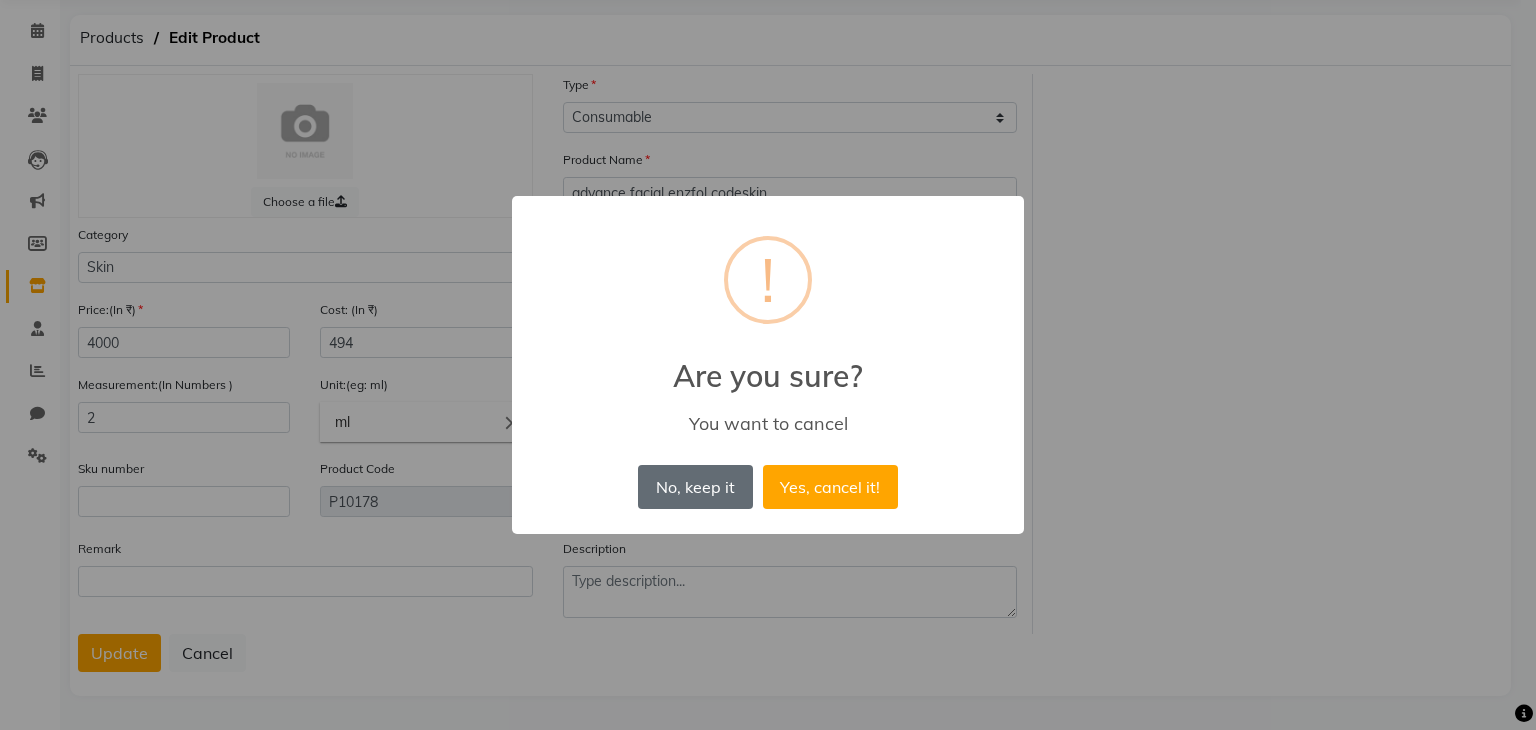 click on "No, keep it" at bounding box center [695, 487] 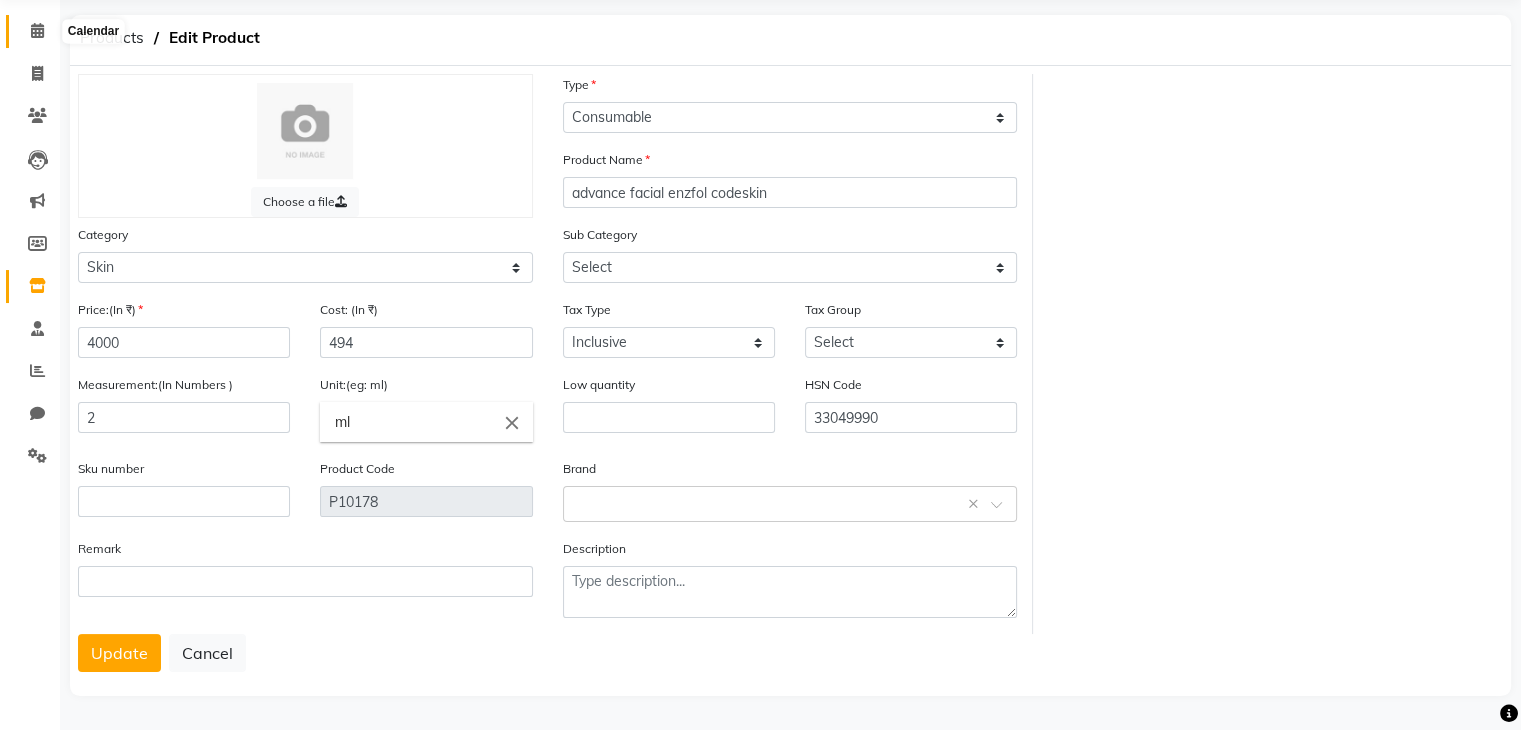 click 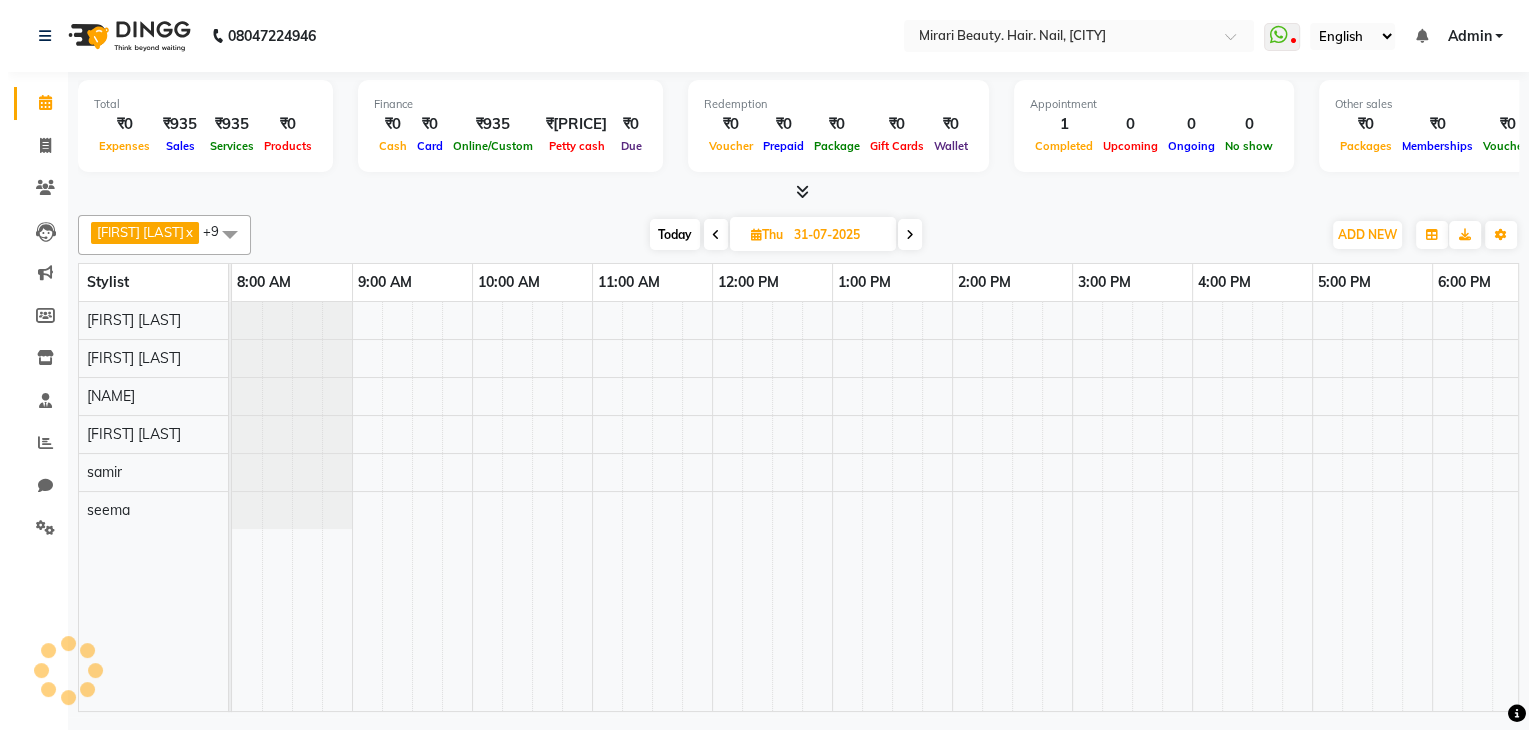 scroll, scrollTop: 0, scrollLeft: 0, axis: both 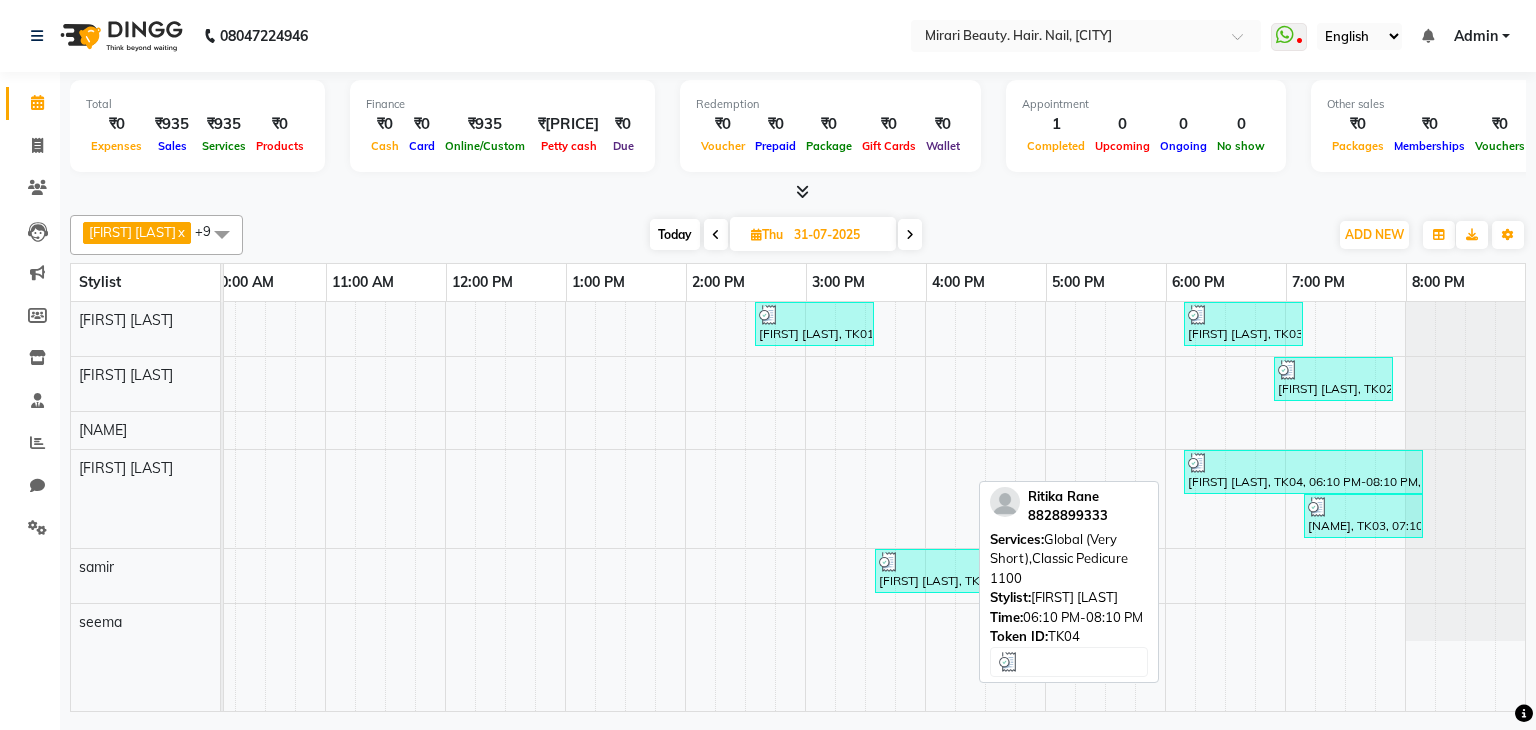 click on "[FIRST] [LAST], TK04, 06:10 PM-08:10 PM, Global (Very Short),Classic Pedicure 1100" at bounding box center (1303, 472) 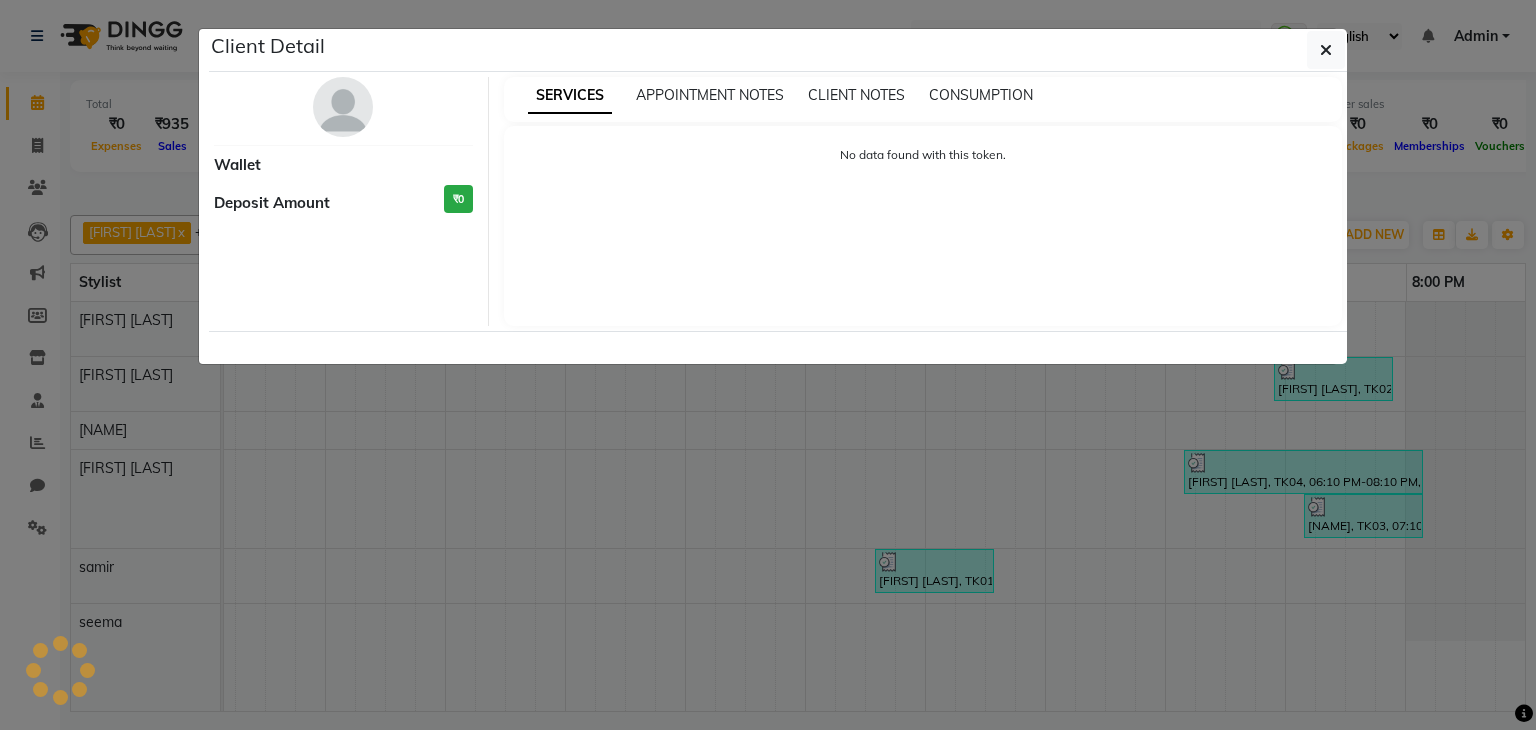 select on "3" 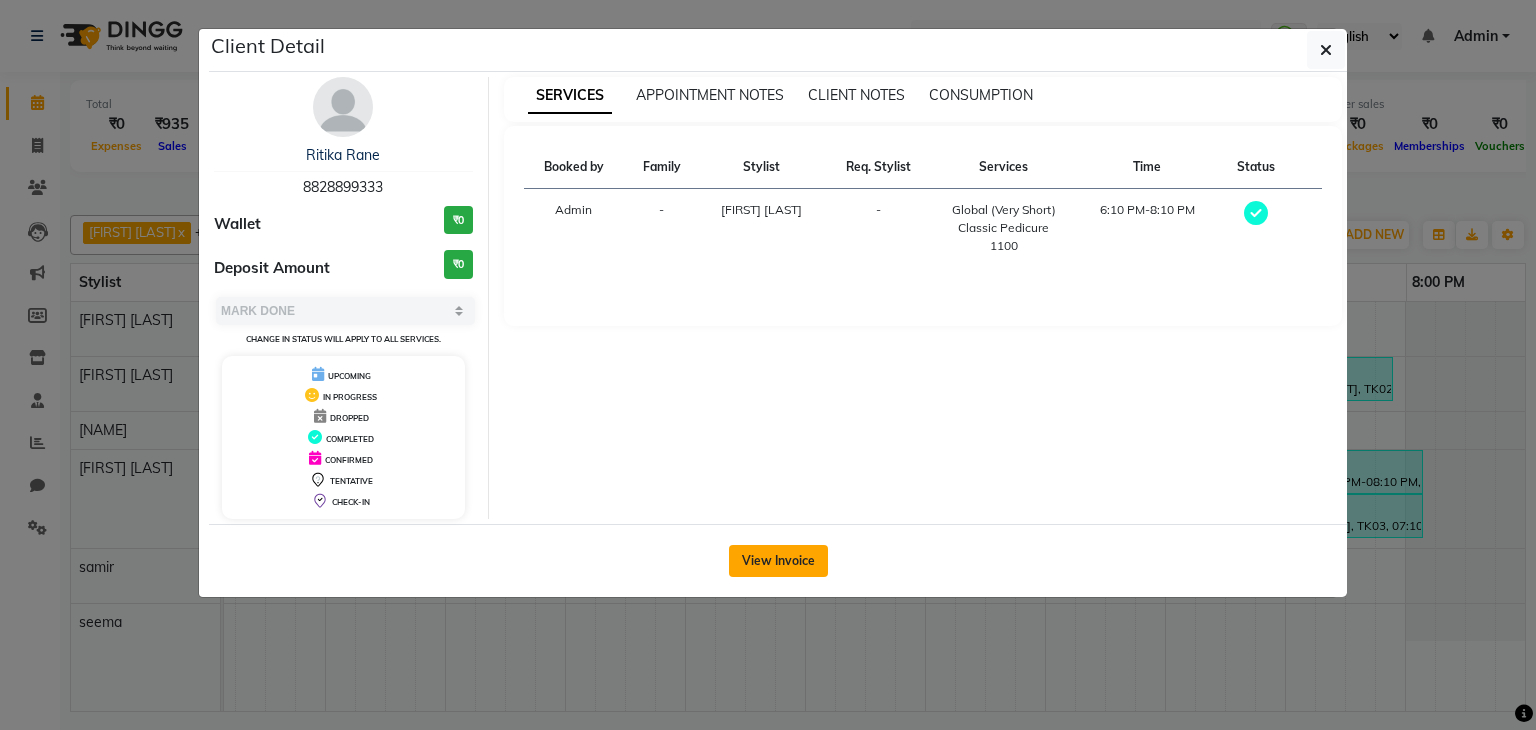 click on "View Invoice" 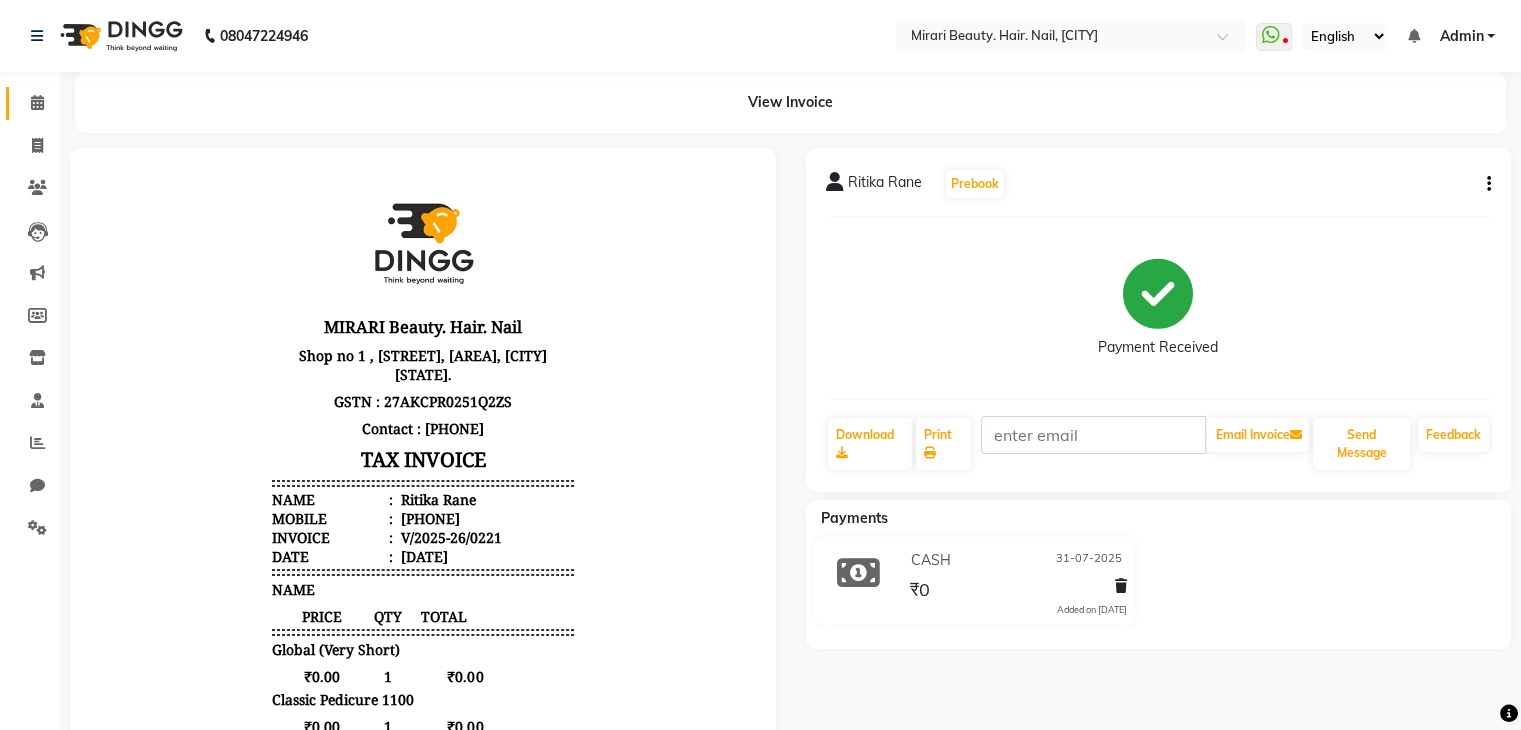 scroll, scrollTop: 0, scrollLeft: 0, axis: both 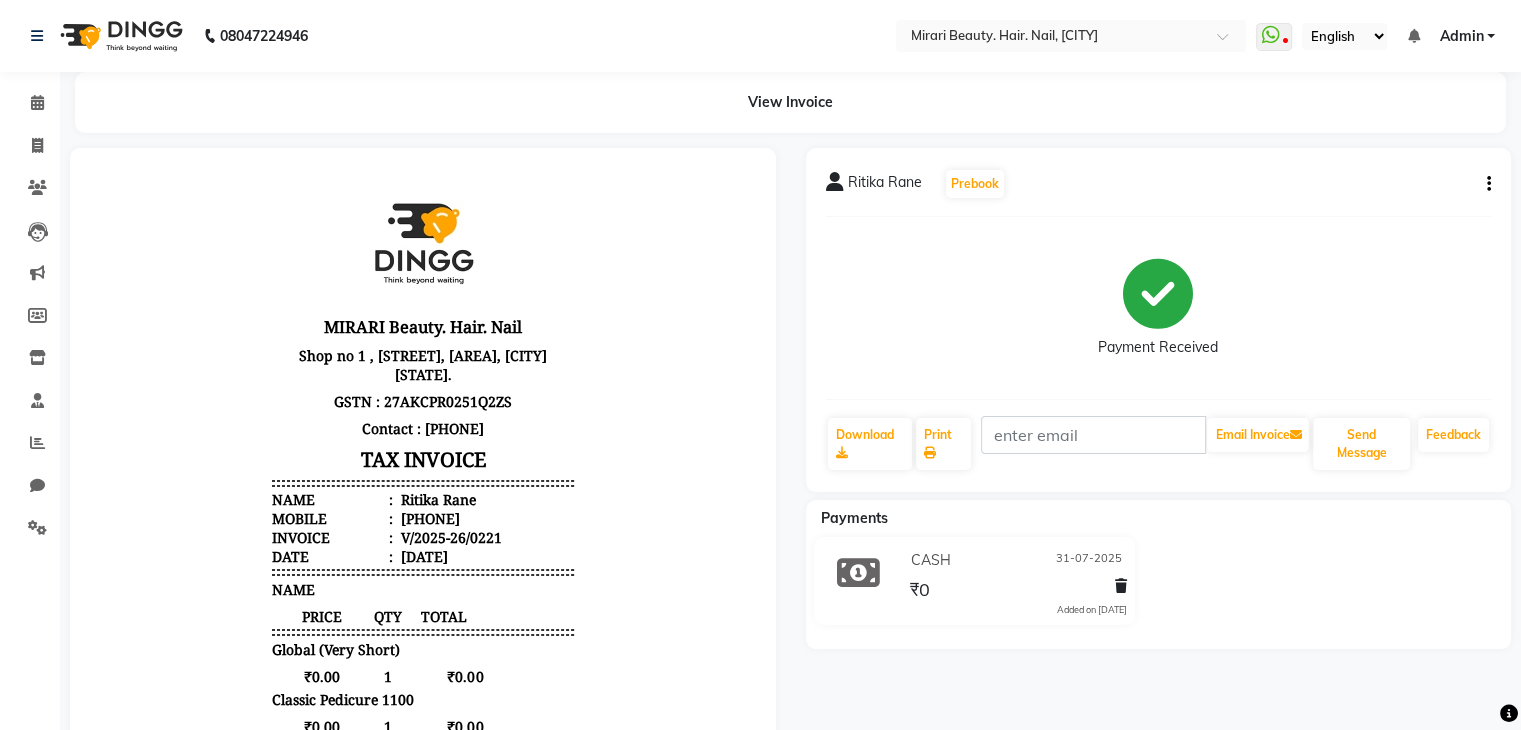 click on "[FIRST] [LAST] Prebook Payment Received Download Print Email Invoice Send Message Feedback" 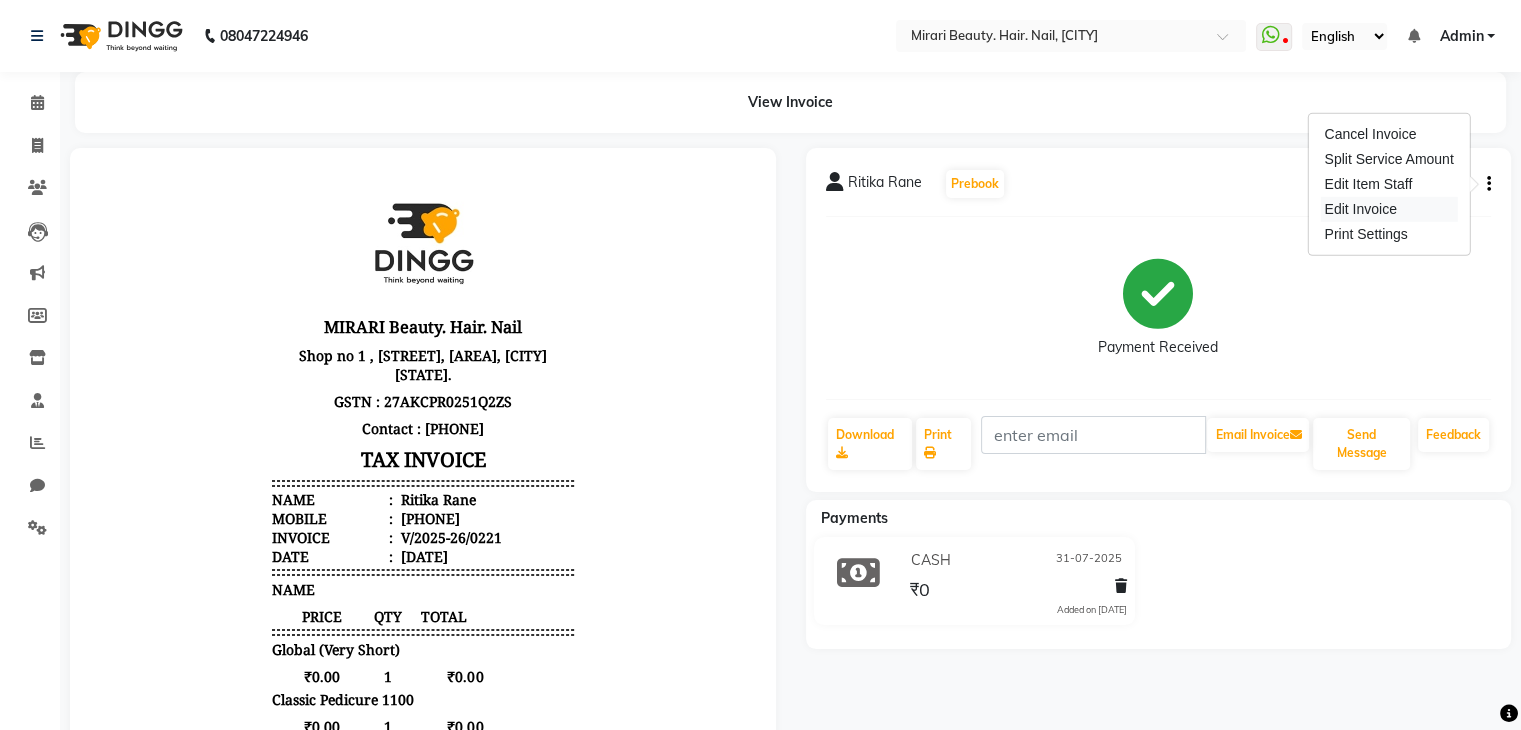 click on "Edit Invoice" at bounding box center (1388, 209) 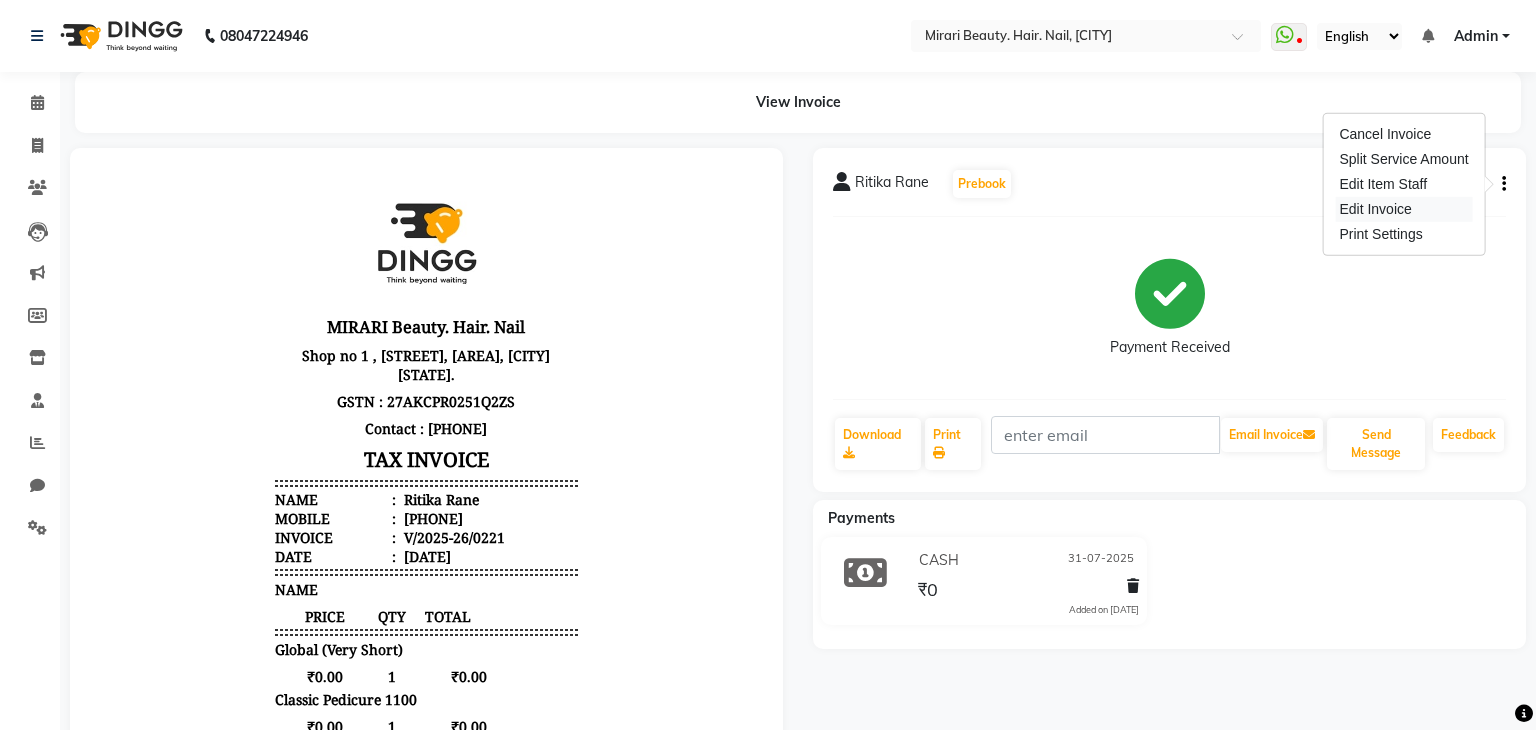 select on "service" 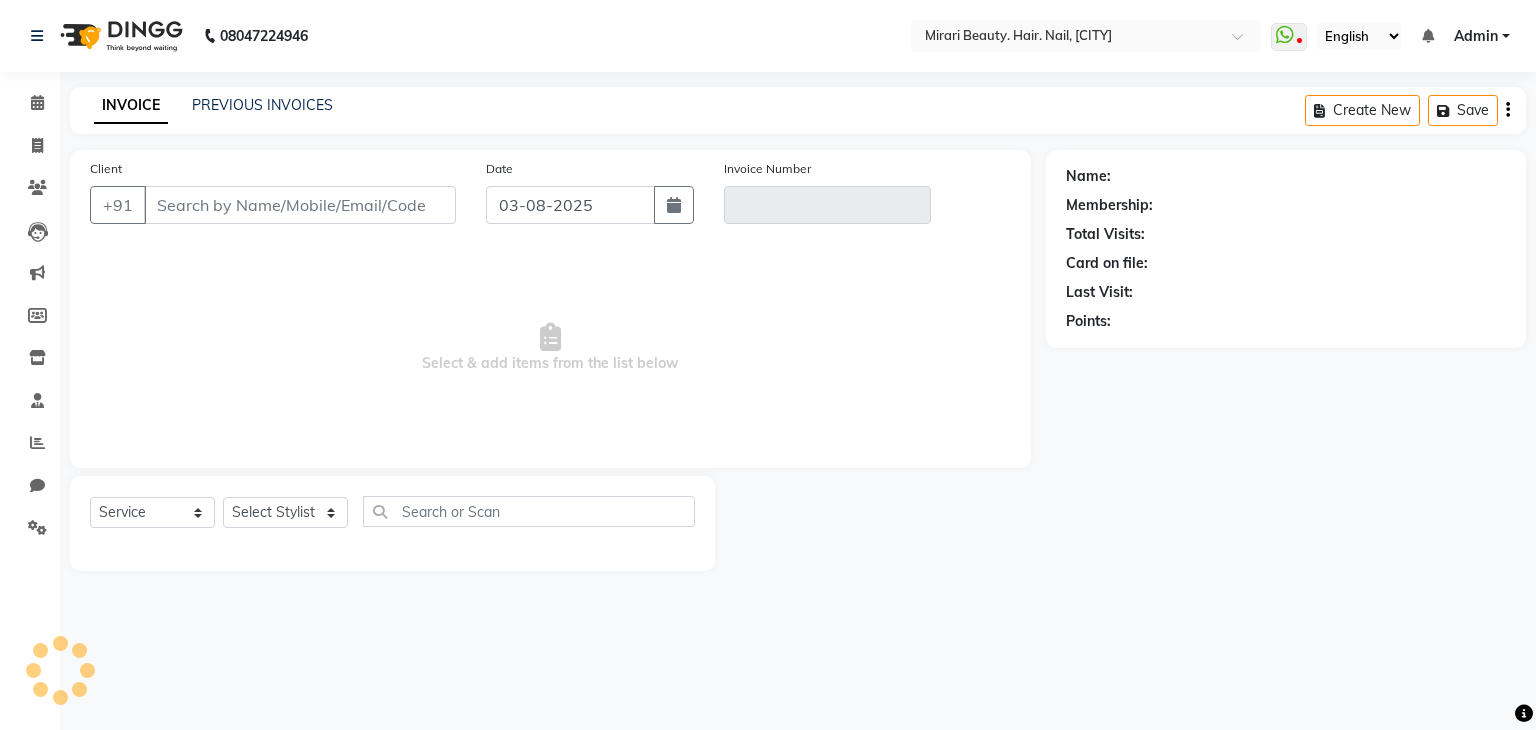 type on "8828899333" 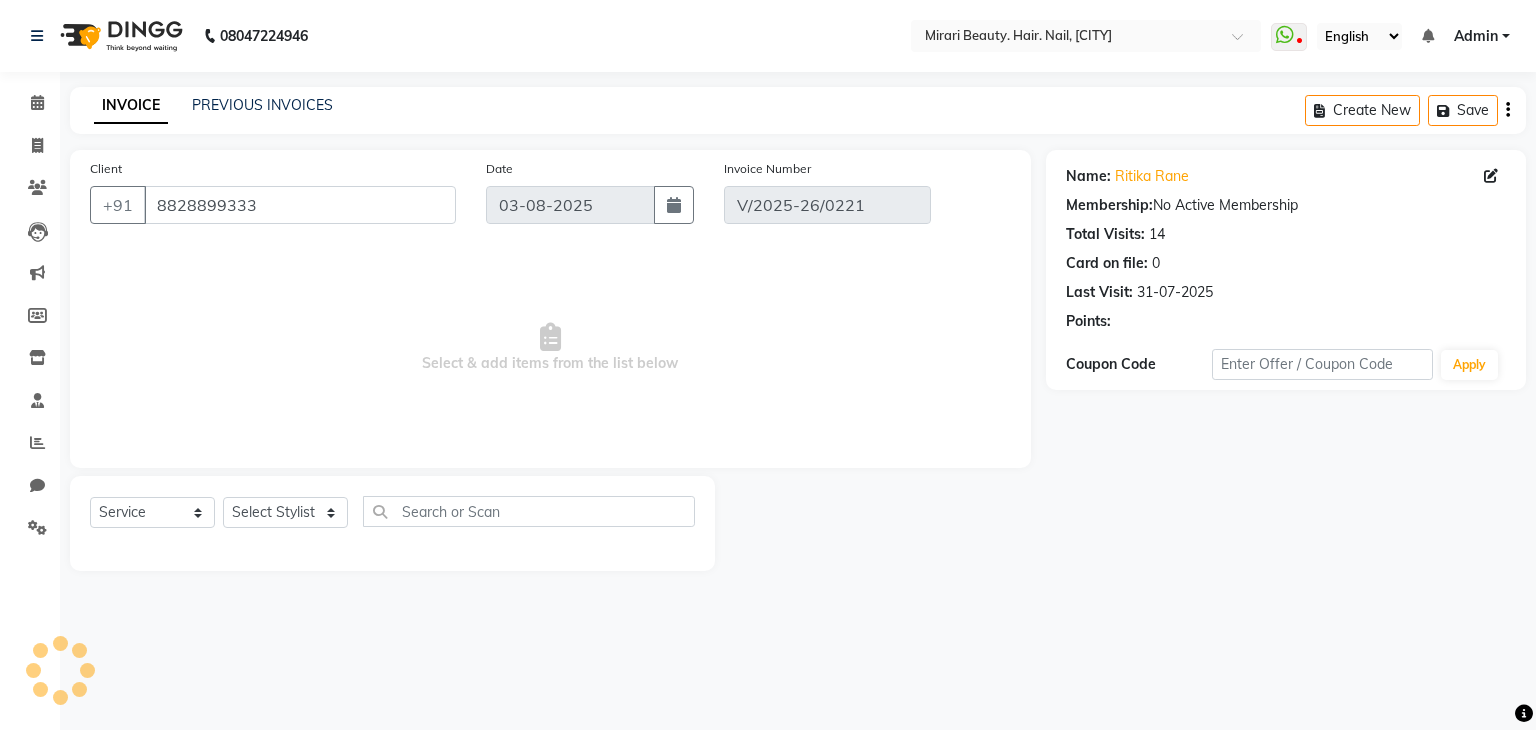 type on "31-07-2025" 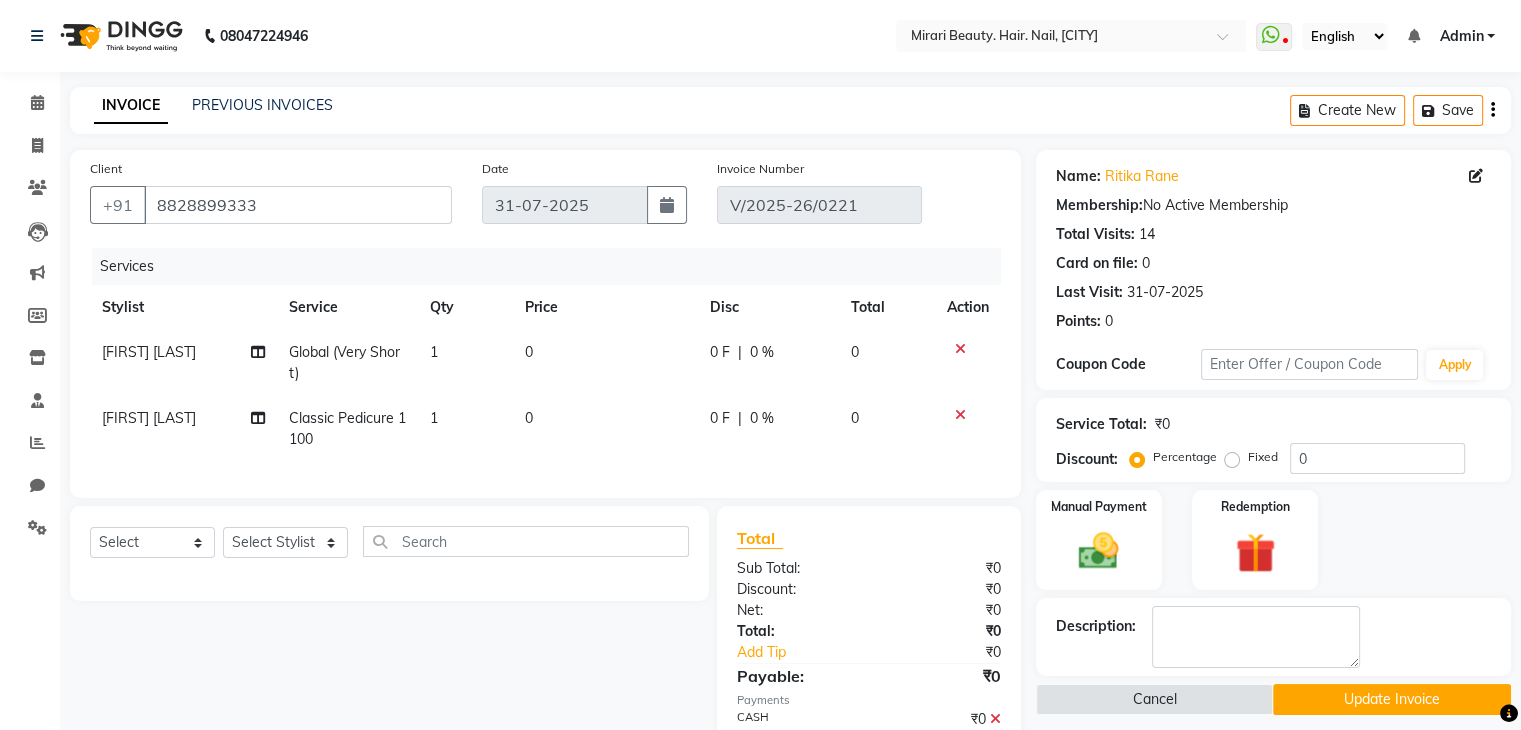 click on "Classic Pedicure 1100" 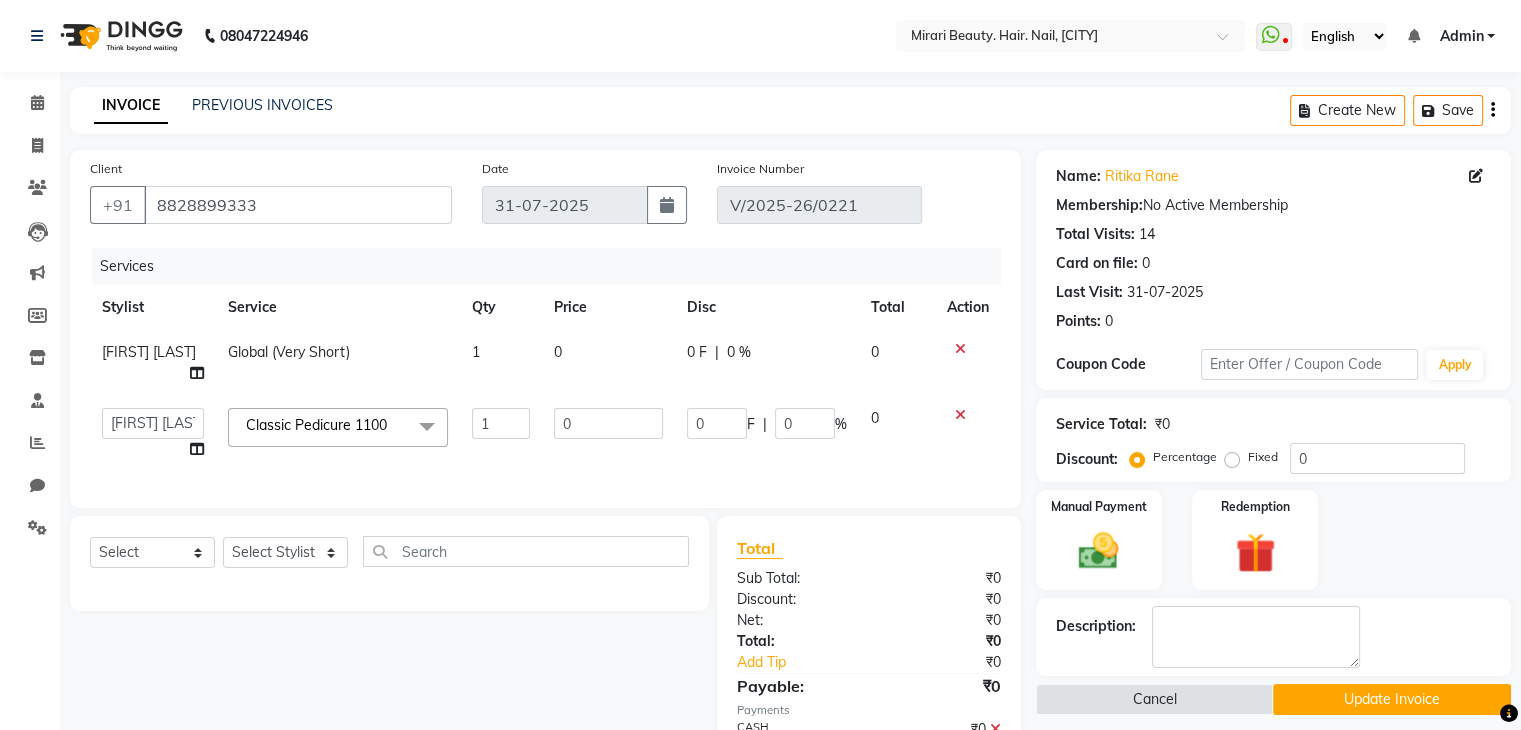 click on "Classic Pedicure 1100" 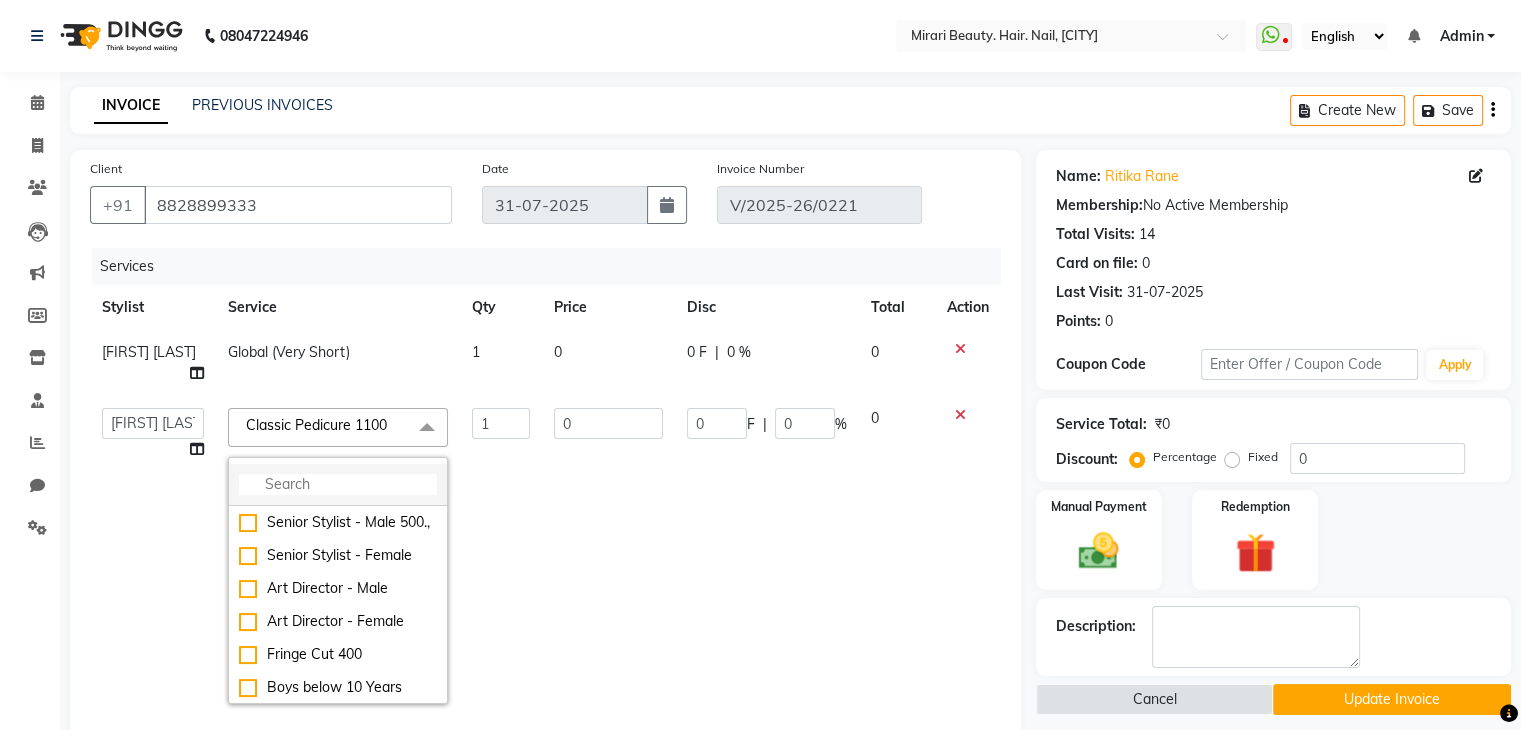 click 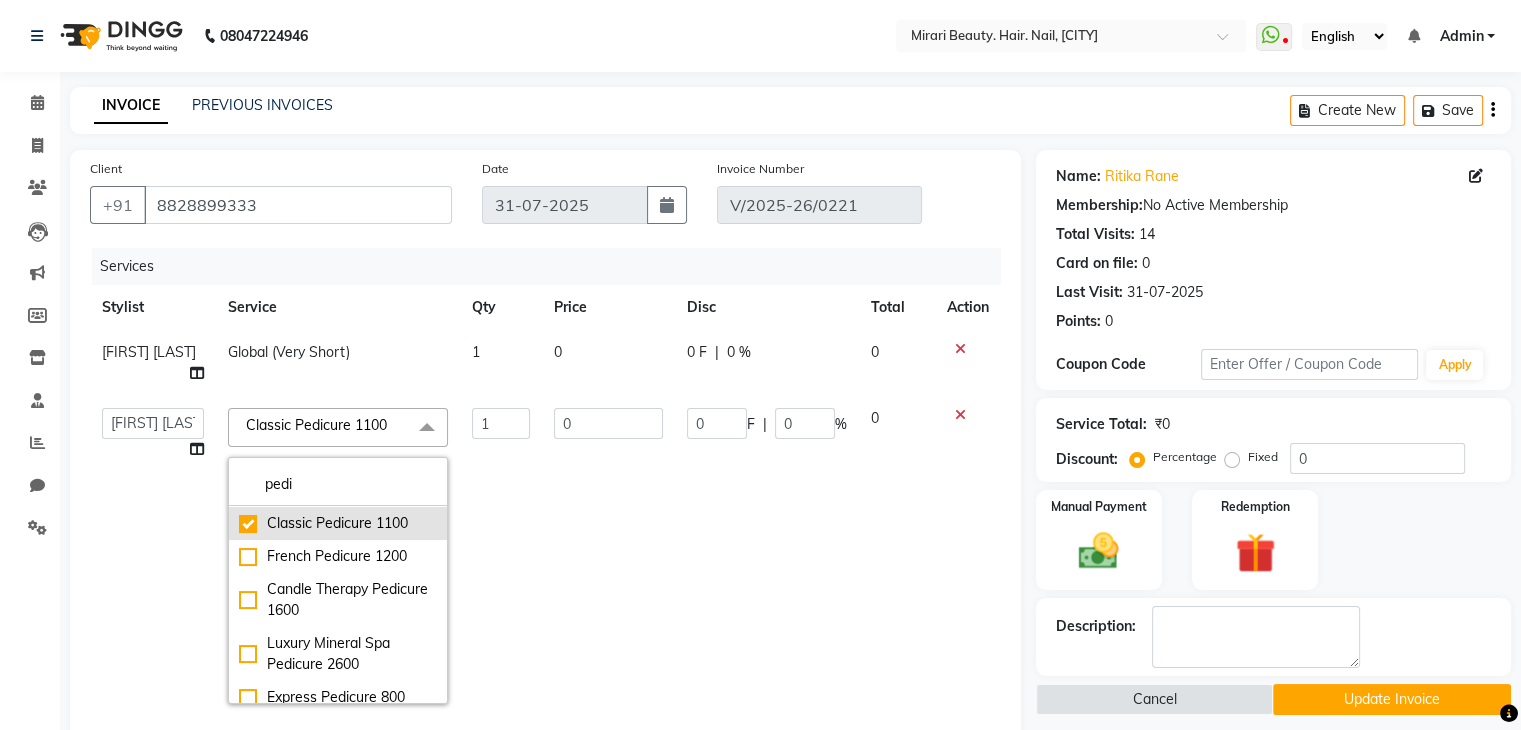 scroll, scrollTop: 156, scrollLeft: 0, axis: vertical 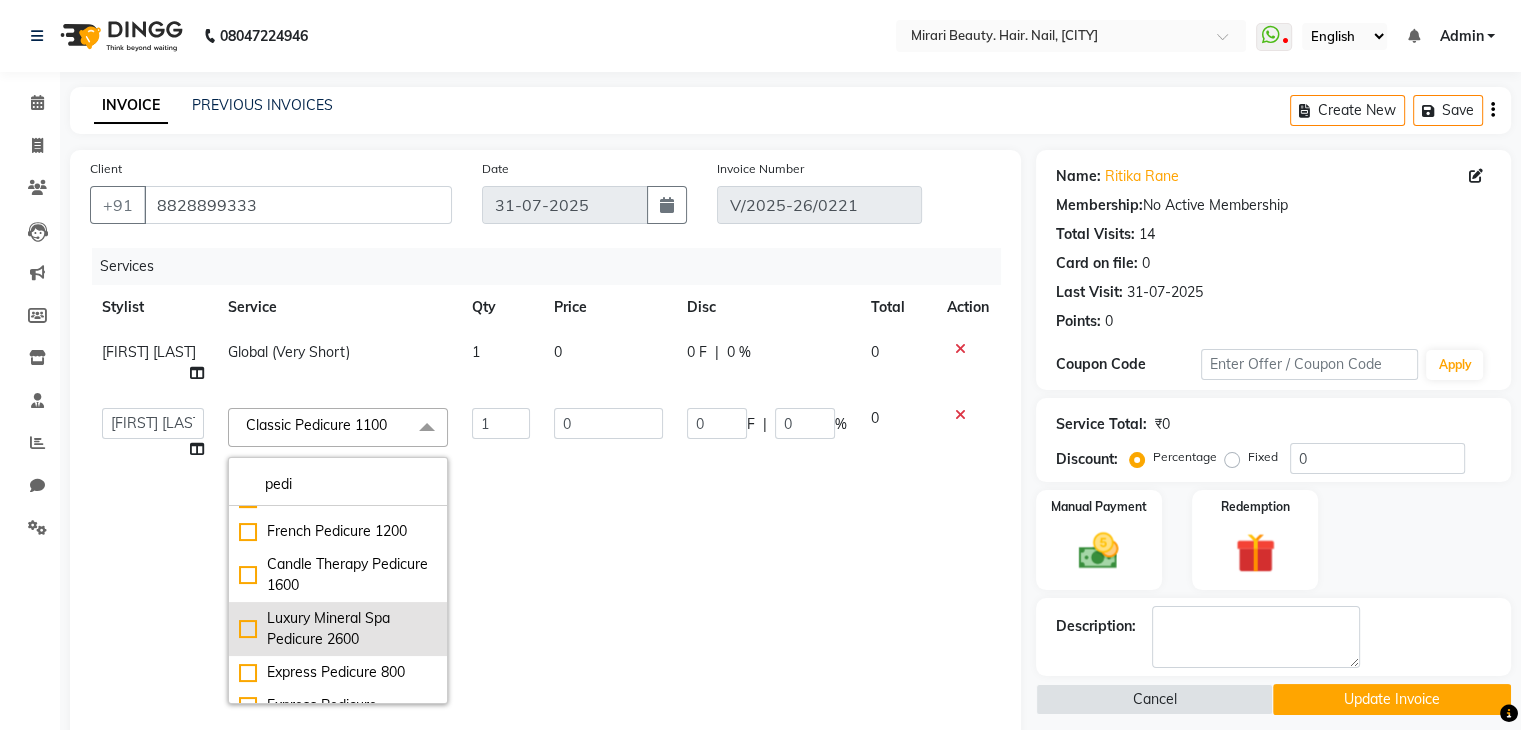 type on "pedi" 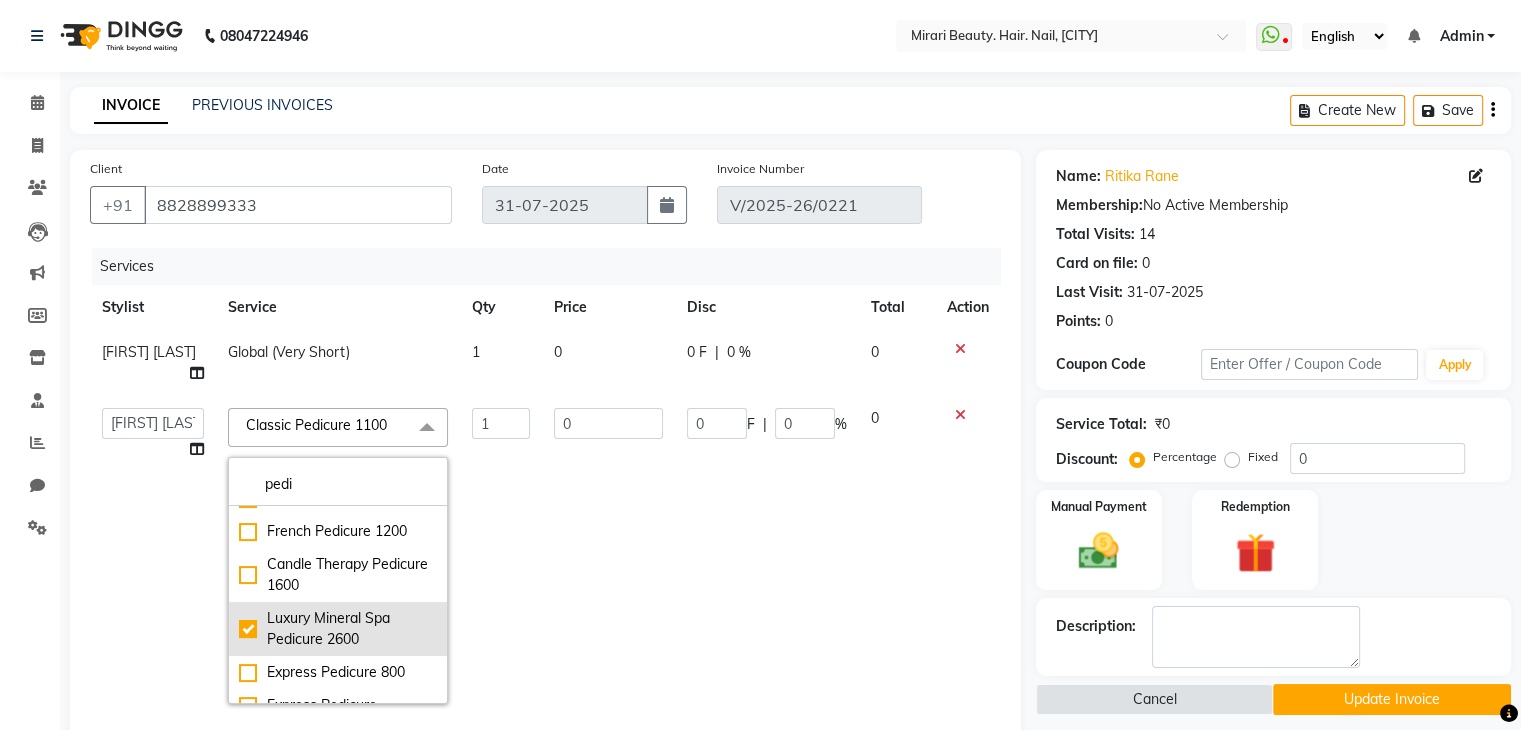 checkbox on "false" 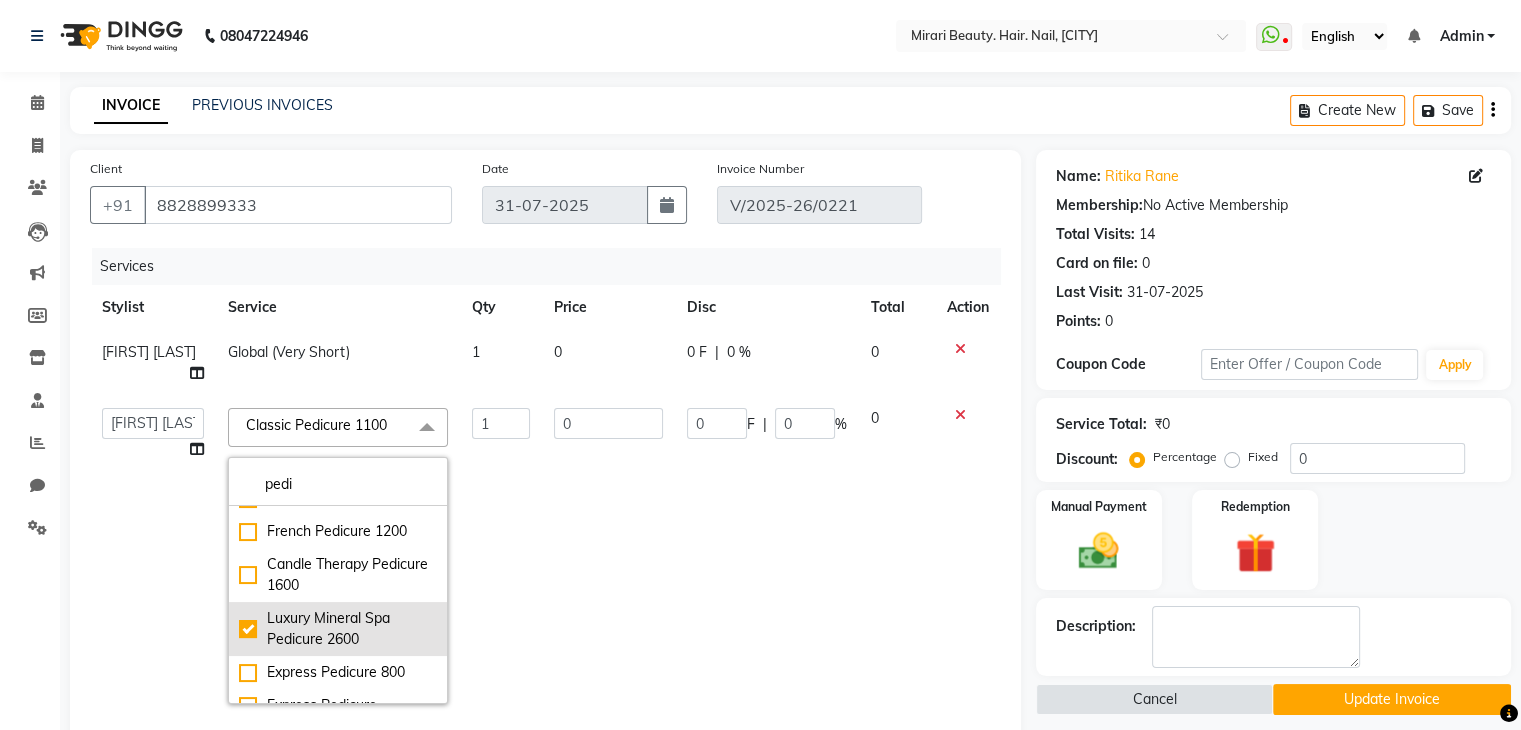 checkbox on "true" 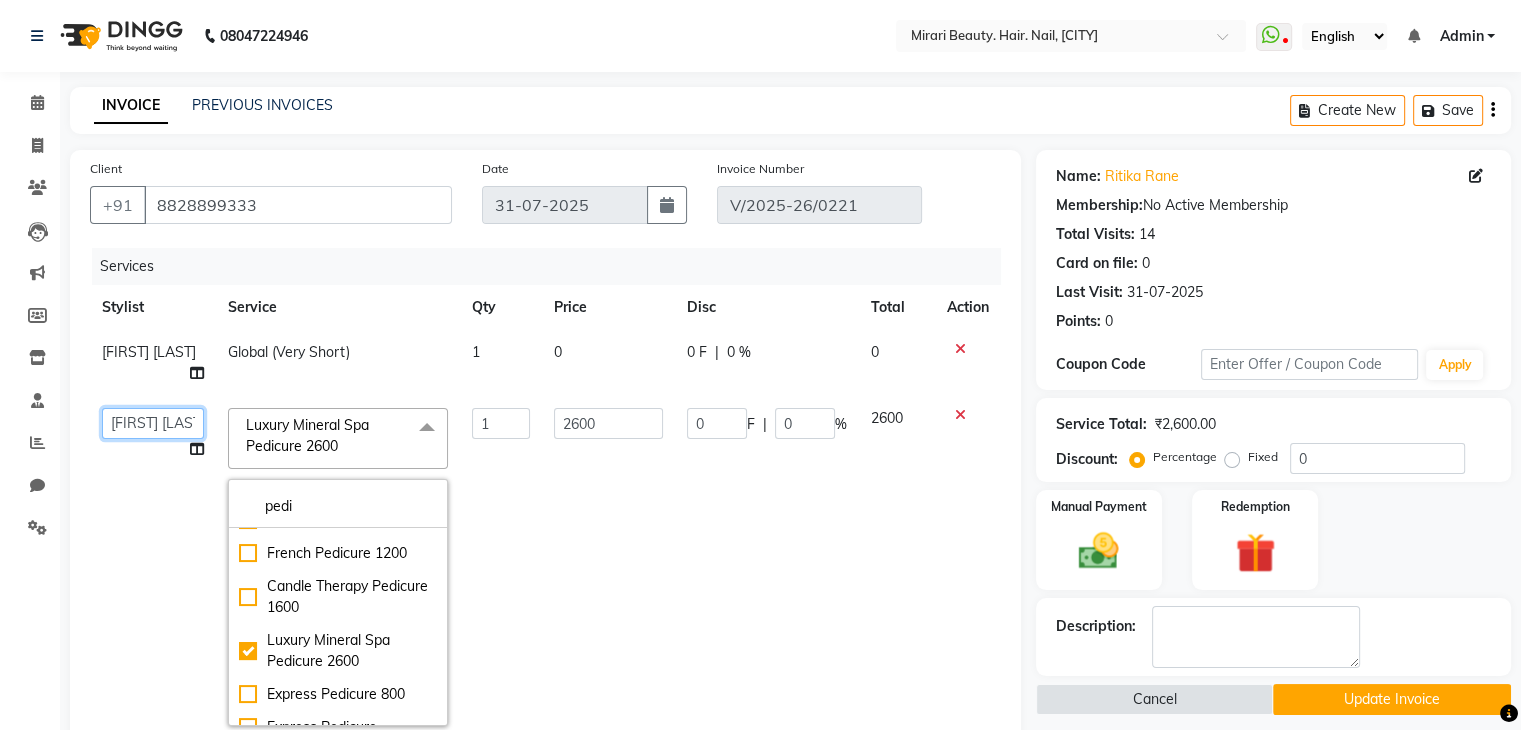 click on "General [LAST] [LAST] [LAST] [LAST] [LAST] [LAST] [LAST]" 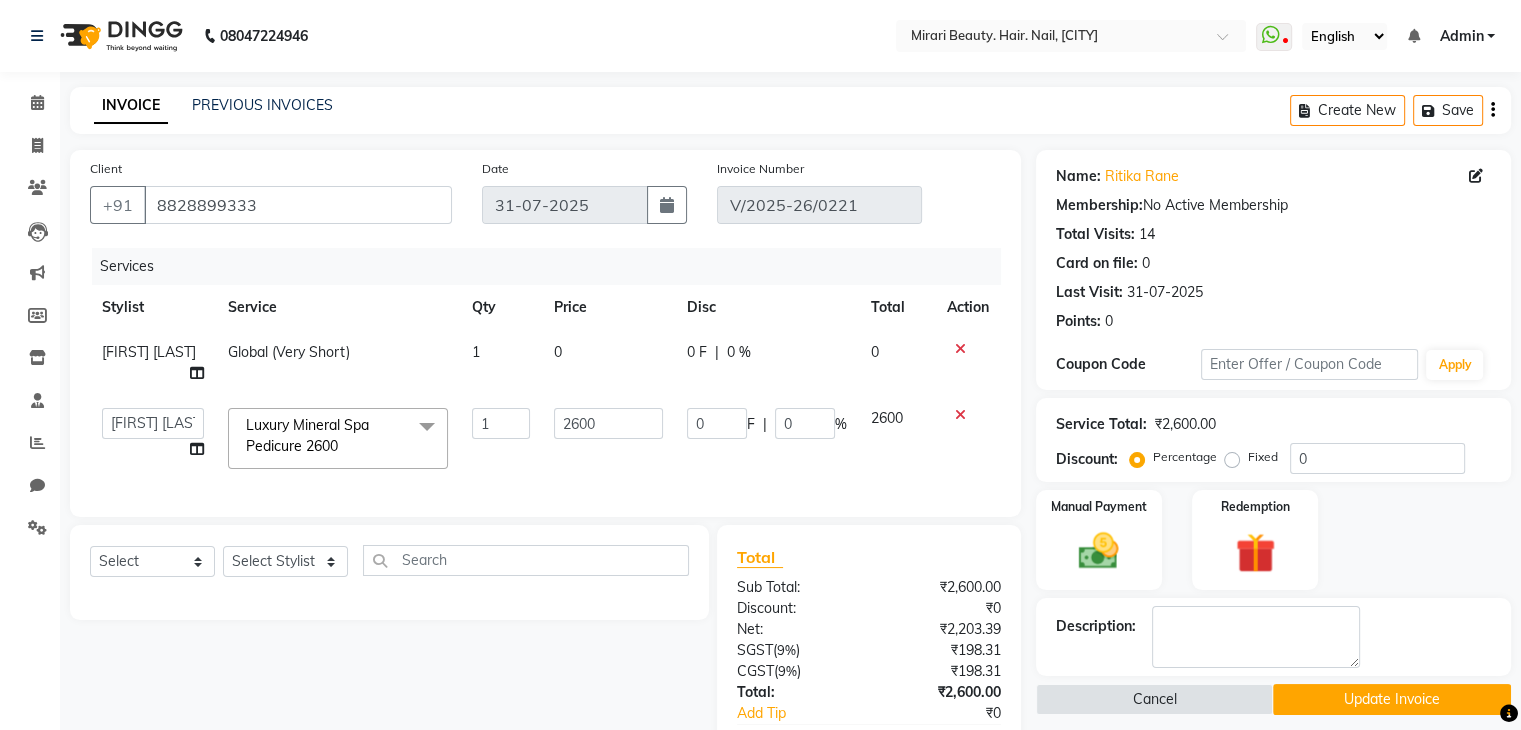 select on "66420" 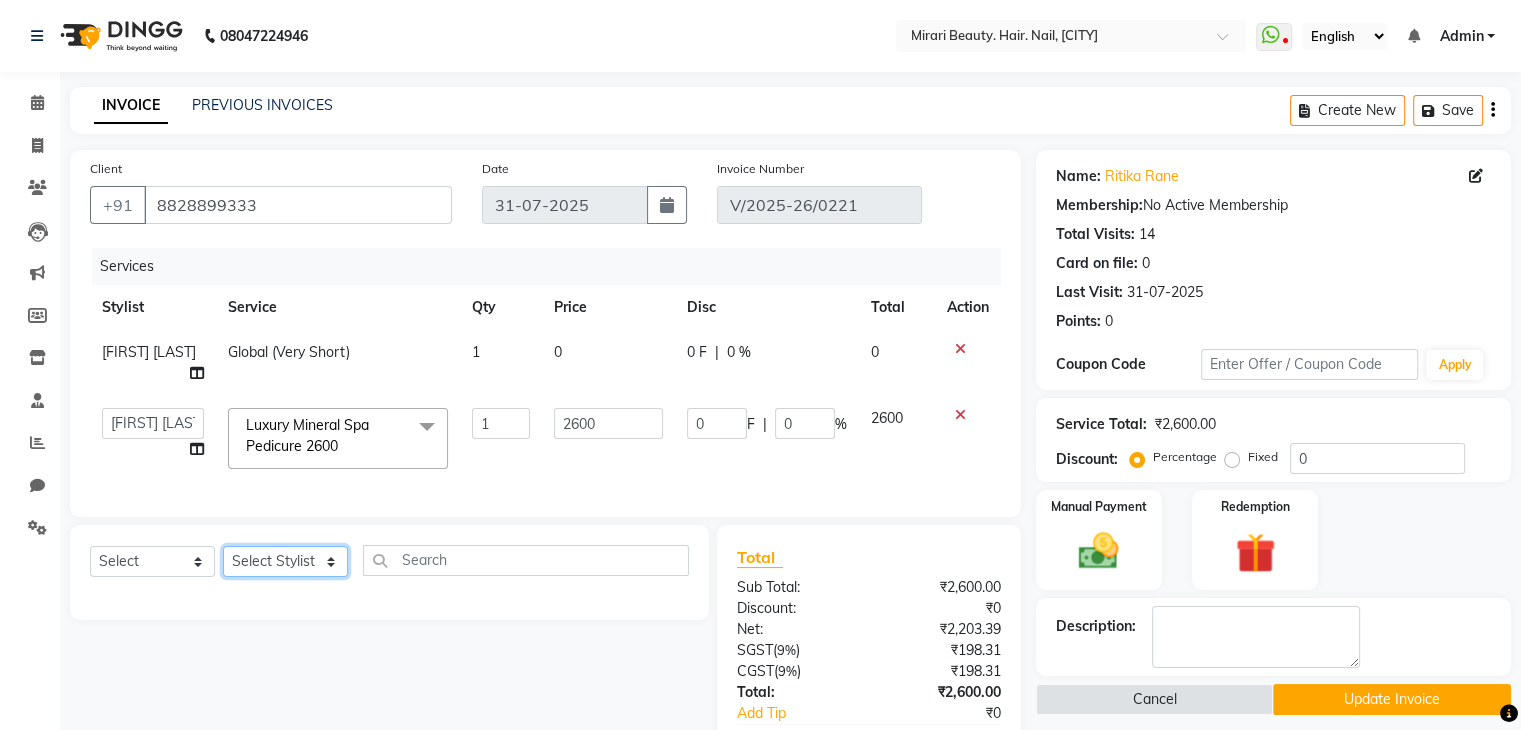 click on "General [LAST] [LAST] [LAST] [LAST] [LAST] [LAST] [LAST]" 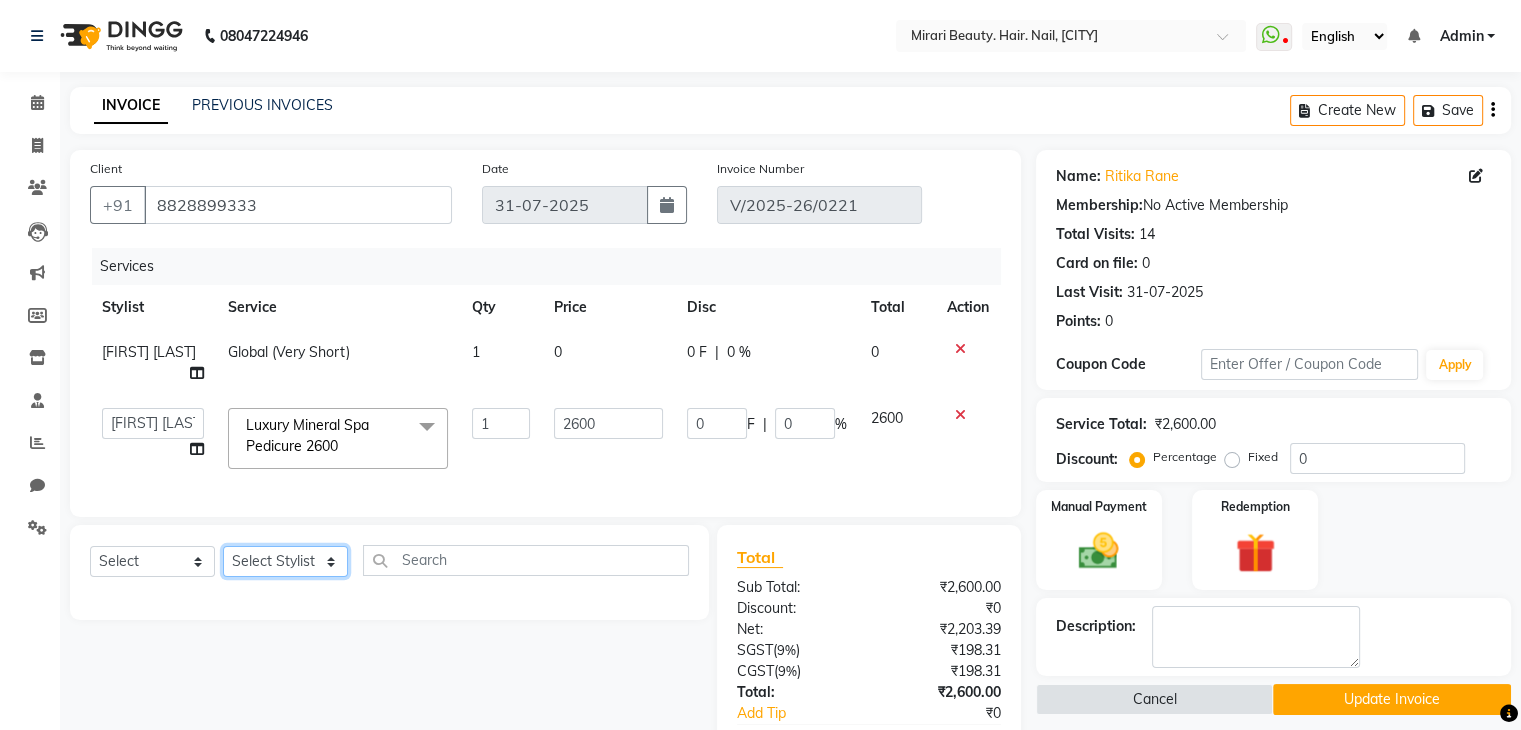 select on "80060" 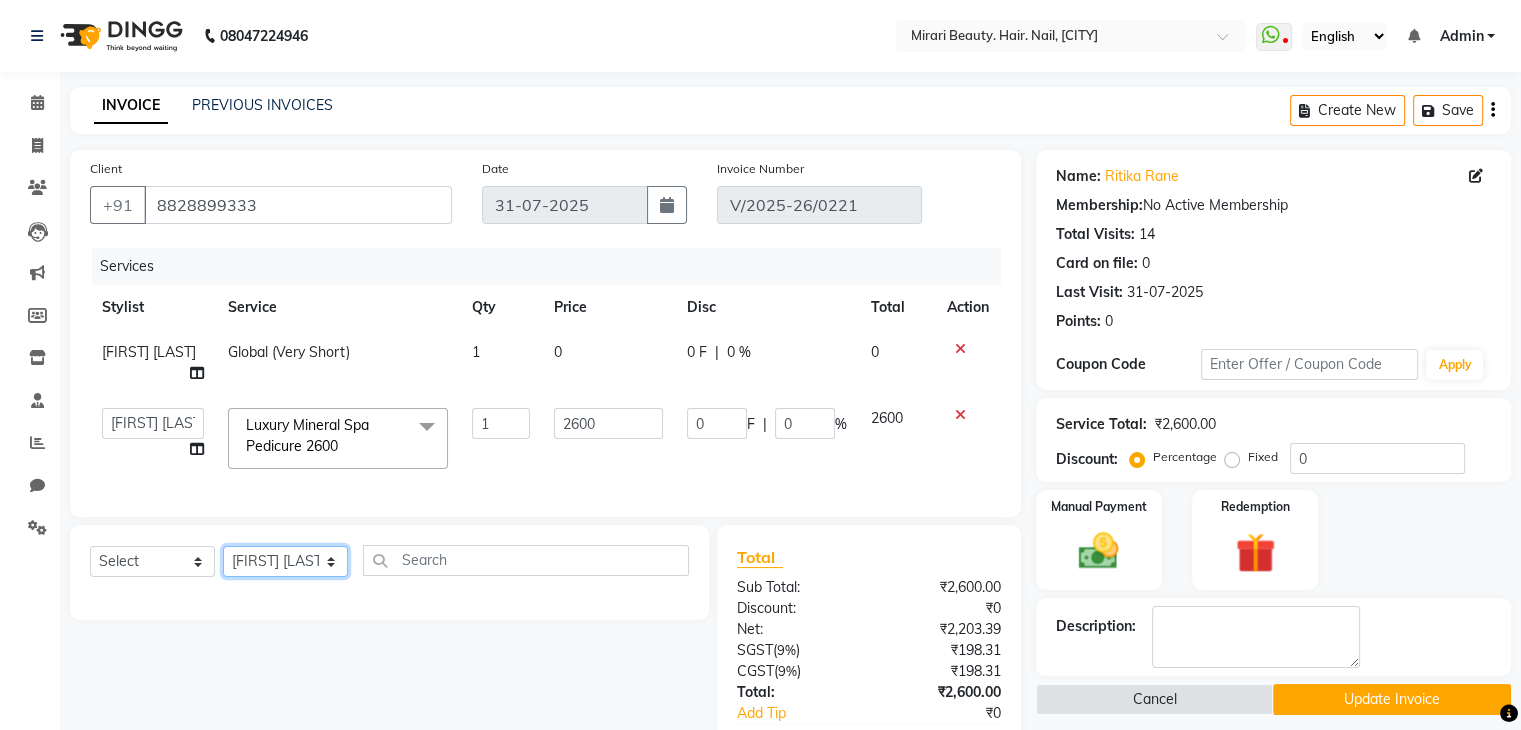 click on "General [LAST] [LAST] [LAST] [LAST] [LAST] [LAST] [LAST]" 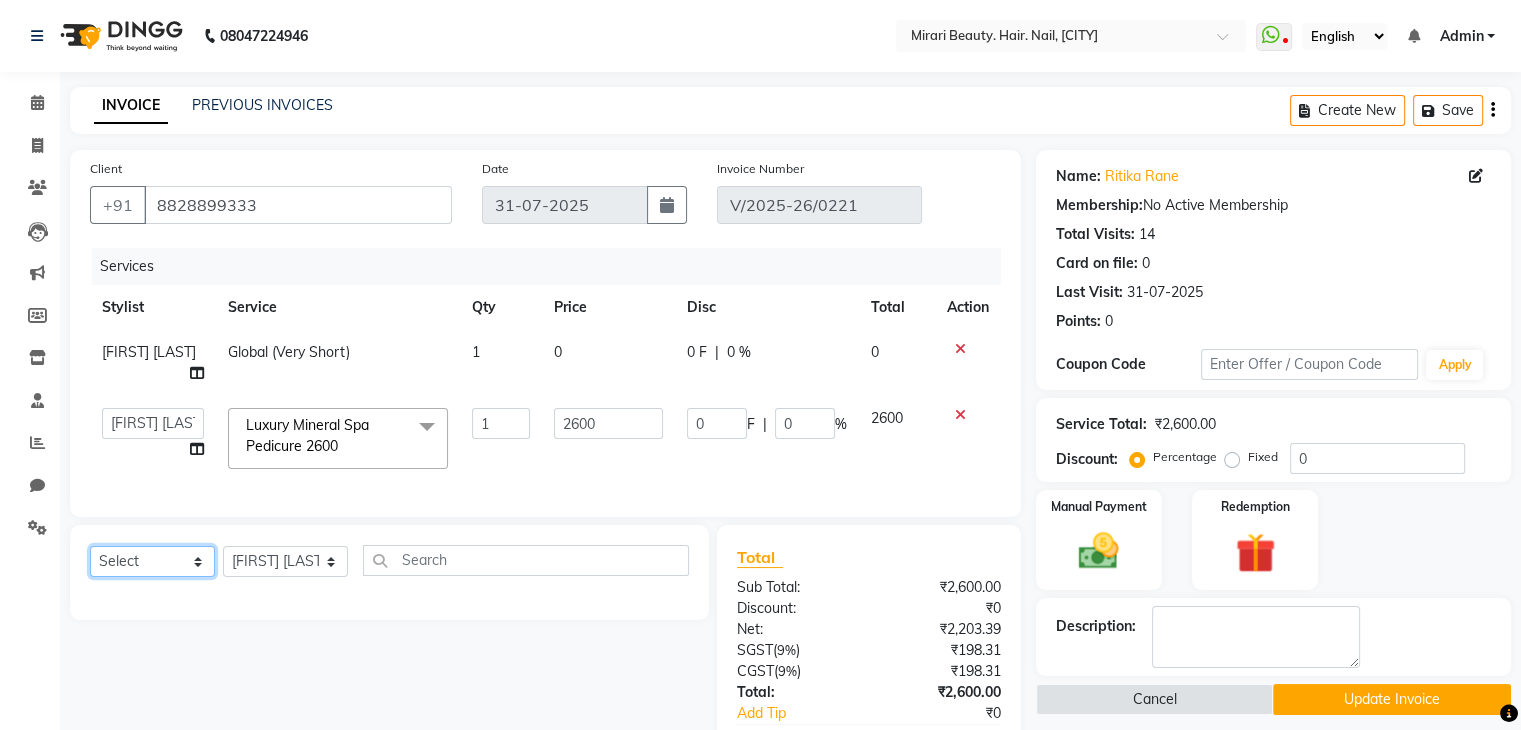 click on "Select  Service  Product  Membership  Package Voucher Prepaid Gift Card" 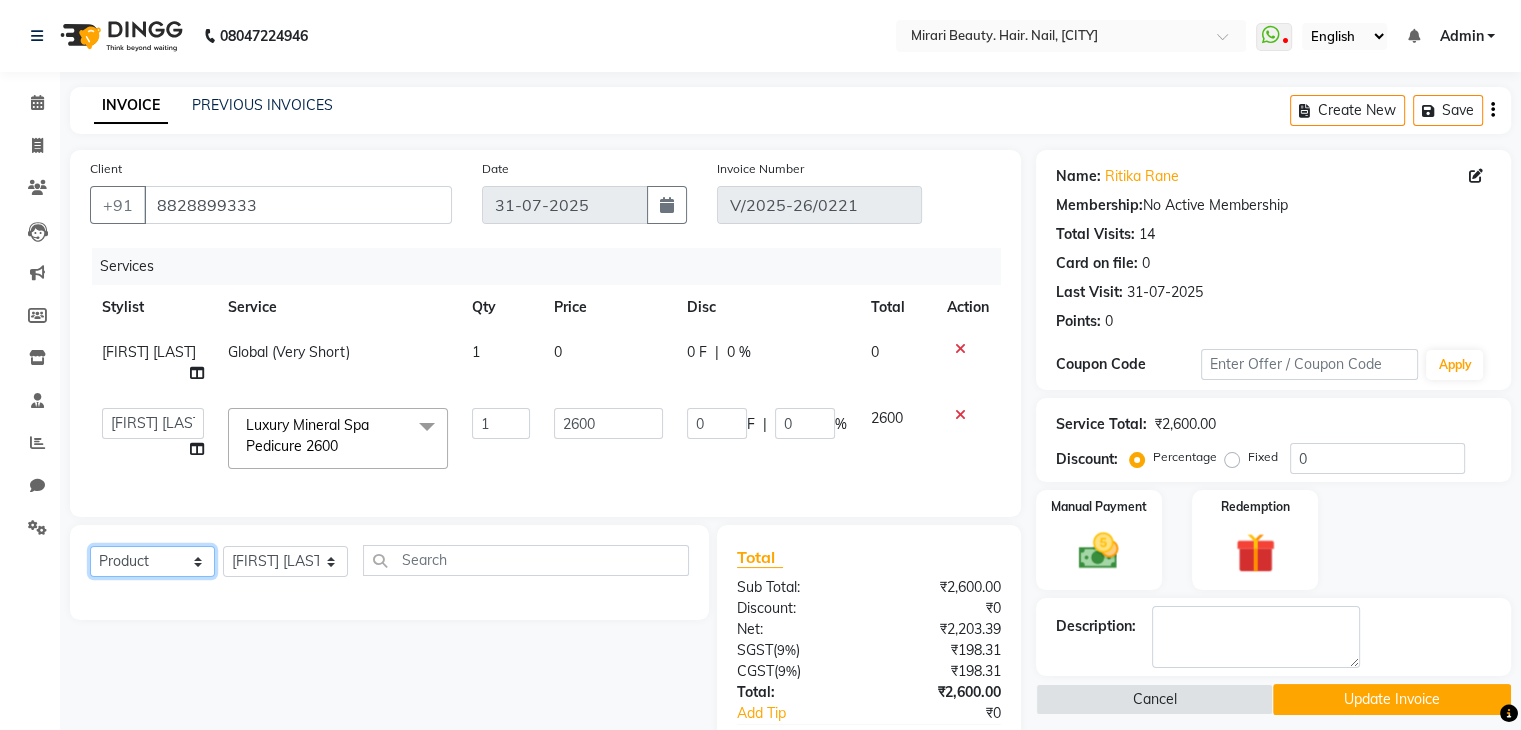click on "Select  Service  Product  Membership  Package Voucher Prepaid Gift Card" 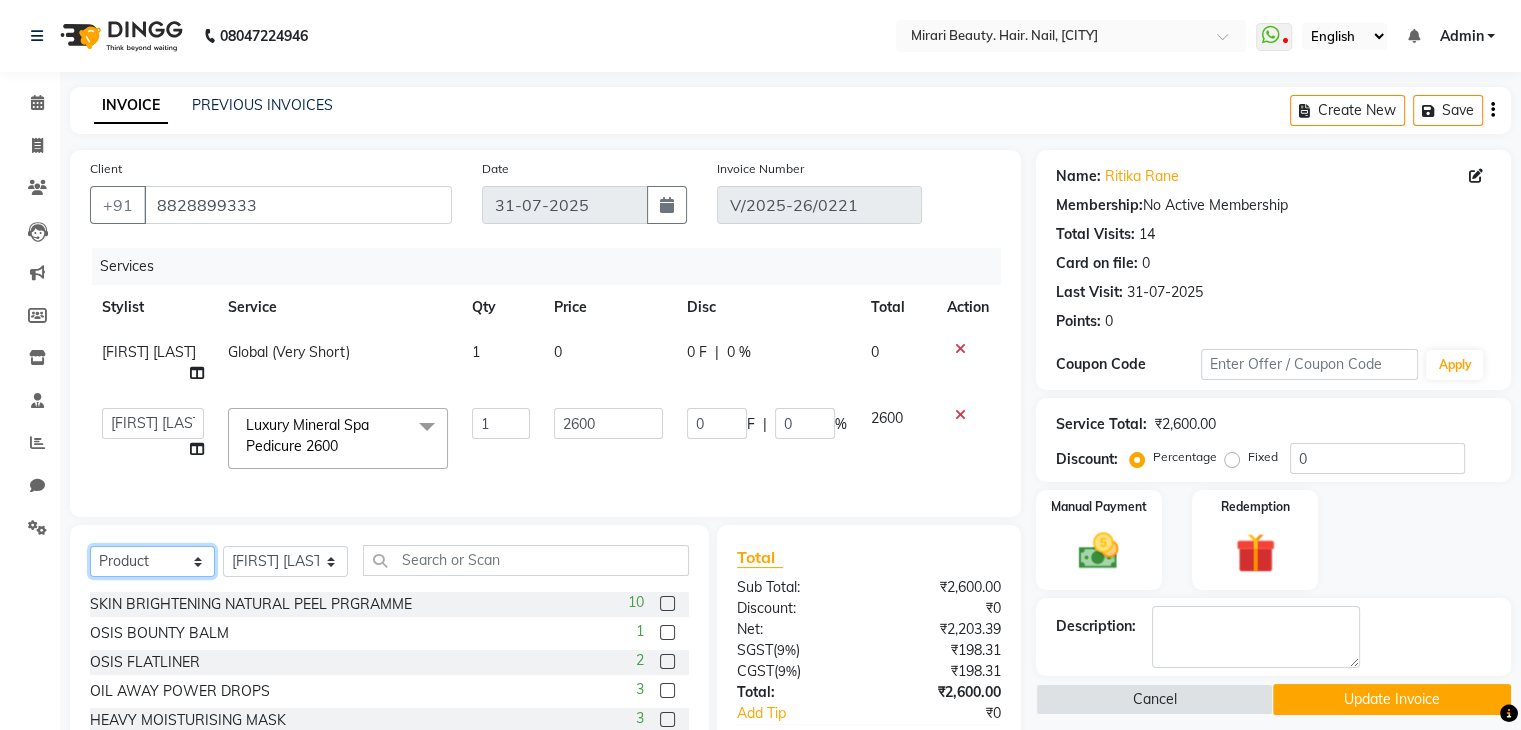 click on "Select  Service  Product  Membership  Package Voucher Prepaid Gift Card" 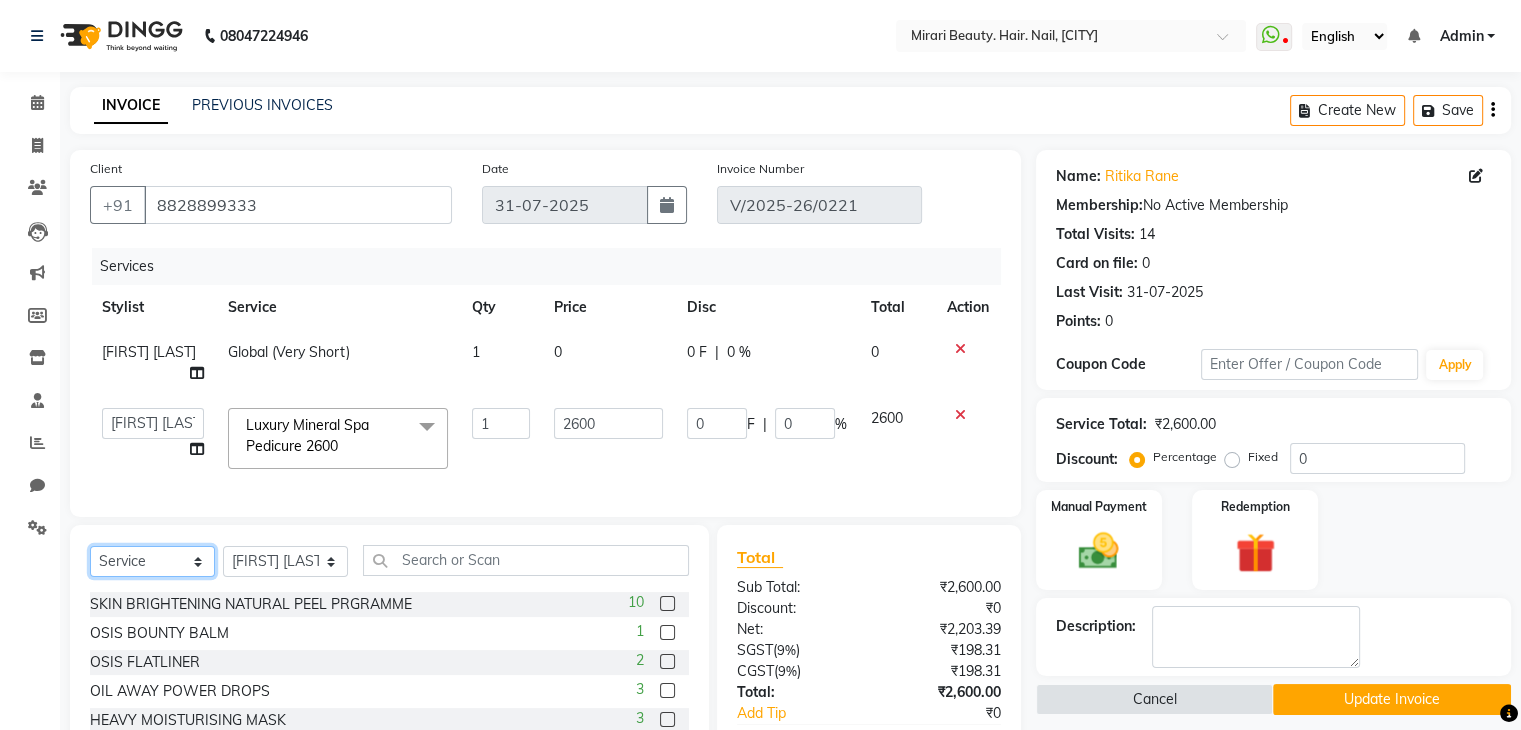 click on "Select  Service  Product  Membership  Package Voucher Prepaid Gift Card" 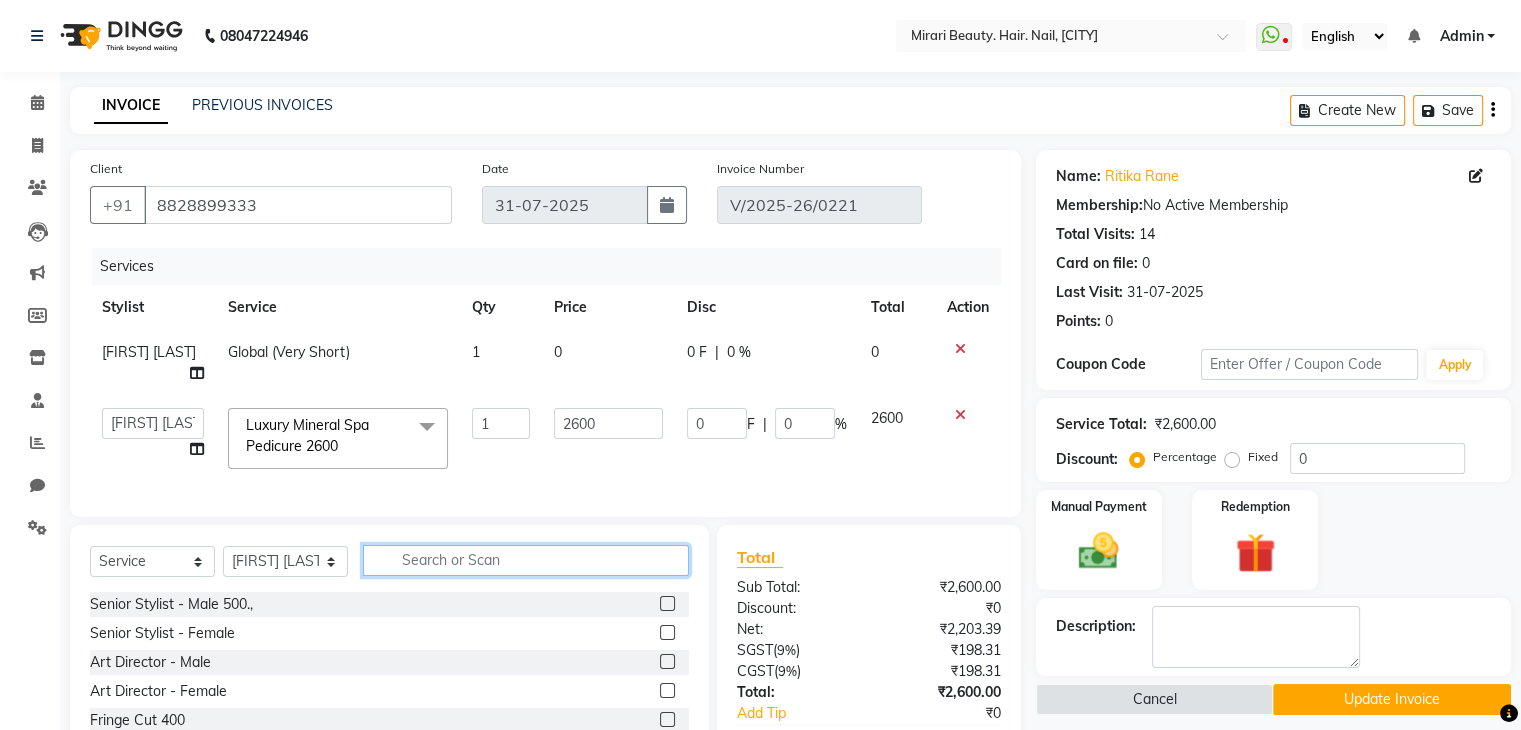 click 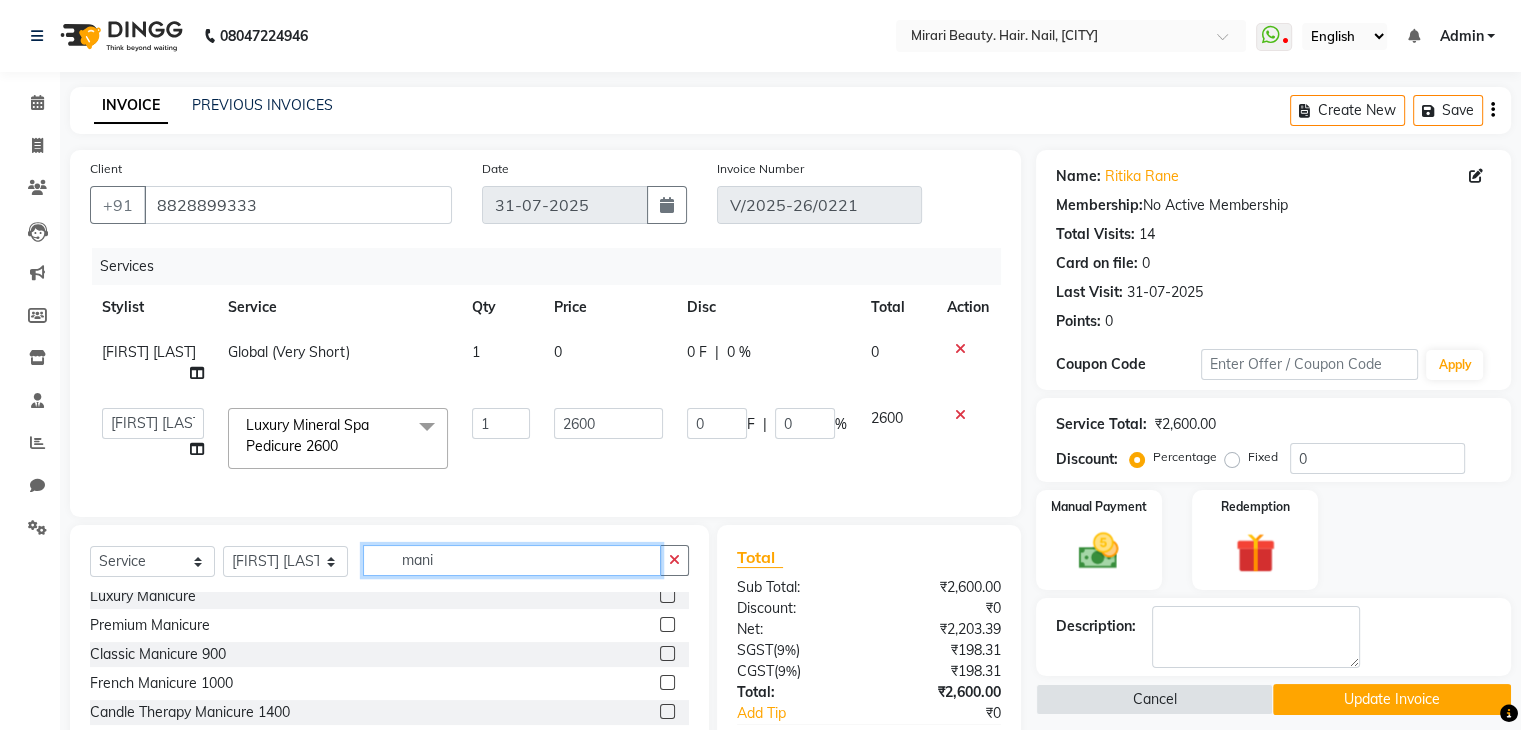 scroll, scrollTop: 71, scrollLeft: 0, axis: vertical 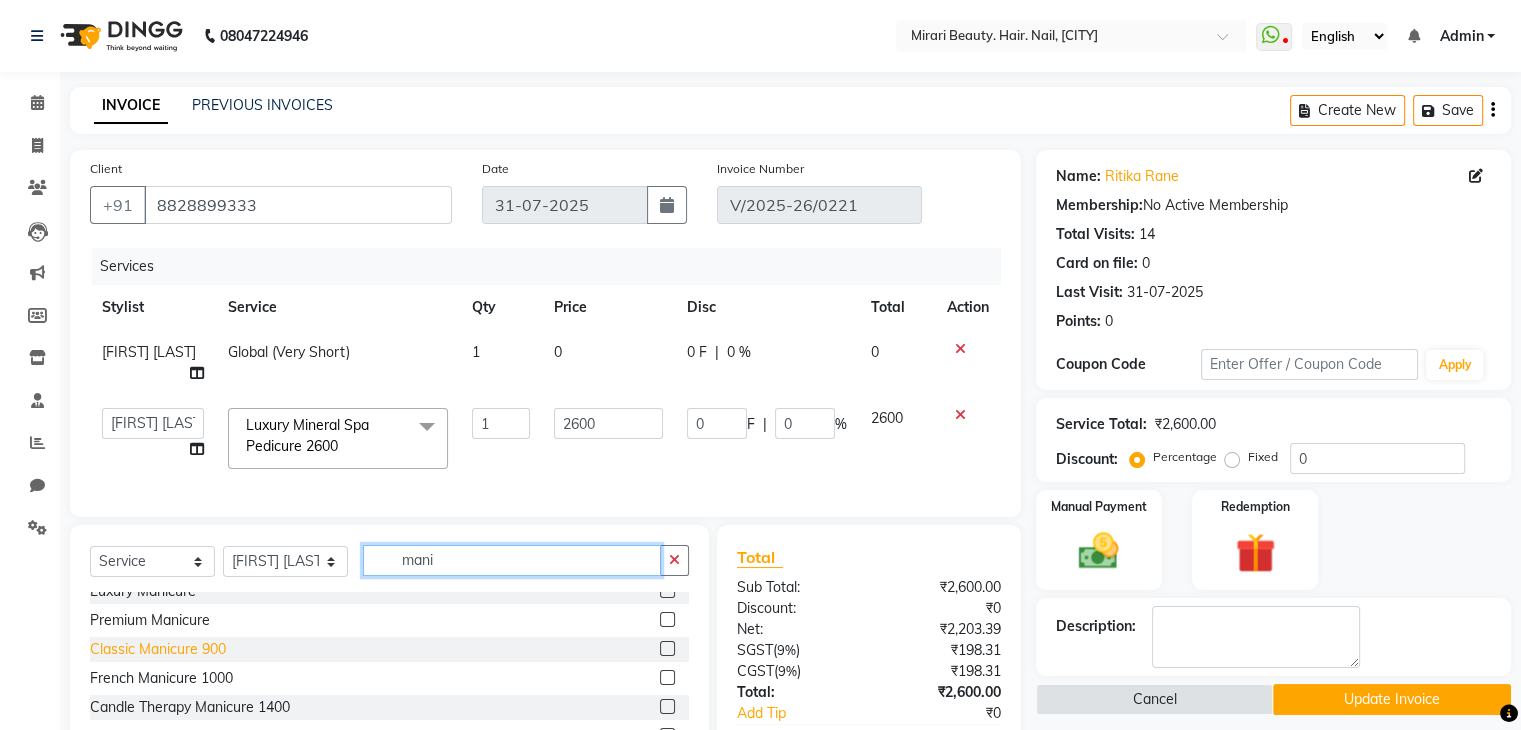 type on "mani" 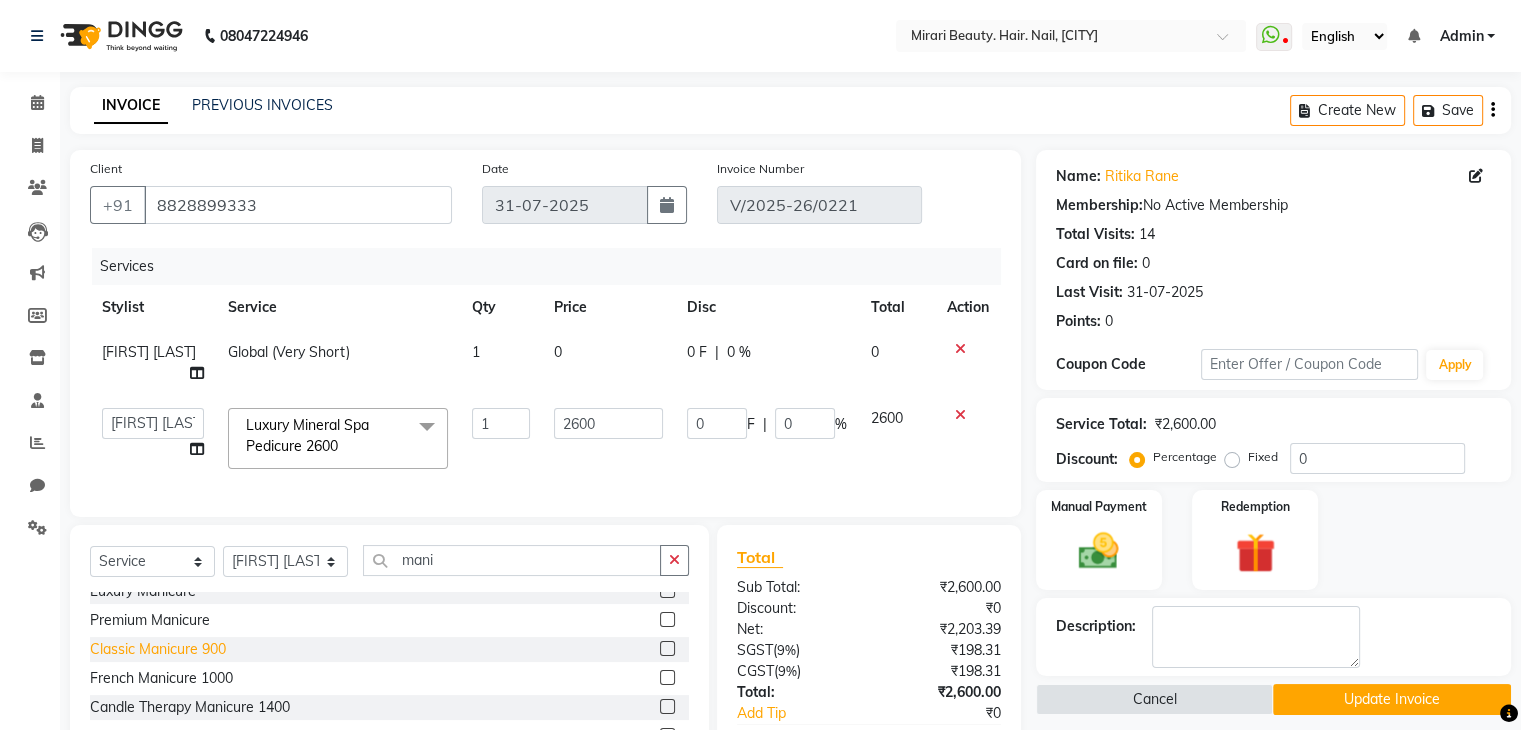click on "Classic Manicure 900" 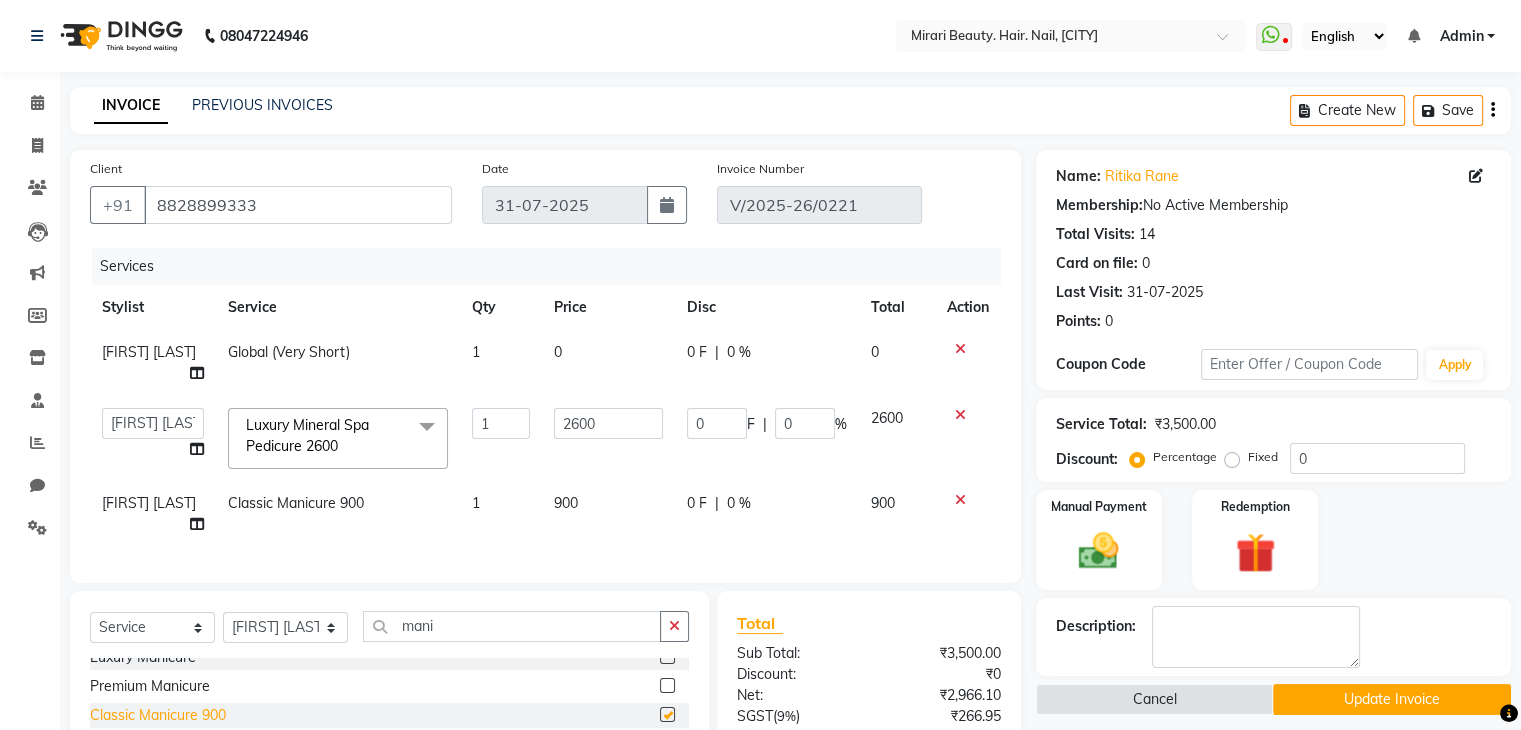 checkbox on "false" 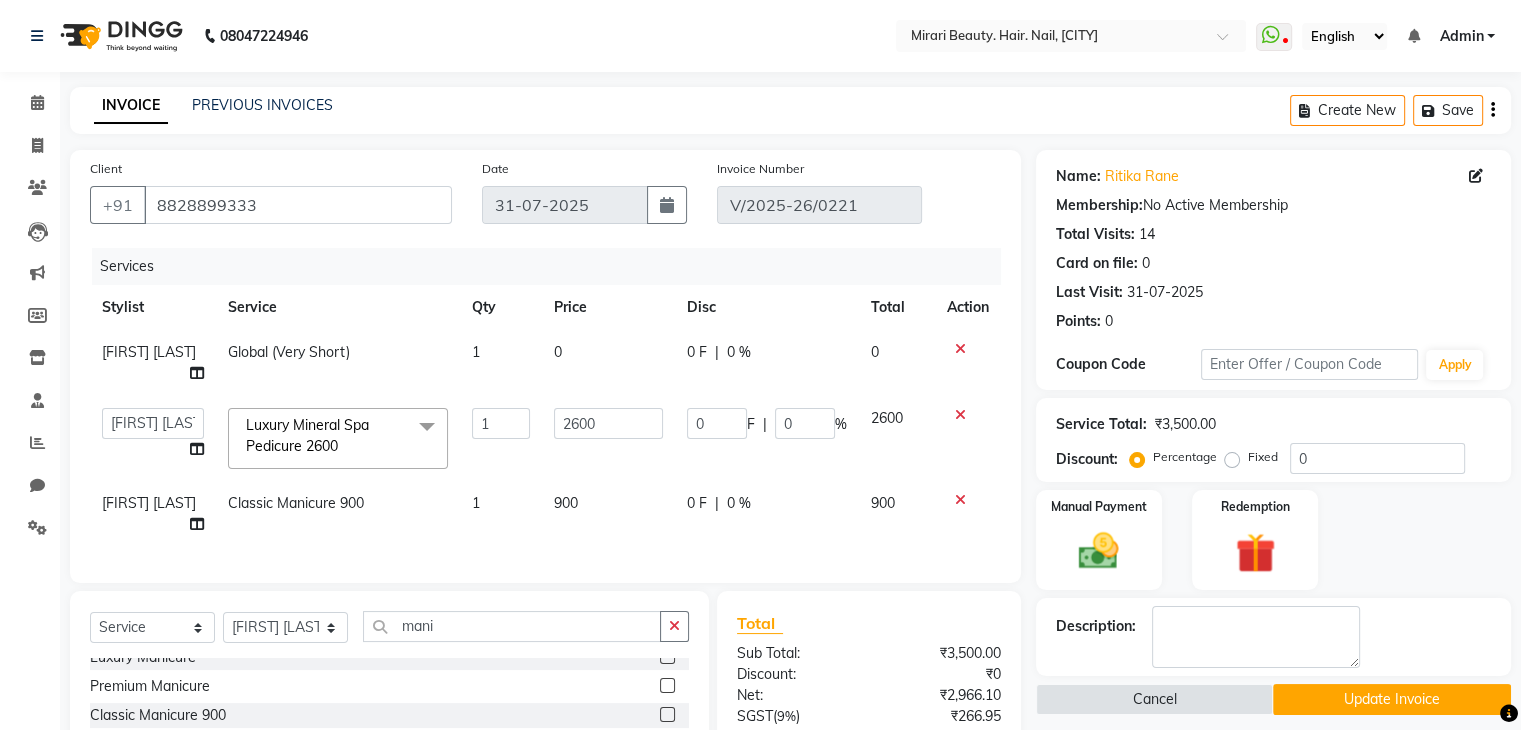 click on "Client +91 [PHONE] Date [DATE] Invoice Number V/2025-26/0221 Services Stylist Service Qty Price Disc Total Action [NAME] Global (Very Short) 1 0 0 F | 0 % 0  General   [NAME]   [NAME]   [NAME]    [NAME]   [NAME]   [NAME]   [NAME]  Luxury Mineral Spa Pedicure 2600  x Senior Stylist - Male 500., Senior Stylist - Female  Art Director - Male Art Director - Female Fringe Cut 400 Boys below 10 Years Girls below 10 Years Hair Updo  1500-, Advanced Hair Updo 2000 Braiding Hair Wash balst dry Oil hairwash blast dry Premium hairwash blast dry Hair Wash add-on 200 Premium hairwash add-on Ironing - Short Hair Ironing- mid Hair Tonging- Short hair Tonging- Long Hair Straight Blowdry Outcurls/ Flipouts Head massage (30 mins) Premium Head massage (30mins) Hair extensions Hair Styling ( Male ) Hair Updo   Advanced Hair Updo   Classic Hair Wash & Blast Dry Hair Wash add-on 300 Ironing short Ironing long hair Tonging Tonging mid Hair Oil Hair Wash & Blast Dry Blowdry Straight Blowdry Outcurls/ Flipouts Beard Trim / Shaving Beard Styling 500 1 F" 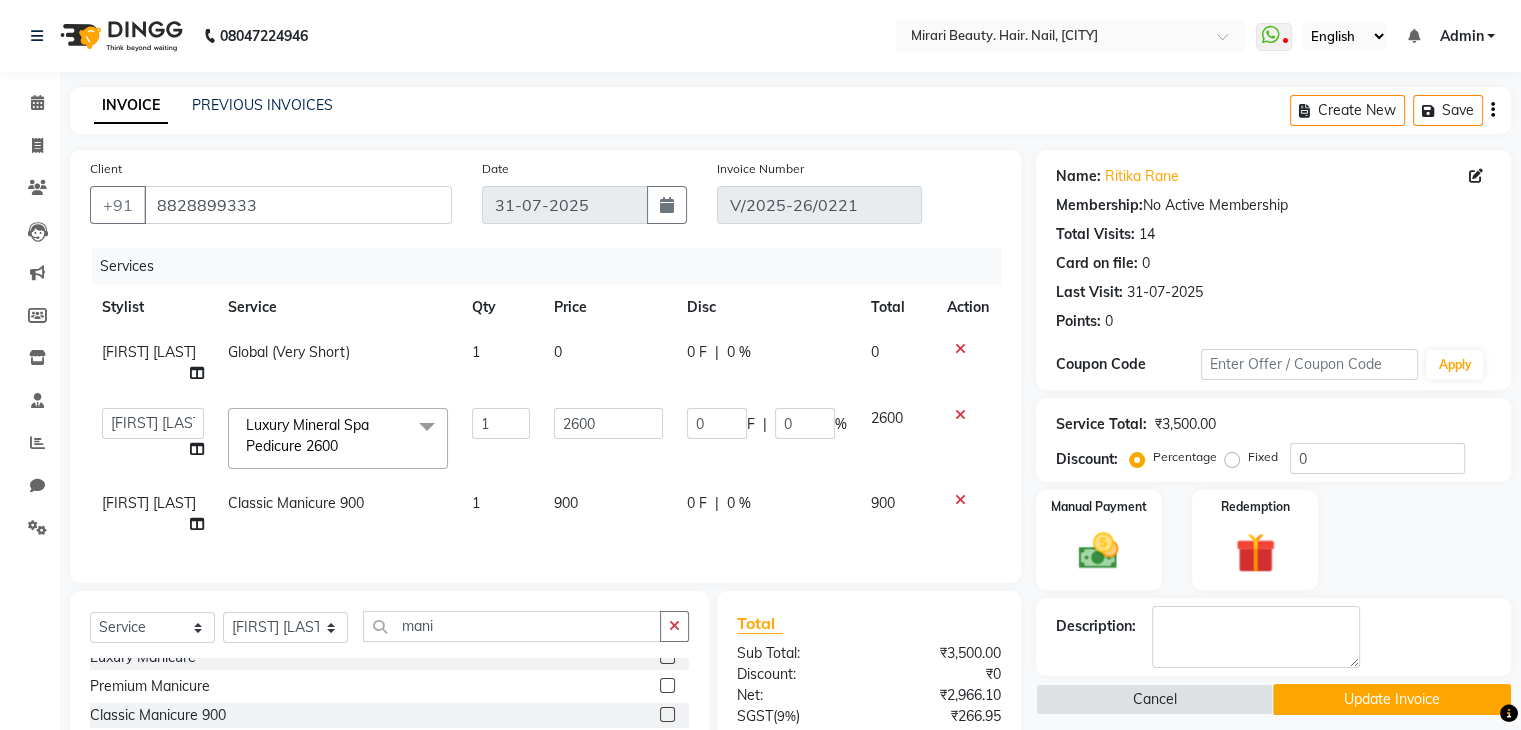 select on "80060" 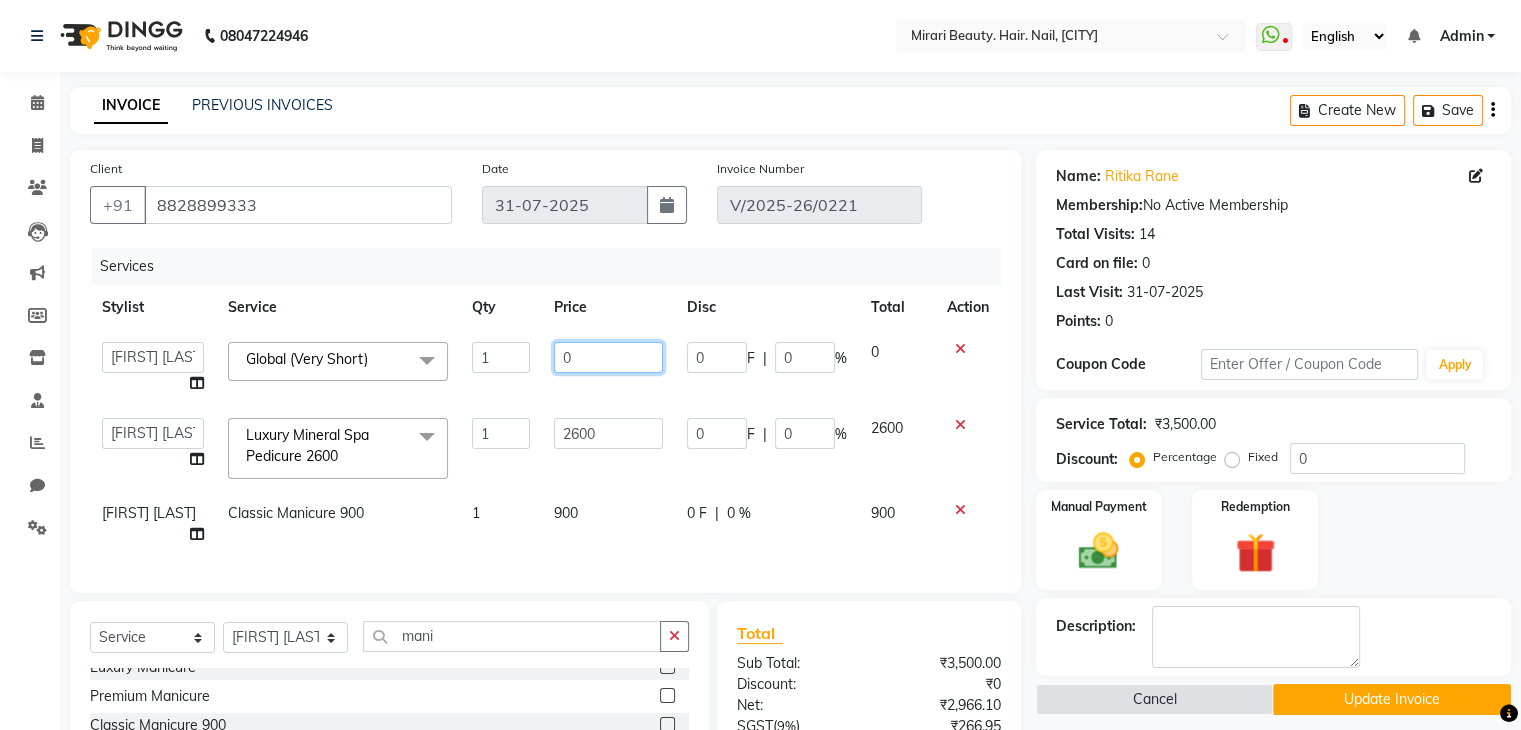 click on "0" 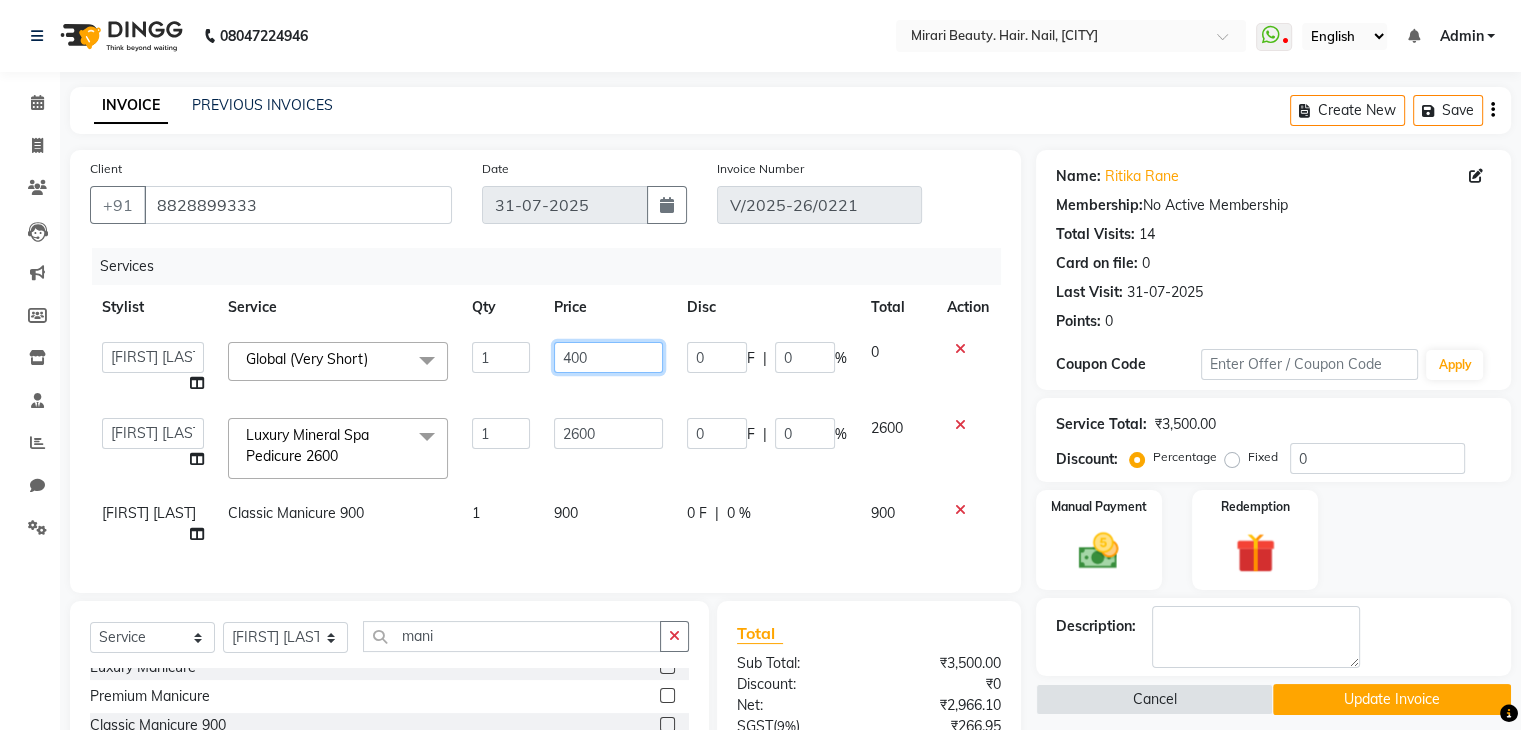 type on "4000" 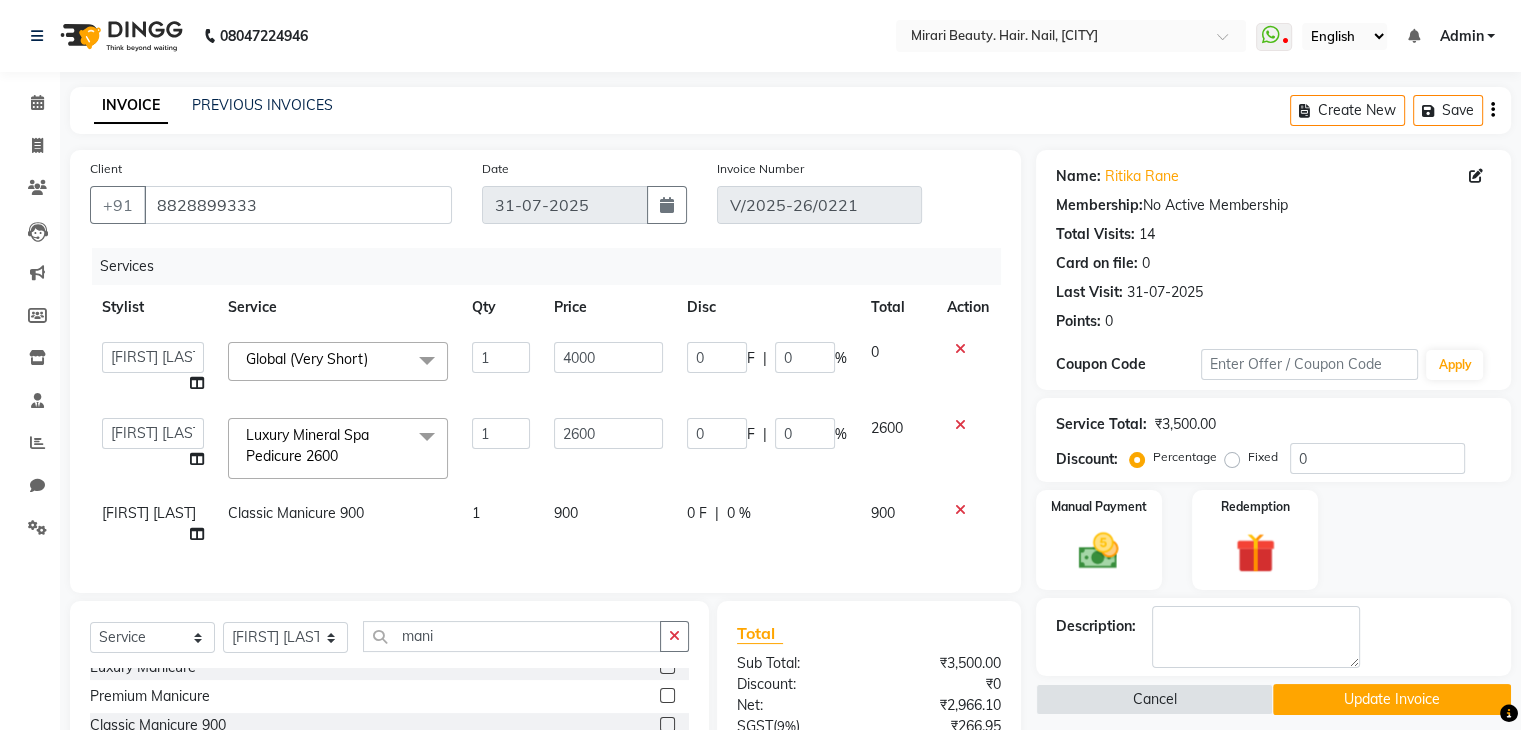 click on "Services" 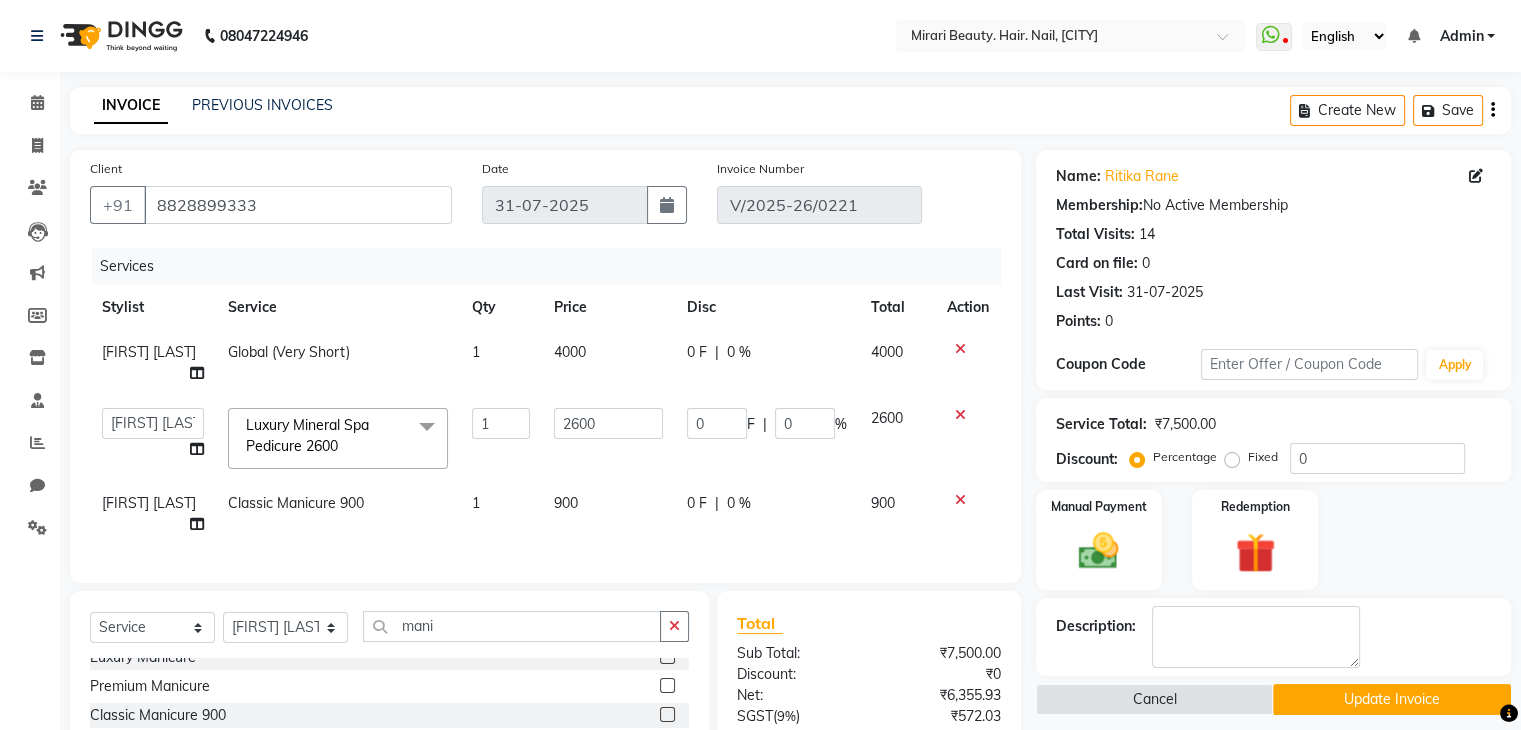 scroll, scrollTop: 200, scrollLeft: 0, axis: vertical 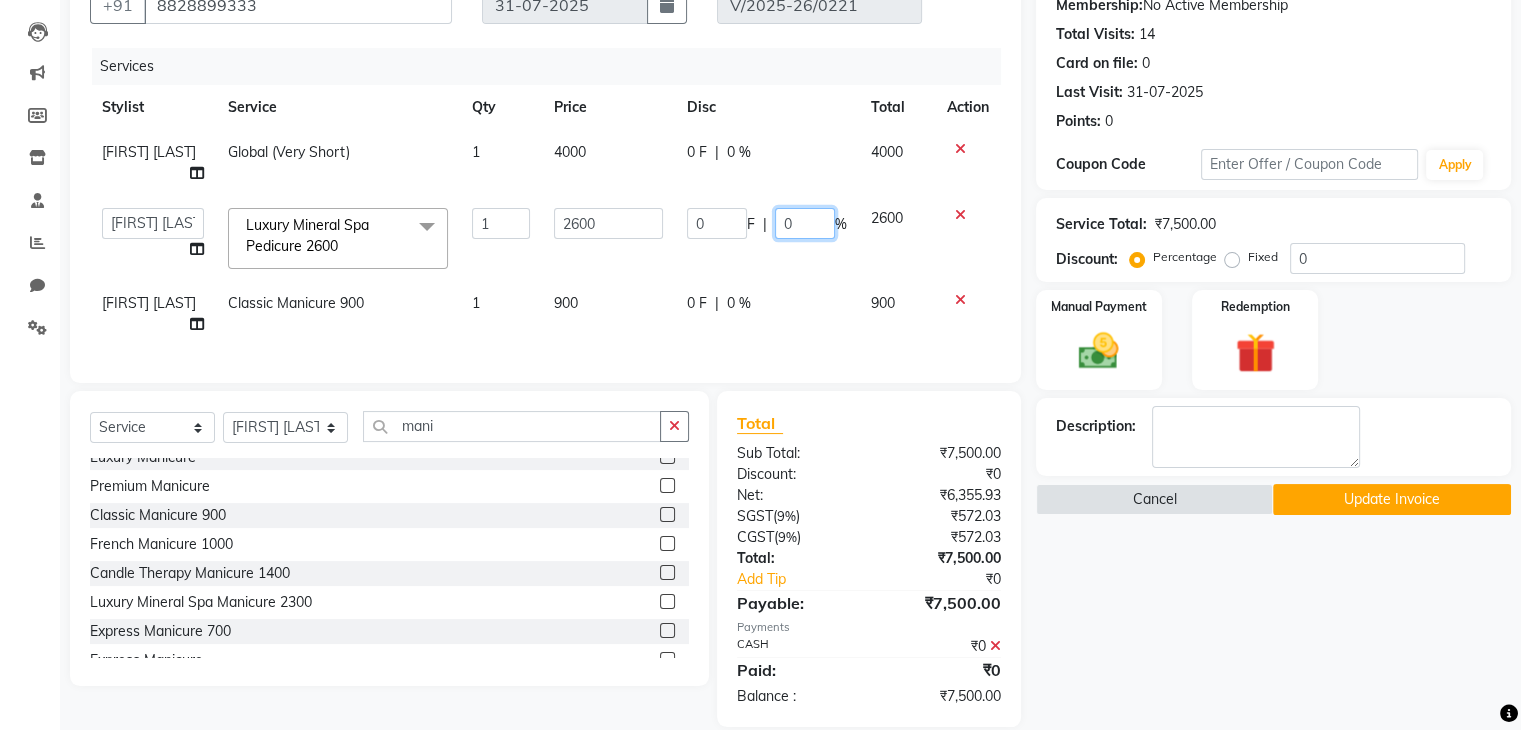 click on "0" 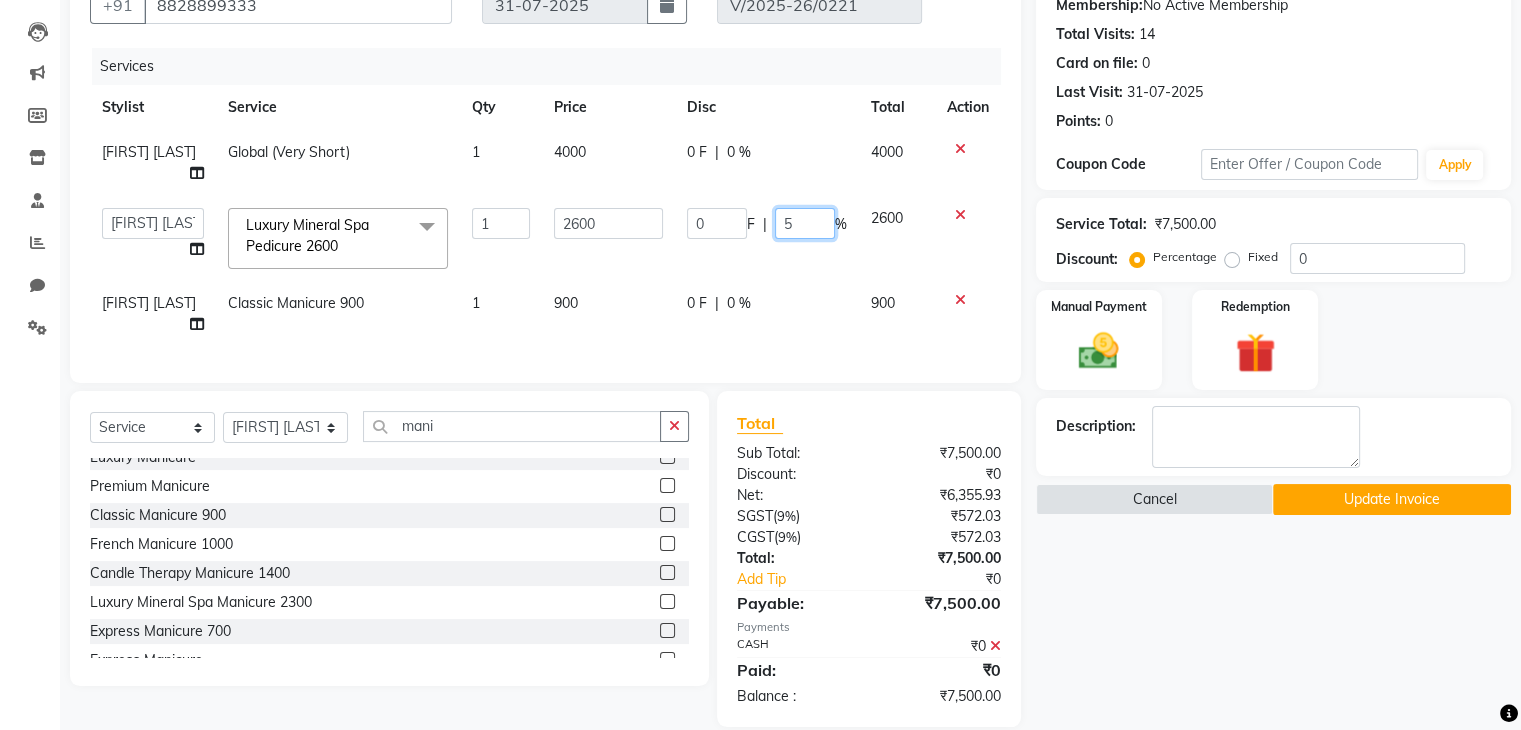 type on "50" 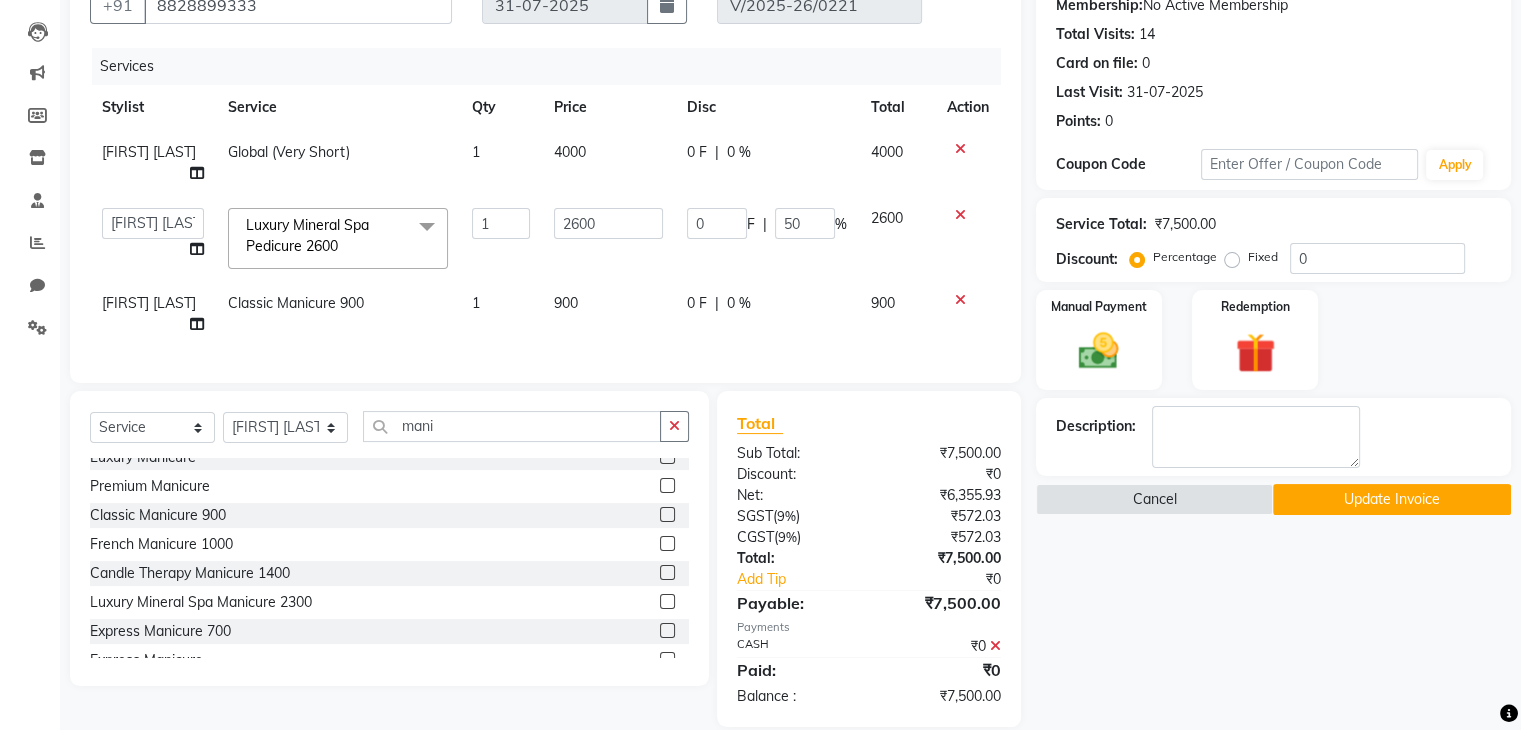 click on "0 F | 50 %" 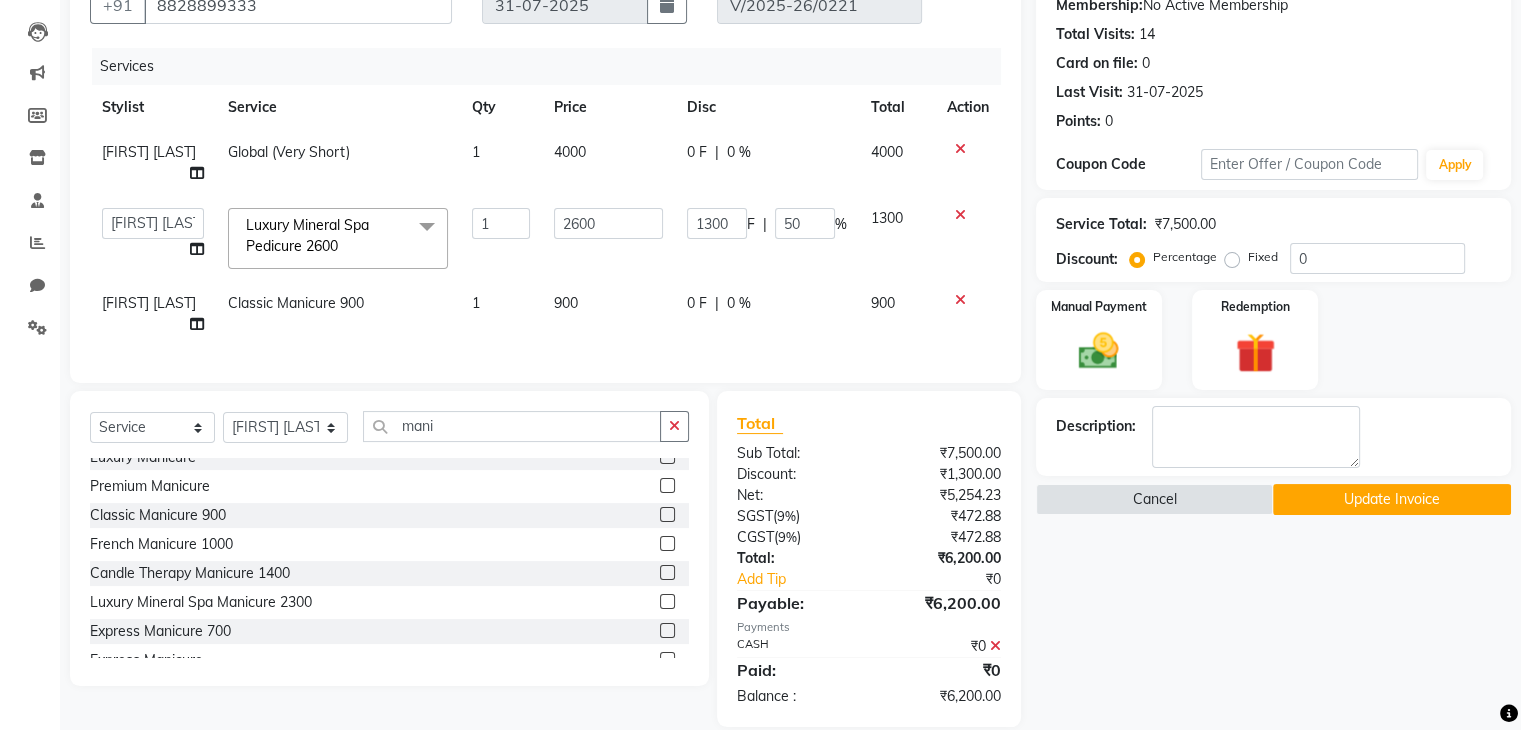 click on "0 %" 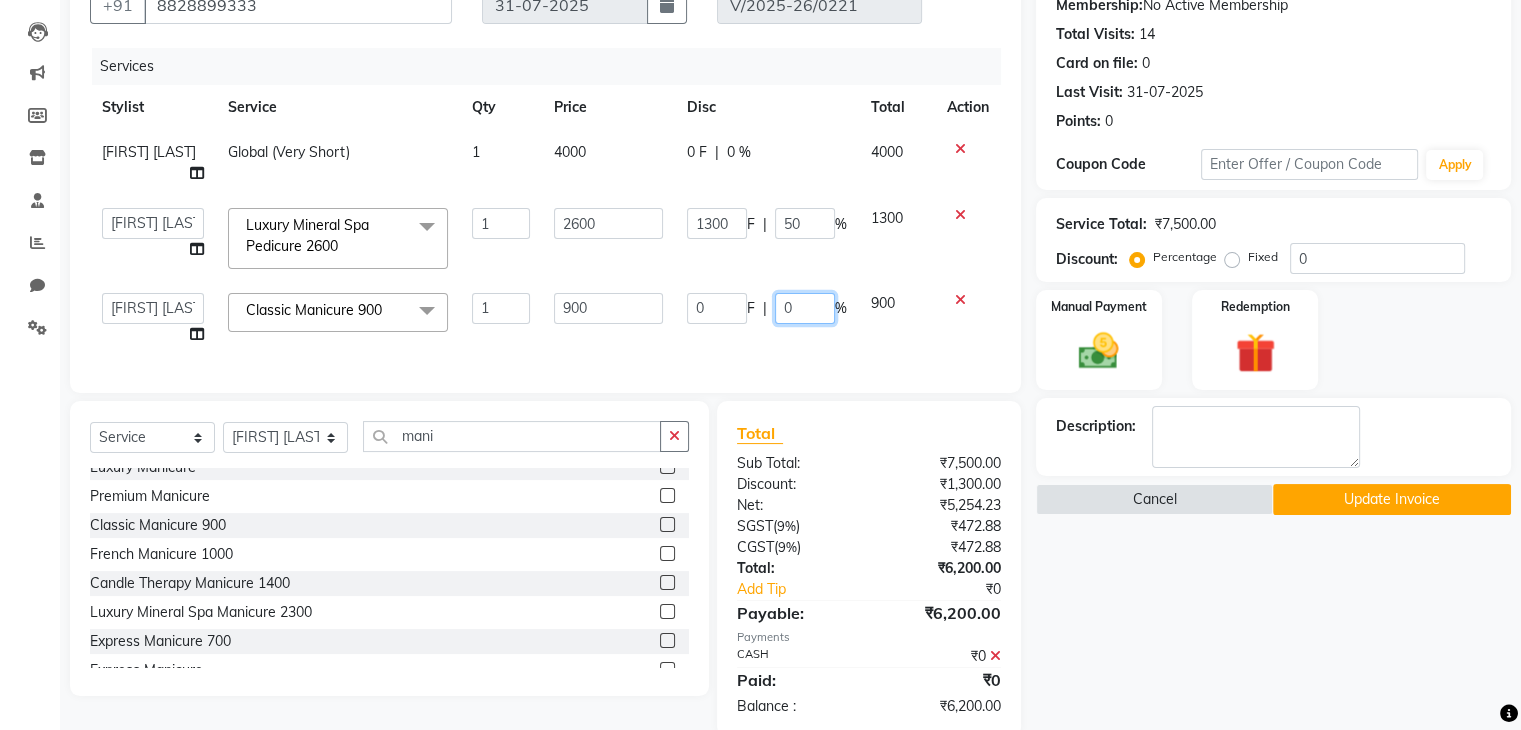 click on "0" 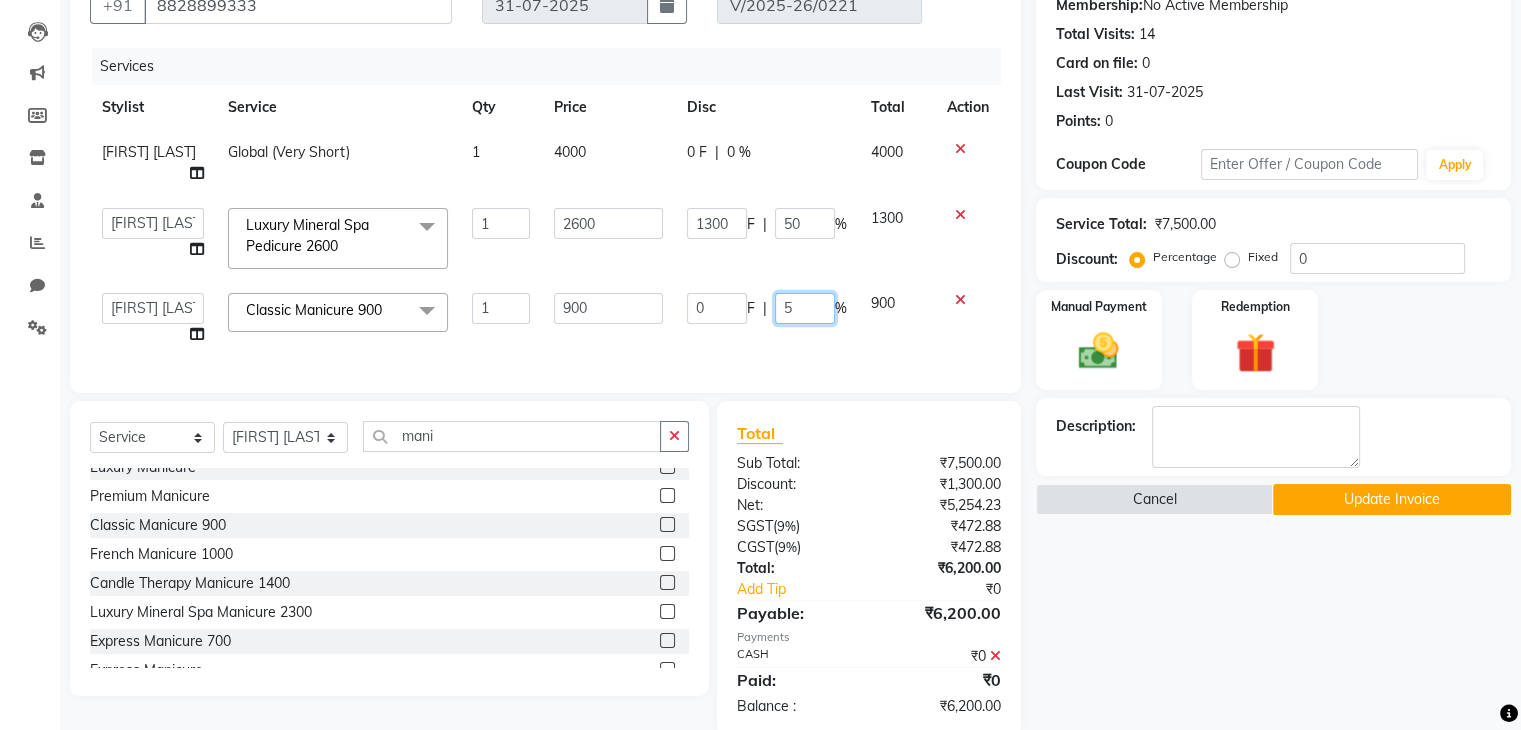 type on "50" 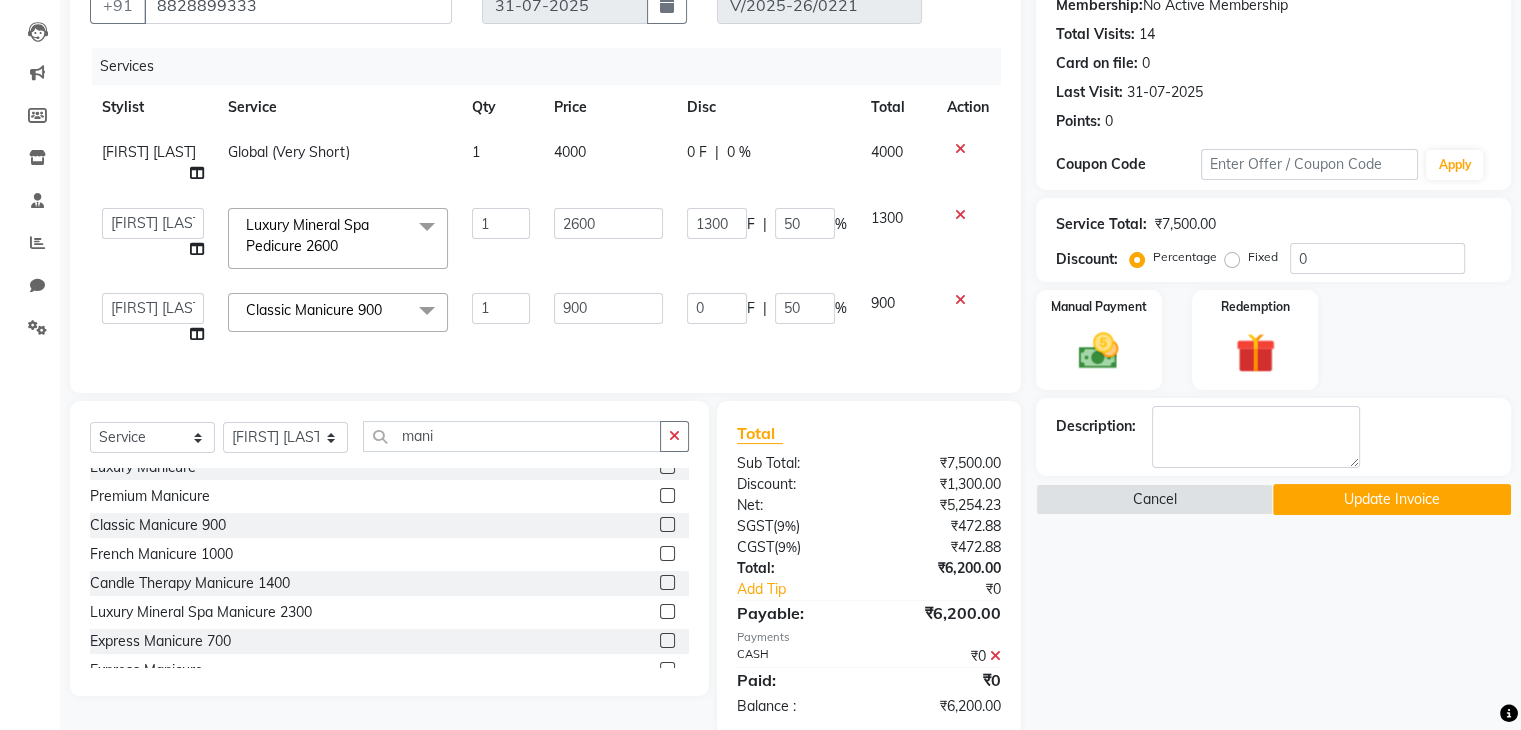 click on "Services Stylist Service Qty Price Disc Total Action [NAME] Global (Very Short) 1 4000 0 F | 0 % 4000  General   [NAME]   [NAME]   [NAME]    [NAME]   [NAME]   [NAME]   [NAME]  Luxury Mineral Spa Pedicure 2600  x Senior Stylist - Male 500., Senior Stylist - Female  Art Director - Male Art Director - Female Fringe Cut 400 Boys below 10 Years Girls below 10 Years Hair Updo  1500-, Advanced Hair Updo 2000 Braiding Hair Wash balst dry Oil hairwash blast dry Premium hairwash blast dry Hair Wash add-on 200 Premium hairwash add-on Ironing - Short Hair Ironing- mid Hair Tonging- Short hair Tonging- Long Hair Straight Blowdry Outcurls/ Flipouts Head massage (30 mins) Premium Head massage (30mins) Hair extensions Hair Styling ( Male ) Hair Updo   Advanced Hair Updo   Classic Hair Wash & Blast Dry Hair Wash add-on 300 Ironing short Ironing long hair Tonging Tonging mid Hair Oil Hair Wash & Blast Dry Blowdry Straight Beard Trim / Shaving Beard Styling 500 1 F" 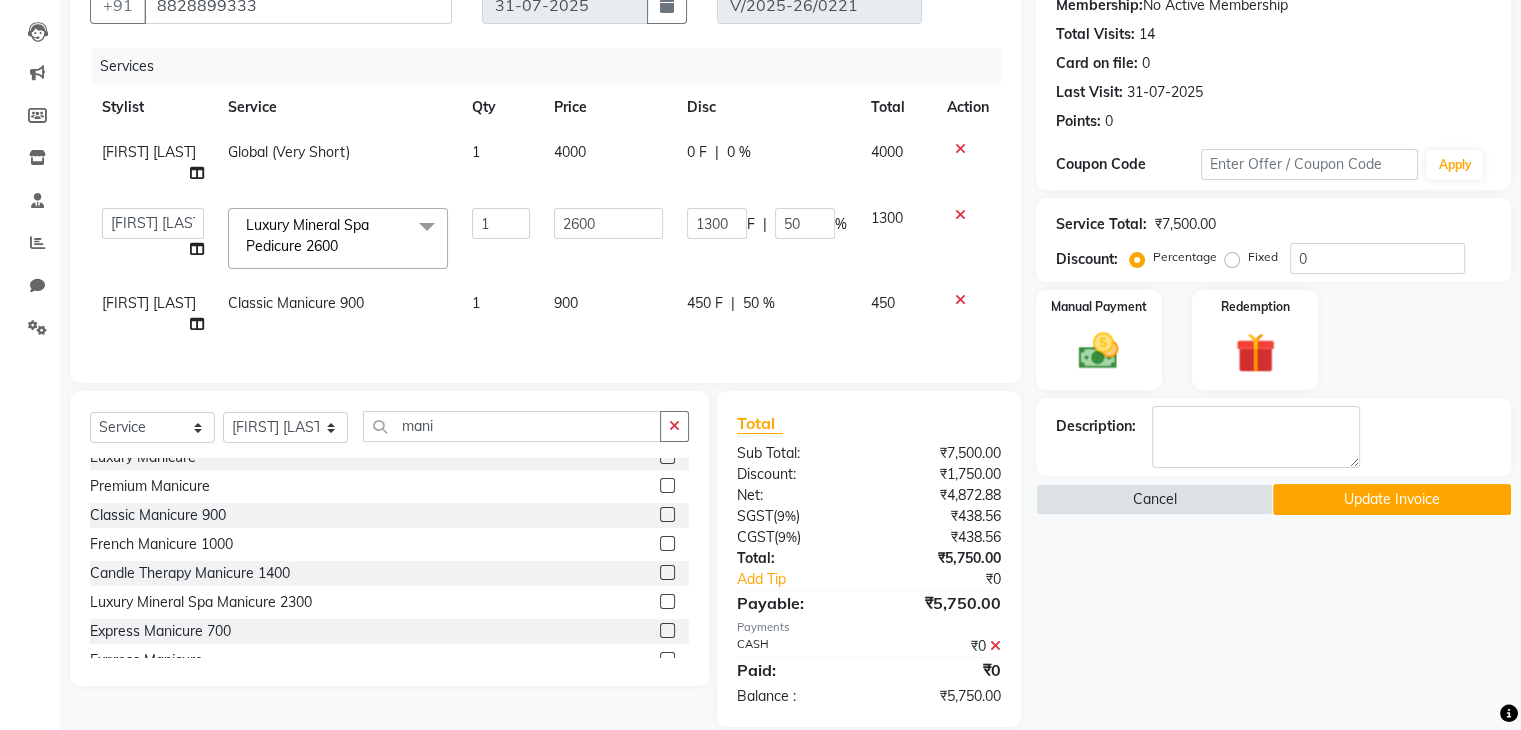 click on "0 %" 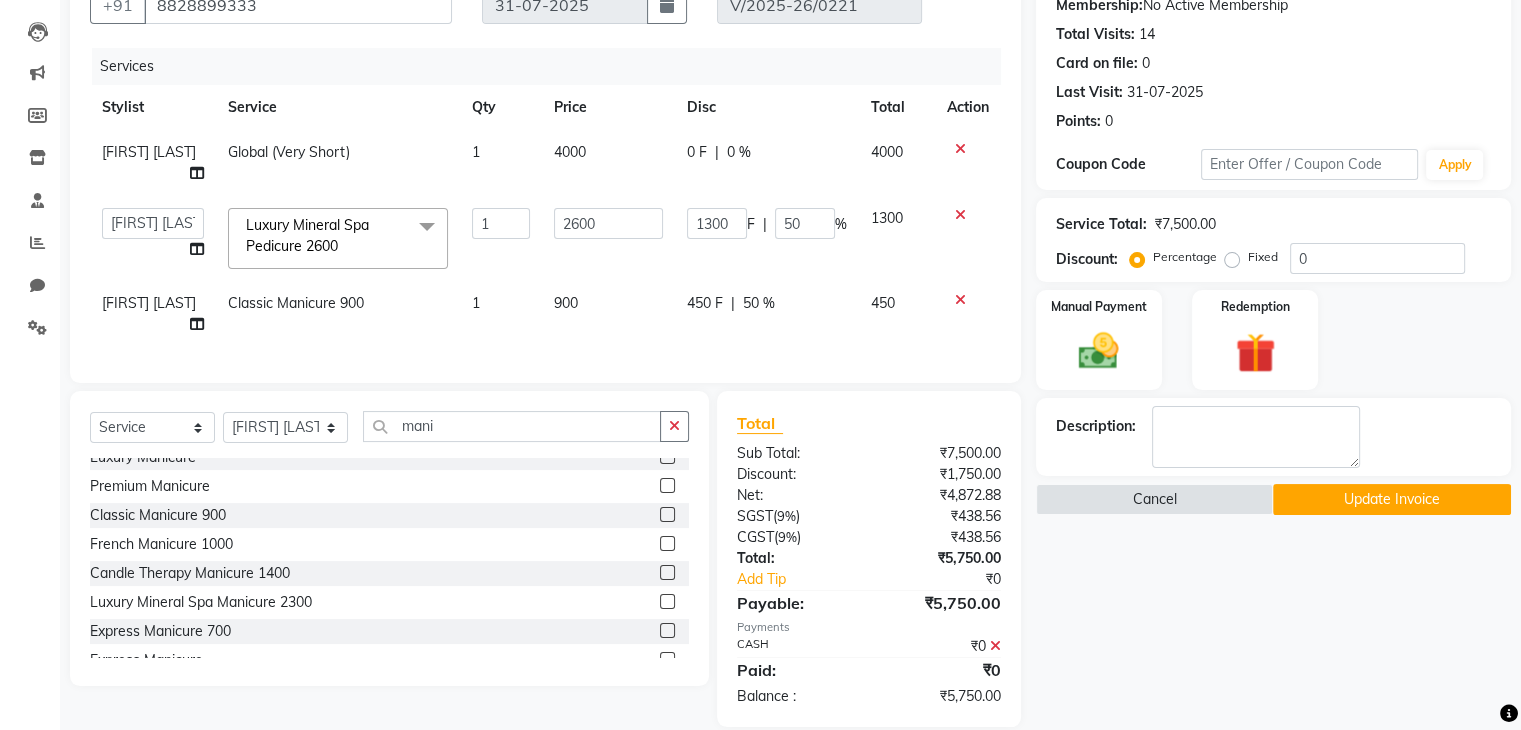 select on "80060" 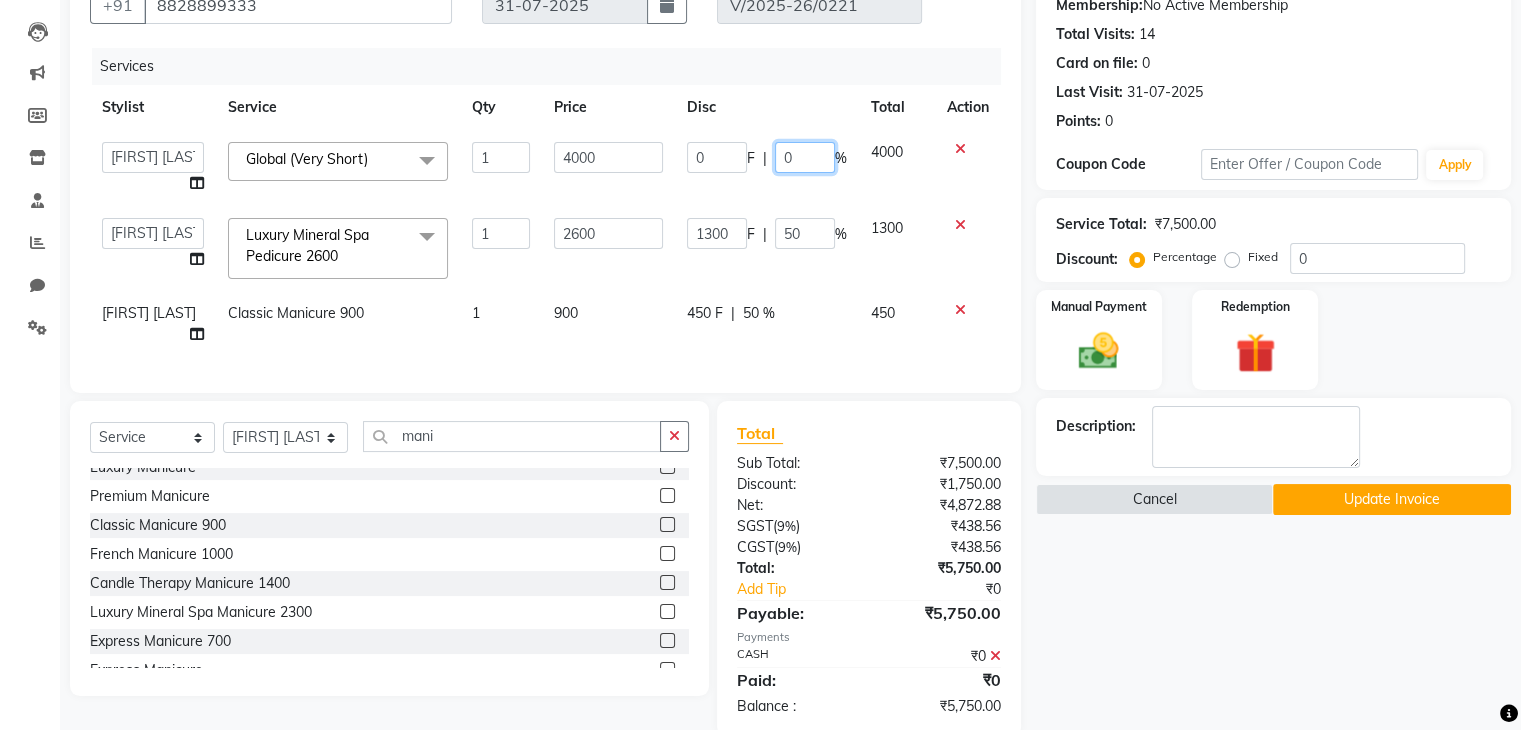 click on "0" 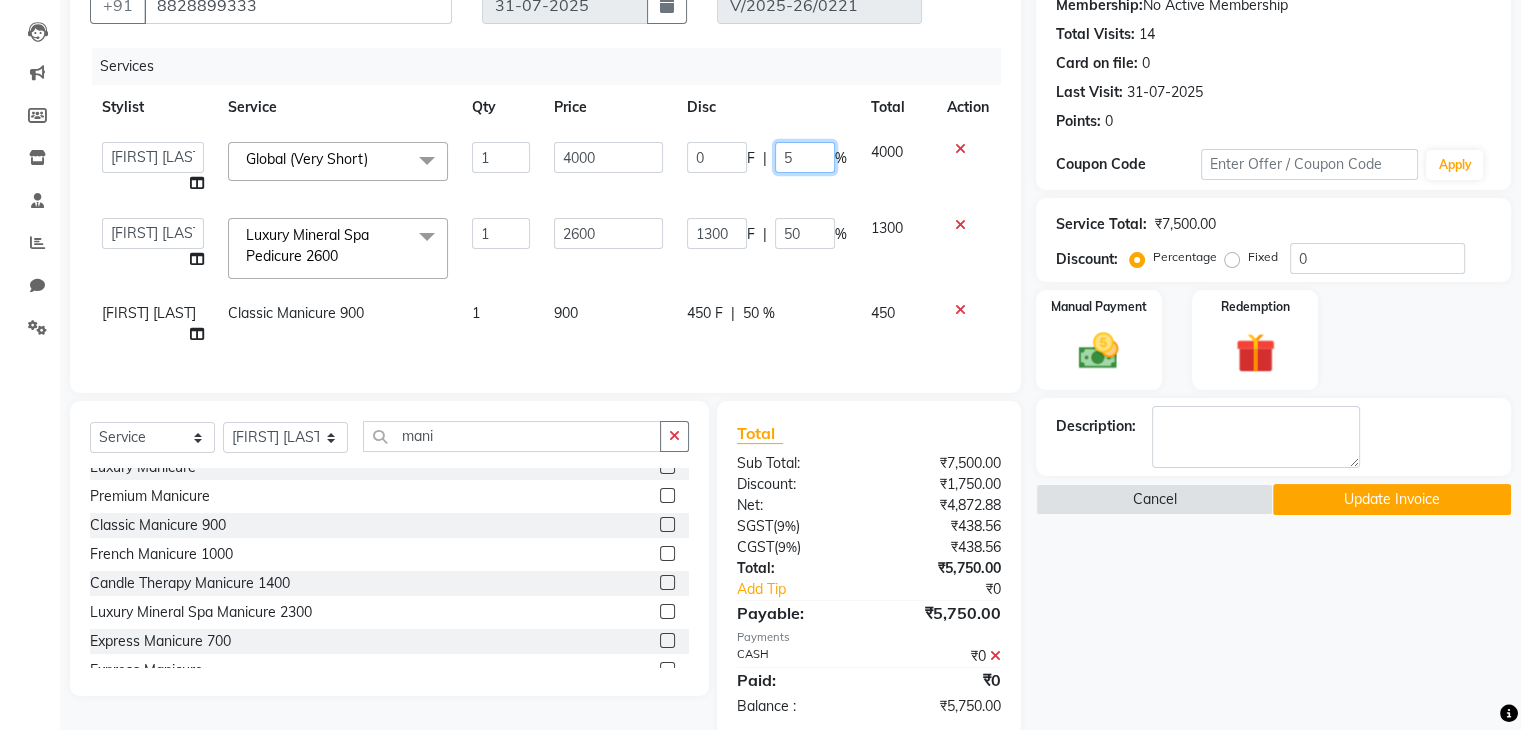 type on "50" 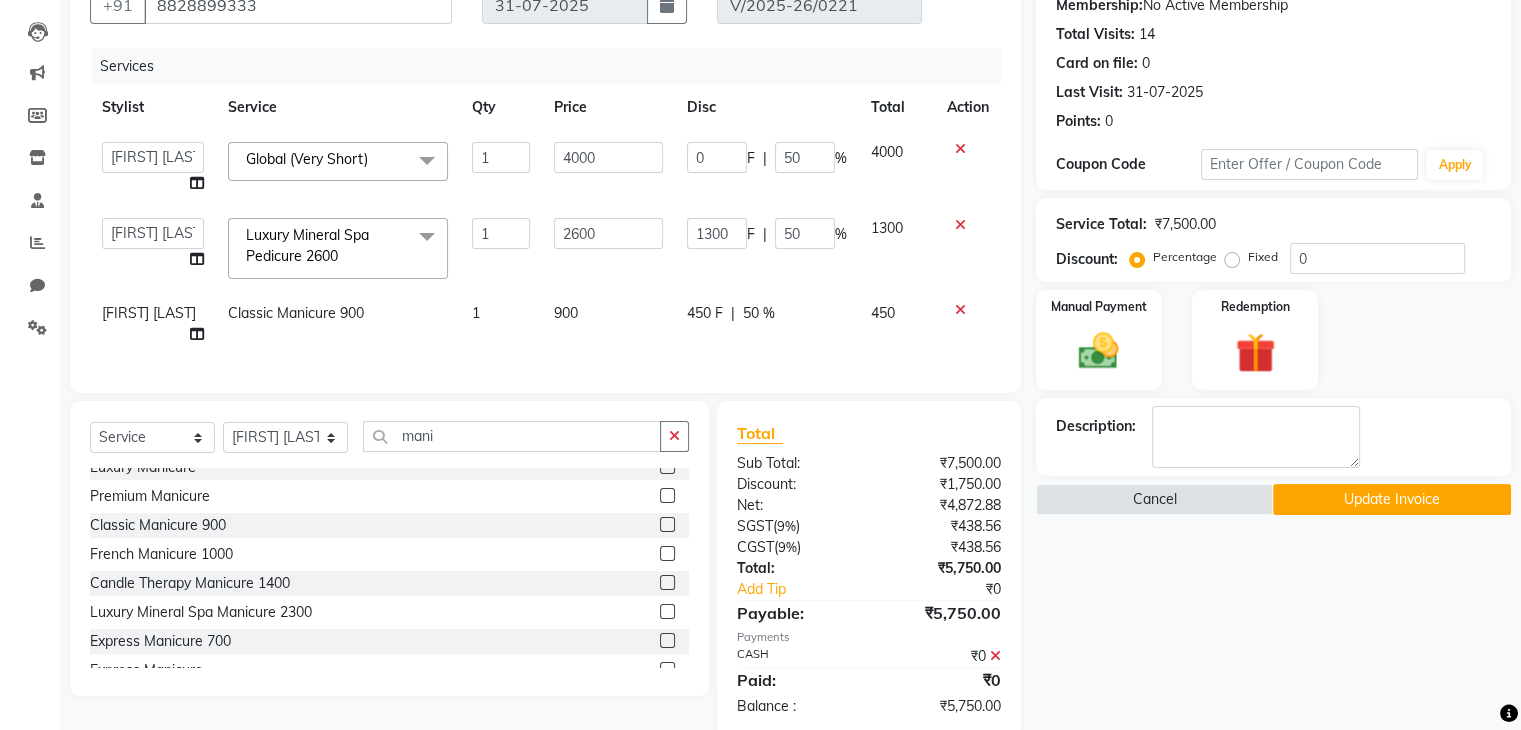 click on "Services" 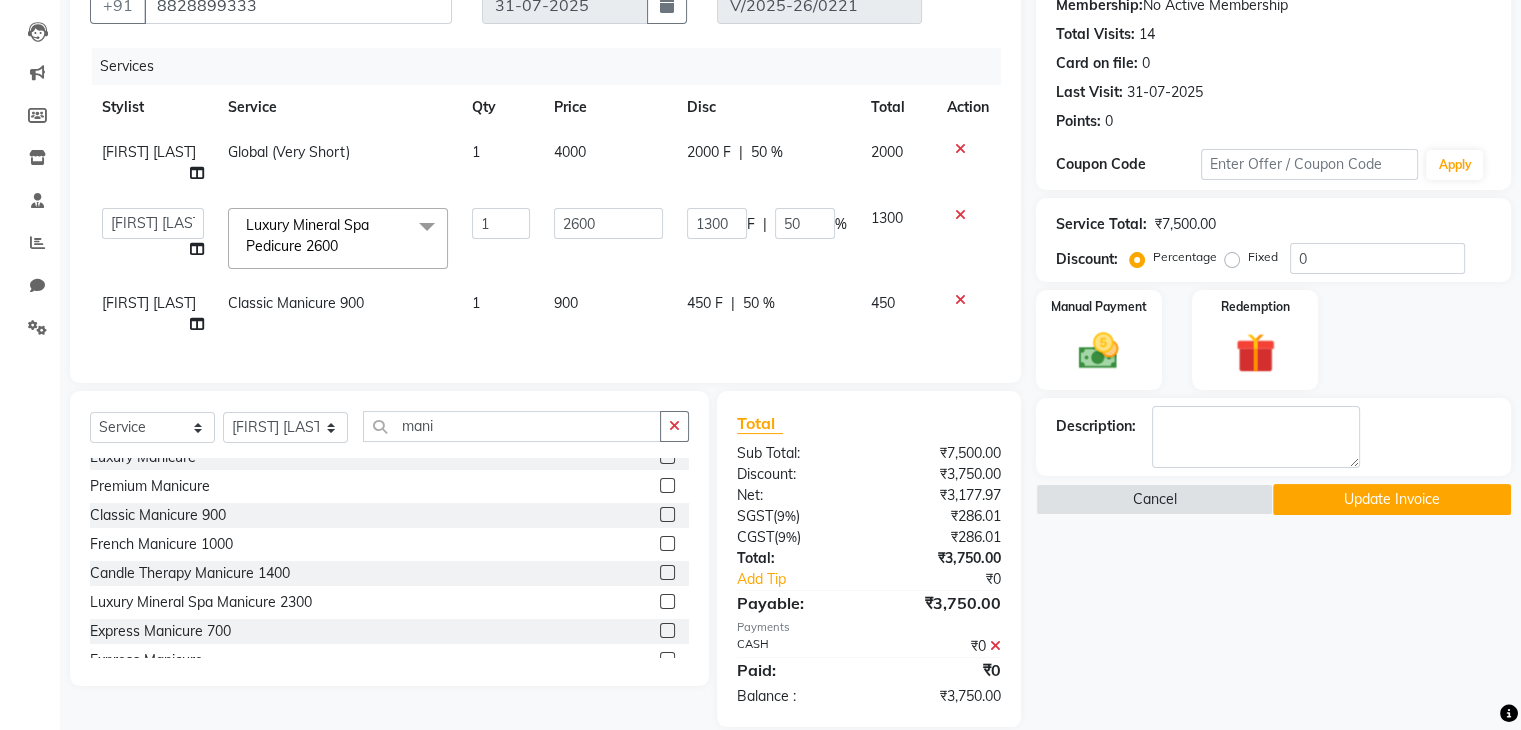 click on "50 %" 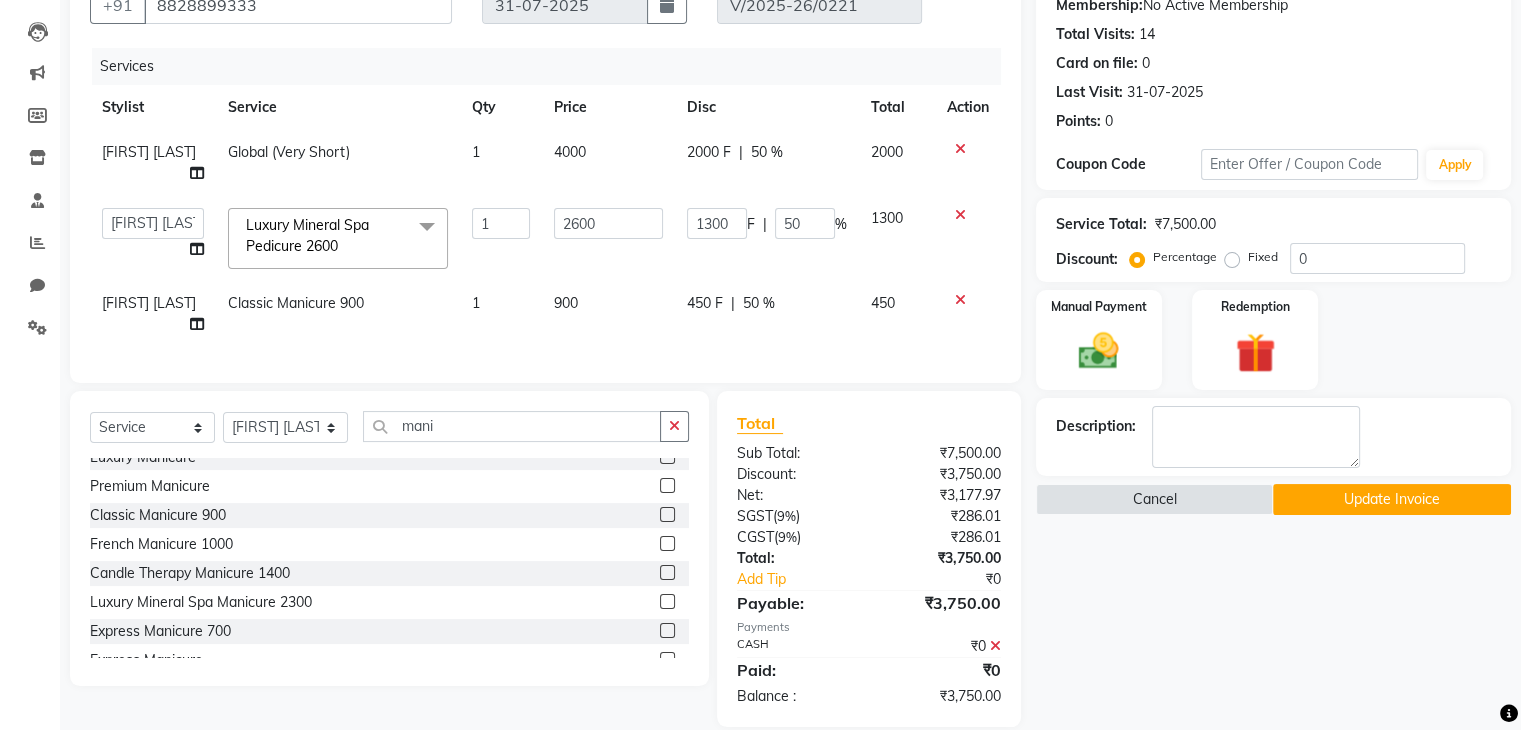 select on "80060" 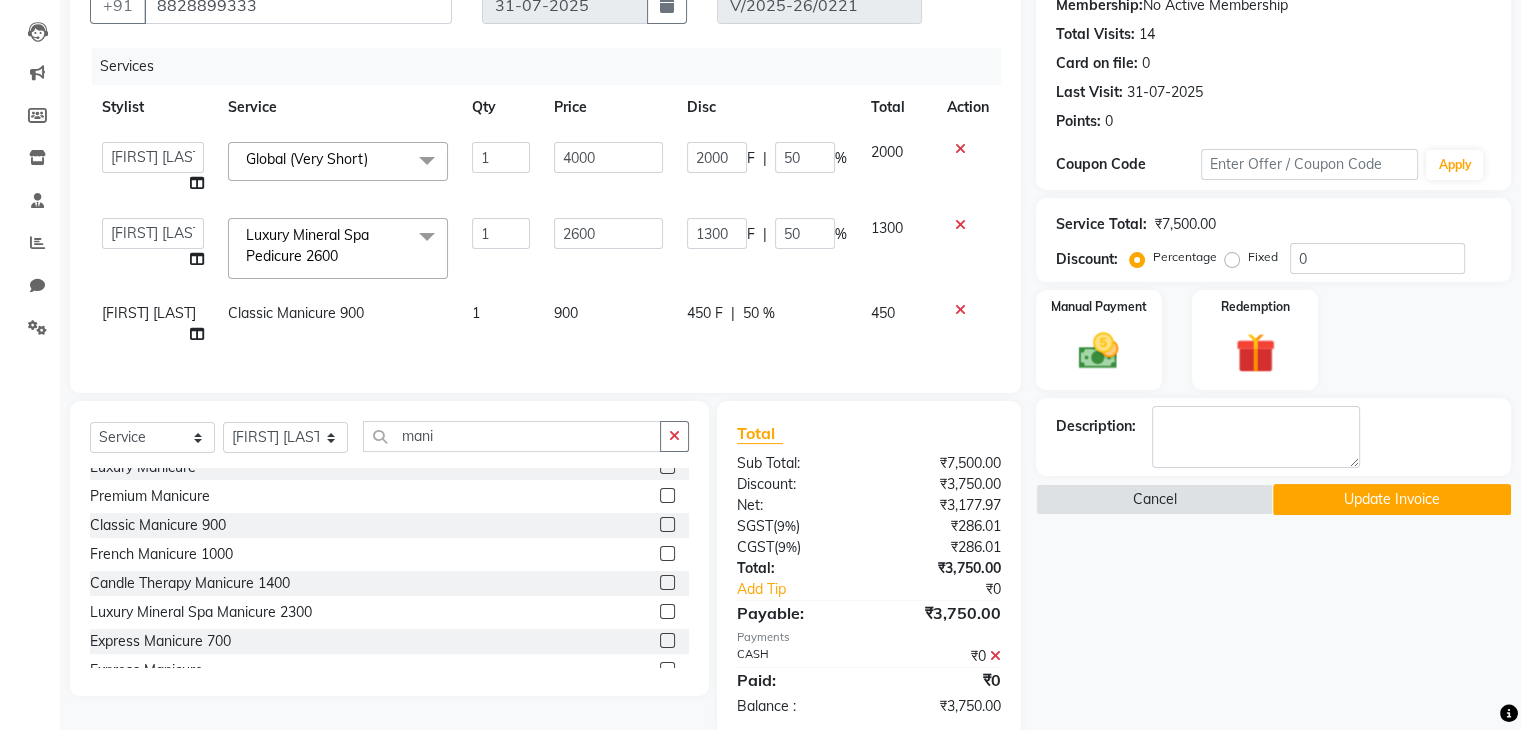 click on "%" 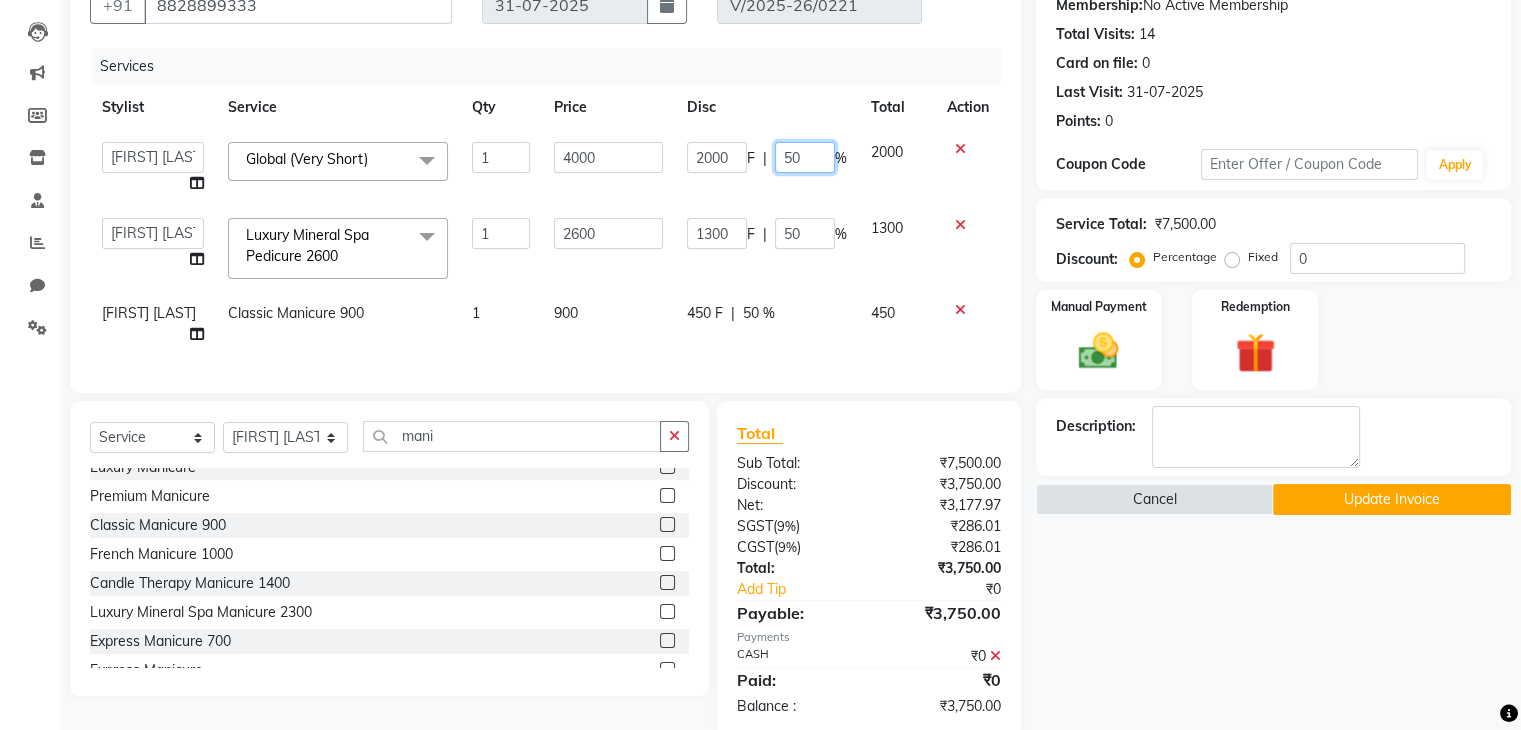 click on "50" 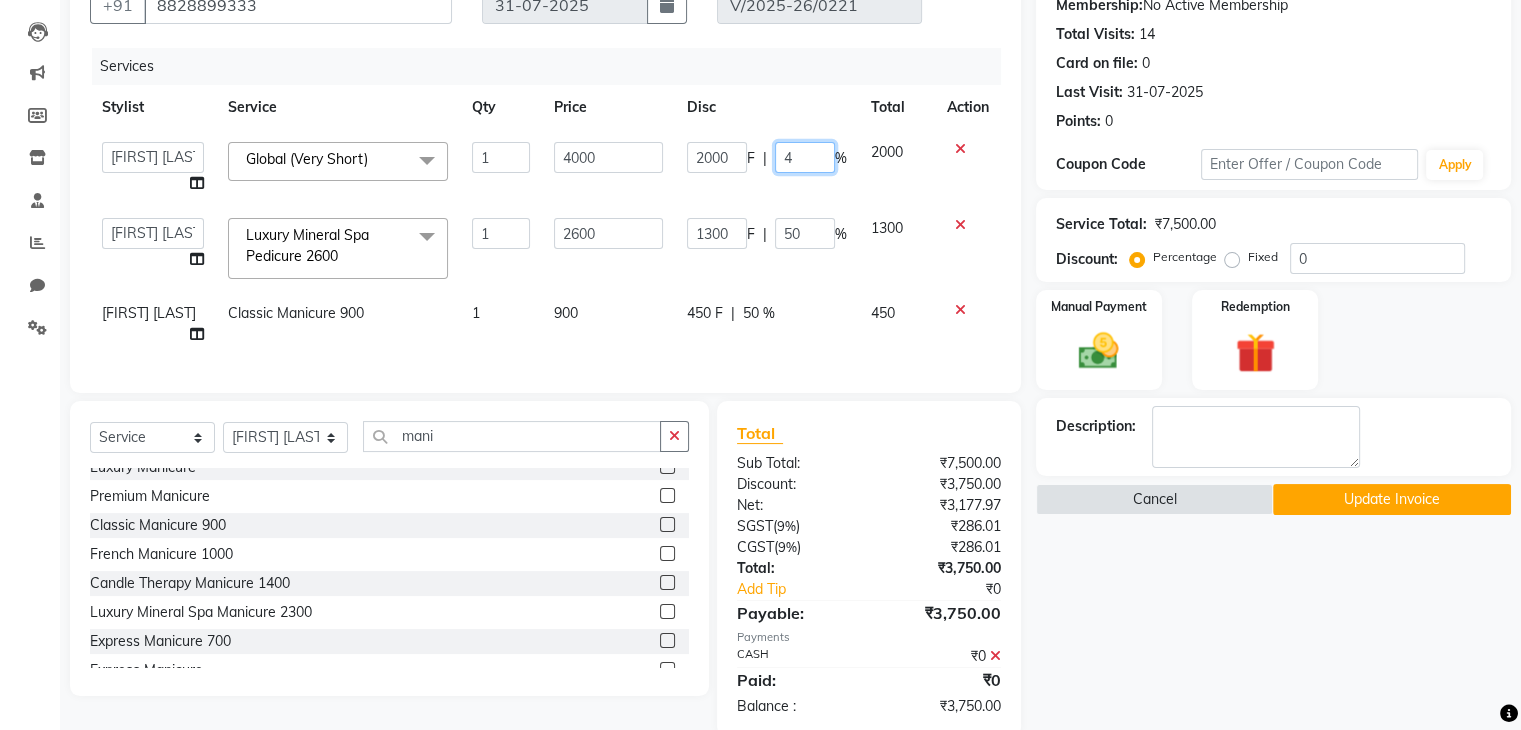 type on "40" 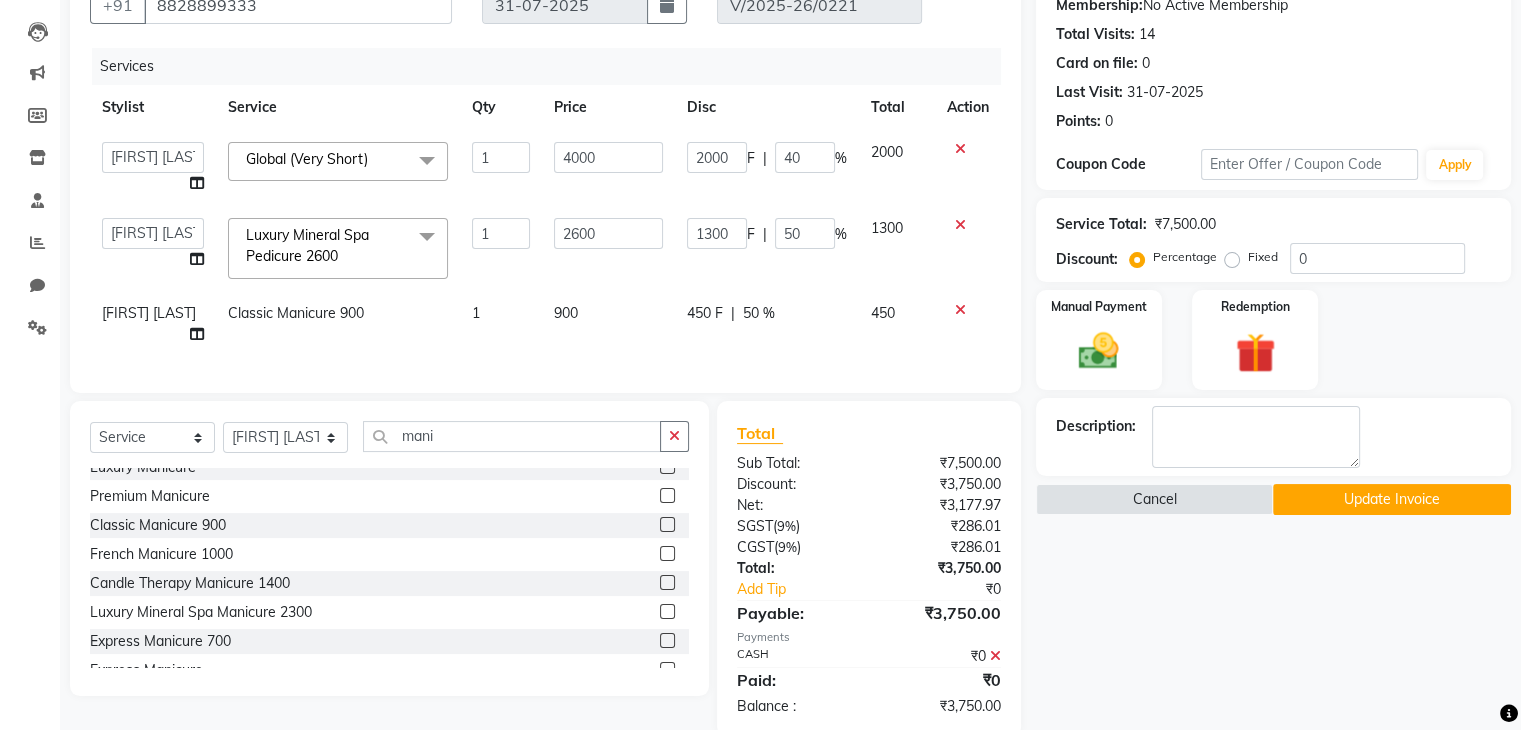 click on "General [LAST] [LAST] [LAST] [LAST] [LAST] [LAST] [LAST] Global (Very Short) x Senior Stylist - Male 500., Senior Stylist - Female Art Director - Male Art Director - Female Fringe Cut 400 Boys below 10 Years Girls below 10 Years Hair Updo 1500-, Advanced Hair Updo 2000 Braiding Hair Wash balst dry Oil hairwash blast dry Premium hairwash blast dry Hair Wash add-on 200 Premium hairwash add-on Ironing - Short Hair Ironing- mid Hair Tonging- Short hair Tonging- Long Hair Straight Blowdry Outcurls/ Flipouts Head massage (30 mins) Premium Head massage (30mins) Hair extensions Hair Styling ( Male ) Hair Updo Advanced Hair Updo Classic Hair Wash & Blast Dry Hair Wash add-on 300 Ironing short Ironing long hair Tonging Tonging mid Hair Oil Hair Wash & Blast Dry Blowdry Straight Blowdry Outcurls/ Flipouts Beard Trim / Shaving Beard Styling 500 Beard color Moustache color Beard Trim Beard Styling 400 Beard colour Moustache Color Root Touch Up 1 Root Touch Up 1 Chin" 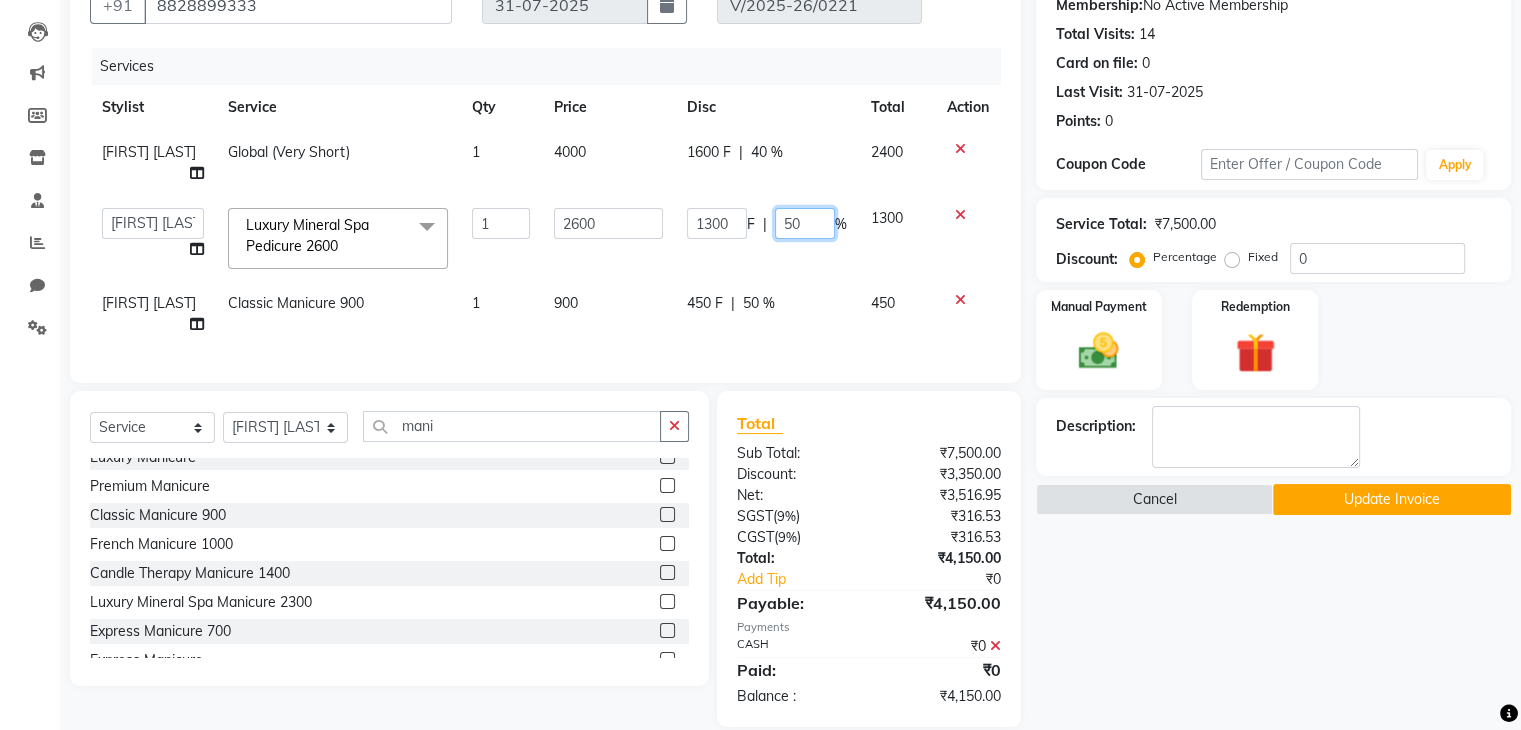click on "50" 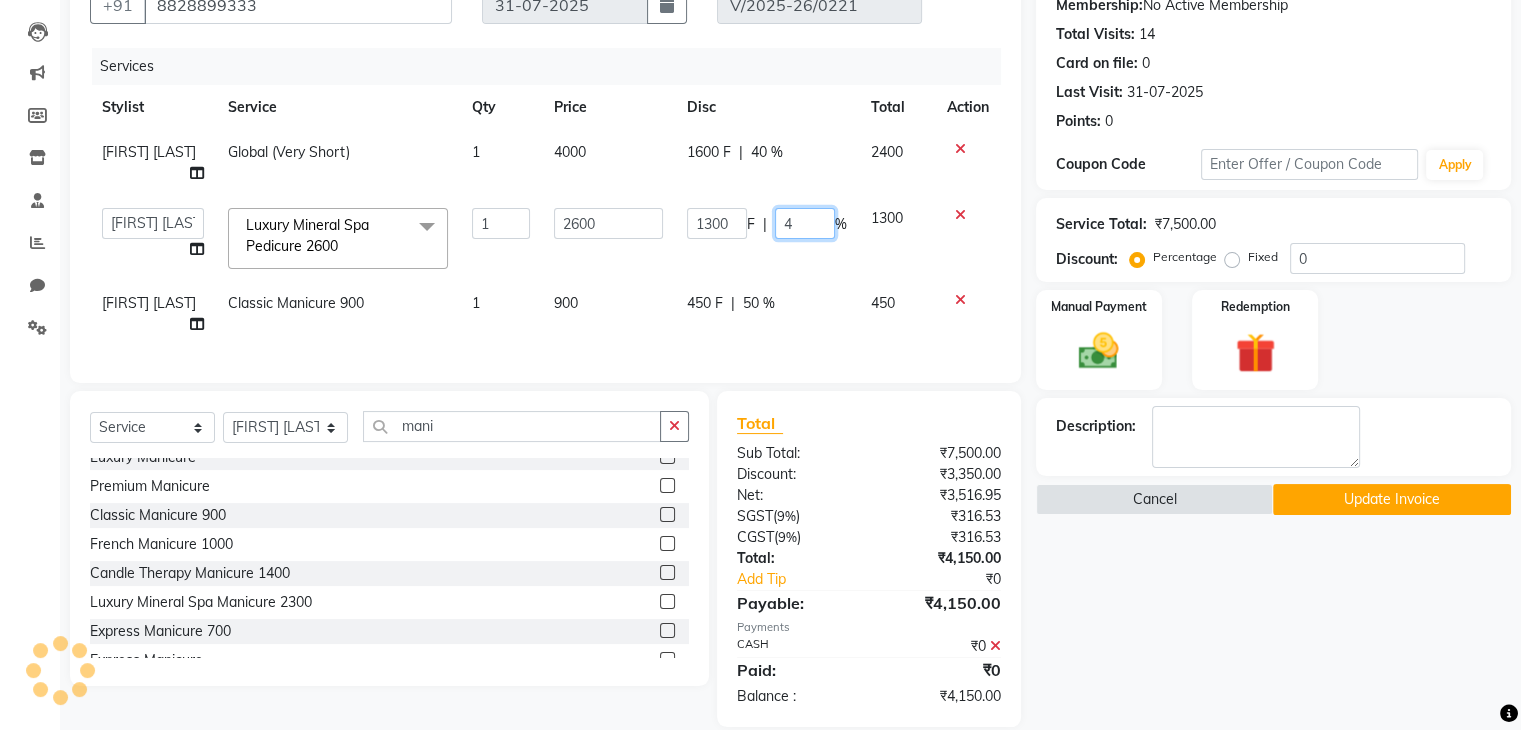 type on "40" 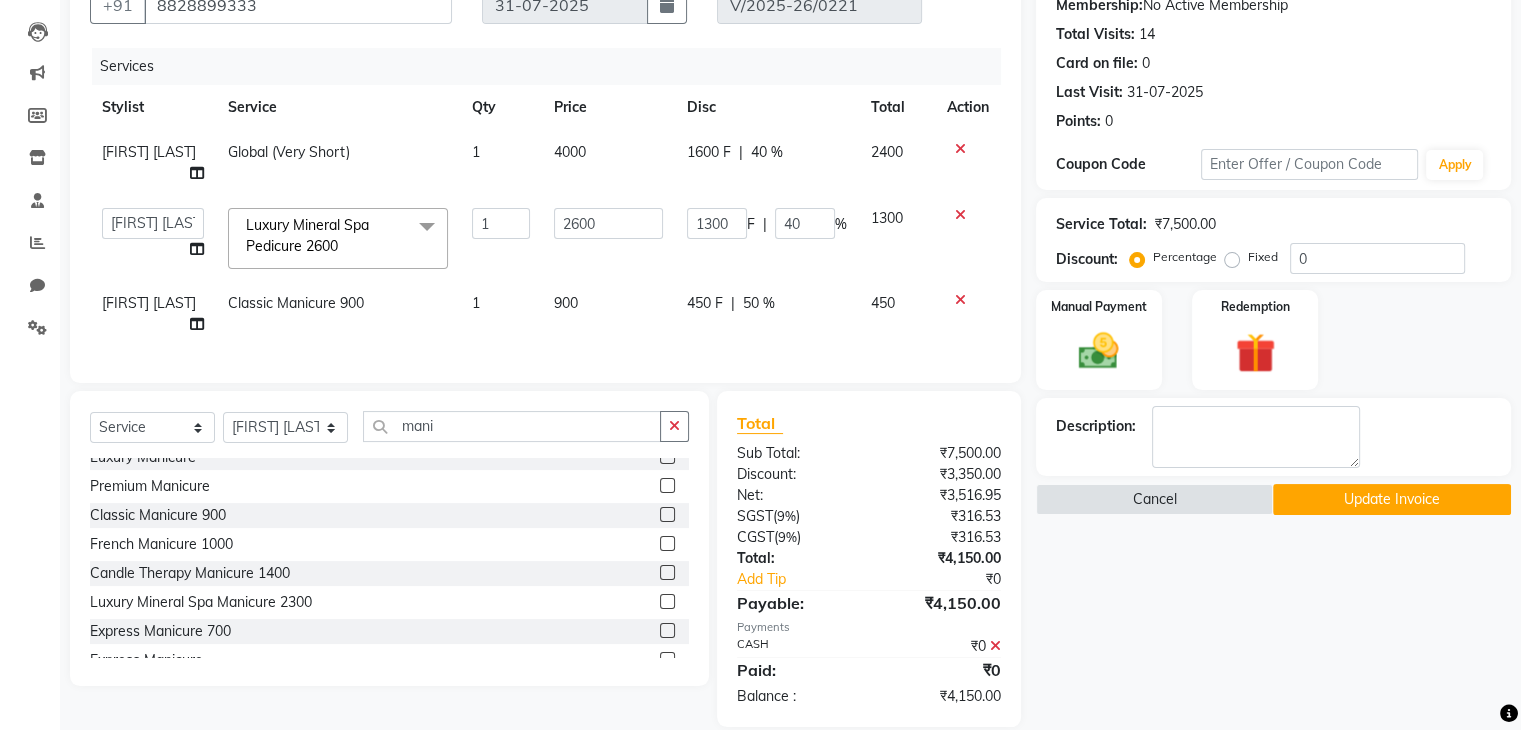 click on "1300 F | 40 %" 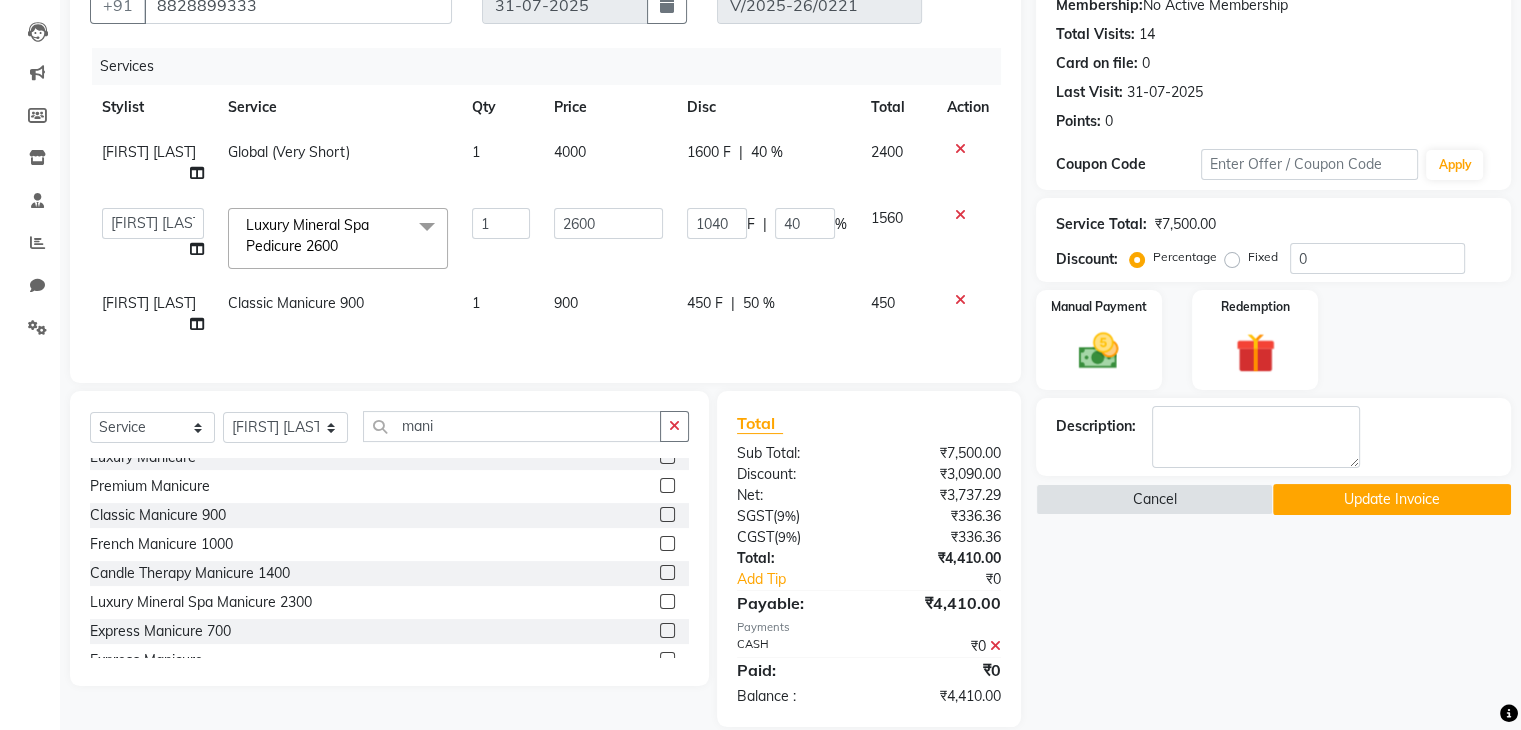 click on "50 %" 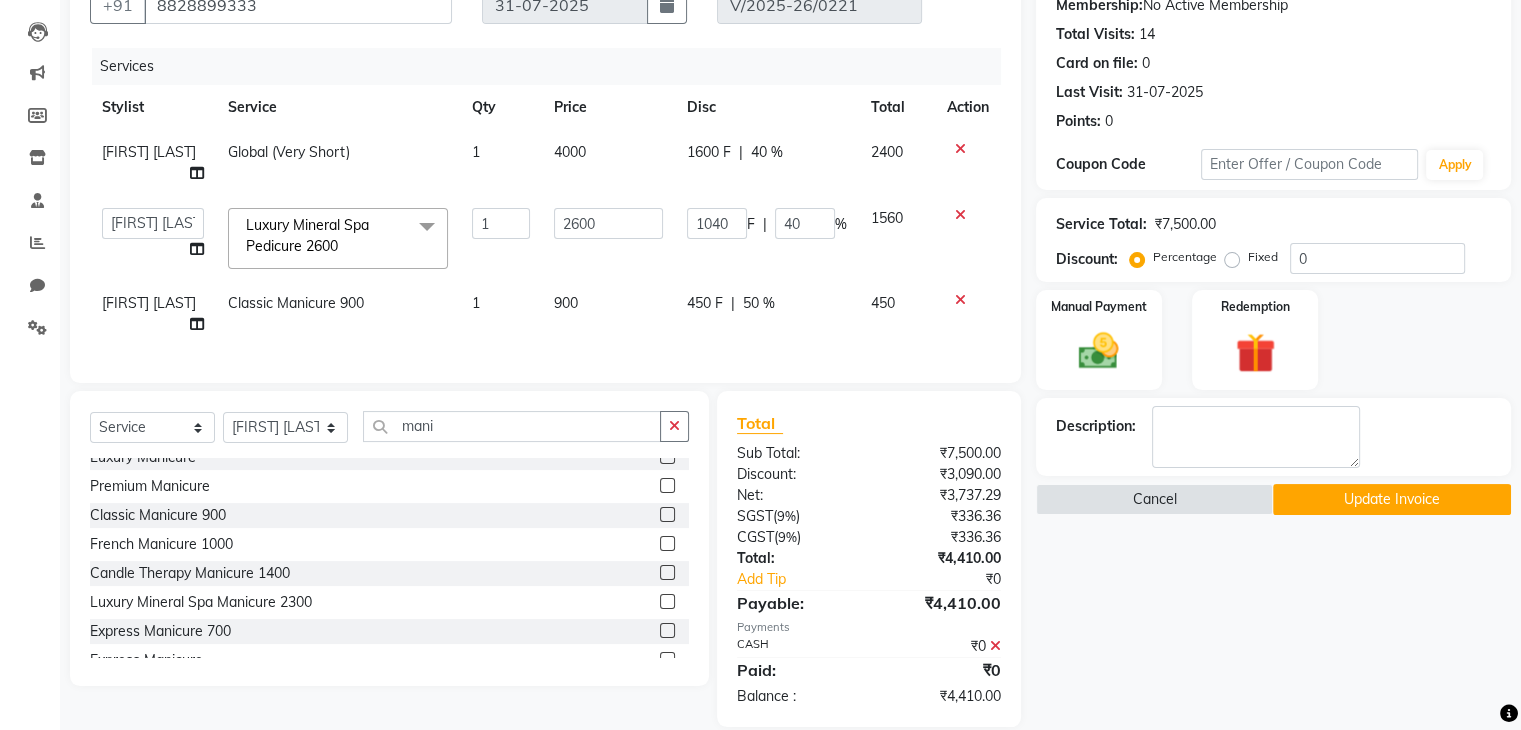 select on "80060" 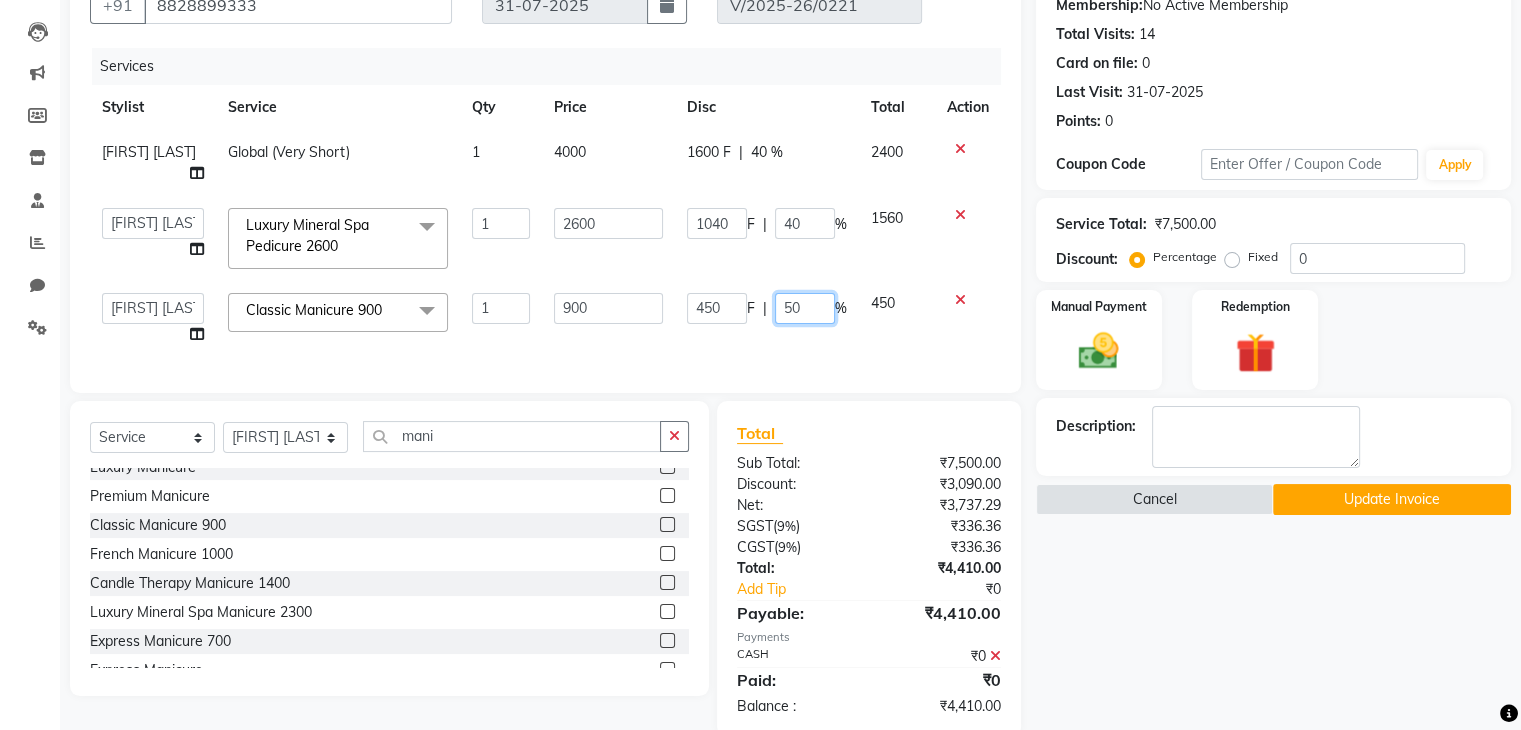click on "50" 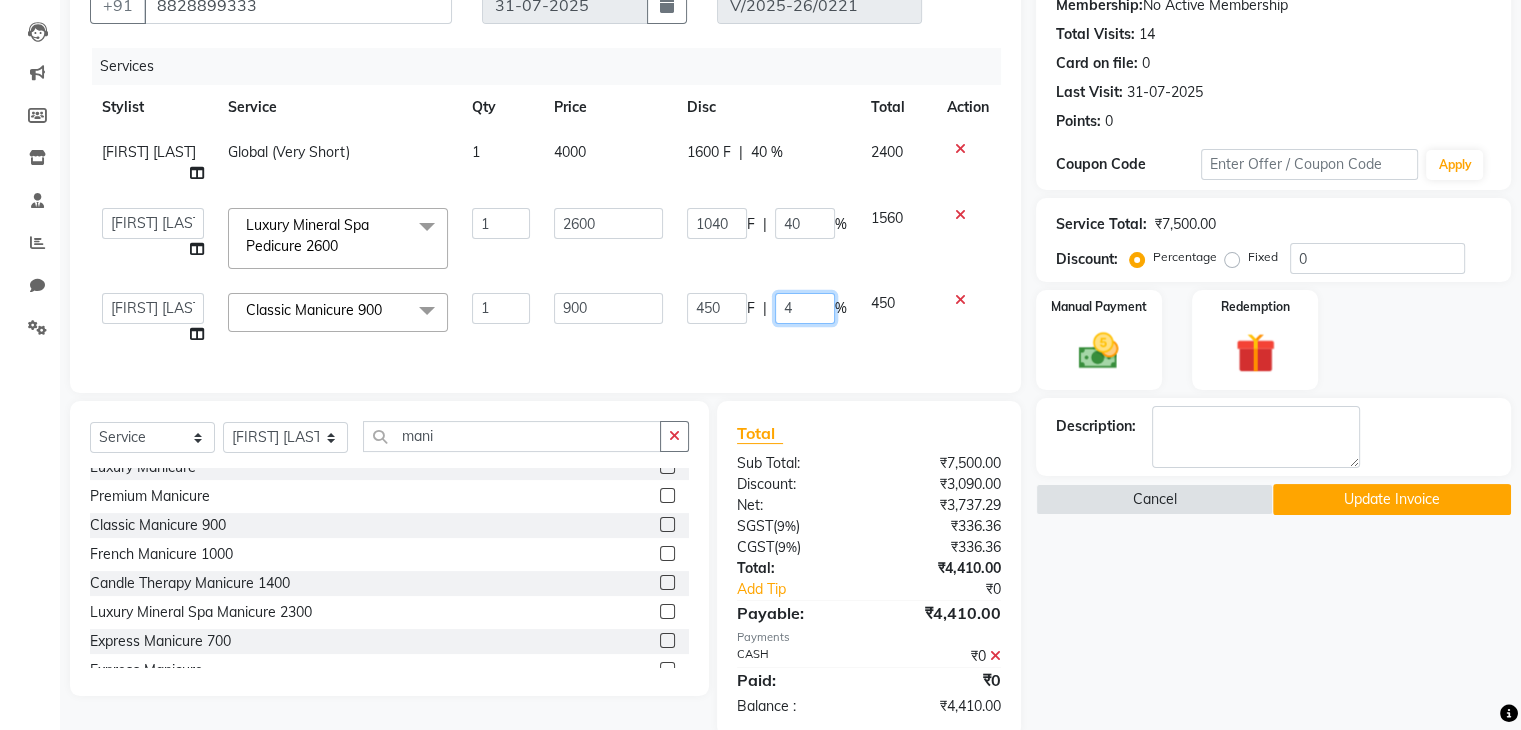 type on "40" 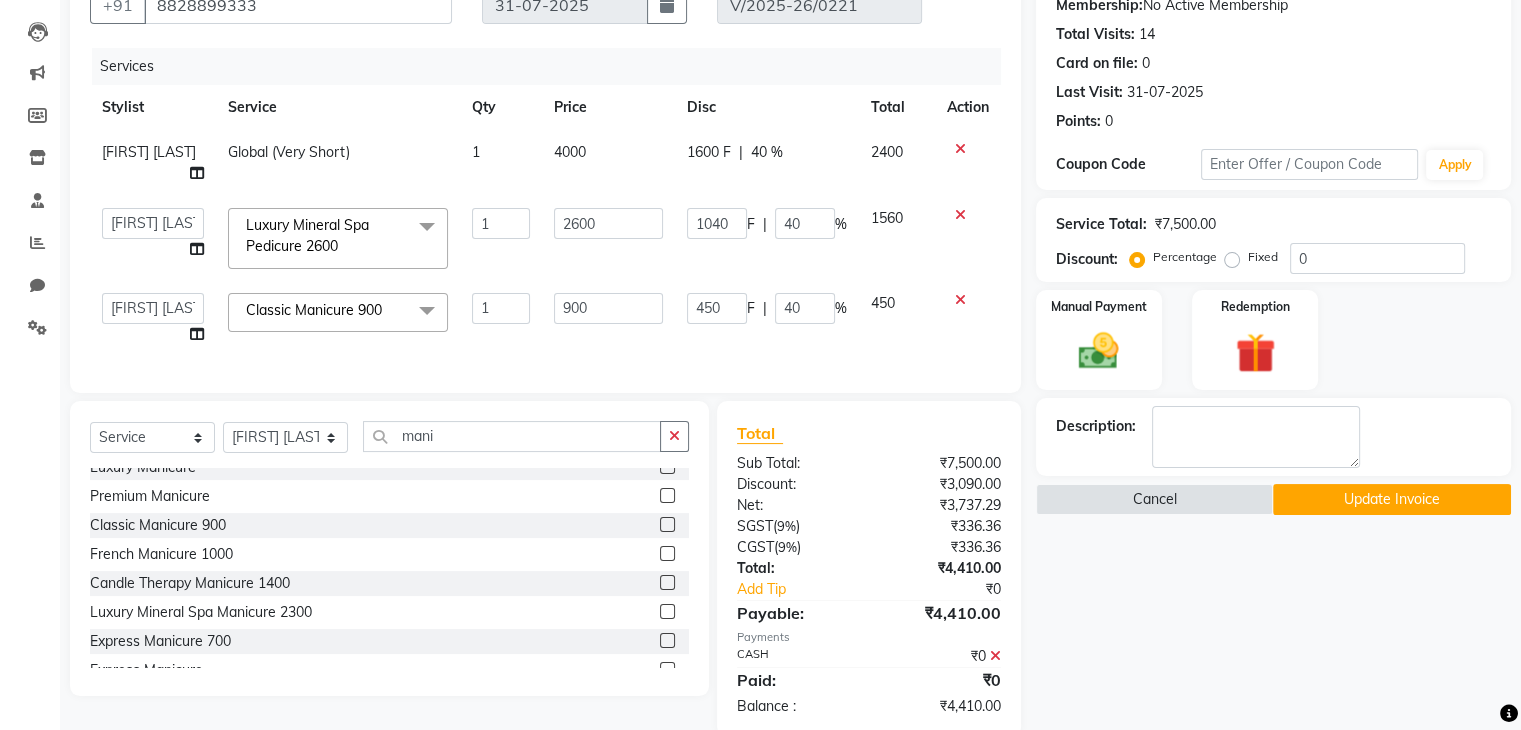click on "Services Stylist Service Qty Price Disc Total Action [FIRST] [LAST] Global (Very Short) 1 4000 1600 F | 40 % 2400 General [FIRST] [LAST] [FIRST] [LAST] [FIRST] [LAST] [FIRST] [LAST] [FIRST] [LAST] [FIRST] [LAST] Luxury Mineral Spa Pedicure 2600 x Senior Stylist - Male 500., Senior Stylist - Female Art Director - Male Art Director - Female Fringe Cut 400 Boys below 10 Years Girls below 10 Years Hair Updo 1500-, Advanced Hair Updo 2000 Braiding Hair Wash balst dry Oil hairwash blast dry Premium hairwash blast dry Hair Wash add-on 200 Premium hairwash add-on Ironing - Short Hair Ironing- mid Hair Tonging- Short hair Tonging- Long Hair Straight Blowdry Outcurls/ Flipouts Head massage (30 mins) Premium Head massage (30mins) Hair extensions Hair Styling ( Male ) Hair Updo Advanced Hair Updo Classic Hair Wash & Blast Dry Hair Wash add-on 300 Ironing short Ironing long hair Tonging Tonging mid Hair Oil Hair Wash & Blast Dry Blowdry Straight Blowdry Outcurls/ Flipouts Beard Trim / Shaving Beard Styling 500" 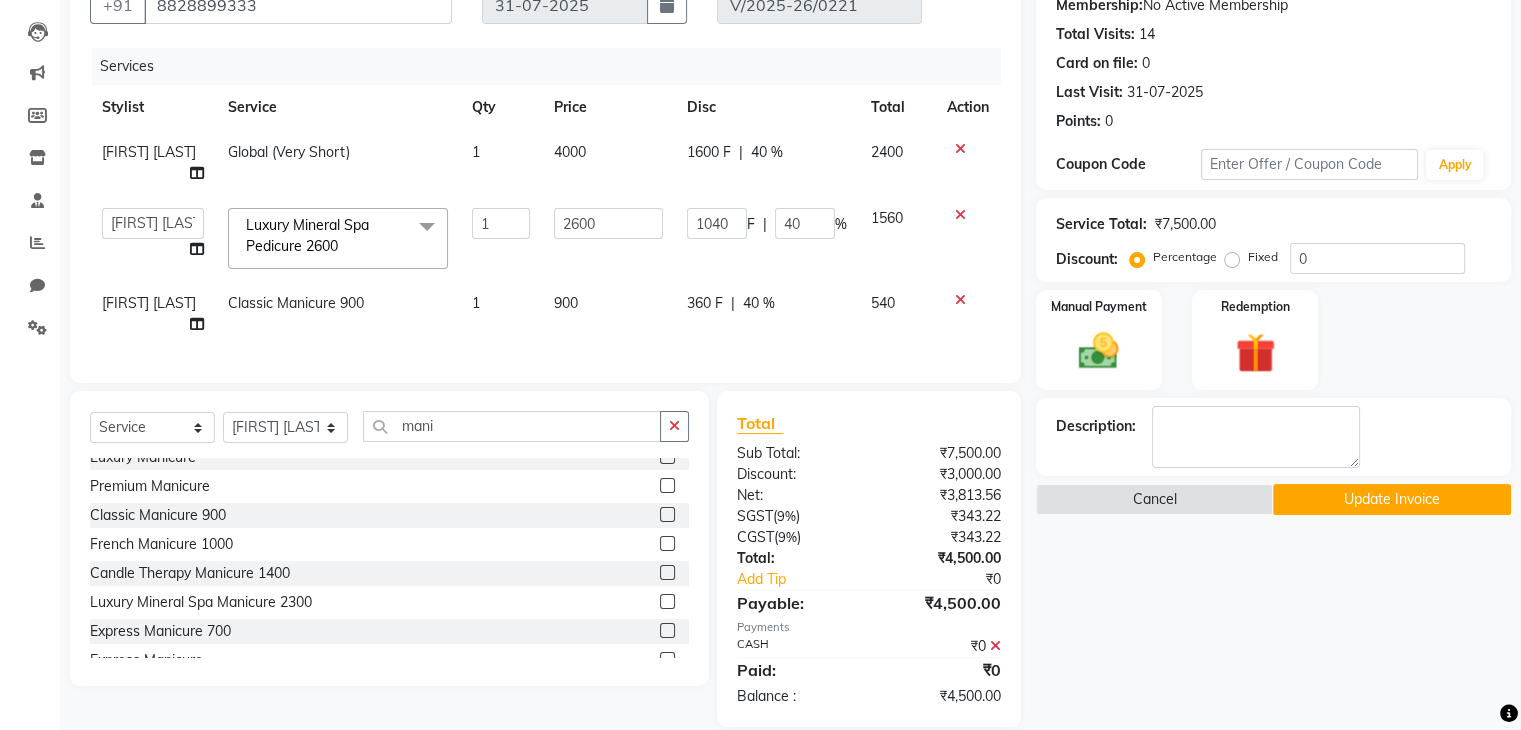 click on "40 %" 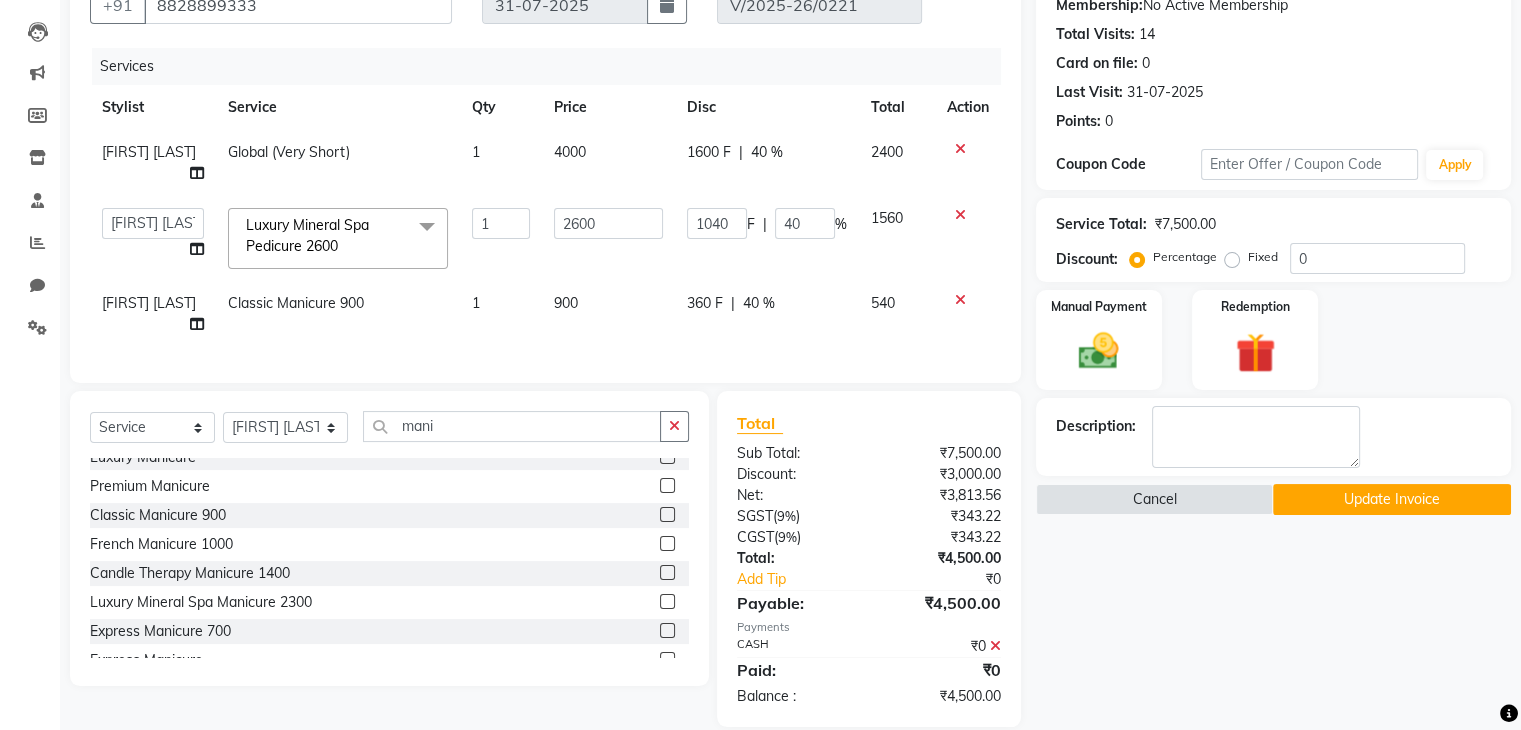 select on "80060" 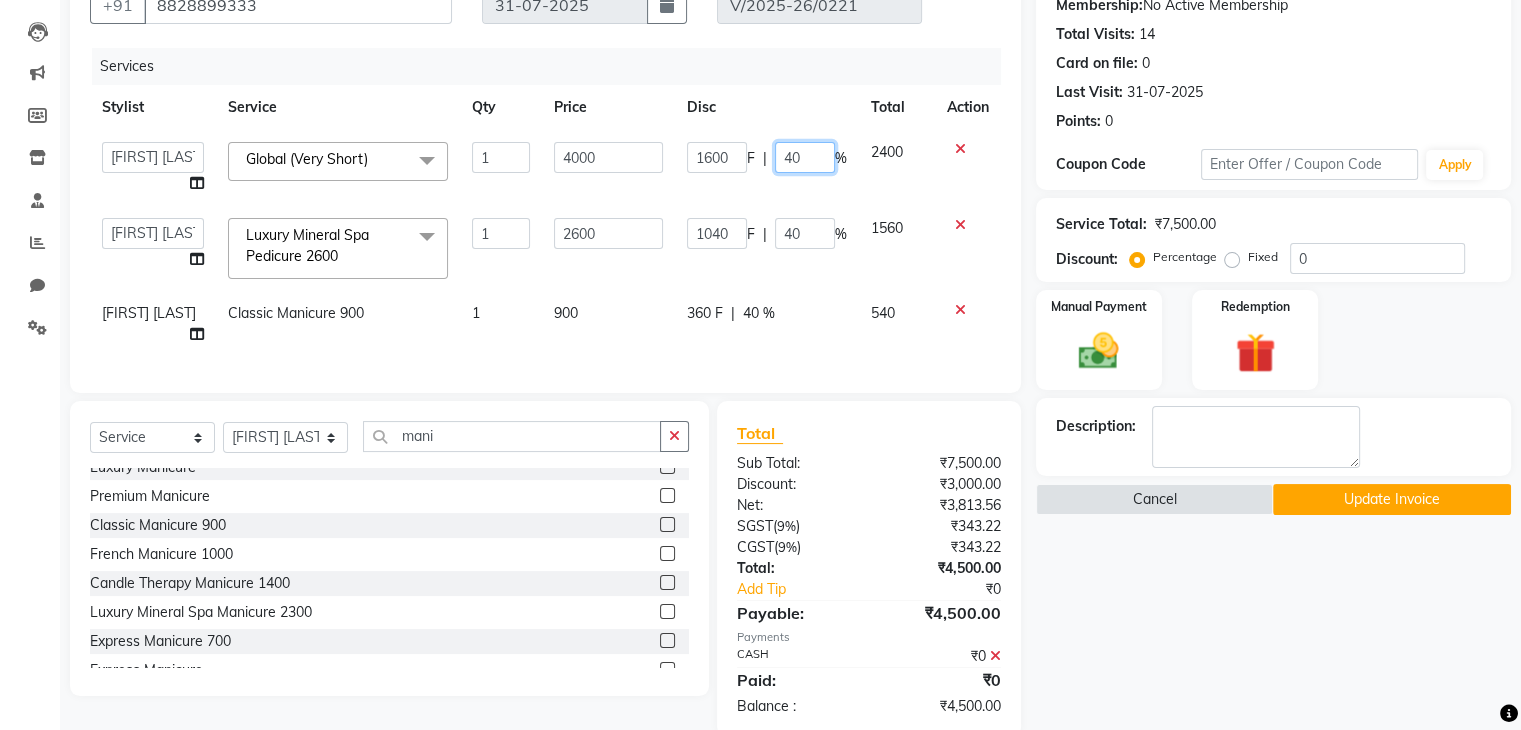 click on "40" 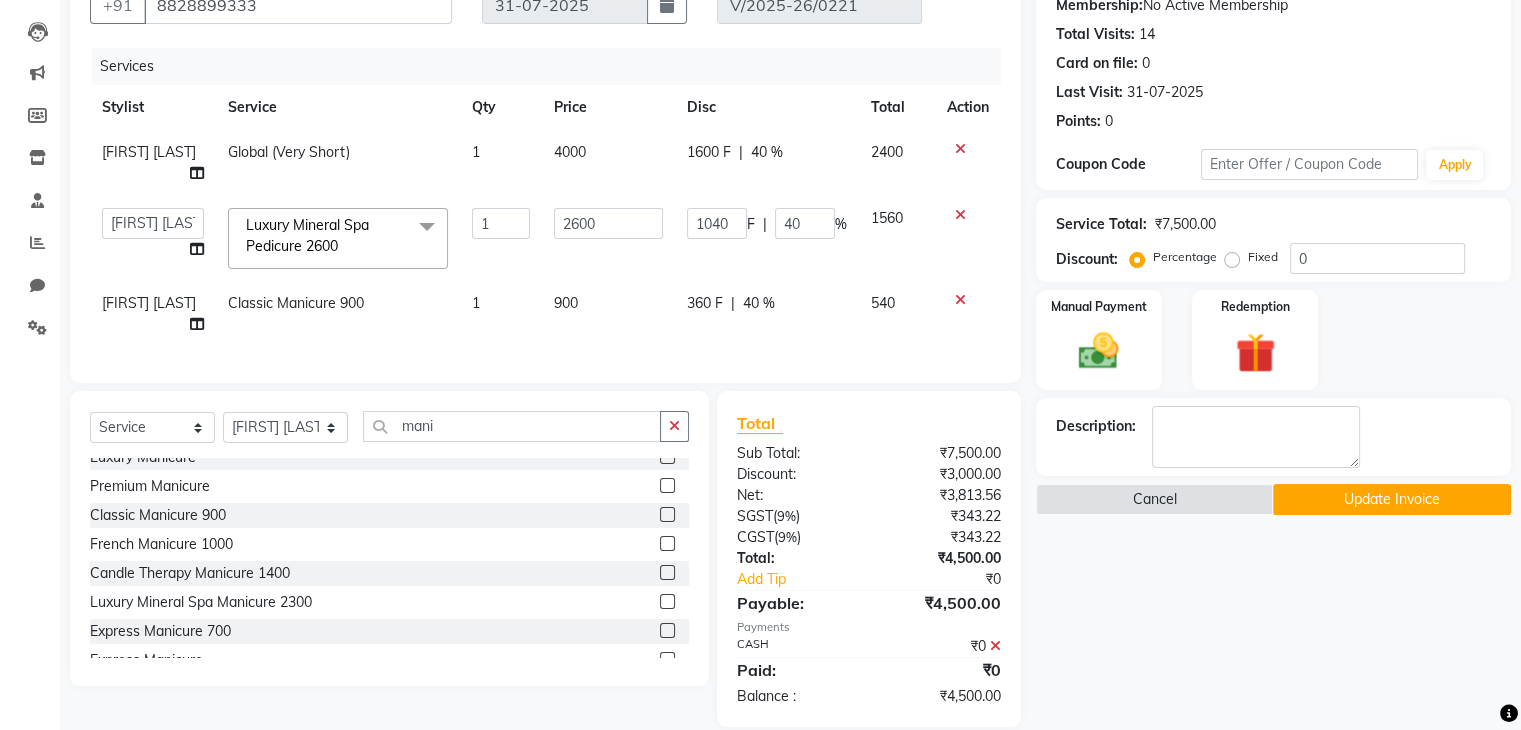 click on "40 %" 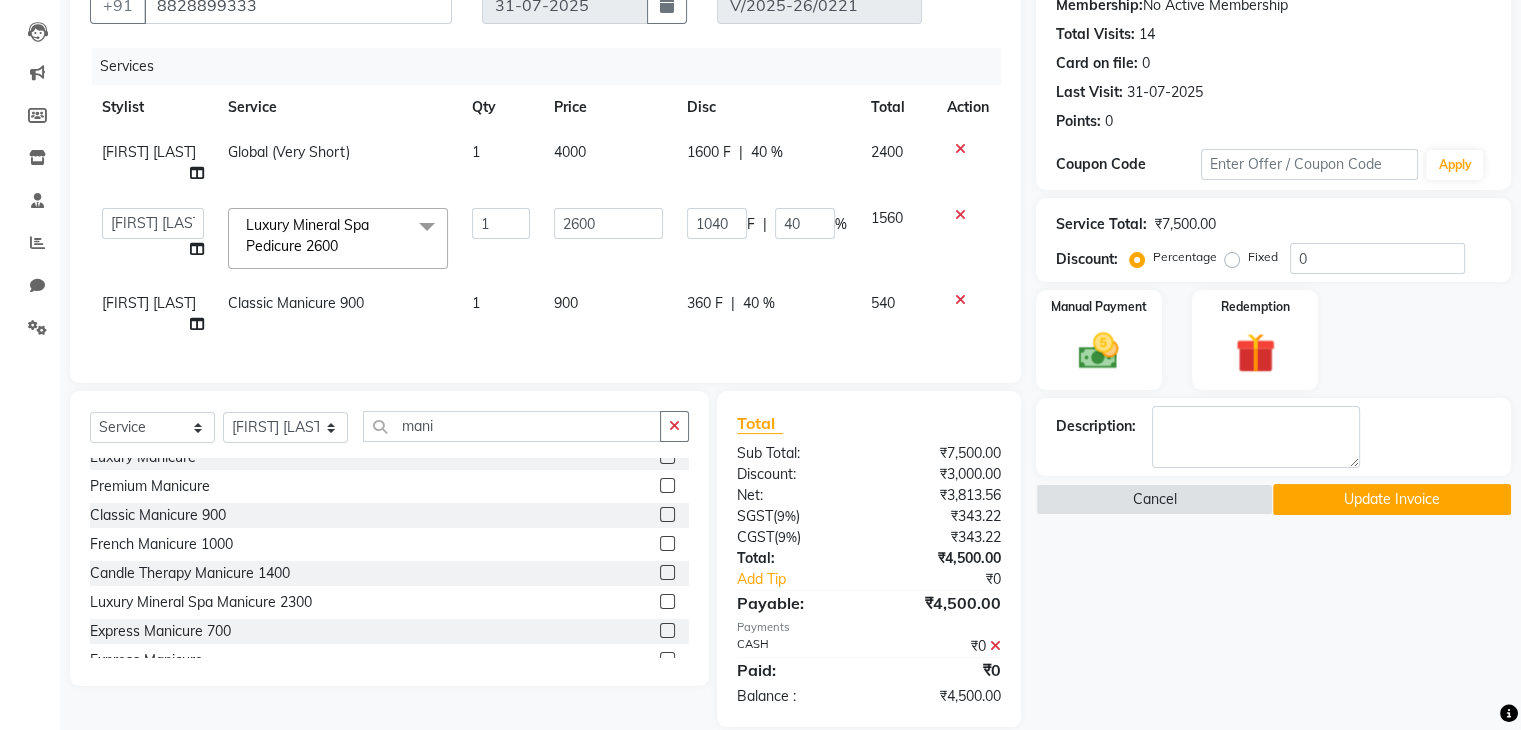 select on "80060" 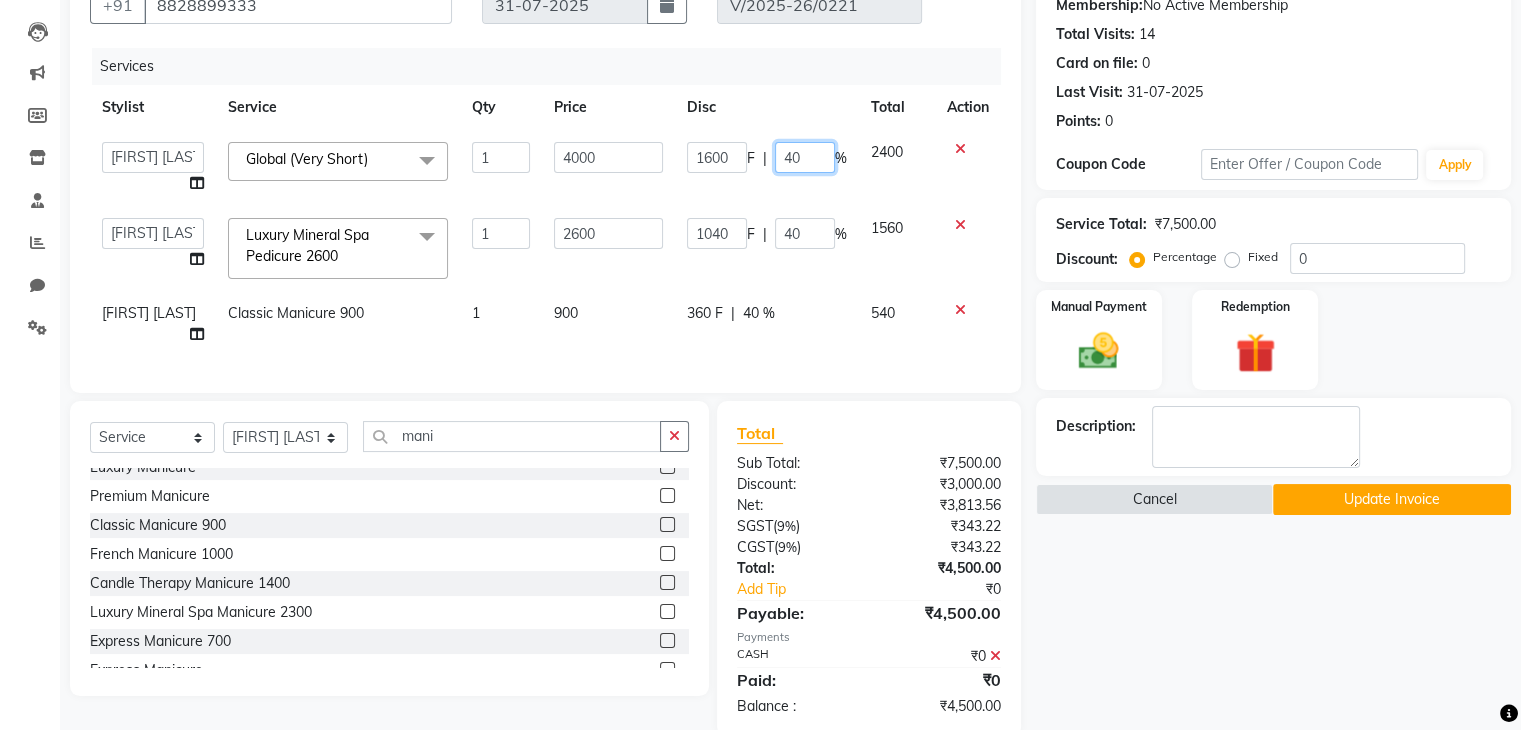 click on "40" 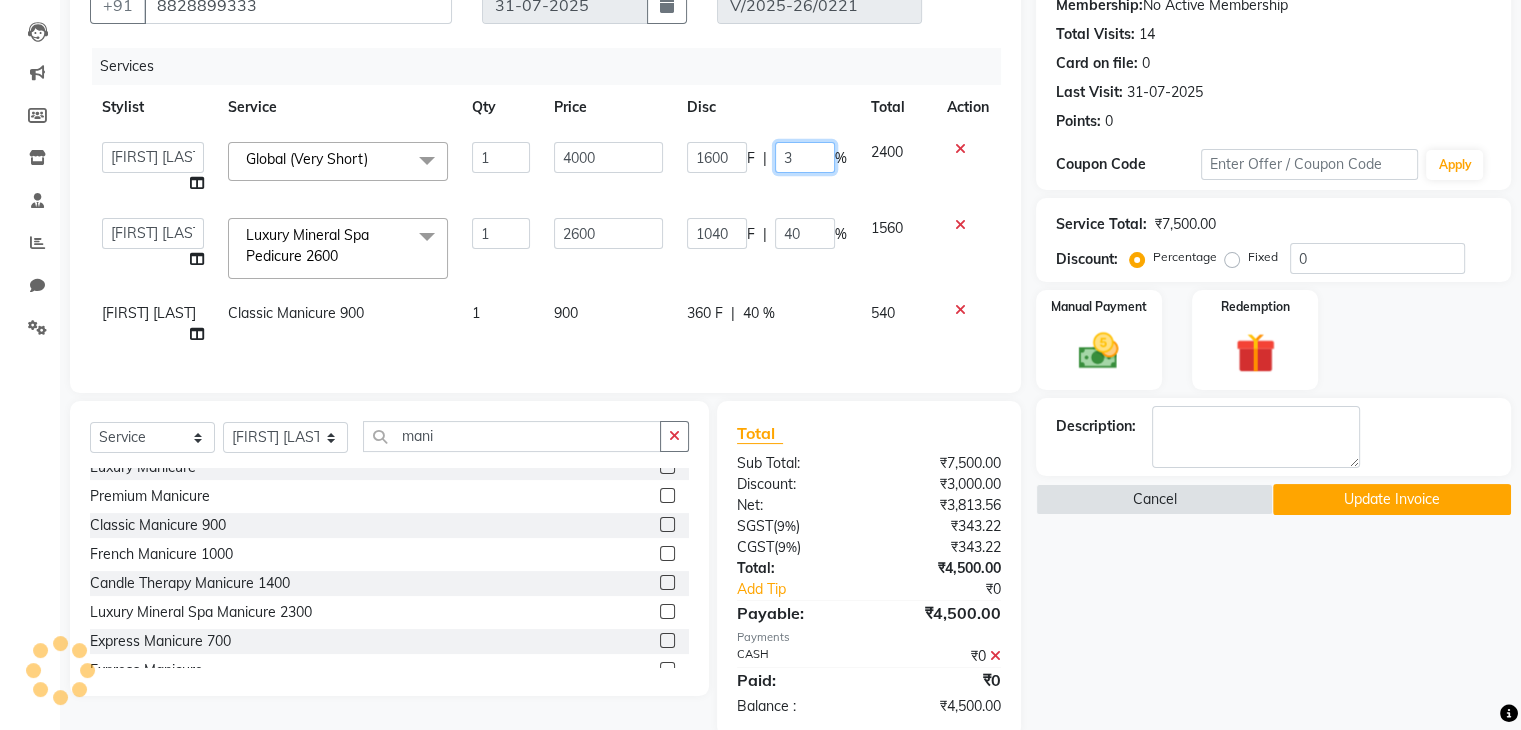 type on "30" 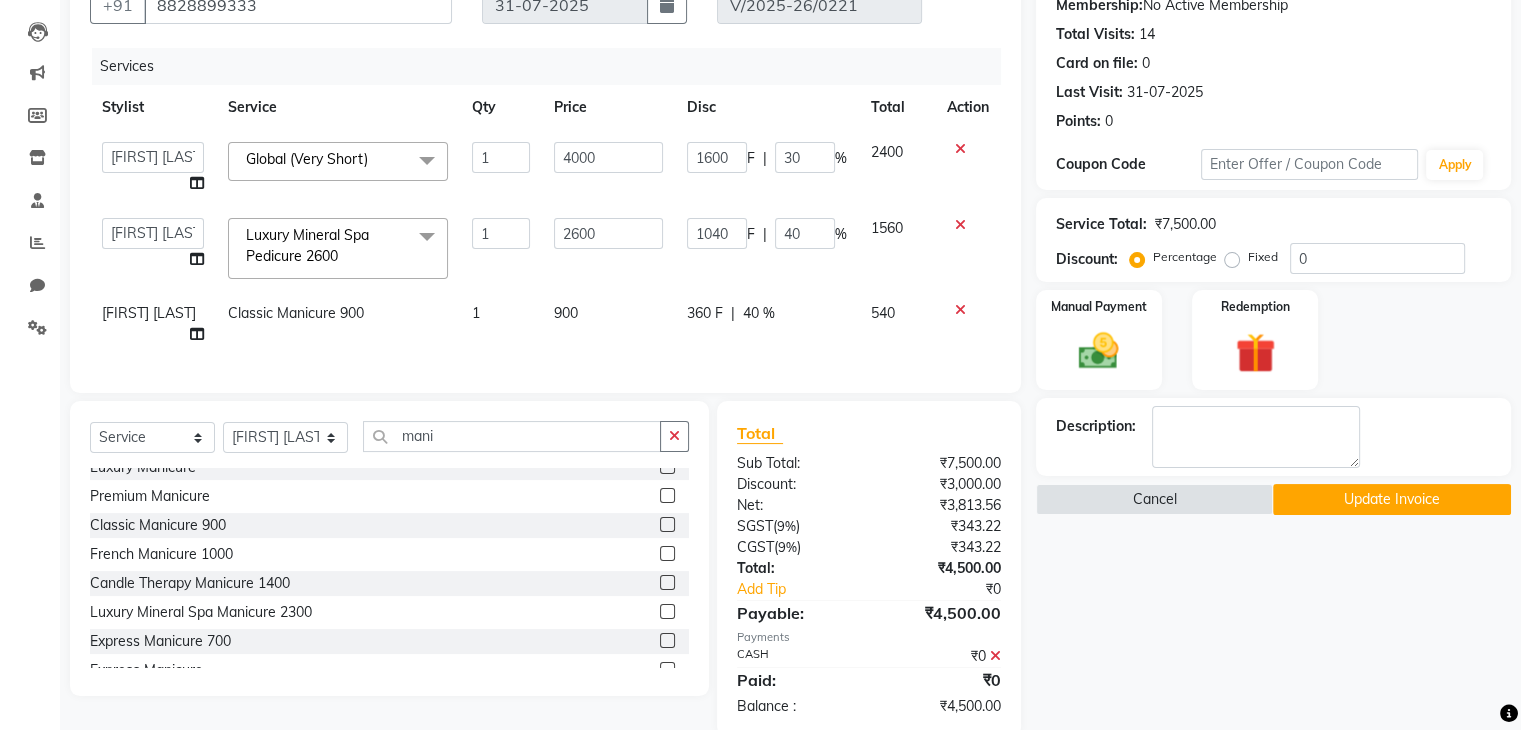 click on "1040 F | 40 %" 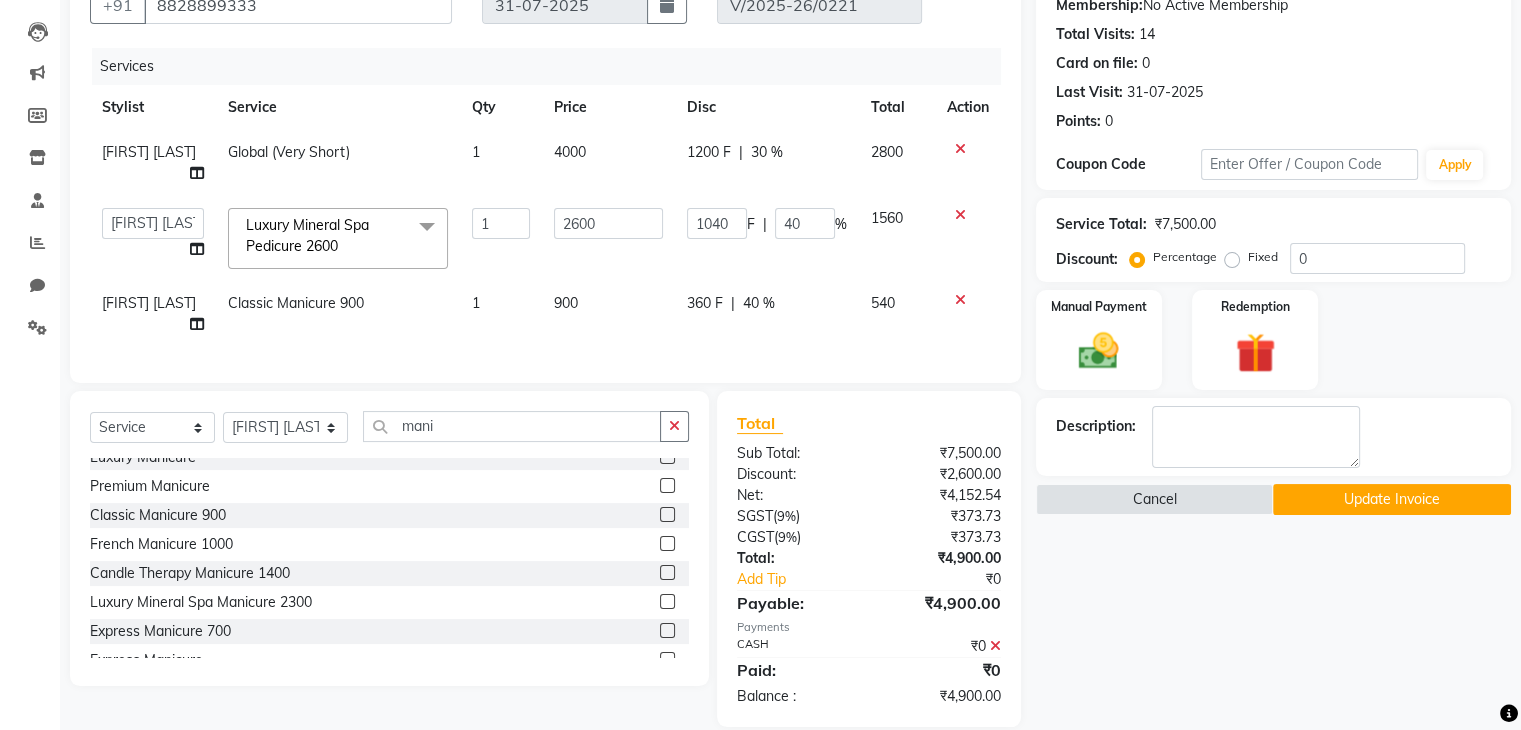 click on "30 %" 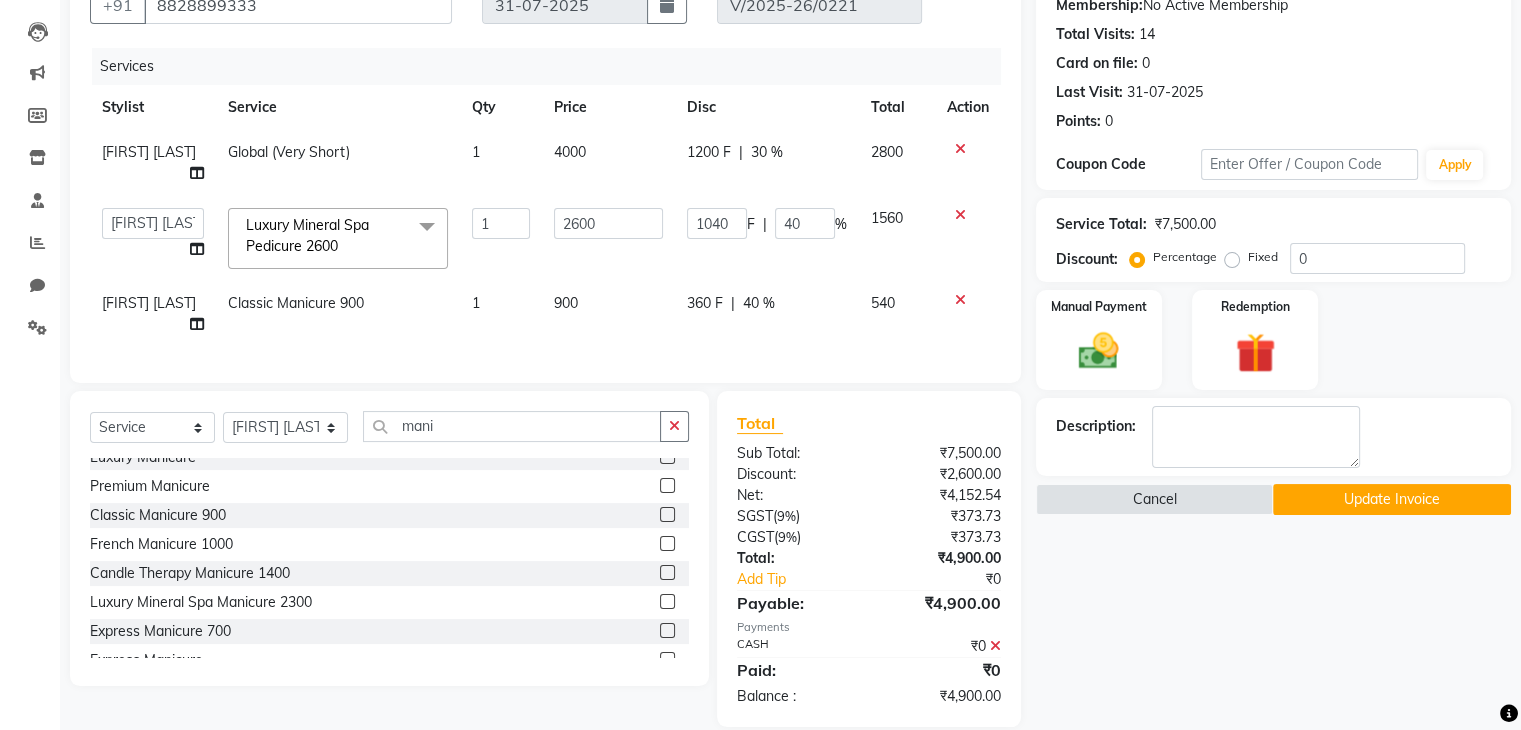 select on "80060" 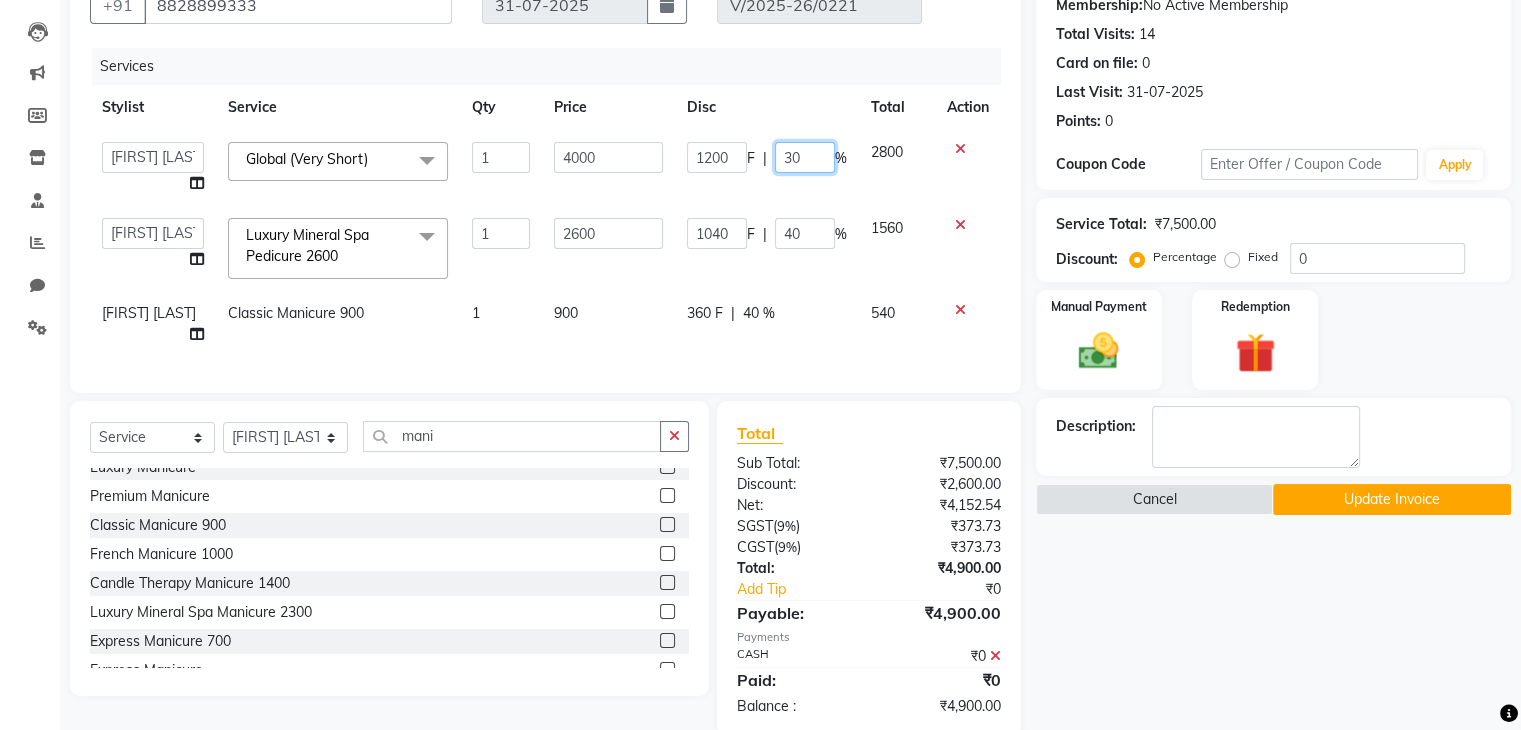 click on "30" 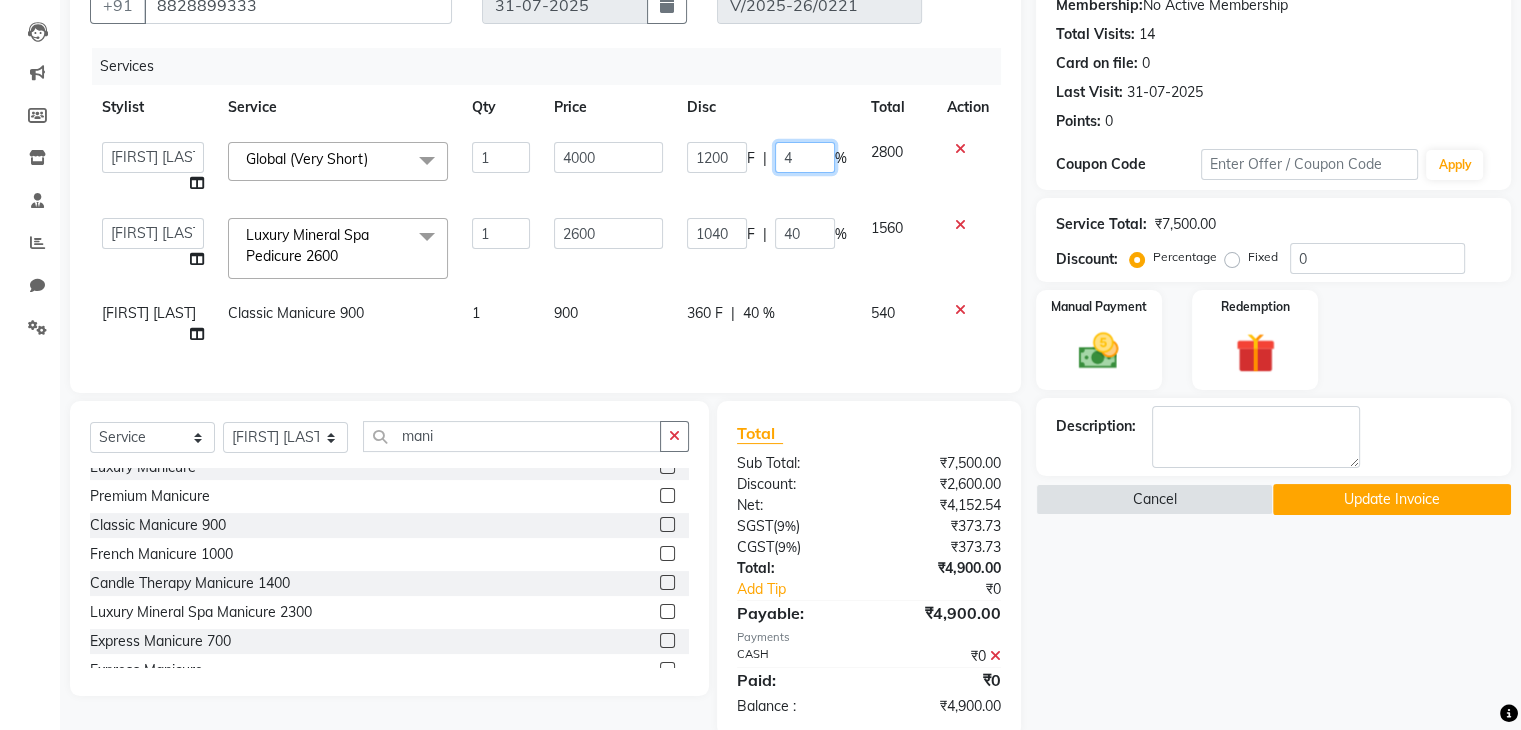 type on "45" 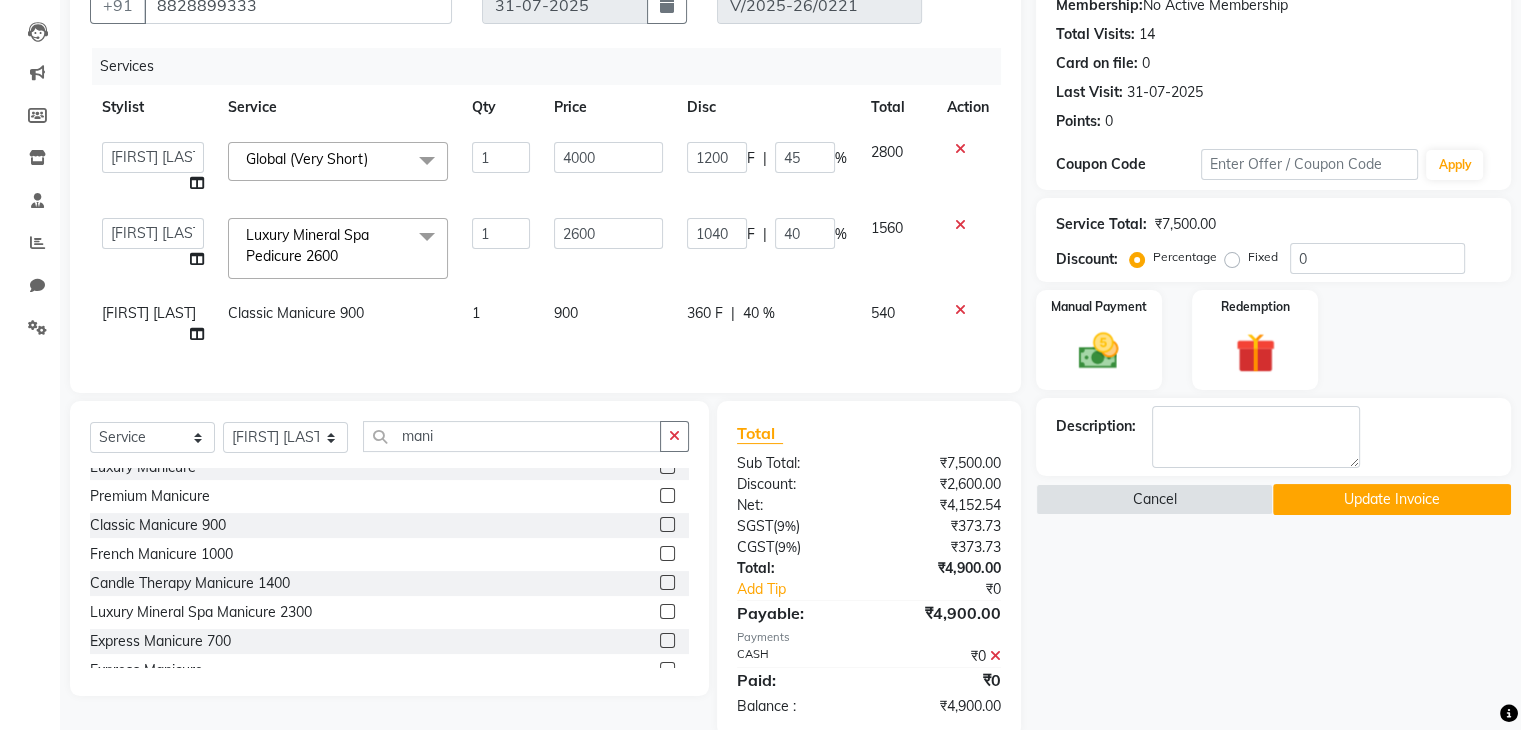 click on "General [LAST] [LAST] [LAST] [LAST] [LAST] [LAST] [LAST] Global (Very Short) x Senior Stylist - Male 500., Senior Stylist - Female Art Director - Male Art Director - Female Fringe Cut 400 Boys below 10 Years Girls below 10 Years Hair Updo 1500-, Advanced Hair Updo 2000 Braiding Hair Wash balst dry Oil hairwash blast dry Premium hairwash blast dry Hair Wash add-on 200 Premium hairwash add-on Ironing - Short Hair Ironing- mid Hair Tonging- Short hair Tonging- Long Hair Straight Blowdry Outcurls/ Flipouts Head massage (30 mins) Premium Head massage (30mins) Hair extensions Hair Styling ( Male ) Hair Updo Advanced Hair Updo Classic Hair Wash & Blast Dry Hair Wash add-on 300 Ironing short Ironing long hair Tonging Tonging mid Hair Oil Hair Wash & Blast Dry Blowdry Straight Blowdry Outcurls/ Flipouts Beard Trim / Shaving Beard Styling 500 Beard color Moustache color Beard Trim Beard Styling 400 Beard colour Moustache Color Root Touch Up 1 Root Touch Up 1 Chin" 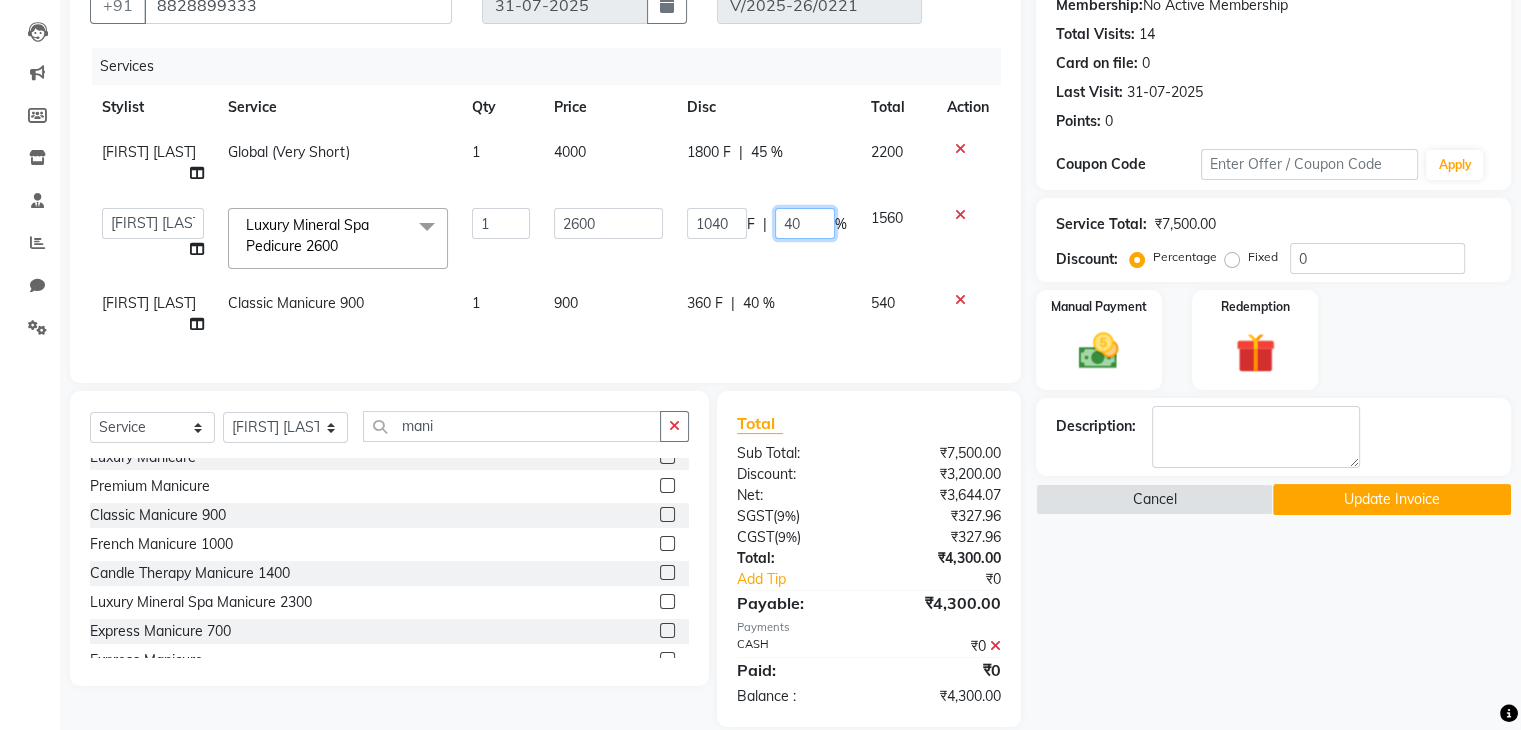 click on "40" 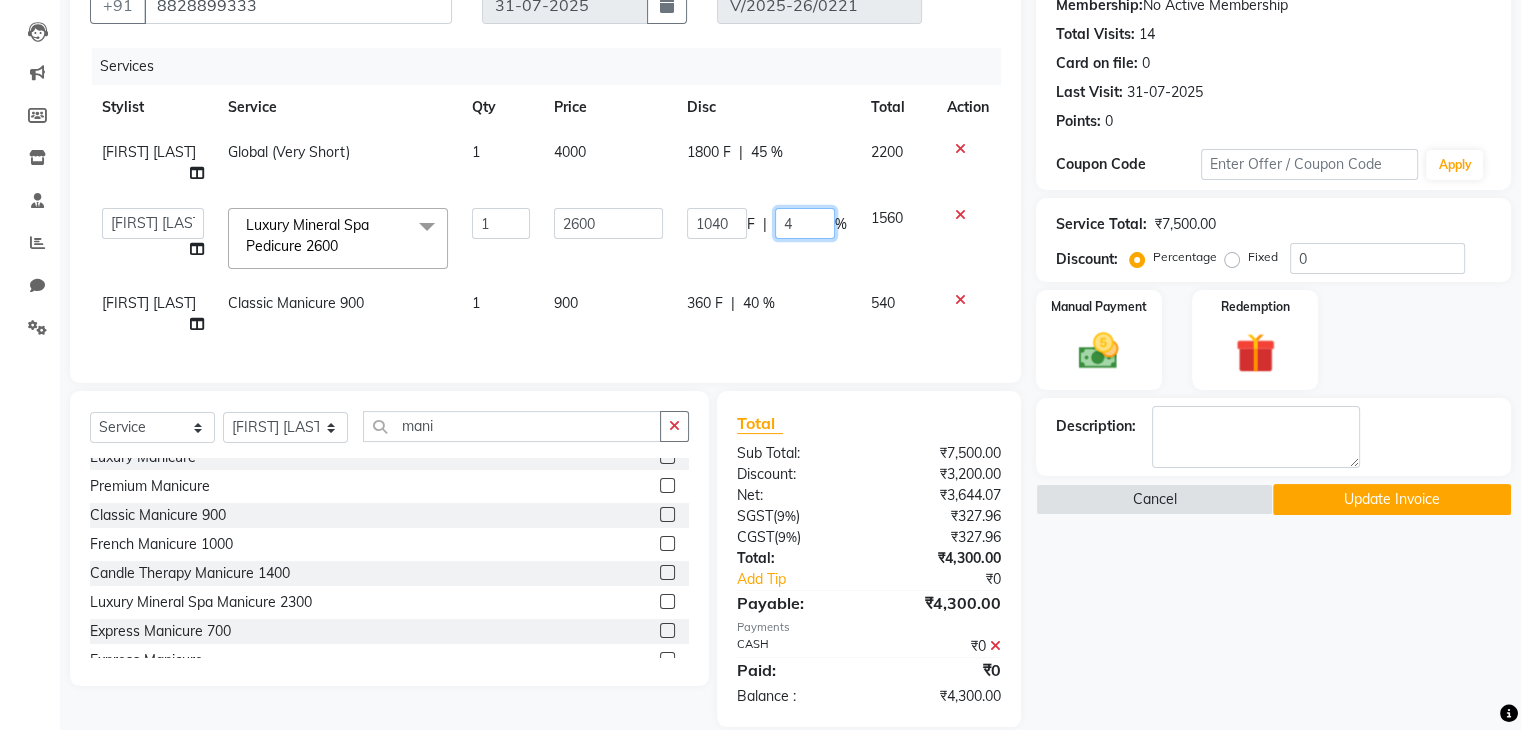 type on "45" 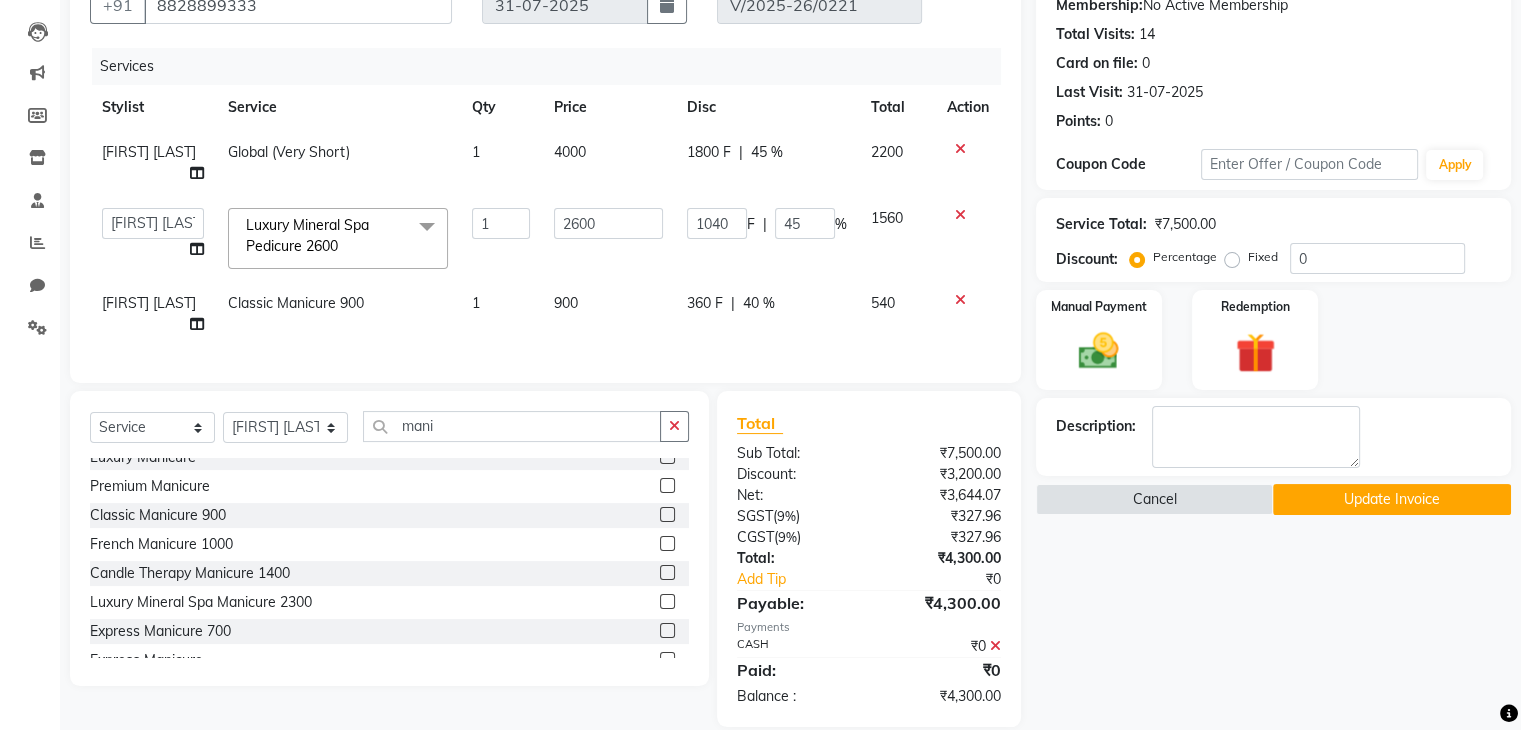 click on "360 F | 40 %" 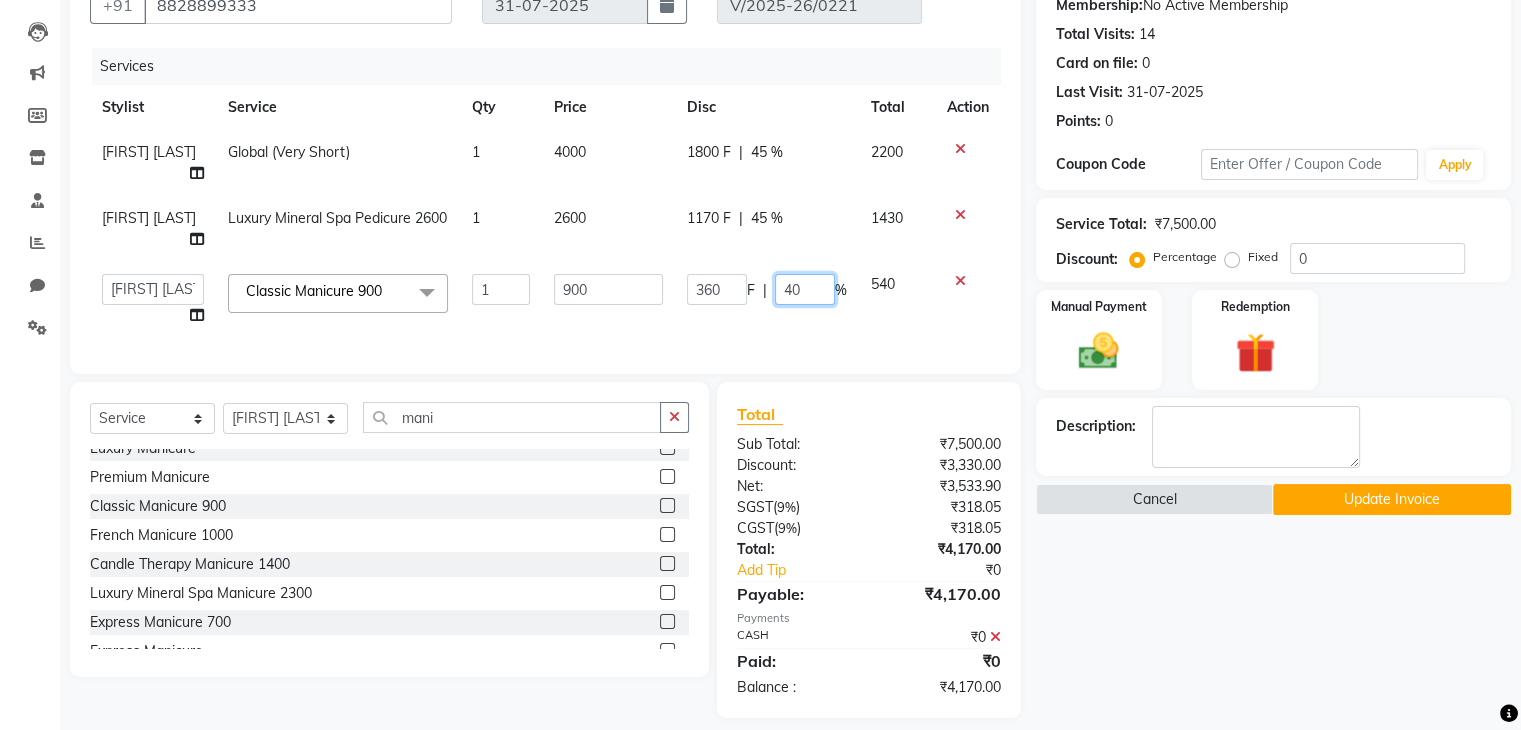 click on "40" 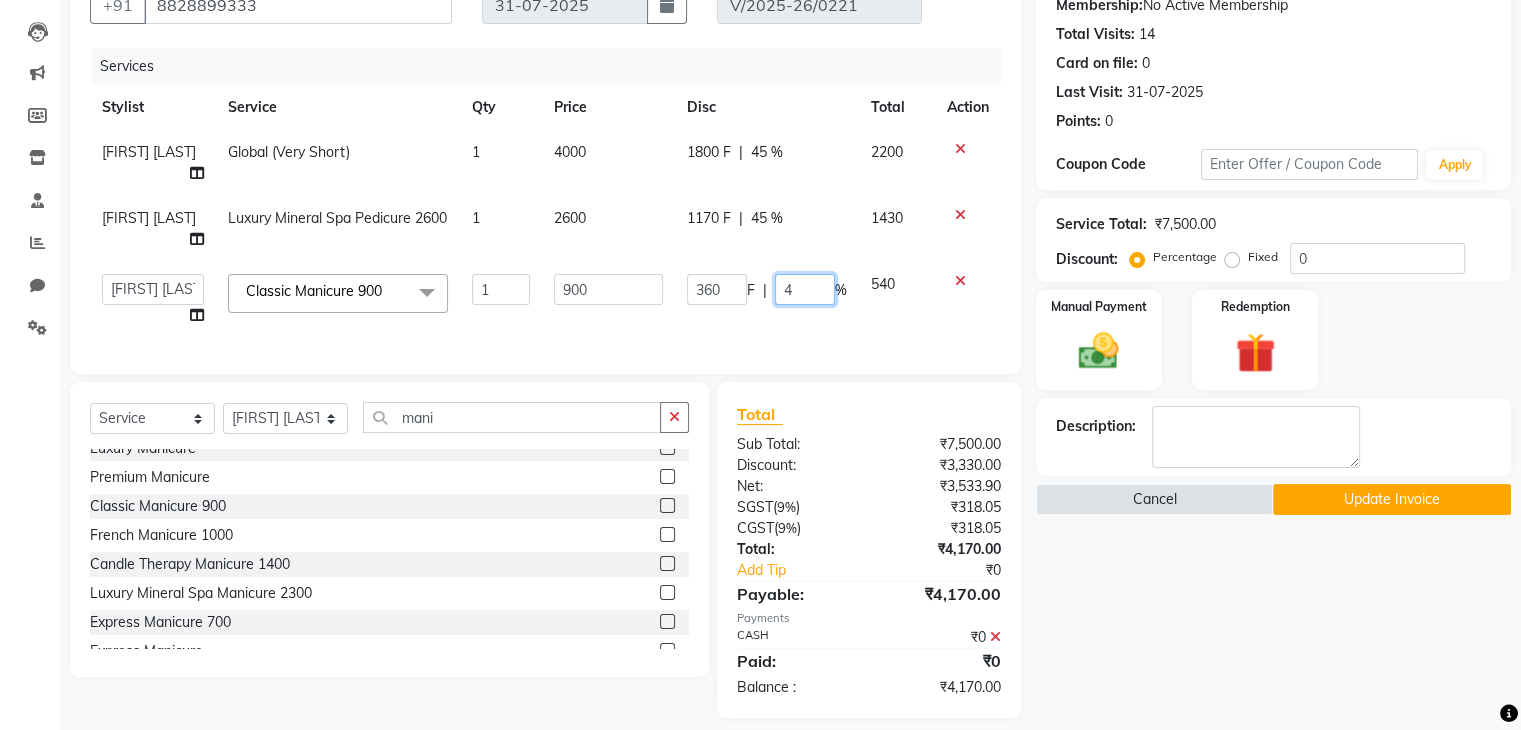 type on "45" 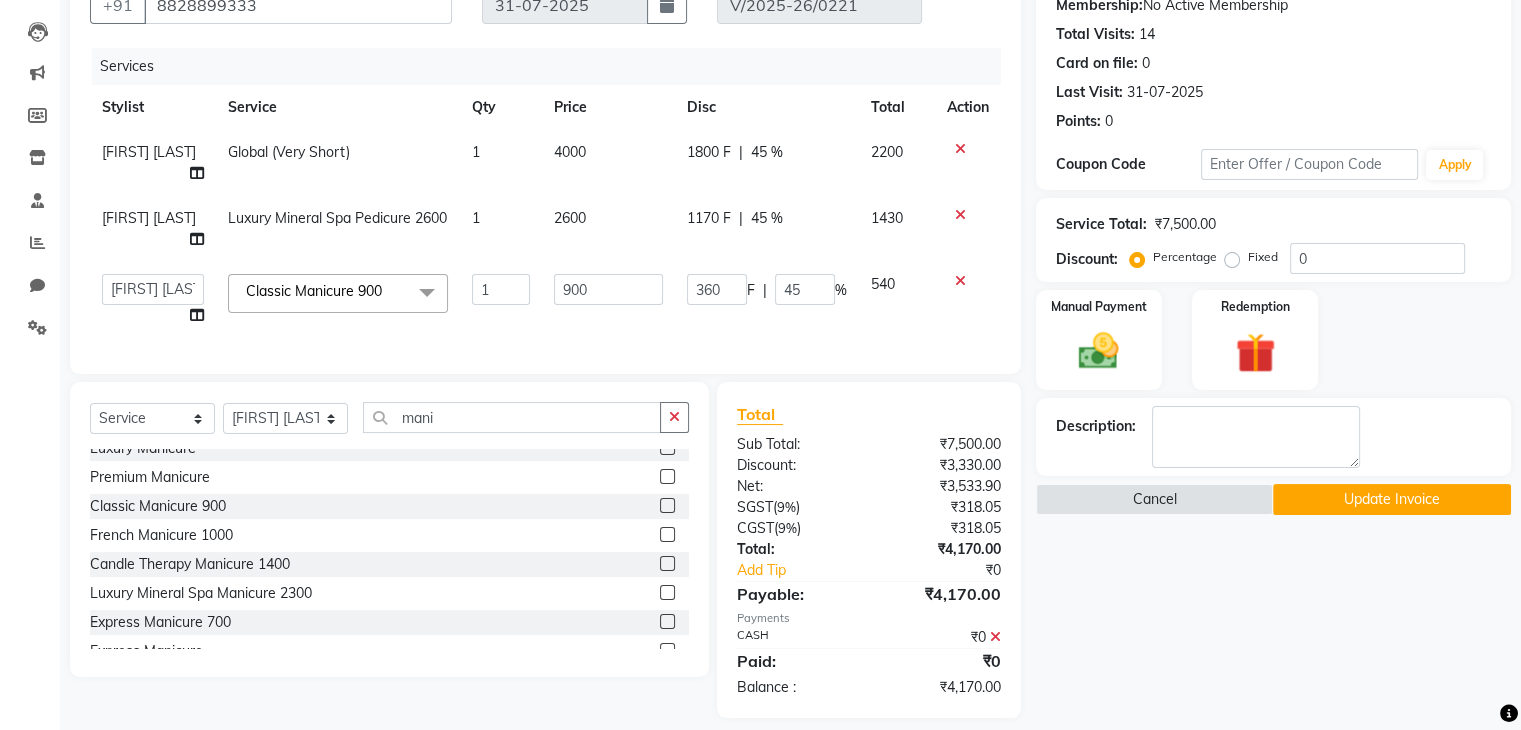 click on "360 F | 45 %" 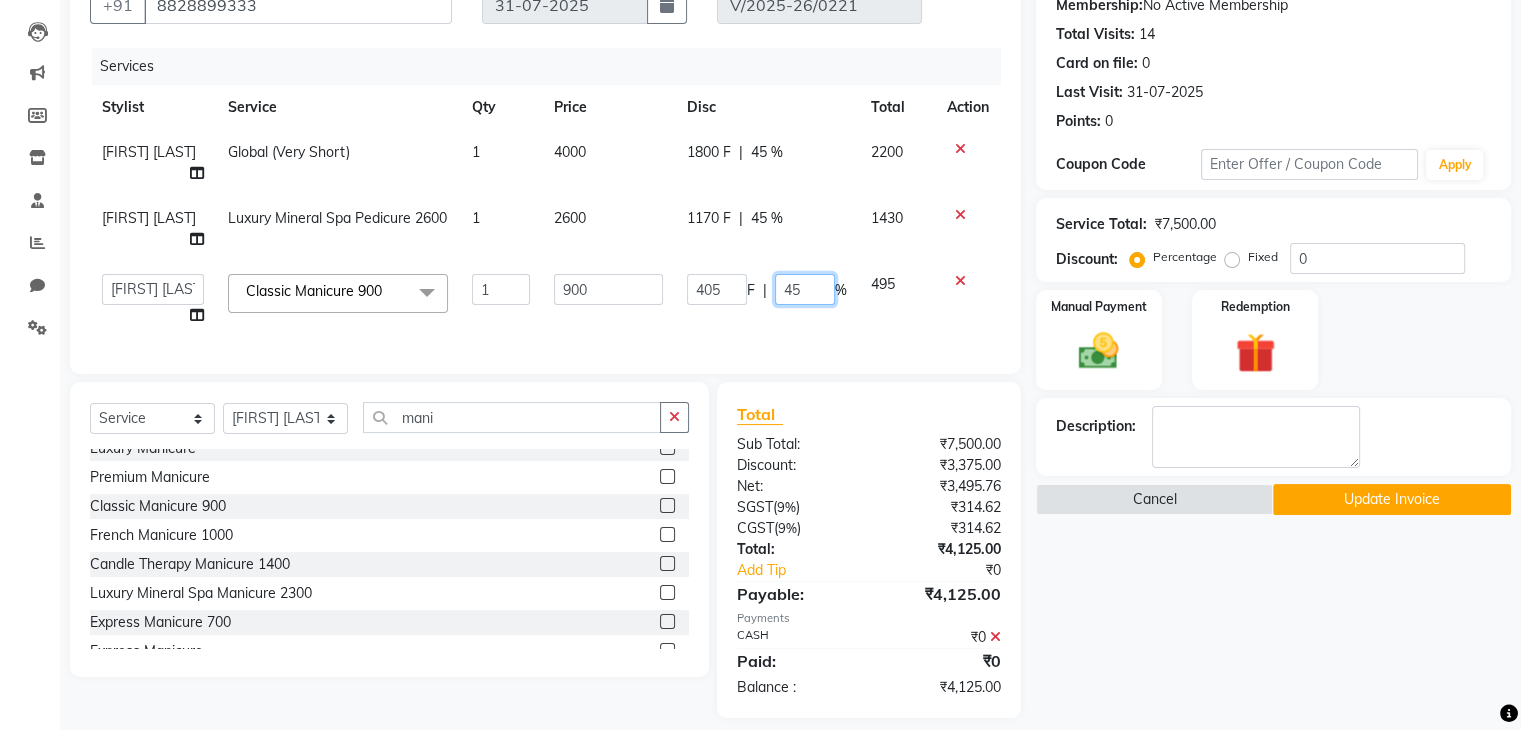 click on "45" 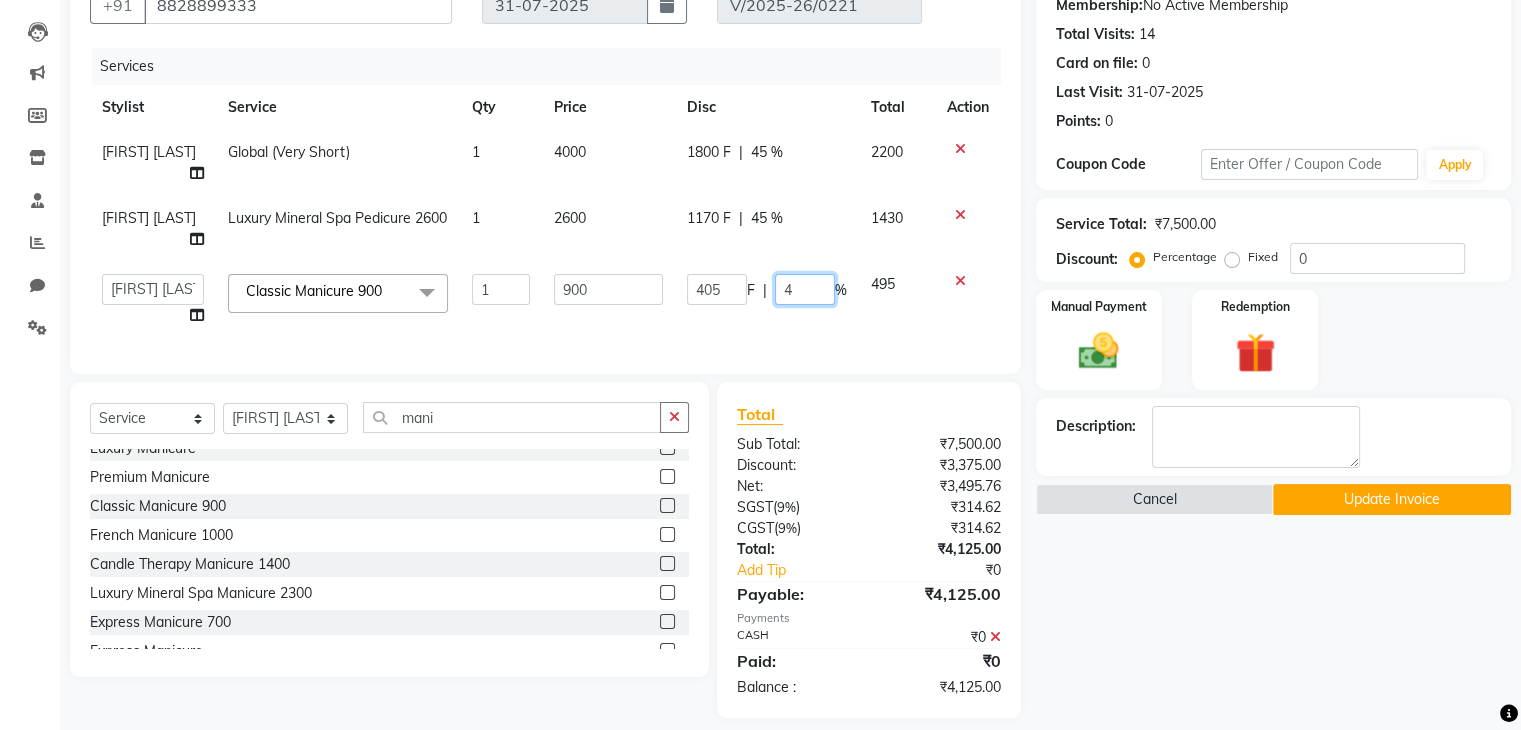 type on "42" 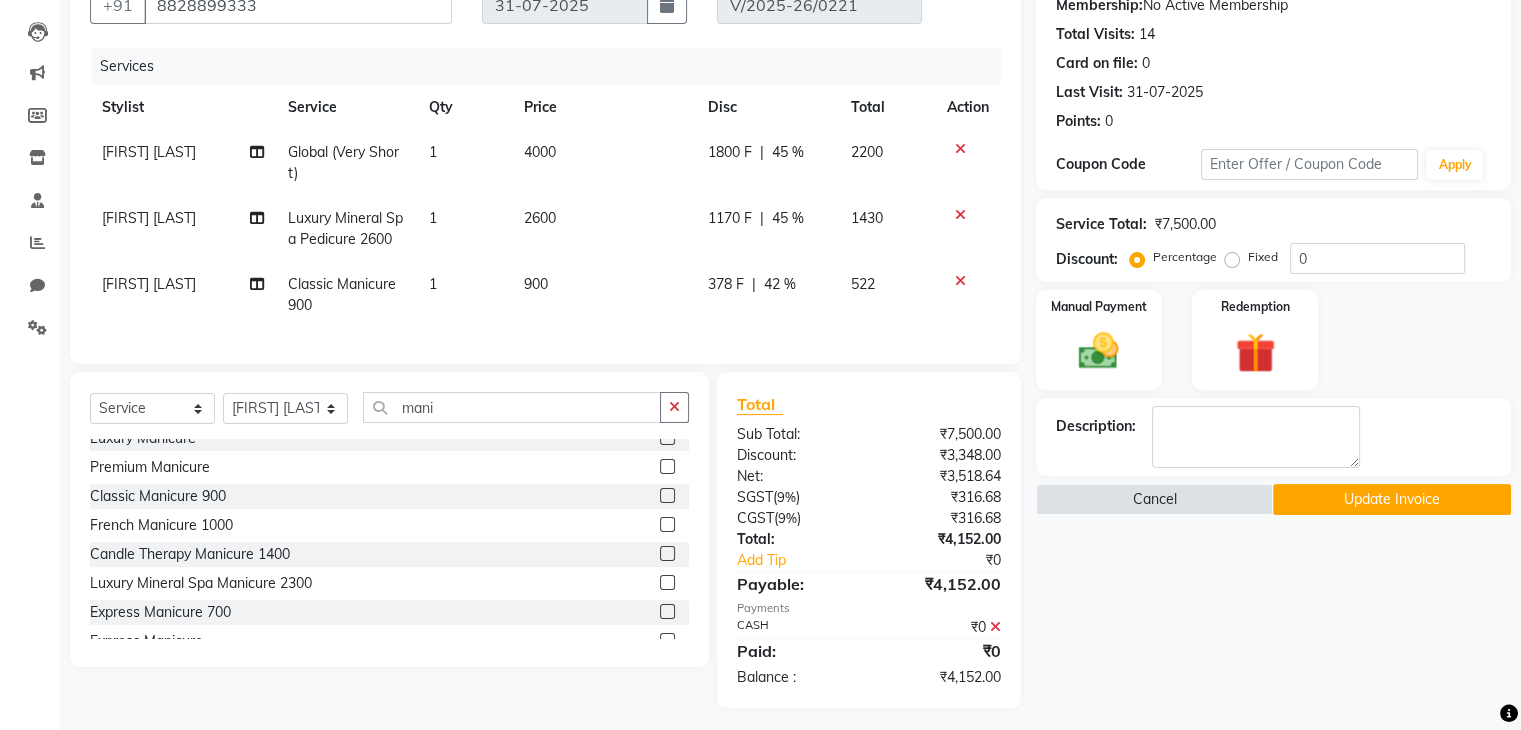 click on "378 F | 42 %" 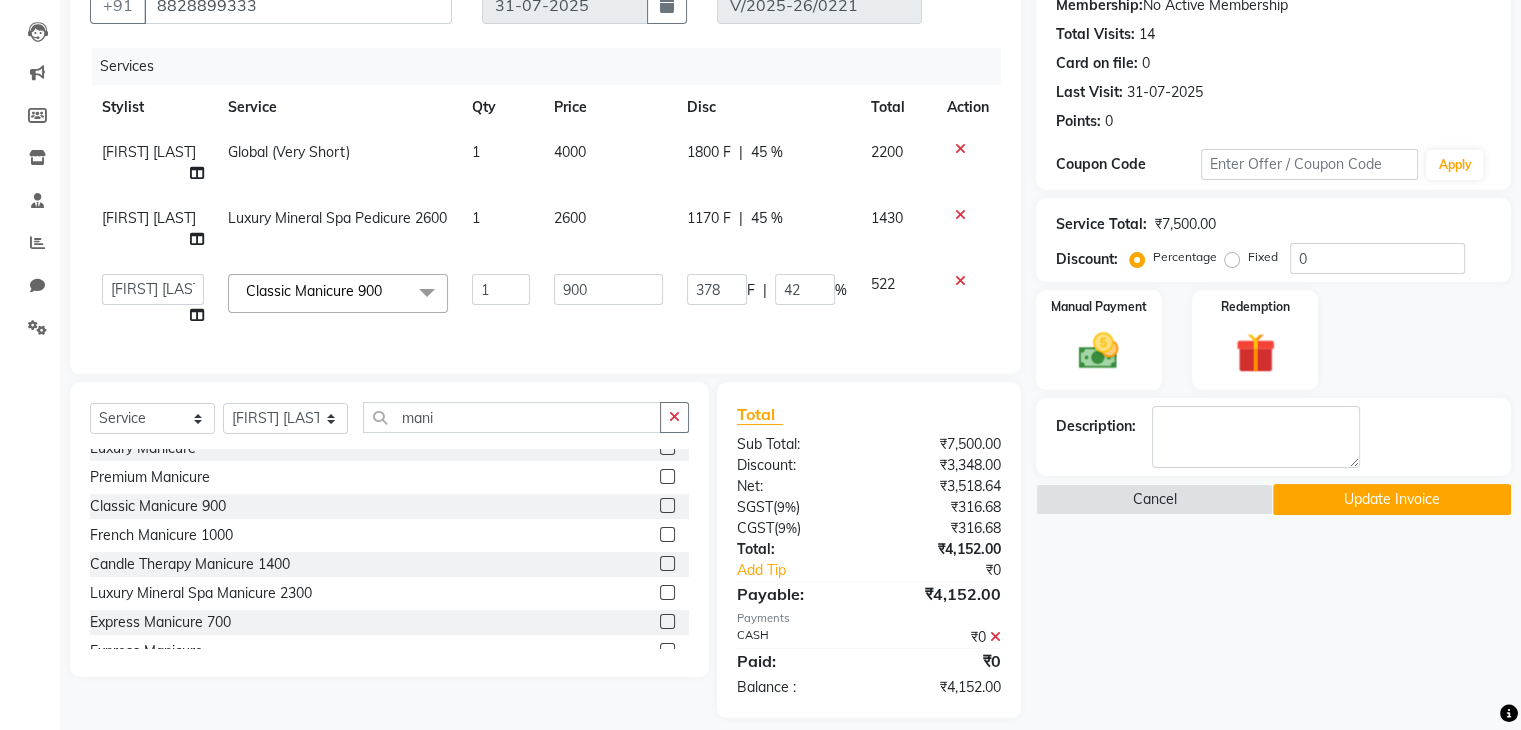 click on "45 %" 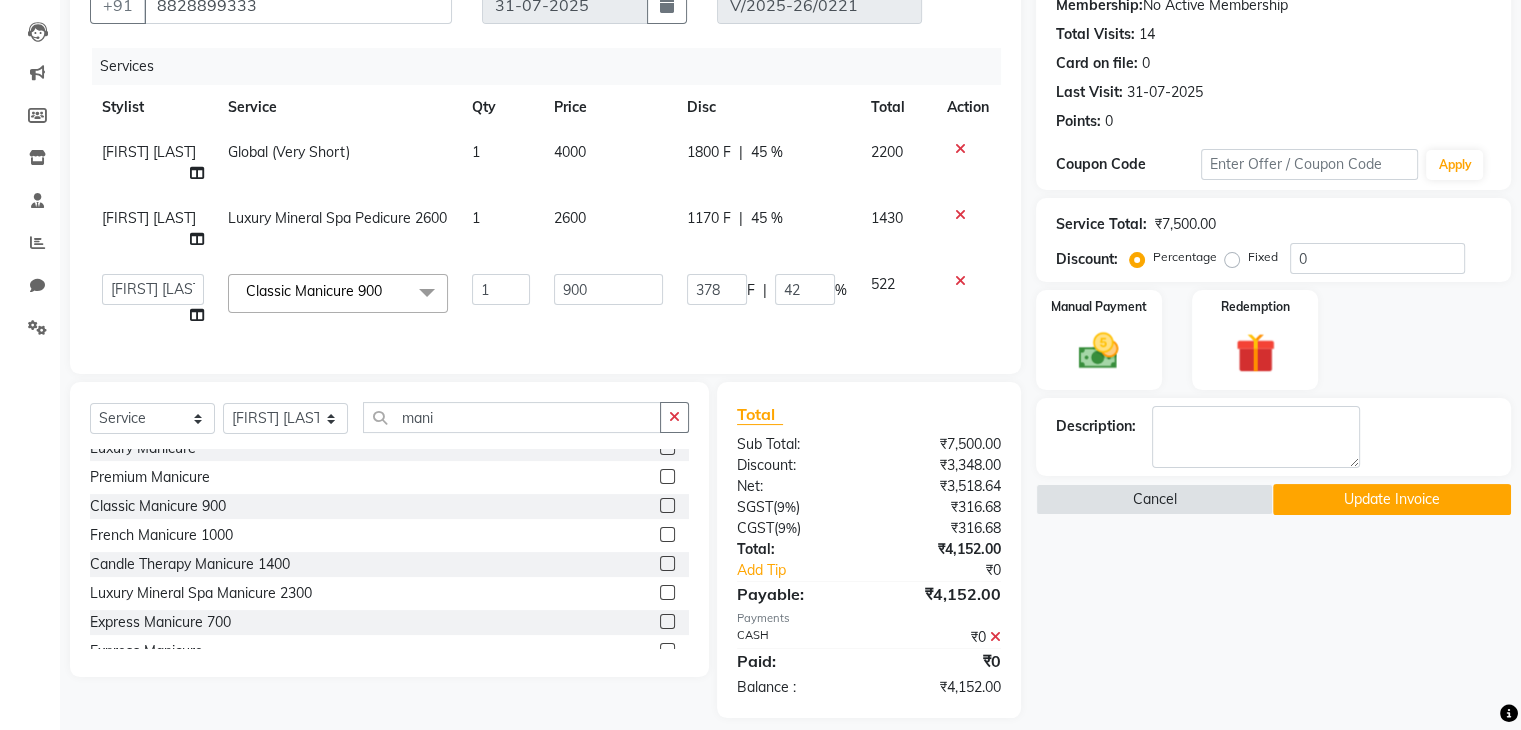 select on "66420" 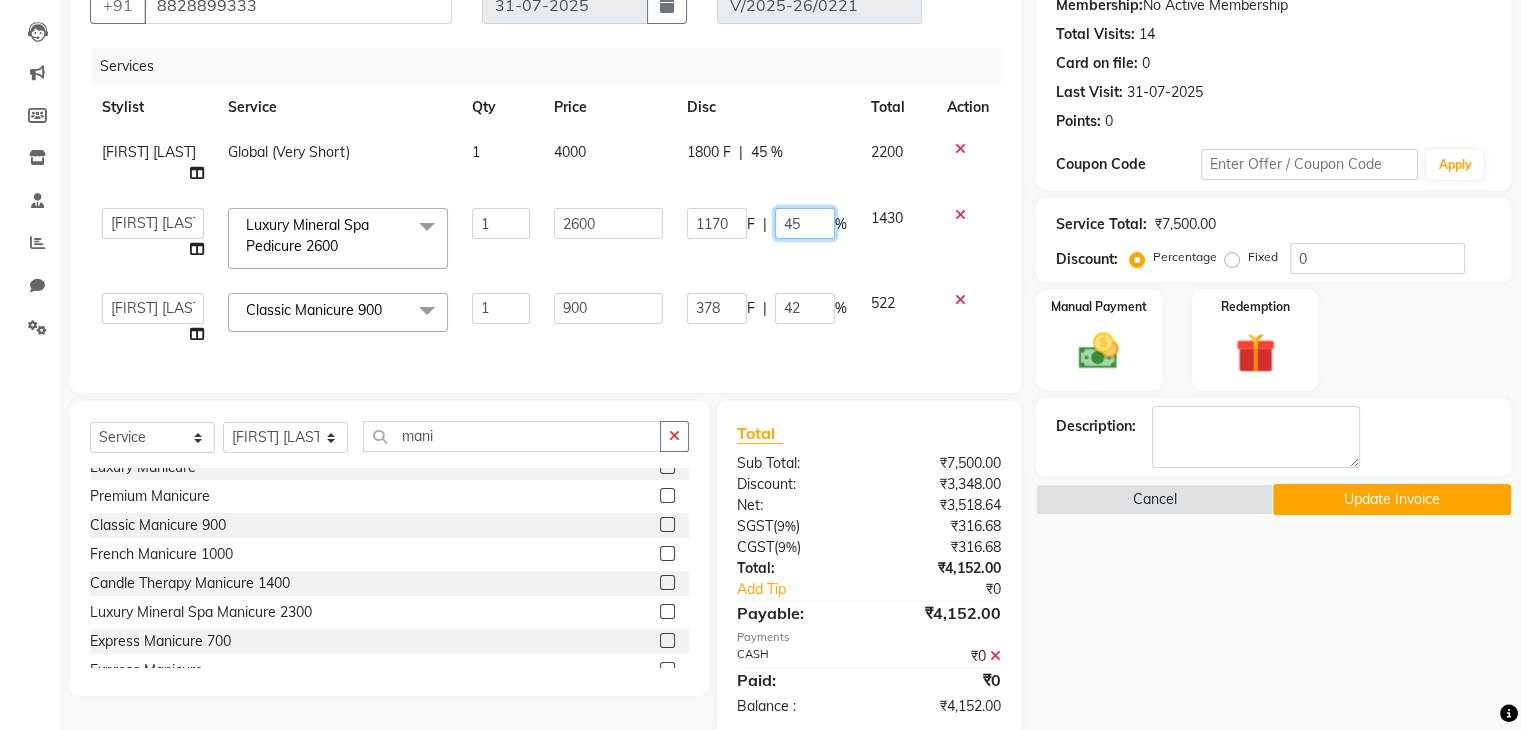 click on "45" 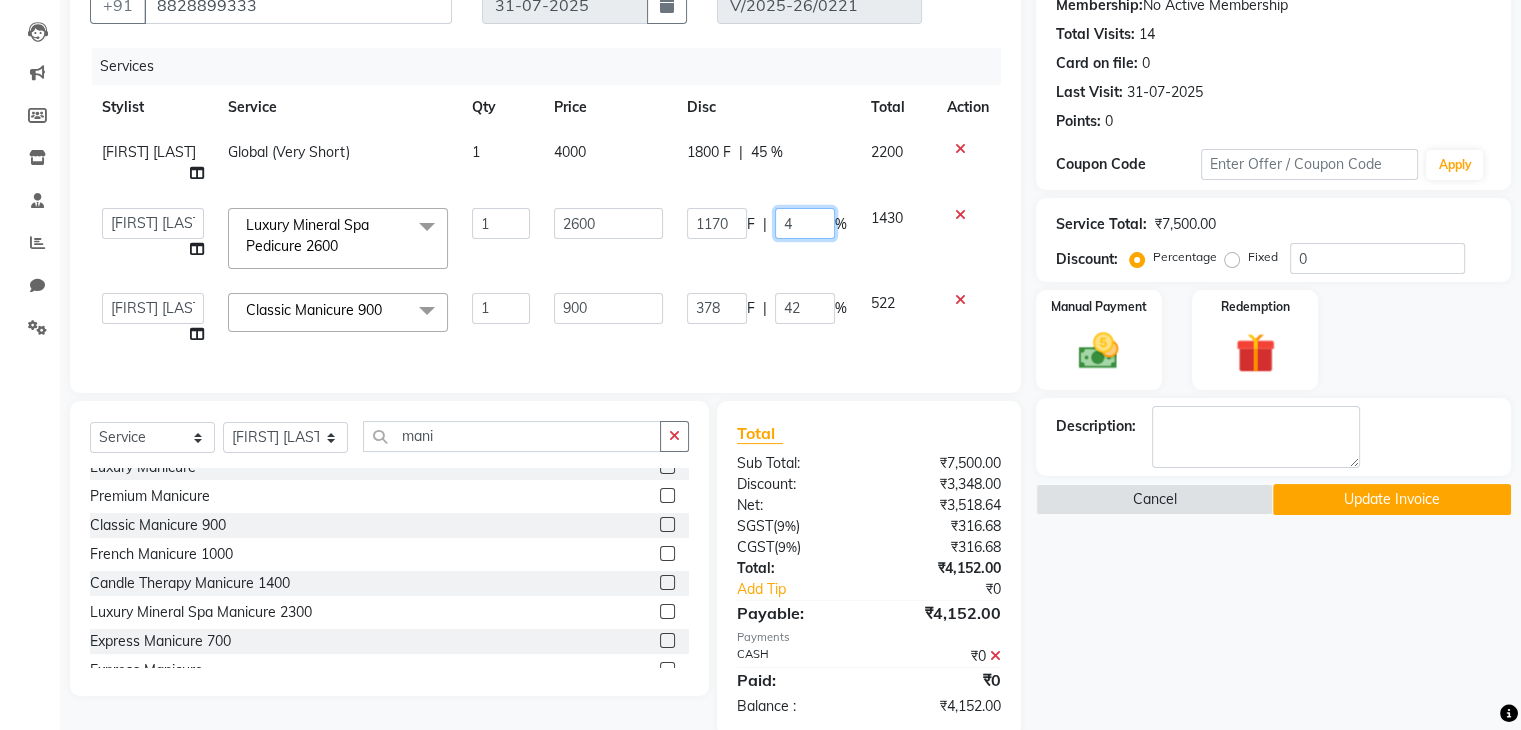 type on "42" 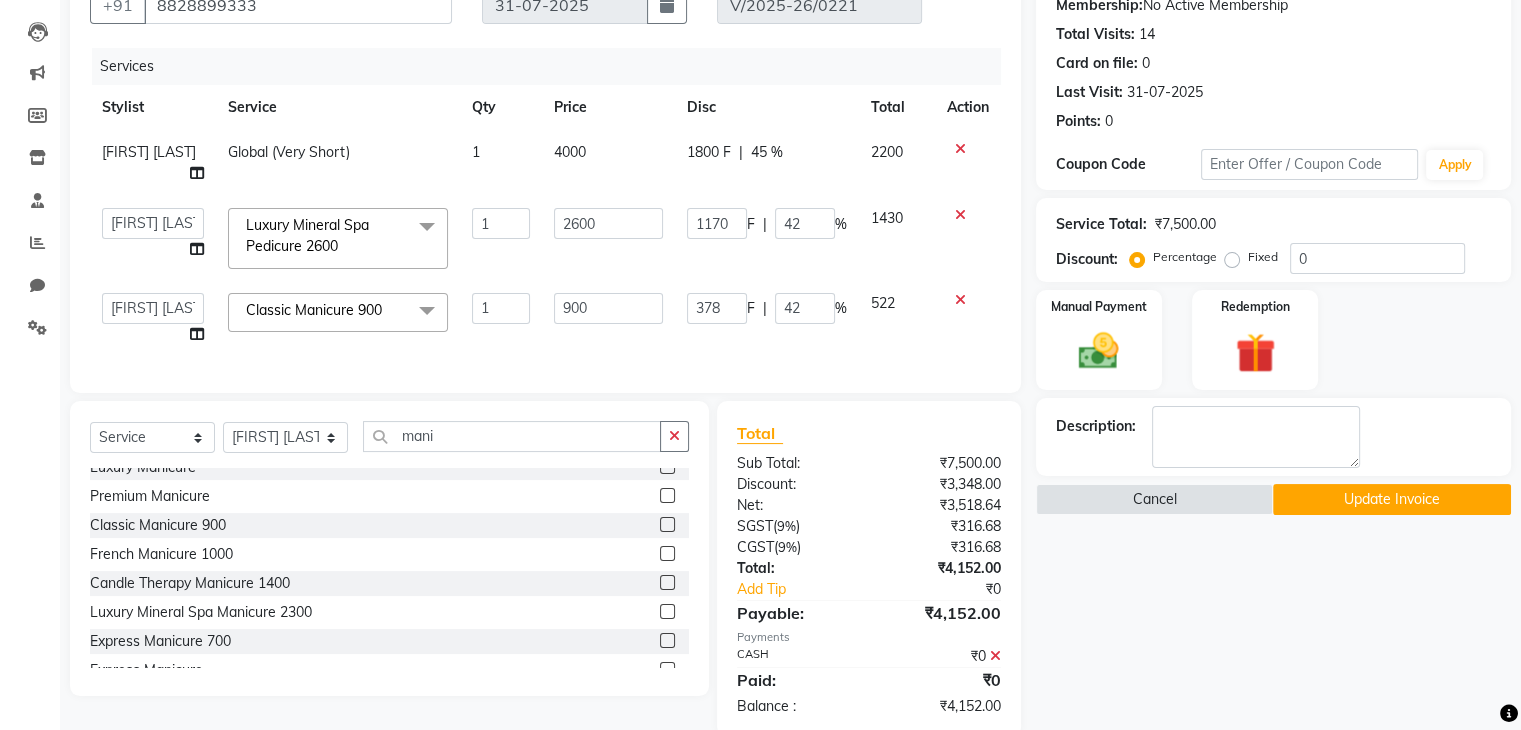 click on "1170 F | 42 %" 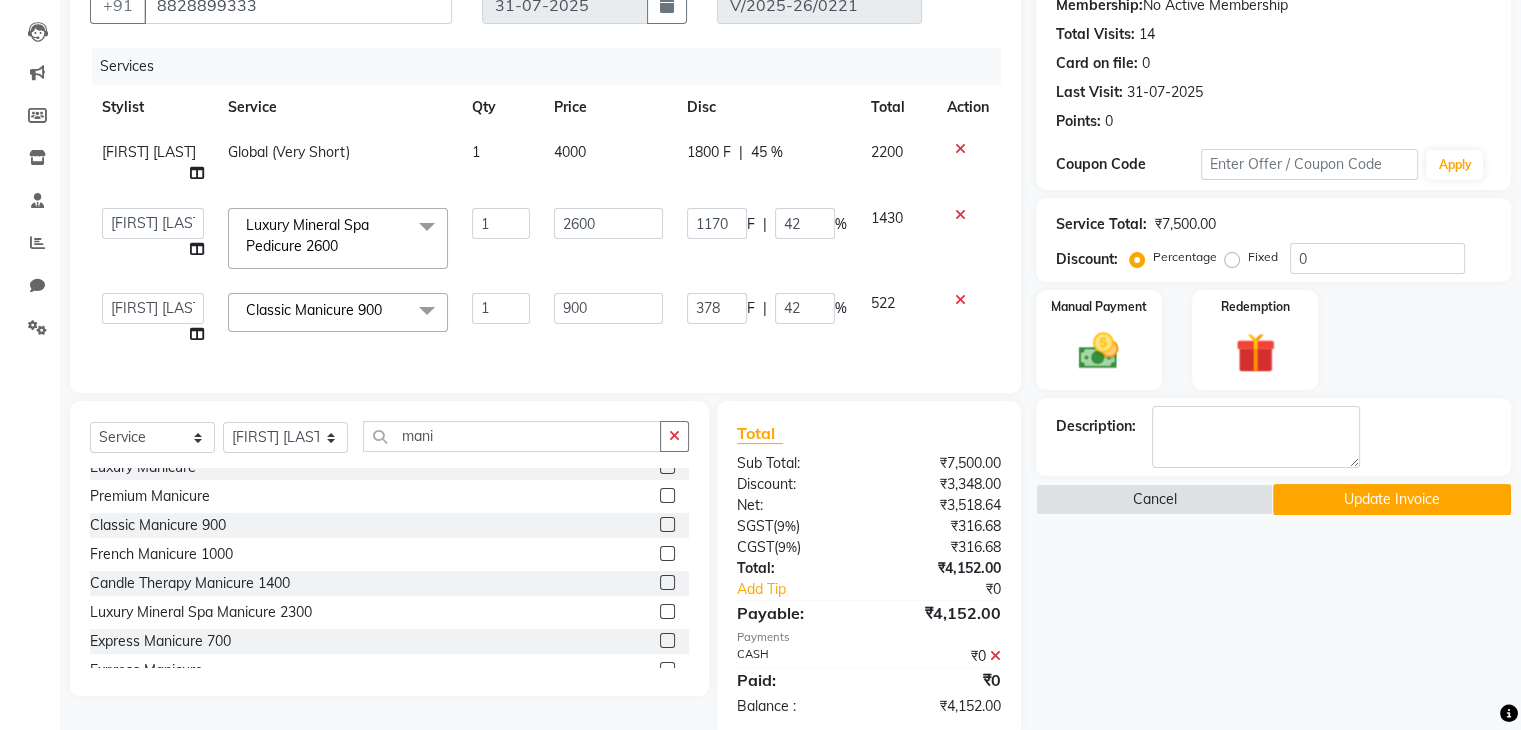 select on "66420" 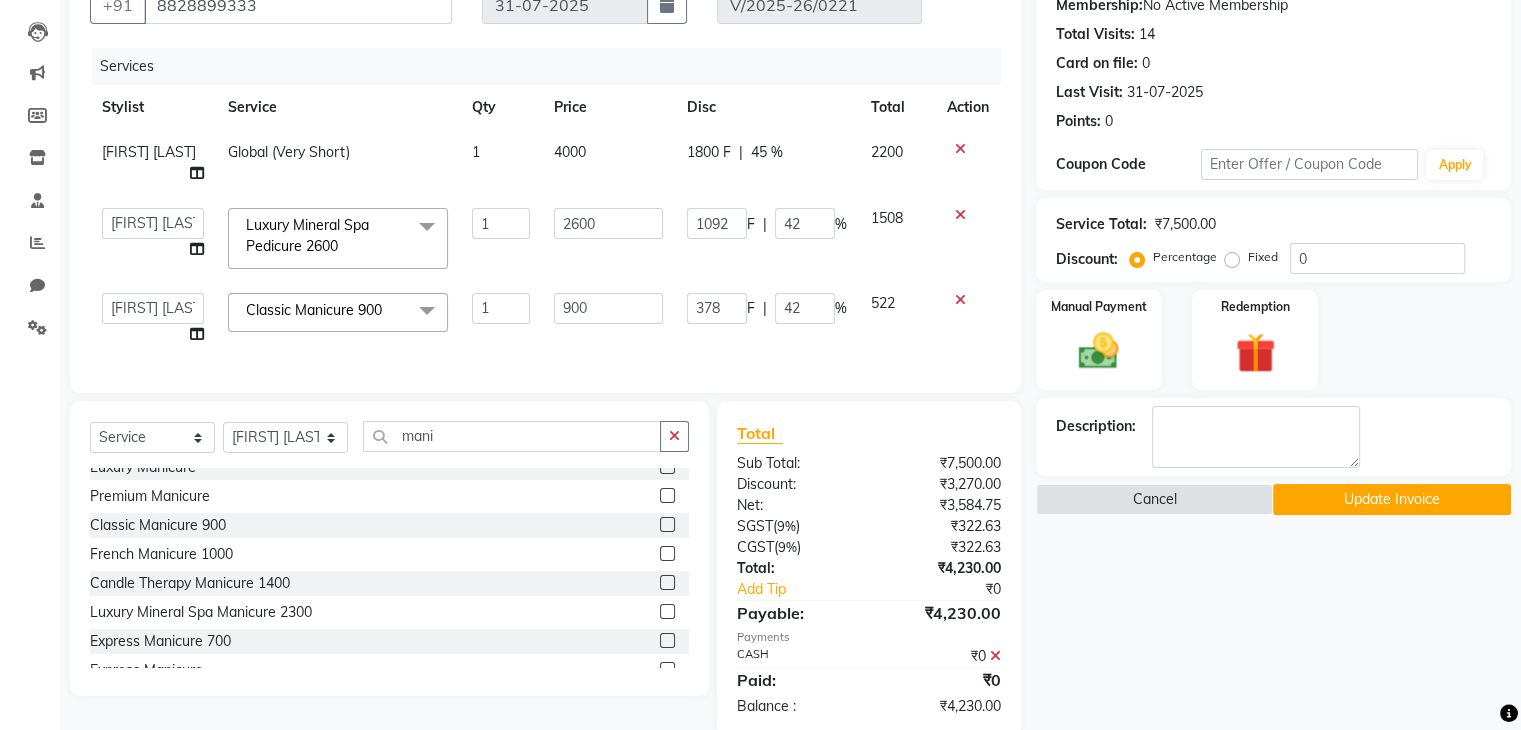 click on "45 %" 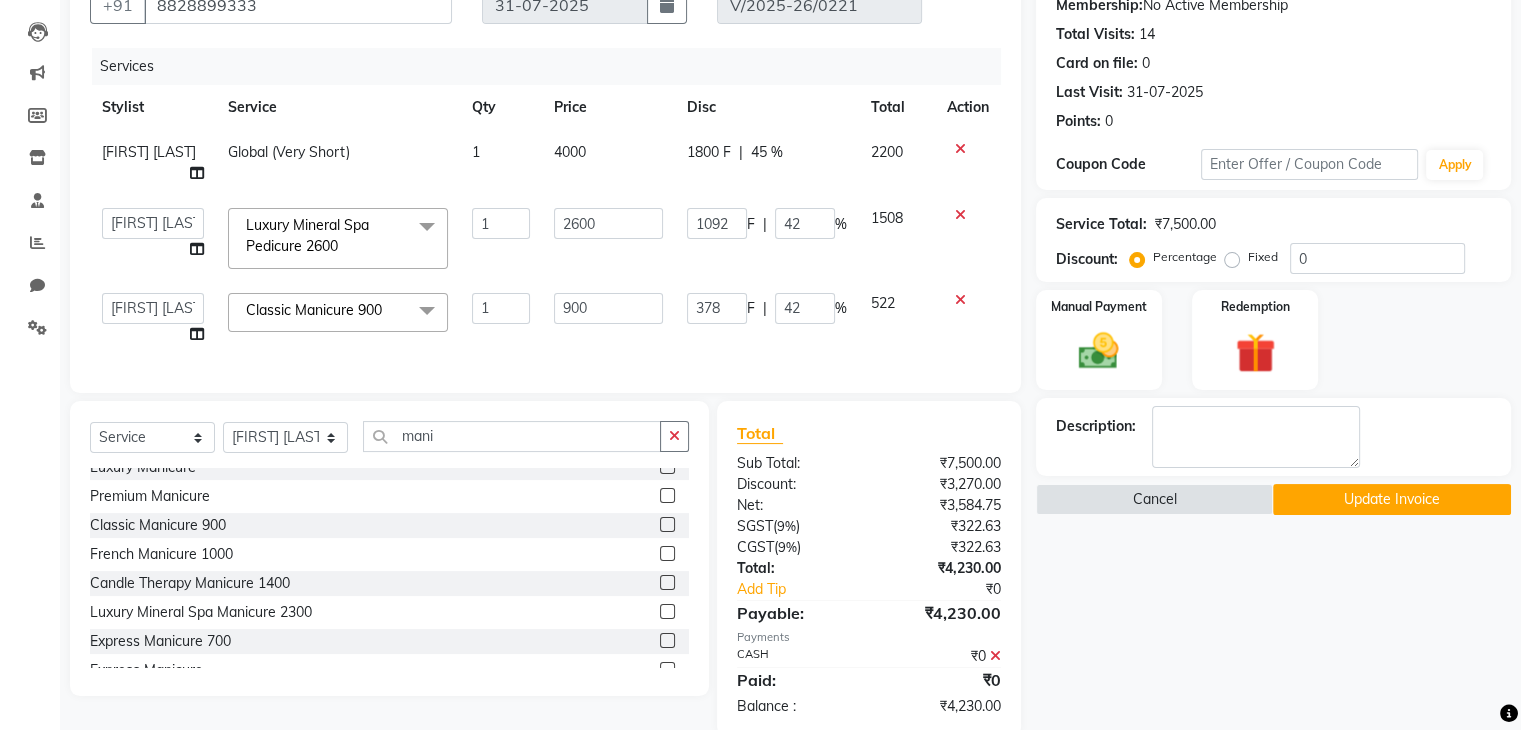 select on "80060" 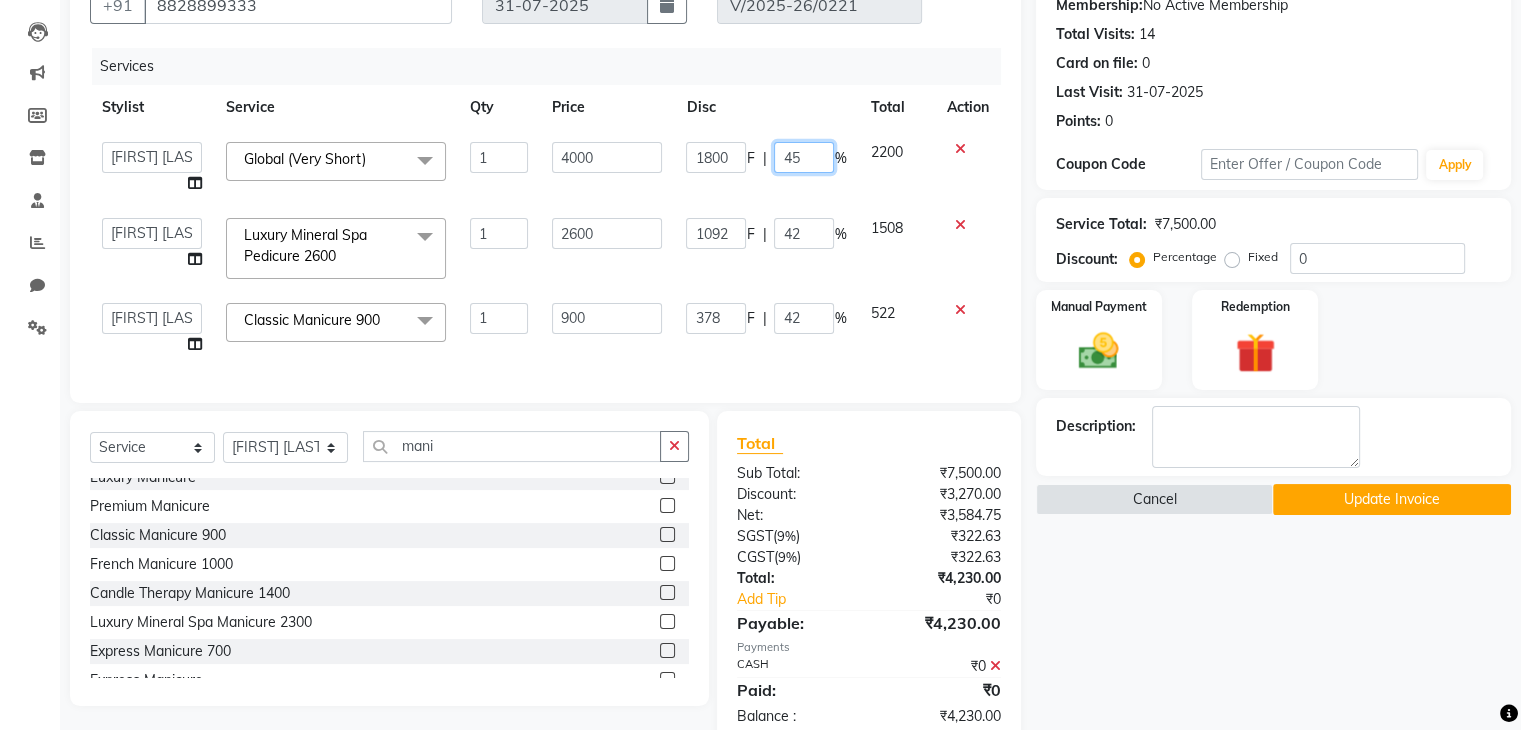 click on "45" 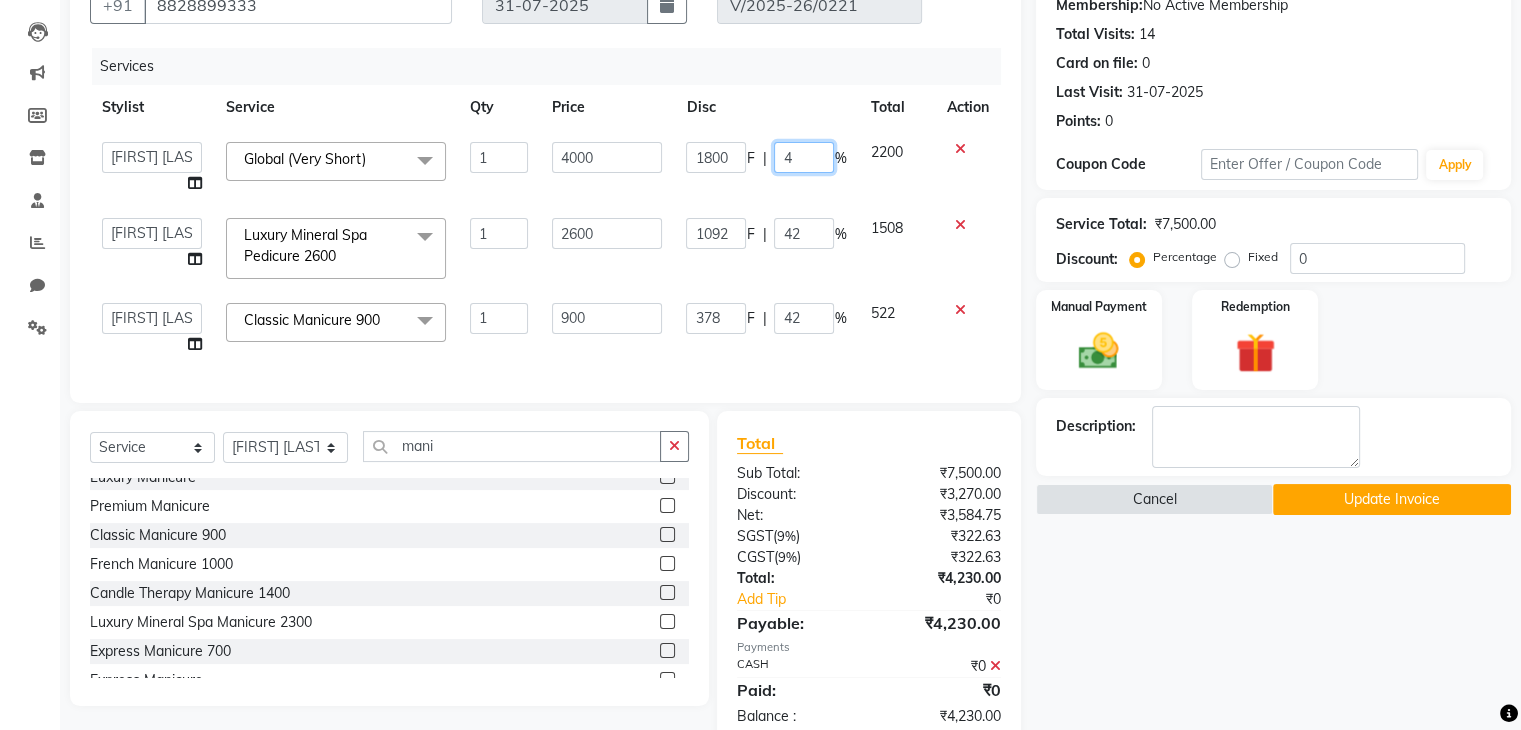 type on "42" 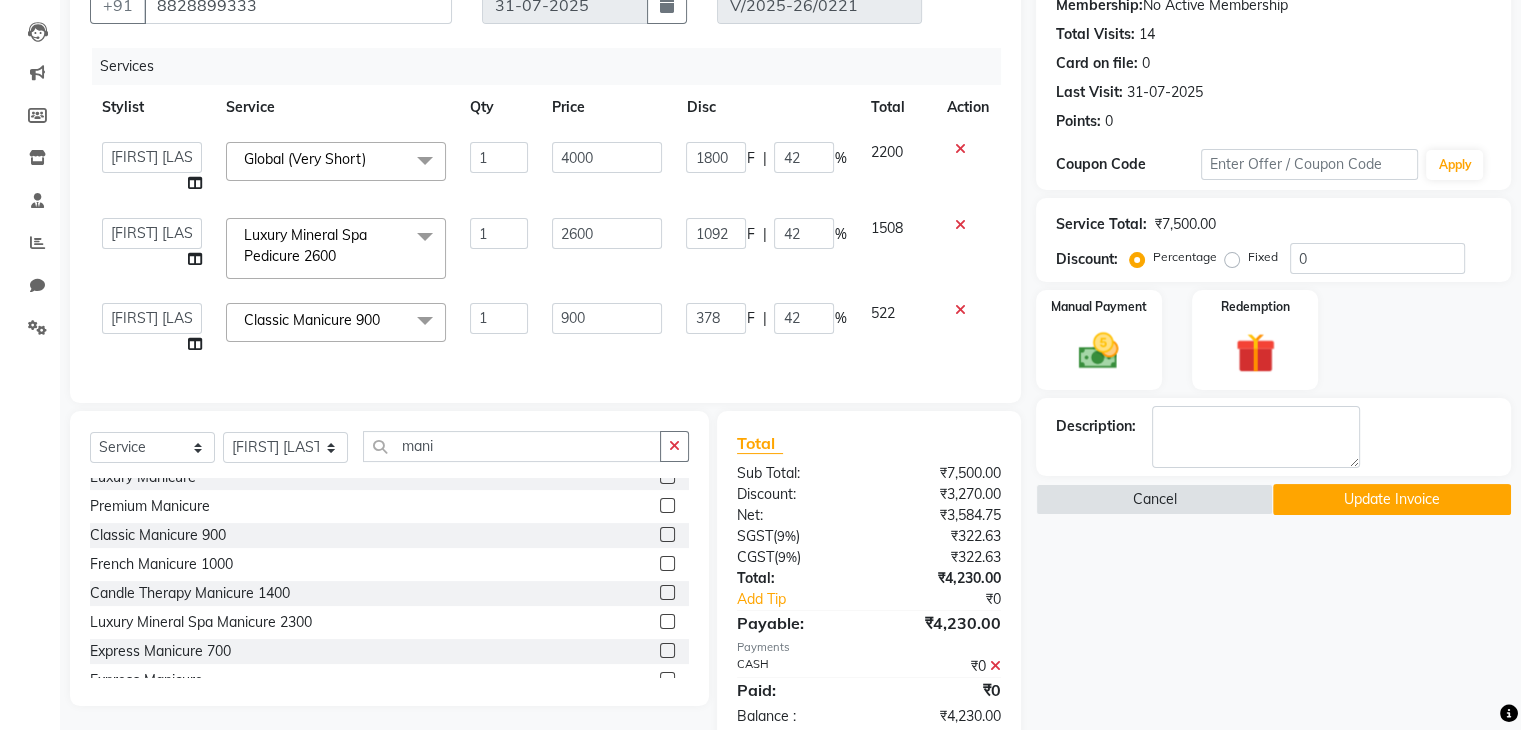 click on "General [LAST] [LAST] [LAST] [LAST] [LAST] [LAST] [LAST] Global (Very Short) x Senior Stylist - Male 500., Senior Stylist - Female Art Director - Male Art Director - Female Fringe Cut 400 Boys below 10 Years Girls below 10 Years Hair Updo 1500-, Advanced Hair Updo 2000 Braiding Hair Wash balst dry Oil hairwash blast dry Premium hairwash blast dry Hair Wash add-on 200 Premium hairwash add-on Ironing - Short Hair Ironing- mid Hair Tonging- Short hair Tonging- Long Hair Straight Blowdry Outcurls/ Flipouts Head massage (30 mins) Premium Head massage (30mins) Hair extensions Hair Styling ( Male ) Hair Updo Advanced Hair Updo Classic Hair Wash & Blast Dry Hair Wash add-on 300 Ironing short Ironing long hair Tonging Tonging mid Hair Oil Hair Wash & Blast Dry Blowdry Straight Blowdry Outcurls/ Flipouts Beard Trim / Shaving Beard Styling 500 Beard color Moustache color Beard Trim Beard Styling 400 Beard colour Moustache Color Root Touch Up 1 Root Touch Up 1 Chin" 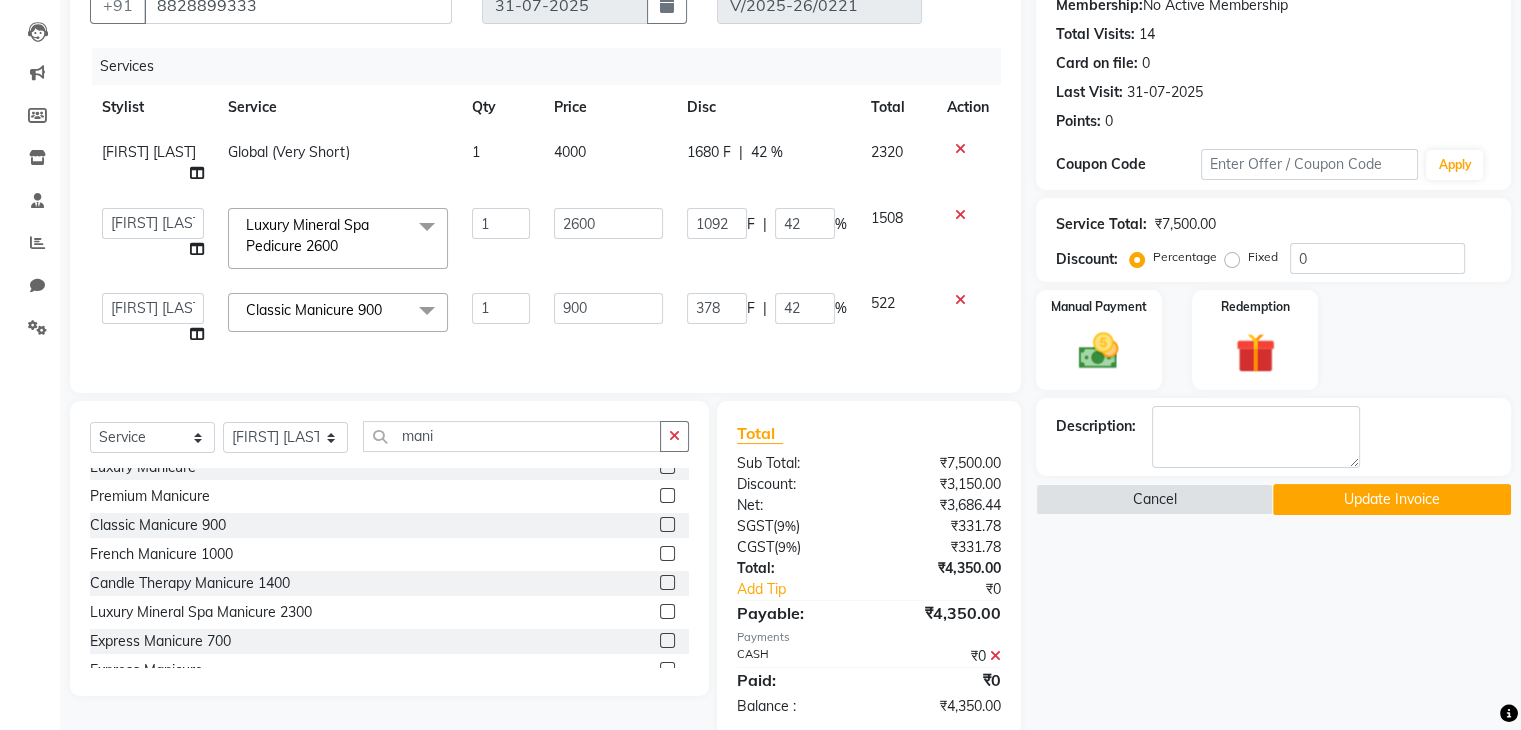 click on "42 %" 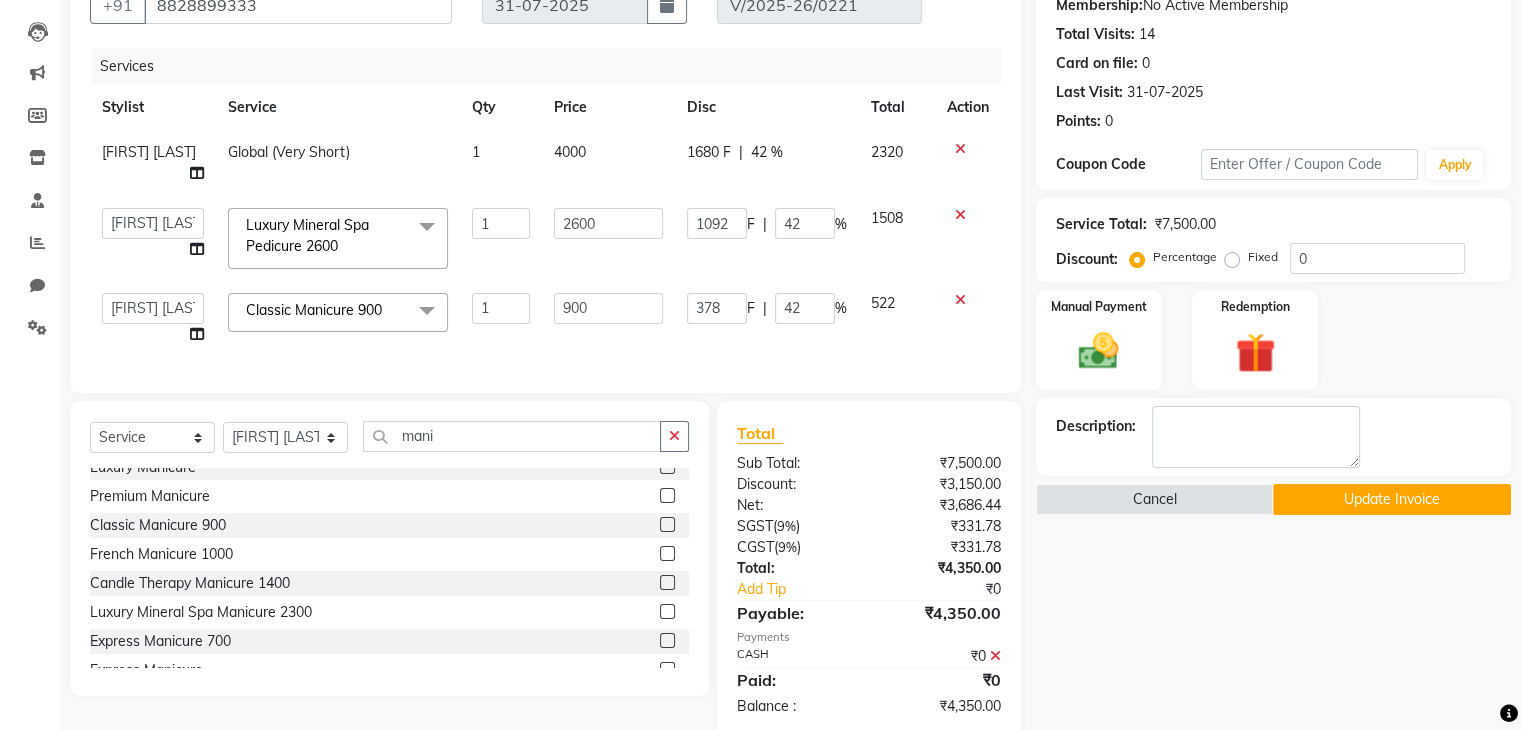 select on "80060" 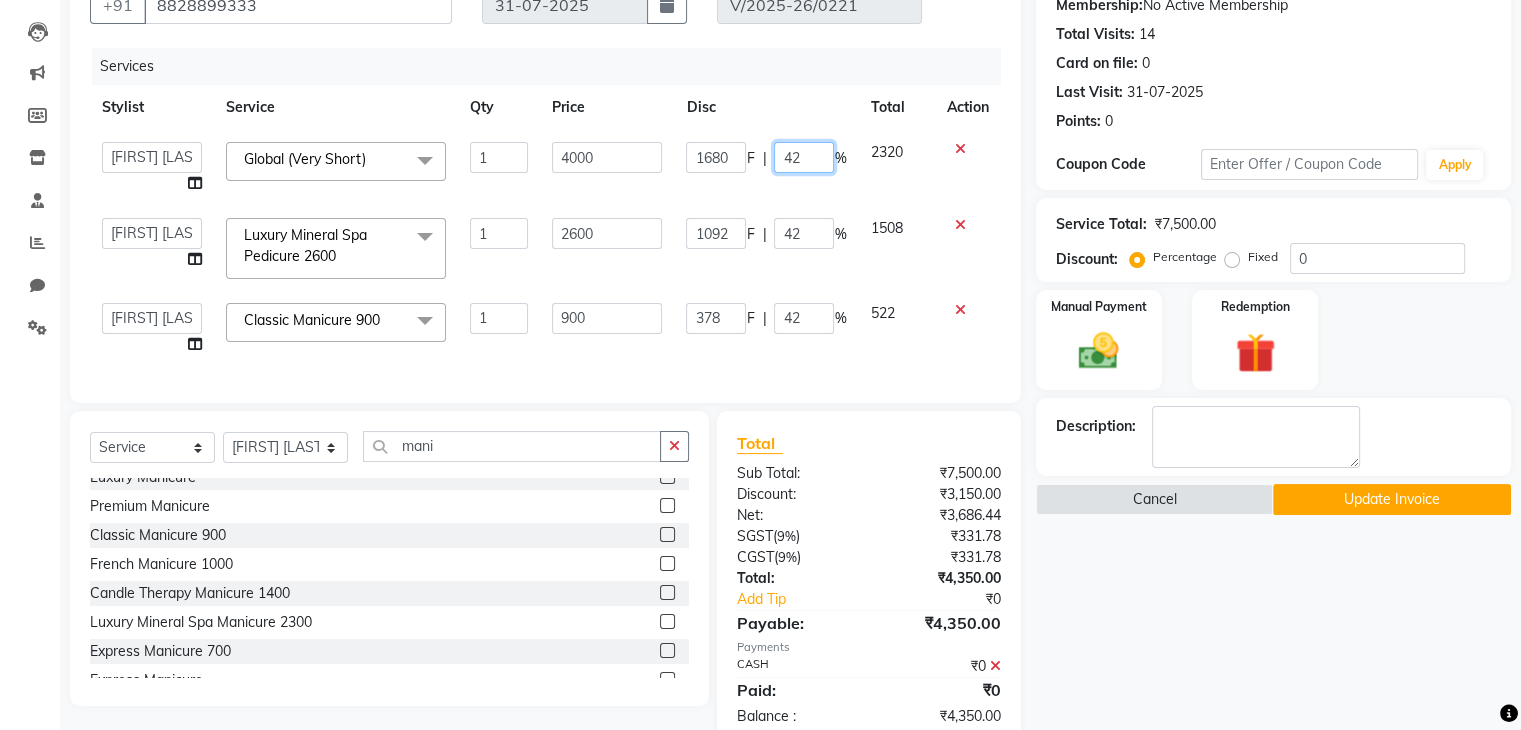 click on "42" 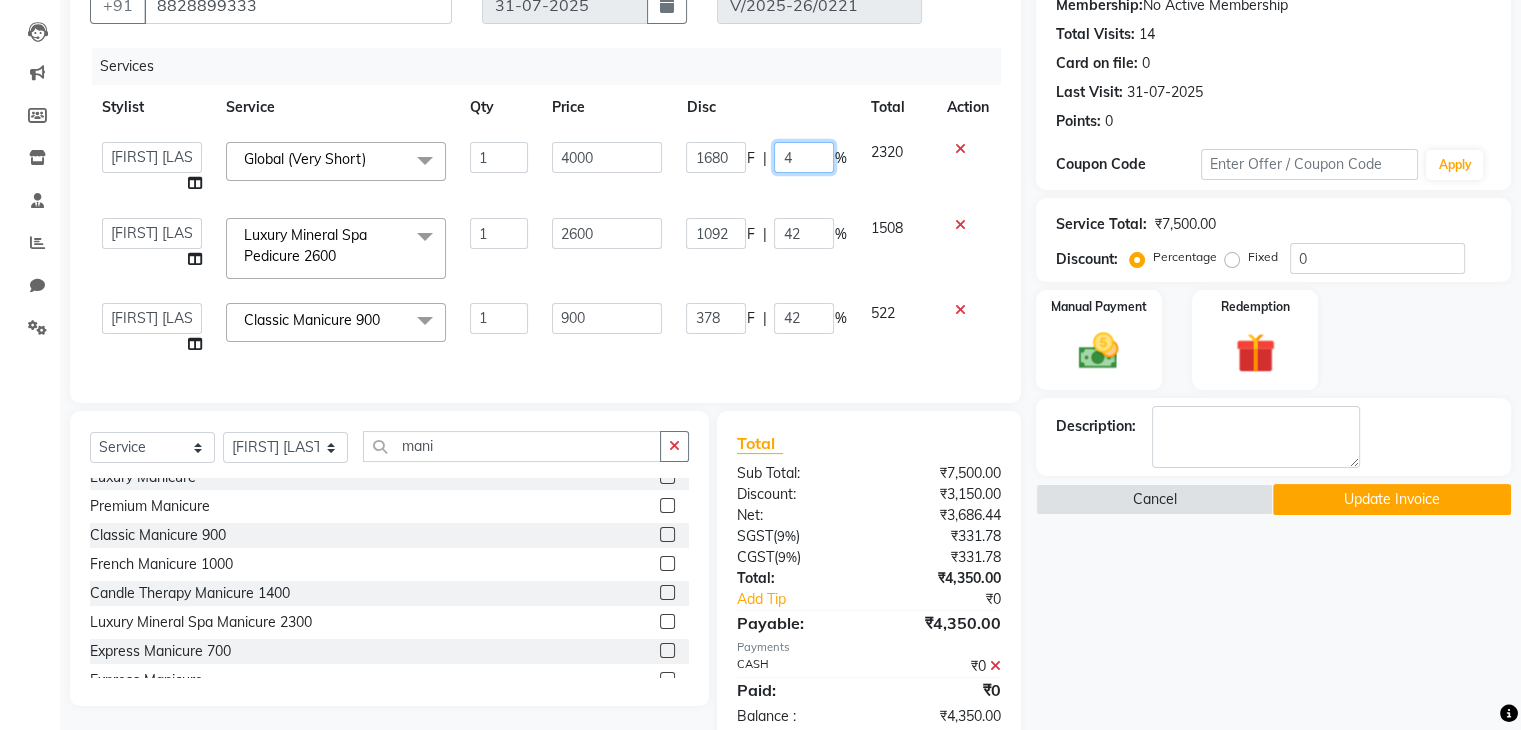 type on "41" 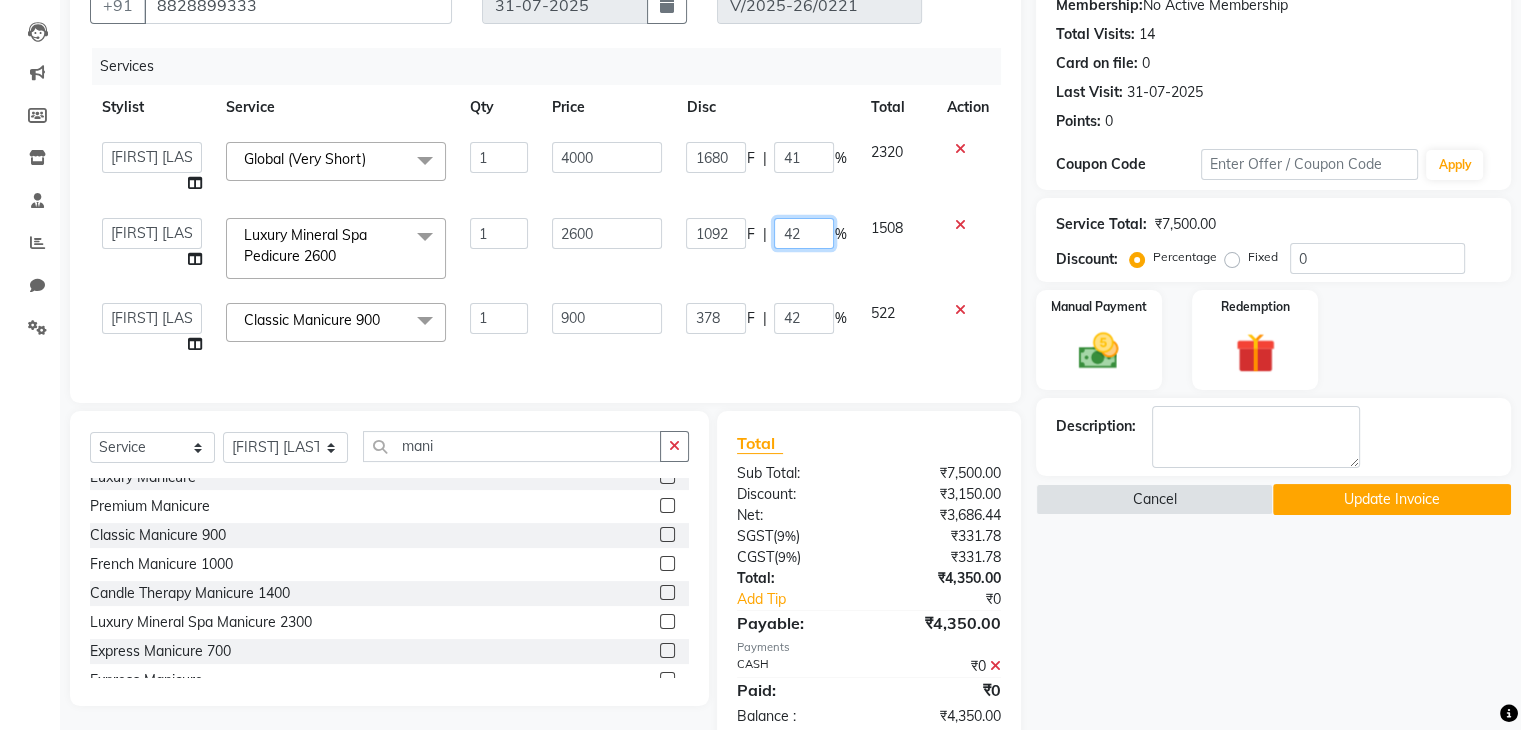 click on "1092 F | 42 %" 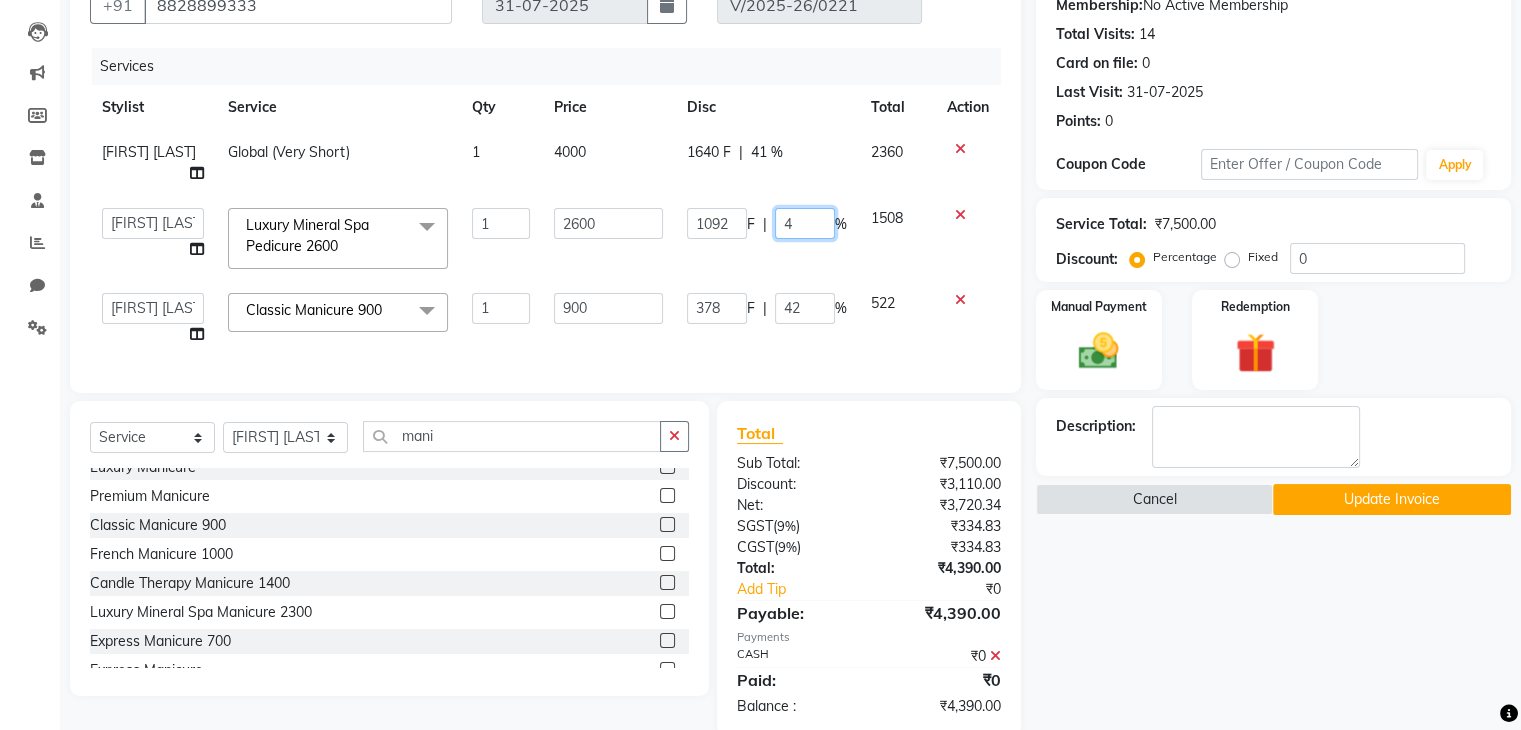 type on "41" 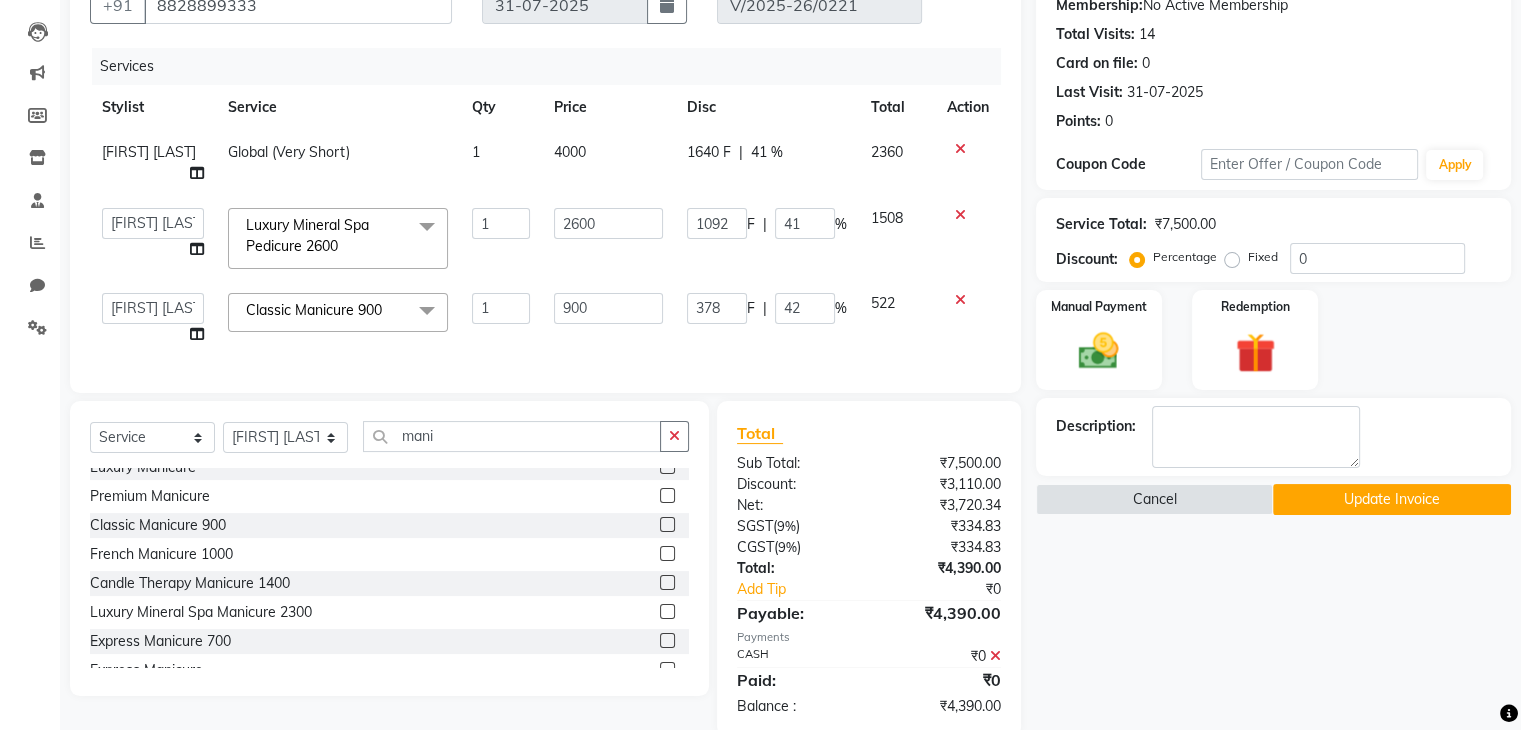 click on "[FIRST] [LAST] Global (Very Short) 1 4000 1640 F | 41 % 2360 General [LAST] [LAST] [LAST] [LAST] [LAST] [LAST] [LAST] Luxury Mineral Spa Pedicure 2600 x Senior Stylist - Male 500., Senior Stylist - Female Art Director - Male Art Director - Female Fringe Cut 400 Boys below 10 Years Girls below 10 Years Hair Updo 1500-, Advanced Hair Updo 2000 Braiding Hair Wash balst dry Oil hairwash blast dry Premium hairwash blast dry Hair Wash add-on 200 Premium hairwash add-on Ironing - Short Hair Ironing- mid Hair Tonging- Short hair Tonging- Long Hair Straight Blowdry Outcurls/ Flipouts Head massage (30 mins) Premium Head massage (30mins) Hair extensions Hair Styling ( Male ) Hair Updo Advanced Hair Updo Classic Hair Wash & Blast Dry Hair Wash add-on 300 Ironing short Ironing long hair Tonging Tonging mid Hair Oil Hair Wash & Blast Dry Blowdry Straight Blowdry Outcurls/ Flipouts Beard Trim / Shaving Beard Styling 500 Beard color Moustache color Beard Trim Beard colour" 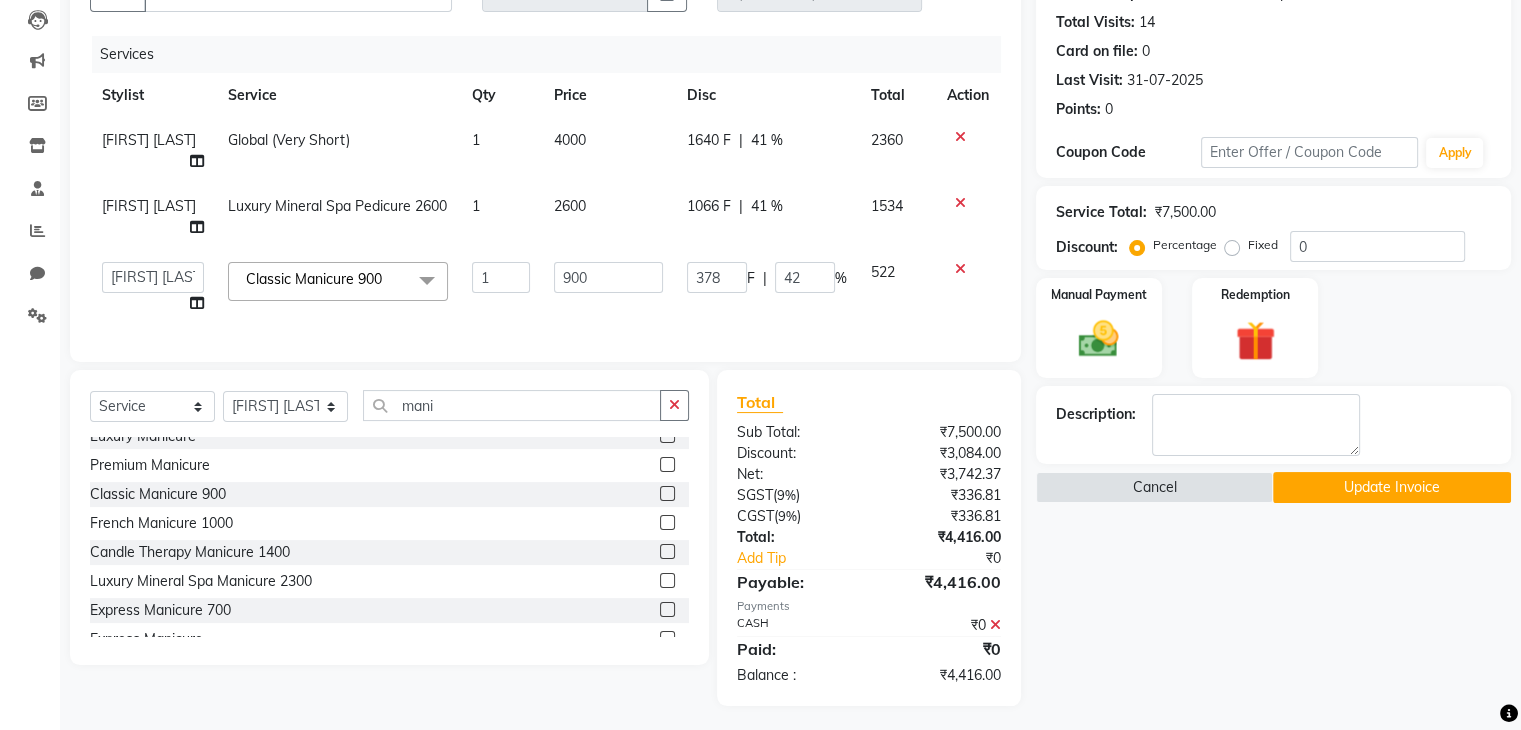 scroll, scrollTop: 212, scrollLeft: 0, axis: vertical 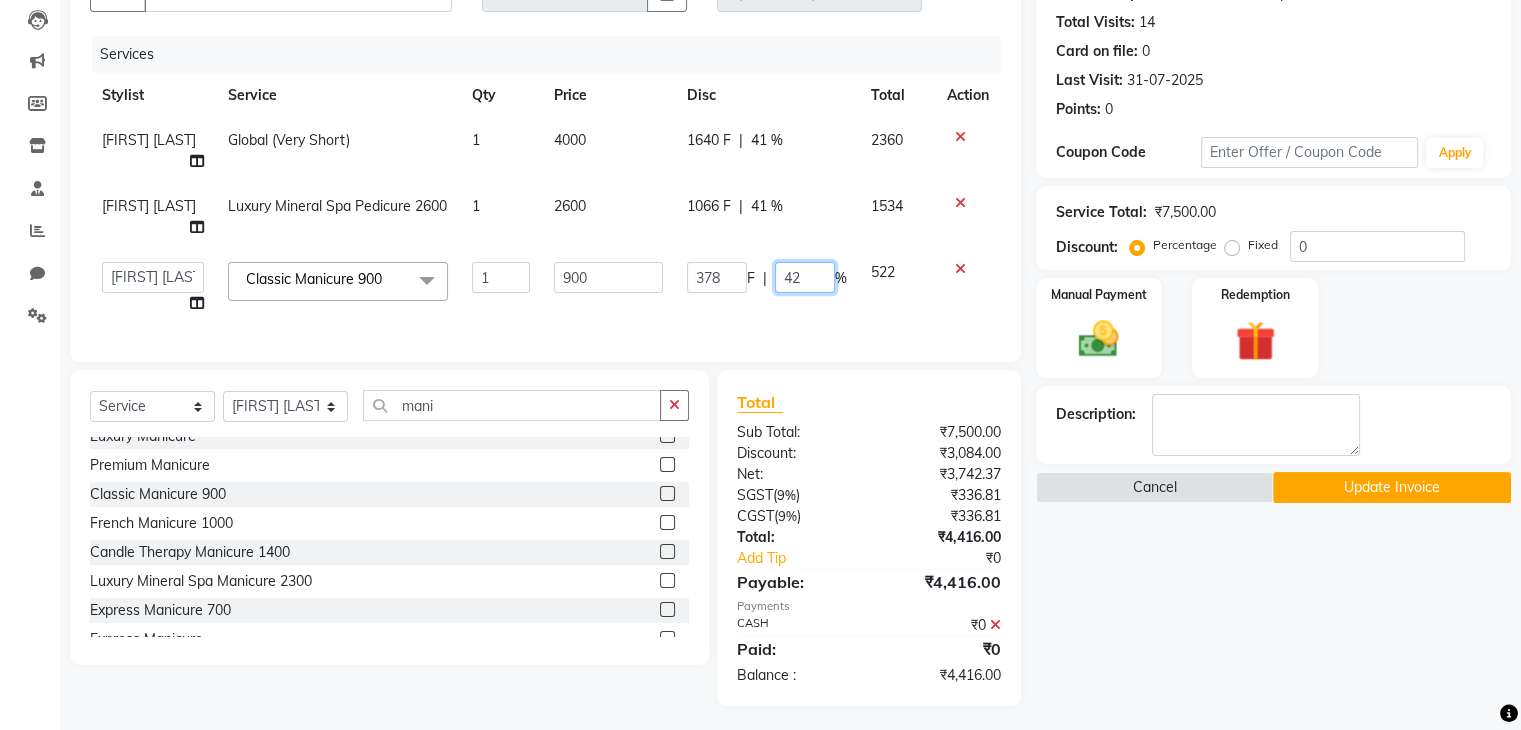 click on "42" 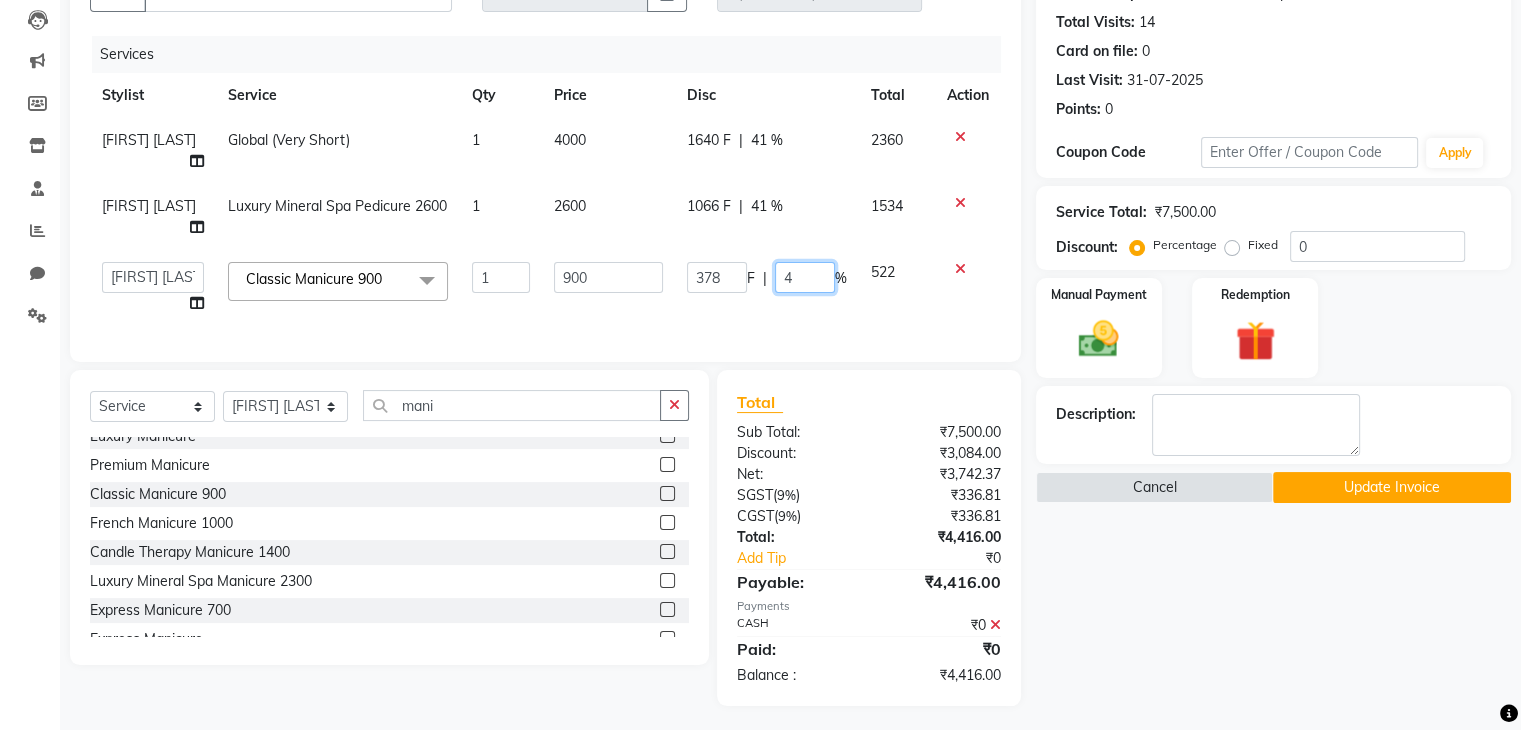 type on "41" 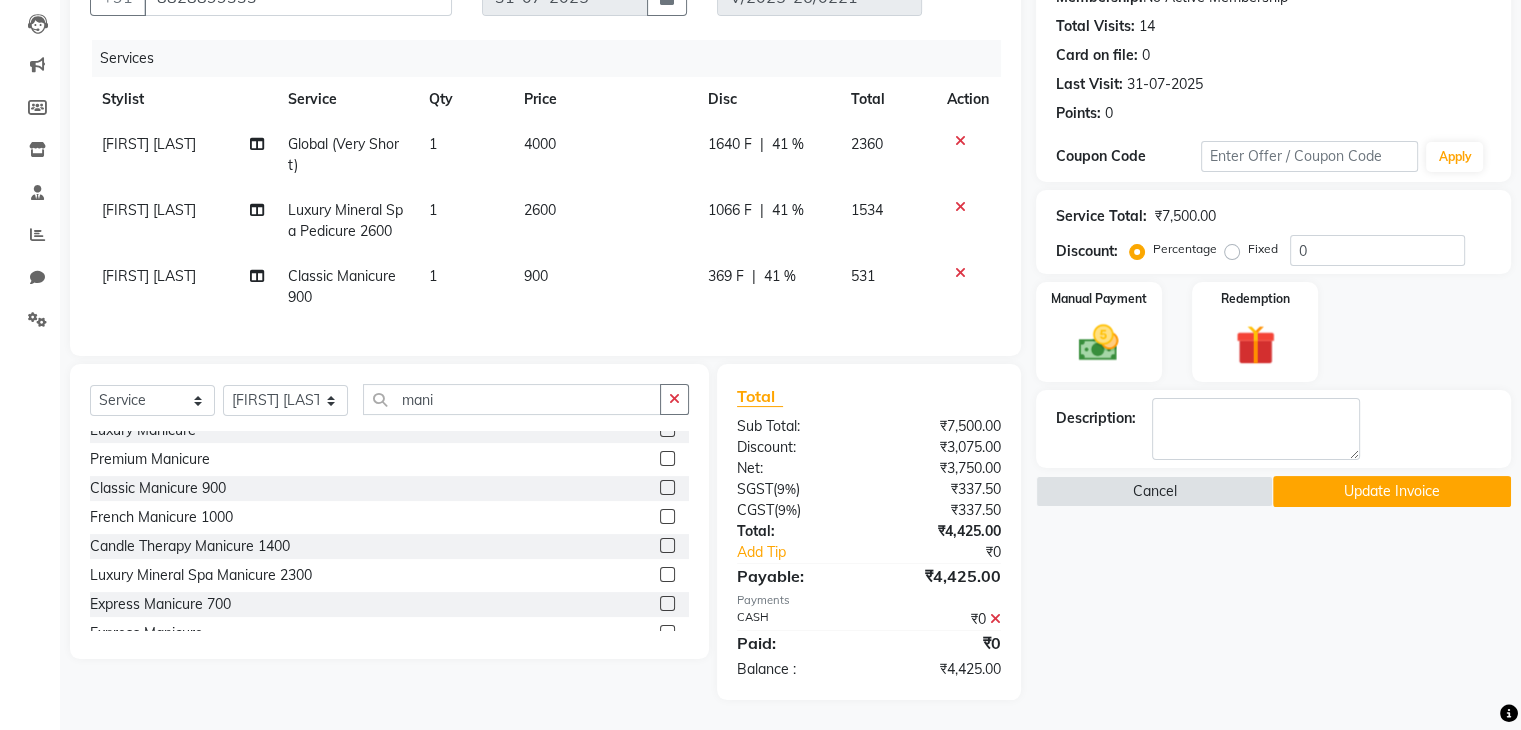 click on "1066 F | 41 %" 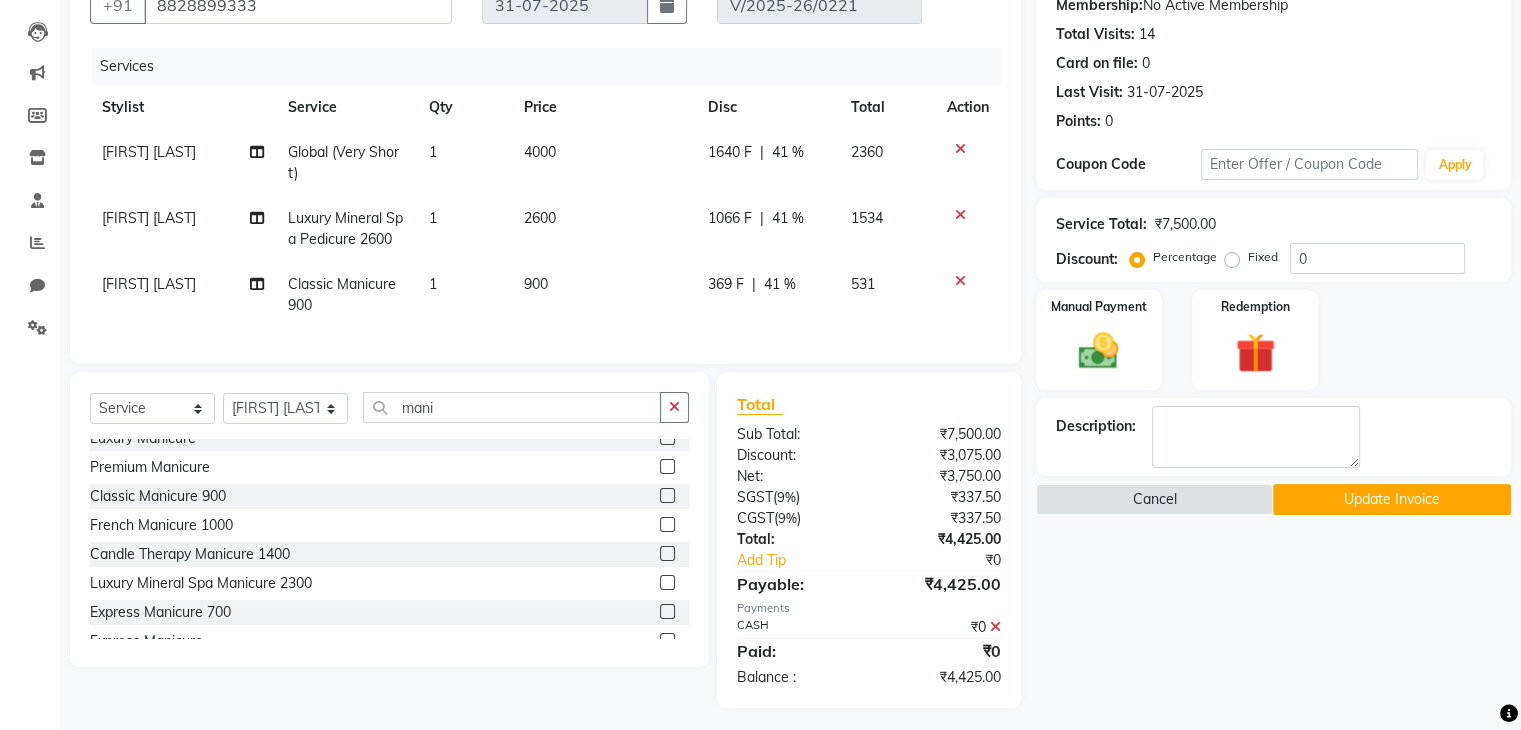 select on "66420" 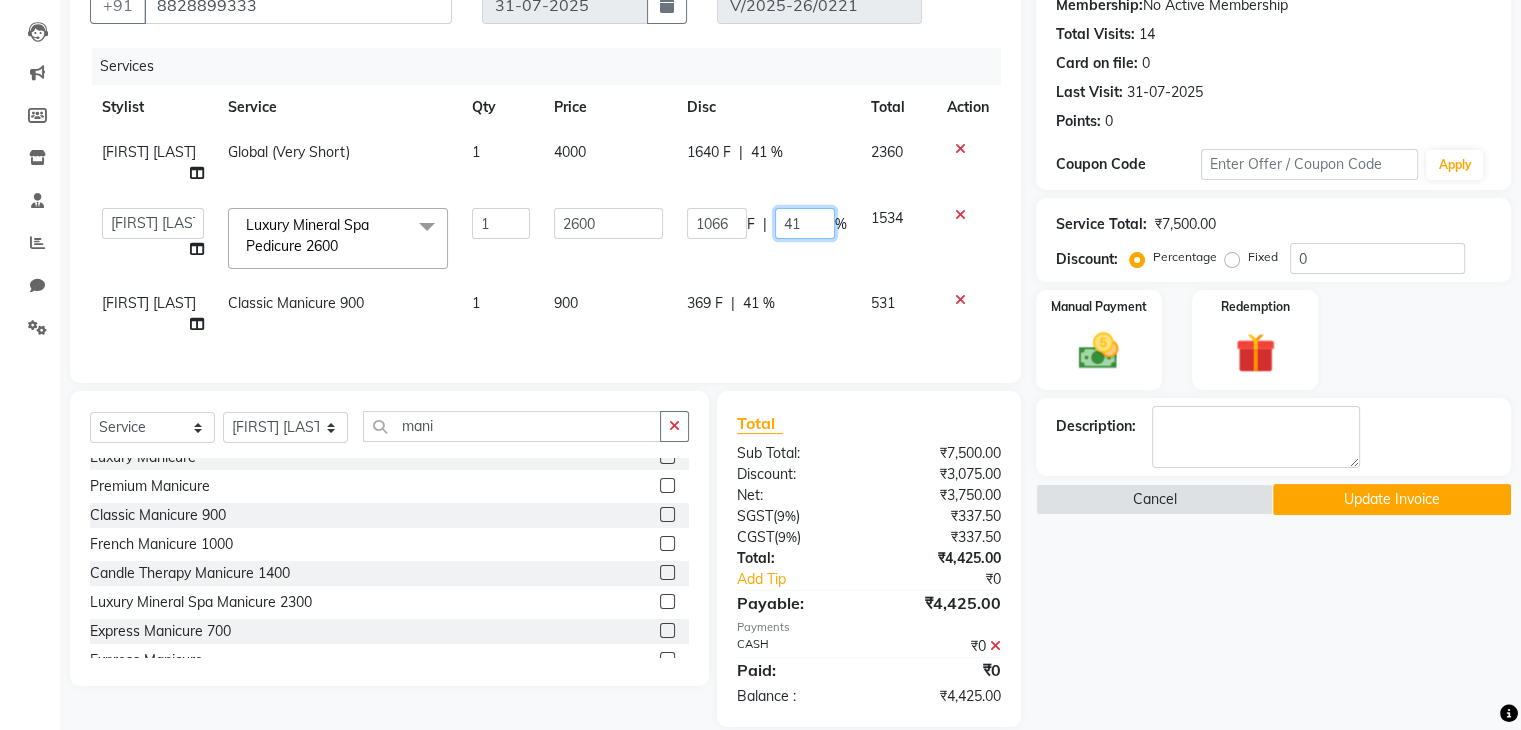 click on "41" 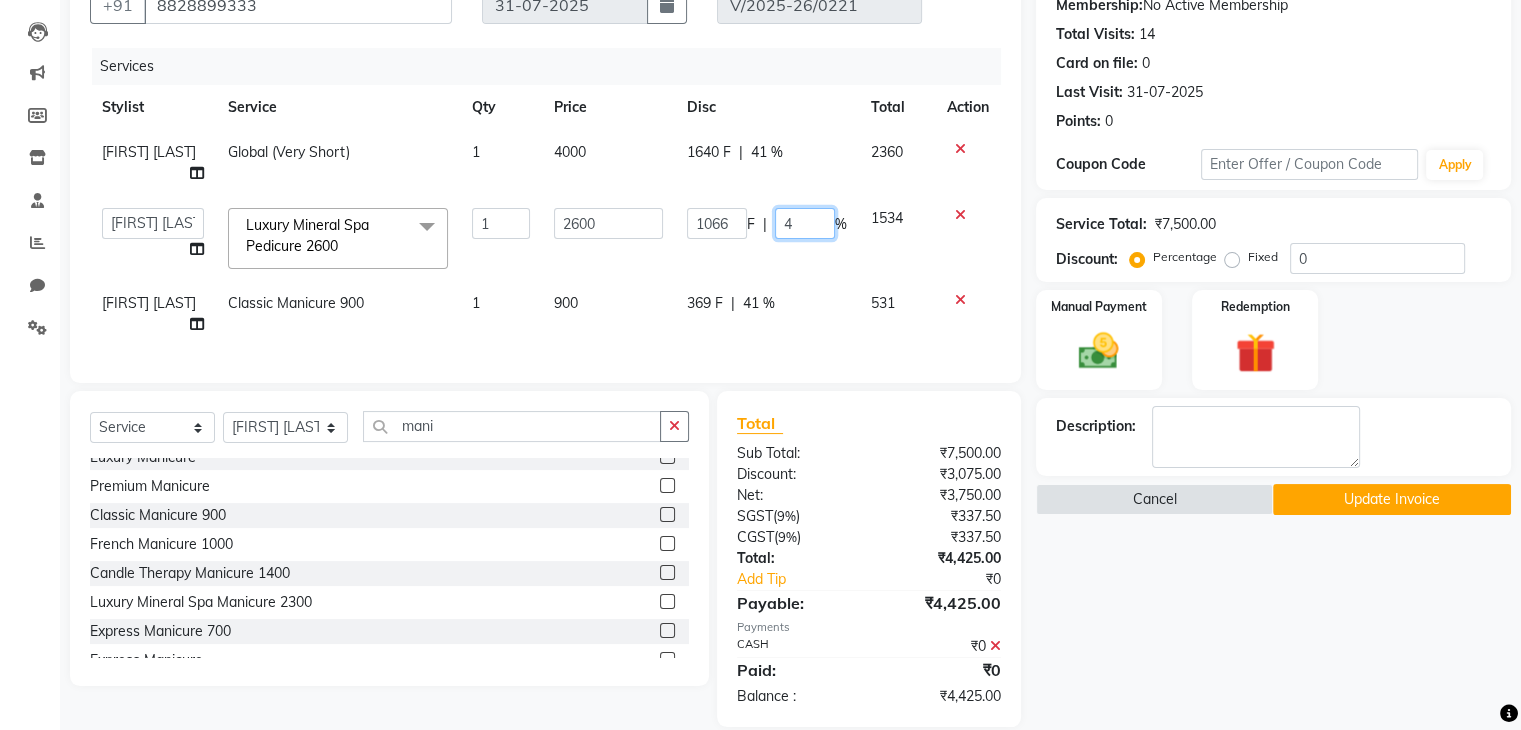 type on "40" 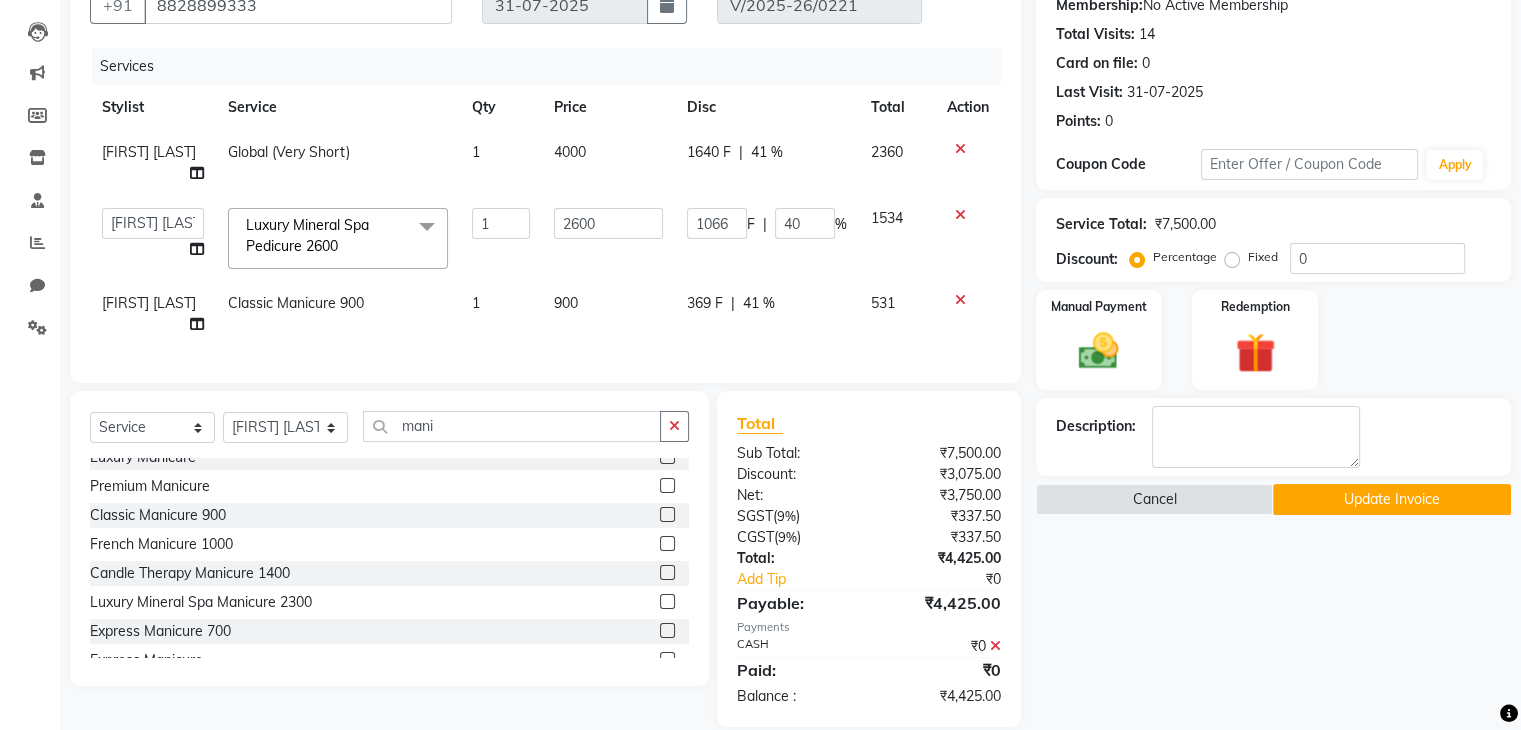 click on "1066 F | 40 %" 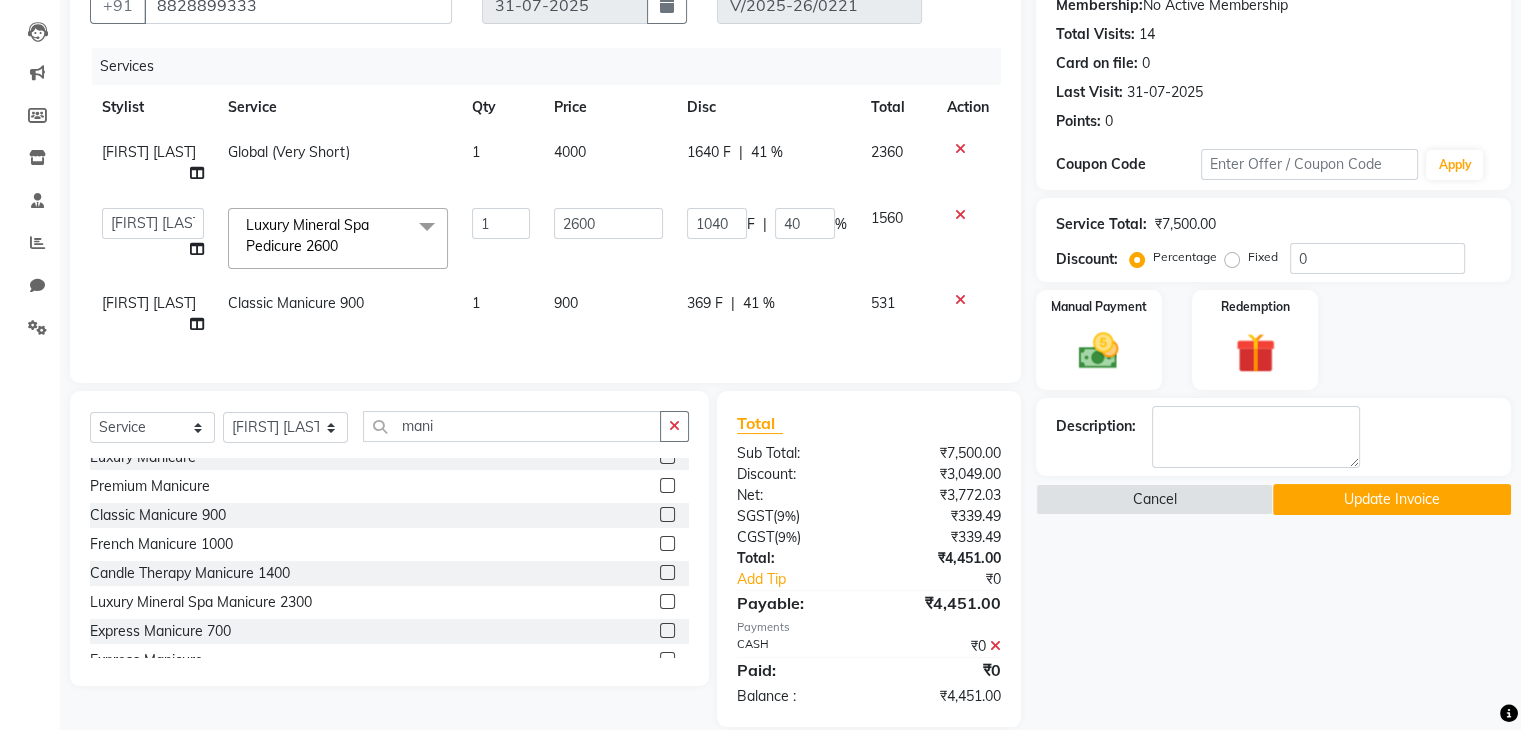 click on "41 %" 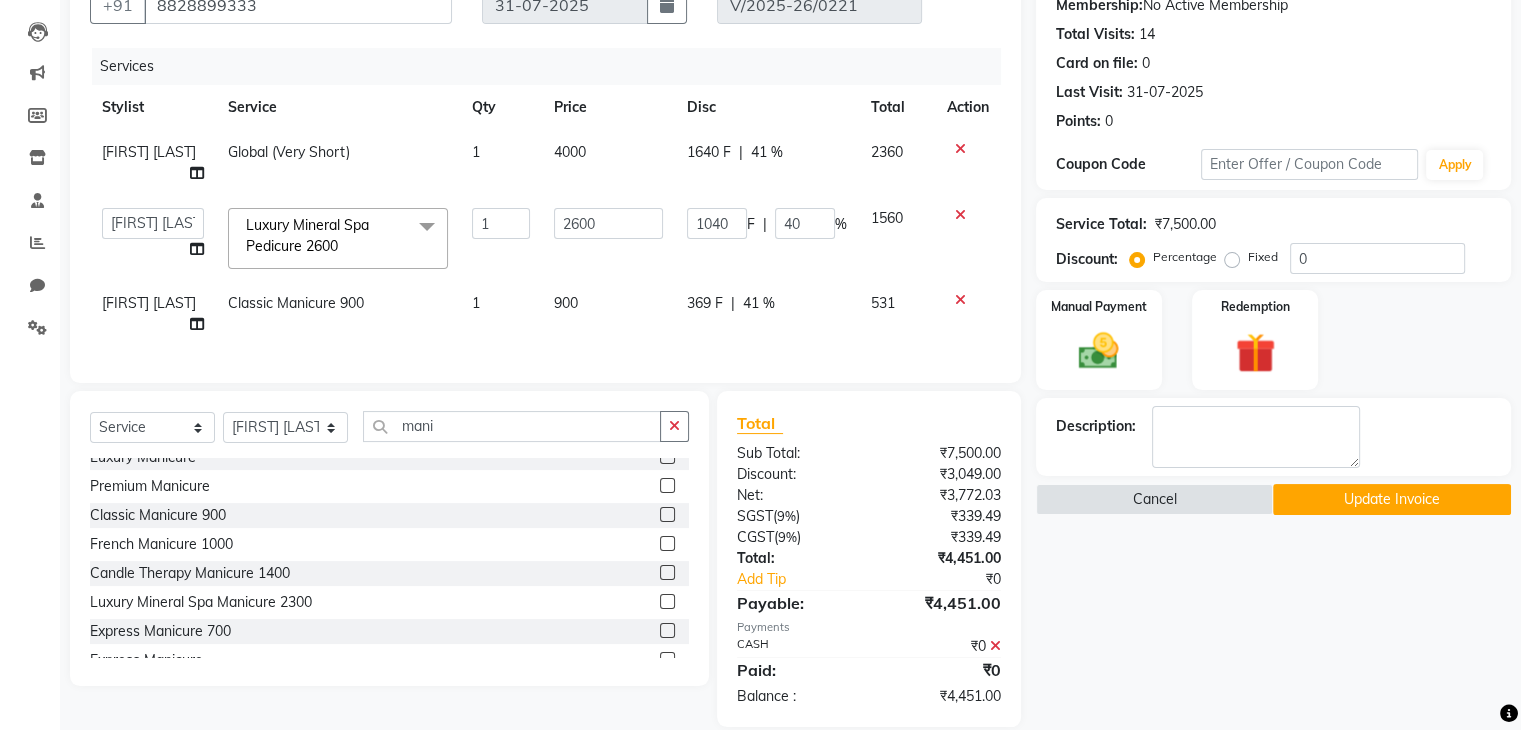 select on "80060" 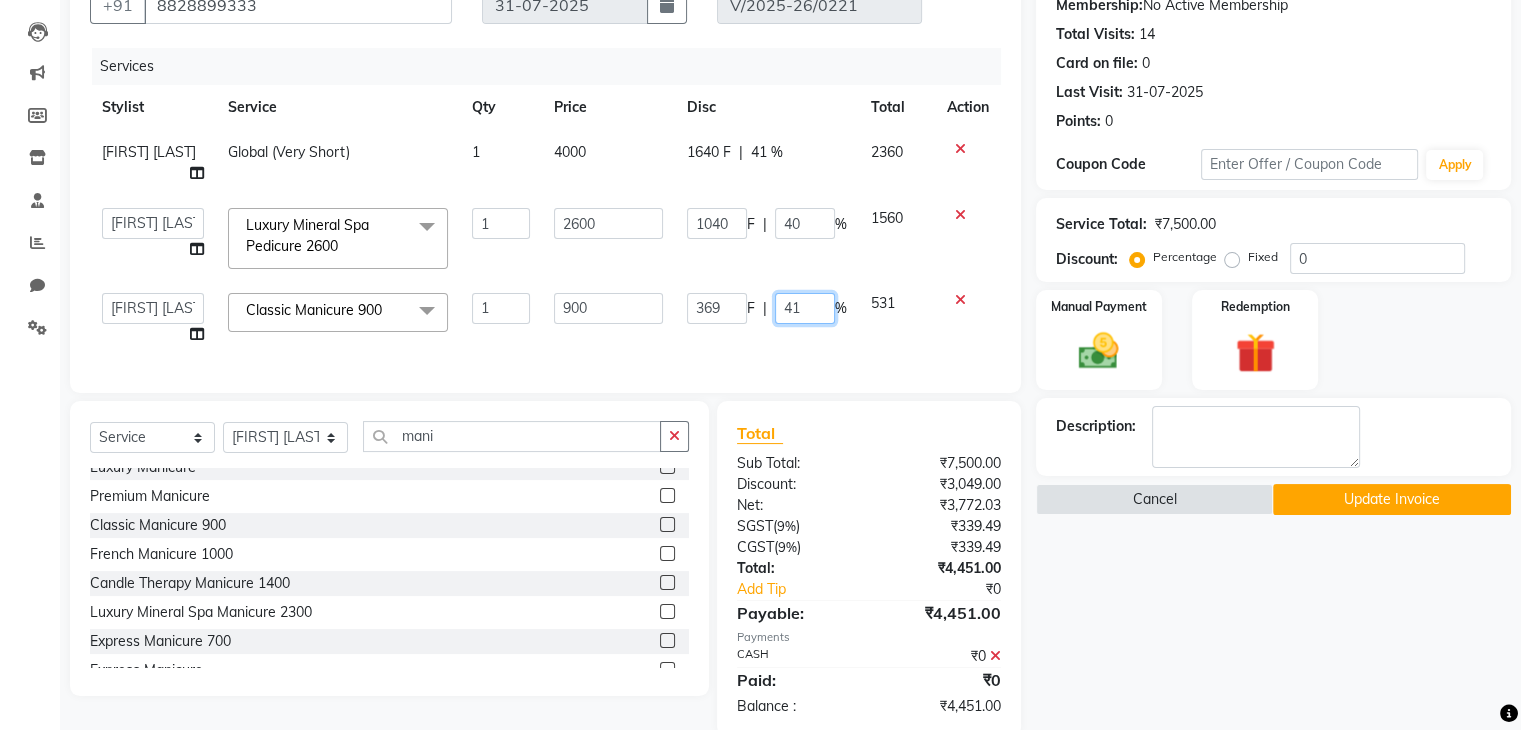 click on "41" 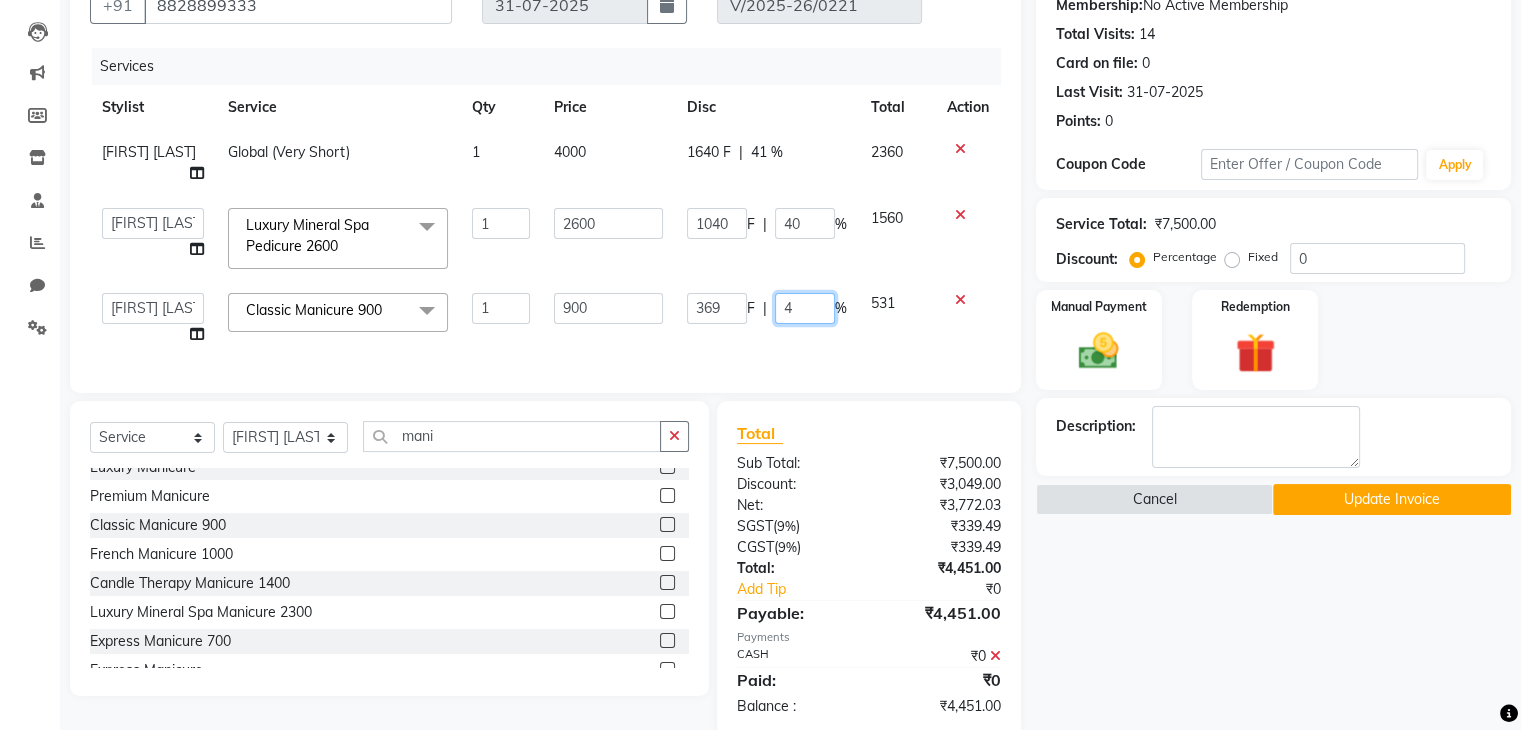 type on "40" 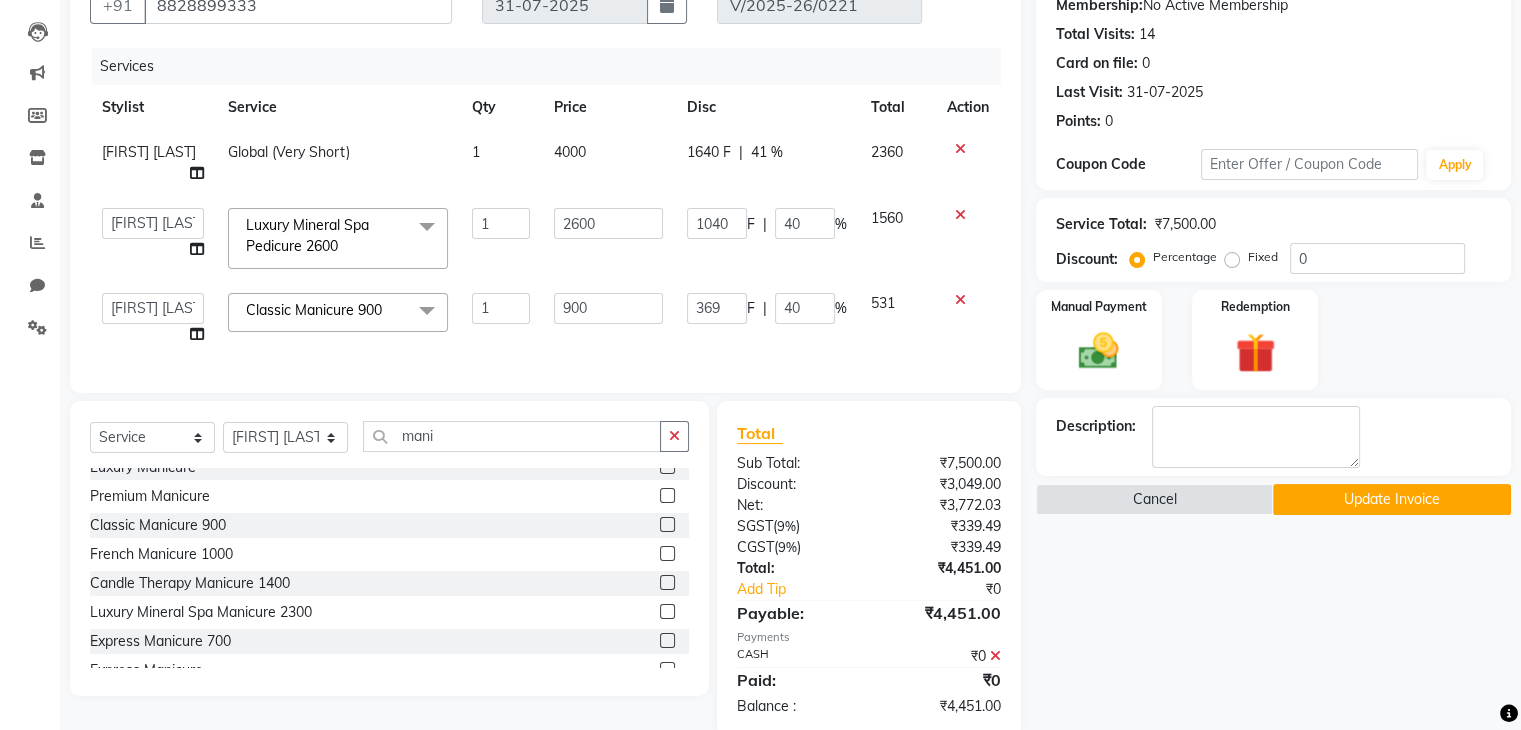 click on "41 %" 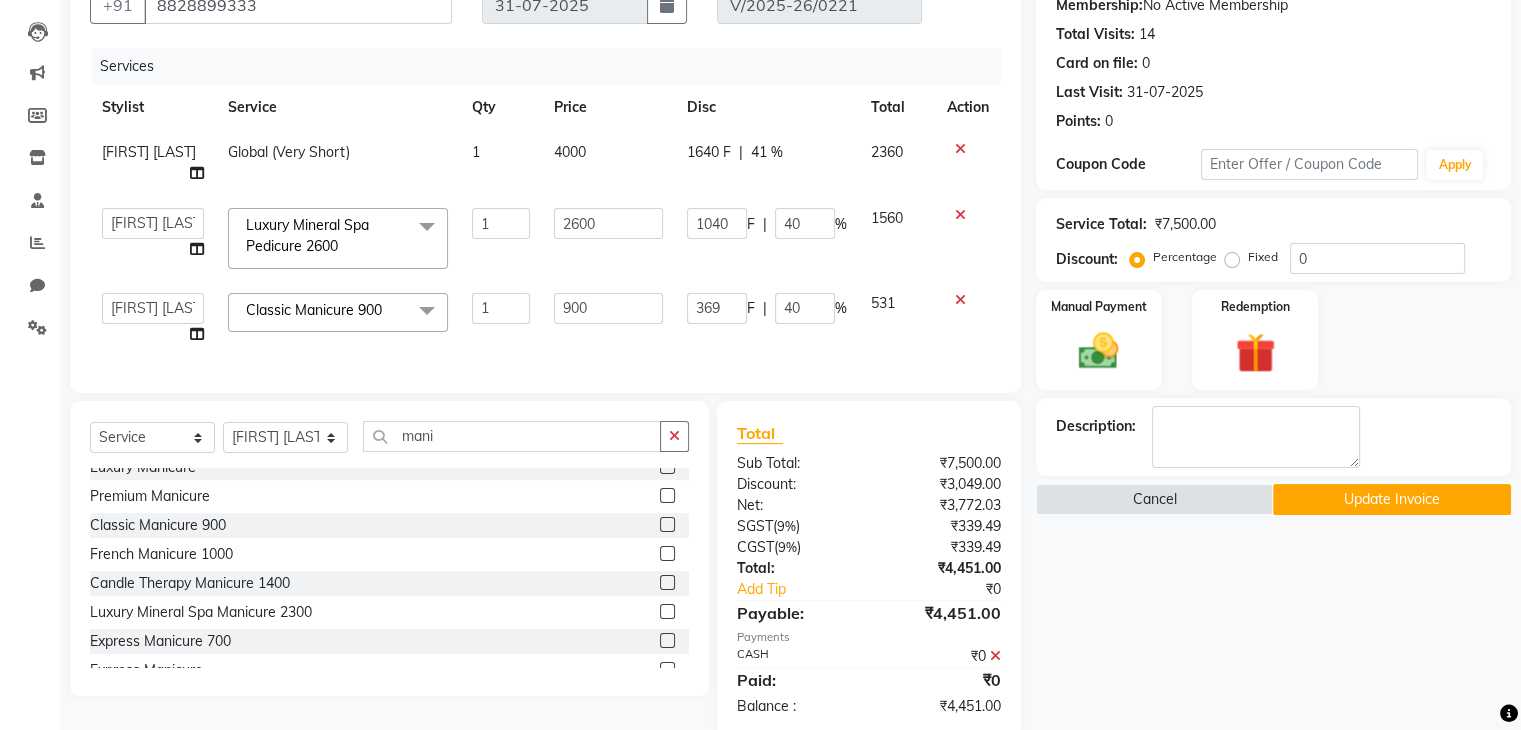 select on "80060" 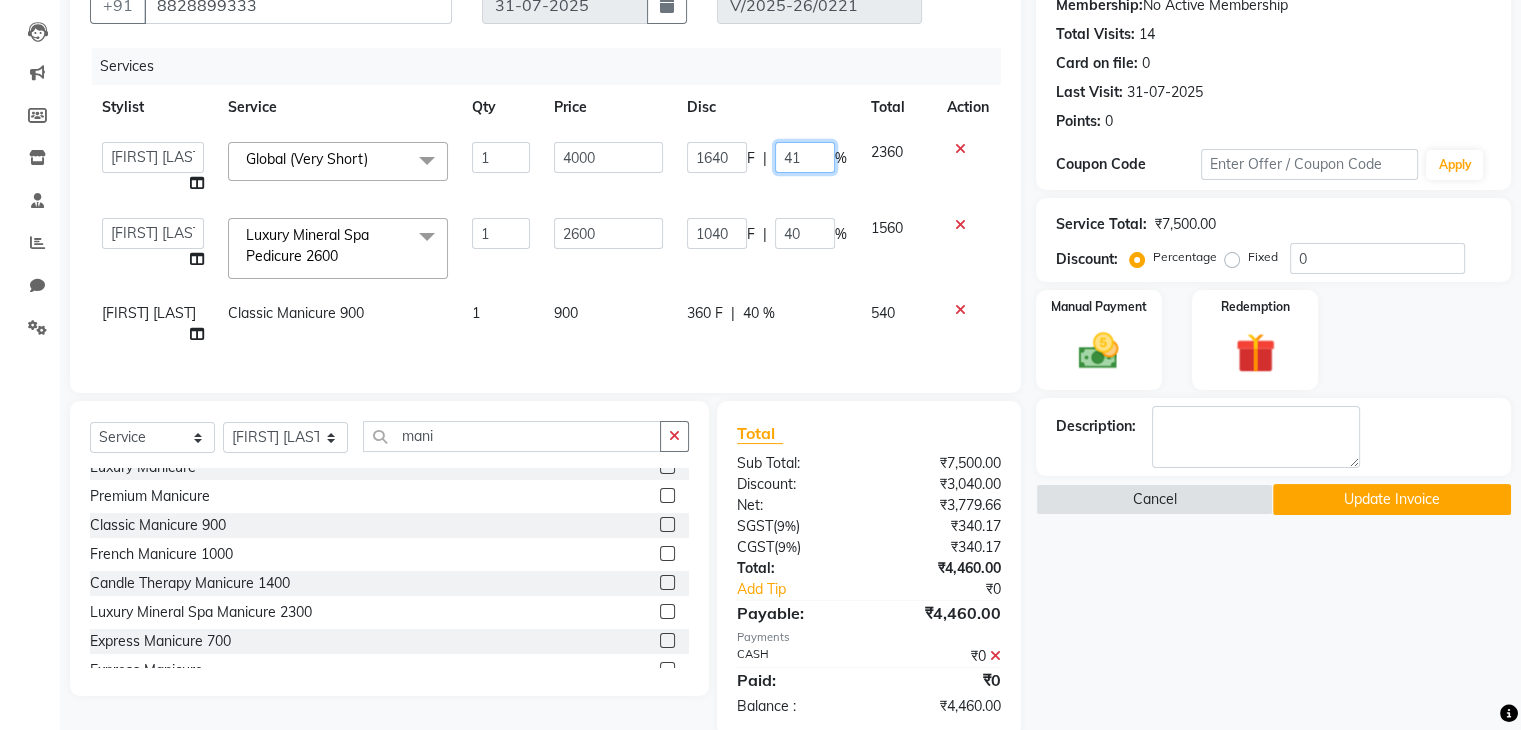 click on "41" 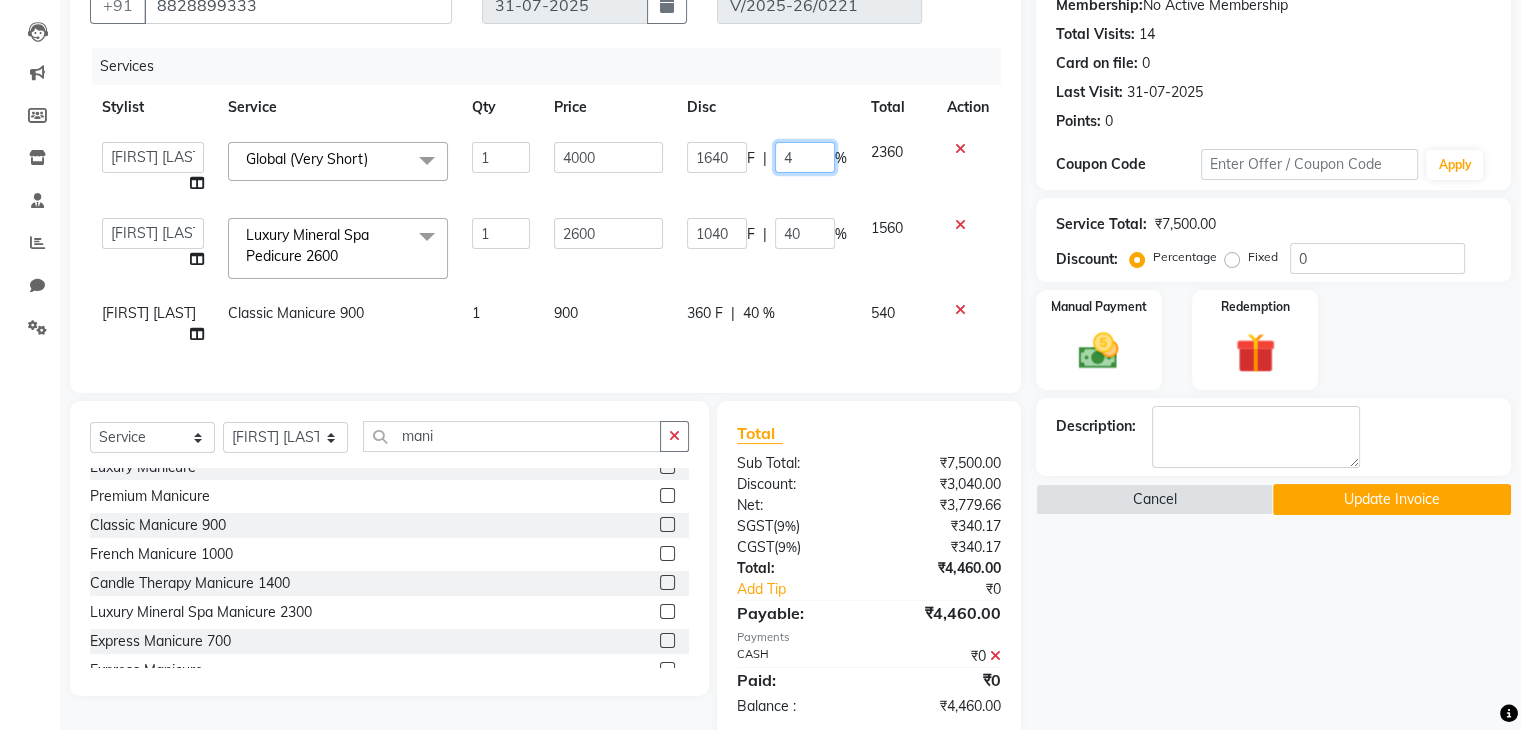 type on "40" 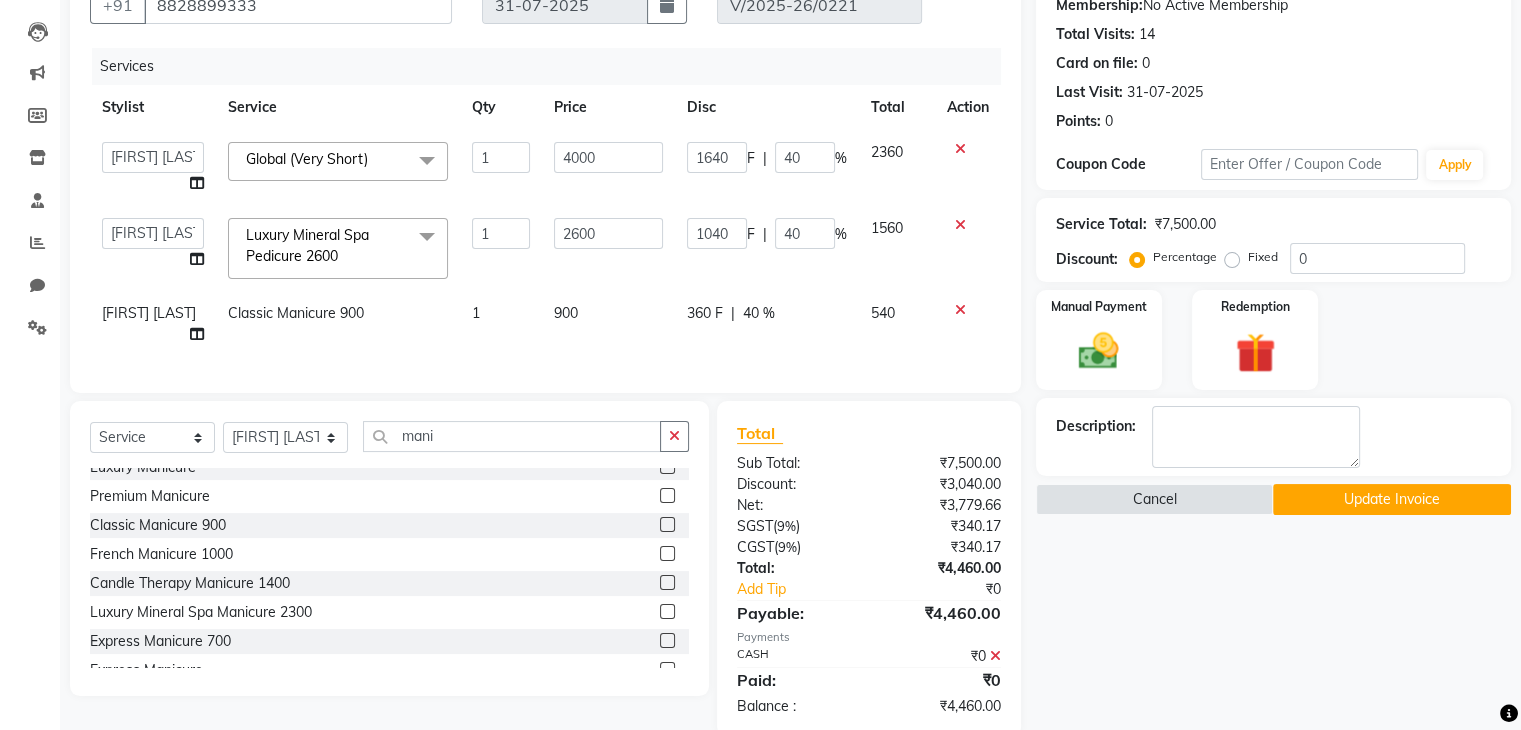 click on "Services" 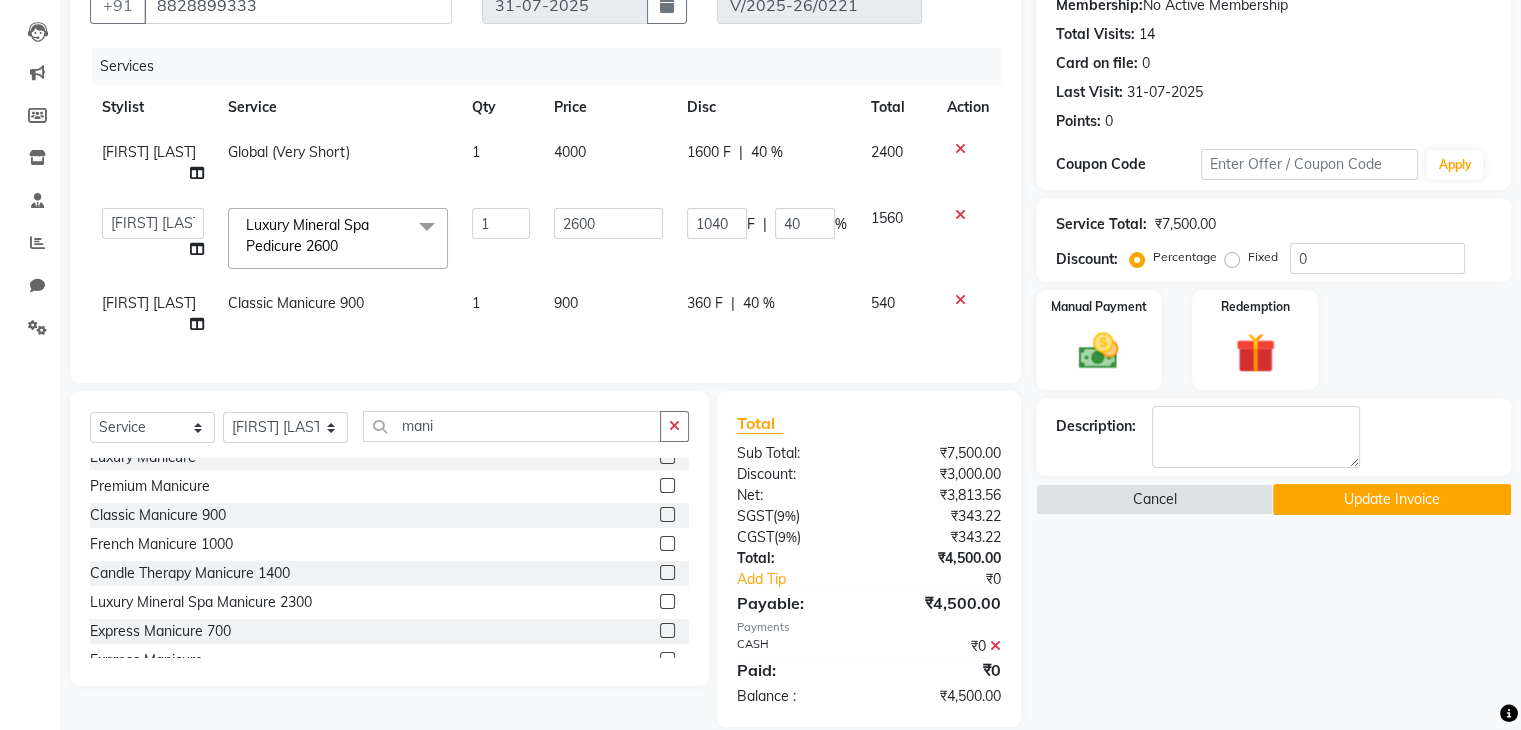 click on "40 %" 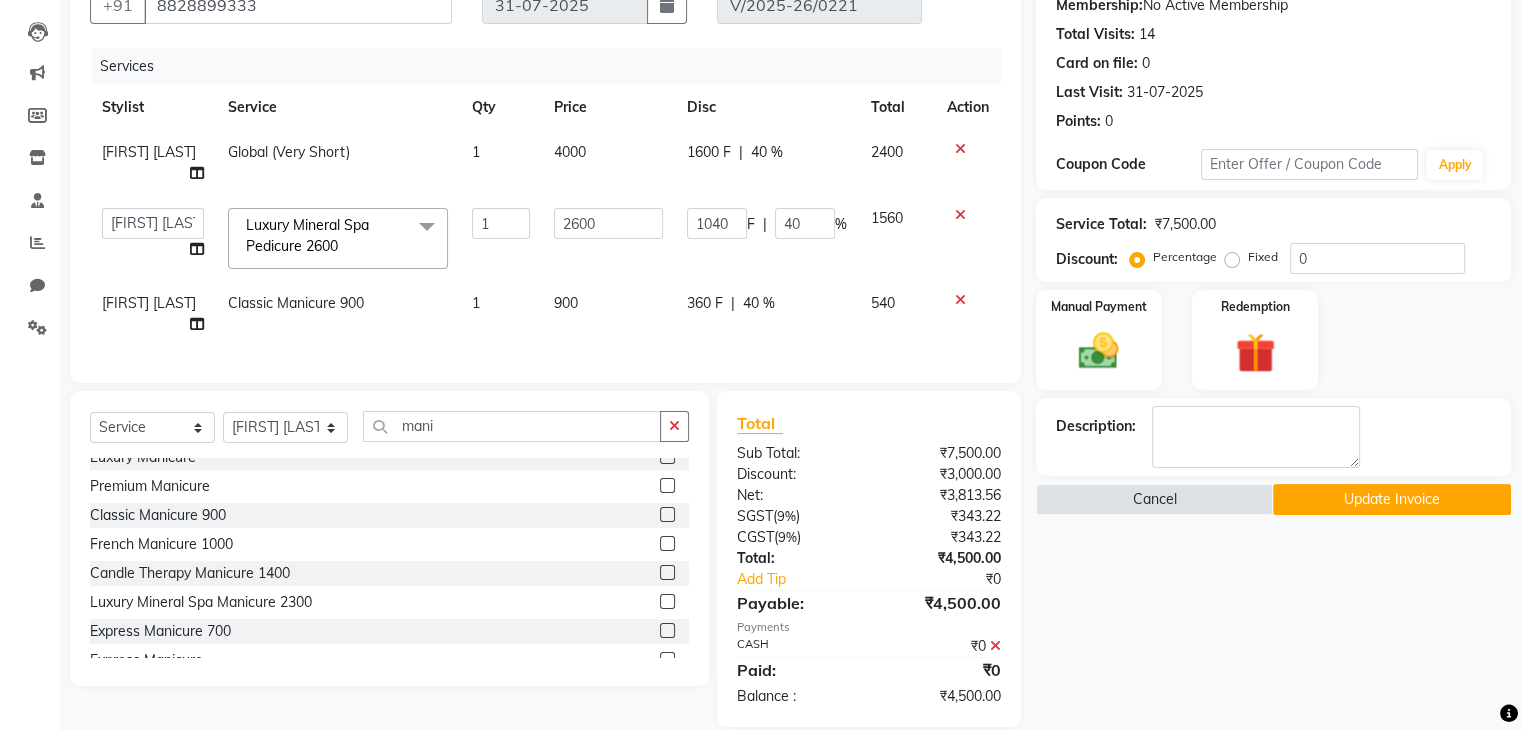 select on "80060" 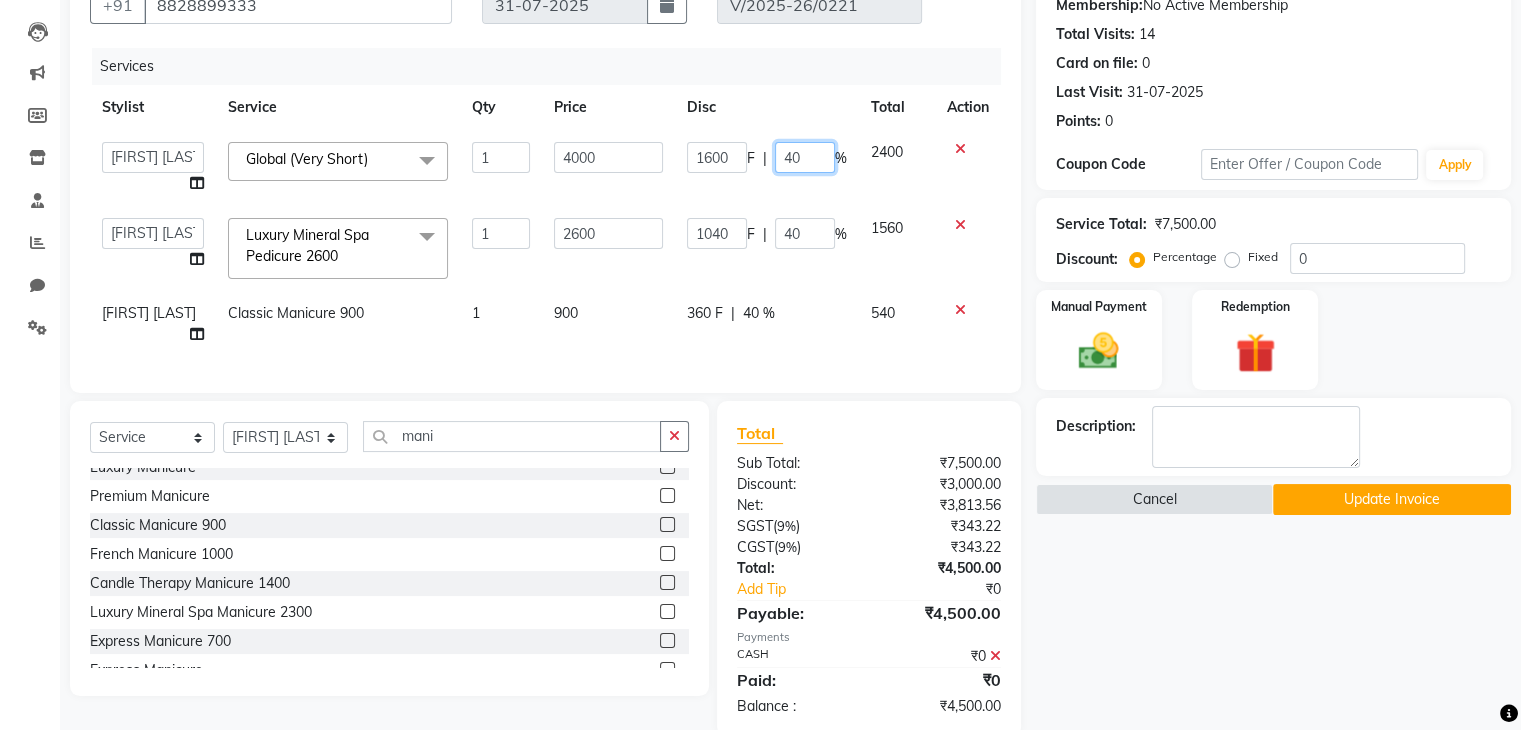 click on "40" 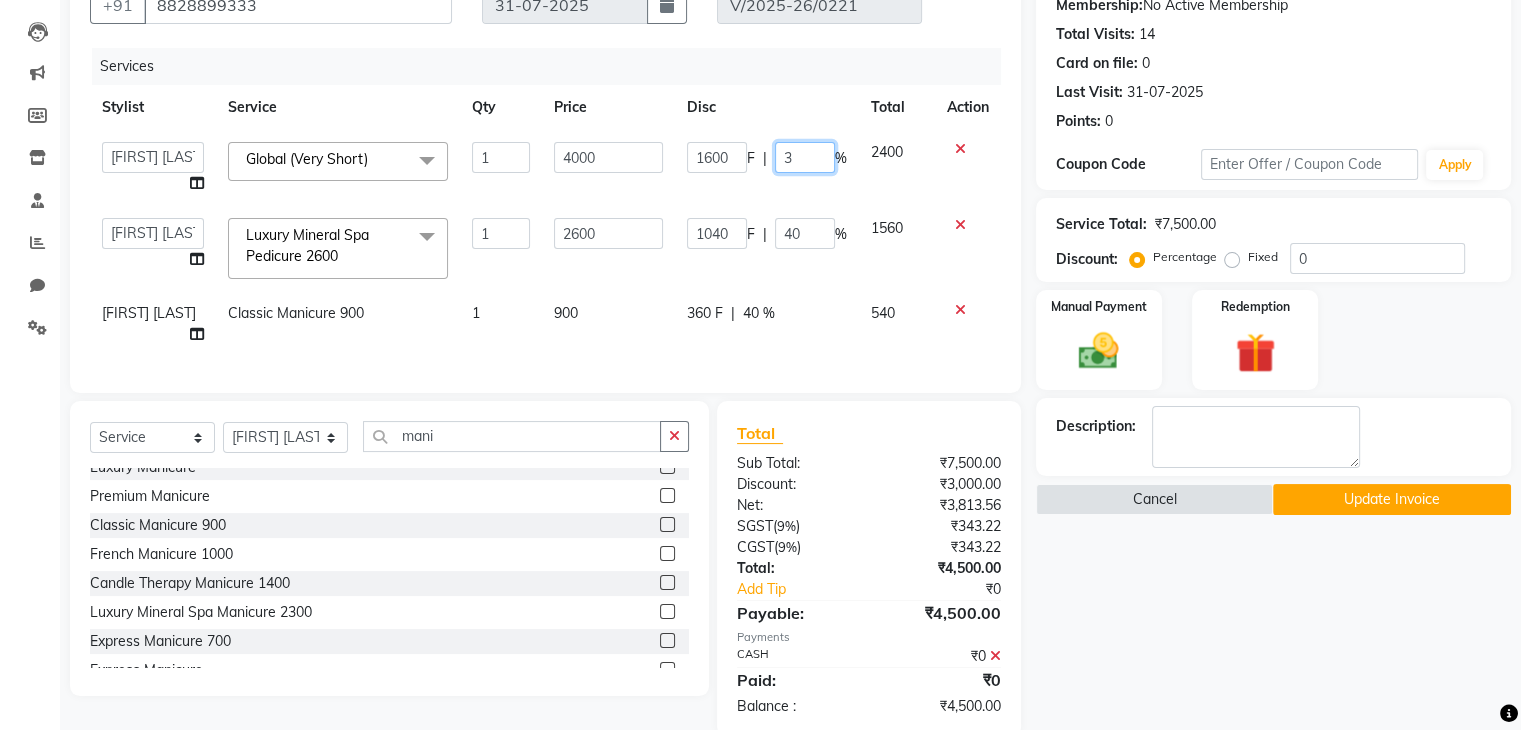 type on "30" 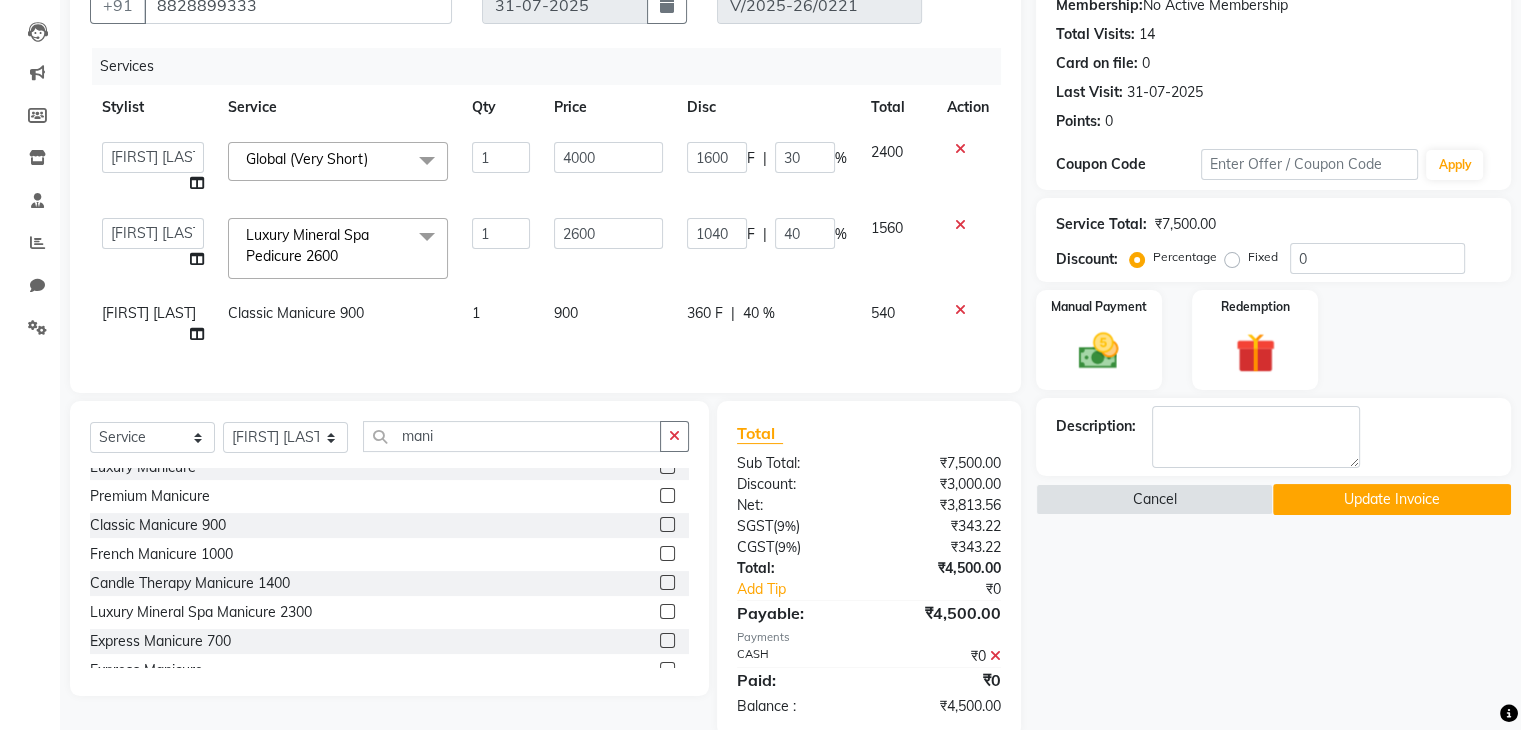 click on "General [LAST] [LAST] [LAST] [LAST] [LAST] [LAST] [LAST] Global (Very Short) x Senior Stylist - Male 500., Senior Stylist - Female Art Director - Male Art Director - Female Fringe Cut 400 Boys below 10 Years Girls below 10 Years Hair Updo 1500-, Advanced Hair Updo 2000 Braiding Hair Wash balst dry Oil hairwash blast dry Premium hairwash blast dry Hair Wash add-on 200 Premium hairwash add-on Ironing - Short Hair Ironing- mid Hair Tonging- Short hair Tonging- Long Hair Straight Blowdry Outcurls/ Flipouts Head massage (30 mins) Premium Head massage (30mins) Hair extensions Hair Styling ( Male ) Hair Updo Advanced Hair Updo Classic Hair Wash & Blast Dry Hair Wash add-on 300 Ironing short Ironing long hair Tonging Tonging mid Hair Oil Hair Wash & Blast Dry Blowdry Straight Blowdry Outcurls/ Flipouts Beard Trim / Shaving Beard Styling 500 Beard color Moustache color Beard Trim Beard Styling 400 Beard colour Moustache Color Root Touch Up 1 Root Touch Up 1 Chin" 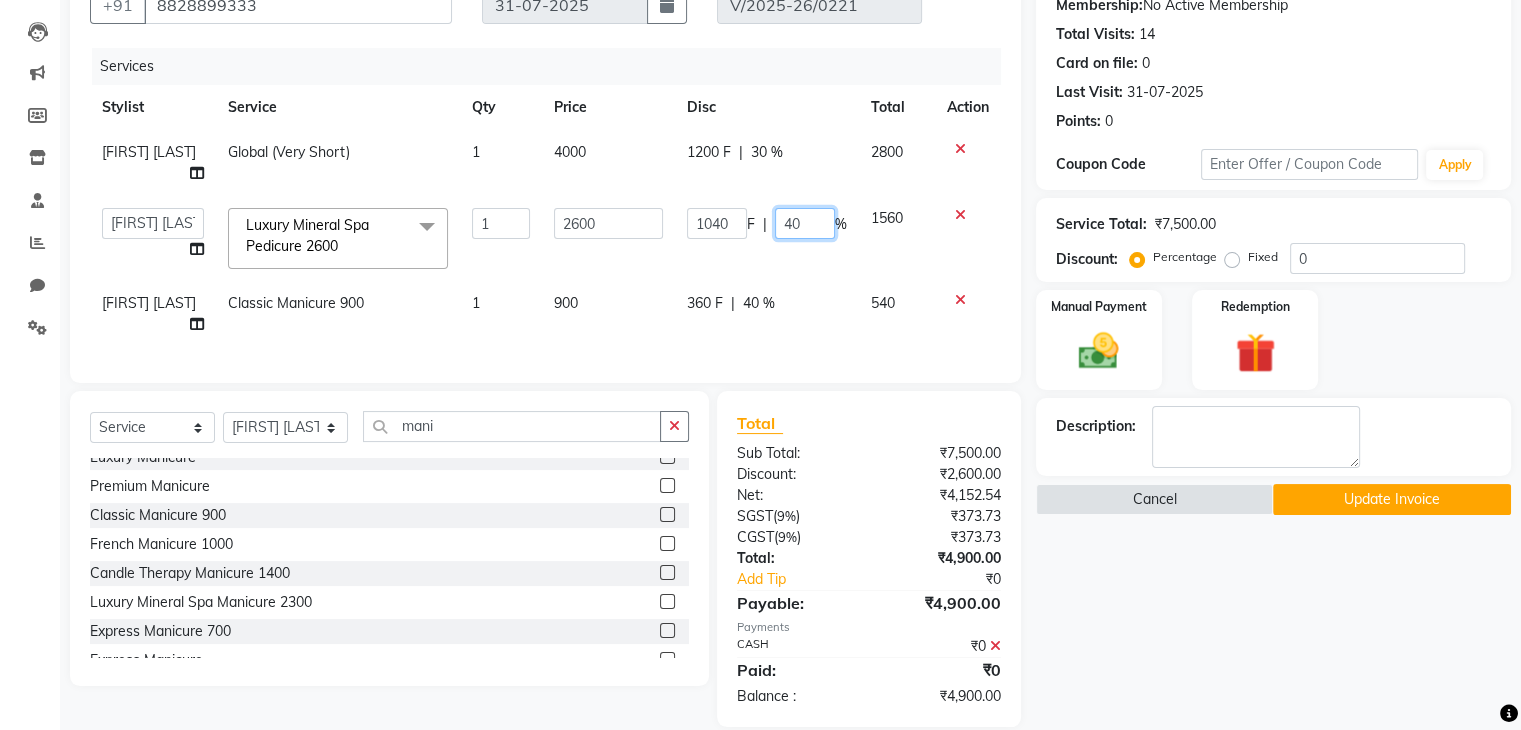click on "40" 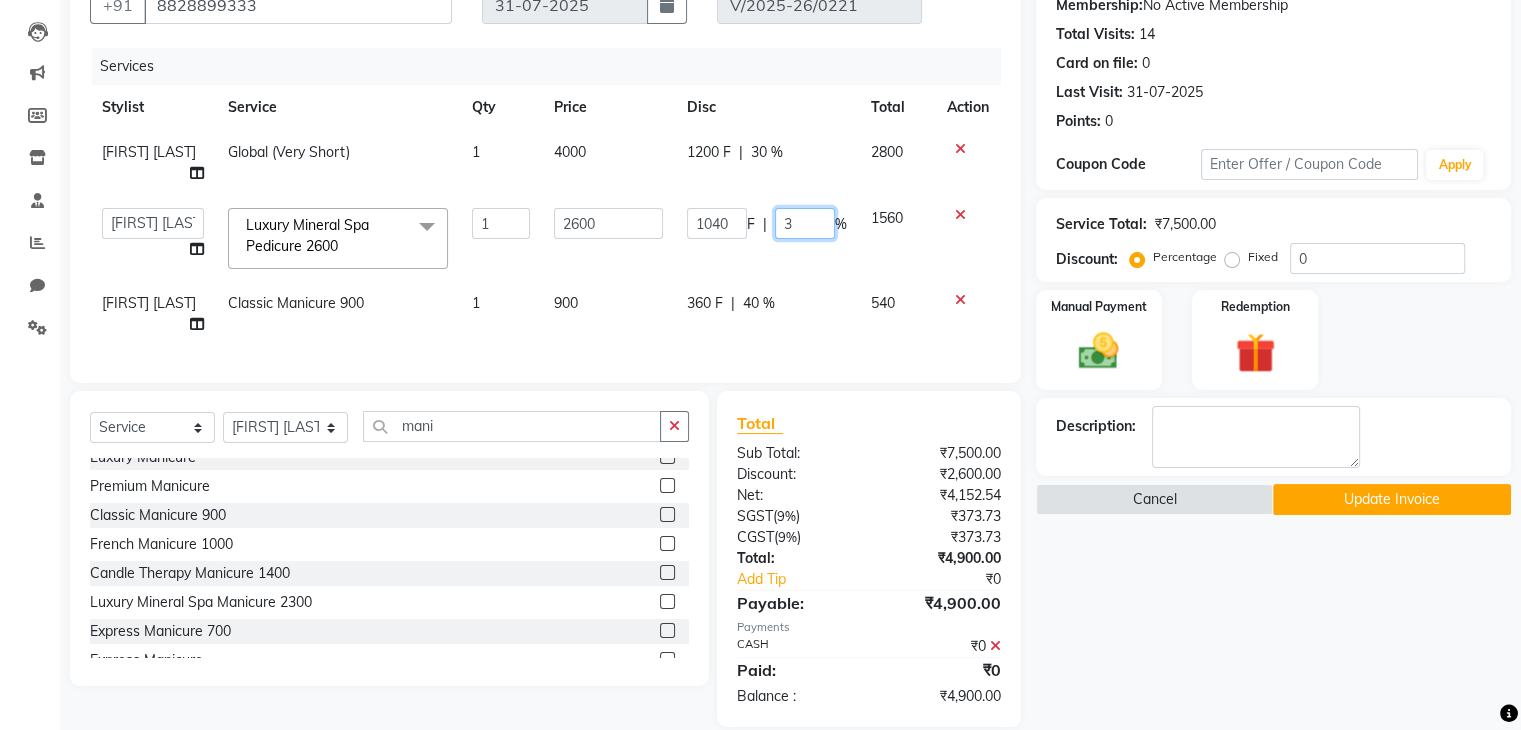 type on "30" 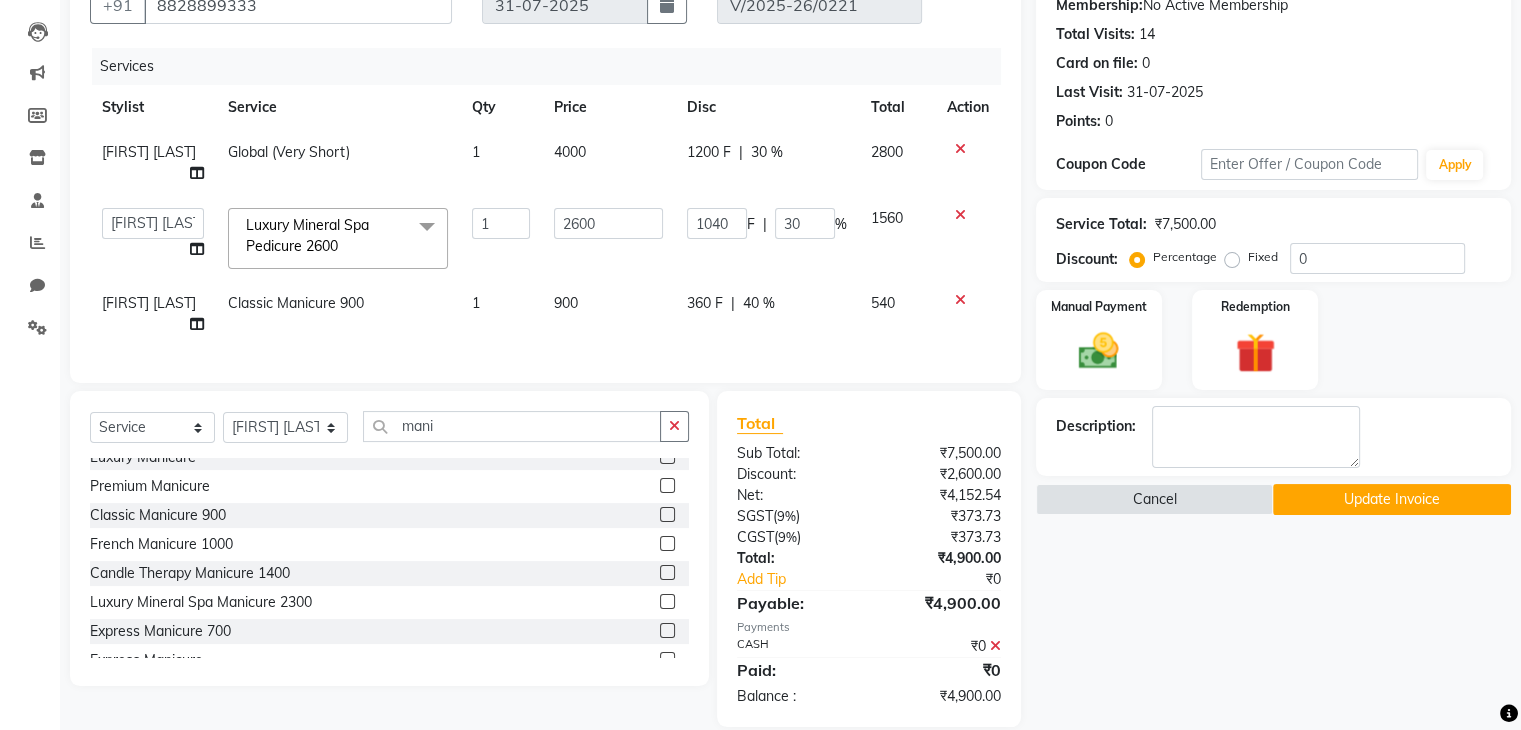 click on "1040 F | 30 %" 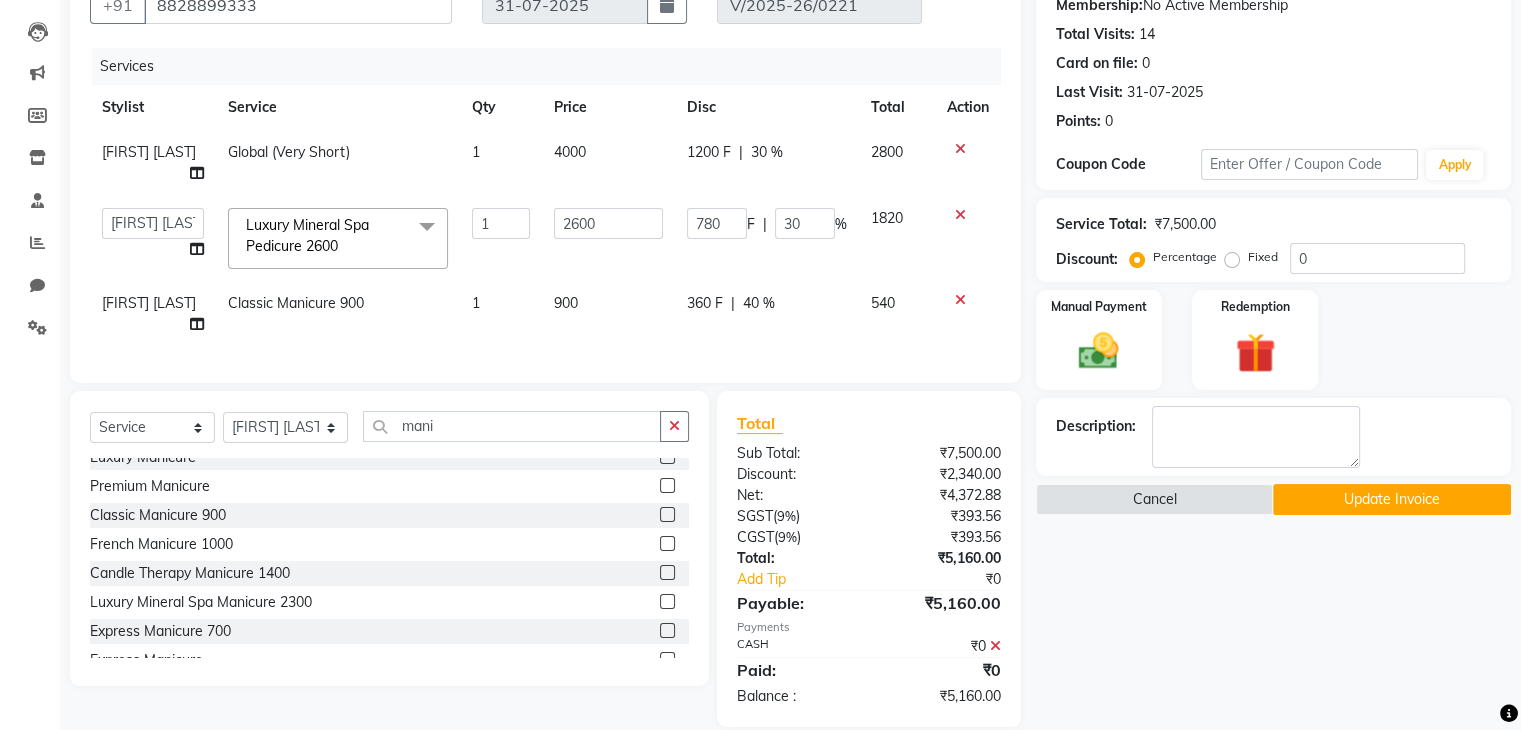 click on "40 %" 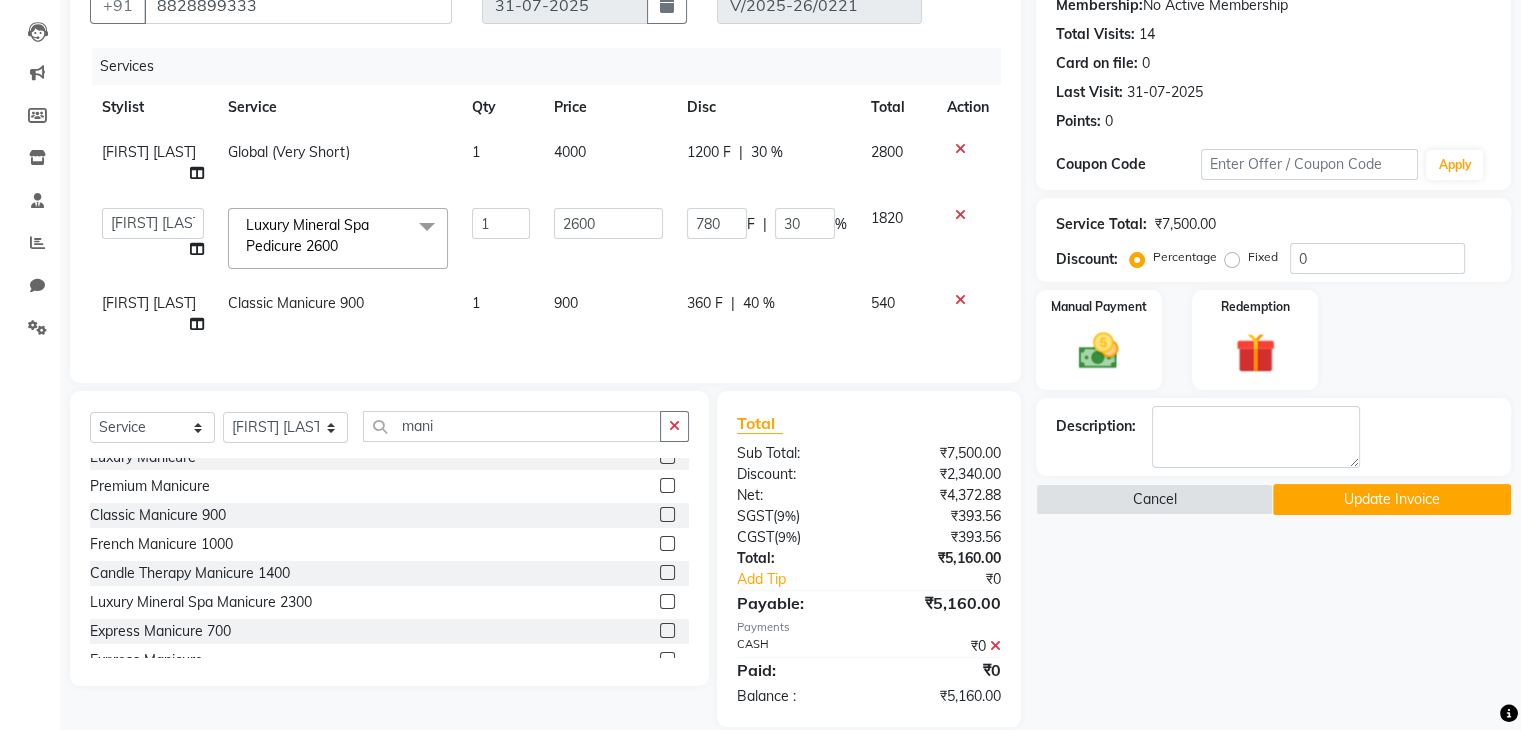 select on "80060" 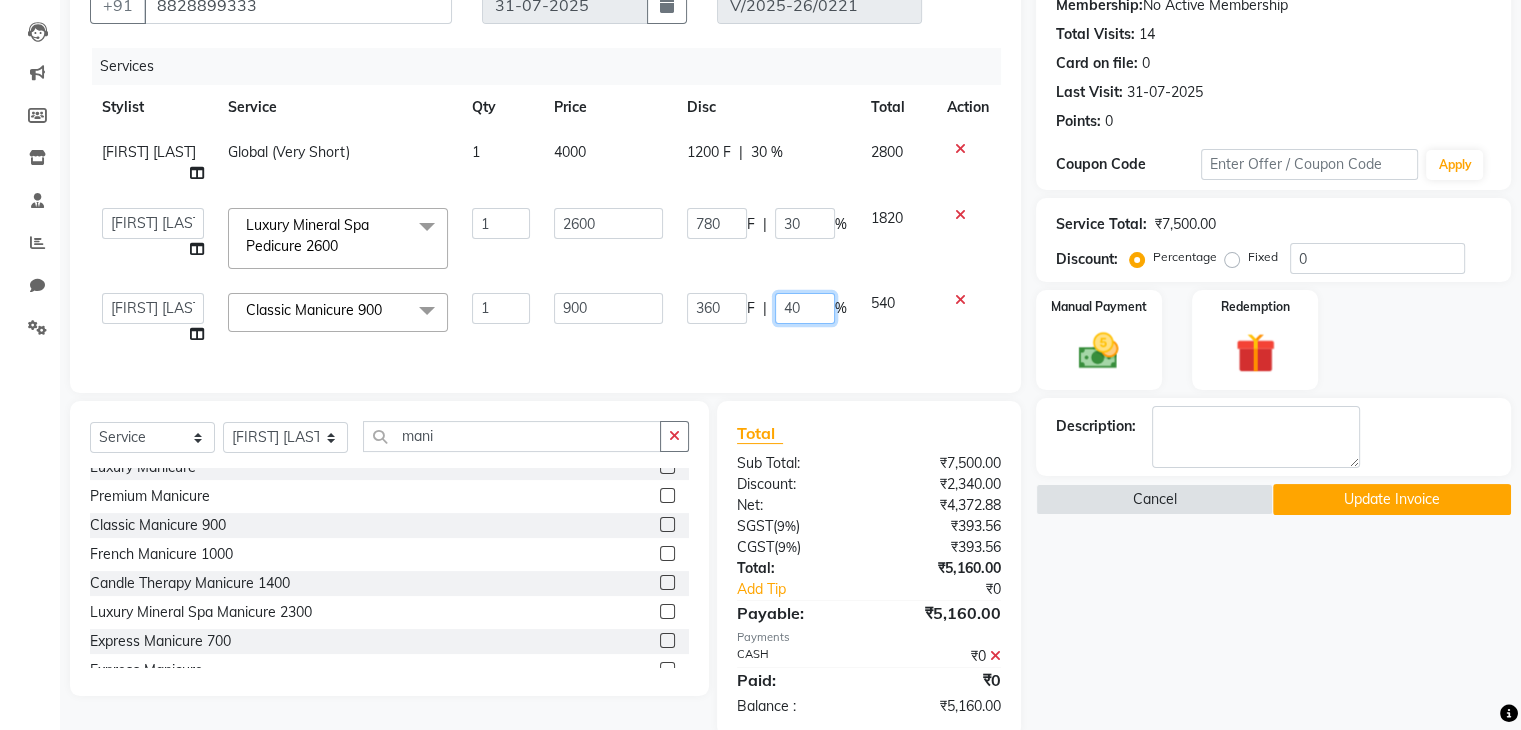 click on "40" 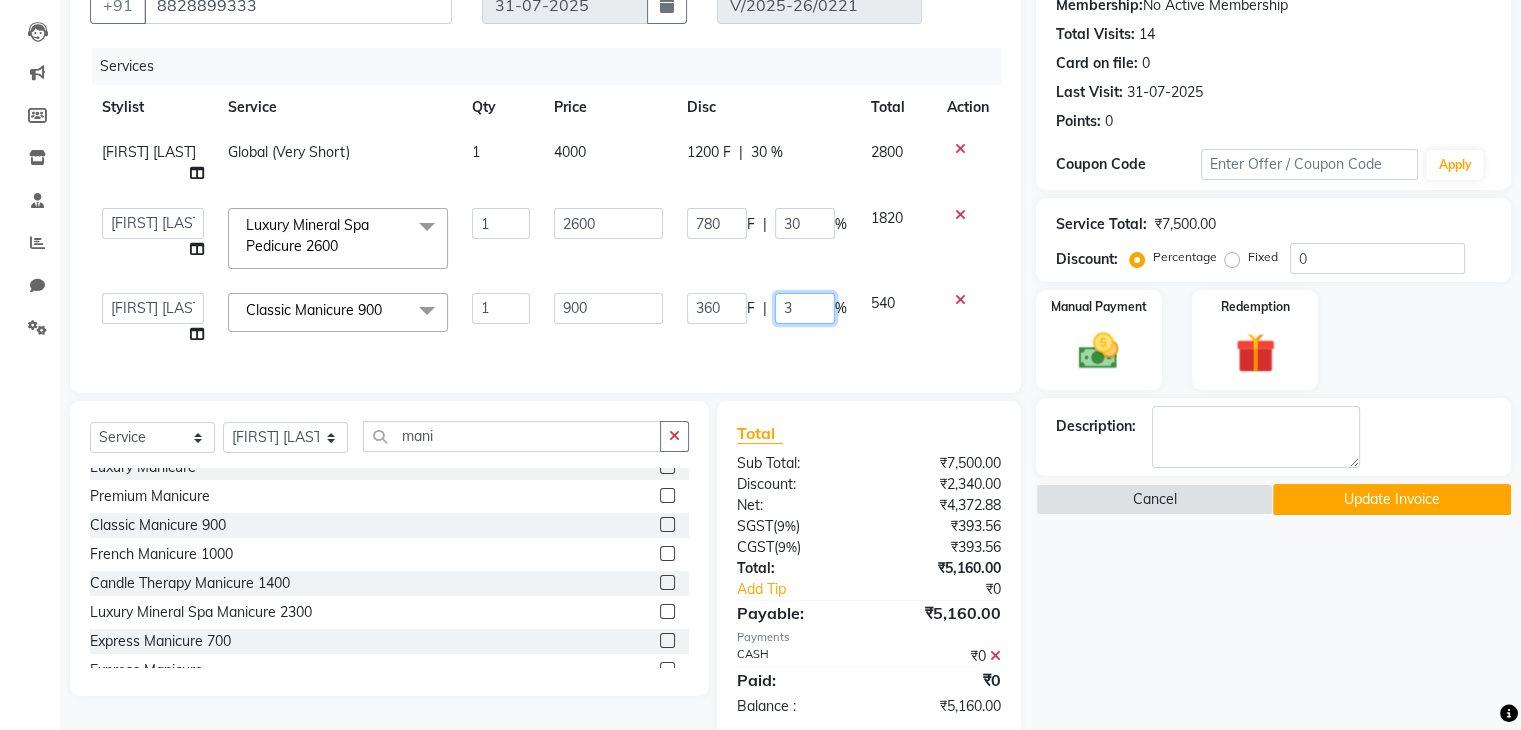 type on "30" 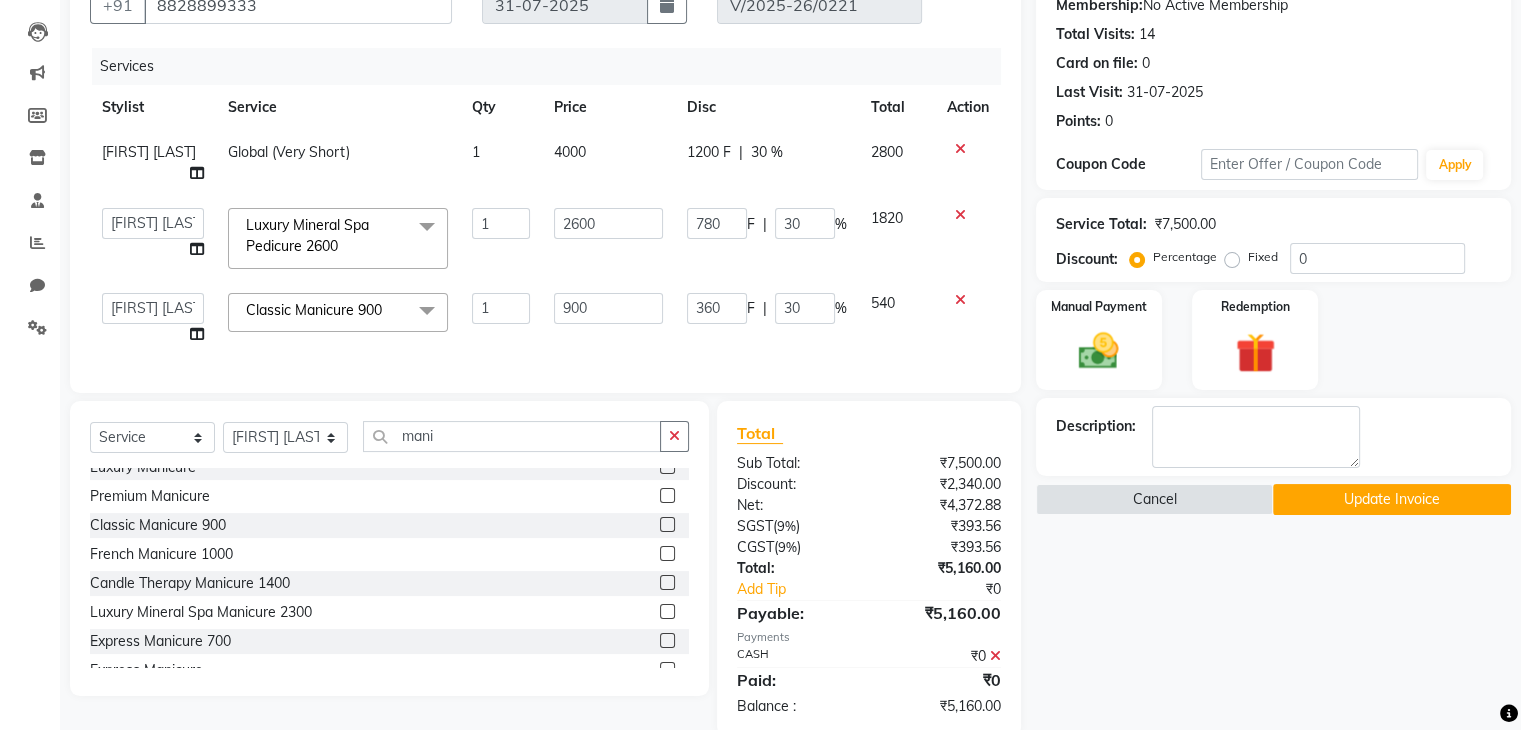 click on "780 F | 30 %" 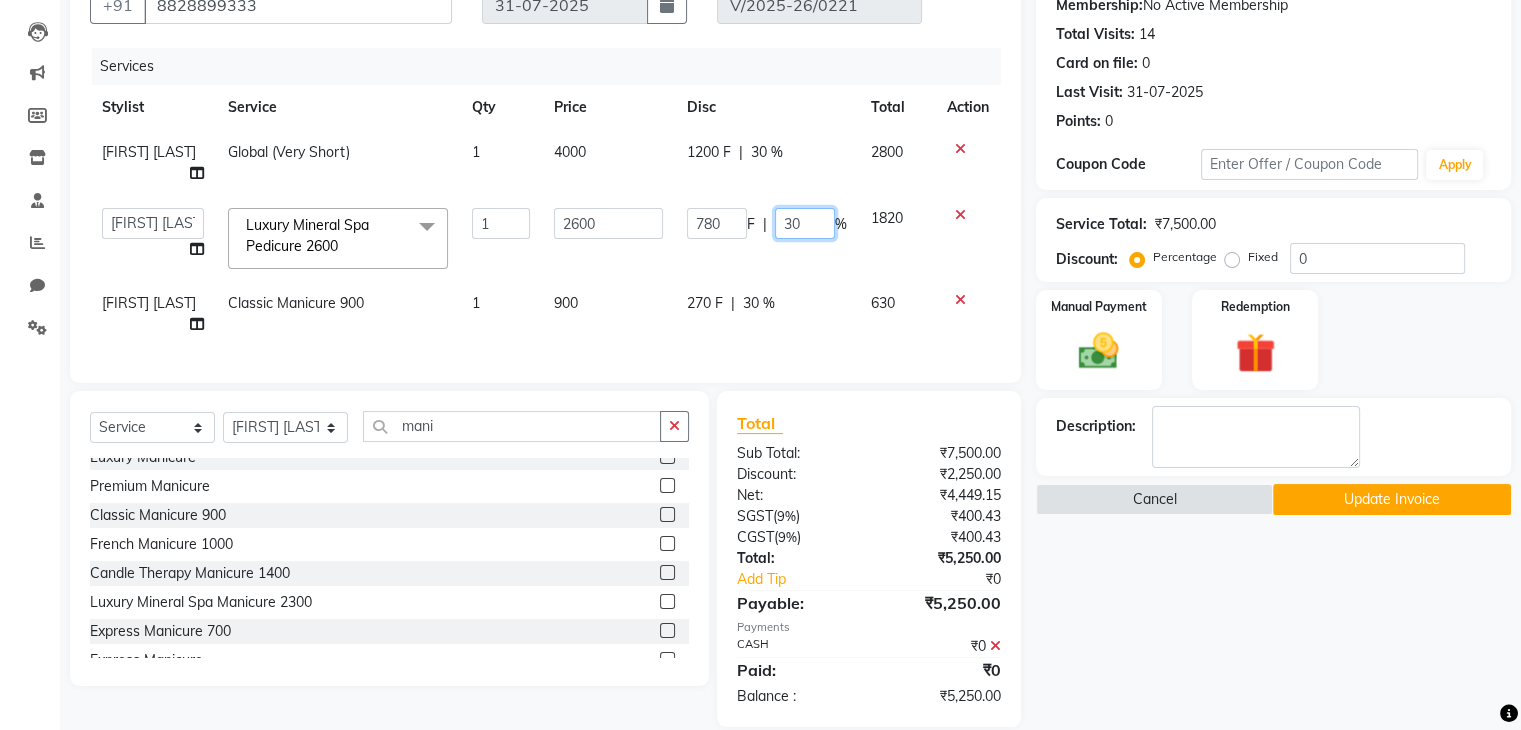 click on "30" 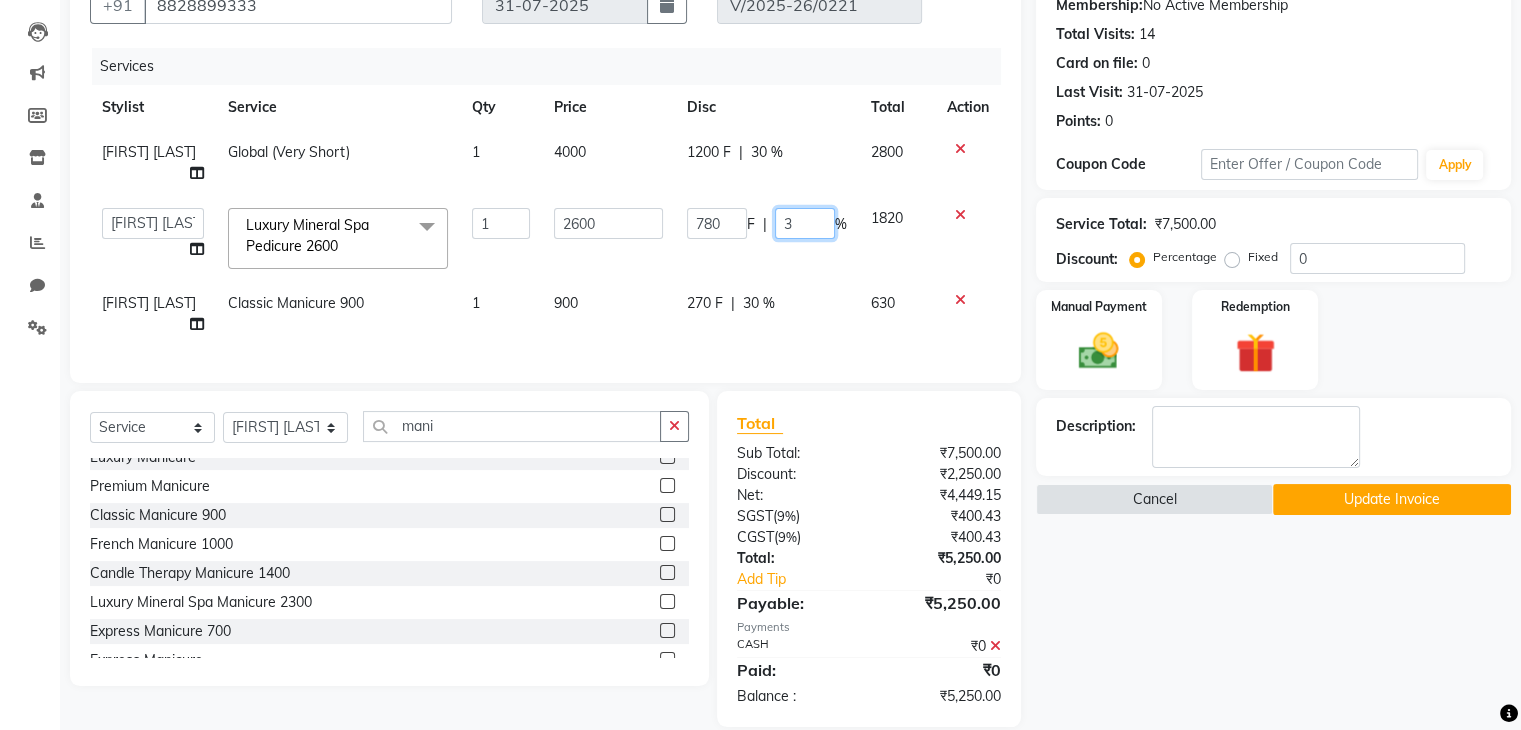 type on "35" 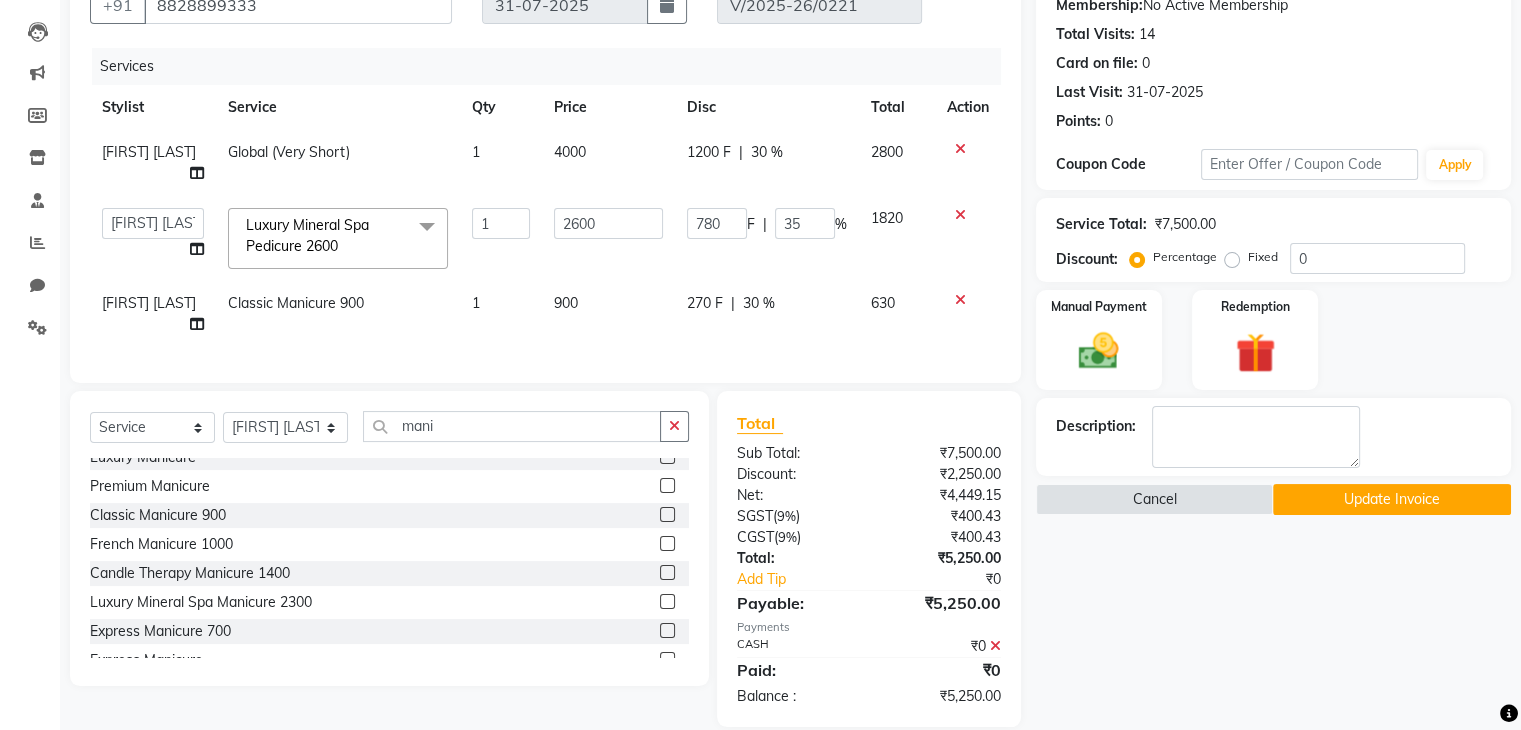 click on "270 F | 30 %" 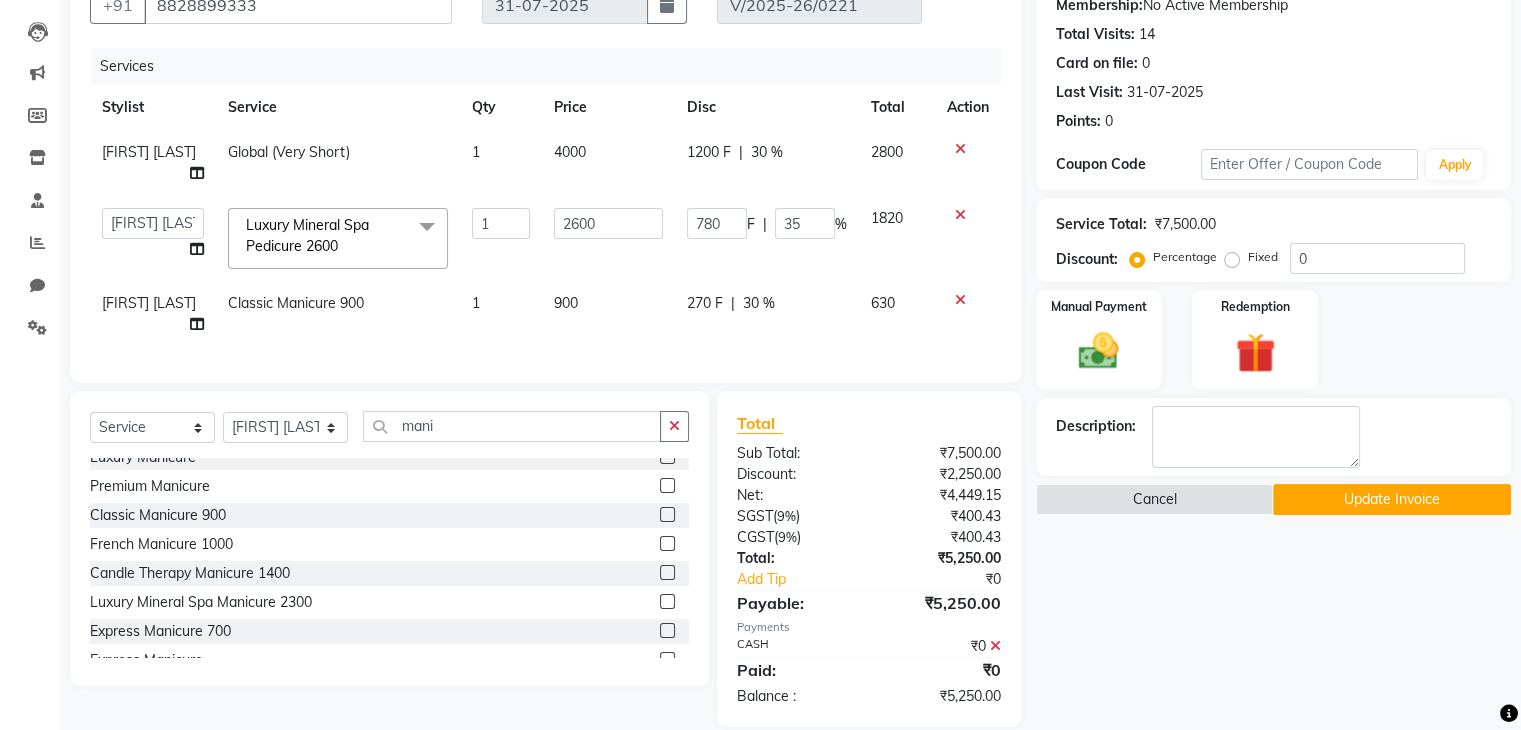 select on "80060" 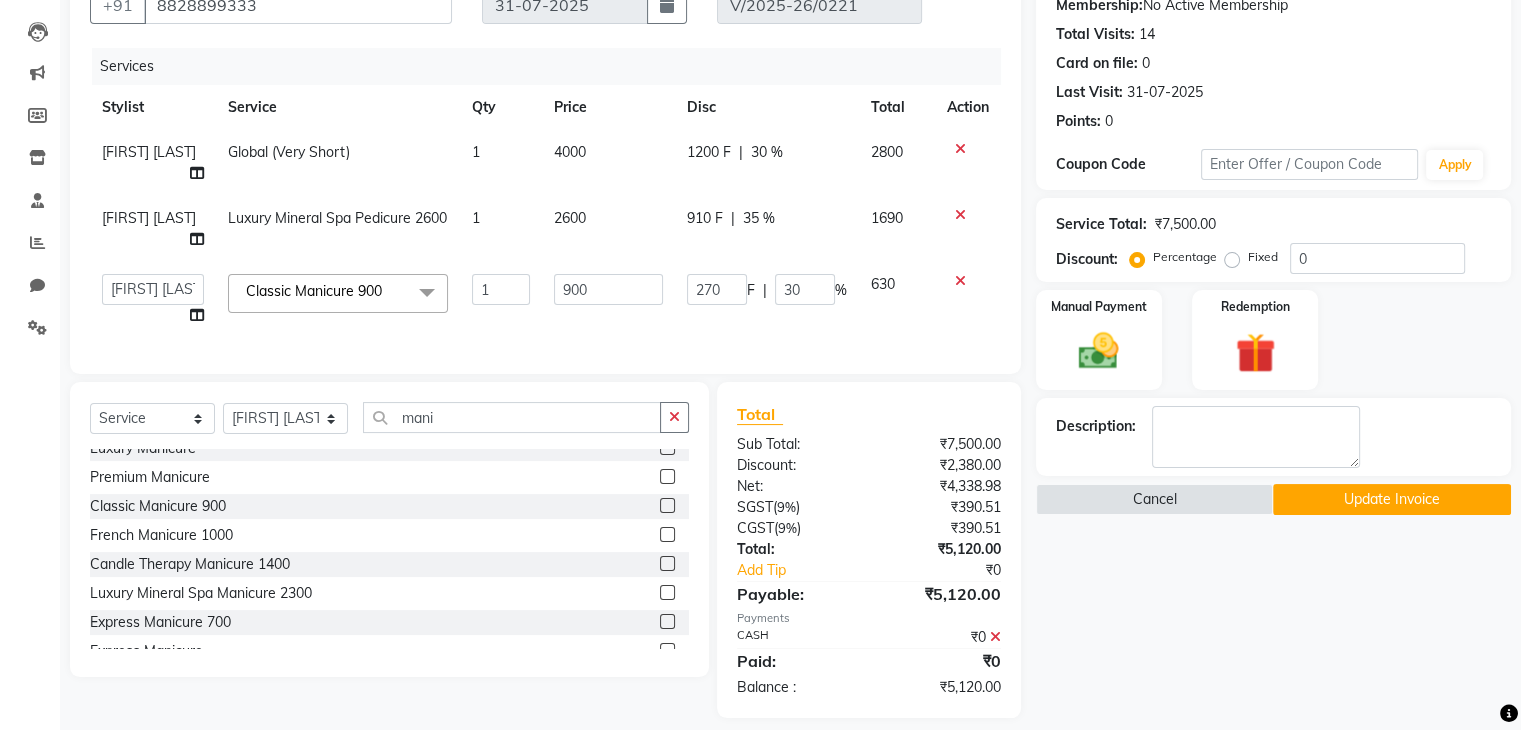 click on "35 %" 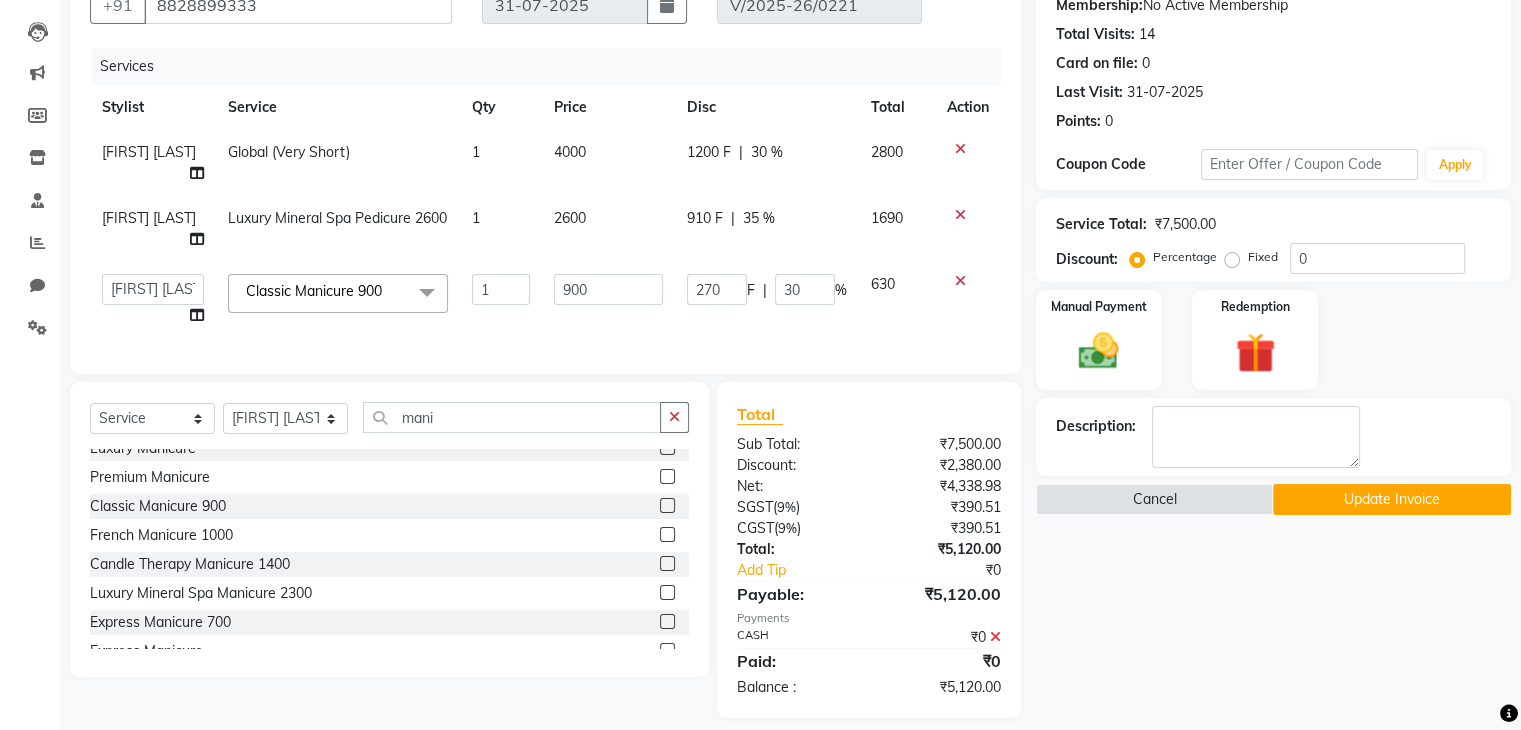 select on "66420" 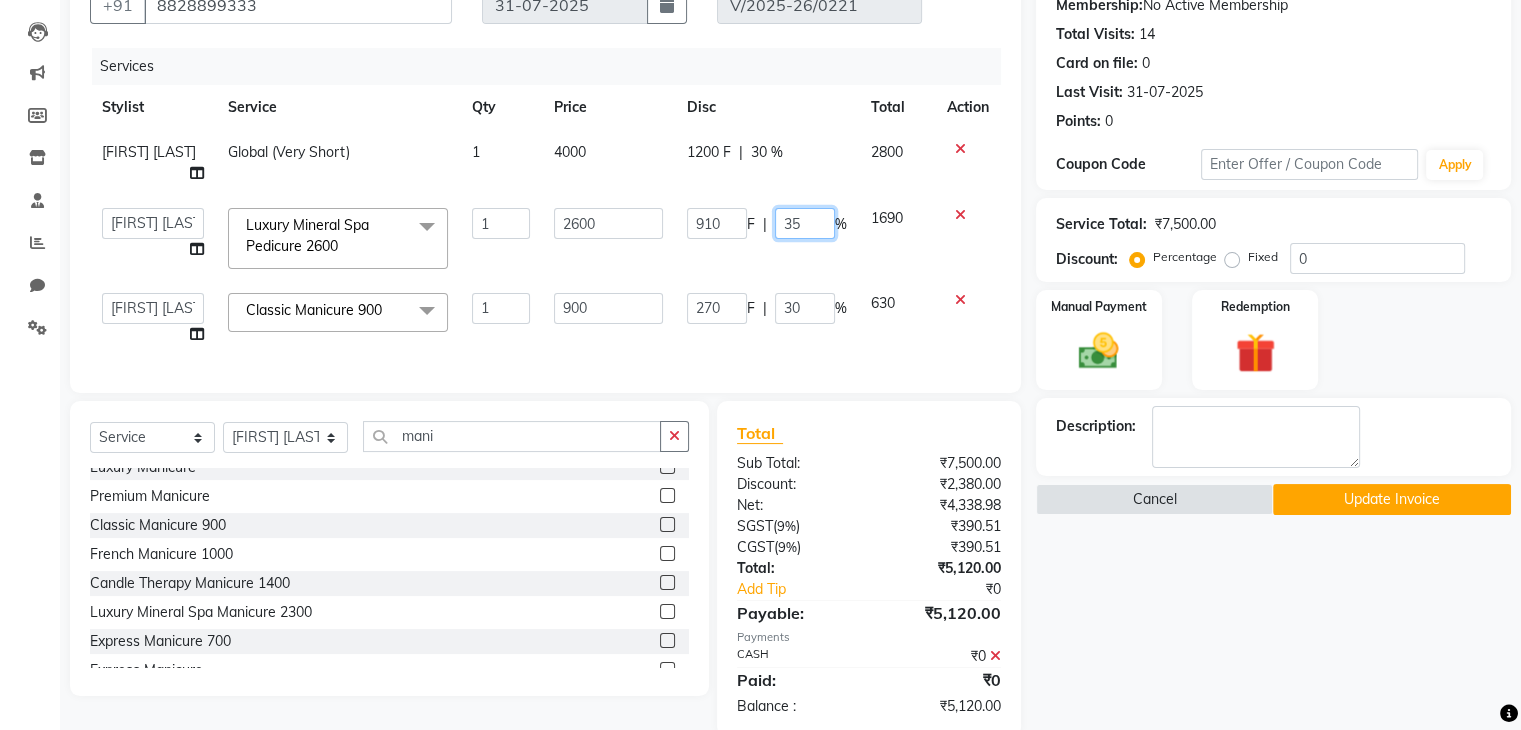 click on "35" 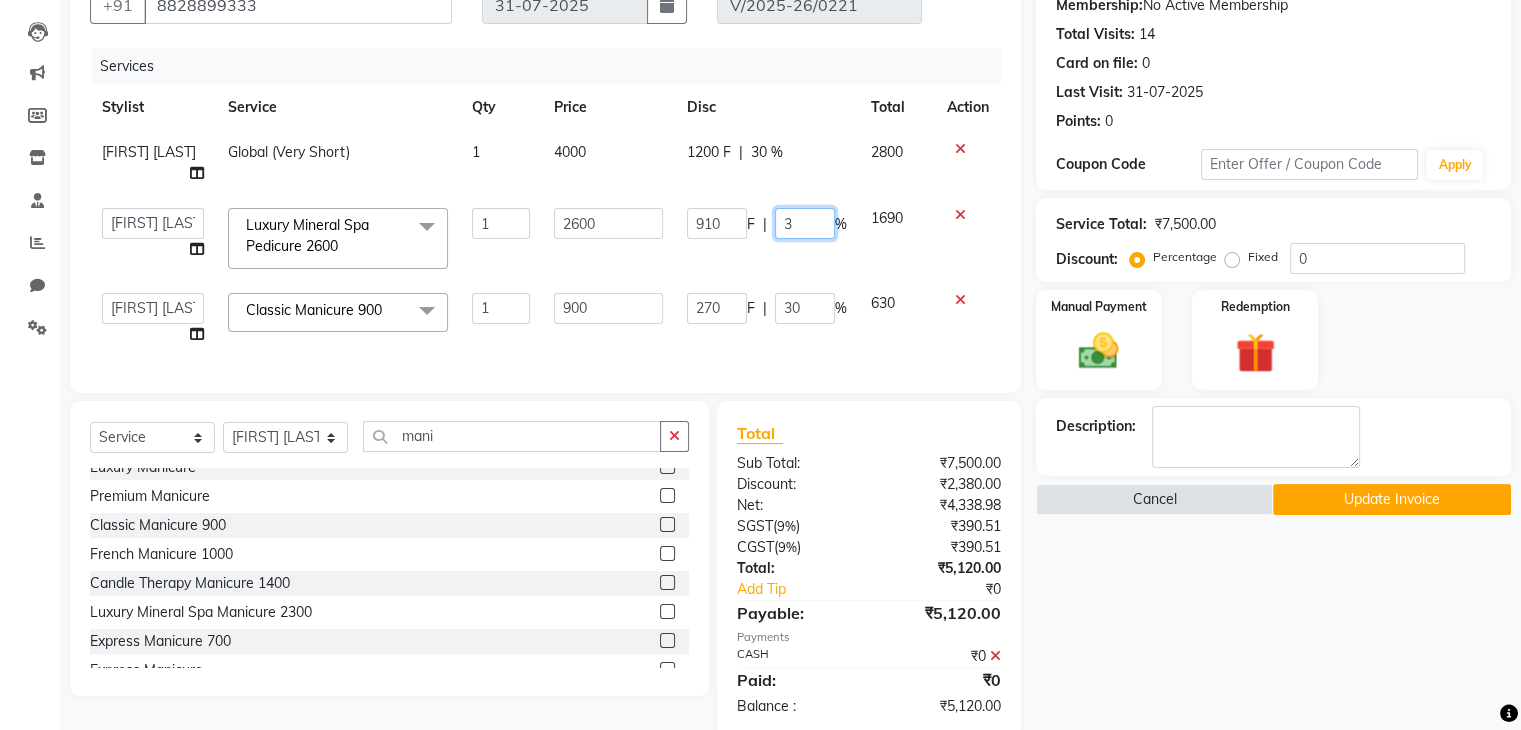 type on "32" 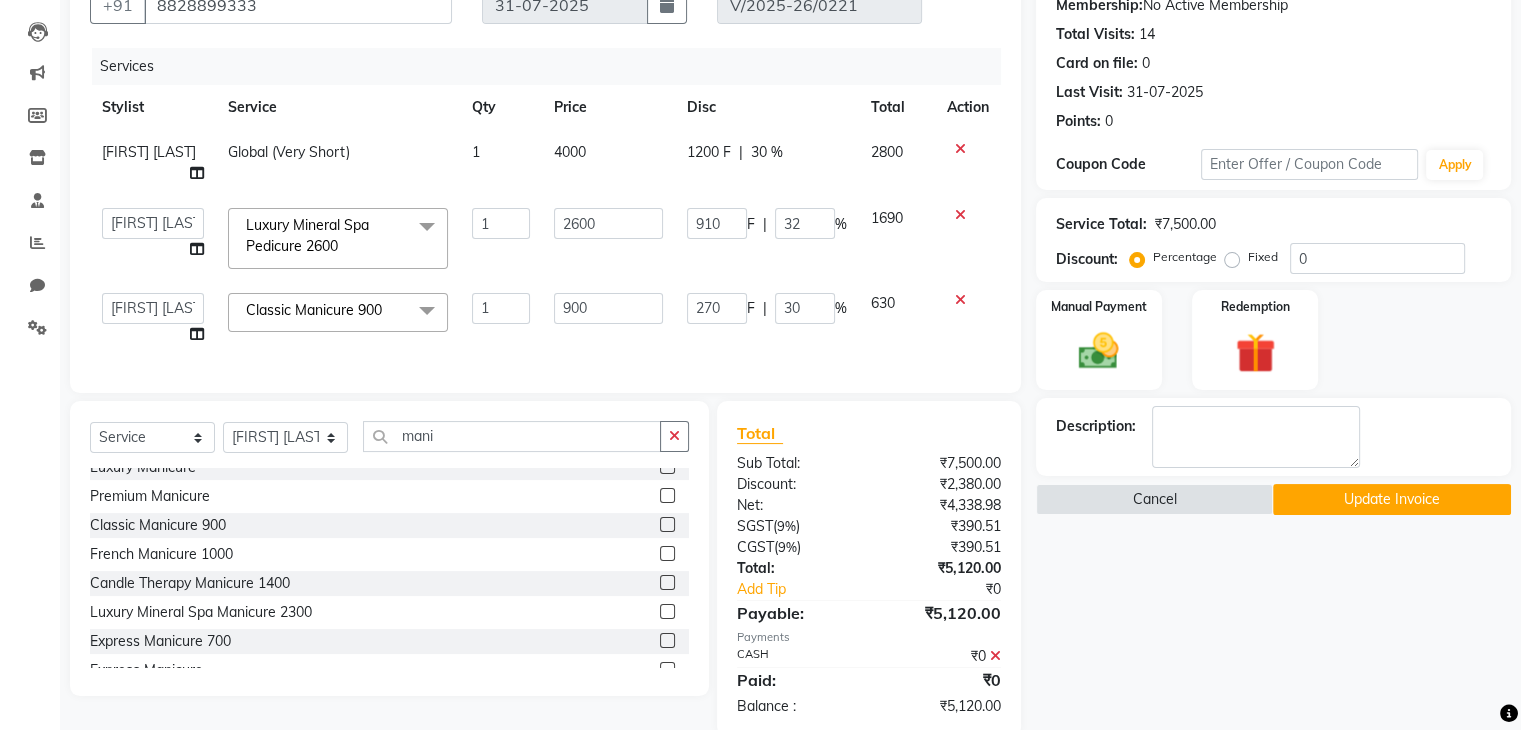 click on "30 %" 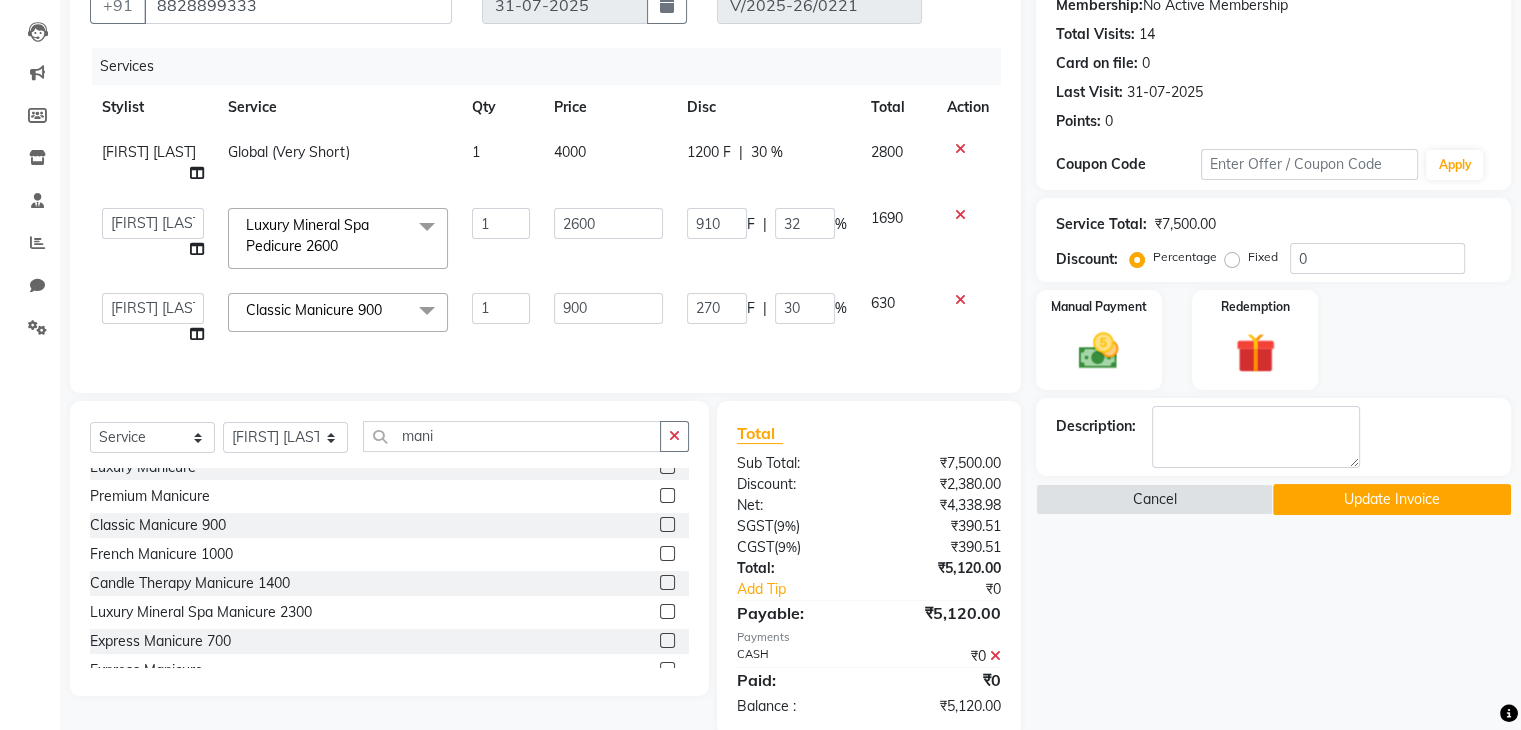 select on "80060" 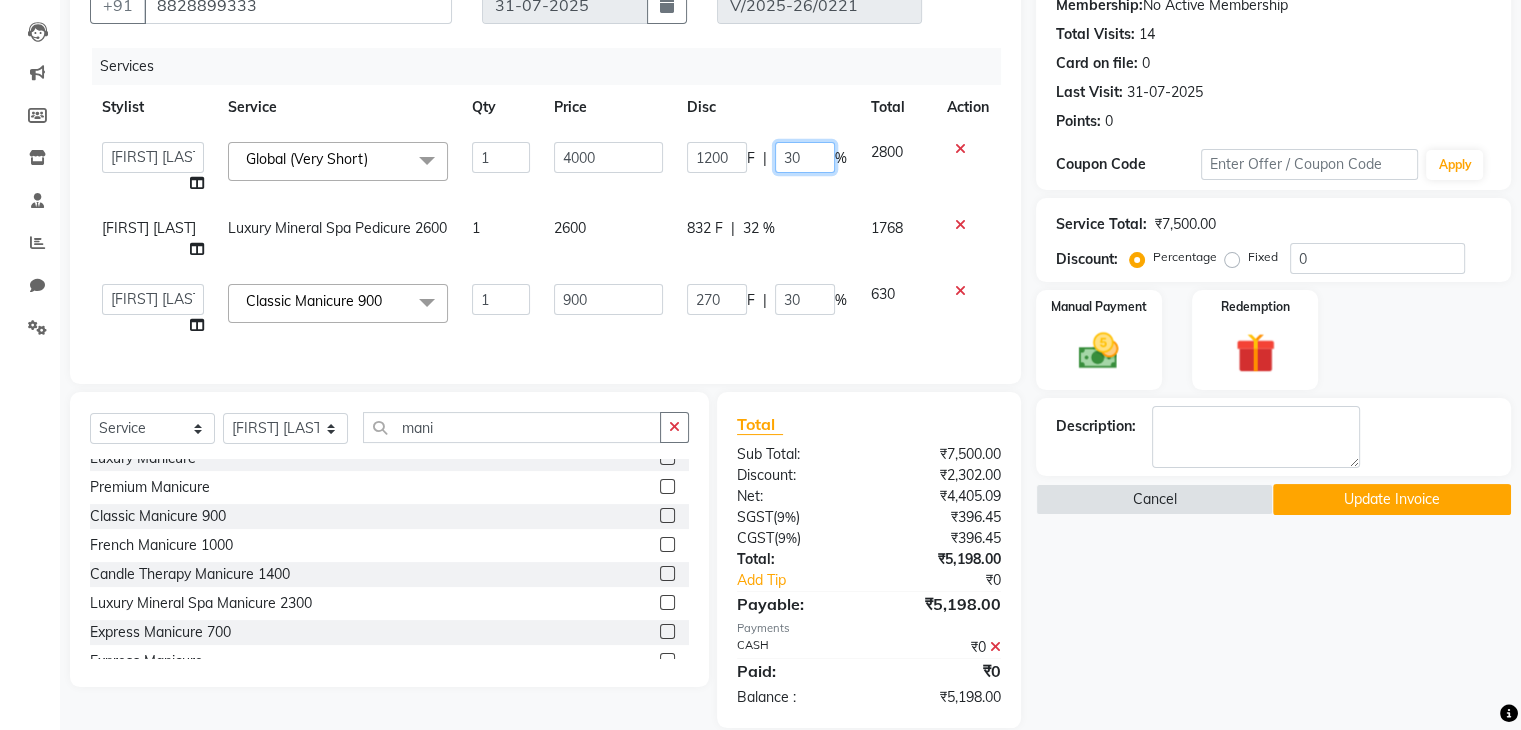 click on "30" 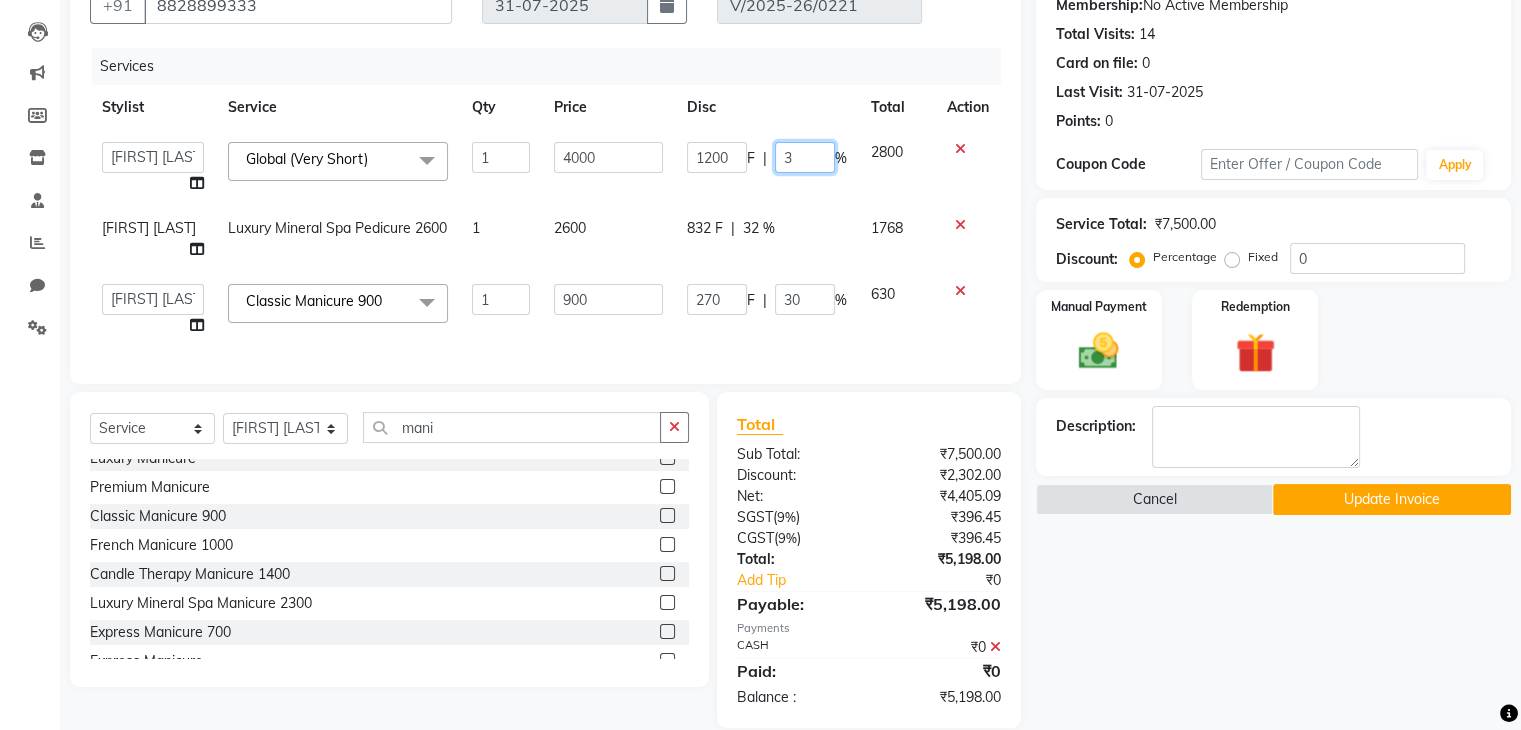type on "32" 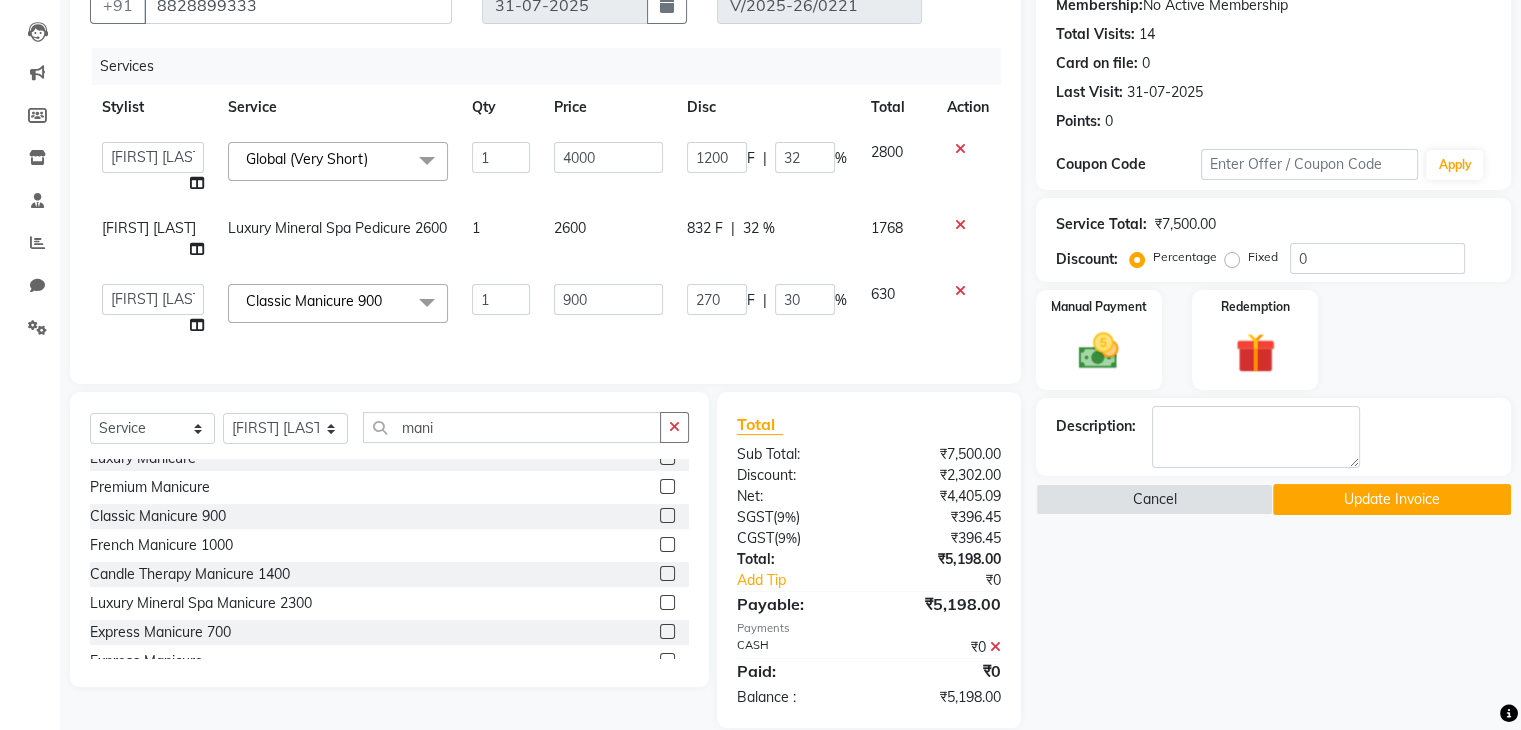 click on "Services" 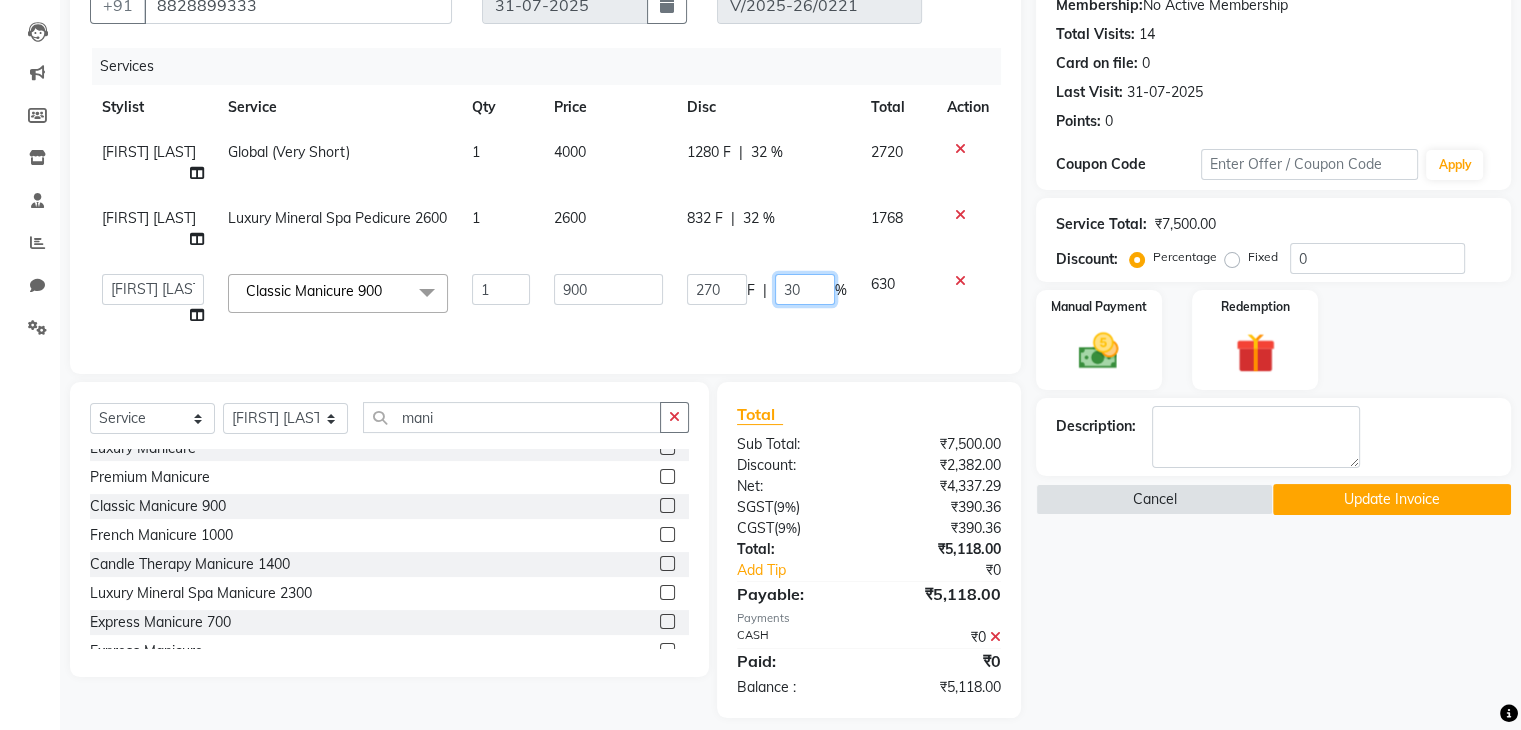 click on "30" 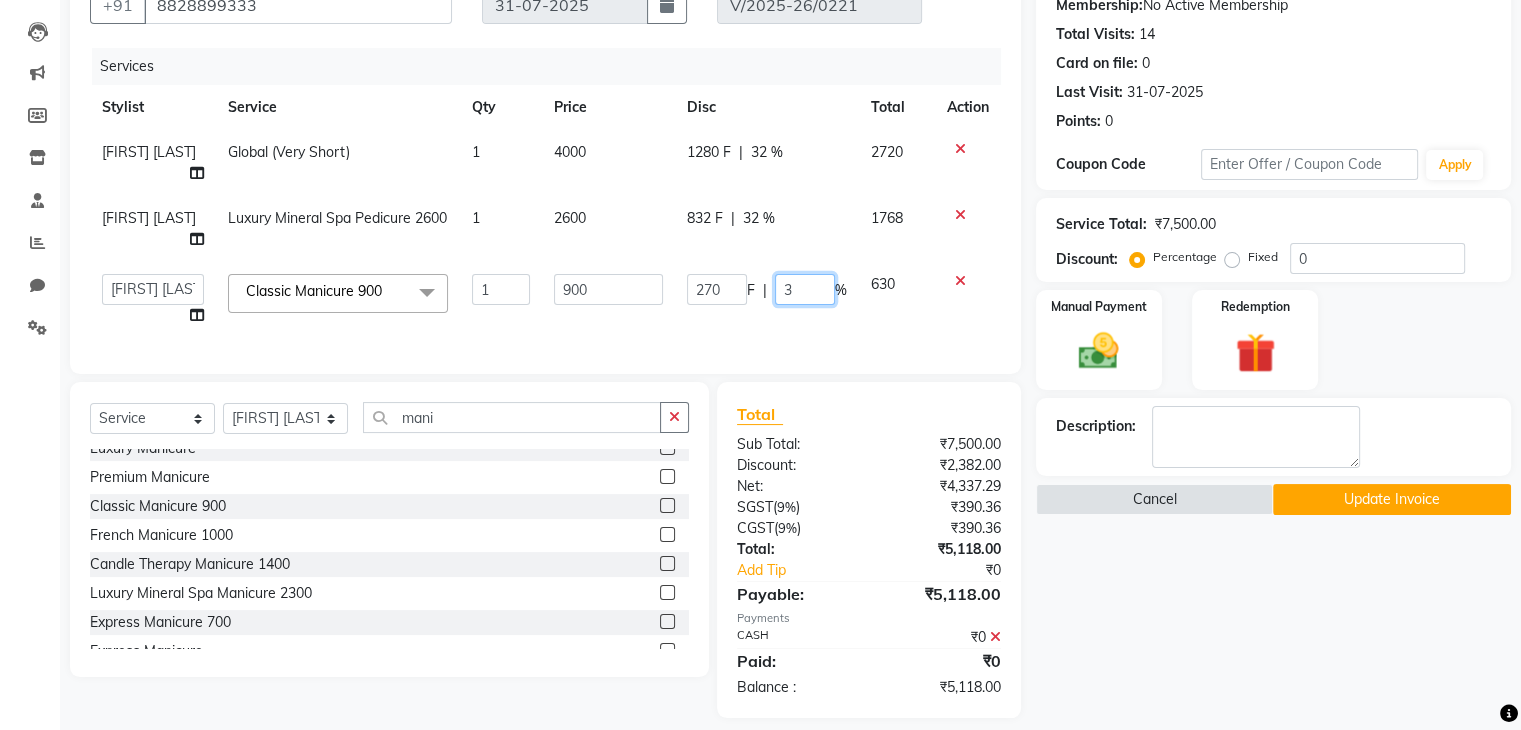 type on "32" 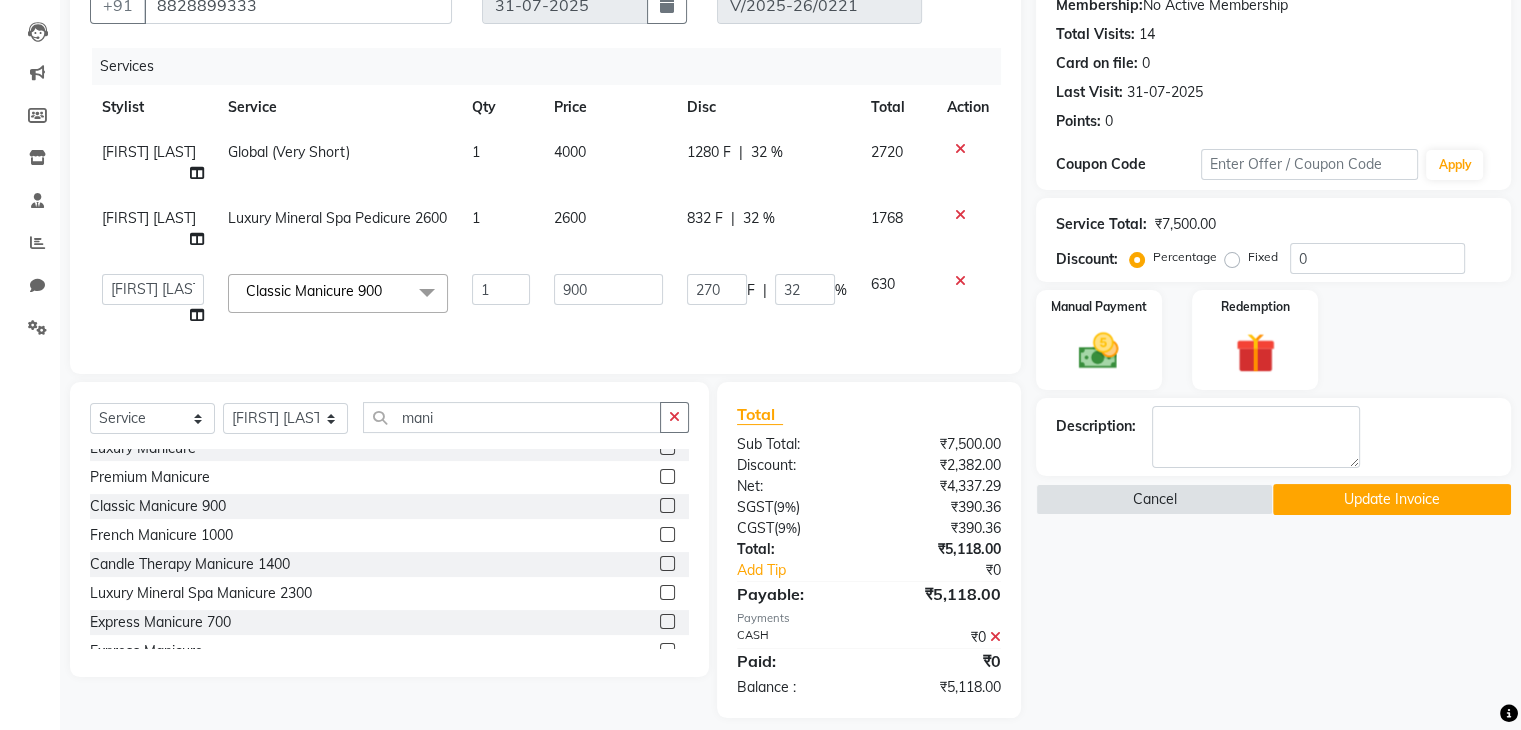 click on "[FIRST] [LAST] Global (Very Short) 1 4000 1280 F | 32 % 2720 [FIRST] [LAST] Luxury Mineral Spa Pedicure 2600 1 2600 832 F | 32 % 1768 General [FIRST] [LAST] [FIRST] [LAST] [FIRST] [LAST] [FIRST] [LAST] [FIRST] [LAST] [FIRST] [LAST] Classic Manicure 900 x Senior Stylist - Male 500., Senior Stylist - Female Art Director - Male Art Director - Female Fringe Cut 400 Boys below 10 Years Girls below 10 Years Hair Updo 1500-, Advanced Hair Updo 2000 Braiding Hair Wash balst dry Oil hairwash blast dry Premium hairwash blast dry Hair Wash add-on 200 Premium hairwash add-on Ironing - Short Hair Ironing- mid Hair Tonging- Short hair Tonging- Long Hair Straight Blowdry Outcurls/ Flipouts Head massage (30 mins) Premium Head massage (30mins) Hair extensions Hair Styling ( Male ) Hair Updo Advanced Hair Updo Classic Hair Wash & Blast Dry Hair Wash add-on 300 Ironing short Ironing long hair Tonging Tonging mid Hair Oil Hair Wash & Blast Dry Blowdry Straight Blowdry Outcurls/ Flipouts Beard Trim / Shaving" 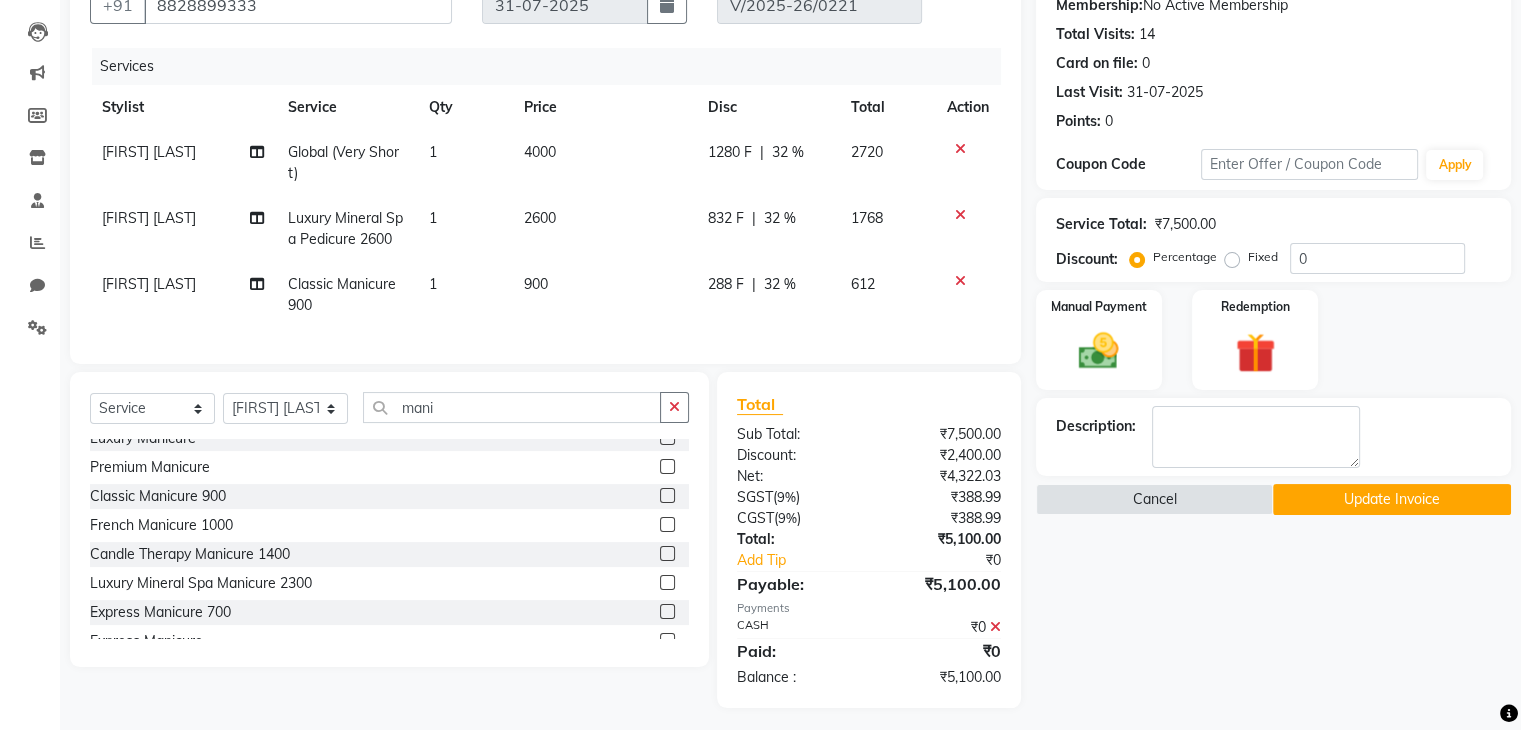 click on "Total Sub Total: ₹7,500.00 Discount: ₹2,400.00 Net: ₹4,322.03 SGST  ( 9% ) ₹388.99 CGST  ( 9% ) ₹388.99 Total: ₹5,100.00 Add Tip ₹0 Payable: ₹5,100.00 Payments CASH ₹0  Paid: ₹0 Balance   : ₹5,100.00" 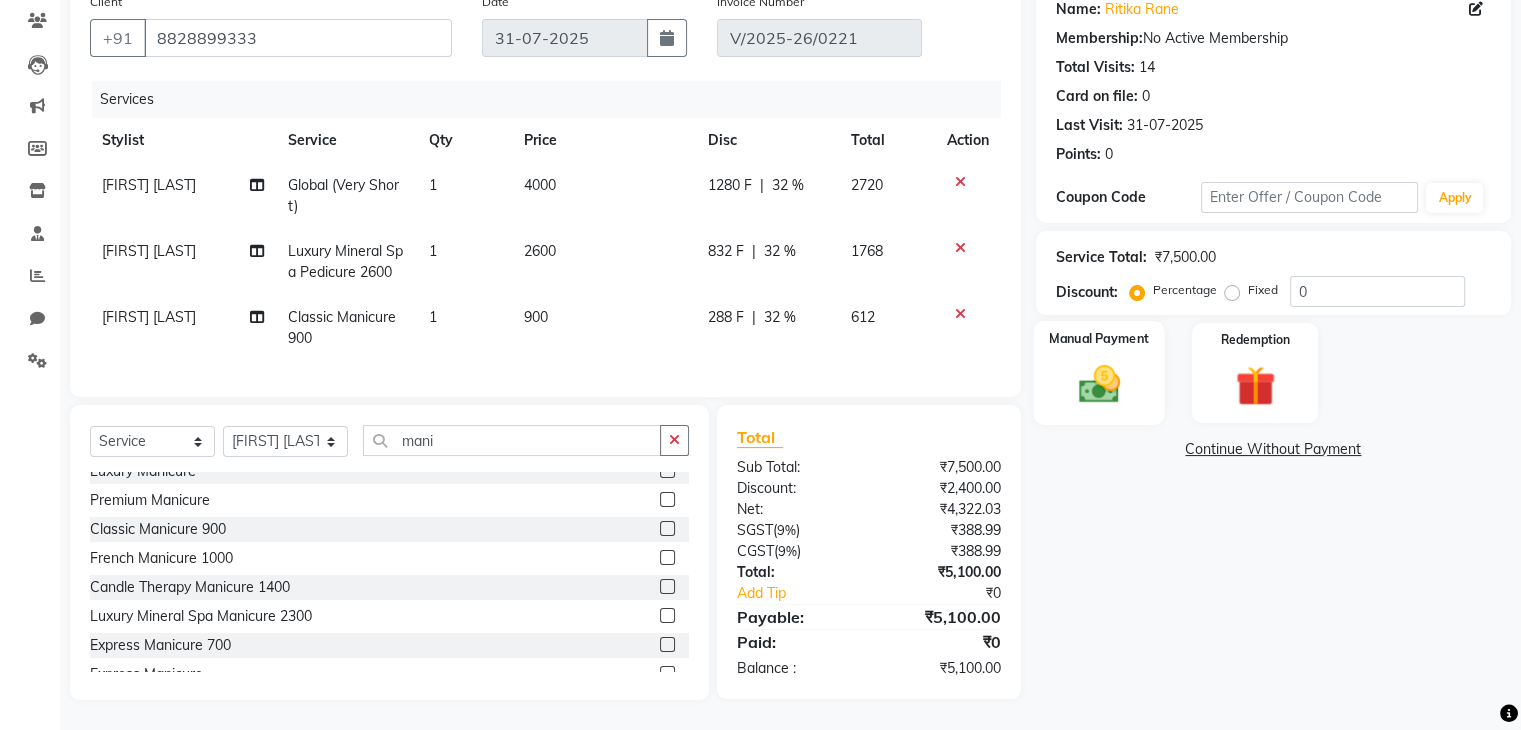 click on "Manual Payment" 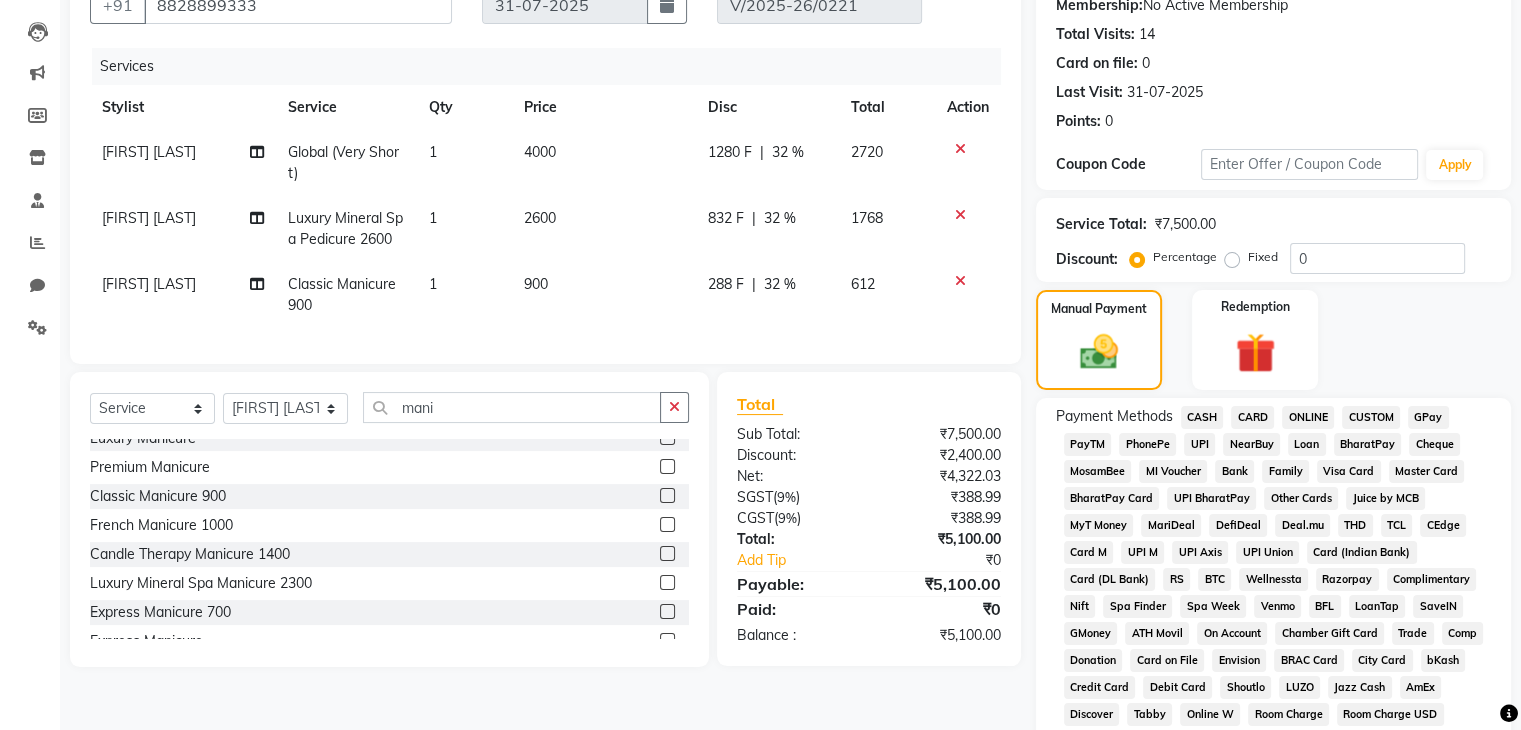 click on "CASH" 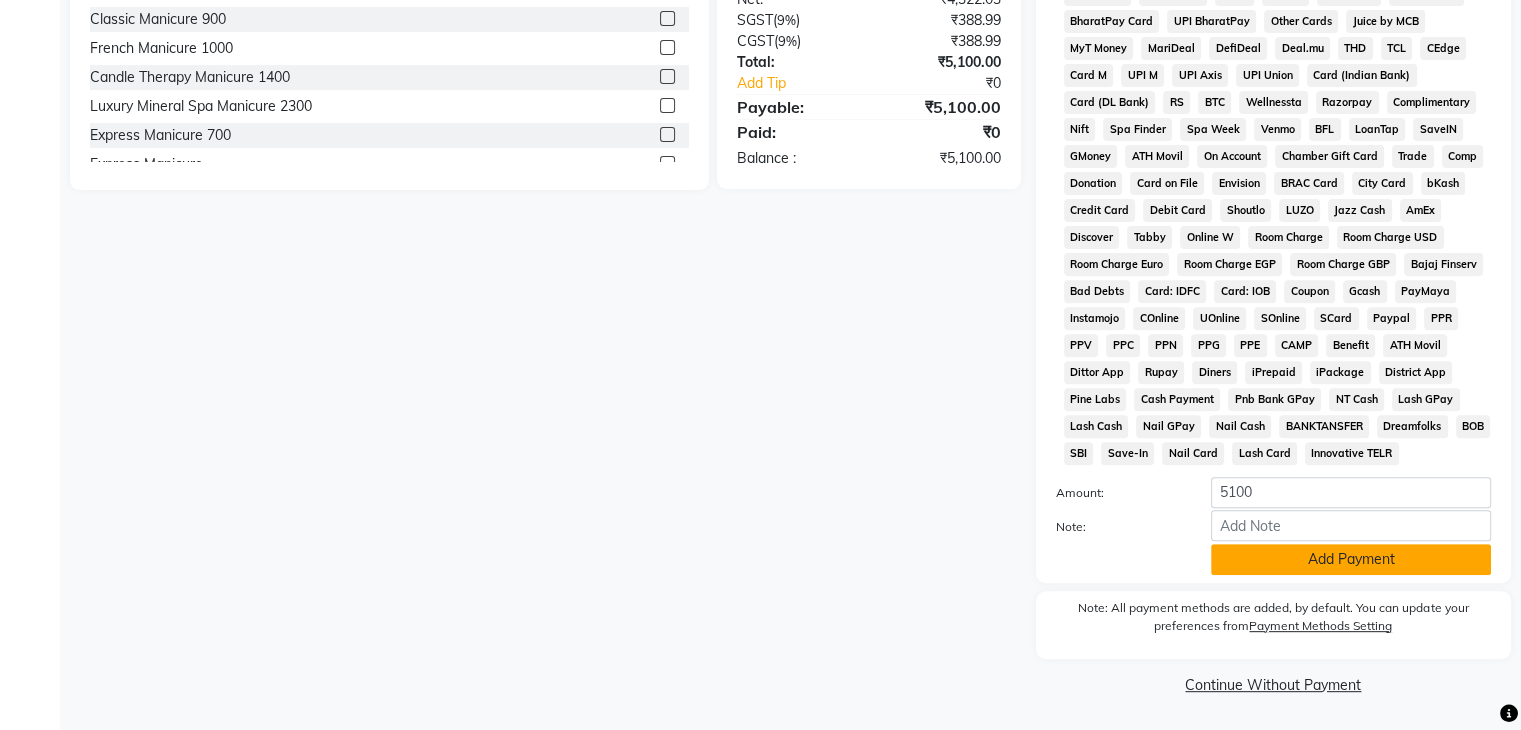 click on "Add Payment" 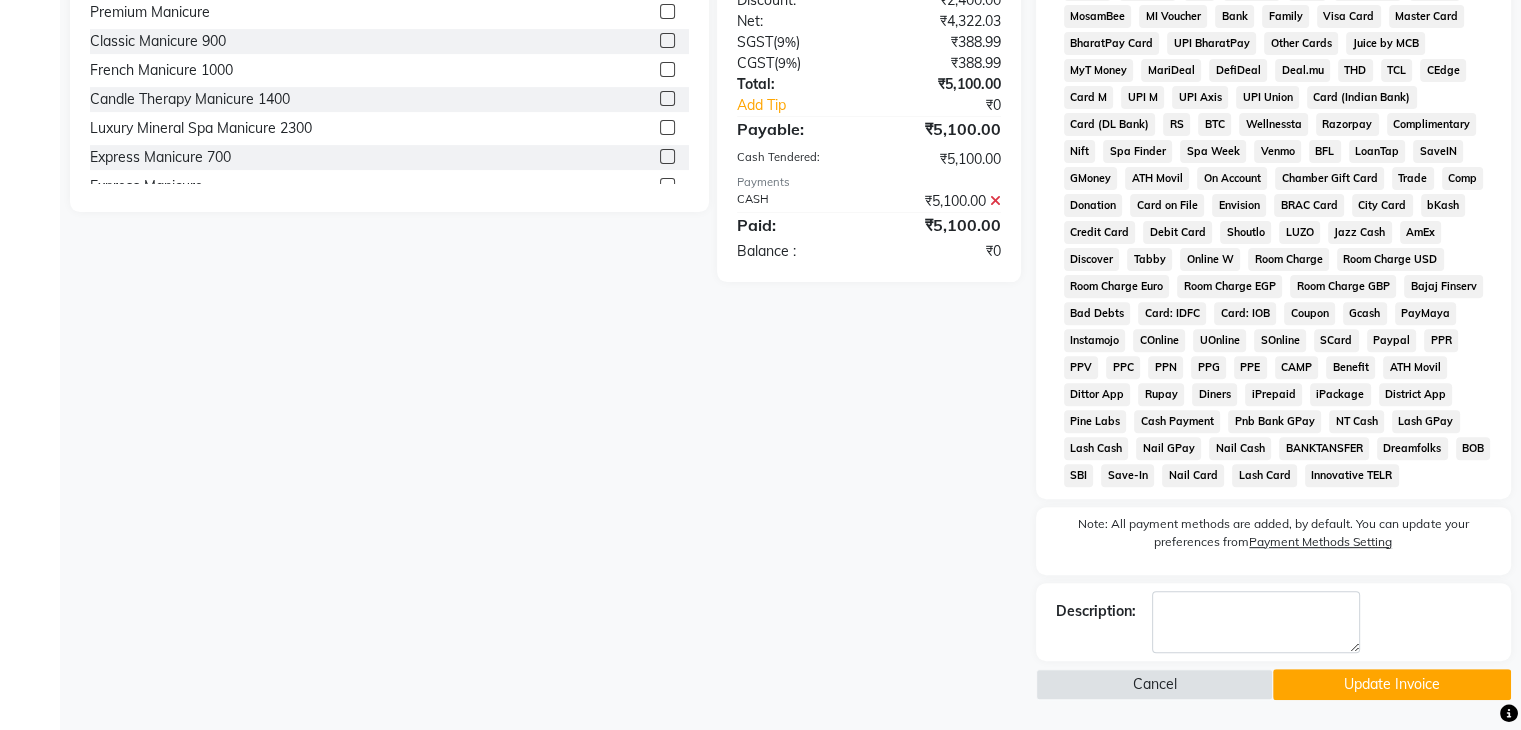 scroll, scrollTop: 669, scrollLeft: 0, axis: vertical 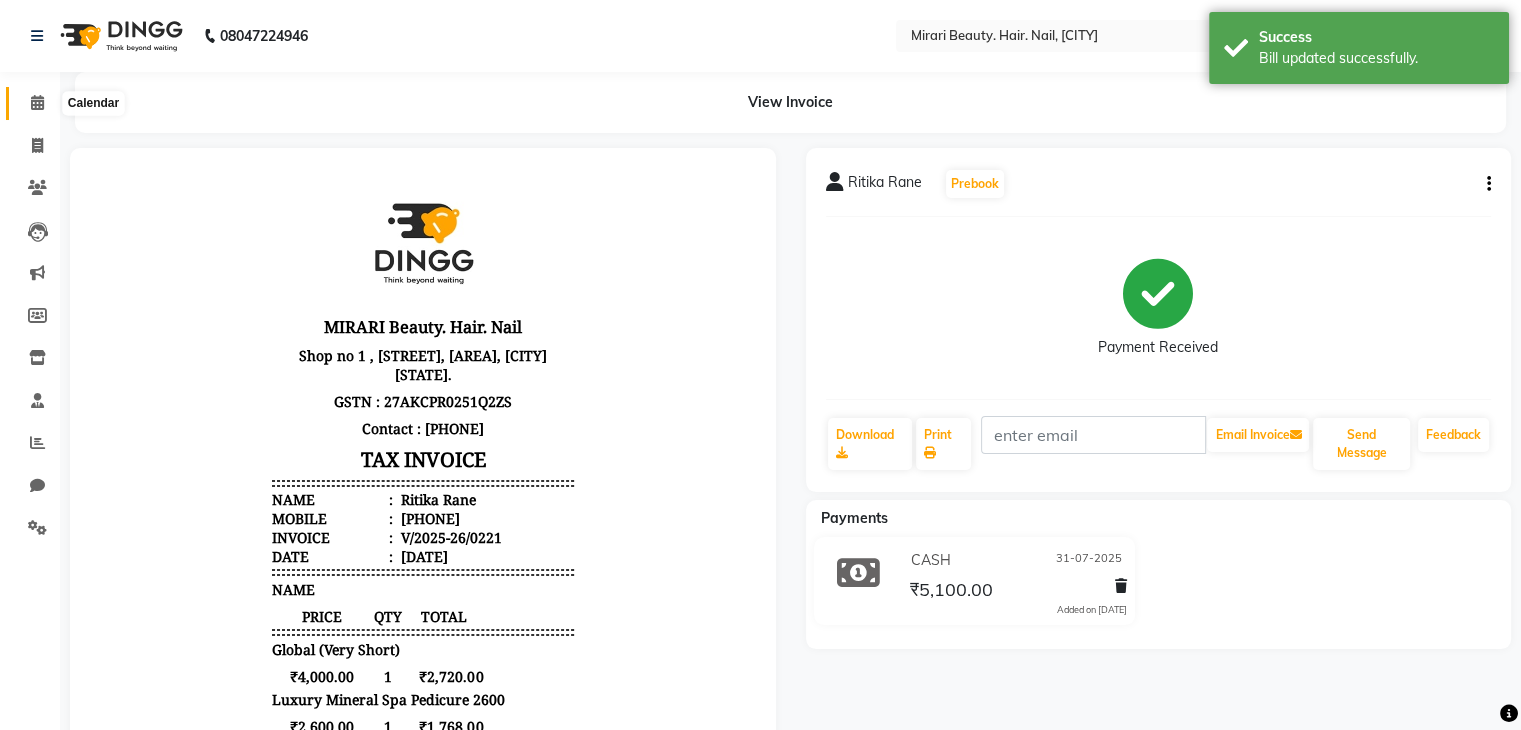click 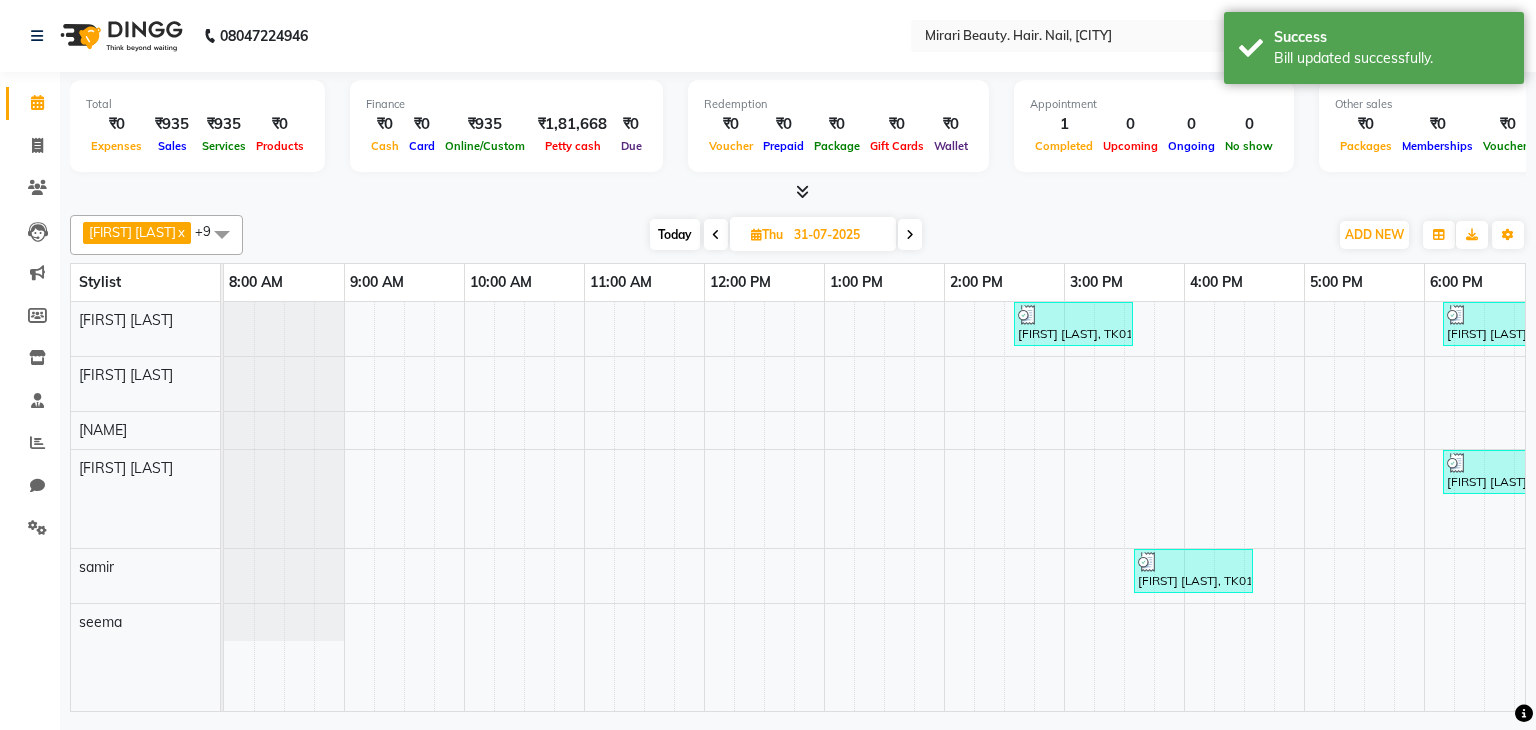 scroll, scrollTop: 0, scrollLeft: 273, axis: horizontal 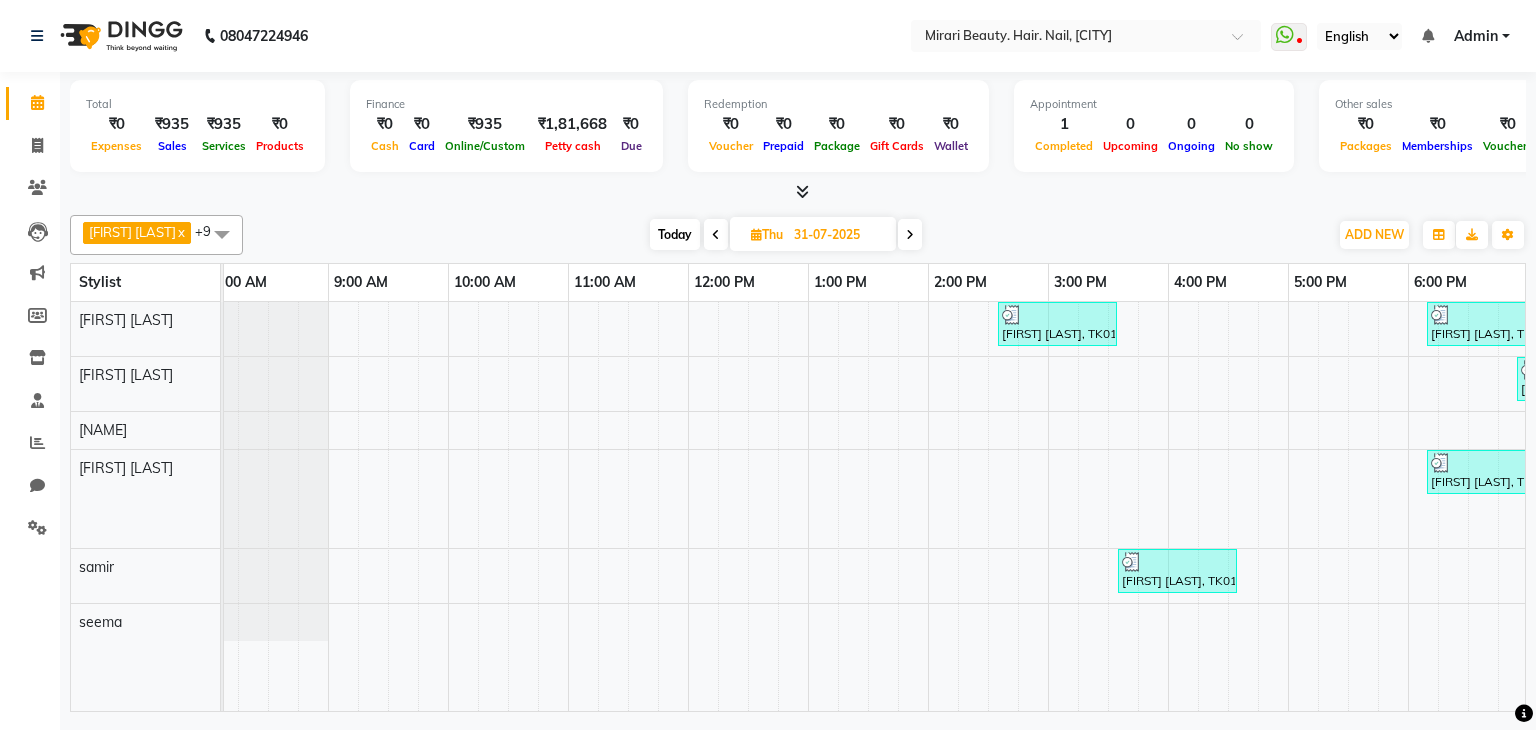 click on "Today" at bounding box center [675, 234] 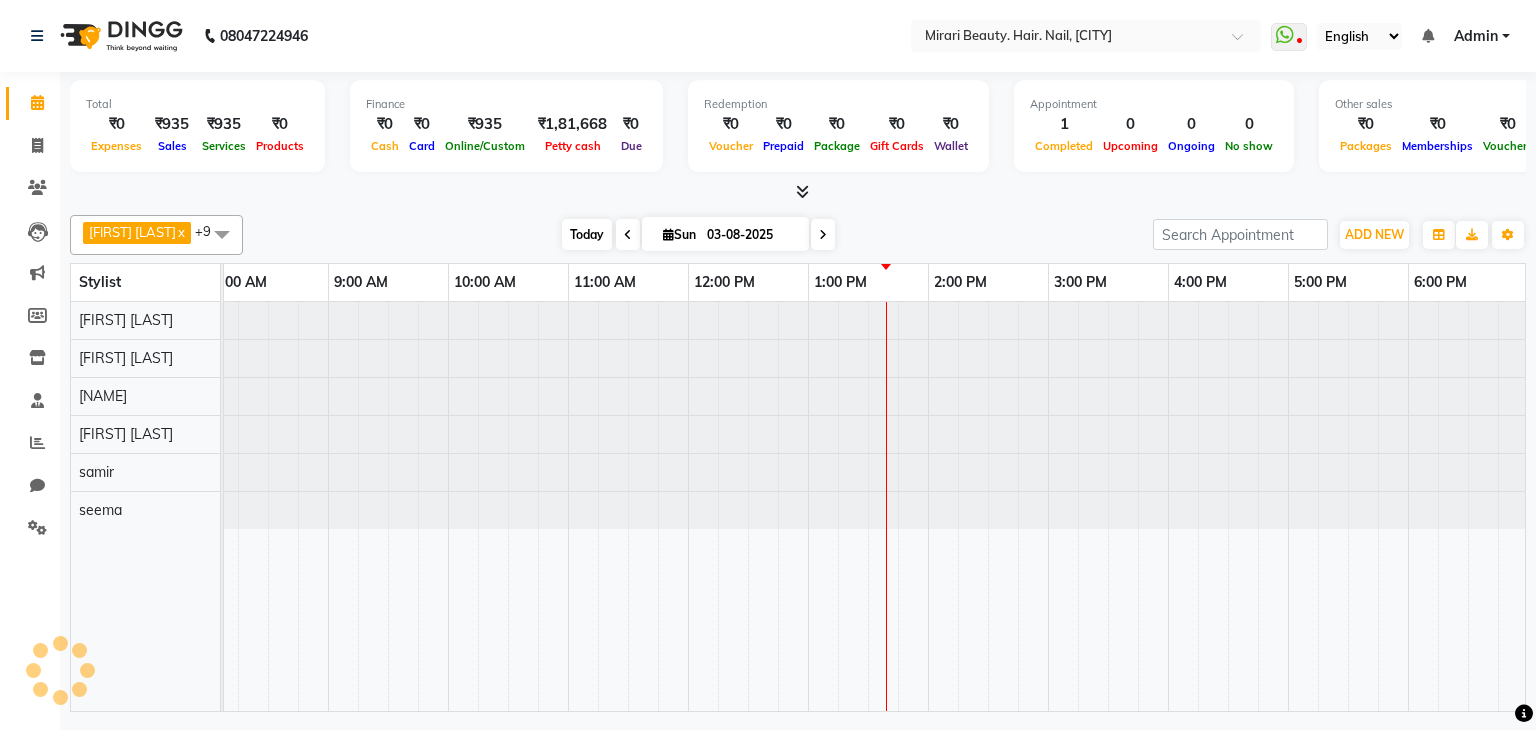scroll, scrollTop: 0, scrollLeft: 0, axis: both 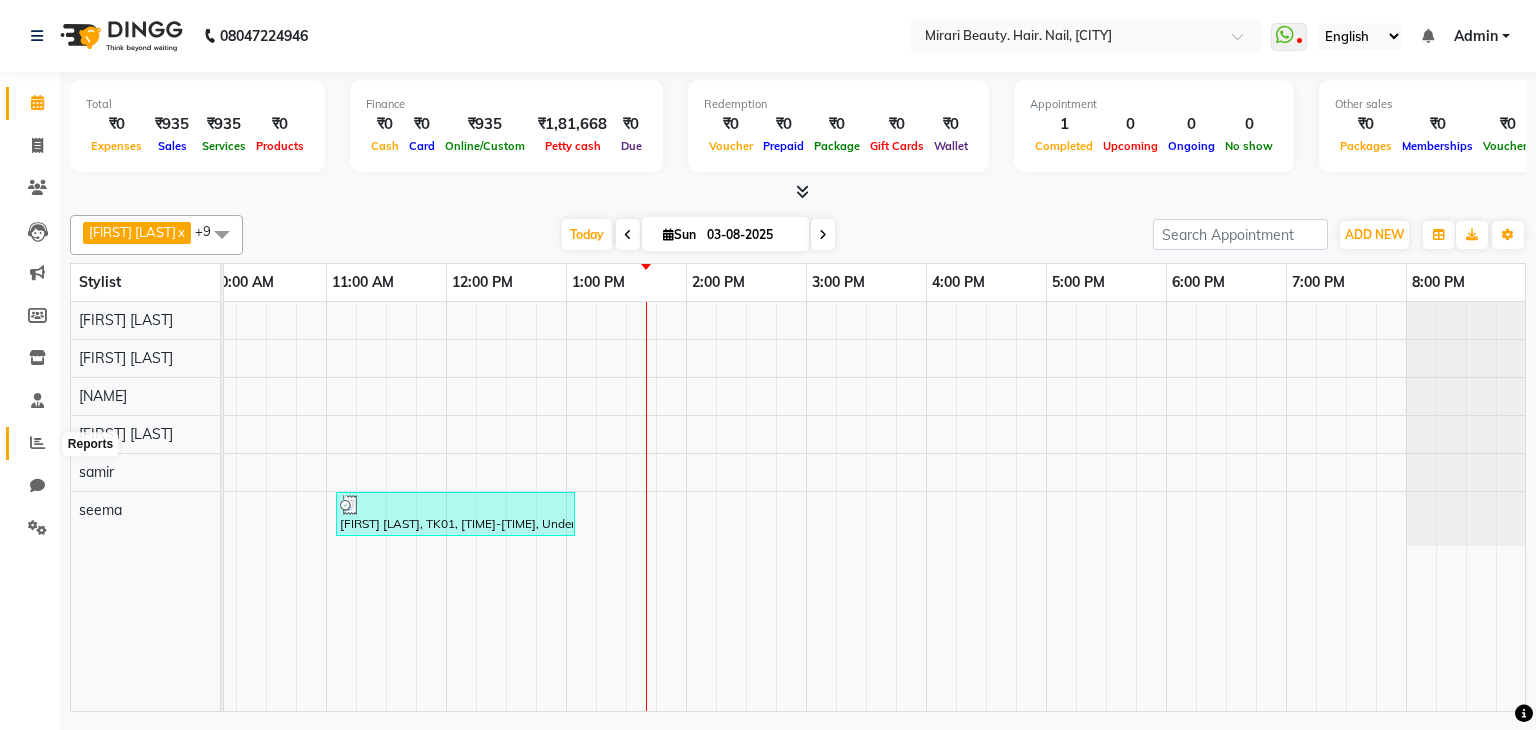 click 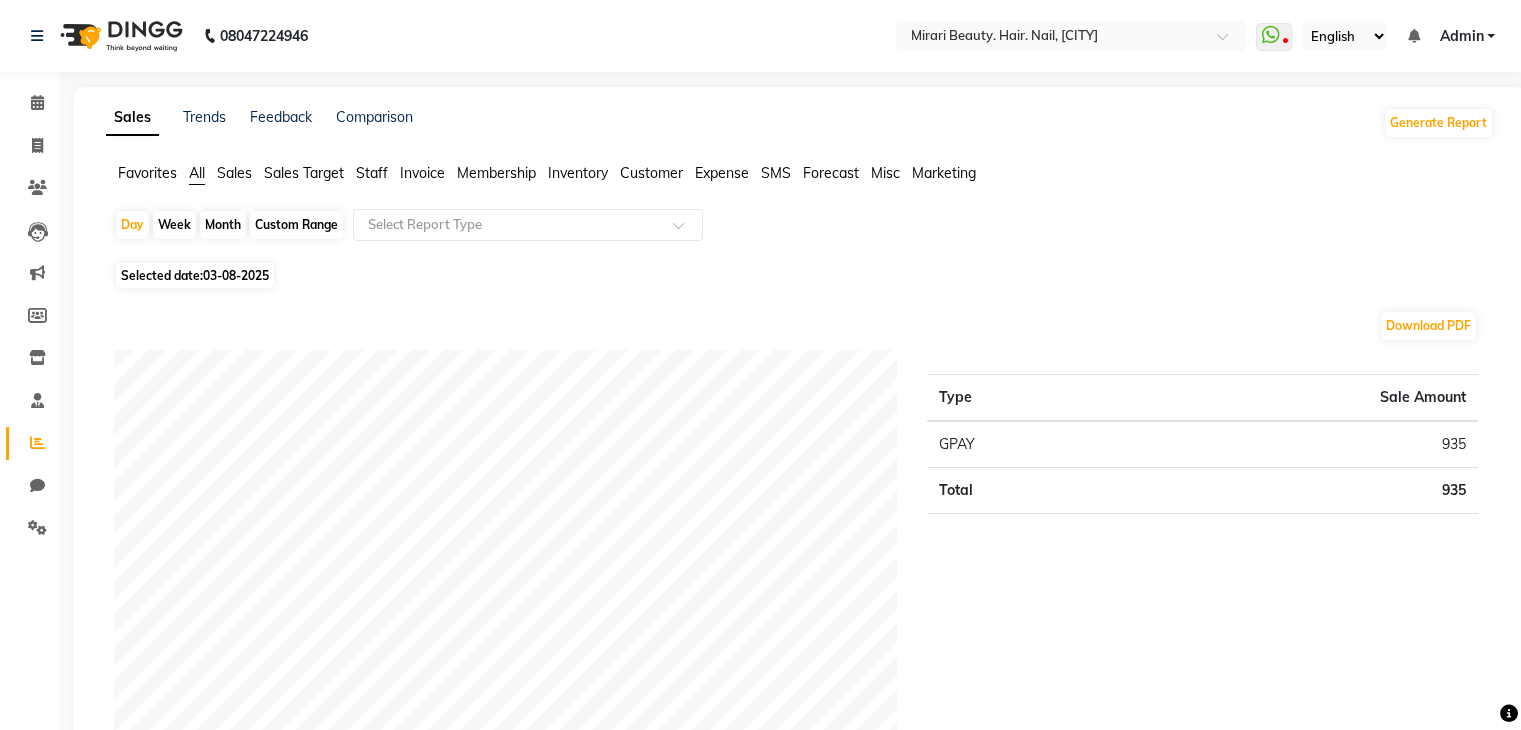 click on "Custom Range" 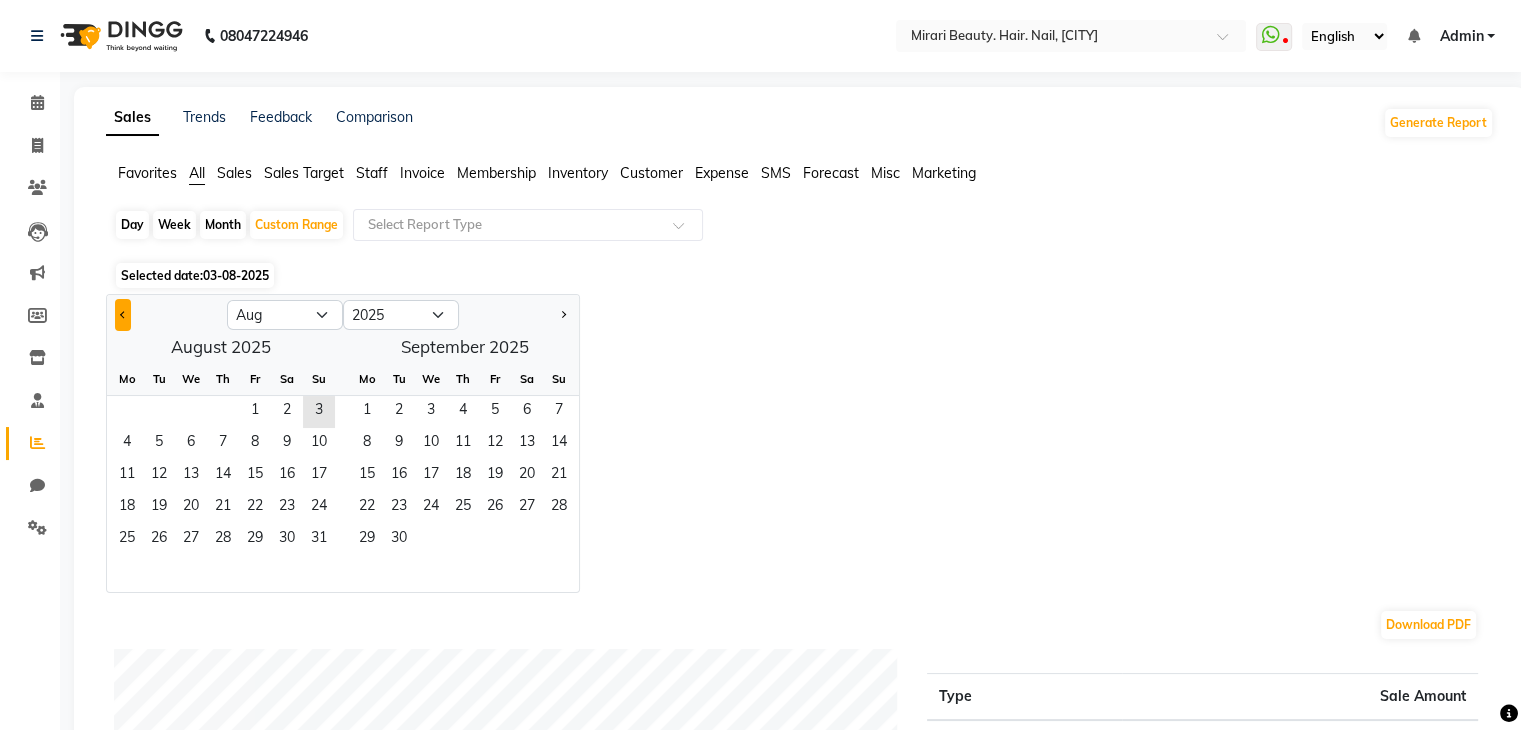 click 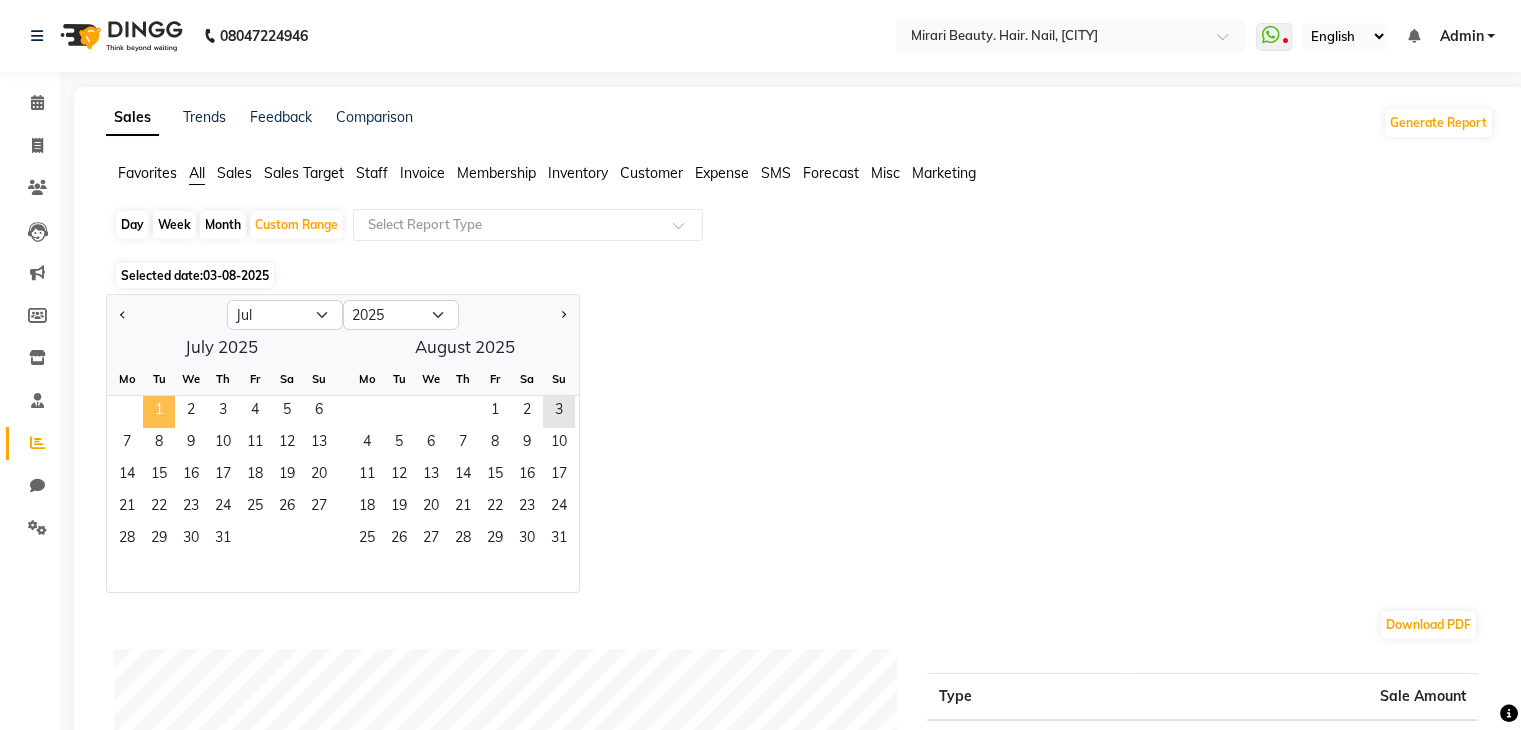 click on "1" 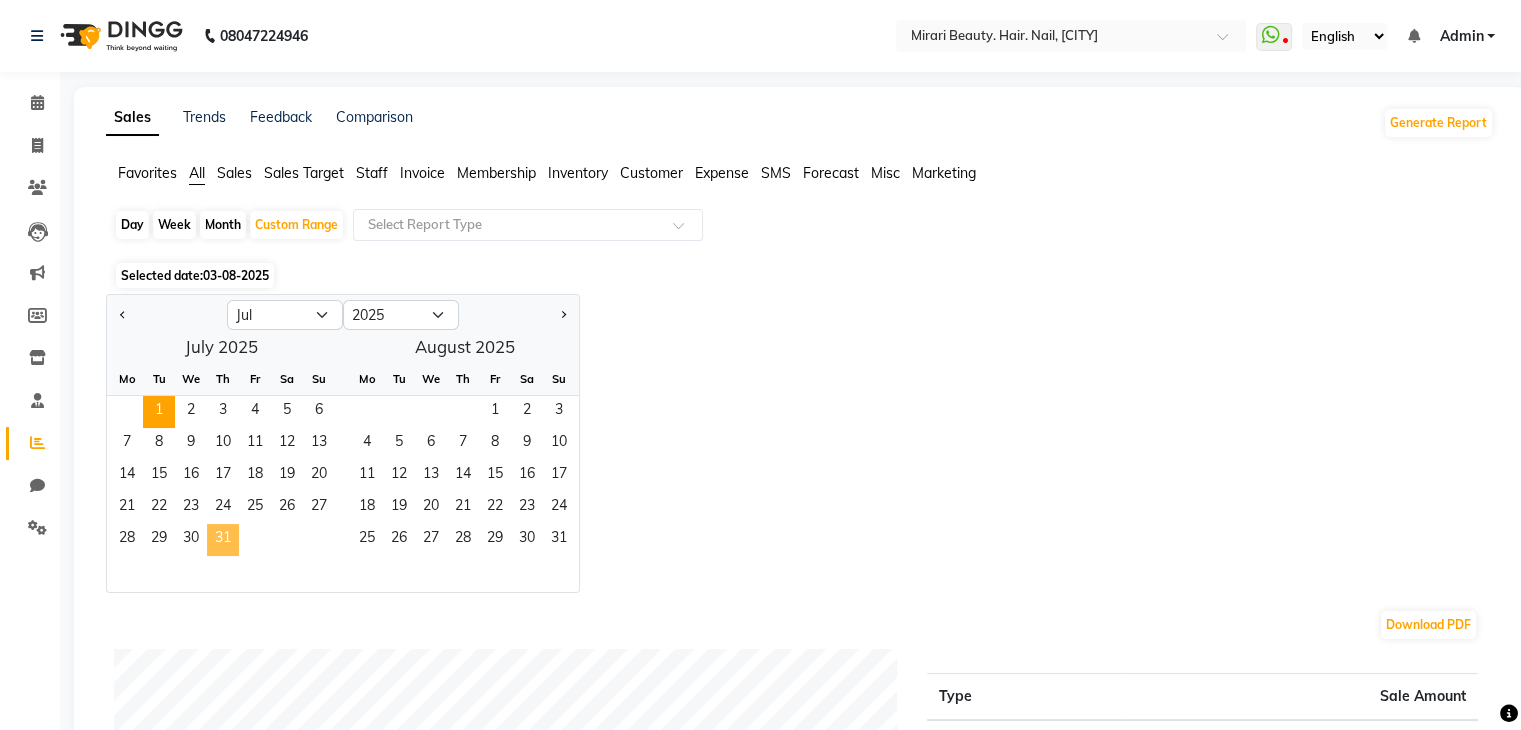click on "31" 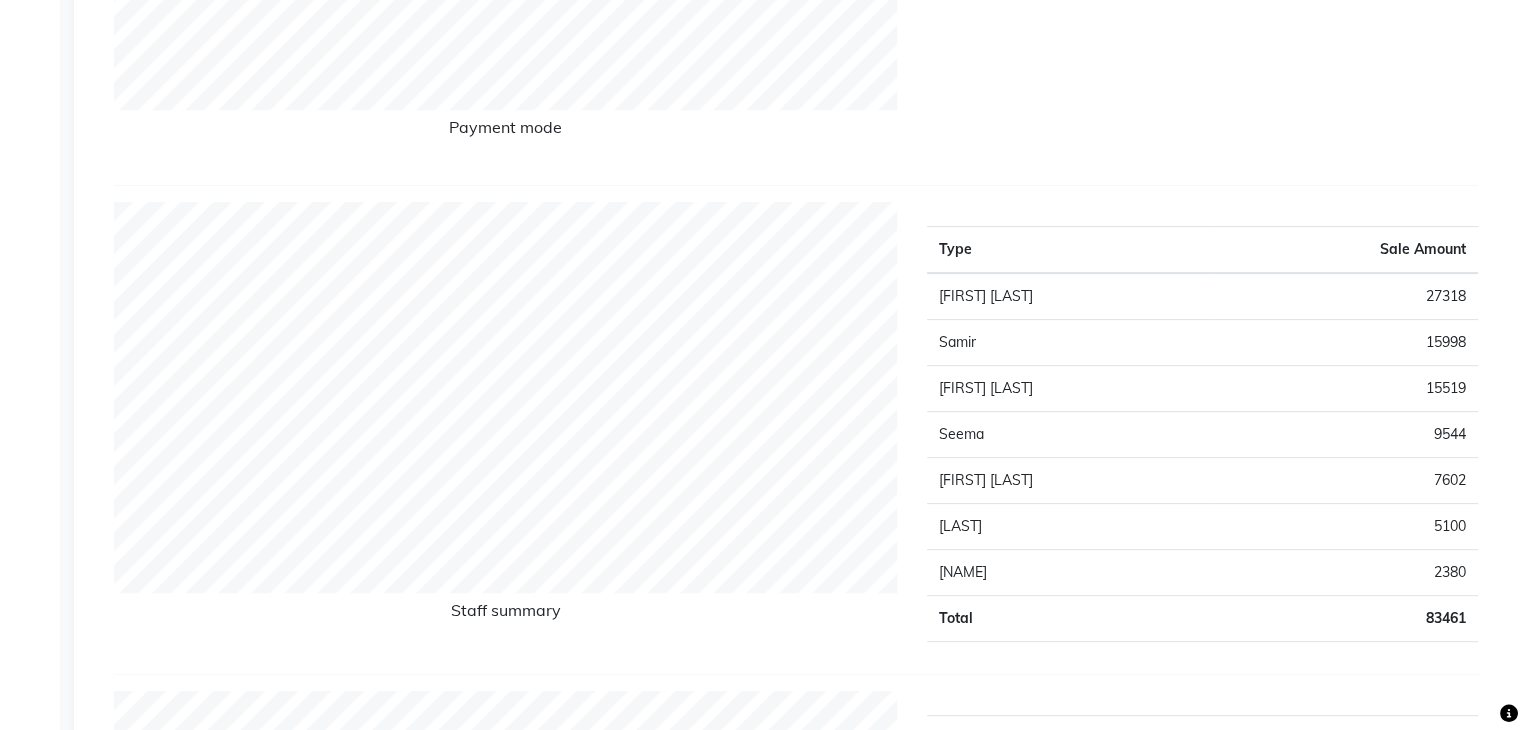 scroll, scrollTop: 0, scrollLeft: 0, axis: both 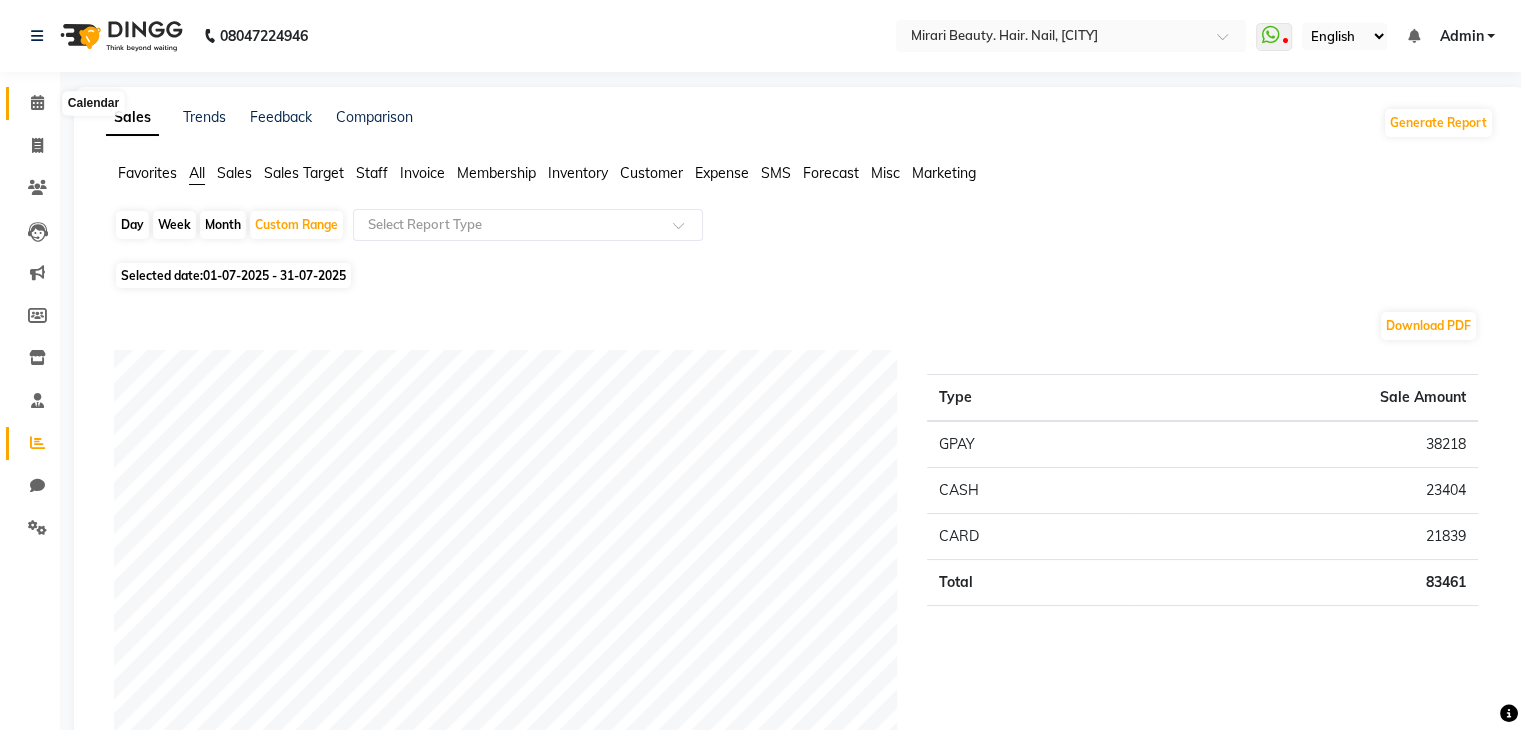click 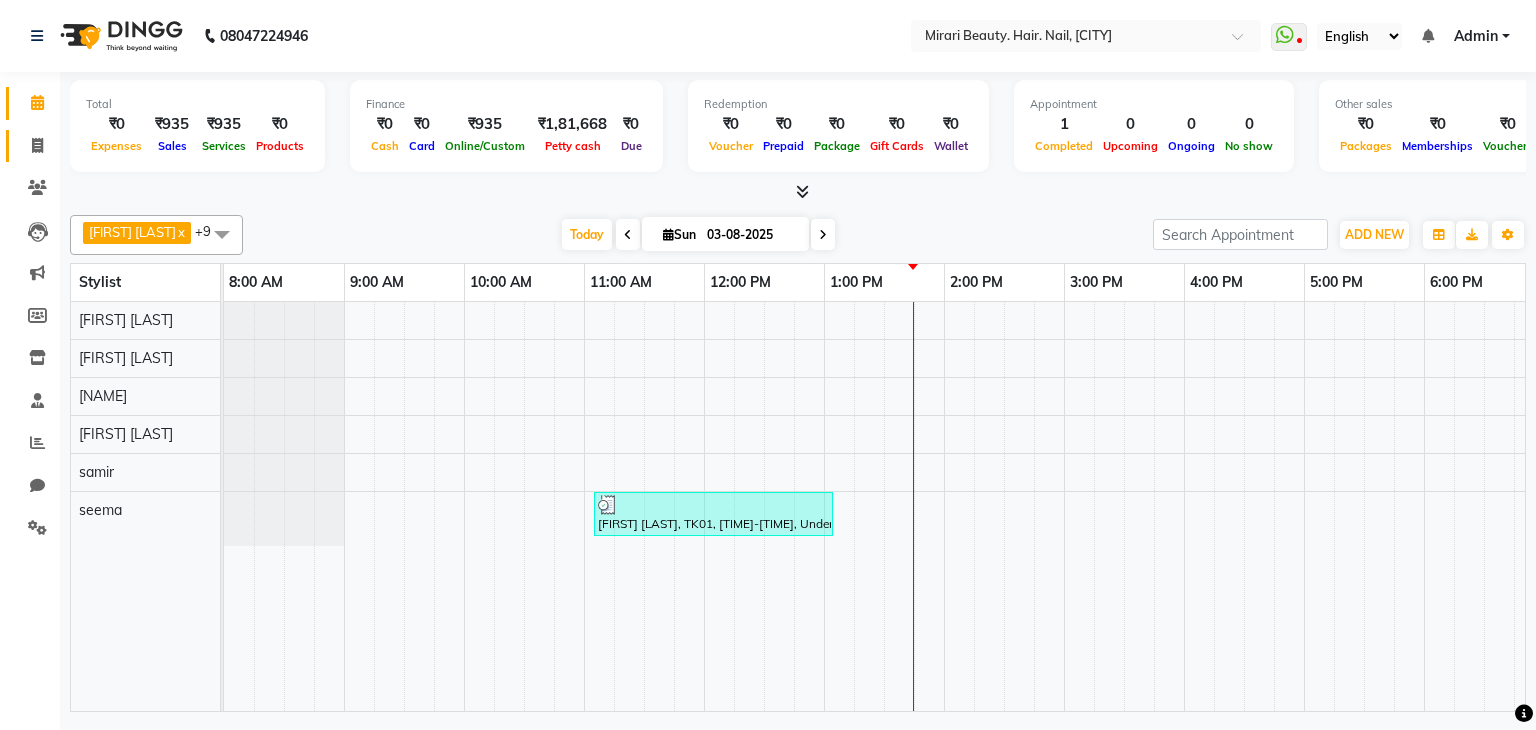 click on "Invoice" 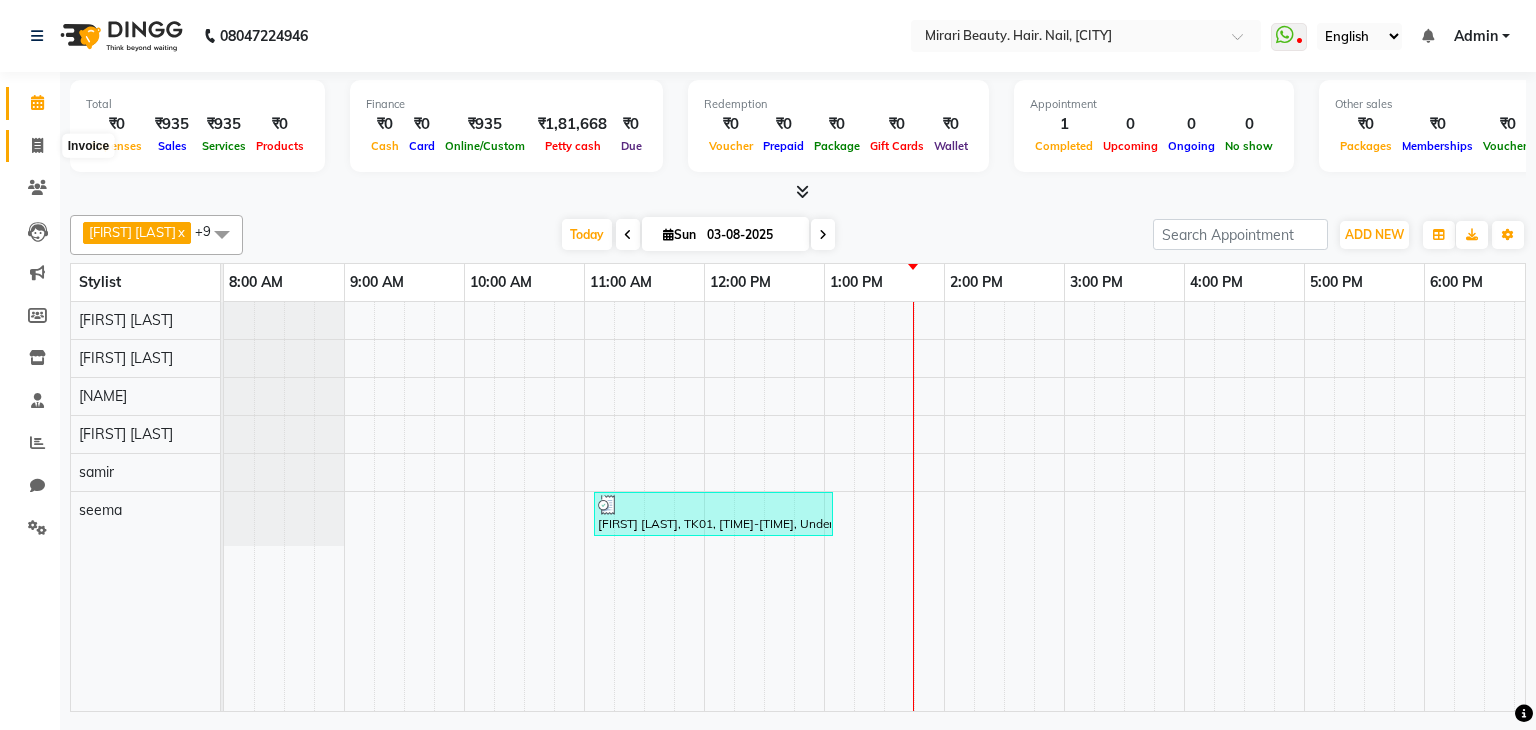 click 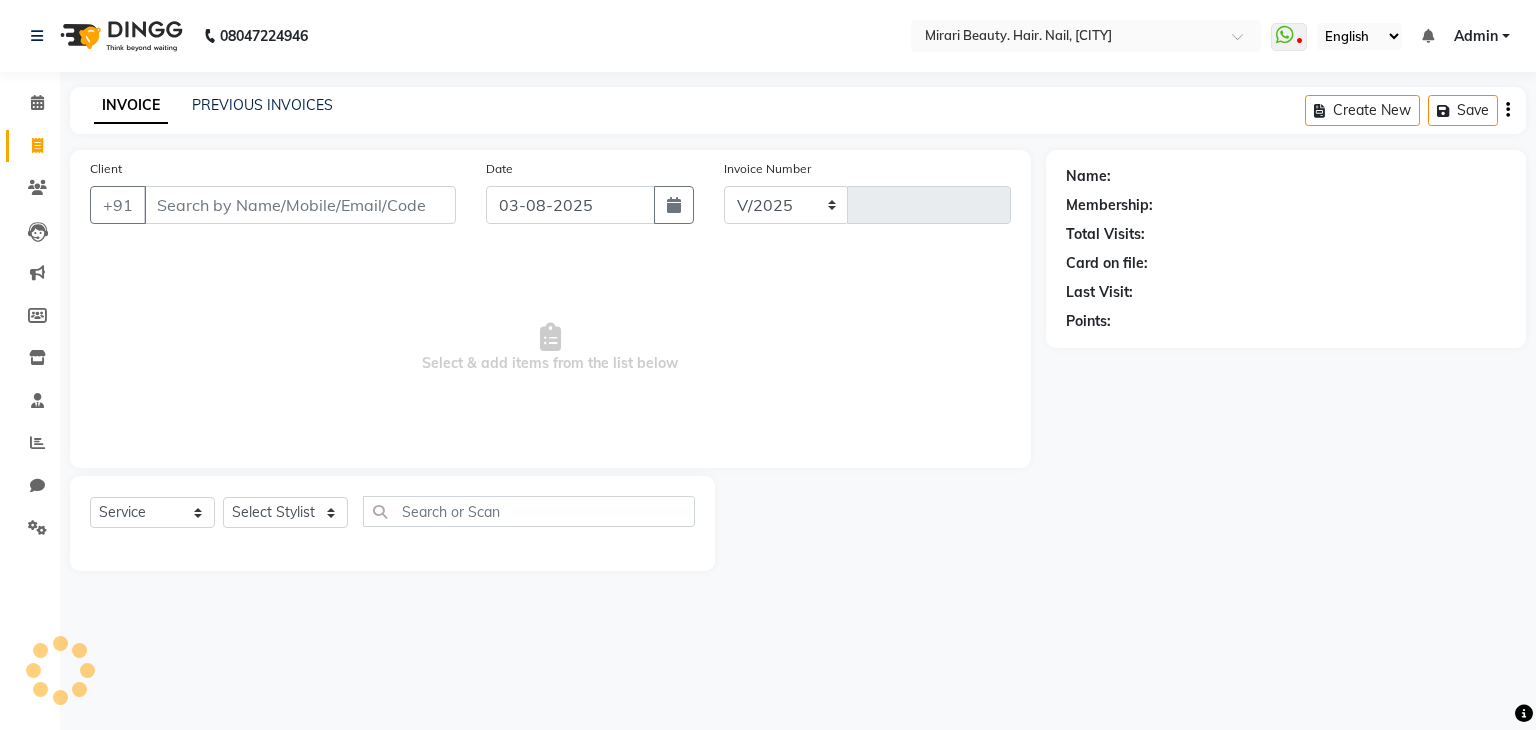 select on "7495" 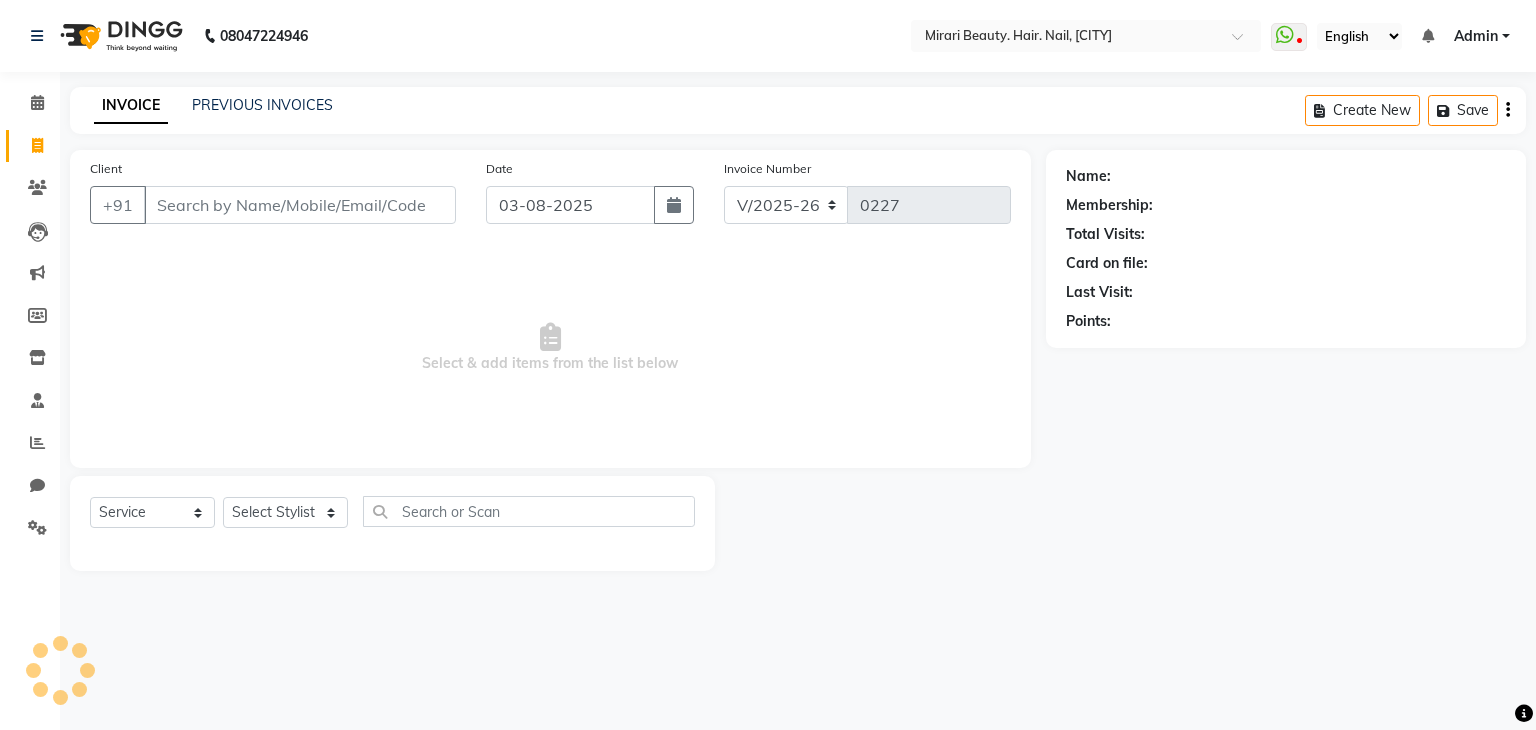 click on "Client" at bounding box center (300, 205) 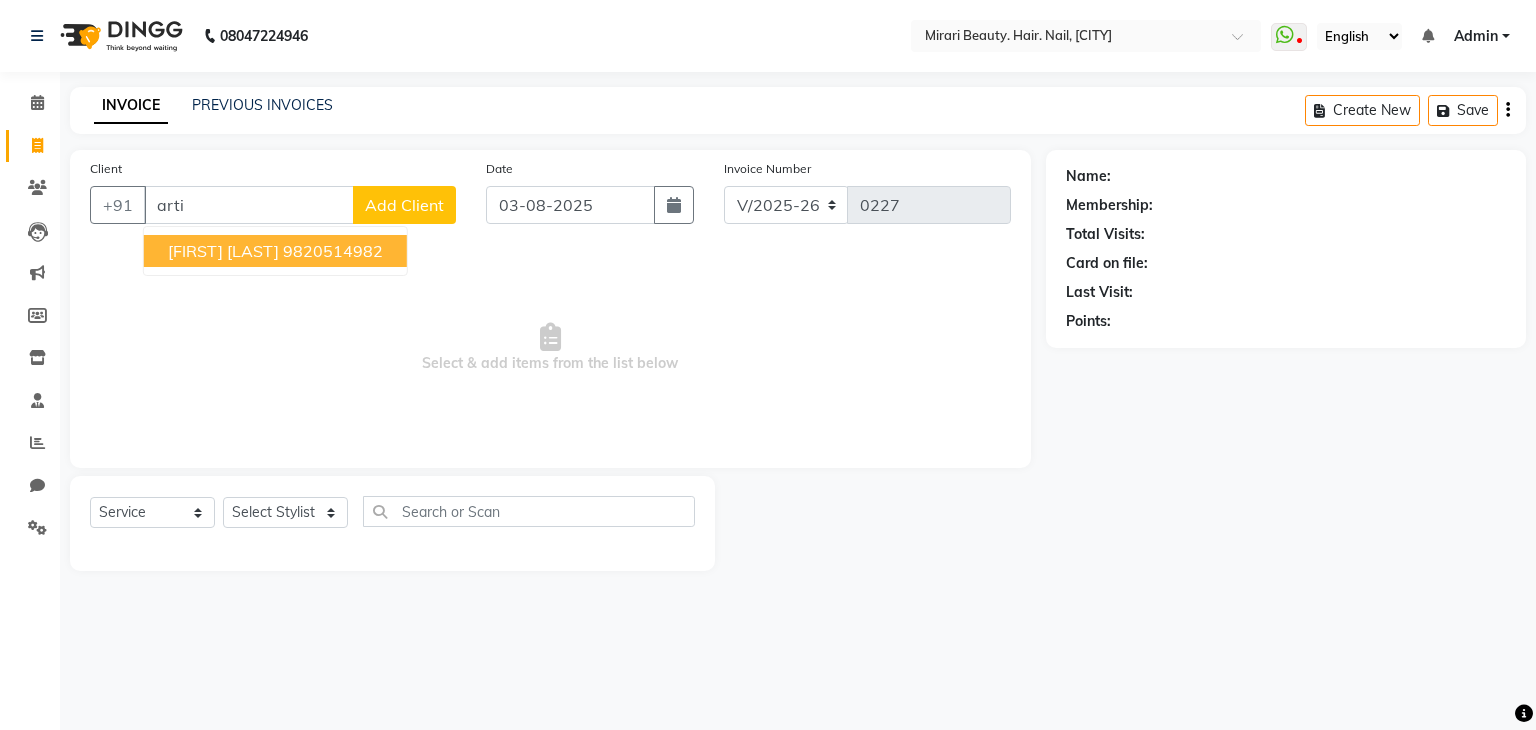 click on "[FIRST] [LAST]" at bounding box center (223, 251) 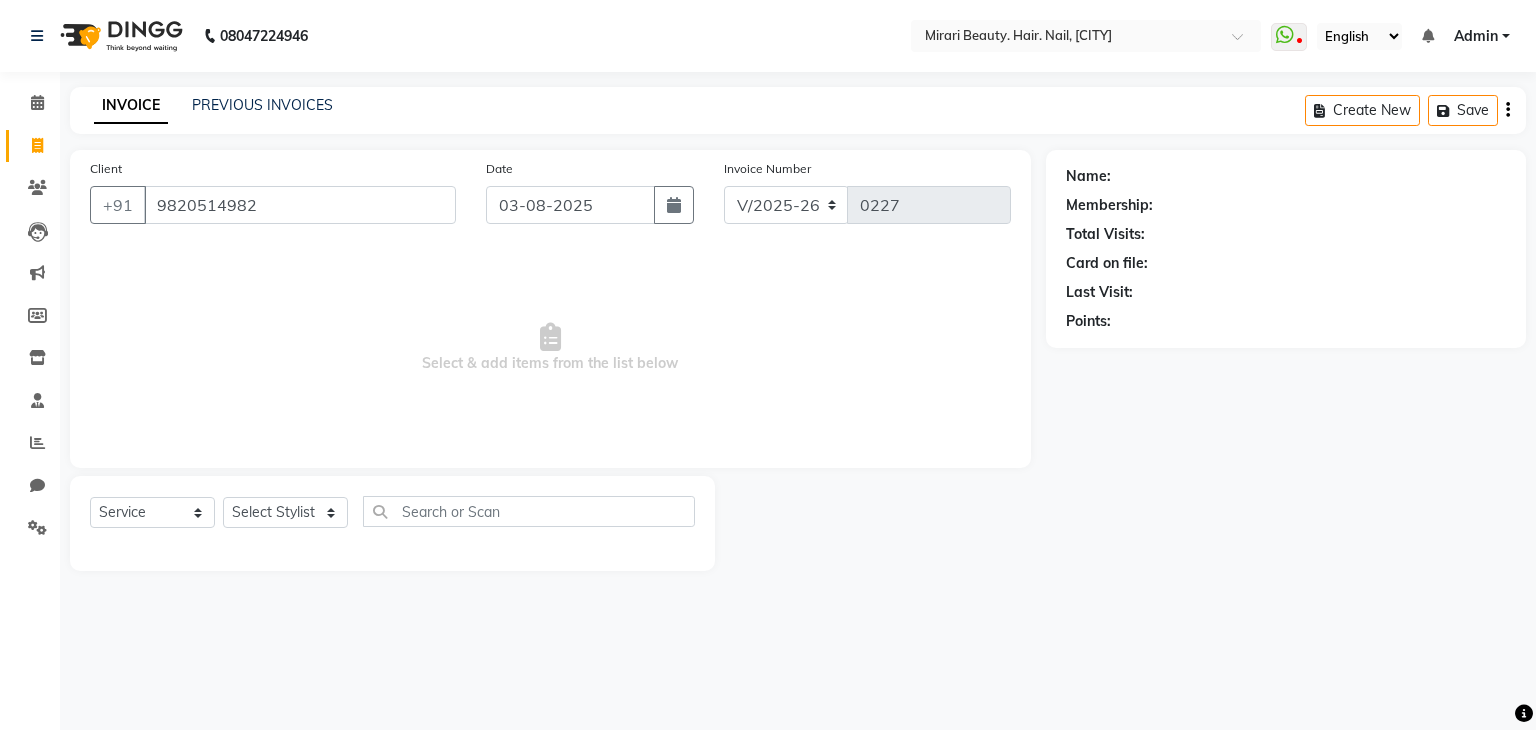 type on "9820514982" 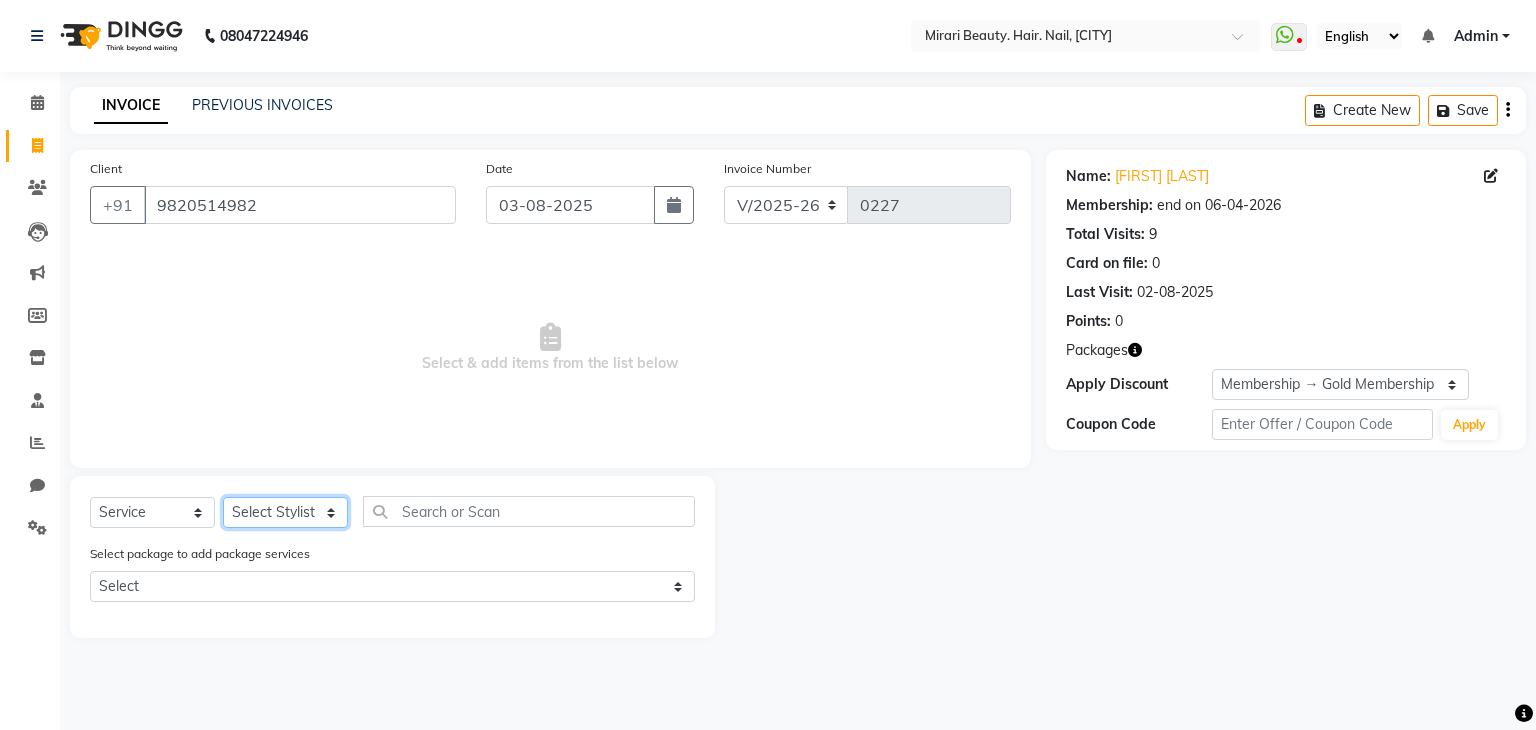 click on "General [LAST] [LAST] [LAST] [LAST] [LAST] [LAST] [LAST]" 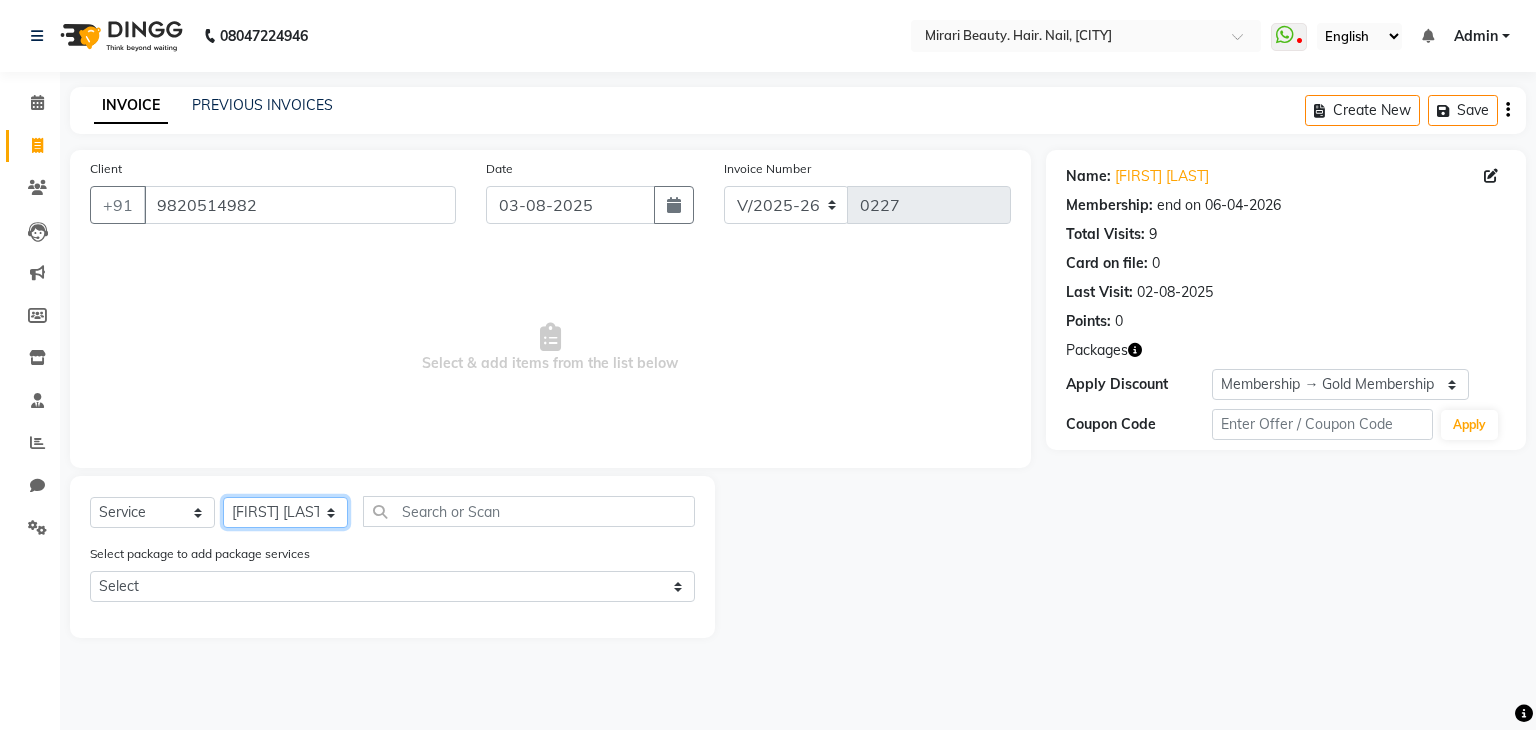 click on "General [LAST] [LAST] [LAST] [LAST] [LAST] [LAST] [LAST]" 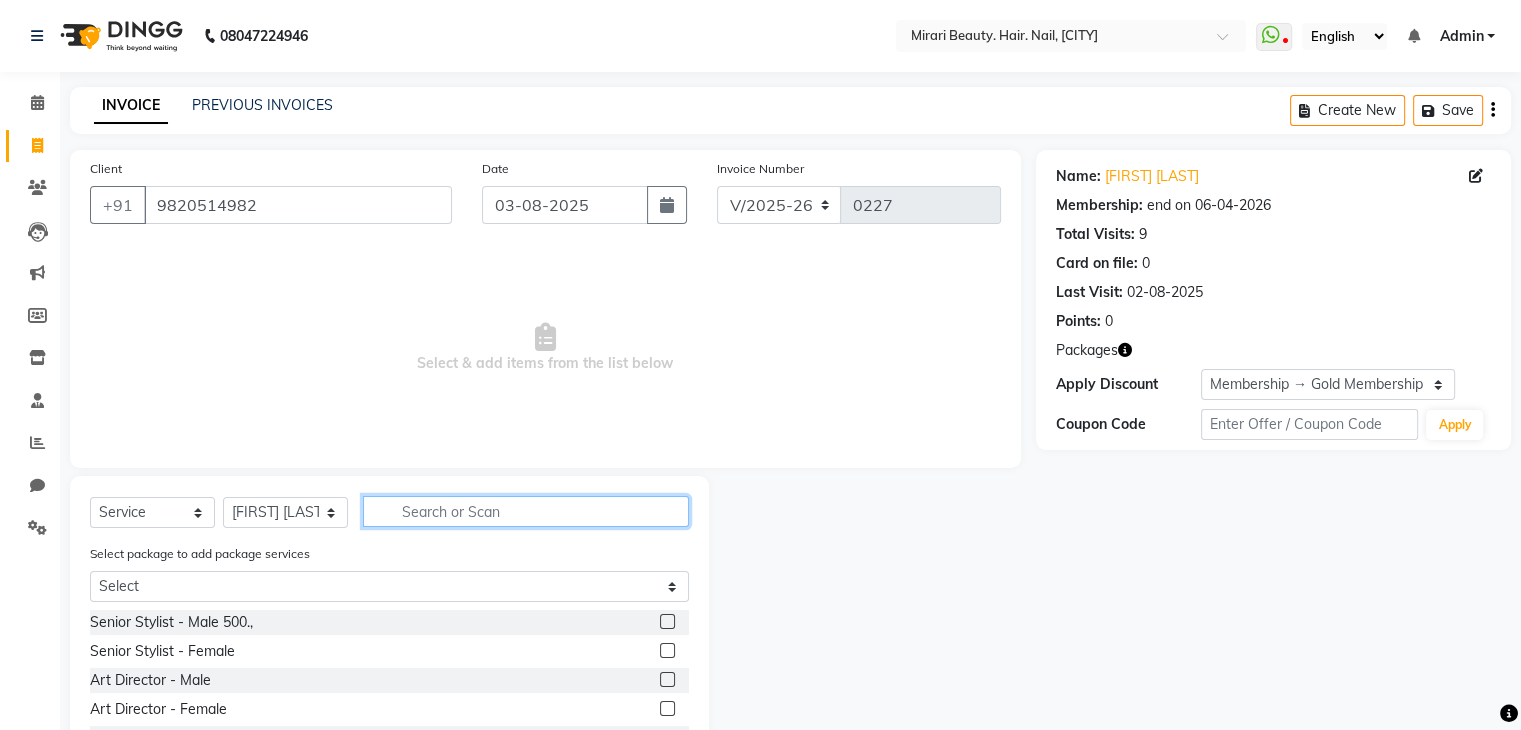 click 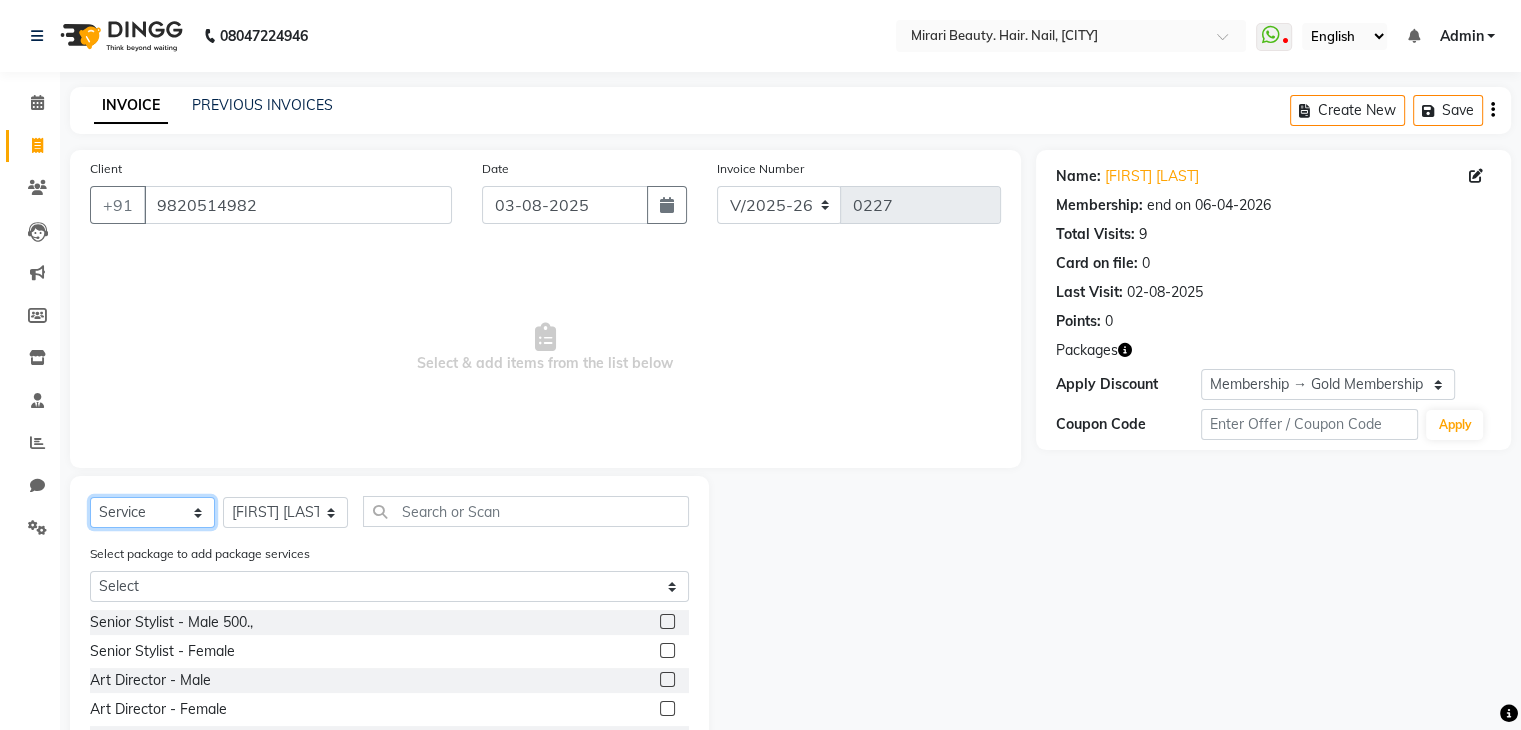 click on "Select  Service  Product  Membership  Package Voucher Prepaid Gift Card" 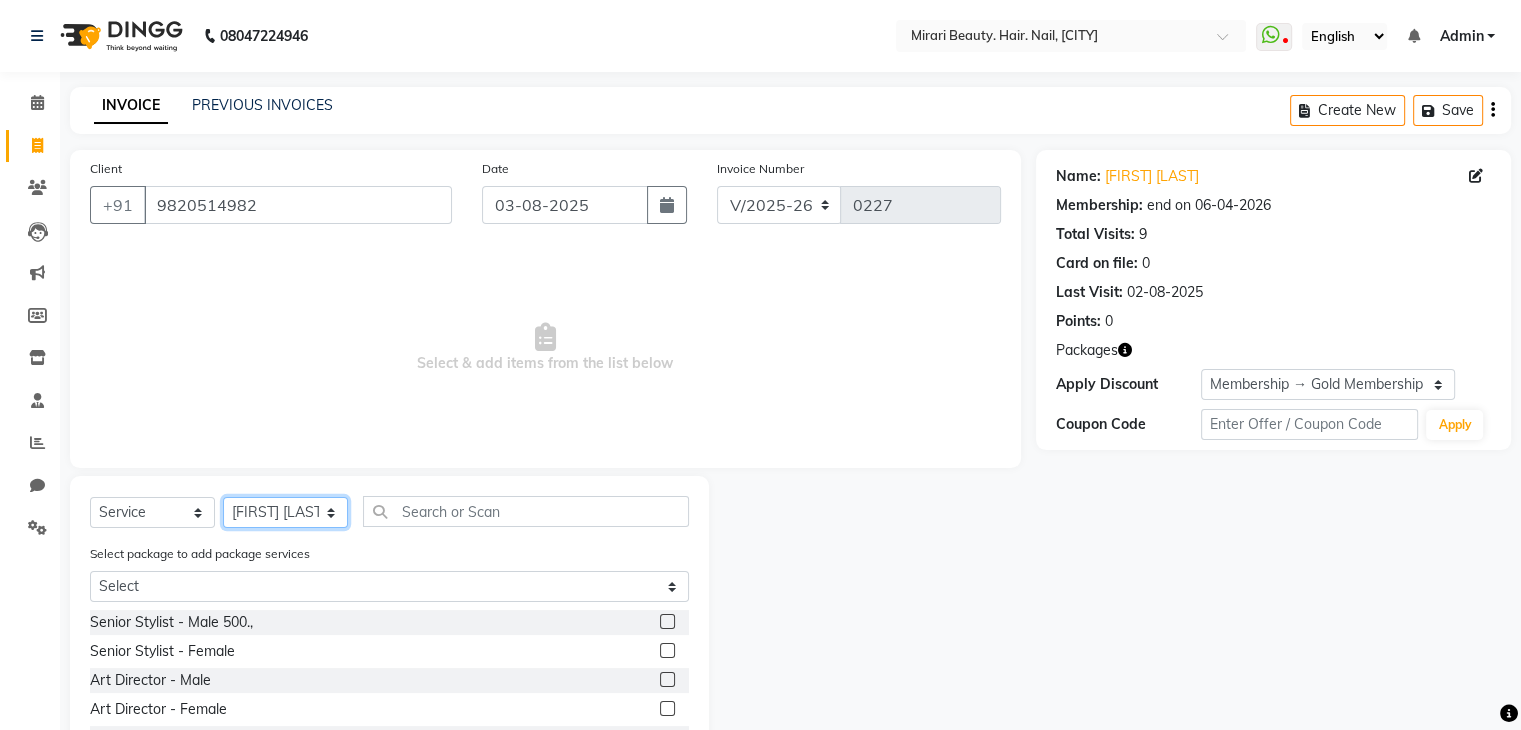click on "General [LAST] [LAST] [LAST] [LAST] [LAST] [LAST] [LAST]" 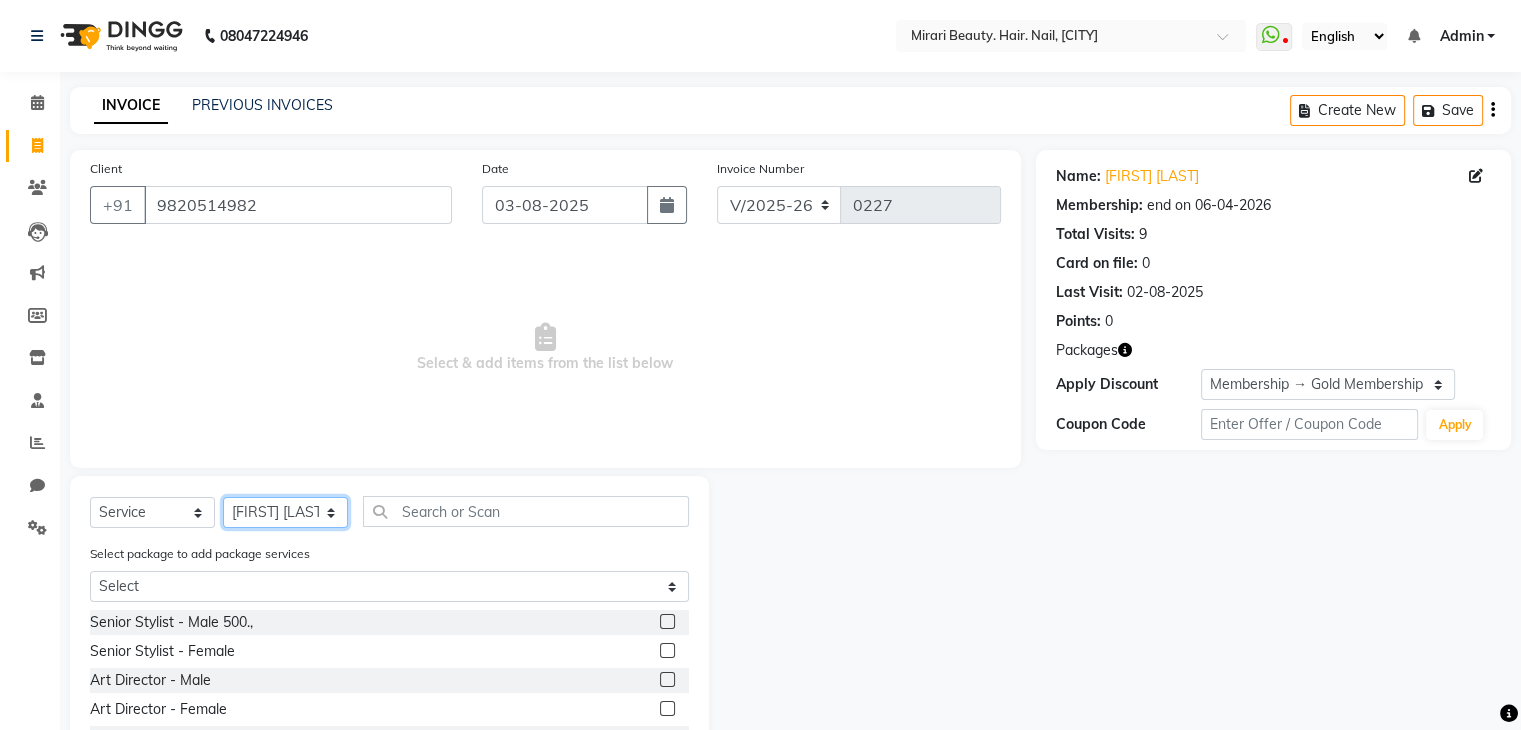 select on "86244" 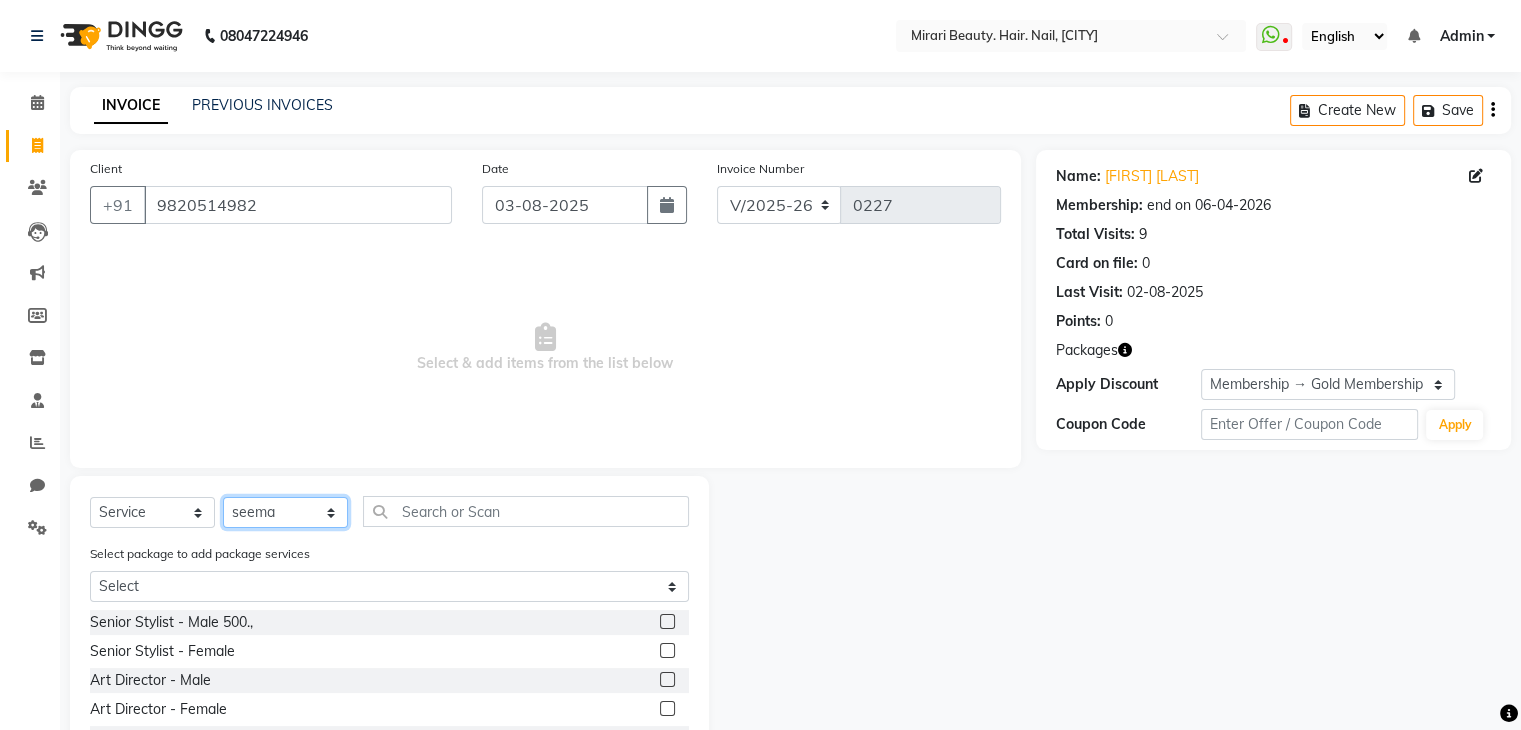 click on "General [LAST] [LAST] [LAST] [LAST] [LAST] [LAST] [LAST]" 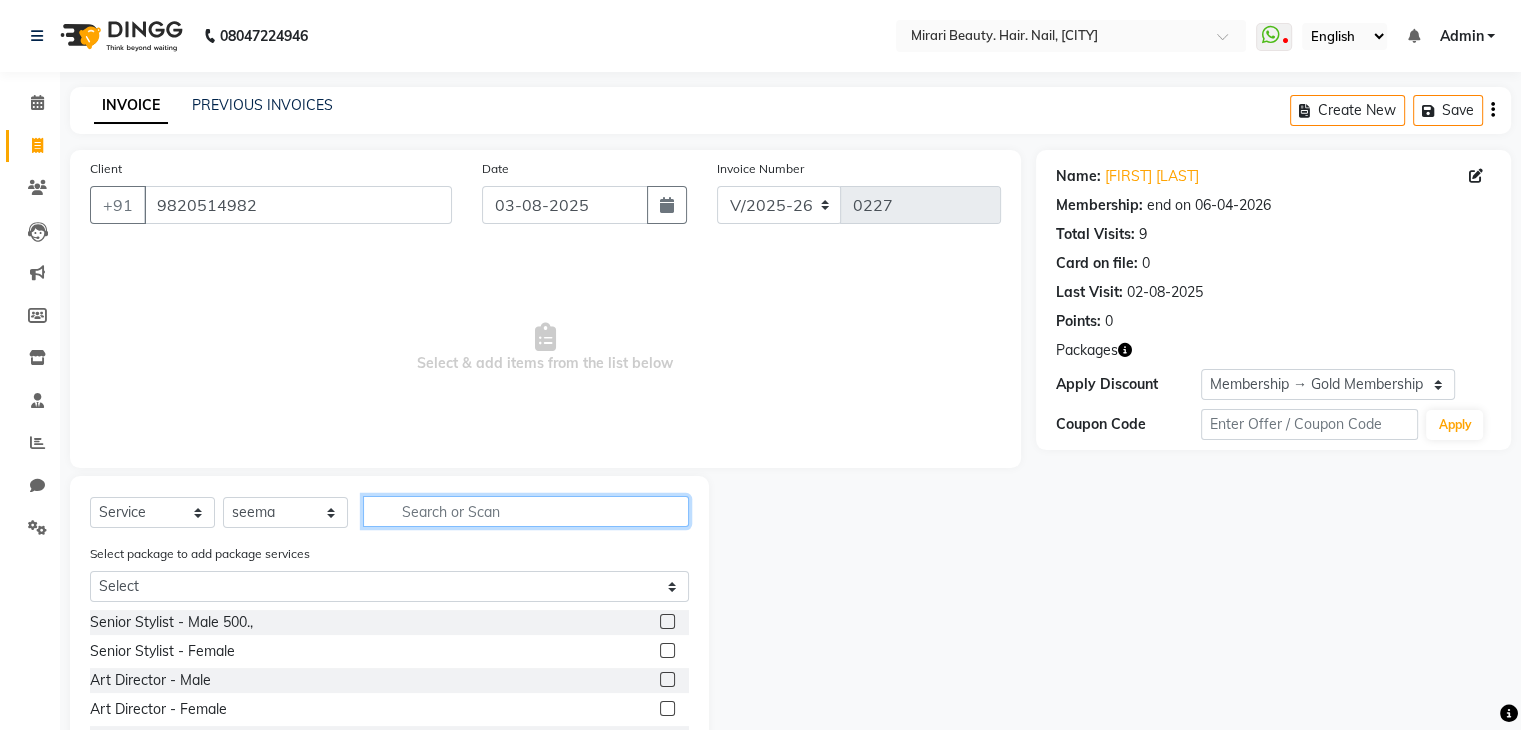 click 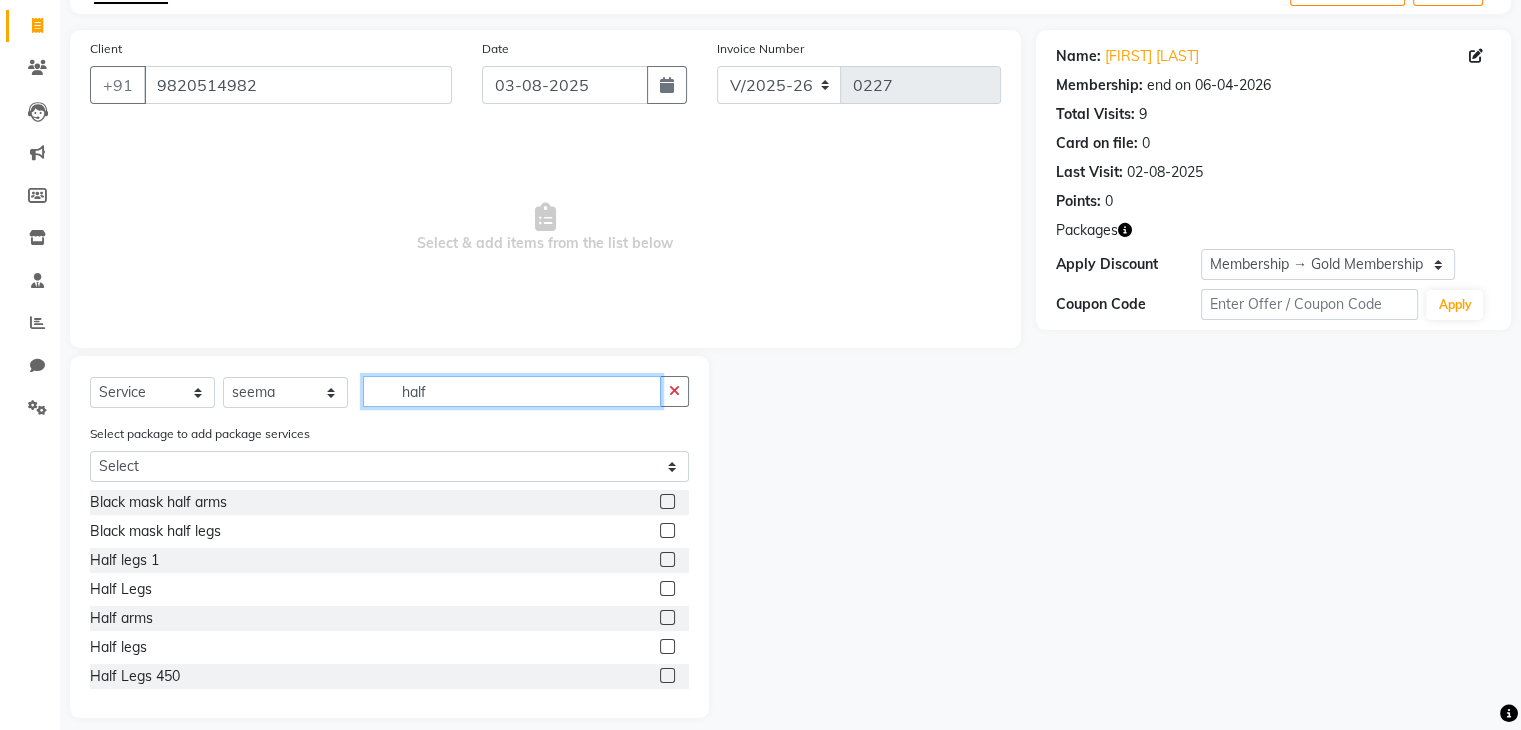 scroll, scrollTop: 124, scrollLeft: 0, axis: vertical 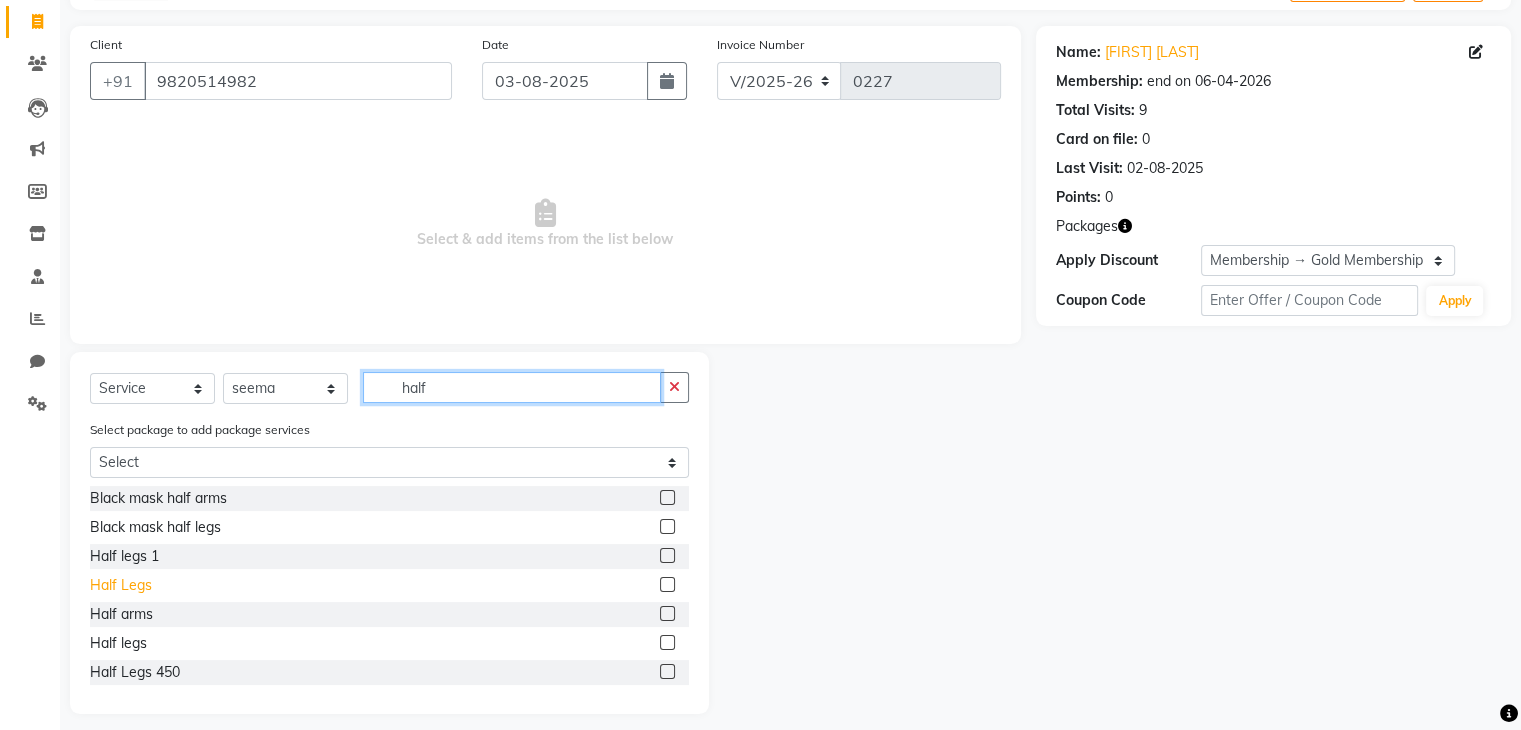type on "half" 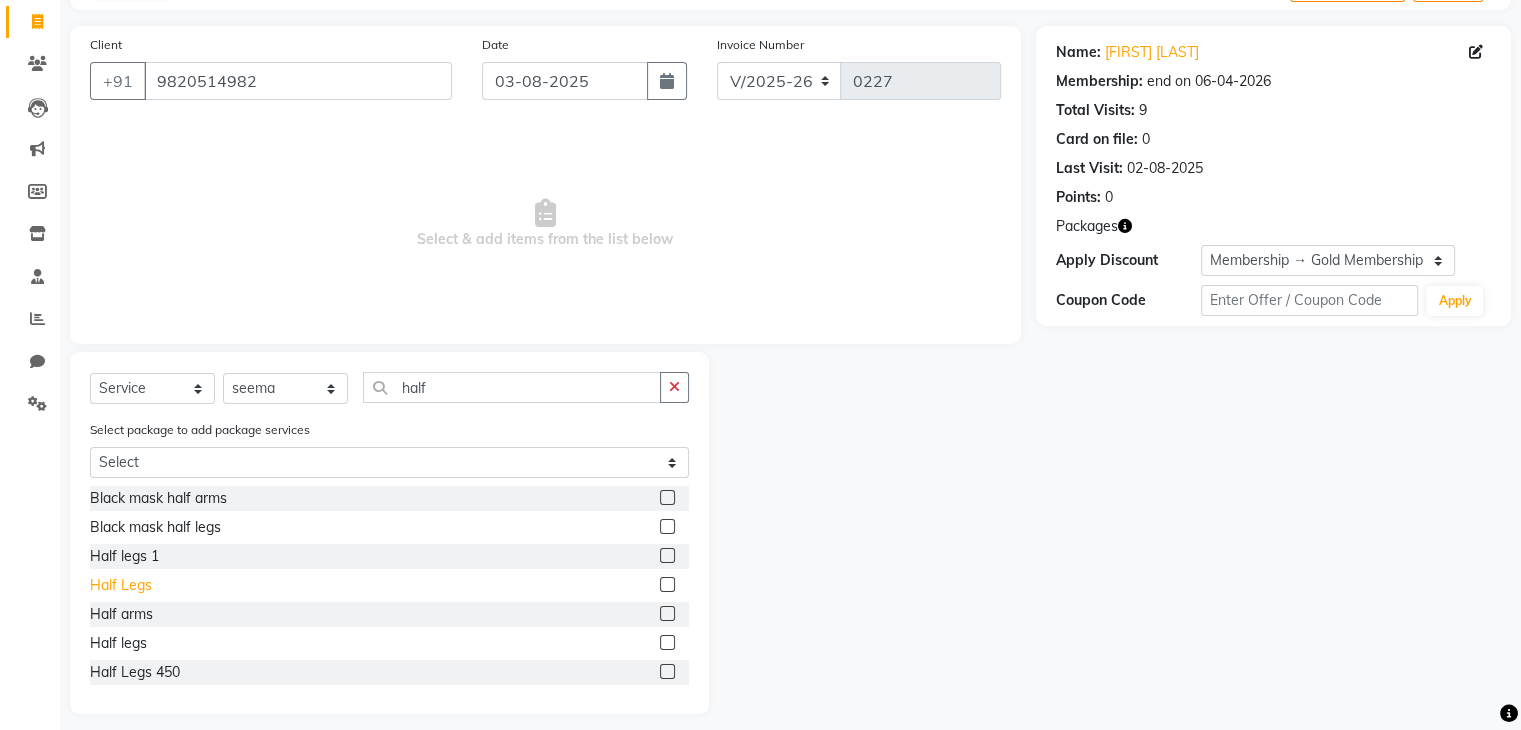 click on "Half Legs" 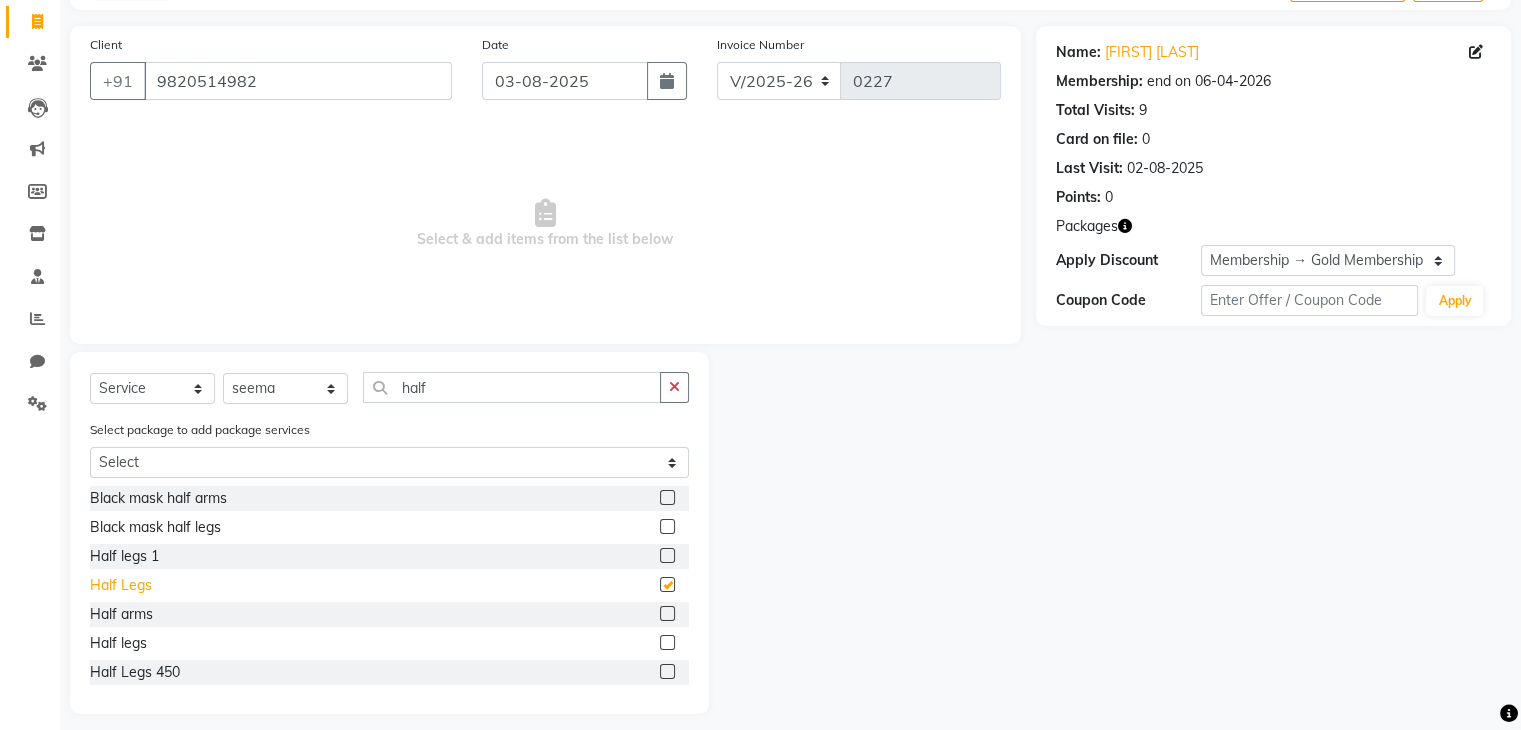 checkbox on "false" 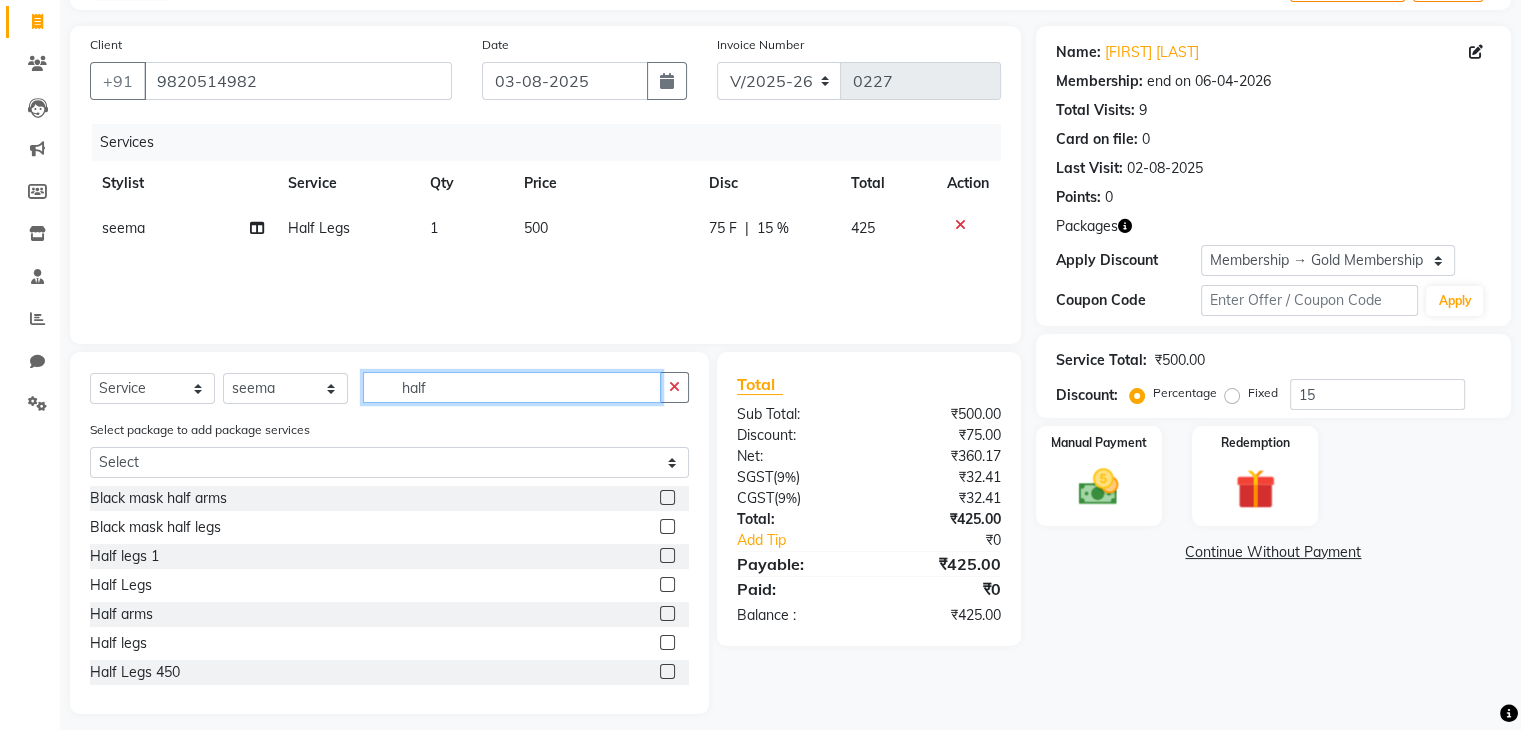 click on "half" 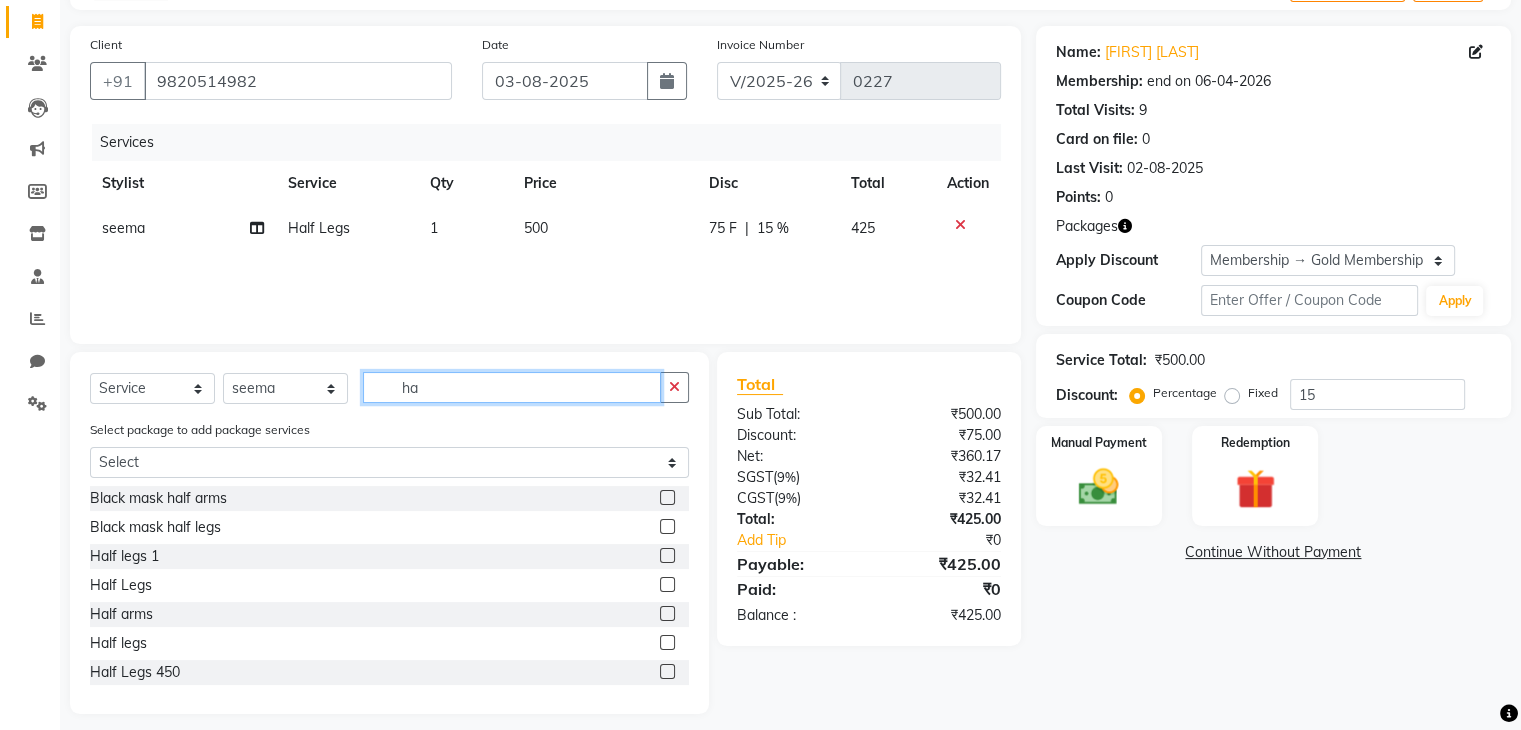 type on "h" 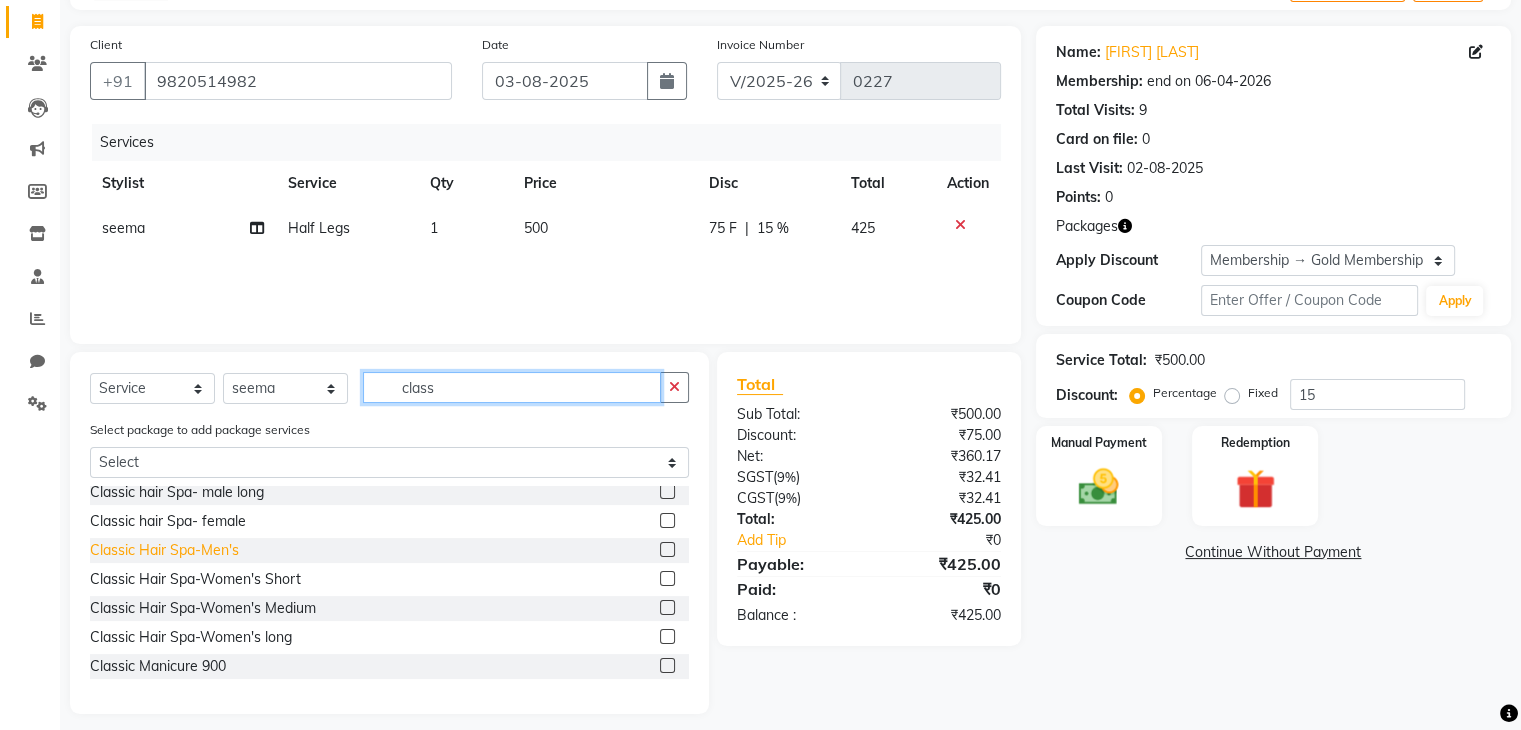 scroll, scrollTop: 90, scrollLeft: 0, axis: vertical 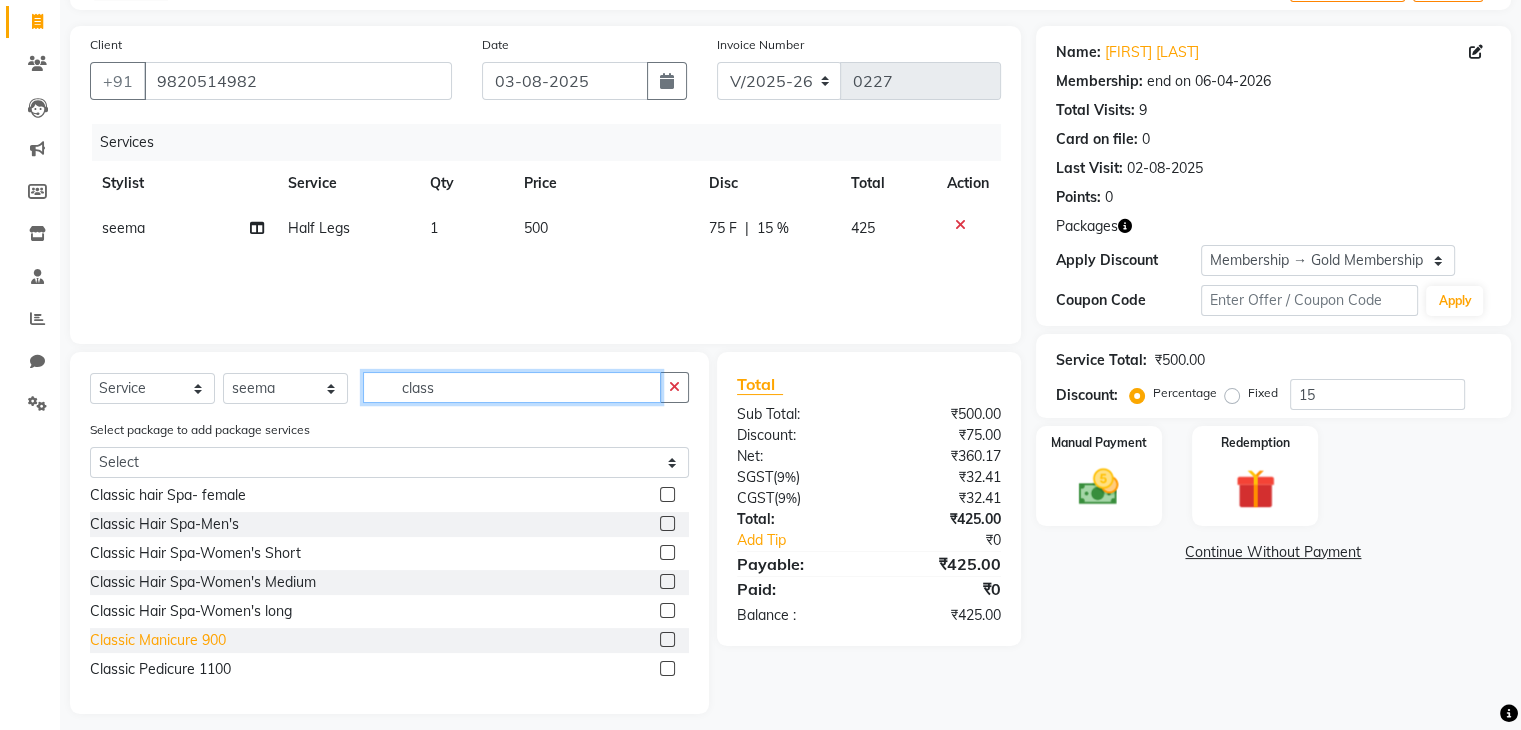 type on "class" 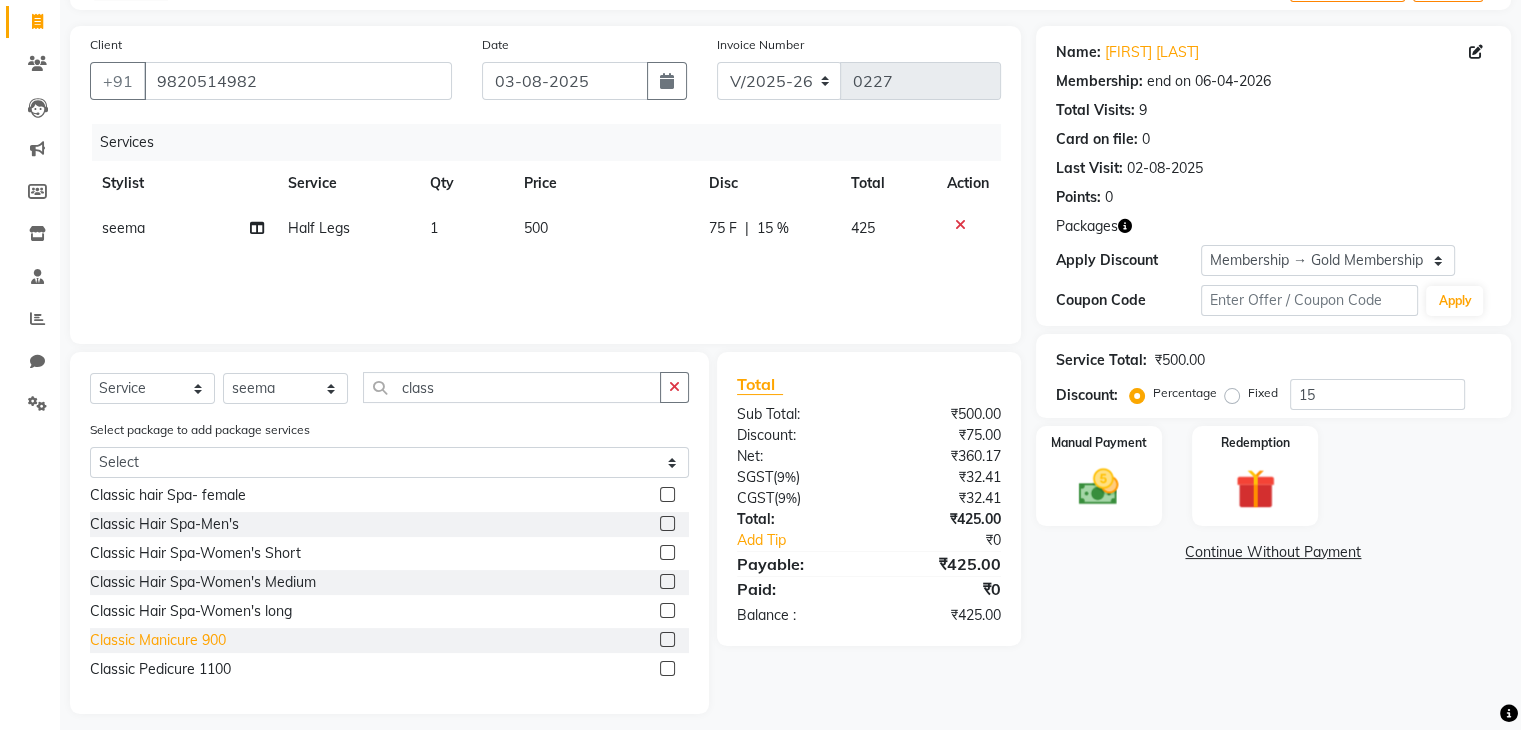 click on "Classic Manicure 900" 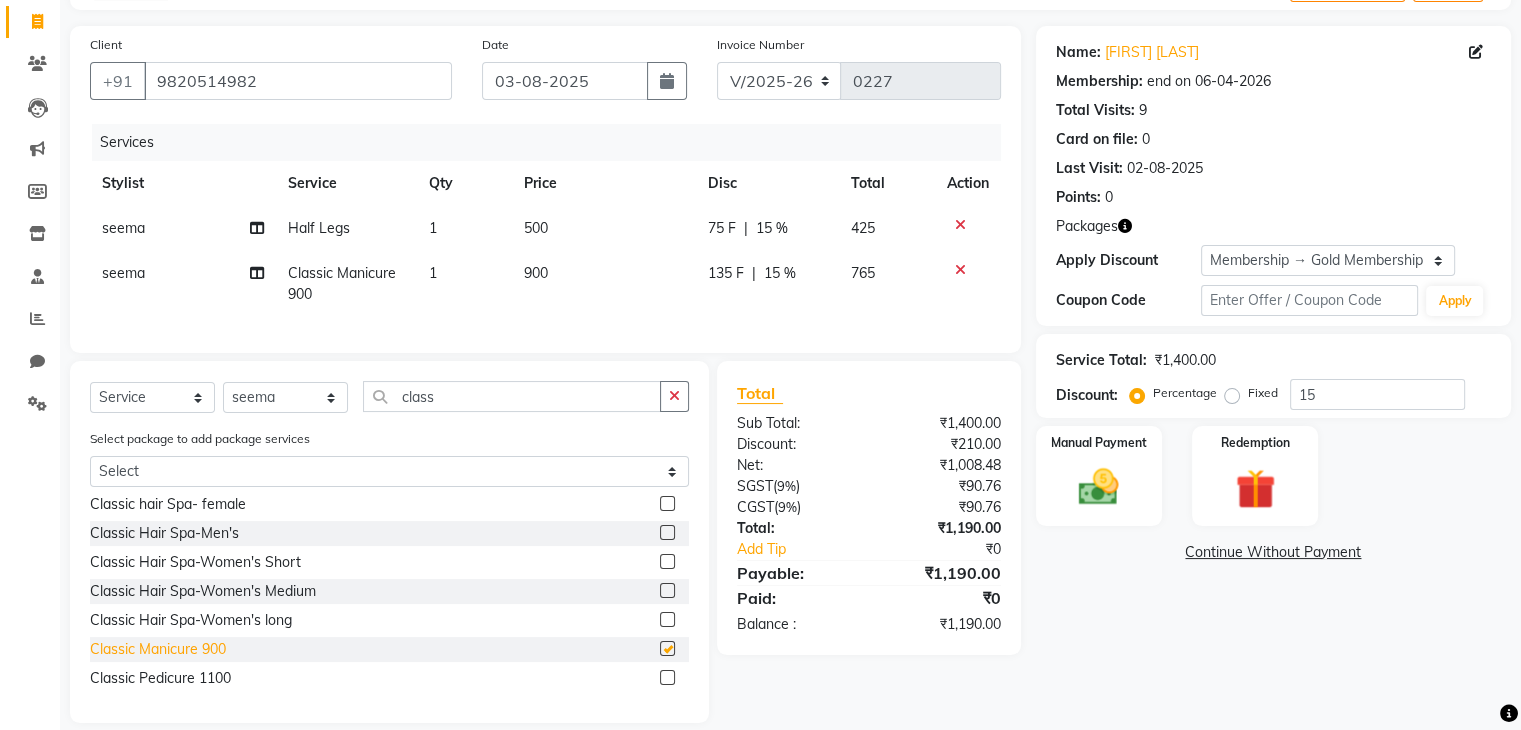 checkbox on "false" 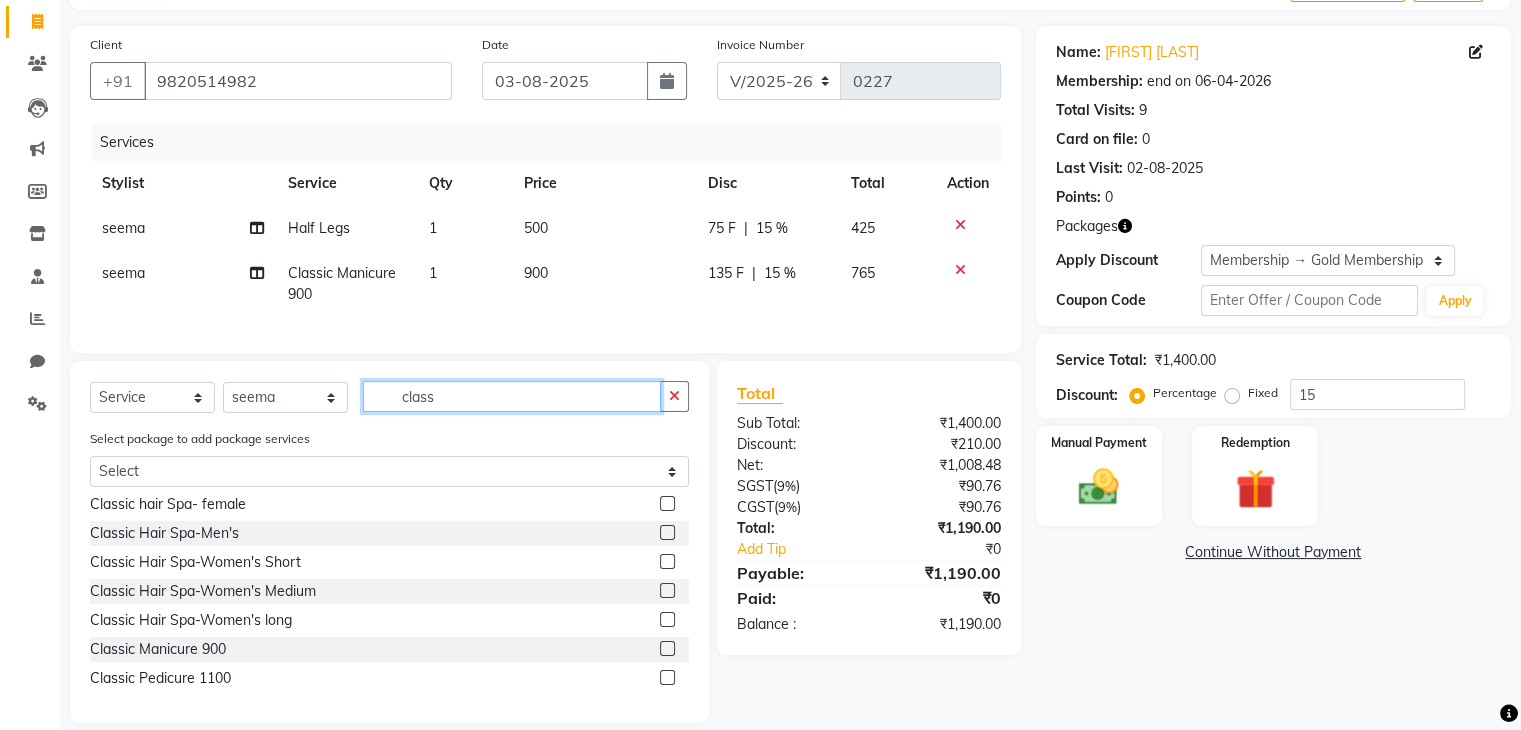 click on "class" 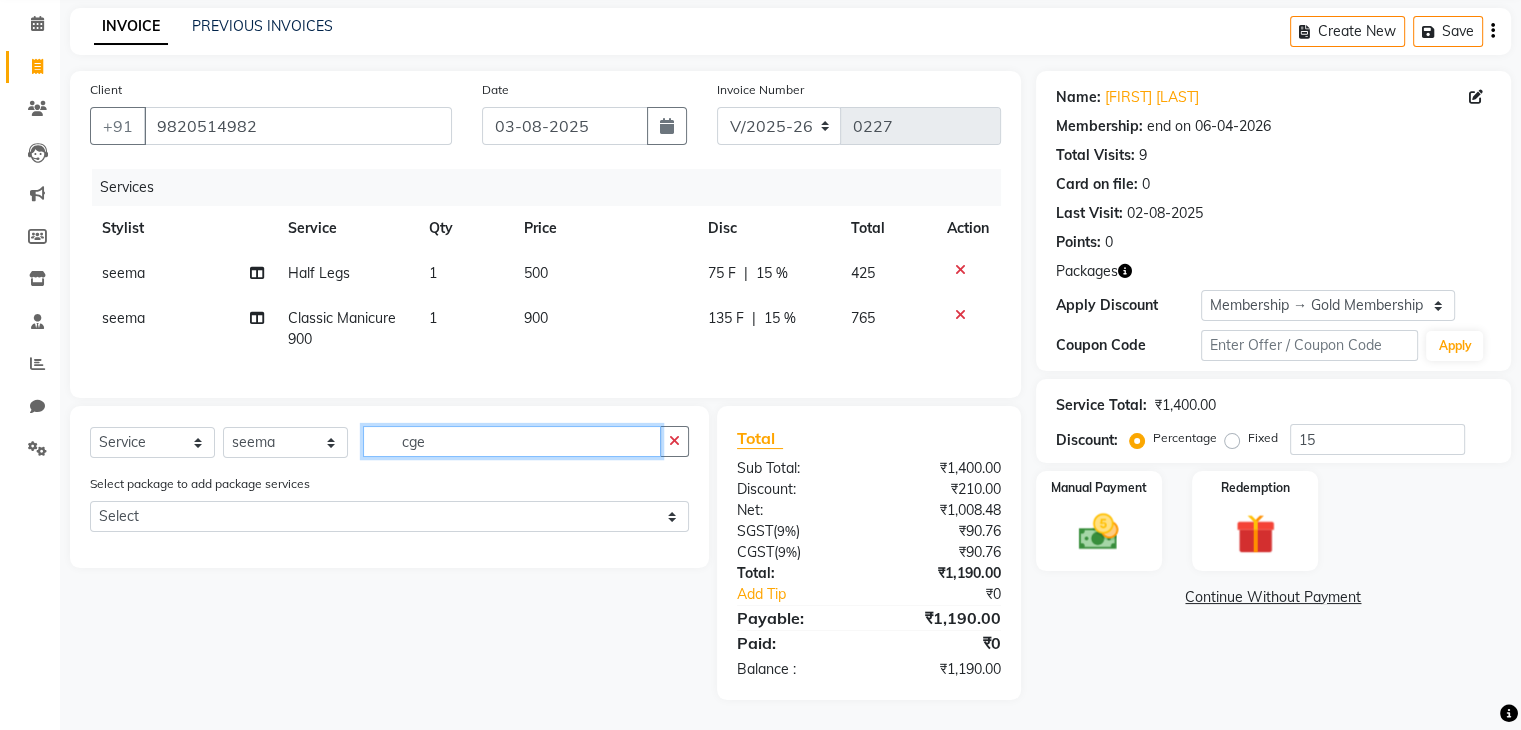 scroll, scrollTop: 0, scrollLeft: 0, axis: both 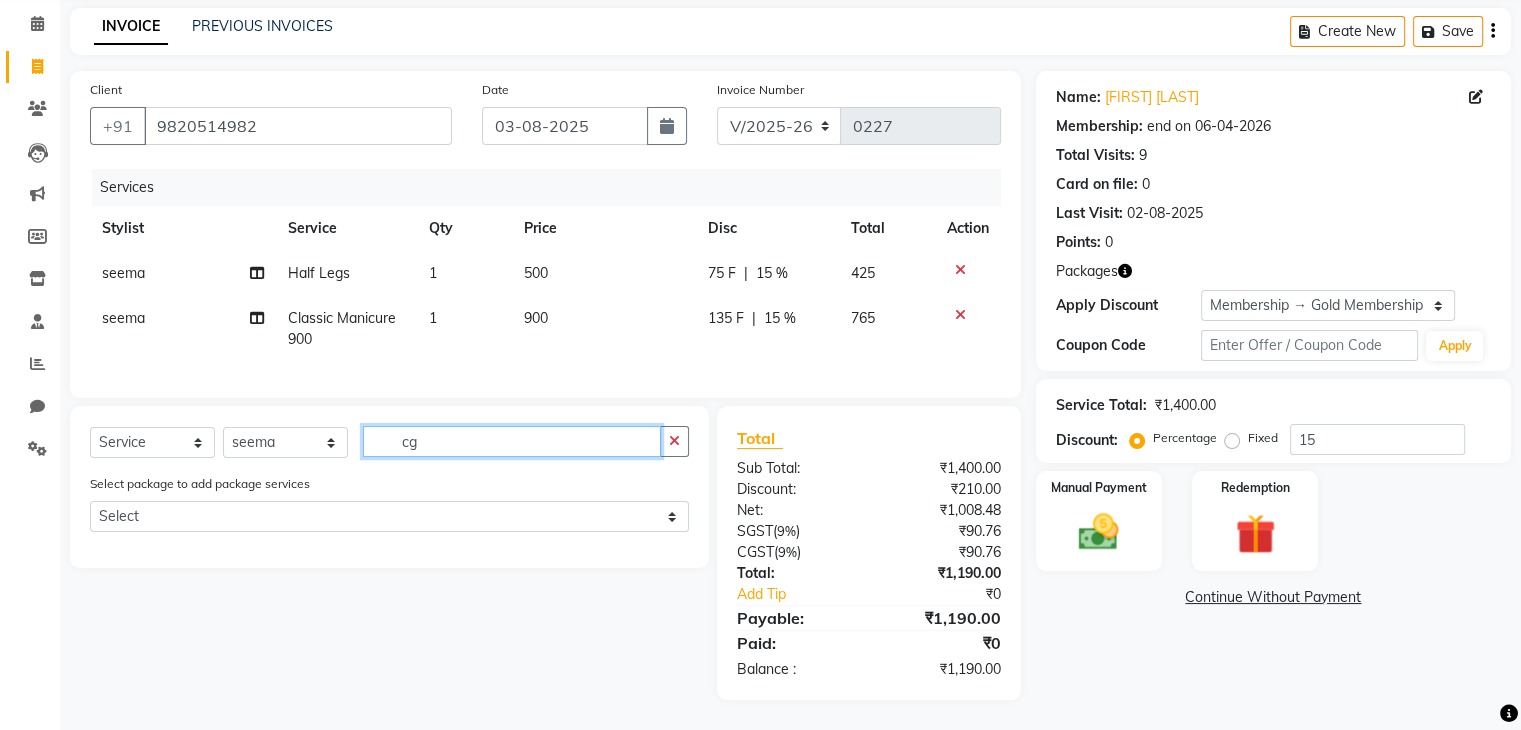 type on "c" 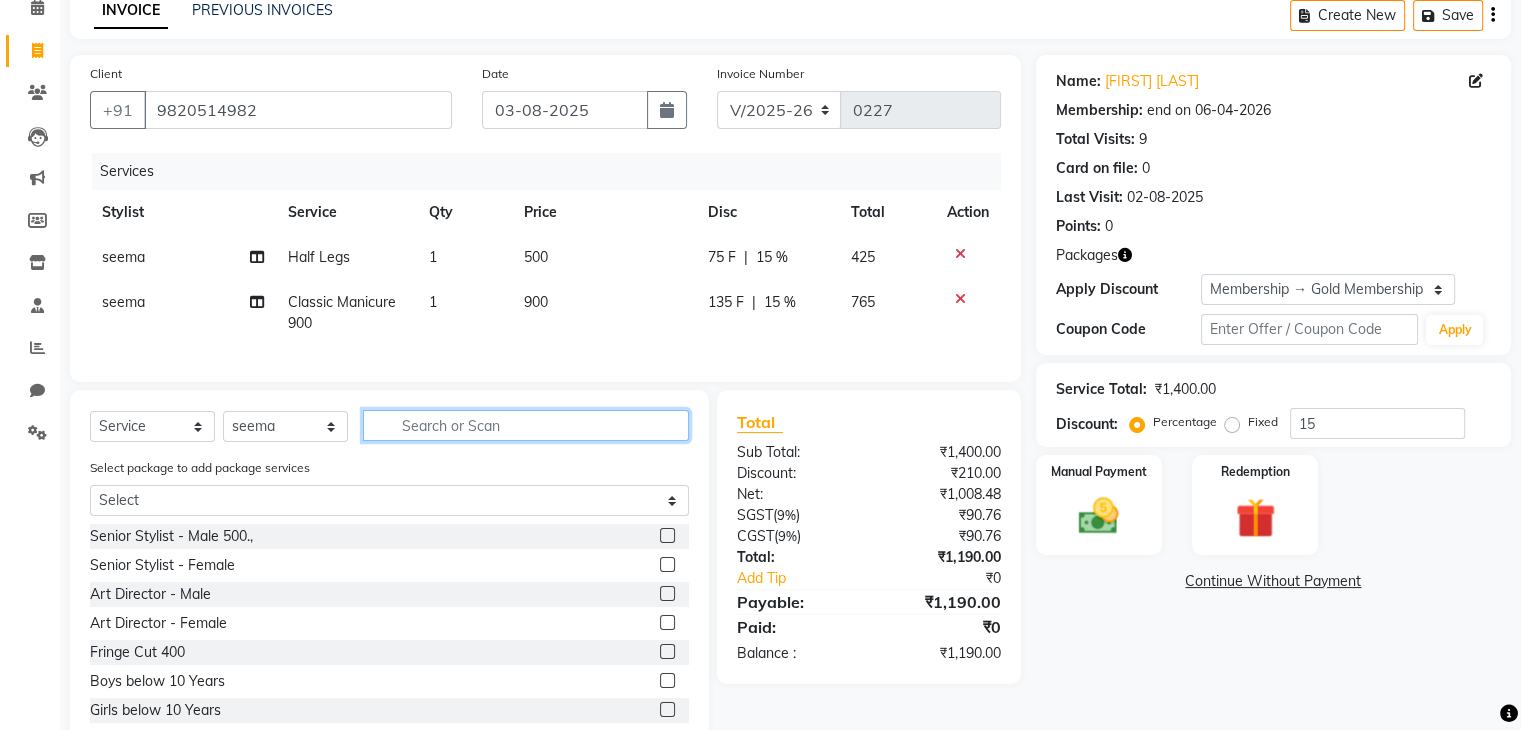 scroll, scrollTop: 124, scrollLeft: 0, axis: vertical 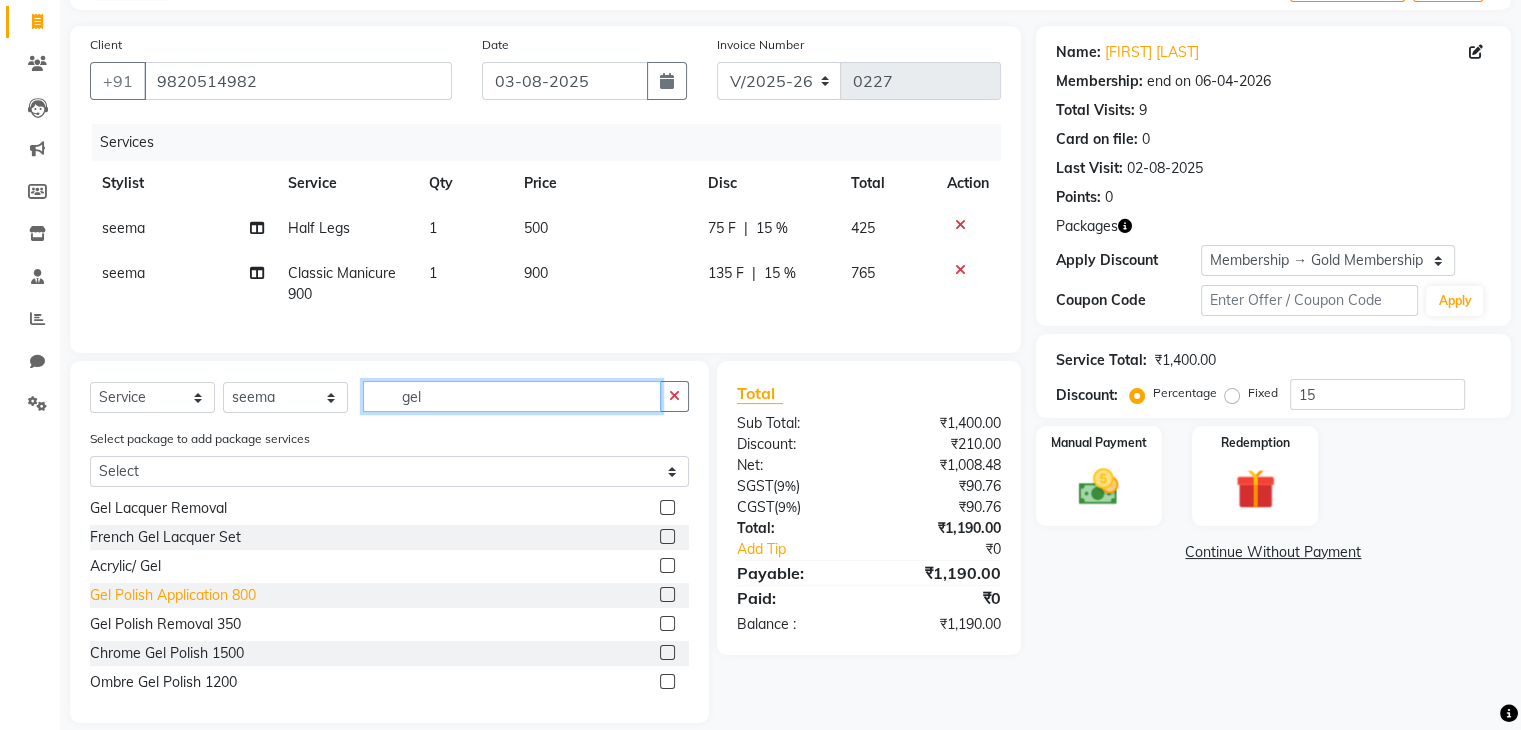 type on "gel" 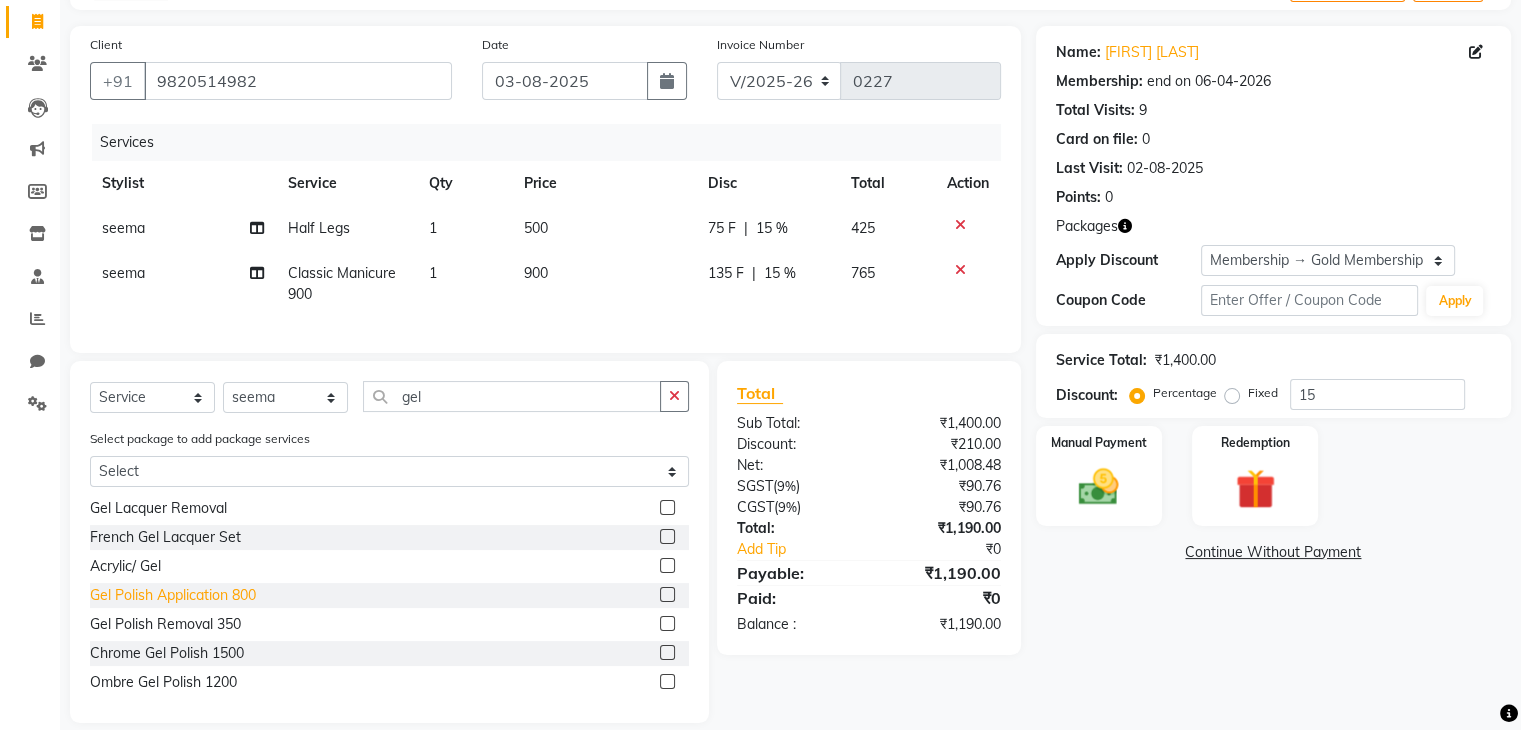 click on "Gel Polish Application 800" 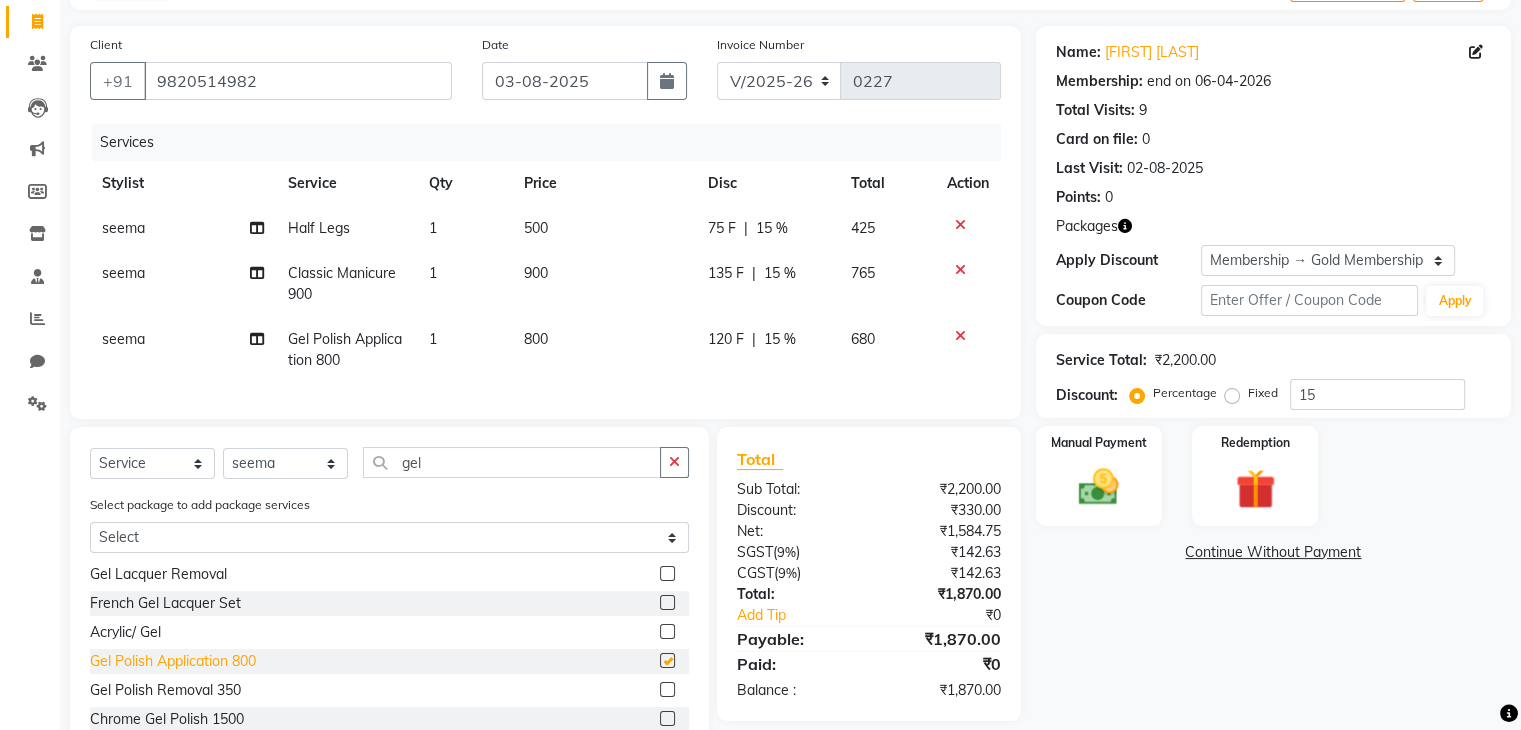 checkbox on "false" 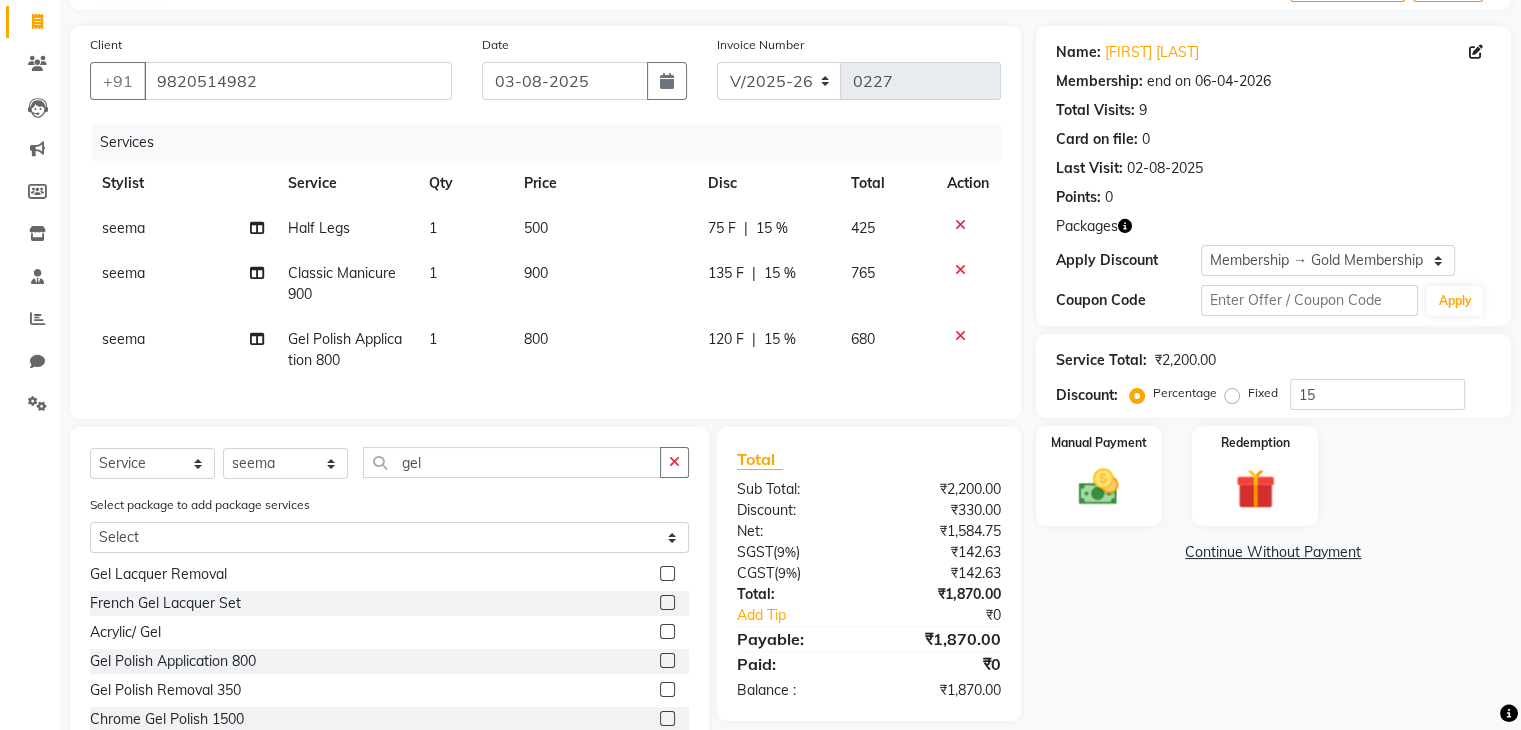 click on "Client +[PHONE] Date [DATE] Invoice Number V/[YEAR] V/[YEAR]-[YEAR] 0227 Services Stylist Service Qty Price Disc Total Action [FIRST] Half Legs 1 500 75 F | 15 % 425 [FIRST] Classic Manicure 900 1 900 135 F | 15 % 765 [FIRST] Gel Polish Application 800 1 800 120 F | 15 % 680 Select Service Product Membership Package Voucher Prepaid Gift Card Select Stylist General [FIRST] [LAST] [FIRST] [LAST] [FIRST] [LAST] [FIRST] [LAST] [FIRST] [LAST] [FIRST] gel Select package to add package services Select Complementary with Gold Membership Gel Lacquer Set Gel Lacquer Removal French Gel Lacquer Set Acrylic/ Gel Gel Polish Application 800 Gel Polish Removal 350 Chrome Gel Polish 1500 Ombre Gel Polish 1200 Falling Glitter Gel Polish 1100 French Gel Polish 1000 Total Sub Total: ₹[PRICE] Discount: ₹[PRICE] Net: ₹[PRICE] SGST ( 9% ) ₹[PRICE] CGST ( 9% ) ₹[PRICE] Total: ₹[PRICE] Add Tip ₹0 Payable: ₹[PRICE] Paid: ₹0 Balance : ₹[PRICE]" 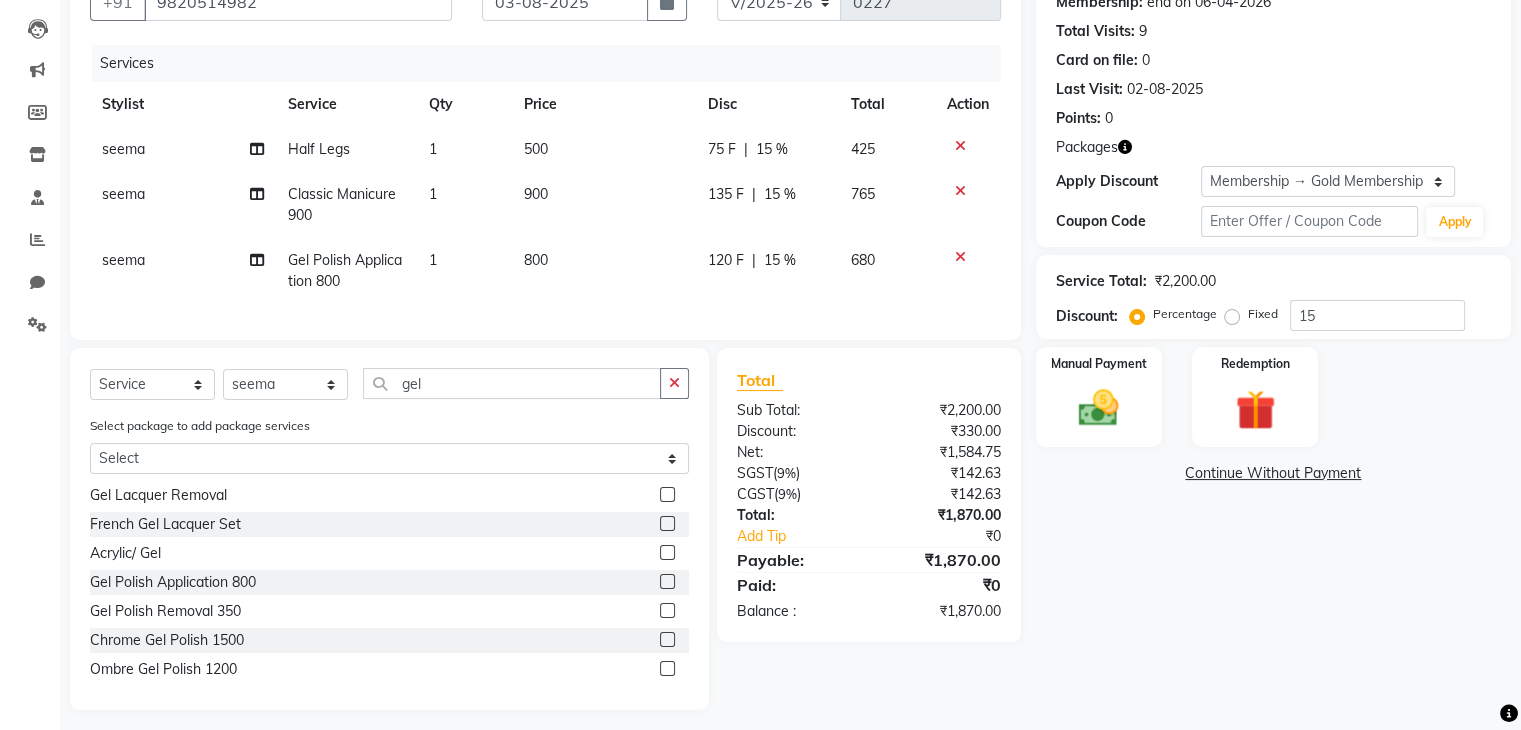 scroll, scrollTop: 230, scrollLeft: 0, axis: vertical 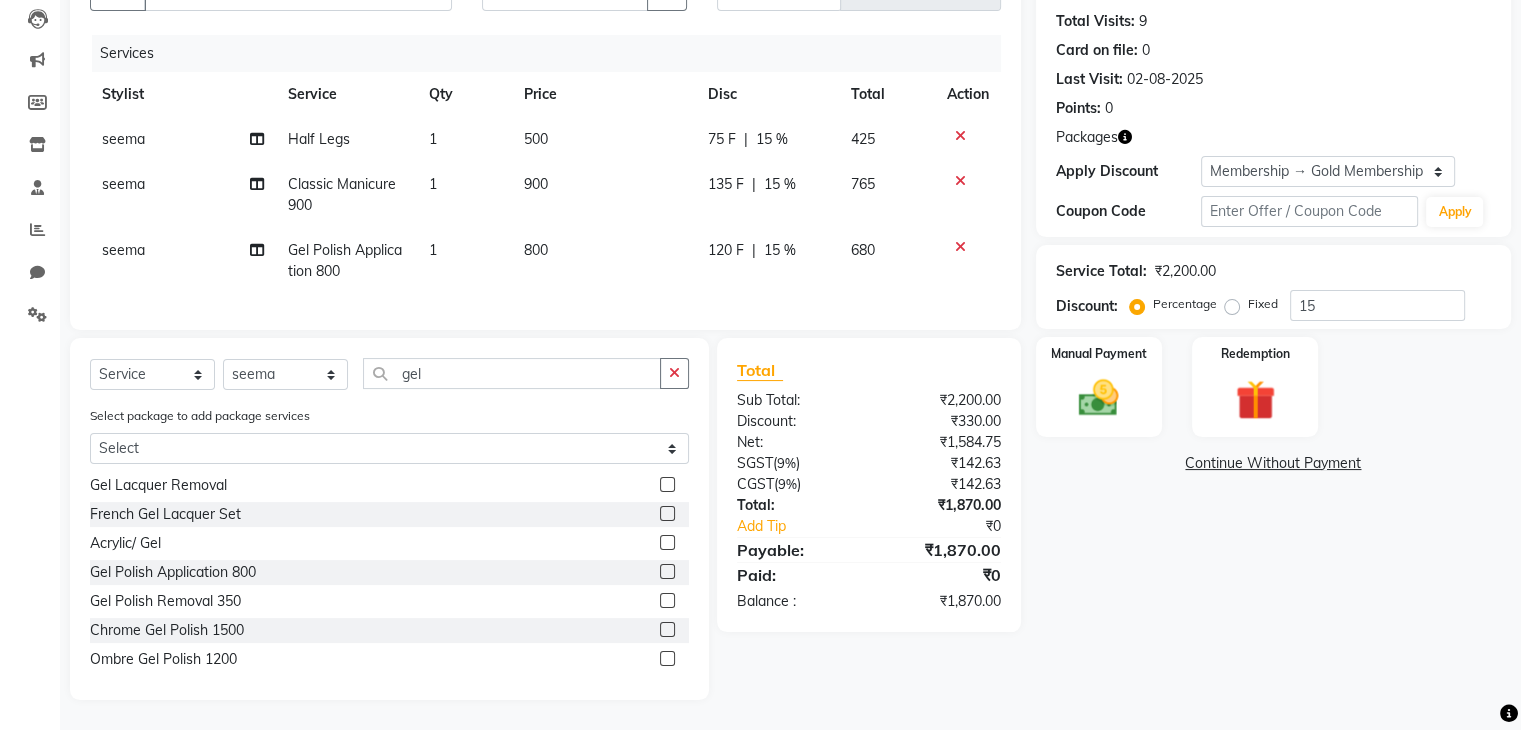 click on "Classic Manicure 900" 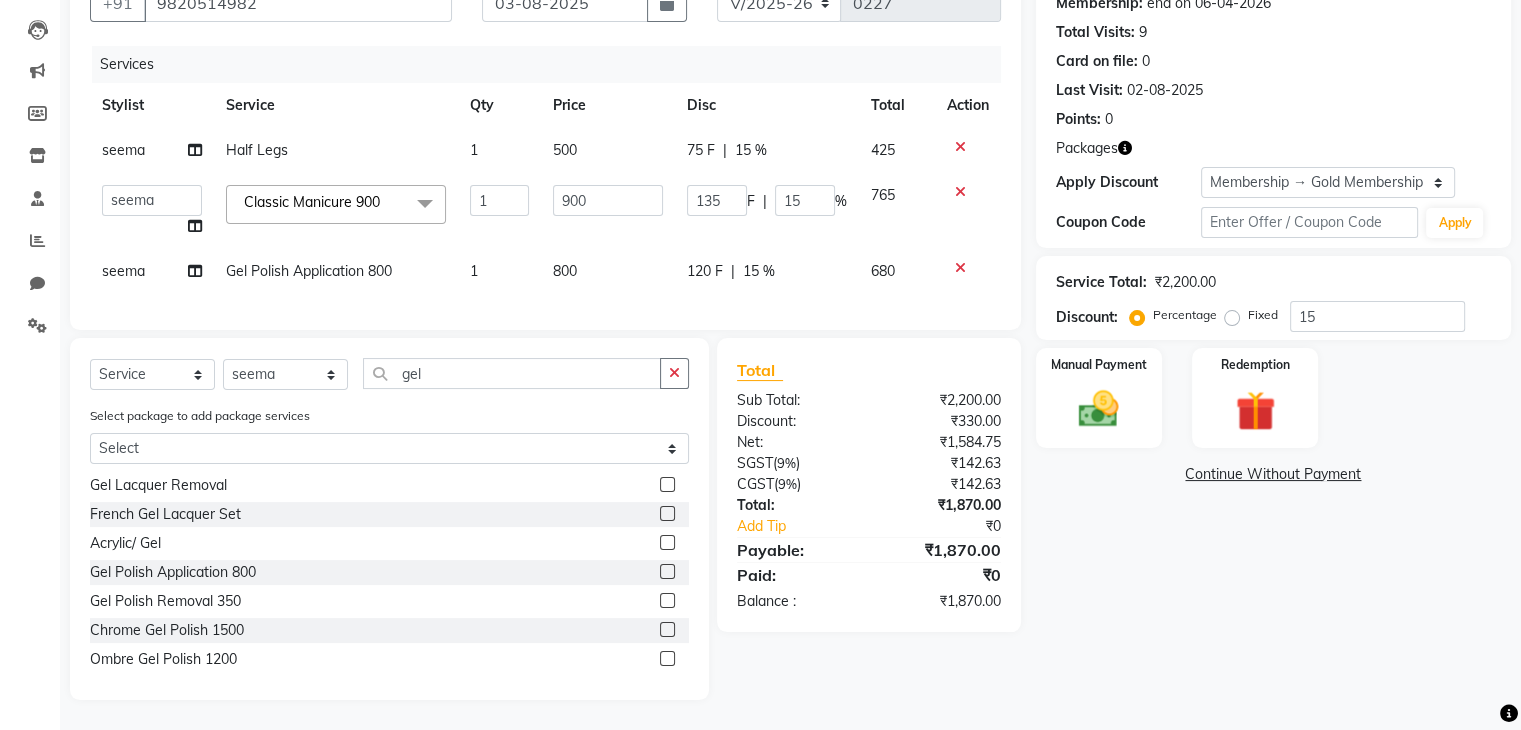 scroll, scrollTop: 220, scrollLeft: 0, axis: vertical 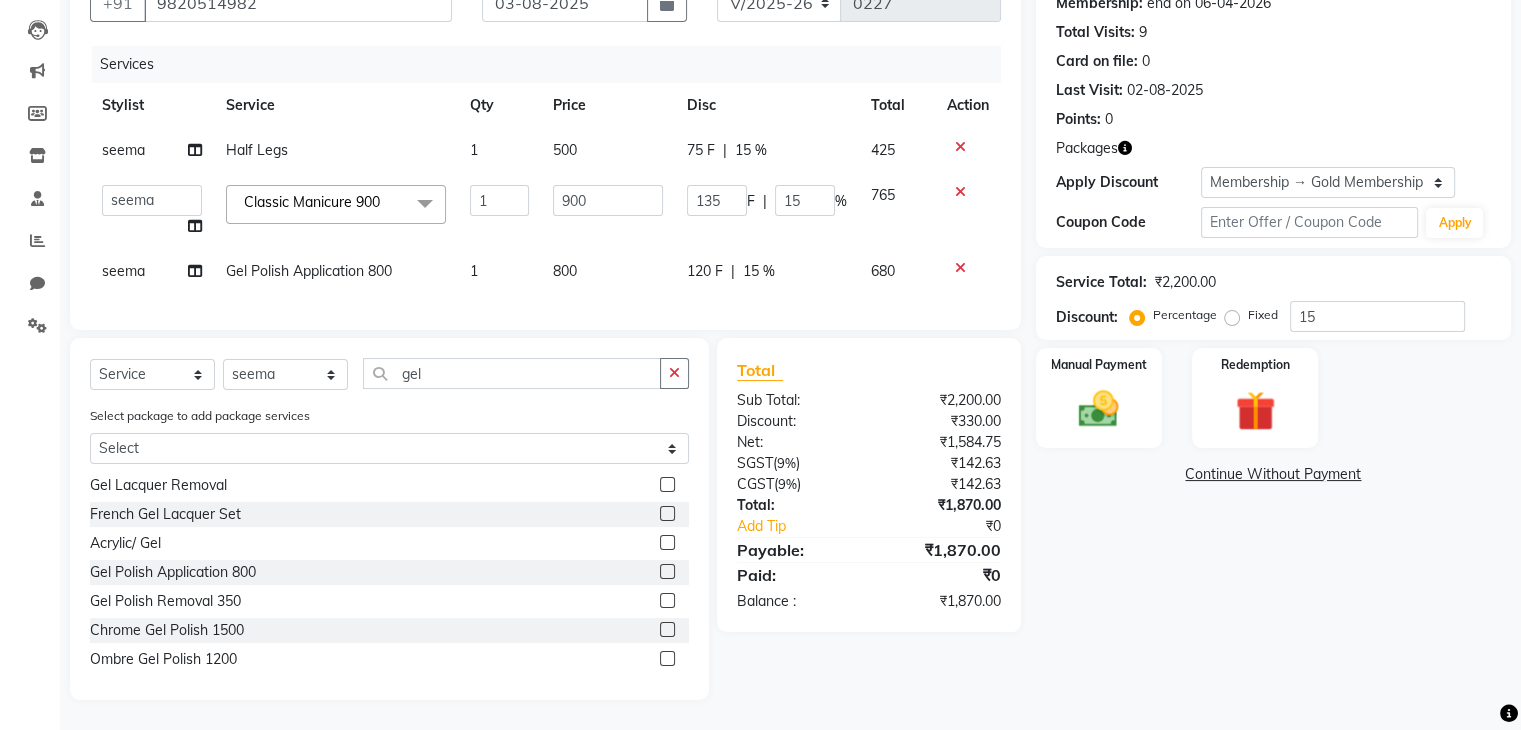 click on "Classic Manicure 900 x" 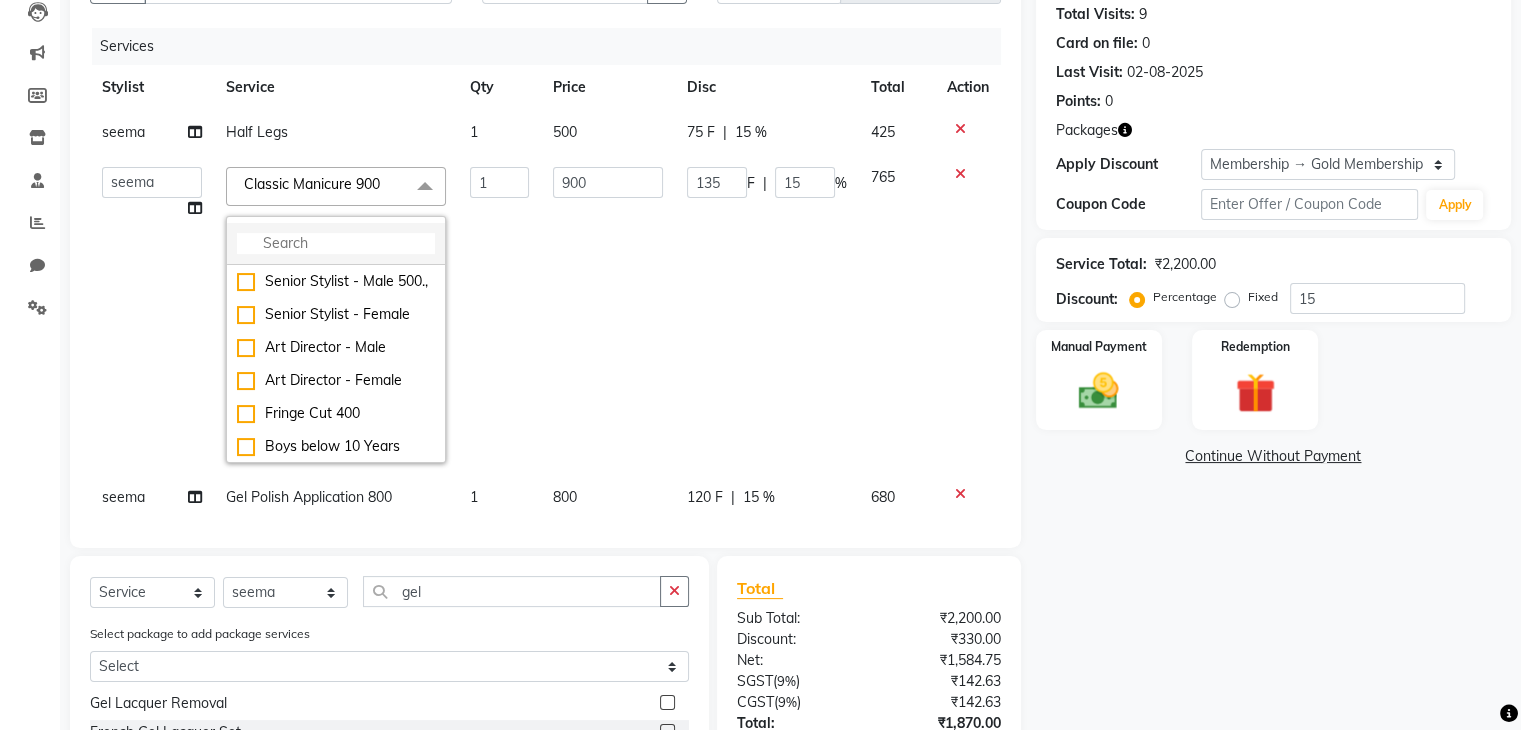 click 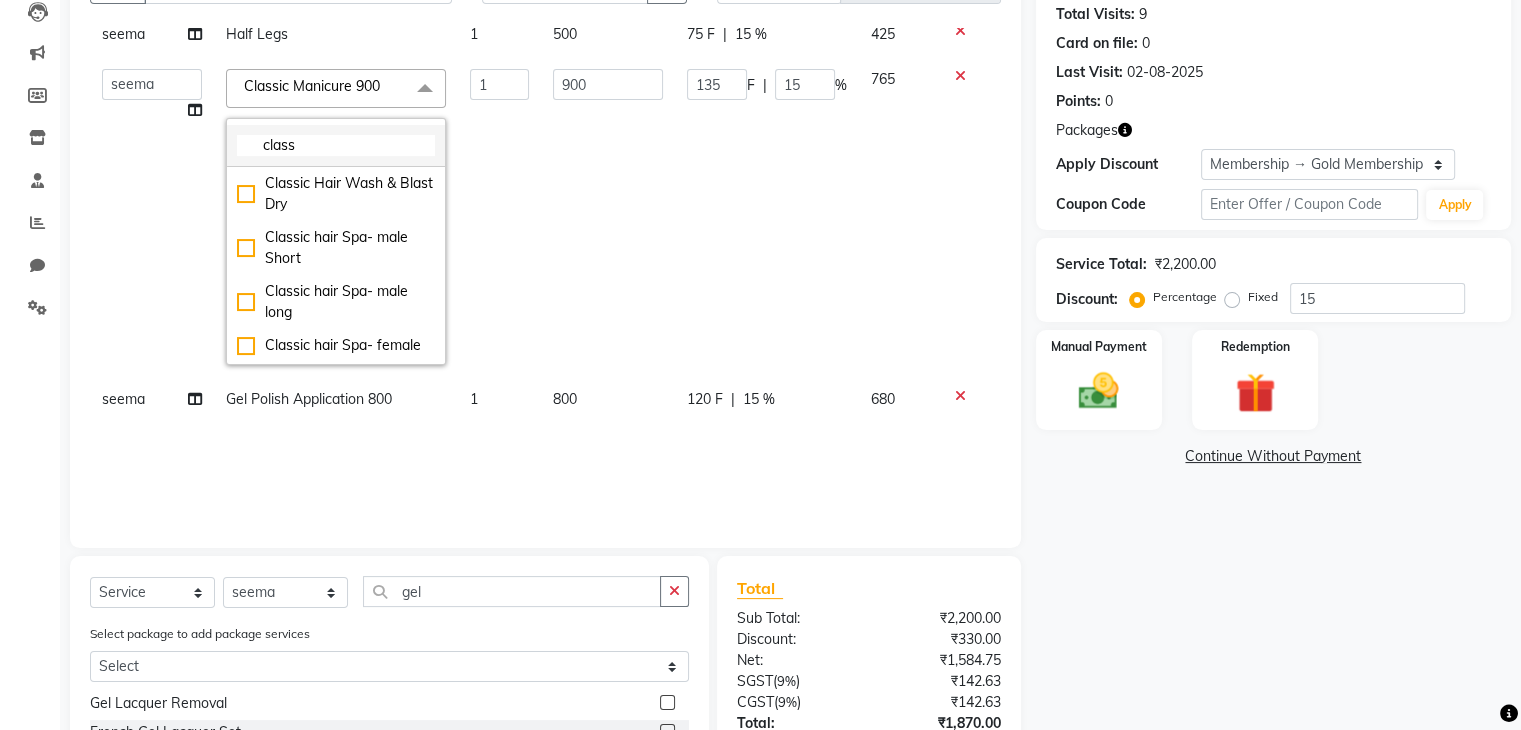scroll, scrollTop: 99, scrollLeft: 0, axis: vertical 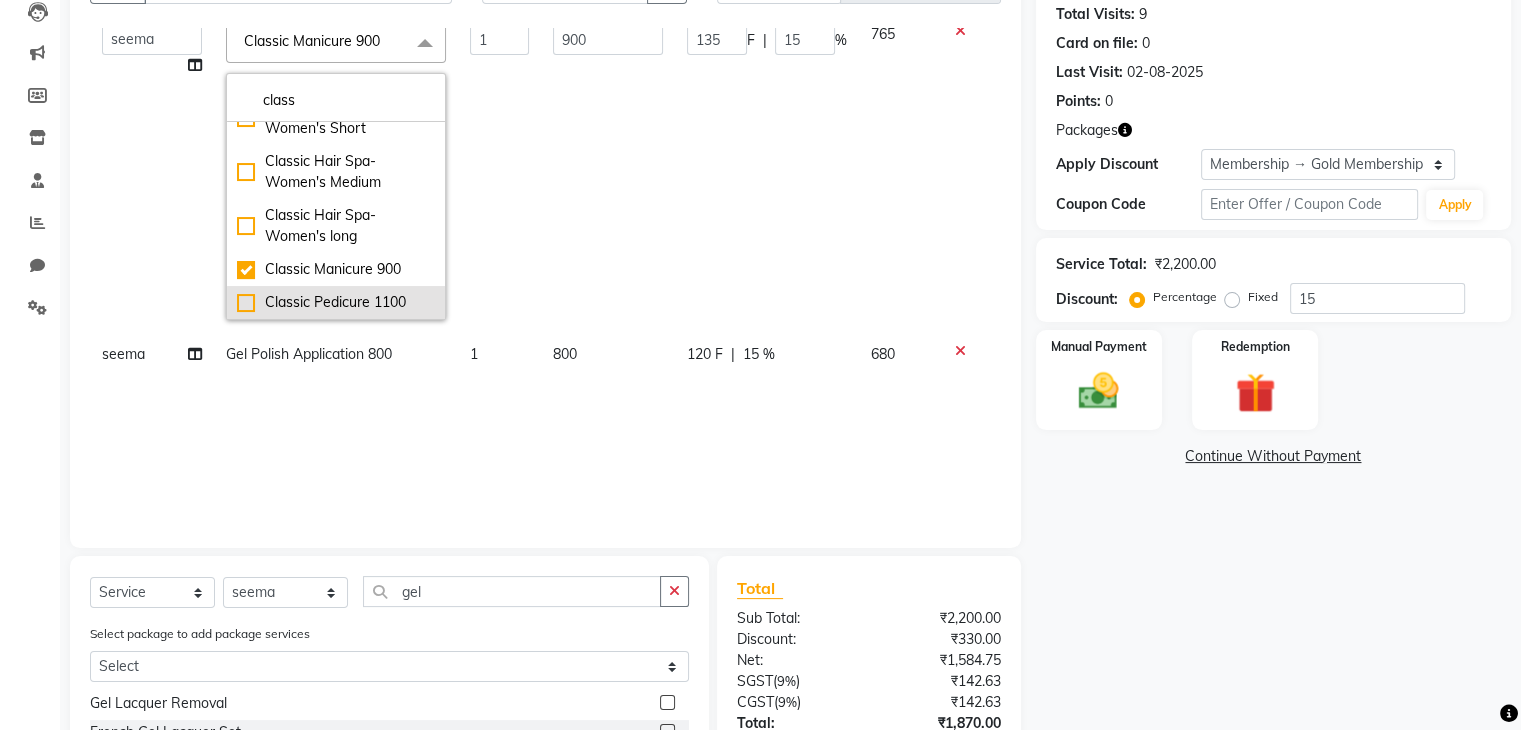 type on "class" 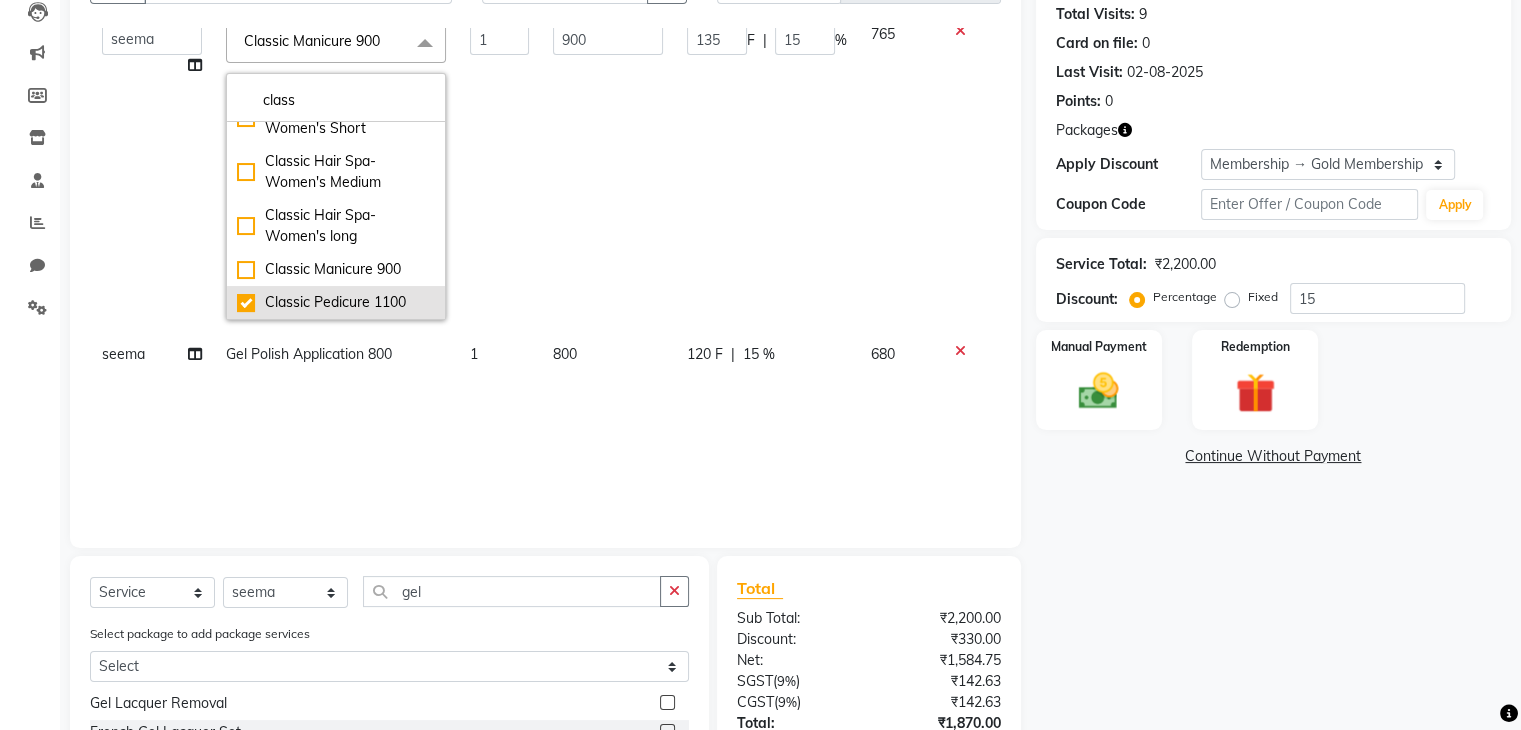 checkbox on "false" 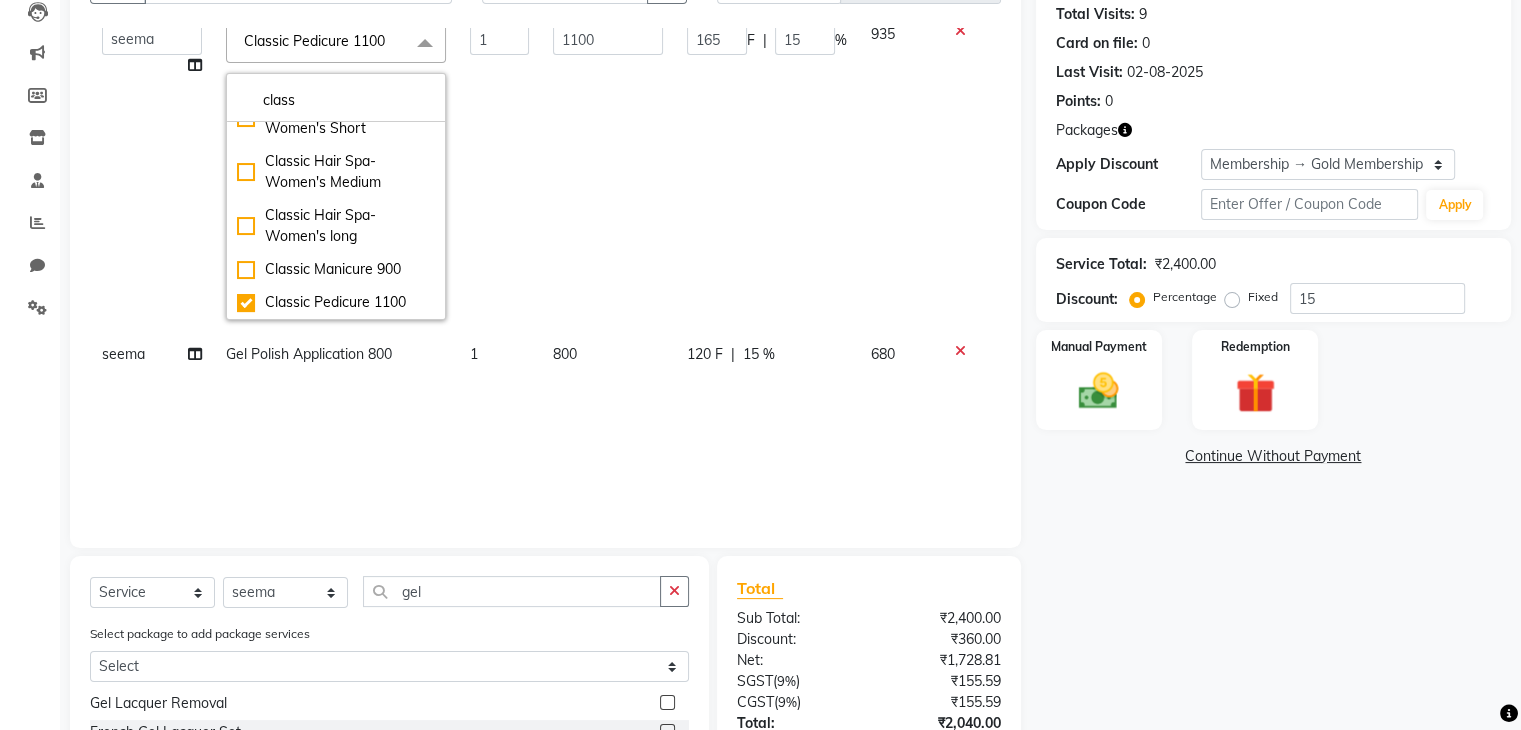 click on "1100" 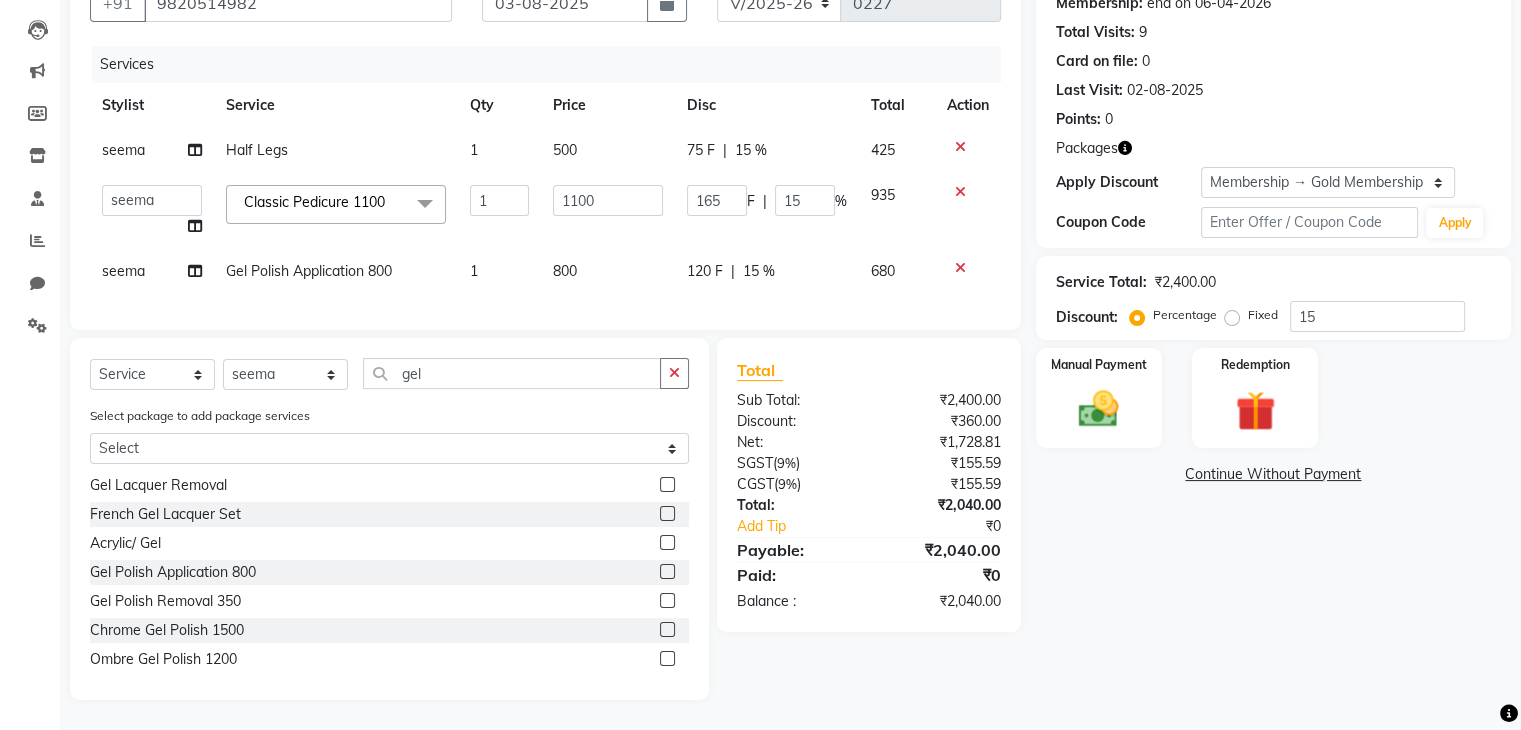 scroll, scrollTop: 204, scrollLeft: 0, axis: vertical 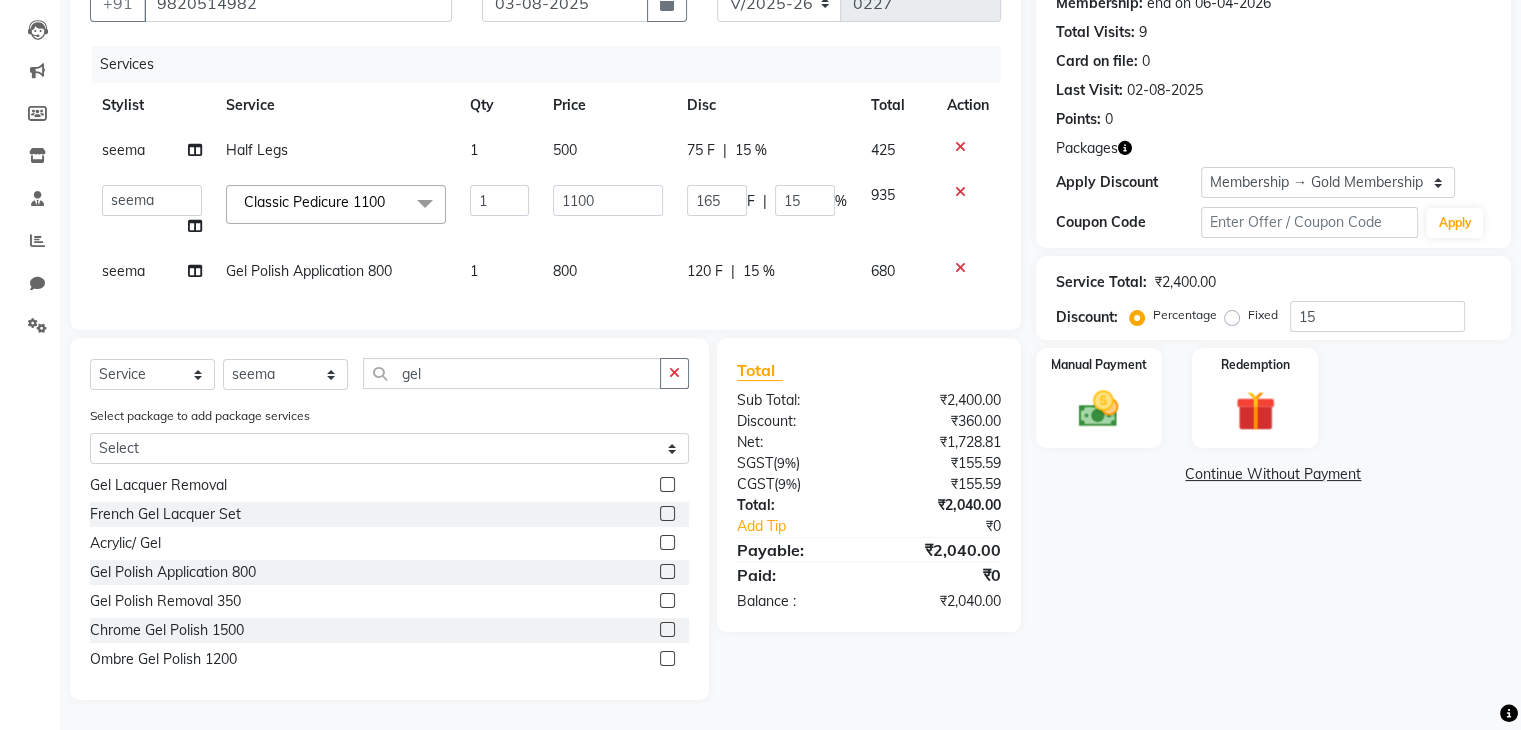 click on "Services" 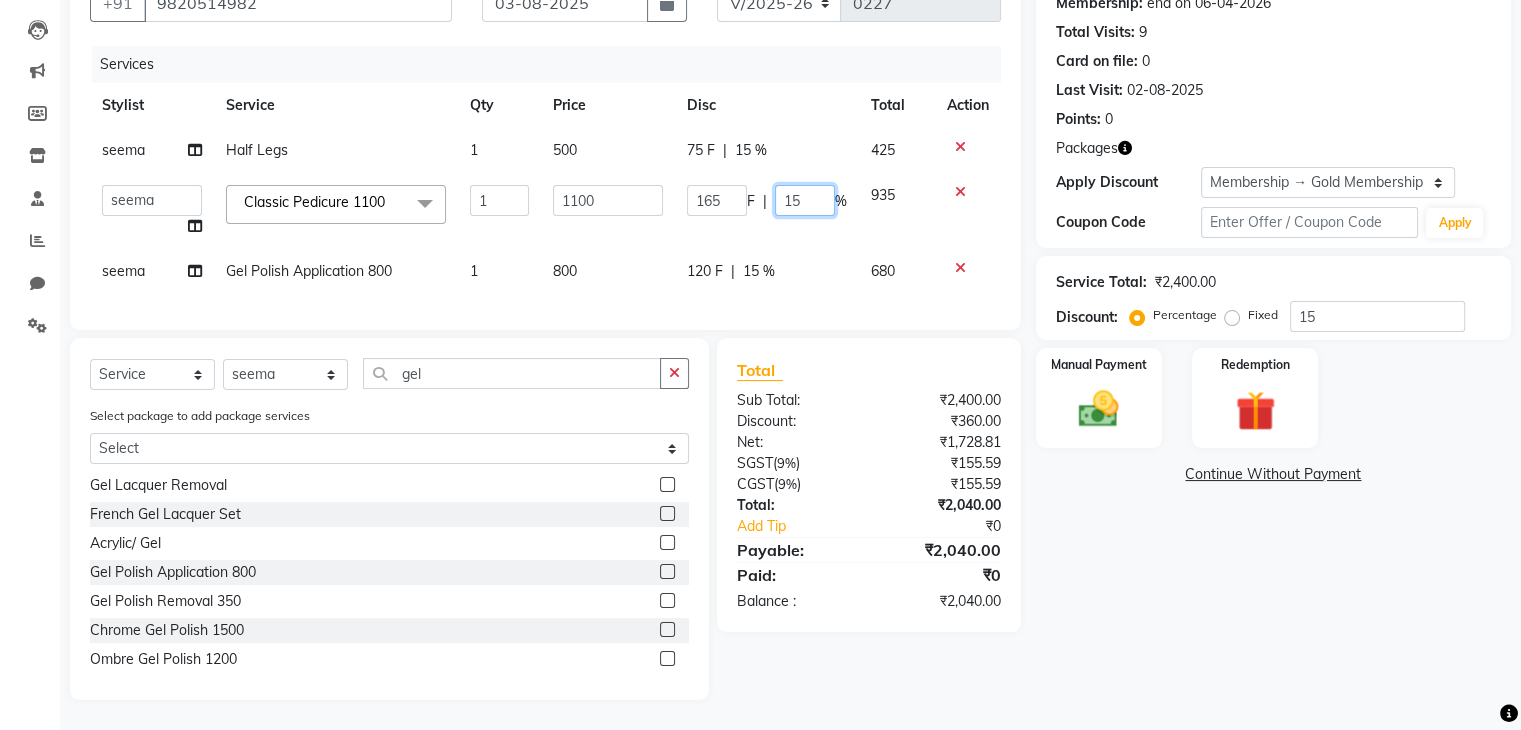 click on "15" 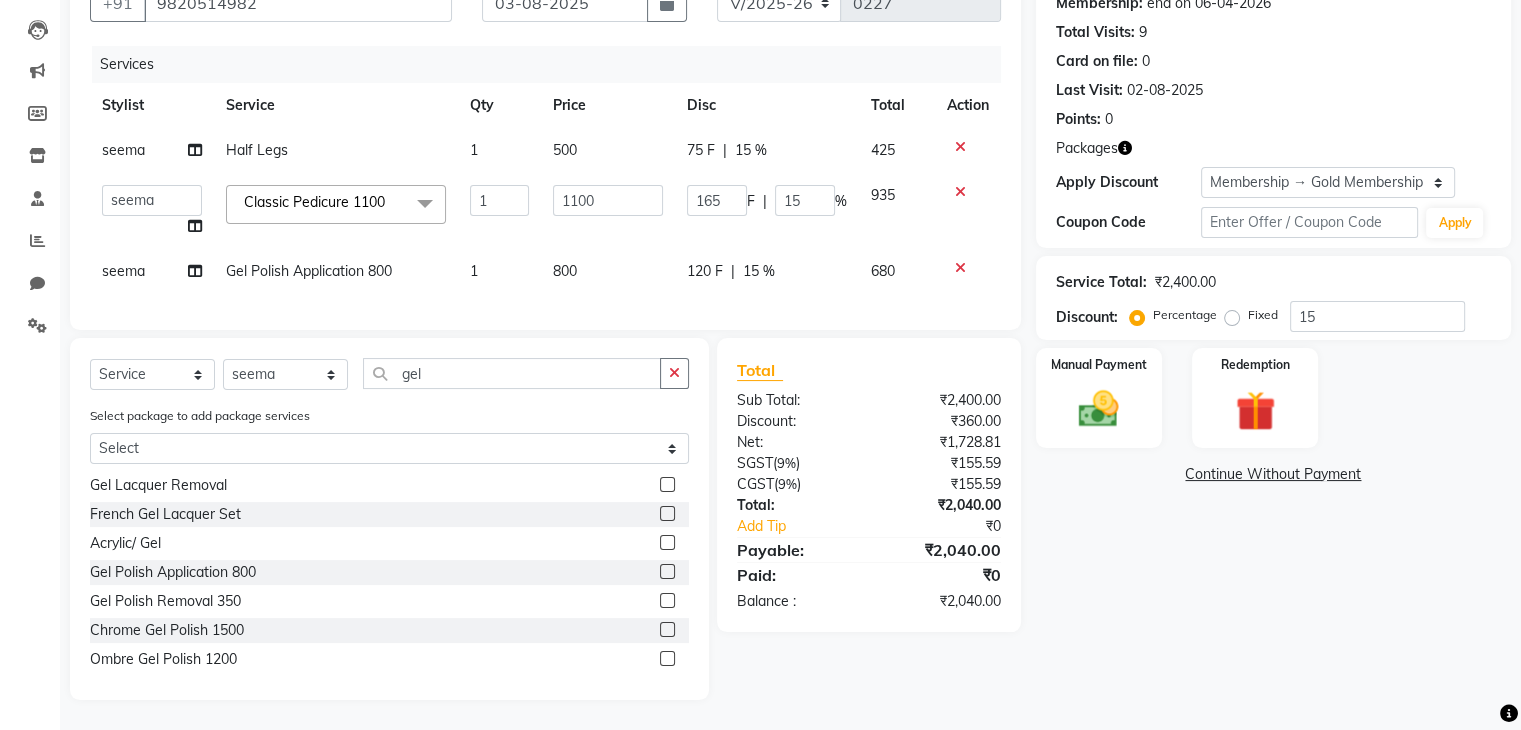 click on "Client +91 [PHONE] Date [DATE] Invoice Number V/2025 V/2025-26 0227 Services Stylist Service Qty Price Disc Total Action [NAME] Half Legs  1 500 75 F | 15 % 425  General   [NAME]   [NAME]   [NAME]    [NAME]   [NAME]   [NAME]   [NAME]  Classic Pedicure 1100  x Senior Stylist - Male 500., Senior Stylist - Female  Art Director - Male Art Director - Female Fringe Cut 400 Boys below 10 Years Girls below 10 Years Hair Updo  1500-, Advanced Hair Updo 2000 Braiding Hair Wash balst dry Oil hairwash blast dry Premium hairwash blast dry Hair Wash add-on 200 Premium hairwash add-on Ironing - Short Hair Ironing- mid Hair Tonging- Short hair Tonging- Long Hair Straight Blowdry Outcurls/ Flipouts Head massage (30 mins) Premium Head massage (30mins) Hair extensions Hair Styling ( Male ) Hair Updo   Advanced Hair Updo   Classic Hair Wash & Blast Dry Hair Wash add-on 300 Ironing short Ironing long hair Tonging Tonging mid Hair Oil Hair Wash & Blast Dry Blowdry Straight Beard Trim / Shaving" 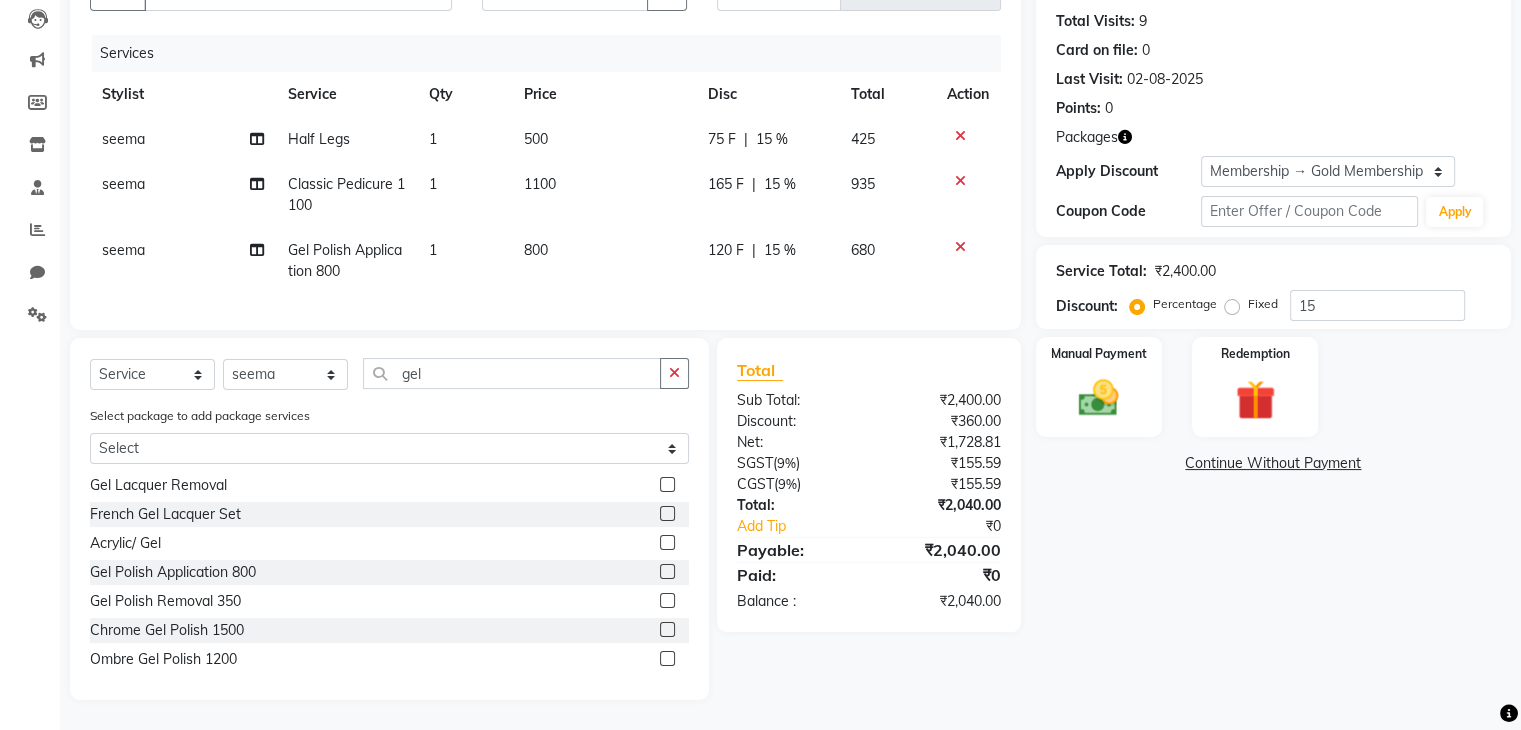 scroll, scrollTop: 230, scrollLeft: 0, axis: vertical 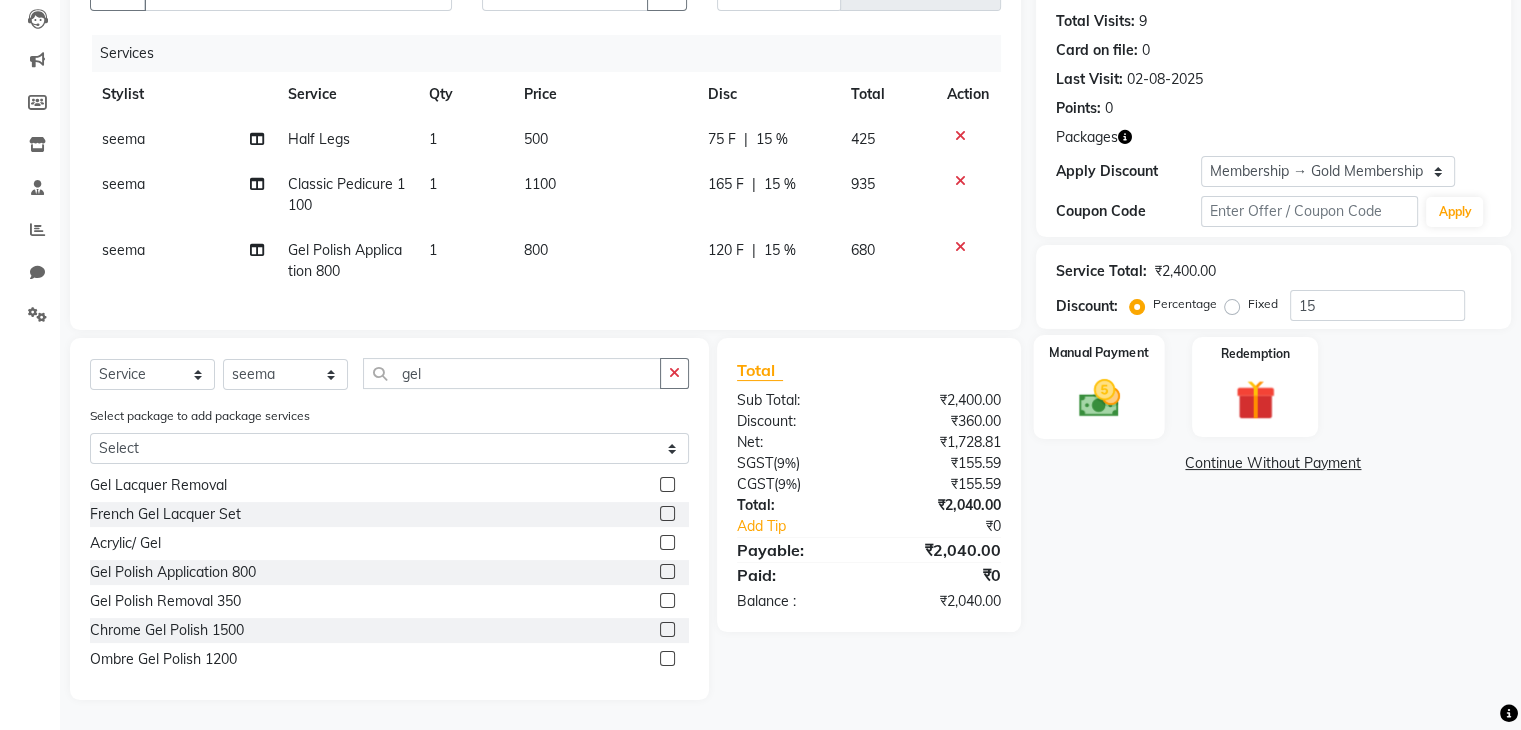 click on "Manual Payment" 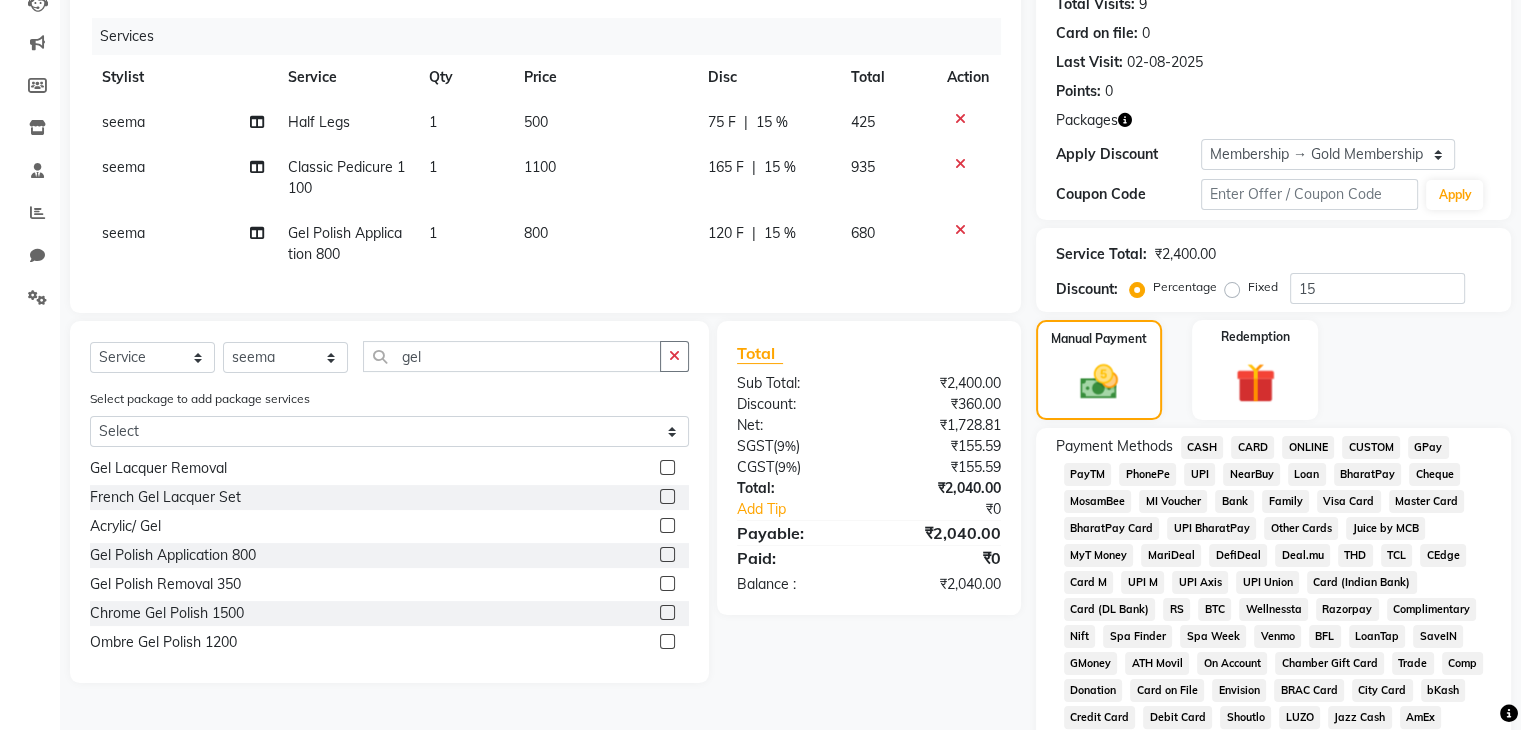 click on "GPay" 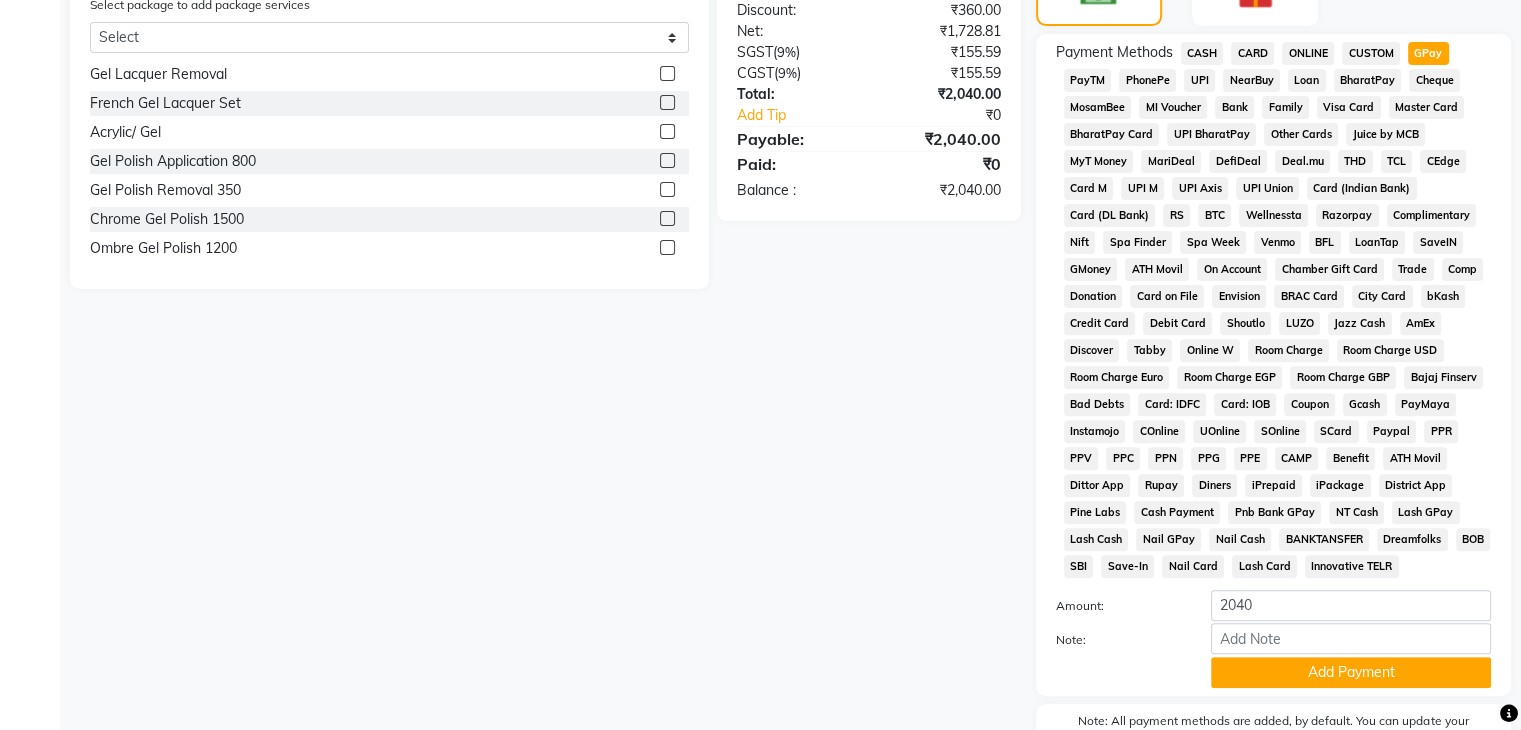 scroll, scrollTop: 753, scrollLeft: 0, axis: vertical 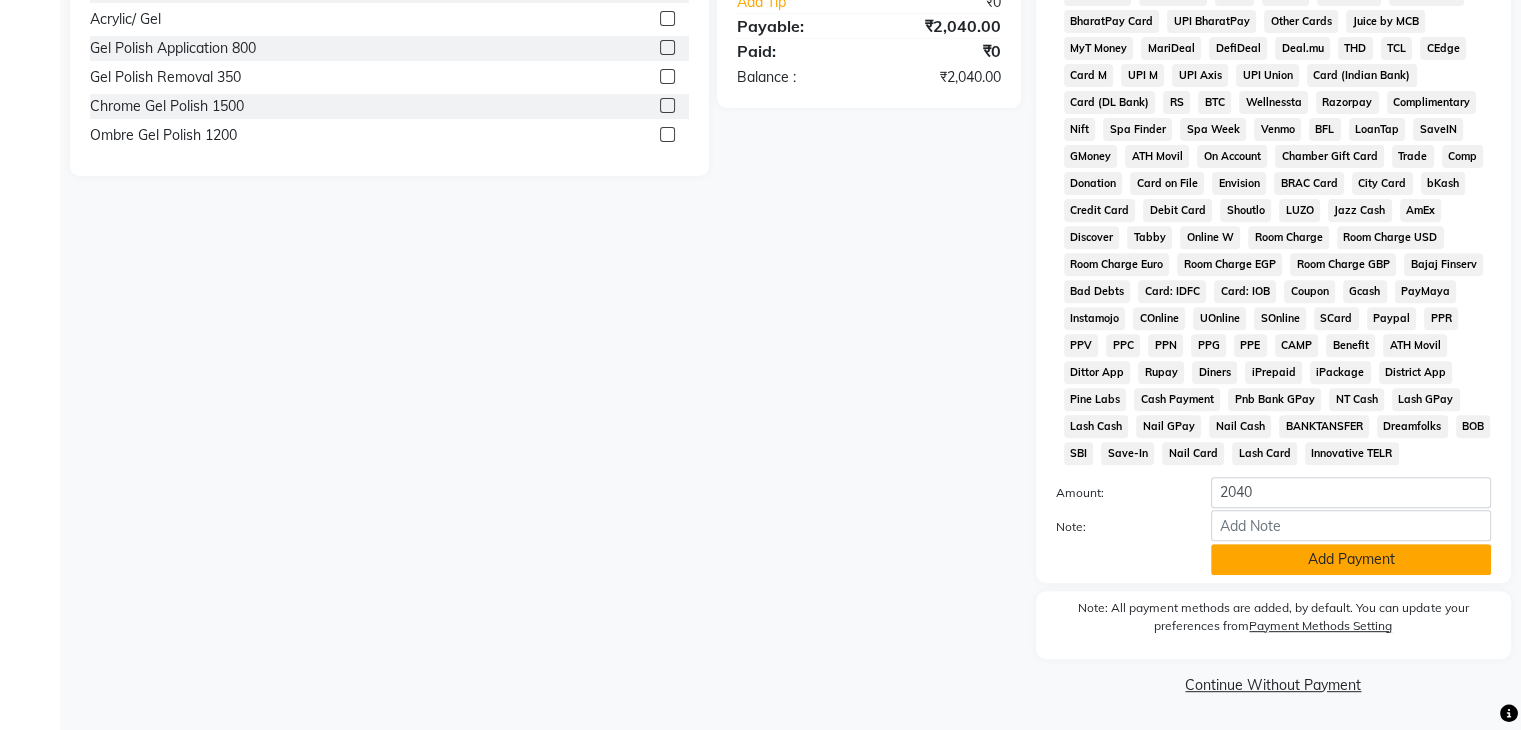 click on "Add Payment" 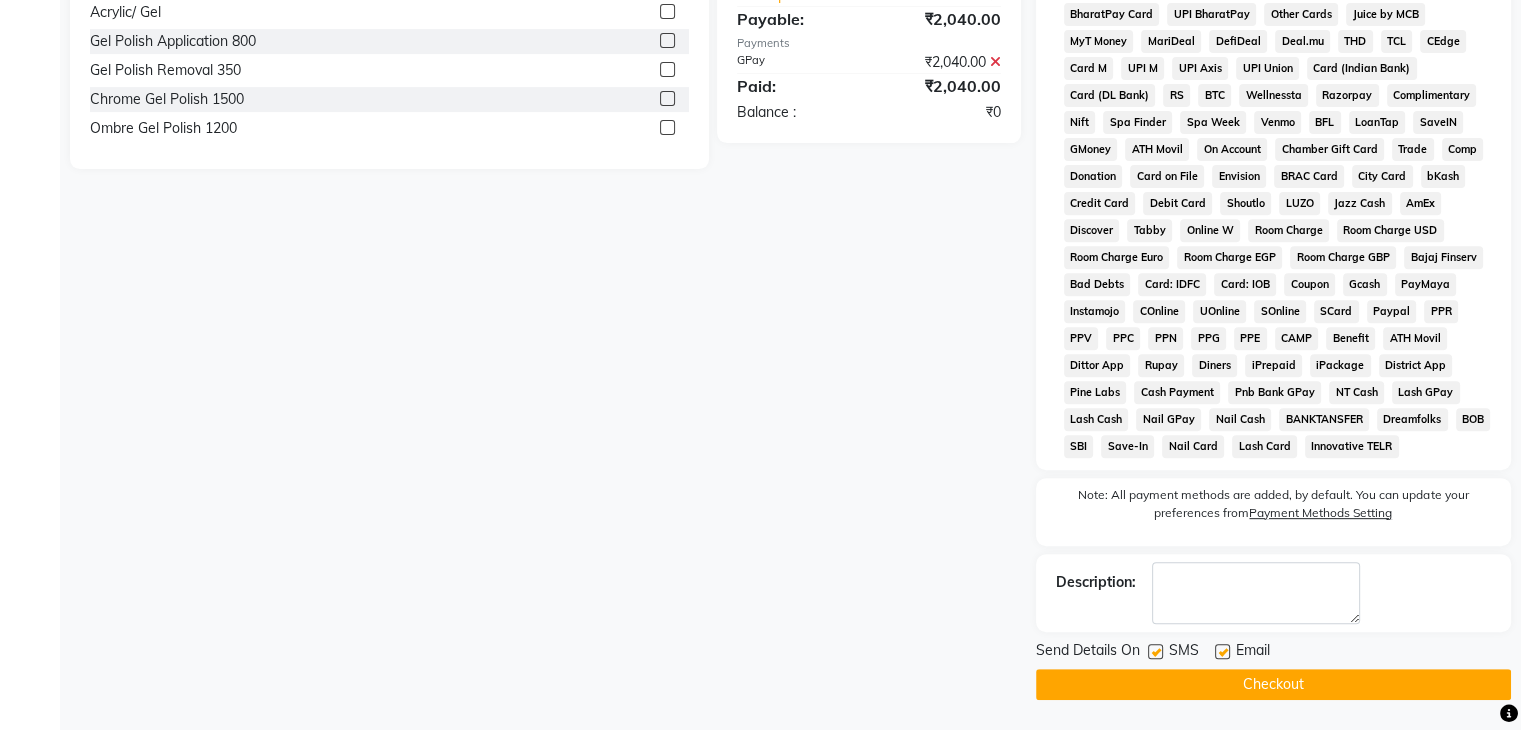 click on "Checkout" 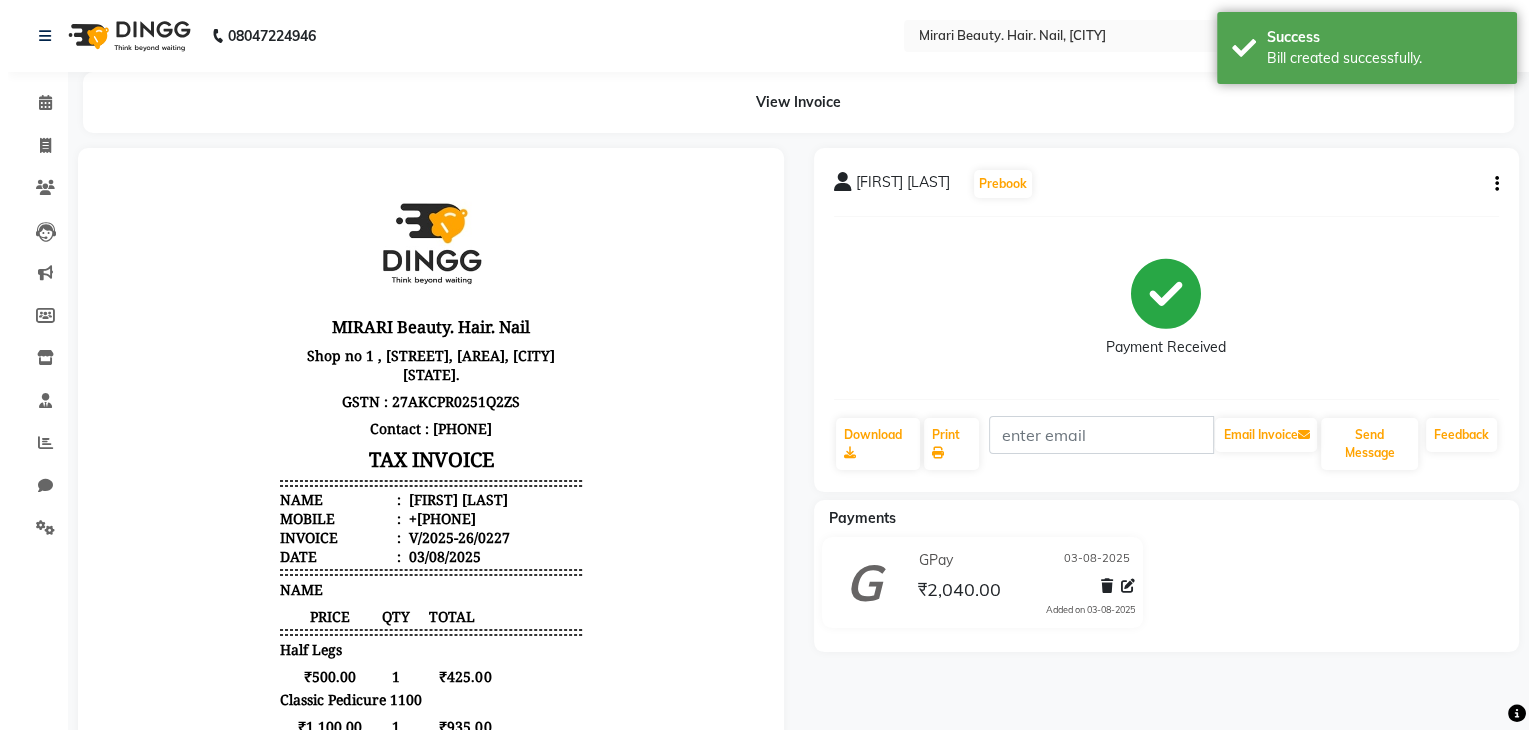 scroll, scrollTop: 0, scrollLeft: 0, axis: both 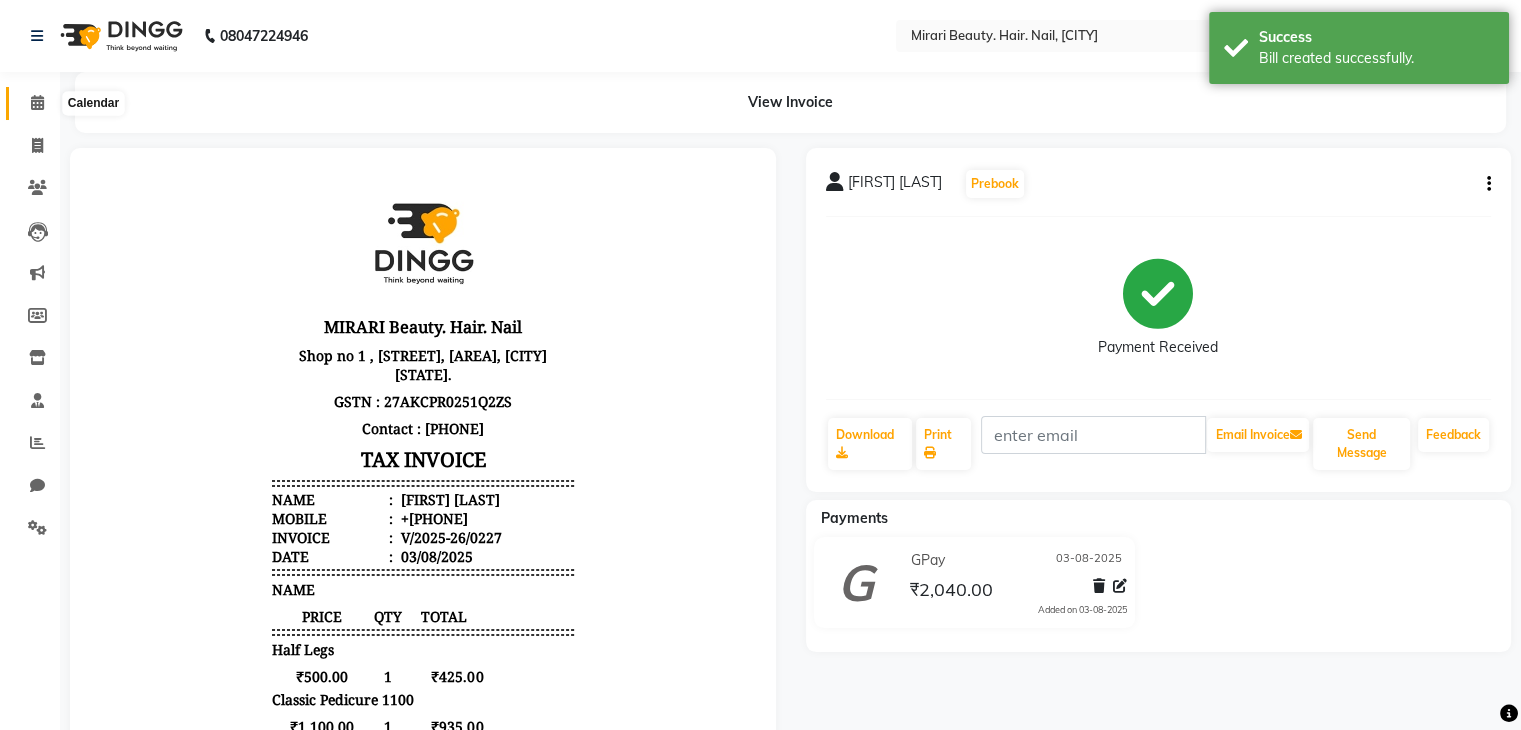 click 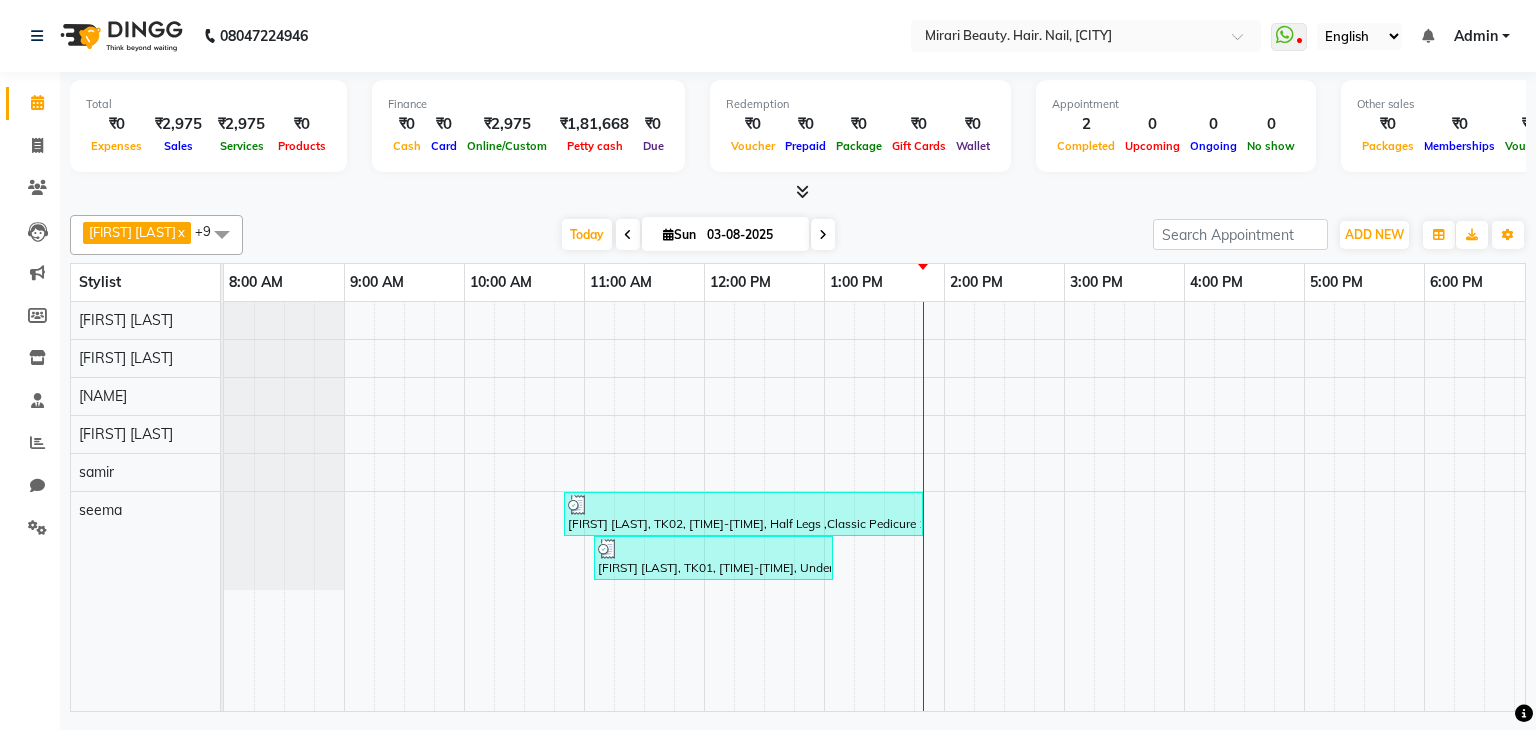 scroll, scrollTop: 0, scrollLeft: 273, axis: horizontal 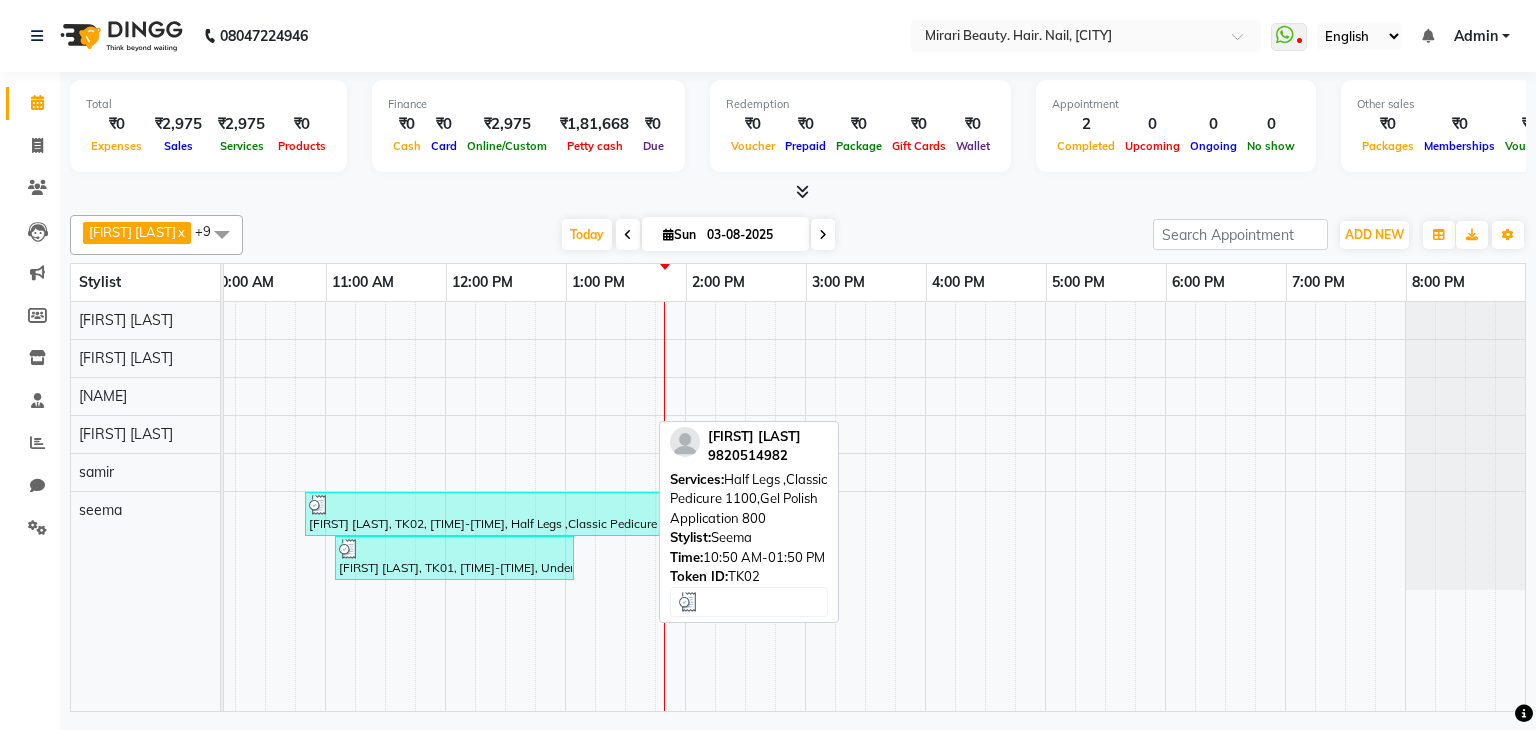 click on "[FIRST] [LAST], TK02, [TIME]-[TIME], Half Legs ,Classic Pedicure 1100,Gel Polish Application 800" at bounding box center [484, 514] 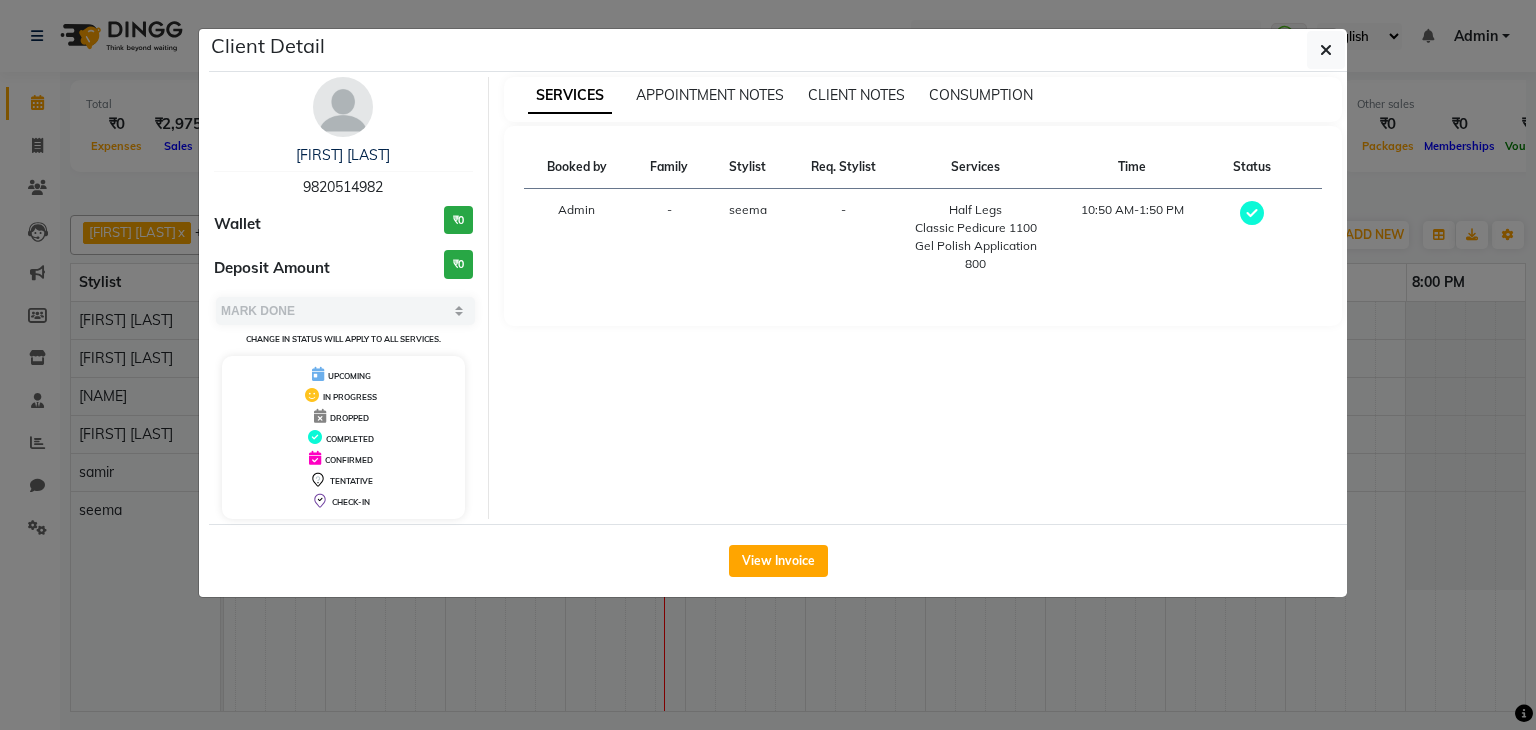 click on "Client Detail [FIRST] [LAST] [PHONE] Wallet ₹0 Deposit Amount ₹0 Select MARK DONE UPCOMING Change in status will apply to all services. UPCOMING IN PROGRESS DROPPED COMPLETED CONFIRMED TENTATIVE CHECK-IN SERVICES APPOINTMENT NOTES CLIENT NOTES CONSUMPTION Booked by Family Stylist Req. Stylist Services Time Status Admin - [LAST] - Half Legs Classic Pedicure 1100 Gel Polish Application 800 10:50 AM-1:50 PM View Invoice" 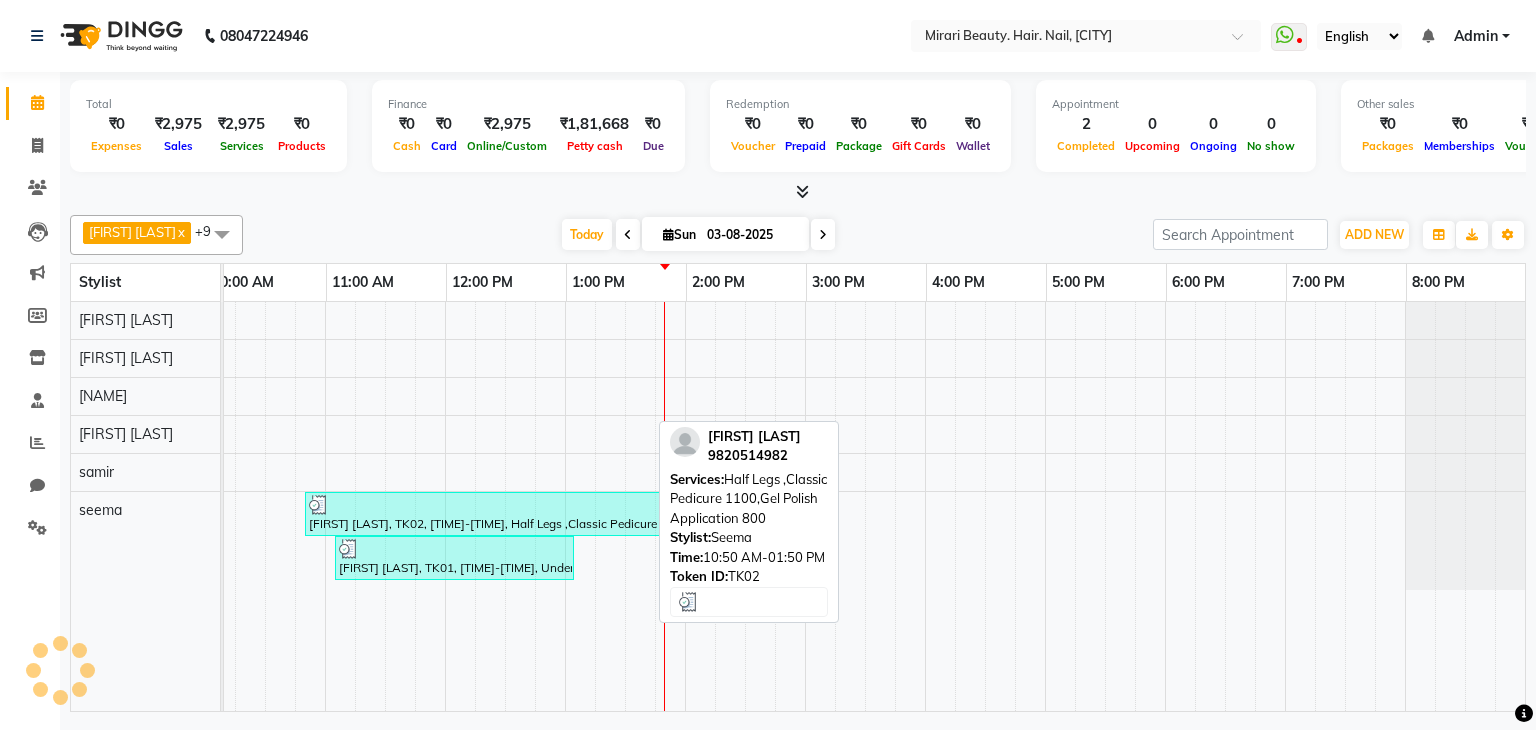 click at bounding box center [484, 505] 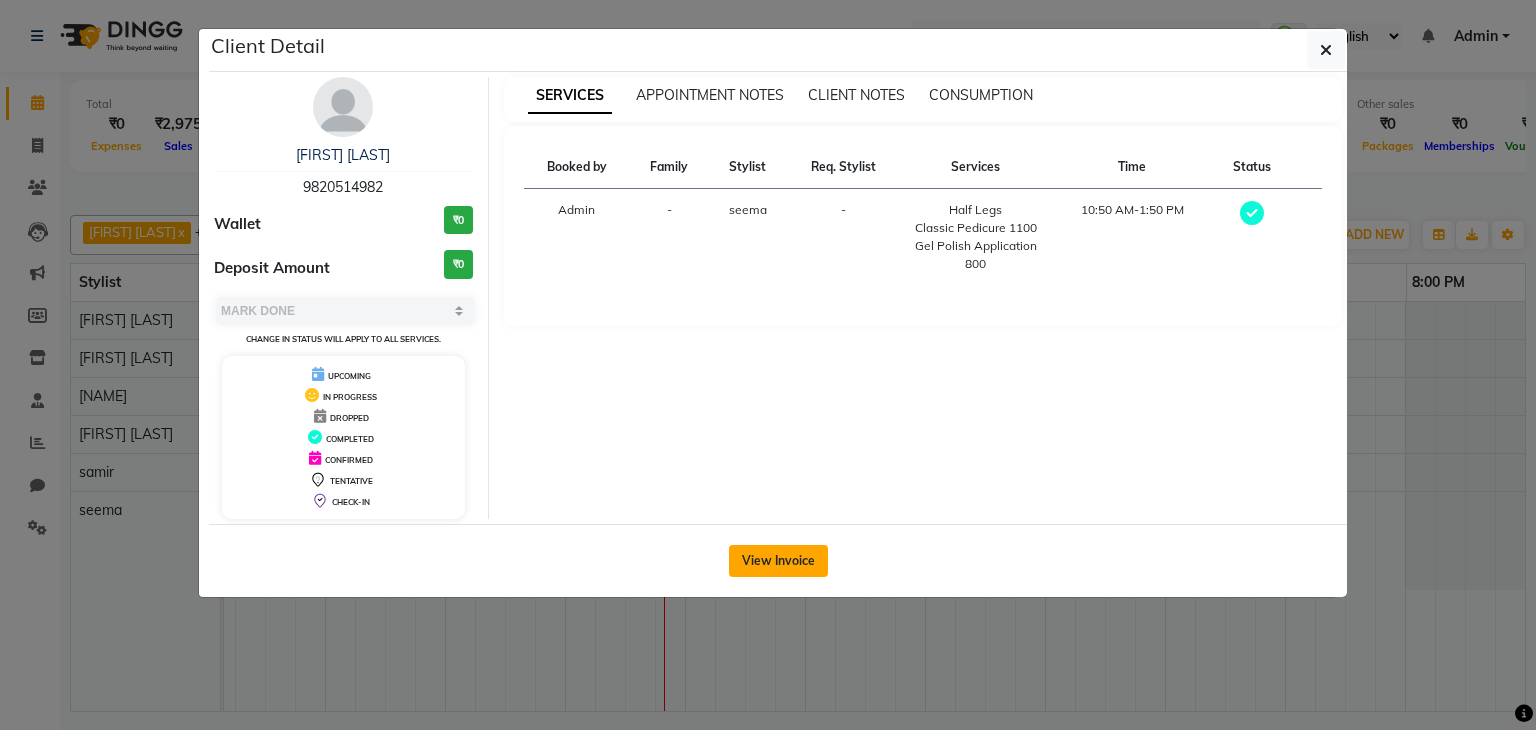click on "View Invoice" 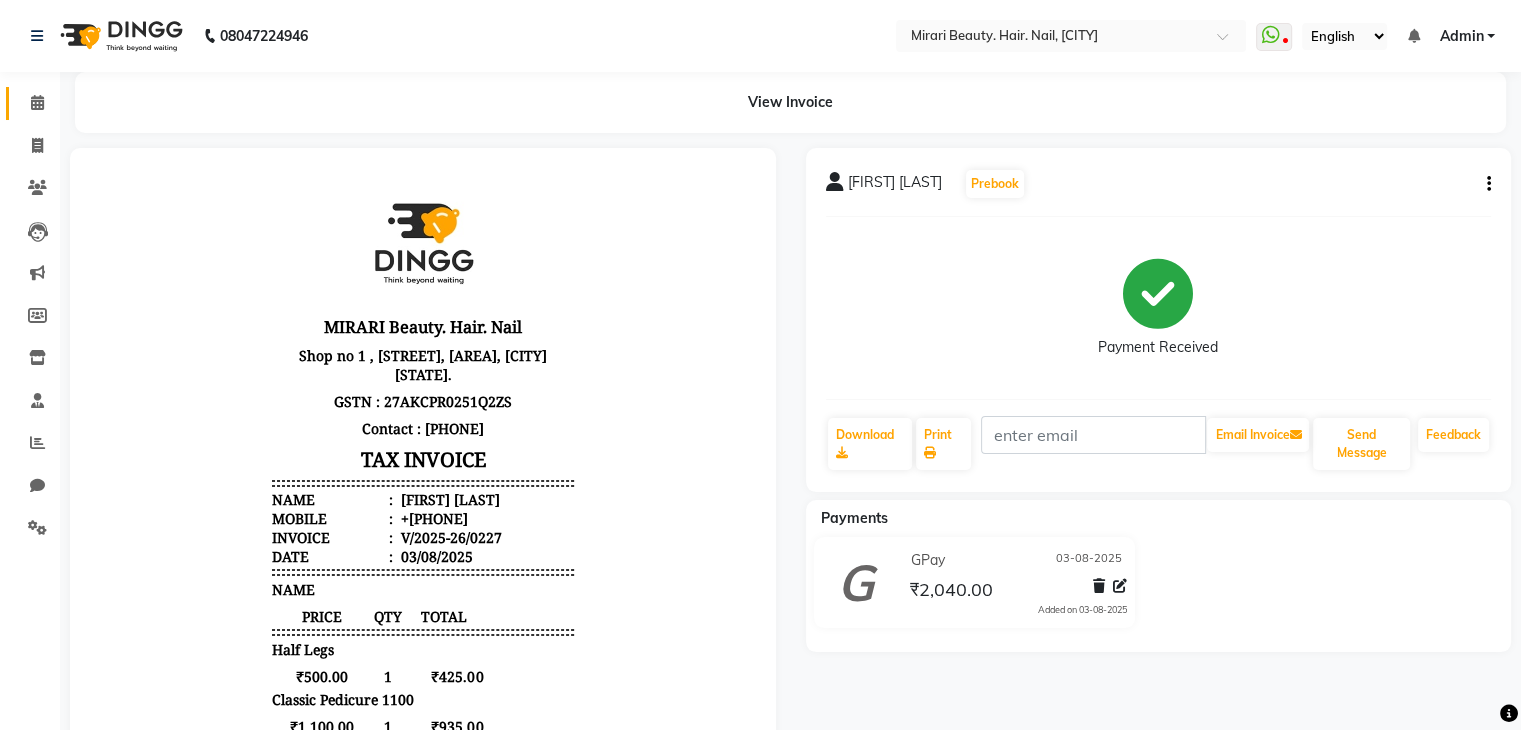 scroll, scrollTop: 0, scrollLeft: 0, axis: both 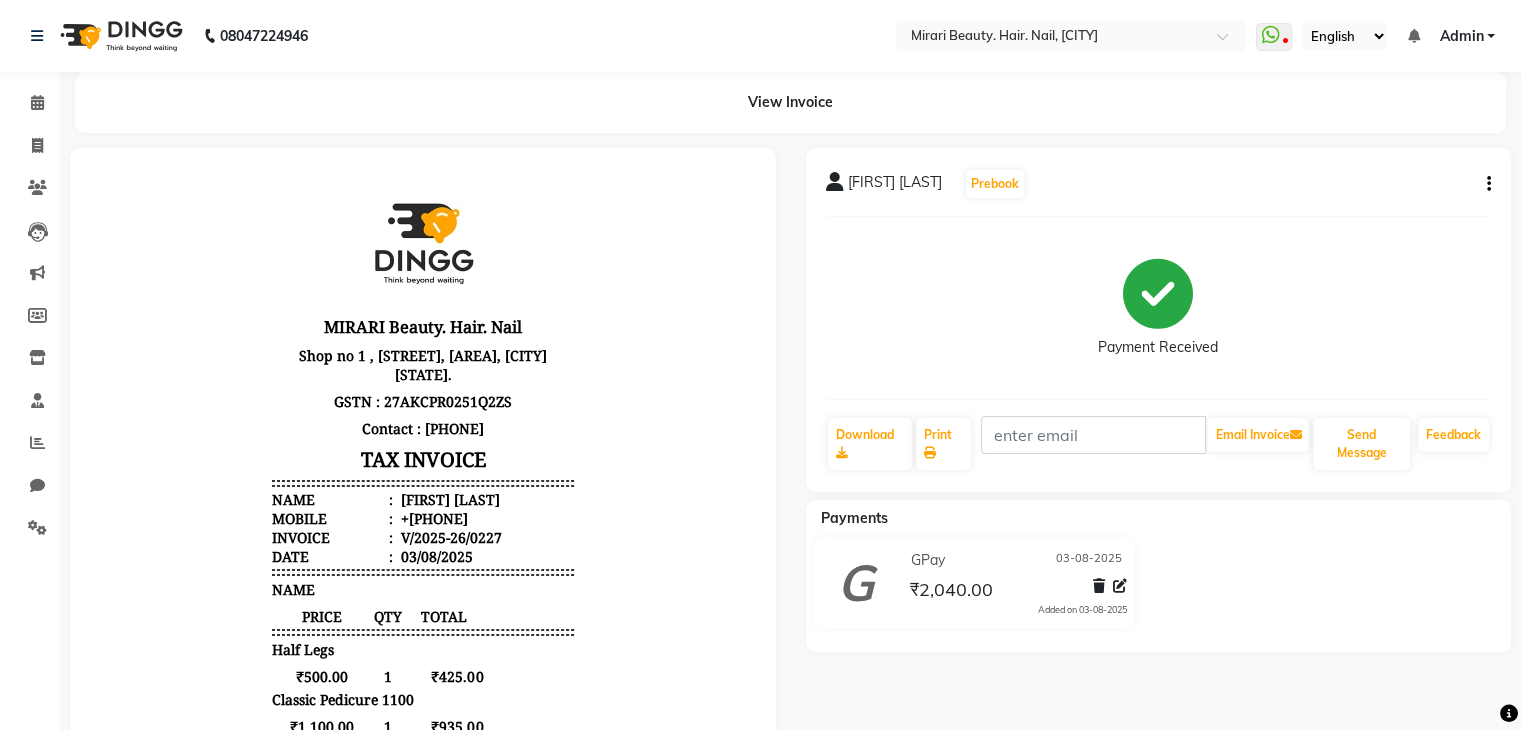 click 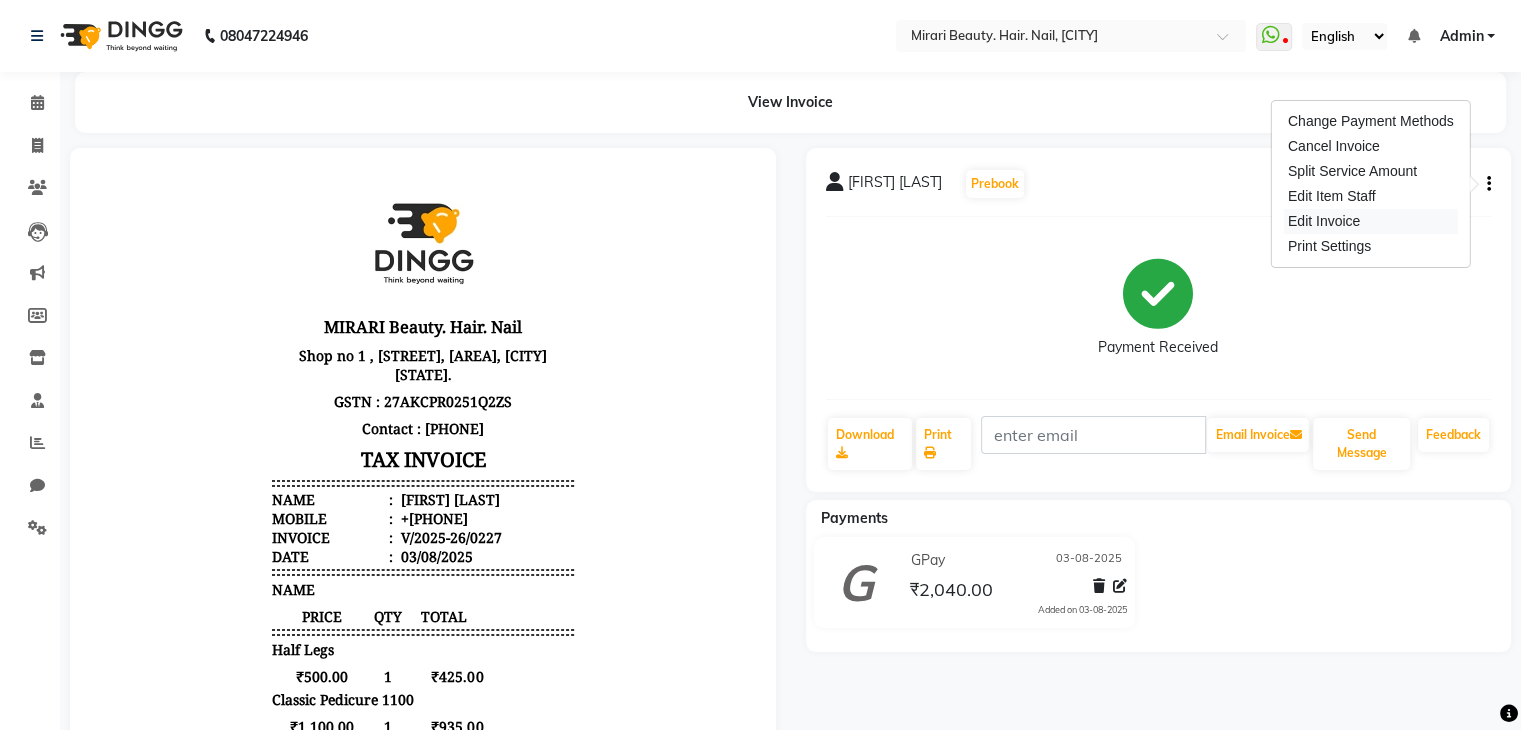 click on "Edit Invoice" at bounding box center [1371, 221] 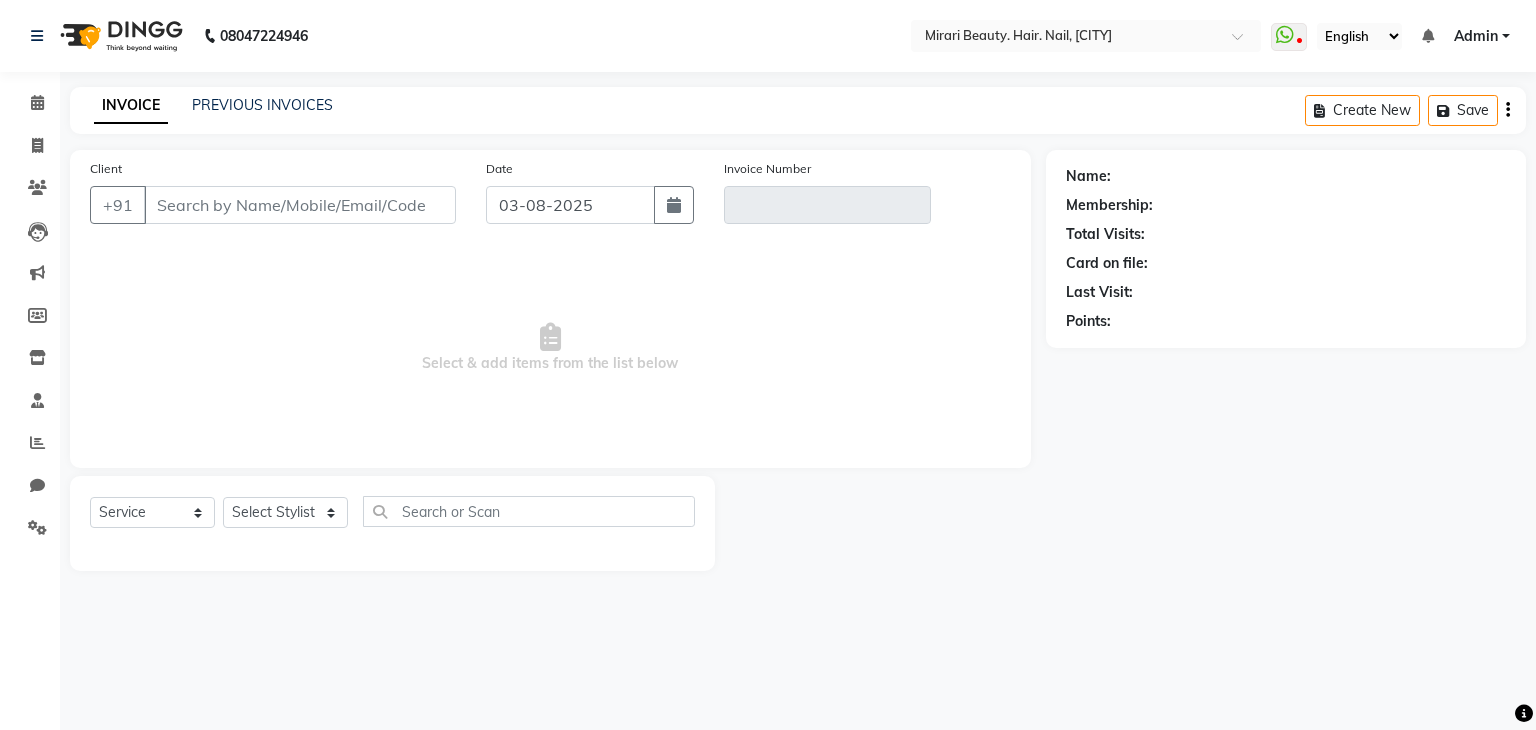 type on "9820514982" 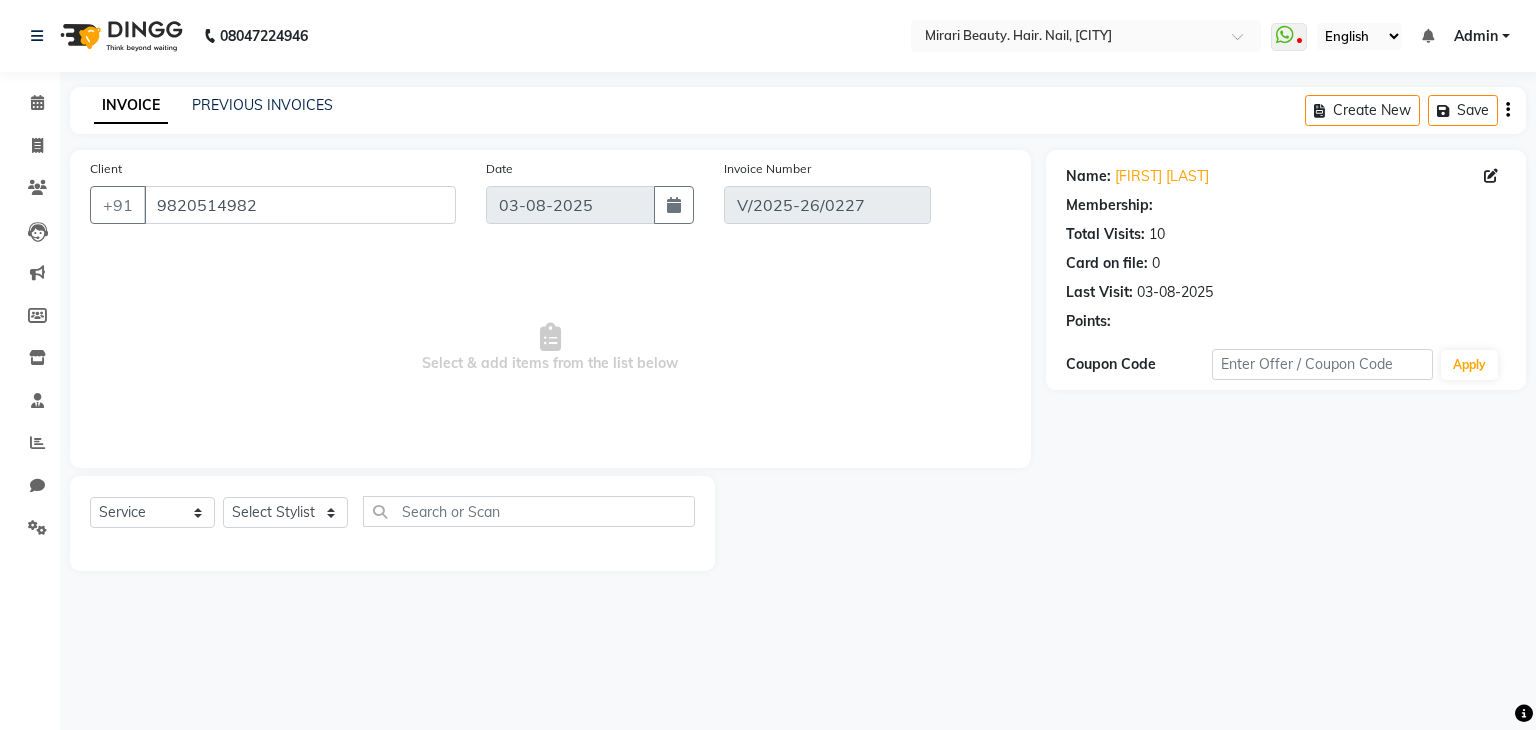 select on "1: Object" 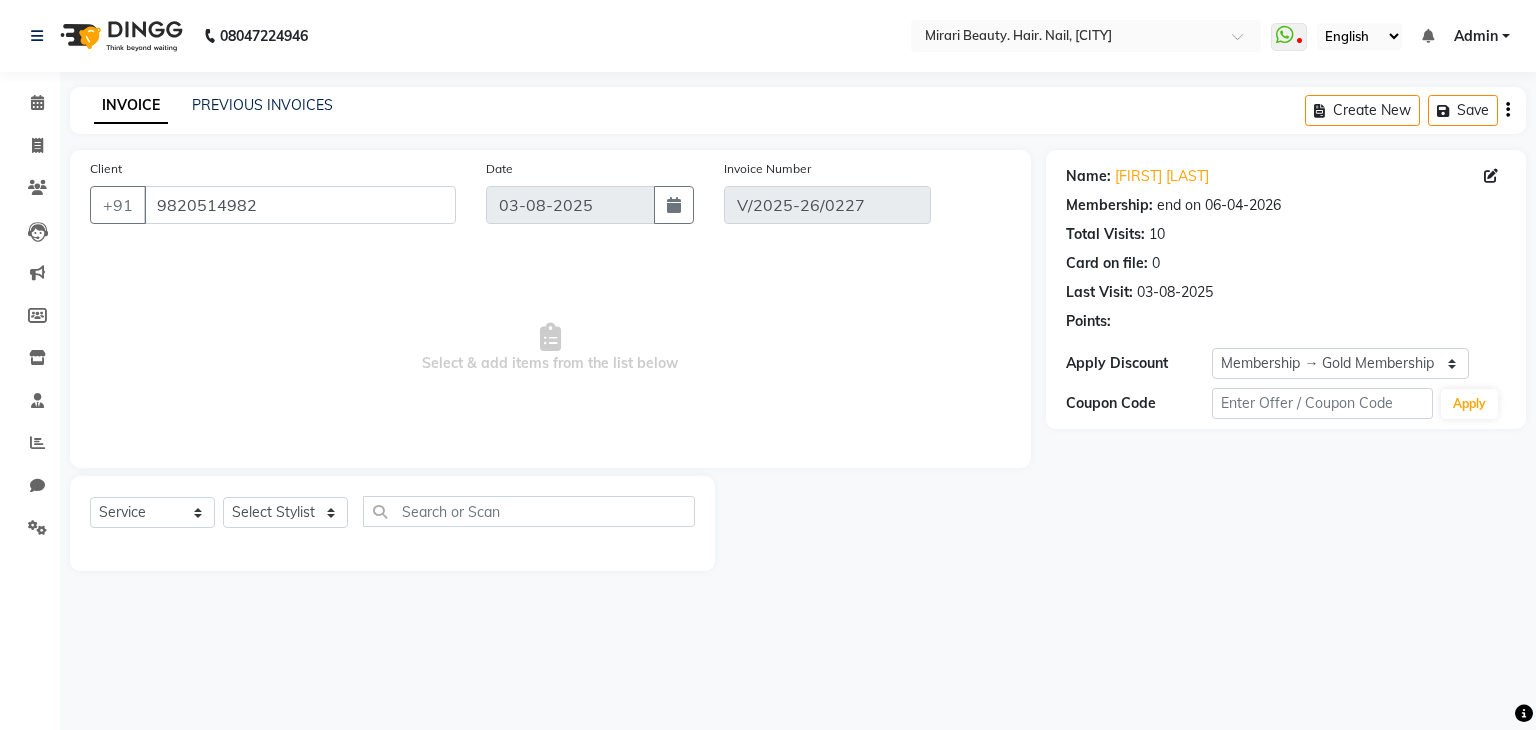 select on "select" 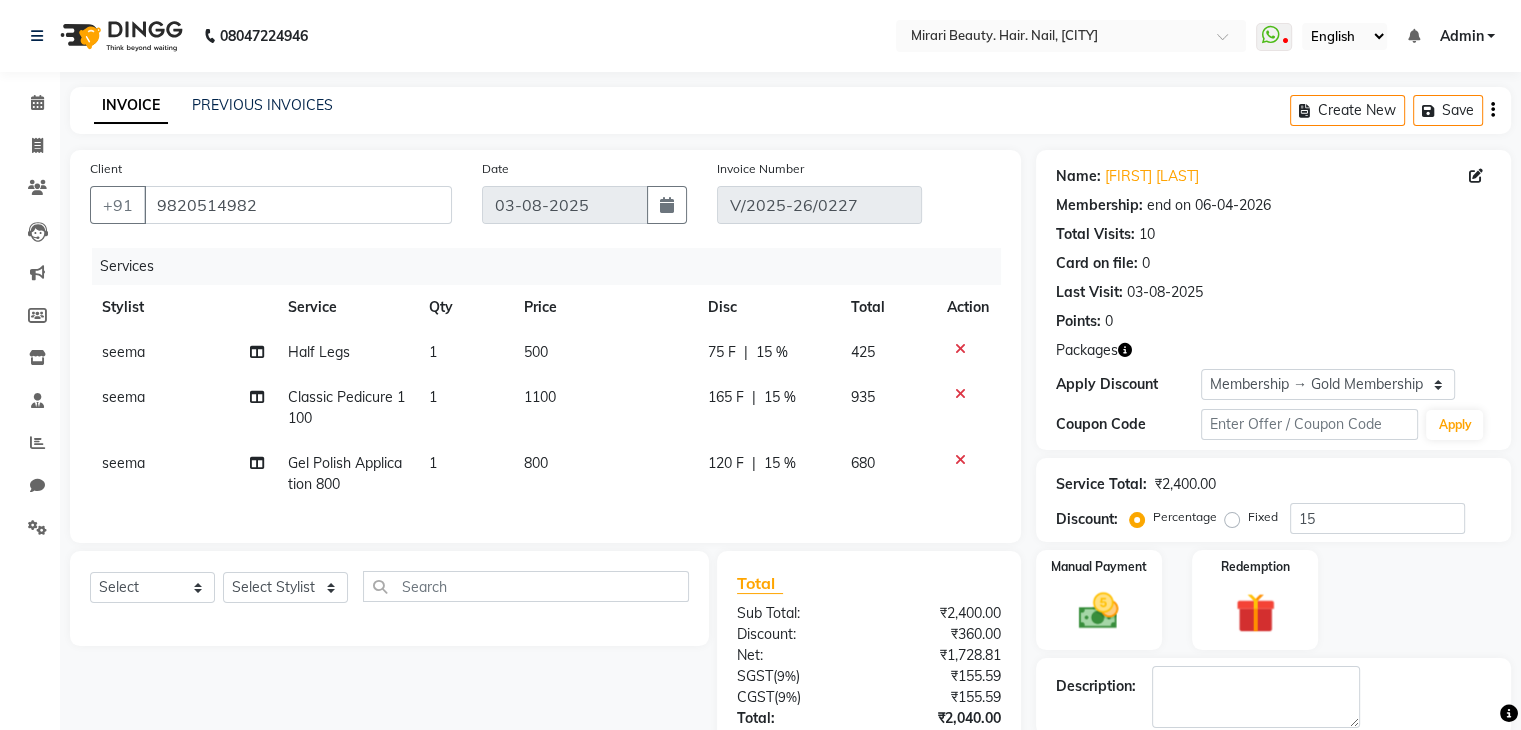 click on "seema" 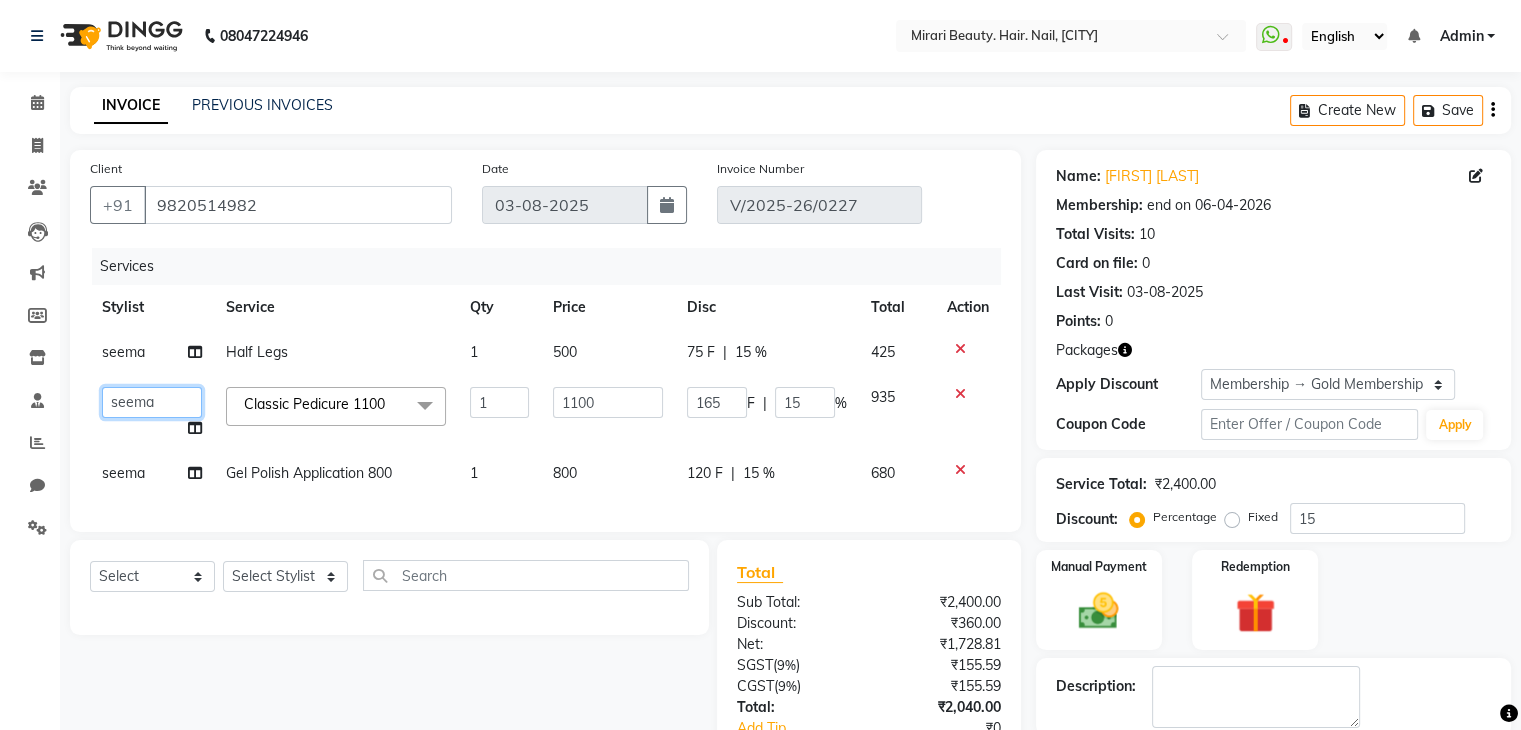click on "General [LAST] [LAST] [LAST] [LAST] [LAST] [LAST] [LAST]" 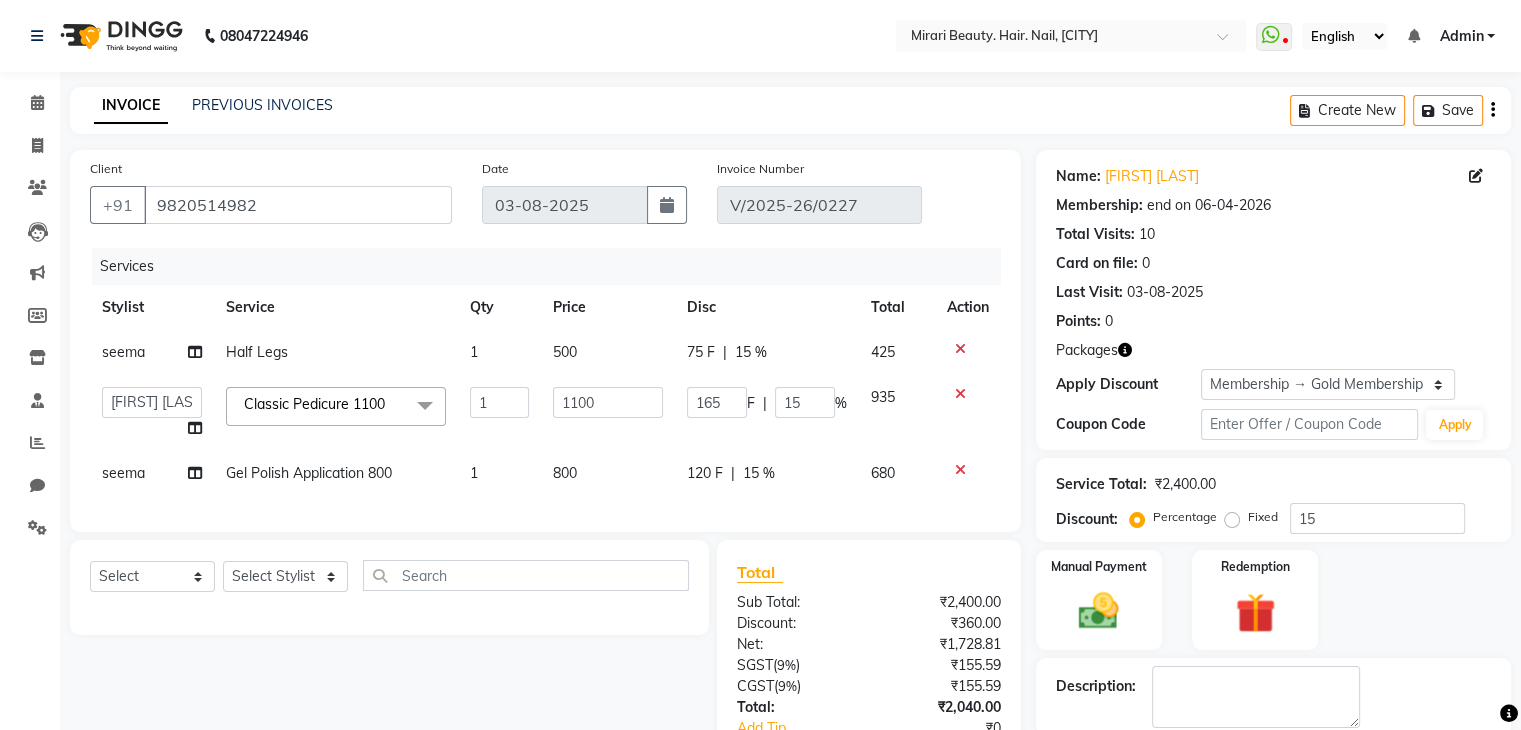 select on "66420" 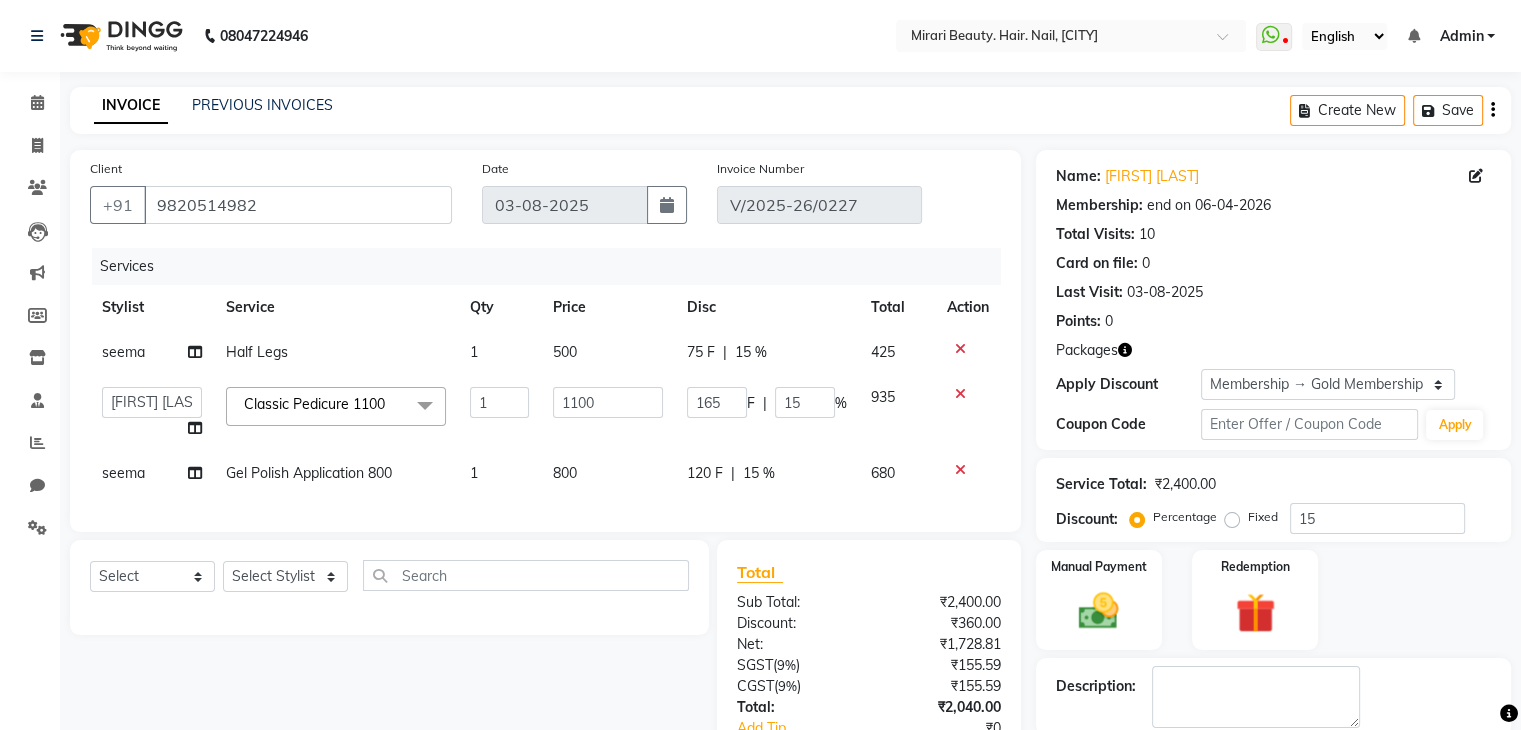 click on "seema" 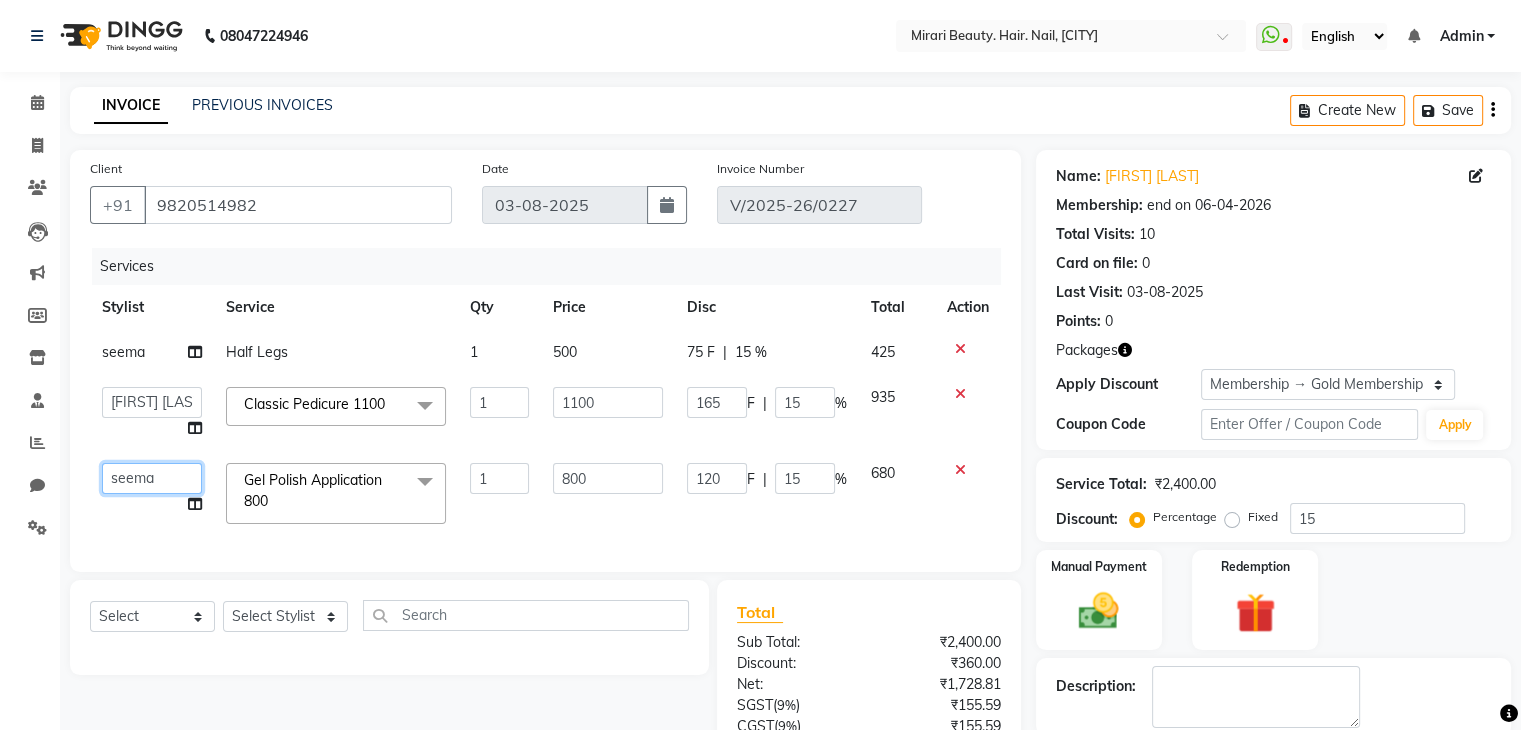 click on "General [LAST] [LAST] [LAST] [LAST] [LAST] [LAST] [LAST]" 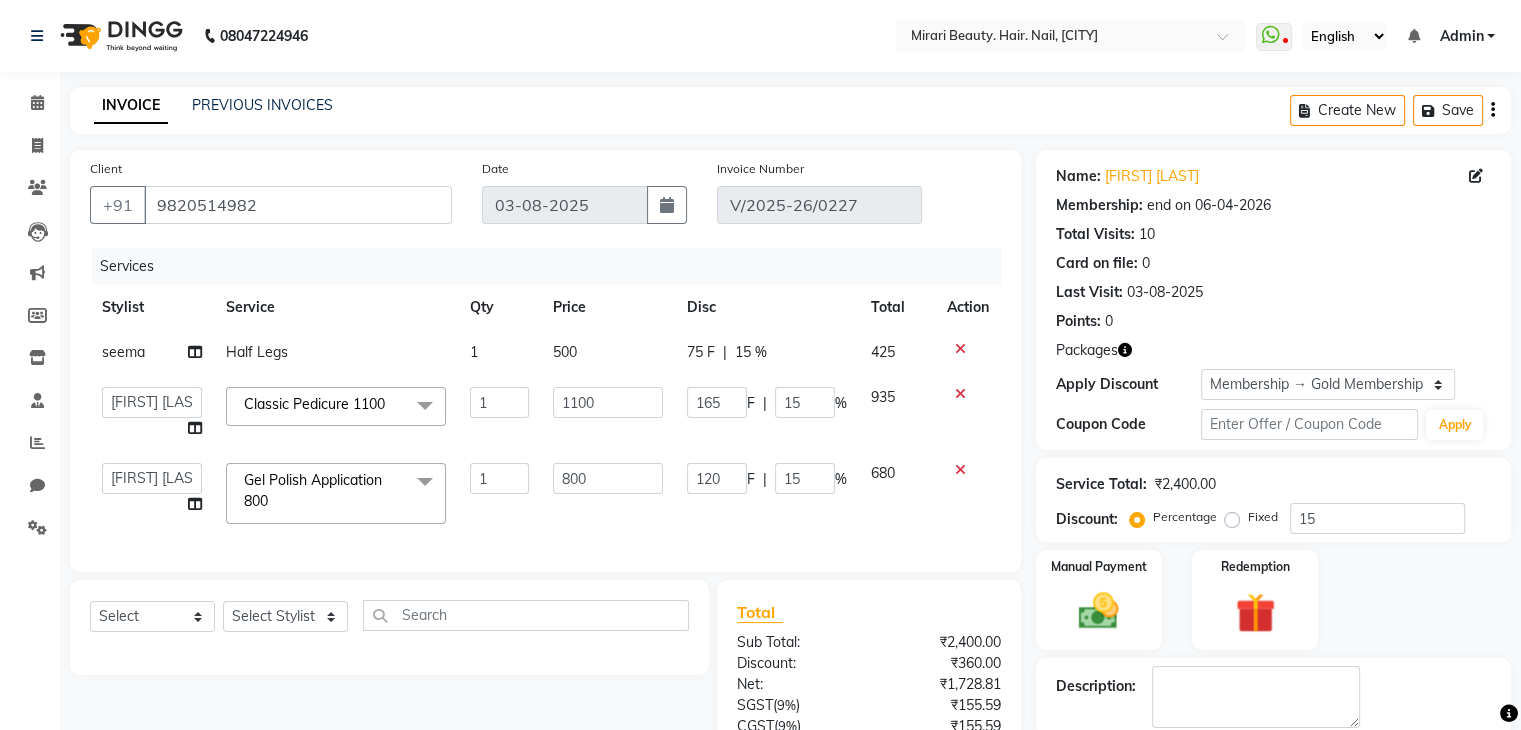 select on "69037" 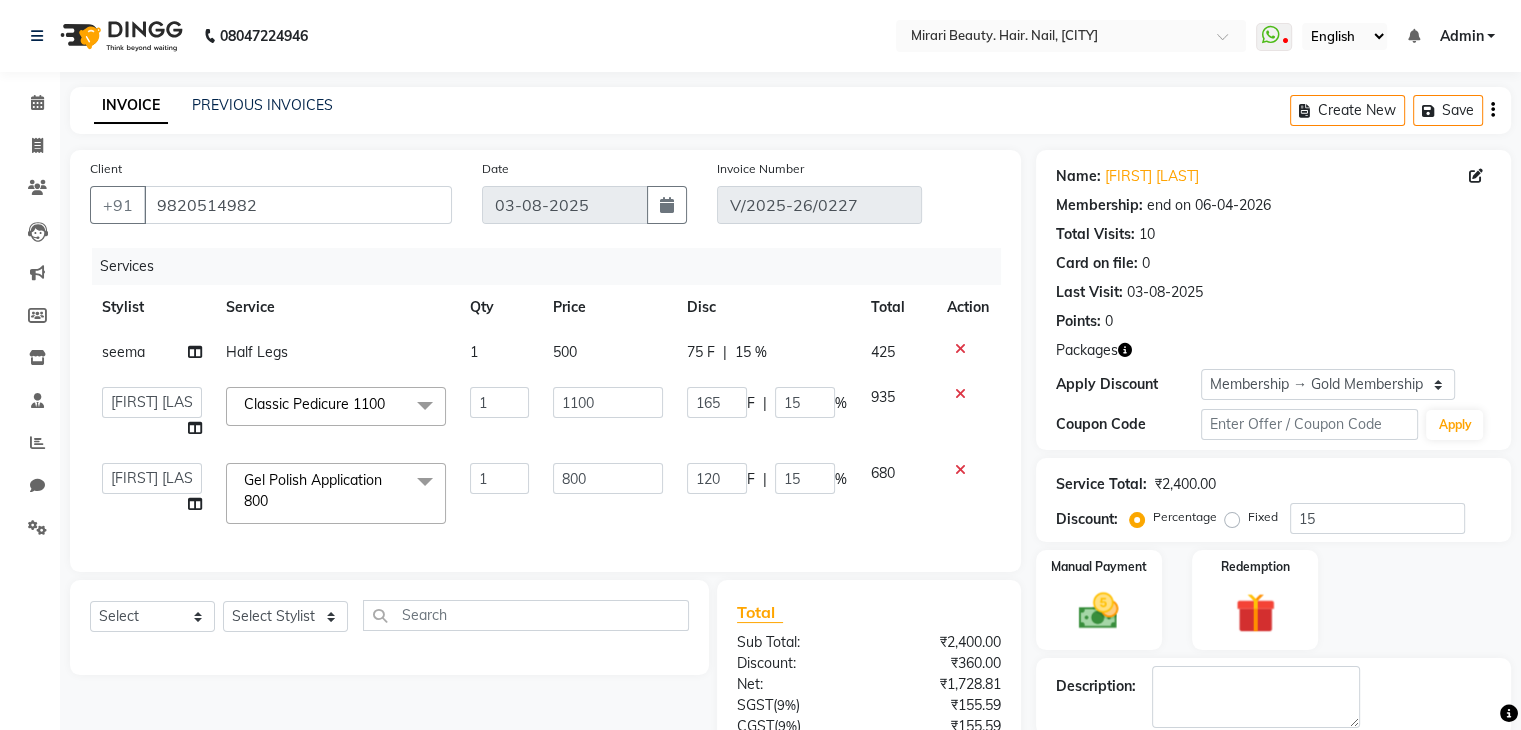 click on "Client +[PHONE] Date [DATE] Invoice Number V/[YEAR]-[YEAR]/0227 Services Stylist Service Qty Price Disc Total Action [FIRST] Half Legs 1 500 75 F | 15 % 425 General [FIRST] [LAST] [FIRST] [LAST] [FIRST] [LAST] [FIRST] [LAST] [FIRST] [LAST] [FIRST] [LAST] Classic Pedicure 1100 x Senior Stylist - Male 500., Senior Stylist - Female Art Director - Male Art Director - Female Fringe Cut 400 Boys below 10 Years Girls below 10 Years Hair Updo 1500-, Advanced Hair Updo 2000 Braiding Hair Wash balst dry Oil hairwash blast dry Premium hairwash blast dry Hair Wash add-on 200 Premium hairwash add-on Ironing - Short Hair Ironing- mid Hair Tonging- Short hair Tonging- Long Hair Straight Blowdry Outcurls/ Flipouts Head massage (30 mins) Premium Head massage (30mins) Hair extensions Hair Styling ( Male ) Hair Updo Advanced Hair Updo Classic Hair Wash & Blast Dry Hair Wash add-on 300 Ironing short Ironing long hair Tonging Tonging mid Hair Oil Hair Wash & Blast Dry Blowdry Straight Blowdry Outcurls/ Flipouts" 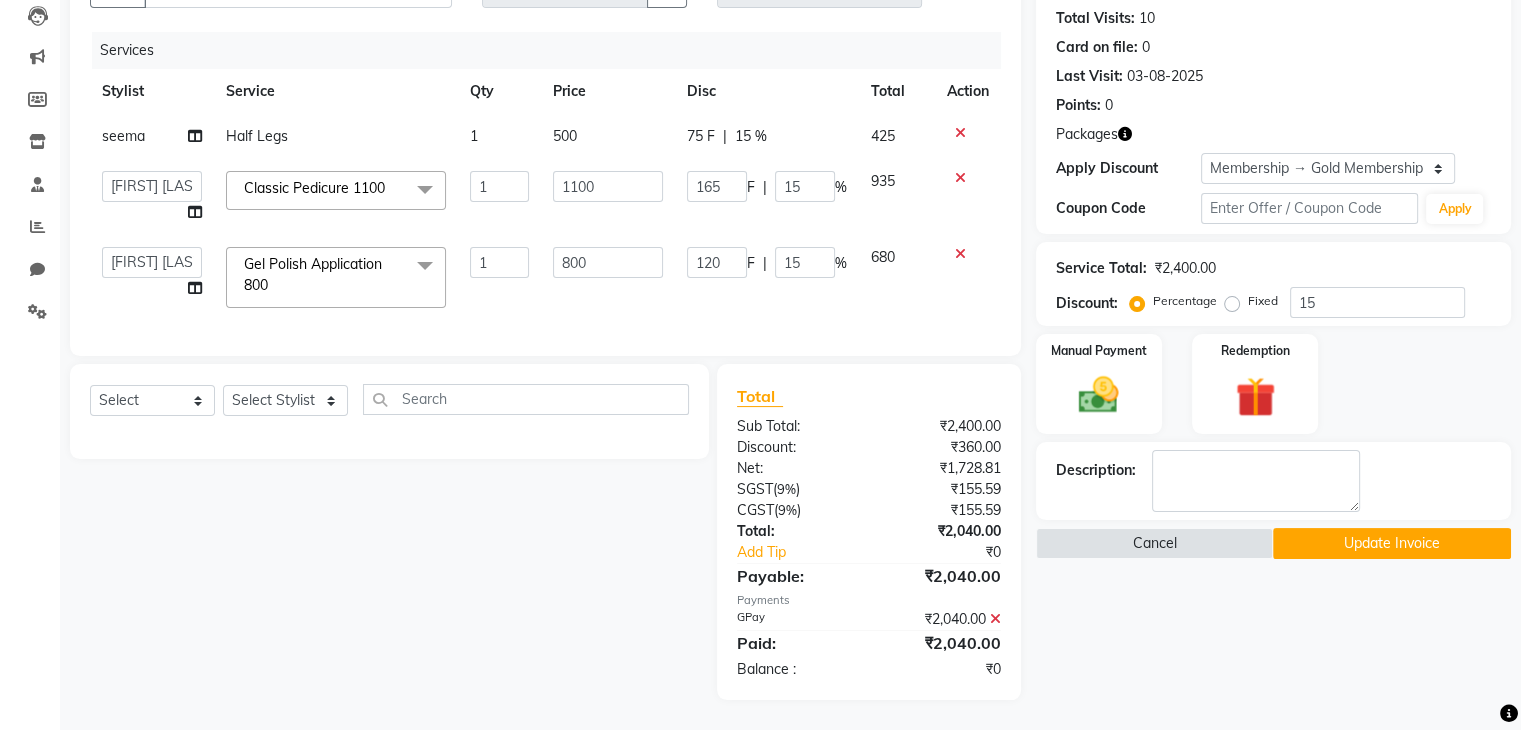 click on "Update Invoice" 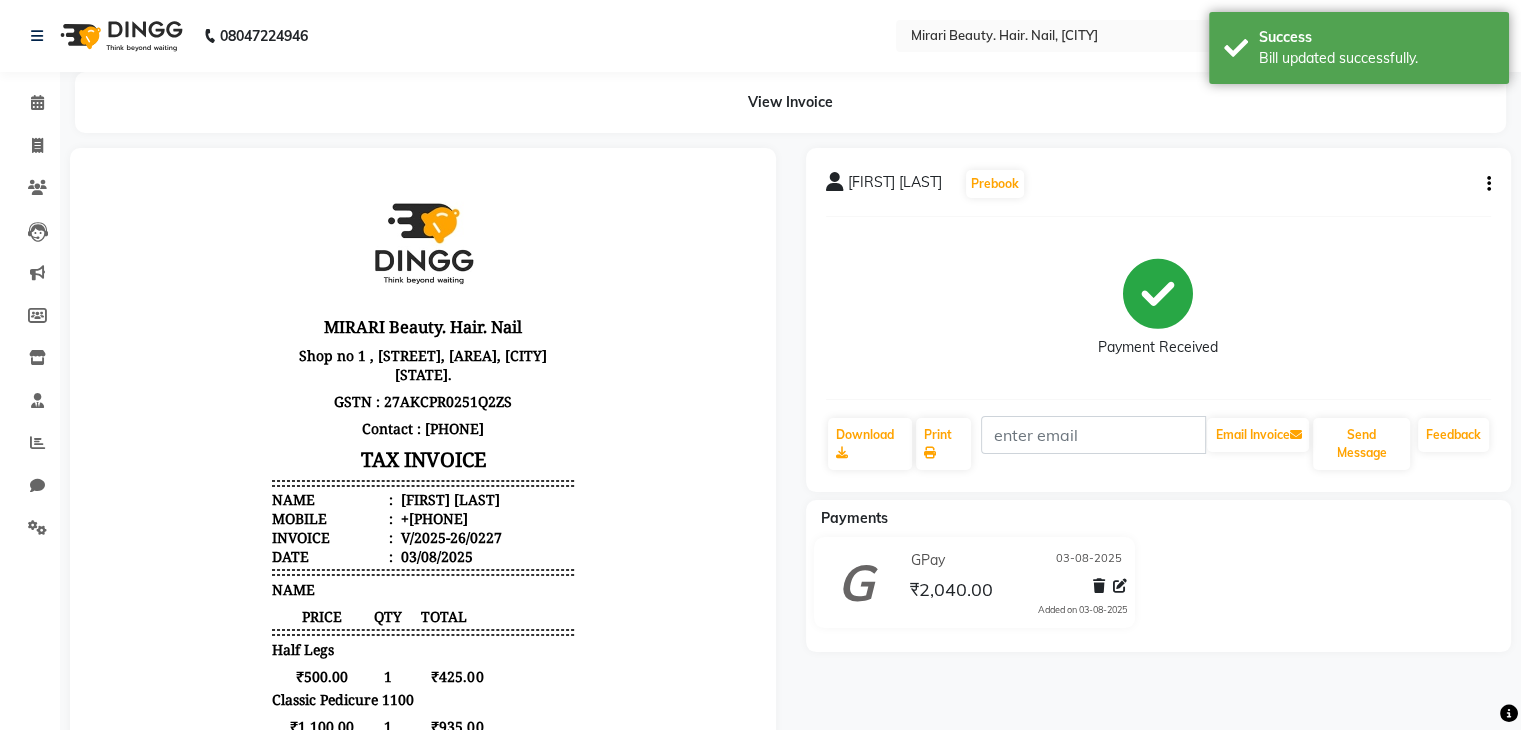 scroll, scrollTop: 0, scrollLeft: 0, axis: both 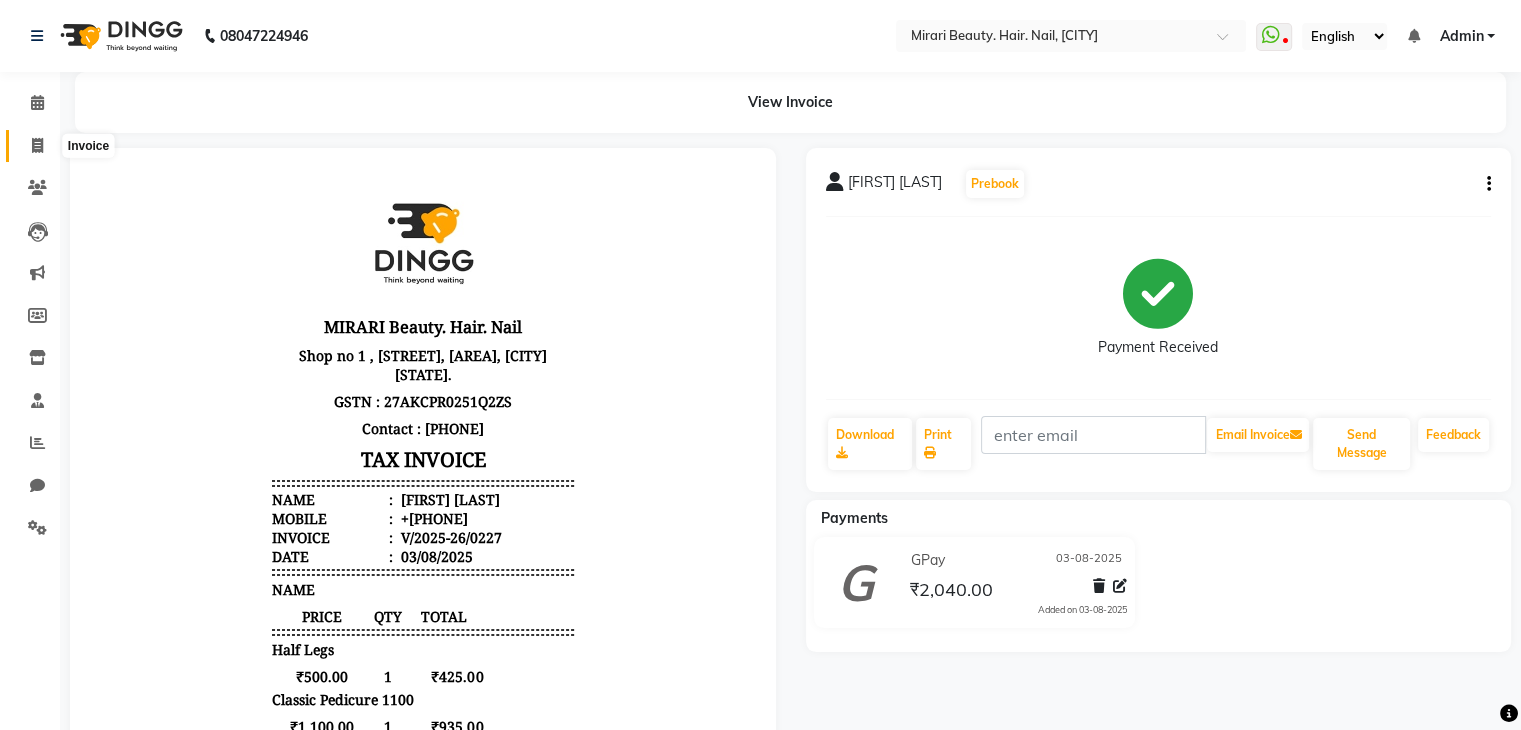 click 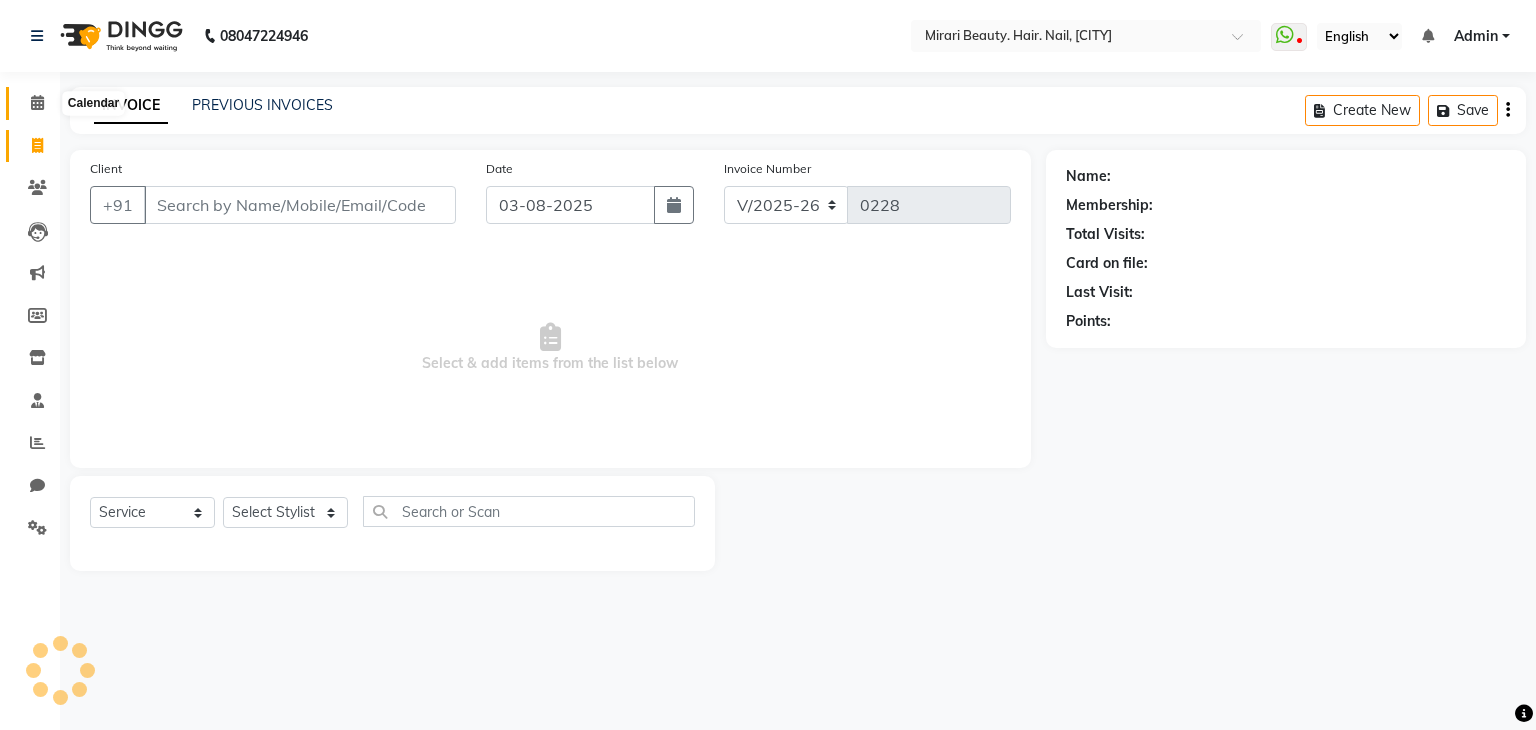 click 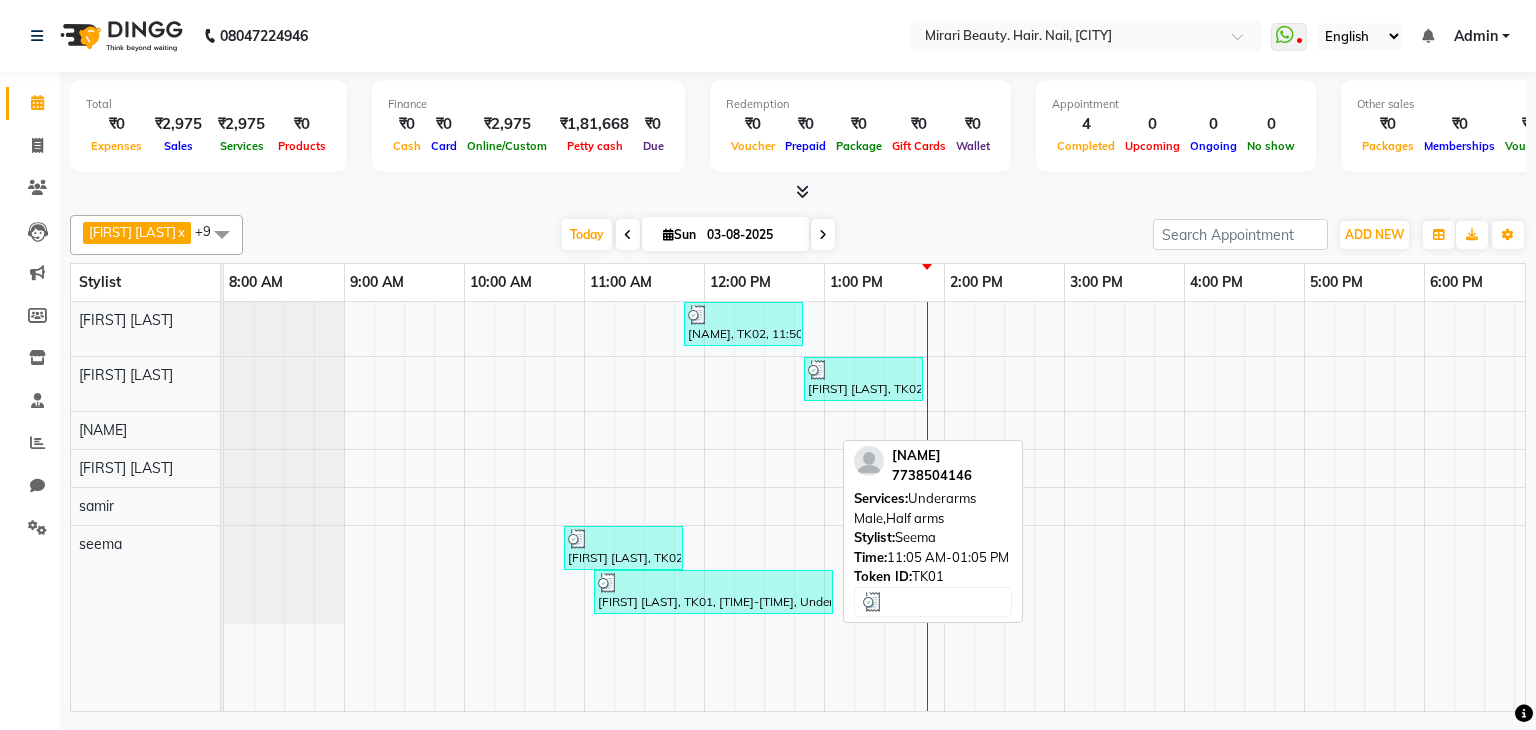 click at bounding box center [713, 583] 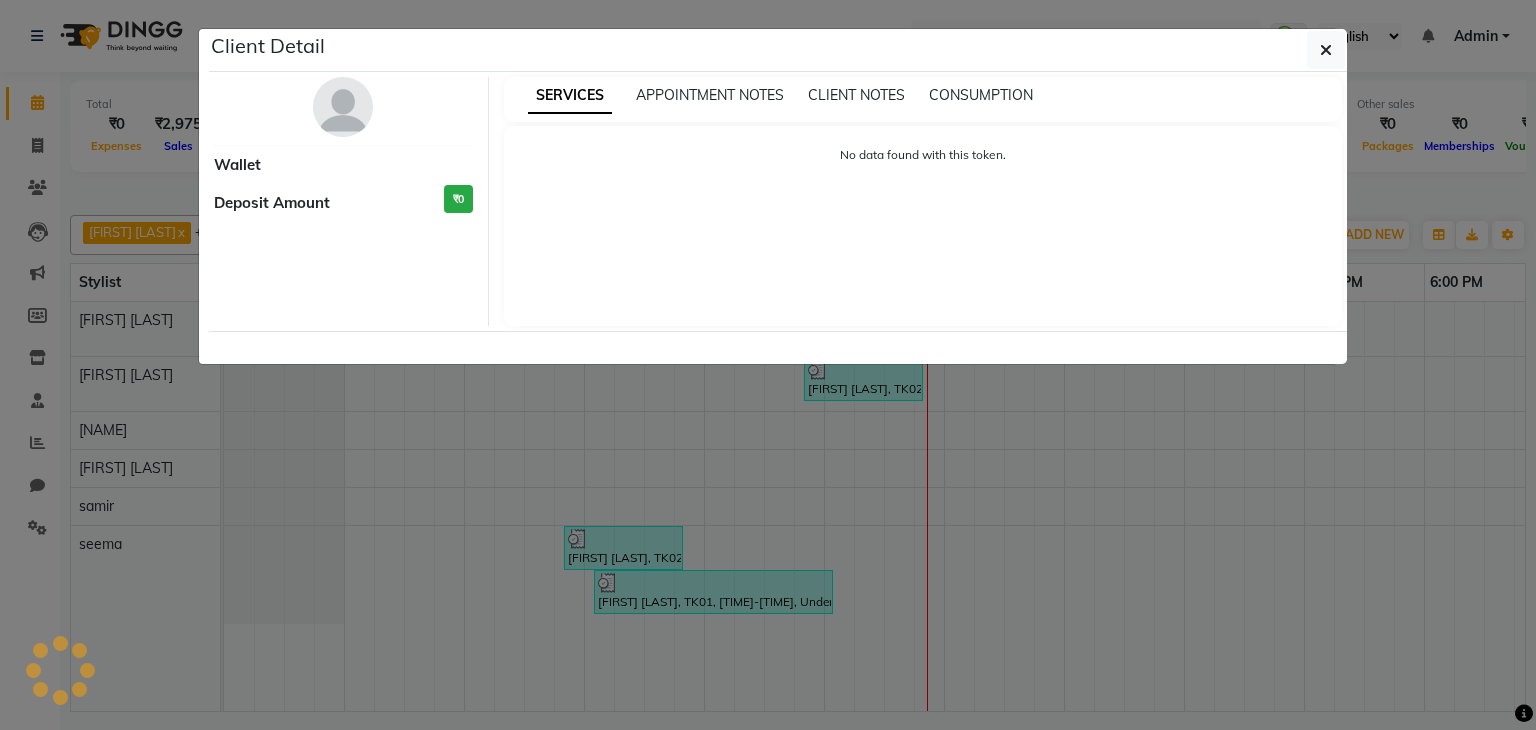 select on "3" 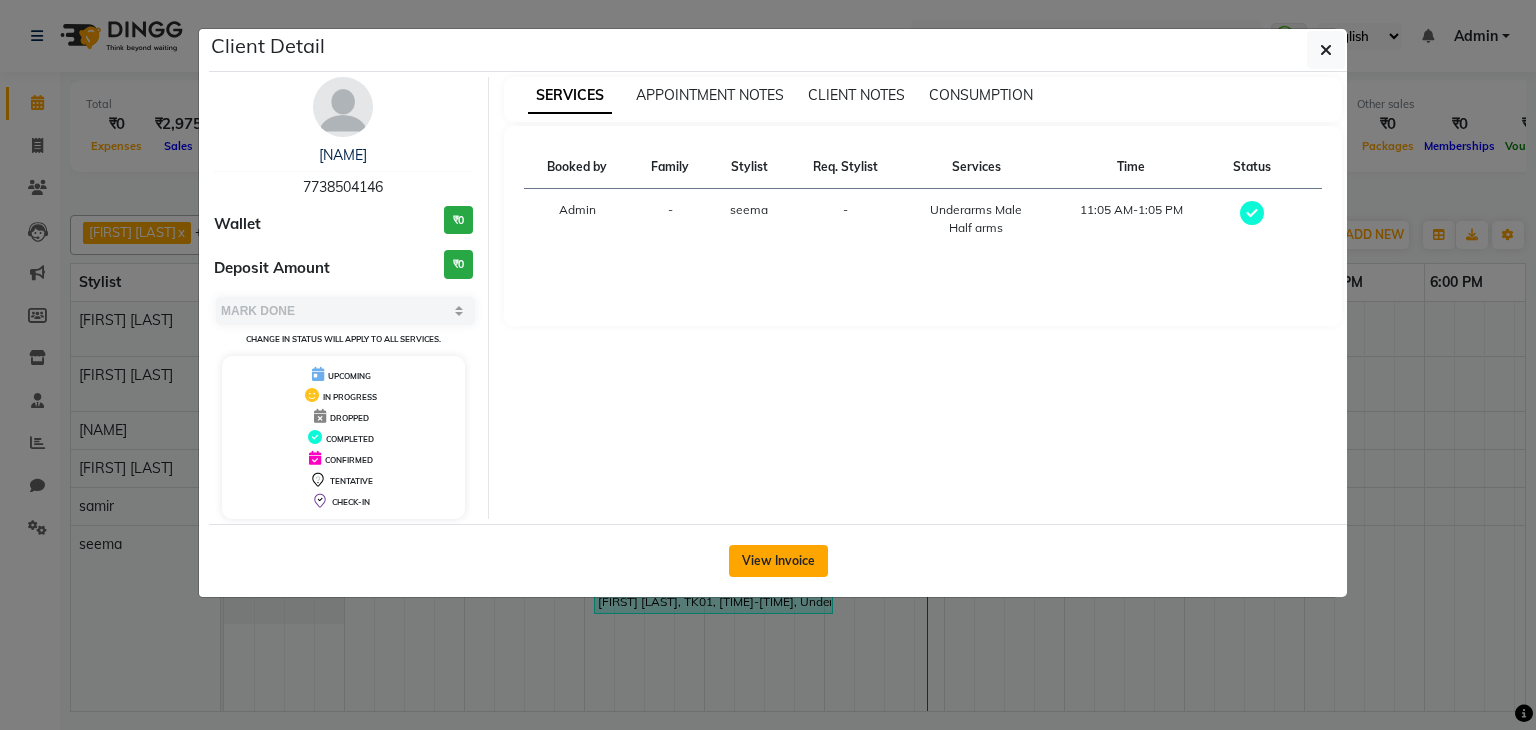 click on "View Invoice" 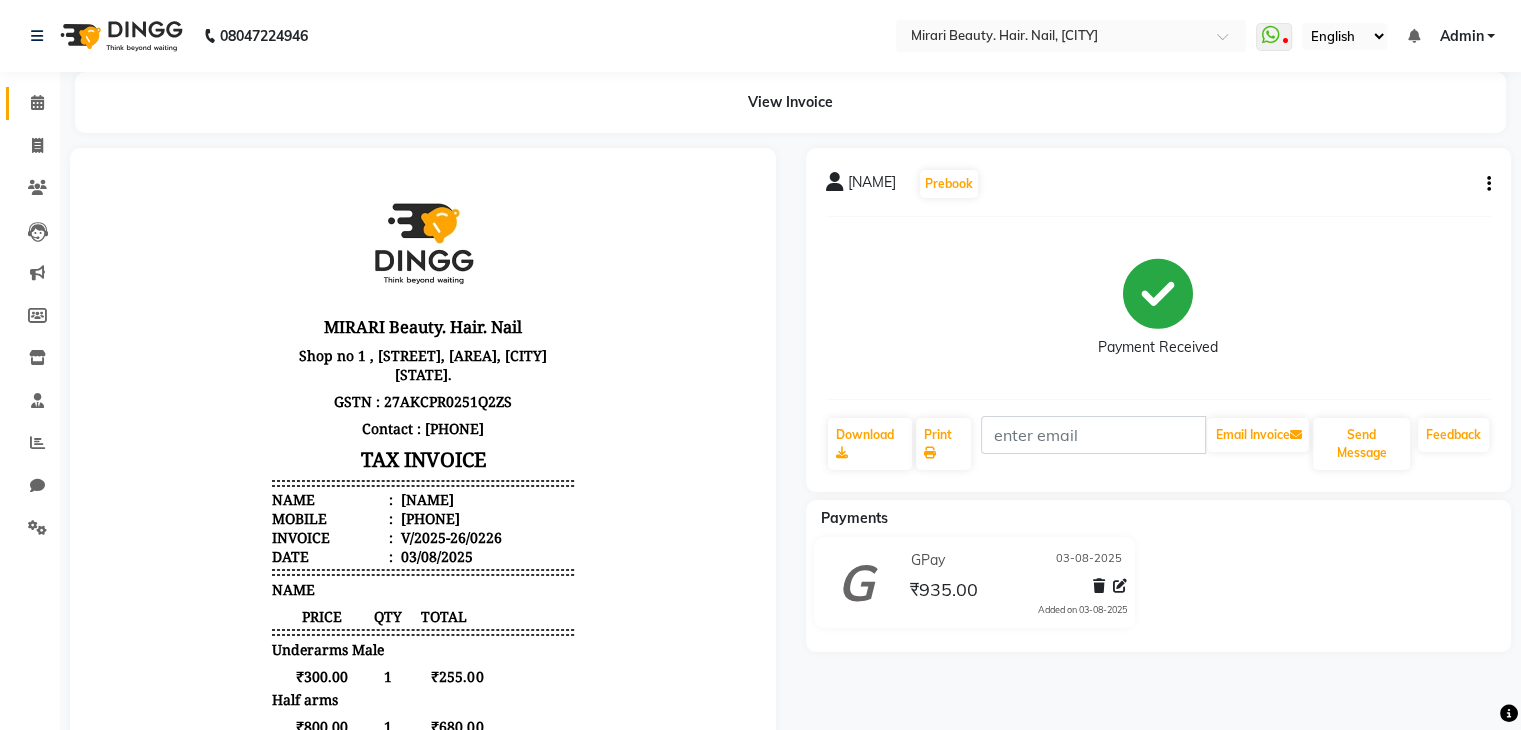 scroll, scrollTop: 35, scrollLeft: 0, axis: vertical 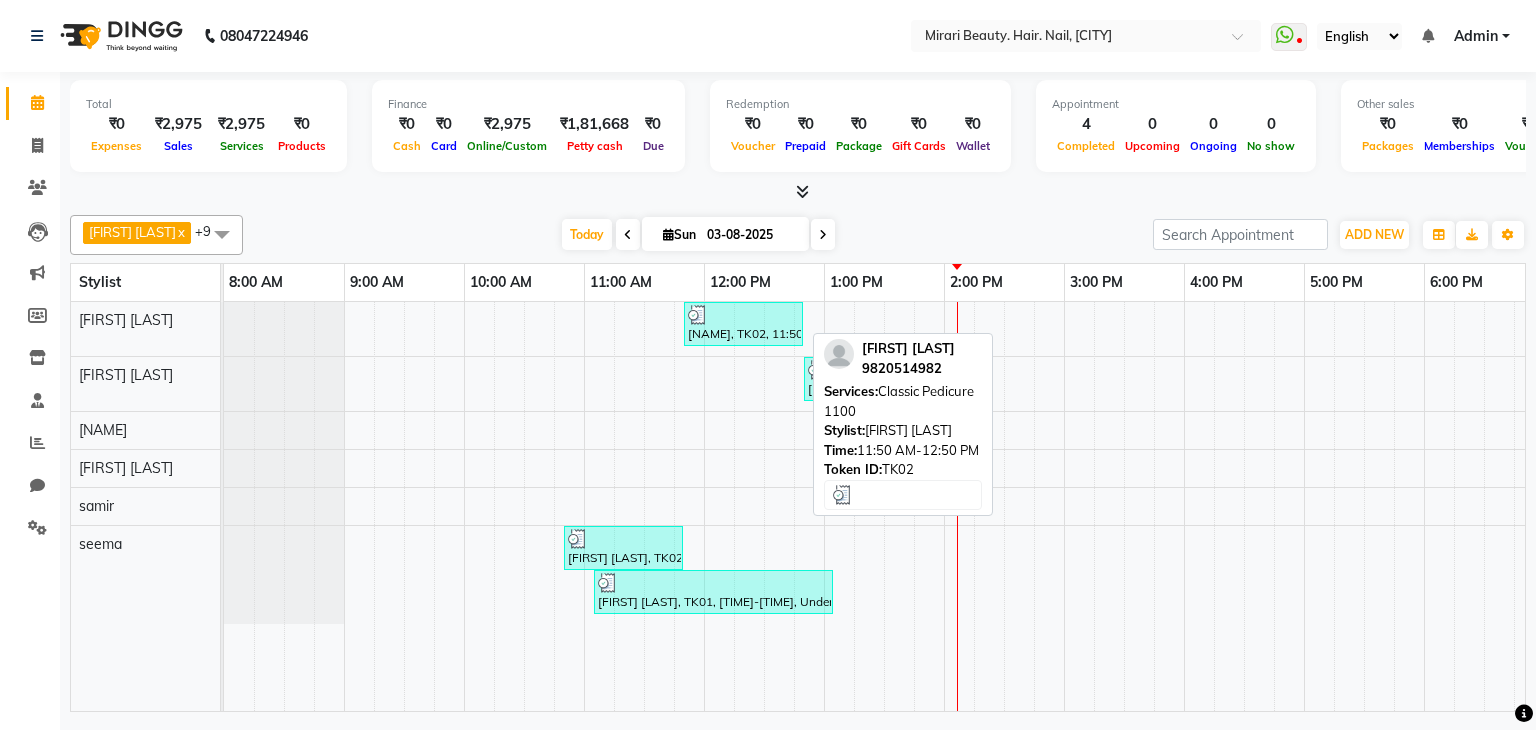 click on "[NAME], TK02, 11:50 AM-12:50 PM, Classic Pedicure 1100" at bounding box center (743, 324) 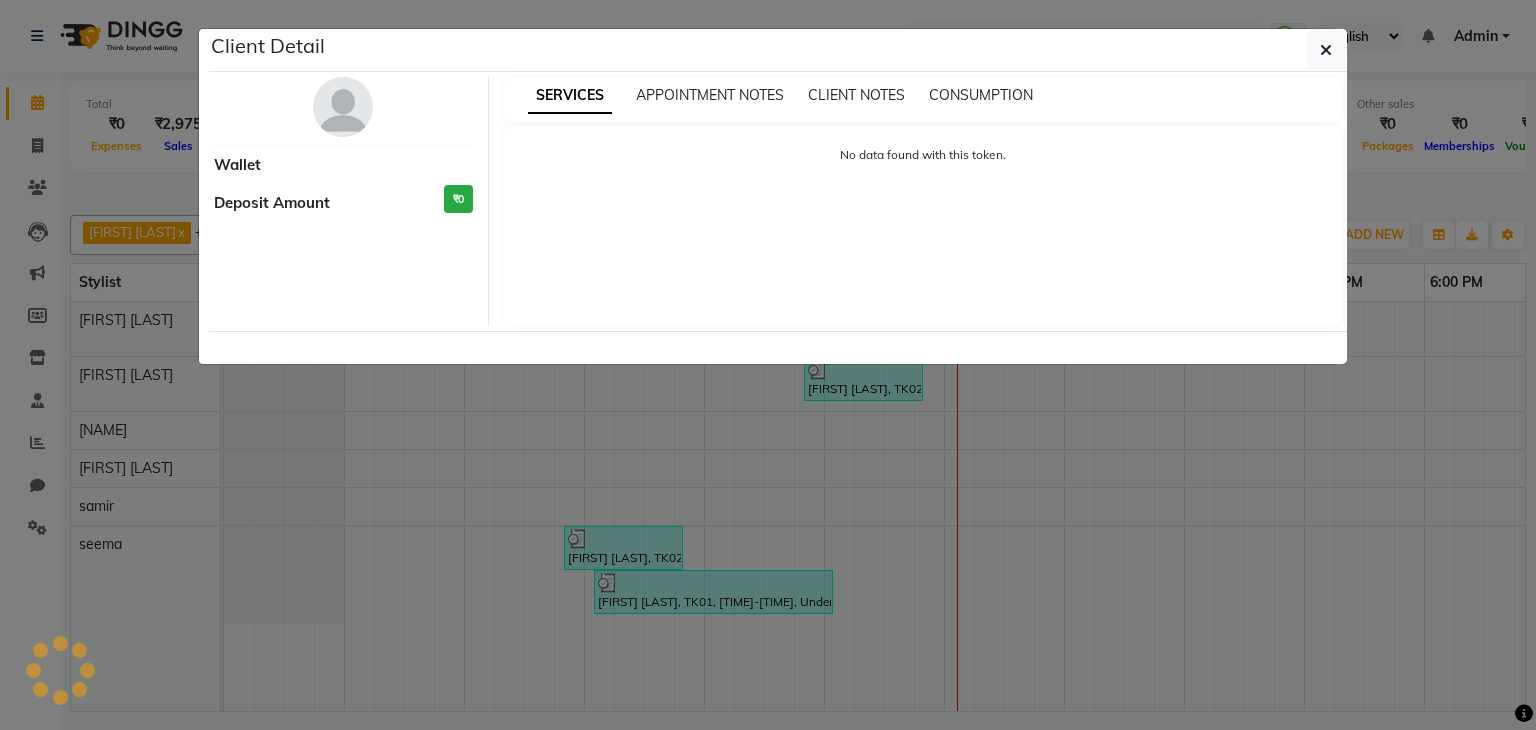 select on "3" 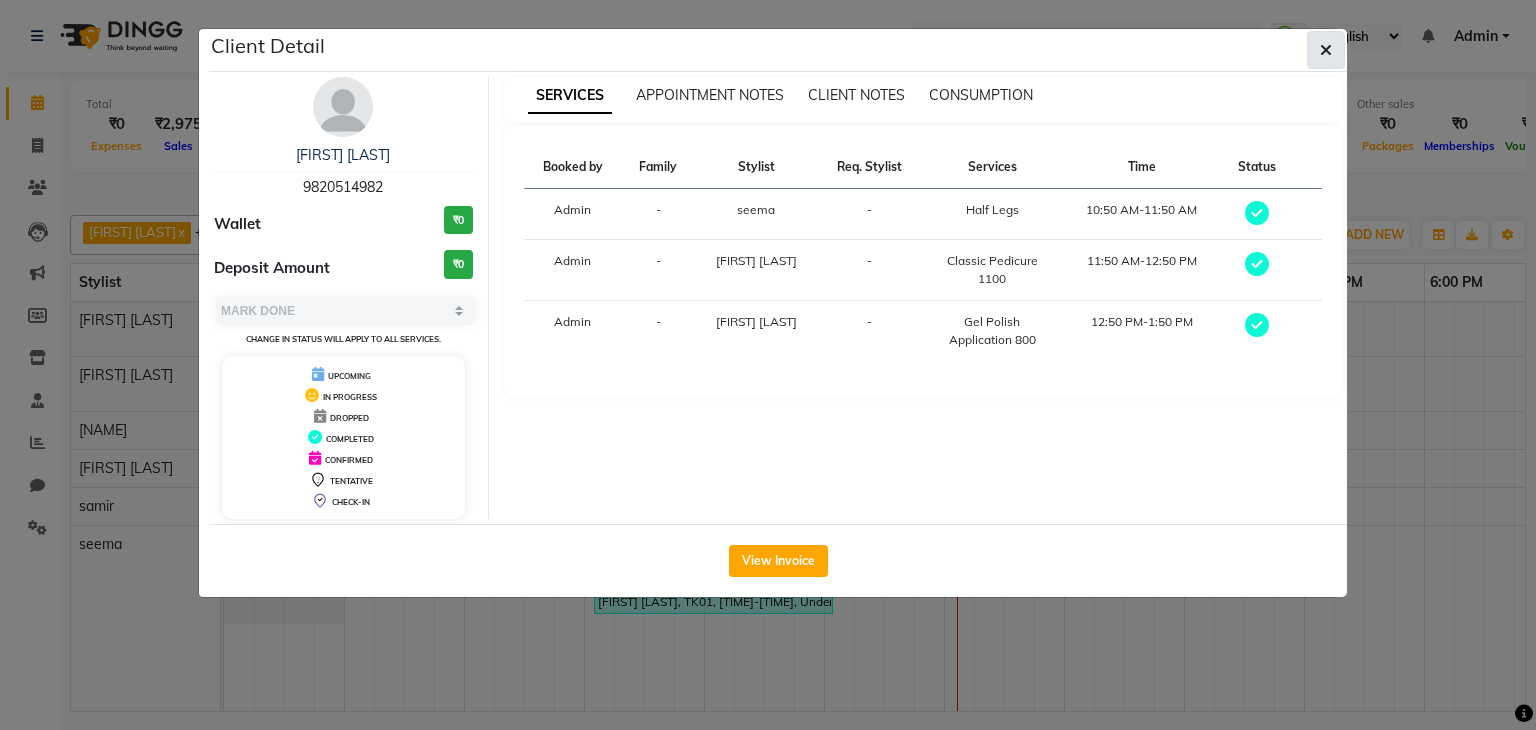 click 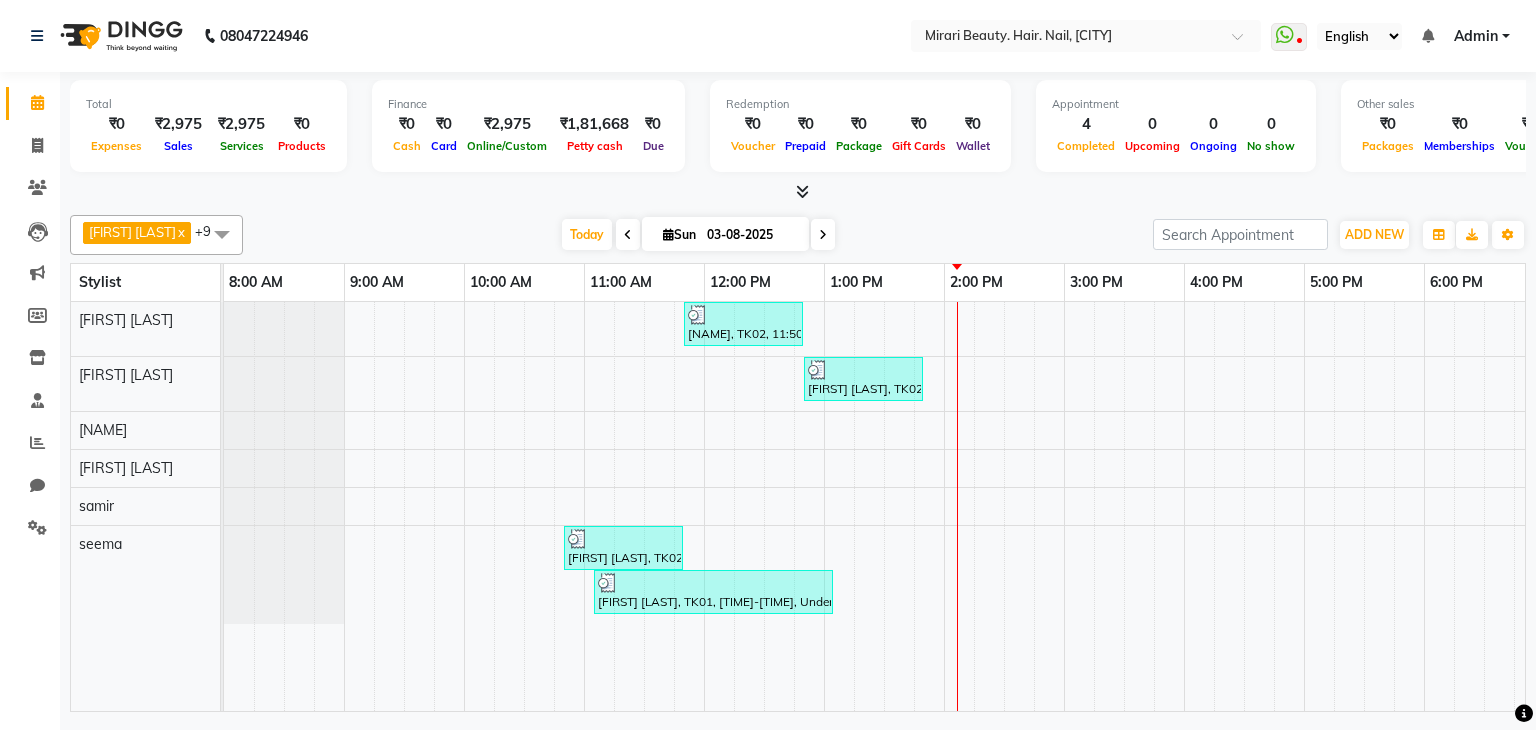 click on "English ENGLISH Español العربية मराठी हिंदी ગુજરાતી தமிழ் 中文" at bounding box center [1359, 36] 